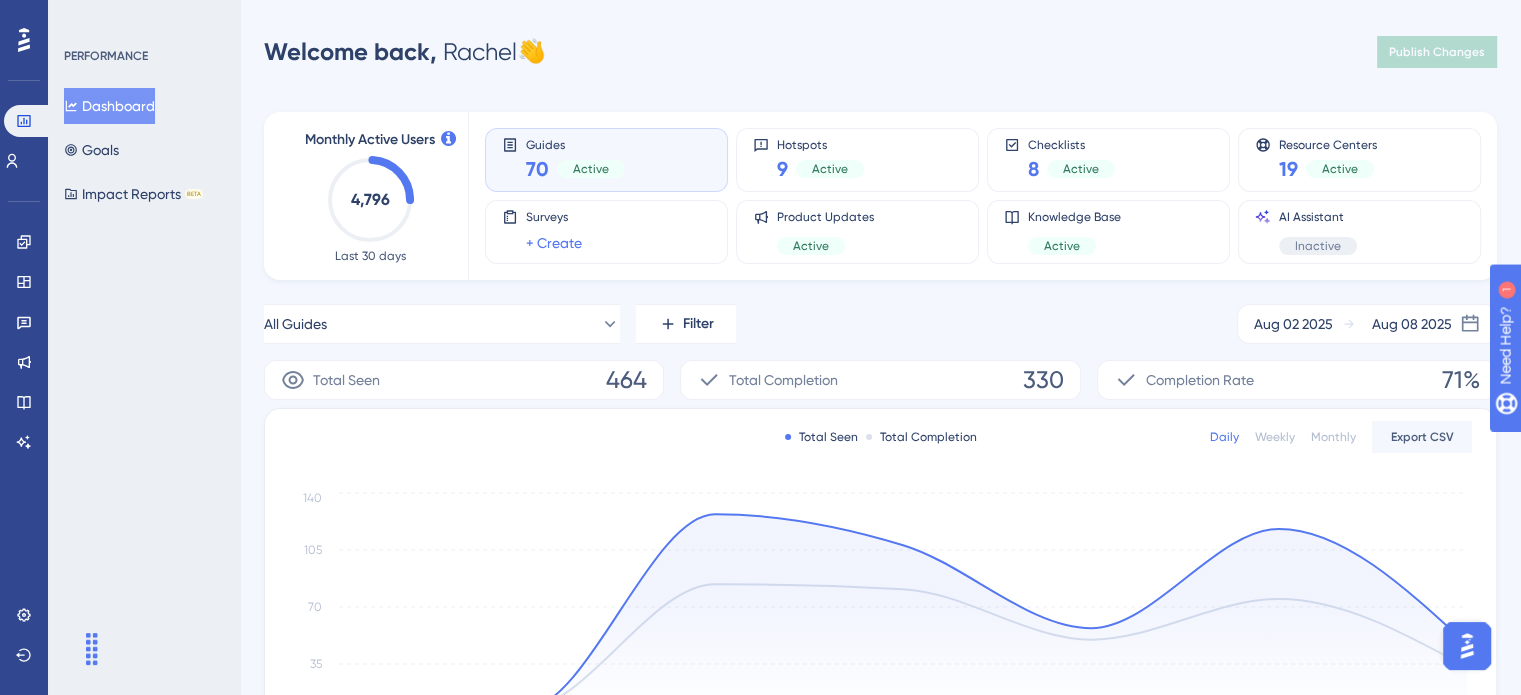 scroll, scrollTop: 0, scrollLeft: 0, axis: both 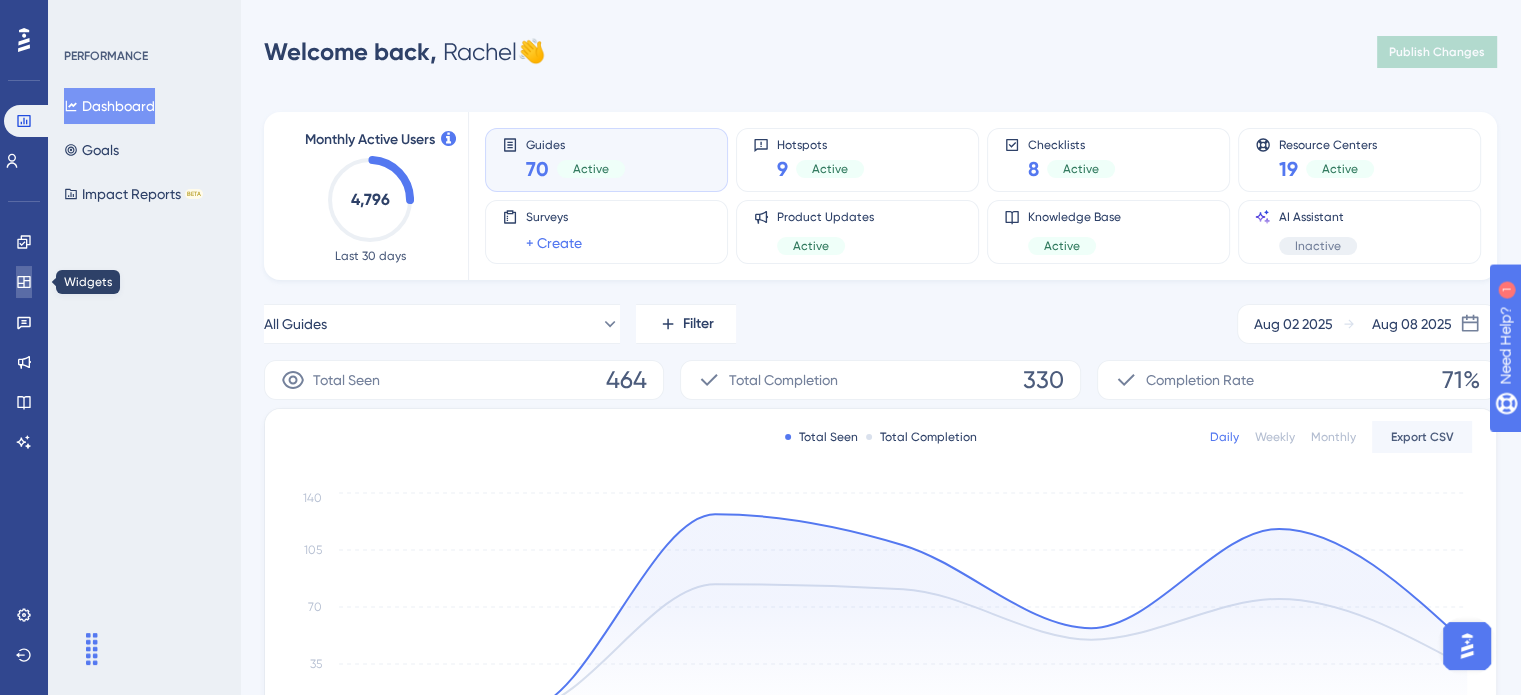 click at bounding box center [24, 282] 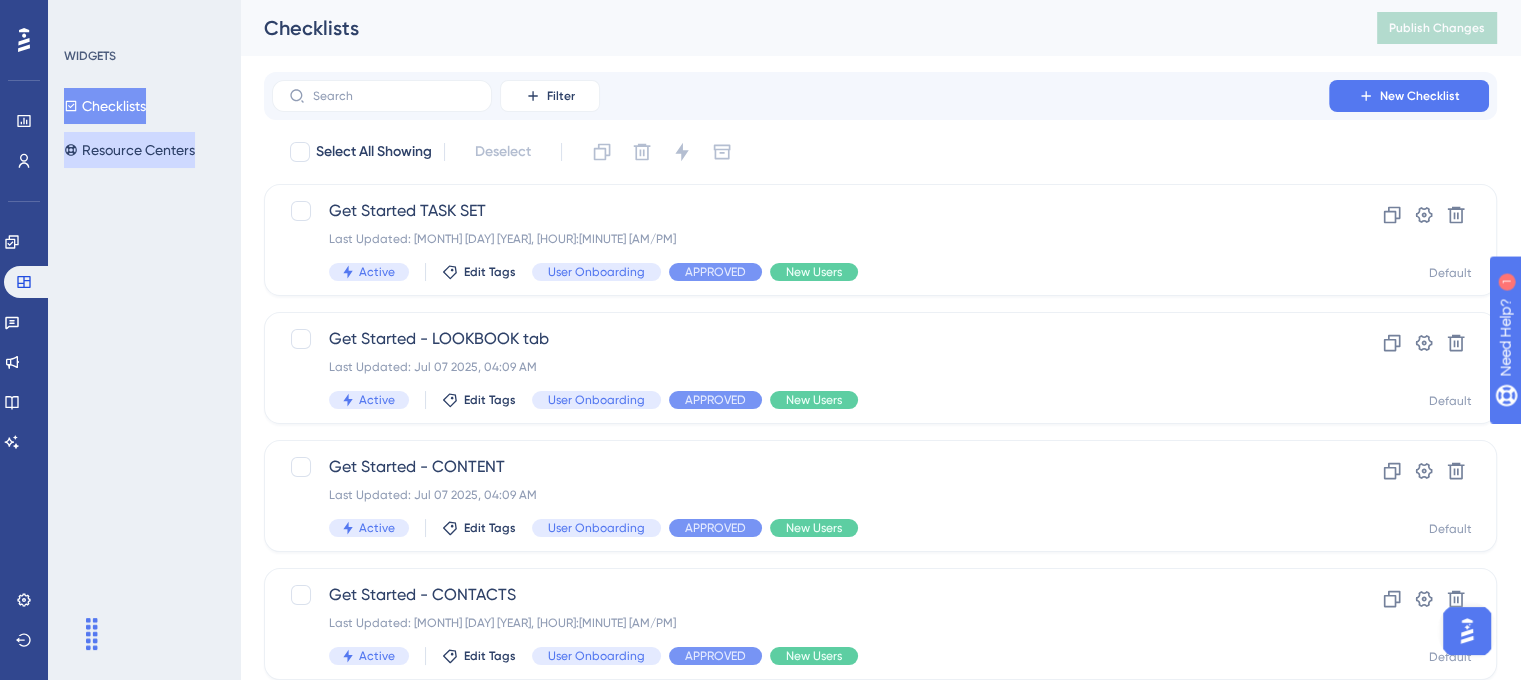 click on "Resource Centers" at bounding box center [129, 150] 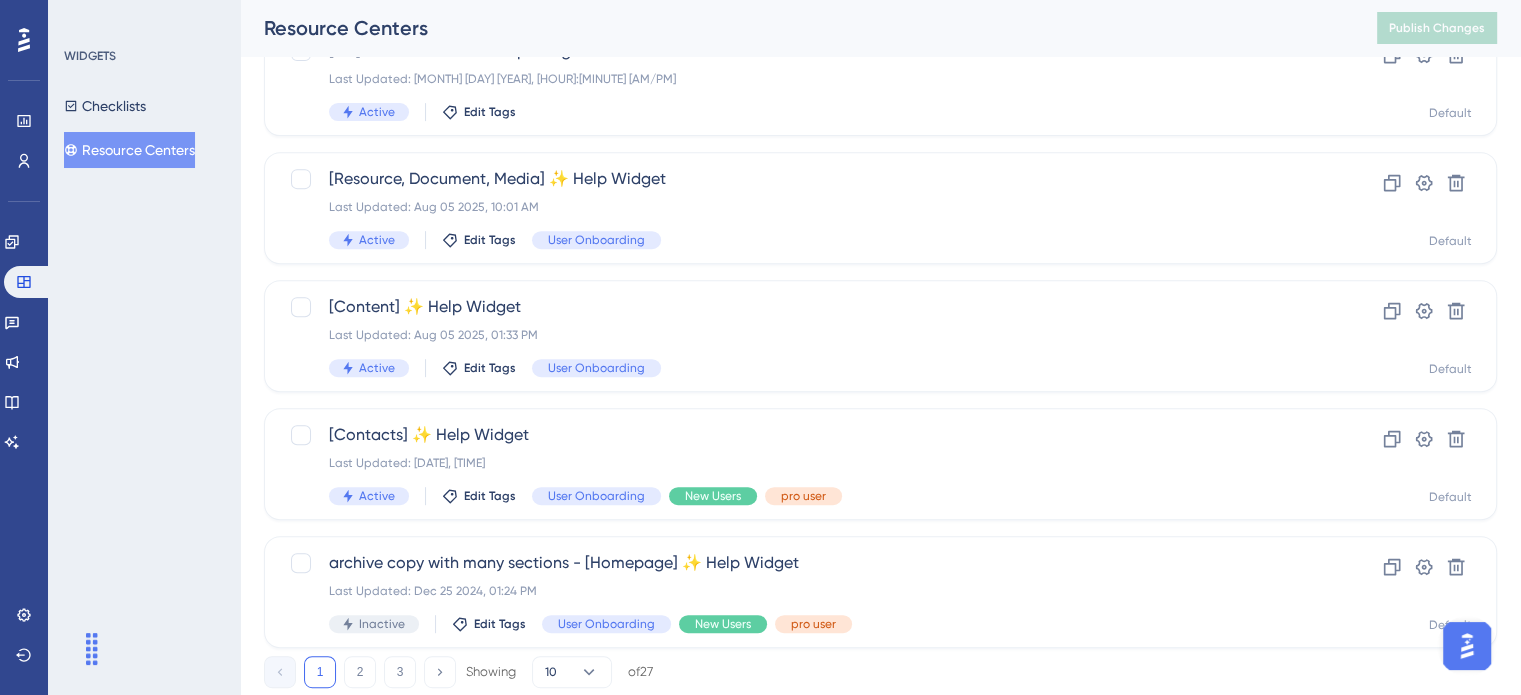 scroll, scrollTop: 856, scrollLeft: 0, axis: vertical 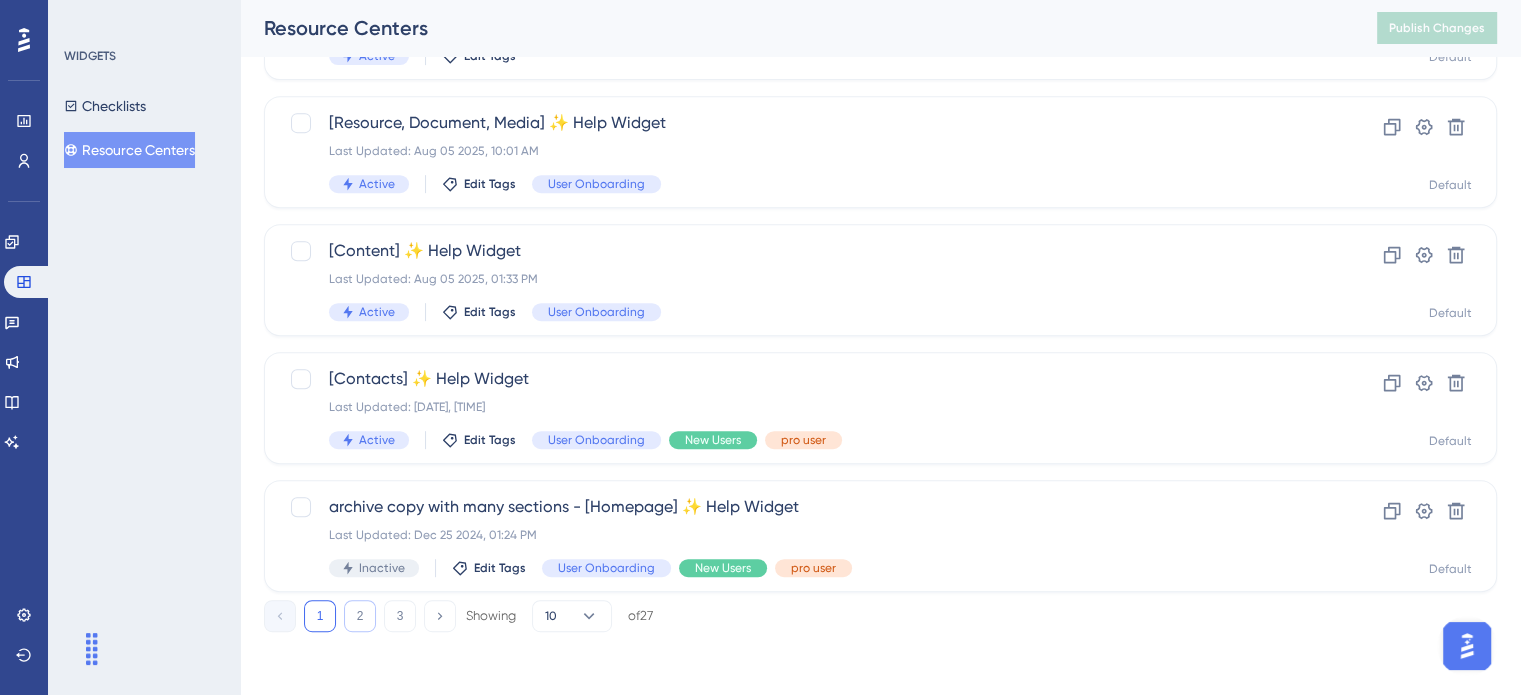 click on "2" at bounding box center (360, 616) 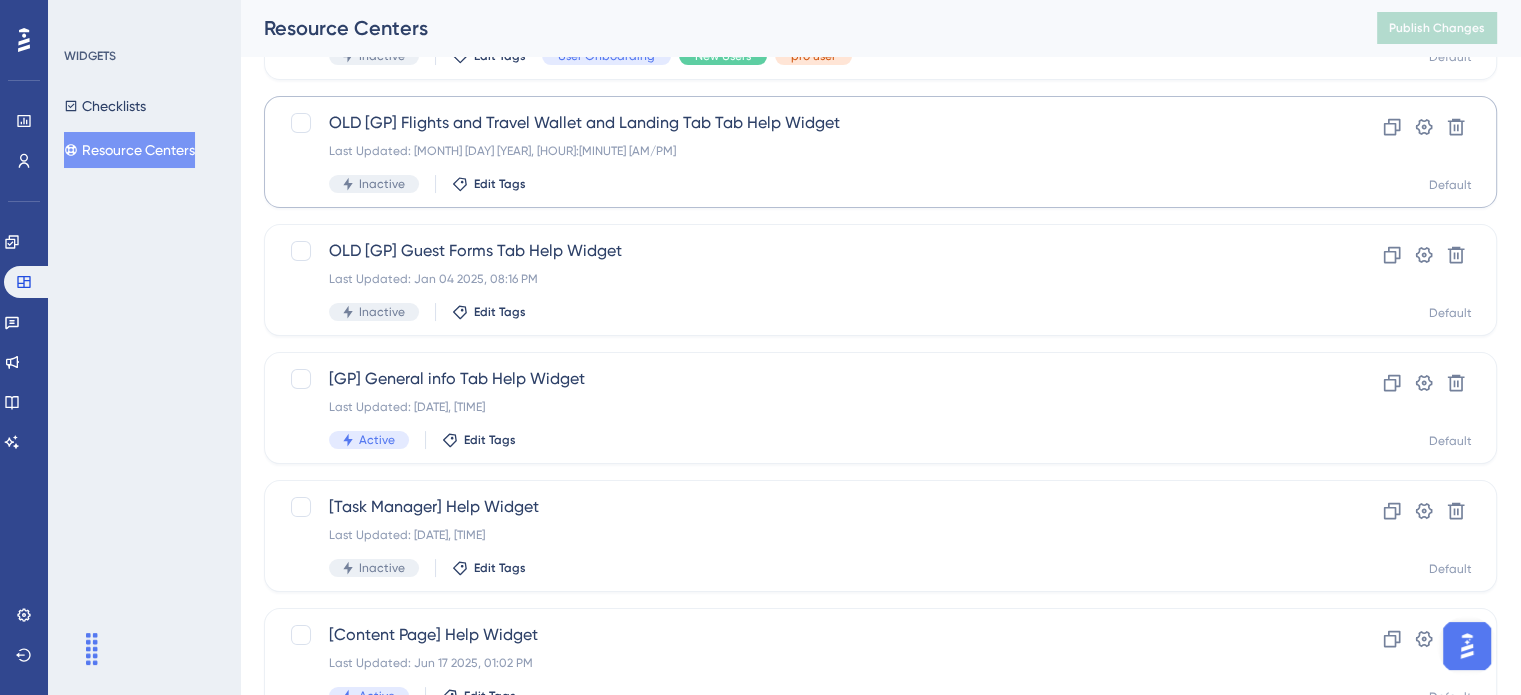 scroll, scrollTop: 300, scrollLeft: 0, axis: vertical 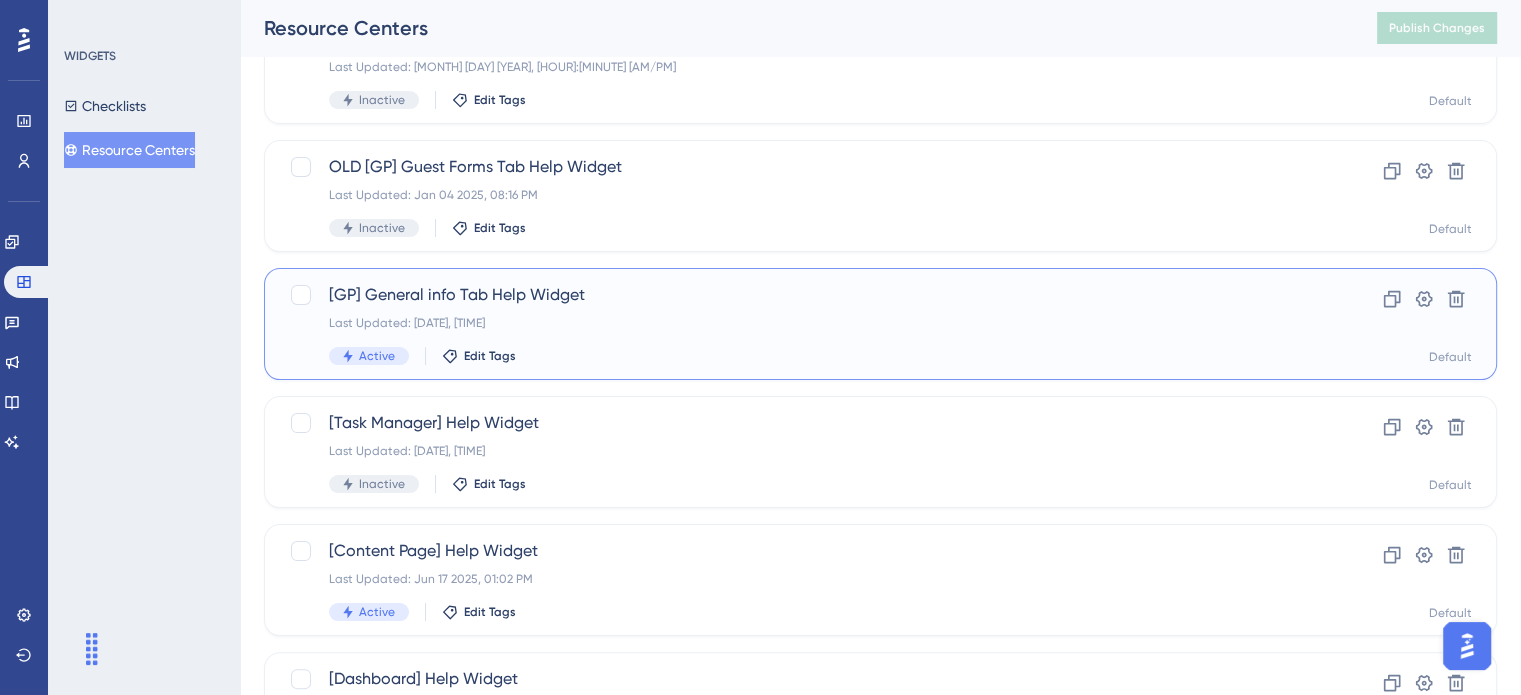 click on "[GP] General info Tab Help Widget" at bounding box center [800, 295] 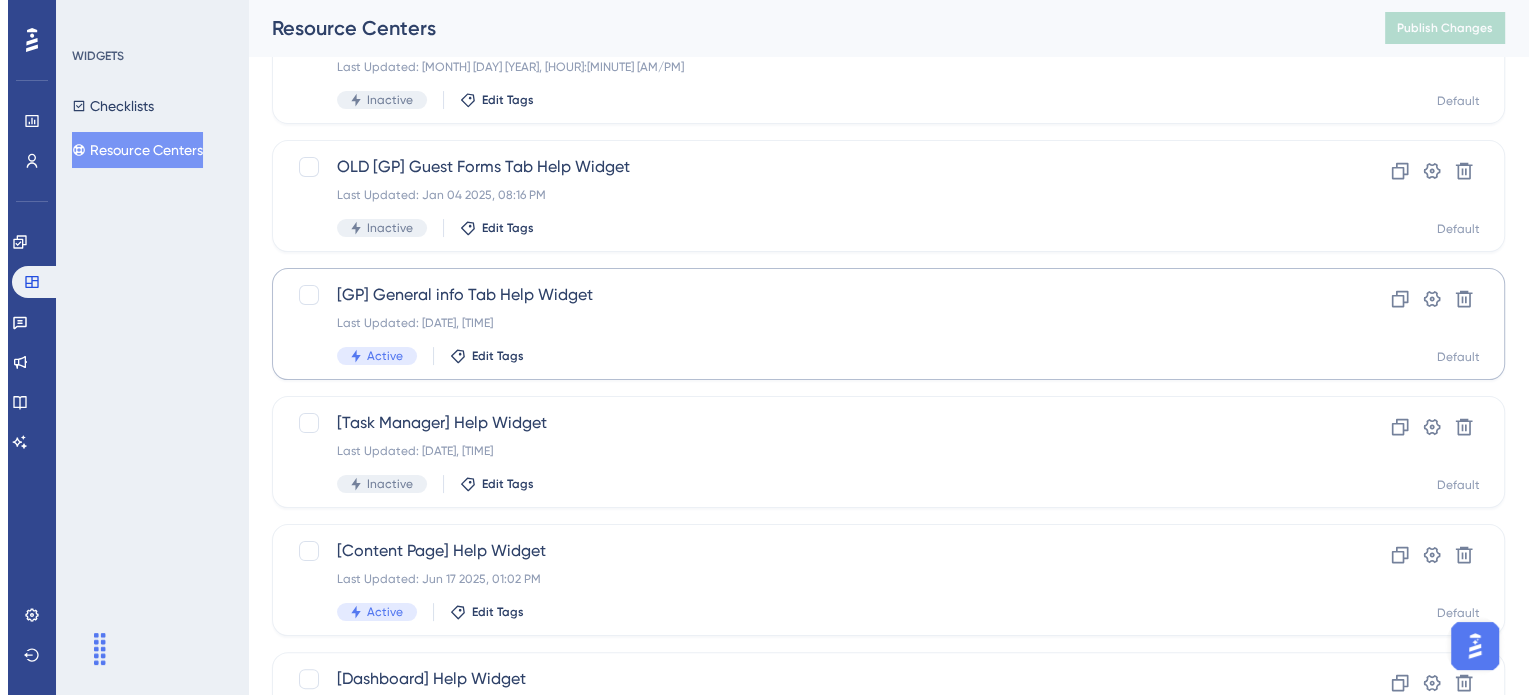 scroll, scrollTop: 0, scrollLeft: 0, axis: both 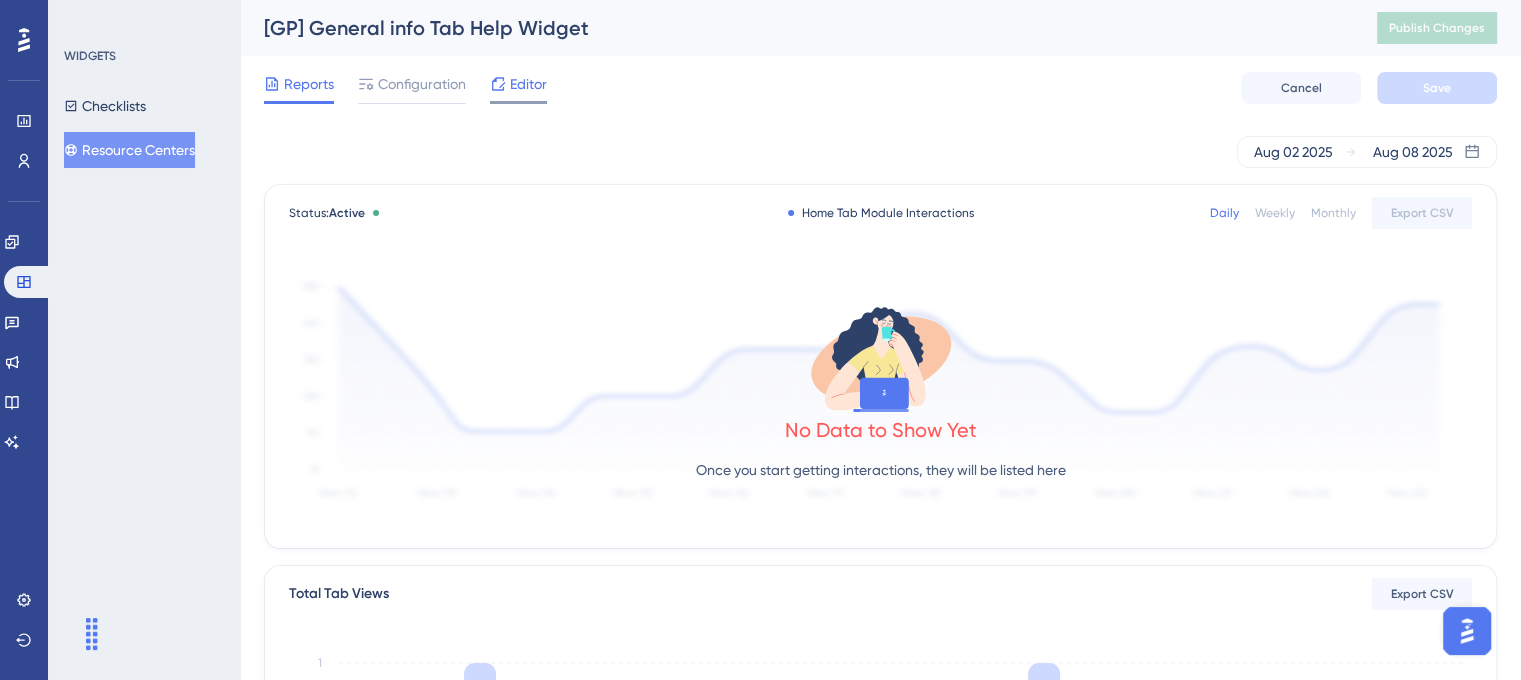 click on "Editor" at bounding box center [528, 84] 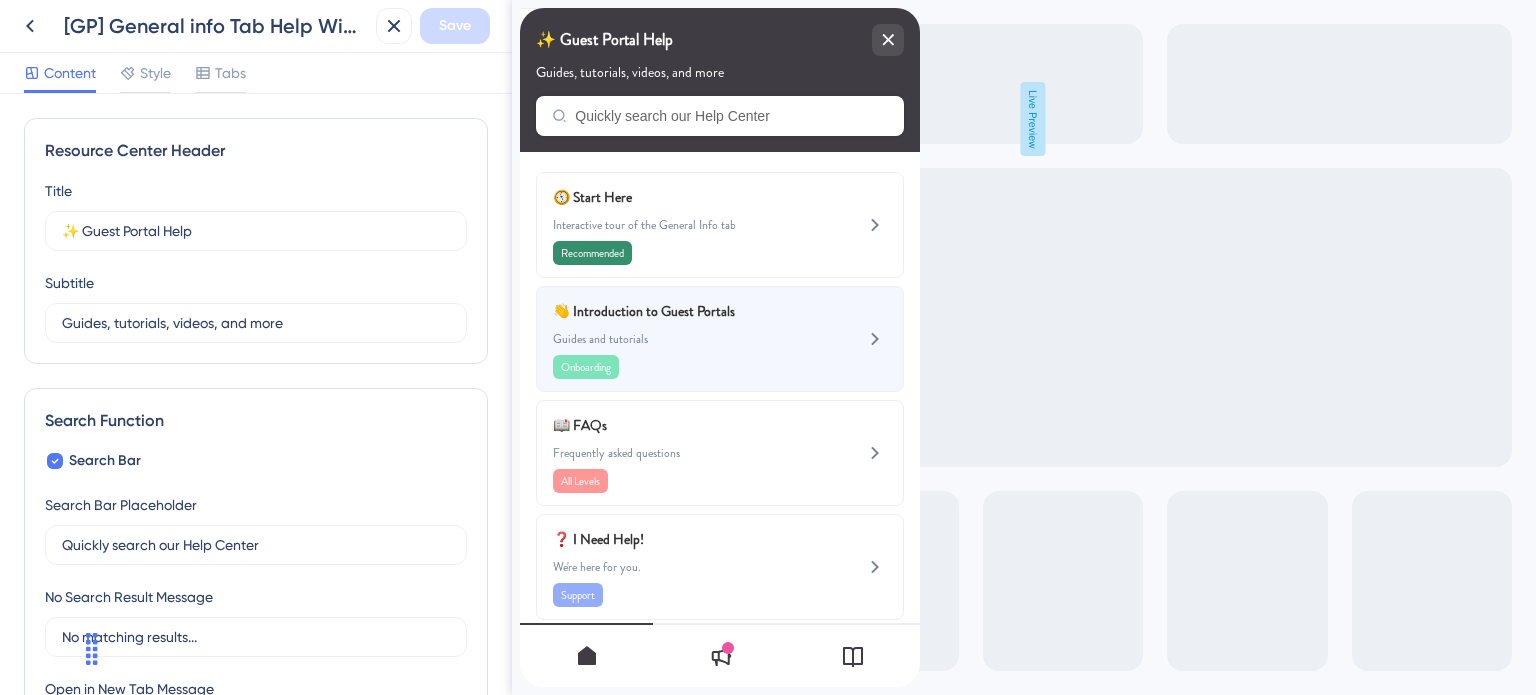 scroll, scrollTop: 0, scrollLeft: 0, axis: both 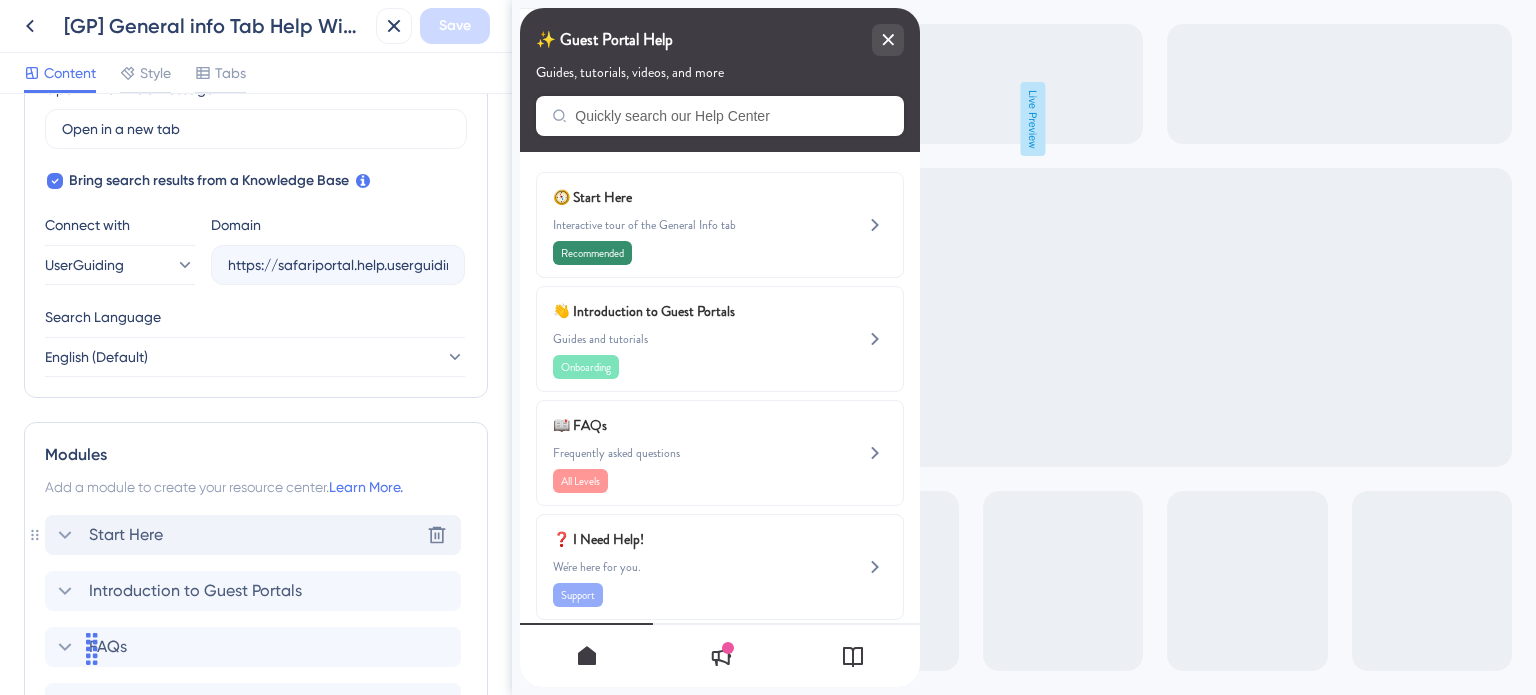 click on "Start Here" at bounding box center [126, 535] 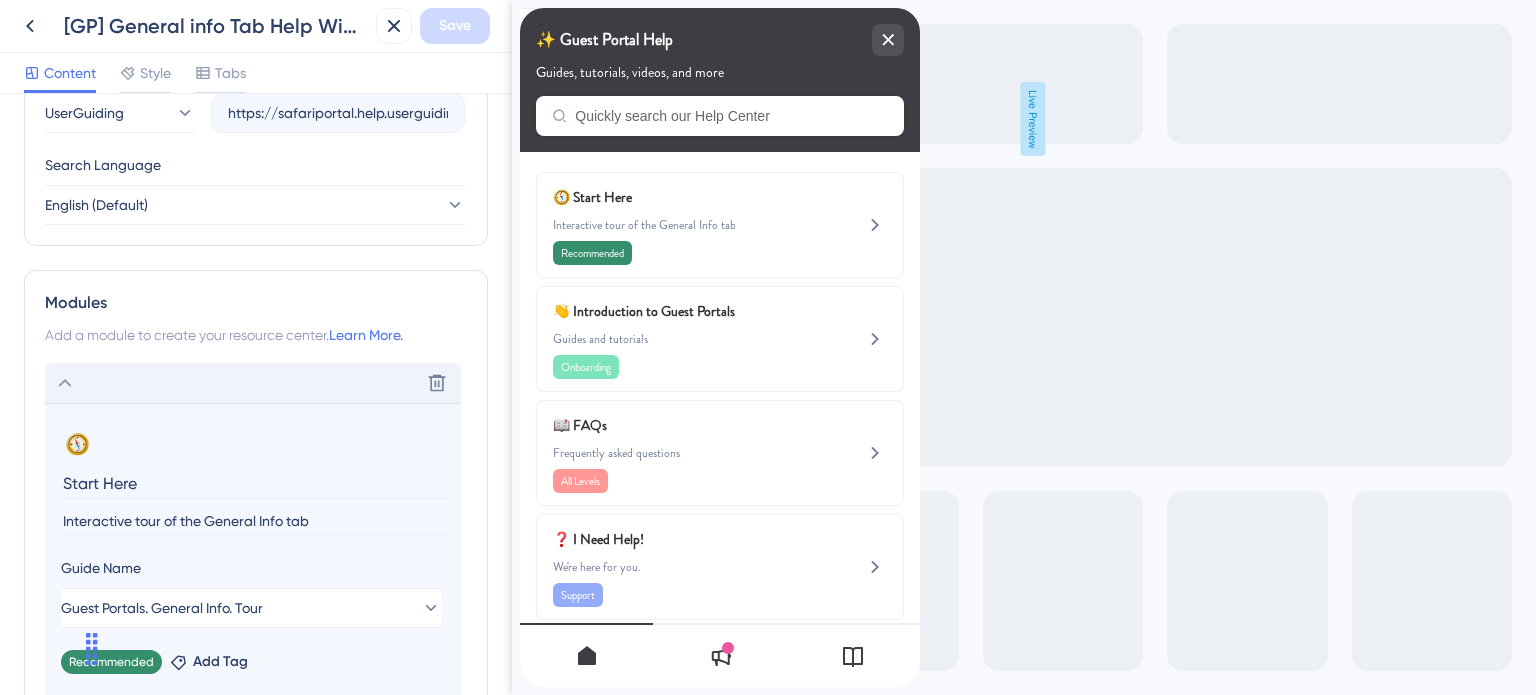 scroll, scrollTop: 900, scrollLeft: 0, axis: vertical 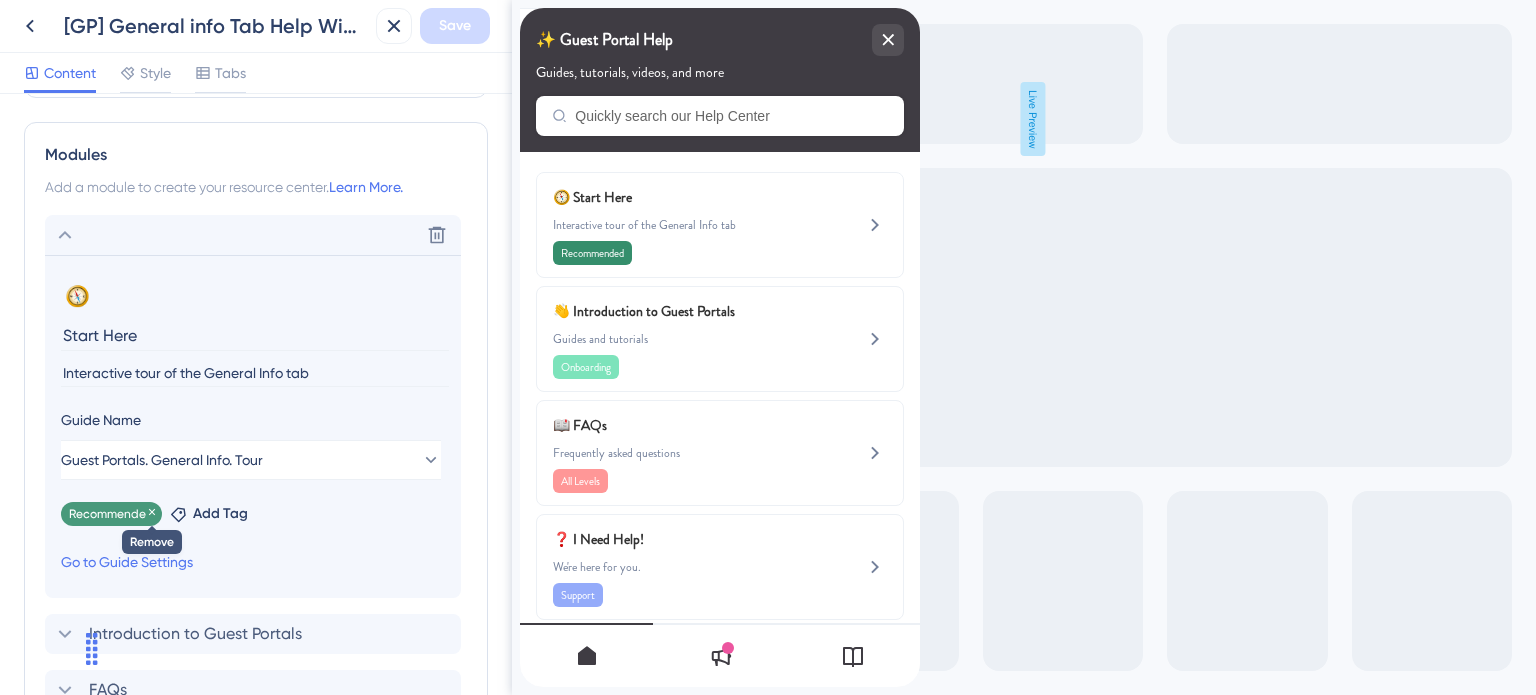 click 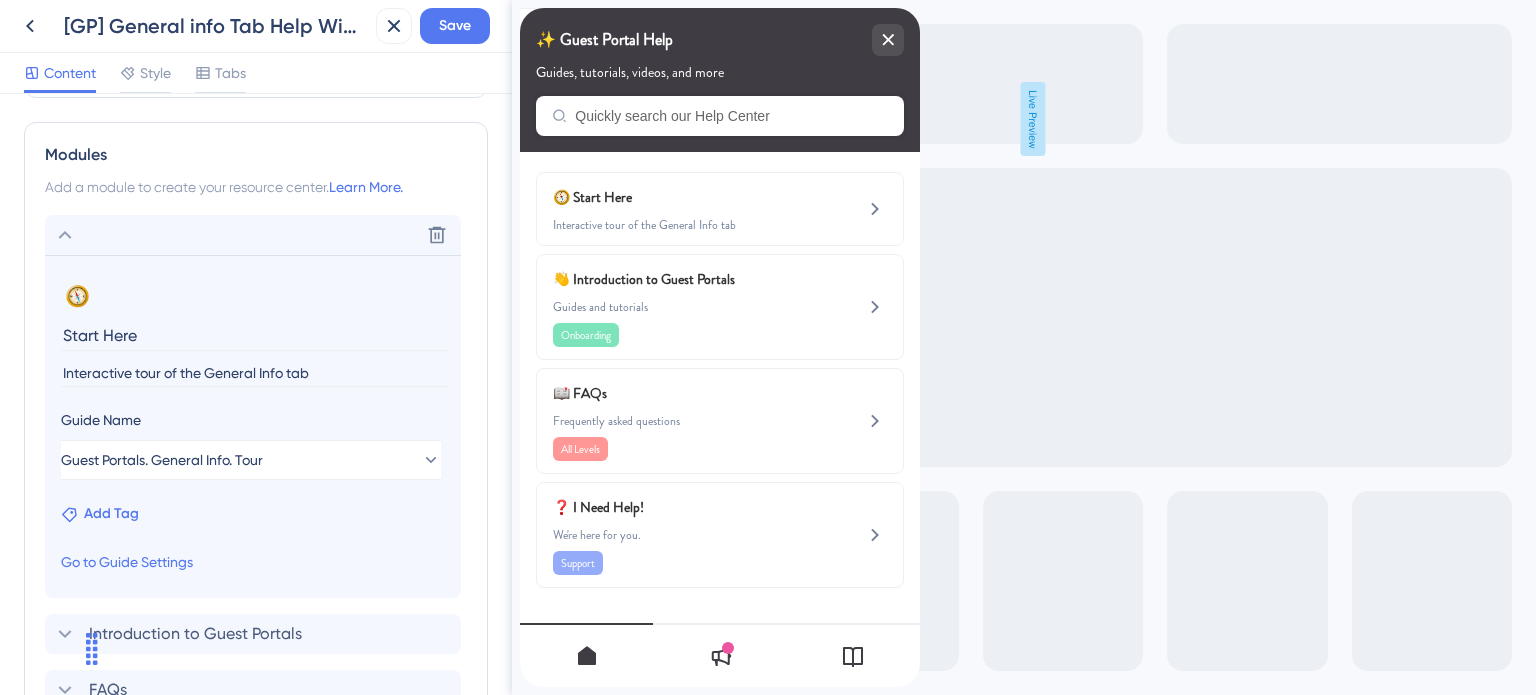 click on "Add Tag" at bounding box center [111, 514] 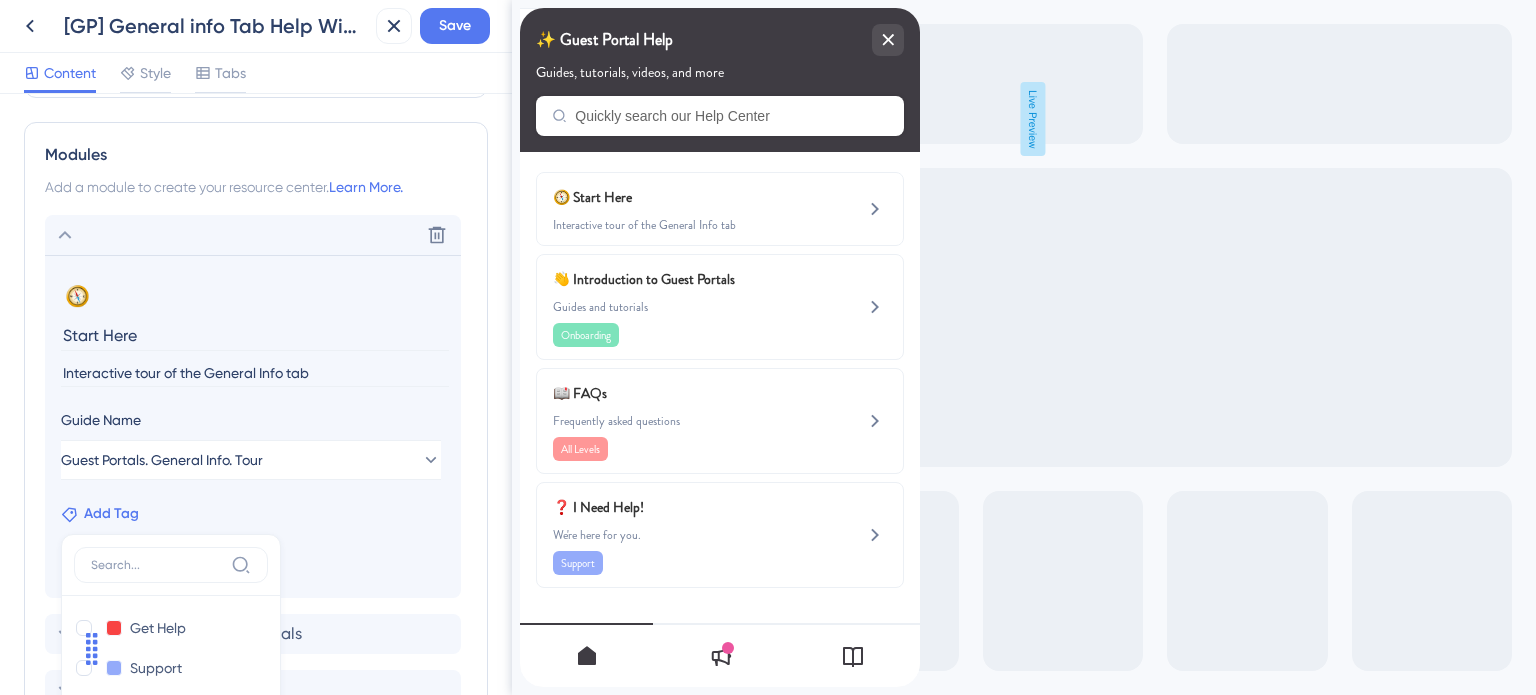 scroll, scrollTop: 1239, scrollLeft: 0, axis: vertical 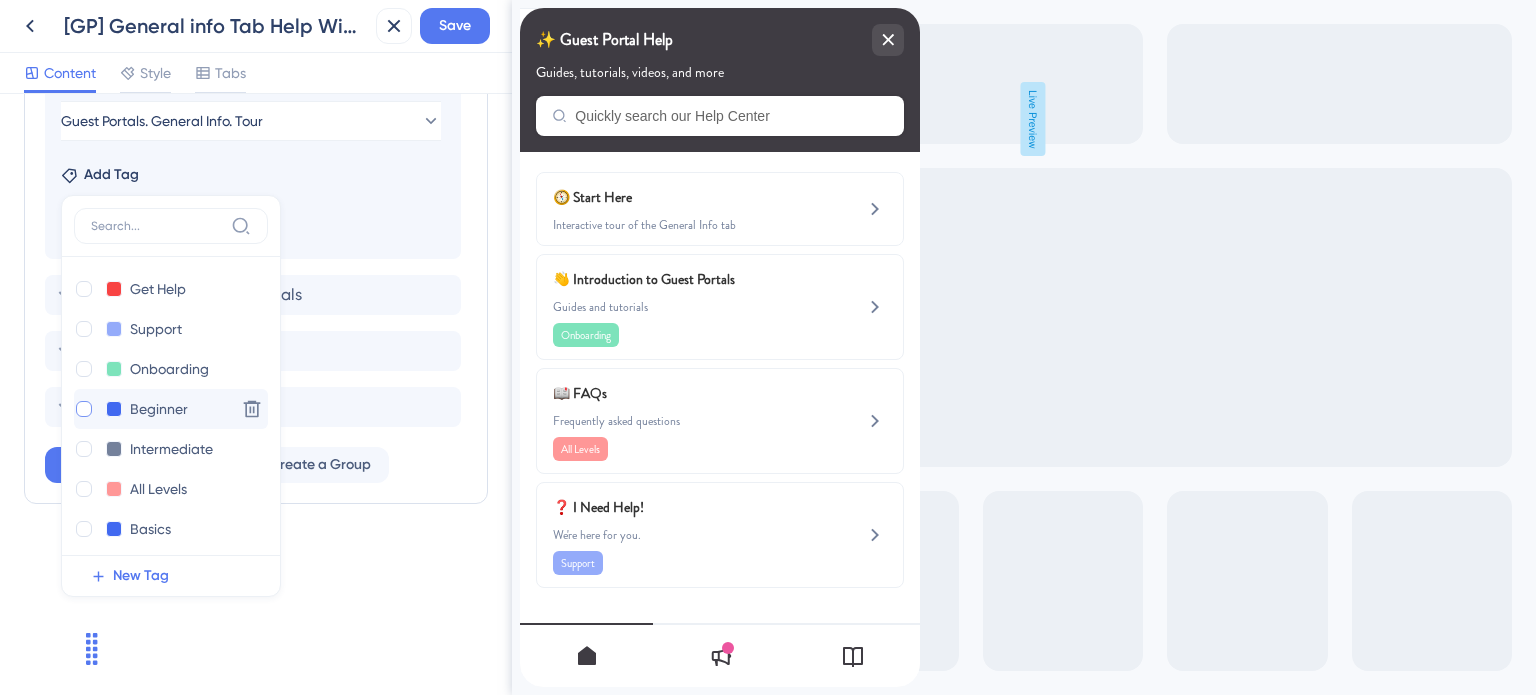click at bounding box center (84, 409) 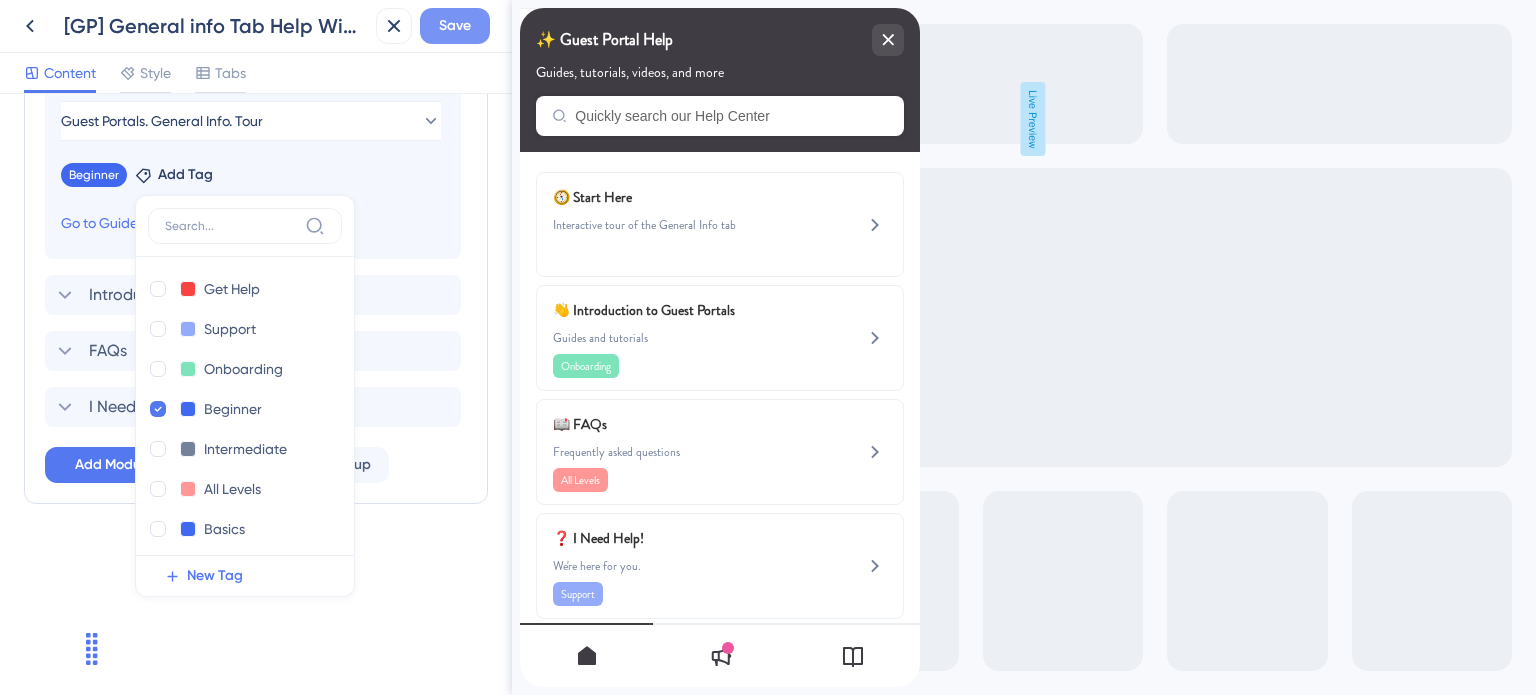 click on "Save" at bounding box center [455, 26] 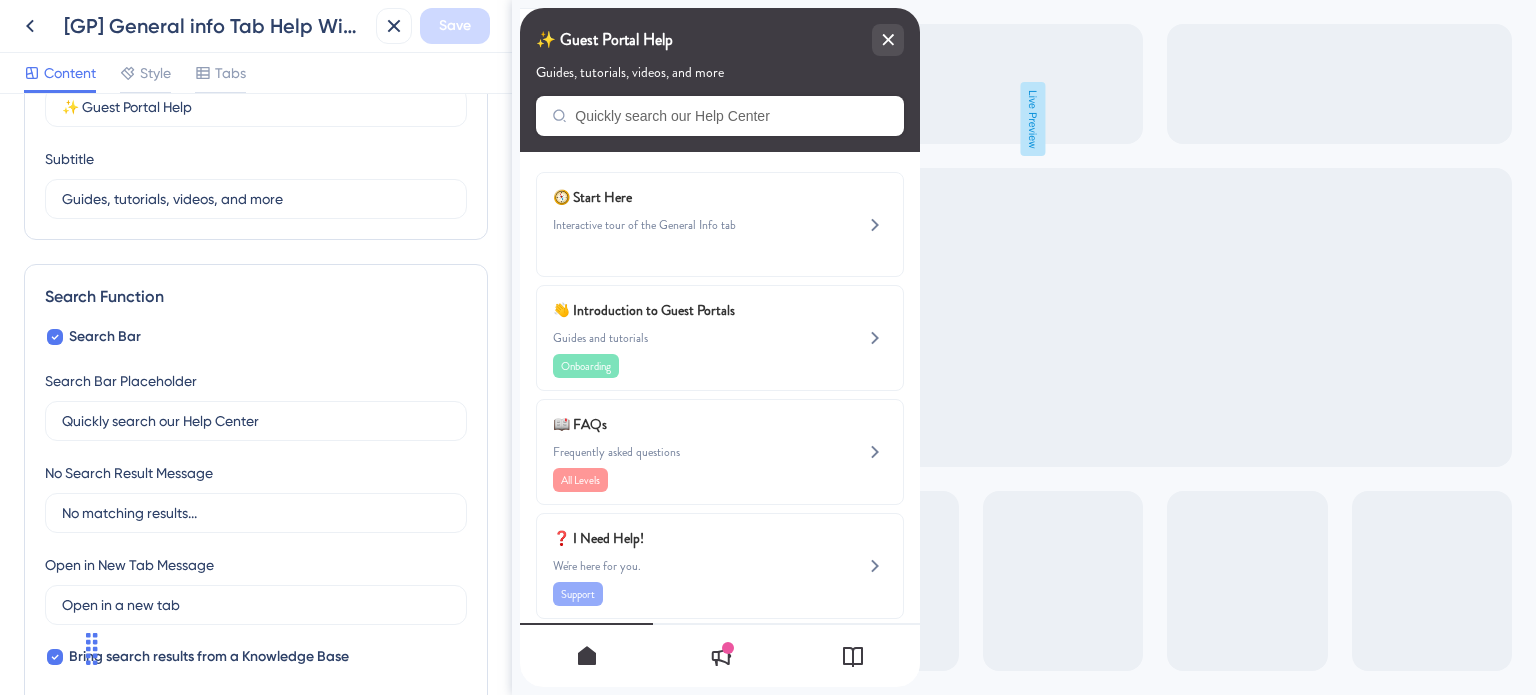 scroll, scrollTop: 50, scrollLeft: 0, axis: vertical 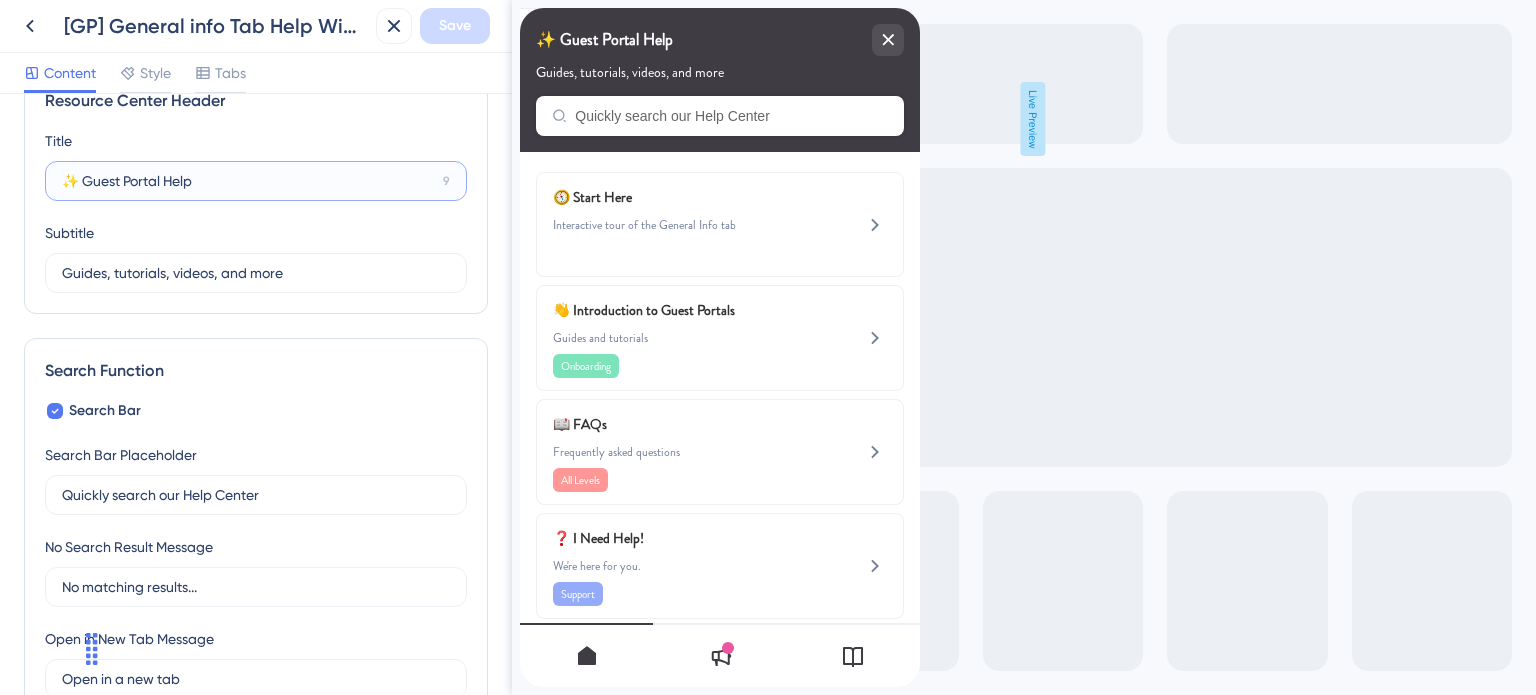 click on "✨ Guest Portal Help" at bounding box center [248, 181] 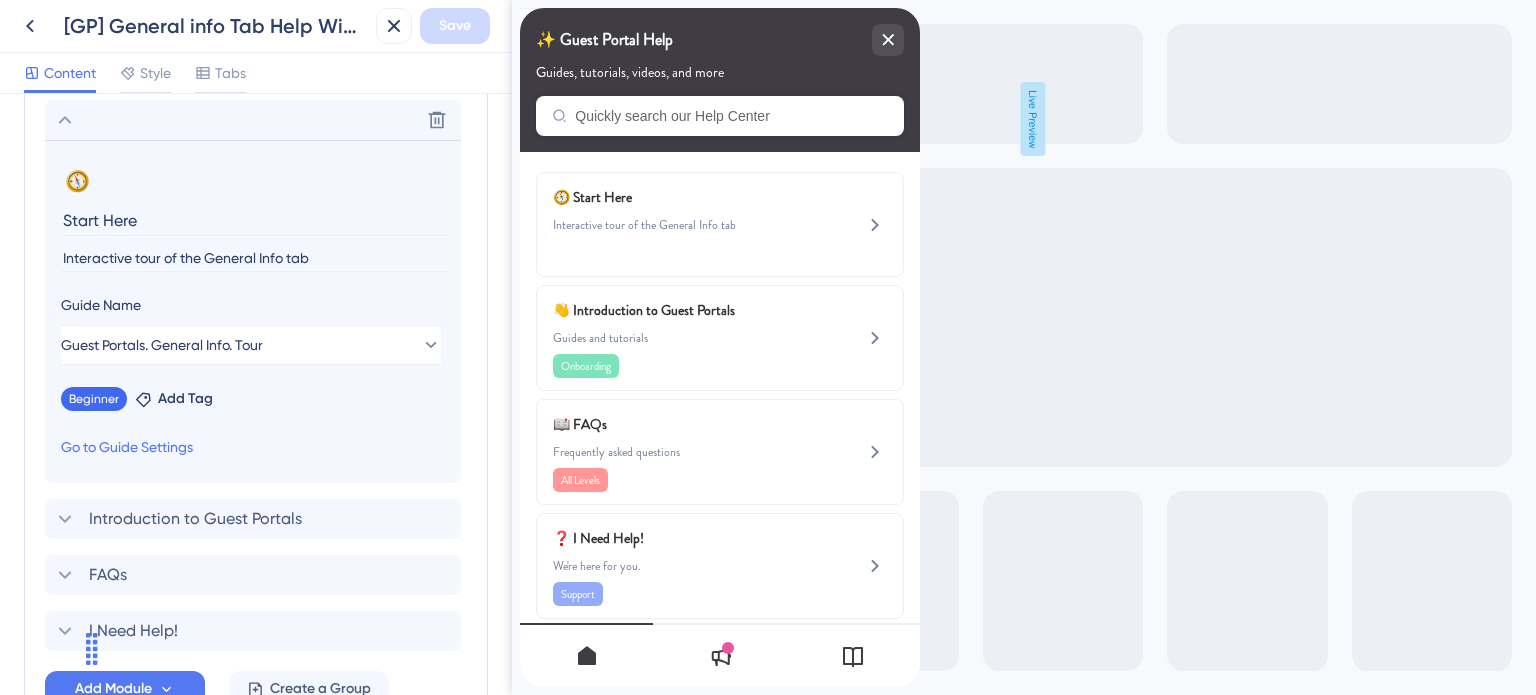 scroll, scrollTop: 1050, scrollLeft: 0, axis: vertical 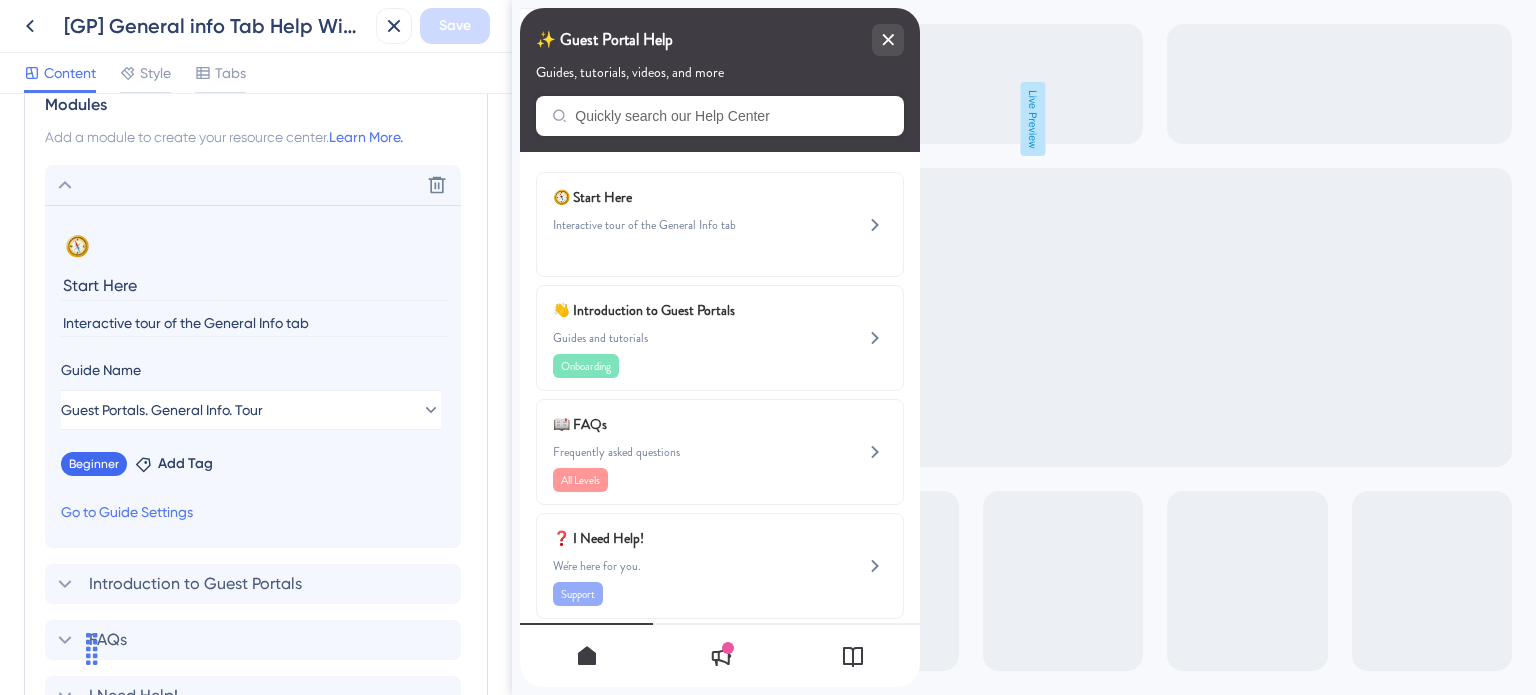 click 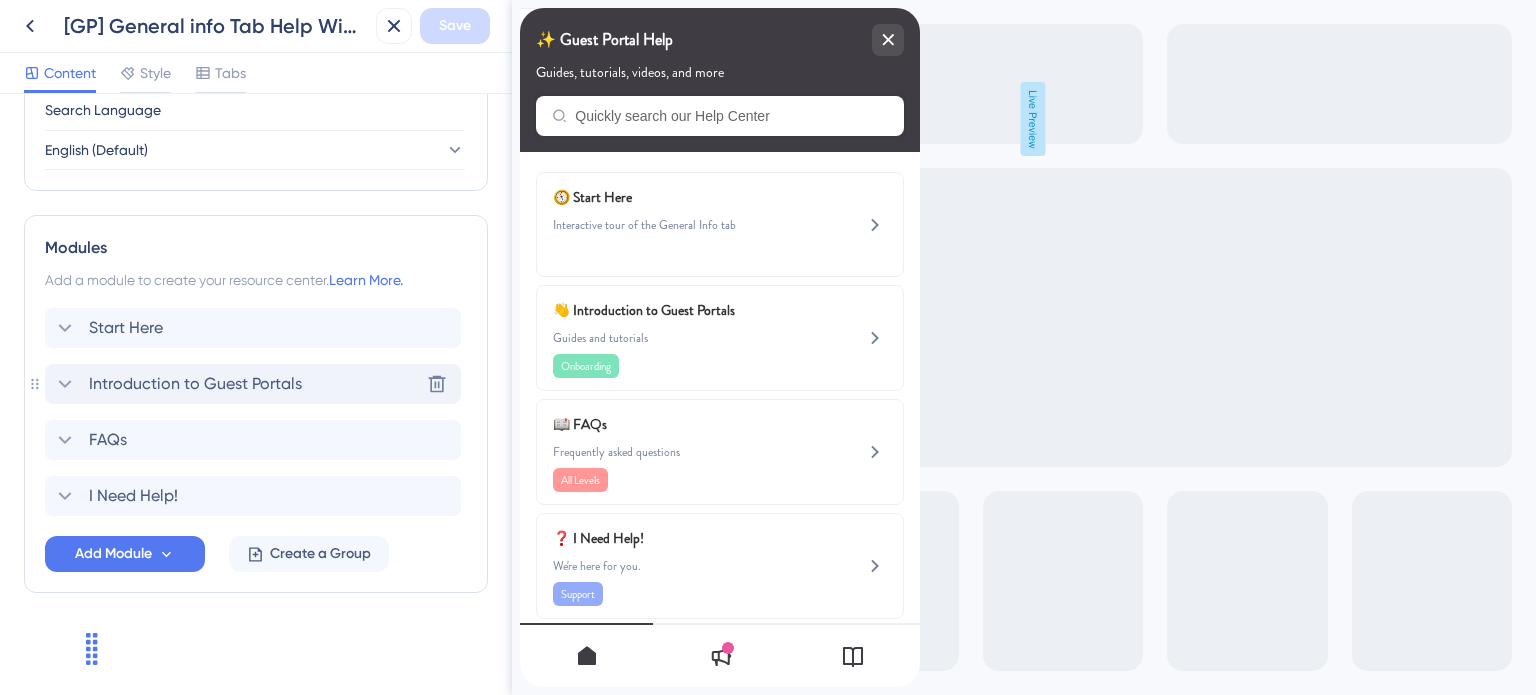 click on "Introduction to Guest Portals" at bounding box center (195, 384) 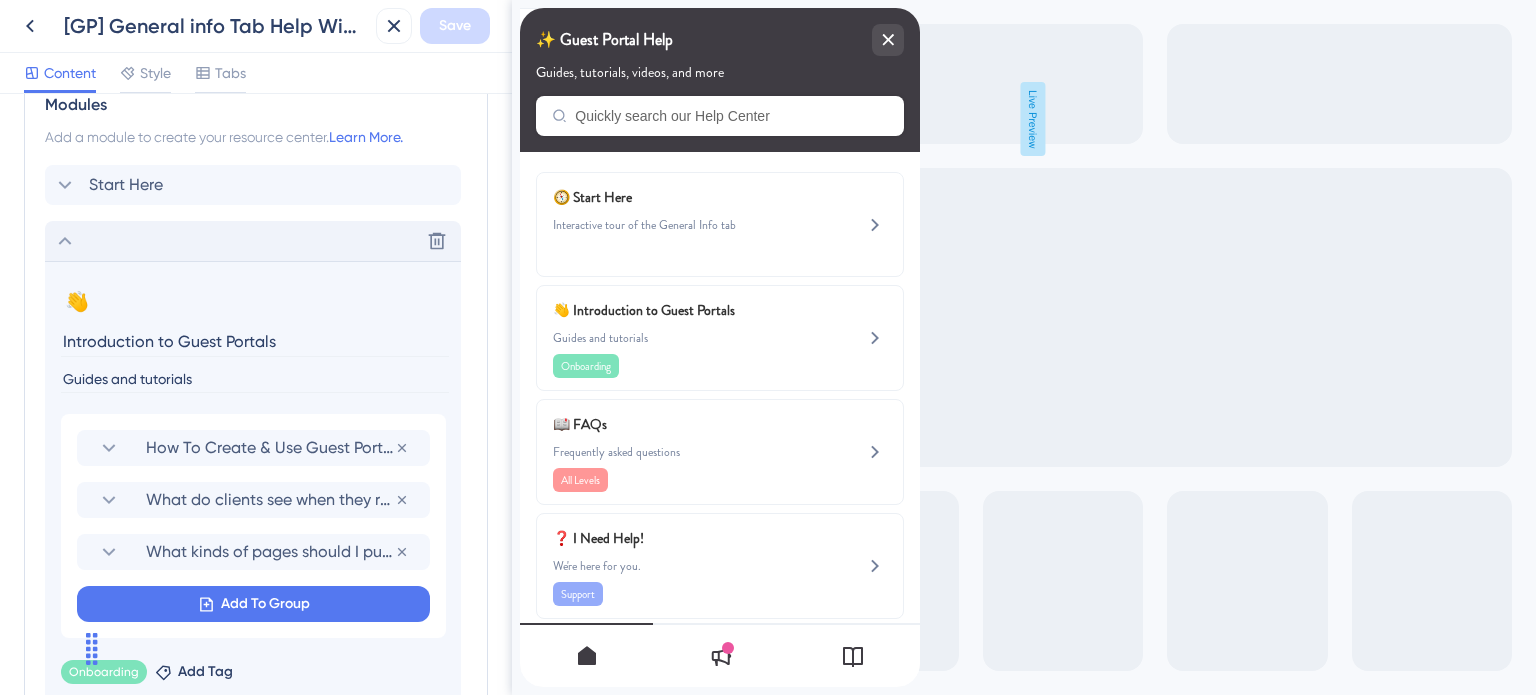drag, startPoint x: 169, startPoint y: 337, endPoint x: 0, endPoint y: 332, distance: 169.07394 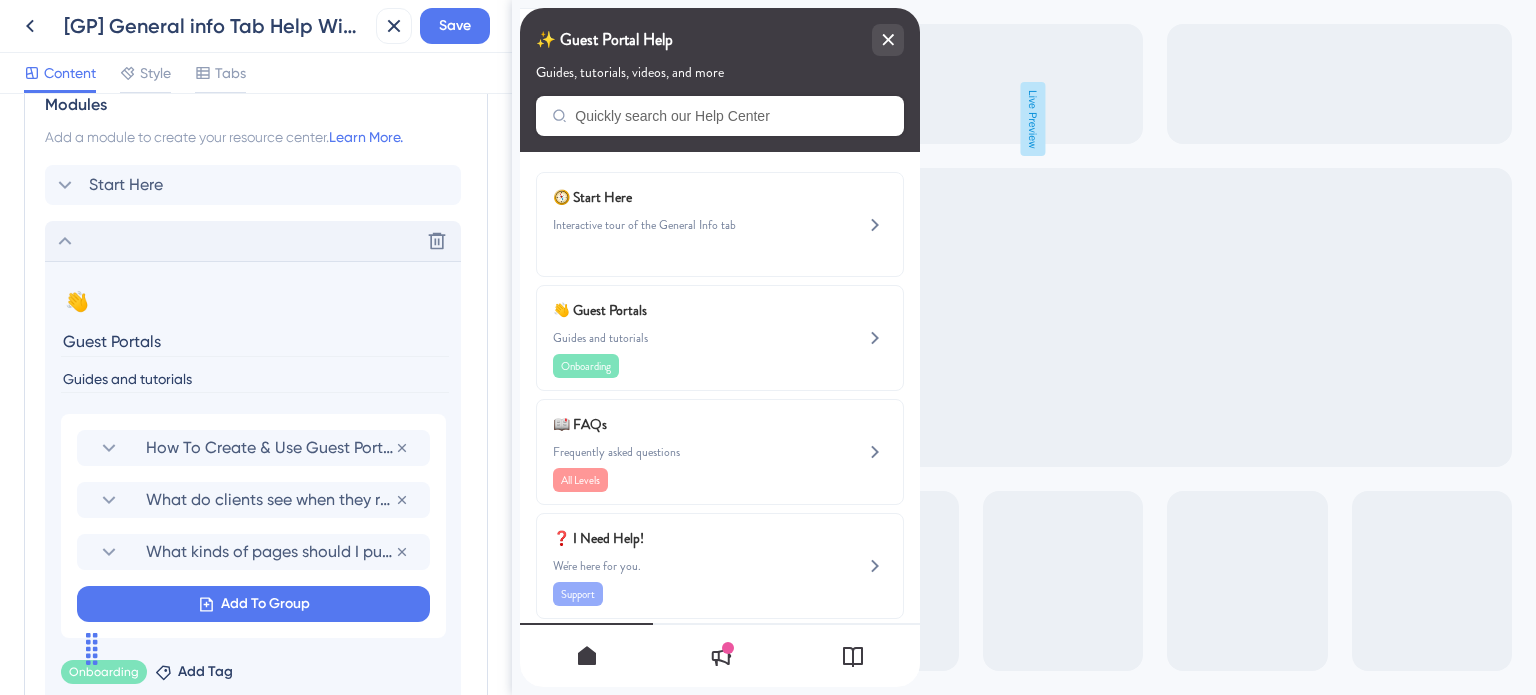 click on "Guest Portals" at bounding box center (255, 341) 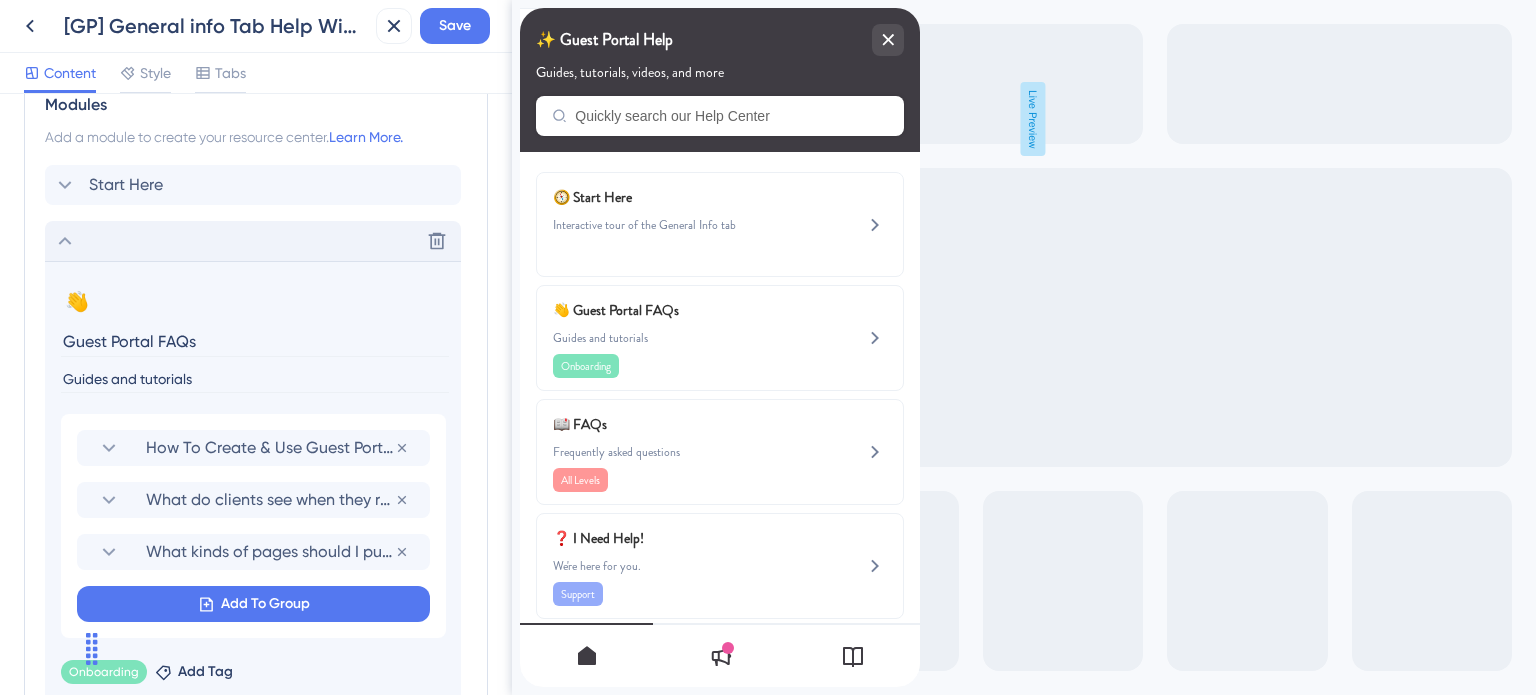 type on "Guest Portal FAQs" 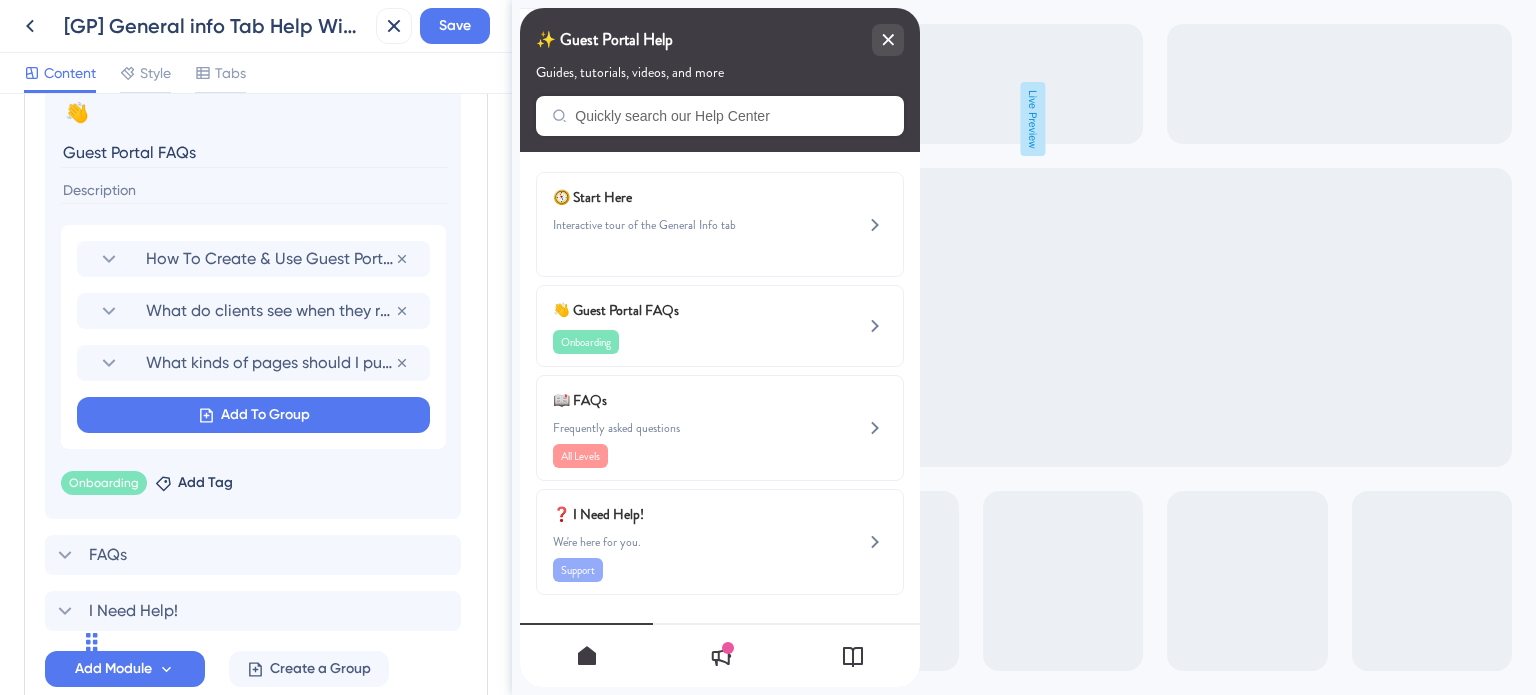 scroll, scrollTop: 1150, scrollLeft: 0, axis: vertical 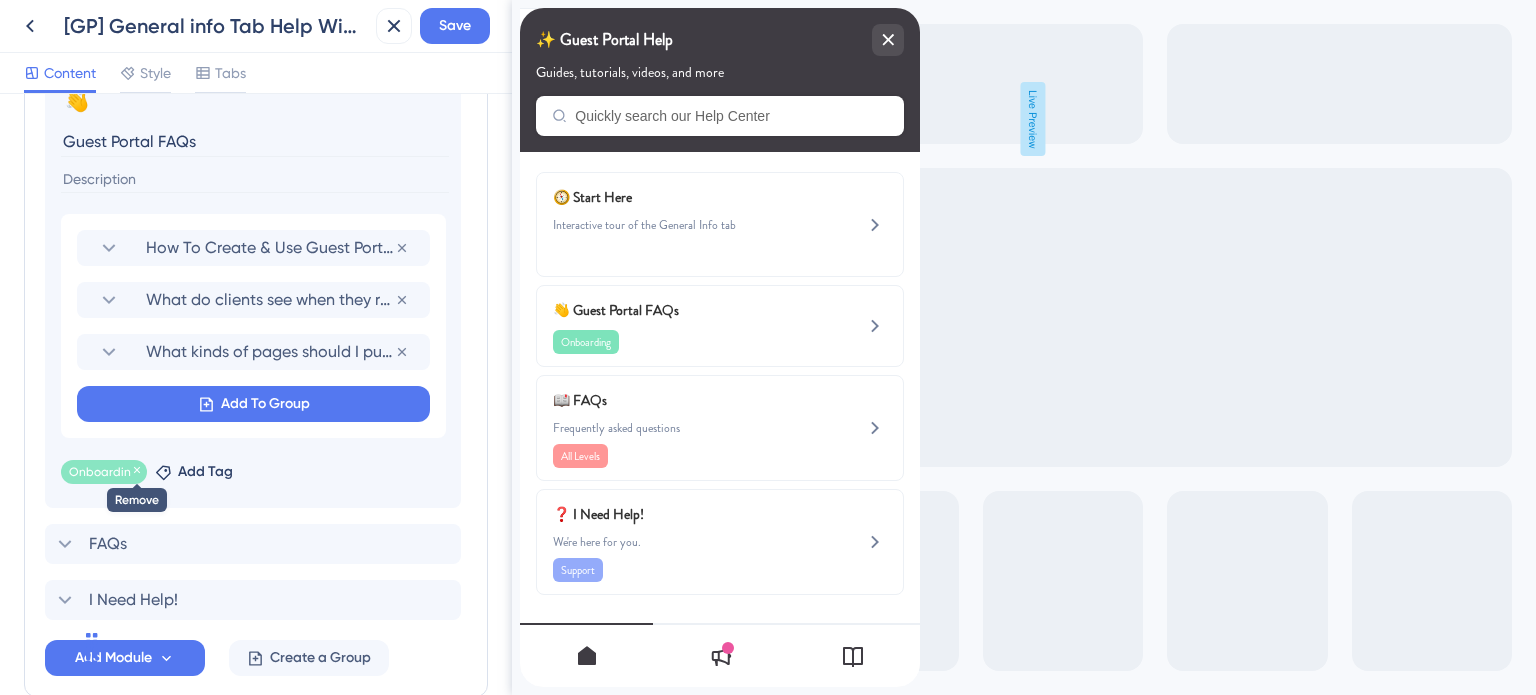 type 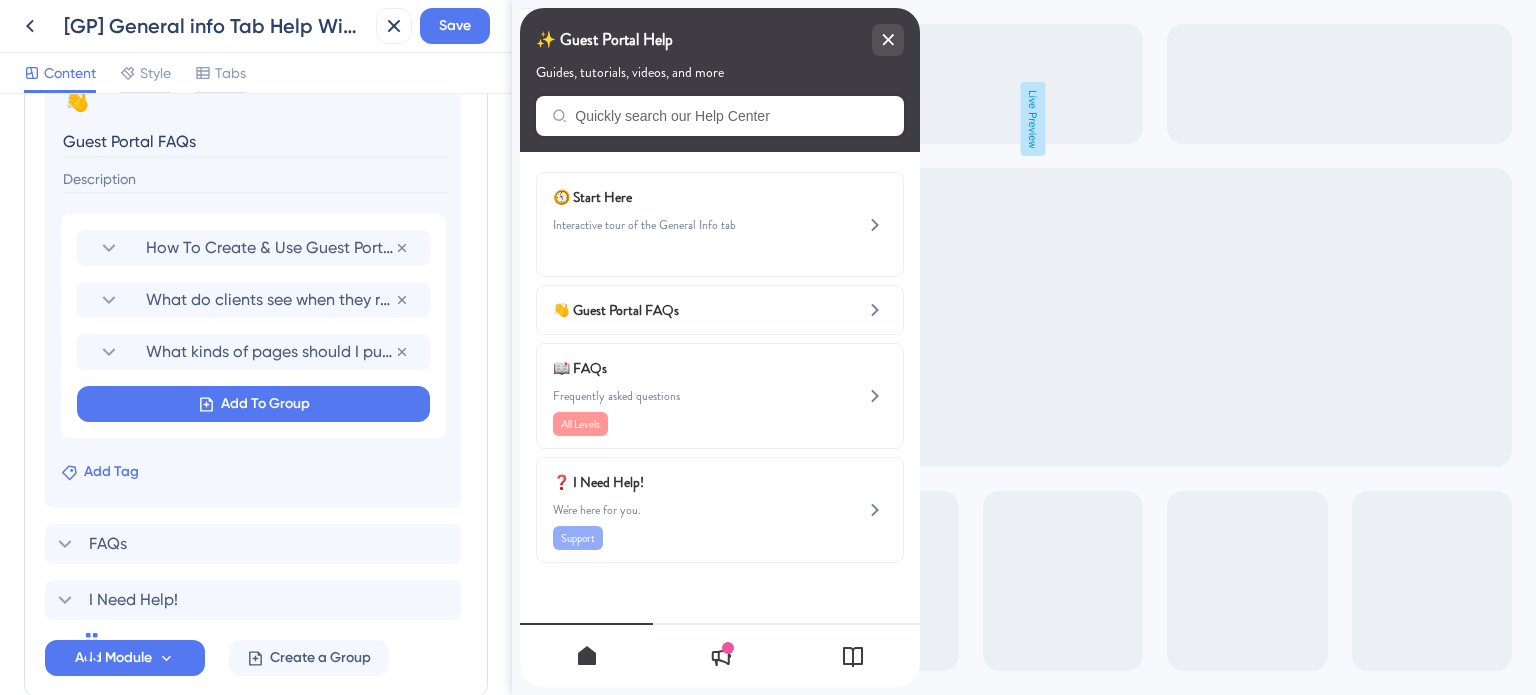 click on "Add Tag" at bounding box center [111, 472] 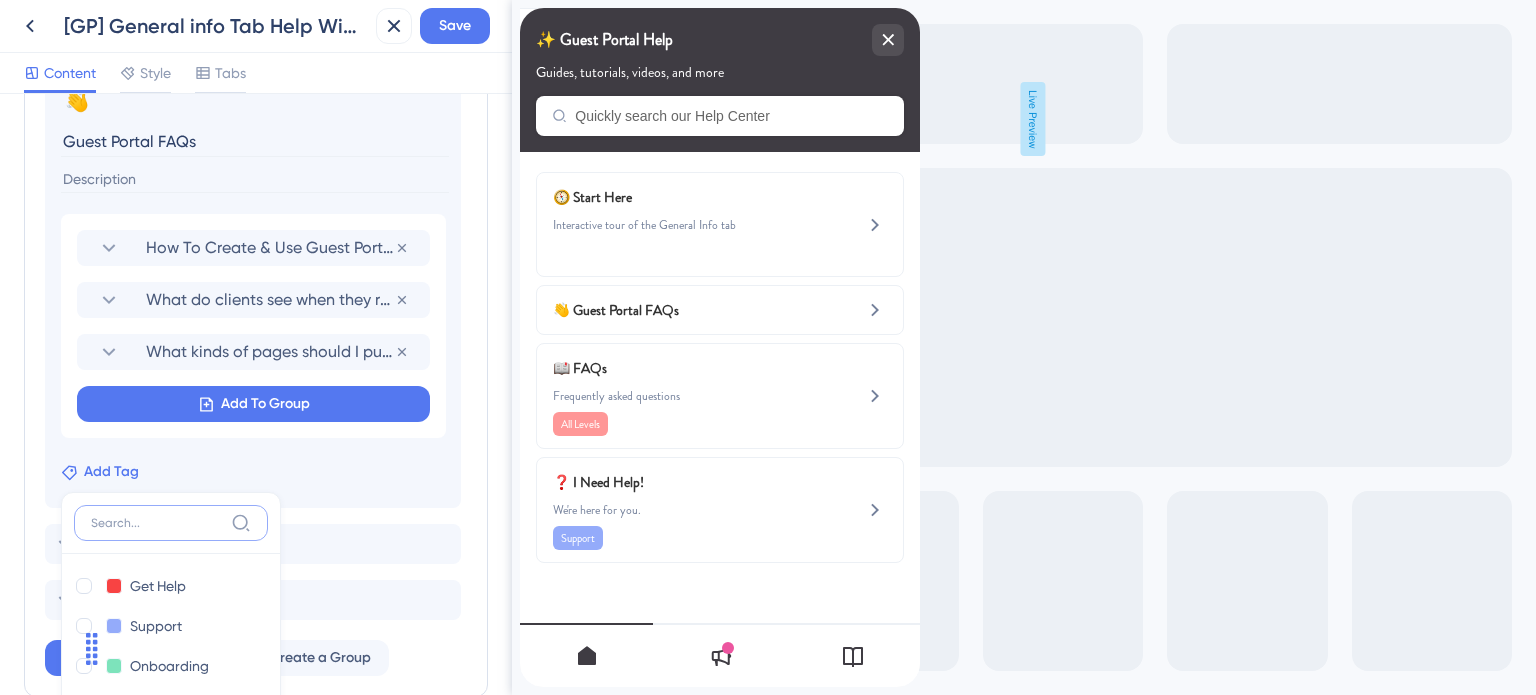 scroll, scrollTop: 1447, scrollLeft: 0, axis: vertical 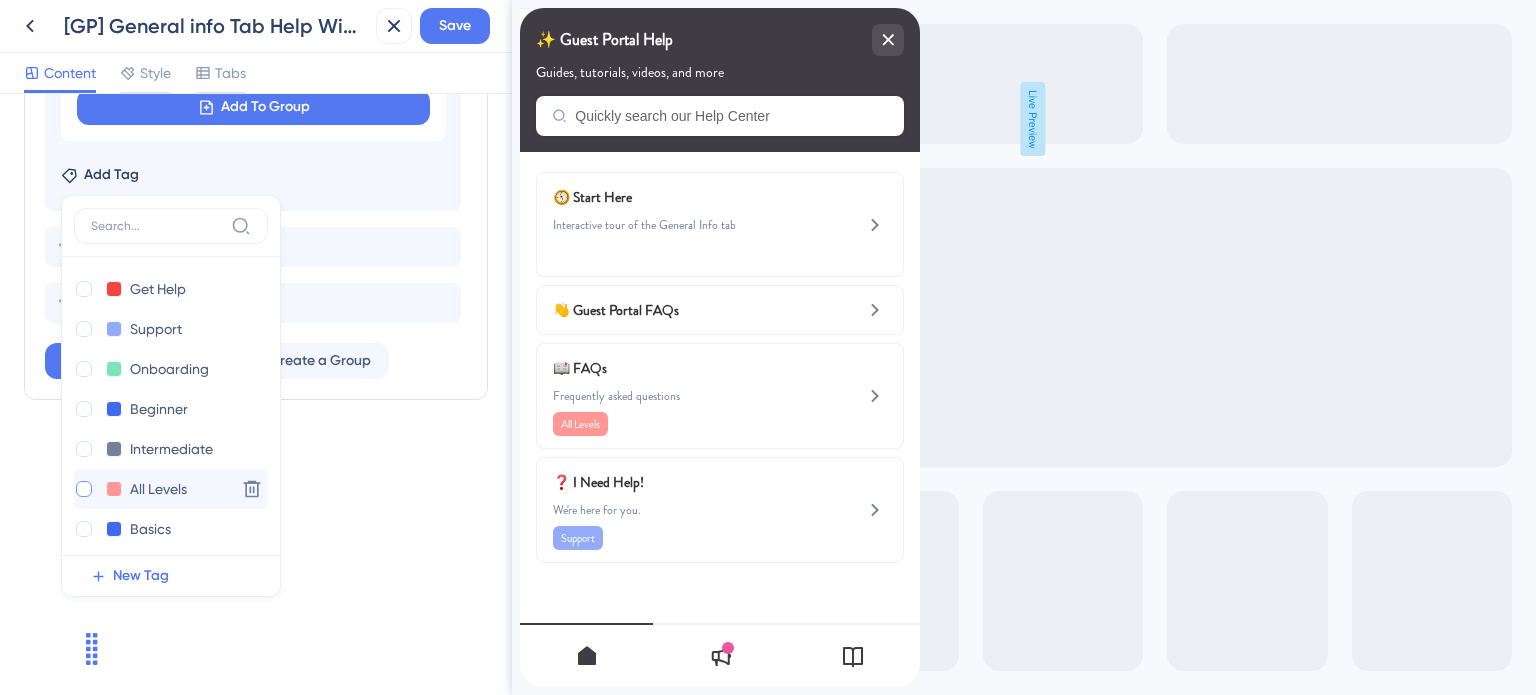 click at bounding box center [84, 489] 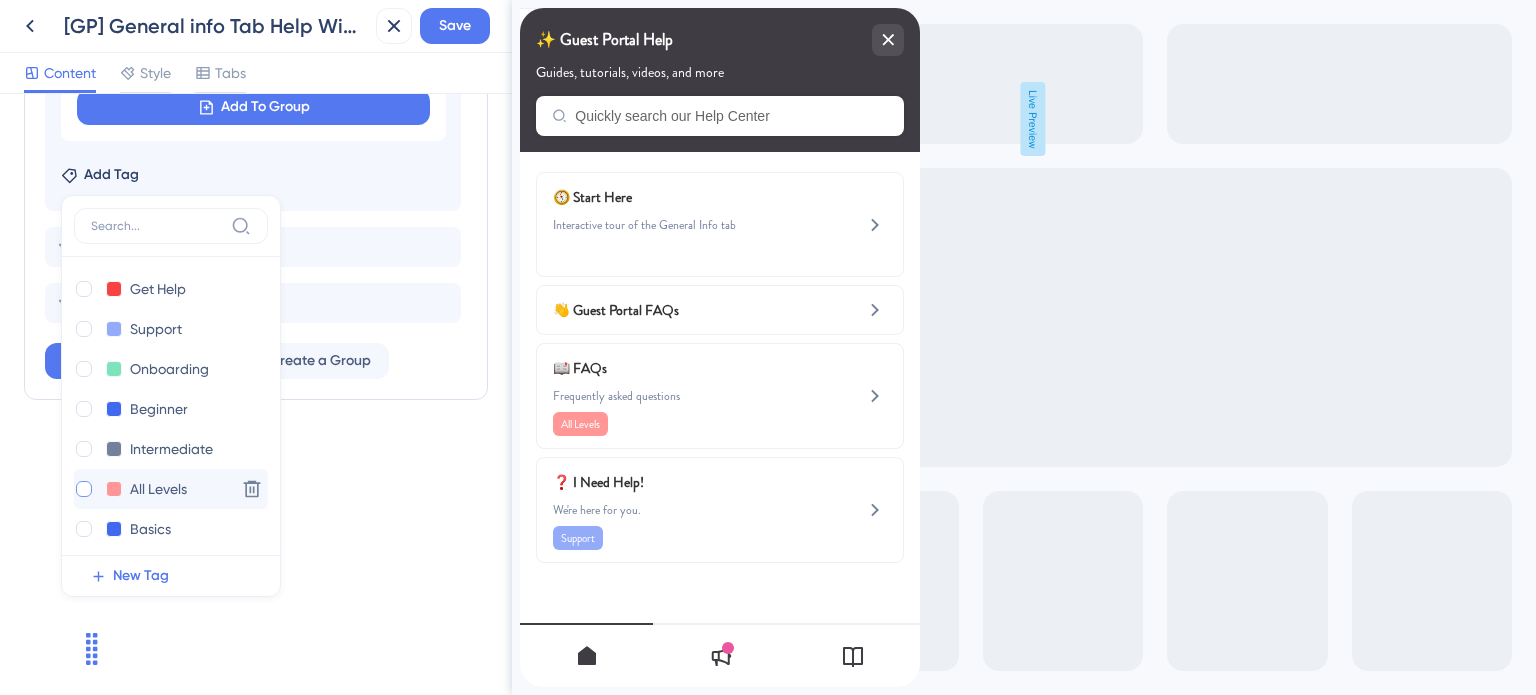 checkbox on "true" 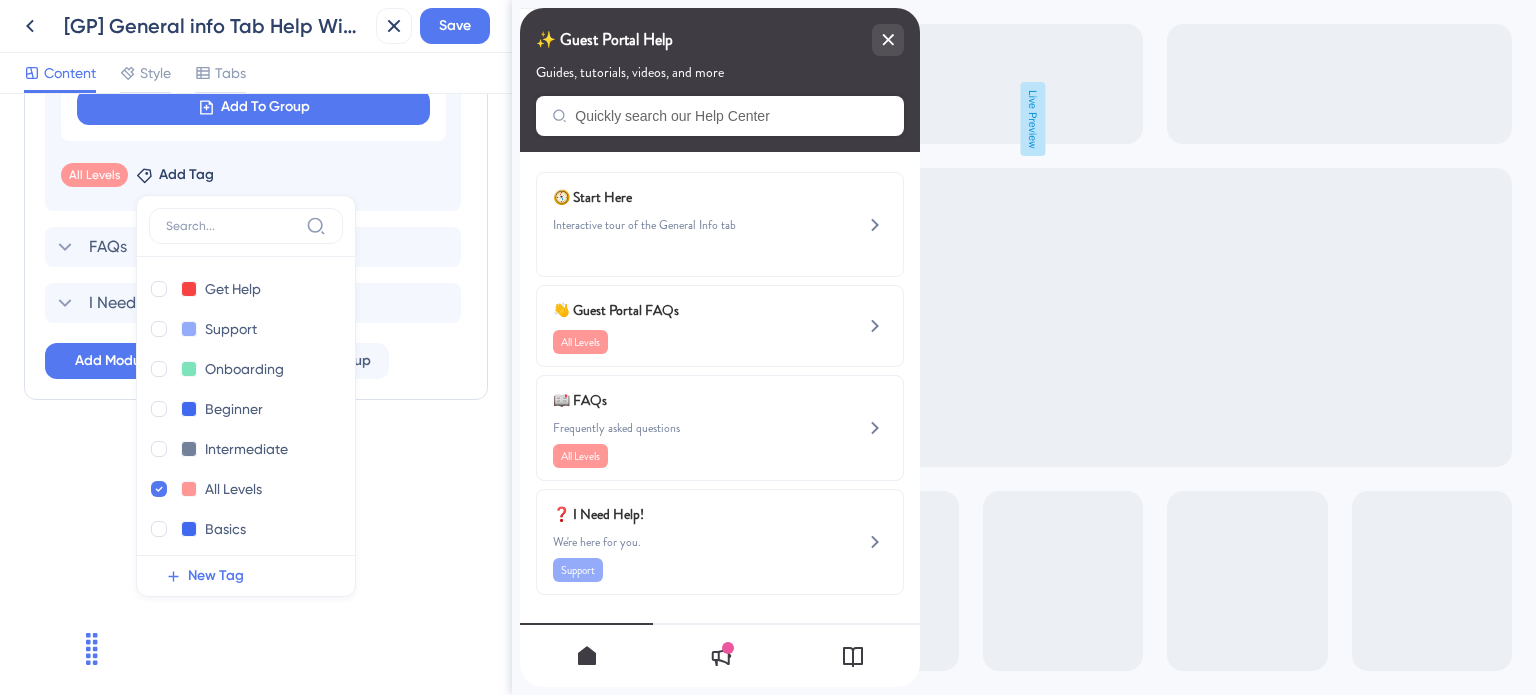 click on "Resource Center Header Title ✨ Guest Portal Help 9 ✨ Guest Portal Help Subtitle Guides, tutorials, videos, and more 1 Search Function Search Bar Search Bar Placeholder Quickly search our Help Center No Search Result Message No matching results... Open in New Tab Message Open in a new tab 3 Bring search results from a Knowledge Base Connect with UserGuiding Domain https://safariportal.help.userguiding.com/api/search?kb_id=10302&lang_code=en Search Language English (Default) Modules Add a module to create your resource center.  Learn More. Start Here Delete 👋 Change emoji Remove emoji Guest Portal FAQs How To Create & Use Guest Portals Remove from group What do clients see when they receive their Guest Portal? Remove from group What kinds of pages should I pull into my Guest Portal? Remove from group Add To Group All Levels Remove Add Tag Get Help Get Help Delete Support Support Delete Onboarding Onboarding Delete Beginner Beginner Delete Intermediate Intermediate Delete All Levels All Levels Delete FAQs" at bounding box center (256, 394) 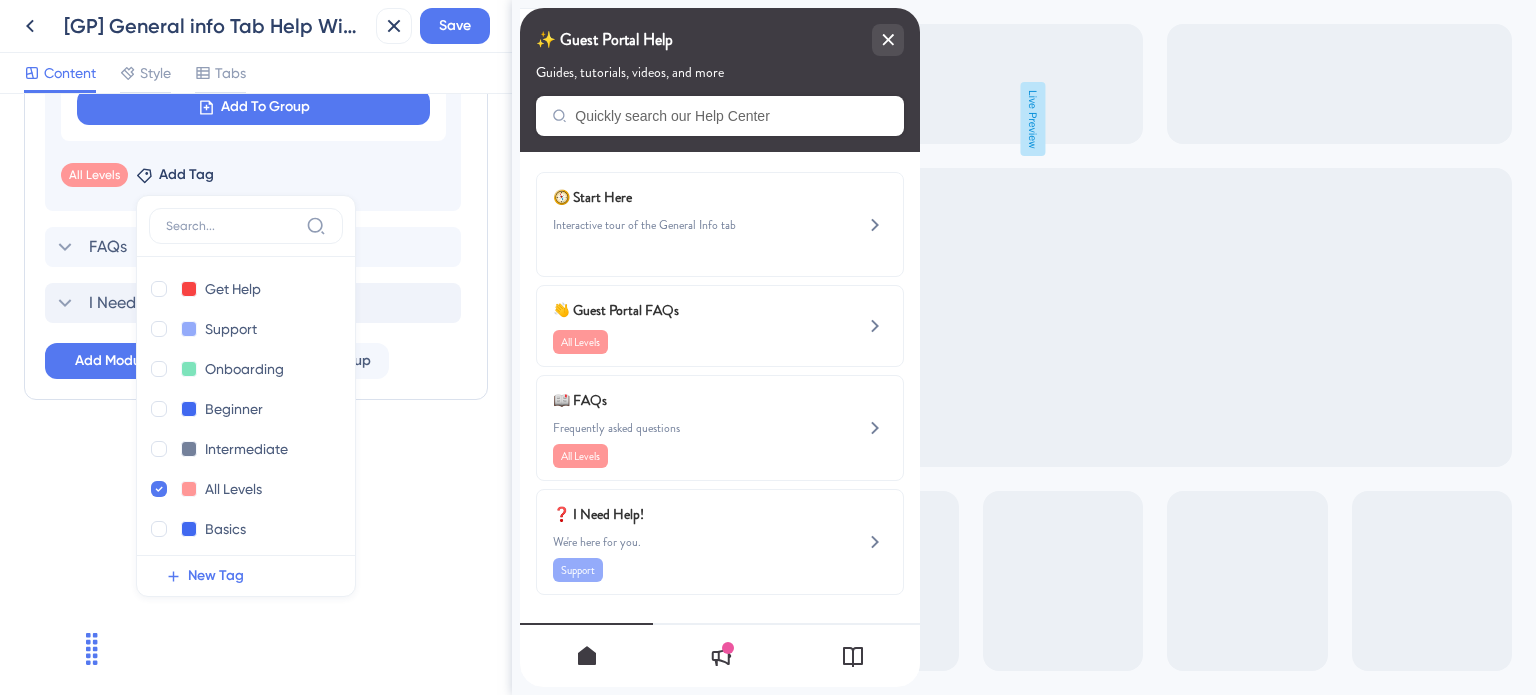 scroll, scrollTop: 1254, scrollLeft: 0, axis: vertical 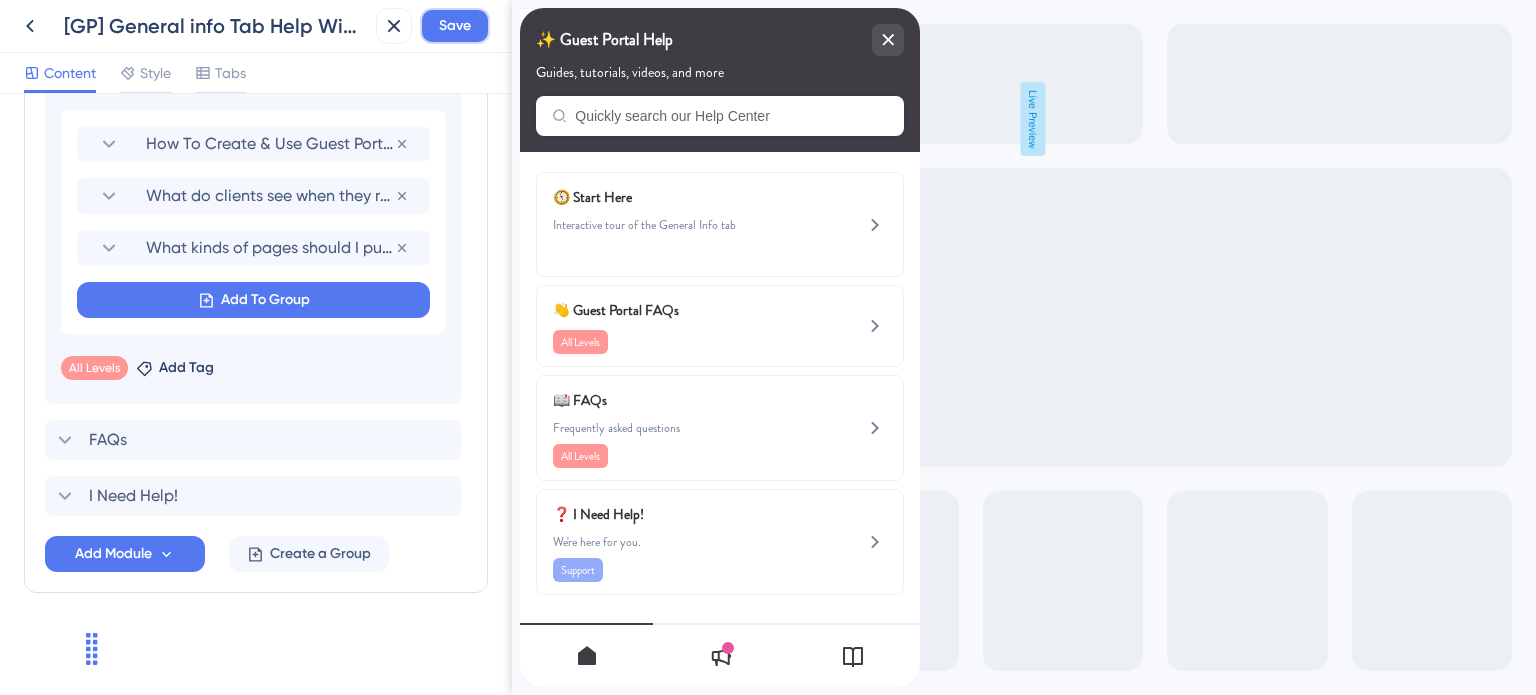 click on "Save" at bounding box center (455, 26) 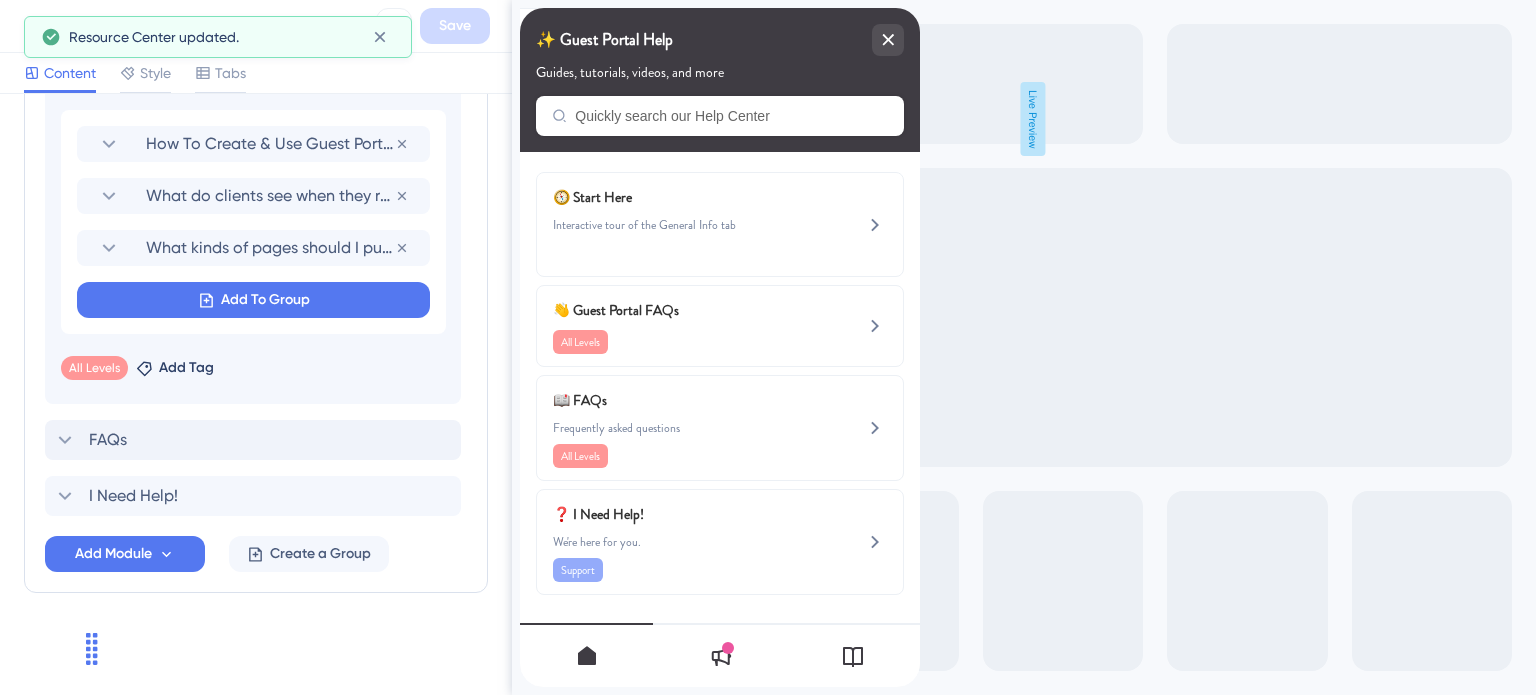 scroll, scrollTop: 1154, scrollLeft: 0, axis: vertical 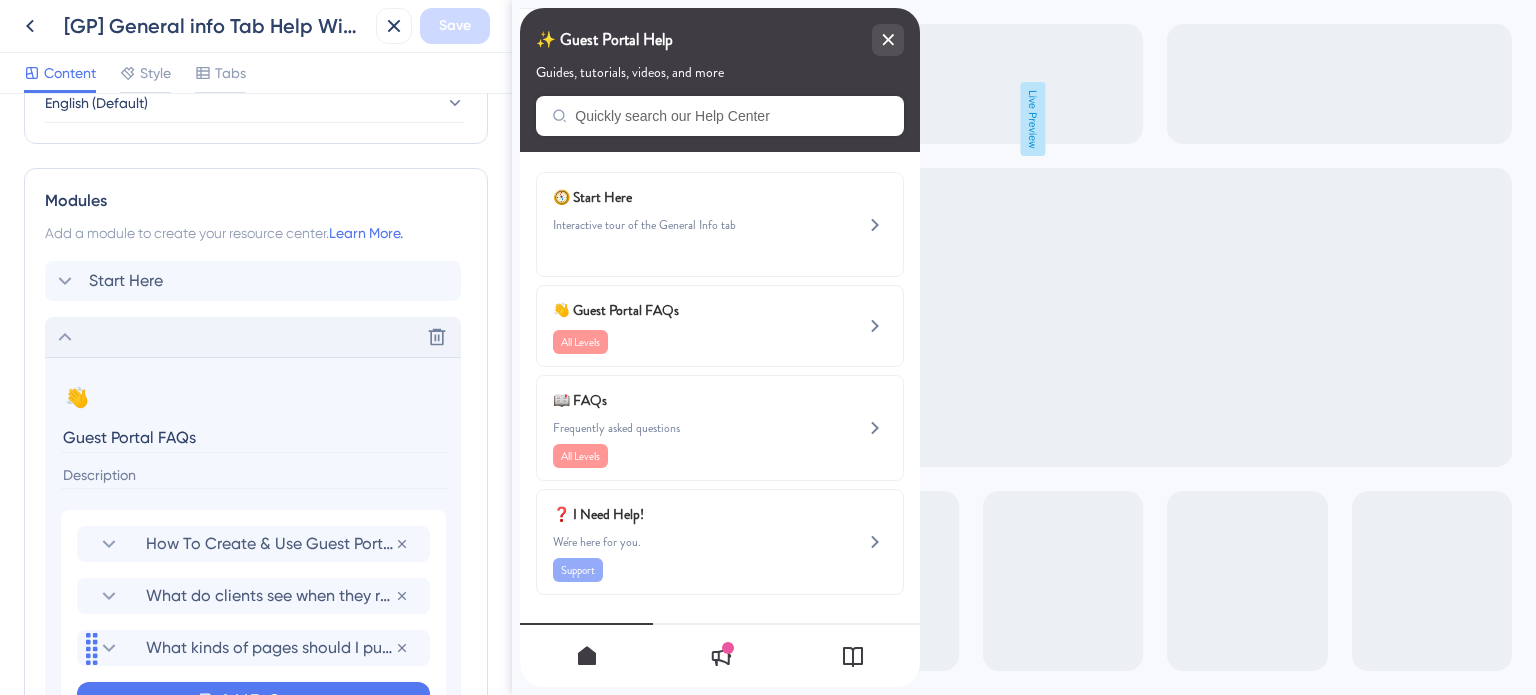 click 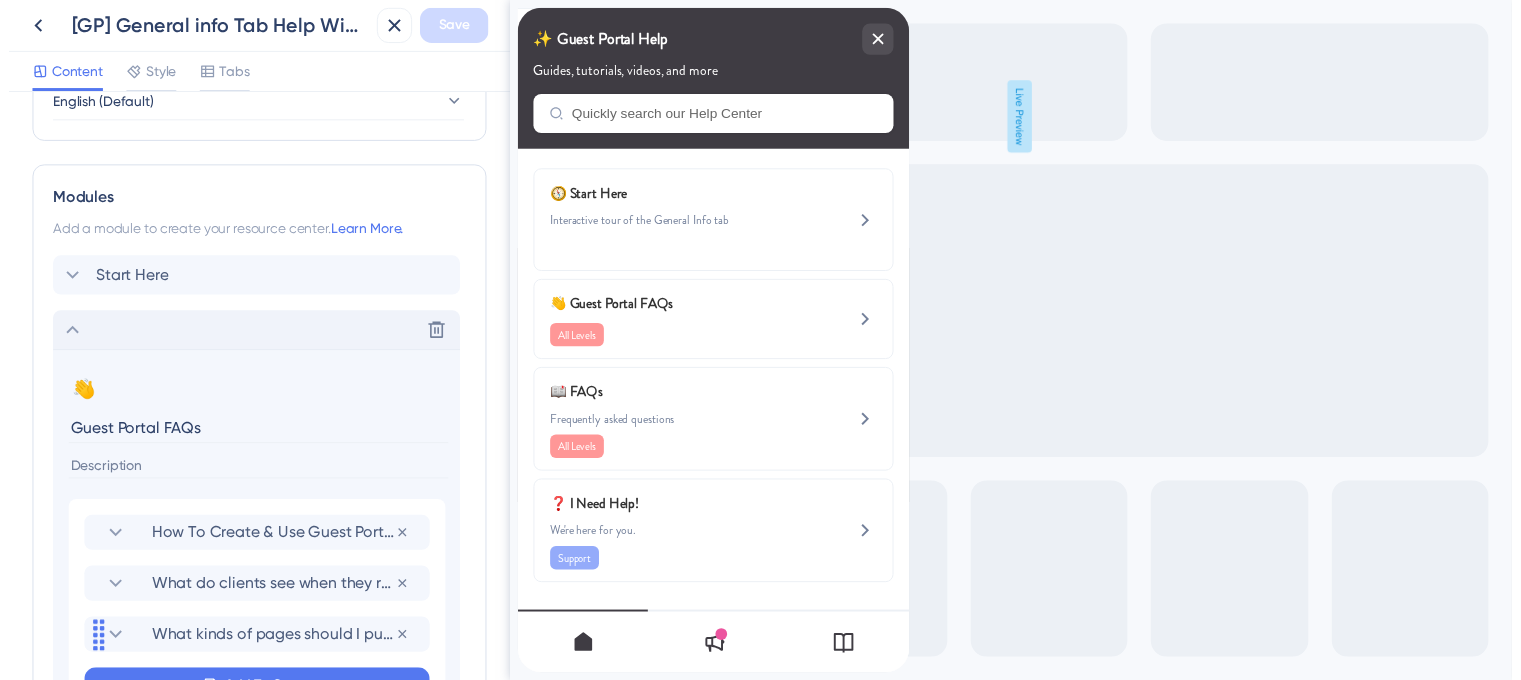 scroll, scrollTop: 807, scrollLeft: 0, axis: vertical 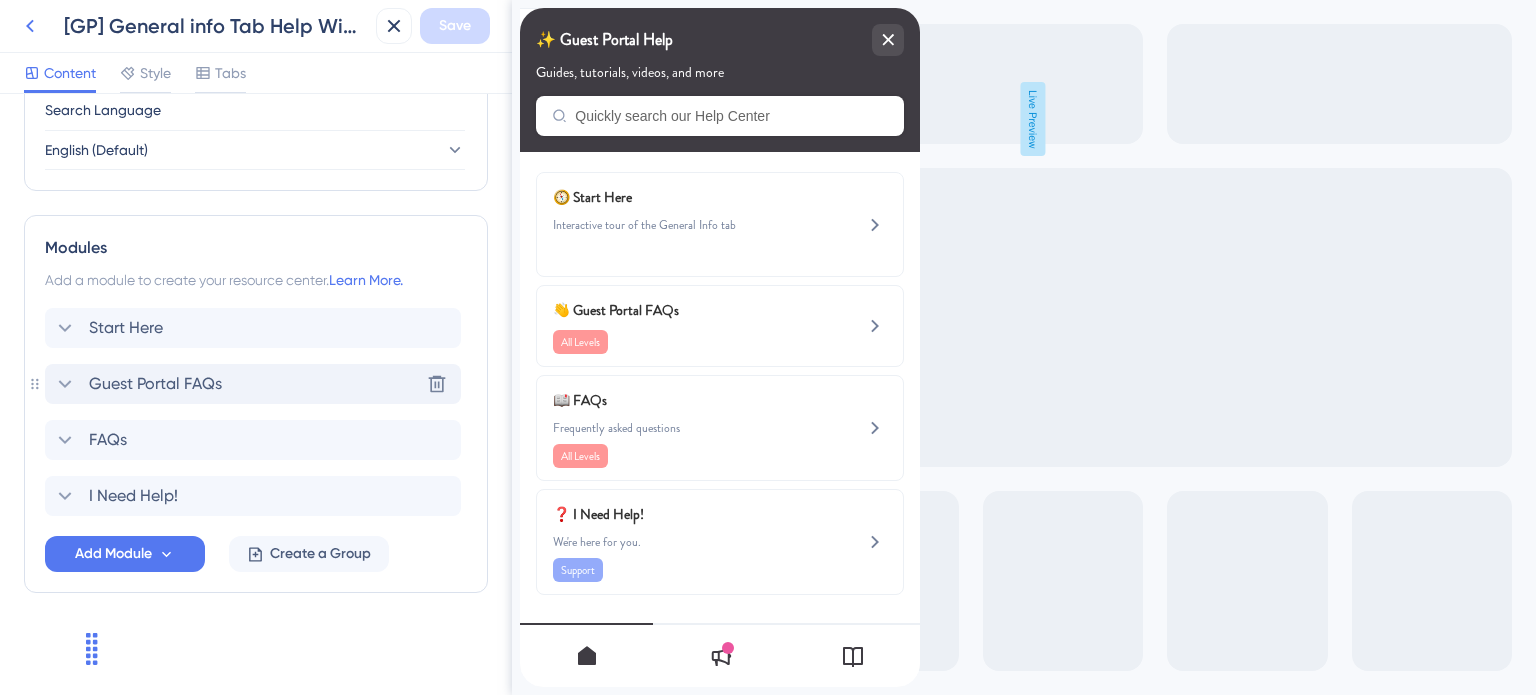 click 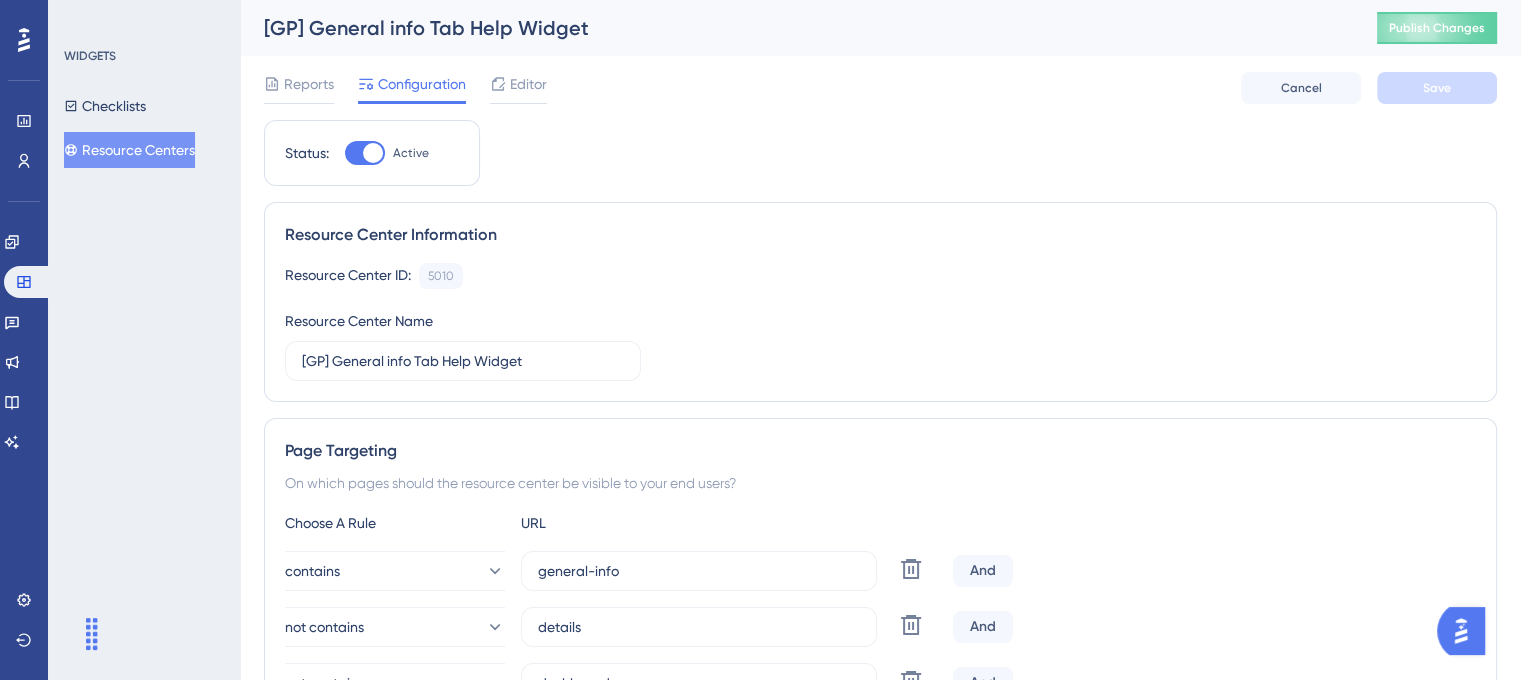 click on "Resource Centers" at bounding box center [129, 150] 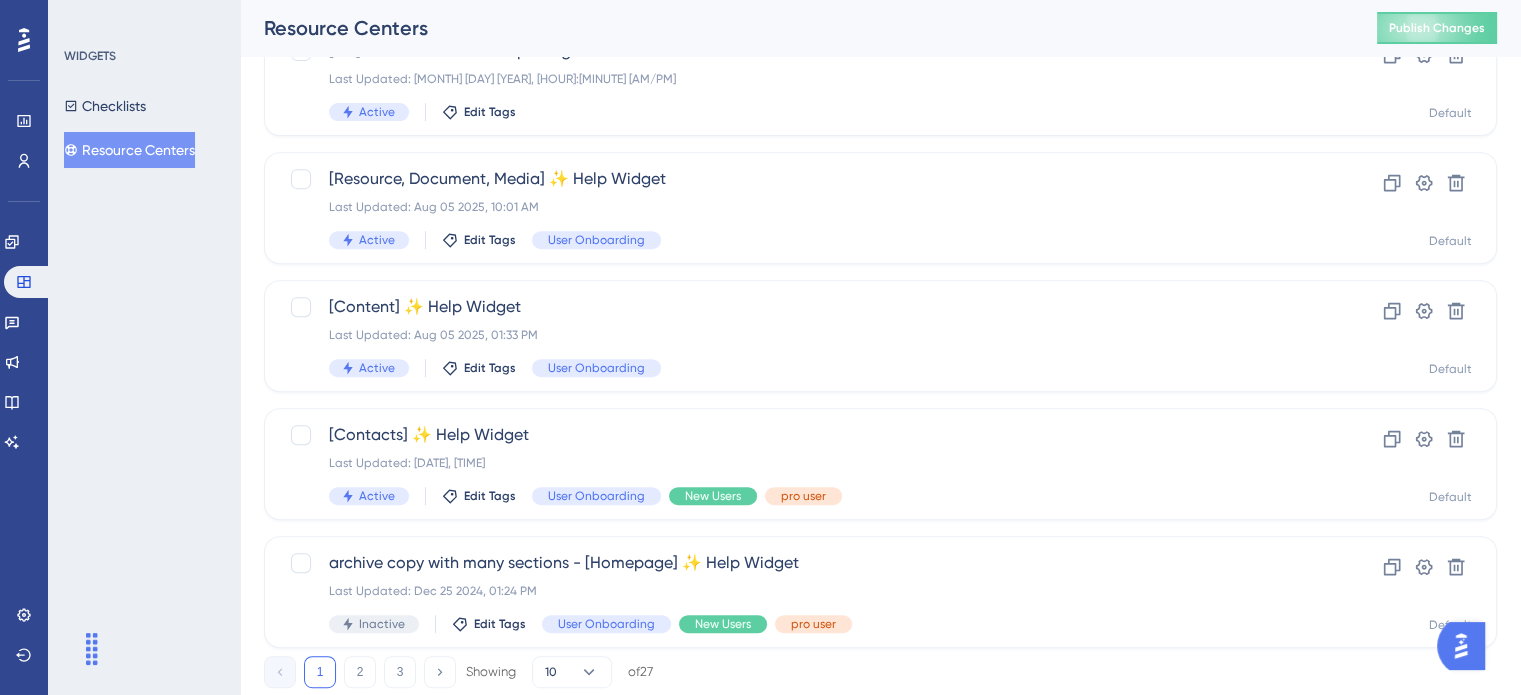 scroll, scrollTop: 856, scrollLeft: 0, axis: vertical 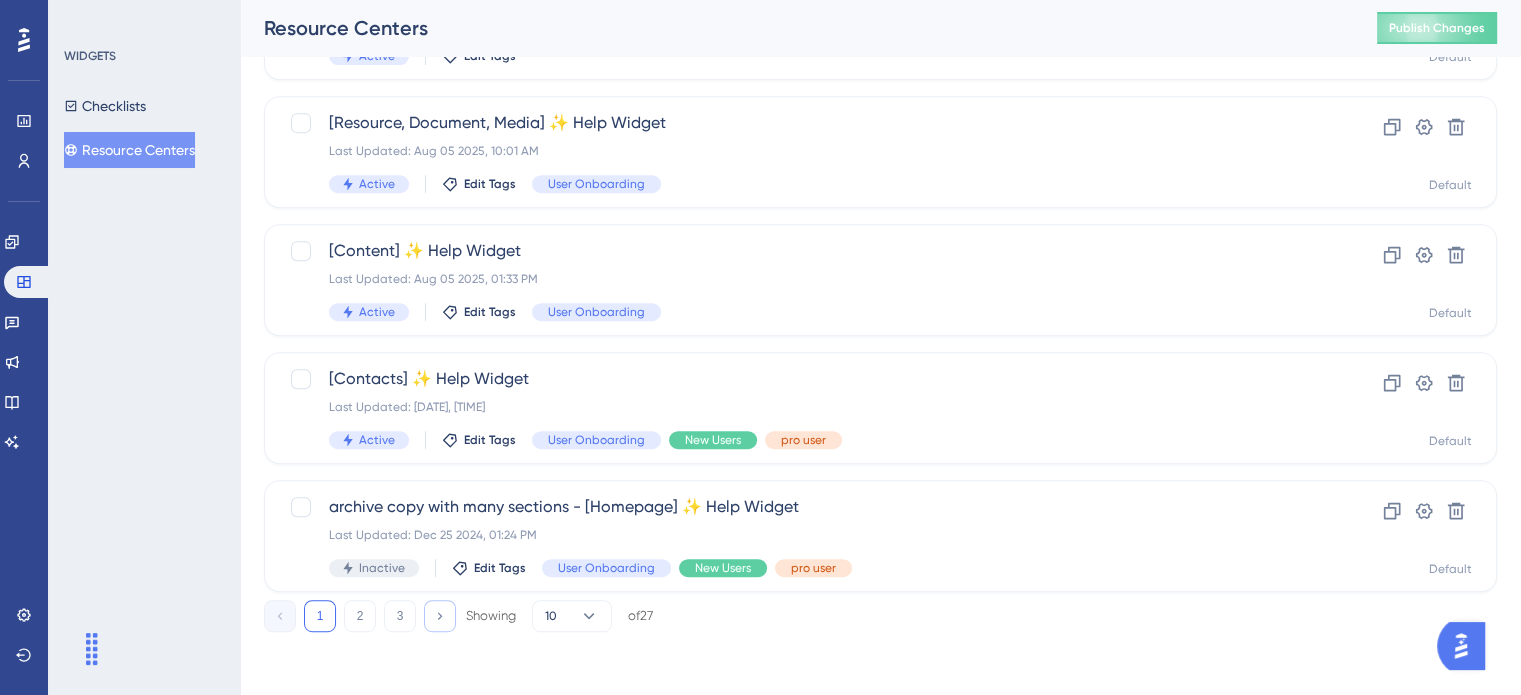 click at bounding box center (440, 616) 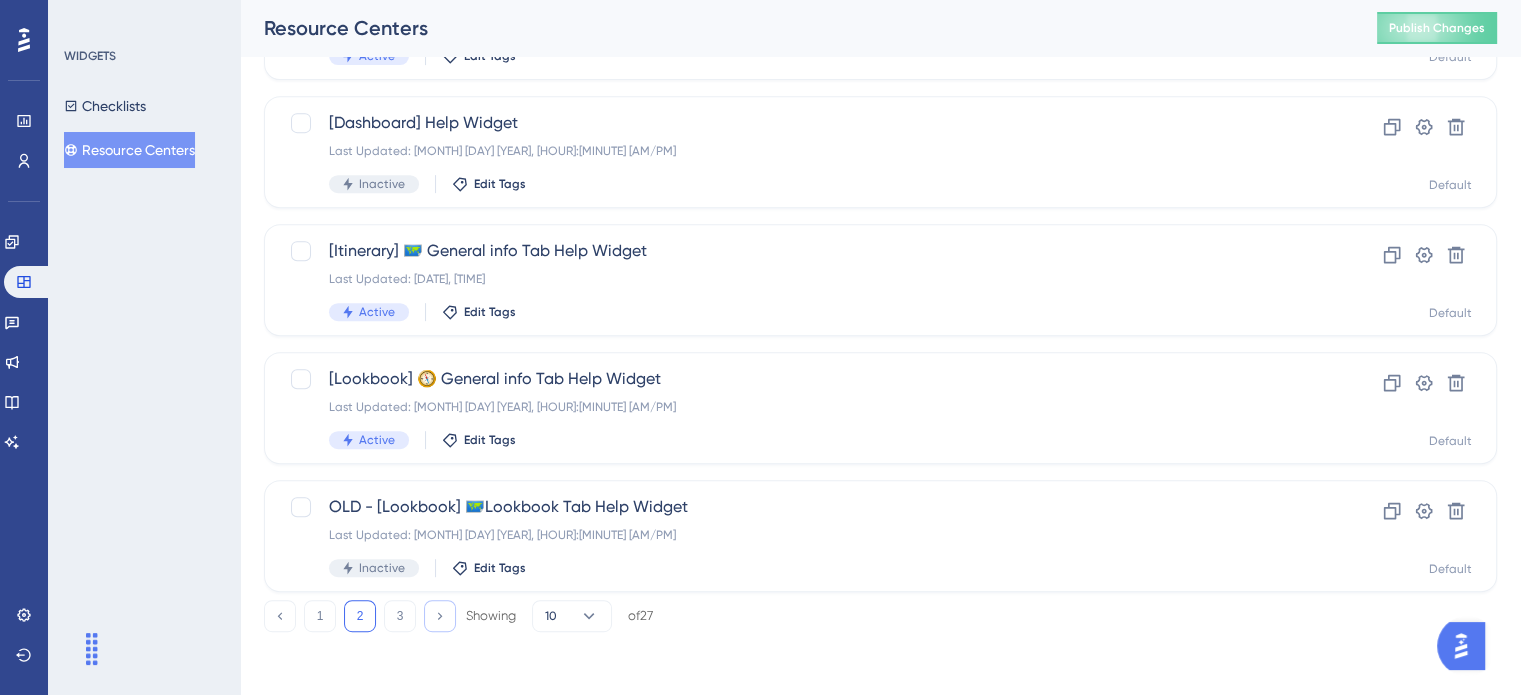 click at bounding box center [440, 616] 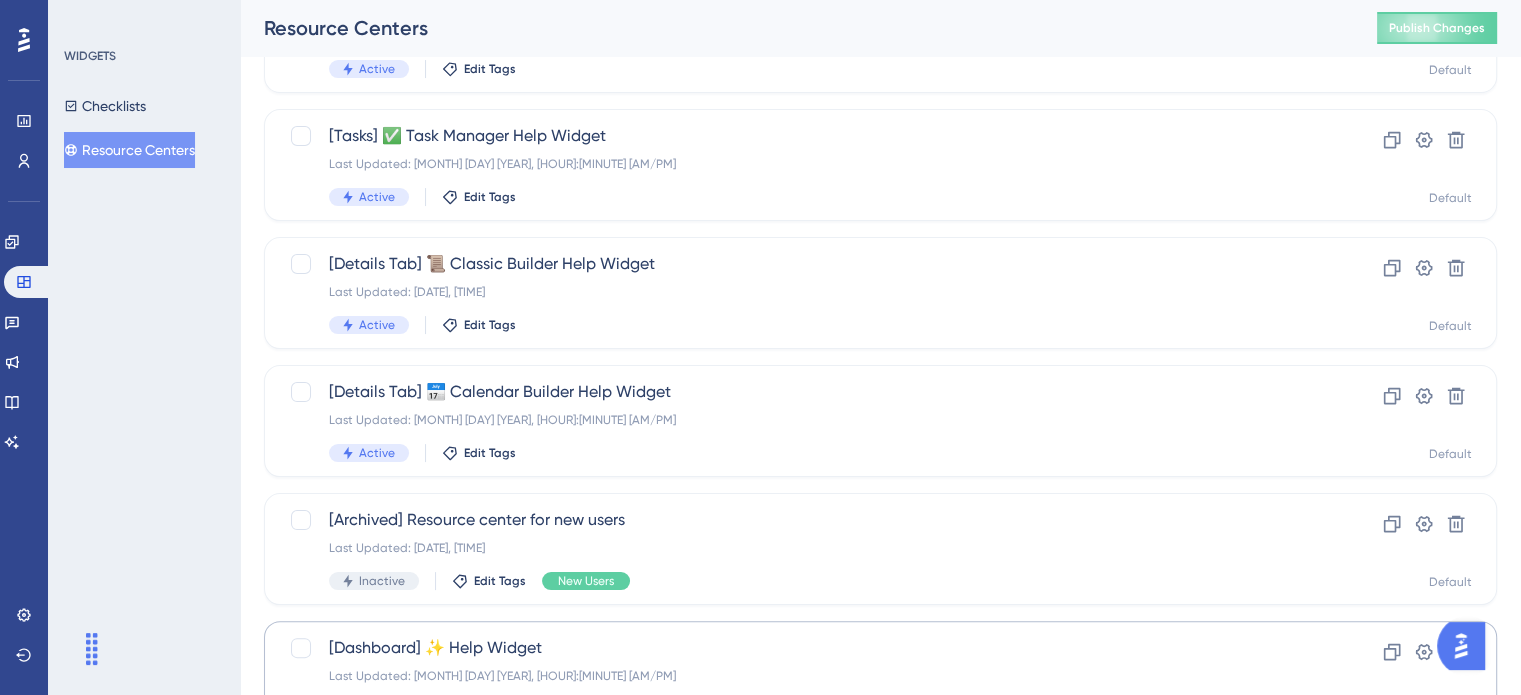 scroll, scrollTop: 272, scrollLeft: 0, axis: vertical 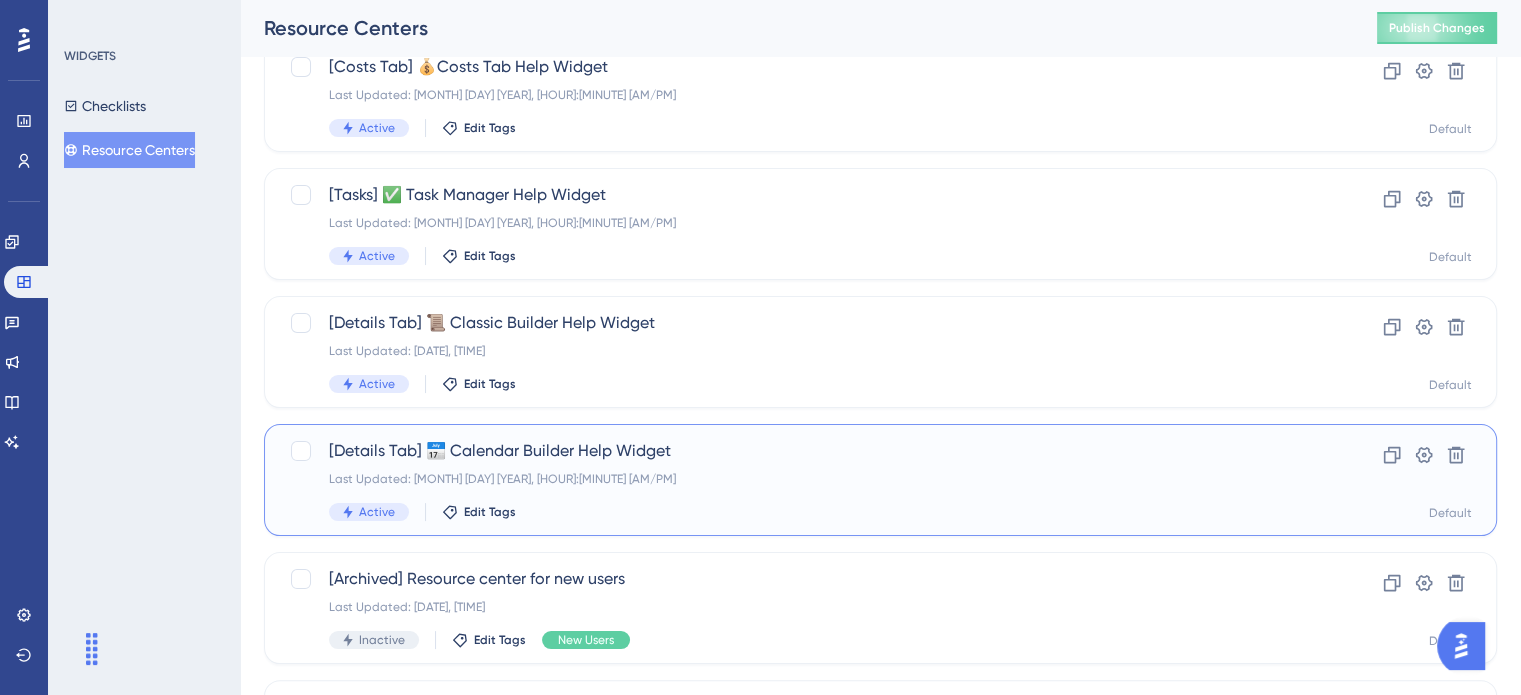 click on "[Details Tab] 📅 Calendar Builder Help Widget Last Updated: Aug 07 2025, 06:18 AM Active Edit Tags" at bounding box center [800, 480] 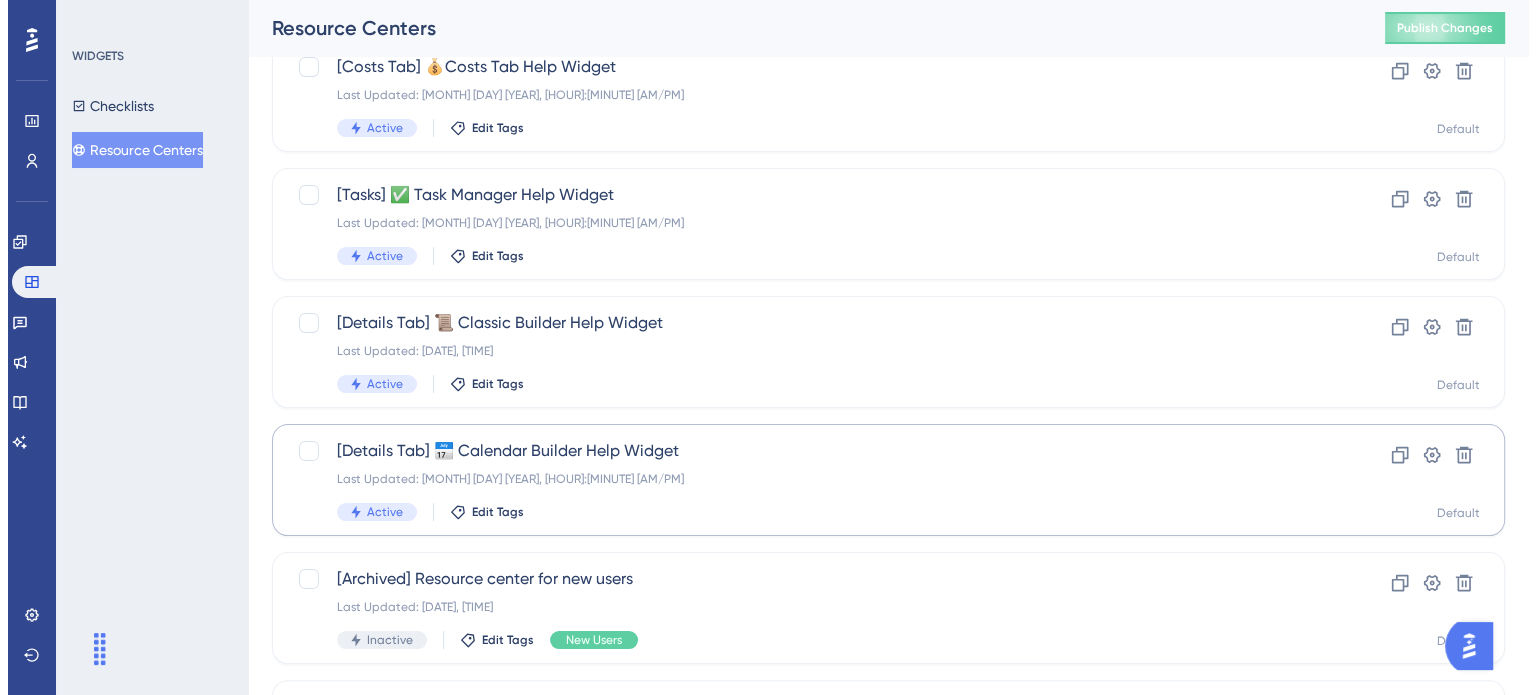 scroll, scrollTop: 0, scrollLeft: 0, axis: both 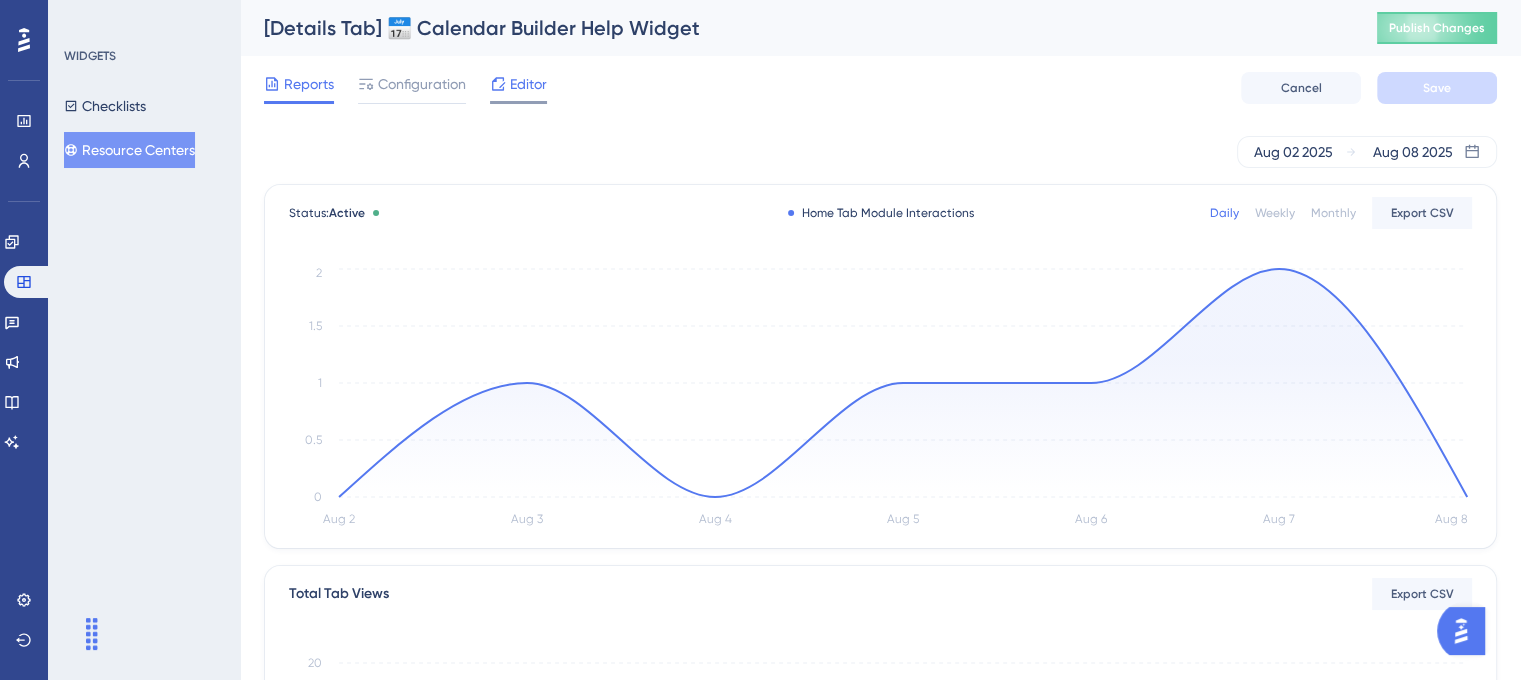click on "Editor" at bounding box center [528, 84] 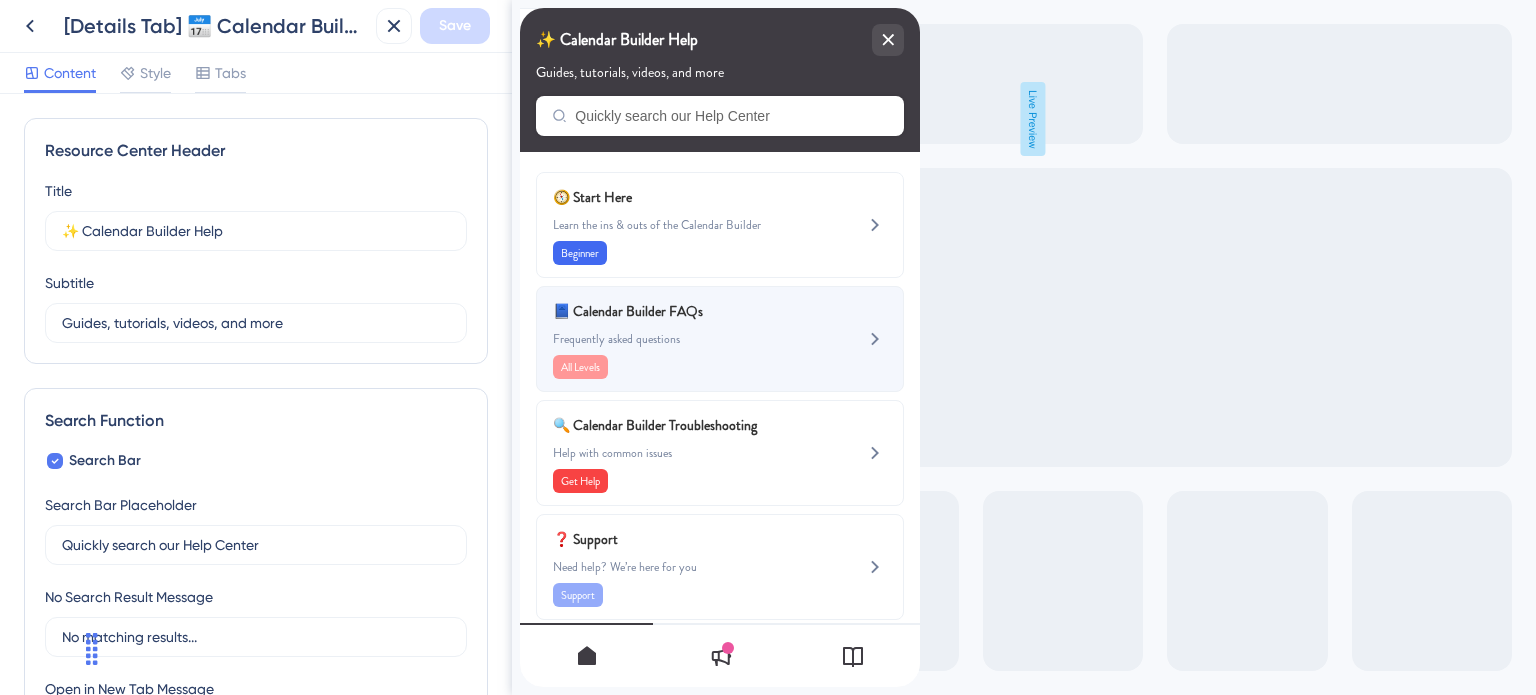 scroll, scrollTop: 0, scrollLeft: 0, axis: both 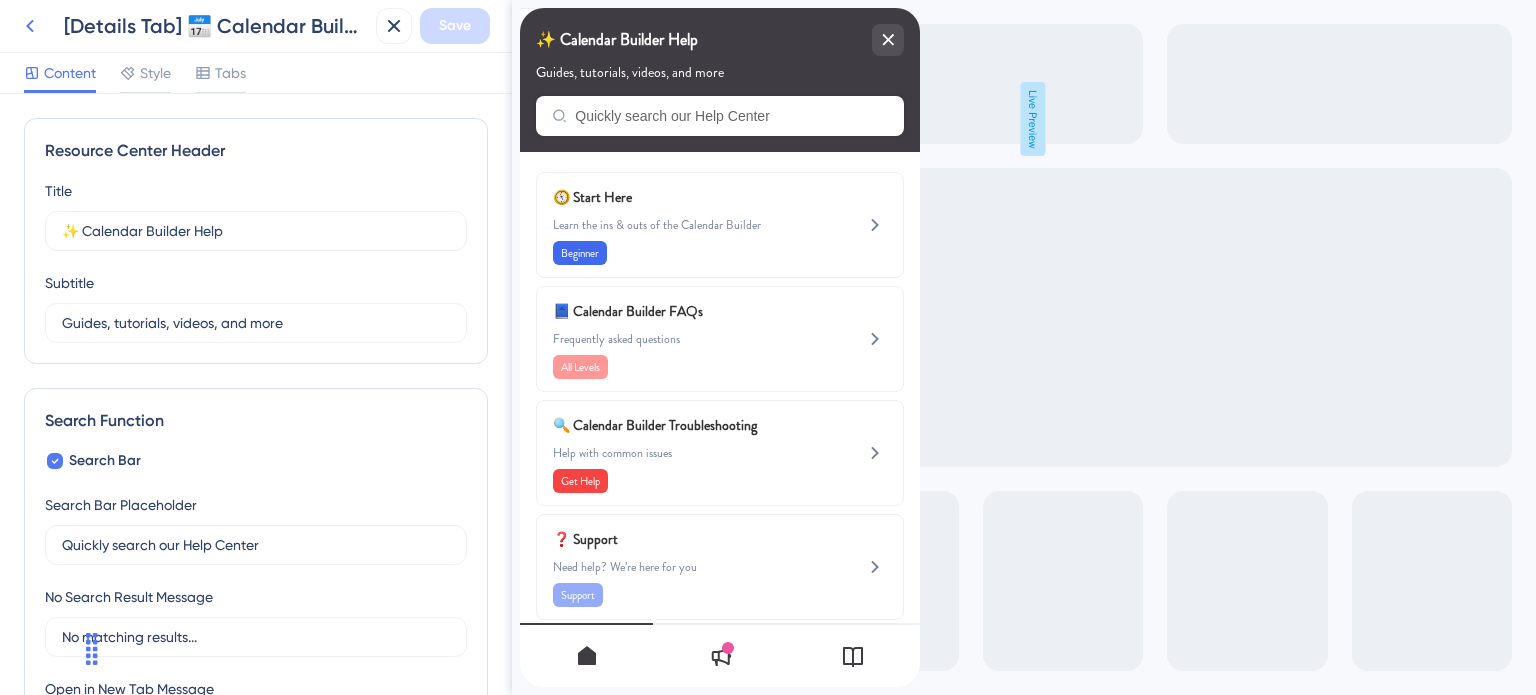 click 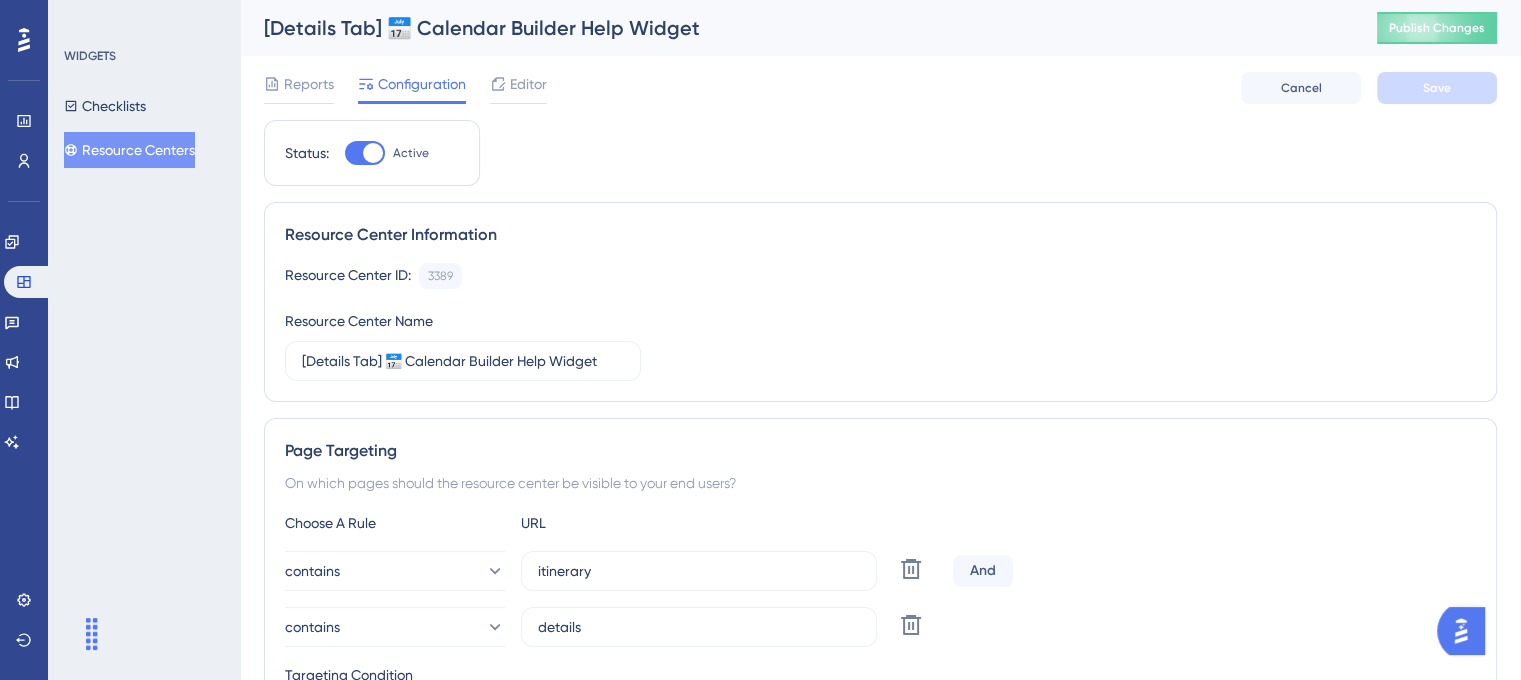 click on "Resource Centers" at bounding box center [129, 150] 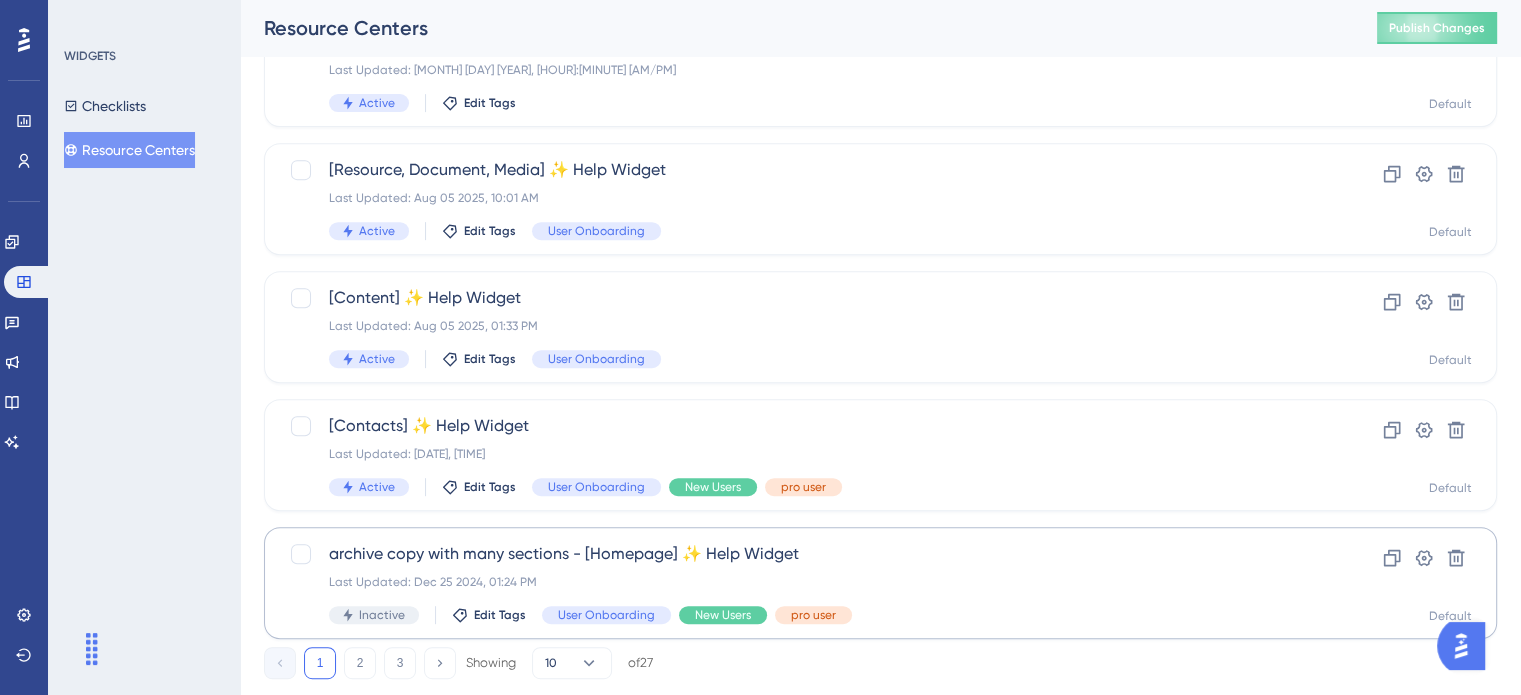 scroll, scrollTop: 856, scrollLeft: 0, axis: vertical 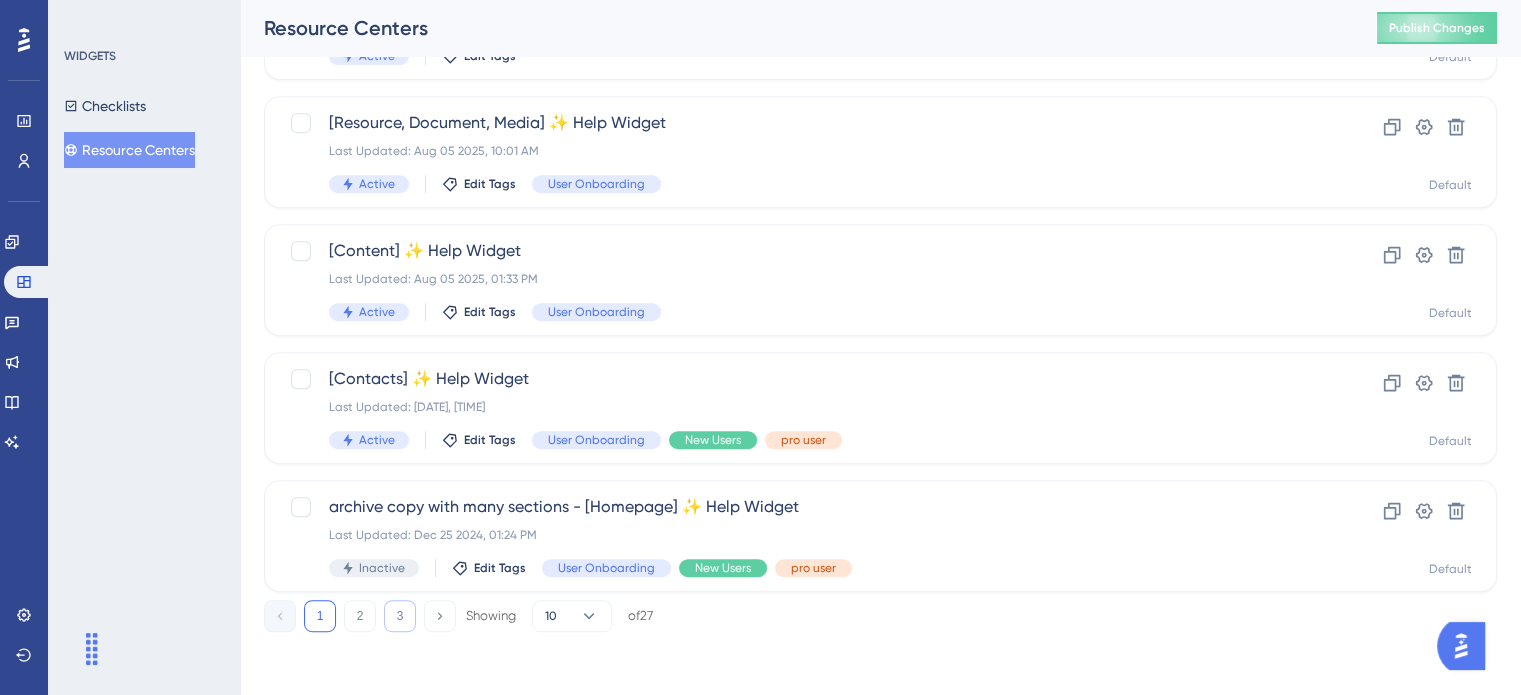click on "3" at bounding box center [400, 616] 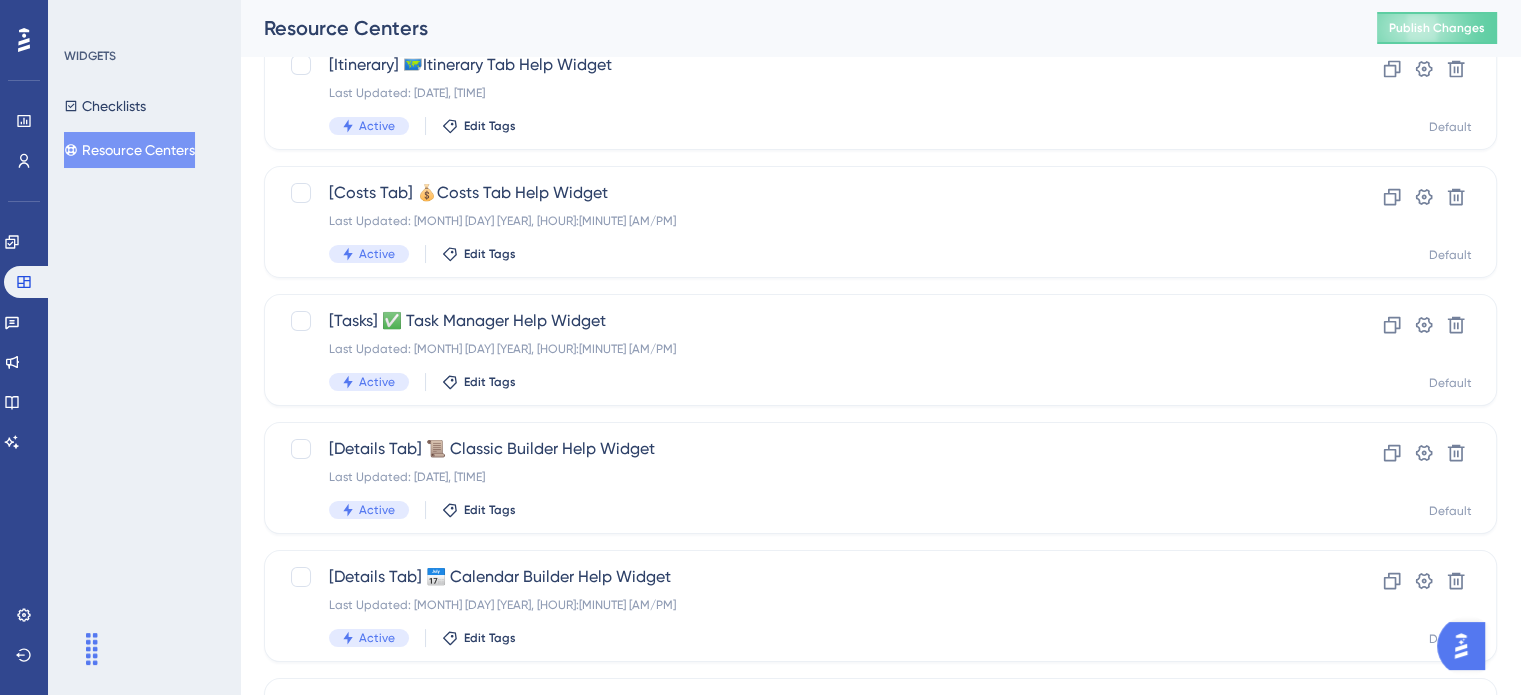 scroll, scrollTop: 72, scrollLeft: 0, axis: vertical 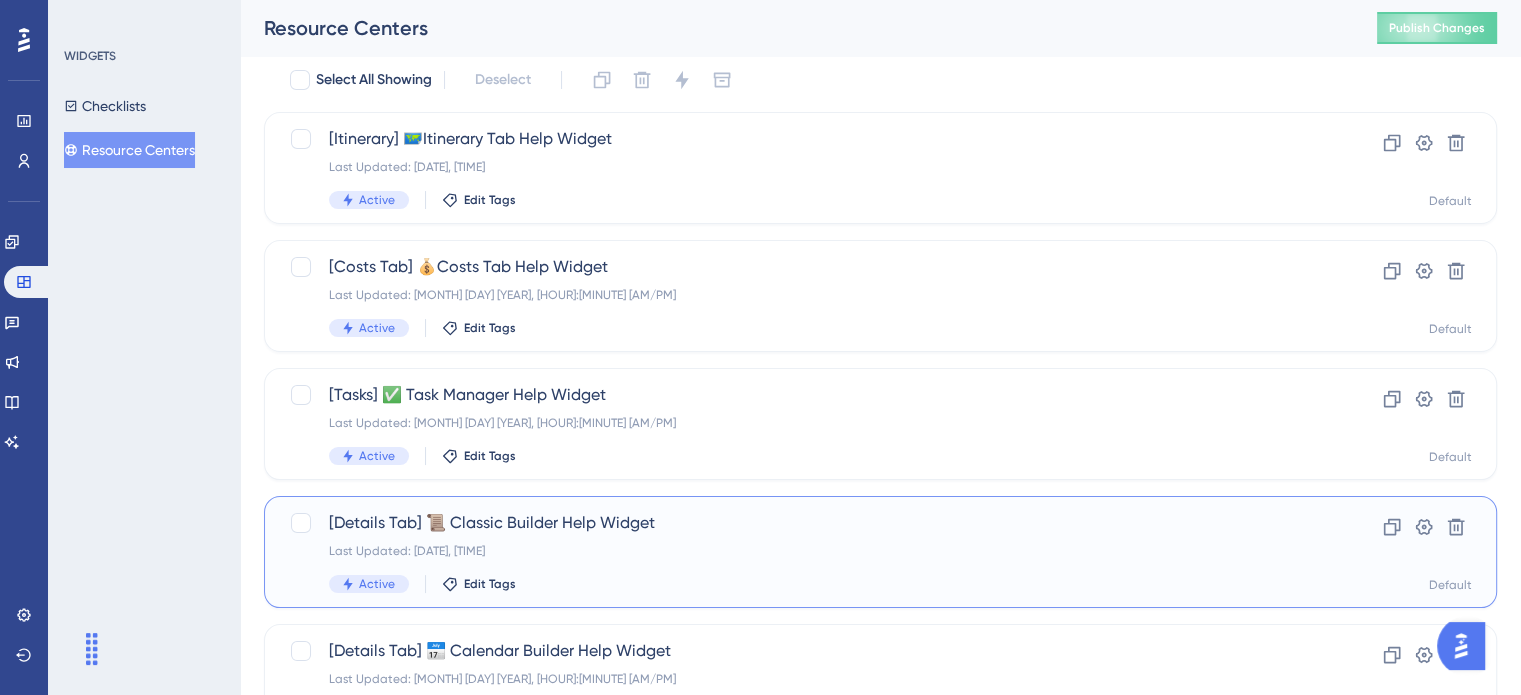 click on "[Details Tab] 📜 Classic Builder Help Widget" at bounding box center [800, 523] 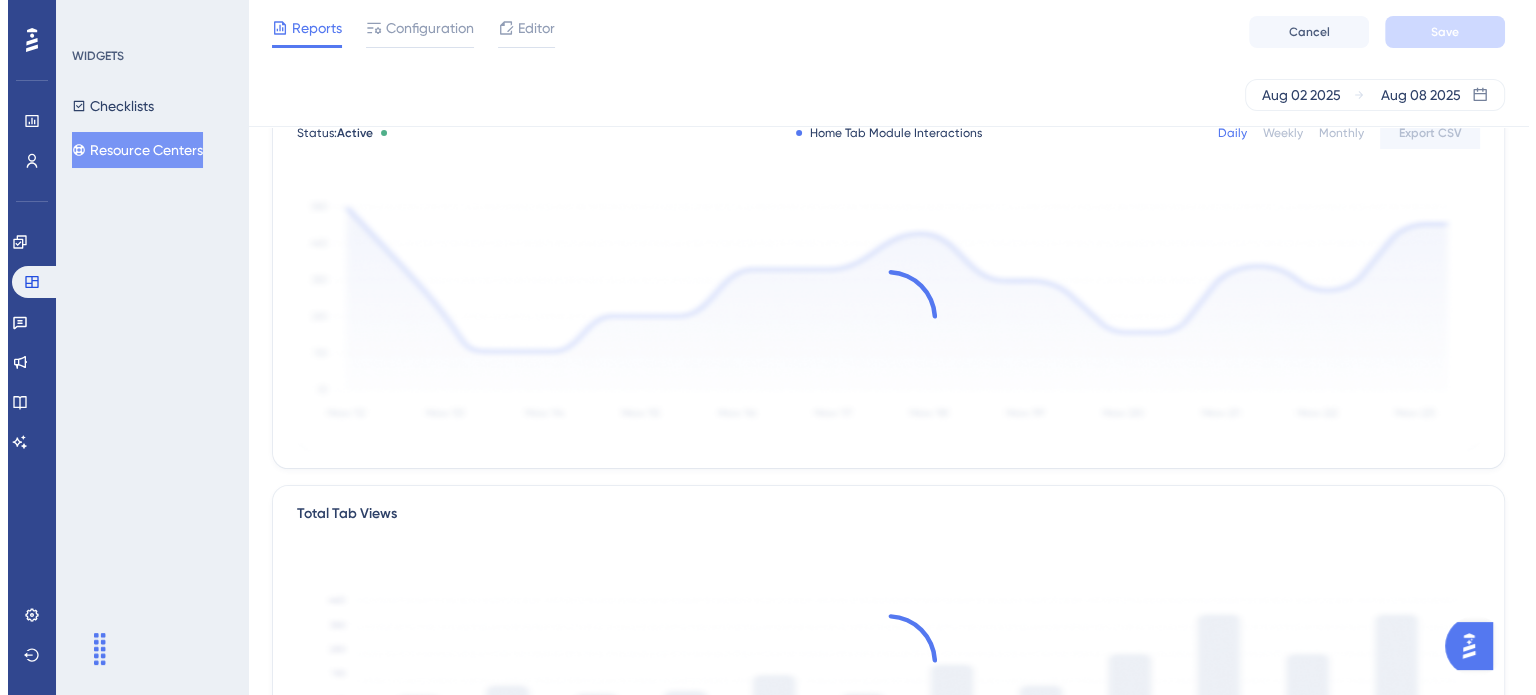 scroll, scrollTop: 0, scrollLeft: 0, axis: both 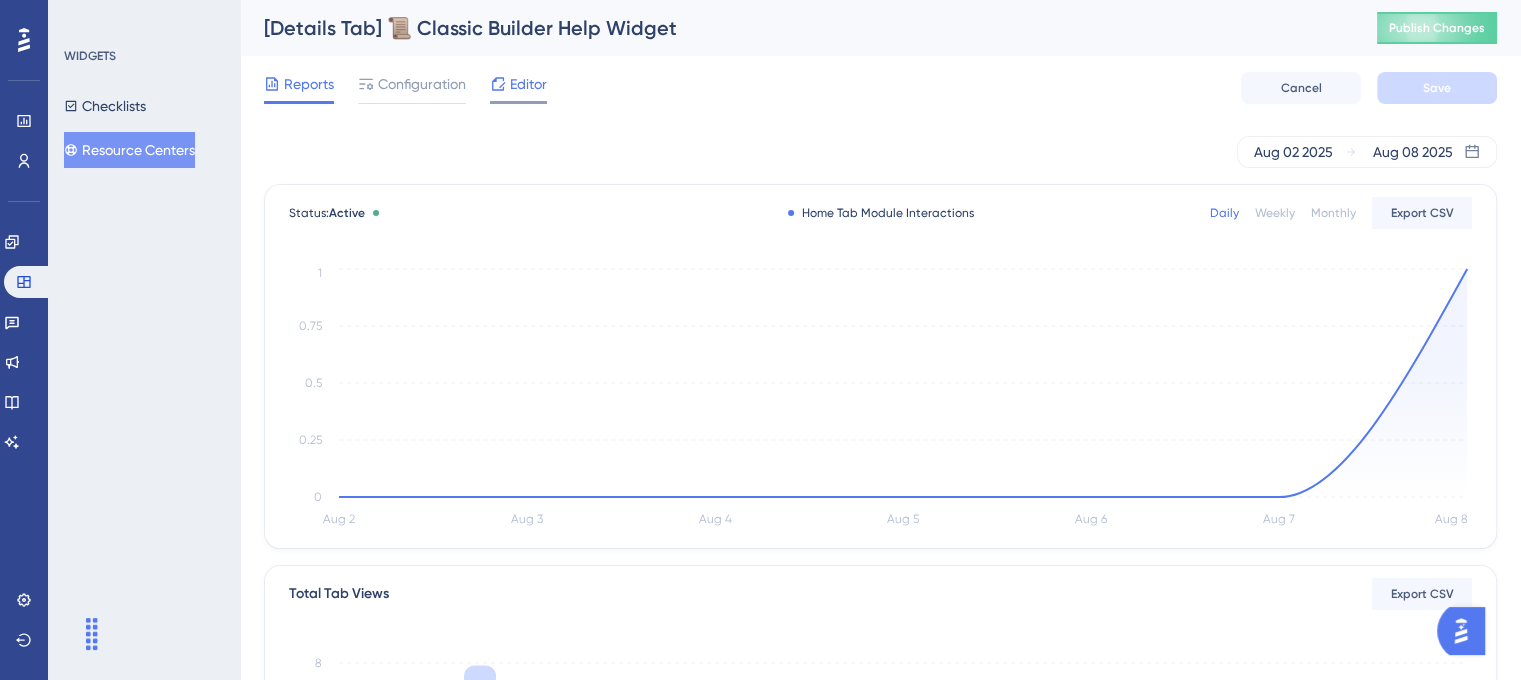 click on "Editor" at bounding box center (528, 84) 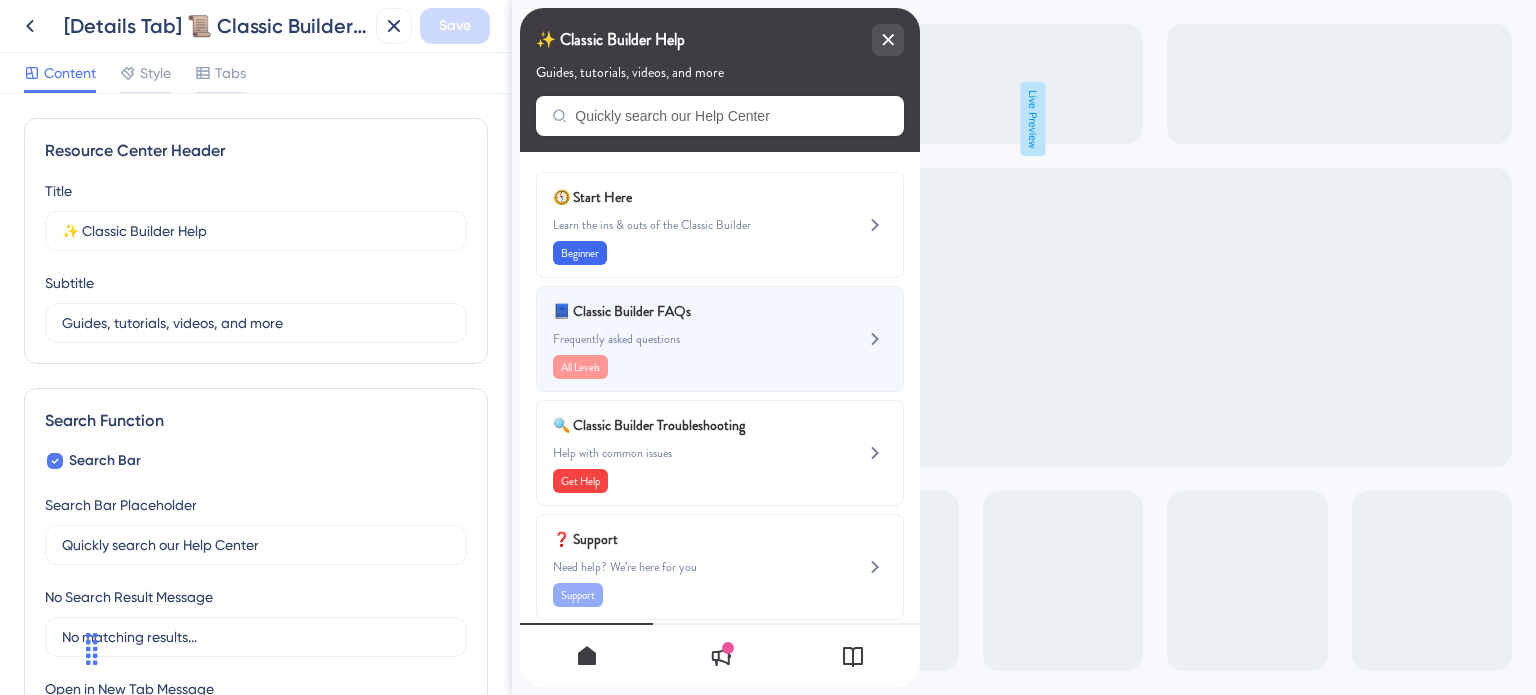 scroll, scrollTop: 0, scrollLeft: 0, axis: both 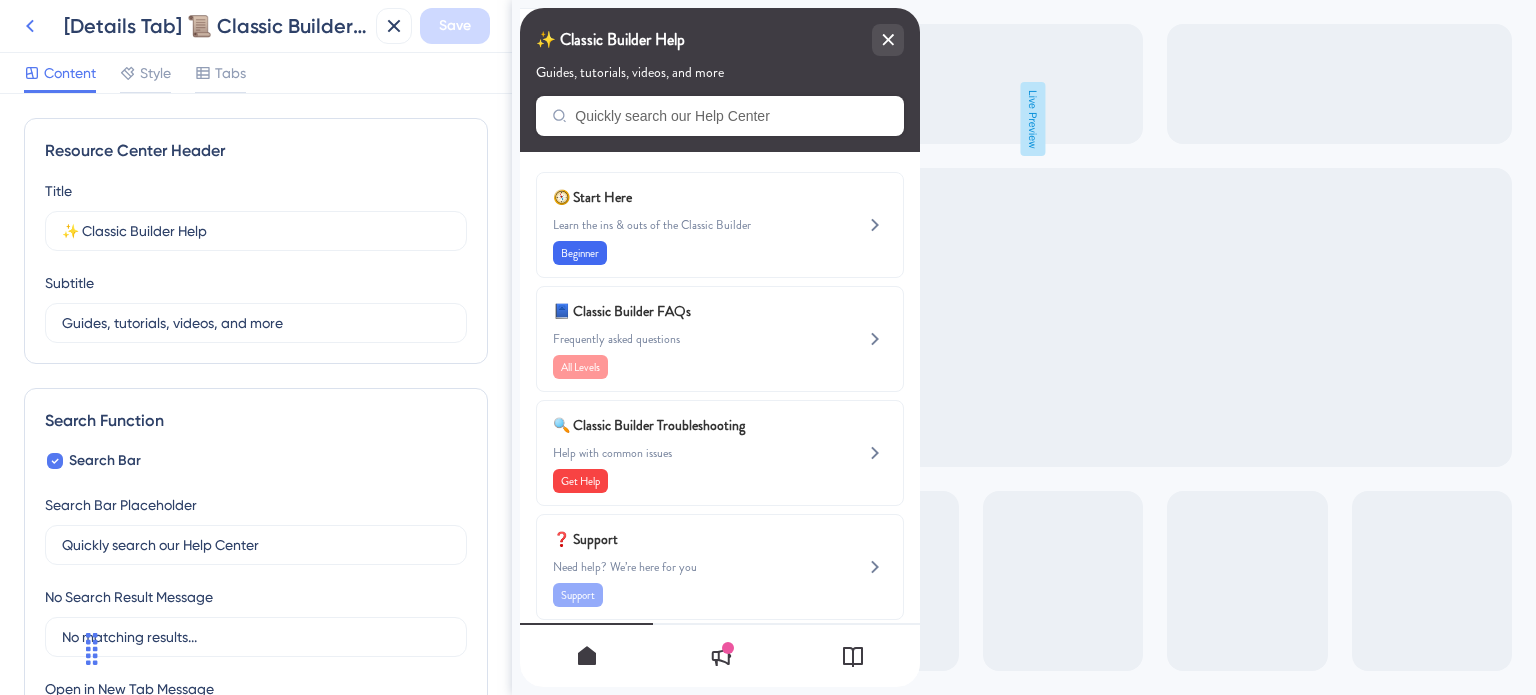 click 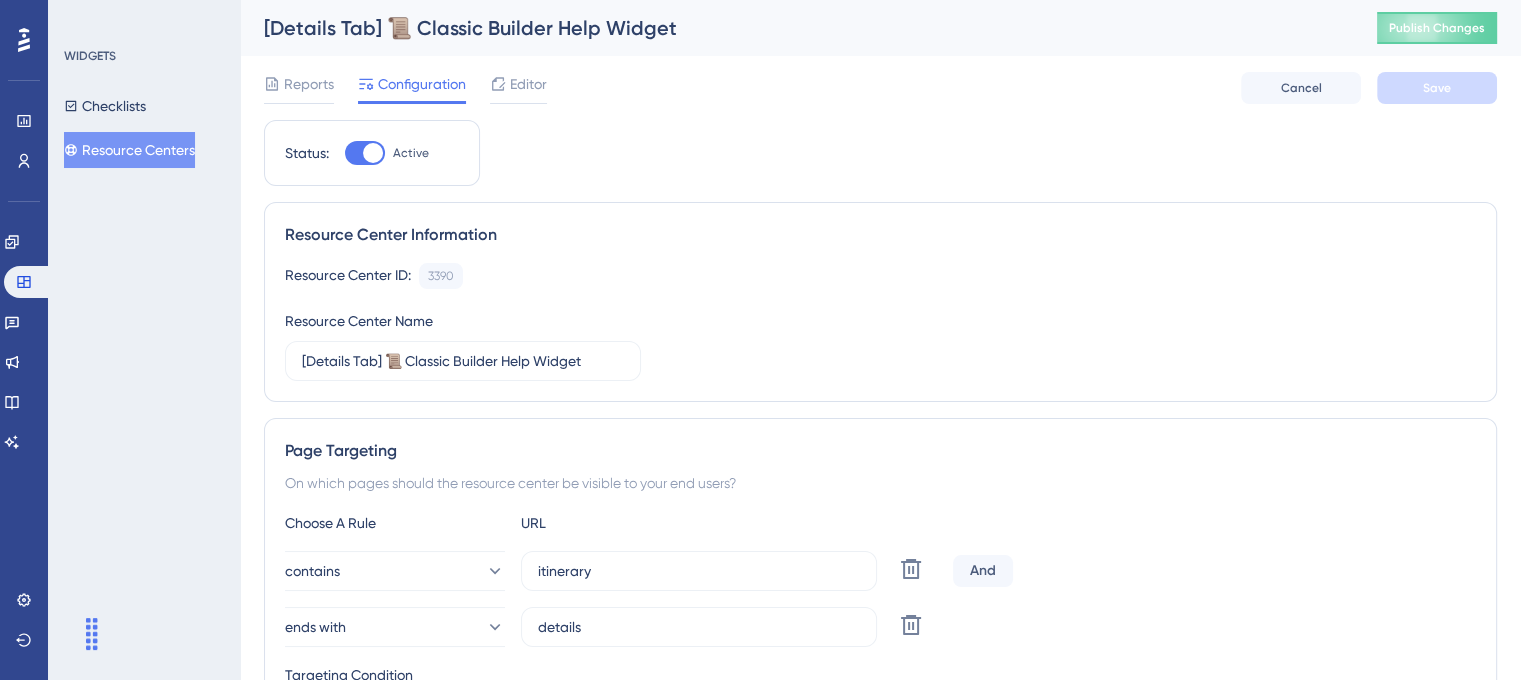 click on "Resource Centers" at bounding box center [129, 150] 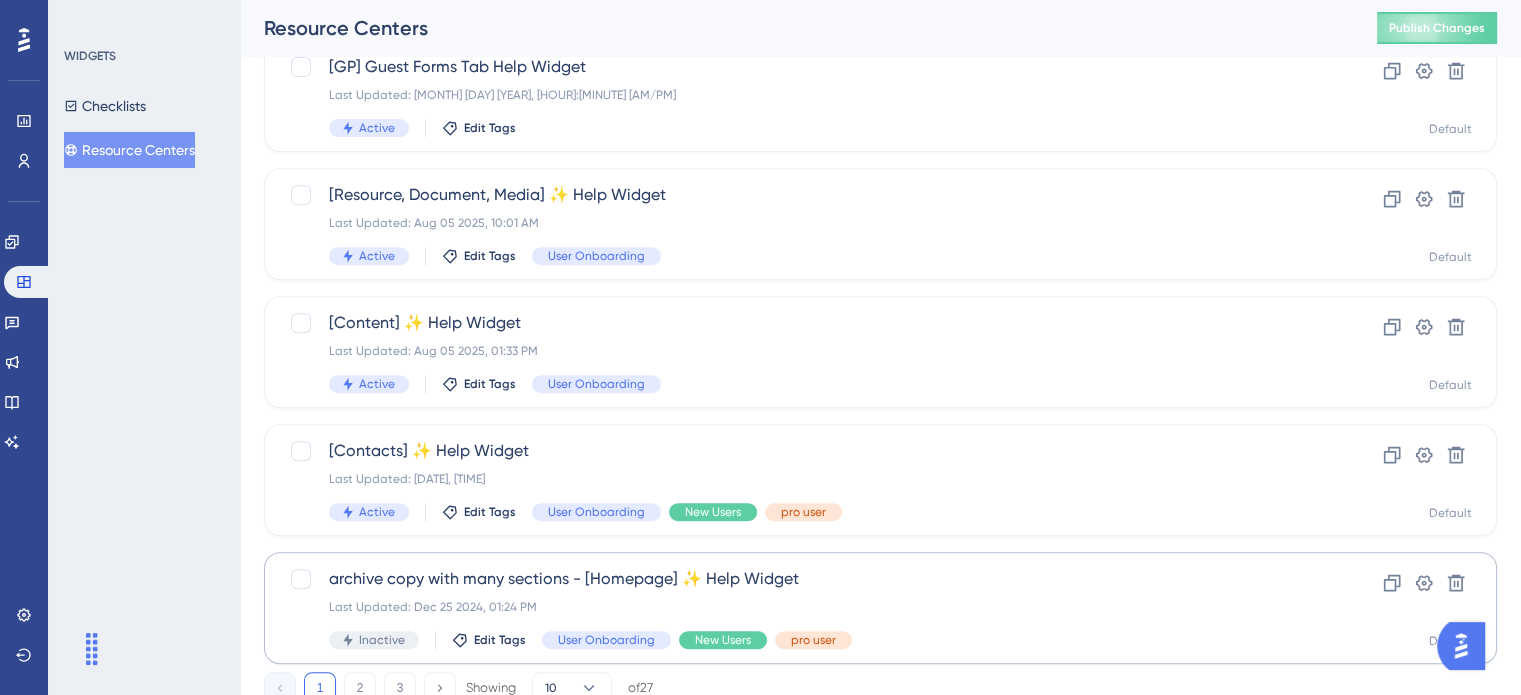 scroll, scrollTop: 856, scrollLeft: 0, axis: vertical 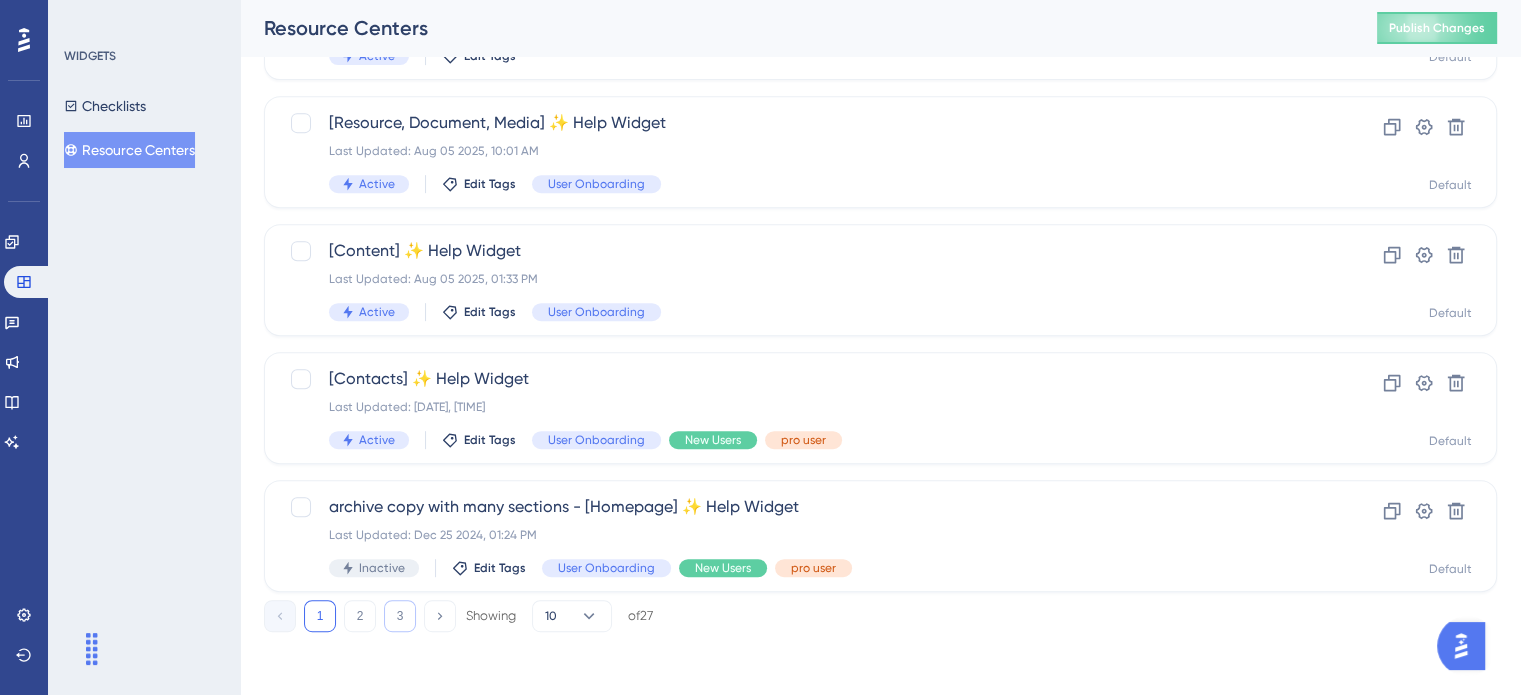 click on "3" at bounding box center [400, 616] 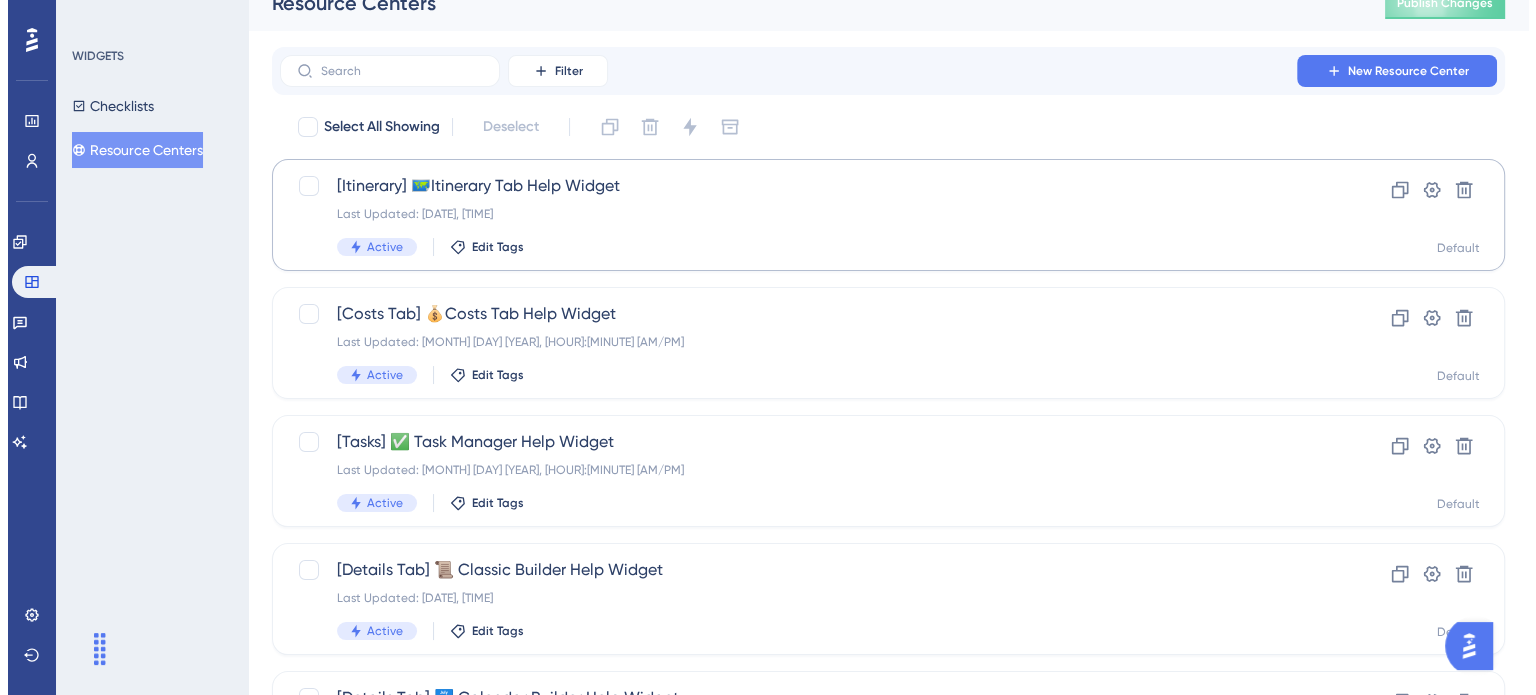 scroll, scrollTop: 0, scrollLeft: 0, axis: both 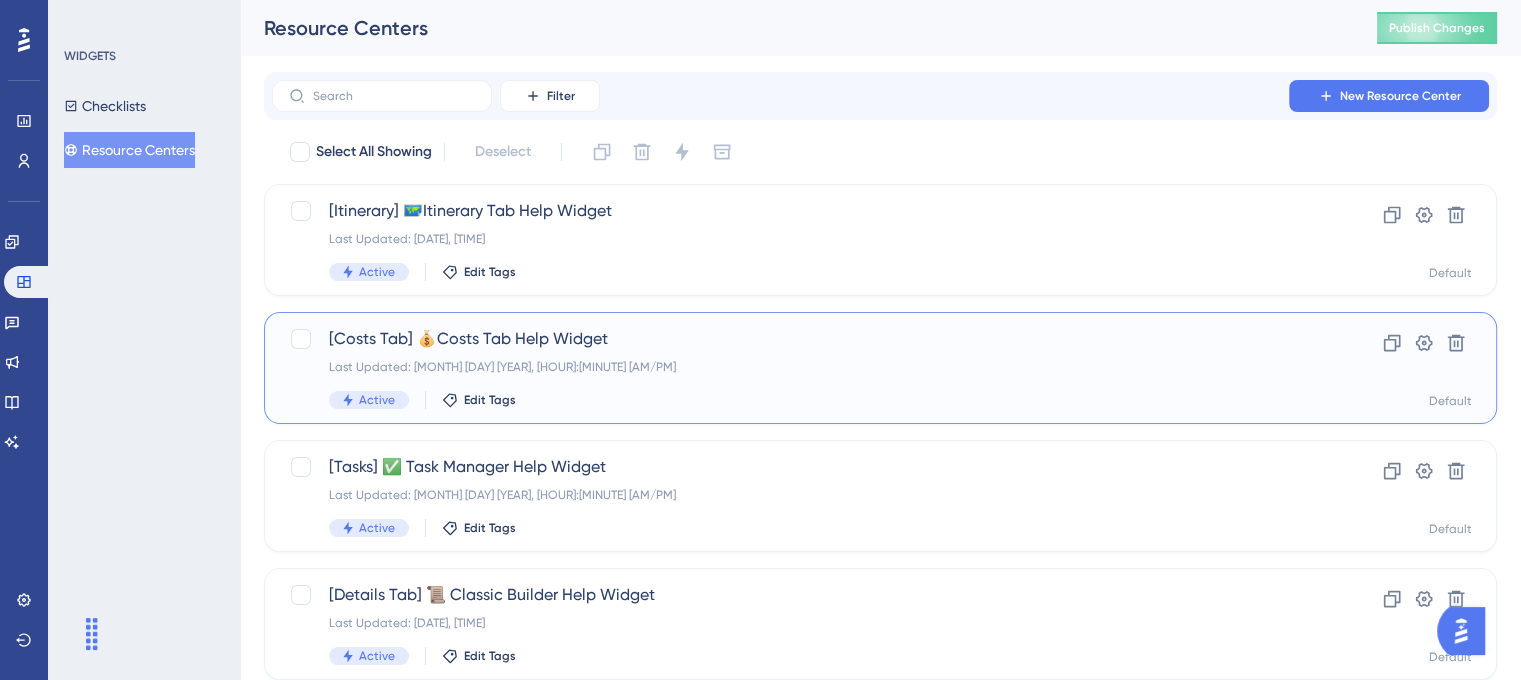 click on "[Costs Tab] 💰Costs Tab Help Widget" at bounding box center (800, 339) 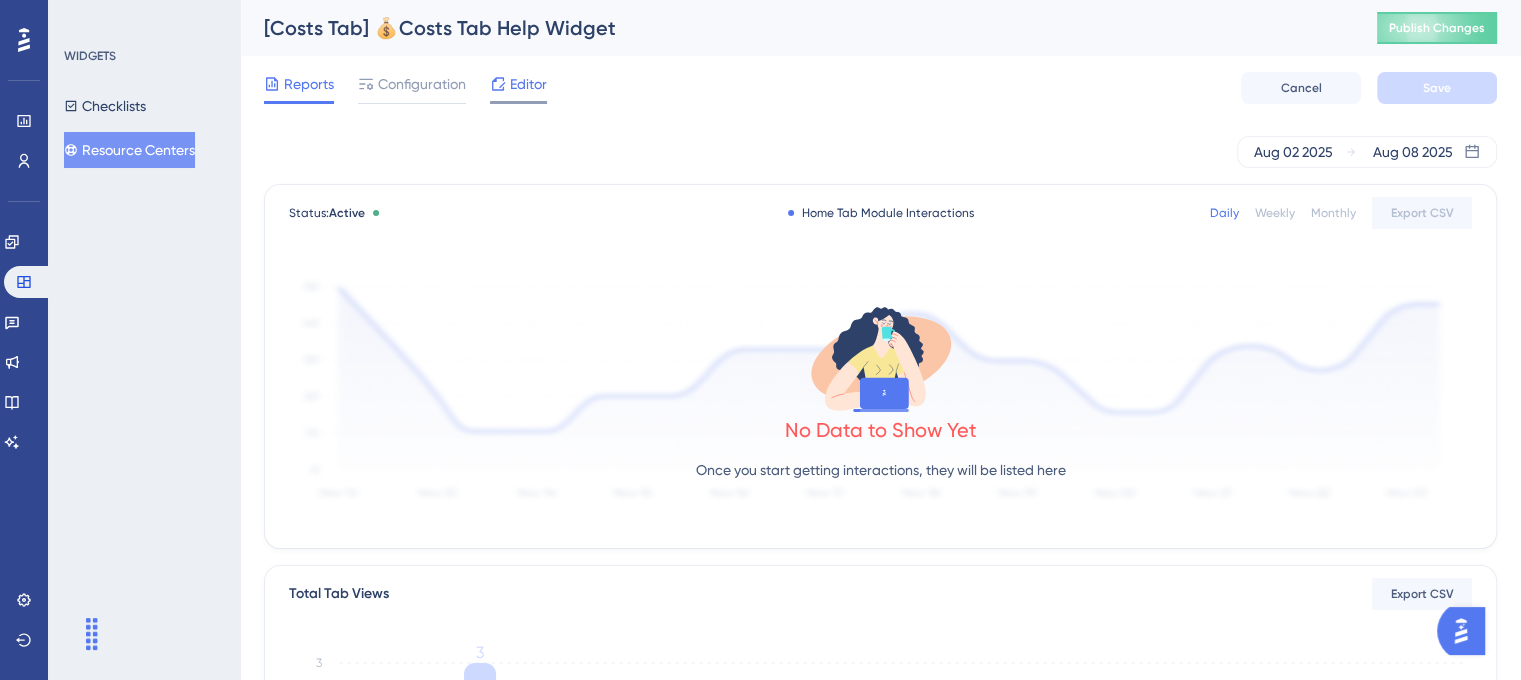 click on "Editor" at bounding box center (528, 84) 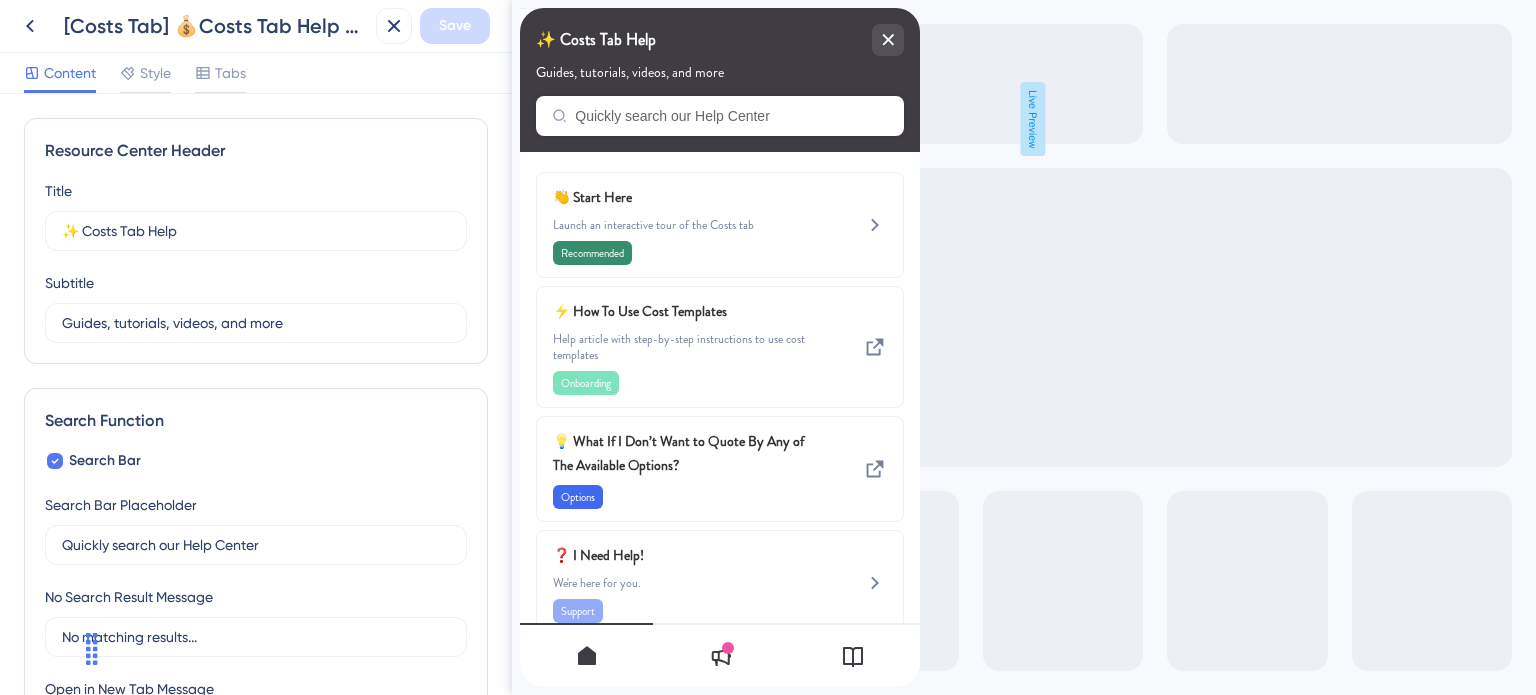 scroll, scrollTop: 0, scrollLeft: 0, axis: both 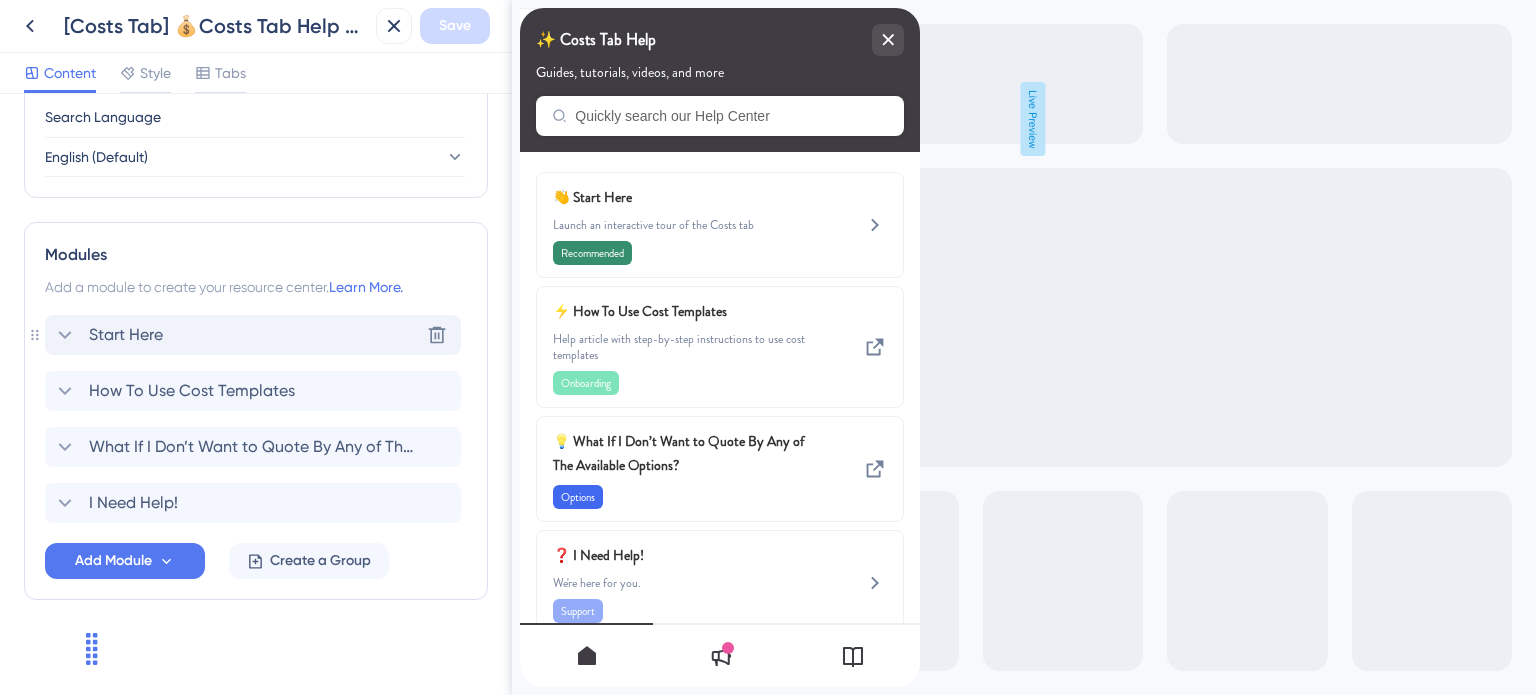 click on "Start Here" at bounding box center (126, 335) 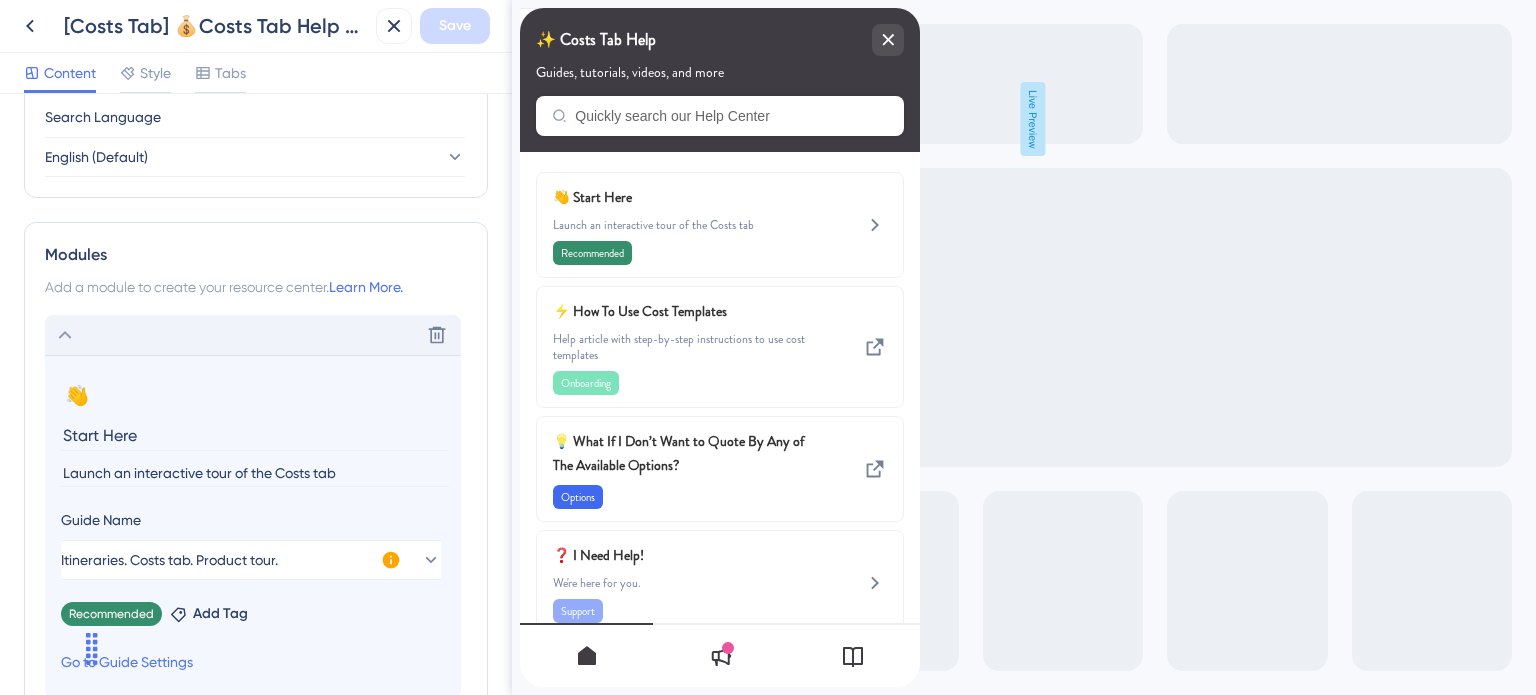 click 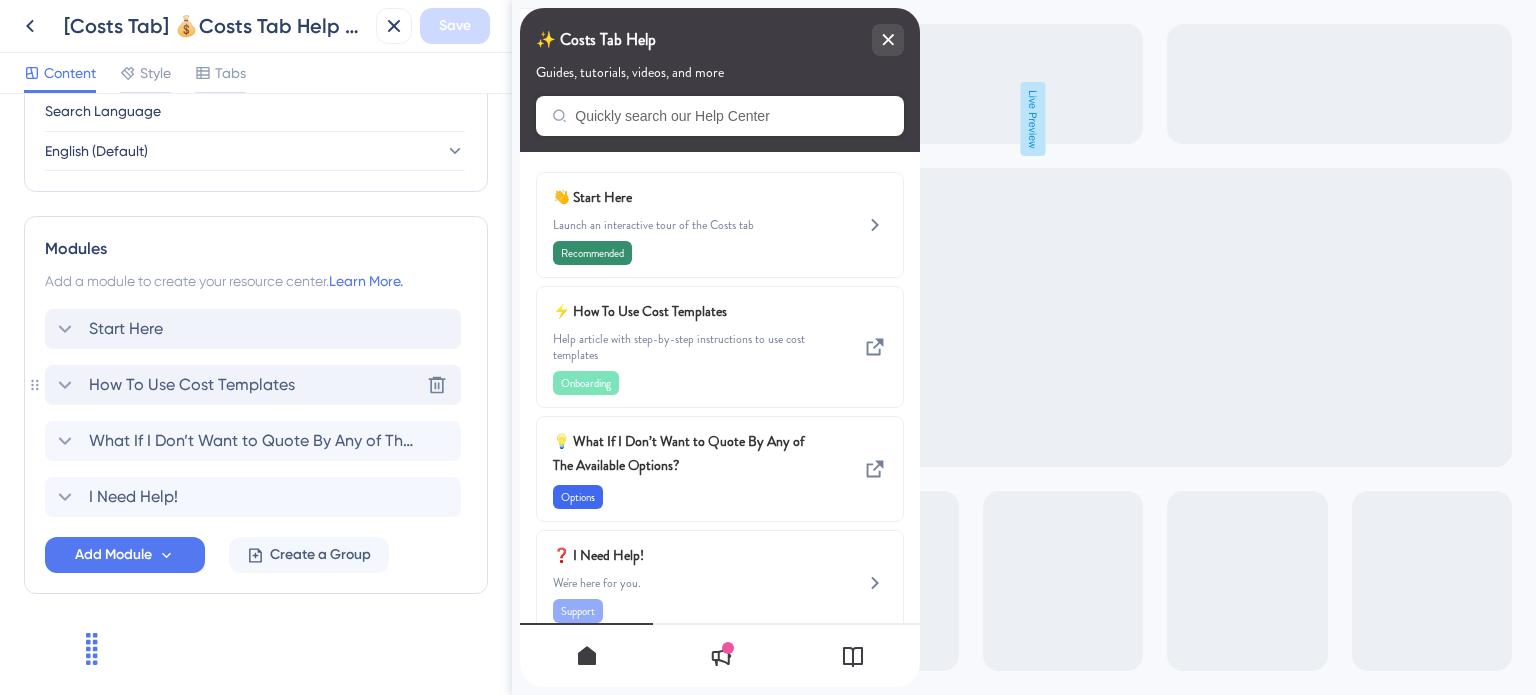 scroll, scrollTop: 807, scrollLeft: 0, axis: vertical 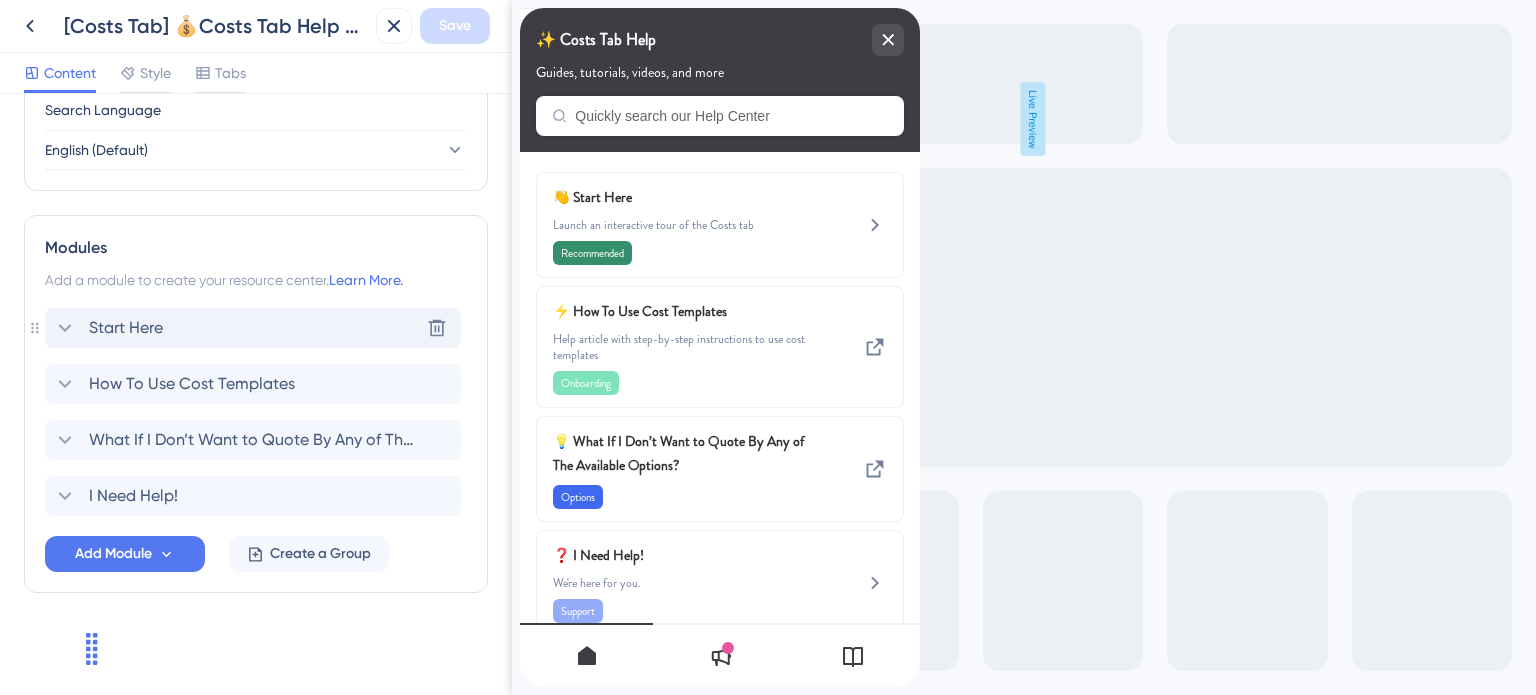 click 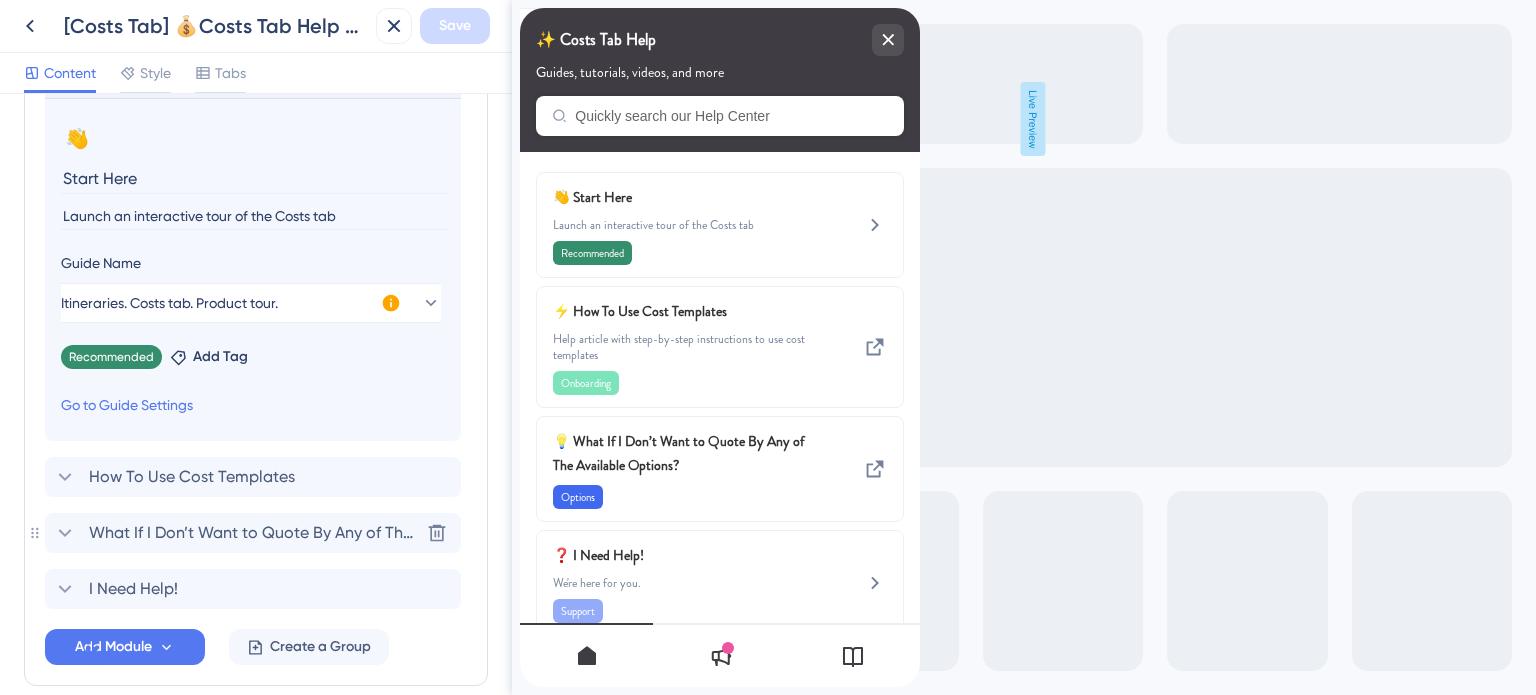 scroll, scrollTop: 1150, scrollLeft: 0, axis: vertical 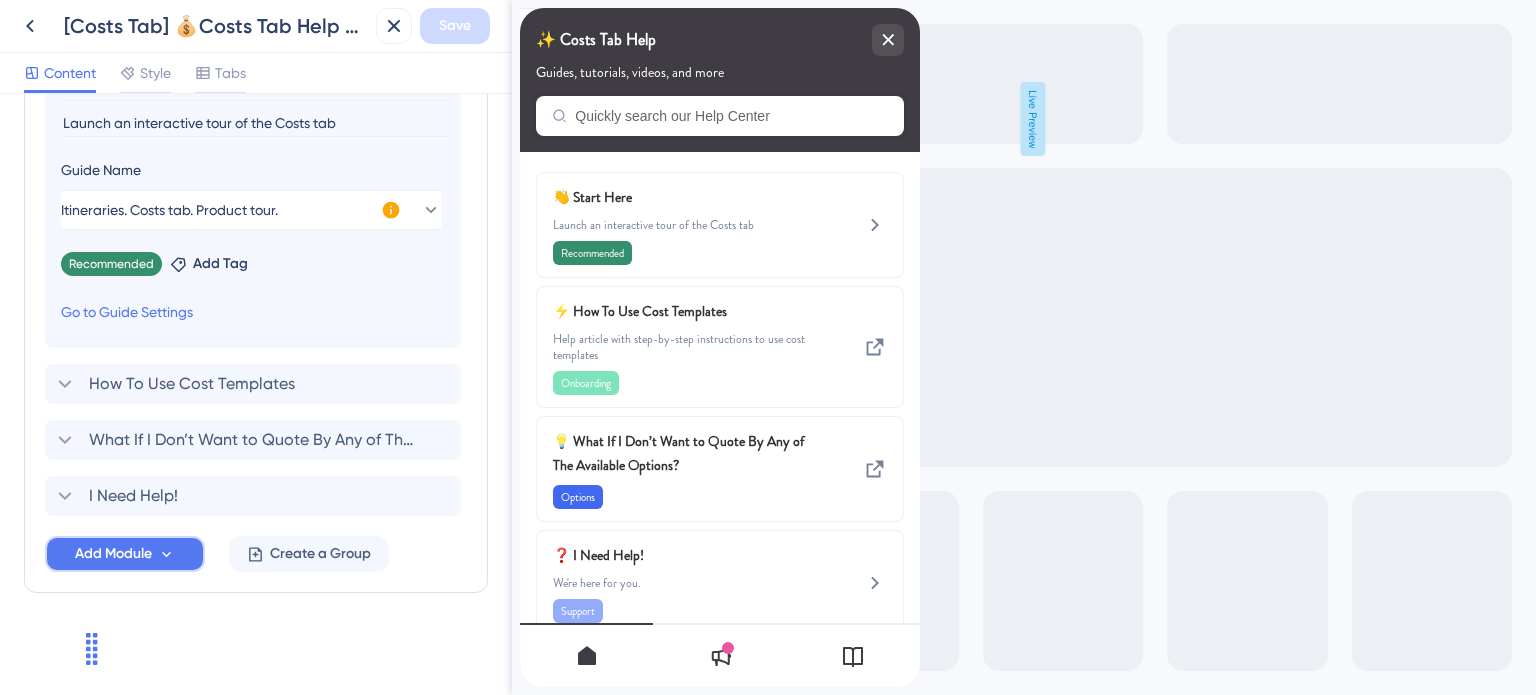 click 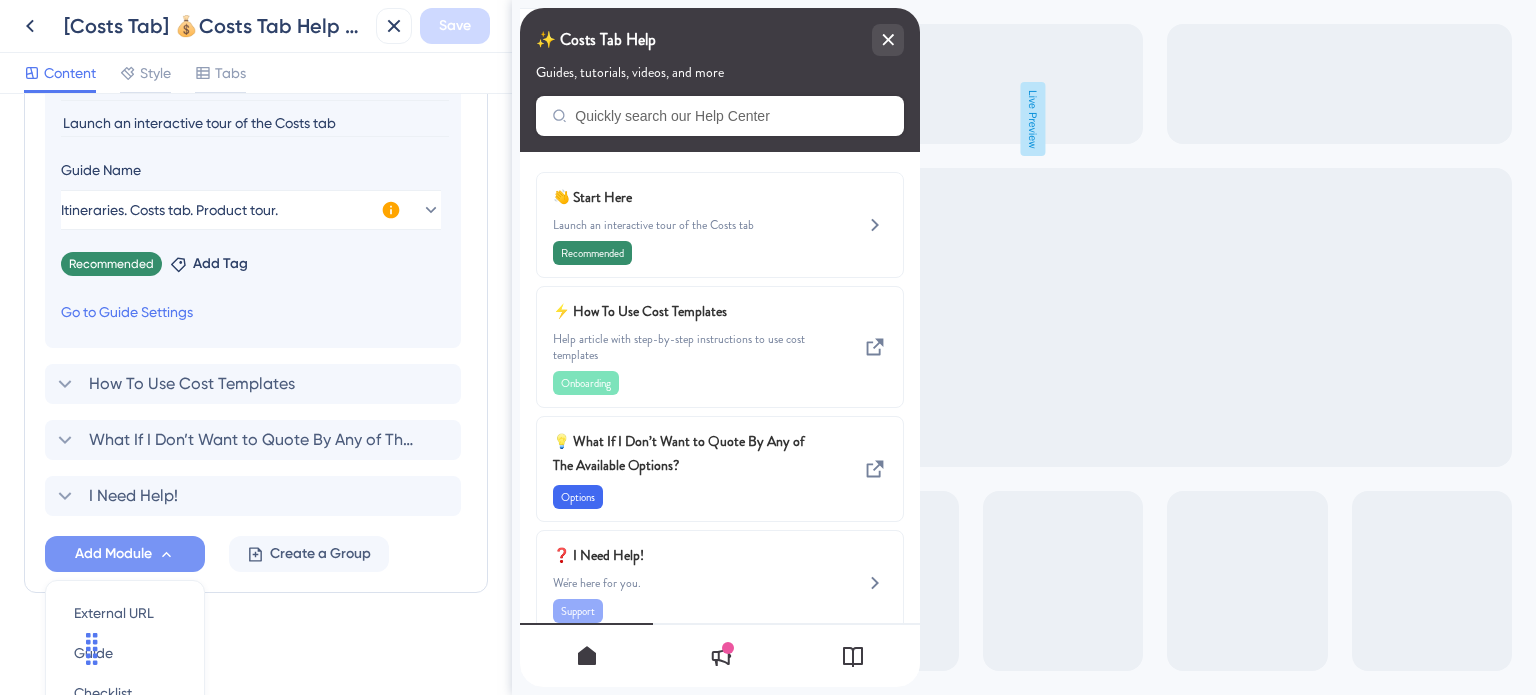 scroll, scrollTop: 1339, scrollLeft: 0, axis: vertical 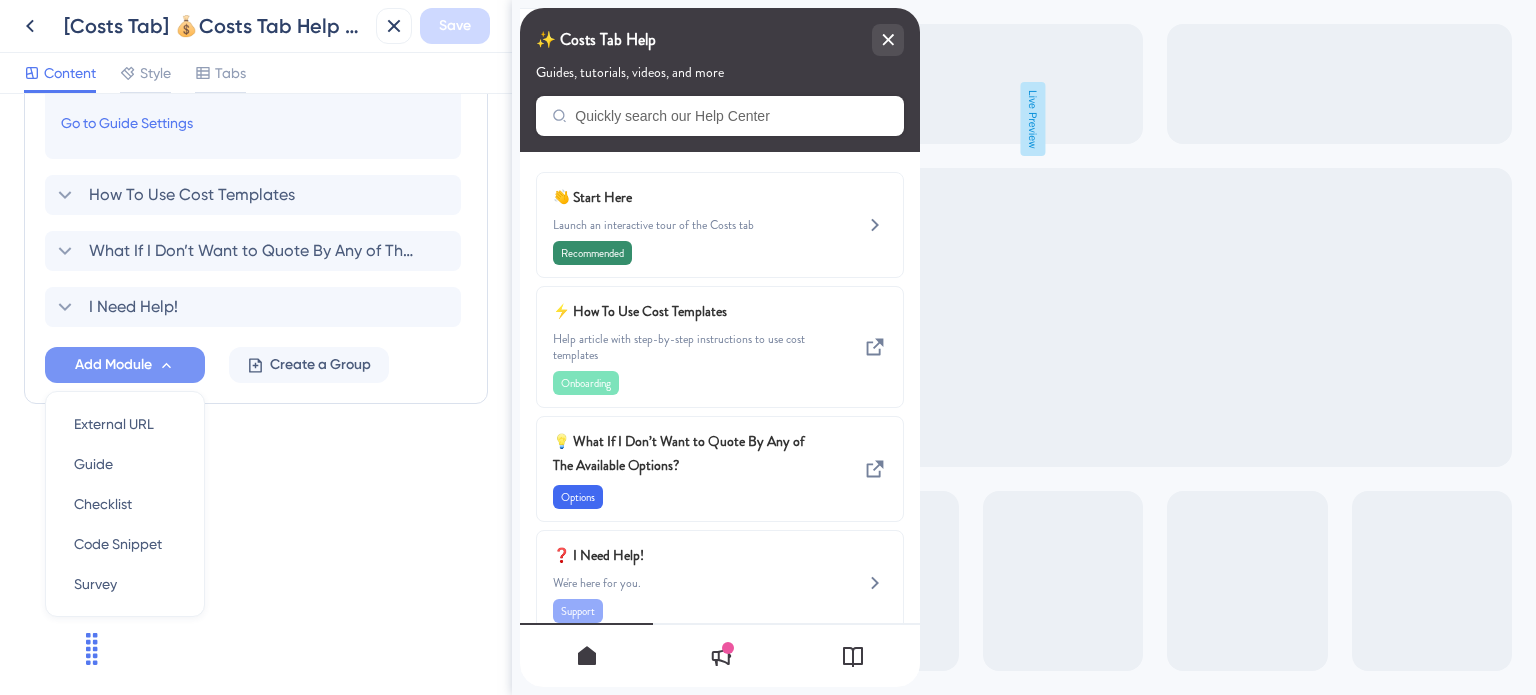 click on "Resource Center Header Title ✨ Costs Tab Help 12 ✨ Costs Tab Help Subtitle Guides, tutorials, videos, and more 1 Search Function Search Bar Search Bar Placeholder Quickly search our Help Center No Search Result Message No matching results... Open in New Tab Message Open in a new tab 3 Bring search results from a Knowledge Base Connect with UserGuiding Domain https://safariportal.help.userguiding.com/api/search?kb_id=10302&lang_code=en Search Language English (Default) Modules Add a module to create your resource center.  Learn More. Delete 👋 Change emoji Remove emoji Start Here Launch an interactive tour of the Costs tab Guide Name Itineraries. Costs tab. Product tour. This guide is inactive and will not be visible on Resource Center. Activate Now Recommended Remove Add Tag Go to Guide Settings How To Use Cost Templates What If I Don’t Want to Quote By Any of The Available Options? I Need Help! Add Module External URL External URL Guide Guide Checklist Checklist Code Snippet Code Snippet Survey" at bounding box center (256, -369) 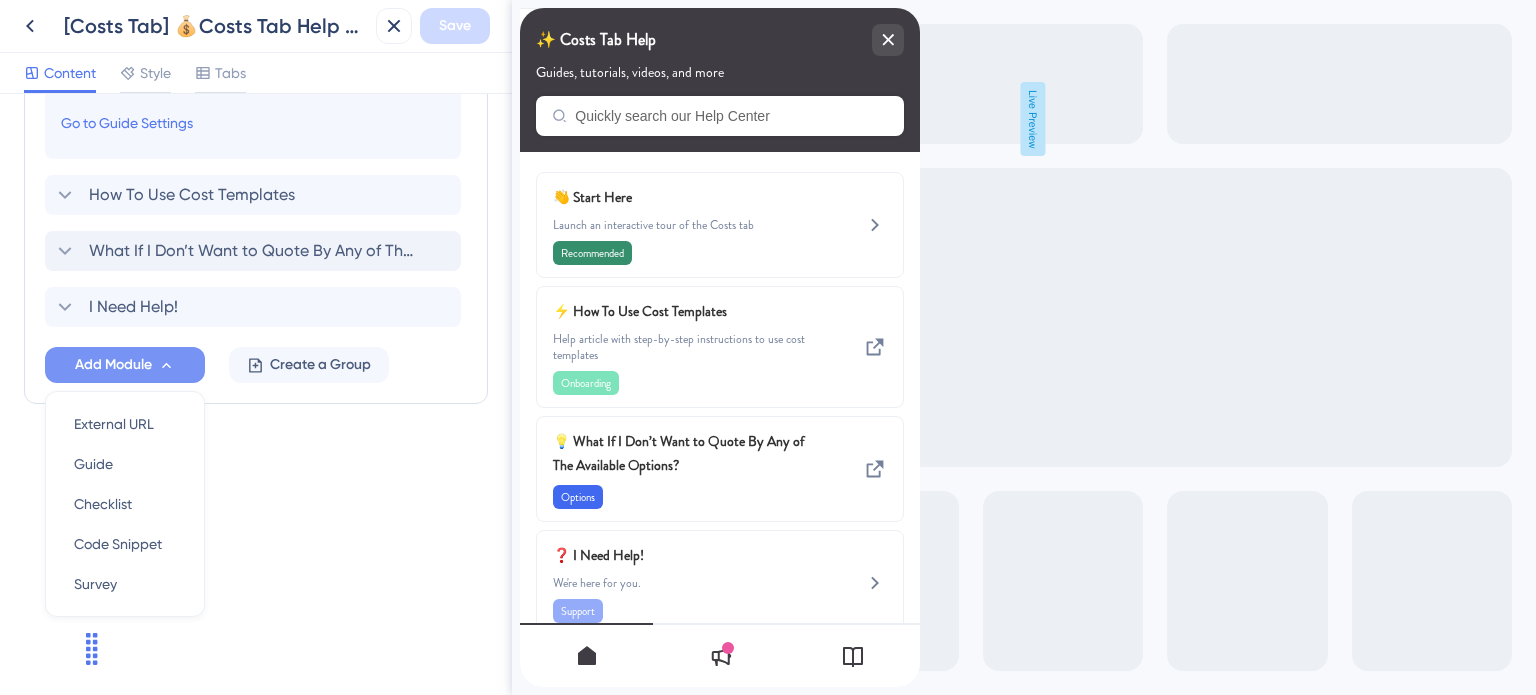 scroll, scrollTop: 1150, scrollLeft: 0, axis: vertical 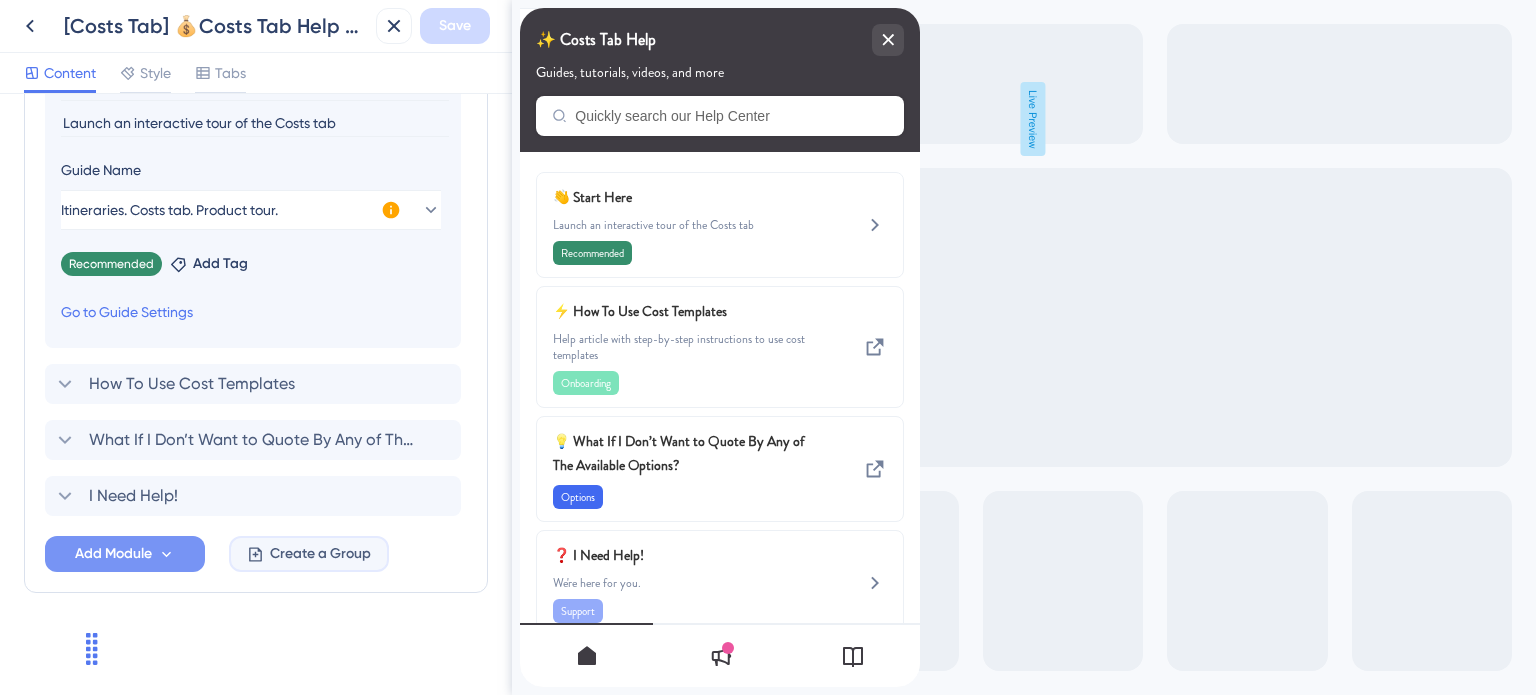 click on "Create a Group" at bounding box center (320, 554) 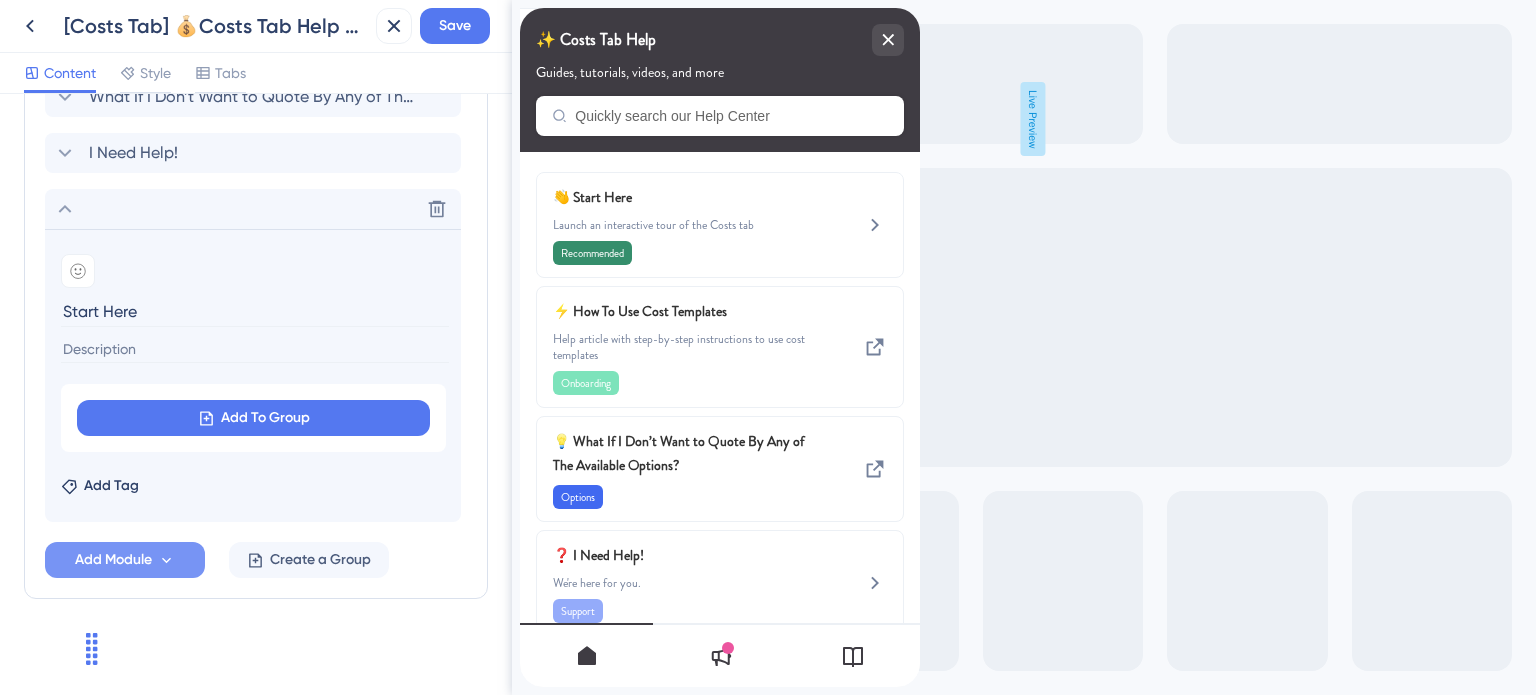 type on "Start Here" 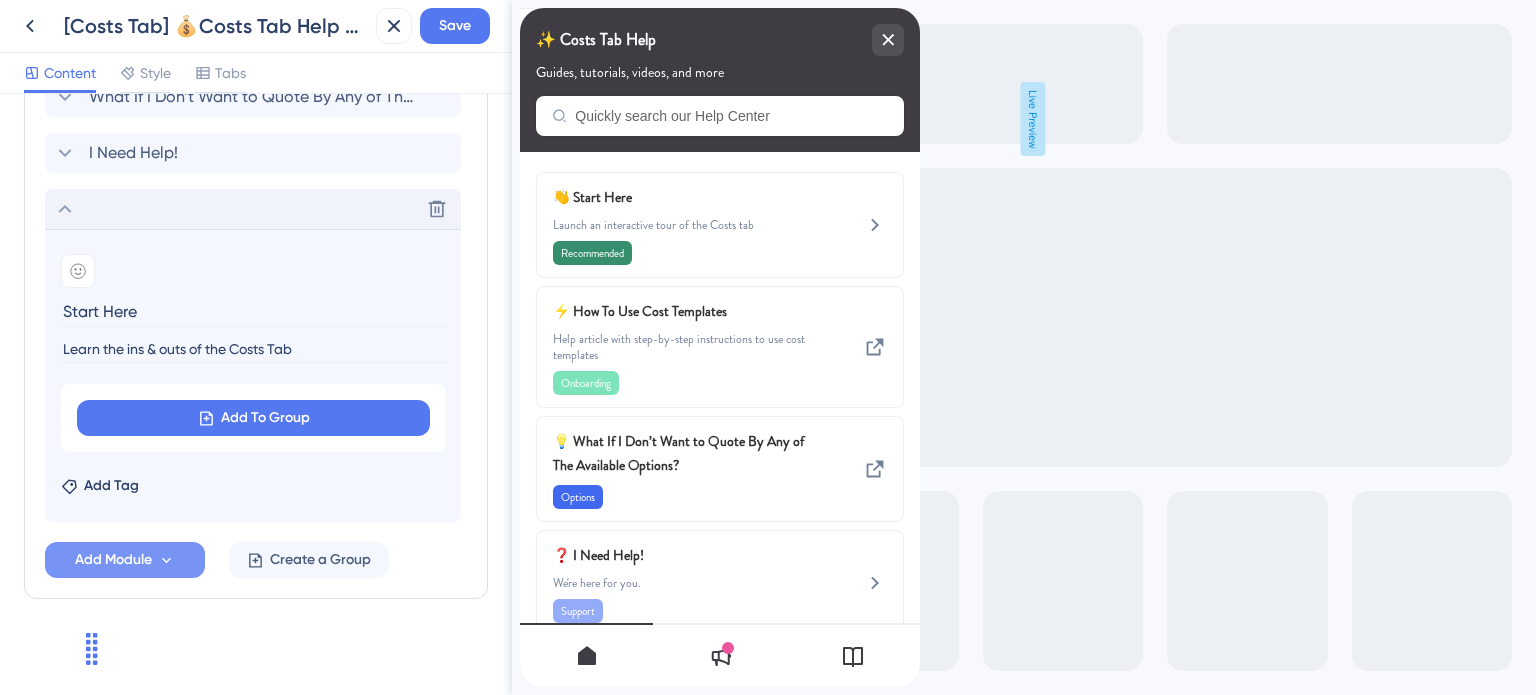 type on "Learn the ins & outs of the Costs Tab" 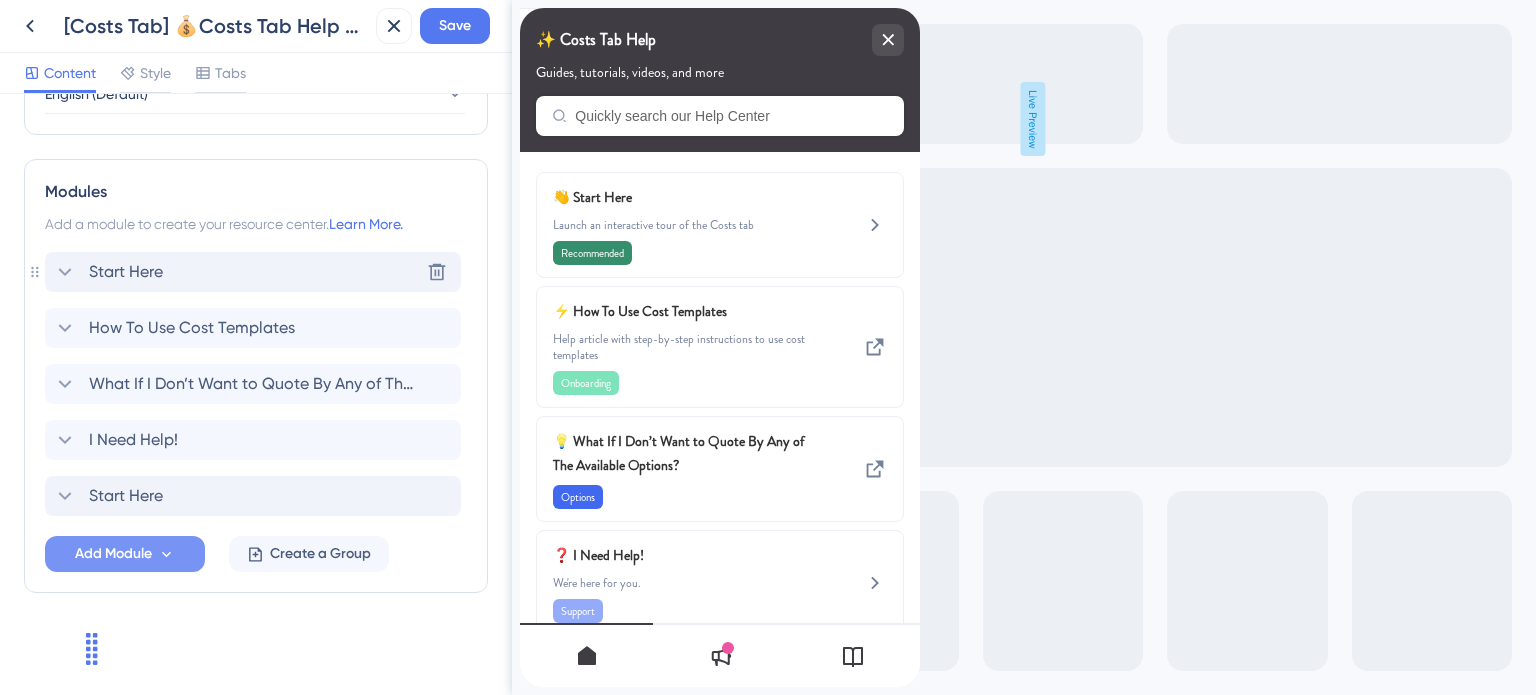 click on "Start Here Delete" at bounding box center [253, 272] 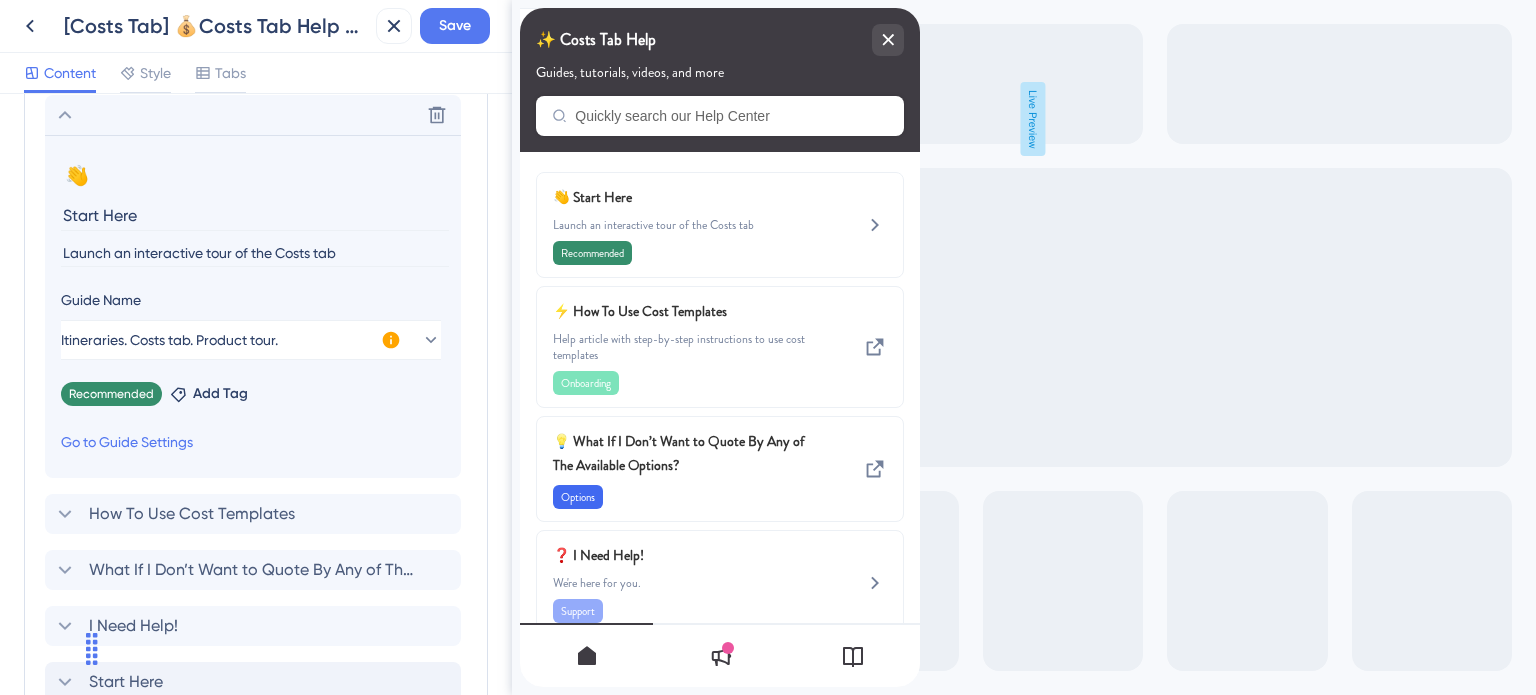 scroll, scrollTop: 924, scrollLeft: 0, axis: vertical 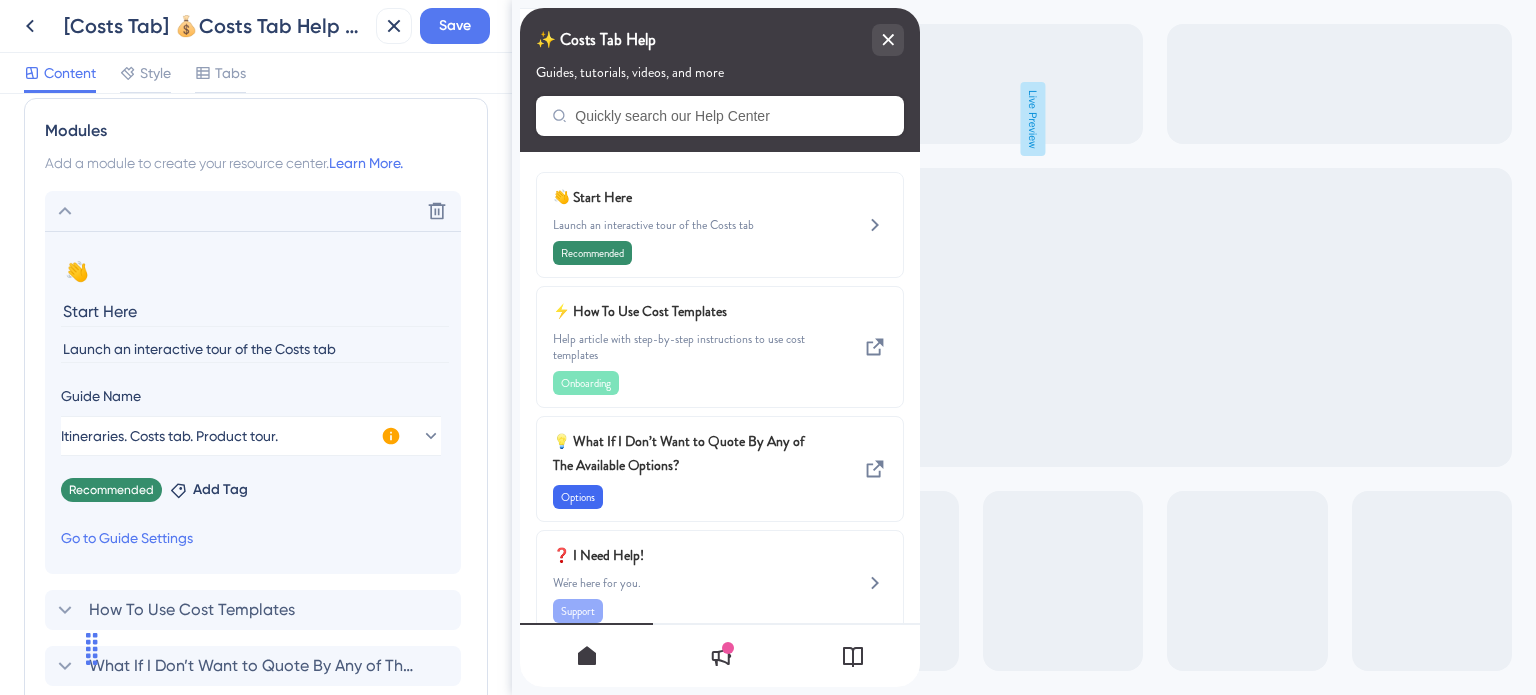 click 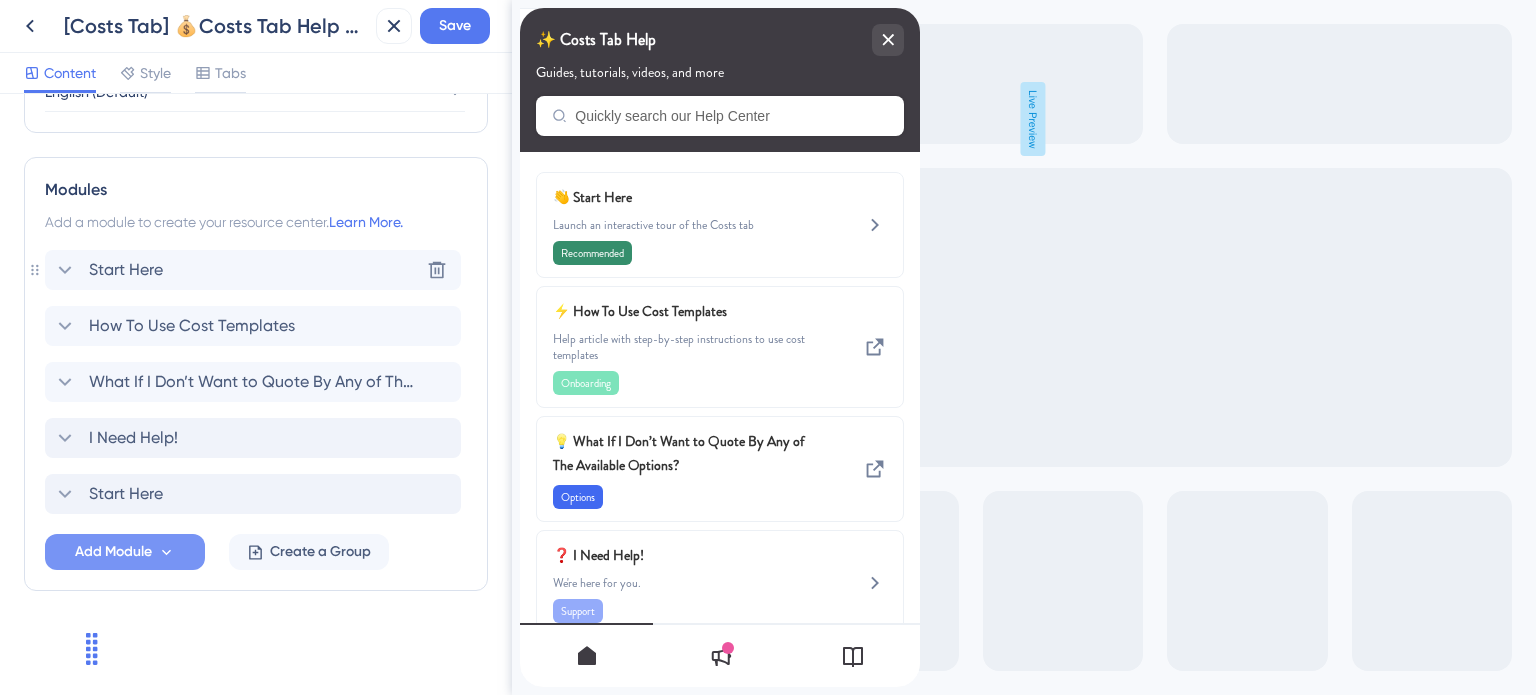 scroll, scrollTop: 863, scrollLeft: 0, axis: vertical 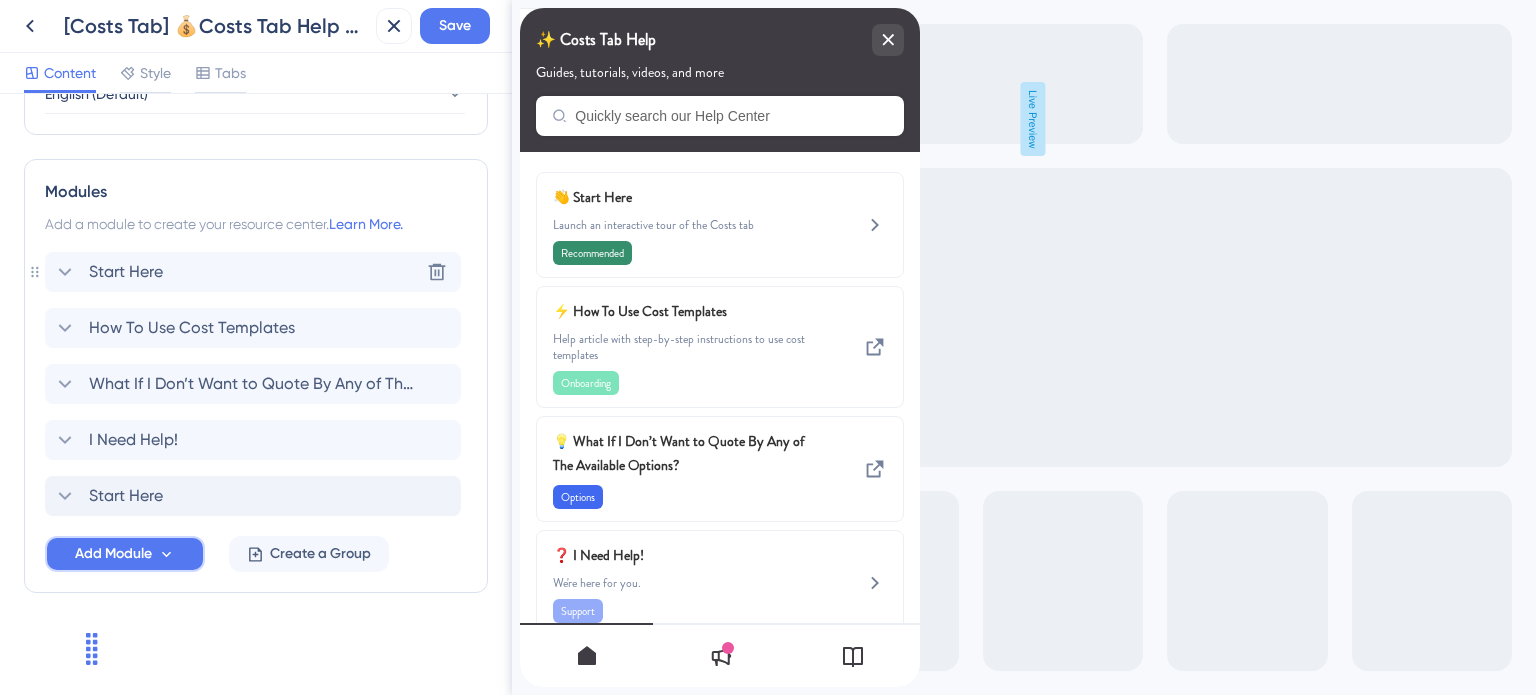 click 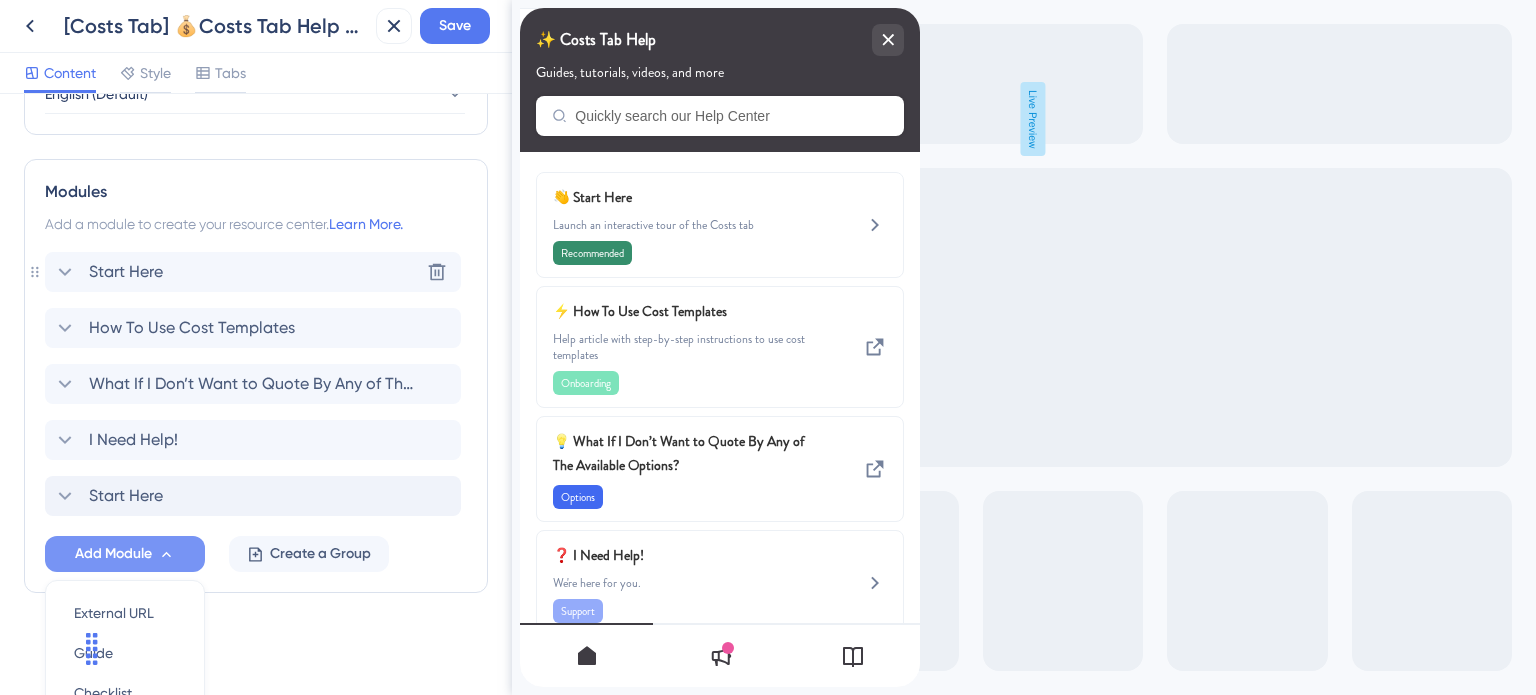 scroll, scrollTop: 1052, scrollLeft: 0, axis: vertical 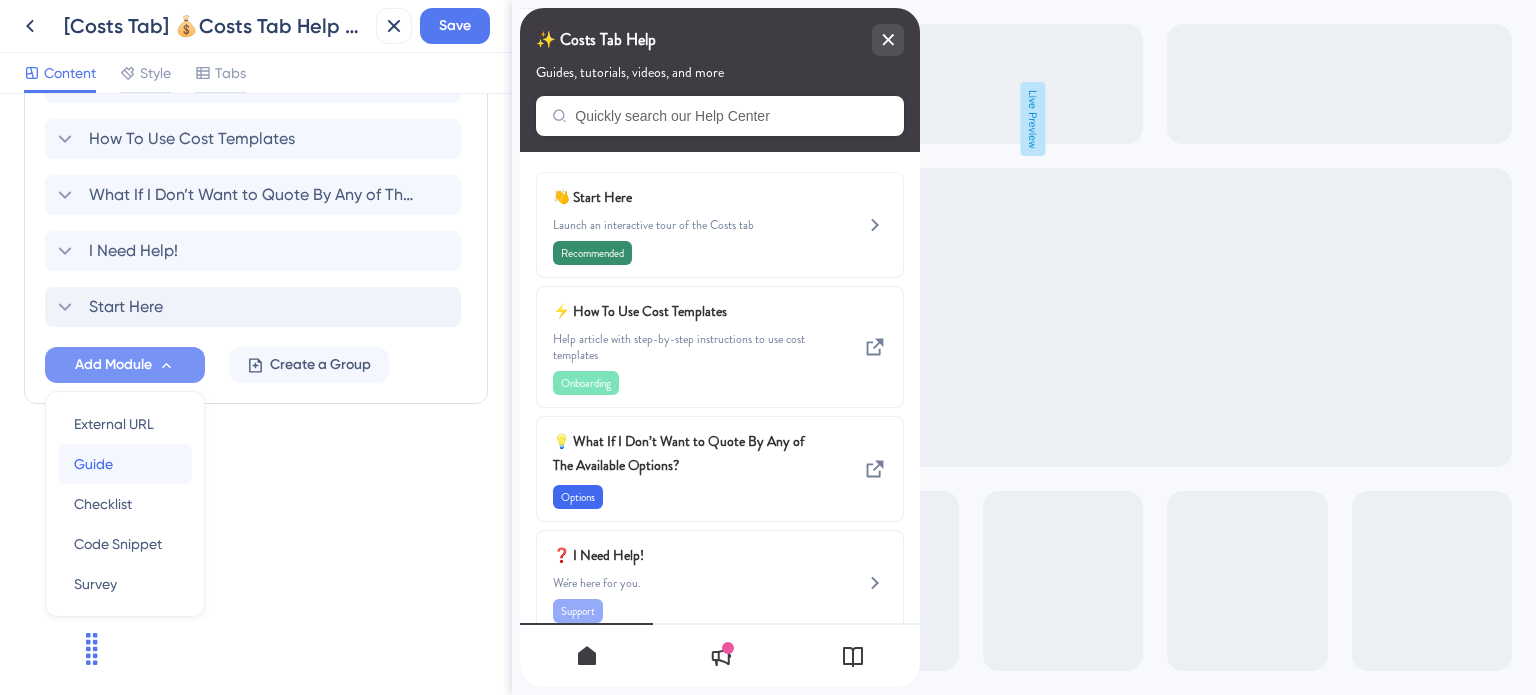 click on "Guide Guide" at bounding box center (125, 464) 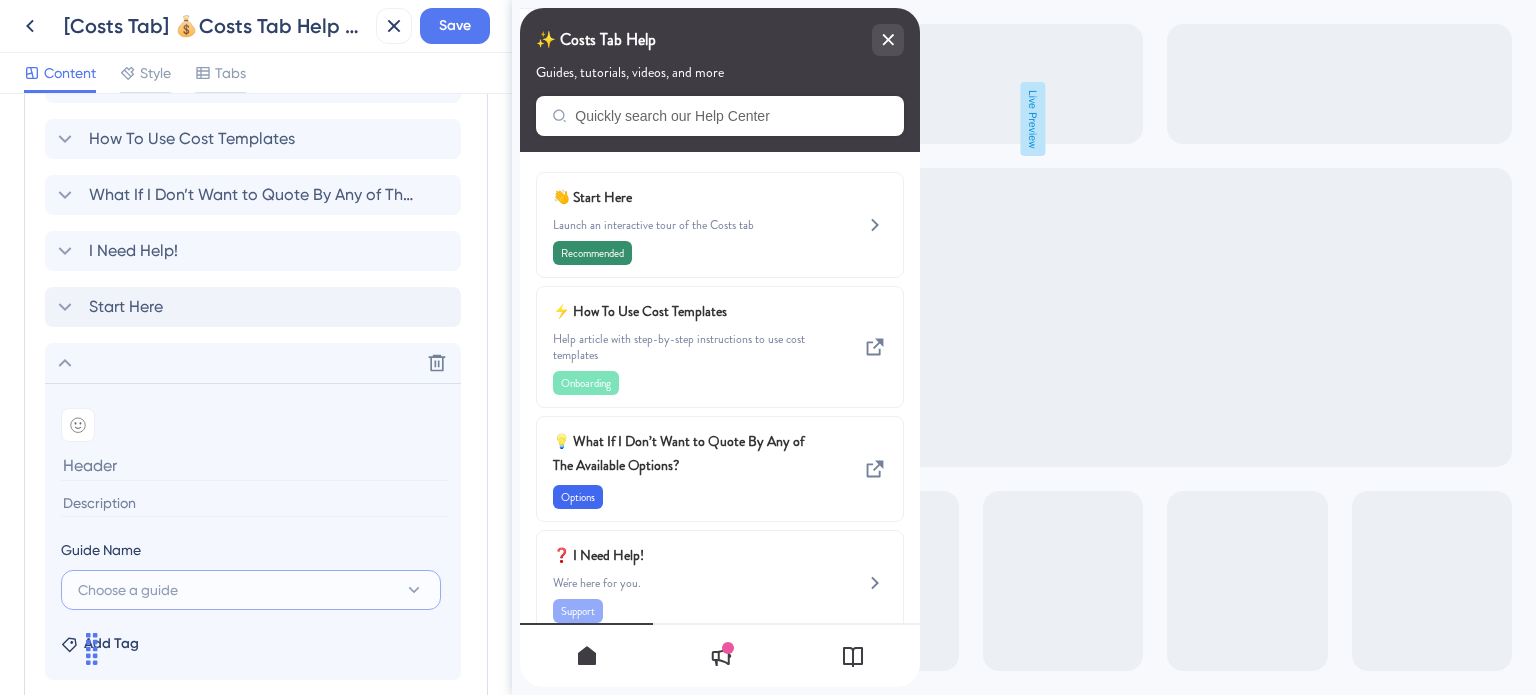 click on "Choose a guide" at bounding box center [128, 590] 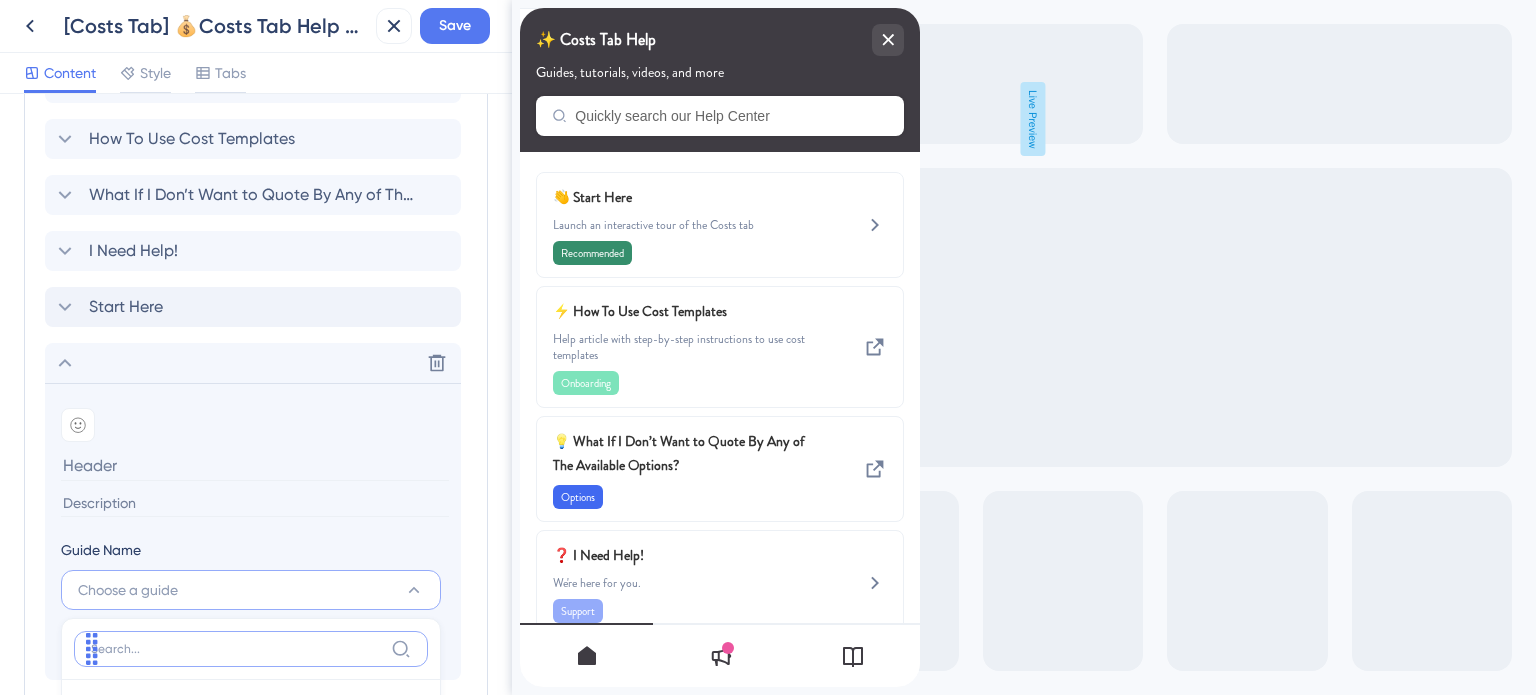scroll, scrollTop: 1460, scrollLeft: 0, axis: vertical 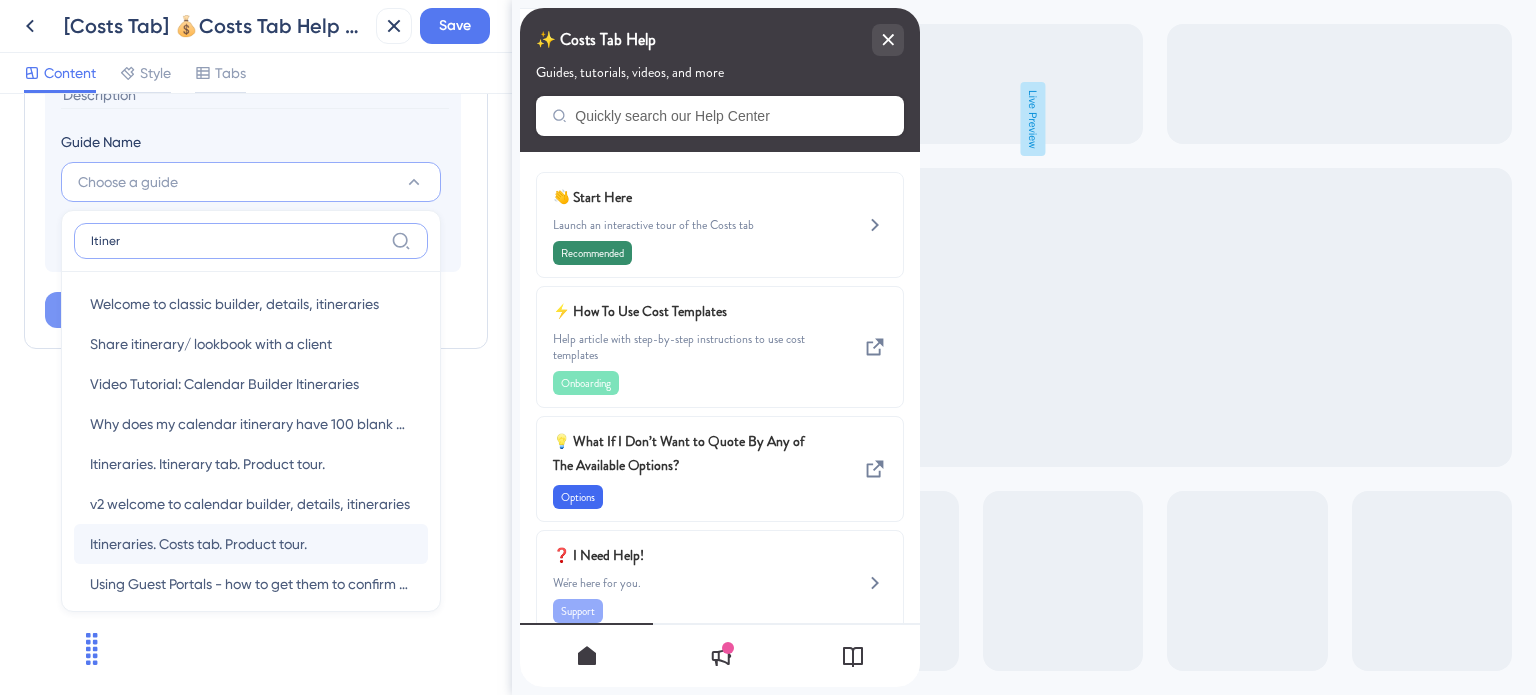 type on "Itiner" 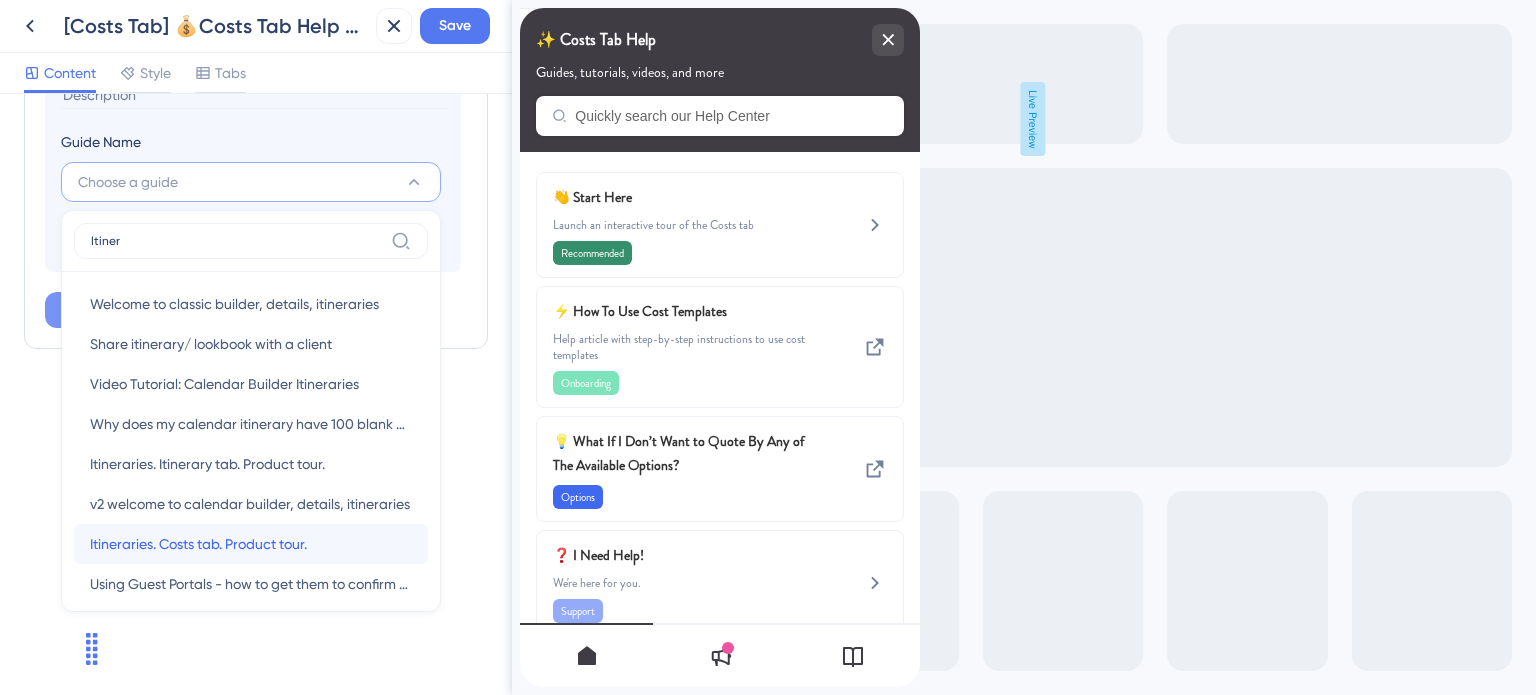 click on "Itineraries. Costs tab. Product tour." at bounding box center (198, 544) 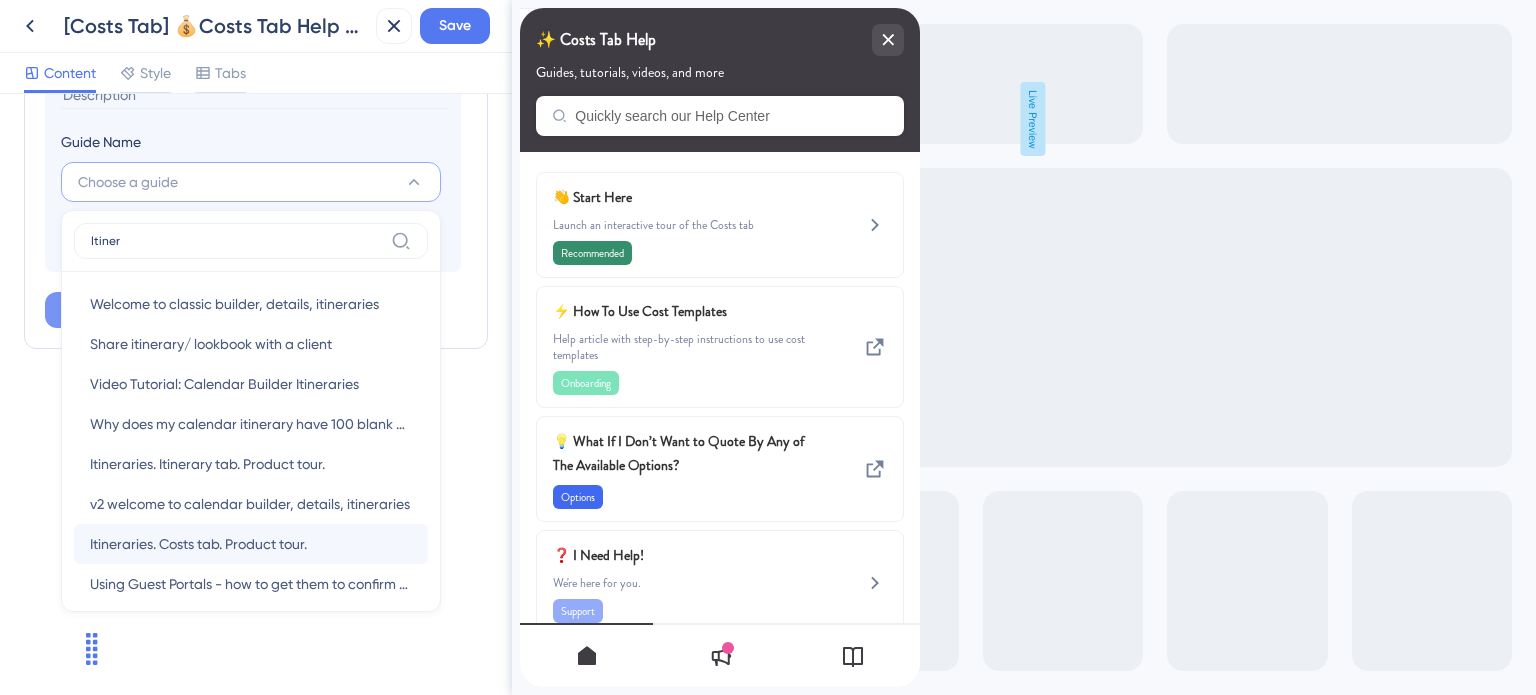 scroll, scrollTop: 1264, scrollLeft: 0, axis: vertical 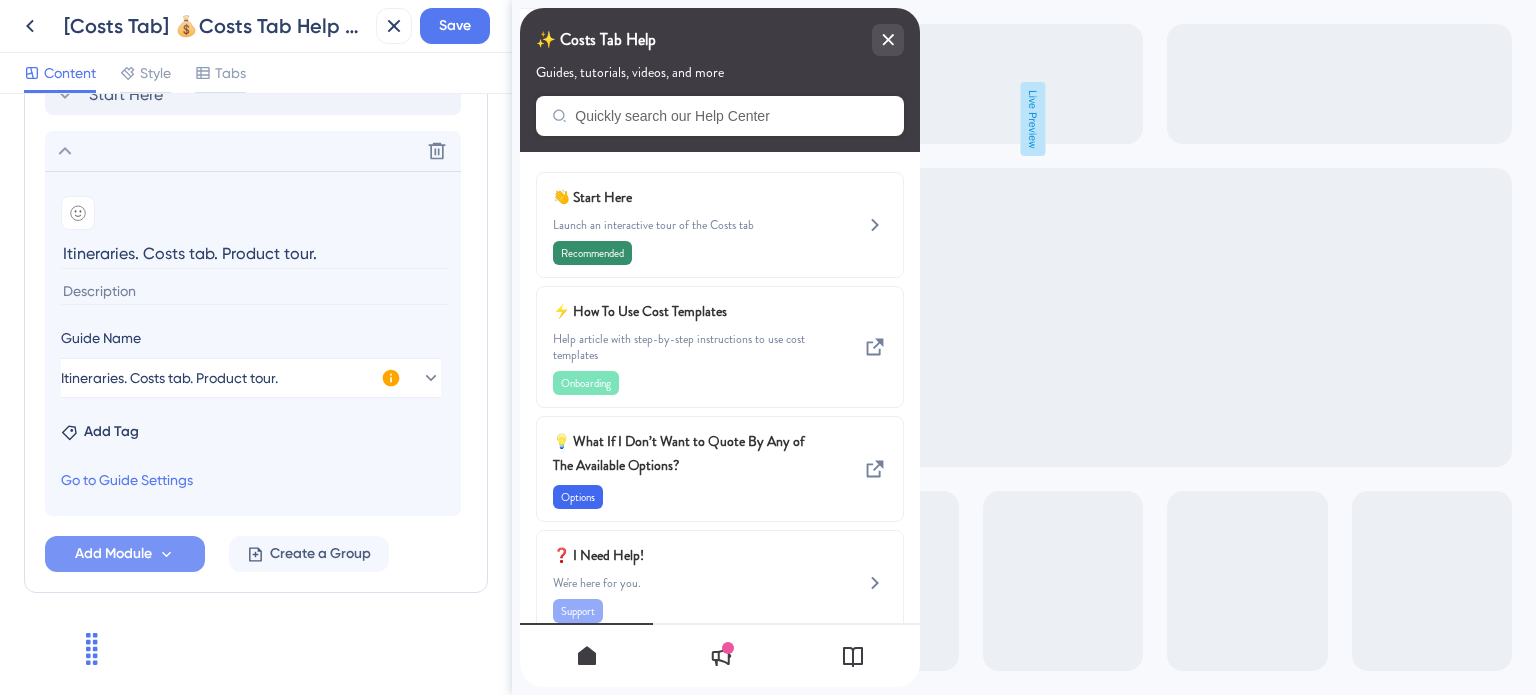 click on "Itineraries. Costs tab. Product tour." at bounding box center (255, 253) 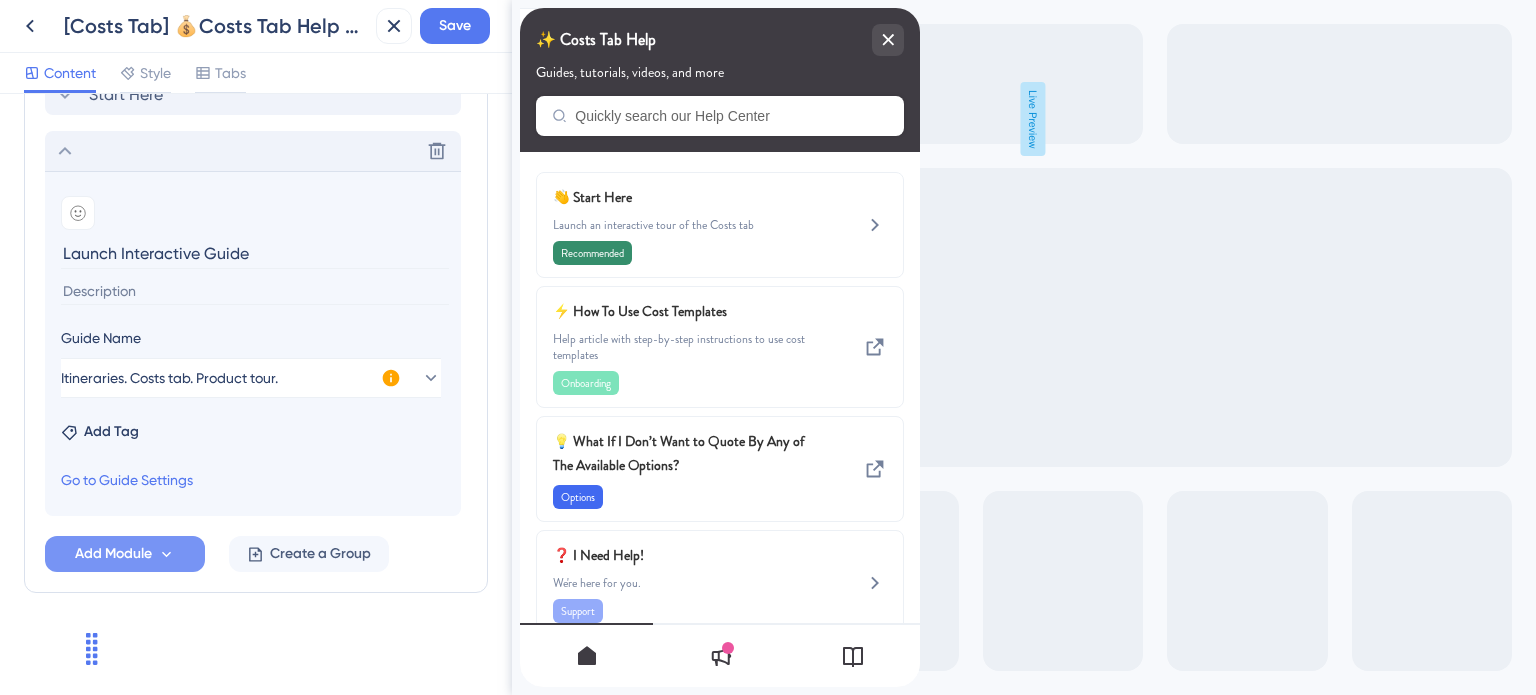 type on "Launch Interactive Guide" 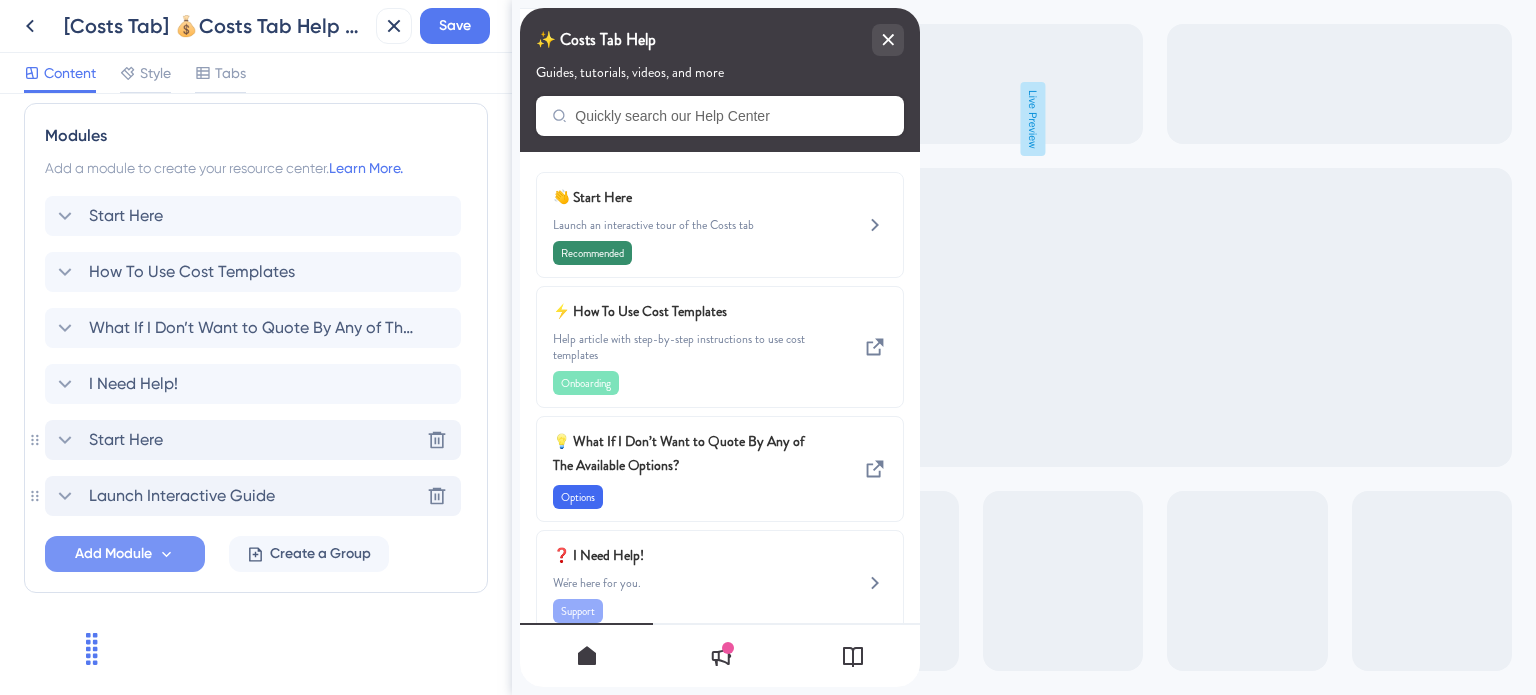 click on "Start Here" at bounding box center [126, 440] 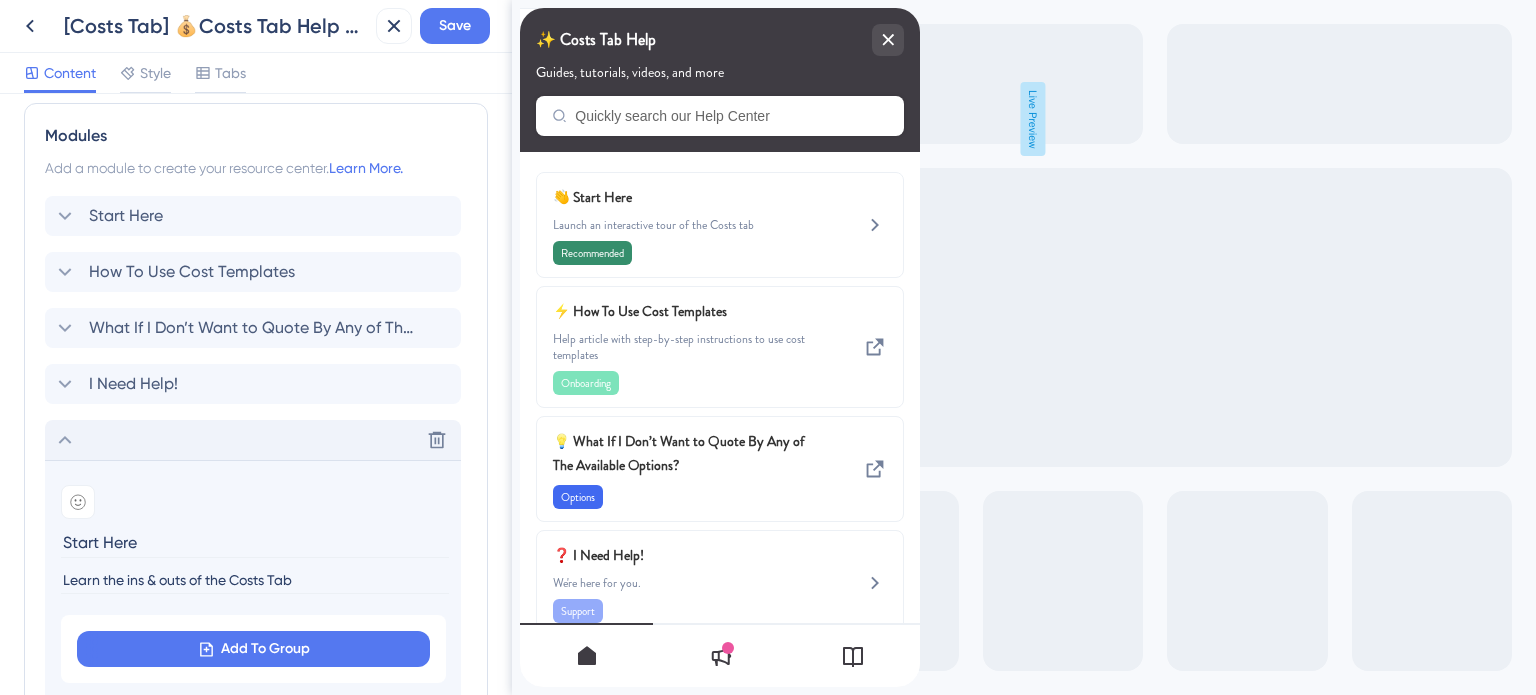 scroll, scrollTop: 1212, scrollLeft: 0, axis: vertical 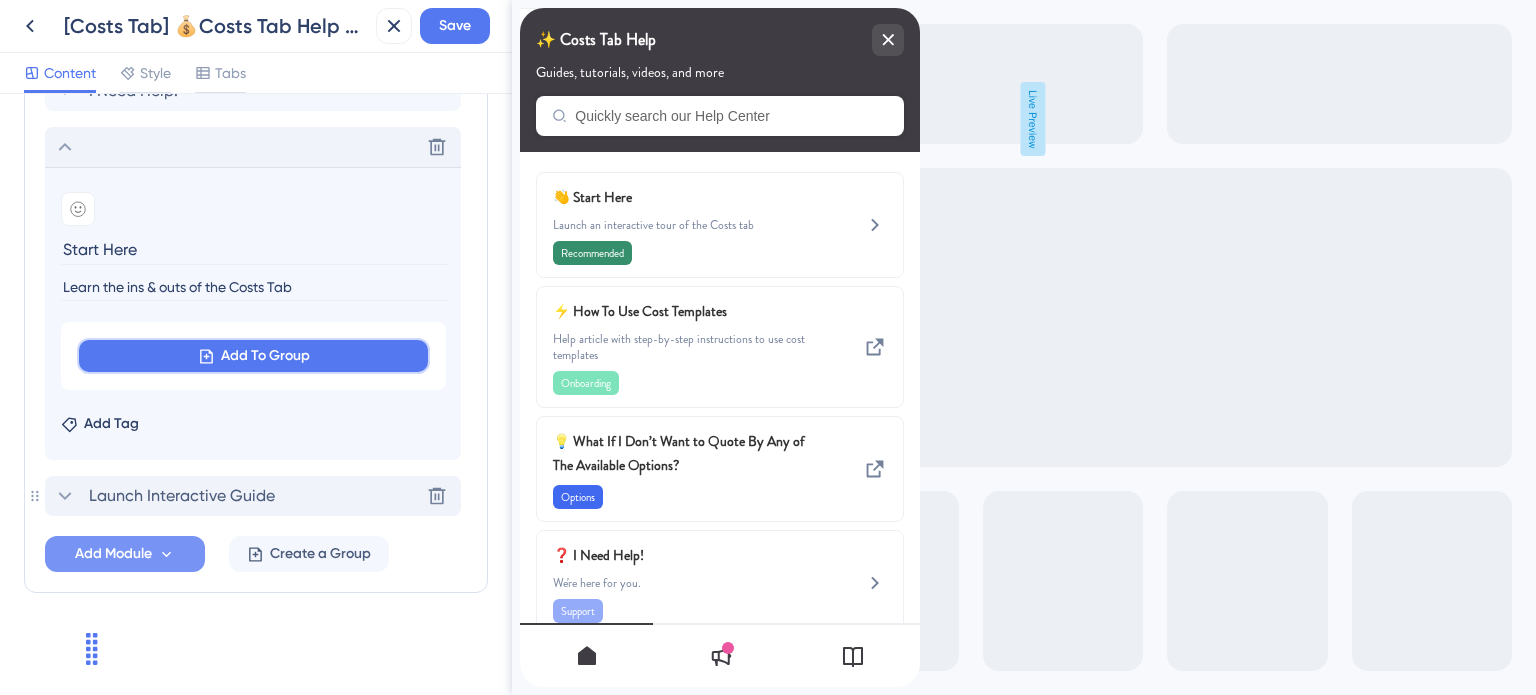 click on "Add To Group" at bounding box center (253, 356) 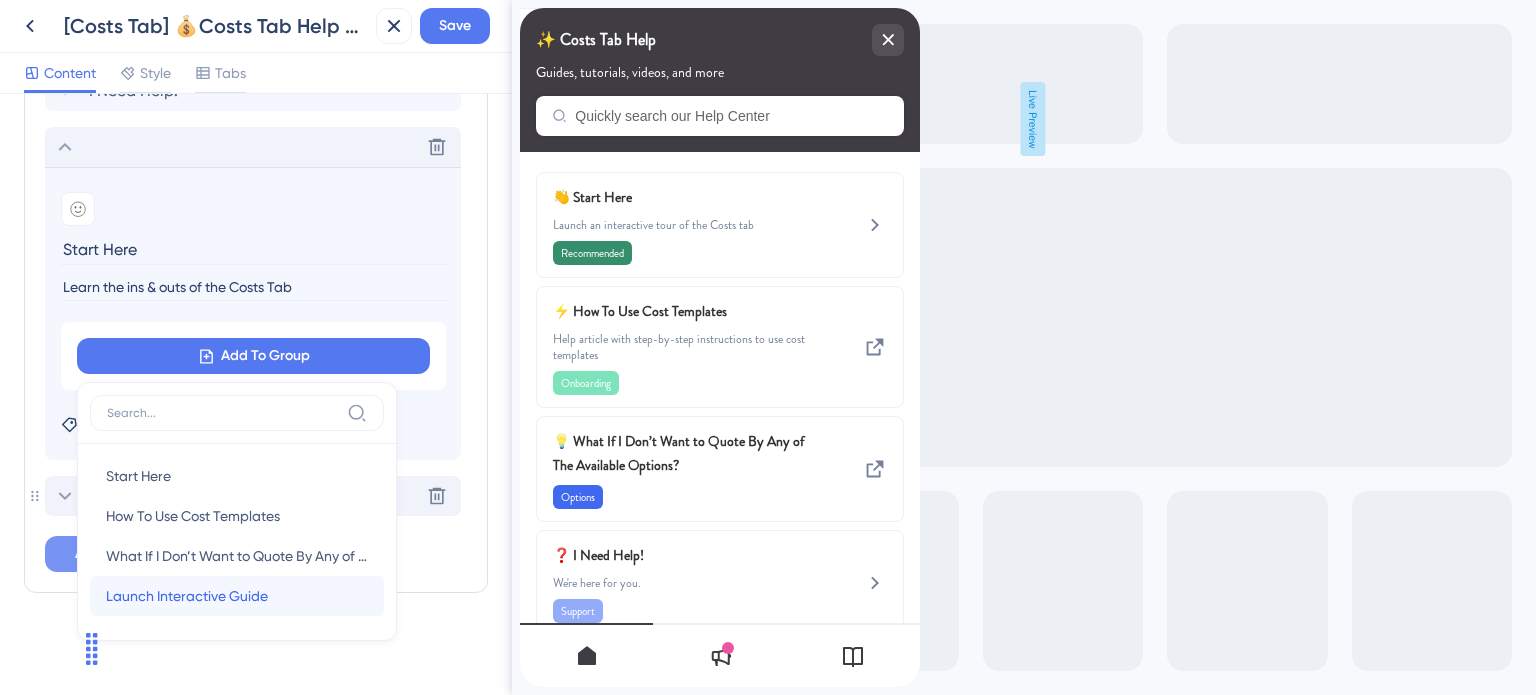 click on "Launch Interactive Guide" at bounding box center [187, 596] 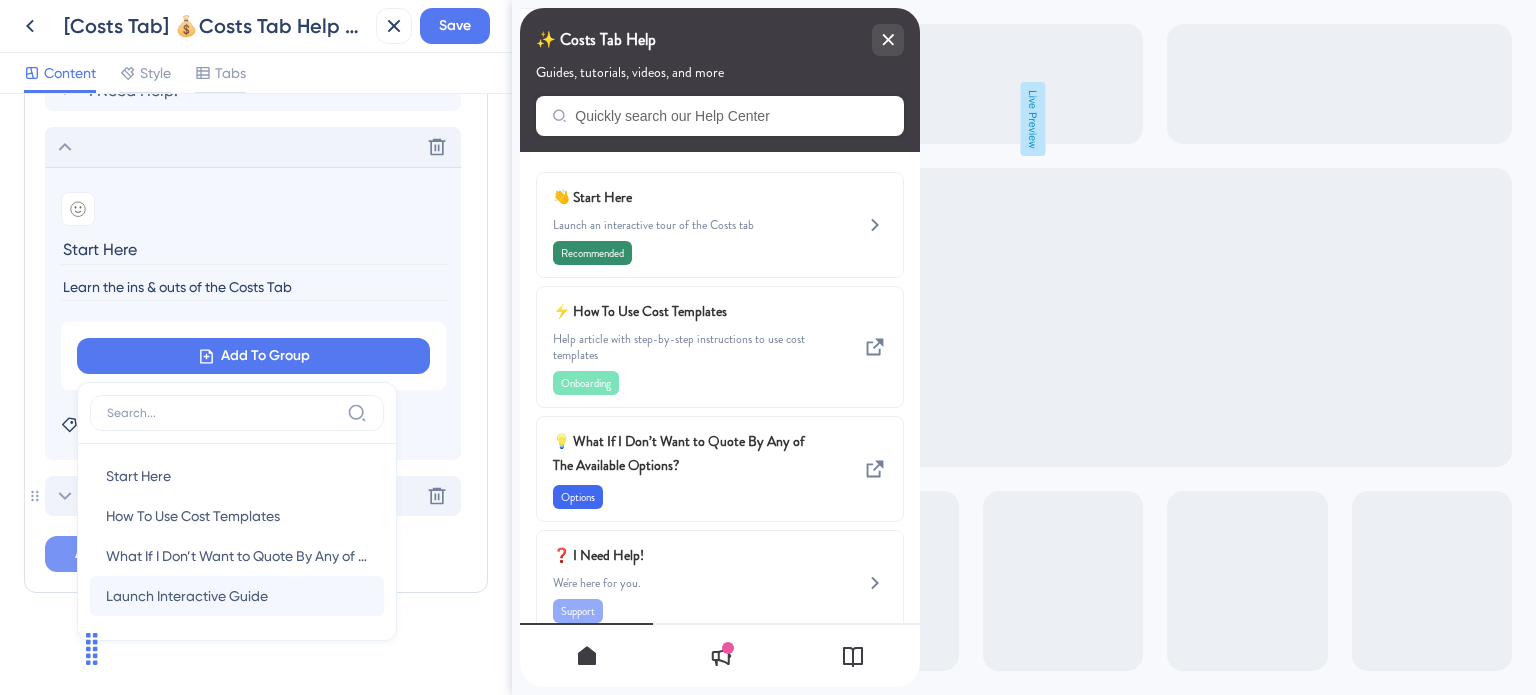 scroll, scrollTop: 1208, scrollLeft: 0, axis: vertical 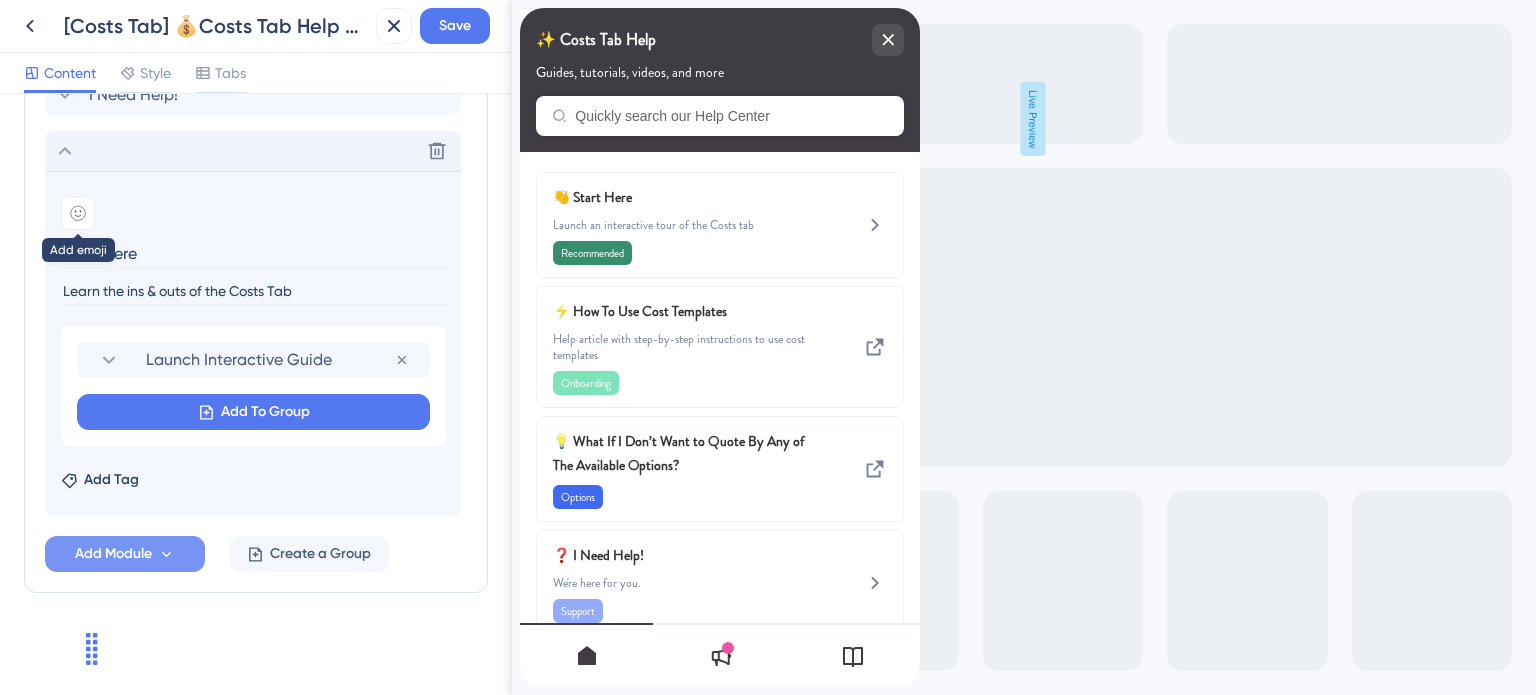 click 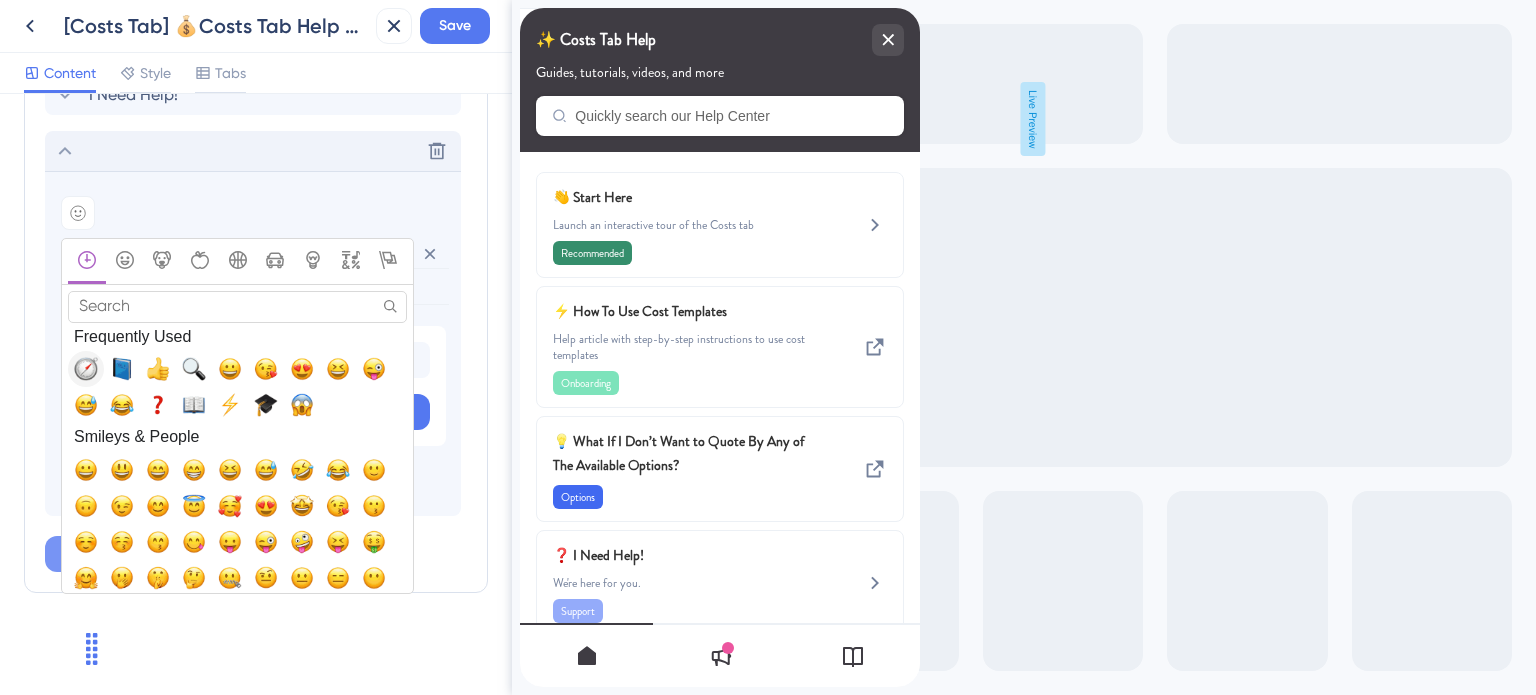 click at bounding box center [86, 369] 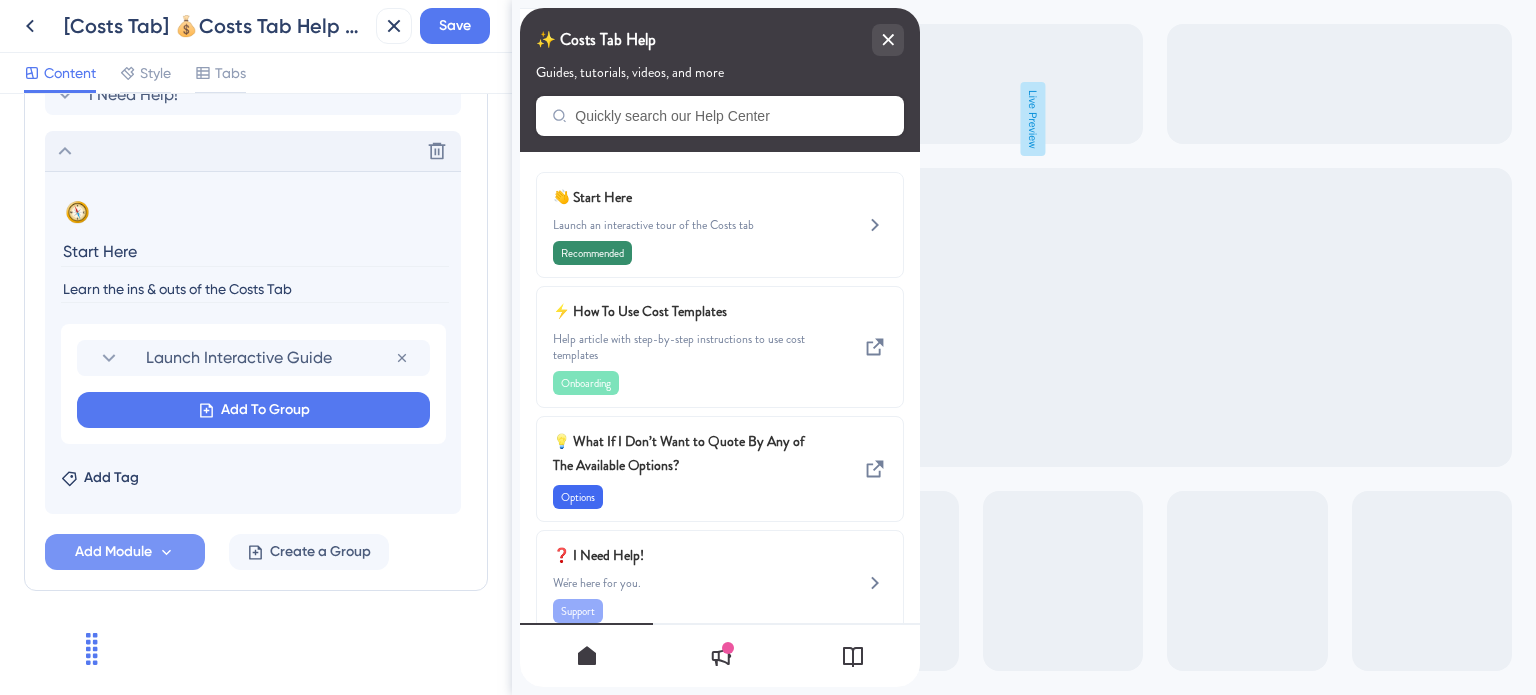 scroll, scrollTop: 1206, scrollLeft: 0, axis: vertical 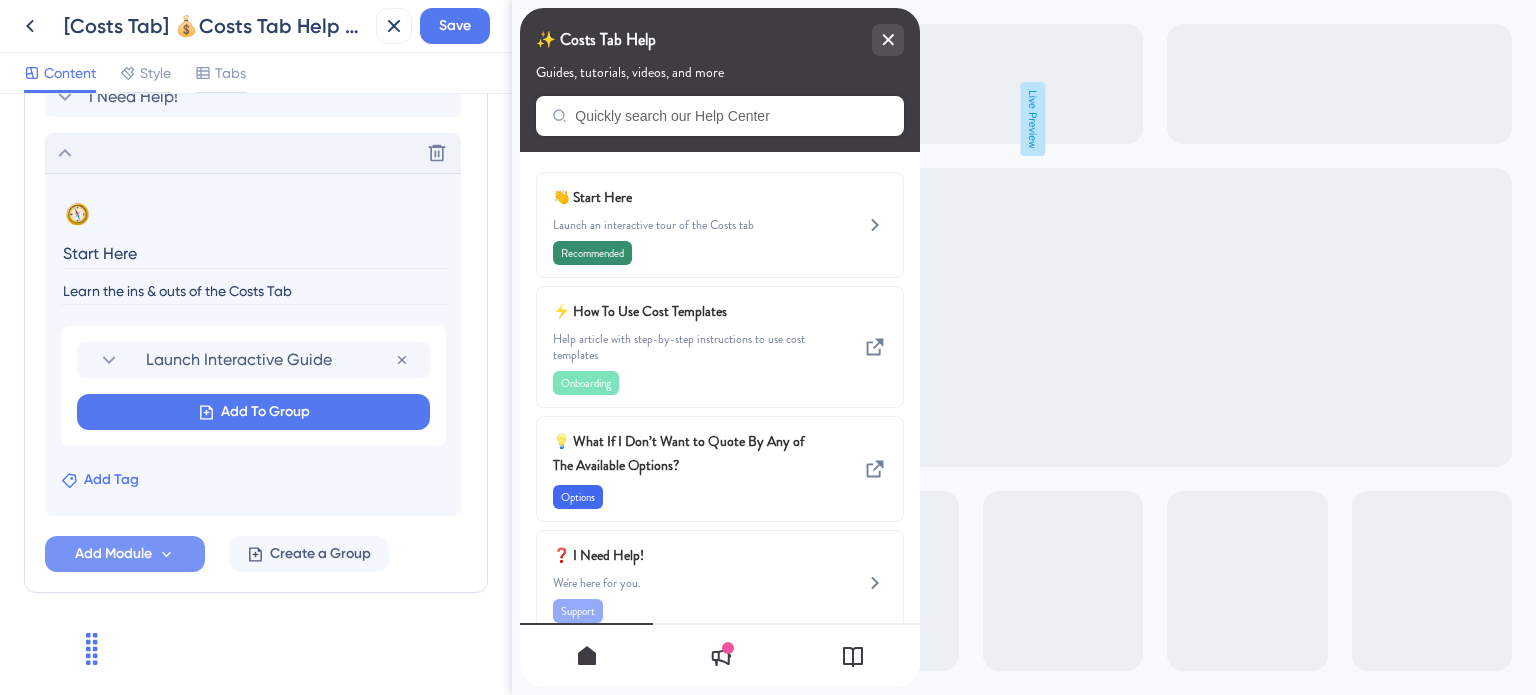 click on "Add Tag" at bounding box center [111, 480] 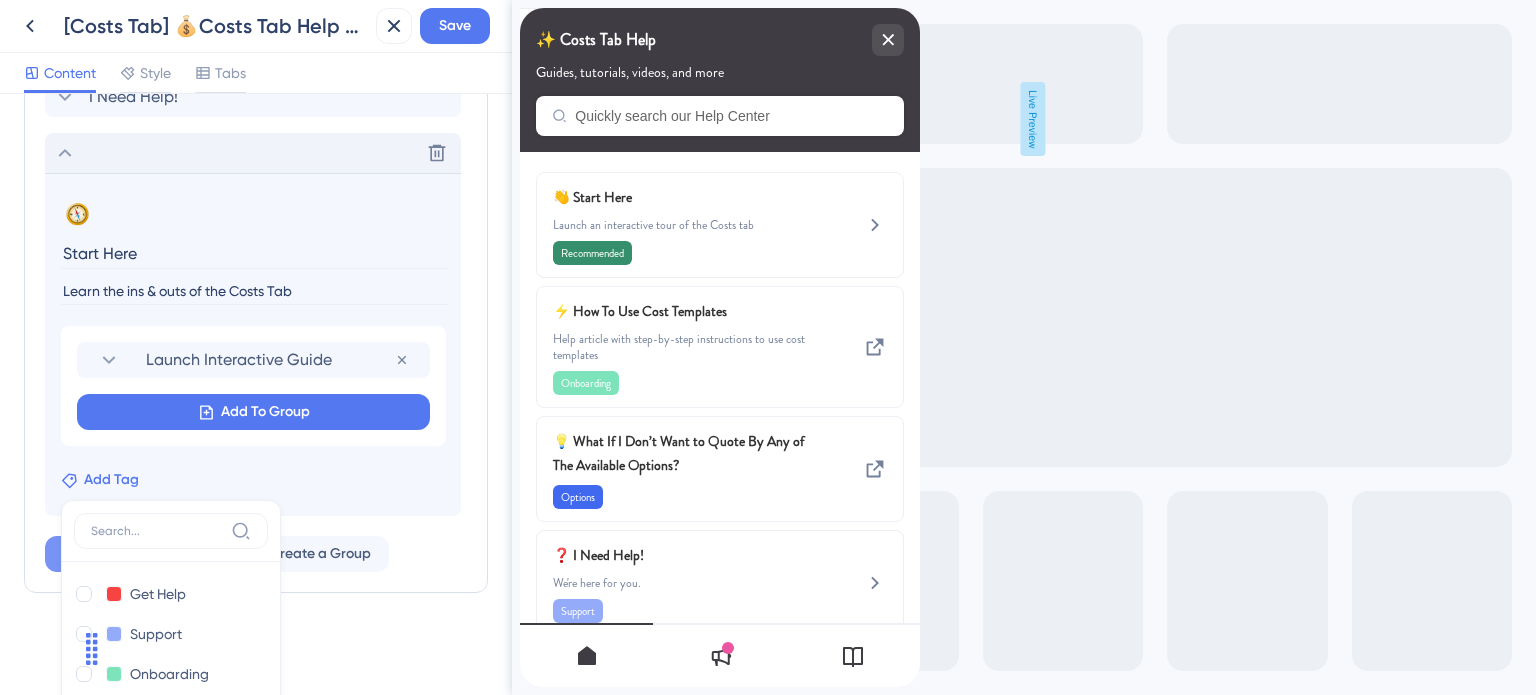scroll, scrollTop: 1511, scrollLeft: 0, axis: vertical 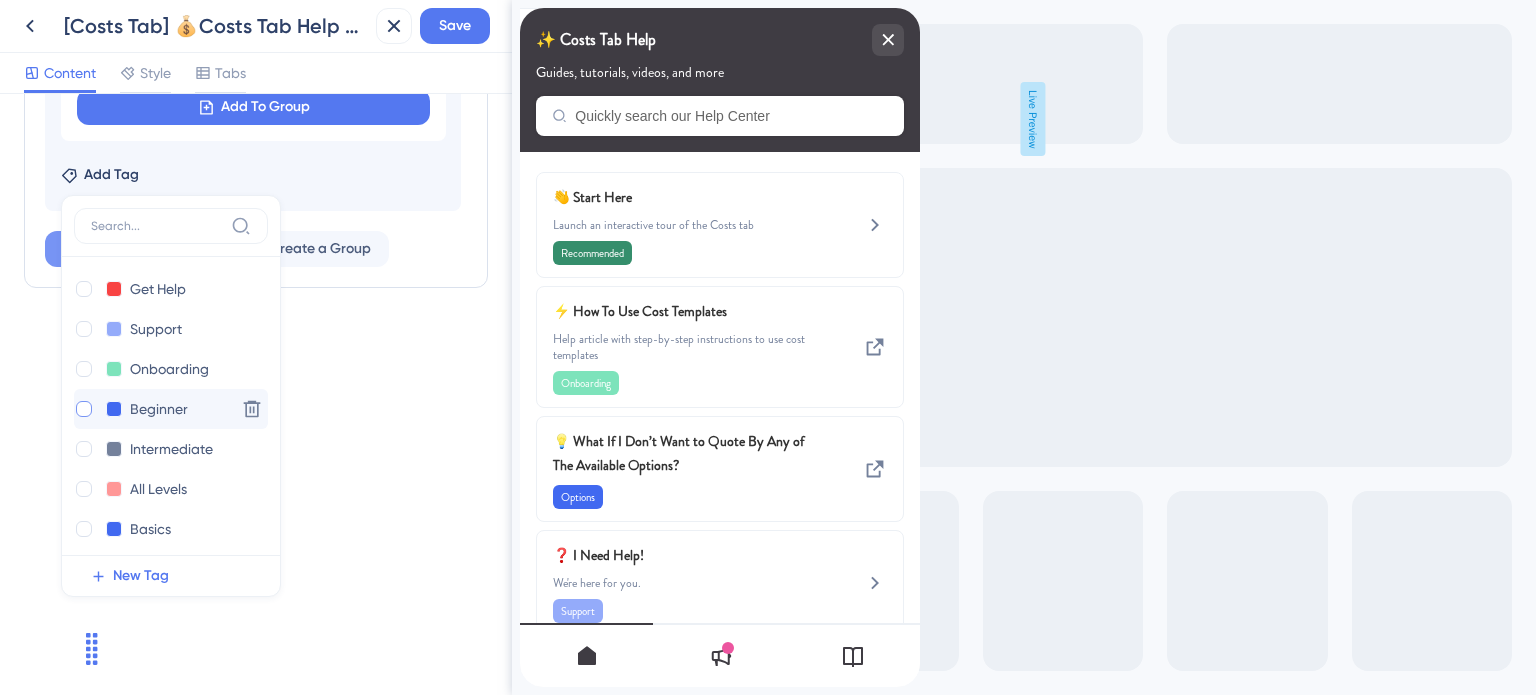 click at bounding box center (84, 409) 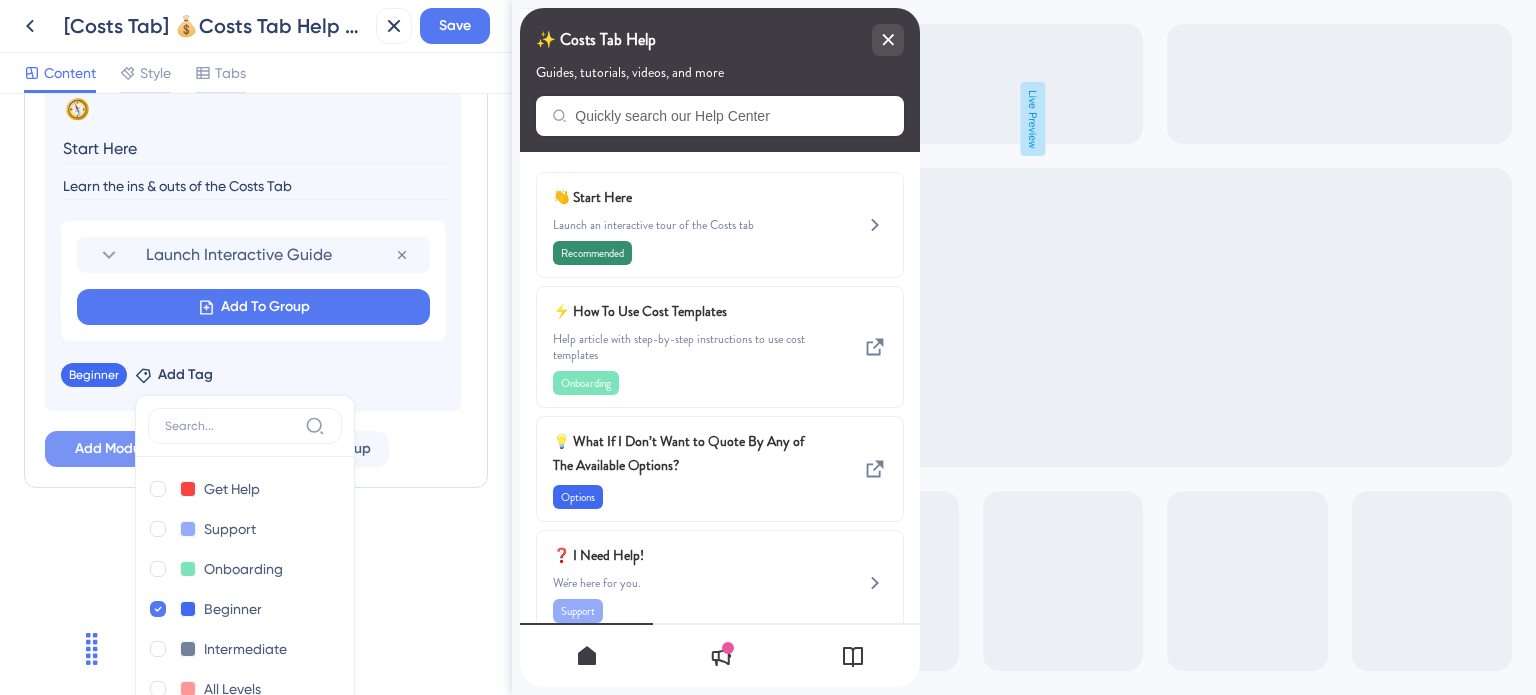 click on "Resource Center Header Title ✨ Costs Tab Help 12 ✨ Costs Tab Help Subtitle Guides, tutorials, videos, and more 1 Search Function Search Bar Search Bar Placeholder Quickly search our Help Center No Search Result Message No matching results... Open in New Tab Message Open in a new tab 3 Bring search results from a Knowledge Base Connect with UserGuiding Domain https://safariportal.help.userguiding.com/api/search?kb_id=10302&lang_code=en Search Language English (Default) Modules Add a module to create your resource center.  Learn More. Start Here How To Use Cost Templates What If I Don’t Want to Quote By Any of The Available Options? I Need Help! Delete 🧭 Change emoji Remove emoji Start Here Learn the ins & outs of the Costs Tab Launch Interactive Guide Remove from group Add To Group Beginner Remove Add Tag Get Help Get Help Delete Support Support Delete Onboarding Onboarding Delete Beginner Beginner Delete Intermediate Intermediate Delete All Levels All Levels Delete Basics Basics Delete What's New" at bounding box center [256, 394] 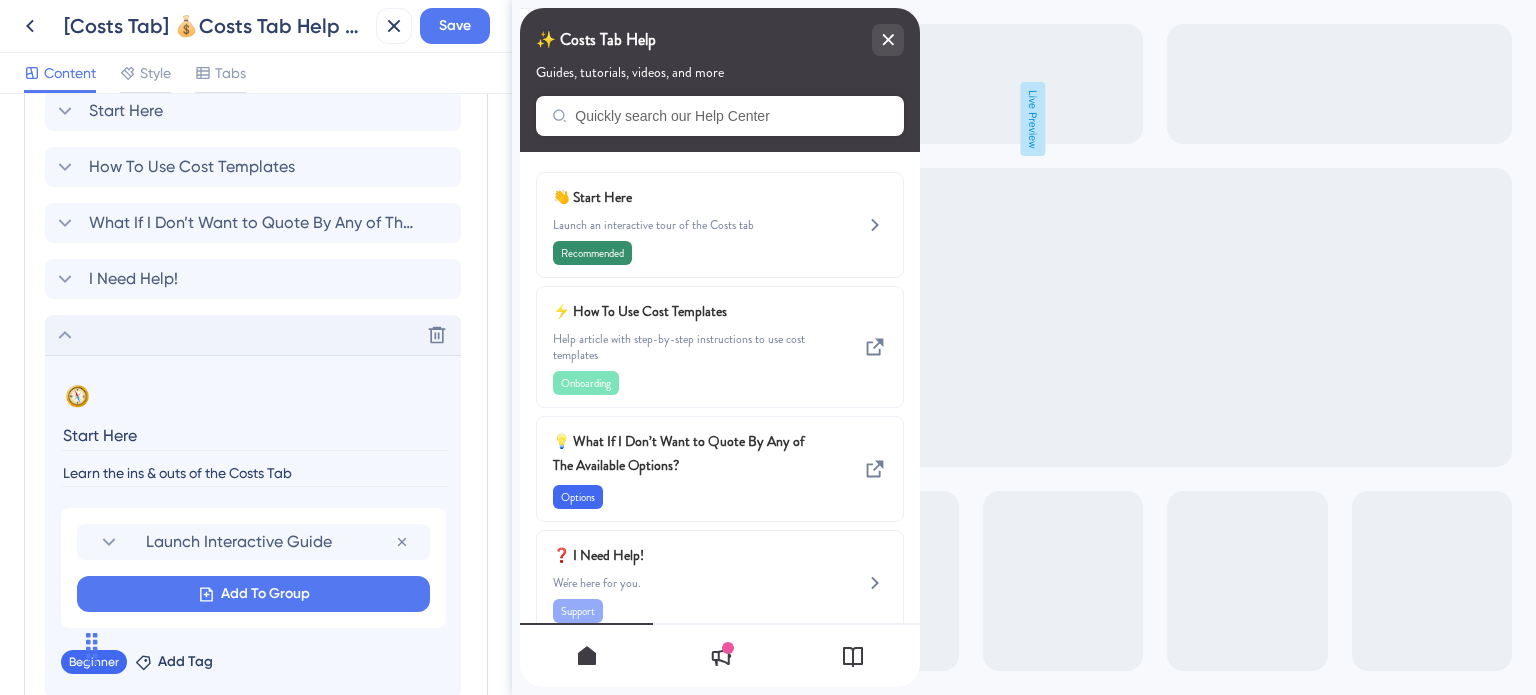 scroll, scrollTop: 1006, scrollLeft: 0, axis: vertical 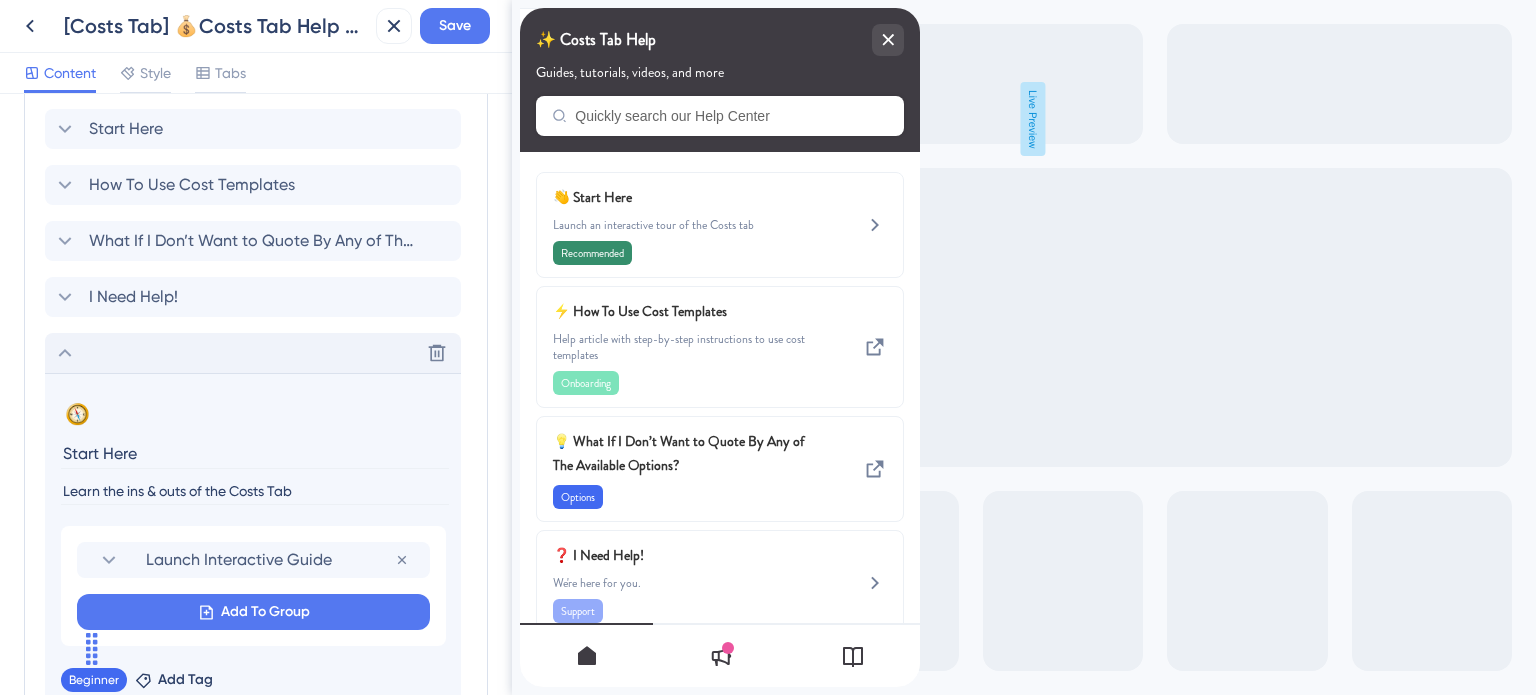 click 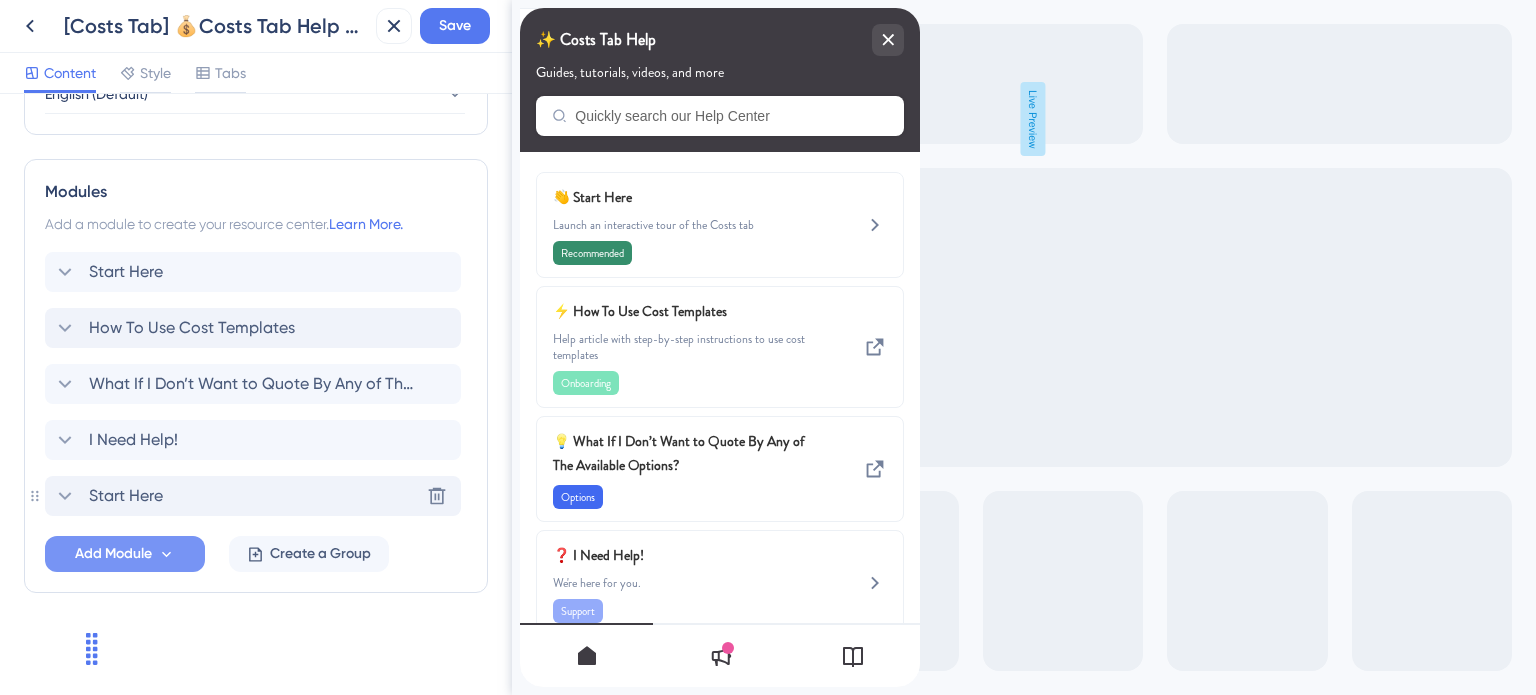 scroll, scrollTop: 0, scrollLeft: 0, axis: both 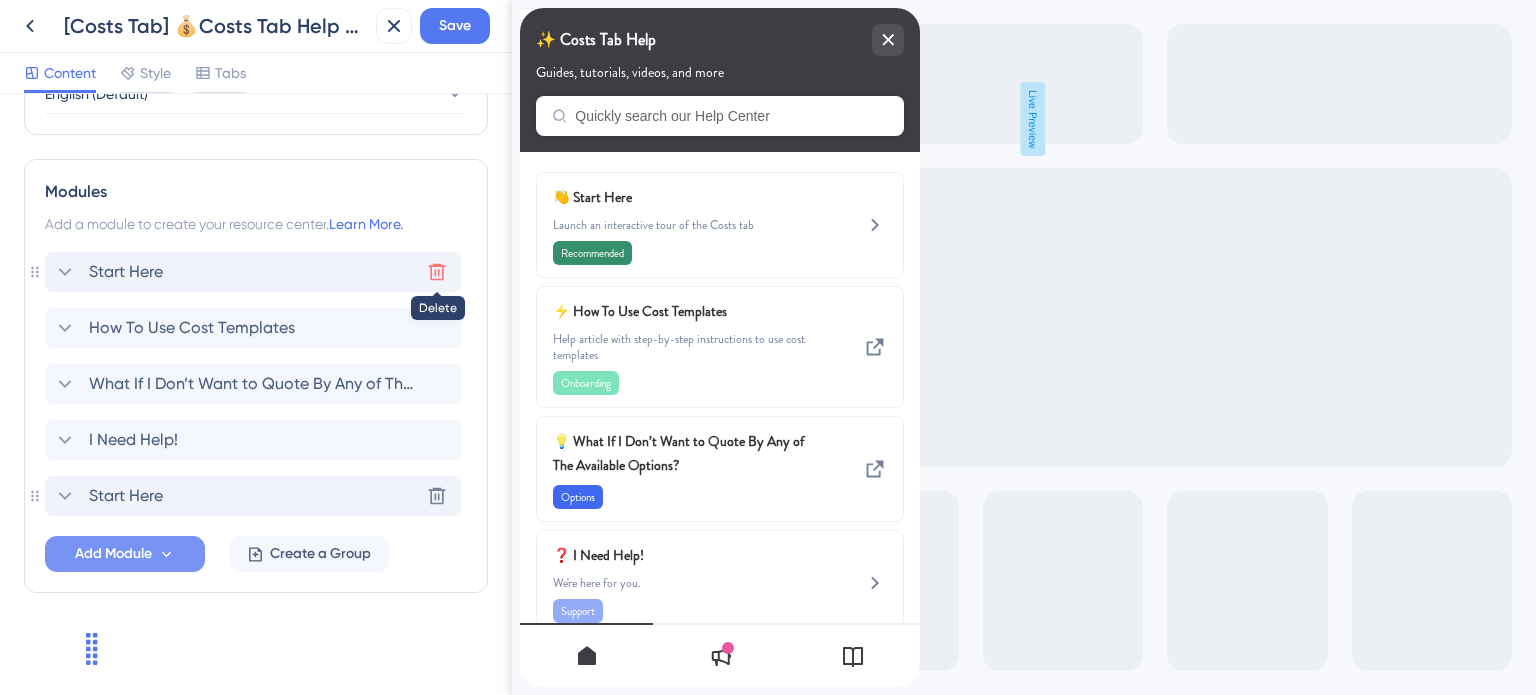 click 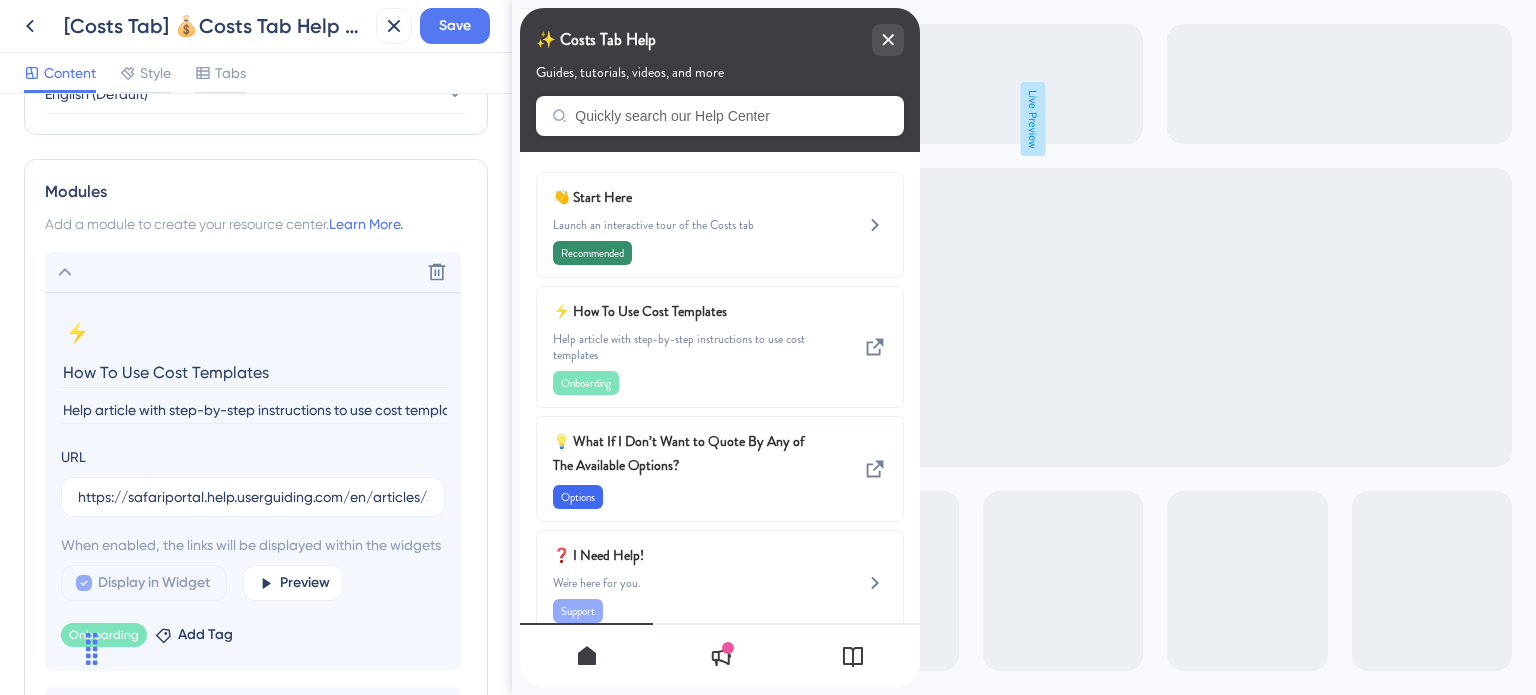 scroll, scrollTop: 1006, scrollLeft: 0, axis: vertical 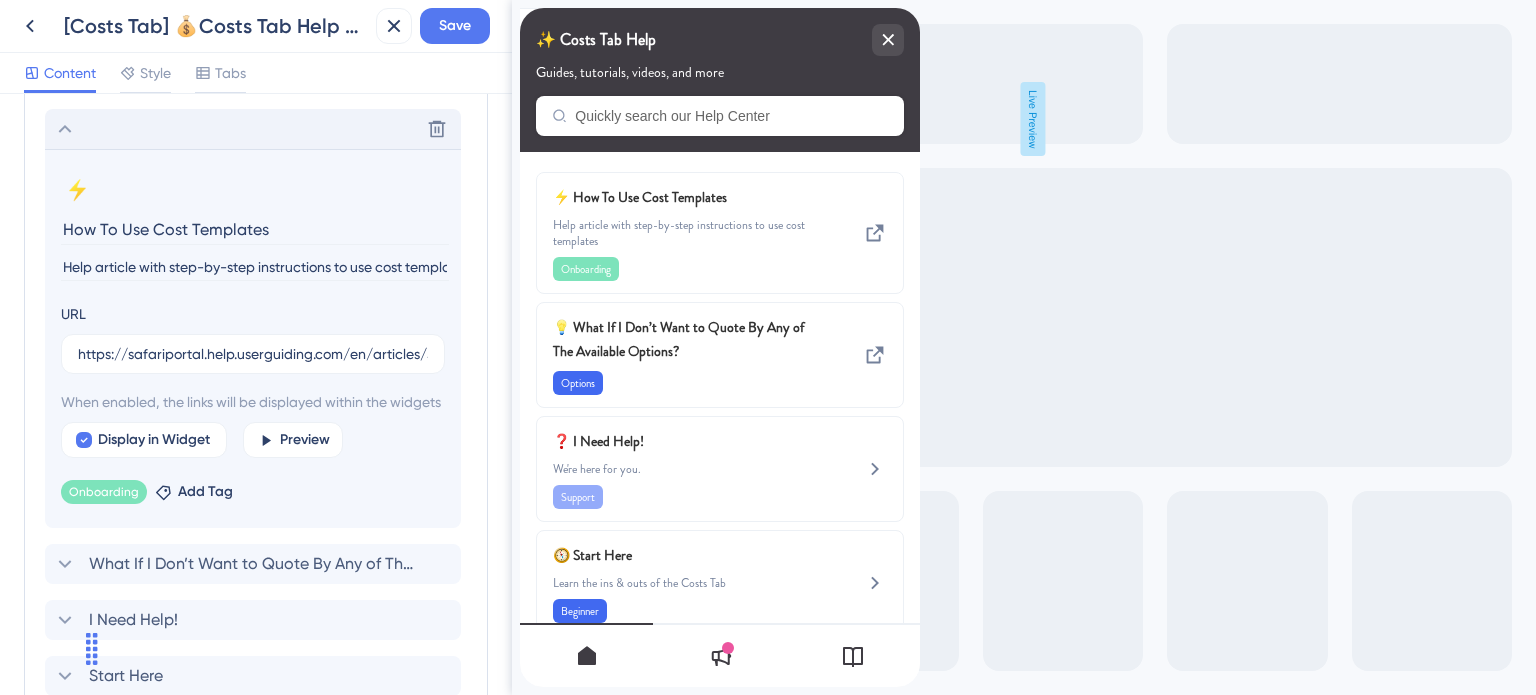 click on "Delete" at bounding box center [253, 129] 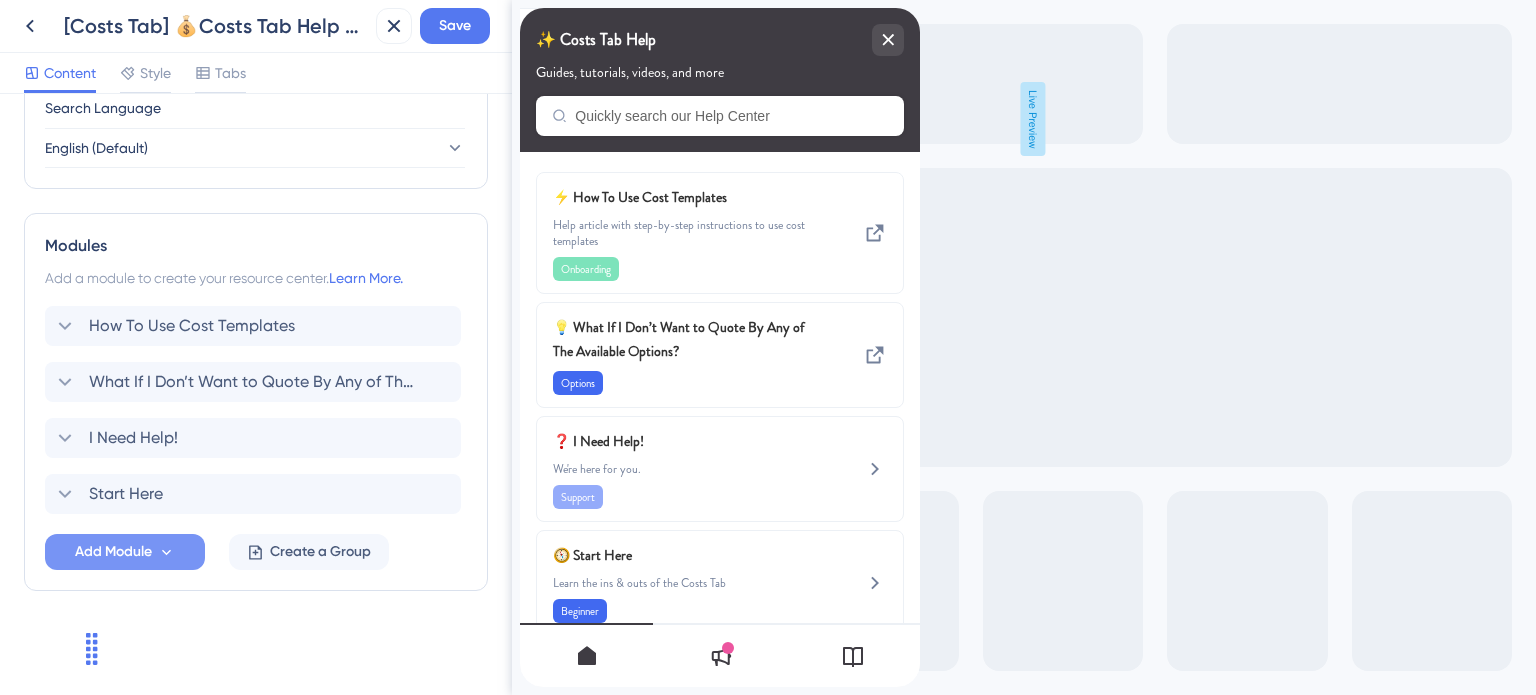 scroll, scrollTop: 807, scrollLeft: 0, axis: vertical 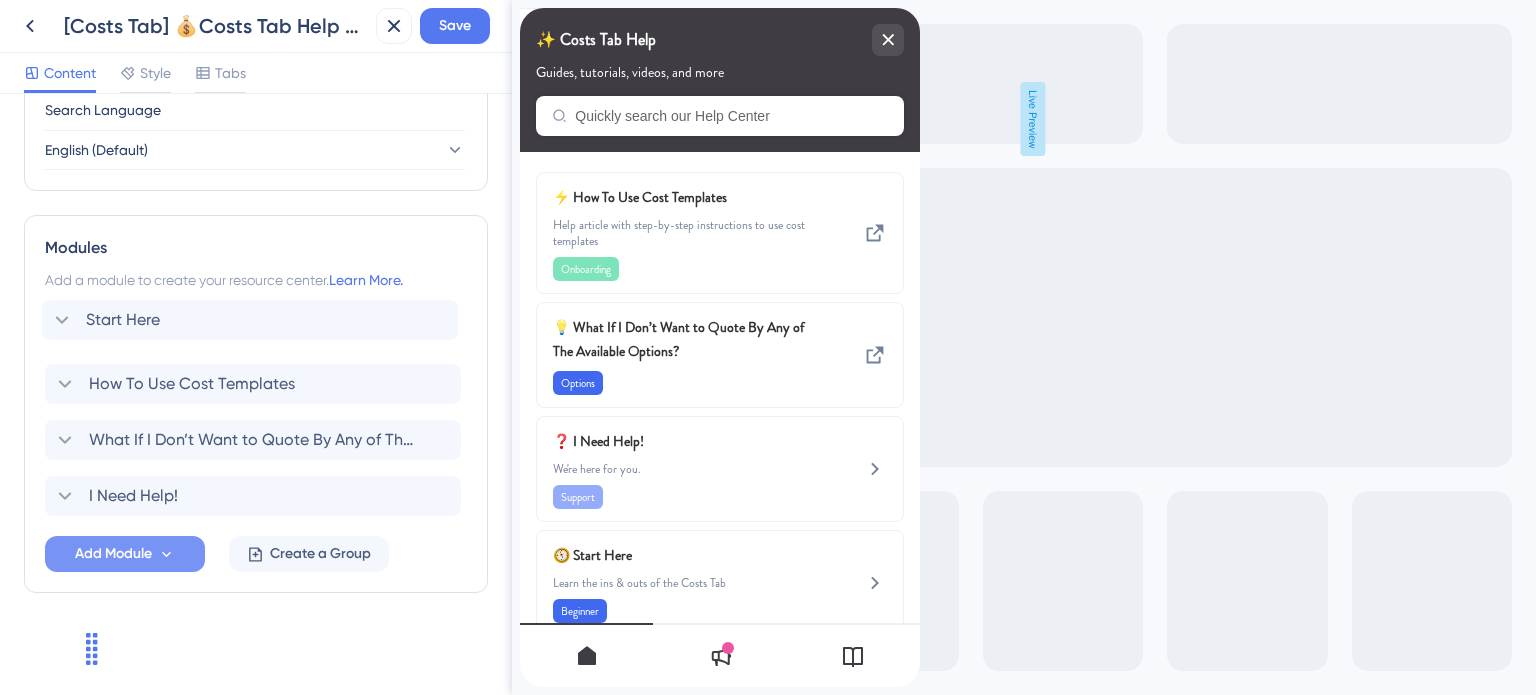 drag, startPoint x: 69, startPoint y: 497, endPoint x: 66, endPoint y: 313, distance: 184.02446 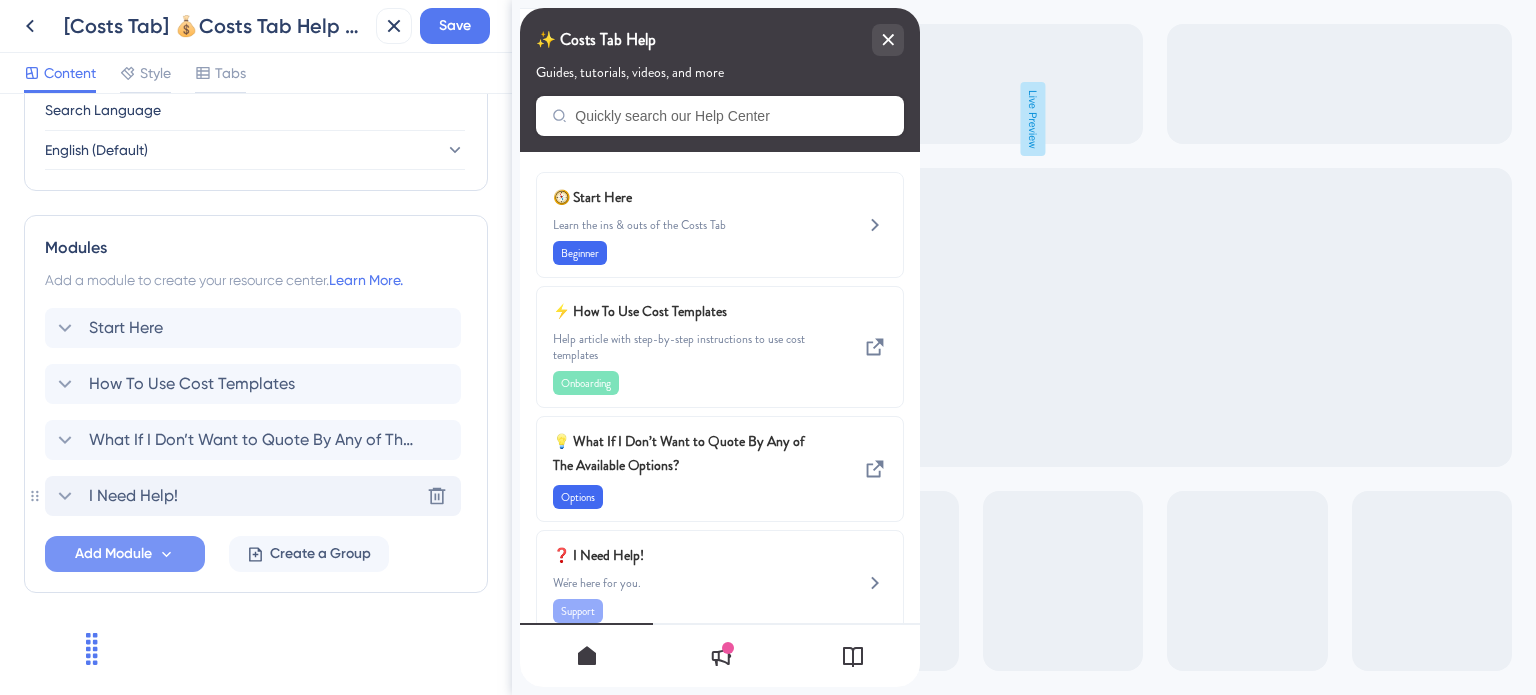 click on "I Need Help!" at bounding box center [133, 496] 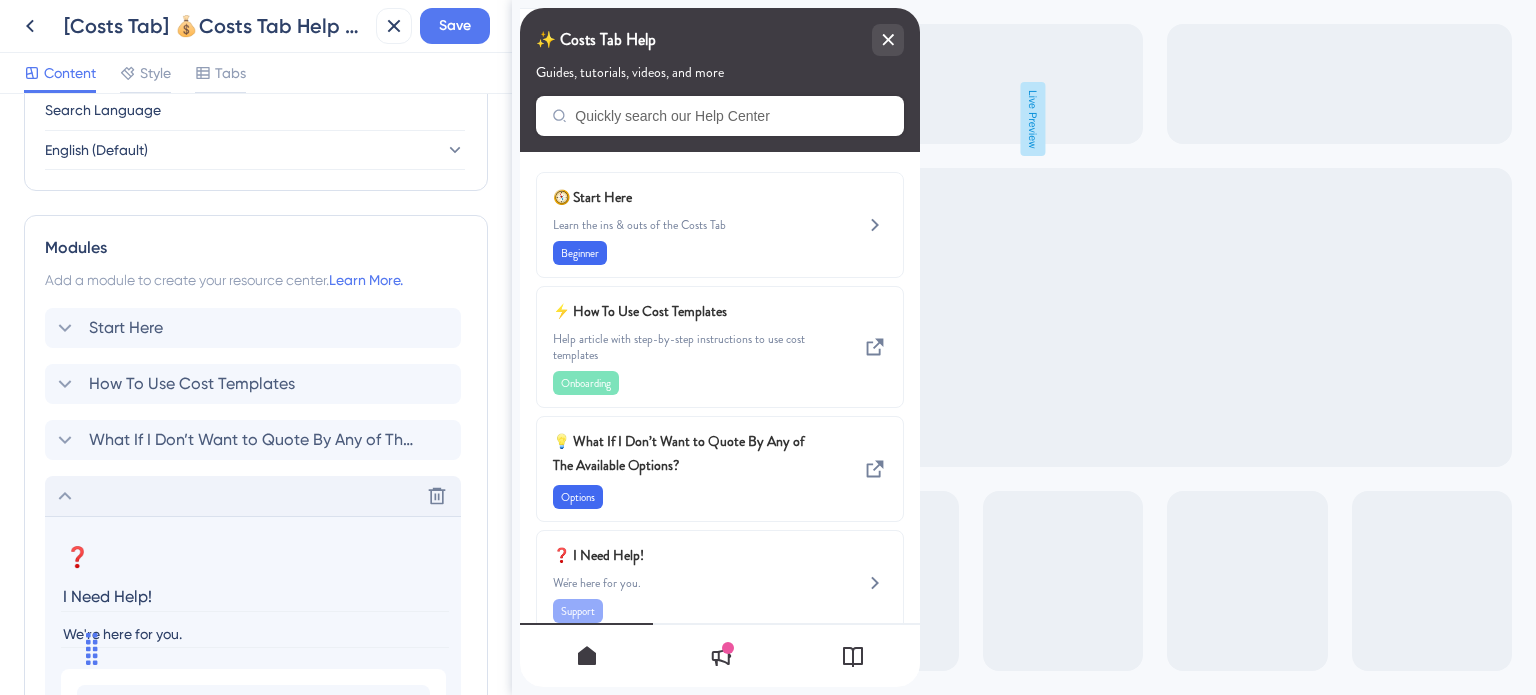 drag, startPoint x: 170, startPoint y: 591, endPoint x: 30, endPoint y: 583, distance: 140.22838 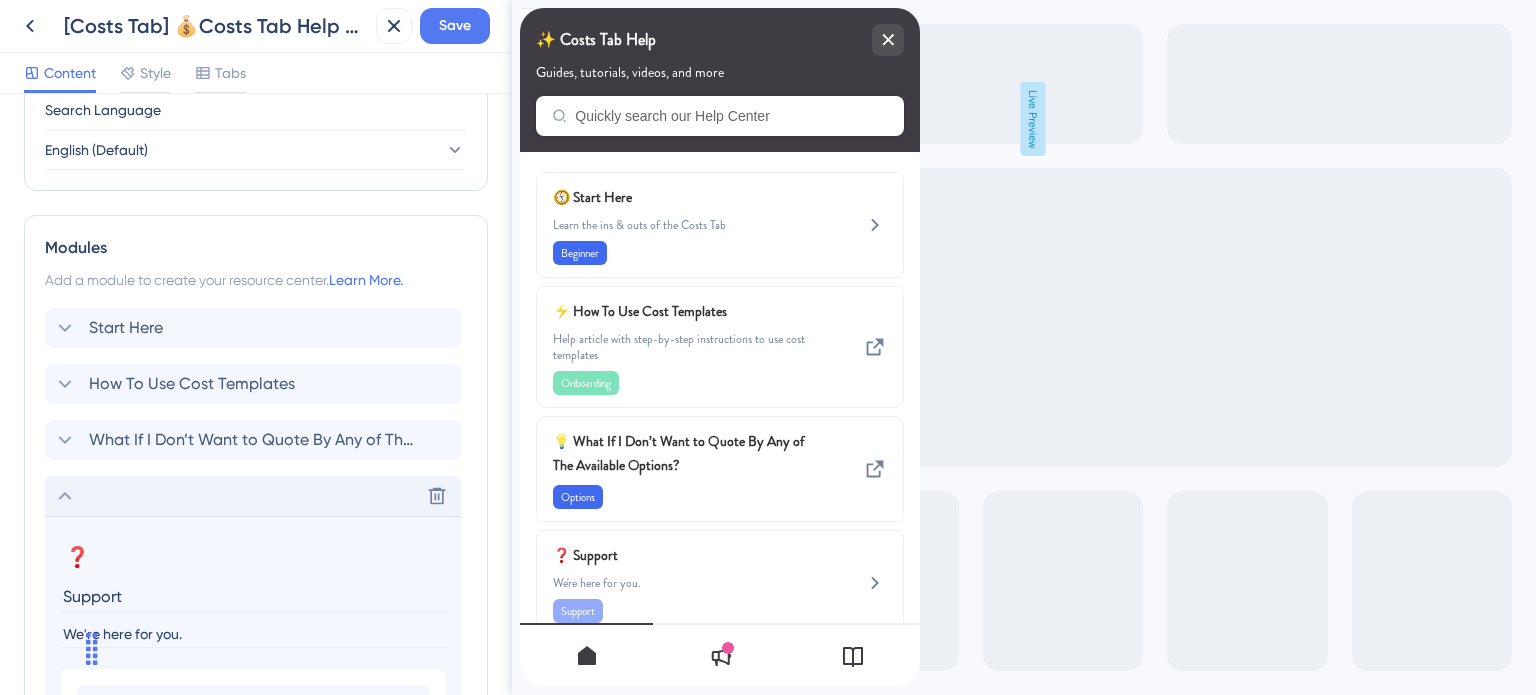 type on "Support" 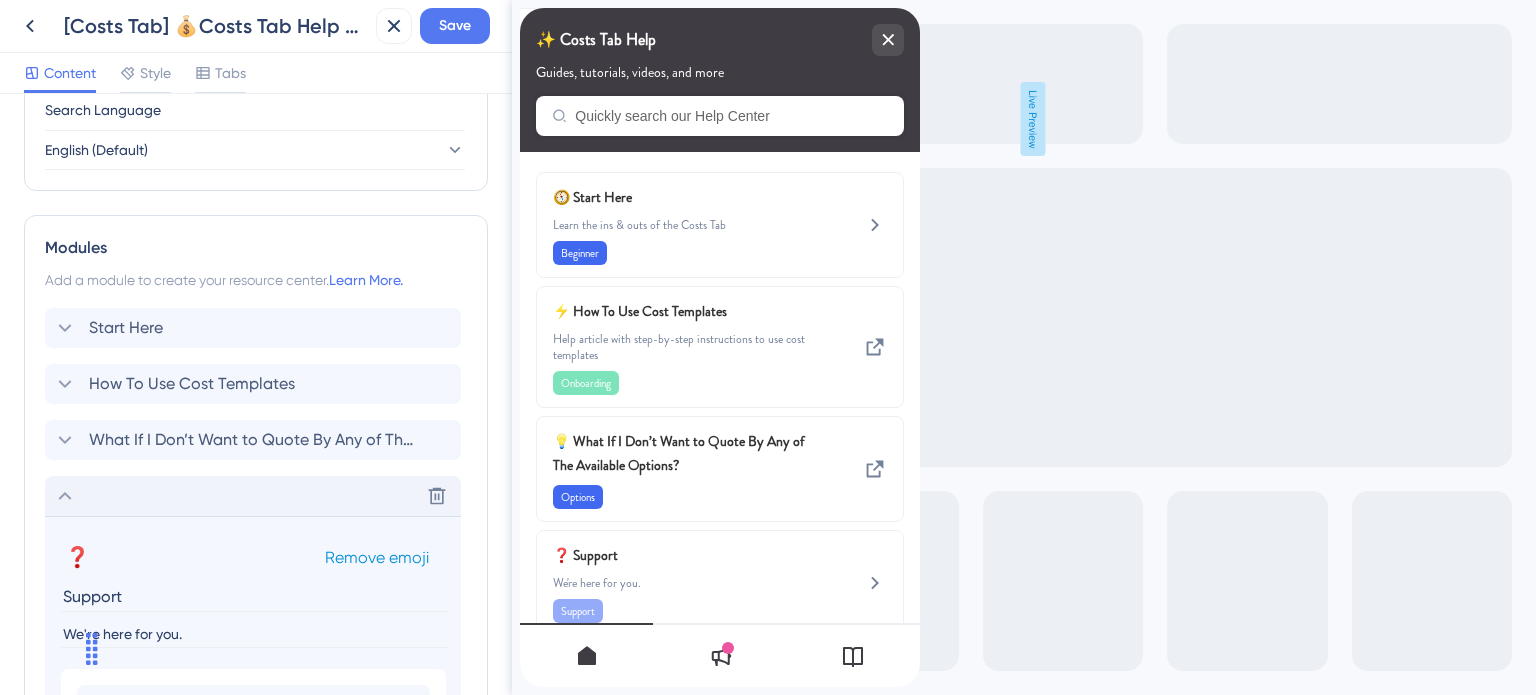 scroll, scrollTop: 1007, scrollLeft: 0, axis: vertical 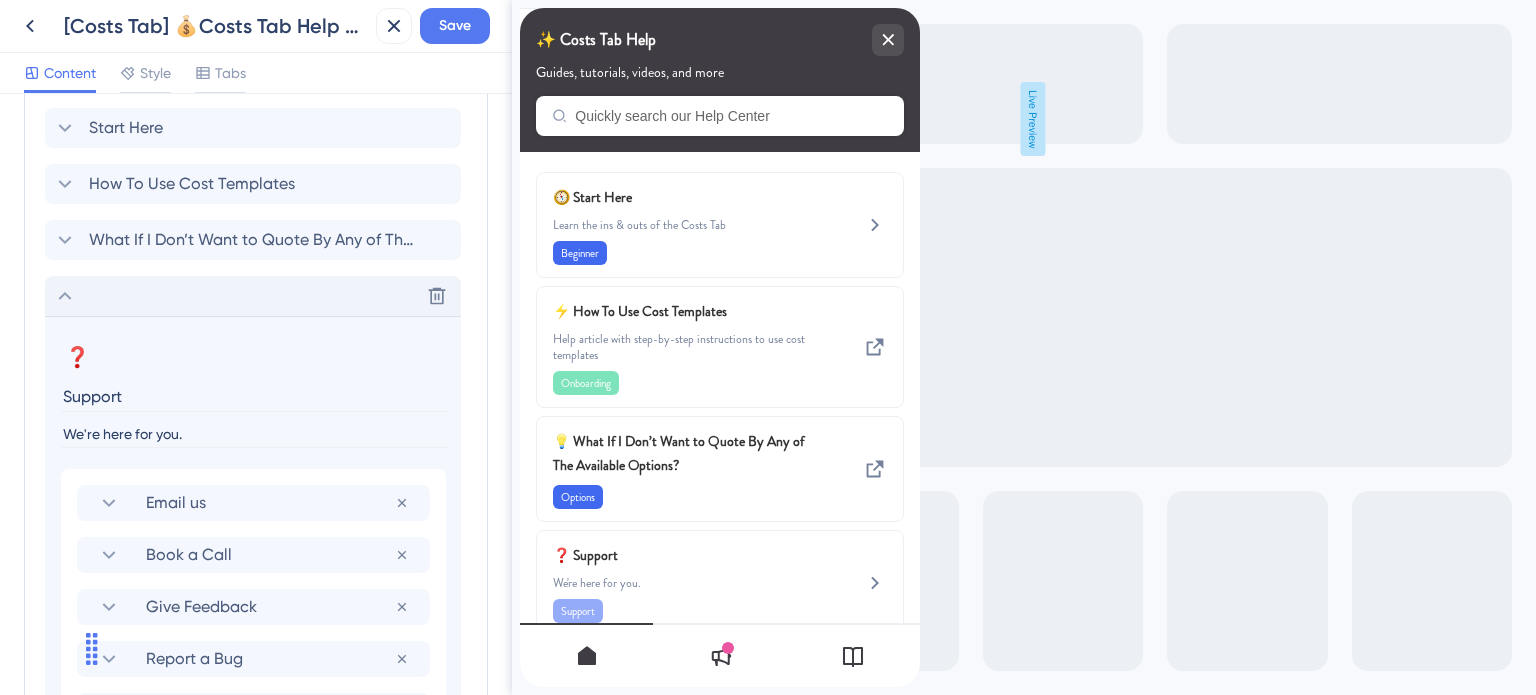 drag, startPoint x: 188, startPoint y: 434, endPoint x: 2, endPoint y: 434, distance: 186 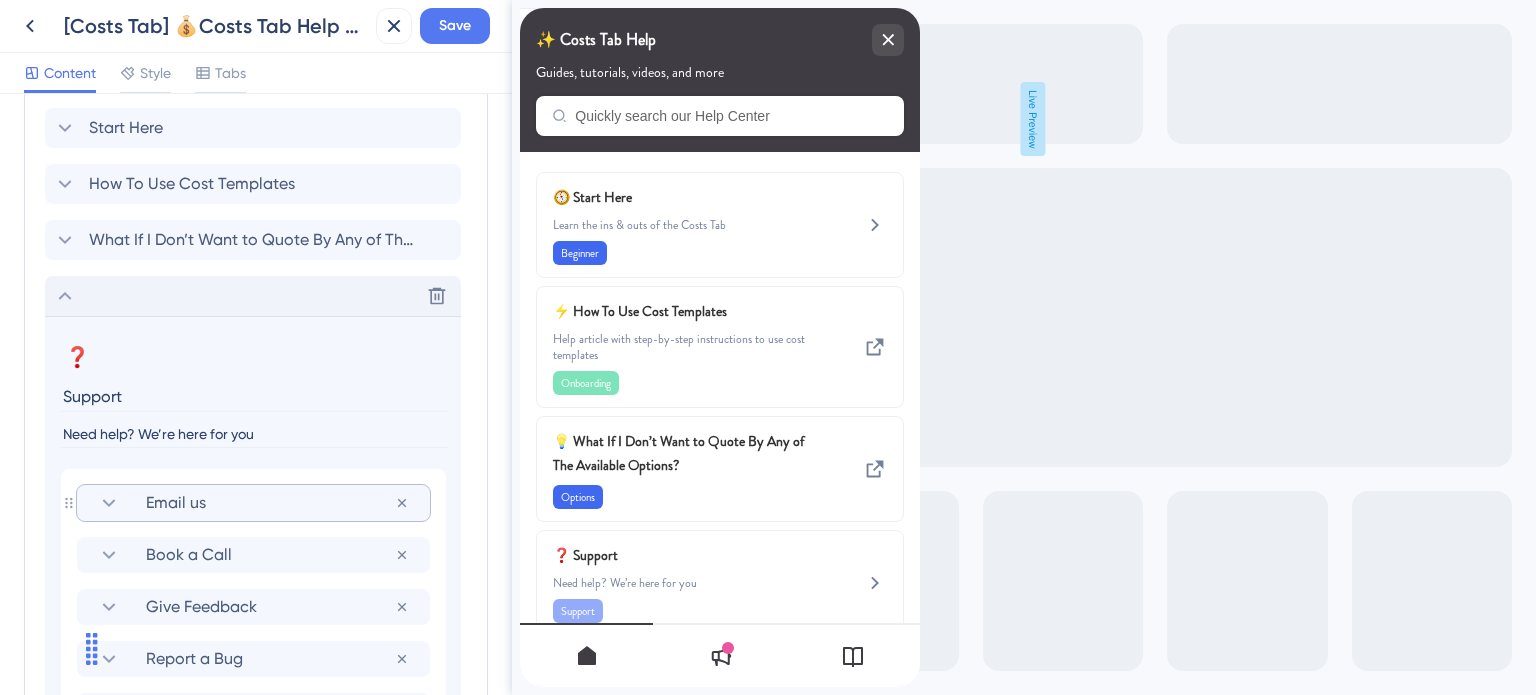 click 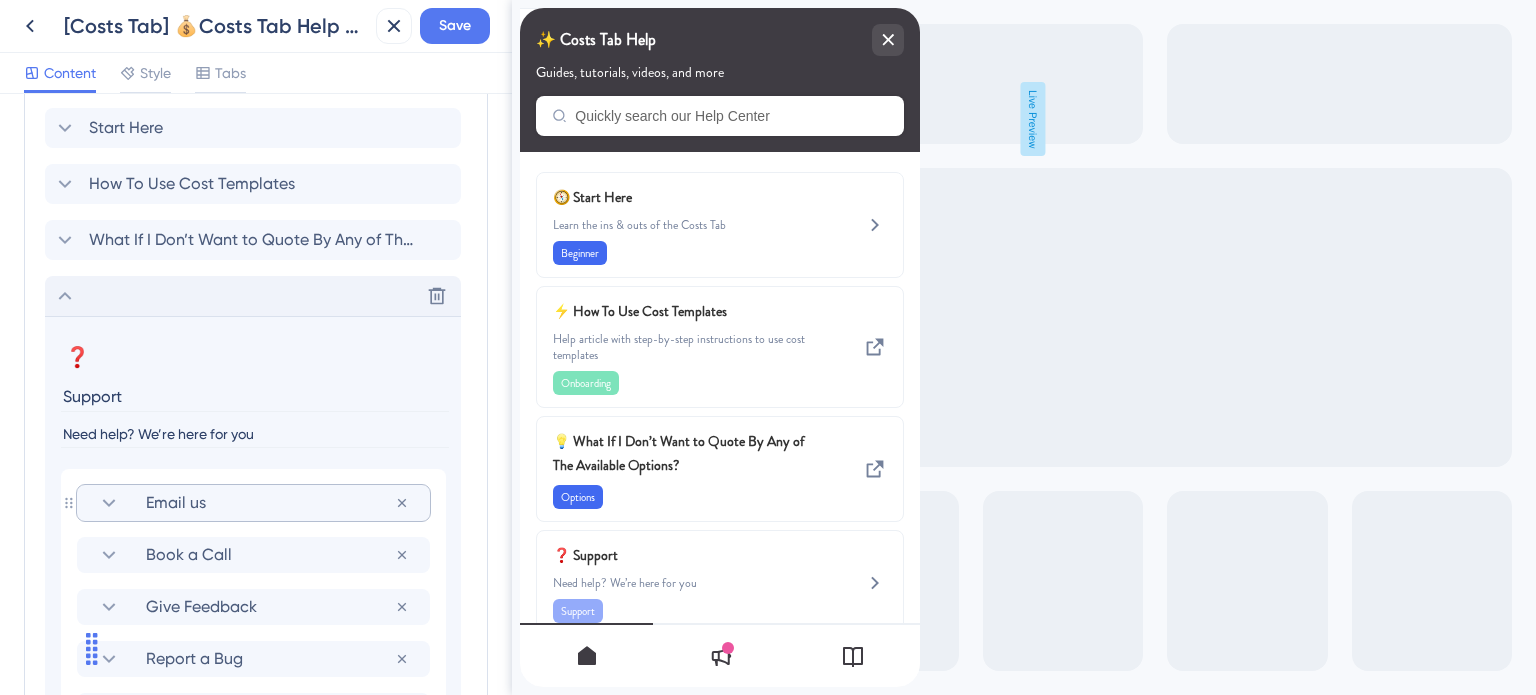 type on "Need help? We’re here for you" 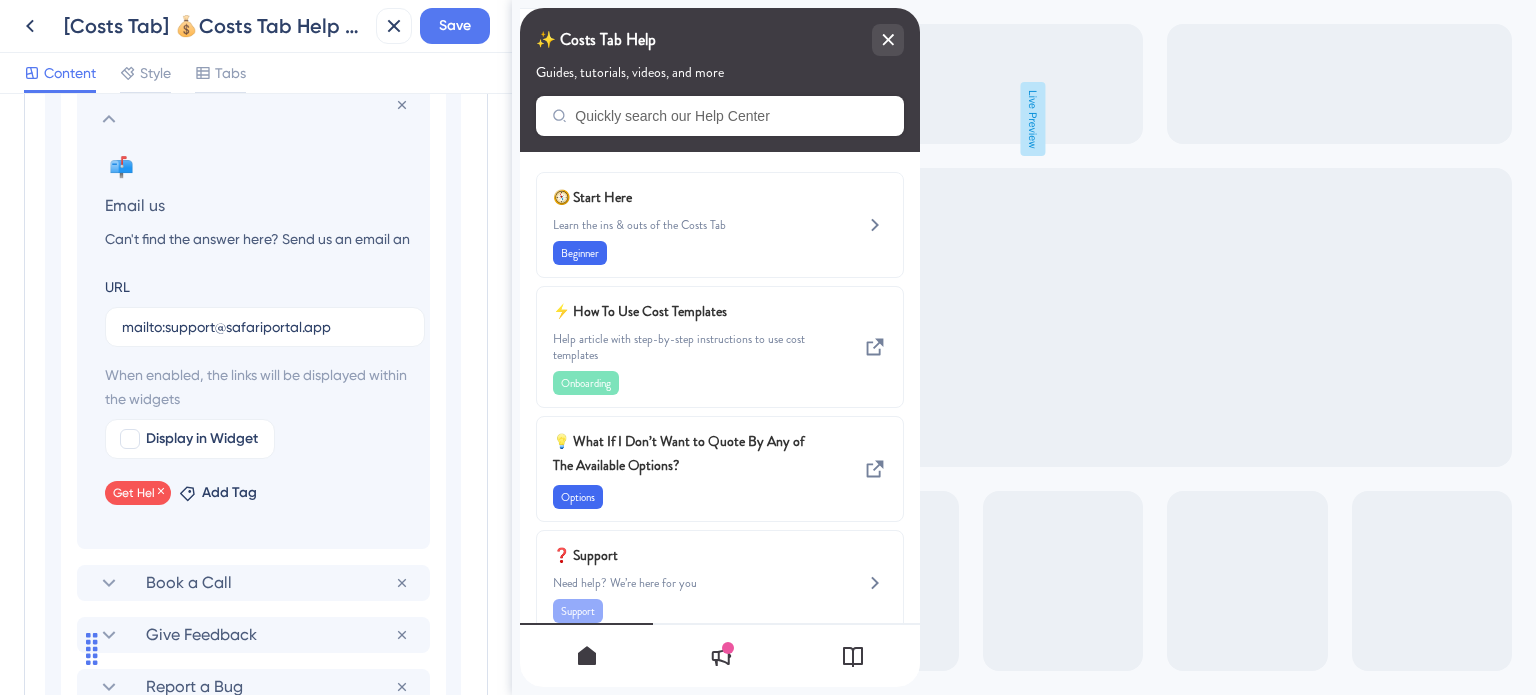 scroll, scrollTop: 1507, scrollLeft: 0, axis: vertical 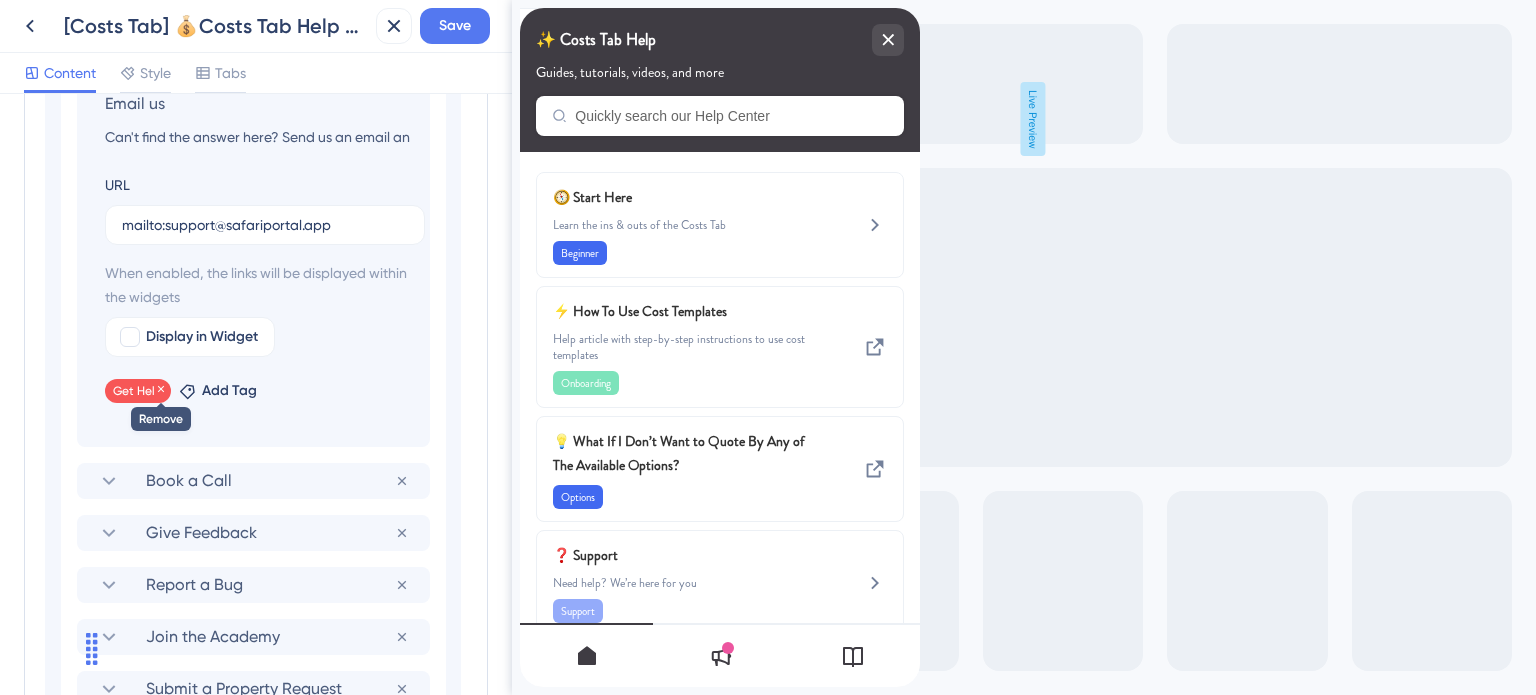 click 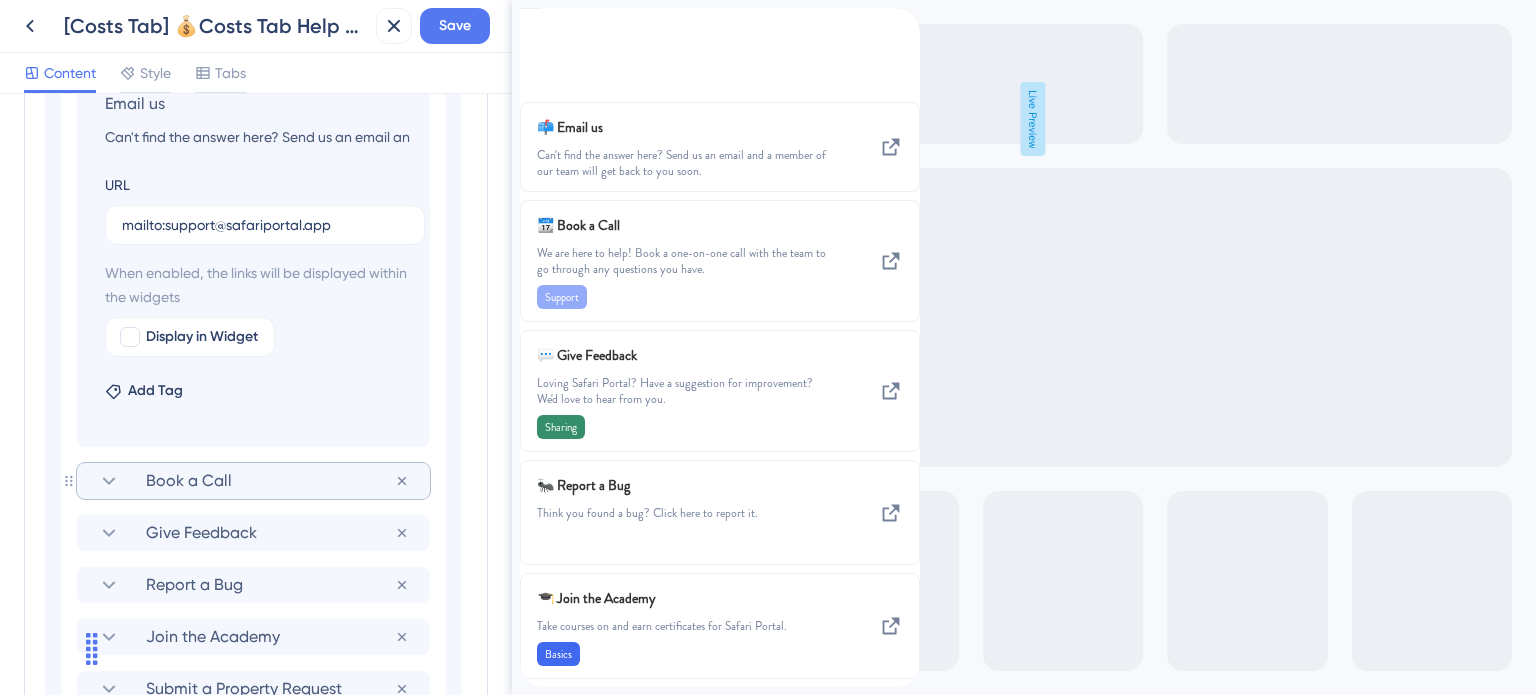 click 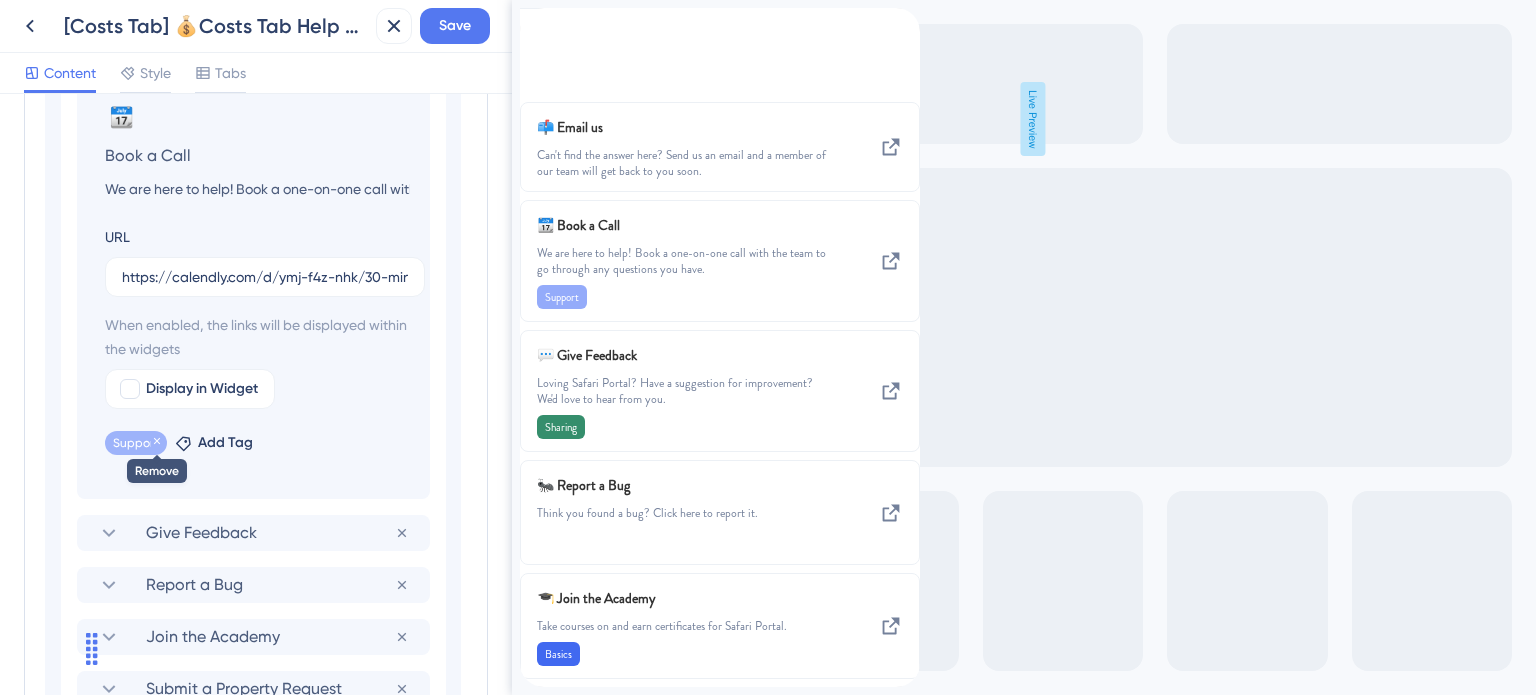 click 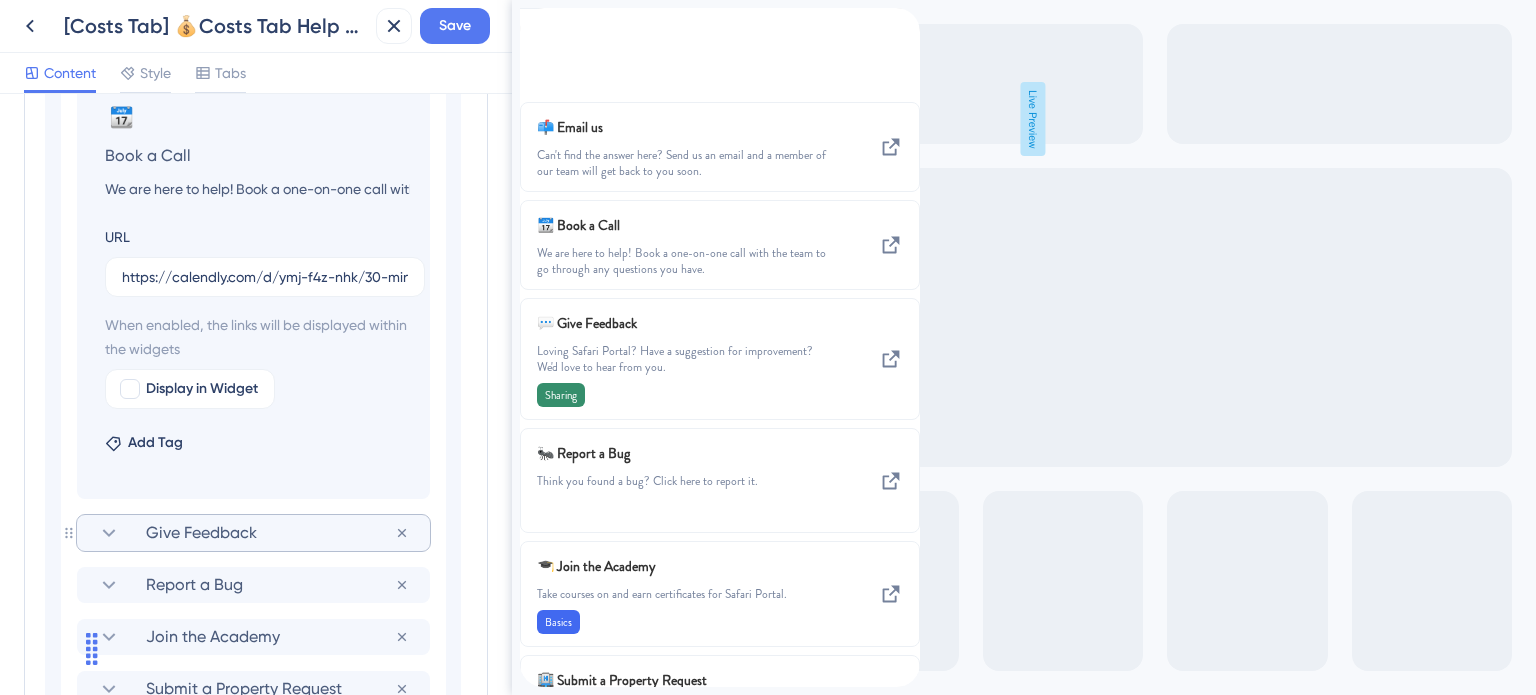 click on "Give Feedback" at bounding box center [253, 533] 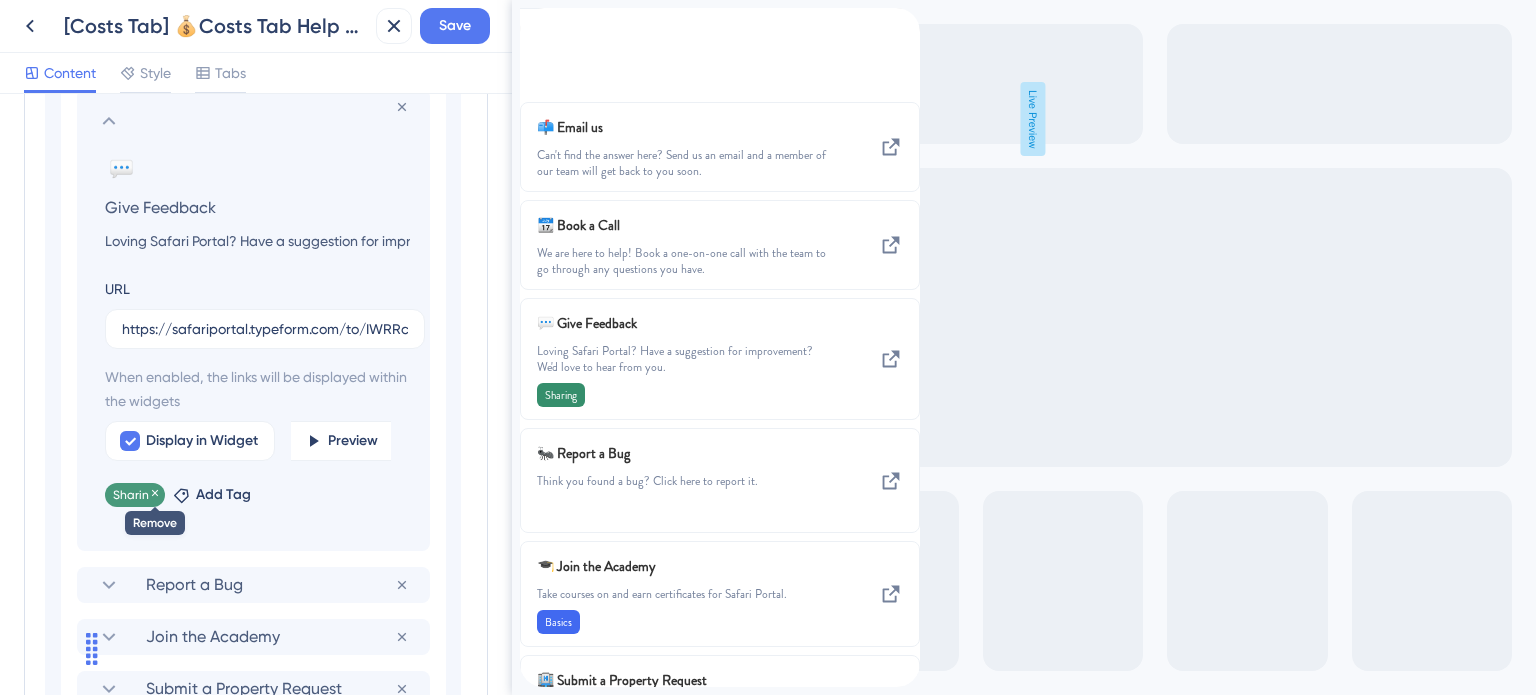click 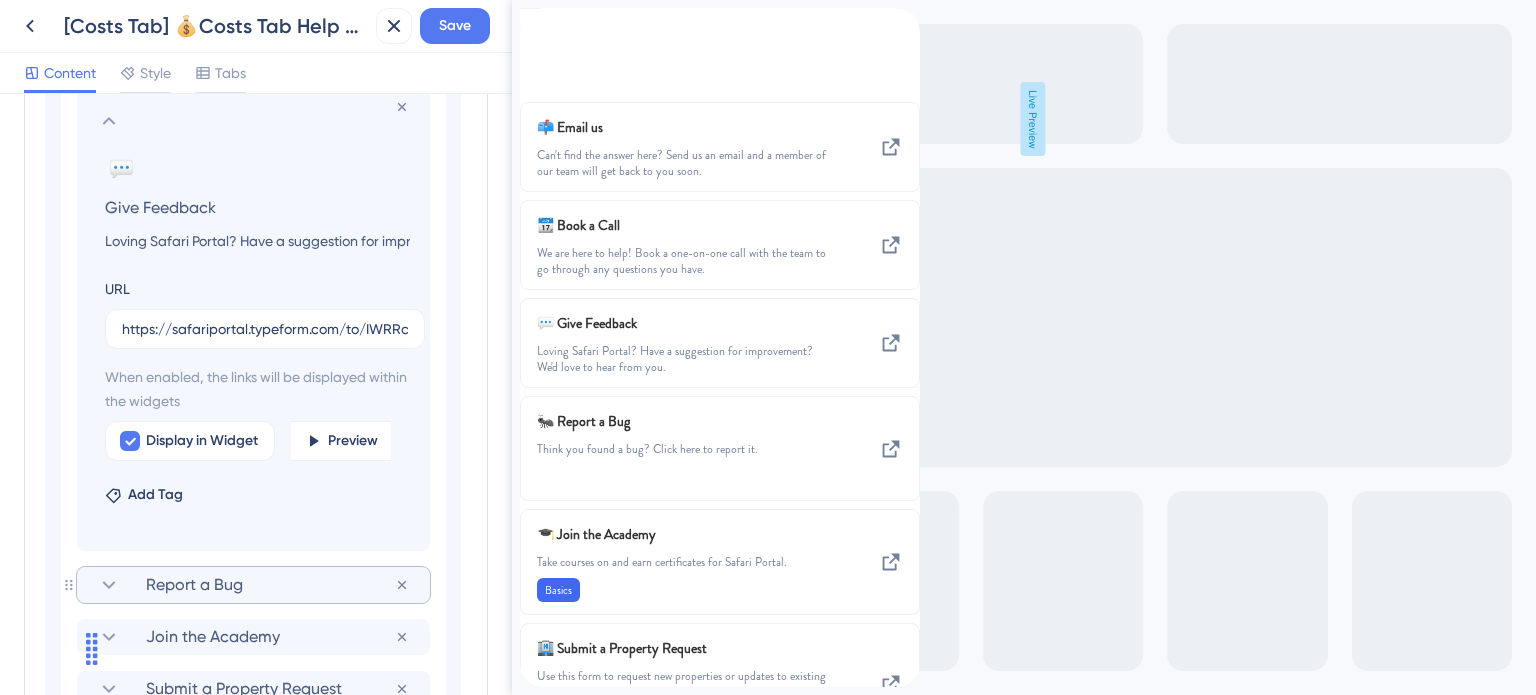 click on "Report a Bug" at bounding box center (253, 585) 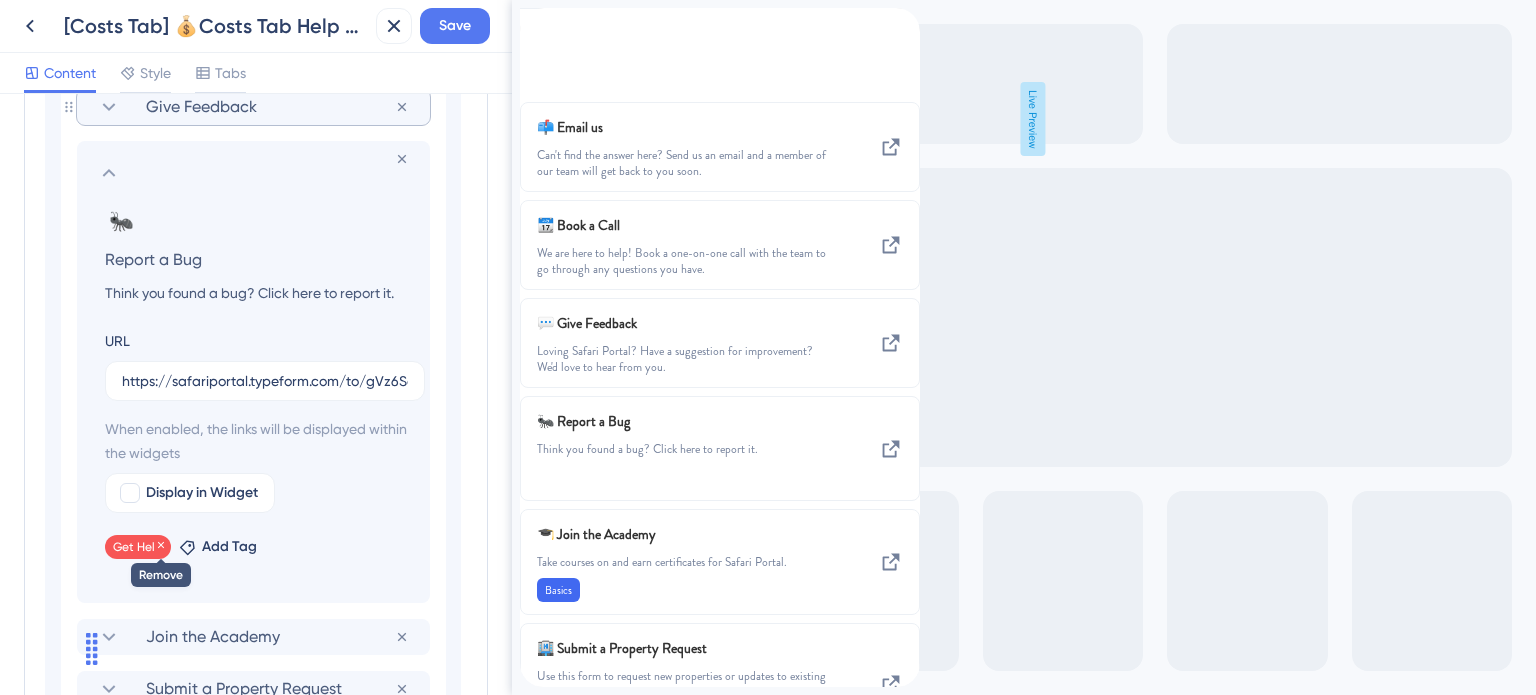 click 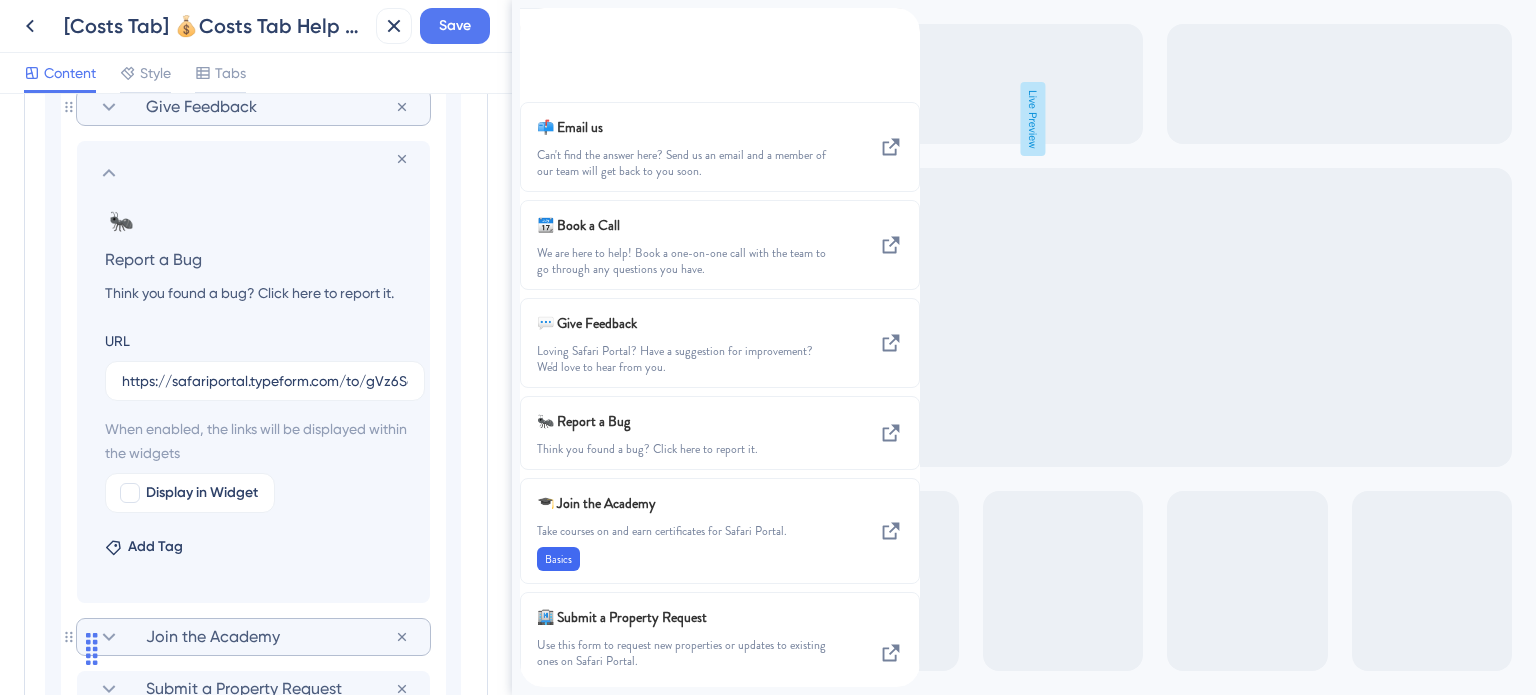 click on "Join the Academy" at bounding box center (270, 637) 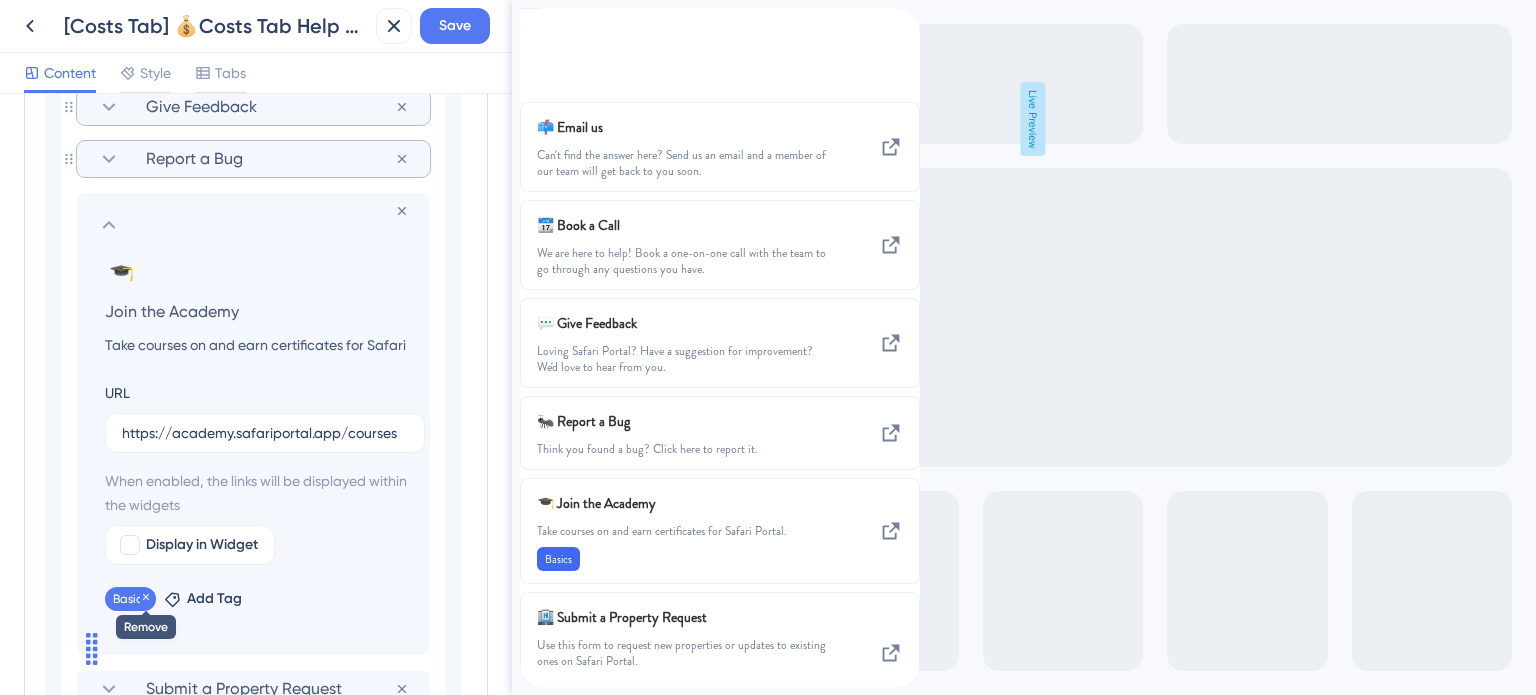 click 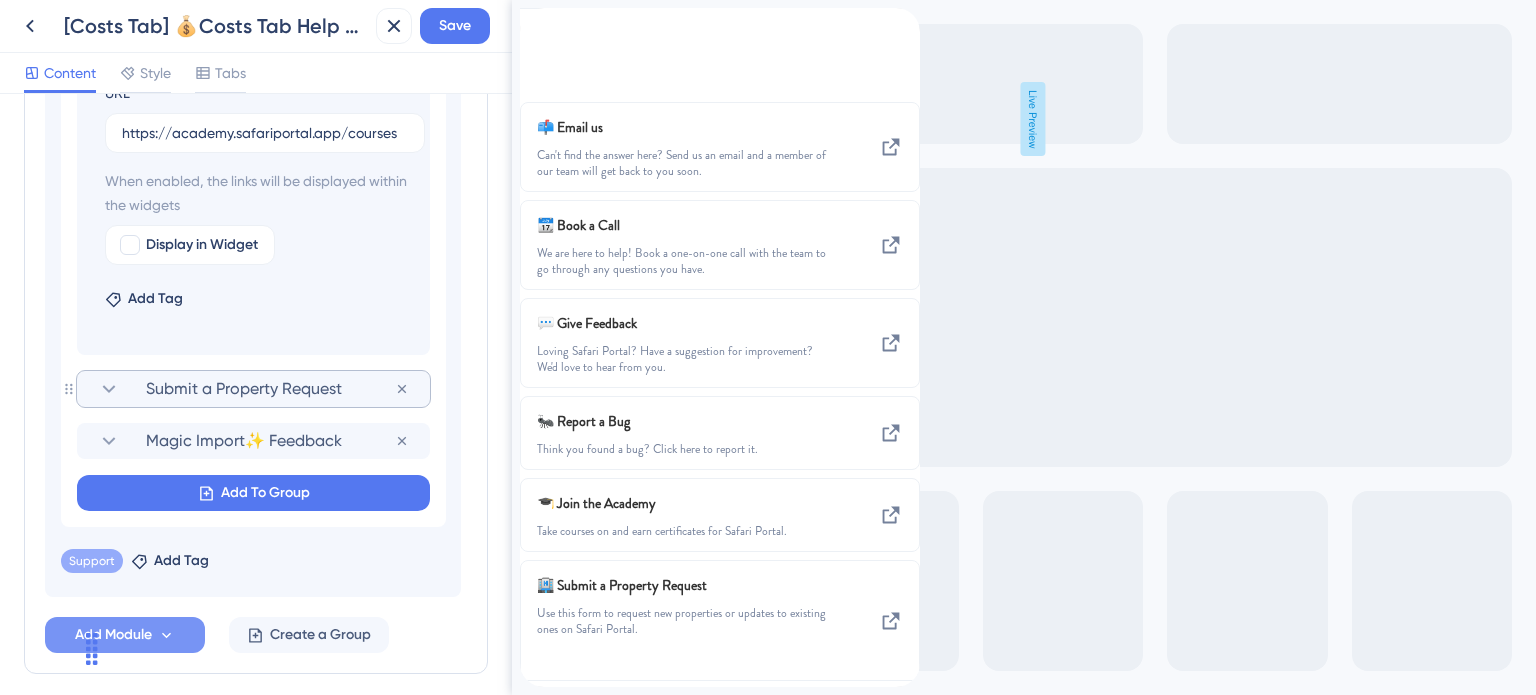 click on "Submit a Property Request" at bounding box center (270, 389) 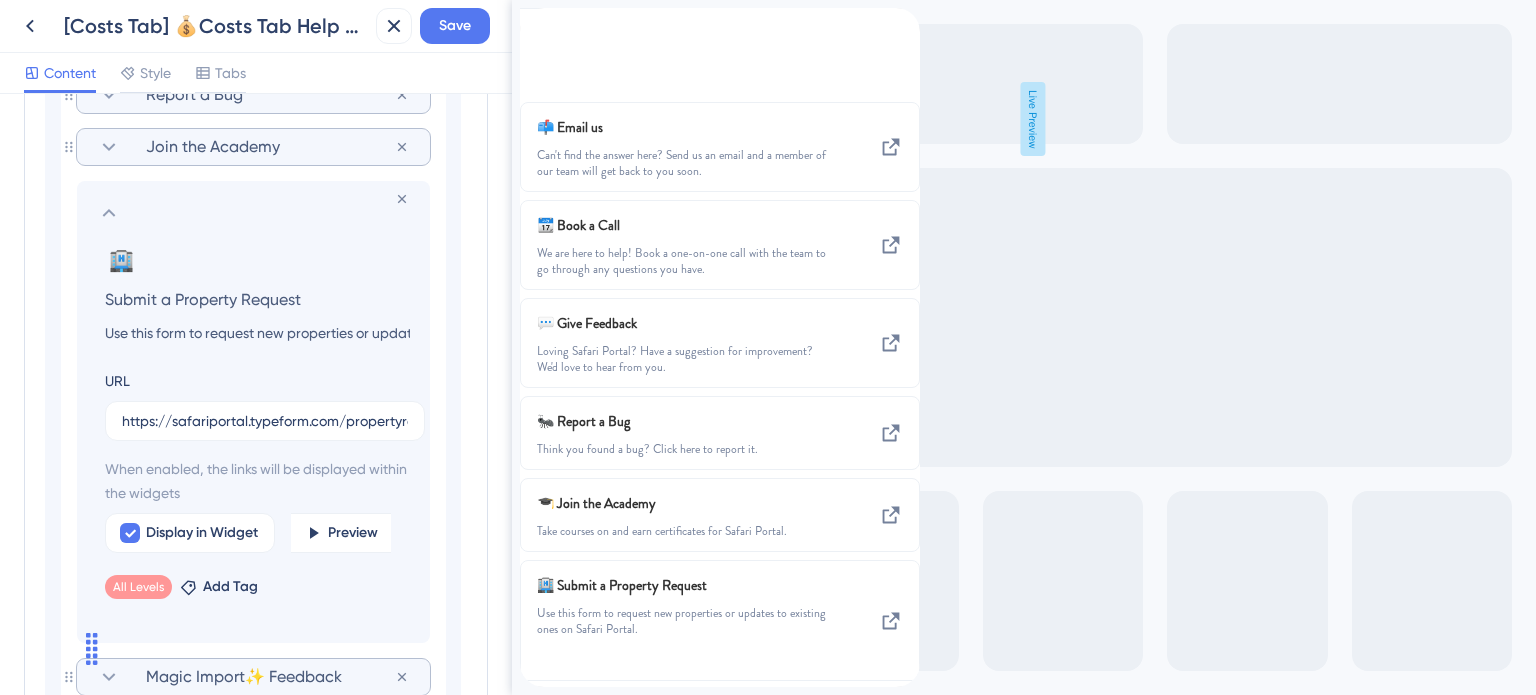 scroll, scrollTop: 1674, scrollLeft: 0, axis: vertical 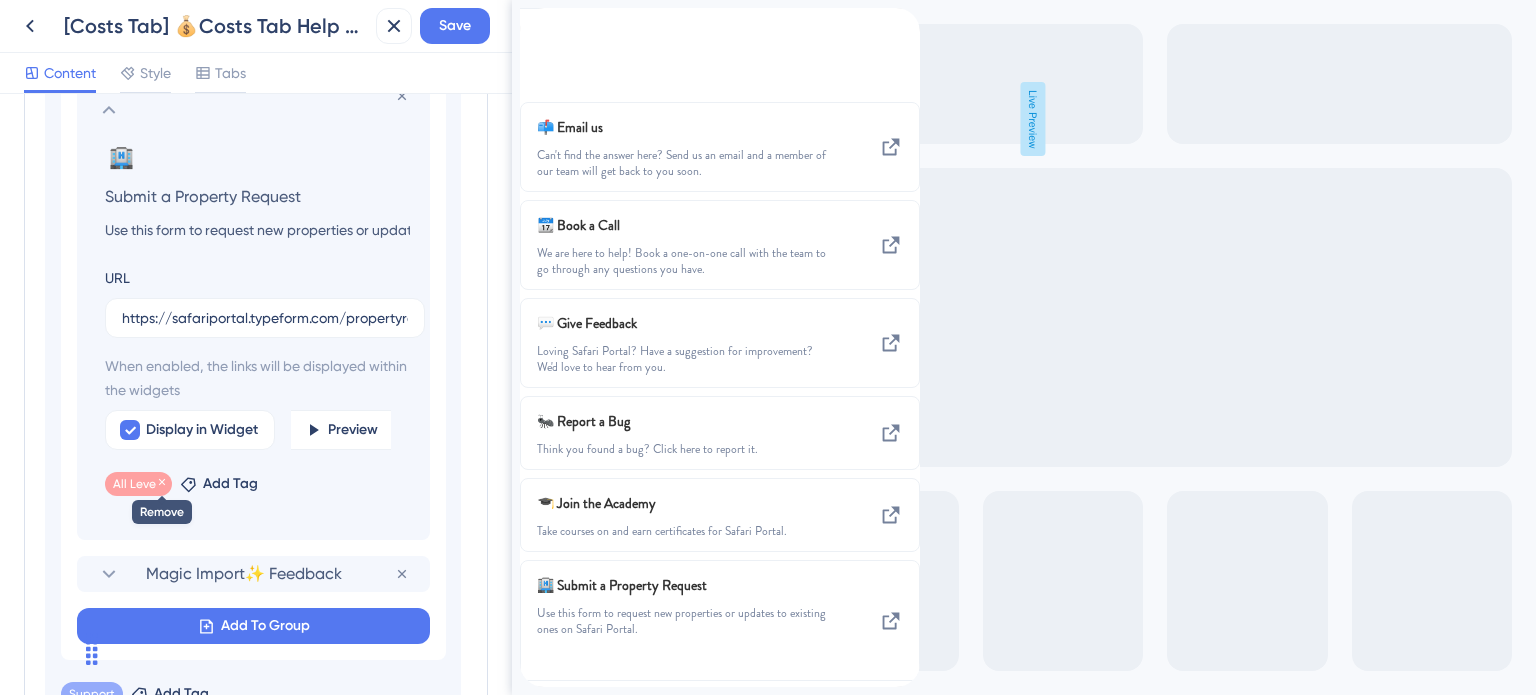 click 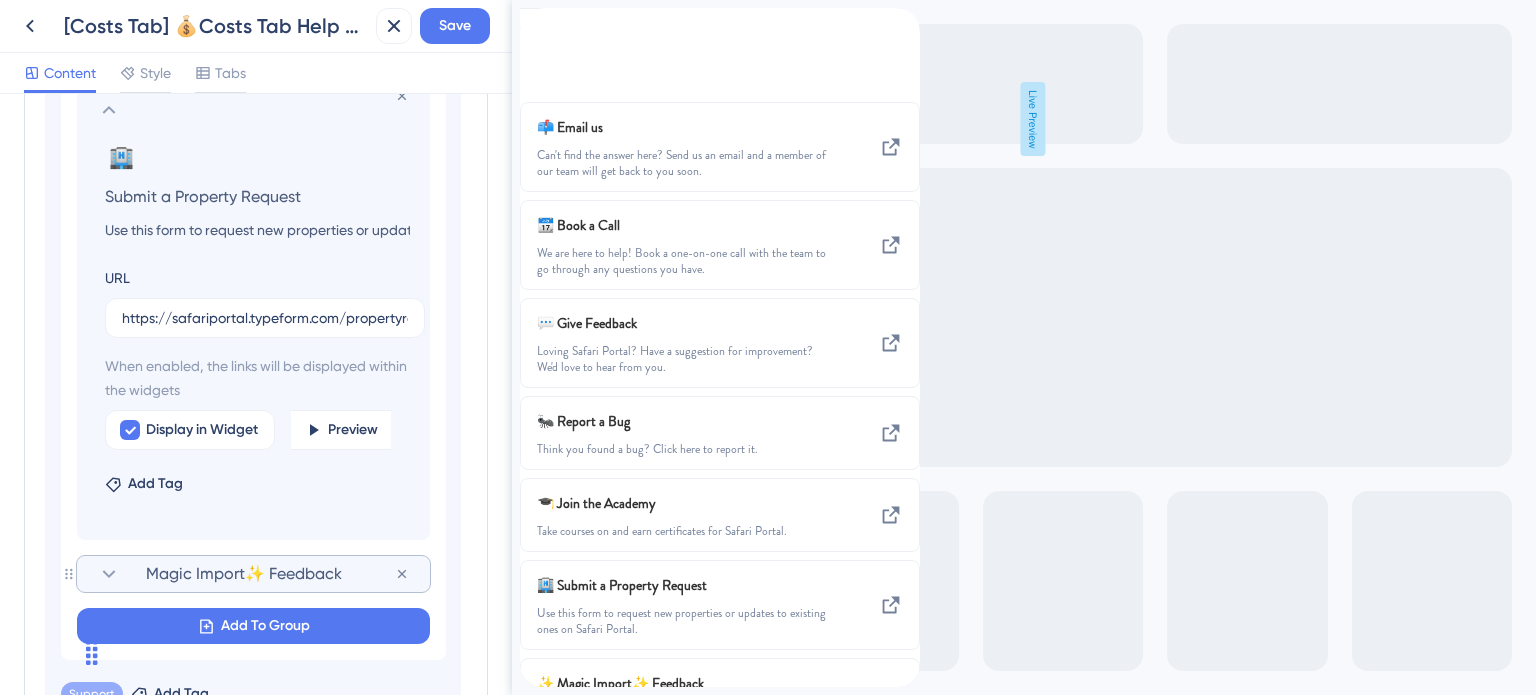 click on "Magic Import✨ Feedback" at bounding box center (270, 574) 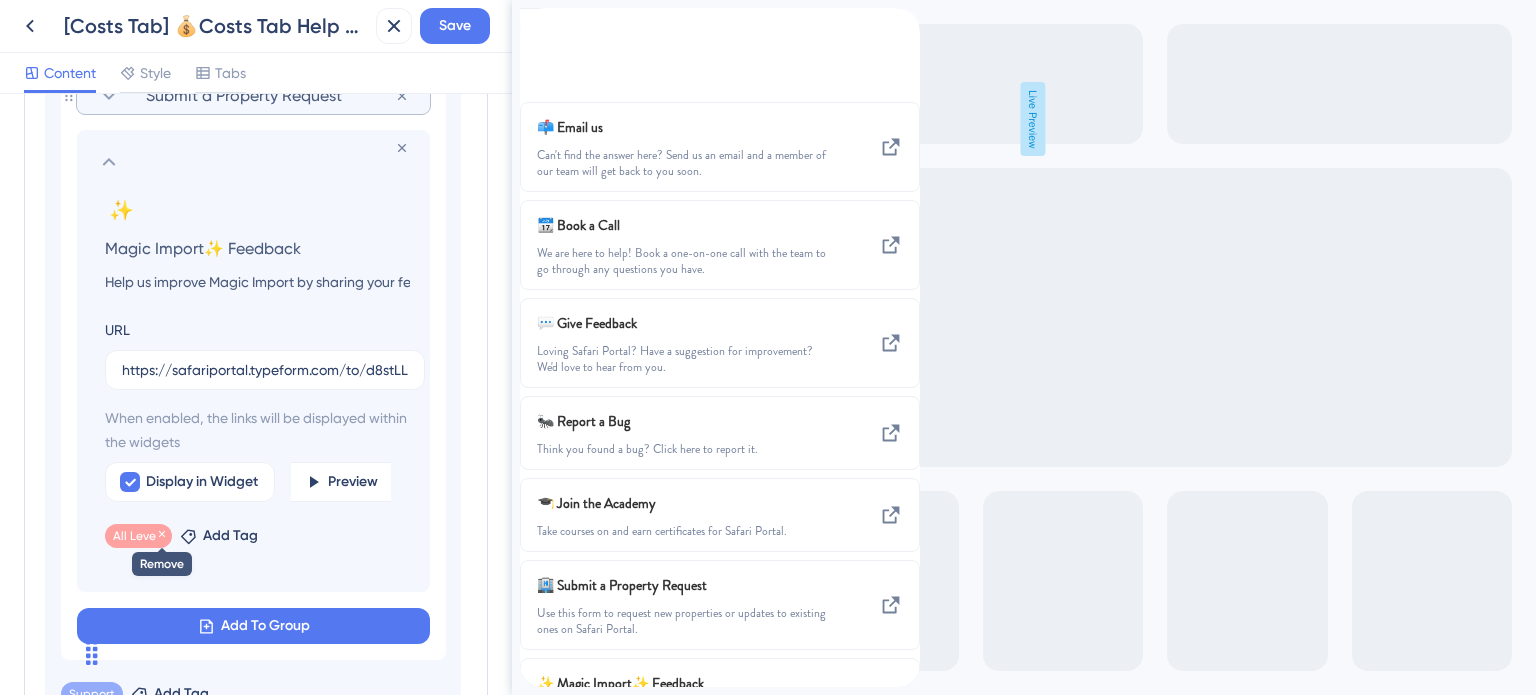click 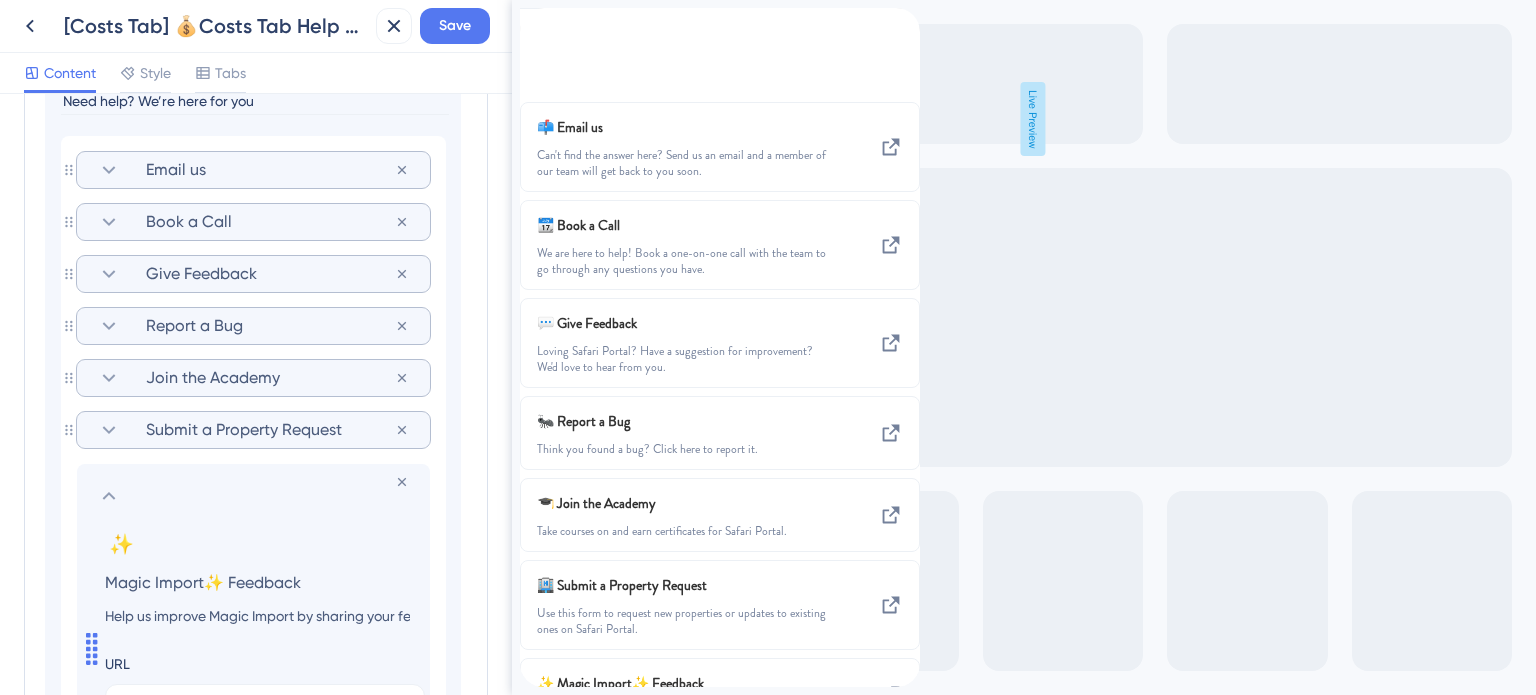 scroll, scrollTop: 1374, scrollLeft: 0, axis: vertical 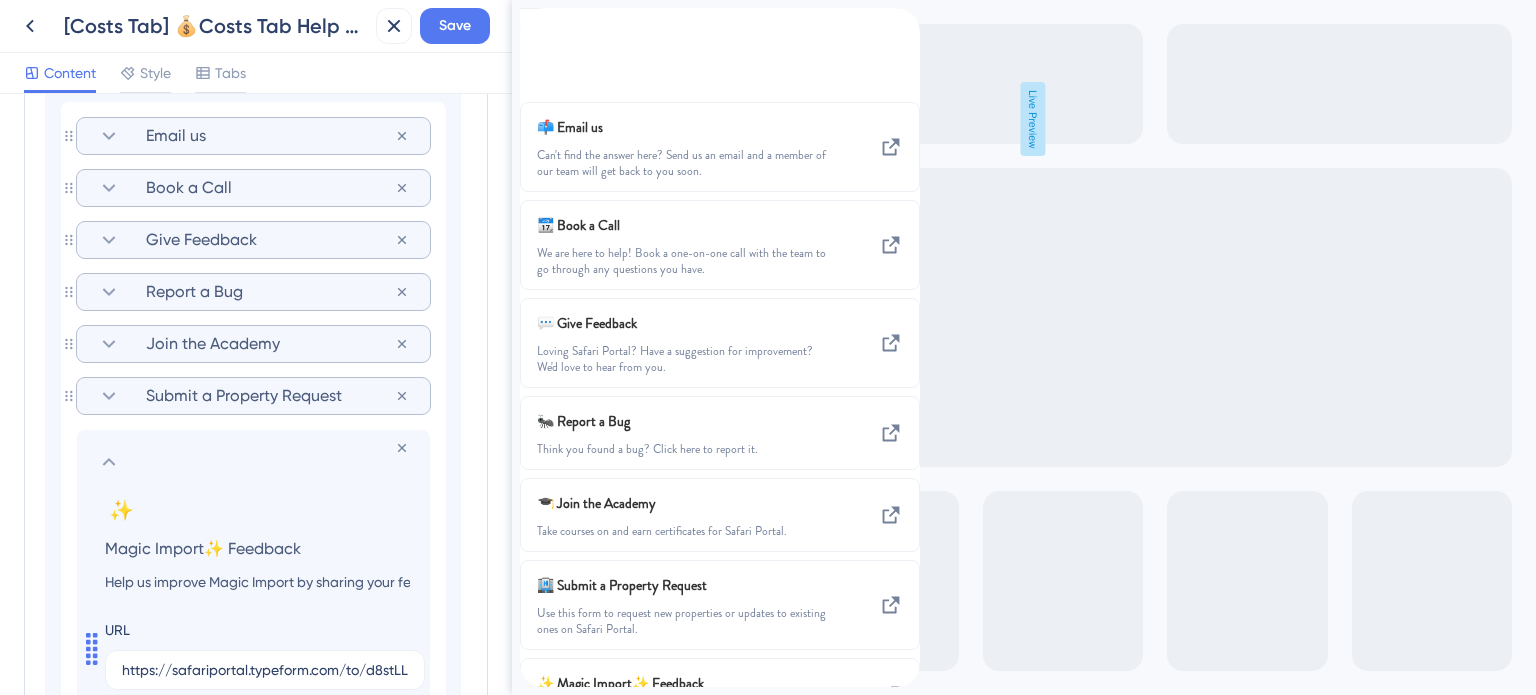click 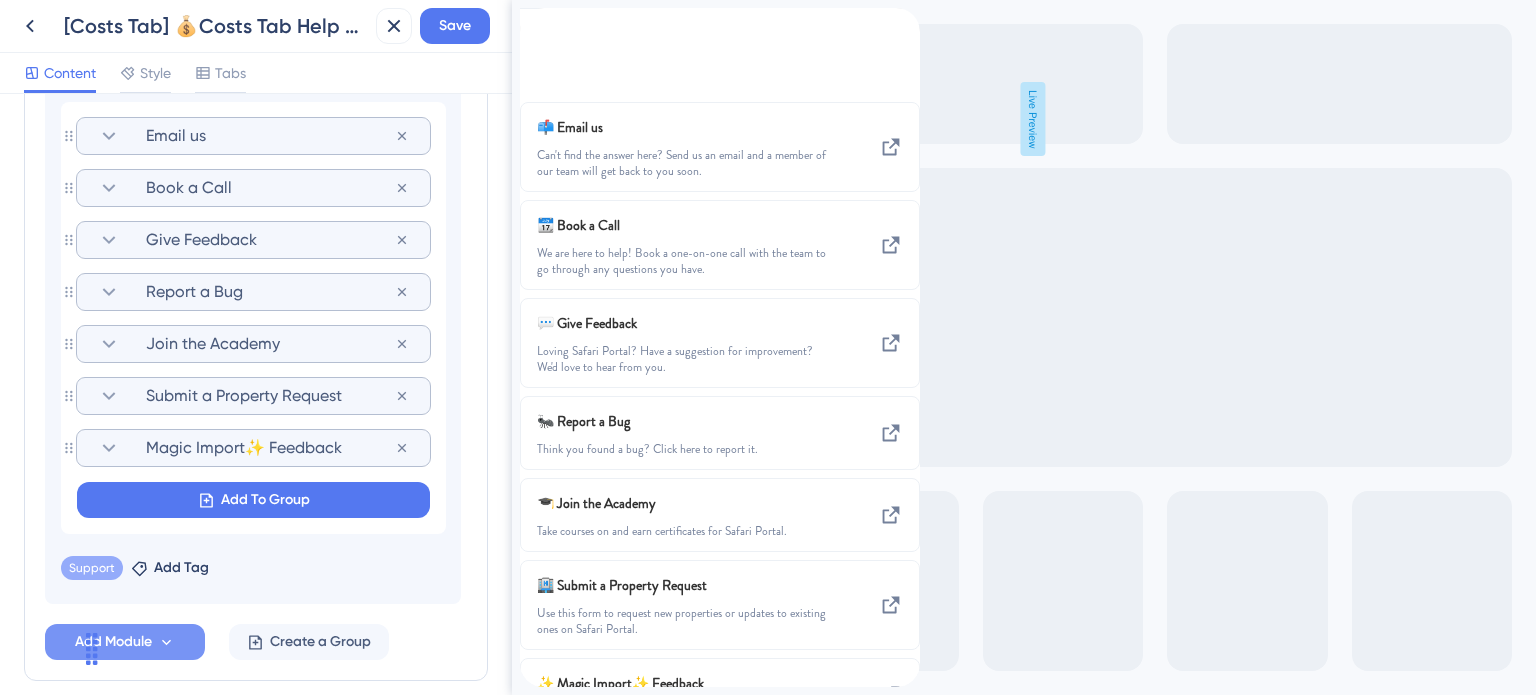 scroll, scrollTop: 1174, scrollLeft: 0, axis: vertical 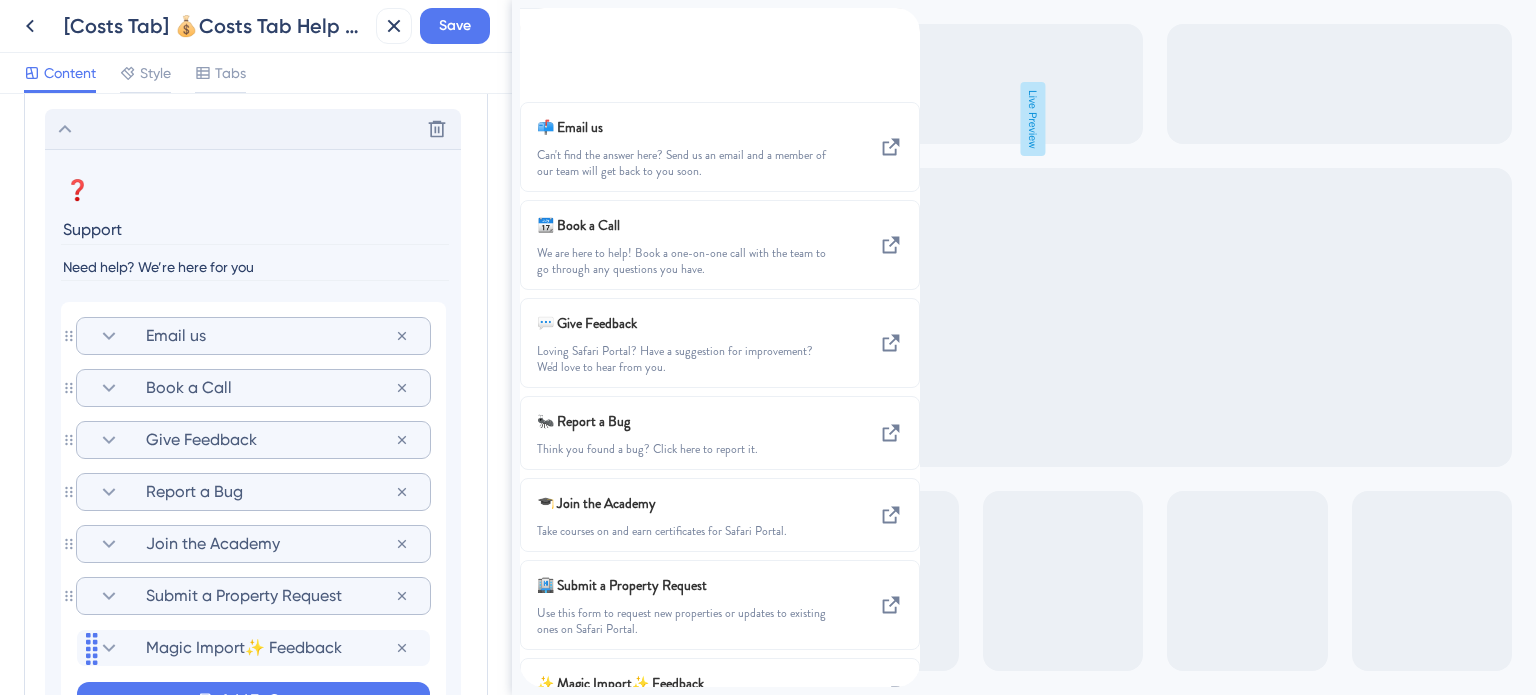 click on "Delete" at bounding box center (253, 129) 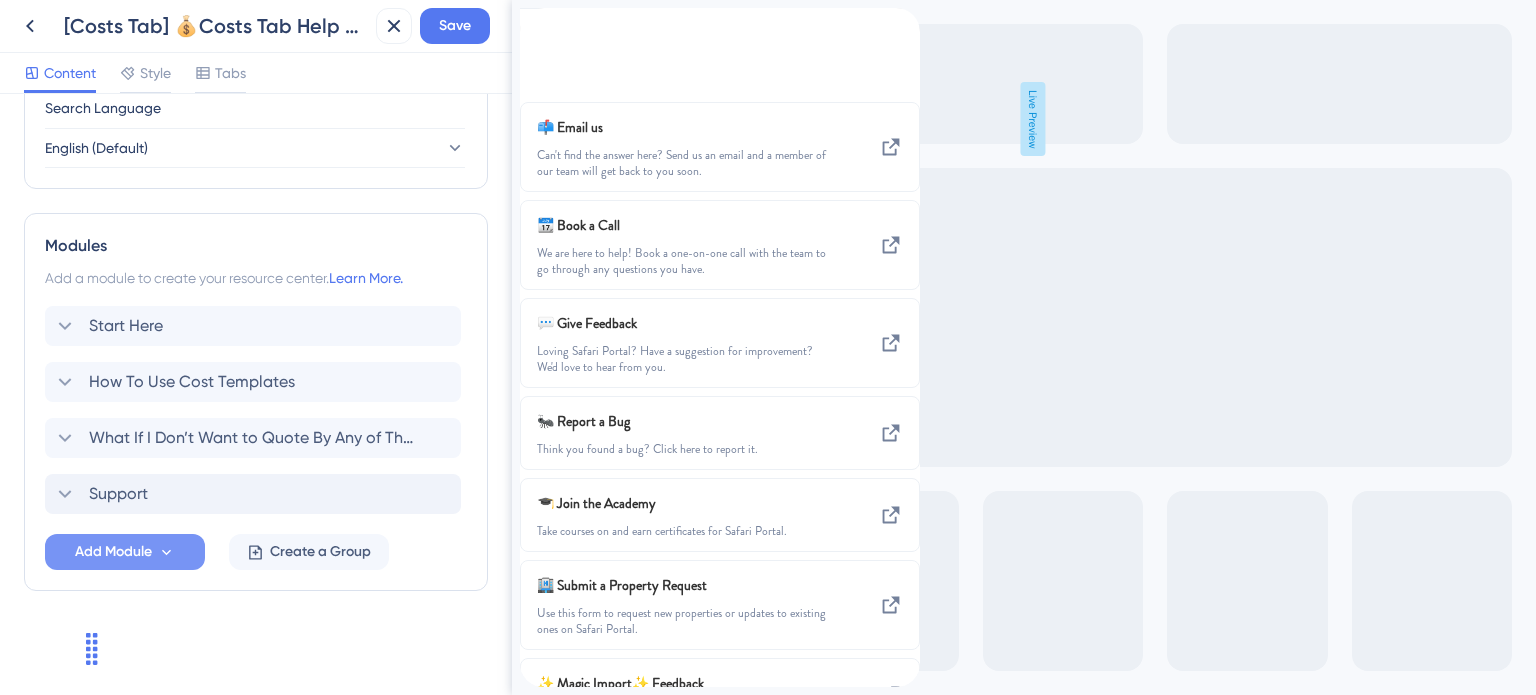 scroll, scrollTop: 807, scrollLeft: 0, axis: vertical 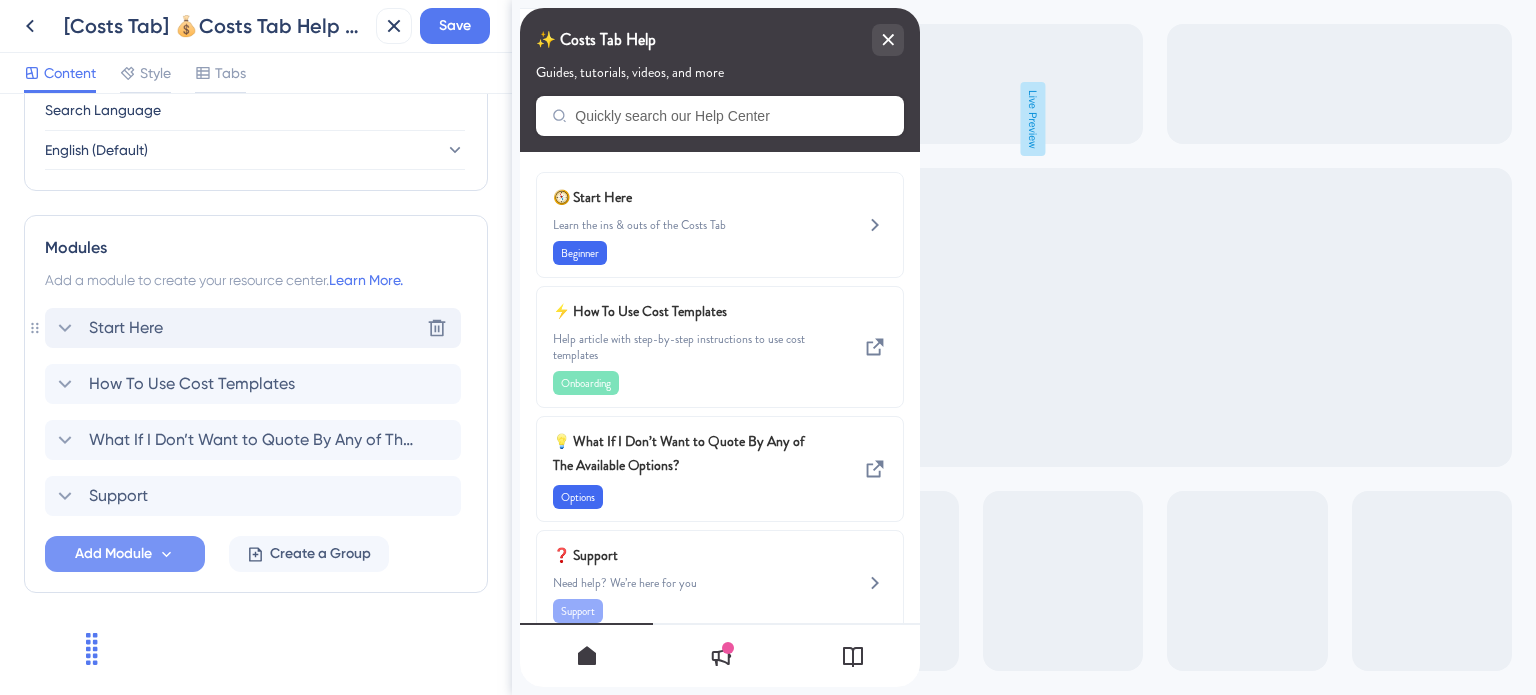 click on "Start Here Delete" at bounding box center (253, 328) 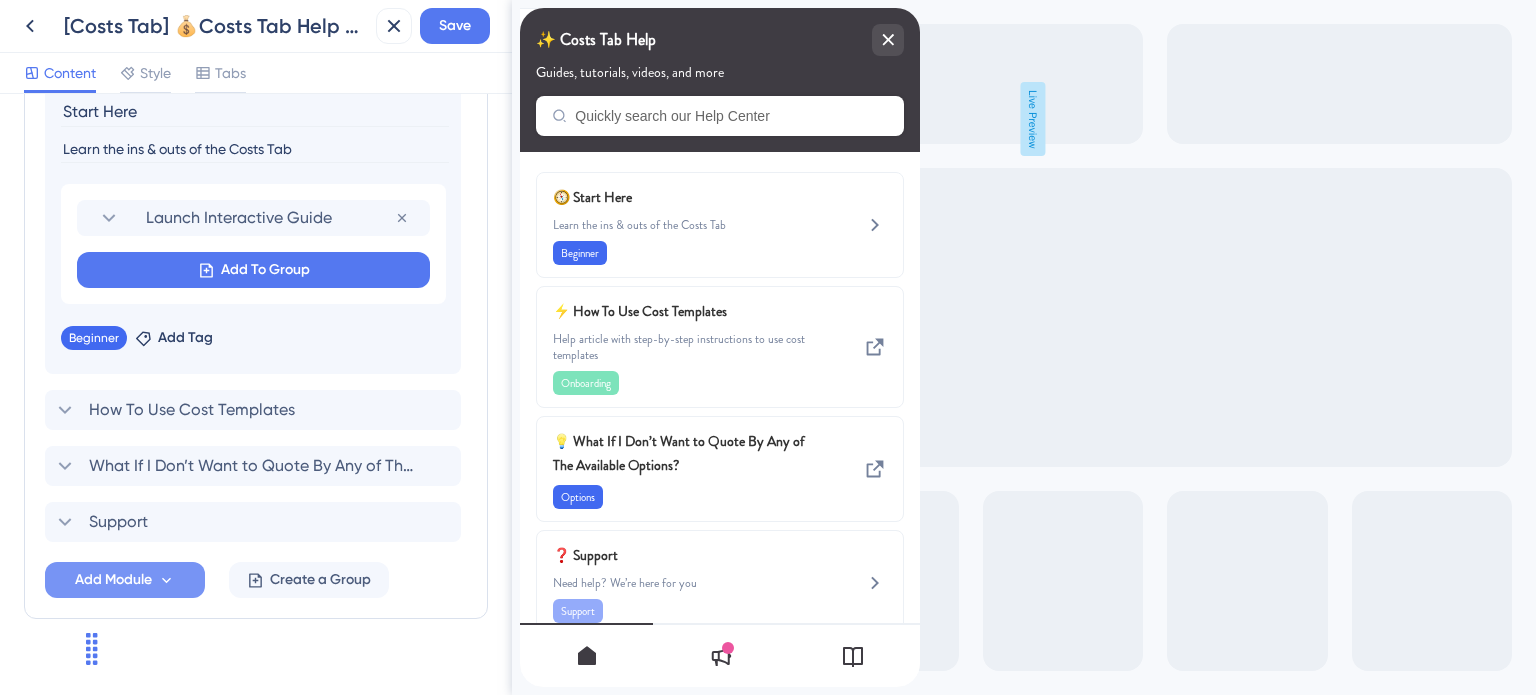scroll, scrollTop: 1024, scrollLeft: 0, axis: vertical 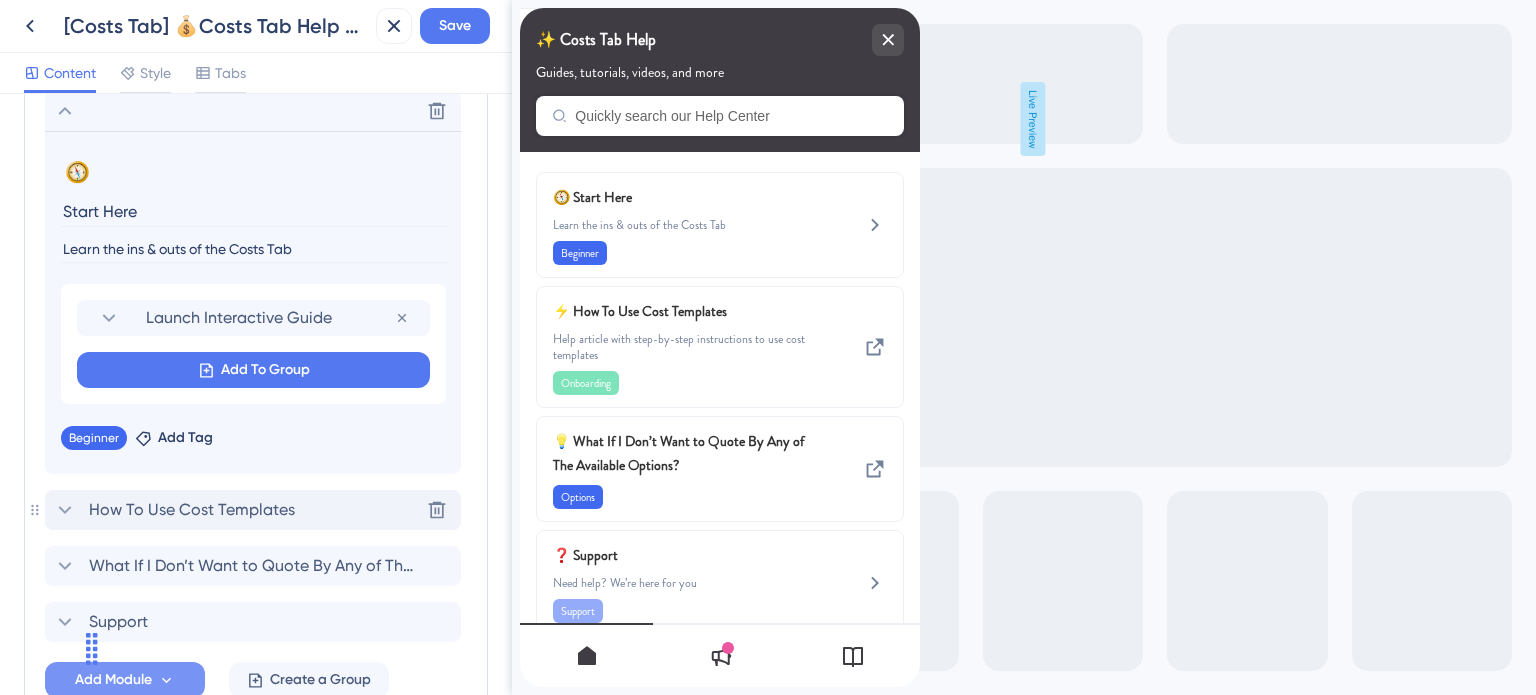 click on "How To Use Cost Templates" at bounding box center [174, 510] 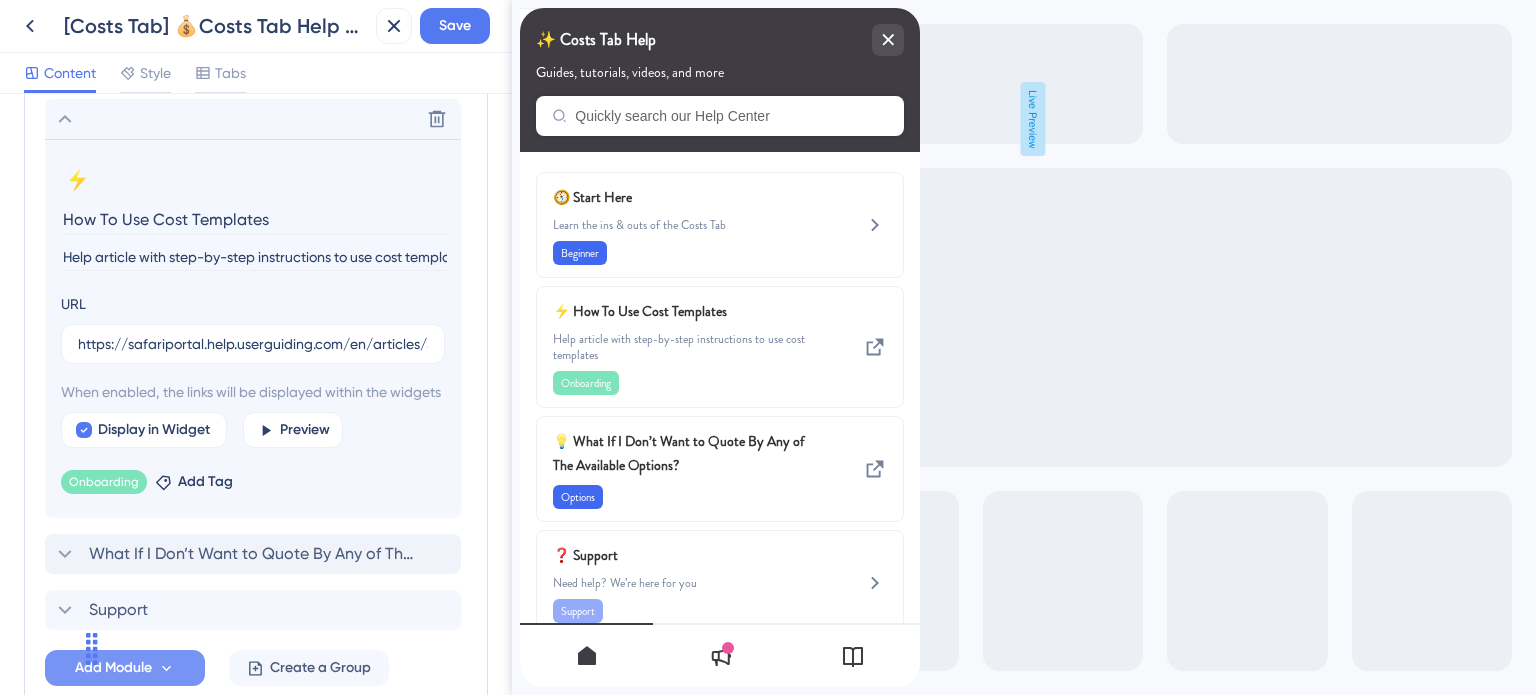 scroll, scrollTop: 1010, scrollLeft: 0, axis: vertical 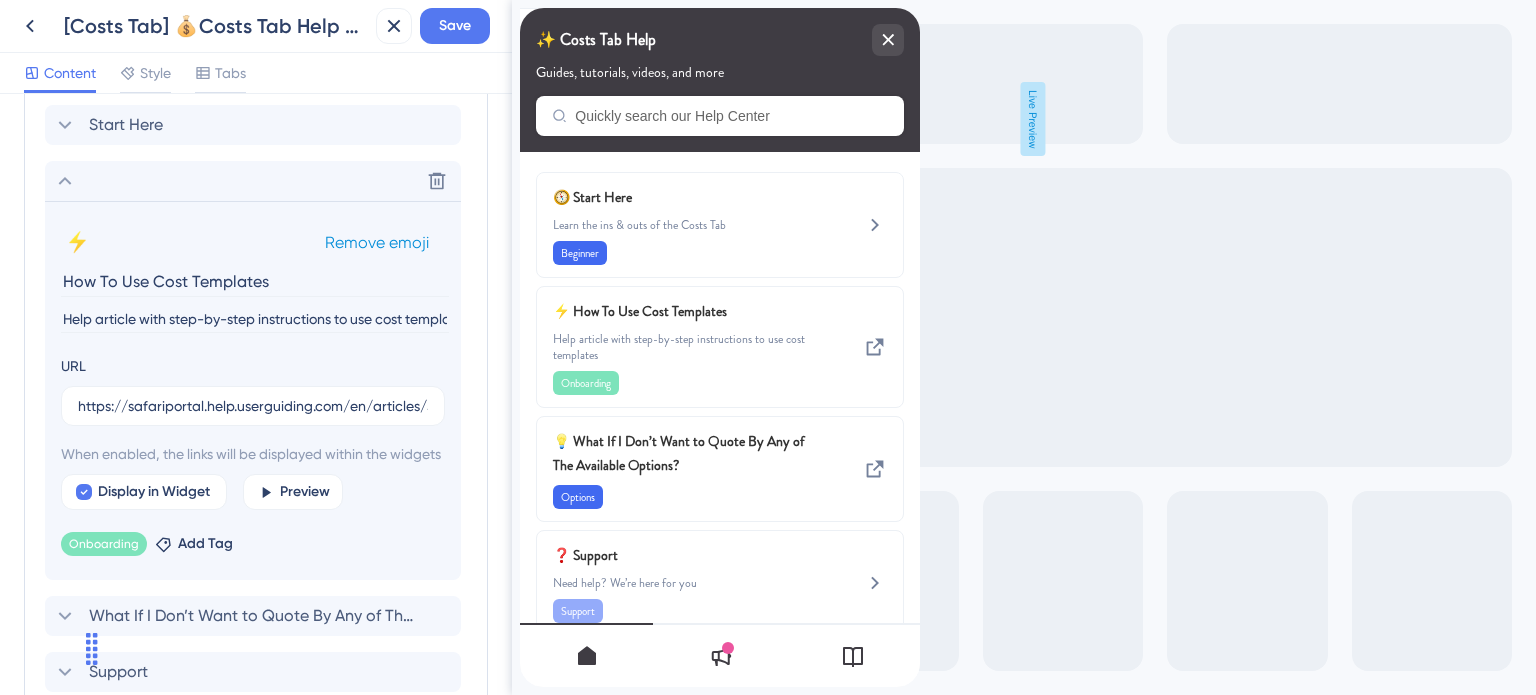 click on "Remove emoji" at bounding box center [377, 242] 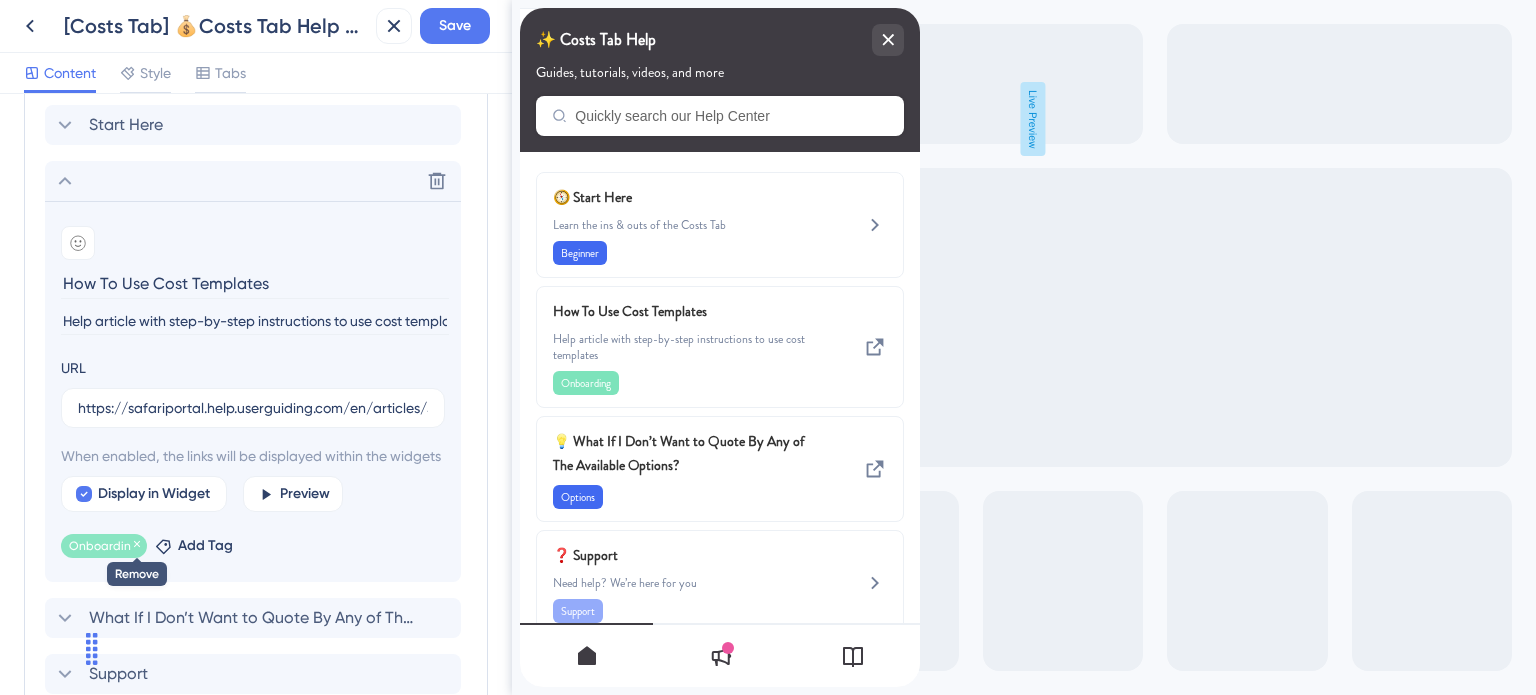 click 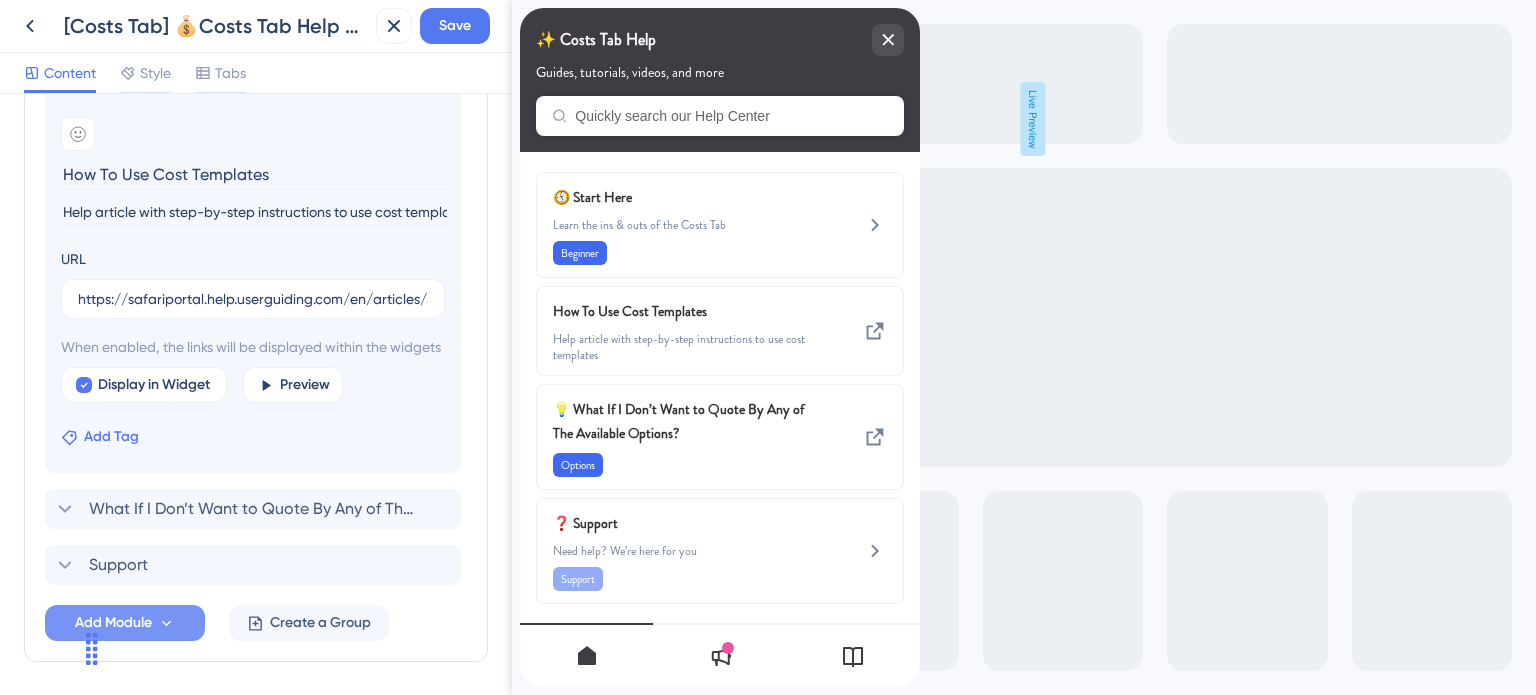 scroll, scrollTop: 1210, scrollLeft: 0, axis: vertical 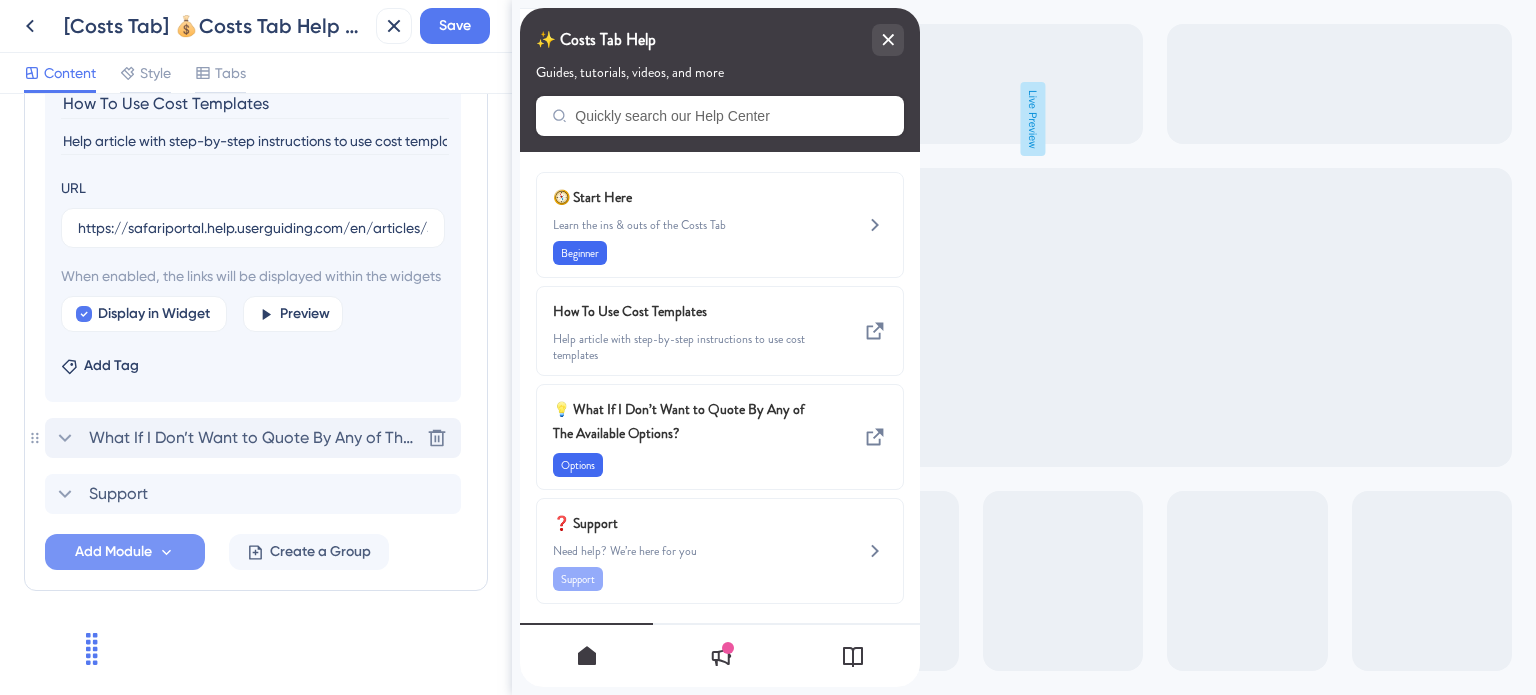 click on "What If I Don’t Want to Quote By Any of The Available Options?" at bounding box center (254, 438) 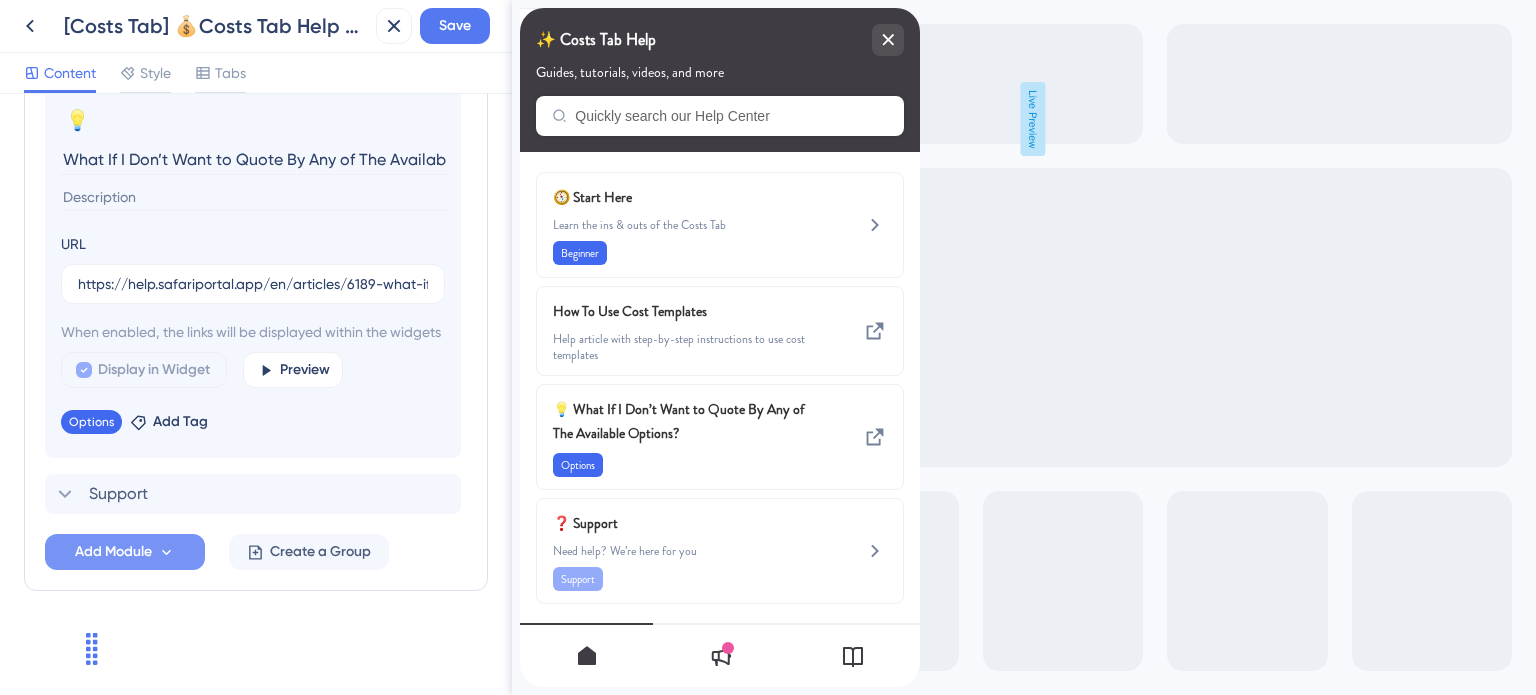 scroll, scrollTop: 0, scrollLeft: 80, axis: horizontal 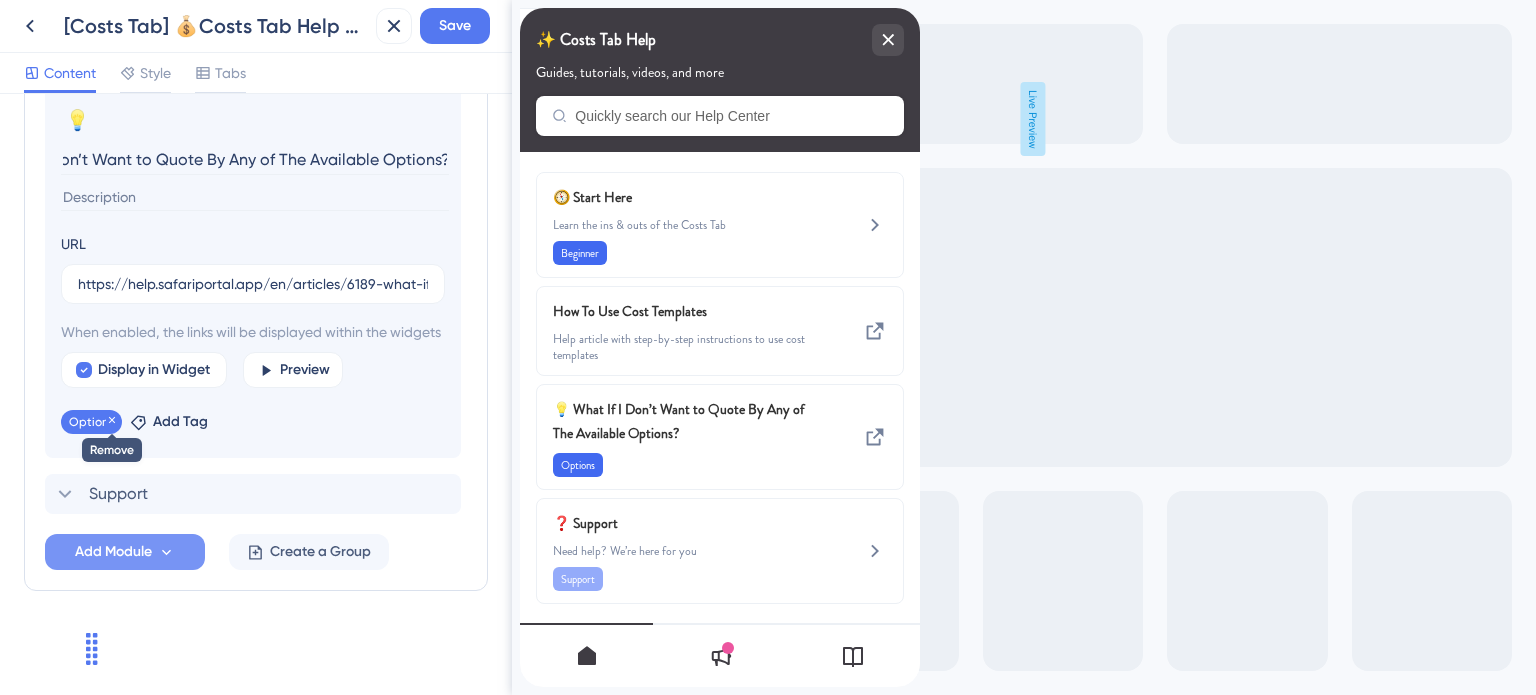 click 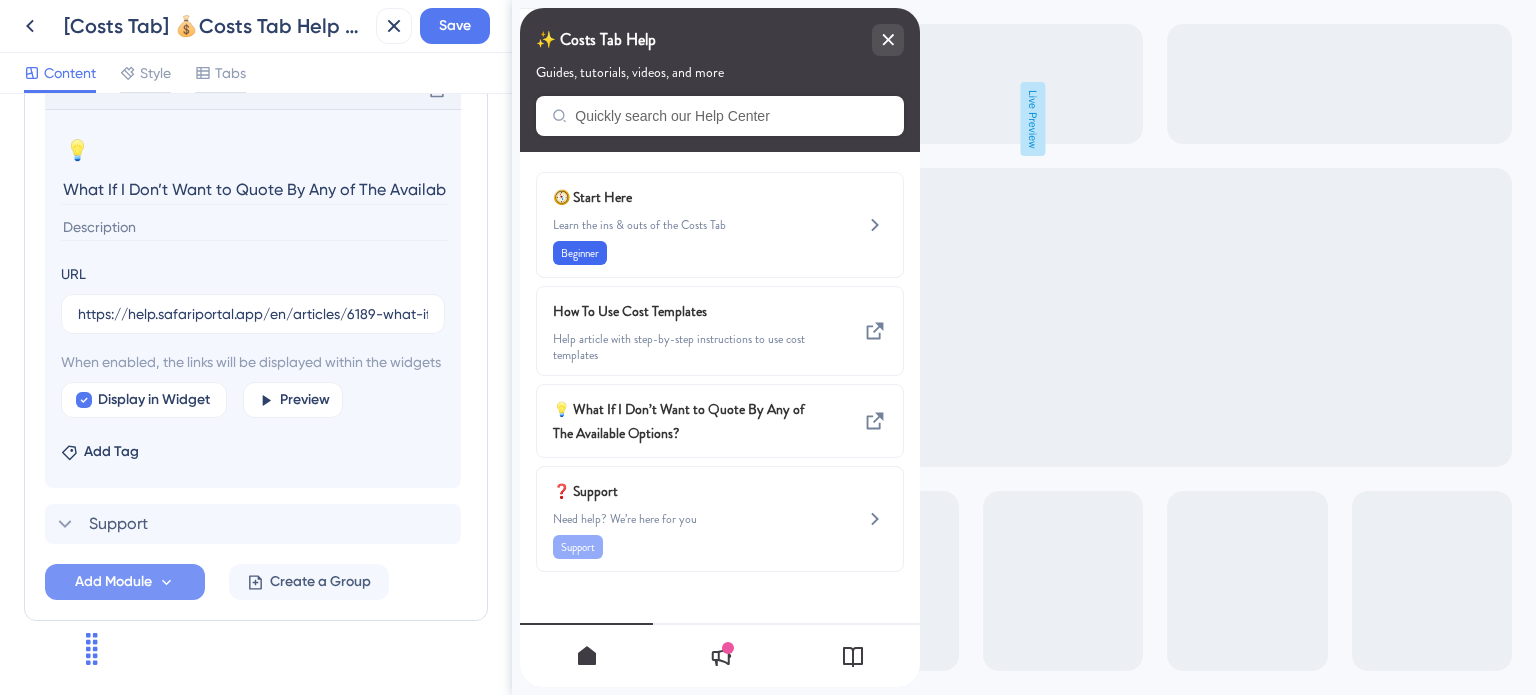 scroll, scrollTop: 1110, scrollLeft: 0, axis: vertical 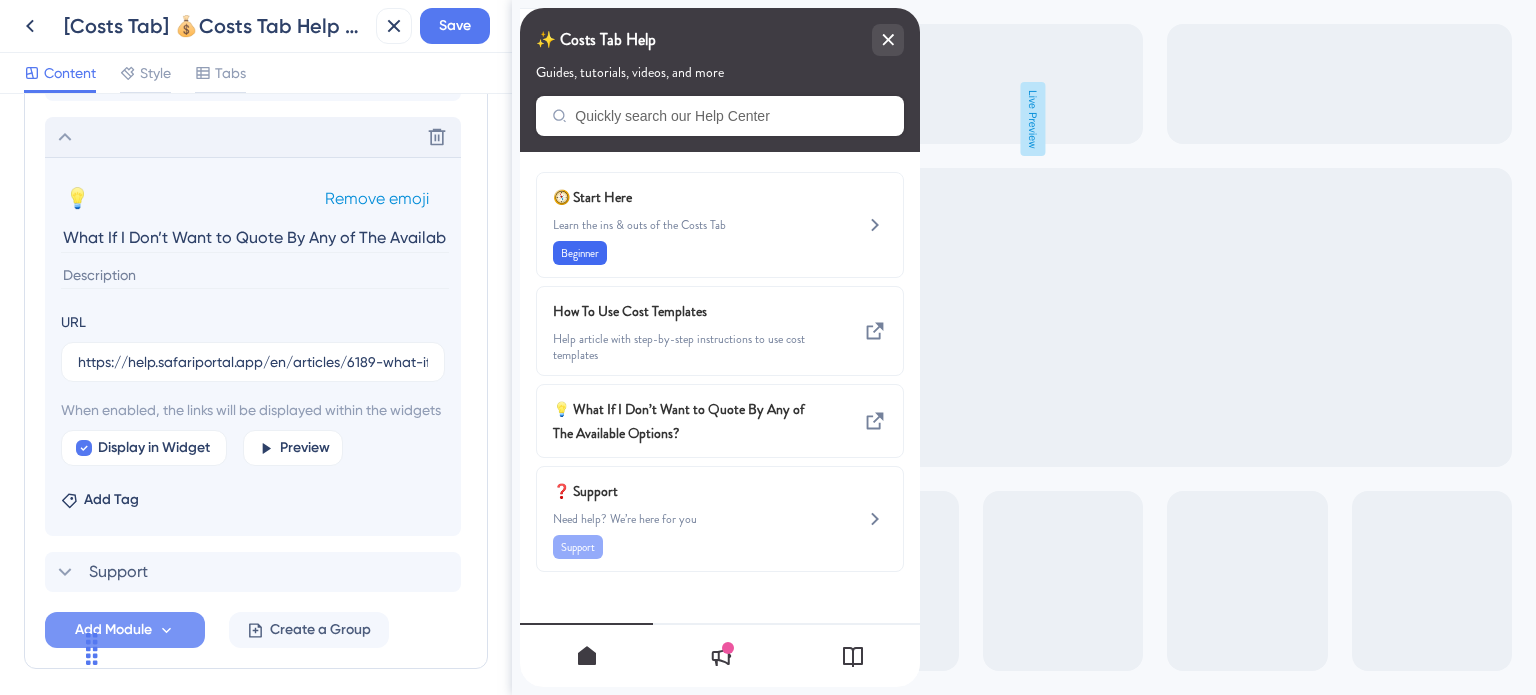 click on "Remove emoji" at bounding box center (377, 198) 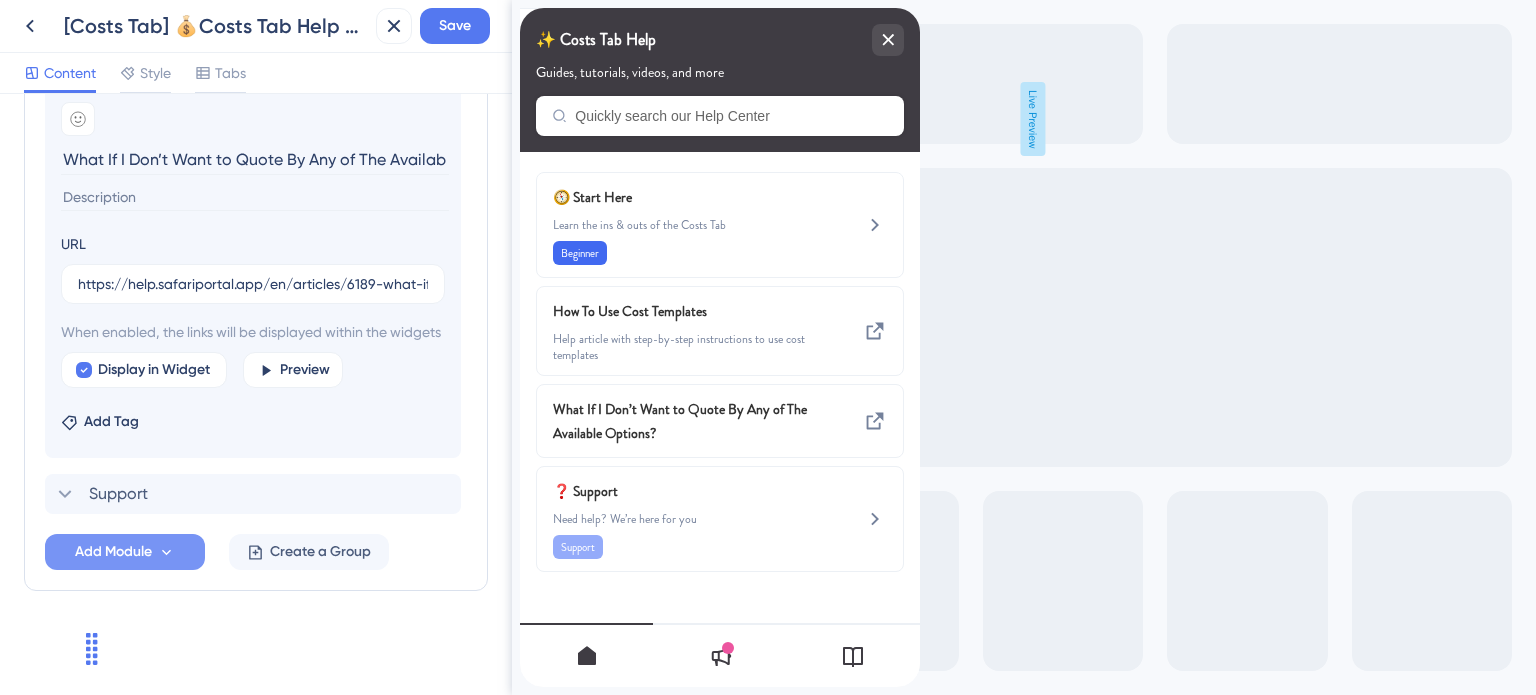 scroll, scrollTop: 1212, scrollLeft: 0, axis: vertical 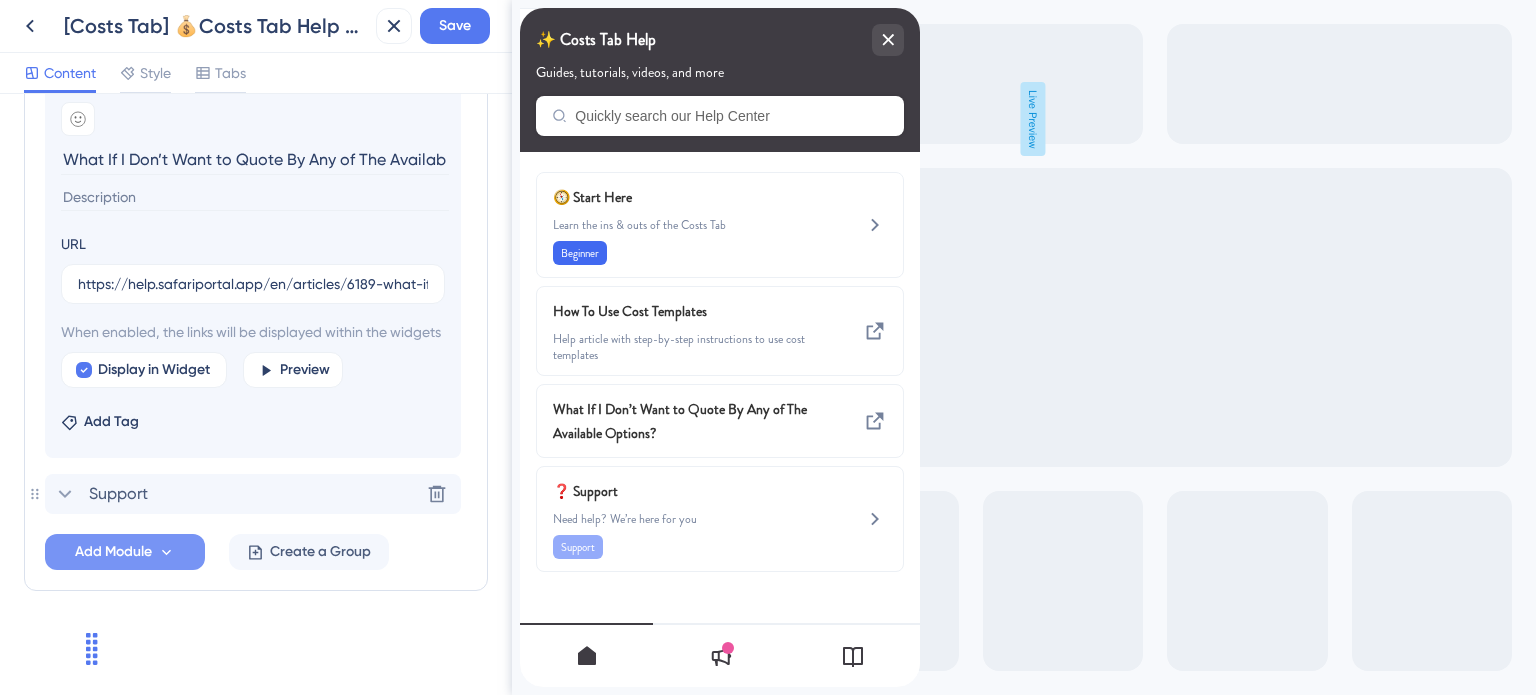 click on "Support" at bounding box center (118, 494) 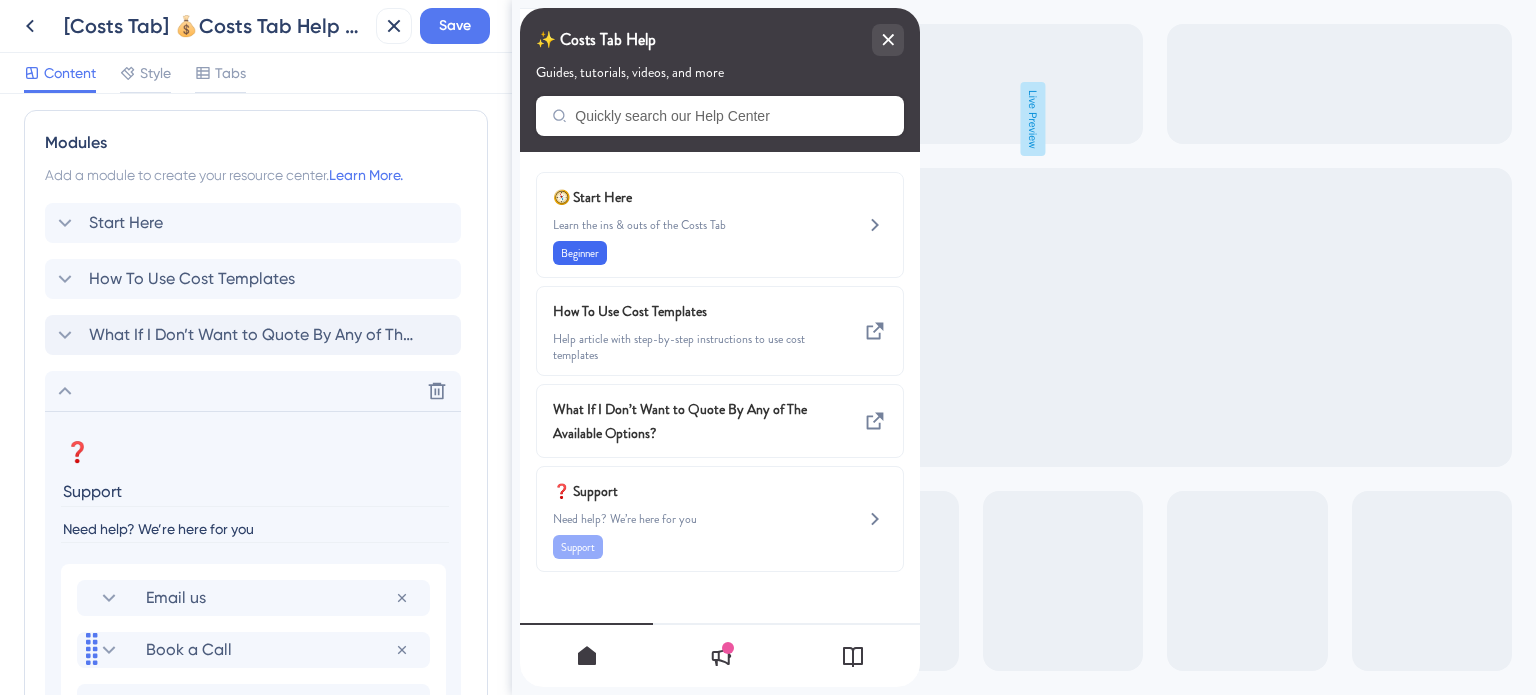 click 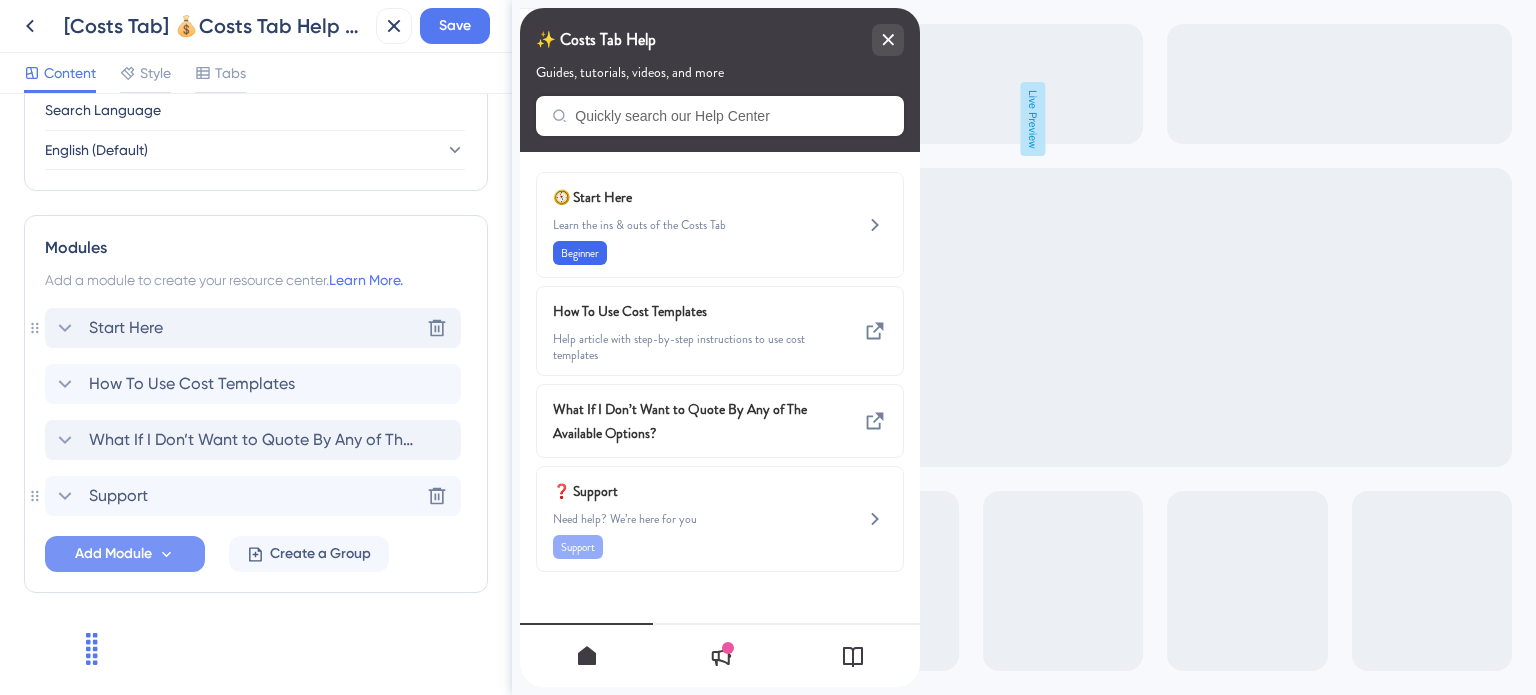 click on "Start Here" at bounding box center [126, 328] 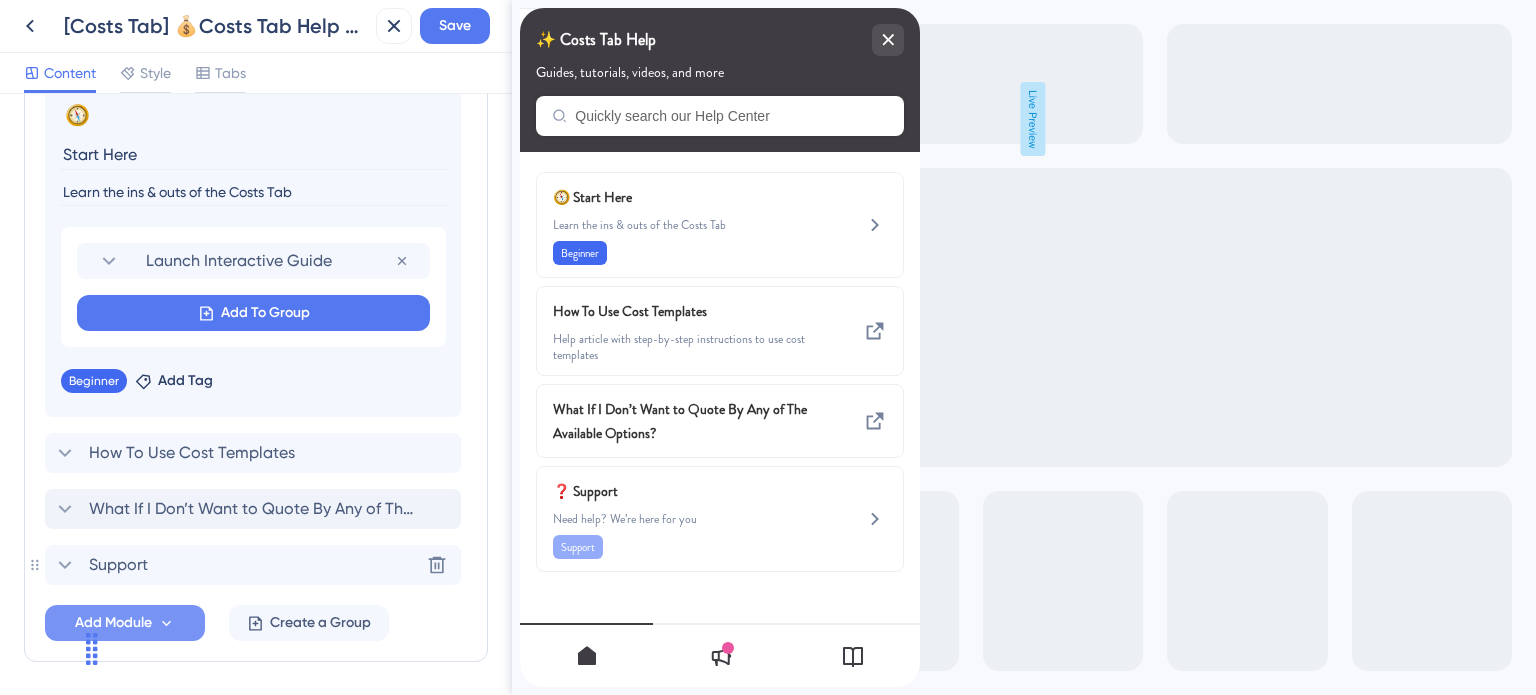 scroll, scrollTop: 950, scrollLeft: 0, axis: vertical 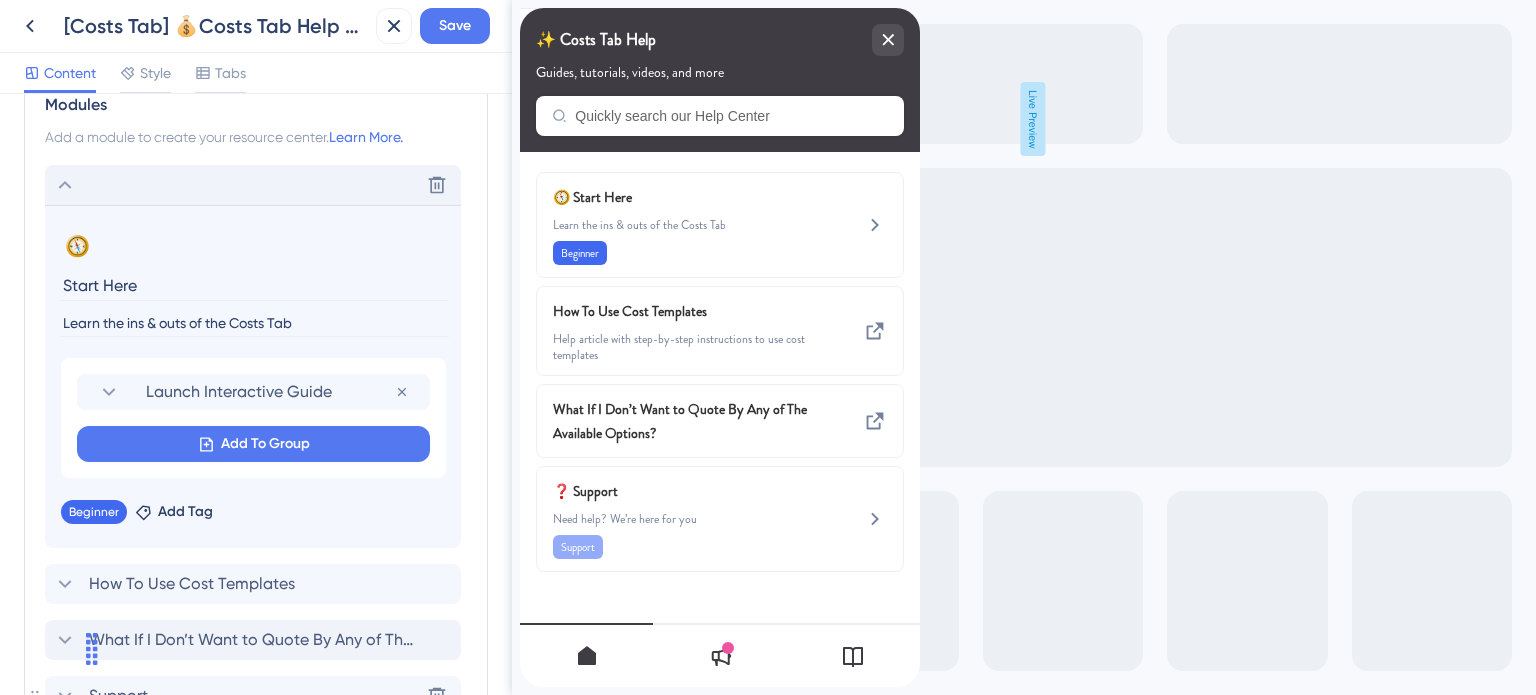 click 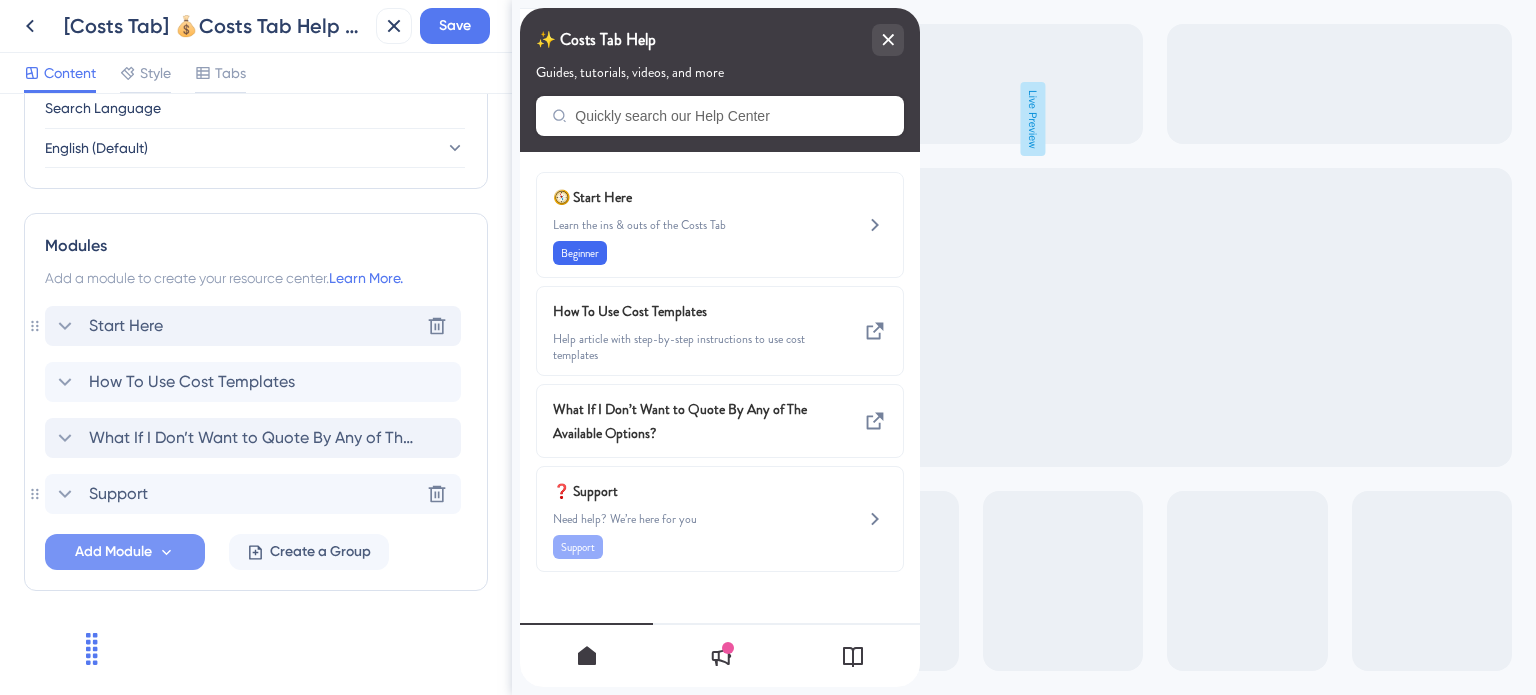 scroll, scrollTop: 807, scrollLeft: 0, axis: vertical 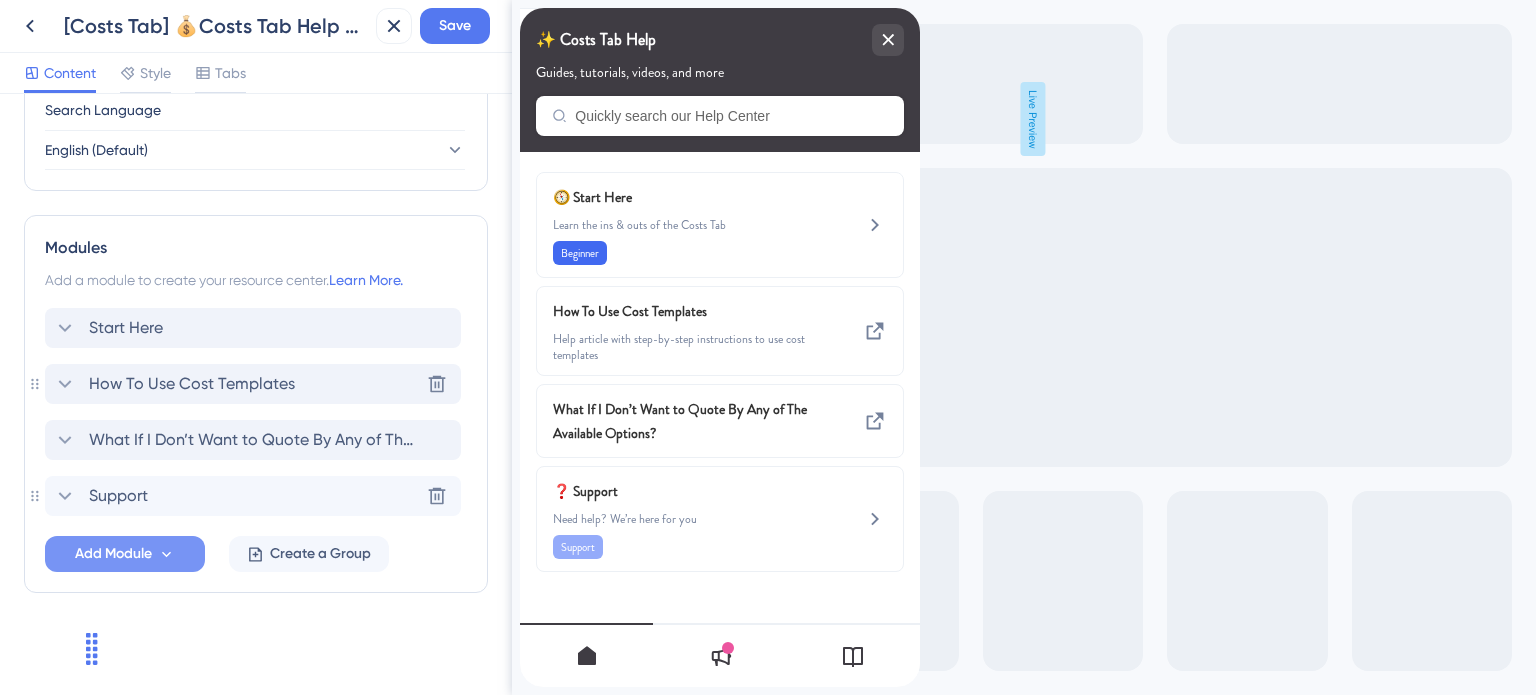 click on "How To Use Cost Templates" at bounding box center [192, 384] 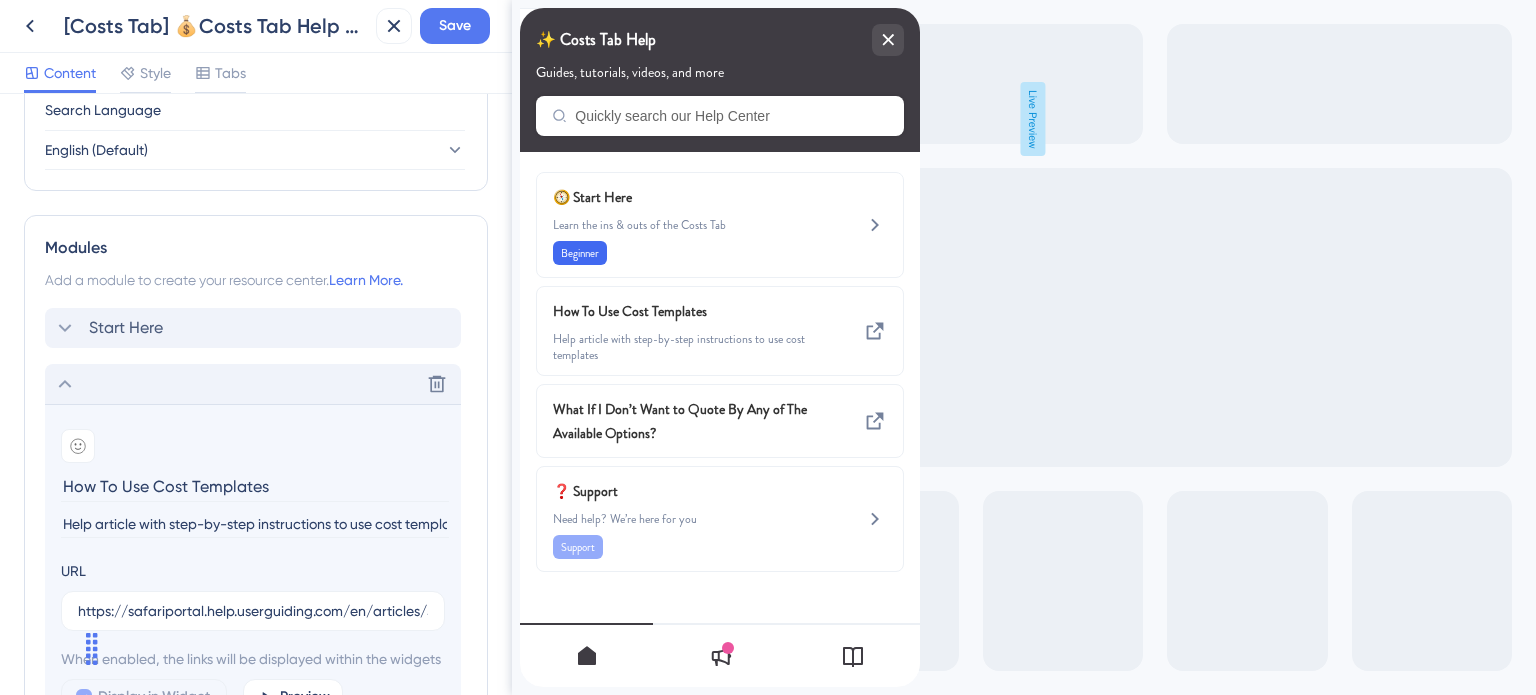 scroll, scrollTop: 950, scrollLeft: 0, axis: vertical 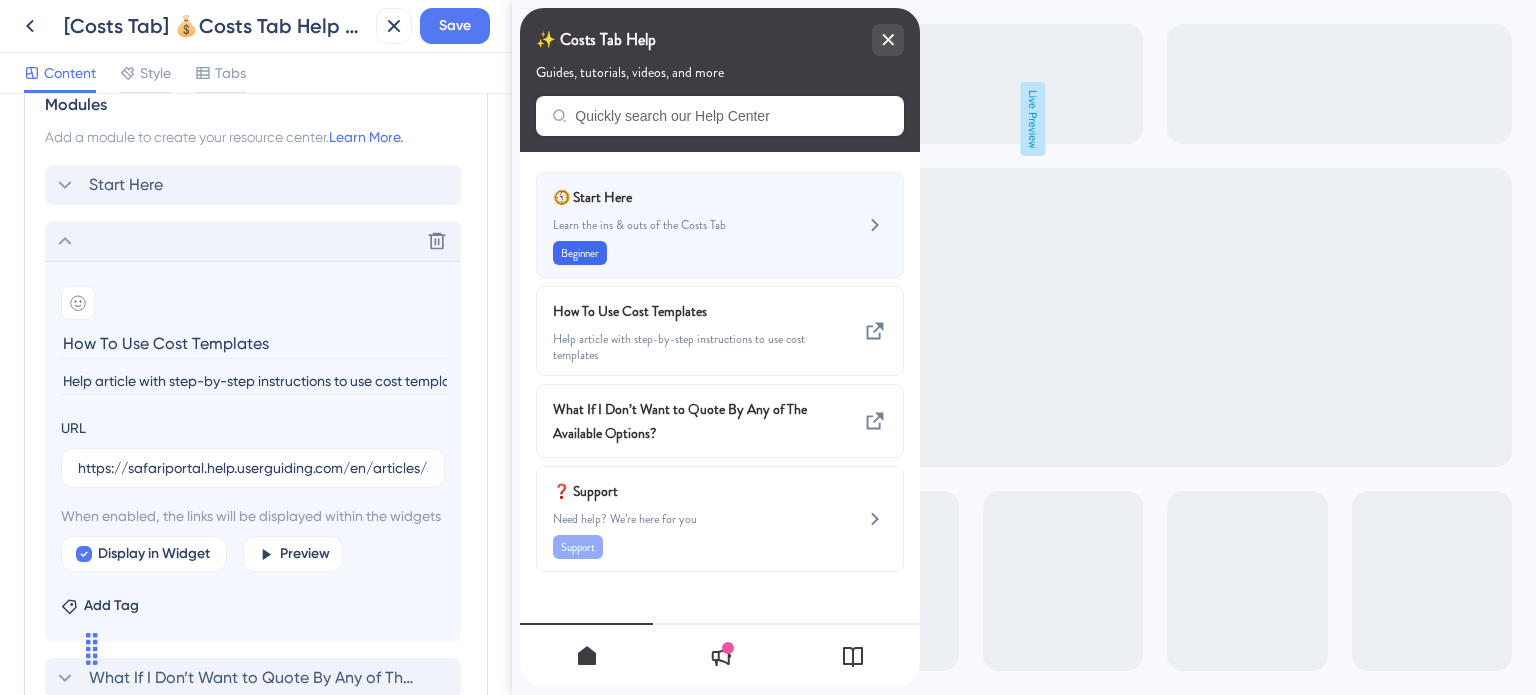 click on "Learn the ins & outs of the Costs Tab" at bounding box center (686, 225) 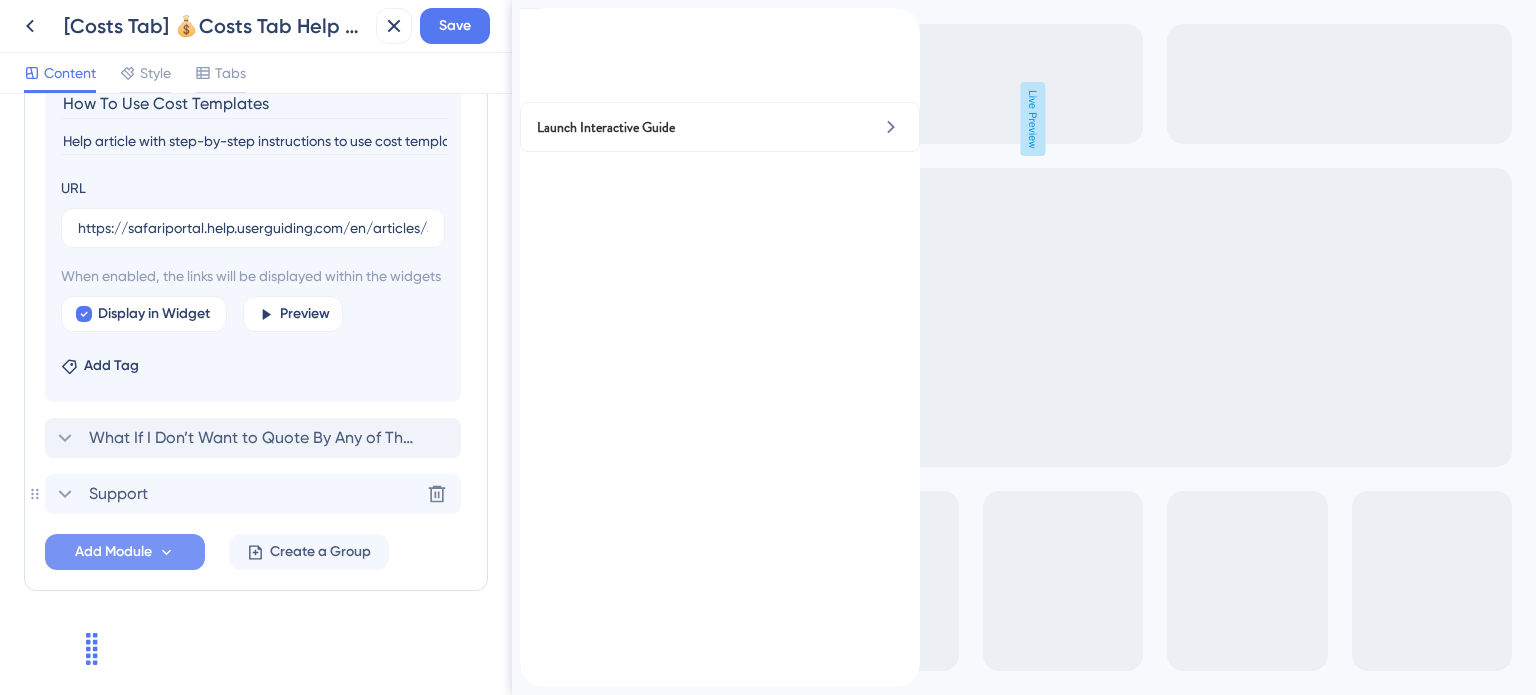 scroll, scrollTop: 912, scrollLeft: 0, axis: vertical 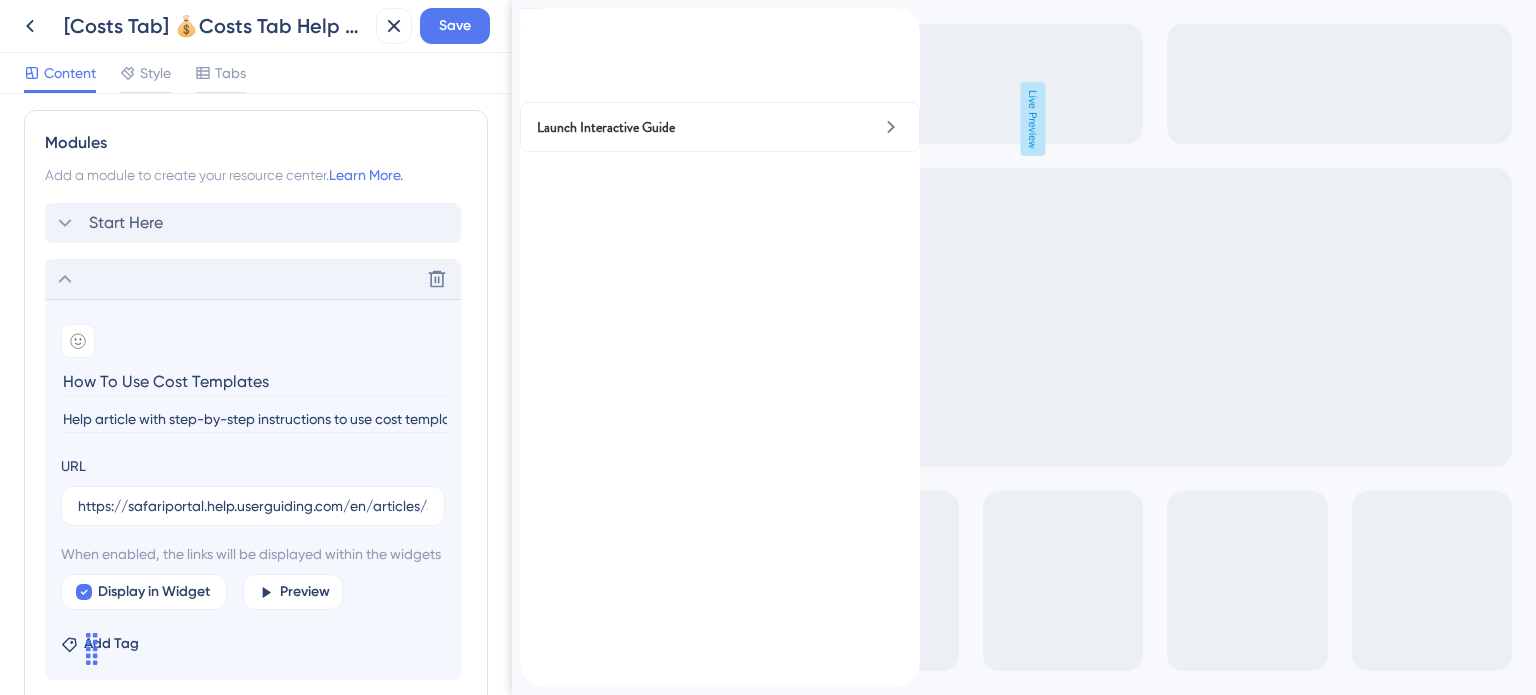 click 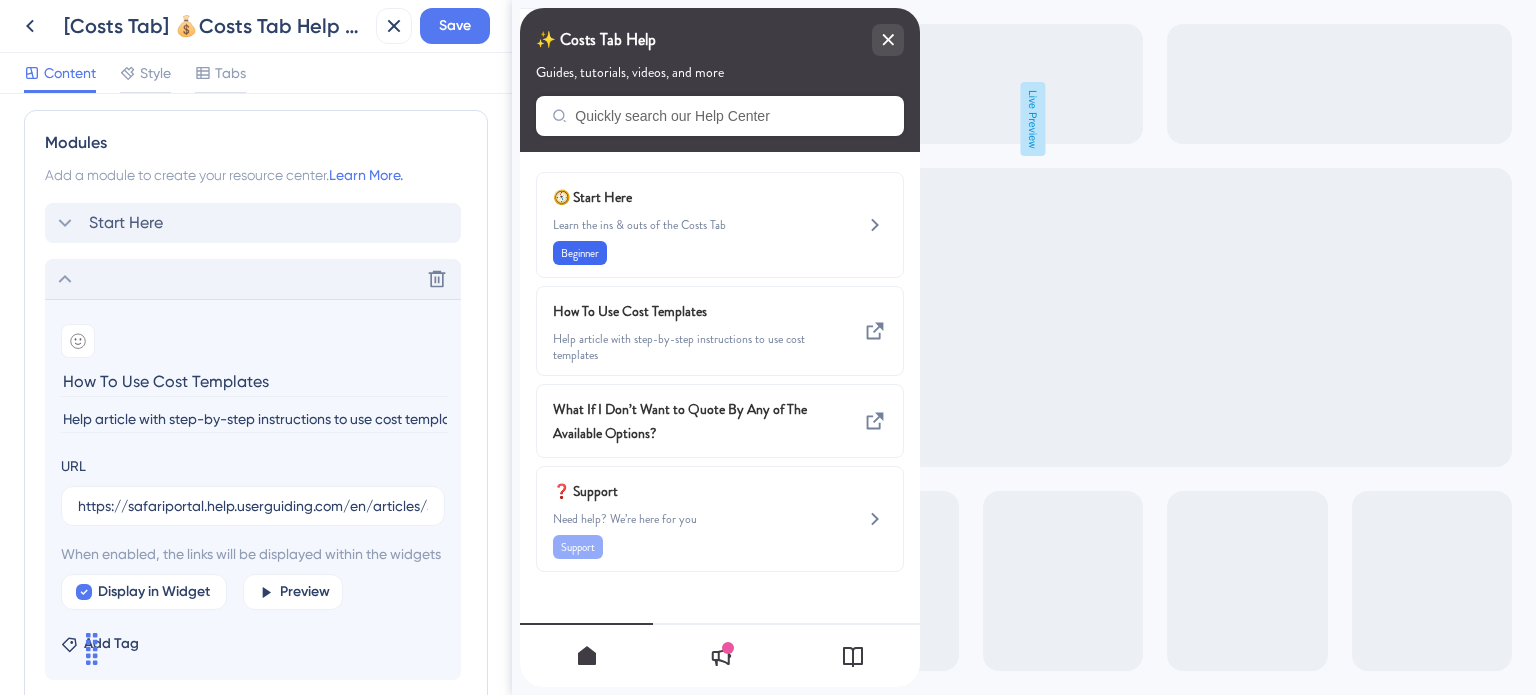 scroll, scrollTop: 807, scrollLeft: 0, axis: vertical 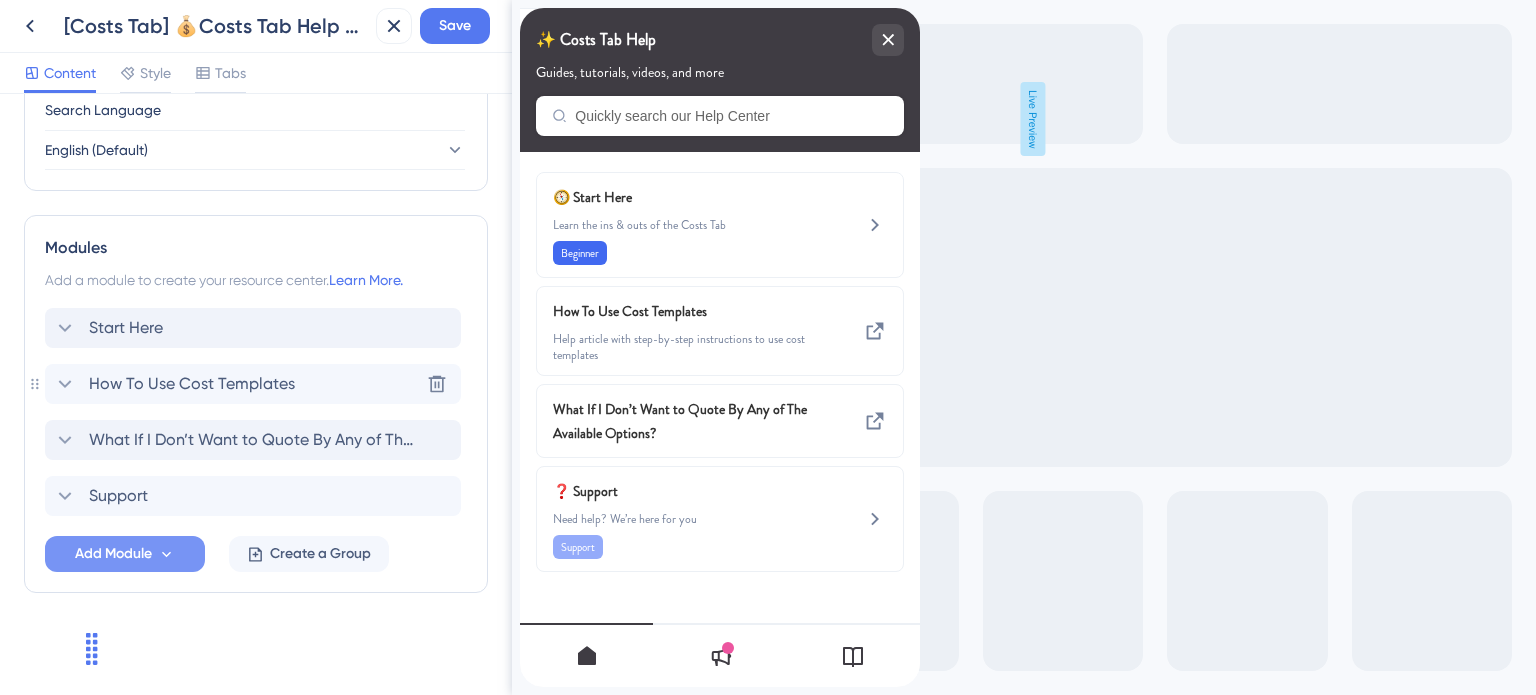 click on "How To Use Cost Templates" at bounding box center (192, 384) 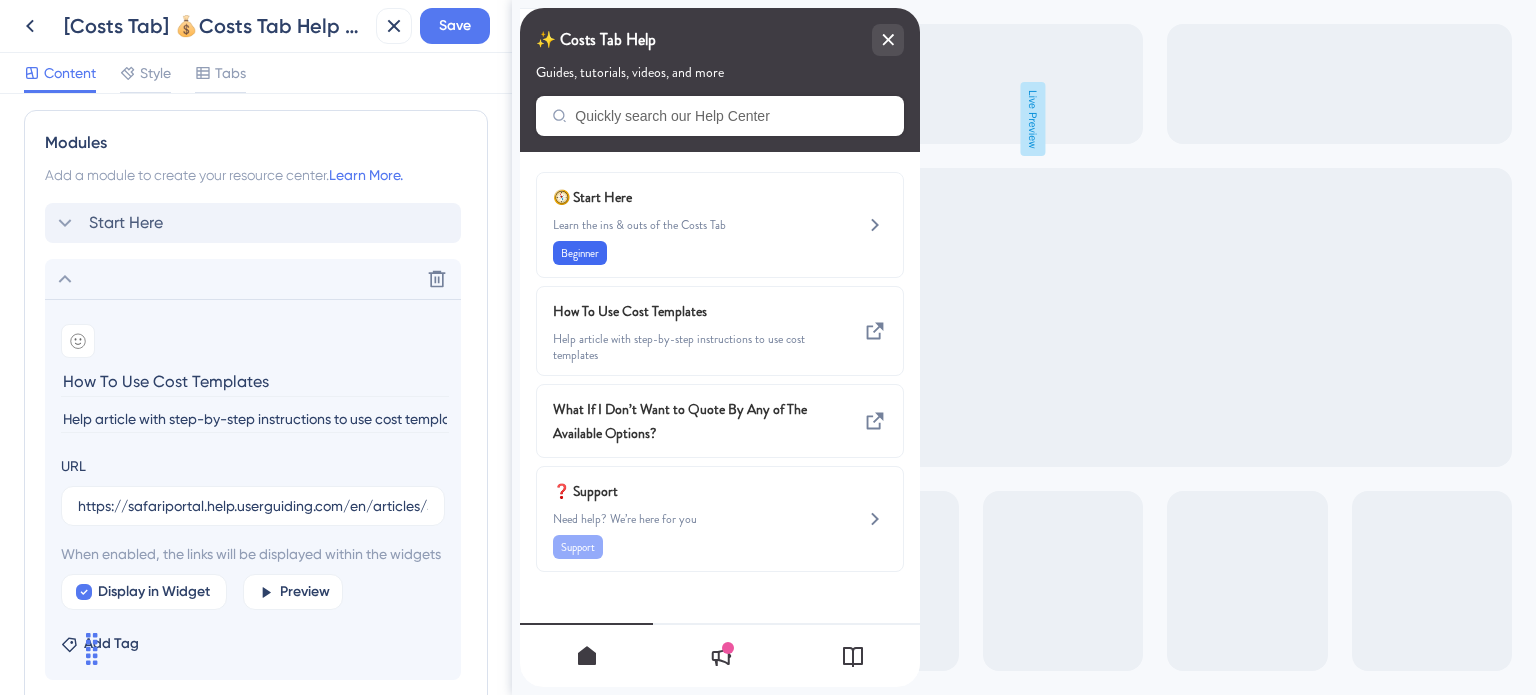 click on "How To Use Cost Templates" at bounding box center [255, 381] 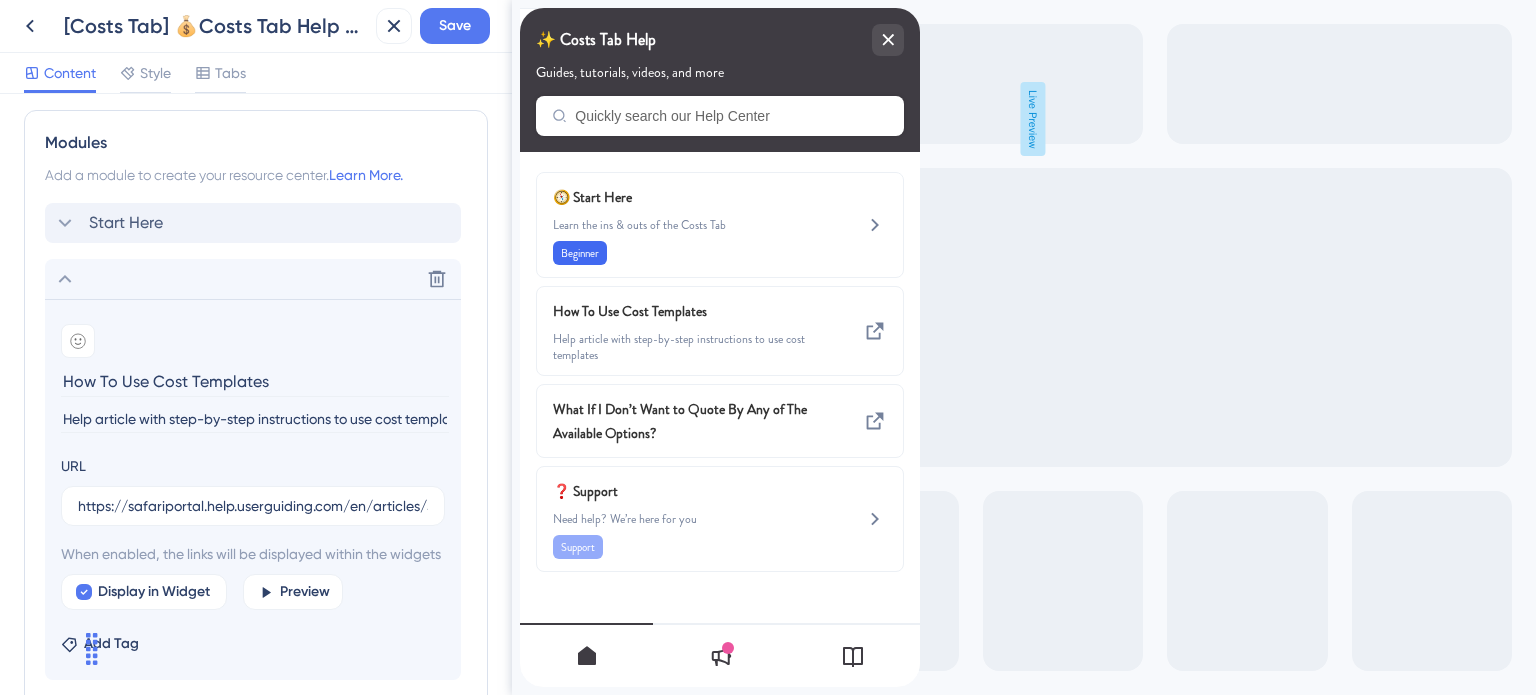 click on "Resource Center Header Title ✨ Costs Tab Help 12 ✨ Costs Tab Help Subtitle Guides, tutorials, videos, and more 1 Search Function Search Bar Search Bar Placeholder Quickly search our Help Center No Search Result Message No matching results... Open in New Tab Message Open in a new tab 3 Bring search results from a Knowledge Base Connect with UserGuiding Domain https://safariportal.help.userguiding.com/api/search?kb_id=10302&lang_code=en Search Language English (Default) Modules Add a module to create your resource center.  Learn More. Start Here Delete Add emoji How To Use Cost Templates Help article with step-by-step instructions to use cost templates URL https://safariportal.help.userguiding.com/en/articles/5790-how-do-i-create-a-cost-template When enabled, the links will be displayed within the widgets Display in Widget Preview Add Tag What If I Don’t Want to Quote By Any of The Available Options? Support Add Module Create a Group" at bounding box center [256, 394] 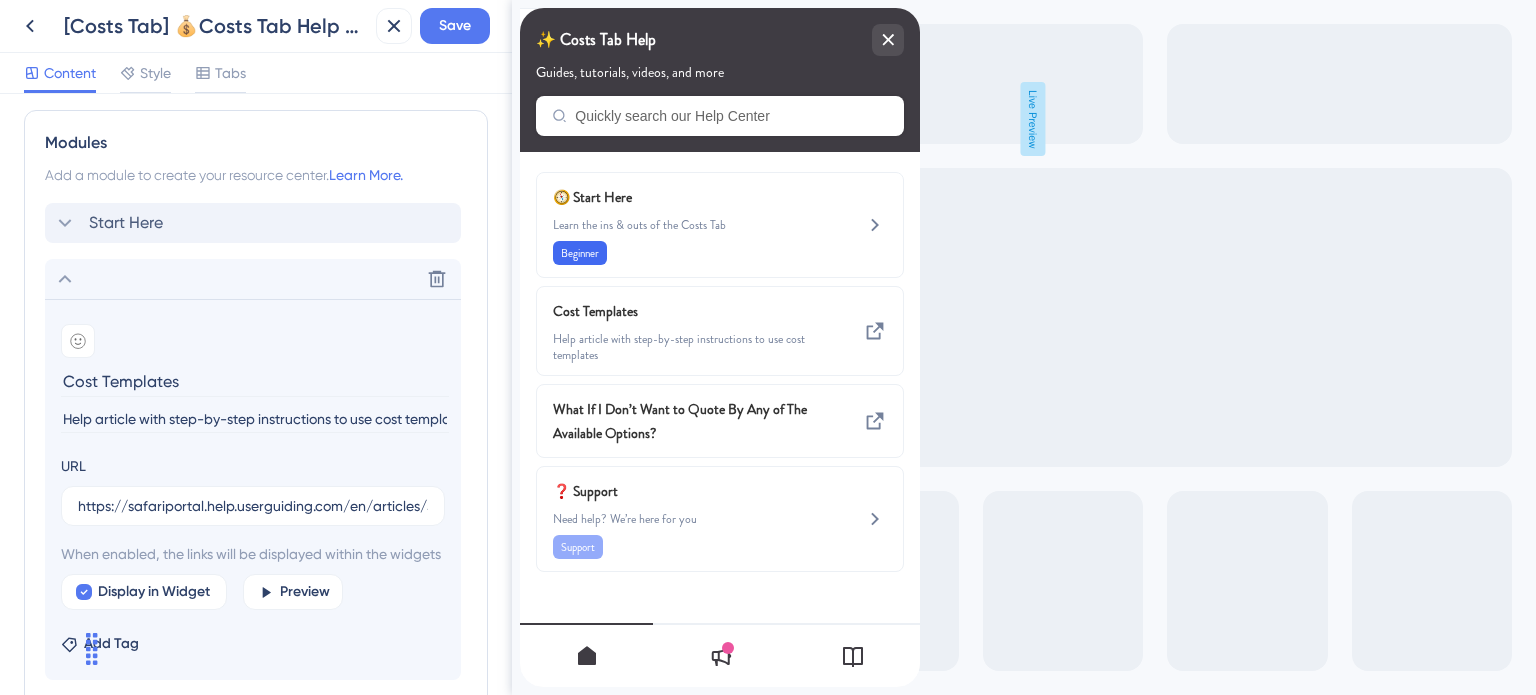 drag, startPoint x: 255, startPoint y: 378, endPoint x: 100, endPoint y: 383, distance: 155.08063 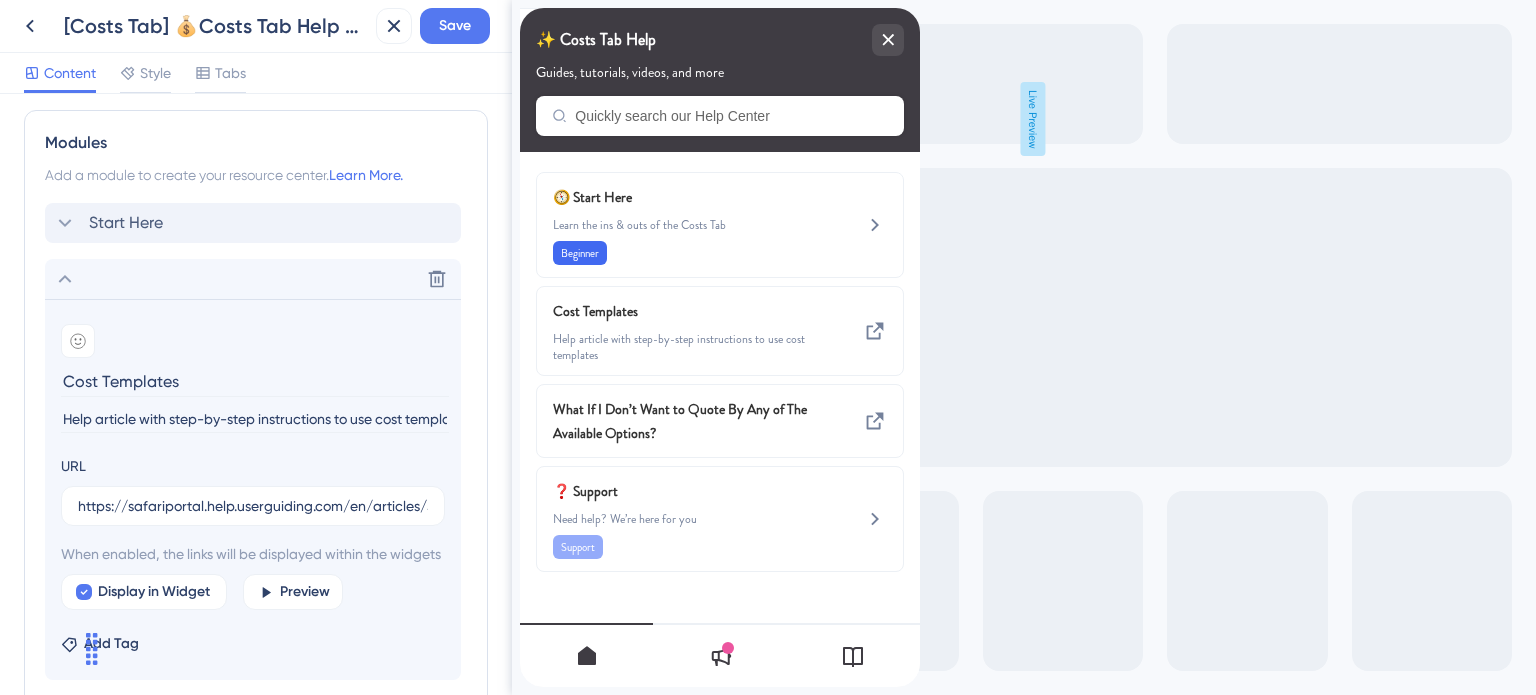 click on "Cost Templates" at bounding box center (255, 381) 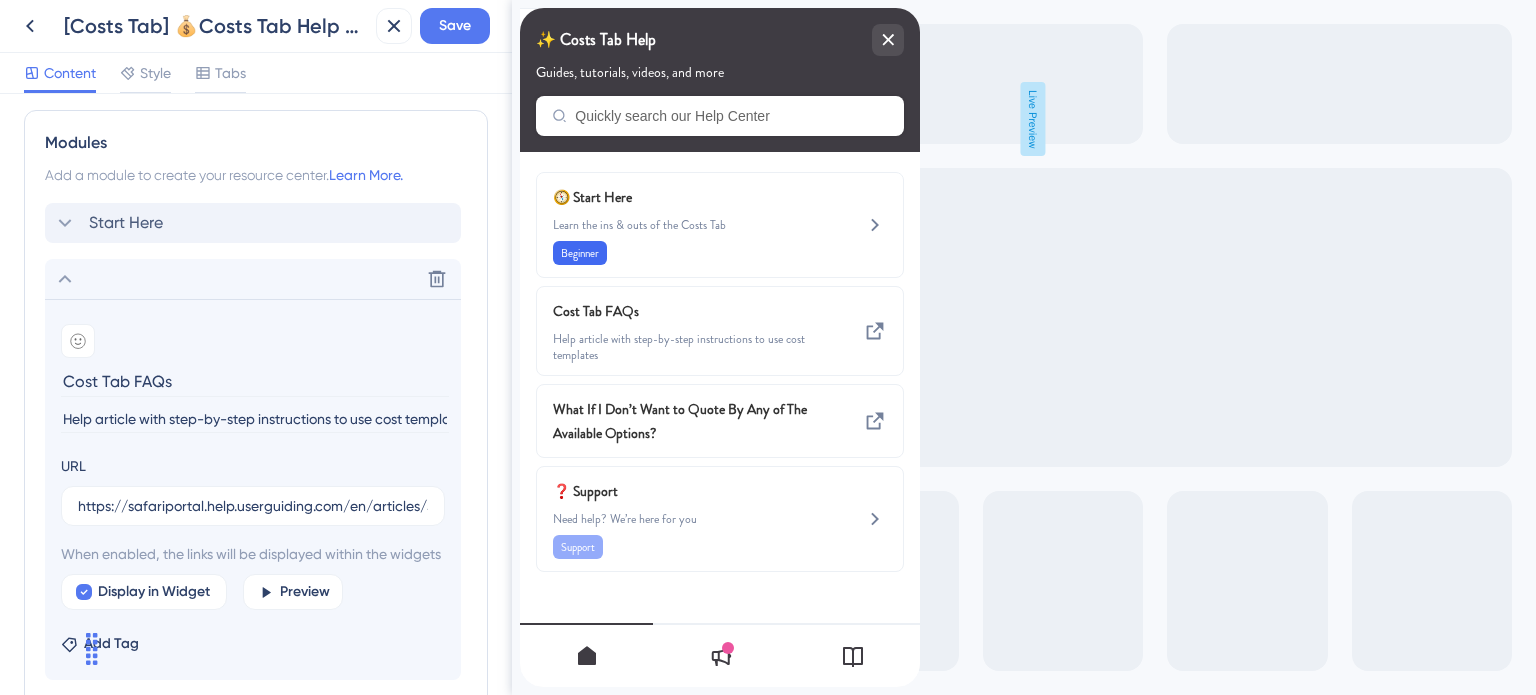 type on "Cost Tab FAQs" 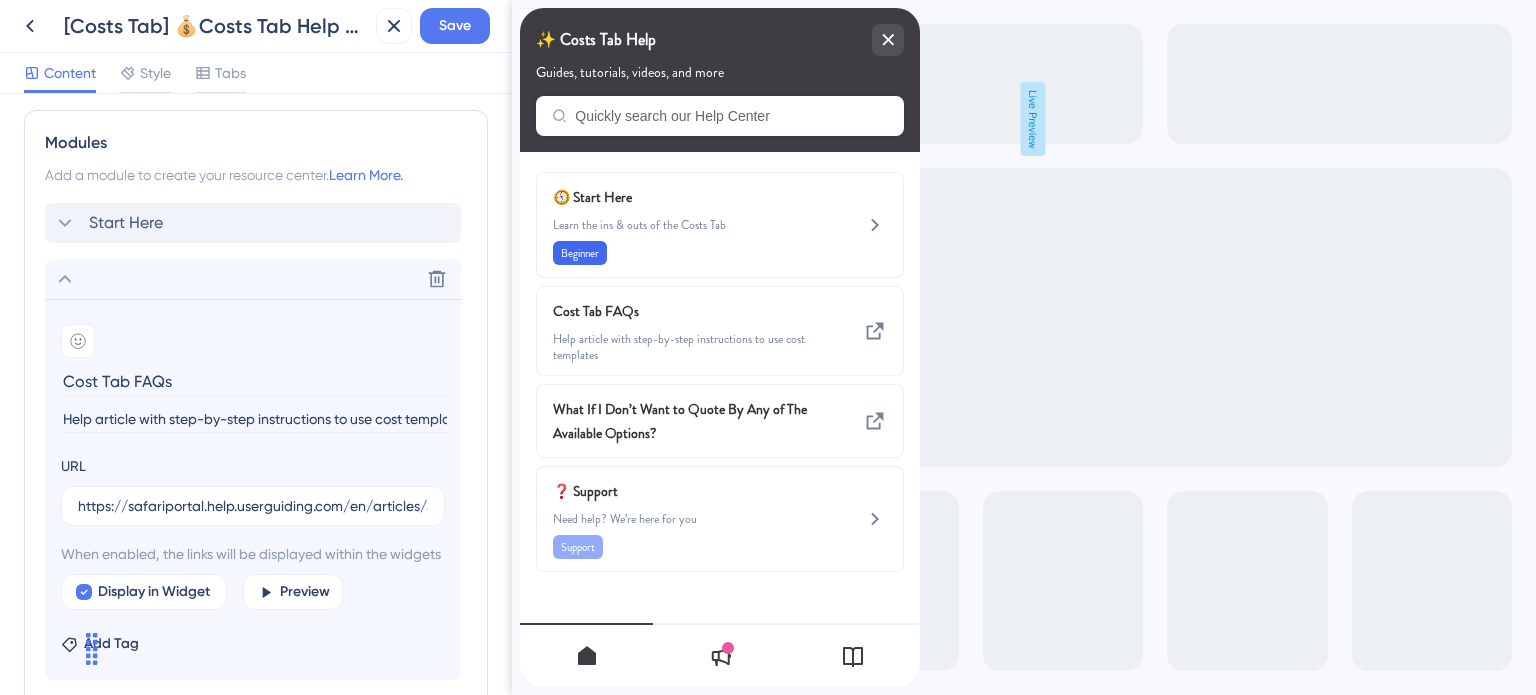 click 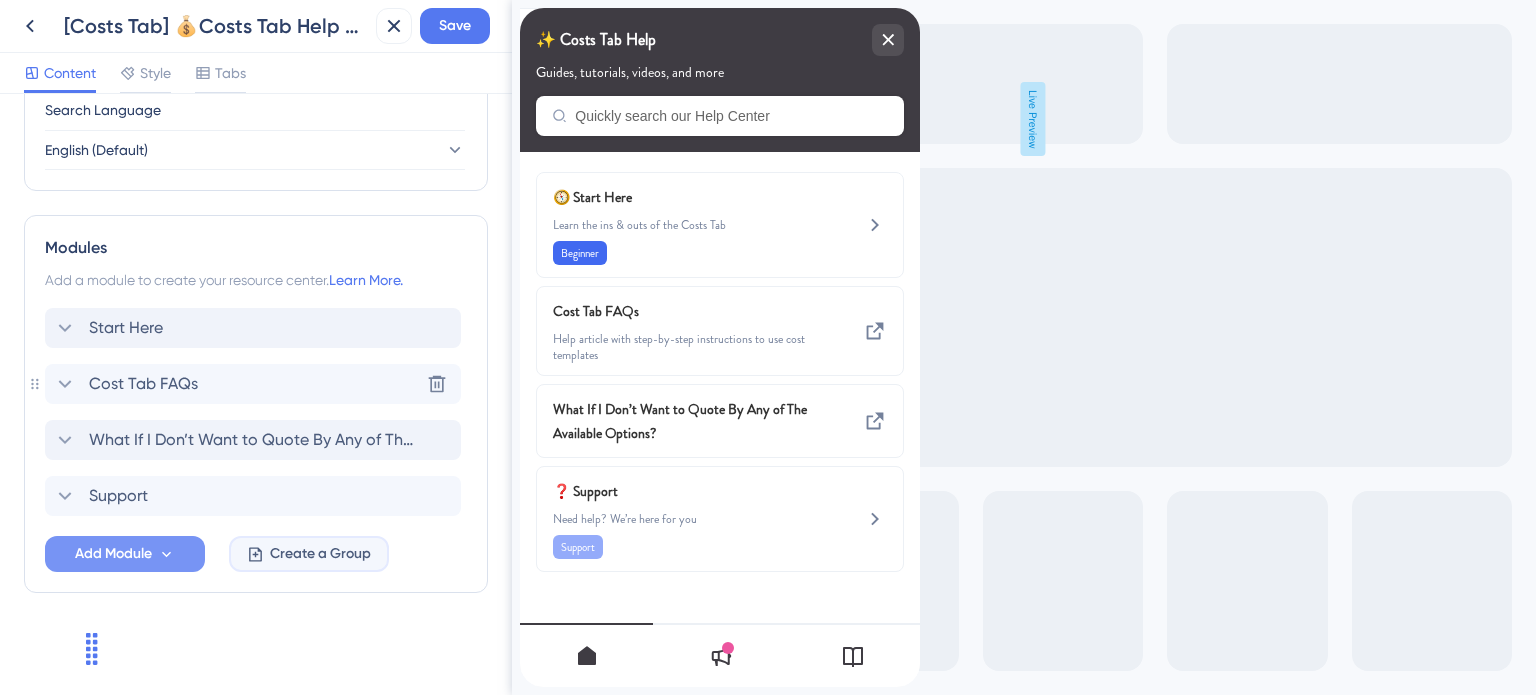 click on "Create a Group" at bounding box center (320, 554) 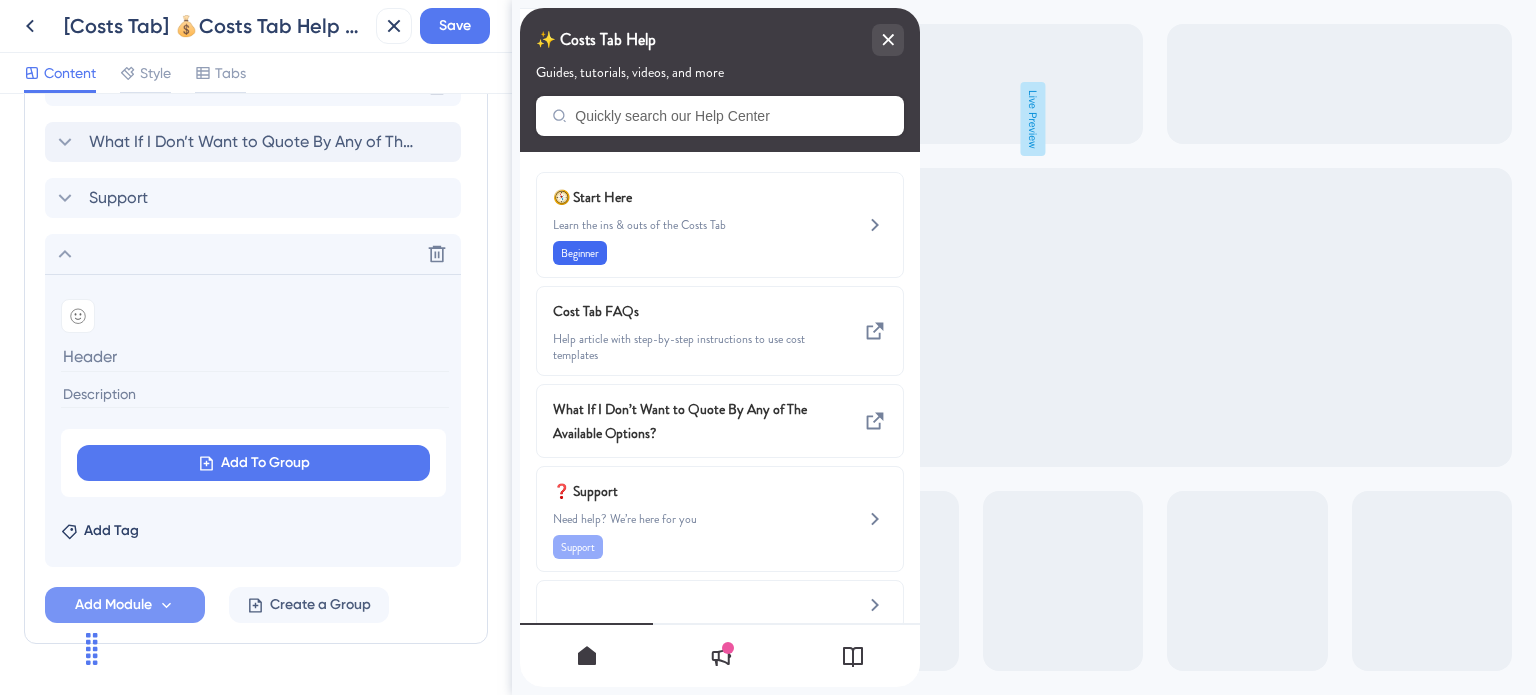 scroll, scrollTop: 1107, scrollLeft: 0, axis: vertical 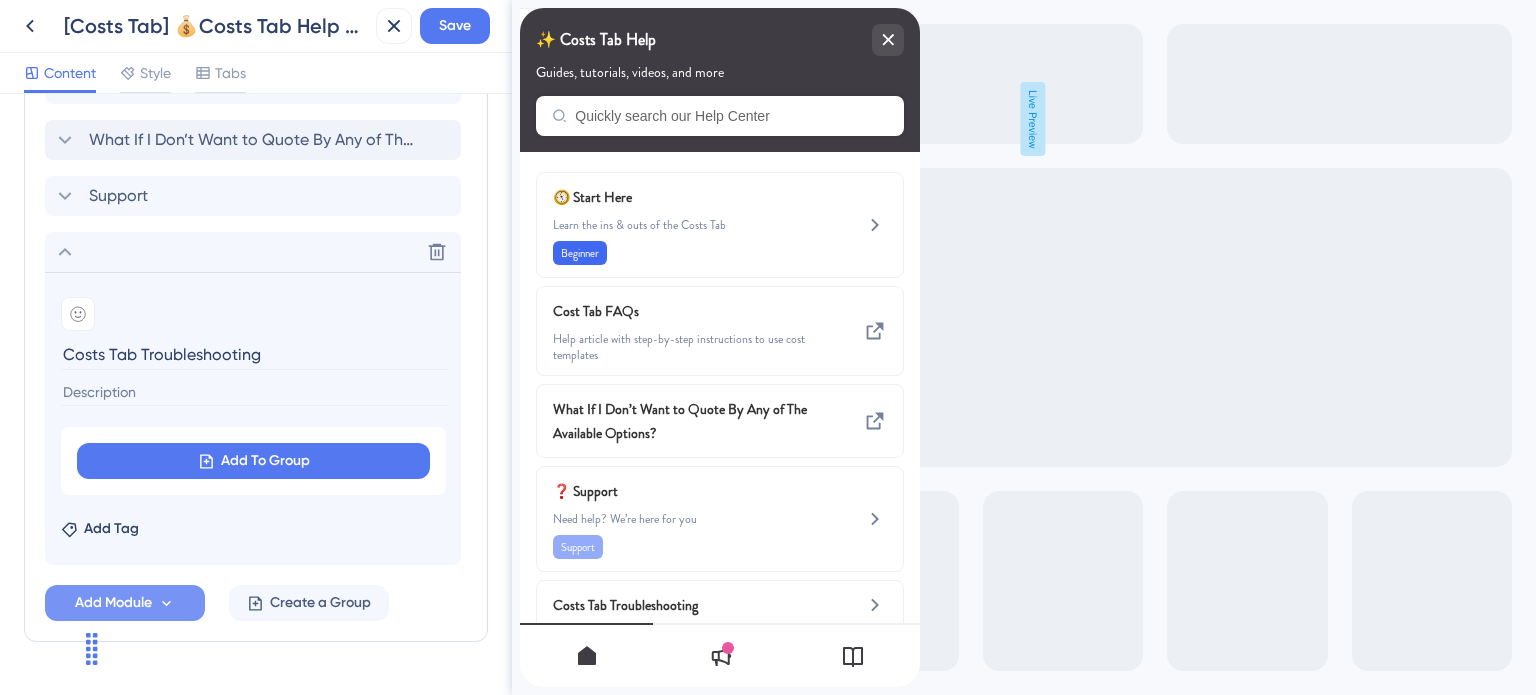 type on "Costs Tab Troubleshooting" 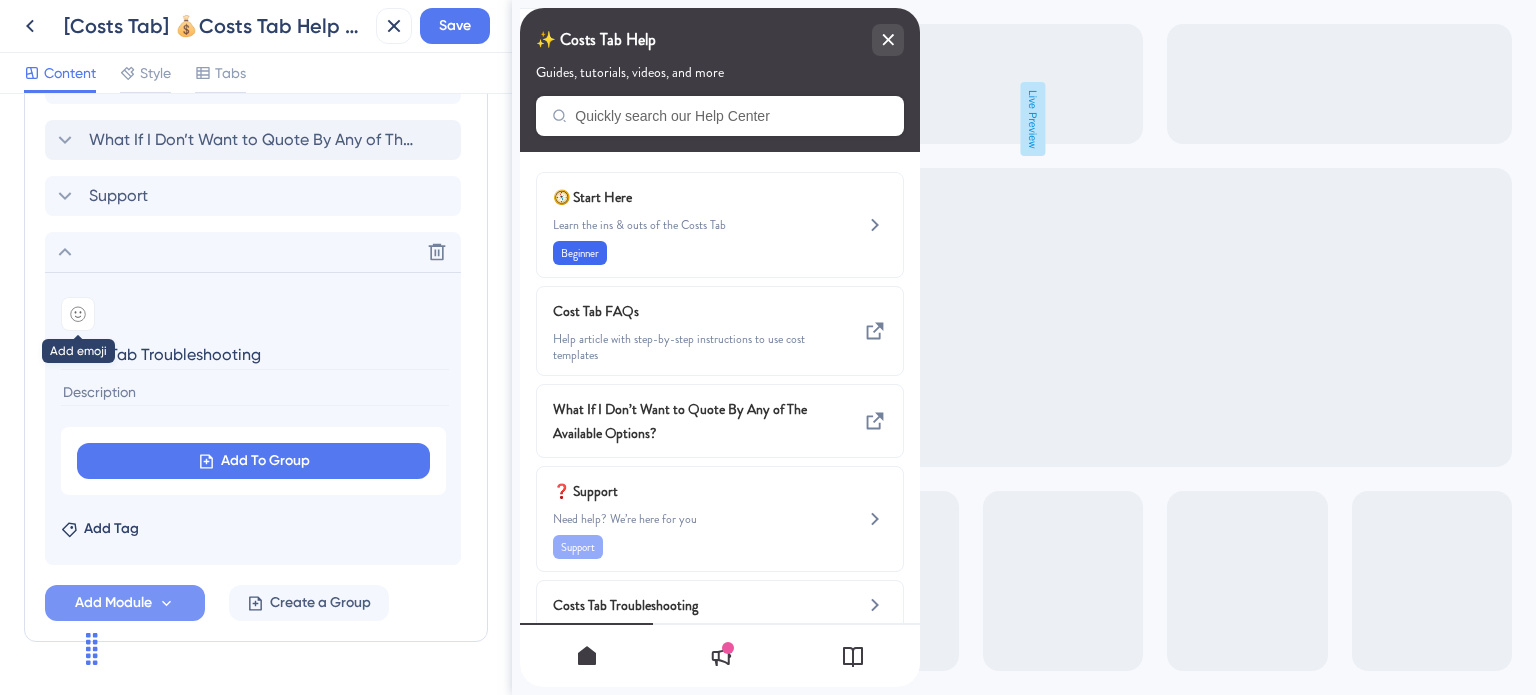 click 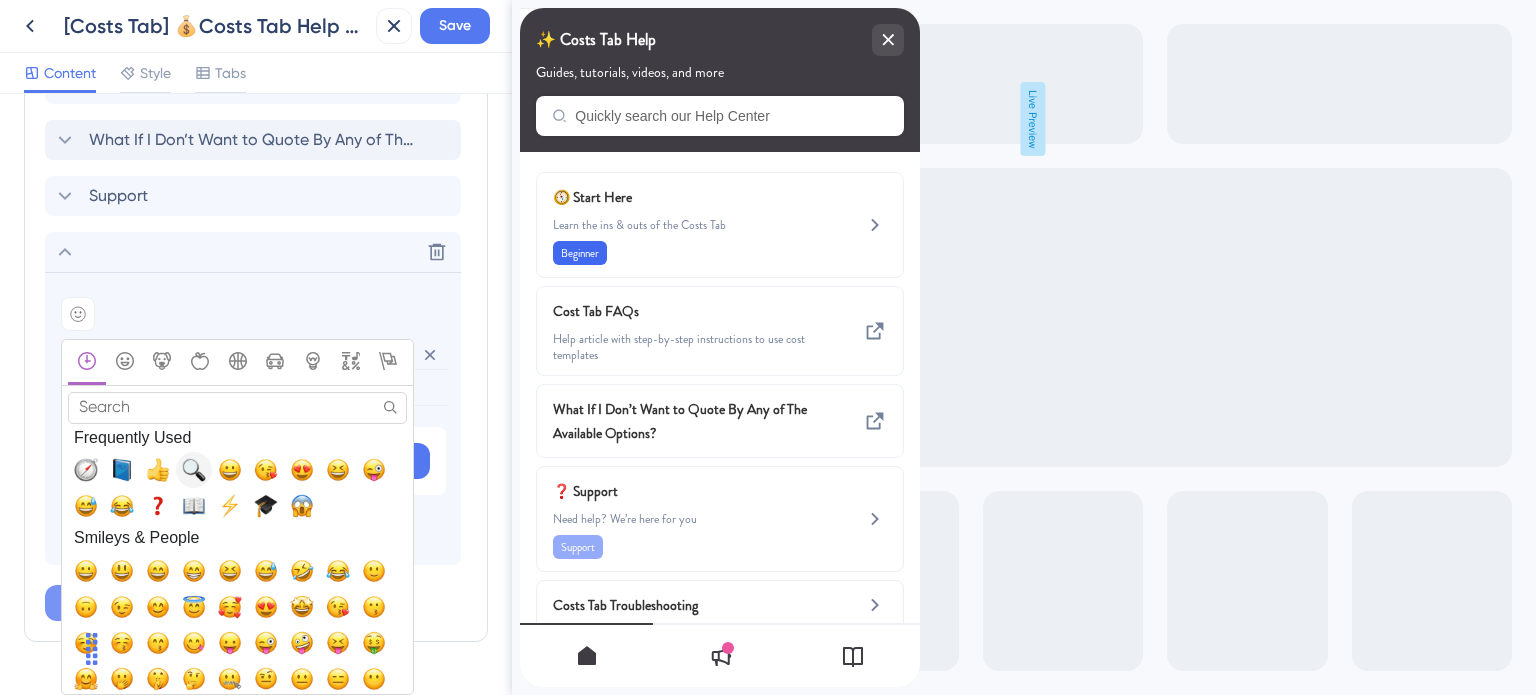 click at bounding box center [194, 470] 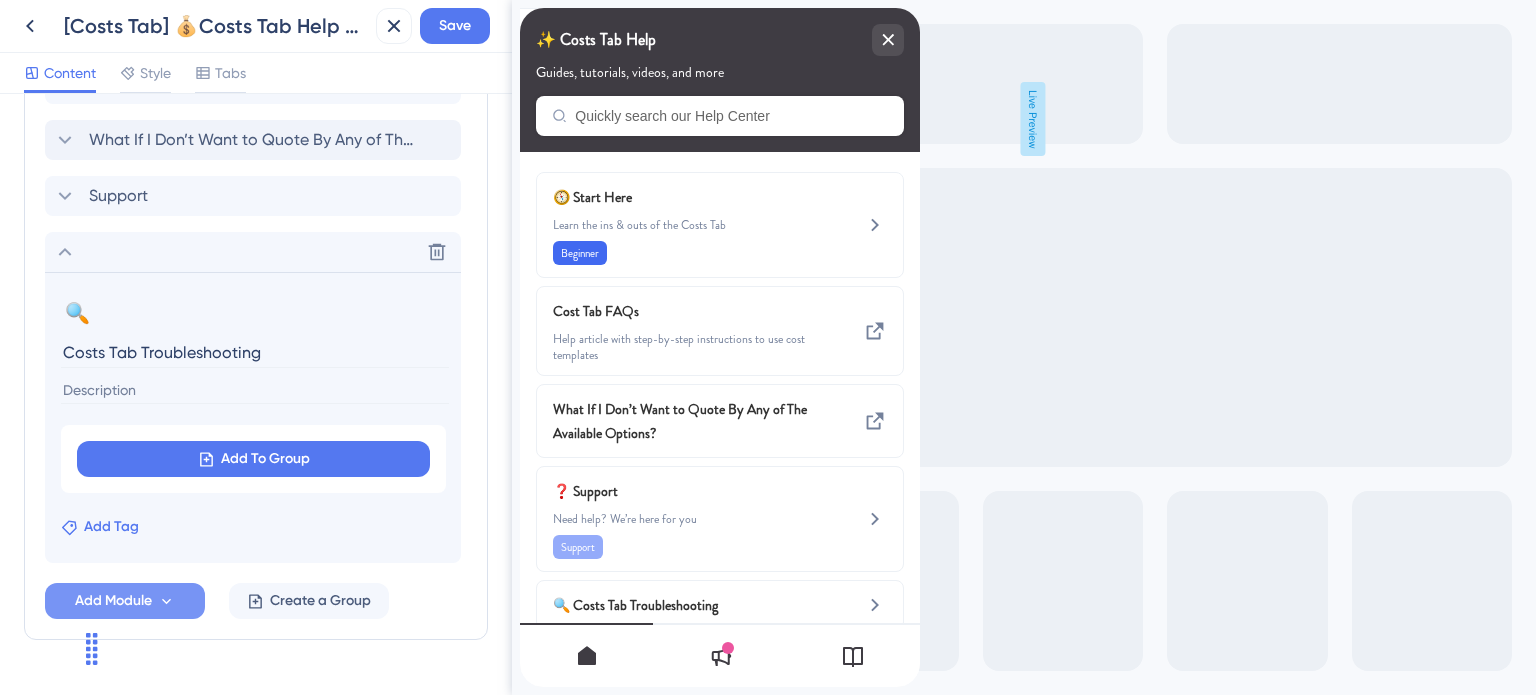 click 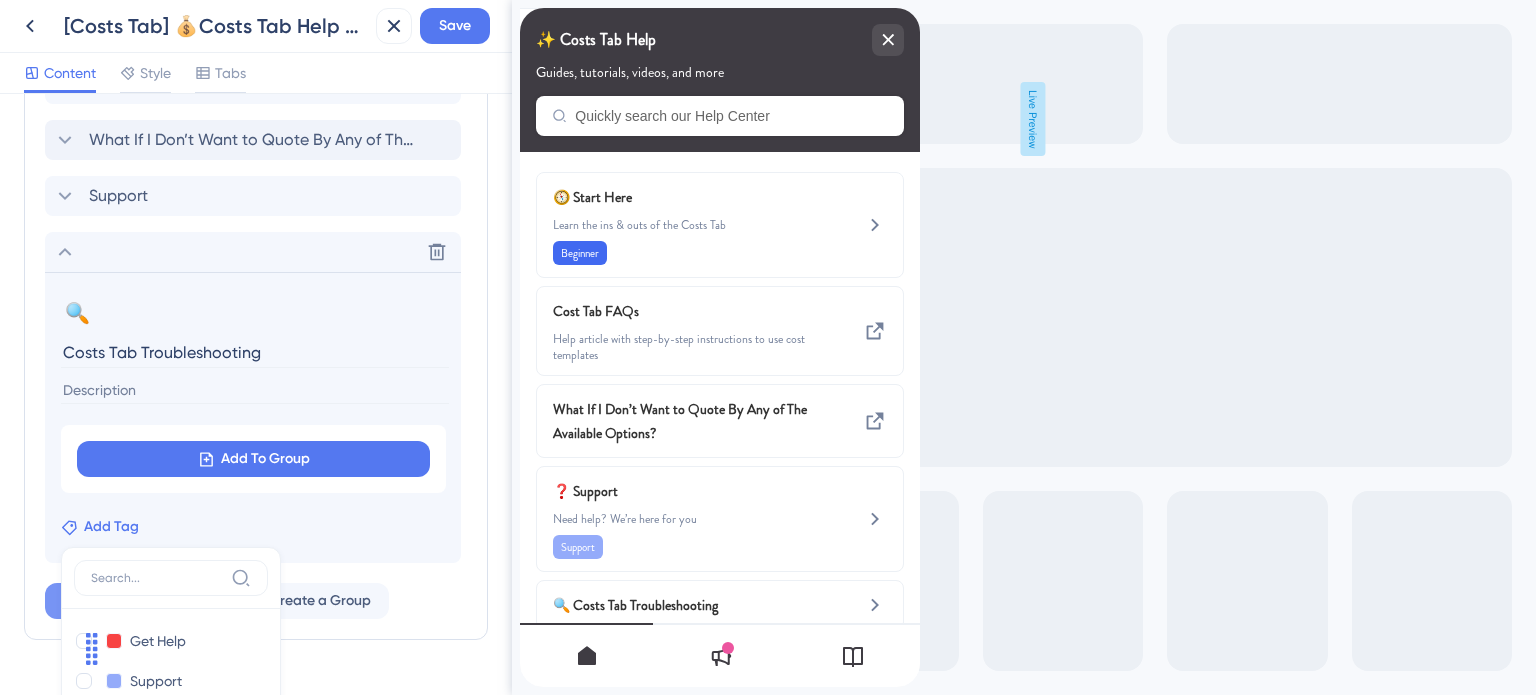 scroll, scrollTop: 1373, scrollLeft: 0, axis: vertical 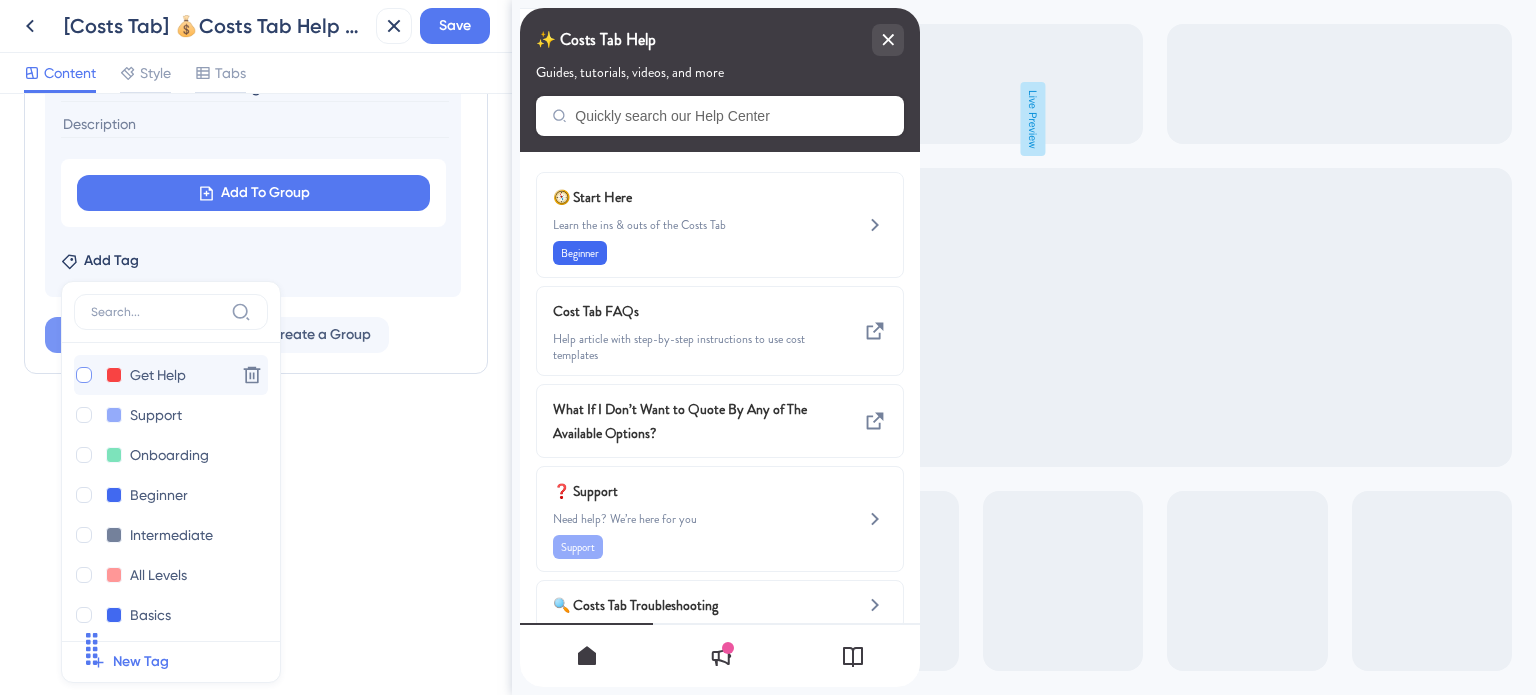 click at bounding box center [84, 375] 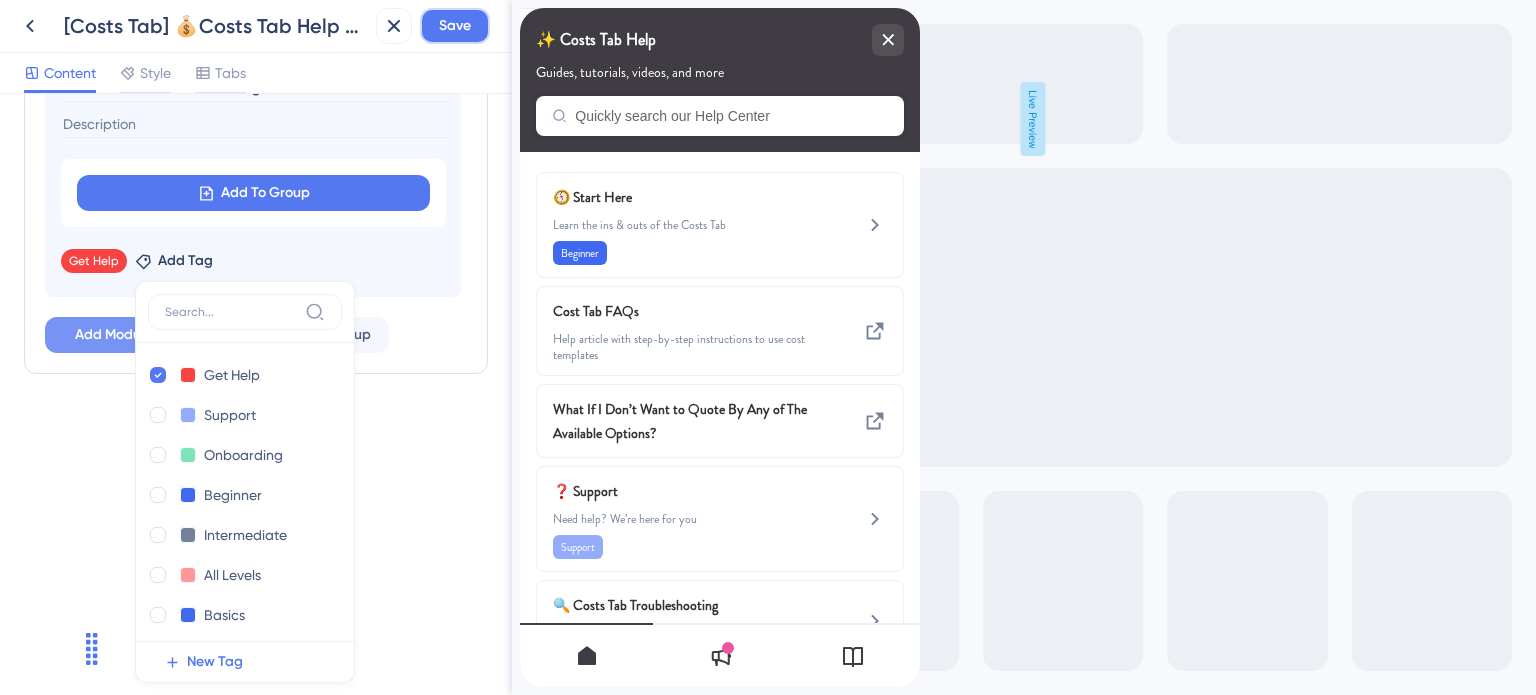 click on "Save" at bounding box center (455, 26) 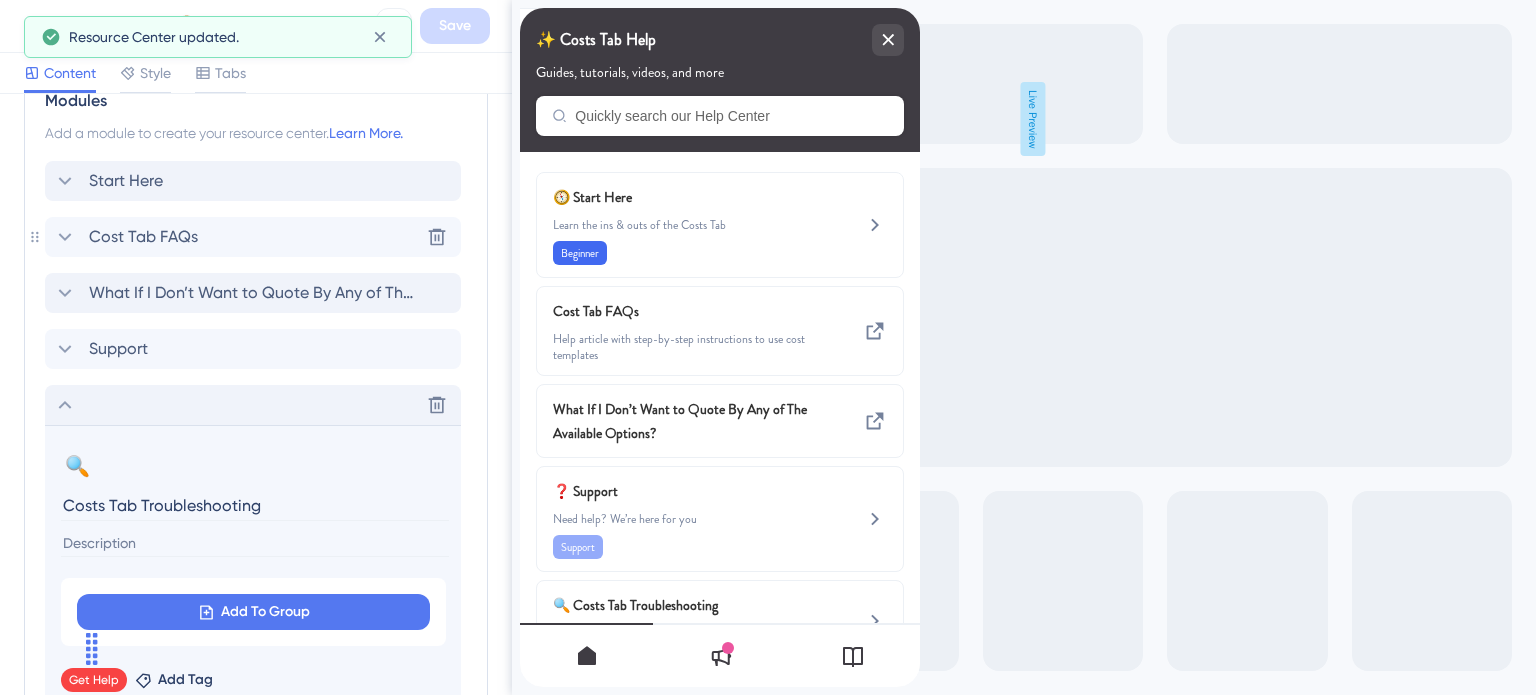 click 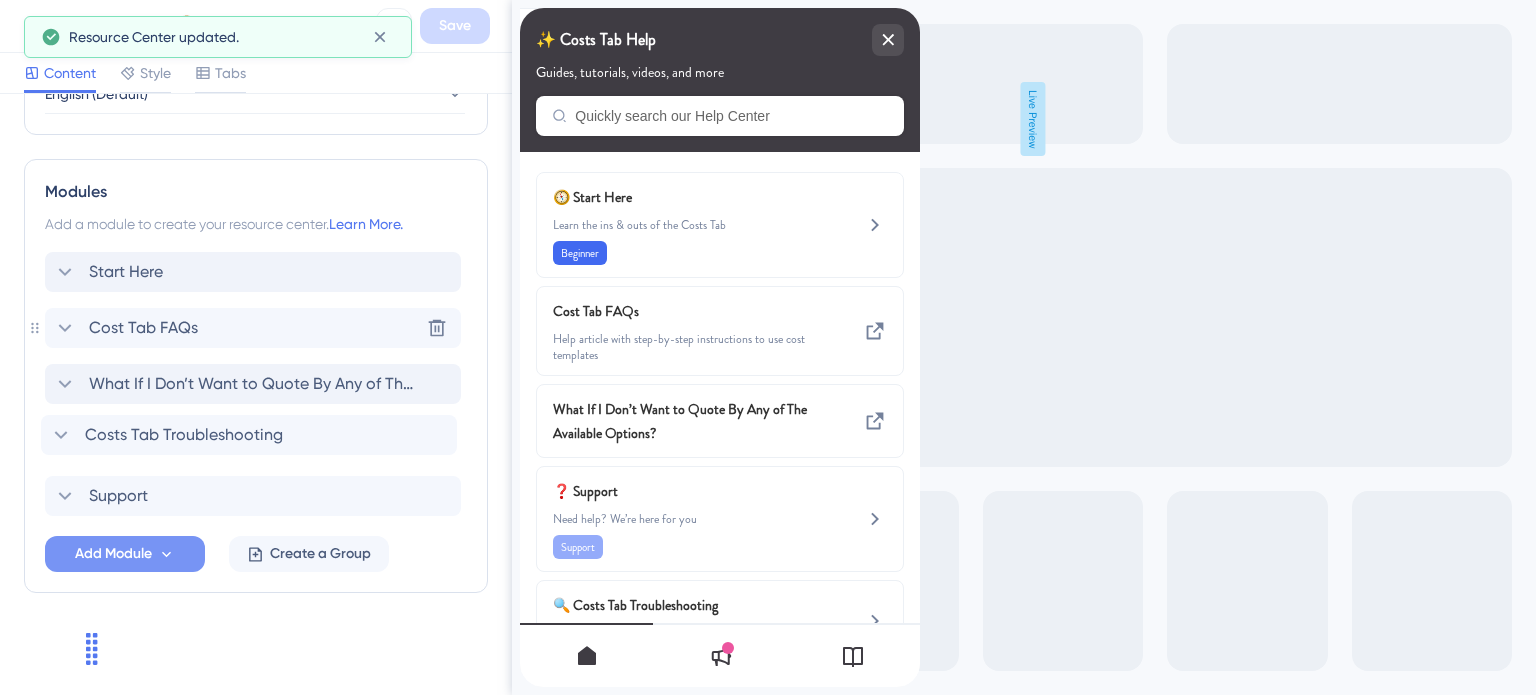 drag, startPoint x: 84, startPoint y: 498, endPoint x: 84, endPoint y: 432, distance: 66 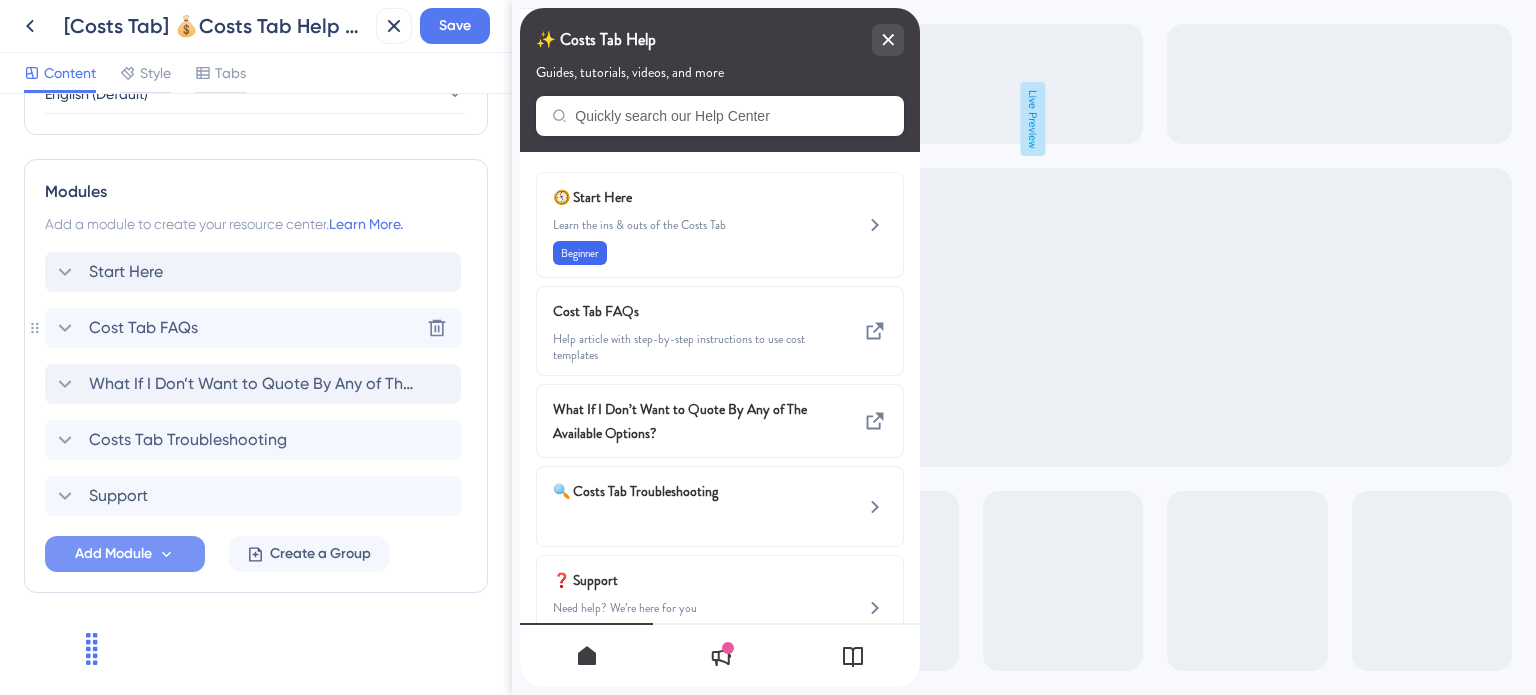 click on "Cost Tab FAQs" at bounding box center (143, 328) 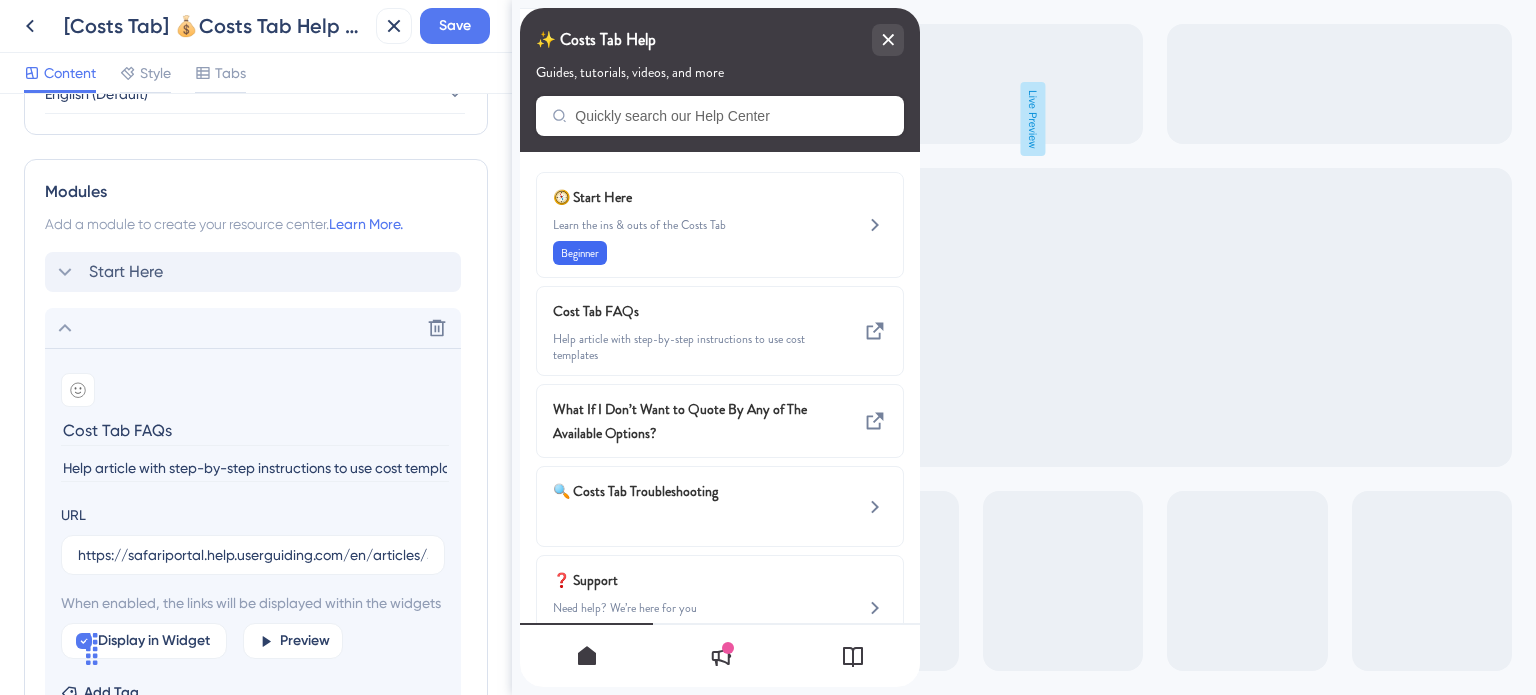 scroll, scrollTop: 1063, scrollLeft: 0, axis: vertical 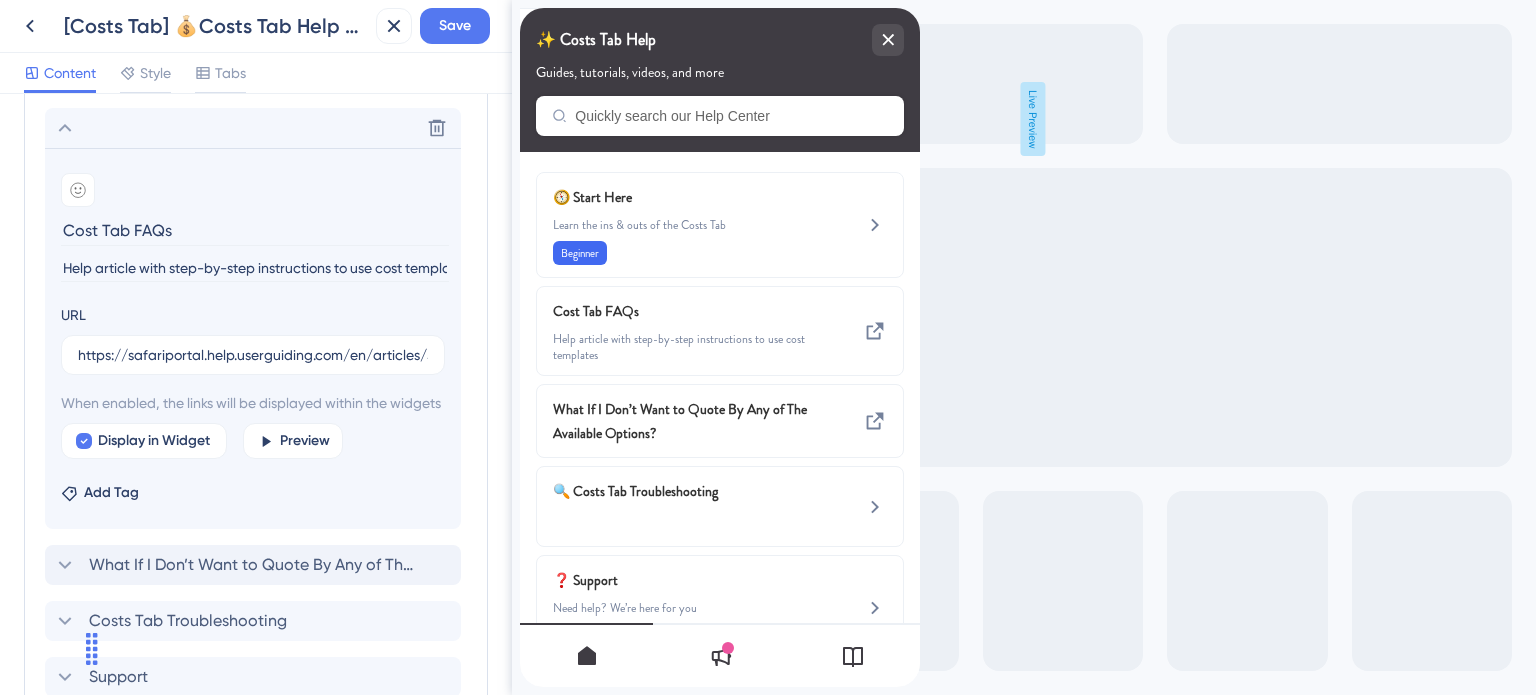 drag, startPoint x: 145, startPoint y: 230, endPoint x: 54, endPoint y: 230, distance: 91 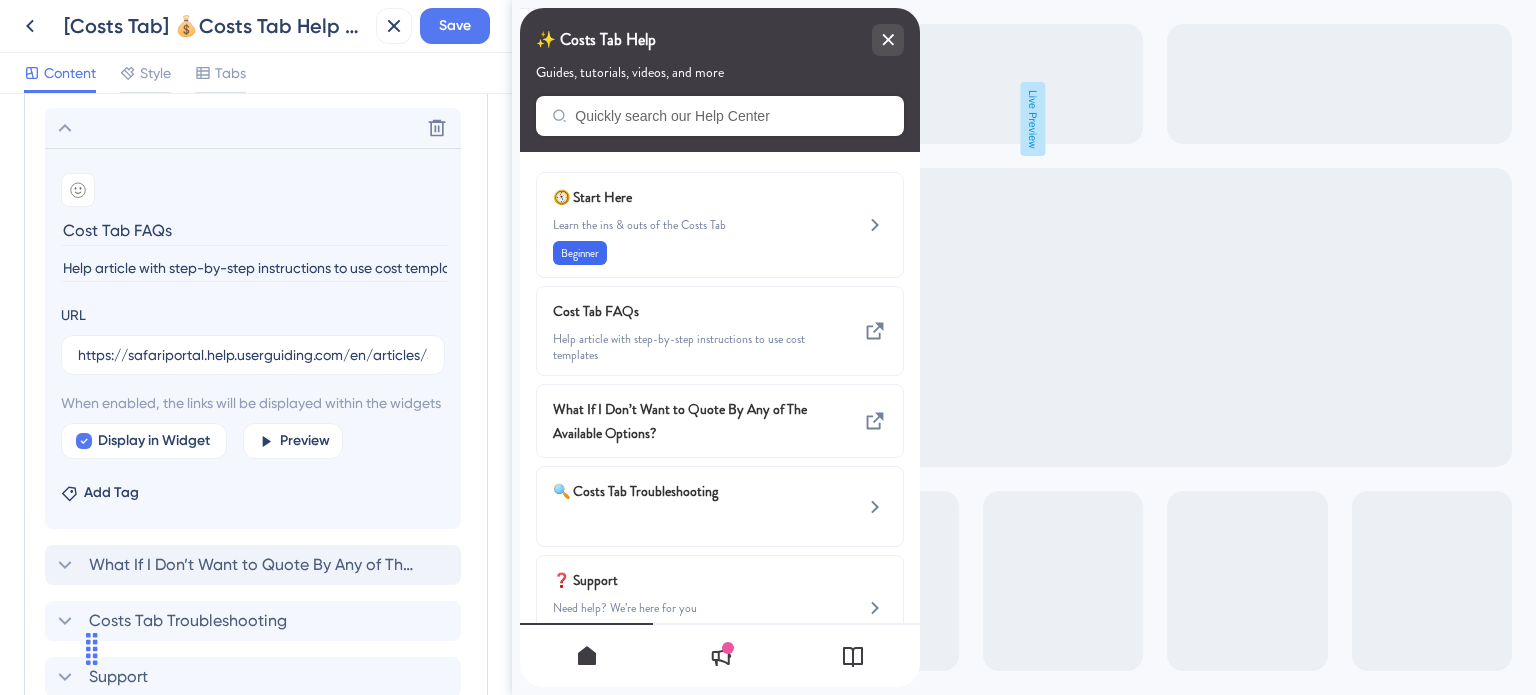 click on "Add emoji Cost Tab FAQs Help article with step-by-step instructions to use cost templates URL https://safariportal.help.userguiding.com/en/articles/5790-how-do-i-create-a-cost-template When enabled, the links will be displayed within the widgets Display in Widget Preview Add Tag" at bounding box center (253, 338) 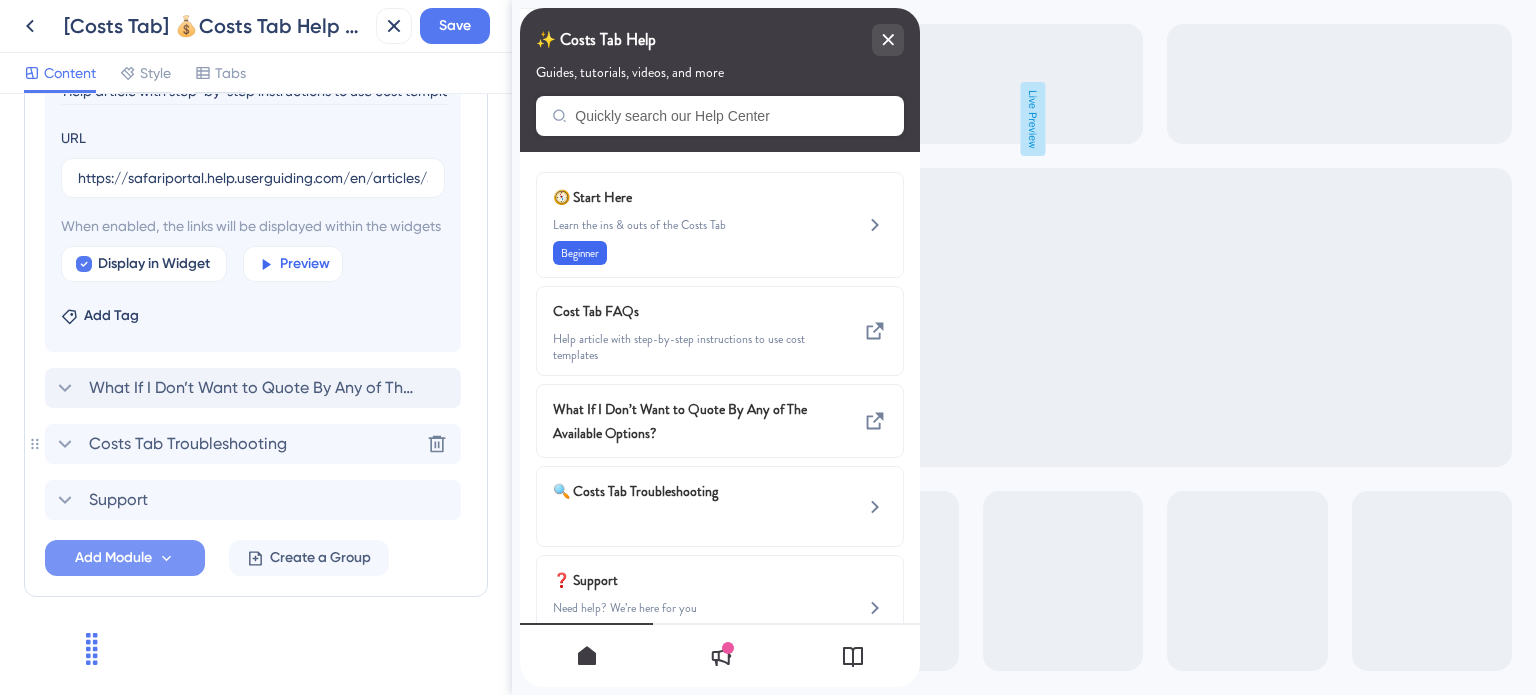scroll, scrollTop: 1268, scrollLeft: 0, axis: vertical 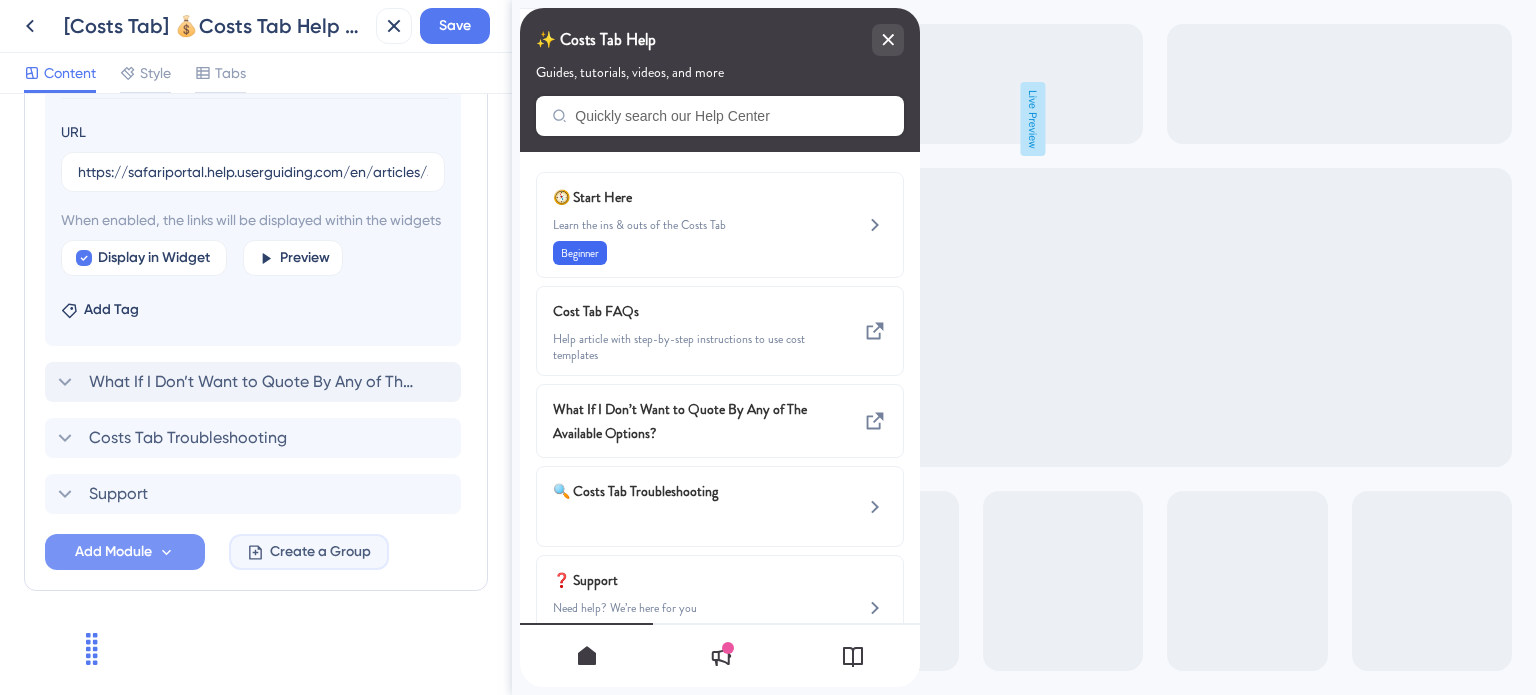 click on "Create a Group" at bounding box center [320, 552] 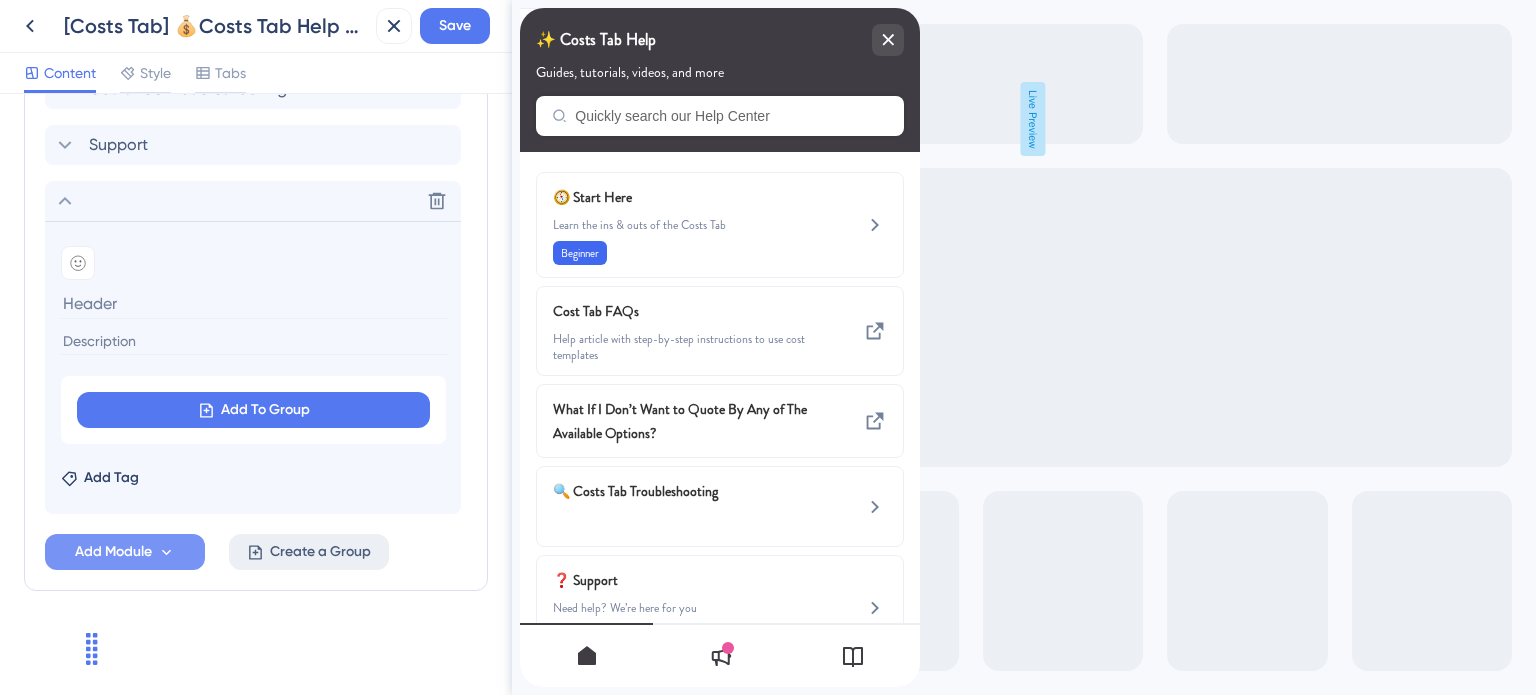 scroll, scrollTop: 1212, scrollLeft: 0, axis: vertical 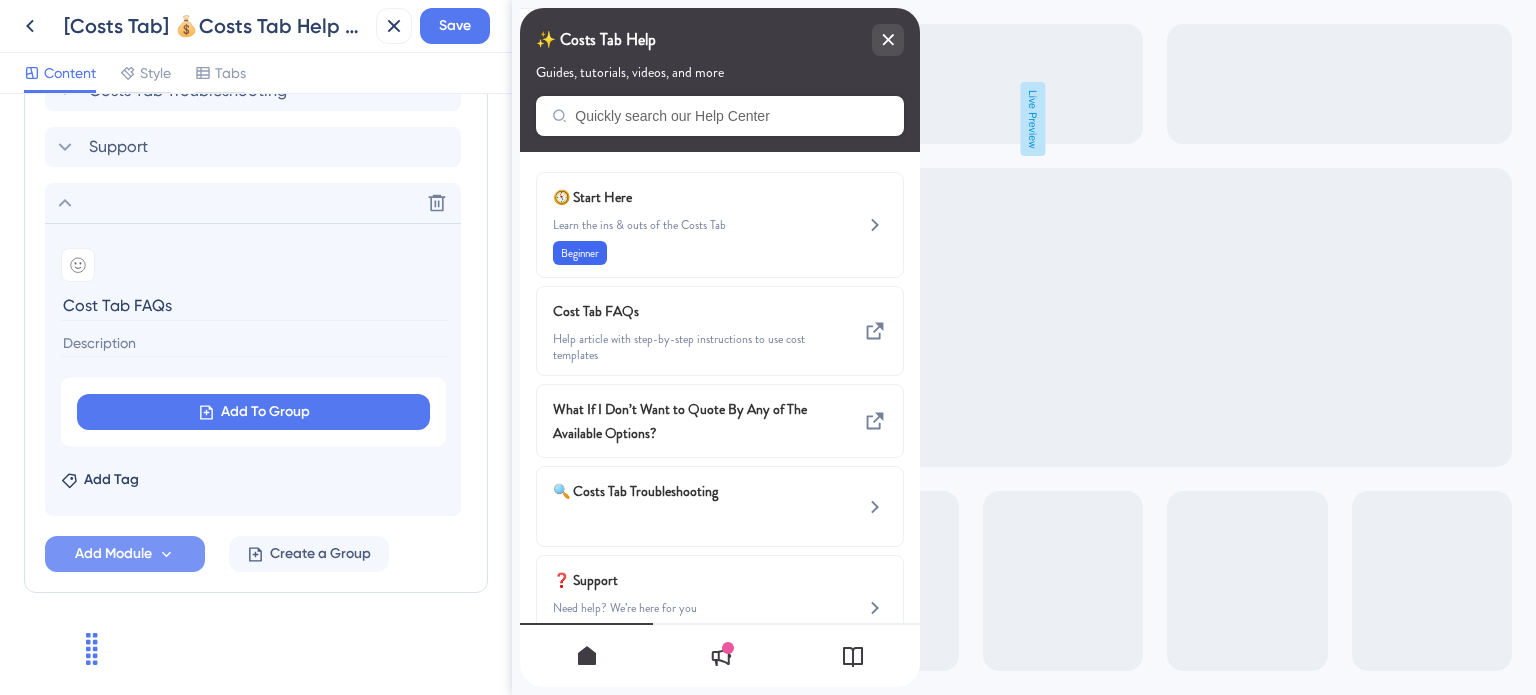 type on "Cost Tab FAQs" 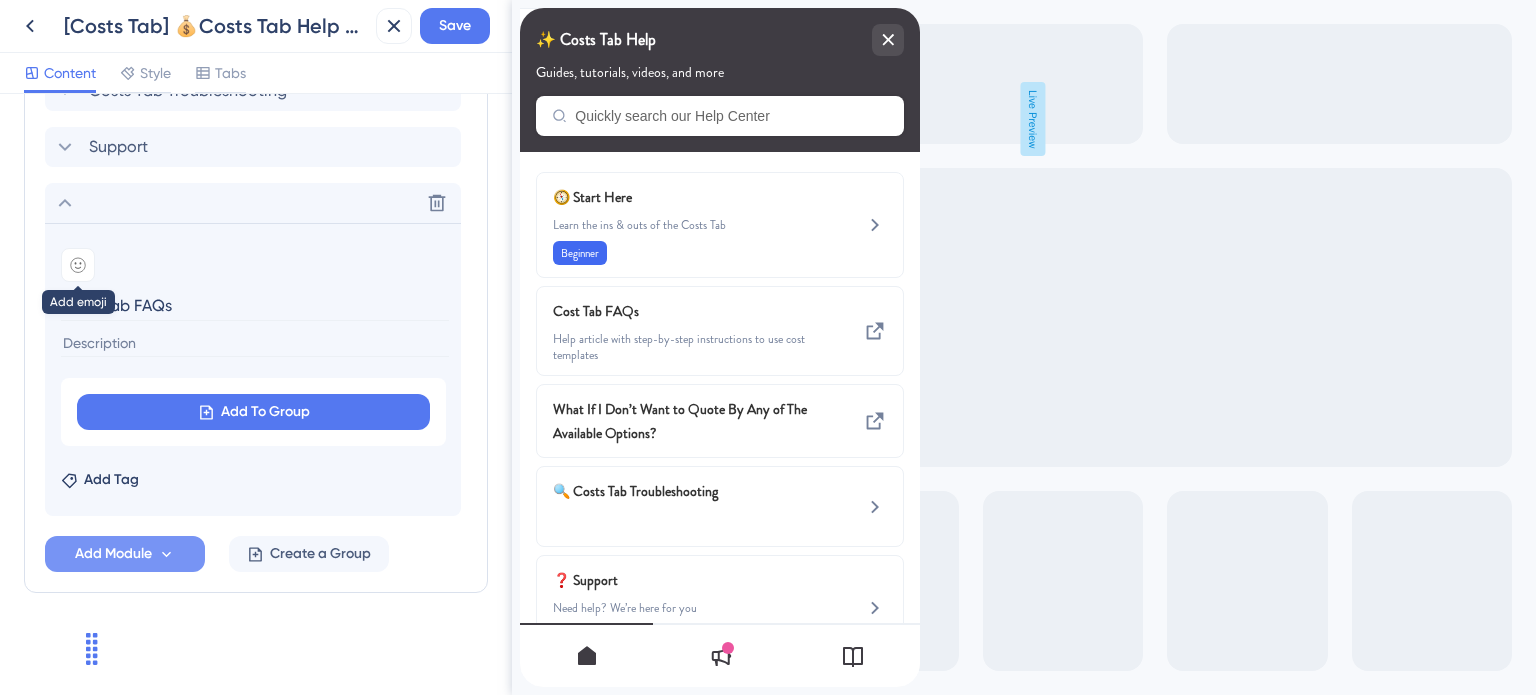 click 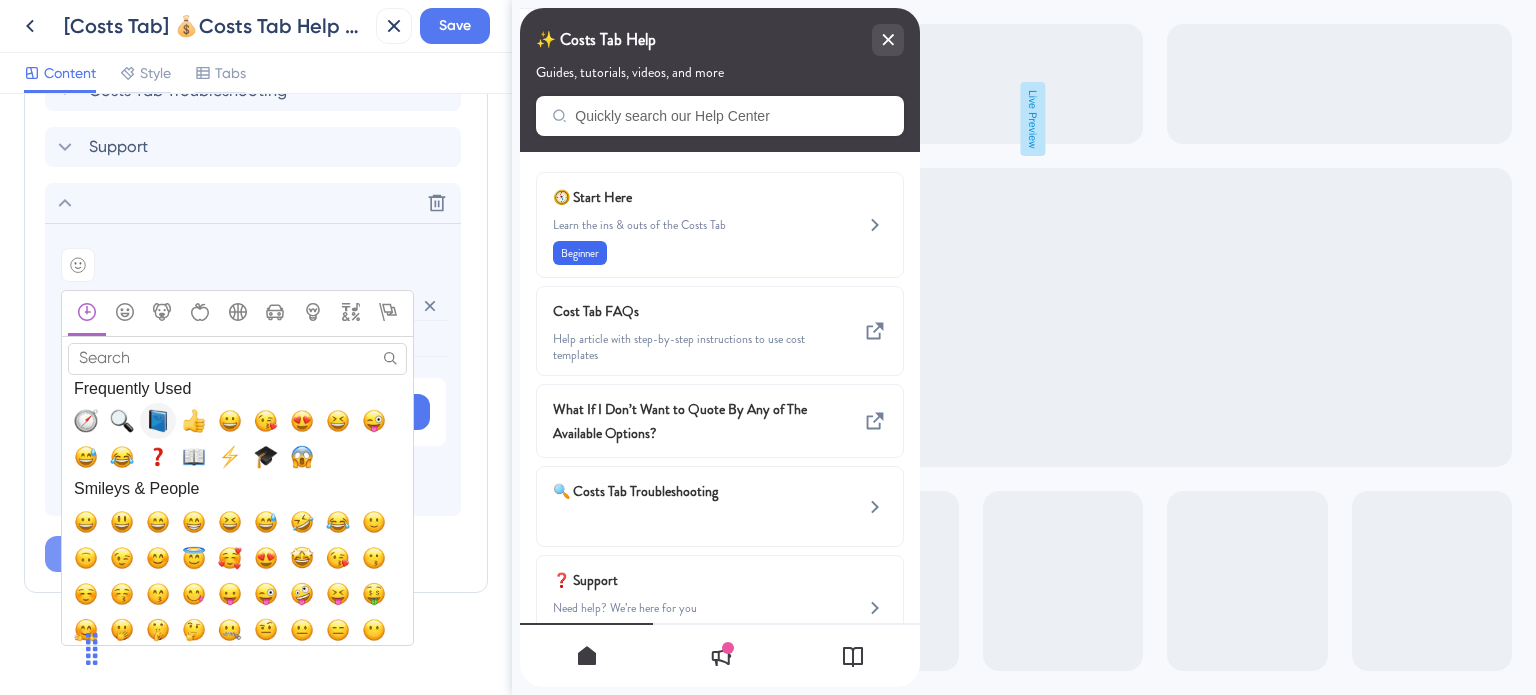 click at bounding box center [158, 421] 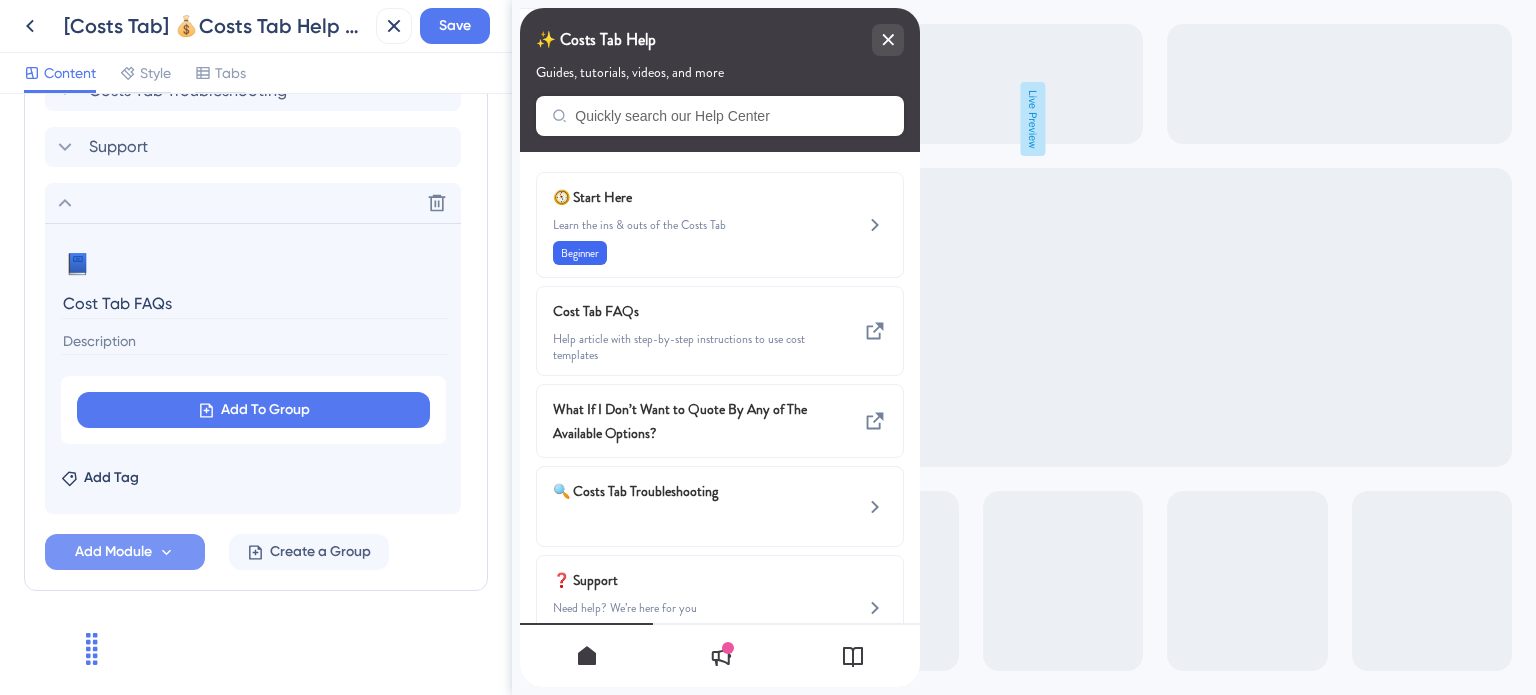 scroll, scrollTop: 1210, scrollLeft: 0, axis: vertical 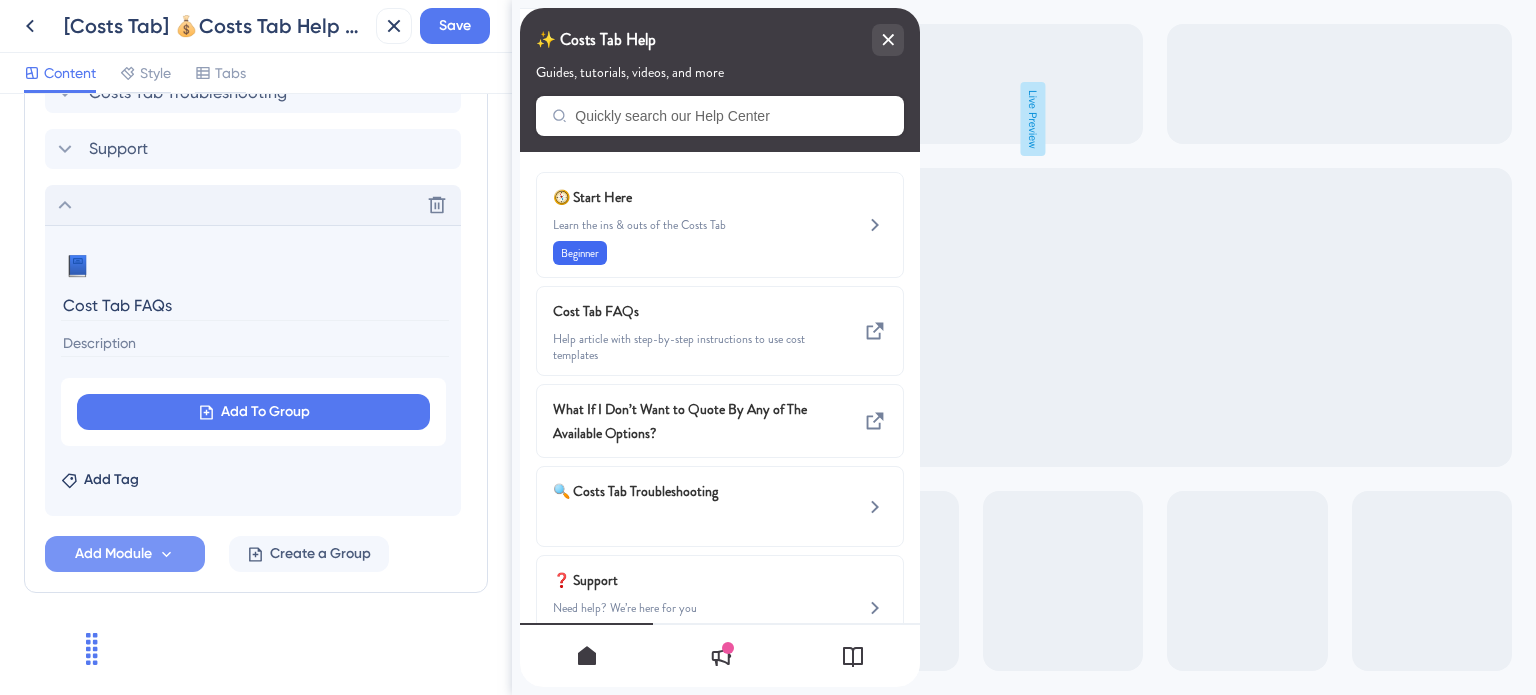 click 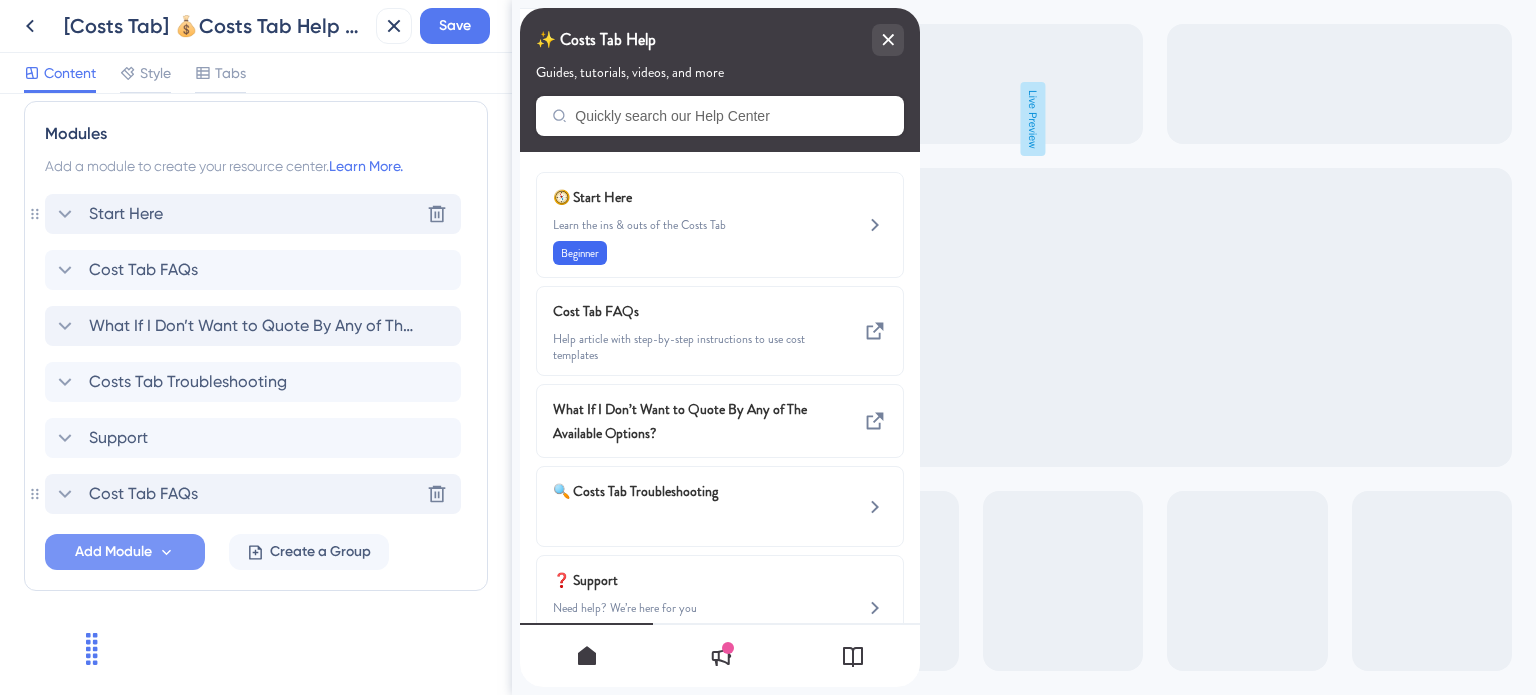 scroll, scrollTop: 919, scrollLeft: 0, axis: vertical 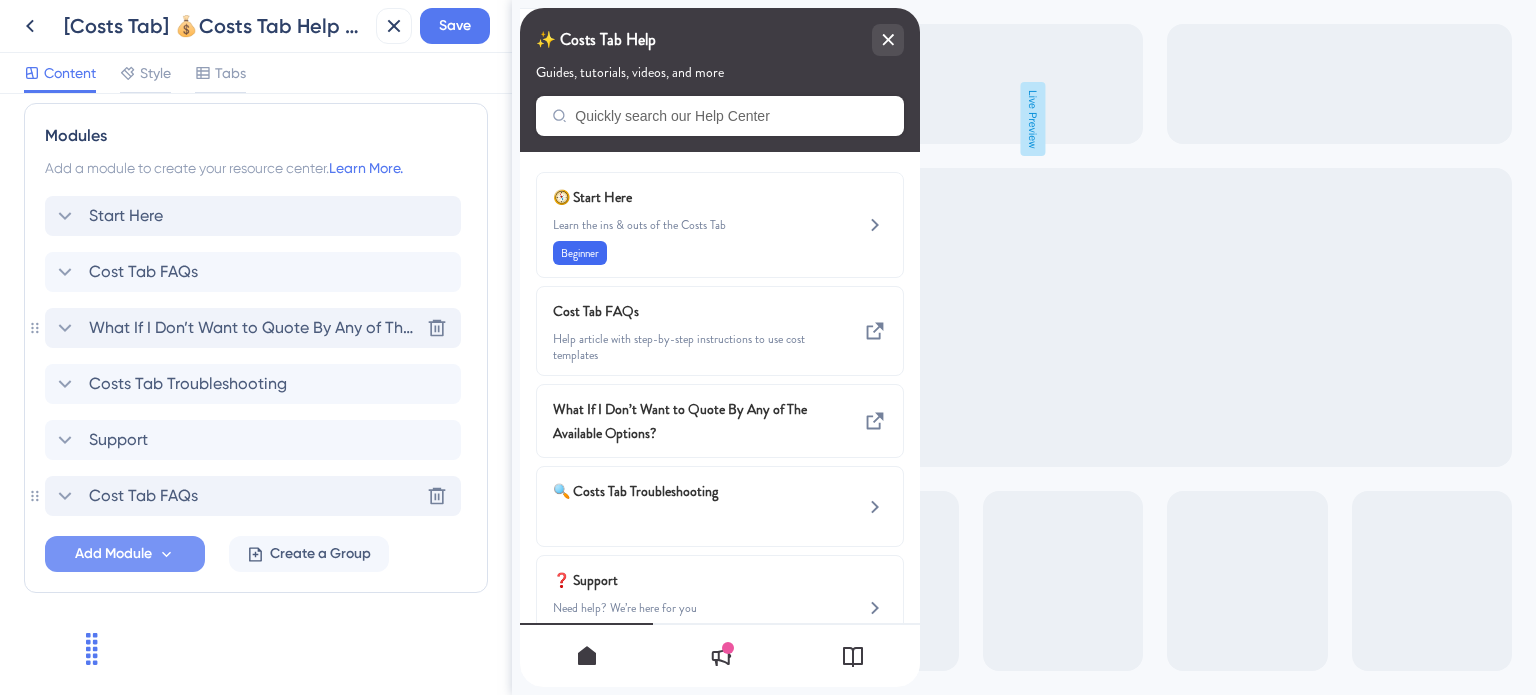 click on "What If I Don’t Want to Quote By Any of The Available Options?" at bounding box center [254, 328] 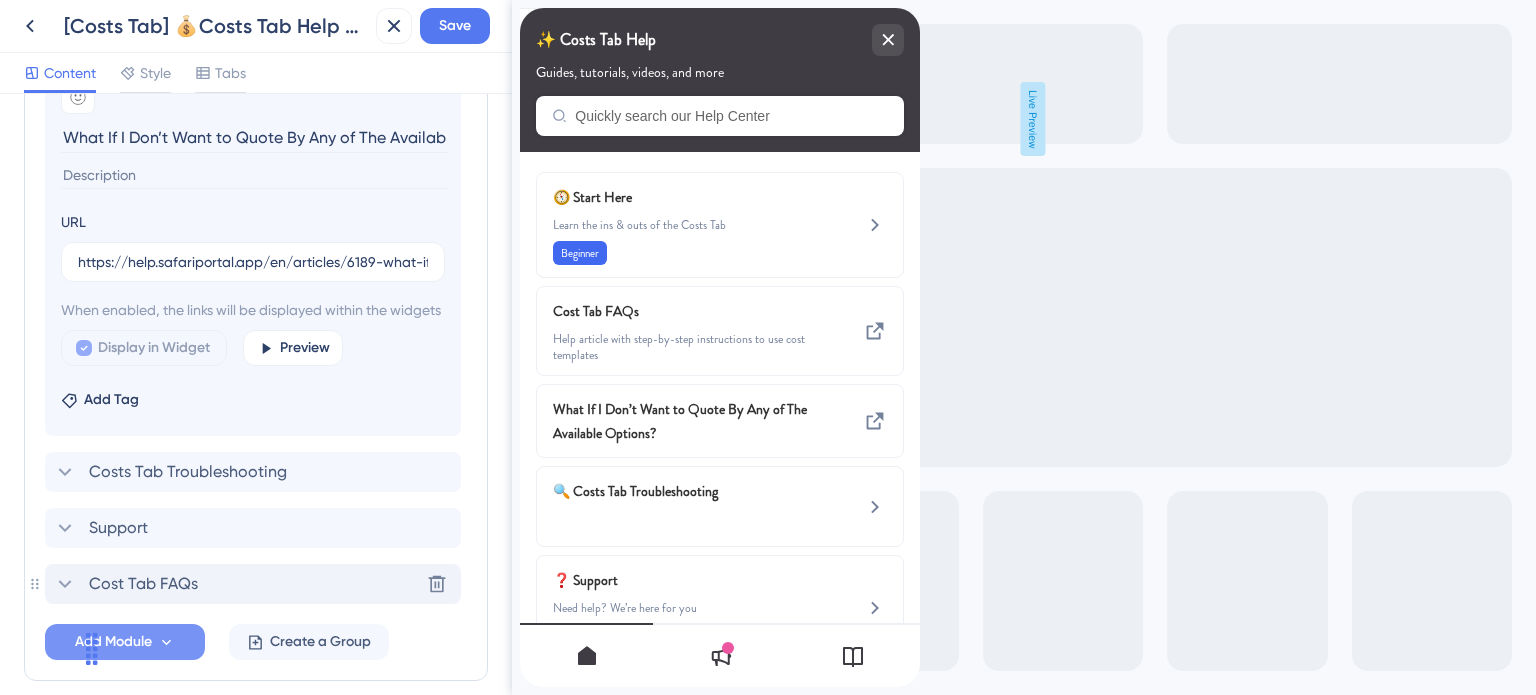 scroll, scrollTop: 0, scrollLeft: 80, axis: horizontal 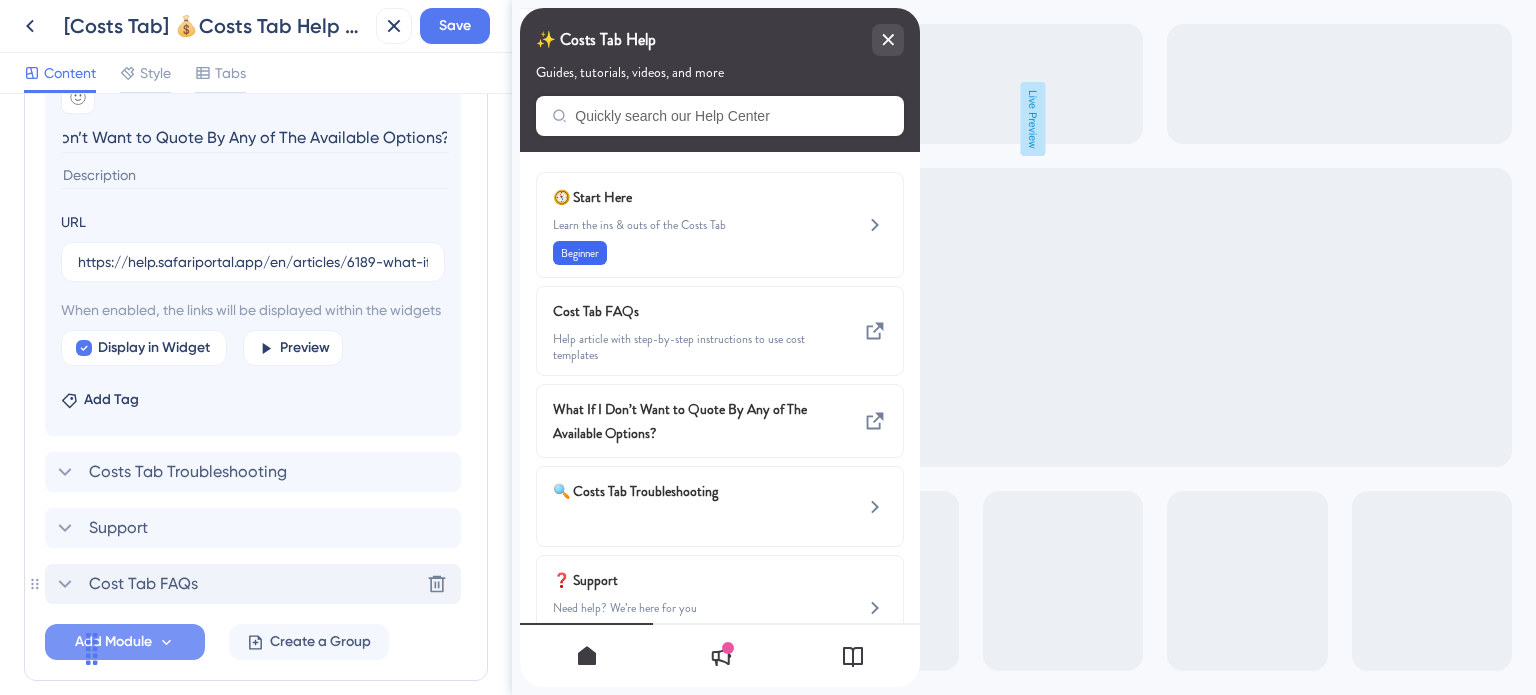 click on "What If I Don’t Want to Quote By Any of The Available Options?" at bounding box center (255, 137) 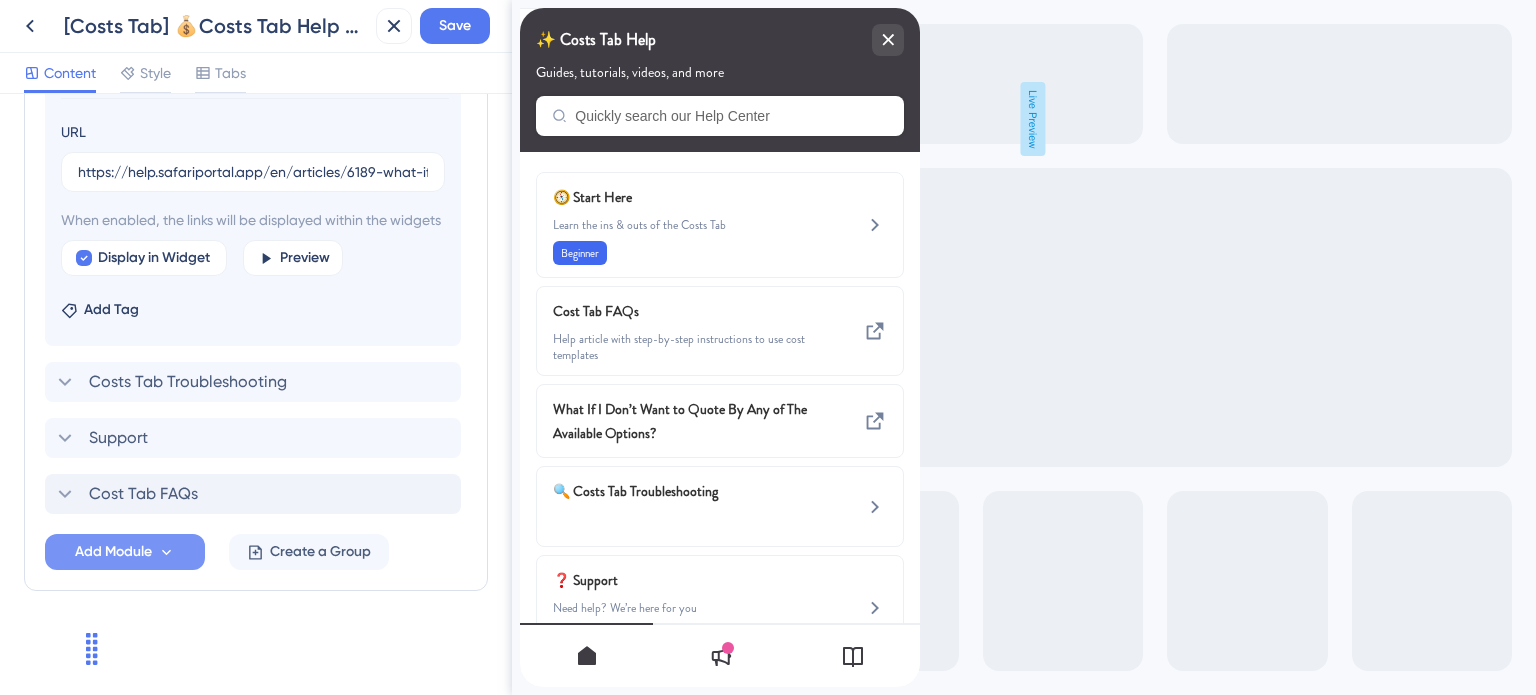 scroll, scrollTop: 1324, scrollLeft: 0, axis: vertical 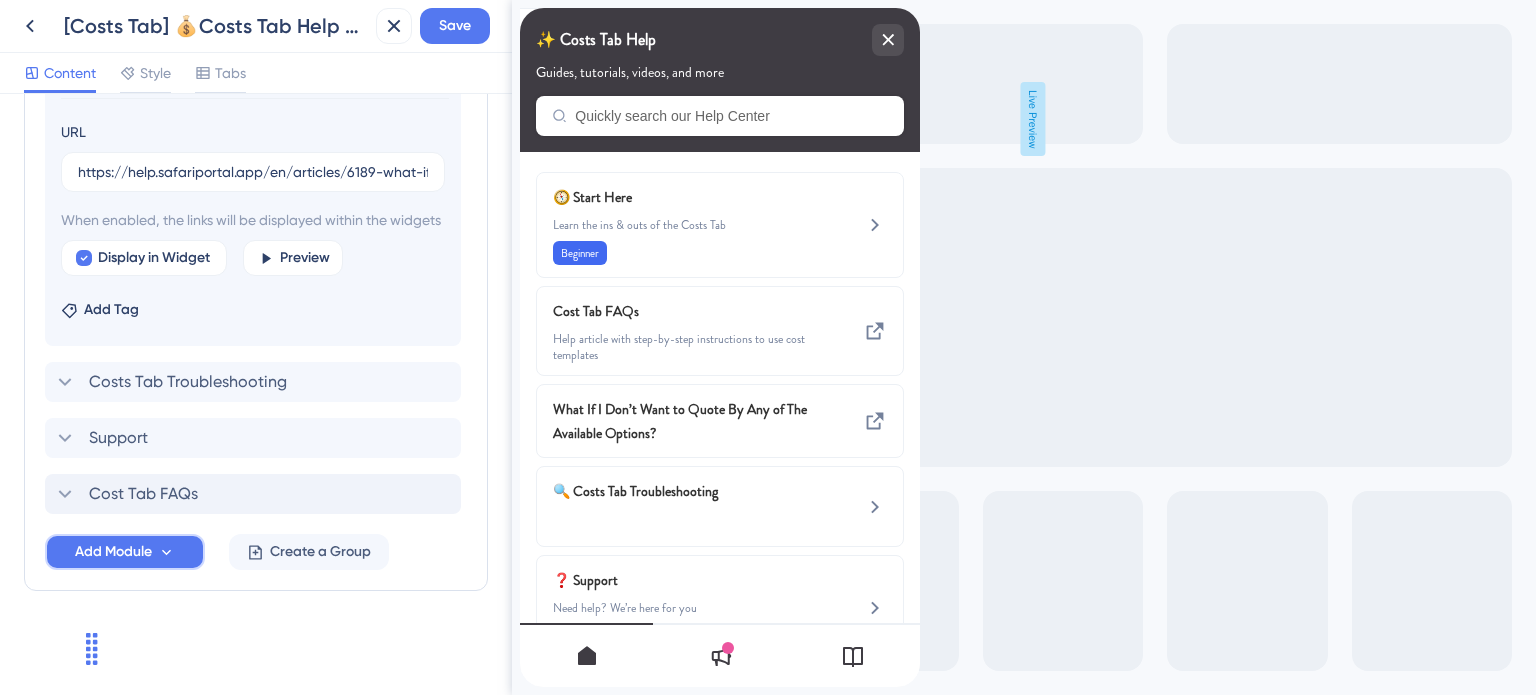 click on "Add Module" at bounding box center [113, 552] 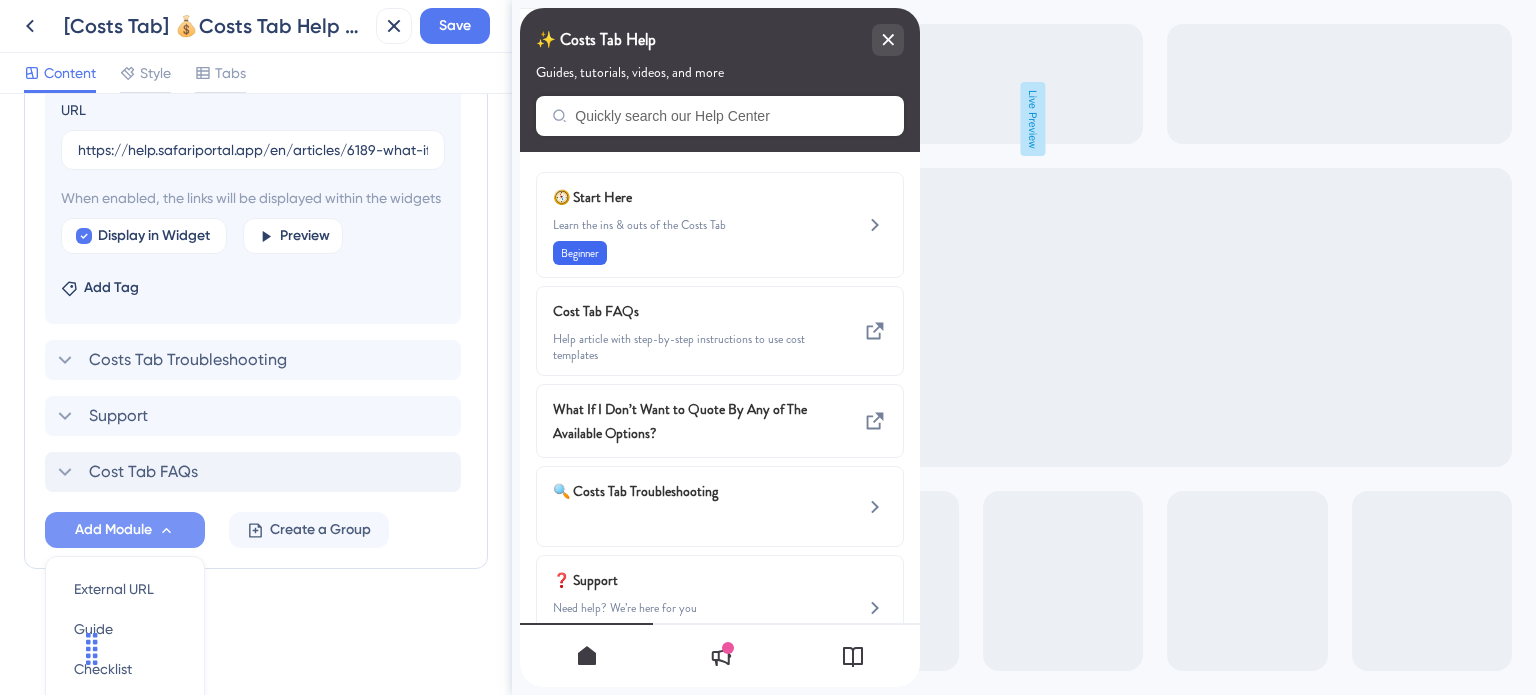 scroll, scrollTop: 1512, scrollLeft: 0, axis: vertical 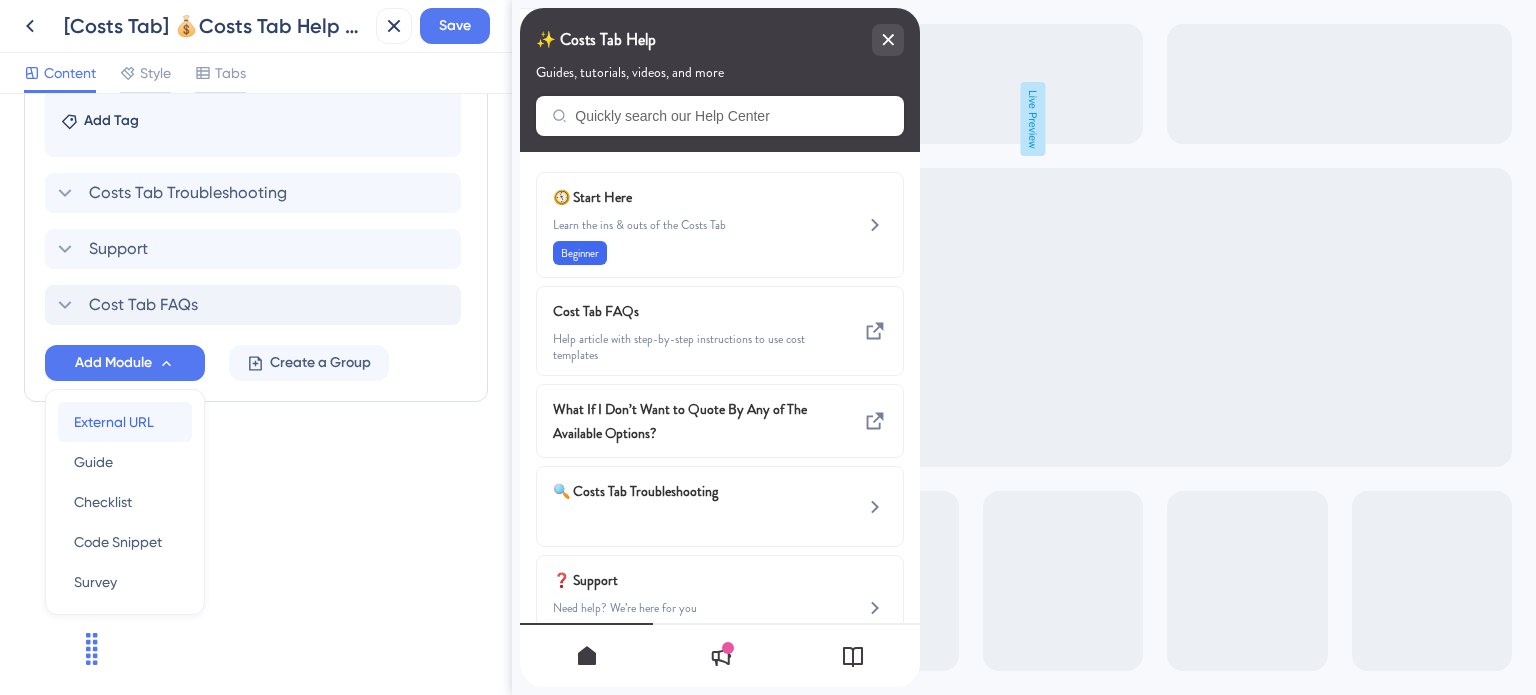 click on "External URL" at bounding box center (114, 422) 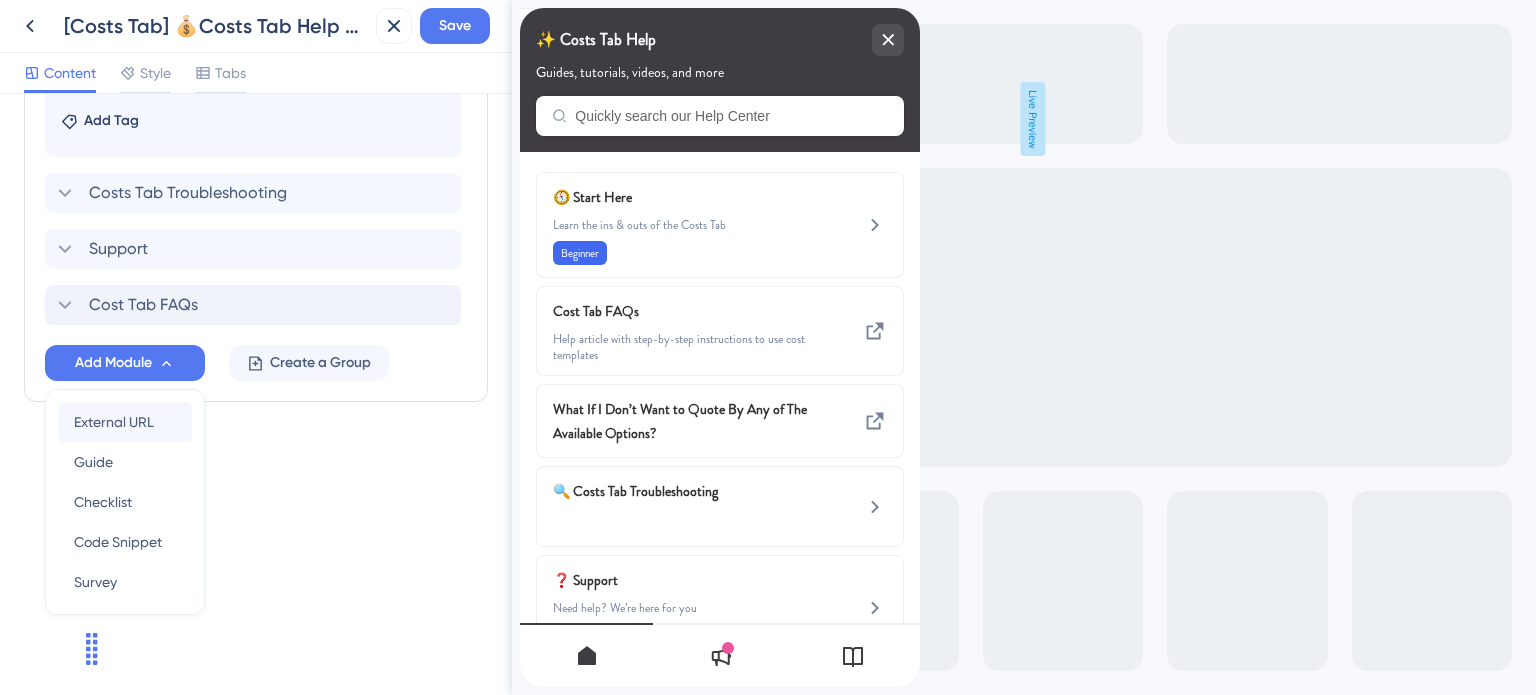 scroll, scrollTop: 1380, scrollLeft: 0, axis: vertical 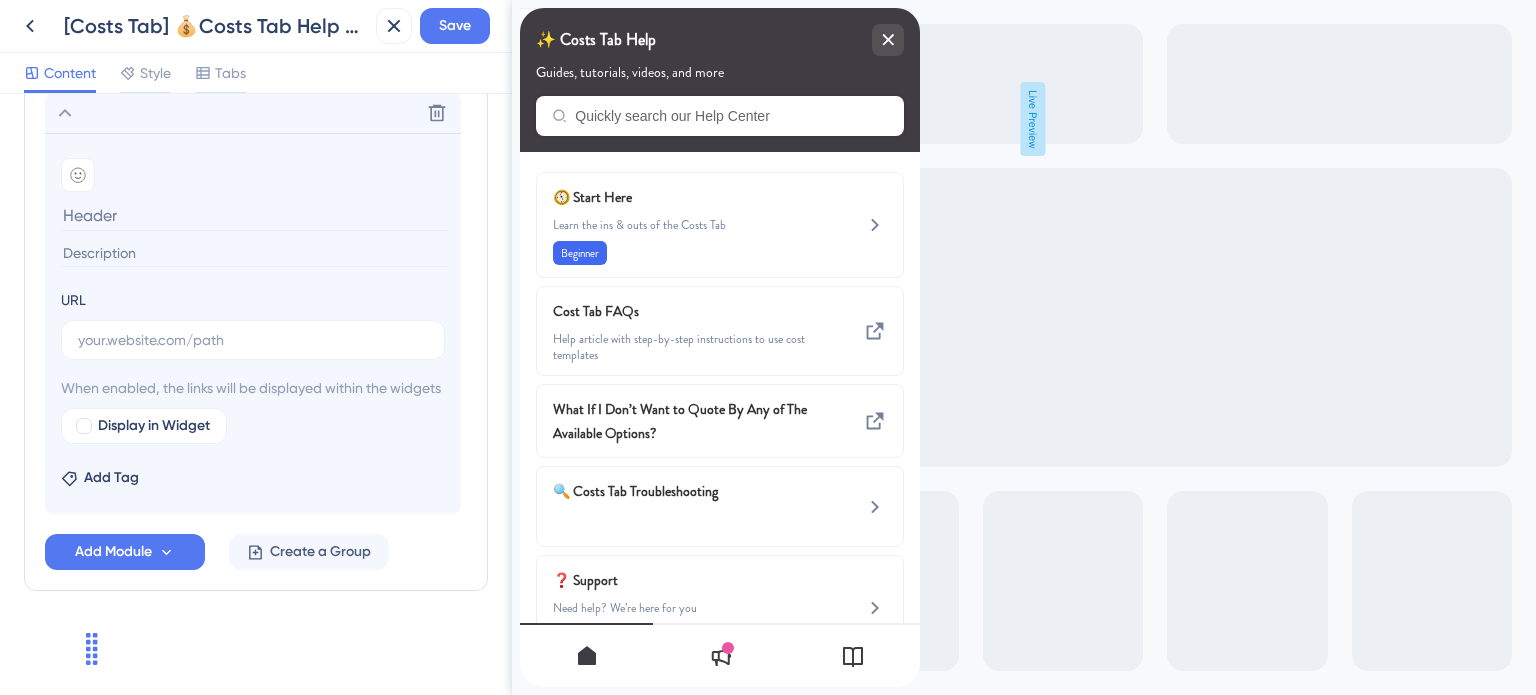 type on "What If I Don’t Want to Quote By Any of The Available Options?" 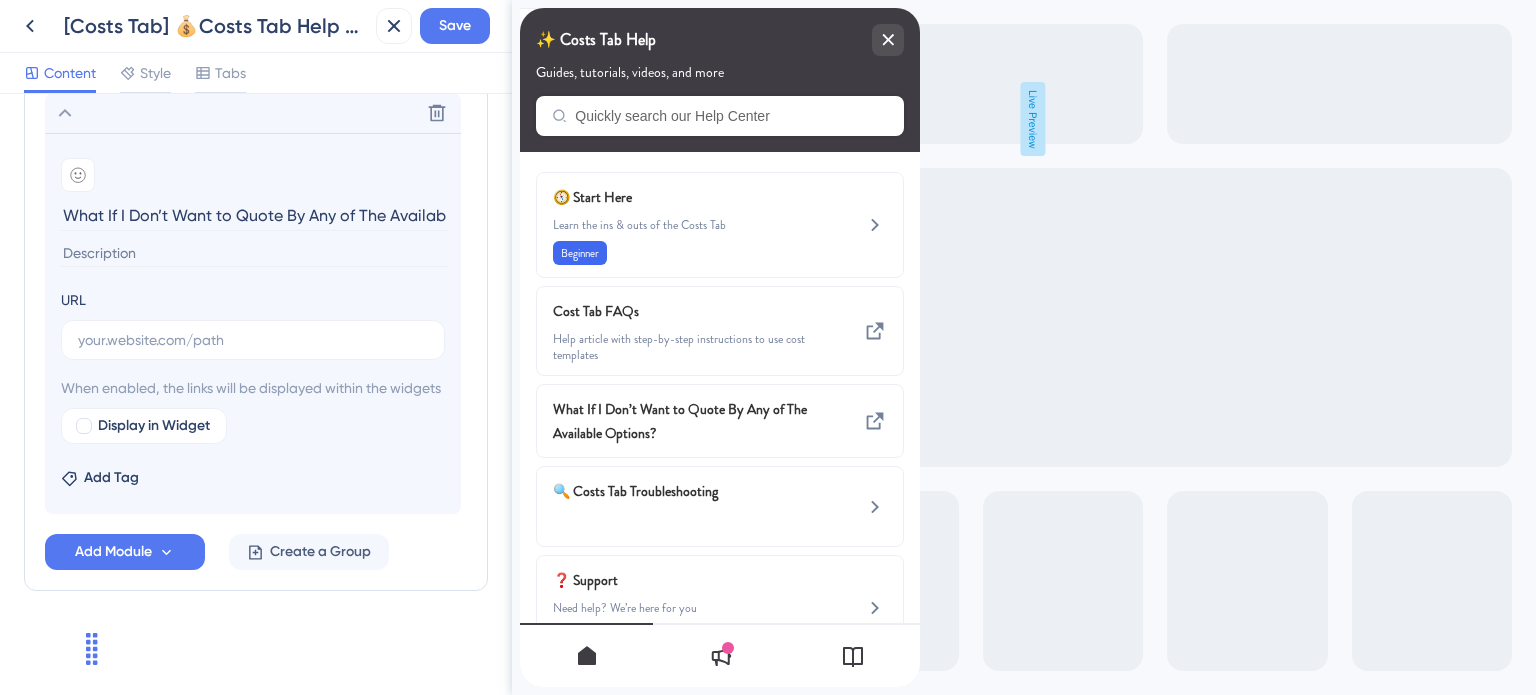 scroll, scrollTop: 0, scrollLeft: 80, axis: horizontal 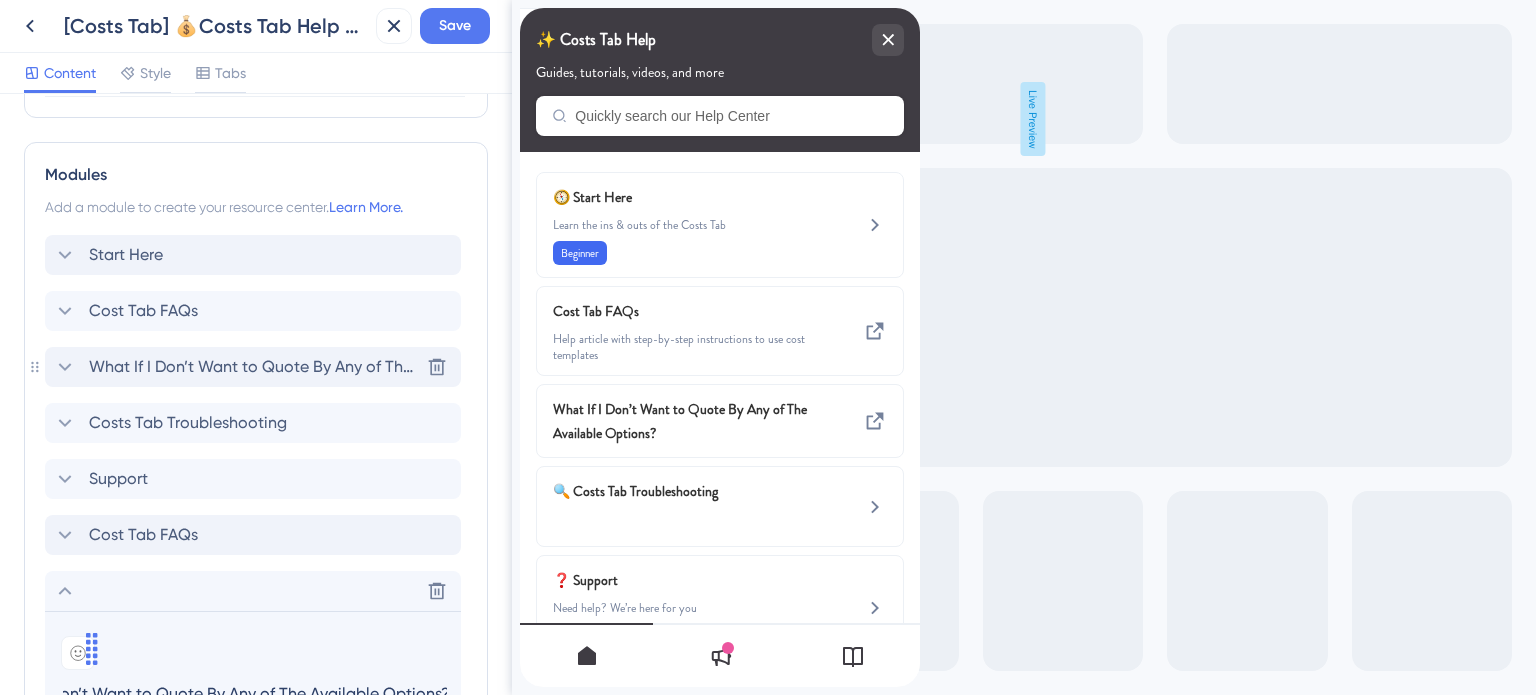click on "What If I Don’t Want to Quote By Any of The Available Options?" at bounding box center (254, 367) 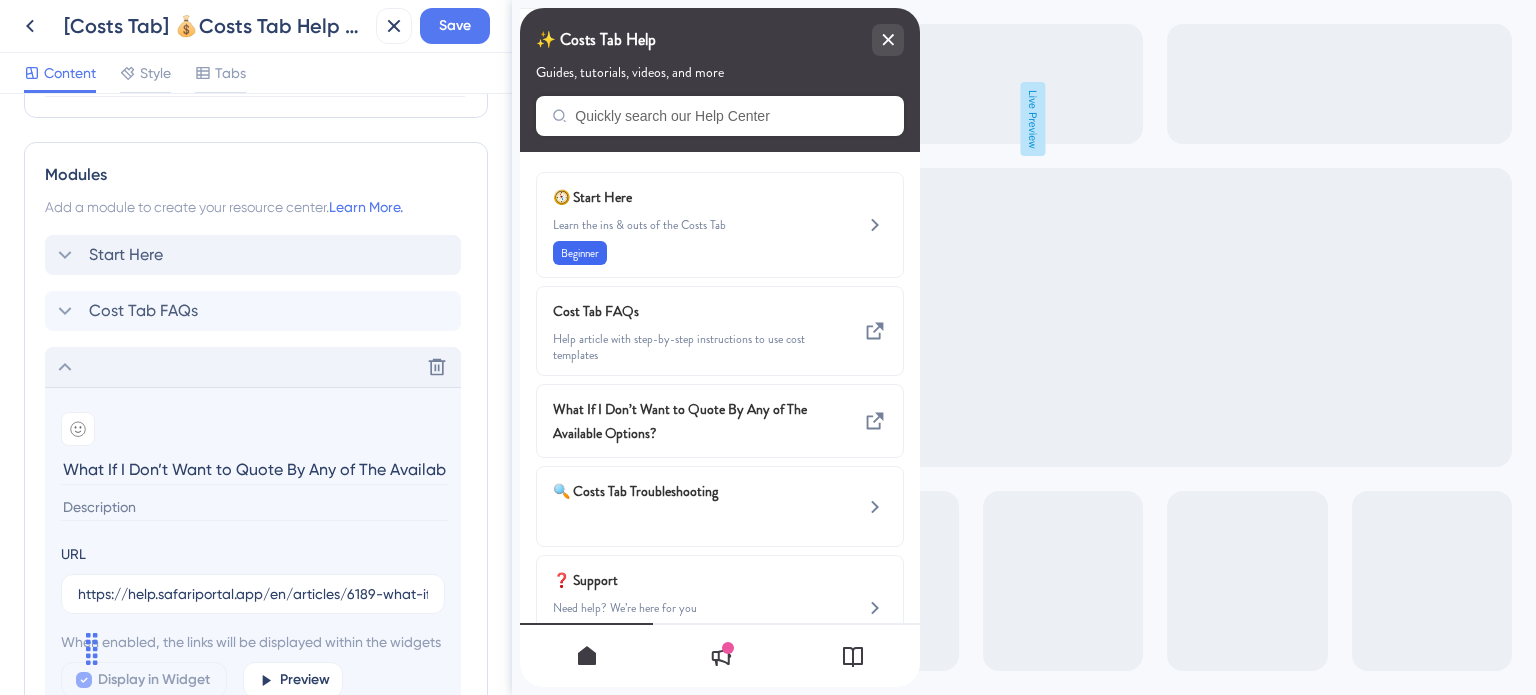 scroll, scrollTop: 0, scrollLeft: 80, axis: horizontal 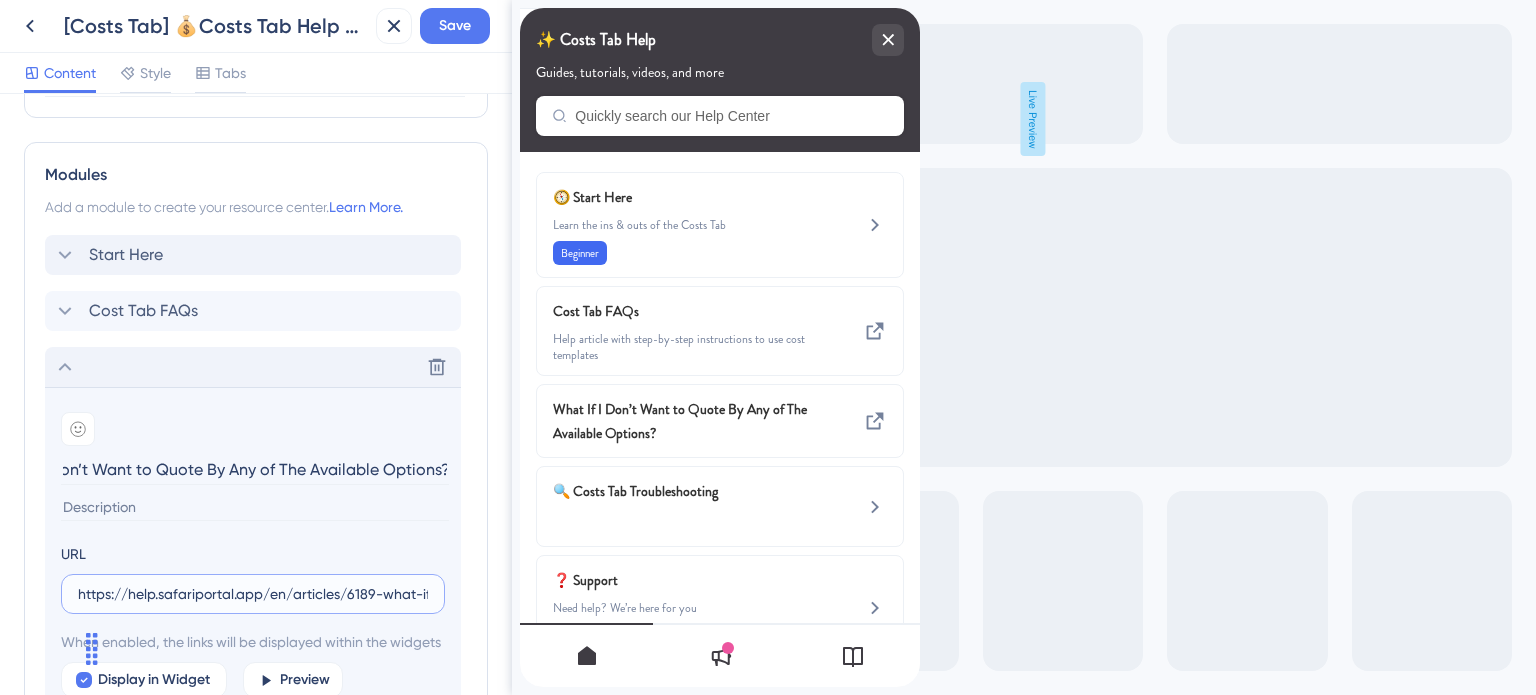 click on "https://help.safariportal.app/en/articles/6189-what-if-i-dont-want-to-quote-by-any-of-the" at bounding box center (253, 594) 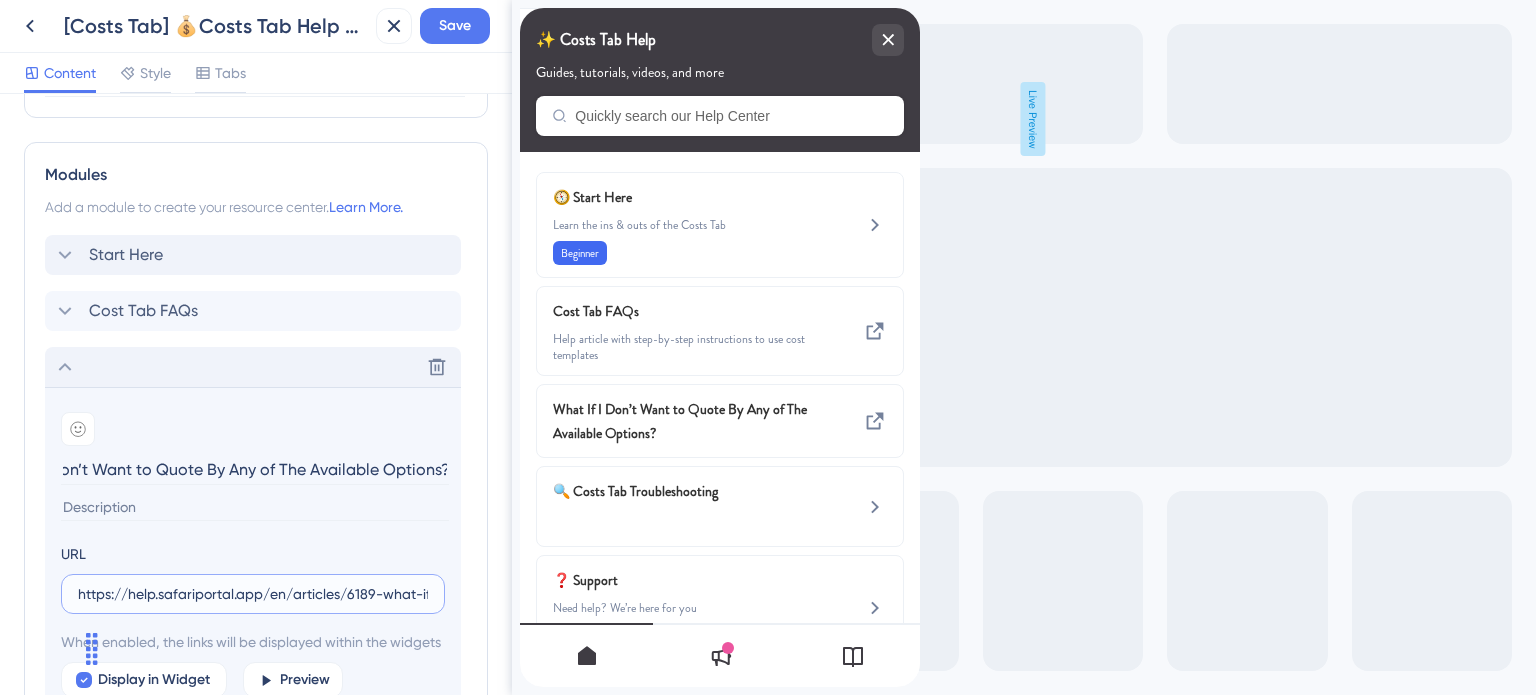 scroll, scrollTop: 0, scrollLeft: 0, axis: both 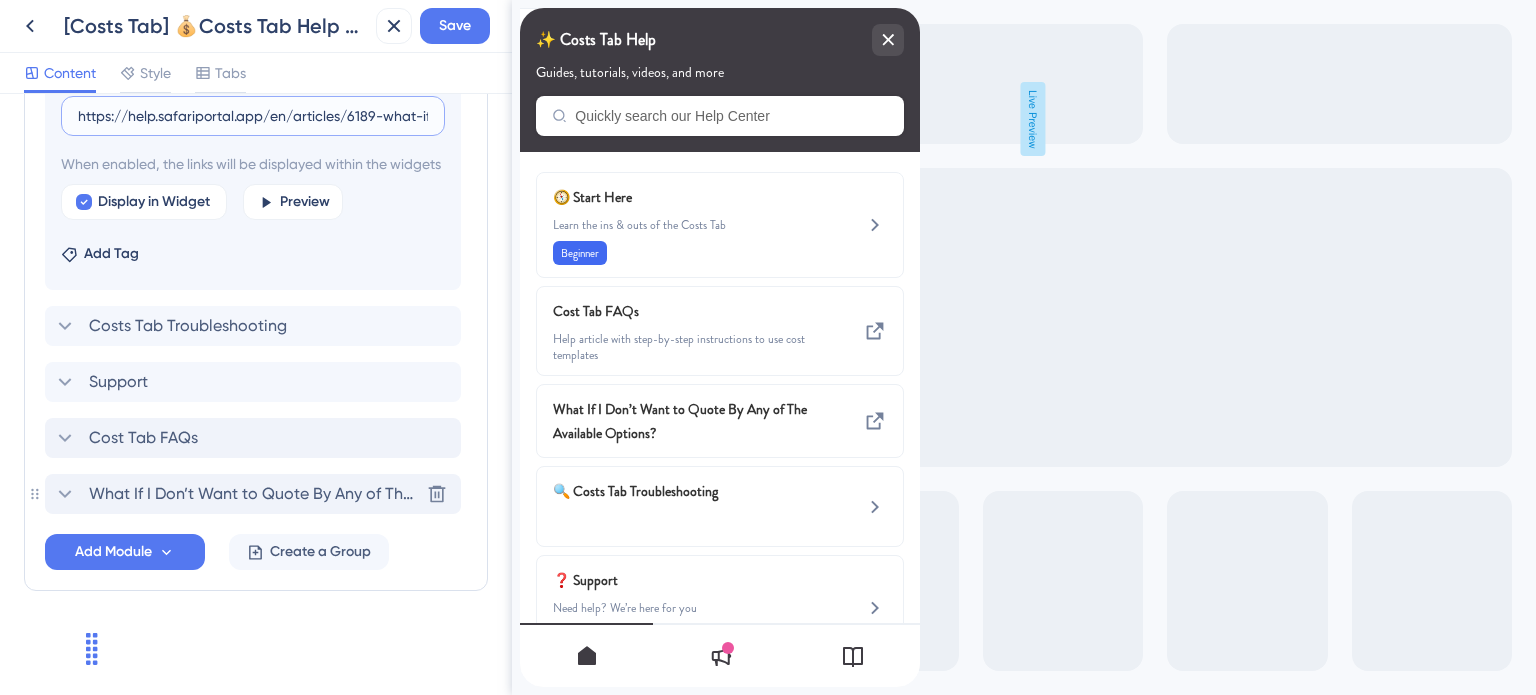 click on "What If I Don’t Want to Quote By Any of The Available Options?" at bounding box center [254, 494] 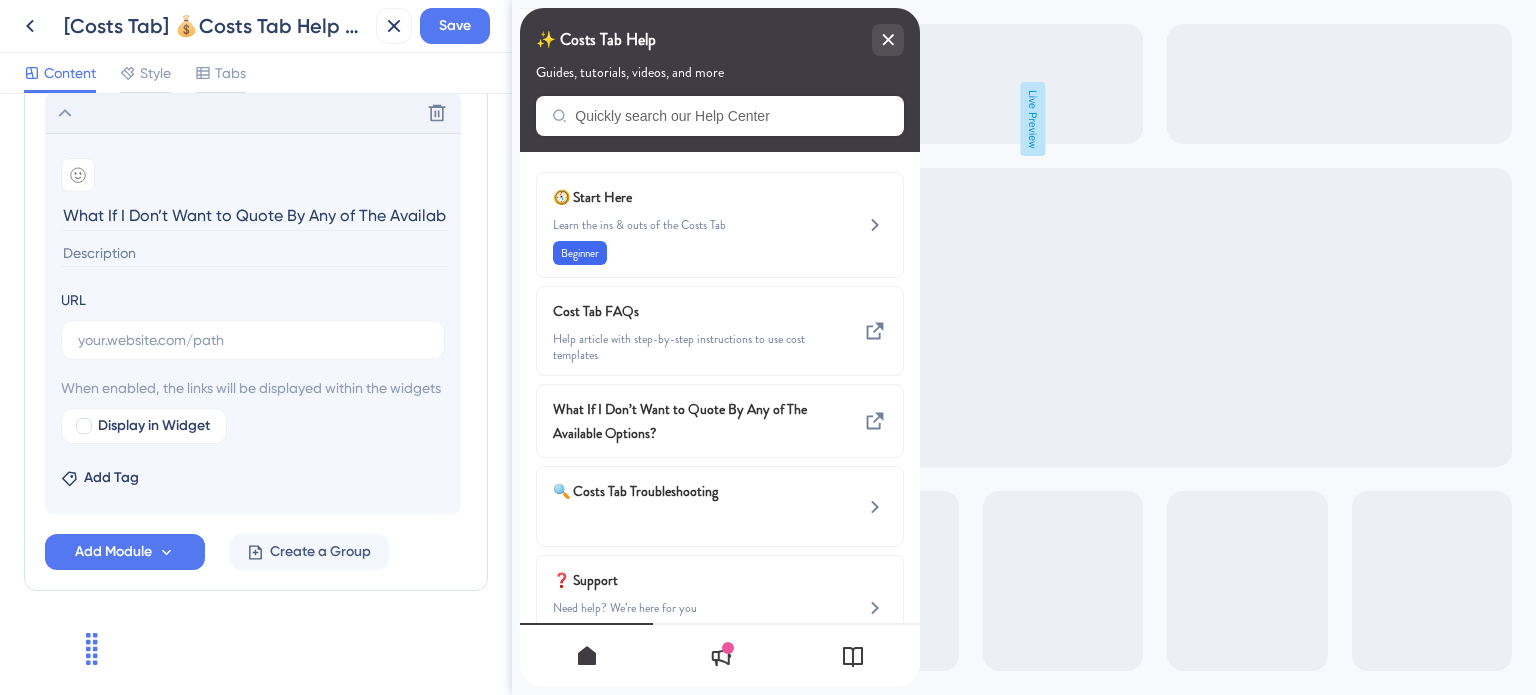 scroll, scrollTop: 0, scrollLeft: 80, axis: horizontal 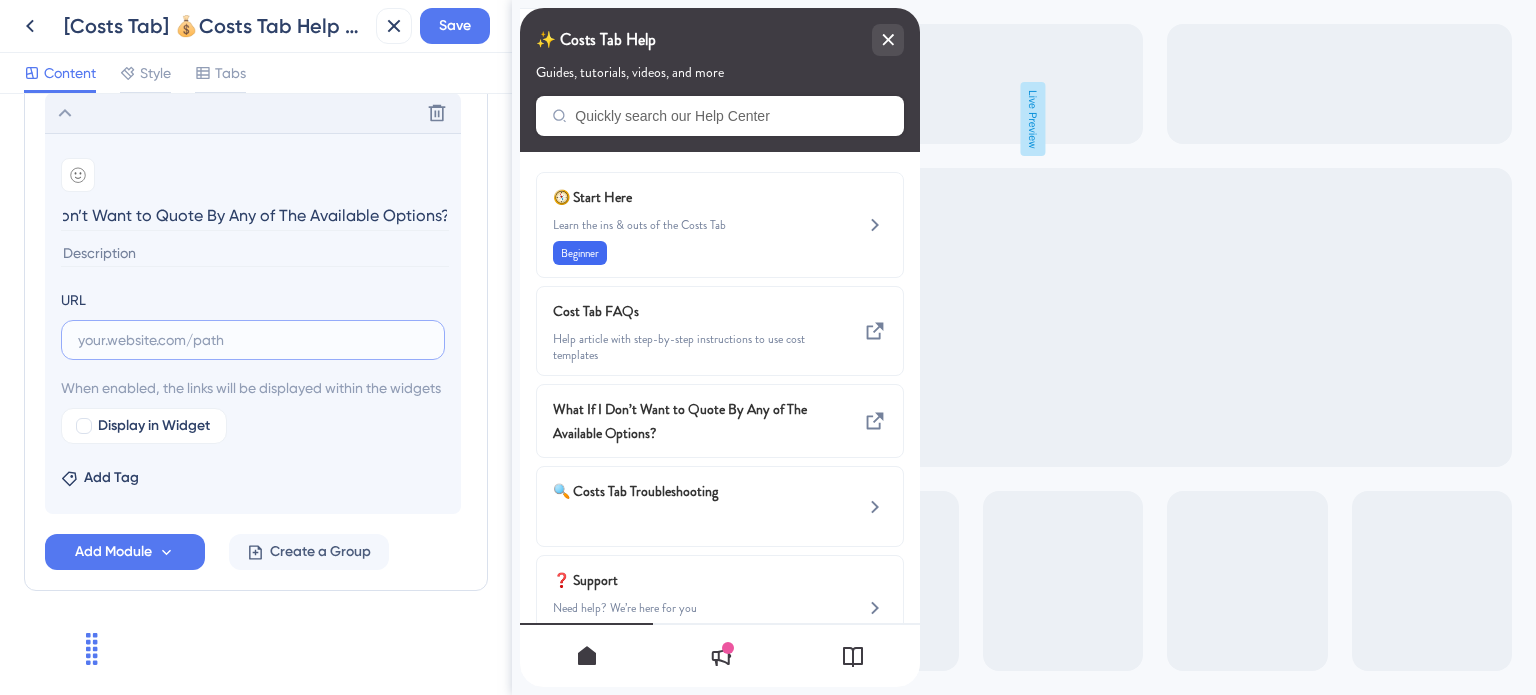 click at bounding box center (253, 340) 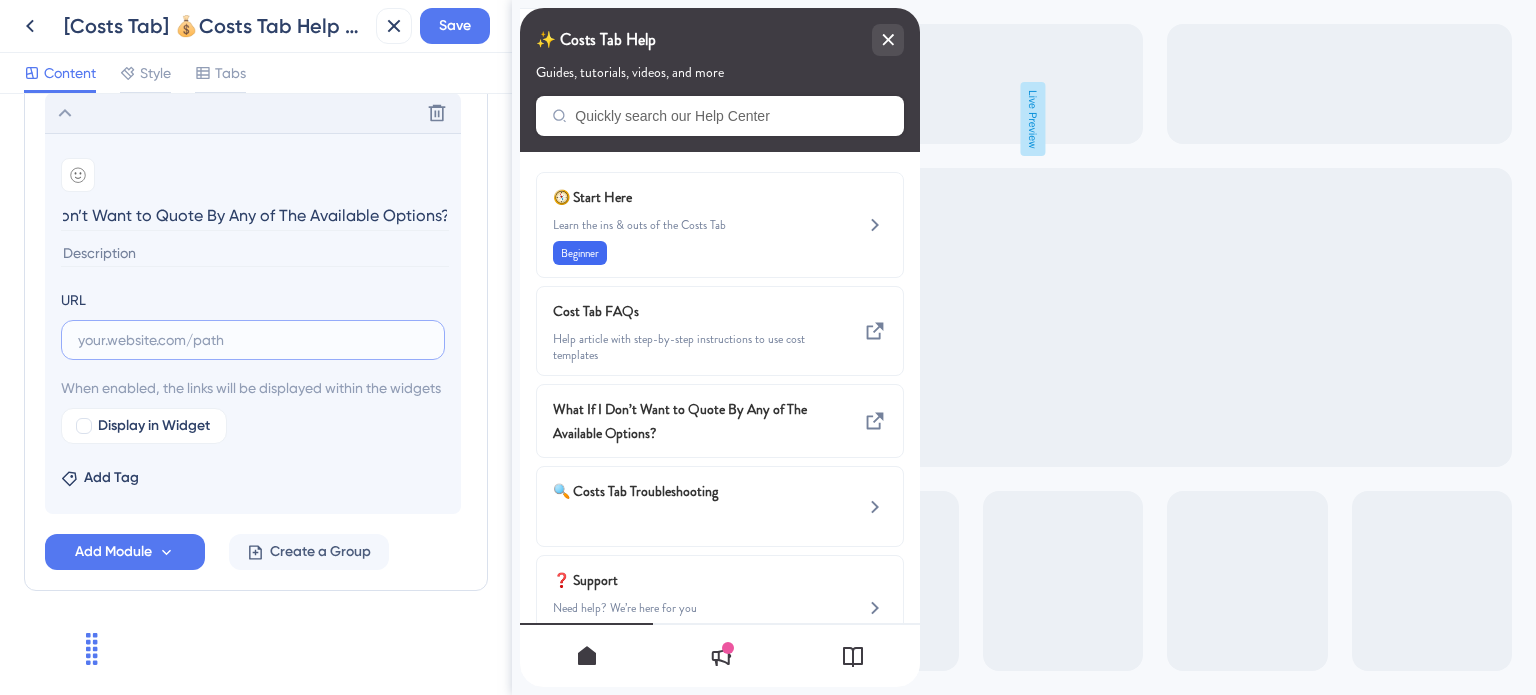 scroll, scrollTop: 0, scrollLeft: 0, axis: both 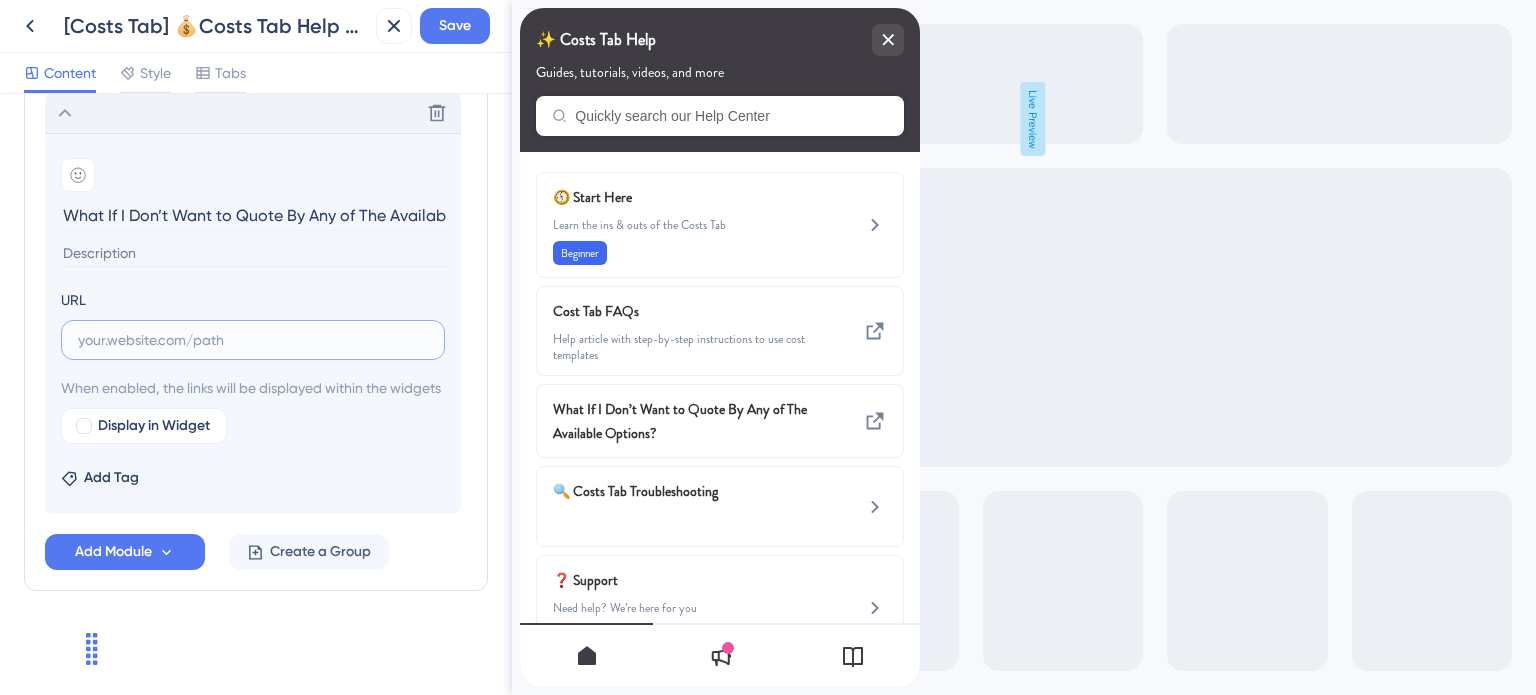 paste on "https://help.safariportal.app/en/articles/6189-what-if-i-dont-want-to-quote-by-any-of-the" 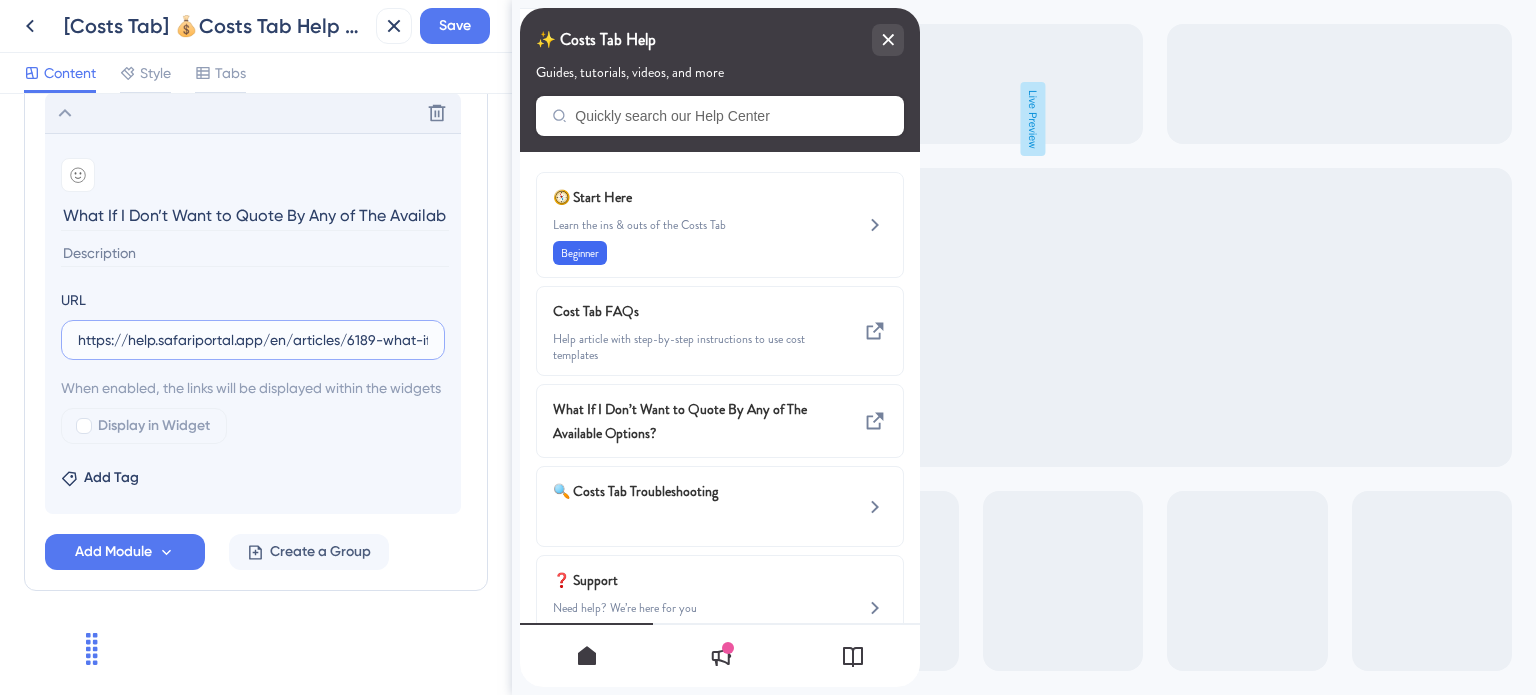 scroll, scrollTop: 0, scrollLeft: 257, axis: horizontal 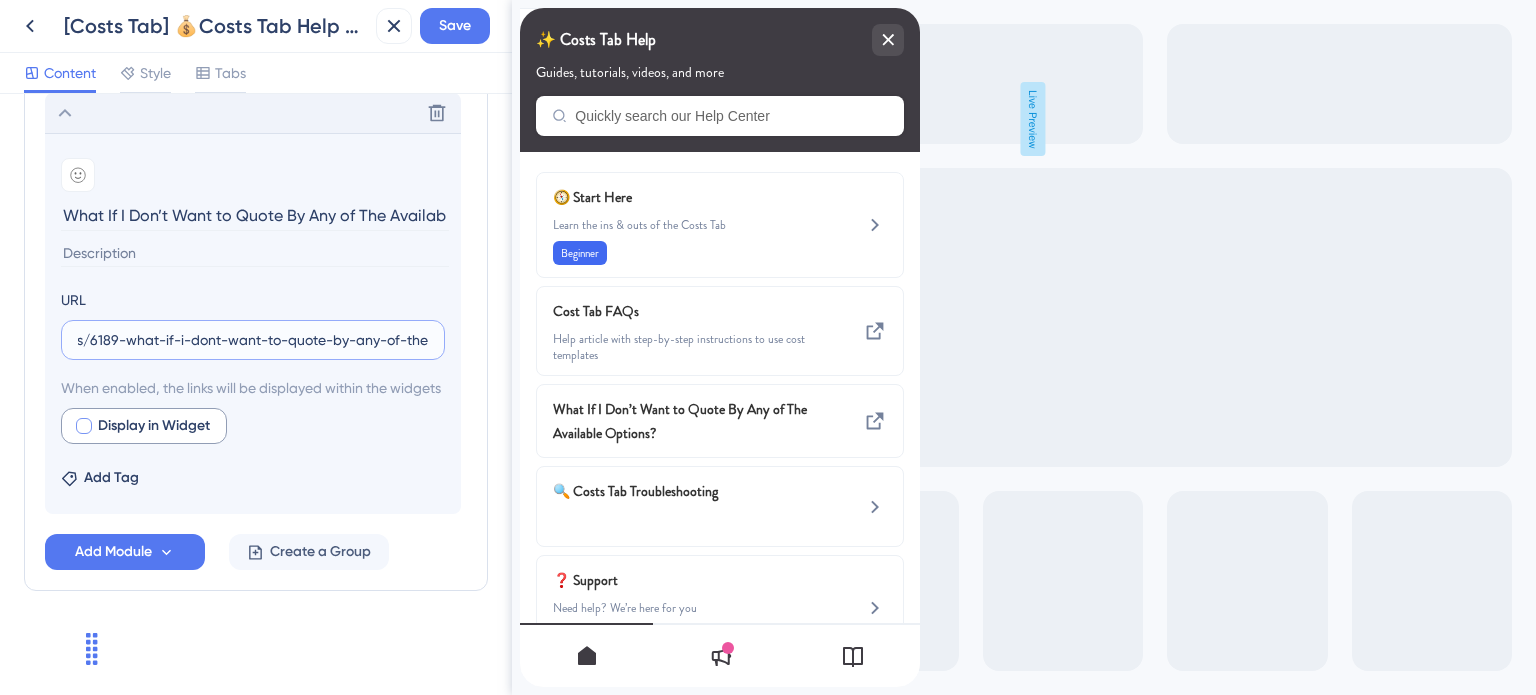 type on "https://help.safariportal.app/en/articles/6189-what-if-i-dont-want-to-quote-by-any-of-the" 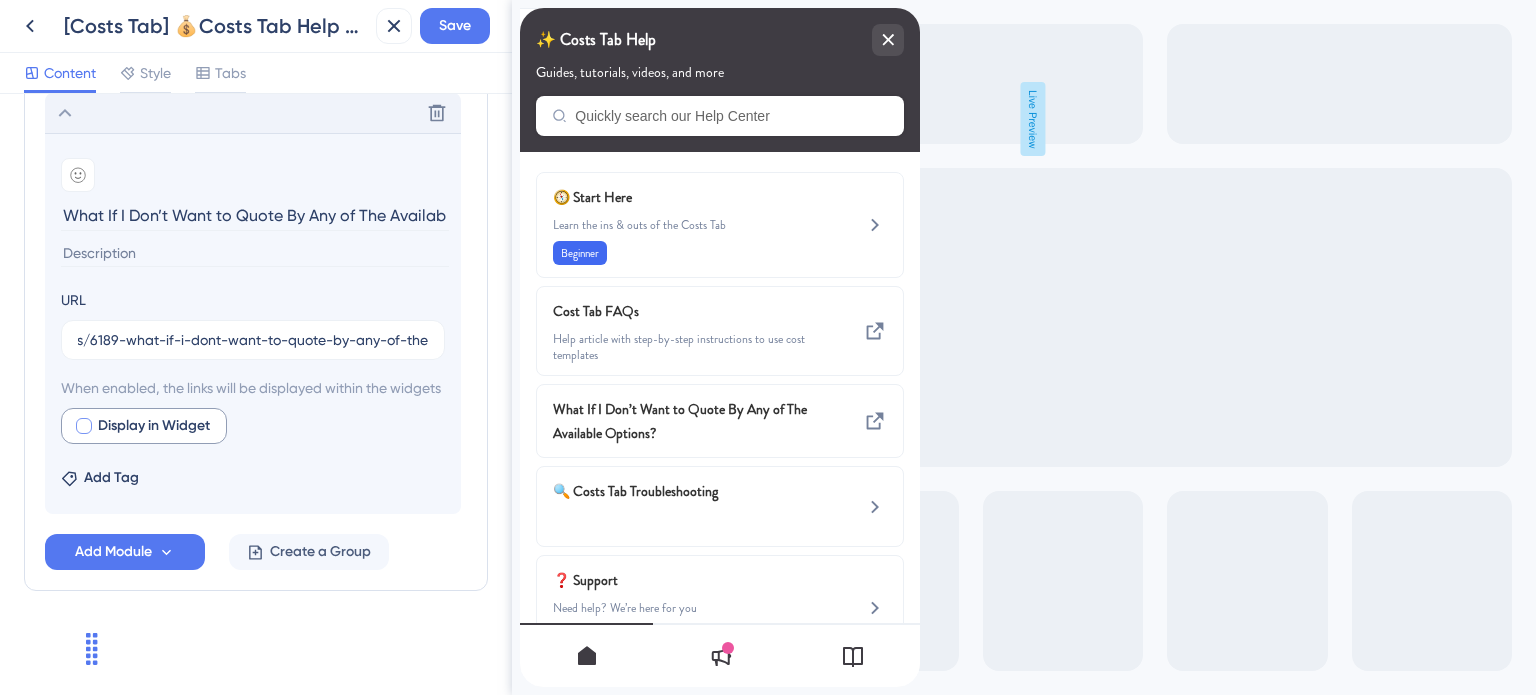 click at bounding box center [84, 426] 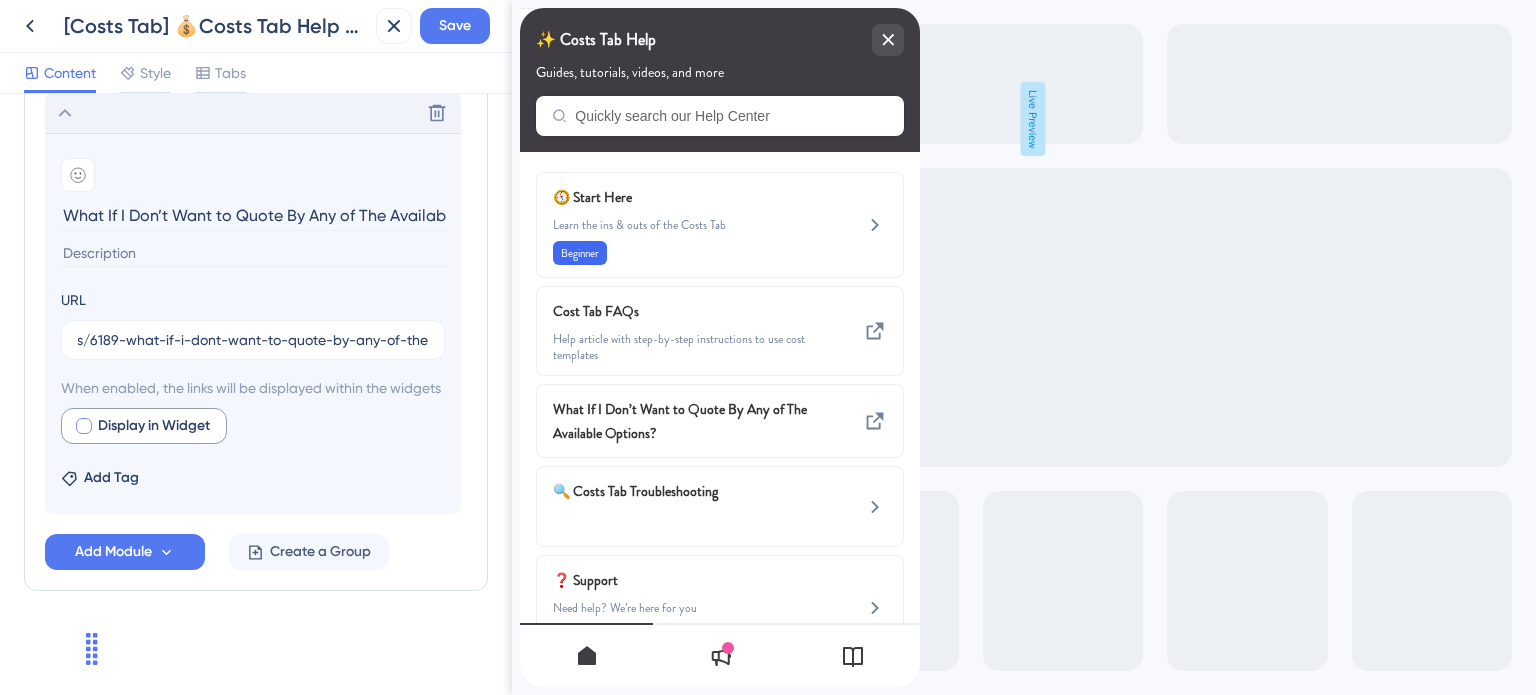 checkbox on "true" 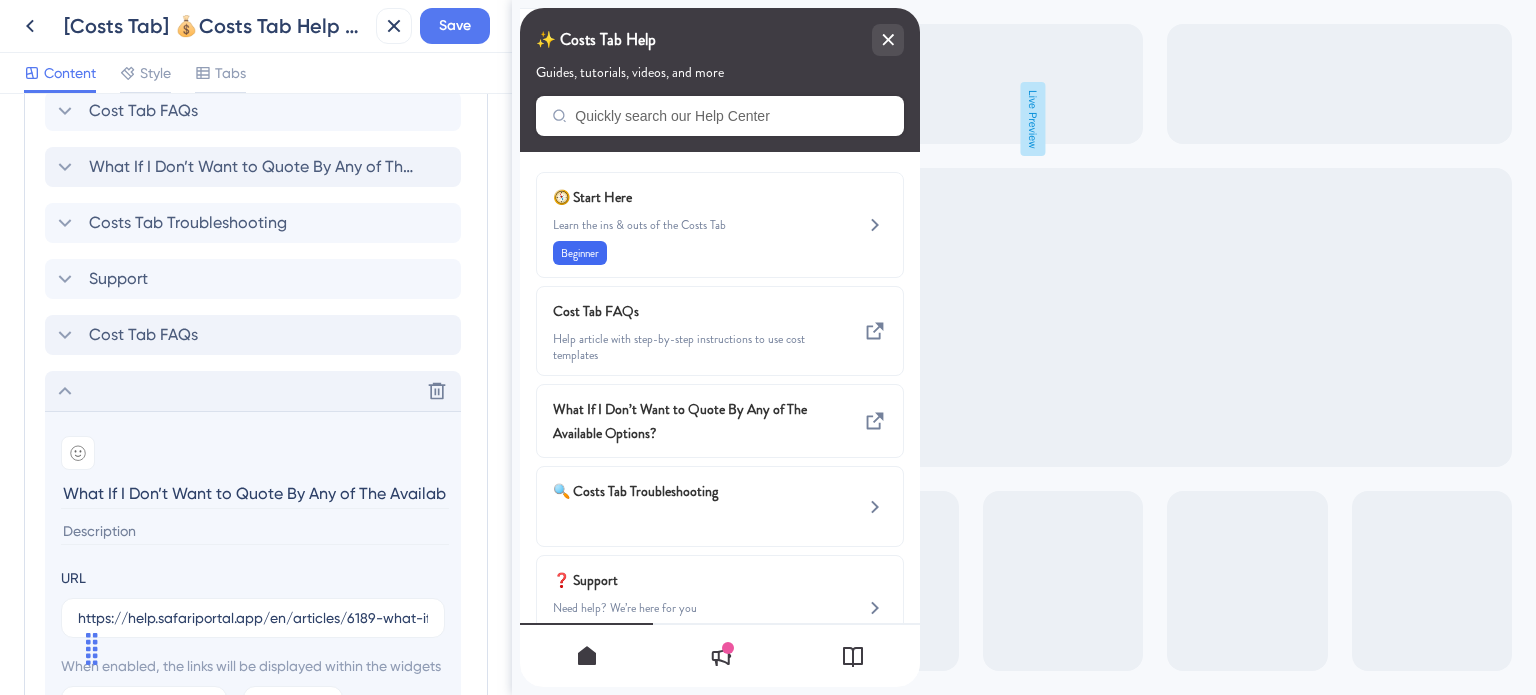 click 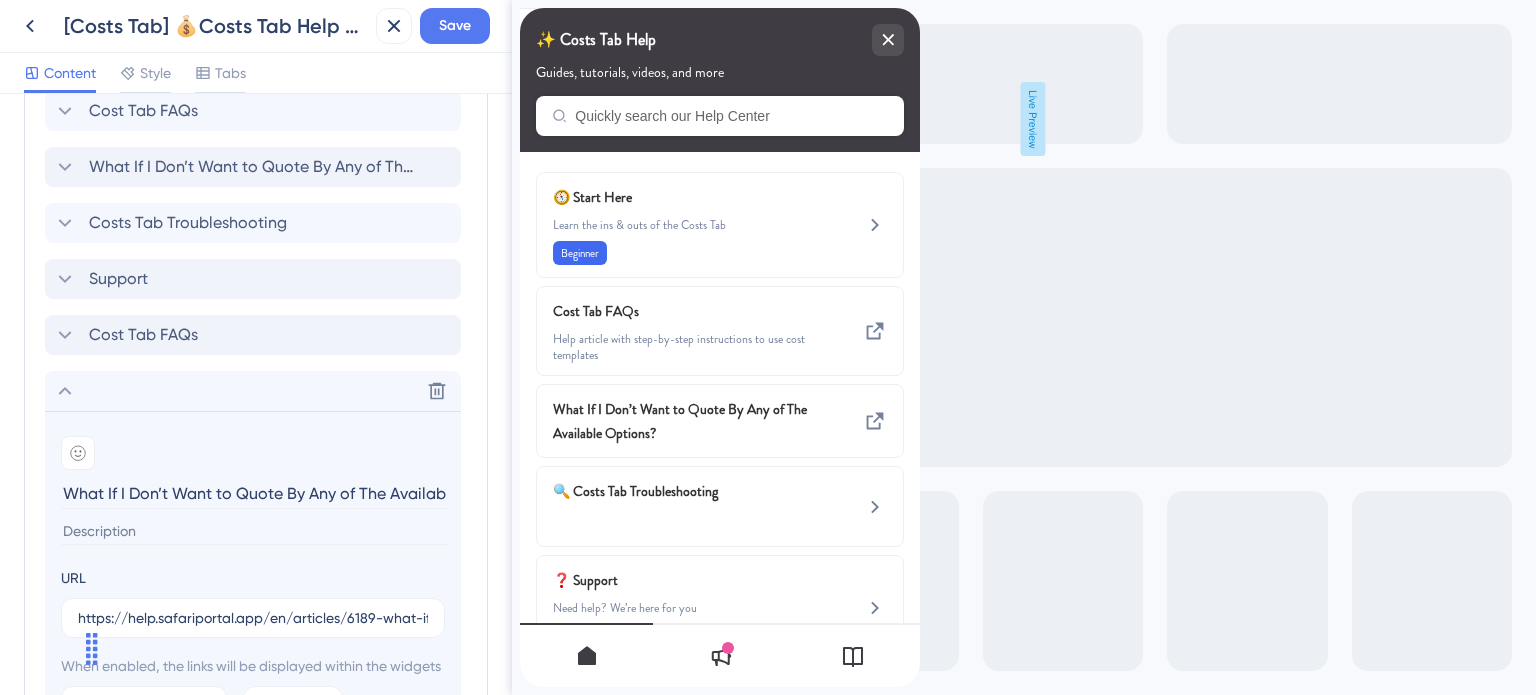 scroll, scrollTop: 975, scrollLeft: 0, axis: vertical 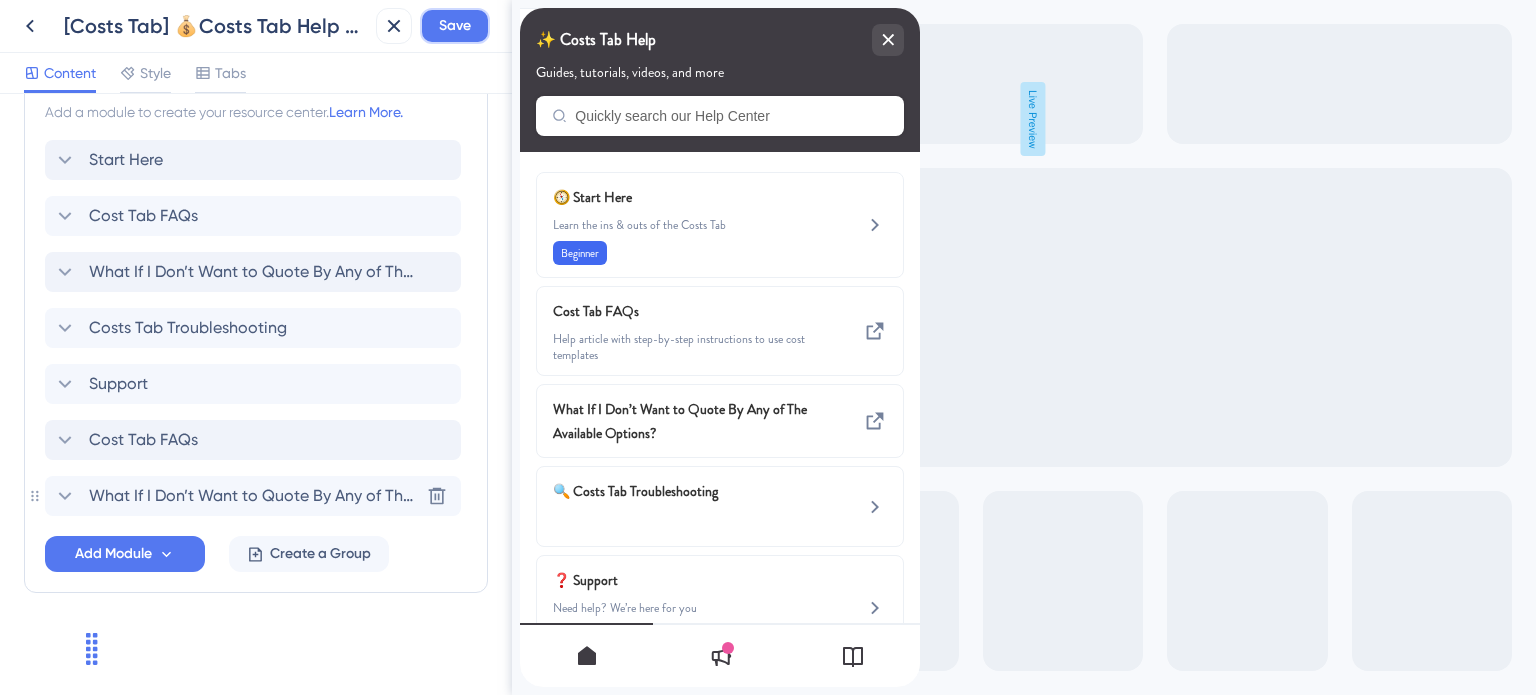 click on "Save" at bounding box center (455, 26) 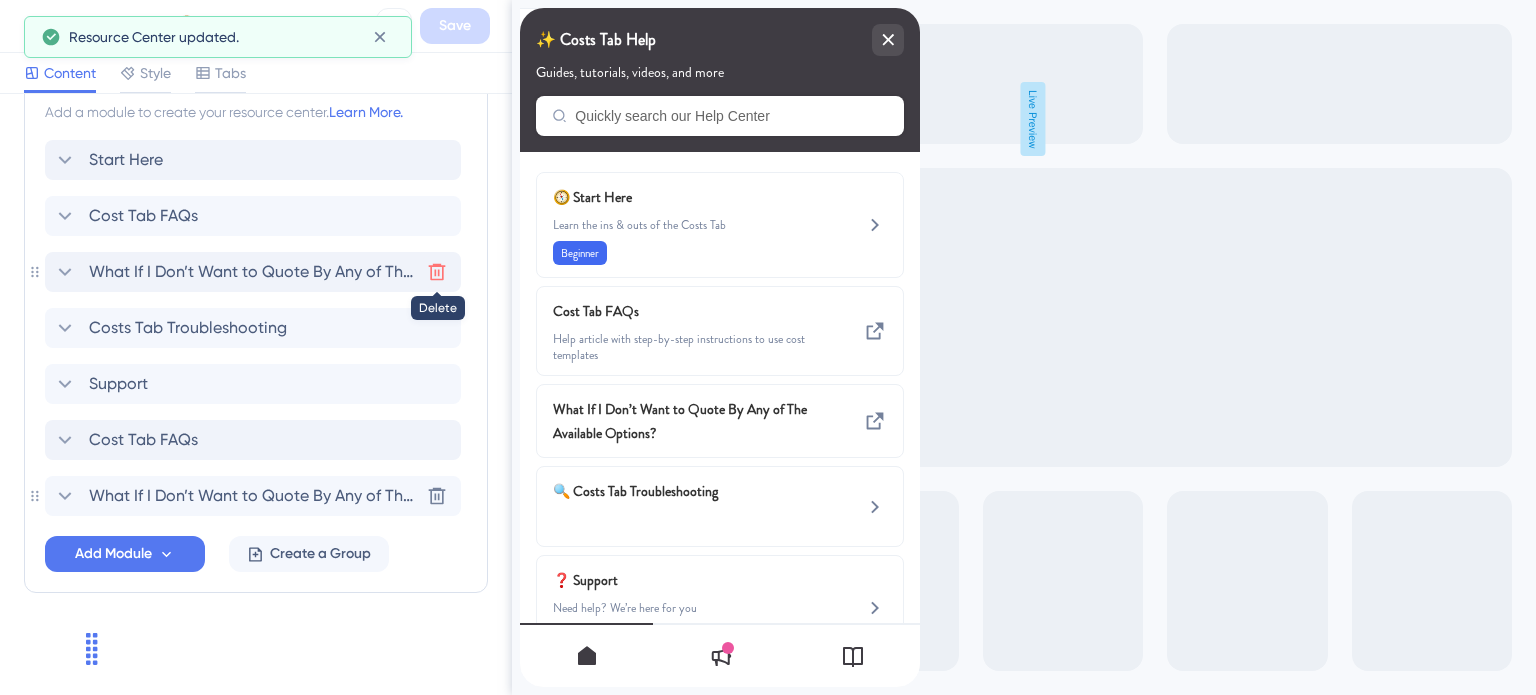 click 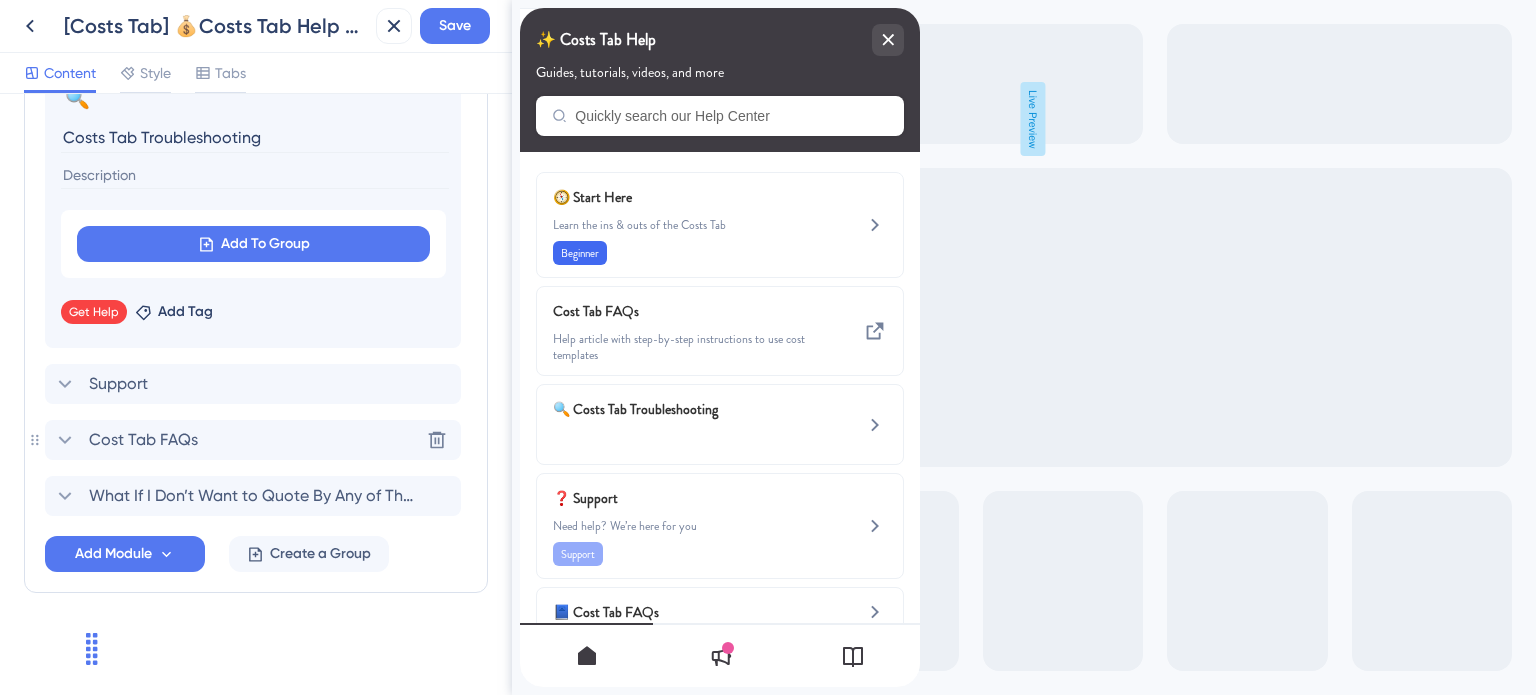 scroll, scrollTop: 1110, scrollLeft: 0, axis: vertical 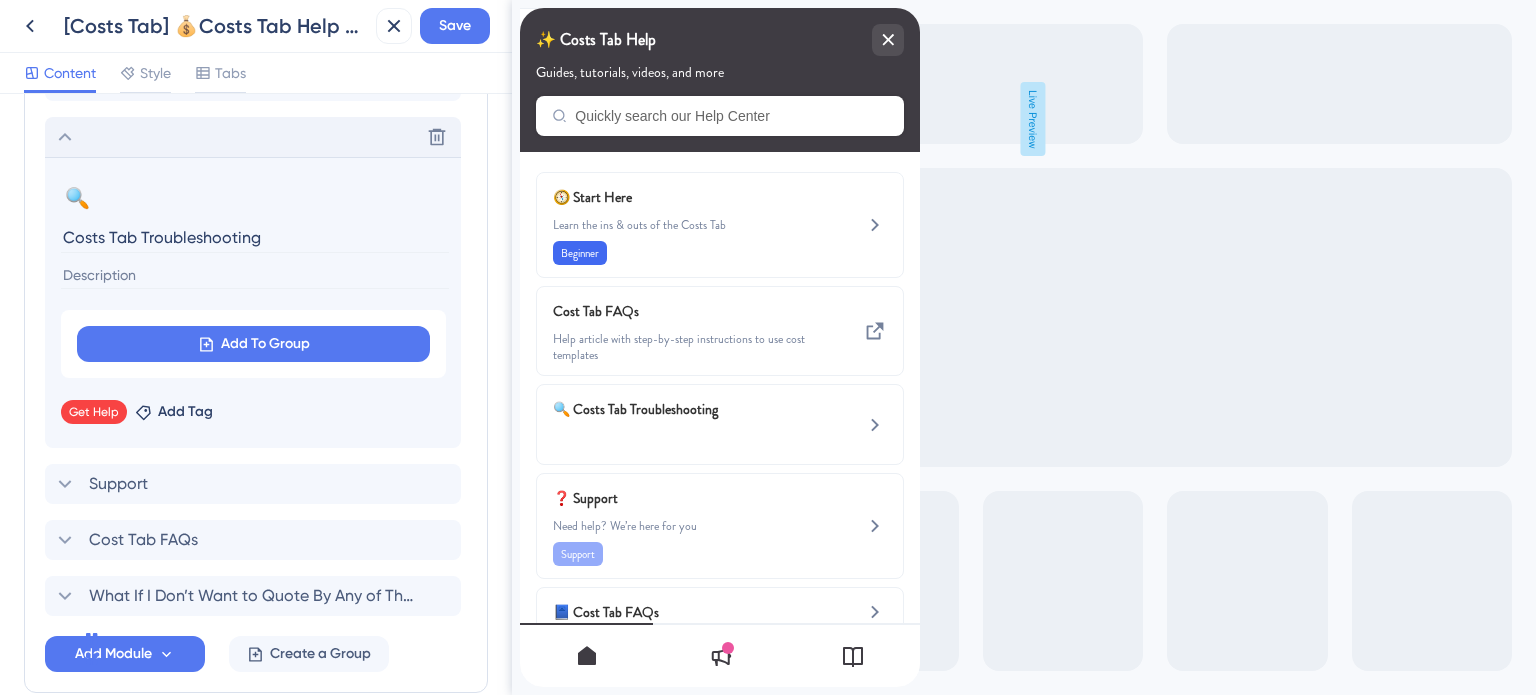 click 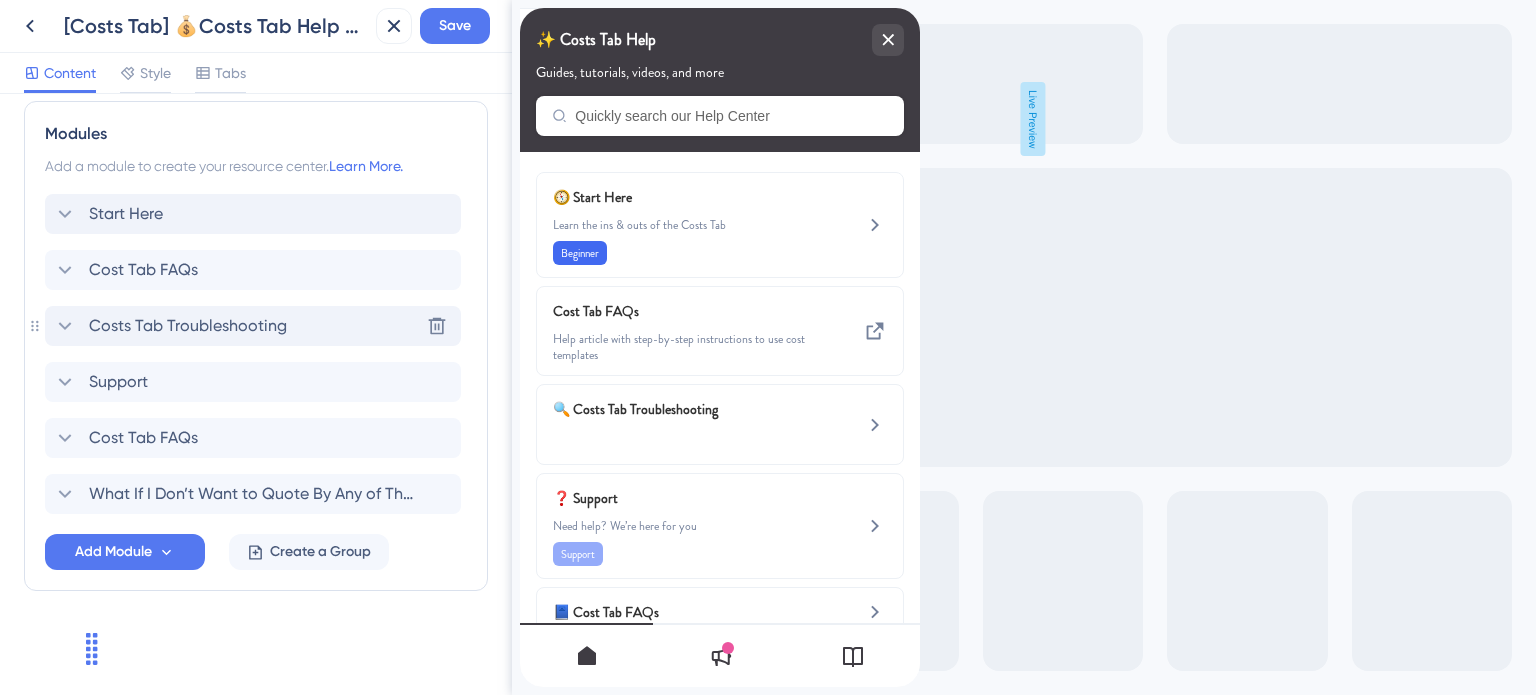 scroll, scrollTop: 919, scrollLeft: 0, axis: vertical 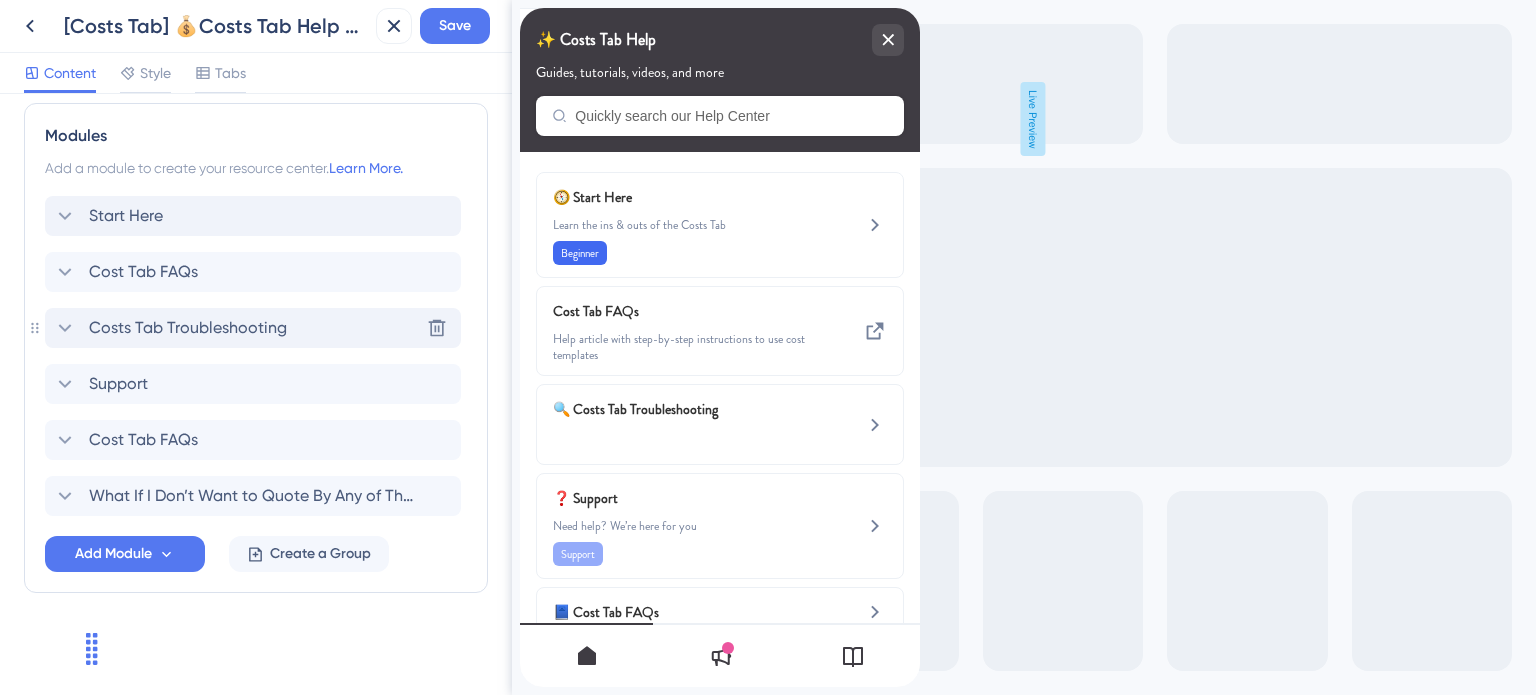 click on "Costs Tab Troubleshooting" at bounding box center [188, 328] 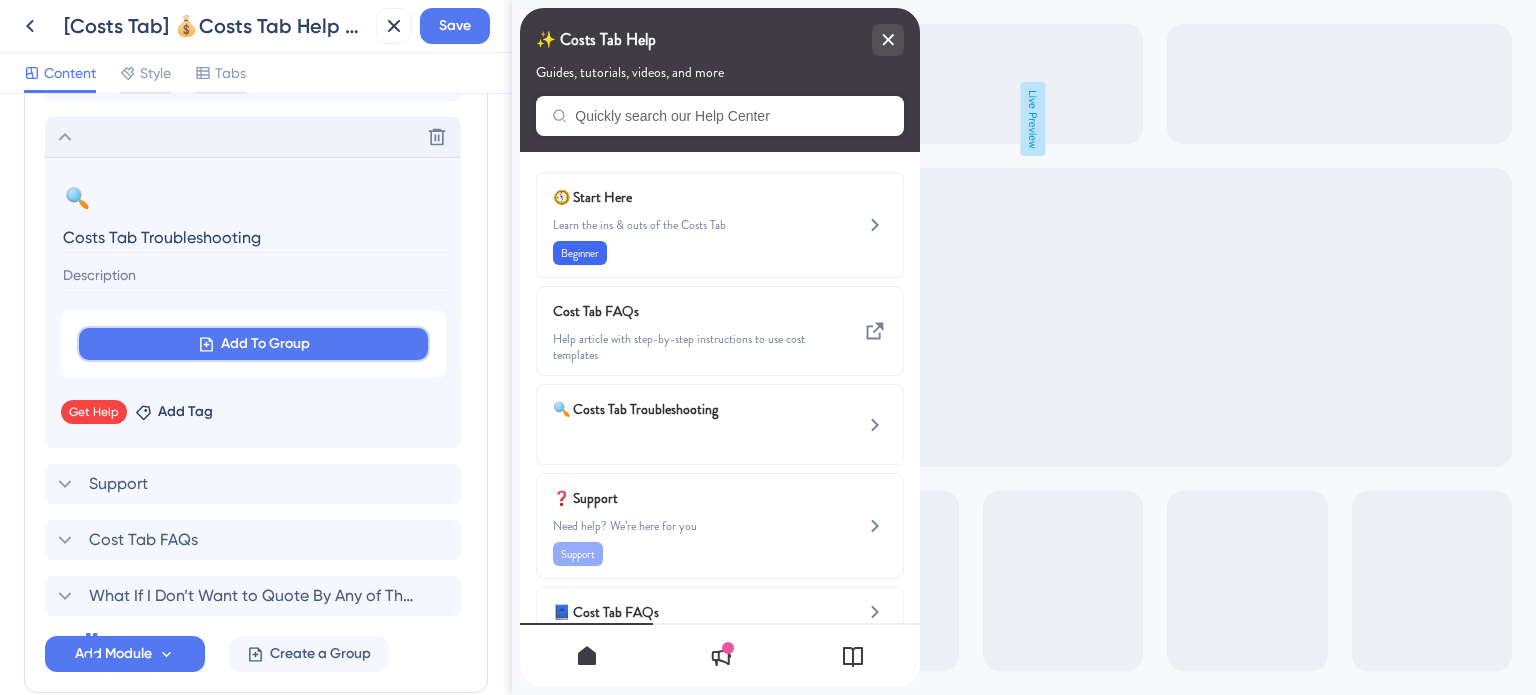 click on "Add To Group" at bounding box center [265, 344] 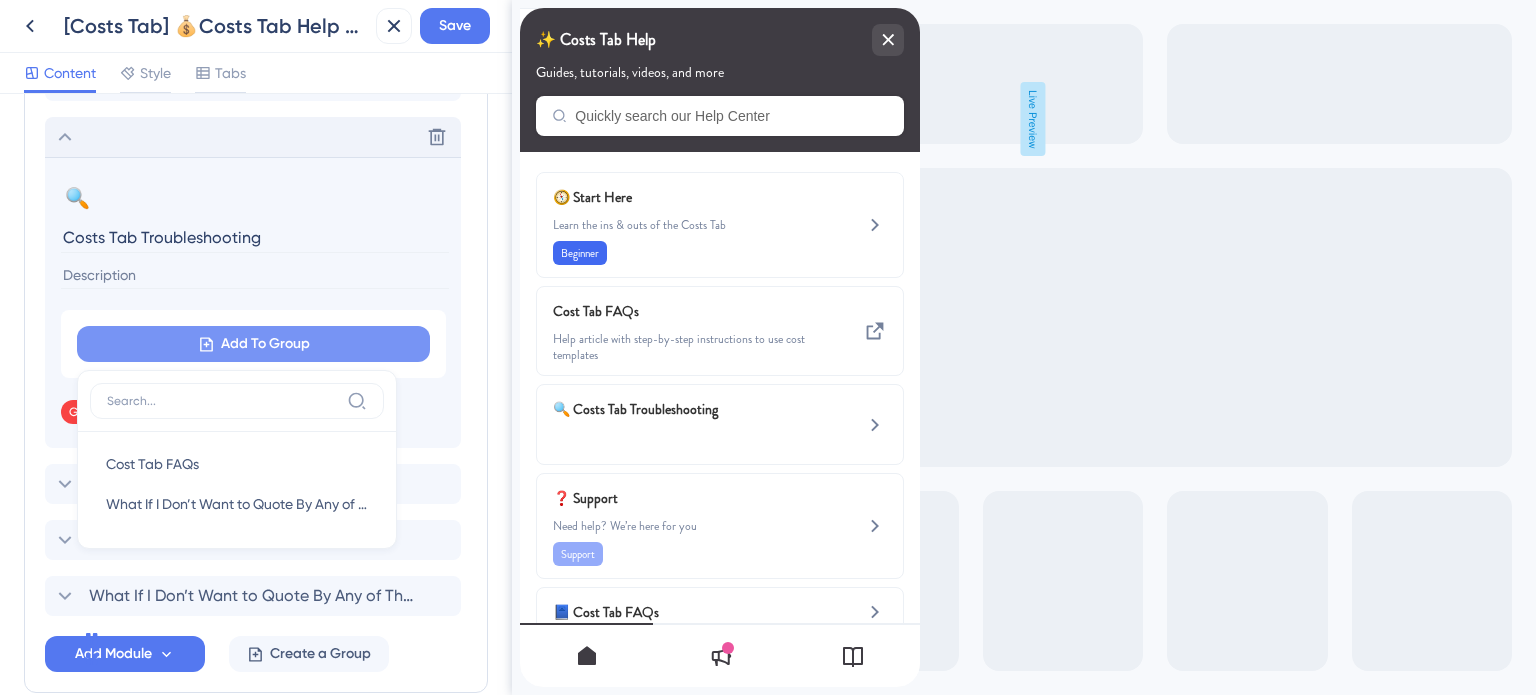 scroll, scrollTop: 1173, scrollLeft: 0, axis: vertical 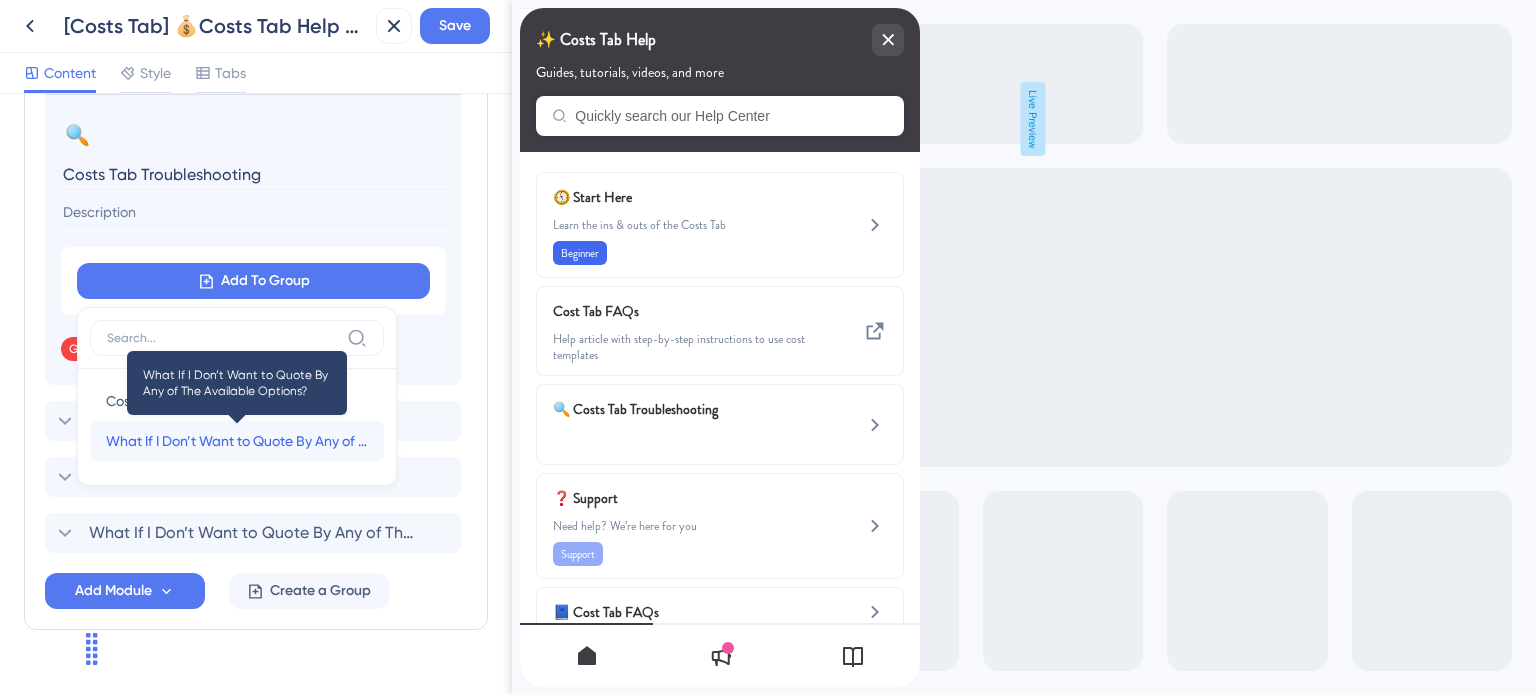 click on "What If I Don’t Want to Quote By Any of The Available Options?" at bounding box center [237, 441] 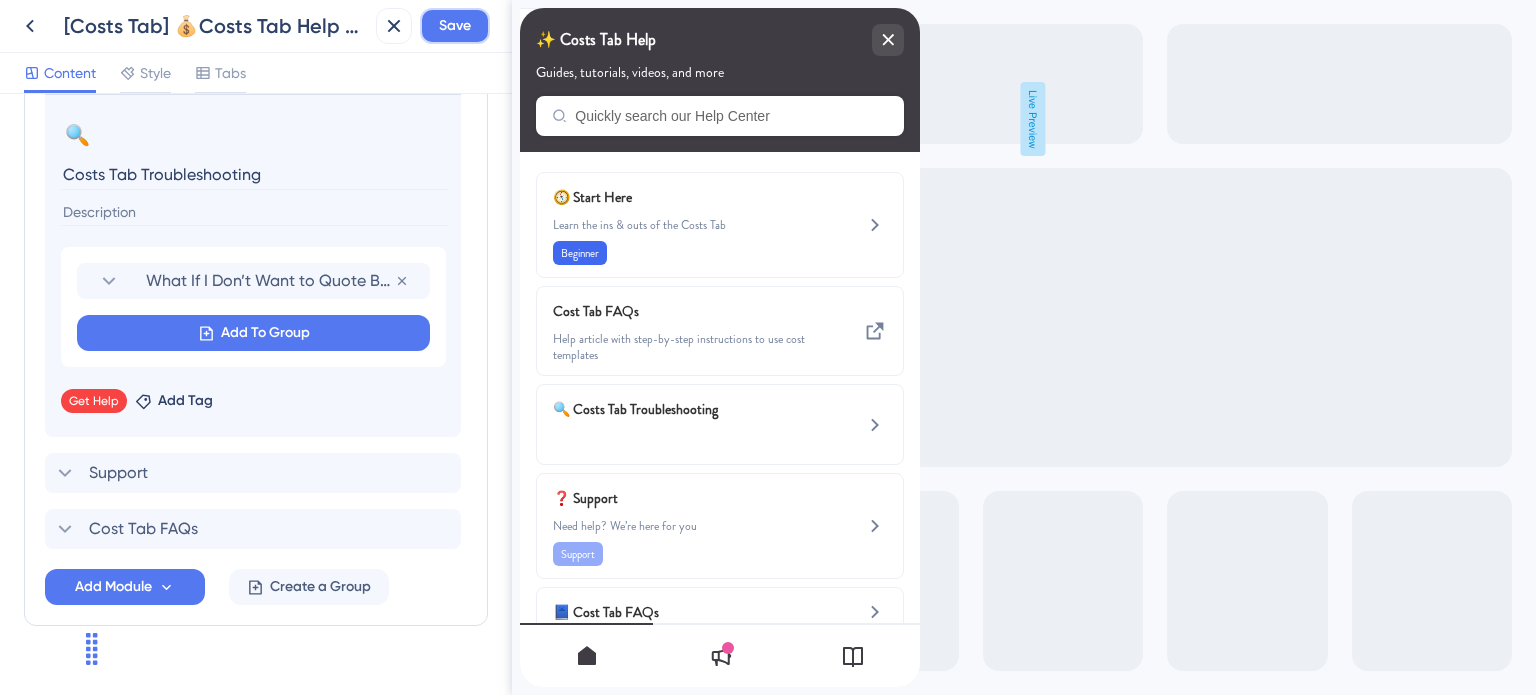 click on "Save" at bounding box center (455, 26) 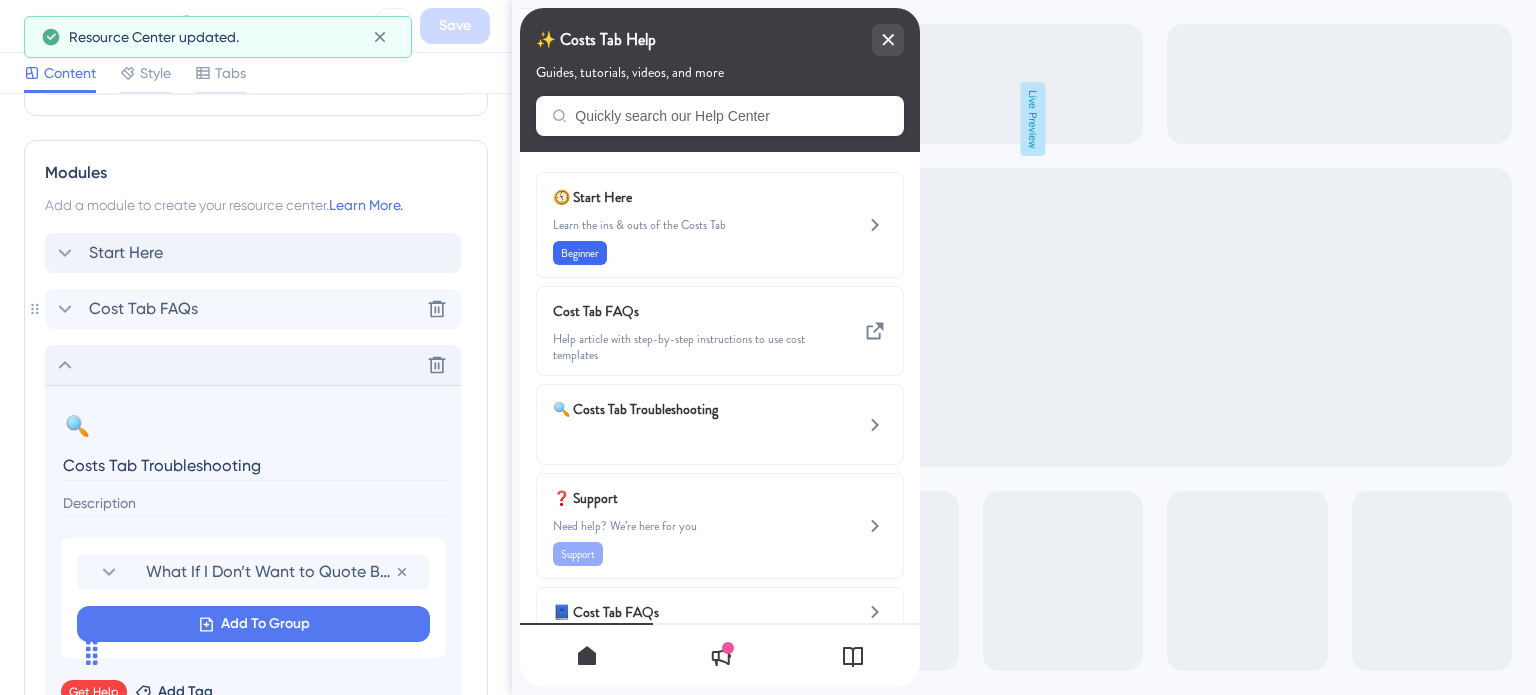 scroll, scrollTop: 873, scrollLeft: 0, axis: vertical 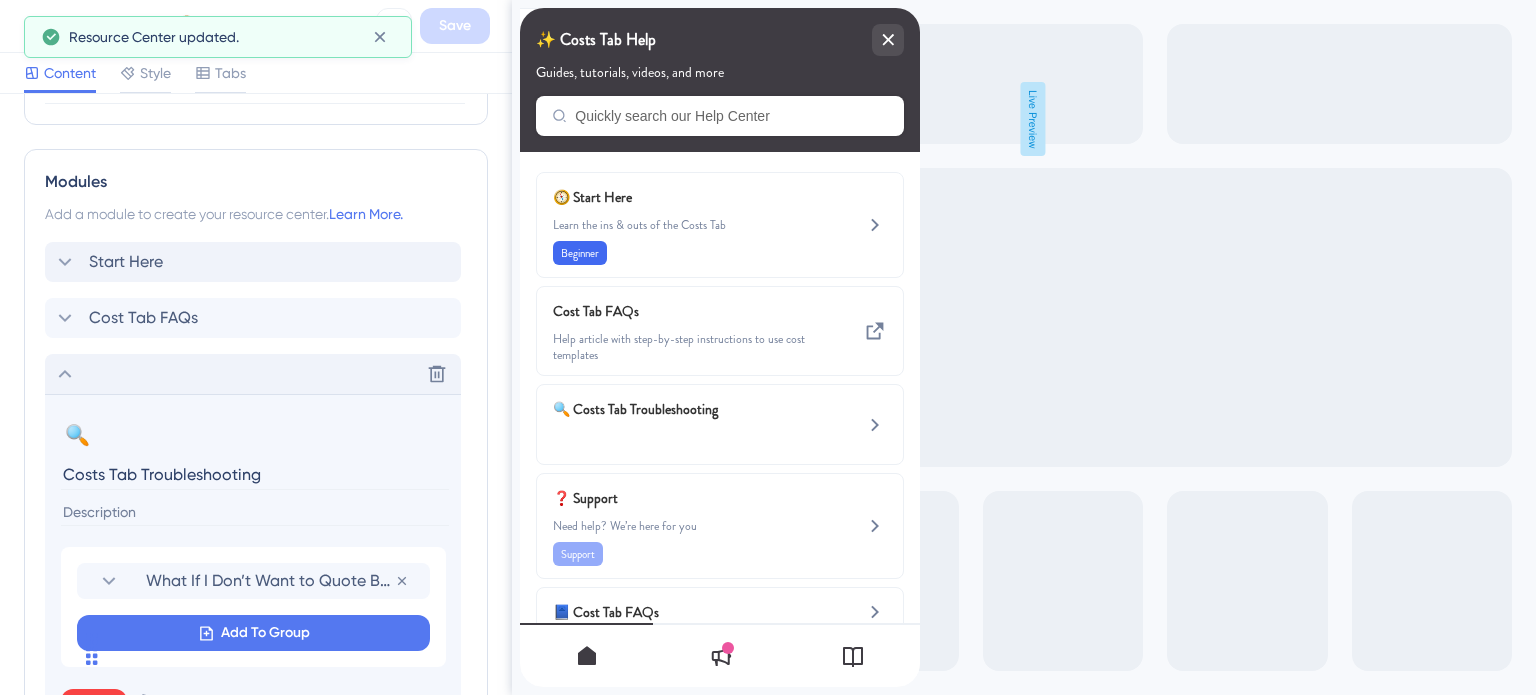 click 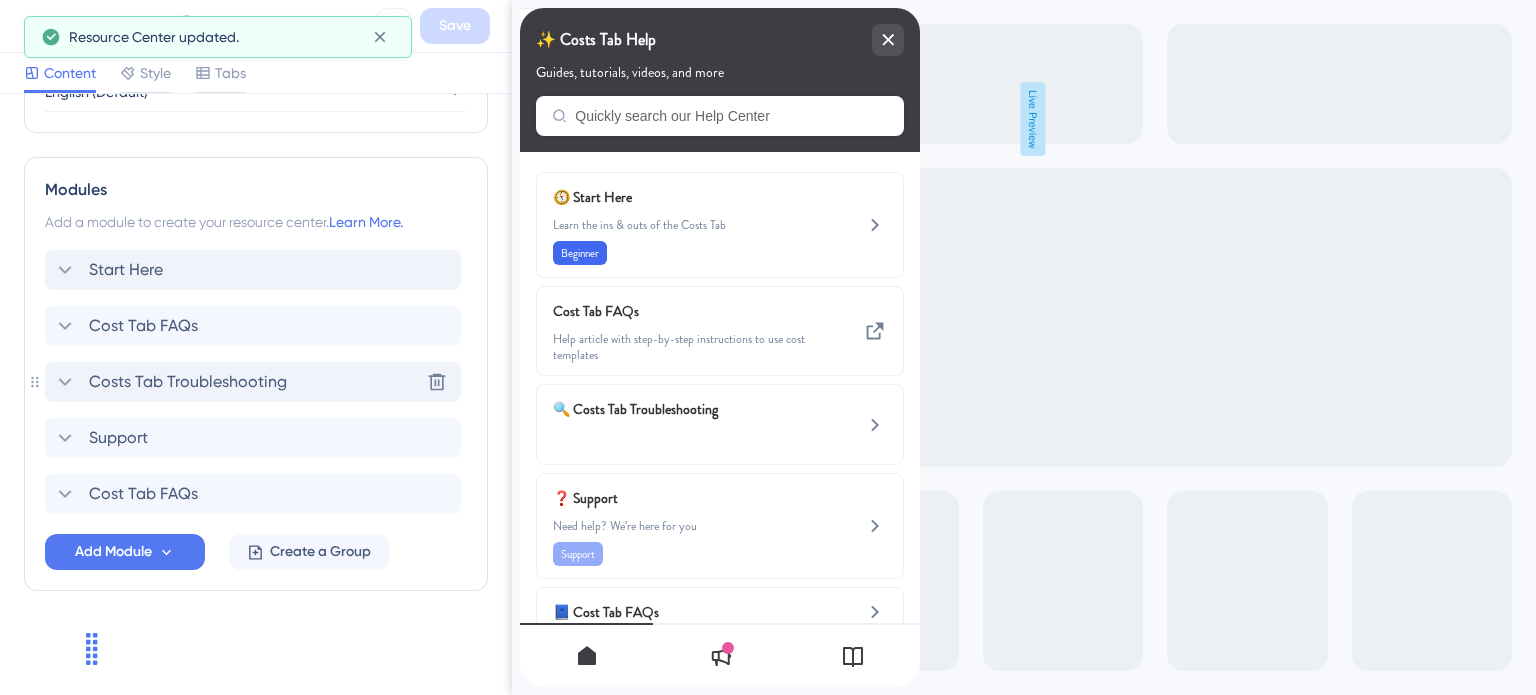 scroll, scrollTop: 863, scrollLeft: 0, axis: vertical 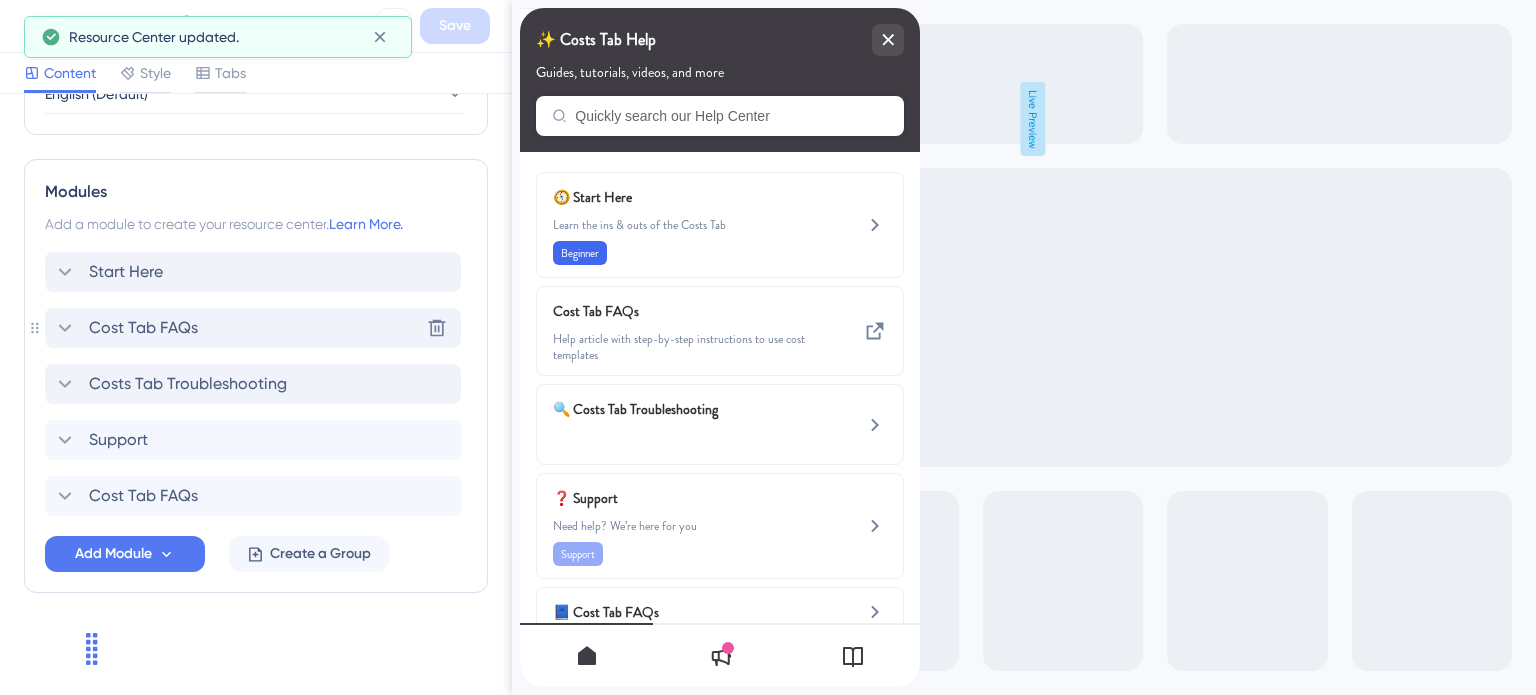 click on "Cost Tab FAQs Delete" at bounding box center (253, 328) 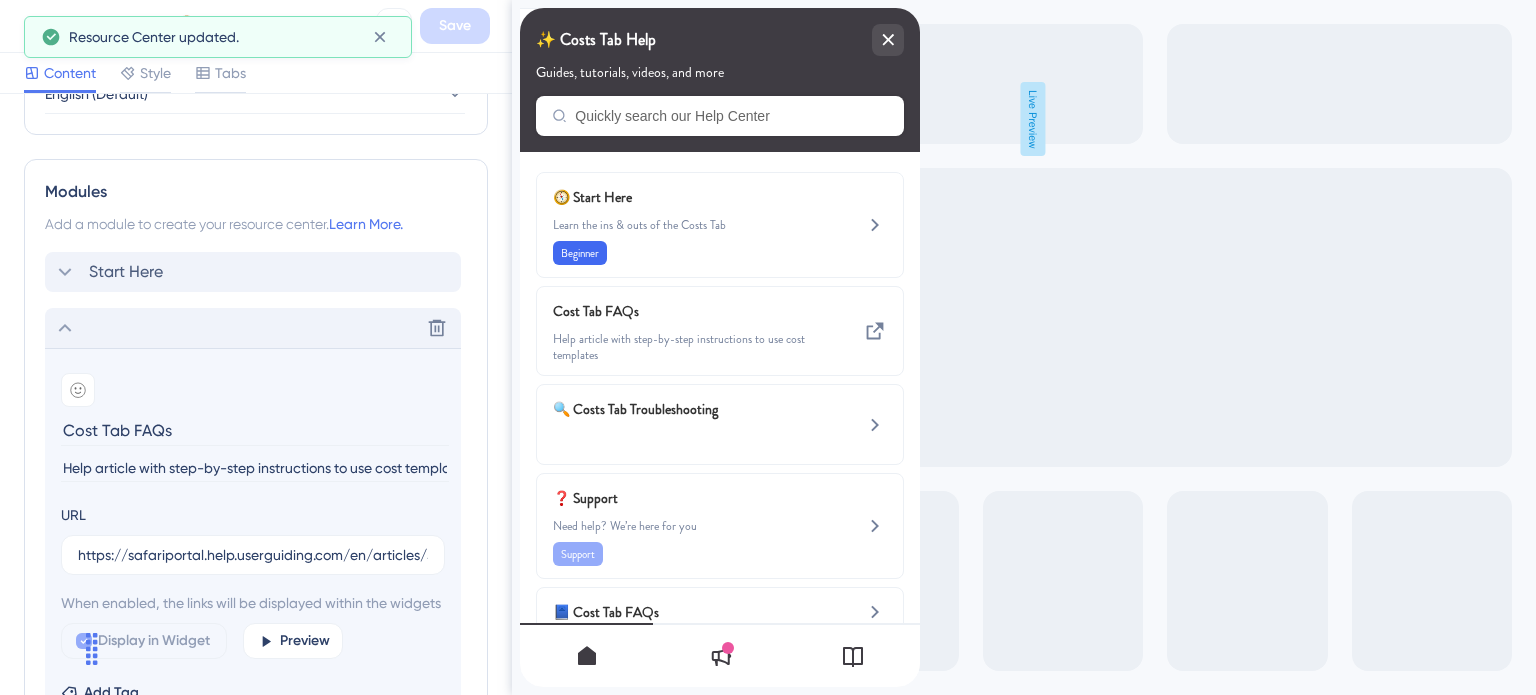 scroll, scrollTop: 873, scrollLeft: 0, axis: vertical 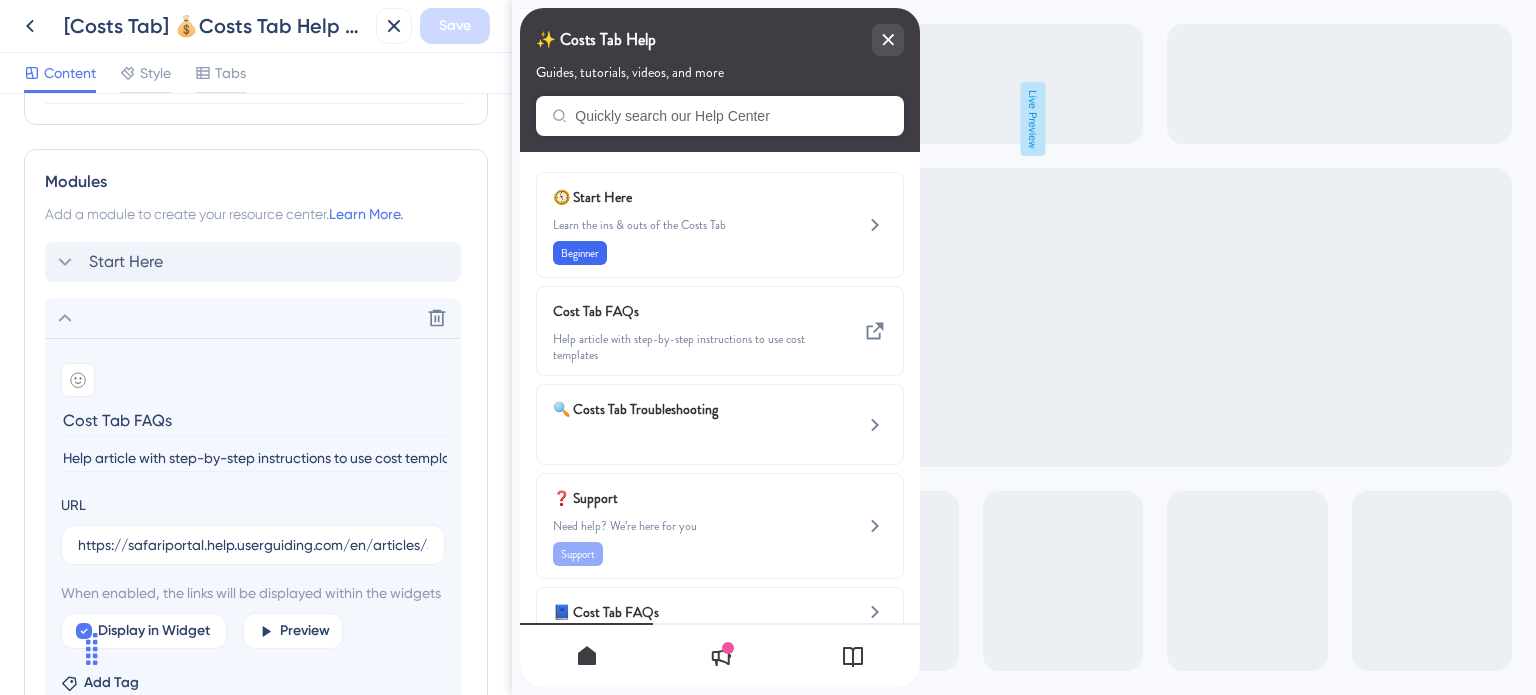 click on "Help article with step-by-step instructions to use cost templates" at bounding box center [255, 458] 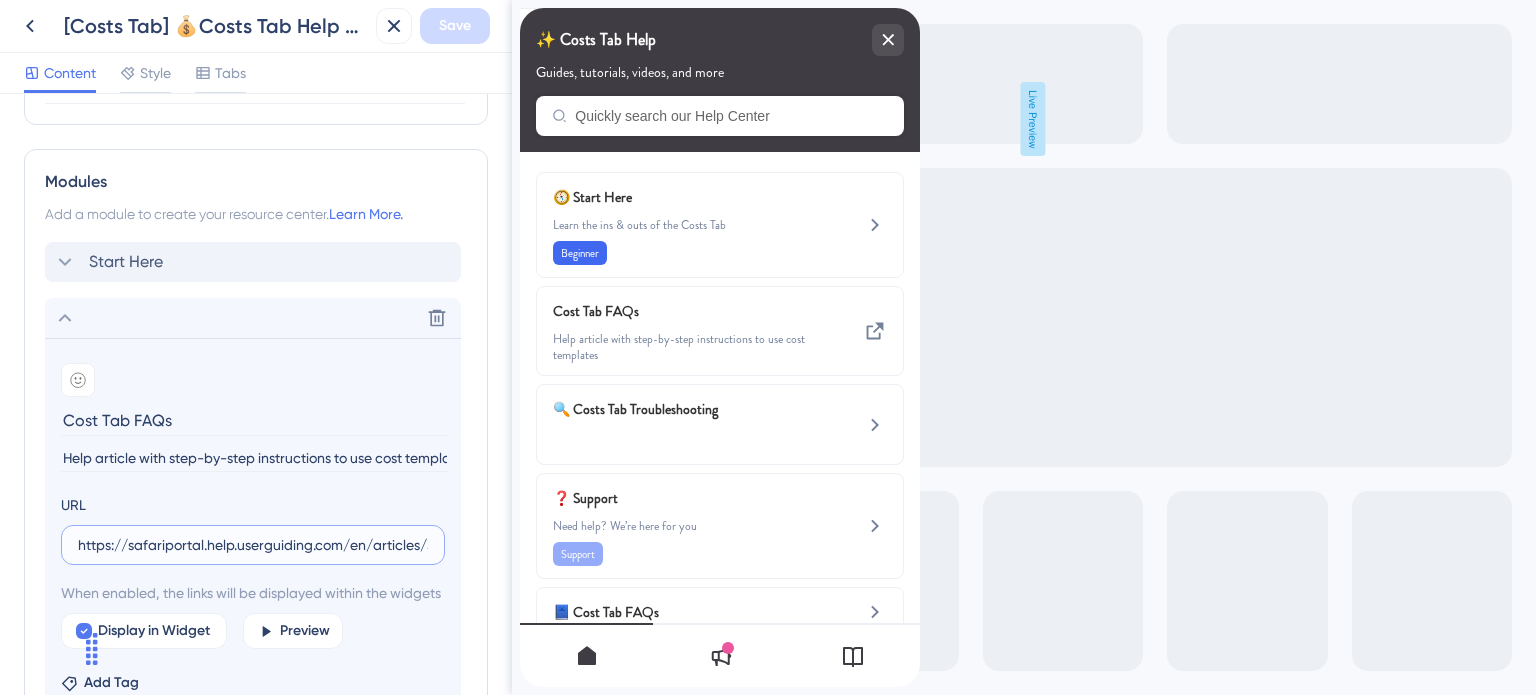 click on "https://safariportal.help.userguiding.com/en/articles/5790-how-do-i-create-a-cost-template" at bounding box center (253, 545) 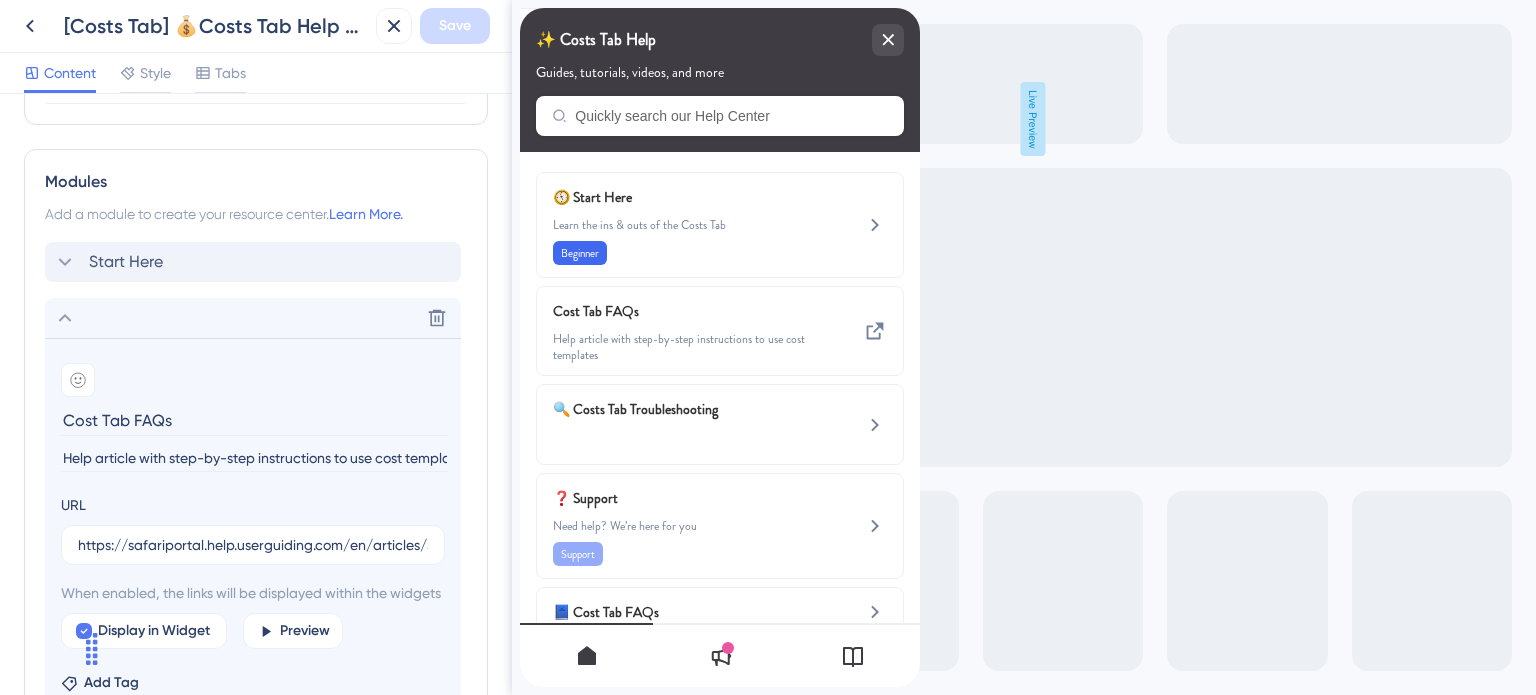 click 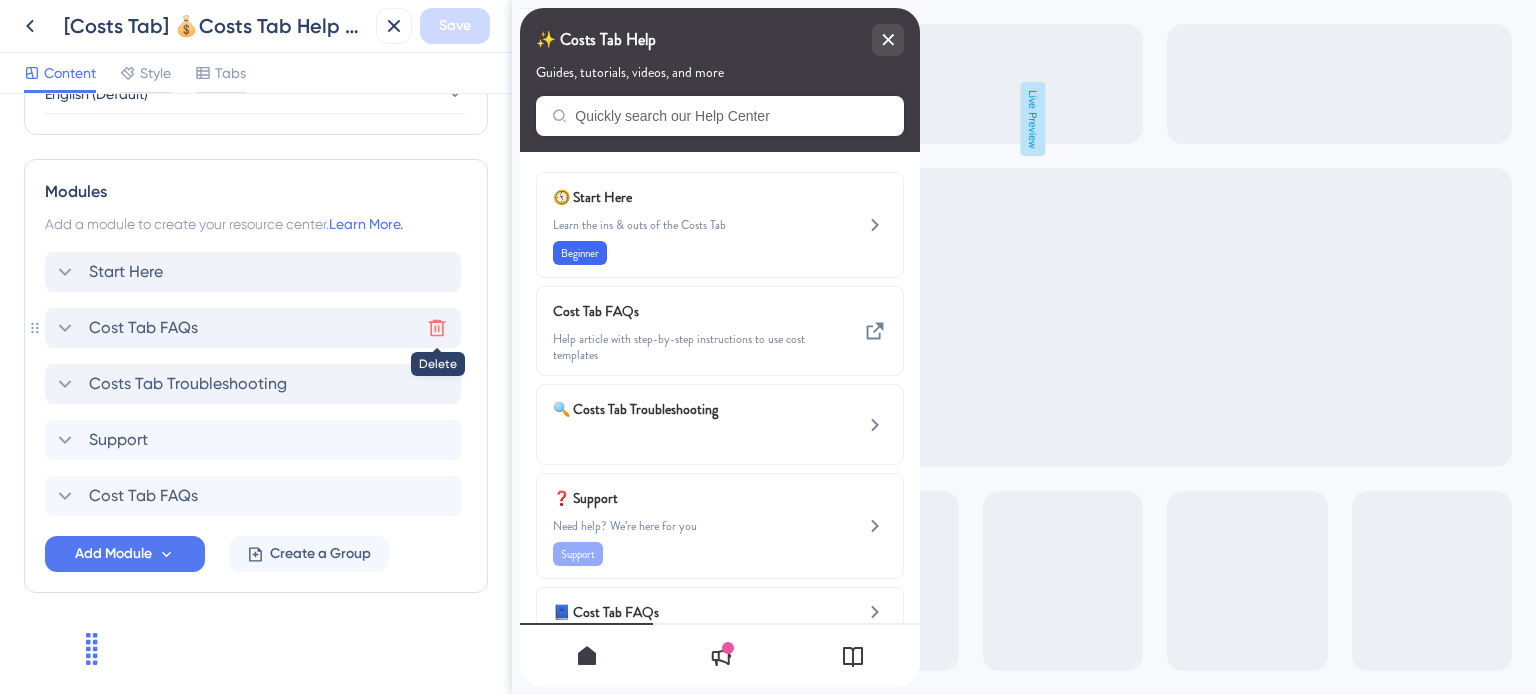 click 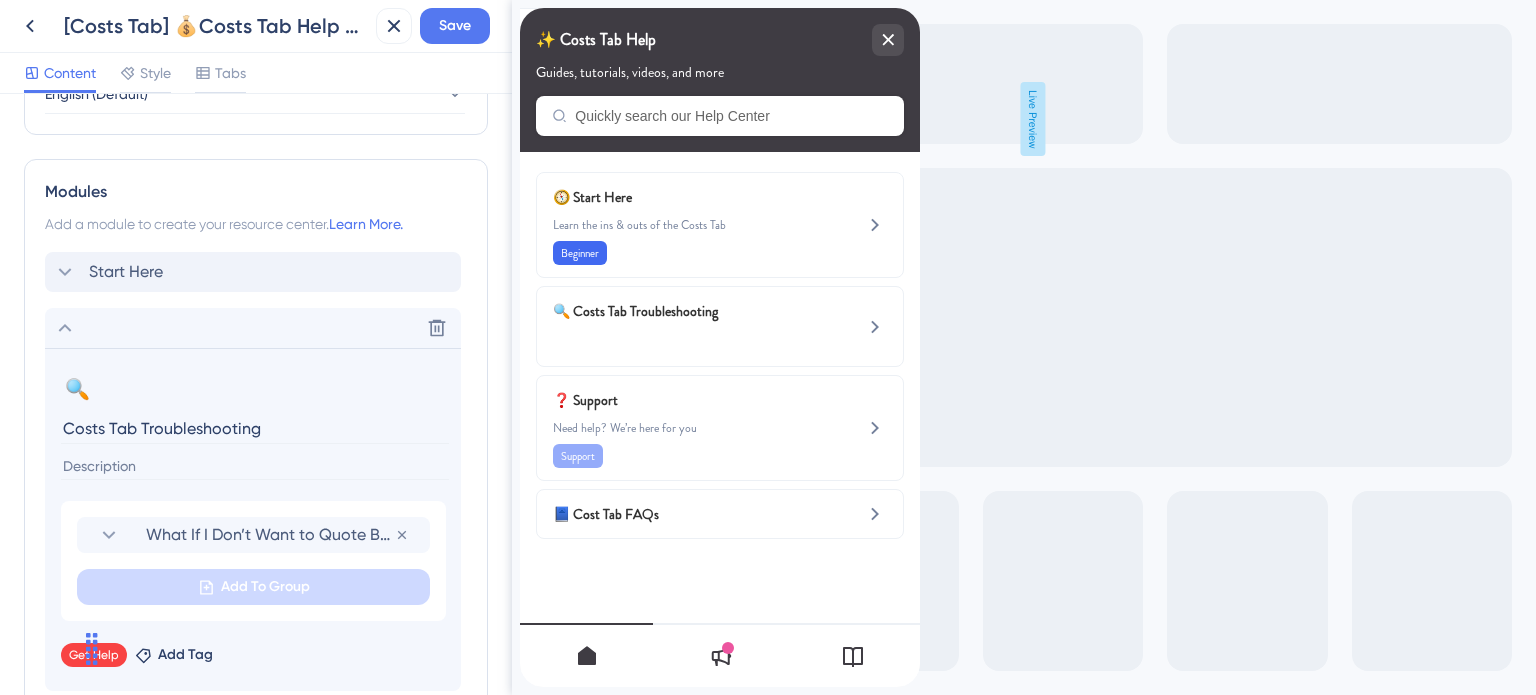 scroll, scrollTop: 873, scrollLeft: 0, axis: vertical 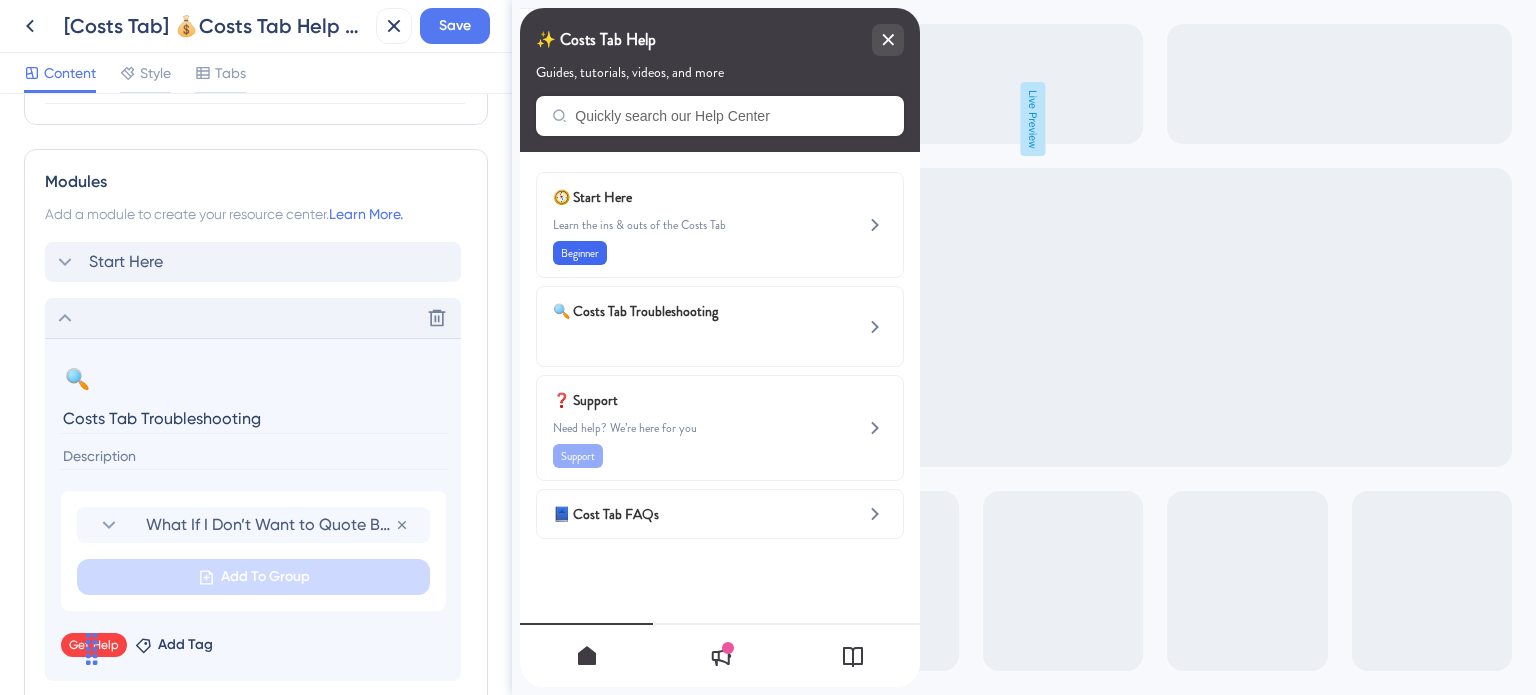 click 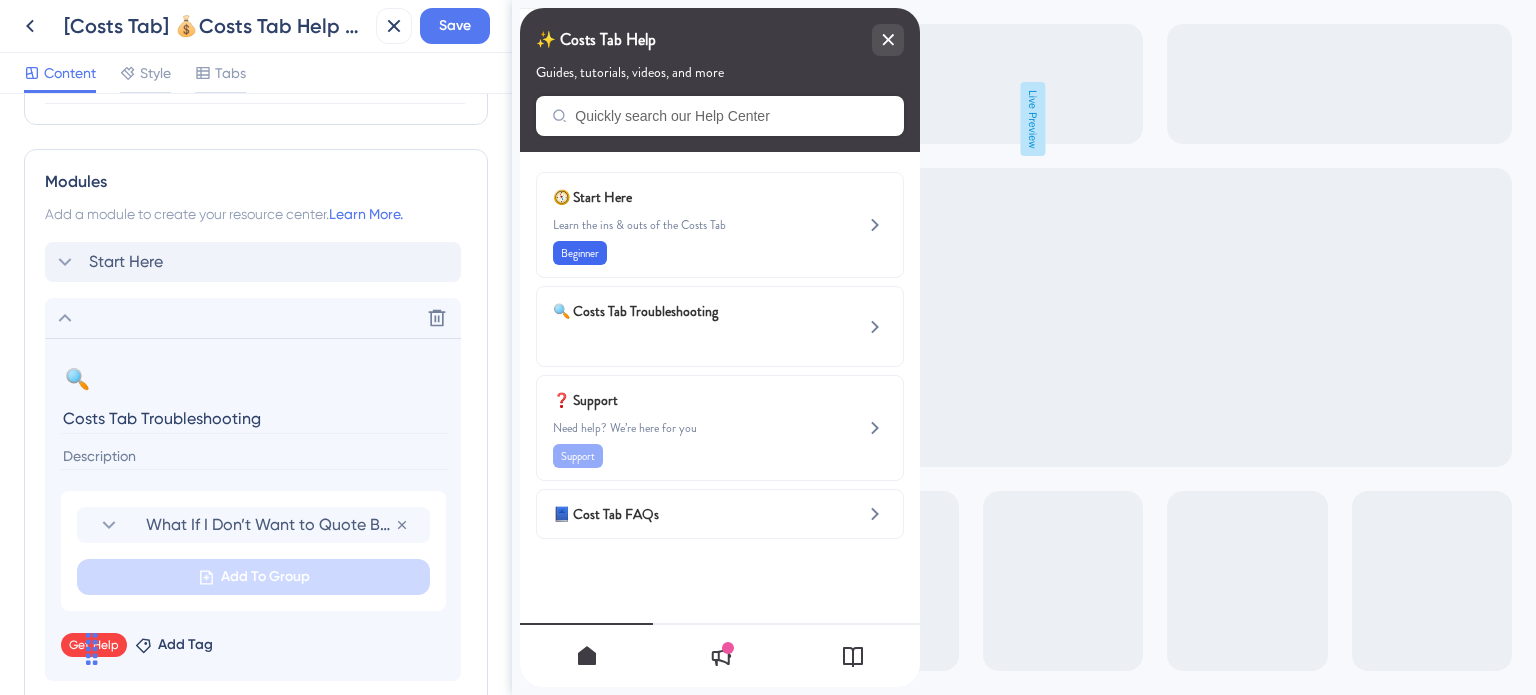 scroll, scrollTop: 807, scrollLeft: 0, axis: vertical 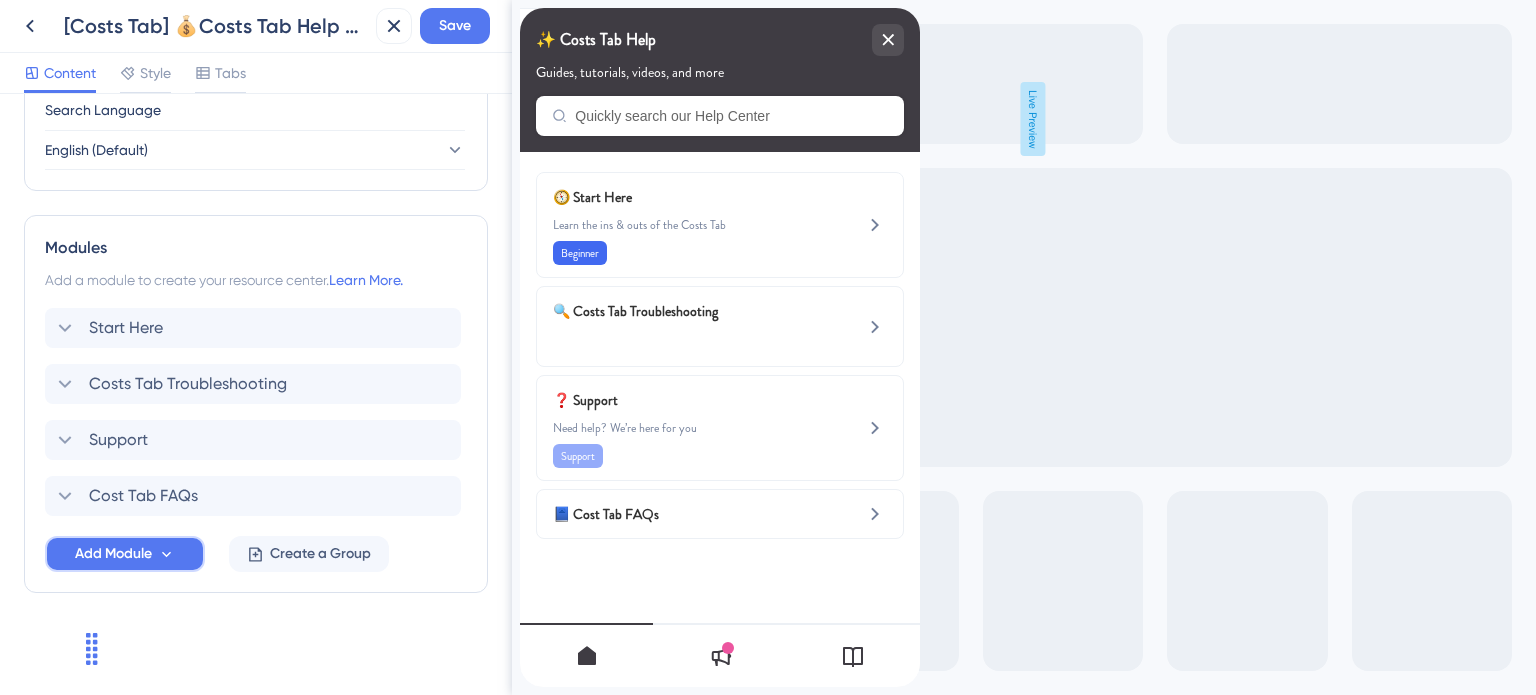 click on "Add Module" at bounding box center [113, 554] 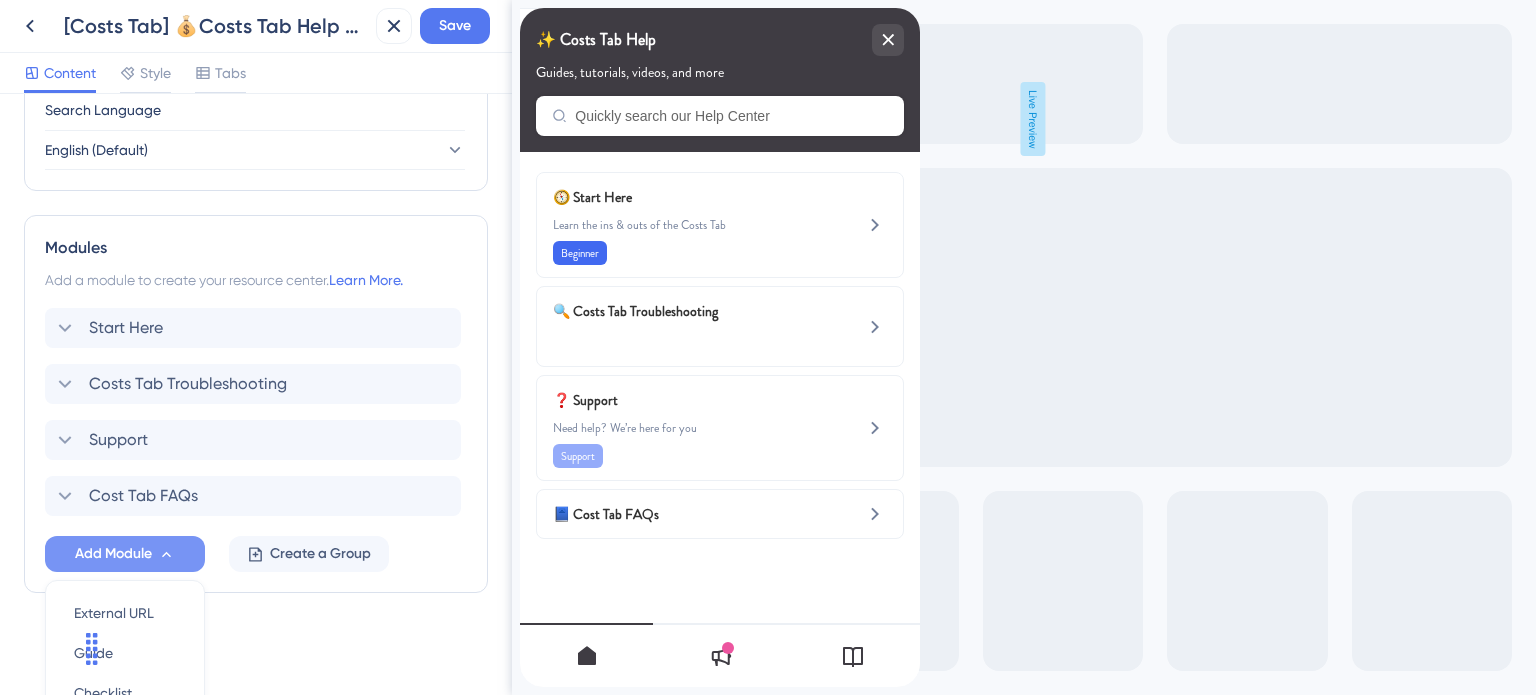 scroll, scrollTop: 996, scrollLeft: 0, axis: vertical 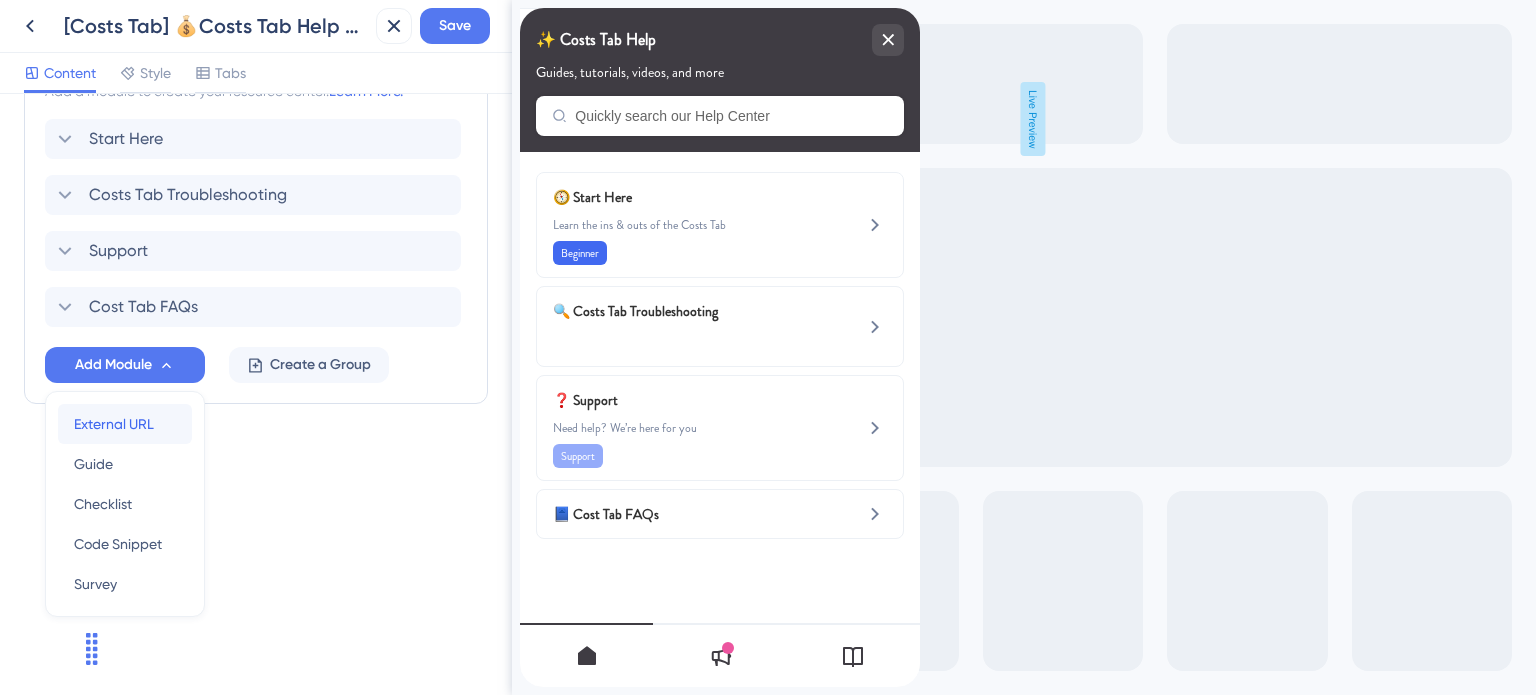 click on "External URL" at bounding box center [114, 424] 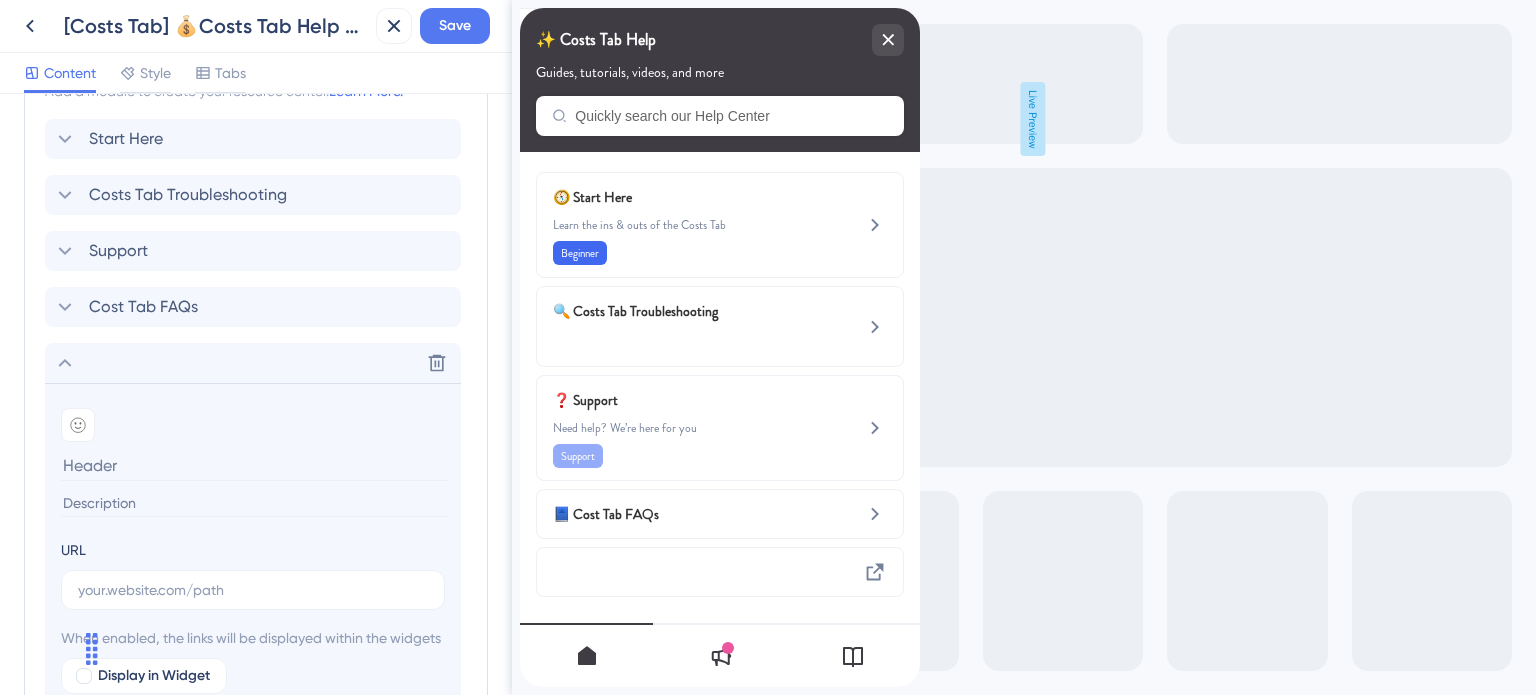 click at bounding box center [255, 465] 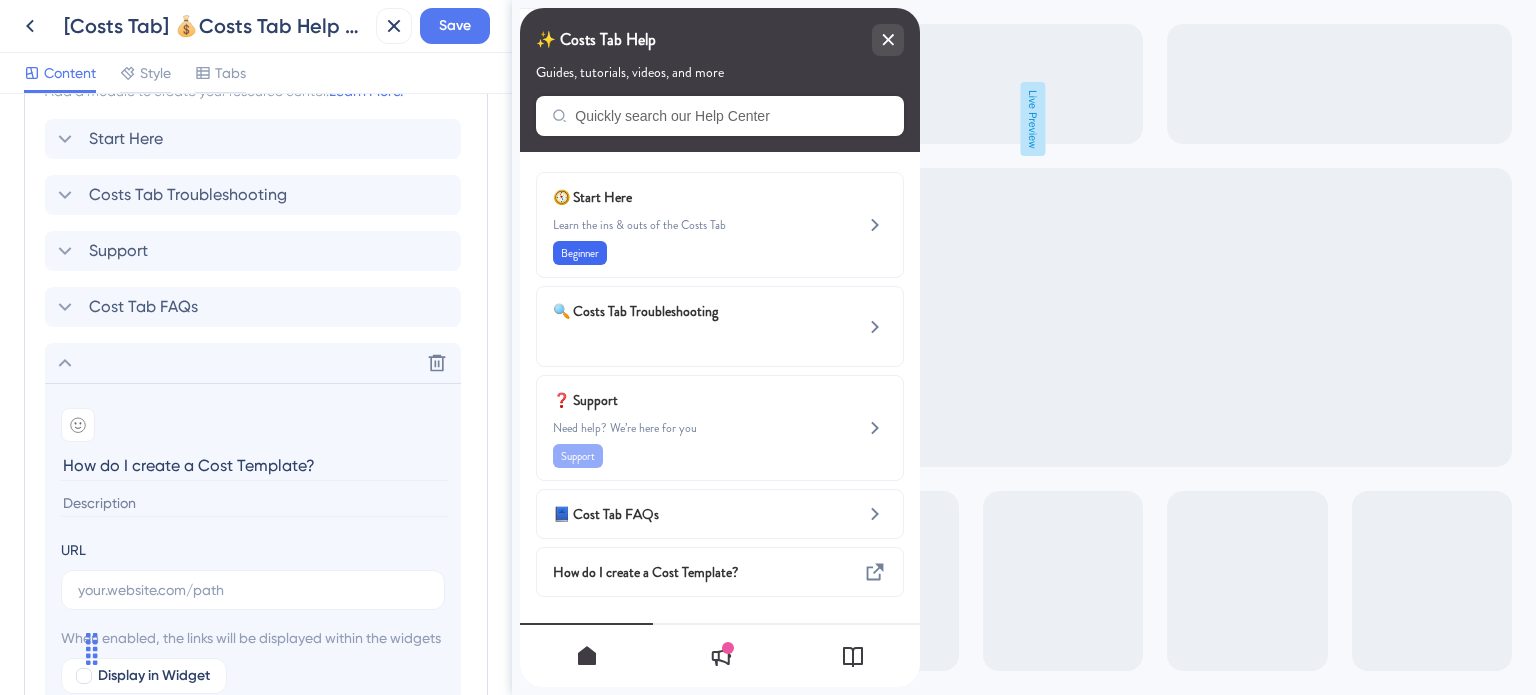 type on "How do I create a Cost Template?" 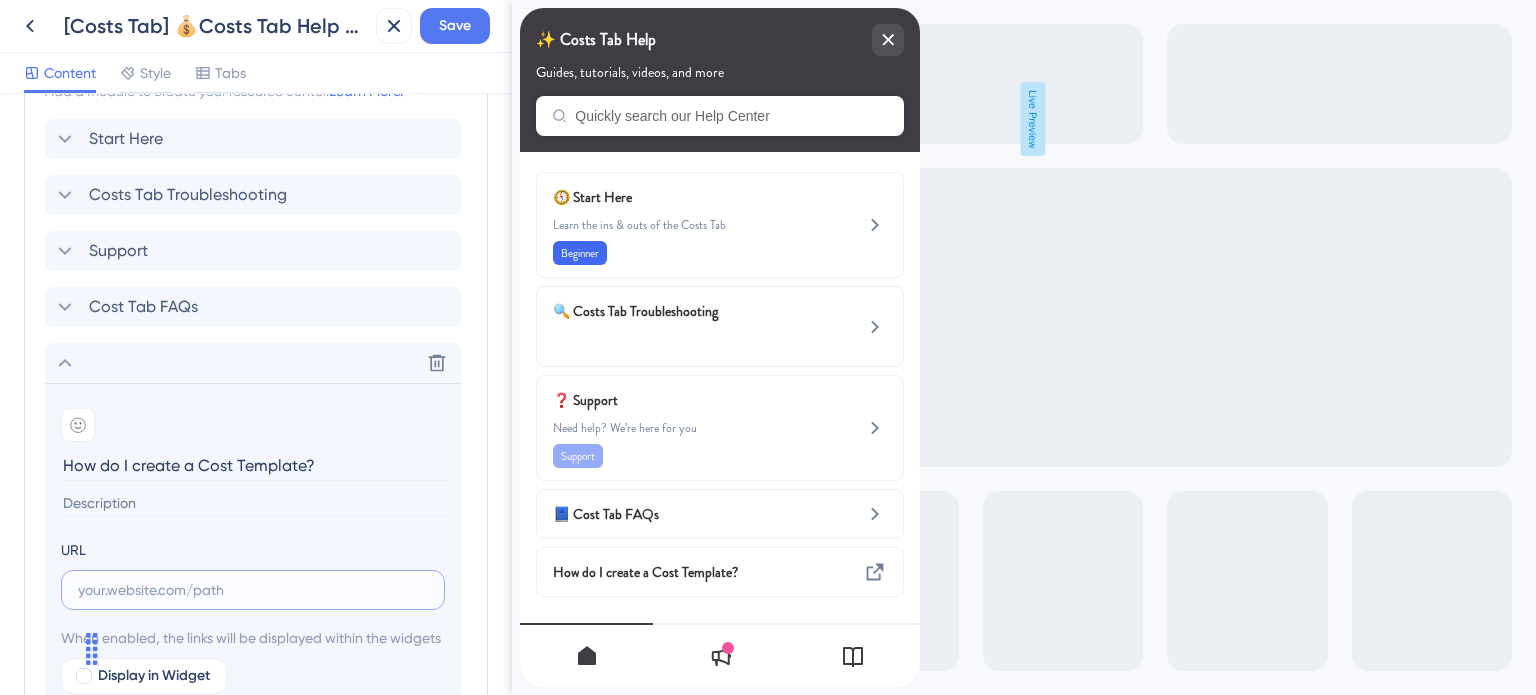 click at bounding box center [253, 590] 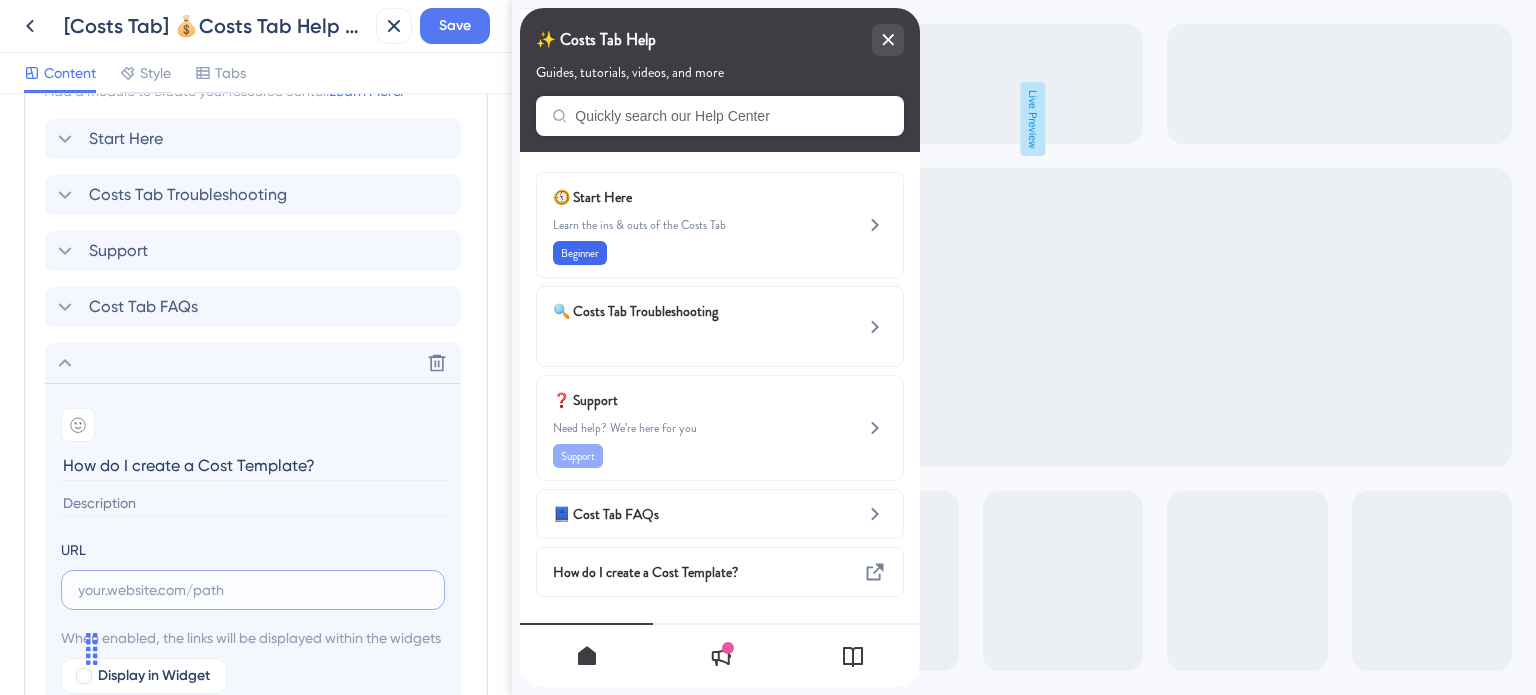 paste on "https://help.safariportal.app/en/articles/12340-how-do-i-create-a-cost-template" 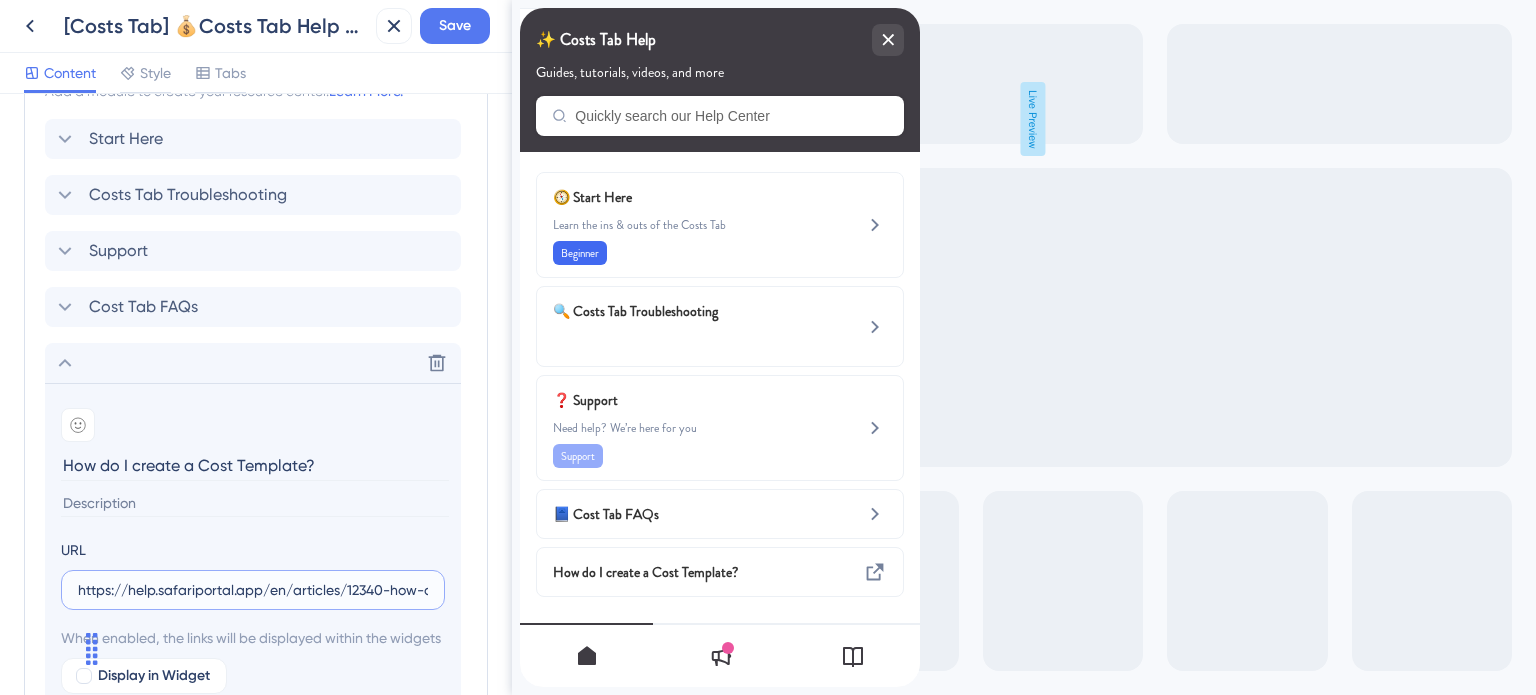 scroll, scrollTop: 0, scrollLeft: 192, axis: horizontal 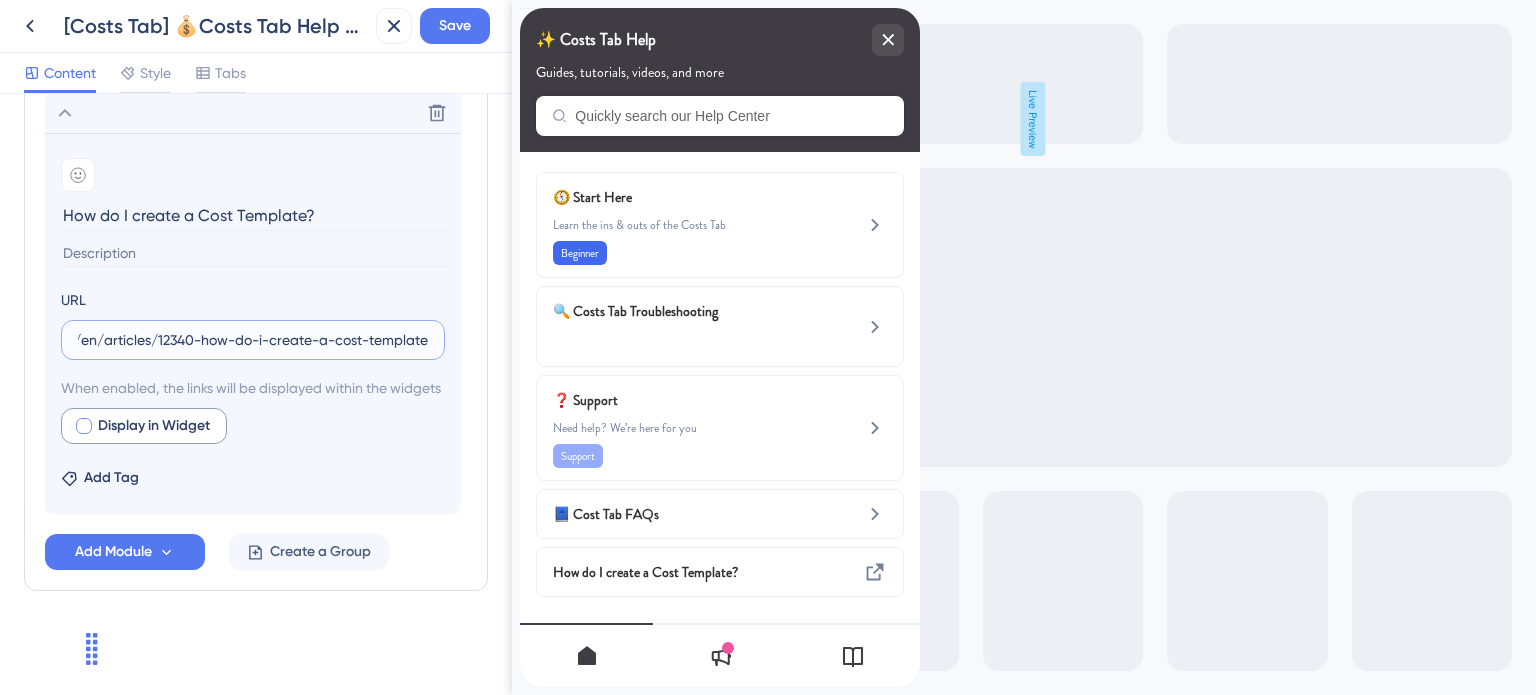 type on "https://help.safariportal.app/en/articles/12340-how-do-i-create-a-cost-template" 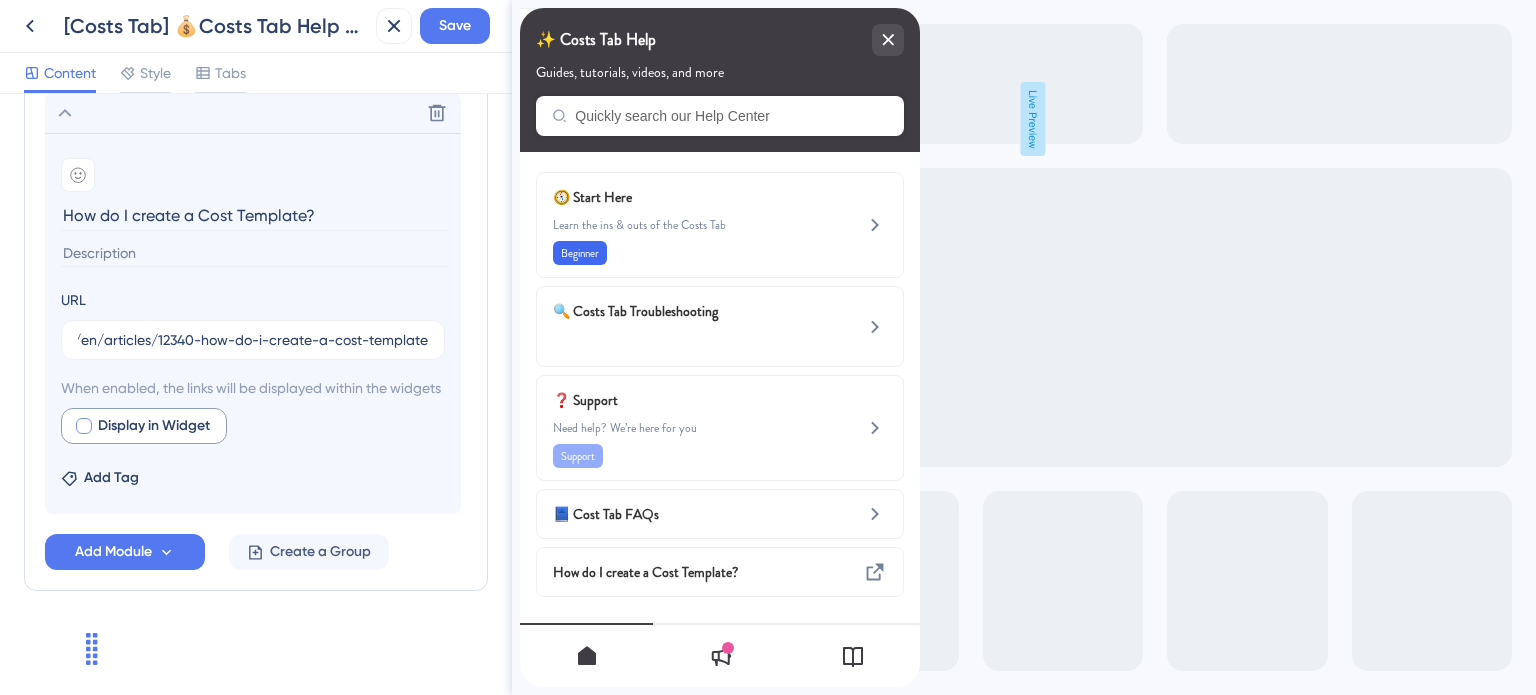 scroll, scrollTop: 0, scrollLeft: 0, axis: both 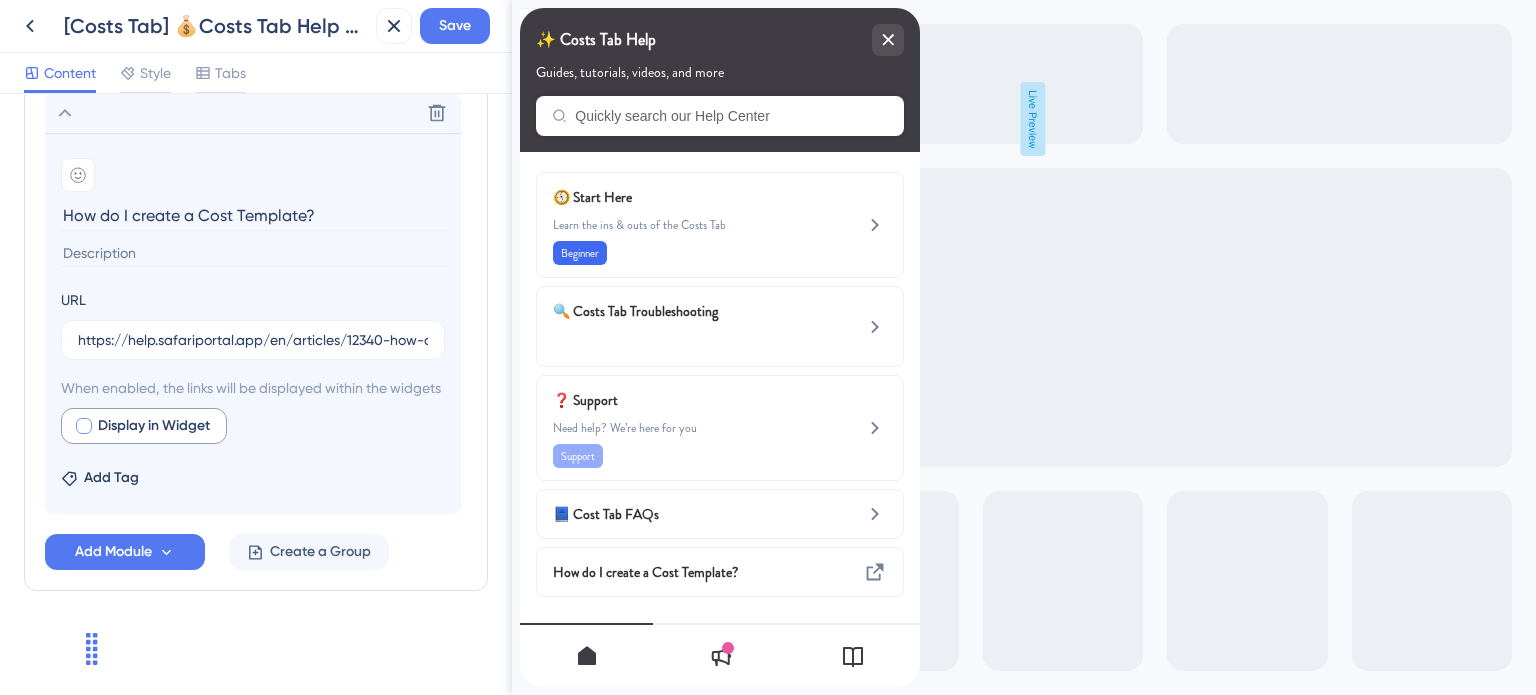 click at bounding box center [84, 426] 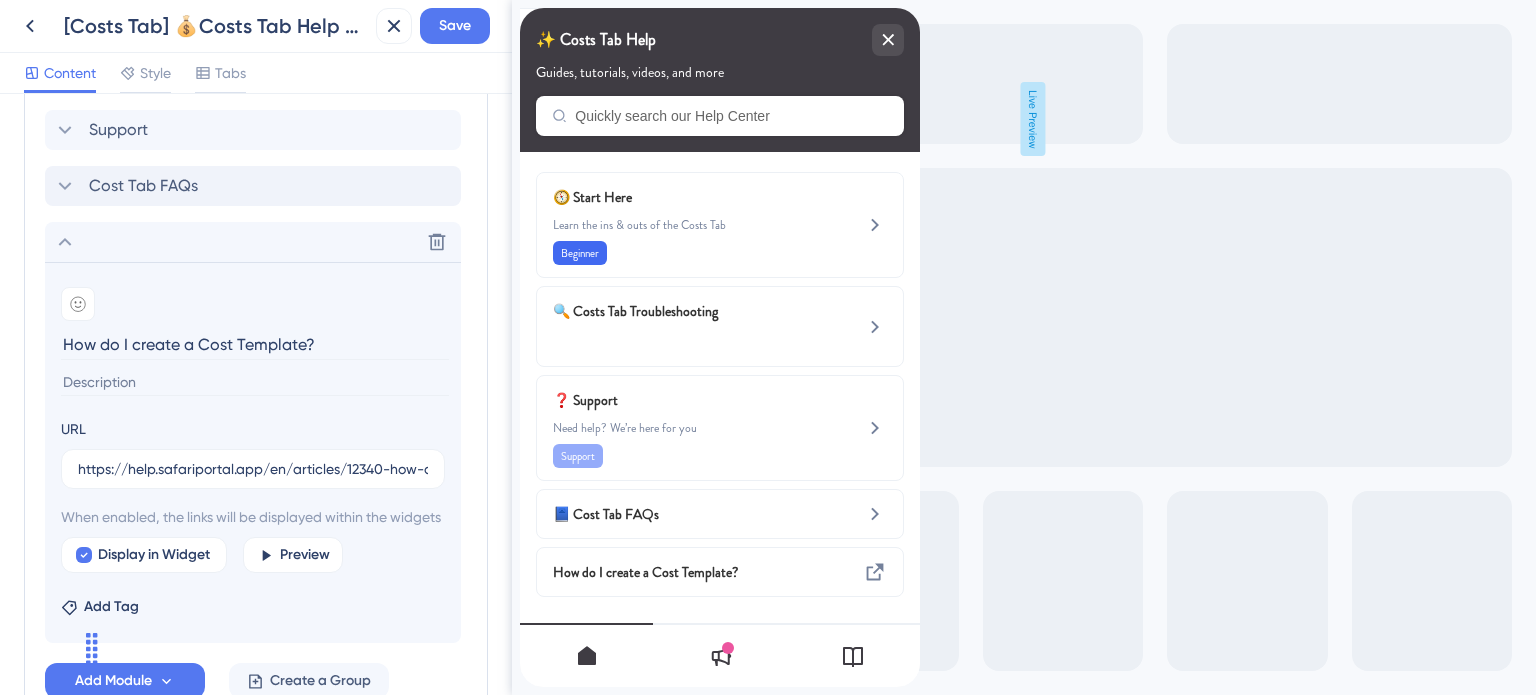 scroll, scrollTop: 1068, scrollLeft: 0, axis: vertical 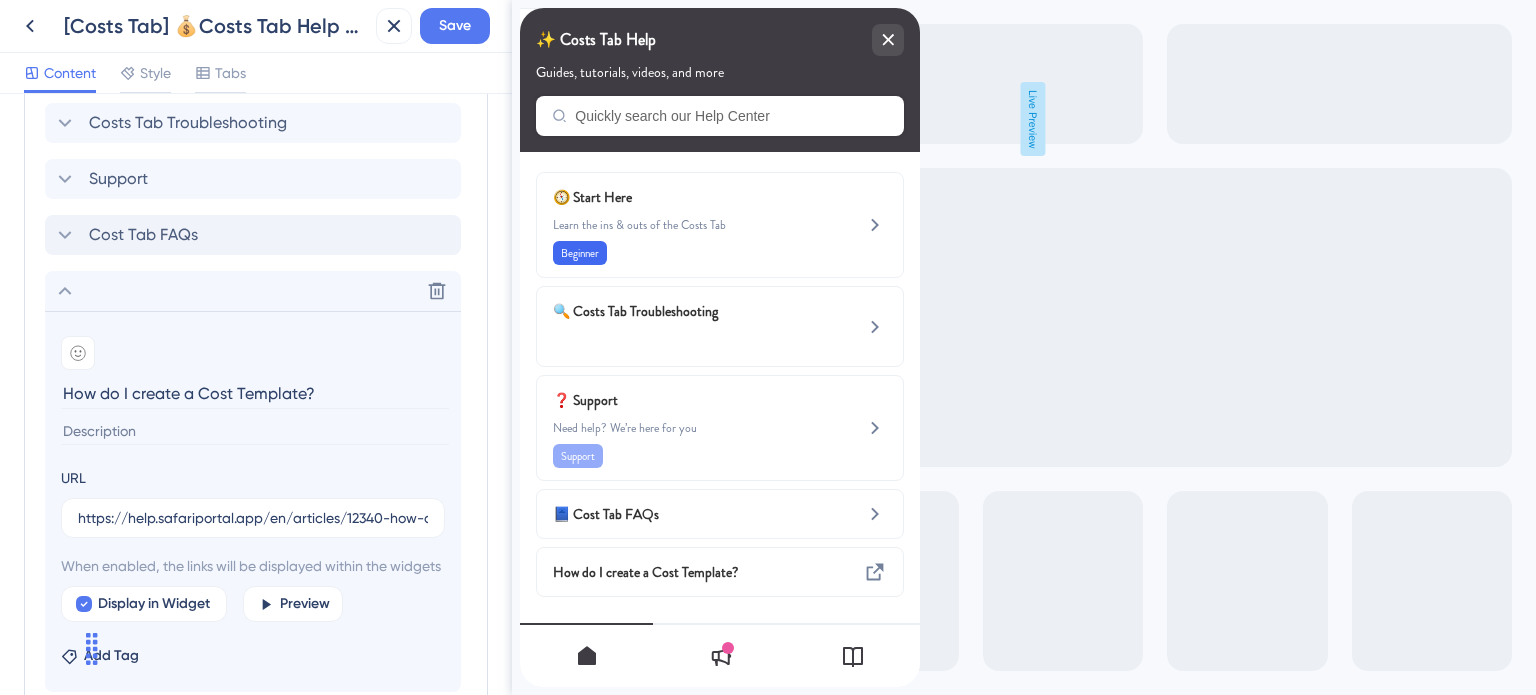 click 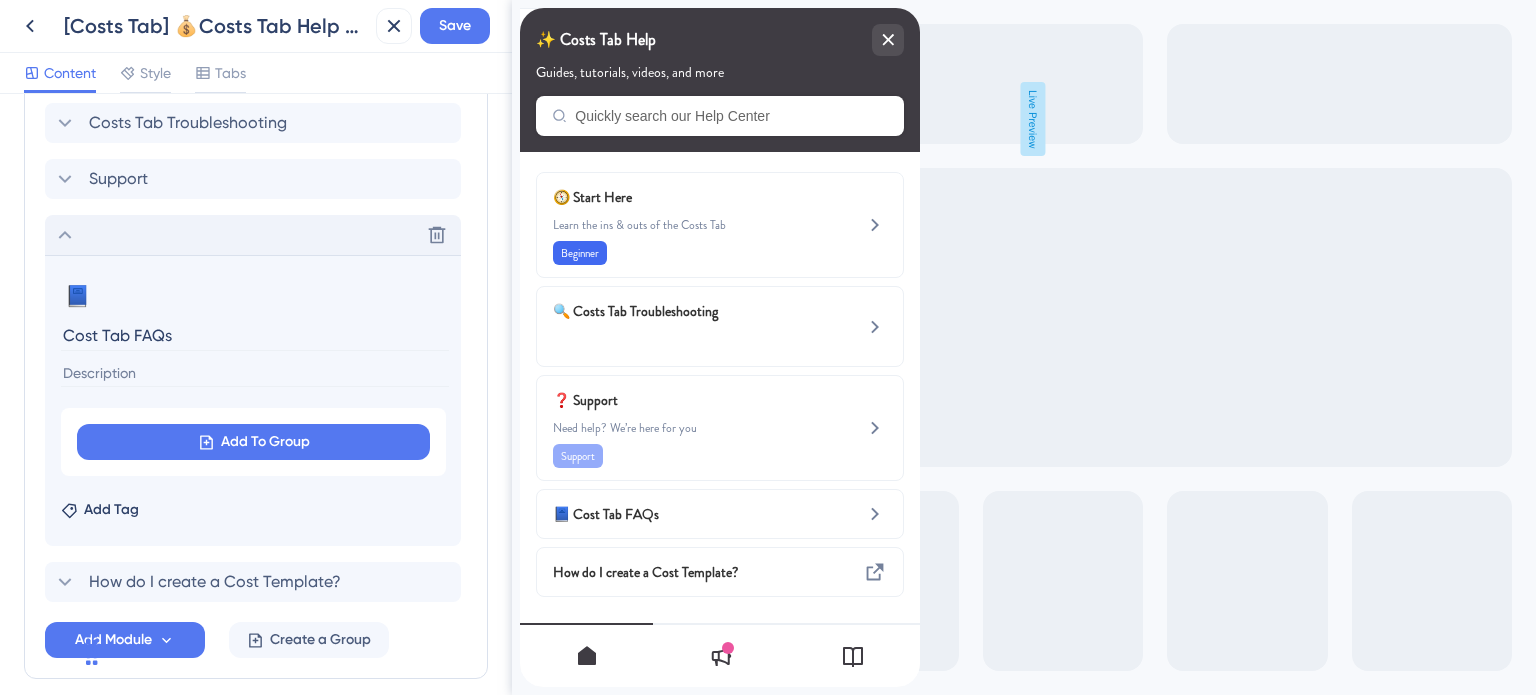 click 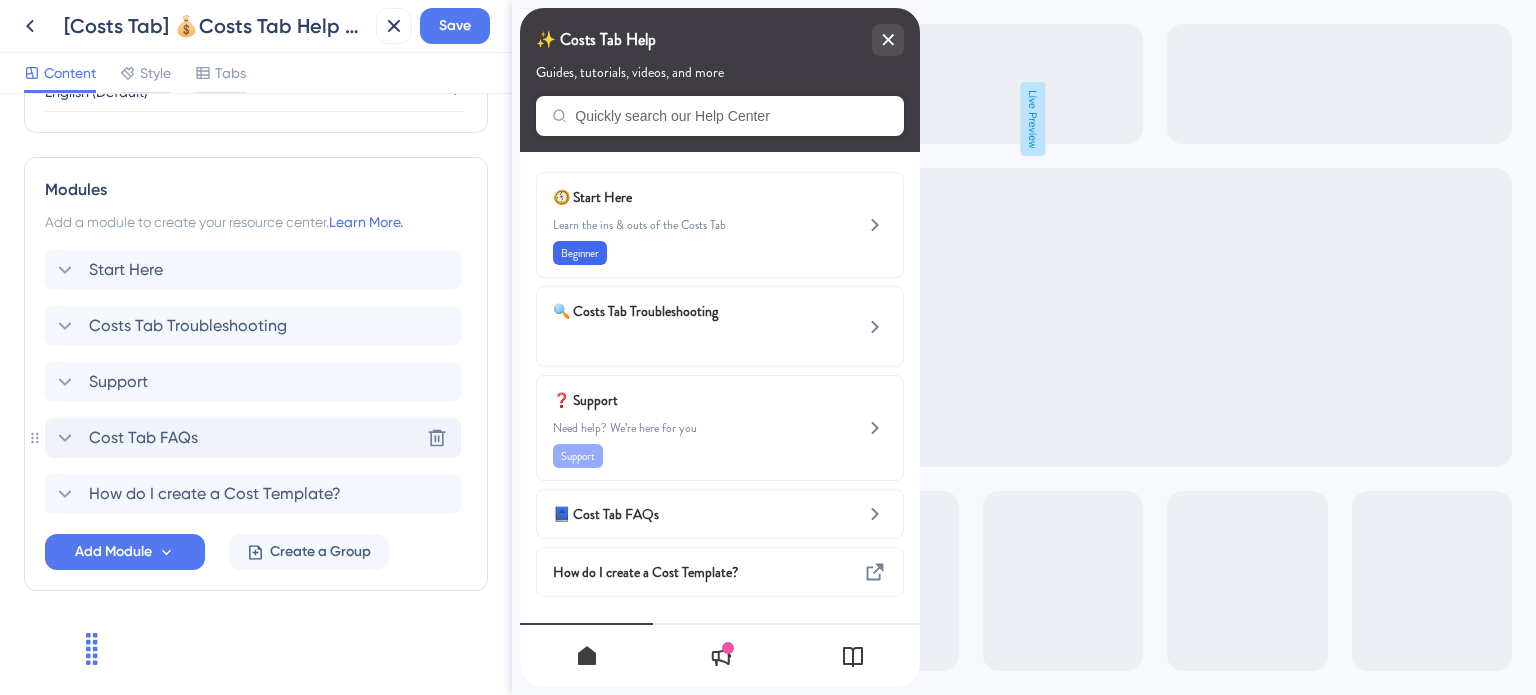 scroll, scrollTop: 863, scrollLeft: 0, axis: vertical 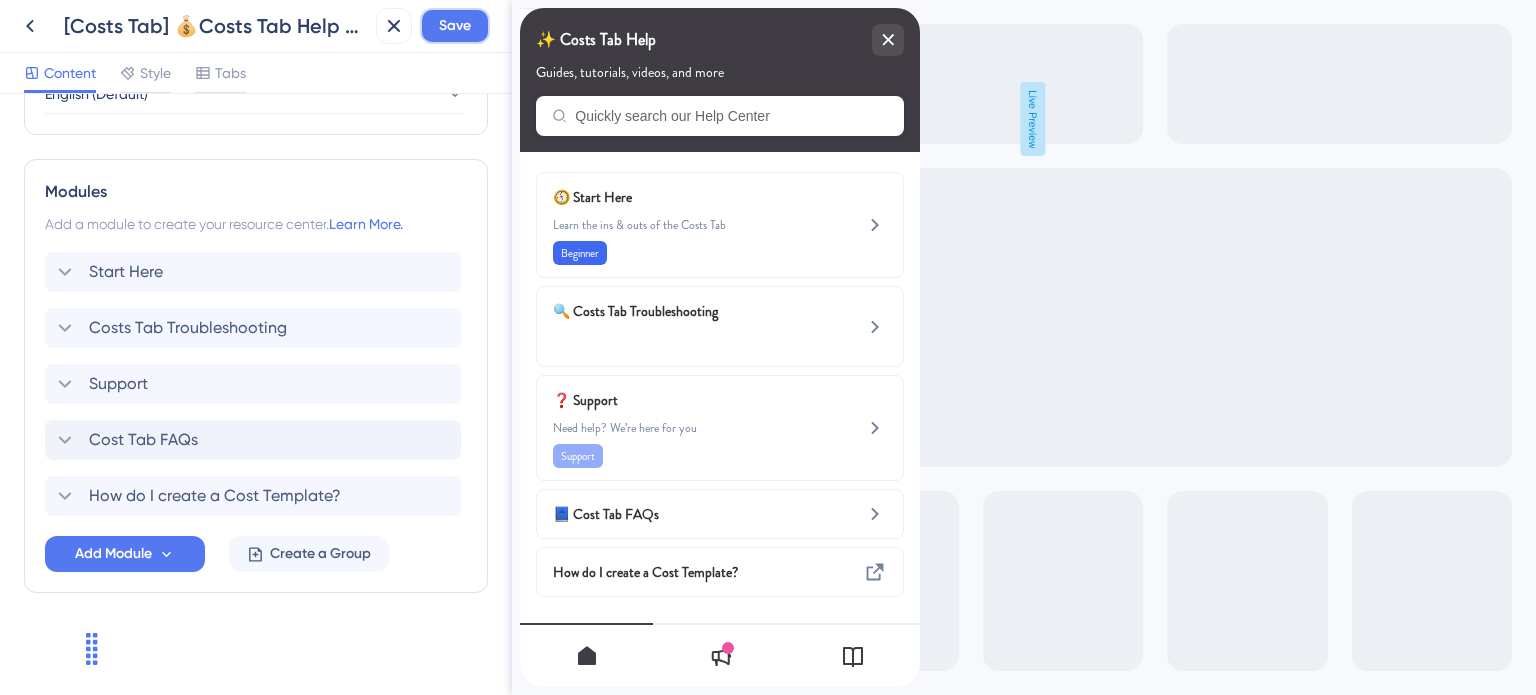 click on "Save" at bounding box center (455, 26) 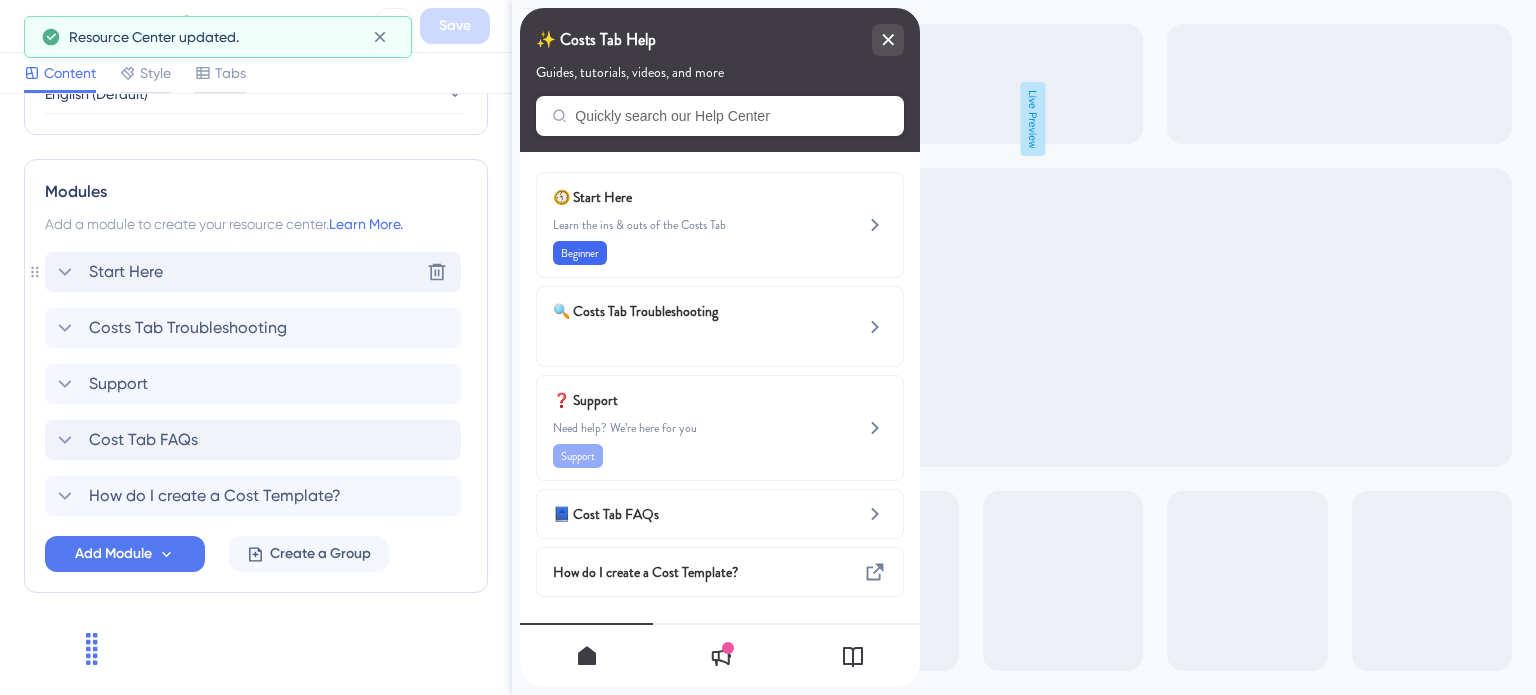 click on "Start Here" at bounding box center [126, 272] 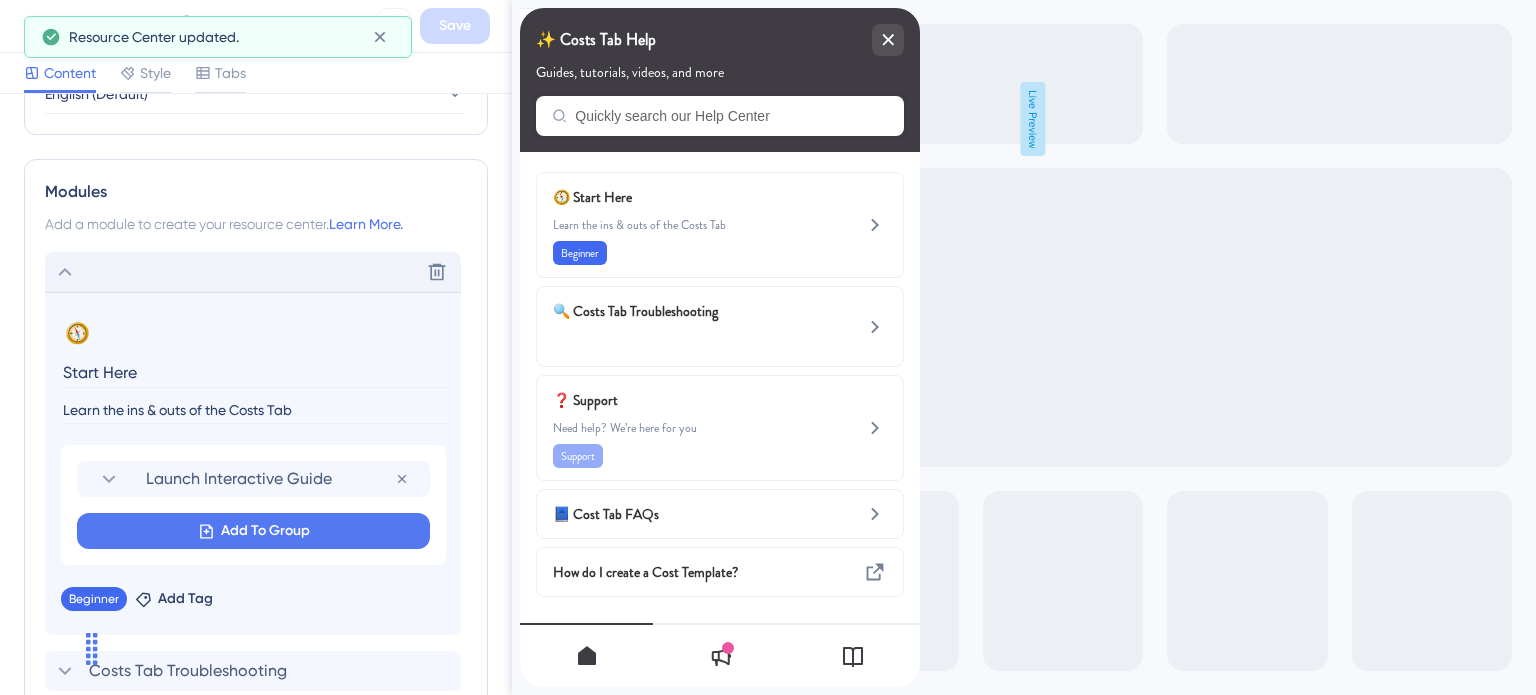 scroll, scrollTop: 1068, scrollLeft: 0, axis: vertical 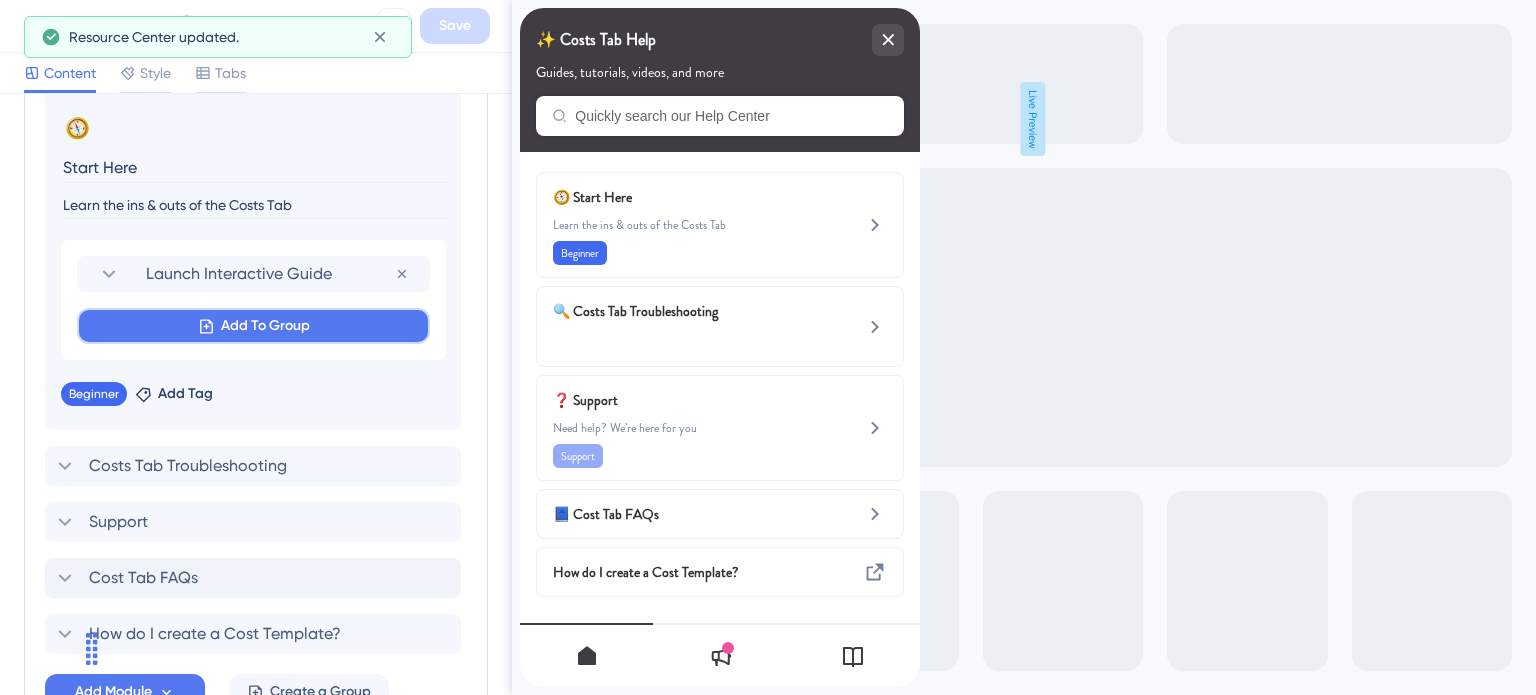 click on "Add To Group" at bounding box center (265, 326) 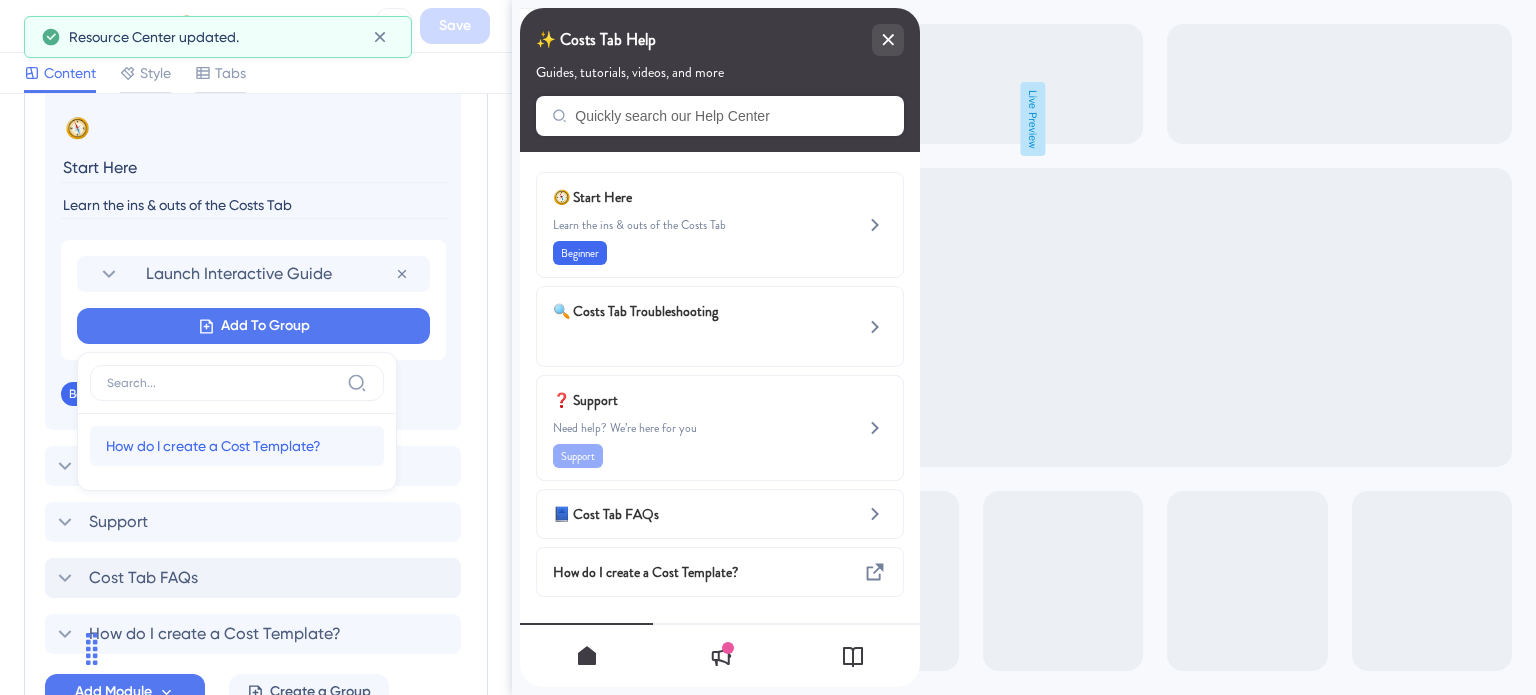 click on "How do I create a Cost Template?" at bounding box center [213, 446] 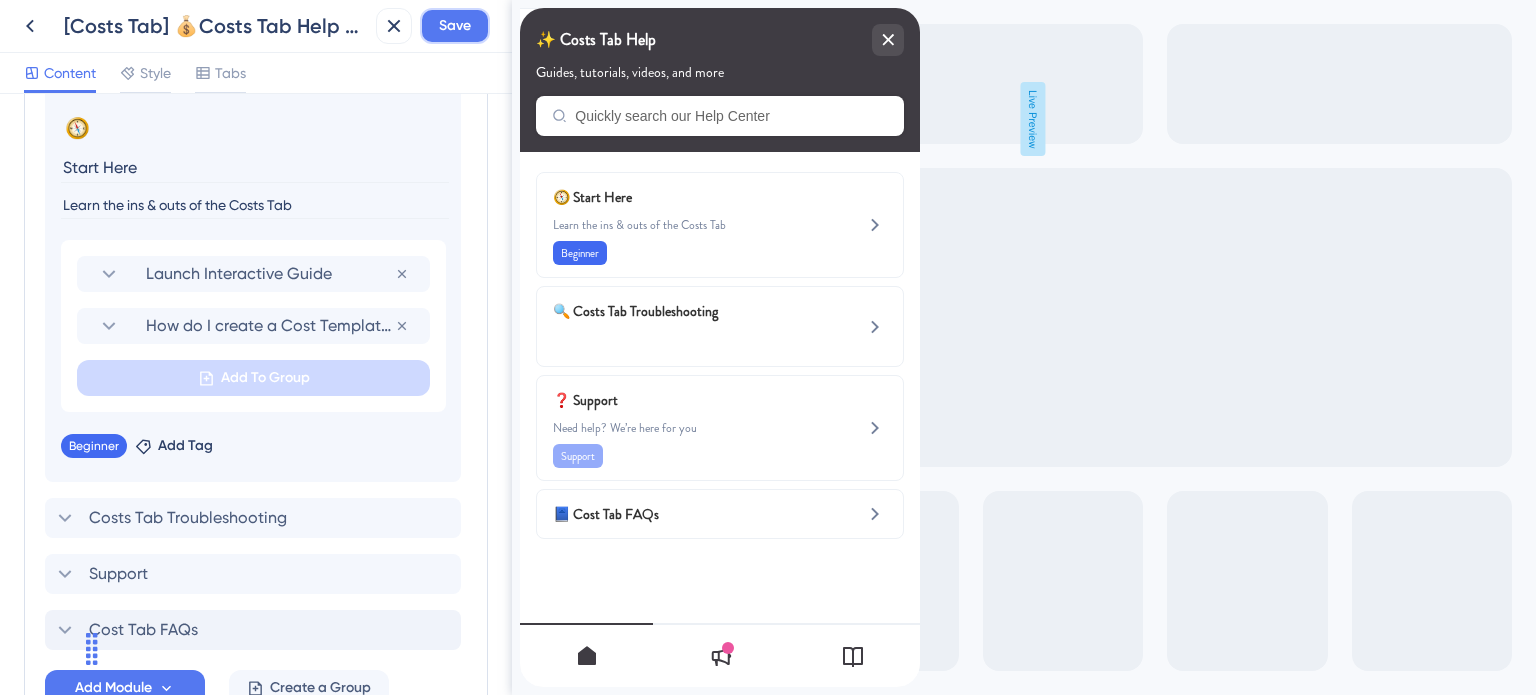 click on "Save" at bounding box center (455, 26) 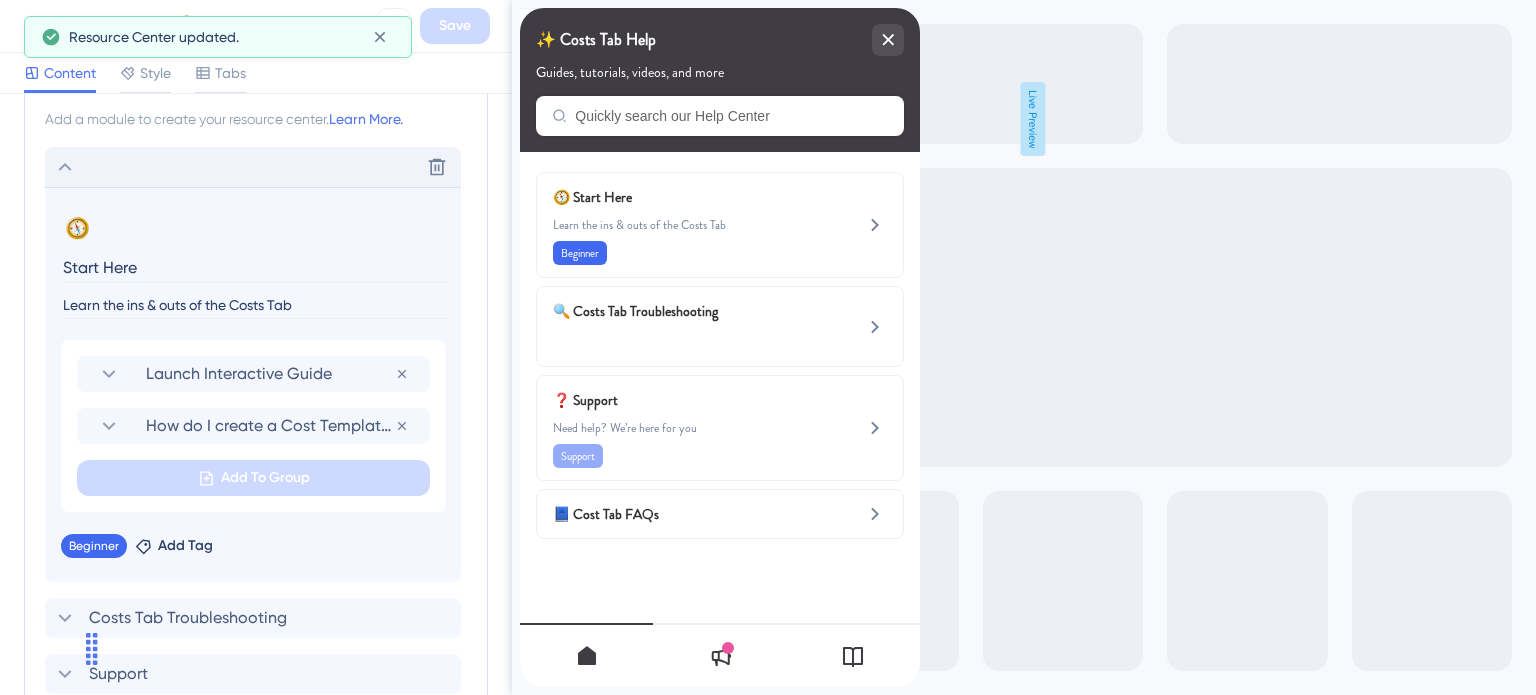 click 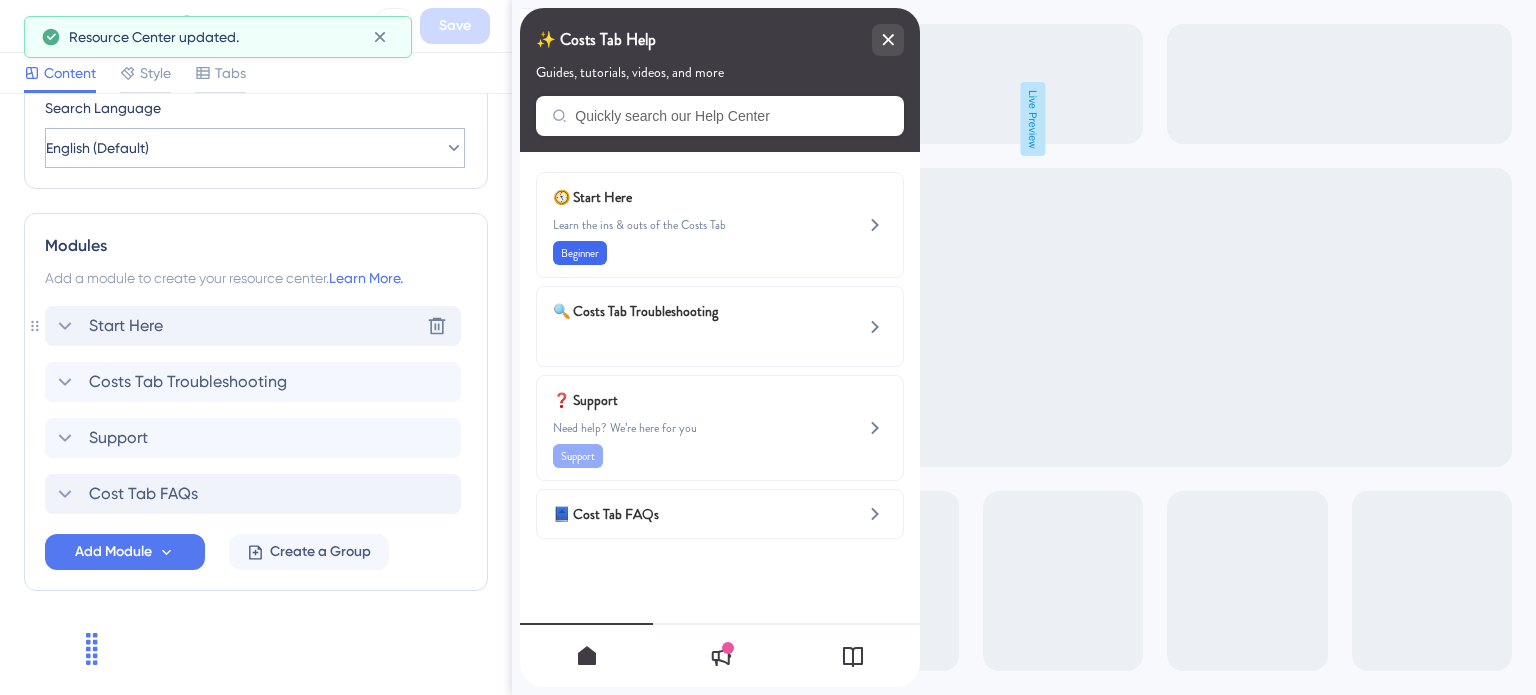 scroll, scrollTop: 807, scrollLeft: 0, axis: vertical 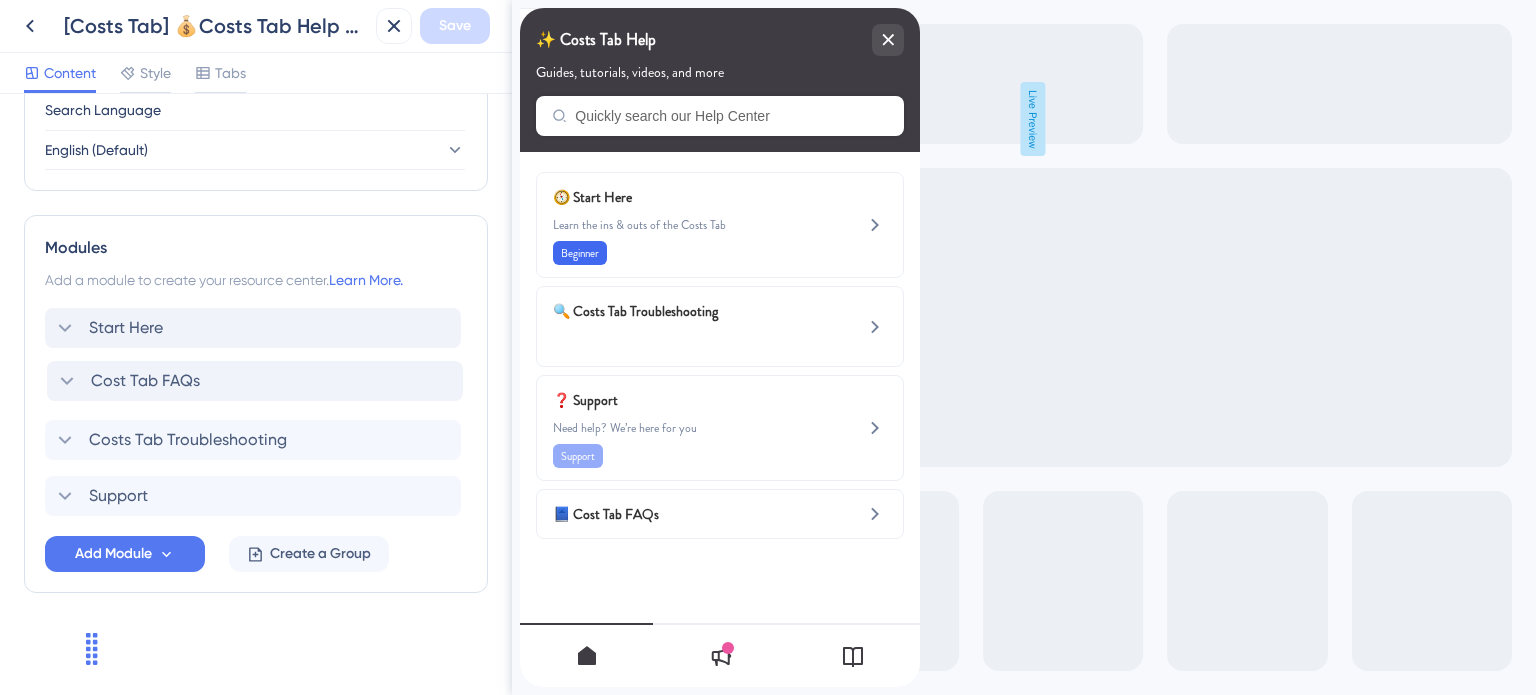 drag, startPoint x: 179, startPoint y: 488, endPoint x: 180, endPoint y: 368, distance: 120.004166 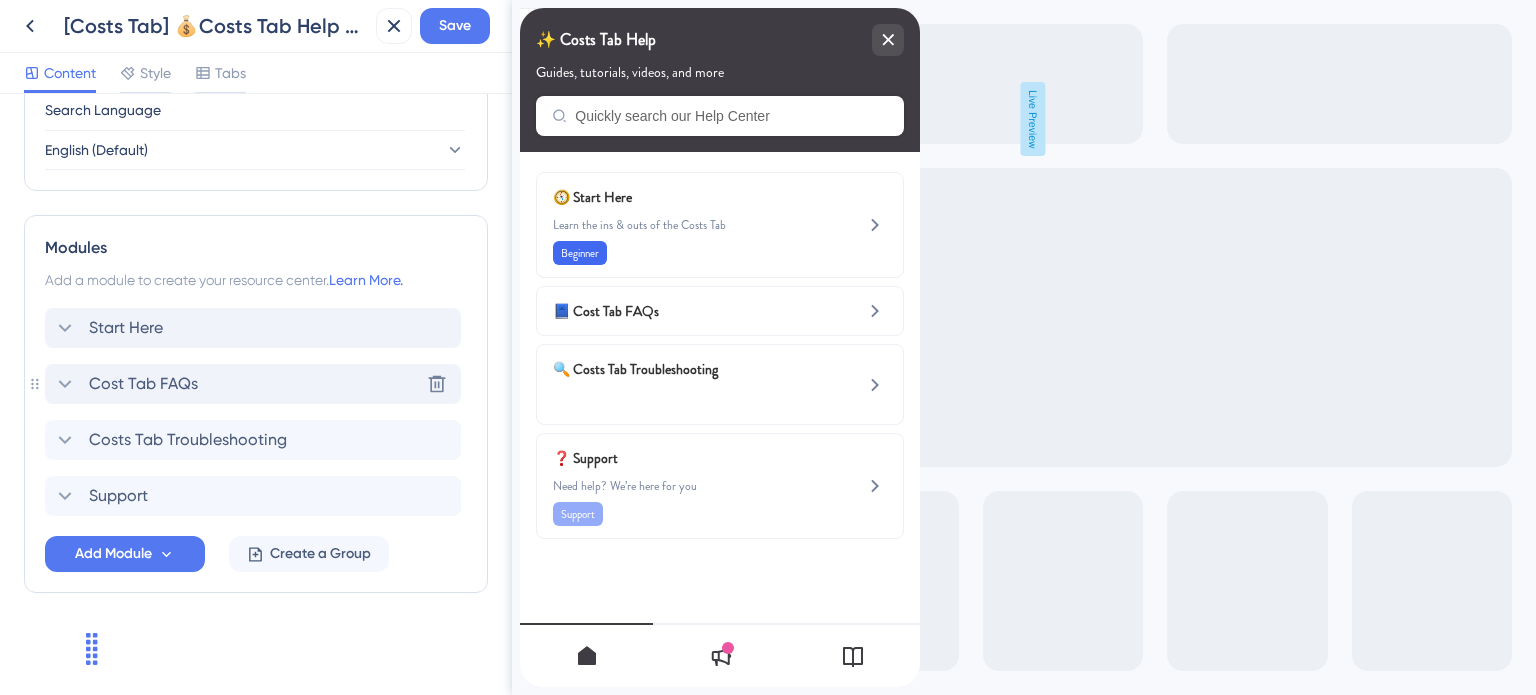 click on "Cost Tab FAQs" at bounding box center [143, 384] 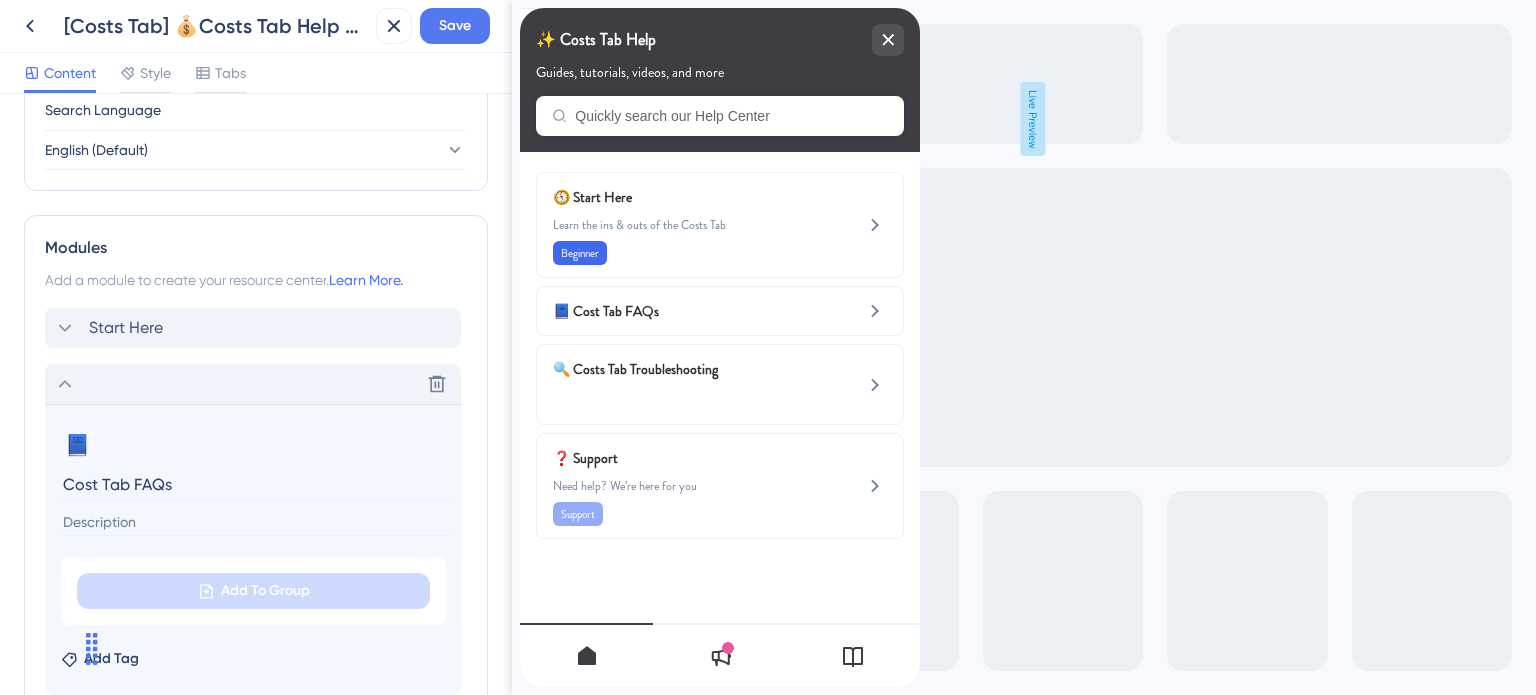 click at bounding box center (255, 522) 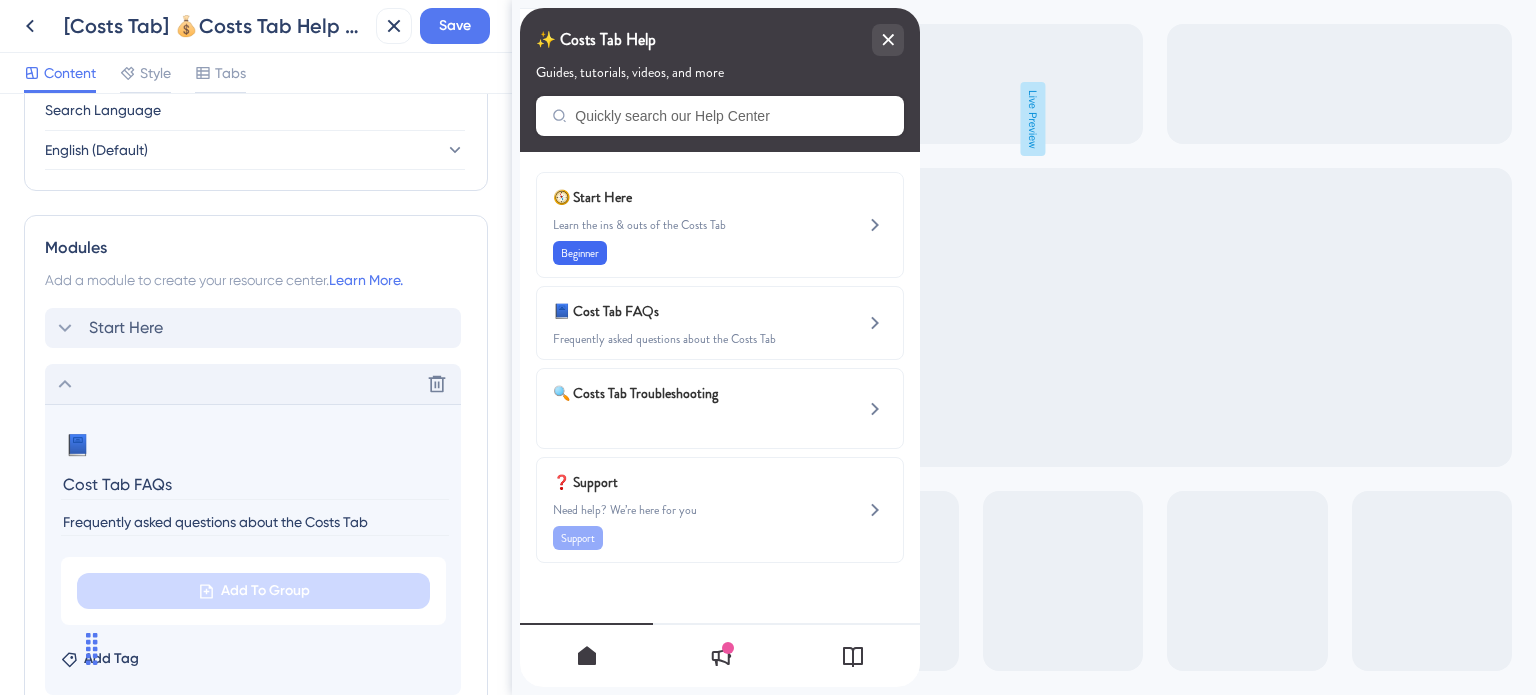 type on "Frequently asked questions about the Costs Tab" 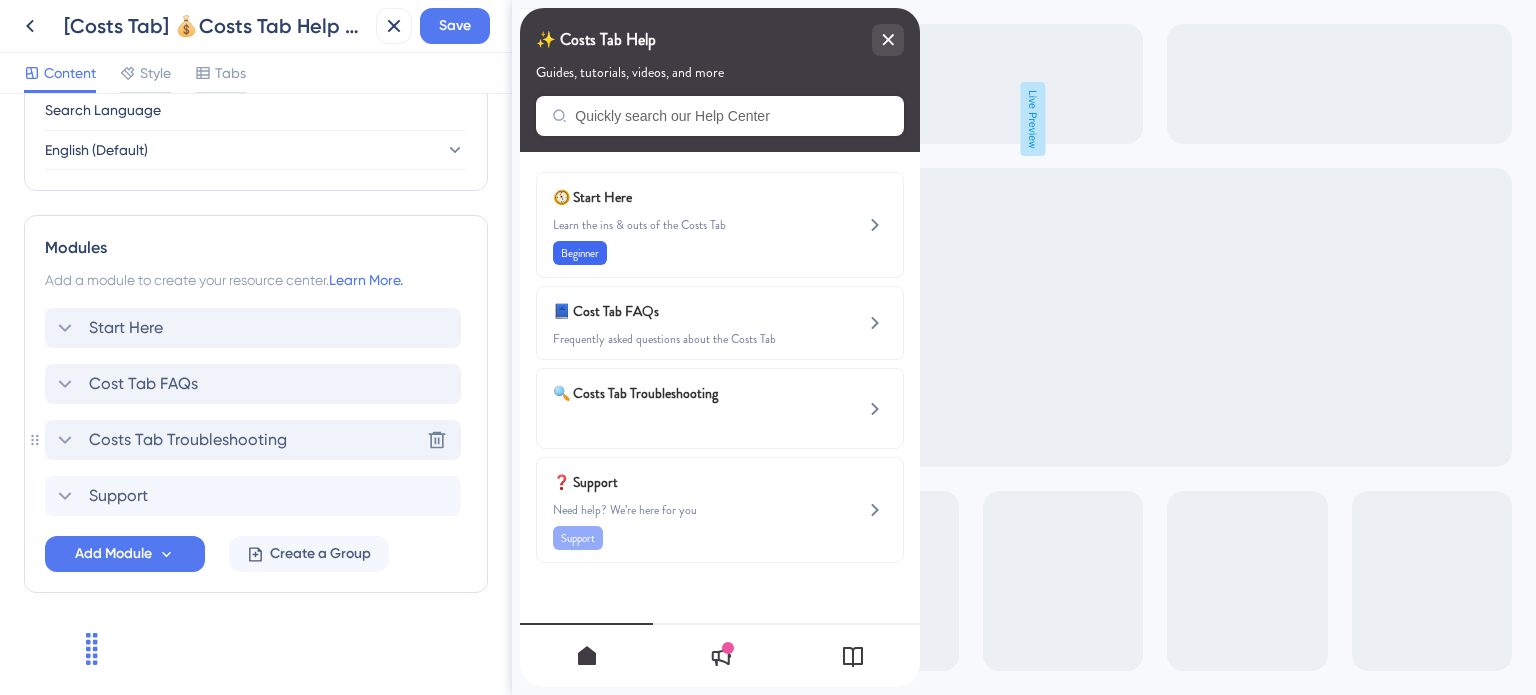click on "Costs Tab Troubleshooting" at bounding box center (188, 440) 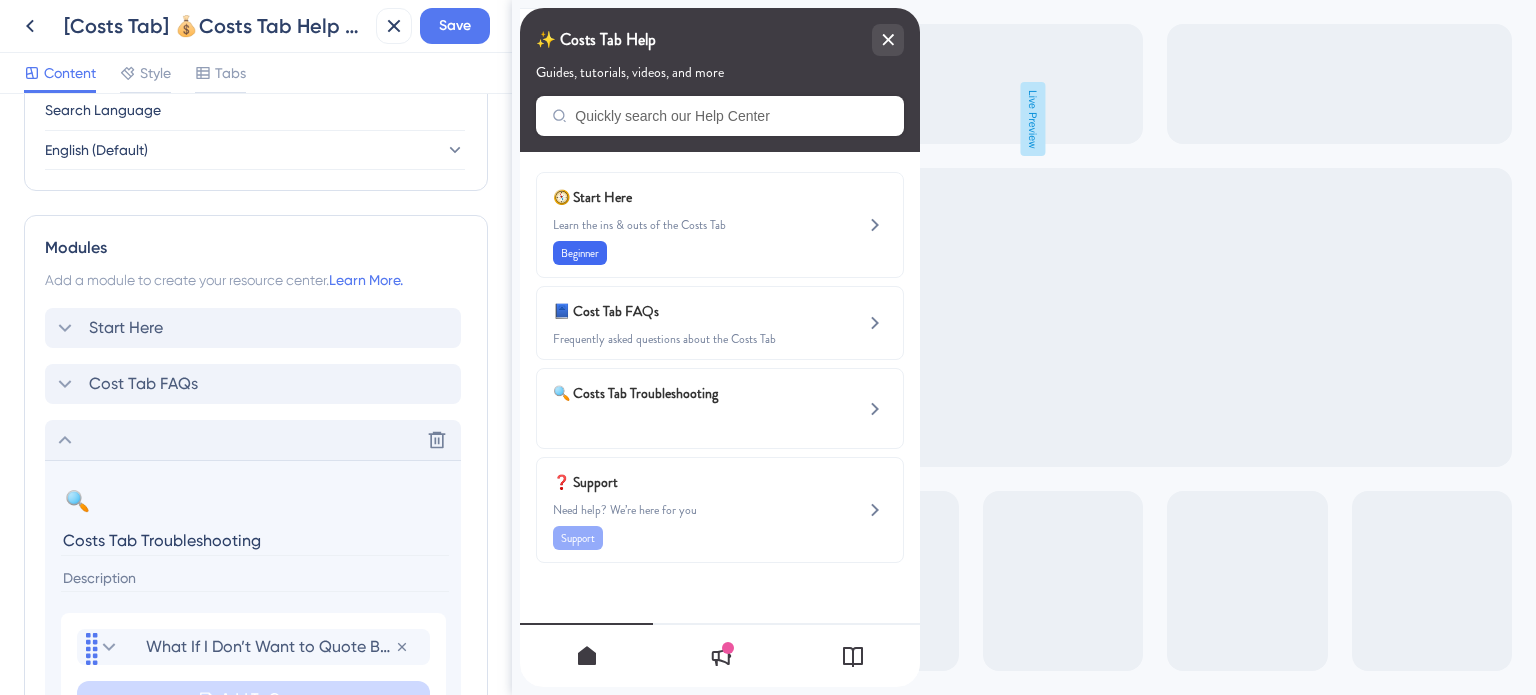 click at bounding box center (255, 578) 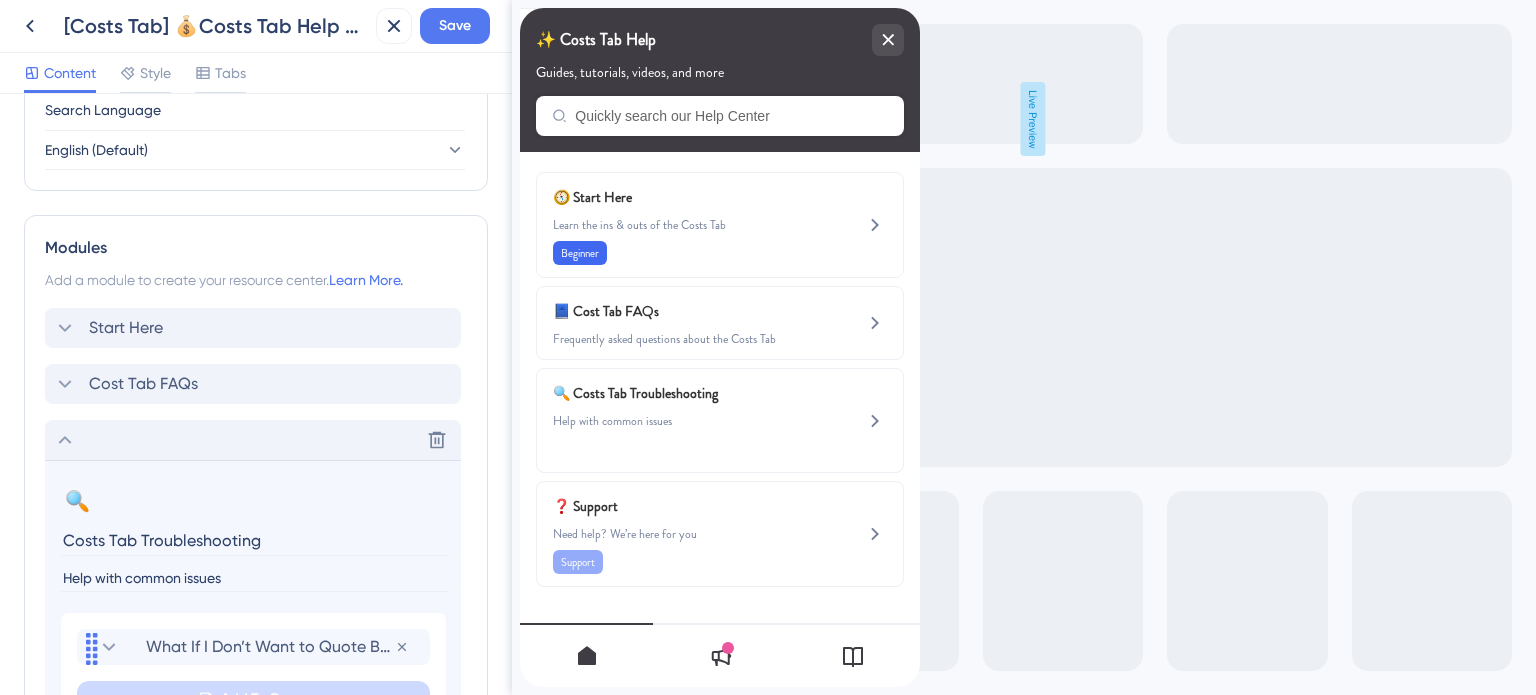 type on "Help with common issues" 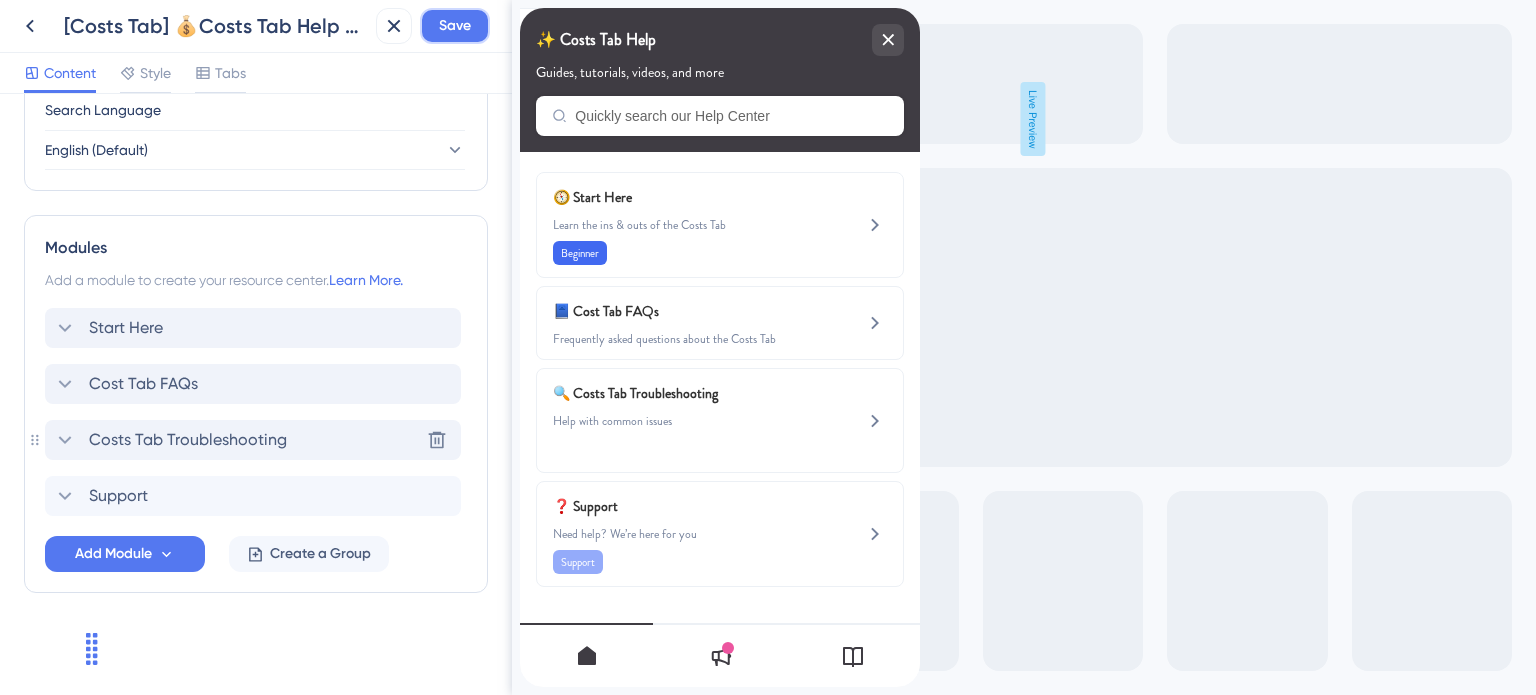 click on "Save" at bounding box center (455, 26) 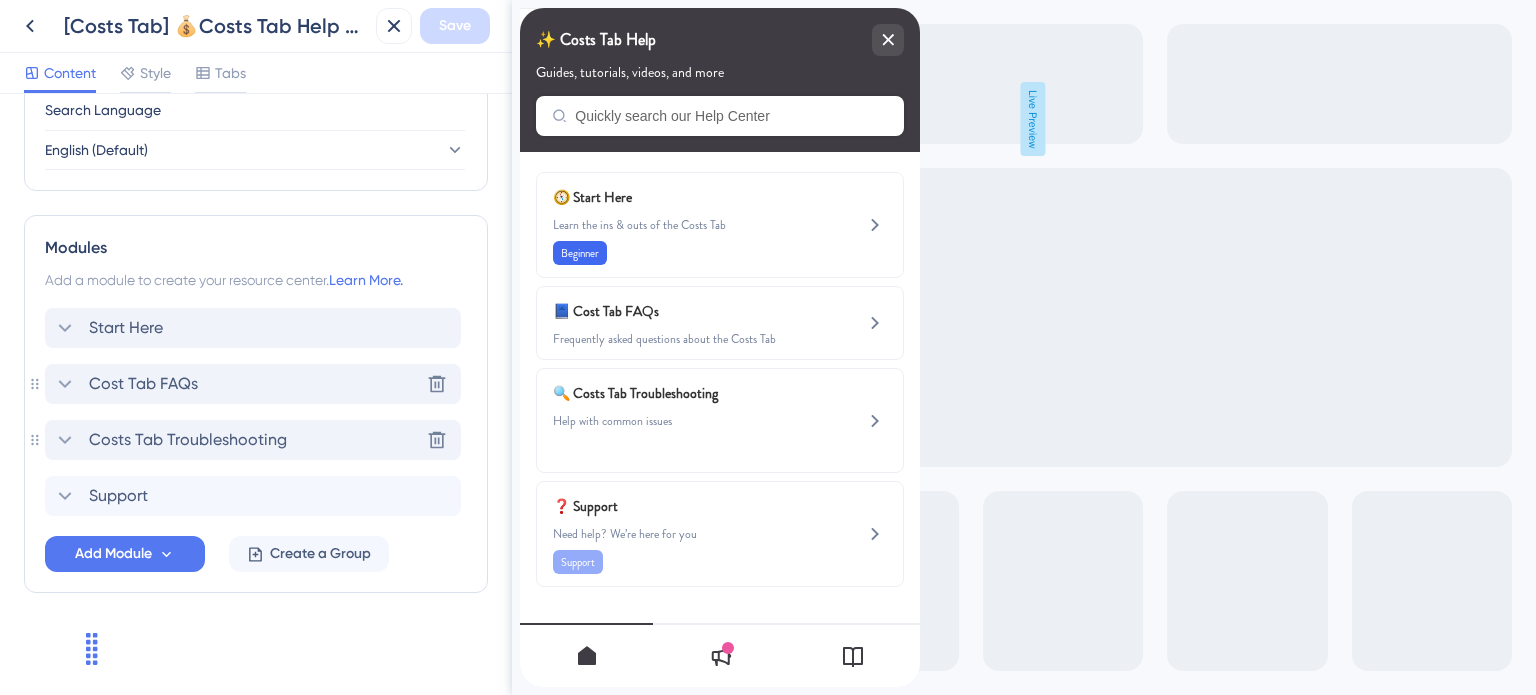 click on "Cost Tab FAQs" at bounding box center (143, 384) 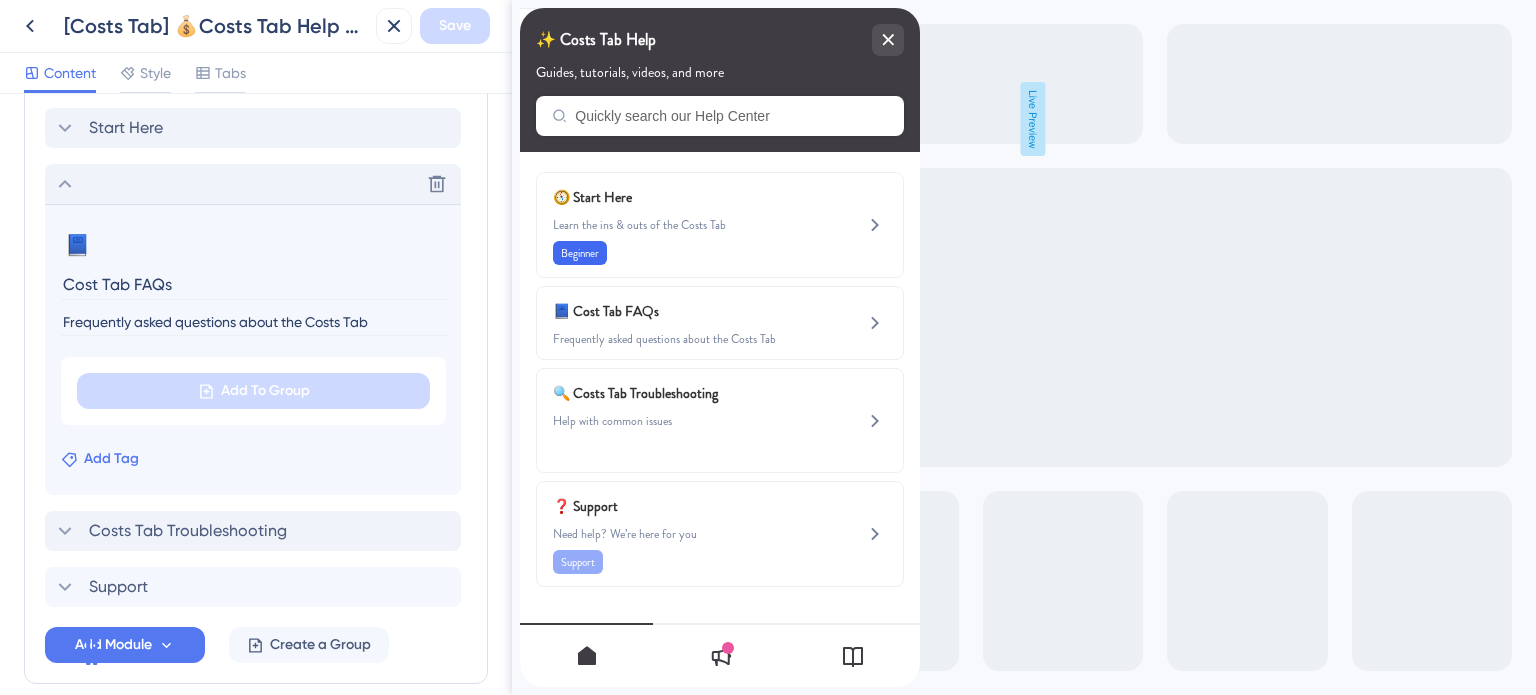 click on "Add Tag" at bounding box center (111, 459) 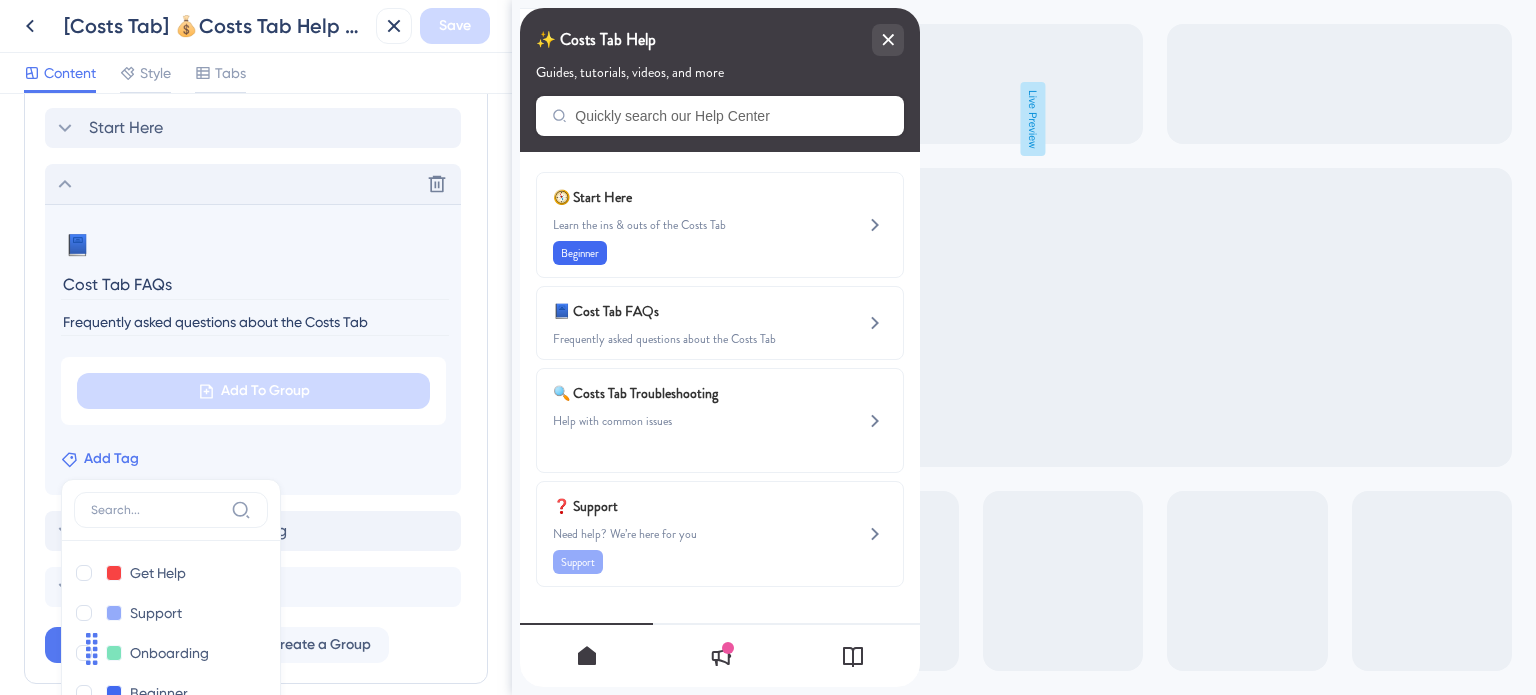 scroll, scrollTop: 1291, scrollLeft: 0, axis: vertical 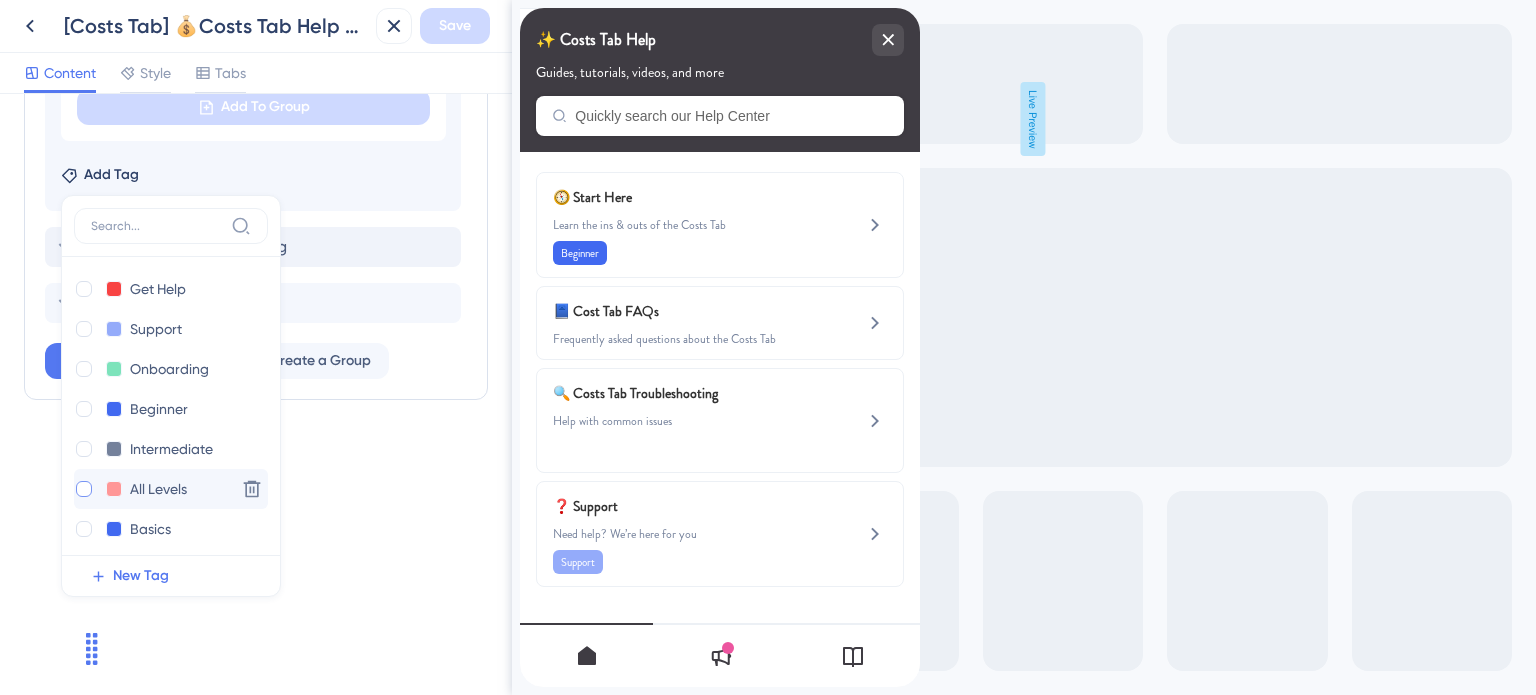 click at bounding box center (84, 489) 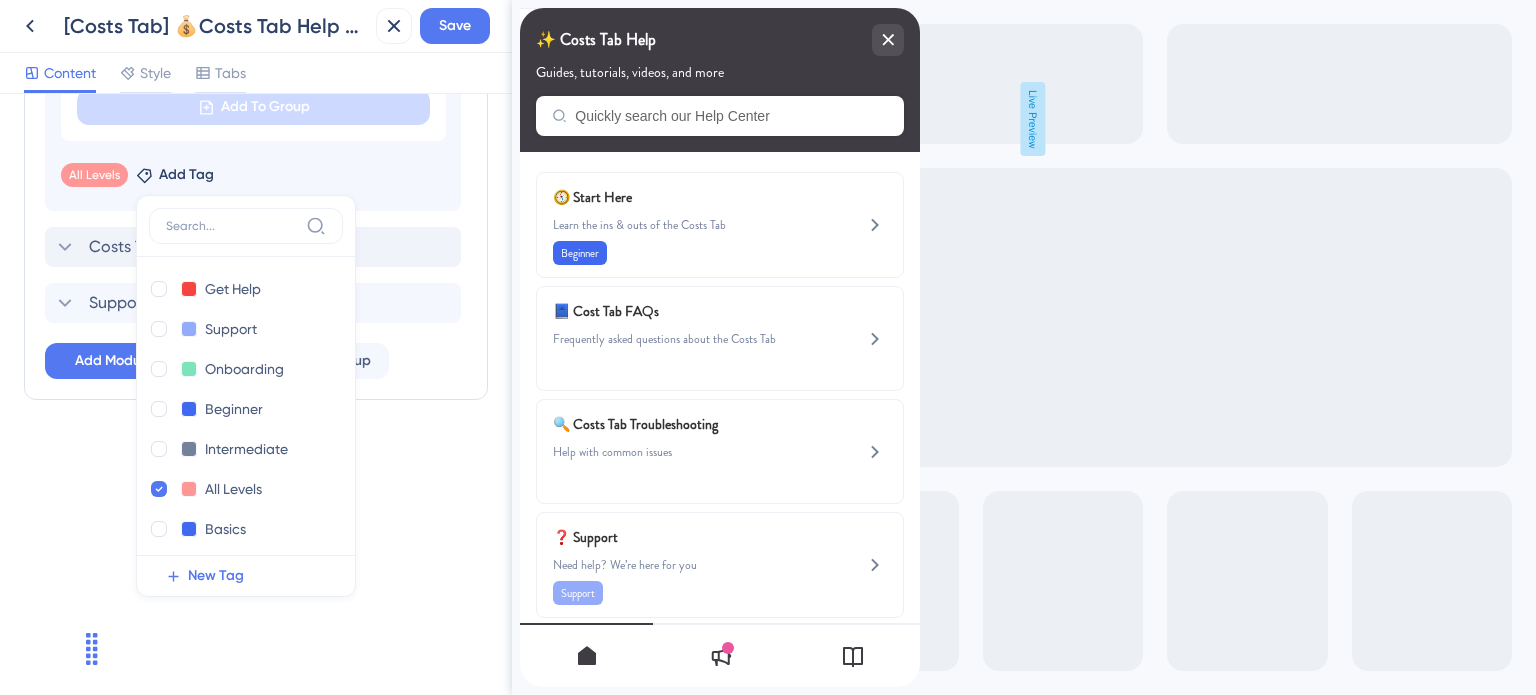 click on "Resource Center Header Title ✨ Costs Tab Help 12 ✨ Costs Tab Help Subtitle Guides, tutorials, videos, and more 1 Search Function Search Bar Search Bar Placeholder Quickly search our Help Center No Search Result Message No matching results... Open in New Tab Message Open in a new tab 3 Bring search results from a Knowledge Base Connect with UserGuiding Domain https://safariportal.help.userguiding.com/api/search?kb_id=10302&lang_code=en Search Language English (Default) Modules Add a module to create your resource center.  Learn More. Start Here Delete 📘 Change emoji Remove emoji Cost Tab FAQs Frequently asked questions about the Costs Tab Add To Group All Levels Remove Add Tag Get Help Get Help Delete Support Support Delete Onboarding Onboarding Delete Beginner Beginner Delete Intermediate Intermediate Delete All Levels All Levels Delete Basics Basics Delete What's New What's New Delete Branding Branding Delete Troubleshoot Troubleshoot Delete Making Changes Making Changes Delete Options Options Delete" at bounding box center (256, 394) 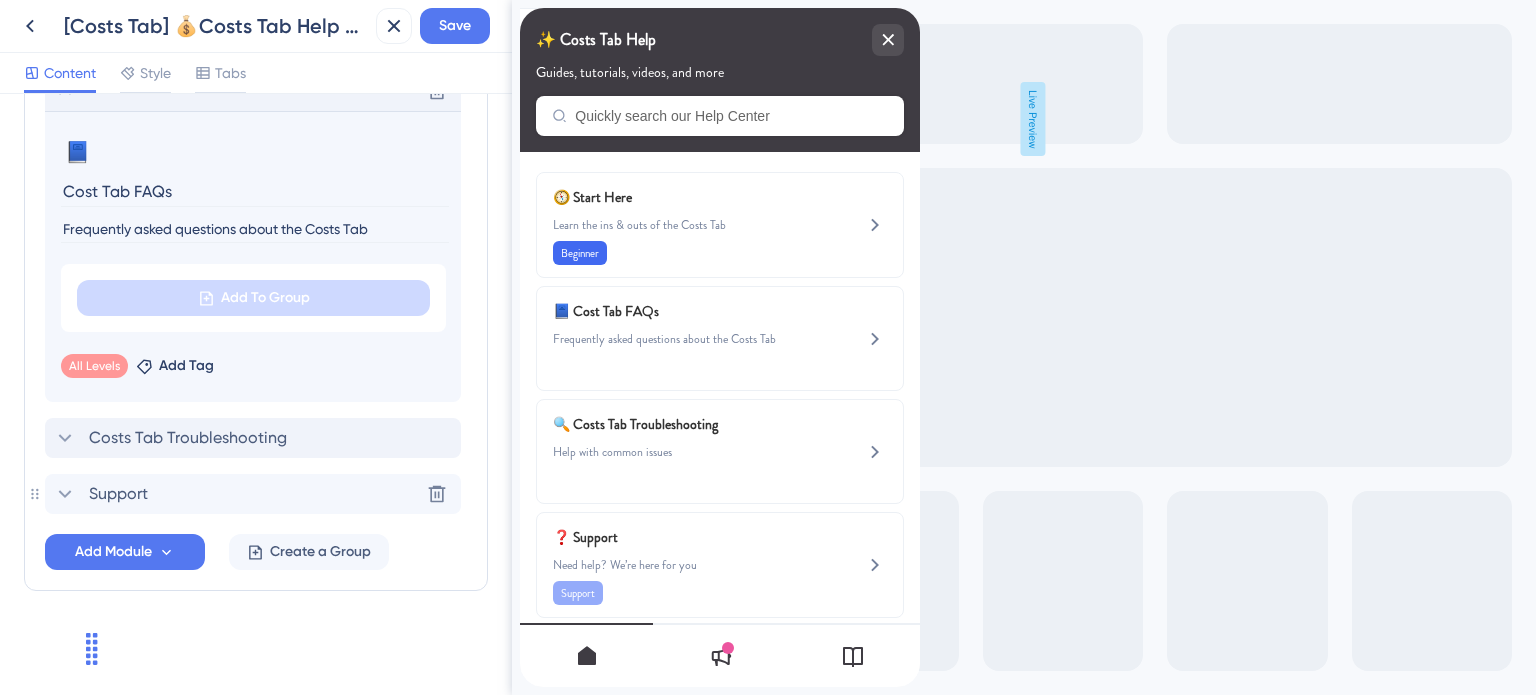 scroll, scrollTop: 1098, scrollLeft: 0, axis: vertical 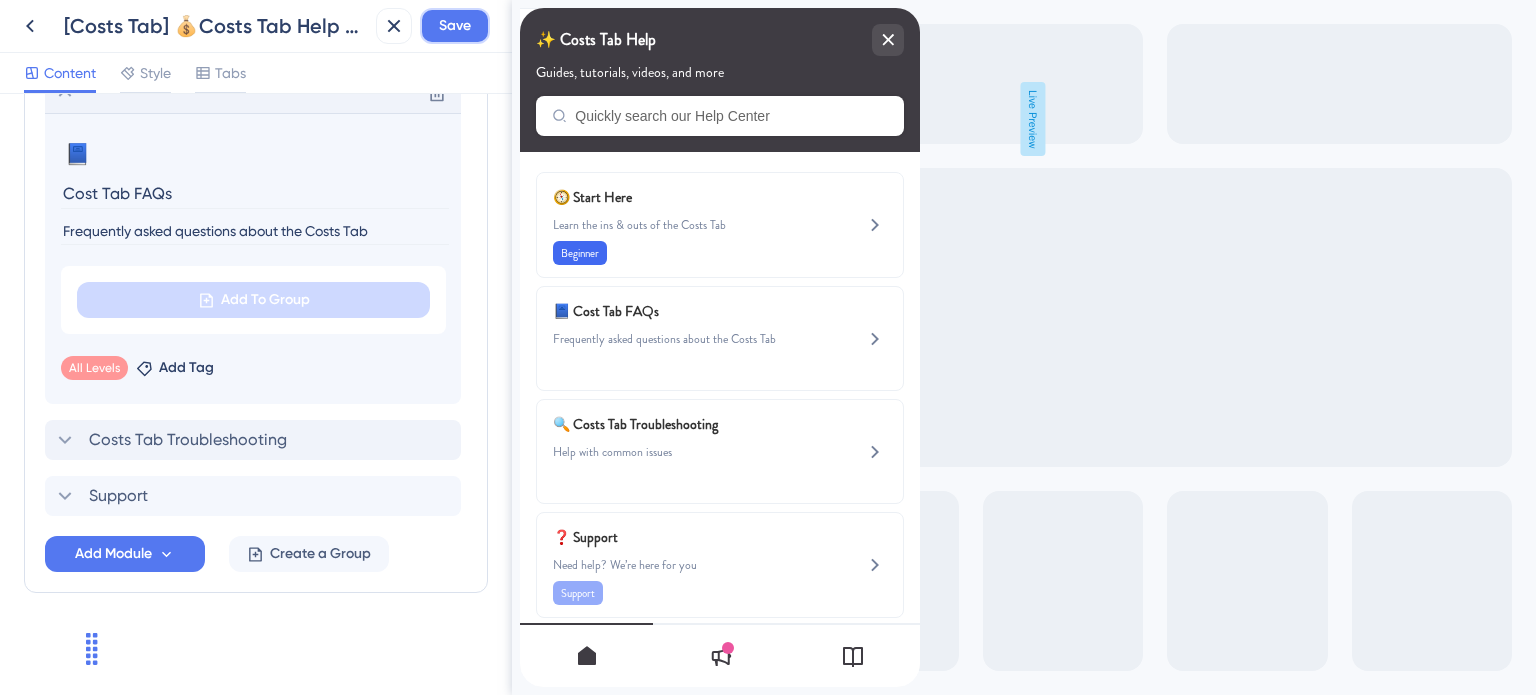 click on "Save" at bounding box center (455, 26) 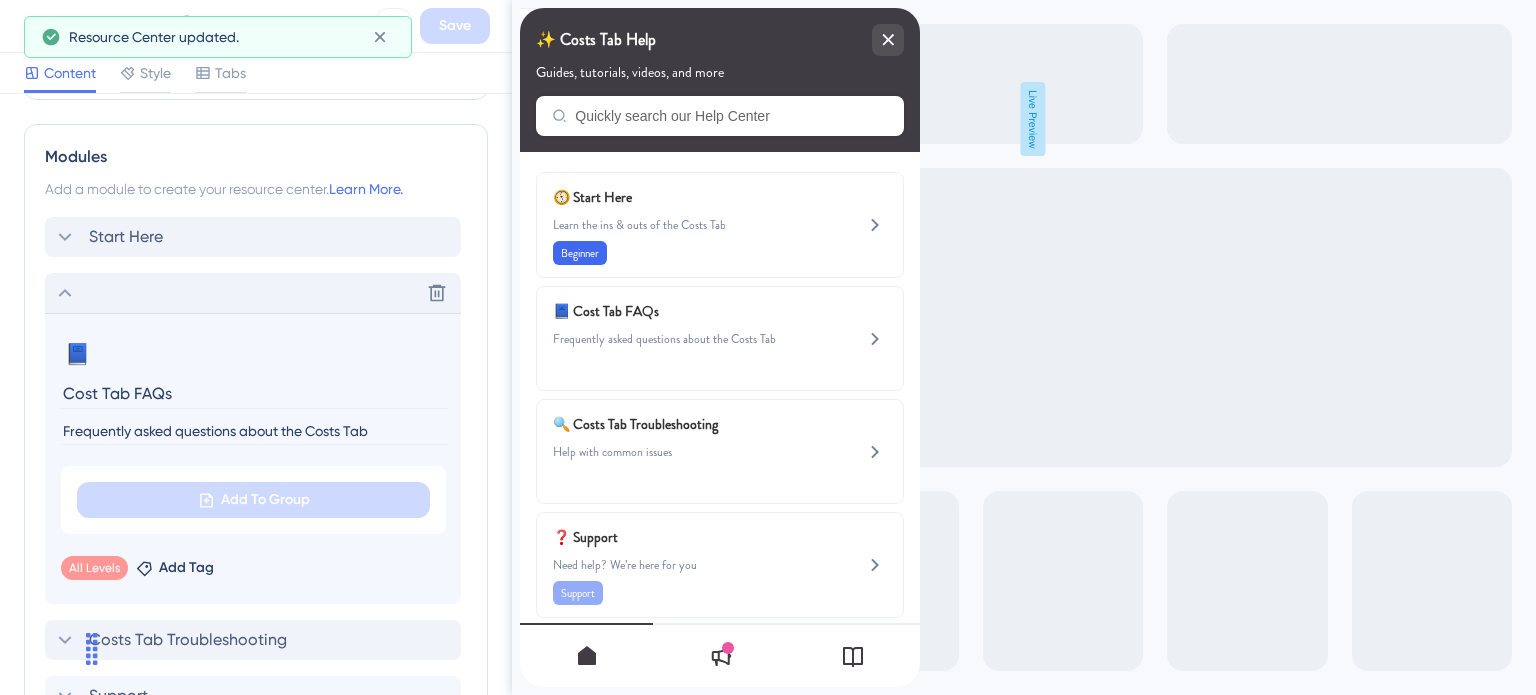 click 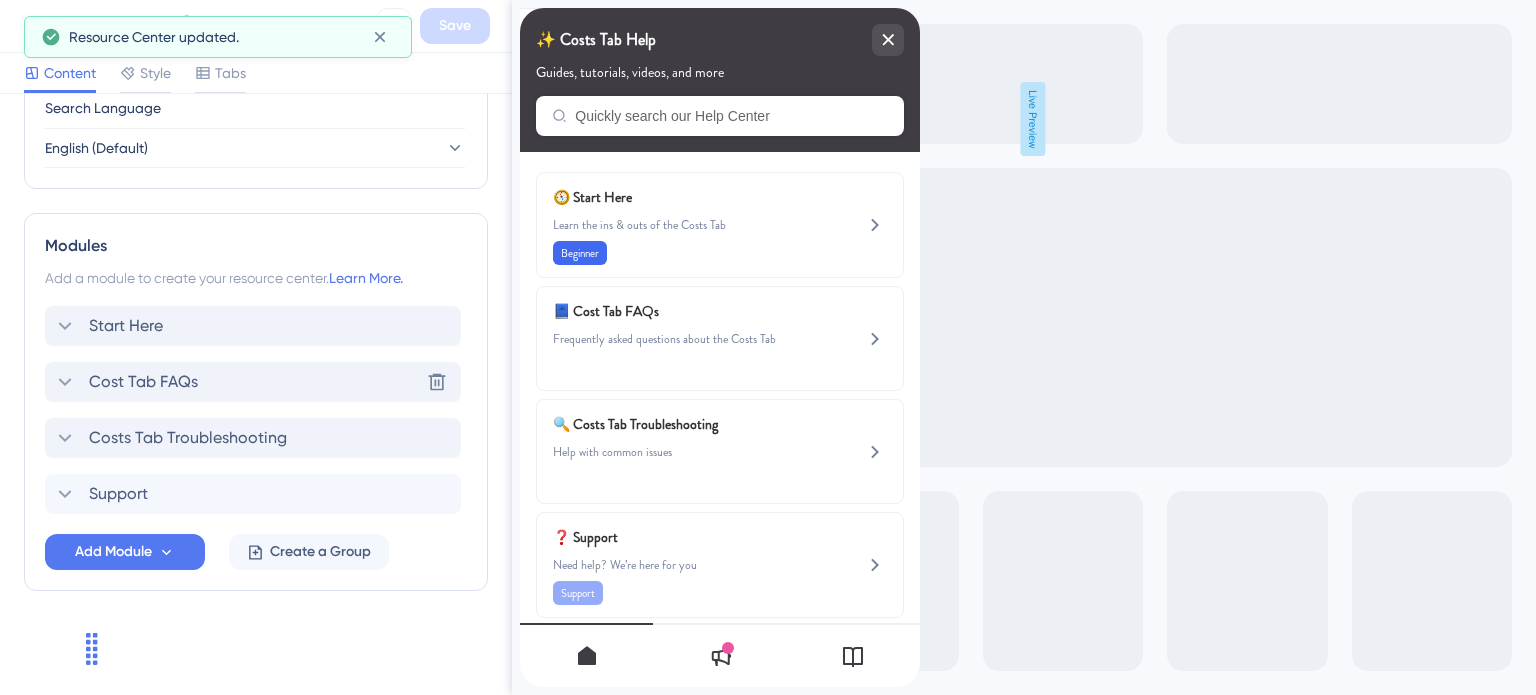 scroll, scrollTop: 807, scrollLeft: 0, axis: vertical 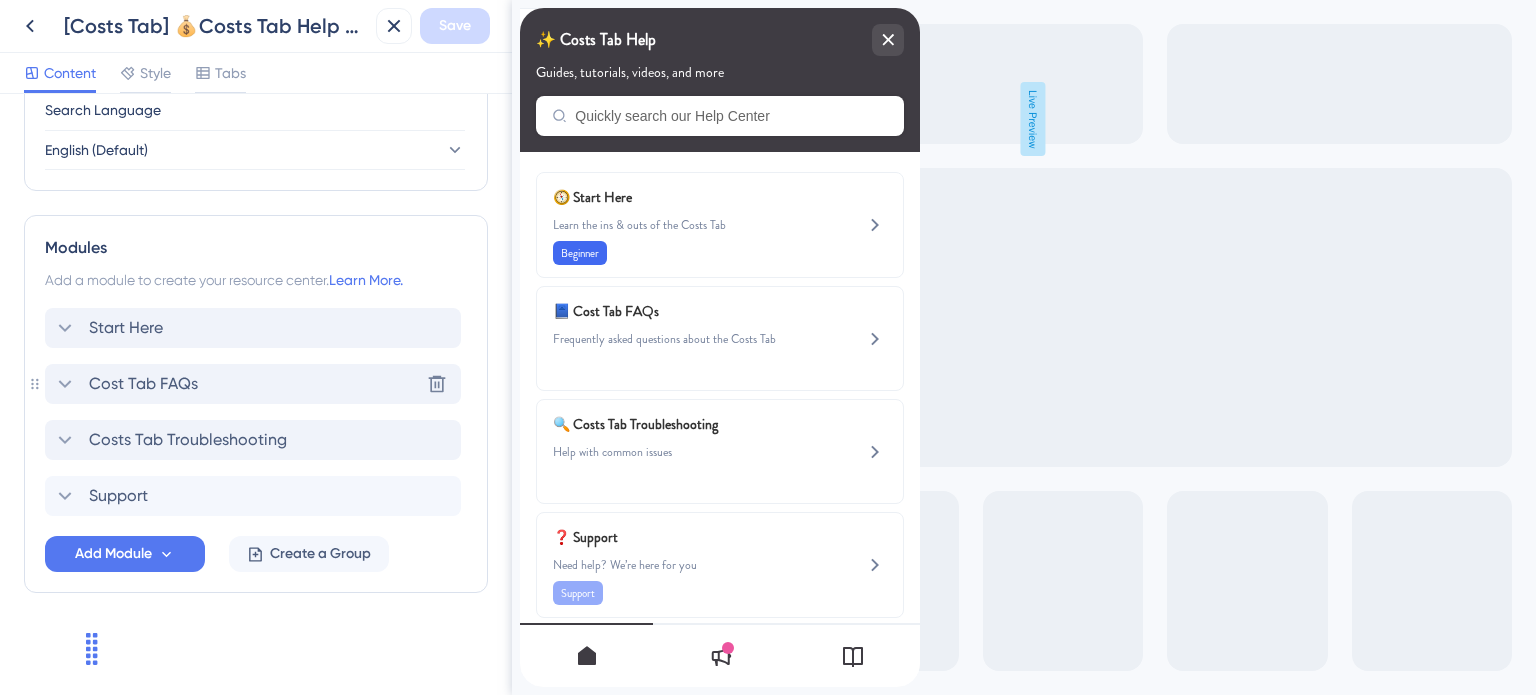 click on "Cost Tab FAQs Delete" at bounding box center (253, 384) 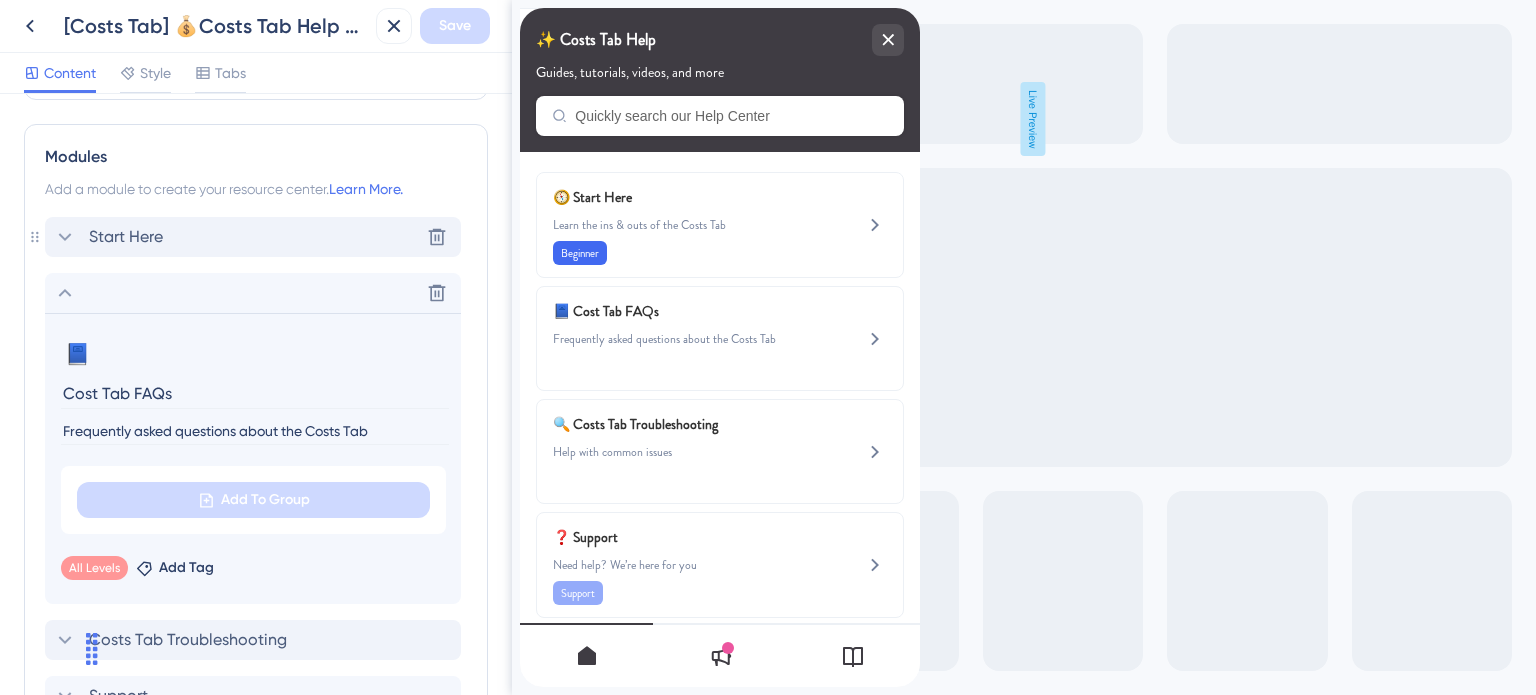 click on "Start Here" at bounding box center (126, 237) 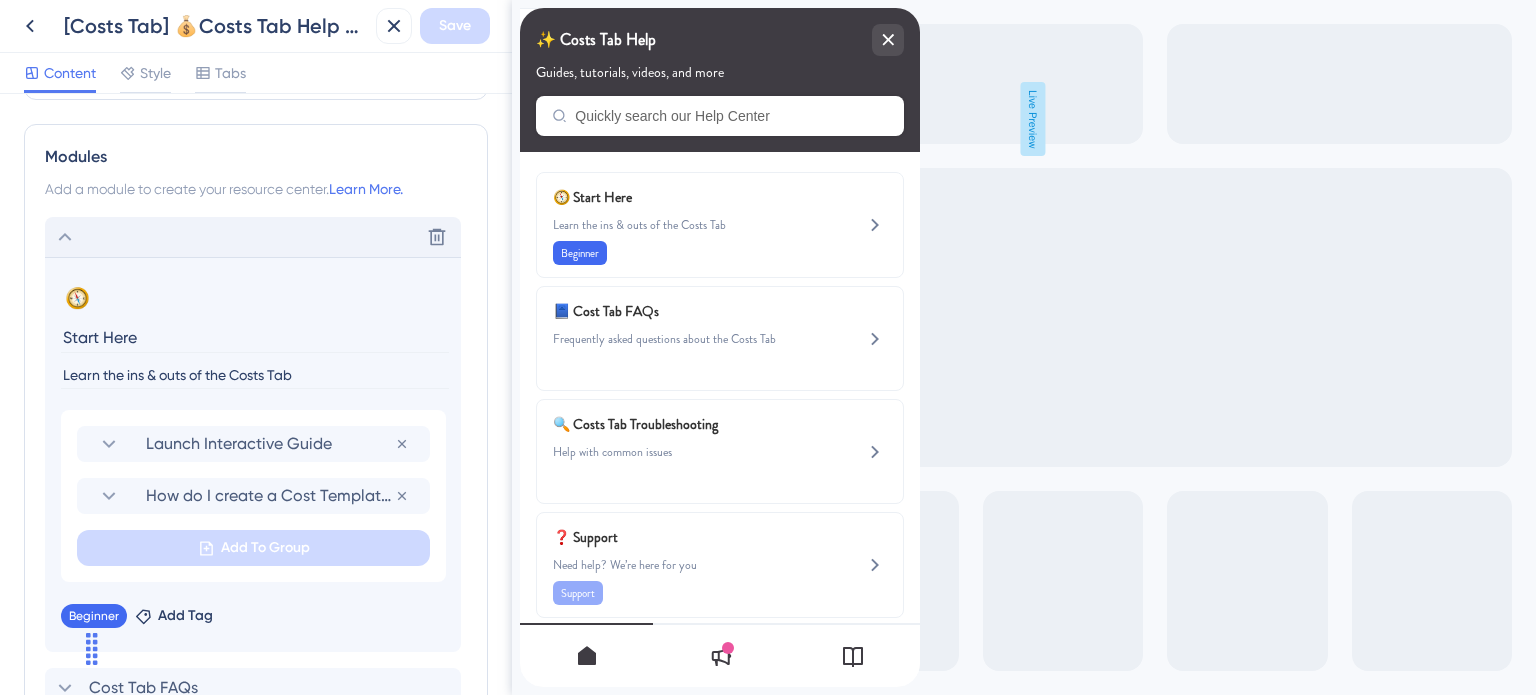 click 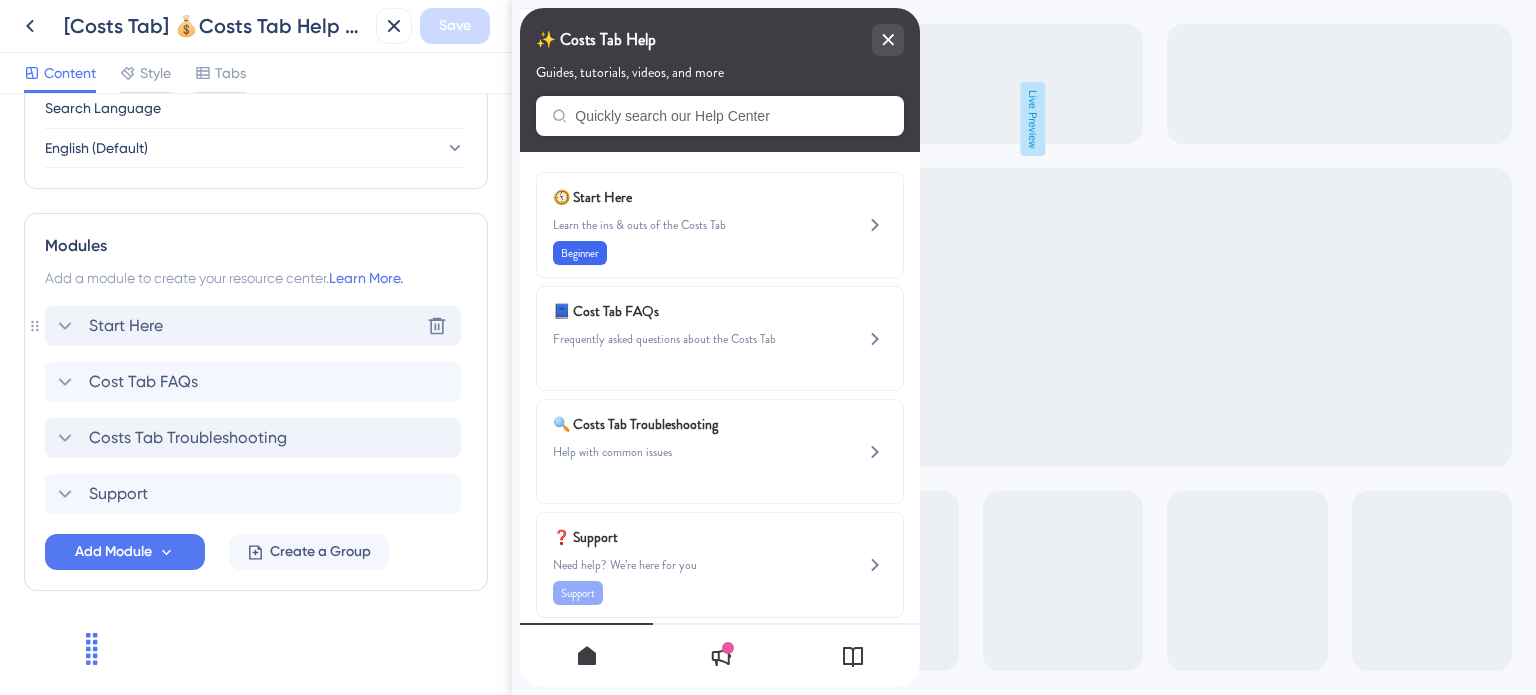 scroll, scrollTop: 807, scrollLeft: 0, axis: vertical 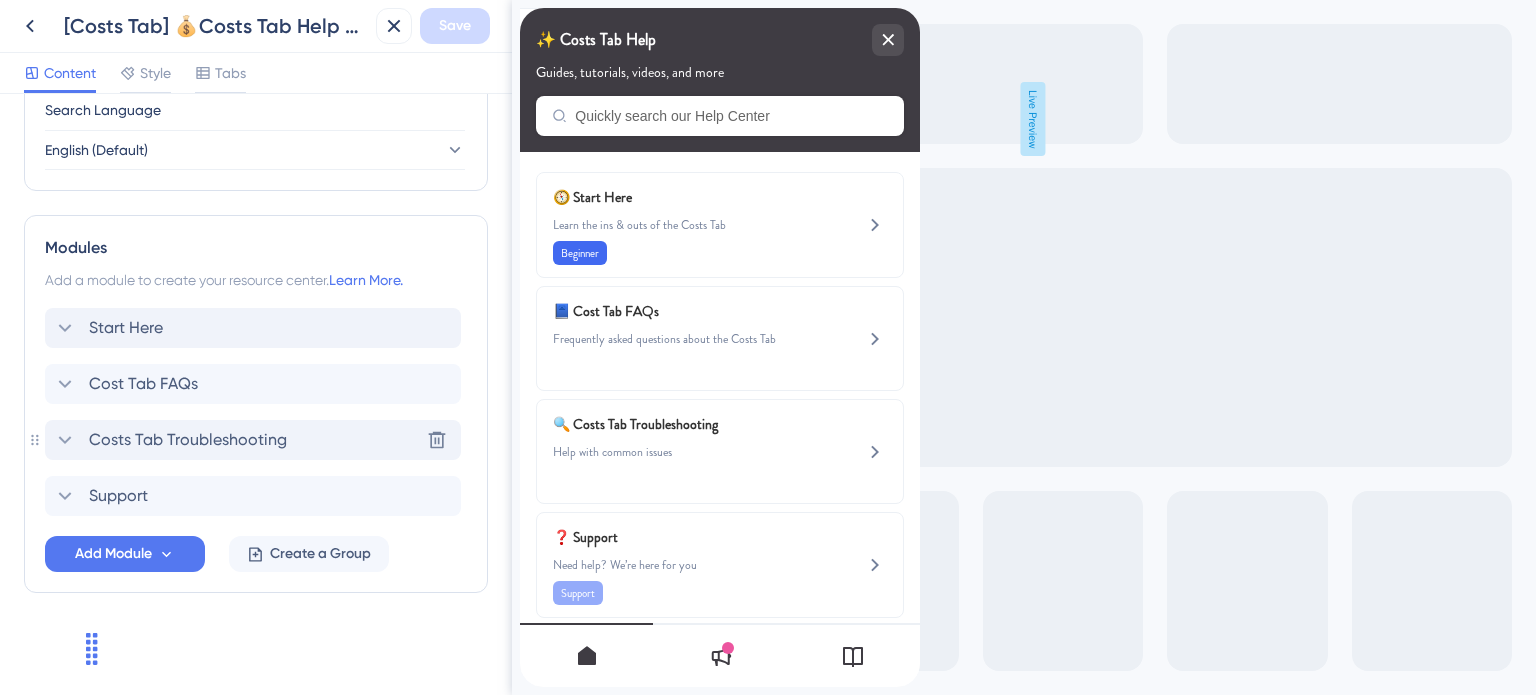 click on "Costs Tab Troubleshooting" at bounding box center [188, 440] 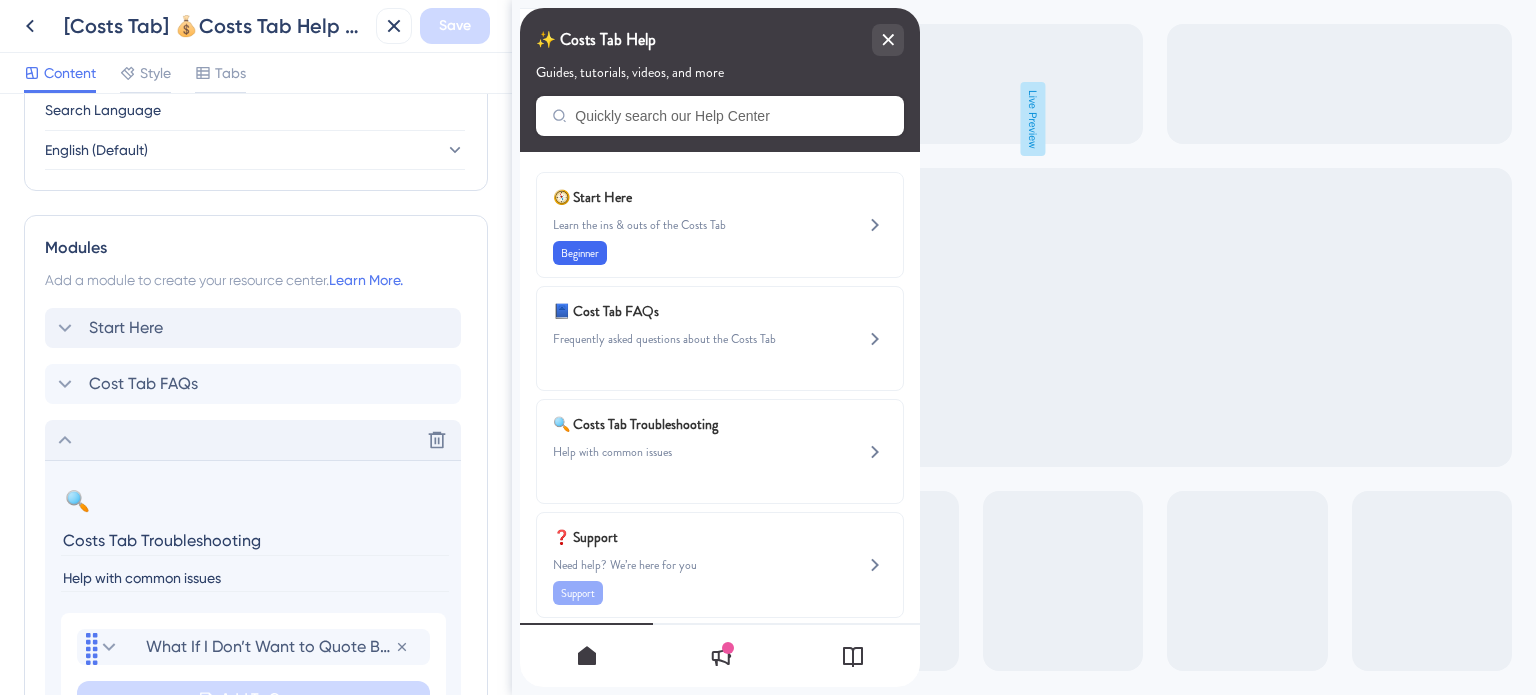 scroll, scrollTop: 898, scrollLeft: 0, axis: vertical 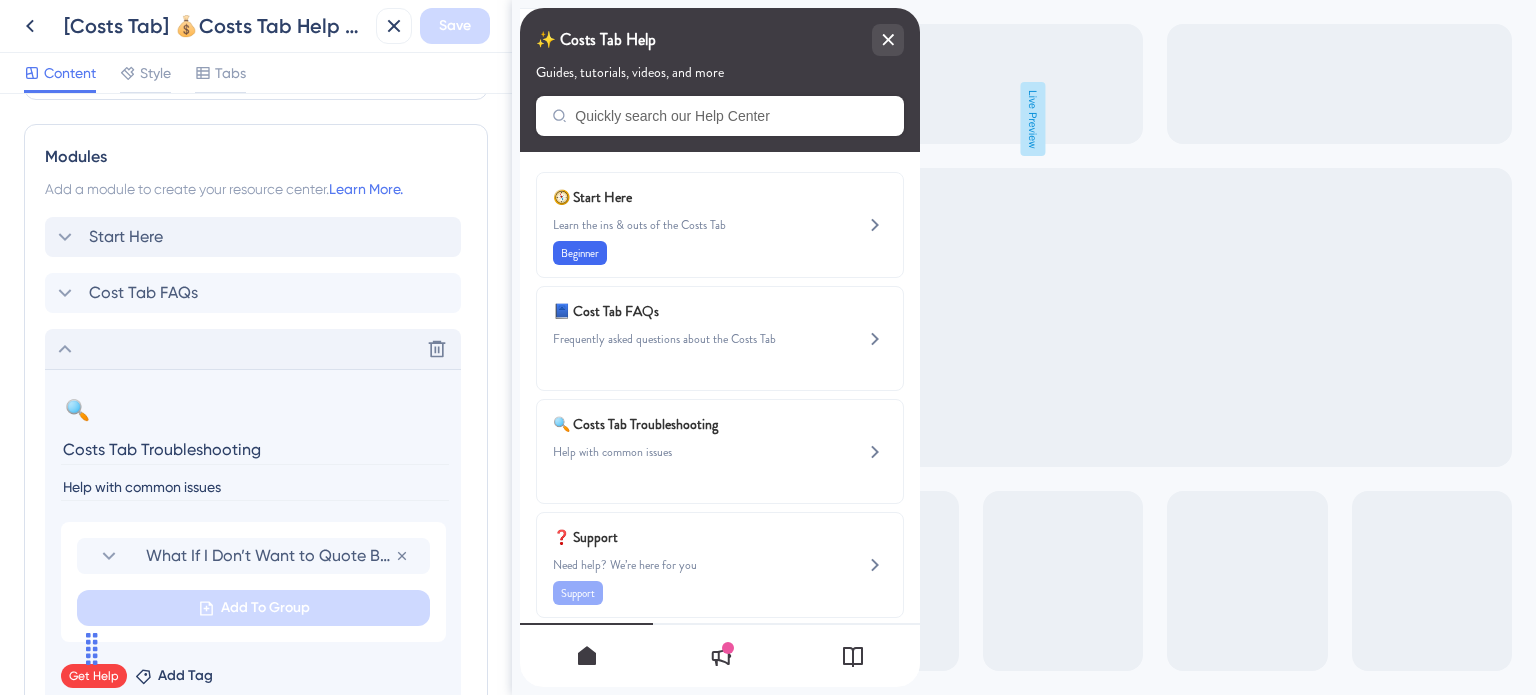 click 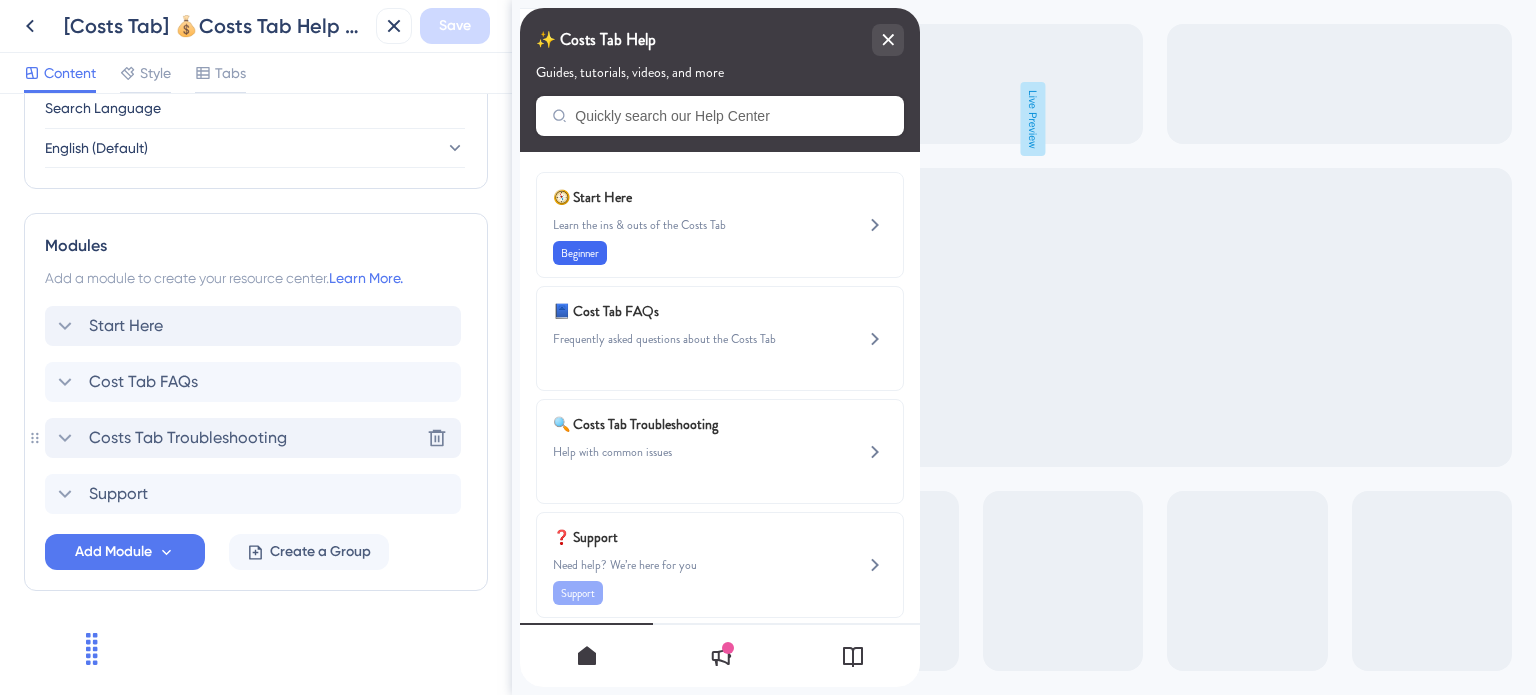 scroll, scrollTop: 807, scrollLeft: 0, axis: vertical 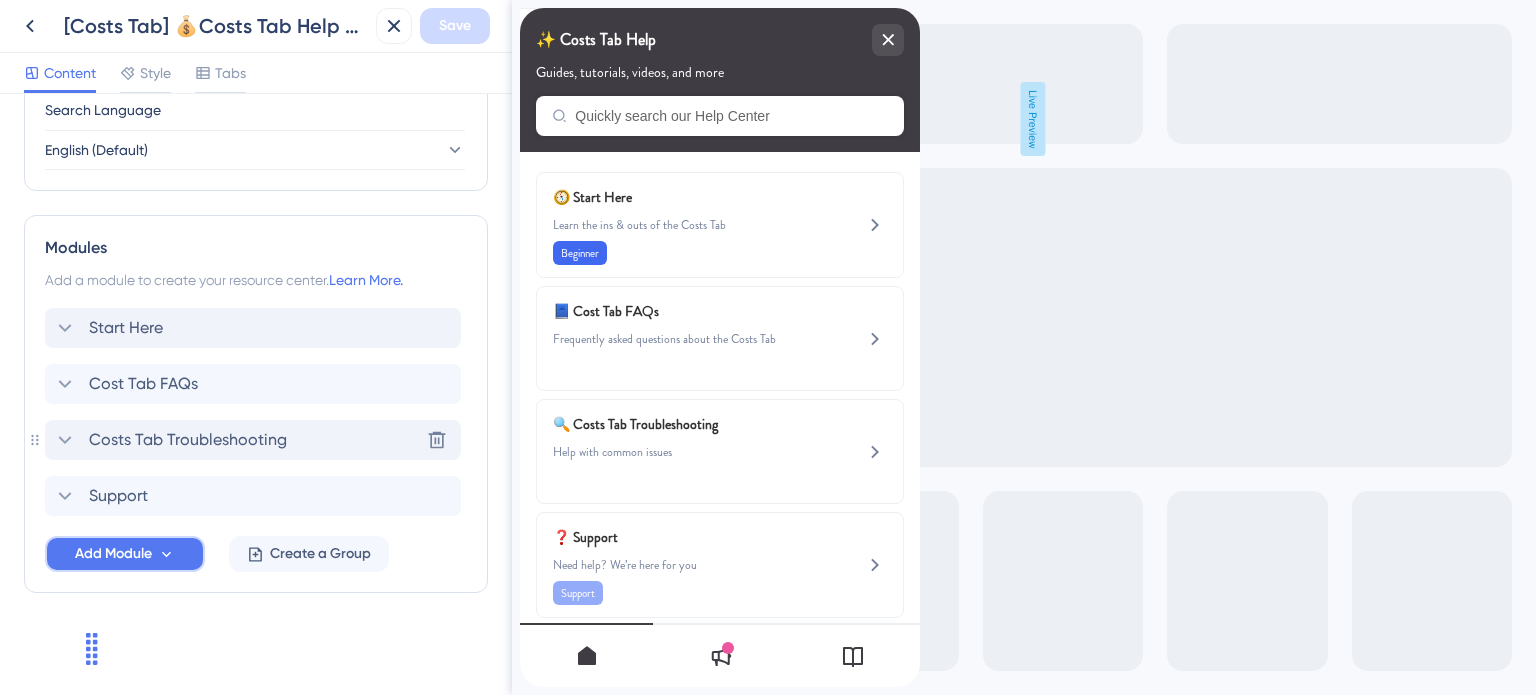 click 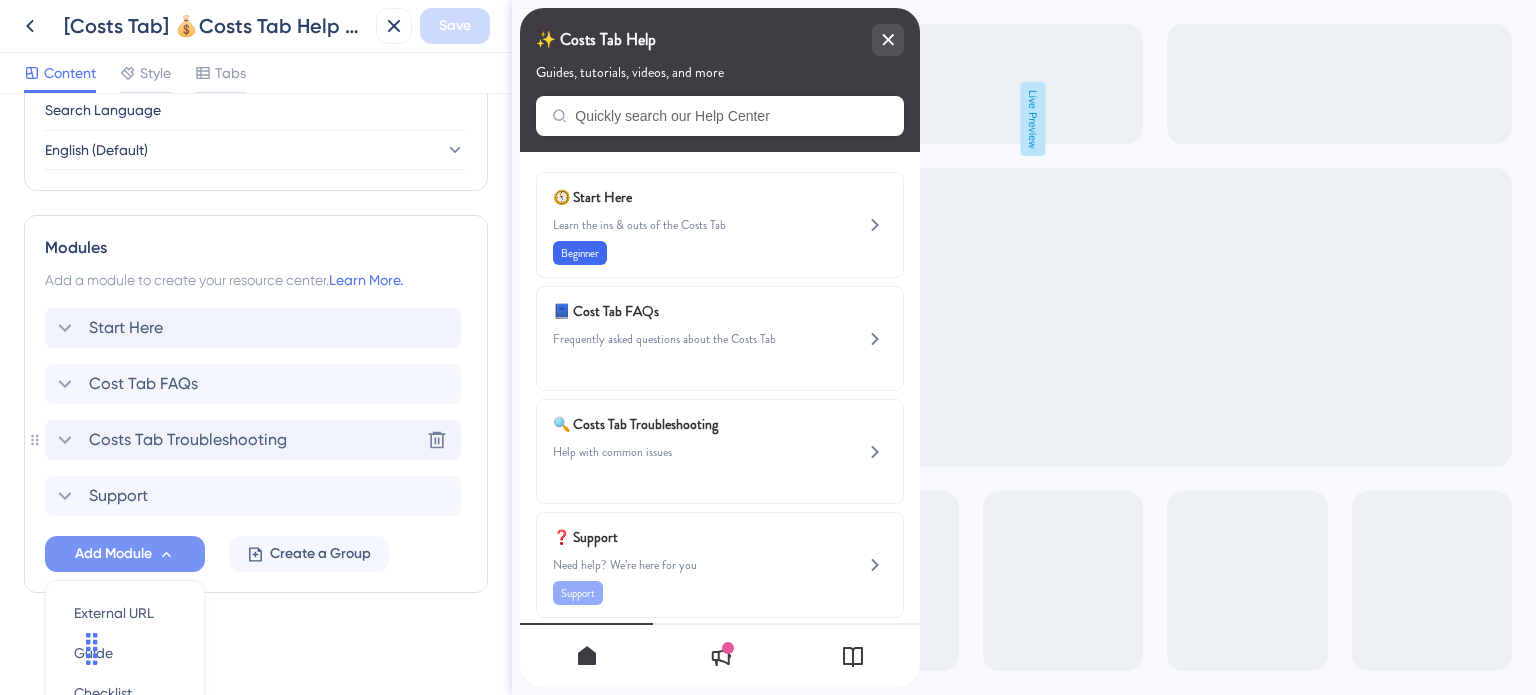 scroll, scrollTop: 996, scrollLeft: 0, axis: vertical 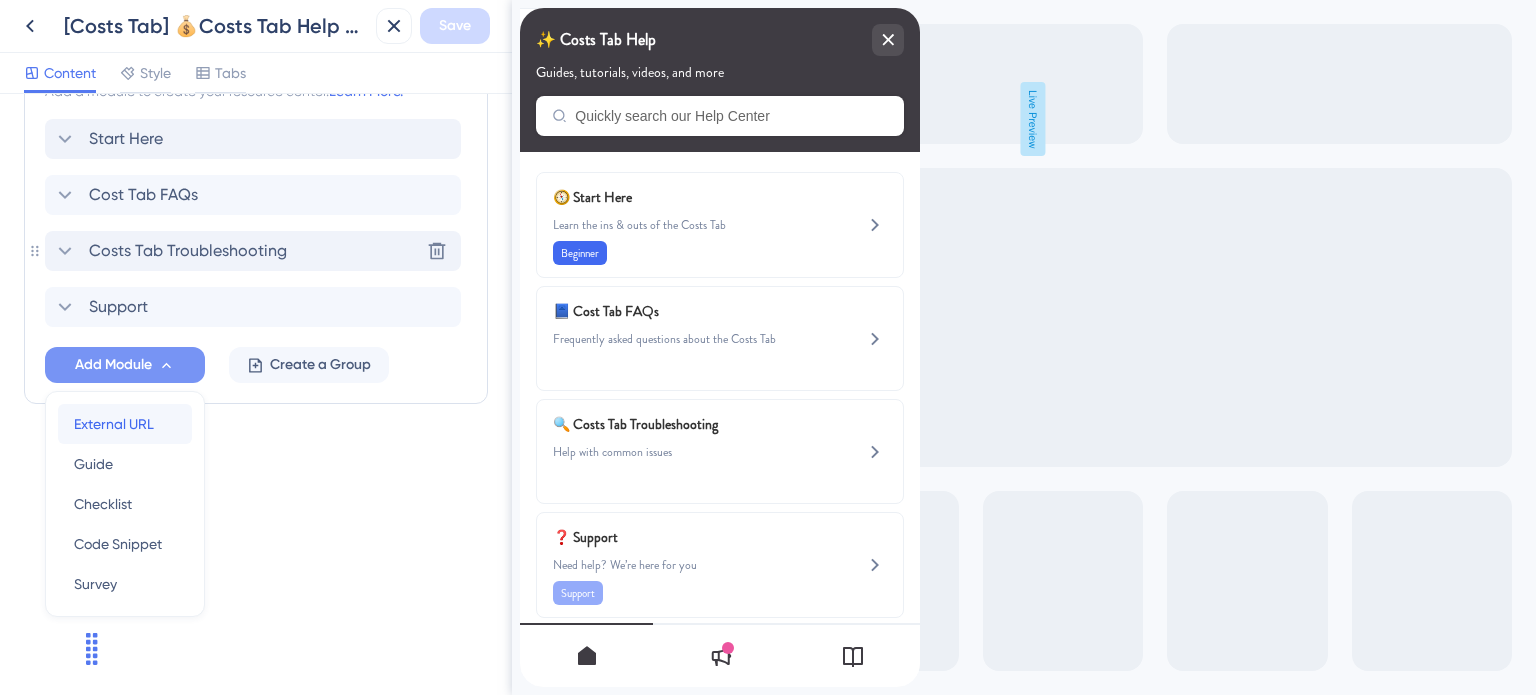 click on "External URL" at bounding box center [114, 424] 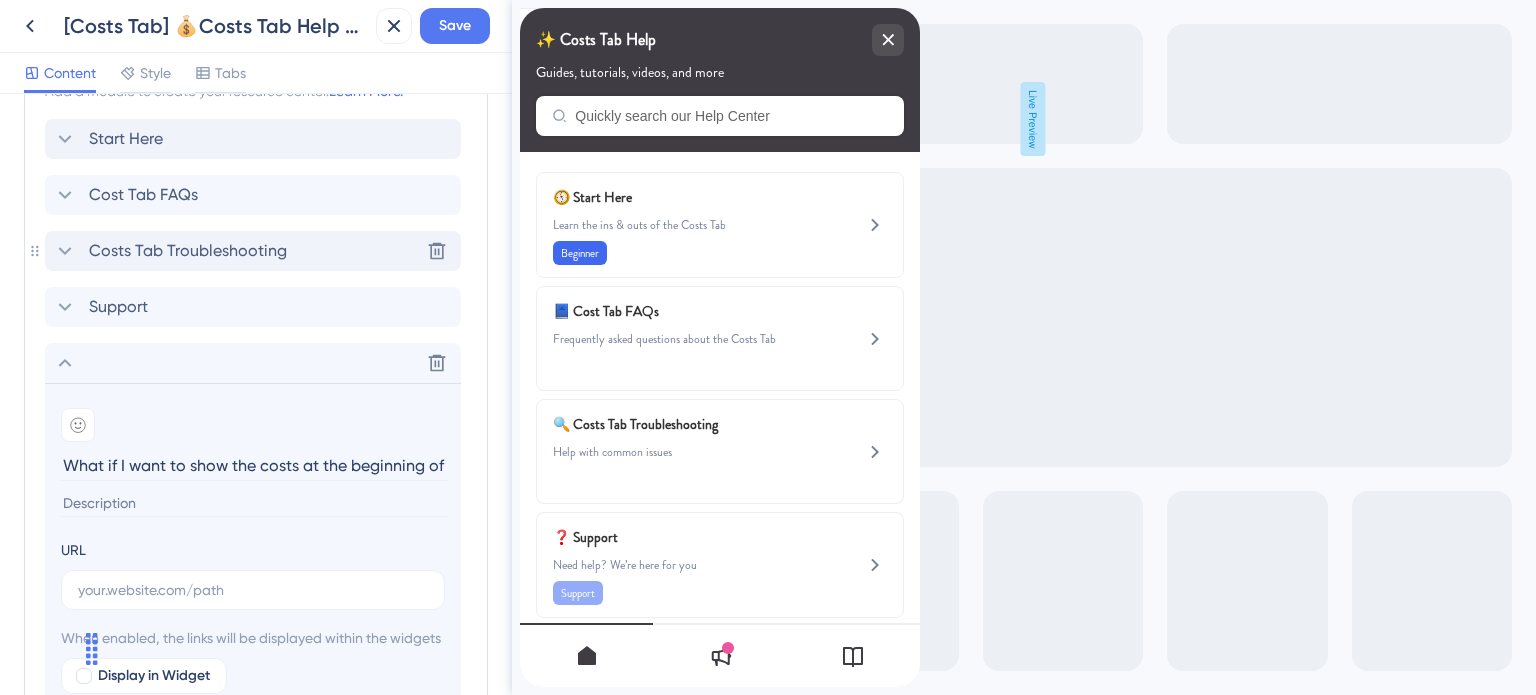 scroll, scrollTop: 0, scrollLeft: 300, axis: horizontal 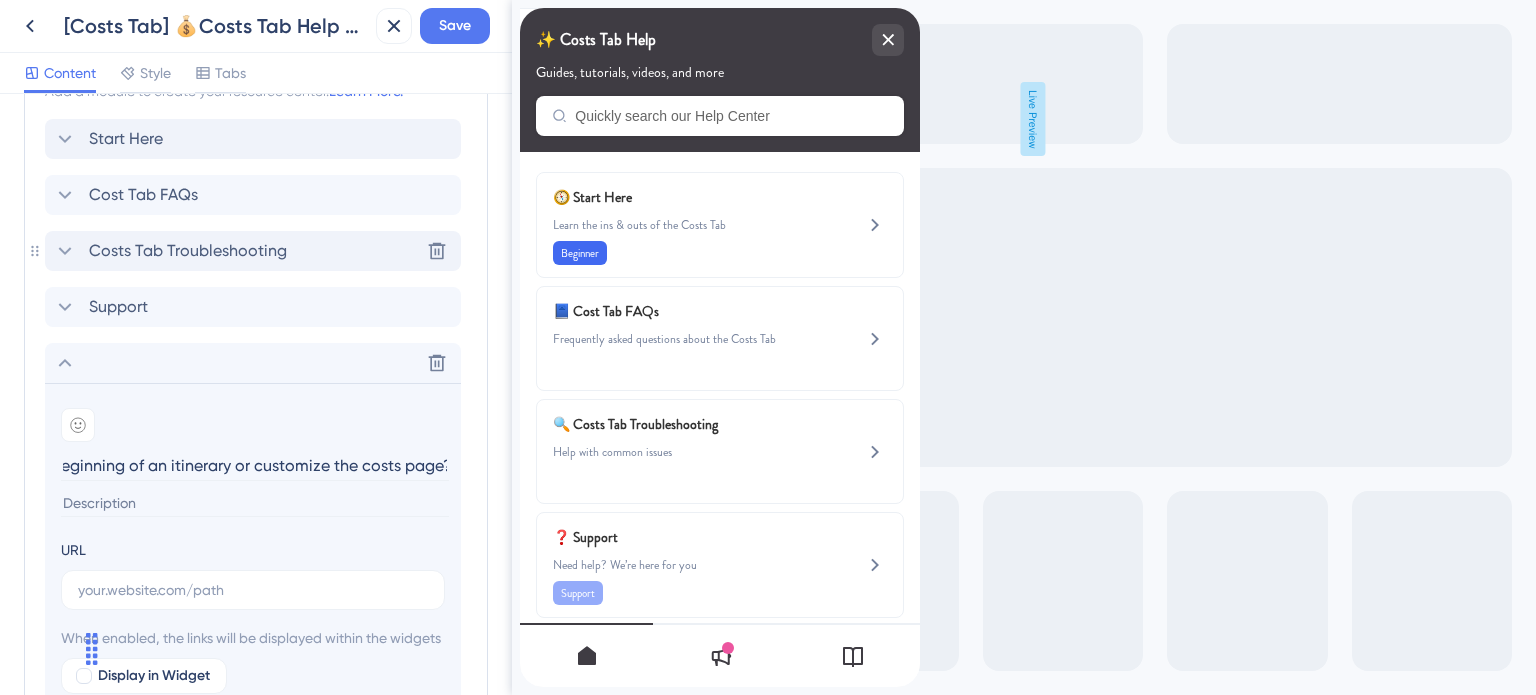 click on "What if I want to show the costs at the beginning of an itinerary or customize the costs page?" at bounding box center (255, 465) 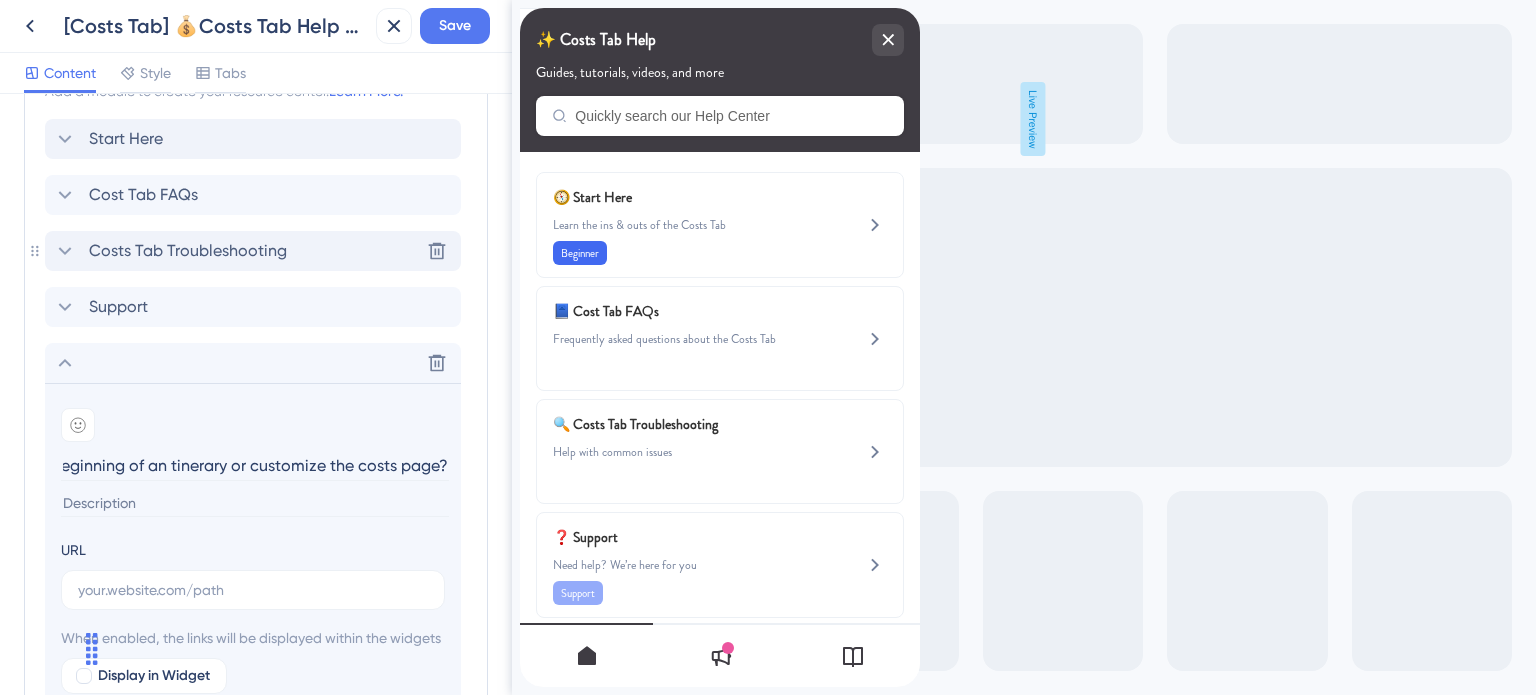 scroll, scrollTop: 0, scrollLeft: 296, axis: horizontal 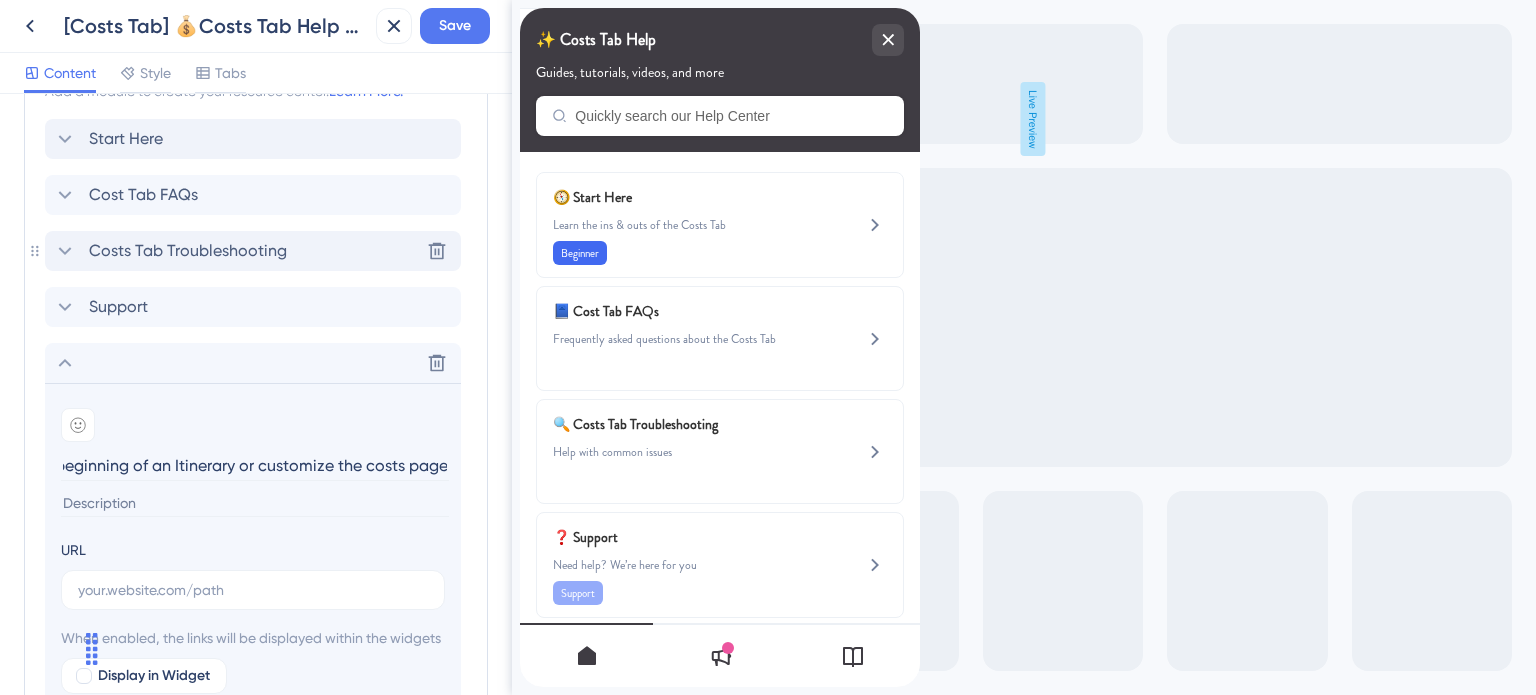 type on "What if I want to show the costs at the beginning of an Itinerary or customize the costs page?" 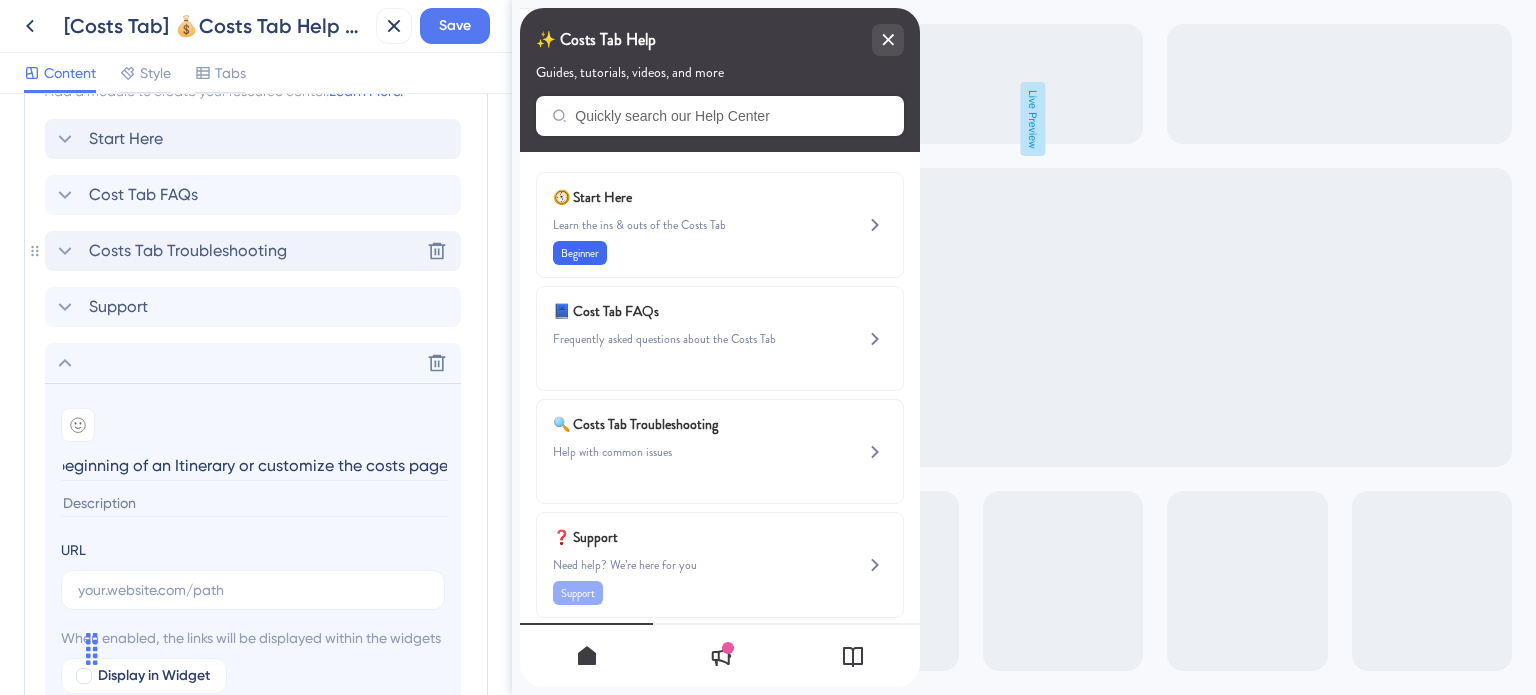 scroll, scrollTop: 0, scrollLeft: 0, axis: both 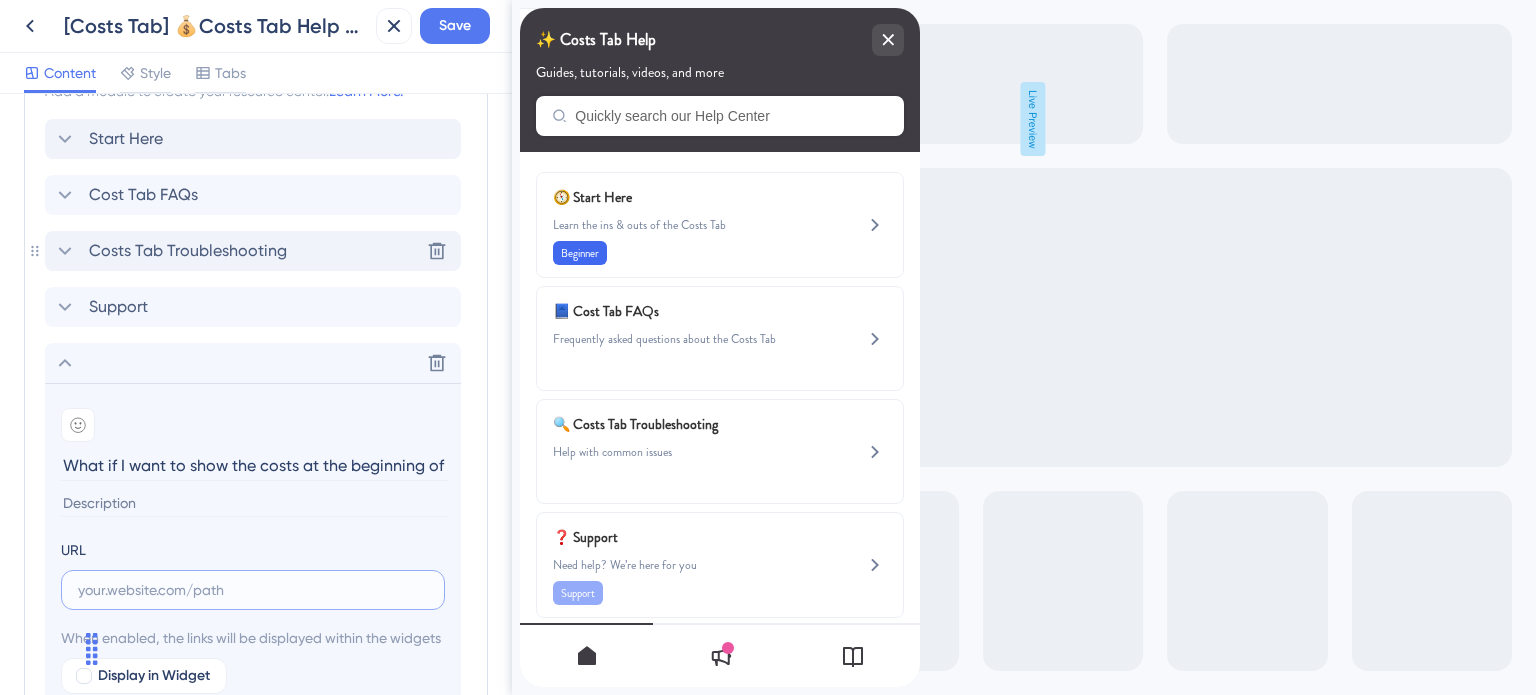 click at bounding box center (253, 590) 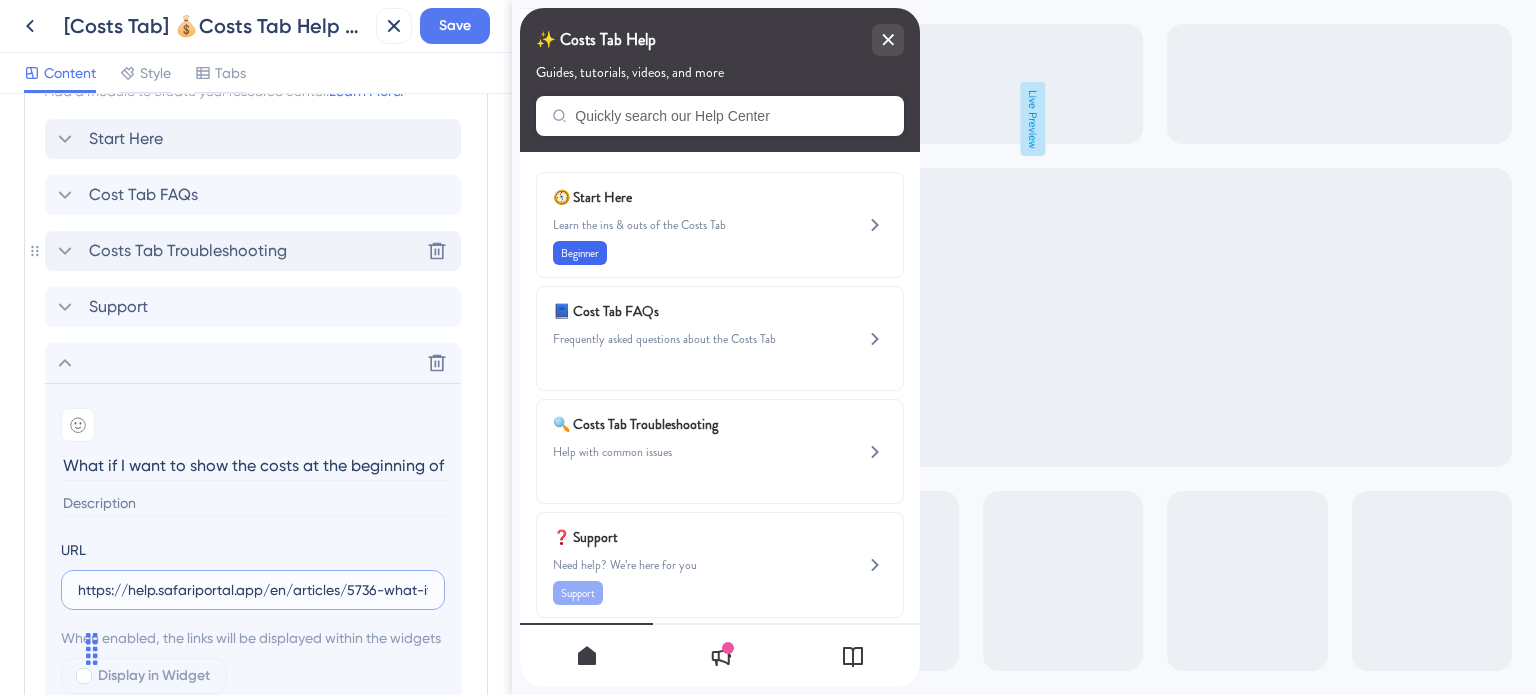 scroll, scrollTop: 0, scrollLeft: 304, axis: horizontal 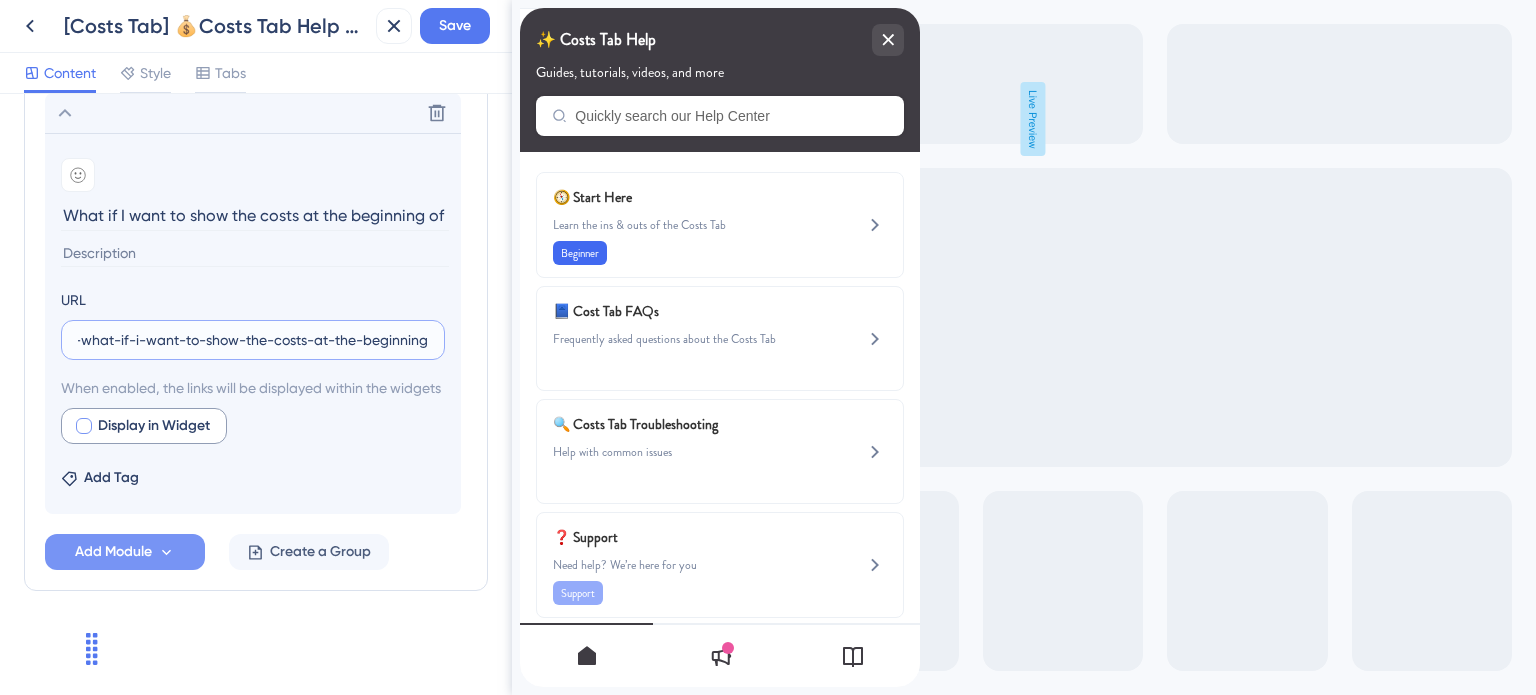 type on "https://help.safariportal.app/en/articles/5736-what-if-i-want-to-show-the-costs-at-the-beginning" 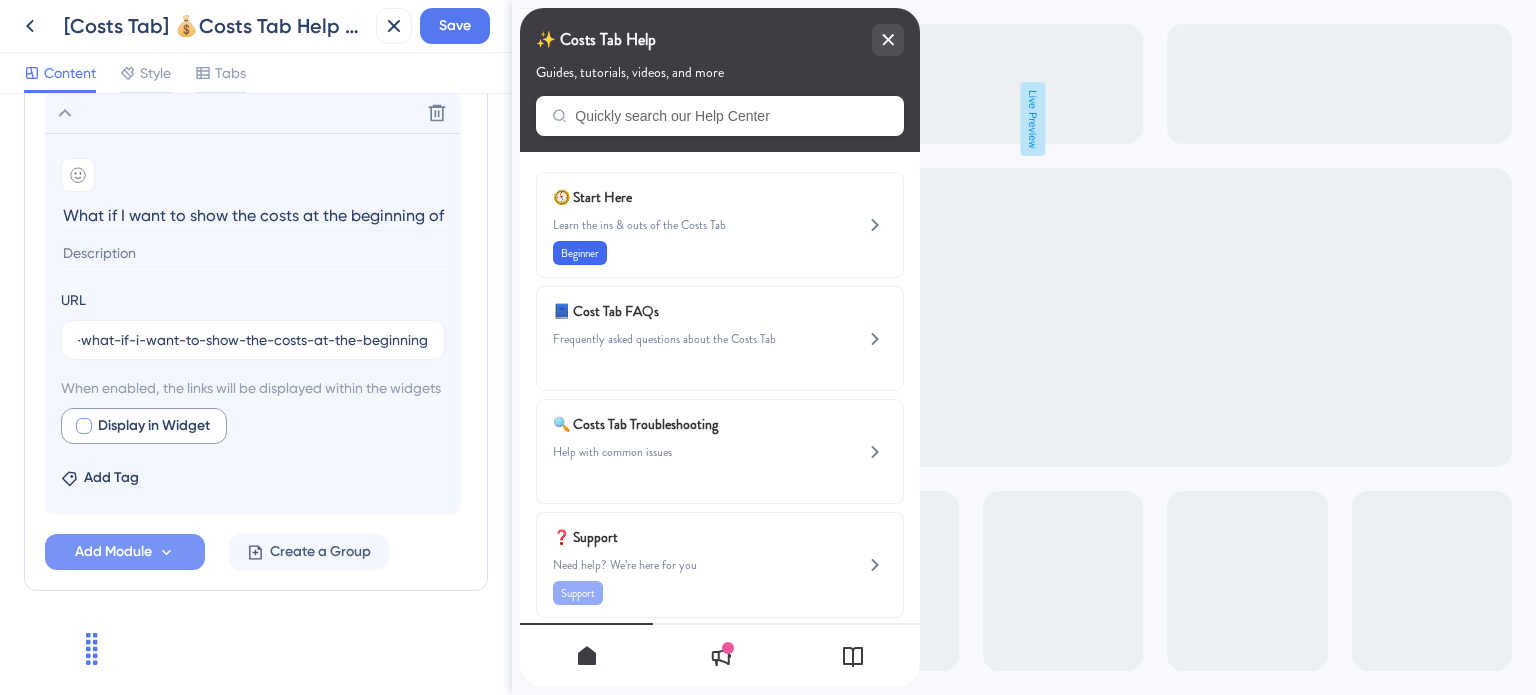 click at bounding box center (84, 426) 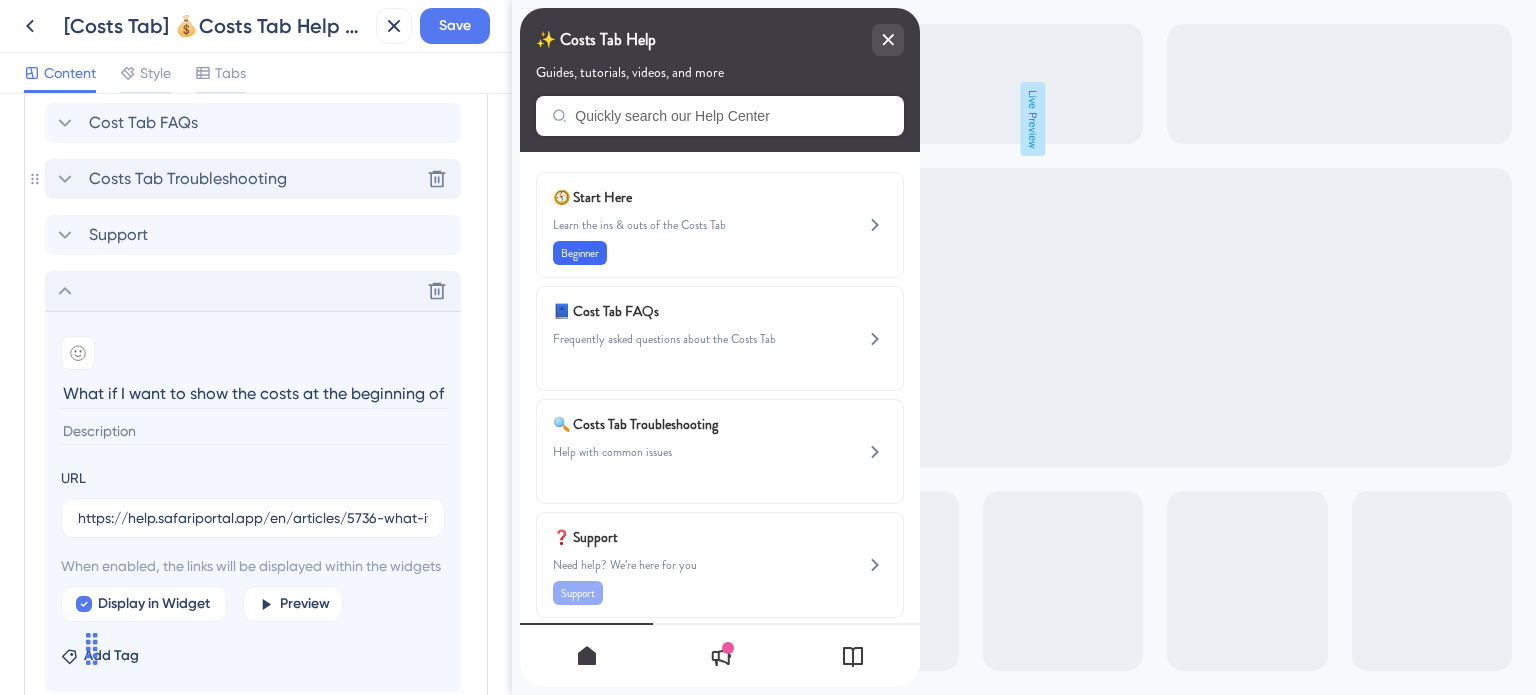 click 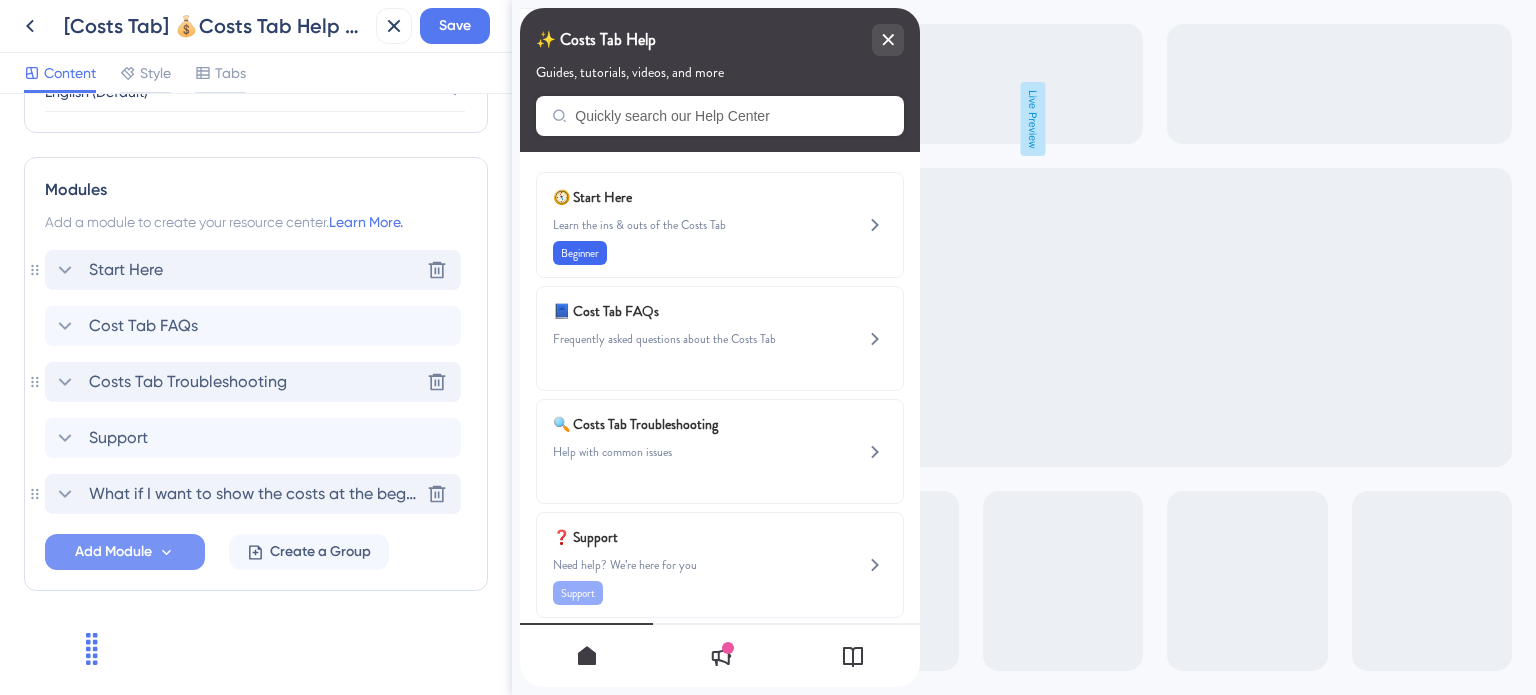 scroll, scrollTop: 863, scrollLeft: 0, axis: vertical 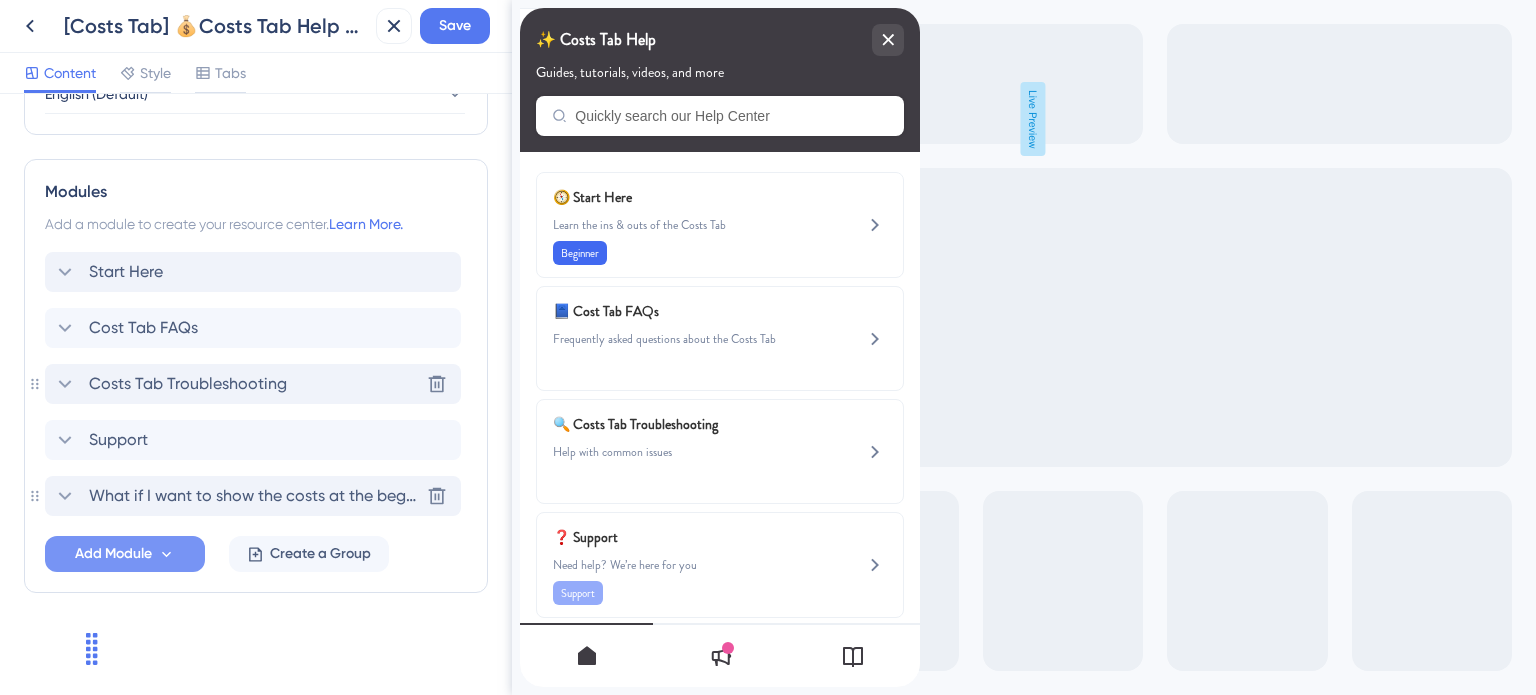 click on "Costs Tab Troubleshooting" at bounding box center (188, 384) 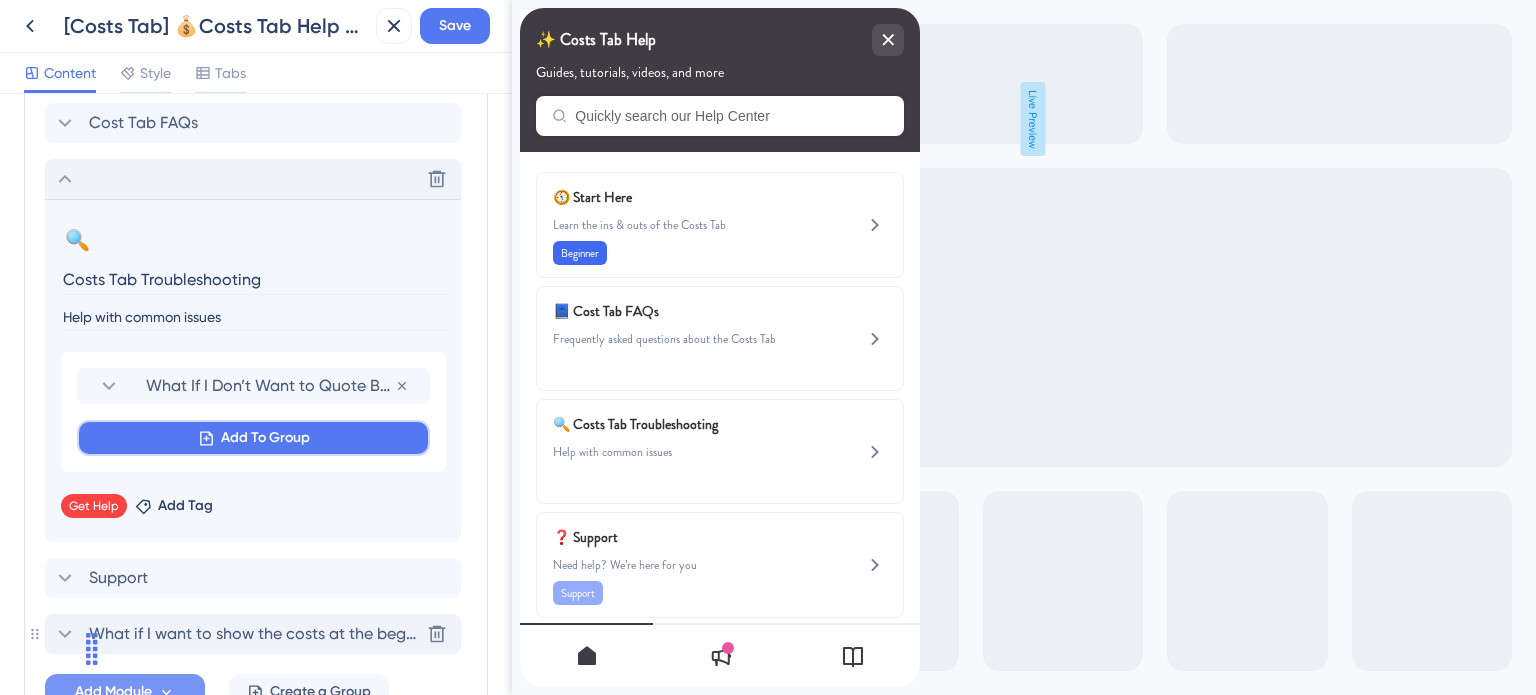click on "Add To Group" at bounding box center (265, 438) 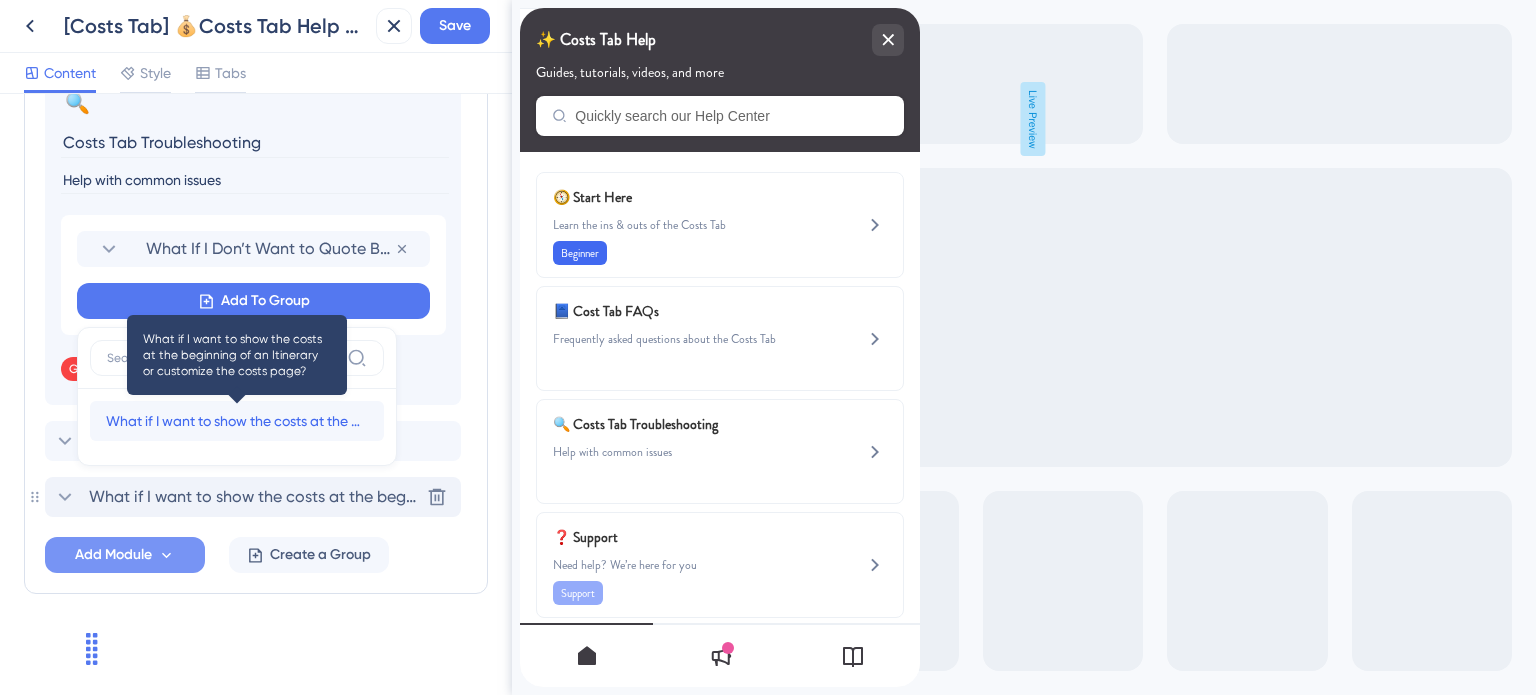 click on "What if I want to show the costs at the beginning of an Itinerary or customize the costs page?" at bounding box center [237, 421] 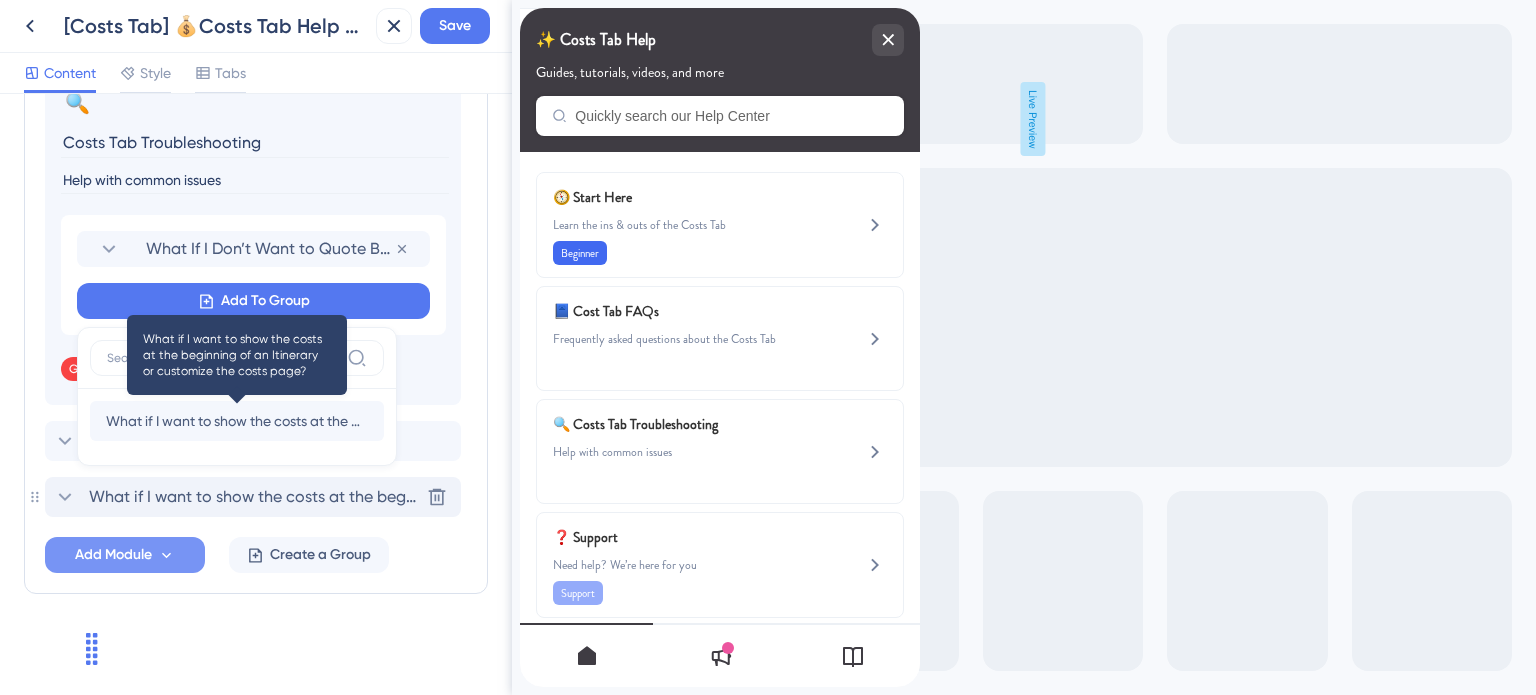 scroll, scrollTop: 1202, scrollLeft: 0, axis: vertical 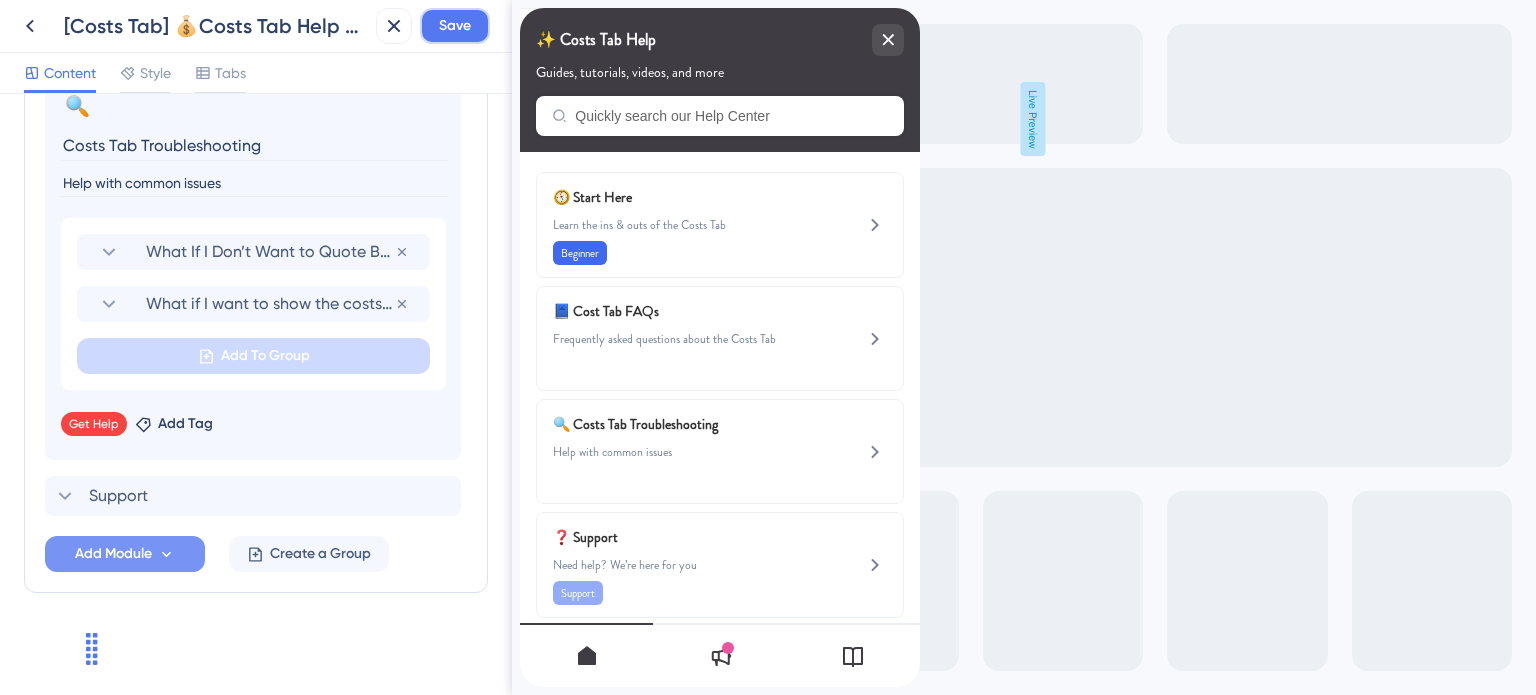 click on "Save" at bounding box center (455, 26) 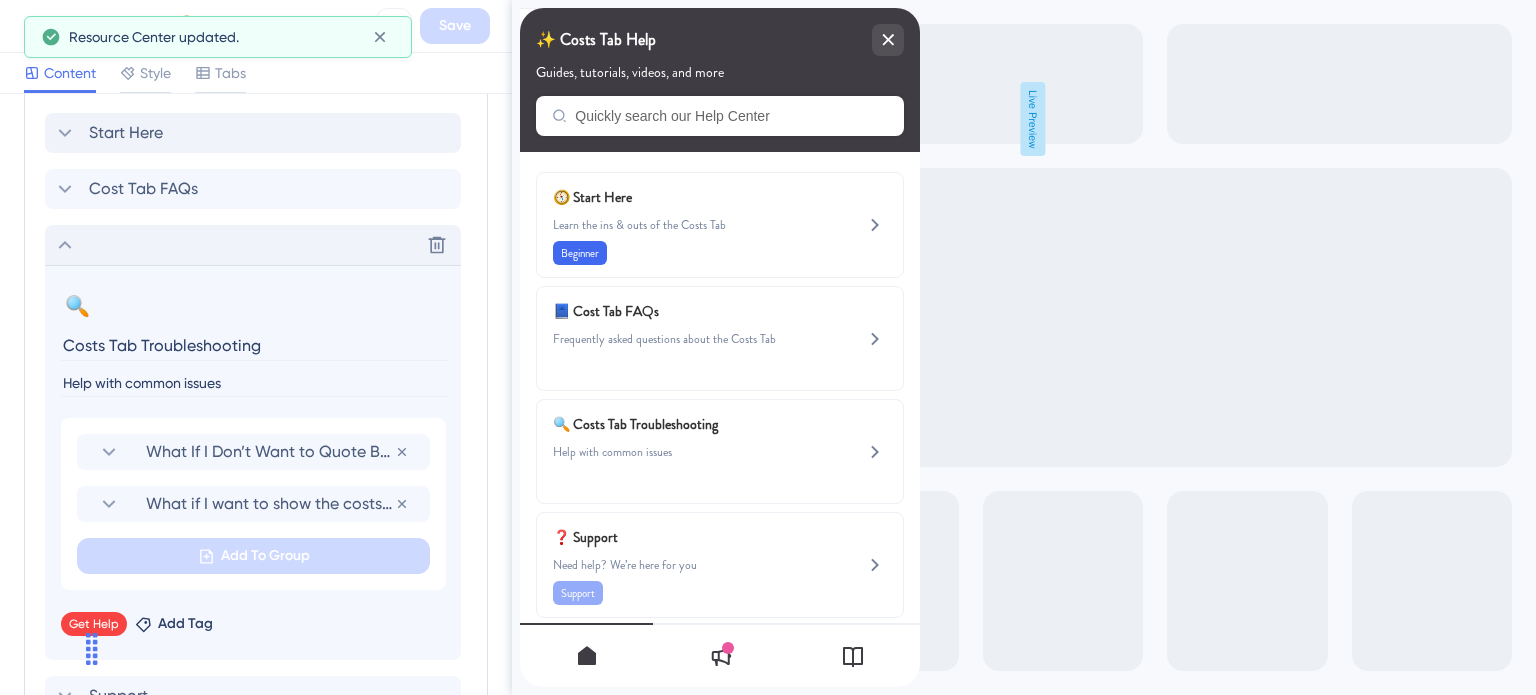 click 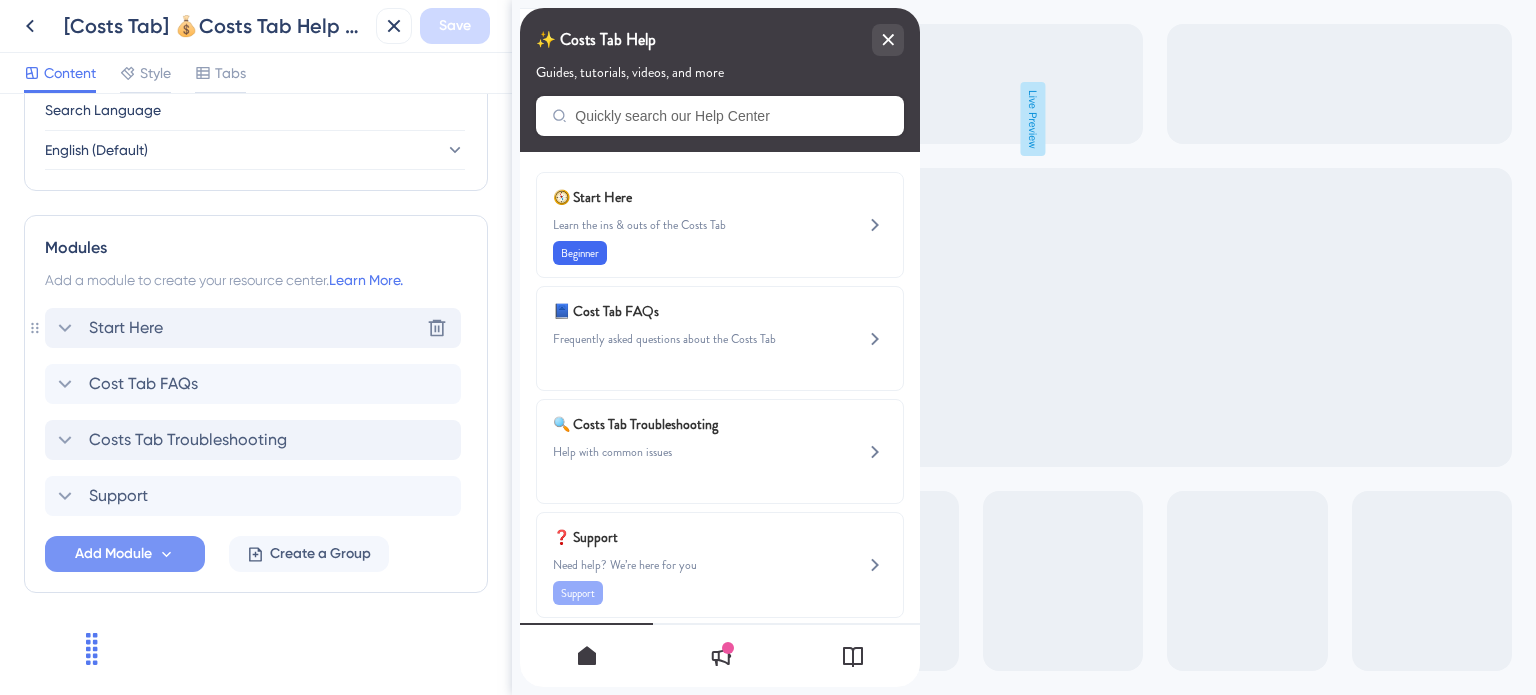 click on "Start Here Delete" at bounding box center [253, 328] 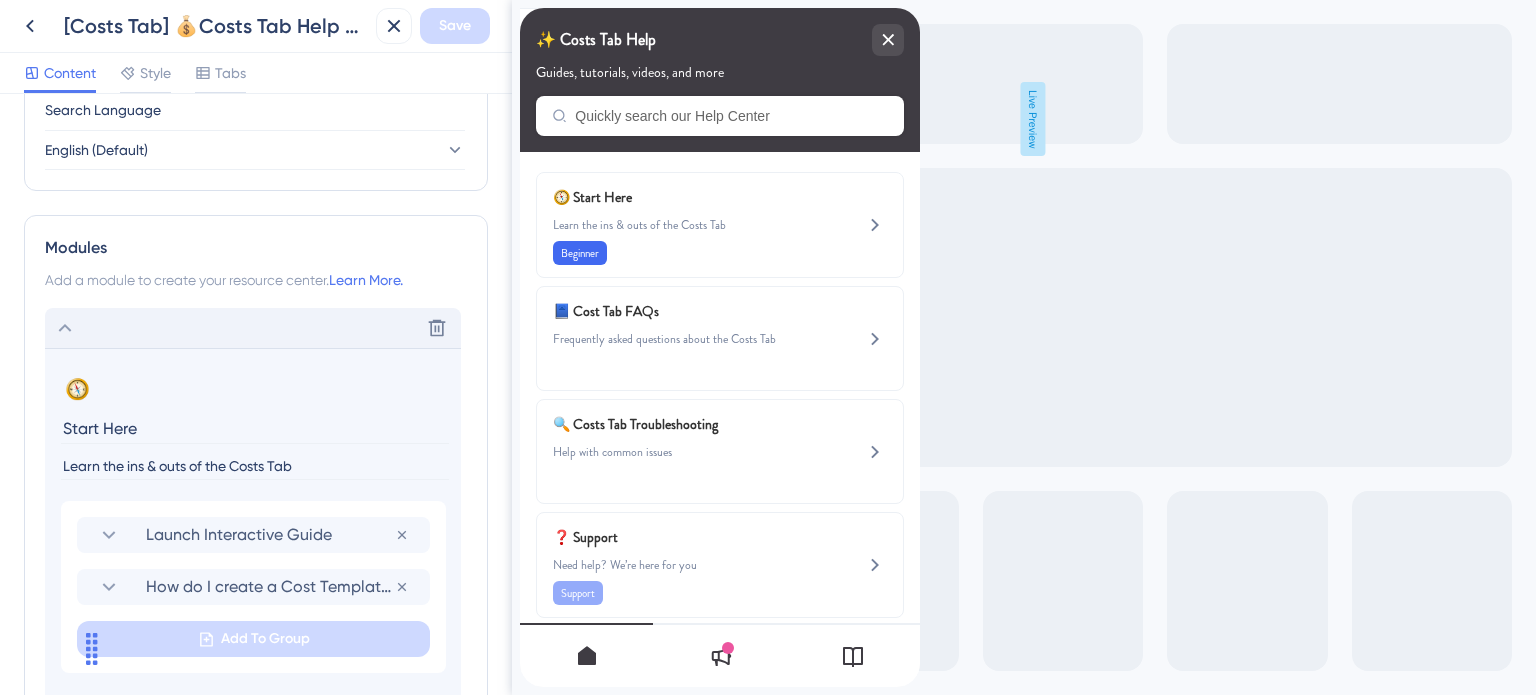 scroll, scrollTop: 1002, scrollLeft: 0, axis: vertical 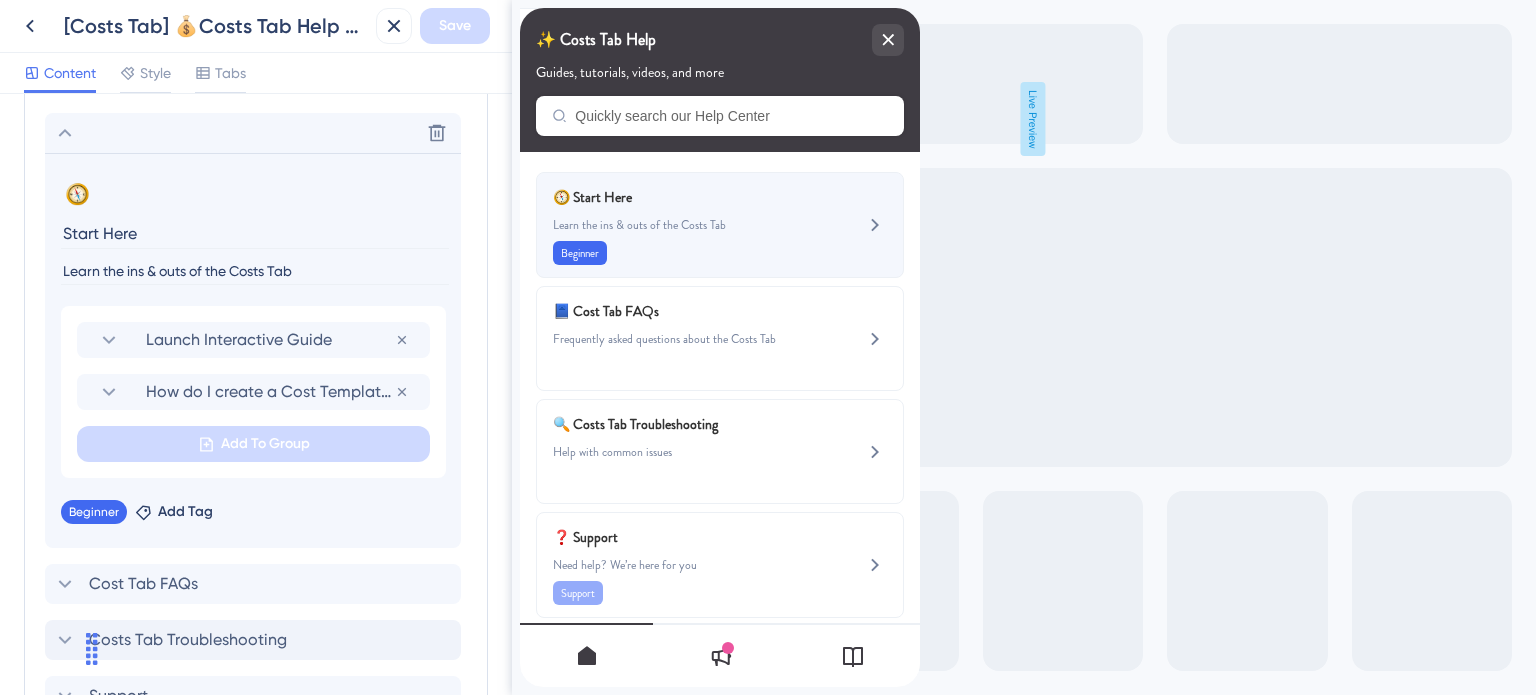 click on "Learn the ins & outs of the Costs Tab" at bounding box center (686, 225) 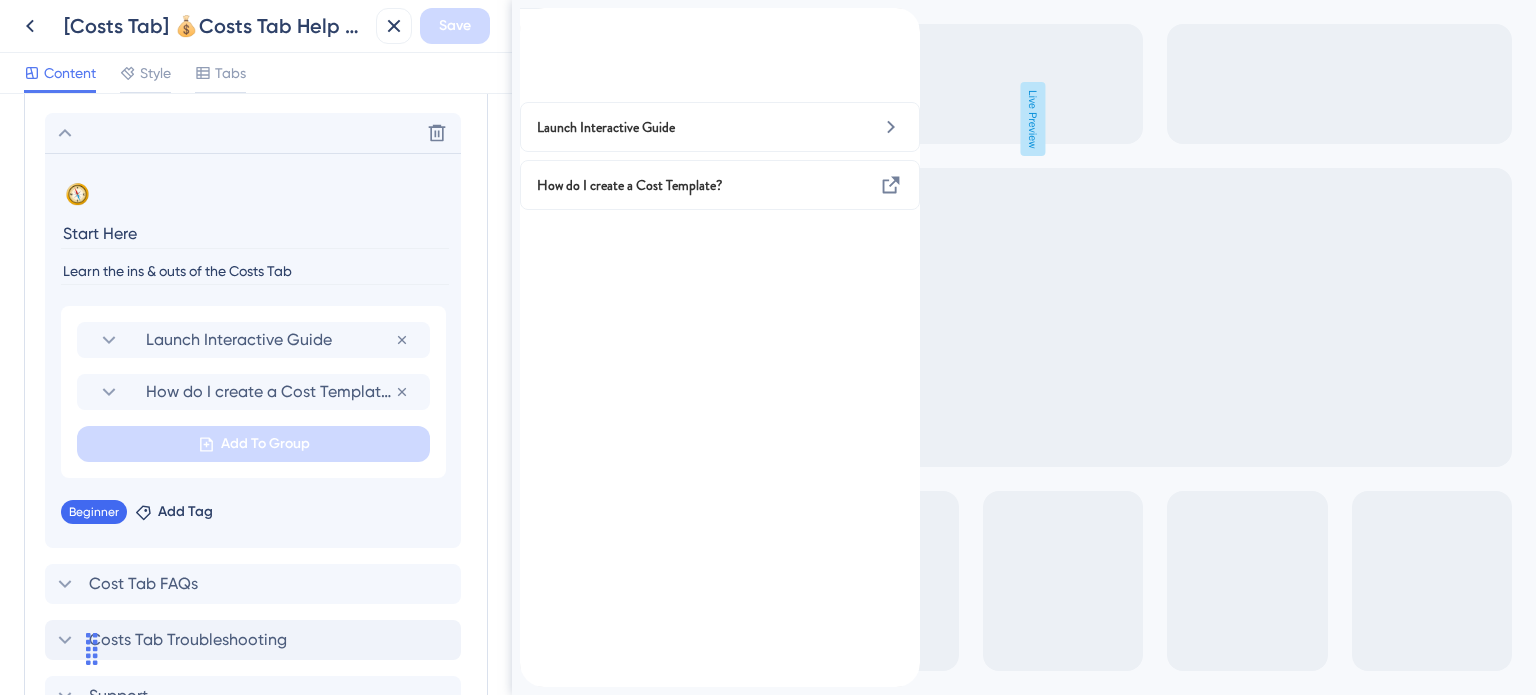 click at bounding box center [536, 19] 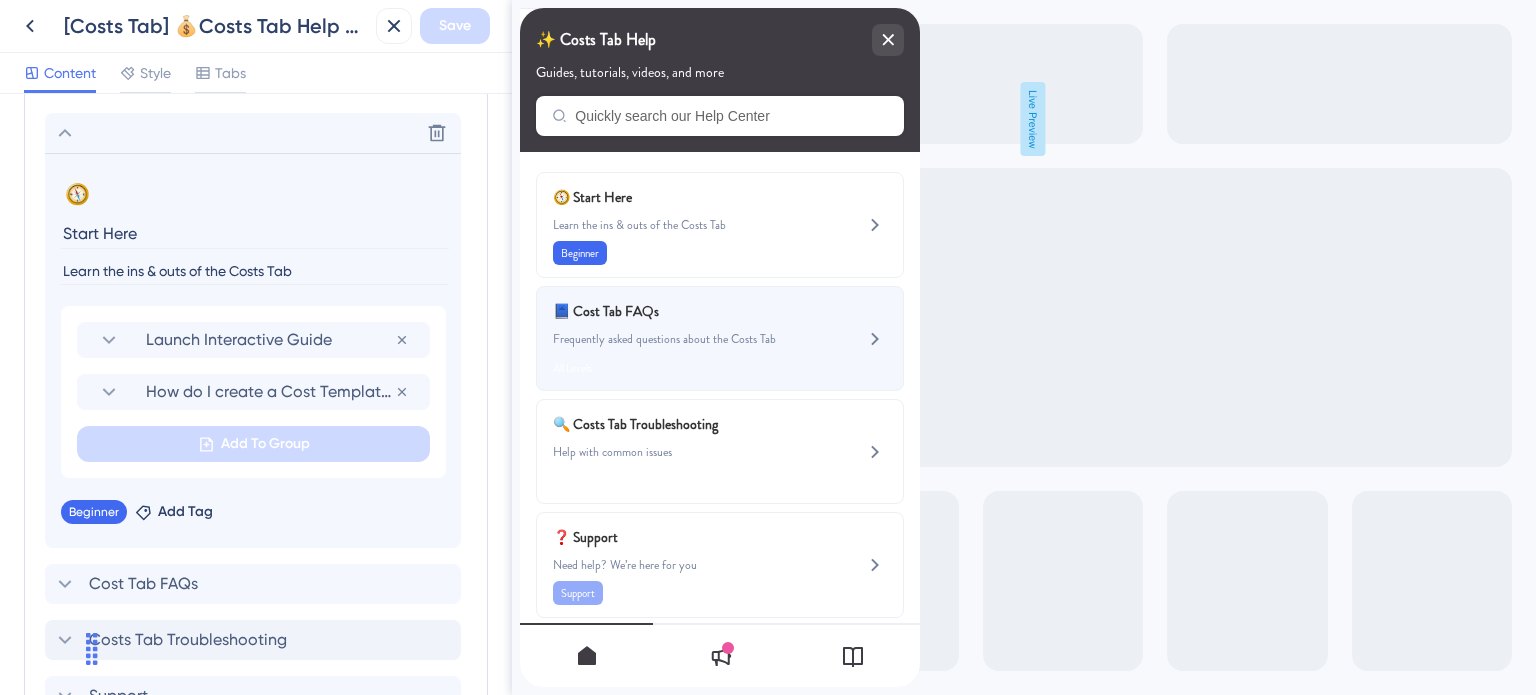 click on "Frequently asked questions about the Costs Tab" at bounding box center [686, 339] 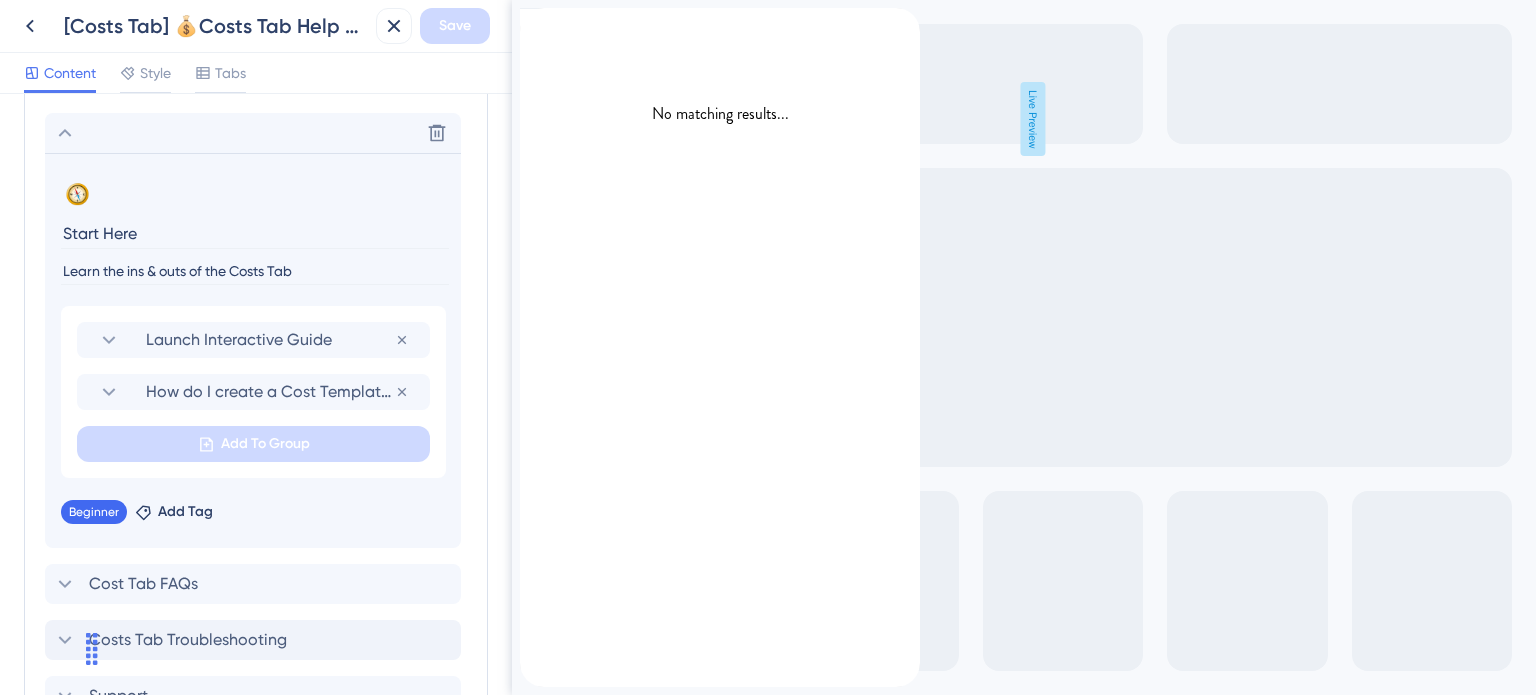 click 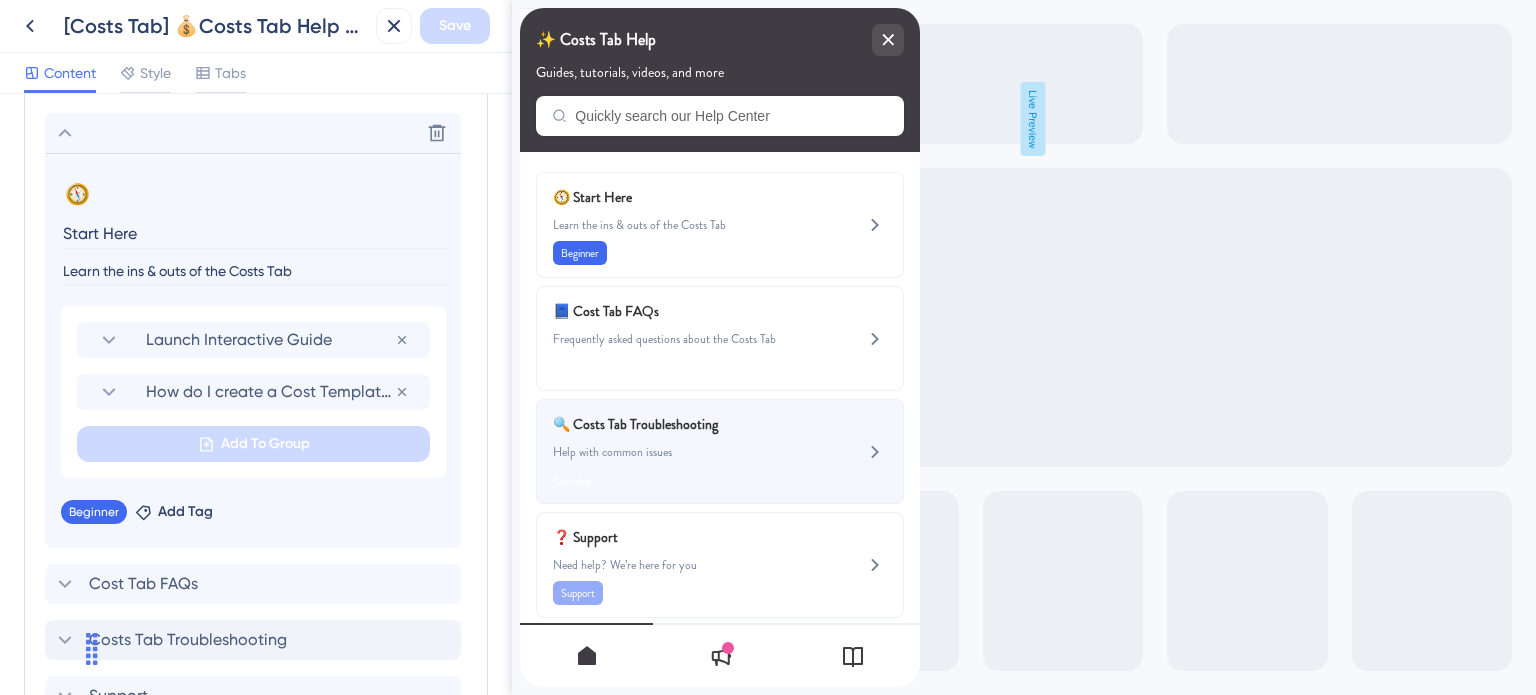 click on "🔍   Costs Tab Troubleshooting" at bounding box center [670, 424] 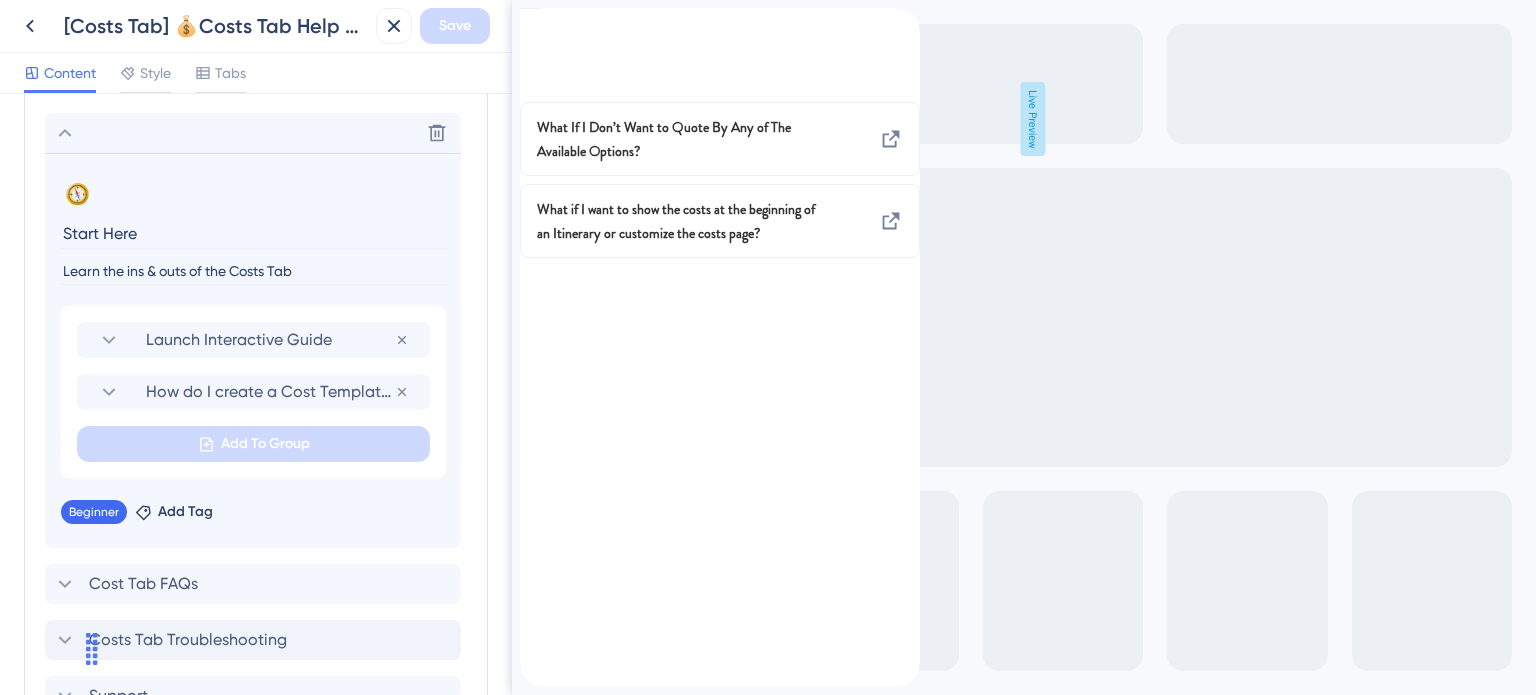 click 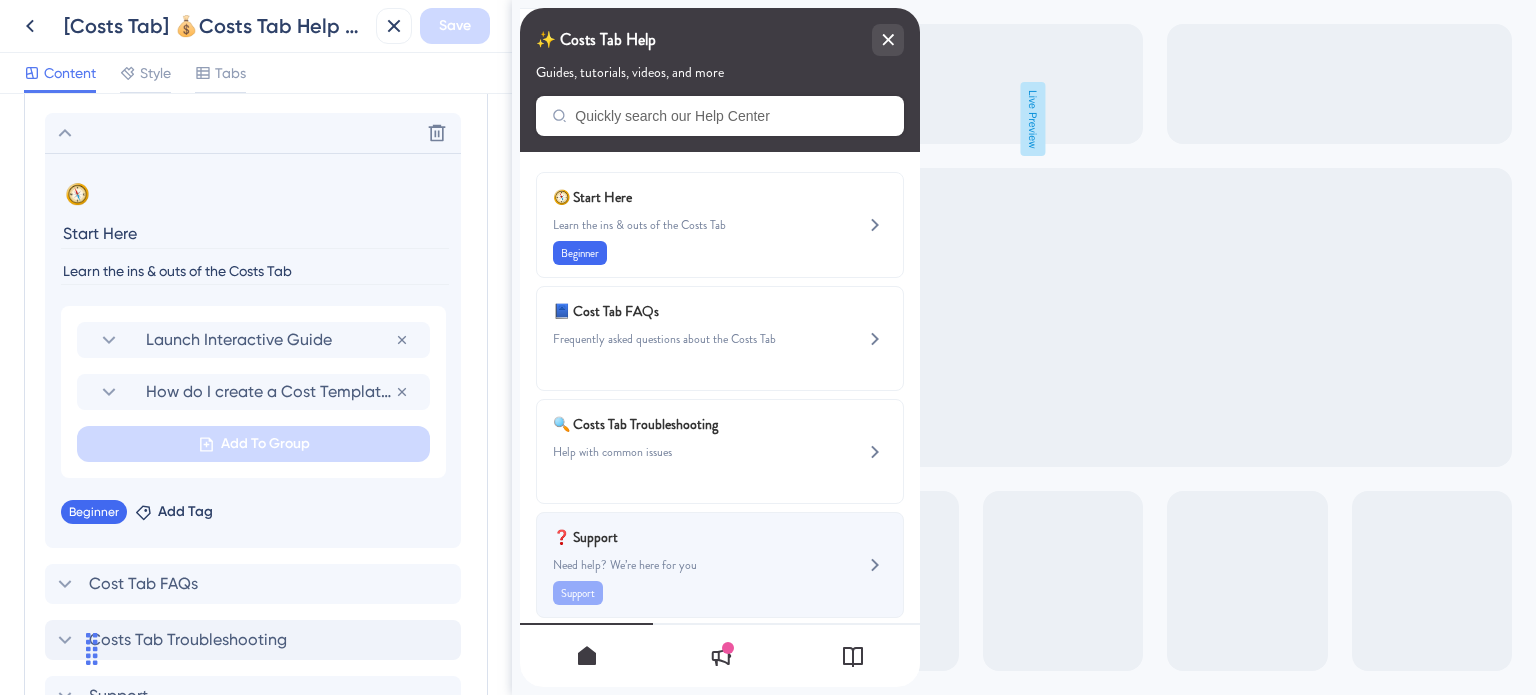 click on "❓   Support" at bounding box center [670, 537] 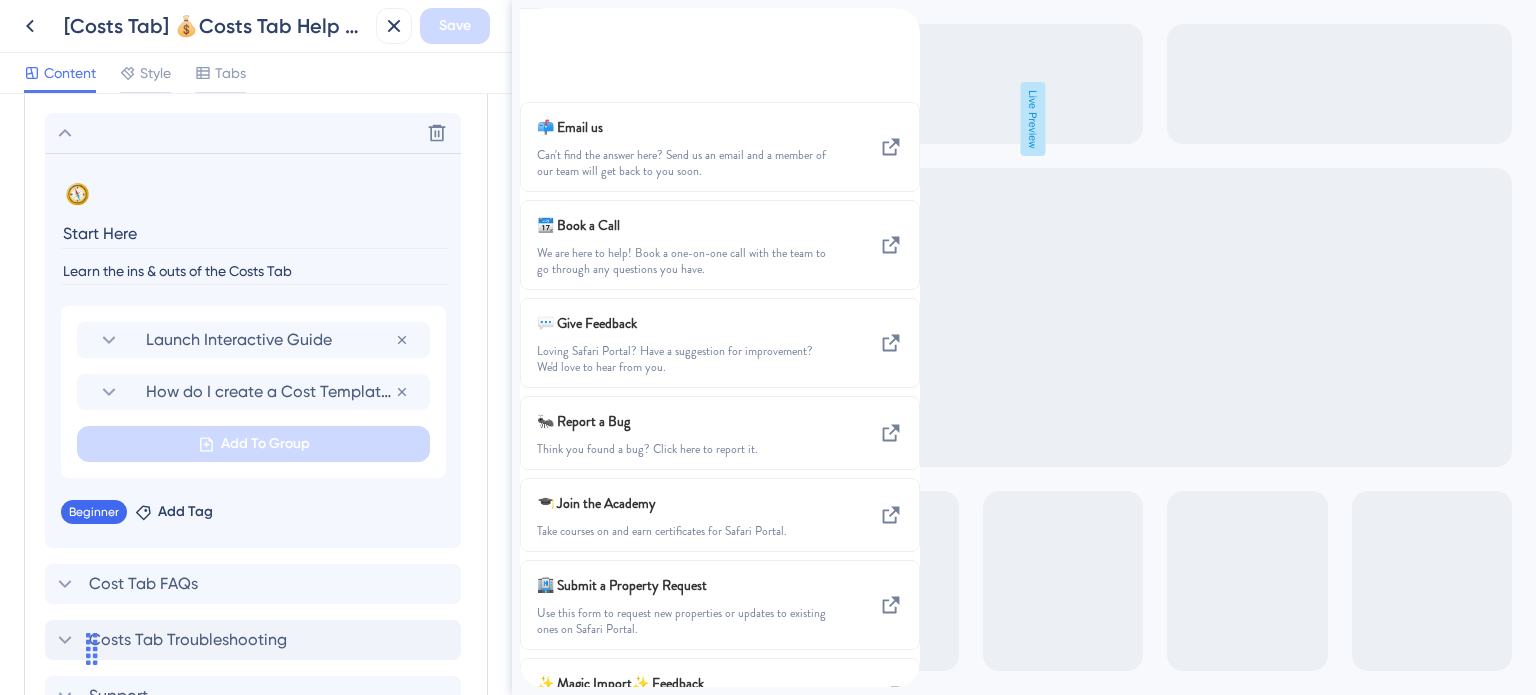 click at bounding box center (536, 19) 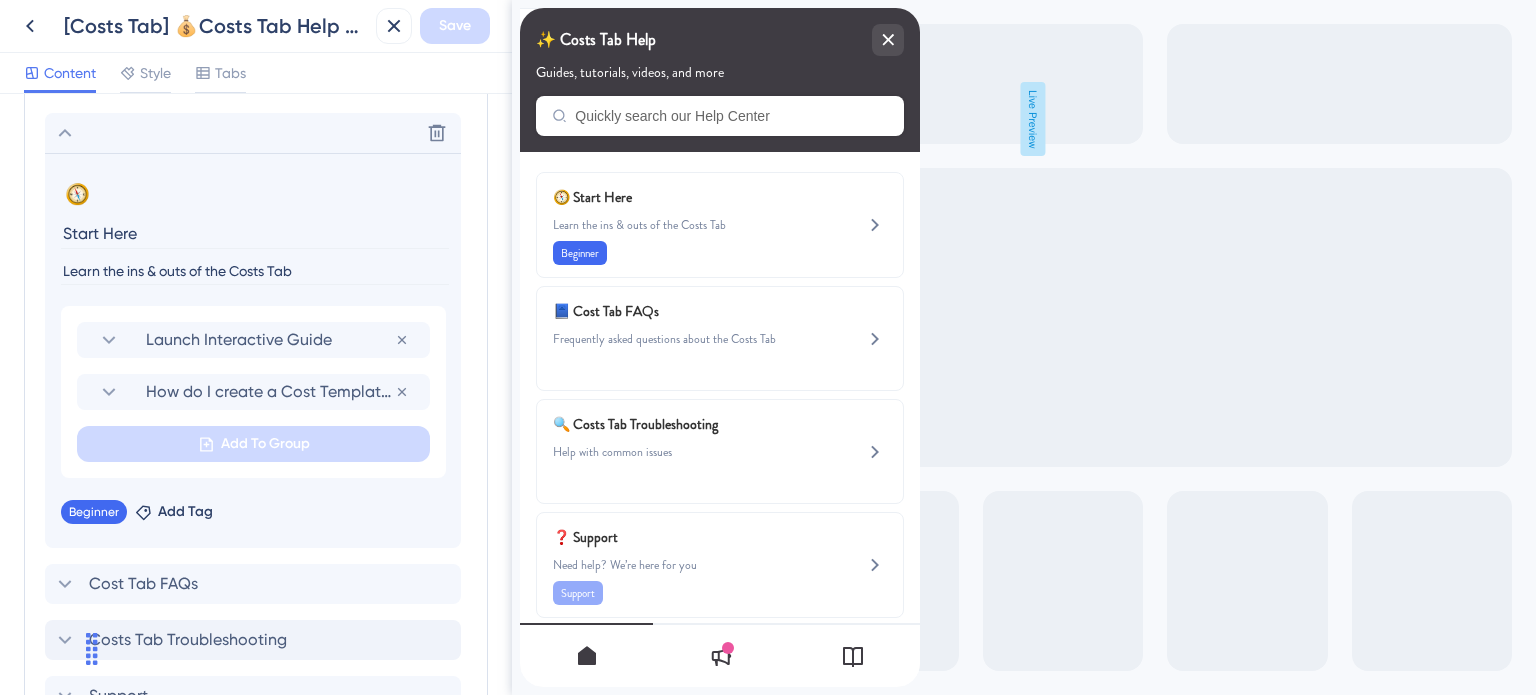 click 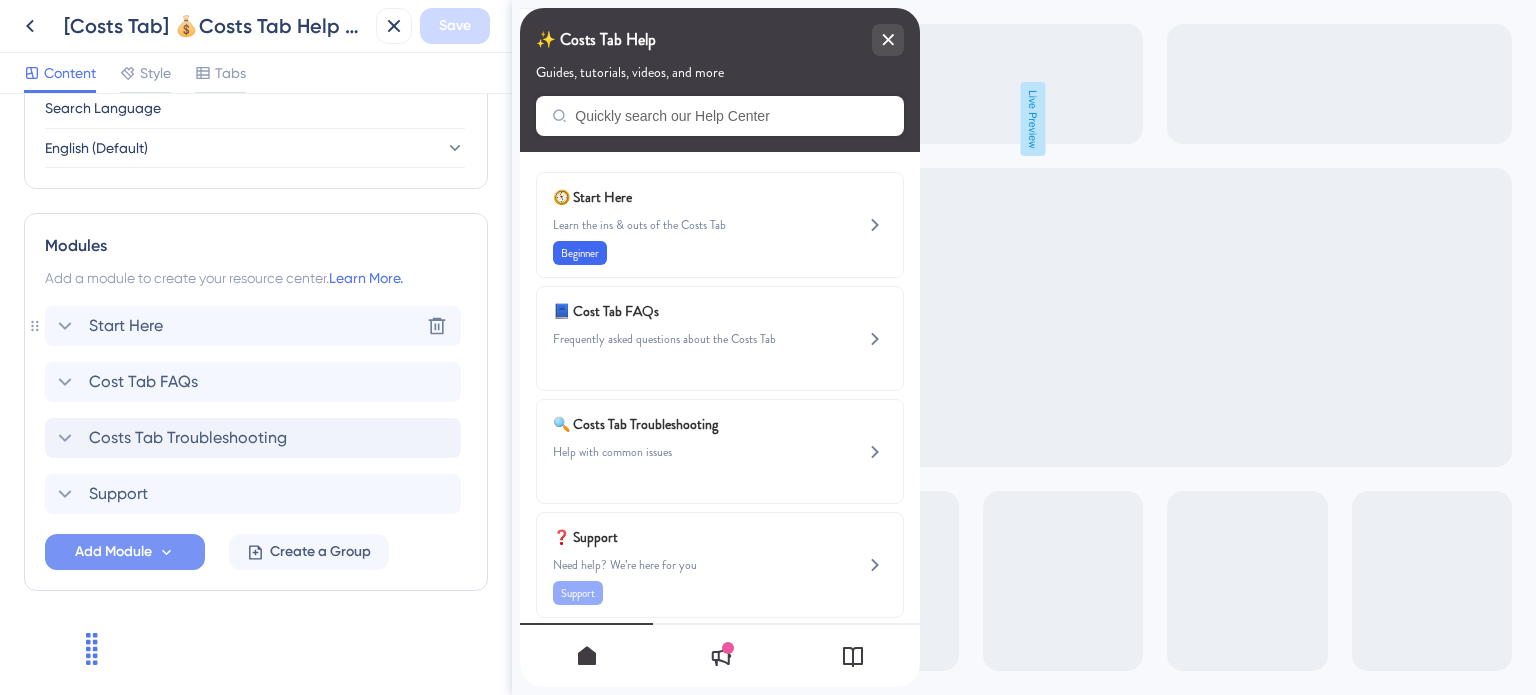 scroll, scrollTop: 807, scrollLeft: 0, axis: vertical 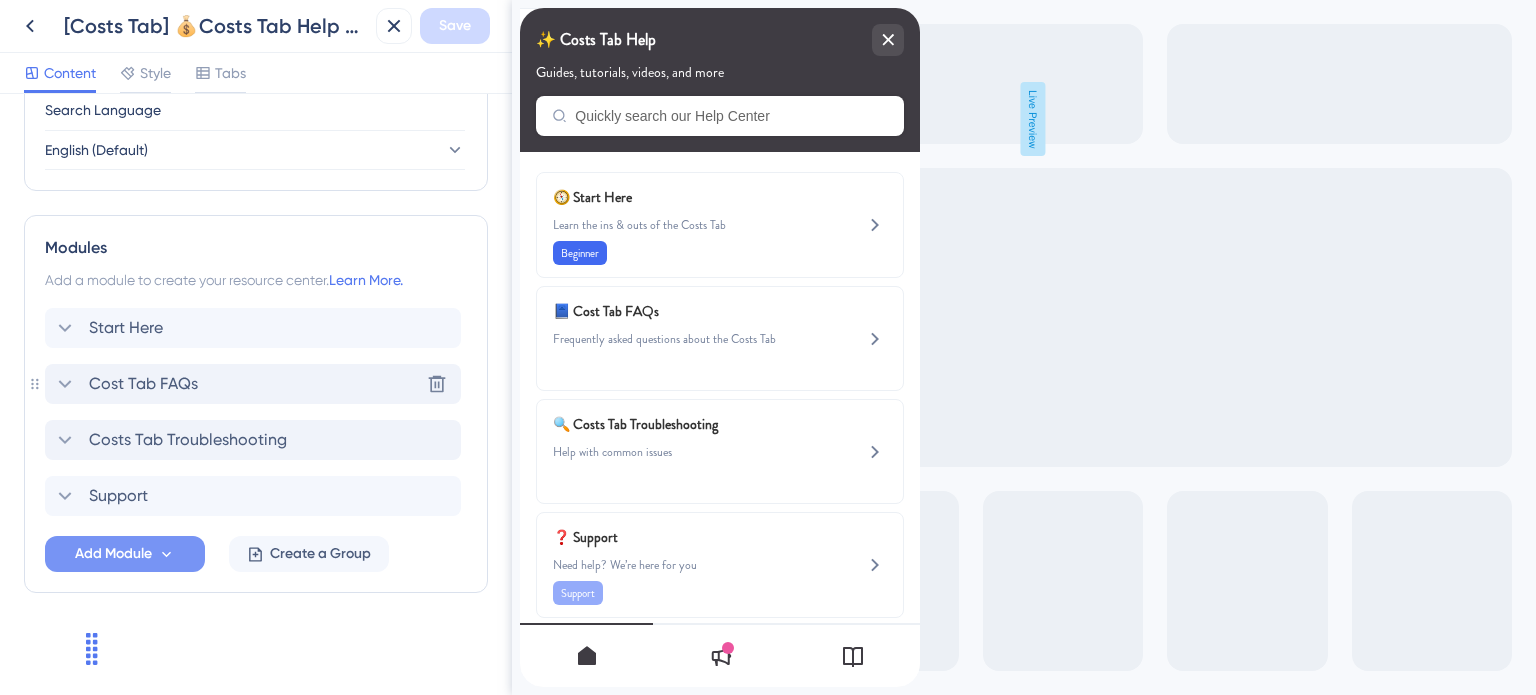 click on "Cost Tab FAQs Delete" at bounding box center (253, 384) 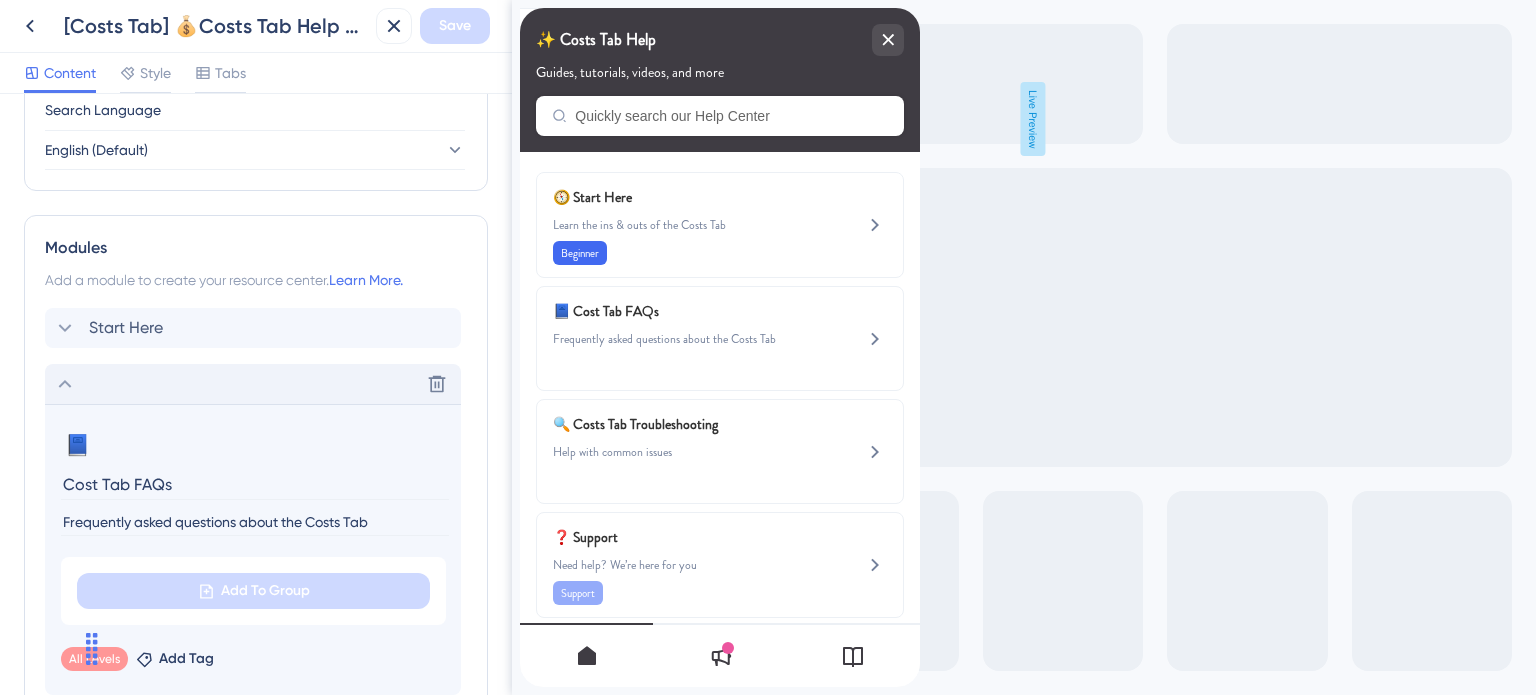 scroll, scrollTop: 1002, scrollLeft: 0, axis: vertical 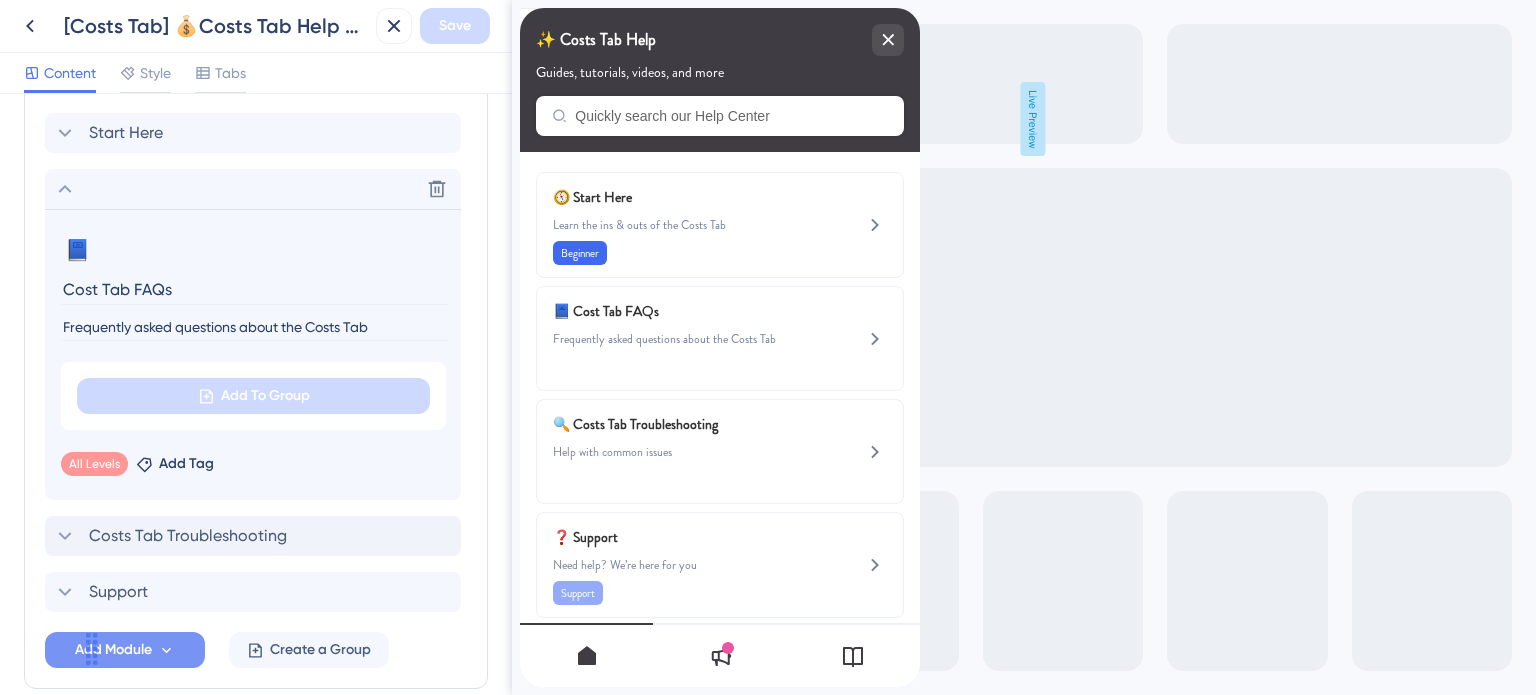 click 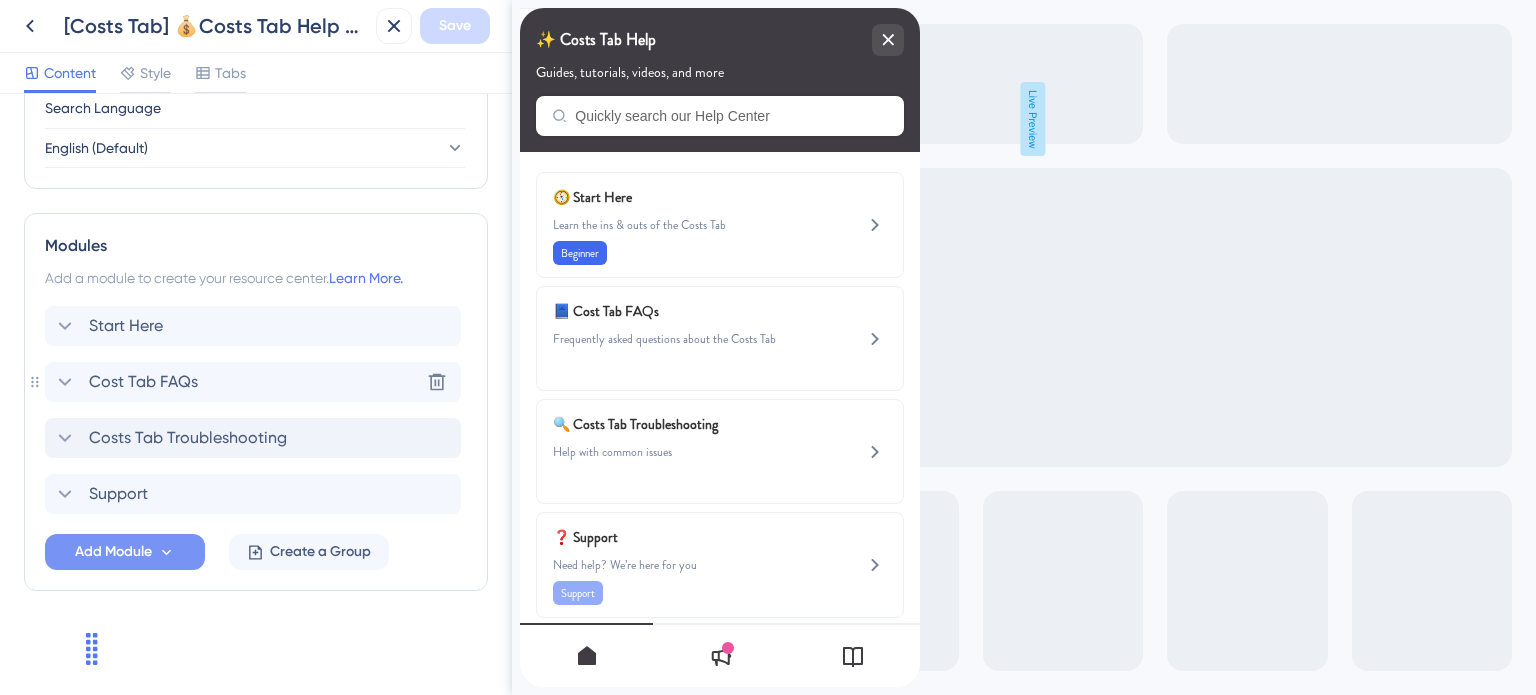 scroll, scrollTop: 807, scrollLeft: 0, axis: vertical 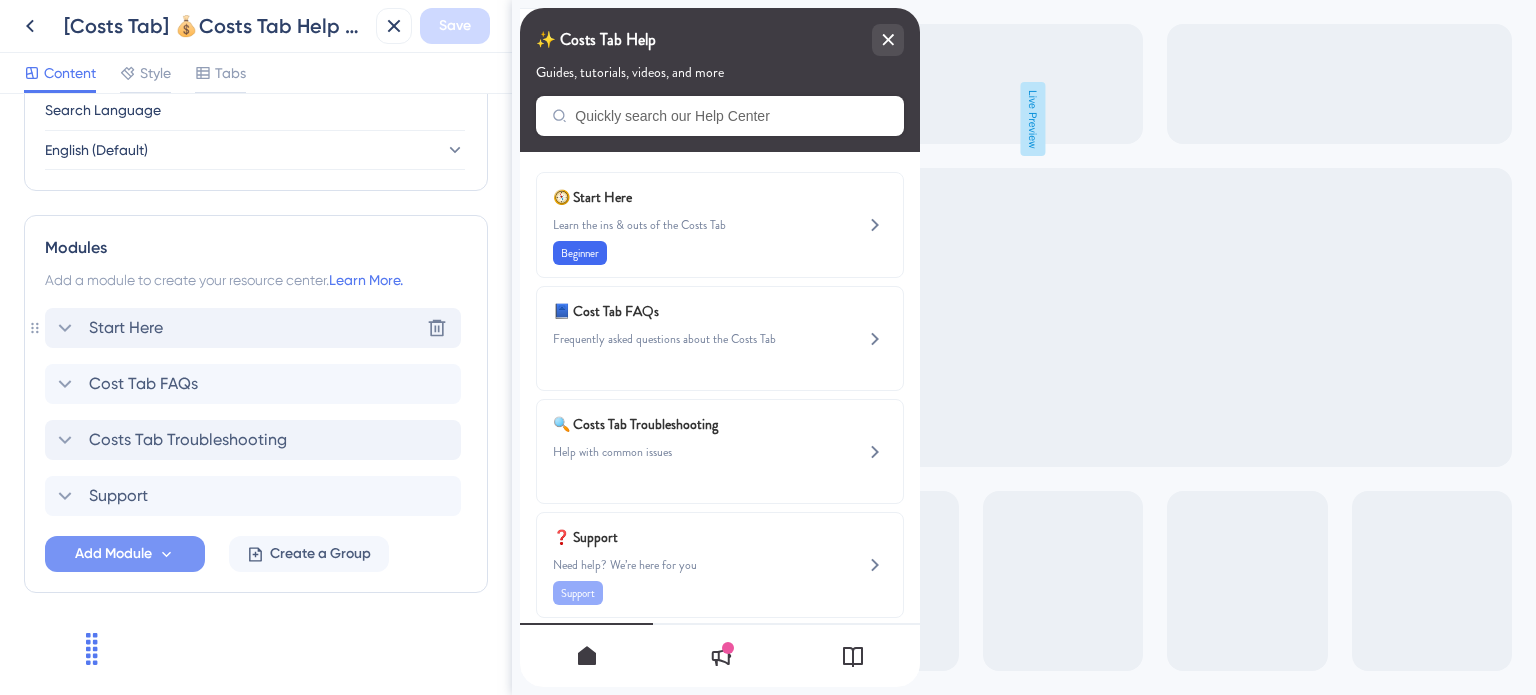 click on "Start Here Delete" at bounding box center (253, 328) 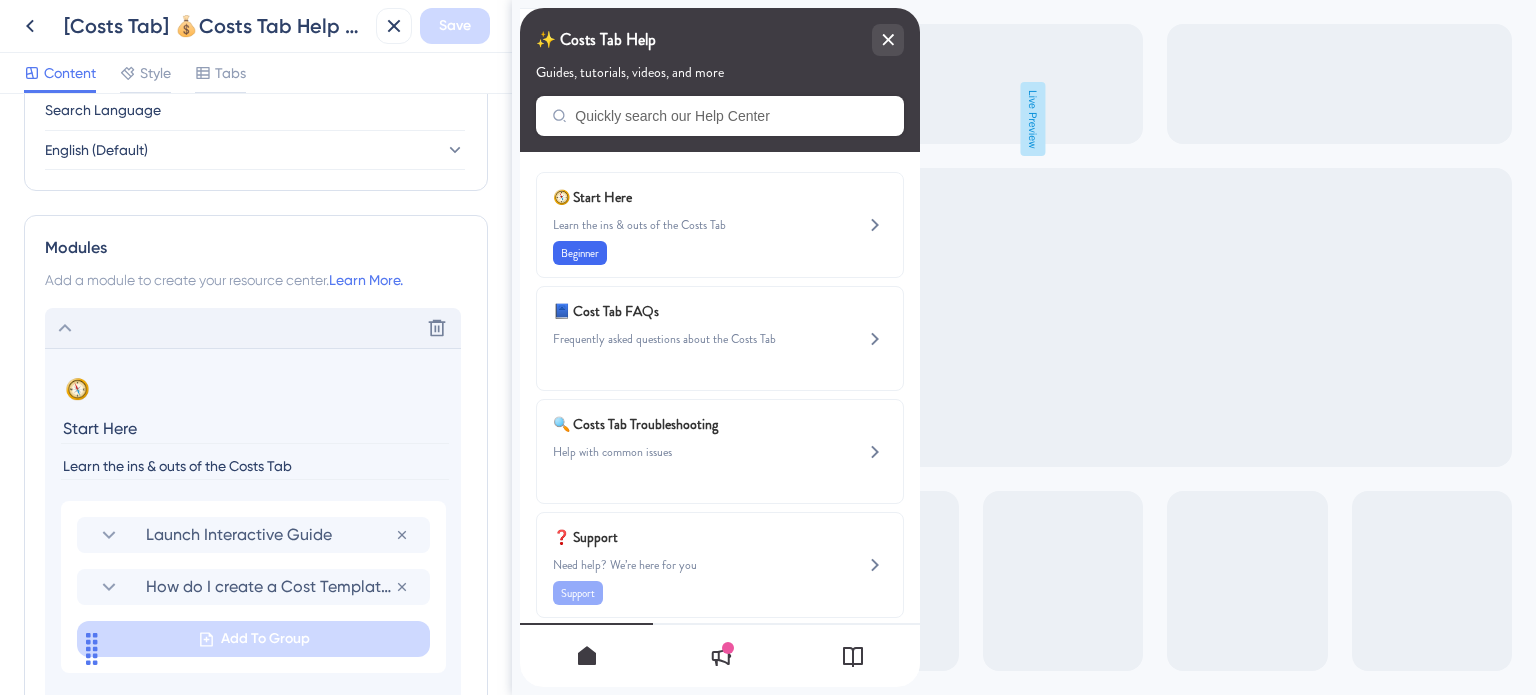 scroll, scrollTop: 1002, scrollLeft: 0, axis: vertical 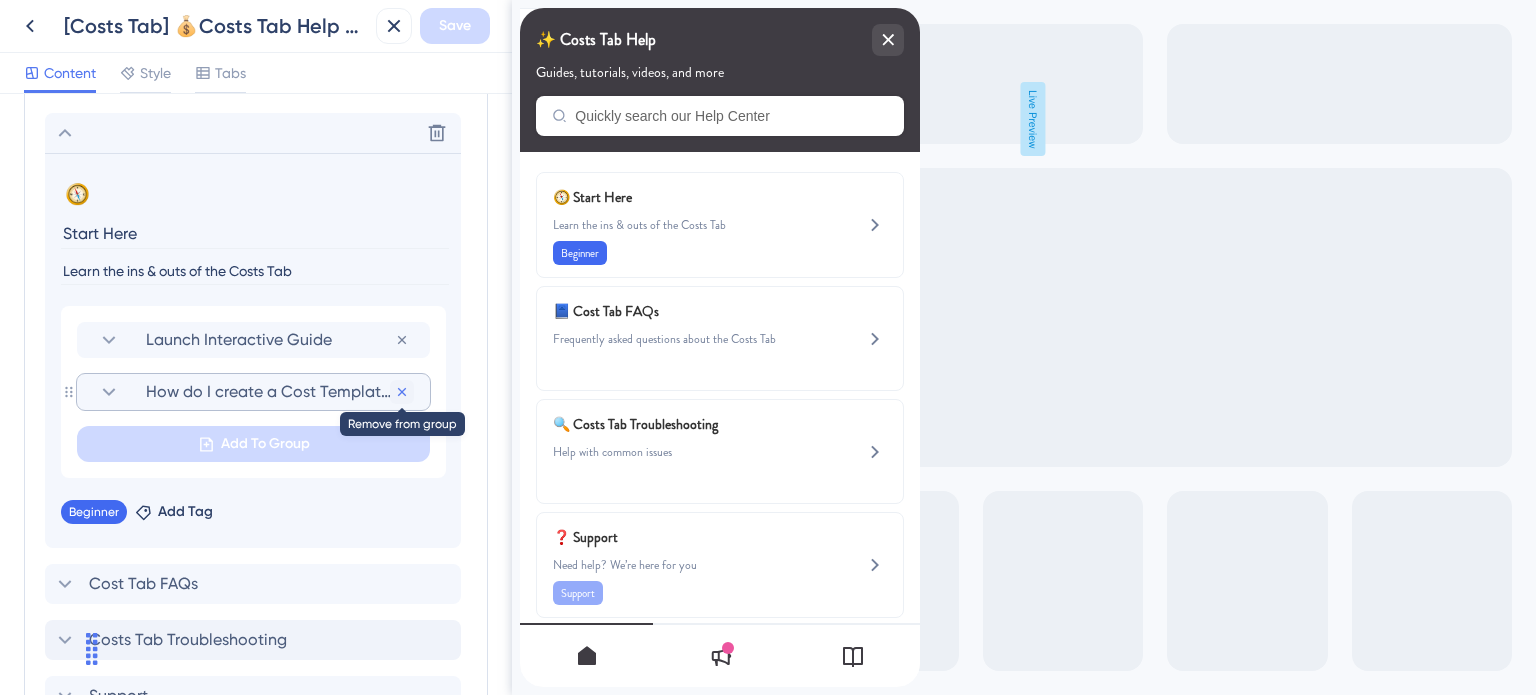 click 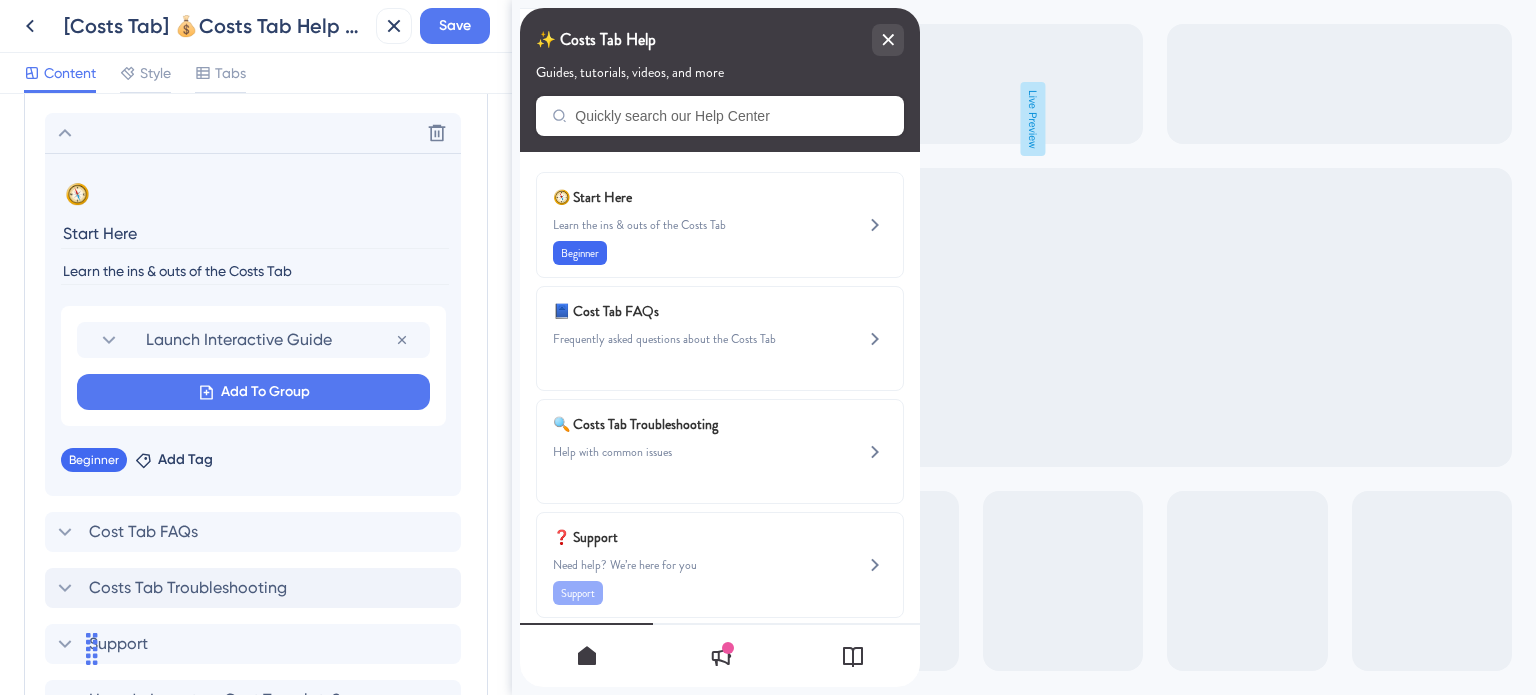 click 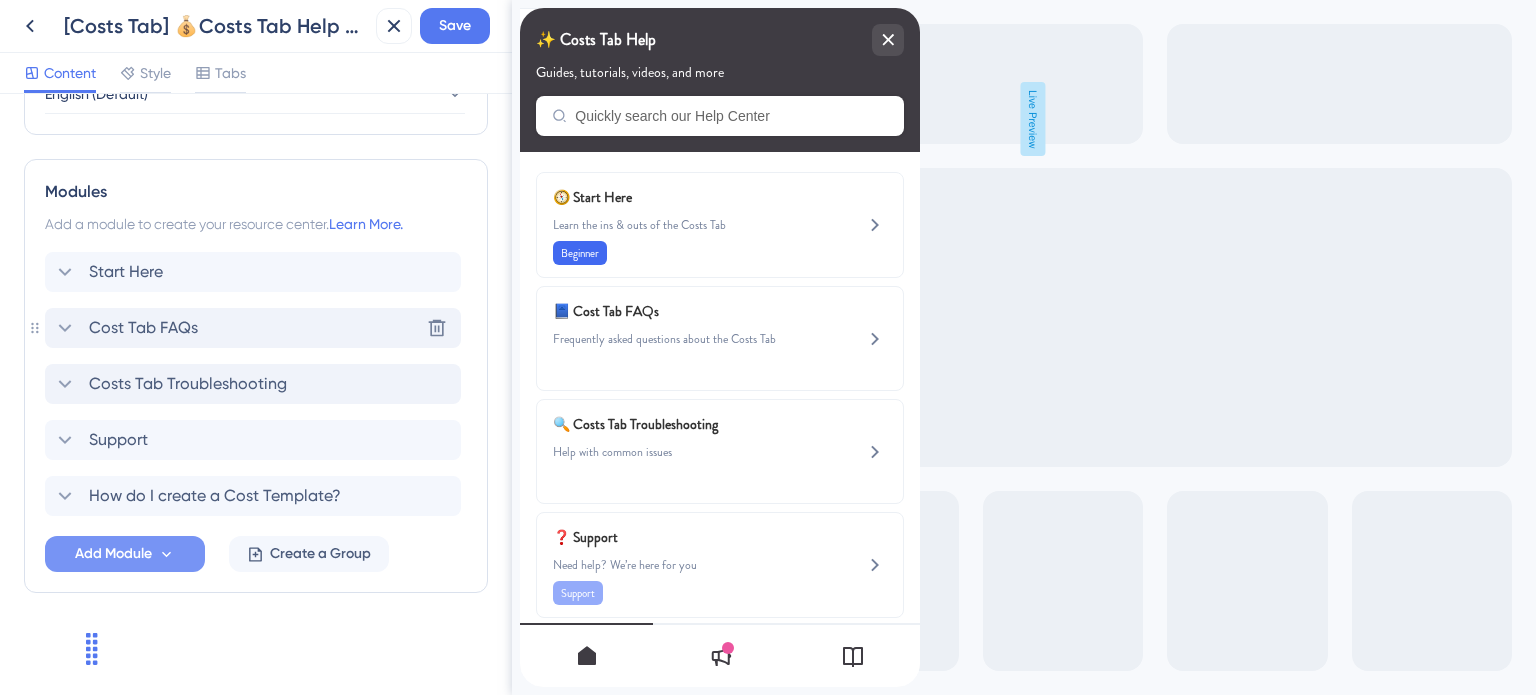 click on "Cost Tab FAQs Delete" at bounding box center (253, 328) 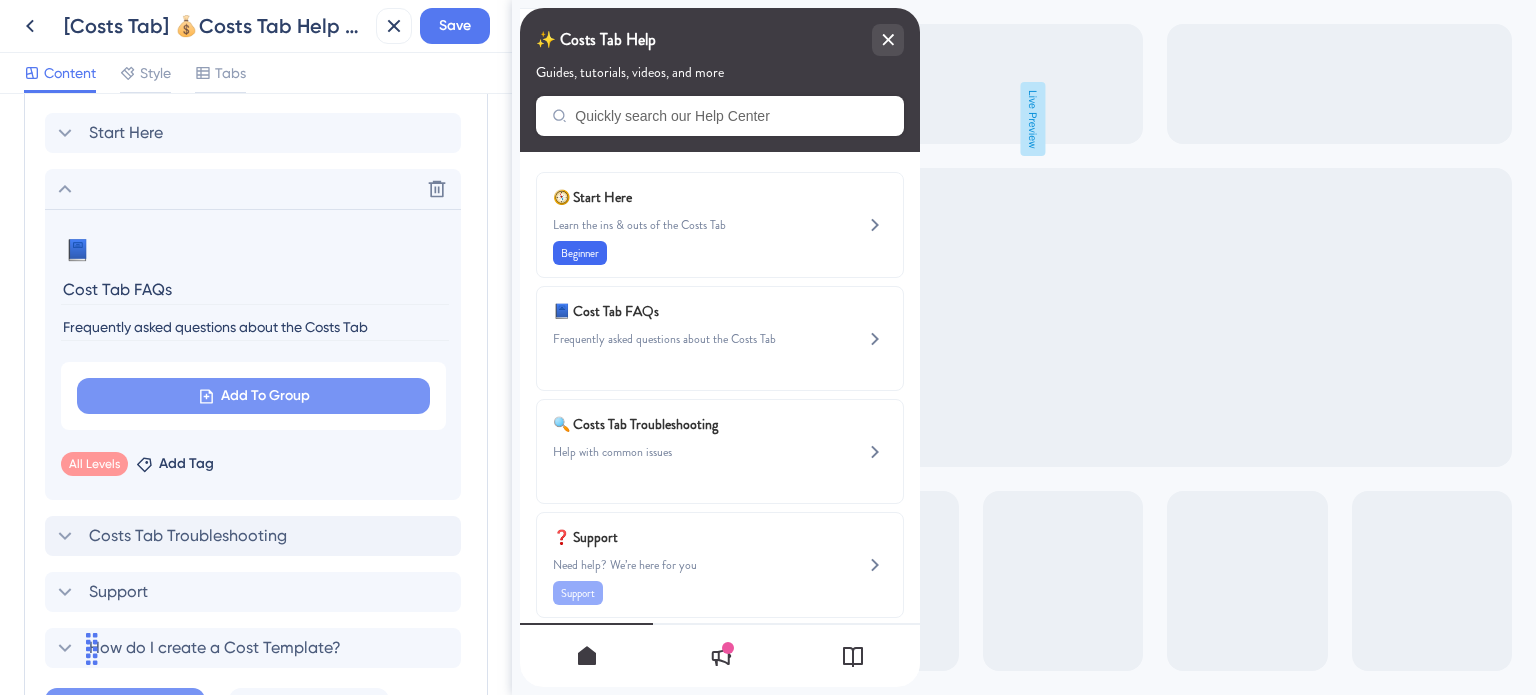 click on "Add To Group" at bounding box center [265, 396] 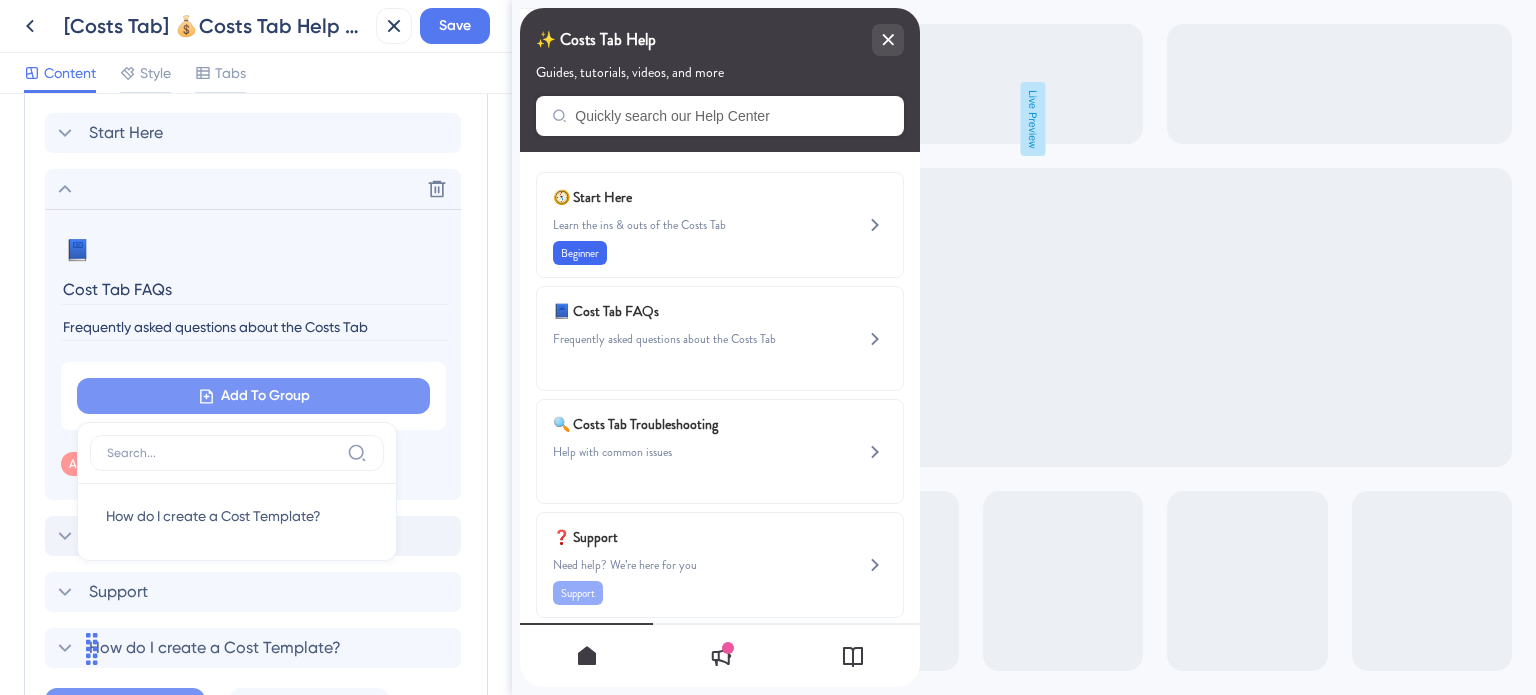 scroll, scrollTop: 1097, scrollLeft: 0, axis: vertical 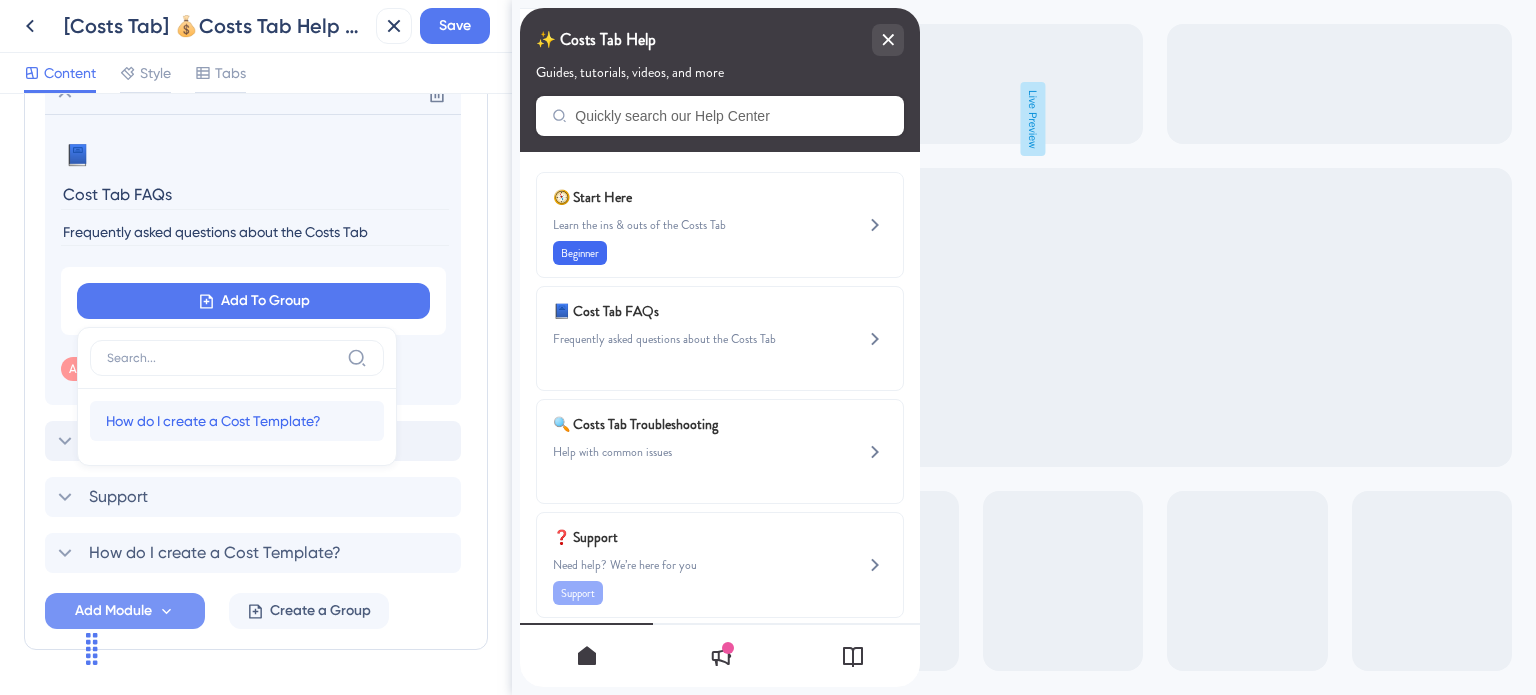 click on "How do I create a Cost Template?" at bounding box center (213, 421) 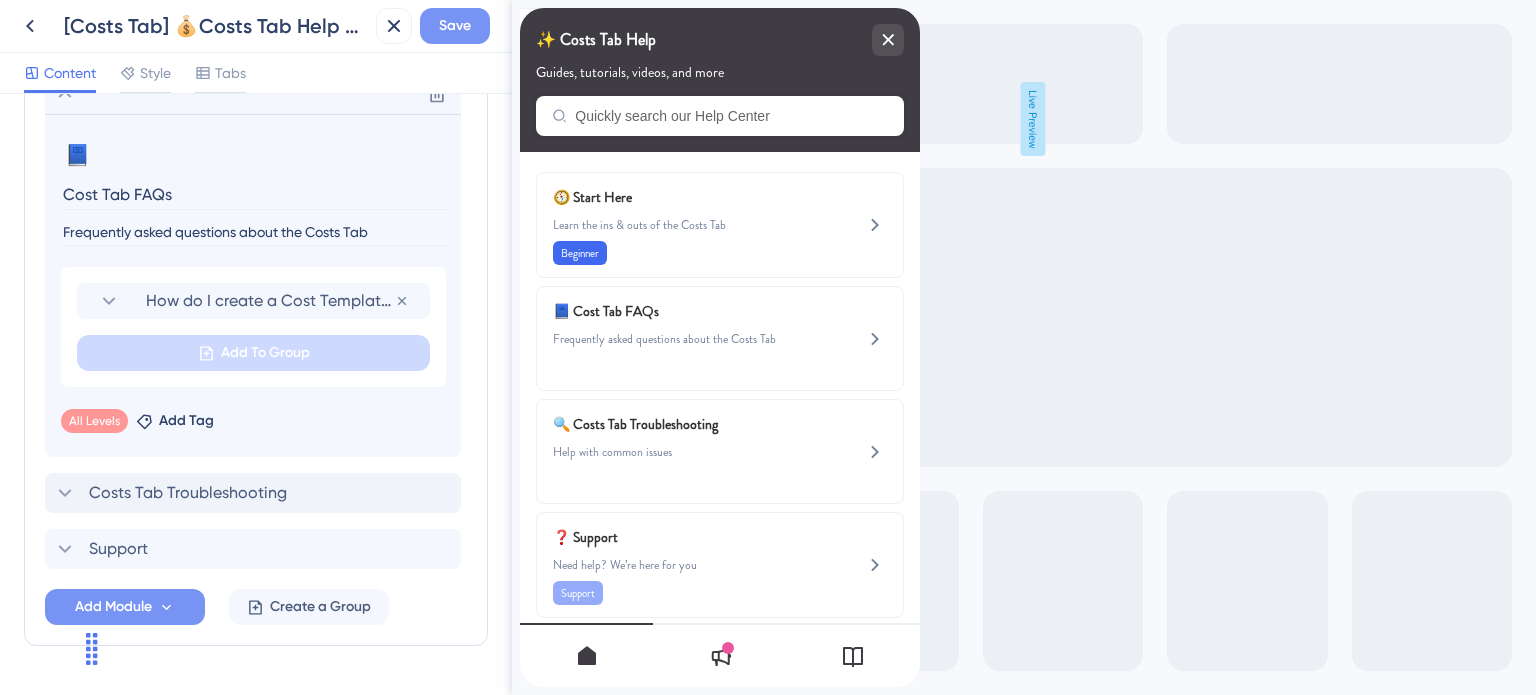 click on "Save" at bounding box center [455, 26] 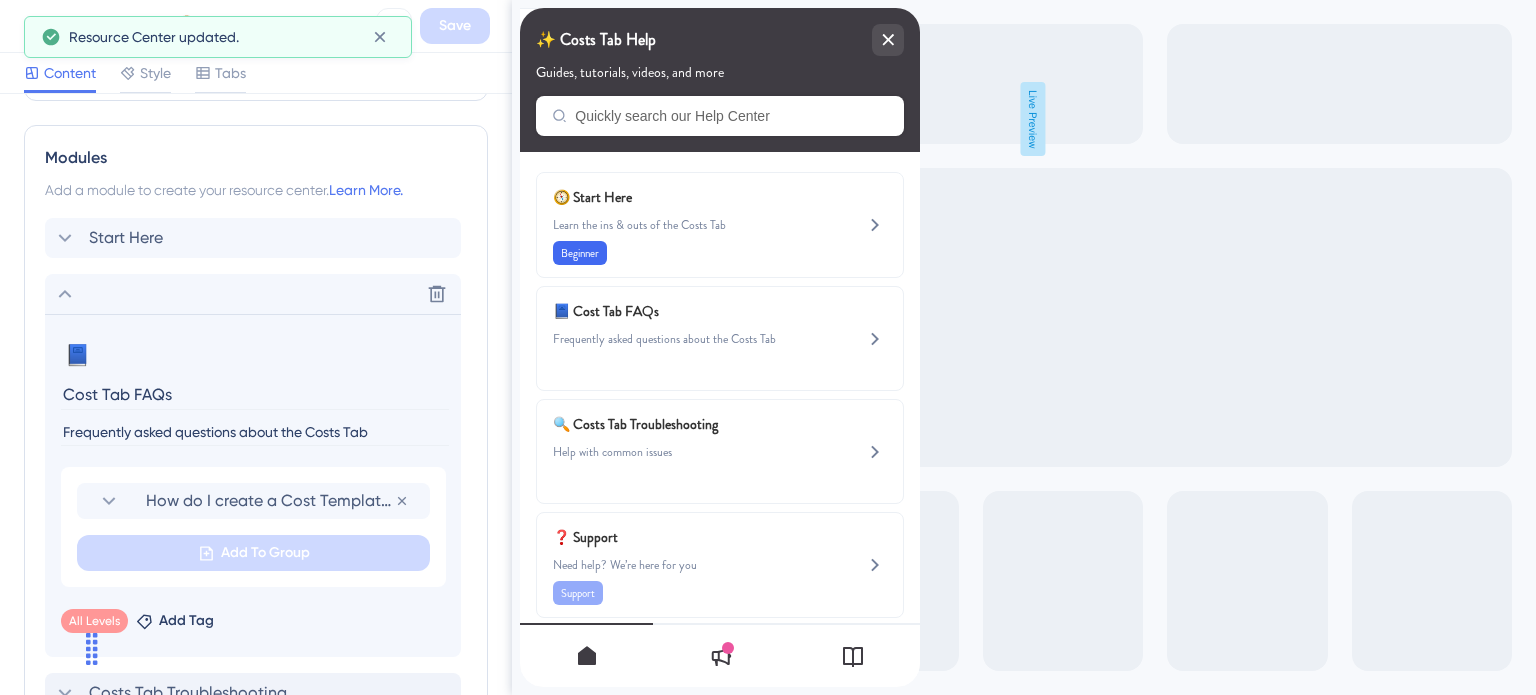 click 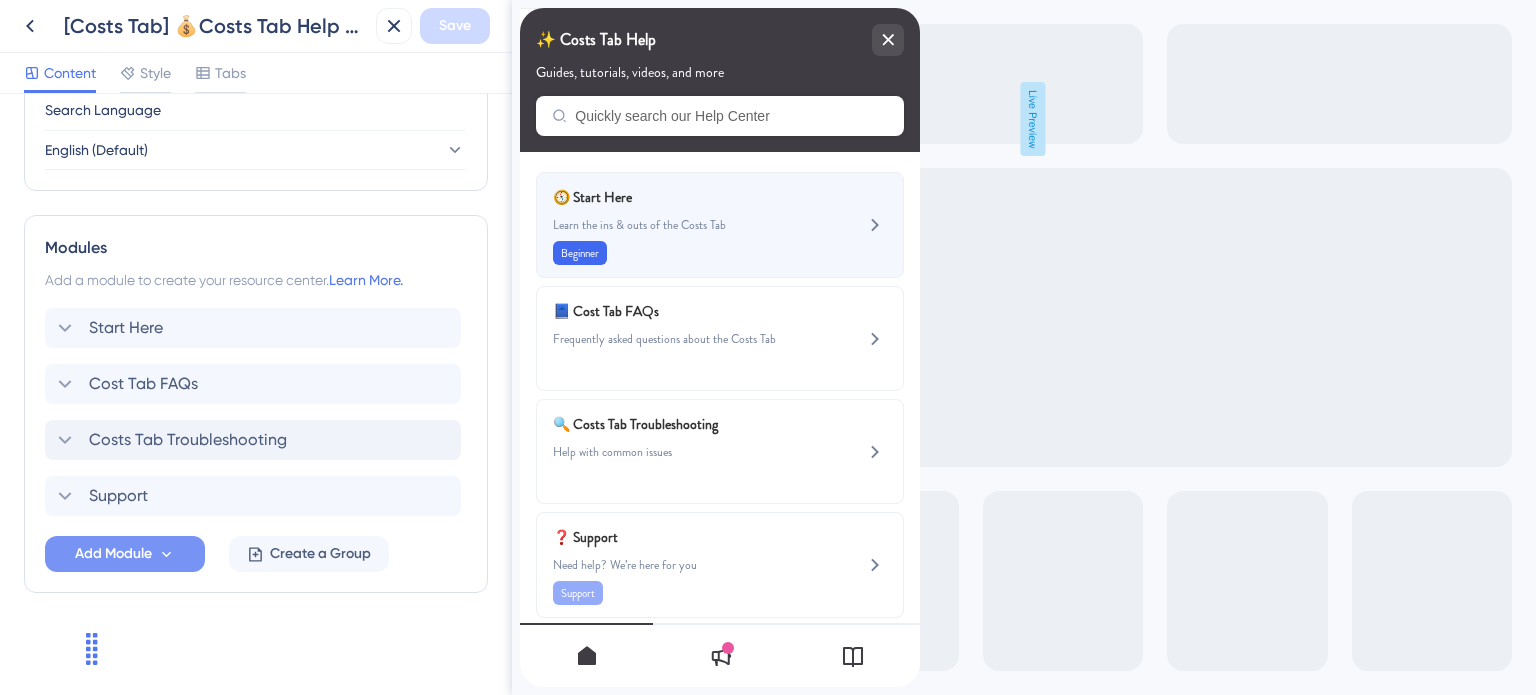 click on "Learn the ins & outs of the Costs Tab" at bounding box center [686, 225] 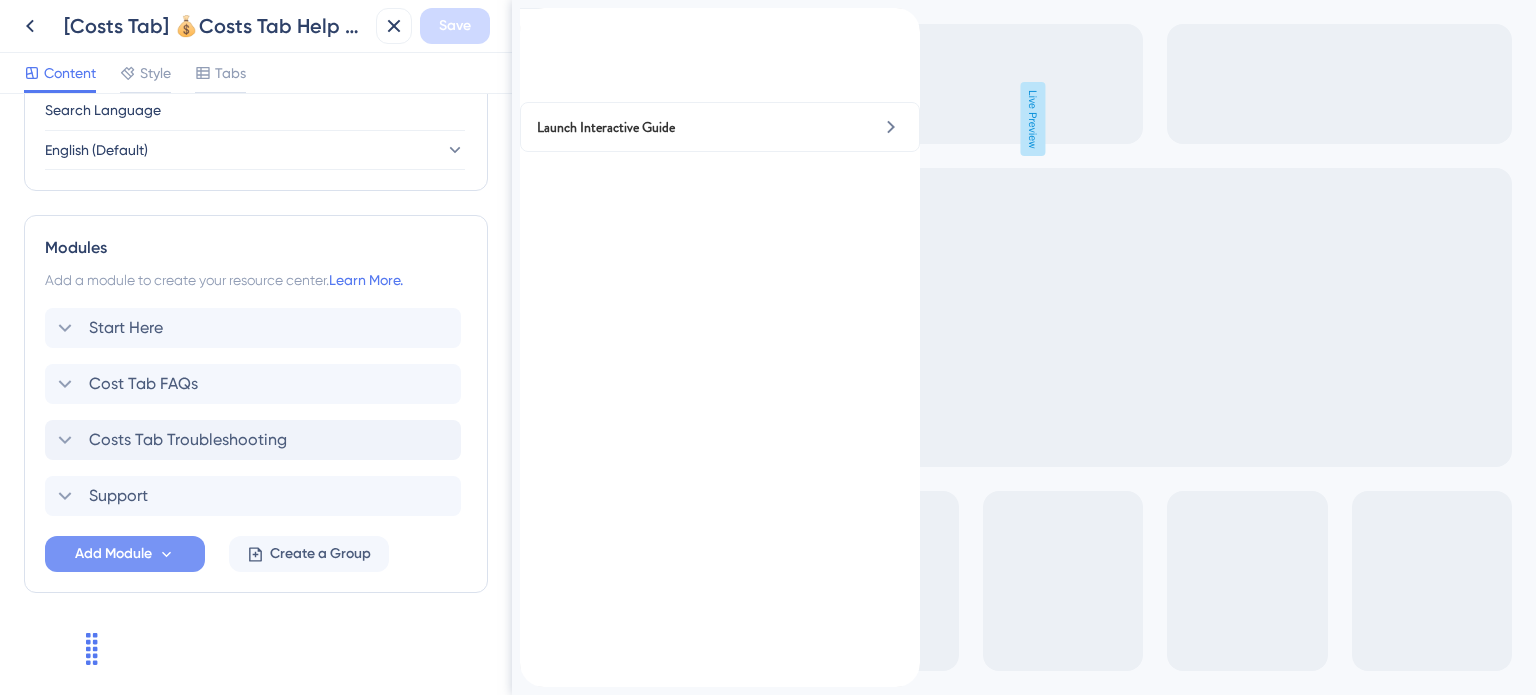 click 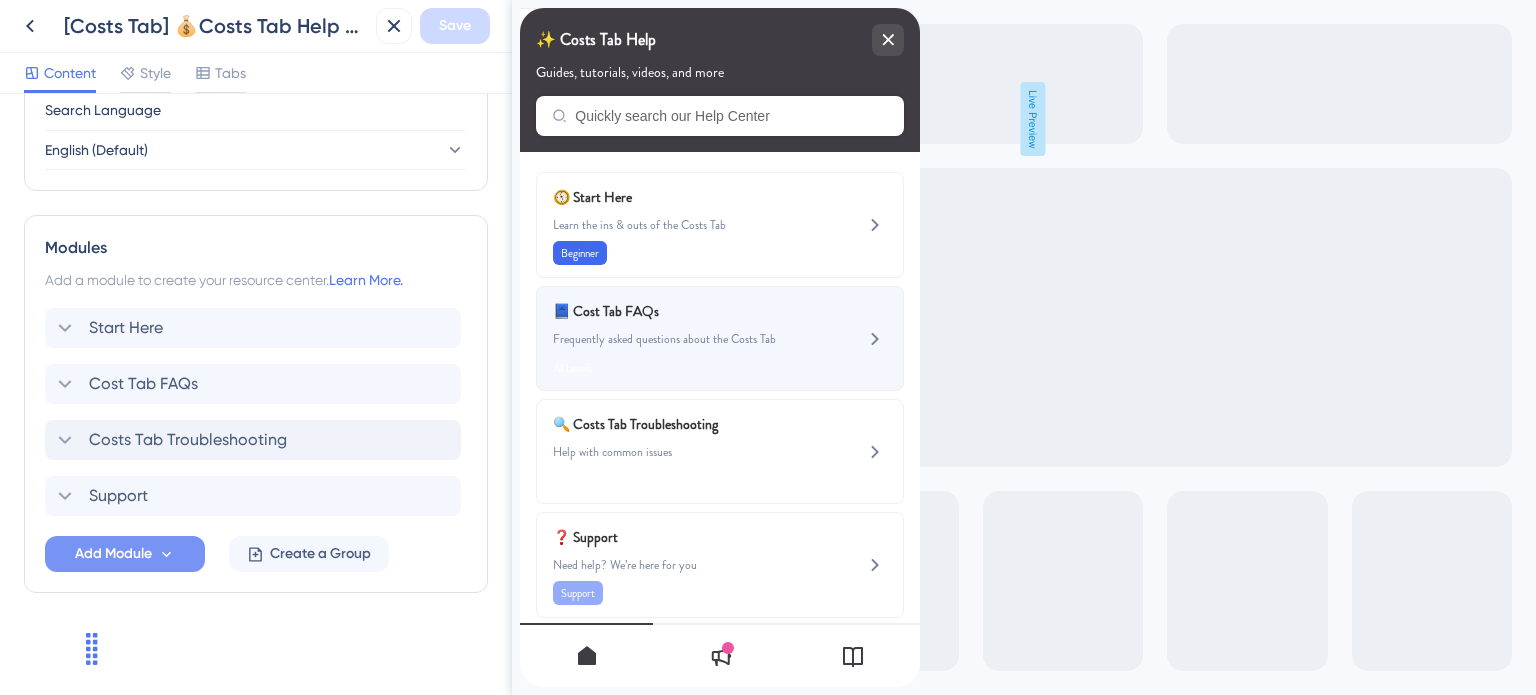 click on "📘   Cost Tab FAQs" at bounding box center [670, 311] 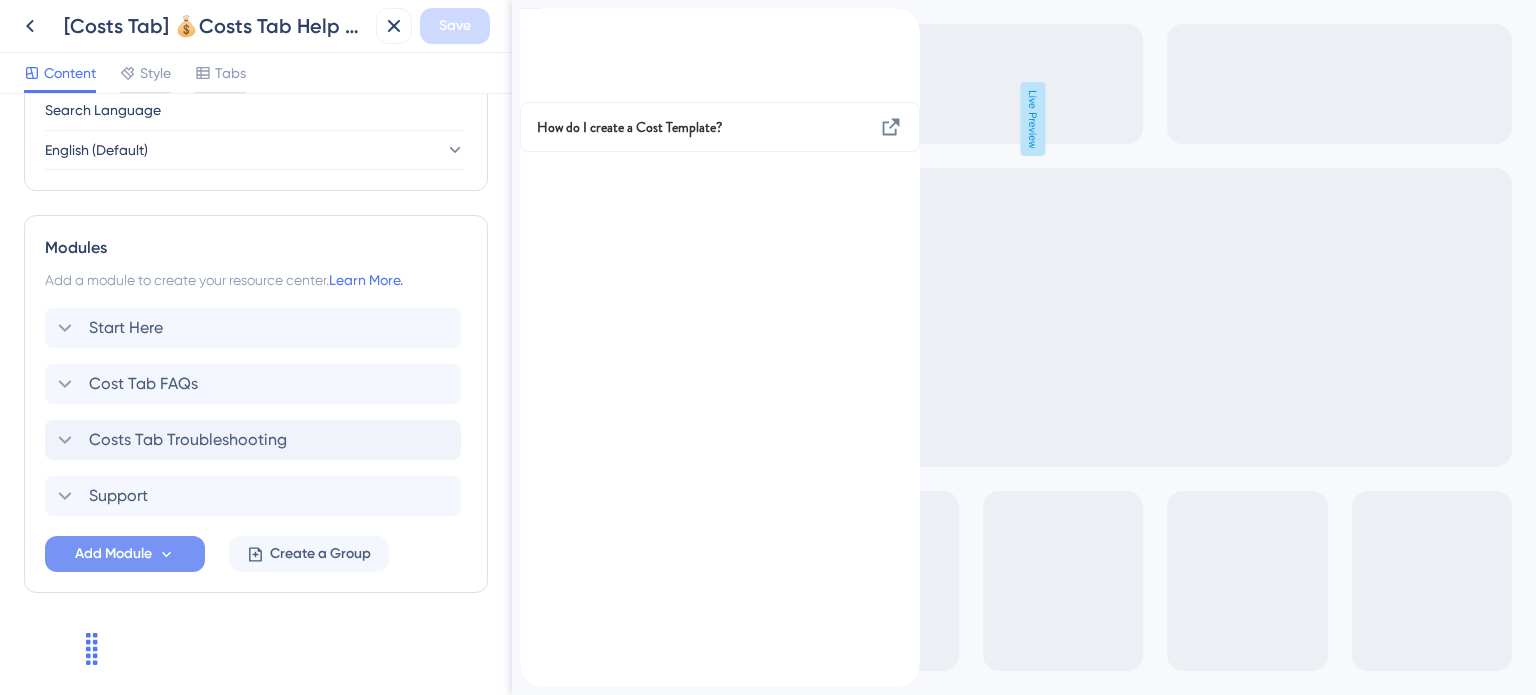 click 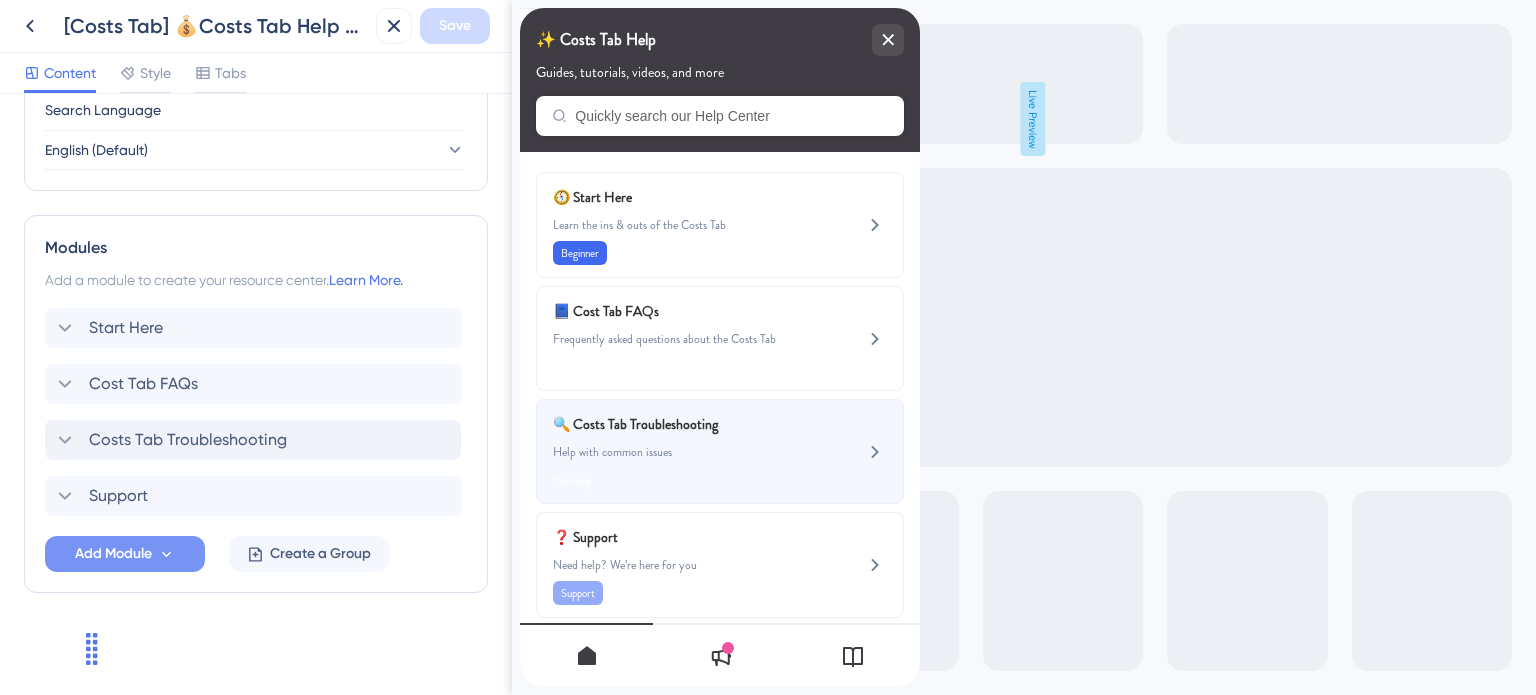 click on "🔍   Costs Tab Troubleshooting" at bounding box center [670, 424] 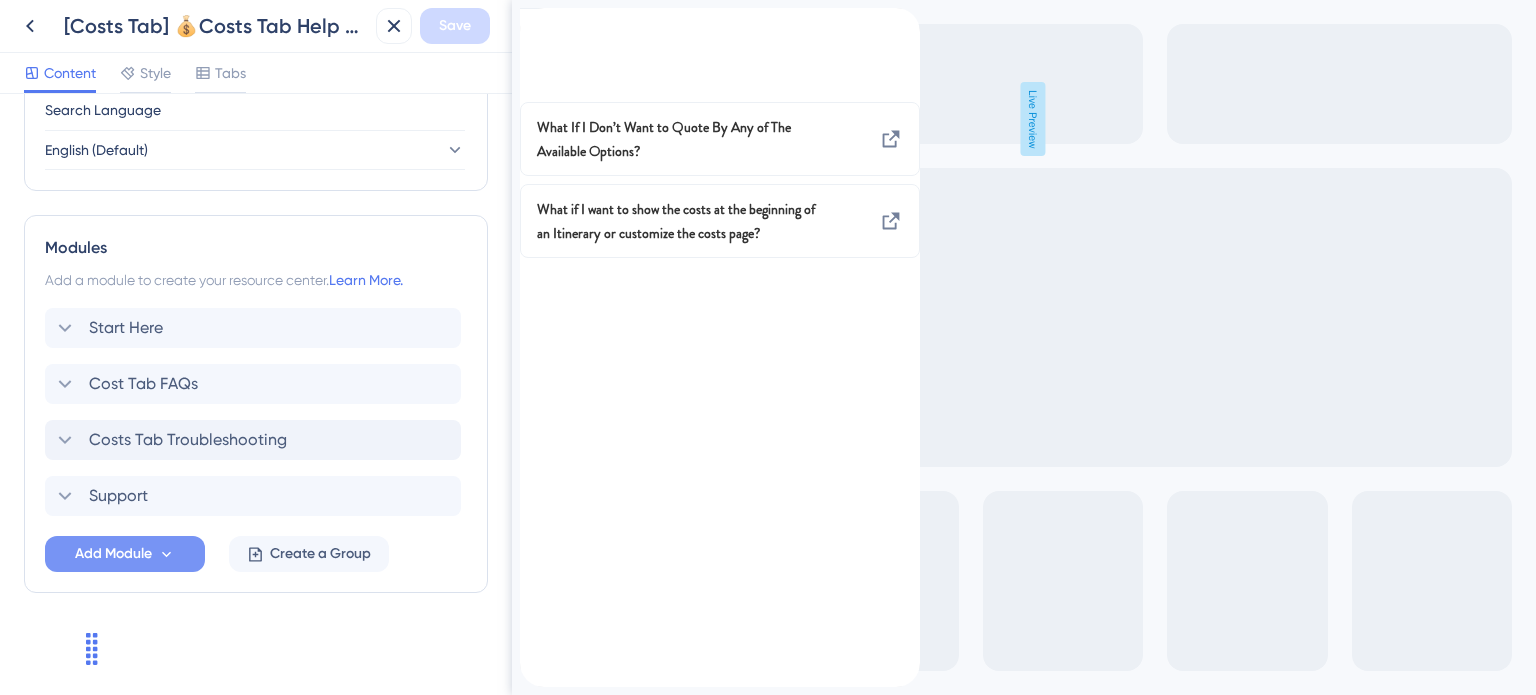 click 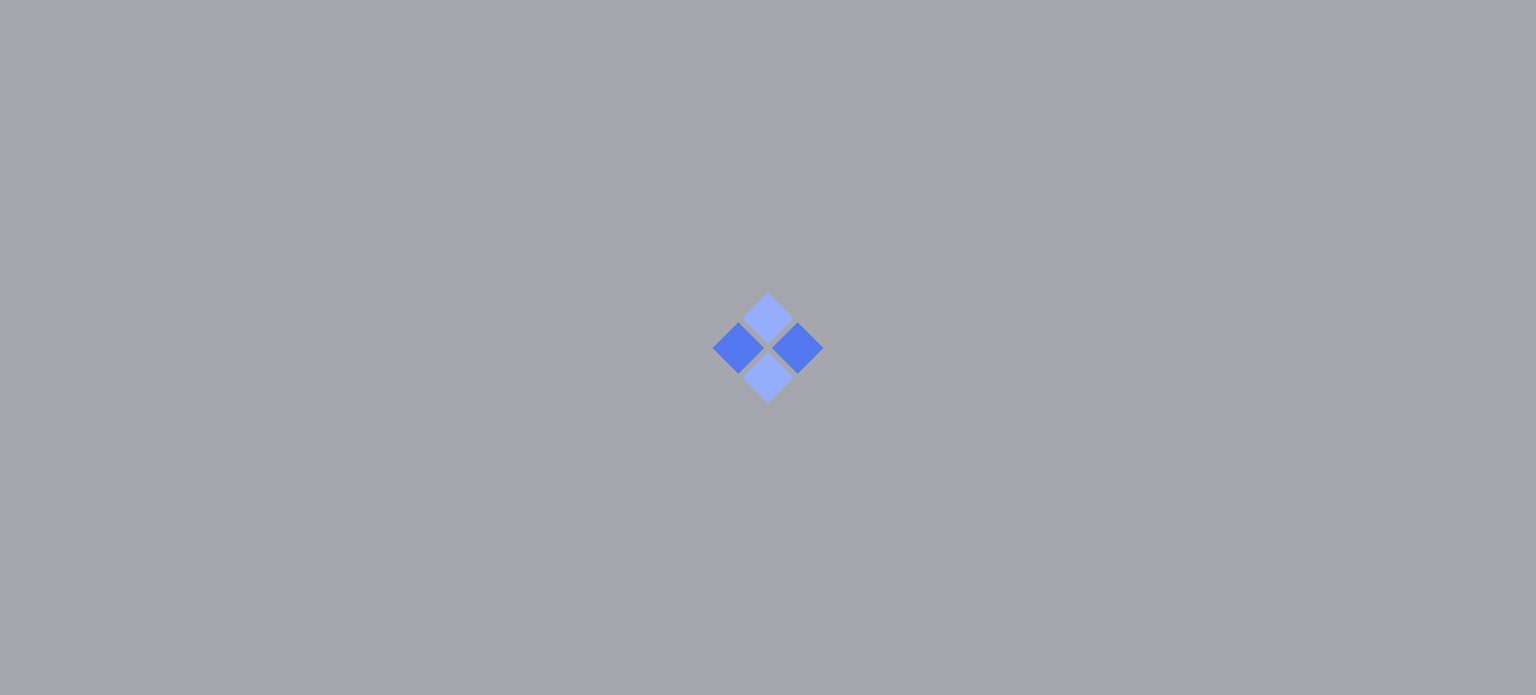 scroll, scrollTop: 0, scrollLeft: 0, axis: both 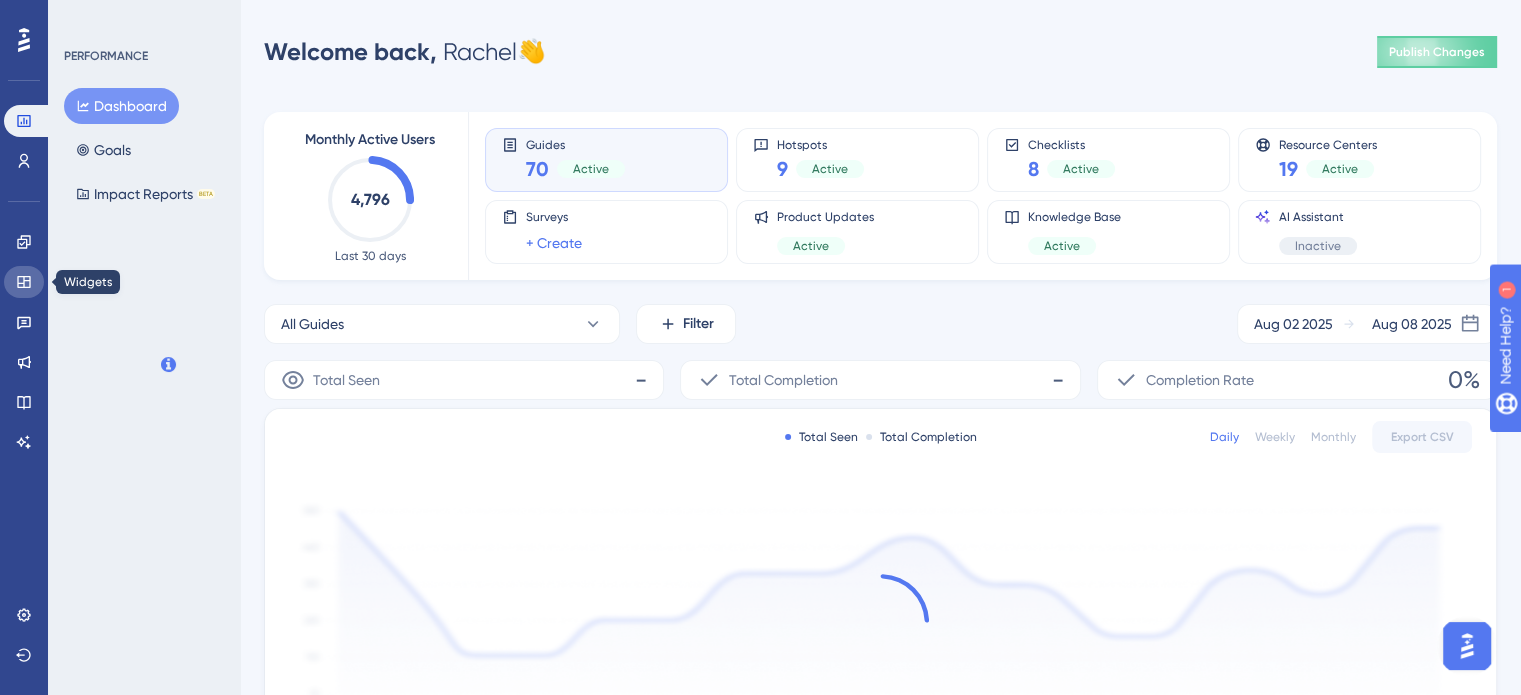 click 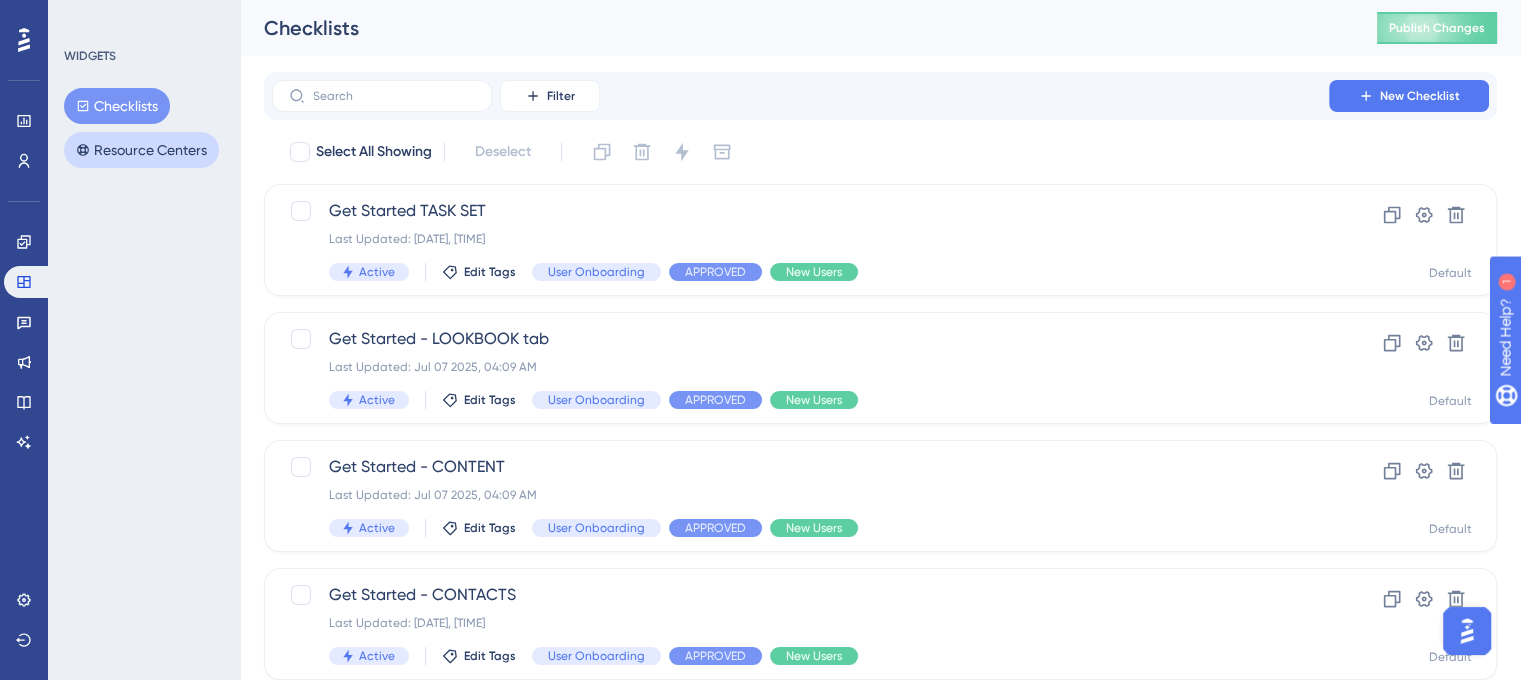 click on "Resource Centers" at bounding box center [141, 150] 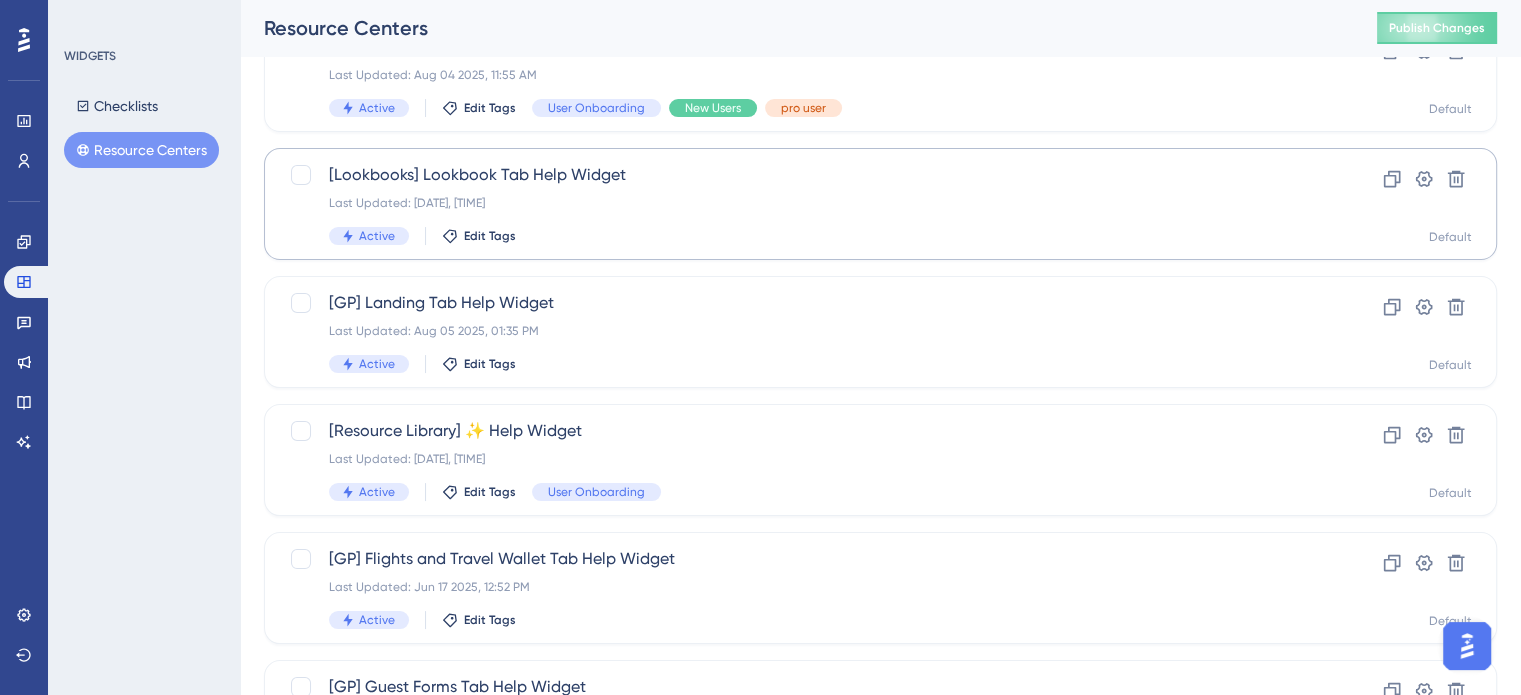 scroll, scrollTop: 200, scrollLeft: 0, axis: vertical 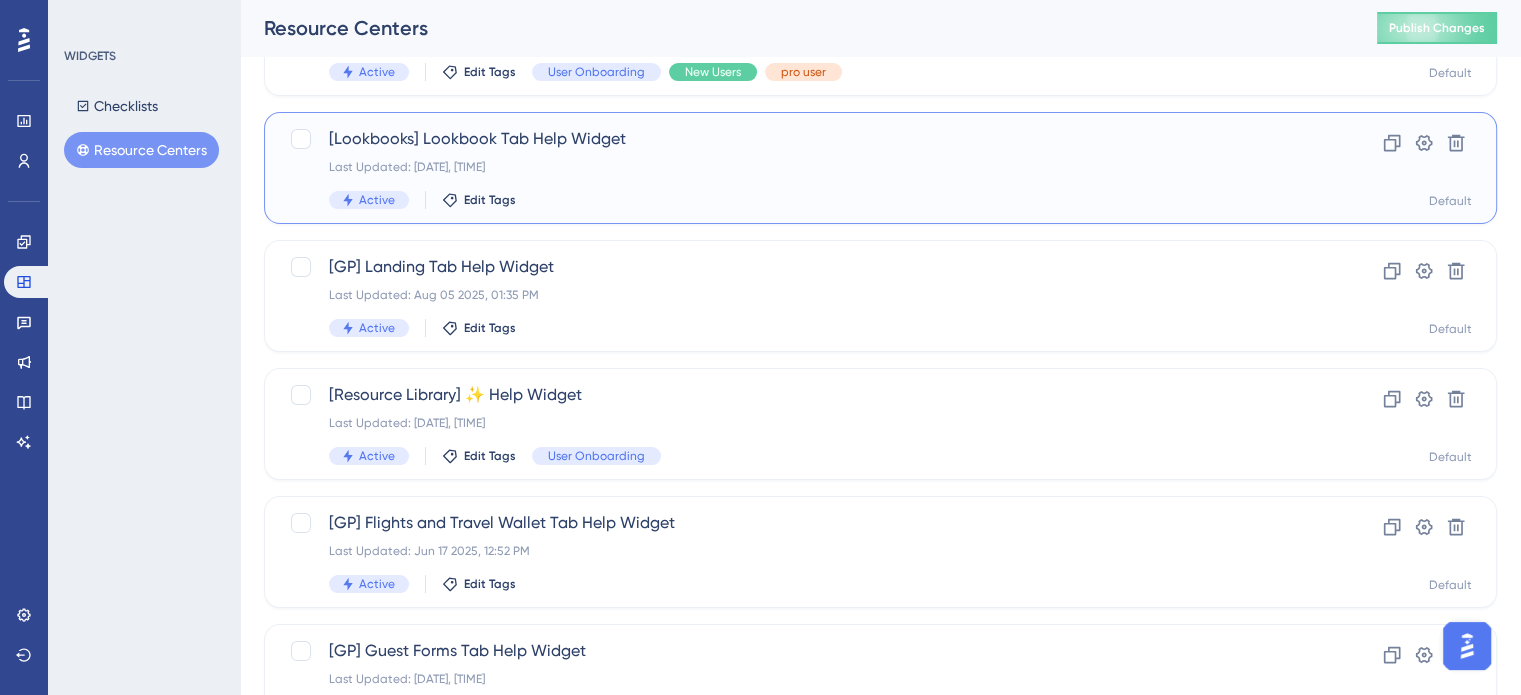 click on "[Lookbooks] Lookbook Tab Help Widget" at bounding box center (800, 139) 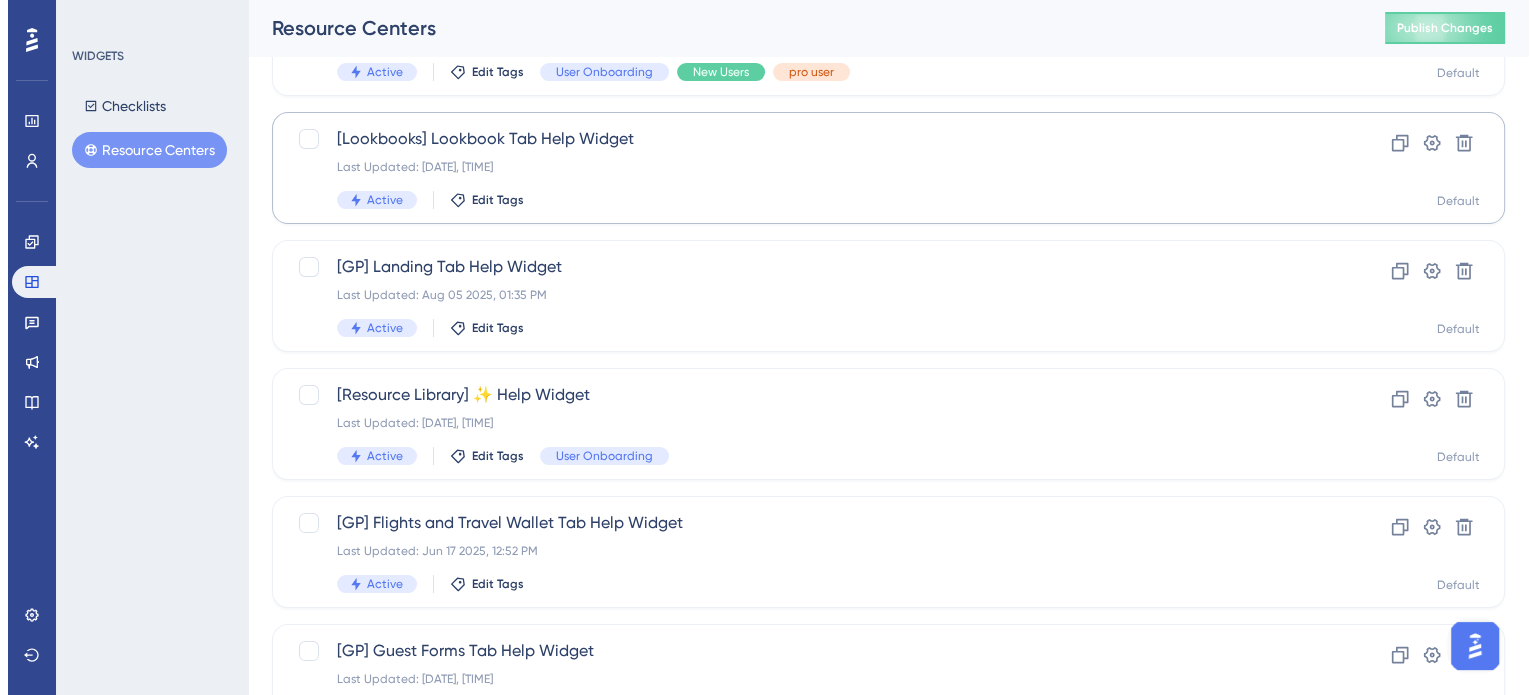 scroll, scrollTop: 0, scrollLeft: 0, axis: both 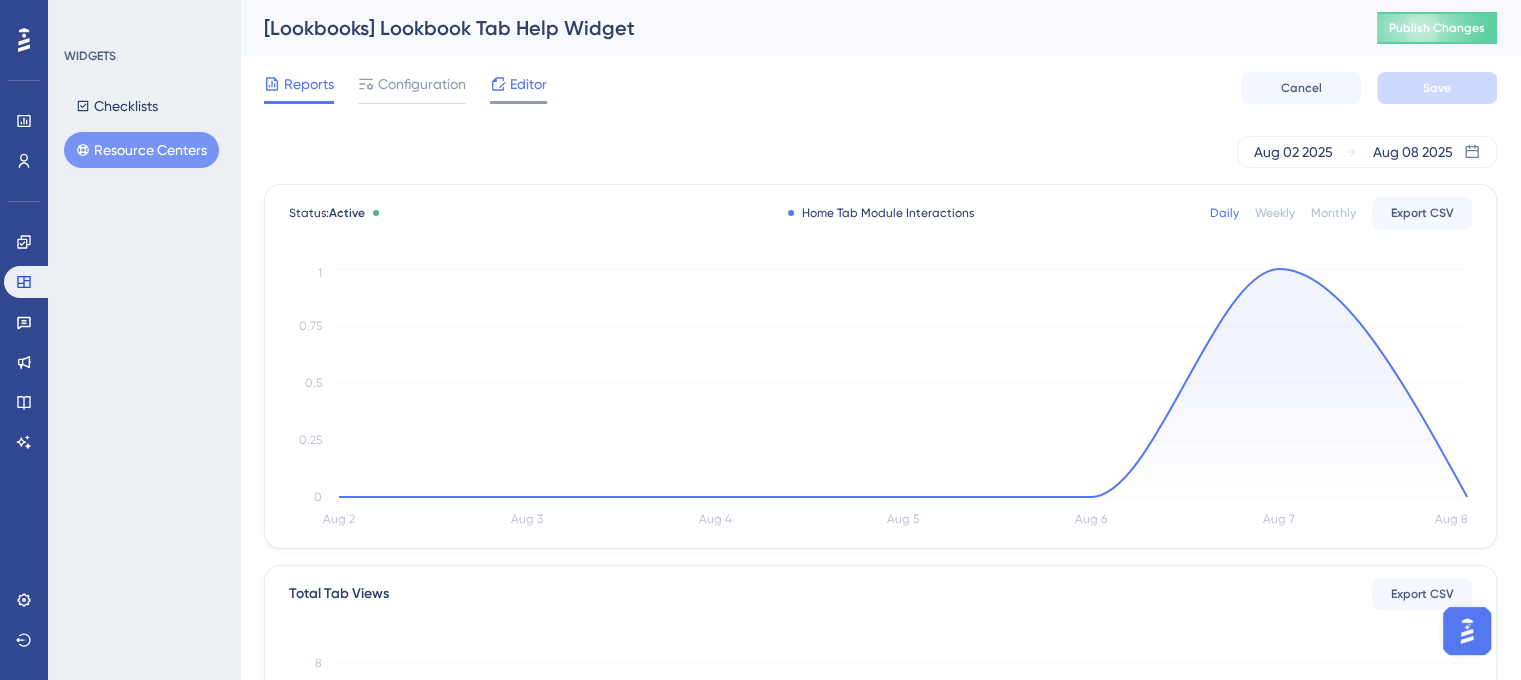 click on "Editor" at bounding box center (528, 84) 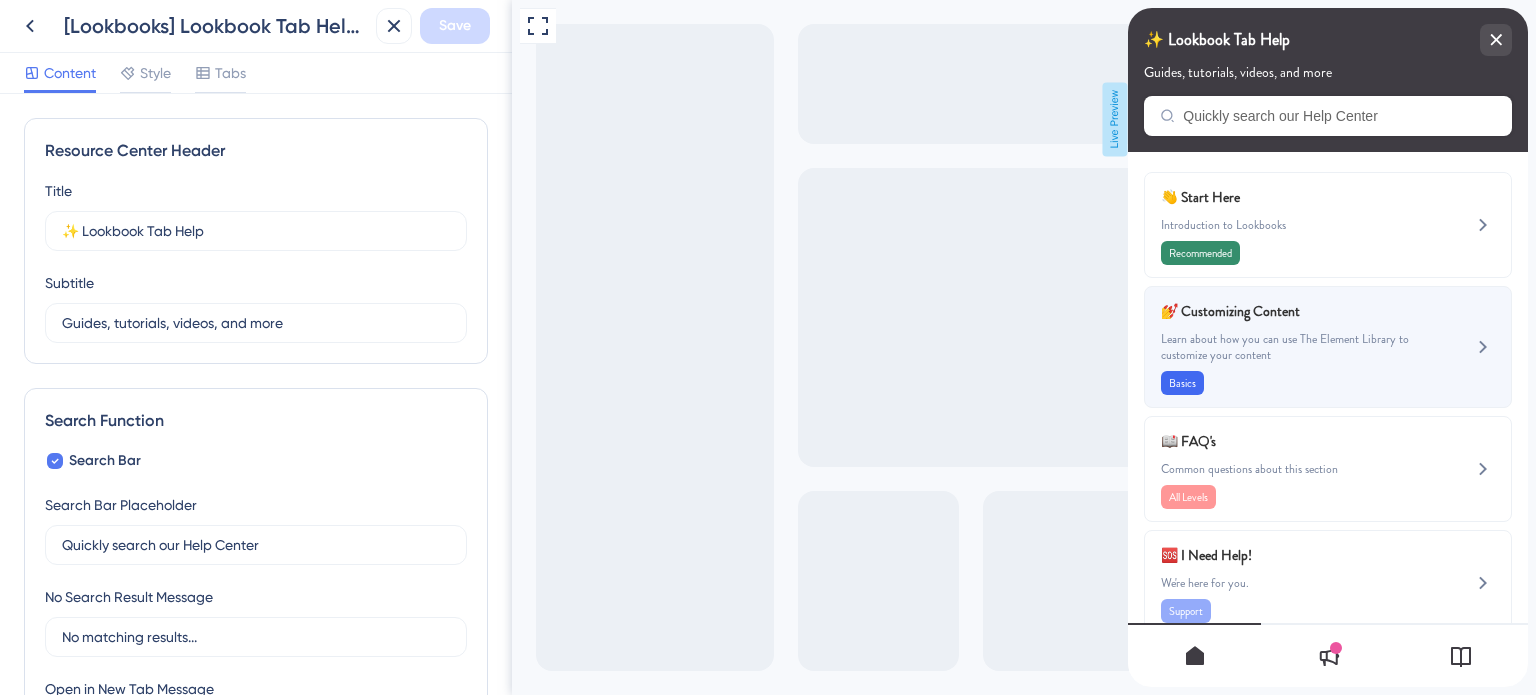 scroll, scrollTop: 0, scrollLeft: 0, axis: both 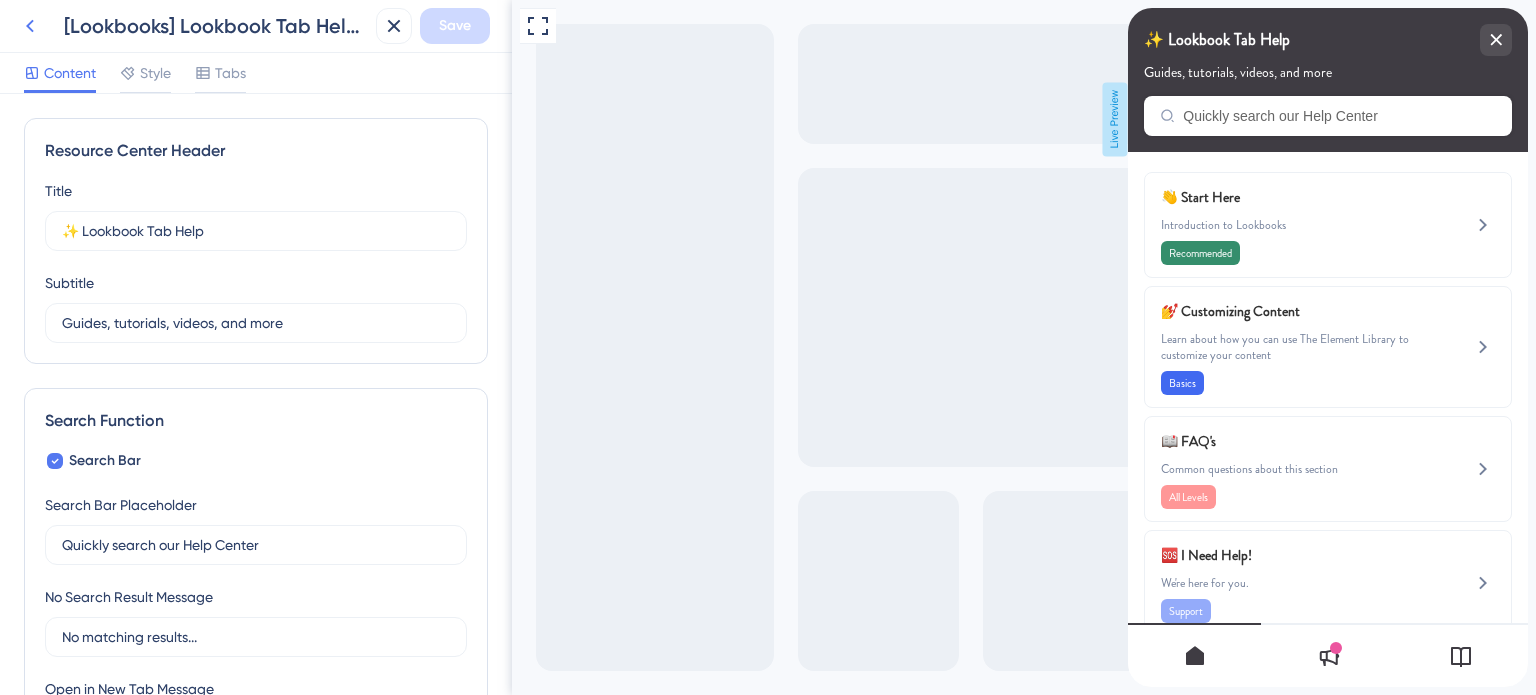 click 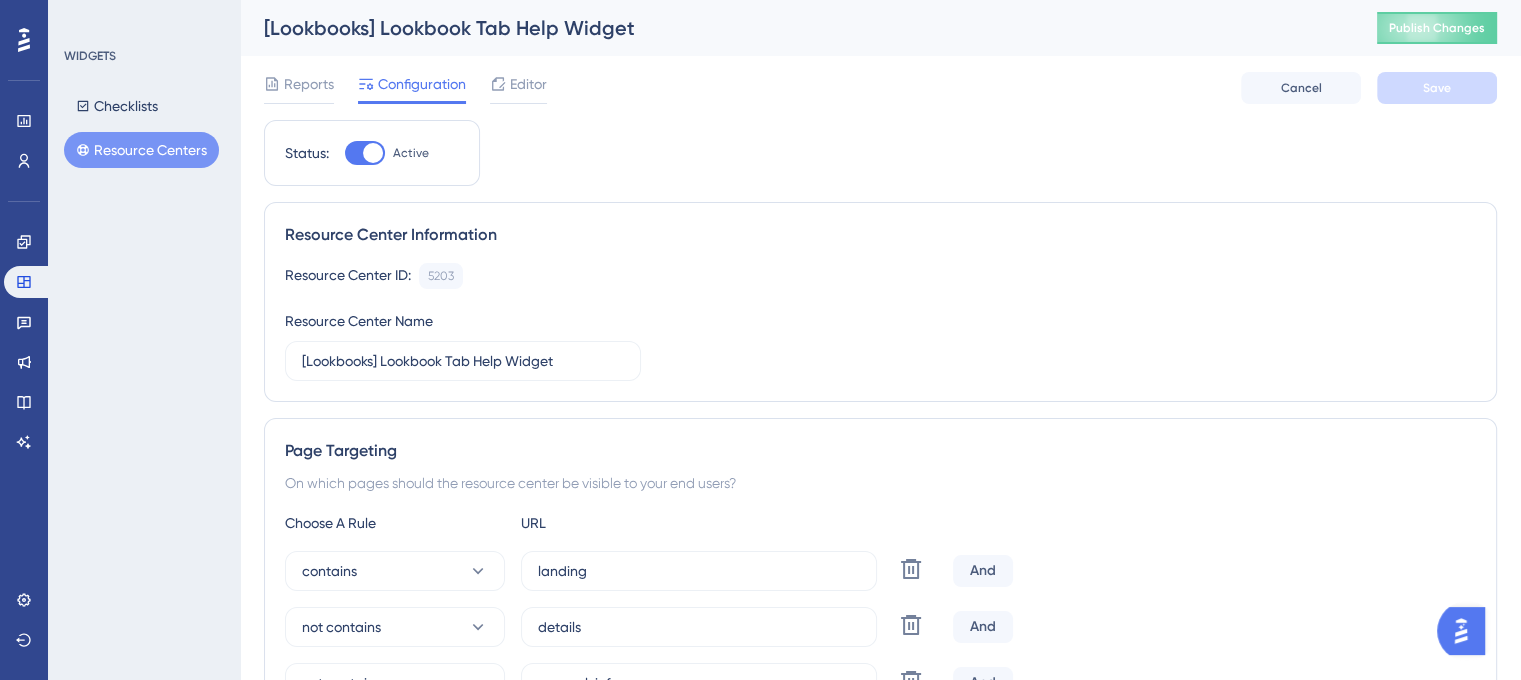 click on "Resource Centers" at bounding box center (141, 150) 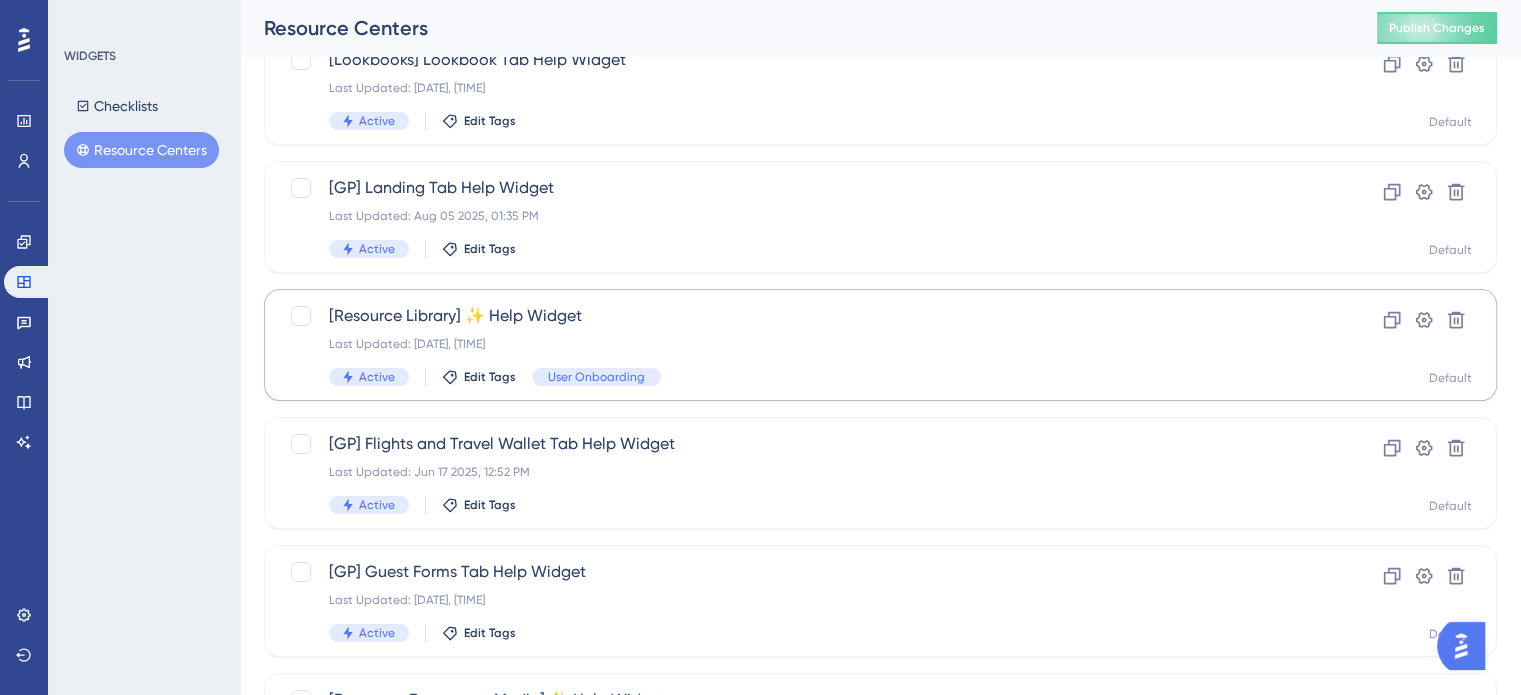 scroll, scrollTop: 400, scrollLeft: 0, axis: vertical 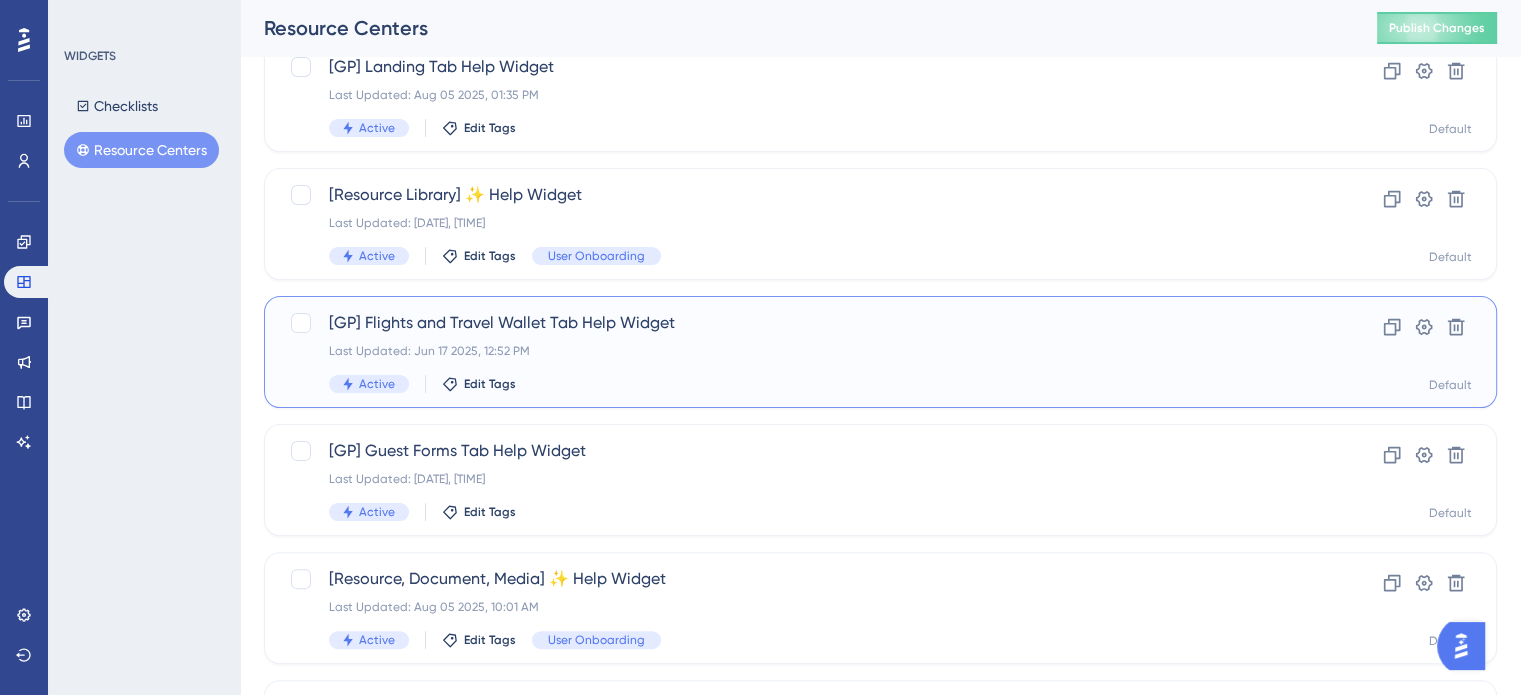 click on "[GP] Flights and Travel Wallet Tab Help Widget" at bounding box center (800, 323) 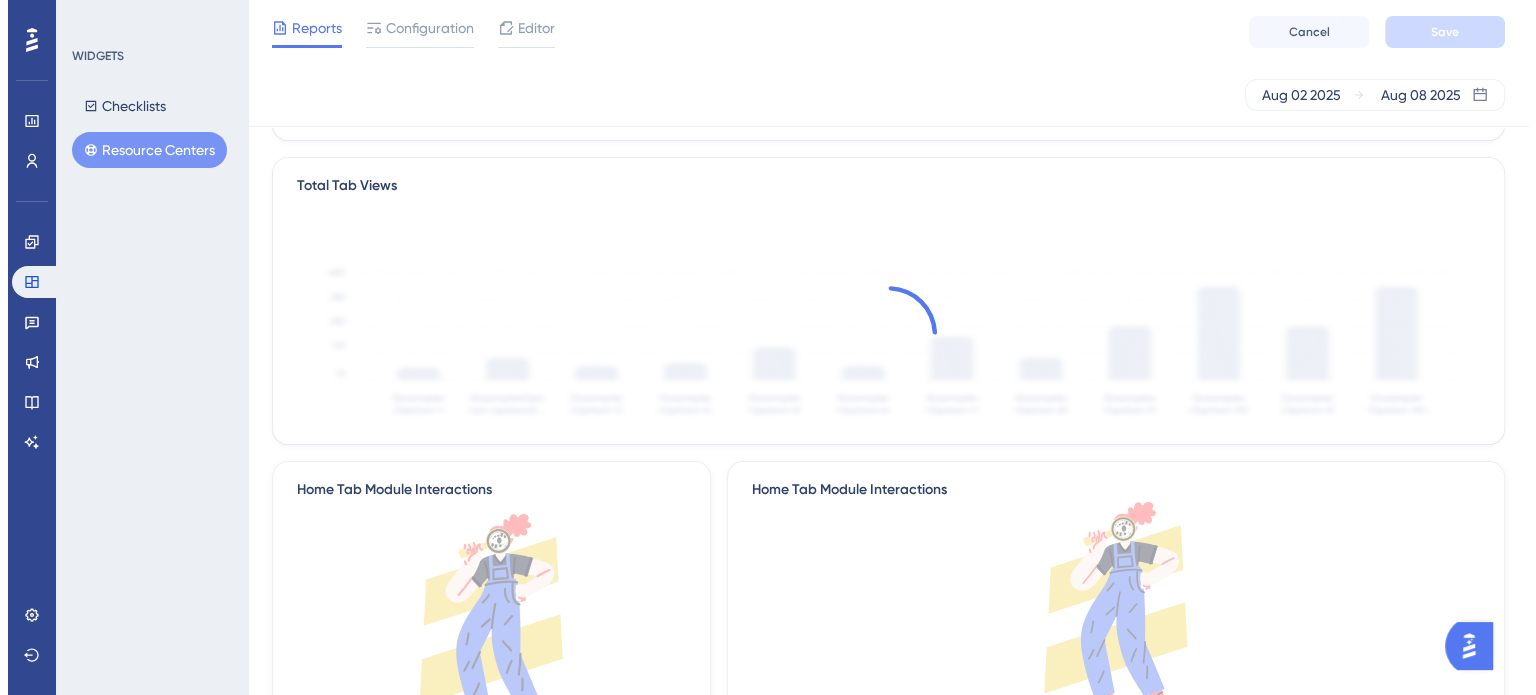 scroll, scrollTop: 0, scrollLeft: 0, axis: both 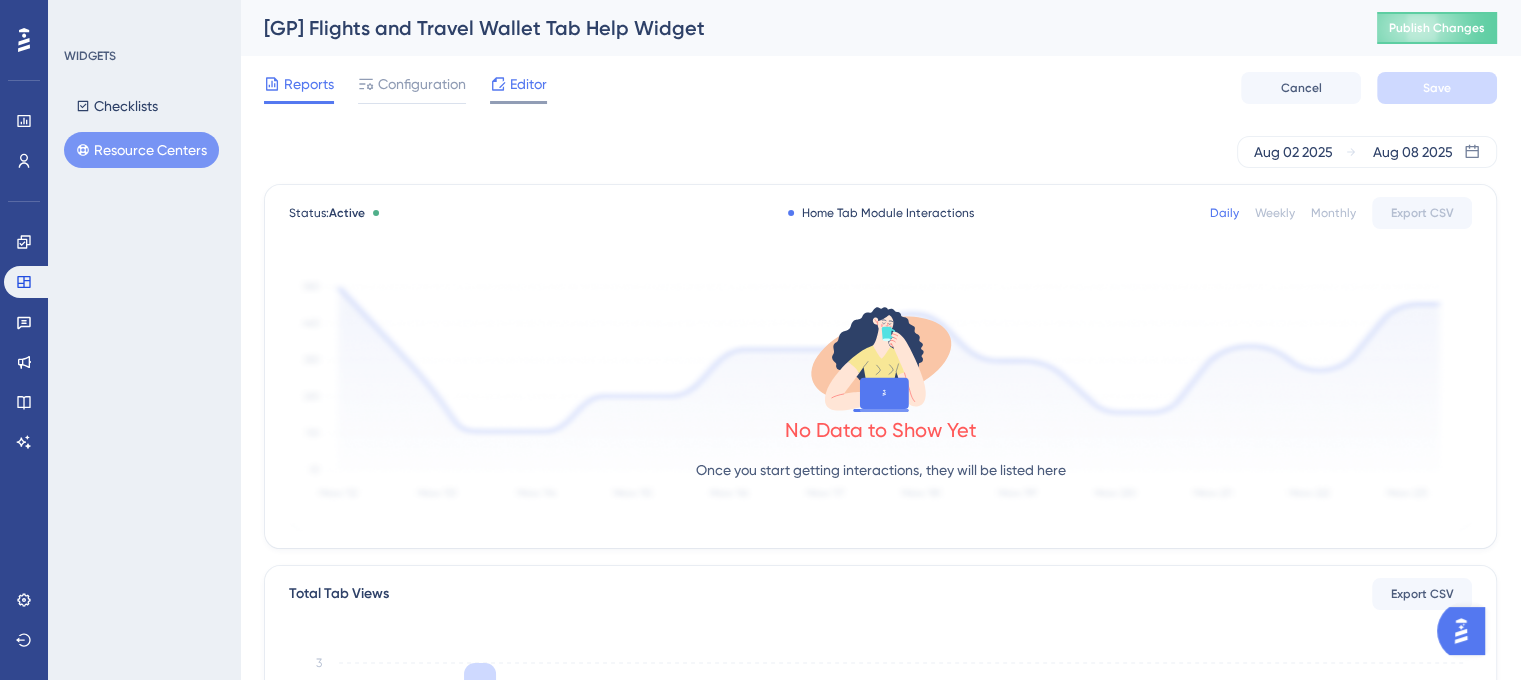 click on "Editor" at bounding box center (528, 84) 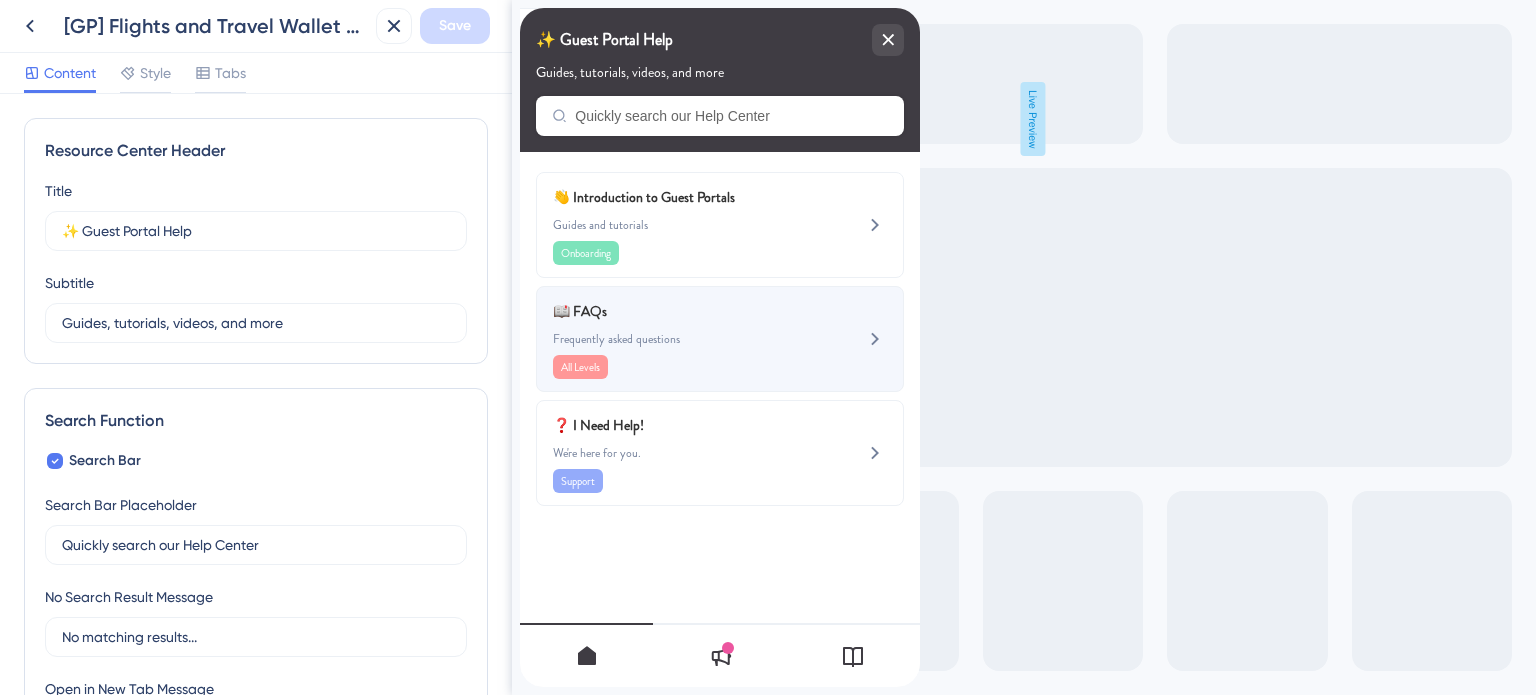 scroll, scrollTop: 0, scrollLeft: 0, axis: both 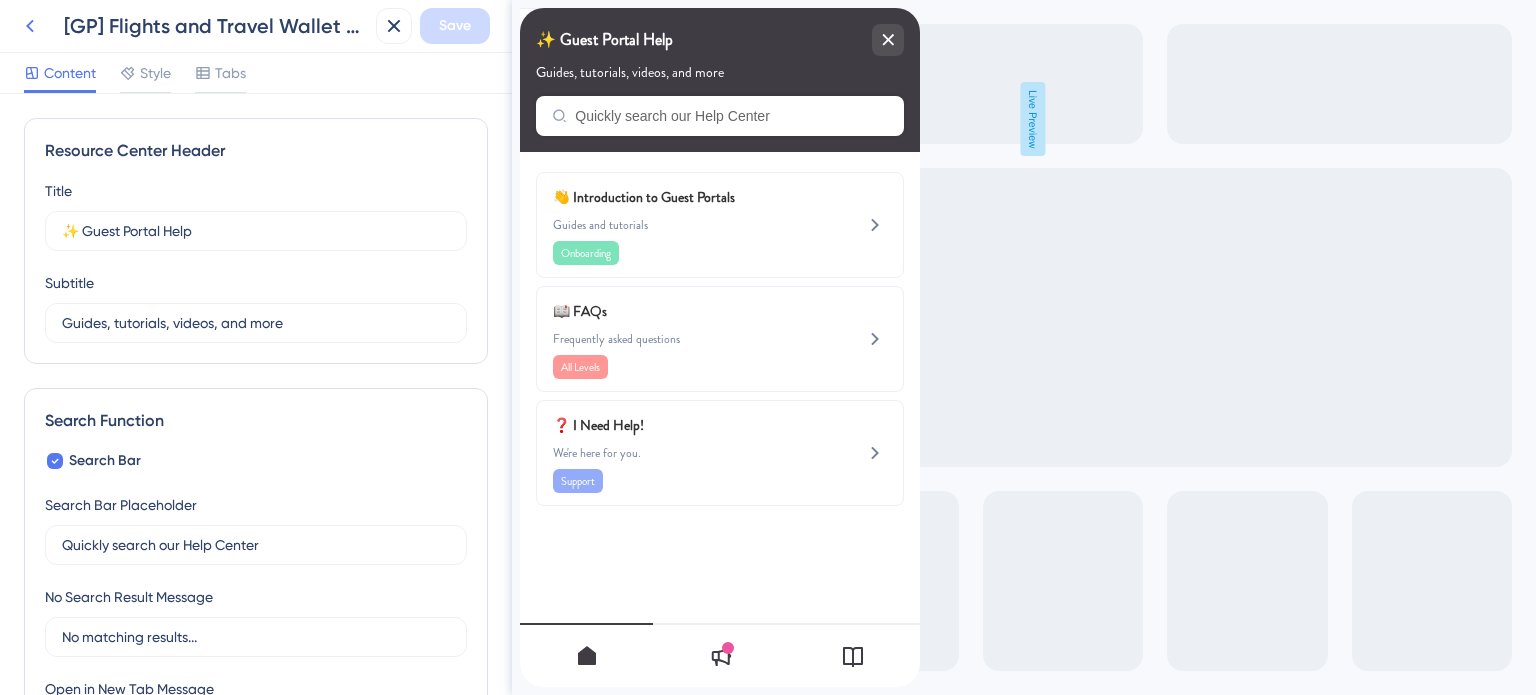 click 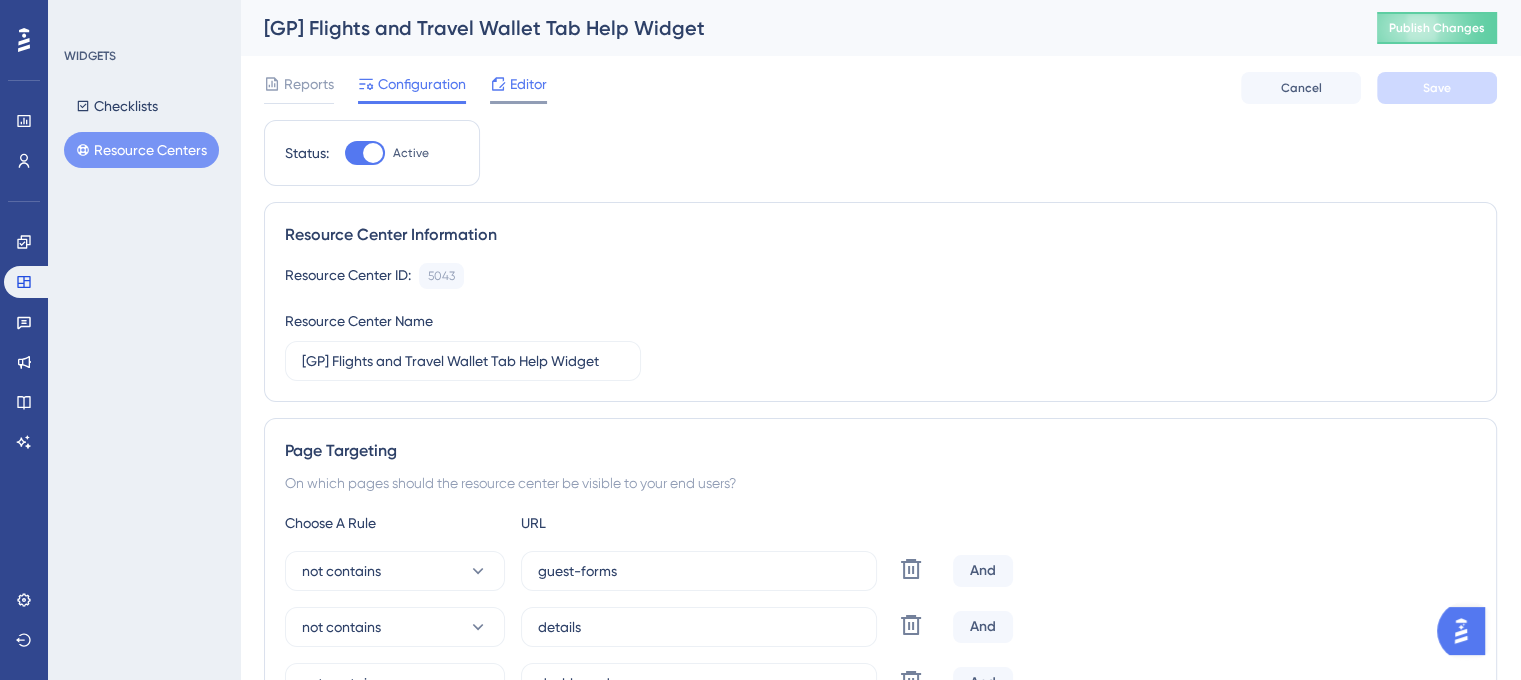 click on "Editor" at bounding box center (528, 84) 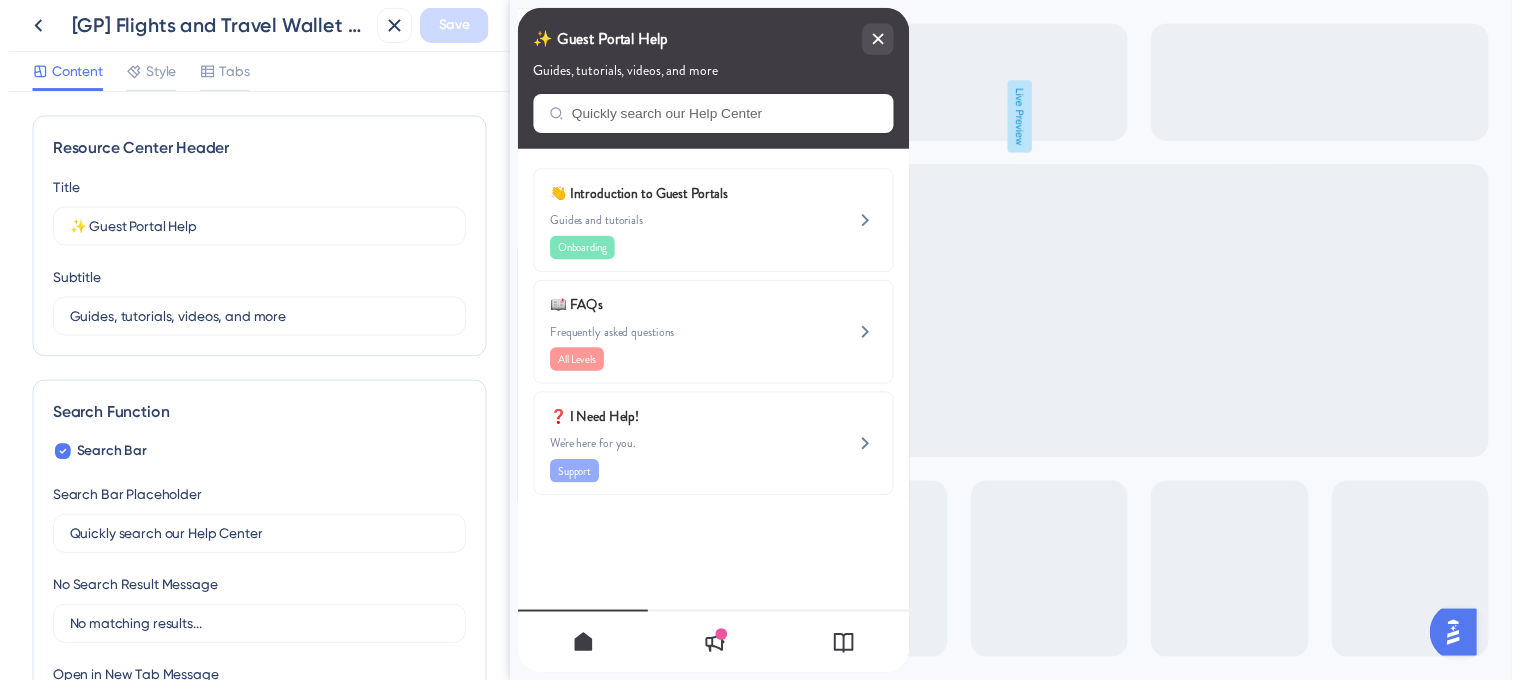 scroll, scrollTop: 0, scrollLeft: 0, axis: both 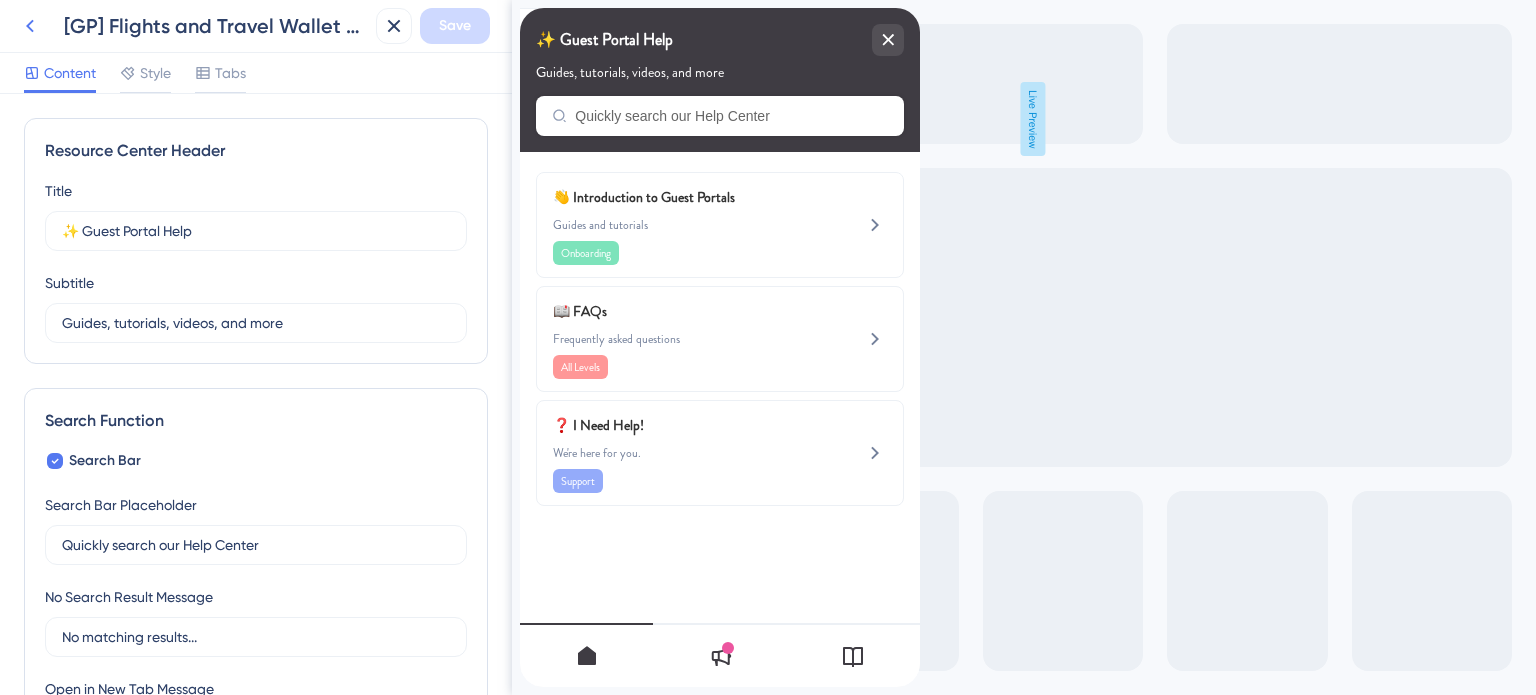 click 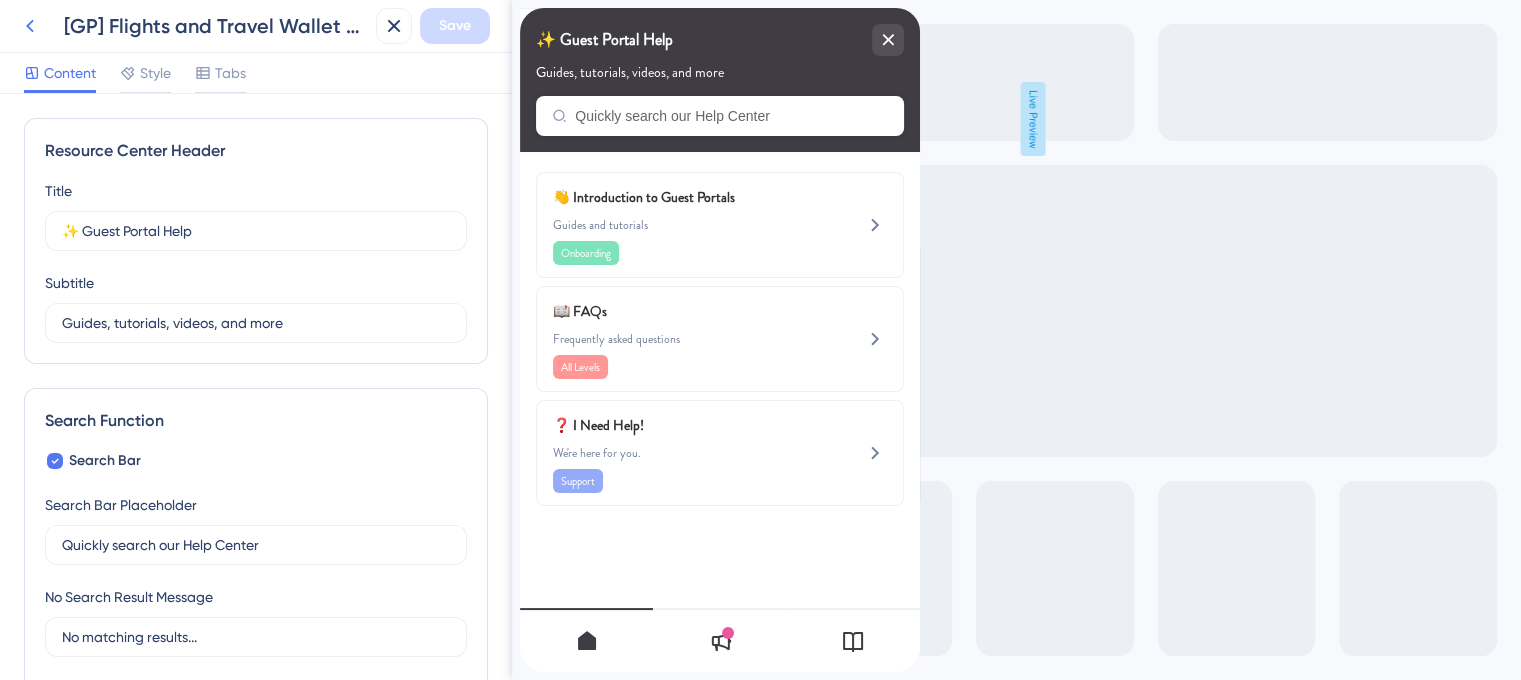 scroll, scrollTop: 0, scrollLeft: 0, axis: both 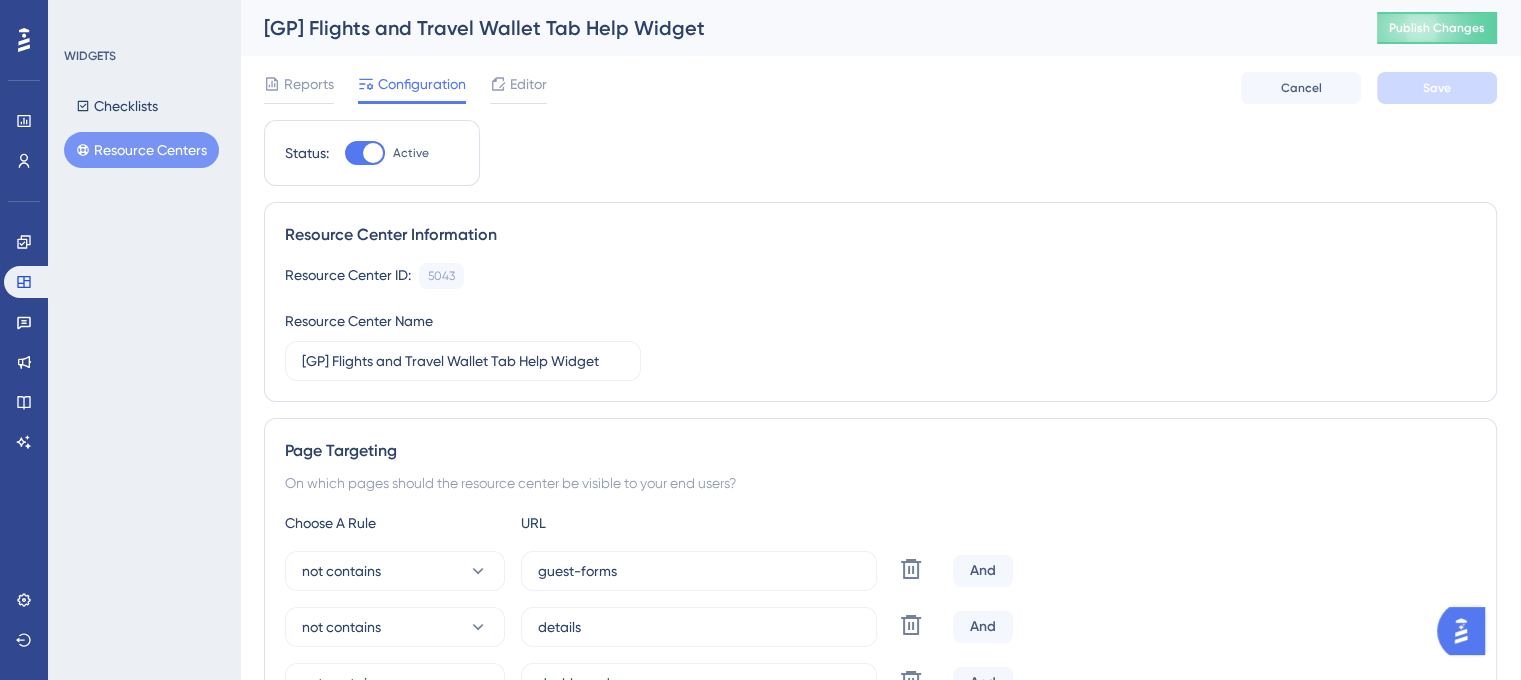 click on "Resource Centers" at bounding box center (141, 150) 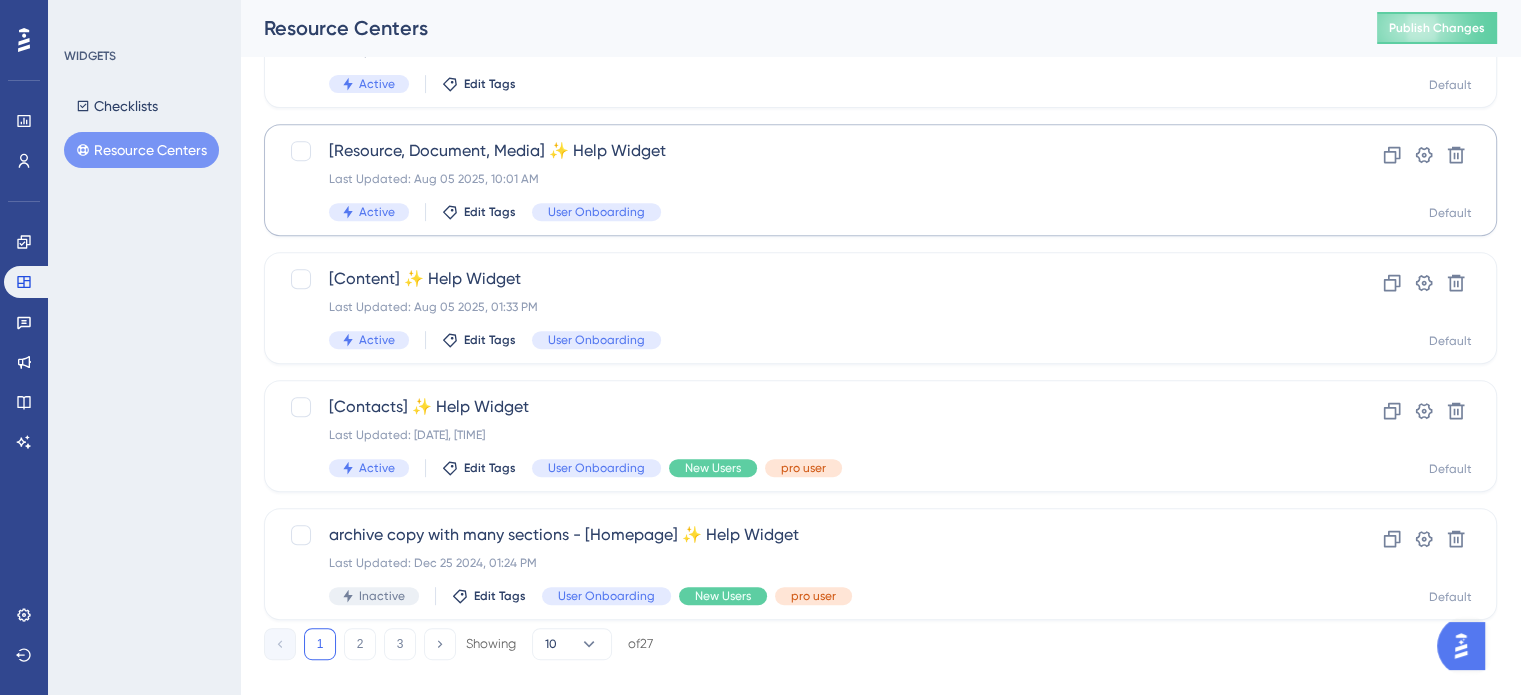 scroll, scrollTop: 856, scrollLeft: 0, axis: vertical 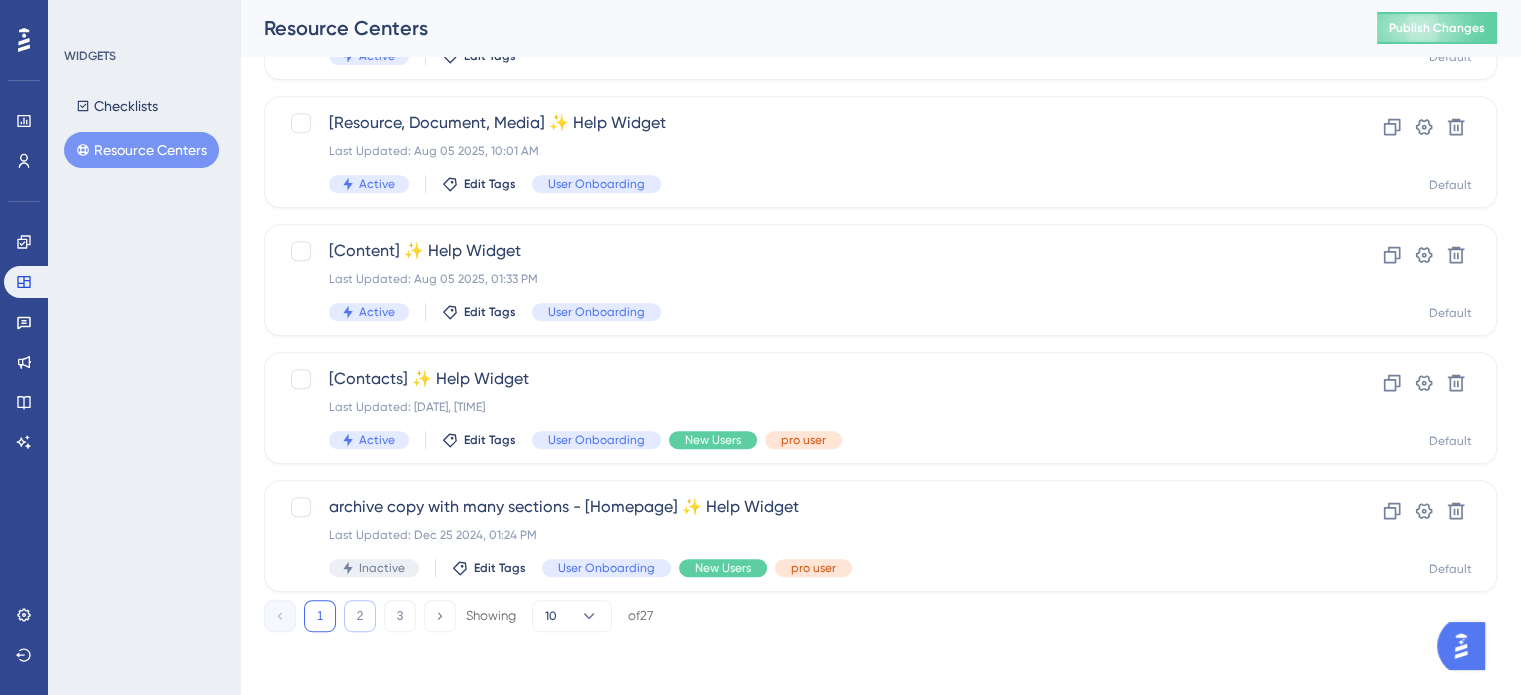 click on "2" at bounding box center [360, 616] 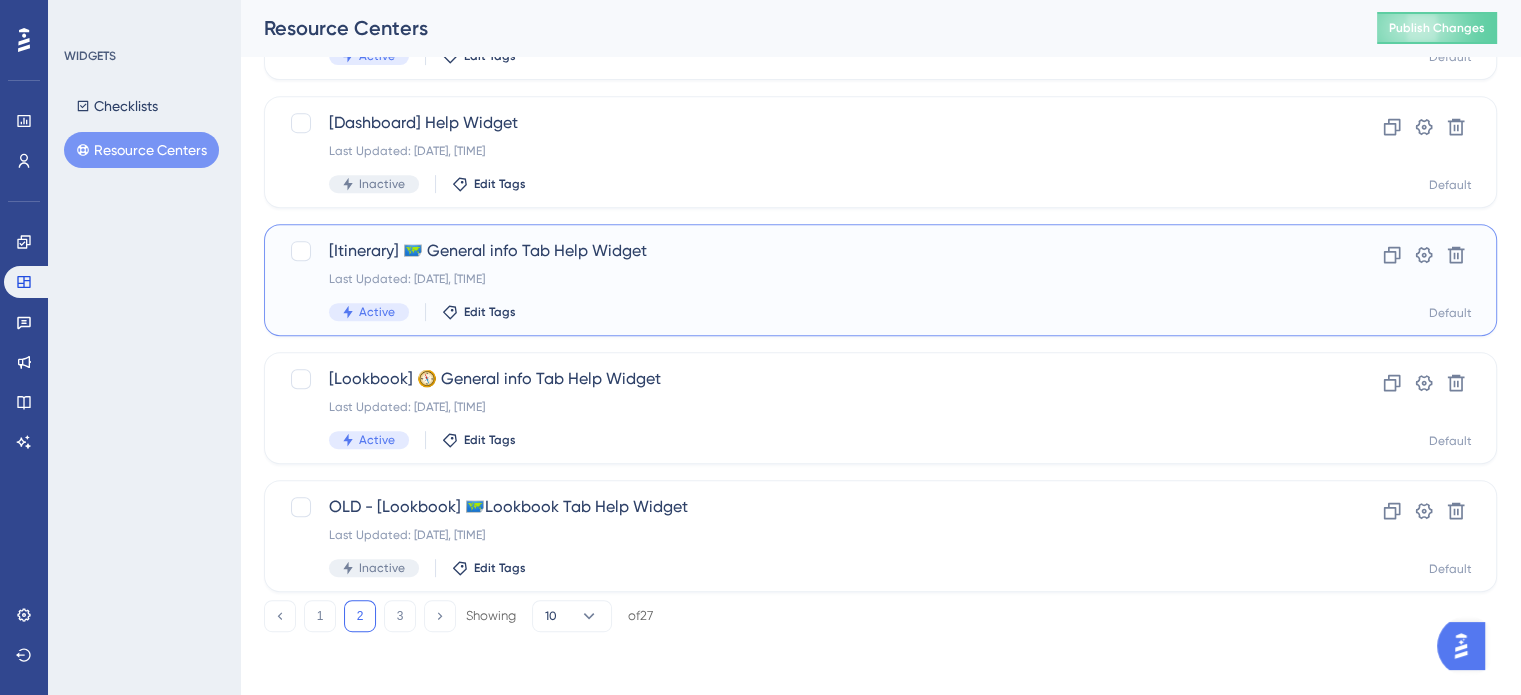 click on "[Itinerary] 🗺️ General info Tab Help Widget" at bounding box center [800, 251] 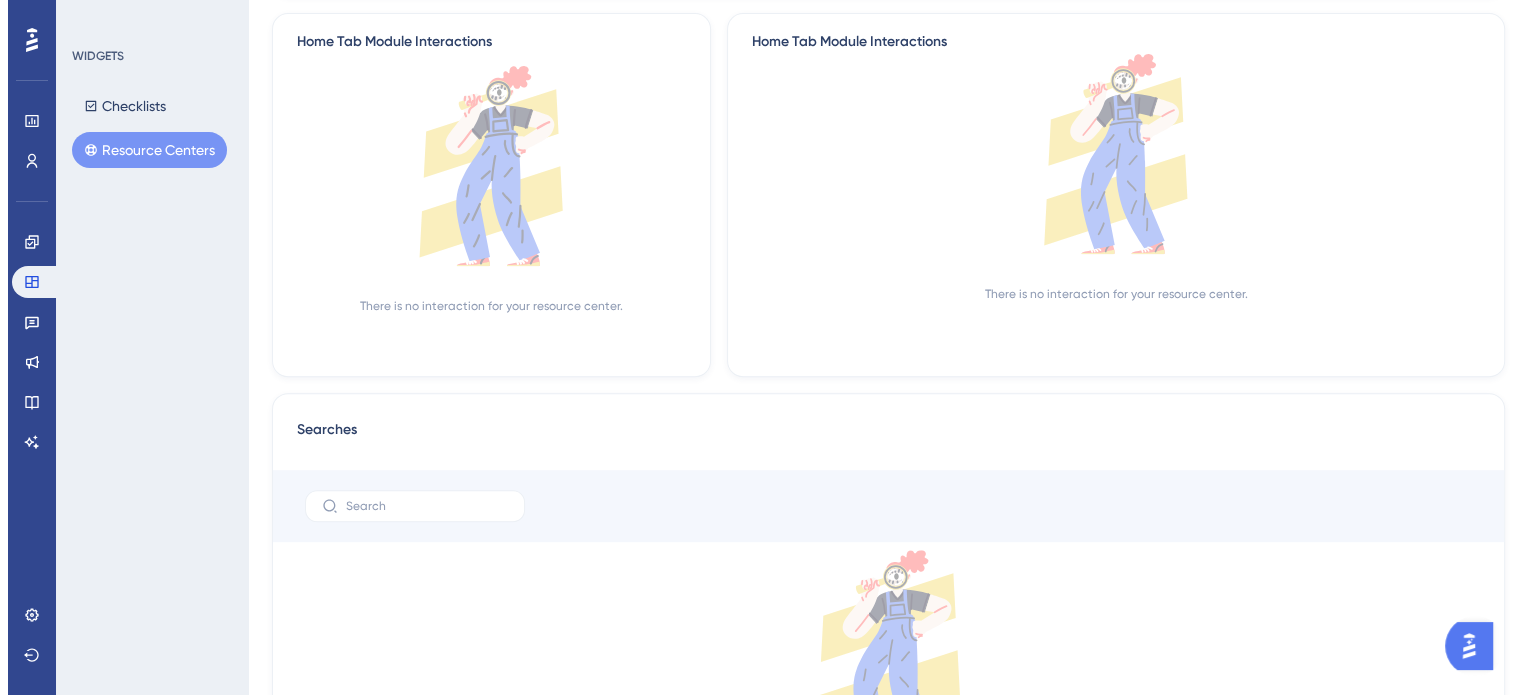 scroll, scrollTop: 0, scrollLeft: 0, axis: both 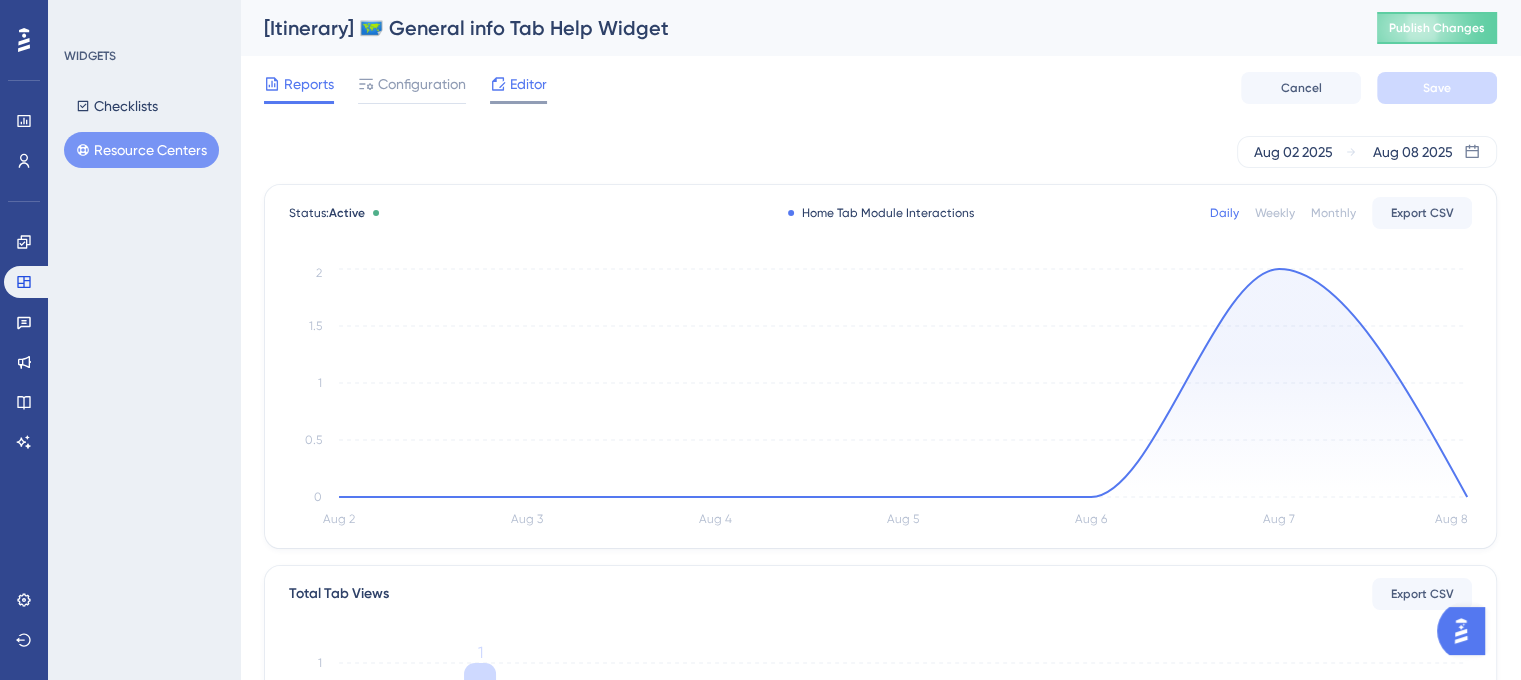 click on "Editor" at bounding box center [528, 84] 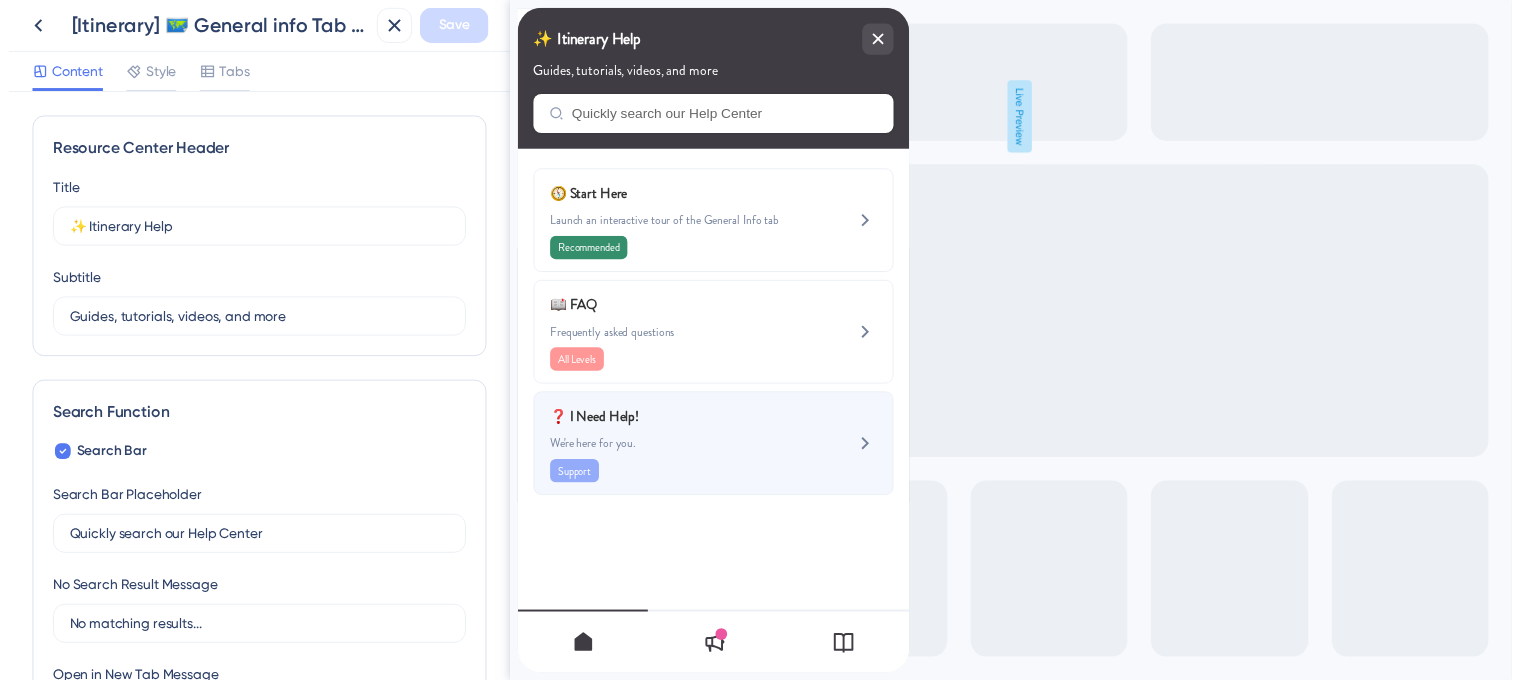 scroll, scrollTop: 0, scrollLeft: 0, axis: both 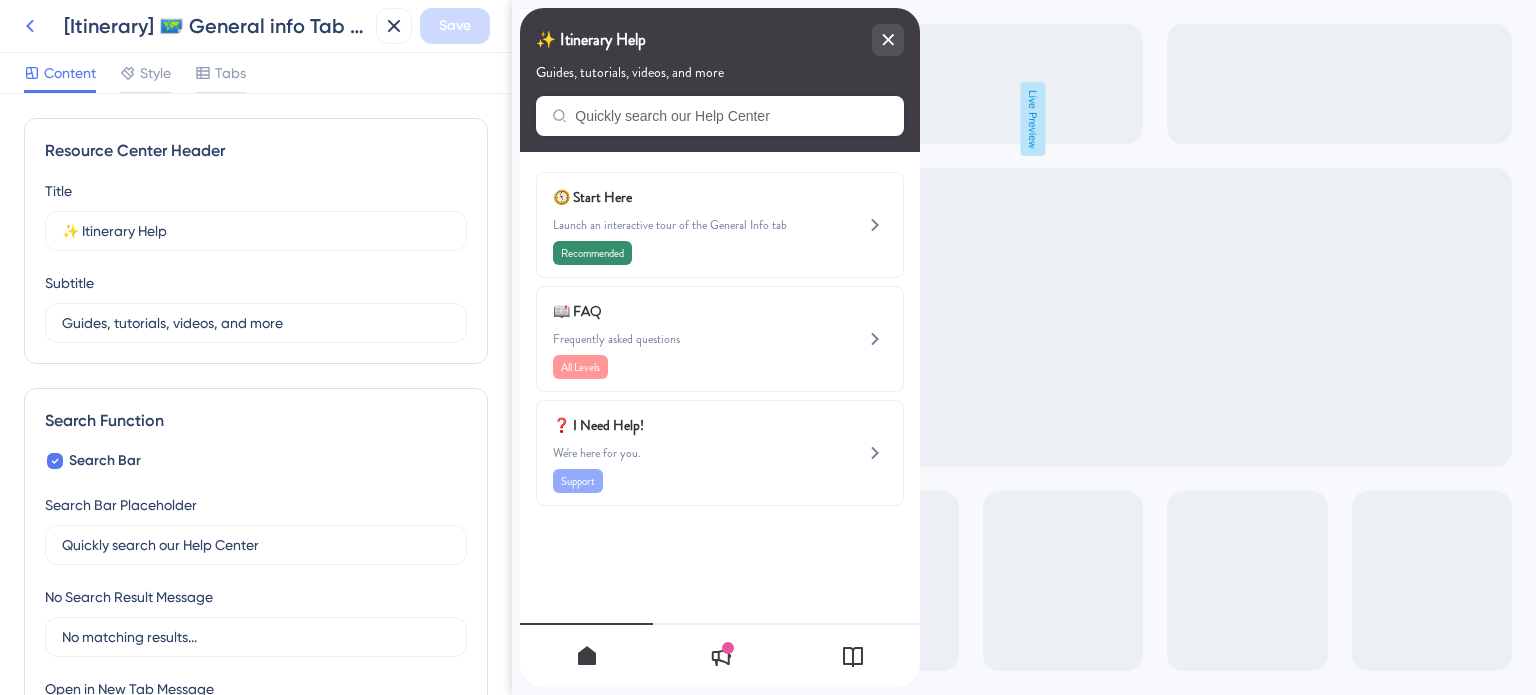 click 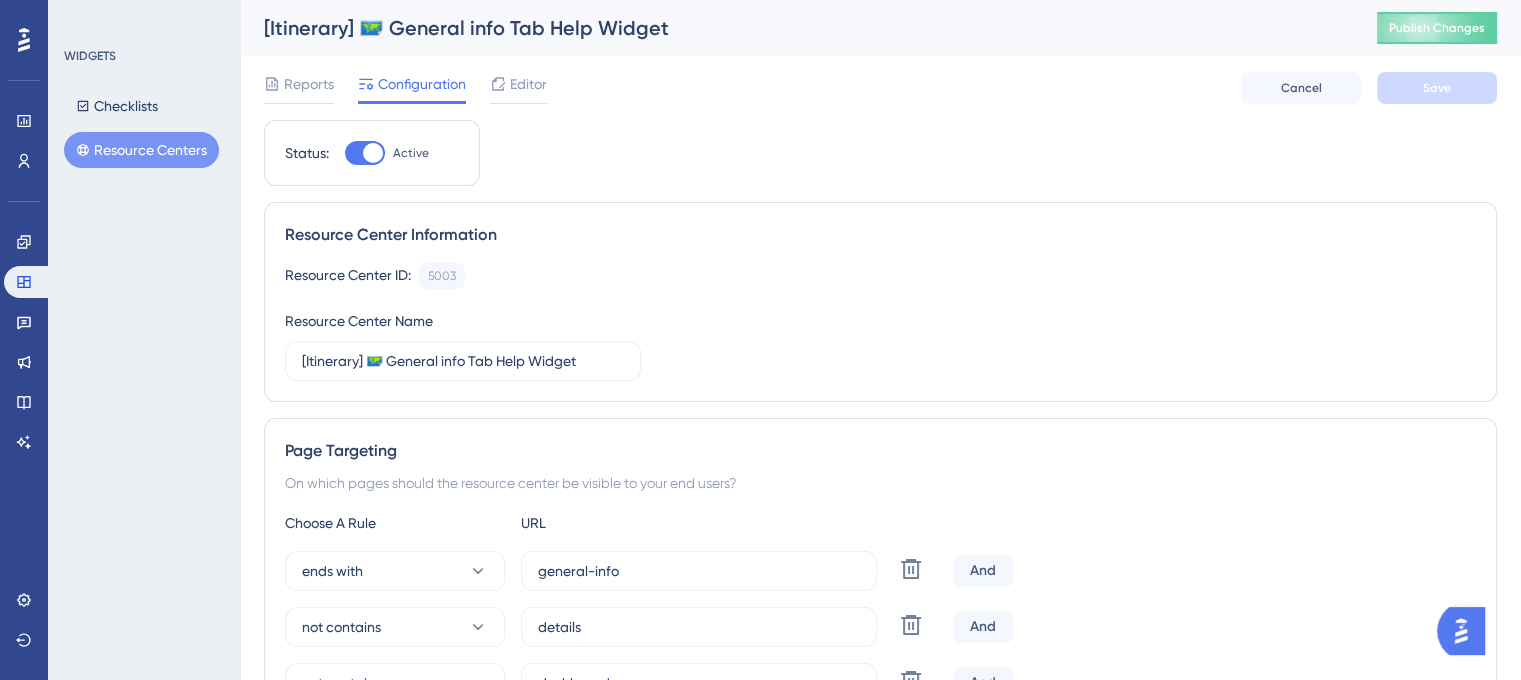 click on "Resource Centers" at bounding box center (141, 150) 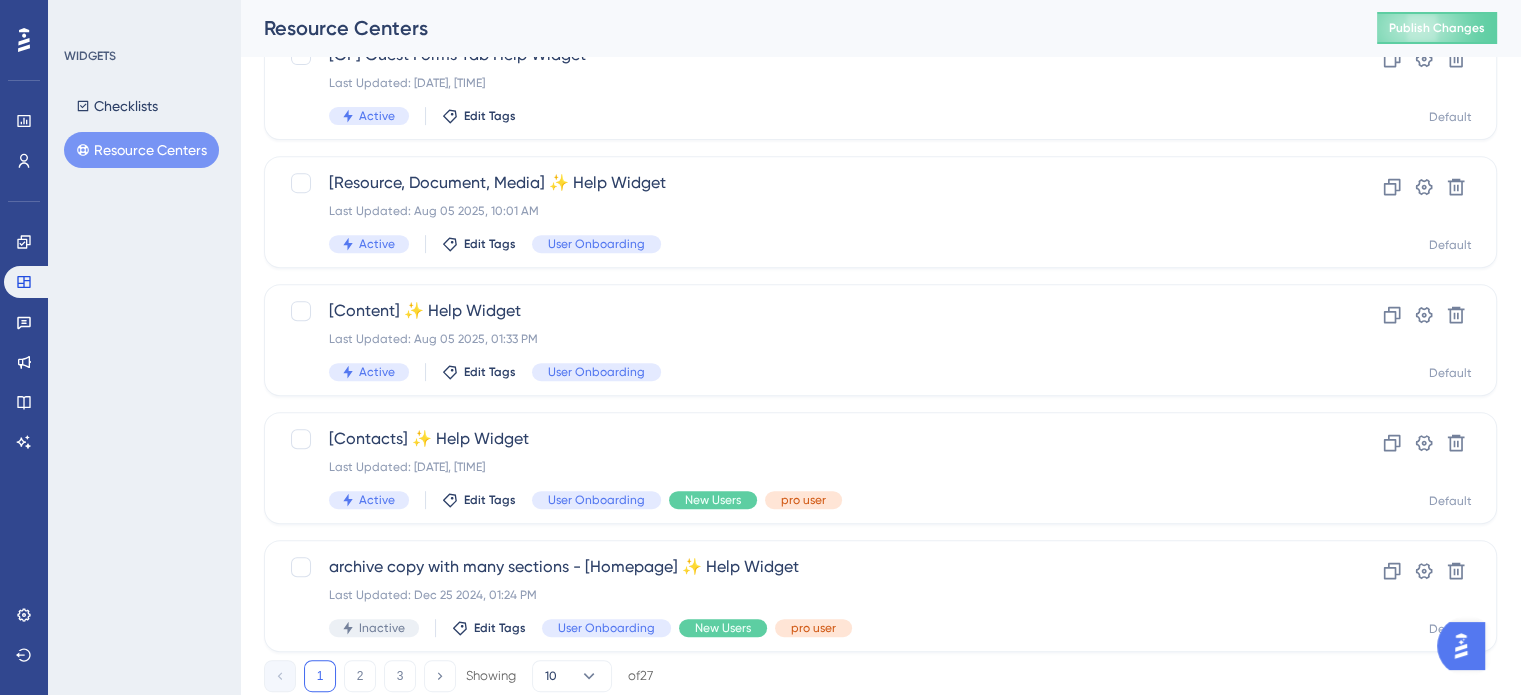 scroll, scrollTop: 856, scrollLeft: 0, axis: vertical 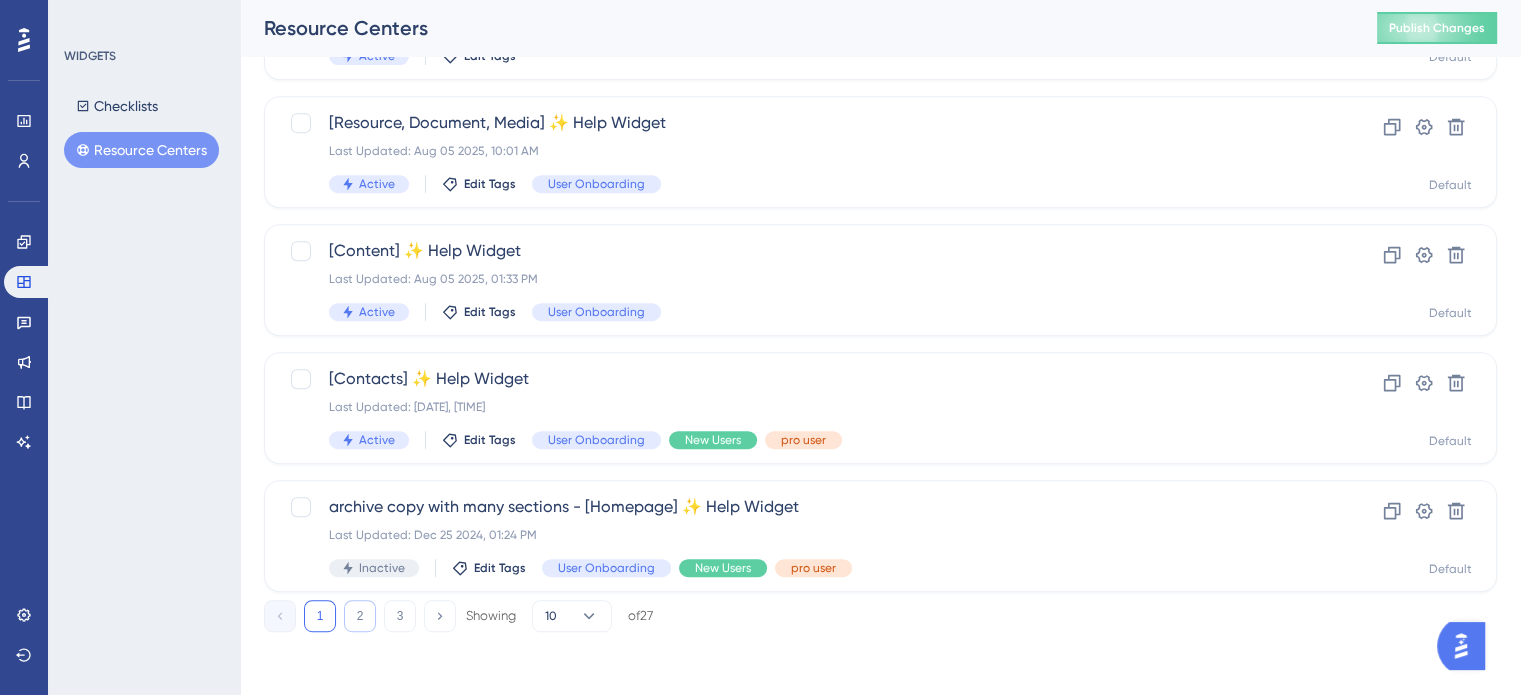 click on "2" at bounding box center [360, 616] 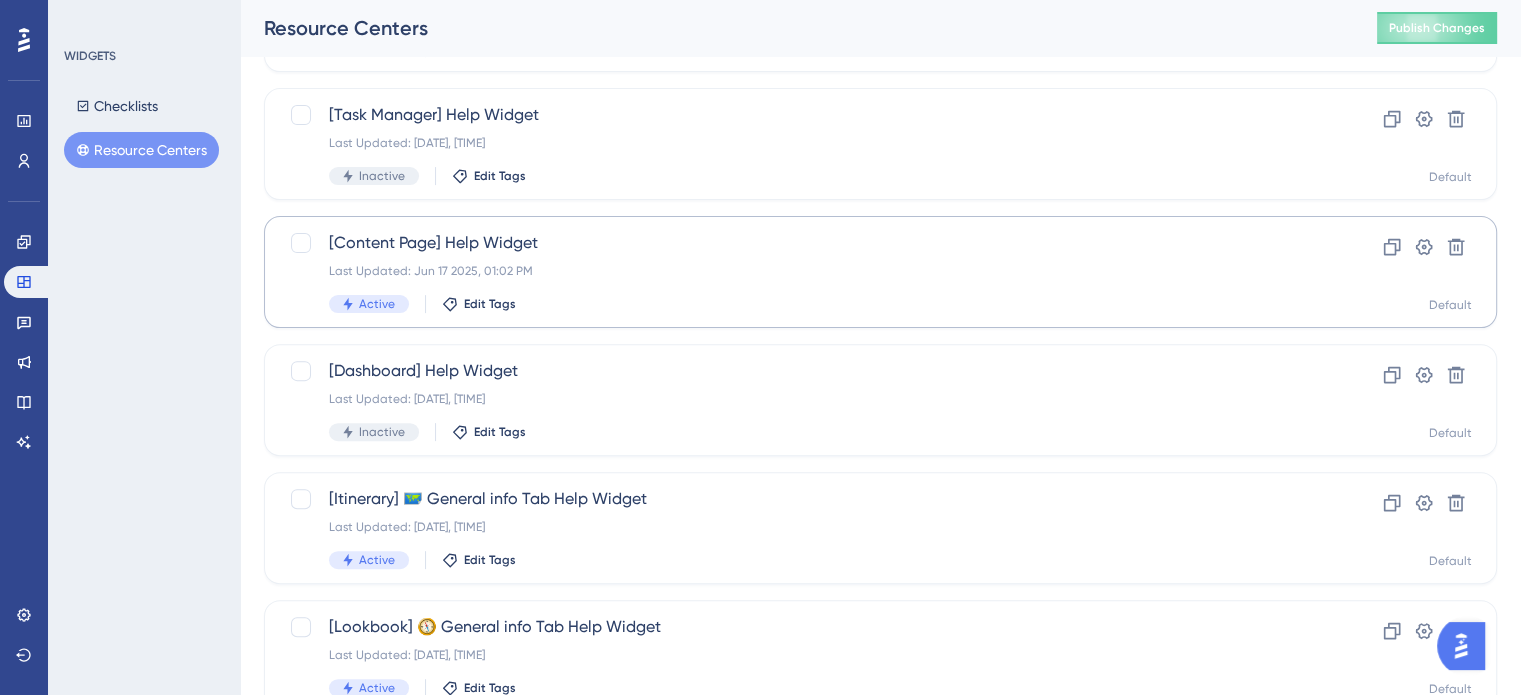 scroll, scrollTop: 856, scrollLeft: 0, axis: vertical 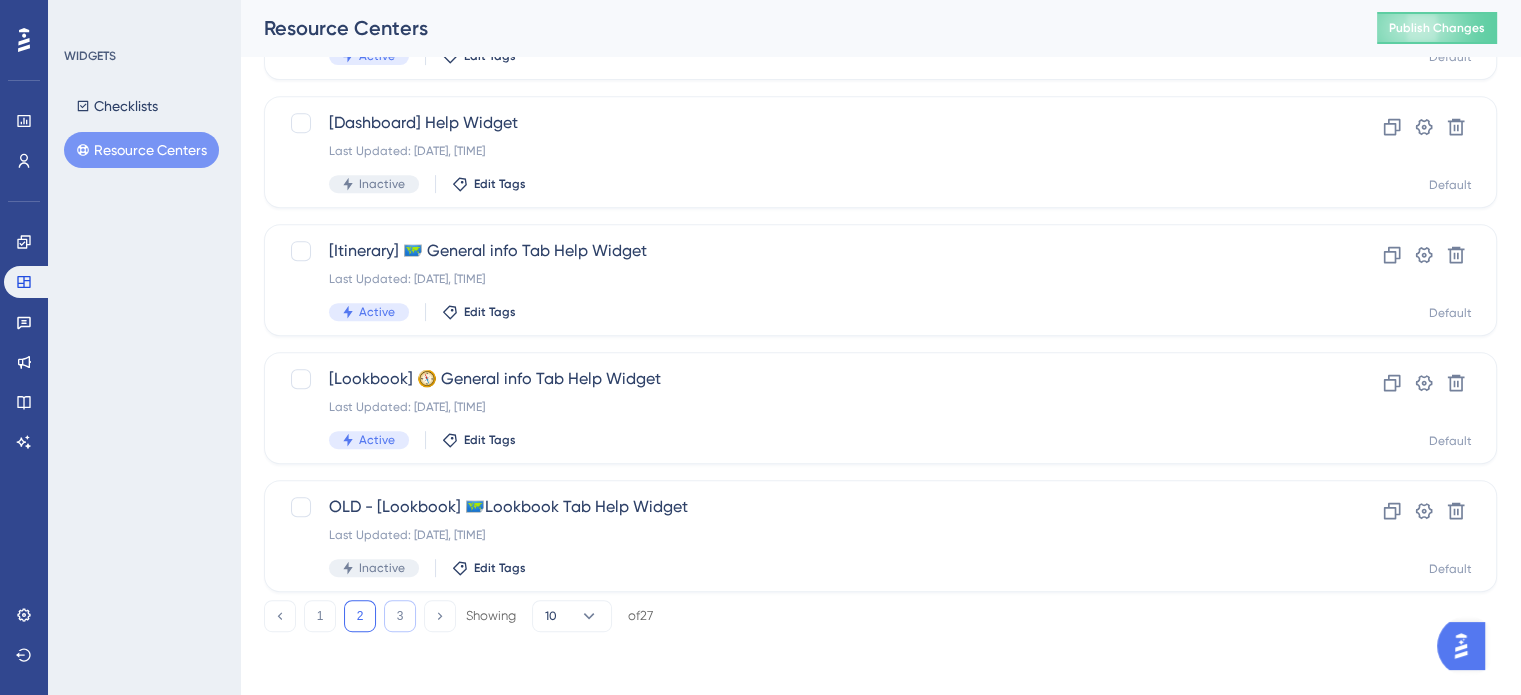 click on "3" at bounding box center [400, 616] 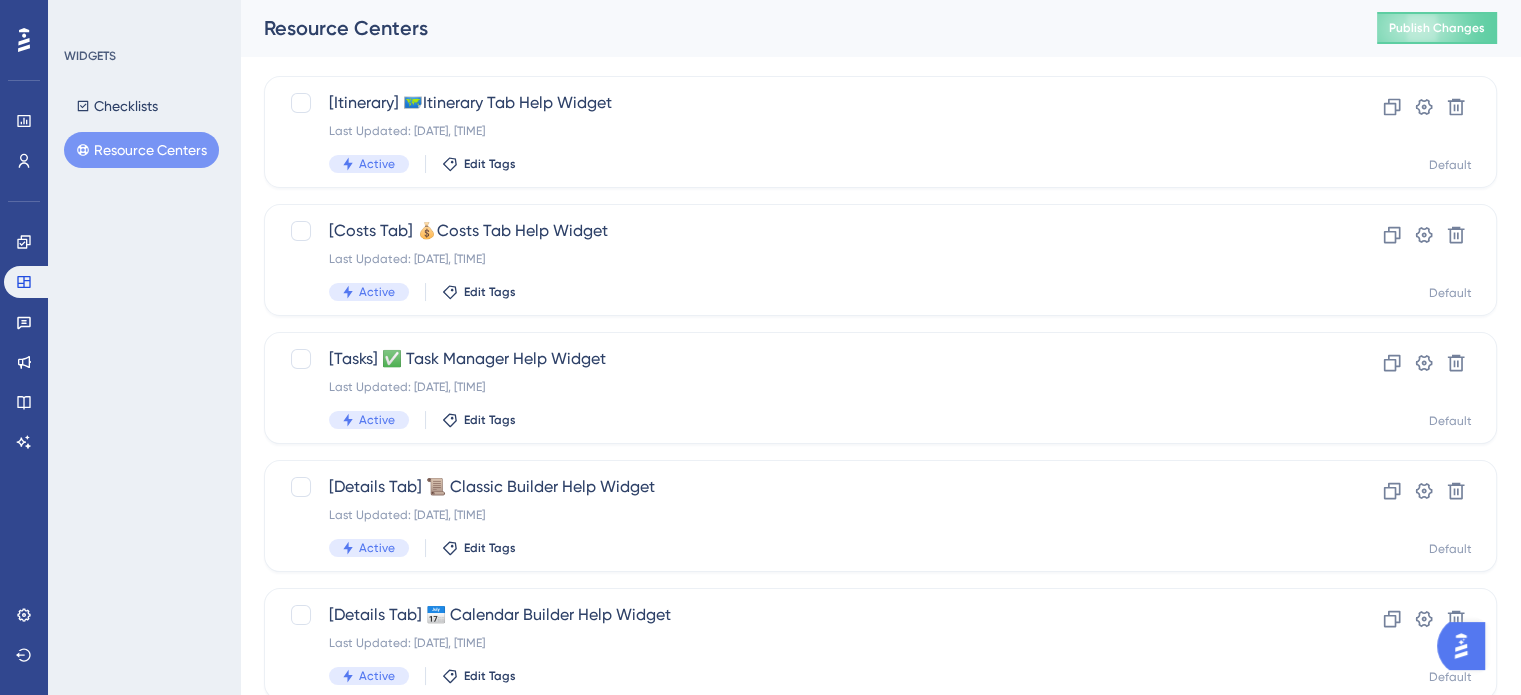scroll, scrollTop: 72, scrollLeft: 0, axis: vertical 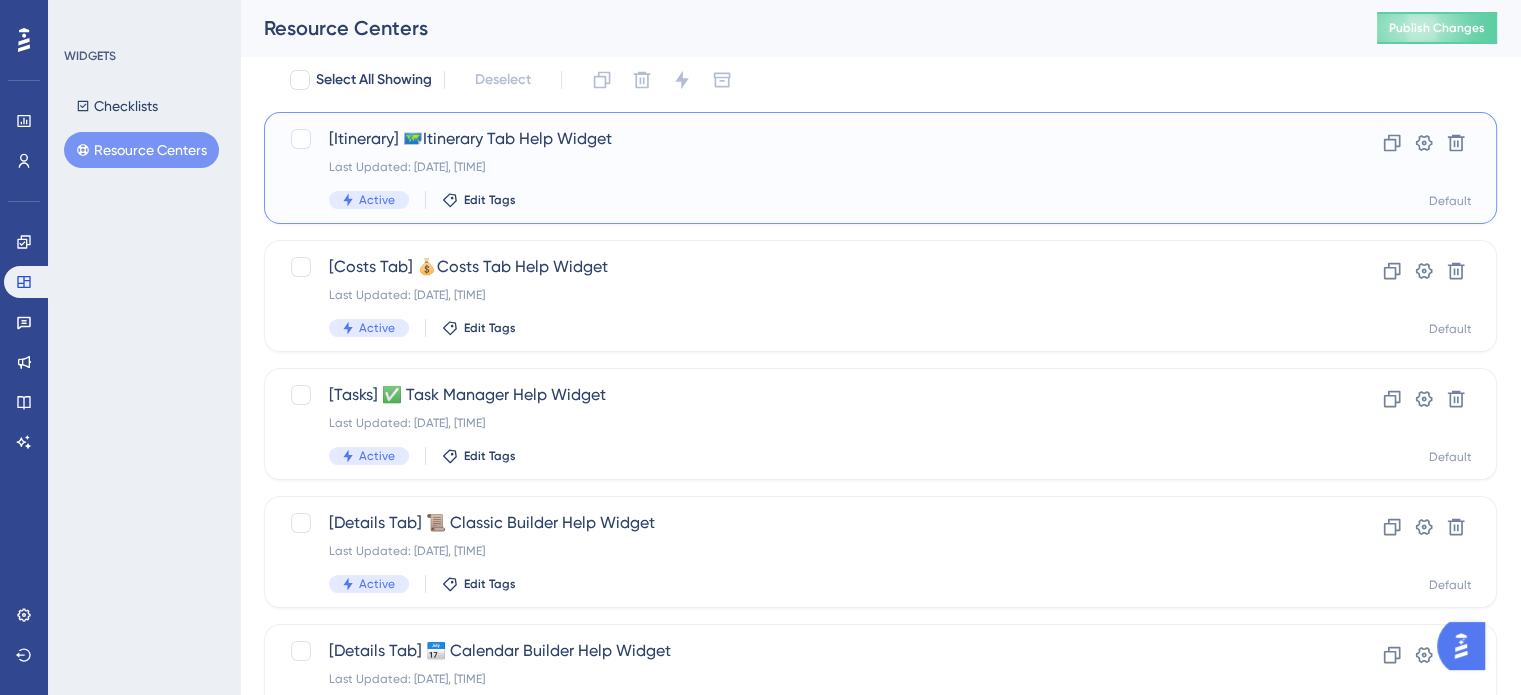 click on "[Itinerary] 🗺️Itinerary Tab Help Widget" at bounding box center [800, 139] 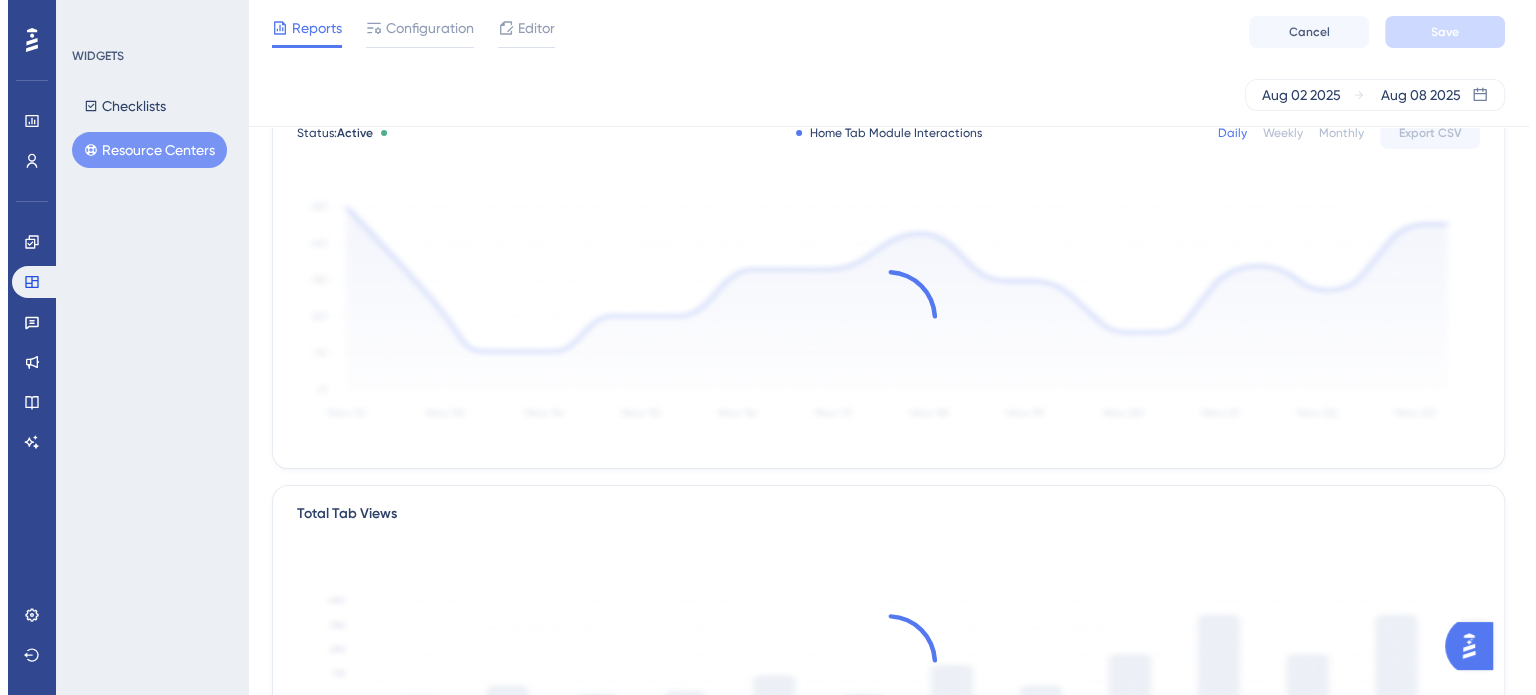 scroll, scrollTop: 0, scrollLeft: 0, axis: both 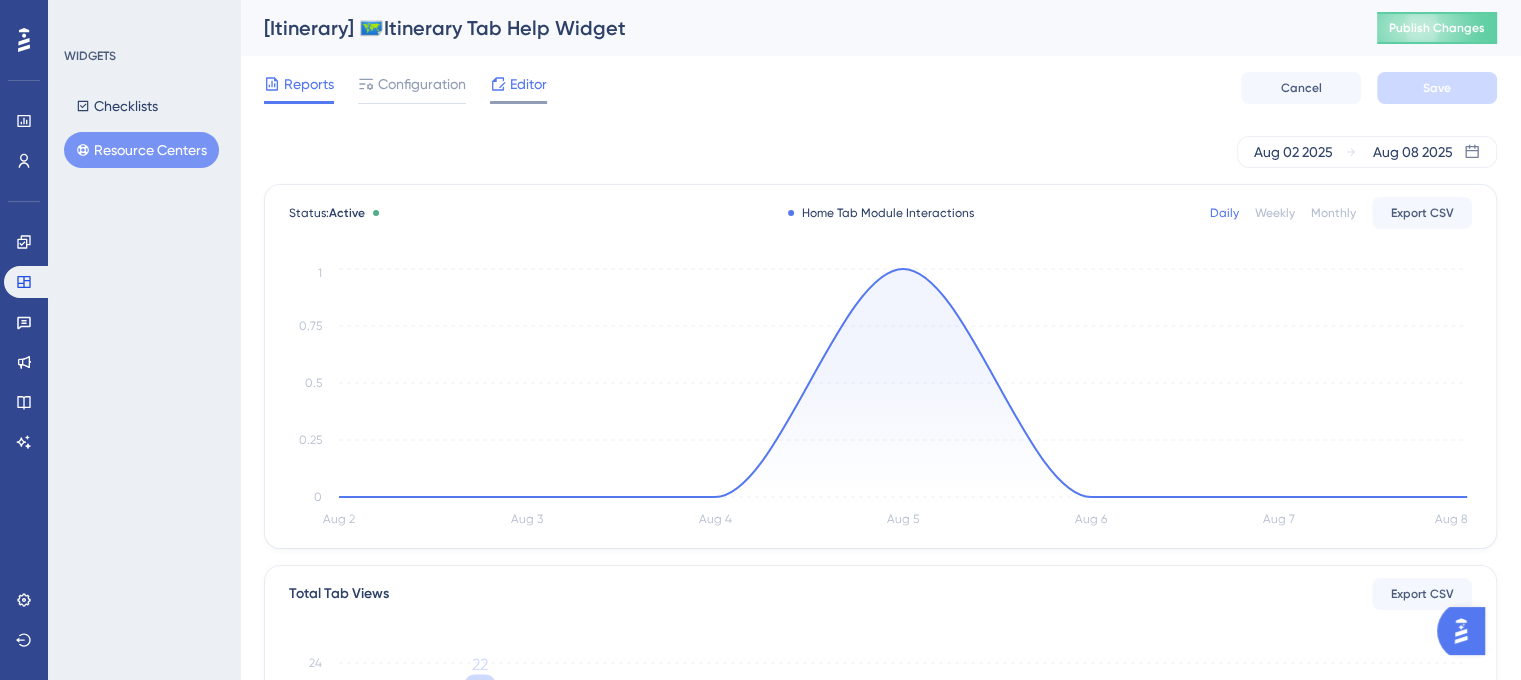 click on "Editor" at bounding box center (528, 84) 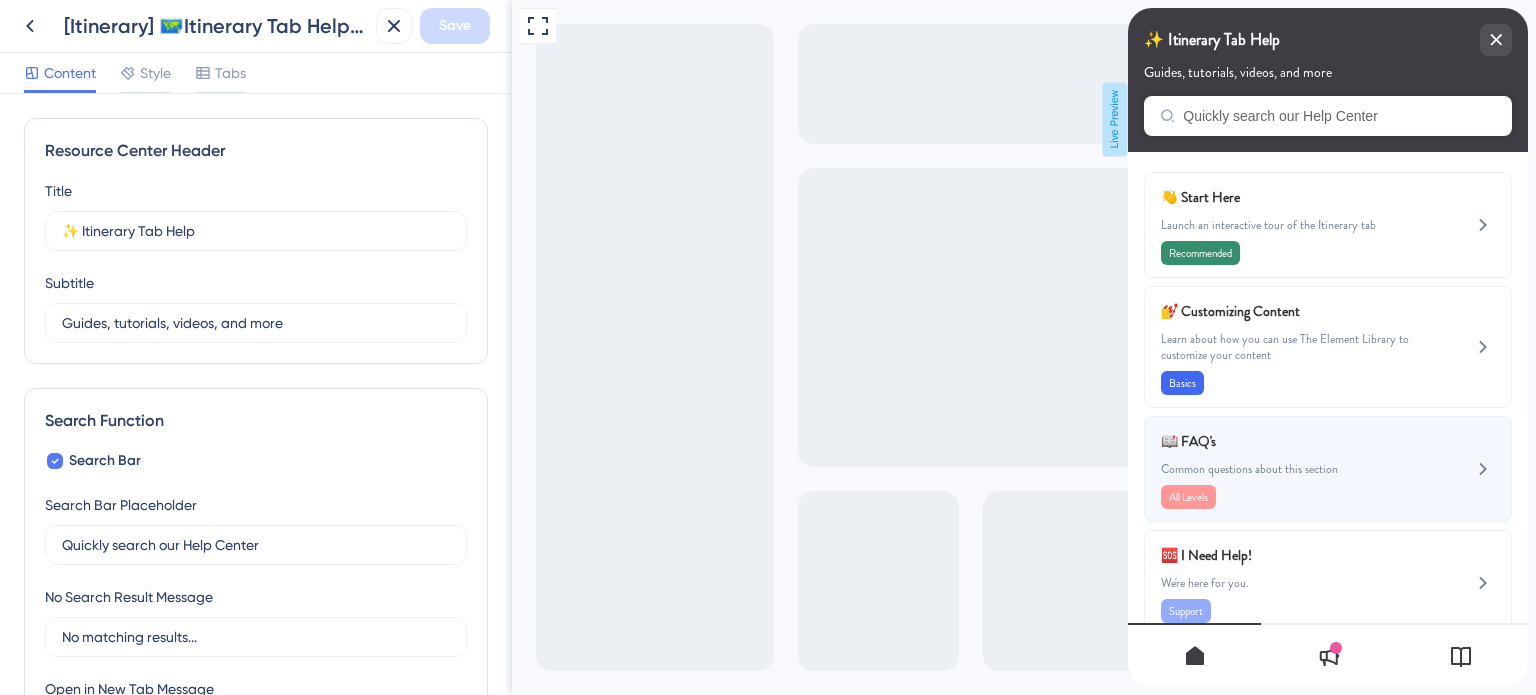 scroll, scrollTop: 0, scrollLeft: 0, axis: both 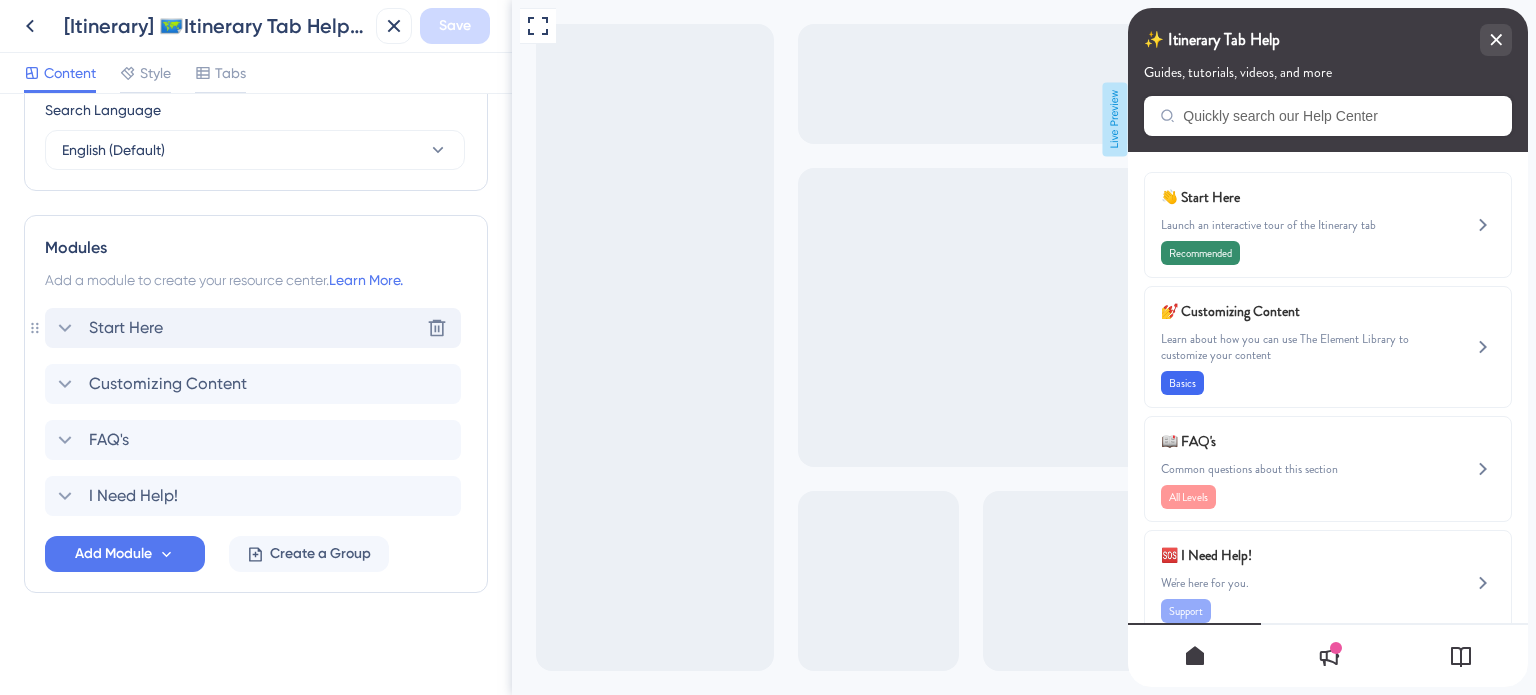 click 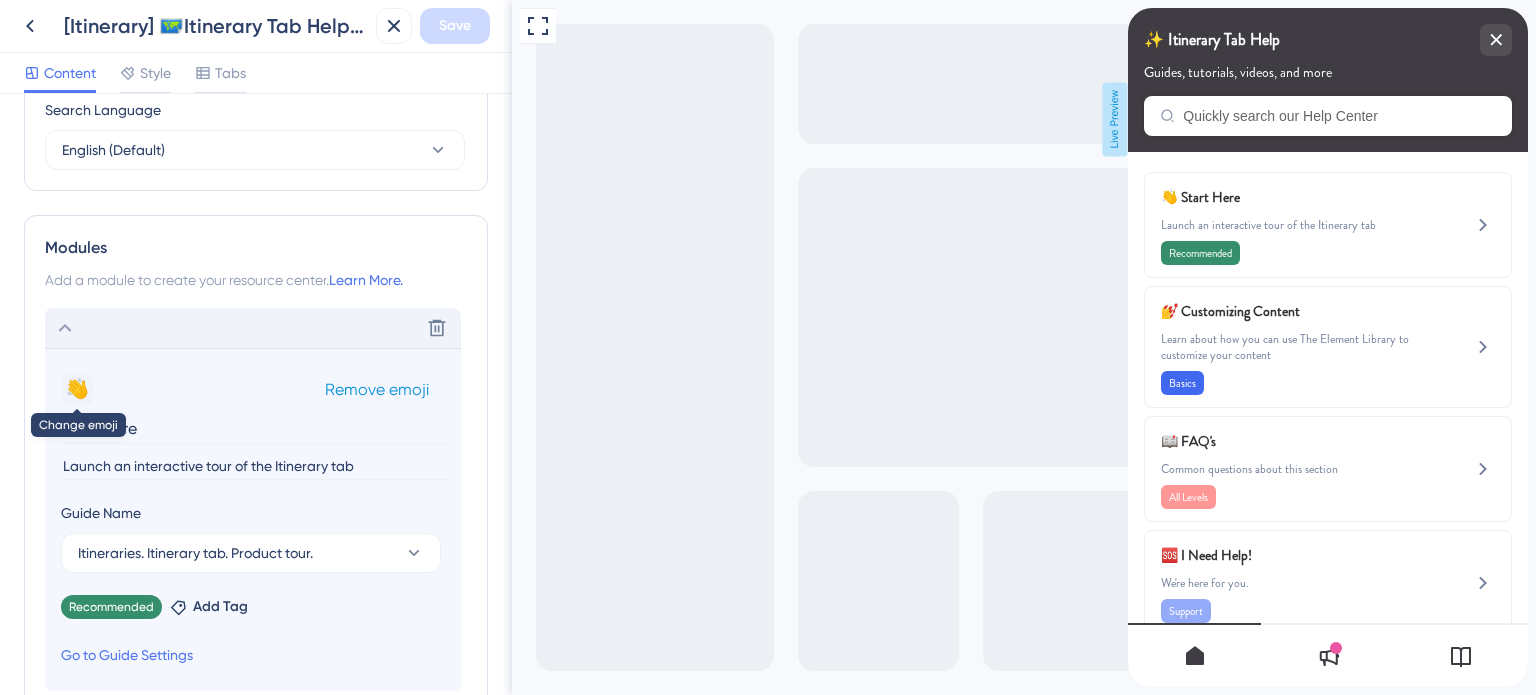 click on "👋" at bounding box center (77, 389) 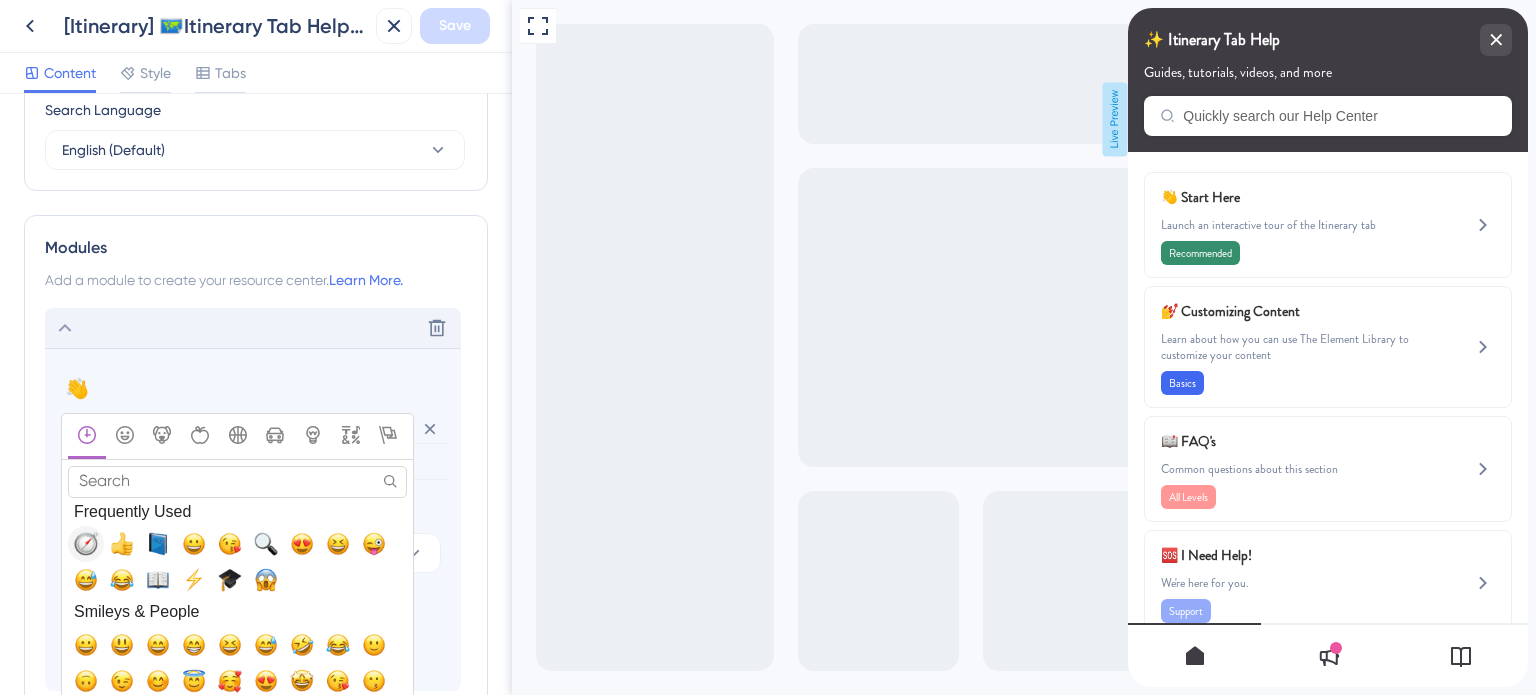 click at bounding box center [86, 544] 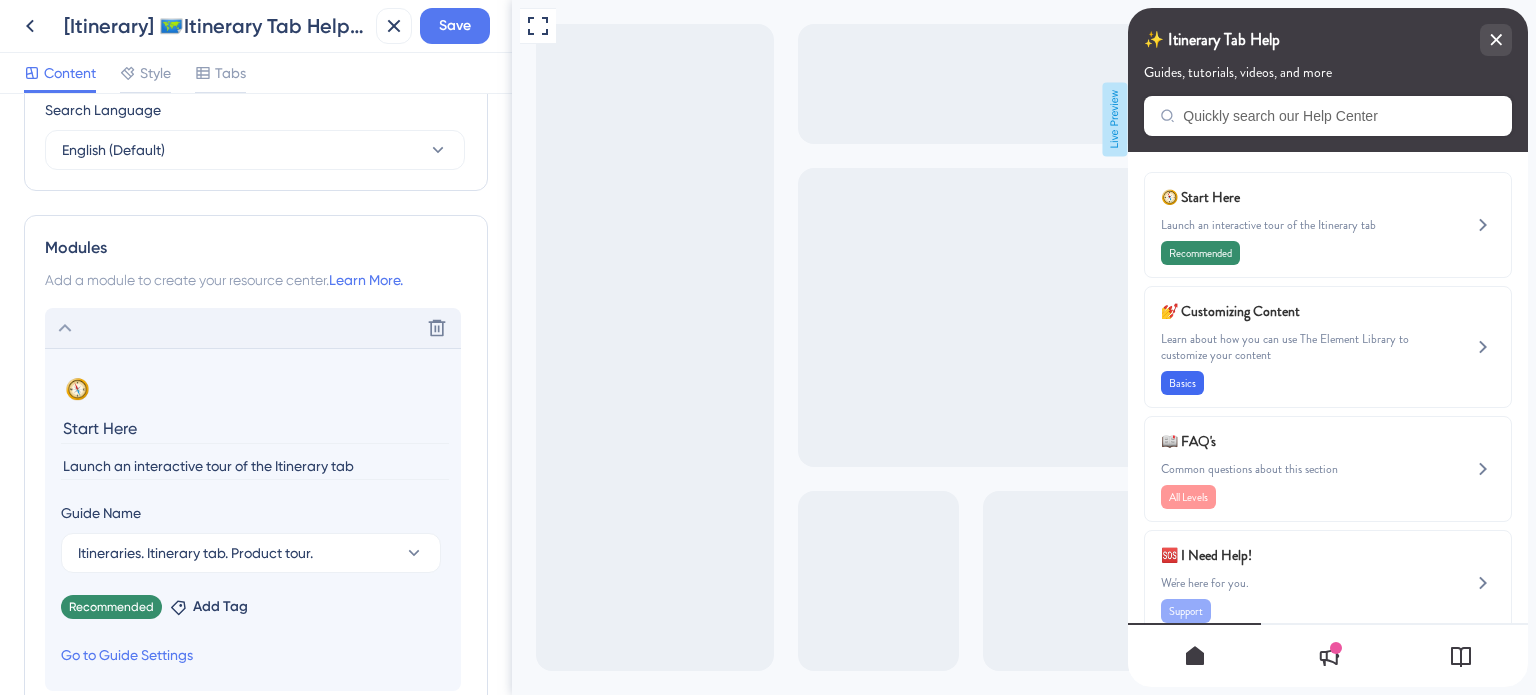 click 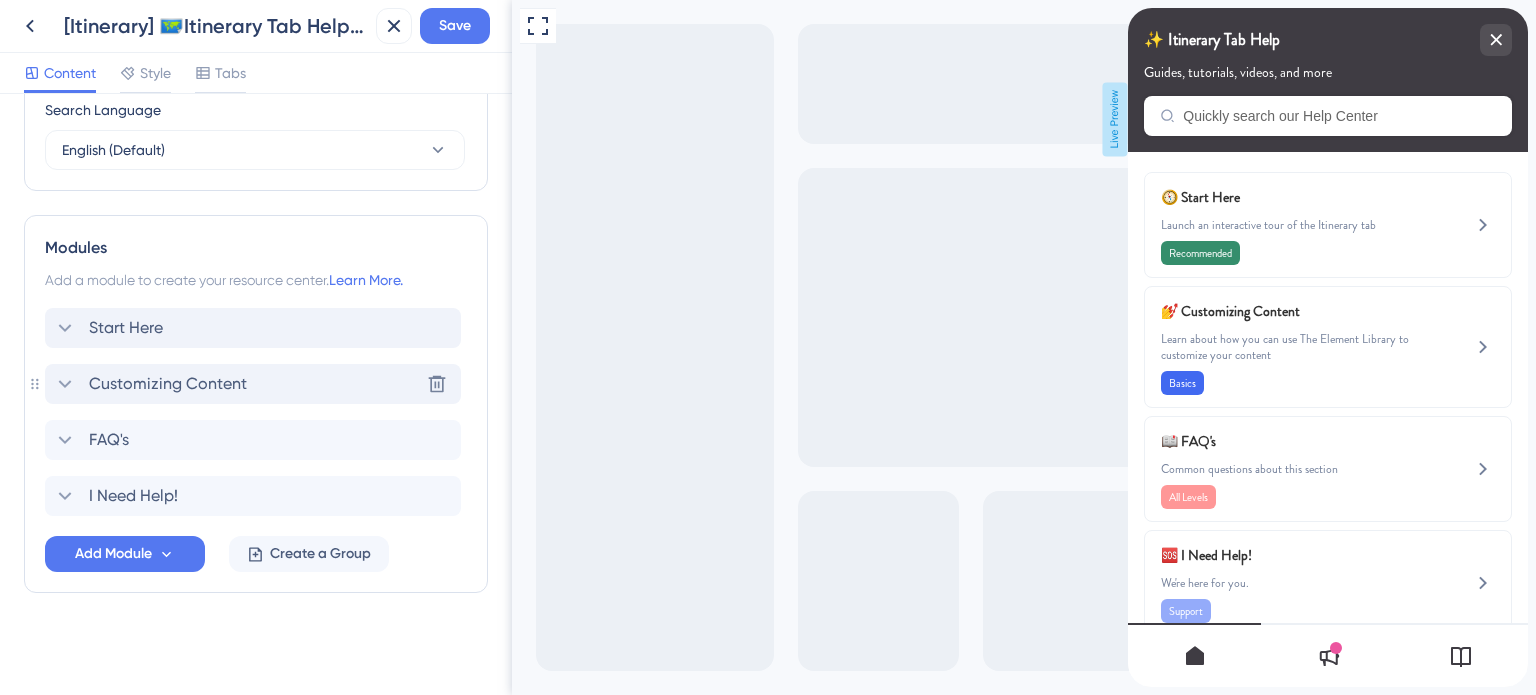 click 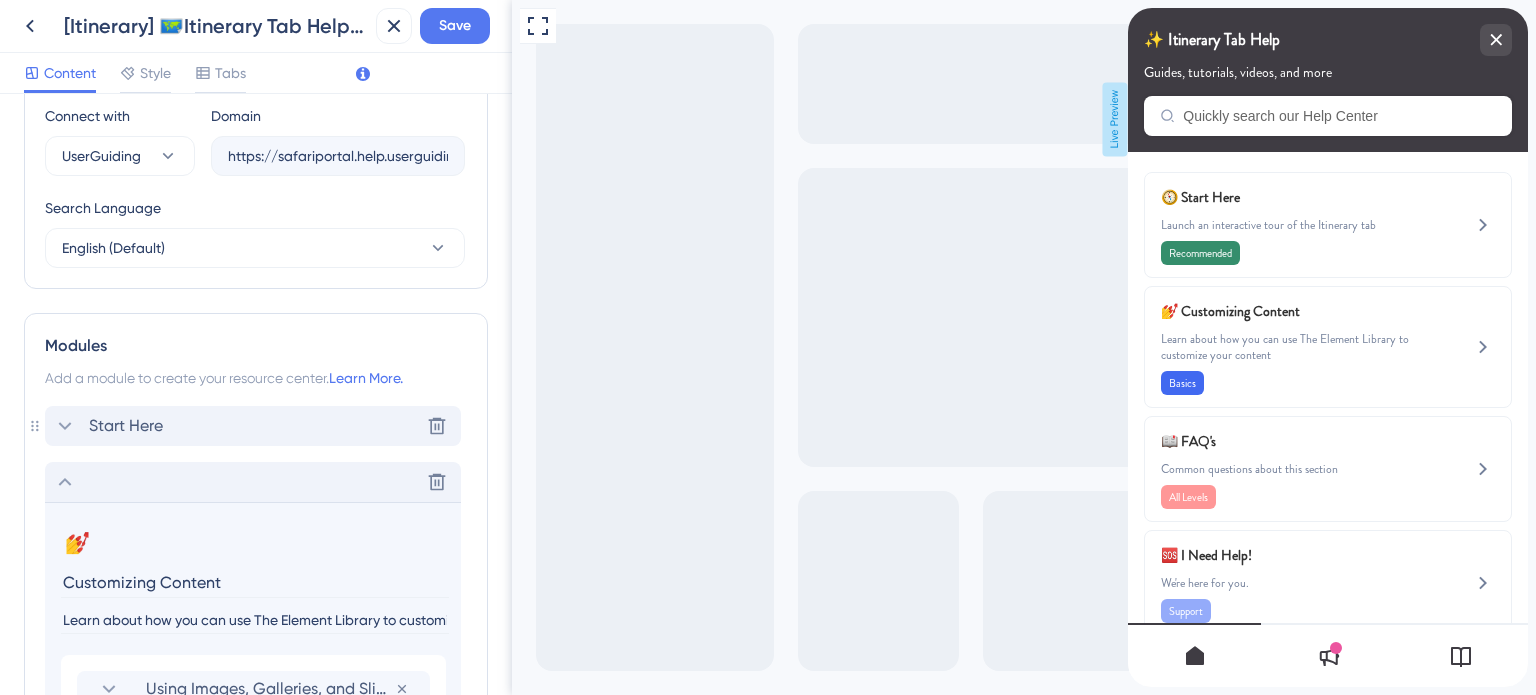 scroll, scrollTop: 707, scrollLeft: 0, axis: vertical 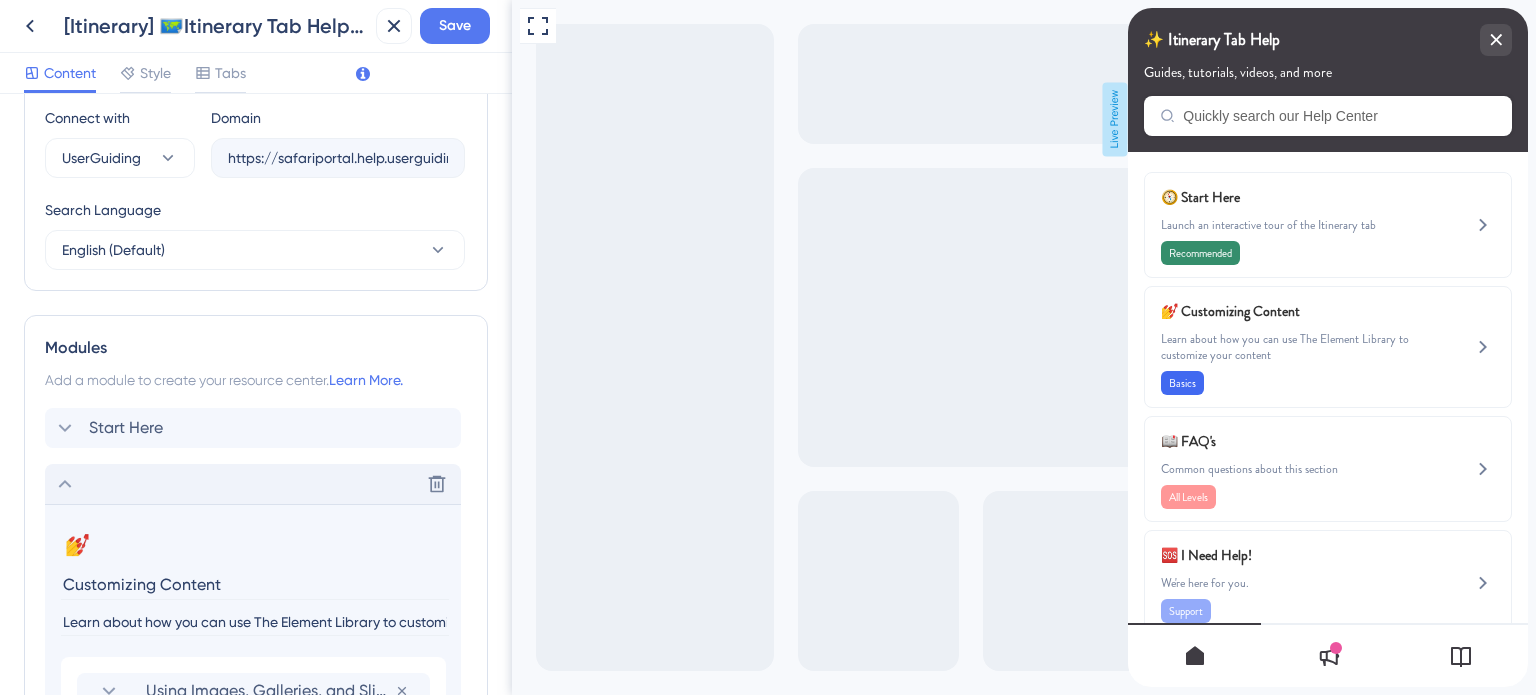 click 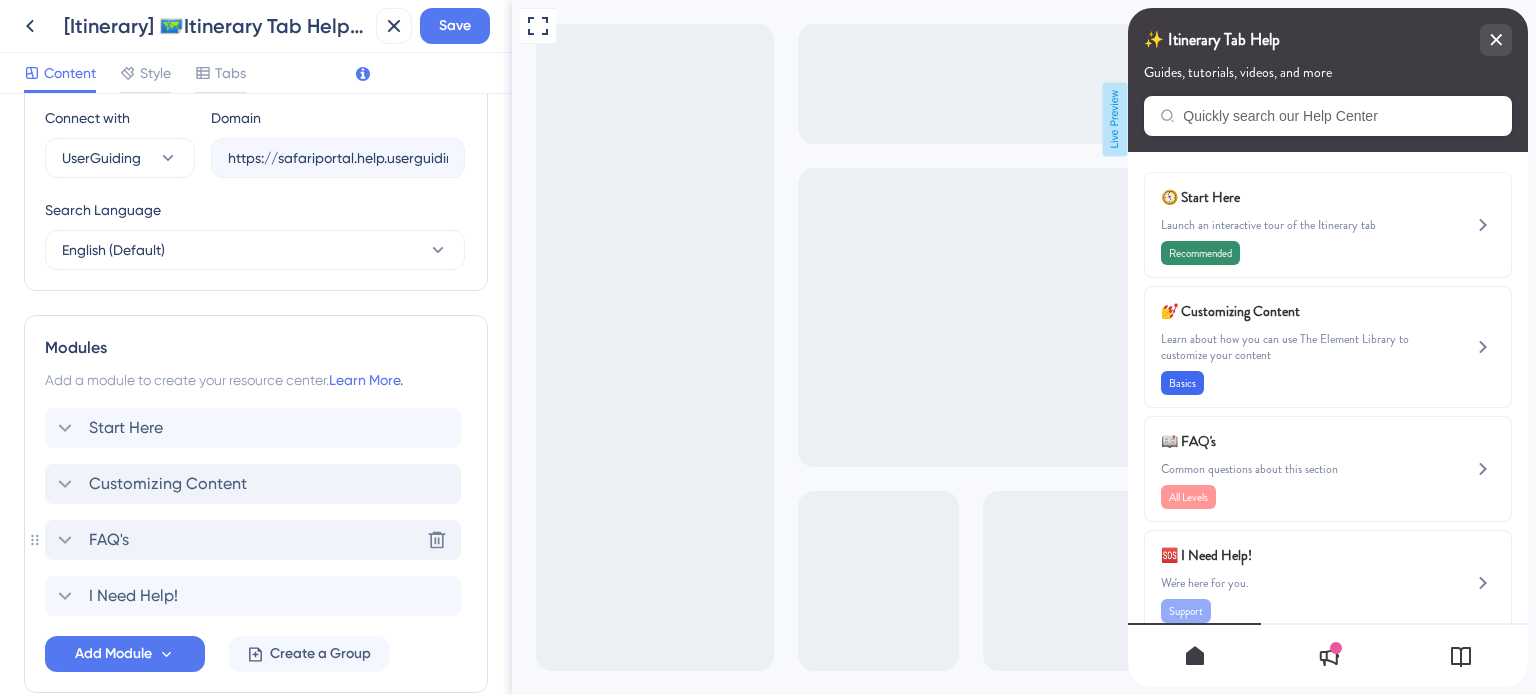 click on "FAQ's" at bounding box center [109, 540] 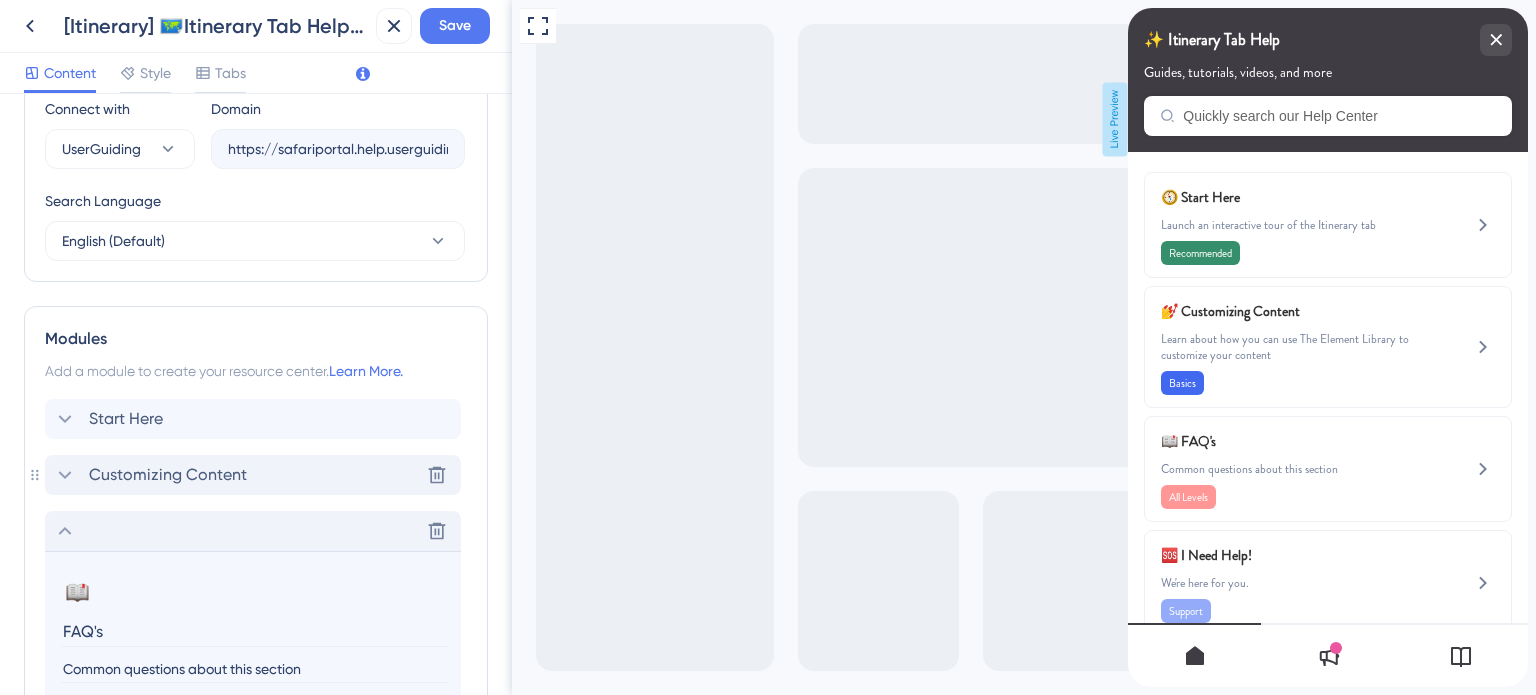 scroll, scrollTop: 707, scrollLeft: 0, axis: vertical 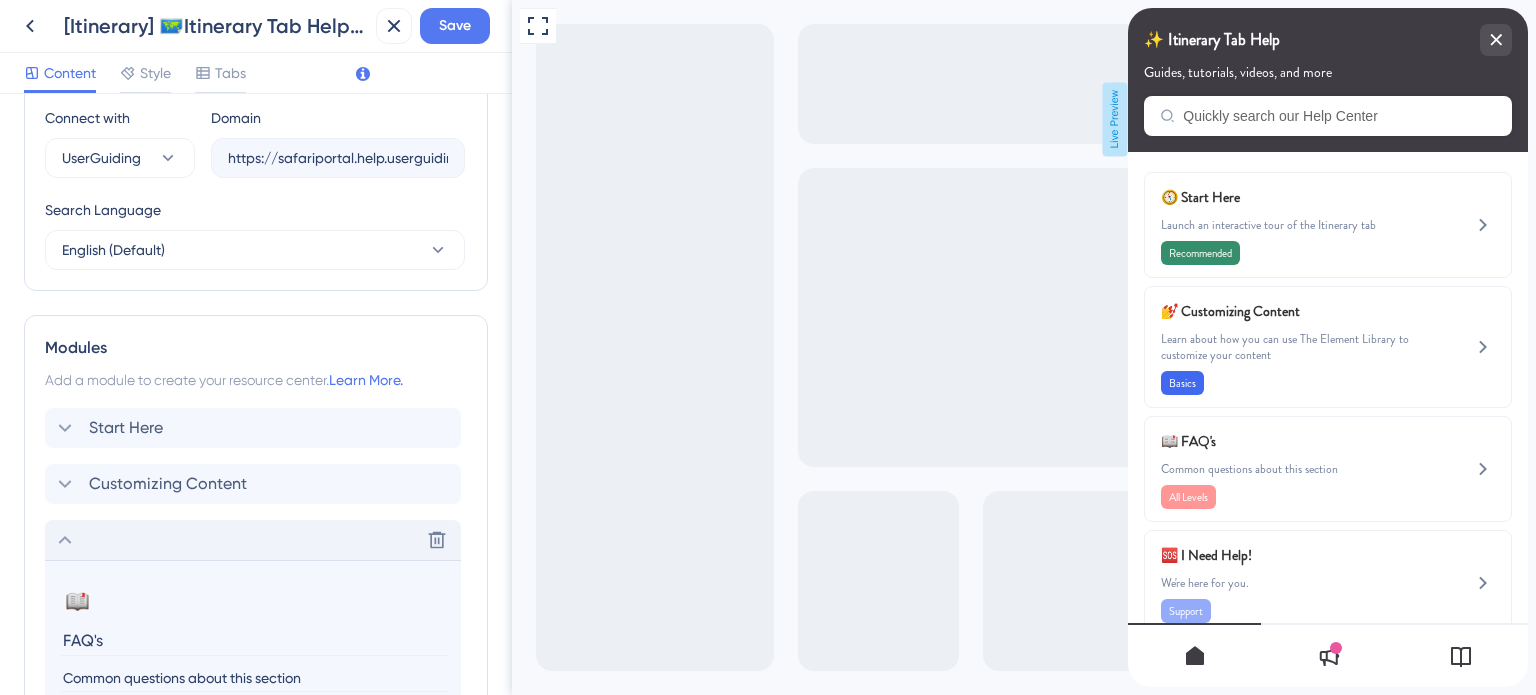 click 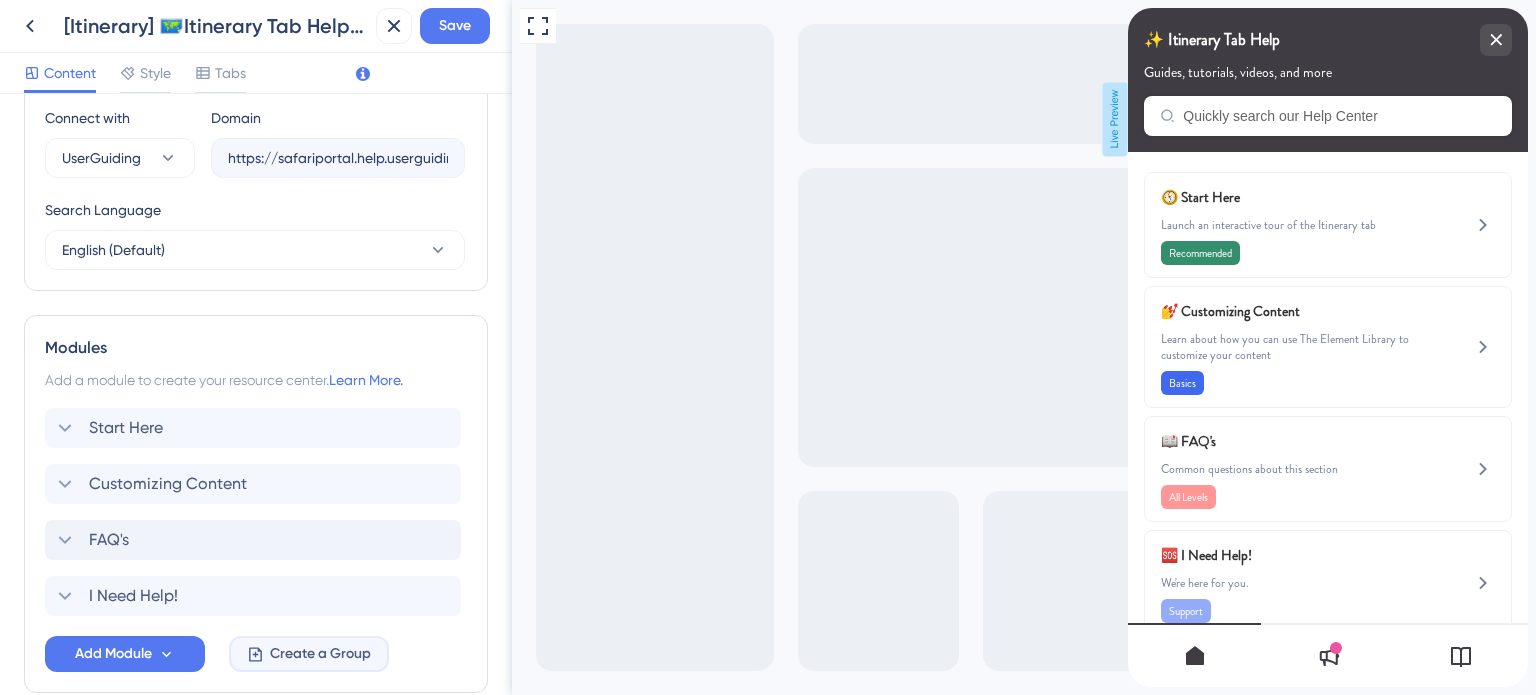click on "Create a Group" at bounding box center (309, 654) 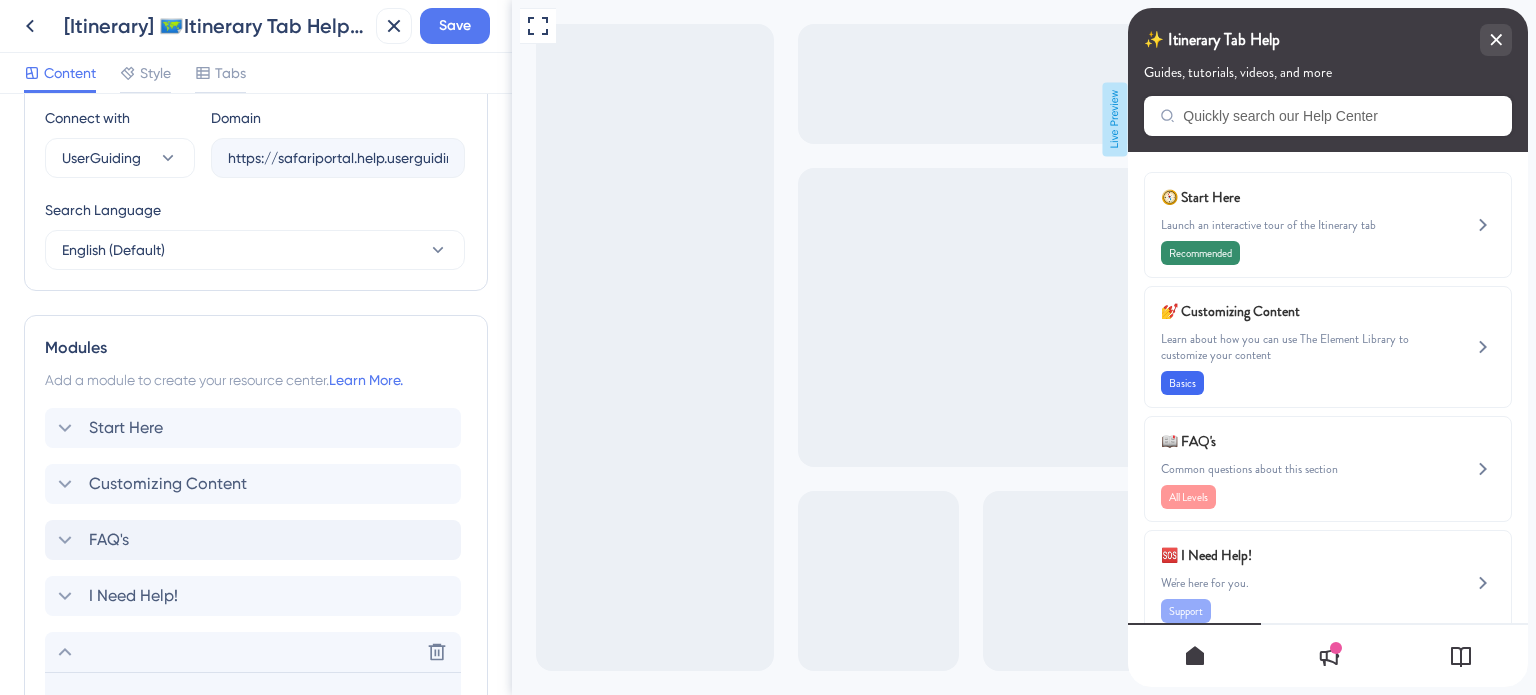 scroll, scrollTop: 1065, scrollLeft: 0, axis: vertical 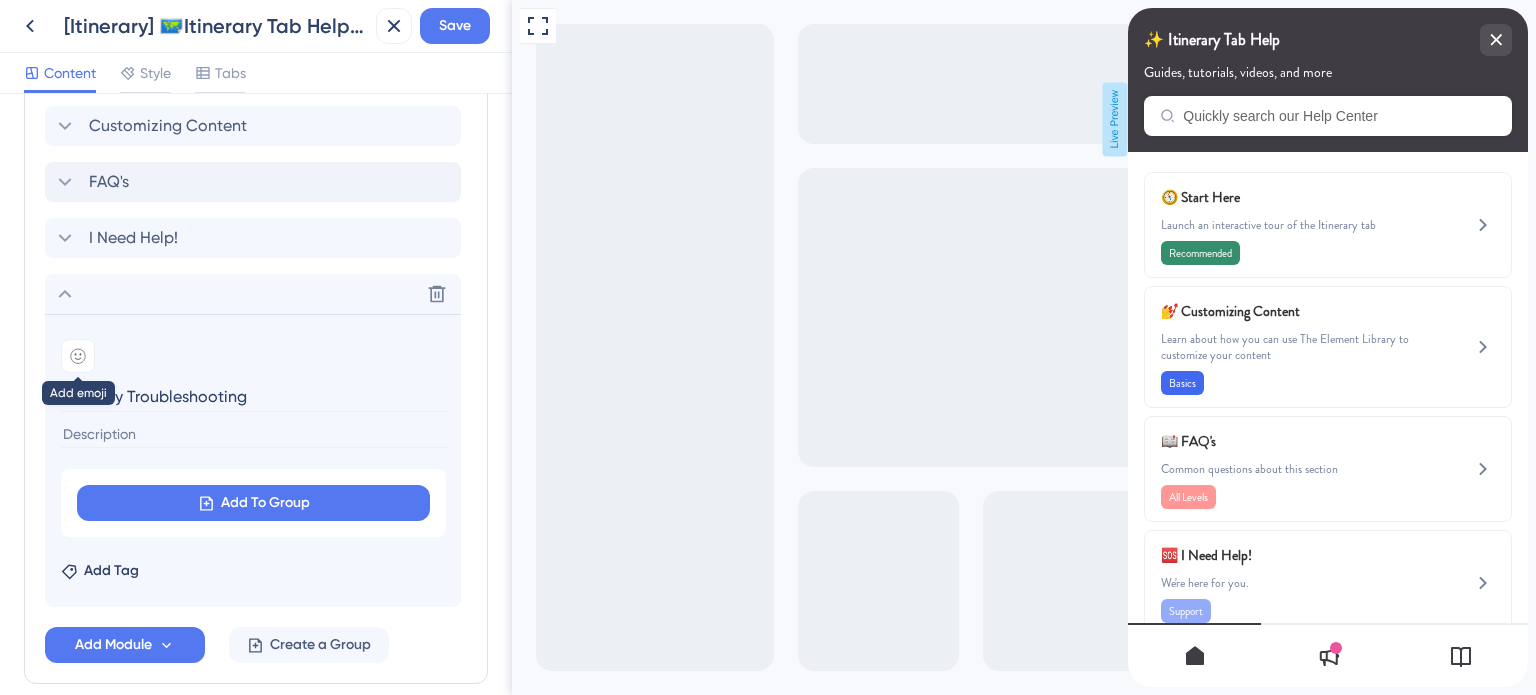 type on "Itinerary Troubleshooting" 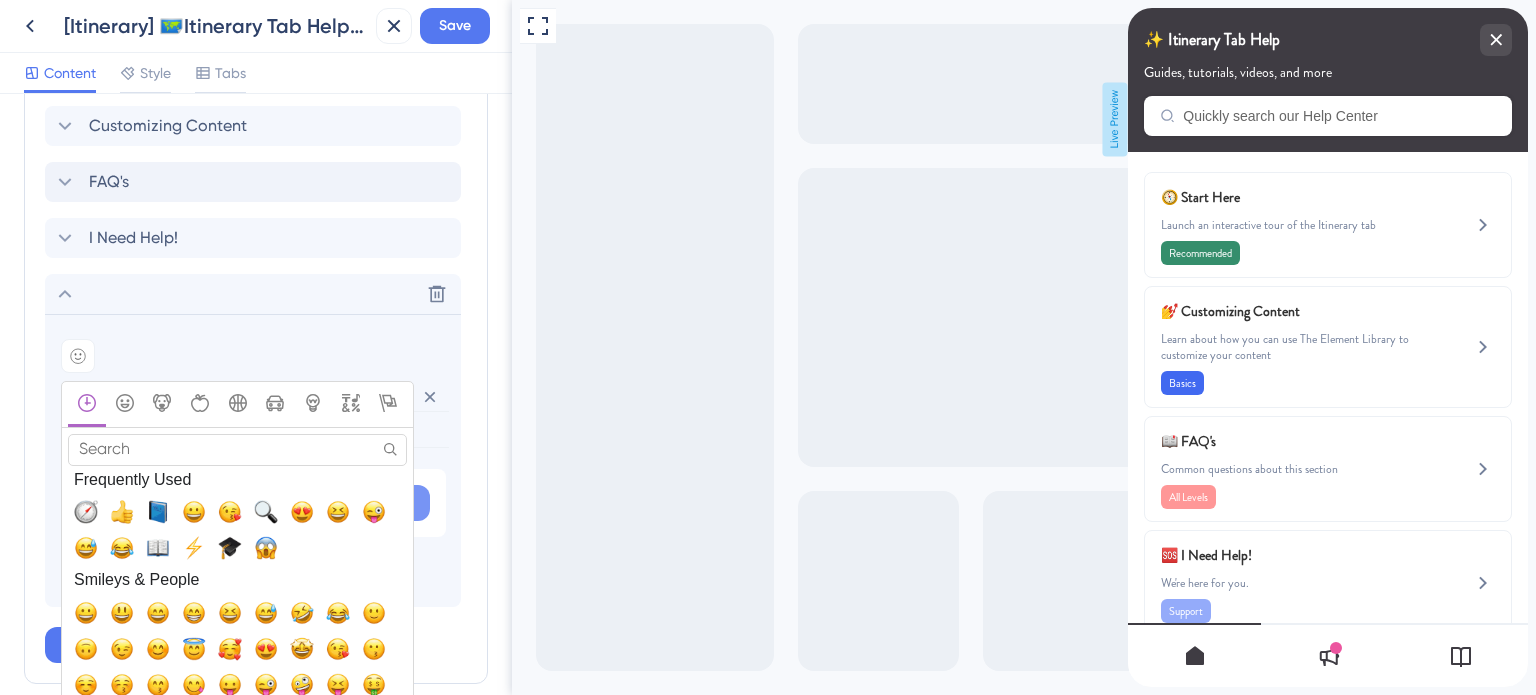 click at bounding box center (266, 512) 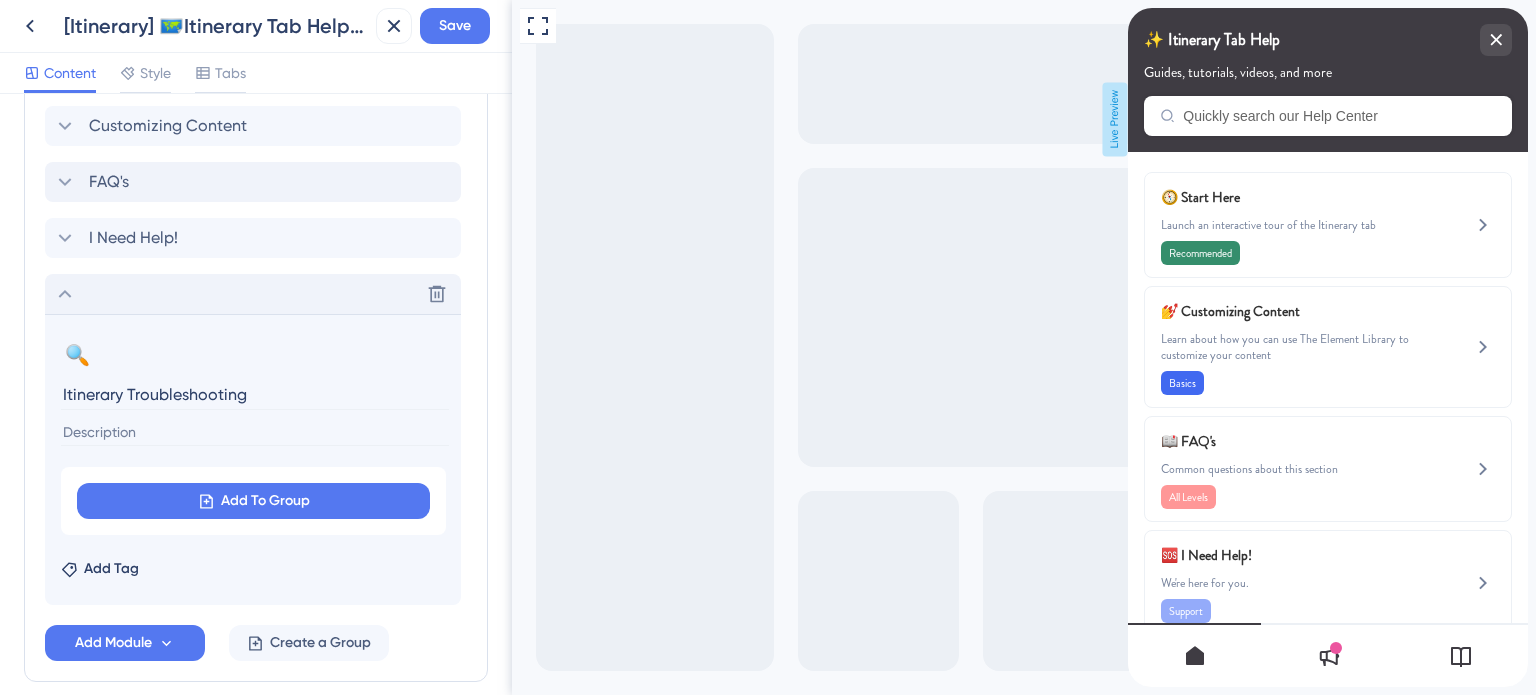 click 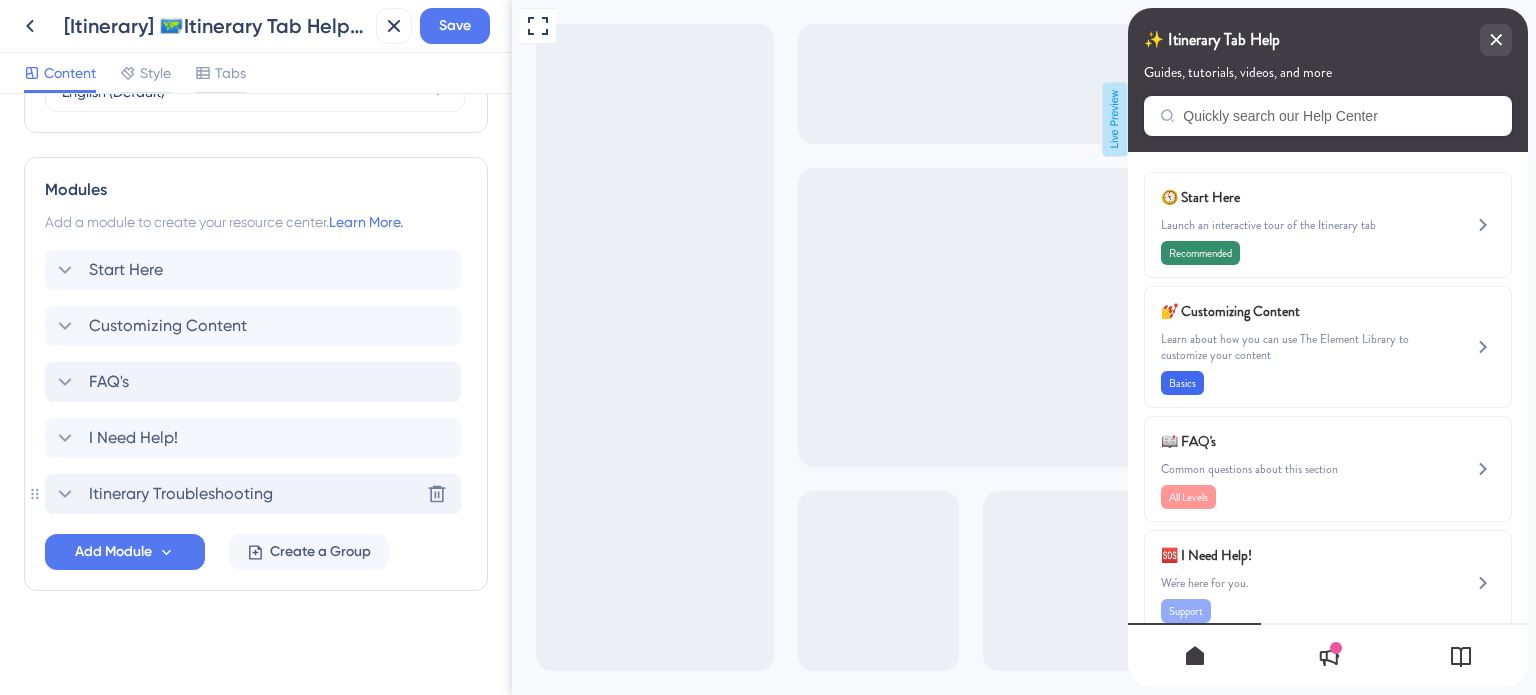 scroll, scrollTop: 863, scrollLeft: 0, axis: vertical 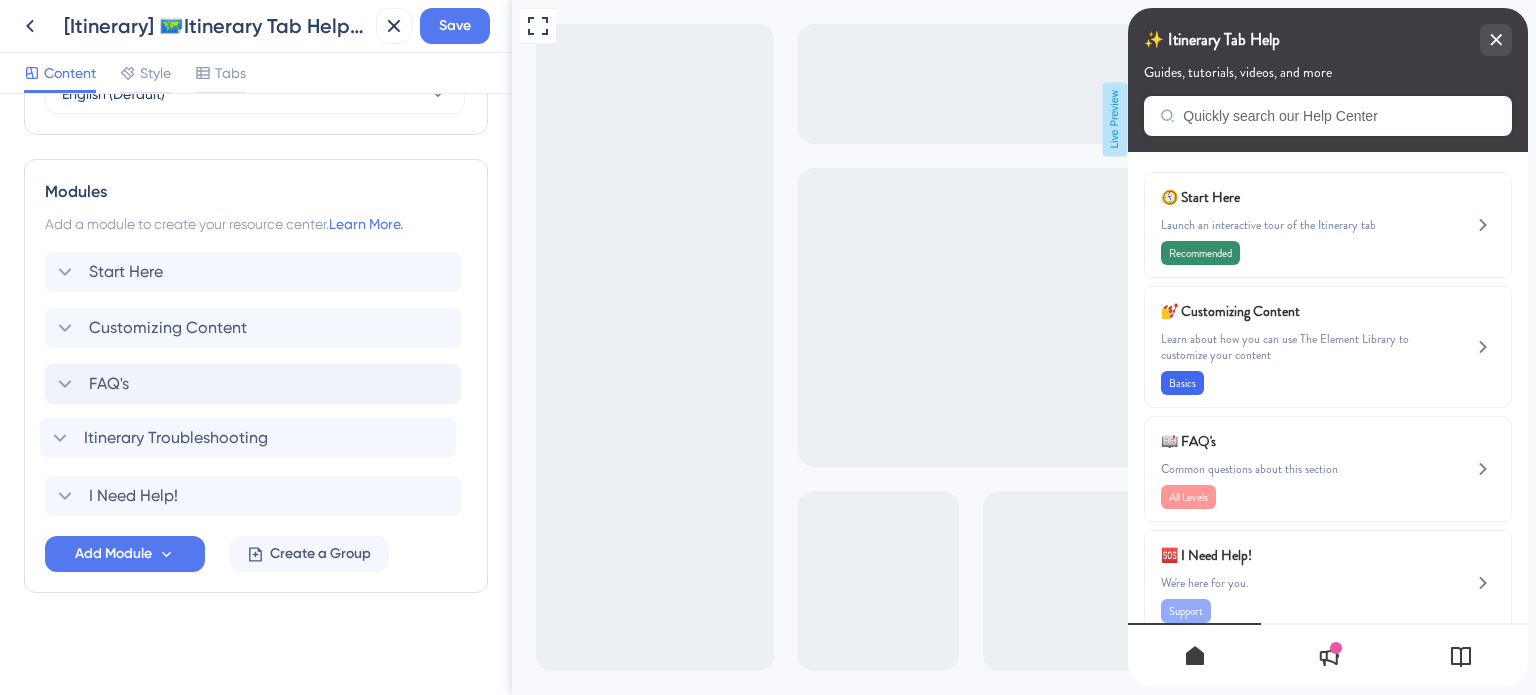 drag, startPoint x: 84, startPoint y: 493, endPoint x: 79, endPoint y: 429, distance: 64.195015 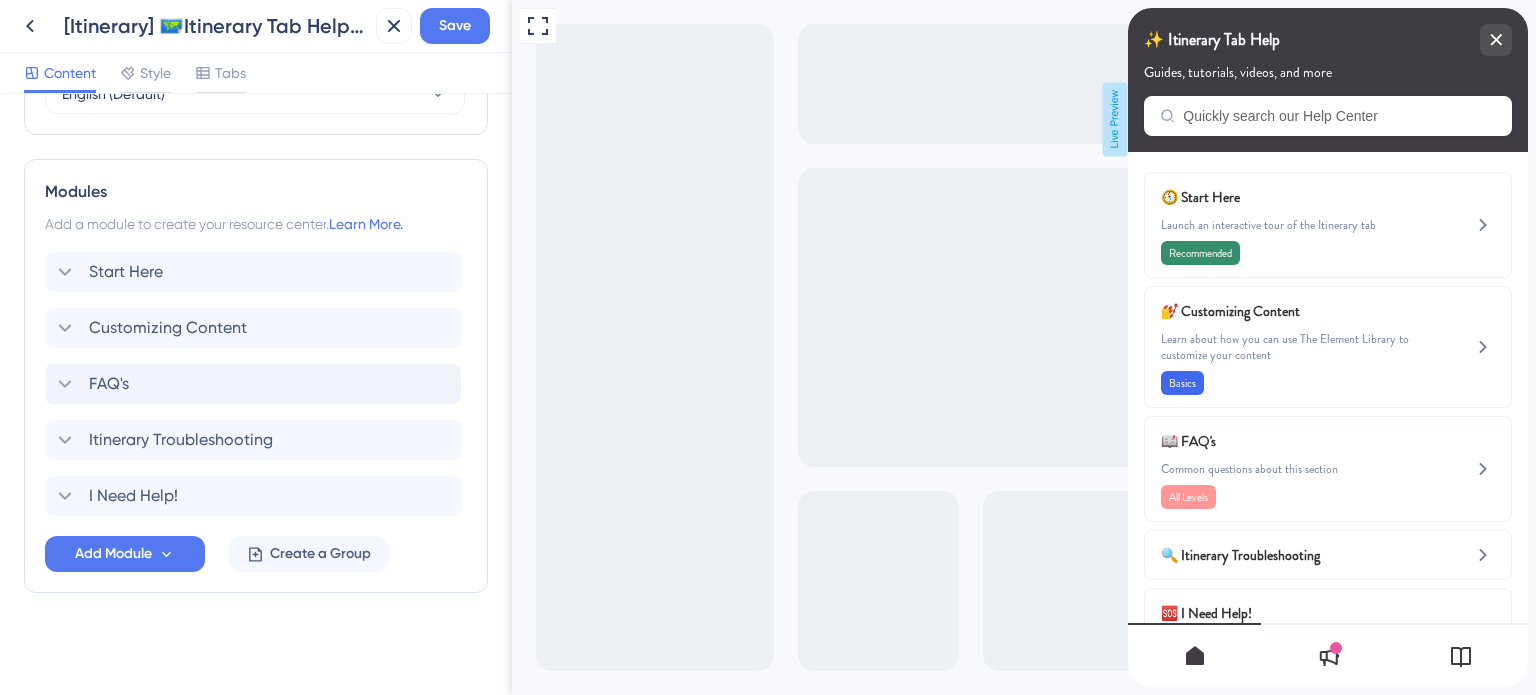 click 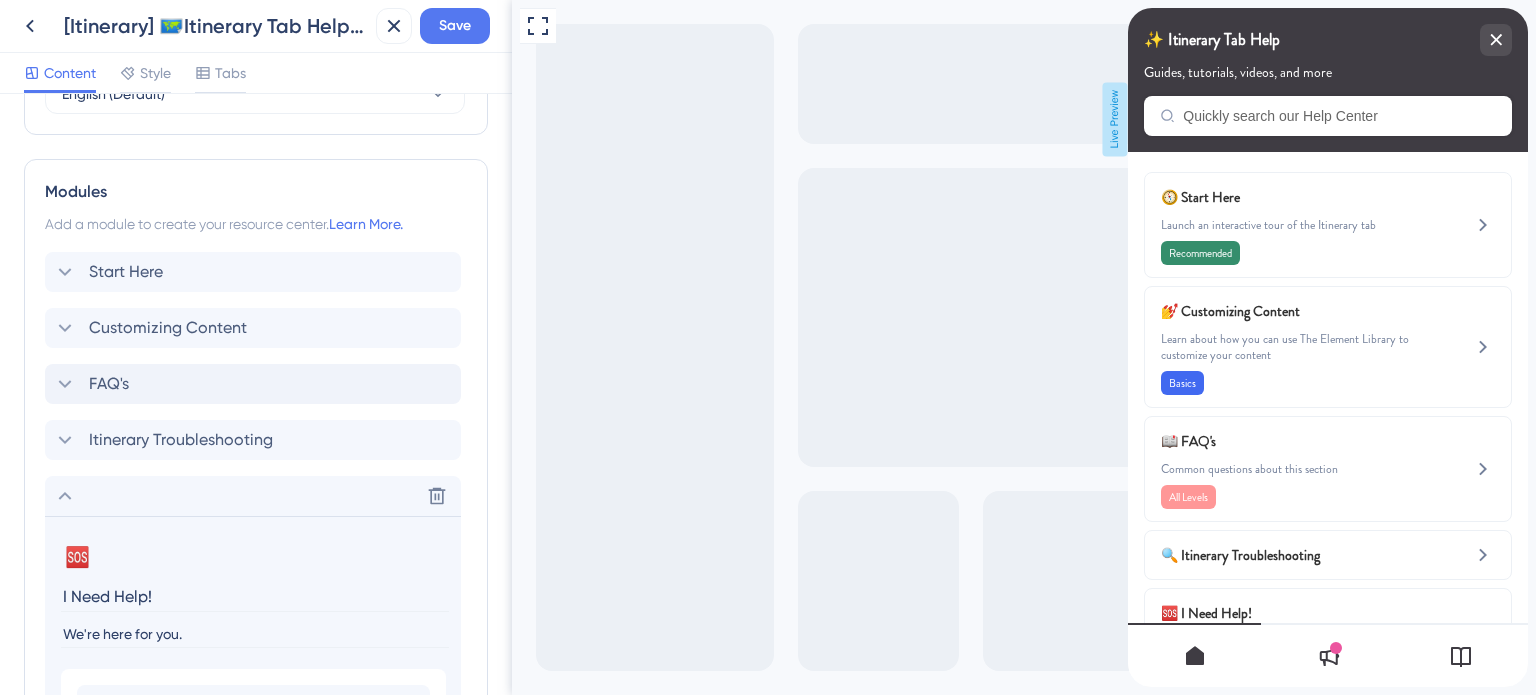 drag, startPoint x: 172, startPoint y: 591, endPoint x: 19, endPoint y: 586, distance: 153.08168 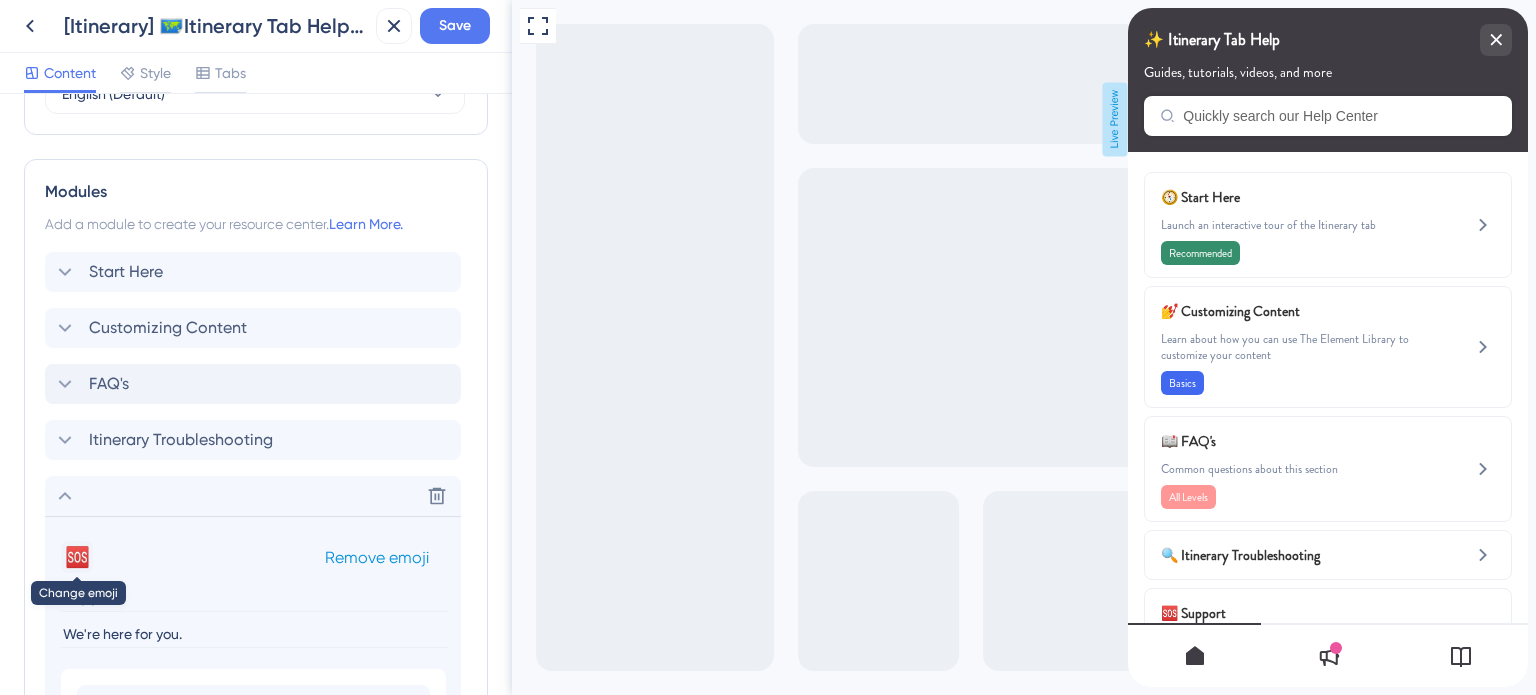 type on "Support" 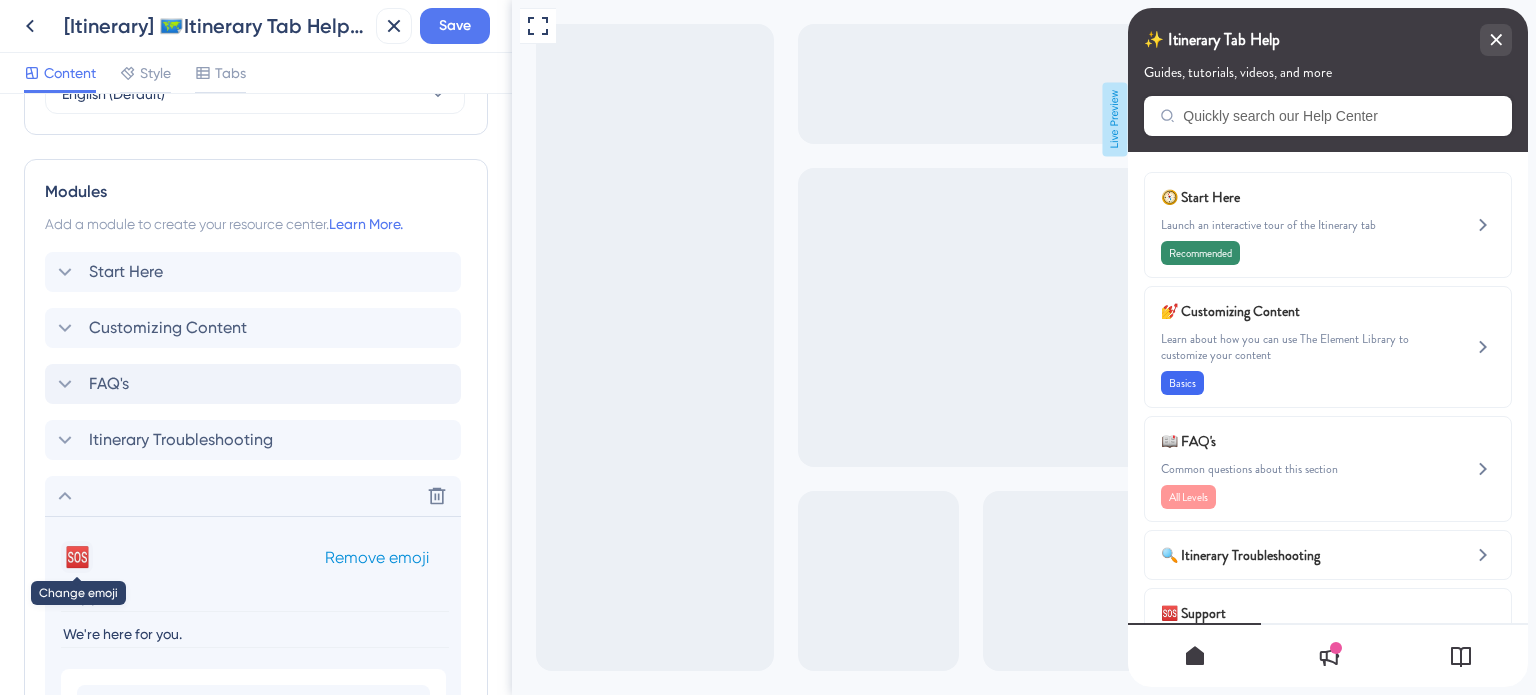 click on "🆘" at bounding box center (77, 557) 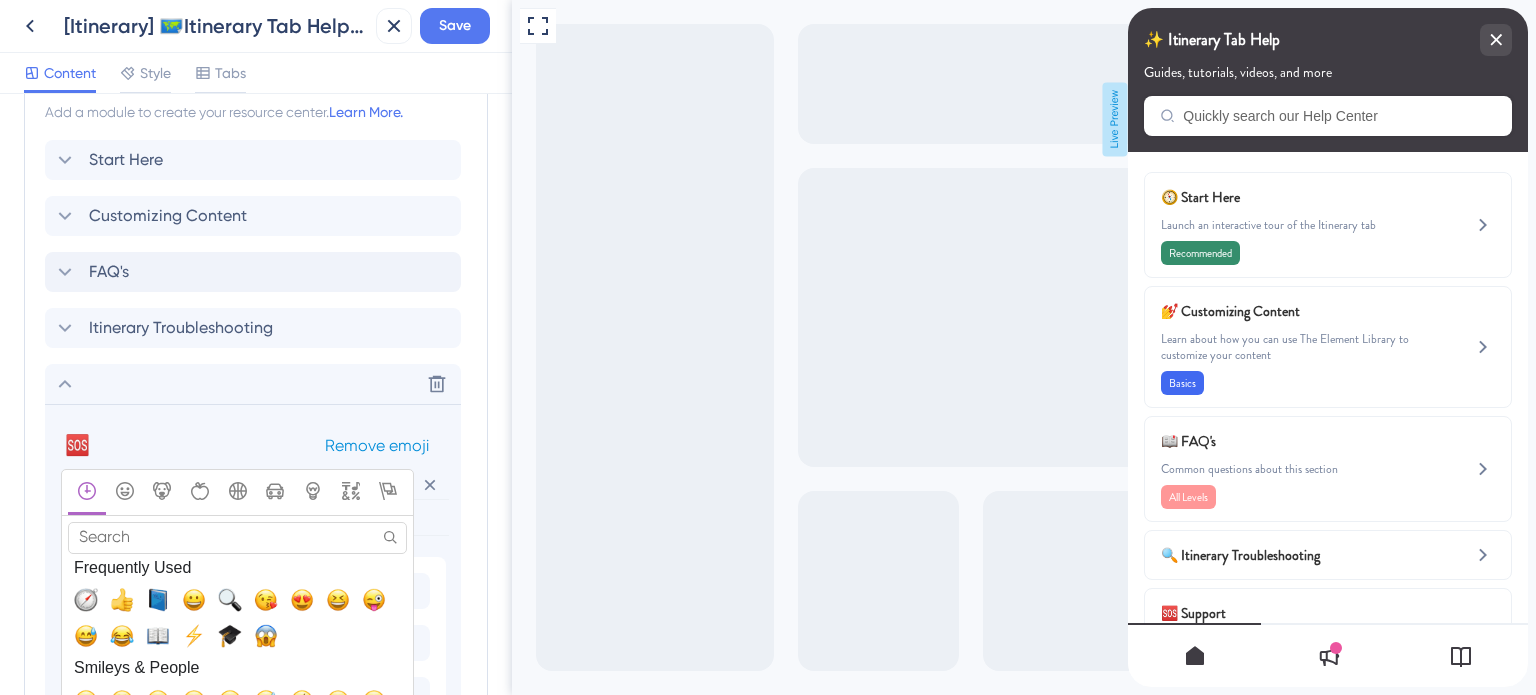 scroll, scrollTop: 1063, scrollLeft: 0, axis: vertical 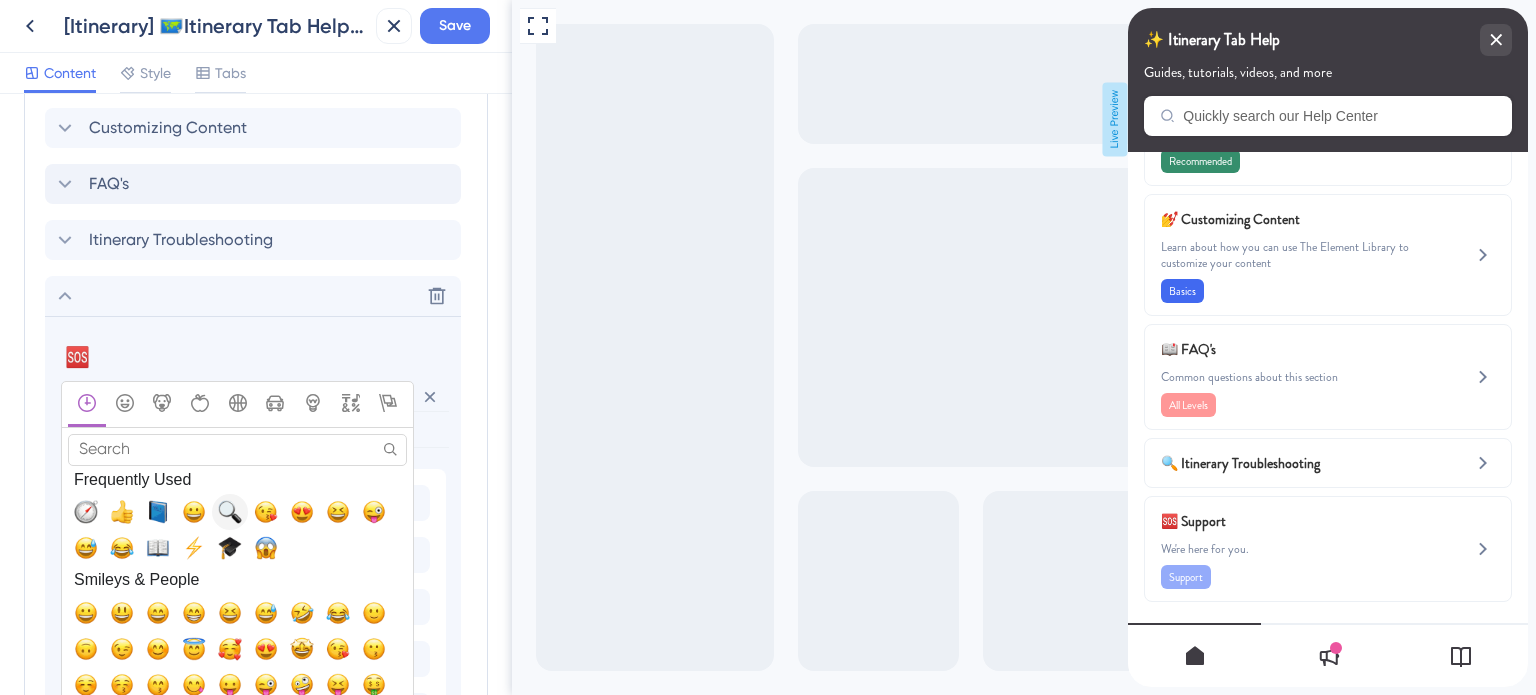 click at bounding box center [230, 512] 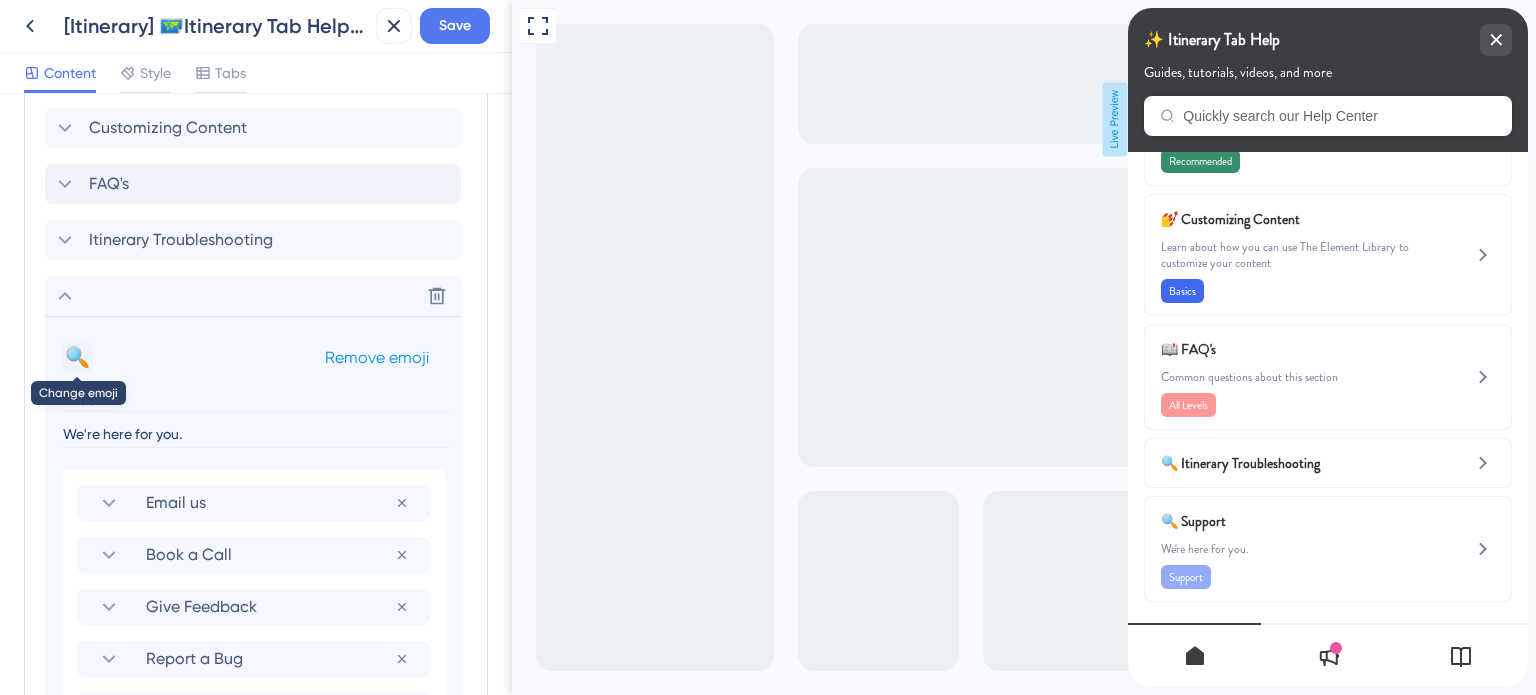 click on "🔍" at bounding box center (77, 357) 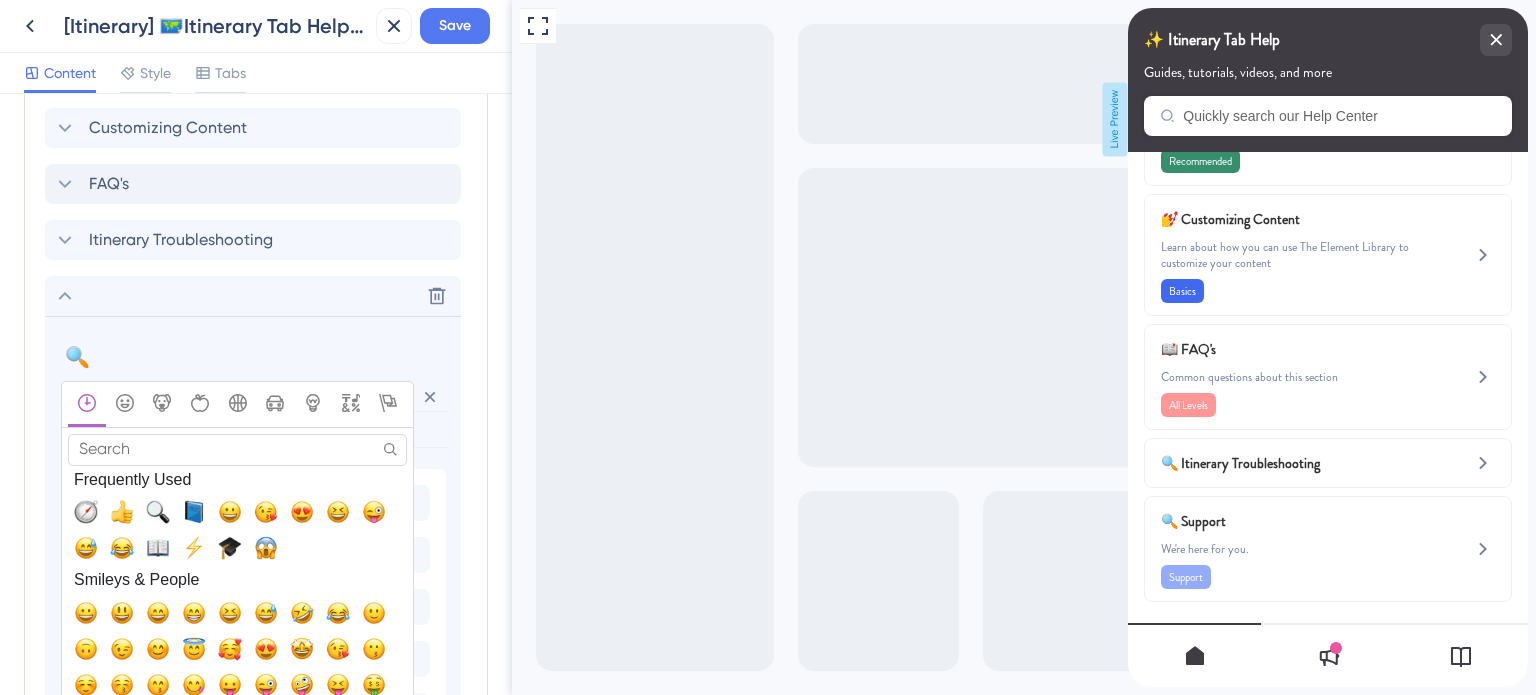 click on "Search" at bounding box center [237, 449] 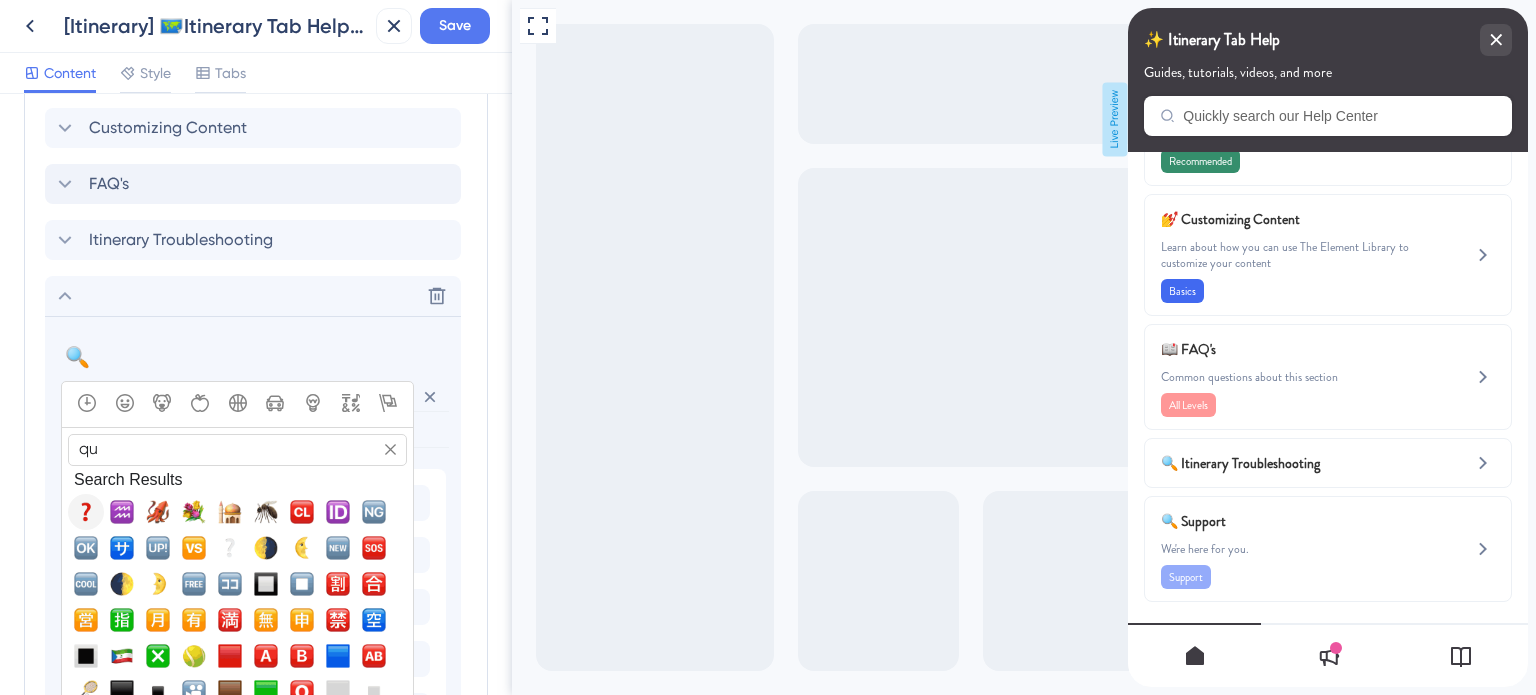 type on "qu" 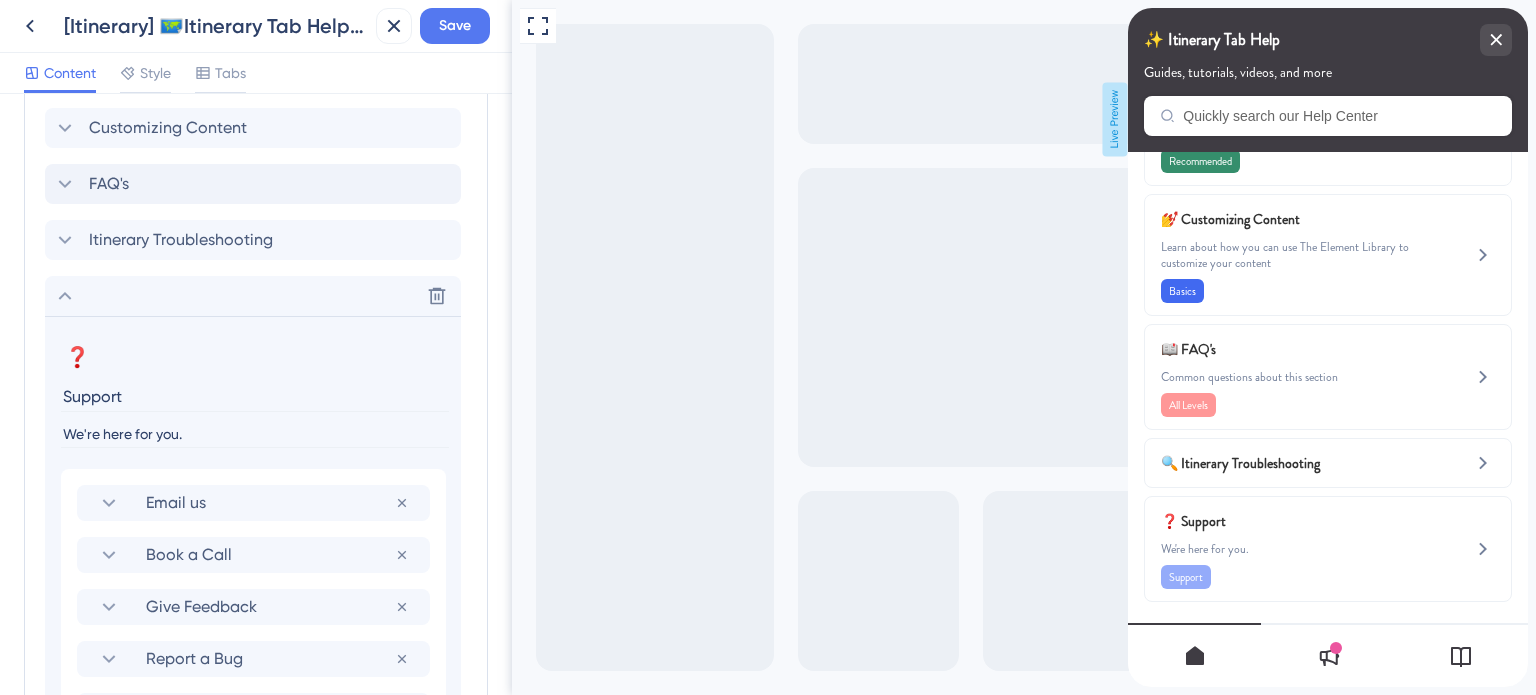 drag, startPoint x: 197, startPoint y: 426, endPoint x: 64, endPoint y: 423, distance: 133.03383 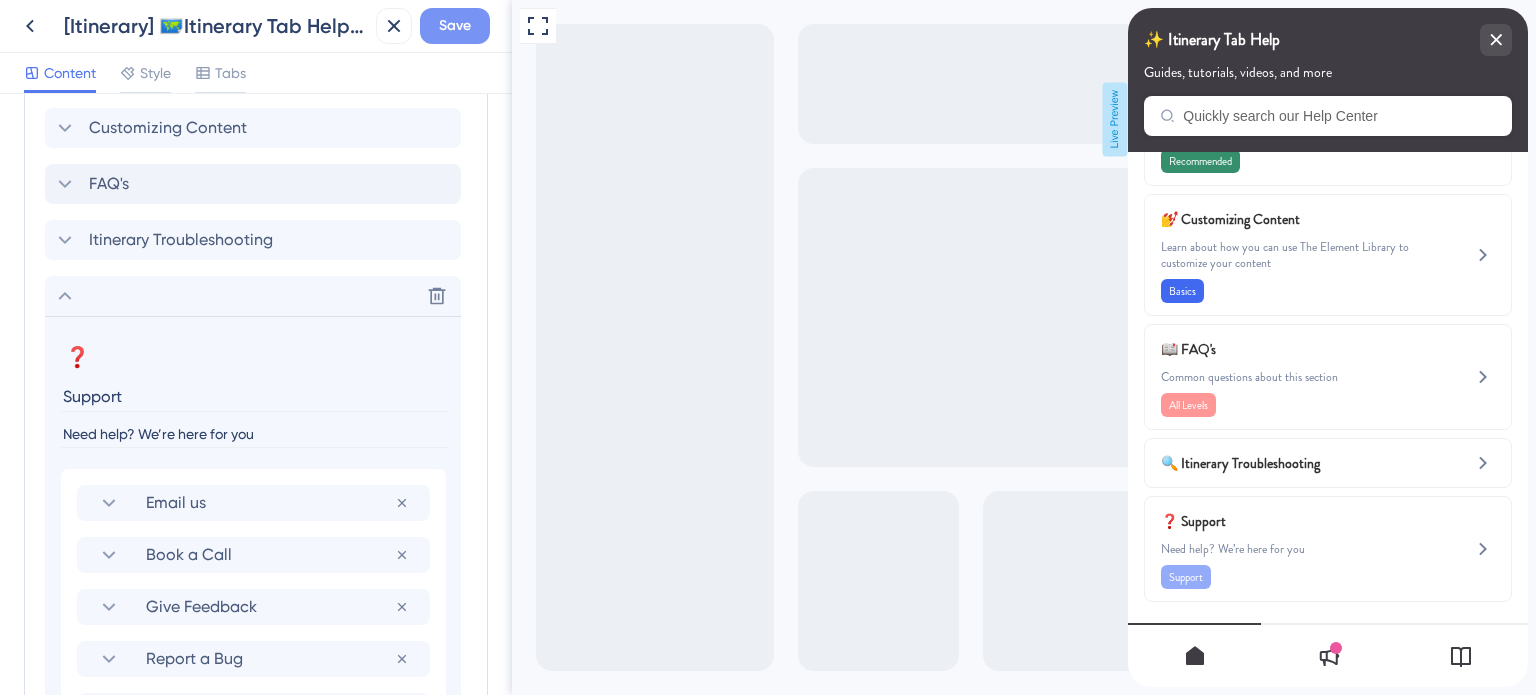 type on "Need help? We’re here for you" 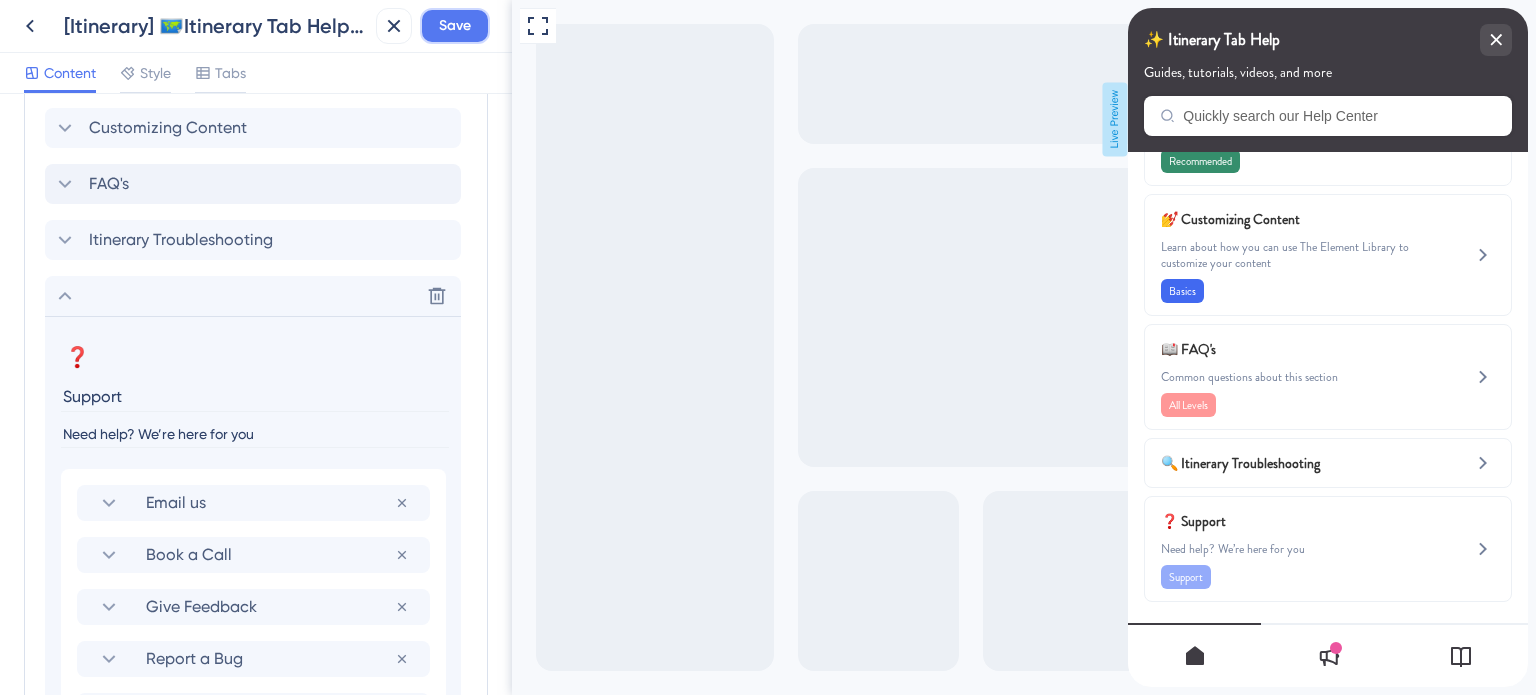 click on "Save" at bounding box center (455, 26) 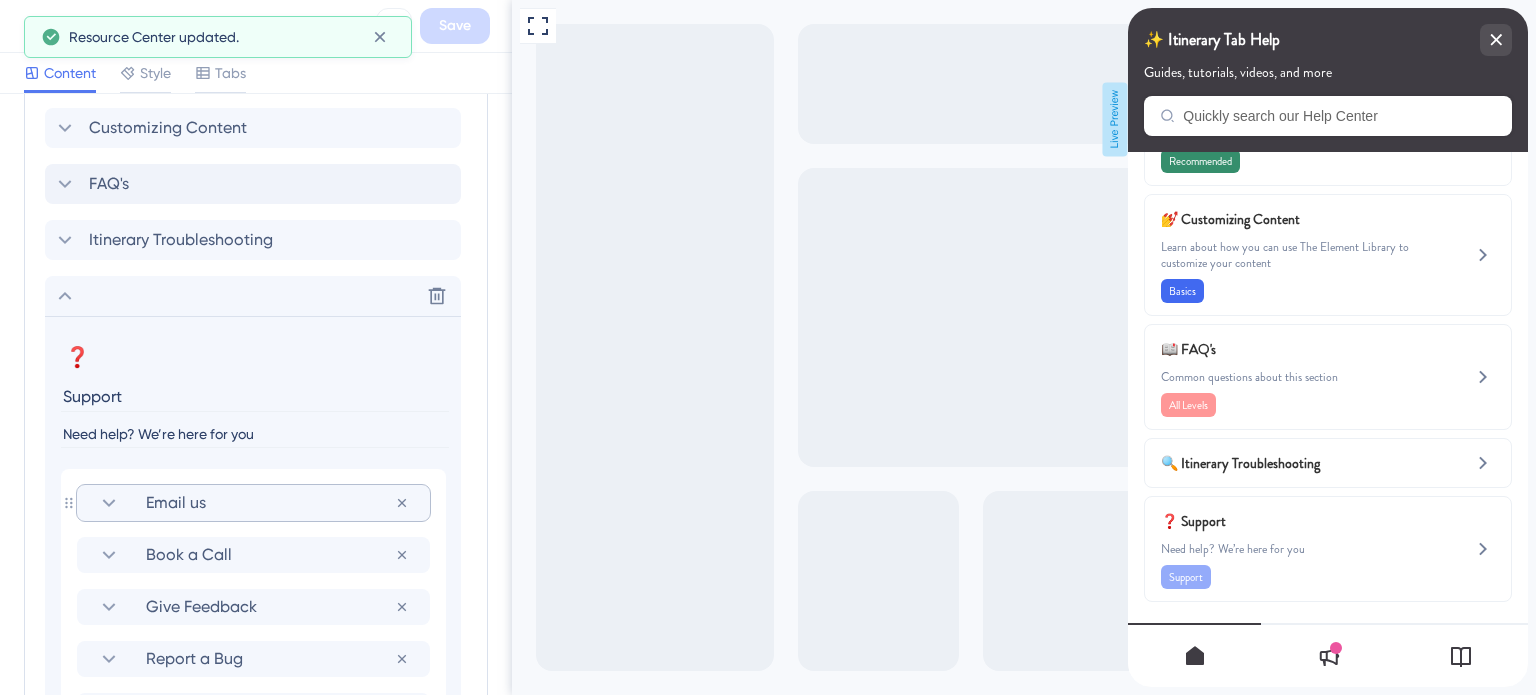 click 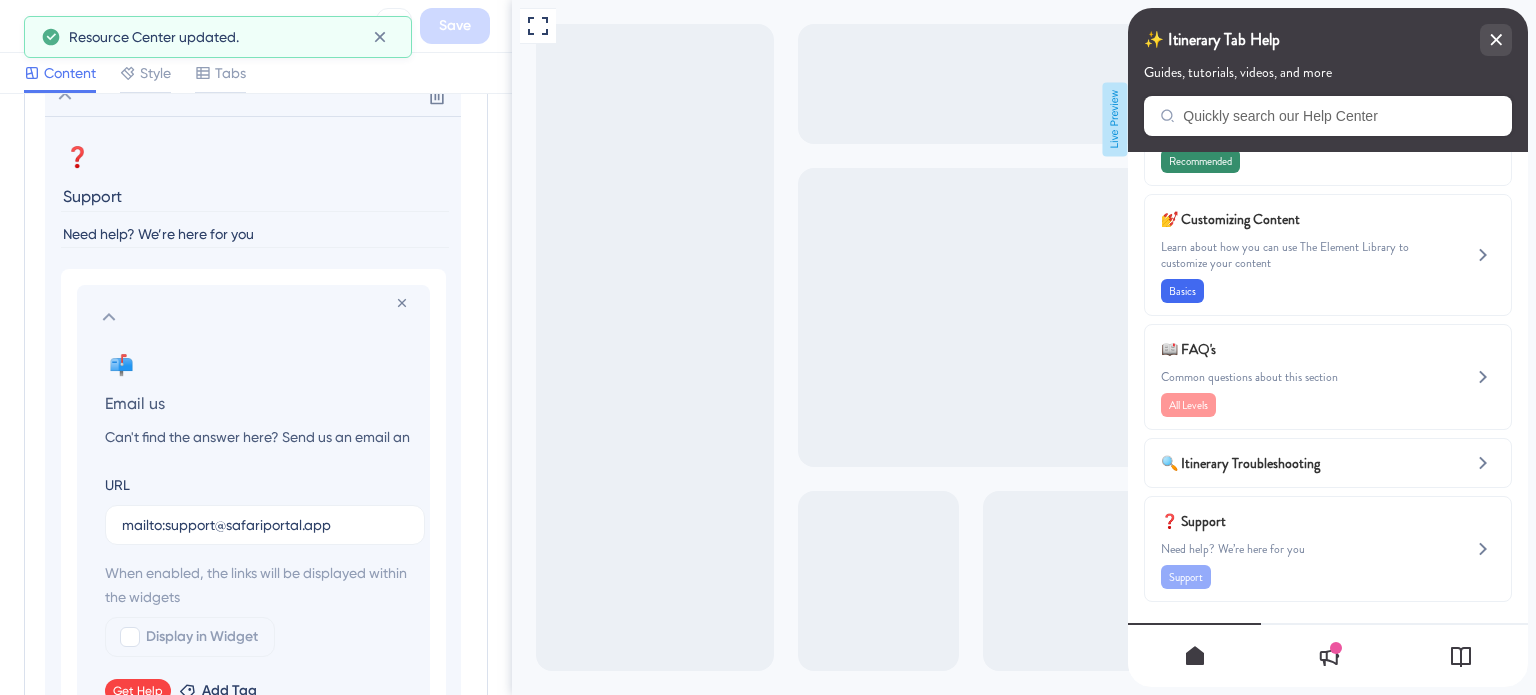 scroll, scrollTop: 1463, scrollLeft: 0, axis: vertical 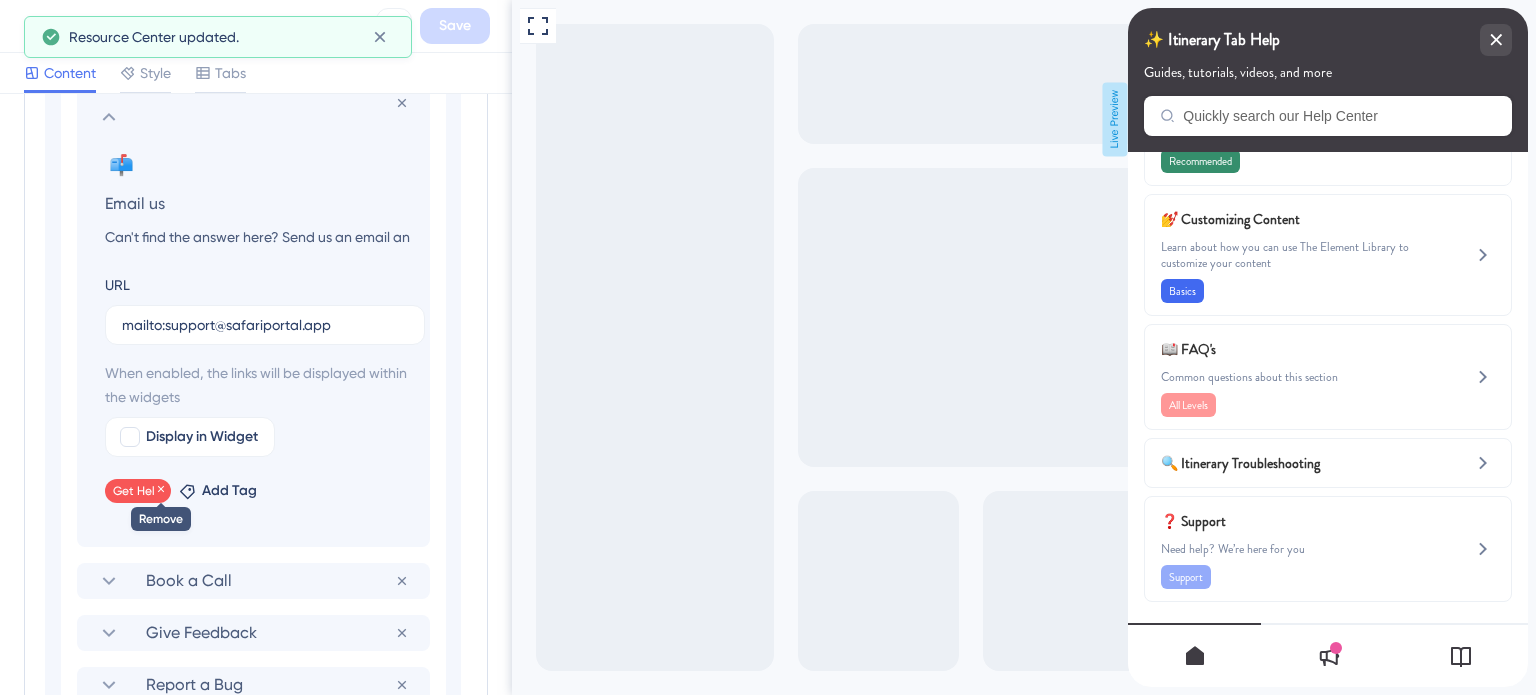 click 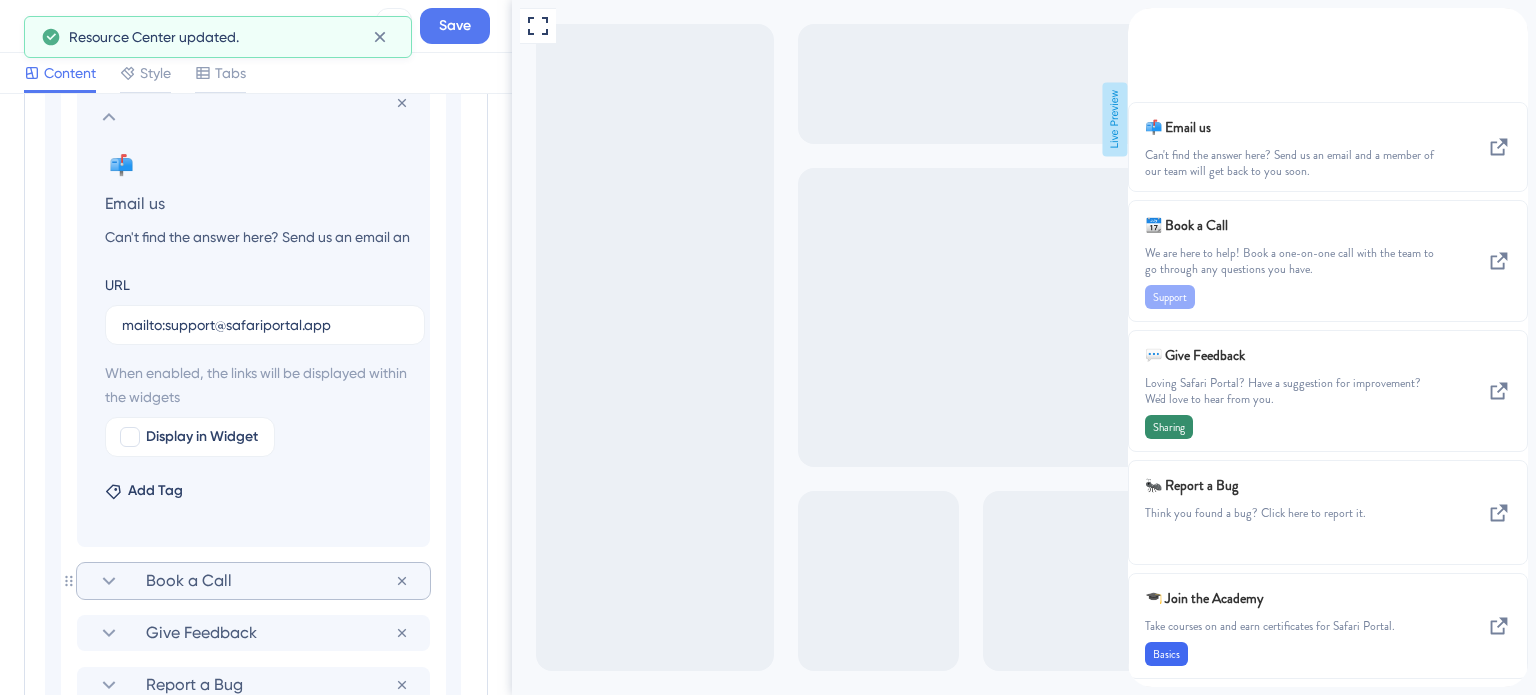click 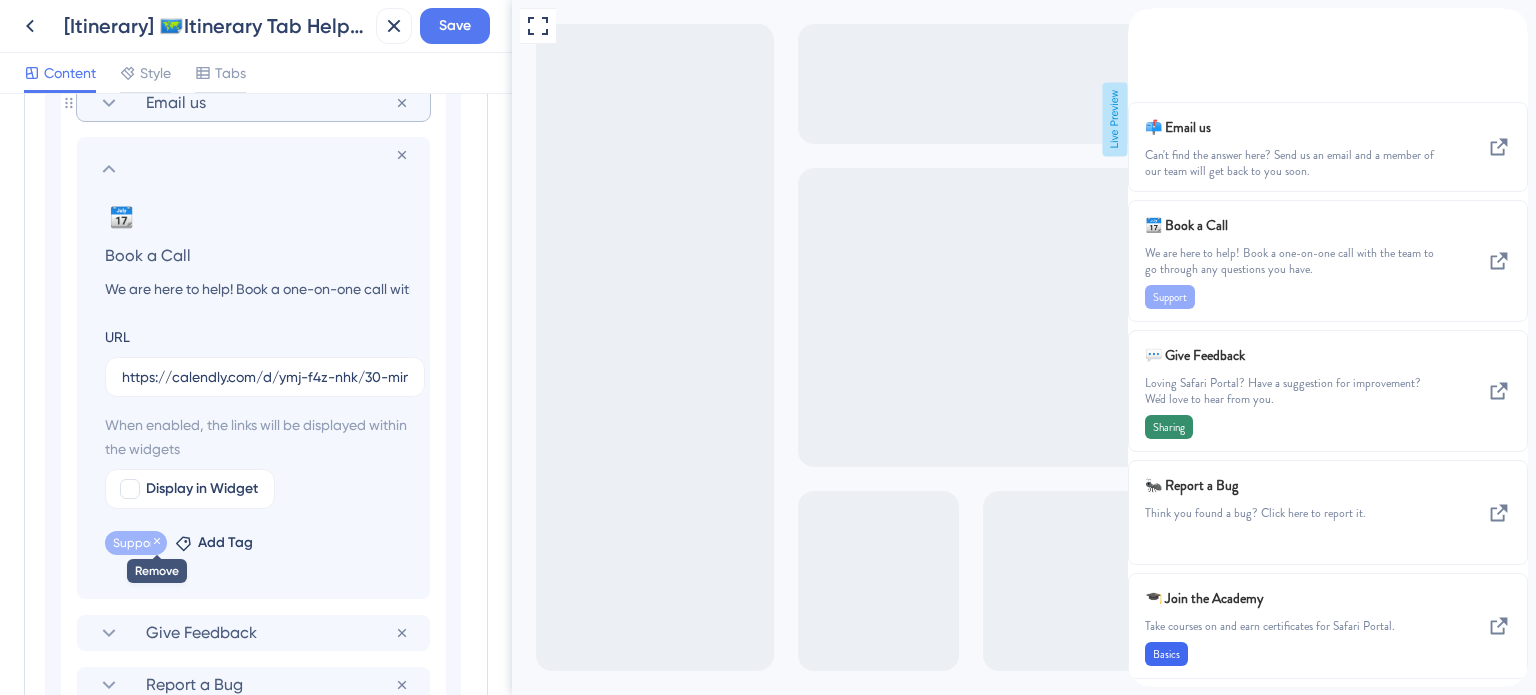 click 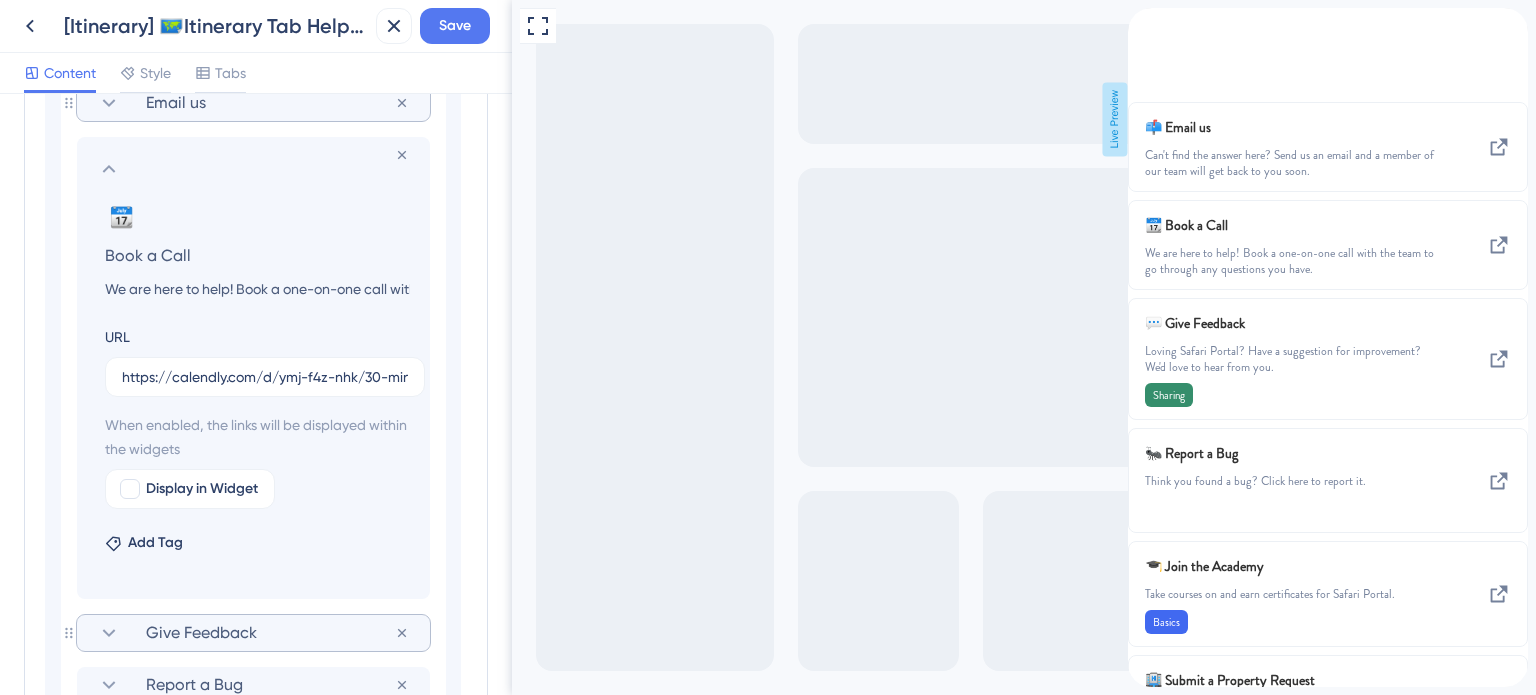 click 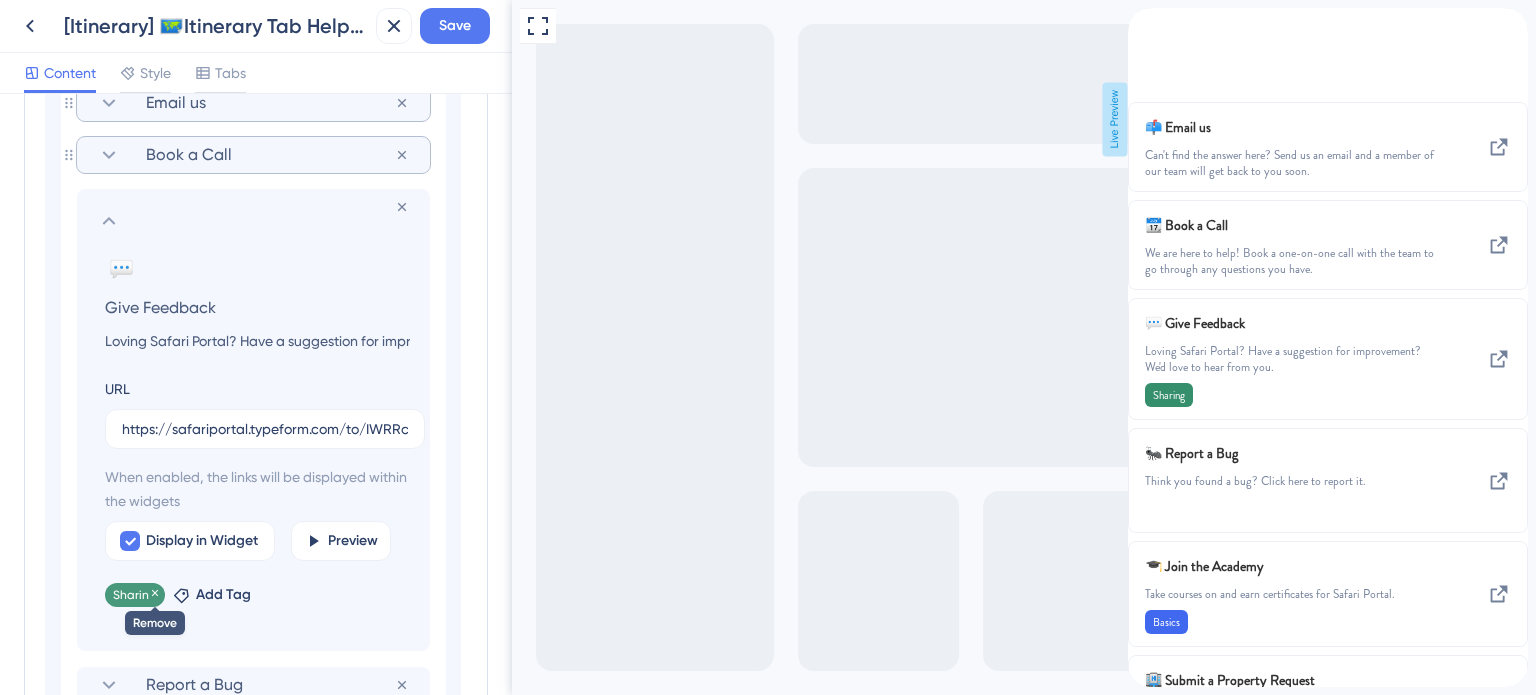 click 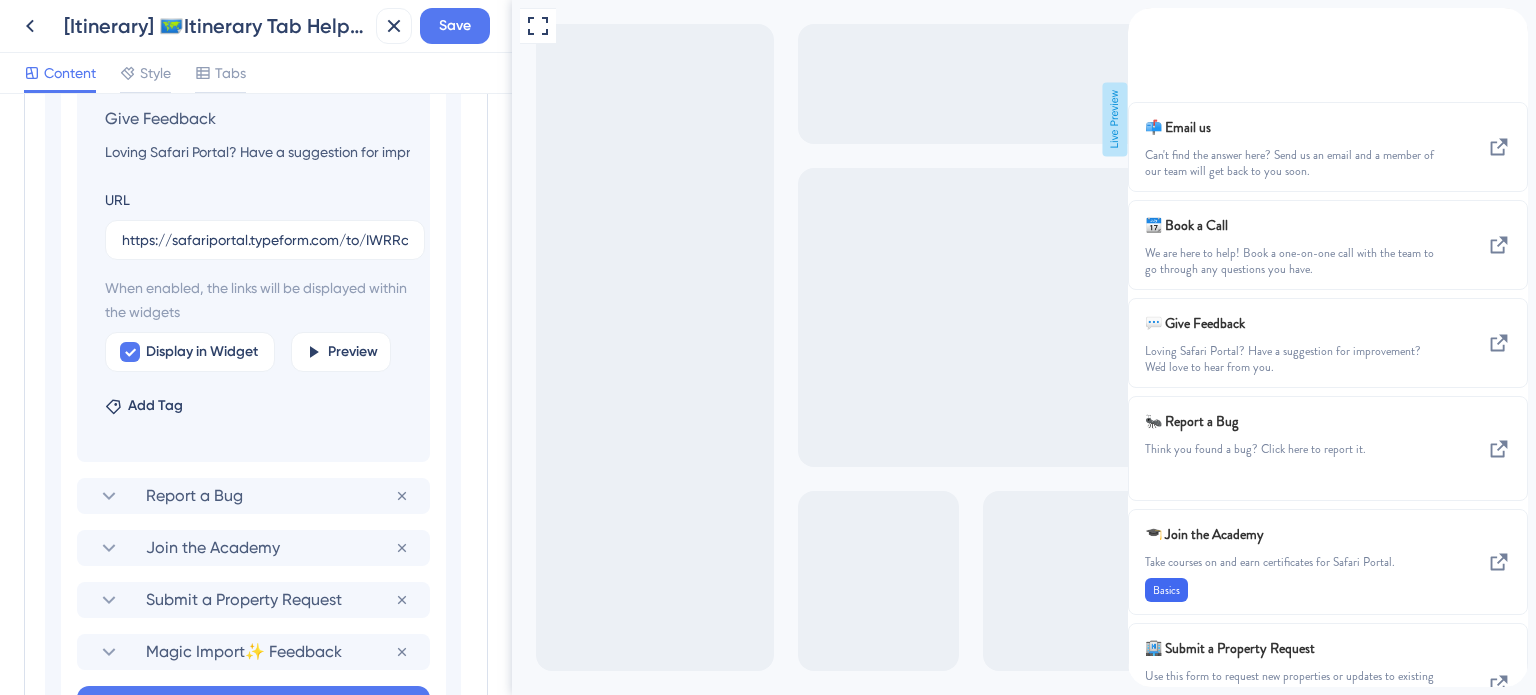 scroll, scrollTop: 1663, scrollLeft: 0, axis: vertical 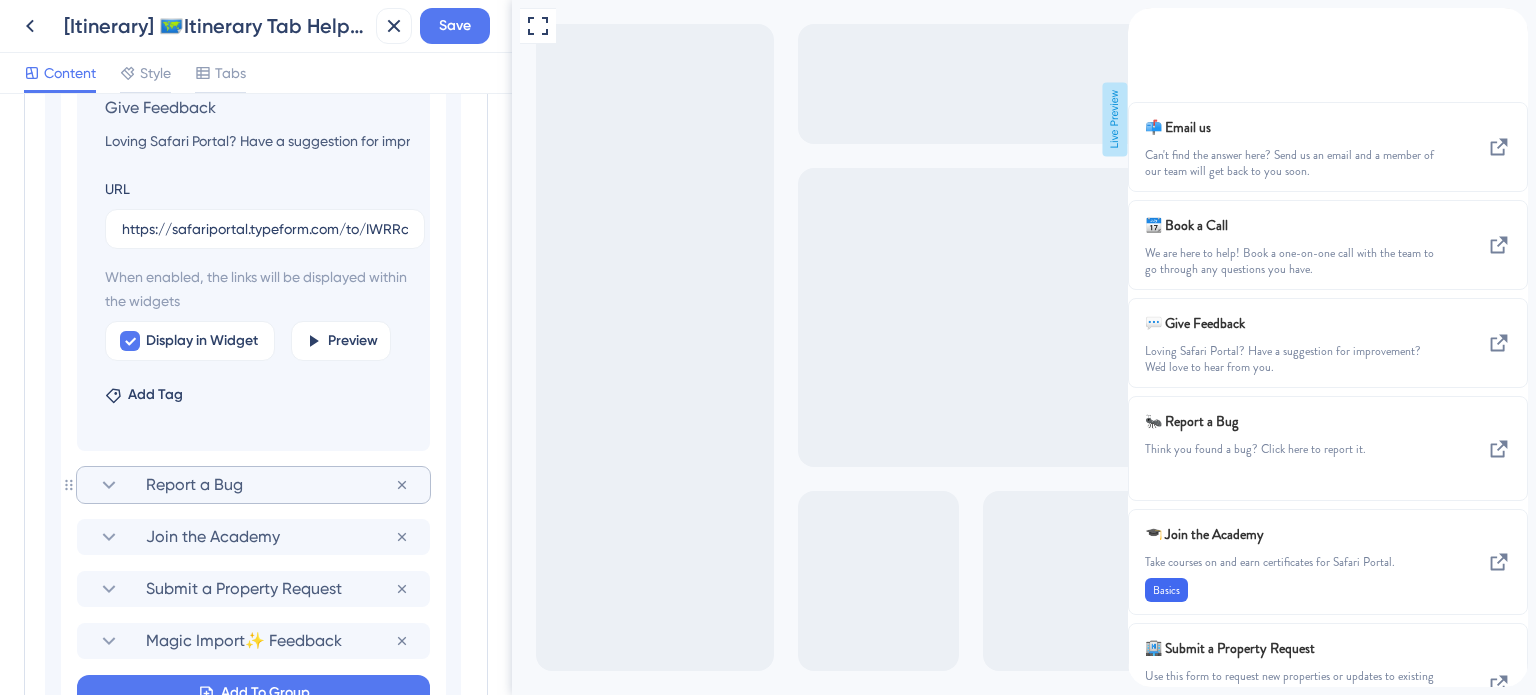 click 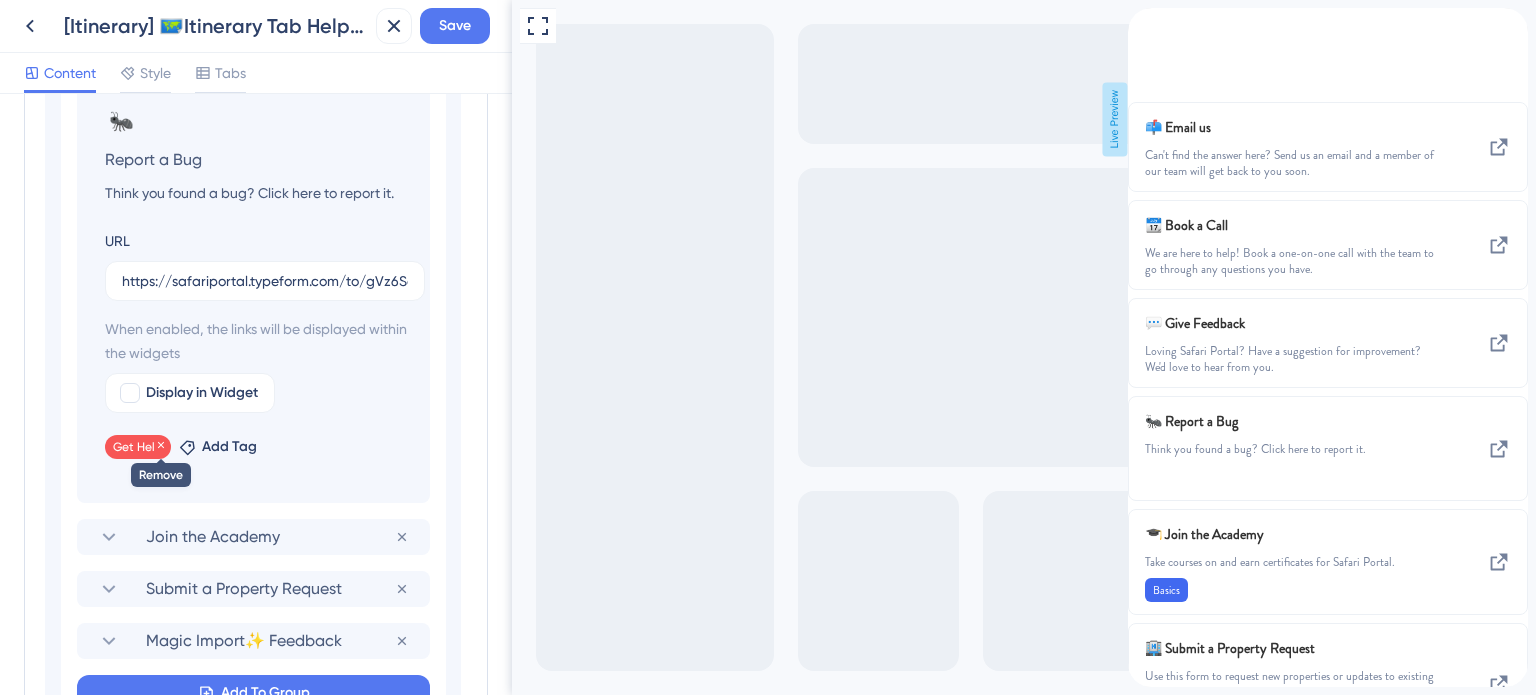 click 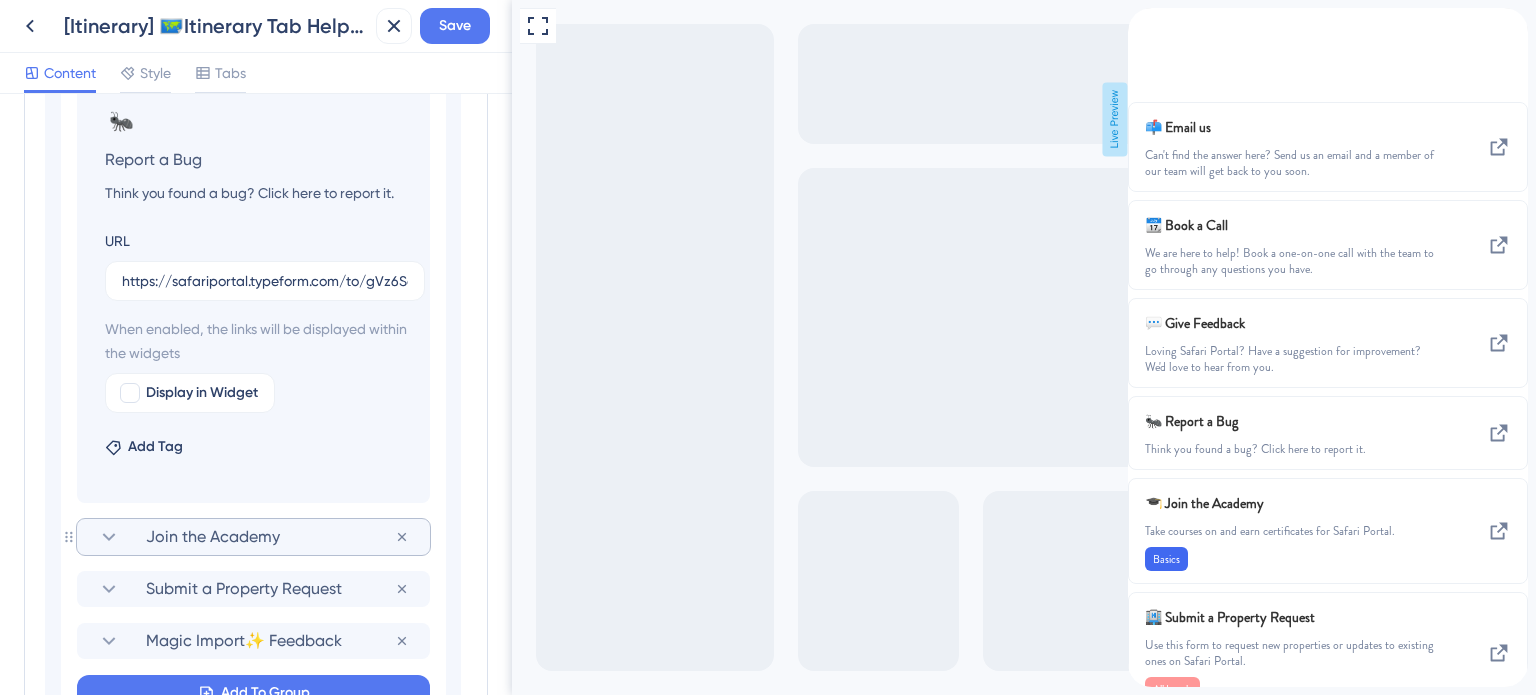 click 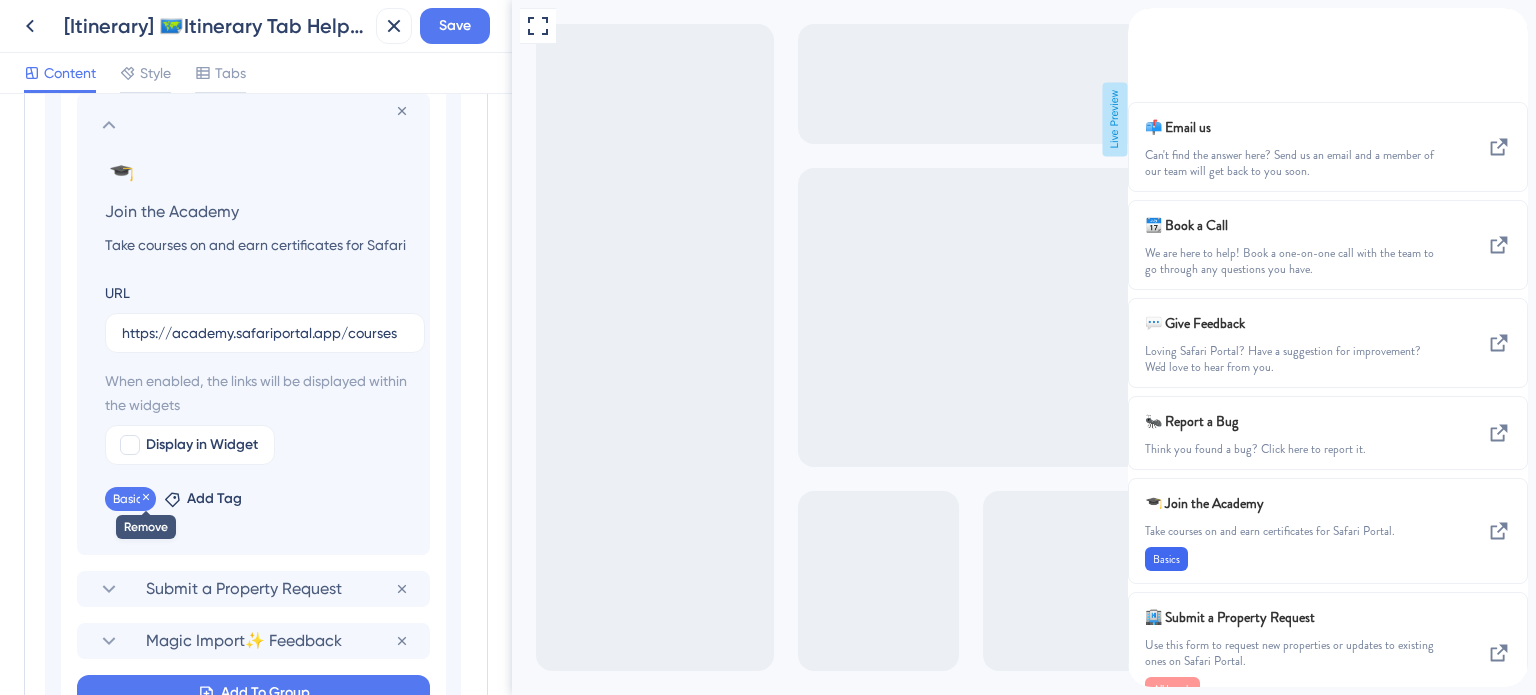 click 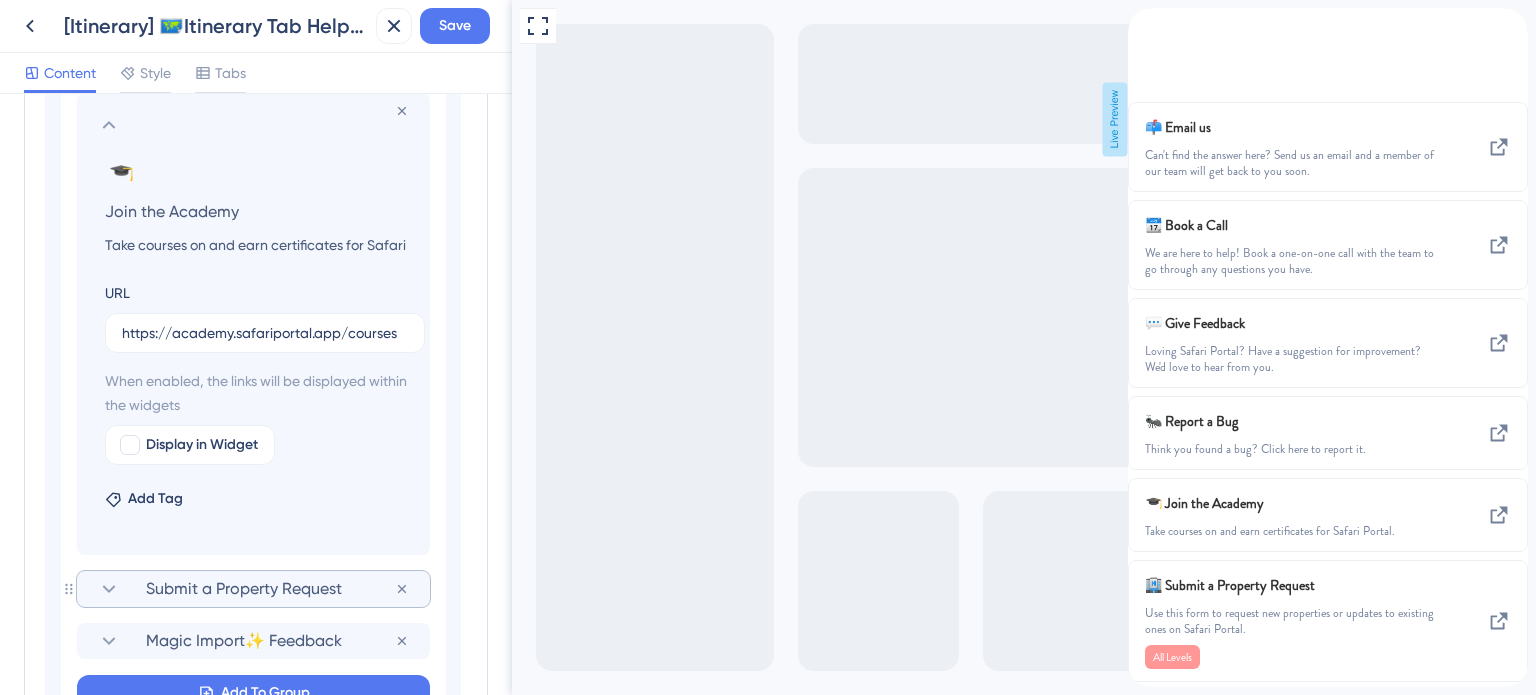 click 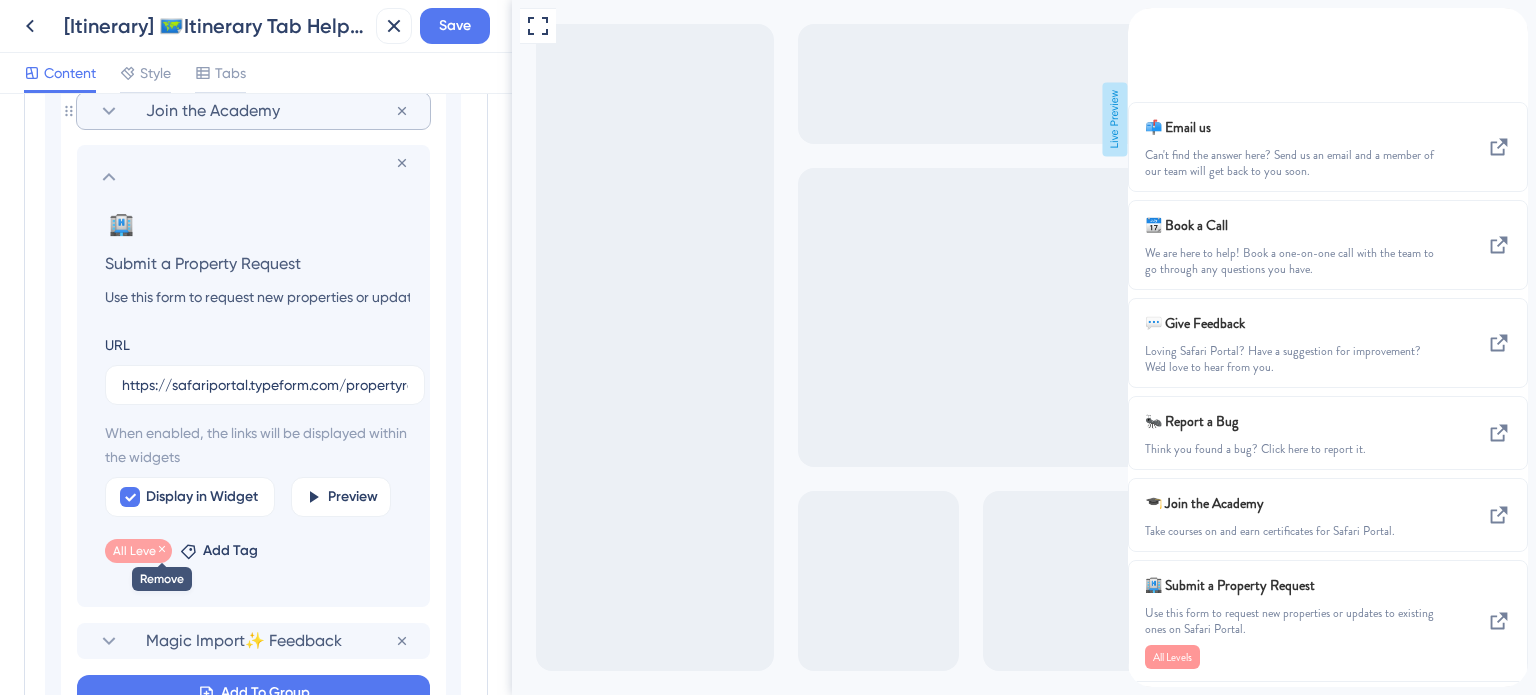 click 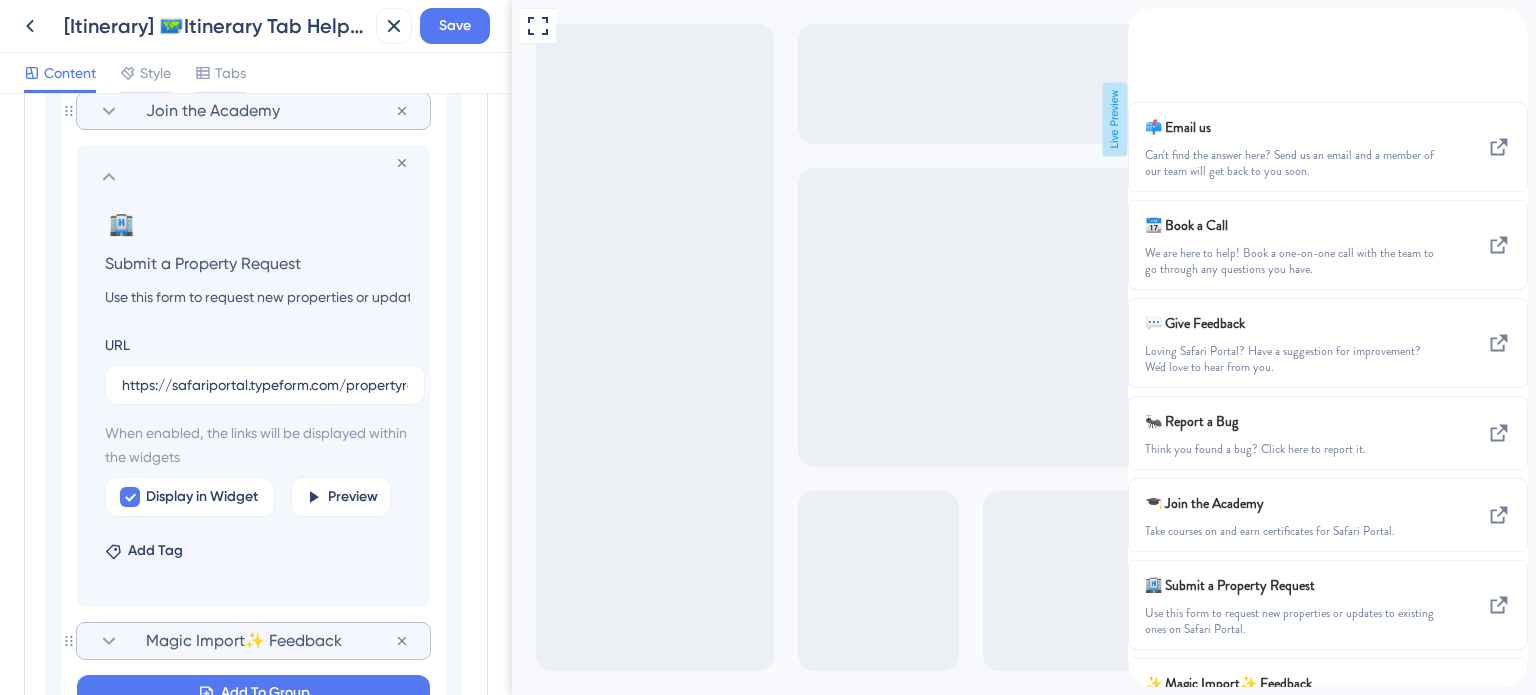 click 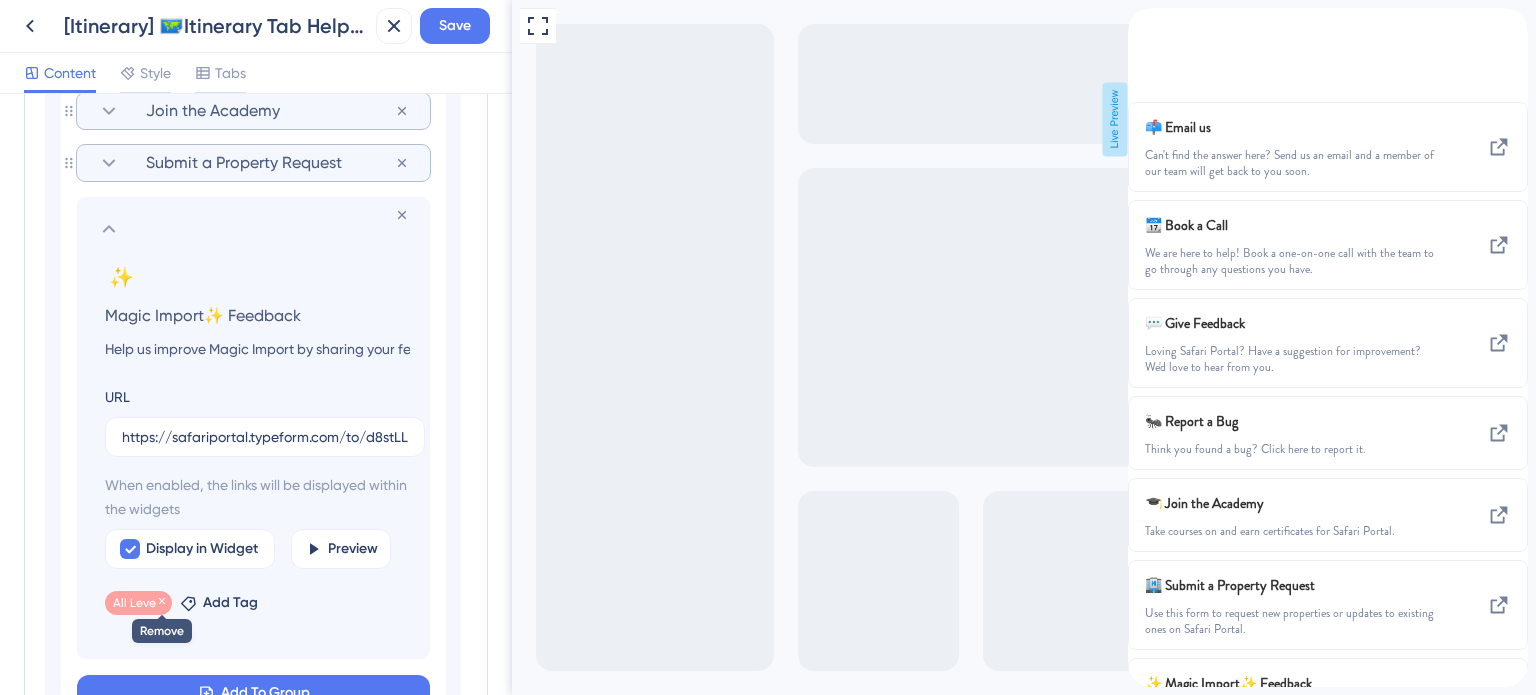 click 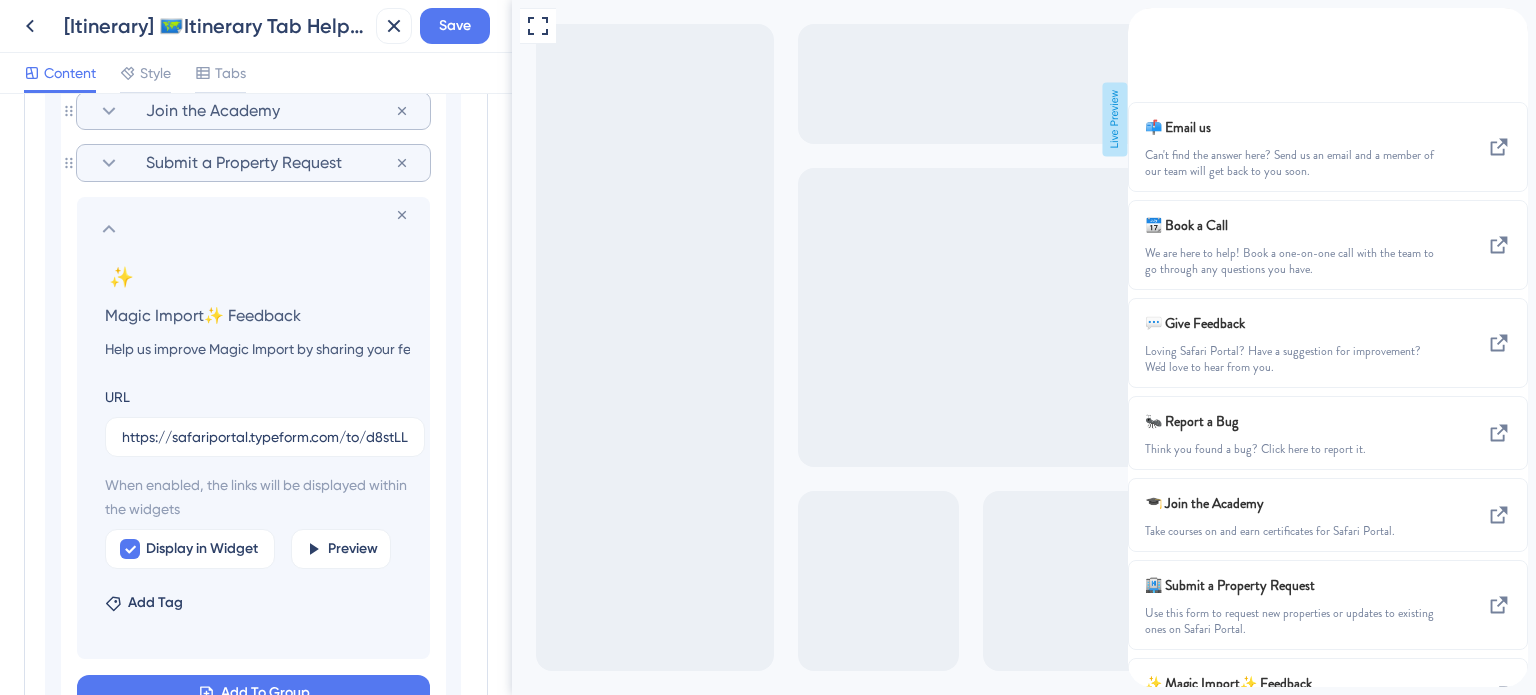 click 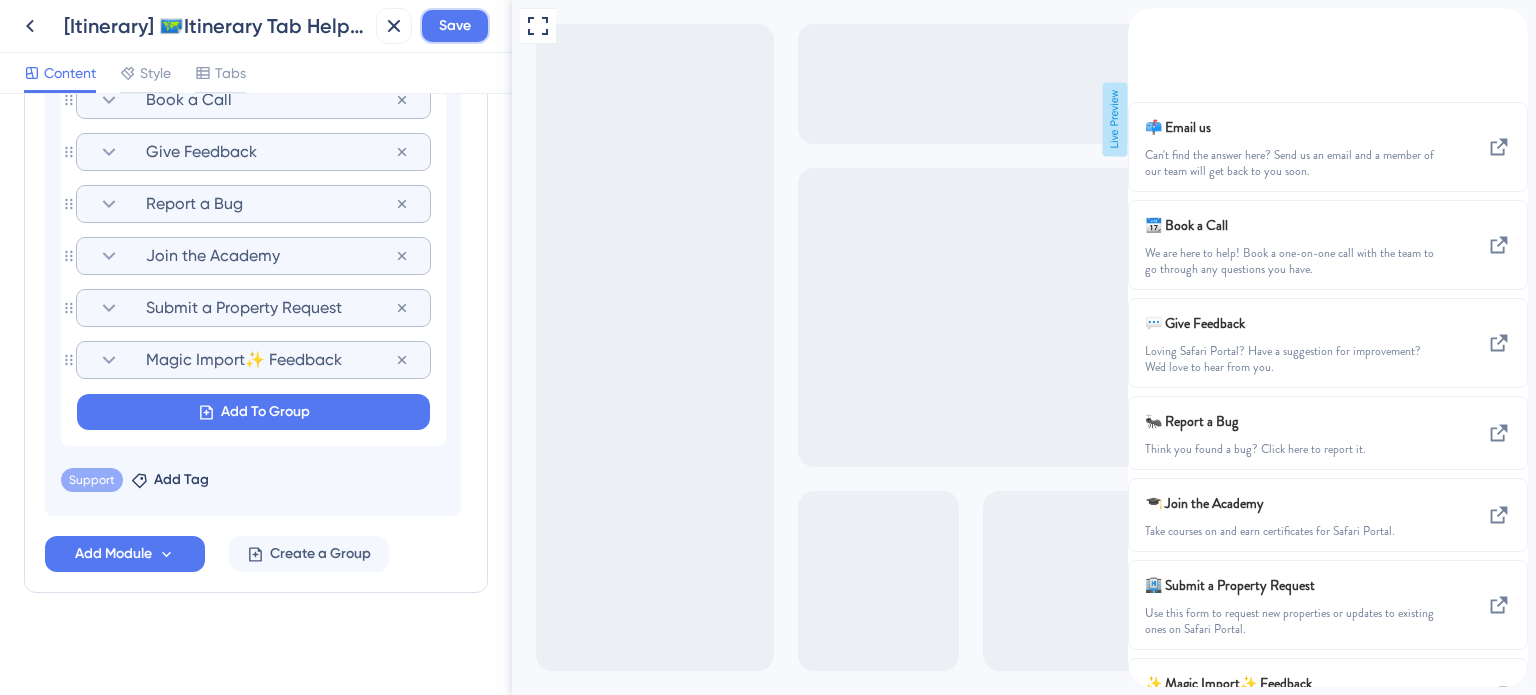 click on "Save" at bounding box center [455, 26] 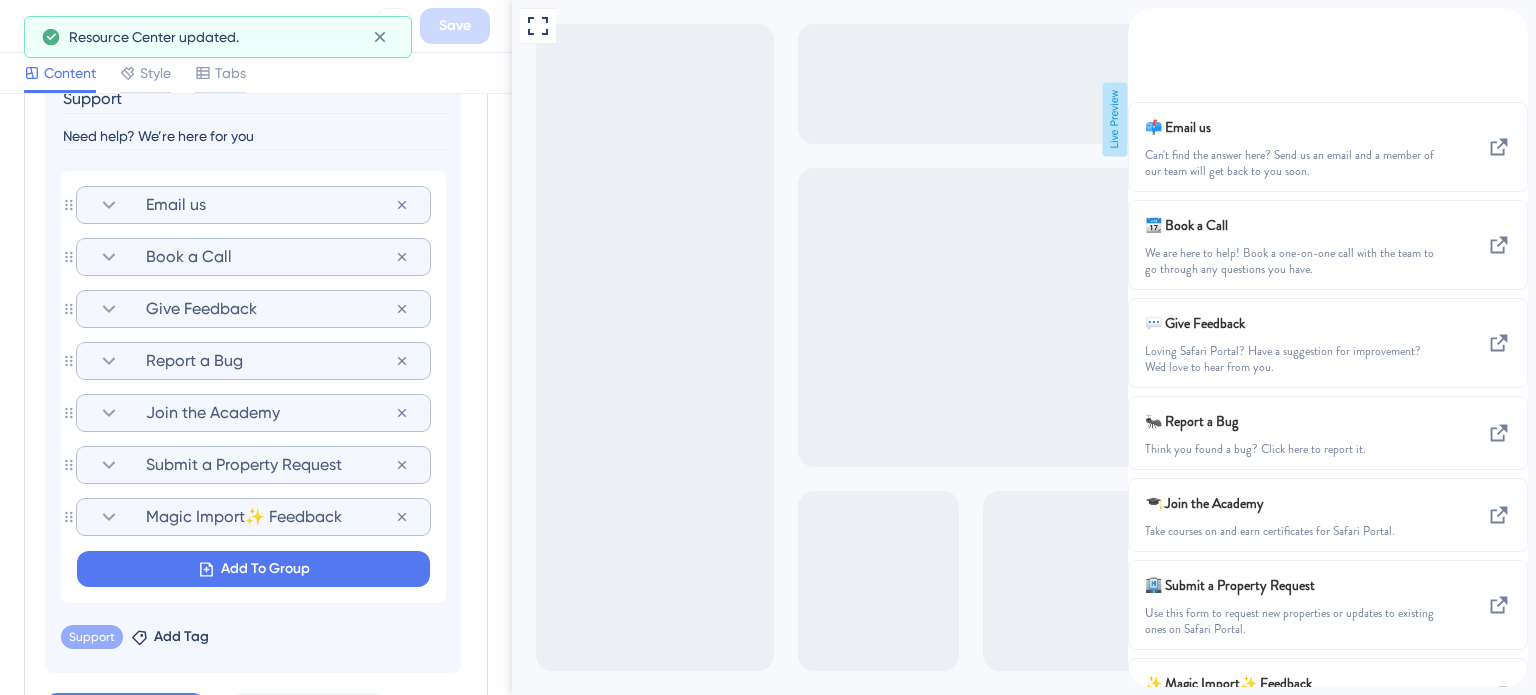 scroll, scrollTop: 1218, scrollLeft: 0, axis: vertical 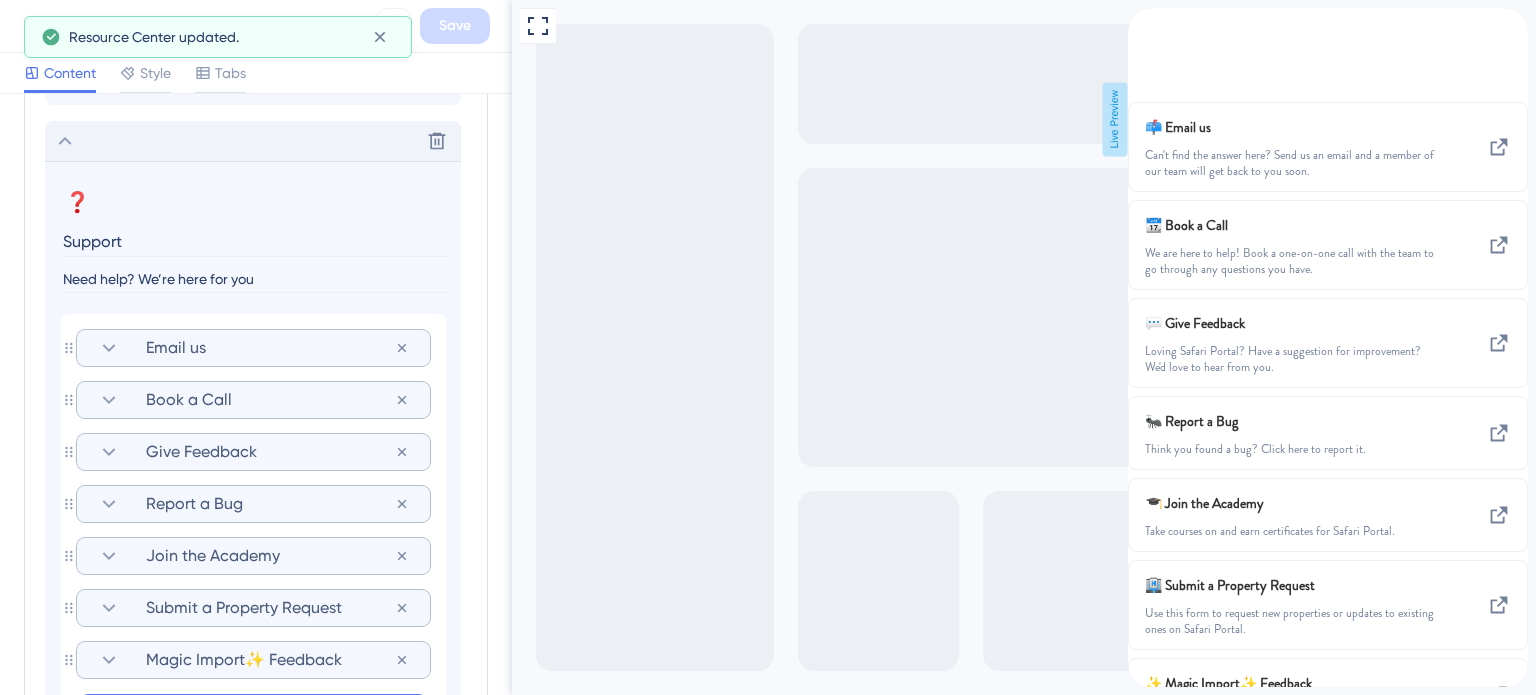 click on "Delete" at bounding box center [253, 141] 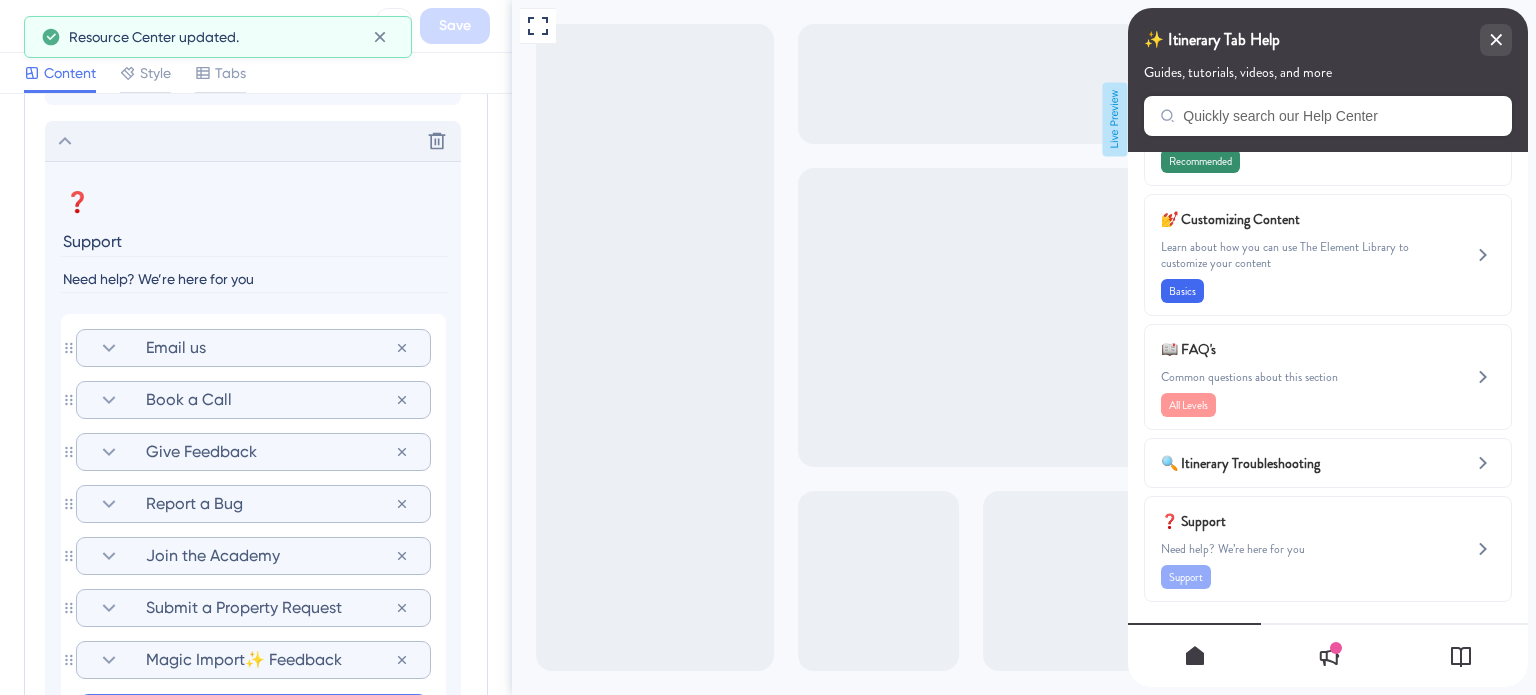 scroll, scrollTop: 863, scrollLeft: 0, axis: vertical 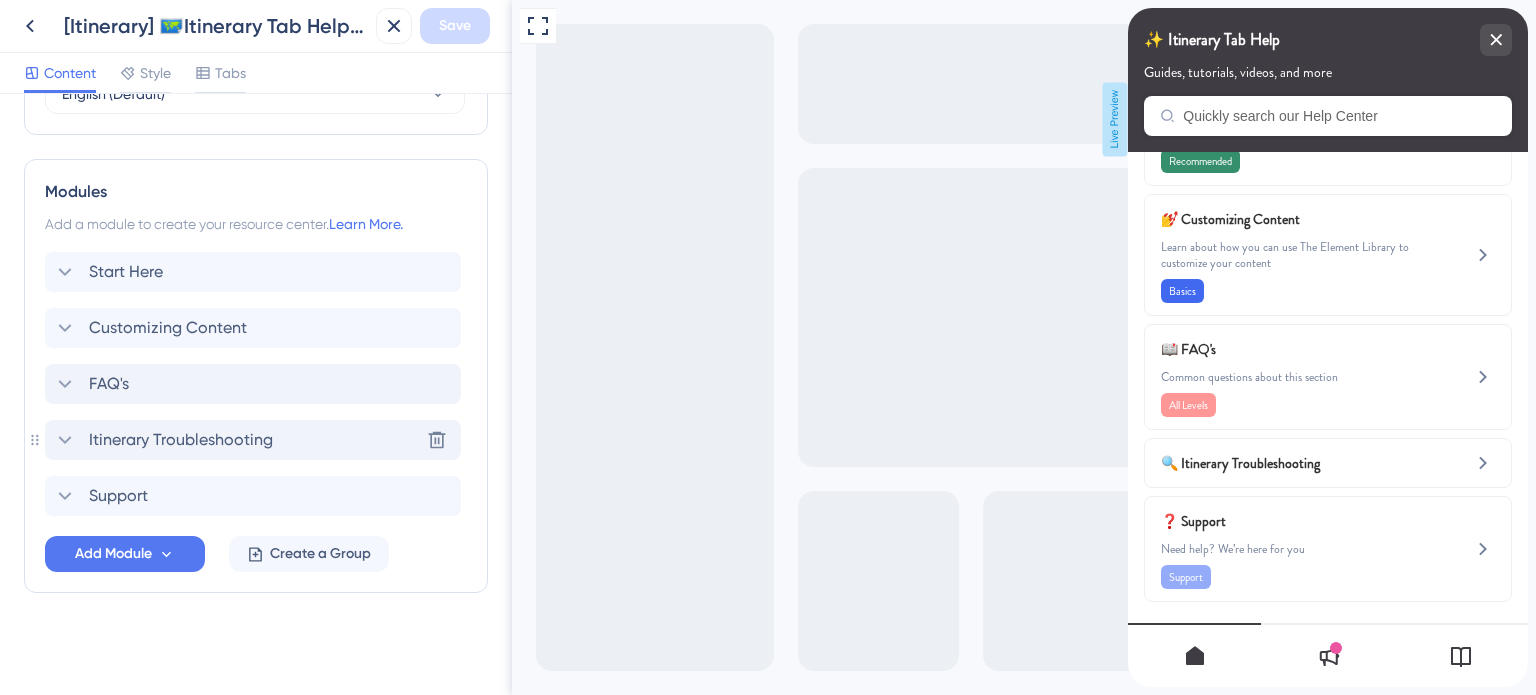 click on "Itinerary Troubleshooting" at bounding box center (181, 440) 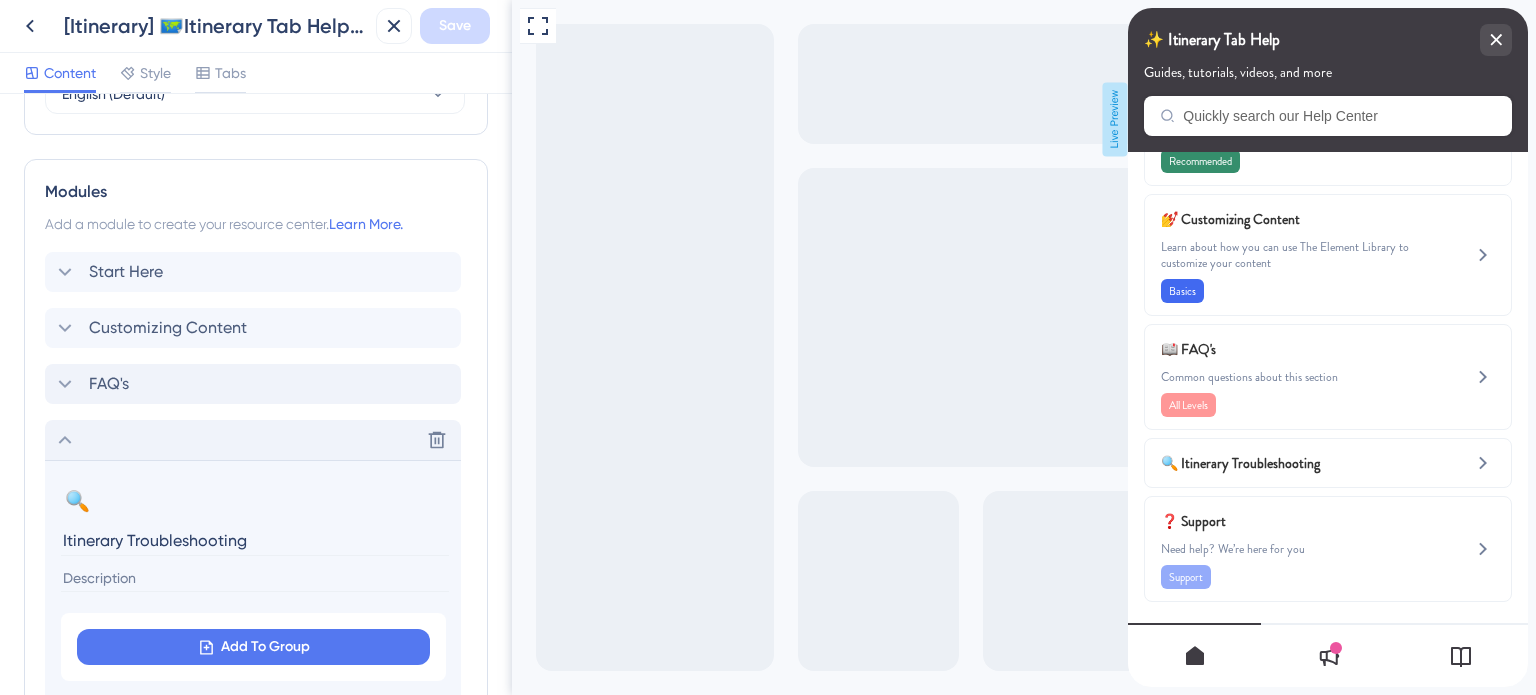 scroll, scrollTop: 1154, scrollLeft: 0, axis: vertical 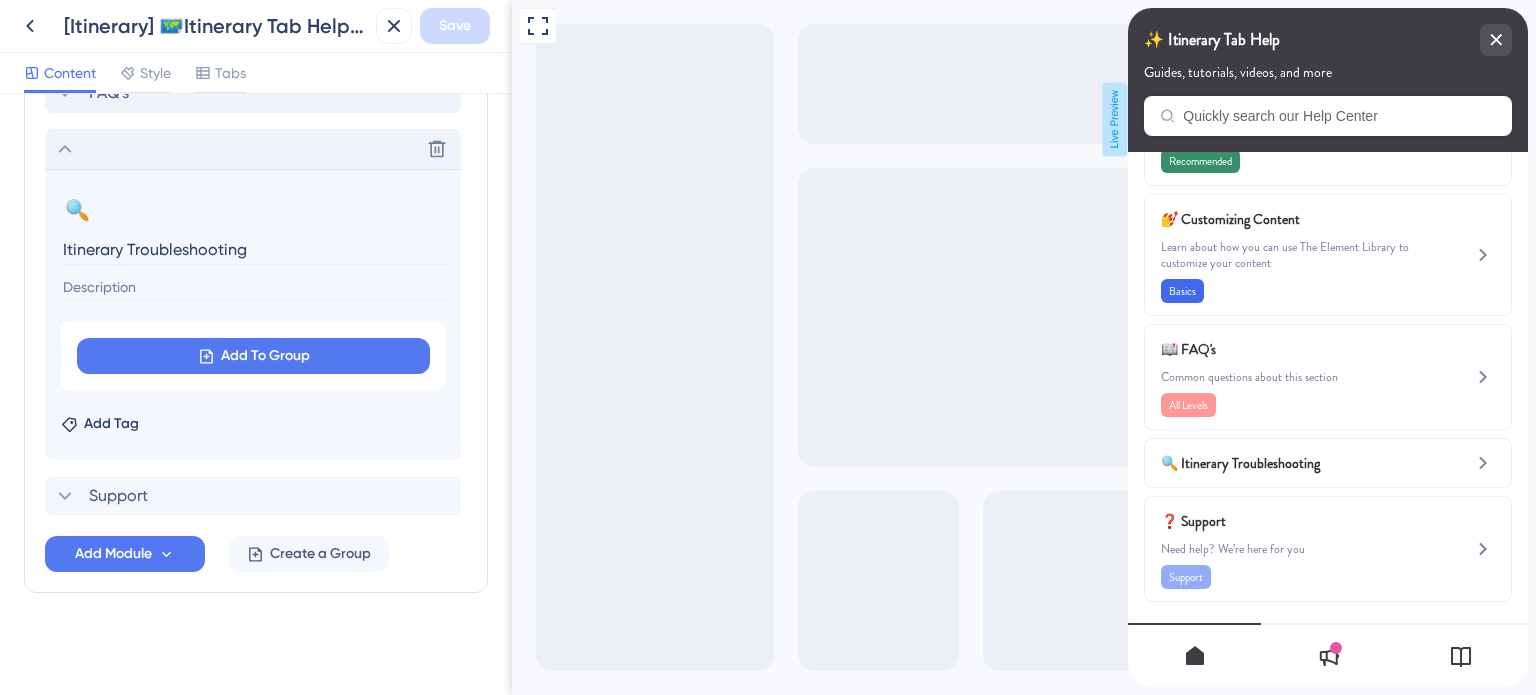 click at bounding box center (255, 287) 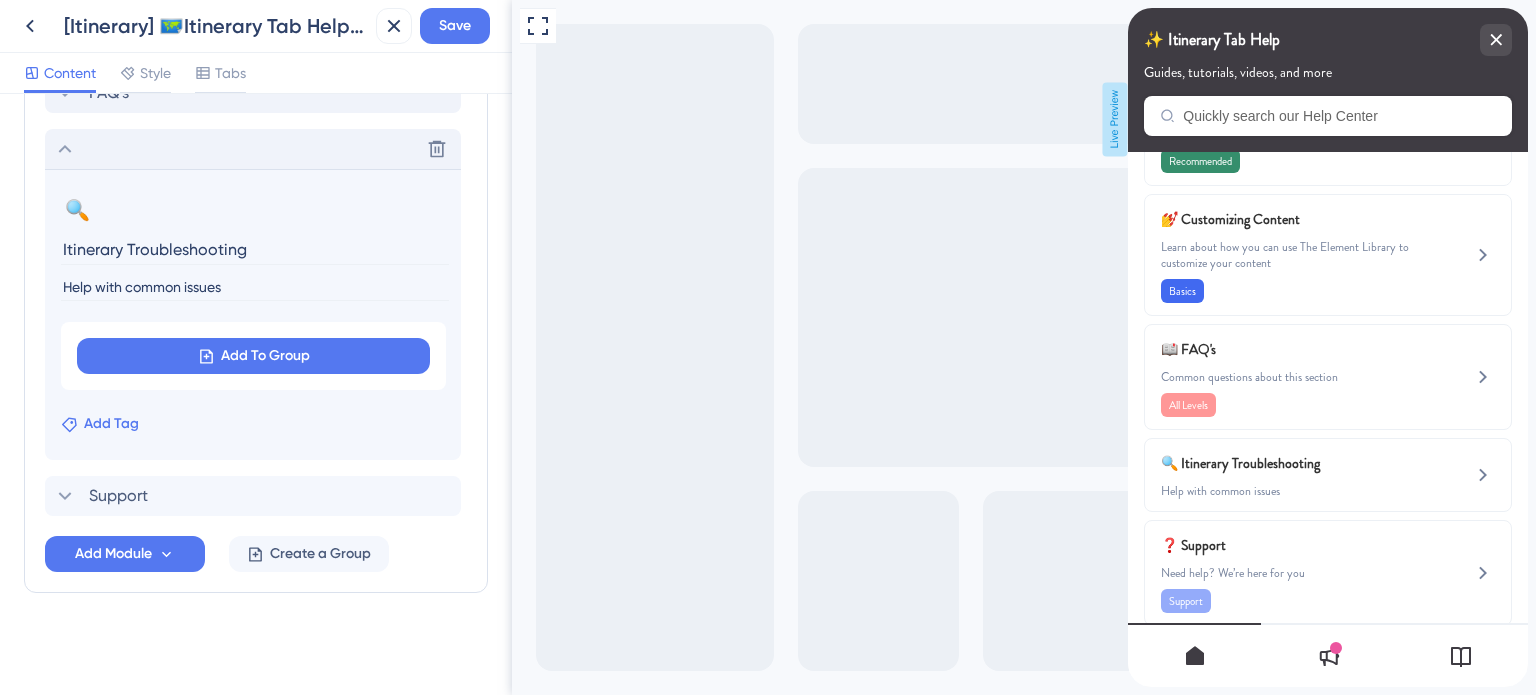 type on "Help with common issues" 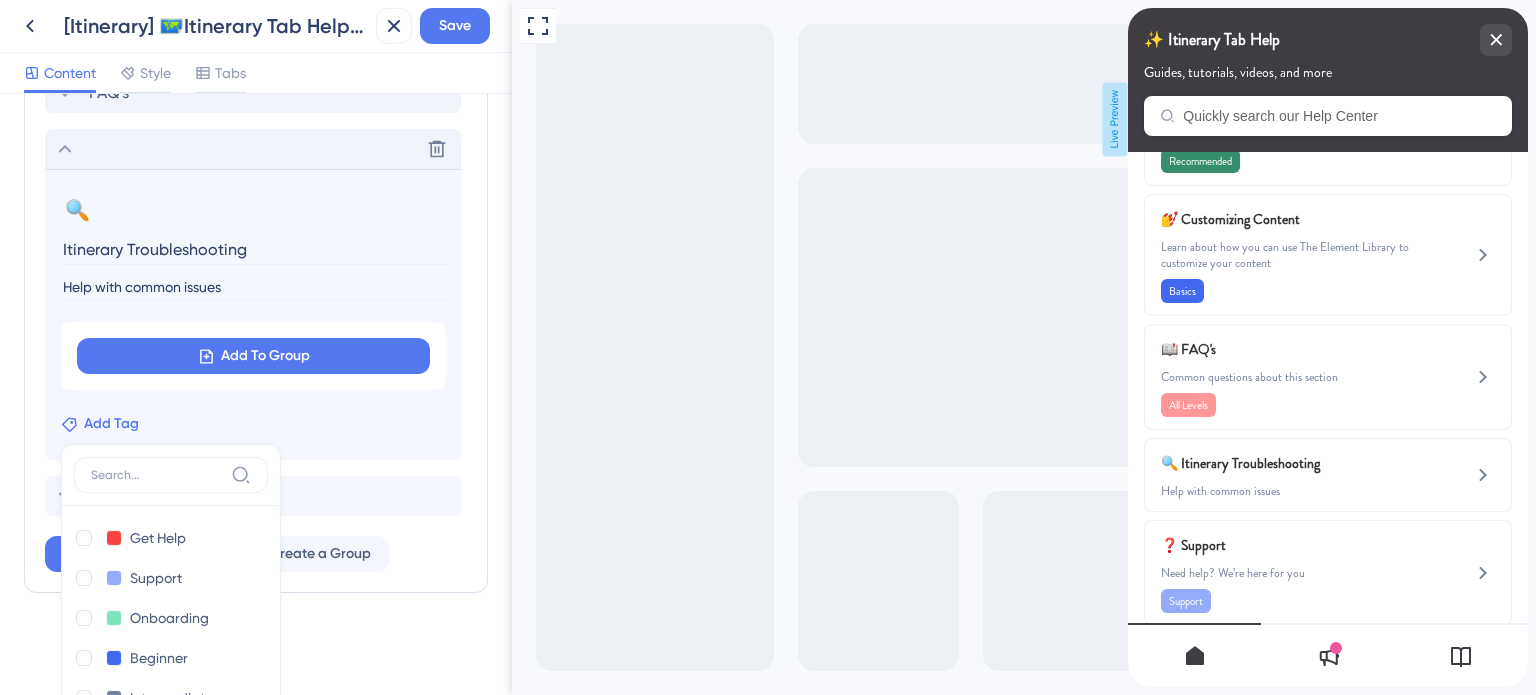 scroll, scrollTop: 1403, scrollLeft: 0, axis: vertical 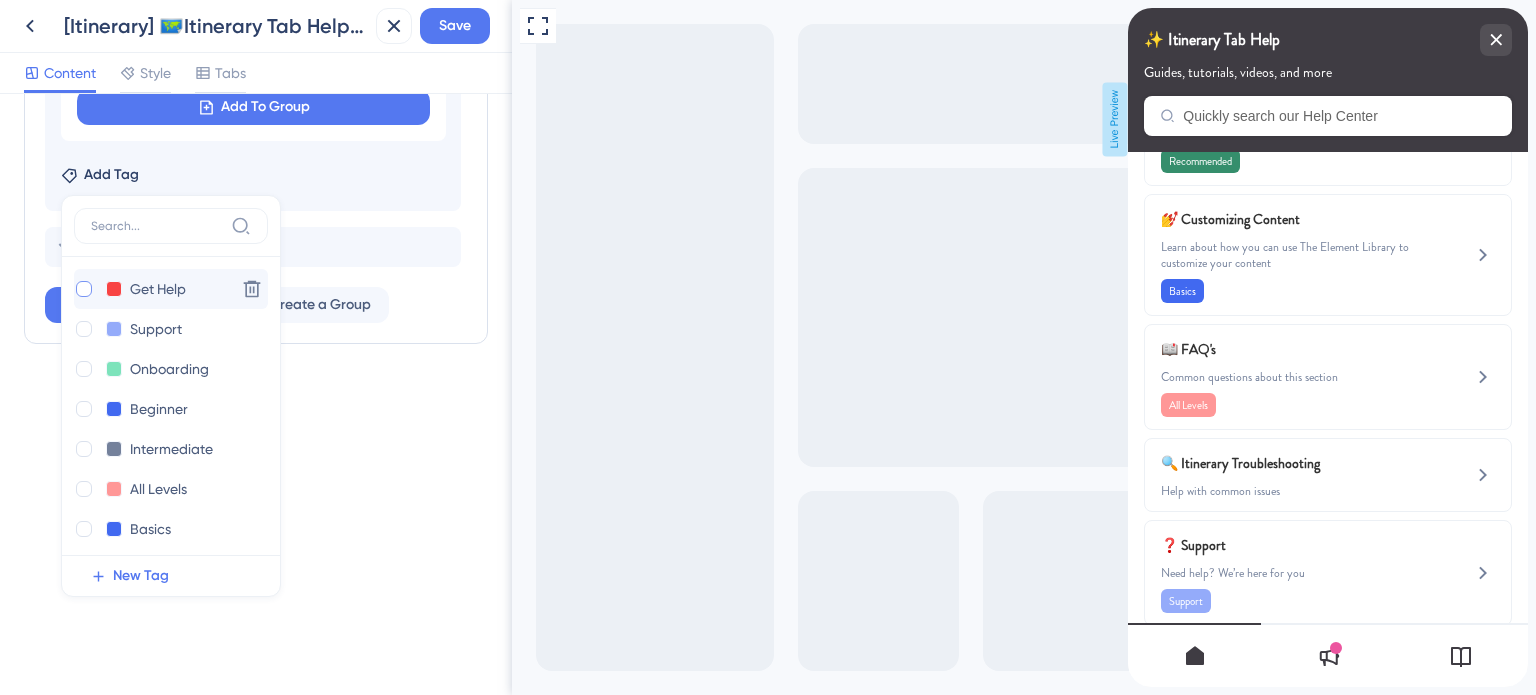 click at bounding box center [84, 289] 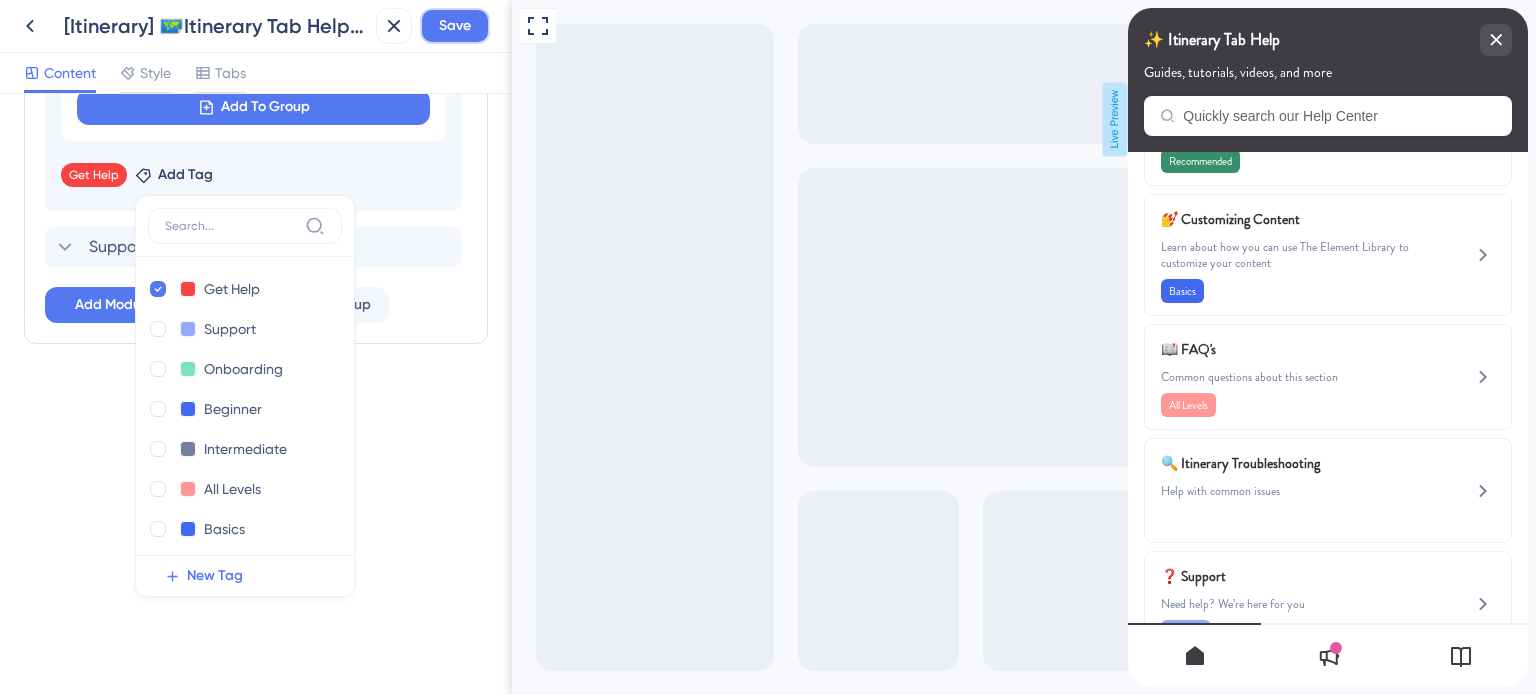 click on "Save" at bounding box center [455, 26] 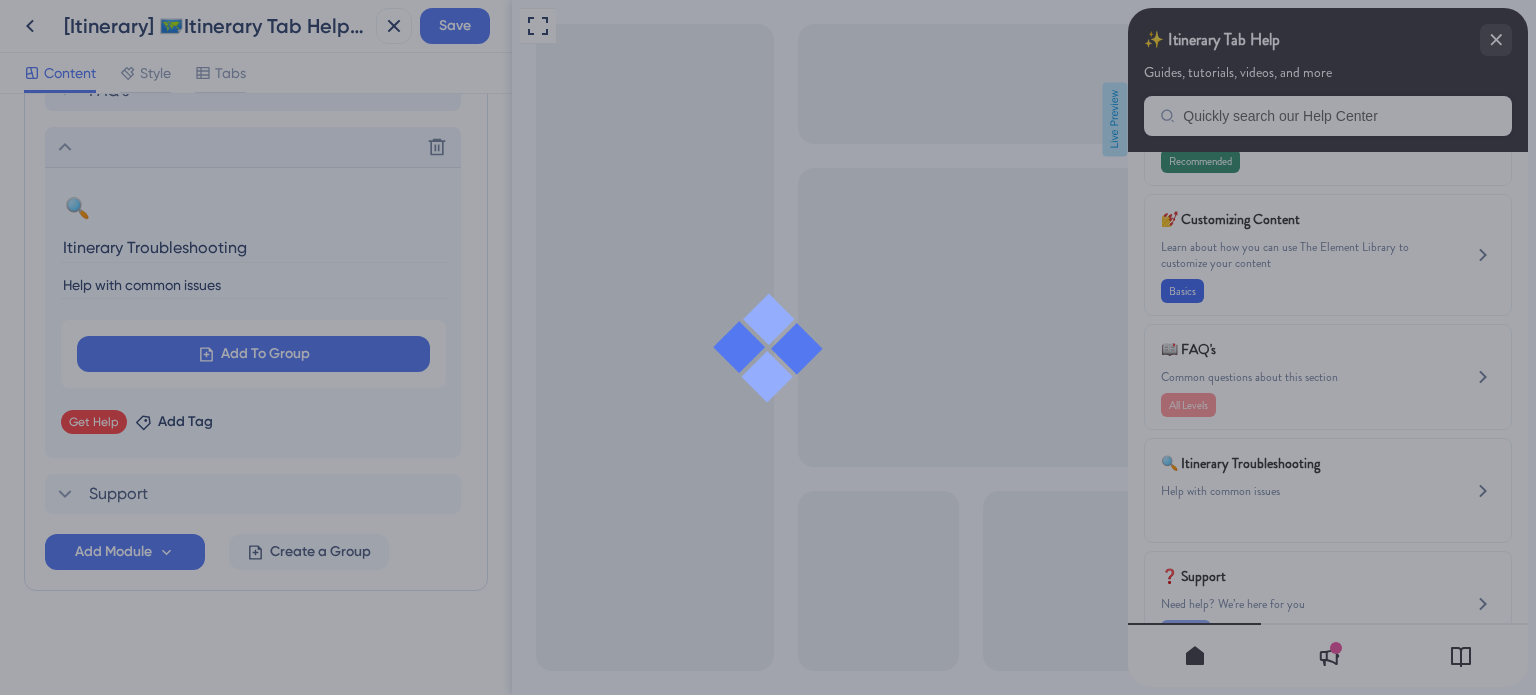 scroll, scrollTop: 1154, scrollLeft: 0, axis: vertical 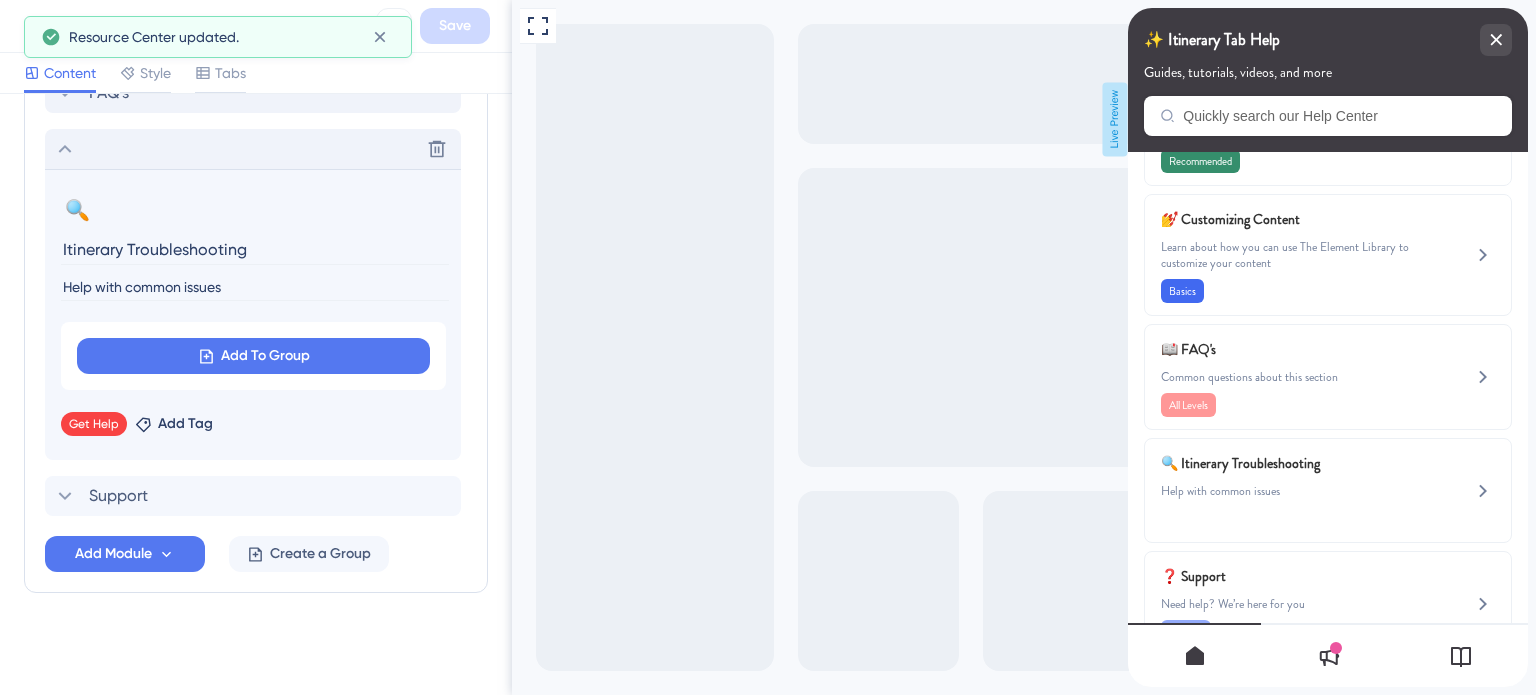 click 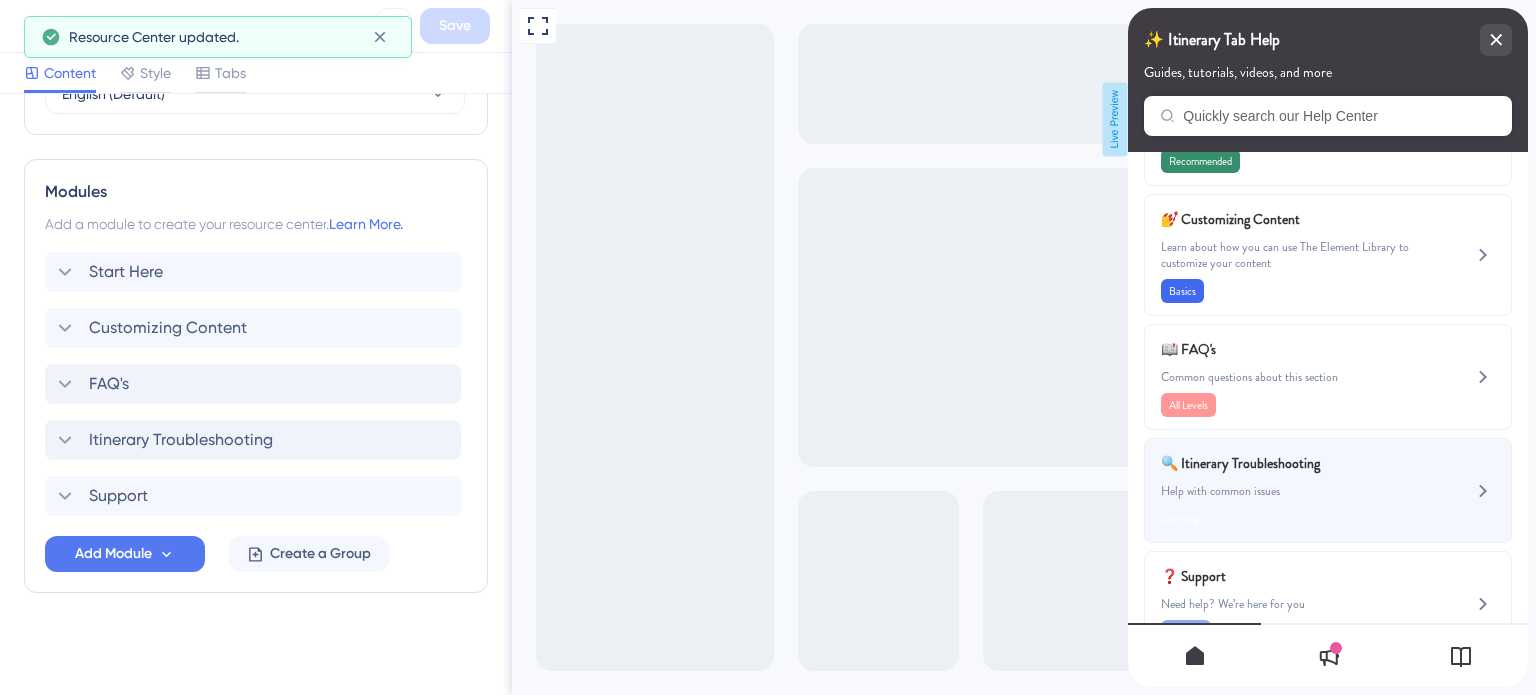 scroll, scrollTop: 0, scrollLeft: 0, axis: both 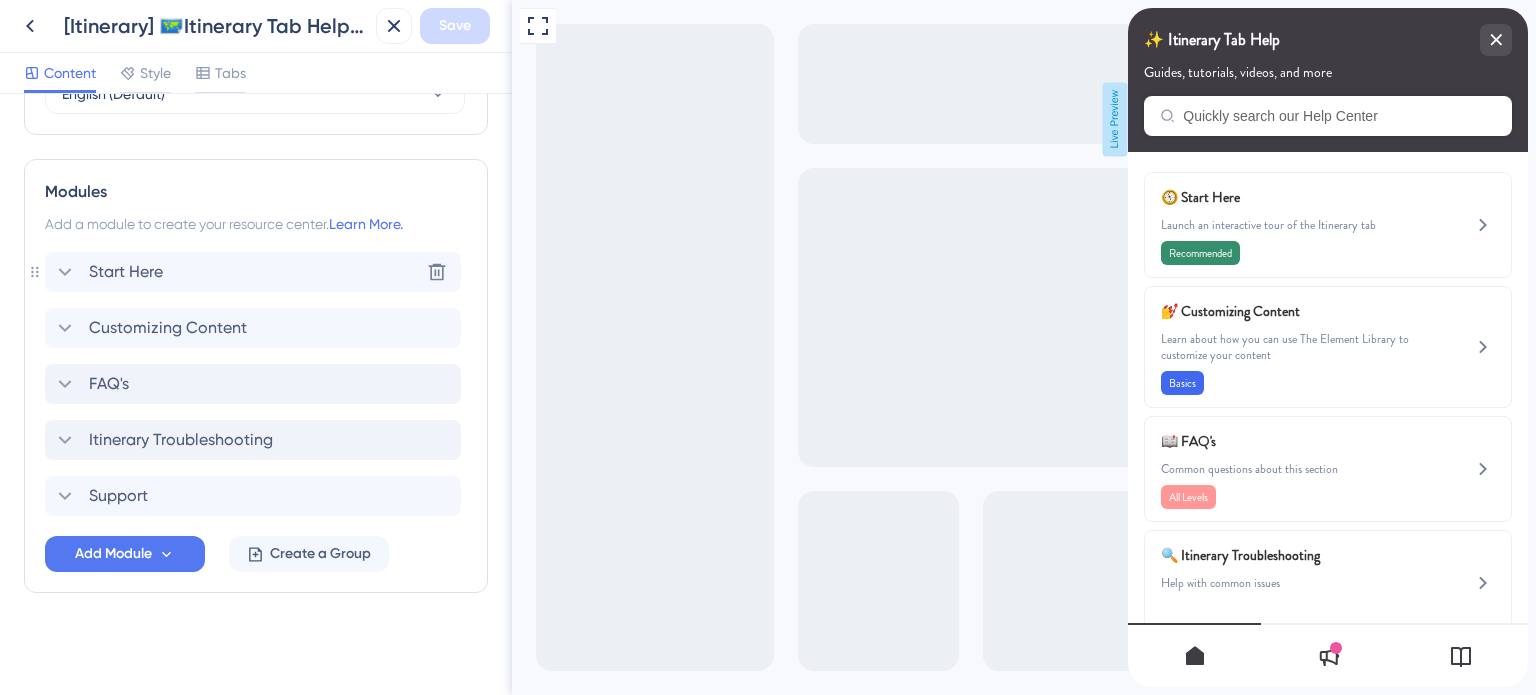 click on "Start Here" at bounding box center (126, 272) 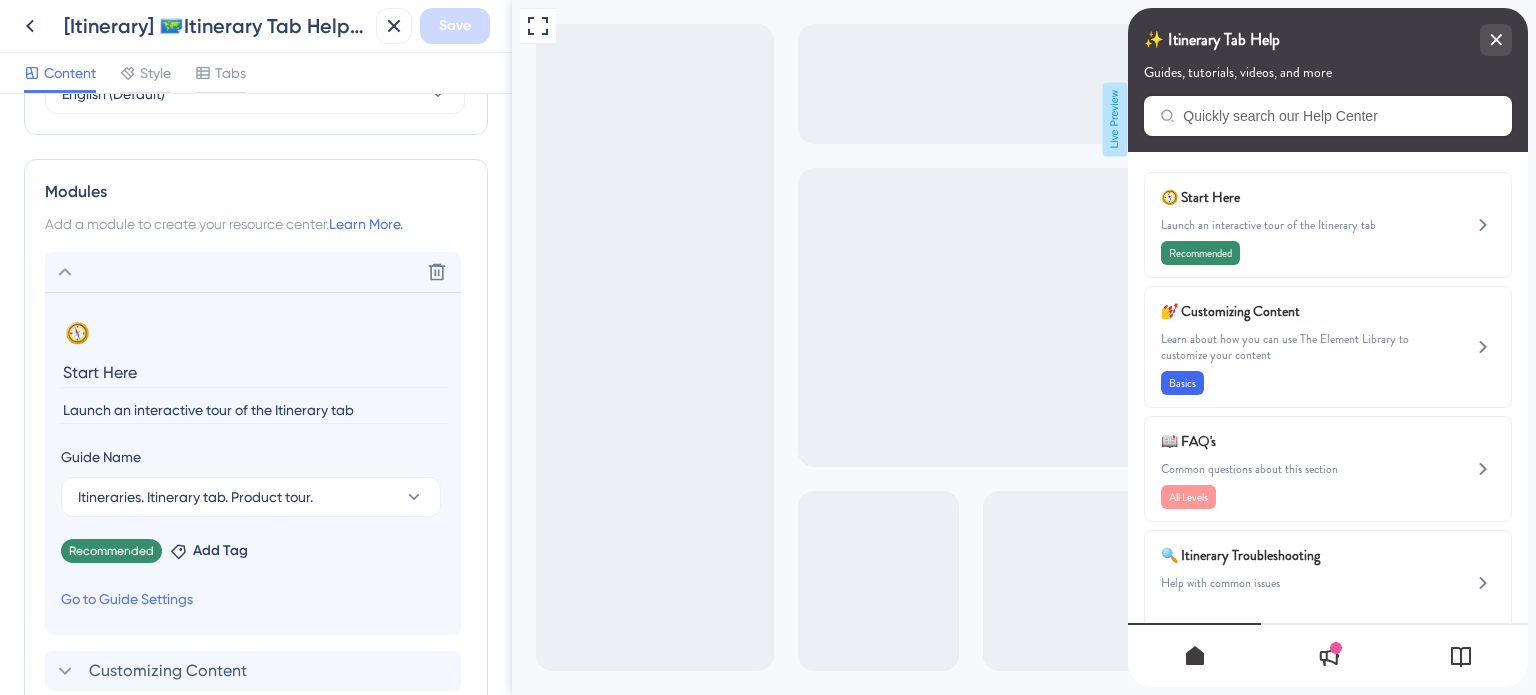scroll, scrollTop: 840, scrollLeft: 0, axis: vertical 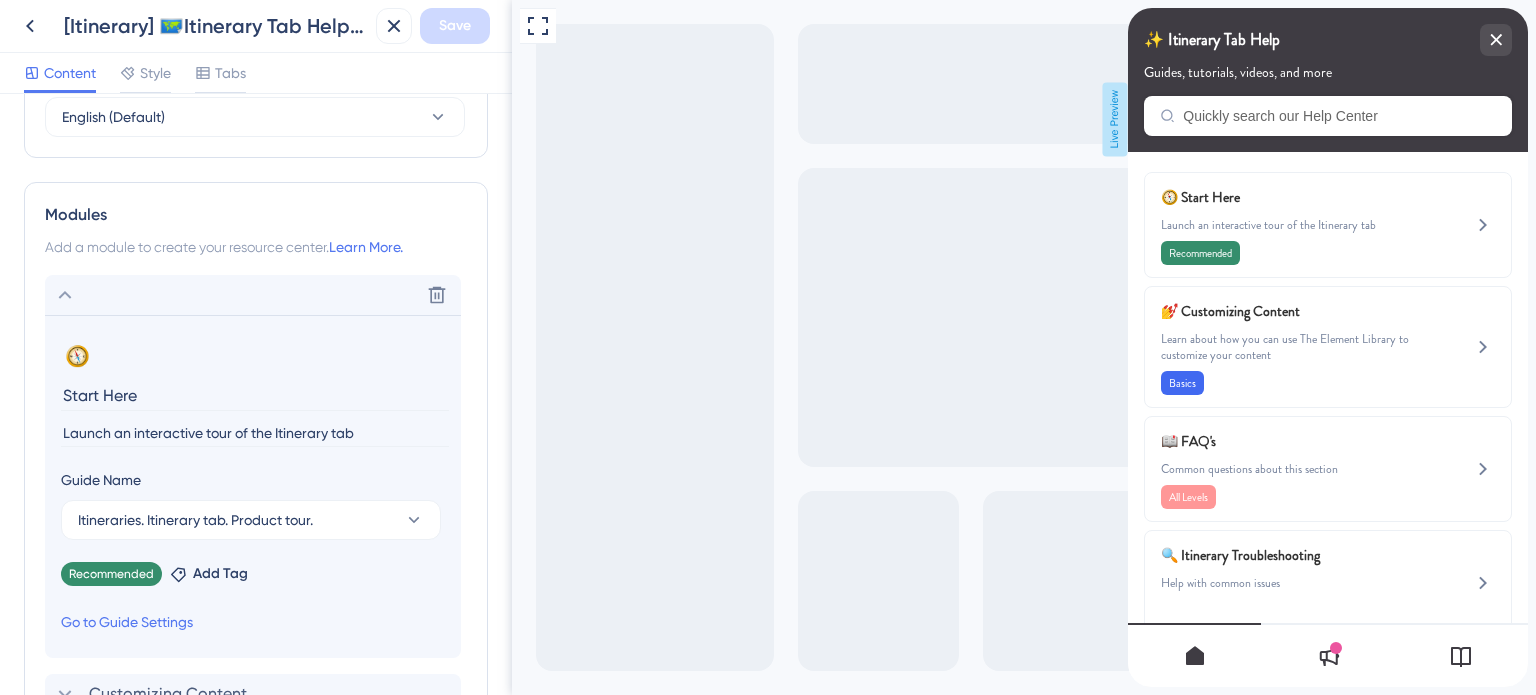 drag, startPoint x: 375, startPoint y: 427, endPoint x: 0, endPoint y: 444, distance: 375.38513 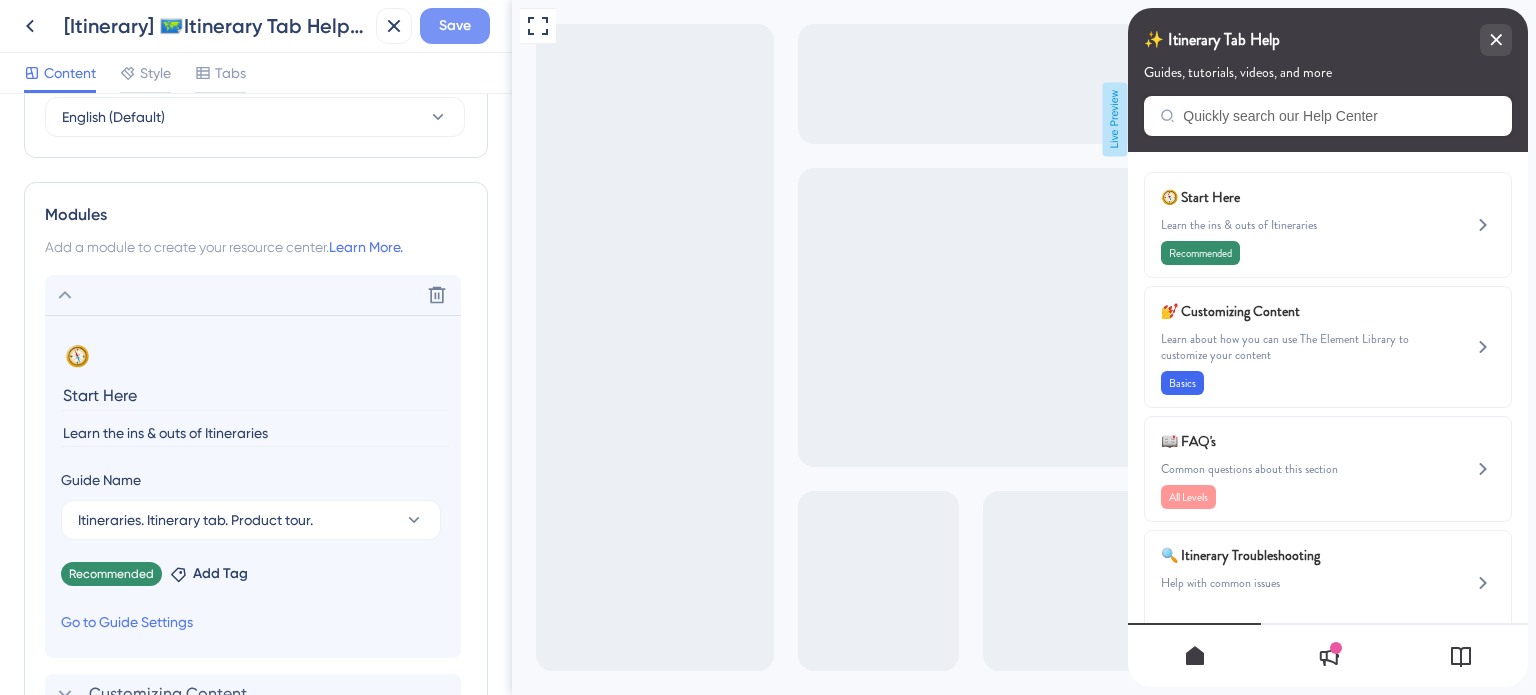 type on "Learn the ins & outs of Itineraries" 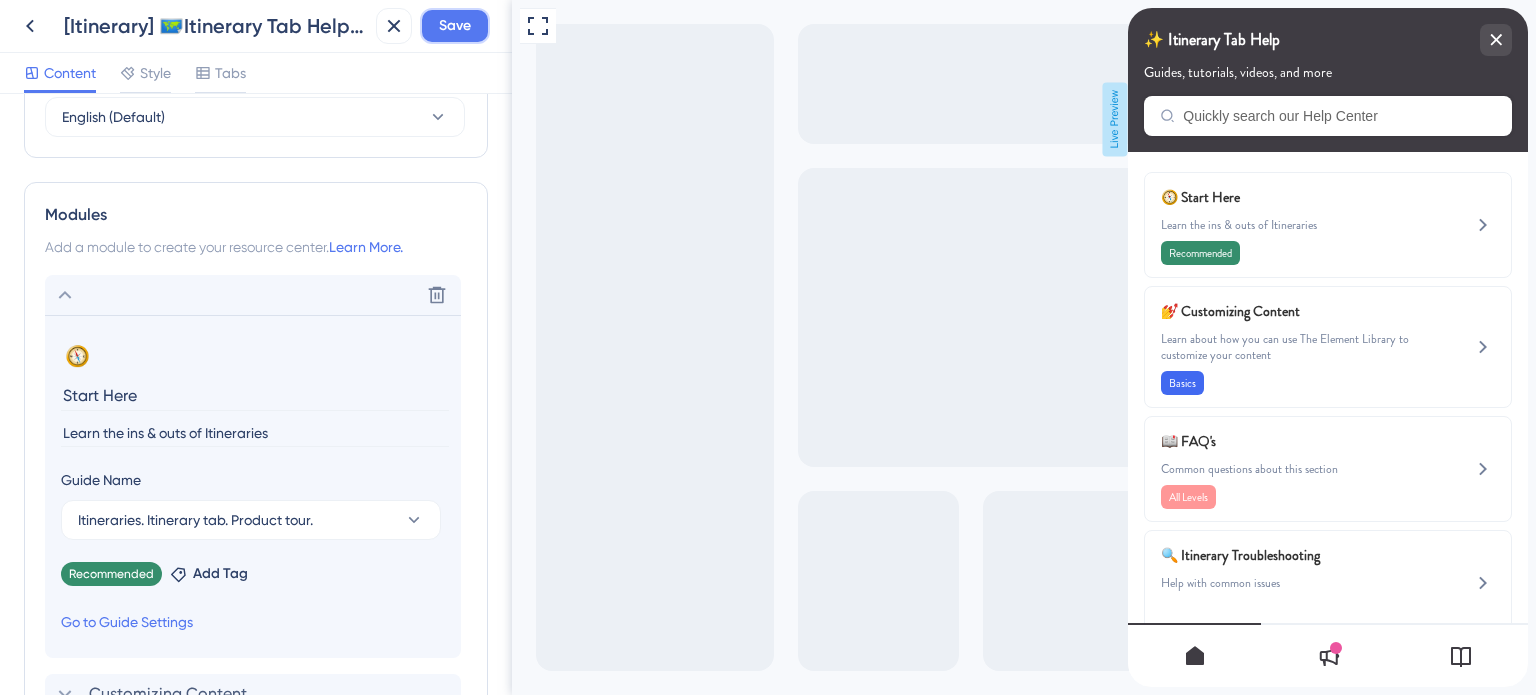 click on "Save" at bounding box center [455, 26] 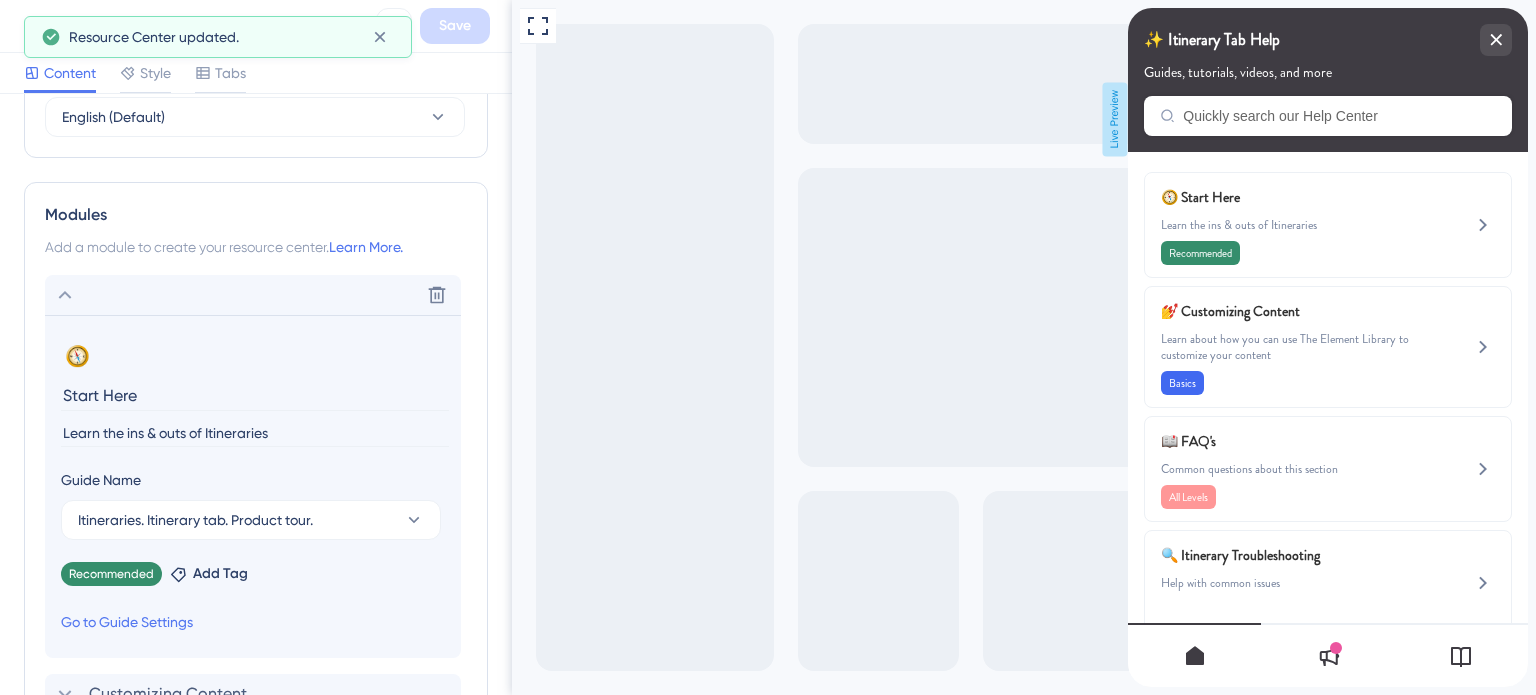 click 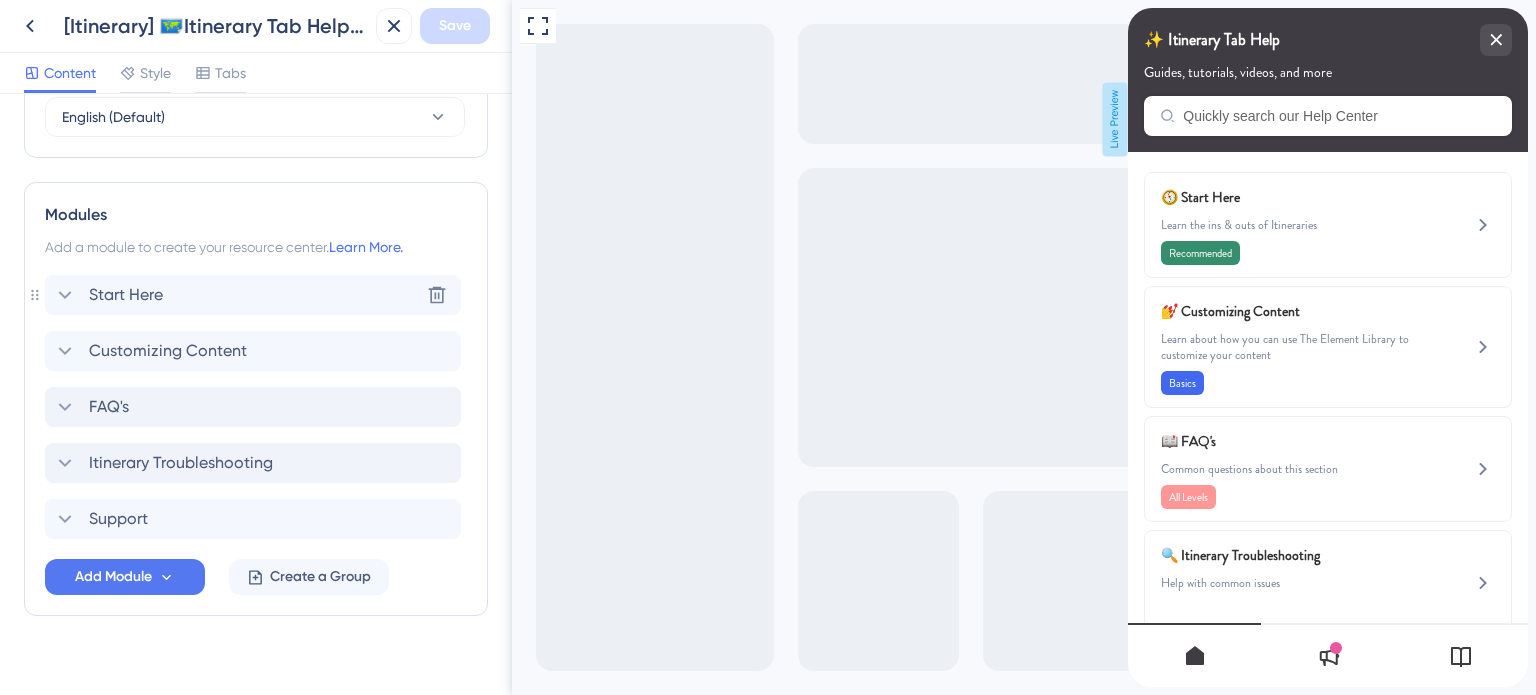 click 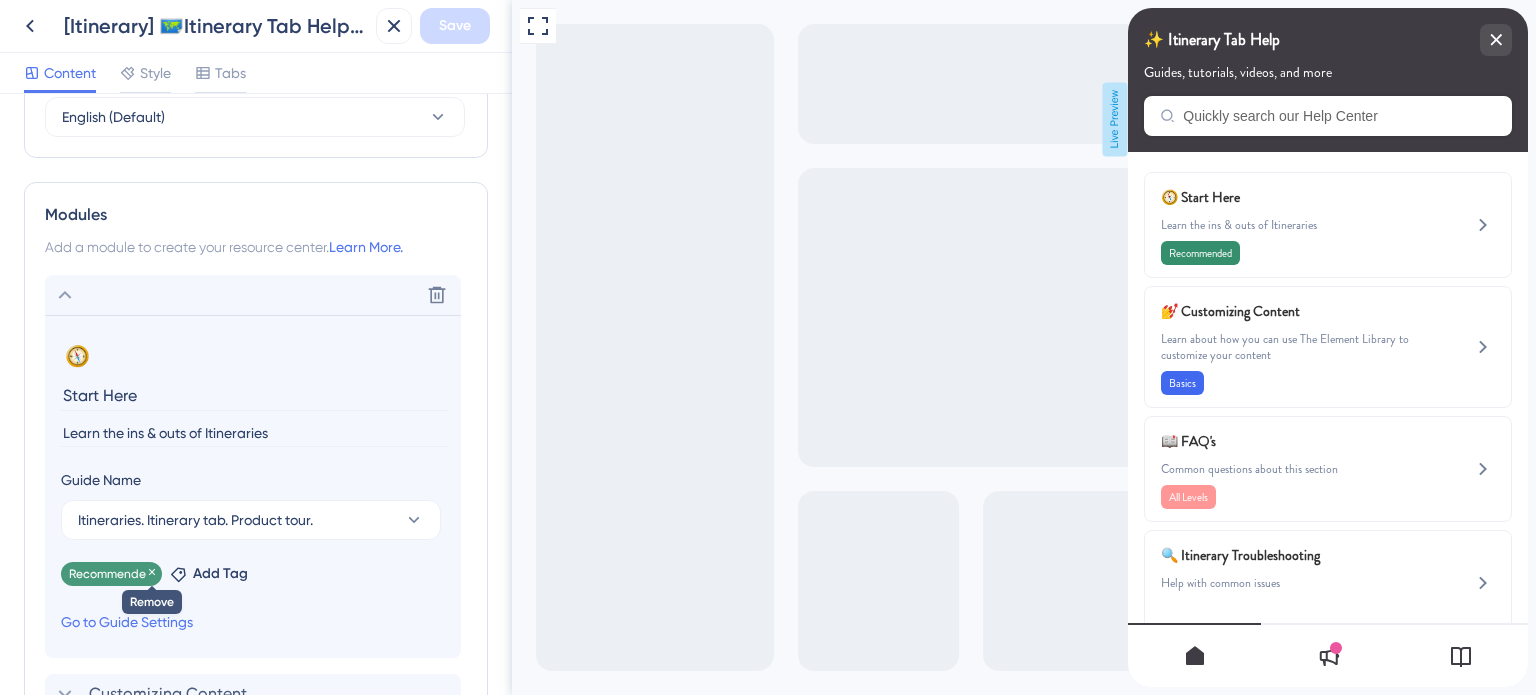 click 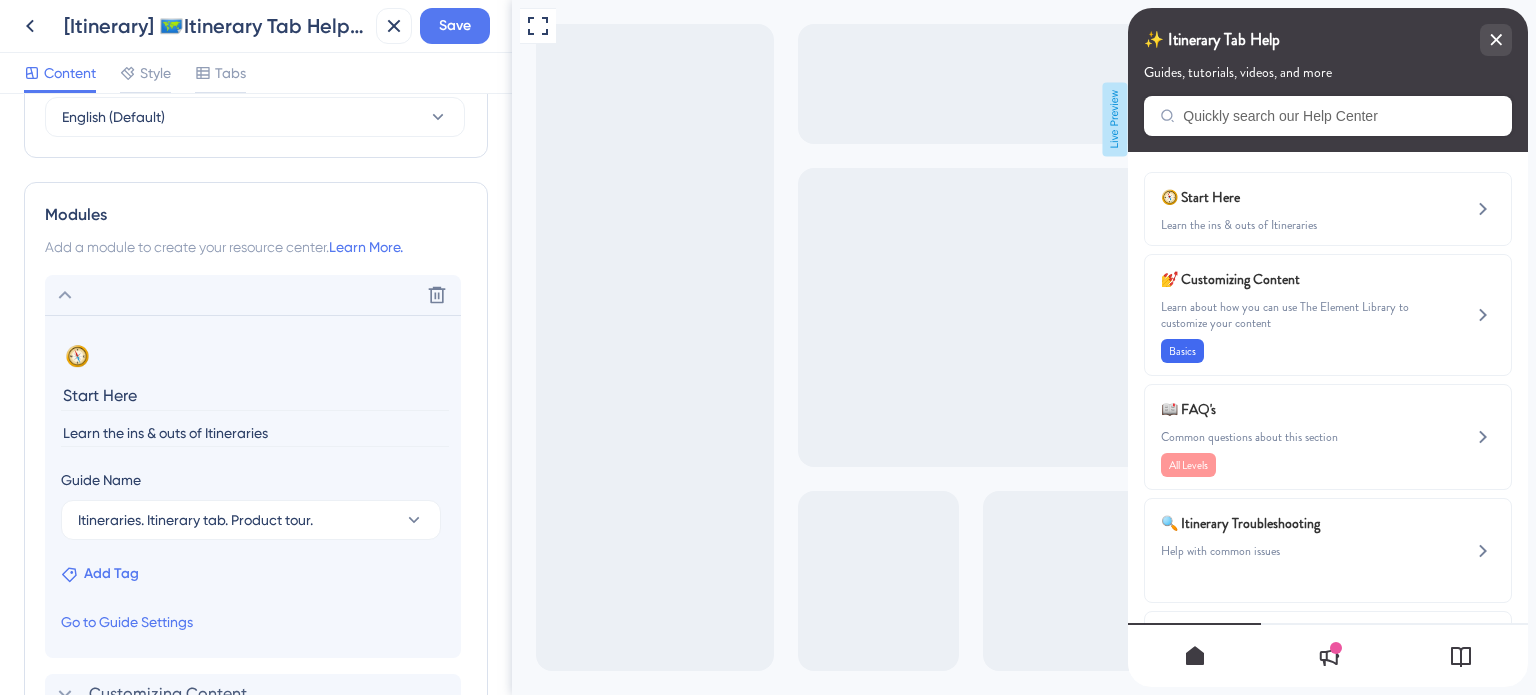 click on "Add Tag" at bounding box center (111, 574) 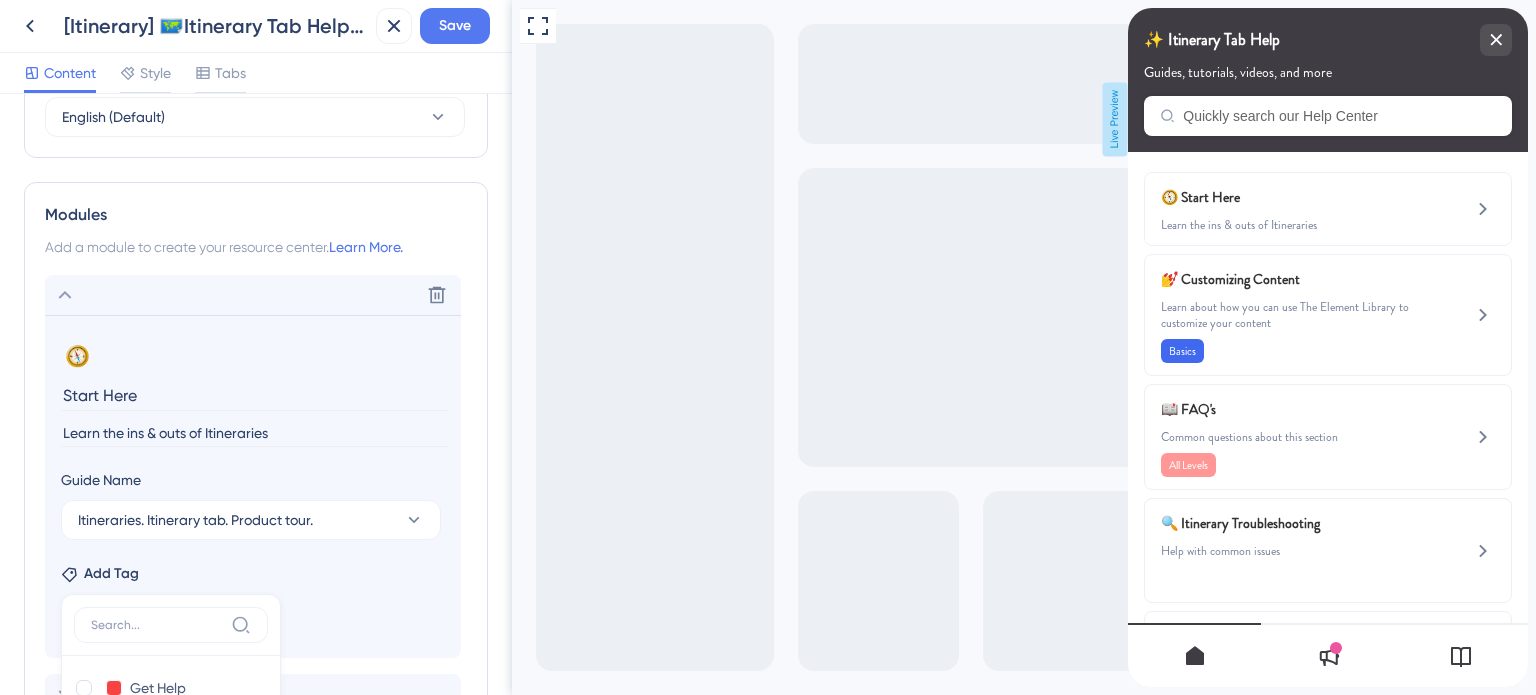 scroll, scrollTop: 1239, scrollLeft: 0, axis: vertical 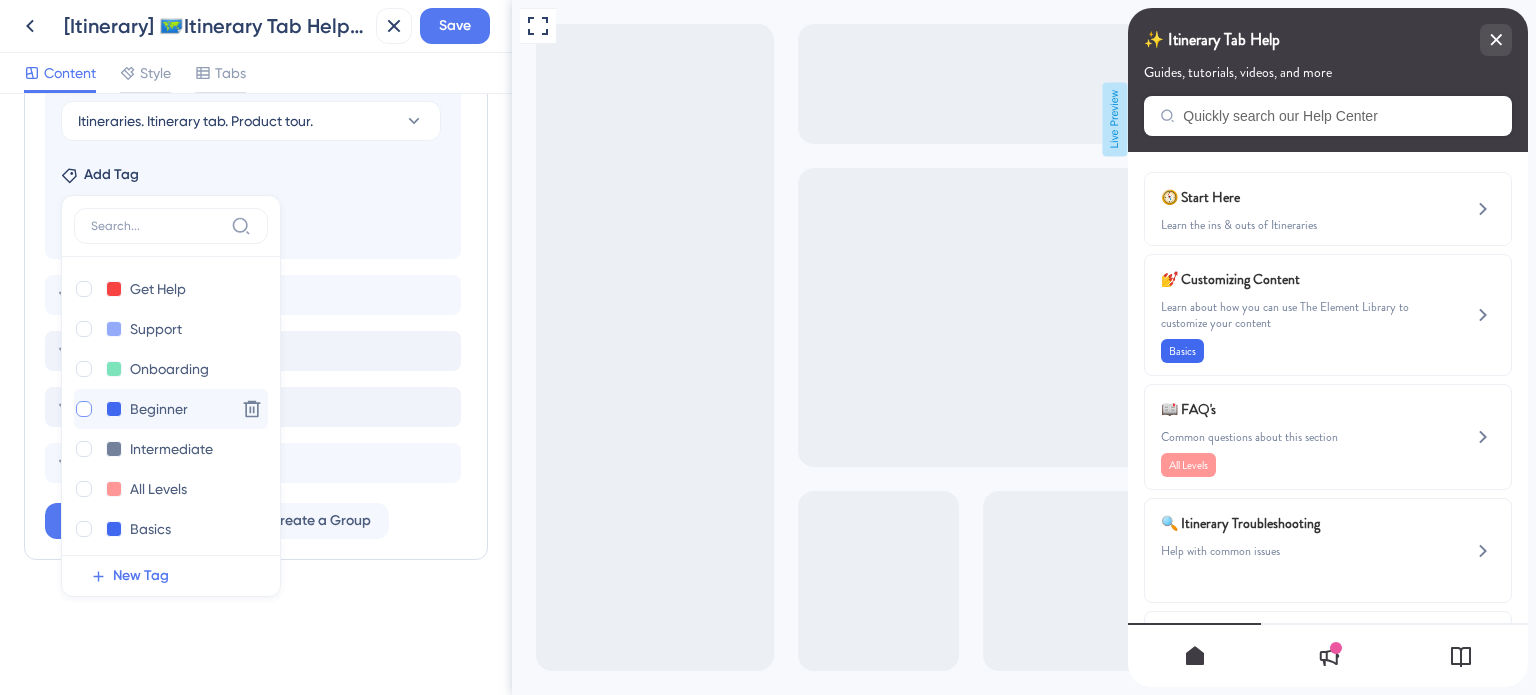 click at bounding box center [84, 409] 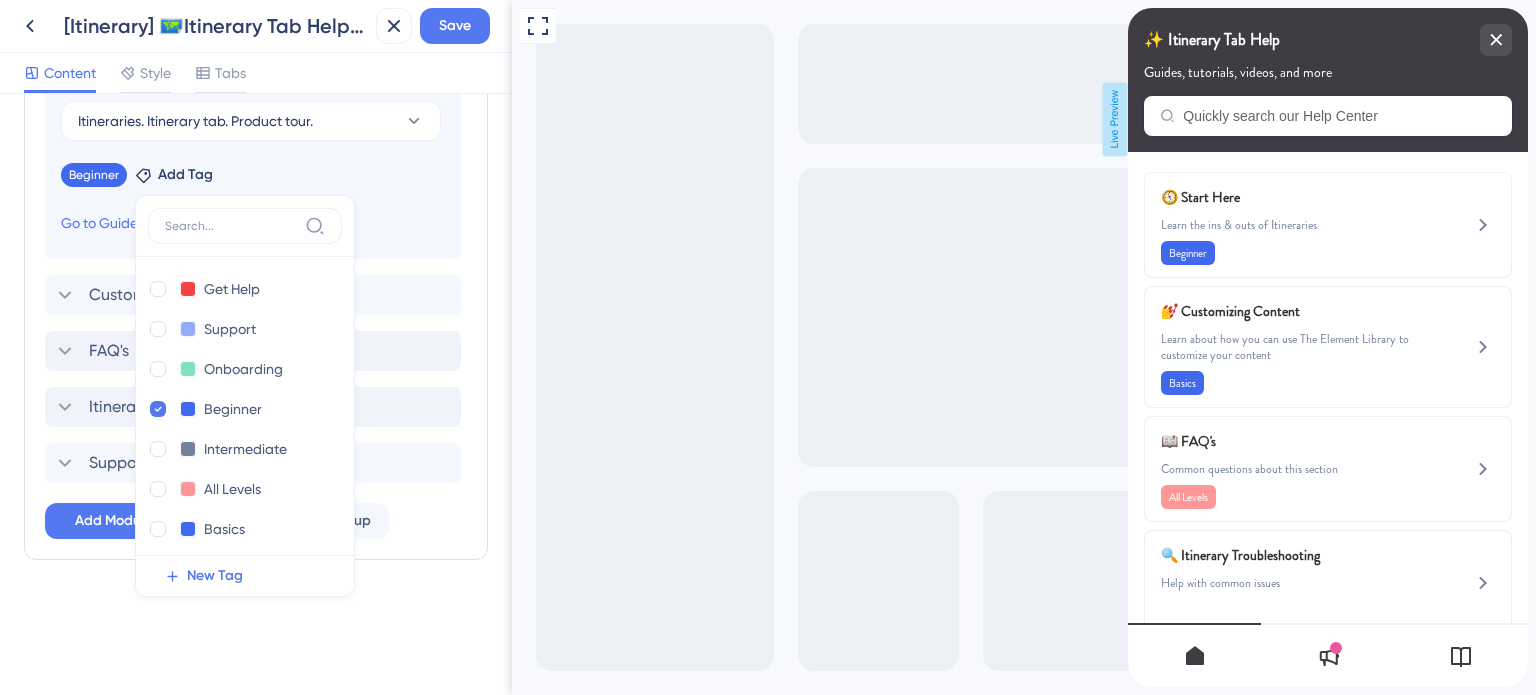 click on "Resource Center Header Title ✨ Itinerary Tab Help 8 ✨ Itinerary Tab Help Subtitle Guides, tutorials, videos, and more 1 Search Function Search Bar Search Bar Placeholder Quickly search our Help Center No Search Result Message No matching results... Open in New Tab Message Open in a new tab 3 Bring search results from a Knowledge Base Connect with UserGuiding Domain https://safariportal.help.userguiding.com/api/search?kb_id=10302&lang_code=en Search Language English (Default) Modules Add a module to create your resource center.  Learn More. Delete 🧭 Change emoji Remove emoji Start Here Learn the ins & outs of Itineraries Guide Name Itineraries. Itinerary tab. Product tour. Beginner Remove Add Tag Get Help Get Help Delete Support Support Delete Onboarding Onboarding Delete Beginner Beginner Delete Intermediate Intermediate Delete All Levels All Levels Delete Basics Basics Delete What's New What's New Delete Branding Branding Delete Troubleshoot Troubleshoot Delete Making Changes Making Changes Delete" at bounding box center [256, -241] 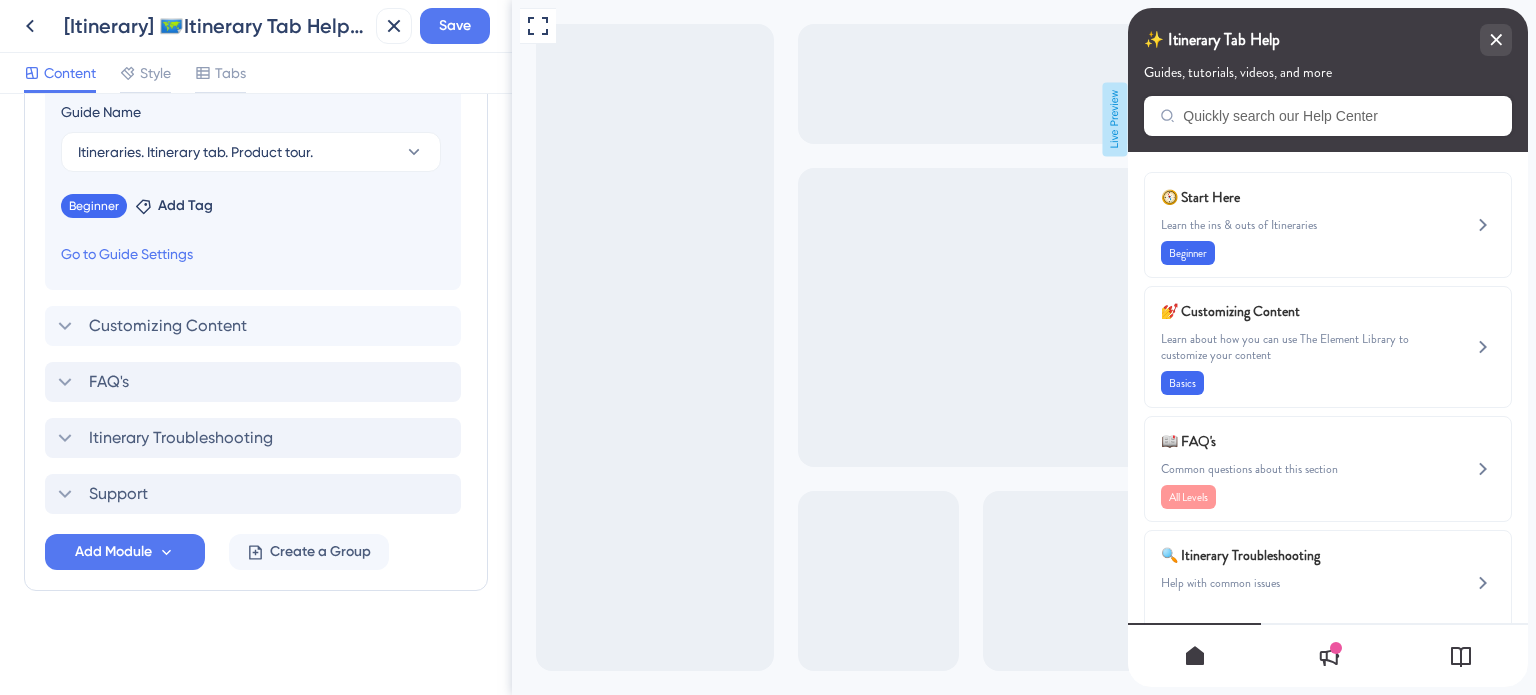 scroll, scrollTop: 1206, scrollLeft: 0, axis: vertical 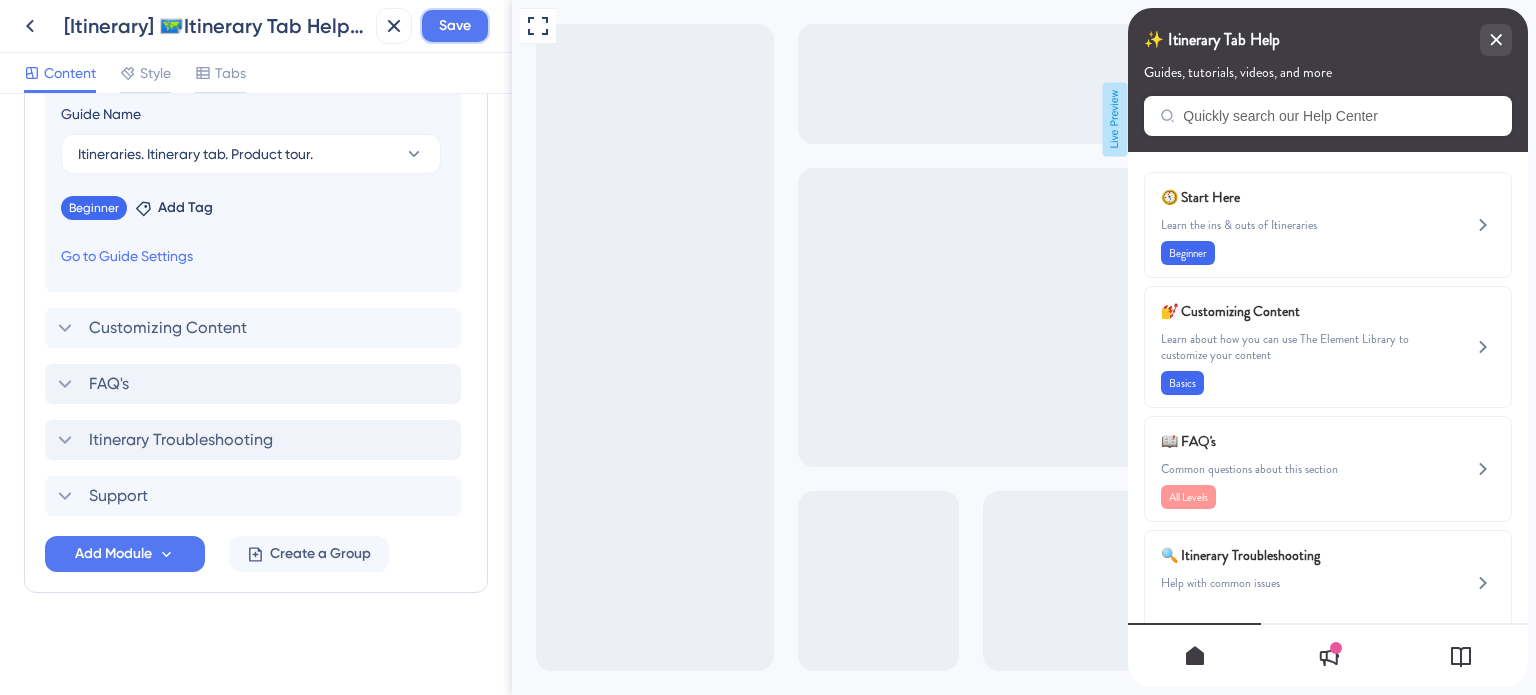 click on "Save" at bounding box center [455, 26] 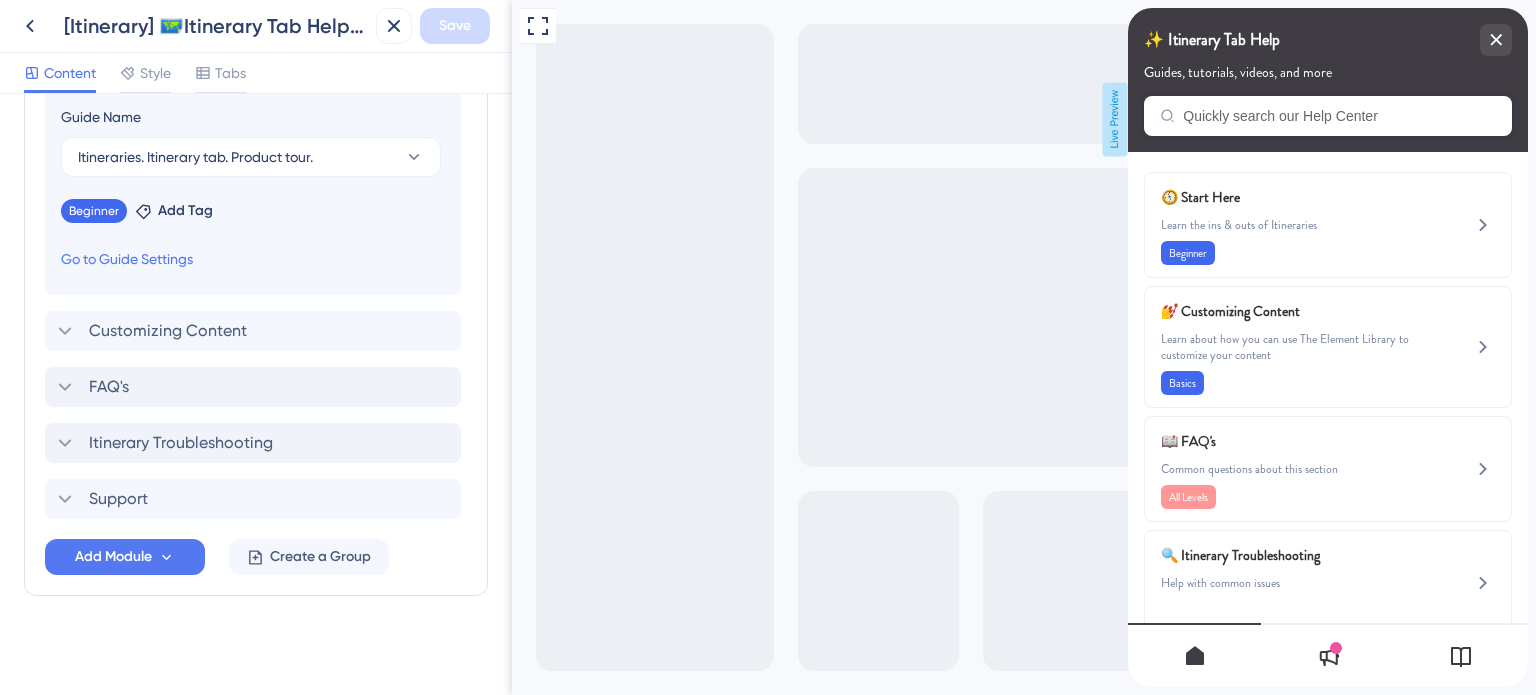 scroll, scrollTop: 1206, scrollLeft: 0, axis: vertical 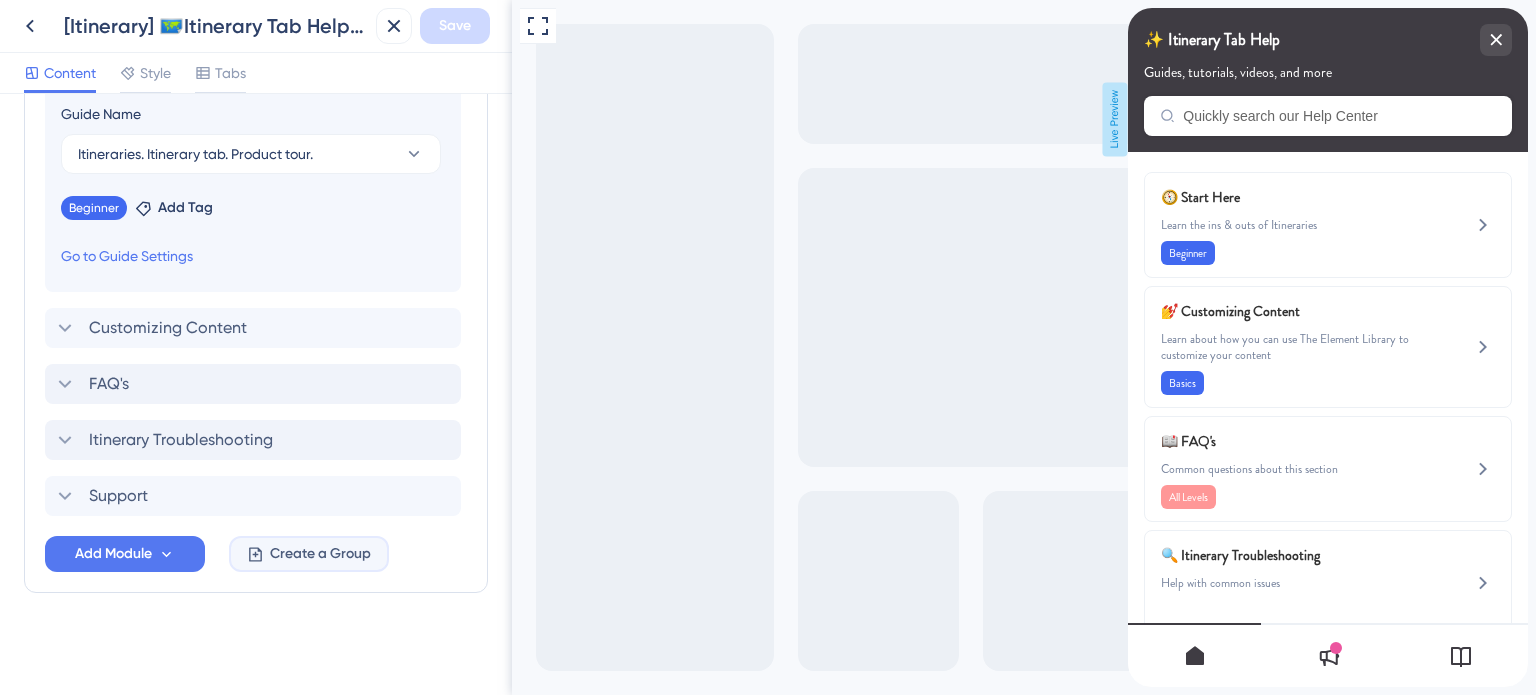 click on "Create a Group" at bounding box center (320, 554) 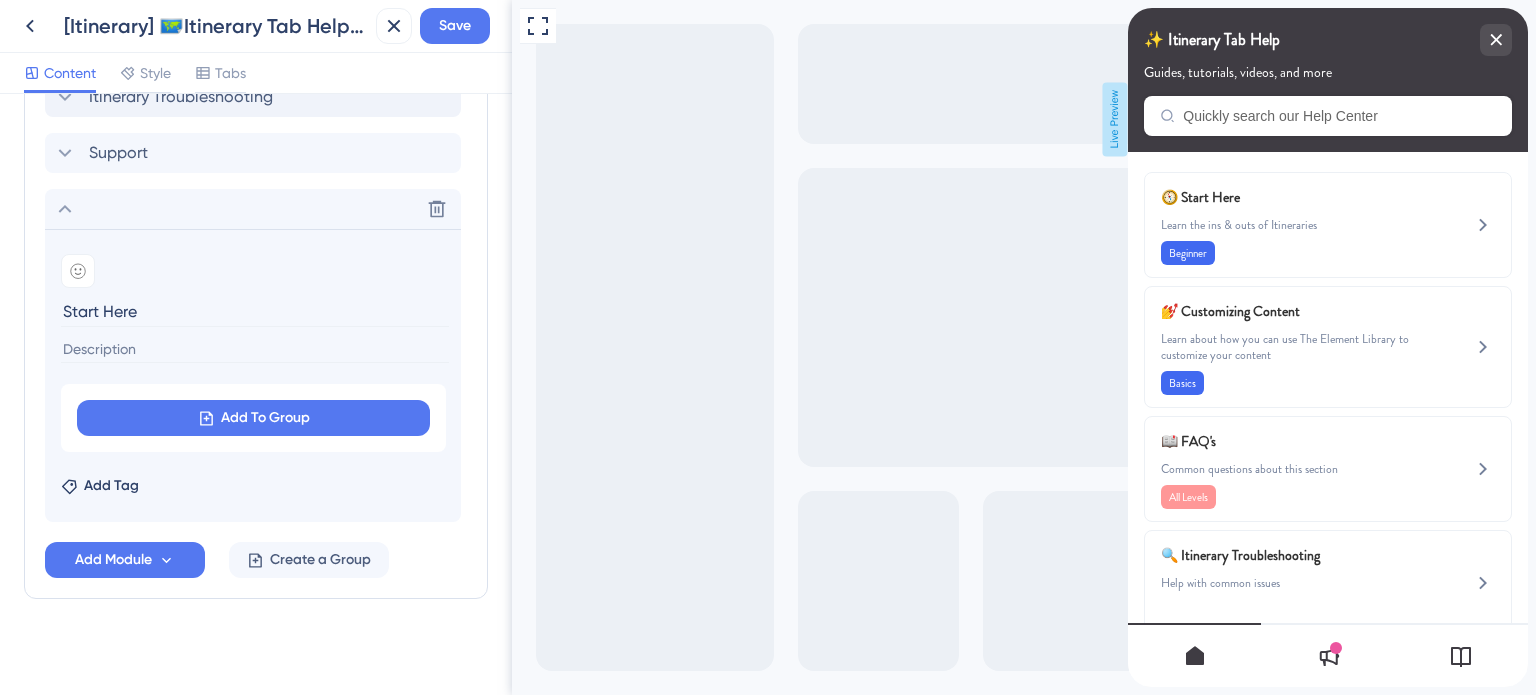 type on "Start Here" 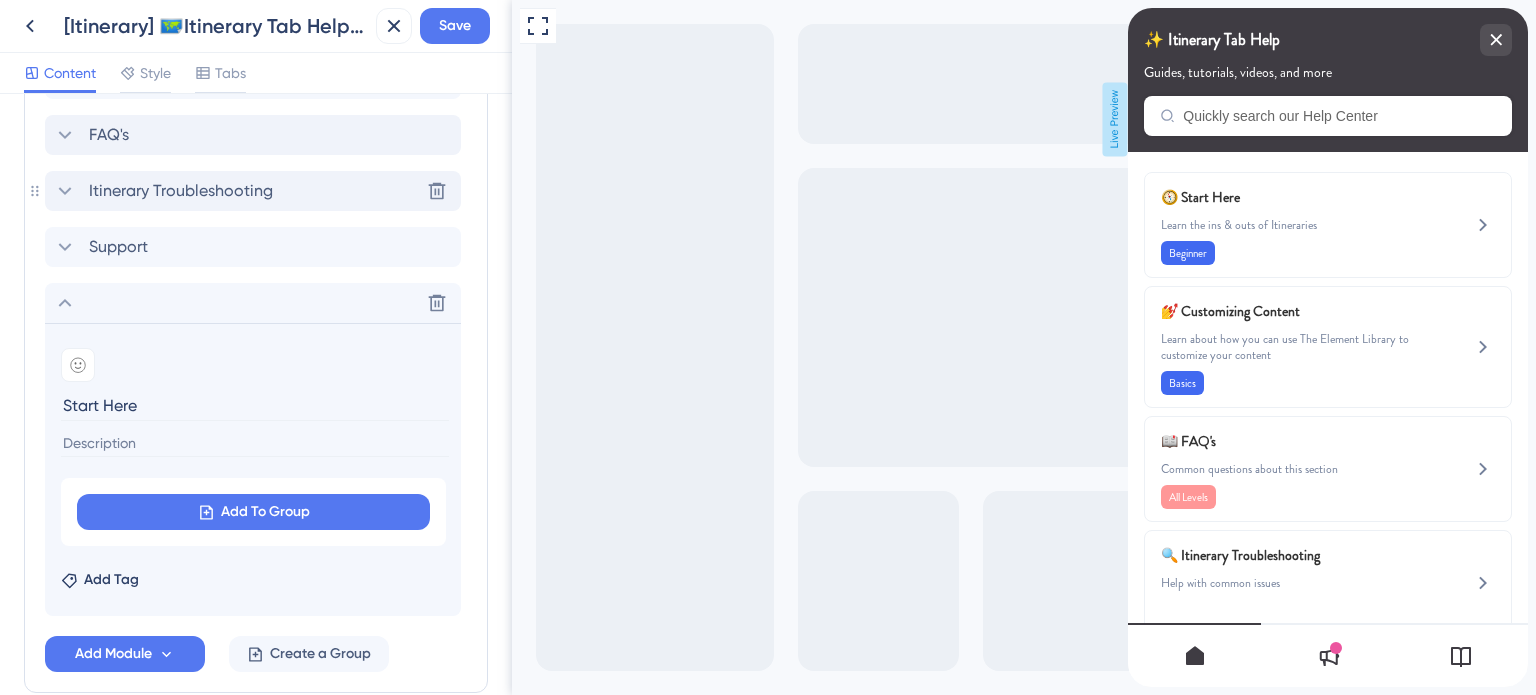 scroll, scrollTop: 1006, scrollLeft: 0, axis: vertical 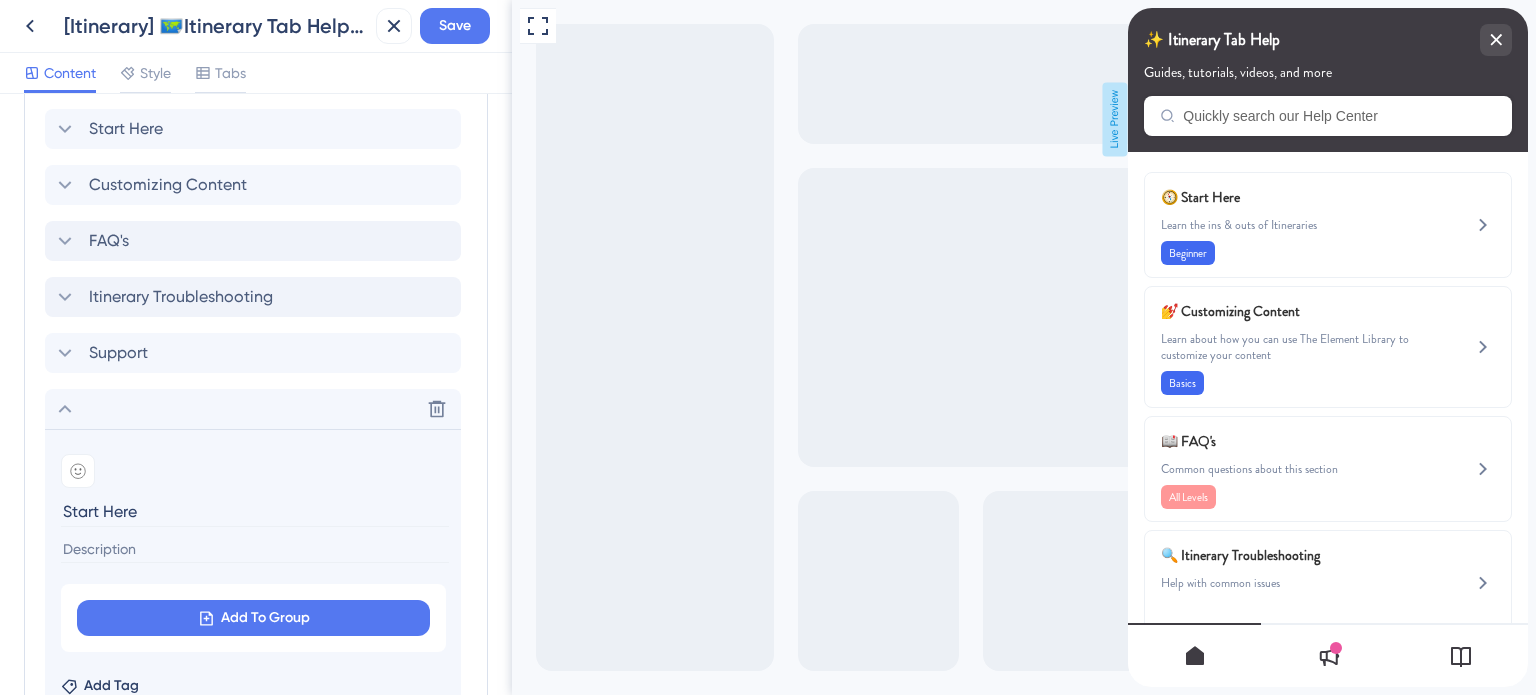 click at bounding box center (255, 549) 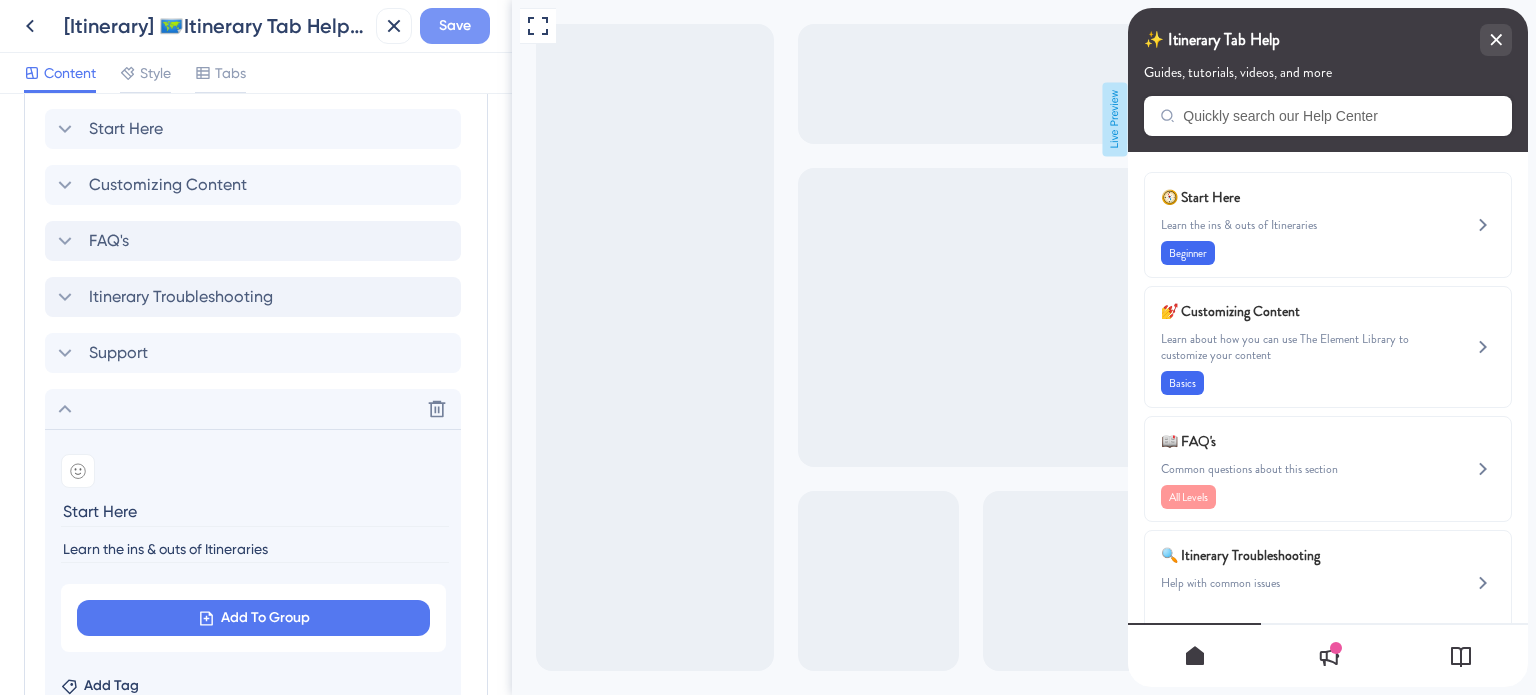 type on "Learn the ins & outs of Itineraries" 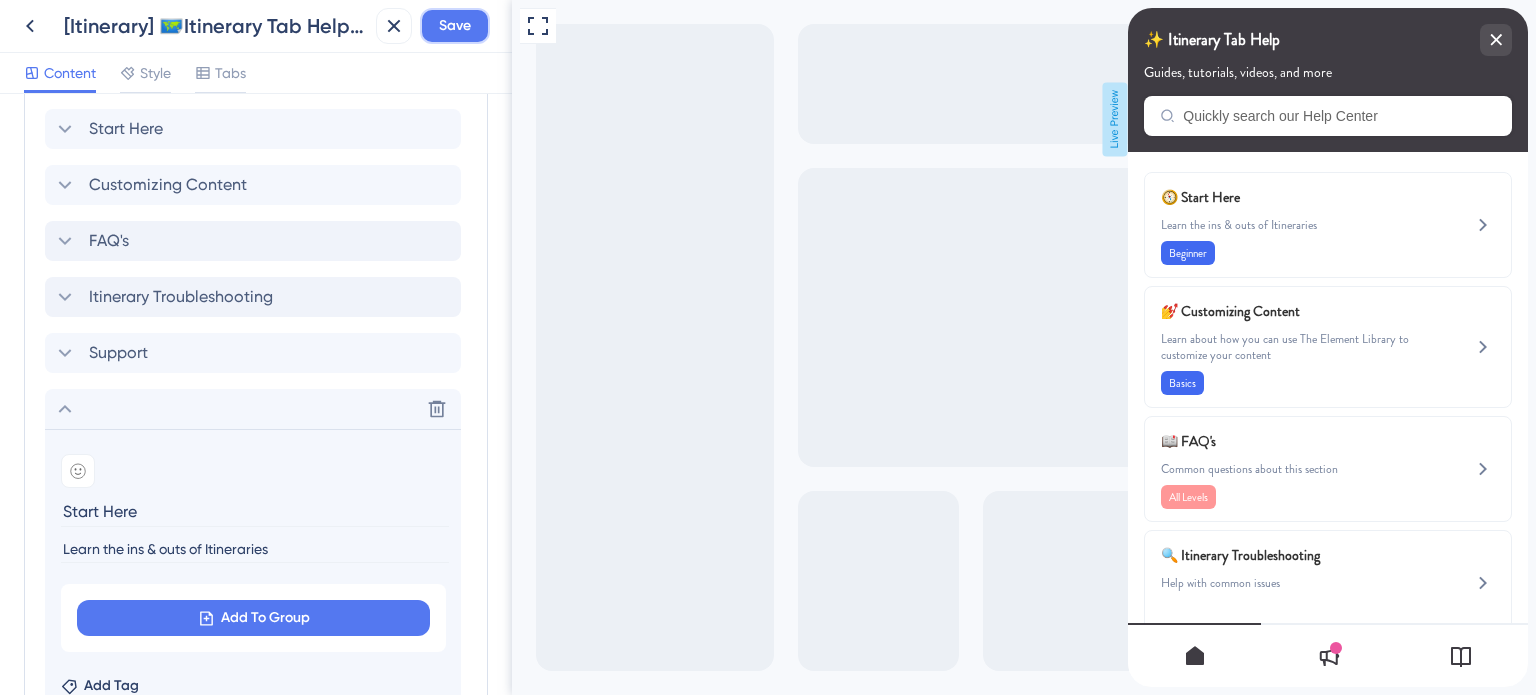 click on "Save" at bounding box center [455, 26] 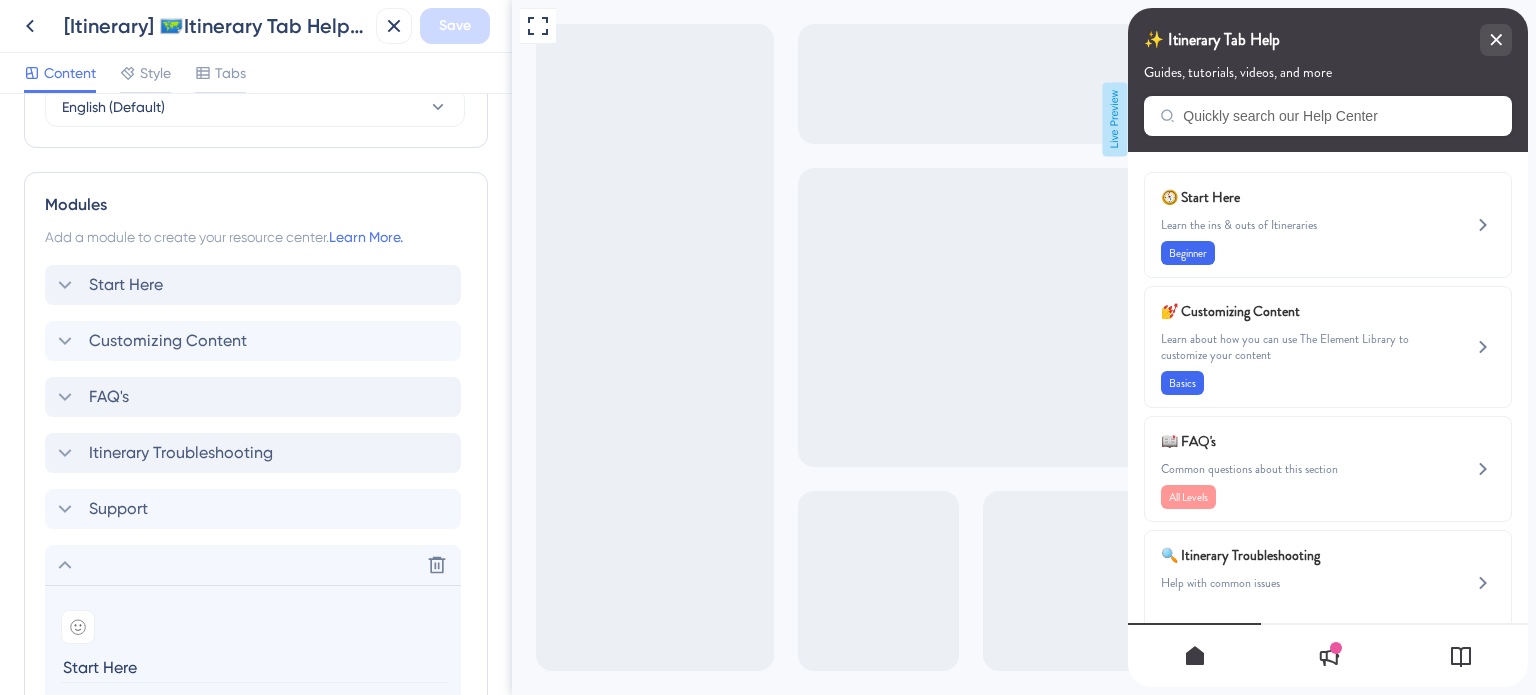 scroll, scrollTop: 806, scrollLeft: 0, axis: vertical 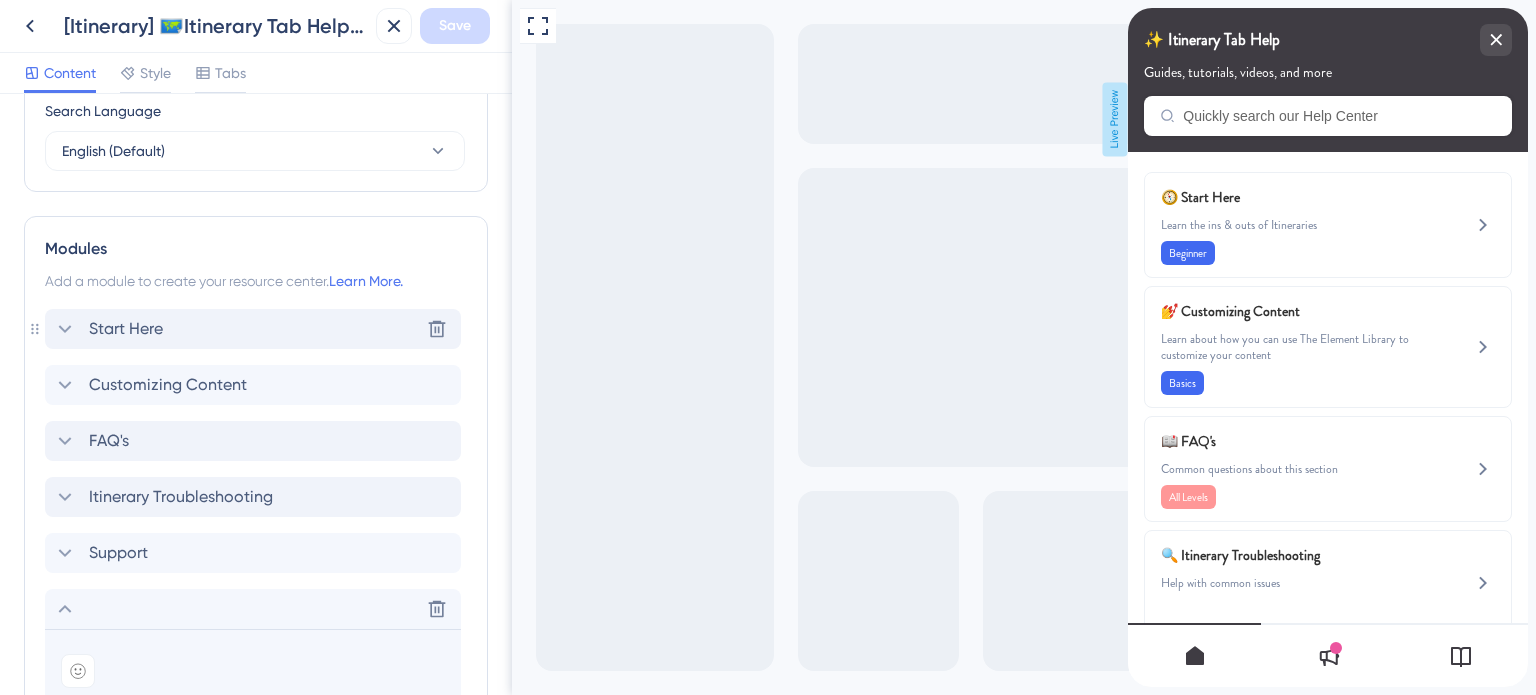 click on "Start Here Delete" at bounding box center (253, 329) 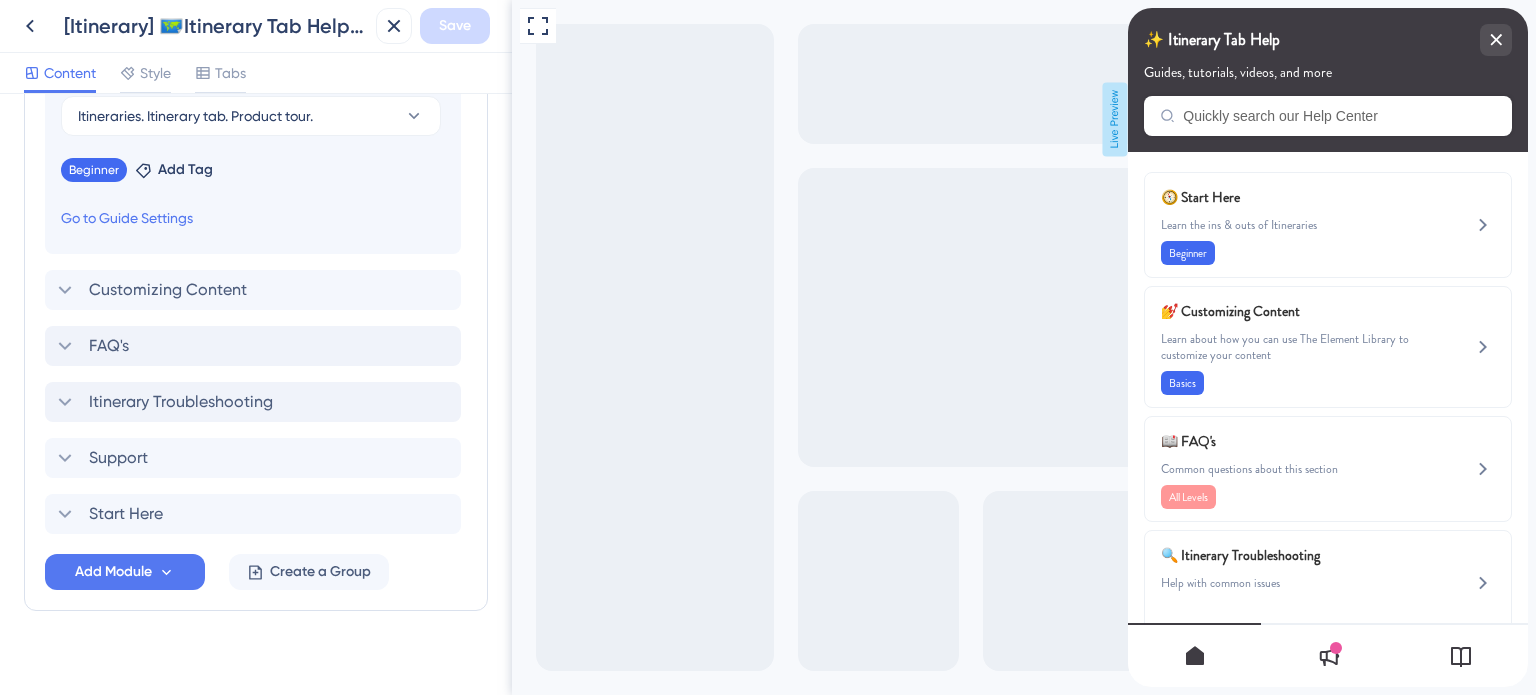 scroll, scrollTop: 1262, scrollLeft: 0, axis: vertical 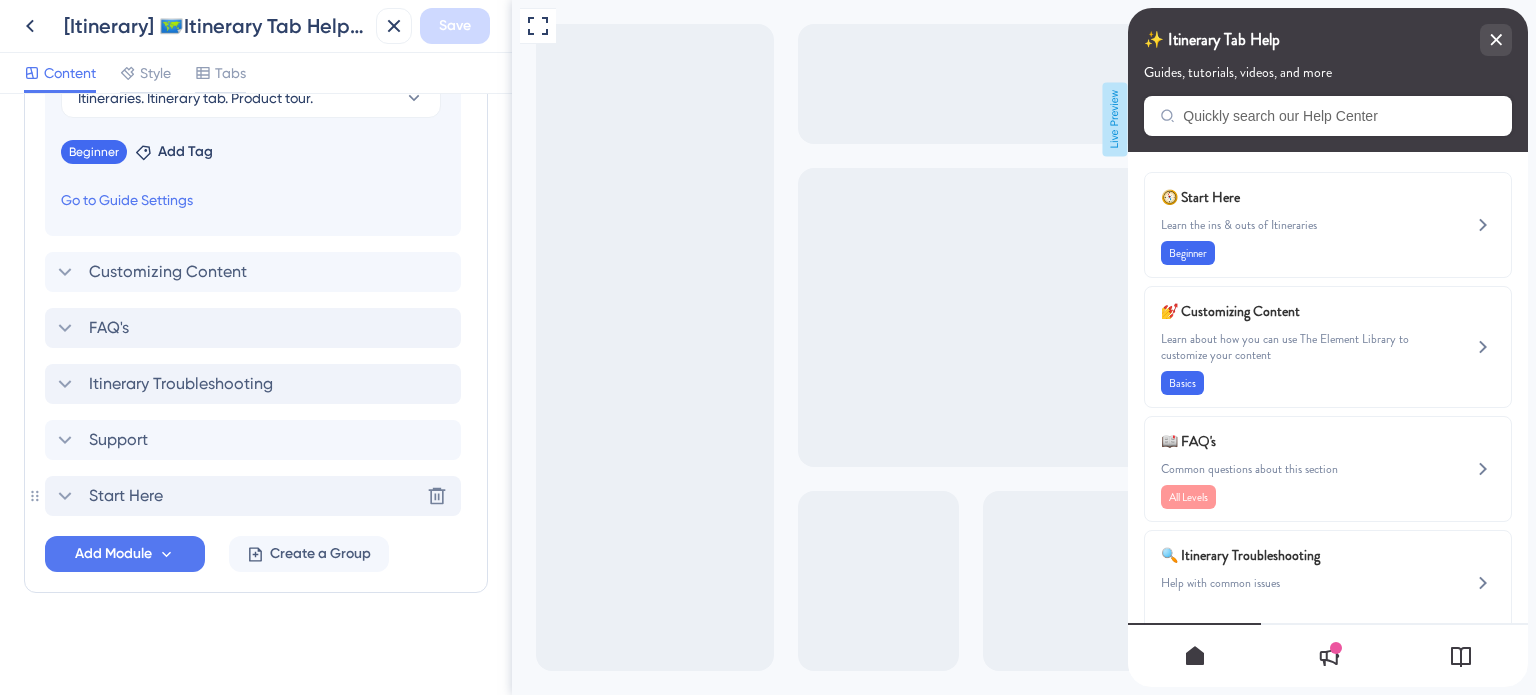 click on "Start Here" at bounding box center [126, 496] 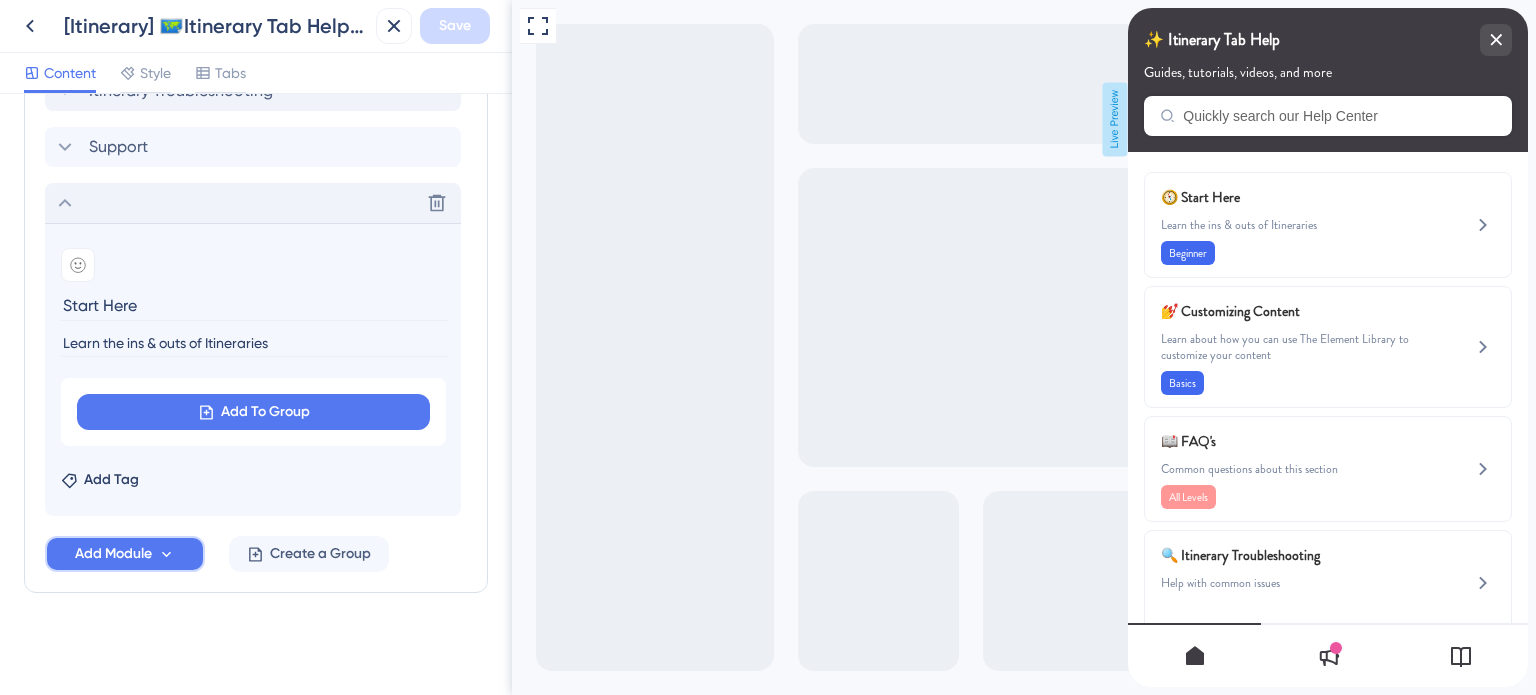 click on "Add Module" at bounding box center (113, 554) 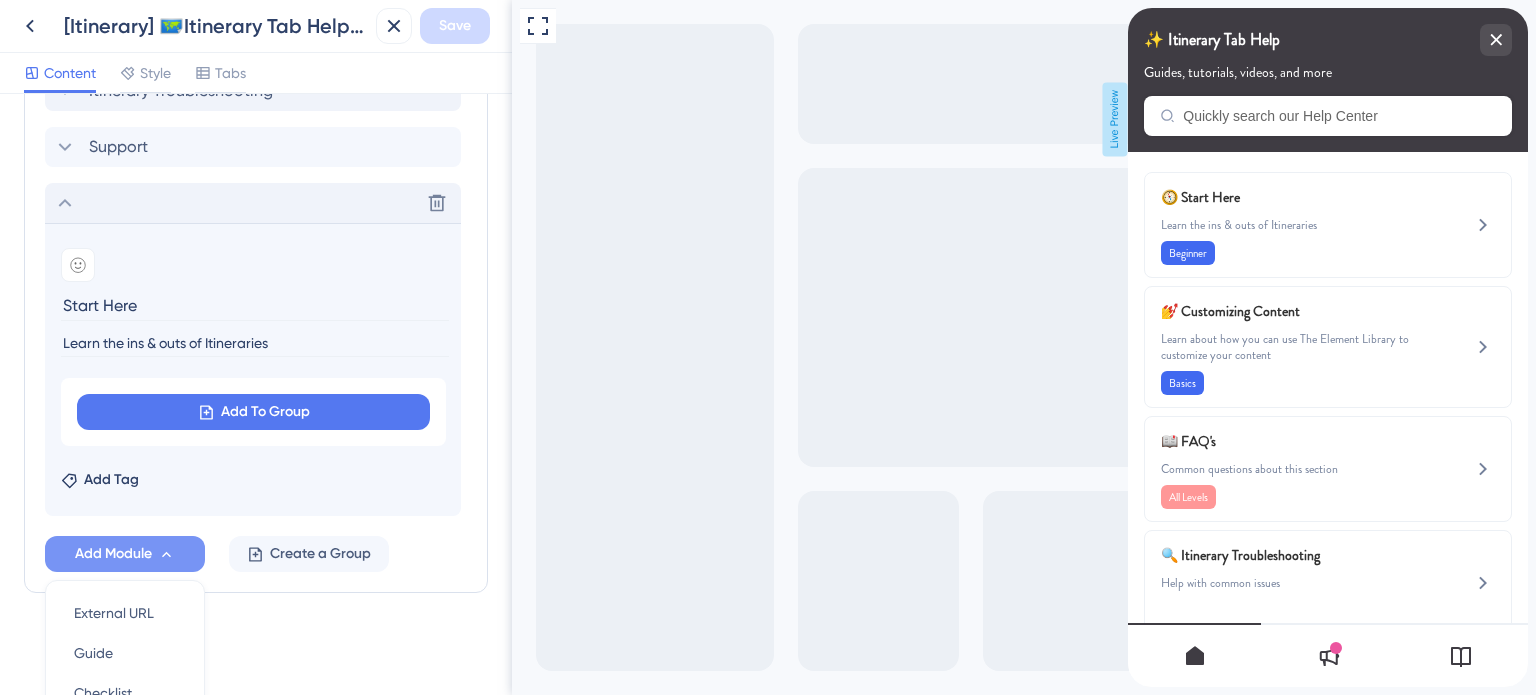 scroll, scrollTop: 1400, scrollLeft: 0, axis: vertical 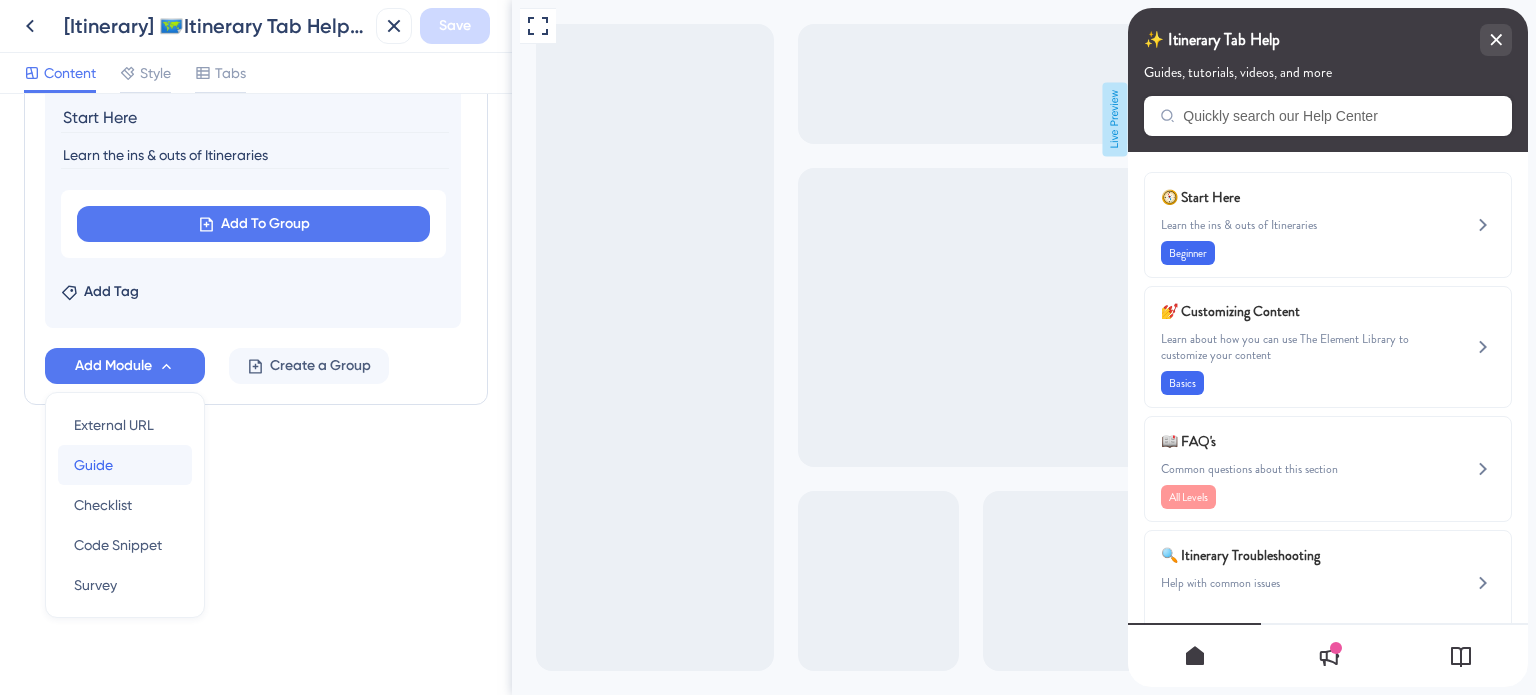 click on "Guide Guide" at bounding box center [125, 465] 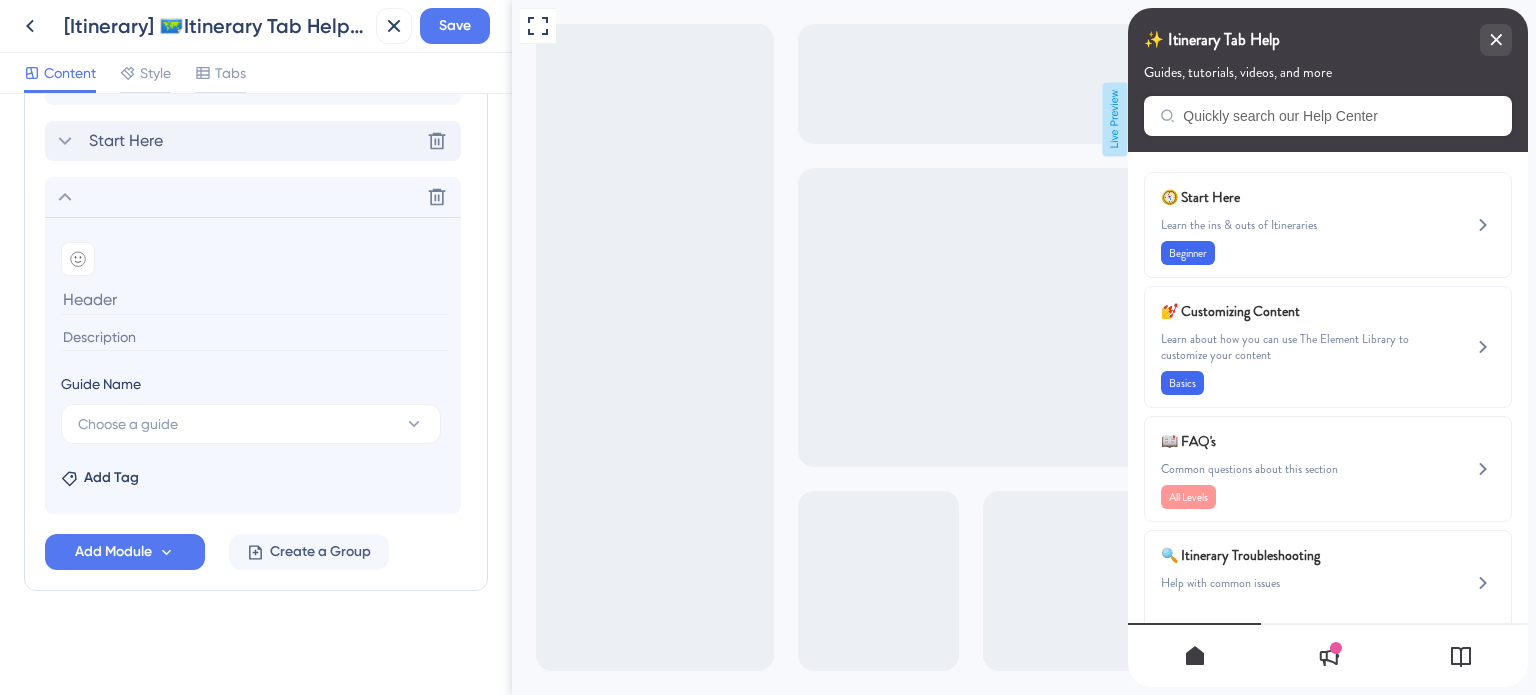 scroll, scrollTop: 1272, scrollLeft: 0, axis: vertical 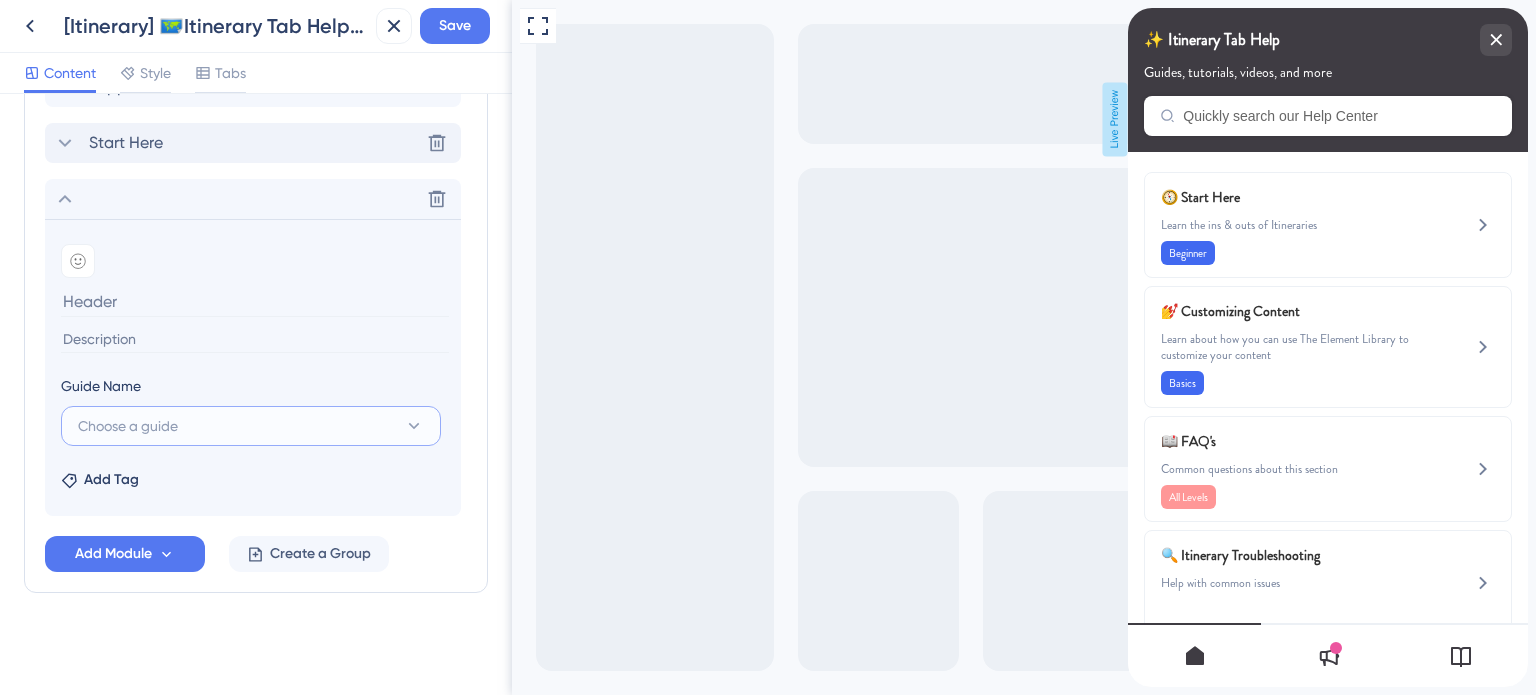 click on "Choose a guide" at bounding box center (128, 426) 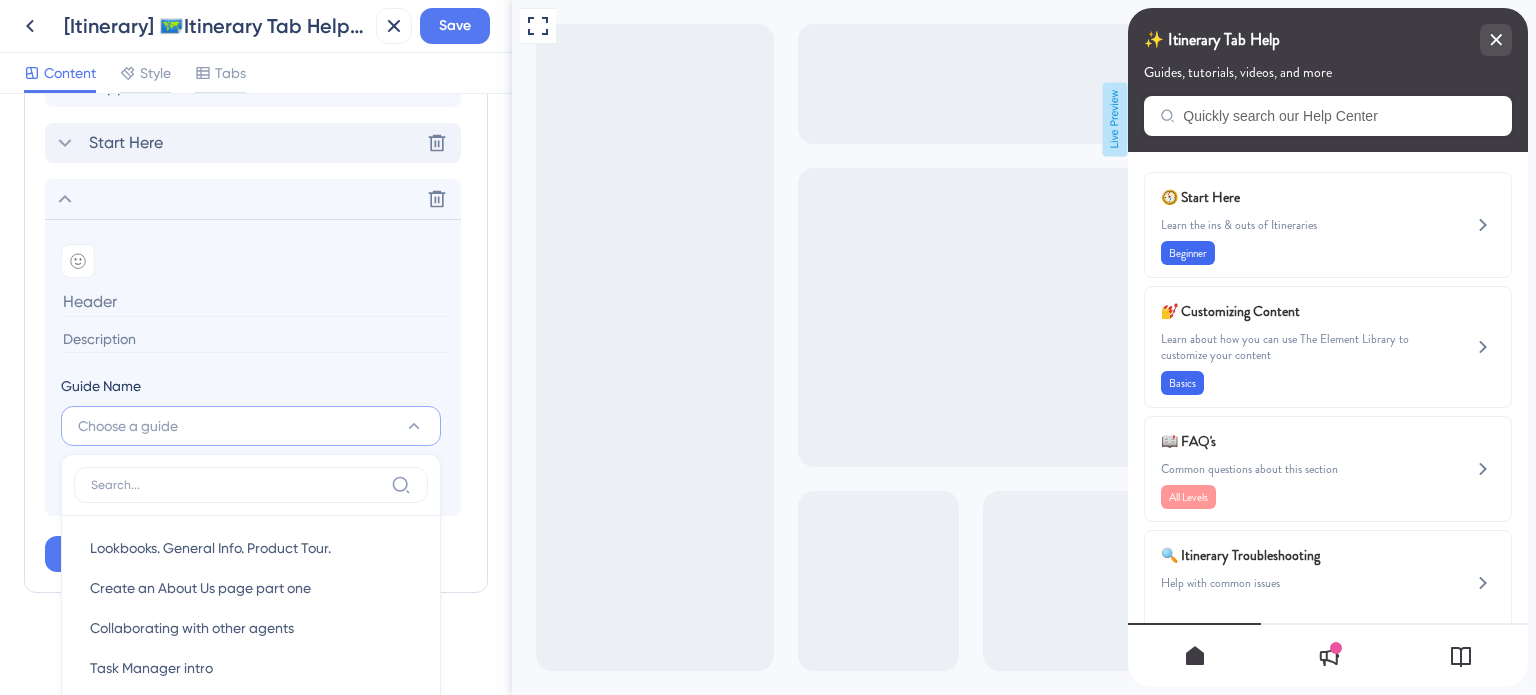 scroll, scrollTop: 1445, scrollLeft: 0, axis: vertical 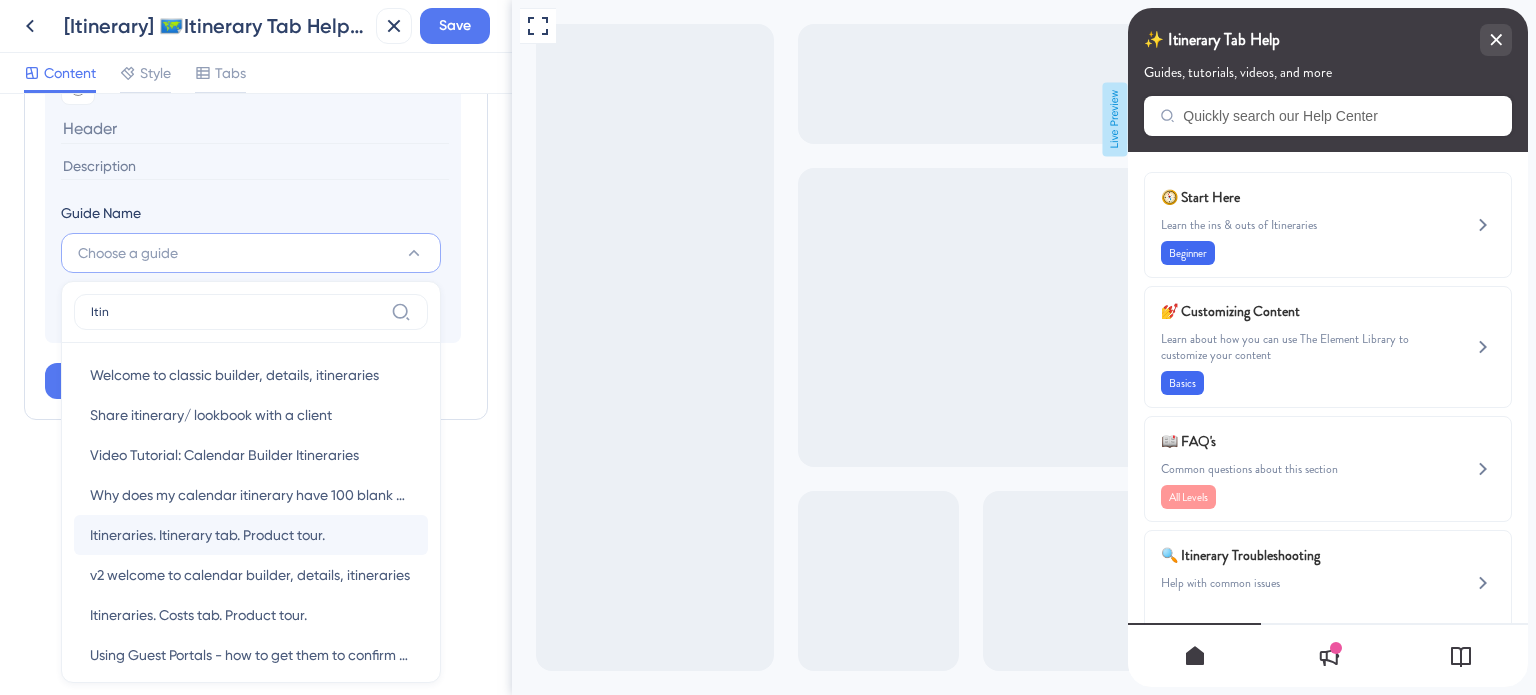 type on "Itin" 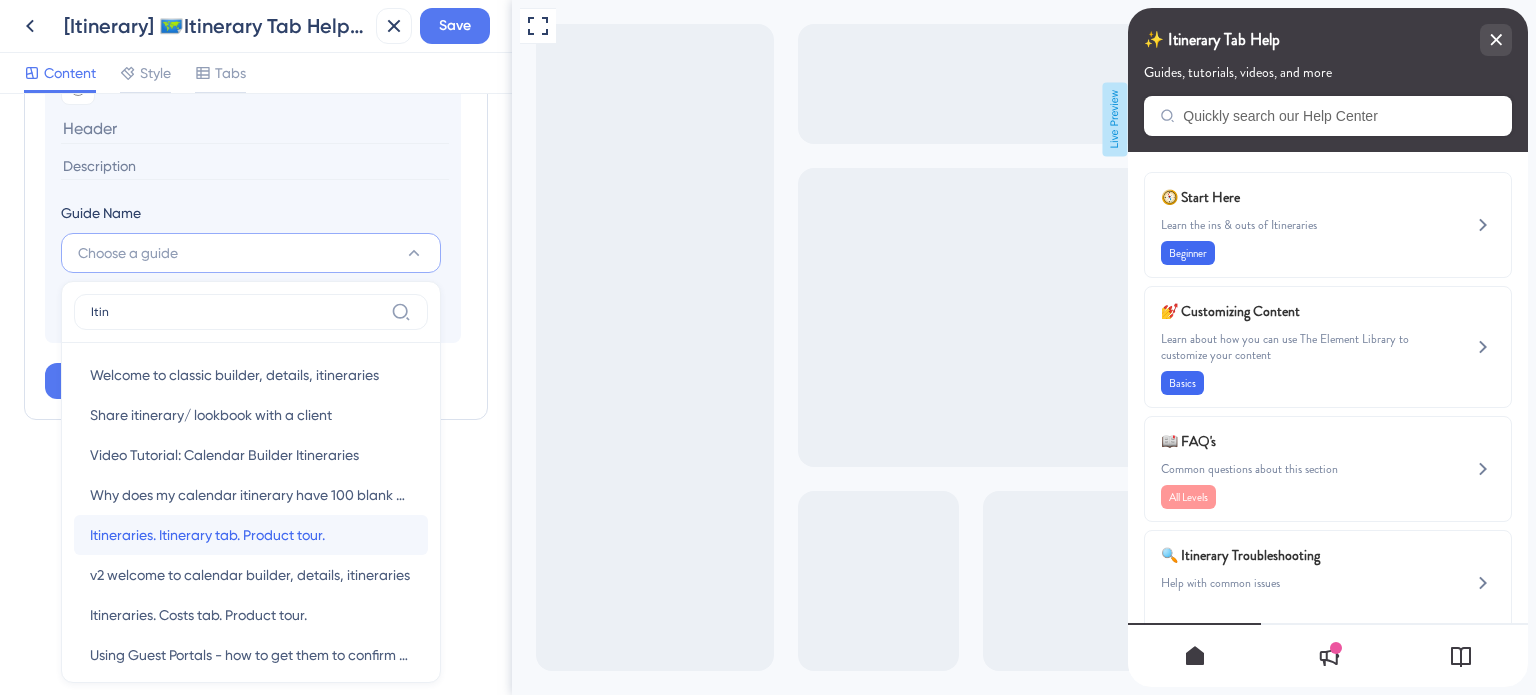 click on "Itineraries. Itinerary tab. Product tour." at bounding box center (207, 535) 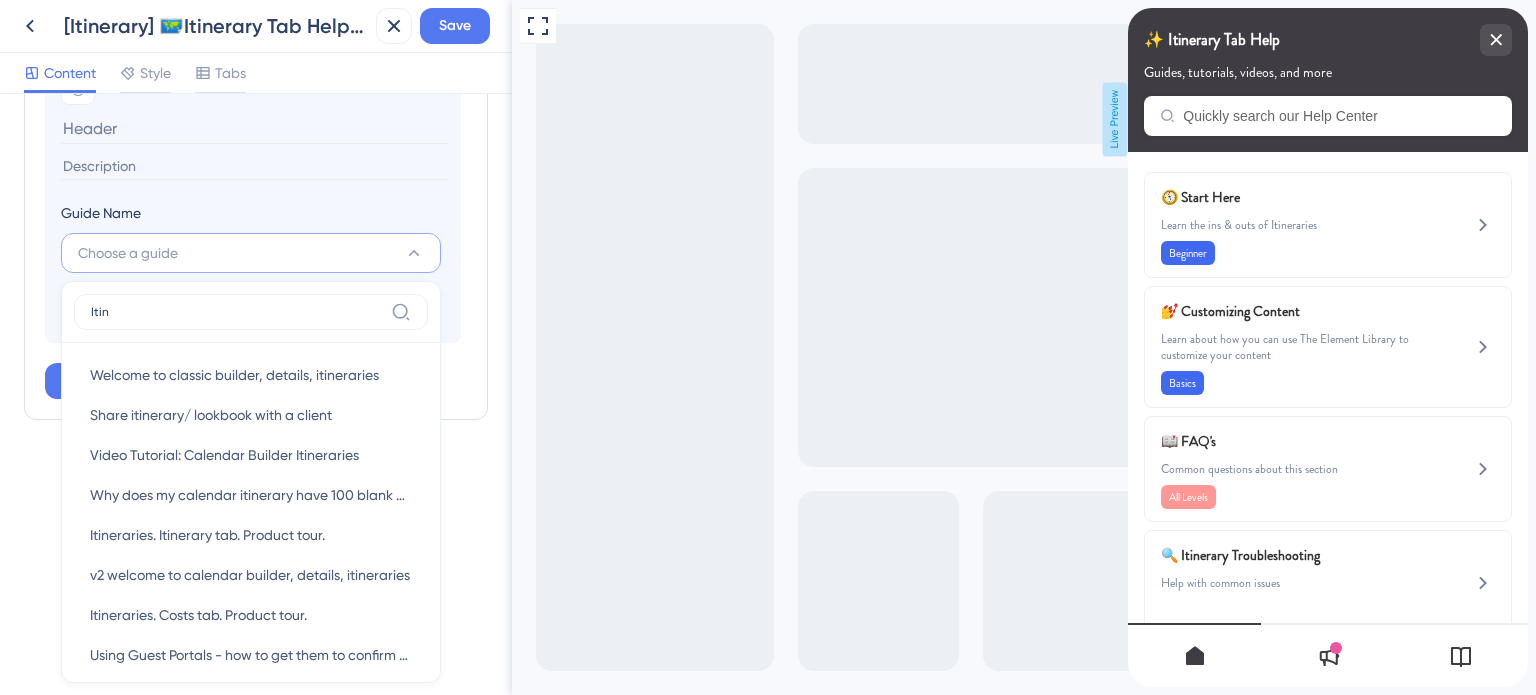 type on "Itineraries. Itinerary tab. Product tour." 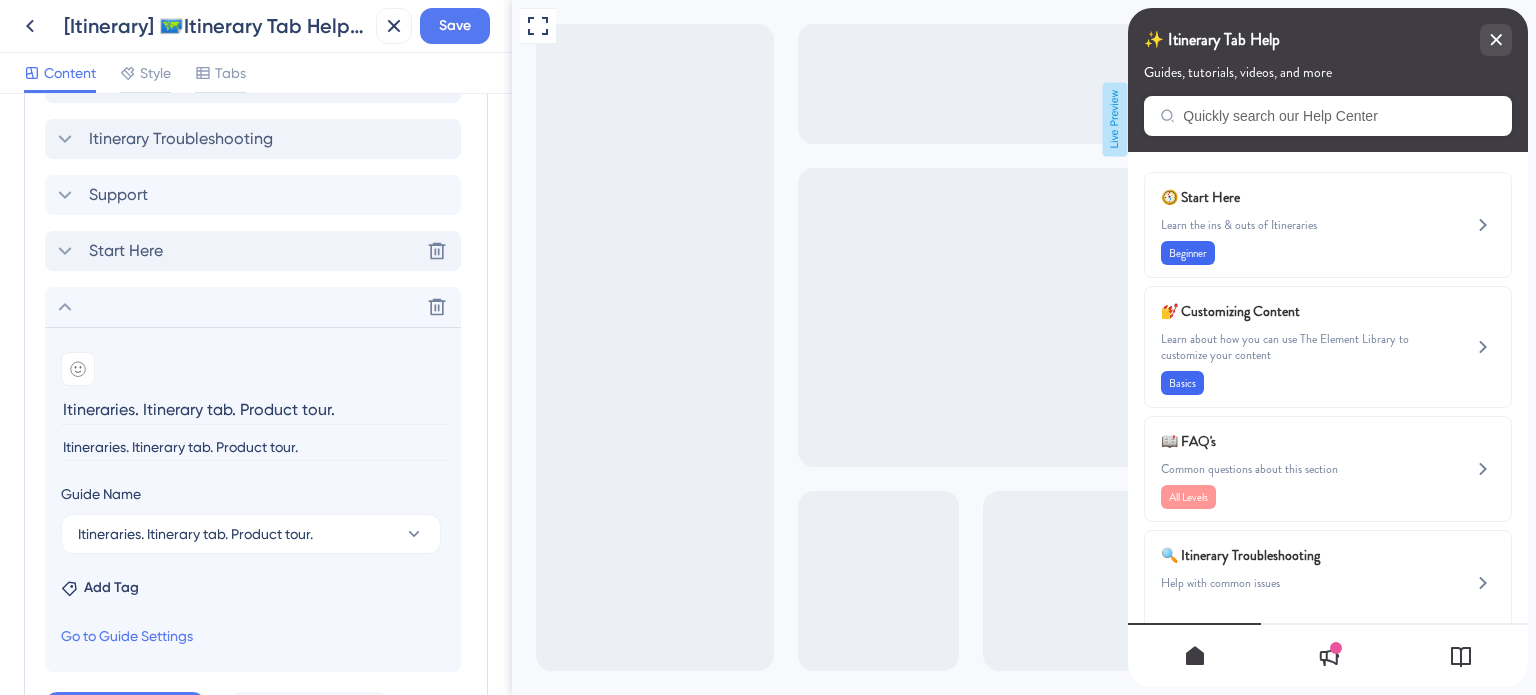 scroll, scrollTop: 1120, scrollLeft: 0, axis: vertical 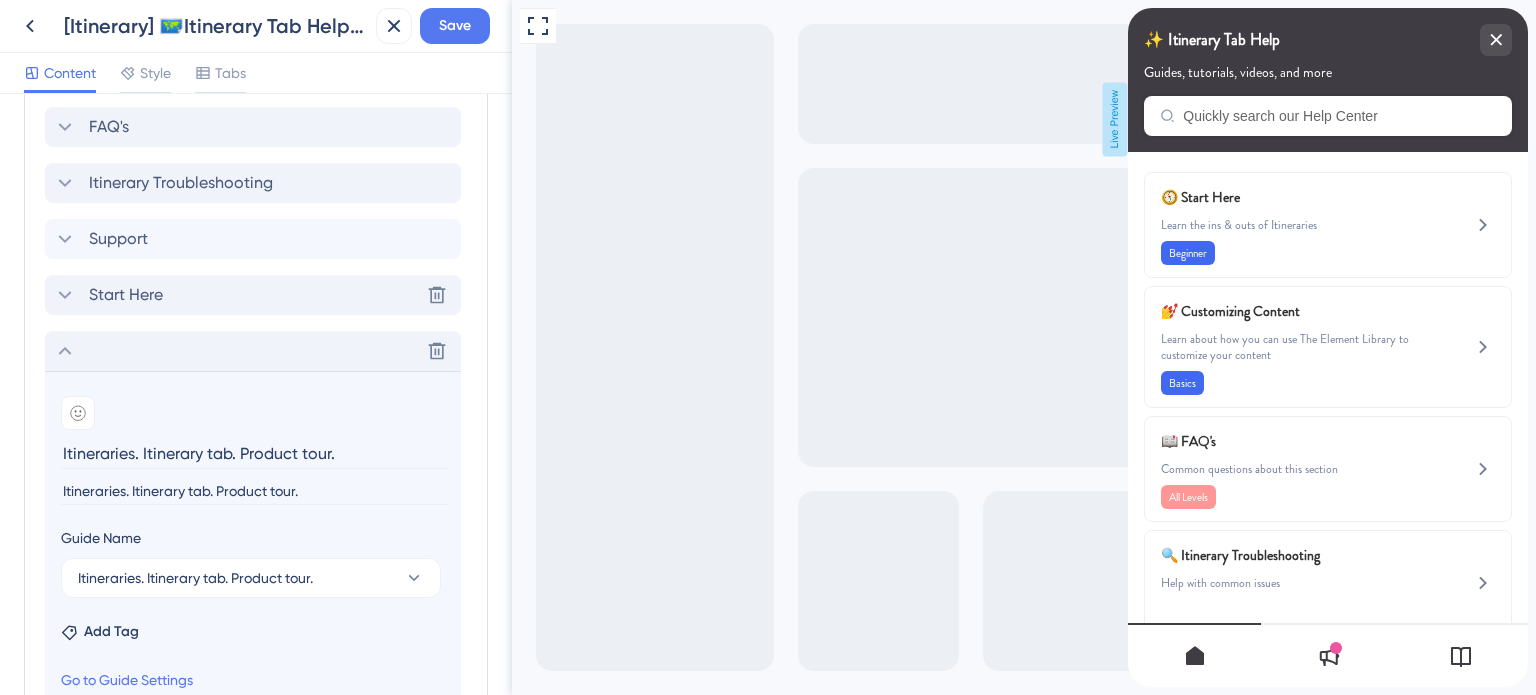 click 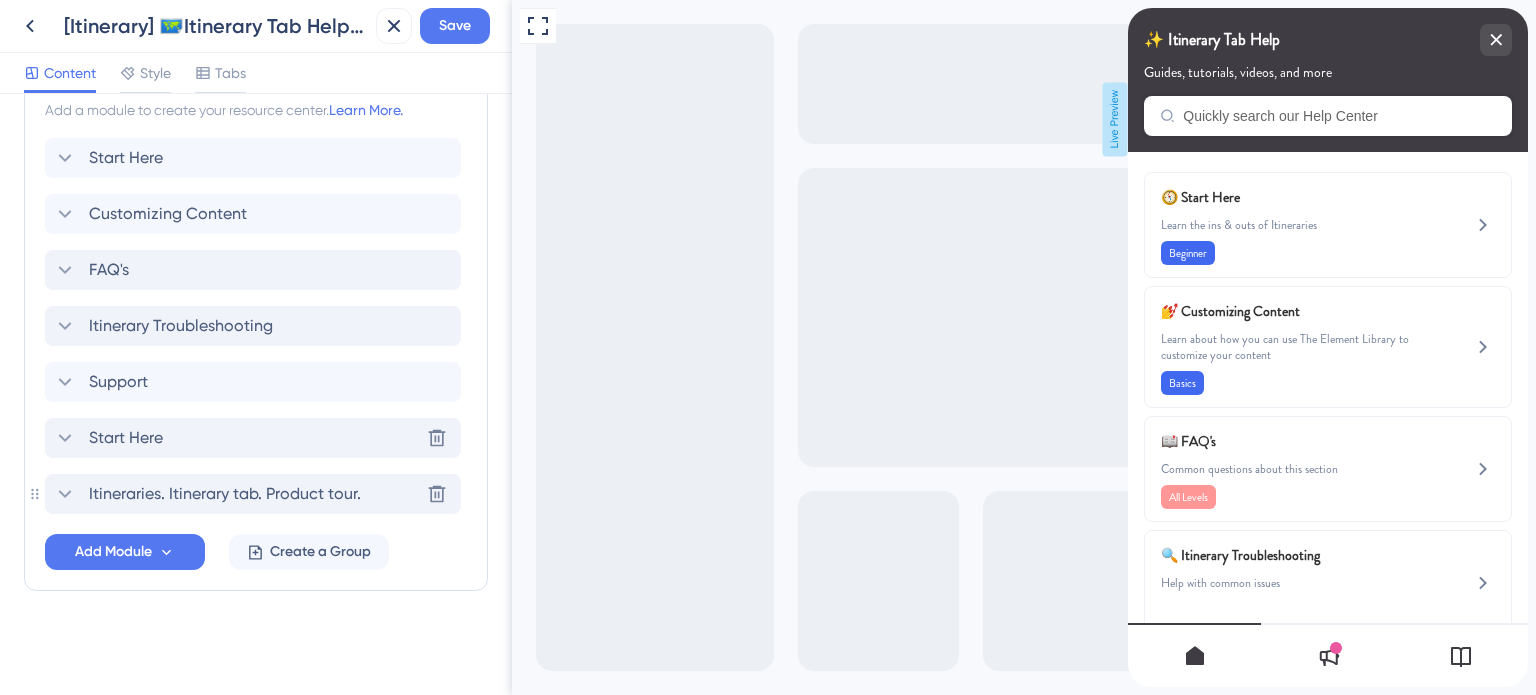 scroll, scrollTop: 975, scrollLeft: 0, axis: vertical 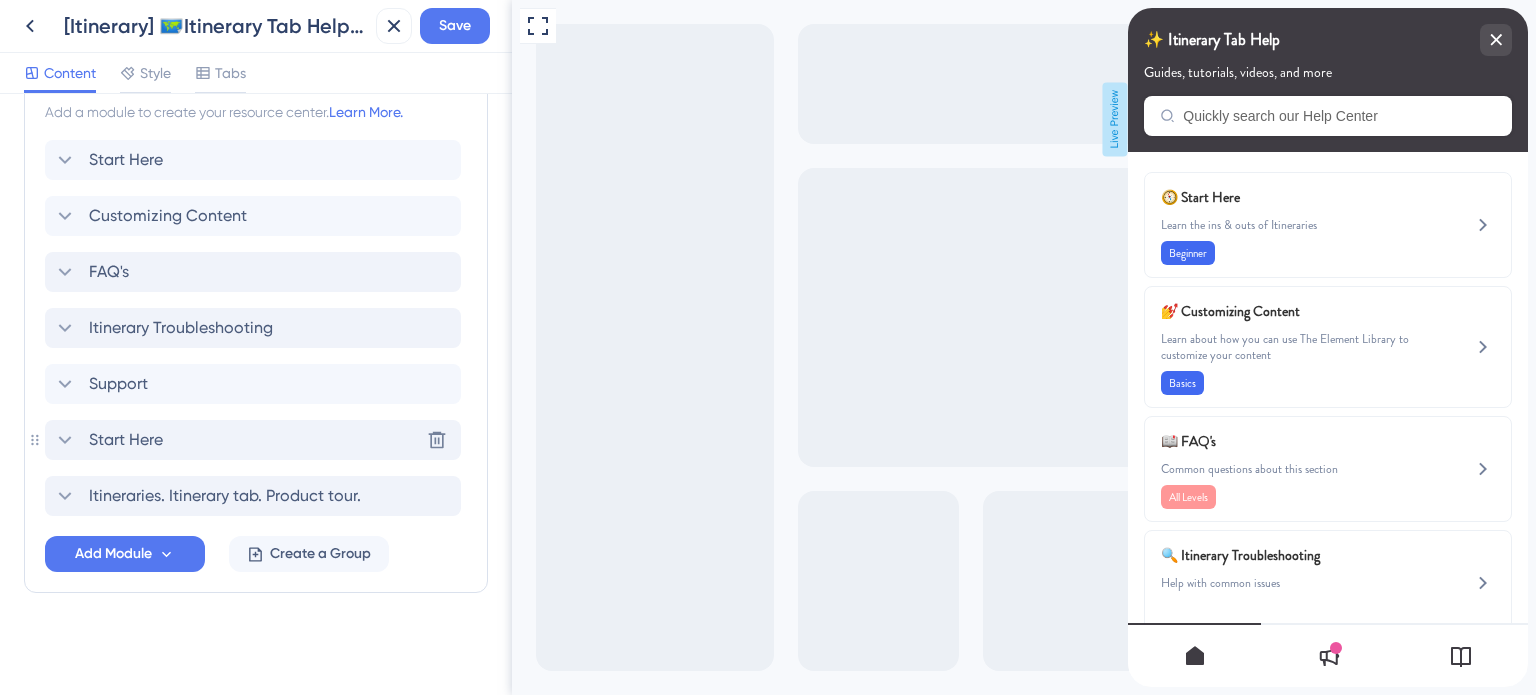 click 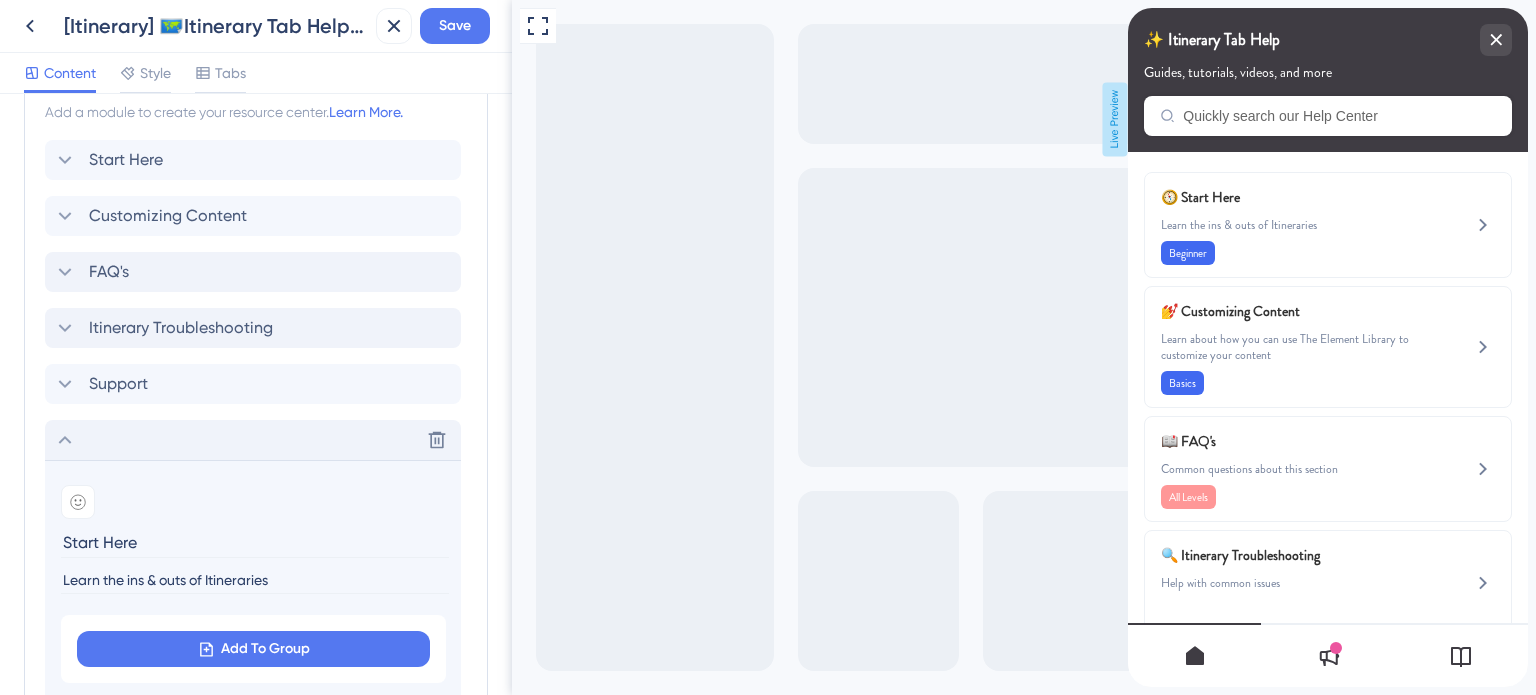 scroll, scrollTop: 1120, scrollLeft: 0, axis: vertical 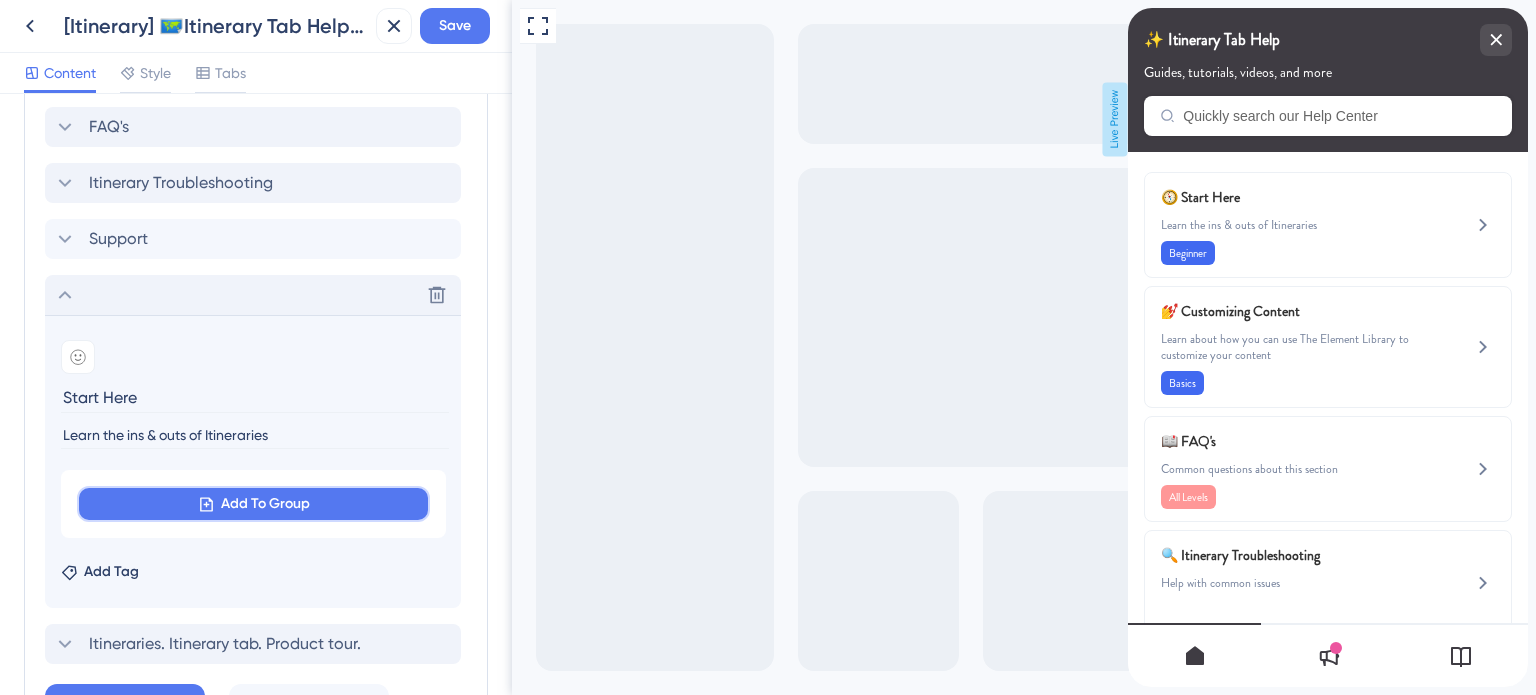click on "Add To Group" at bounding box center (265, 504) 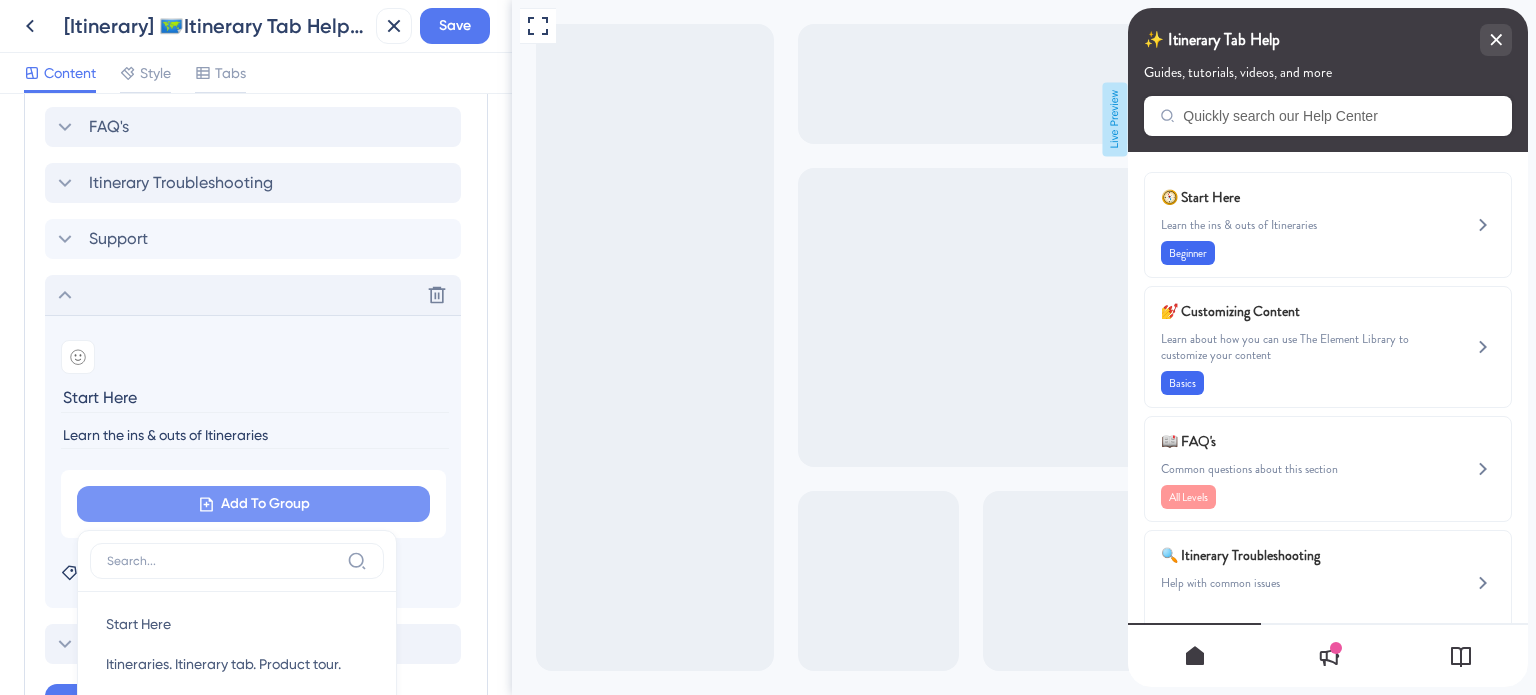 scroll, scrollTop: 1268, scrollLeft: 0, axis: vertical 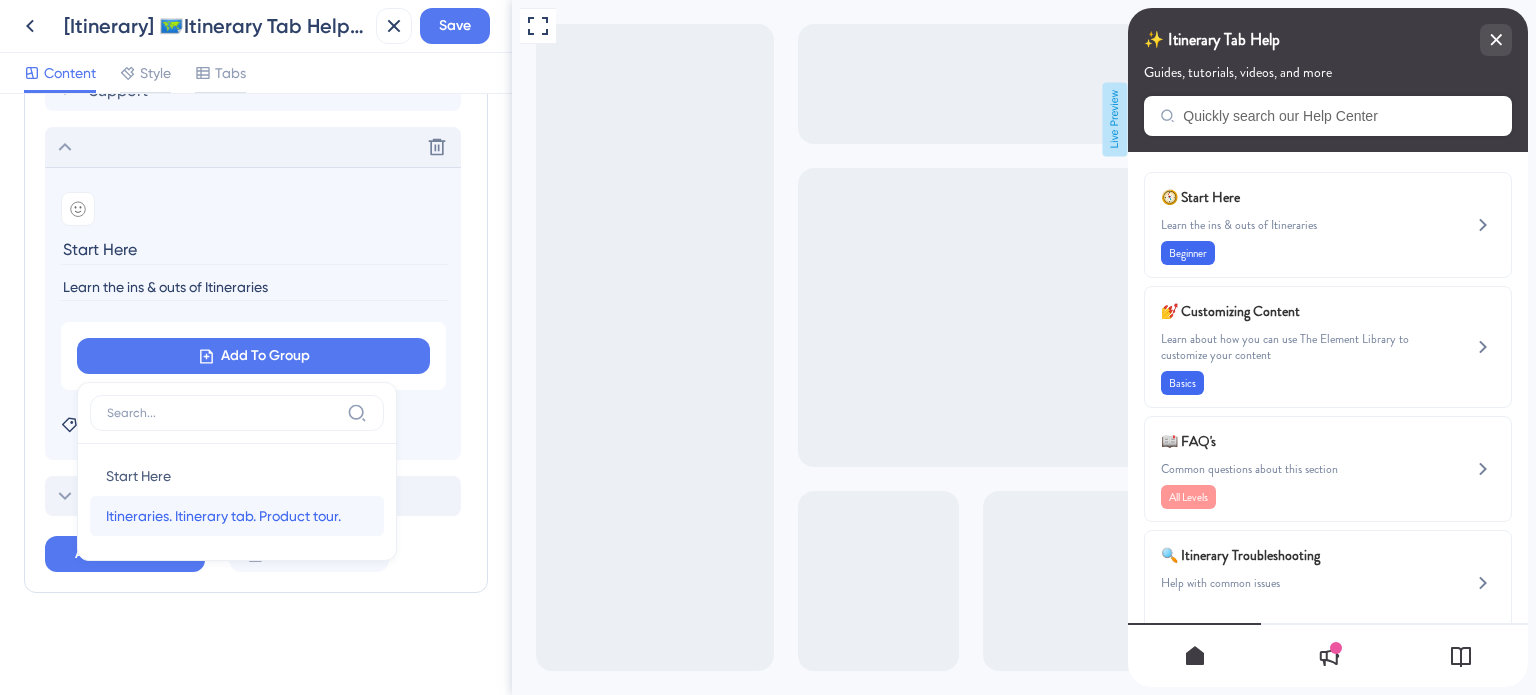 click on "Itineraries. Itinerary tab. Product tour." at bounding box center (223, 516) 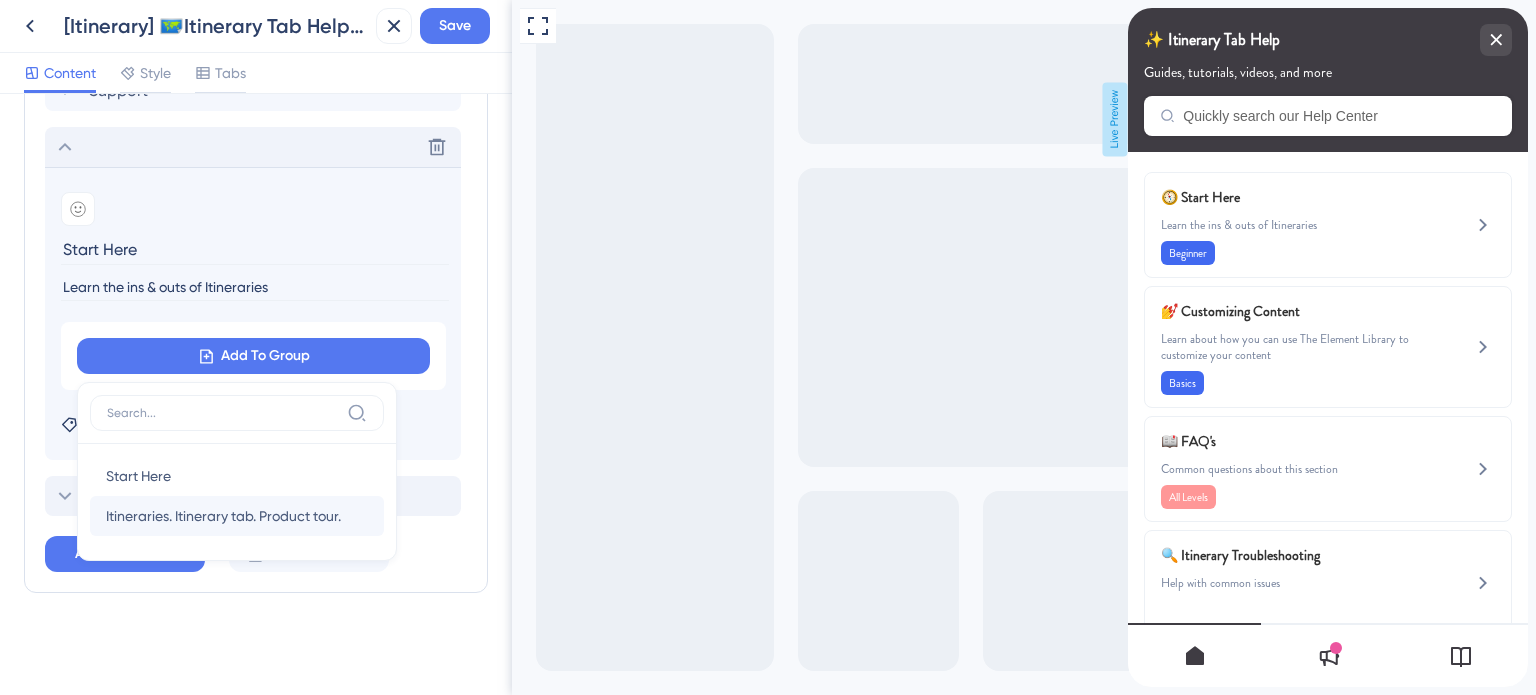 scroll, scrollTop: 1264, scrollLeft: 0, axis: vertical 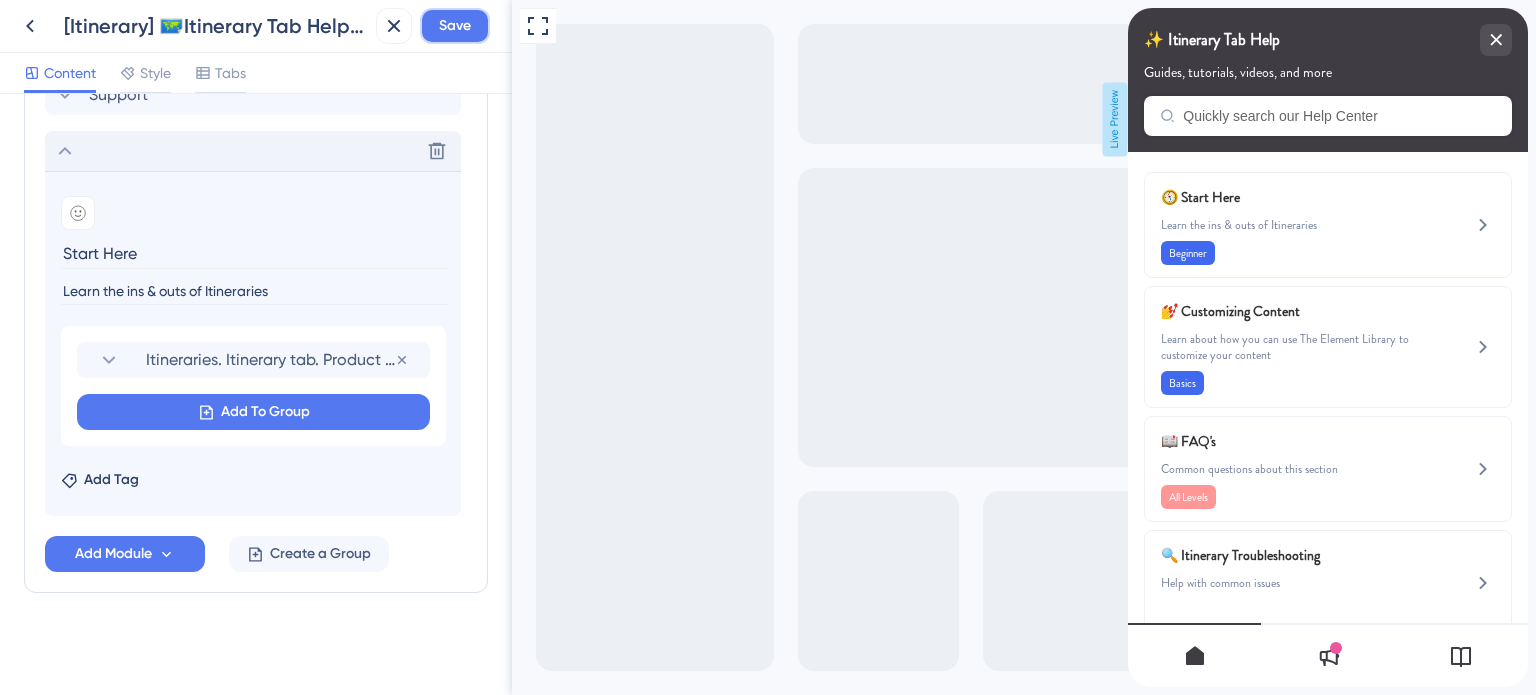 click on "Save" at bounding box center [455, 26] 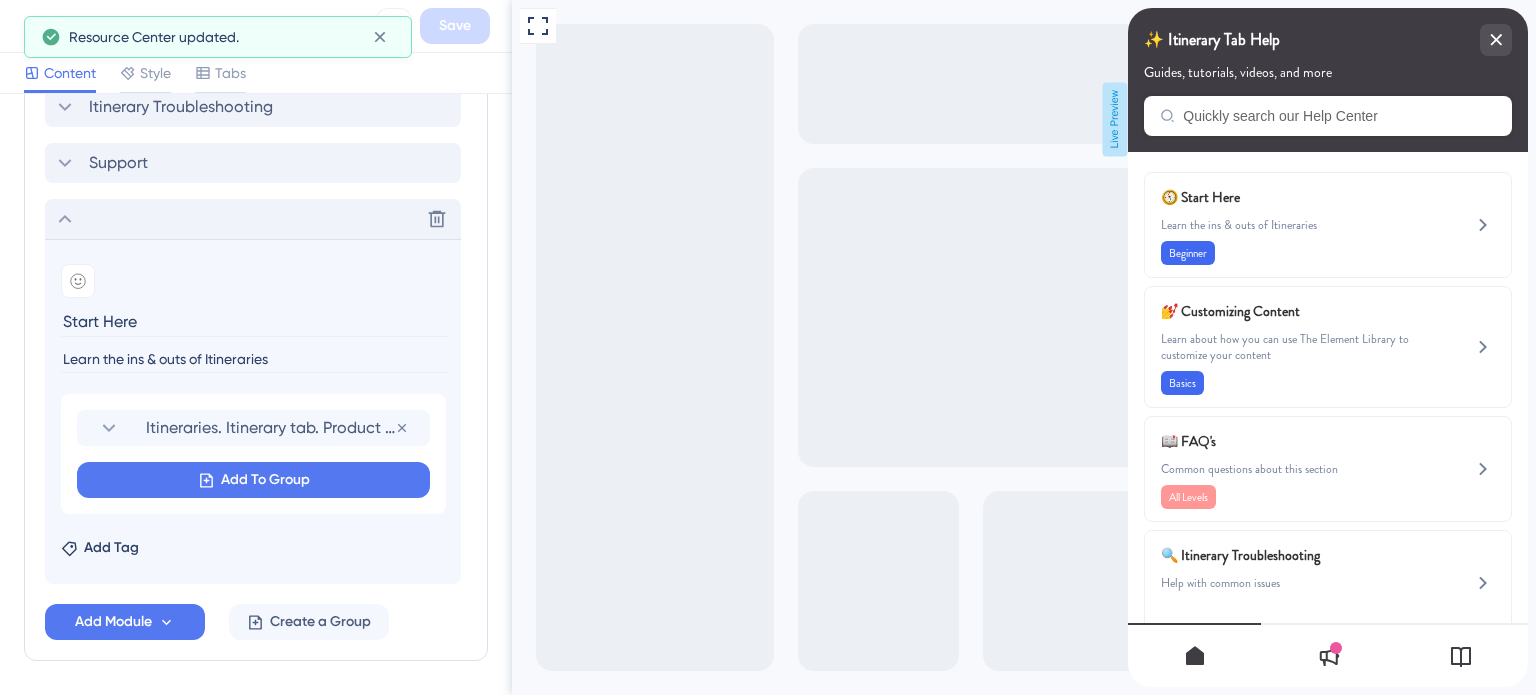 scroll, scrollTop: 1064, scrollLeft: 0, axis: vertical 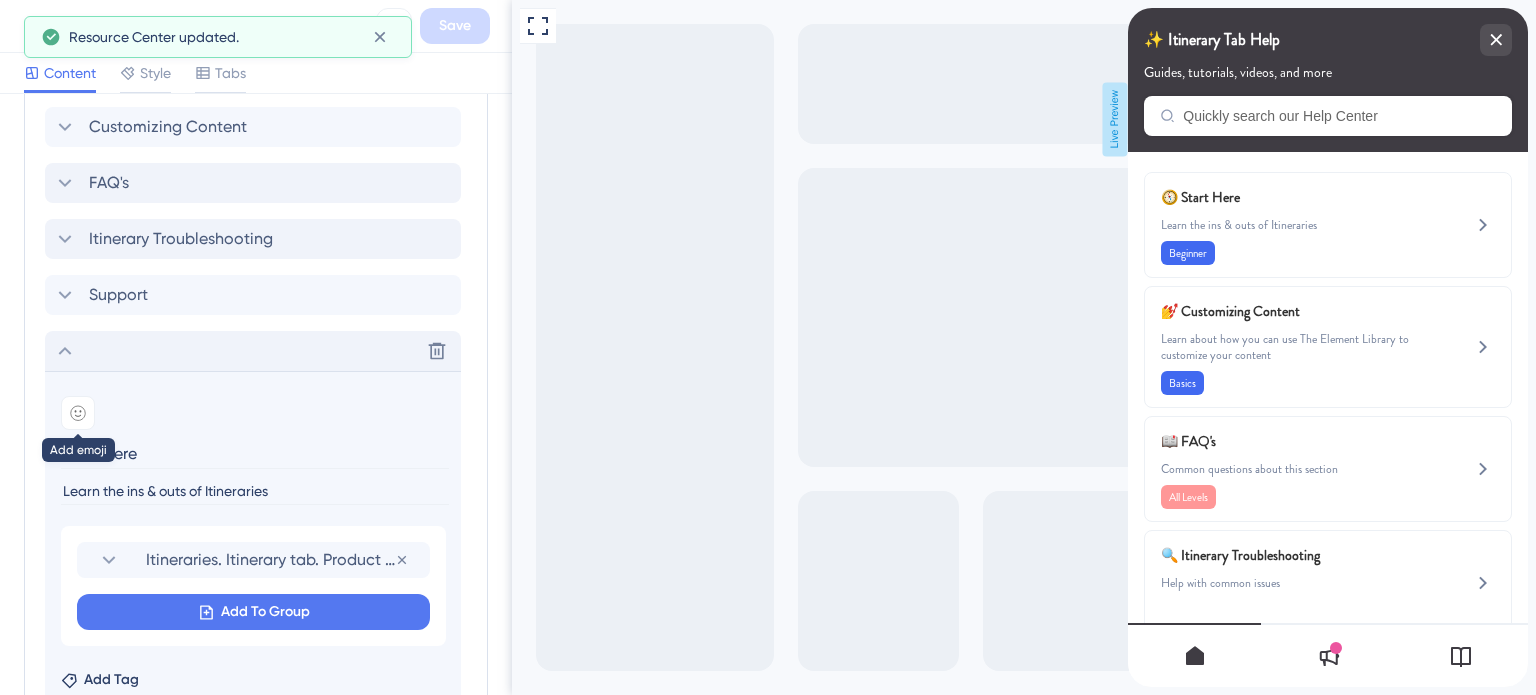 click 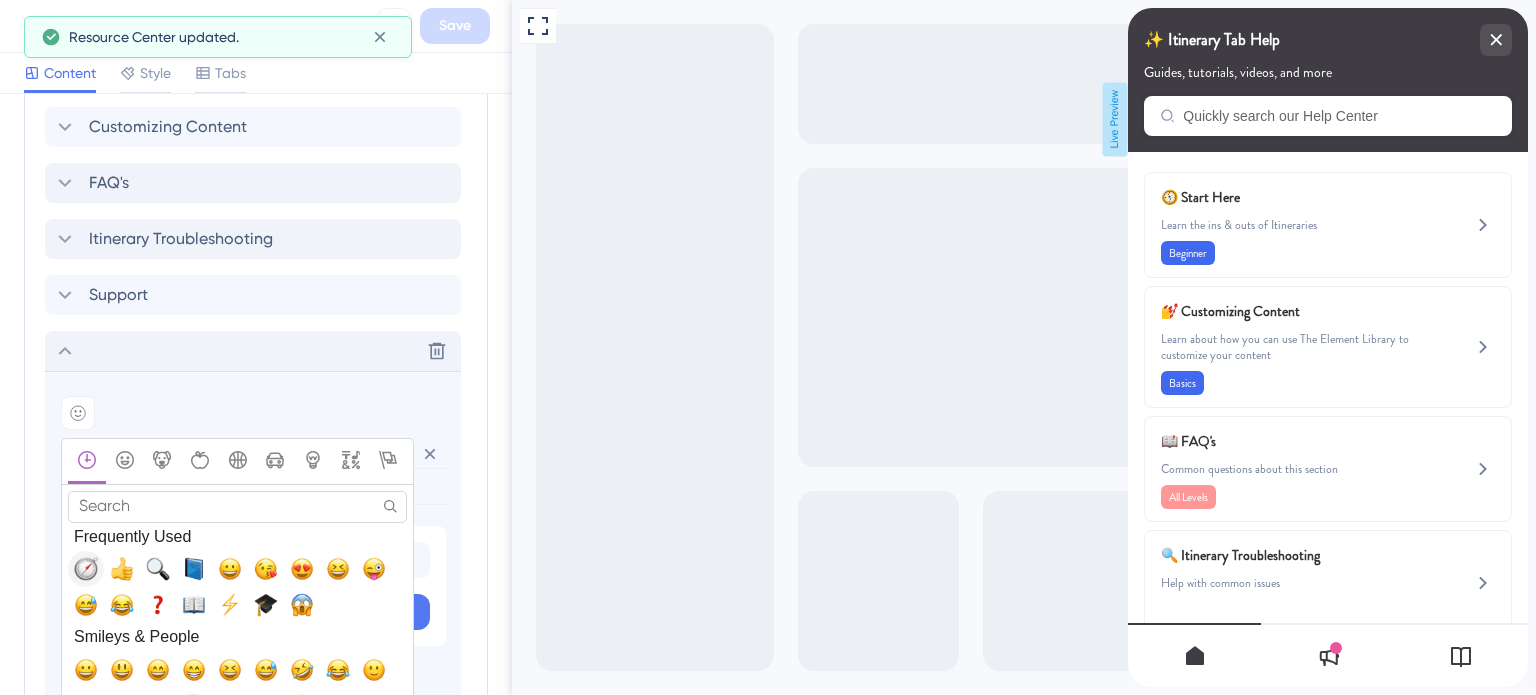 click at bounding box center (86, 569) 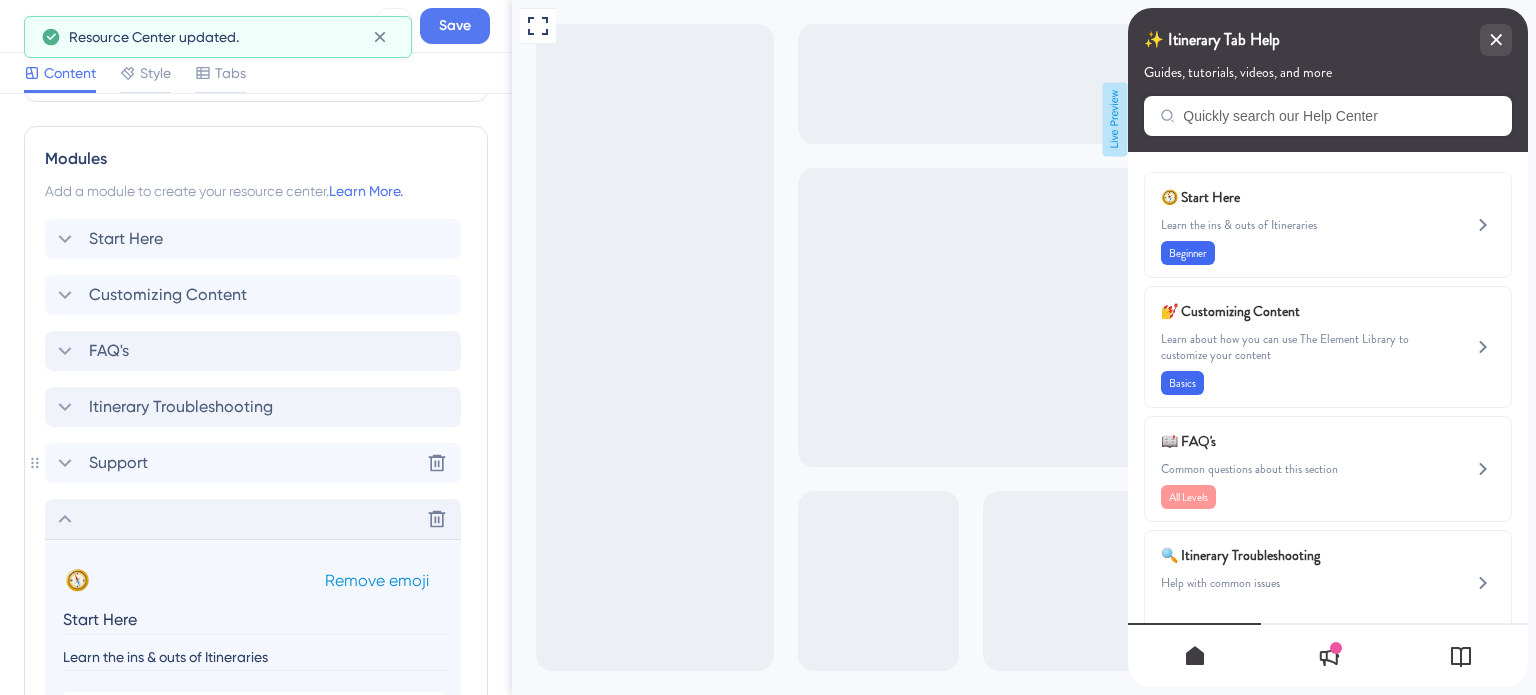 scroll, scrollTop: 864, scrollLeft: 0, axis: vertical 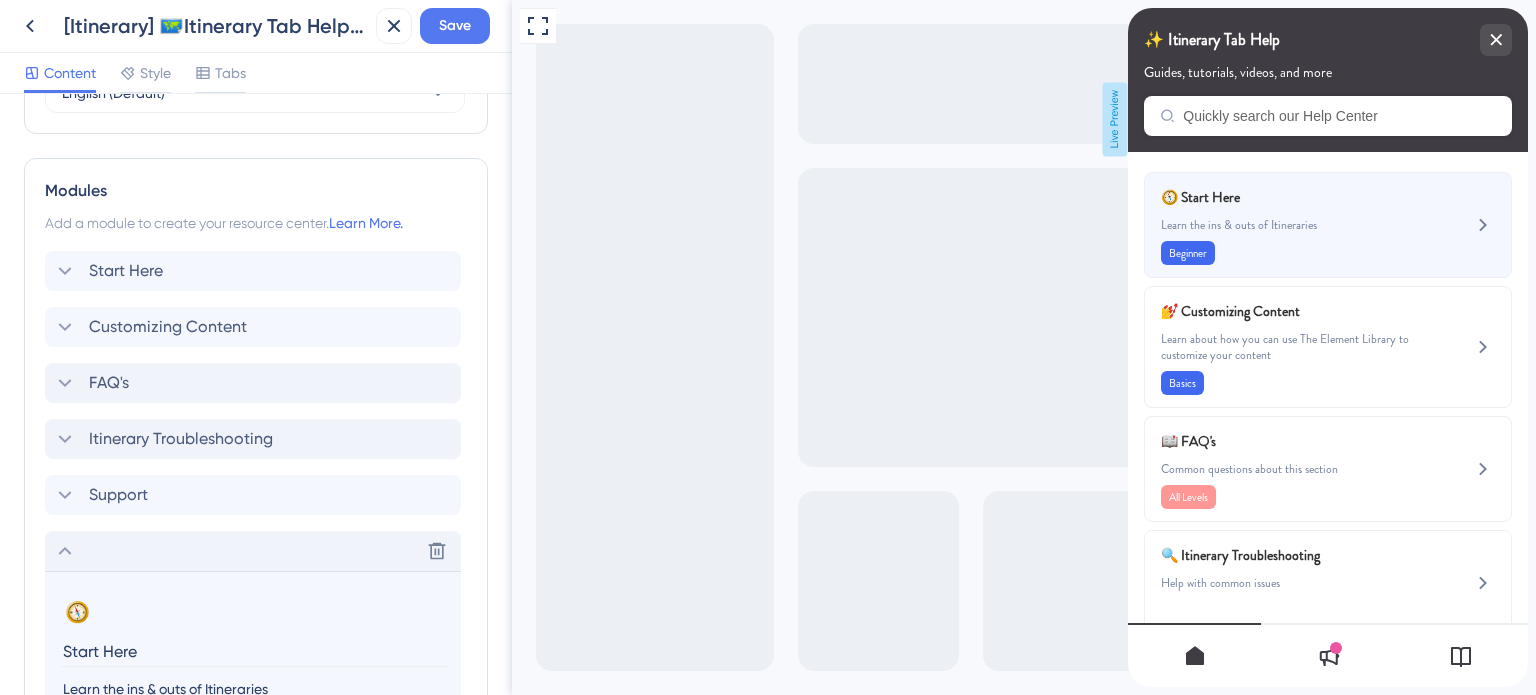 click on "🧭   Start Here Learn the ins & outs of Itineraries Beginner" at bounding box center [1294, 225] 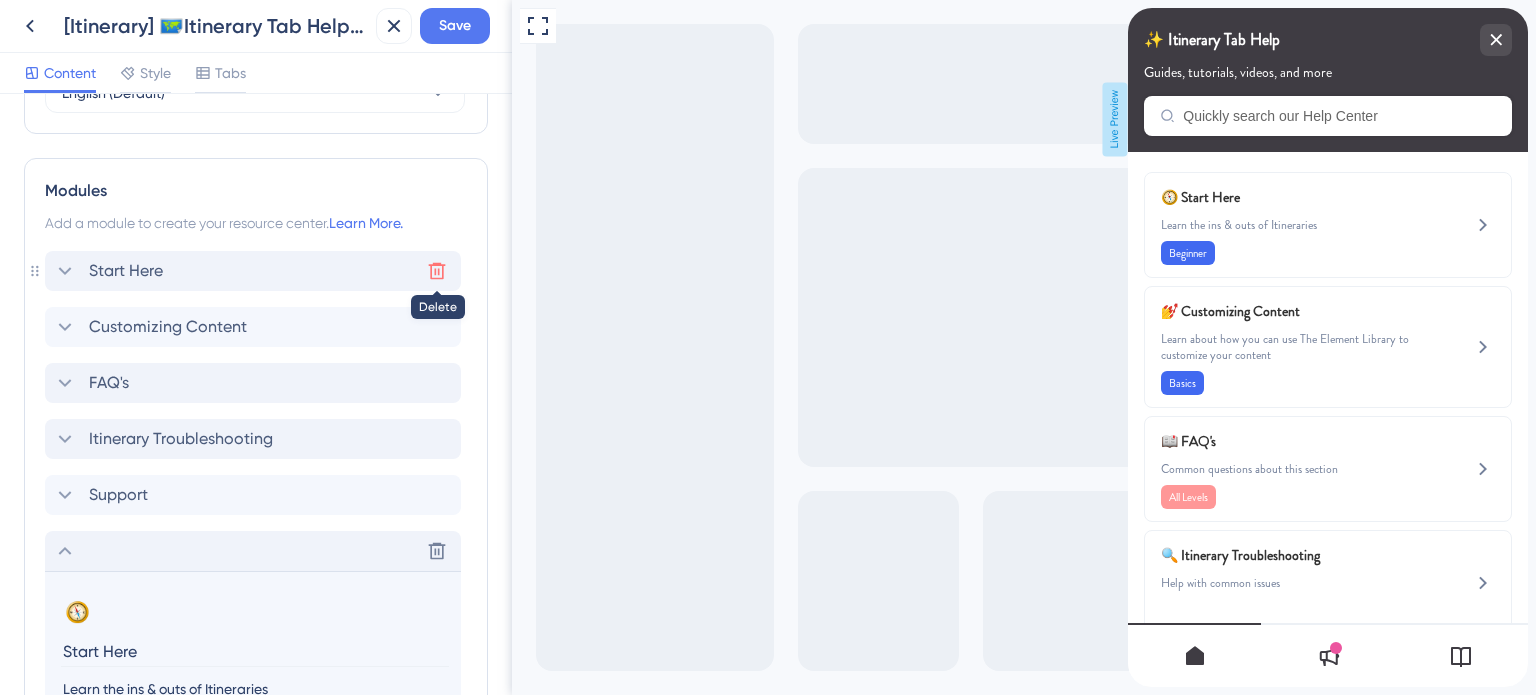 click 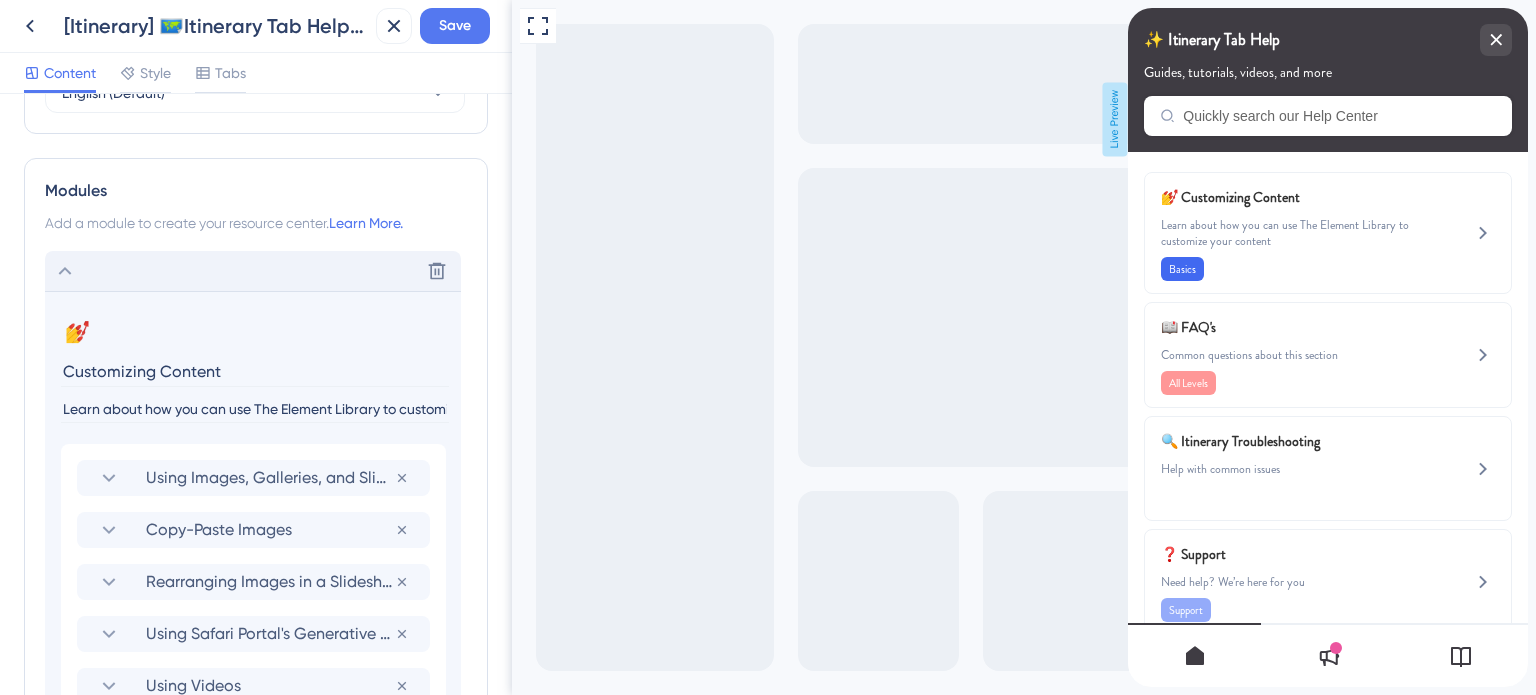 click 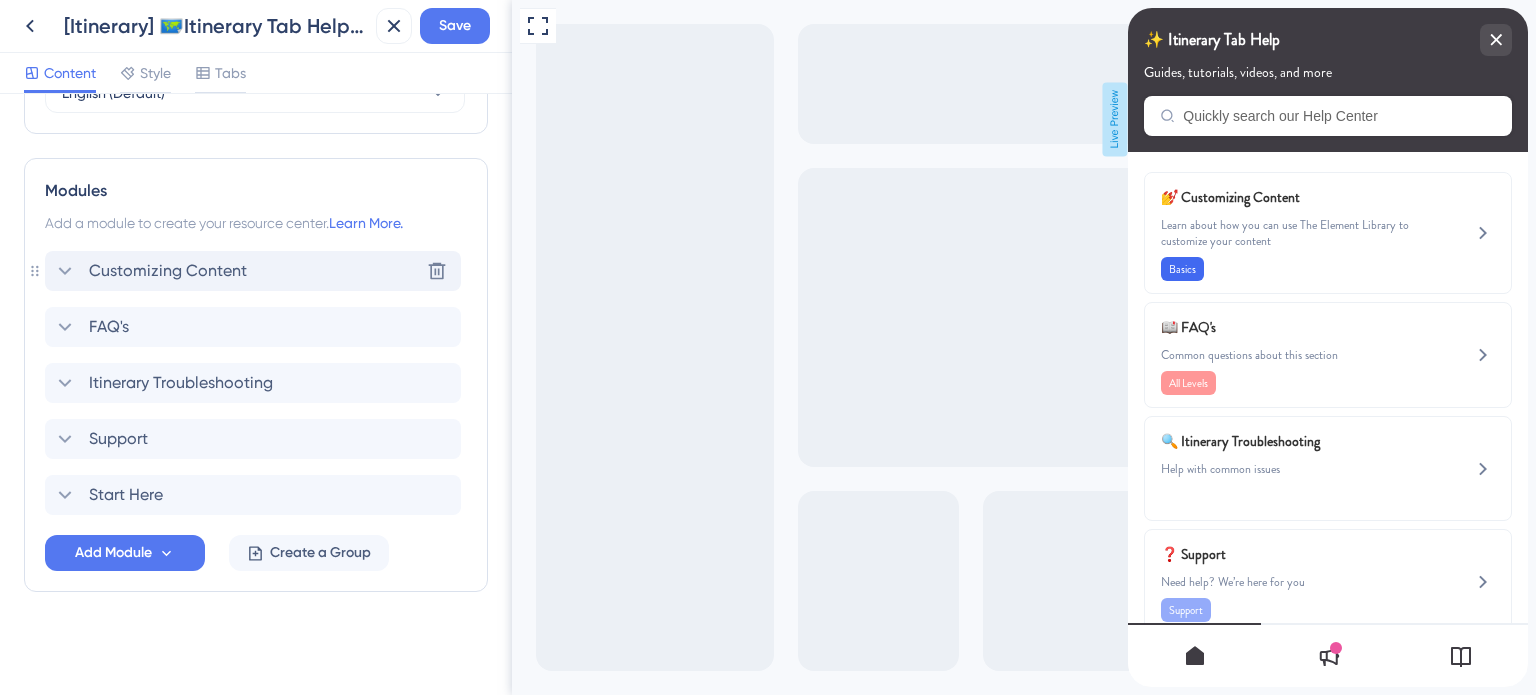 scroll, scrollTop: 863, scrollLeft: 0, axis: vertical 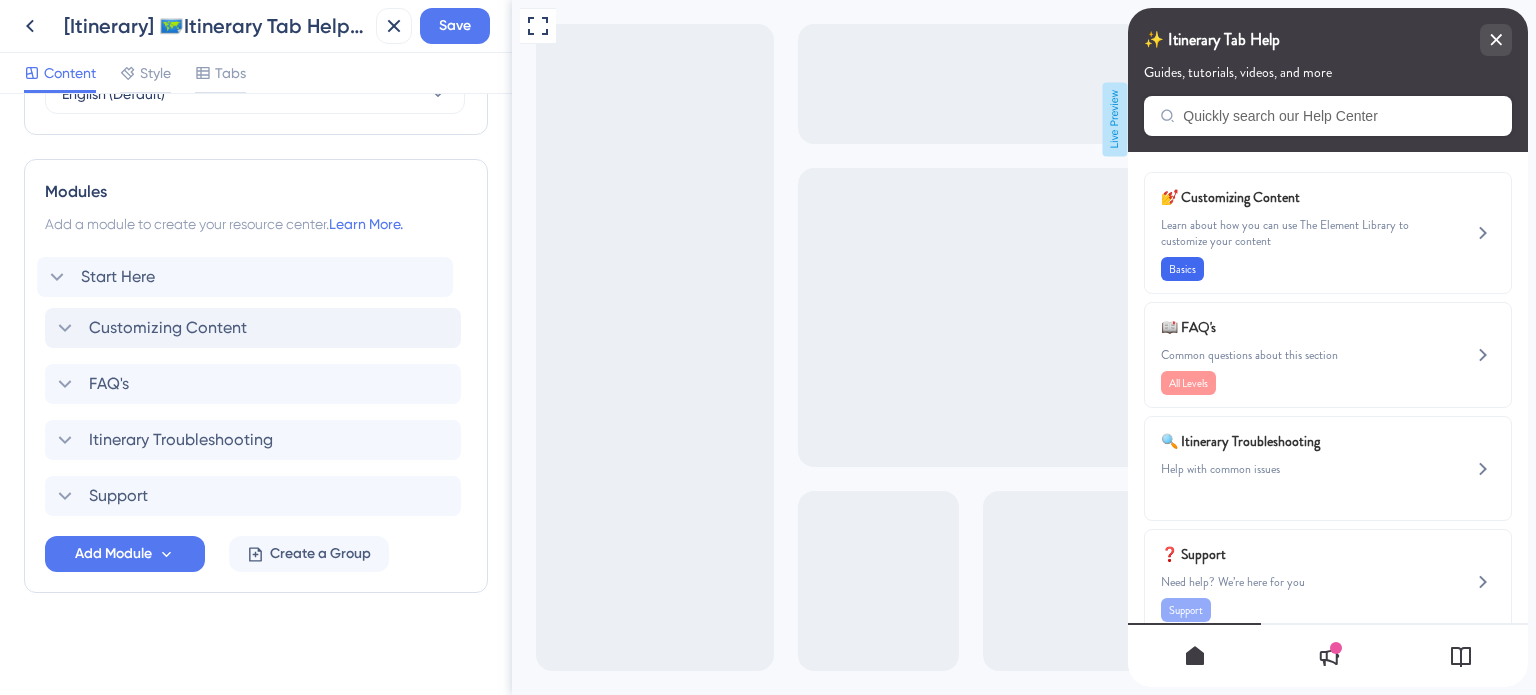 drag, startPoint x: 77, startPoint y: 497, endPoint x: 70, endPoint y: 269, distance: 228.10744 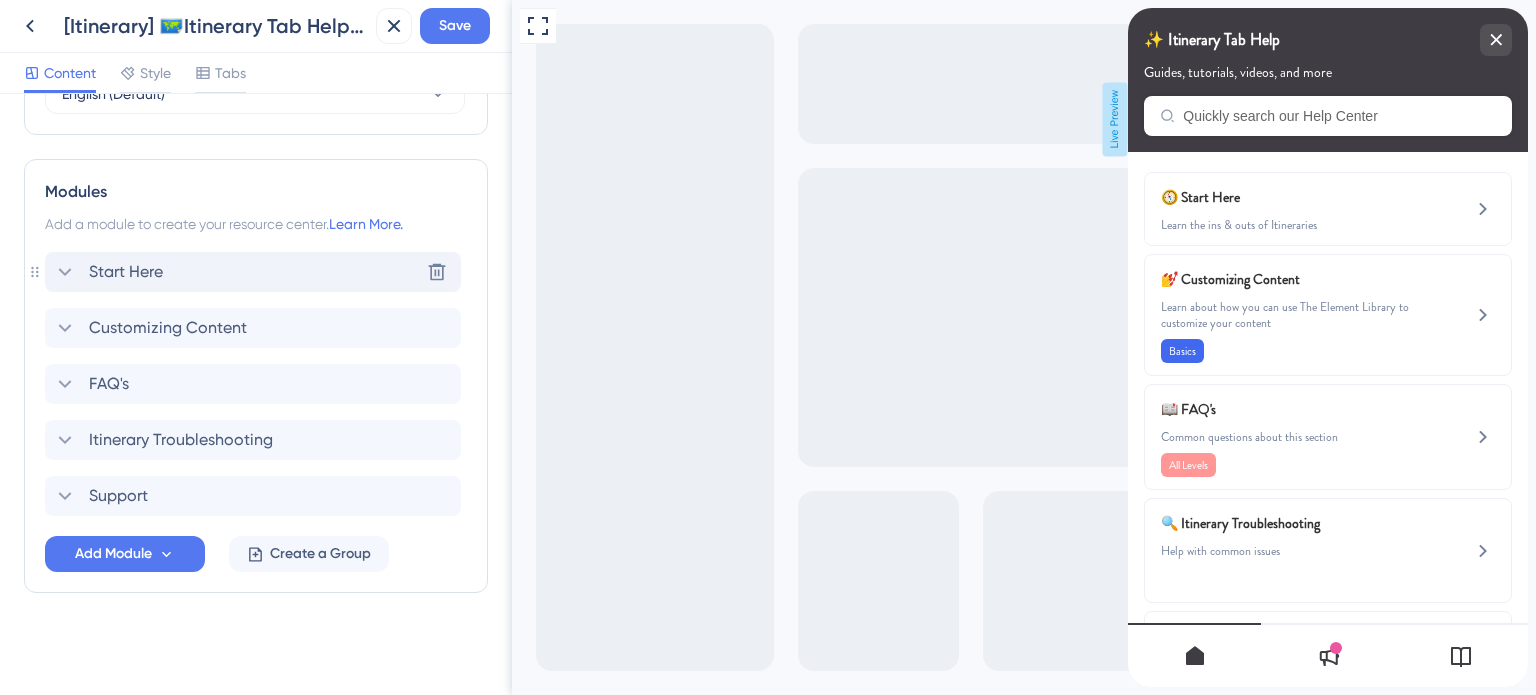click on "Start Here" at bounding box center (126, 272) 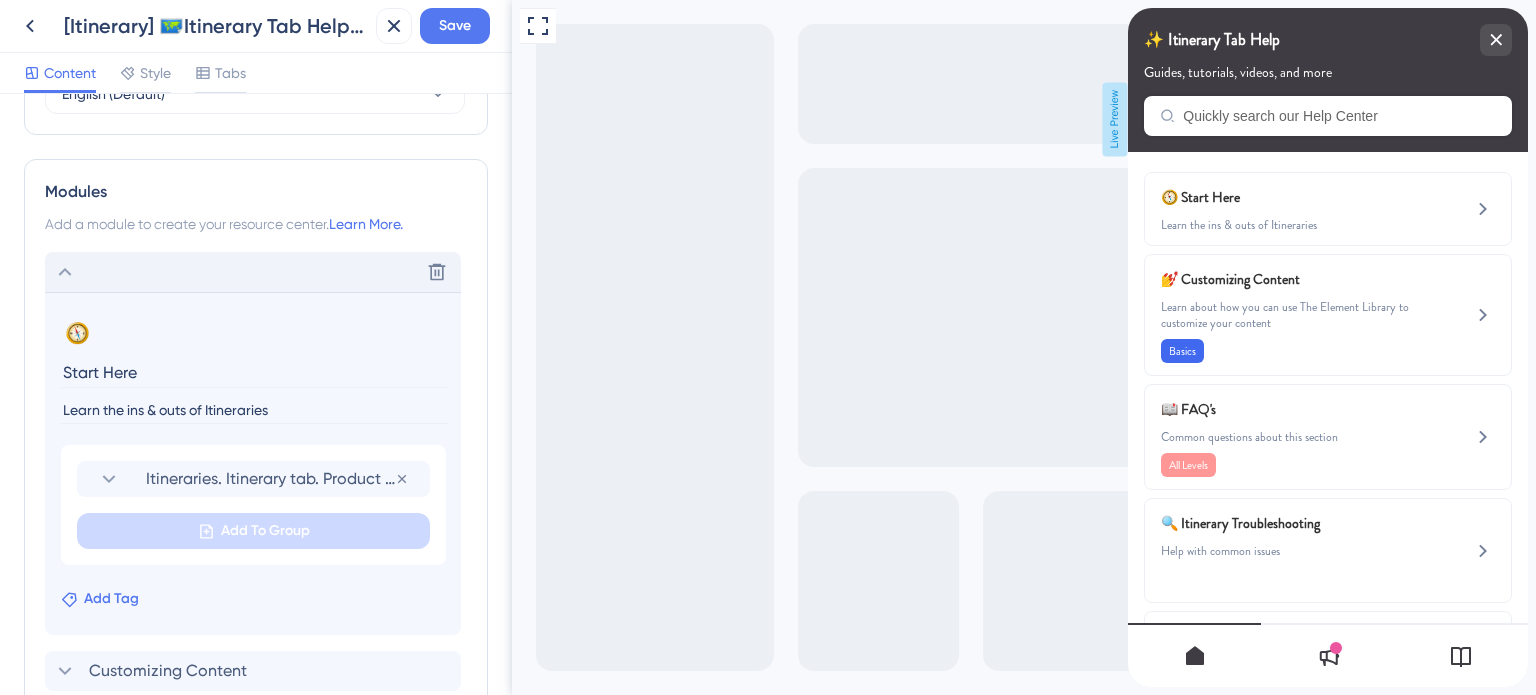 click on "Add Tag" at bounding box center (111, 599) 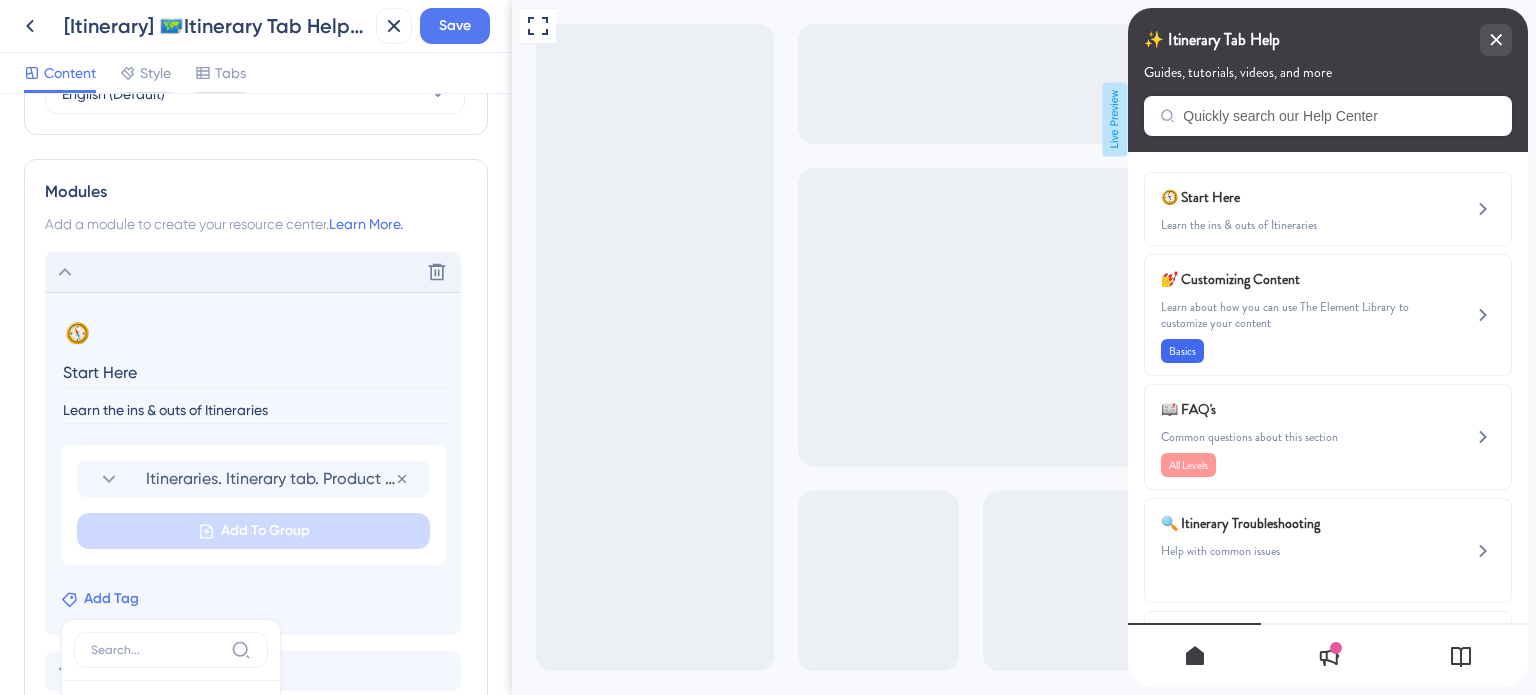 scroll, scrollTop: 1287, scrollLeft: 0, axis: vertical 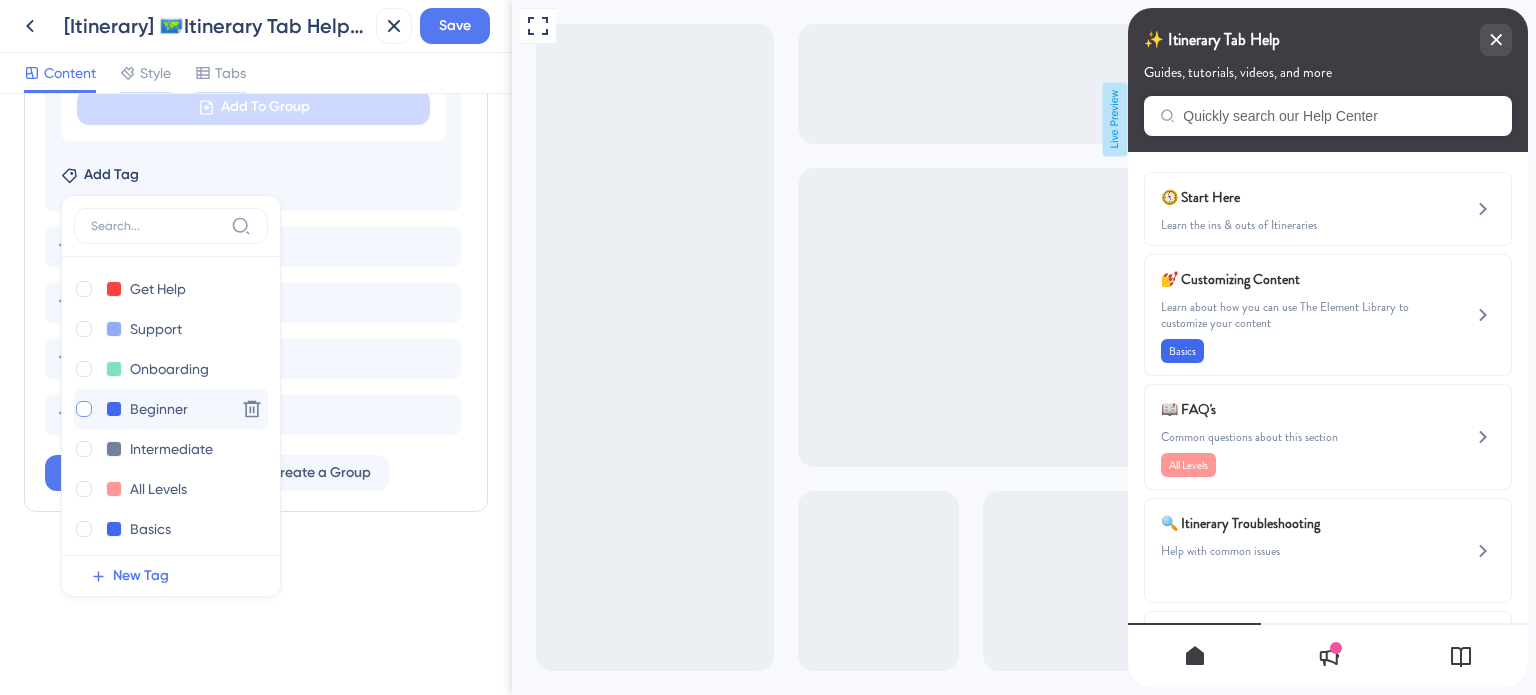 click at bounding box center (84, 409) 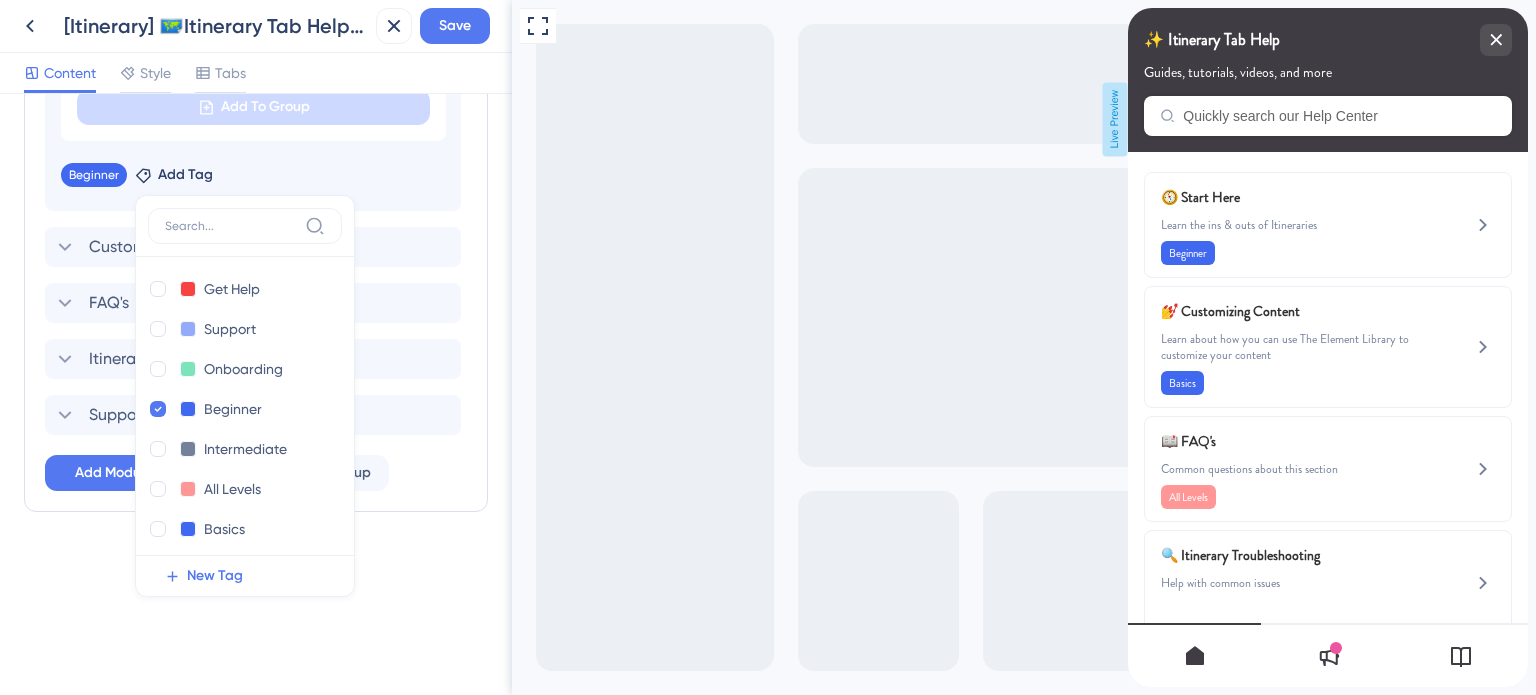click on "Resource Center Header Title ✨ Itinerary Tab Help 8 ✨ Itinerary Tab Help Subtitle Guides, tutorials, videos, and more 1 Search Function Search Bar Search Bar Placeholder Quickly search our Help Center No Search Result Message No matching results... Open in New Tab Message Open in a new tab 3 Bring search results from a Knowledge Base Connect with UserGuiding Domain https://safariportal.help.userguiding.com/api/search?kb_id=10302&lang_code=en Search Language English (Default) Modules Add a module to create your resource center.  Learn More. Delete 🧭 Change emoji Remove emoji Start Here Learn the ins & outs of Itineraries Itineraries. Itinerary tab. Product tour. Remove from group Add To Group Beginner Remove Add Tag Get Help Get Help Delete Support Support Delete Onboarding Onboarding Delete Beginner Beginner Delete Intermediate Intermediate Delete All Levels All Levels Delete Basics Basics Delete What's New What's New Delete Branding Branding Delete Troubleshoot Troubleshoot Delete Making Changes Dates" at bounding box center [256, 394] 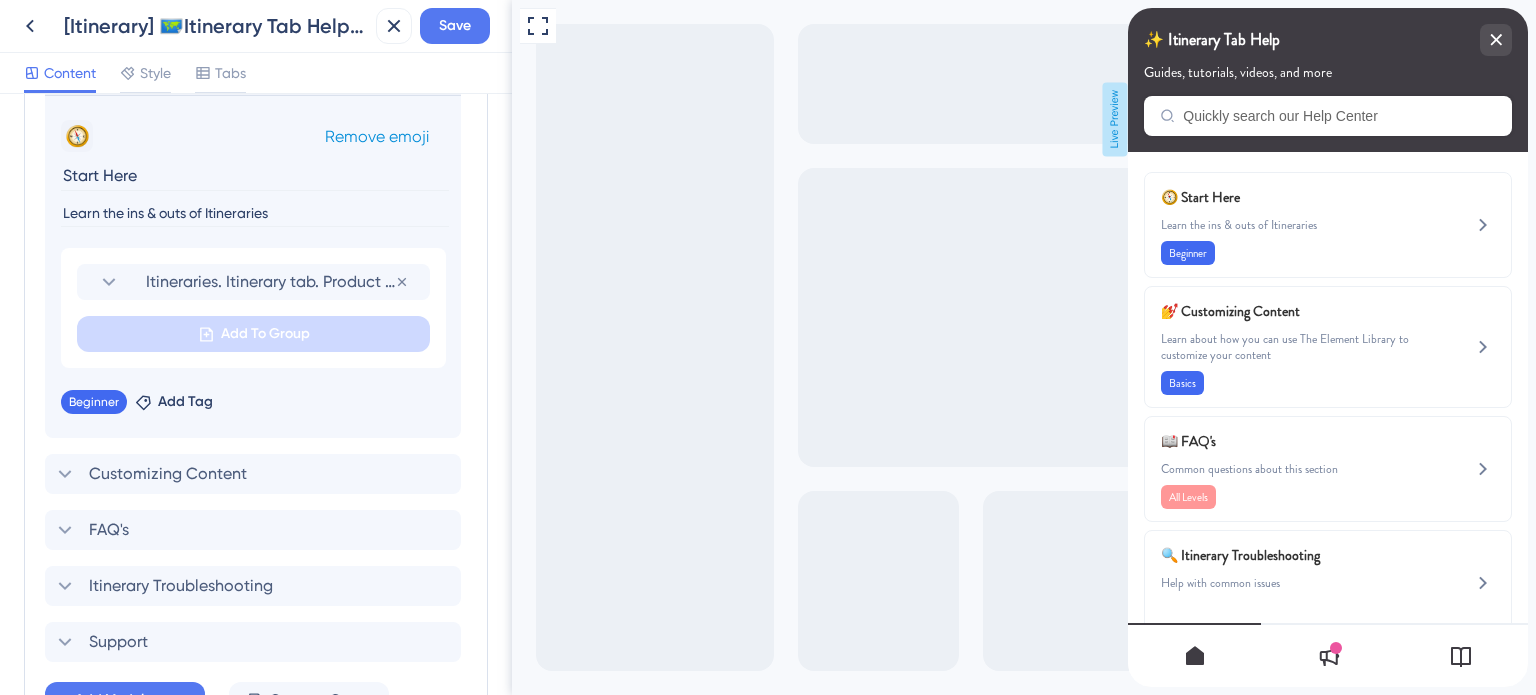 scroll, scrollTop: 806, scrollLeft: 0, axis: vertical 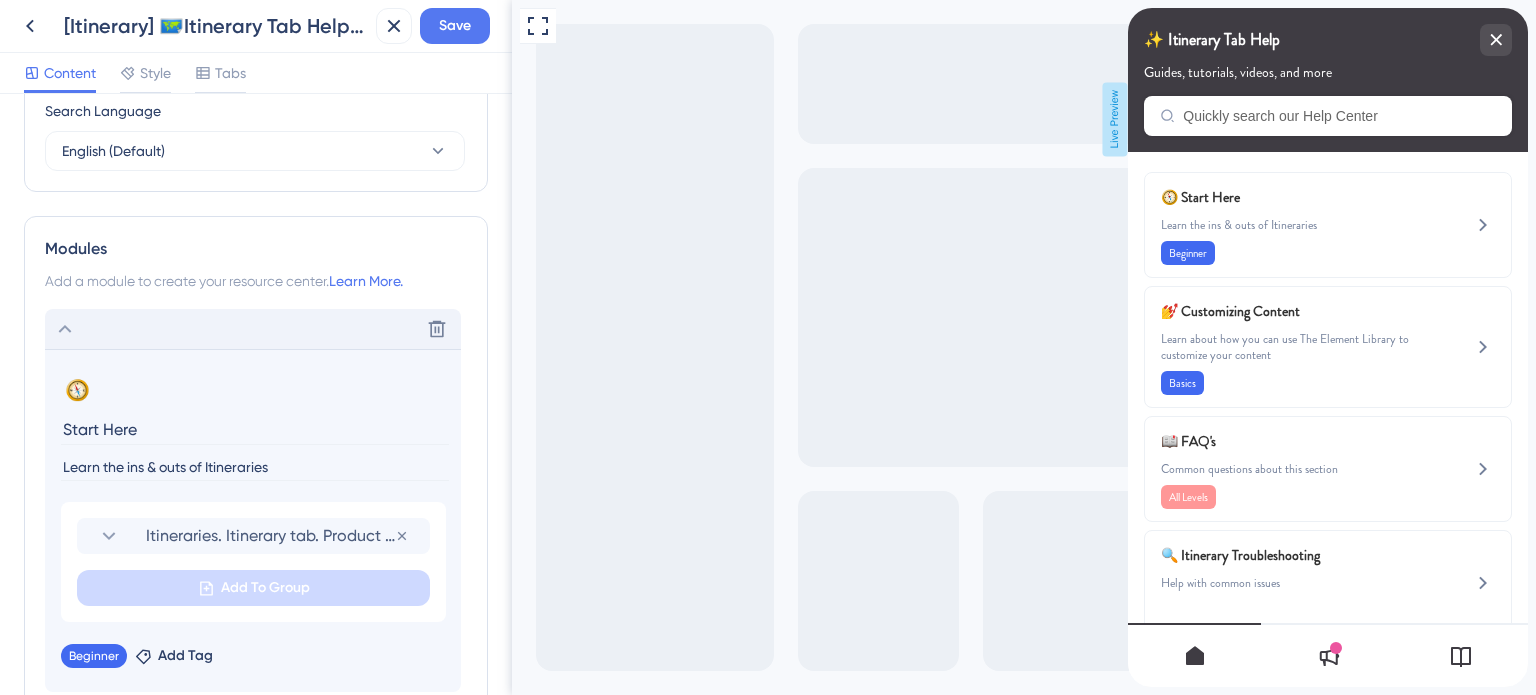 click 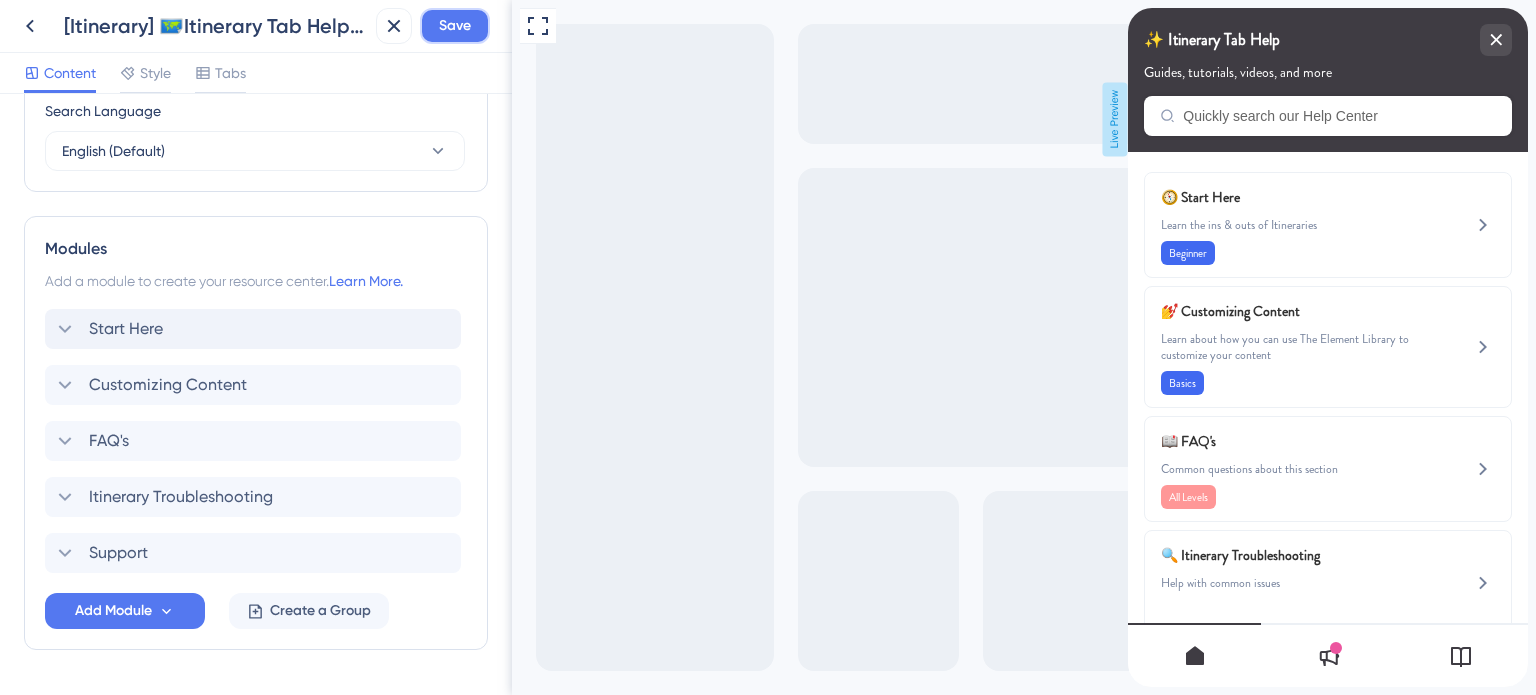 click on "Save" at bounding box center [455, 26] 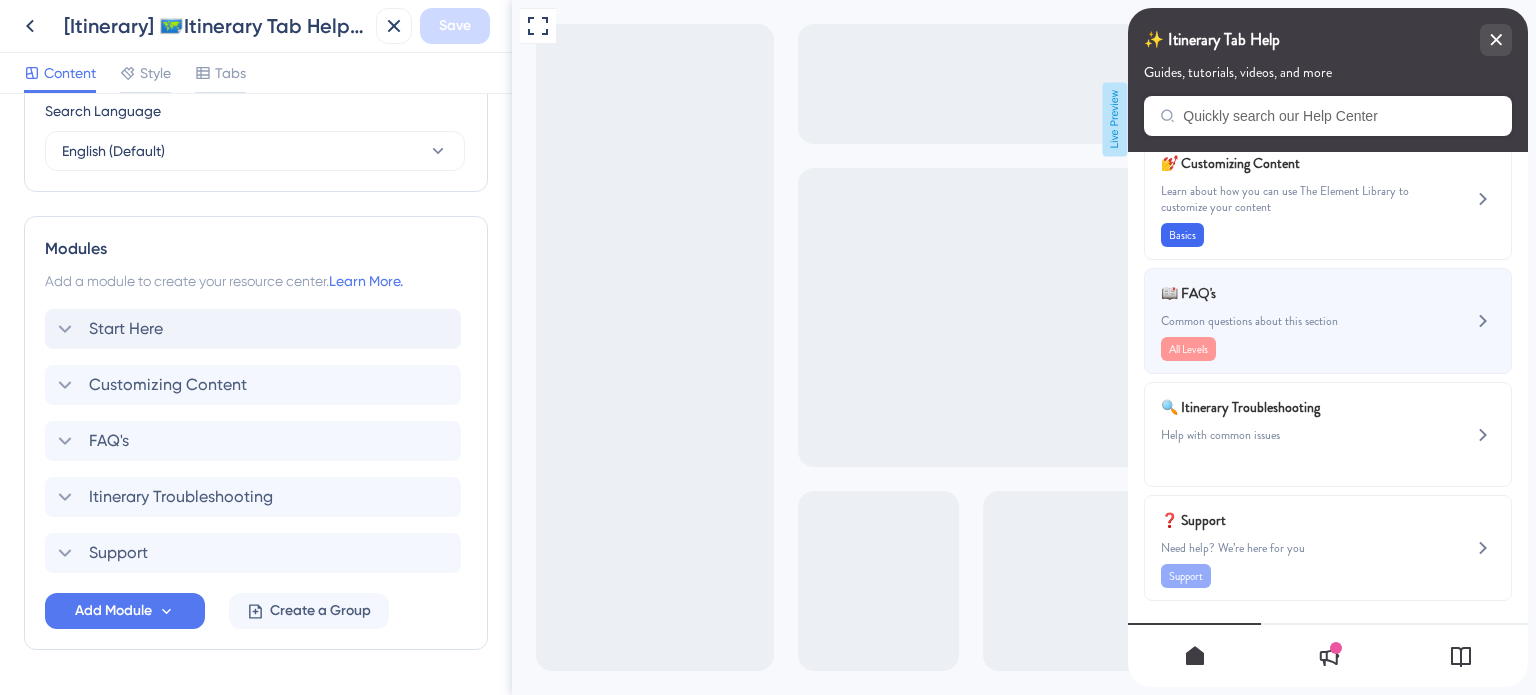 scroll, scrollTop: 0, scrollLeft: 0, axis: both 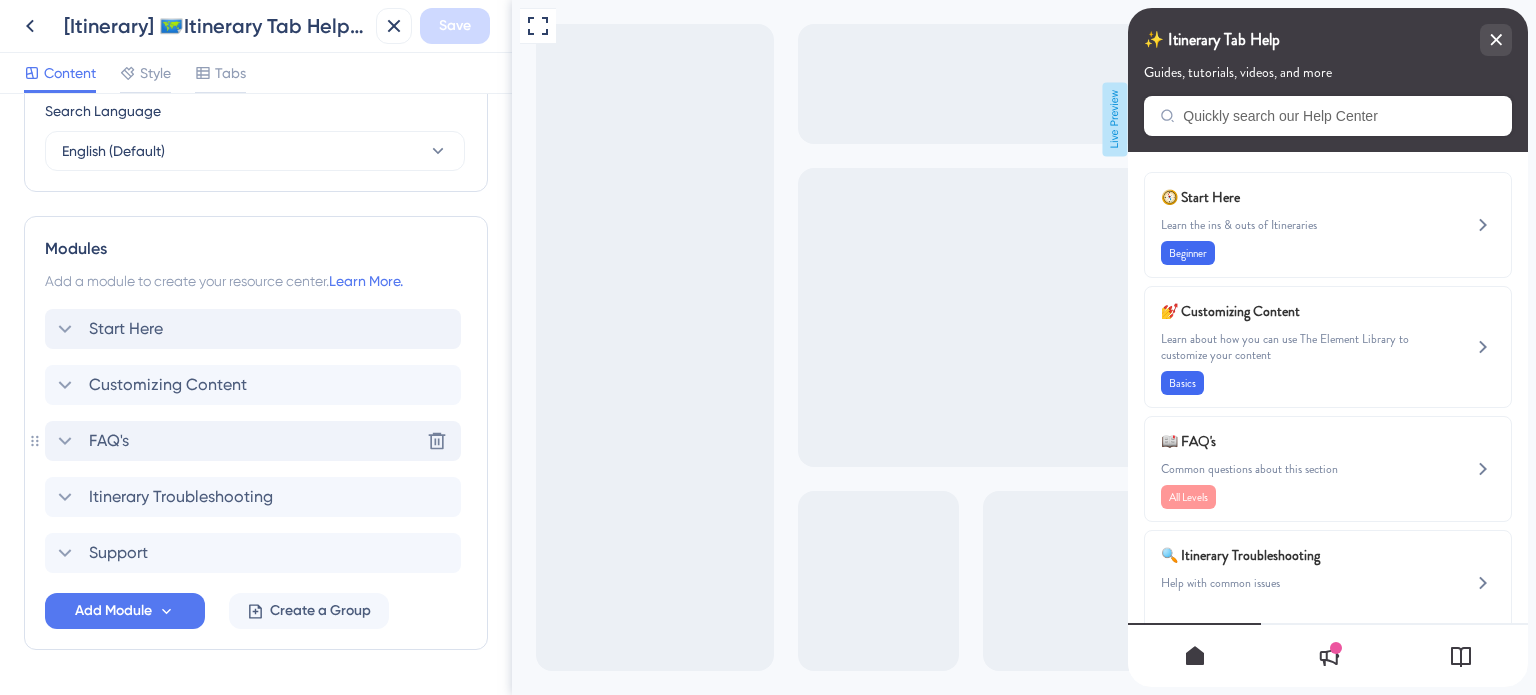 click on "FAQ's" at bounding box center [109, 441] 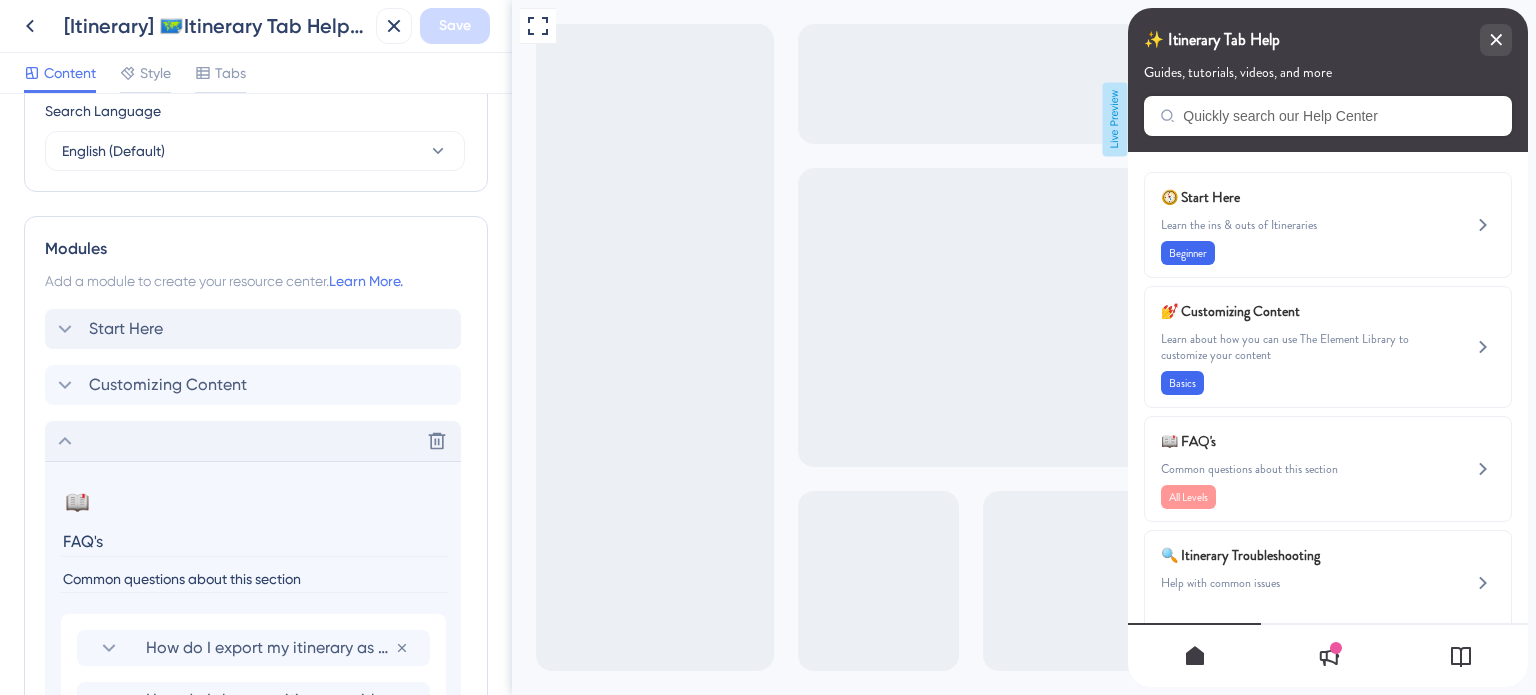 drag, startPoint x: 328, startPoint y: 583, endPoint x: 51, endPoint y: 572, distance: 277.21832 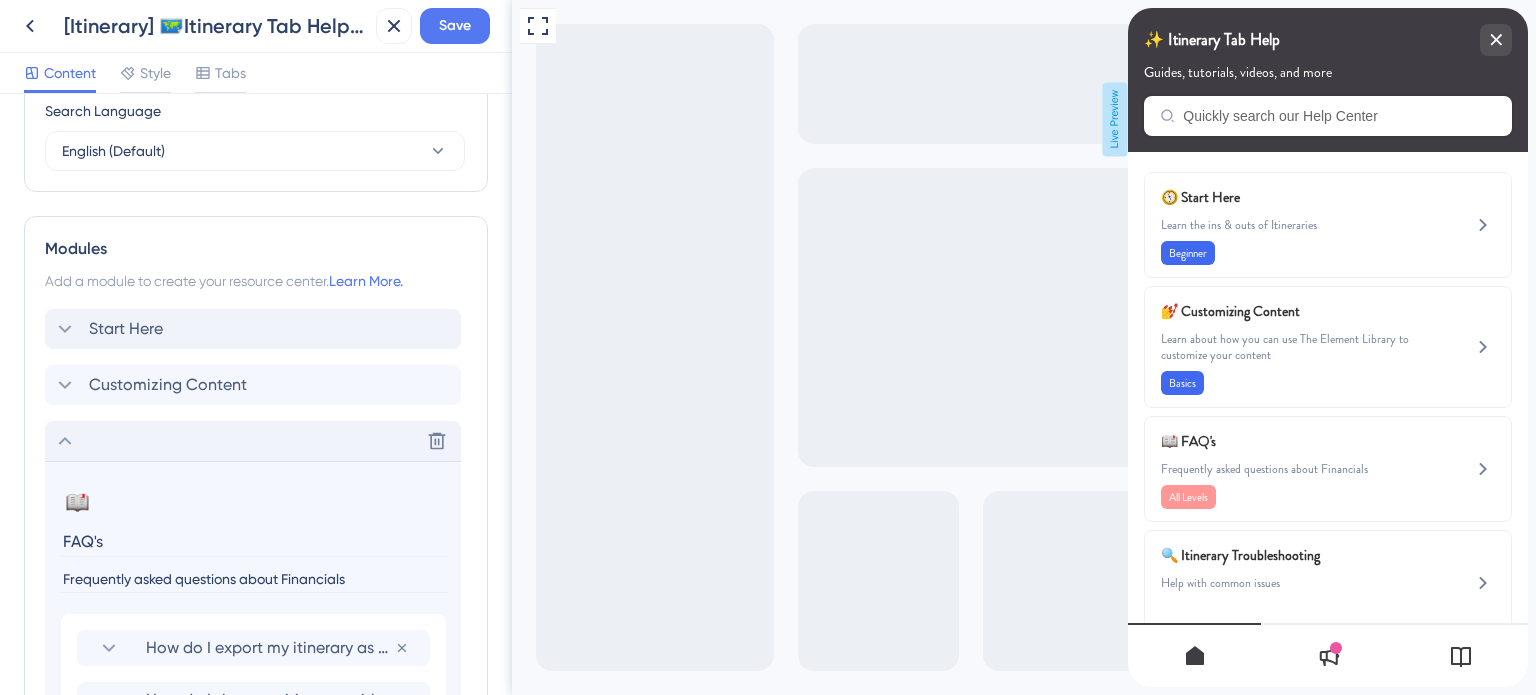 click on "Frequently asked questions about Financials" at bounding box center (255, 579) 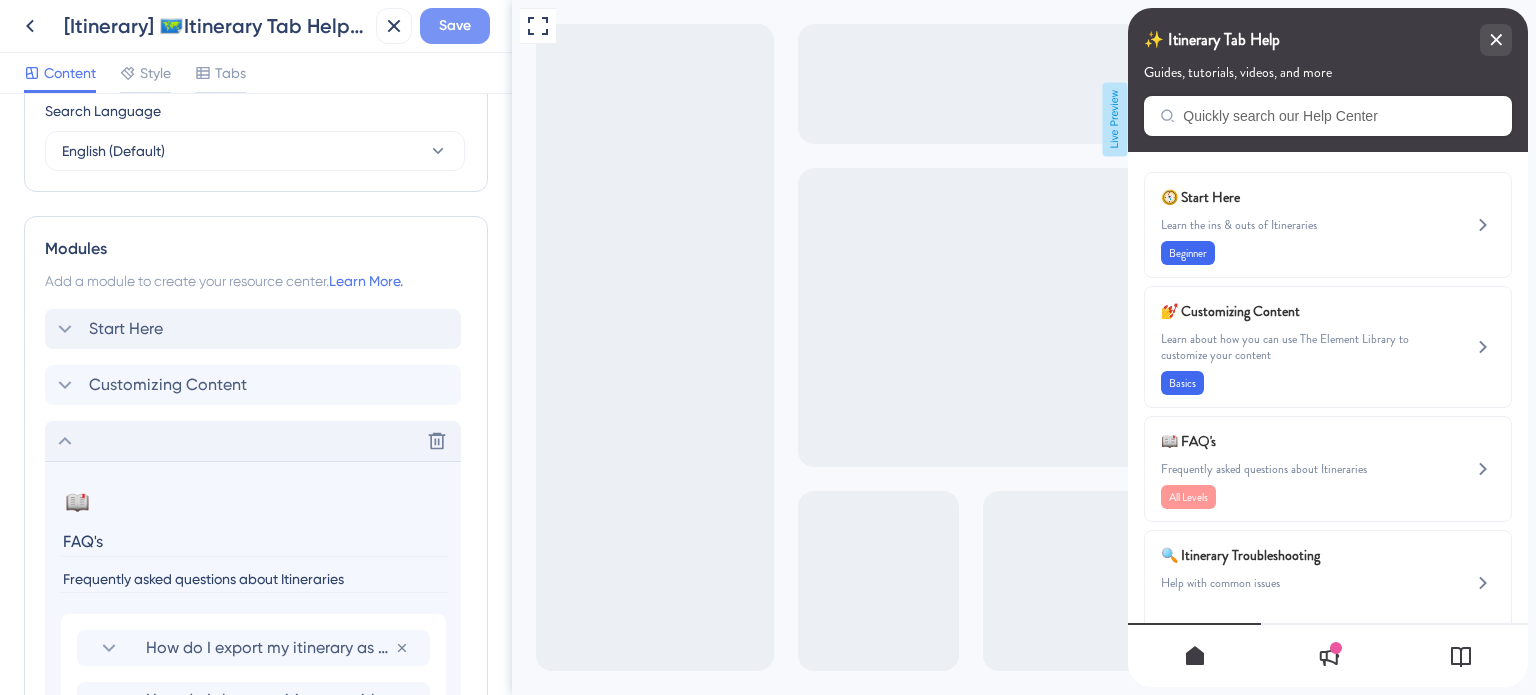 type on "Frequently asked questions about Itineraries" 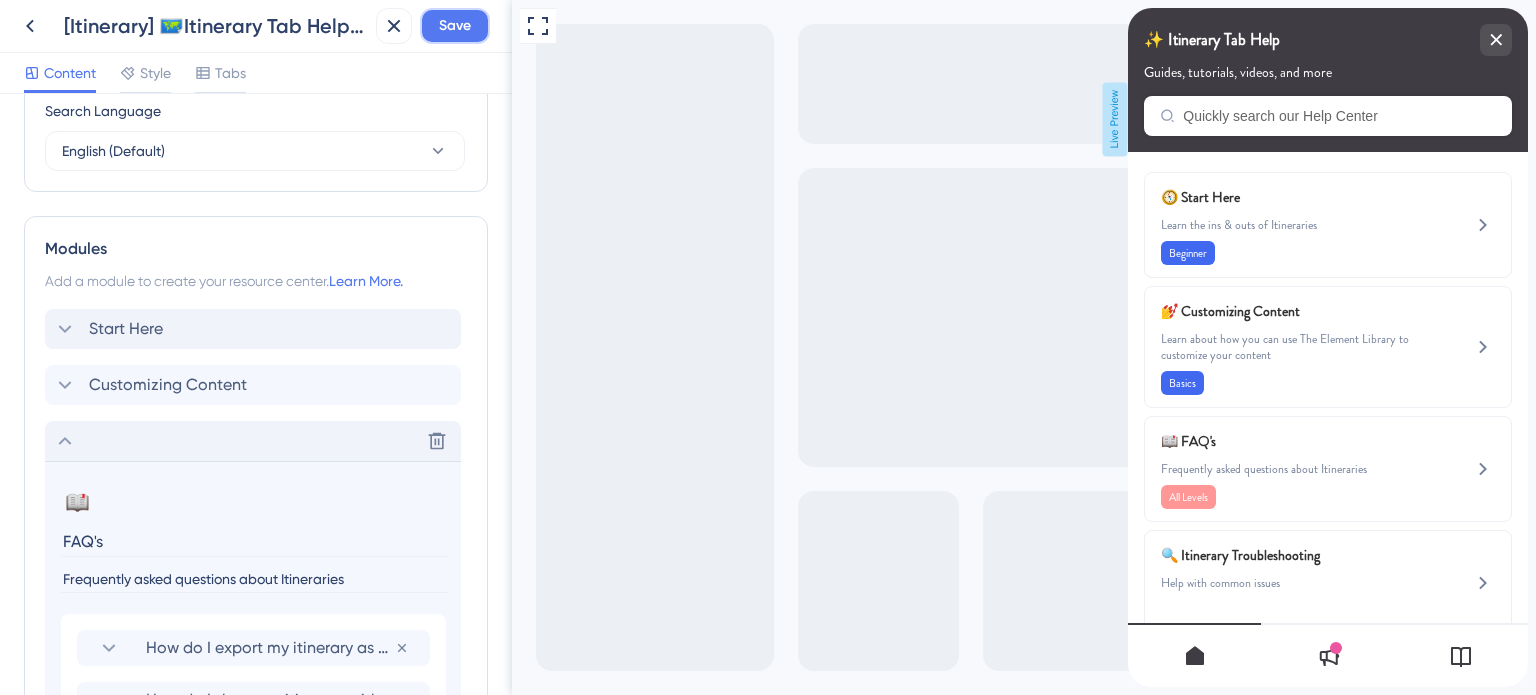 click on "Save" at bounding box center (455, 26) 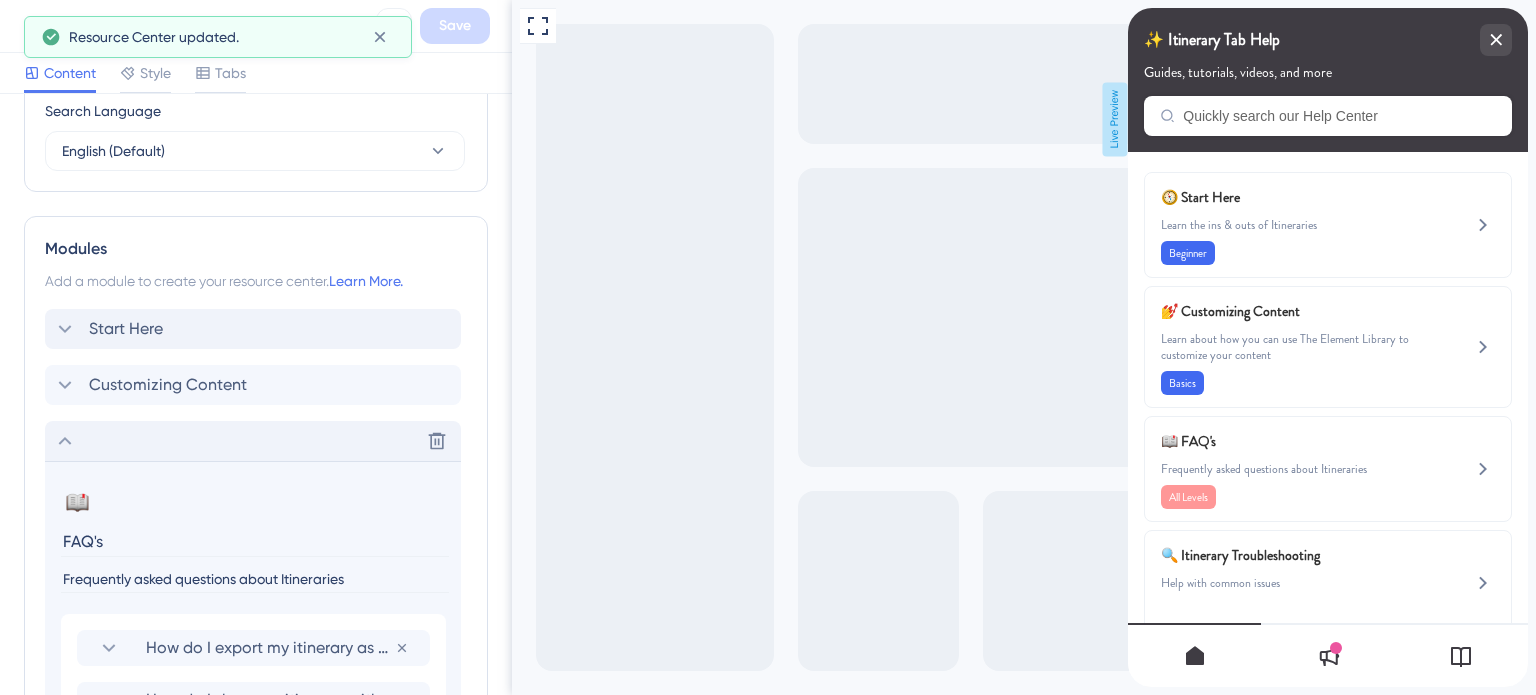 click 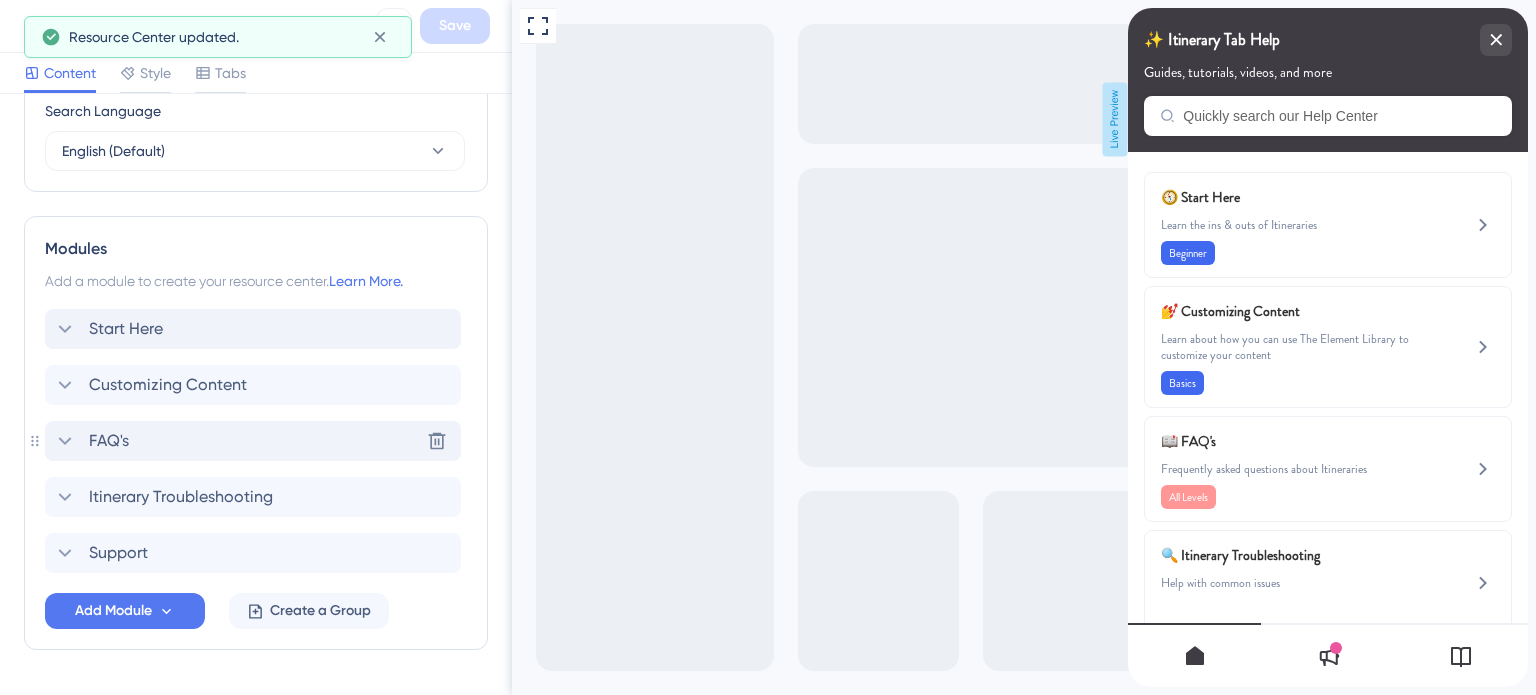 click on "FAQ's" at bounding box center (109, 441) 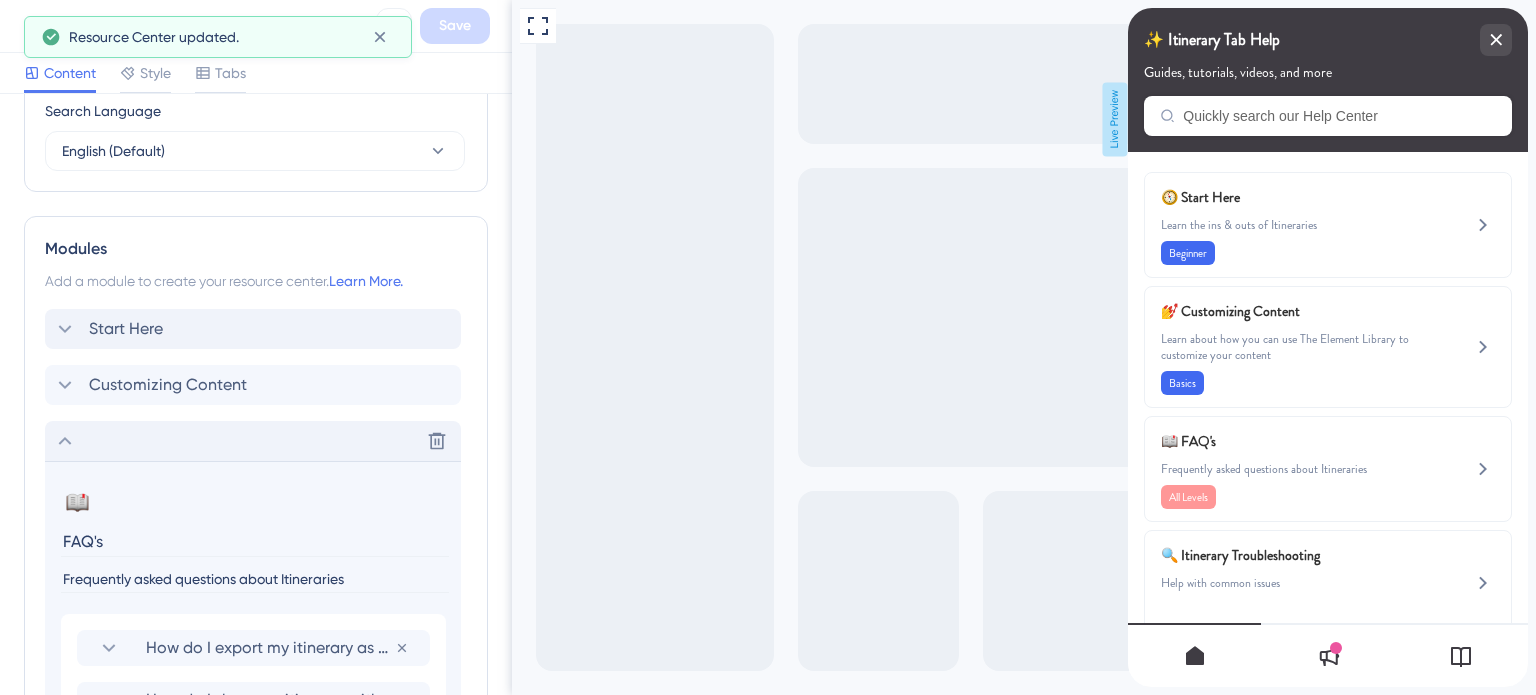 click on "FAQ's" at bounding box center (255, 541) 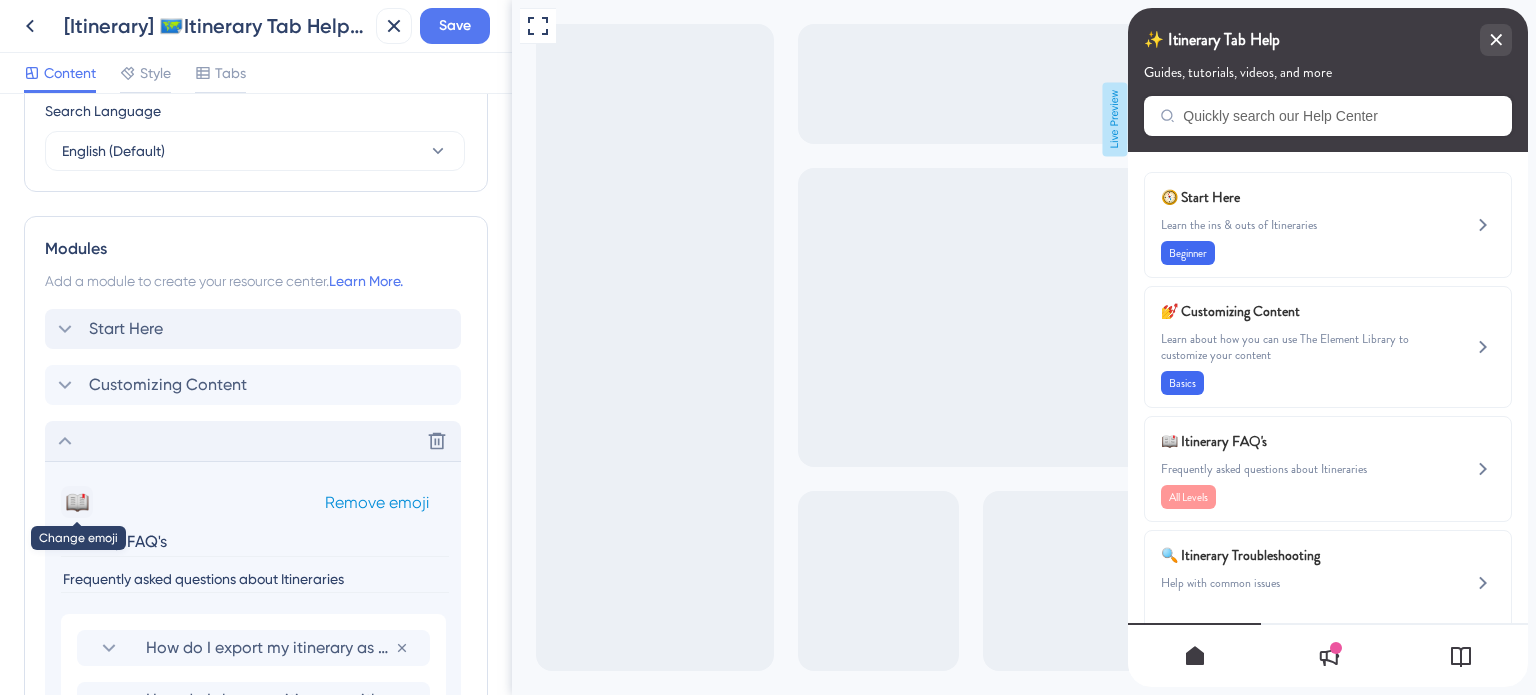 type on "Itinerary FAQ's" 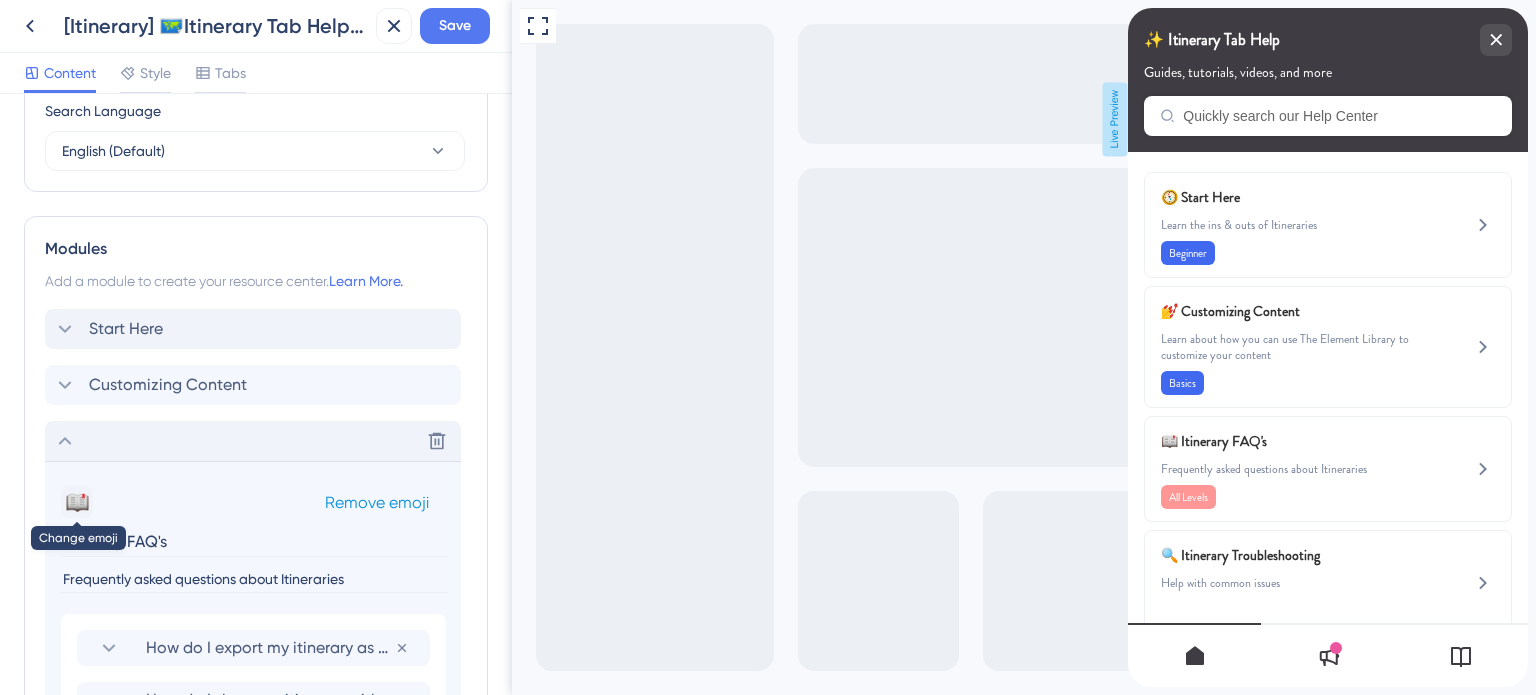 click on "📖" at bounding box center (77, 502) 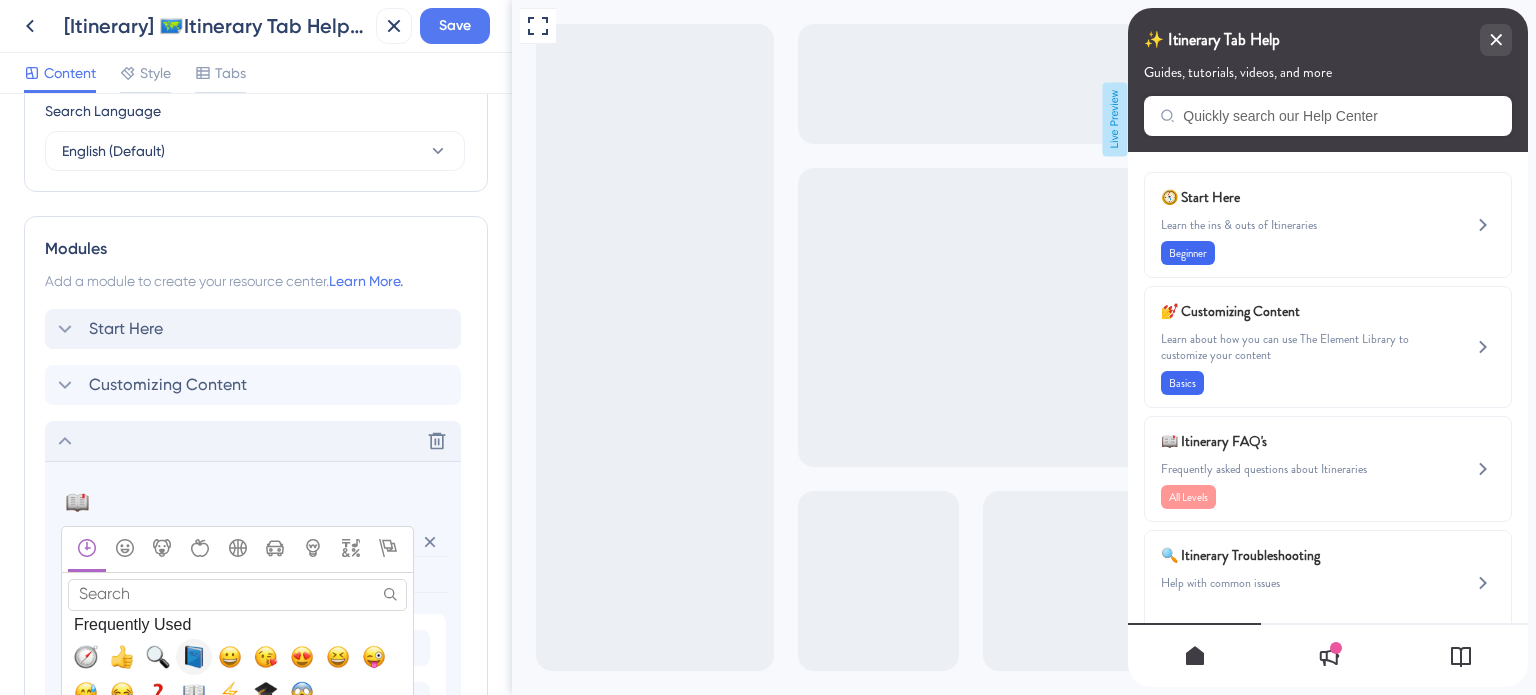 click at bounding box center [194, 657] 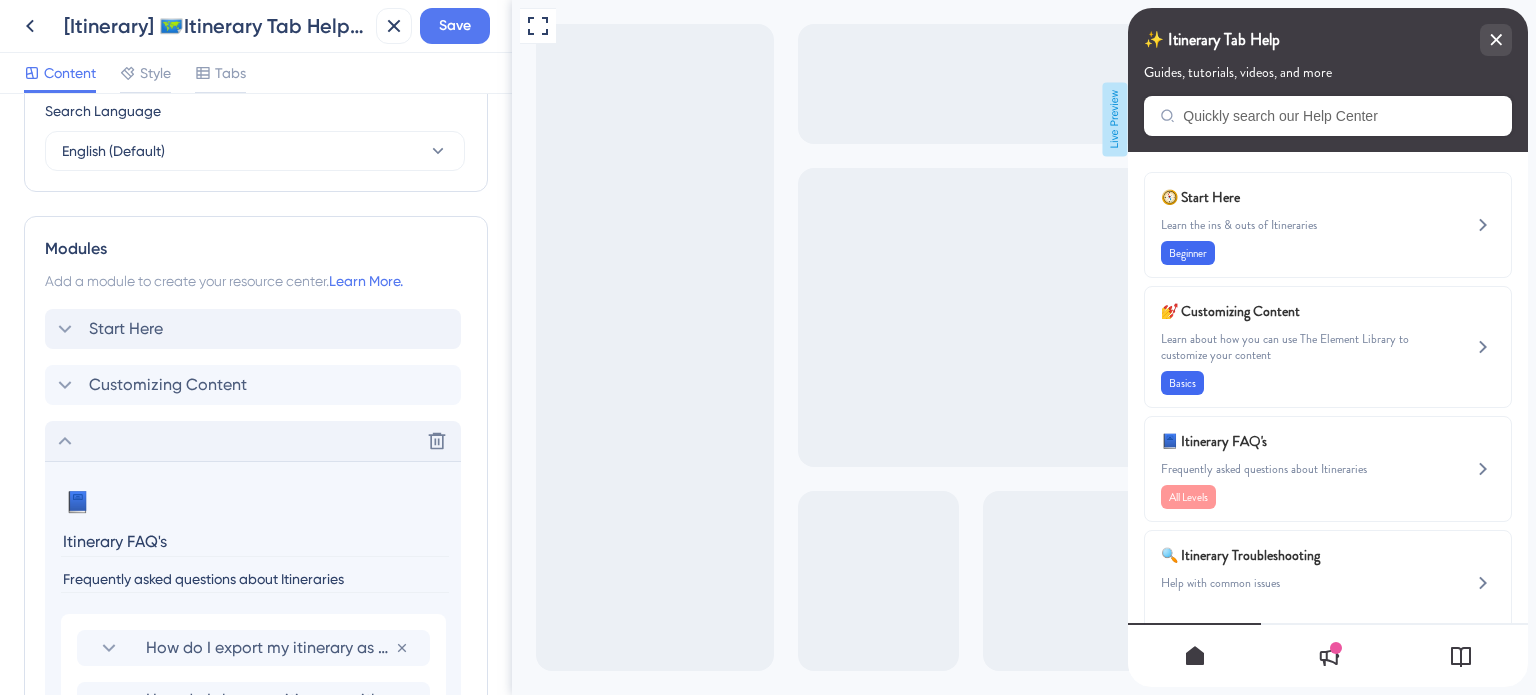 click 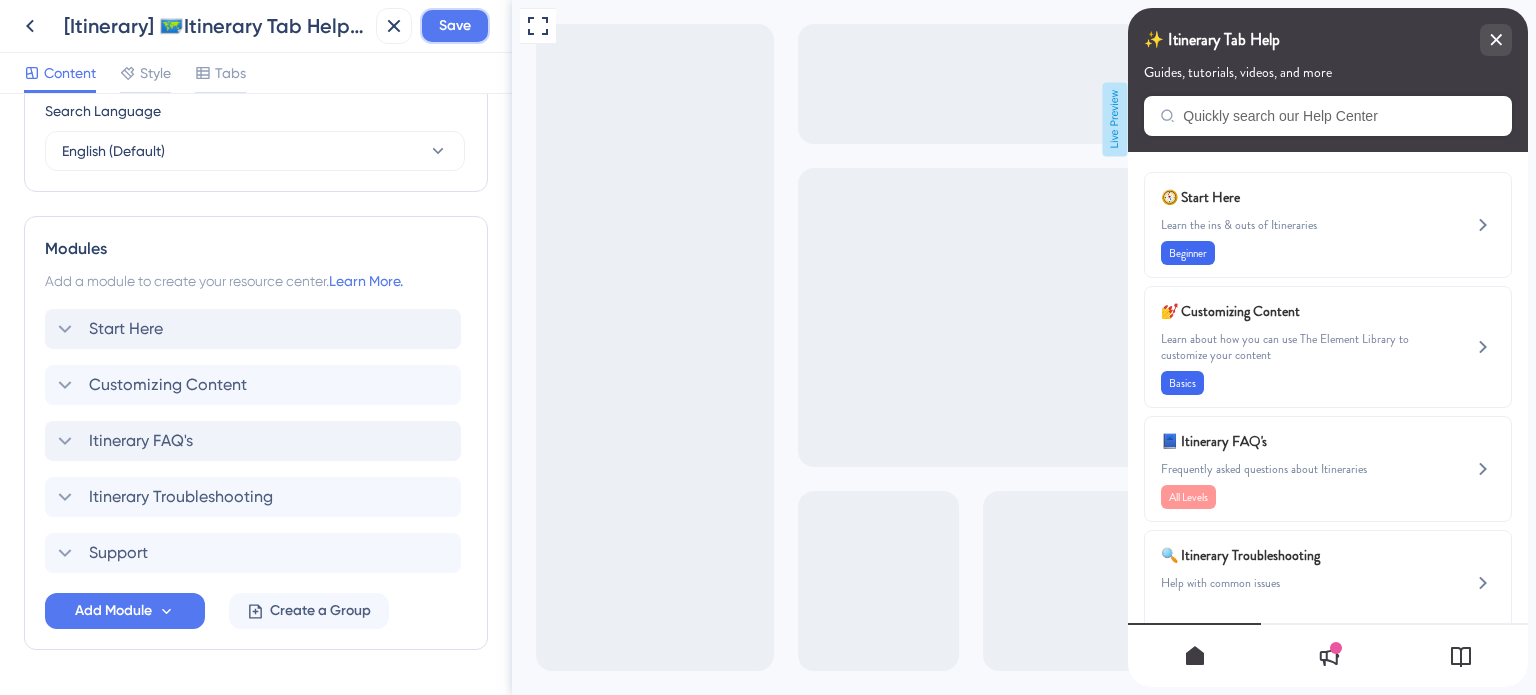 click on "Save" at bounding box center [455, 26] 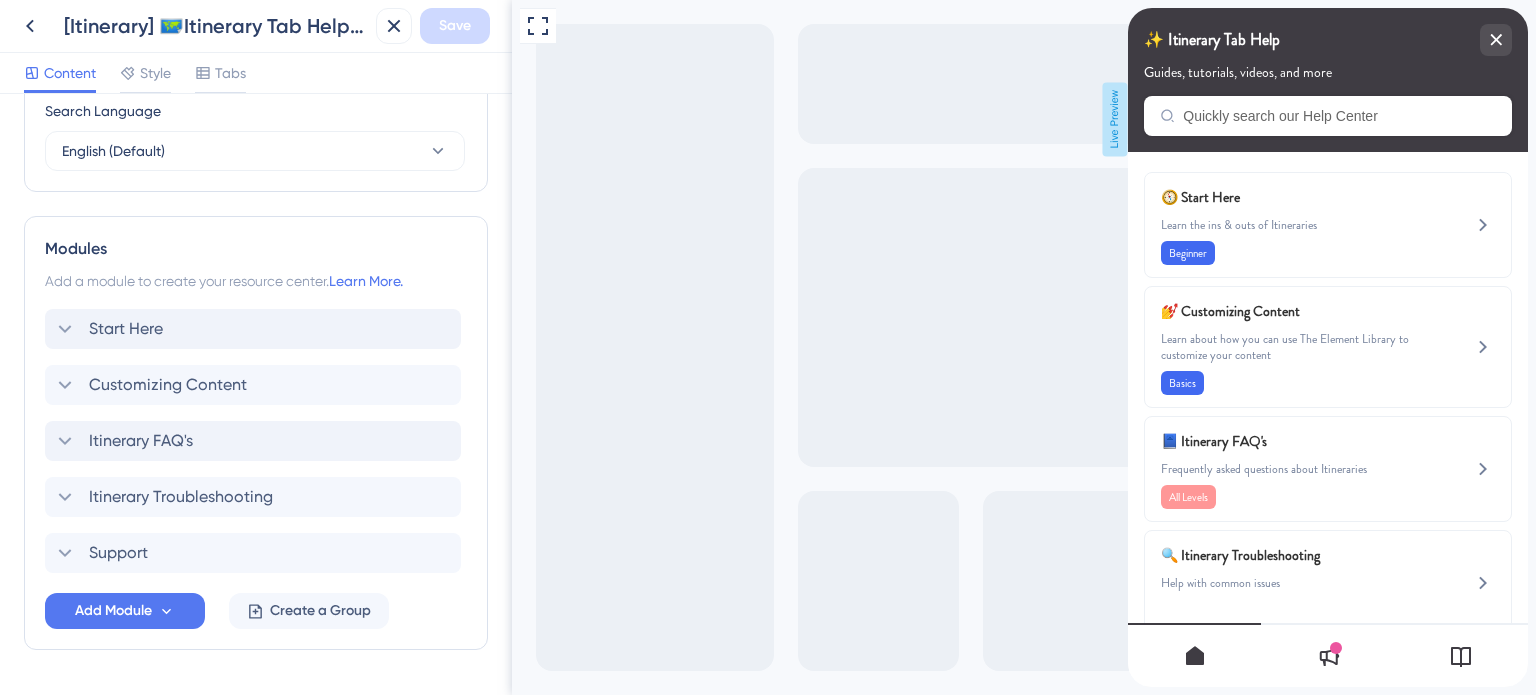 click on "[Itinerary] 🗺️Itinerary Tab Help Widget" at bounding box center (216, 26) 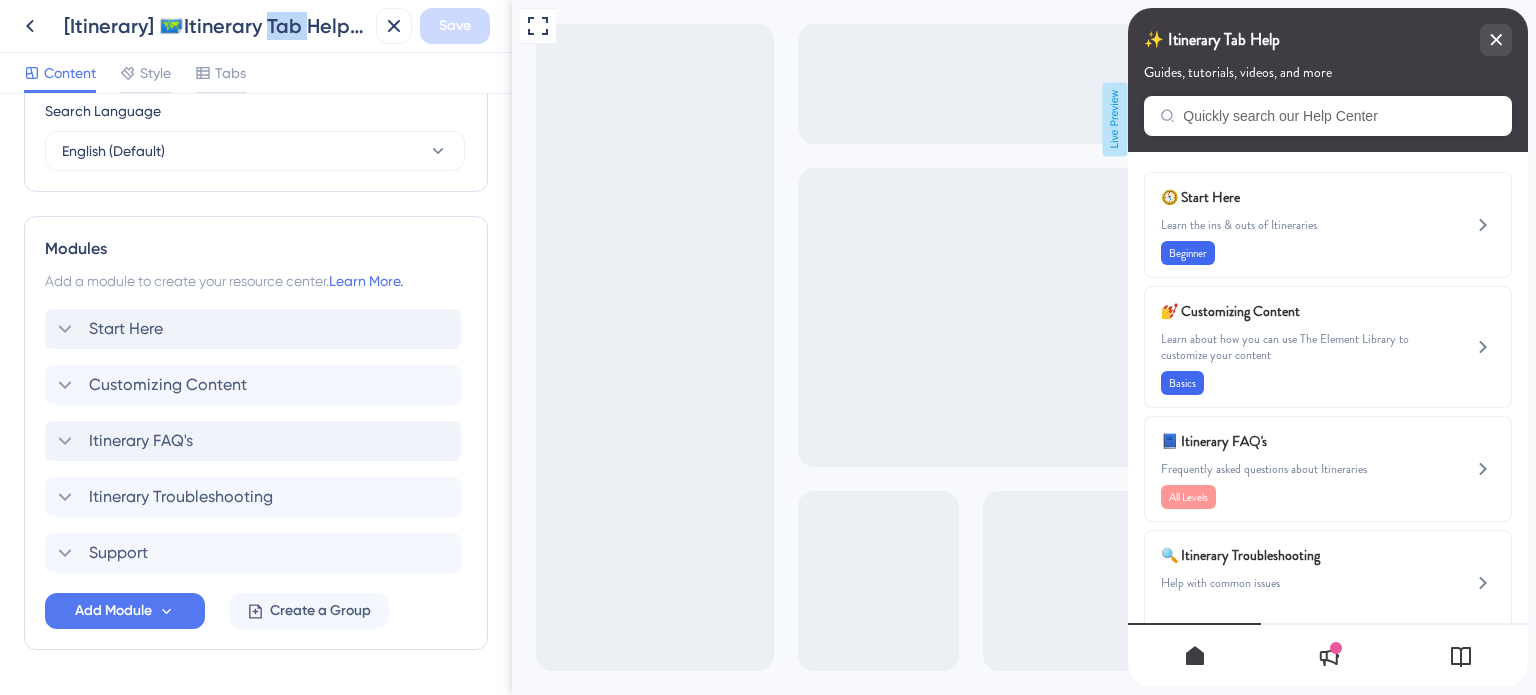click on "[Itinerary] 🗺️Itinerary Tab Help Widget" at bounding box center [216, 26] 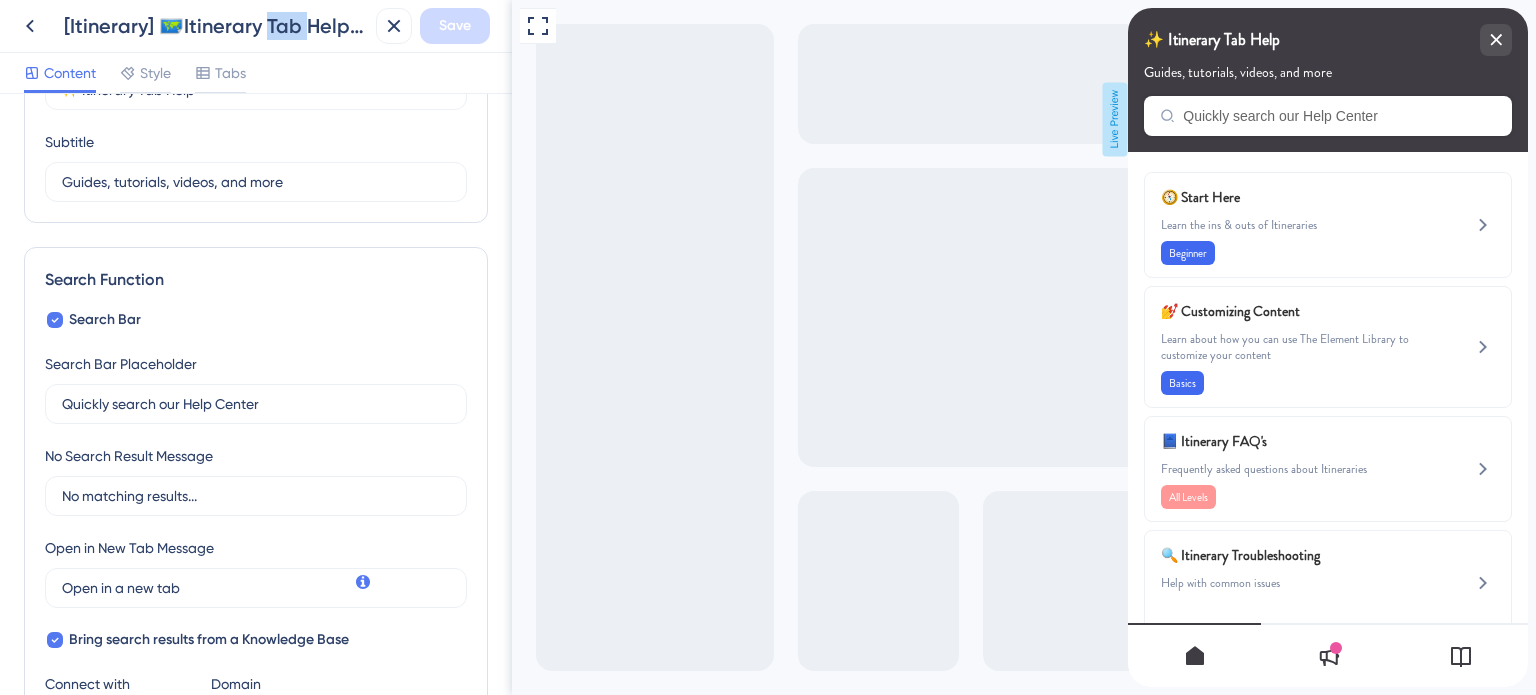 scroll, scrollTop: 106, scrollLeft: 0, axis: vertical 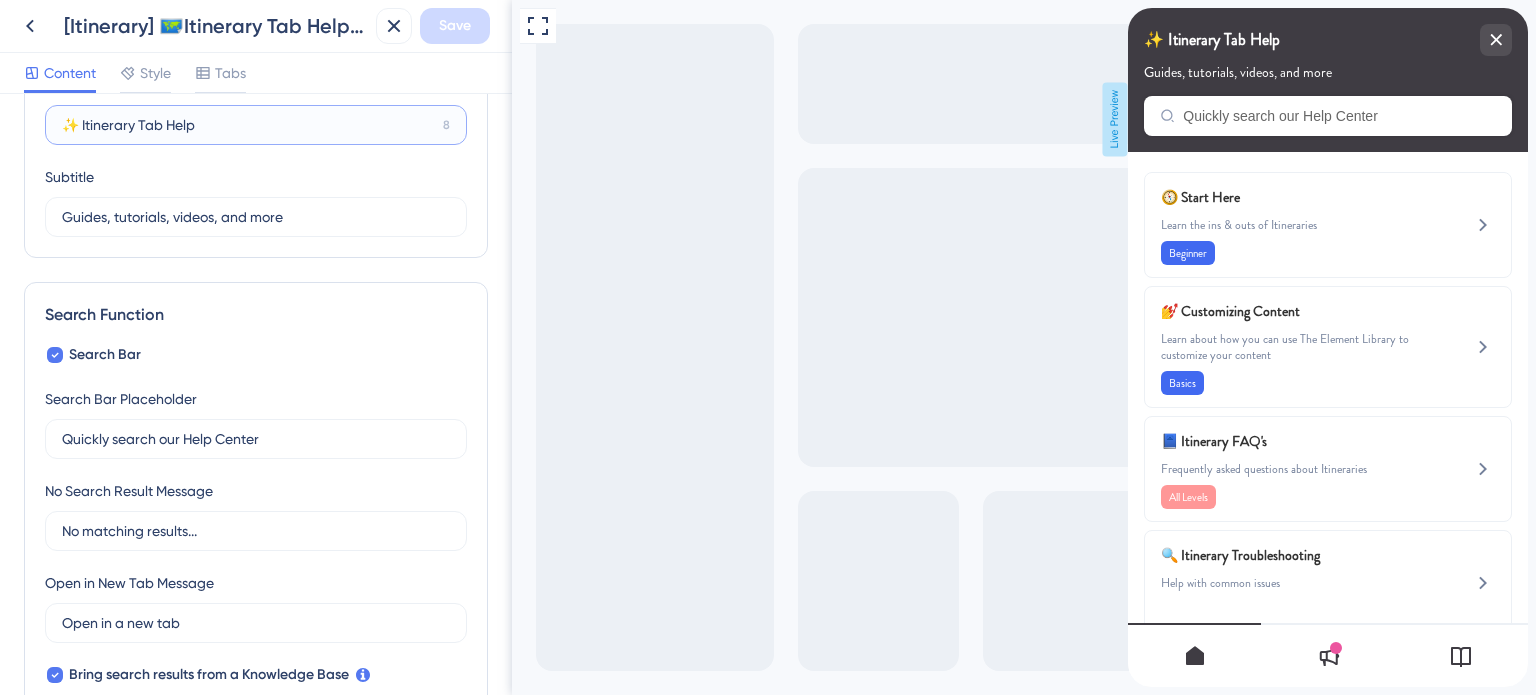 click on "✨ Itinerary Tab Help" at bounding box center [248, 125] 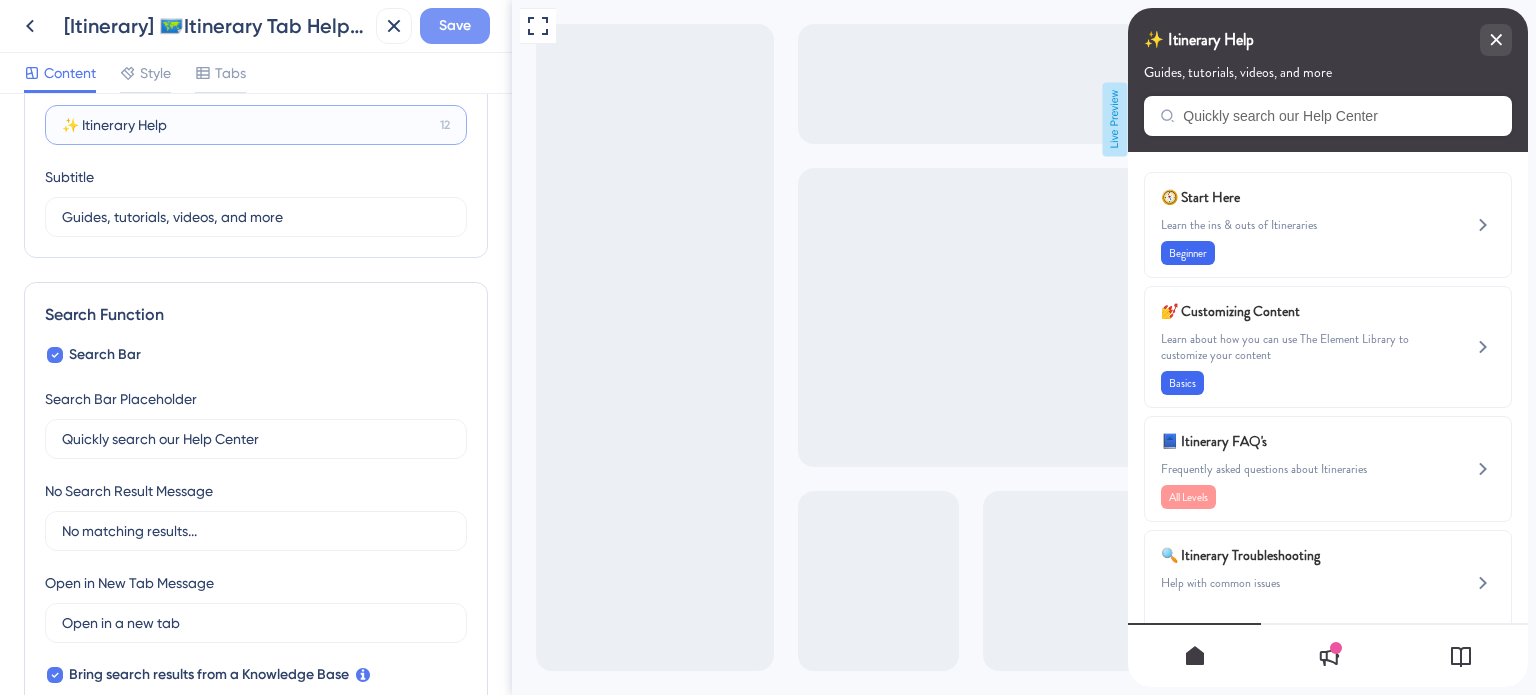 type on "✨ Itinerary Help" 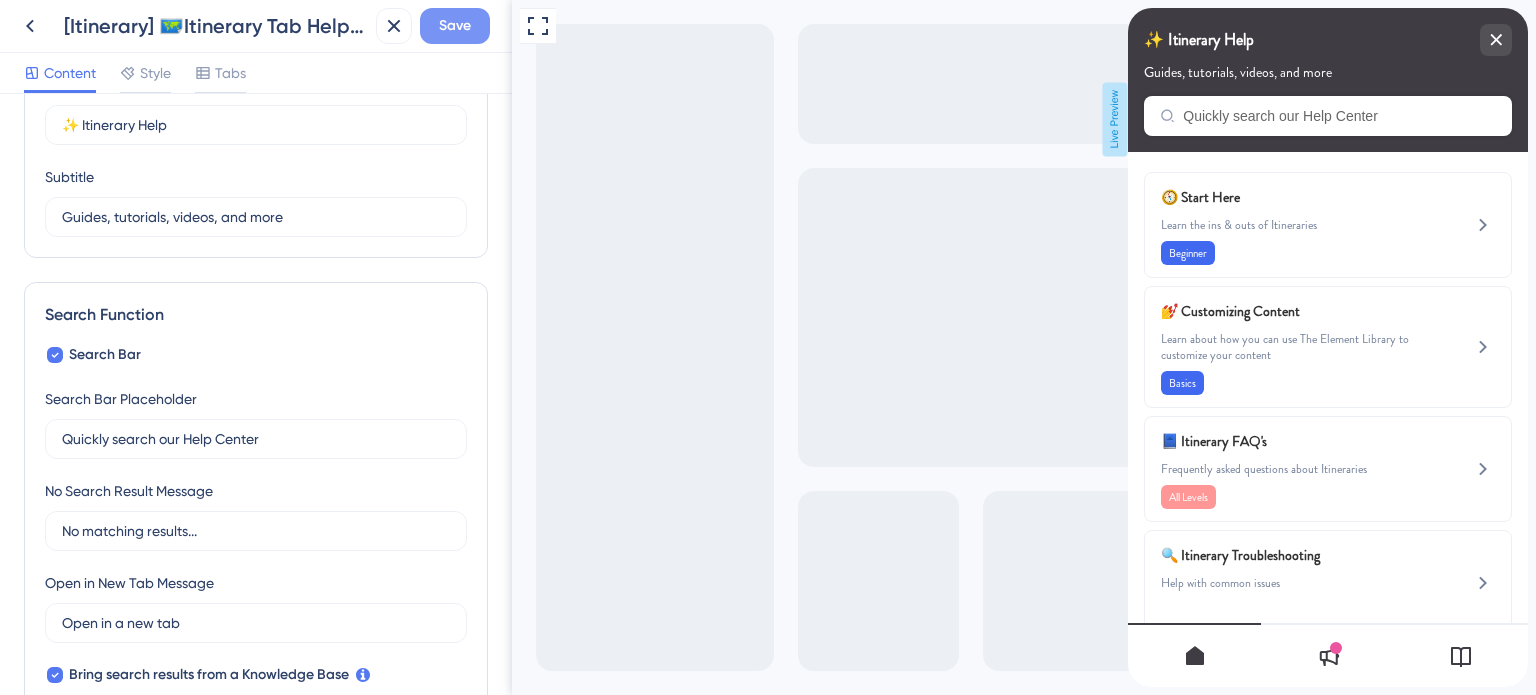 click on "Save" at bounding box center [455, 26] 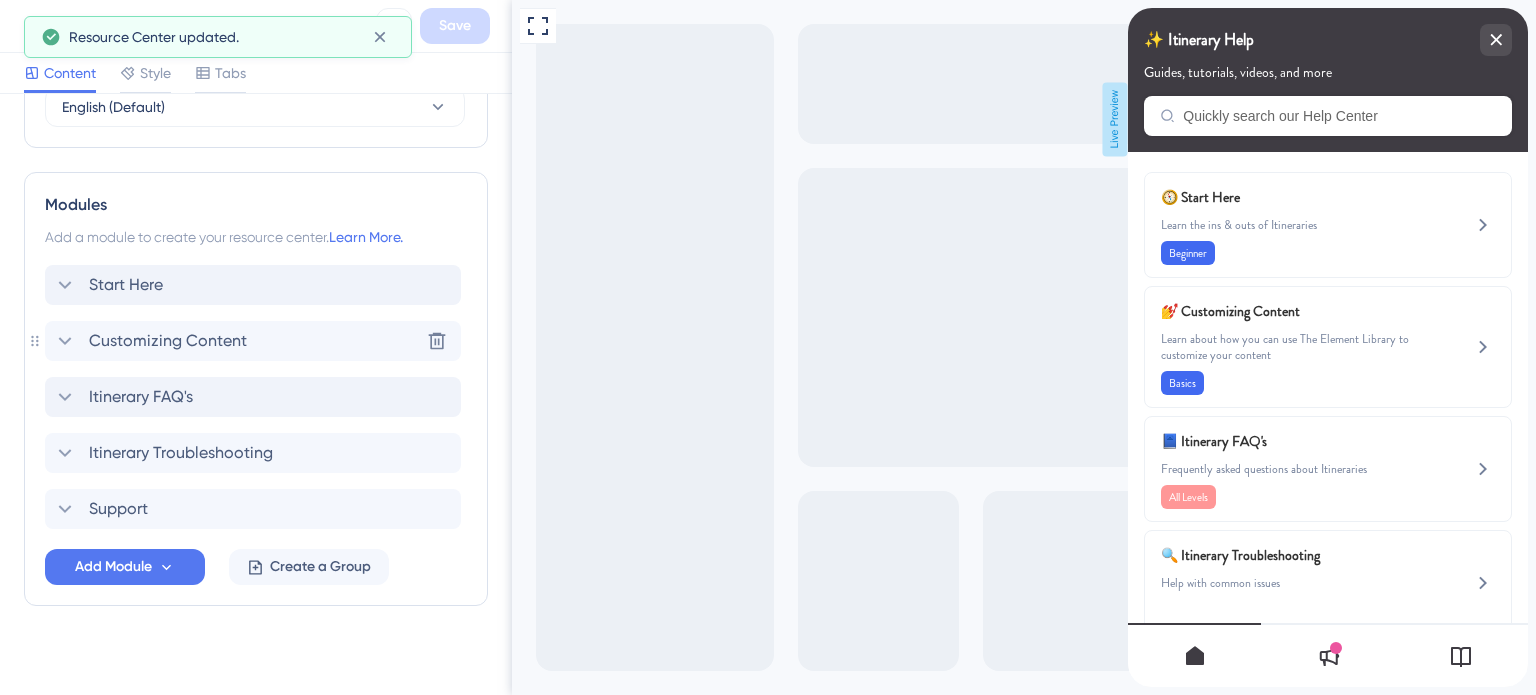 scroll, scrollTop: 863, scrollLeft: 0, axis: vertical 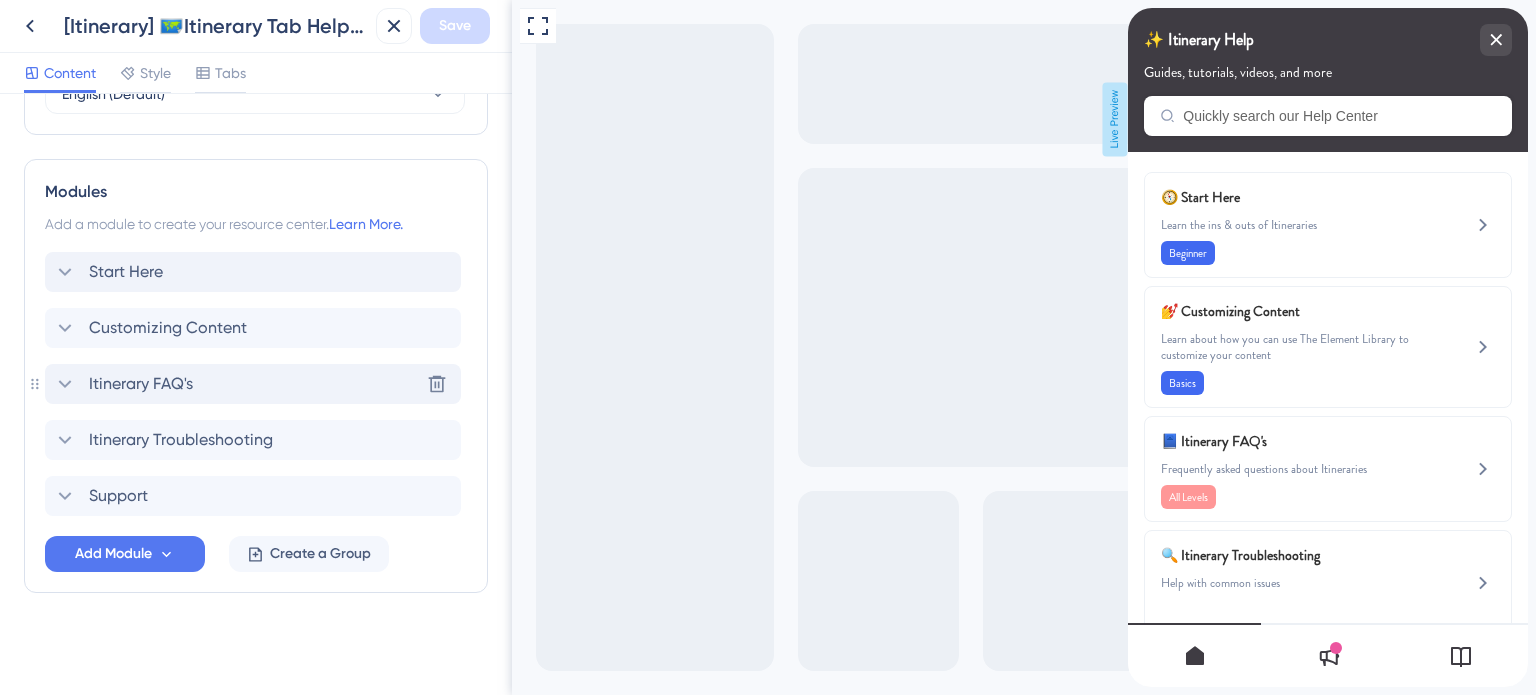 click on "Itinerary FAQ's" at bounding box center [141, 384] 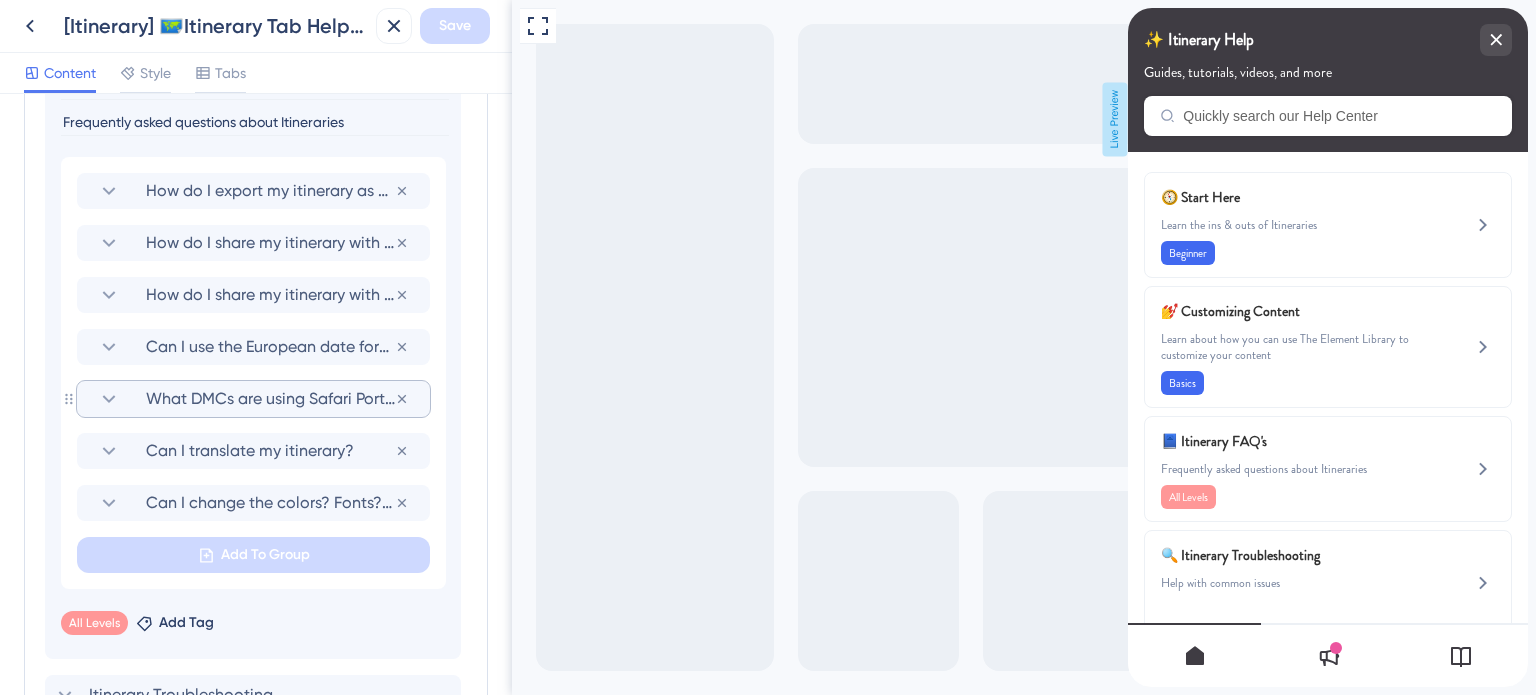scroll, scrollTop: 863, scrollLeft: 0, axis: vertical 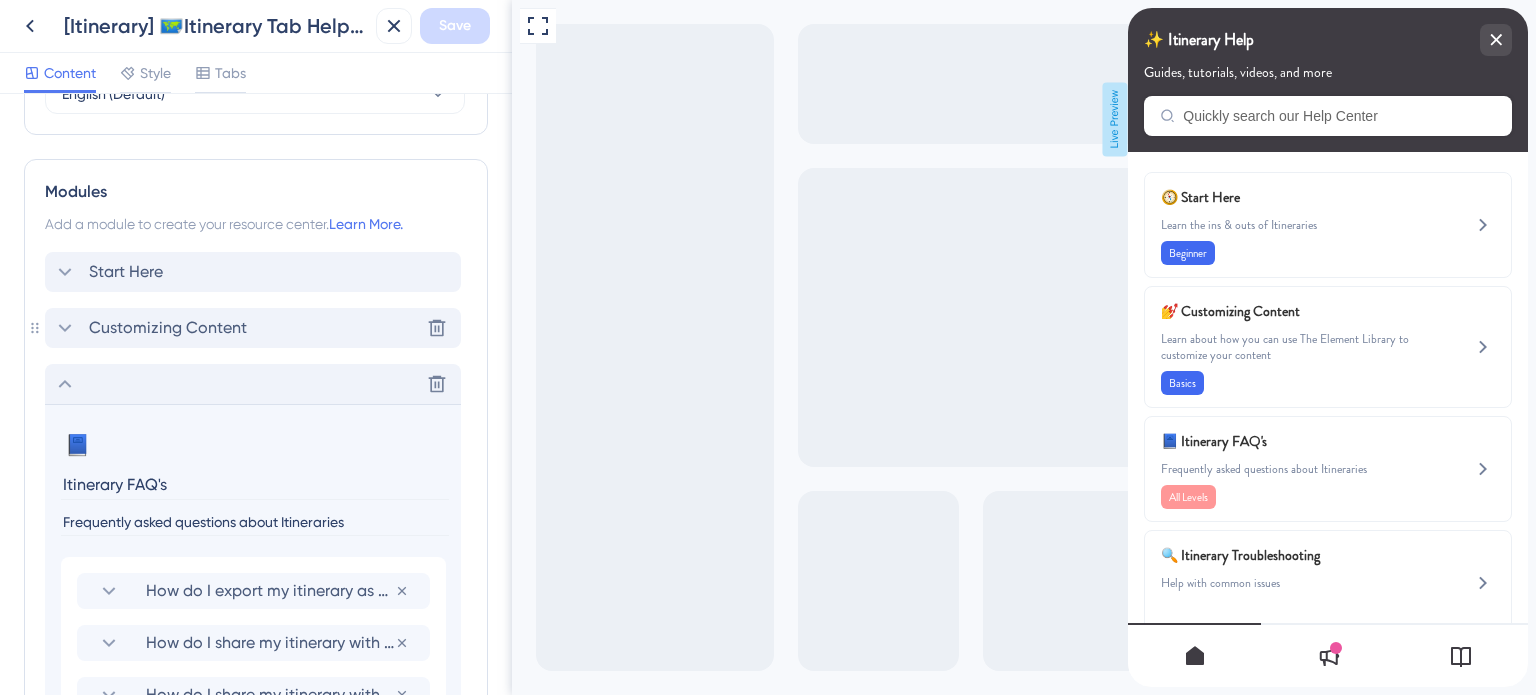 click 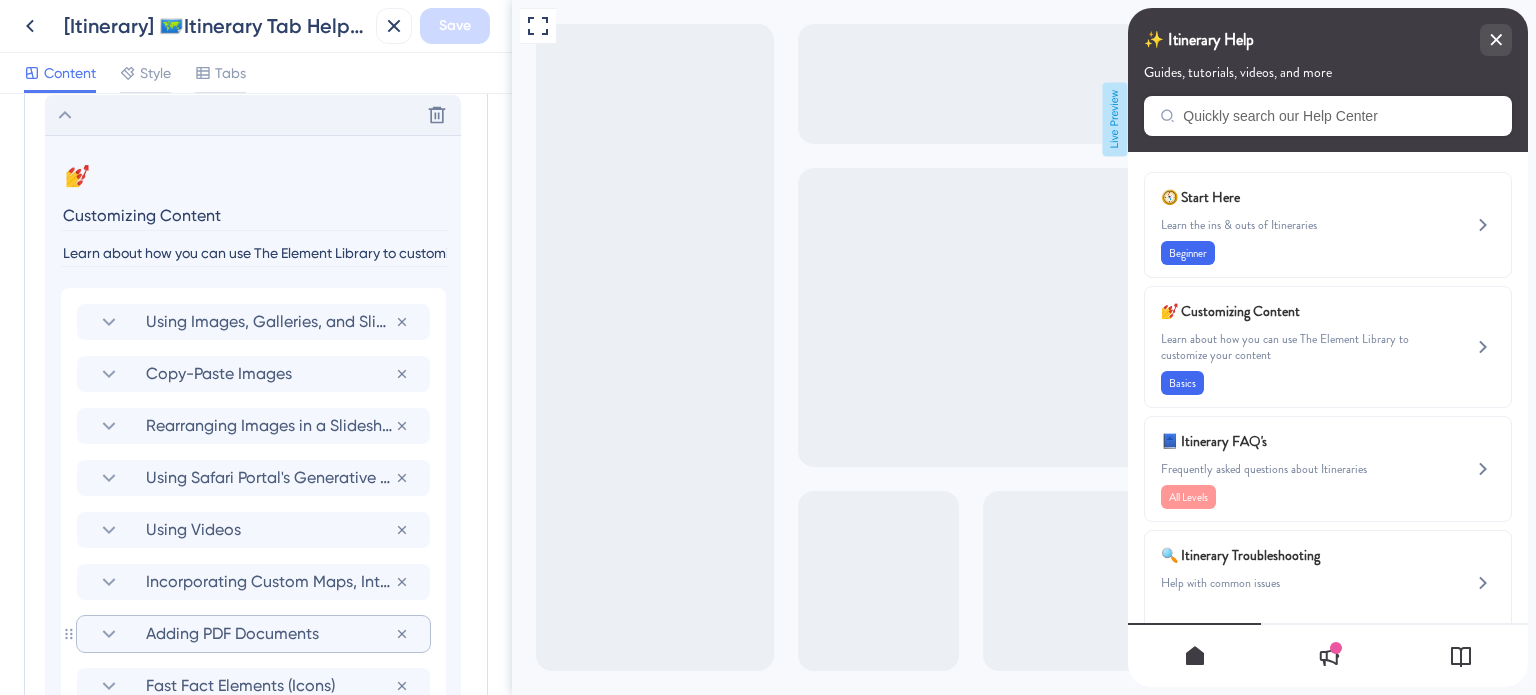 scroll, scrollTop: 1063, scrollLeft: 0, axis: vertical 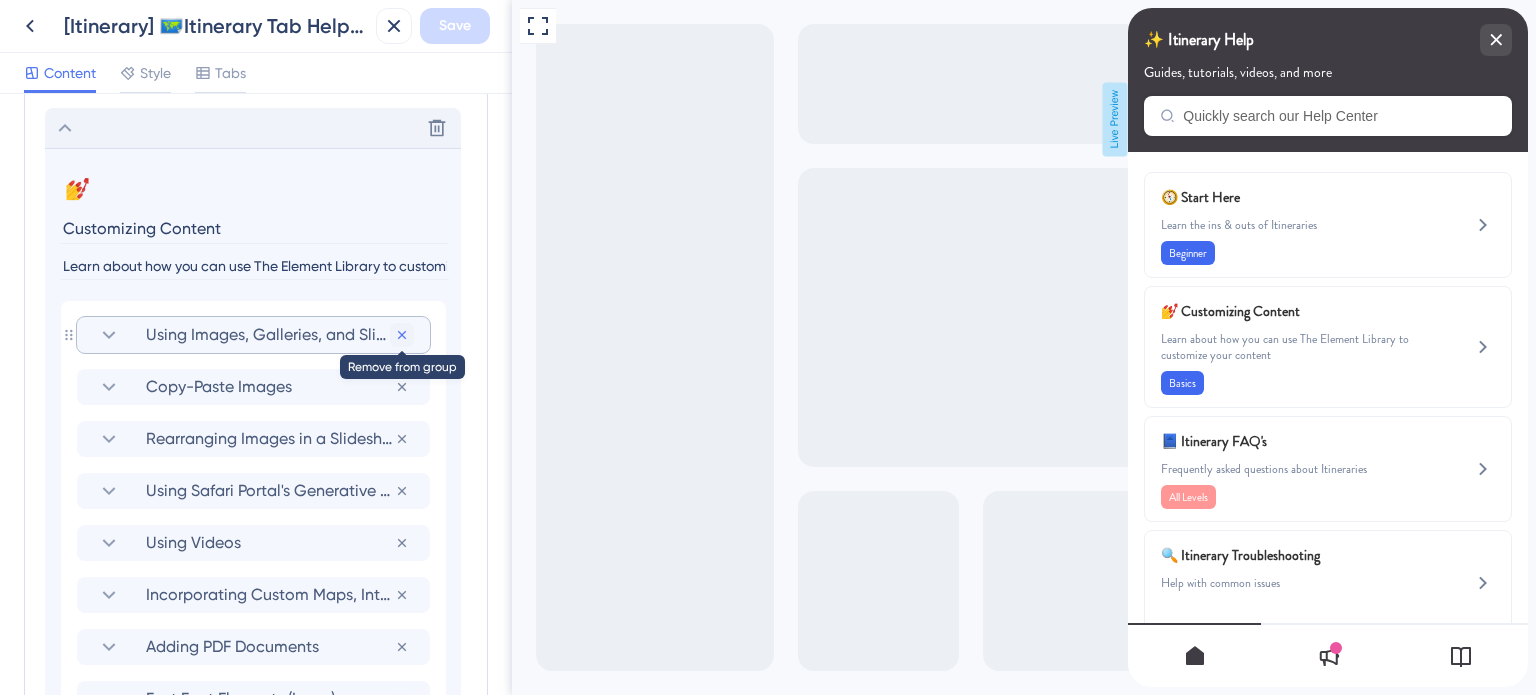click 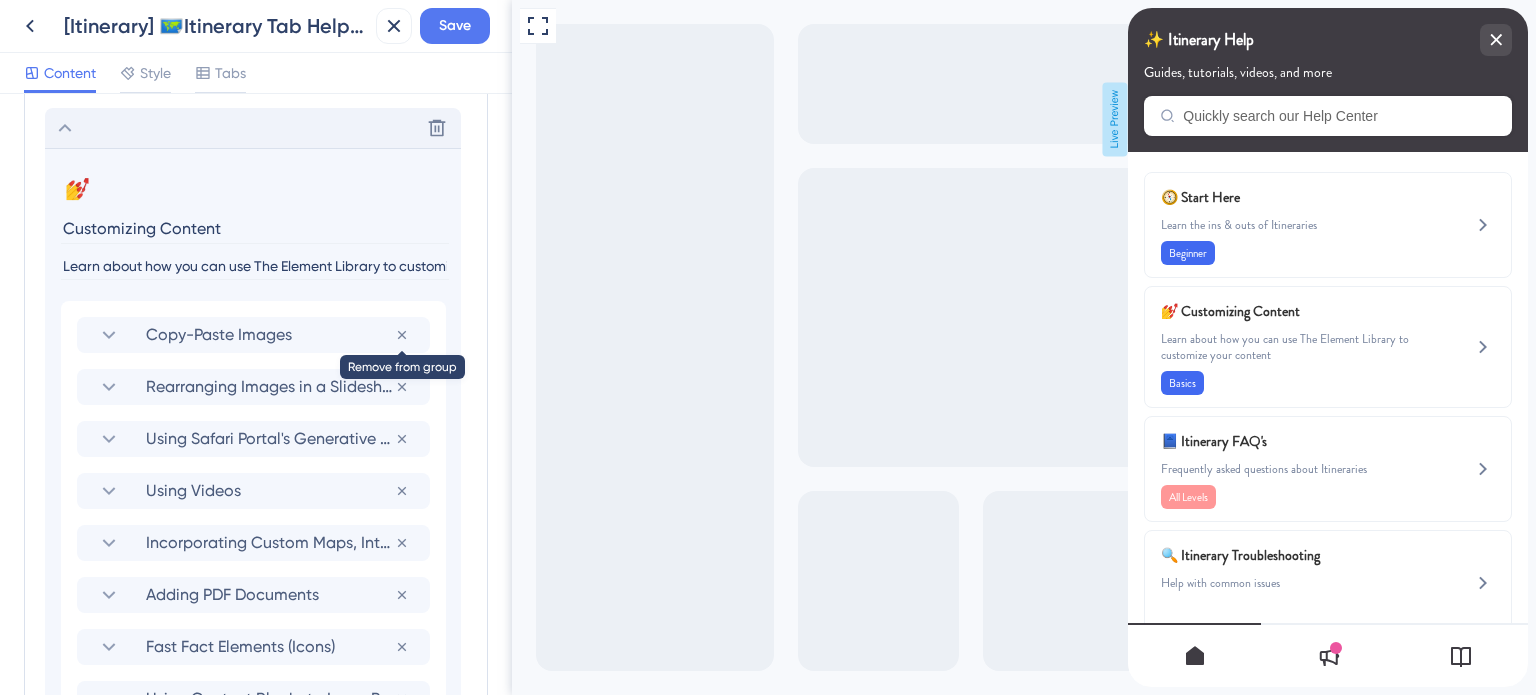 click 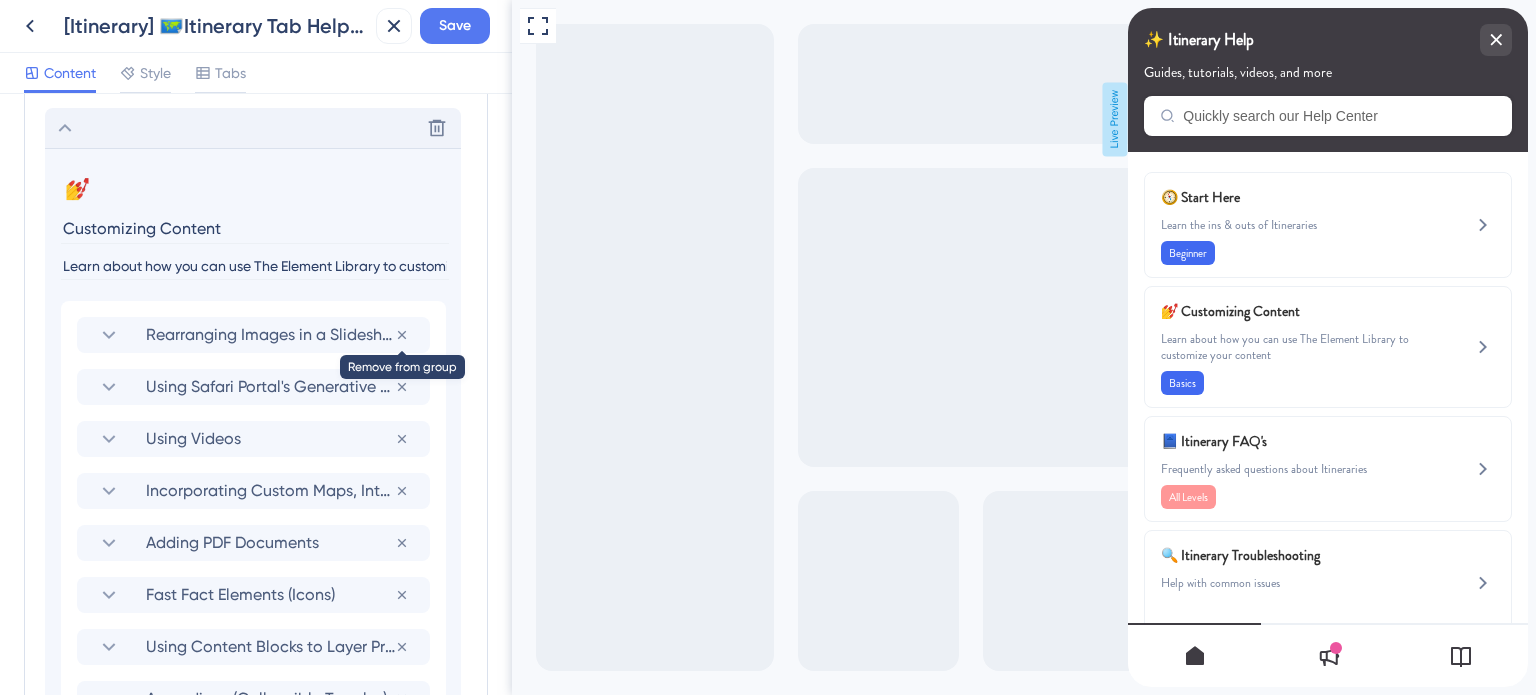 click 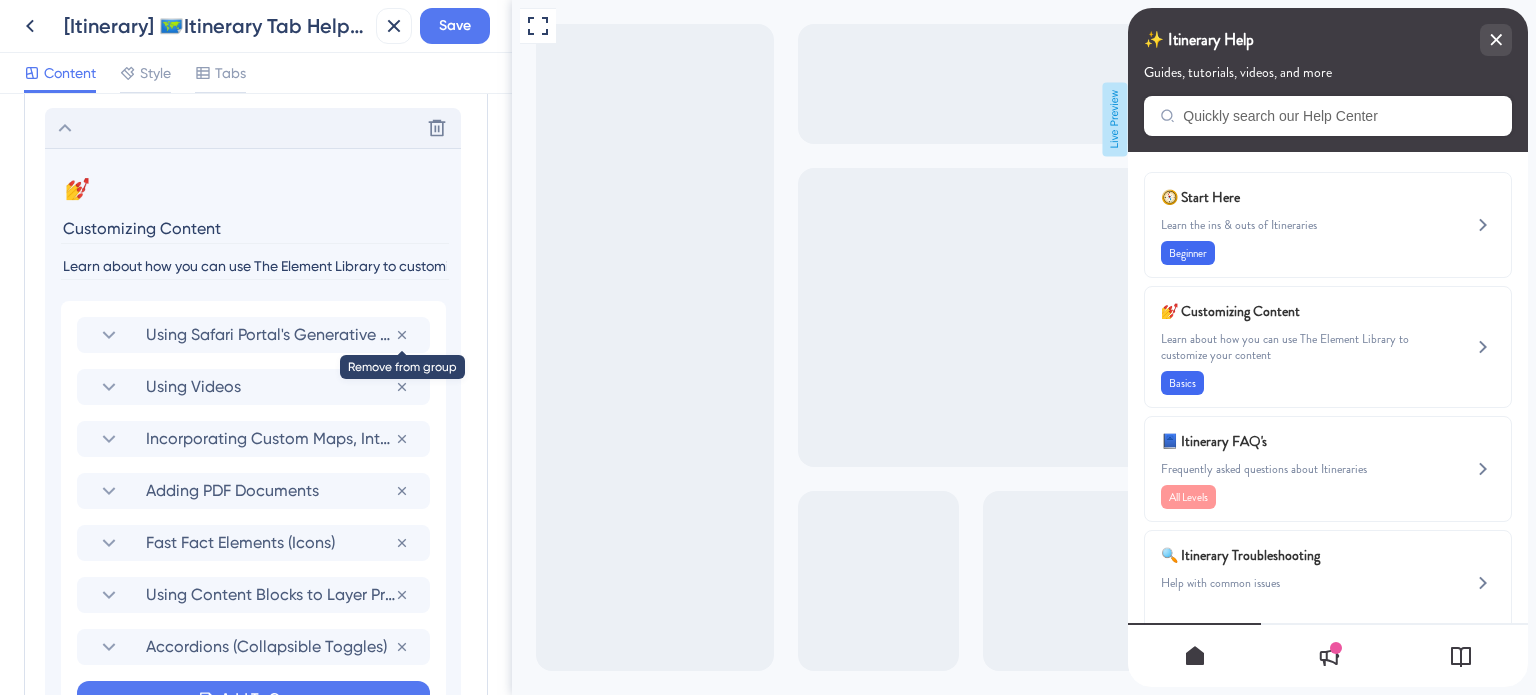 click 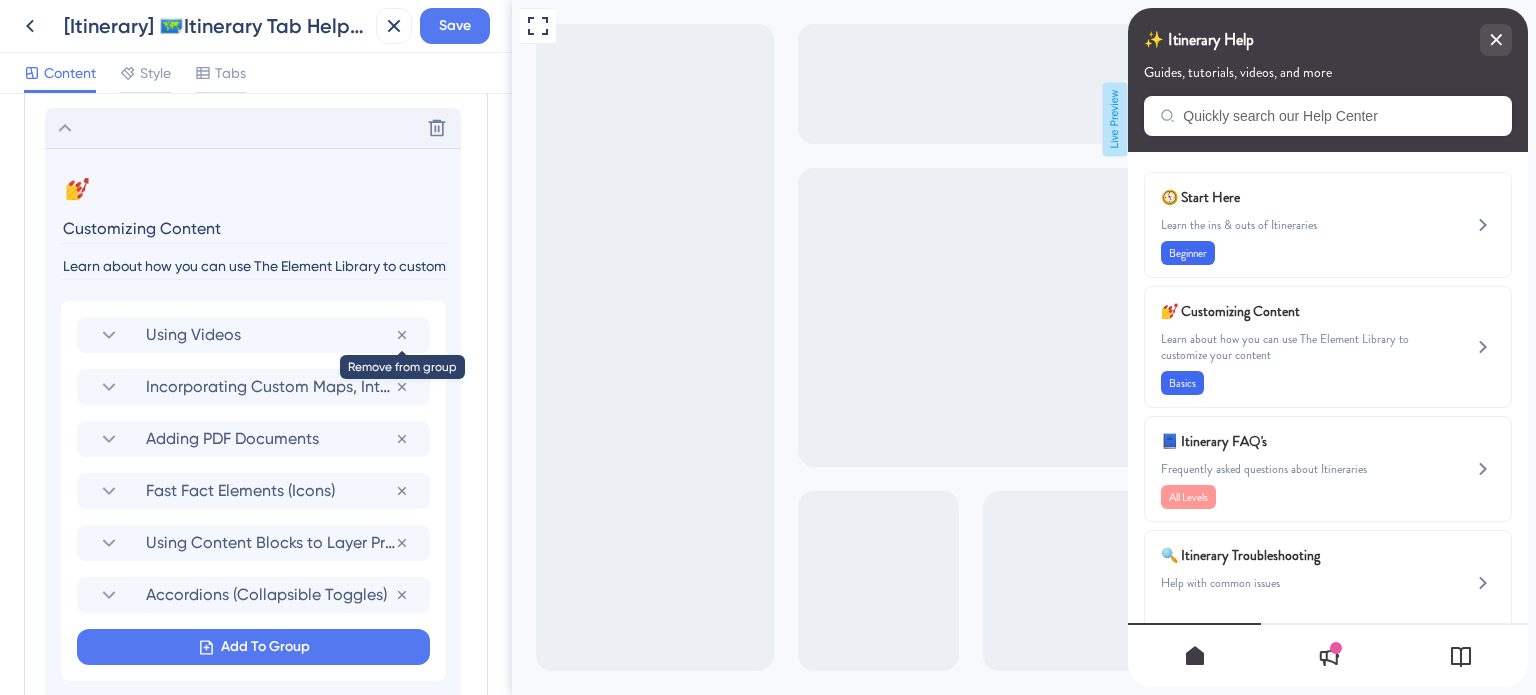 click 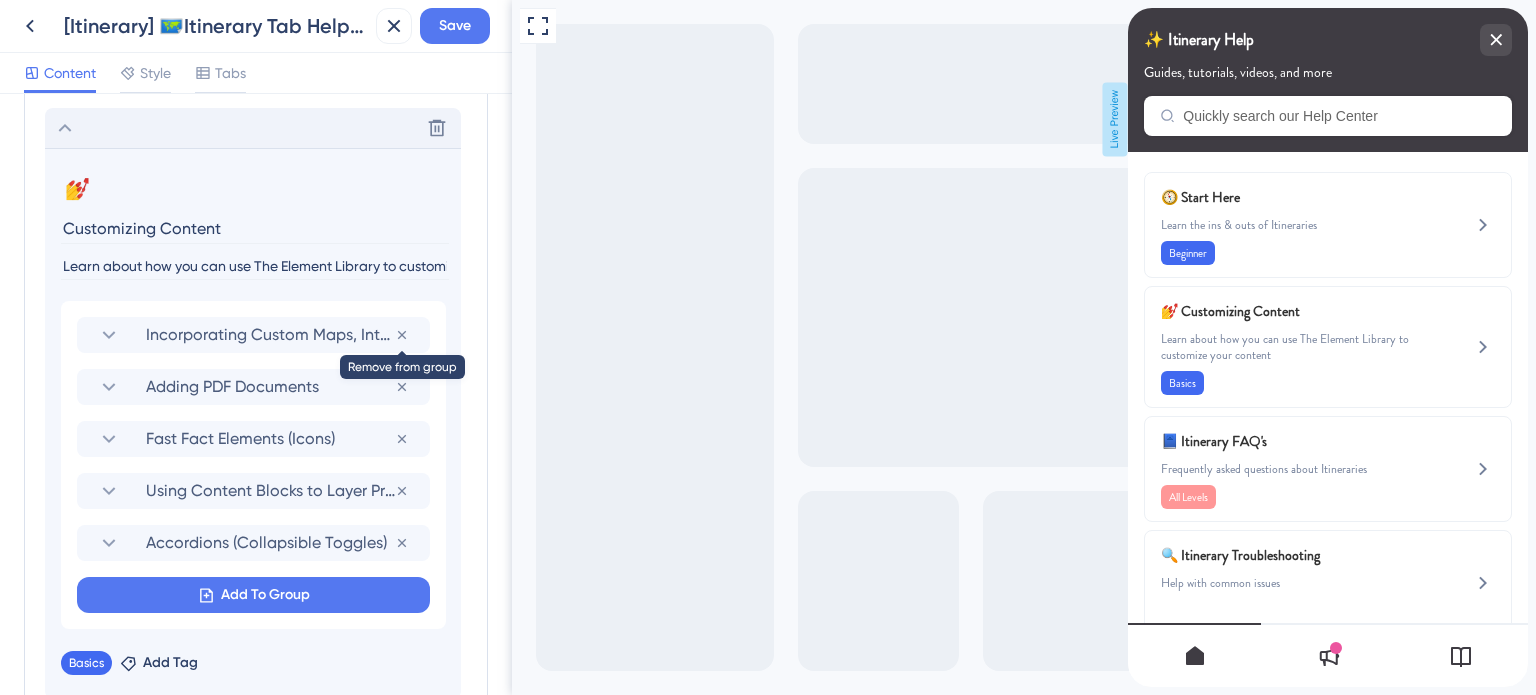 click 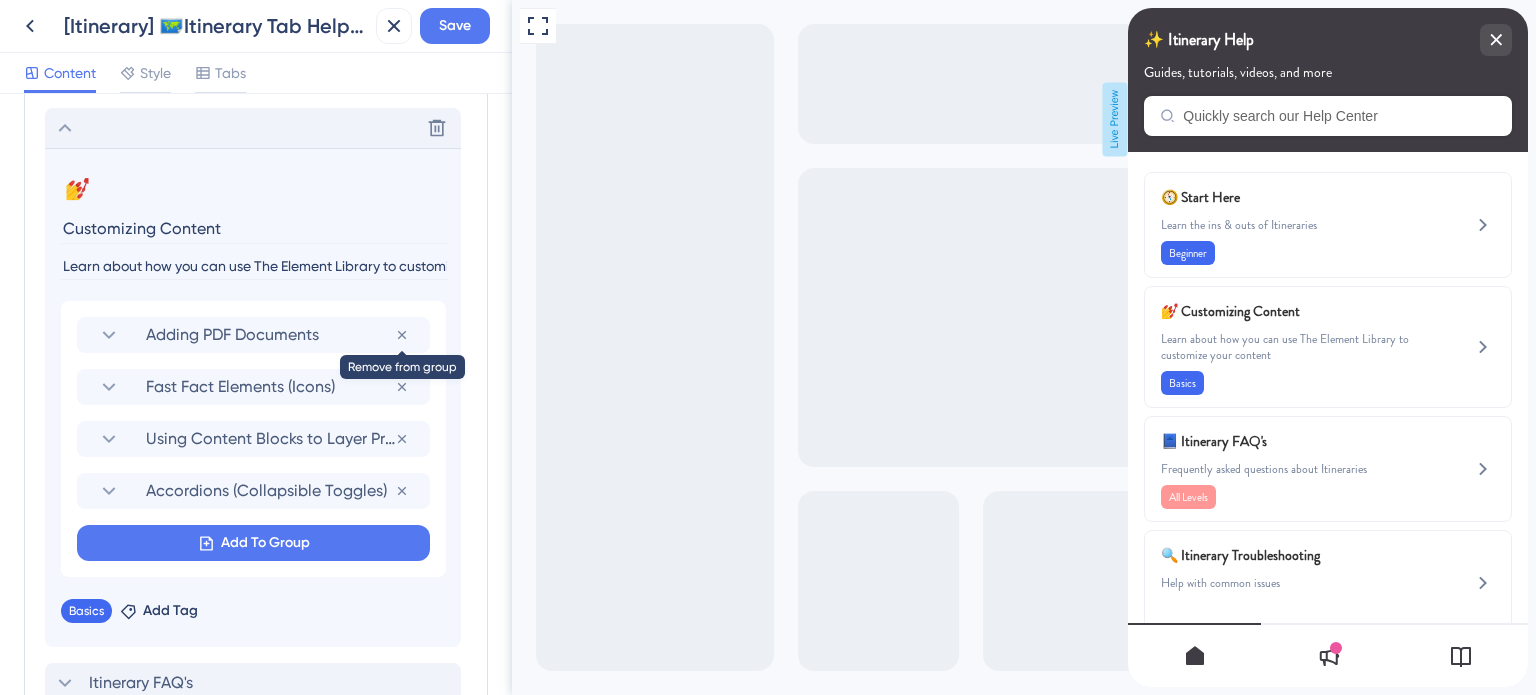click 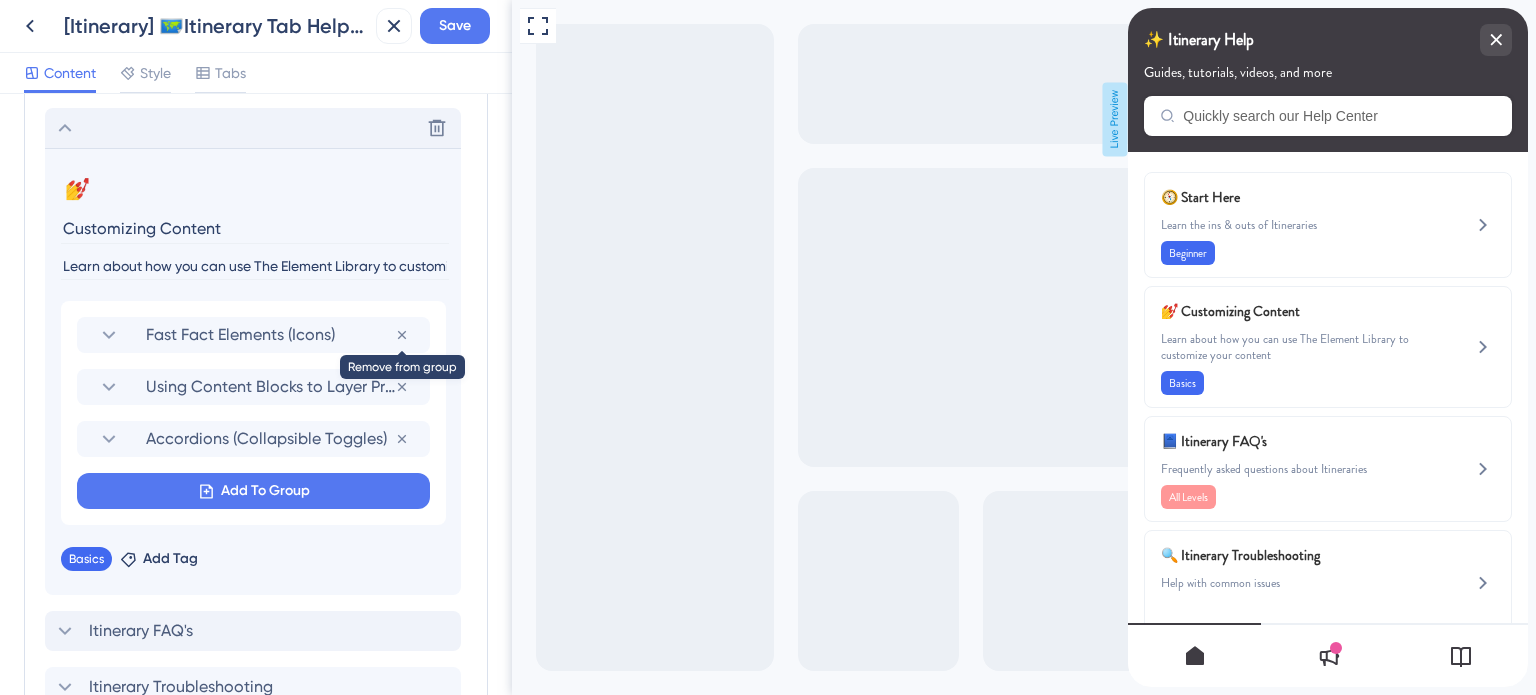 click 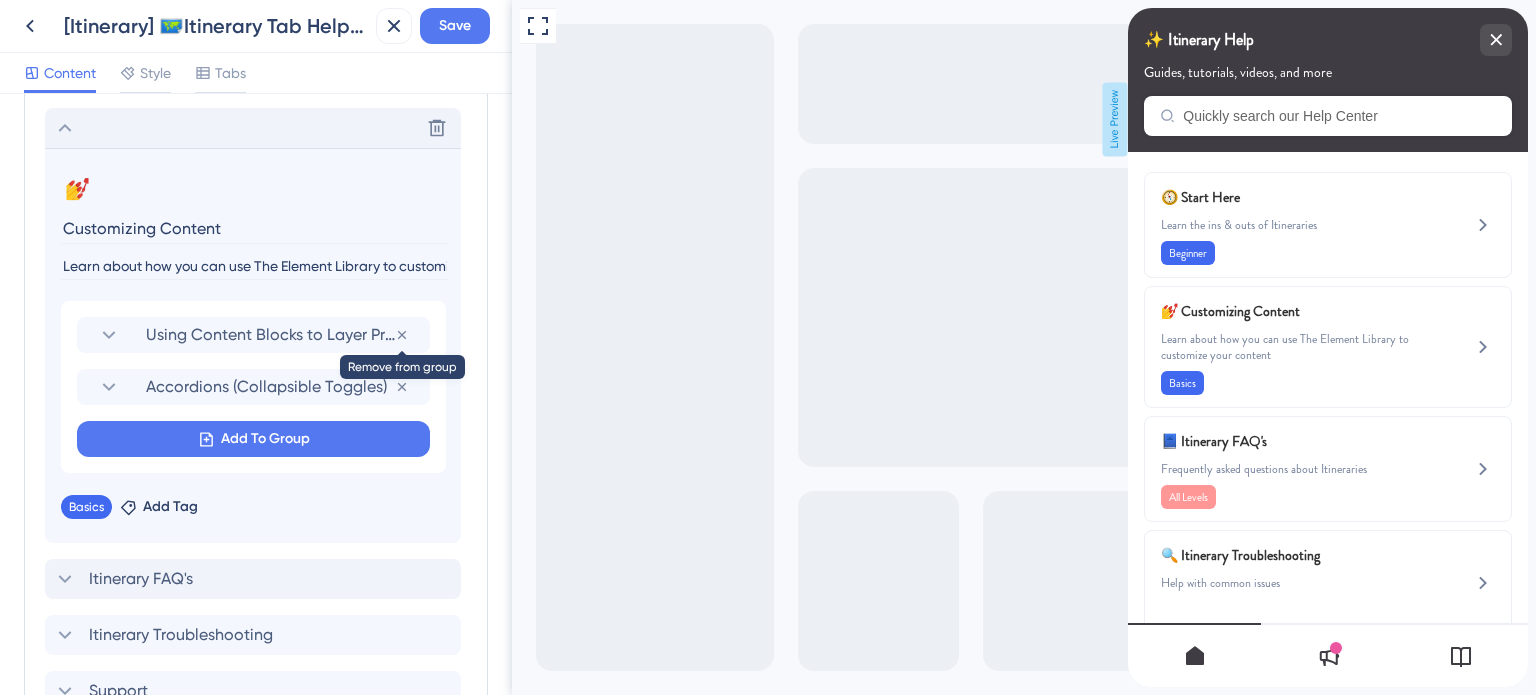 click 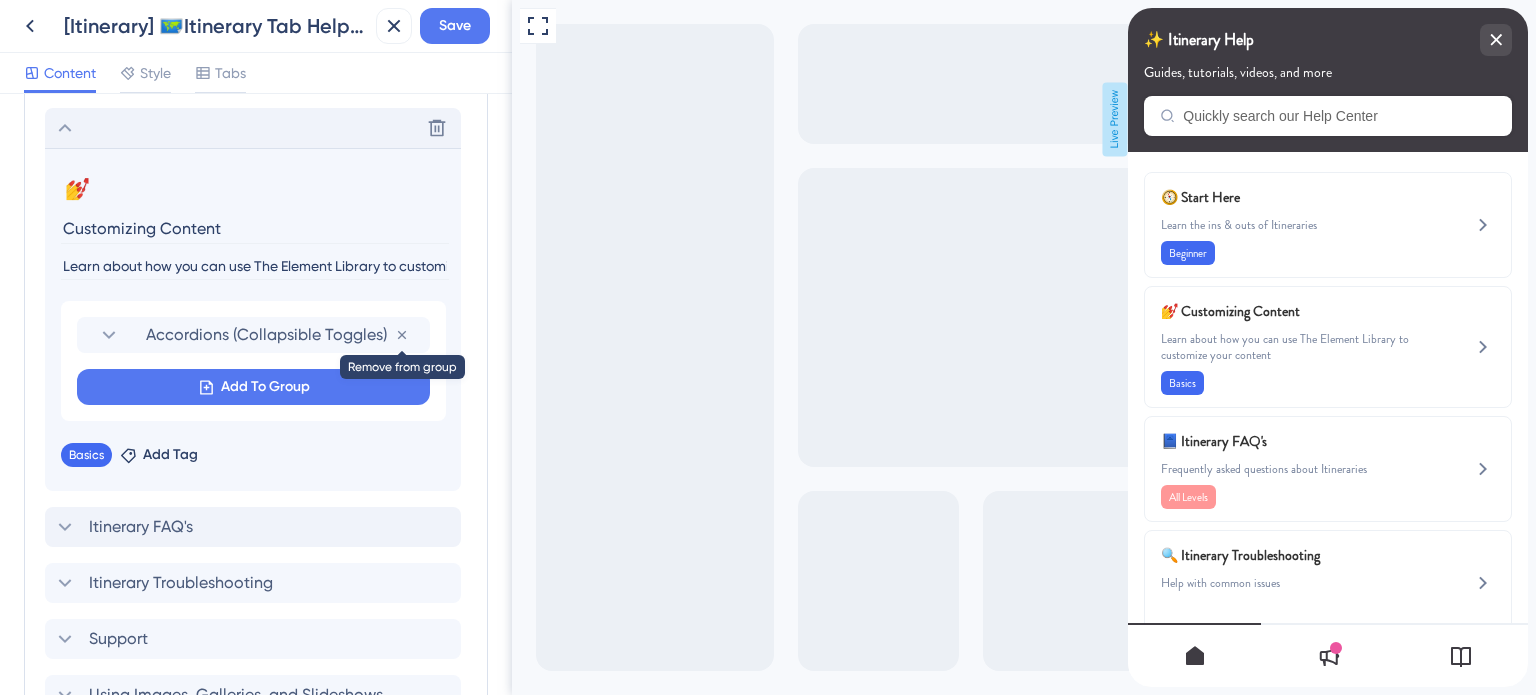 click 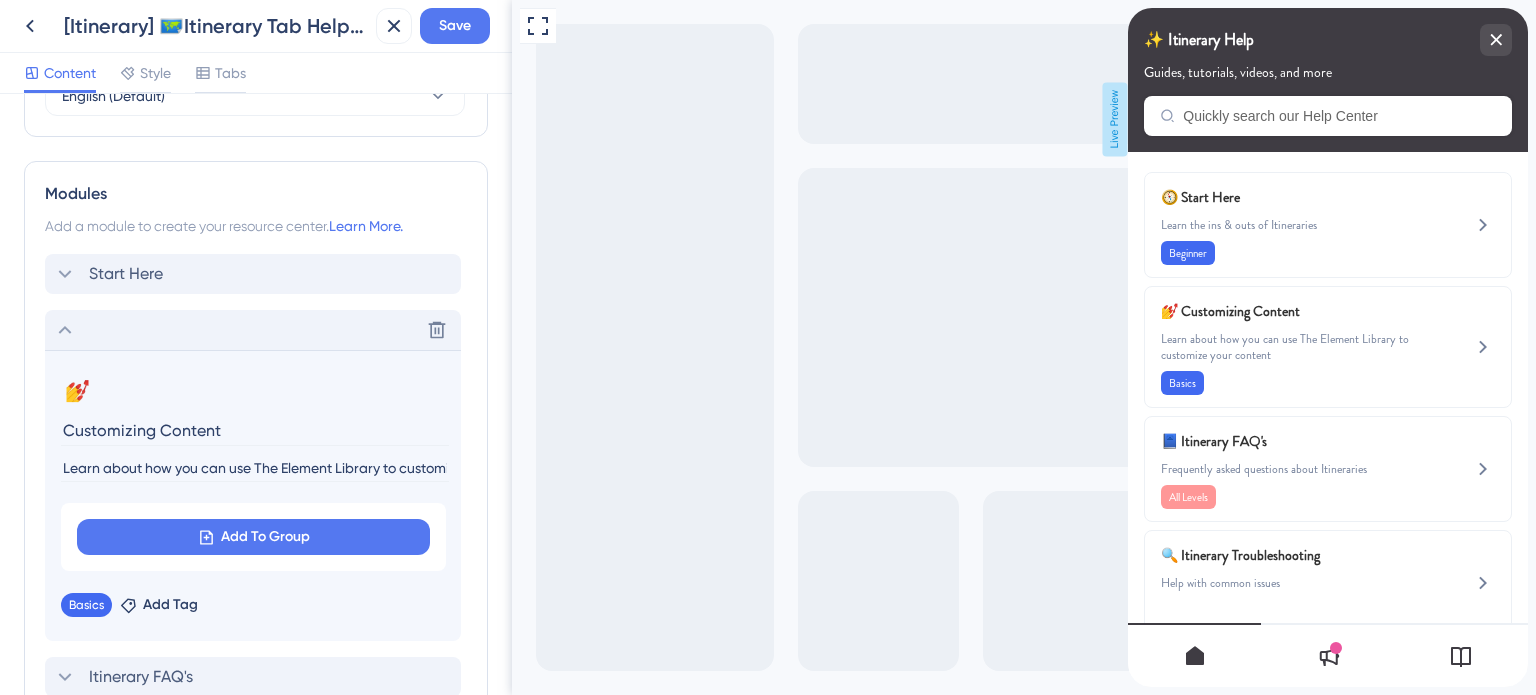 scroll, scrollTop: 763, scrollLeft: 0, axis: vertical 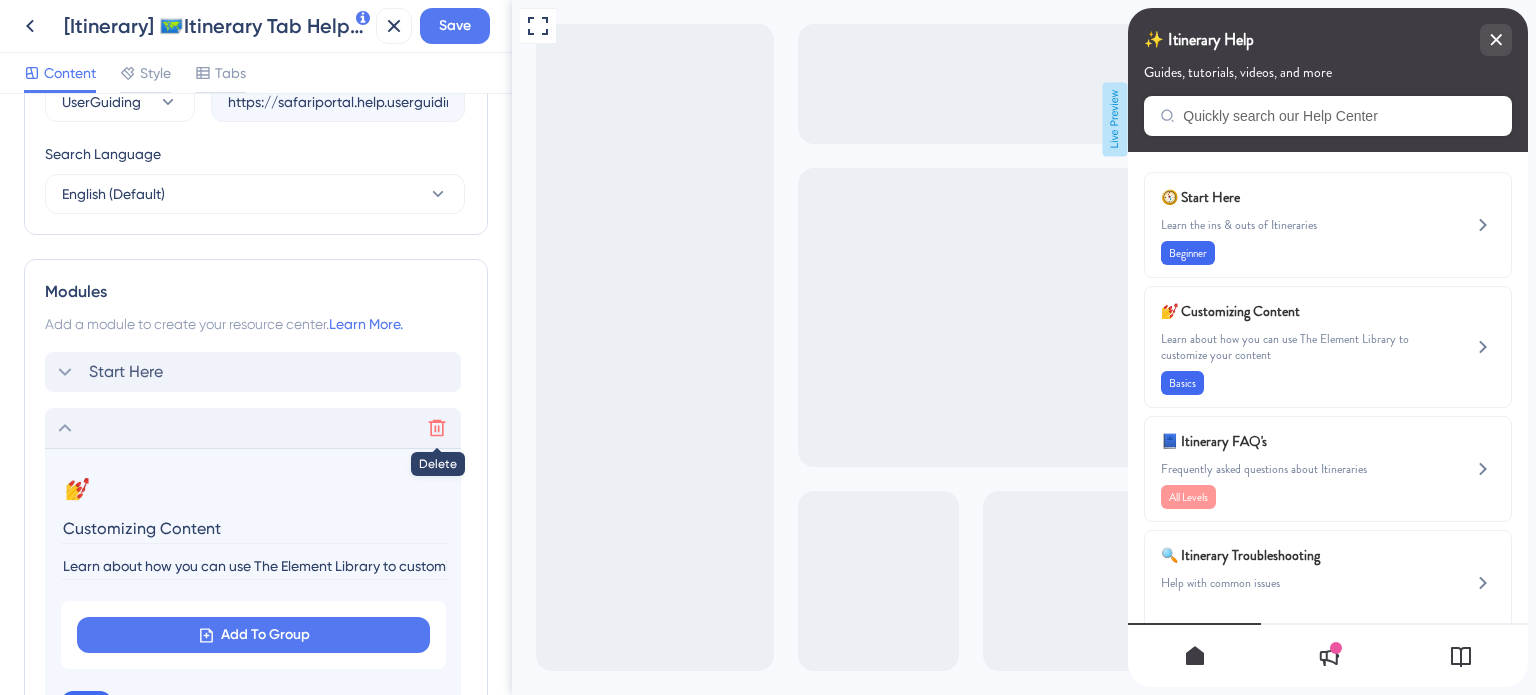 click 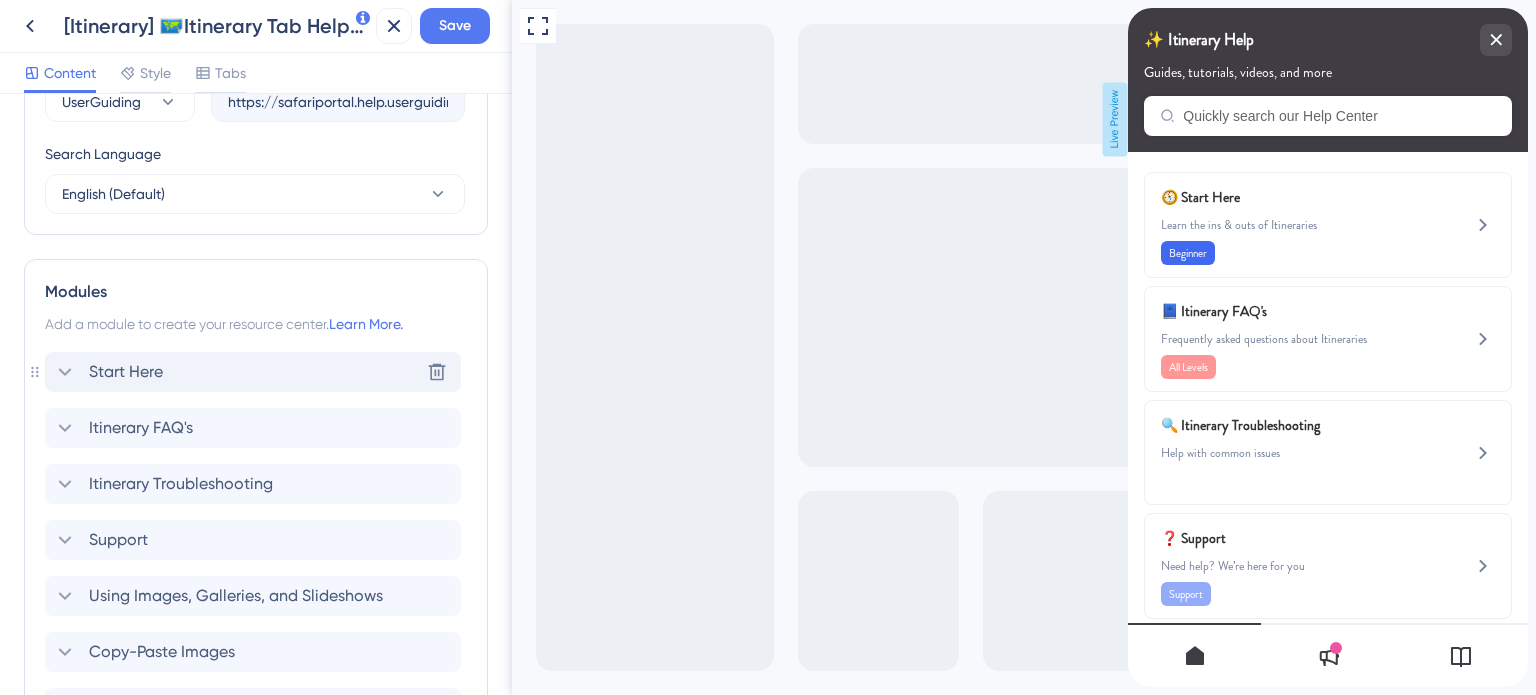 click 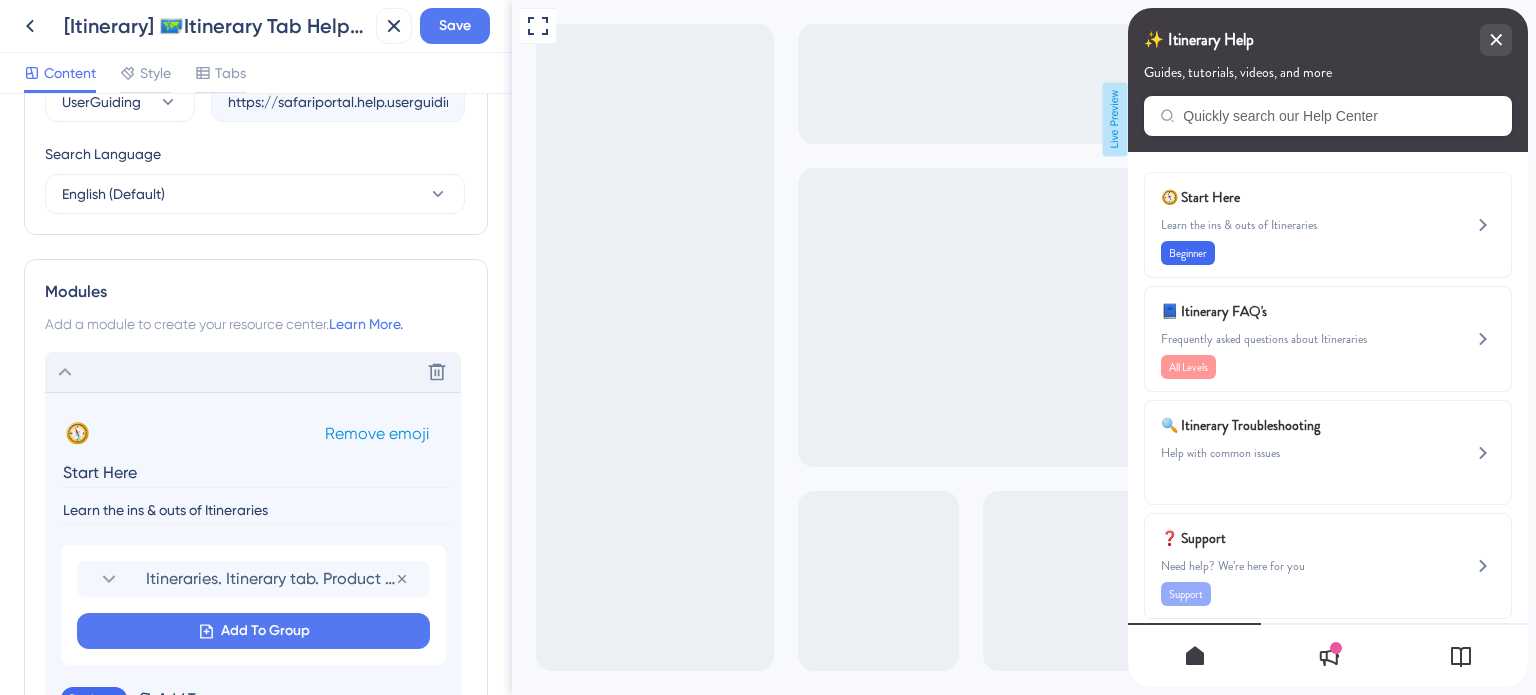 scroll, scrollTop: 963, scrollLeft: 0, axis: vertical 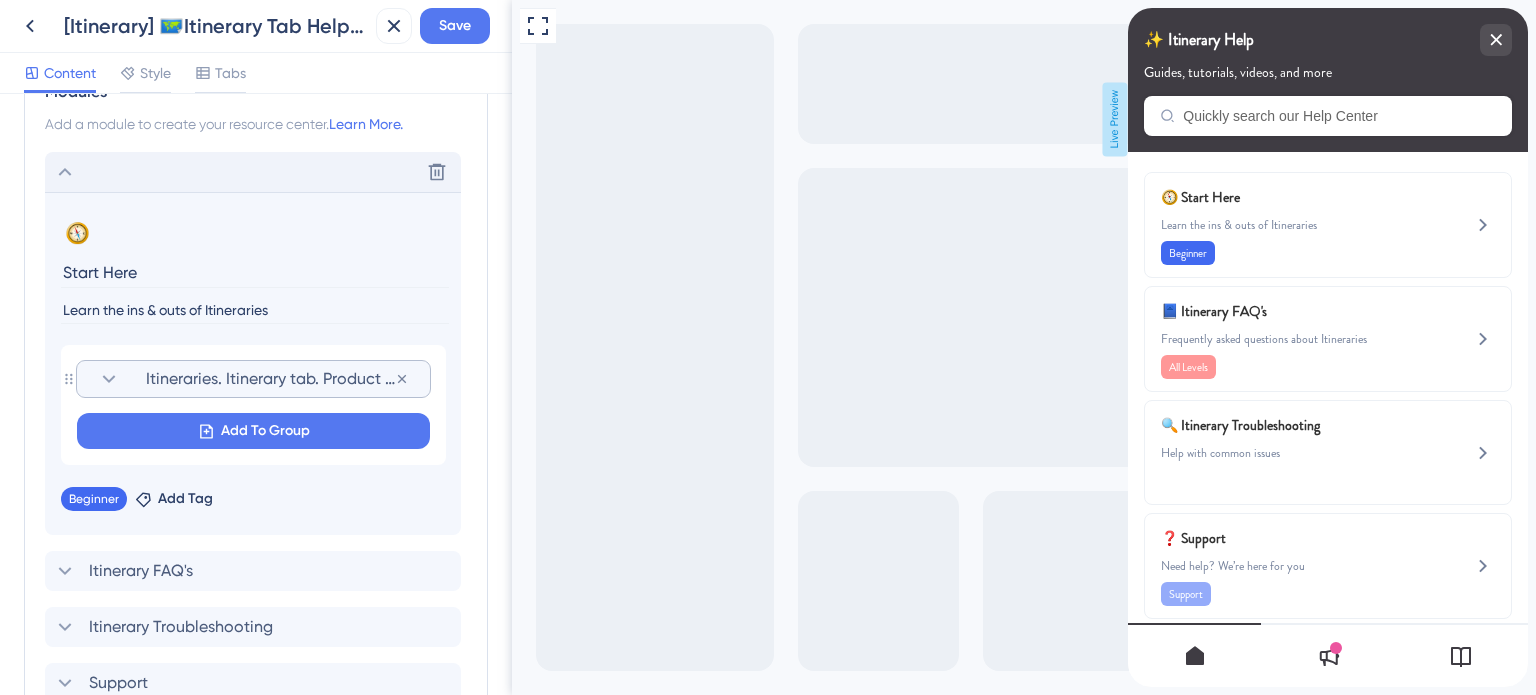 click on "Itineraries. Itinerary tab. Product tour." at bounding box center [270, 379] 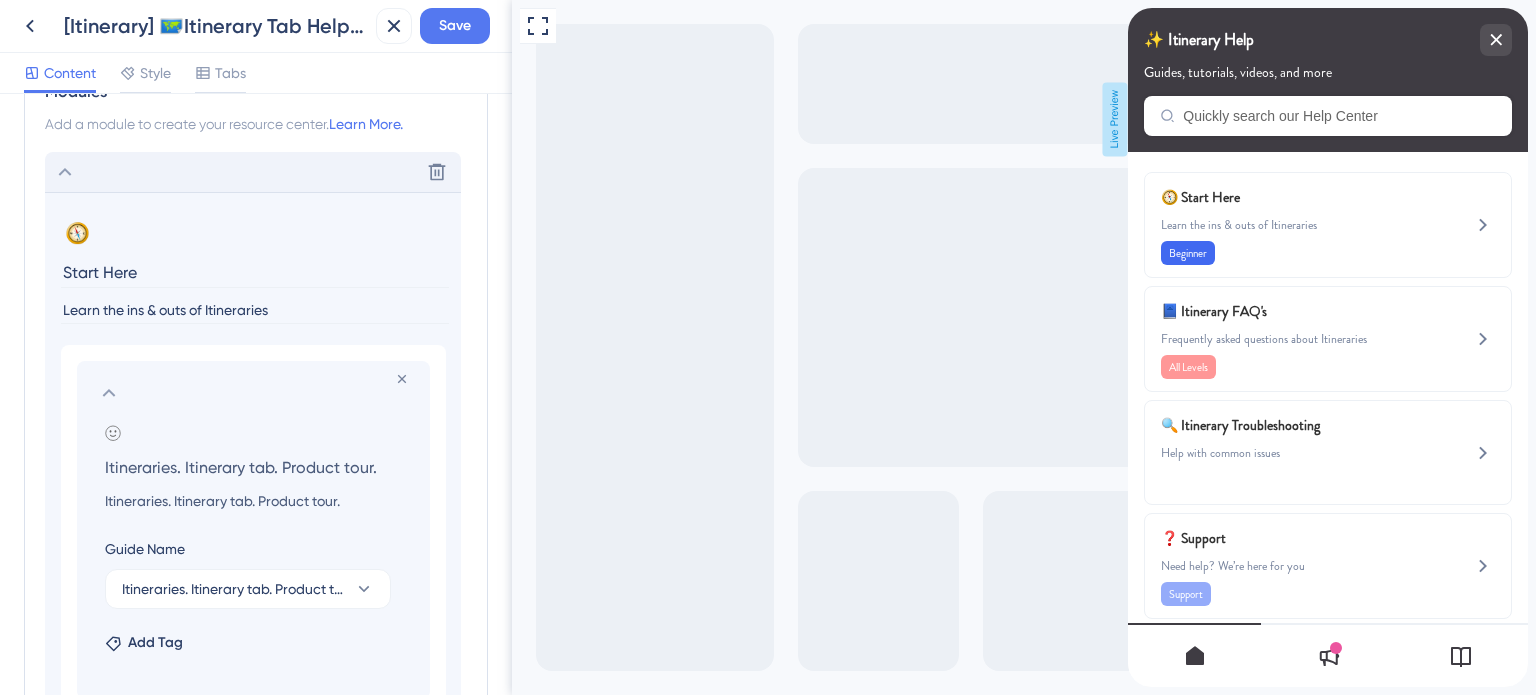 drag, startPoint x: 384, startPoint y: 463, endPoint x: 97, endPoint y: 471, distance: 287.11148 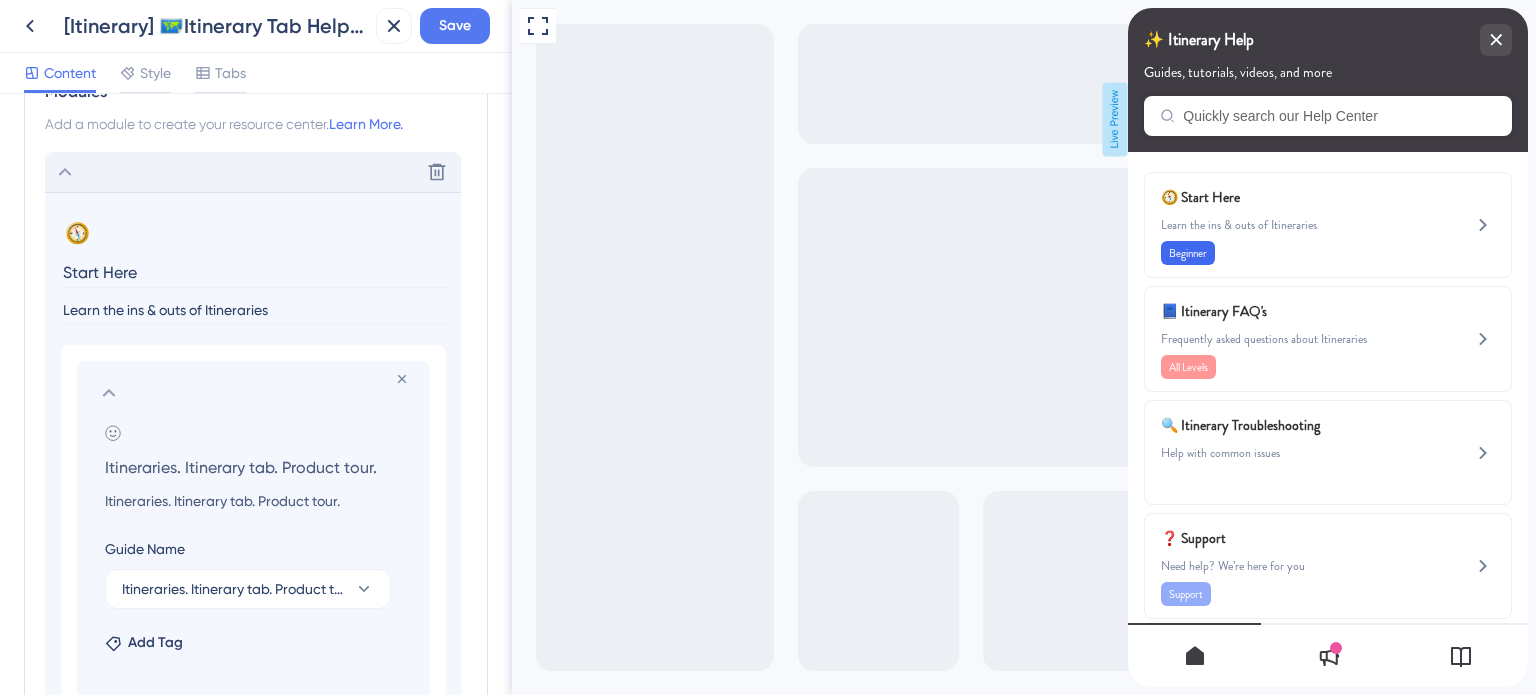 click on "Itineraries. Itinerary tab. Product tour." at bounding box center (257, 467) 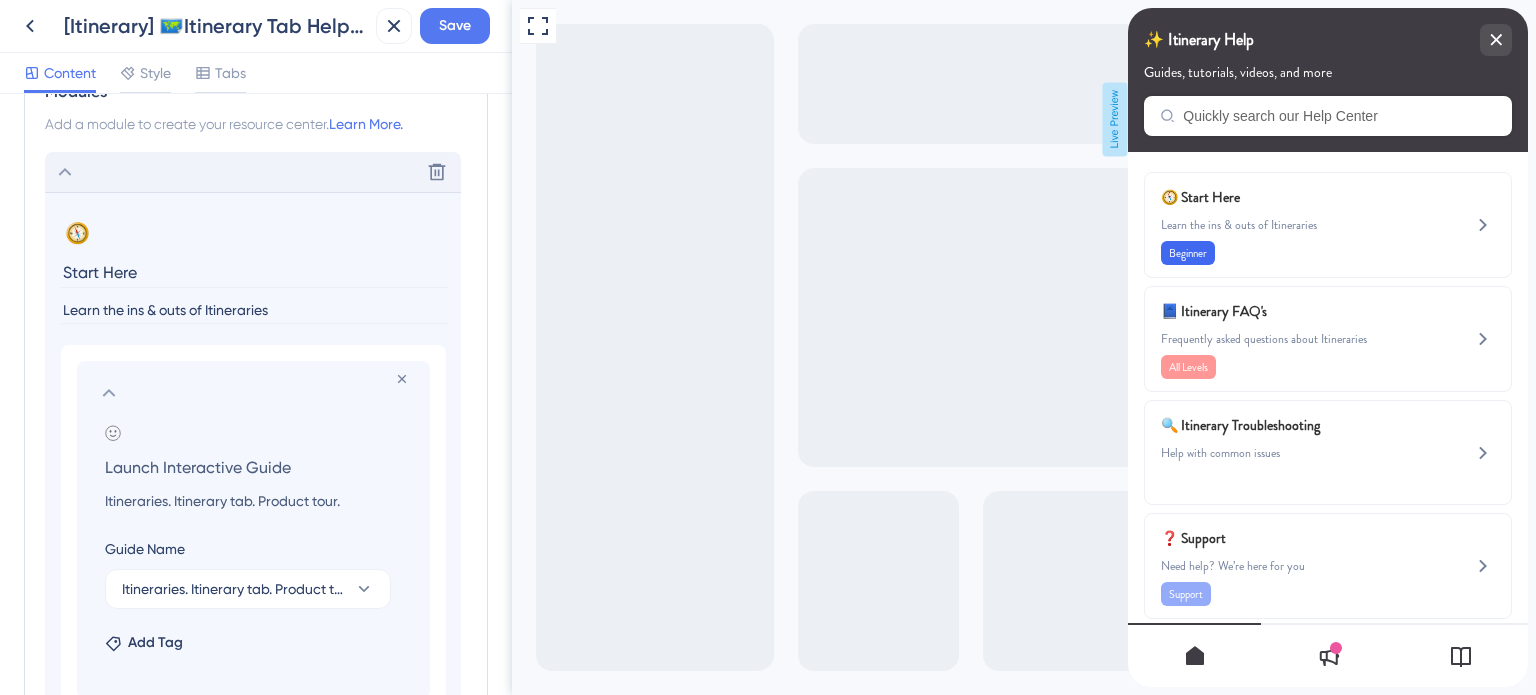 type on "Launch Interactive Guide" 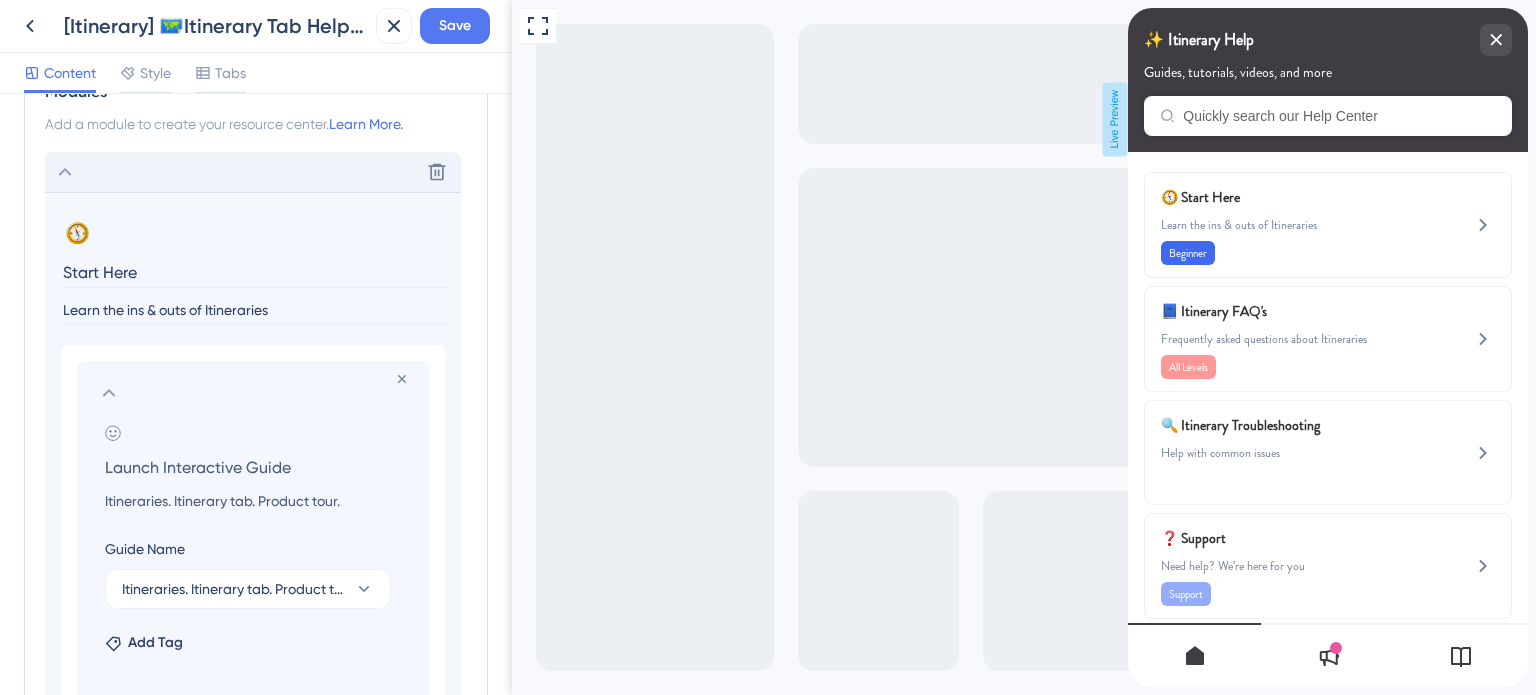 click 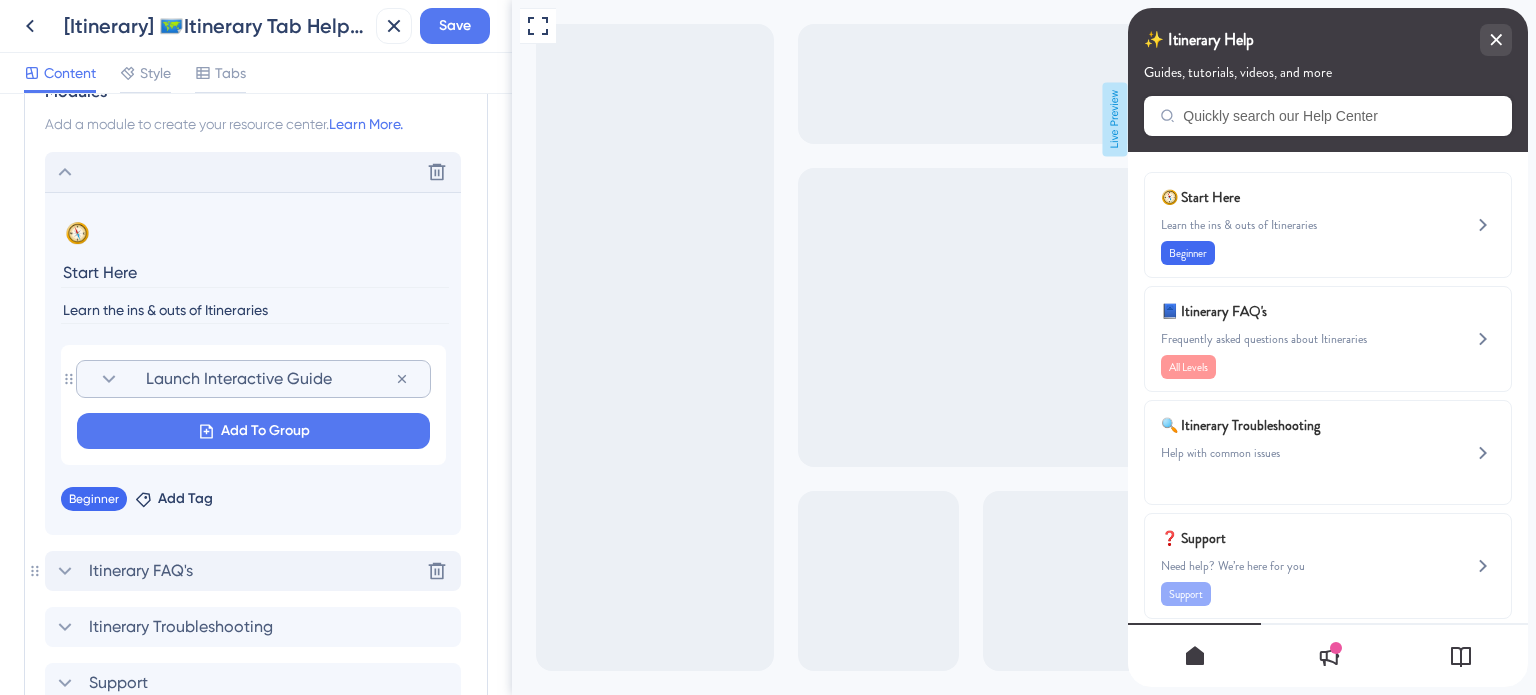 scroll, scrollTop: 1063, scrollLeft: 0, axis: vertical 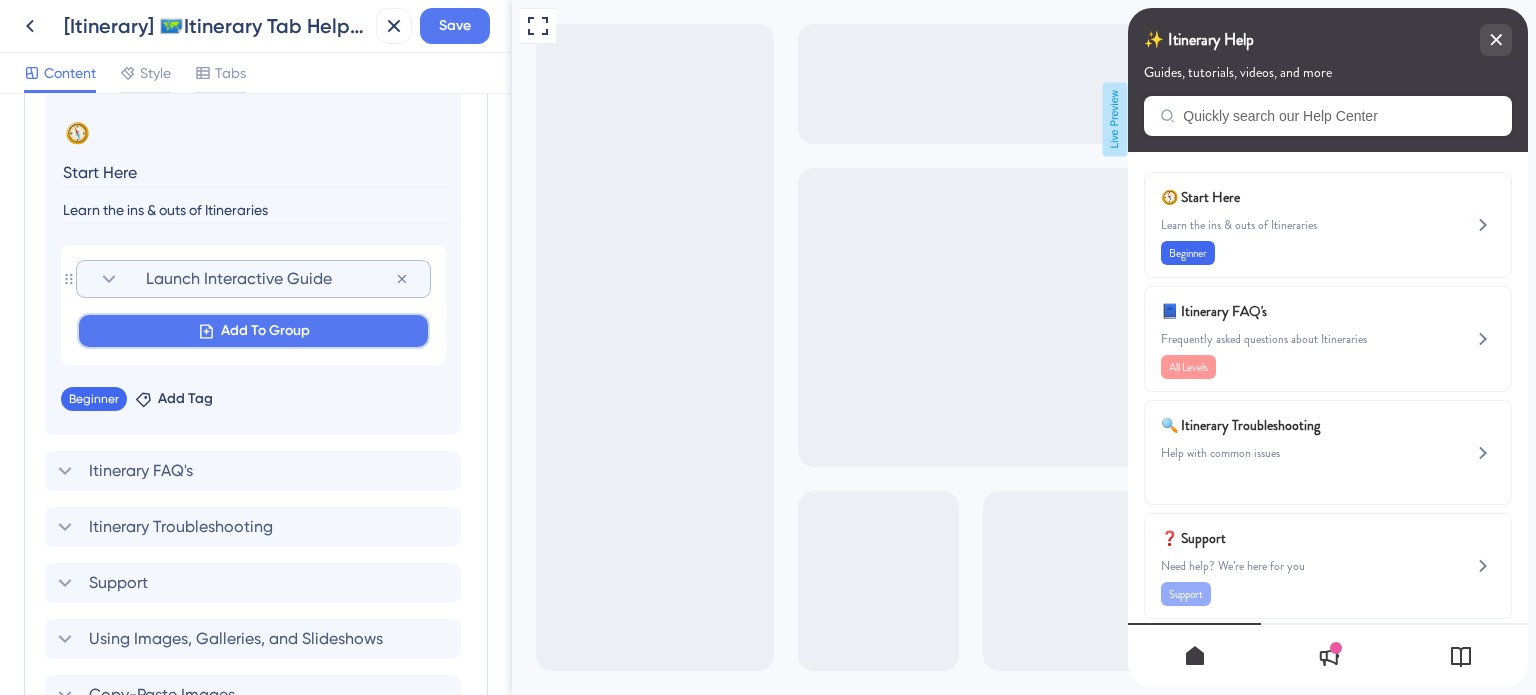 click on "Add To Group" at bounding box center [265, 331] 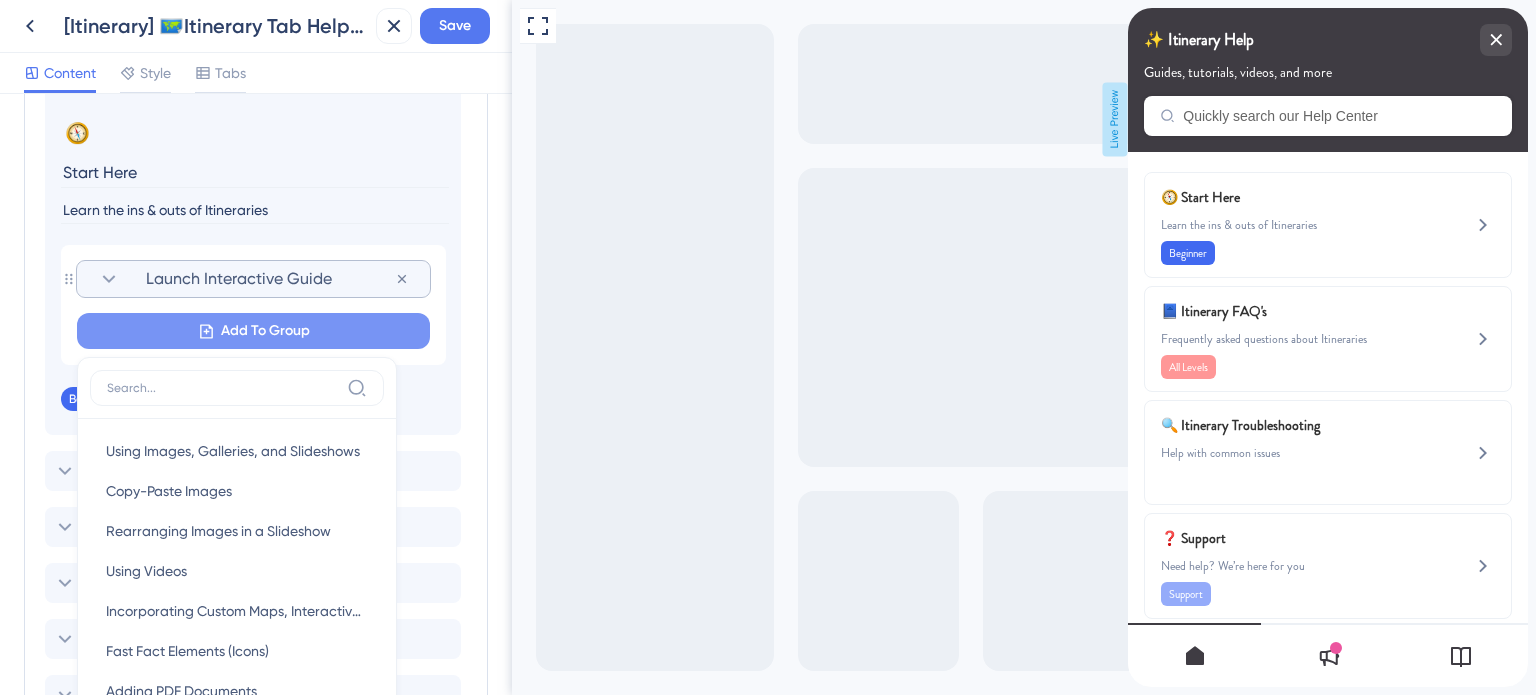 scroll, scrollTop: 1224, scrollLeft: 0, axis: vertical 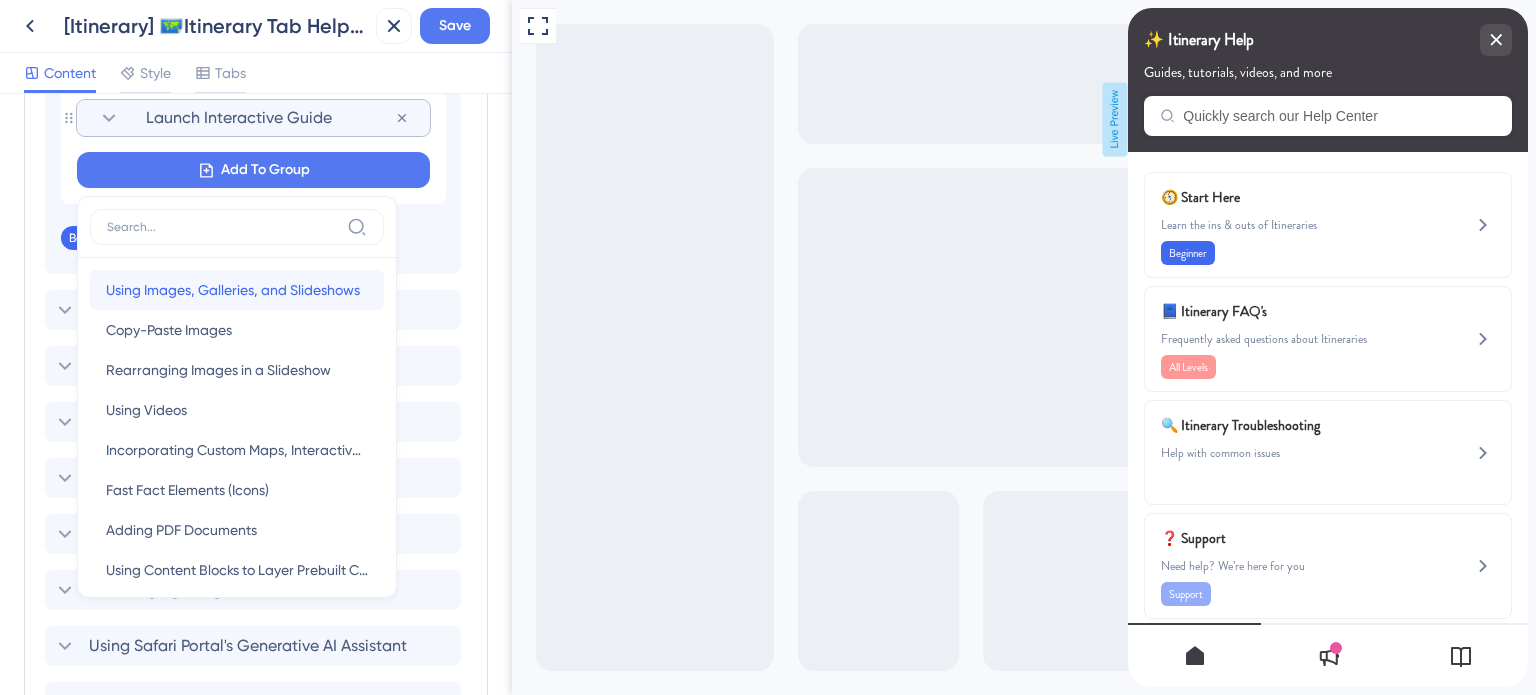 click on "Using Images, Galleries, and Slideshows" at bounding box center [233, 290] 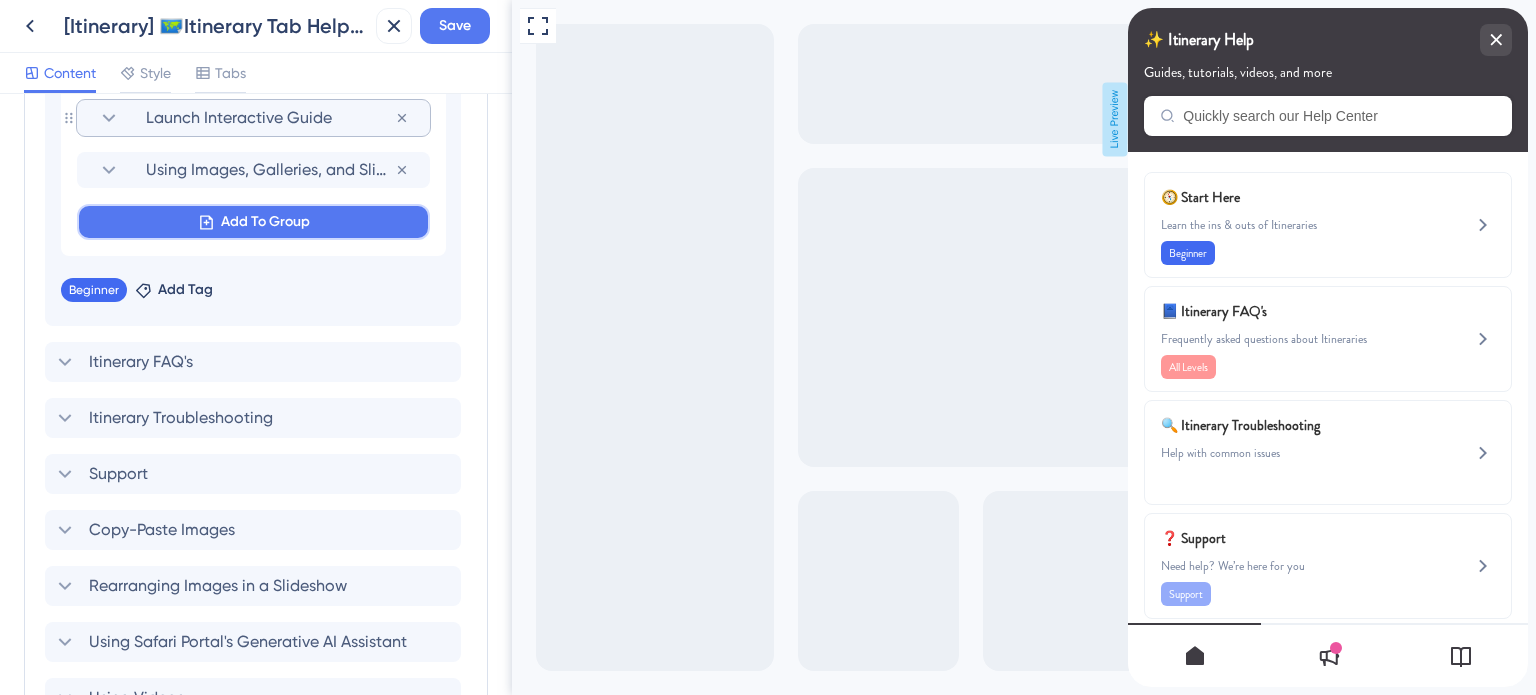 click on "Add To Group" at bounding box center (265, 222) 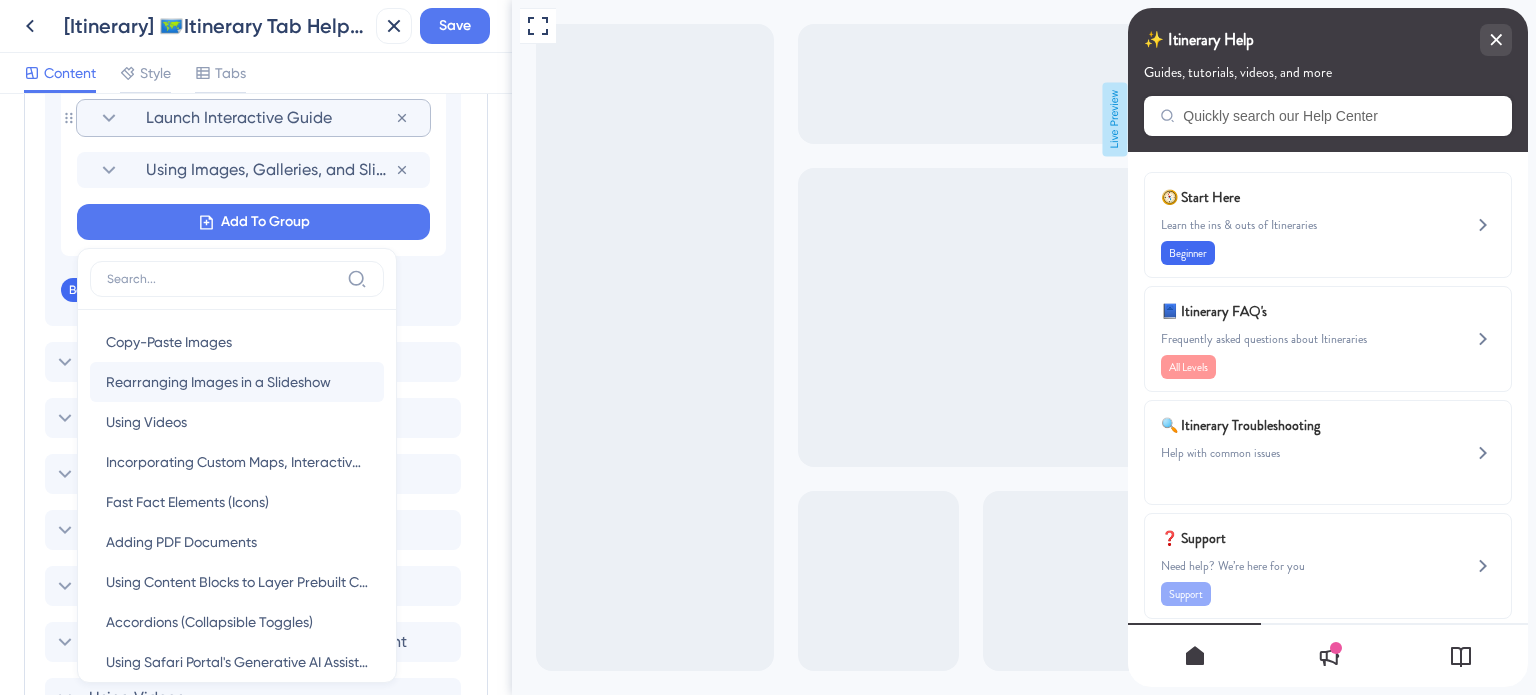 scroll, scrollTop: 1293, scrollLeft: 0, axis: vertical 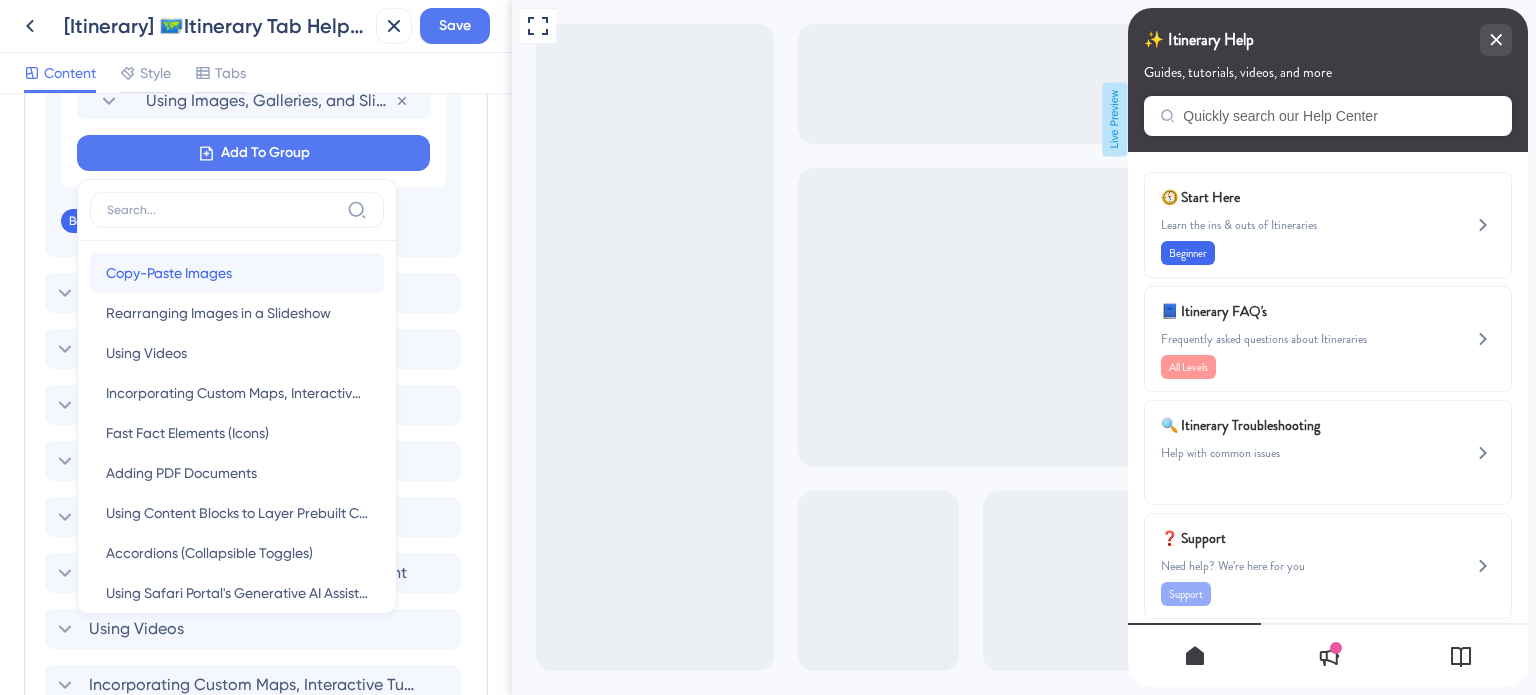 click on "Copy-Paste Images" at bounding box center [169, 273] 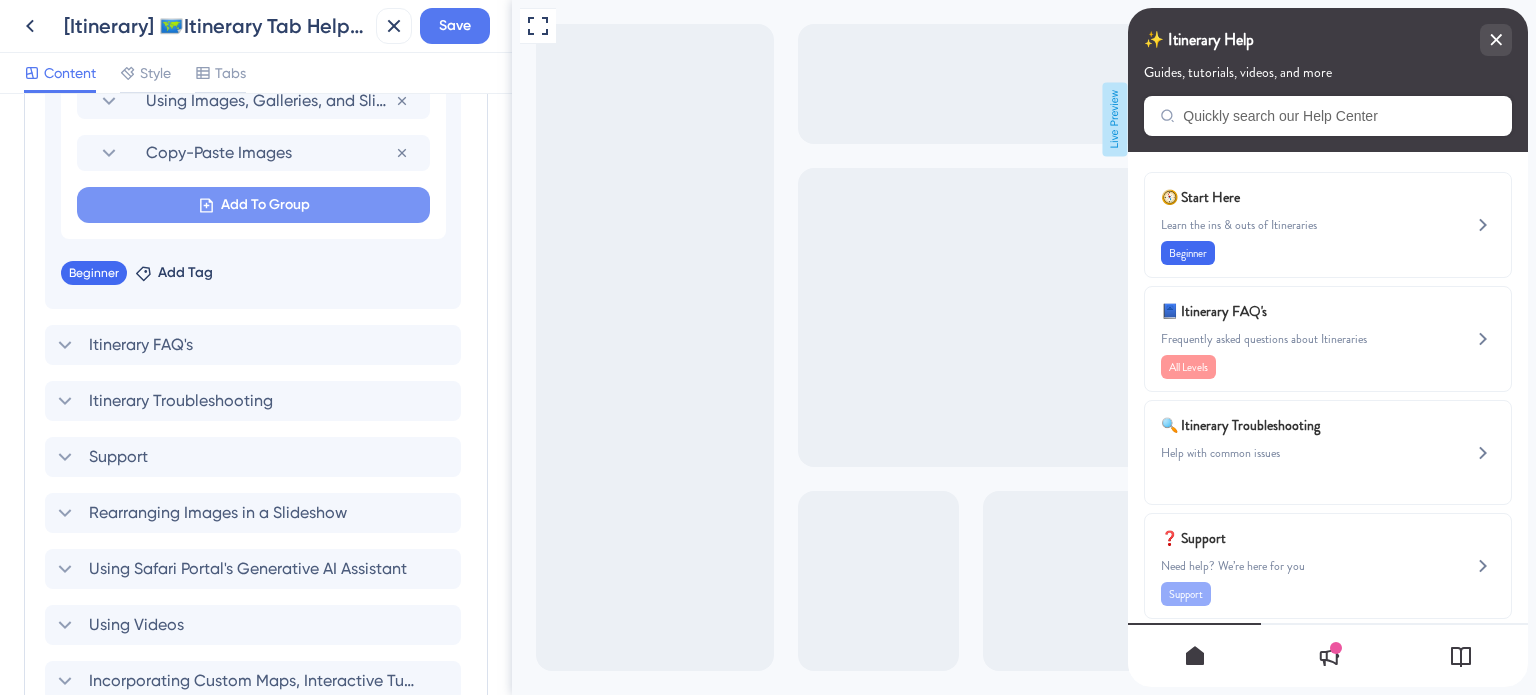 click on "Add To Group" at bounding box center (265, 205) 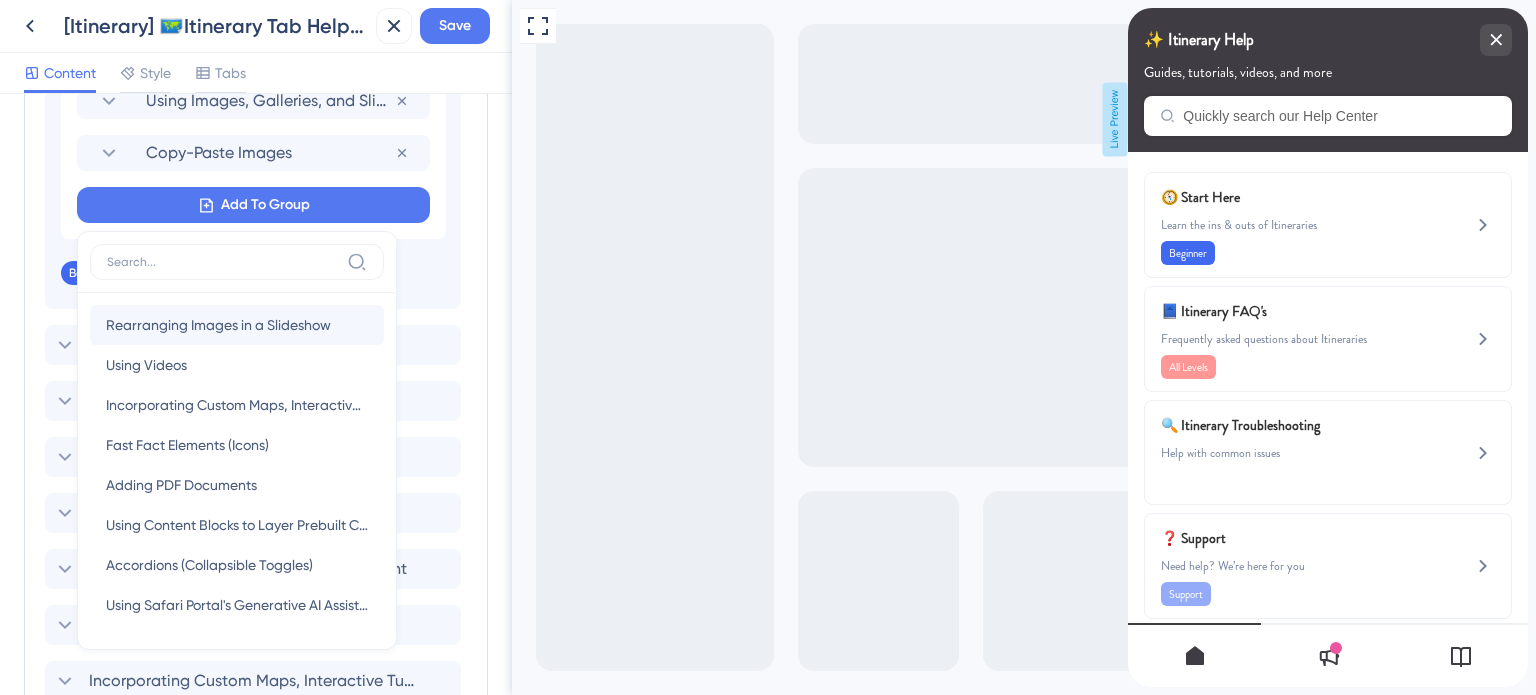 scroll, scrollTop: 1337, scrollLeft: 0, axis: vertical 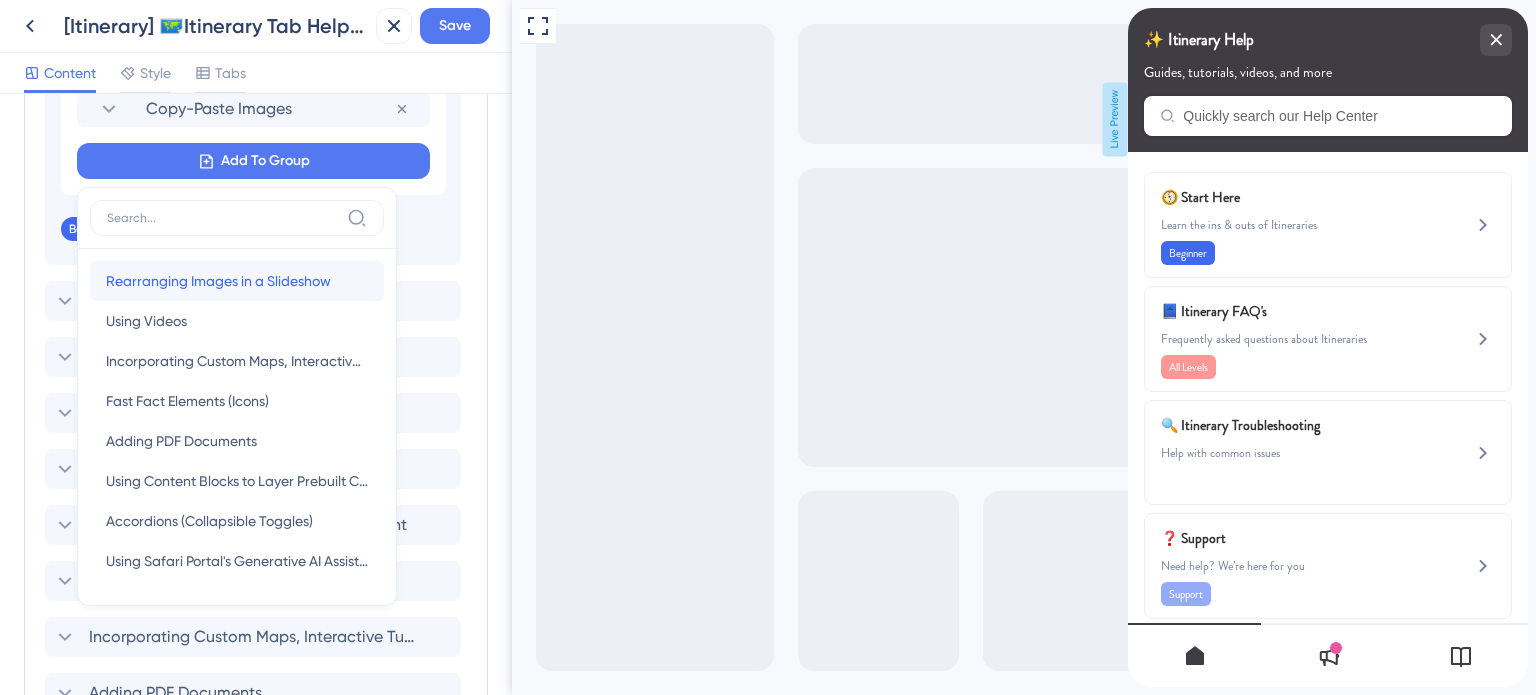 click on "Rearranging Images in a Slideshow" at bounding box center [218, 281] 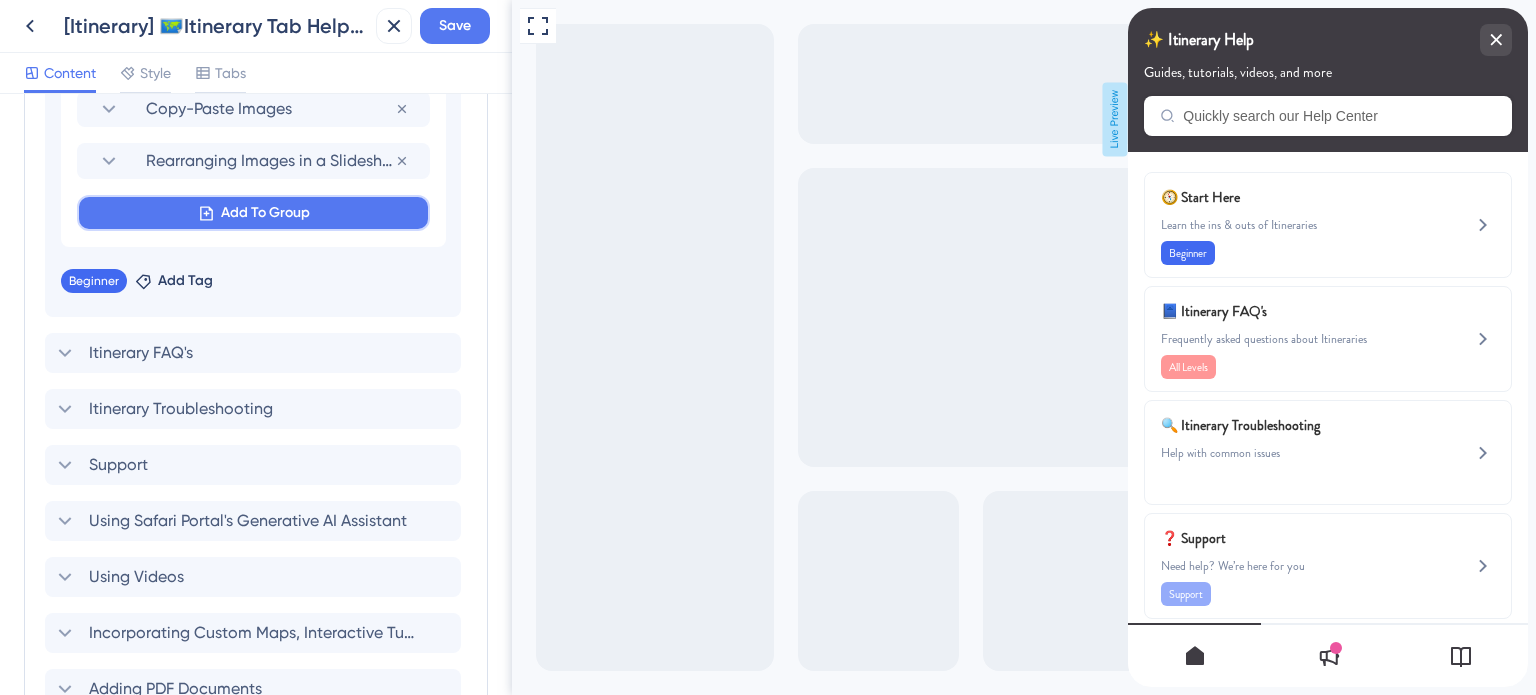 click on "Add To Group" at bounding box center [265, 213] 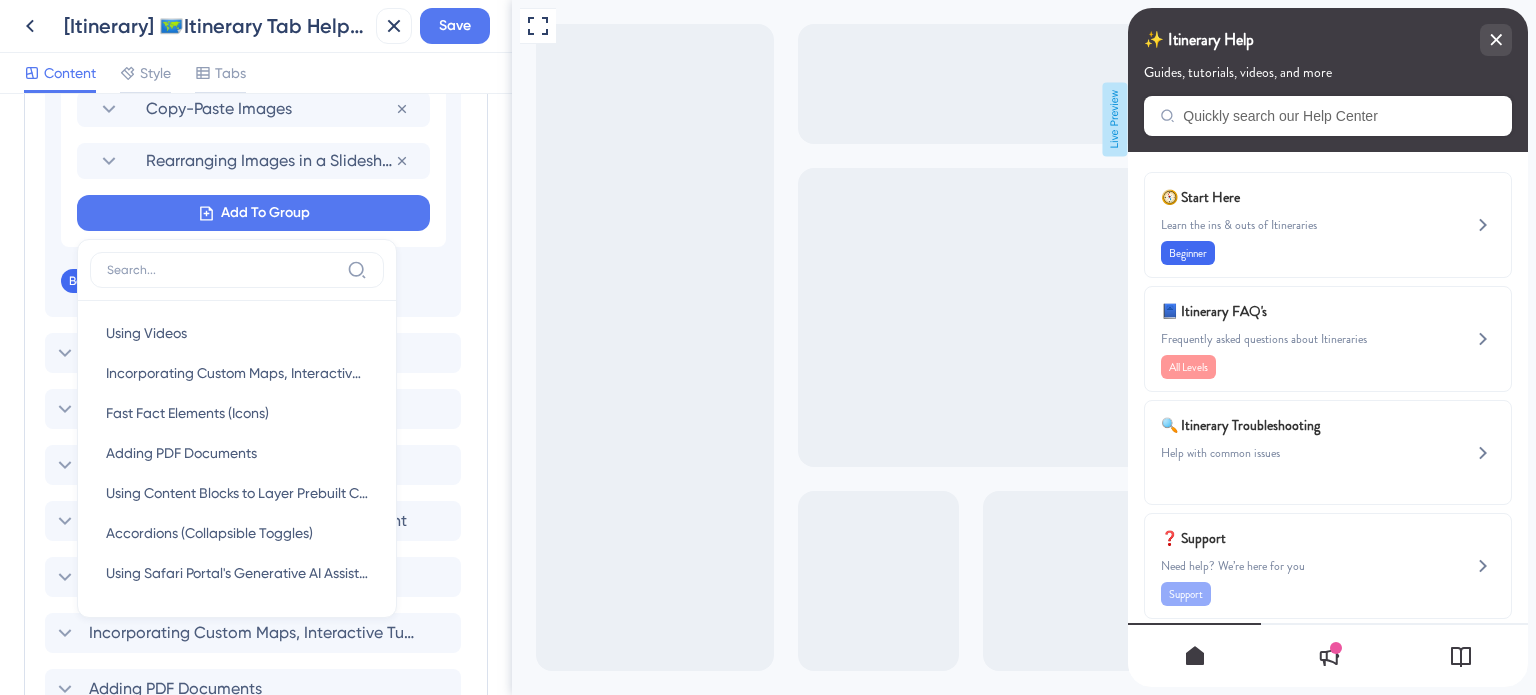 scroll, scrollTop: 1369, scrollLeft: 0, axis: vertical 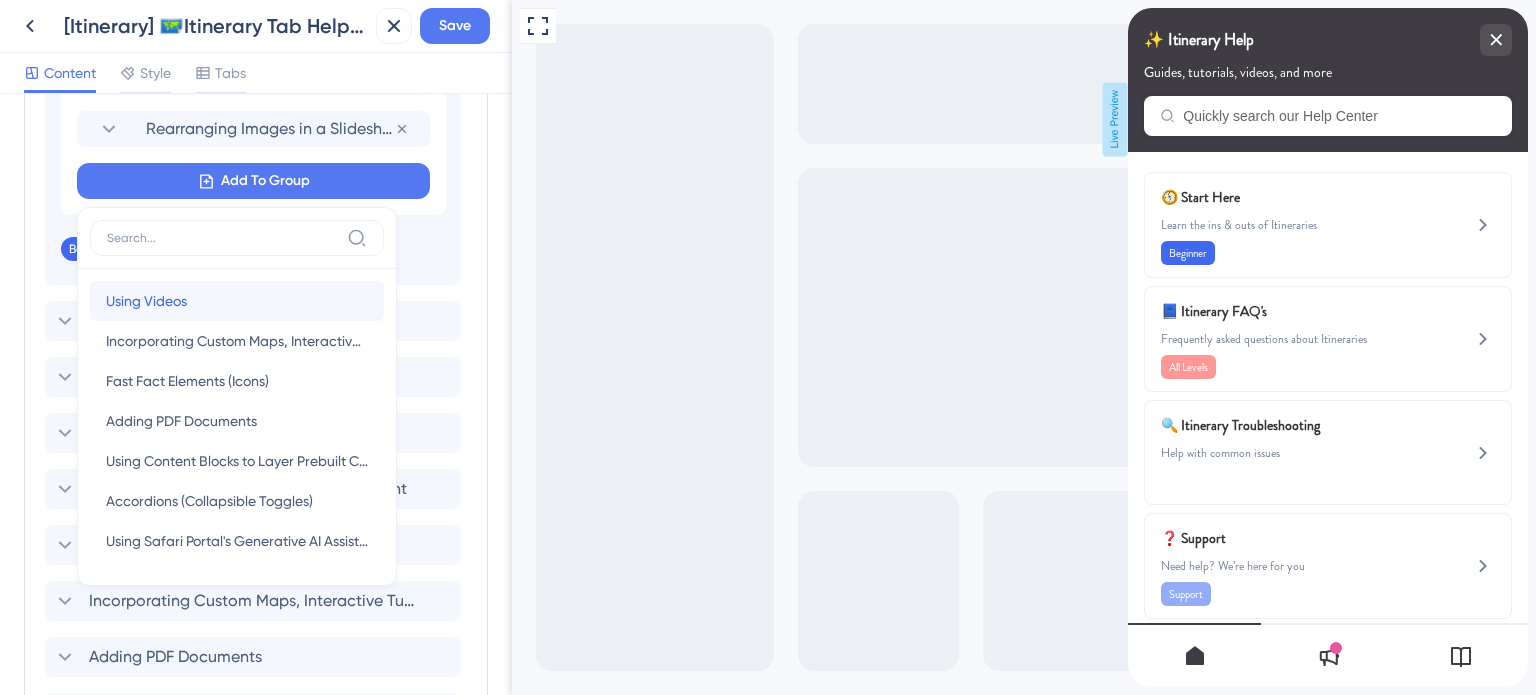 click on "Using Videos Using Videos" at bounding box center (237, 301) 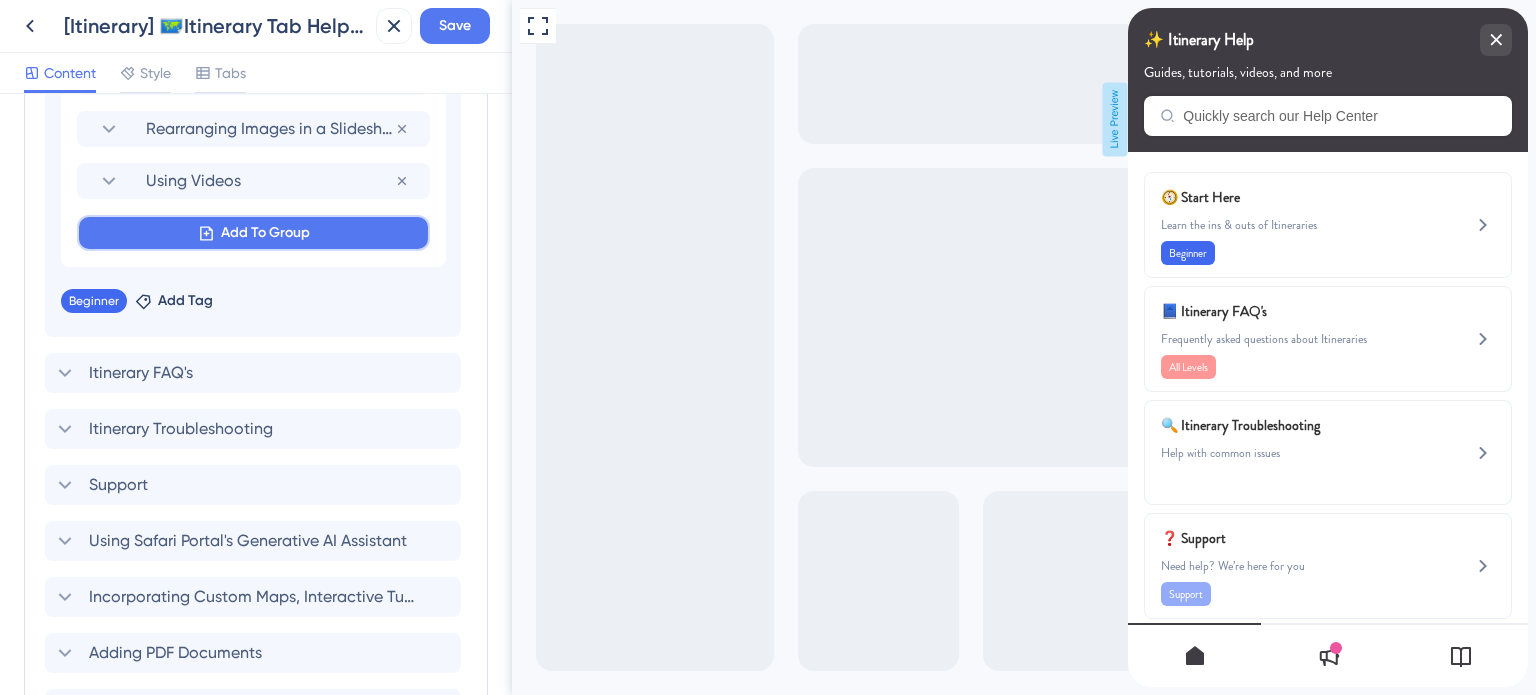 click on "Add To Group" at bounding box center [265, 233] 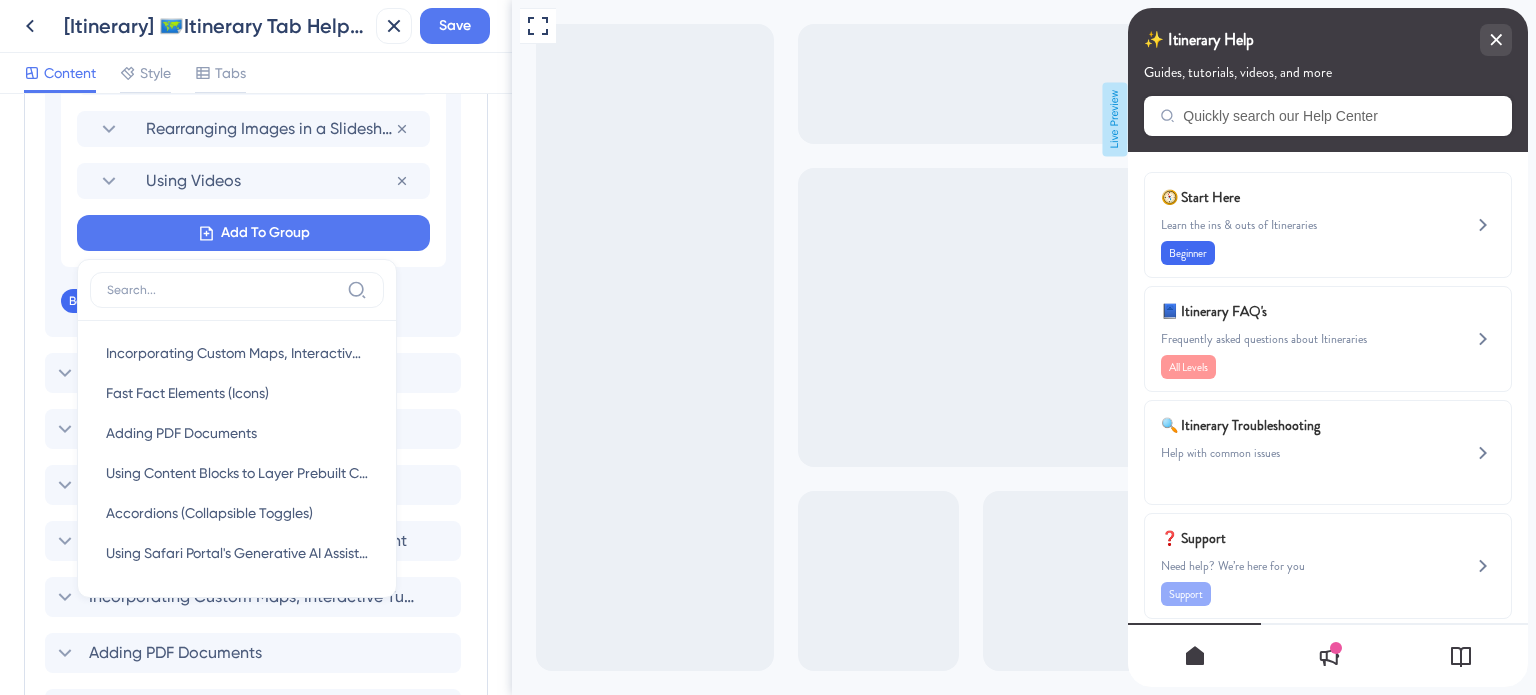 scroll, scrollTop: 1401, scrollLeft: 0, axis: vertical 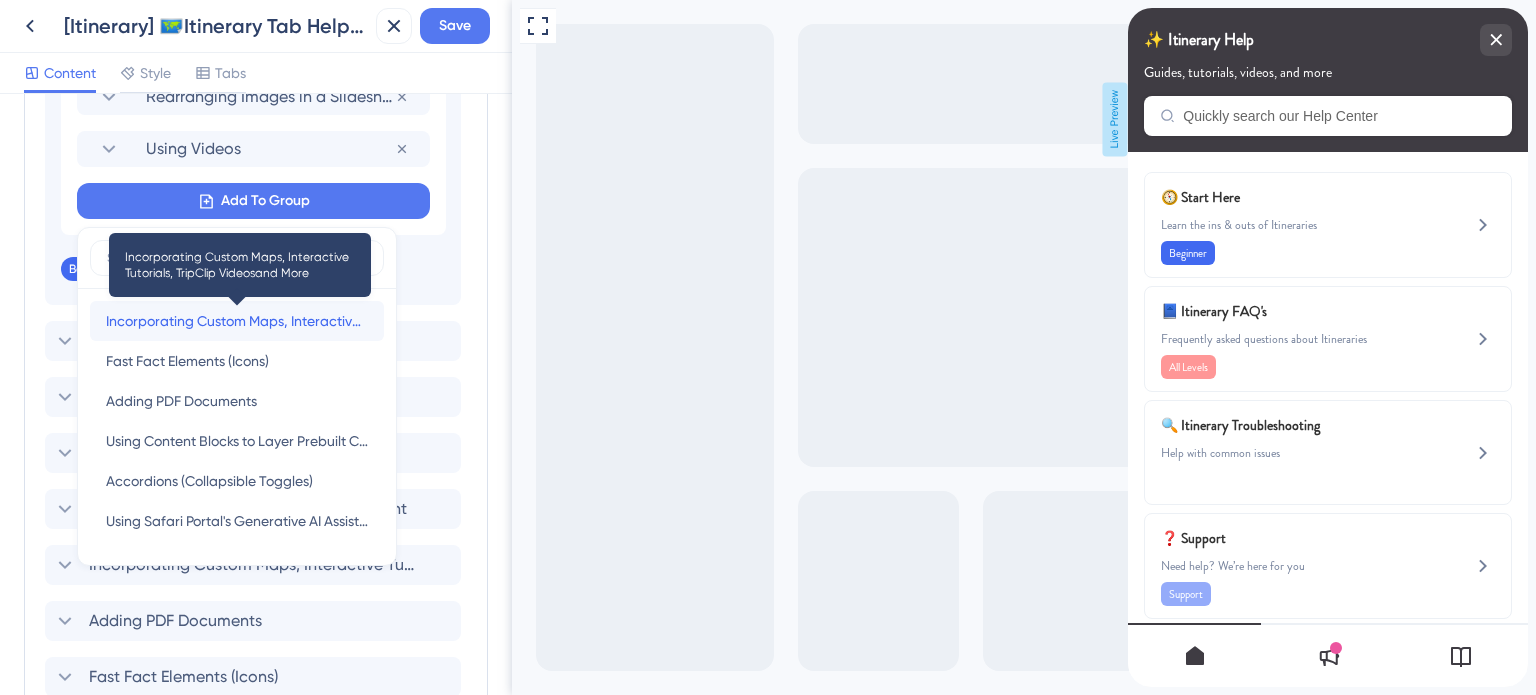 click on "Incorporating Custom Maps, Interactive Tutorials, TripClip Videosand More" at bounding box center [237, 321] 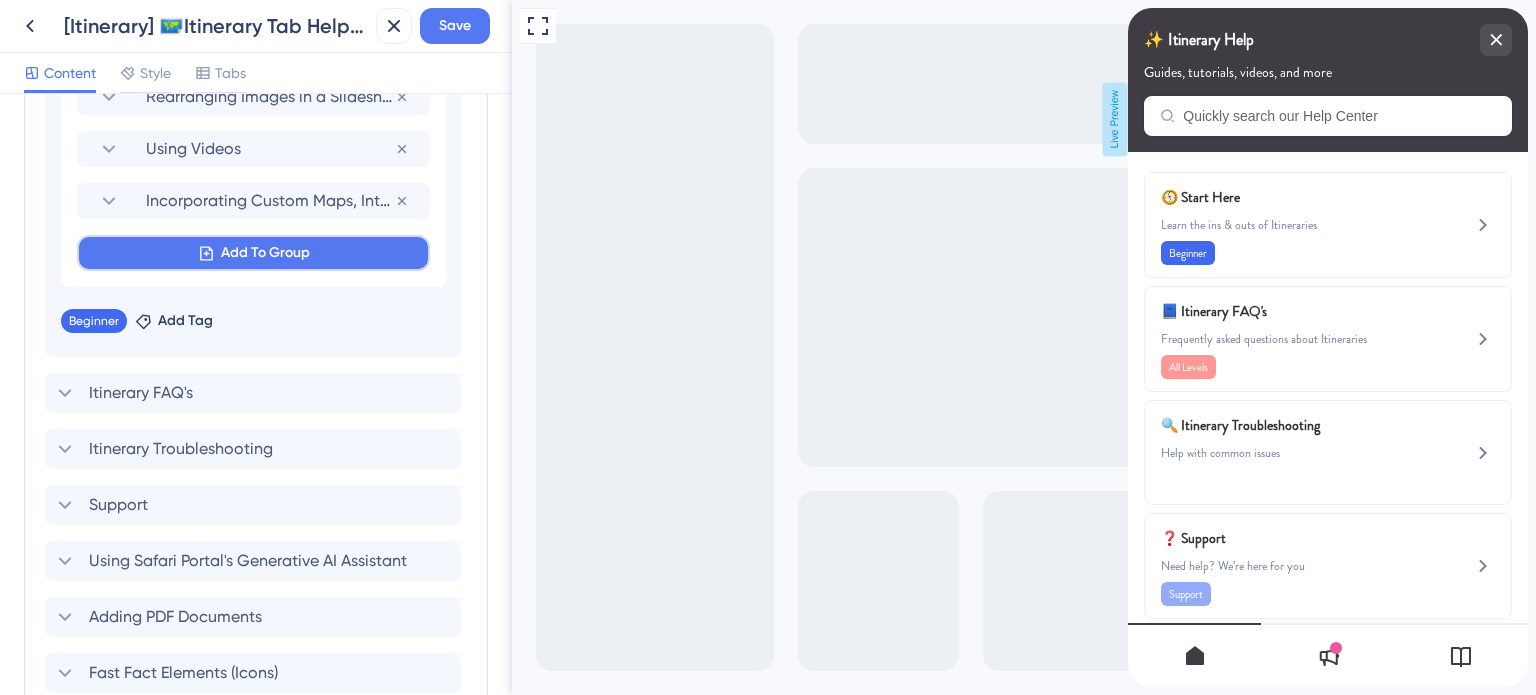 click on "Add To Group" at bounding box center [265, 253] 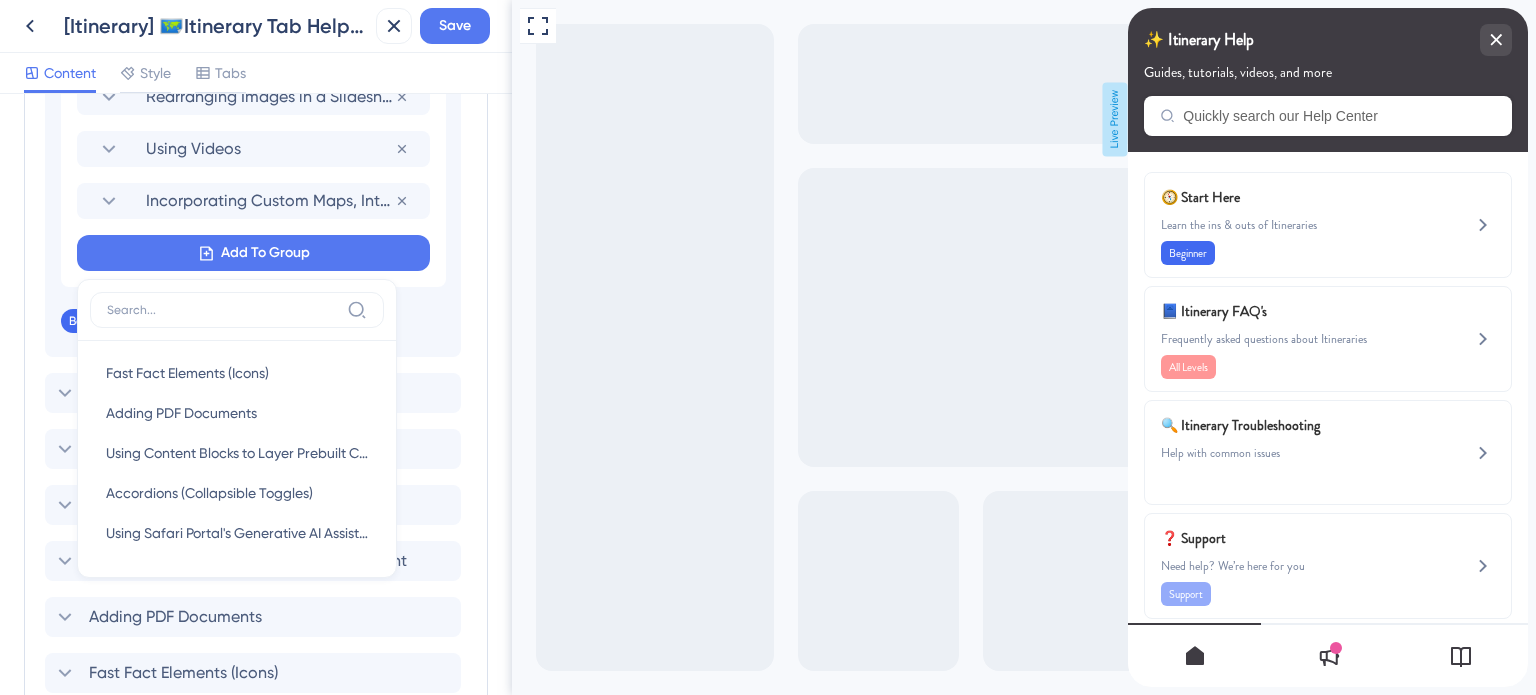 scroll, scrollTop: 1433, scrollLeft: 0, axis: vertical 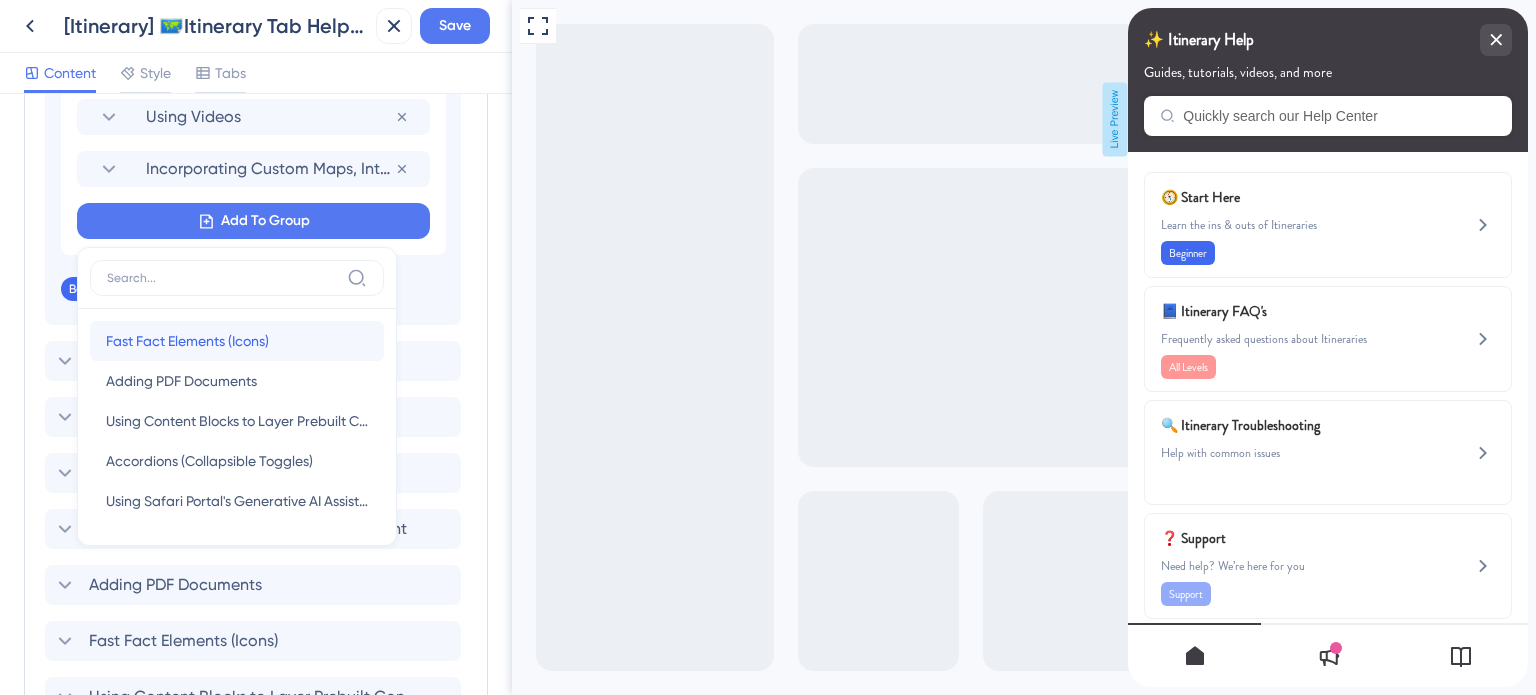 click on "Fast Fact Elements (Icons)" at bounding box center [187, 341] 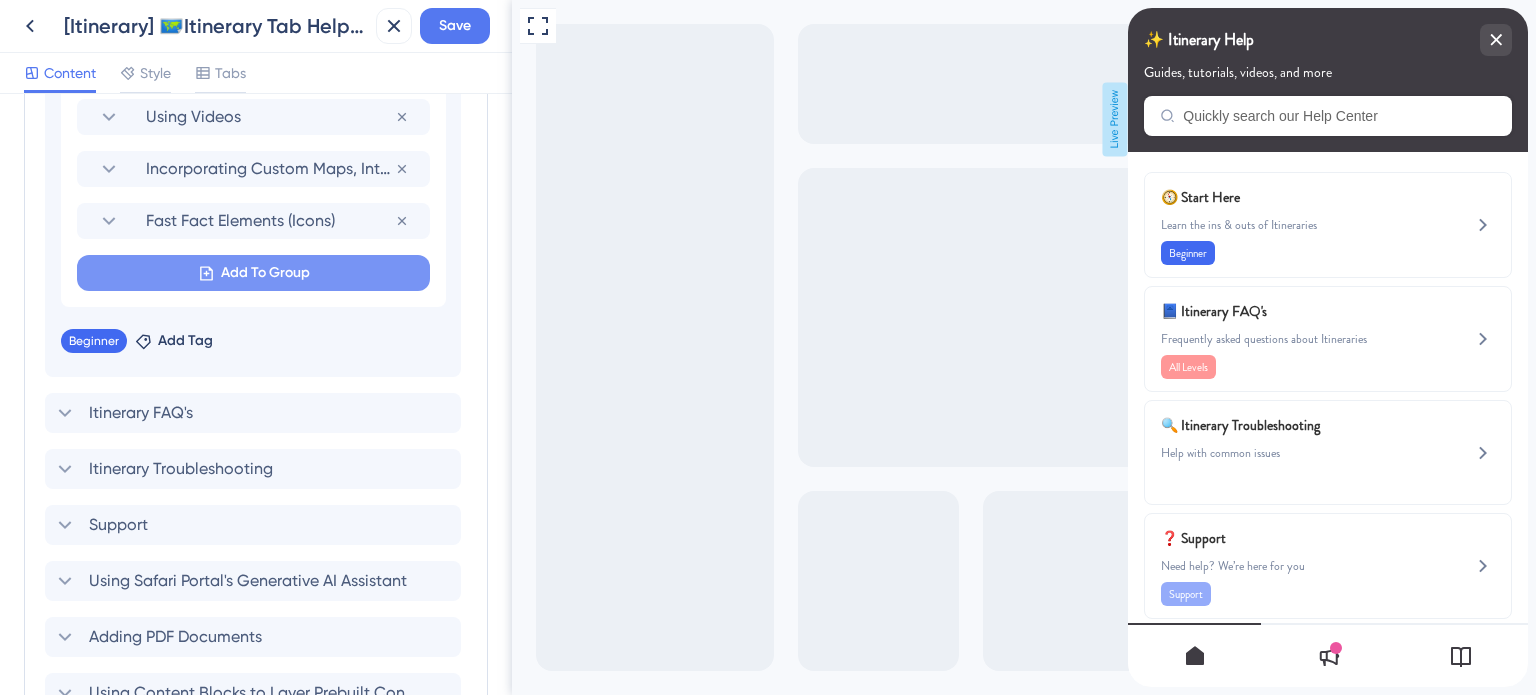 click on "Add To Group" at bounding box center (265, 273) 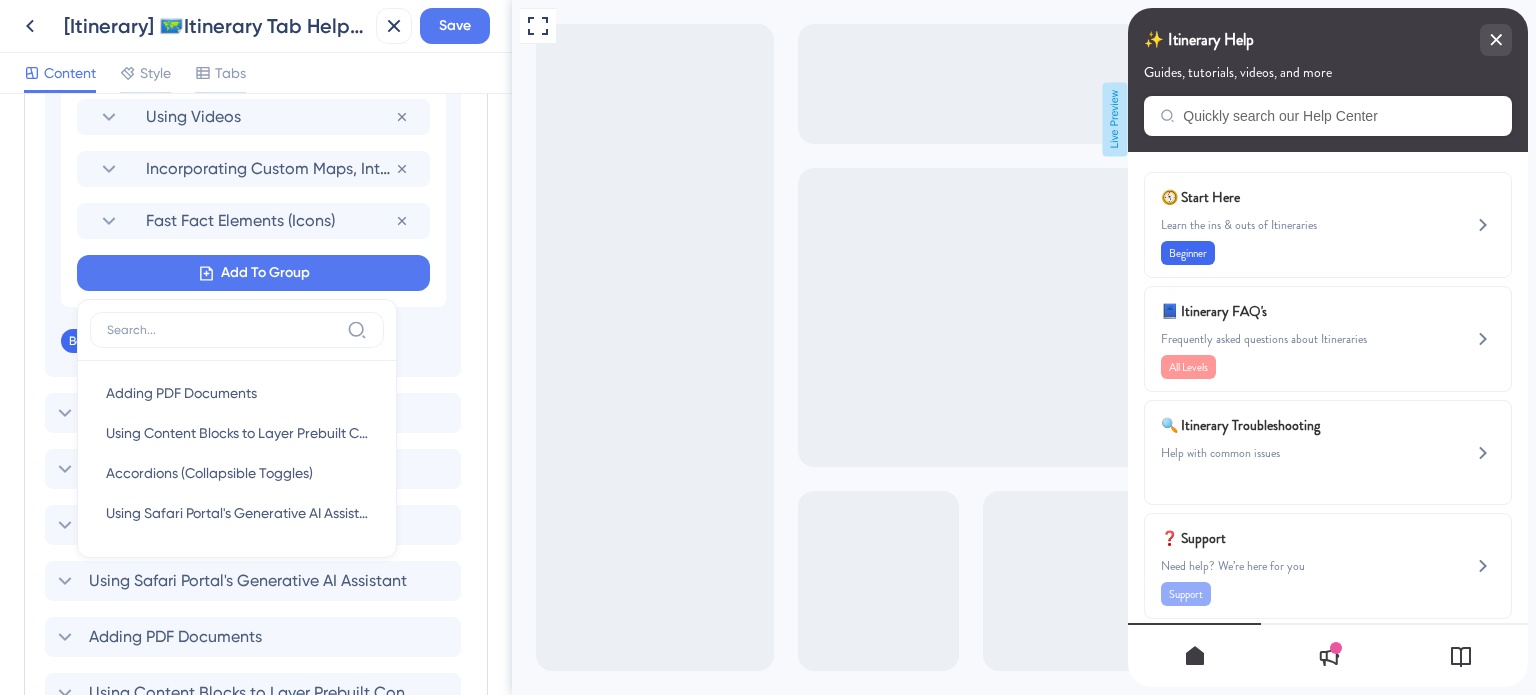 scroll, scrollTop: 1465, scrollLeft: 0, axis: vertical 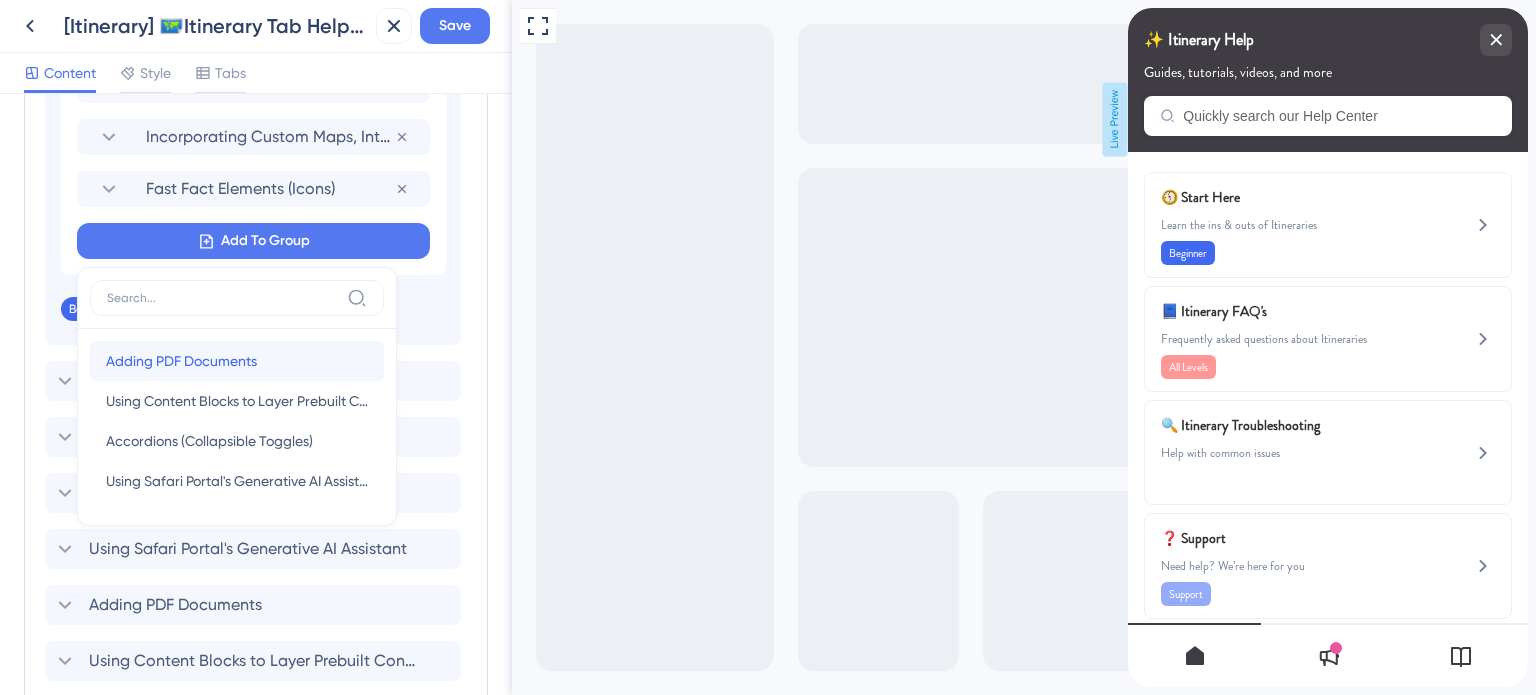 click on "Adding PDF Documents" at bounding box center (181, 361) 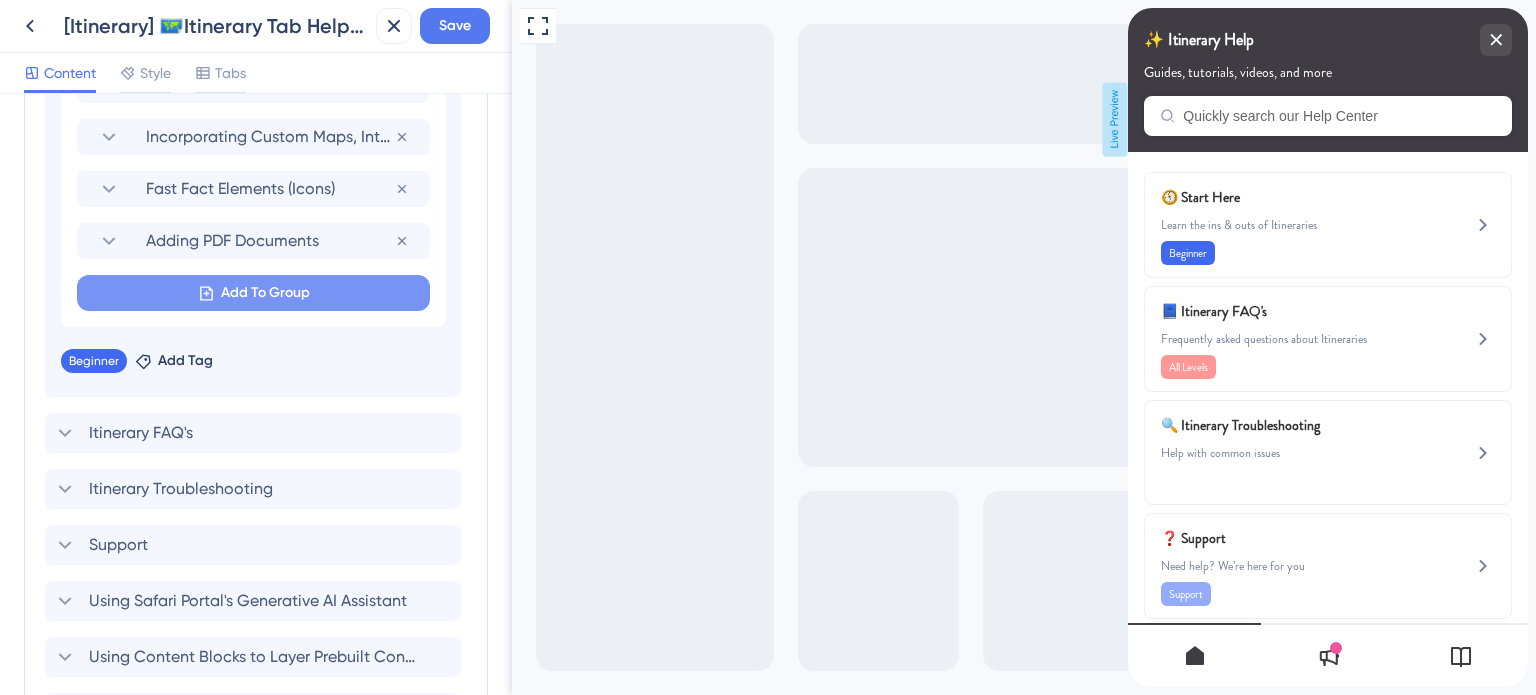 click on "Add To Group" at bounding box center [265, 293] 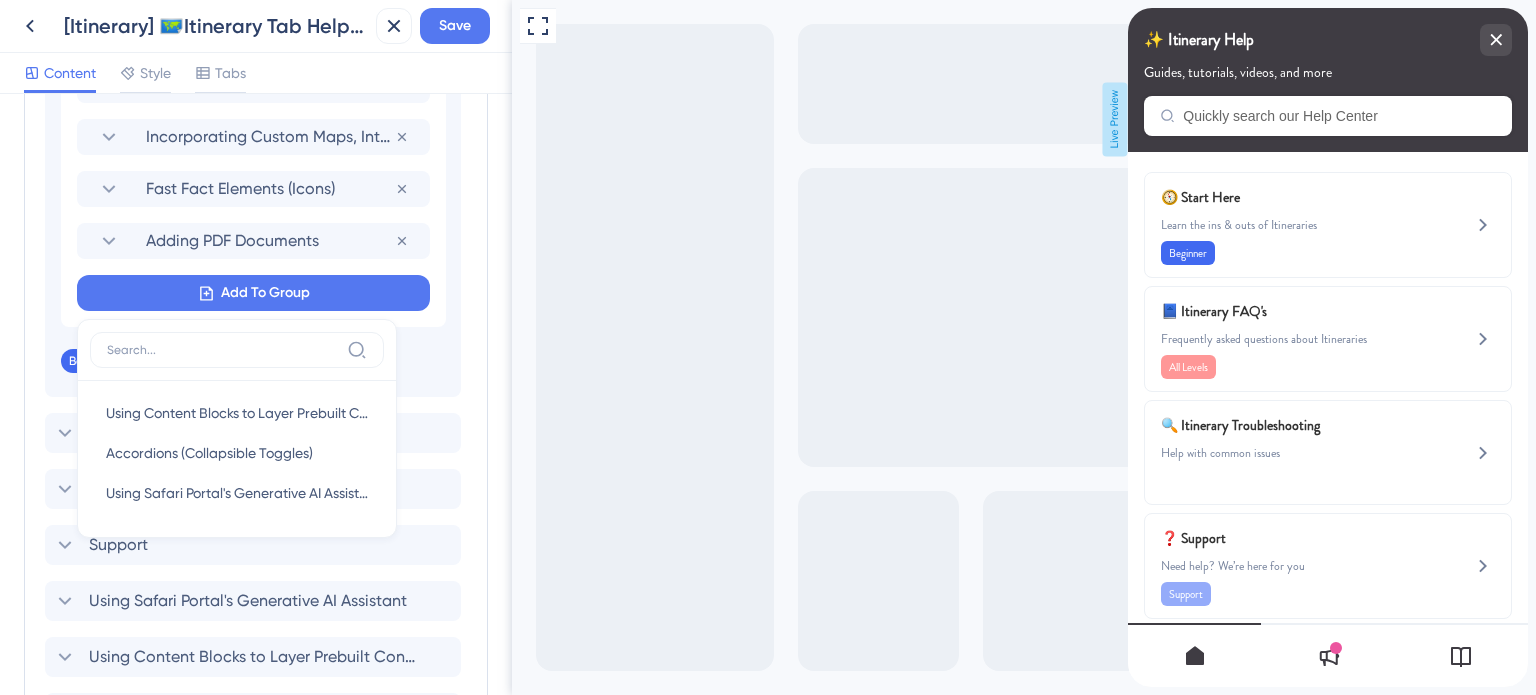 scroll, scrollTop: 1497, scrollLeft: 0, axis: vertical 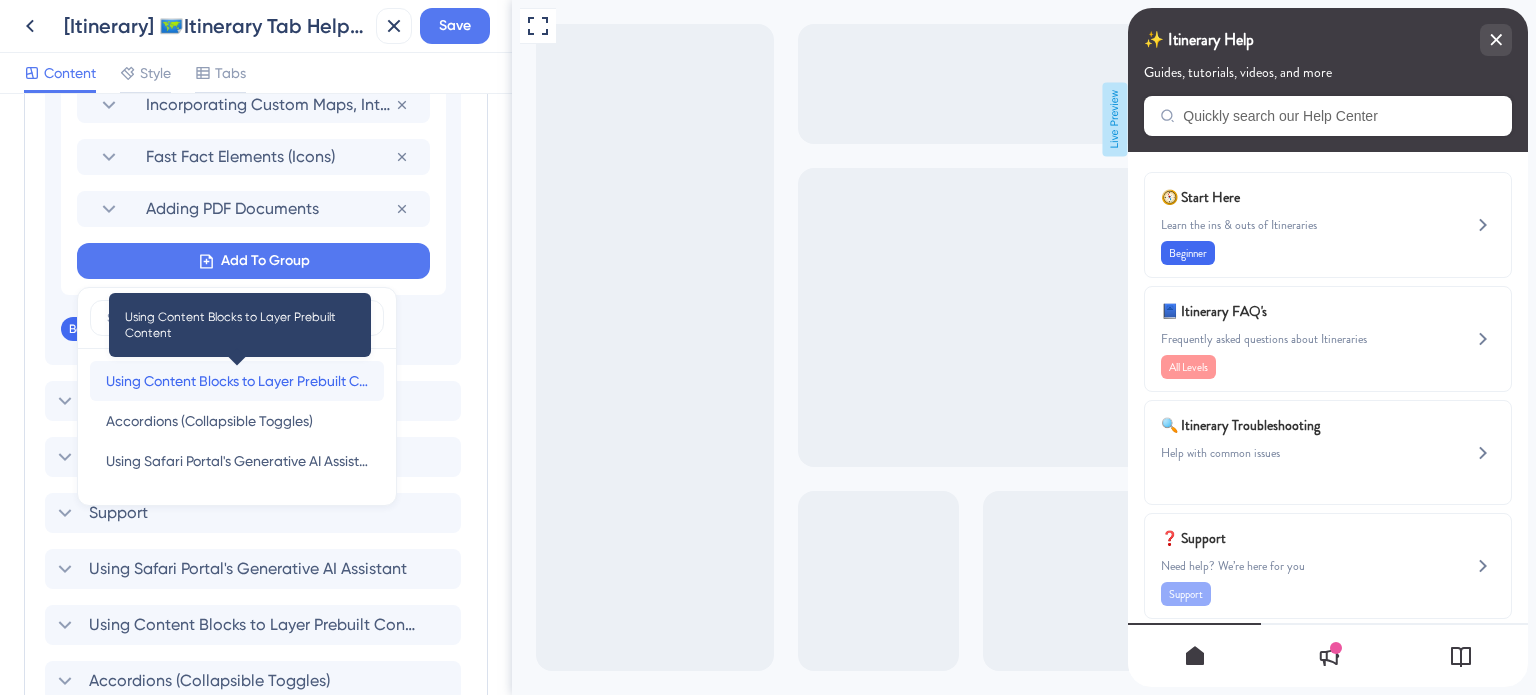 click on "Using Content Blocks to Layer Prebuilt Content" at bounding box center (237, 381) 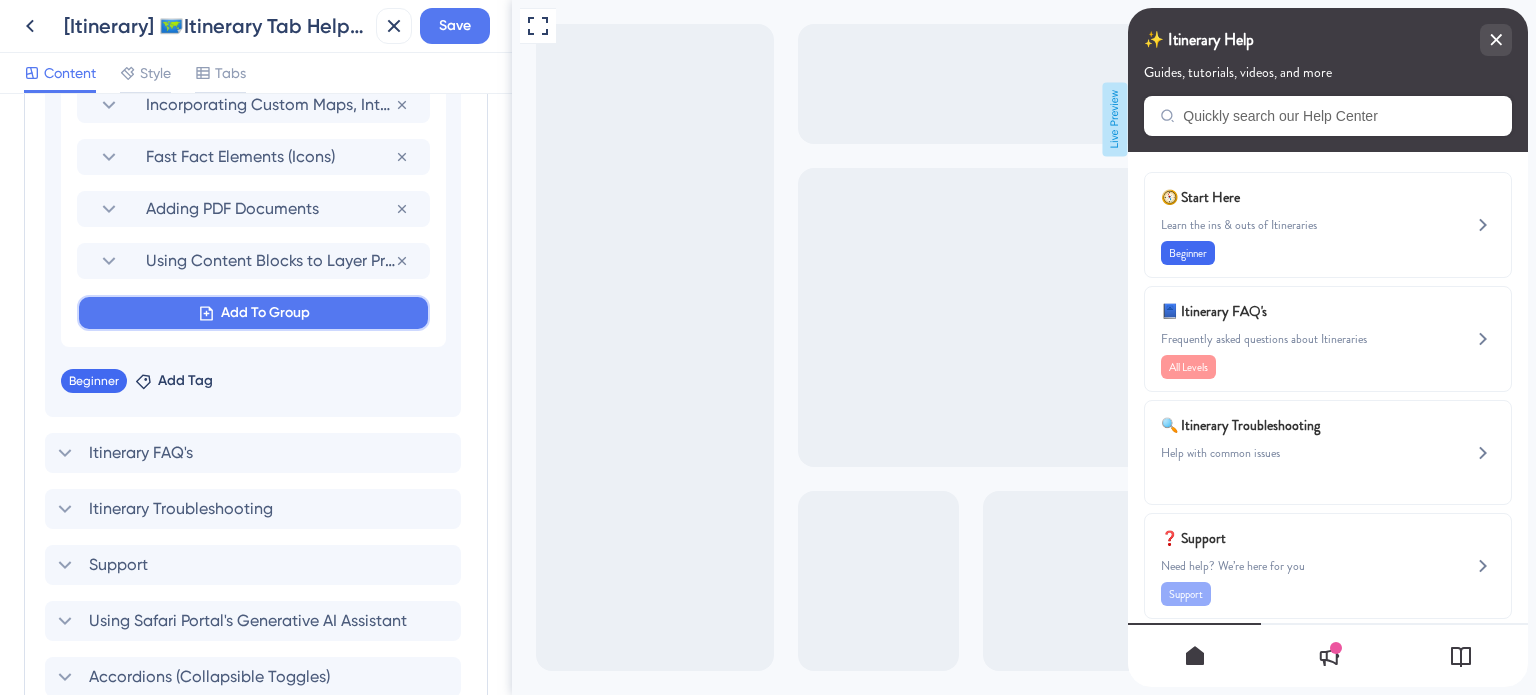 click on "Add To Group" at bounding box center [265, 313] 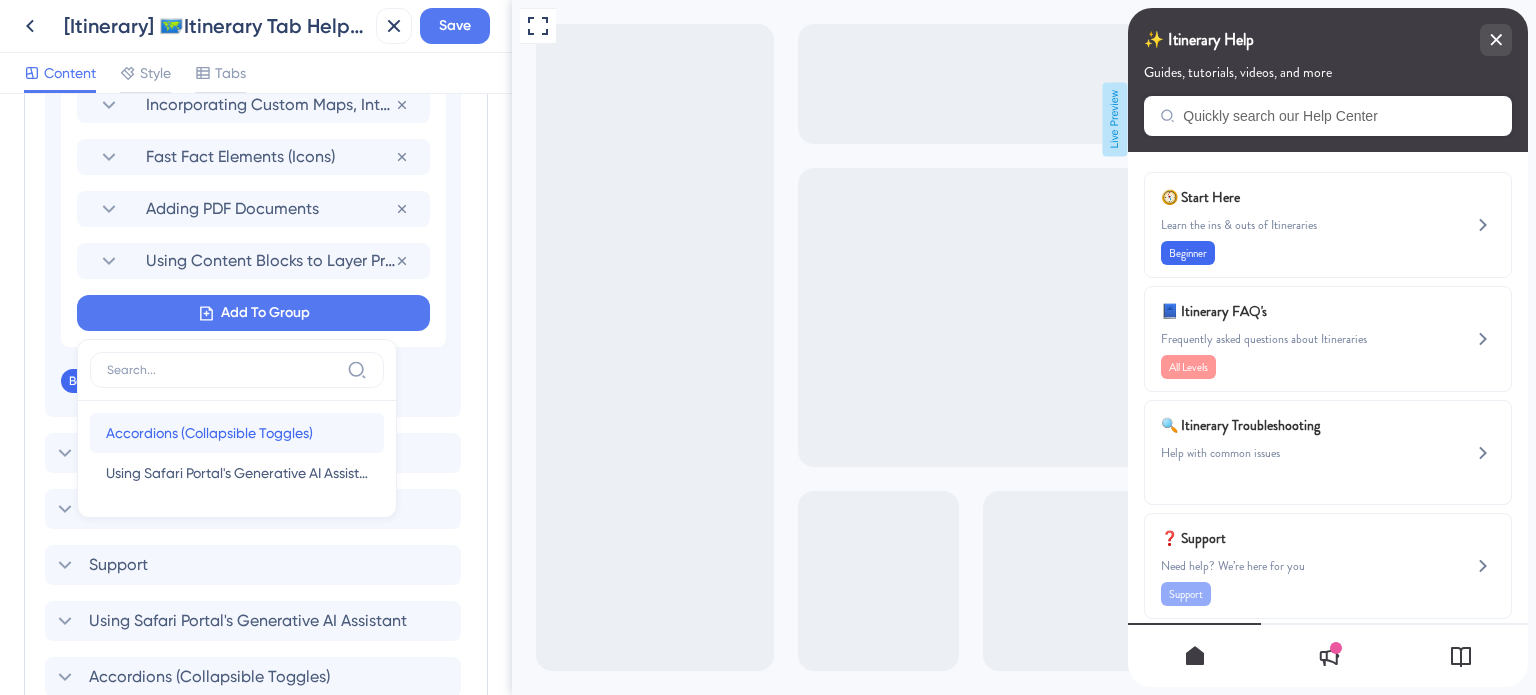 click on "Accordions (Collapsible Toggles)" at bounding box center (209, 433) 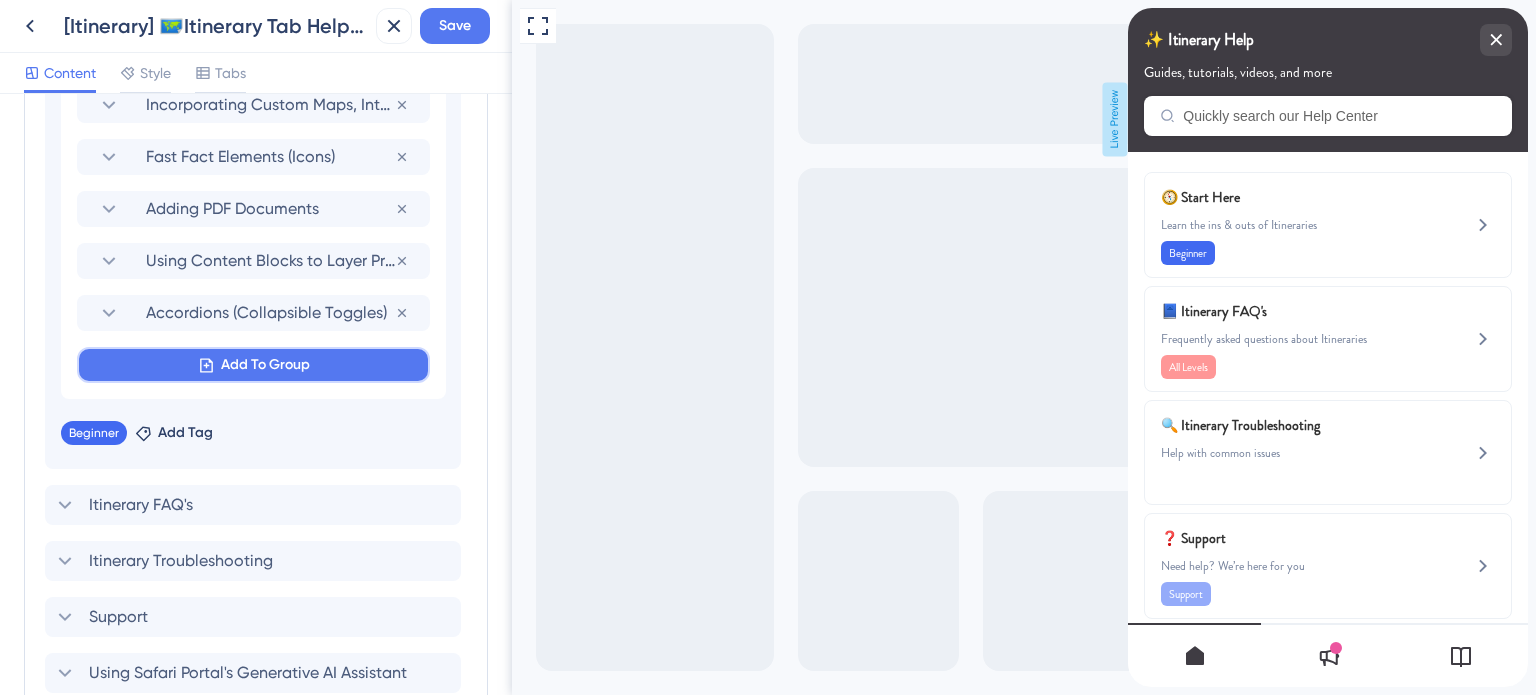 click on "Add To Group" at bounding box center (265, 365) 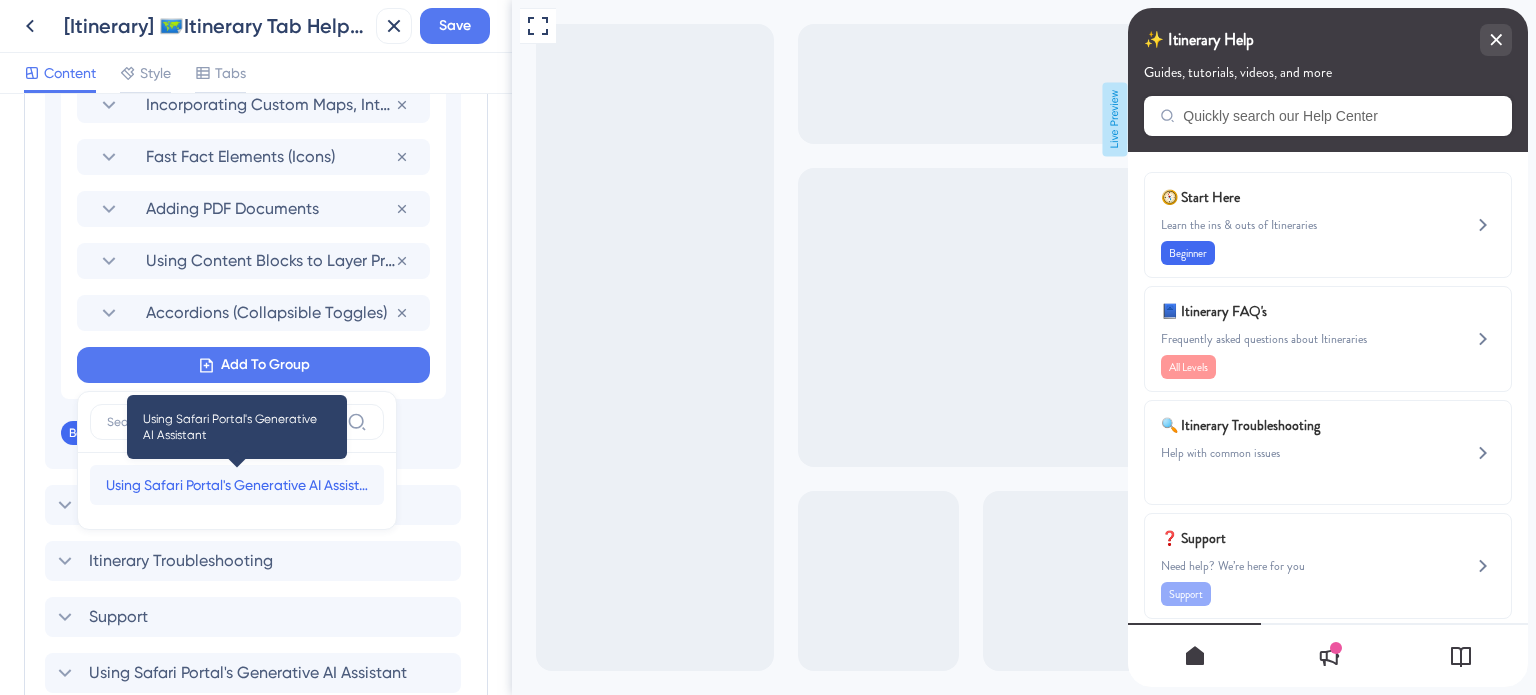 click on "Using Safari Portal's Generative AI Assistant" at bounding box center (237, 485) 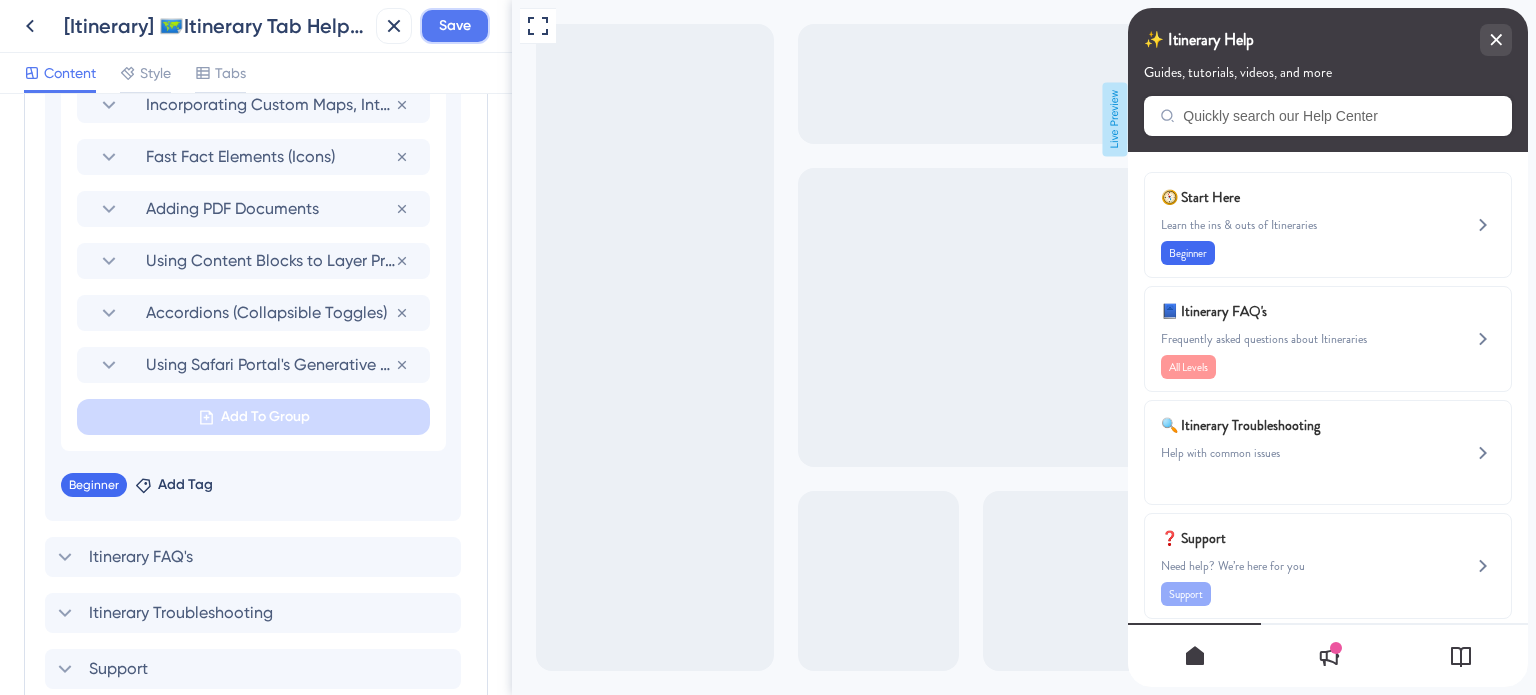 click on "Save" at bounding box center (455, 26) 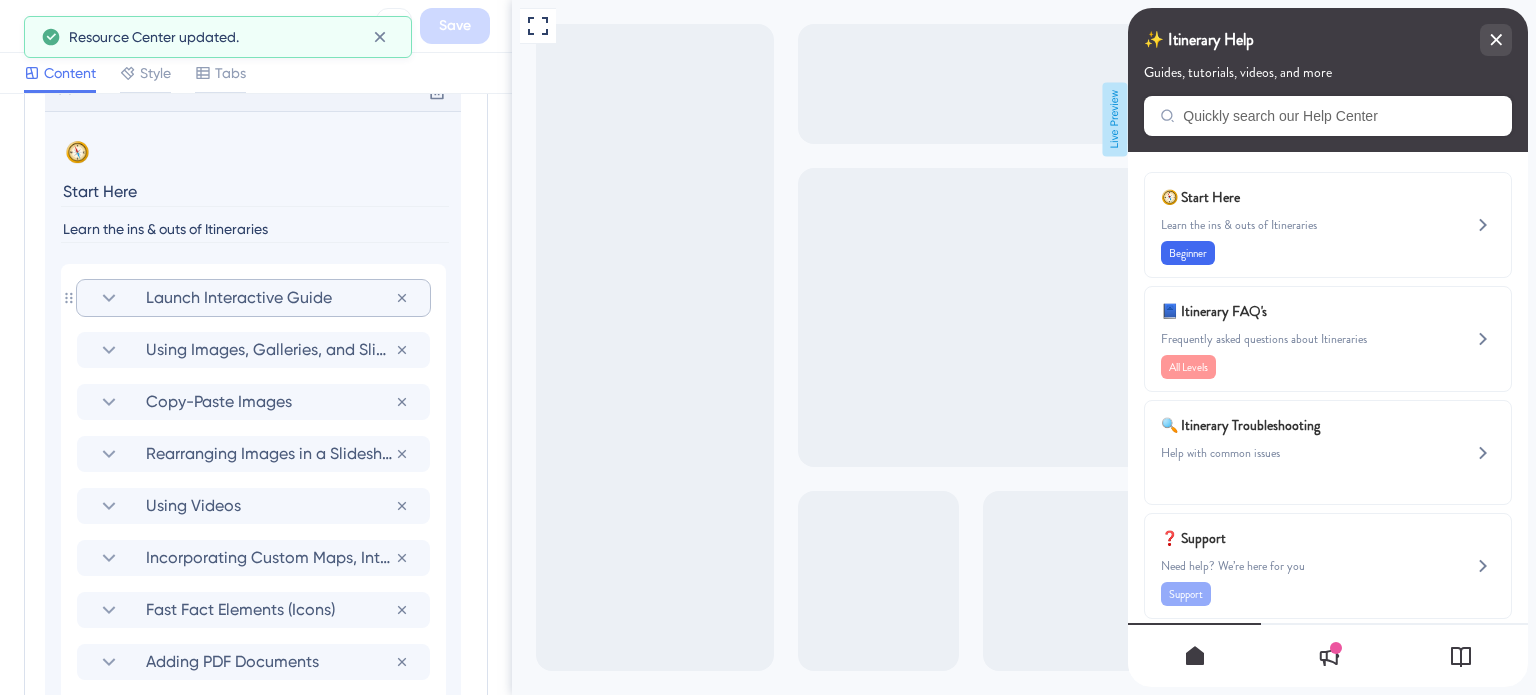 scroll, scrollTop: 997, scrollLeft: 0, axis: vertical 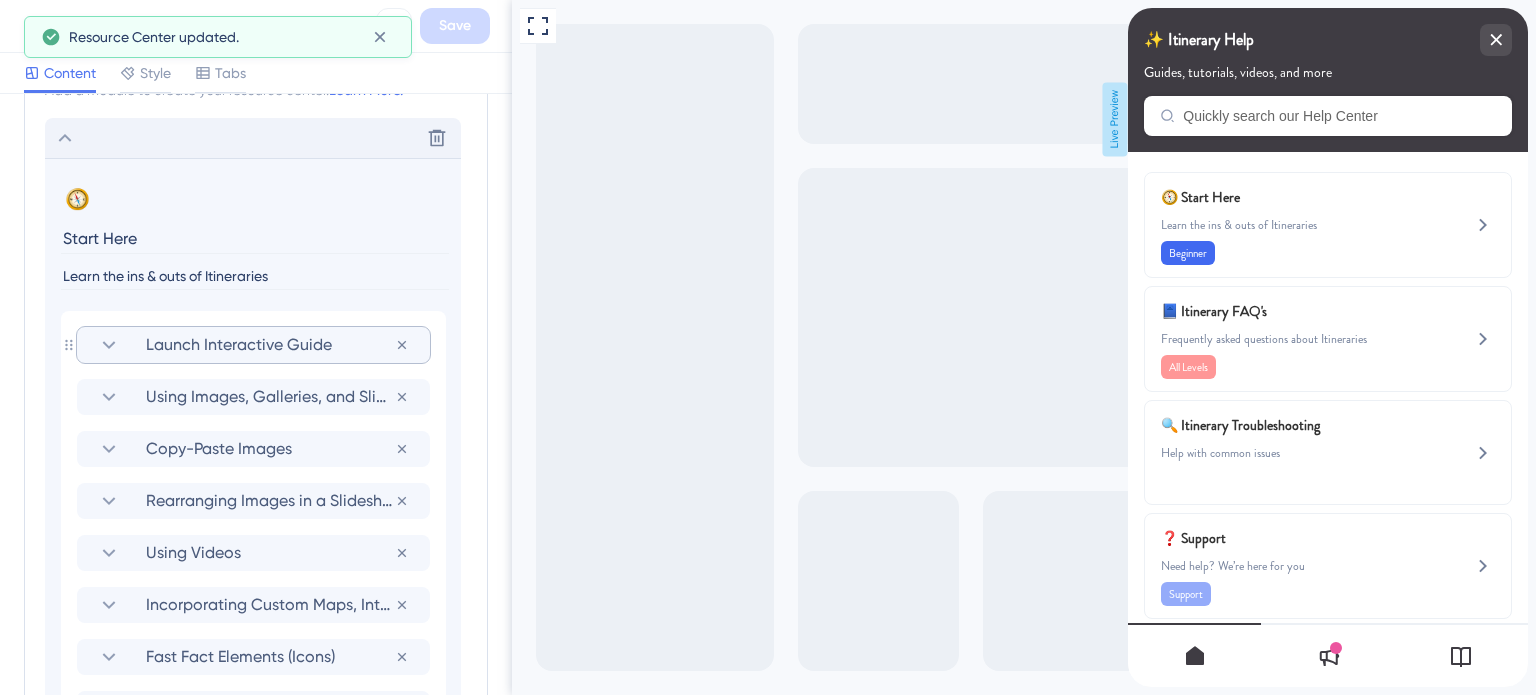click 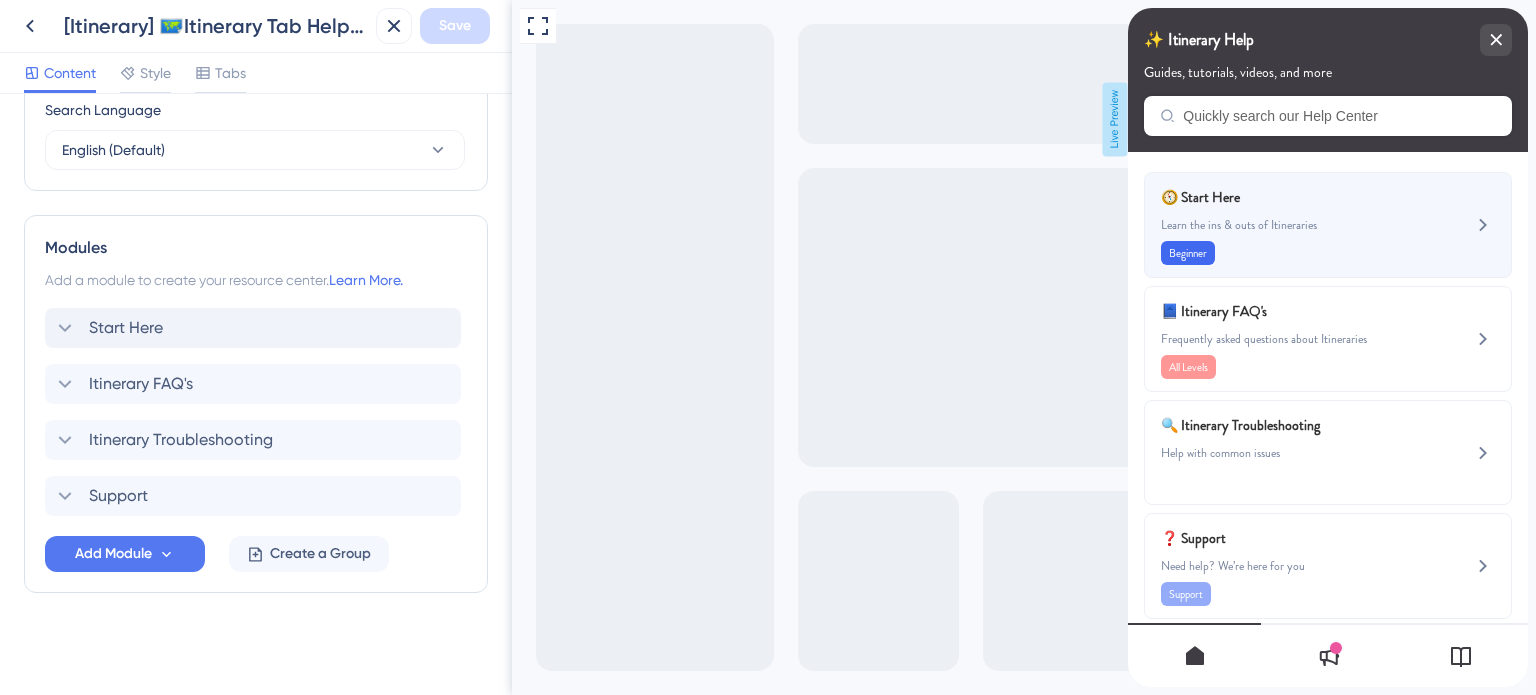 click on "🧭   Start Here Learn the ins & outs of Itineraries Beginner" at bounding box center (1294, 225) 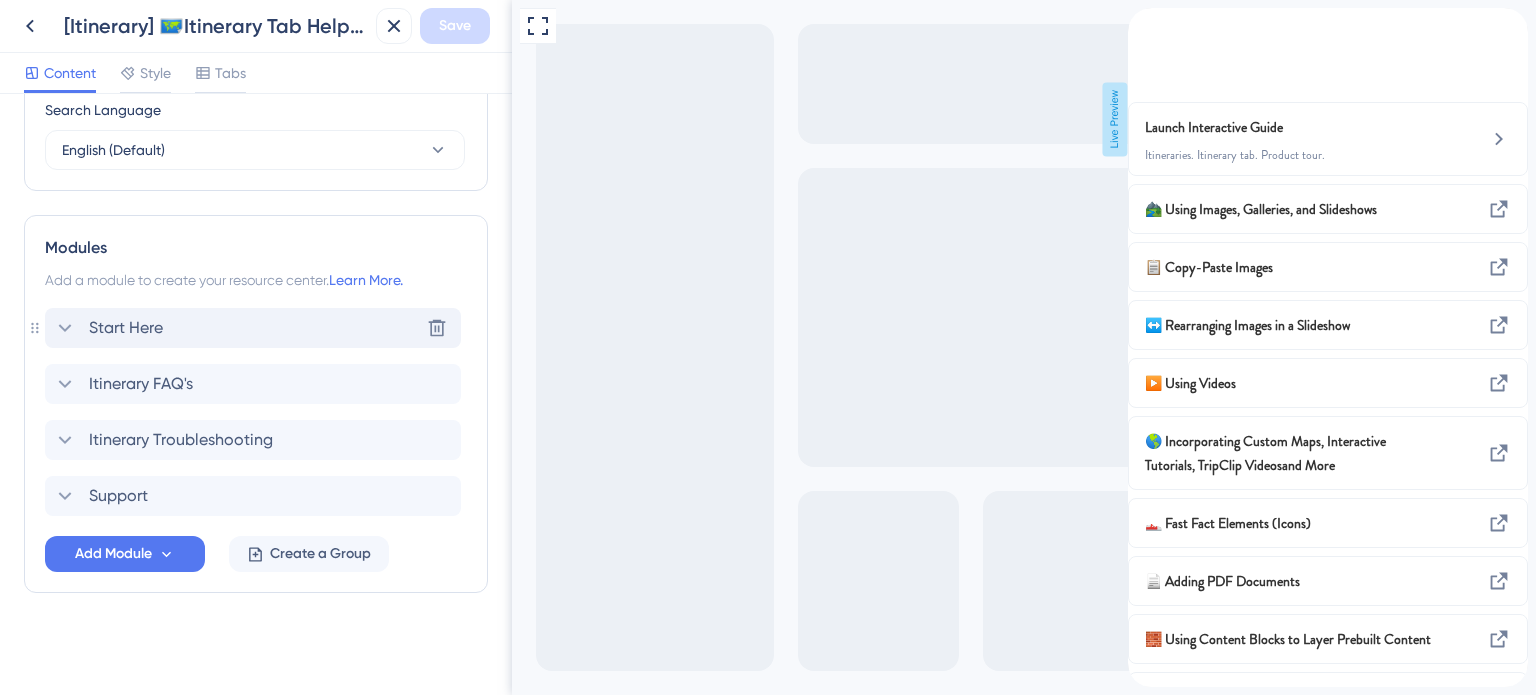 click on "Start Here" at bounding box center [126, 328] 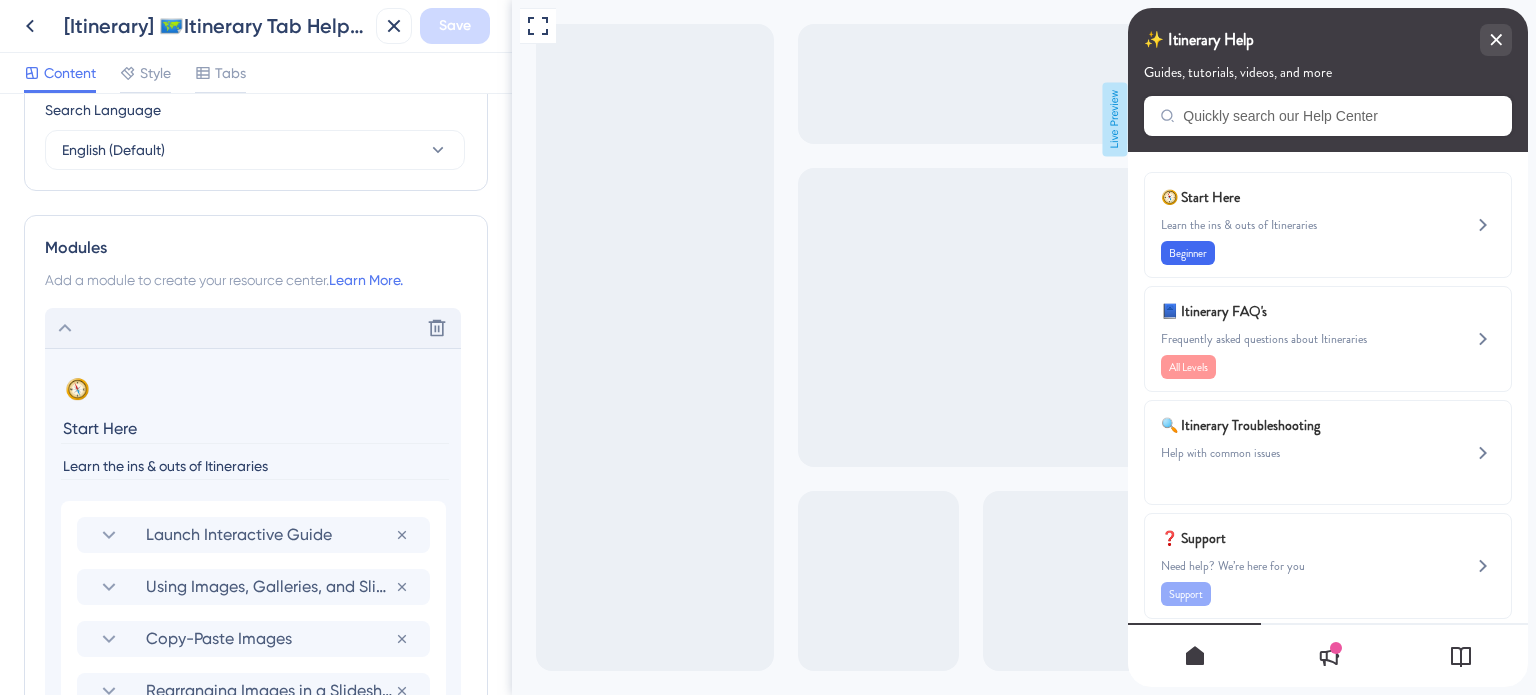scroll, scrollTop: 997, scrollLeft: 0, axis: vertical 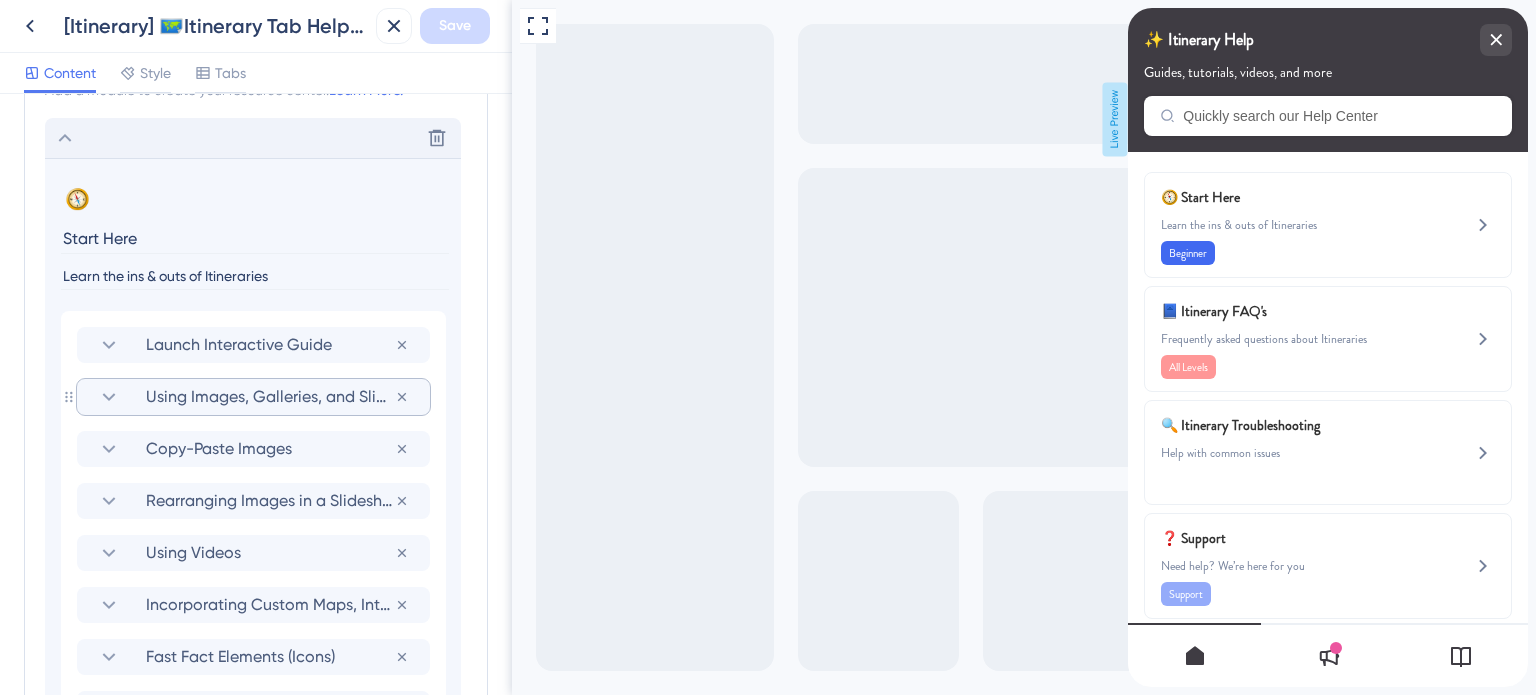 click 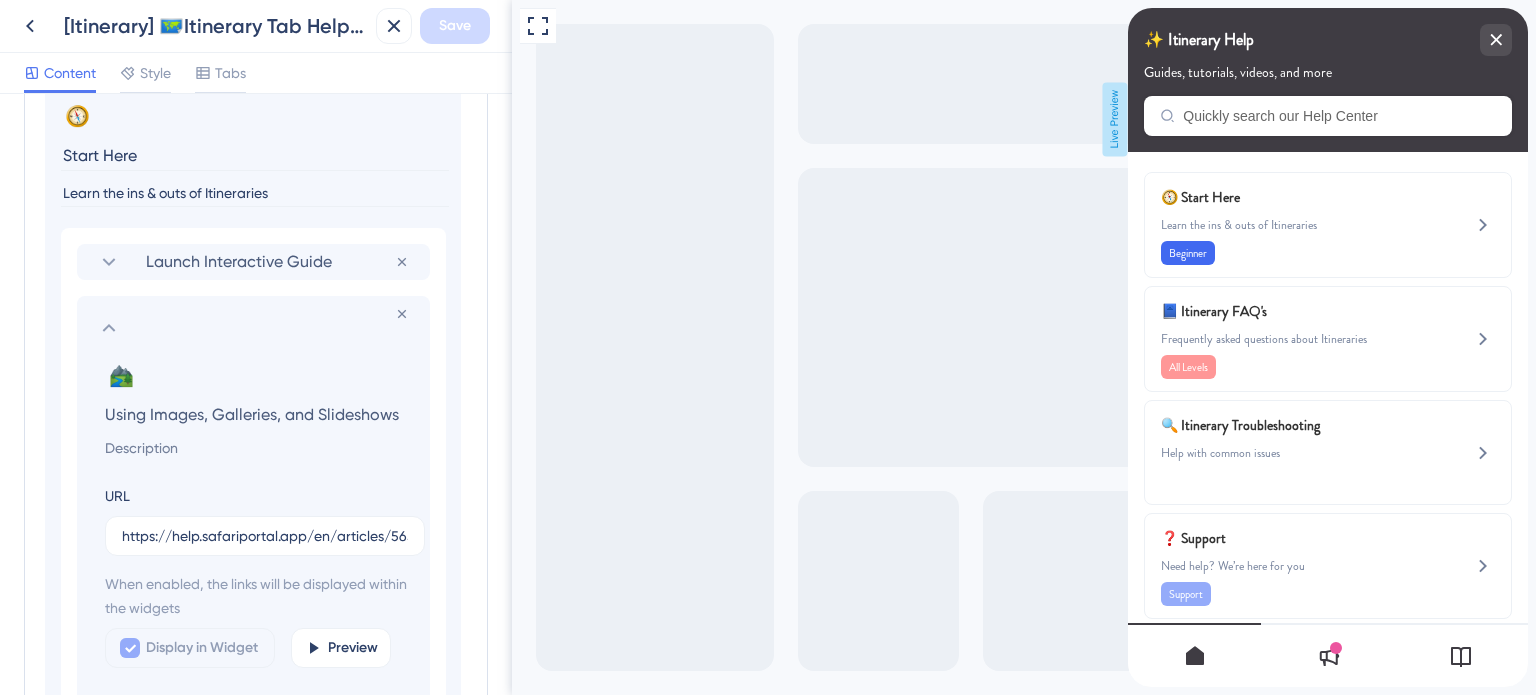 scroll, scrollTop: 1197, scrollLeft: 0, axis: vertical 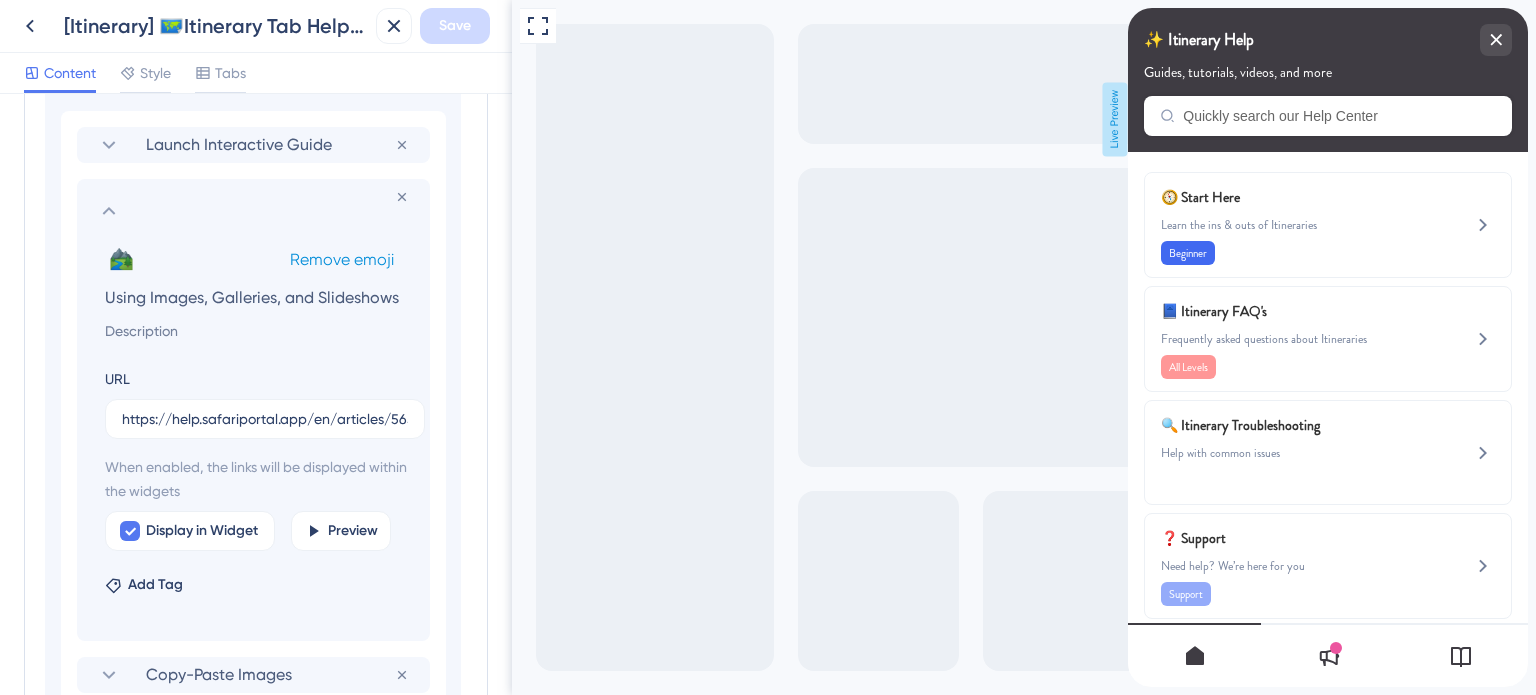click on "Remove emoji" at bounding box center [342, 259] 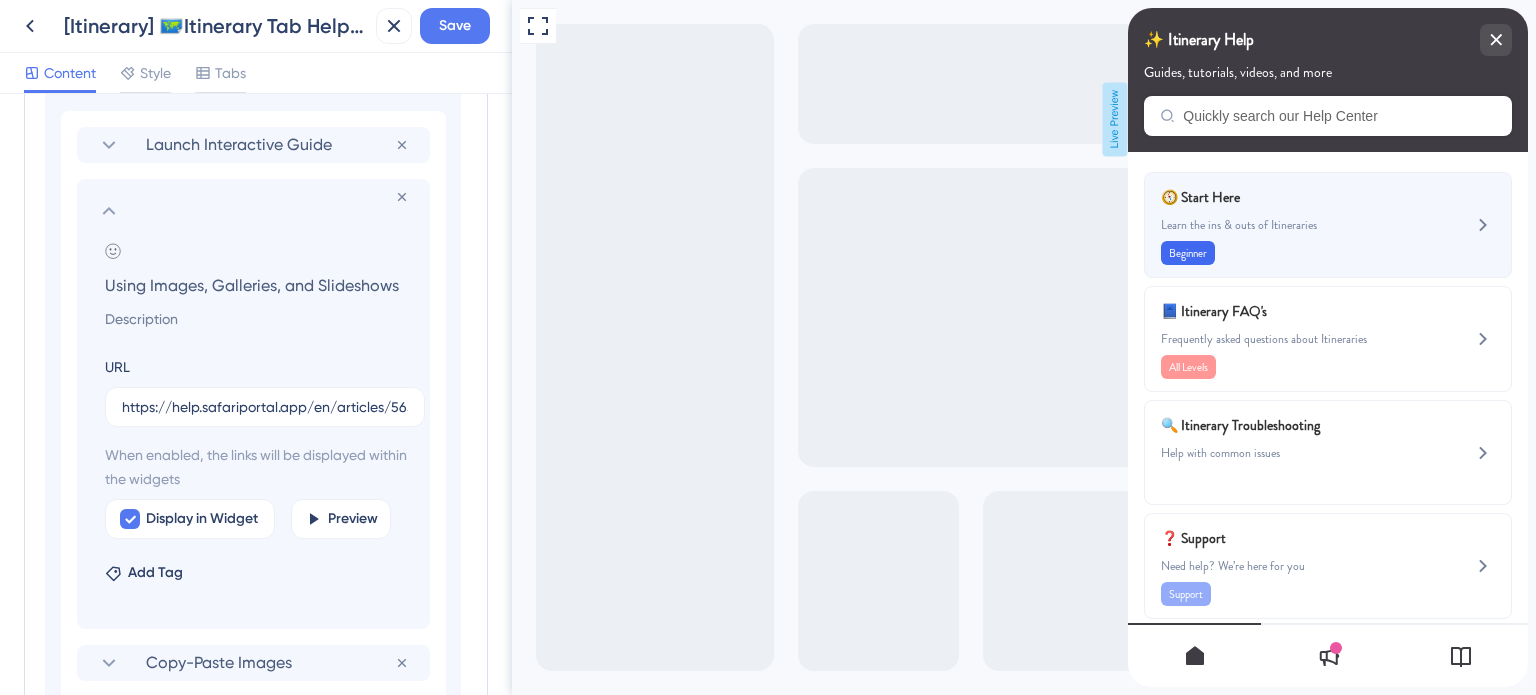 click on "Learn the ins & outs of Itineraries" at bounding box center (1294, 225) 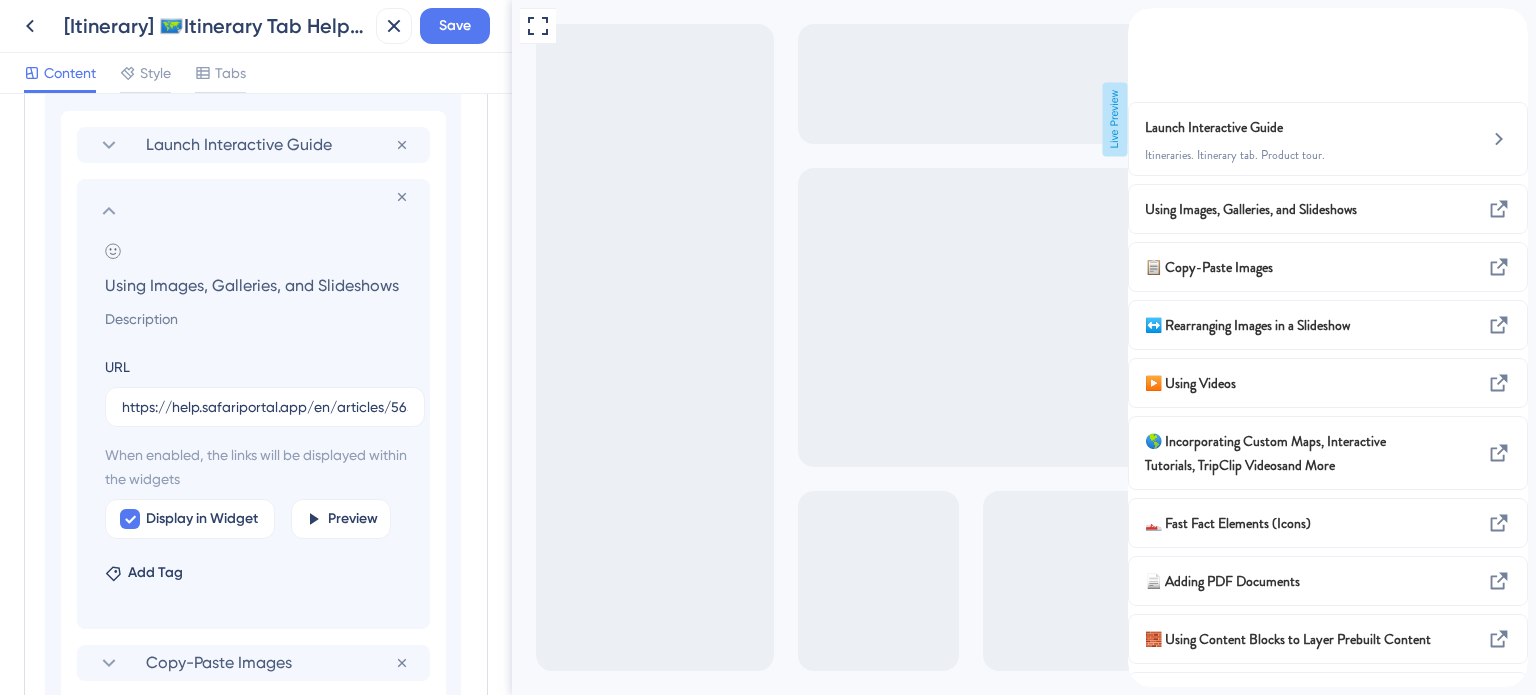 click 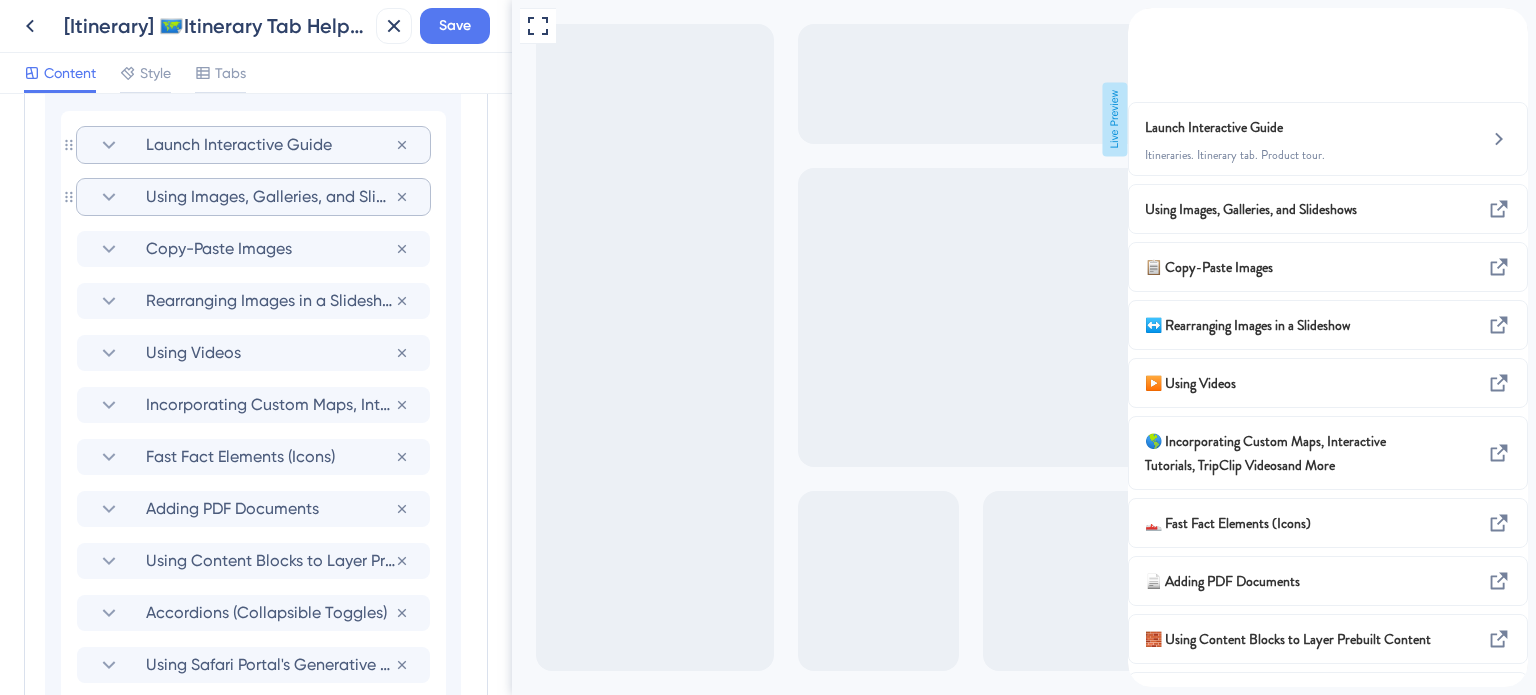 click 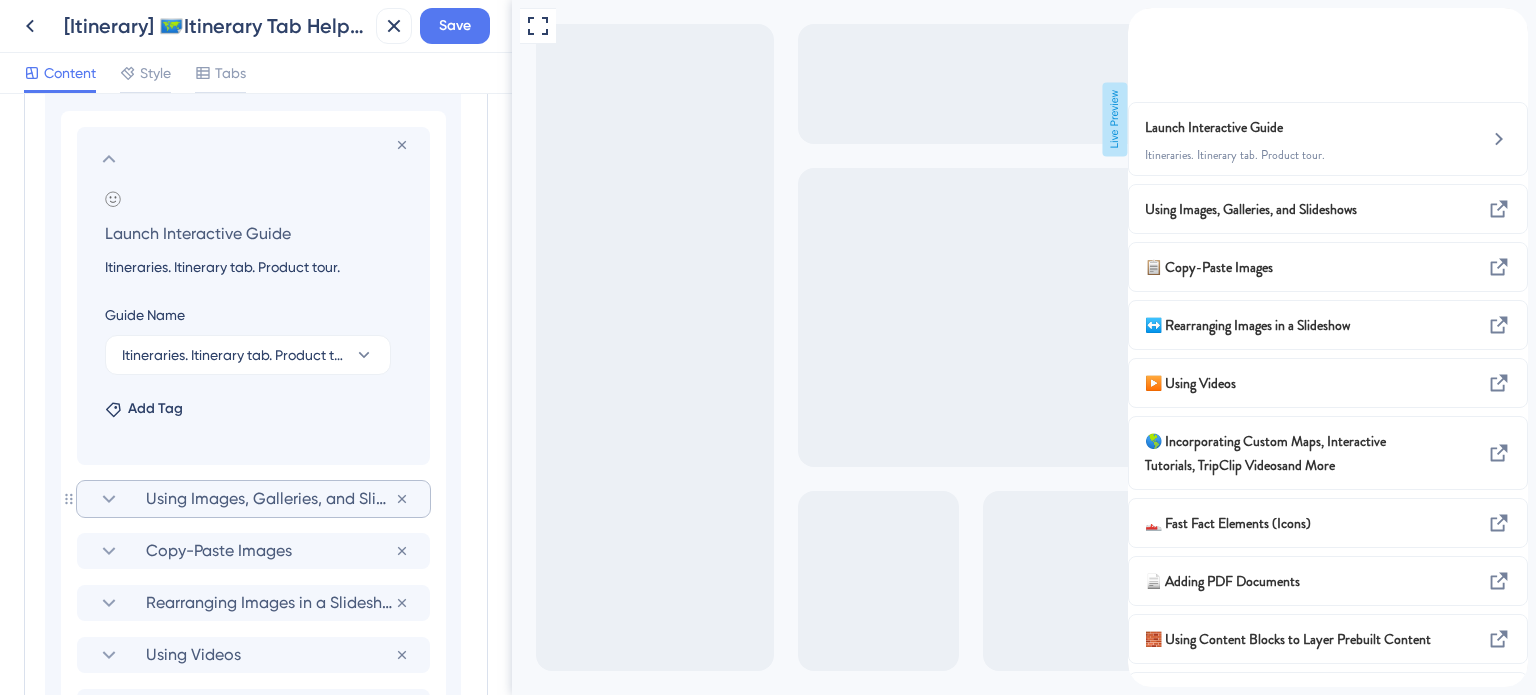 drag, startPoint x: 288, startPoint y: 263, endPoint x: 28, endPoint y: 264, distance: 260.00192 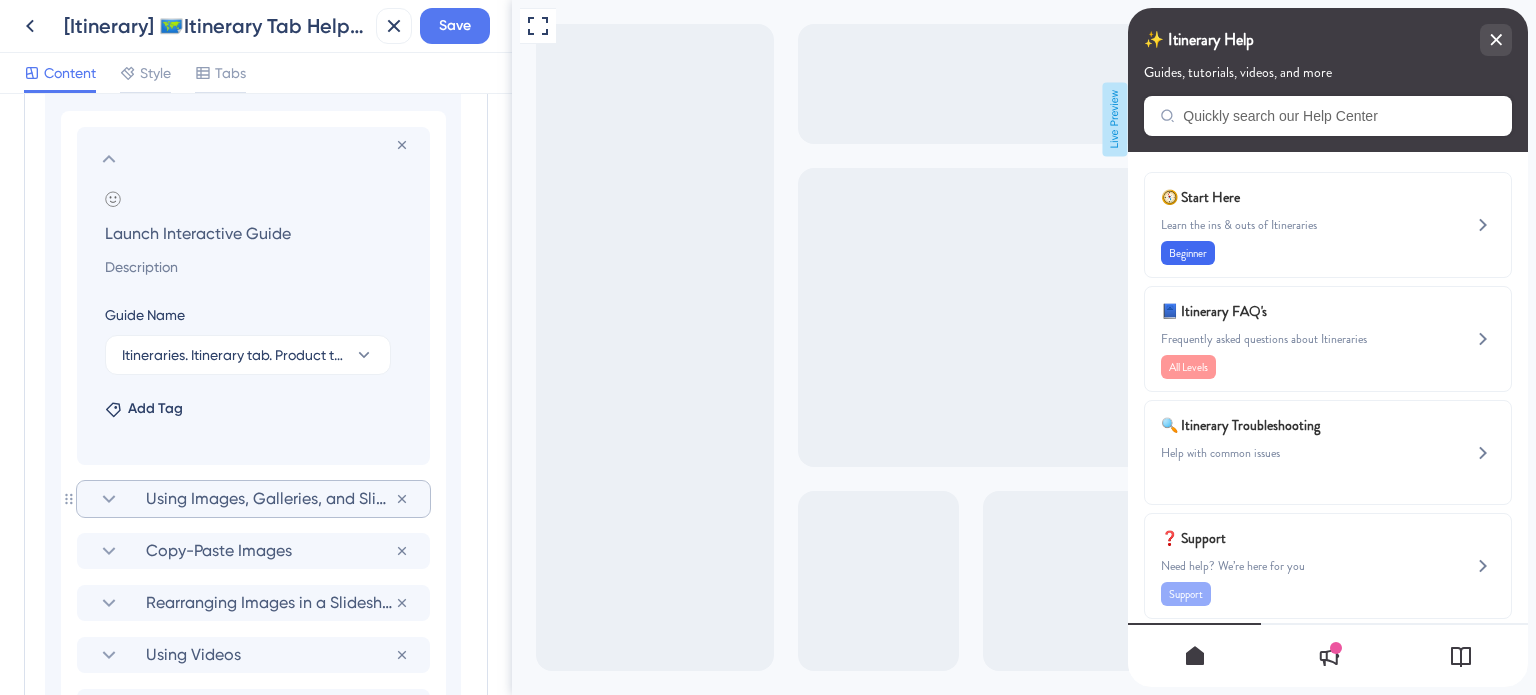 type 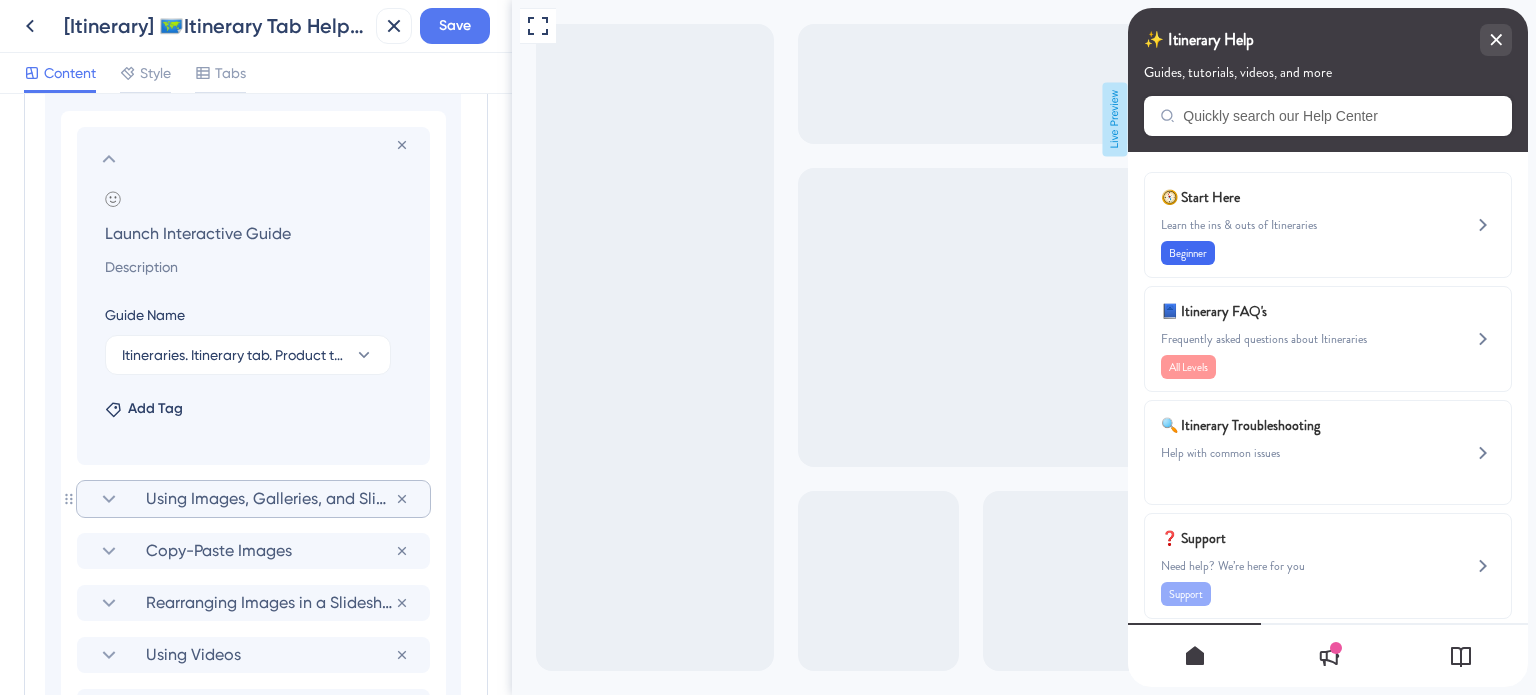 click 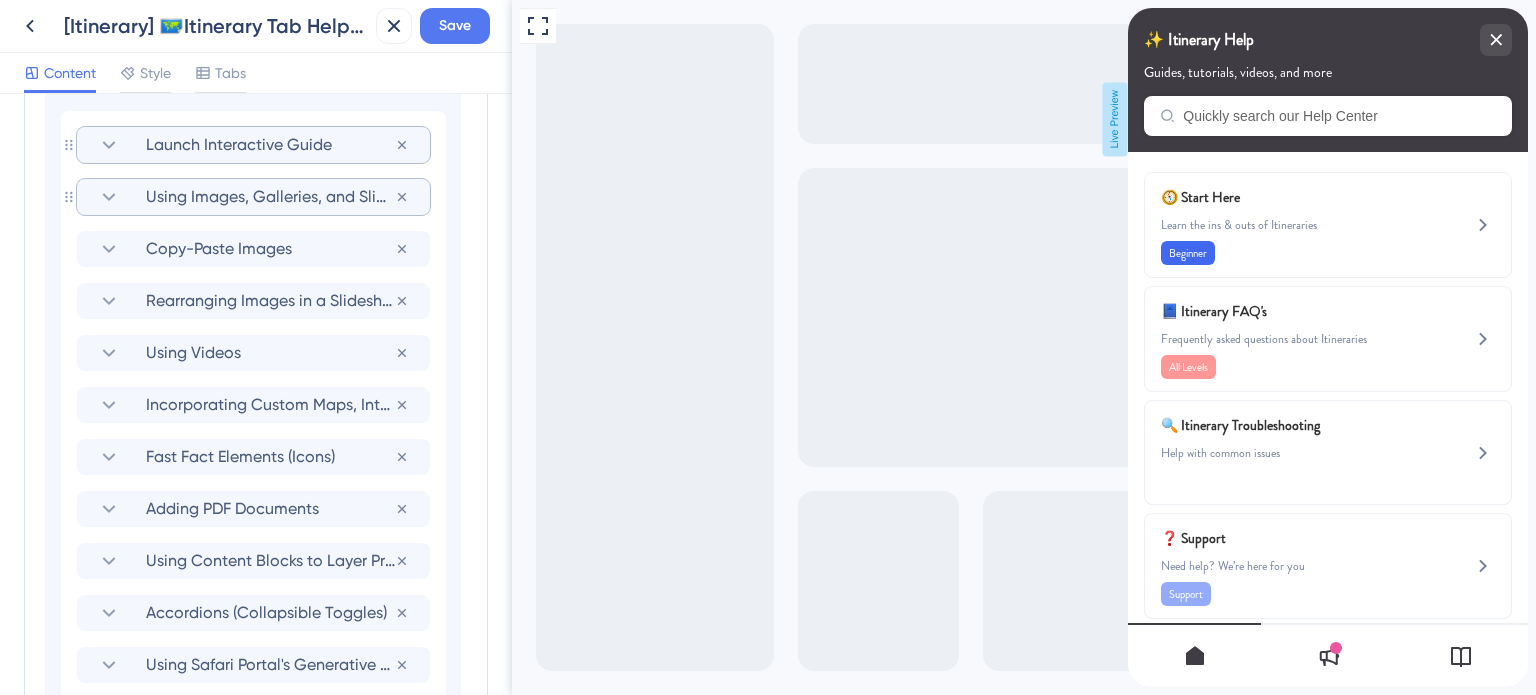 click 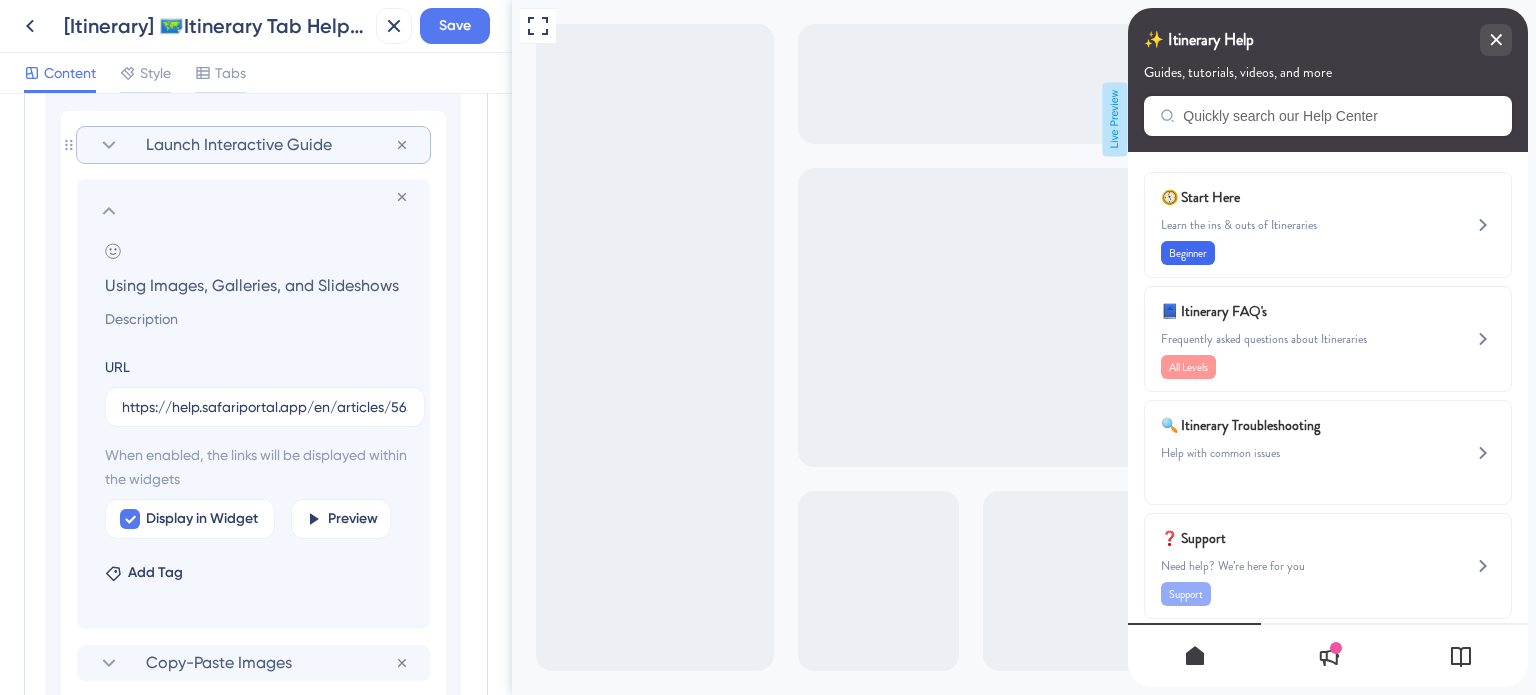 click 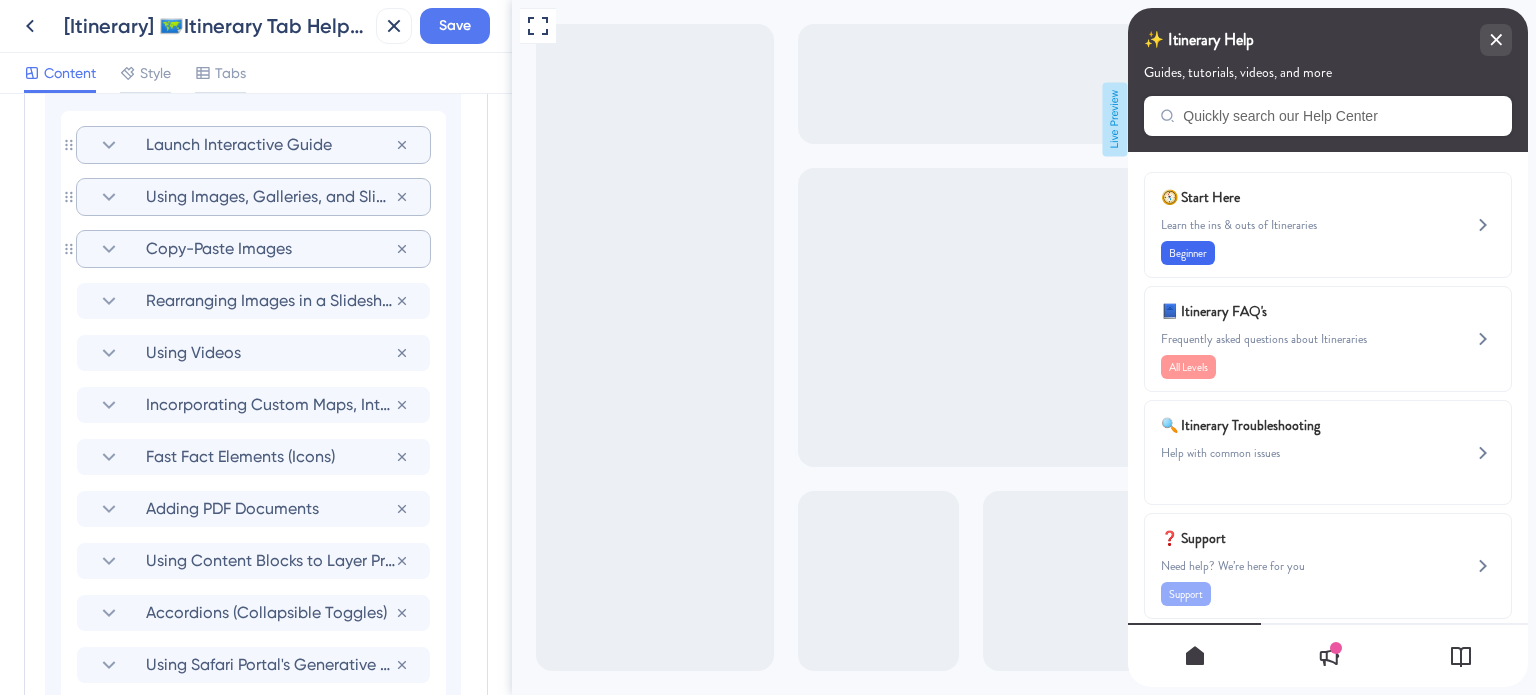 click 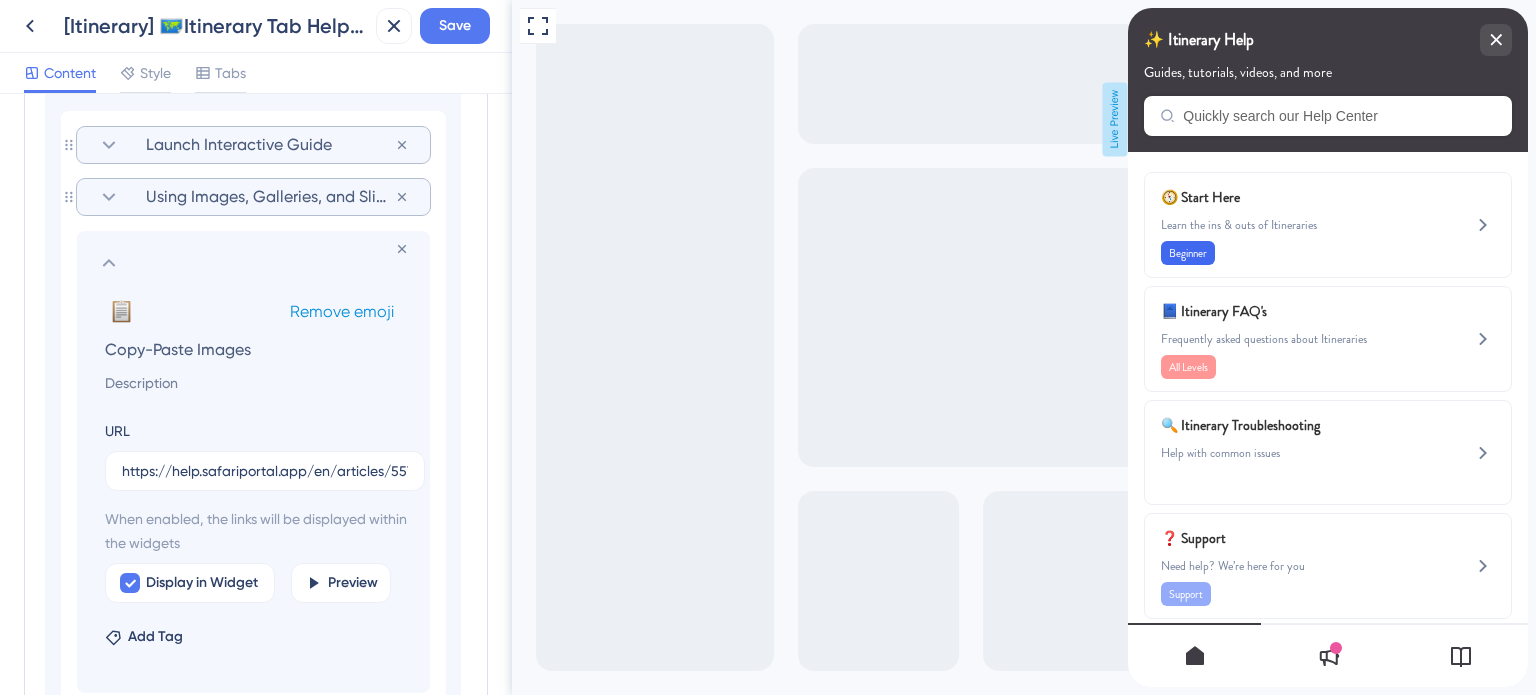 click on "Remove emoji" at bounding box center [342, 311] 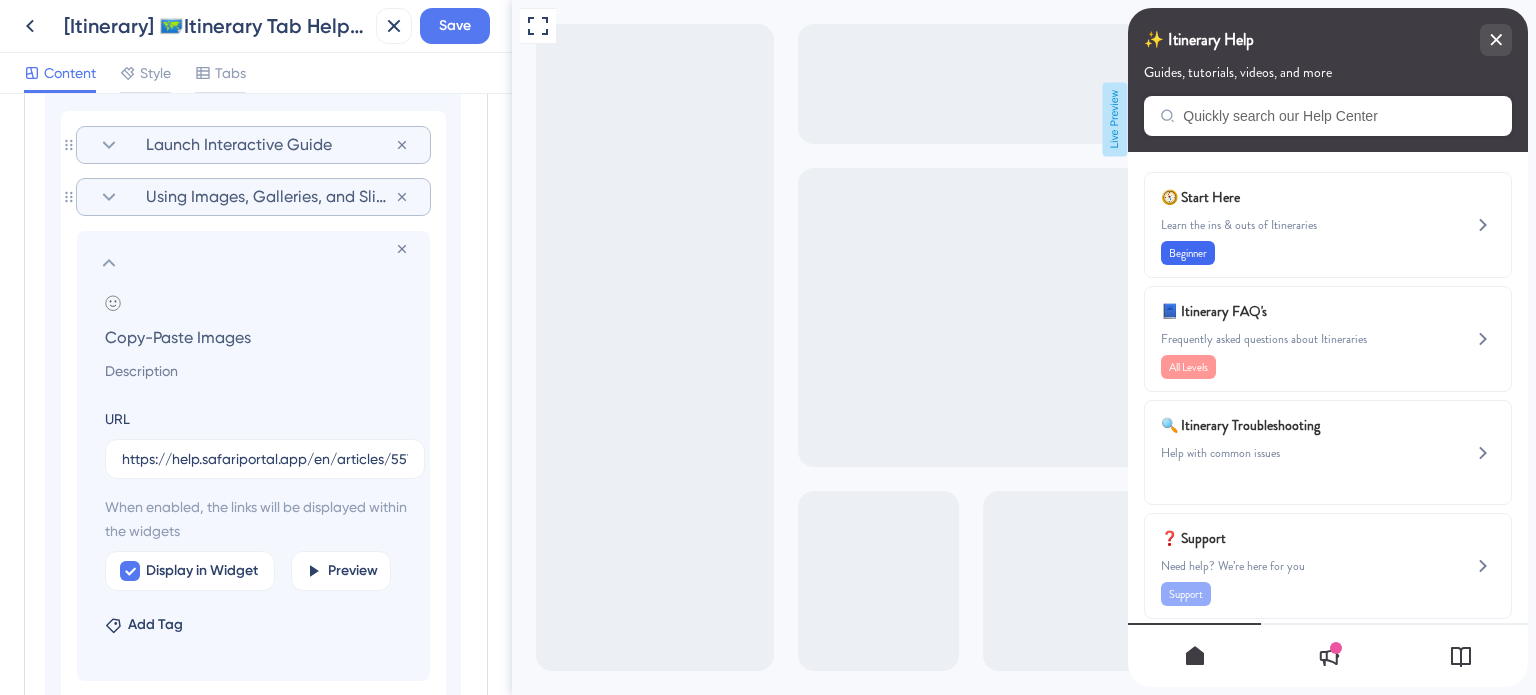 click 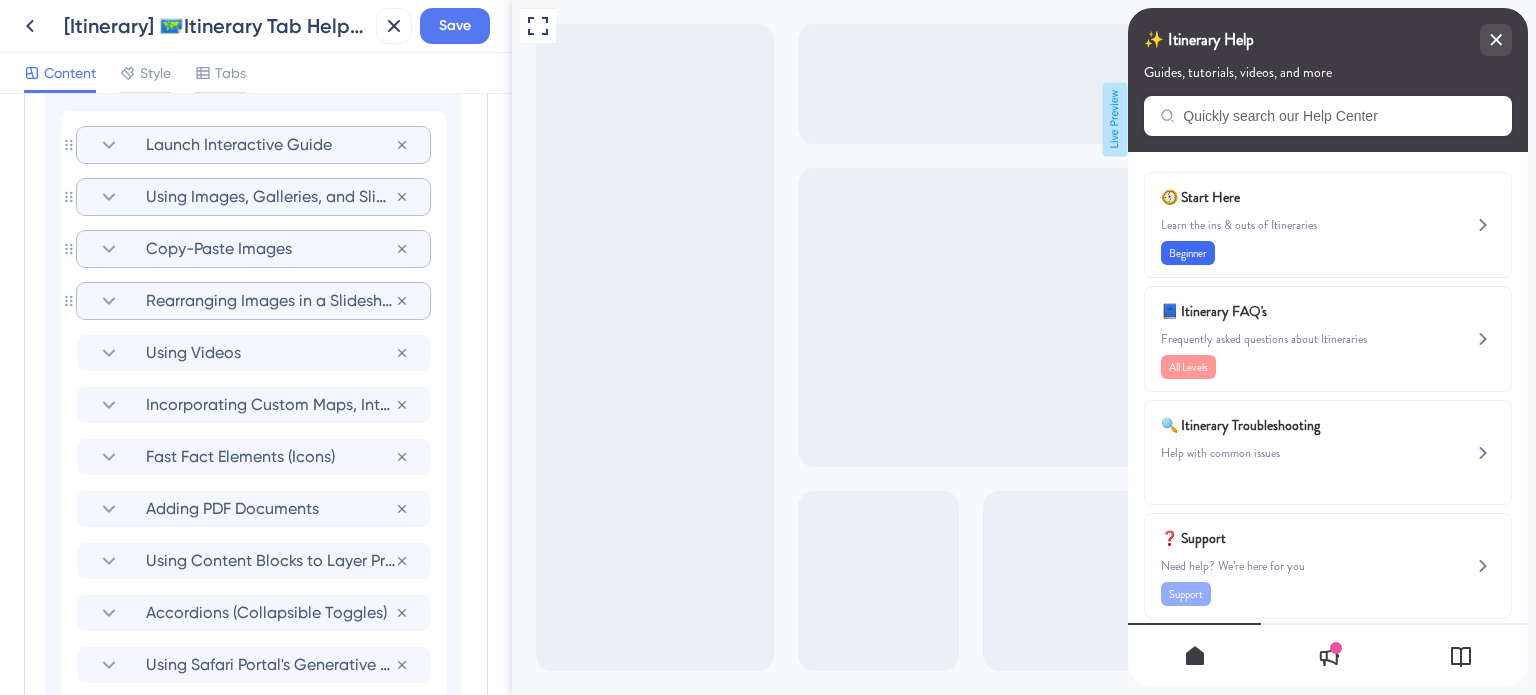 click on "Rearranging Images in a Slideshow" at bounding box center [270, 301] 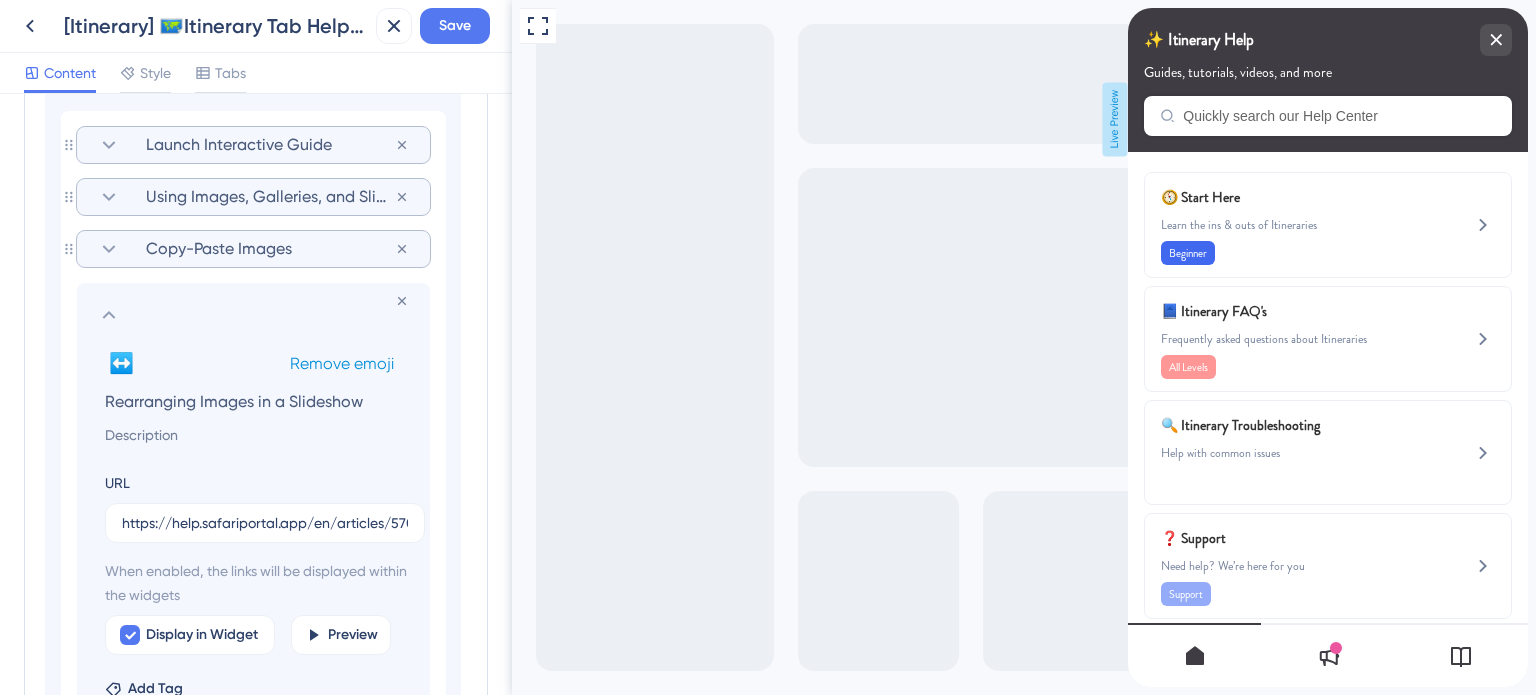 click on "Remove emoji" at bounding box center (342, 363) 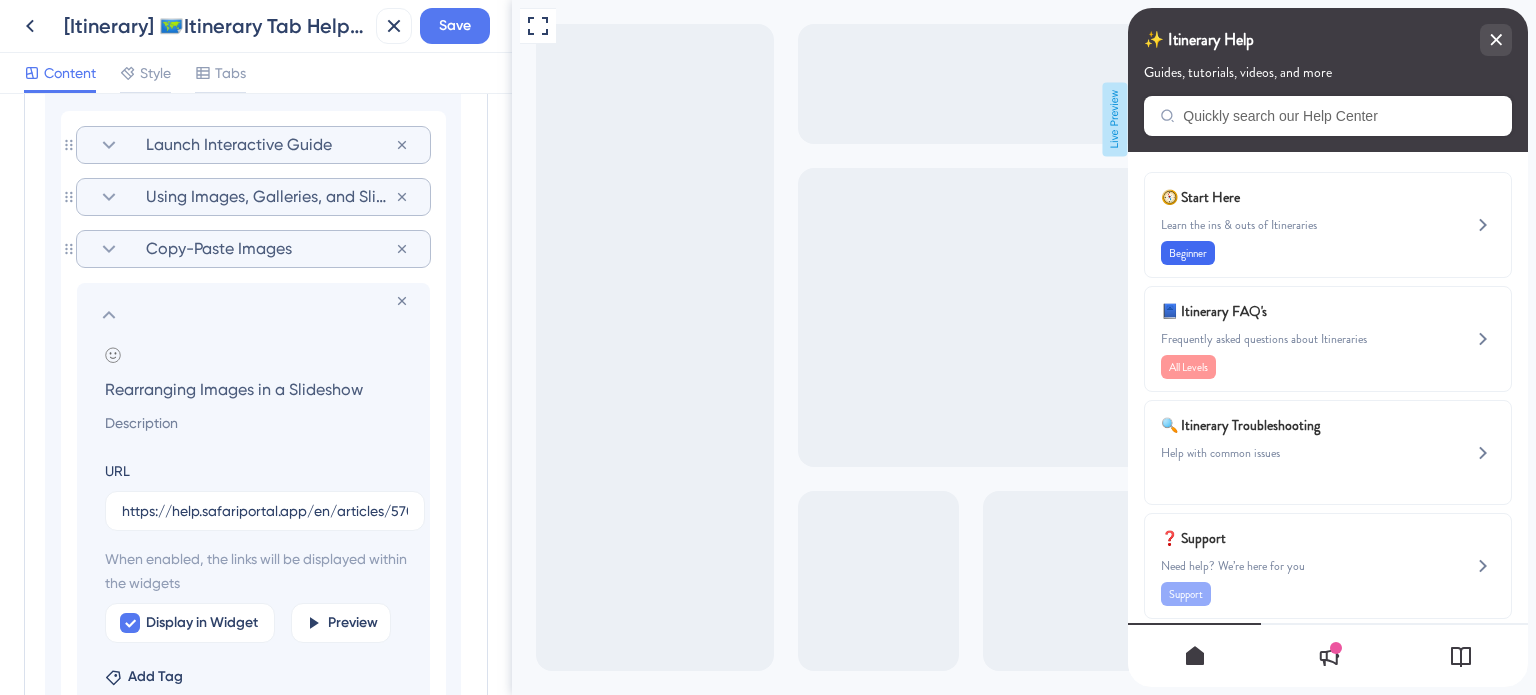click 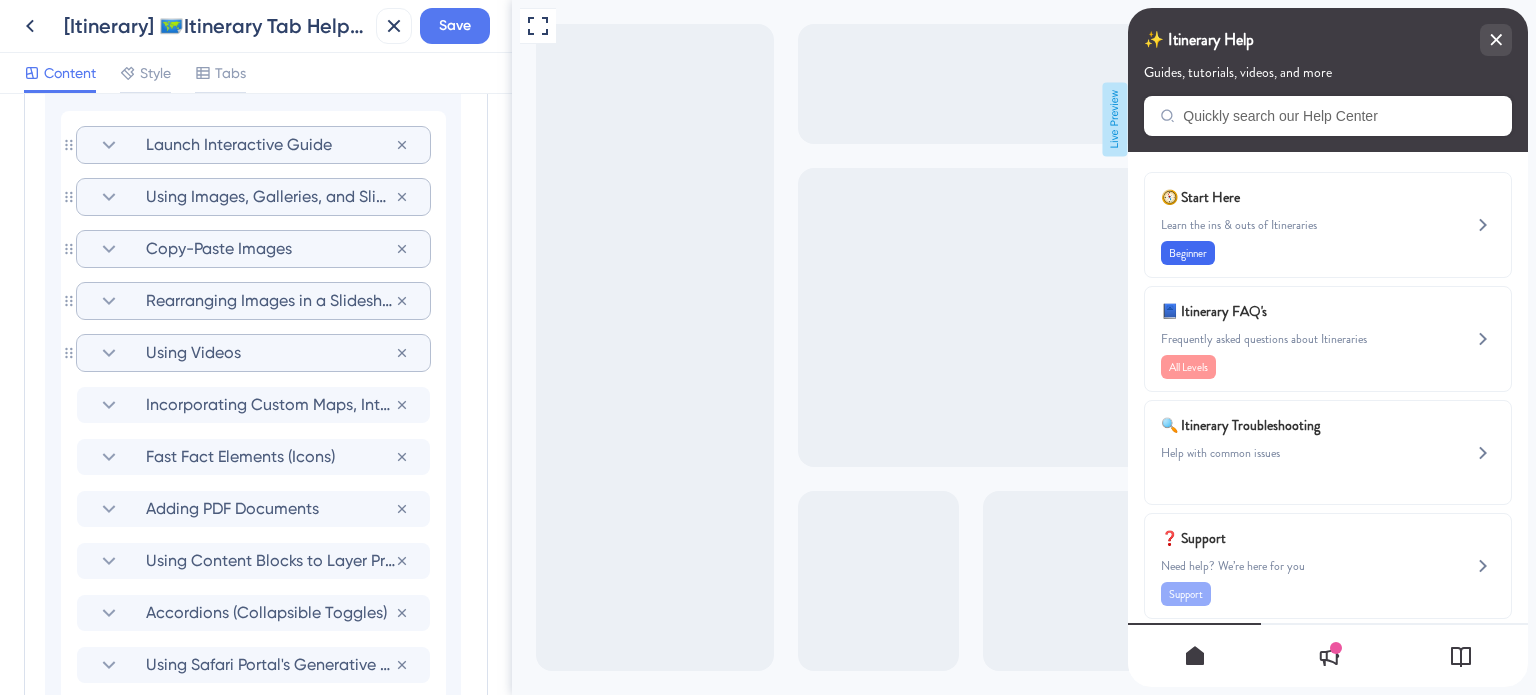 click on "Using Videos" at bounding box center (270, 353) 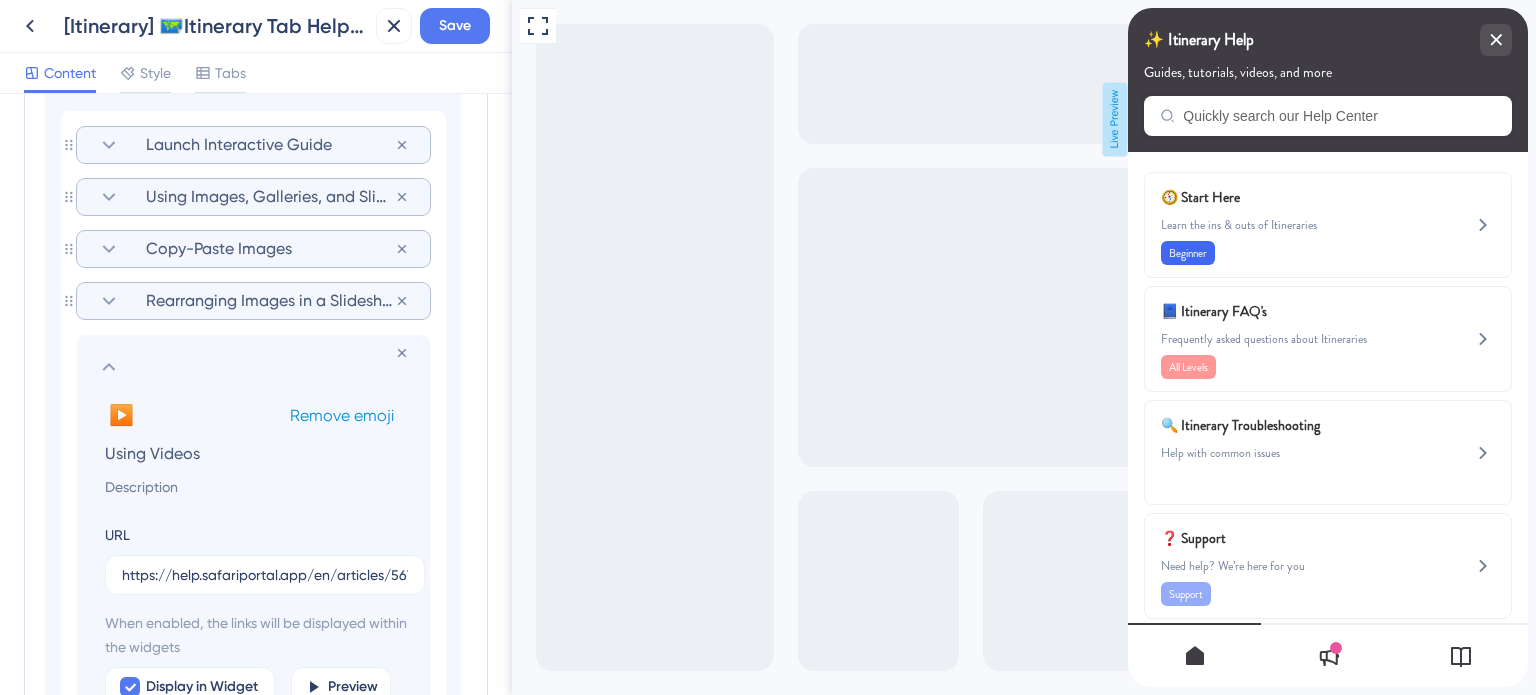 click on "Remove emoji" at bounding box center (342, 415) 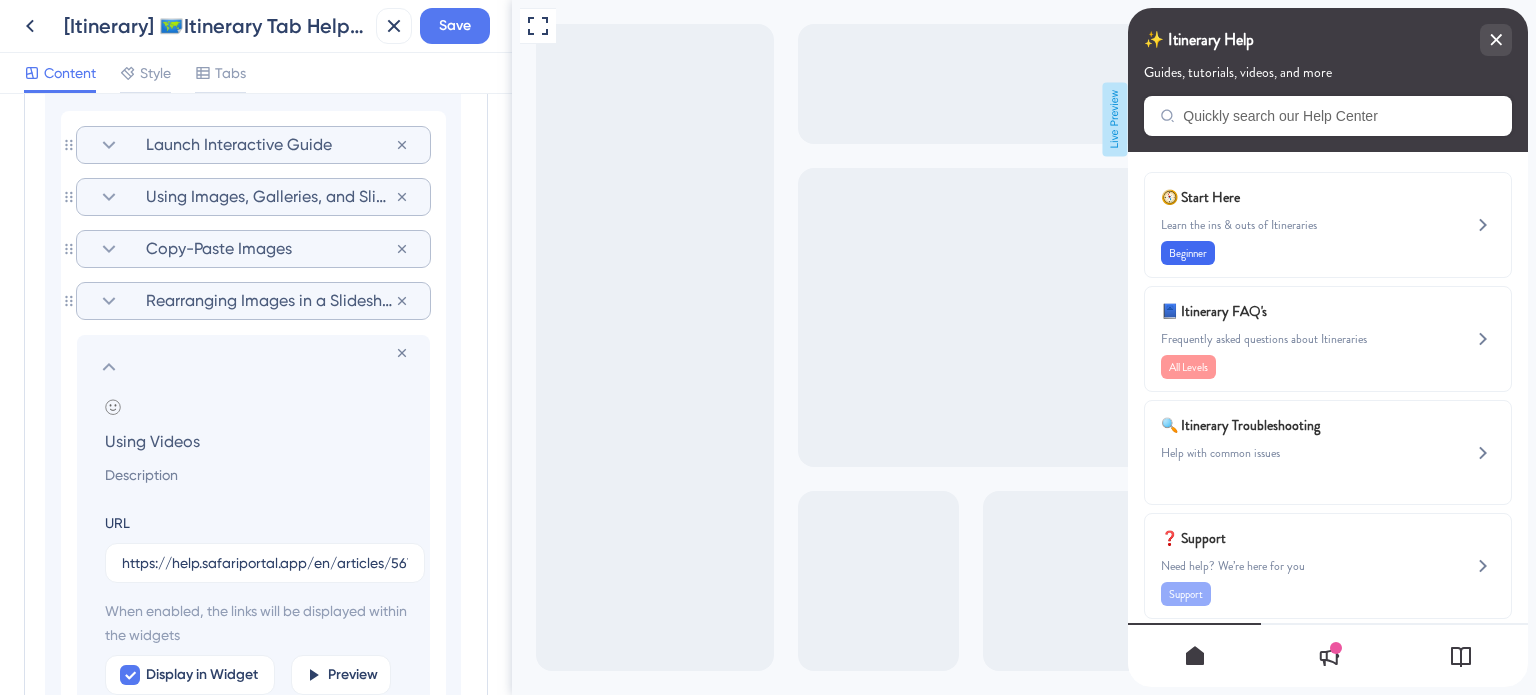 click 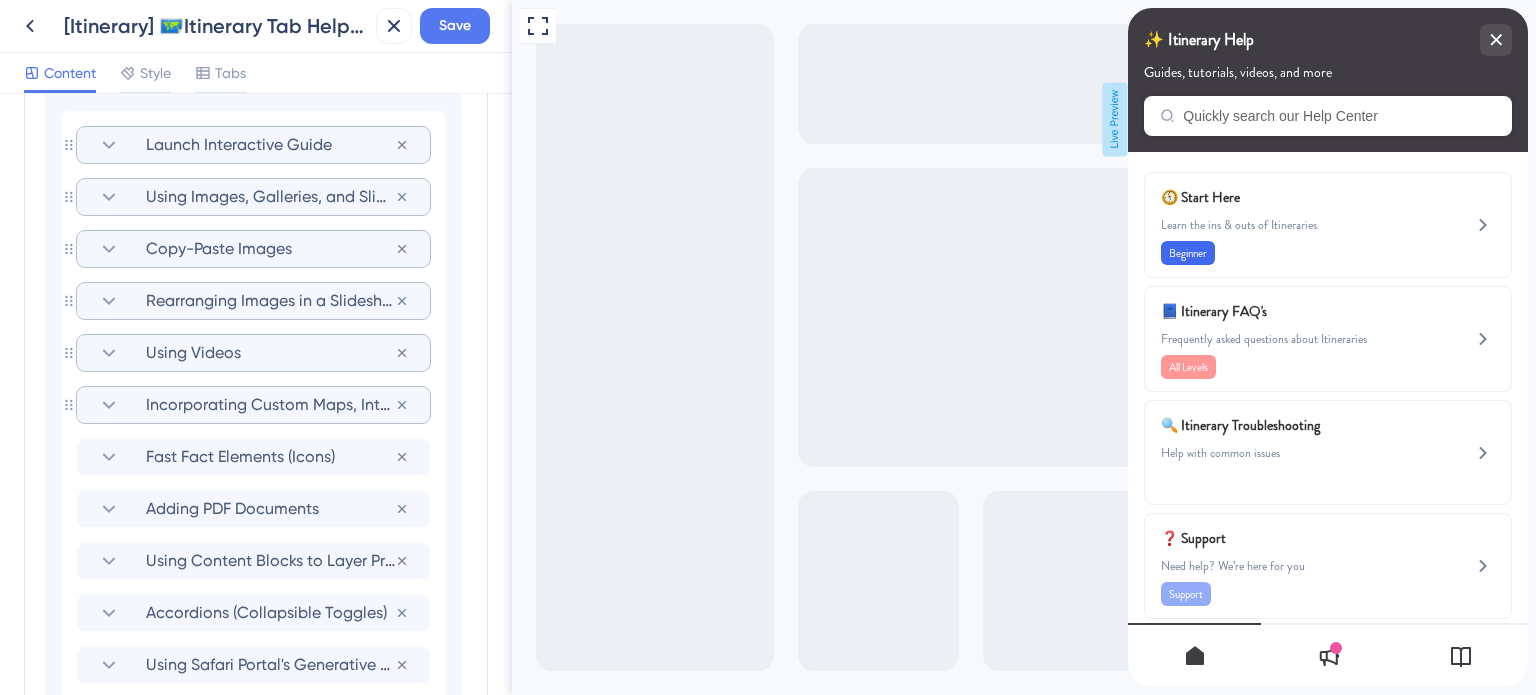 click on "Incorporating Custom Maps, Interactive Tutorials, TripClip Videosand More" at bounding box center [270, 405] 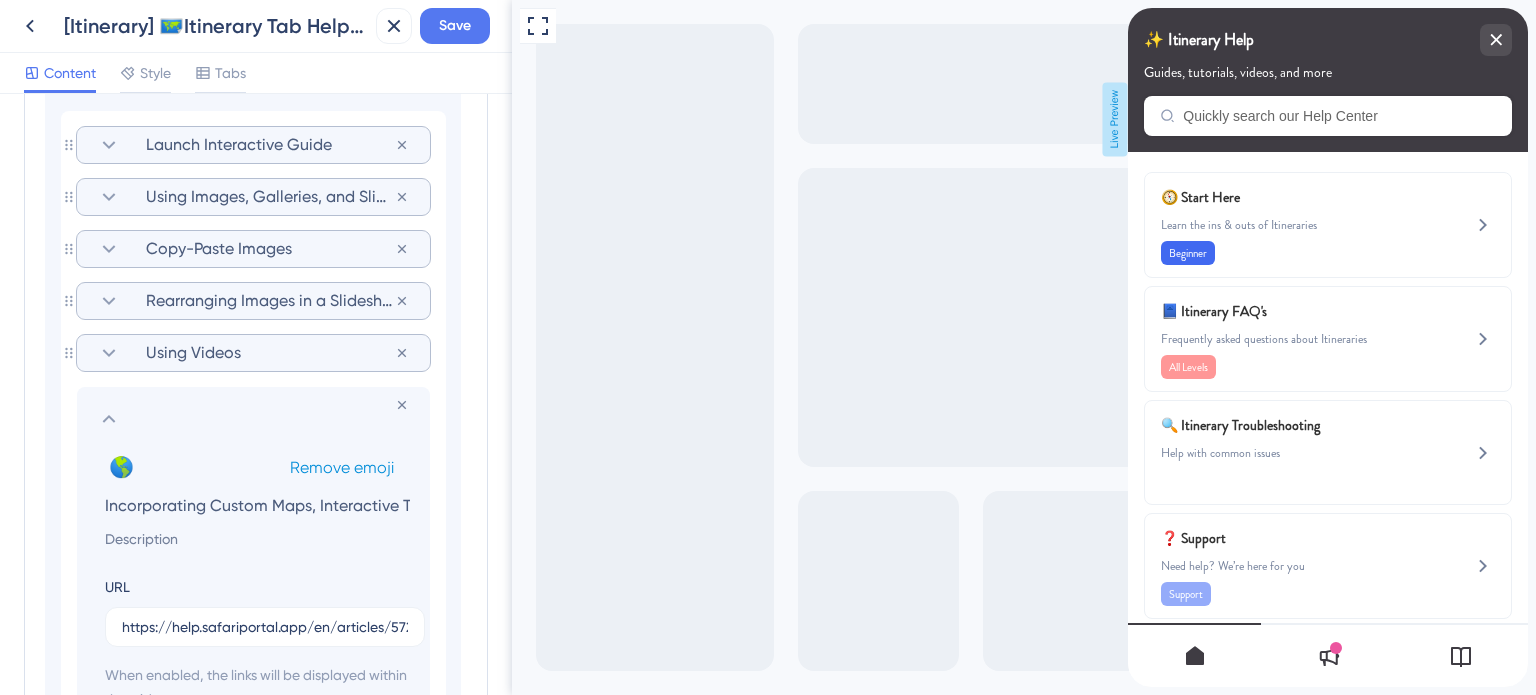 scroll, scrollTop: 0, scrollLeft: 237, axis: horizontal 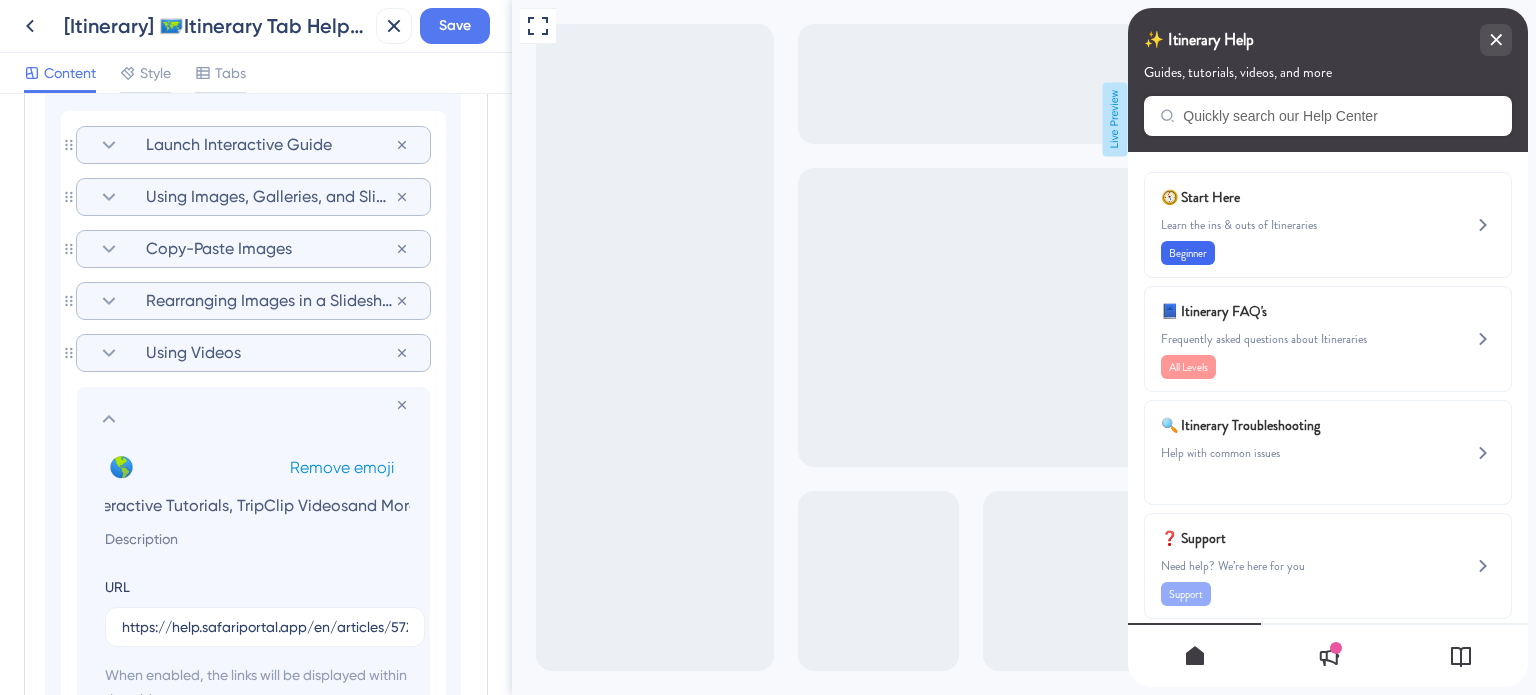 click on "Remove emoji" at bounding box center [342, 467] 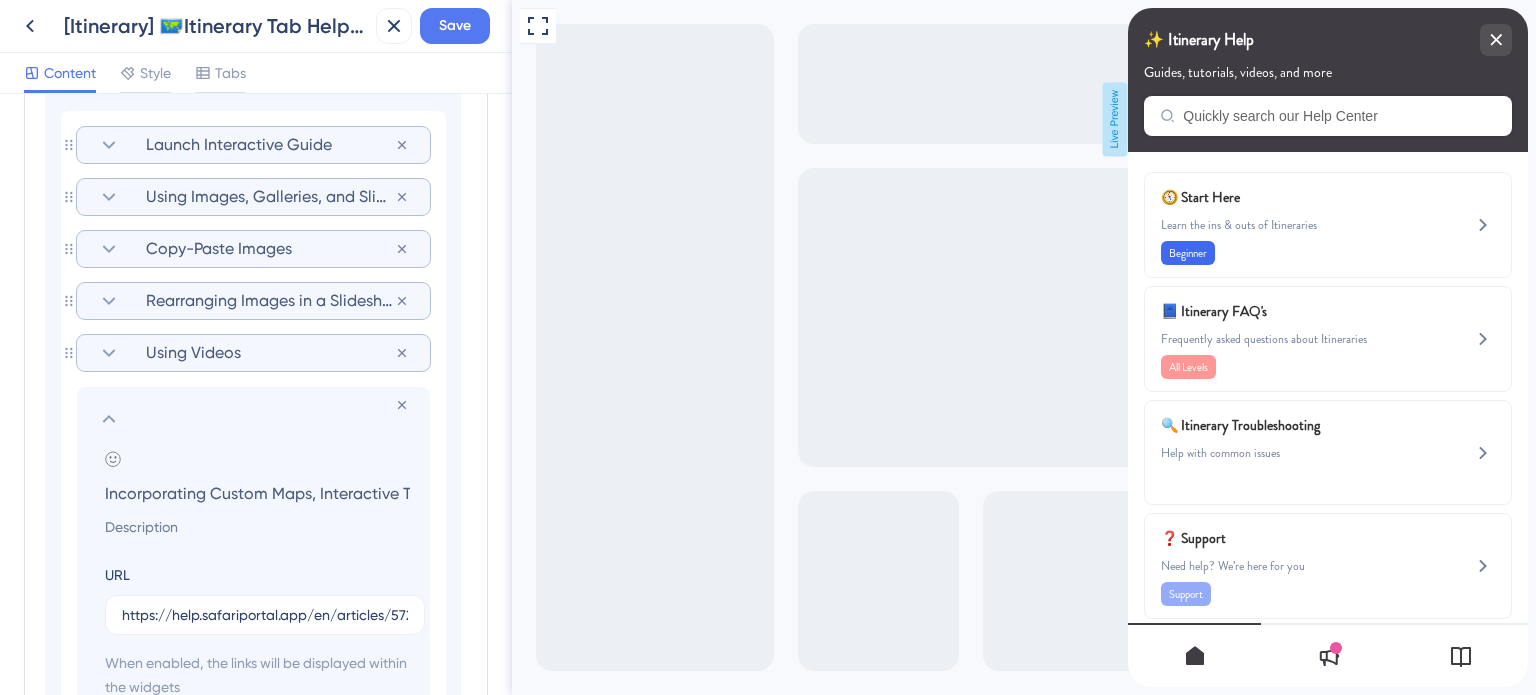 click 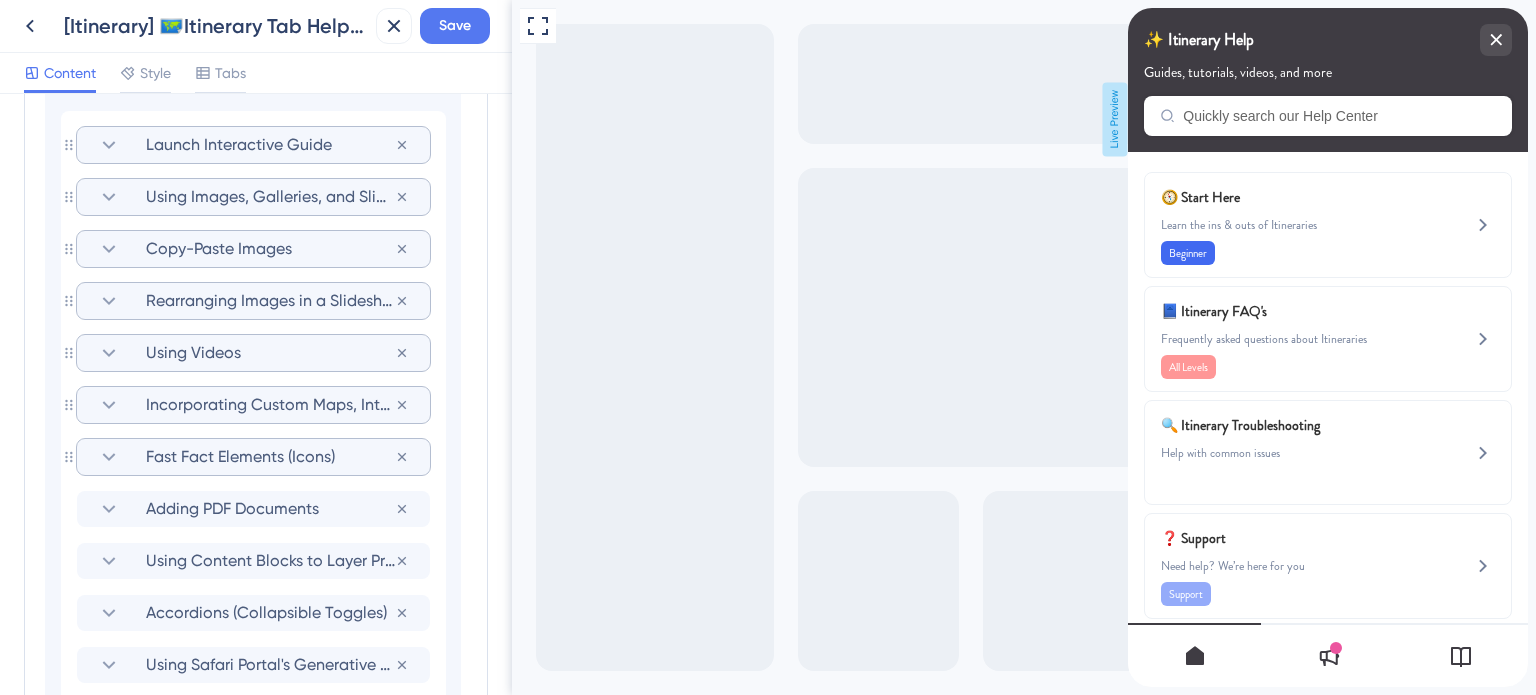 click on "Fast Fact Elements (Icons)" at bounding box center [270, 457] 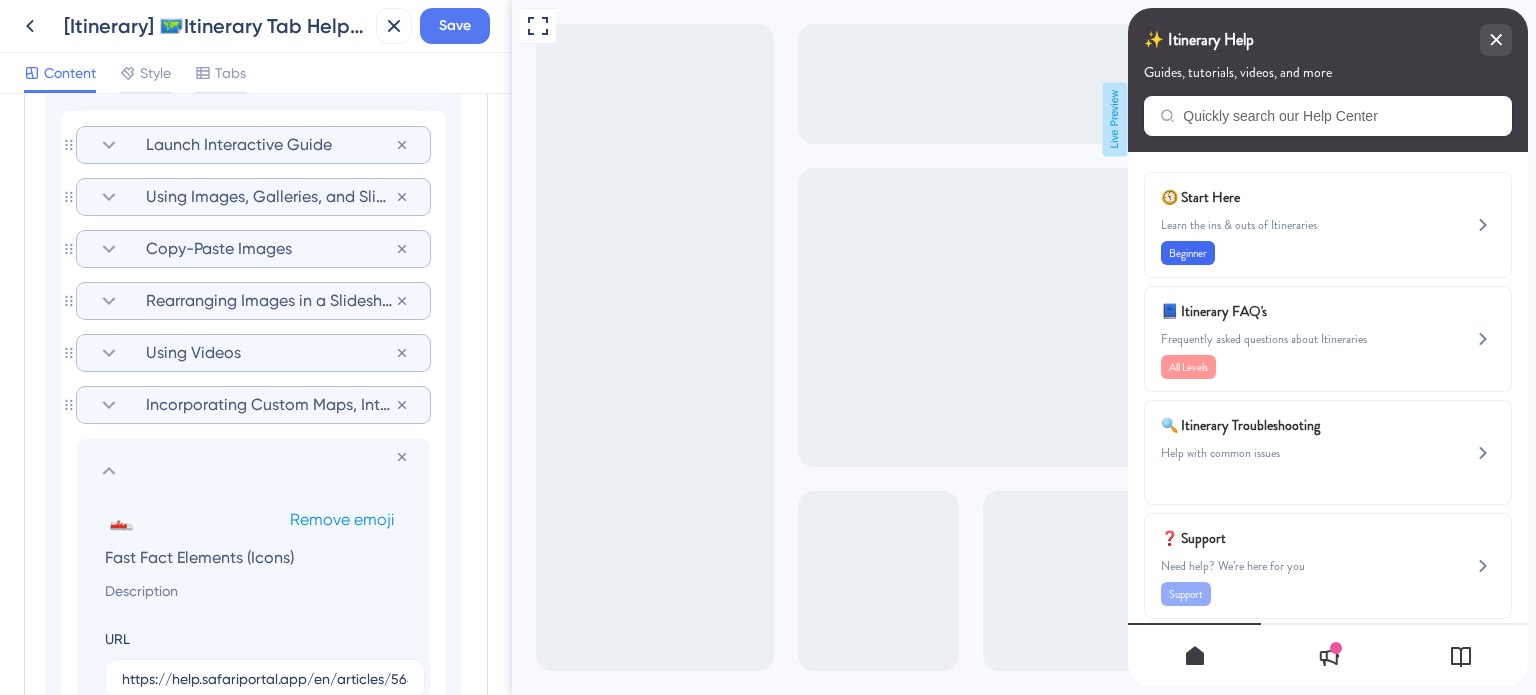 click on "Remove emoji" at bounding box center (342, 519) 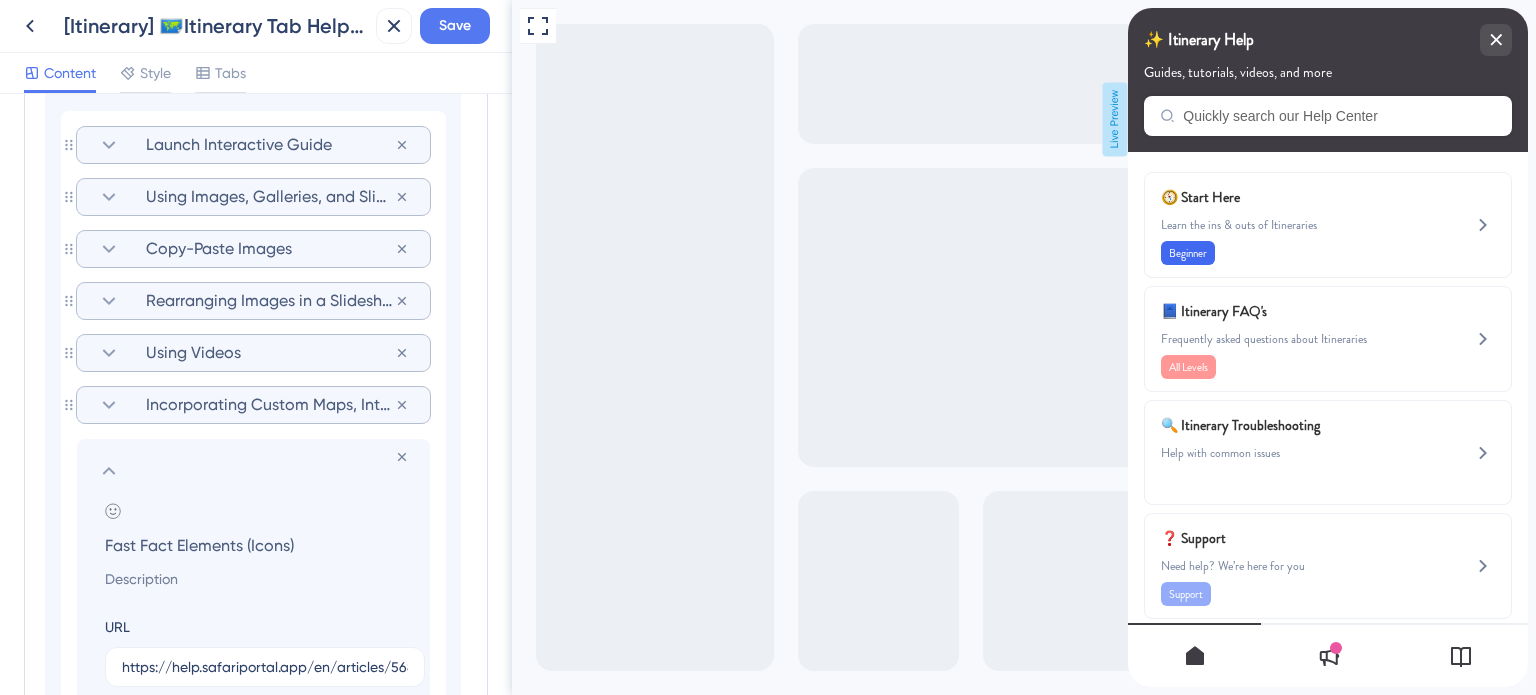 click 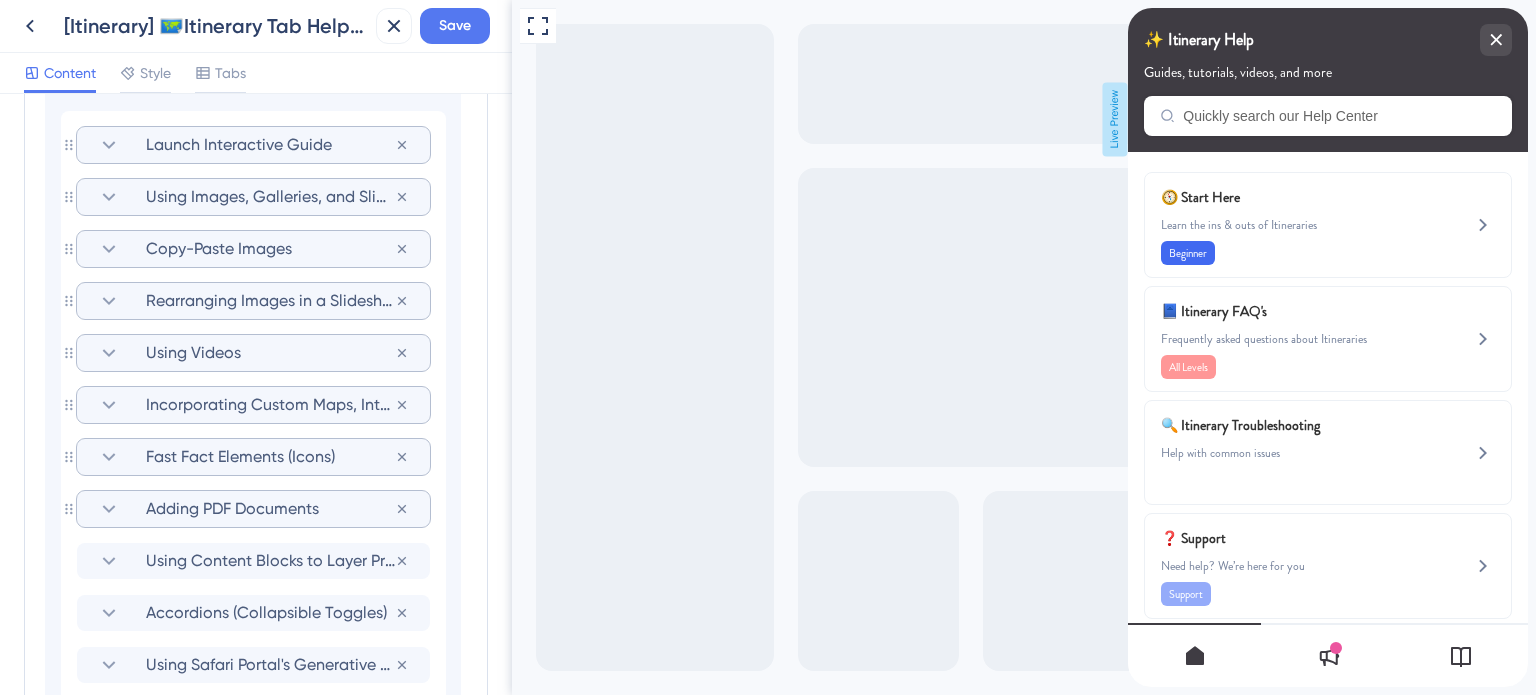 click on "Adding PDF Documents" at bounding box center (270, 509) 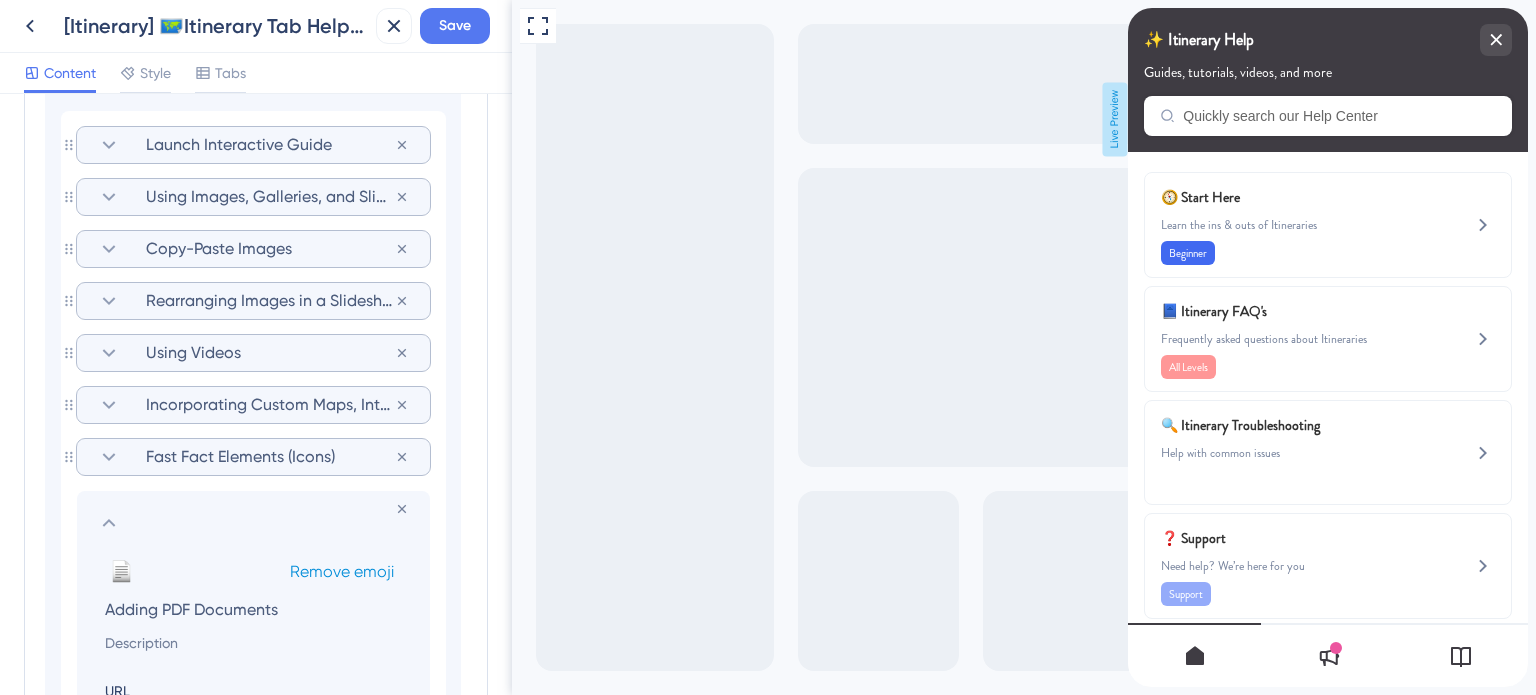 click on "Remove emoji" at bounding box center (342, 571) 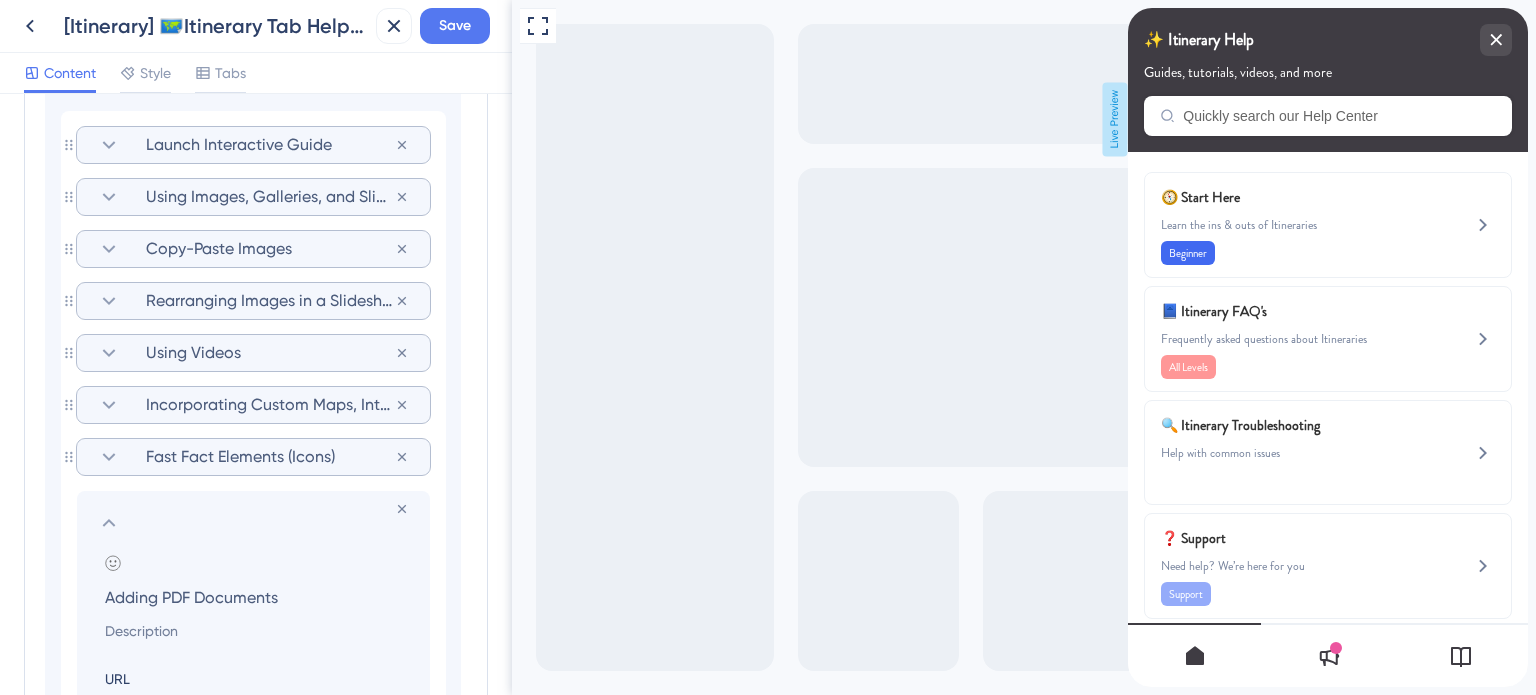 click 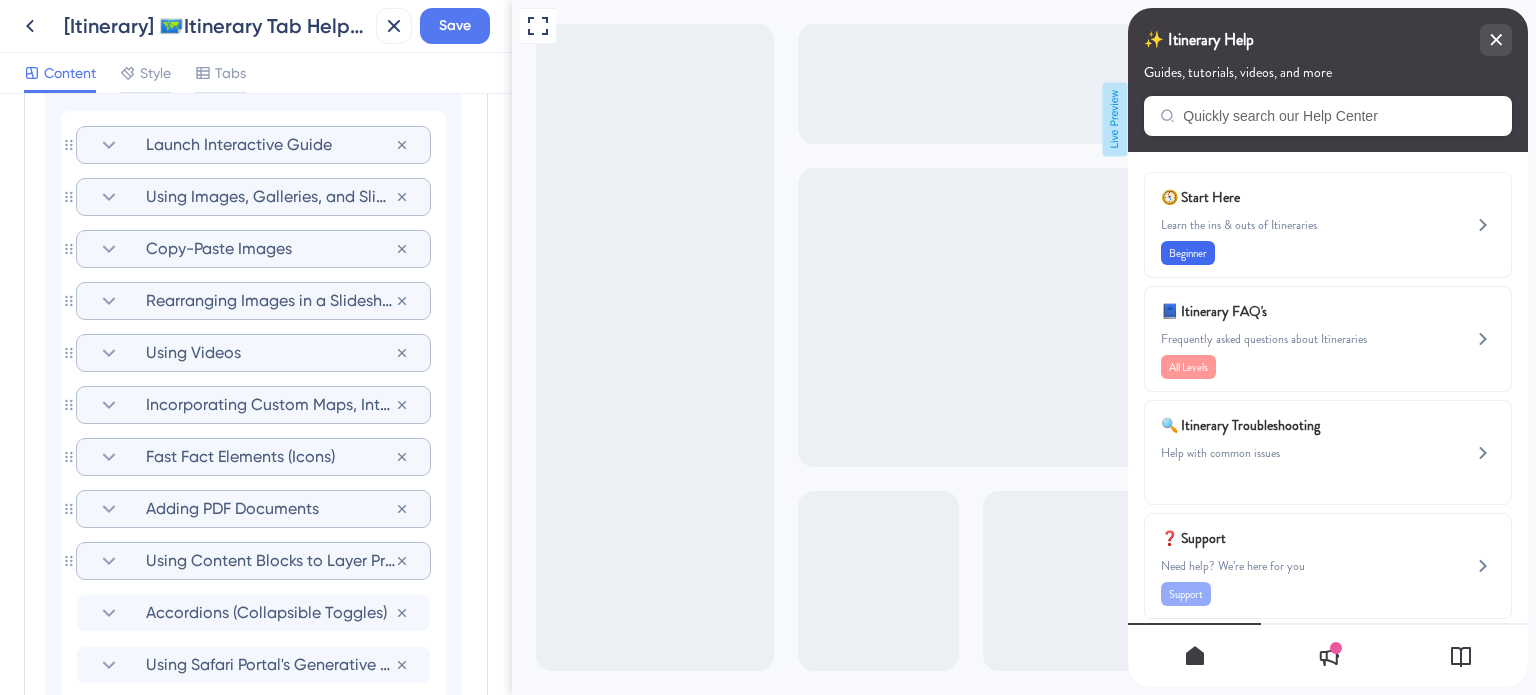 click on "Using Content Blocks to Layer Prebuilt Content" at bounding box center [270, 561] 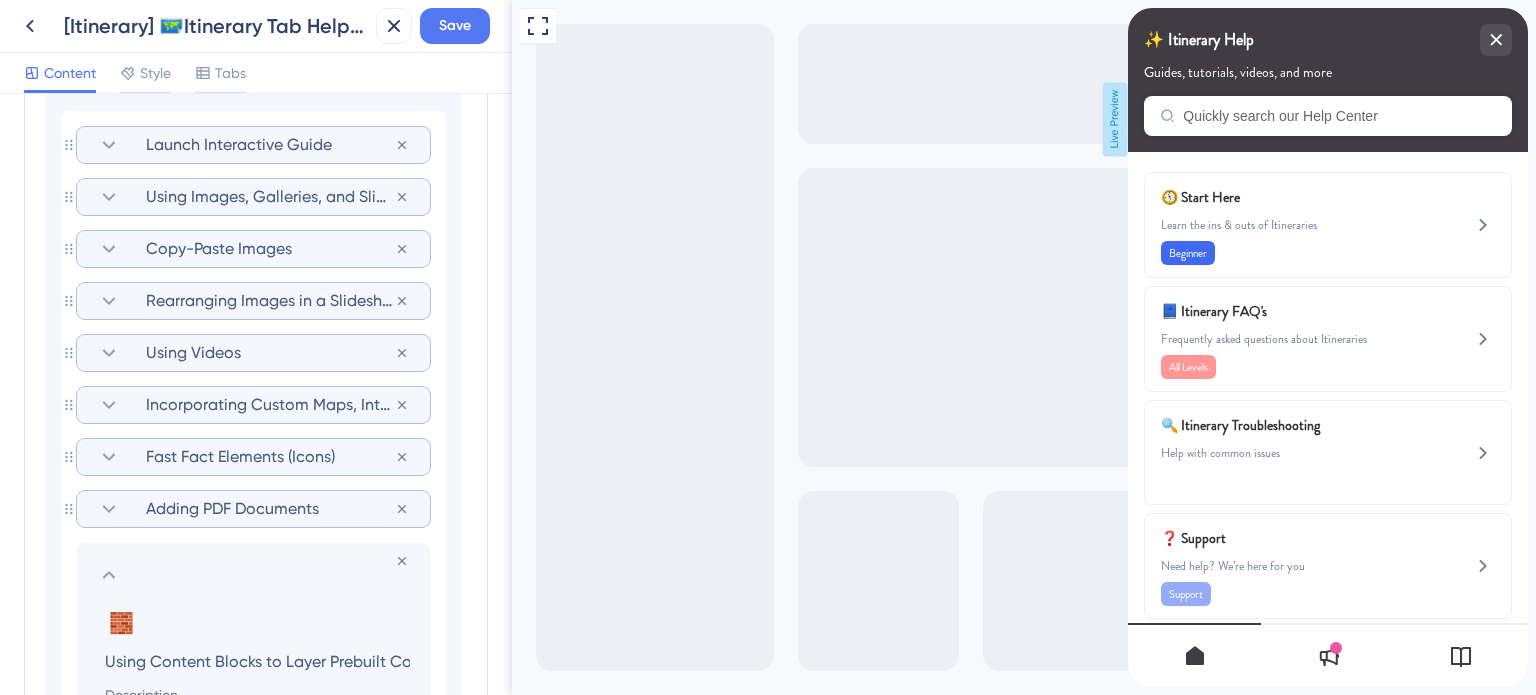 scroll, scrollTop: 0, scrollLeft: 37, axis: horizontal 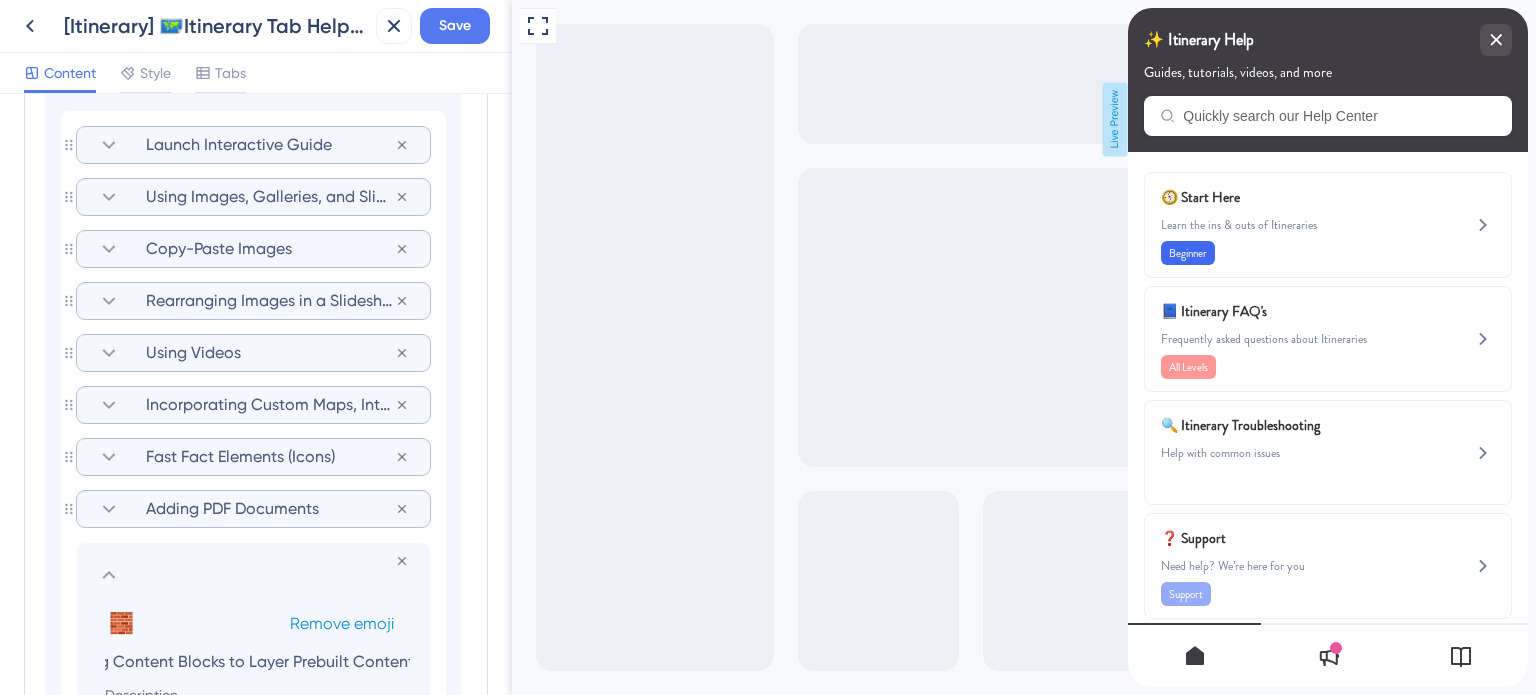 click on "Remove emoji" at bounding box center [342, 623] 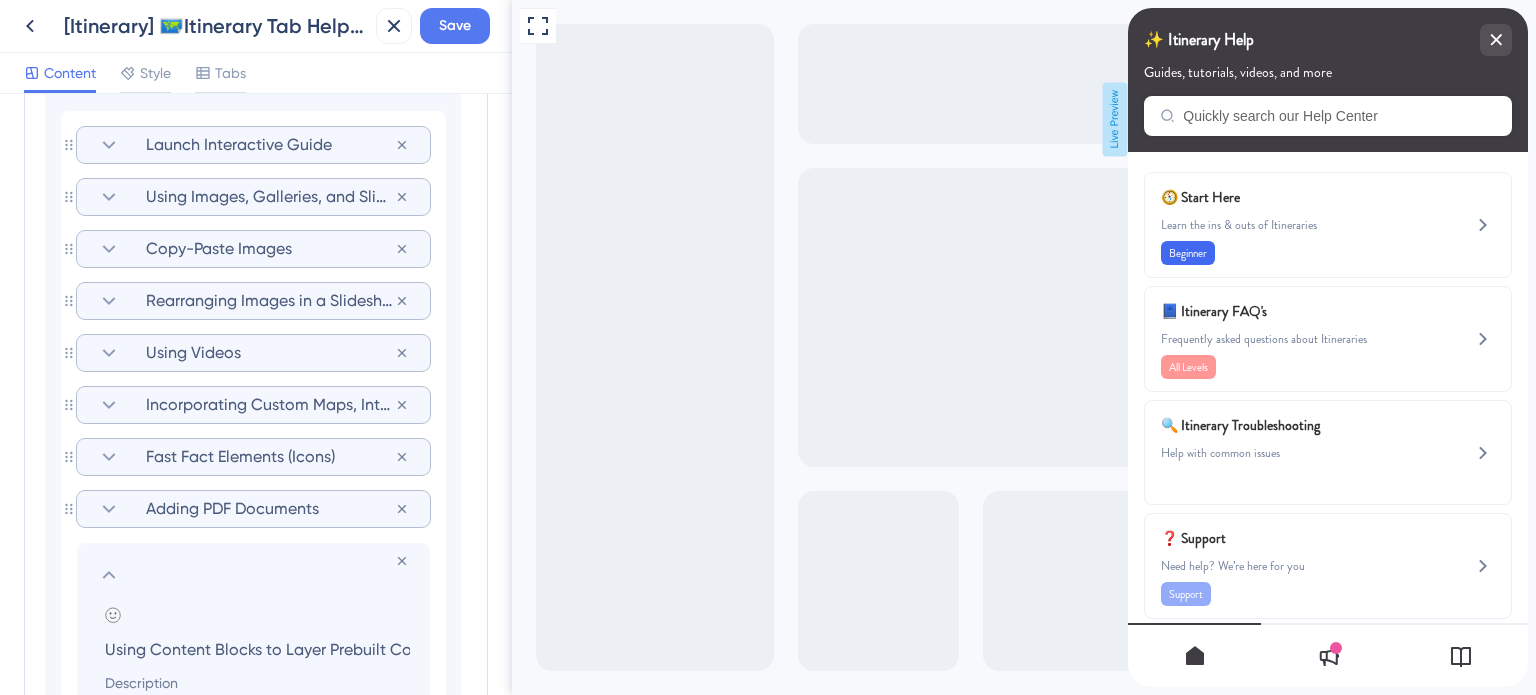 click 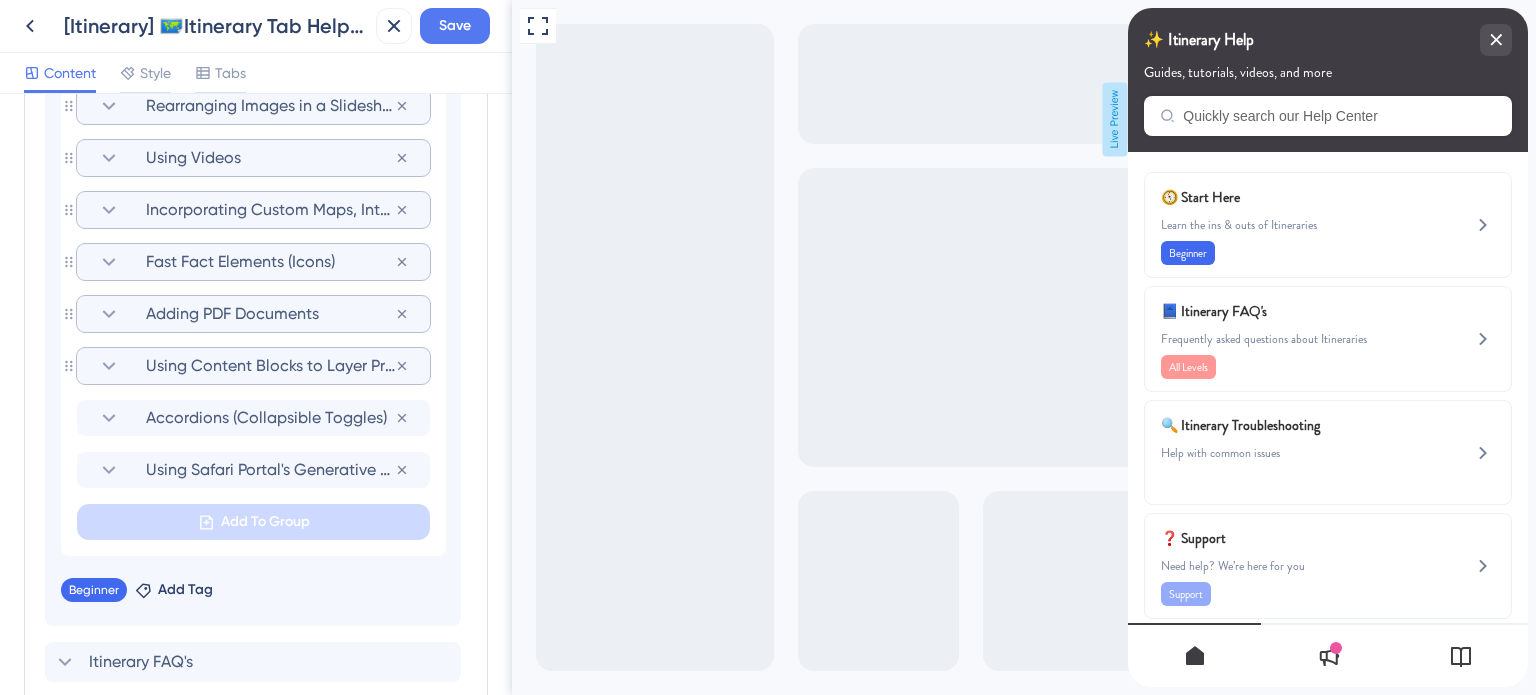 scroll, scrollTop: 1397, scrollLeft: 0, axis: vertical 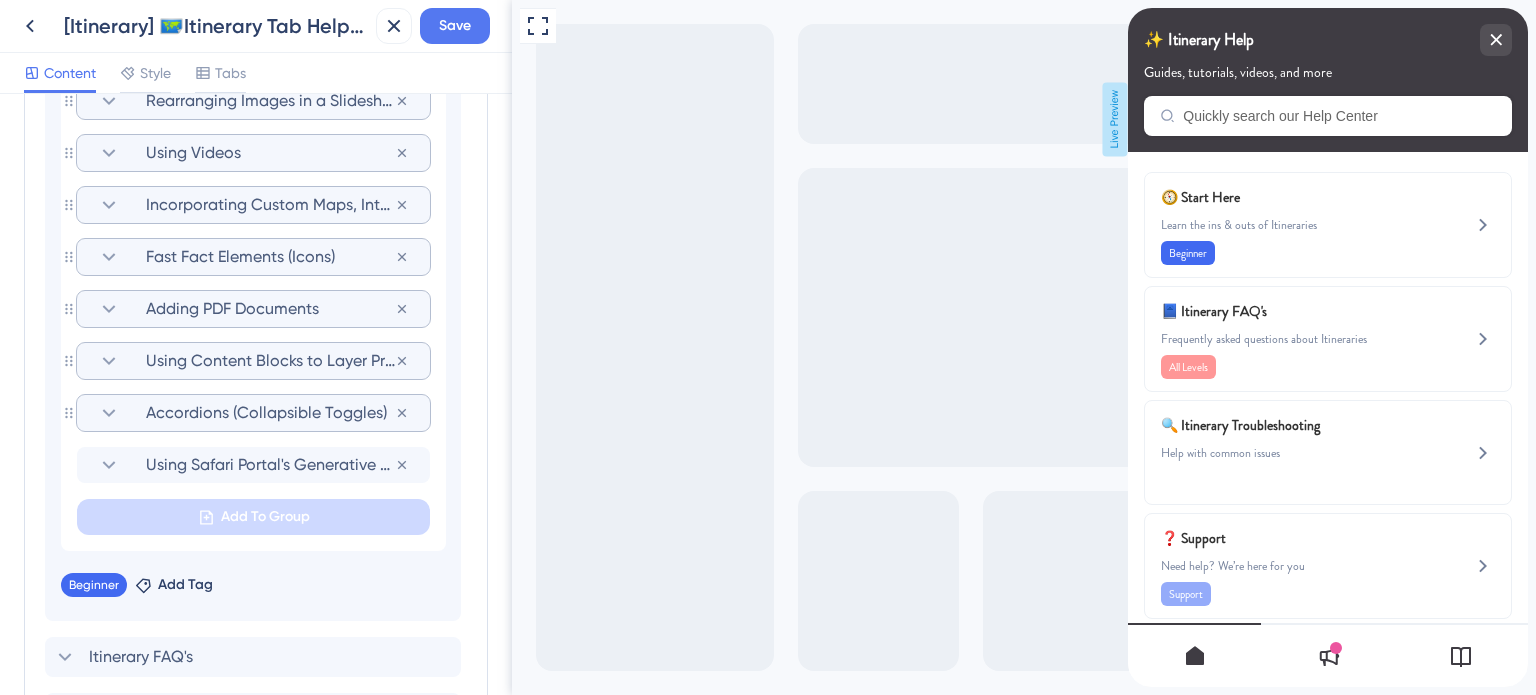 click on "Accordions (Collapsible Toggles)" at bounding box center (270, 413) 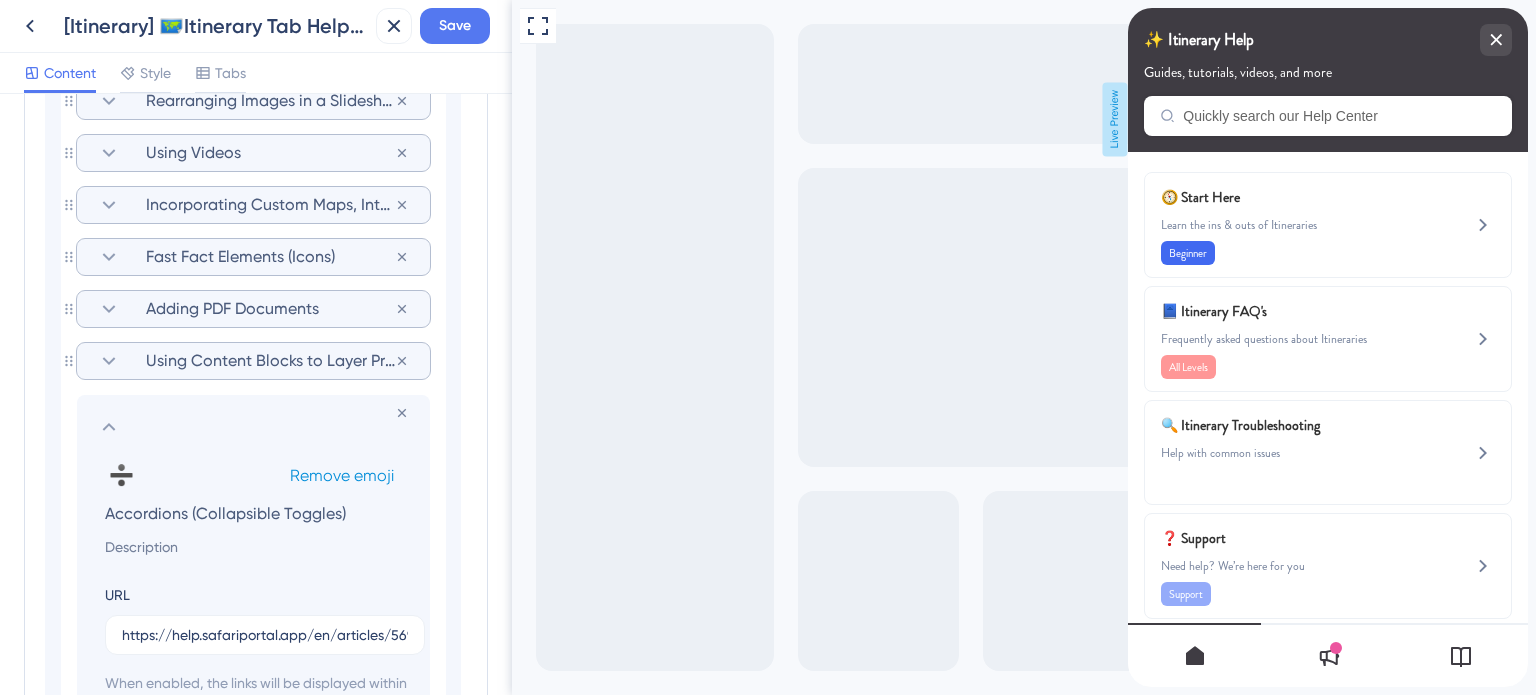 click on "Remove emoji" at bounding box center (342, 475) 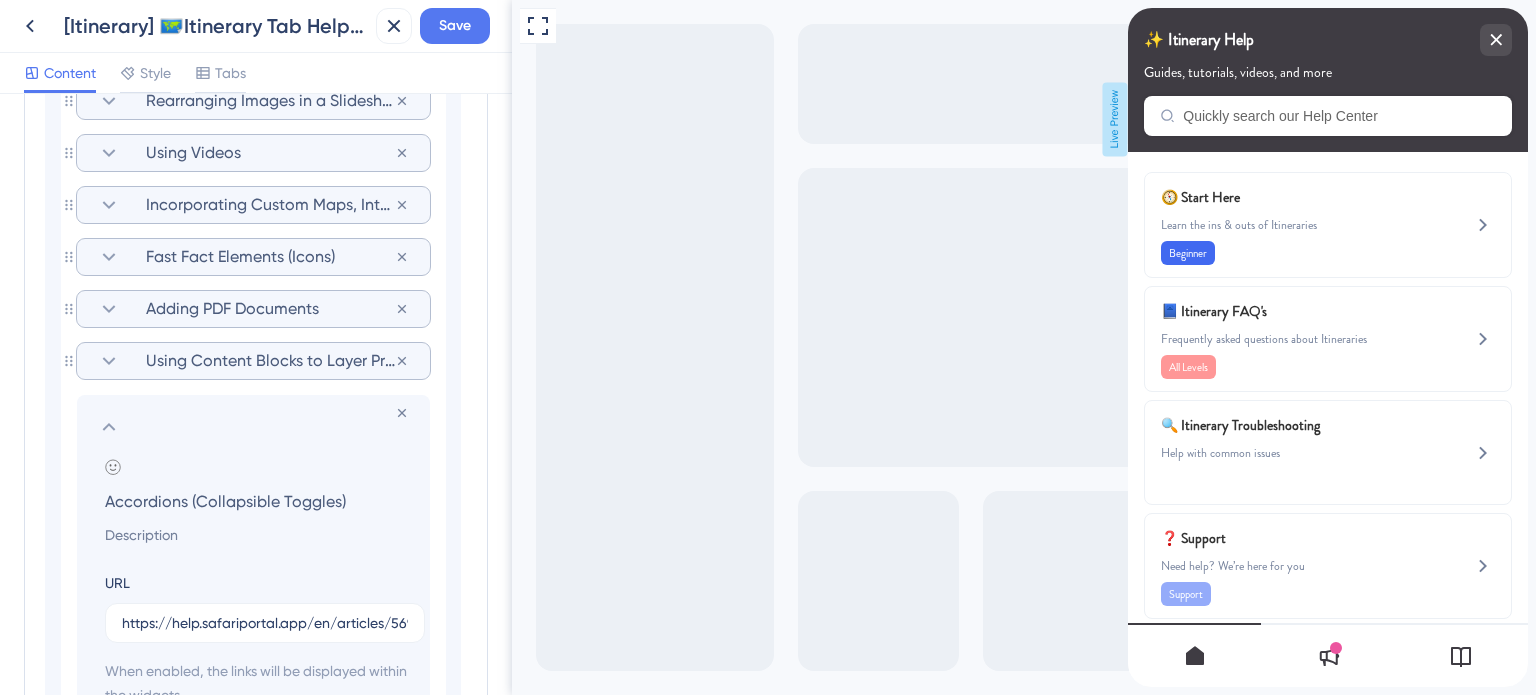 click 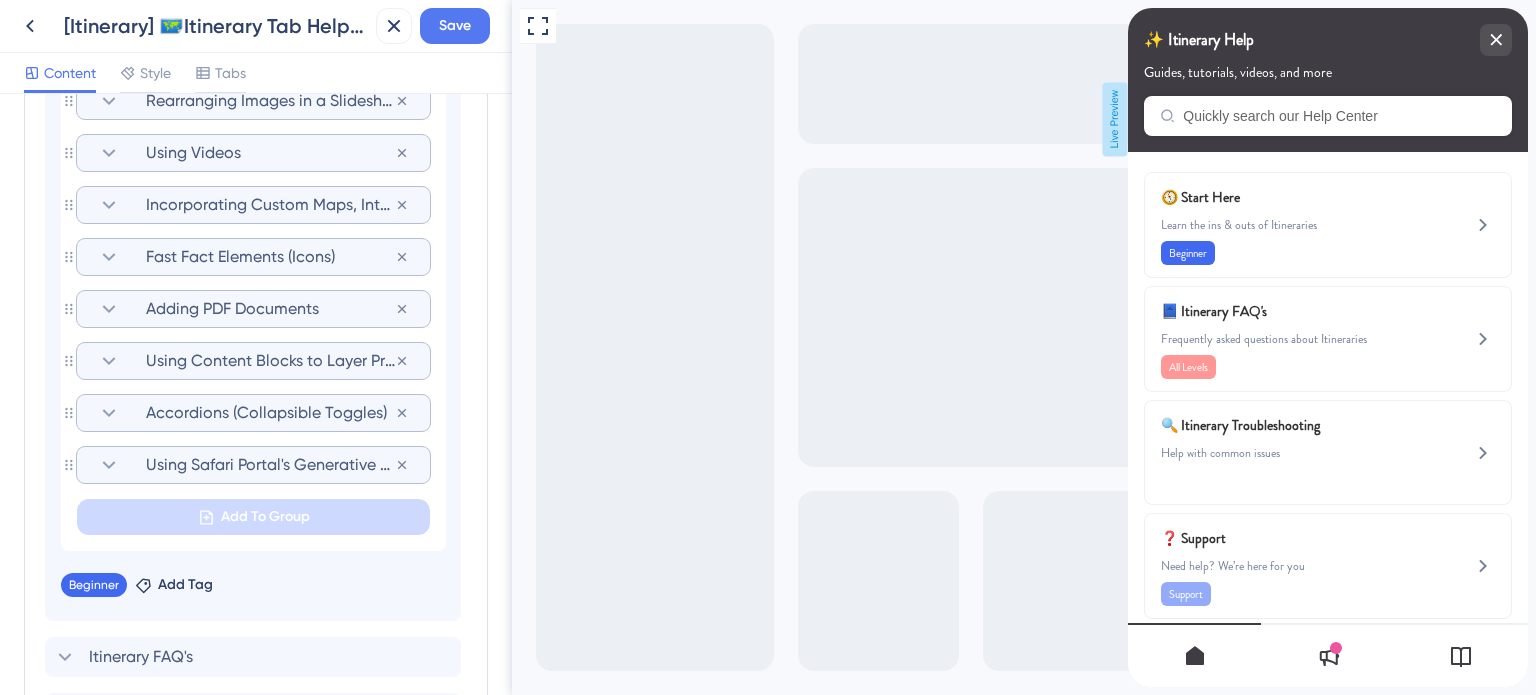 click on "Using Safari Portal's Generative AI Assistant" at bounding box center [270, 465] 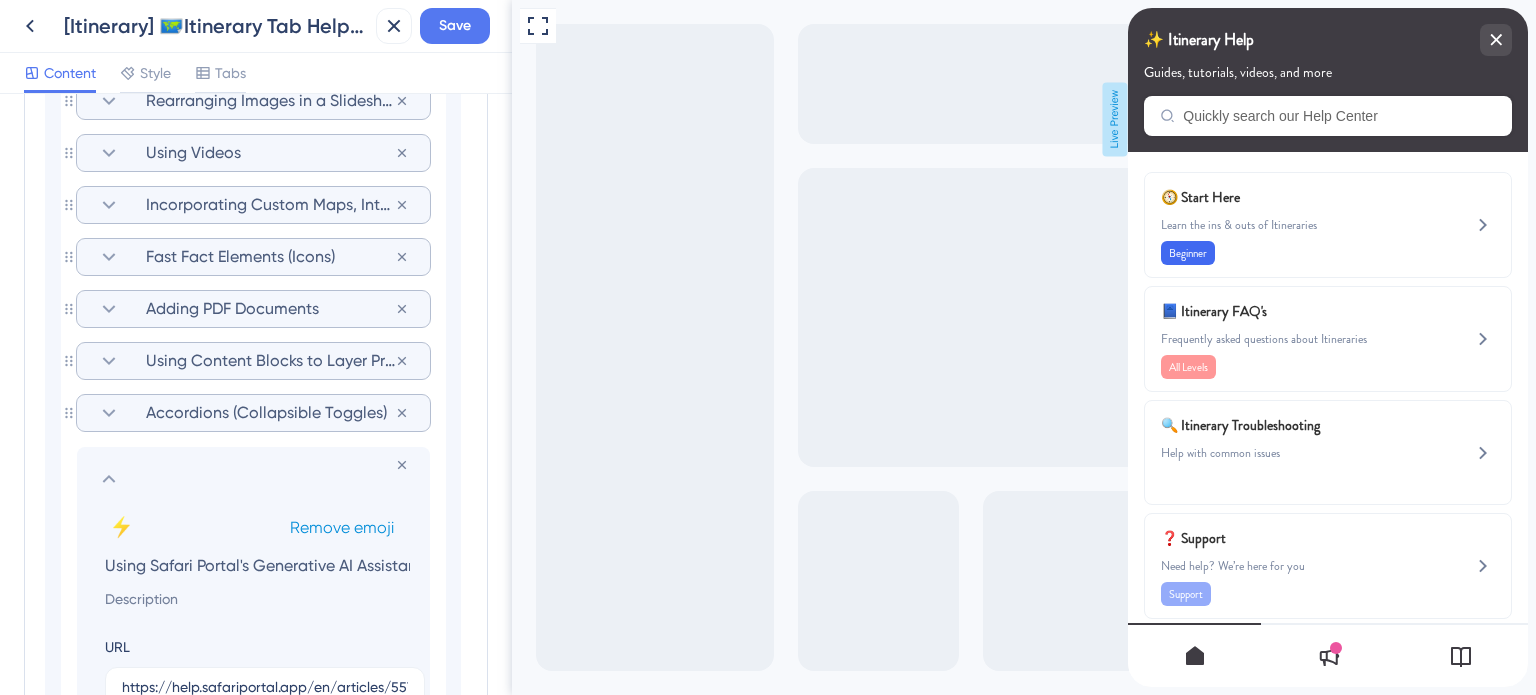 scroll, scrollTop: 0, scrollLeft: 13, axis: horizontal 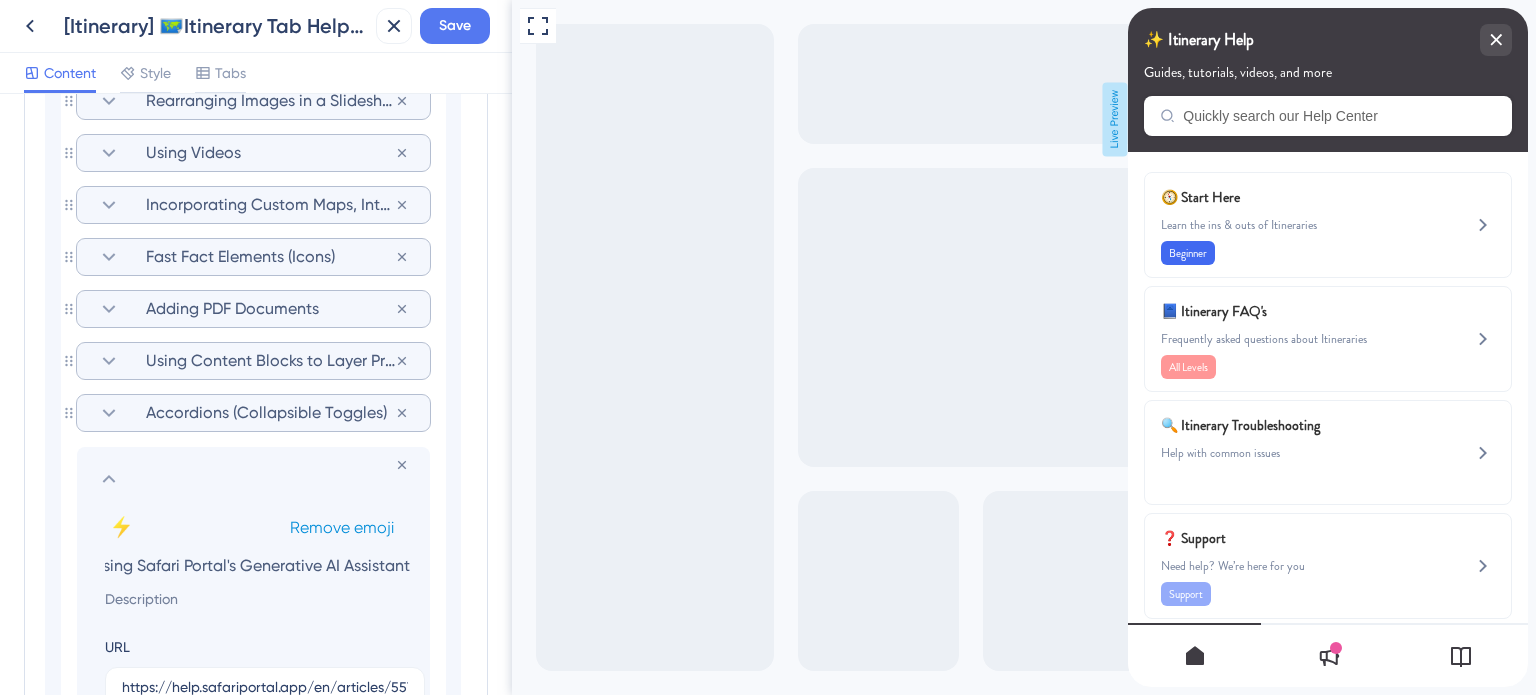 click on "Remove emoji" at bounding box center (342, 527) 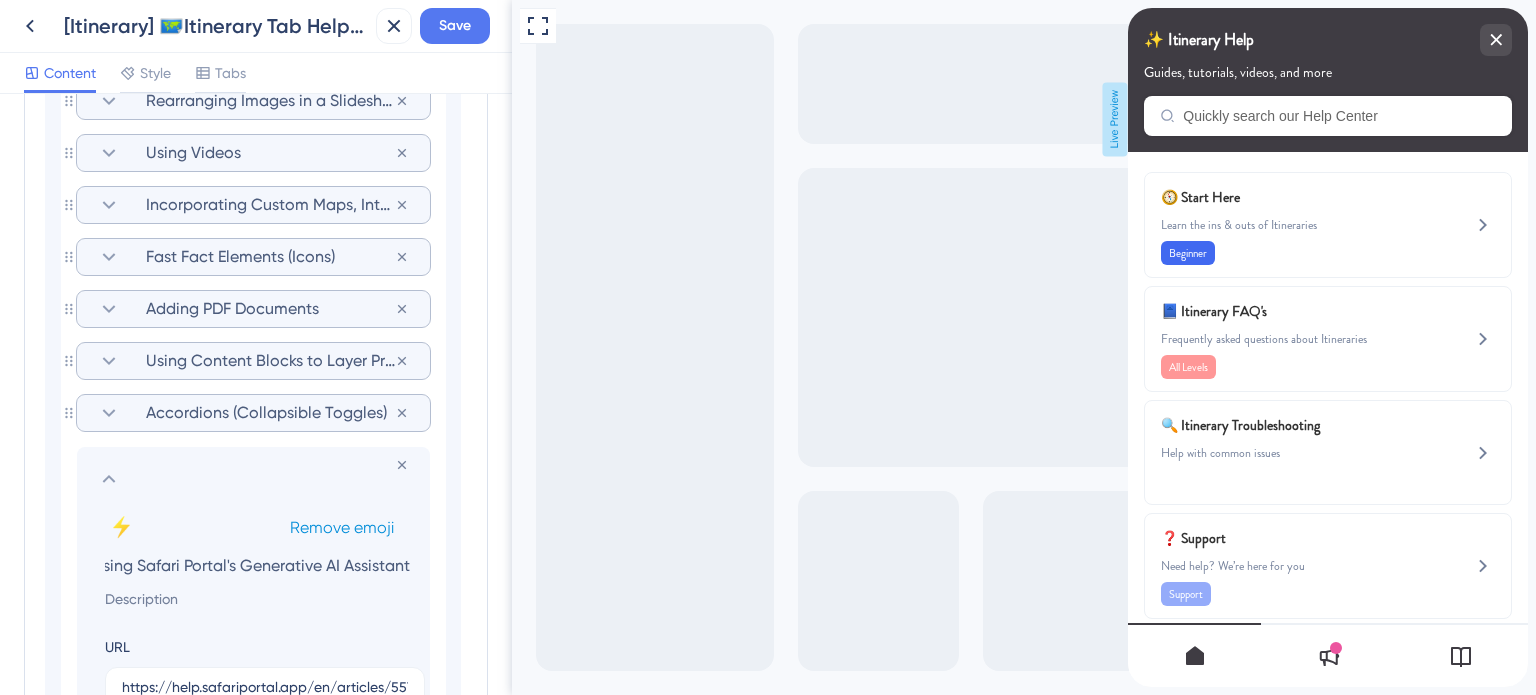 scroll, scrollTop: 0, scrollLeft: 0, axis: both 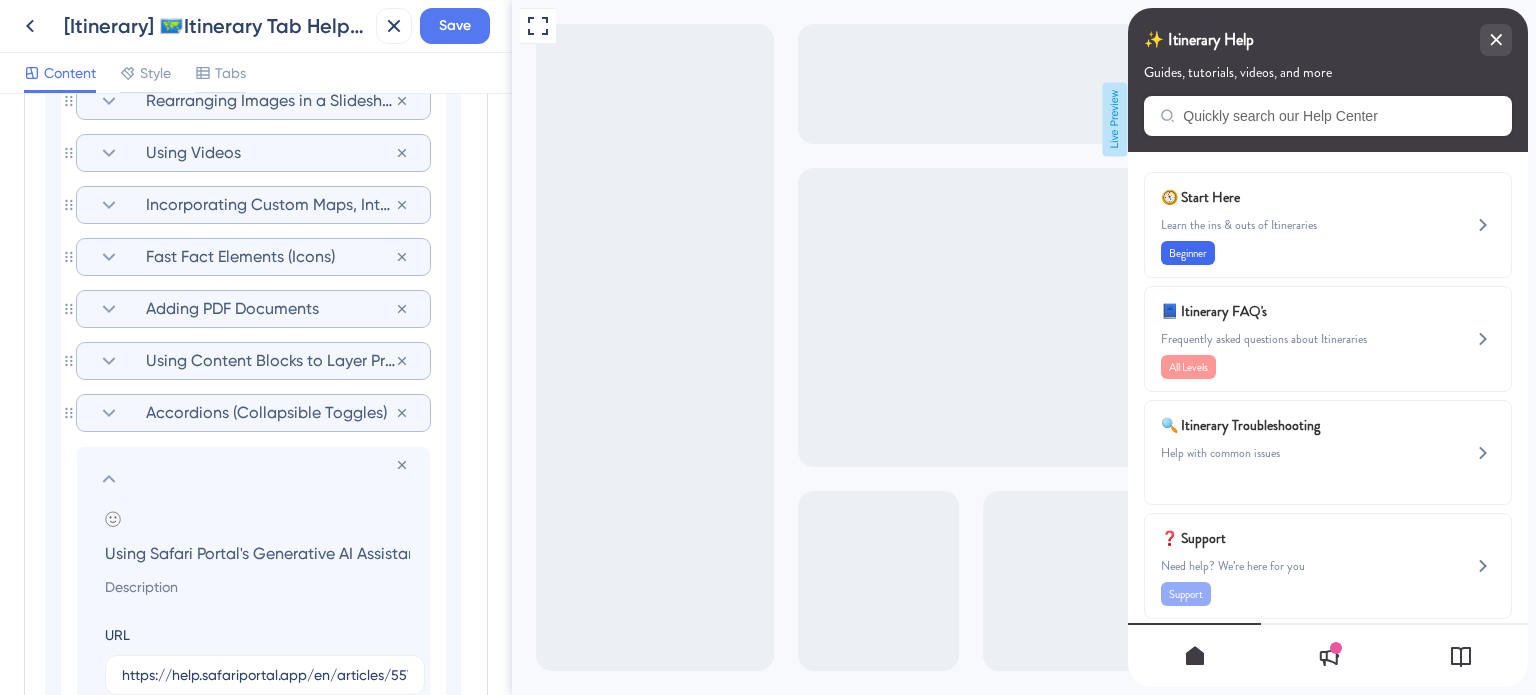 click 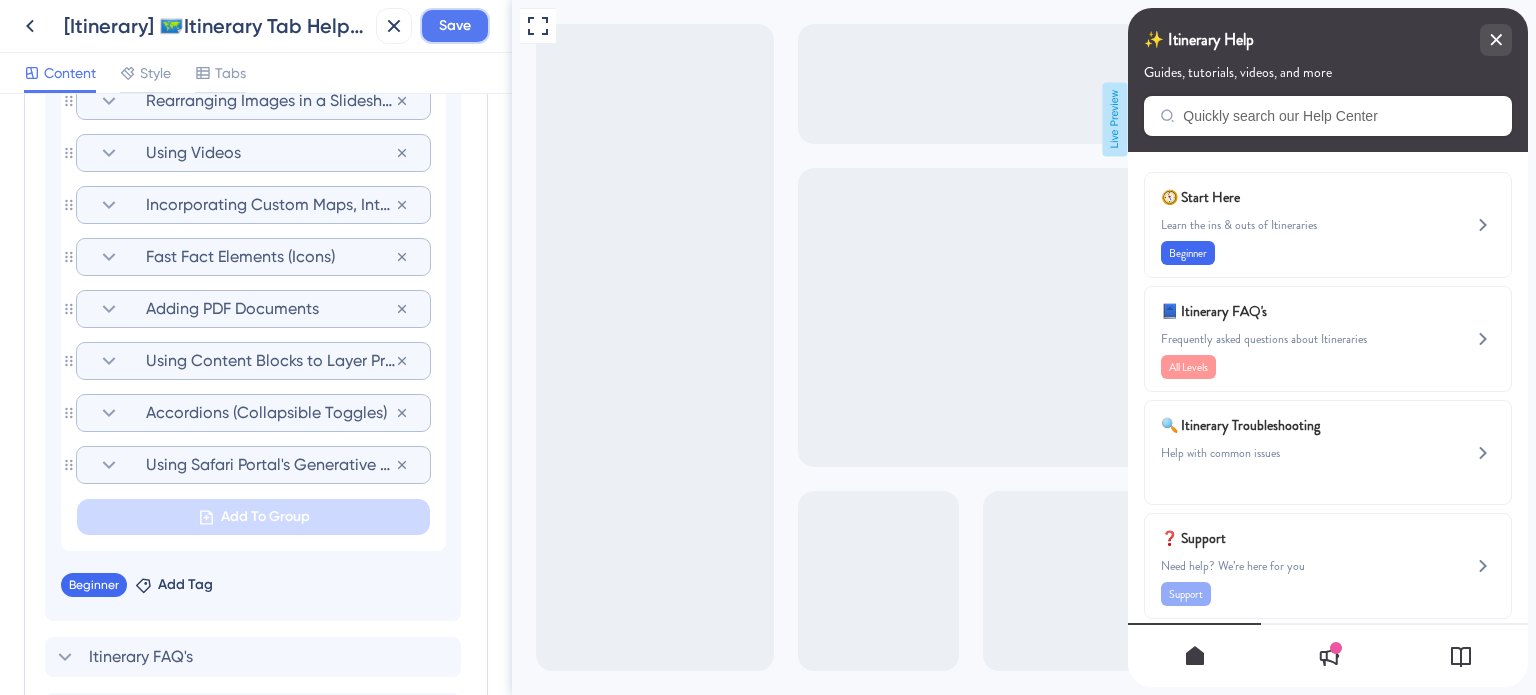 click on "Save" at bounding box center (455, 26) 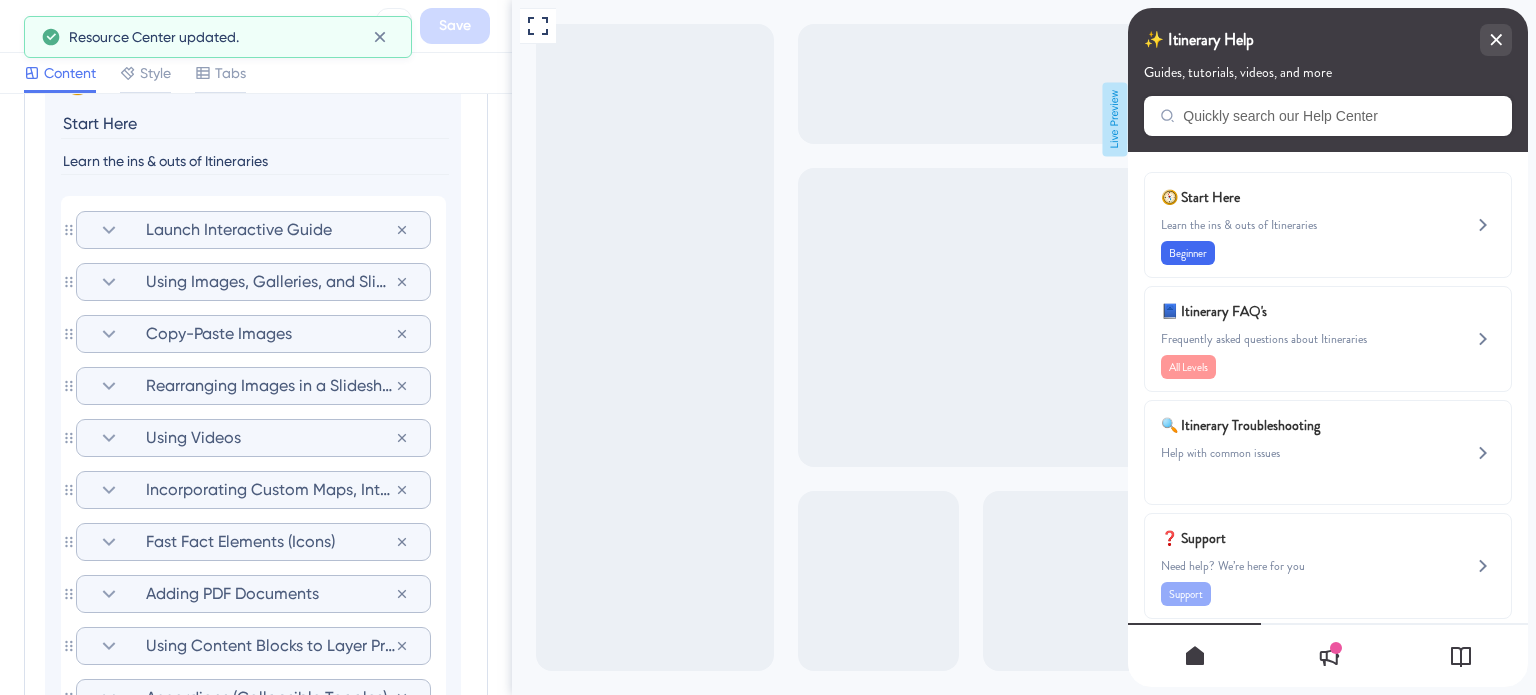 scroll, scrollTop: 997, scrollLeft: 0, axis: vertical 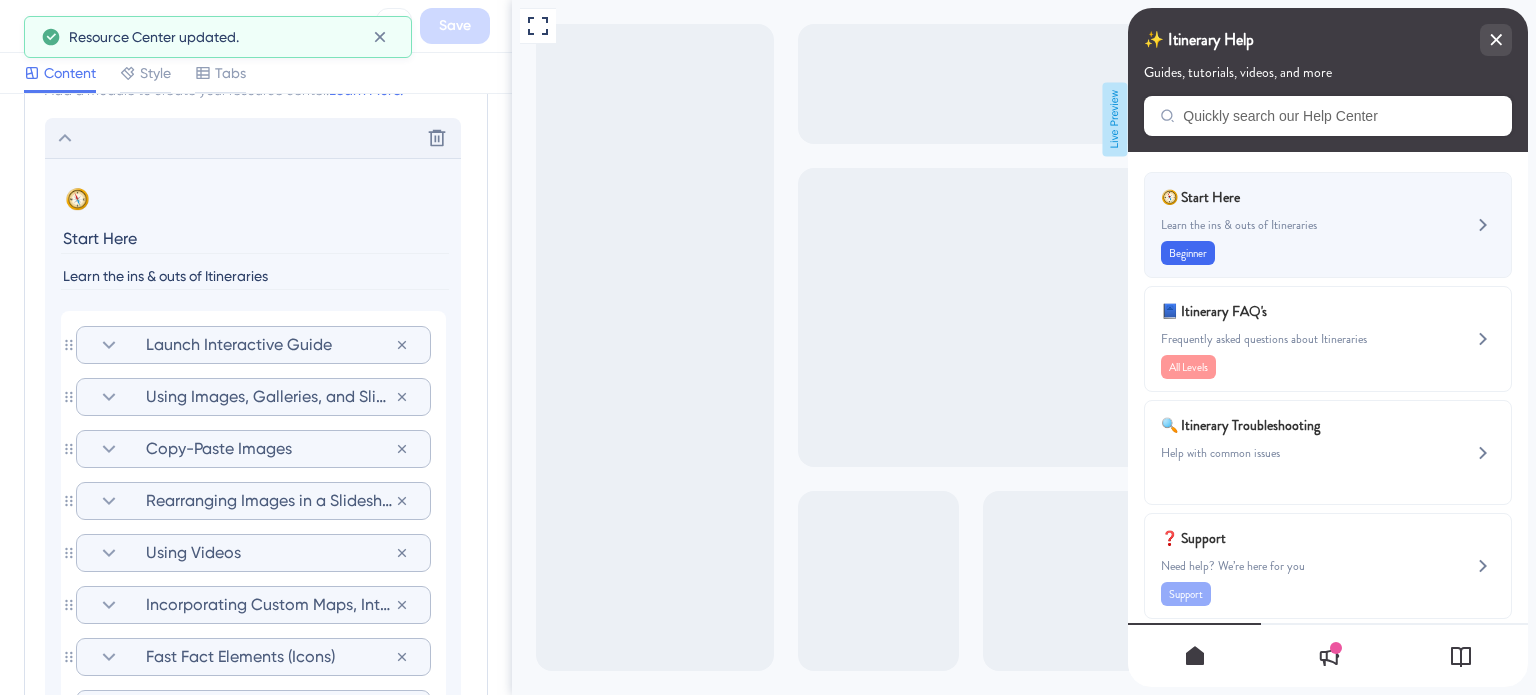 click on "Learn the ins & outs of Itineraries" at bounding box center (1294, 225) 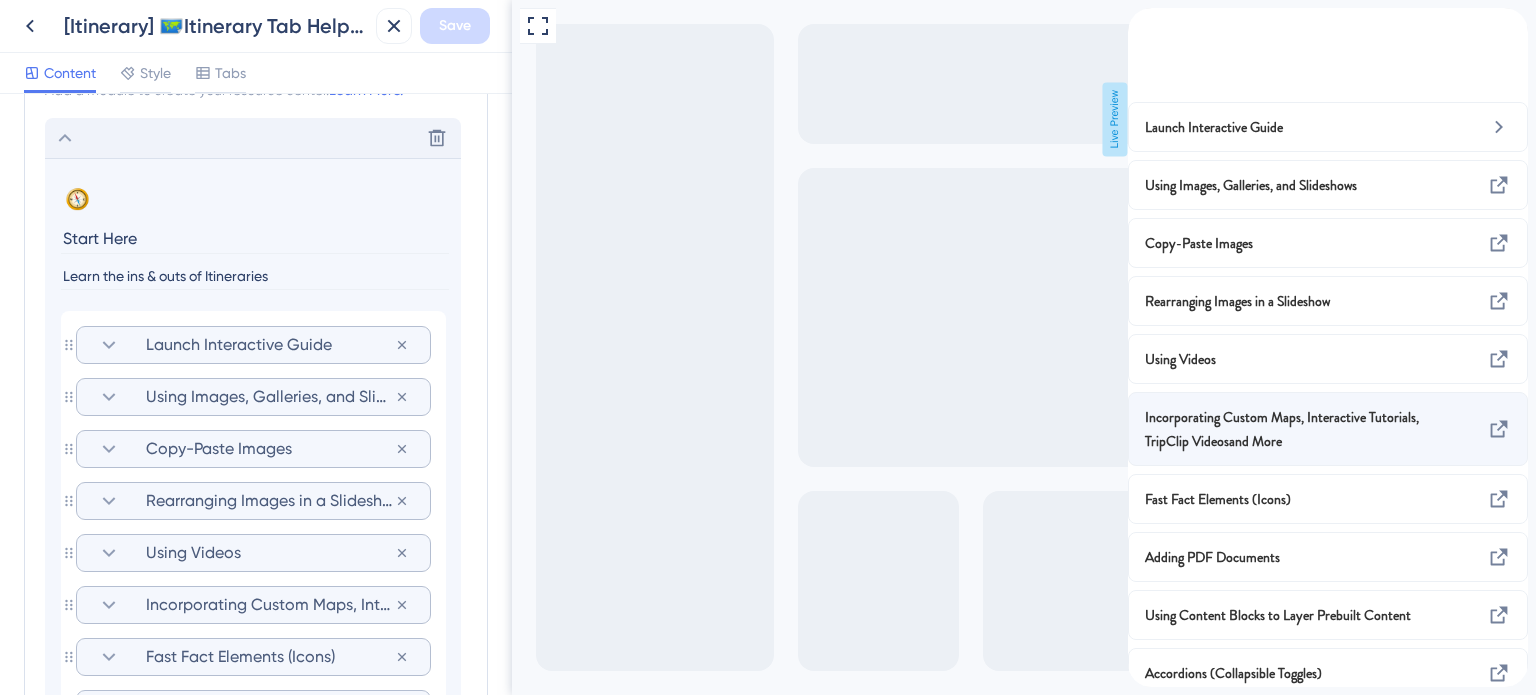 scroll, scrollTop: 0, scrollLeft: 0, axis: both 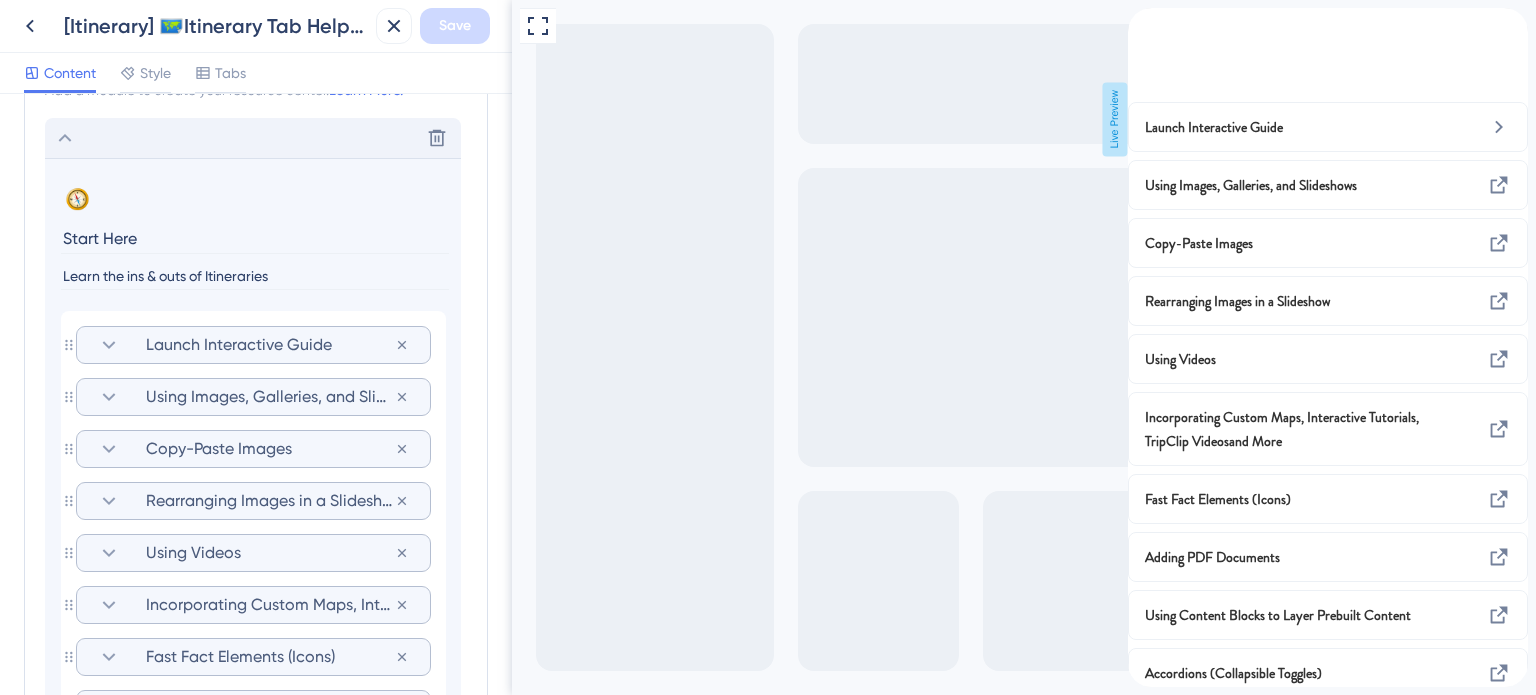 click 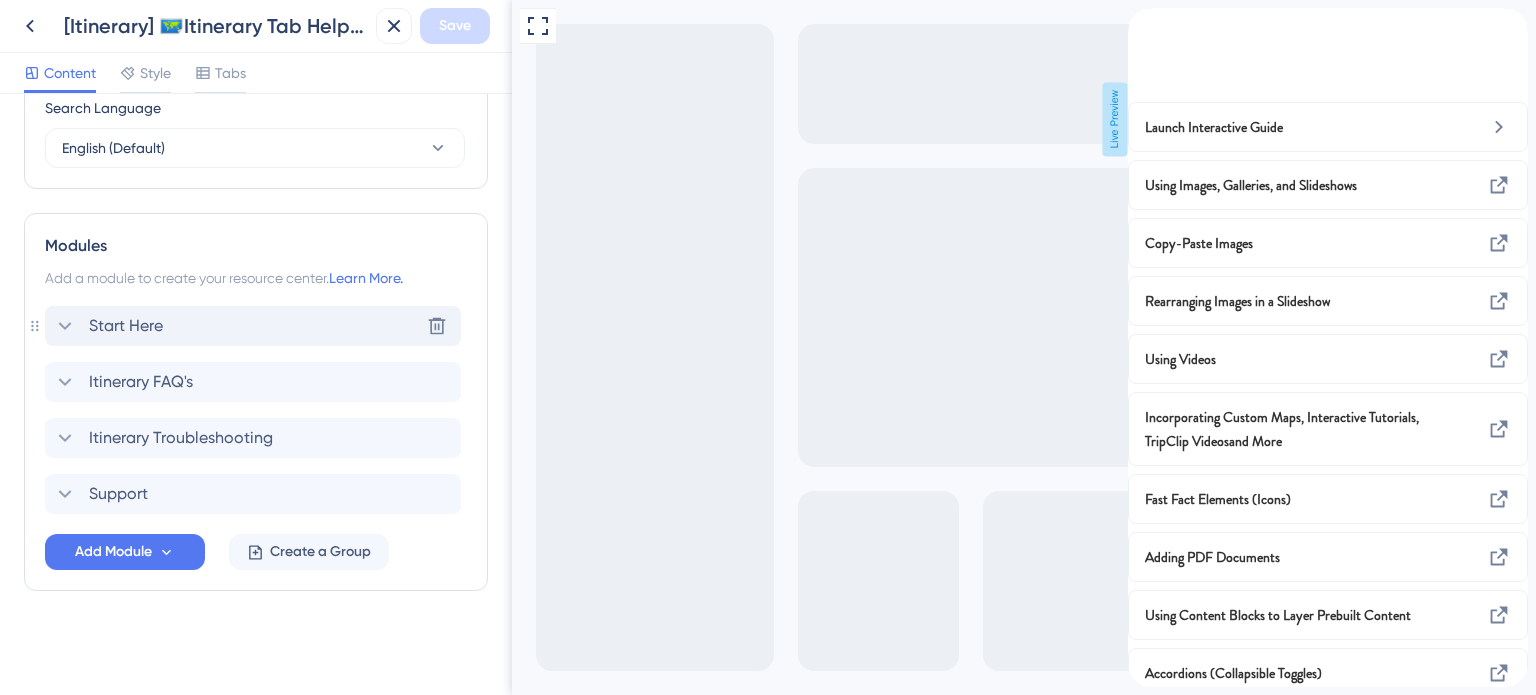 scroll, scrollTop: 807, scrollLeft: 0, axis: vertical 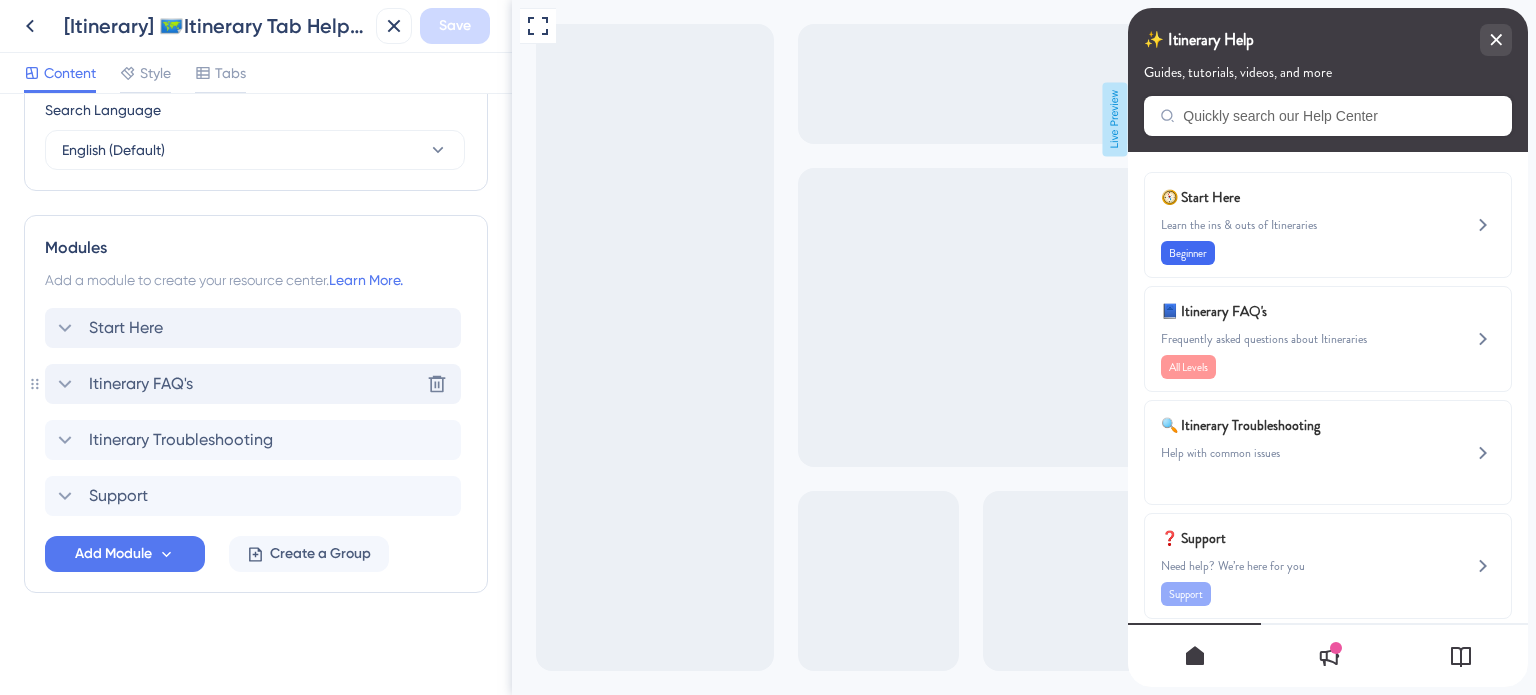 click on "Itinerary FAQ's" at bounding box center [141, 384] 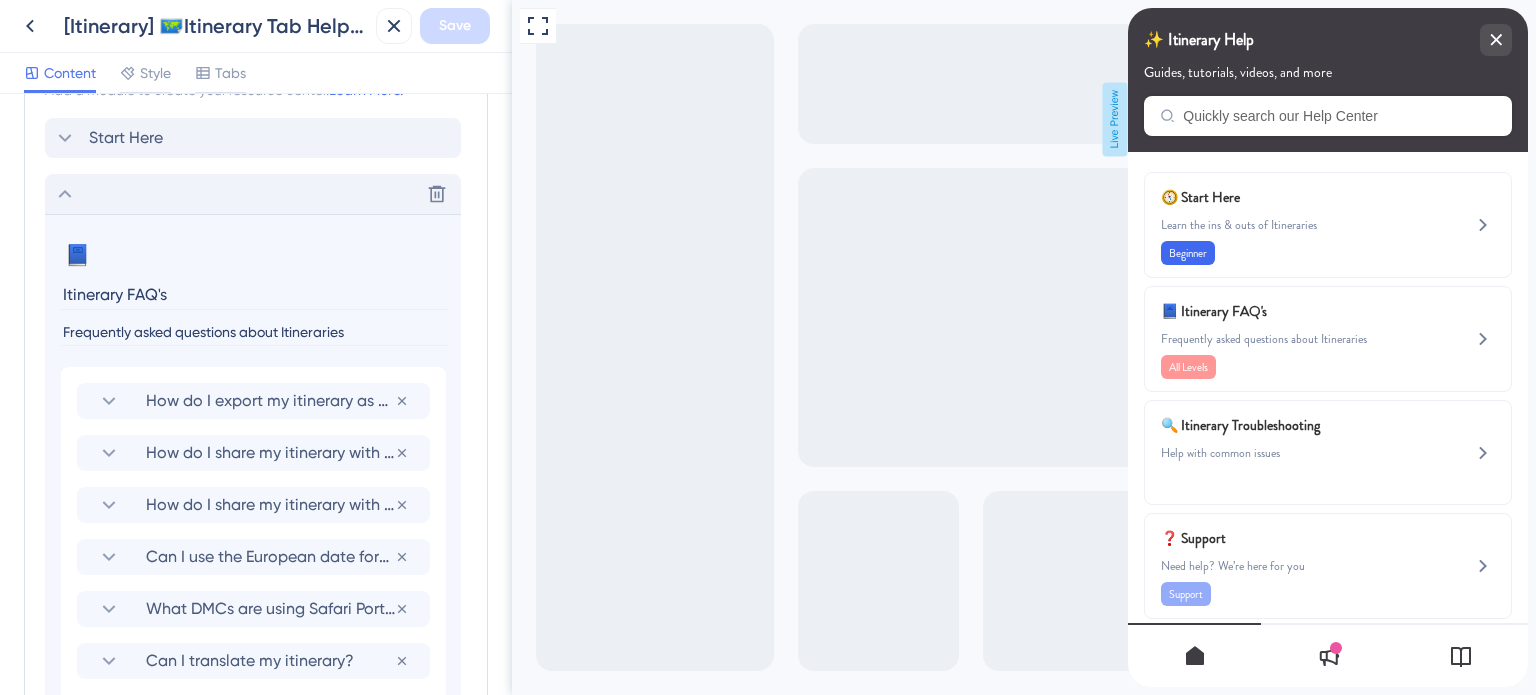 click 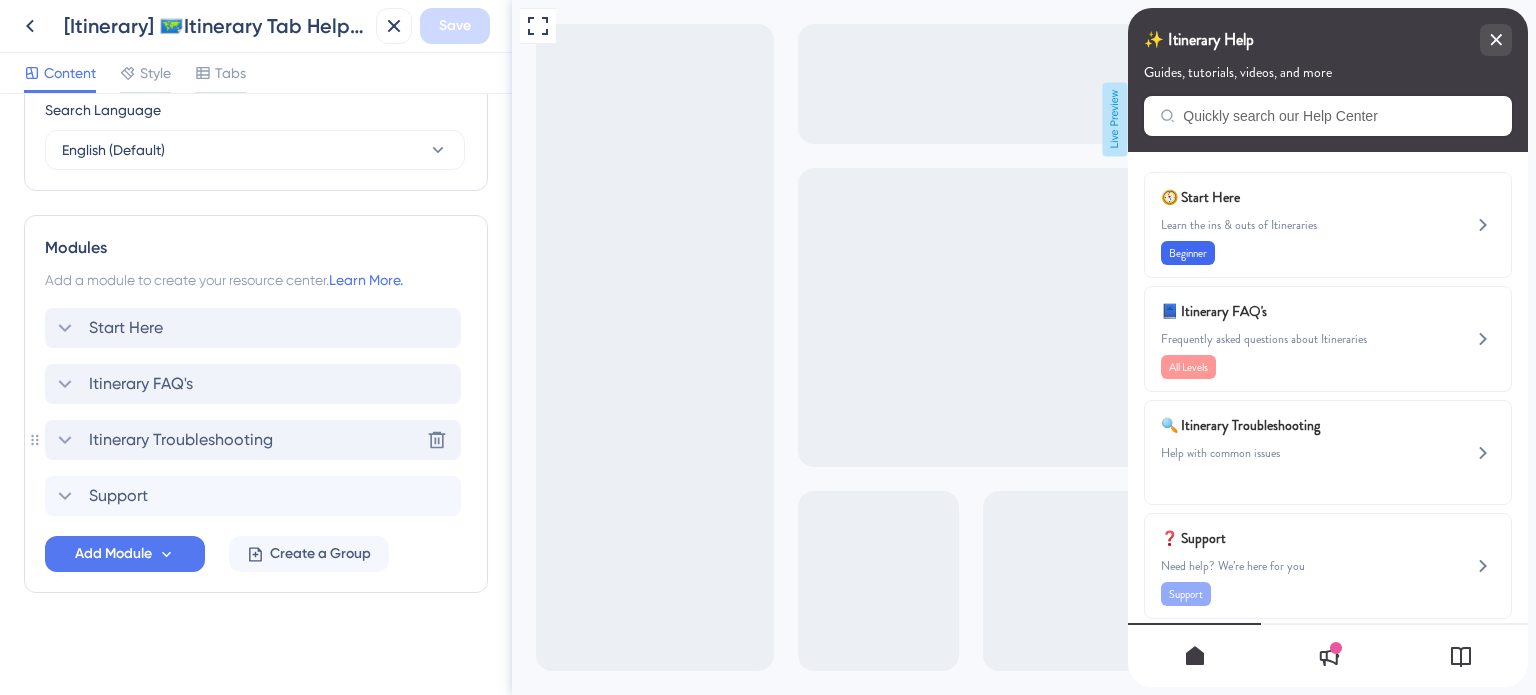 click on "Itinerary Troubleshooting" at bounding box center (181, 440) 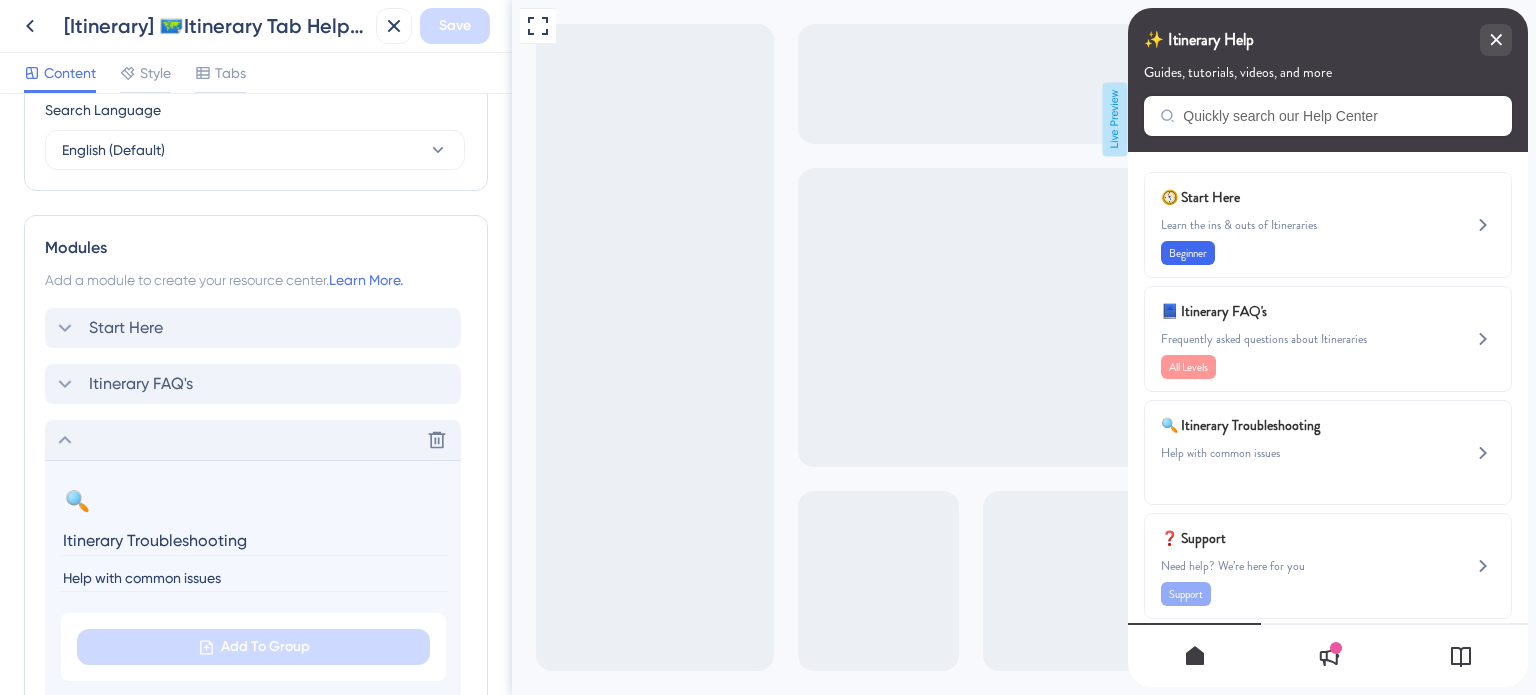 scroll, scrollTop: 997, scrollLeft: 0, axis: vertical 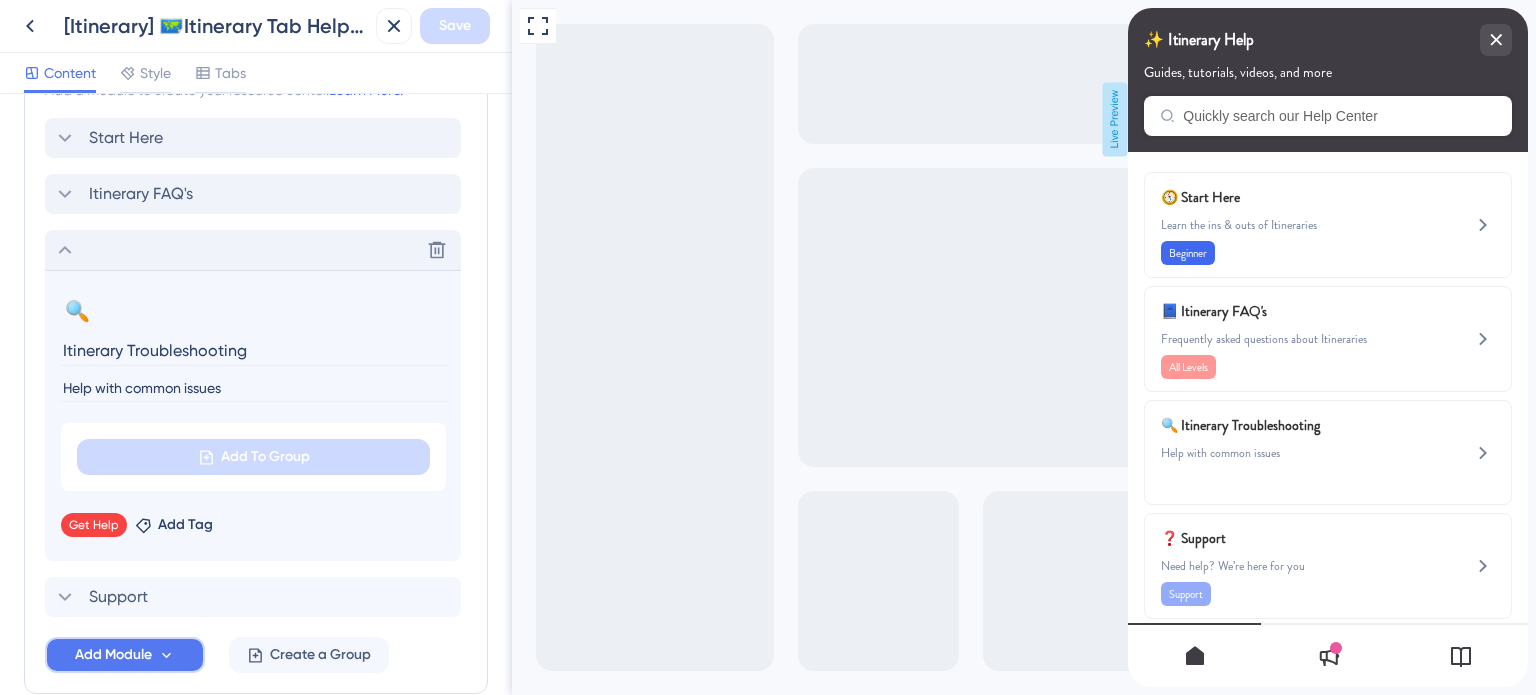 click 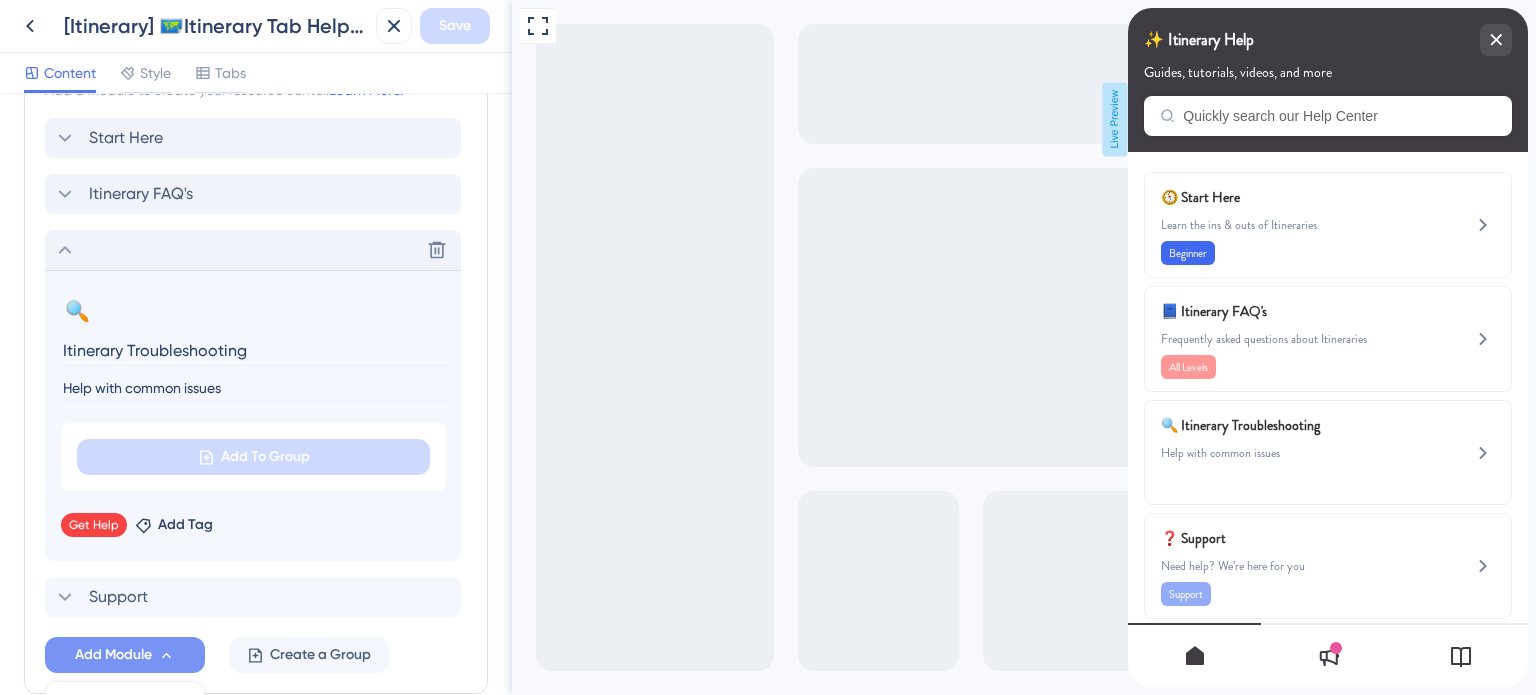 scroll, scrollTop: 1287, scrollLeft: 0, axis: vertical 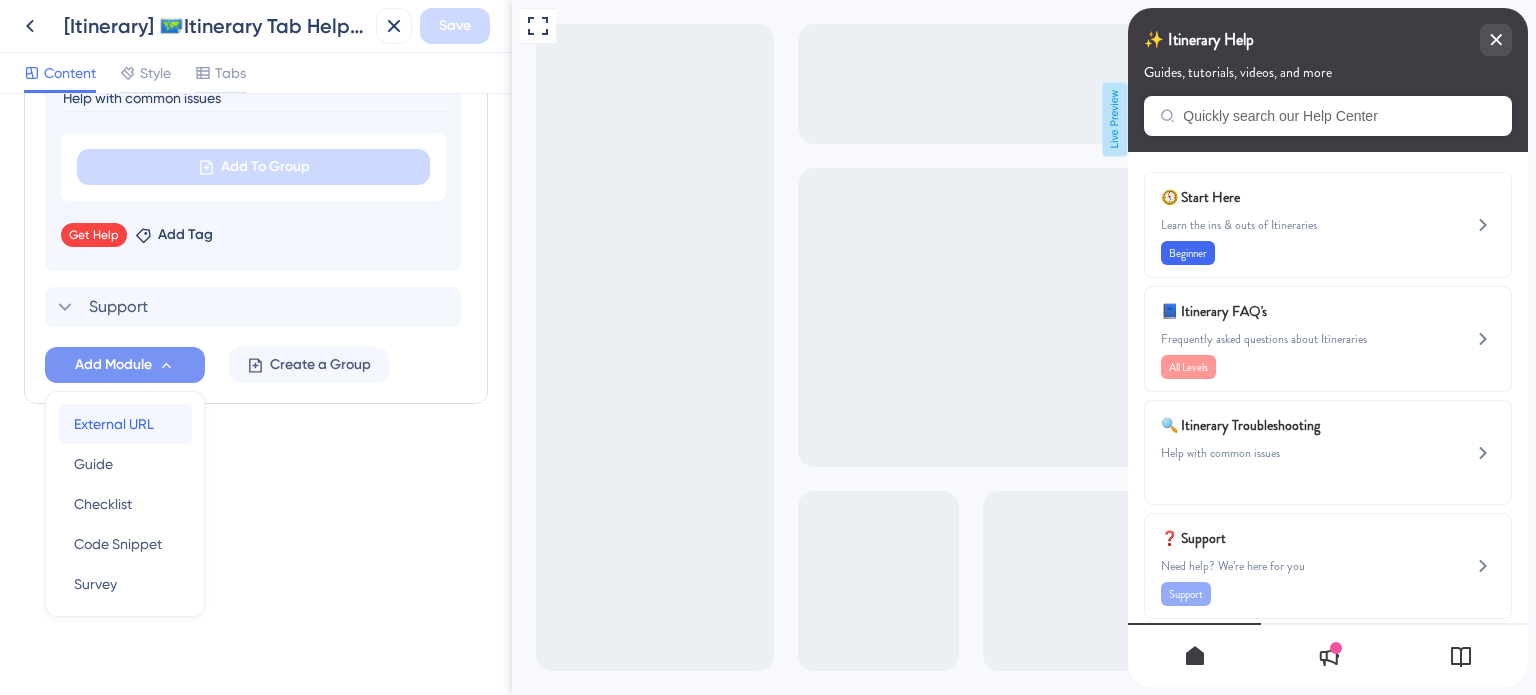 click on "External URL" at bounding box center (114, 424) 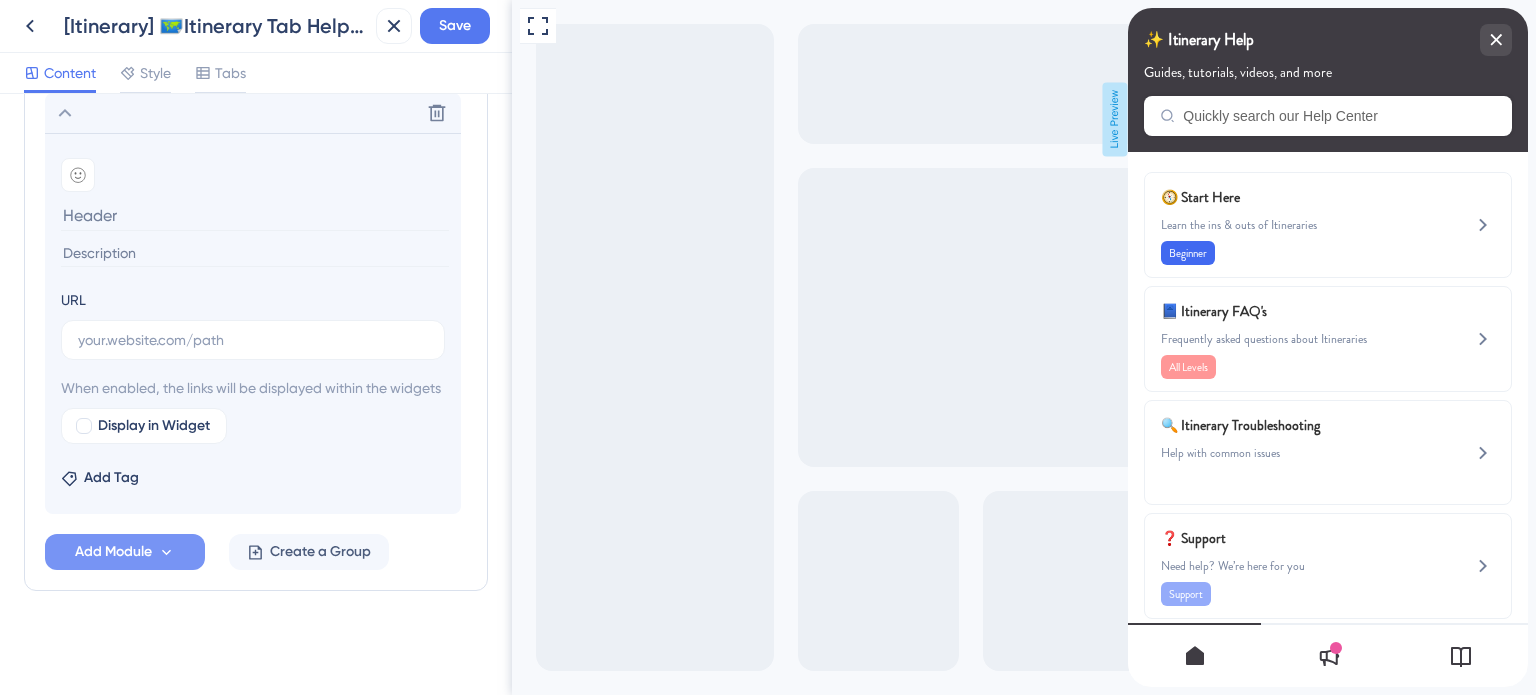 scroll, scrollTop: 1268, scrollLeft: 0, axis: vertical 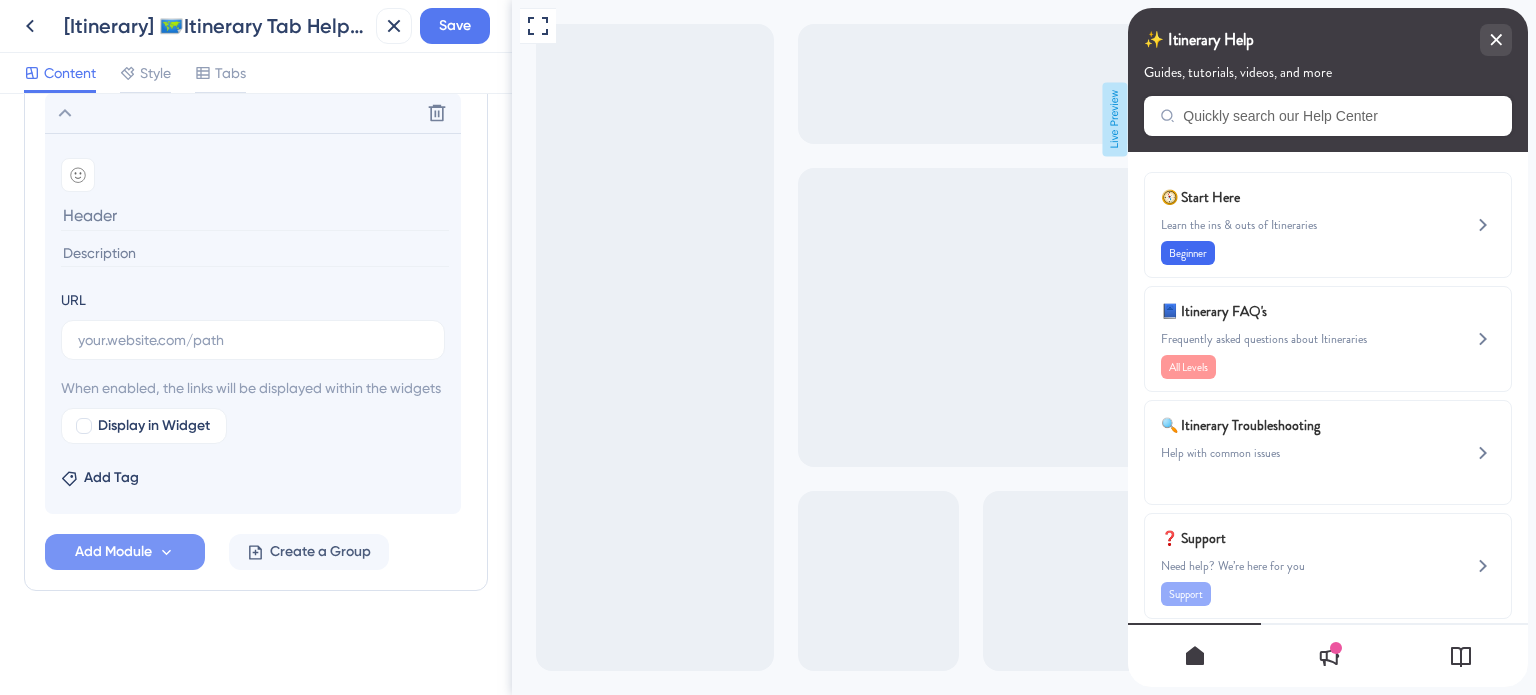 type on "https://help.safariportal.app/en/articles/5596-why-is-the-title-of-my-page-going-onto-the-next" 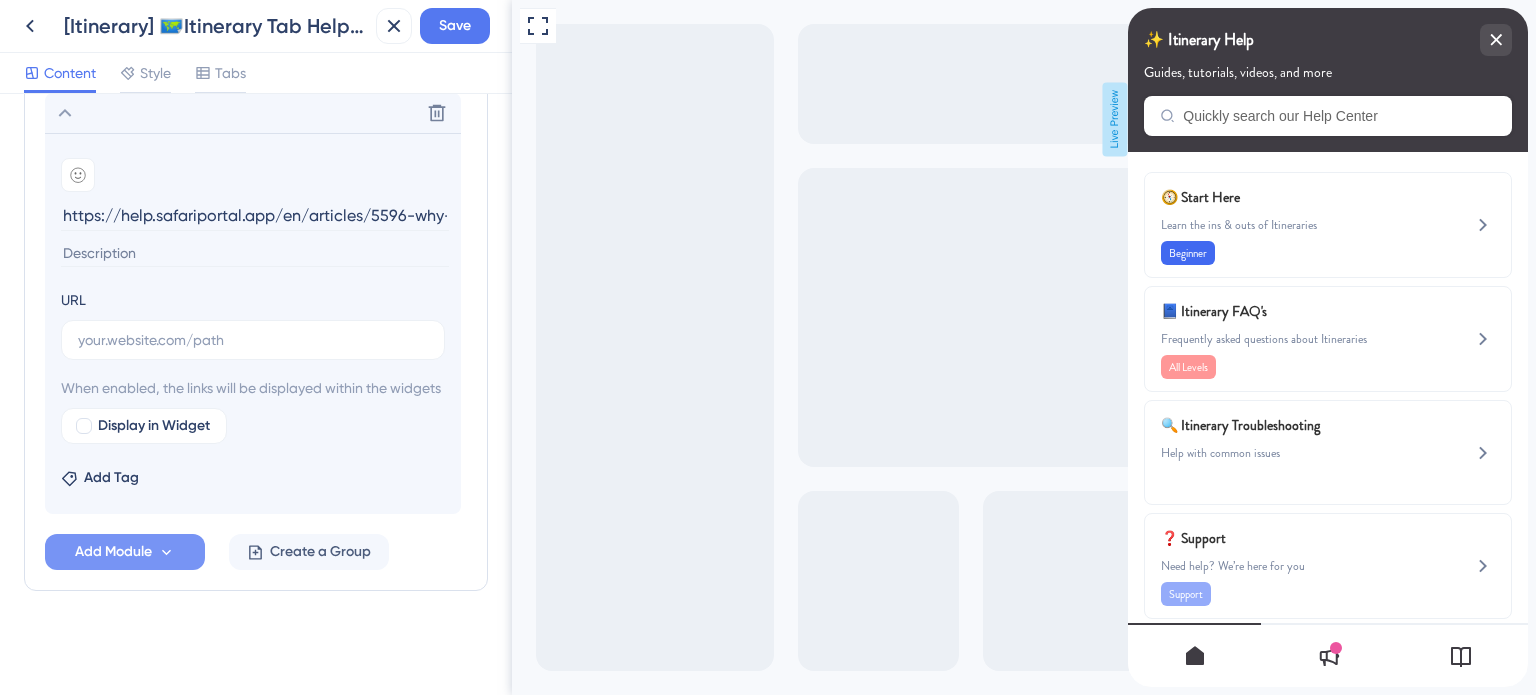 scroll, scrollTop: 0, scrollLeft: 350, axis: horizontal 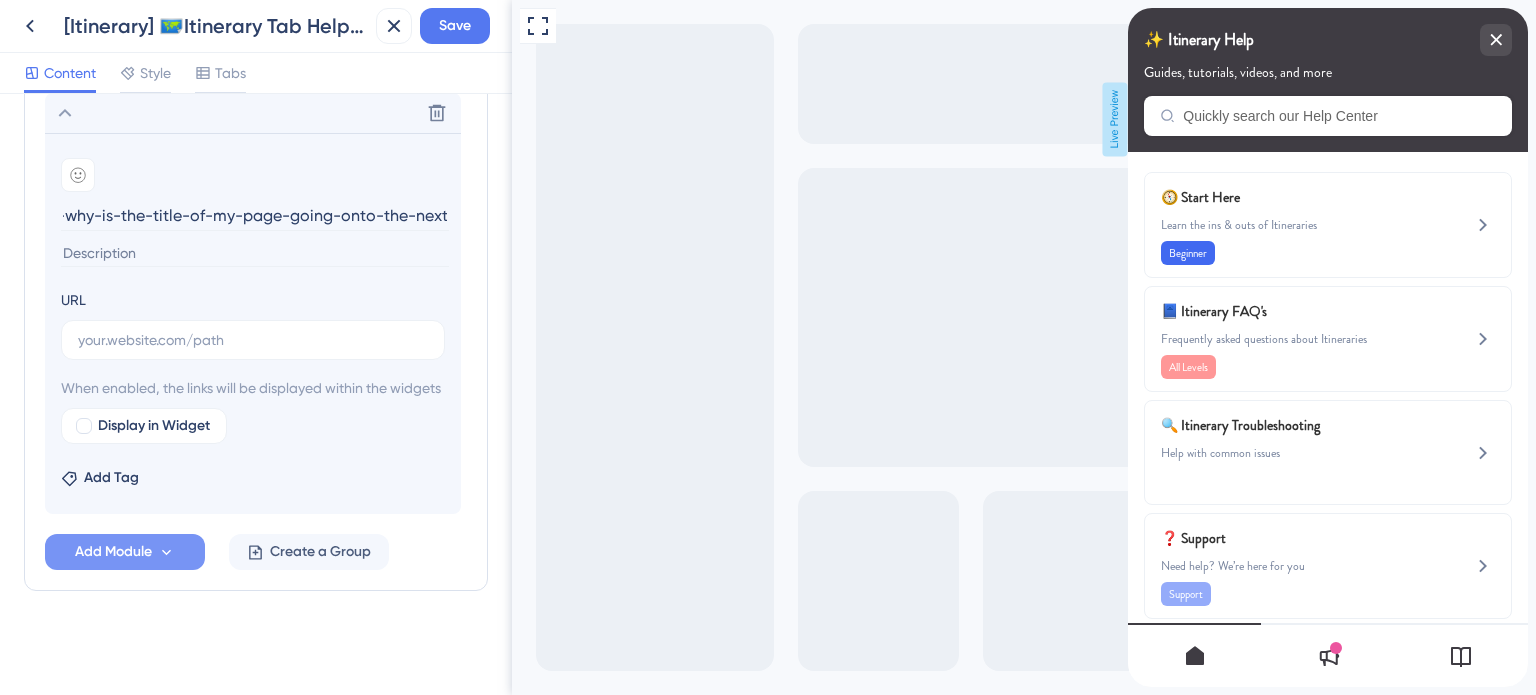 type 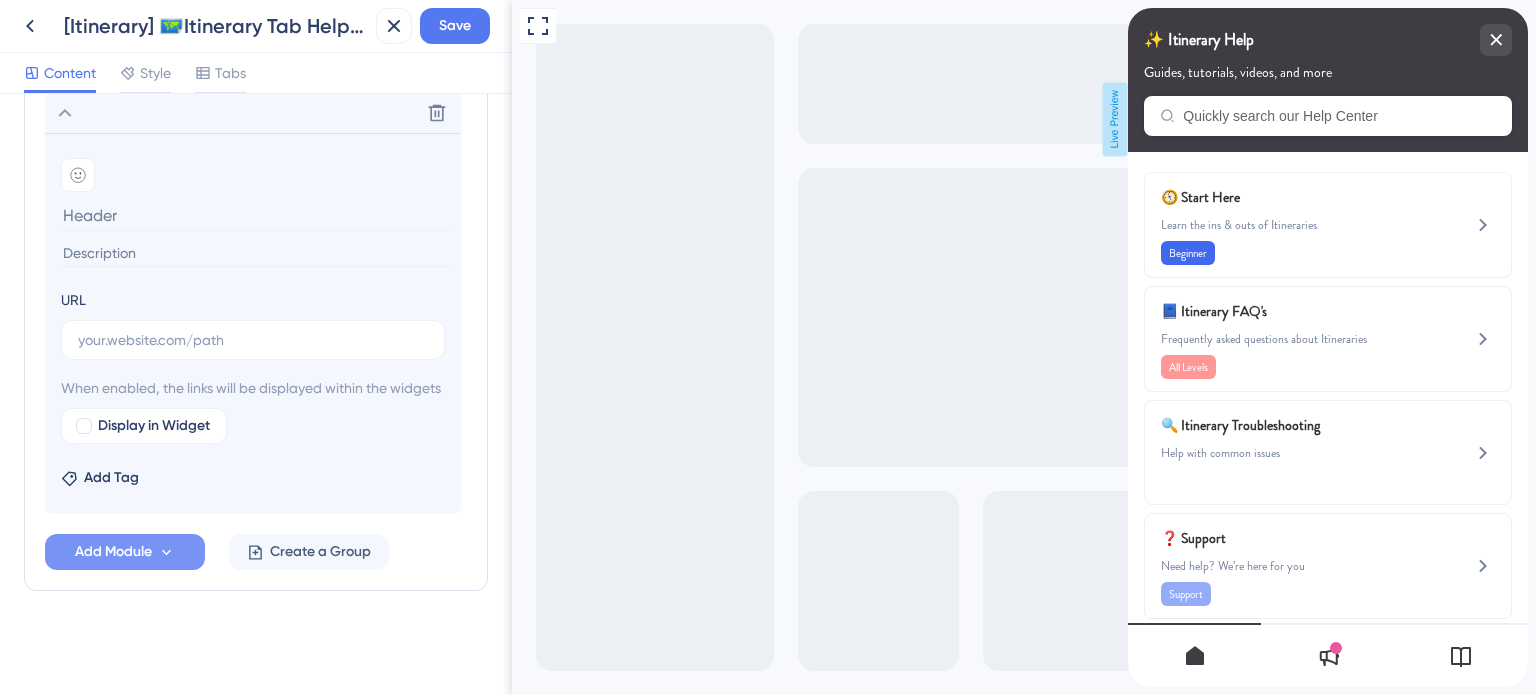 scroll, scrollTop: 0, scrollLeft: 0, axis: both 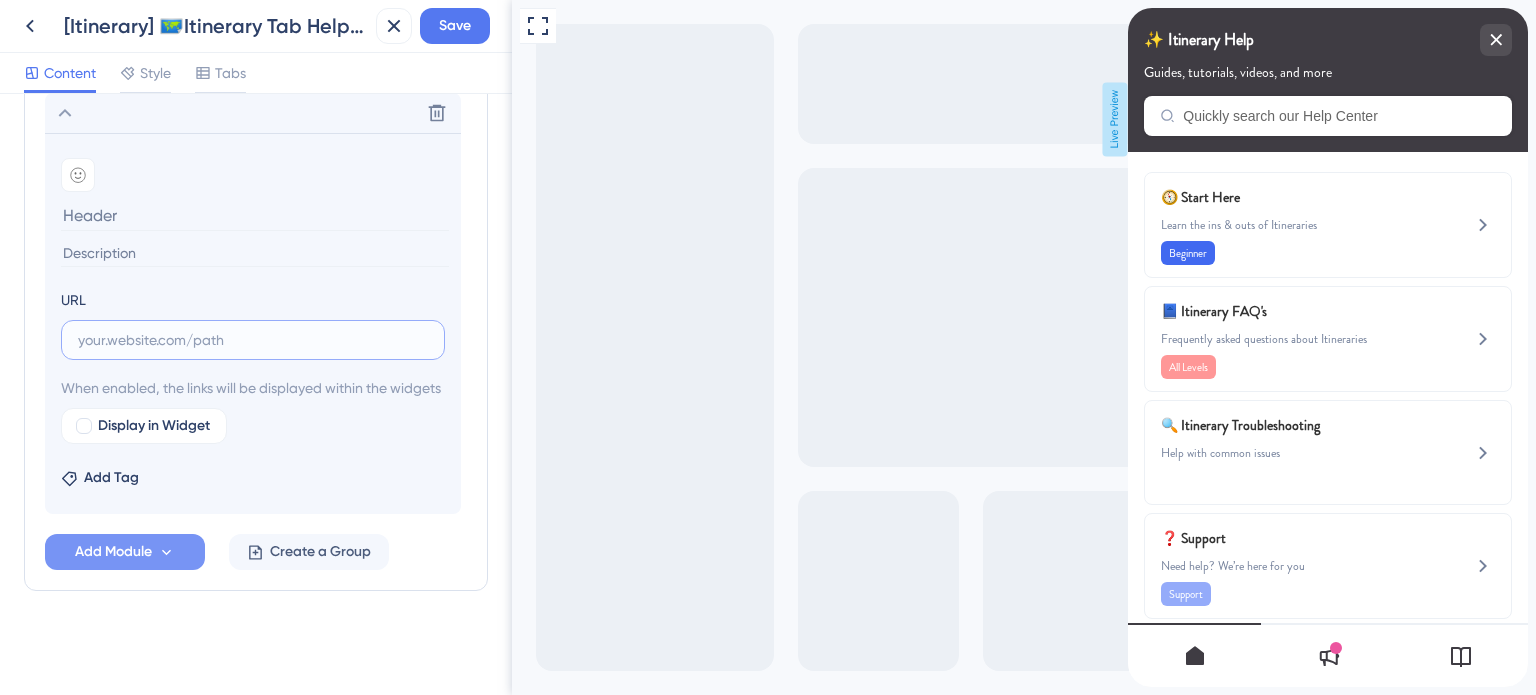 click at bounding box center (253, 340) 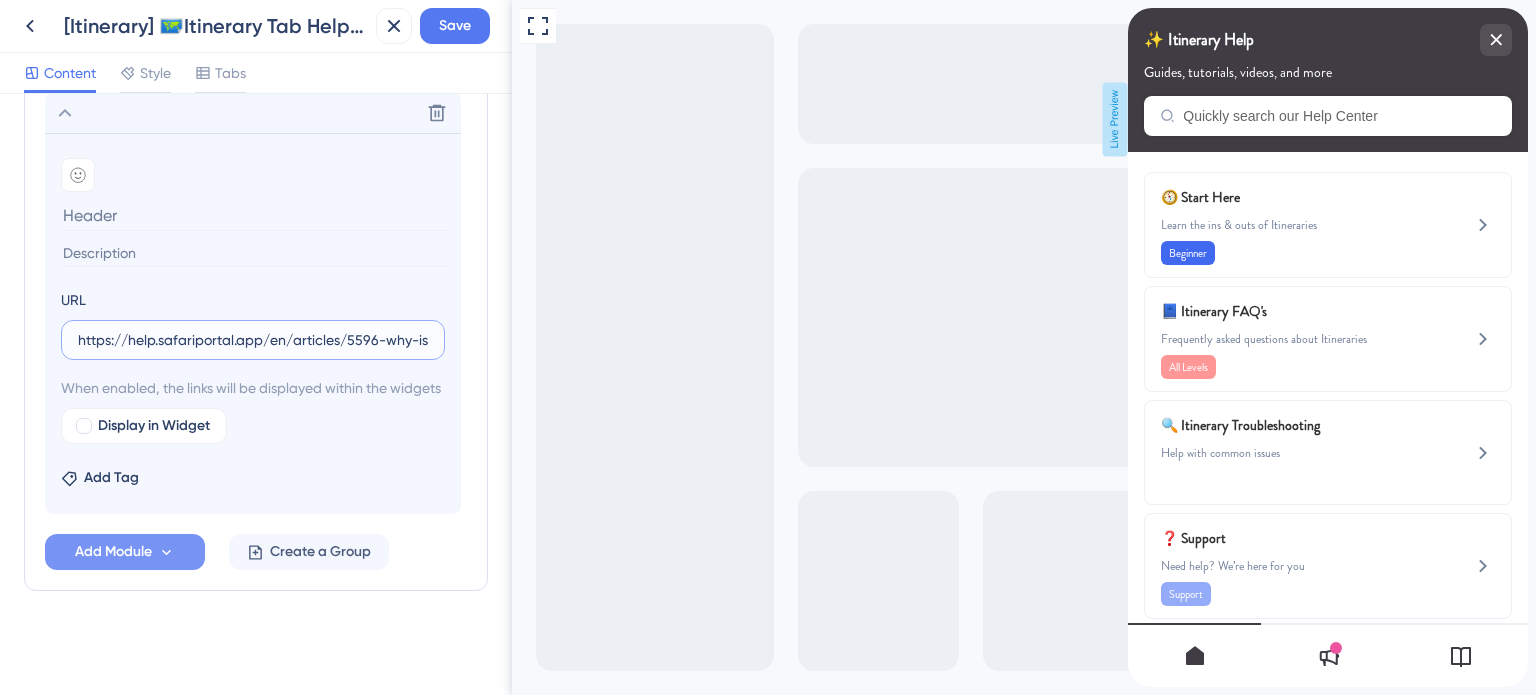 scroll, scrollTop: 0, scrollLeft: 292, axis: horizontal 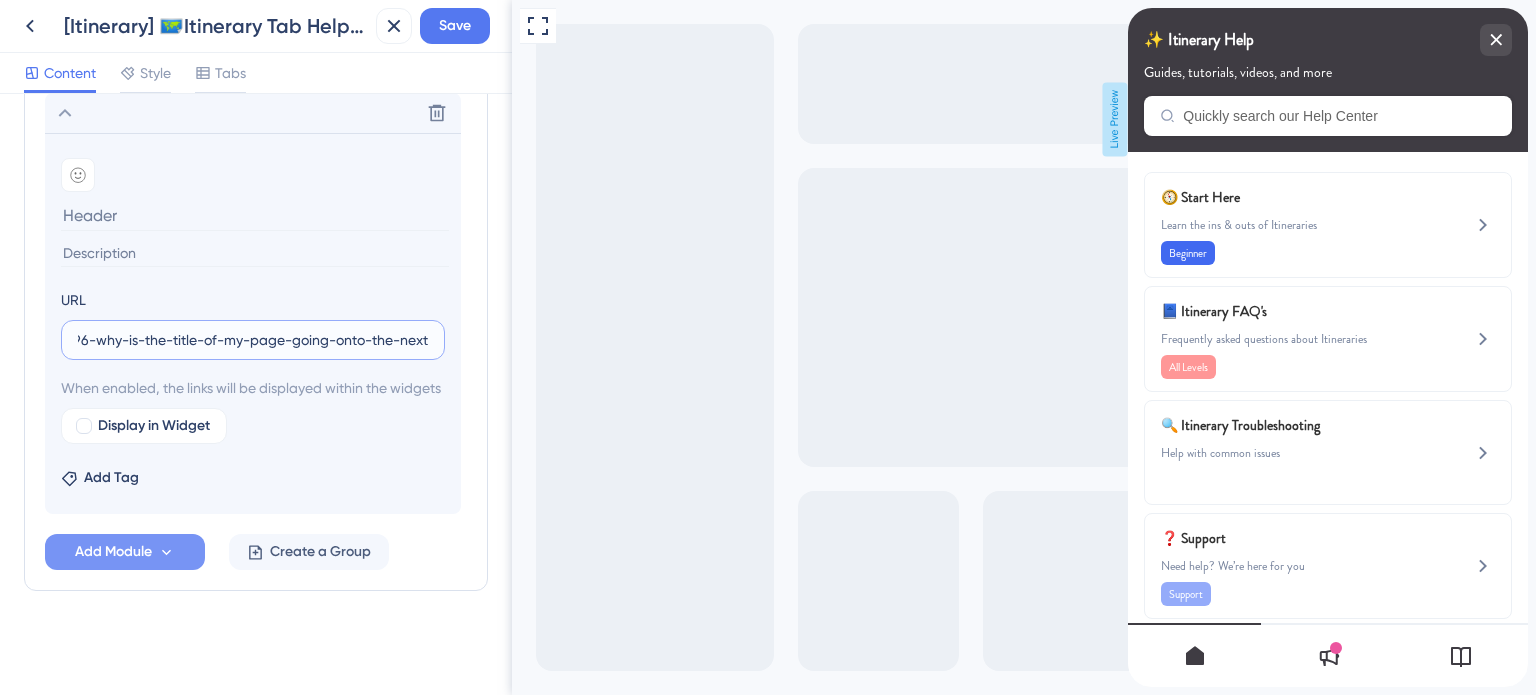 type on "https://help.safariportal.app/en/articles/5596-why-is-the-title-of-my-page-going-onto-the-next" 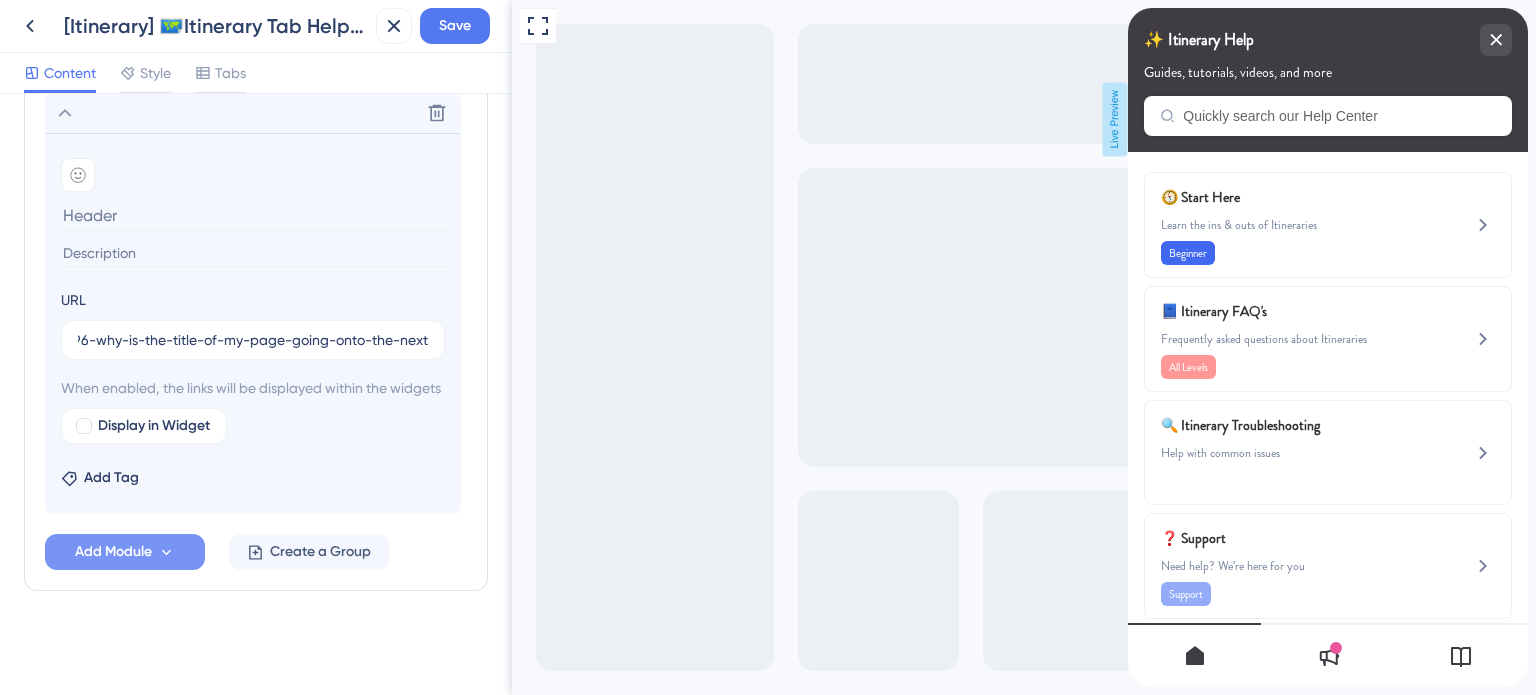 scroll, scrollTop: 0, scrollLeft: 0, axis: both 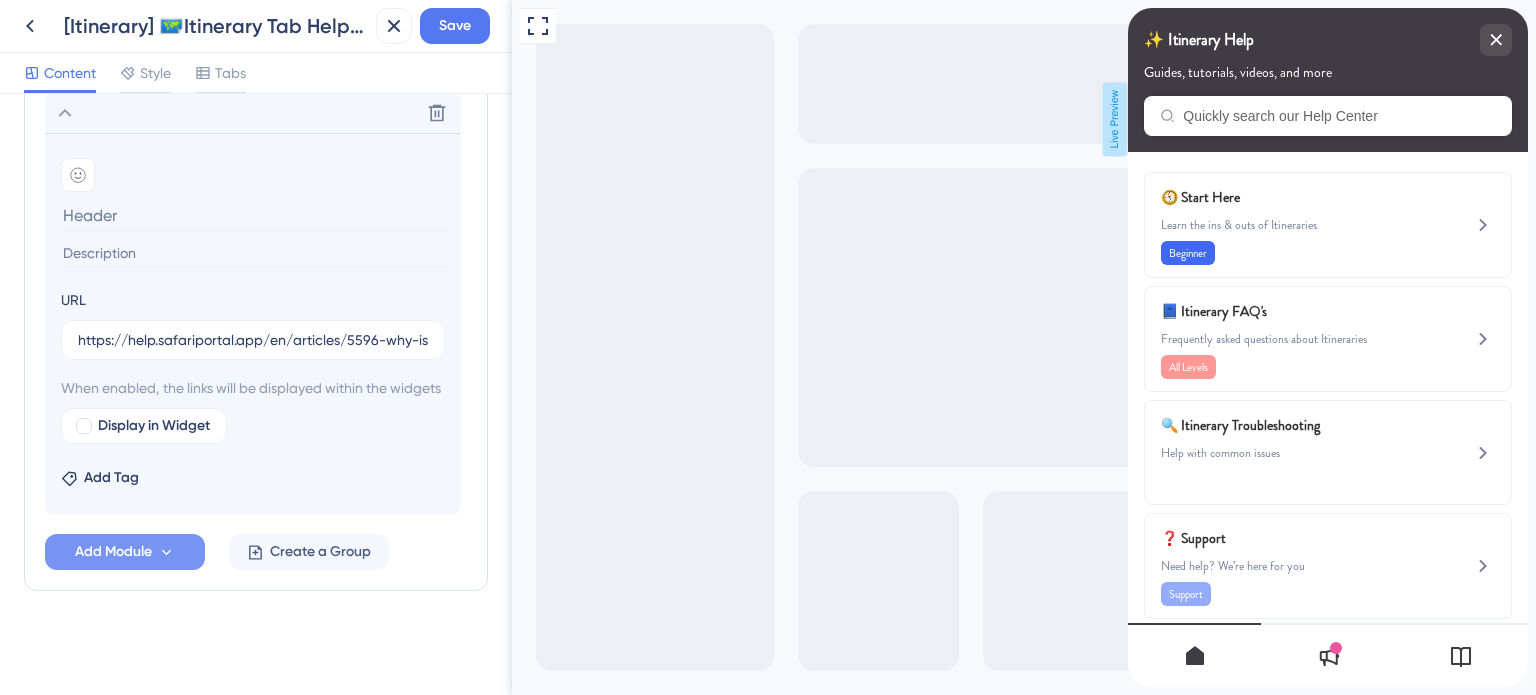 click at bounding box center (255, 215) 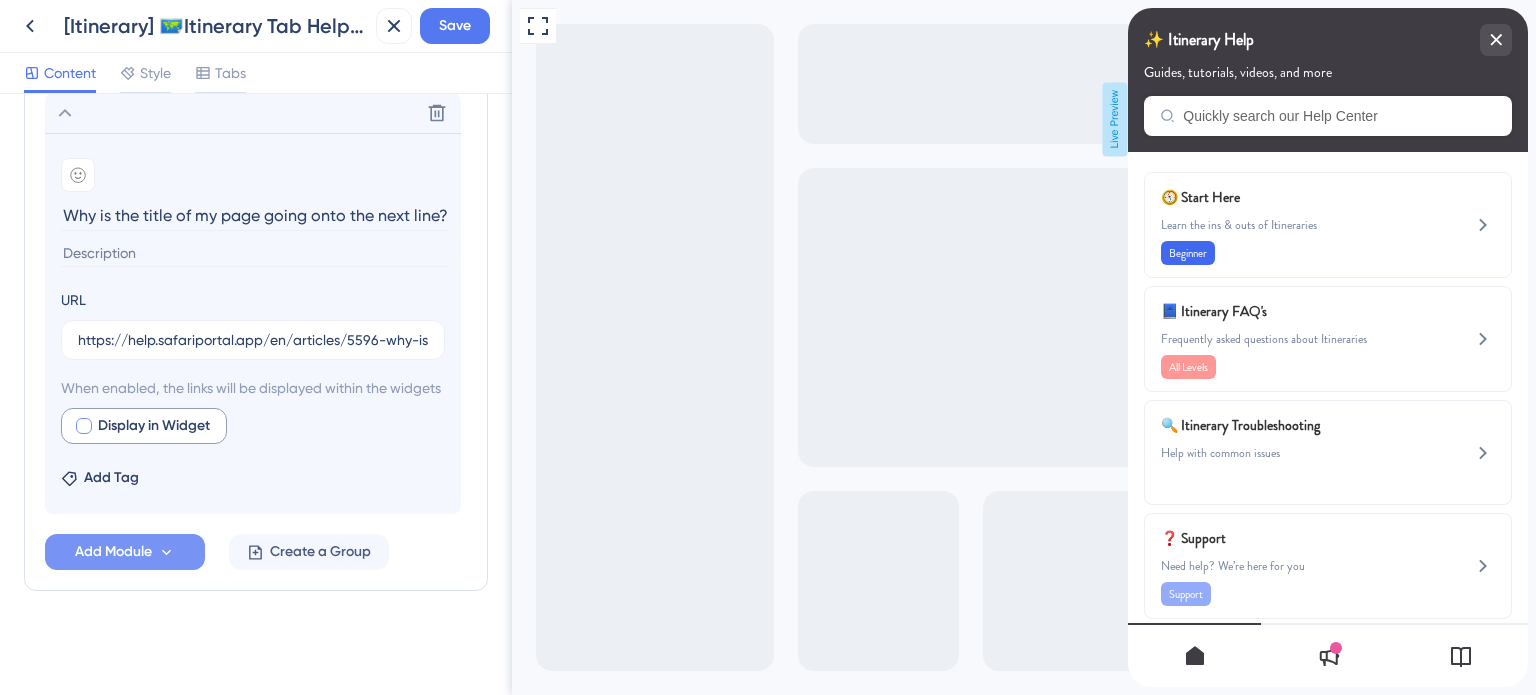 type on "Why is the title of my page going onto the next line?" 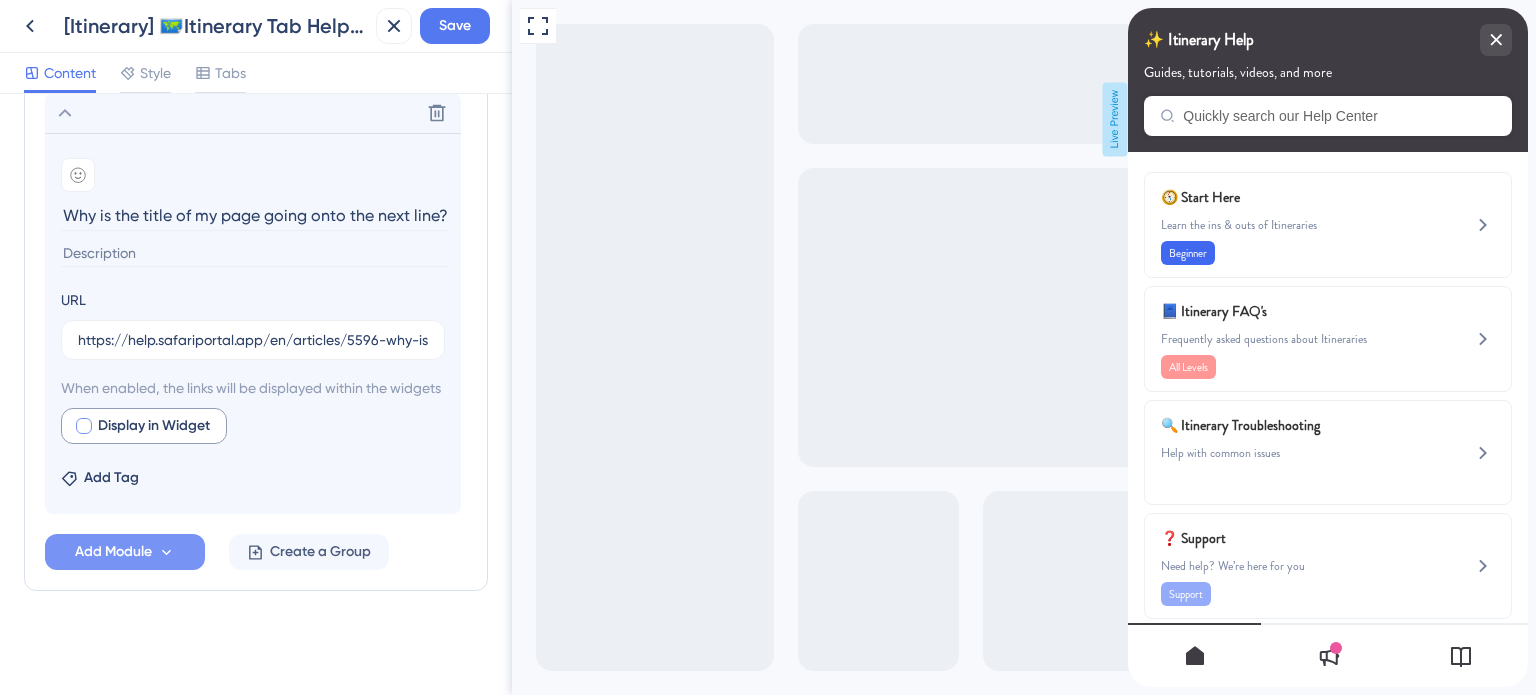 checkbox on "true" 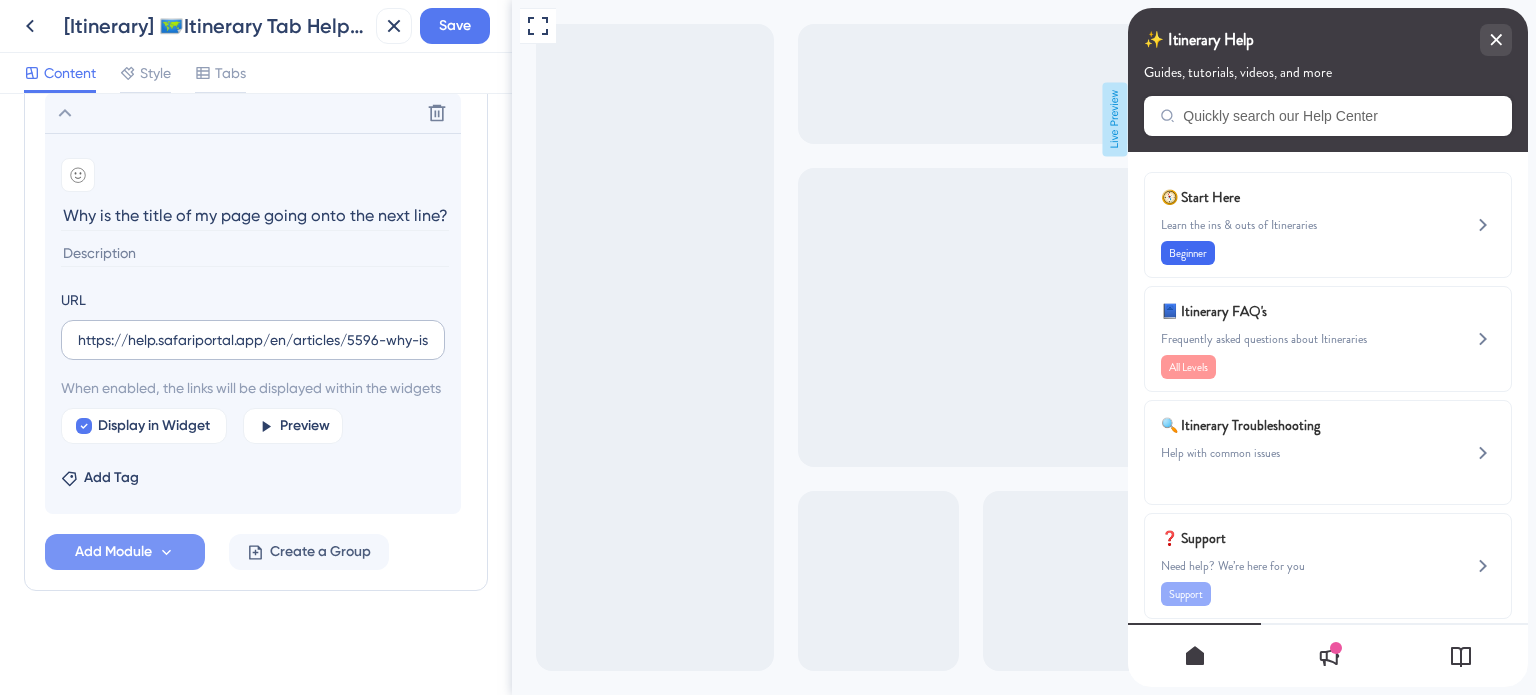 scroll, scrollTop: 1168, scrollLeft: 0, axis: vertical 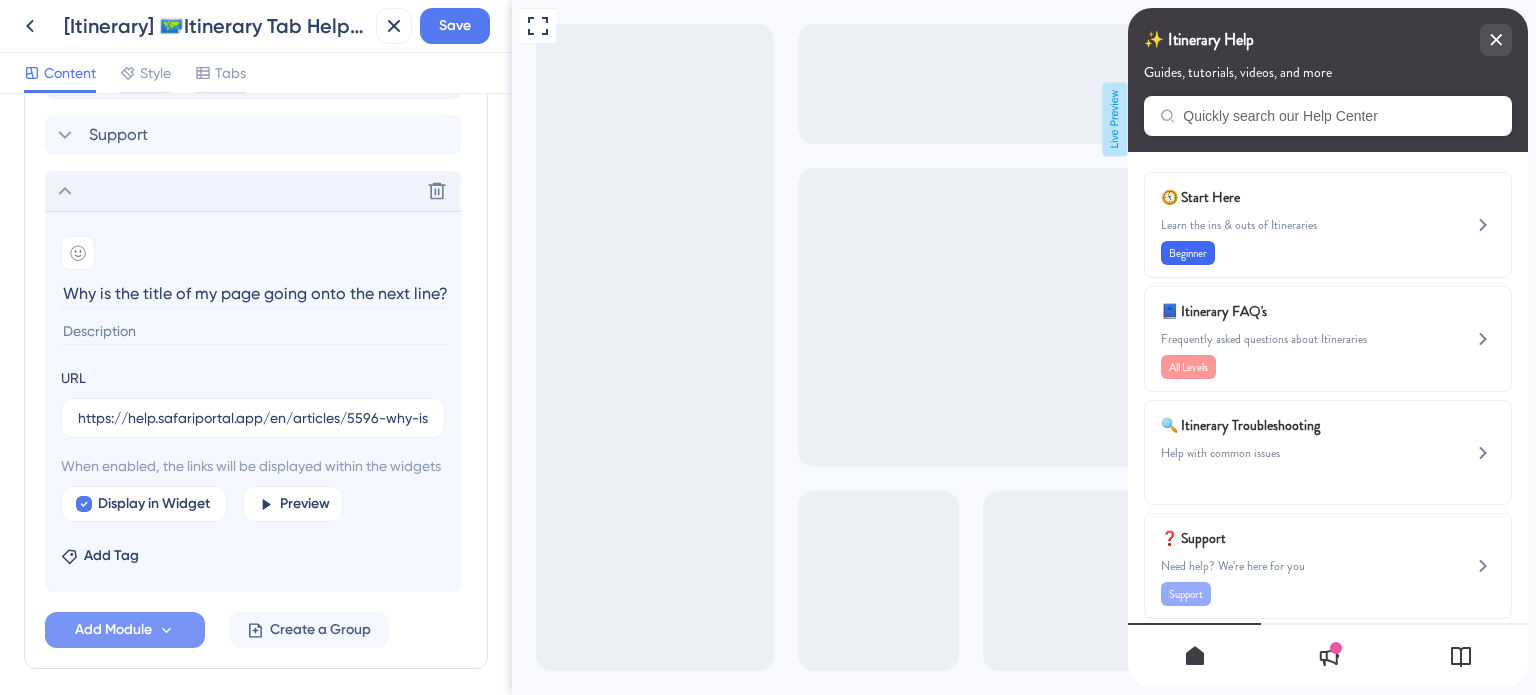 click 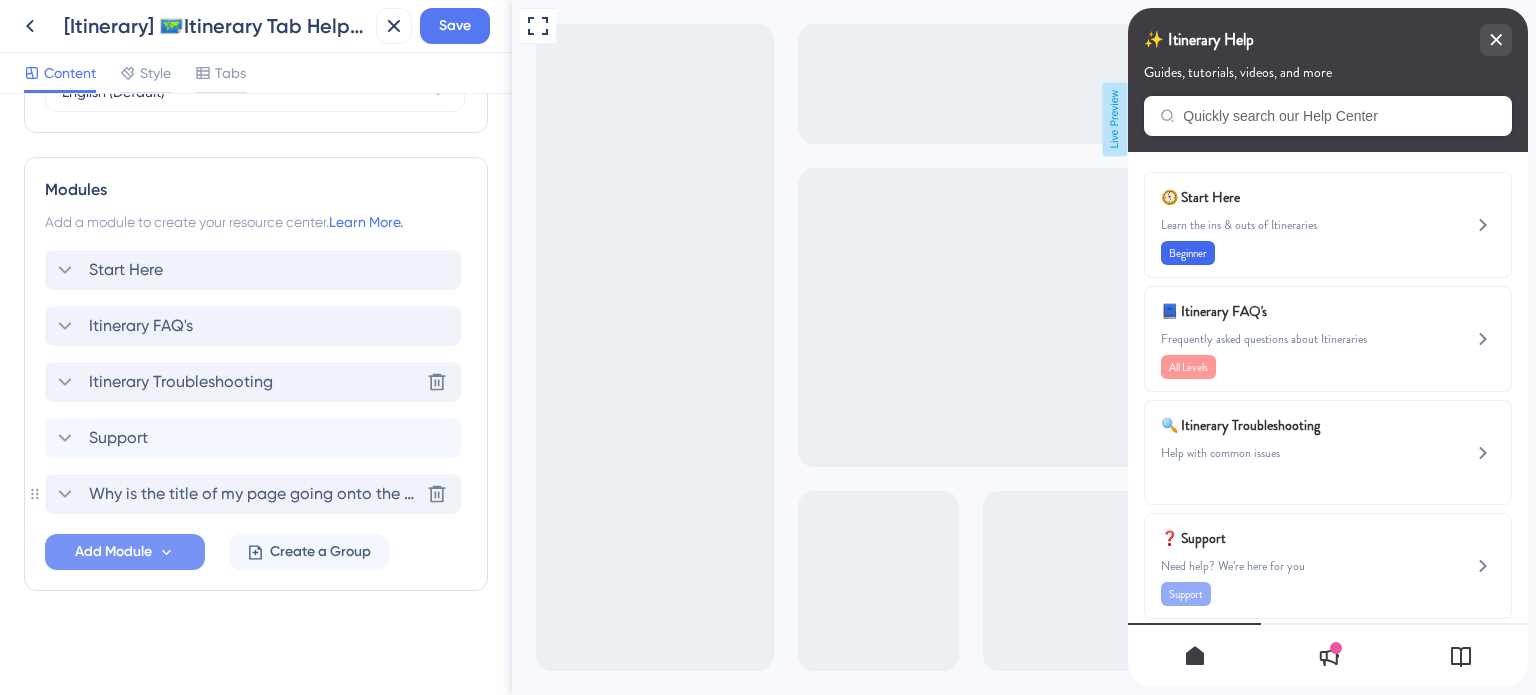 scroll, scrollTop: 863, scrollLeft: 0, axis: vertical 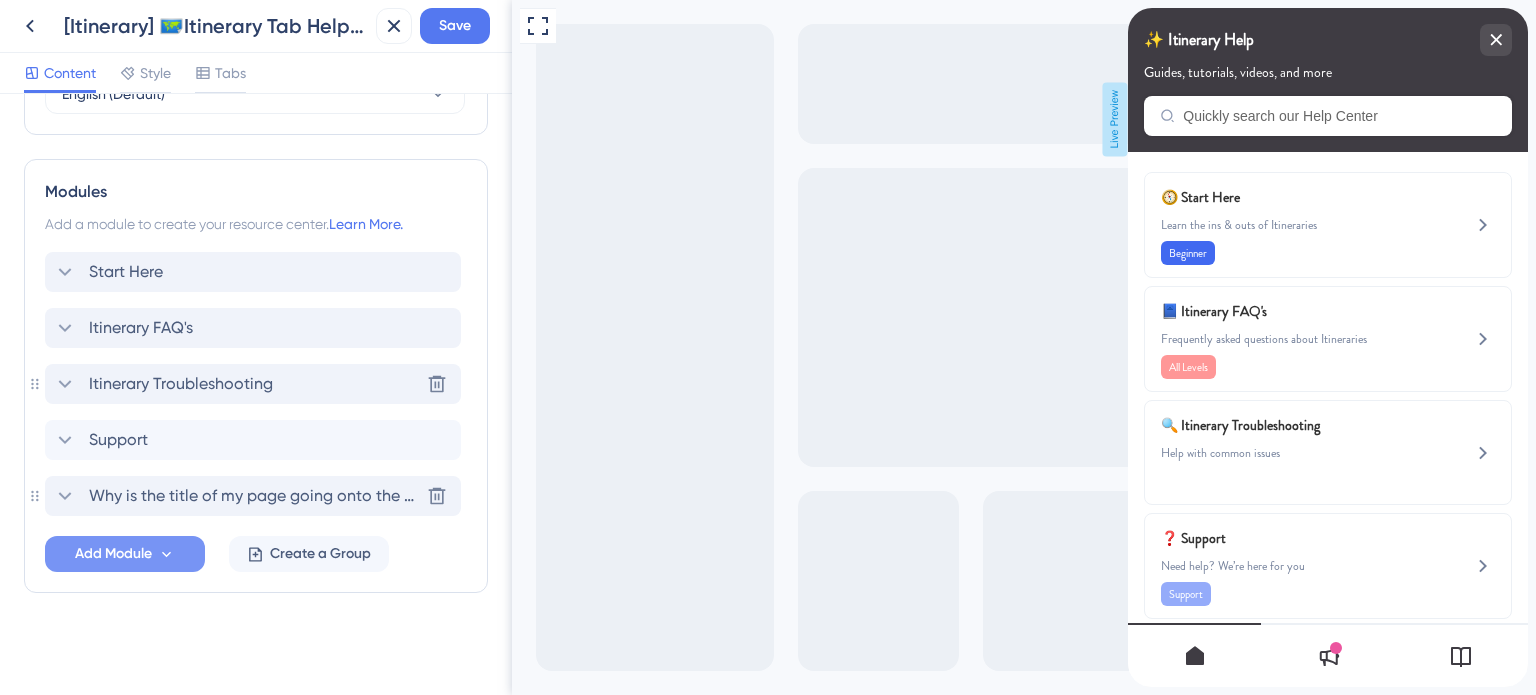 click on "Itinerary Troubleshooting" at bounding box center [181, 384] 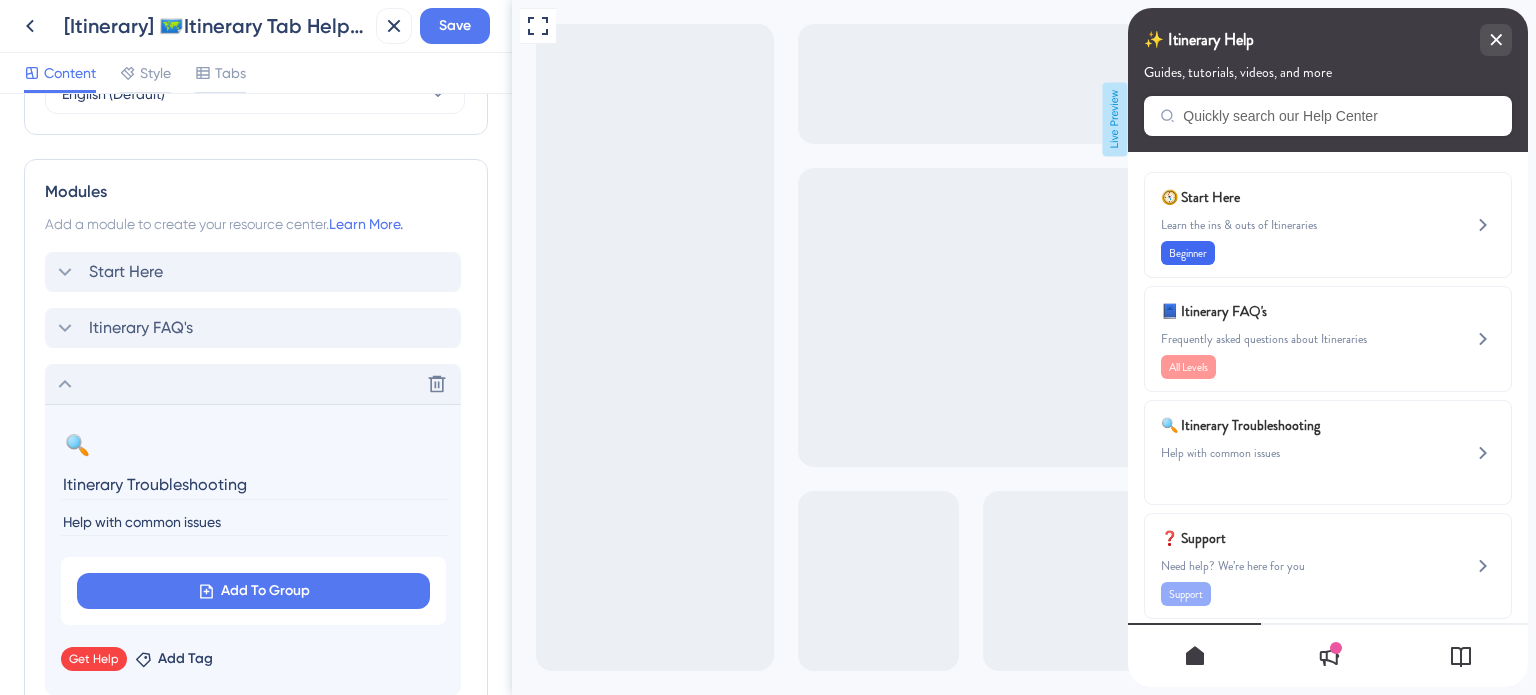 scroll, scrollTop: 1154, scrollLeft: 0, axis: vertical 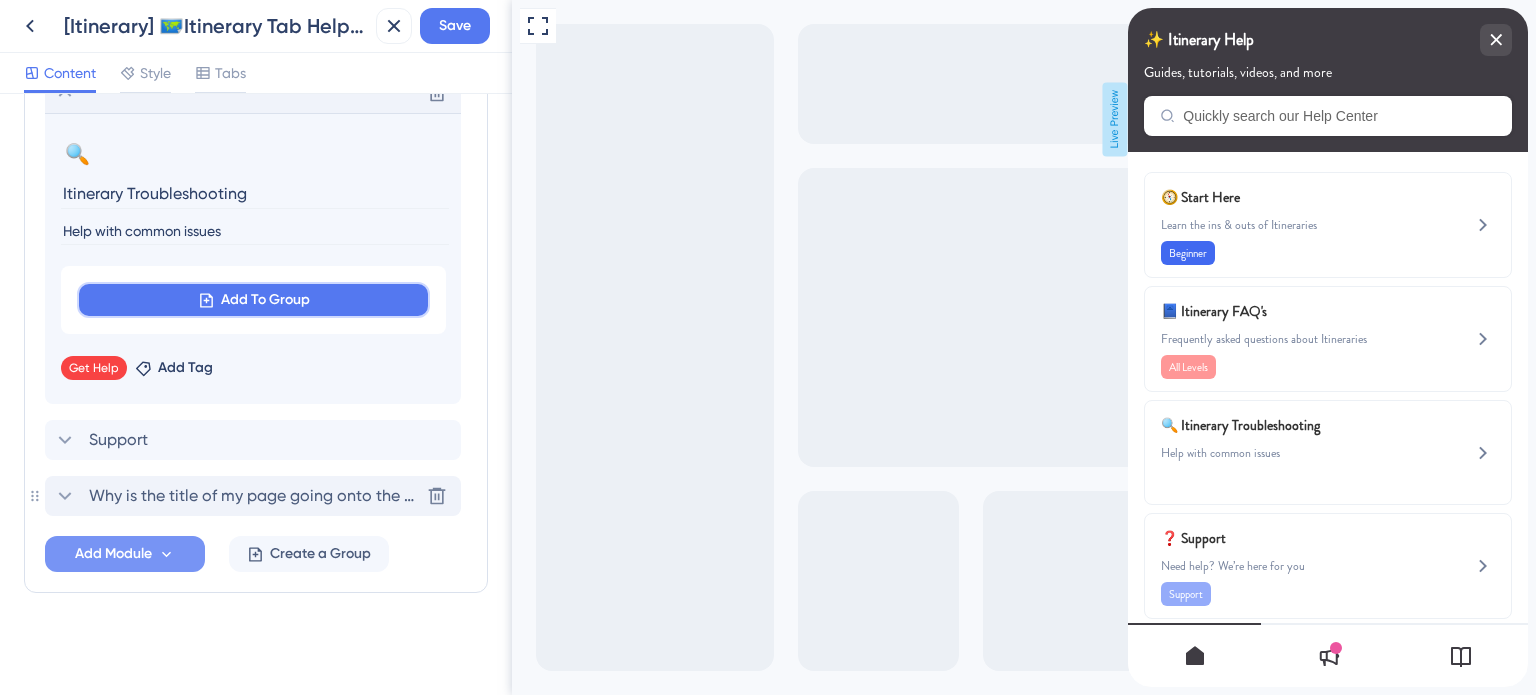 click on "Add To Group" at bounding box center (253, 300) 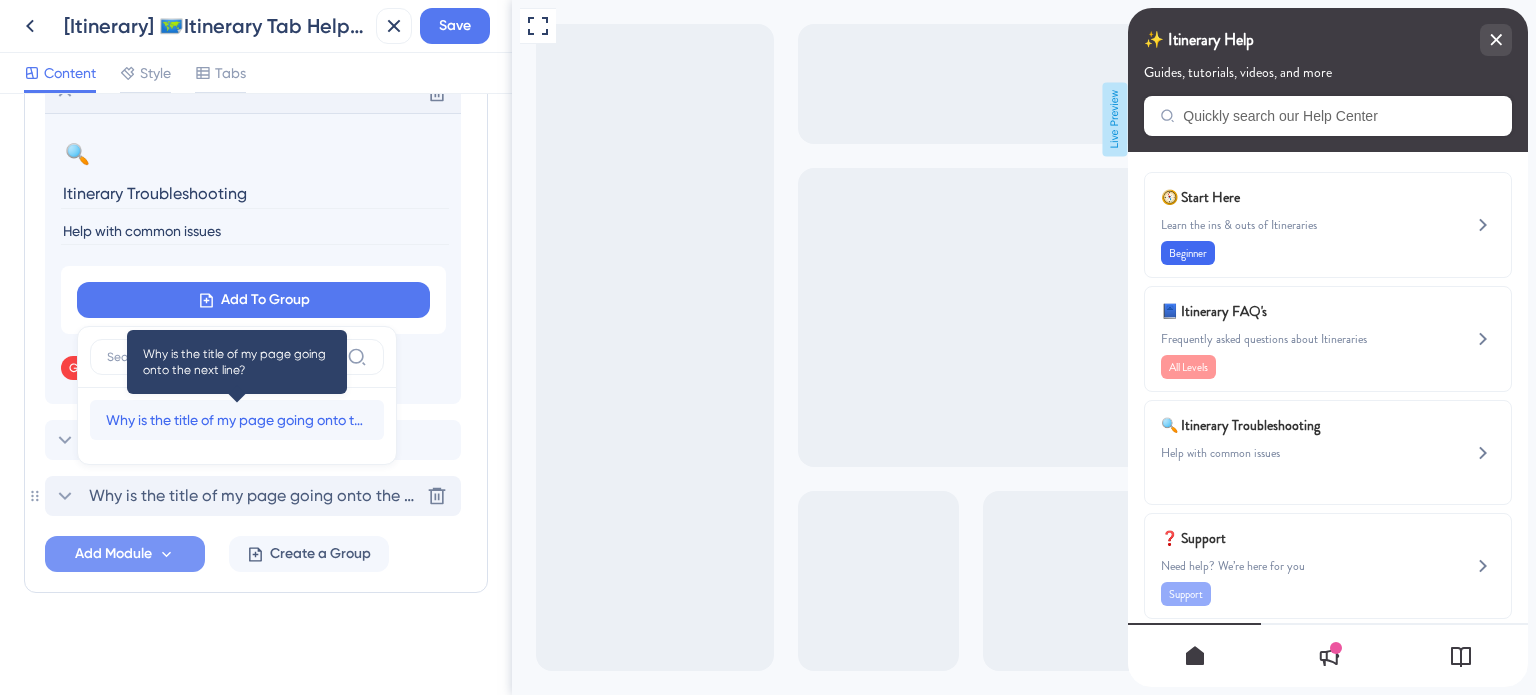 click on "Why is the title of my page going onto the next line?" at bounding box center (237, 420) 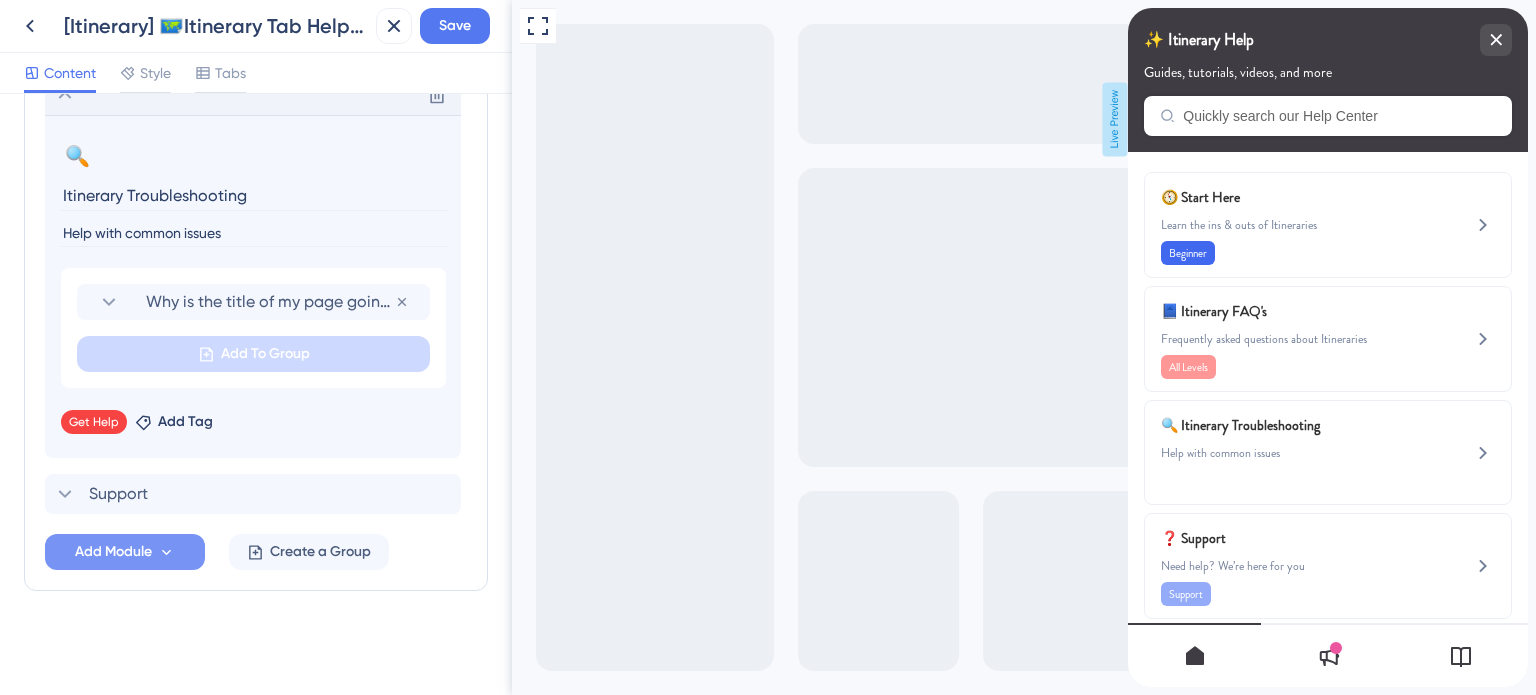 scroll, scrollTop: 1150, scrollLeft: 0, axis: vertical 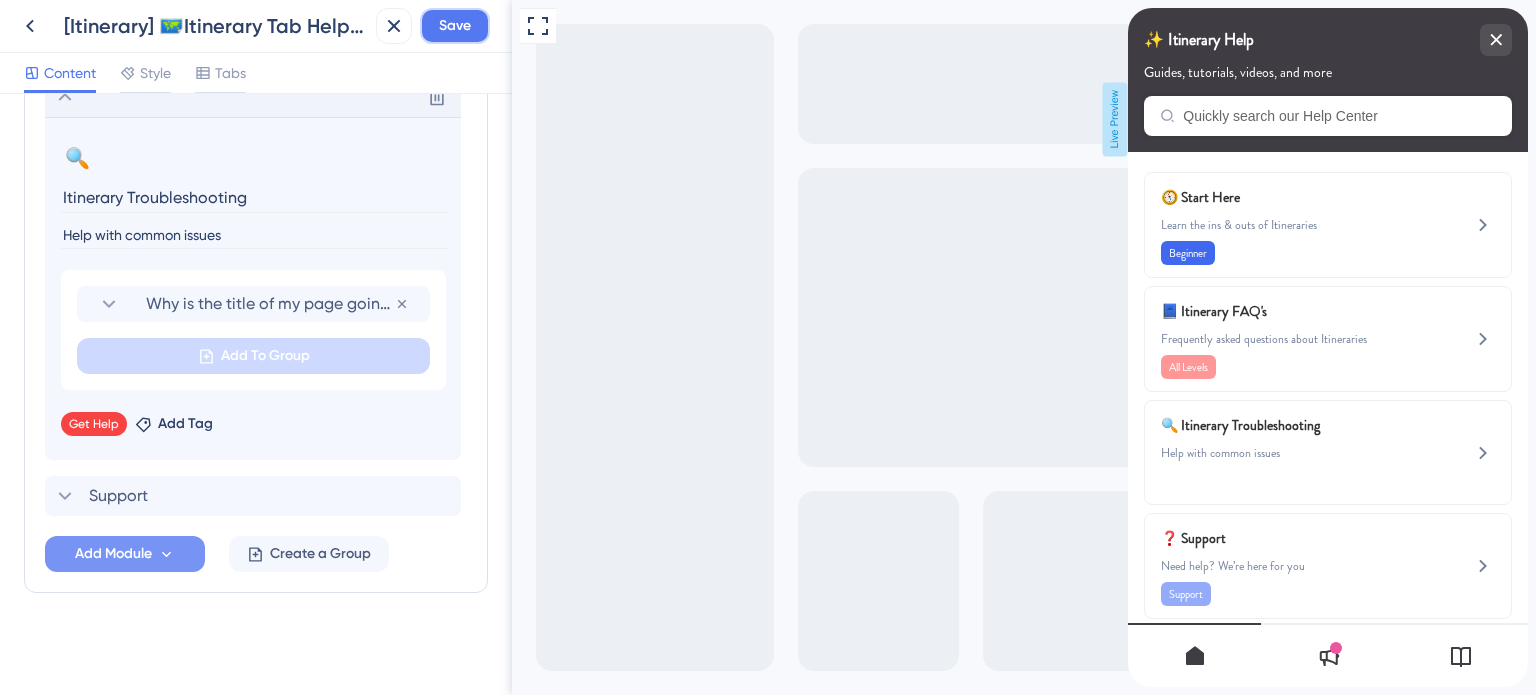 click on "Save" at bounding box center (455, 26) 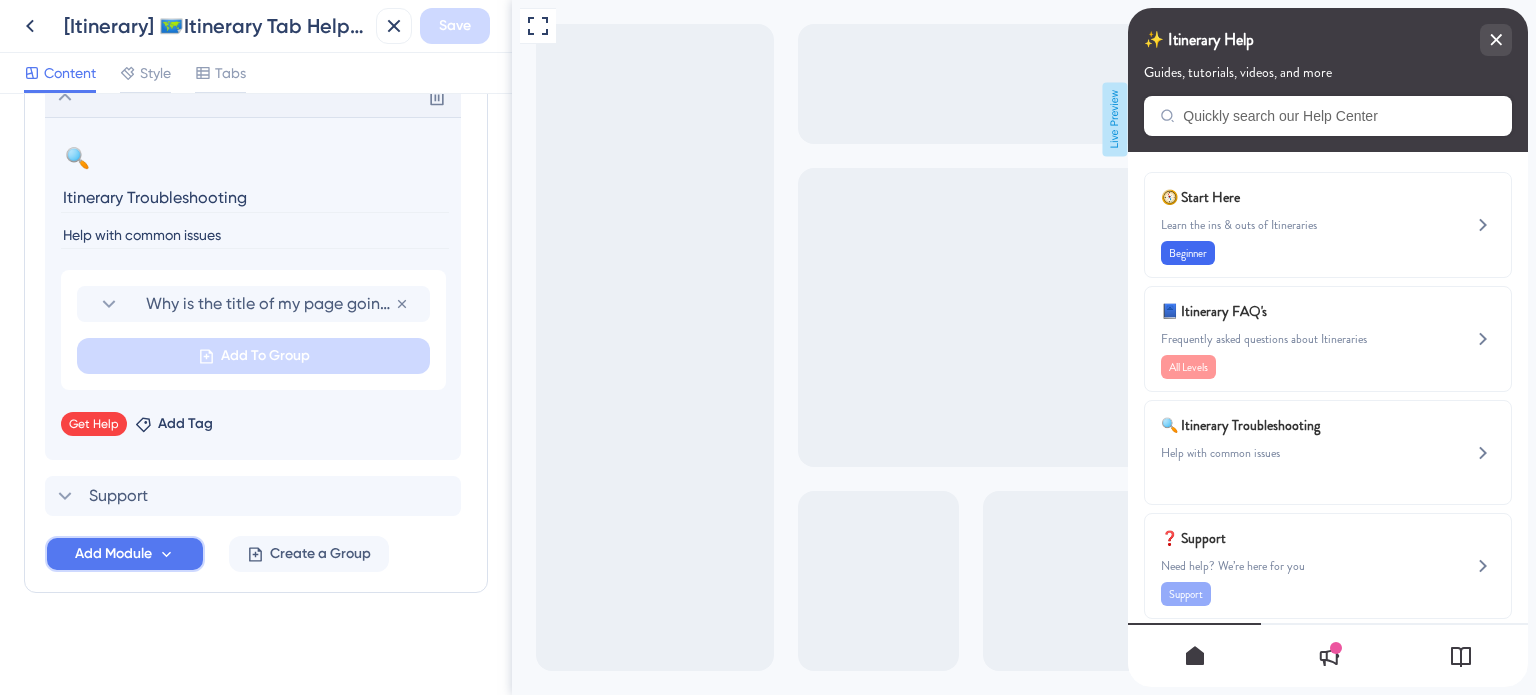 click on "Add Module" at bounding box center (113, 554) 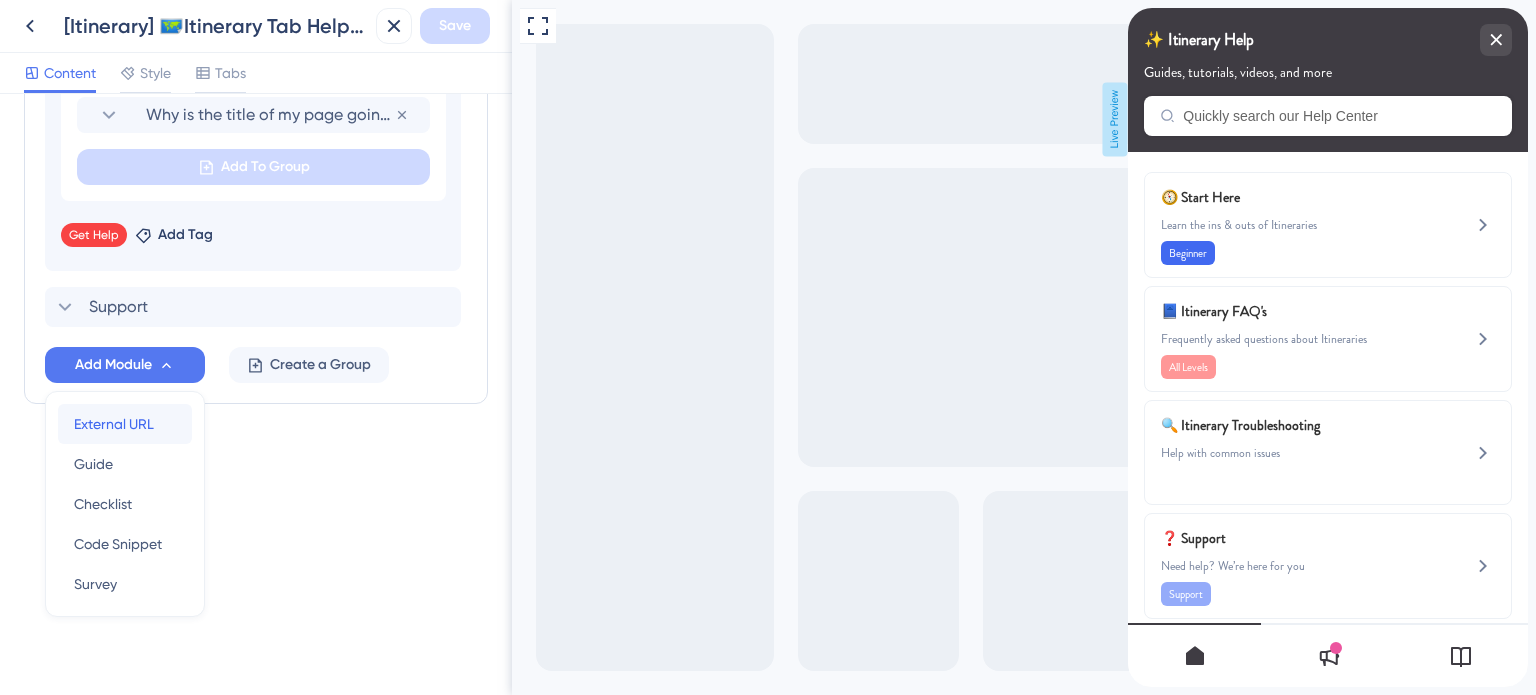 click on "External URL" at bounding box center (114, 424) 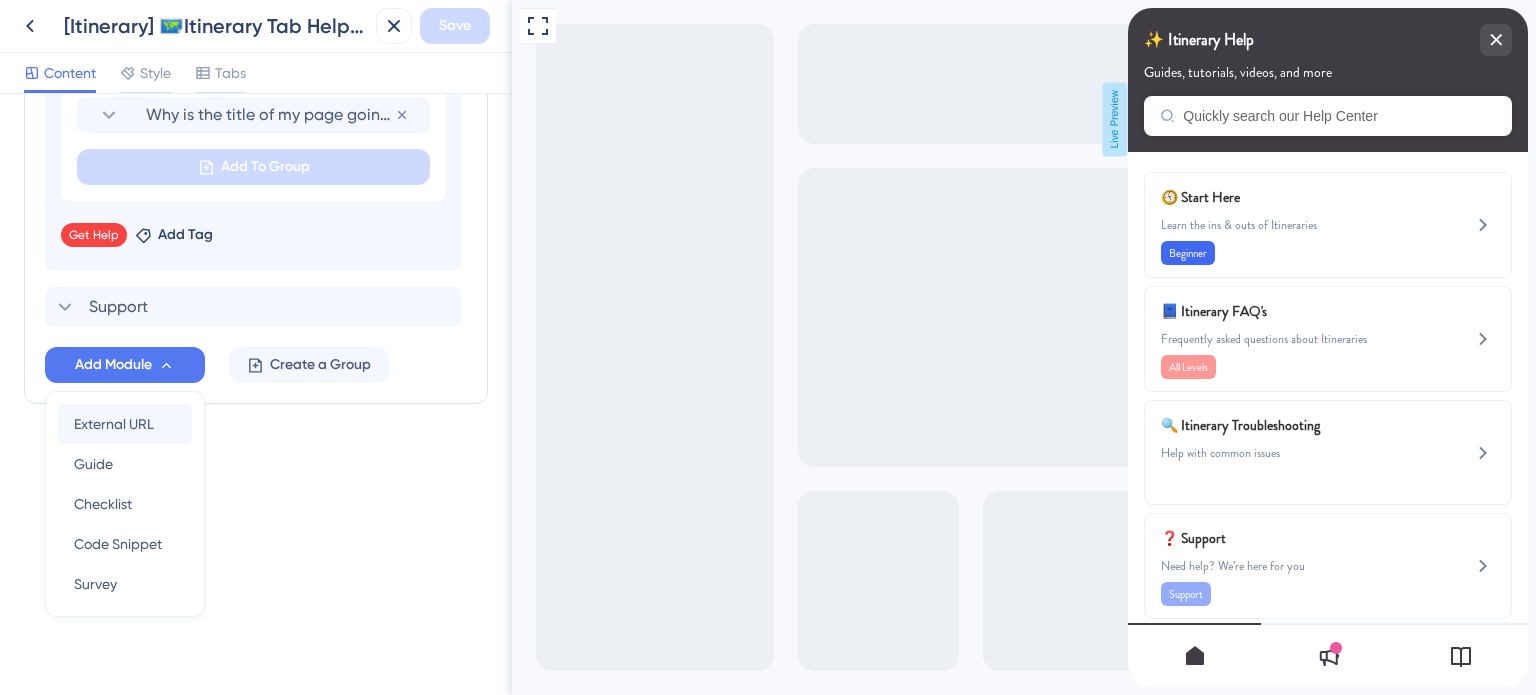 scroll, scrollTop: 1268, scrollLeft: 0, axis: vertical 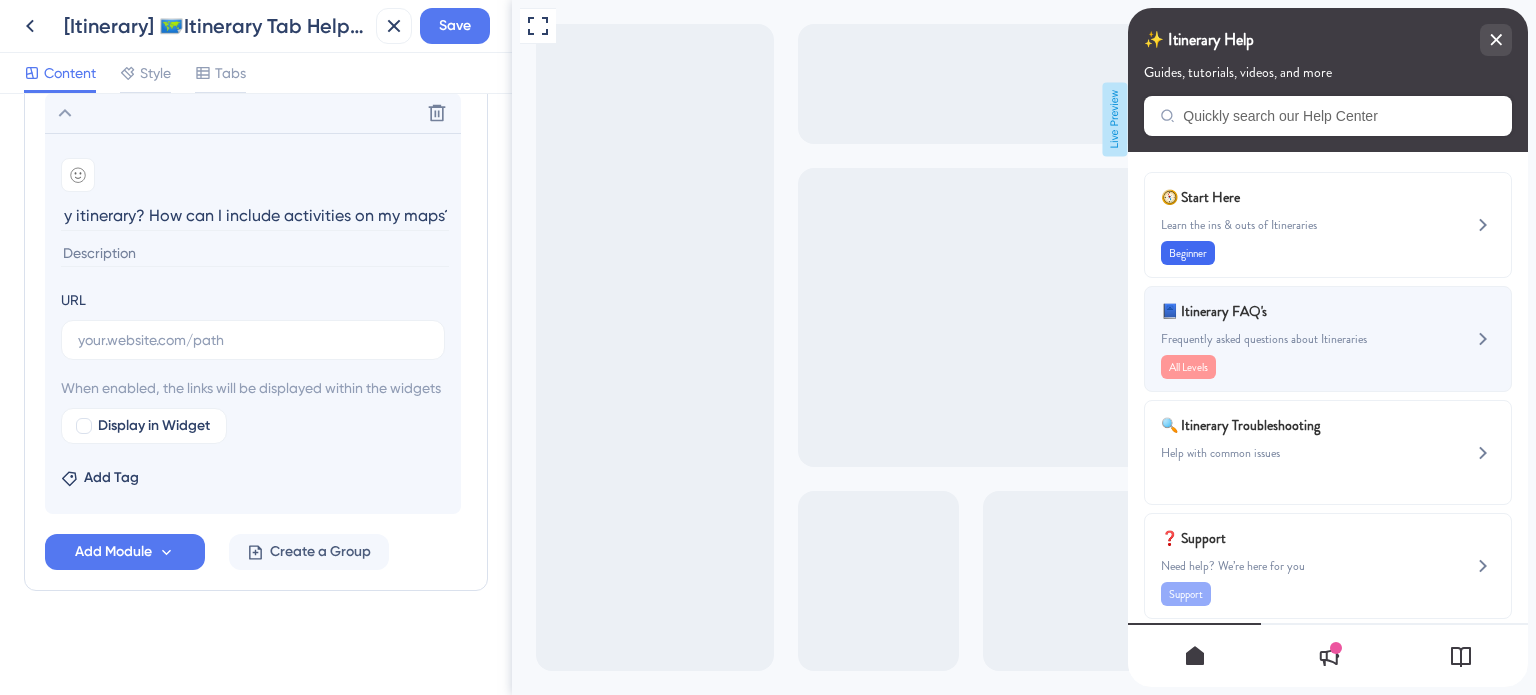 type on "Why is the map page not displaying anything in my itinerary? How can I include activities on my maps?" 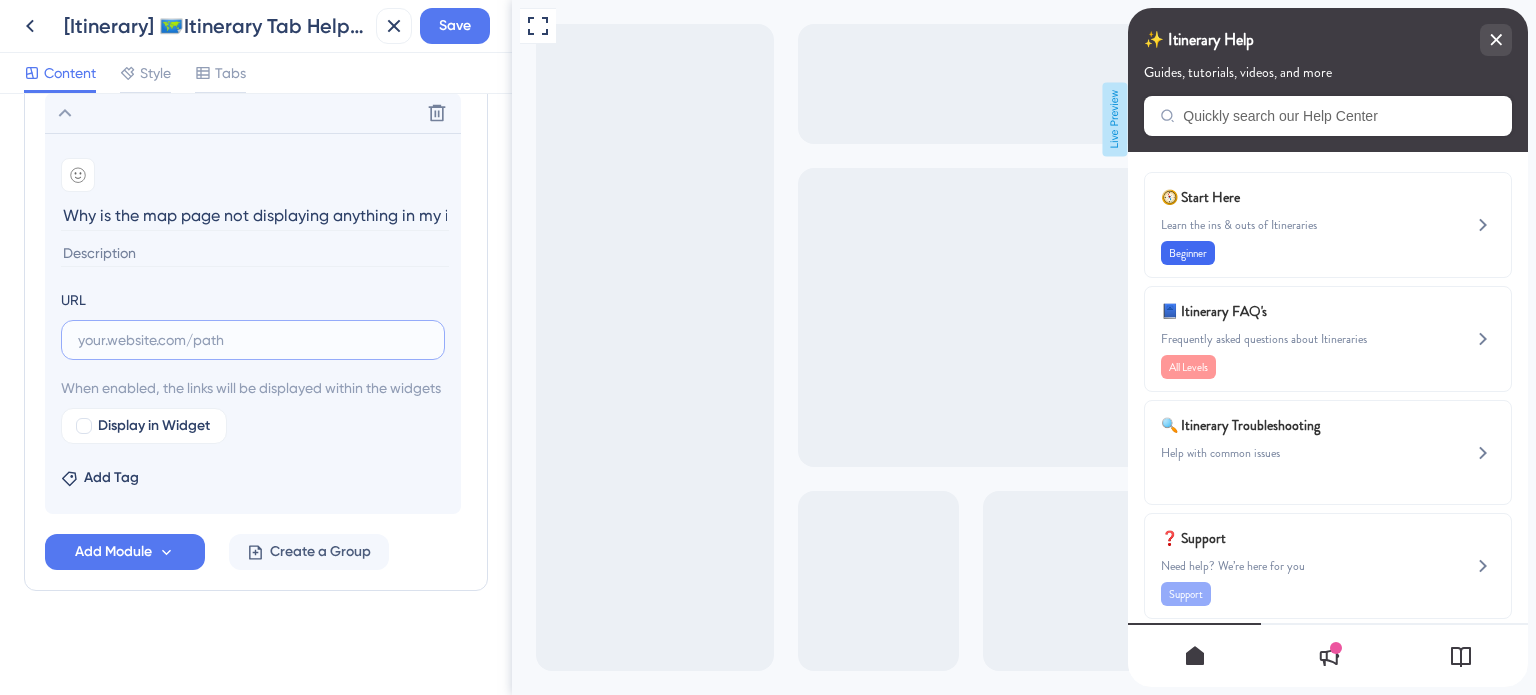 click at bounding box center (253, 340) 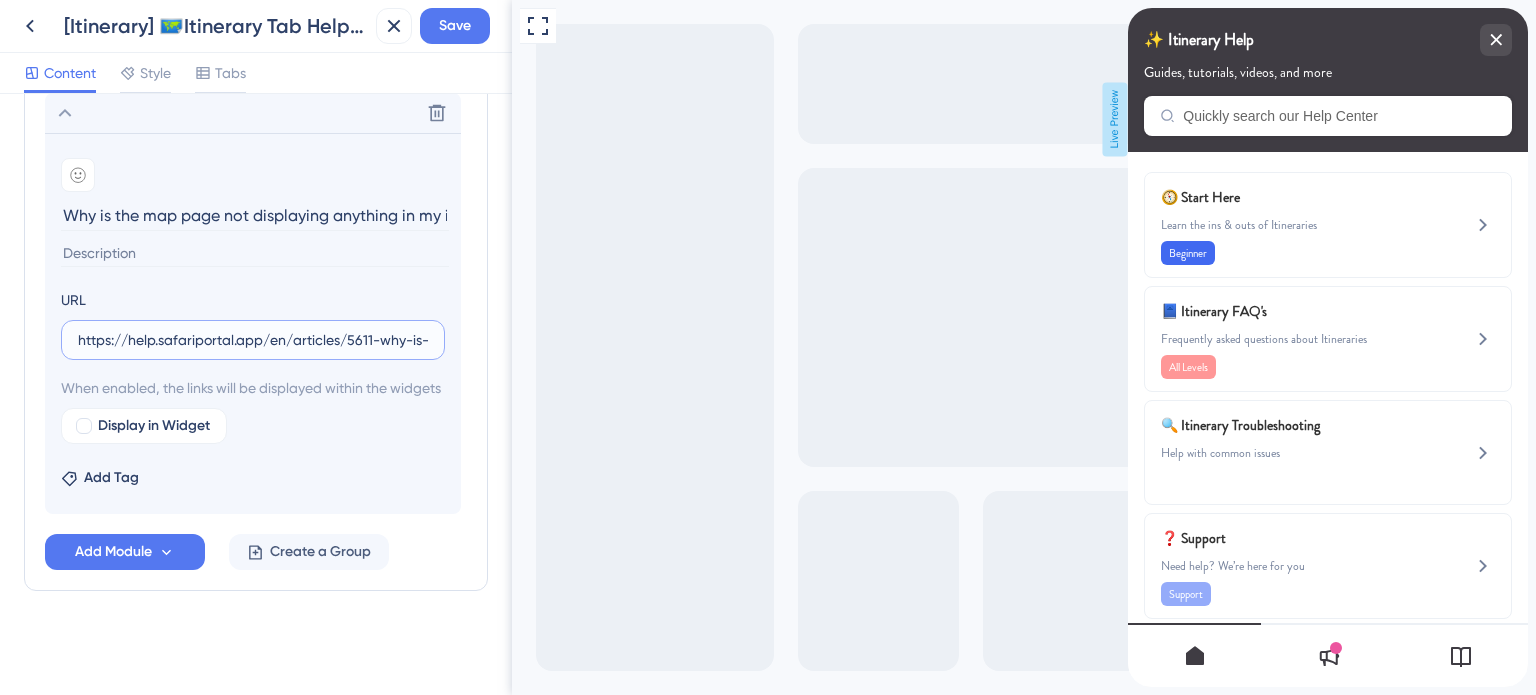 scroll, scrollTop: 0, scrollLeft: 312, axis: horizontal 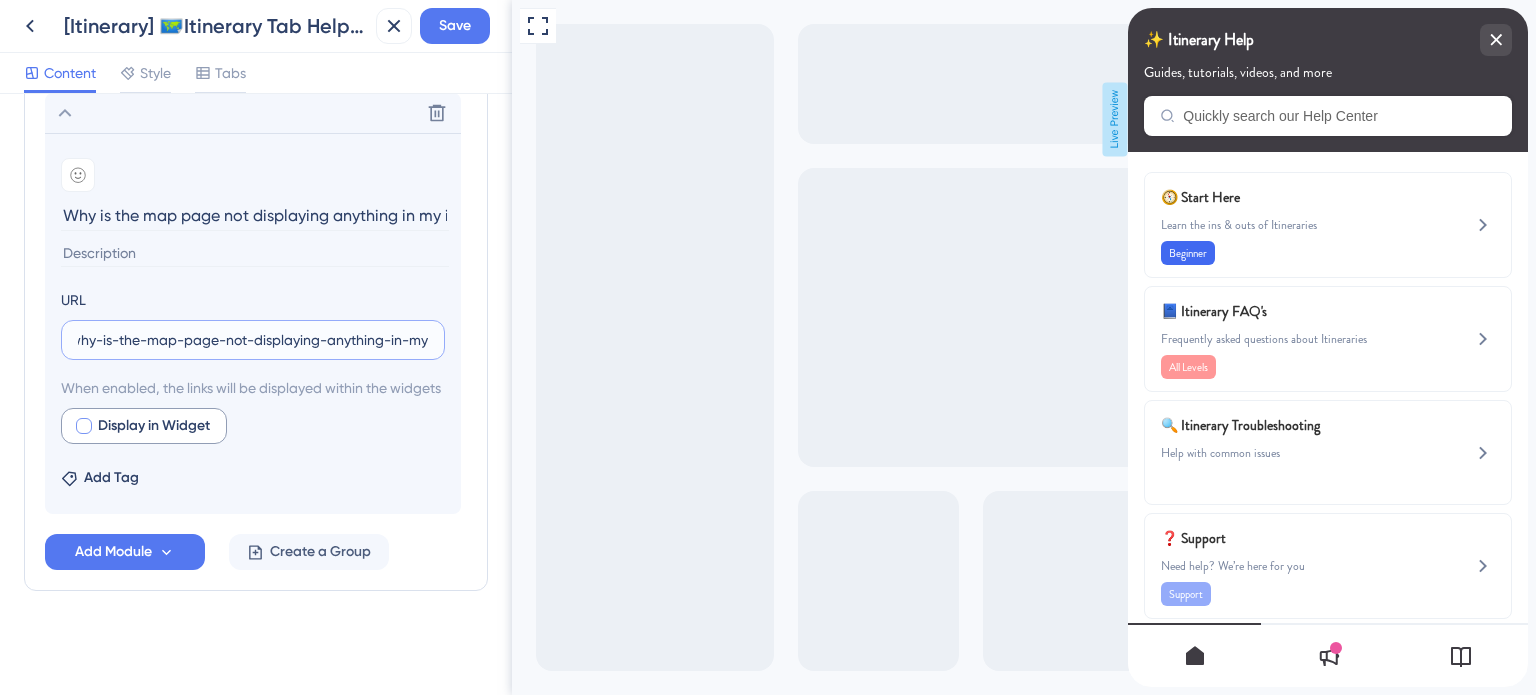 type on "https://help.safariportal.app/en/articles/5611-why-is-the-map-page-not-displaying-anything-in-my" 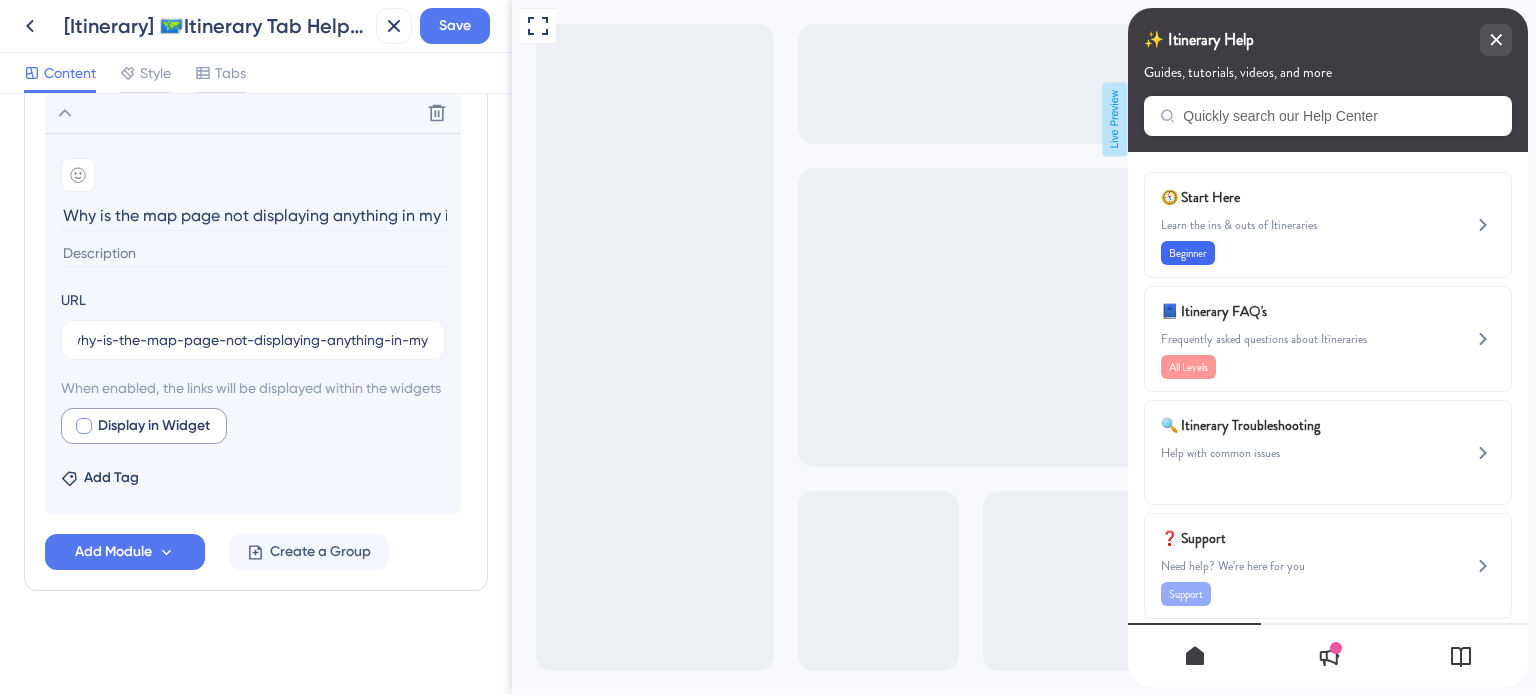 click at bounding box center (84, 426) 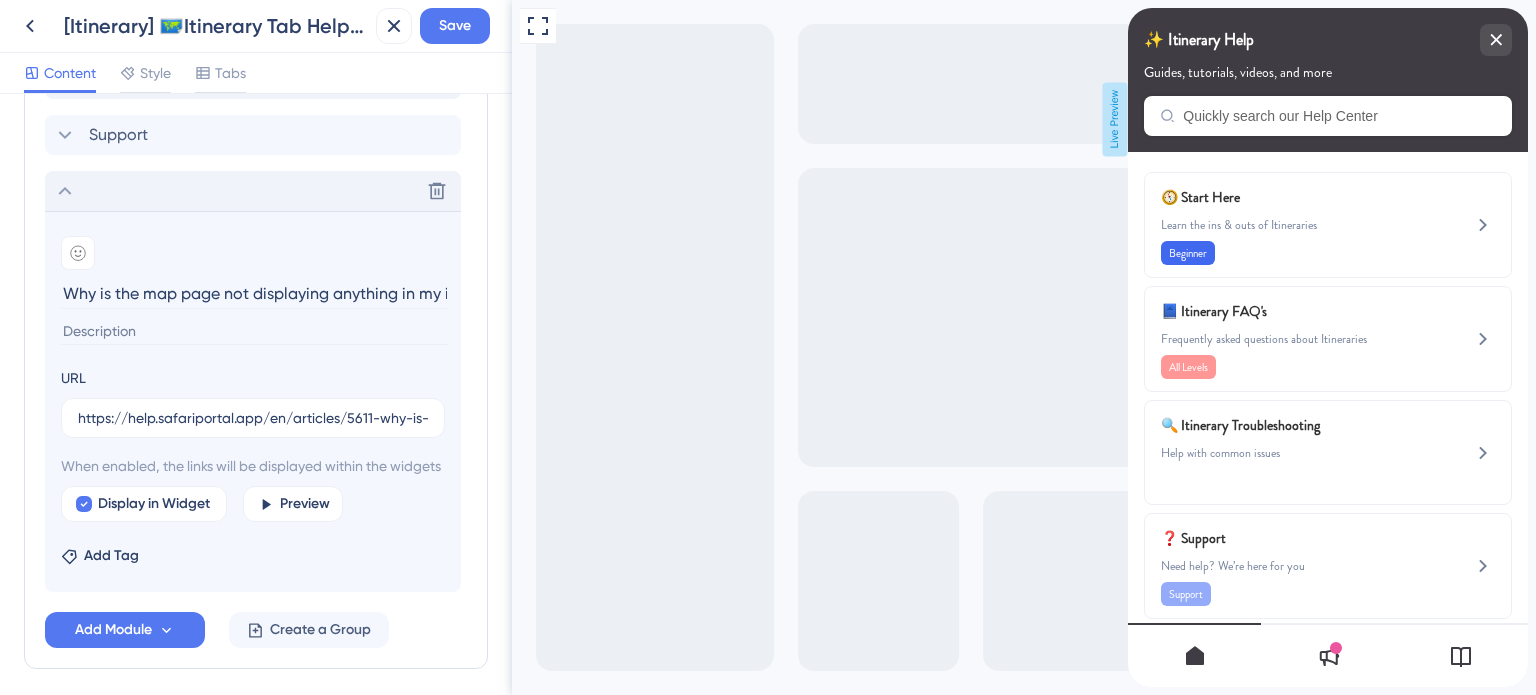 click 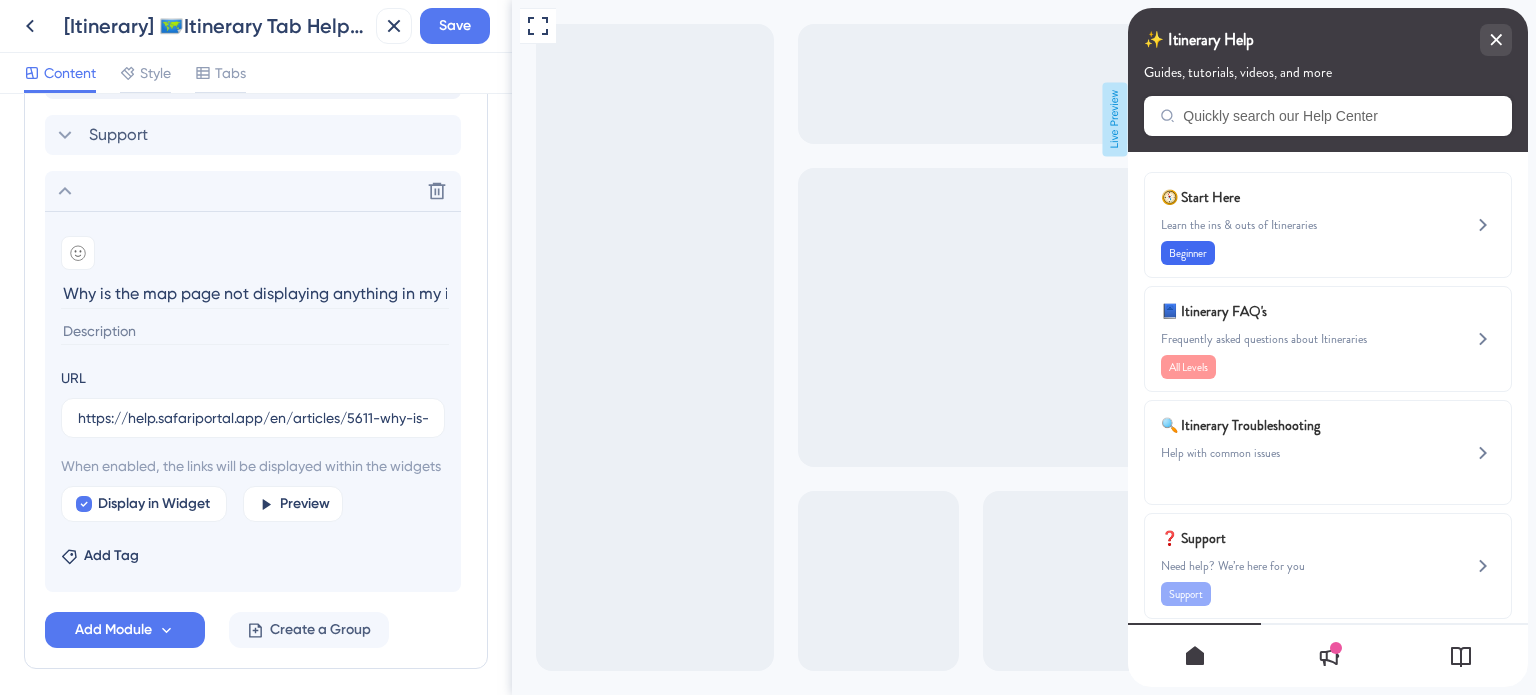 scroll, scrollTop: 863, scrollLeft: 0, axis: vertical 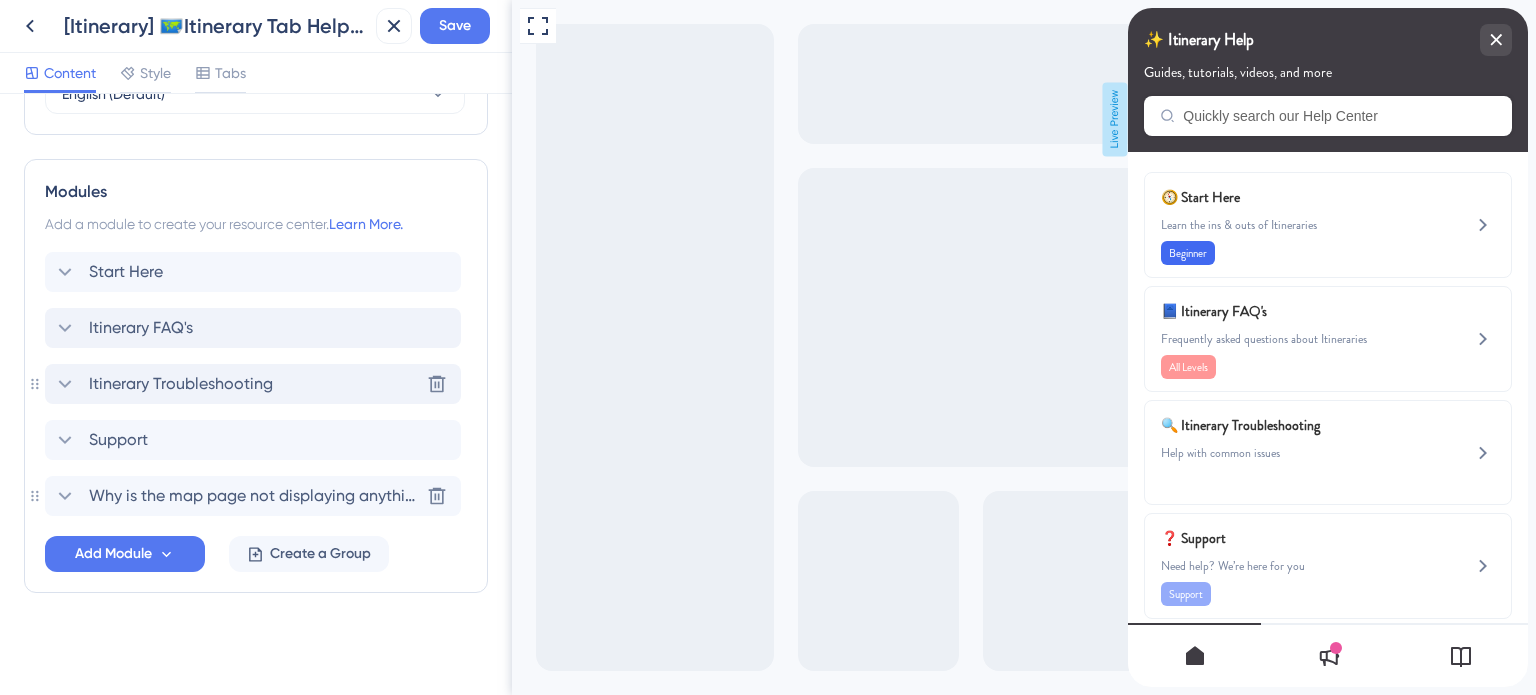 click on "Itinerary Troubleshooting" at bounding box center (181, 384) 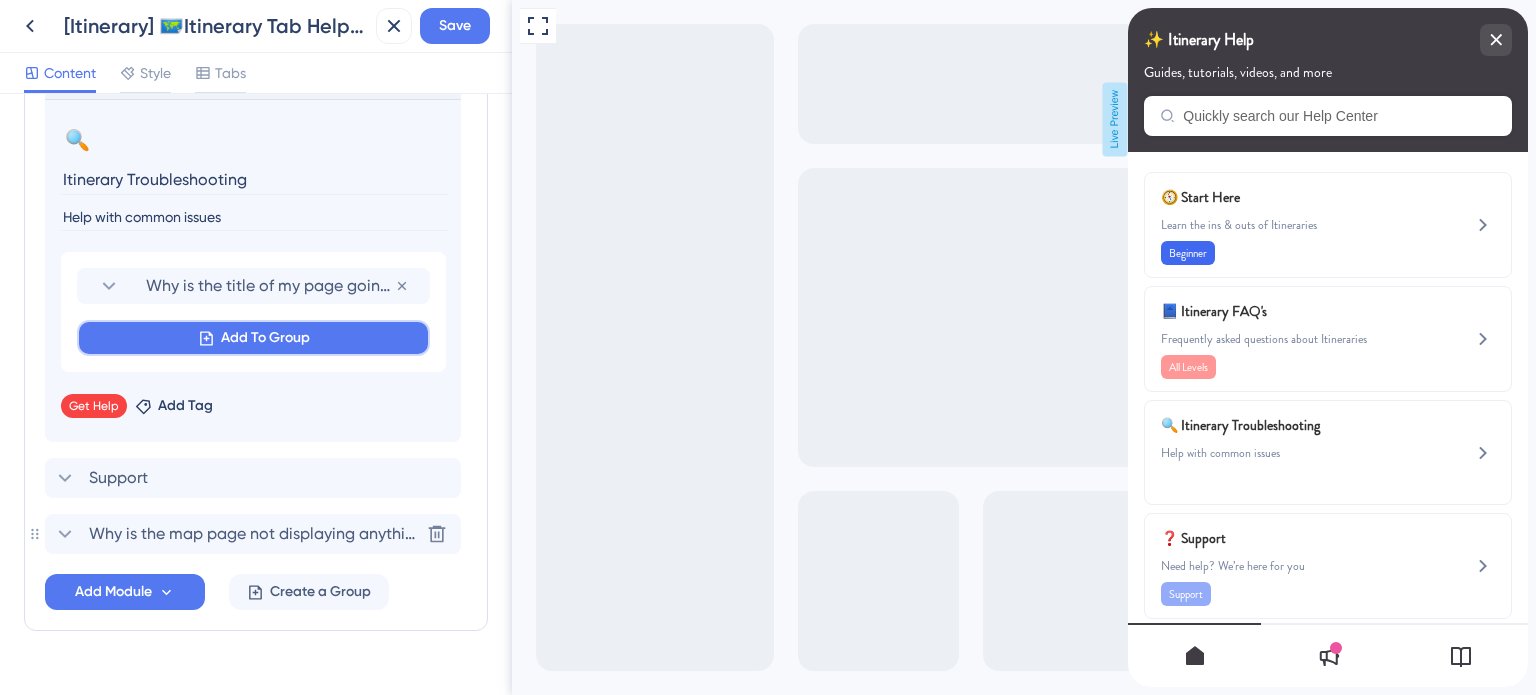 click on "Add To Group" at bounding box center [253, 338] 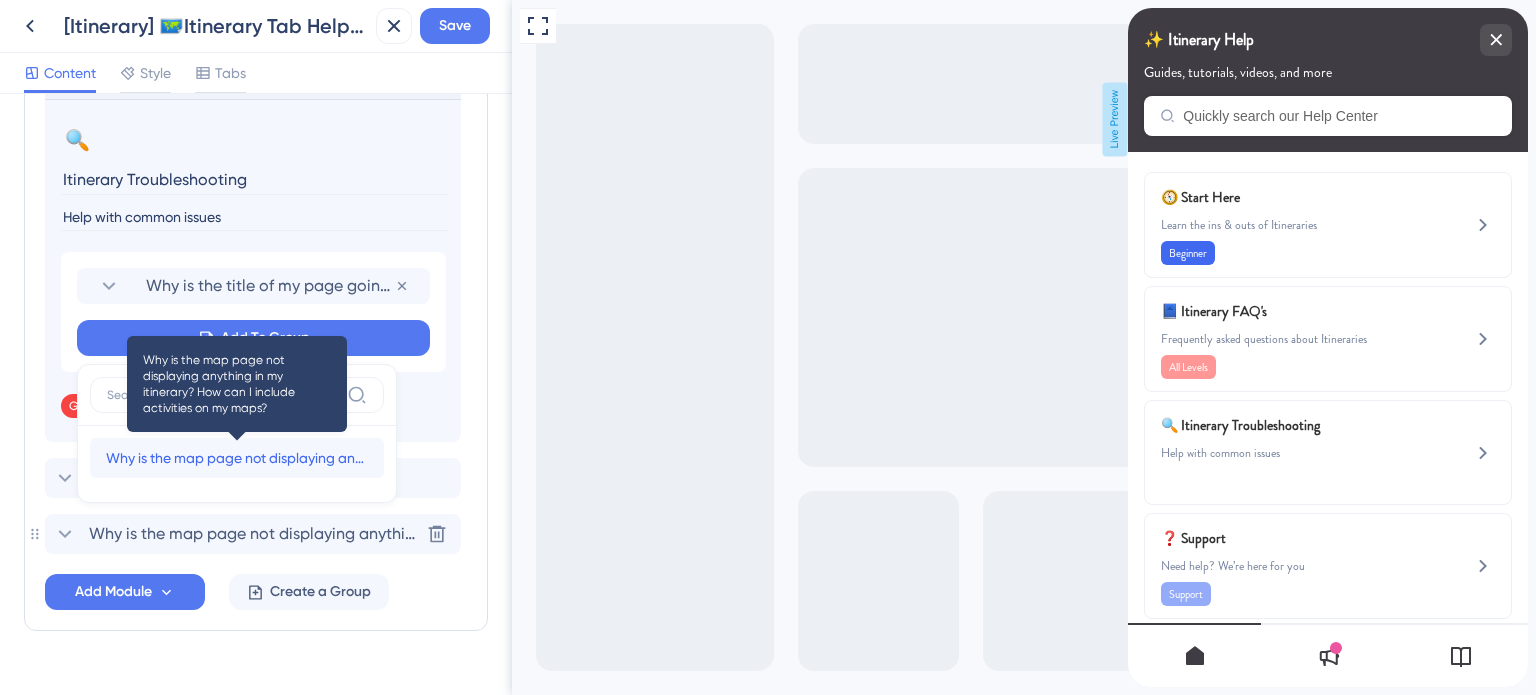 click on "Why is the map page not displaying anything in my itinerary? How can I include activities on my maps?" at bounding box center (237, 458) 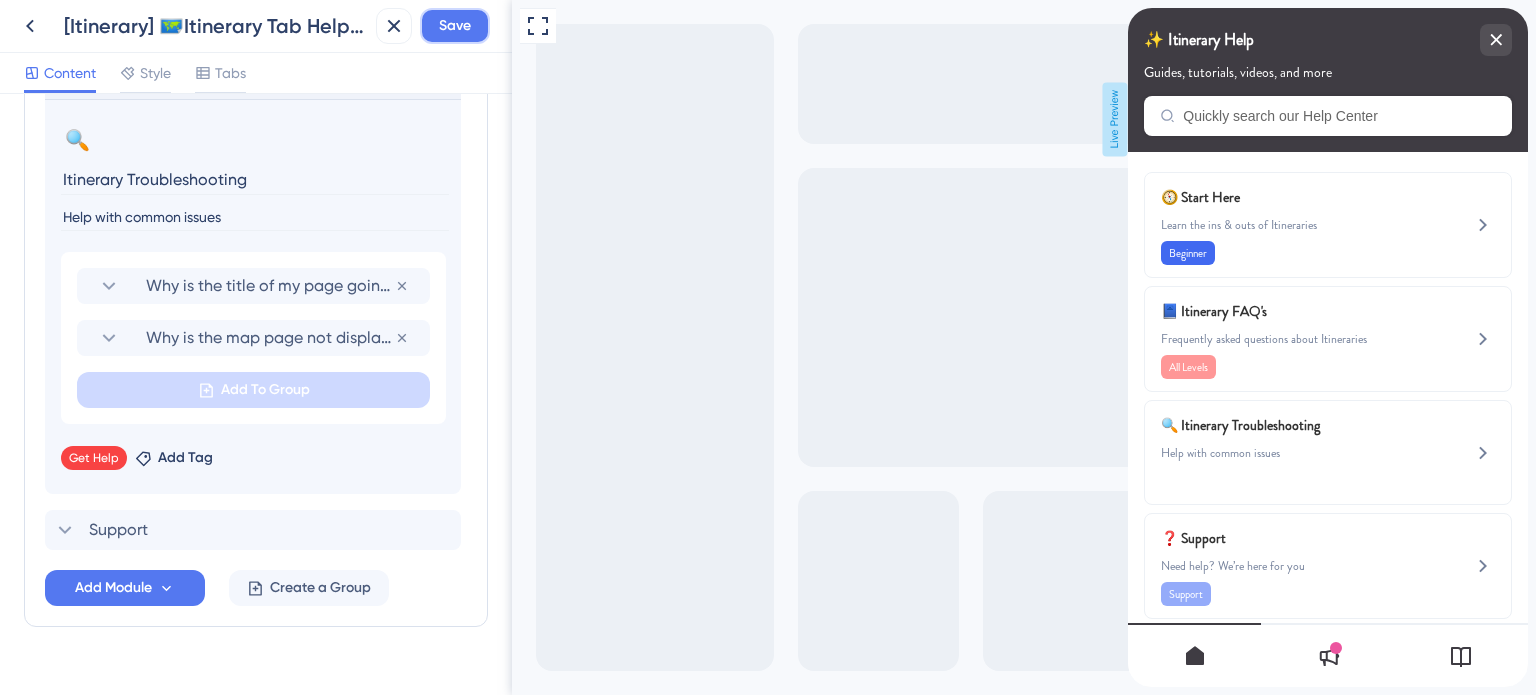 click on "Save" at bounding box center [455, 26] 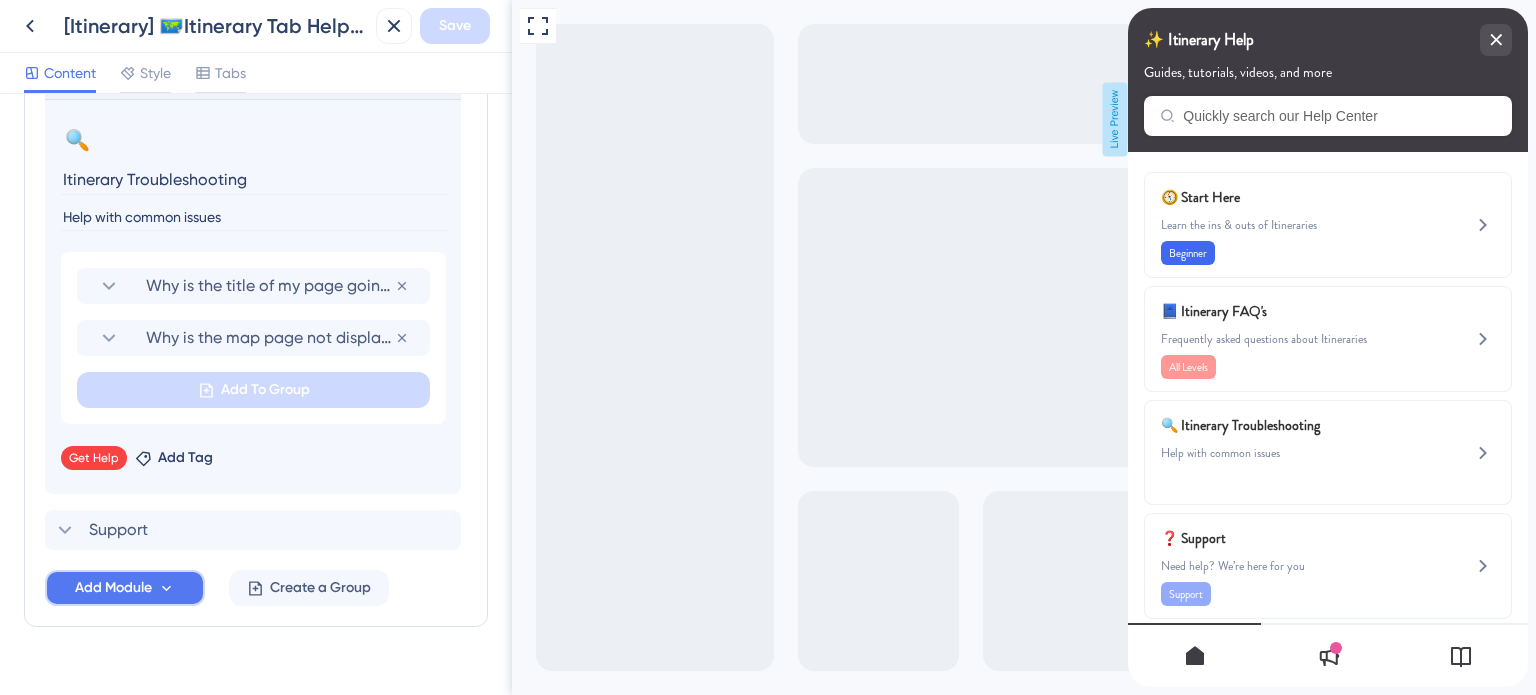 click on "Add Module" at bounding box center [113, 588] 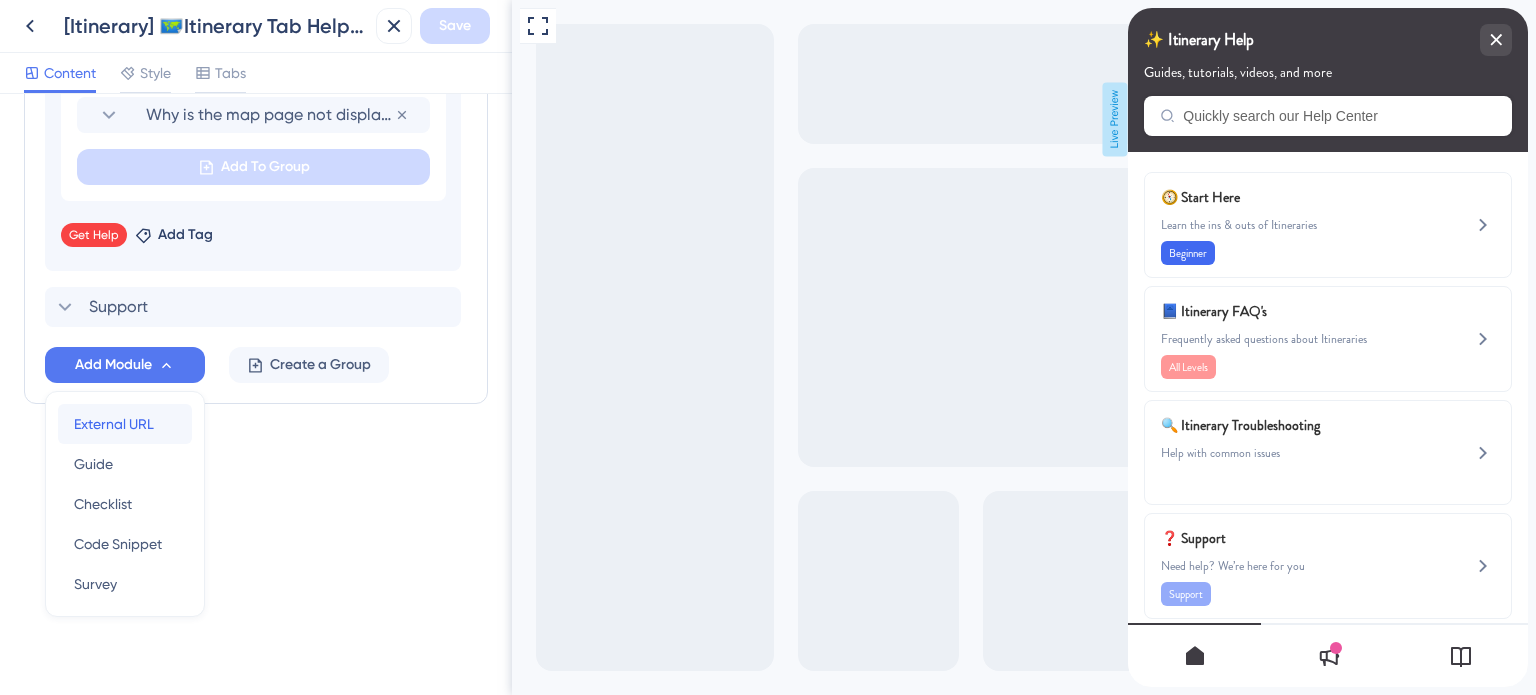 click on "External URL" at bounding box center (114, 424) 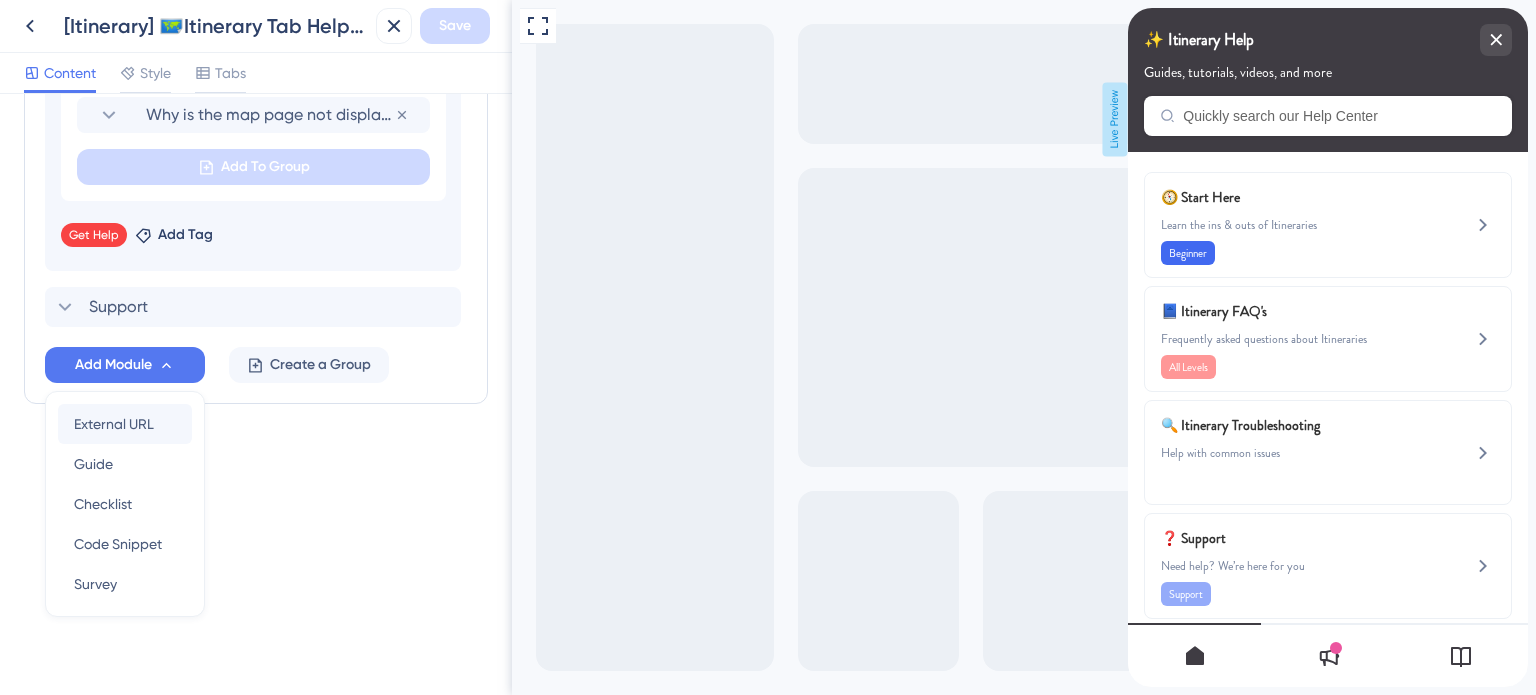 scroll, scrollTop: 1268, scrollLeft: 0, axis: vertical 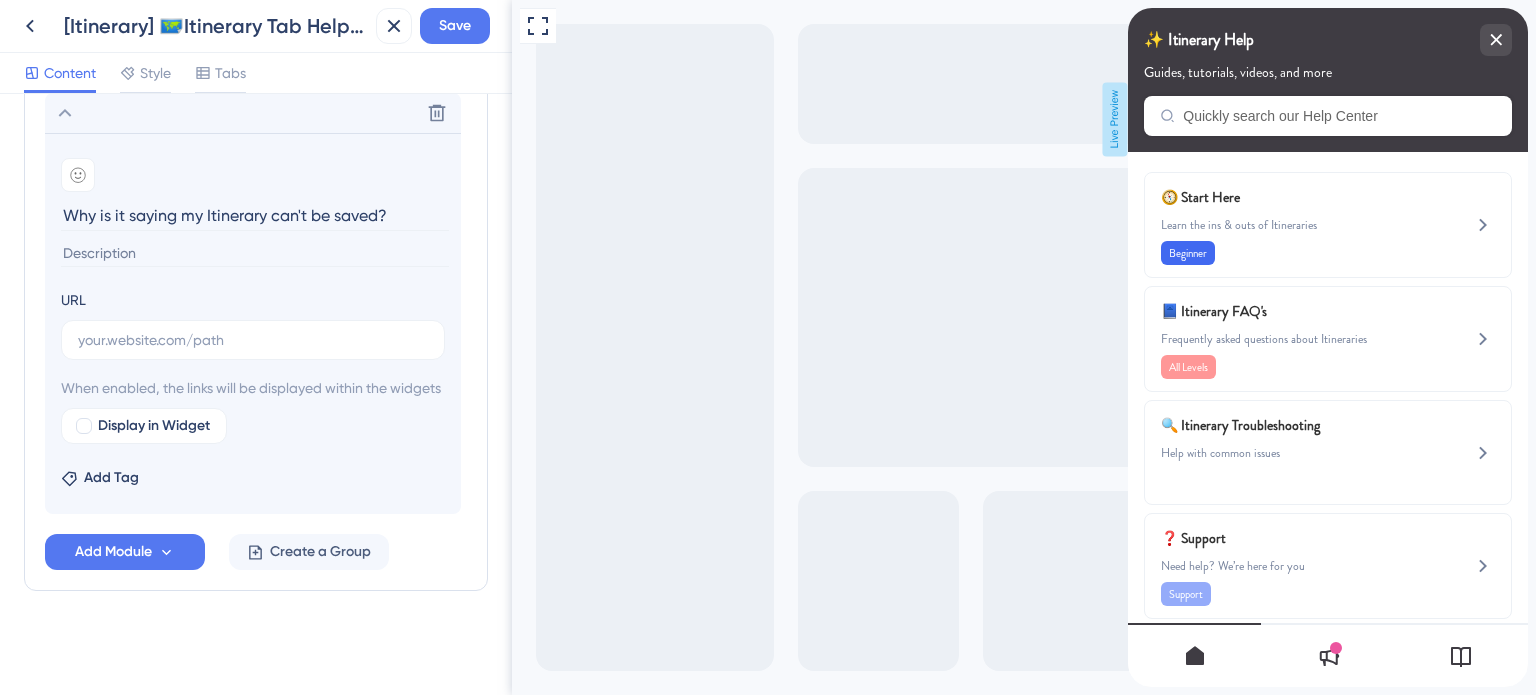 type on "Why is it saying my Itinerary can't be saved?" 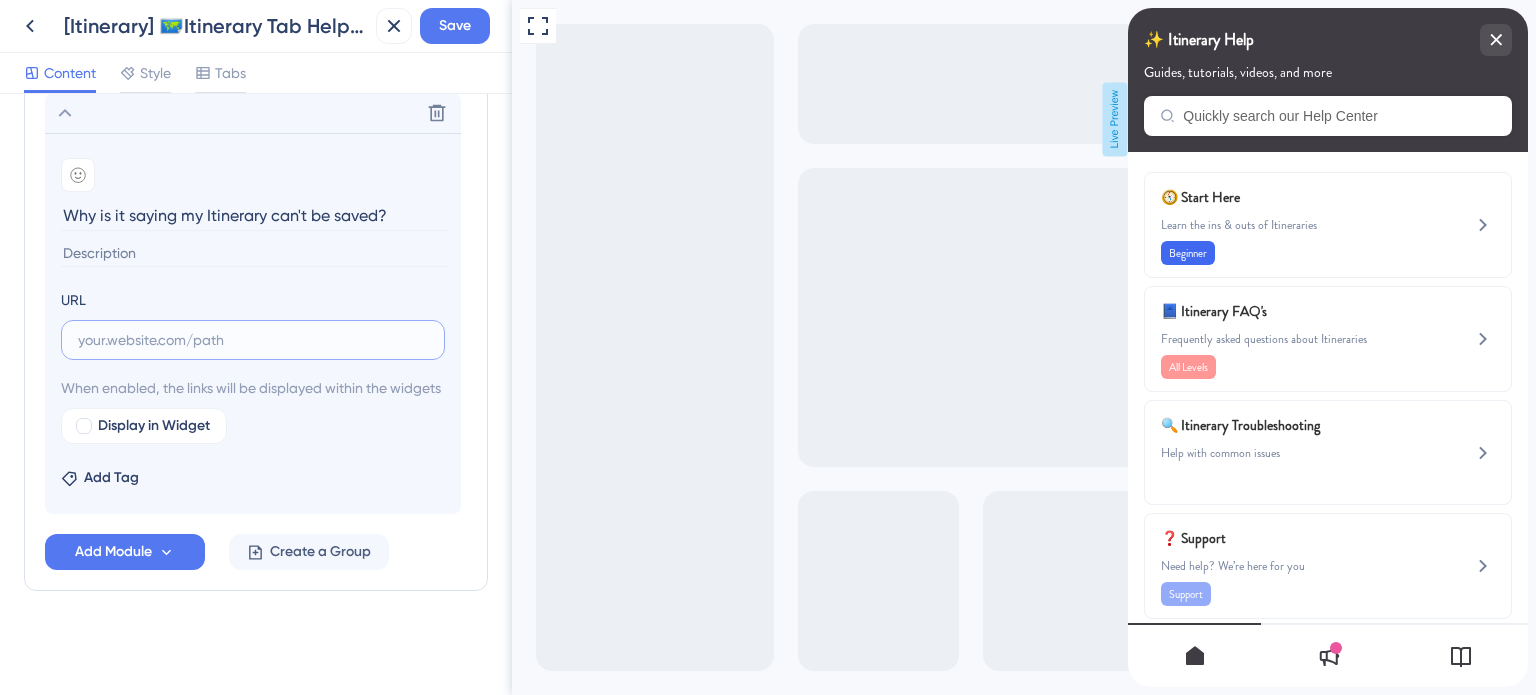 click at bounding box center [253, 340] 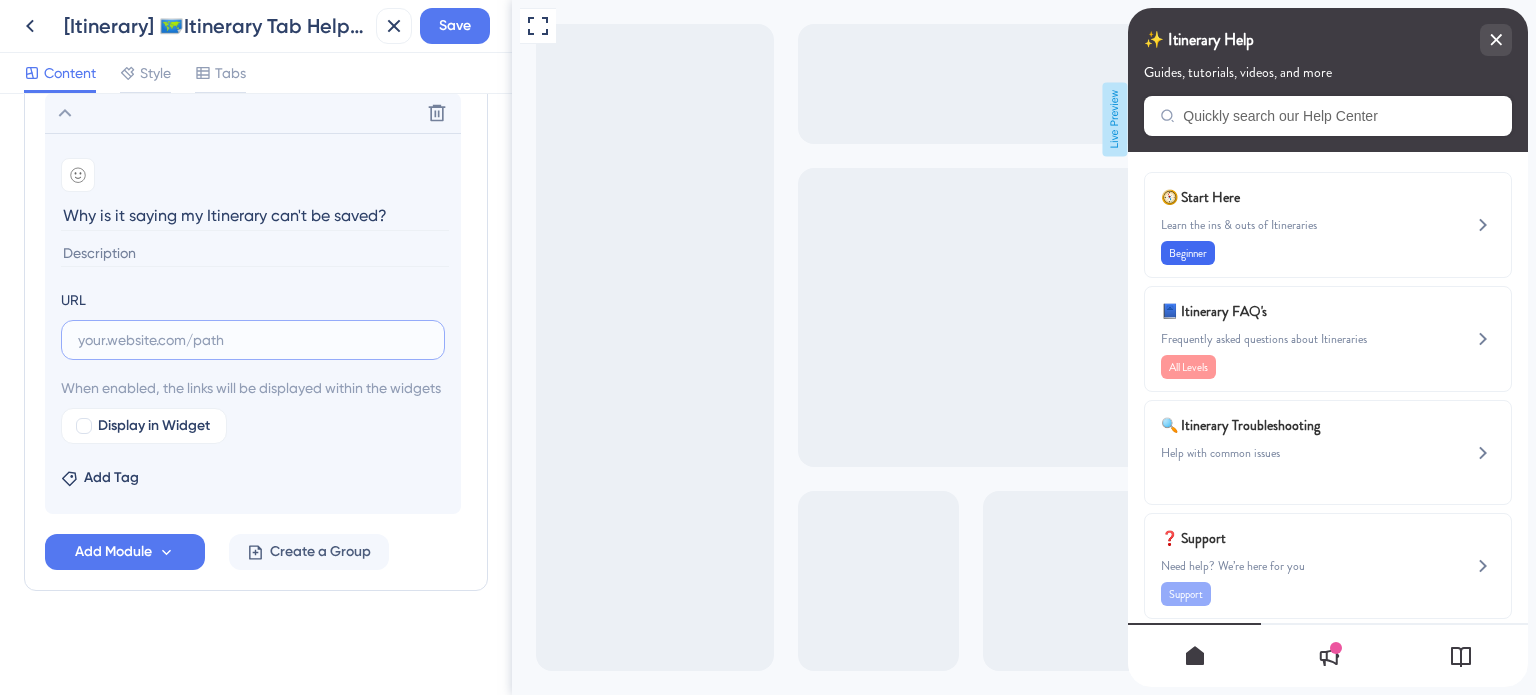 paste on "https://help.safariportal.app/en/articles/5807-why-is-it-saying-my-itinerary-cant-be-saved" 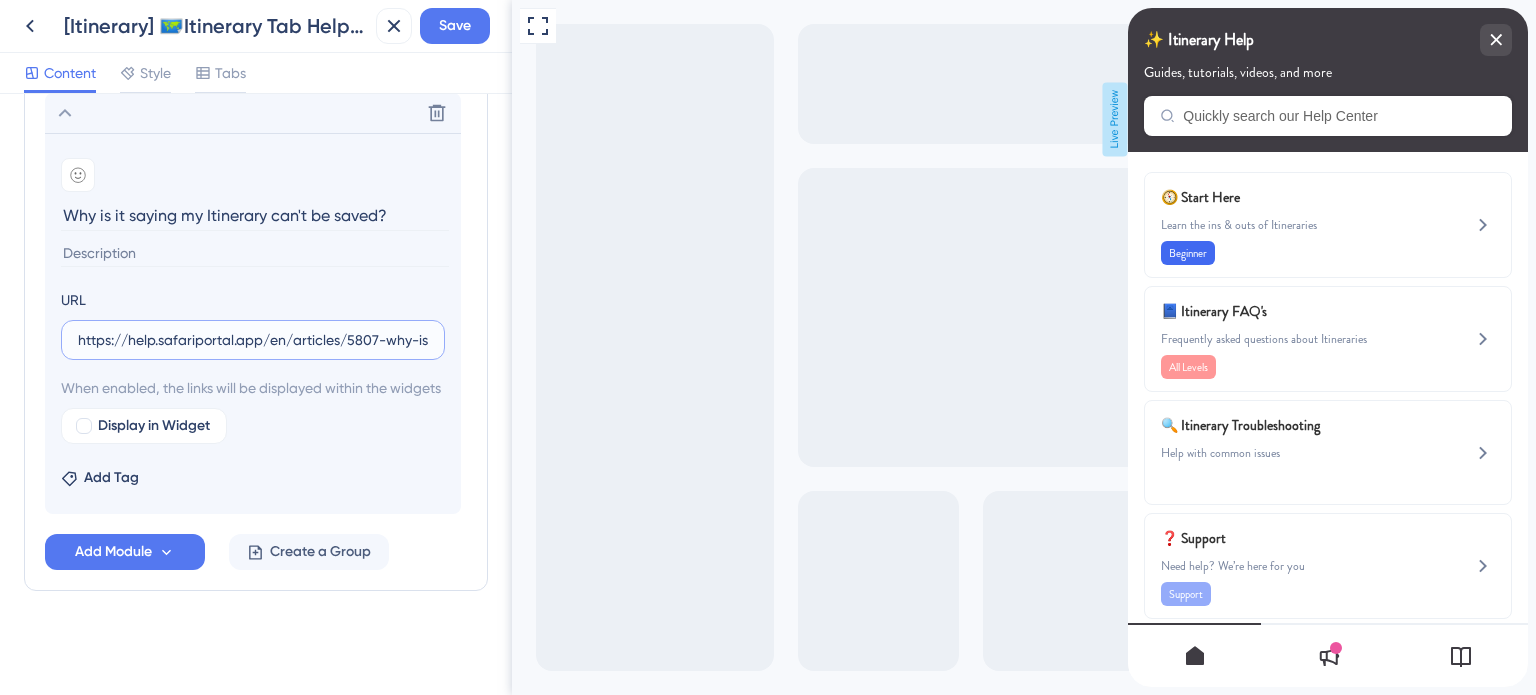scroll, scrollTop: 0, scrollLeft: 257, axis: horizontal 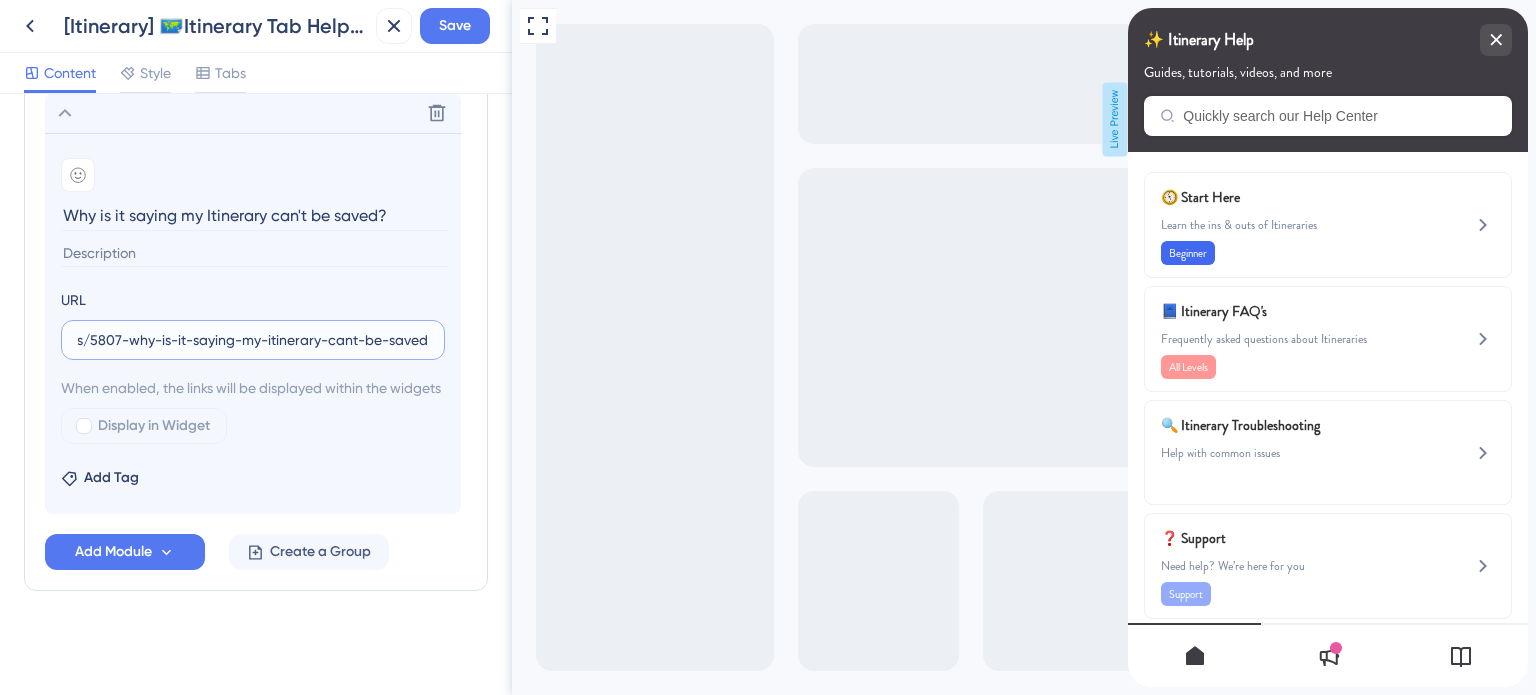 type on "https://help.safariportal.app/en/articles/5807-why-is-it-saying-my-itinerary-cant-be-saved" 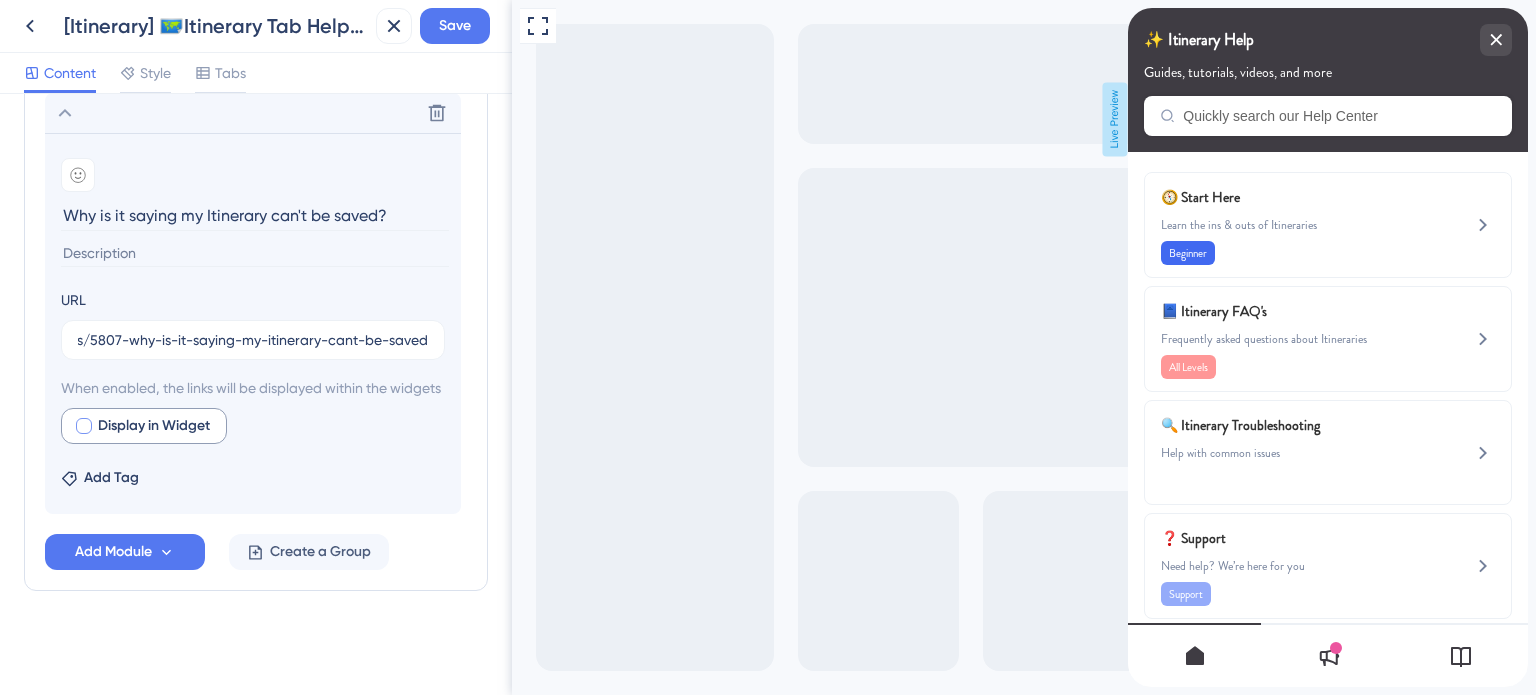 click at bounding box center (84, 426) 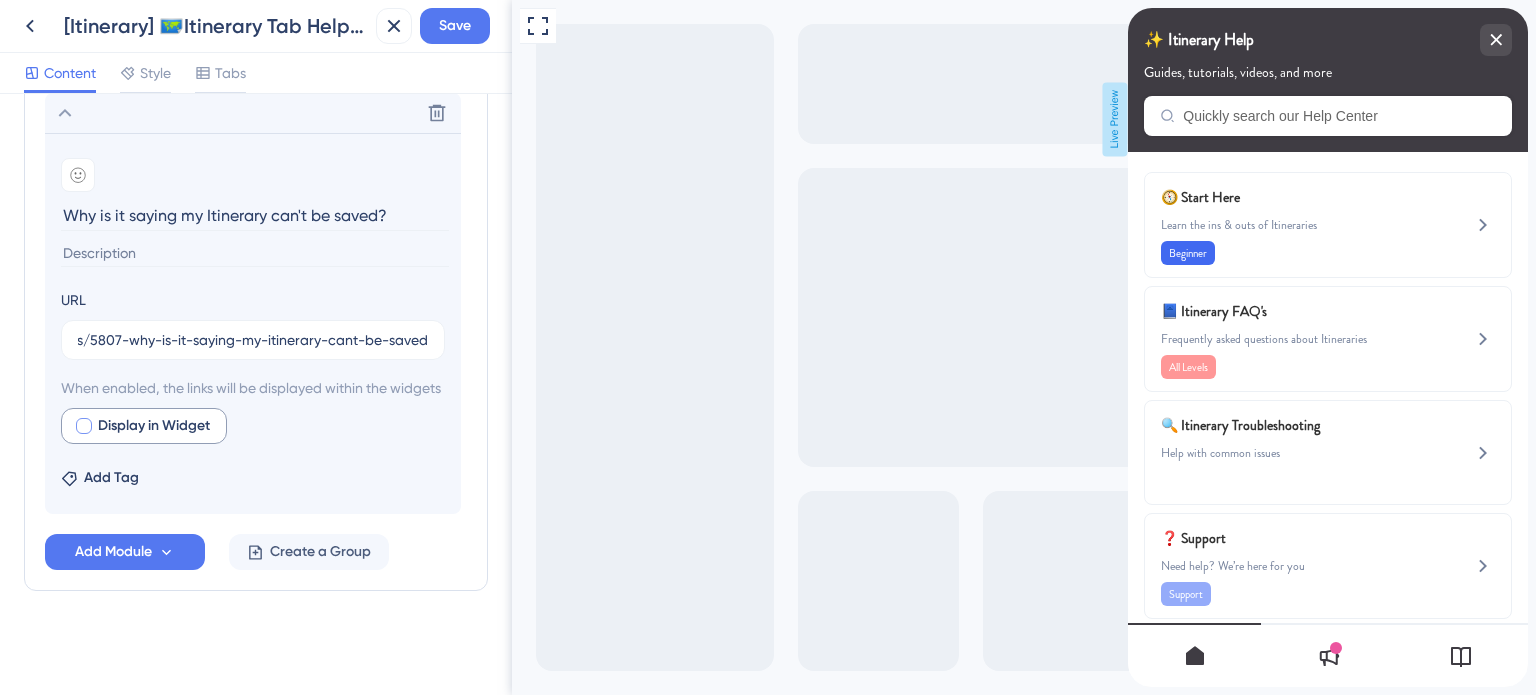 checkbox on "true" 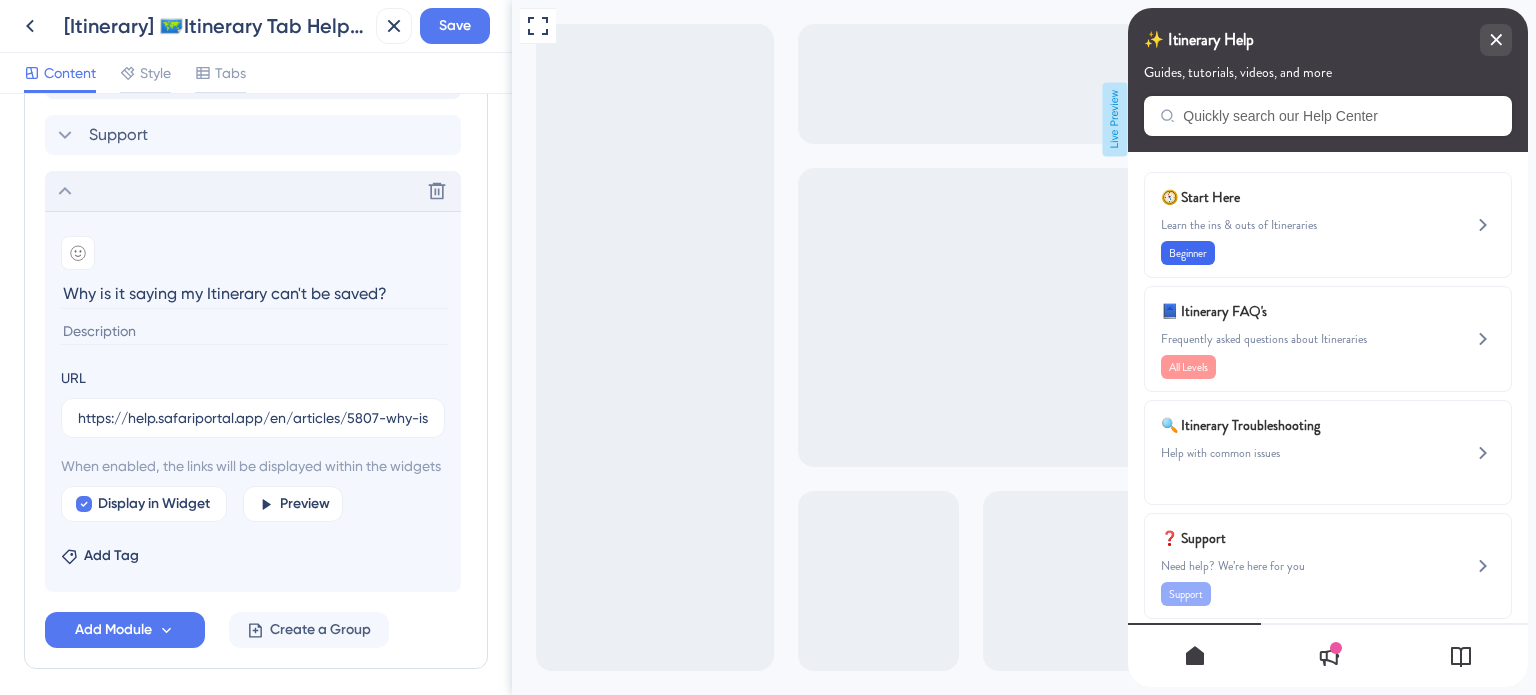 click on "Delete" at bounding box center [253, 191] 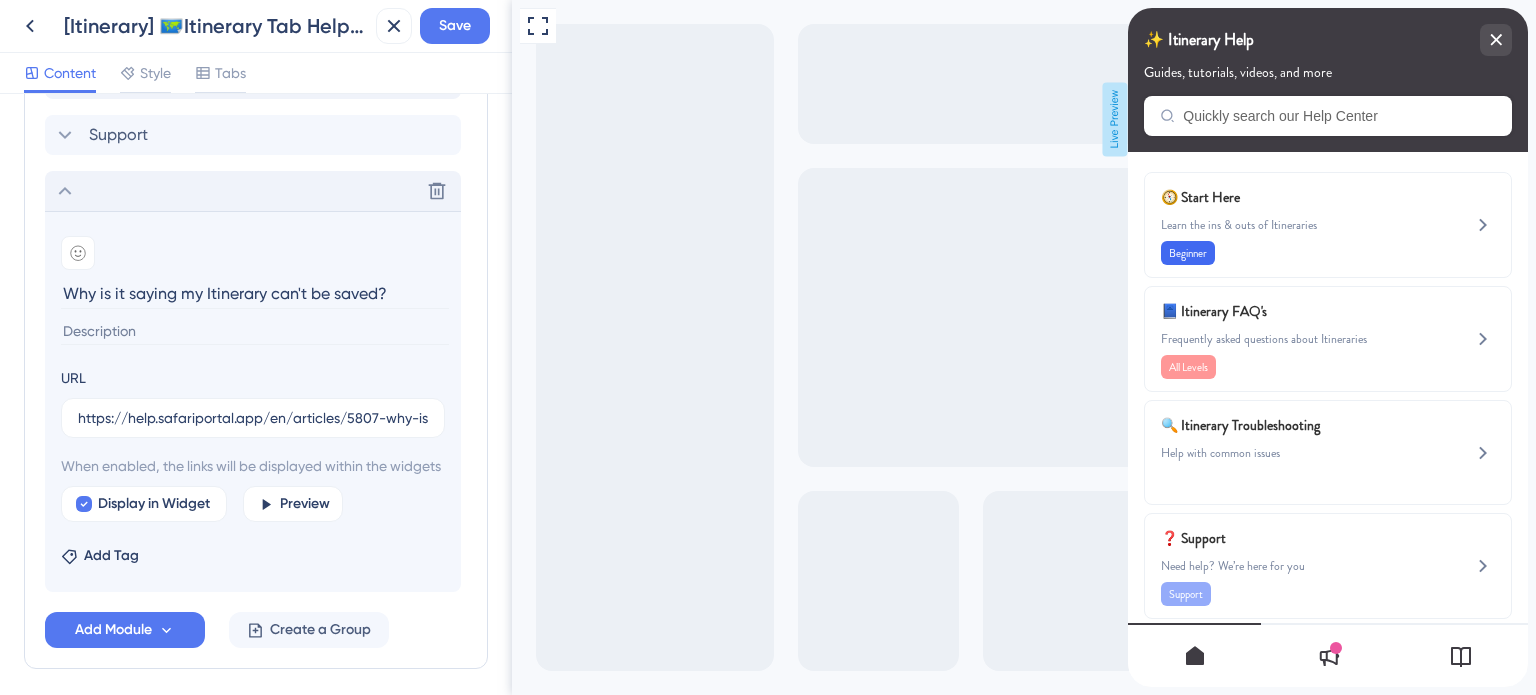 scroll, scrollTop: 863, scrollLeft: 0, axis: vertical 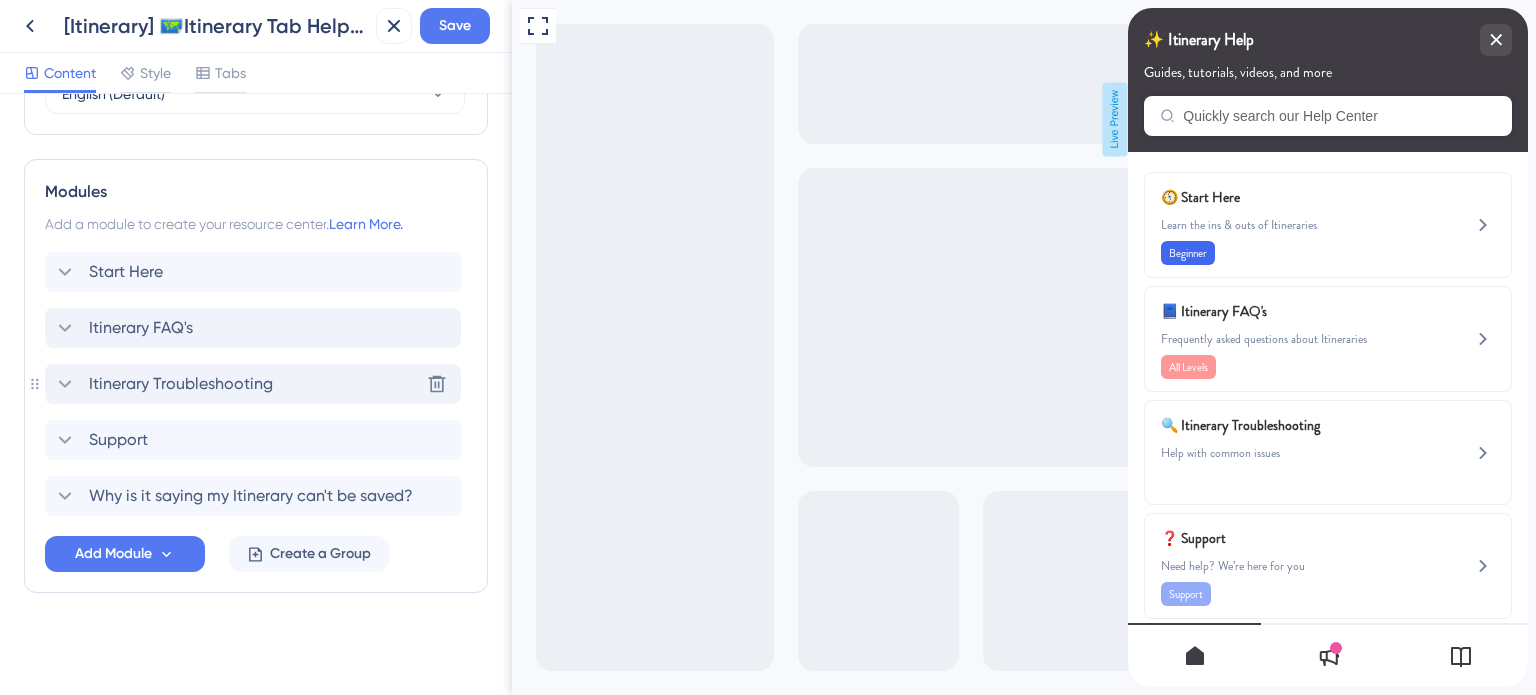 click on "Itinerary Troubleshooting" at bounding box center [181, 384] 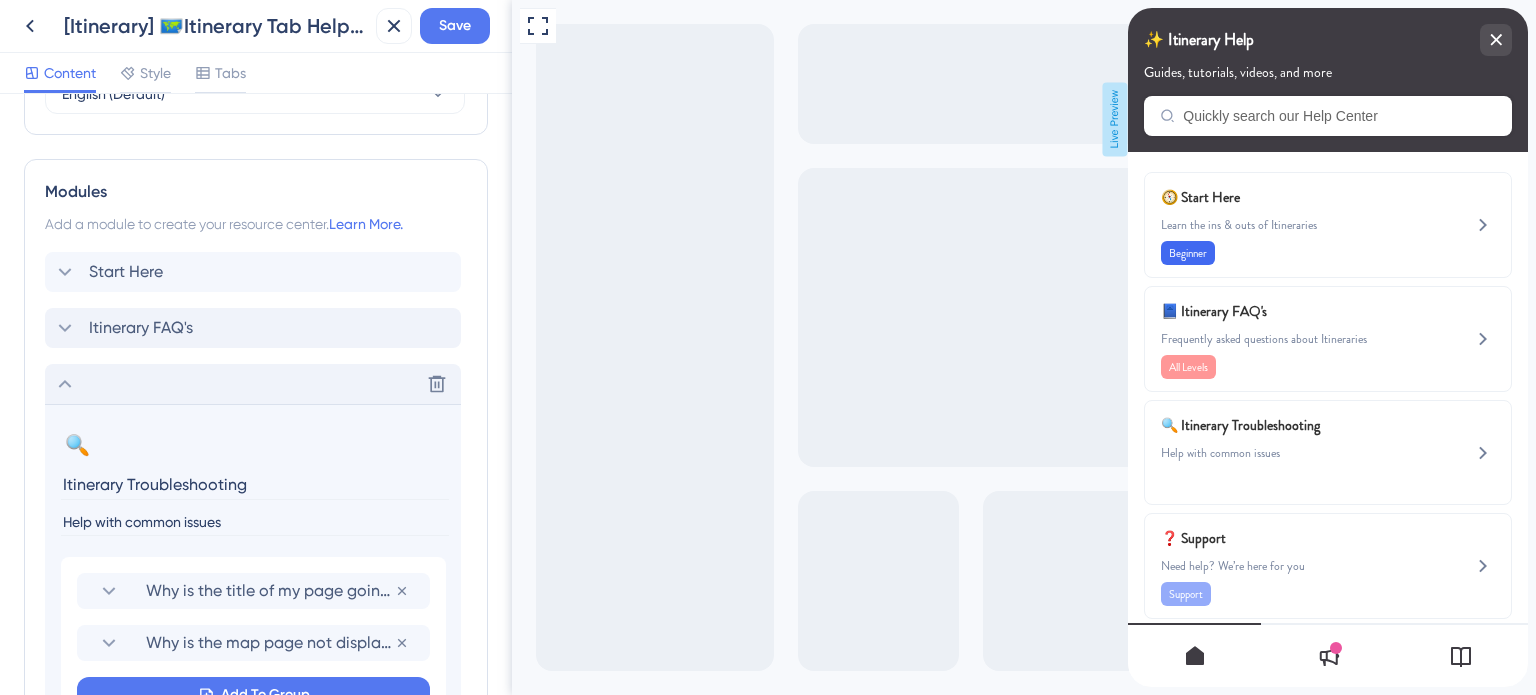 scroll, scrollTop: 1168, scrollLeft: 0, axis: vertical 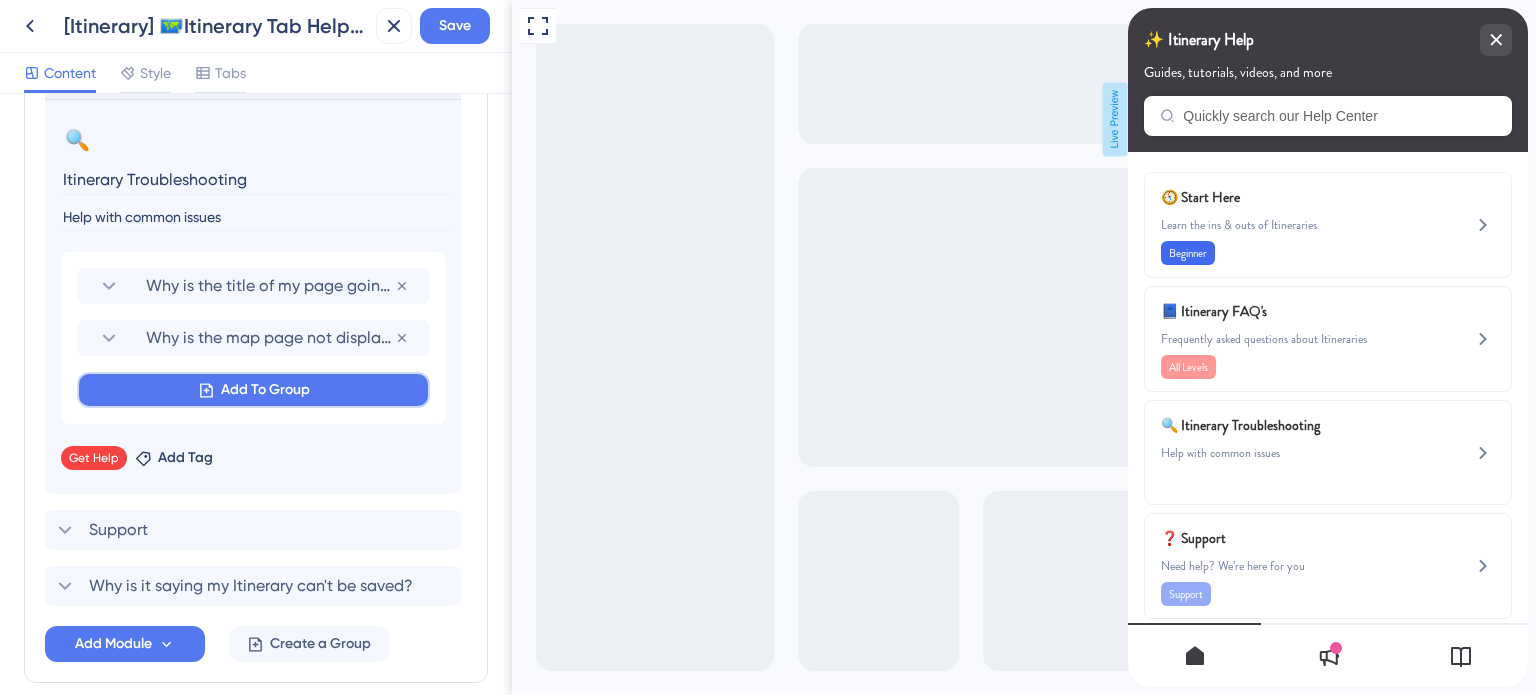 click on "Add To Group" at bounding box center (265, 390) 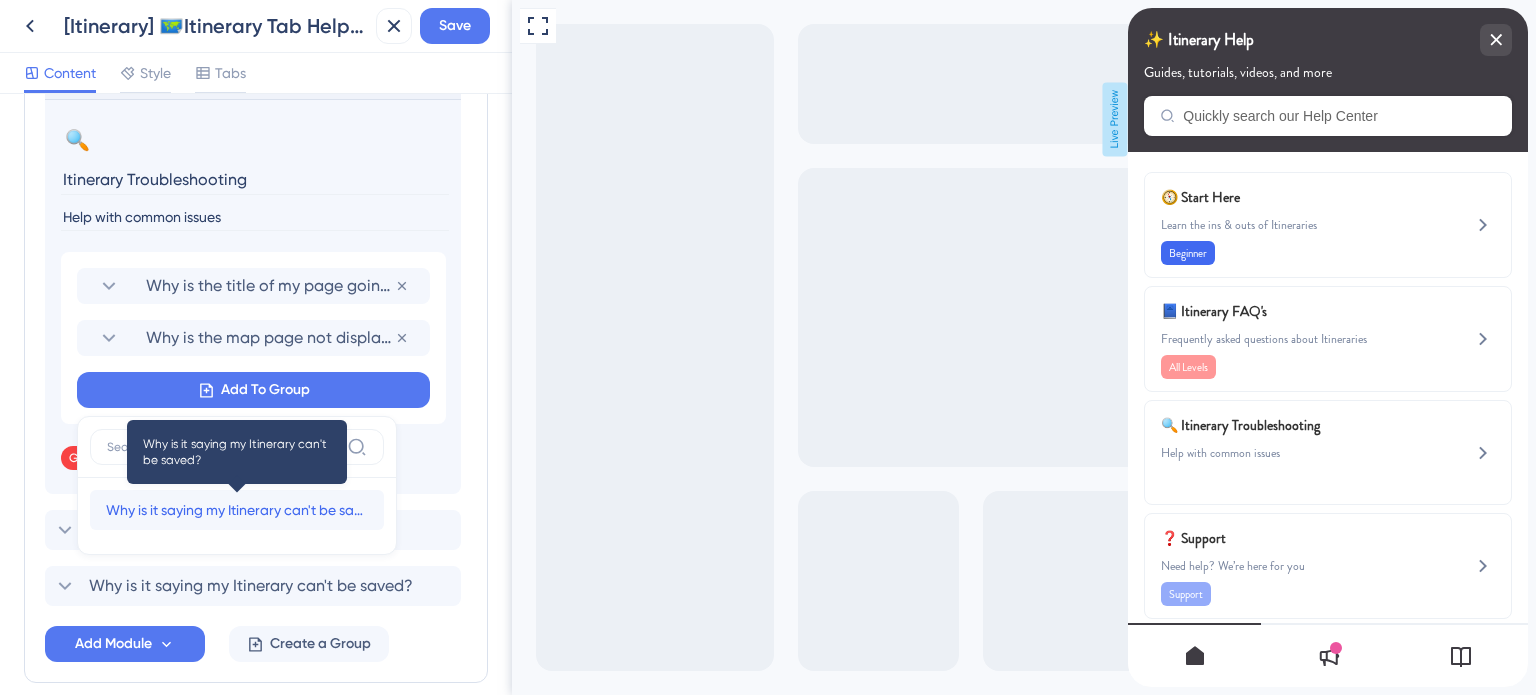 click on "Why is it saying my Itinerary can't be saved?" at bounding box center (237, 510) 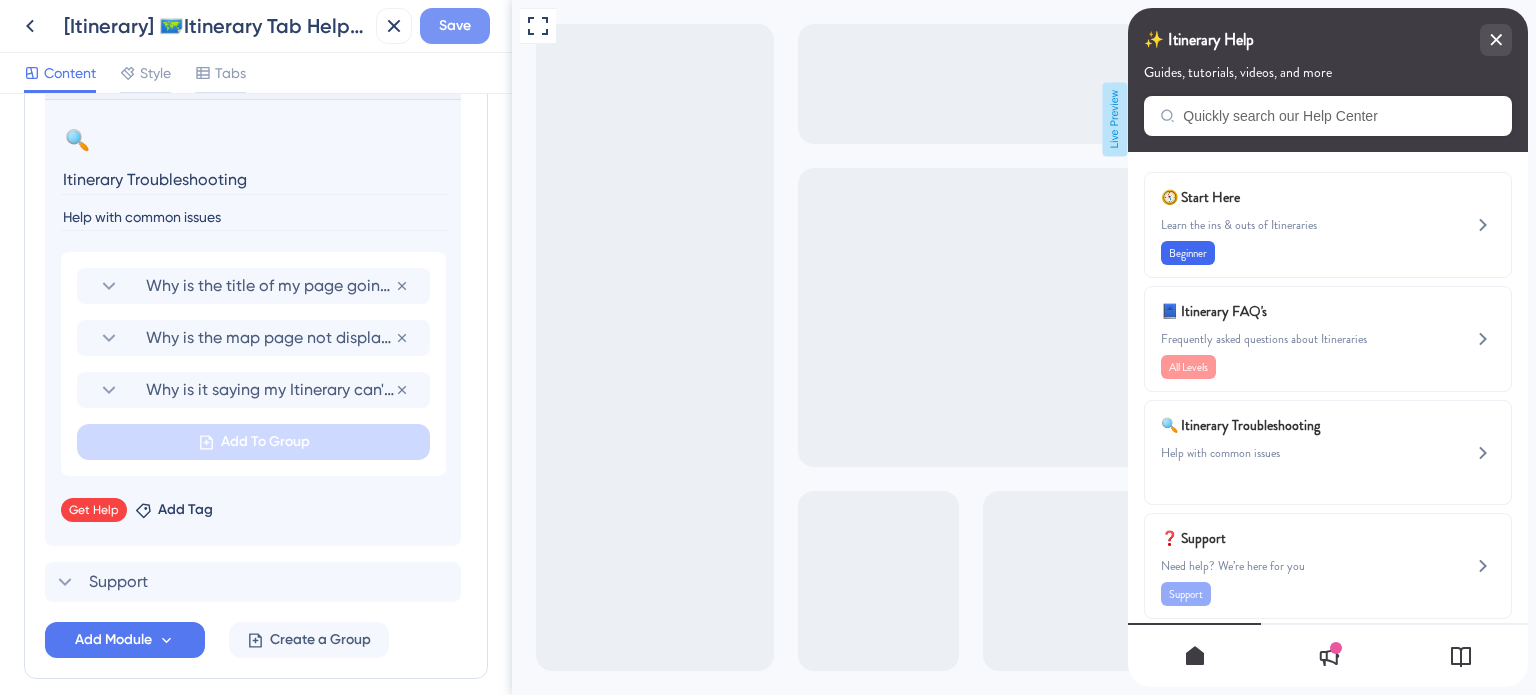 click on "Save" at bounding box center [455, 26] 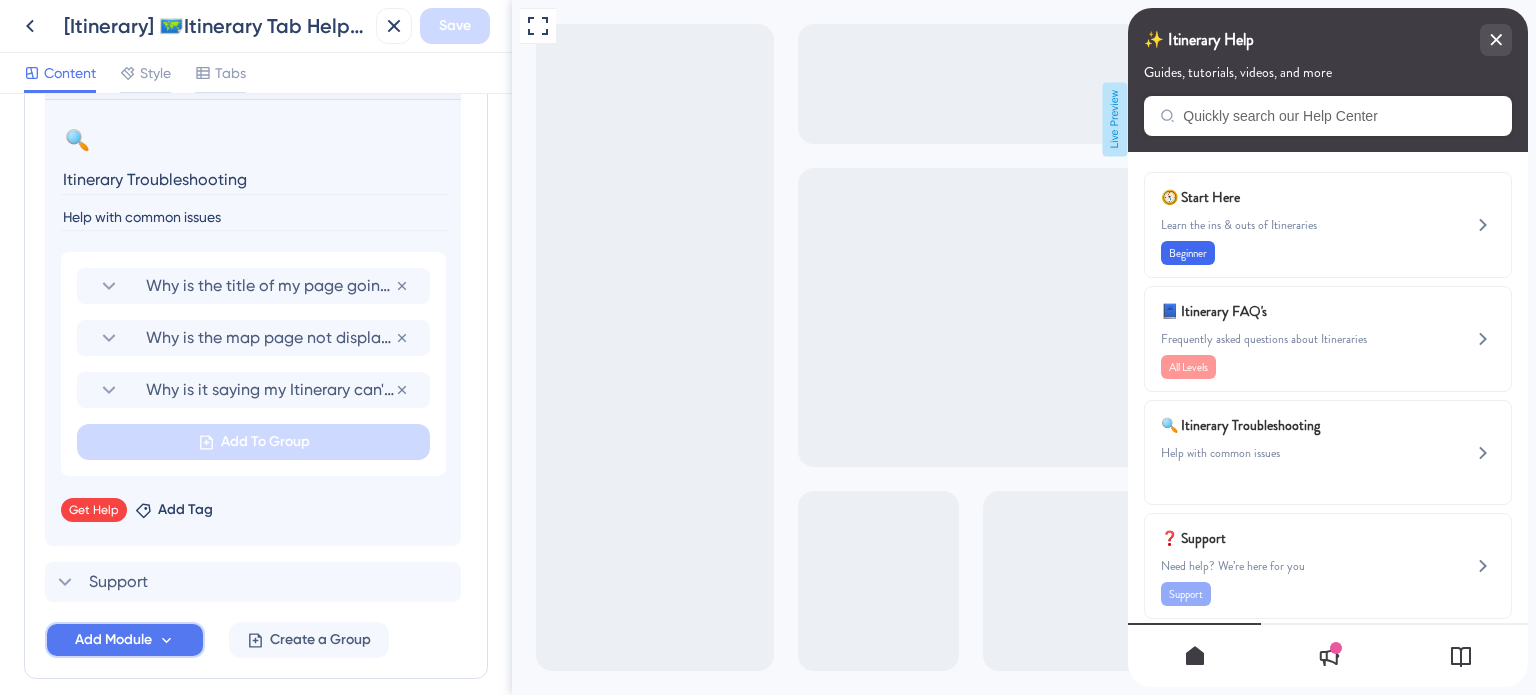click on "Add Module" at bounding box center (113, 640) 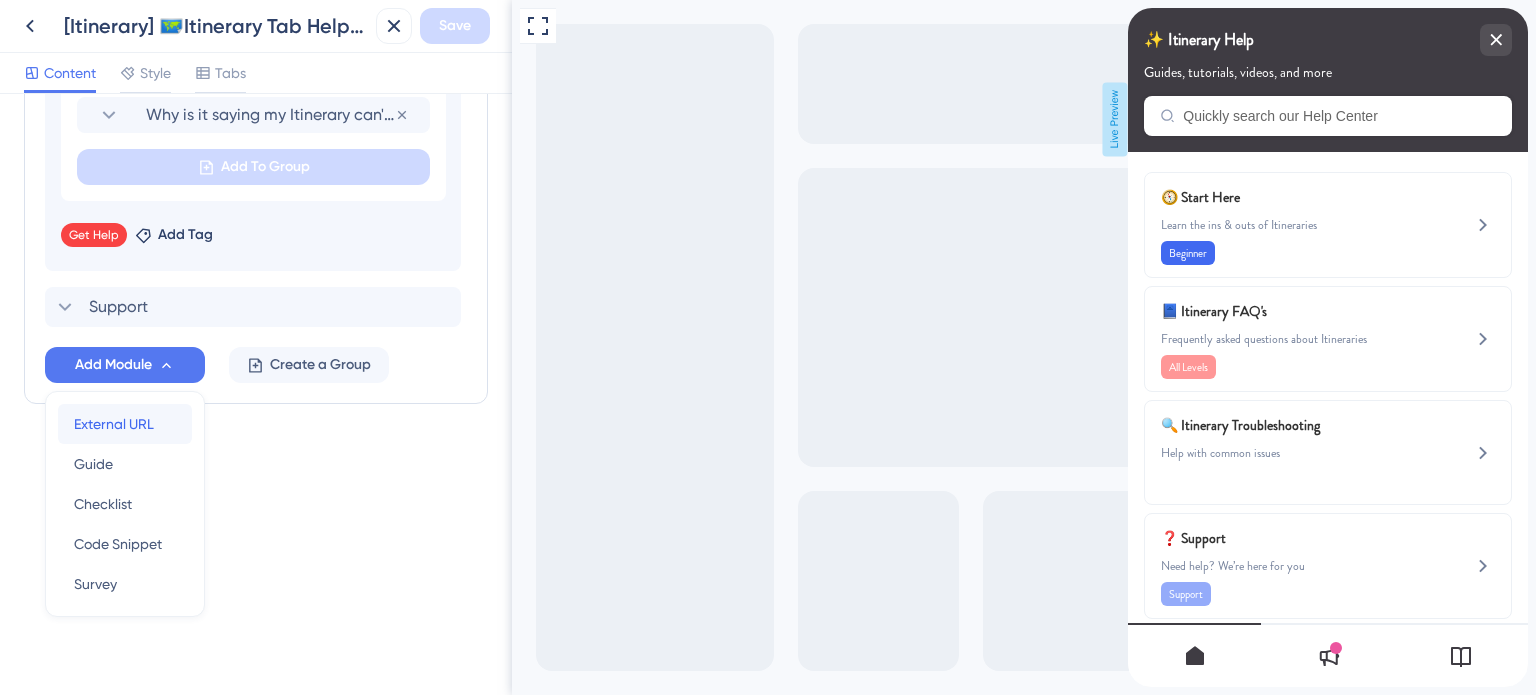 click on "External URL" at bounding box center (114, 424) 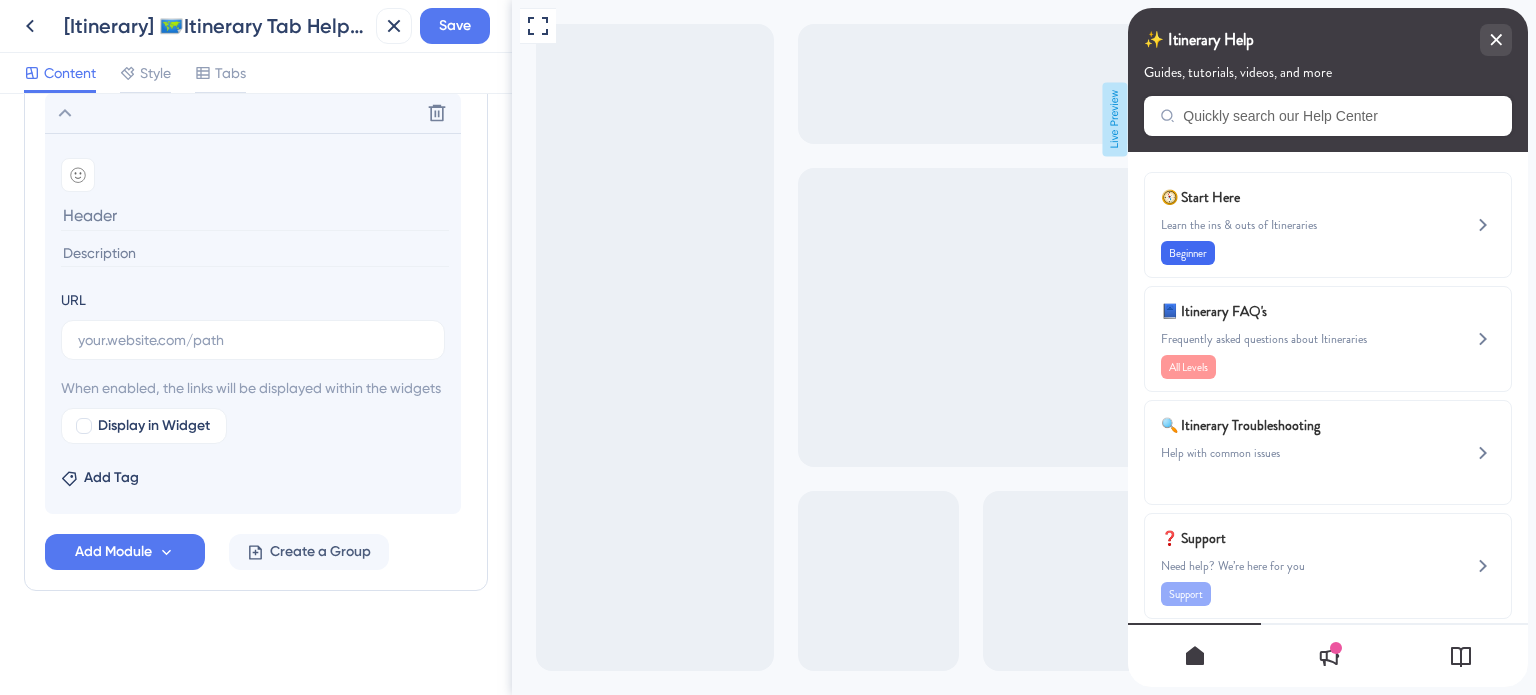 scroll, scrollTop: 1268, scrollLeft: 0, axis: vertical 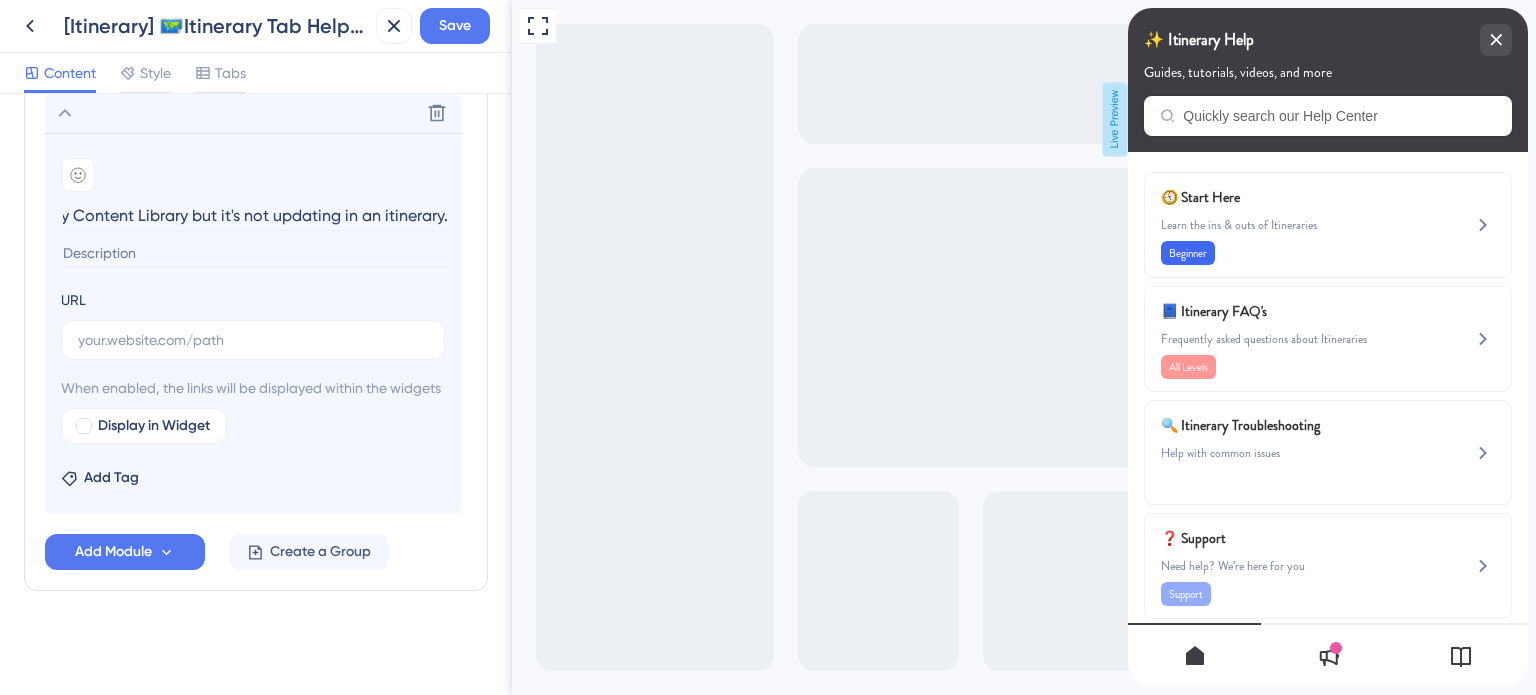 click on "Help! I've updated a page in my Content Library but it's not updating in an itinerary." at bounding box center [255, 215] 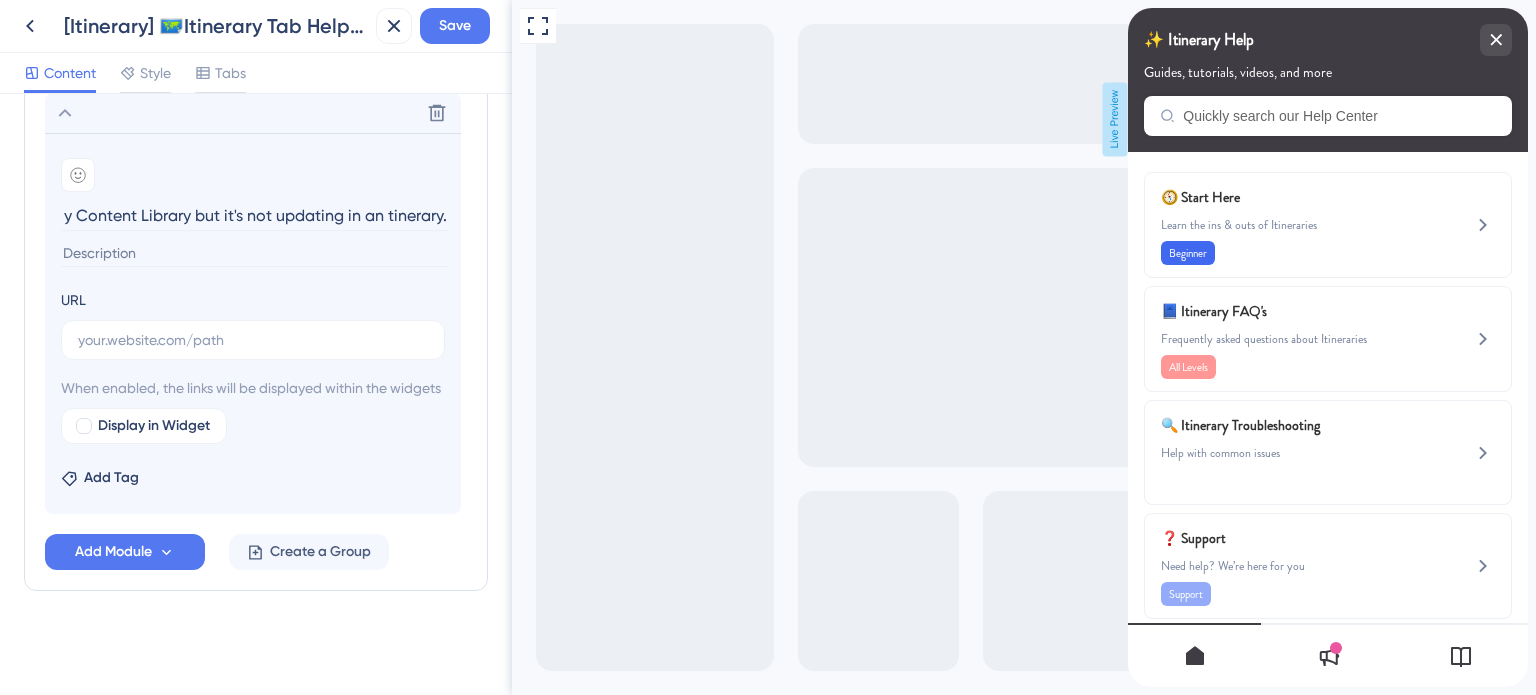 scroll, scrollTop: 0, scrollLeft: 224, axis: horizontal 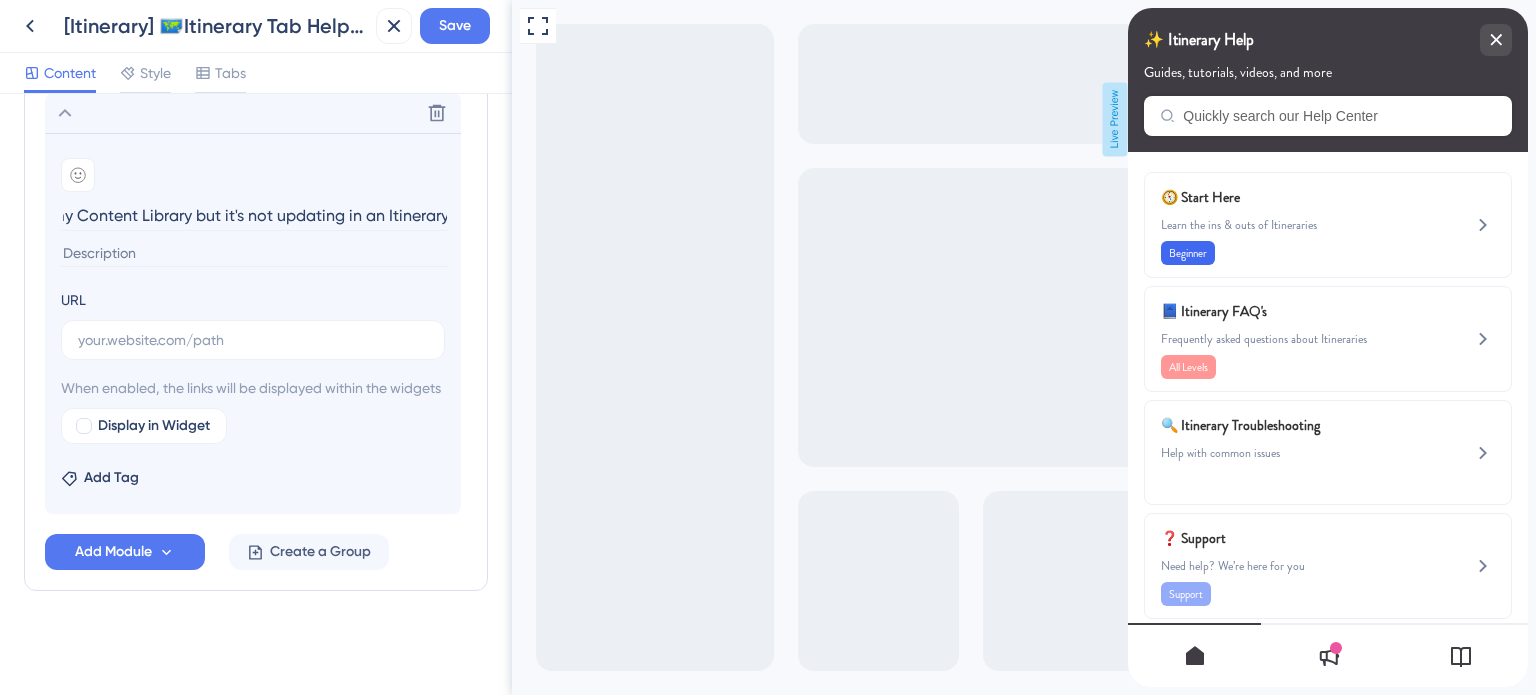 type on "Help! I've updated a page in my Content Library but it's not updating in an Itinerary." 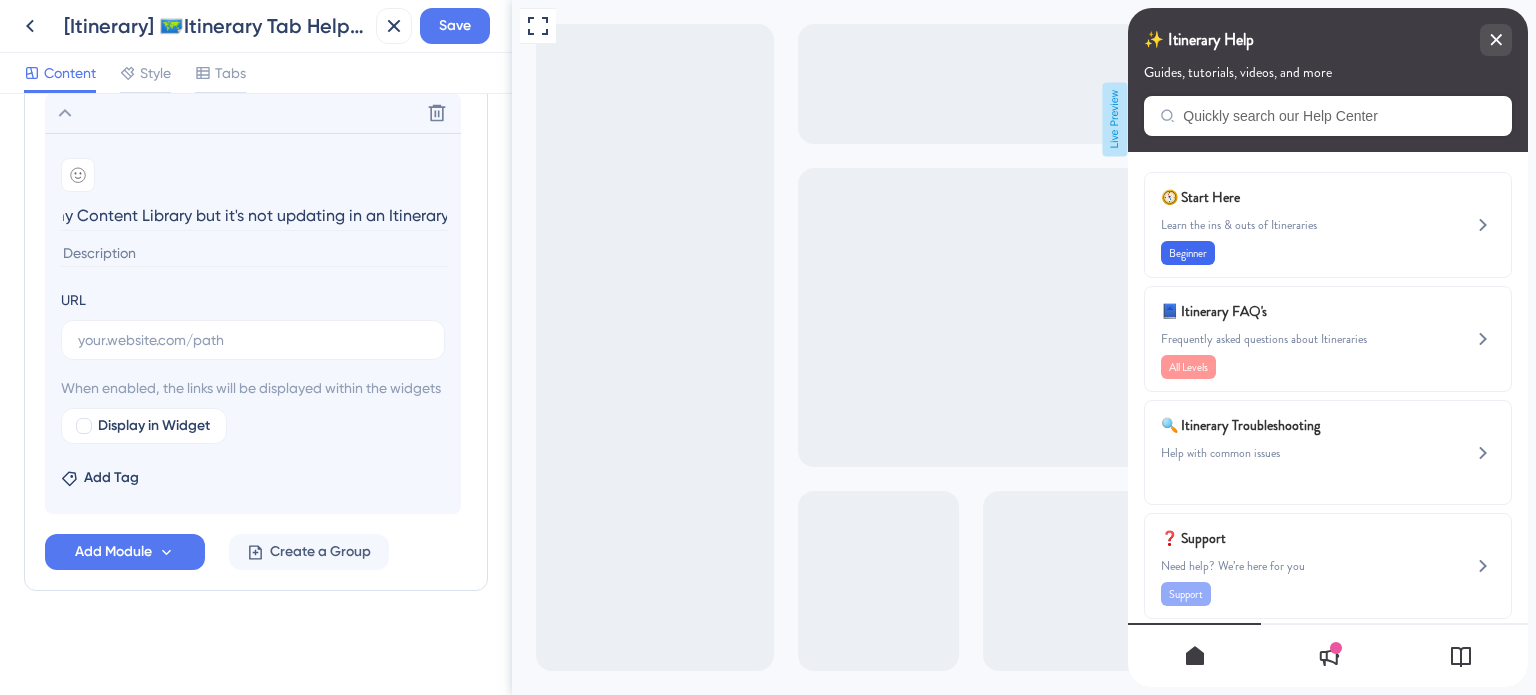 scroll, scrollTop: 0, scrollLeft: 0, axis: both 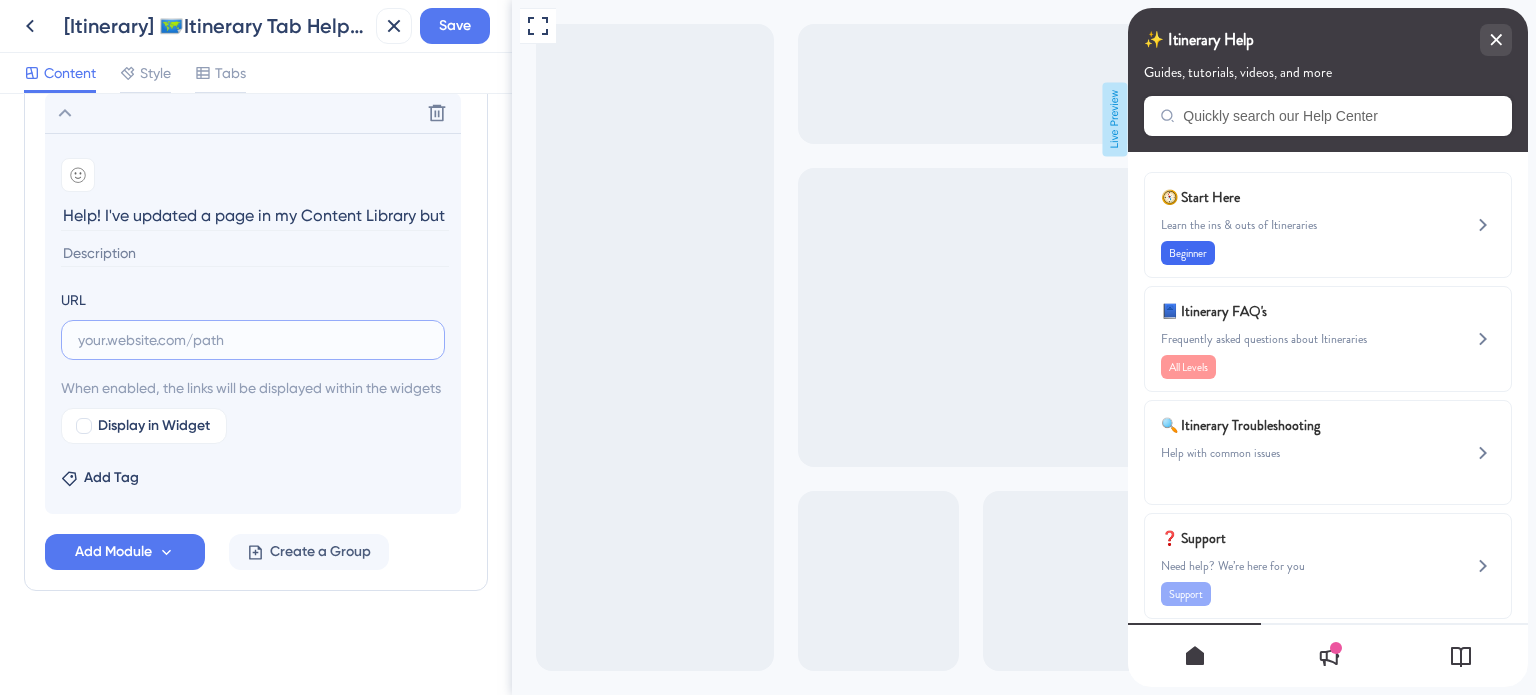 click at bounding box center [253, 340] 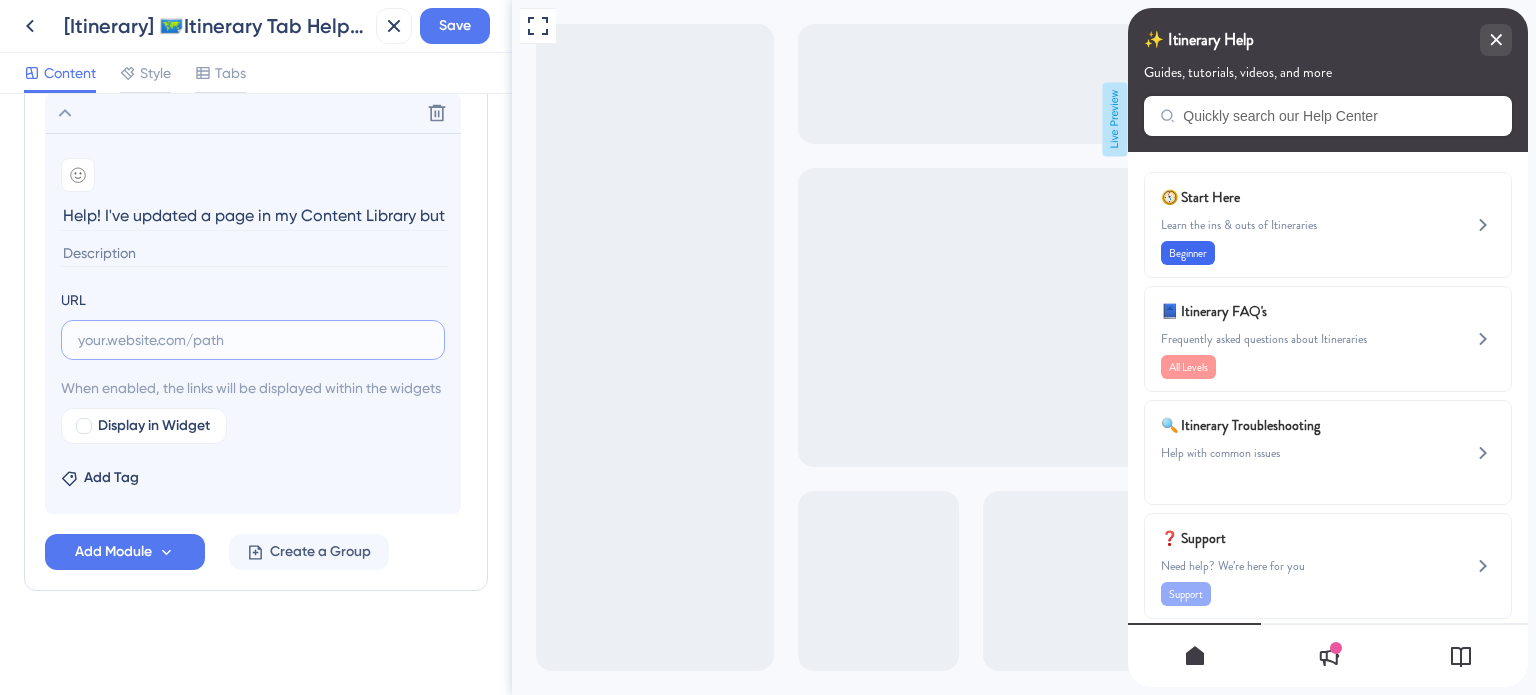 paste on "https://help.safariportal.app/en/articles/6101-help-ive-updated-a-page-in-my-content-library-but" 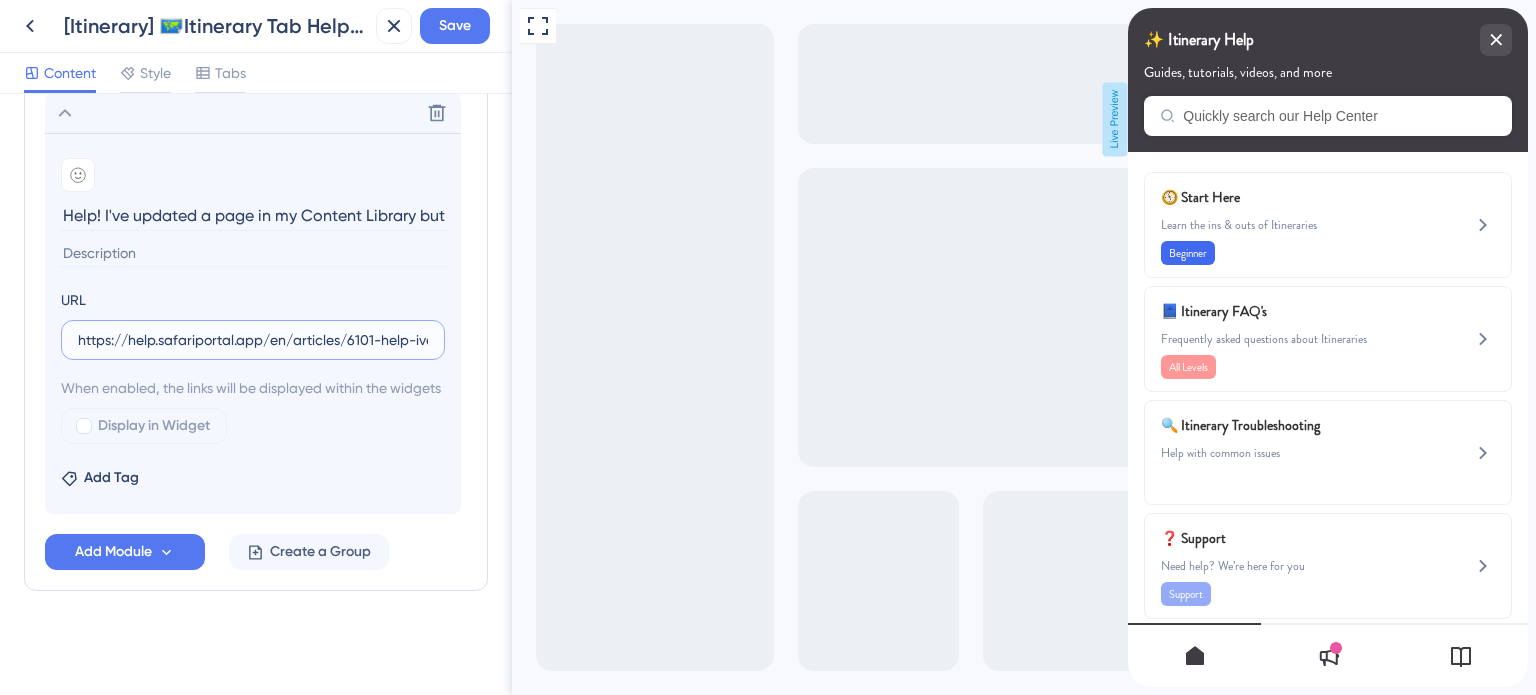 scroll, scrollTop: 0, scrollLeft: 306, axis: horizontal 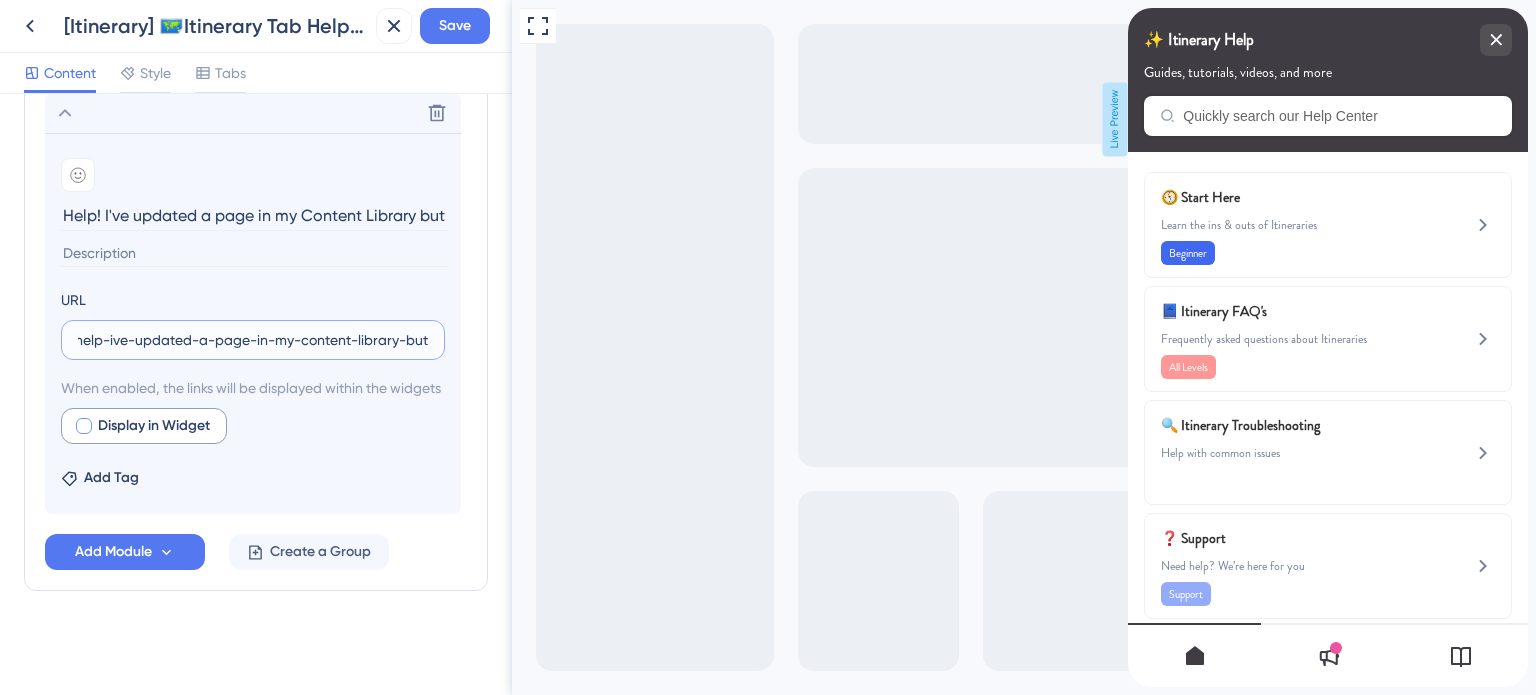type on "https://help.safariportal.app/en/articles/6101-help-ive-updated-a-page-in-my-content-library-but" 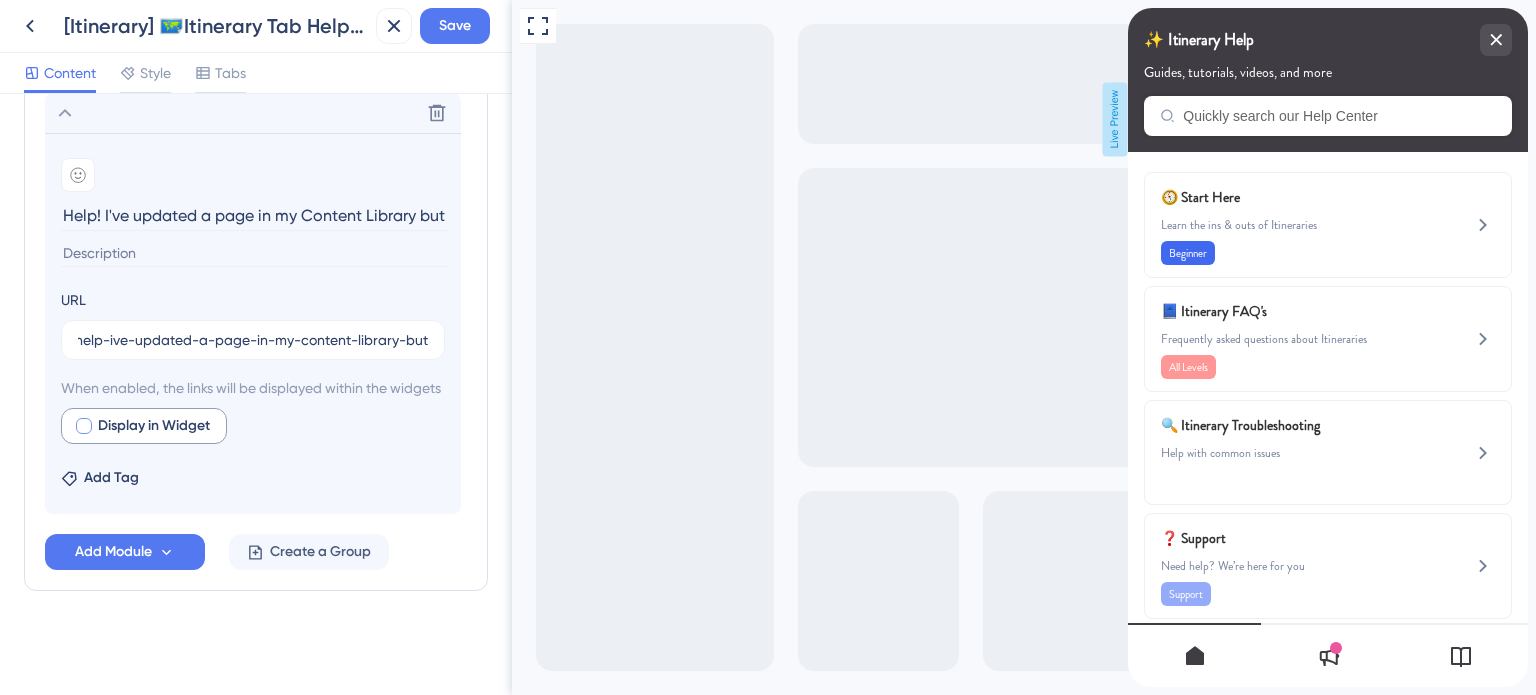 click at bounding box center [84, 426] 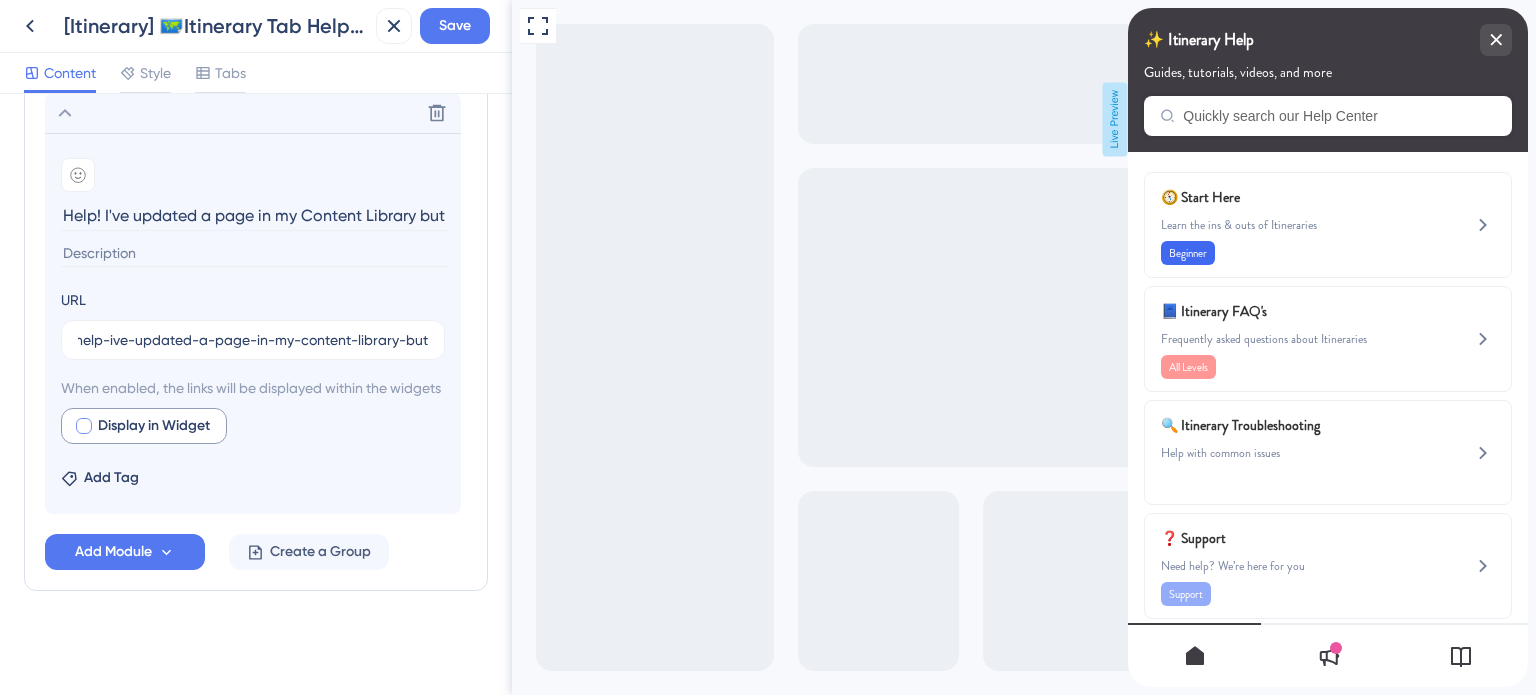 checkbox on "true" 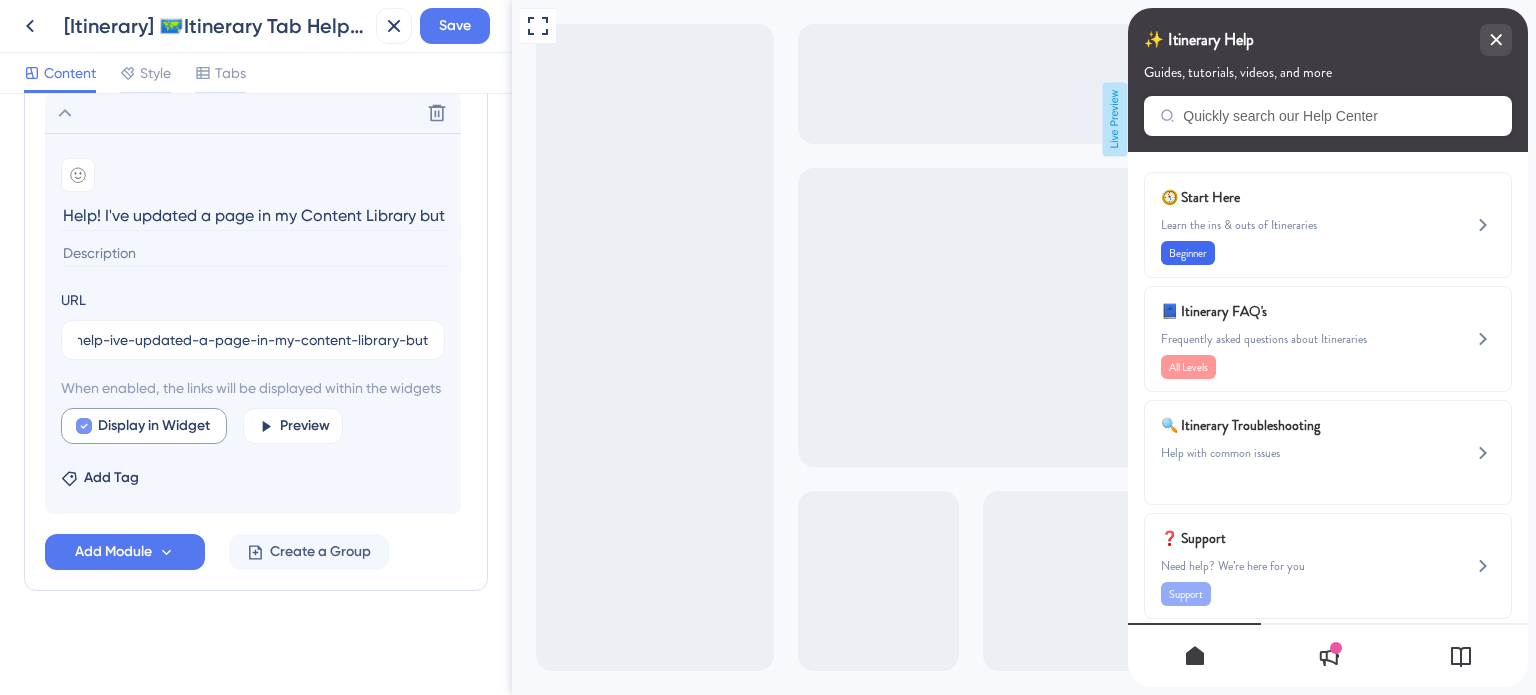 scroll, scrollTop: 0, scrollLeft: 0, axis: both 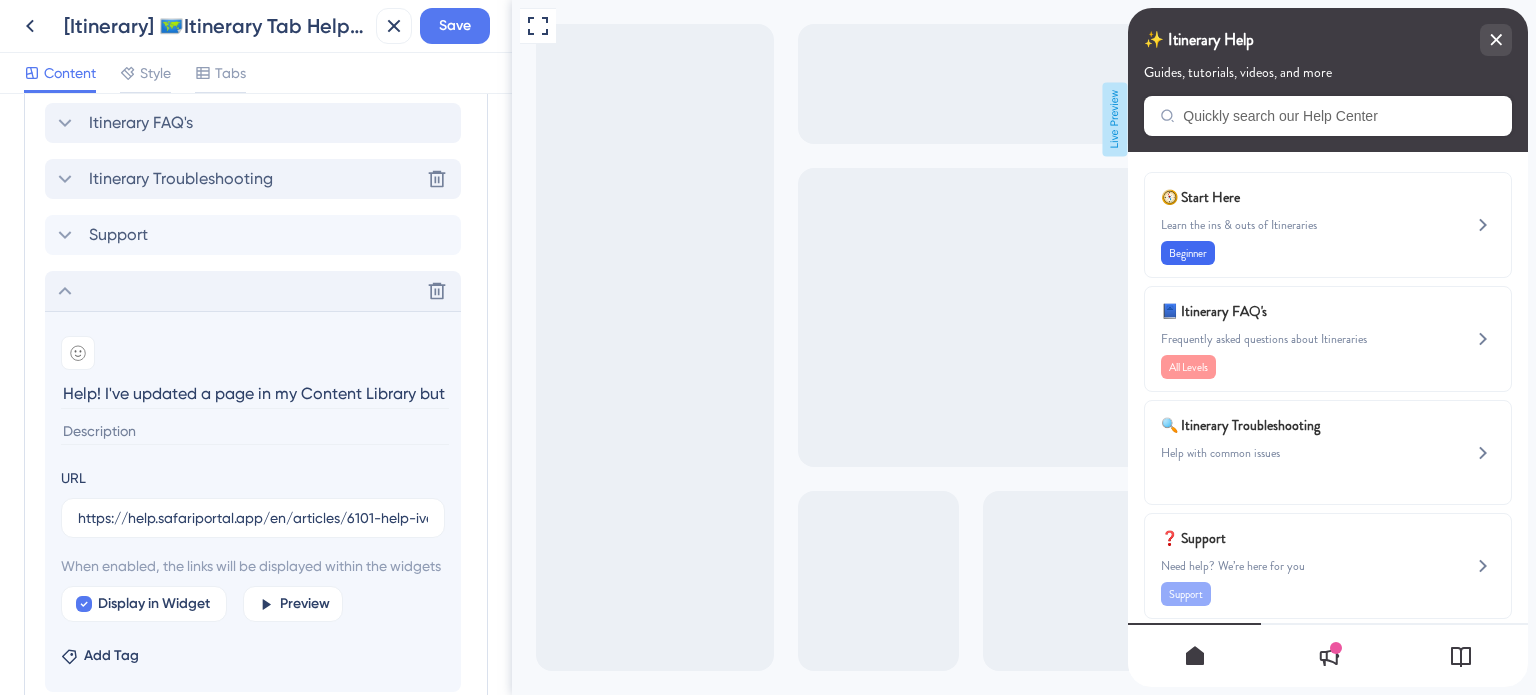 click 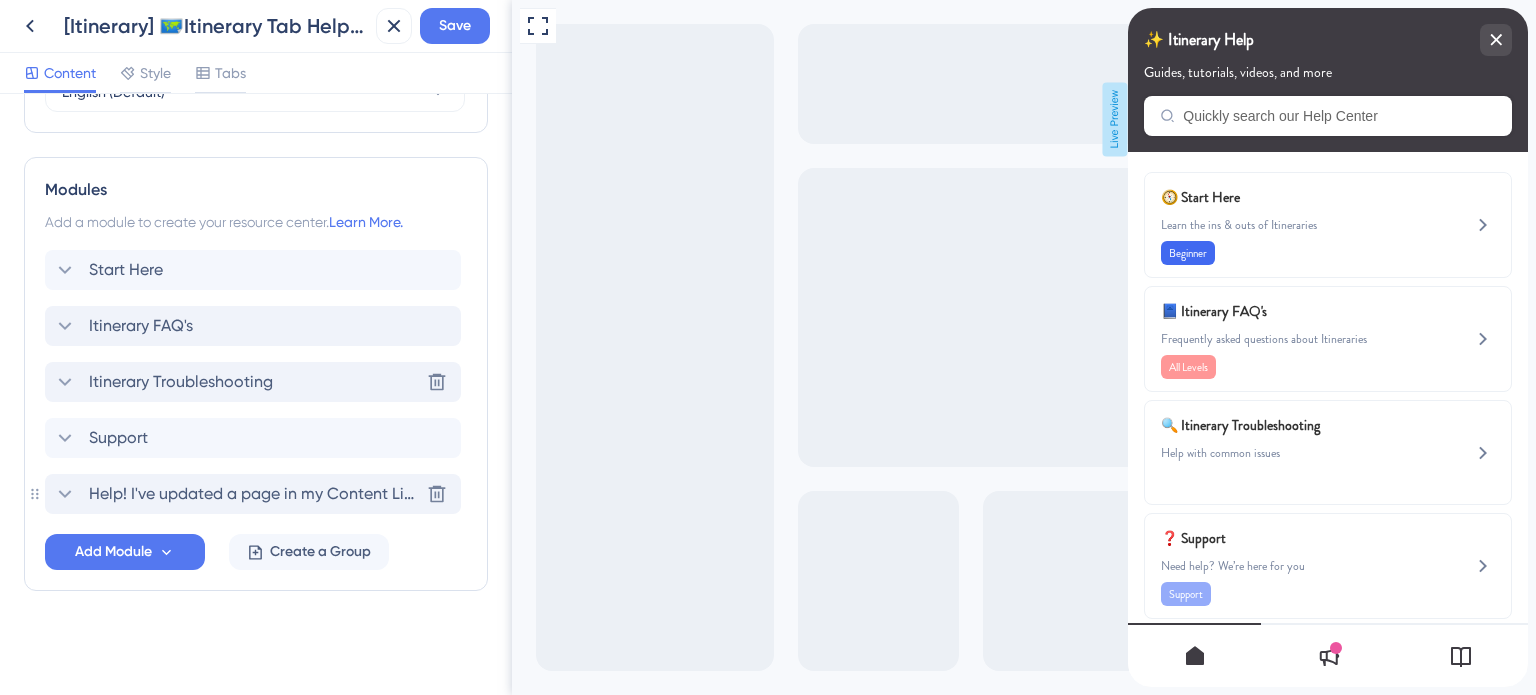scroll, scrollTop: 863, scrollLeft: 0, axis: vertical 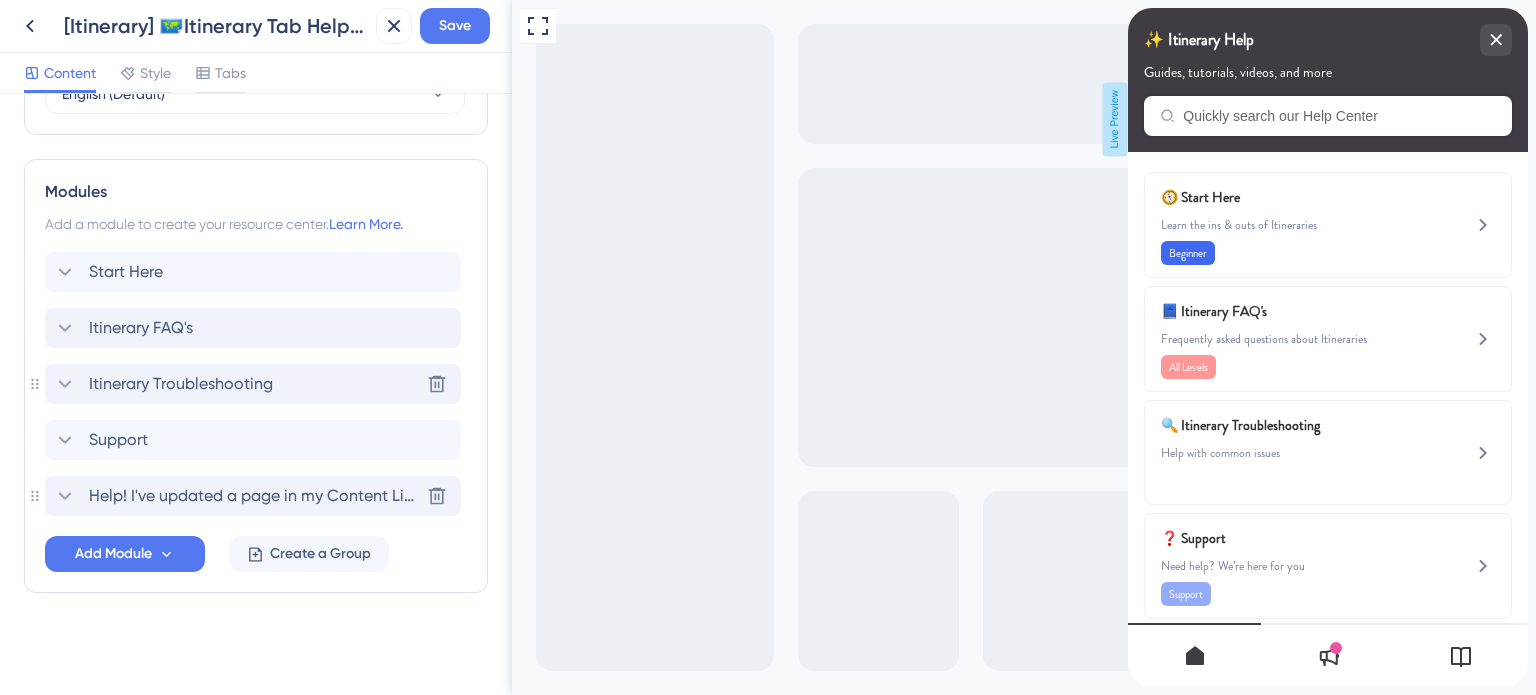 click on "Itinerary Troubleshooting" at bounding box center (181, 384) 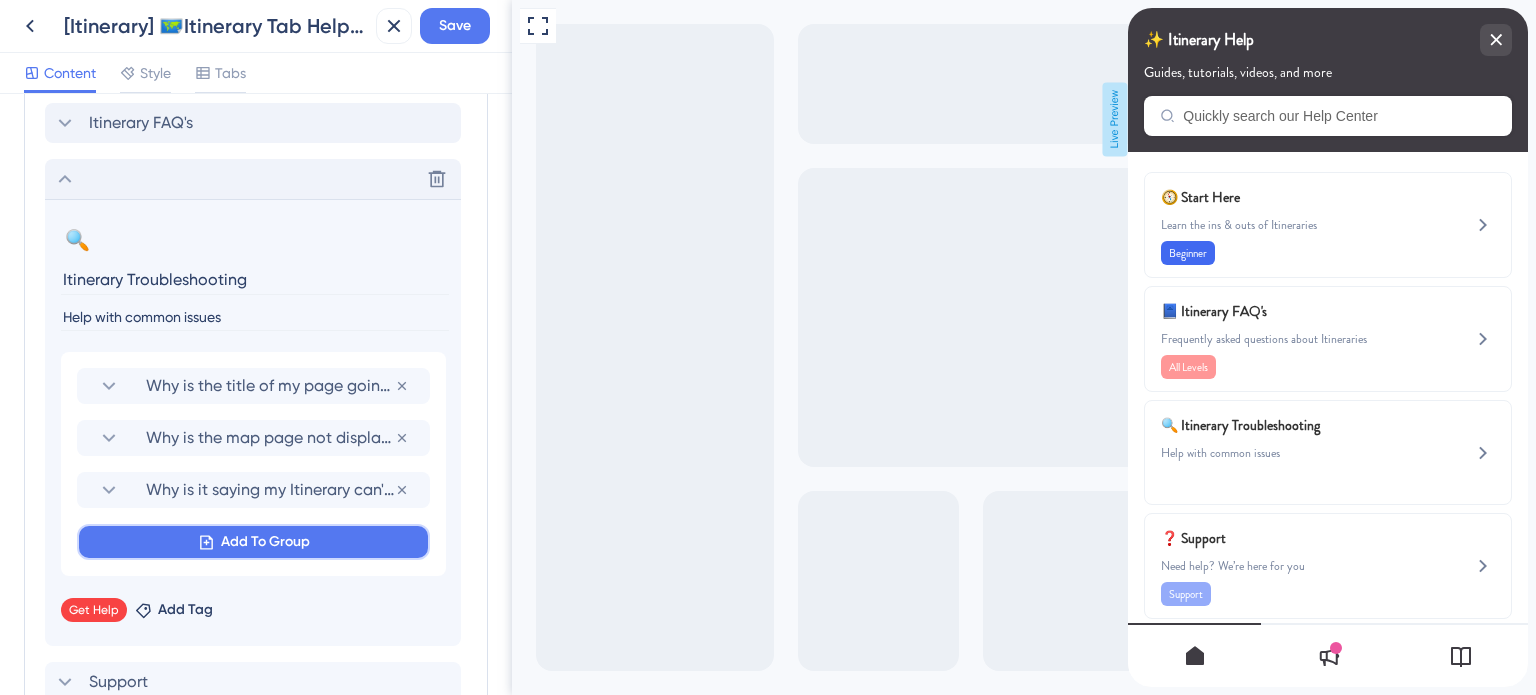 click on "Add To Group" at bounding box center [265, 542] 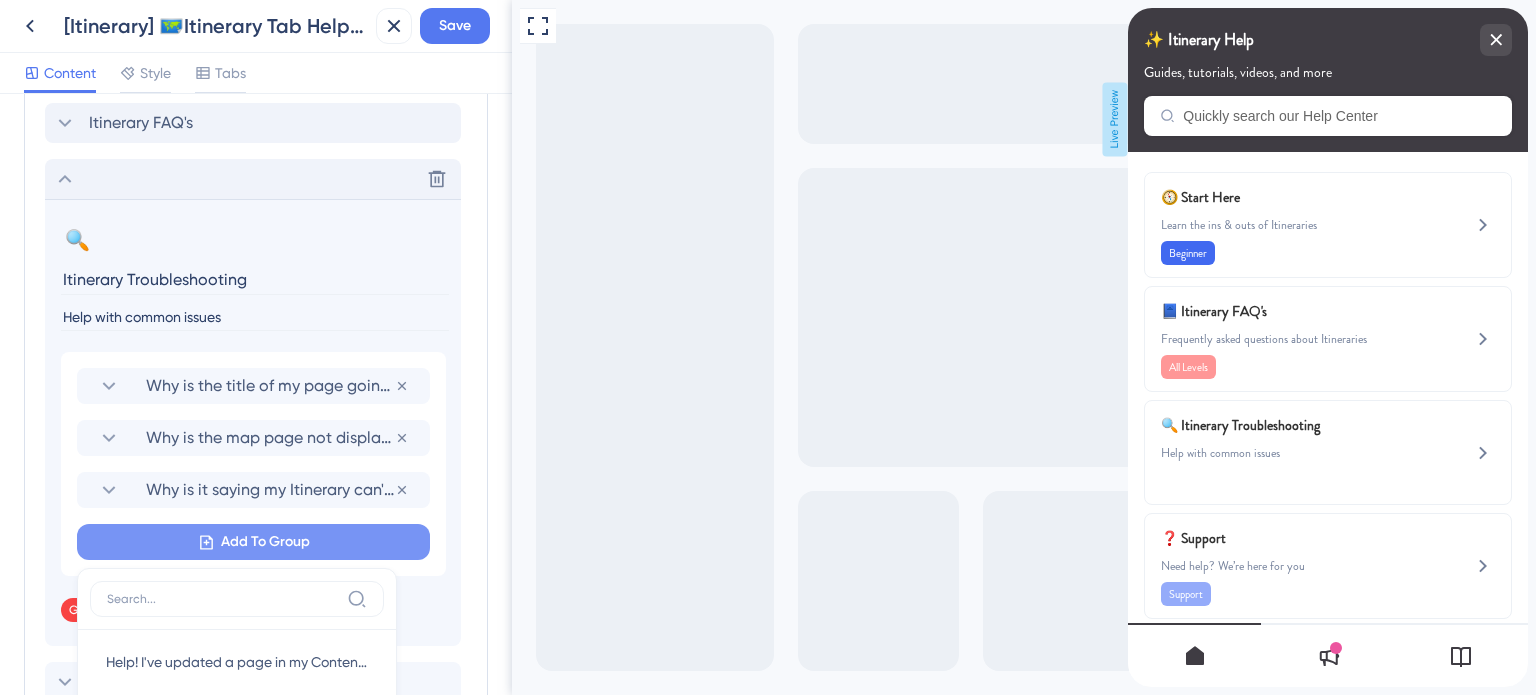 scroll, scrollTop: 1309, scrollLeft: 0, axis: vertical 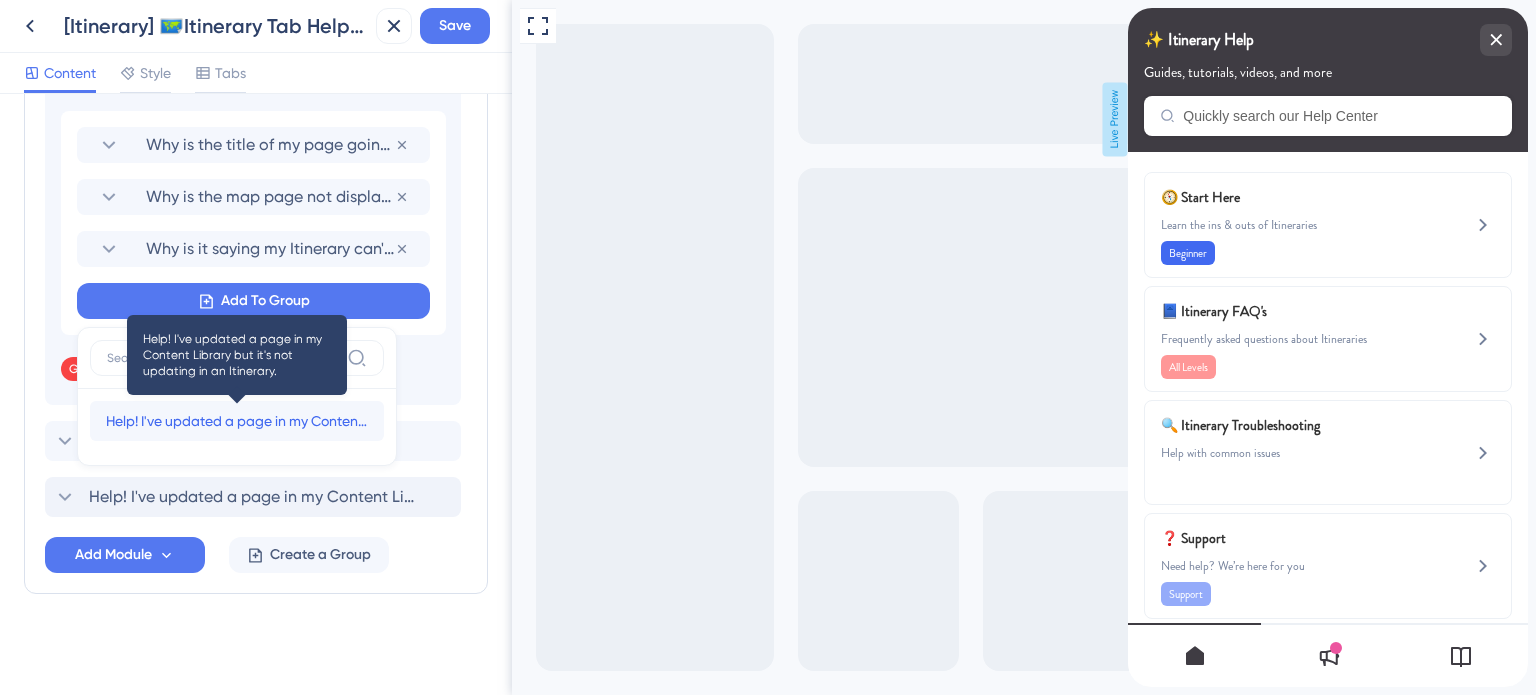 click on "Help! I've updated a page in my Content Library but it's not updating in an Itinerary." at bounding box center [237, 421] 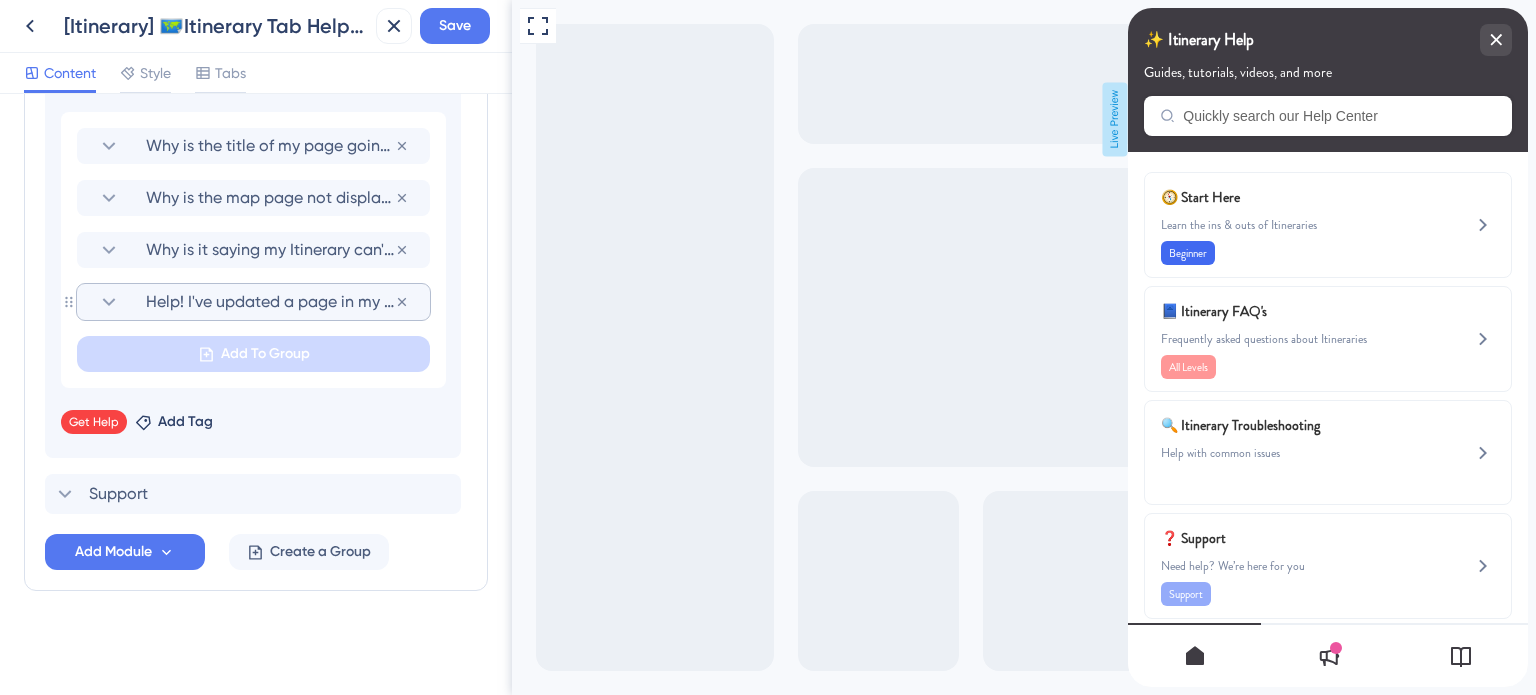 scroll, scrollTop: 1306, scrollLeft: 0, axis: vertical 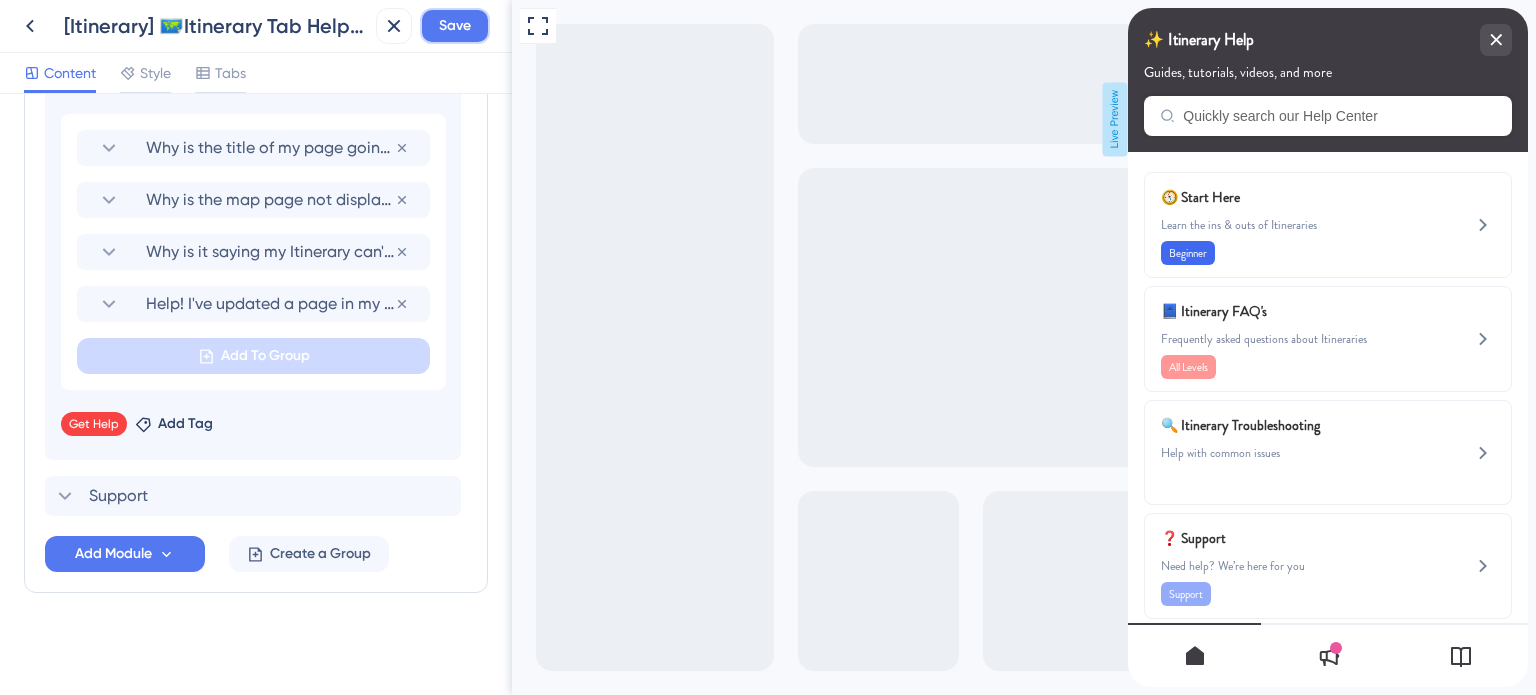 click on "Save" at bounding box center [455, 26] 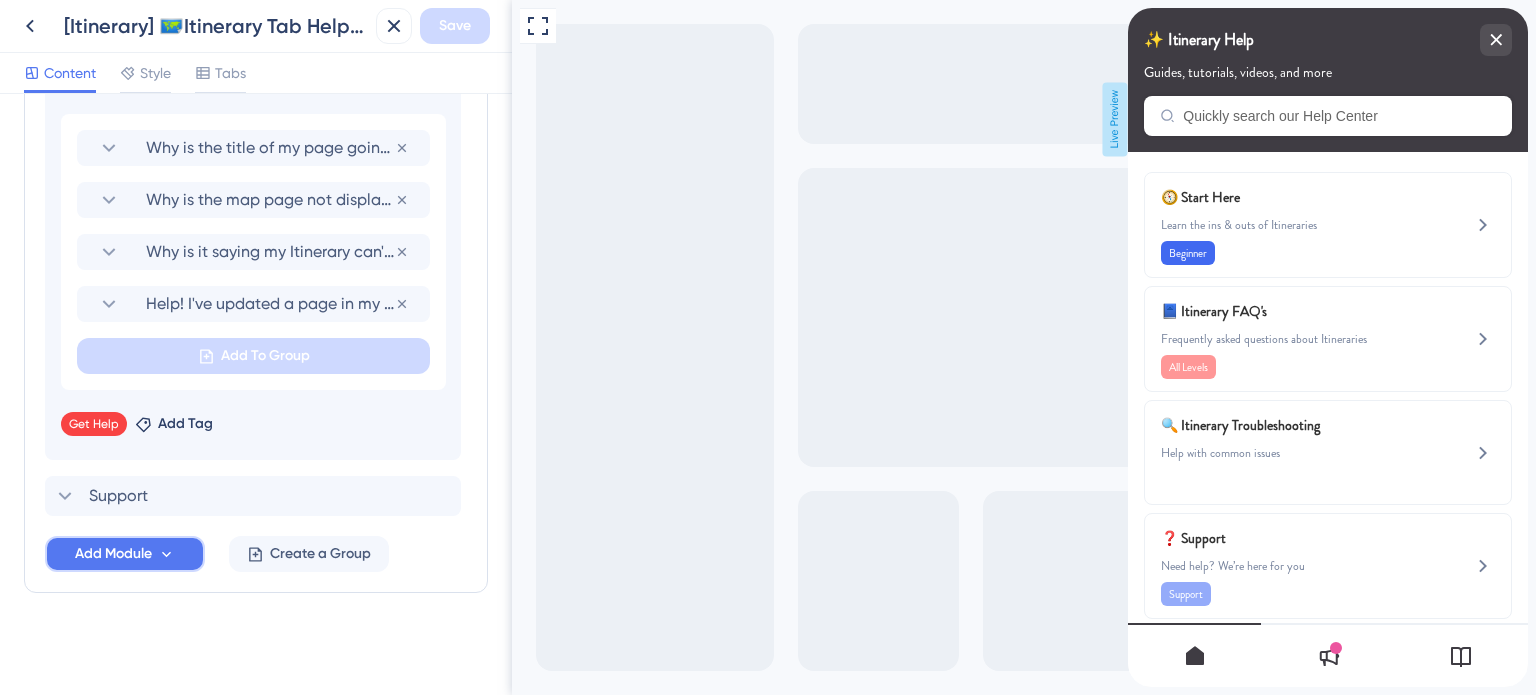 click on "Add Module" at bounding box center (113, 554) 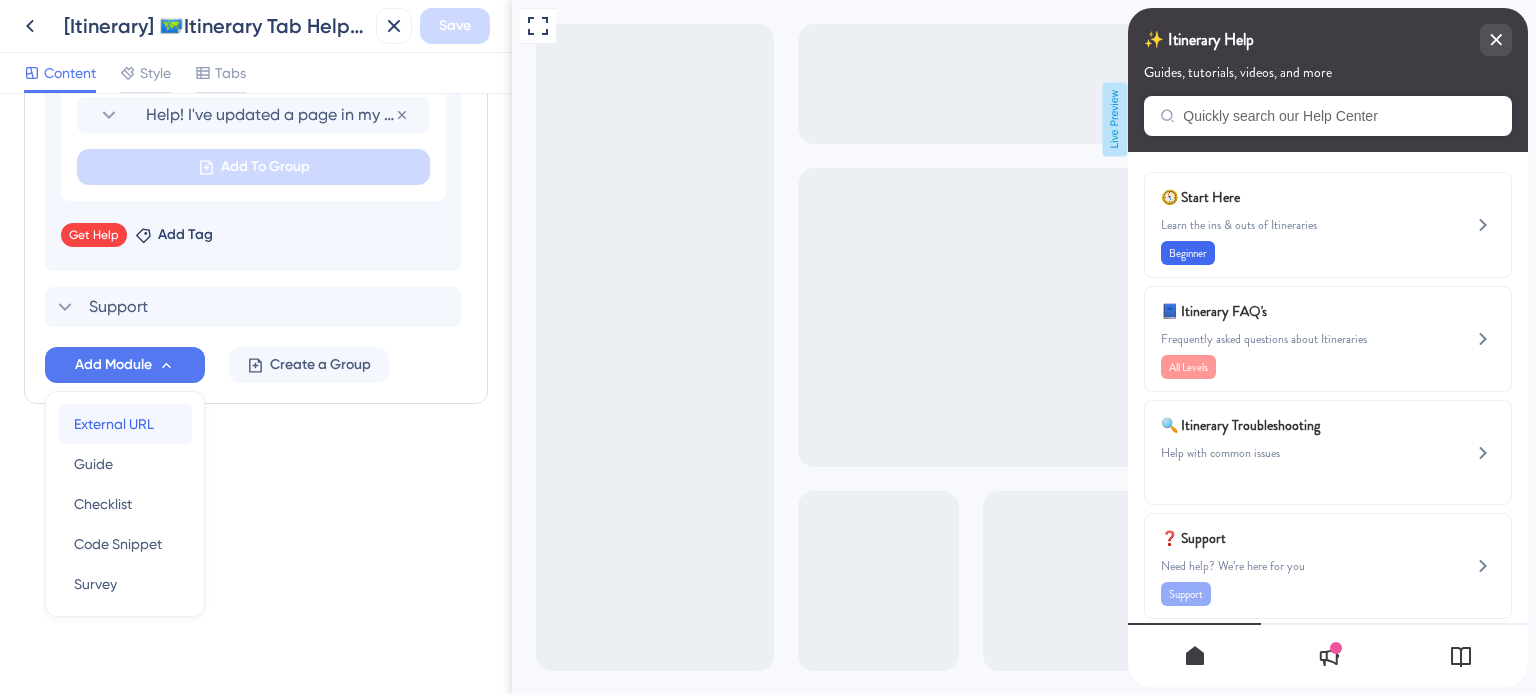 click on "External URL" at bounding box center (114, 424) 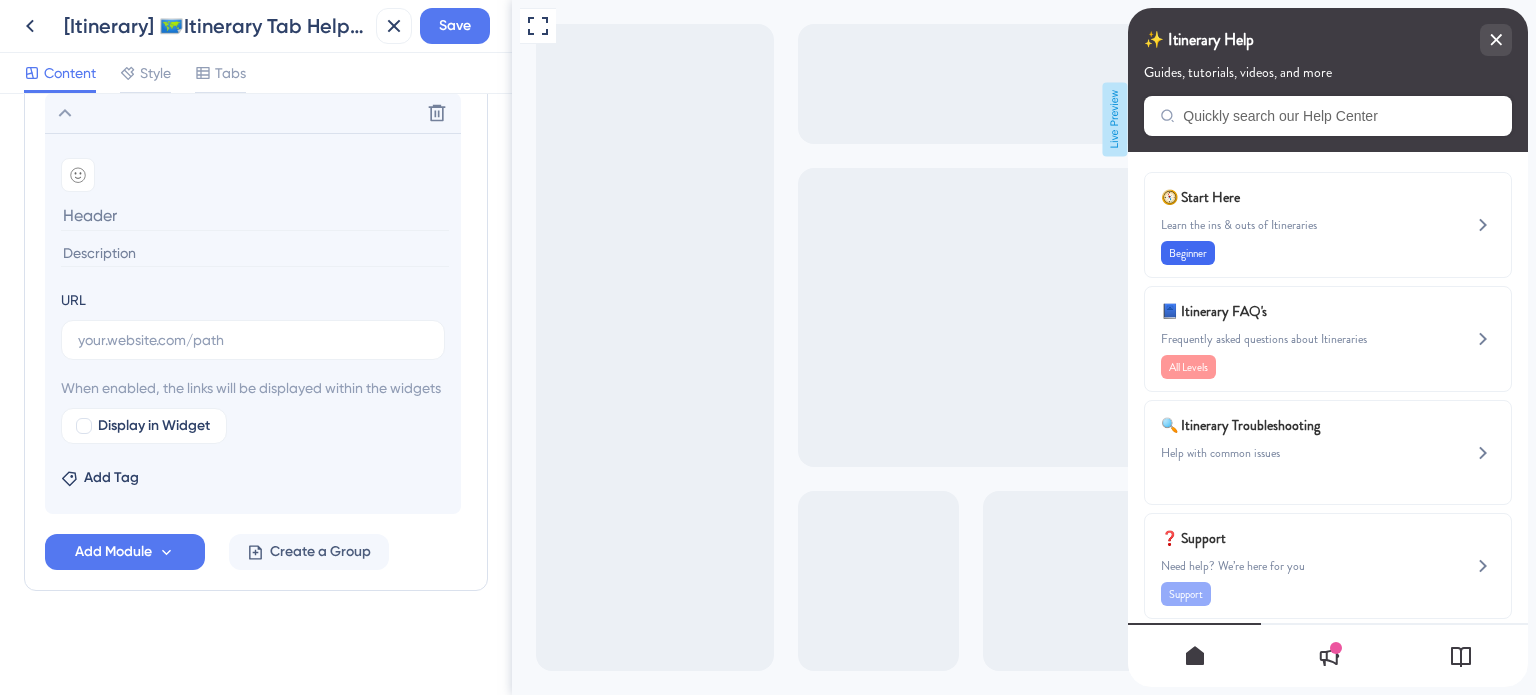 scroll, scrollTop: 1268, scrollLeft: 0, axis: vertical 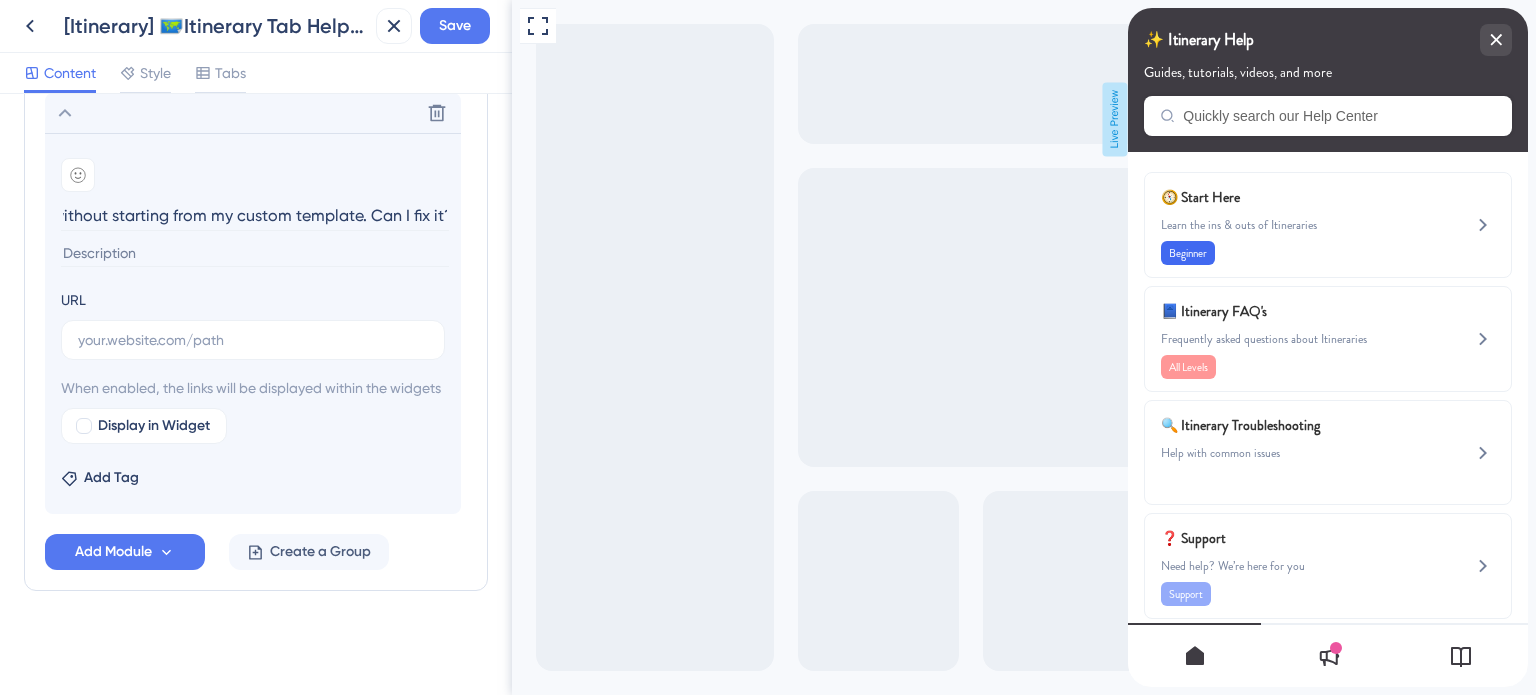 type on "Ruh-roh. I built an itinerary without starting from my custom template. Can I fix it?" 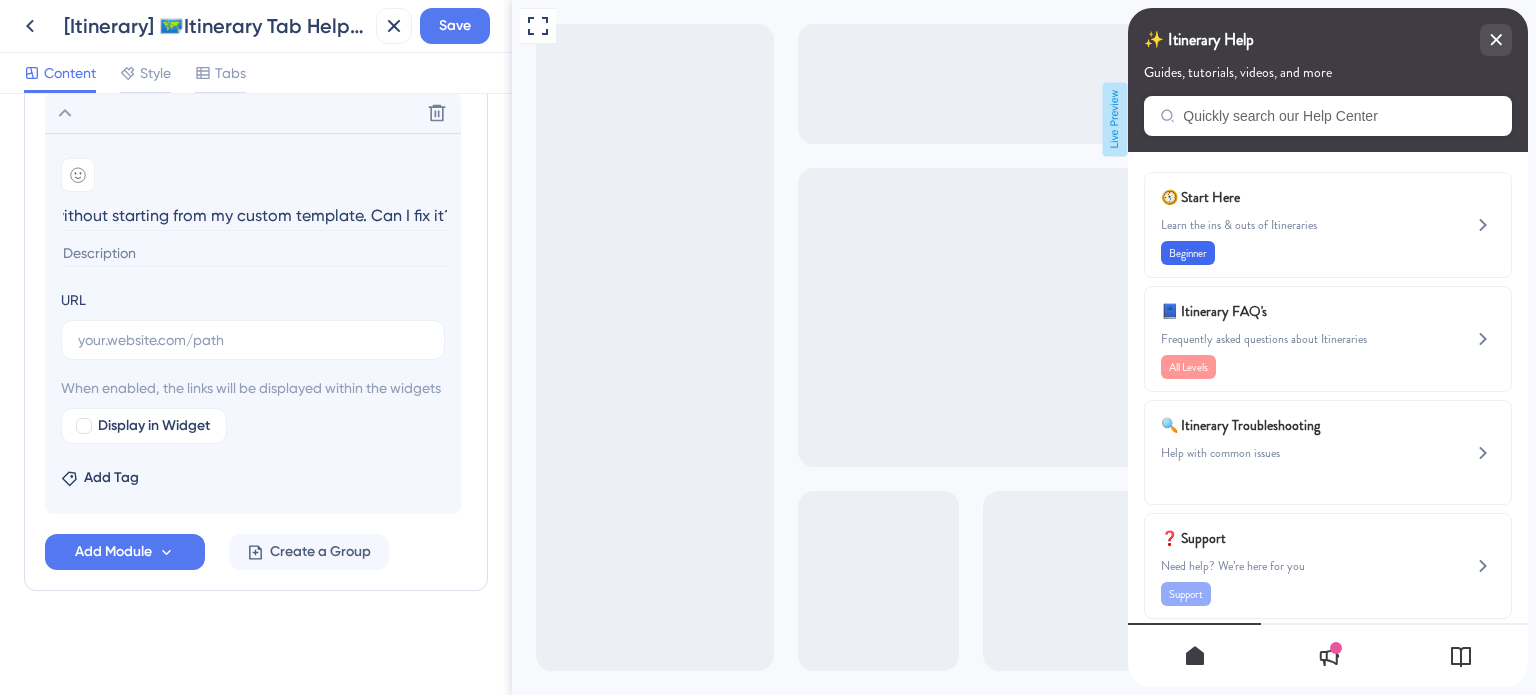 scroll, scrollTop: 0, scrollLeft: 0, axis: both 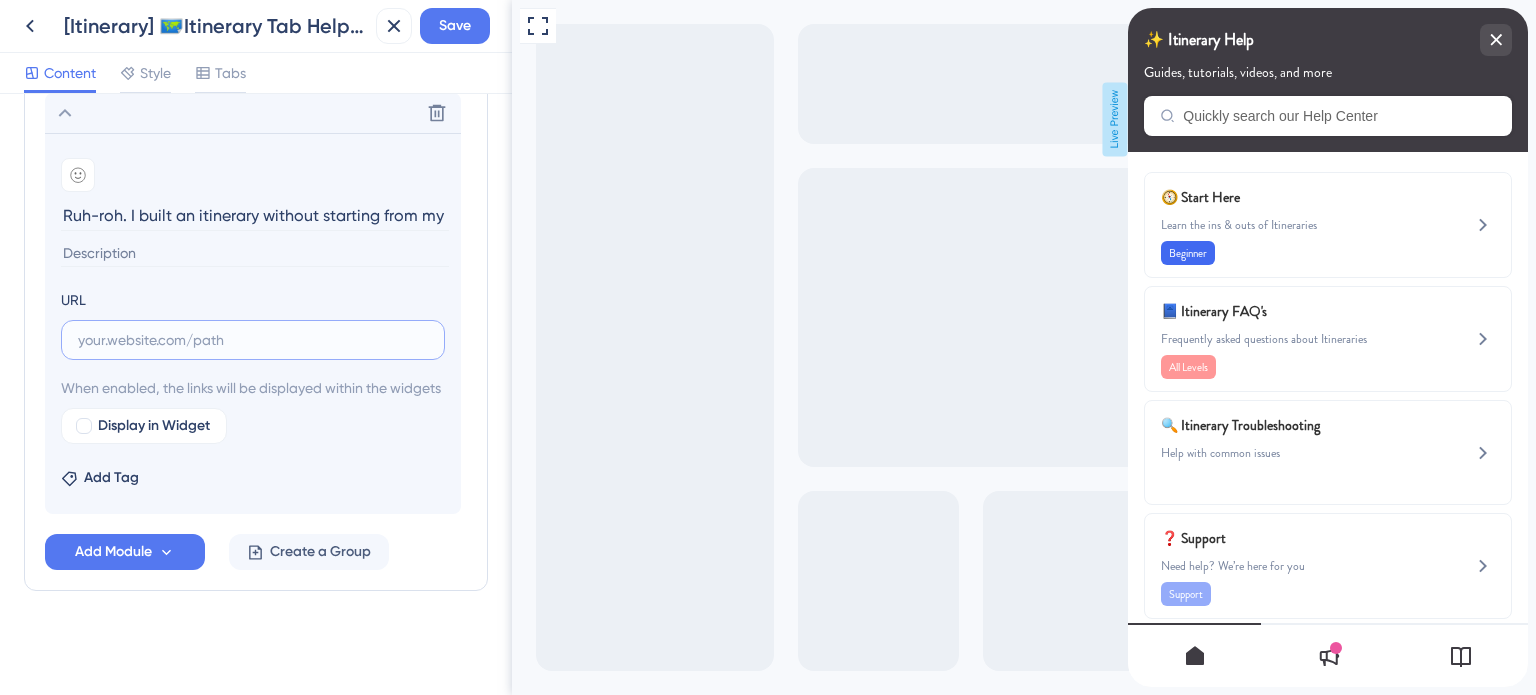click at bounding box center [253, 340] 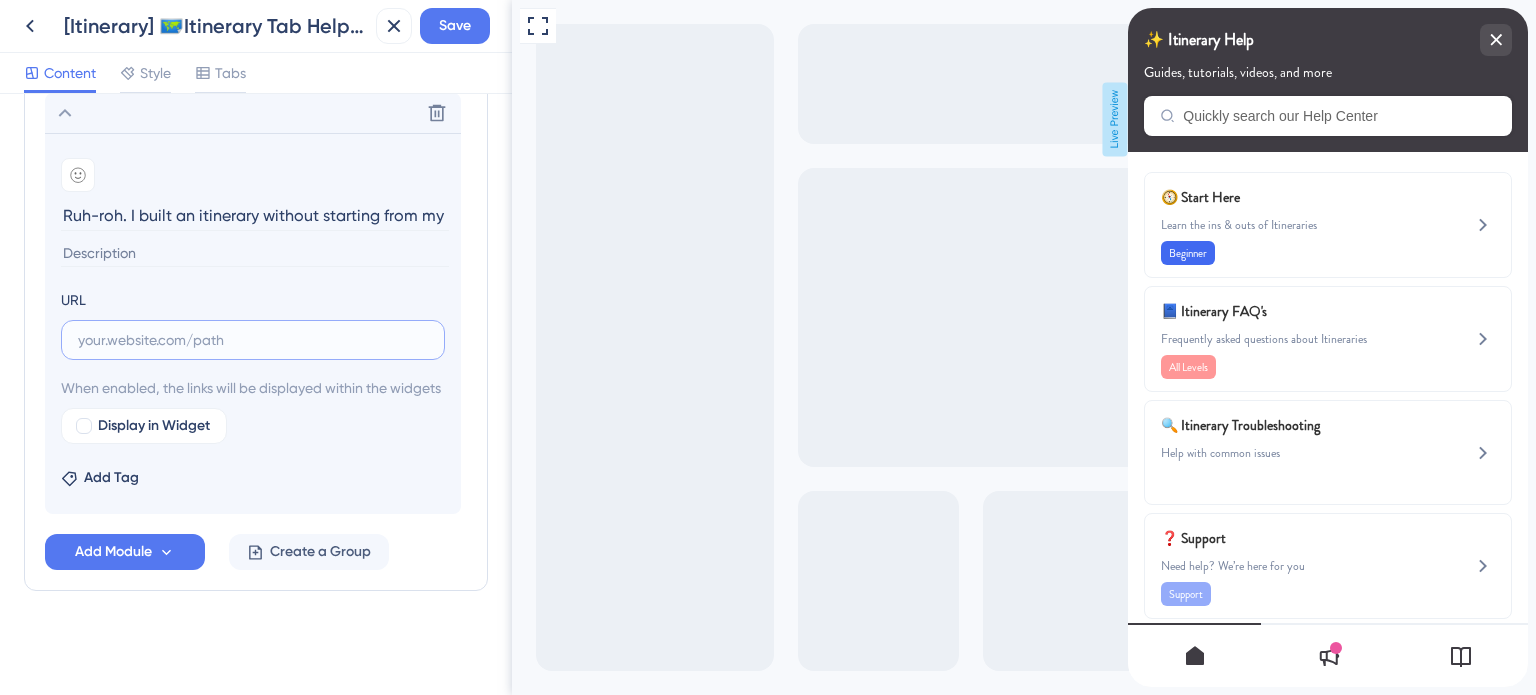 paste on "https://help.safariportal.app/en/articles/7547-ruhroh-i-built-an-itinerary-without-starting-from" 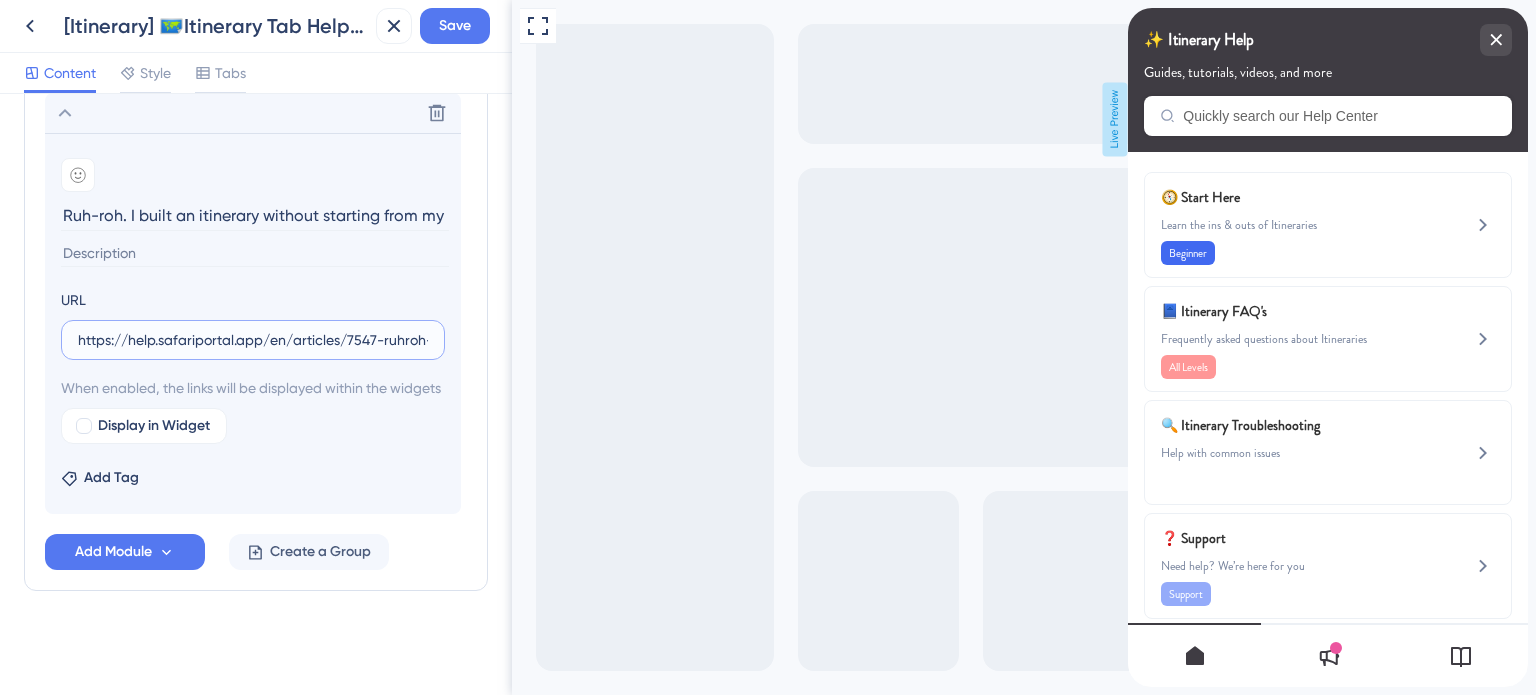 scroll, scrollTop: 0, scrollLeft: 275, axis: horizontal 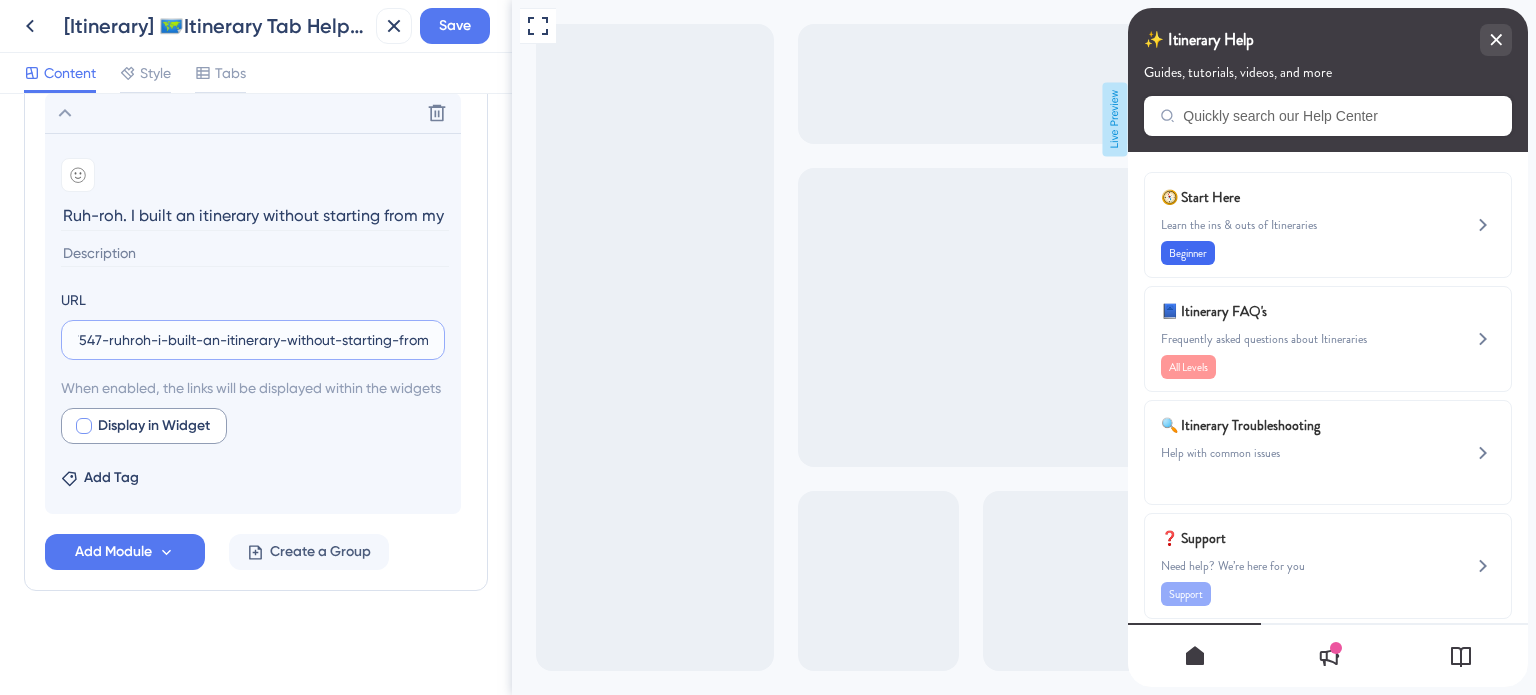 type on "https://help.safariportal.app/en/articles/7547-ruhroh-i-built-an-itinerary-without-starting-from" 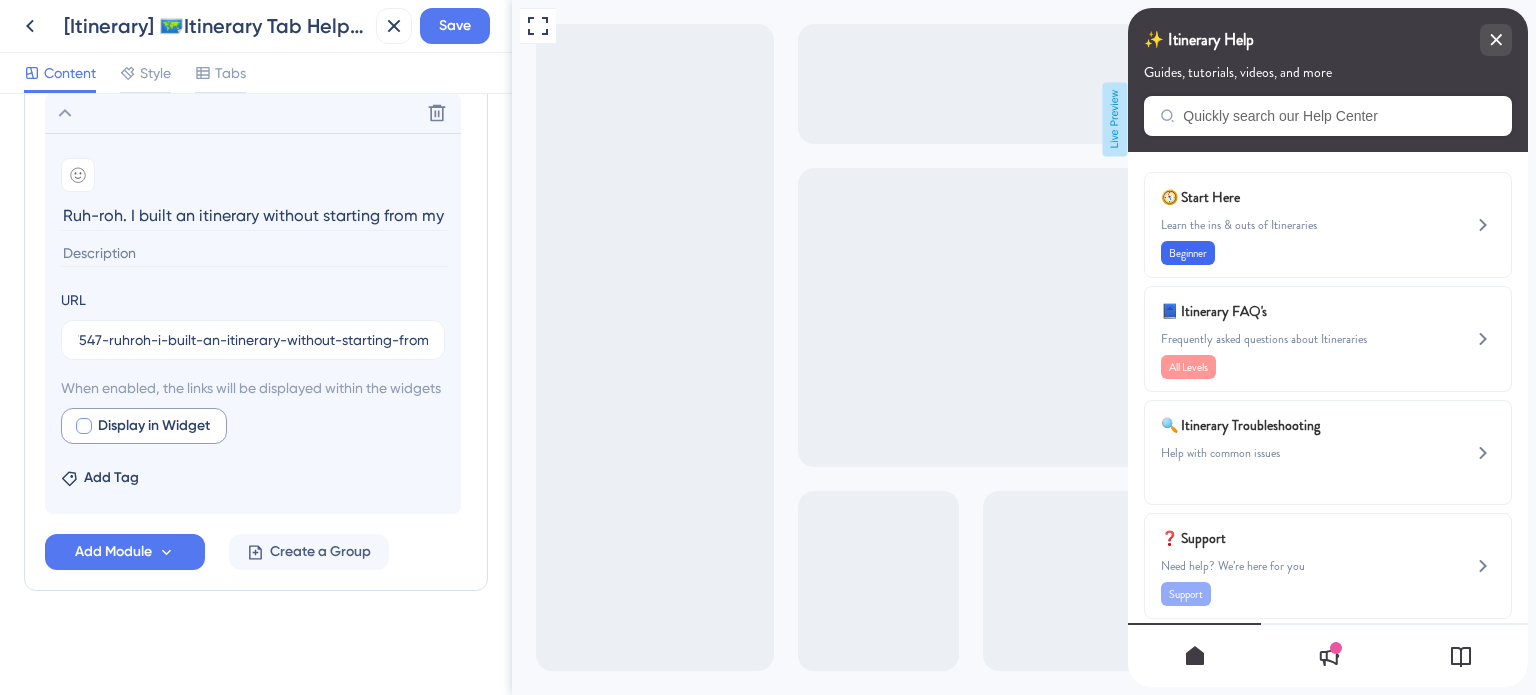 scroll, scrollTop: 0, scrollLeft: 0, axis: both 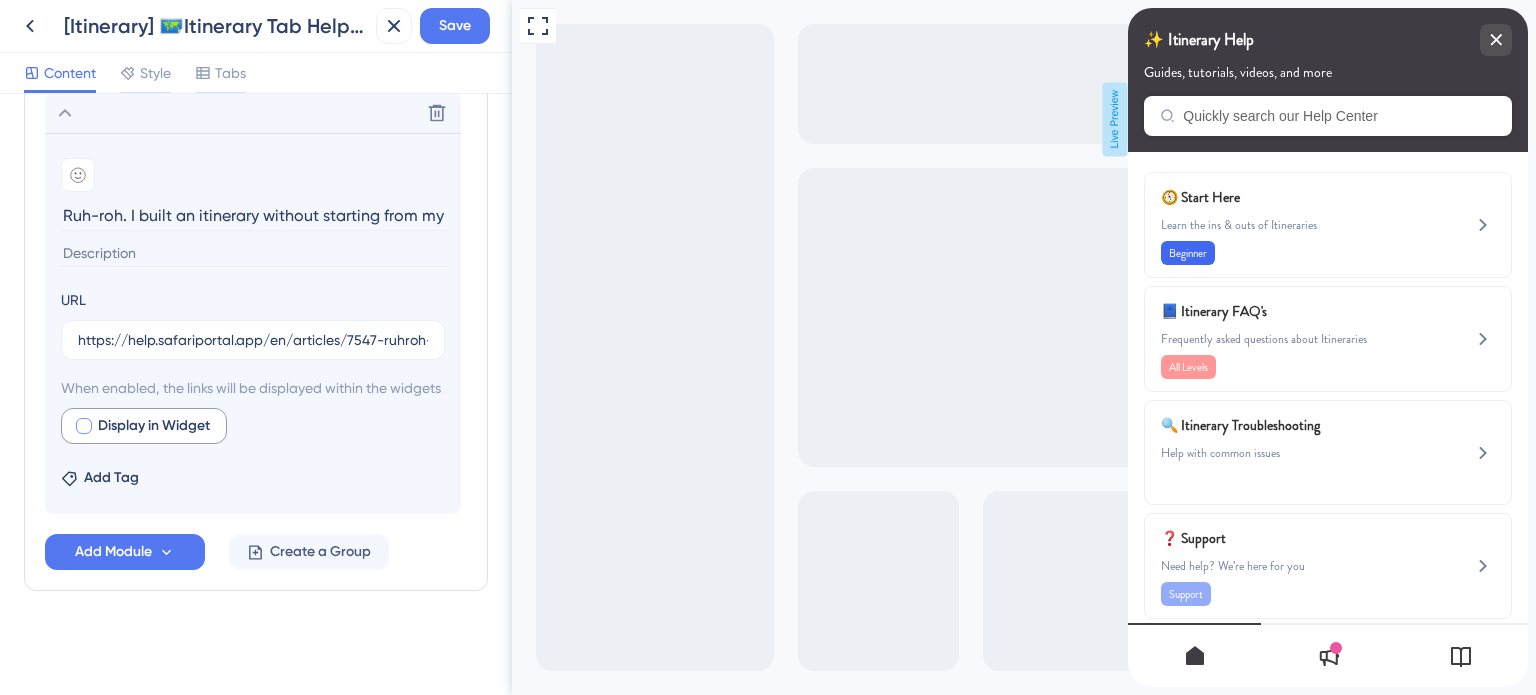 click at bounding box center (84, 426) 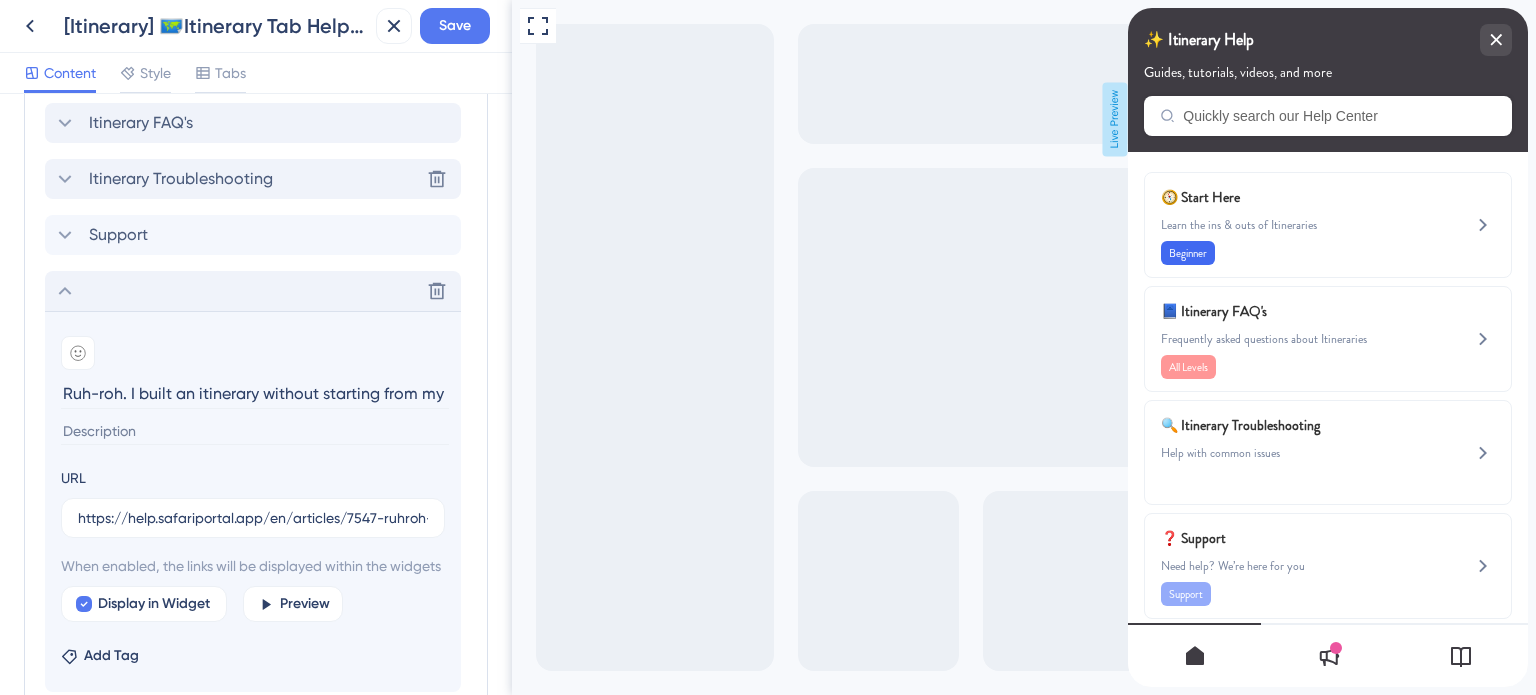 click 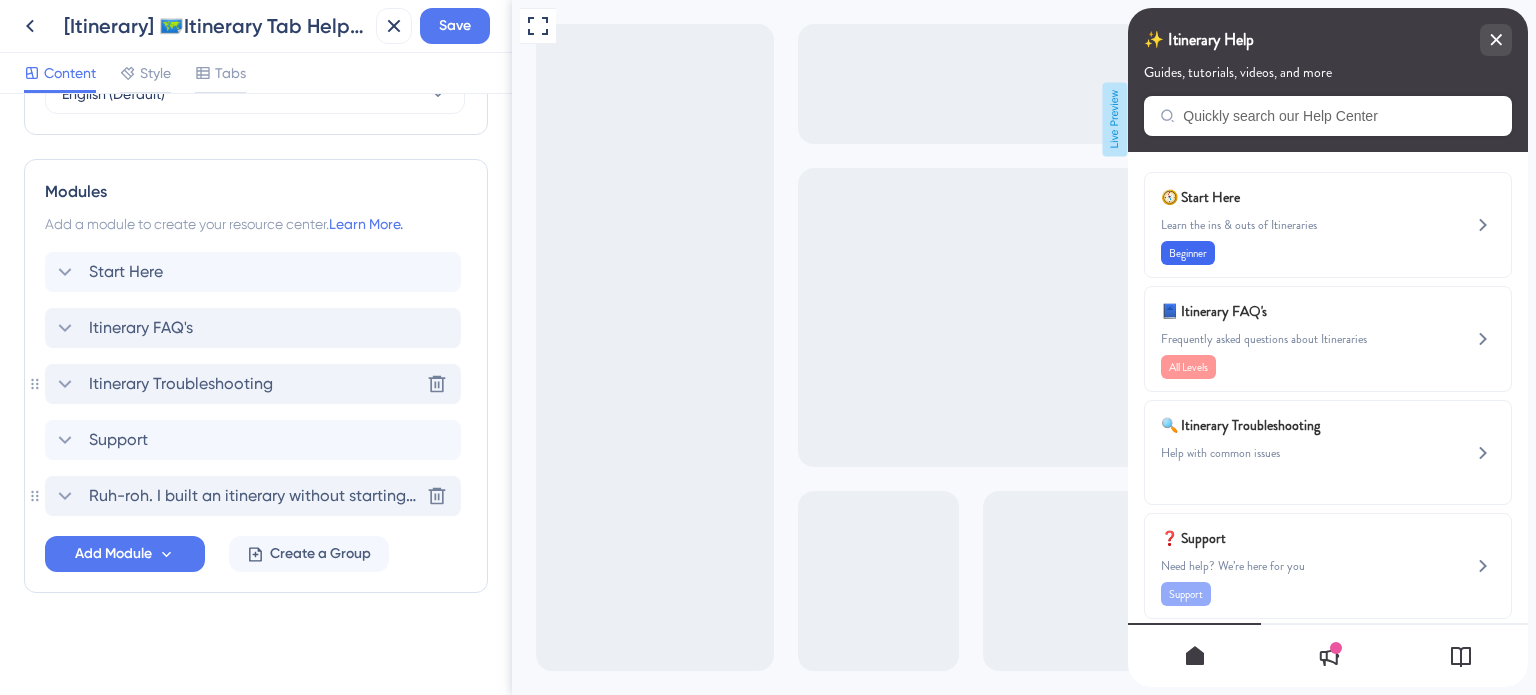 click on "Itinerary Troubleshooting" at bounding box center [181, 384] 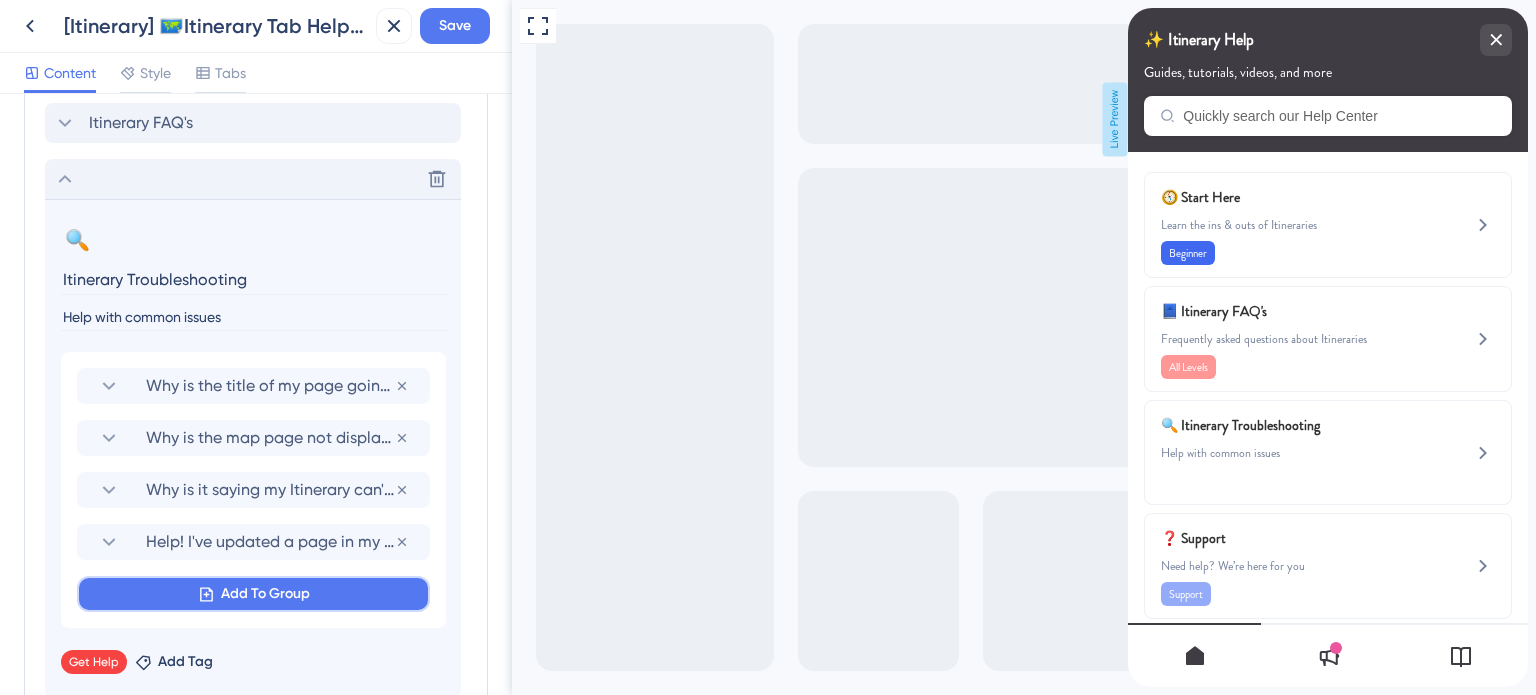 click 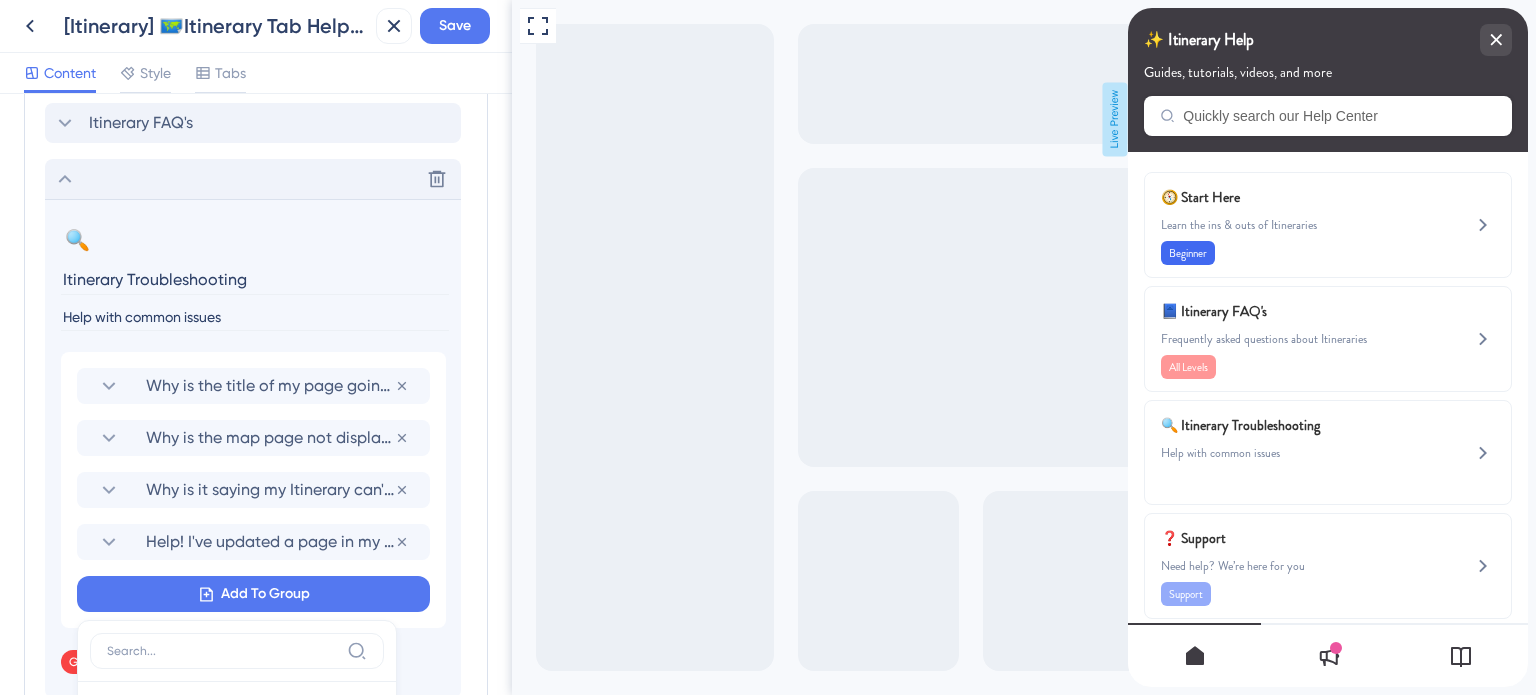 scroll, scrollTop: 1361, scrollLeft: 0, axis: vertical 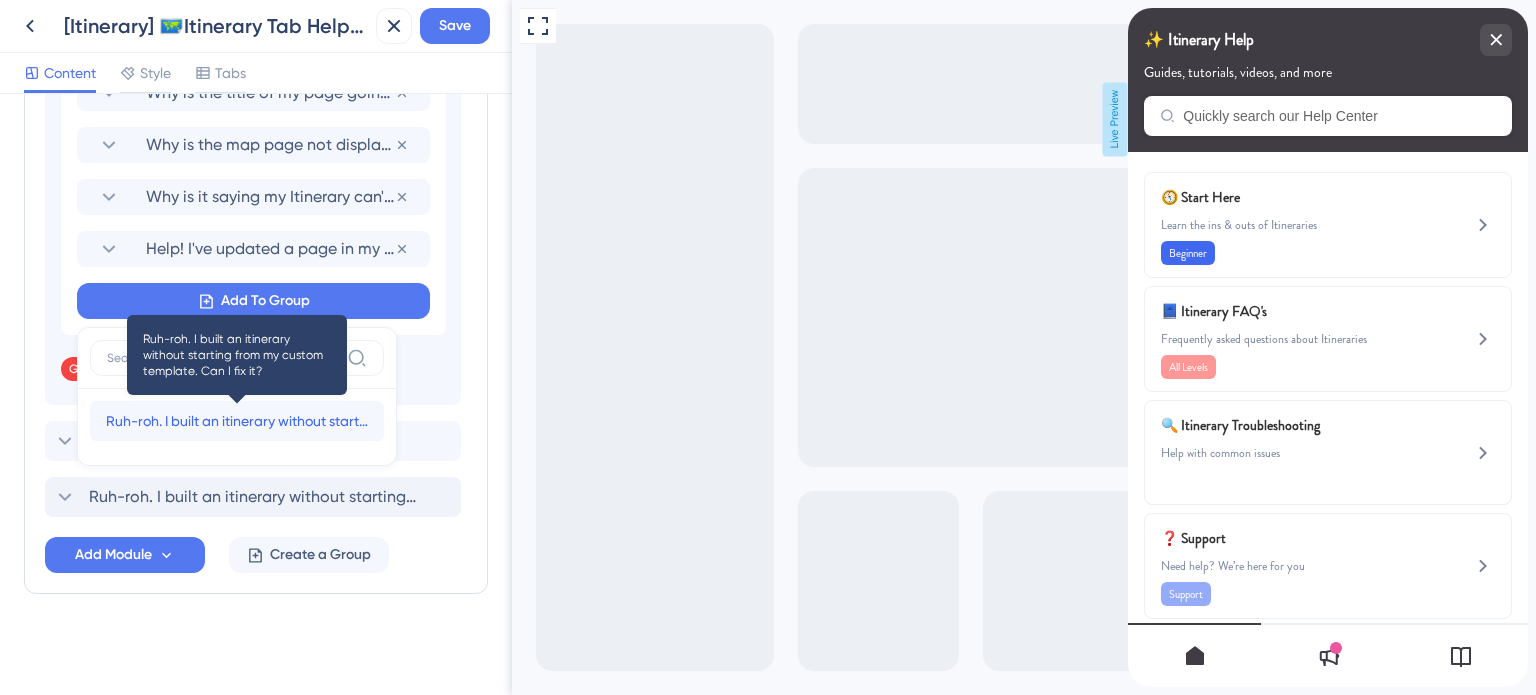 click on "Ruh-roh. I built an itinerary without starting from my custom template. Can I fix it?" at bounding box center (237, 421) 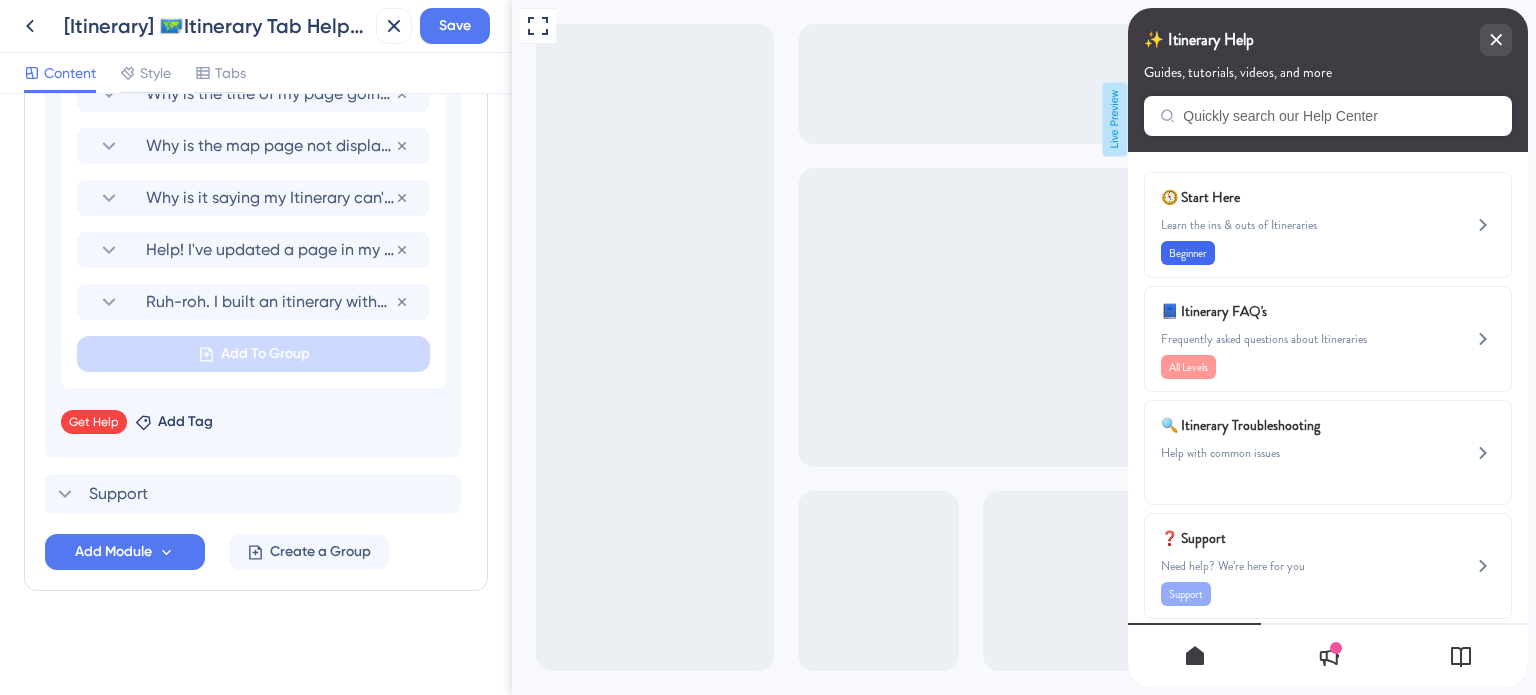 scroll, scrollTop: 1358, scrollLeft: 0, axis: vertical 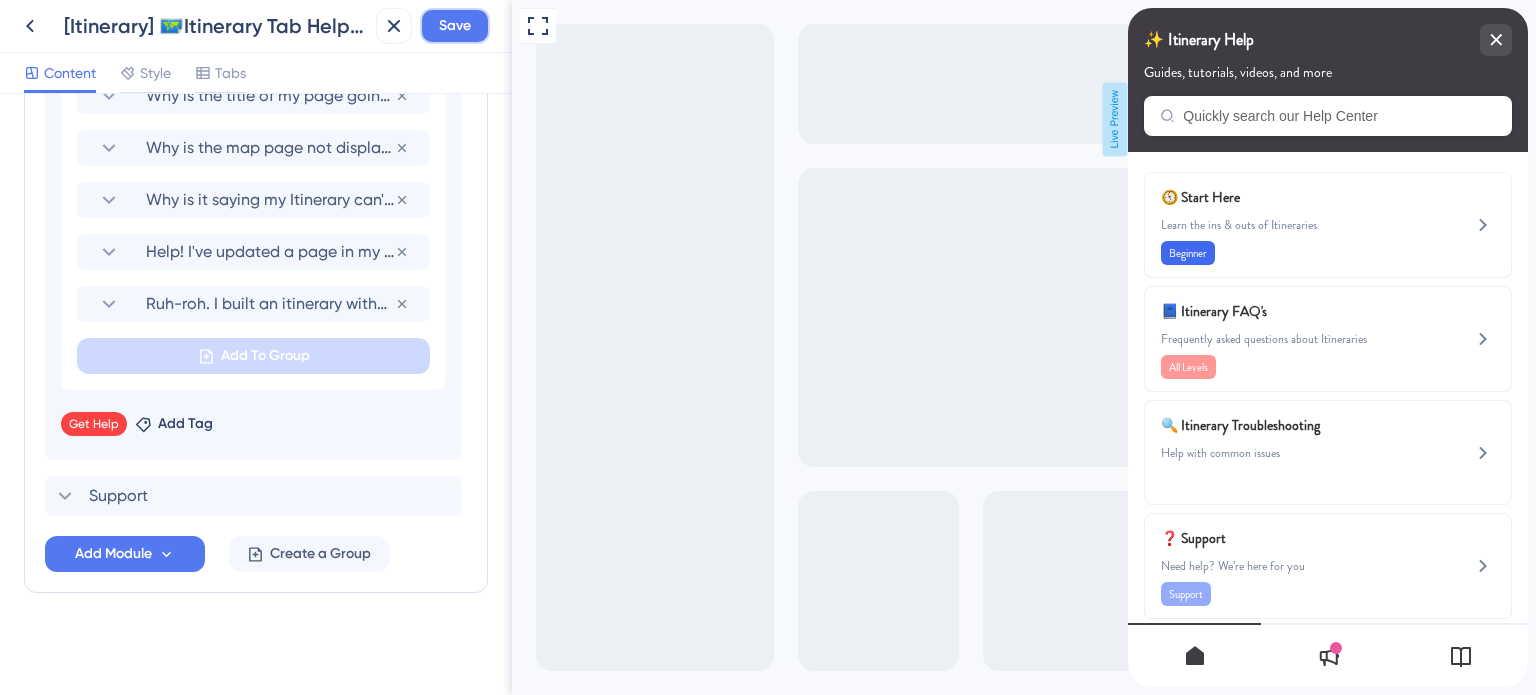 click on "Save" at bounding box center (455, 26) 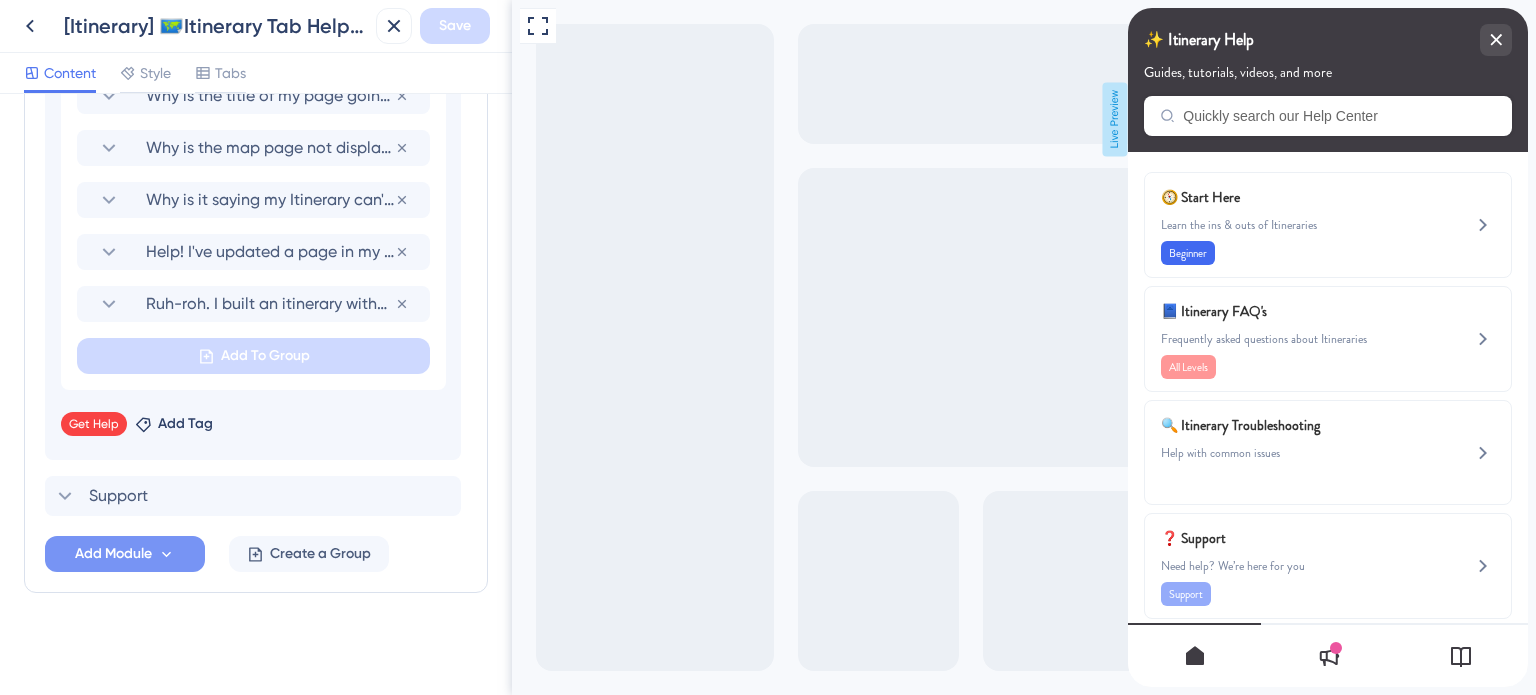 click on "Add Module" at bounding box center [113, 554] 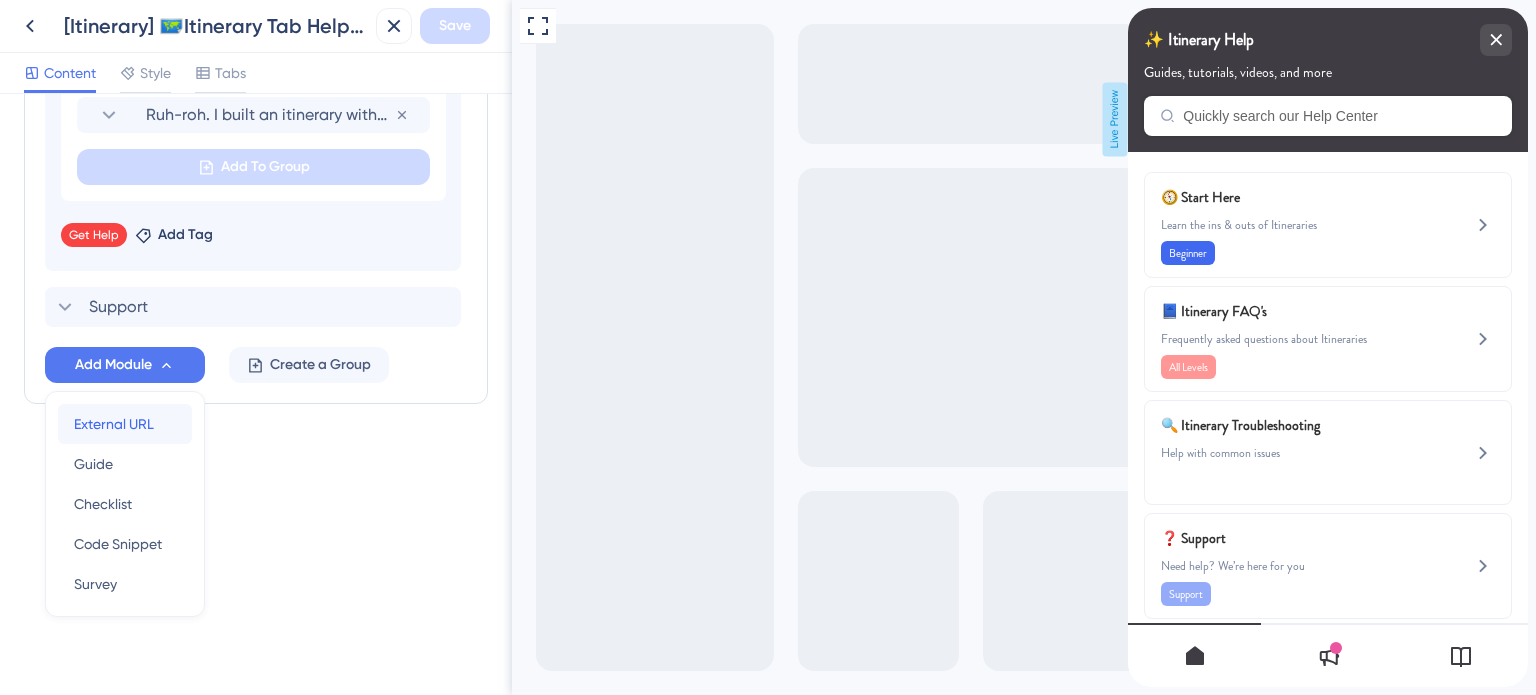 click on "External URL" at bounding box center [114, 424] 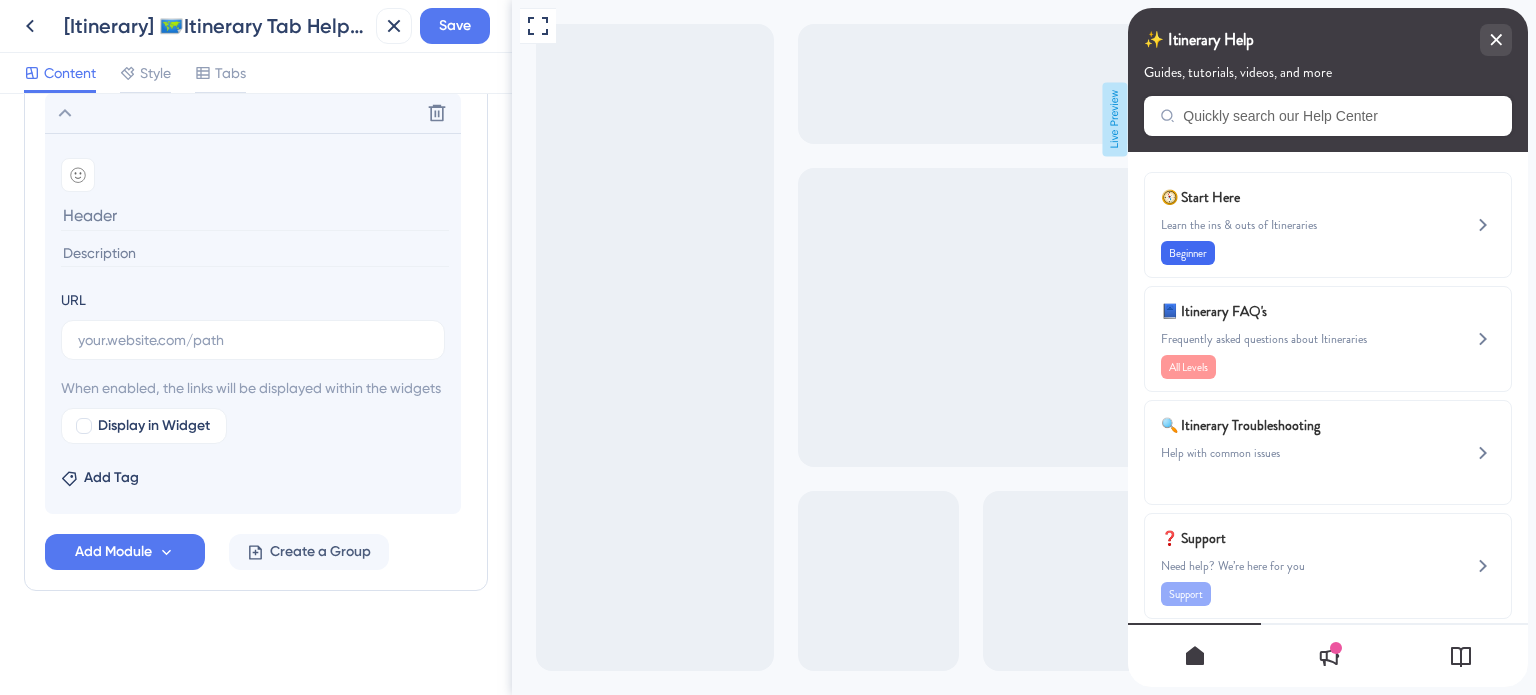 scroll, scrollTop: 1268, scrollLeft: 0, axis: vertical 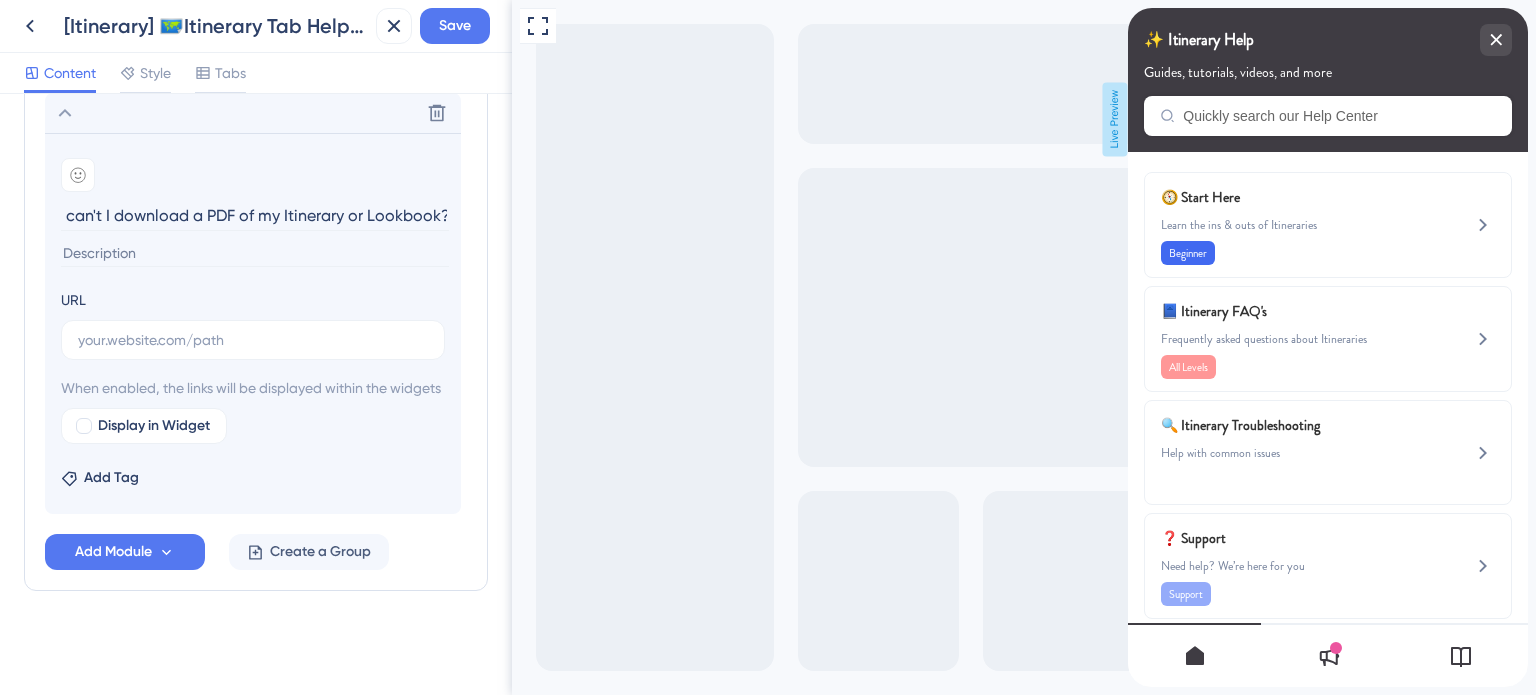 click on "Help! Why can't I download a PDF of my Itinerary or Lookbook?" at bounding box center (255, 215) 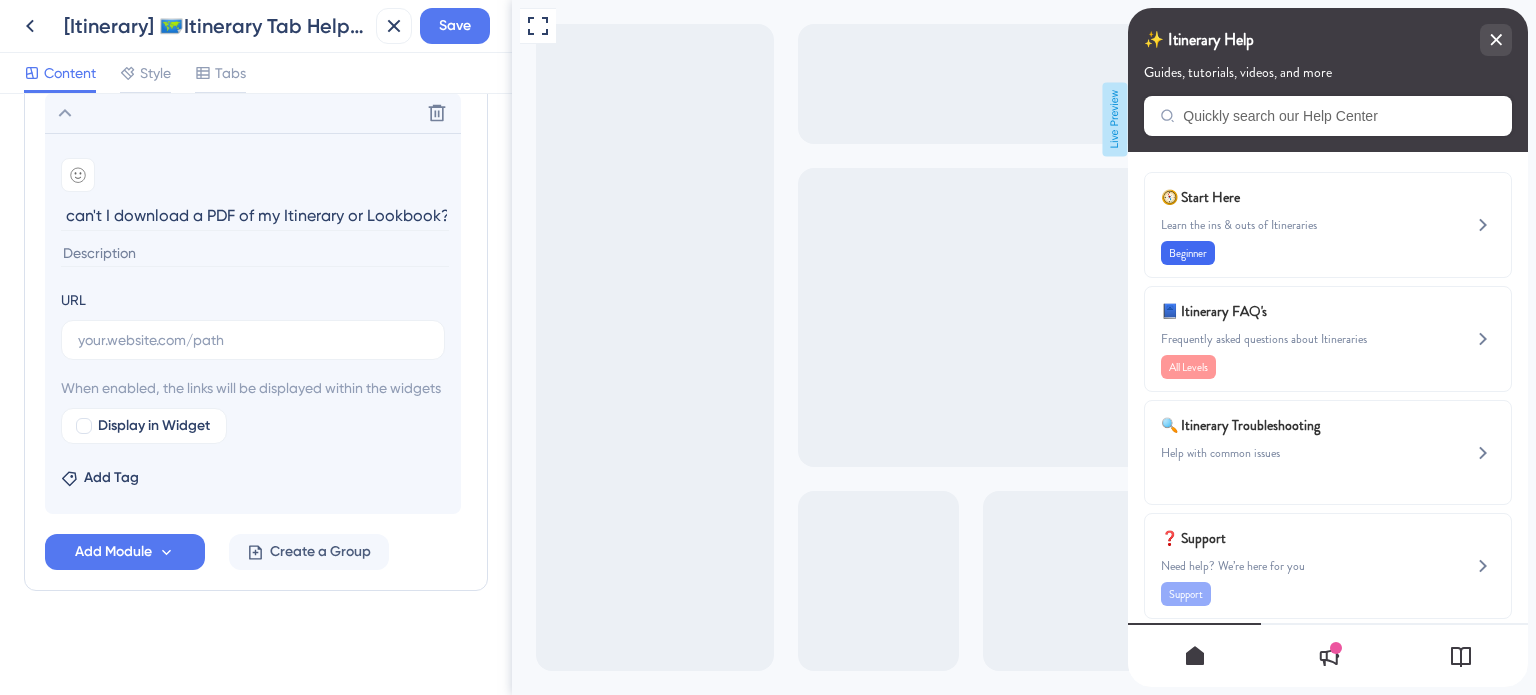 click on "Help! Why can't I download a PDF of my Itinerary or Lookbook?" at bounding box center (255, 215) 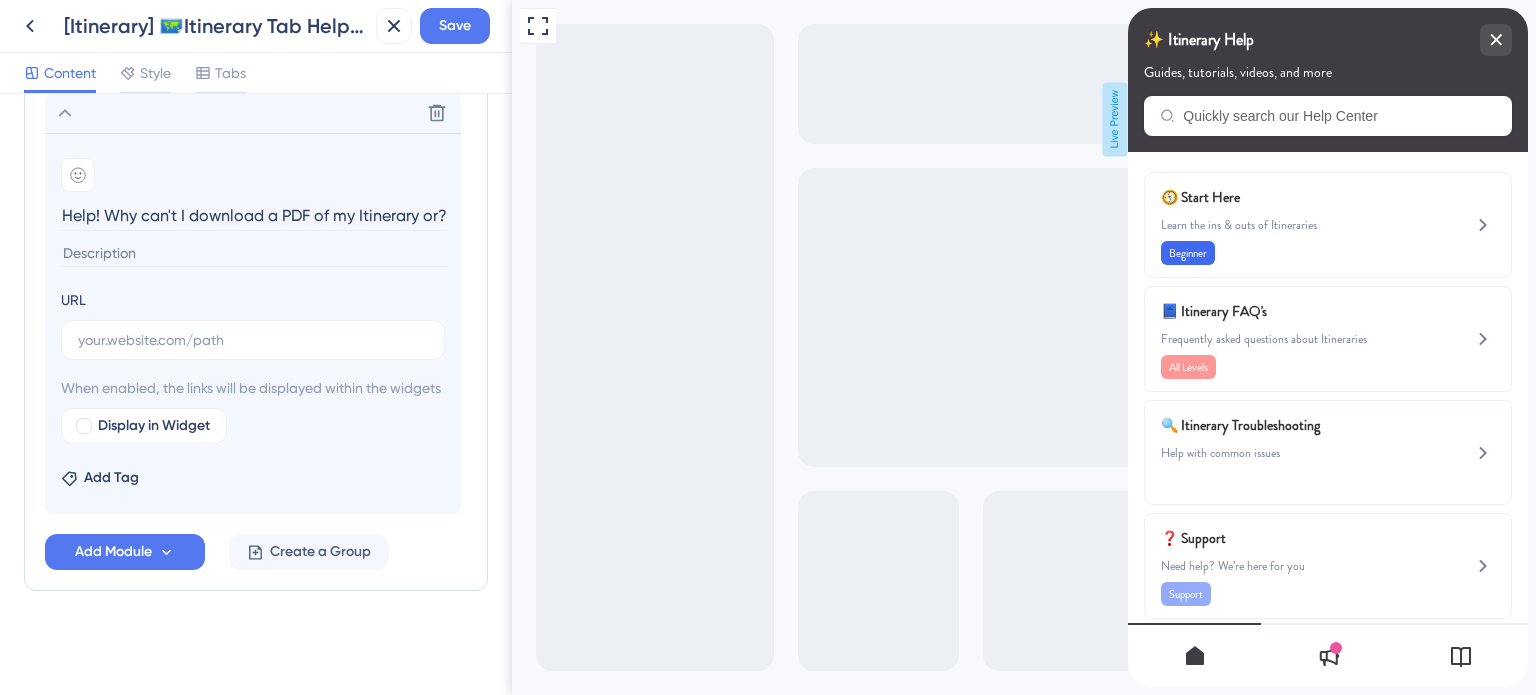 scroll, scrollTop: 0, scrollLeft: 0, axis: both 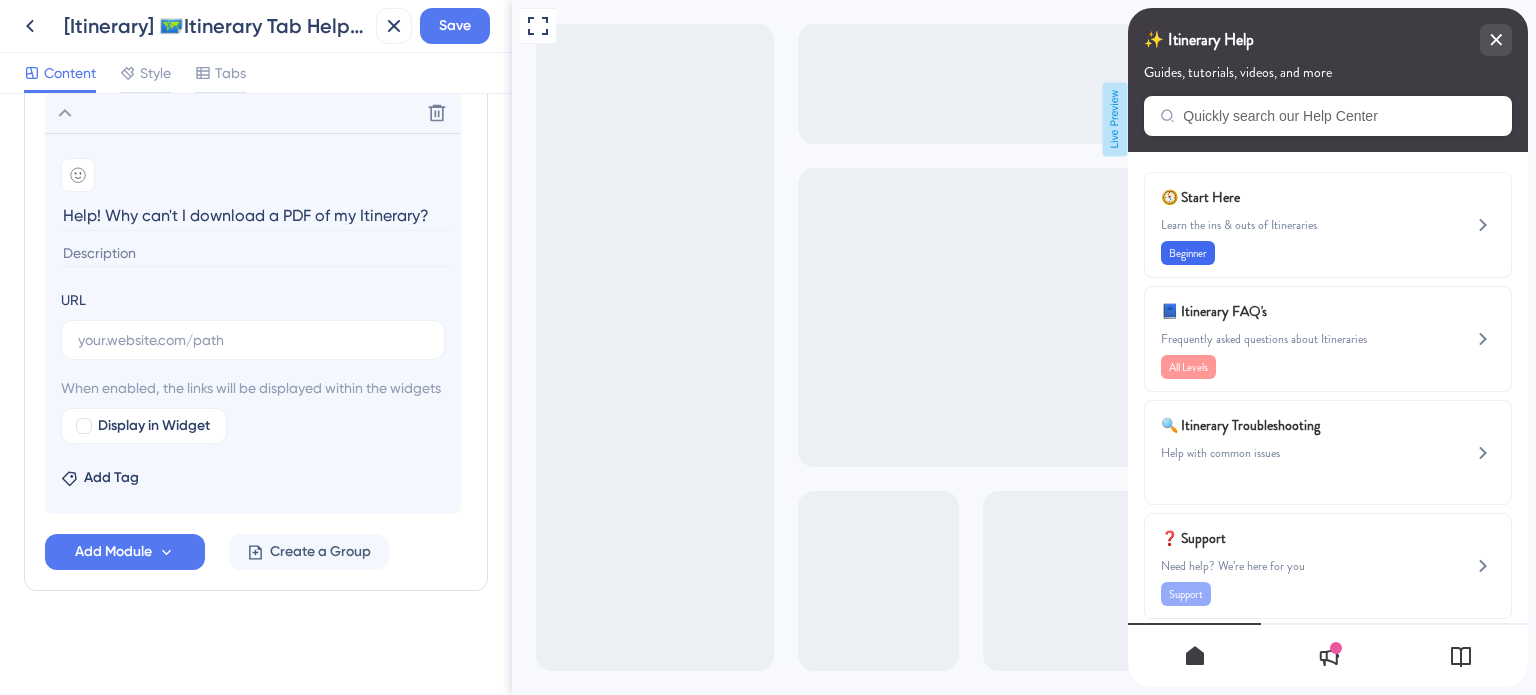 type on "Help! Why can't I download a PDF of my Itinerary?" 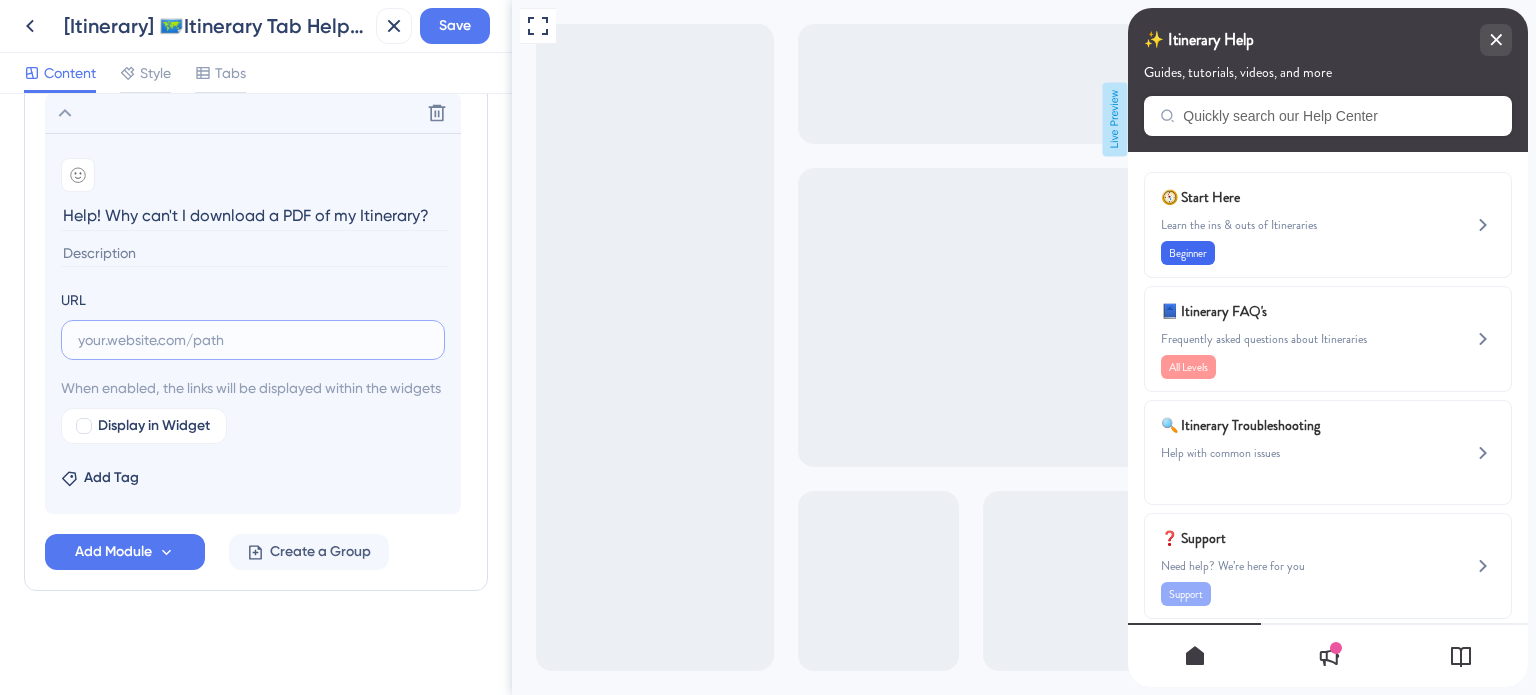 click at bounding box center (253, 340) 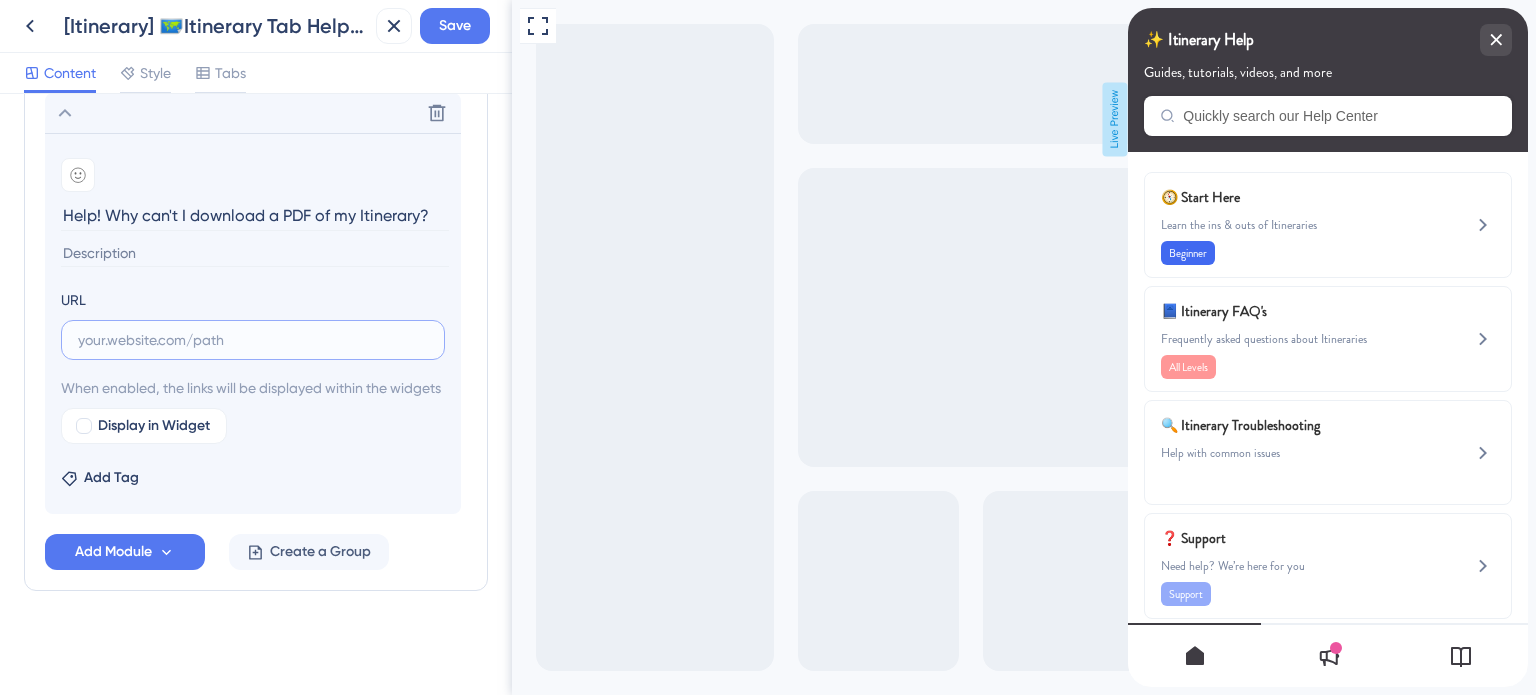 paste on "https://help.safariportal.app/en/articles/12730-help-why-cant-i-download-a-pdf-of-my-itinerary-or" 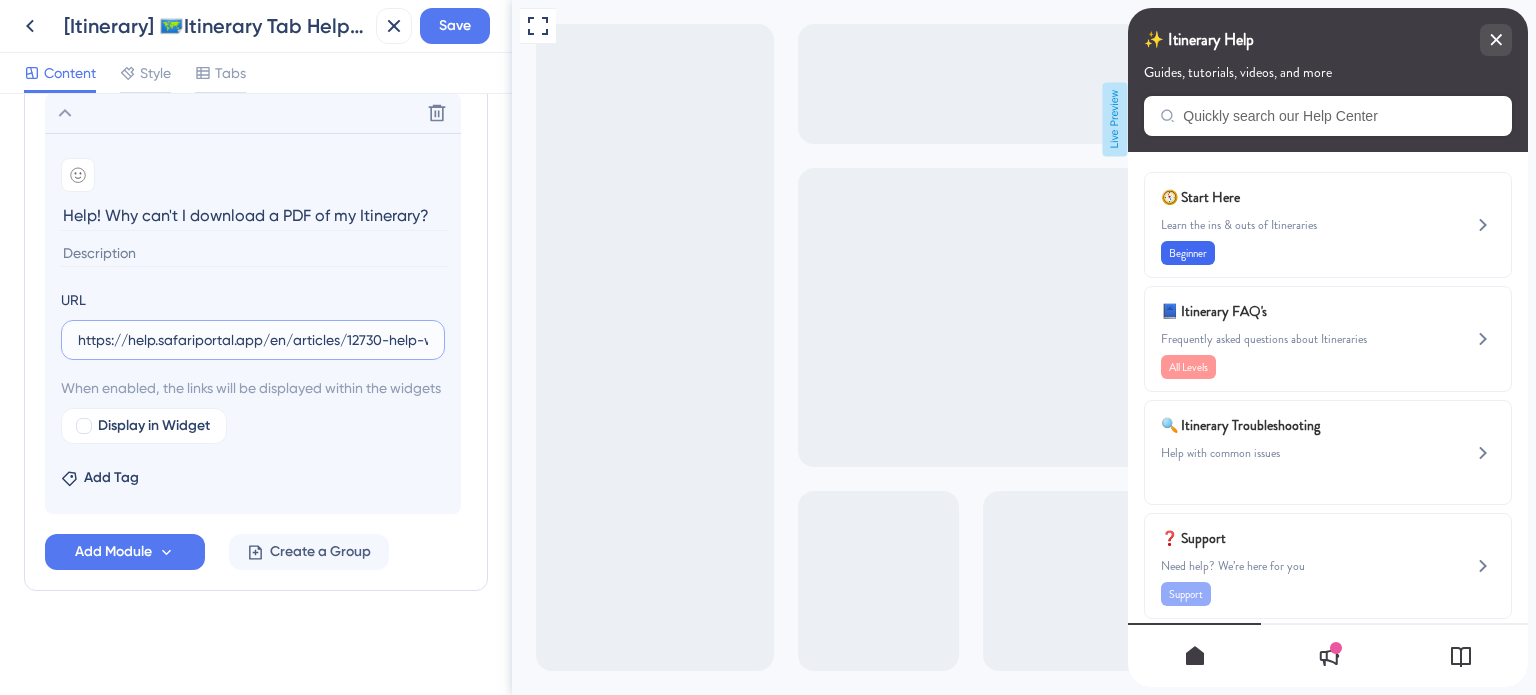 scroll, scrollTop: 0, scrollLeft: 313, axis: horizontal 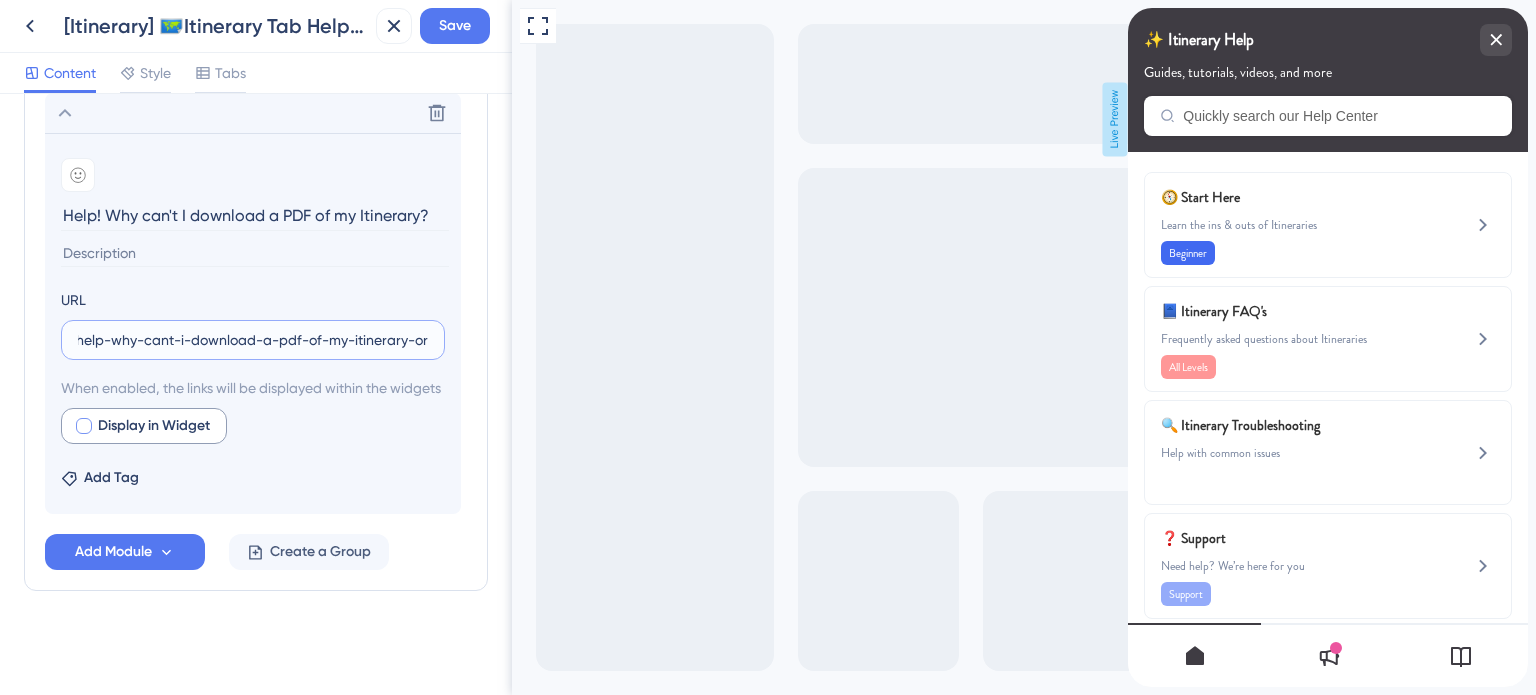 type on "https://help.safariportal.app/en/articles/12730-help-why-cant-i-download-a-pdf-of-my-itinerary-or" 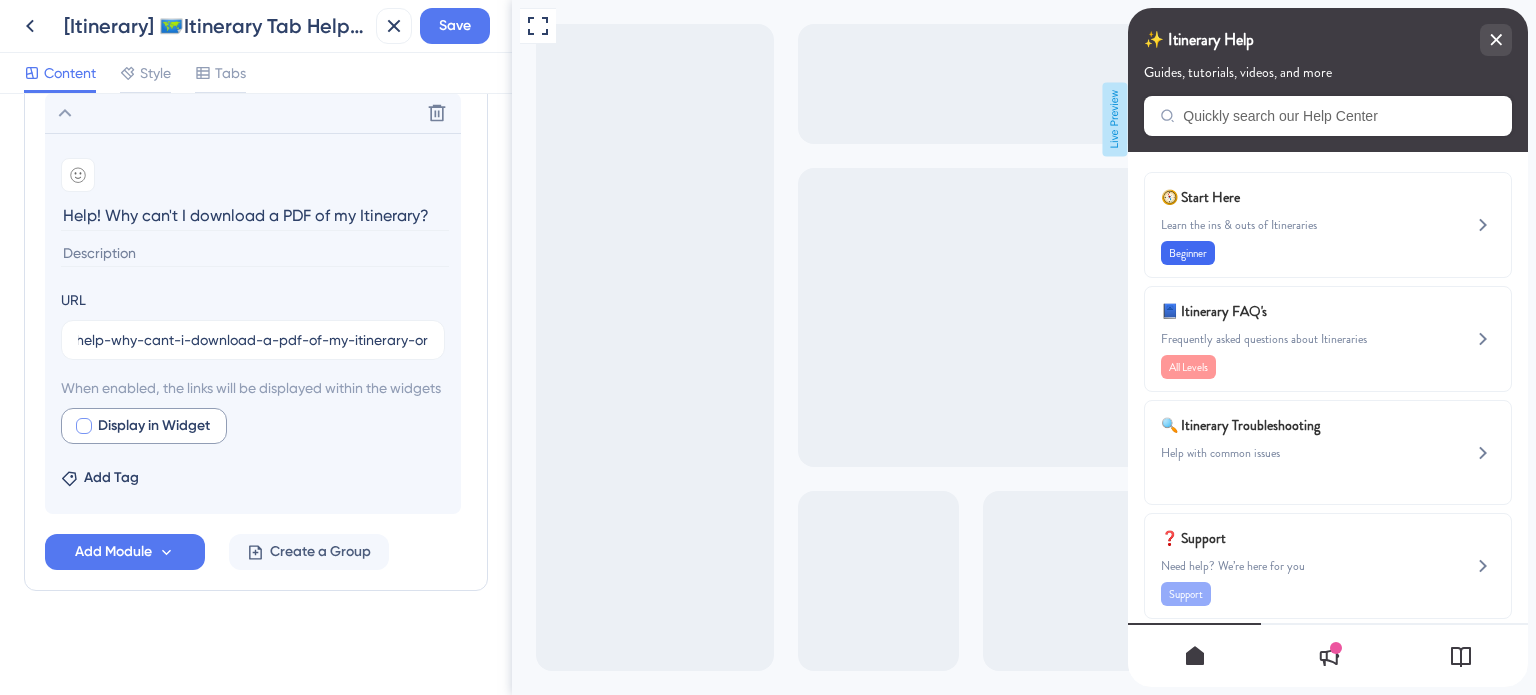 scroll, scrollTop: 0, scrollLeft: 0, axis: both 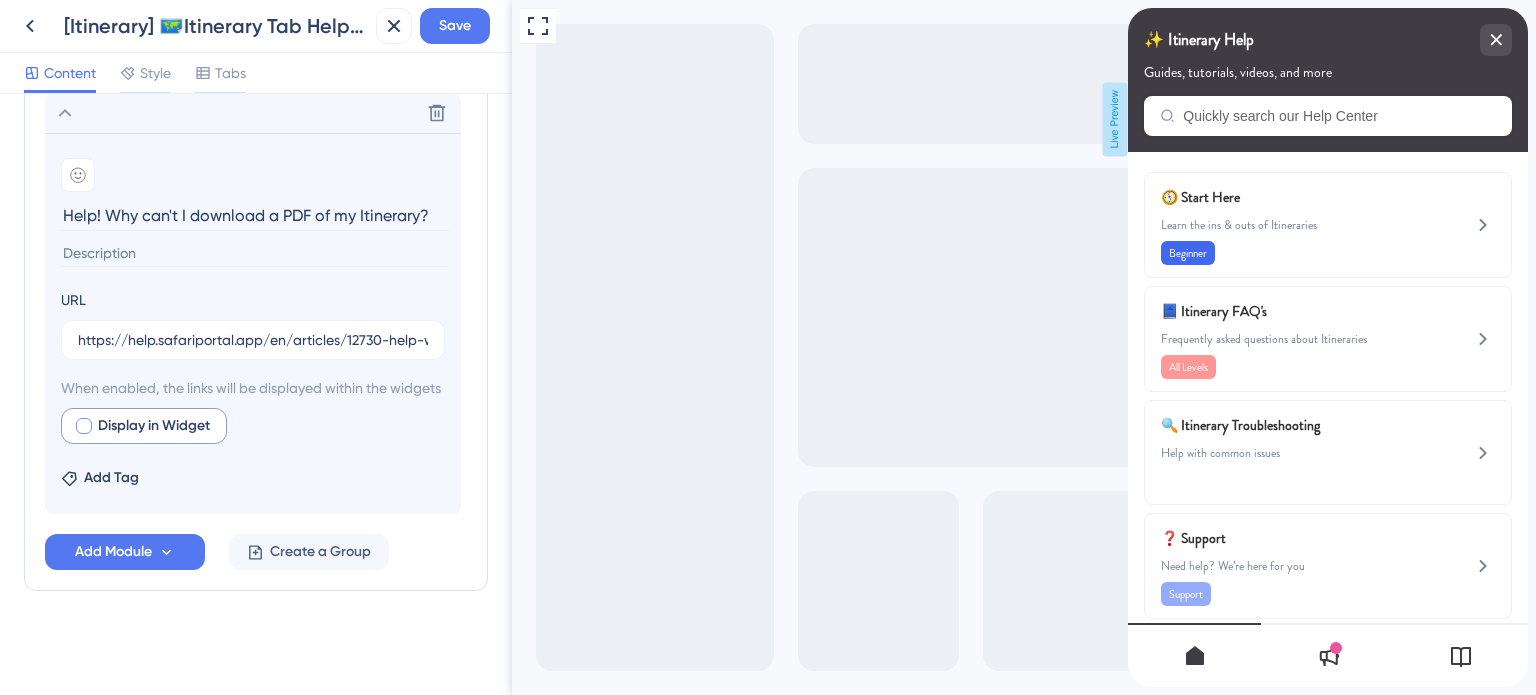 click at bounding box center (84, 426) 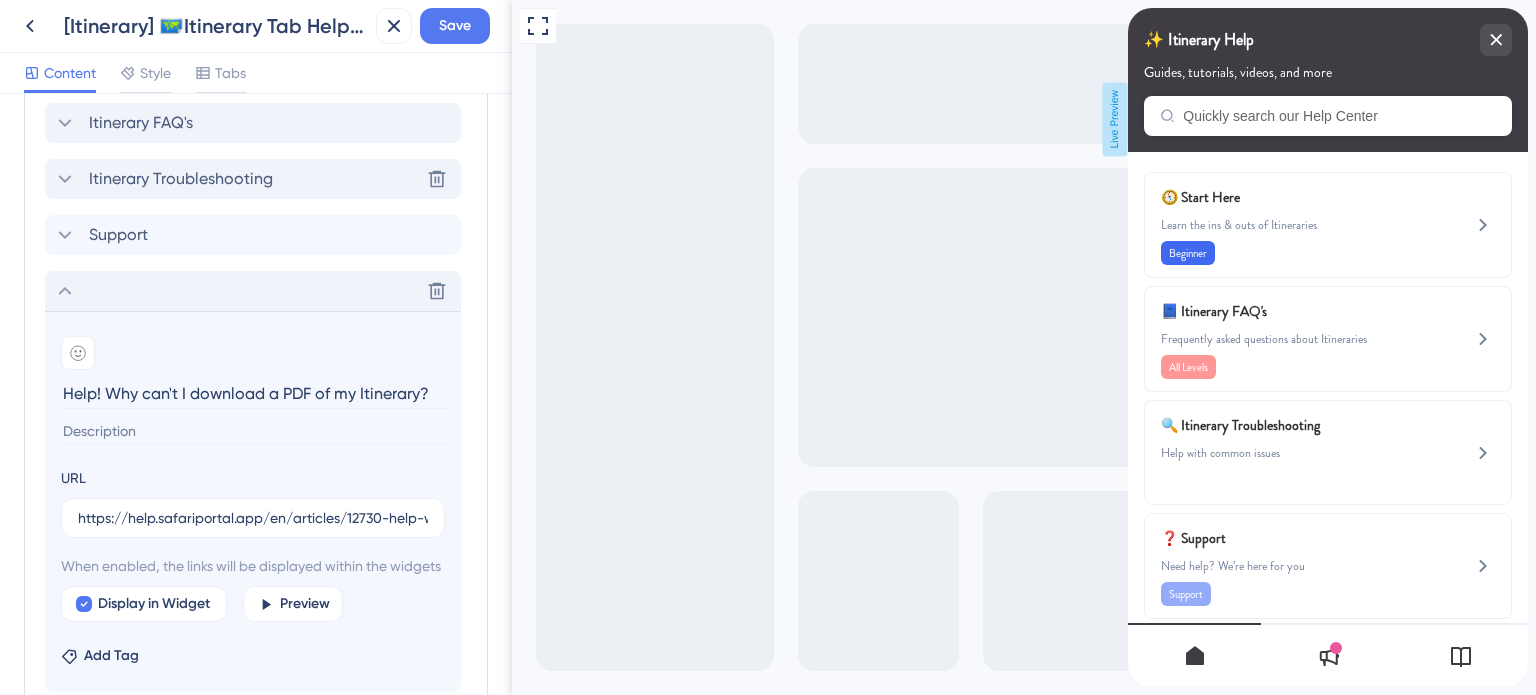 click 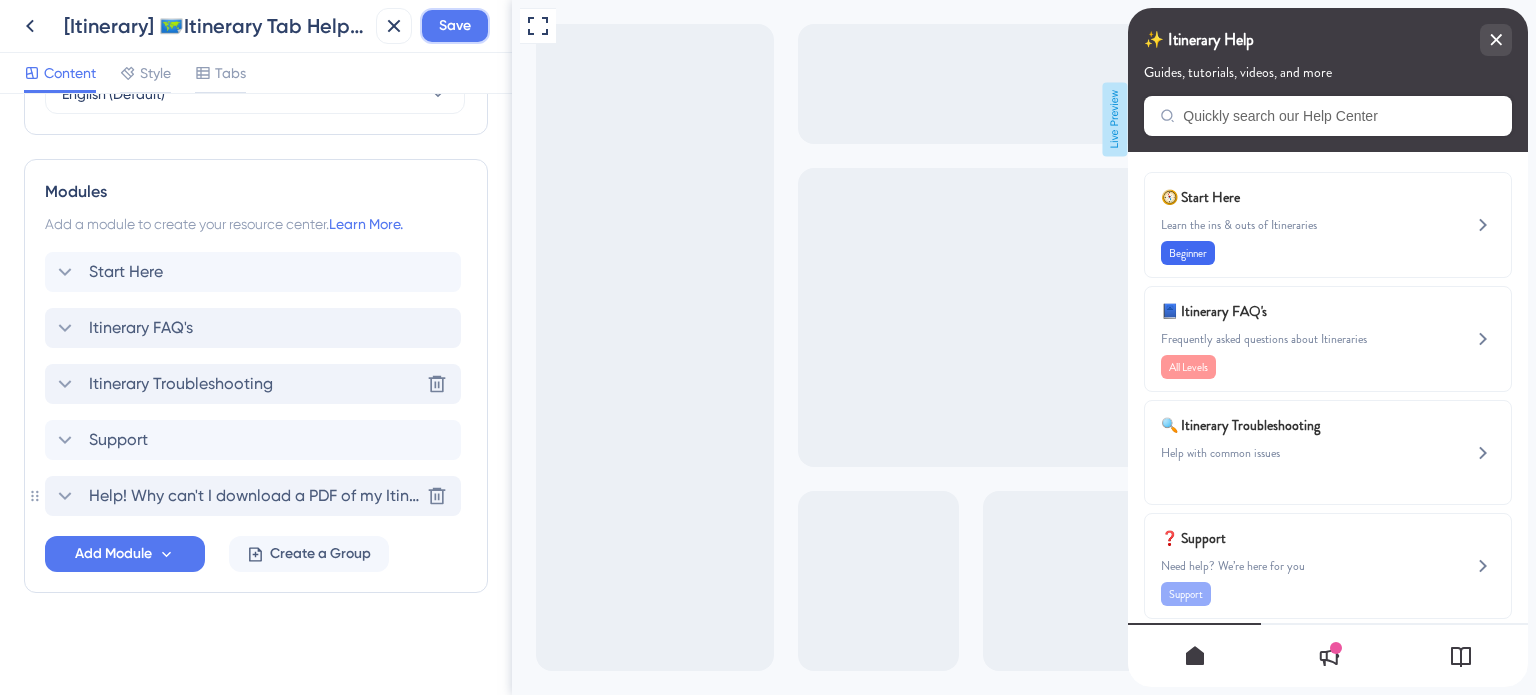 click on "Save" at bounding box center (455, 26) 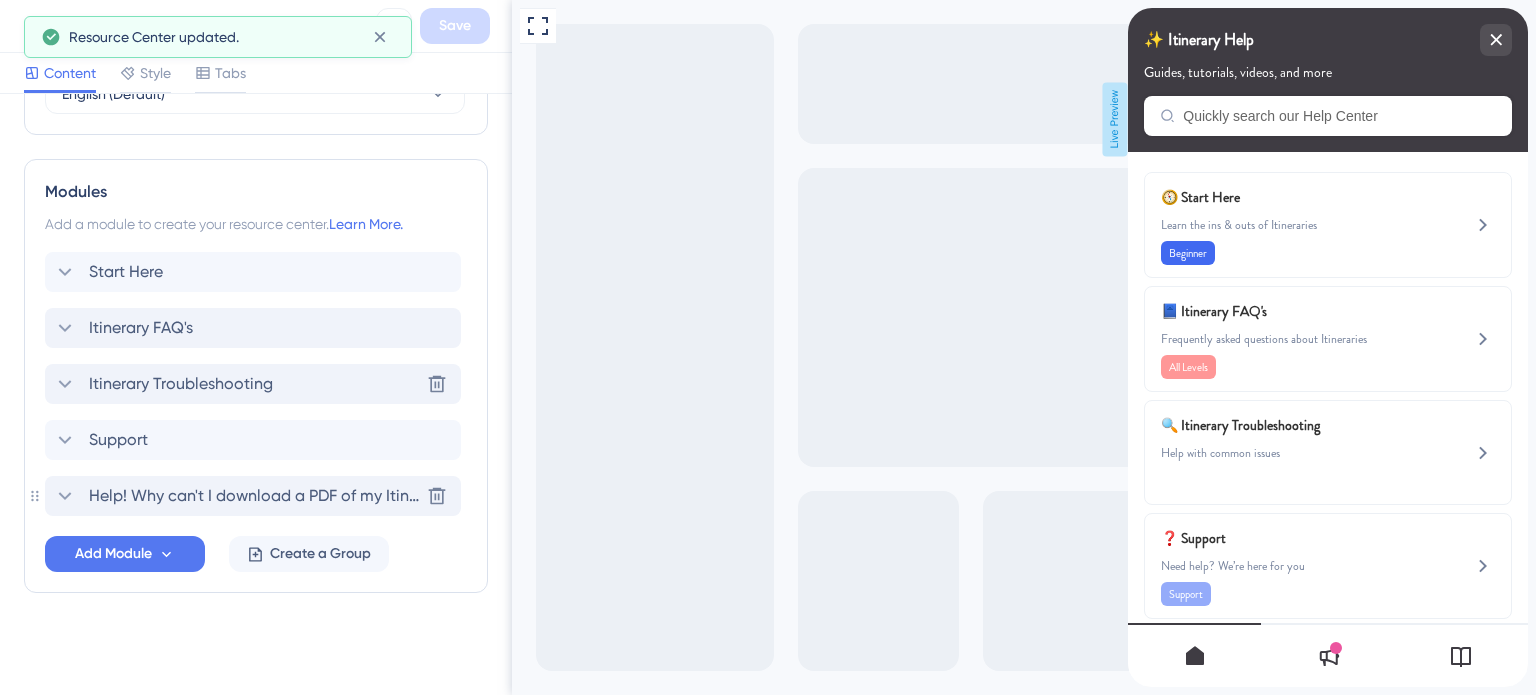 click on "Itinerary Troubleshooting" at bounding box center [181, 384] 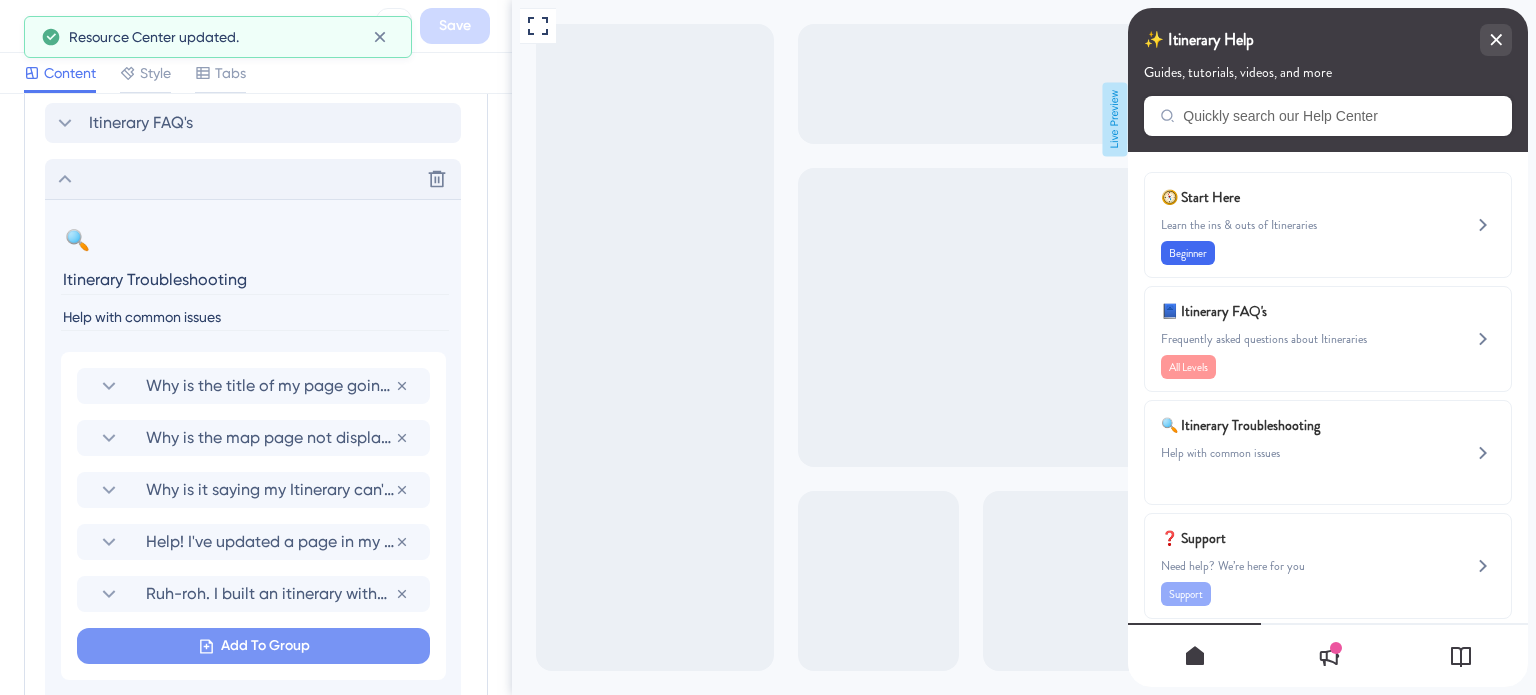 click on "Add To Group" at bounding box center (265, 646) 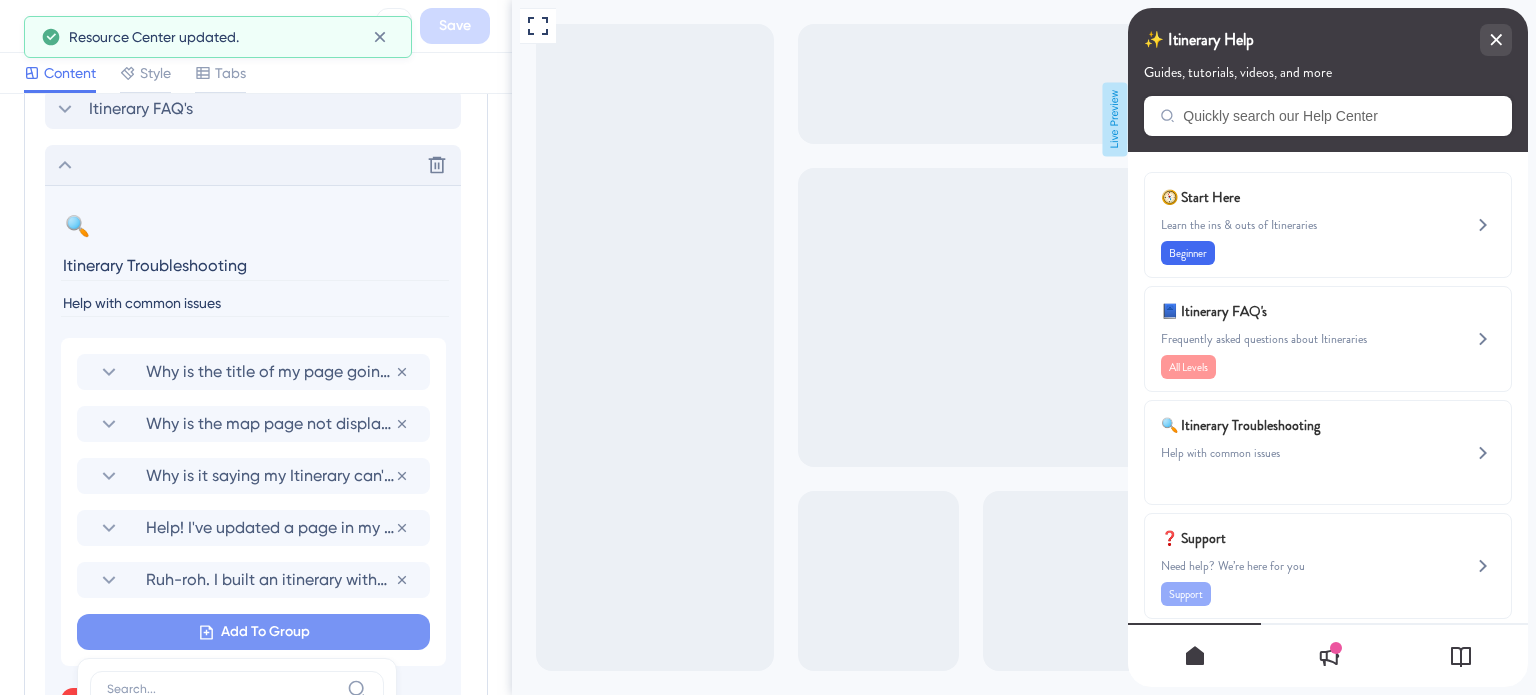 scroll, scrollTop: 1413, scrollLeft: 0, axis: vertical 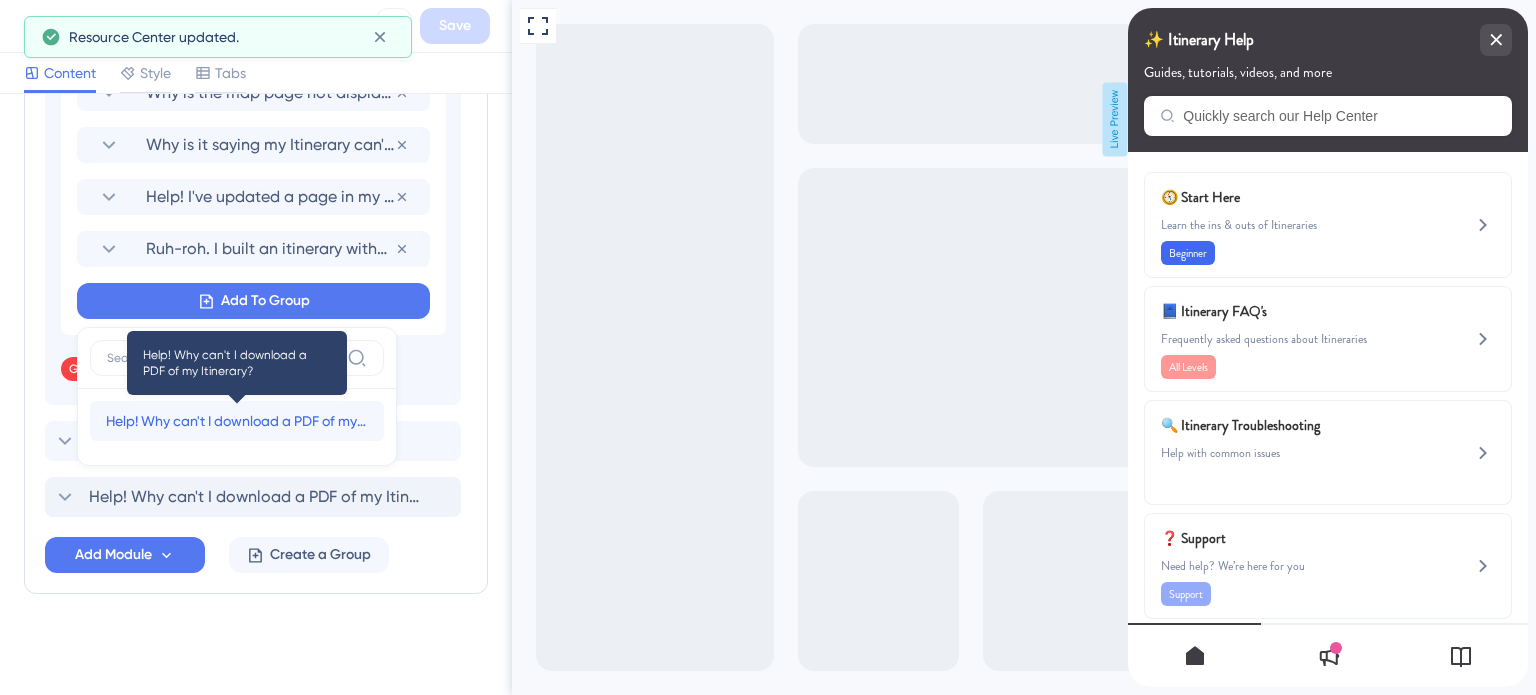 click on "Help! Why can't I download a PDF of my Itinerary?" at bounding box center (237, 421) 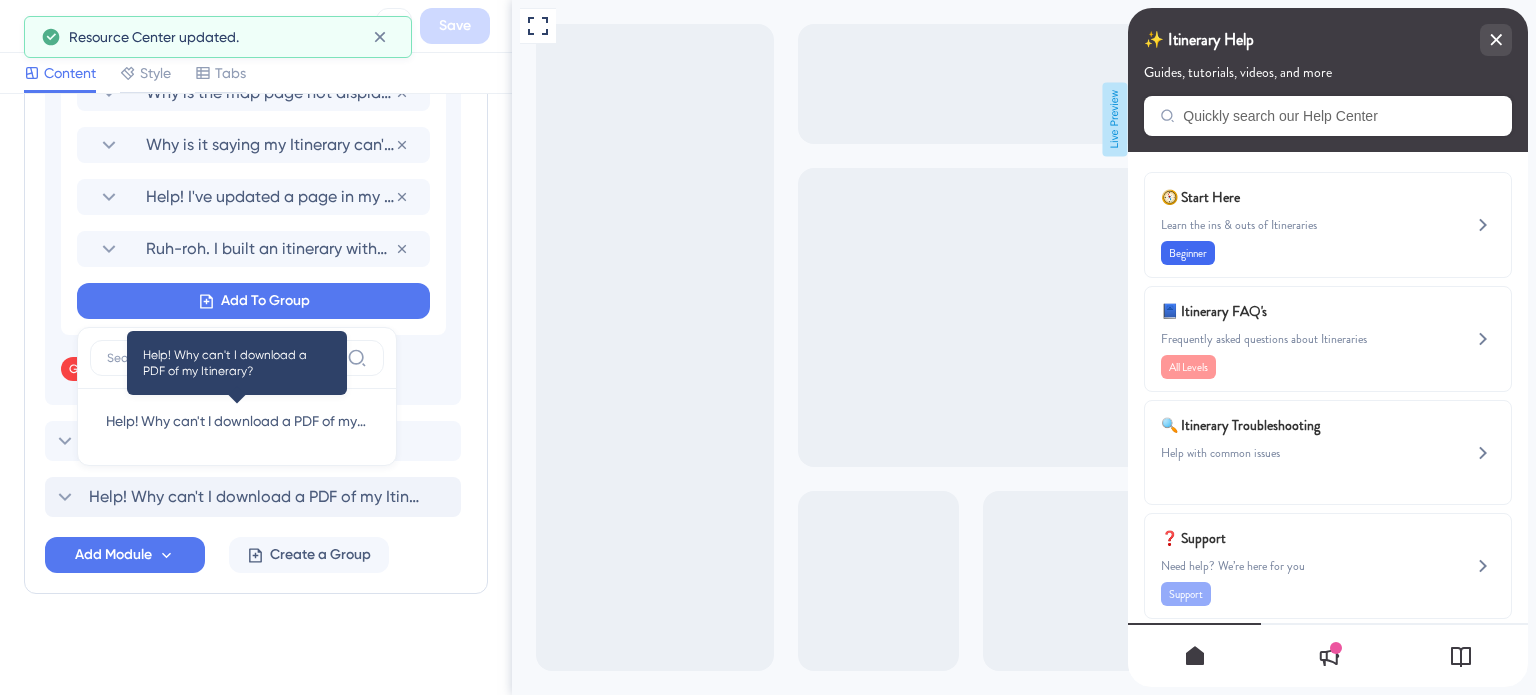 scroll, scrollTop: 1410, scrollLeft: 0, axis: vertical 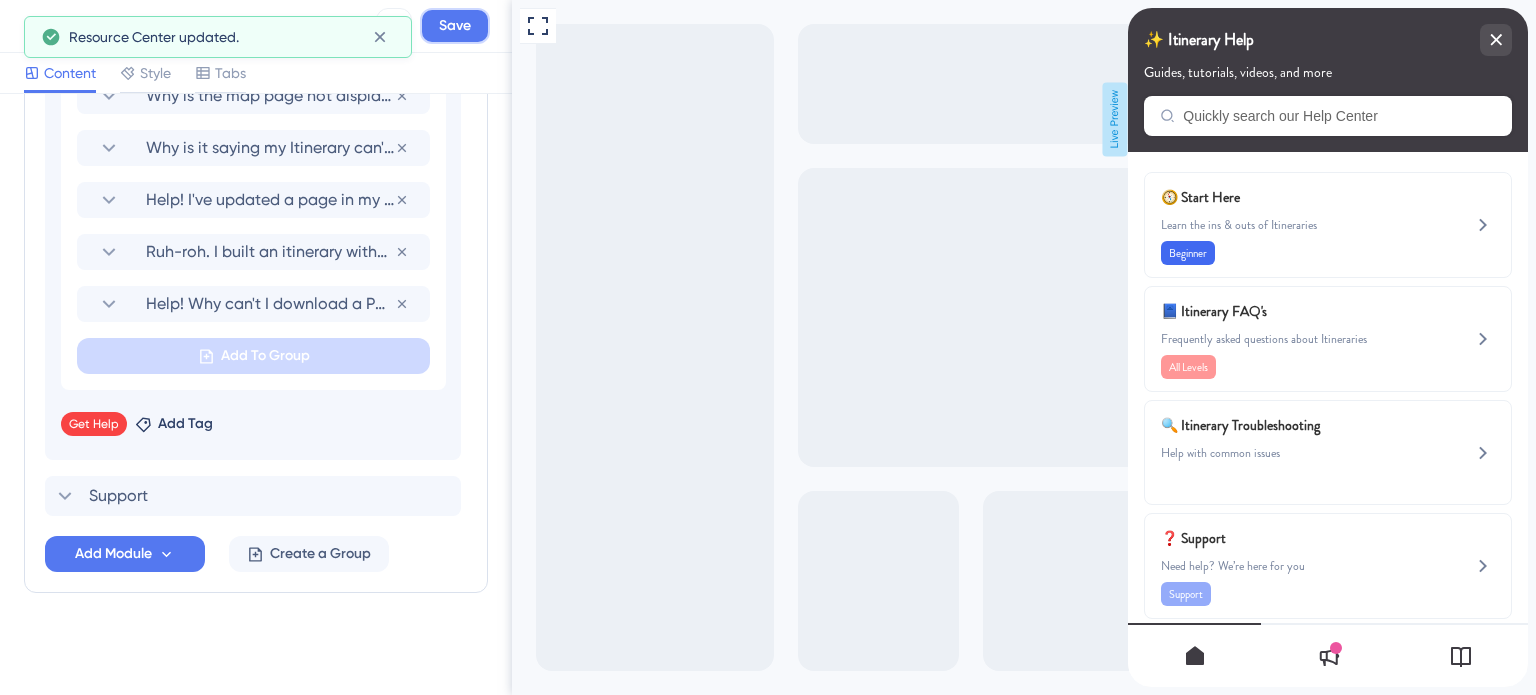 click on "Save" at bounding box center [455, 26] 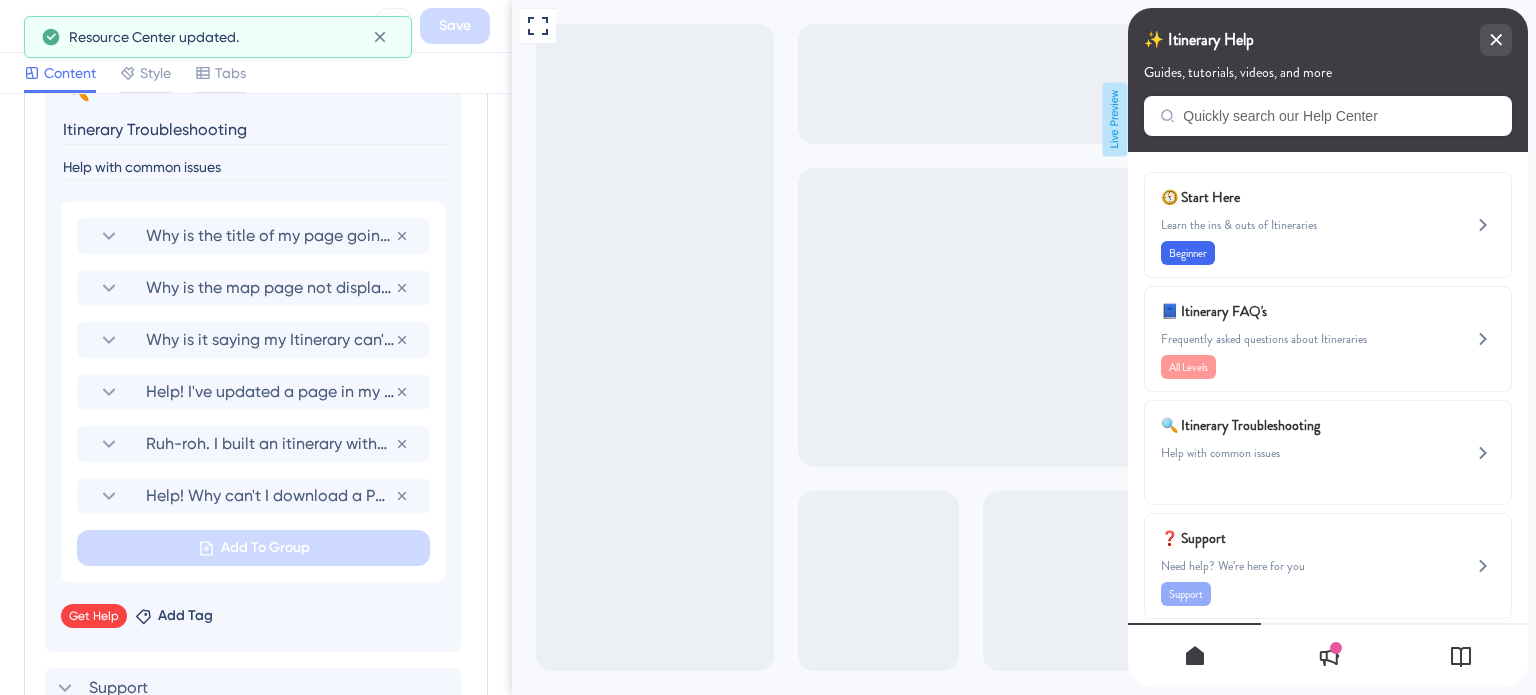 scroll, scrollTop: 1110, scrollLeft: 0, axis: vertical 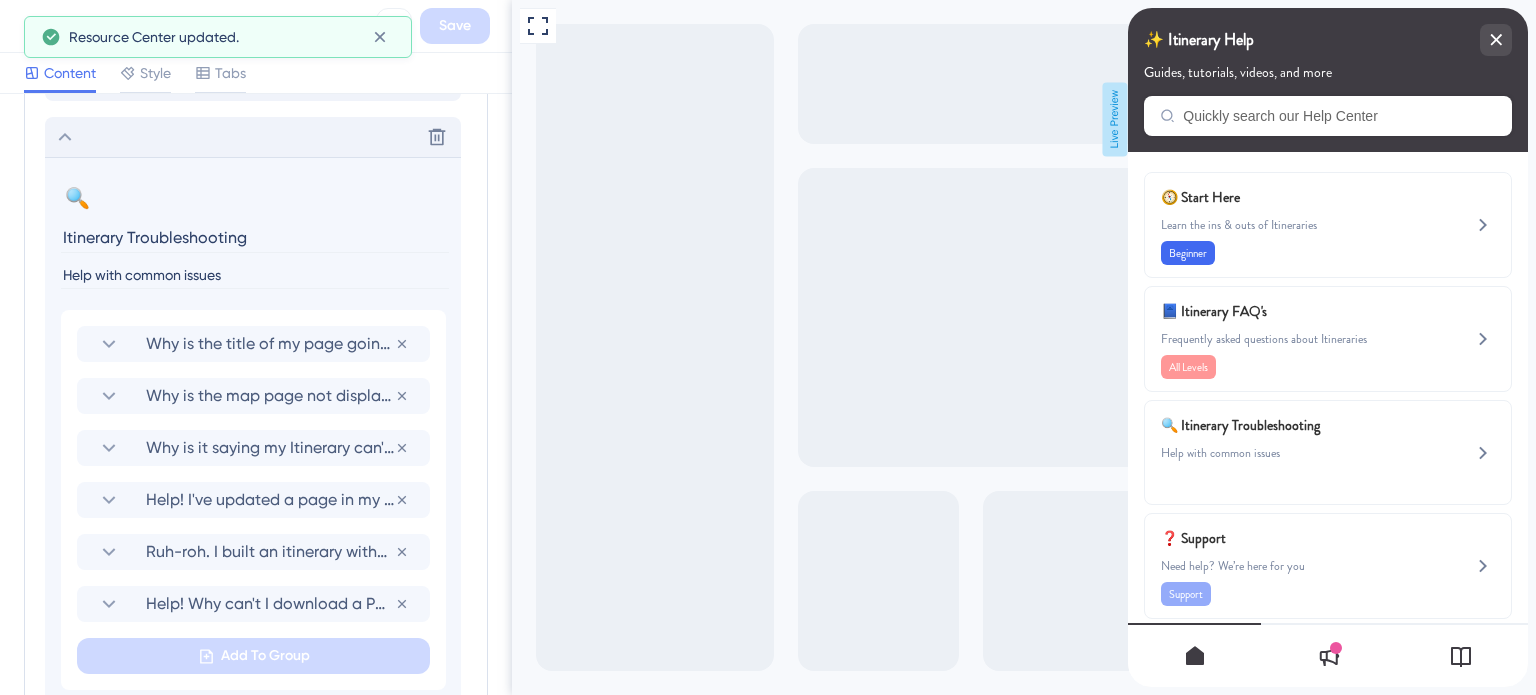 click 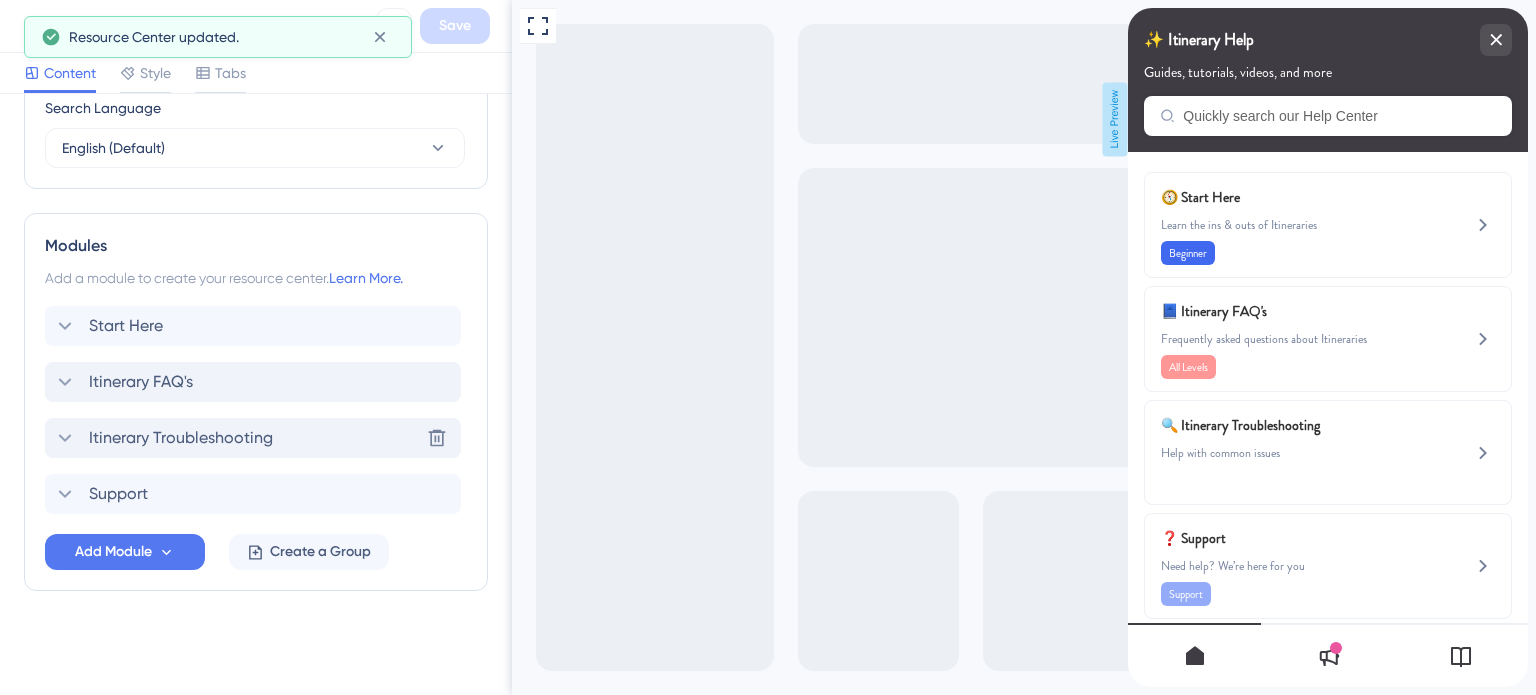 scroll, scrollTop: 807, scrollLeft: 0, axis: vertical 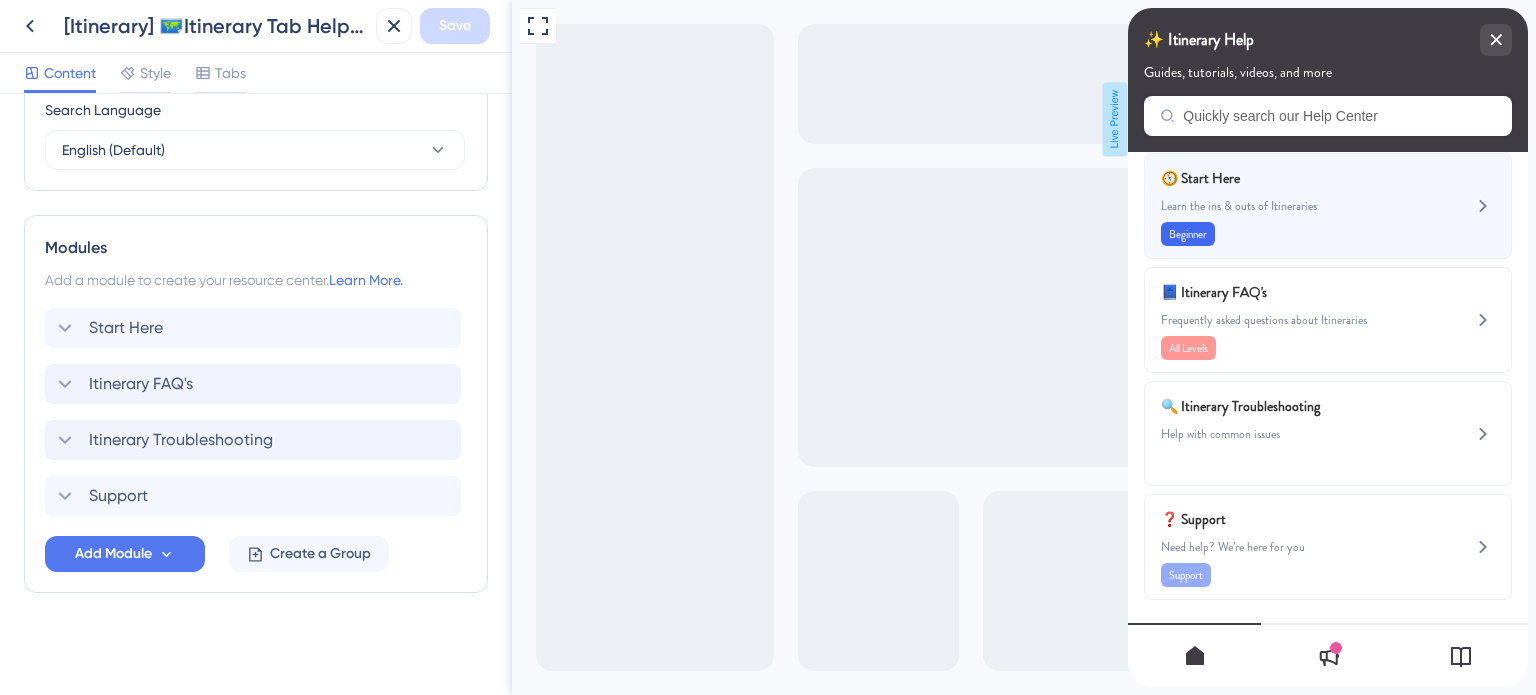 click on "🧭   Start Here" at bounding box center (1278, 178) 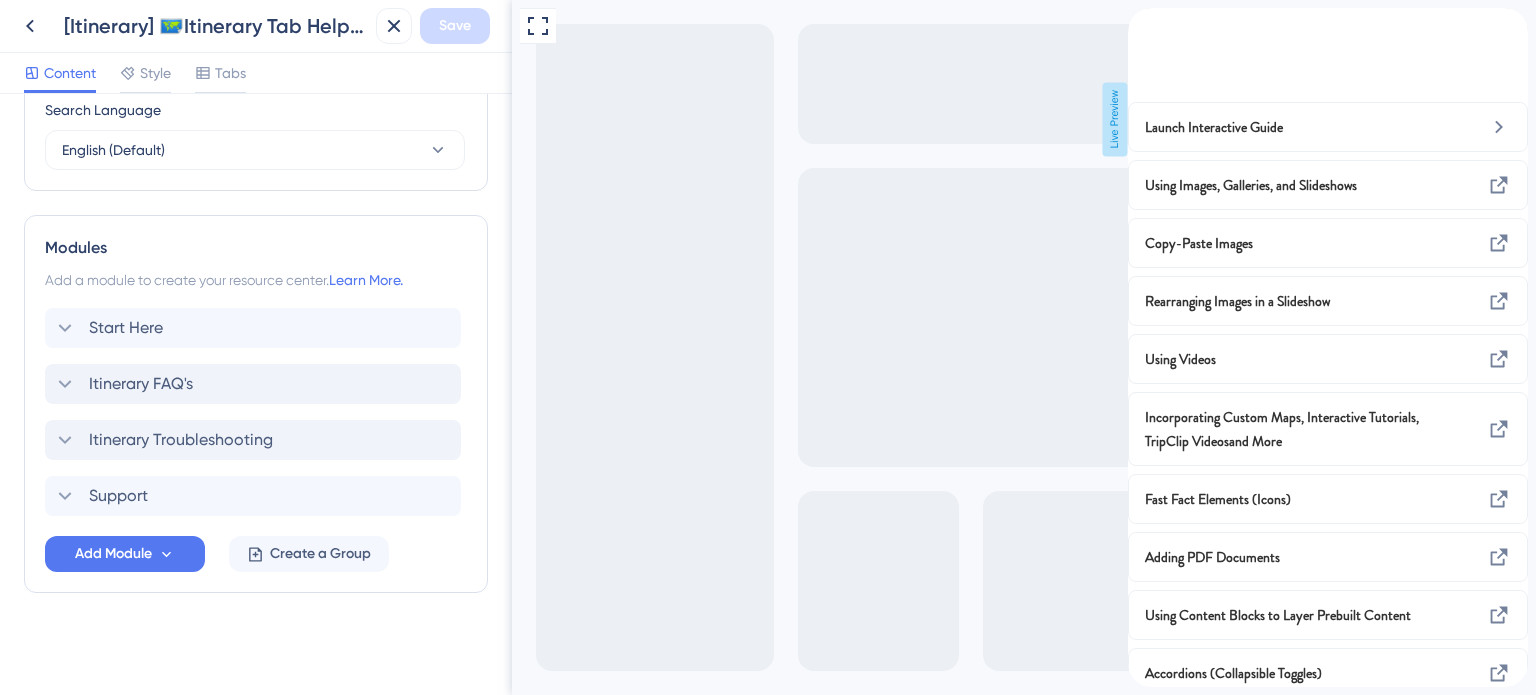 click at bounding box center (1144, 19) 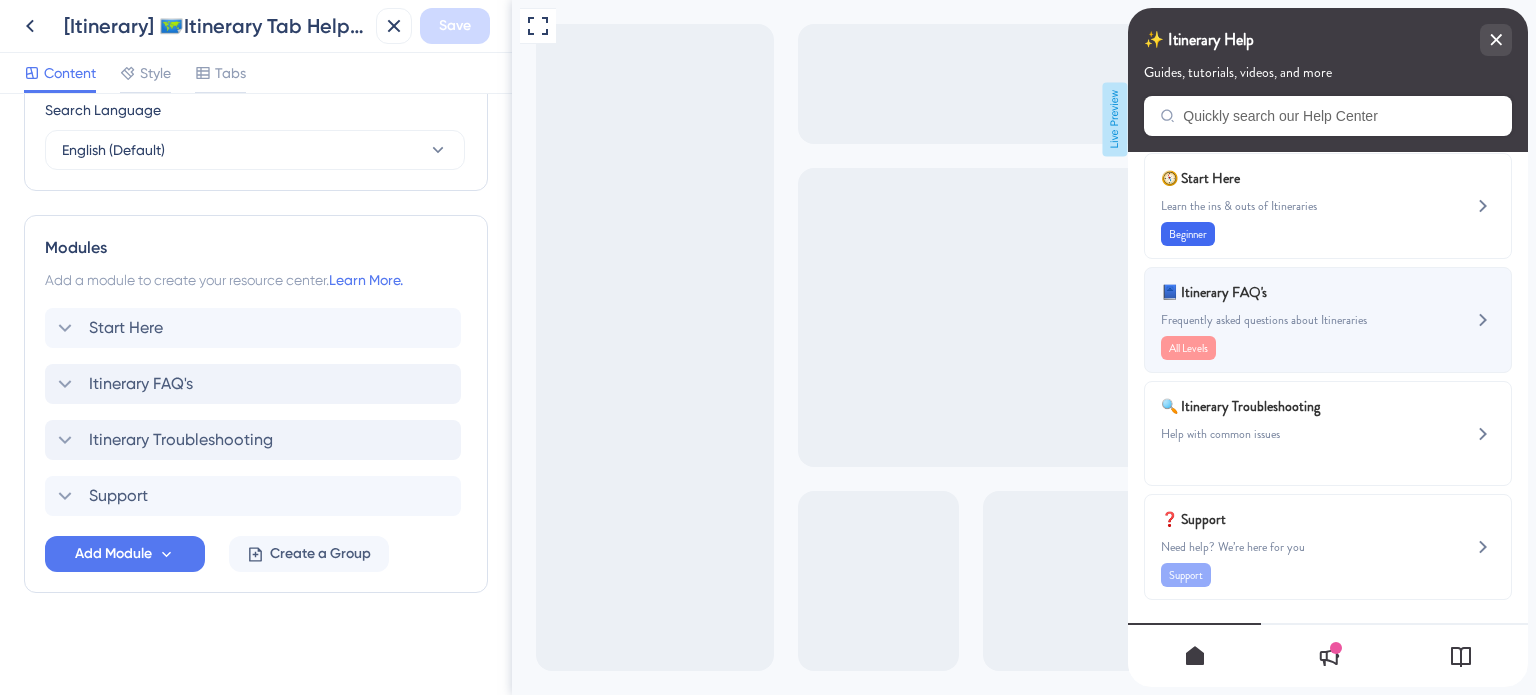 click on "📘   Itinerary FAQ's" at bounding box center [1278, 292] 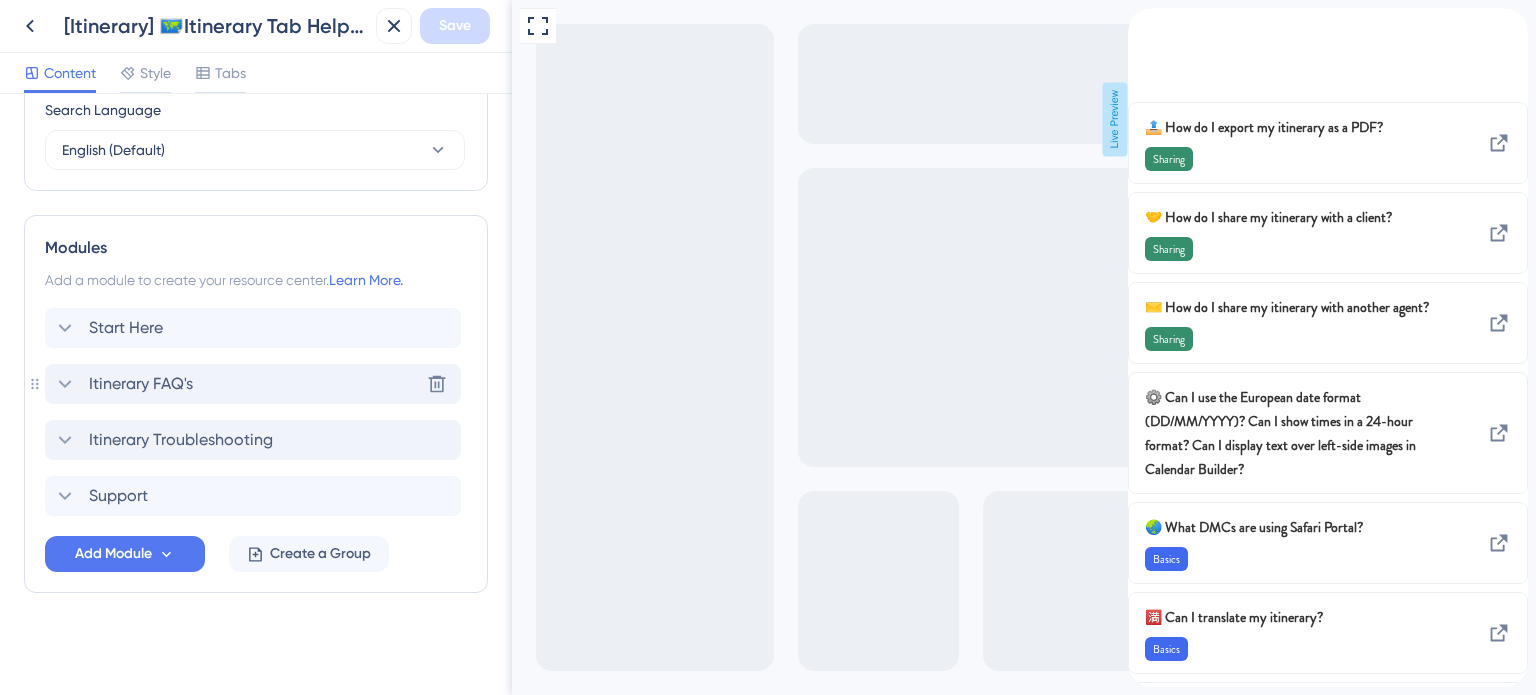 click on "Itinerary FAQ's" at bounding box center (141, 384) 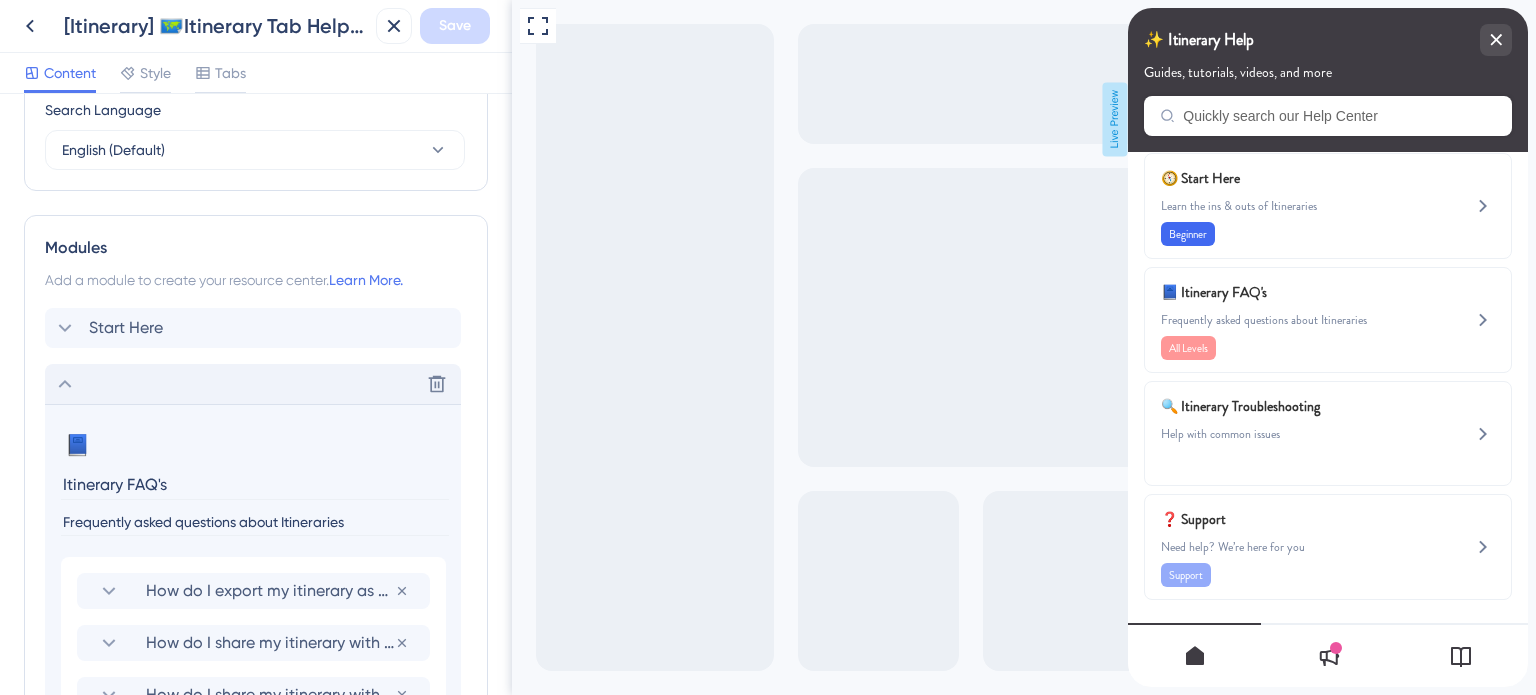 scroll, scrollTop: 1110, scrollLeft: 0, axis: vertical 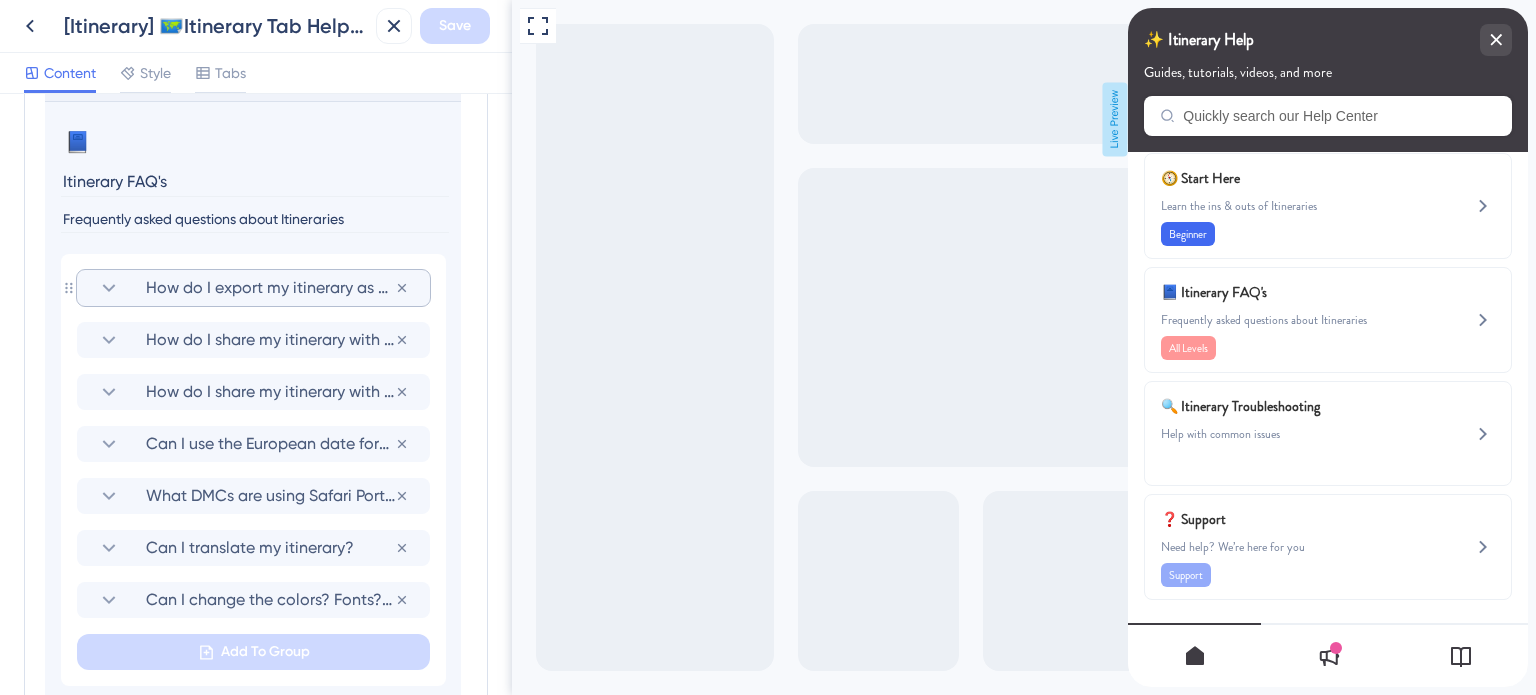 click on "How do I export my itinerary as a PDF?" at bounding box center (253, 288) 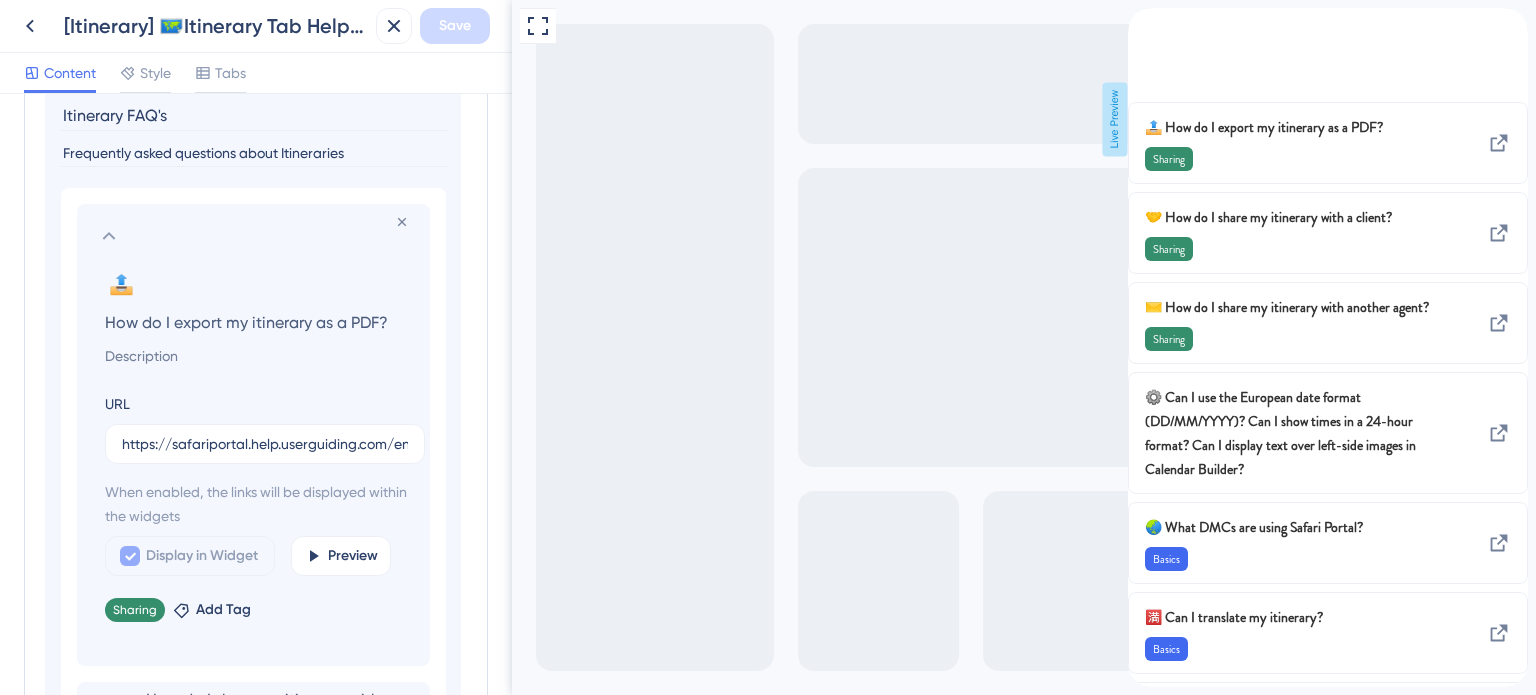 scroll, scrollTop: 1310, scrollLeft: 0, axis: vertical 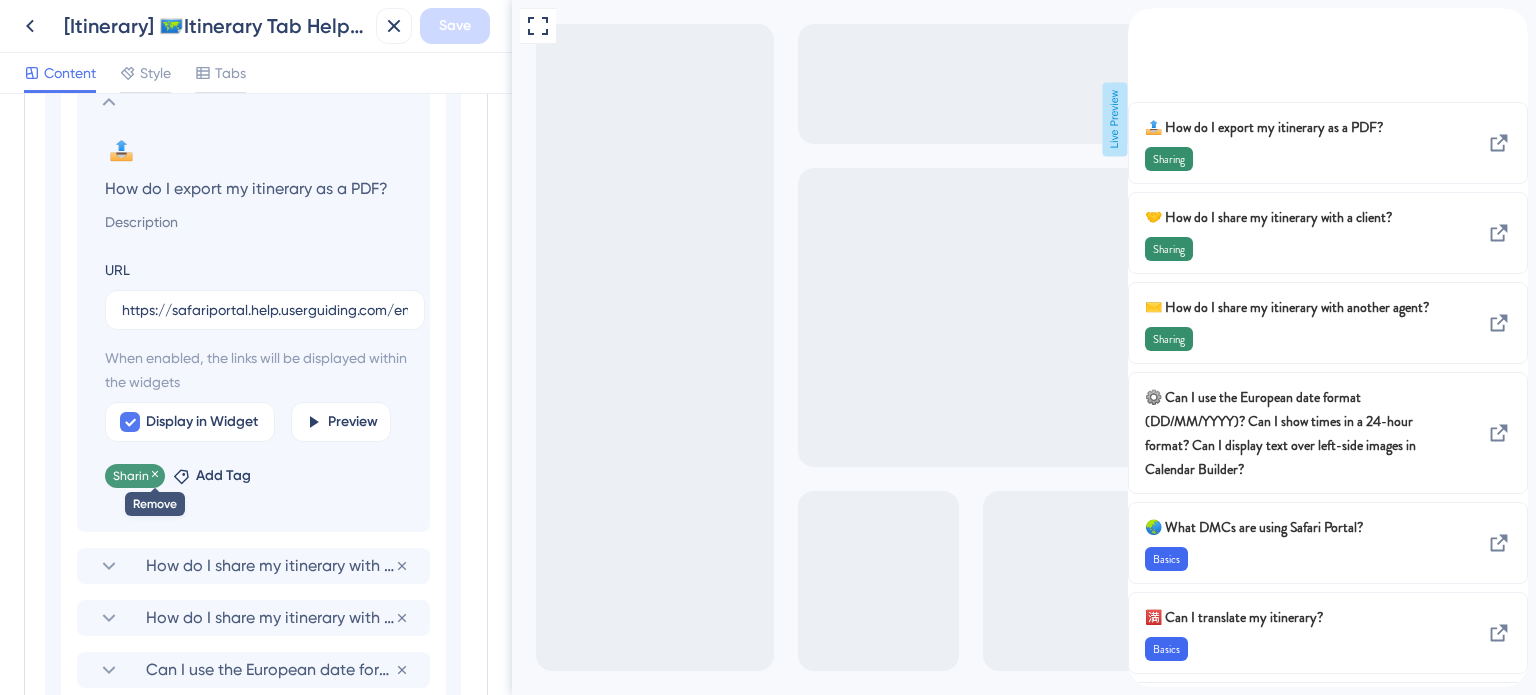 click 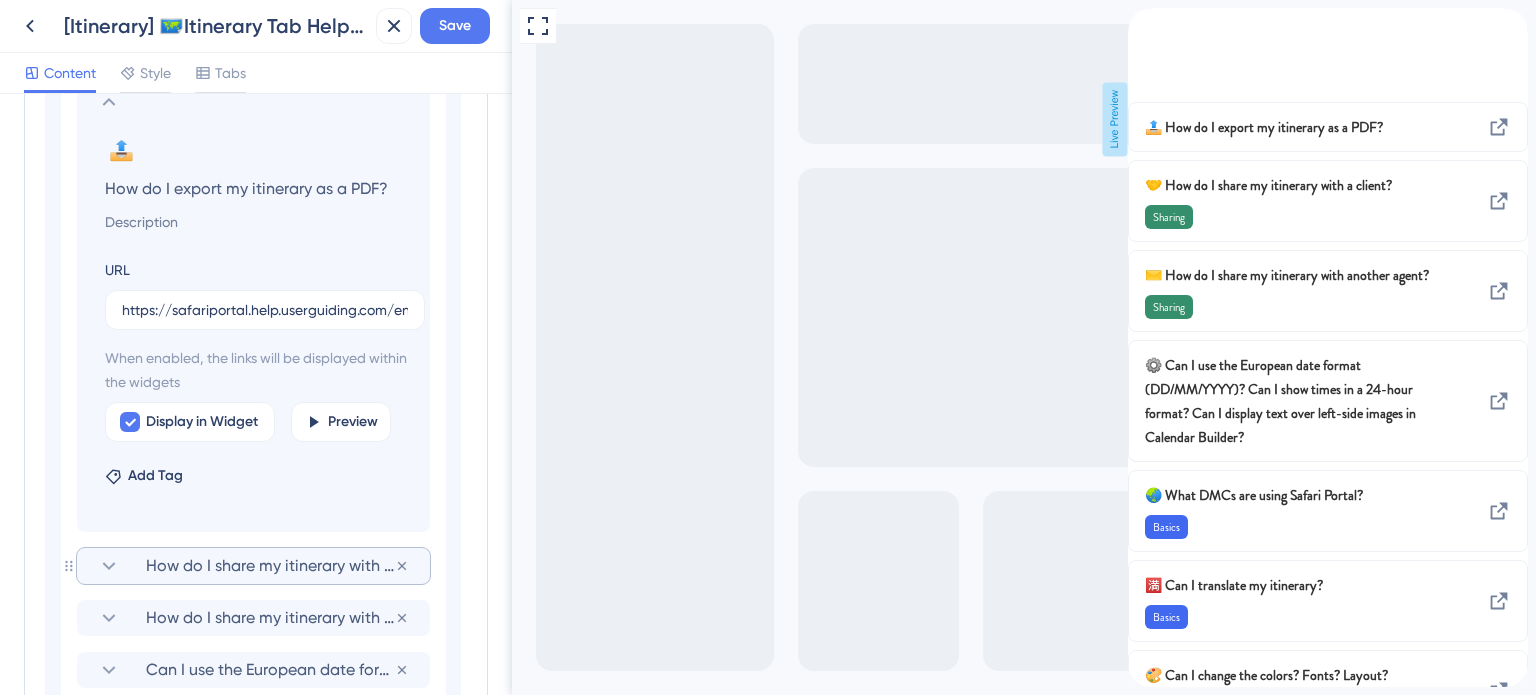 click on "How do I share my itinerary with a client?" at bounding box center (270, 566) 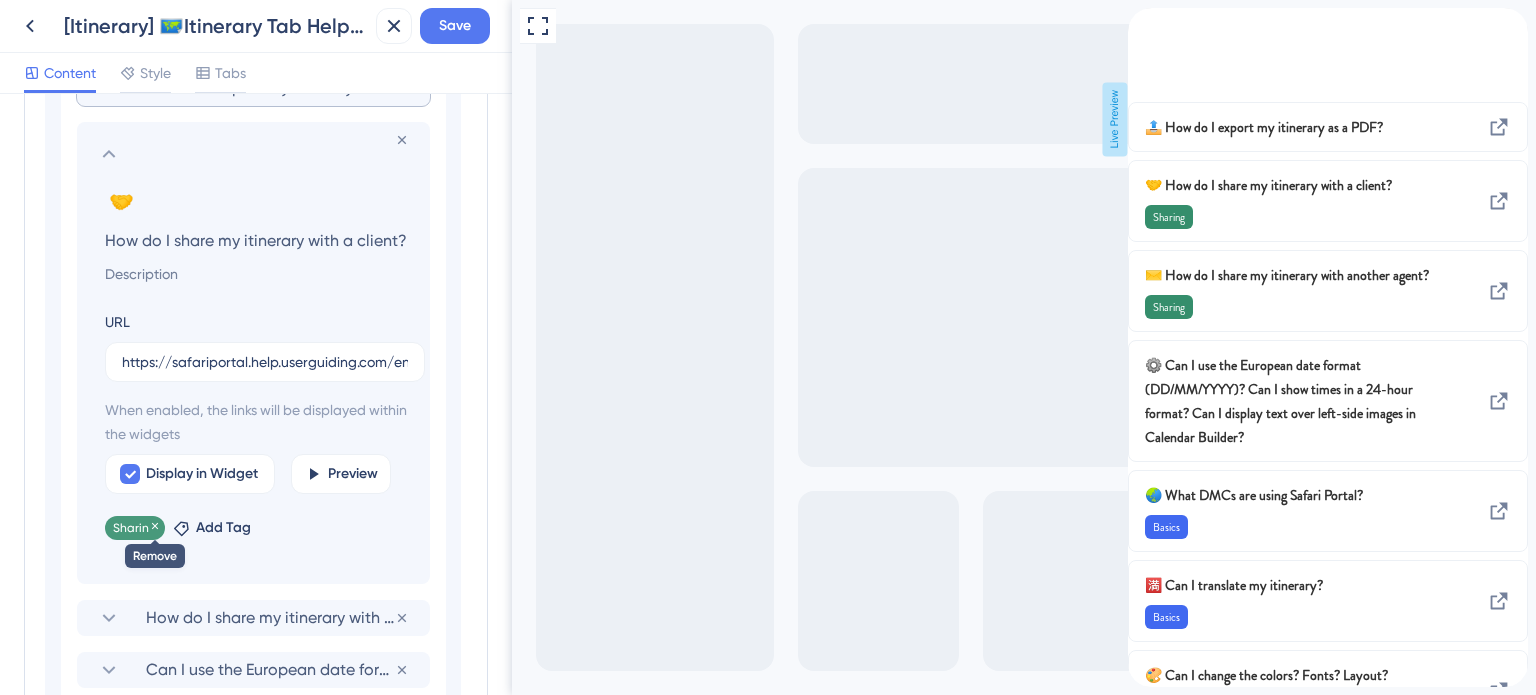 click 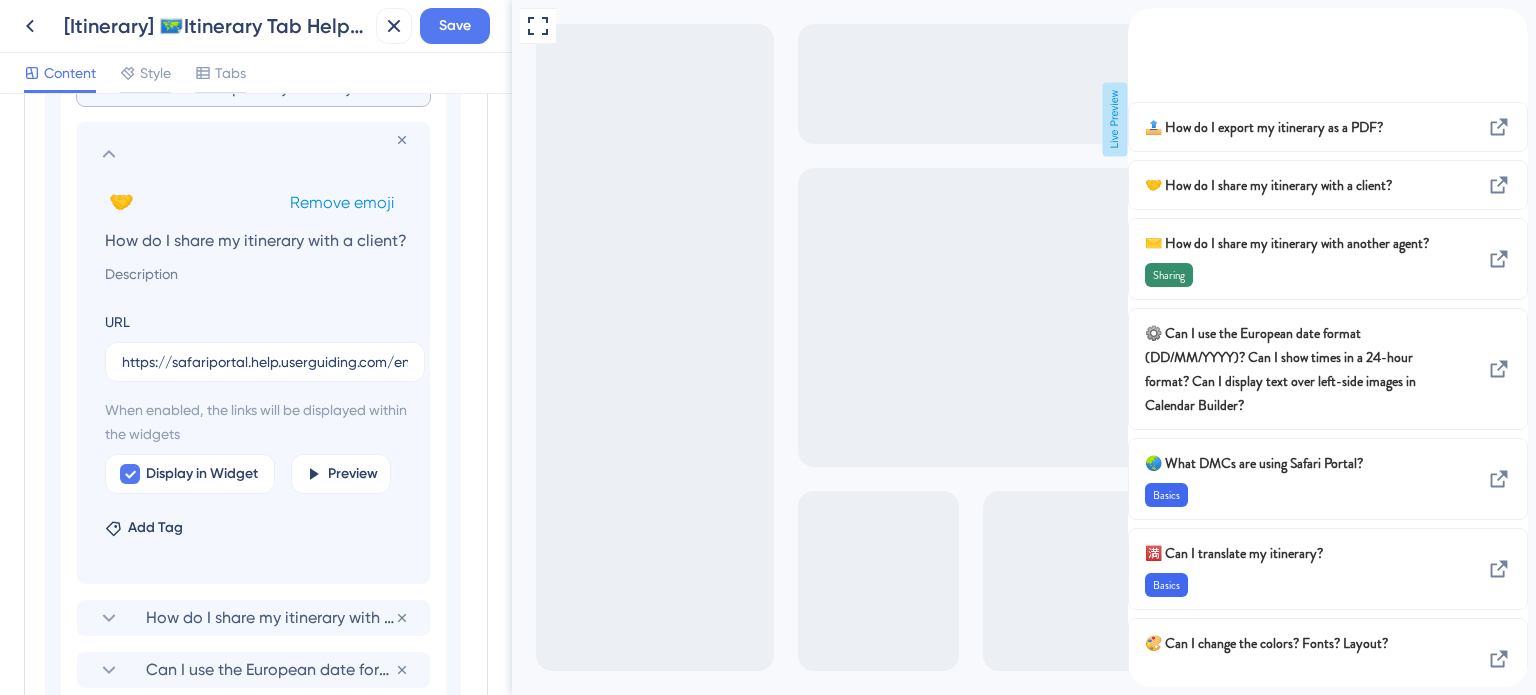 click on "Remove emoji" at bounding box center [342, 202] 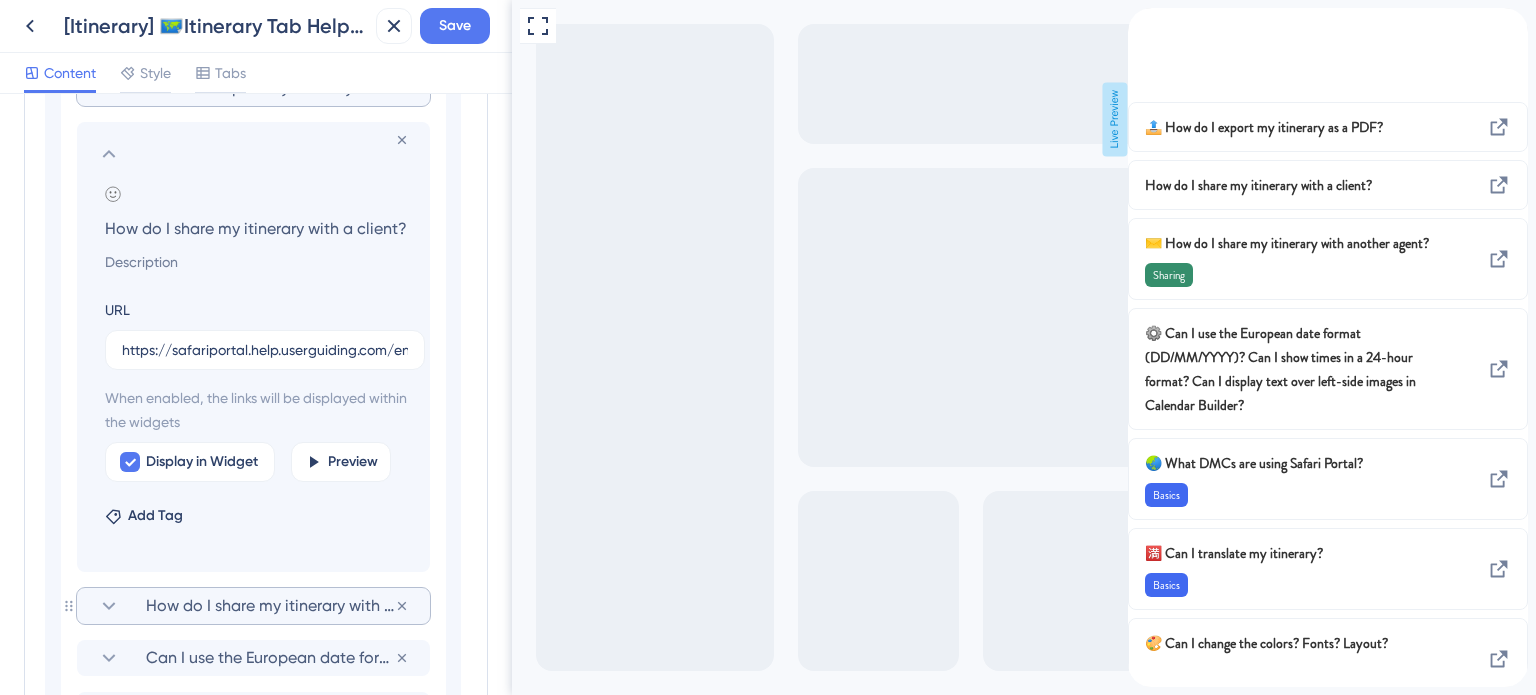 click on "How do I share my itinerary with another agent?" at bounding box center [270, 606] 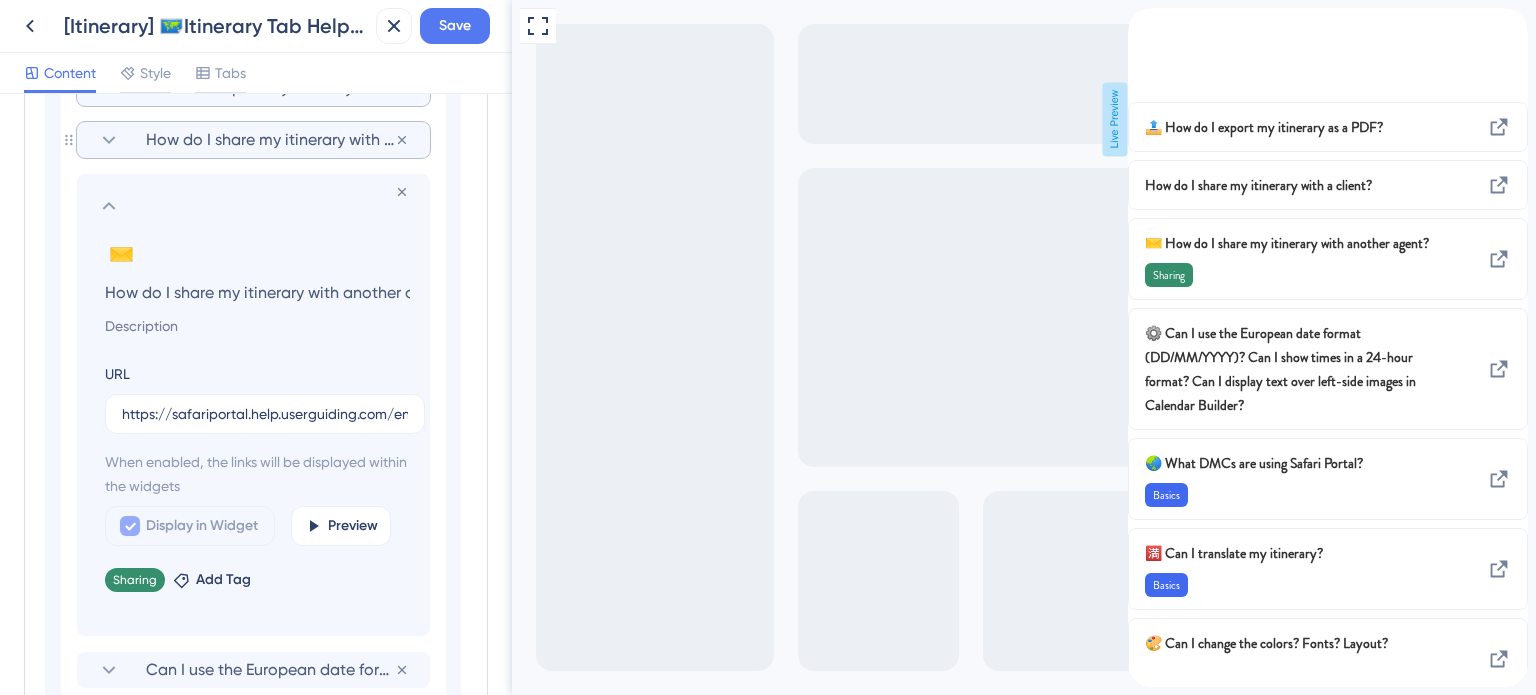 scroll, scrollTop: 0, scrollLeft: 48, axis: horizontal 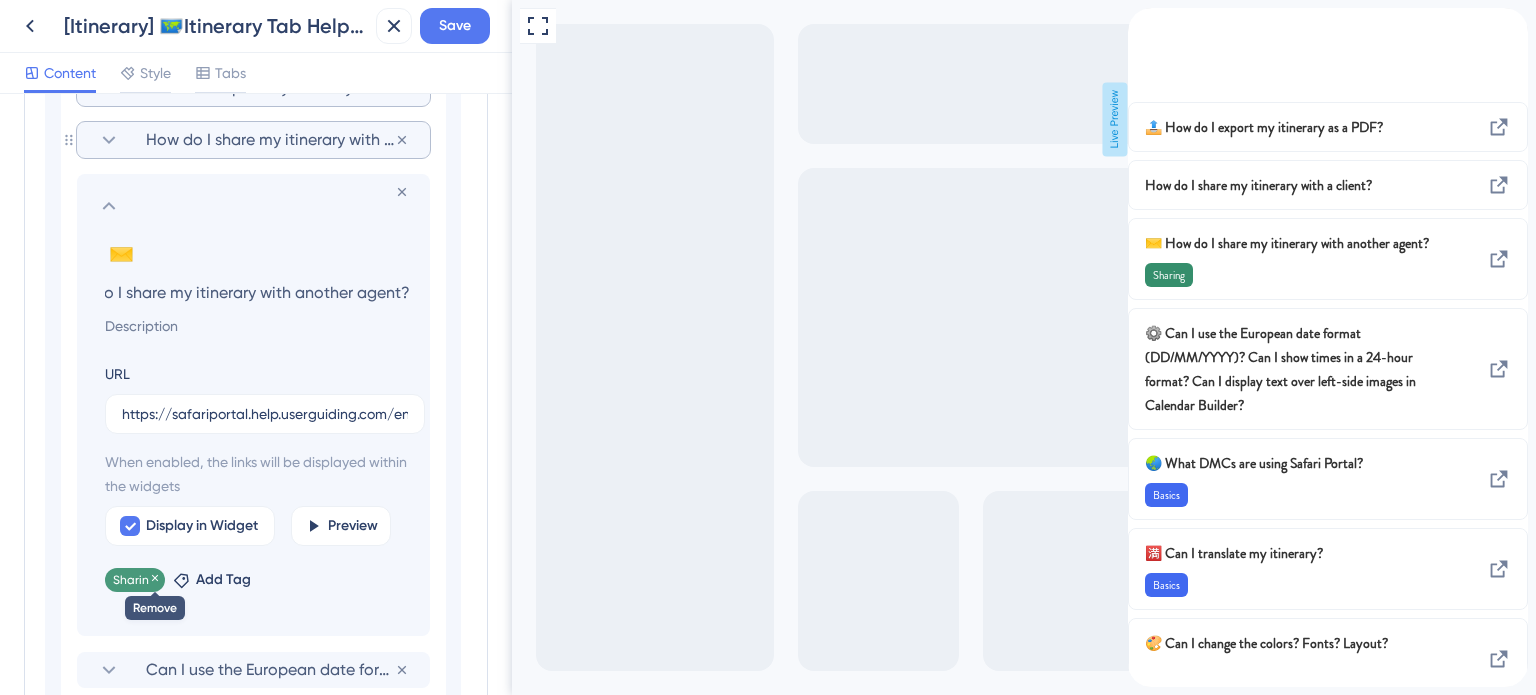 click 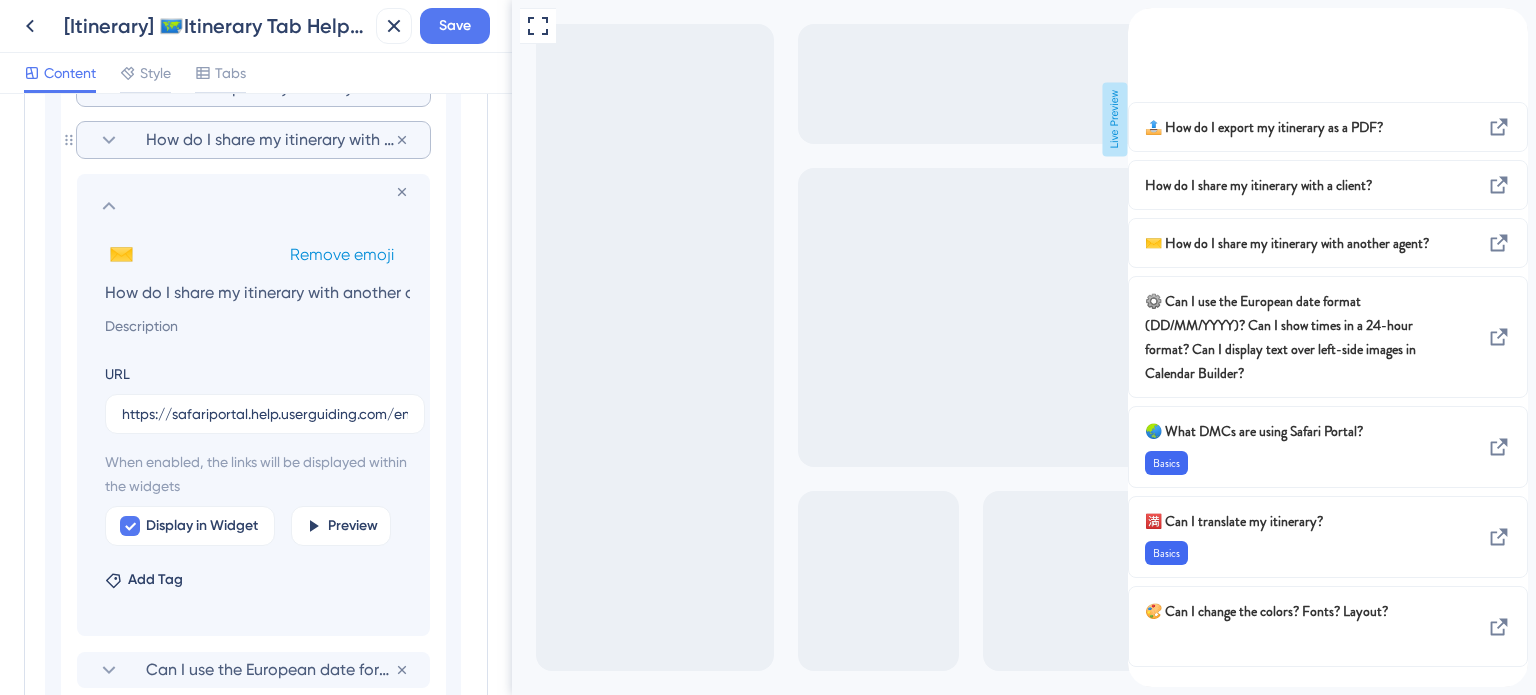 click on "Remove emoji" at bounding box center (342, 254) 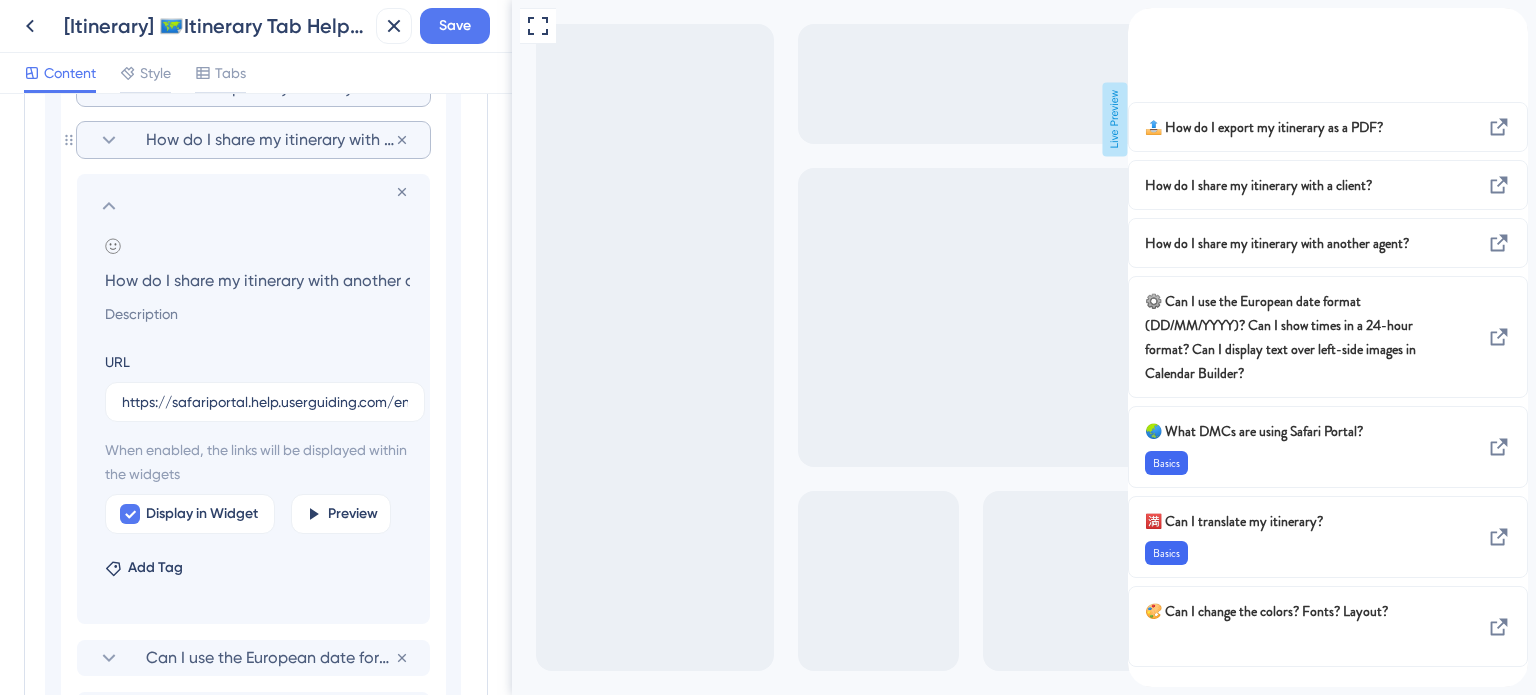 click 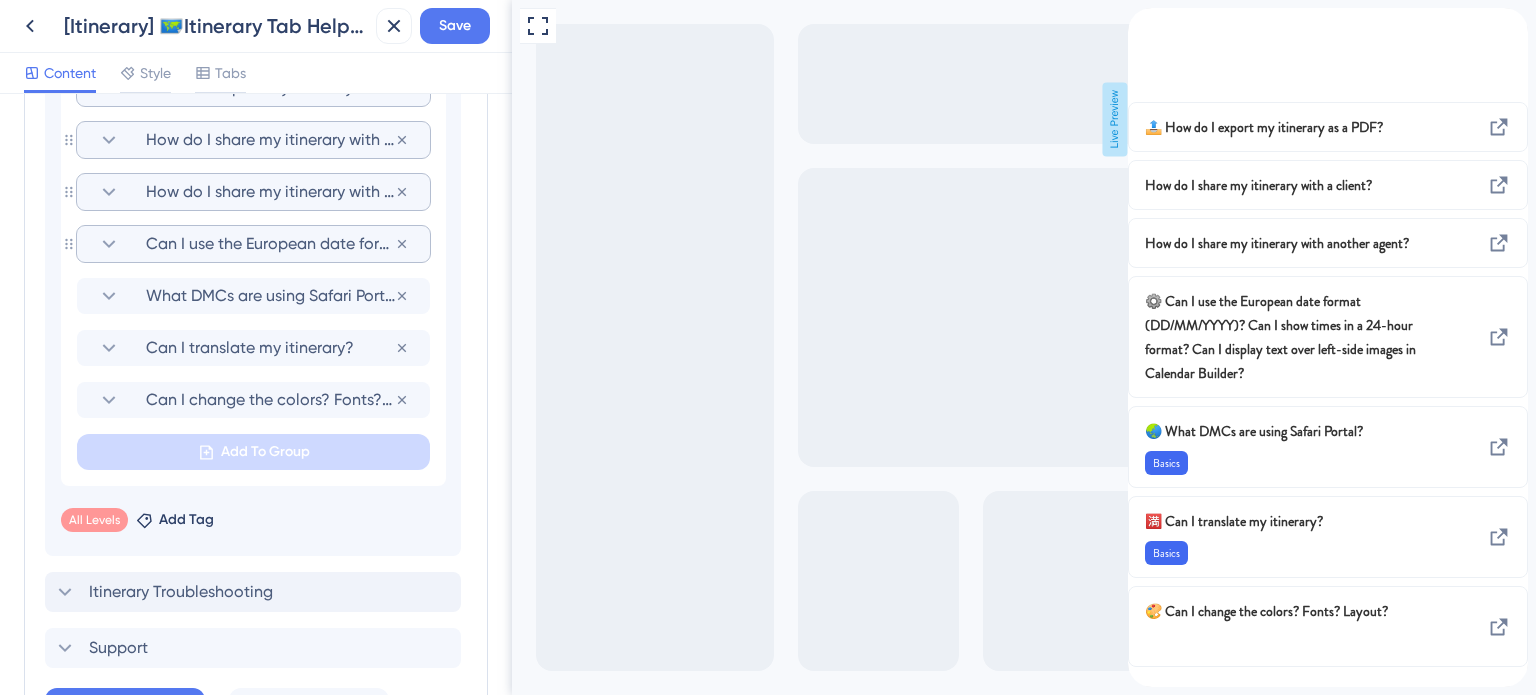 click on "Can I use the European date format (DD/MM/YYYY)? Can I show times in a 24-hour format? Can I display text over left-side images in Calendar Builder?" at bounding box center (270, 244) 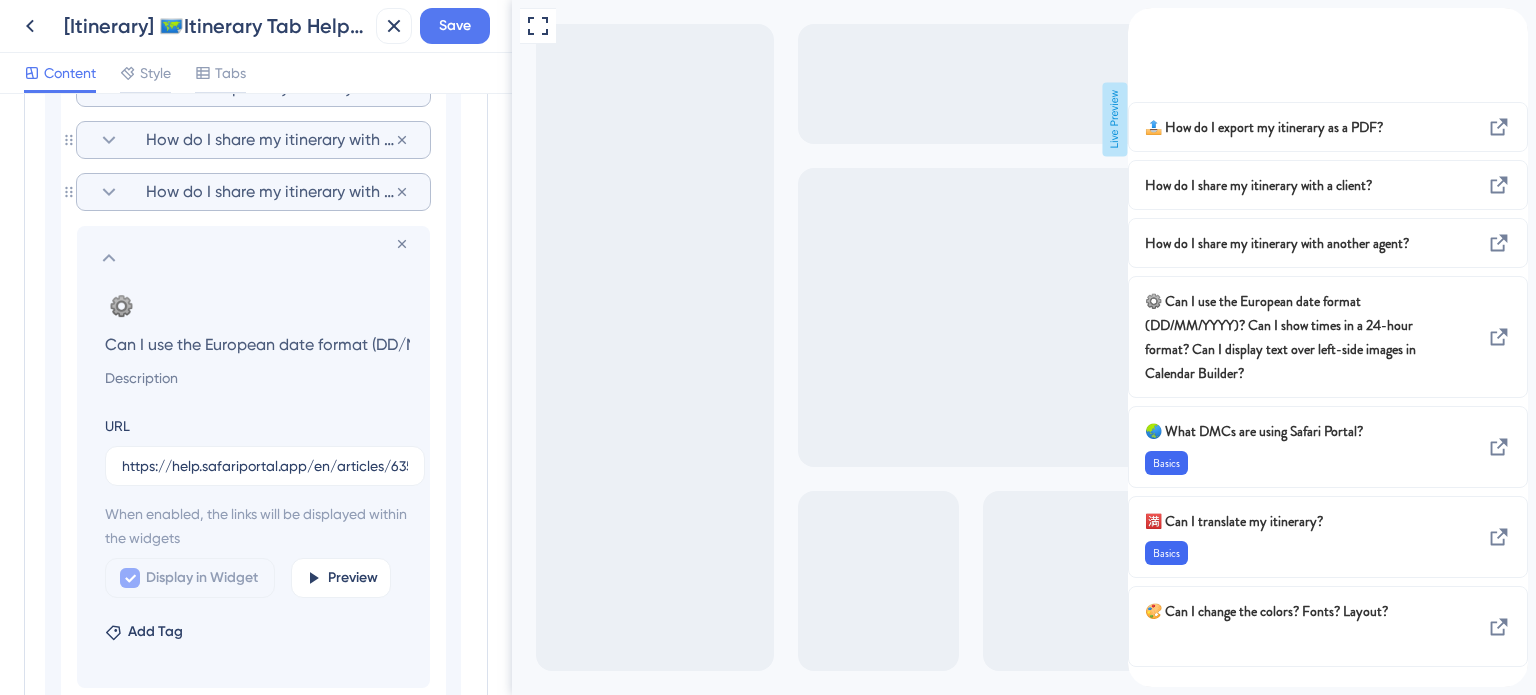 scroll, scrollTop: 0, scrollLeft: 814, axis: horizontal 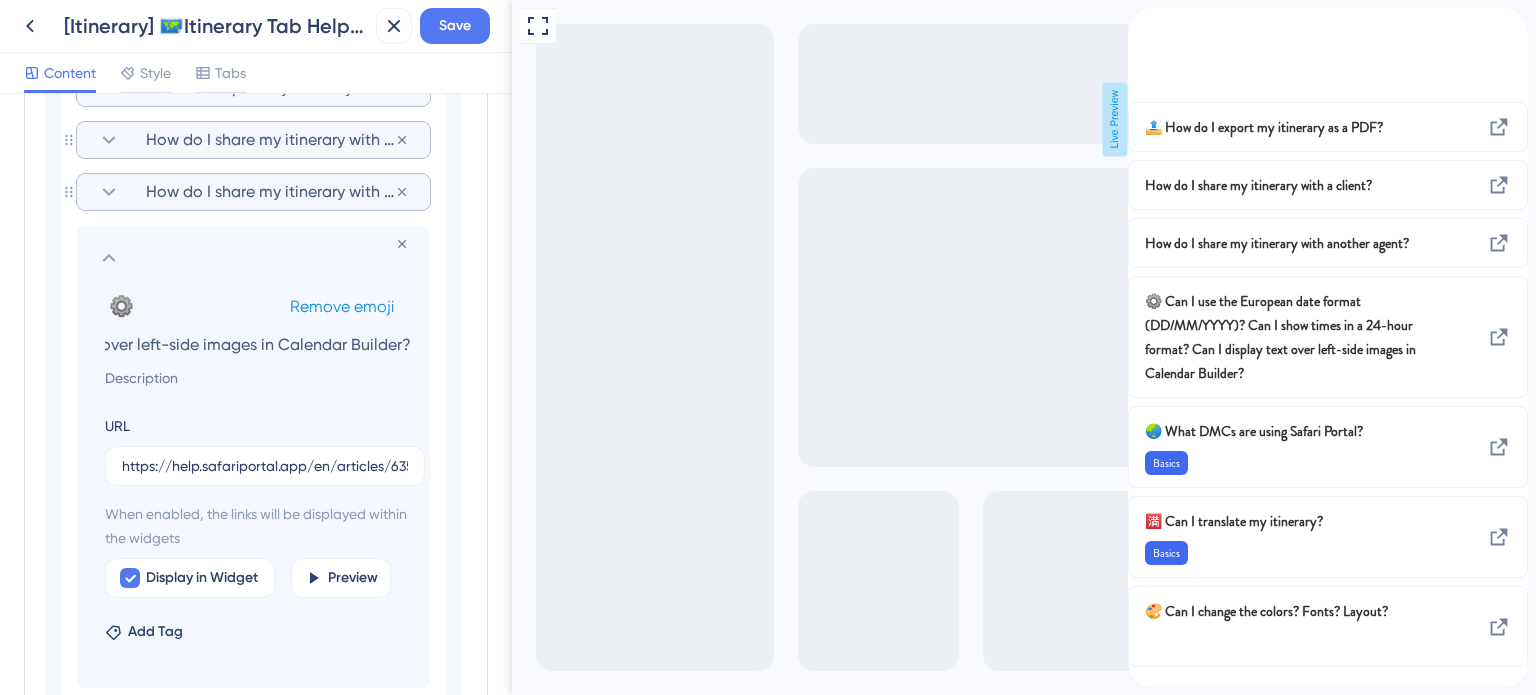 click on "Remove emoji" at bounding box center (342, 306) 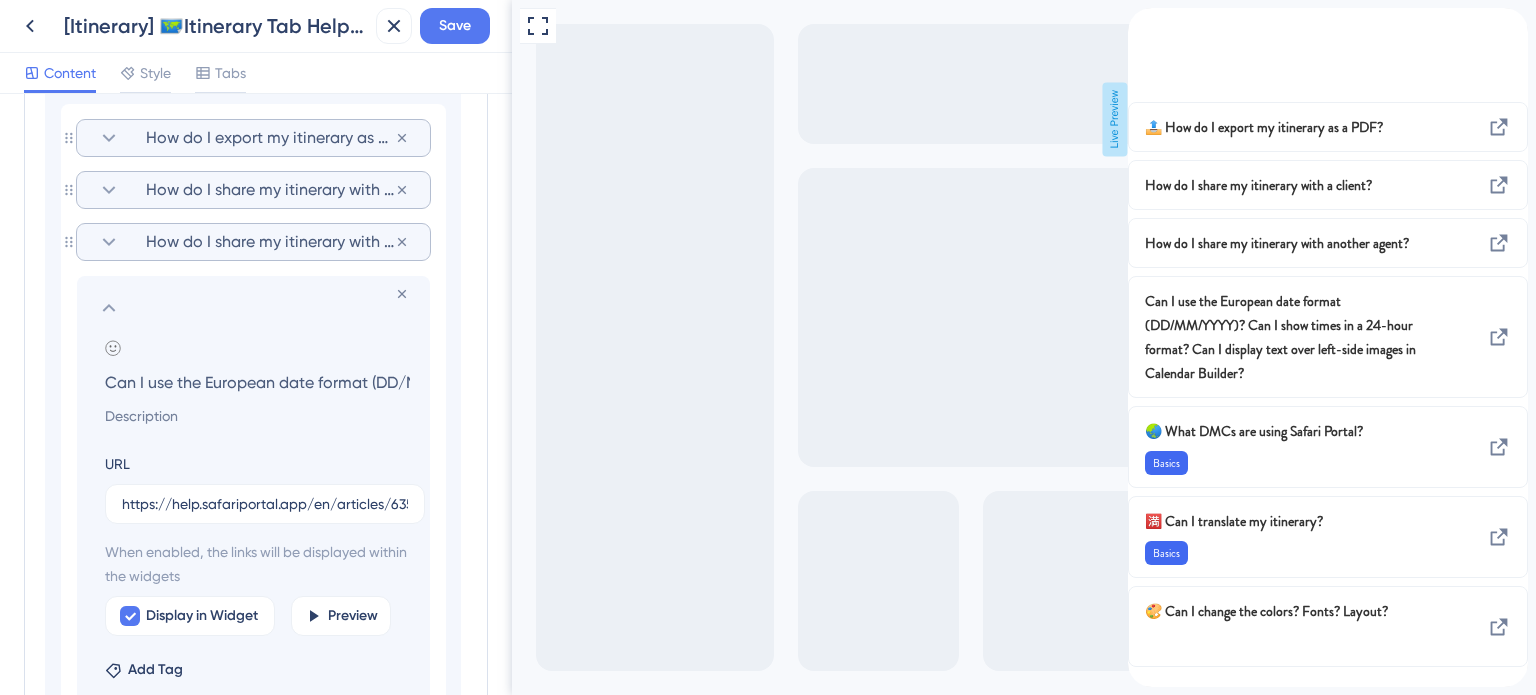 scroll, scrollTop: 1210, scrollLeft: 0, axis: vertical 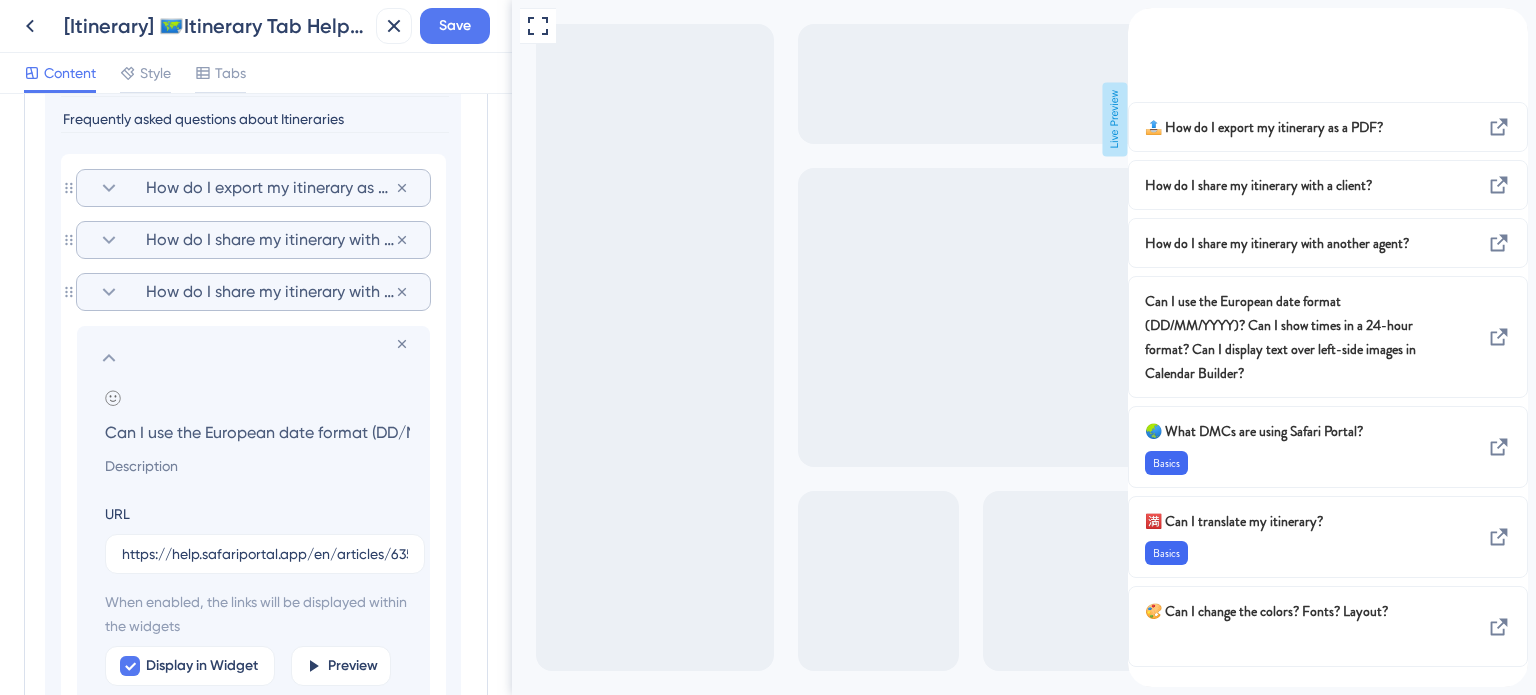 click 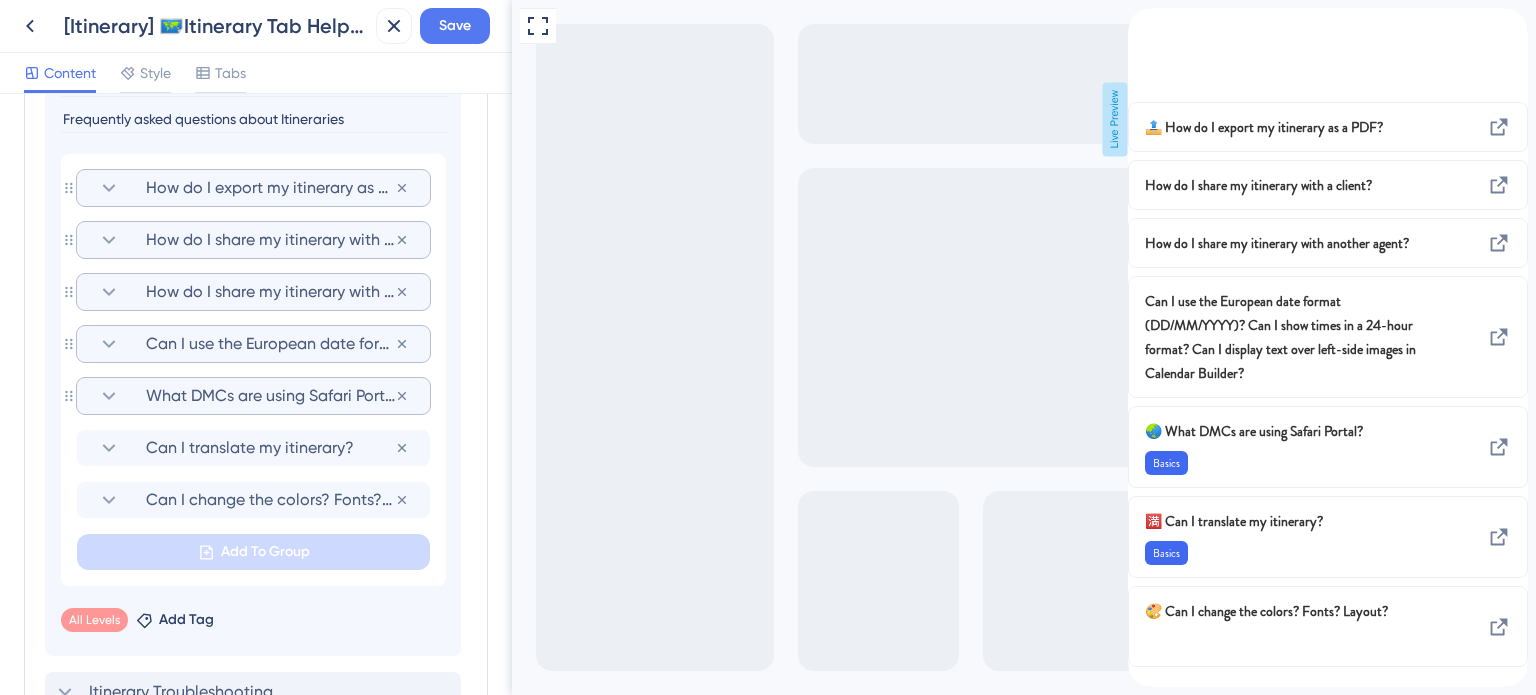 click on "What DMCs are using Safari Portal?" at bounding box center [270, 396] 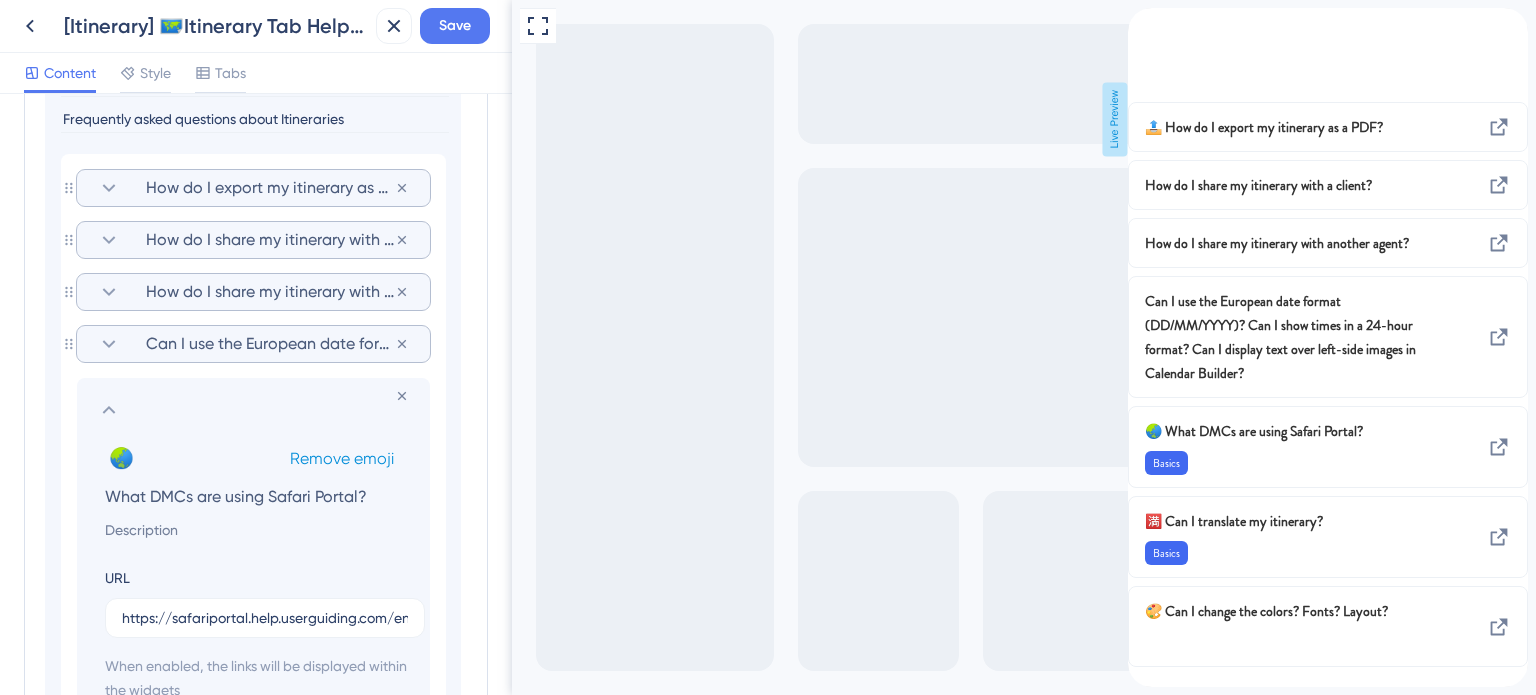 click on "Remove emoji" at bounding box center (342, 458) 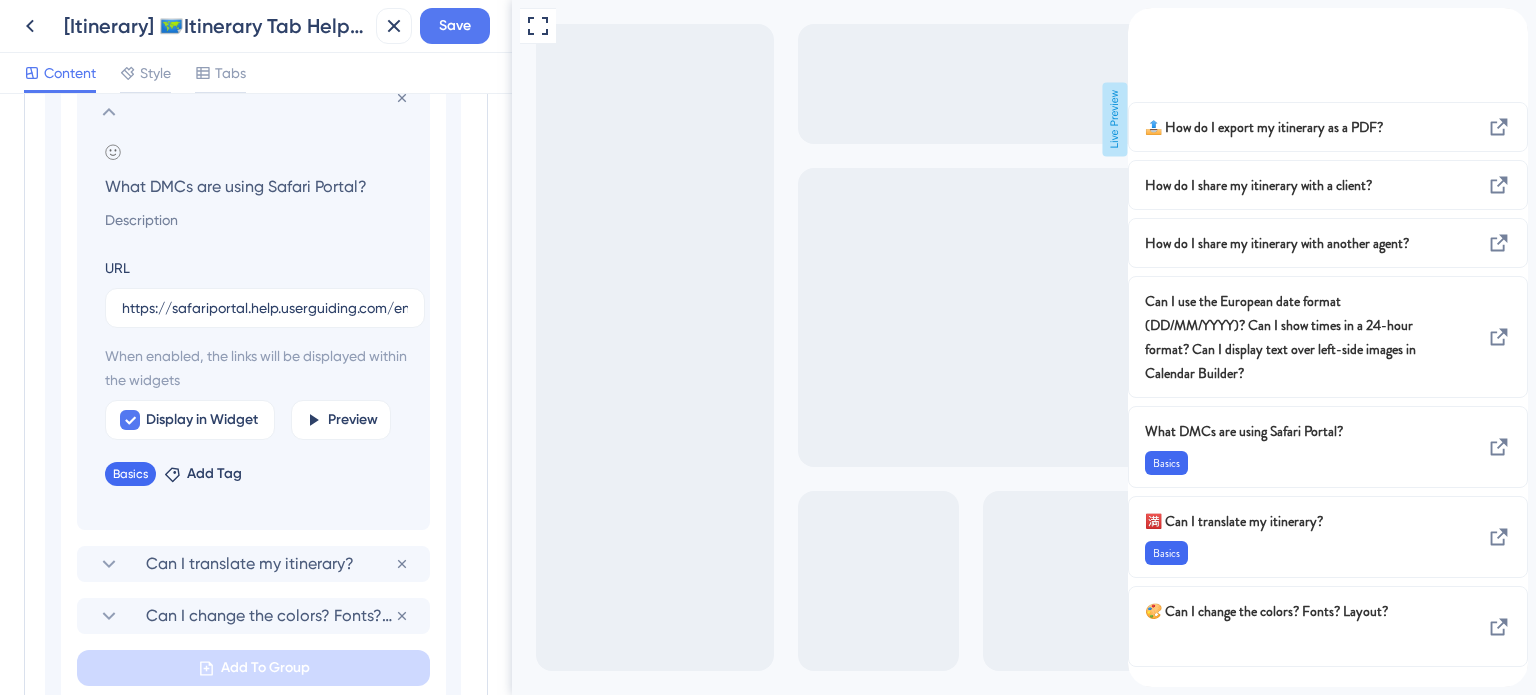 scroll, scrollTop: 1510, scrollLeft: 0, axis: vertical 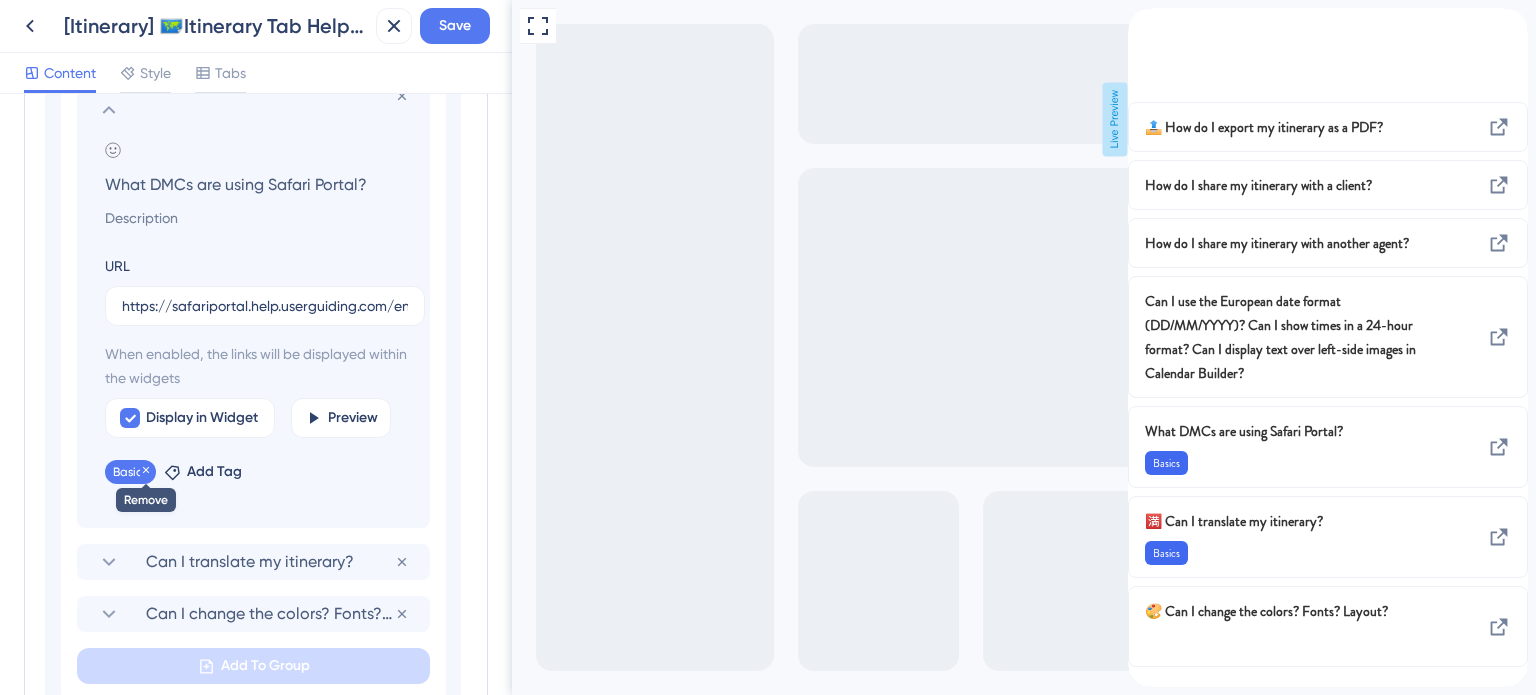 click 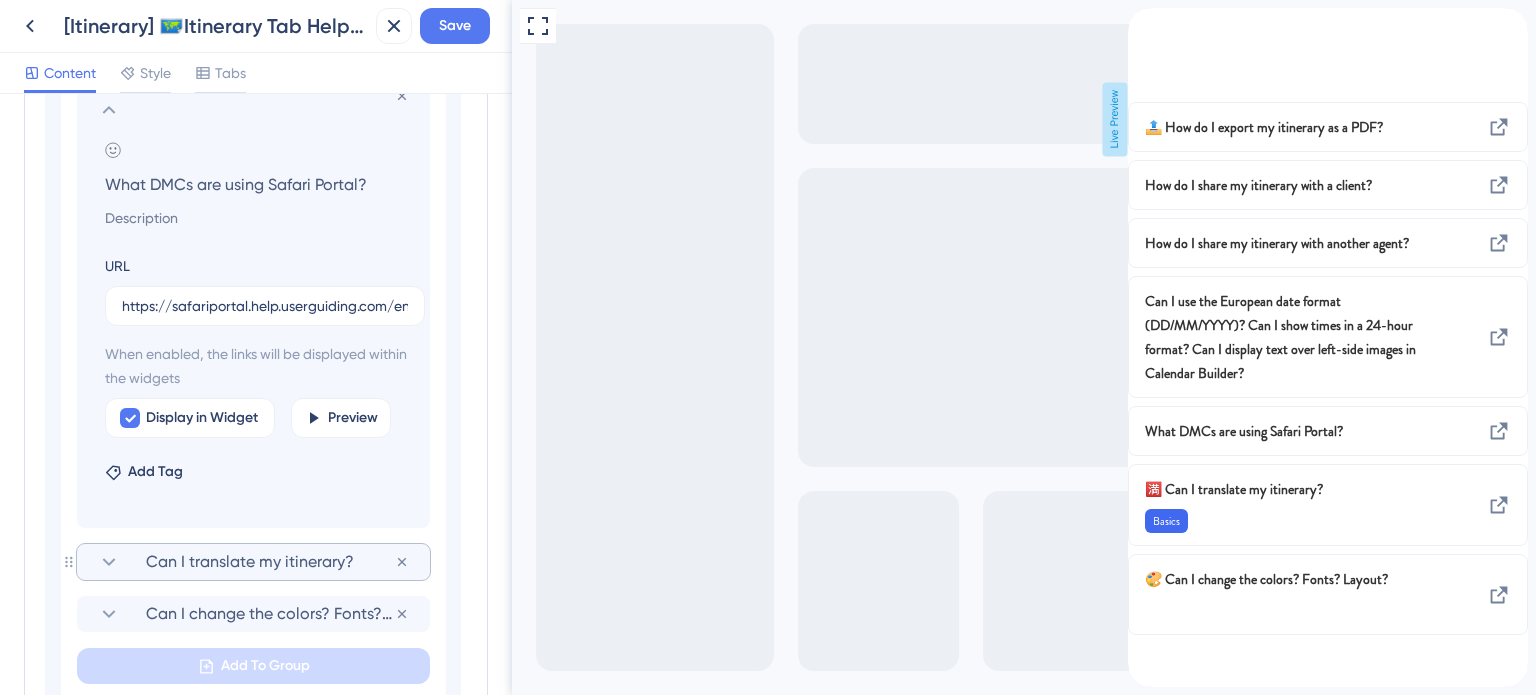 click on "Can I translate my itinerary?" at bounding box center [270, 562] 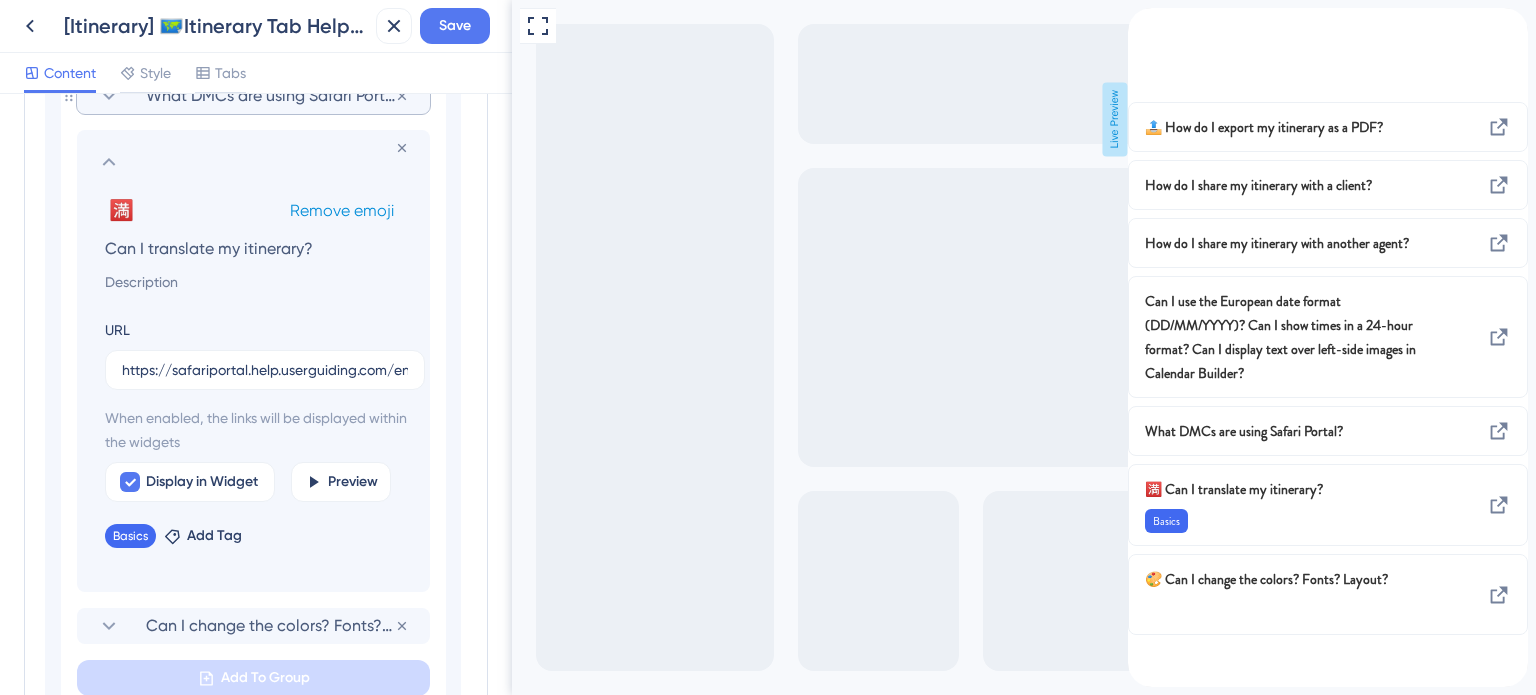 click on "Remove emoji" at bounding box center [342, 210] 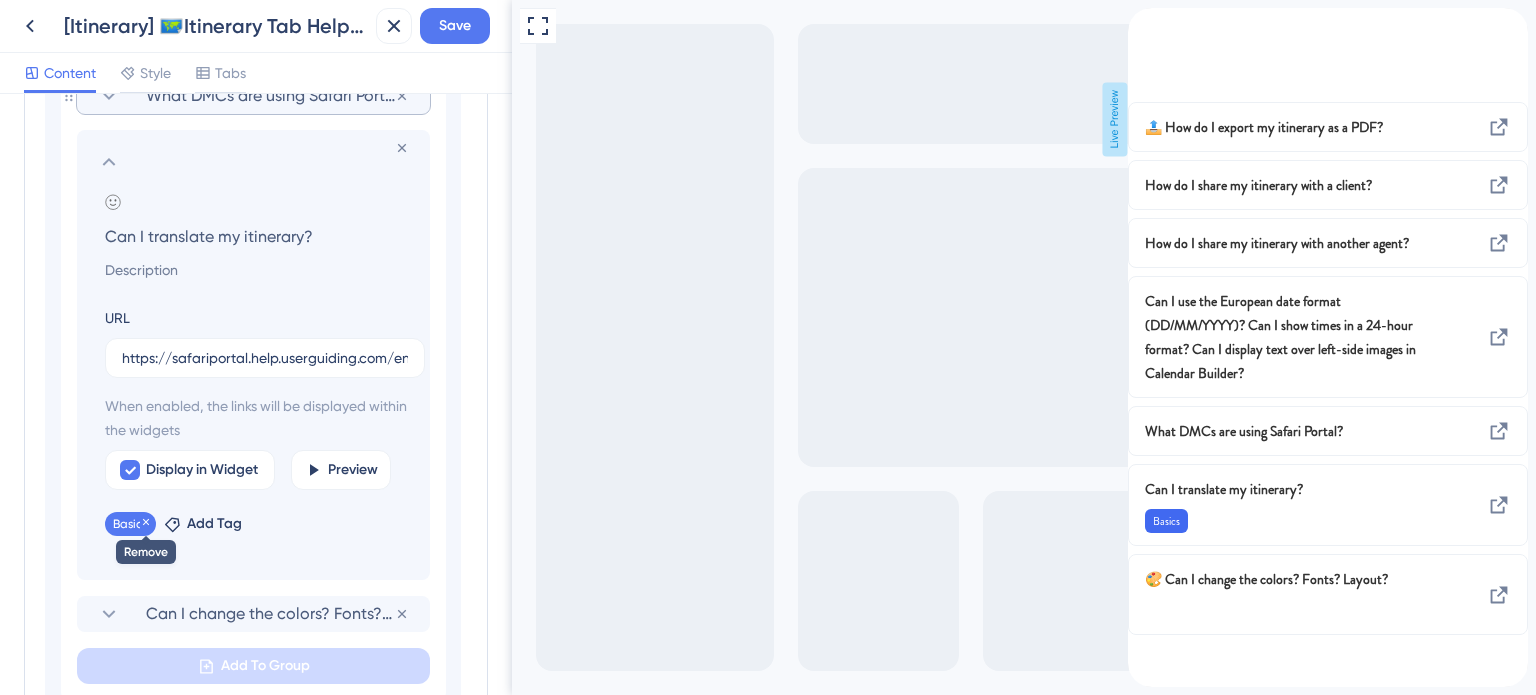 click 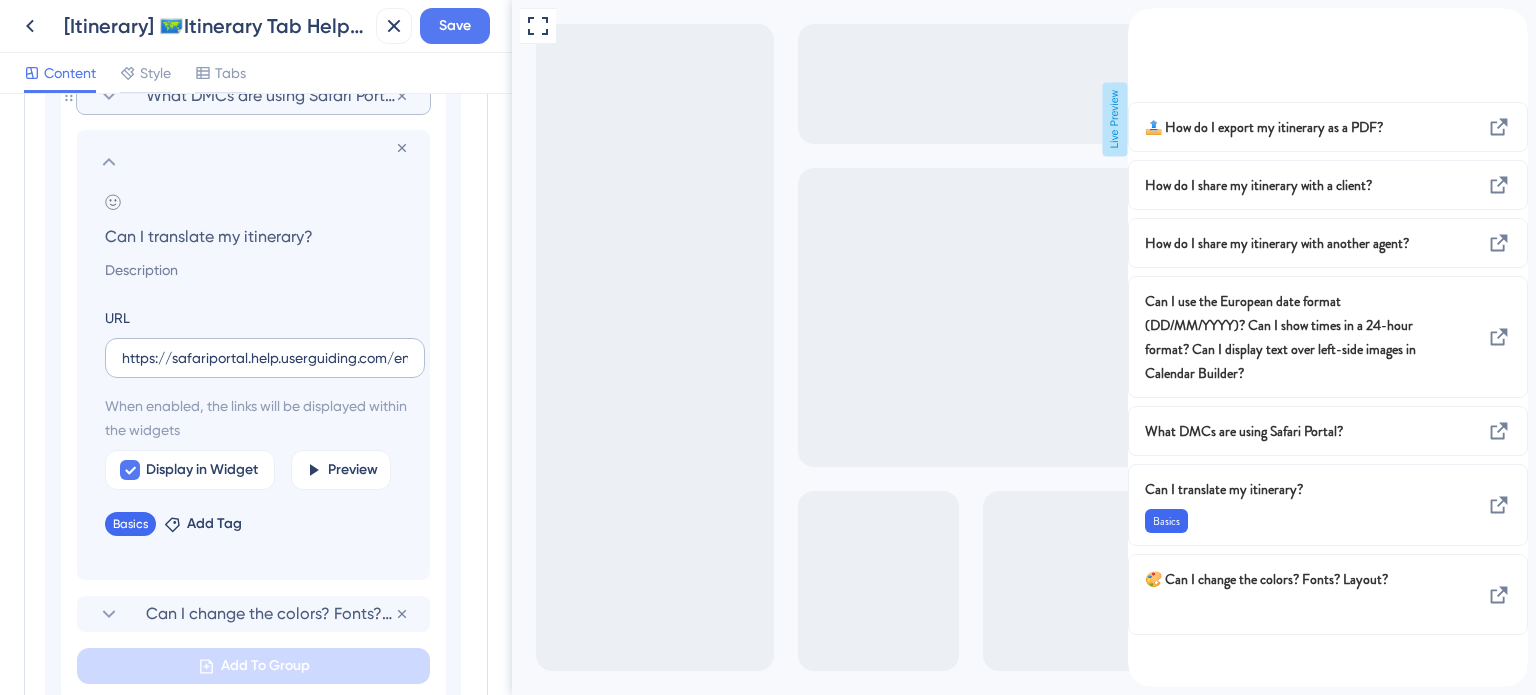 scroll, scrollTop: 5, scrollLeft: 0, axis: vertical 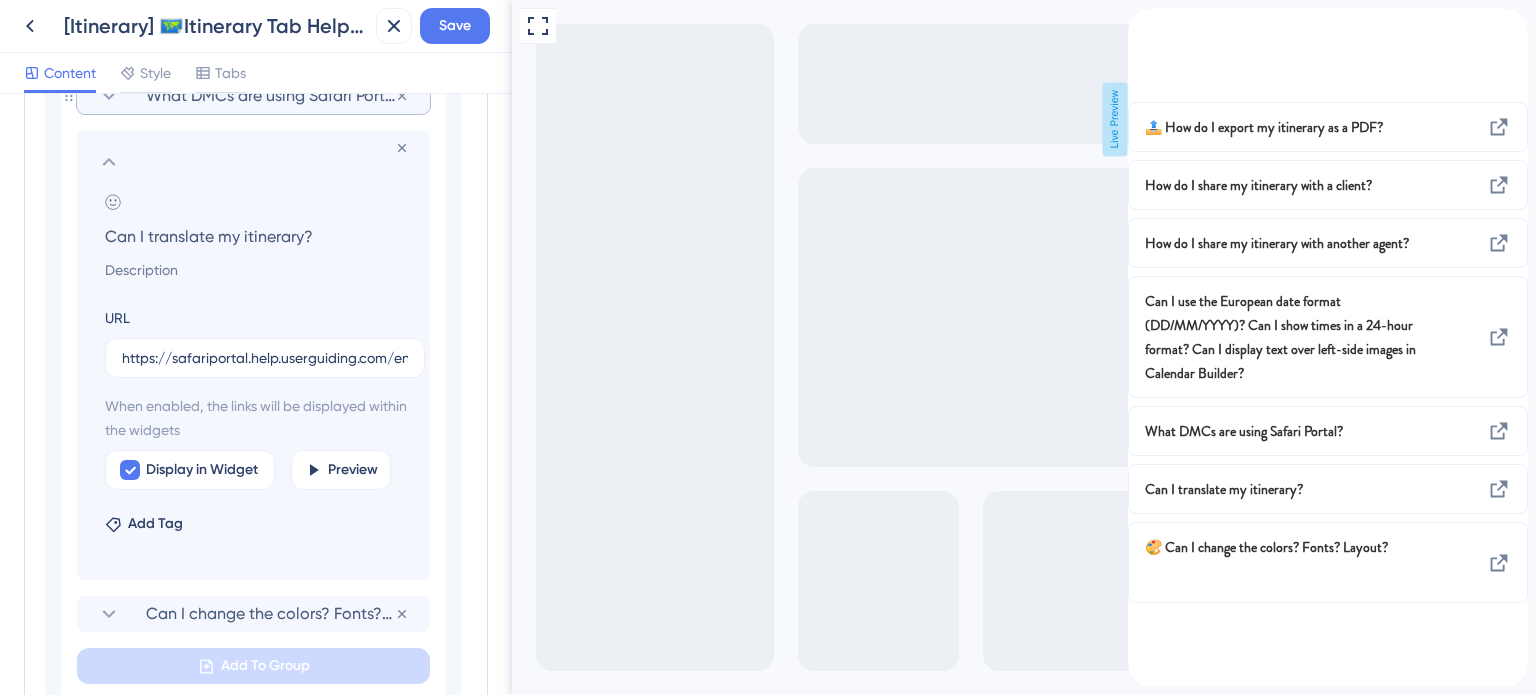 click 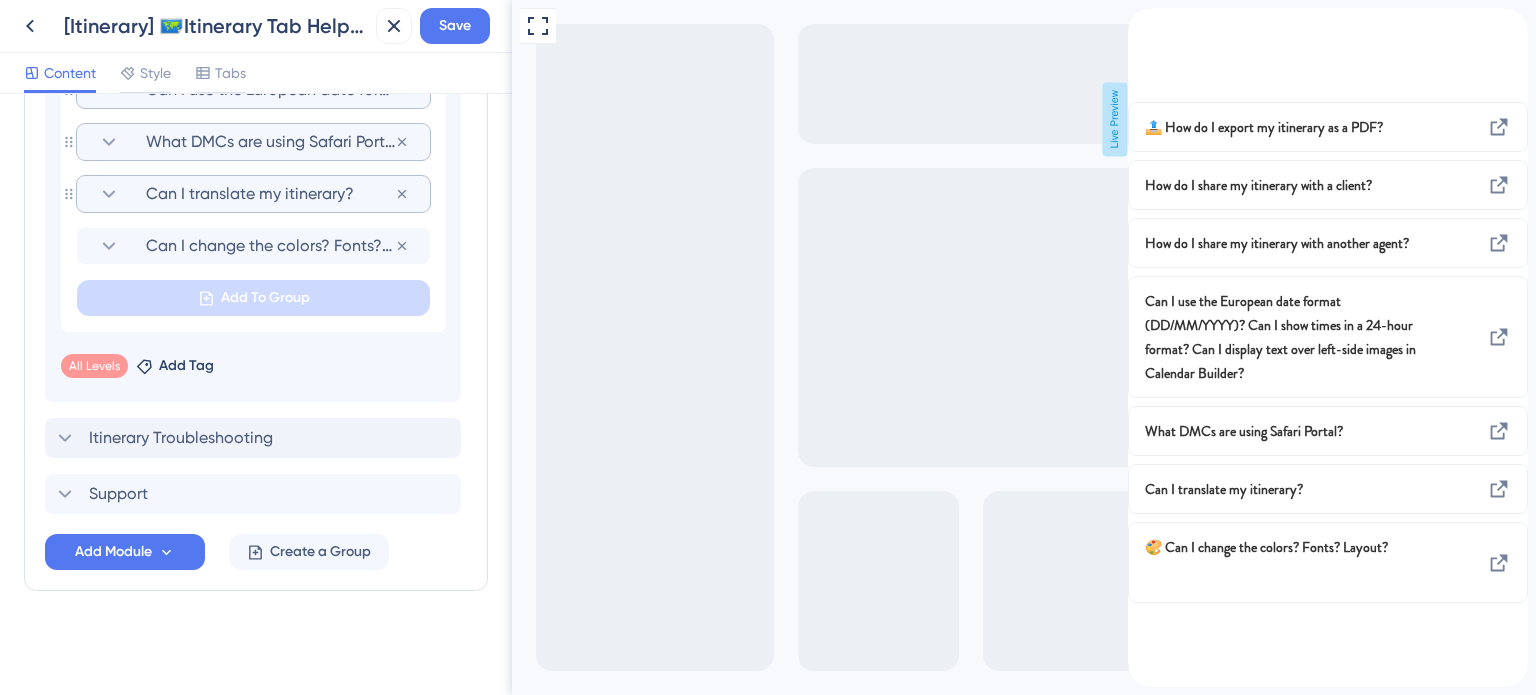 scroll, scrollTop: 1462, scrollLeft: 0, axis: vertical 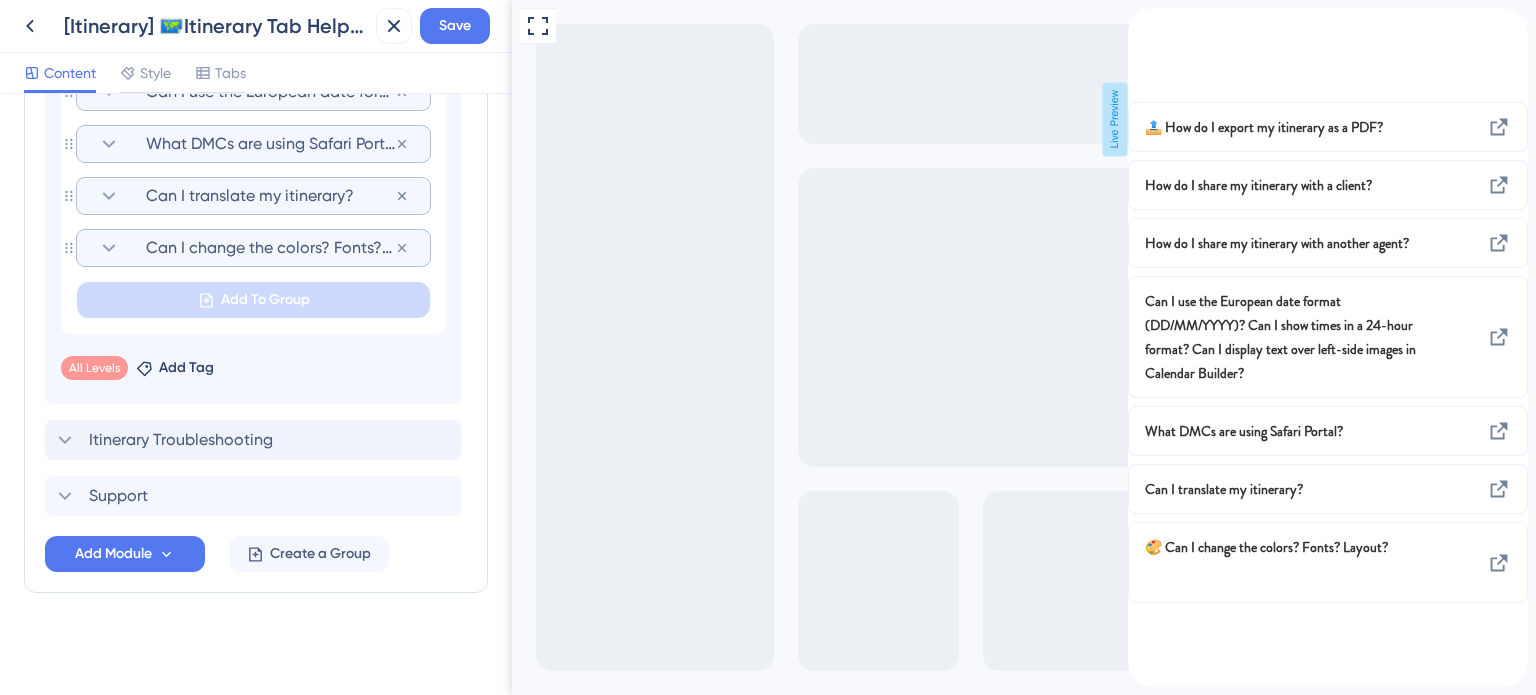 click on "Can I change the colors? Fonts? Layout?" at bounding box center (270, 248) 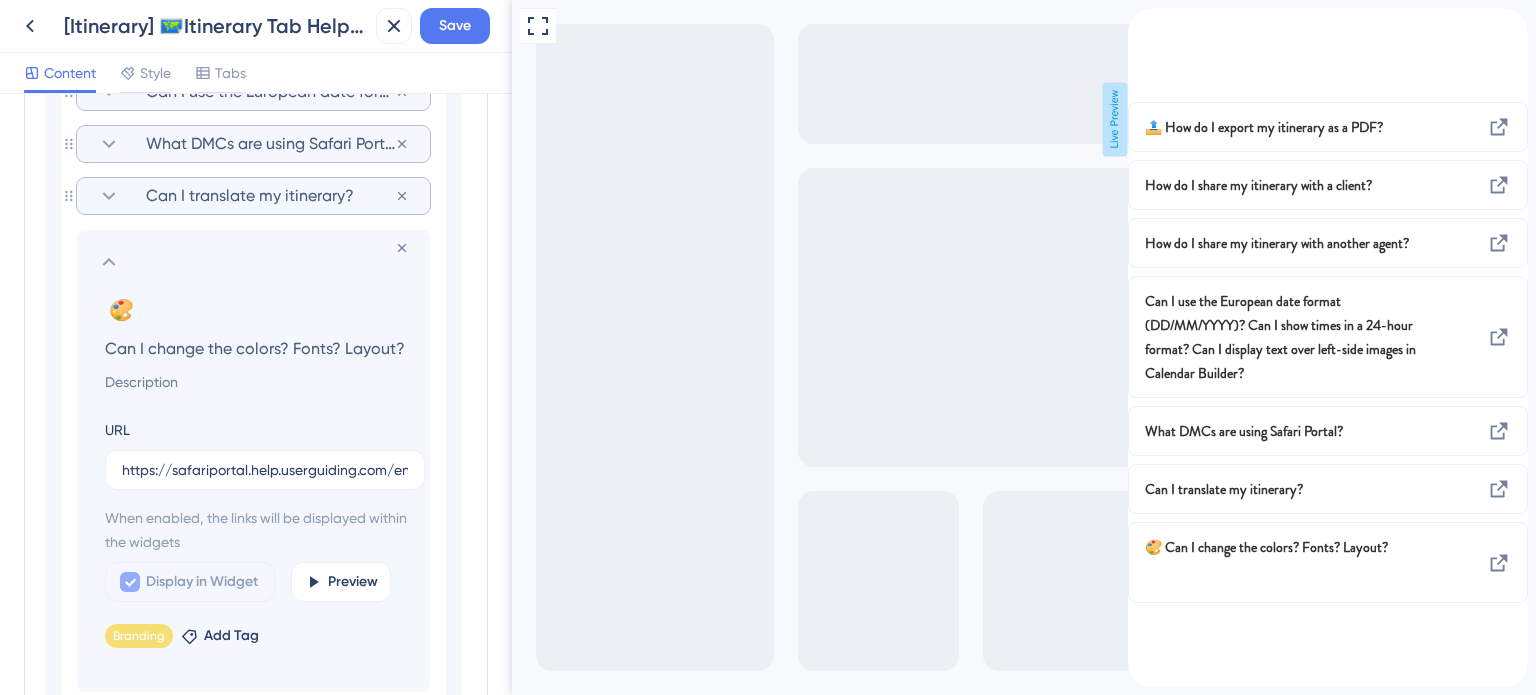 scroll, scrollTop: 1510, scrollLeft: 0, axis: vertical 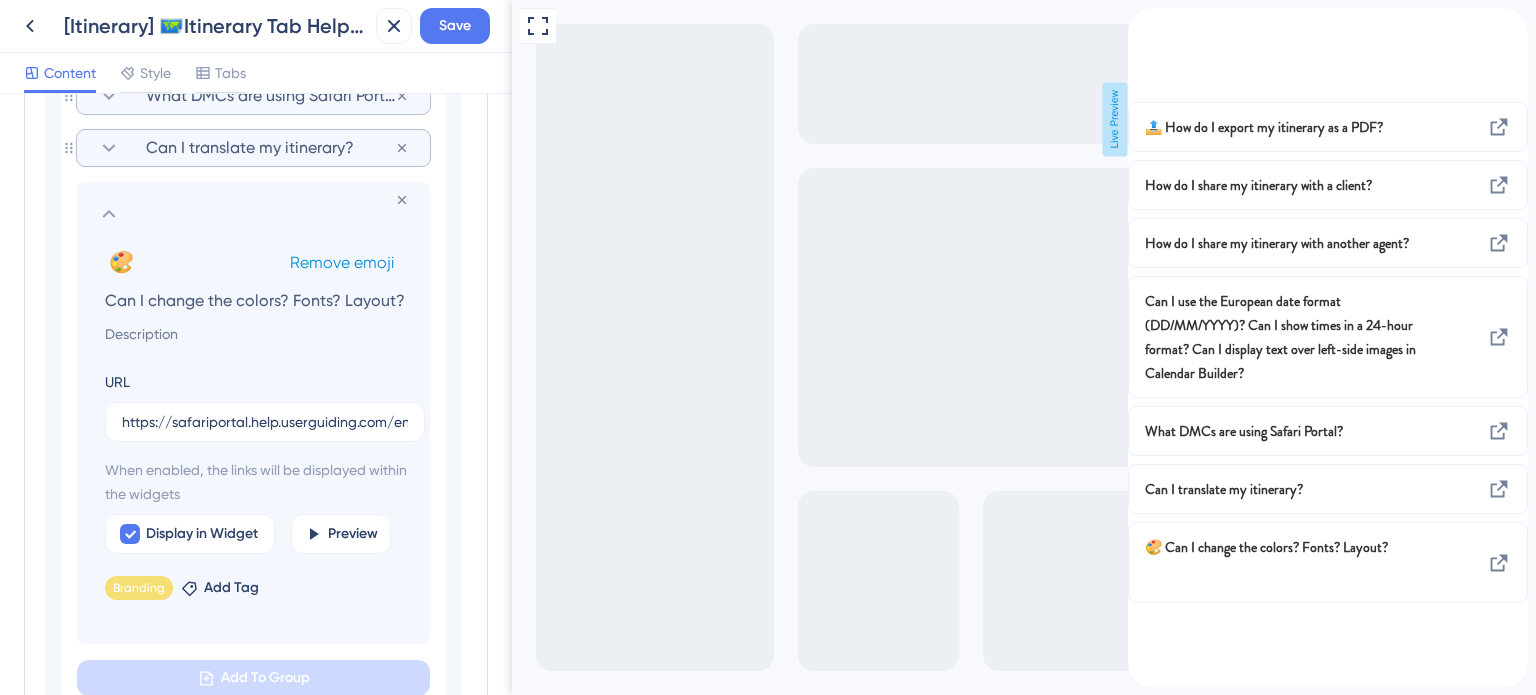 click on "Remove emoji" at bounding box center [342, 262] 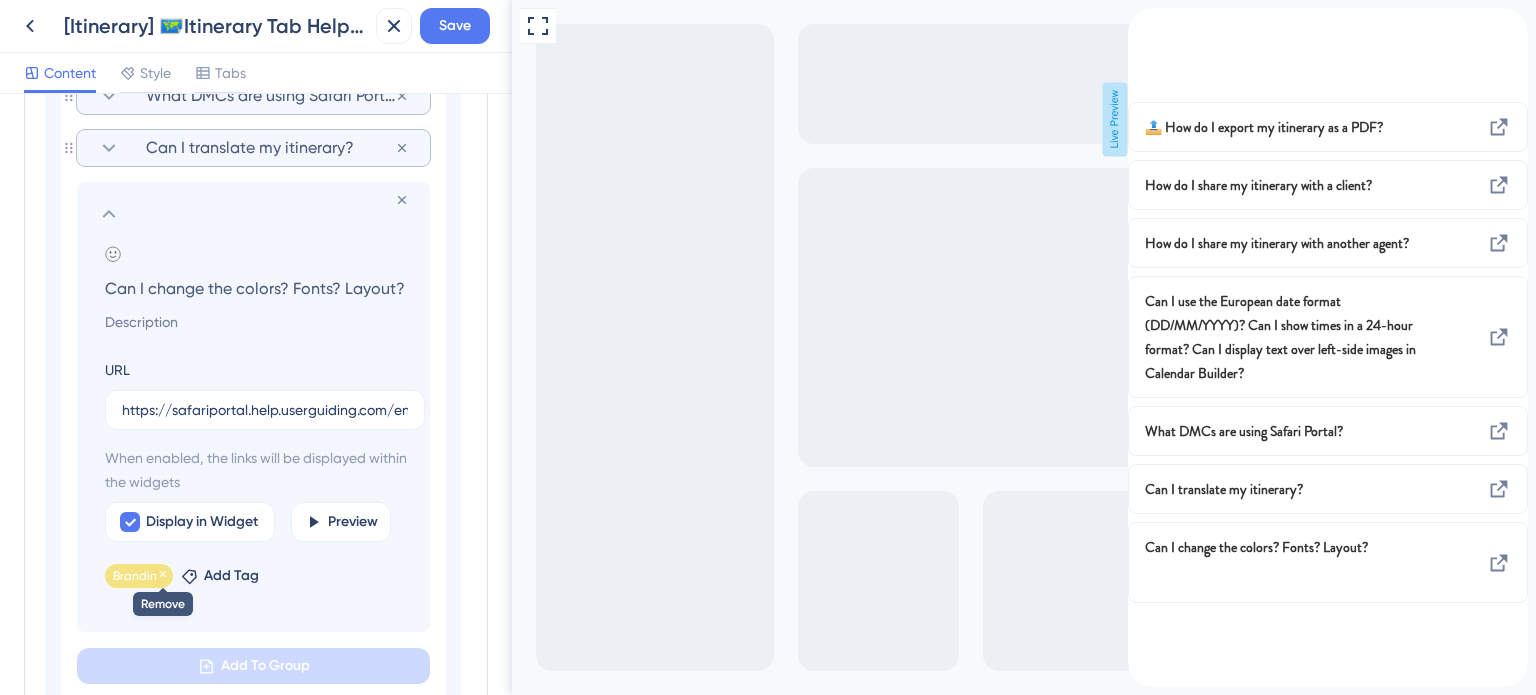 click 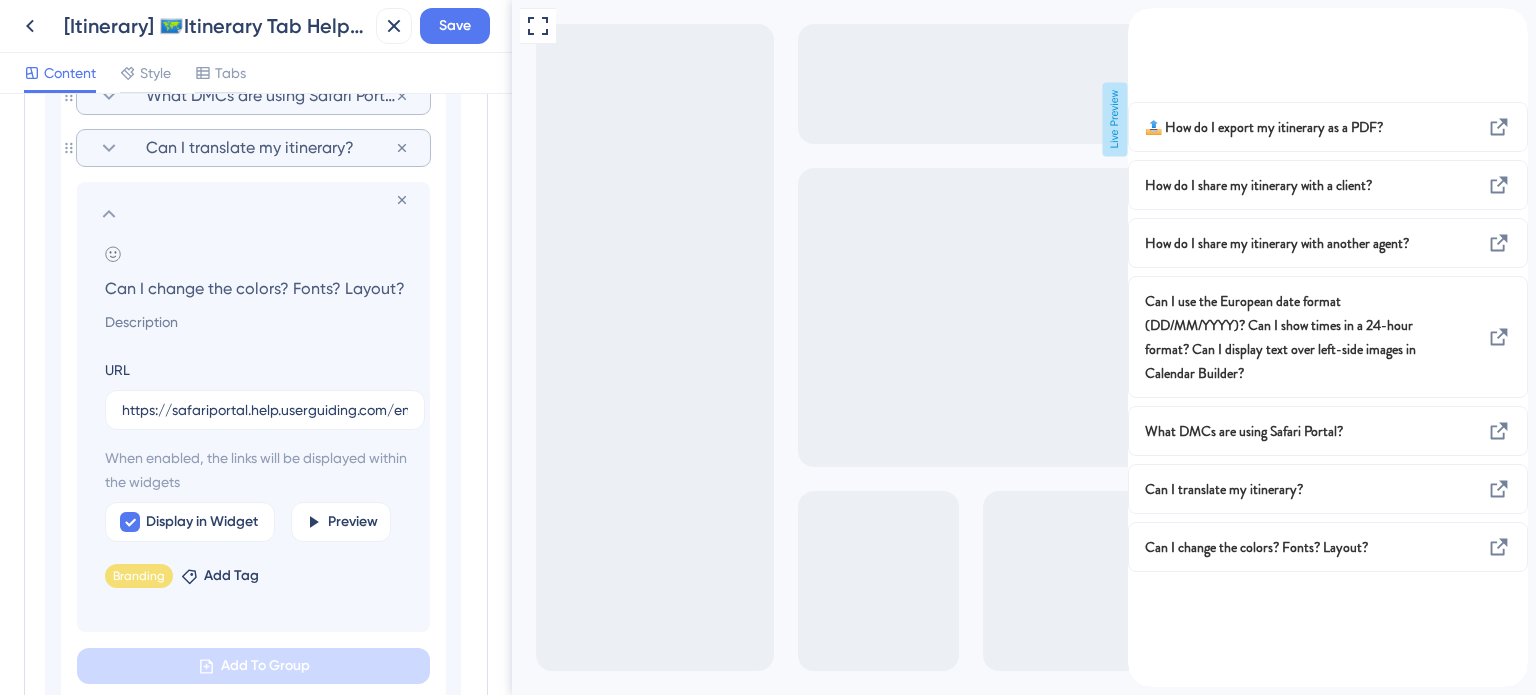 scroll, scrollTop: 0, scrollLeft: 0, axis: both 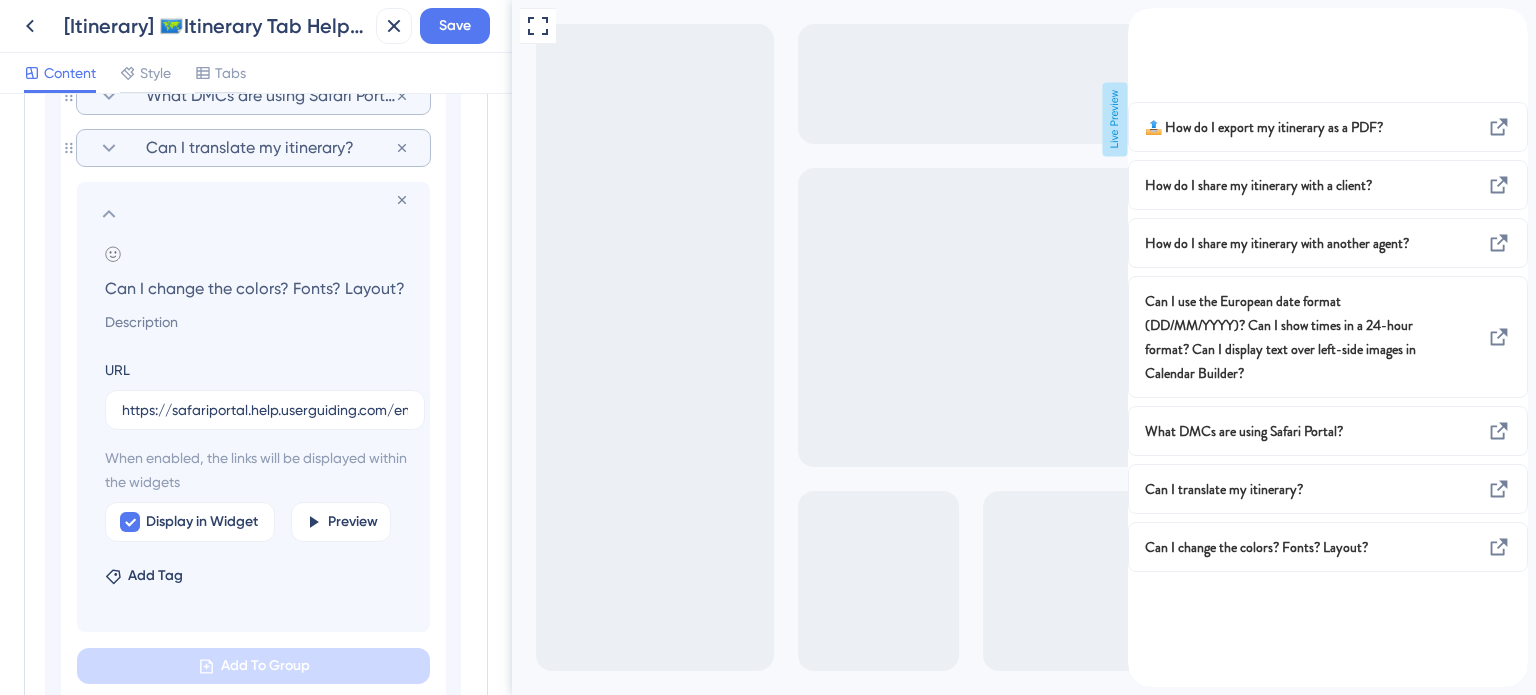 click 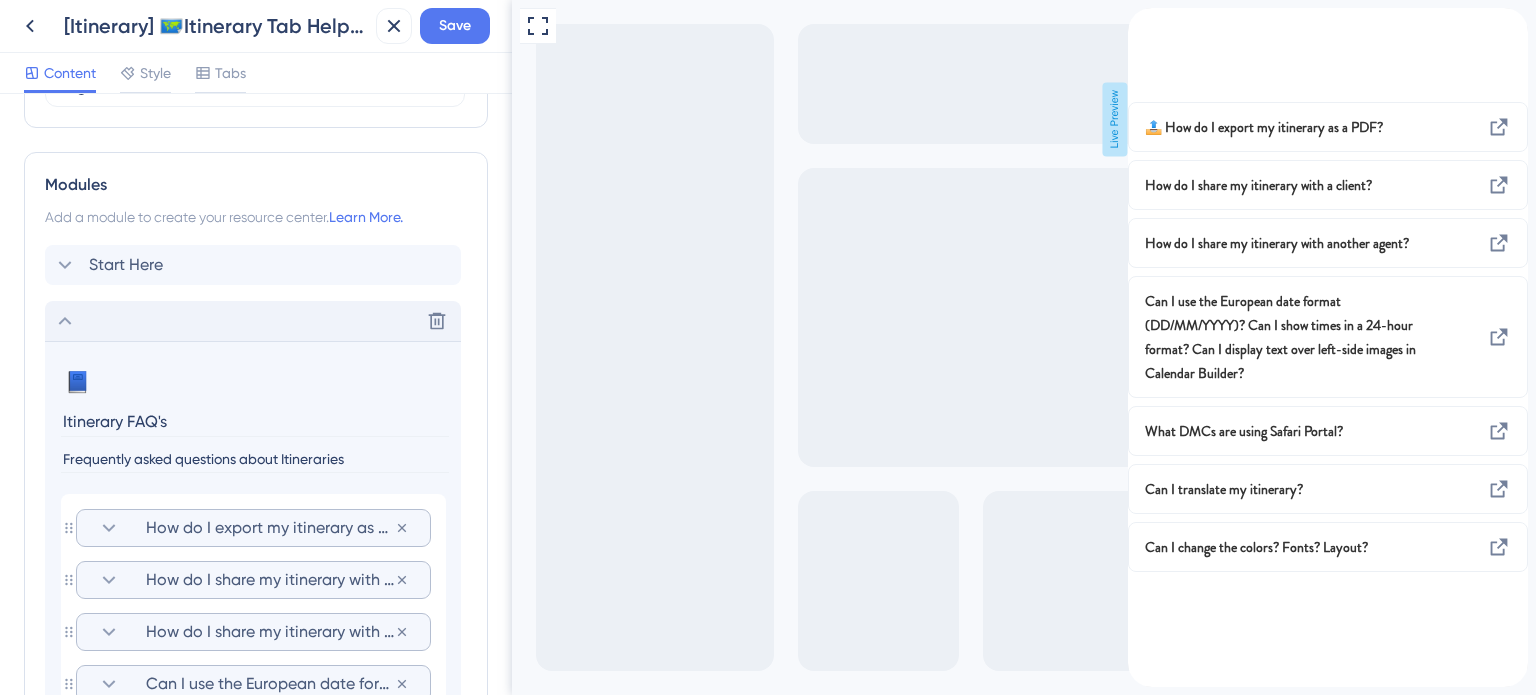 scroll, scrollTop: 862, scrollLeft: 0, axis: vertical 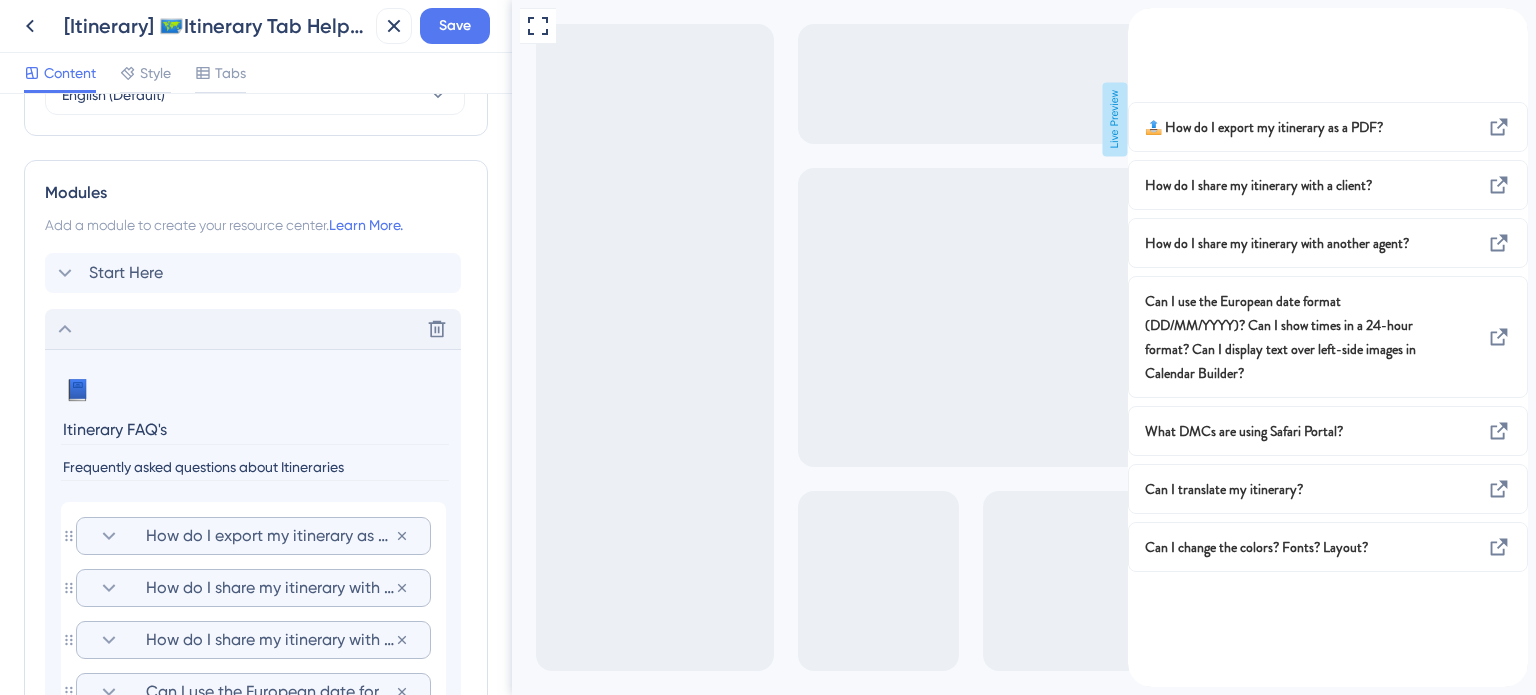 click on "How do I export my itinerary as a PDF?" at bounding box center [270, 536] 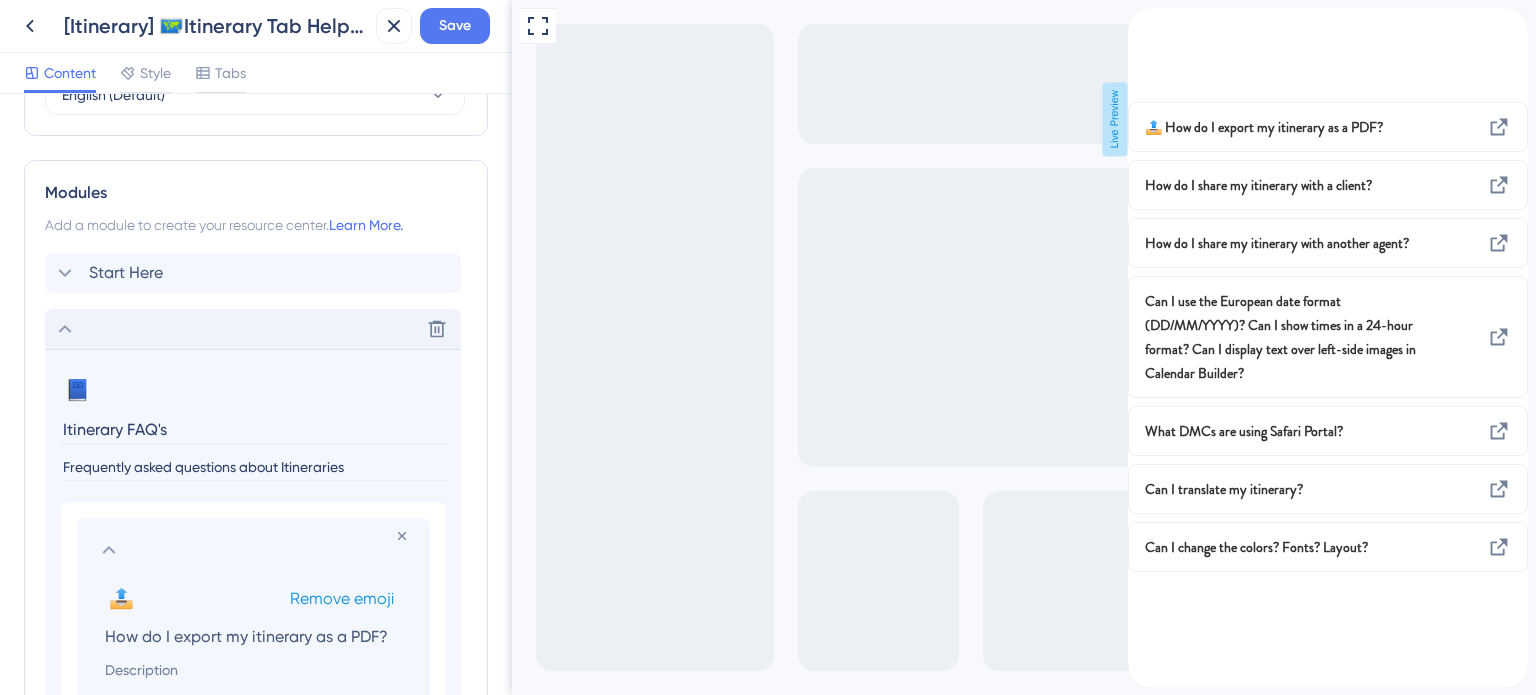click on "Remove emoji" at bounding box center [342, 598] 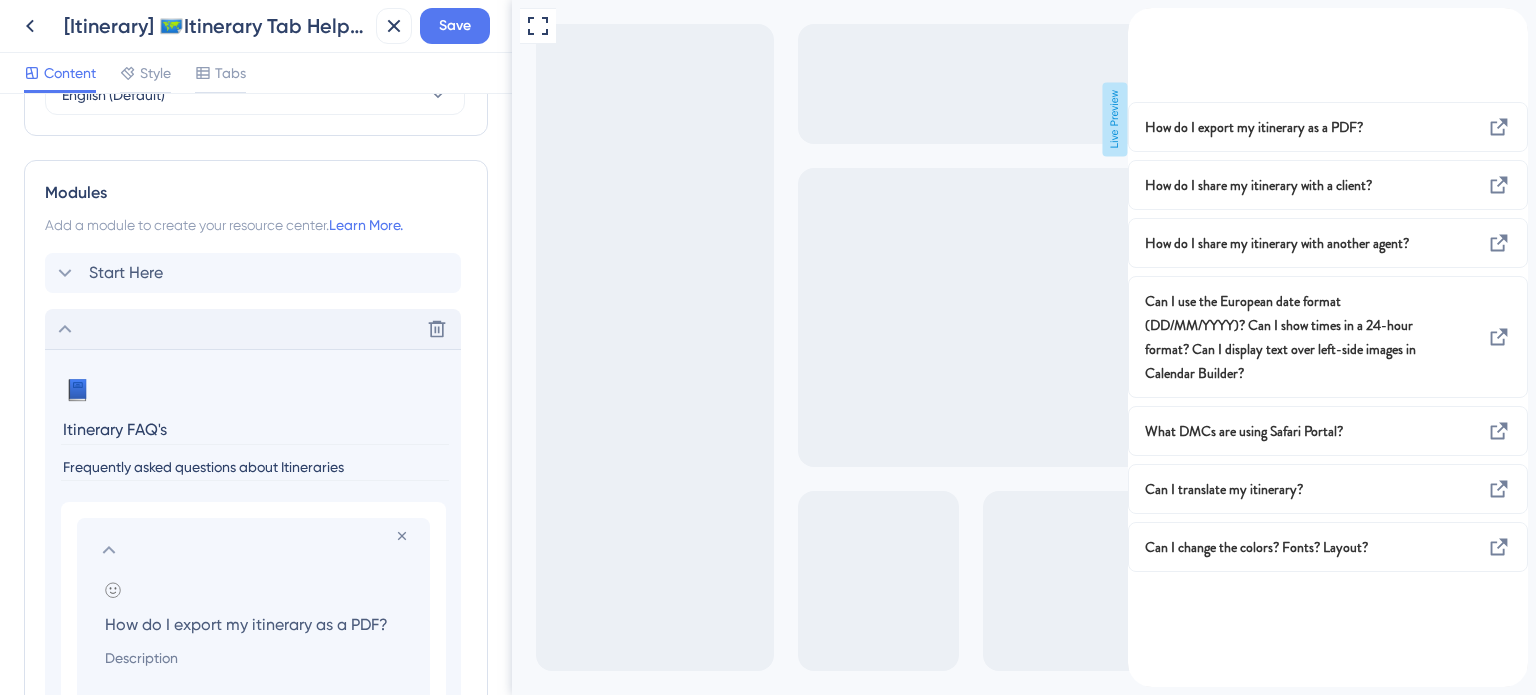 click 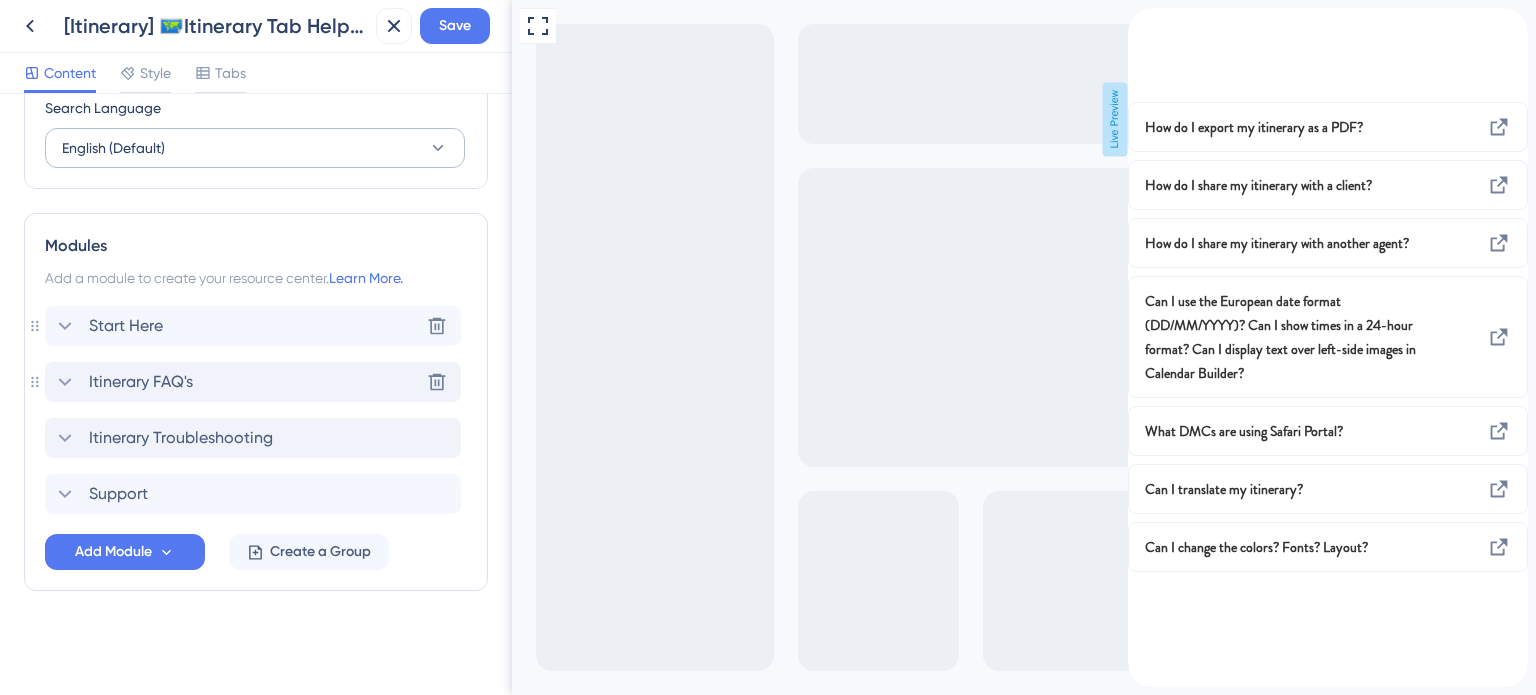 scroll, scrollTop: 807, scrollLeft: 0, axis: vertical 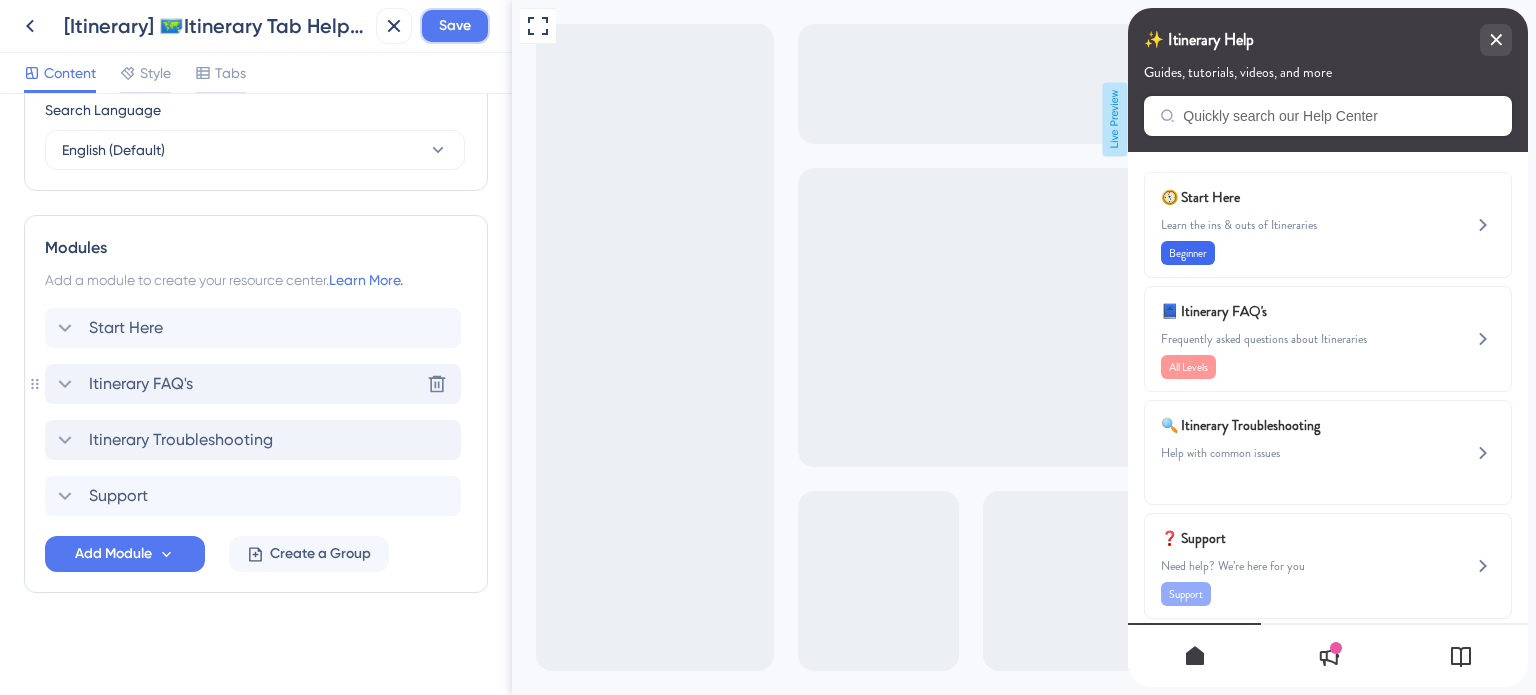 click on "Save" at bounding box center (455, 26) 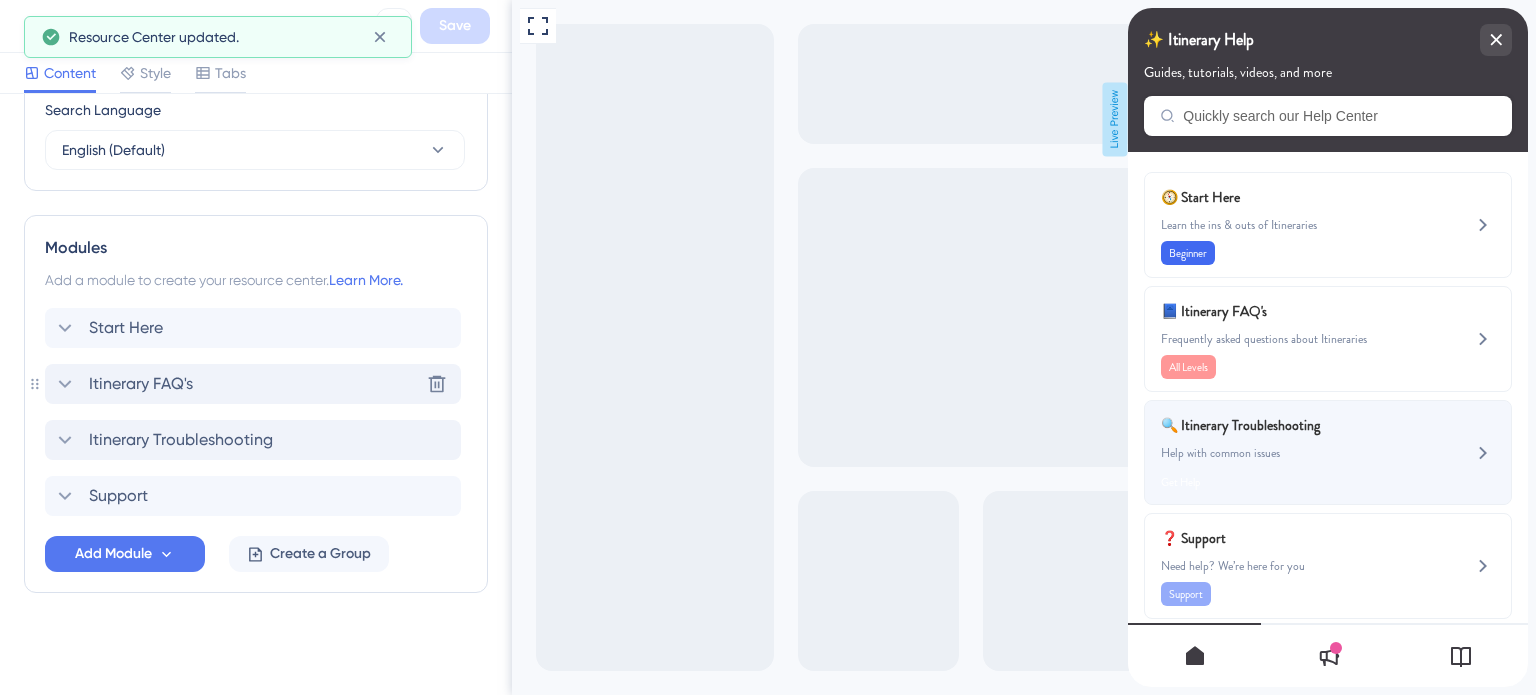 click on "🔍   Itinerary Troubleshooting Help with common issues Get Help" at bounding box center [1294, 452] 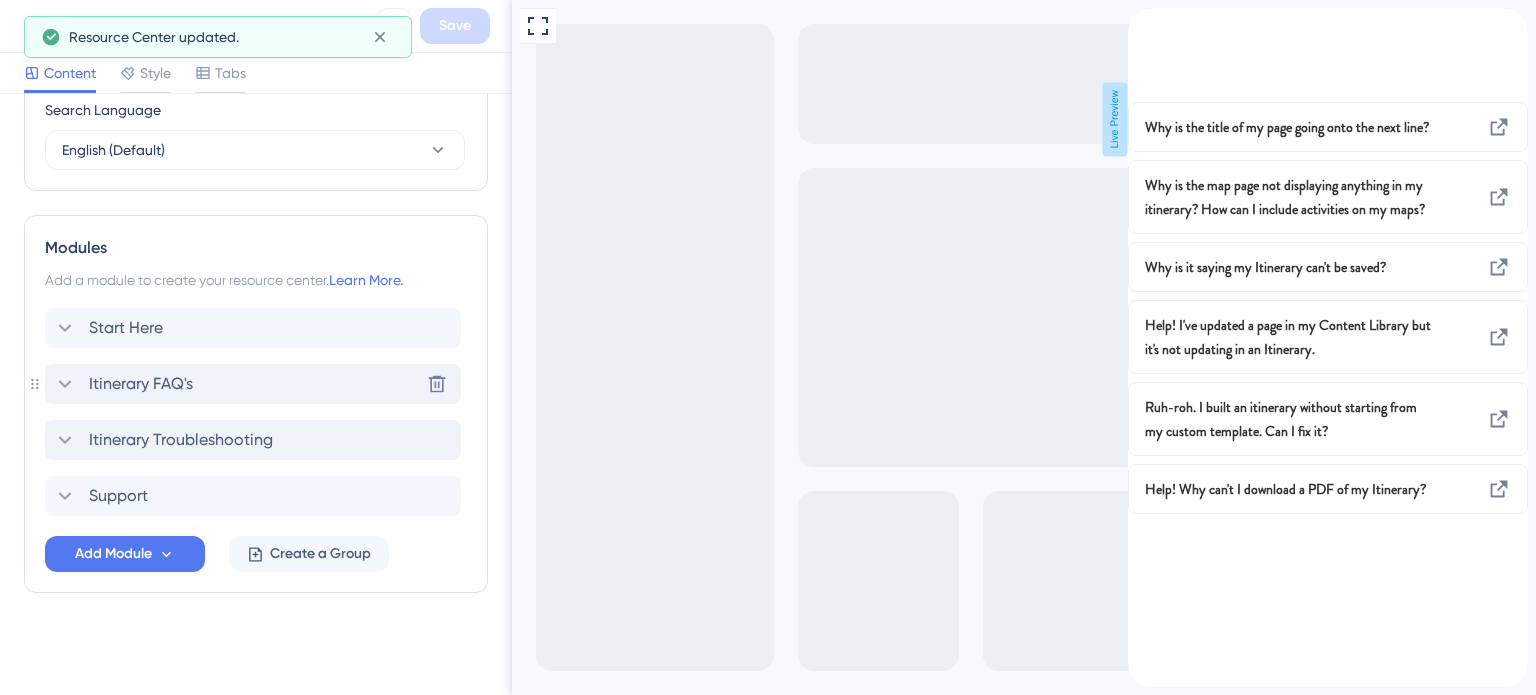 click 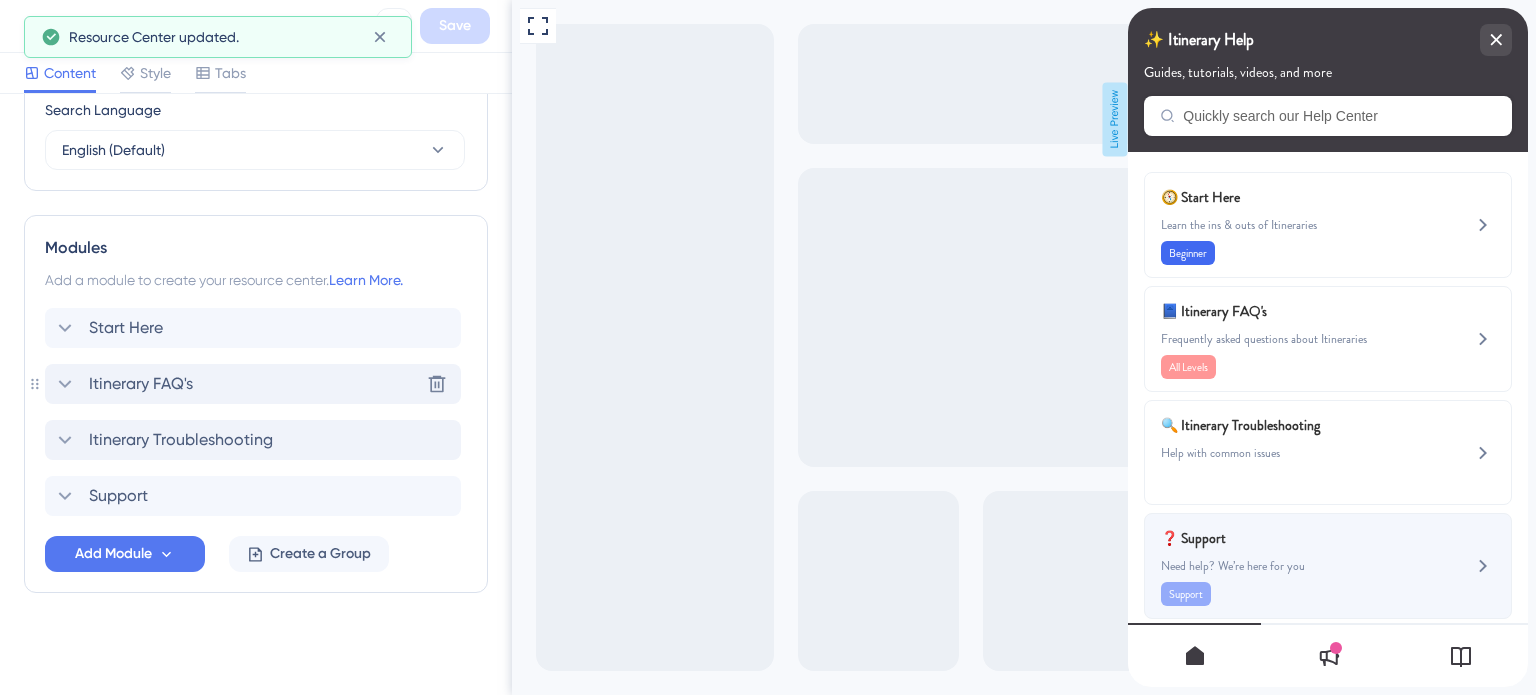 click on "Need help? We’re here for you" at bounding box center [1294, 566] 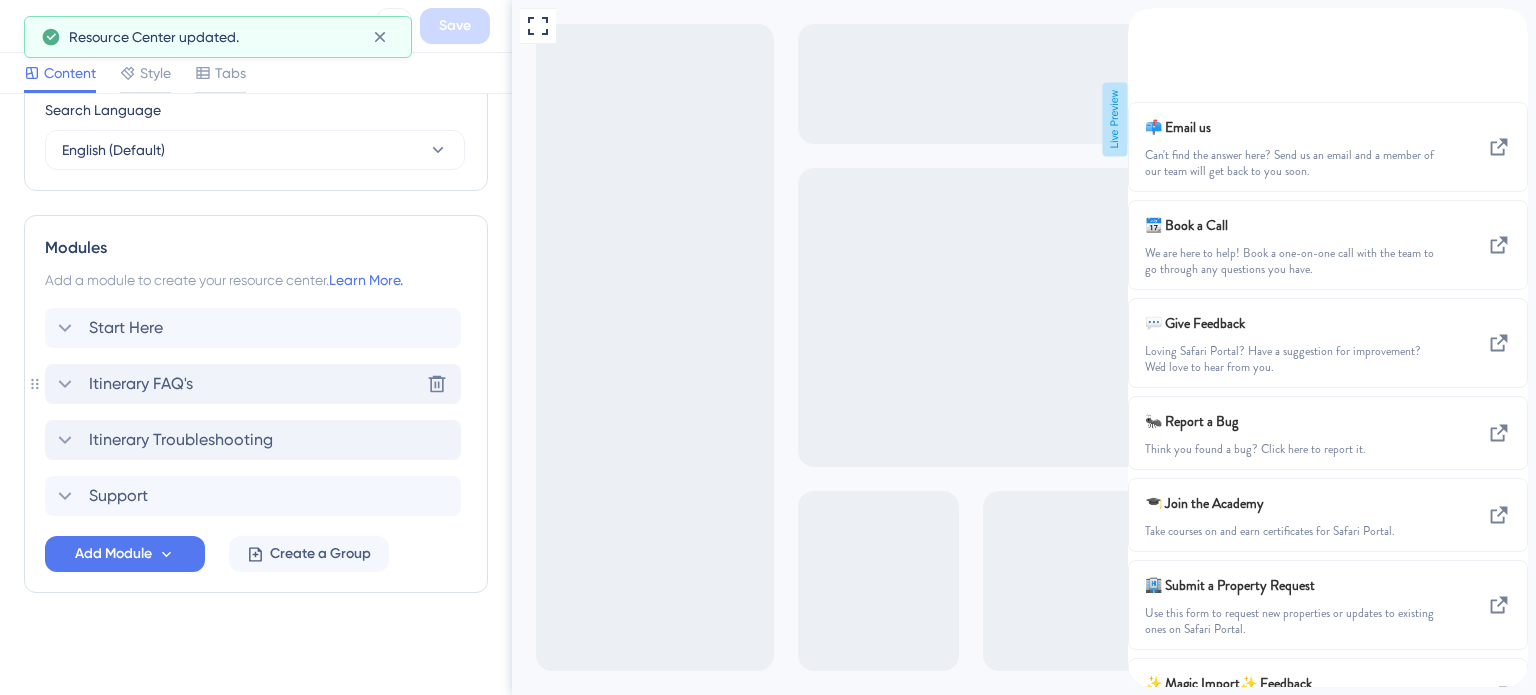 click 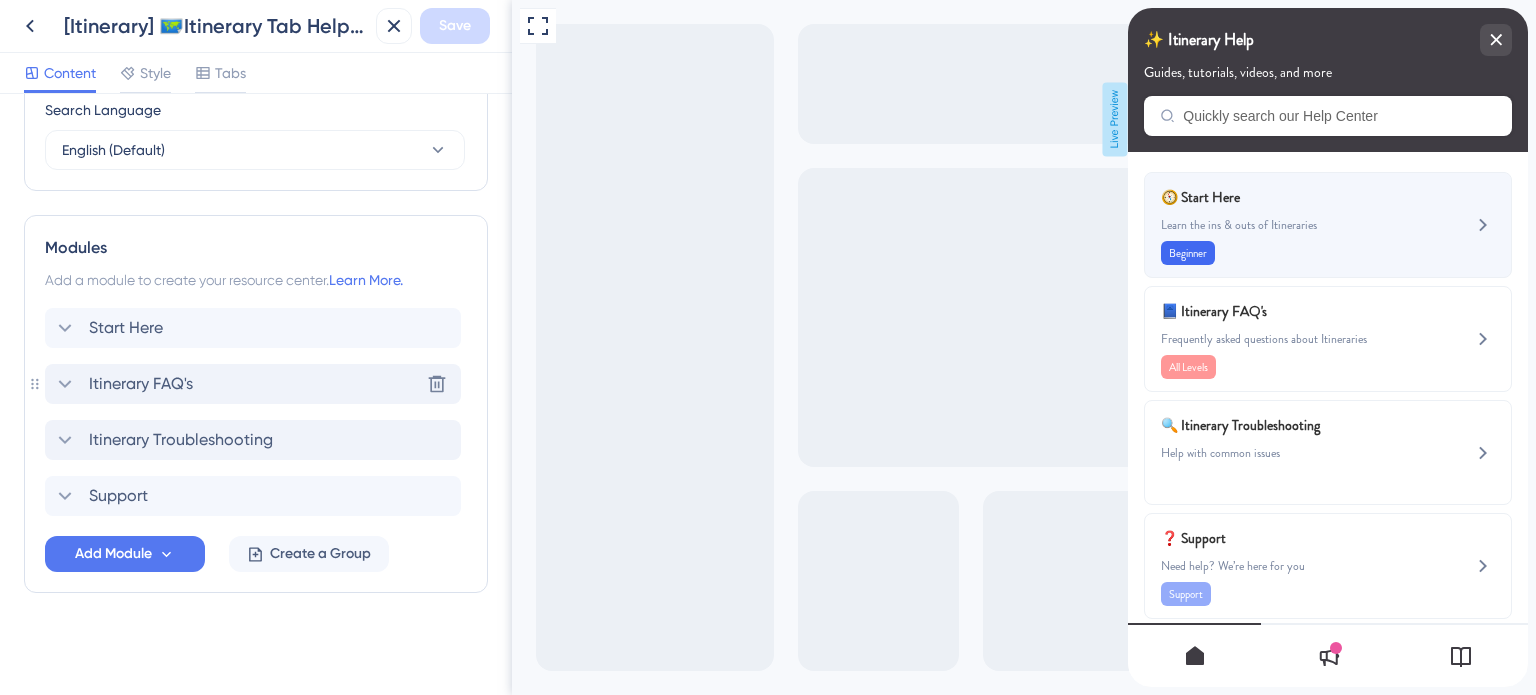 click on "Learn the ins & outs of Itineraries" at bounding box center [1294, 225] 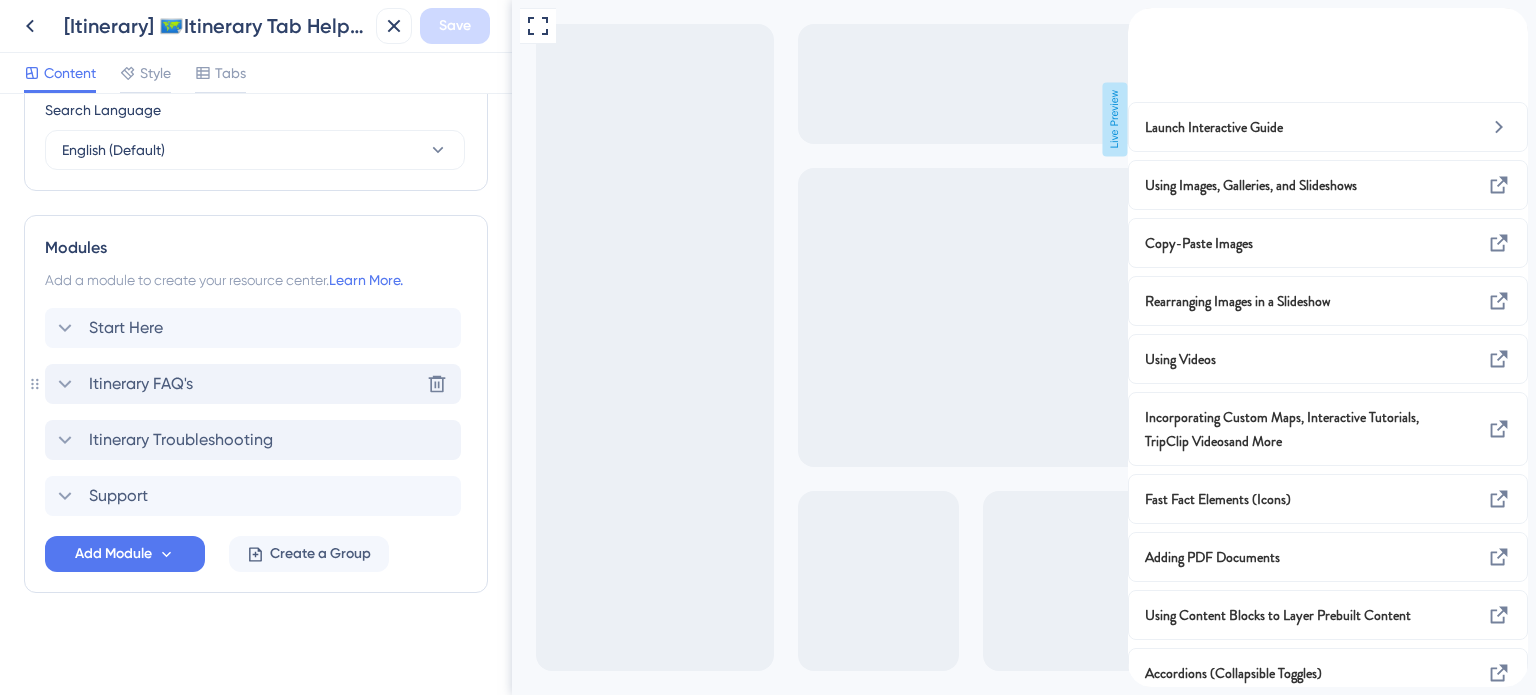 click at bounding box center (1144, 19) 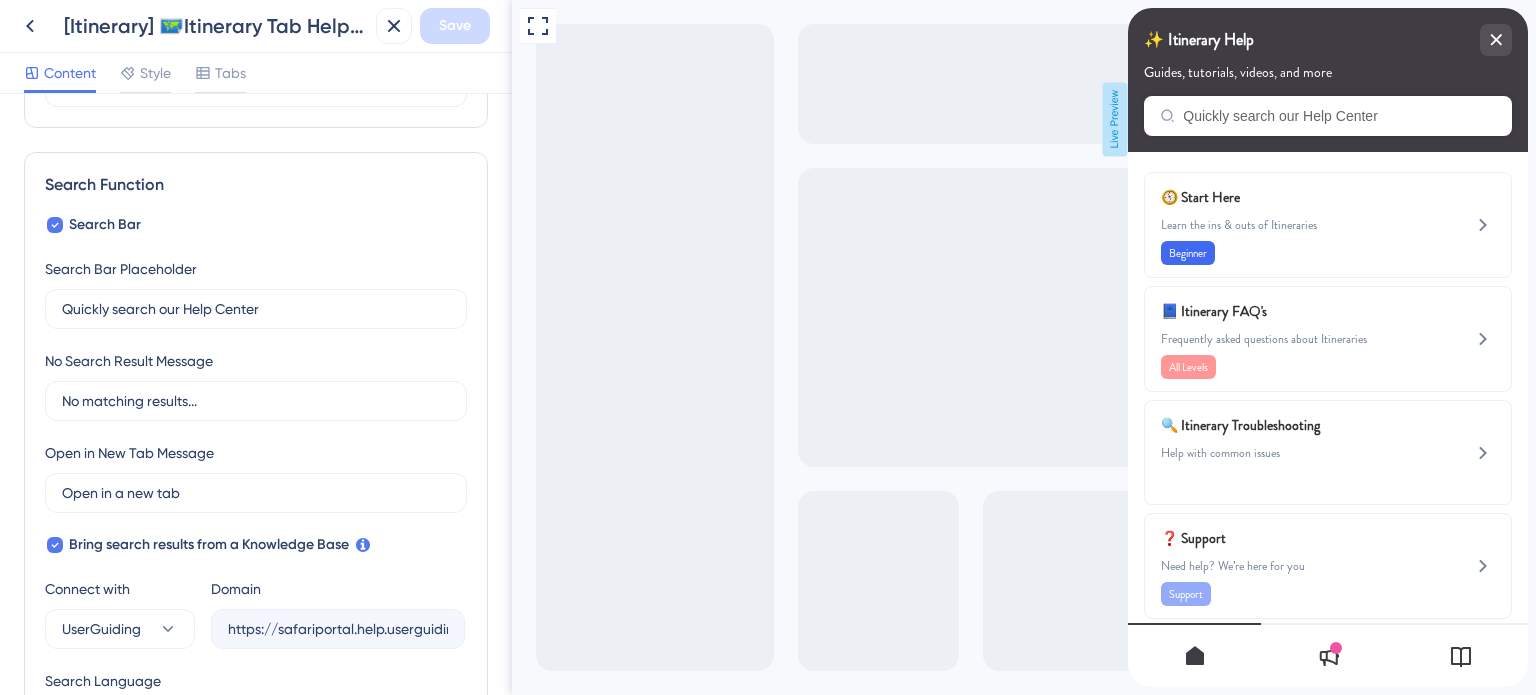 scroll, scrollTop: 0, scrollLeft: 0, axis: both 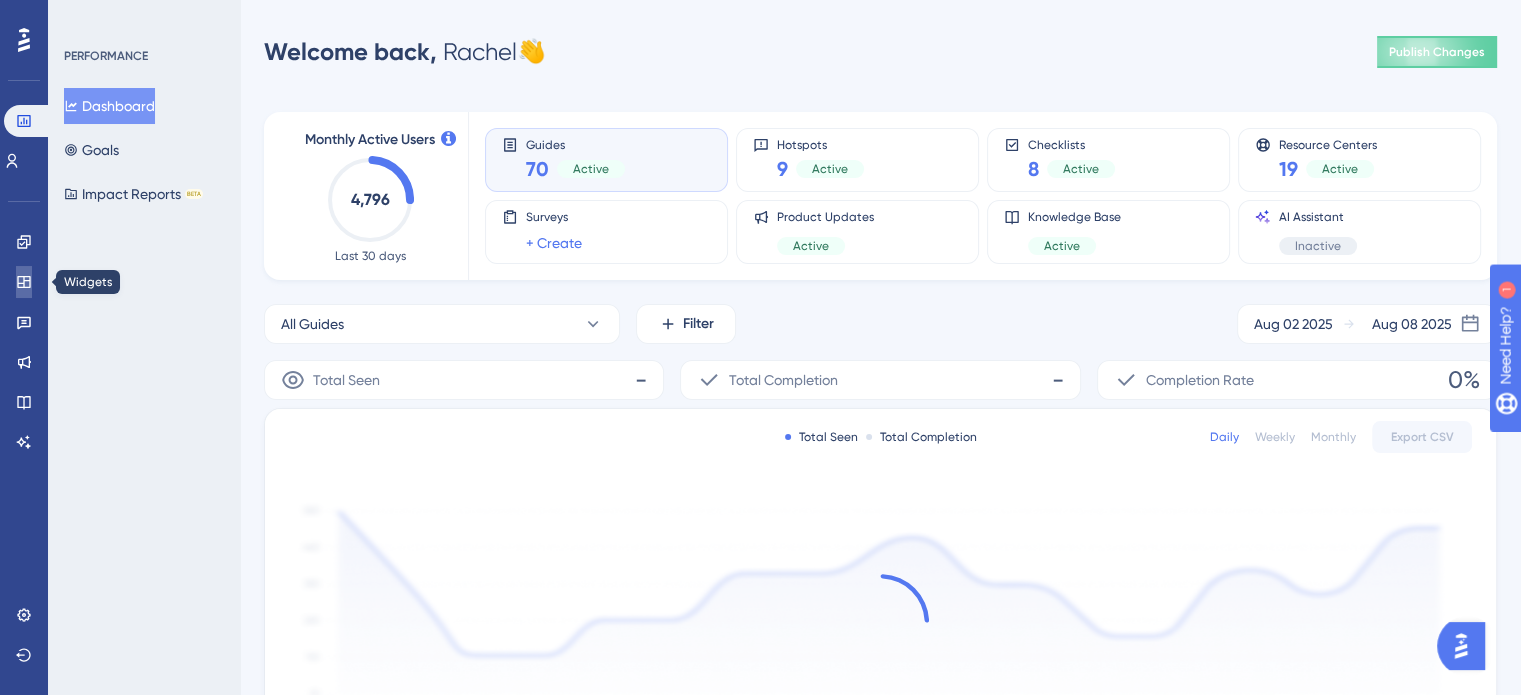 click 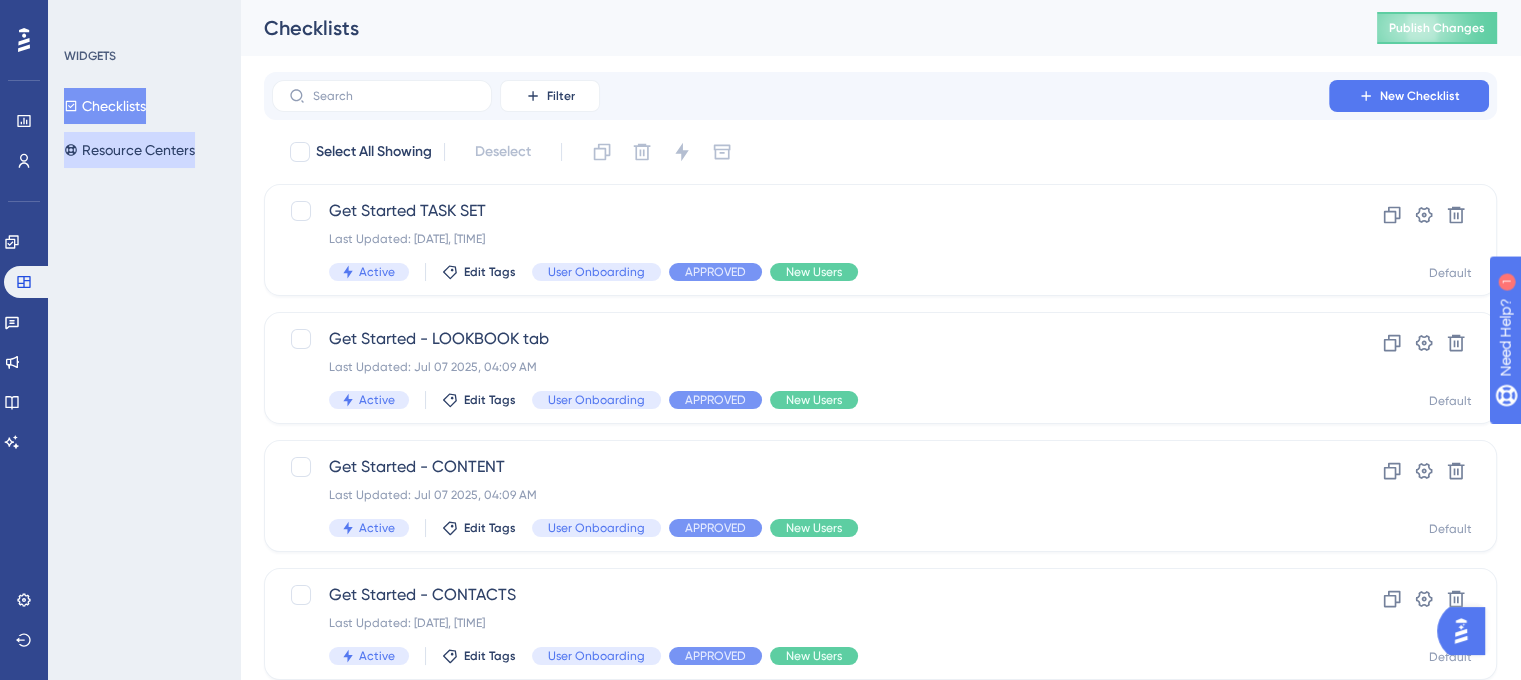 click on "Resource Centers" at bounding box center [129, 150] 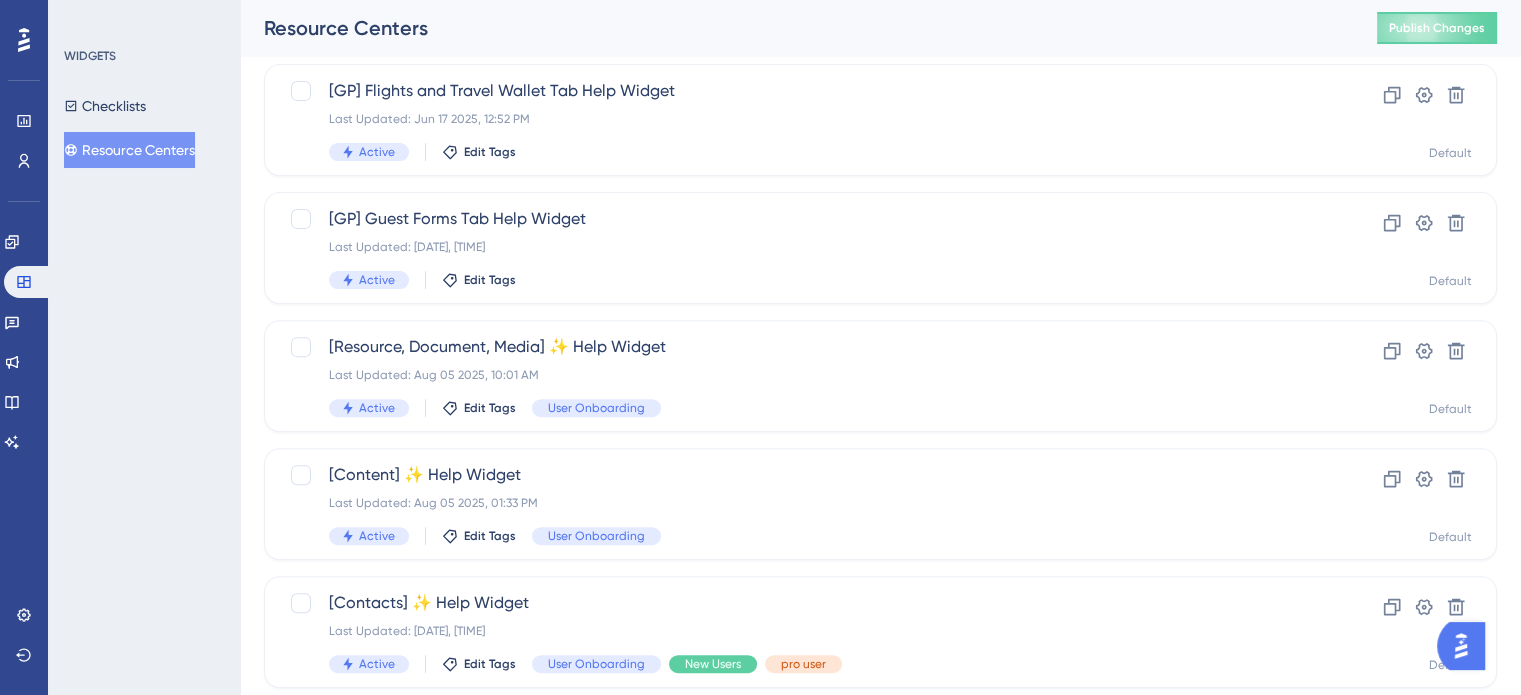 scroll, scrollTop: 856, scrollLeft: 0, axis: vertical 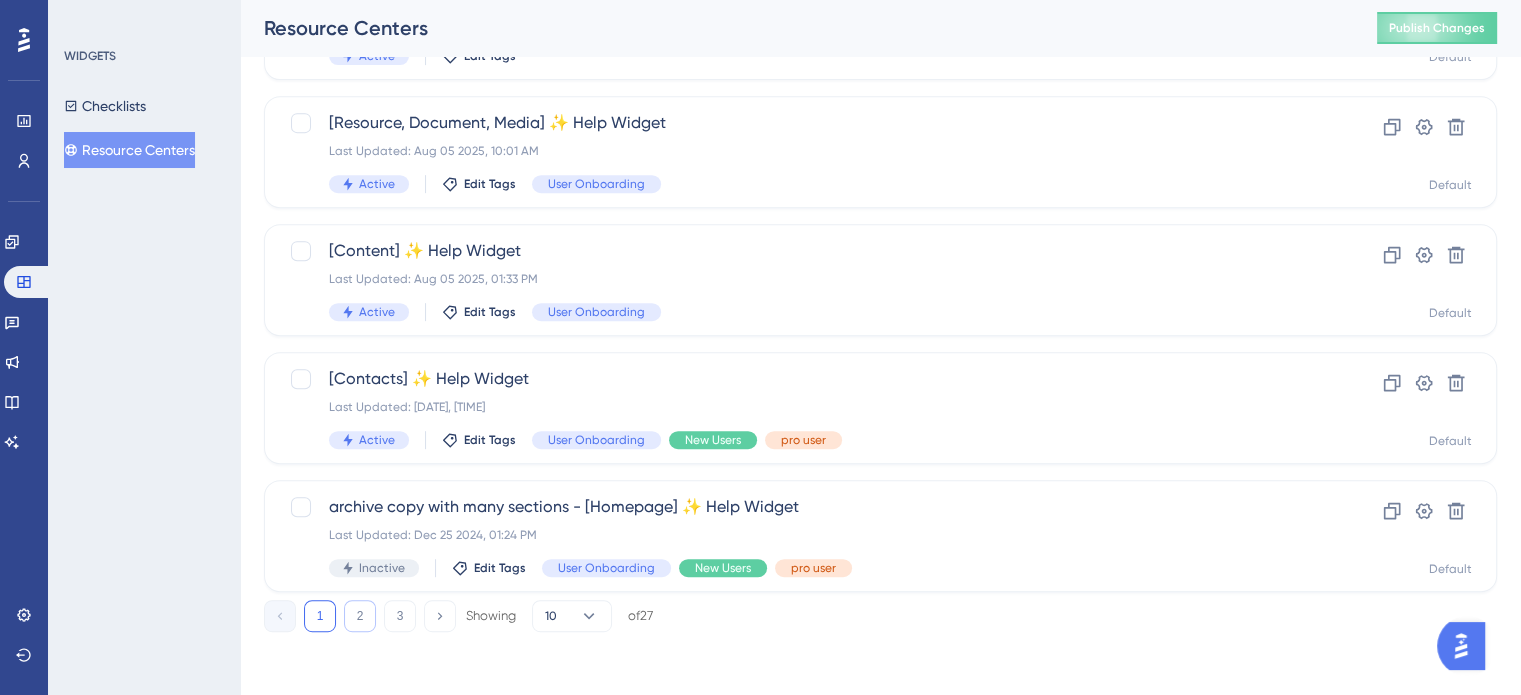 click on "2" at bounding box center [360, 616] 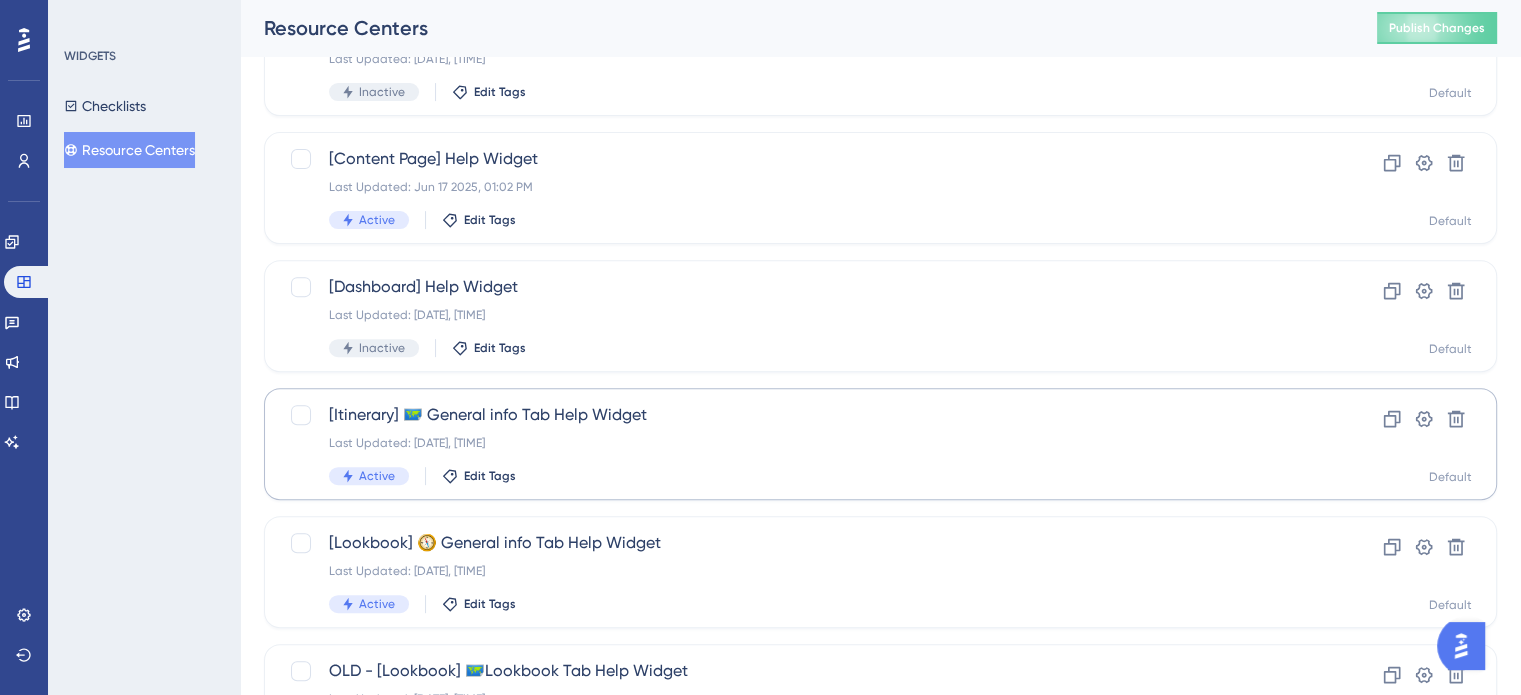 scroll, scrollTop: 656, scrollLeft: 0, axis: vertical 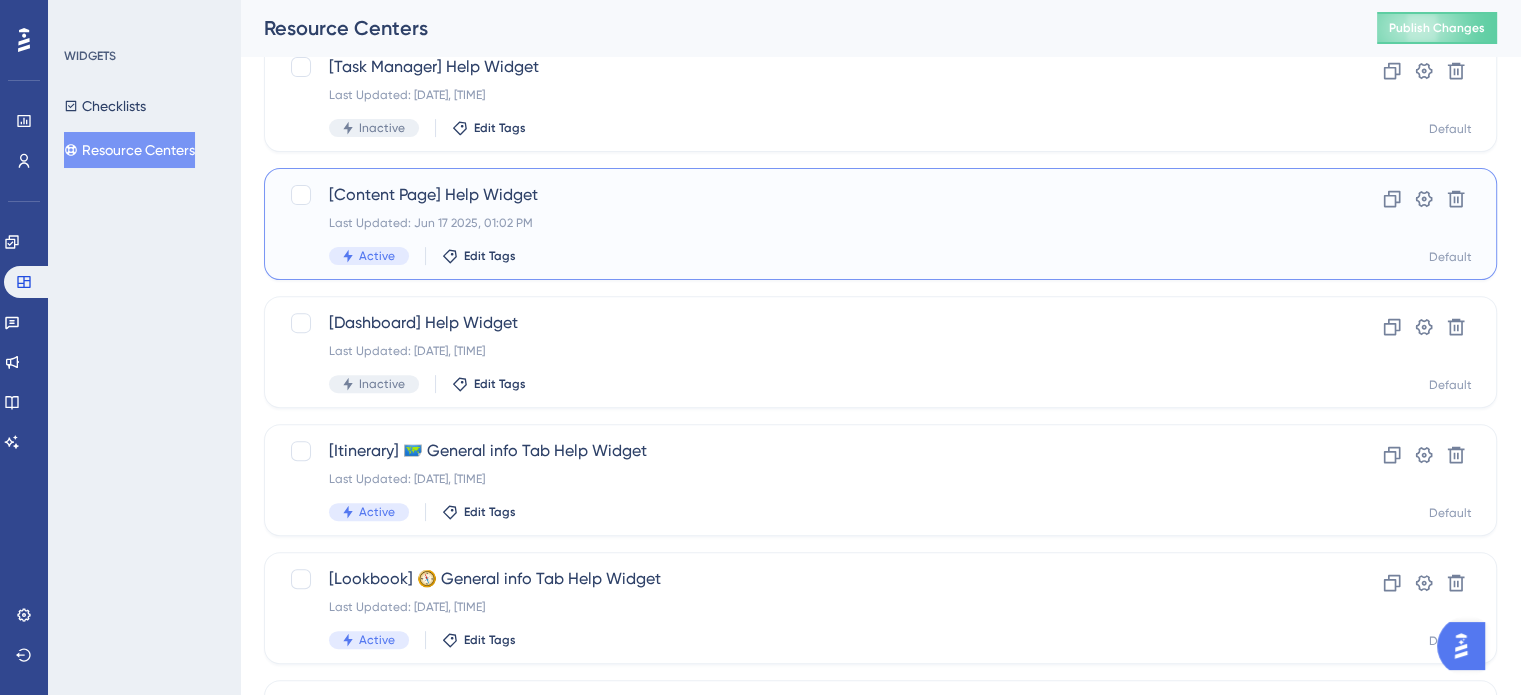 click on "[Content Page] Help Widget" at bounding box center [800, 195] 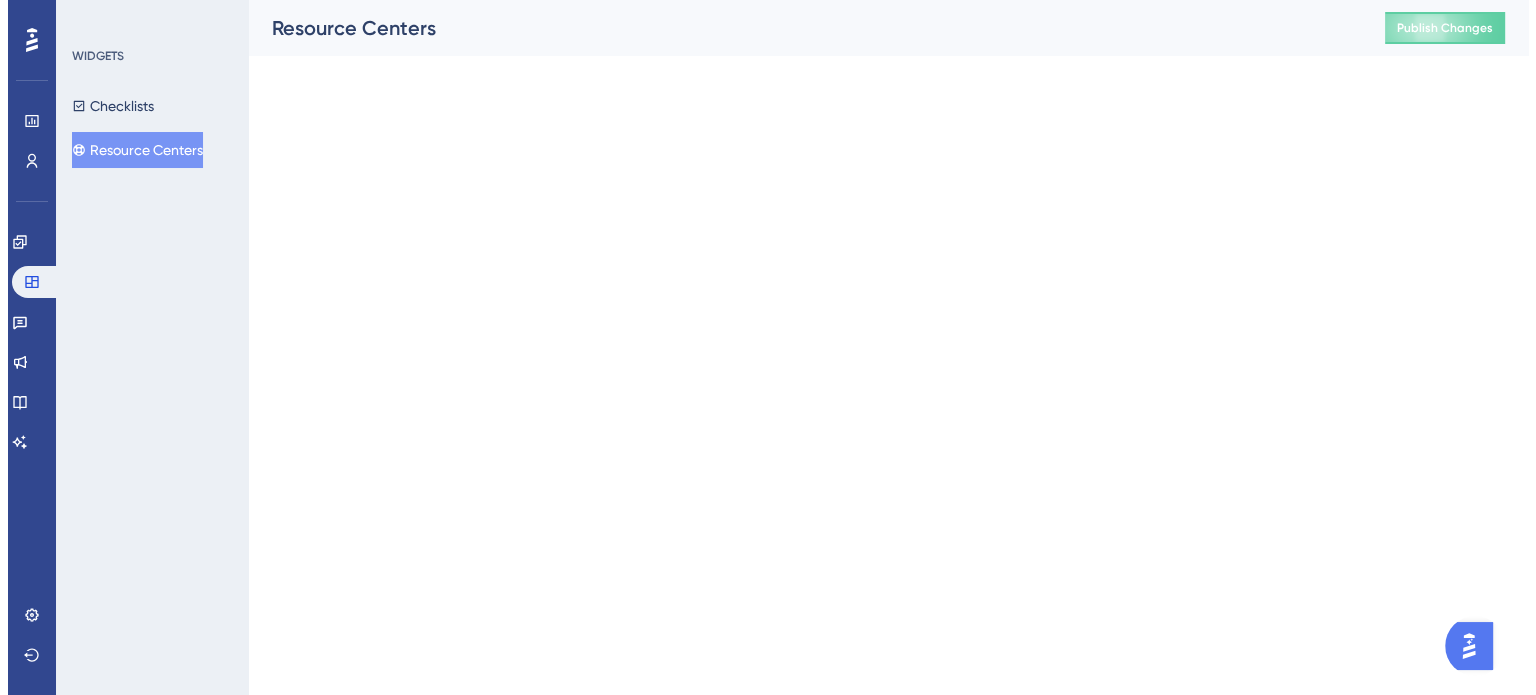 scroll, scrollTop: 0, scrollLeft: 0, axis: both 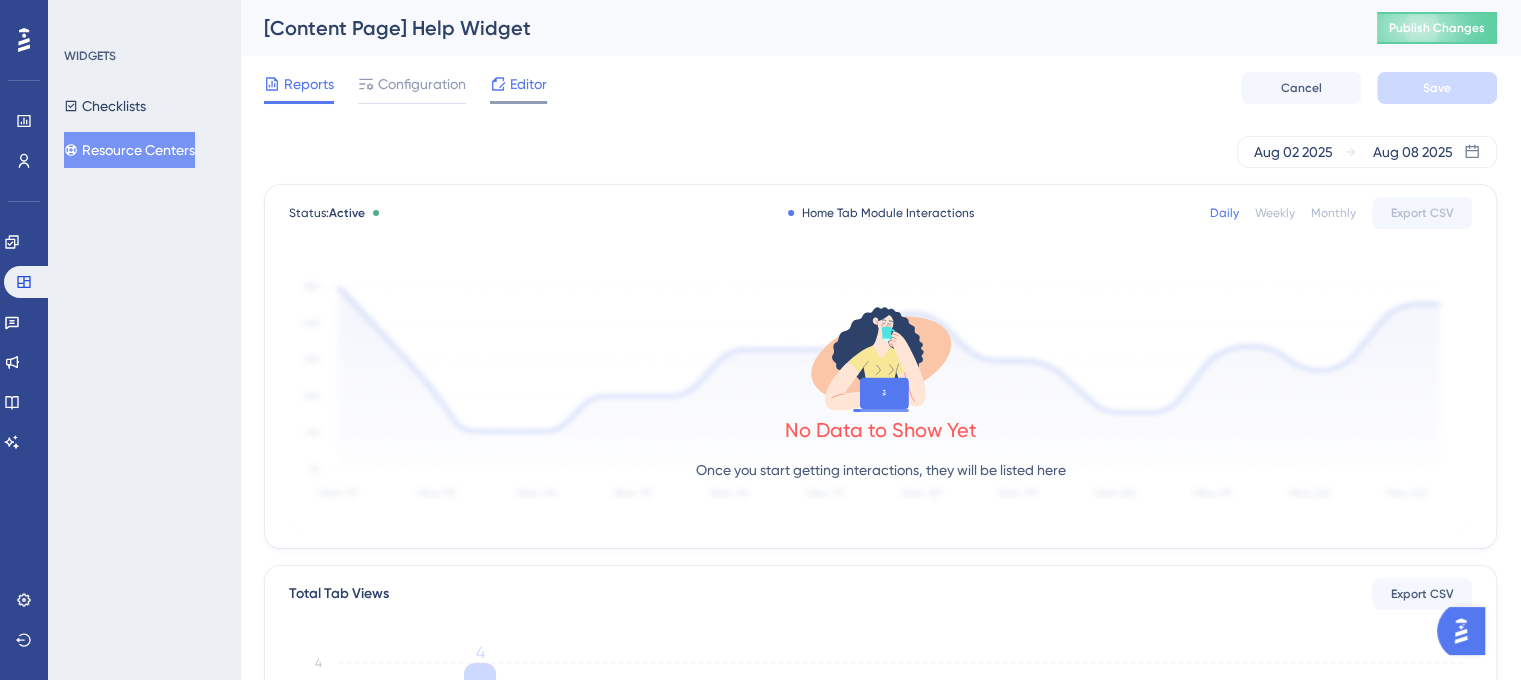 click on "Editor" at bounding box center [528, 84] 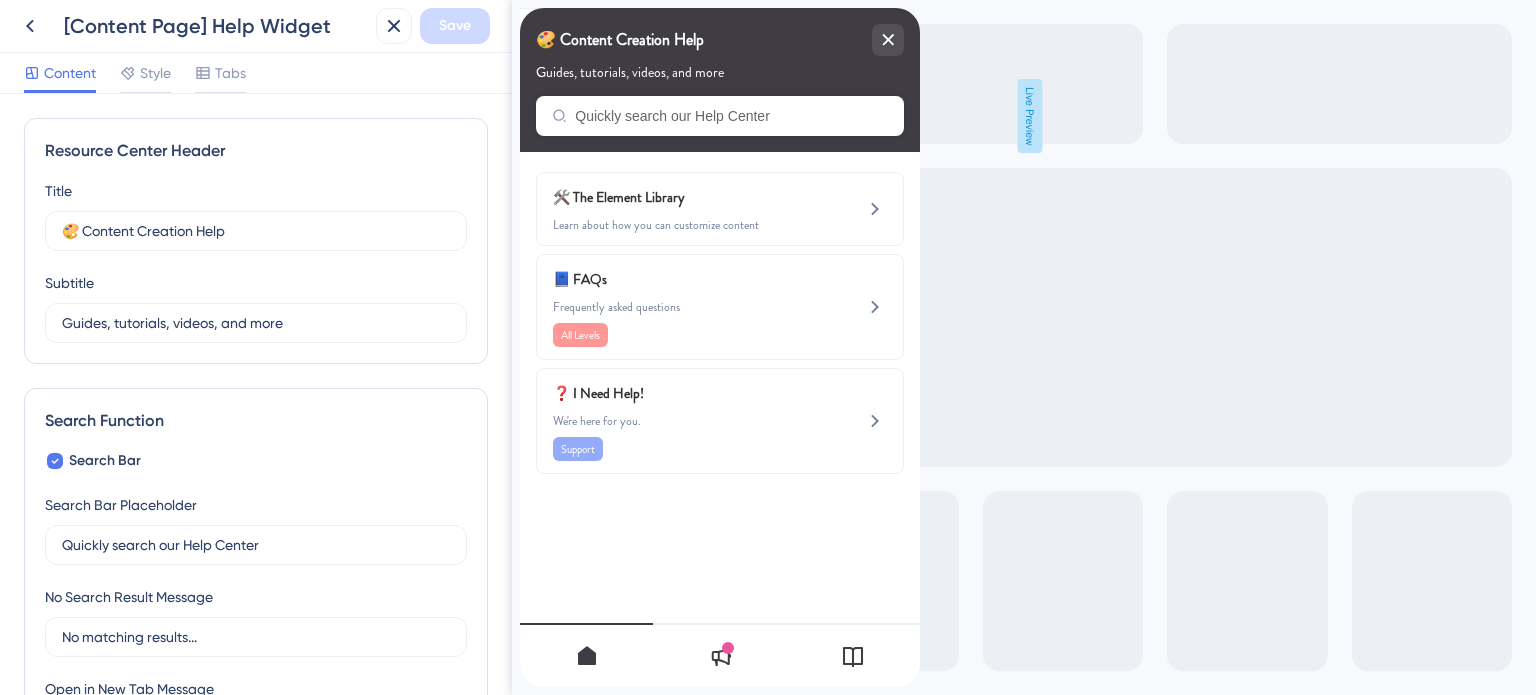 scroll, scrollTop: 0, scrollLeft: 0, axis: both 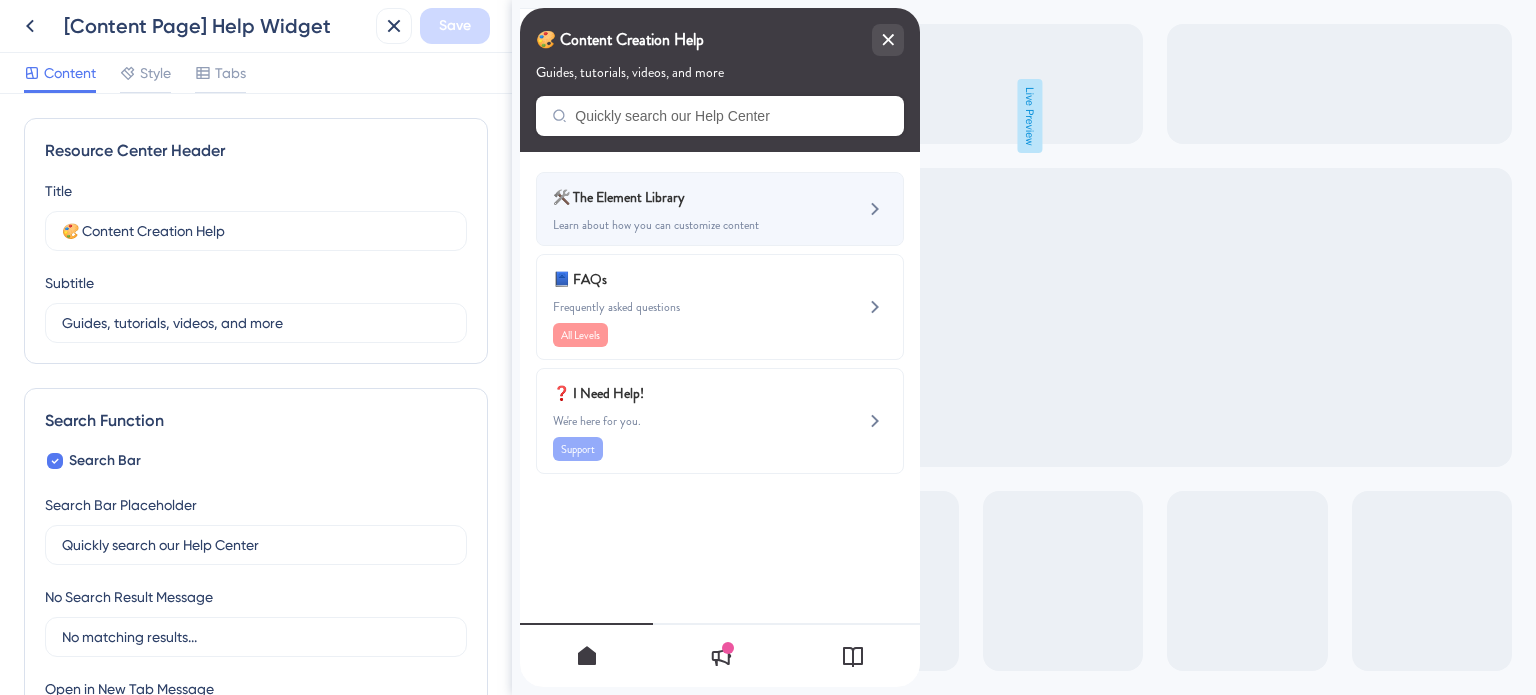 click on "🛠️   The Element Library Learn about how you can customize content" at bounding box center [720, 209] 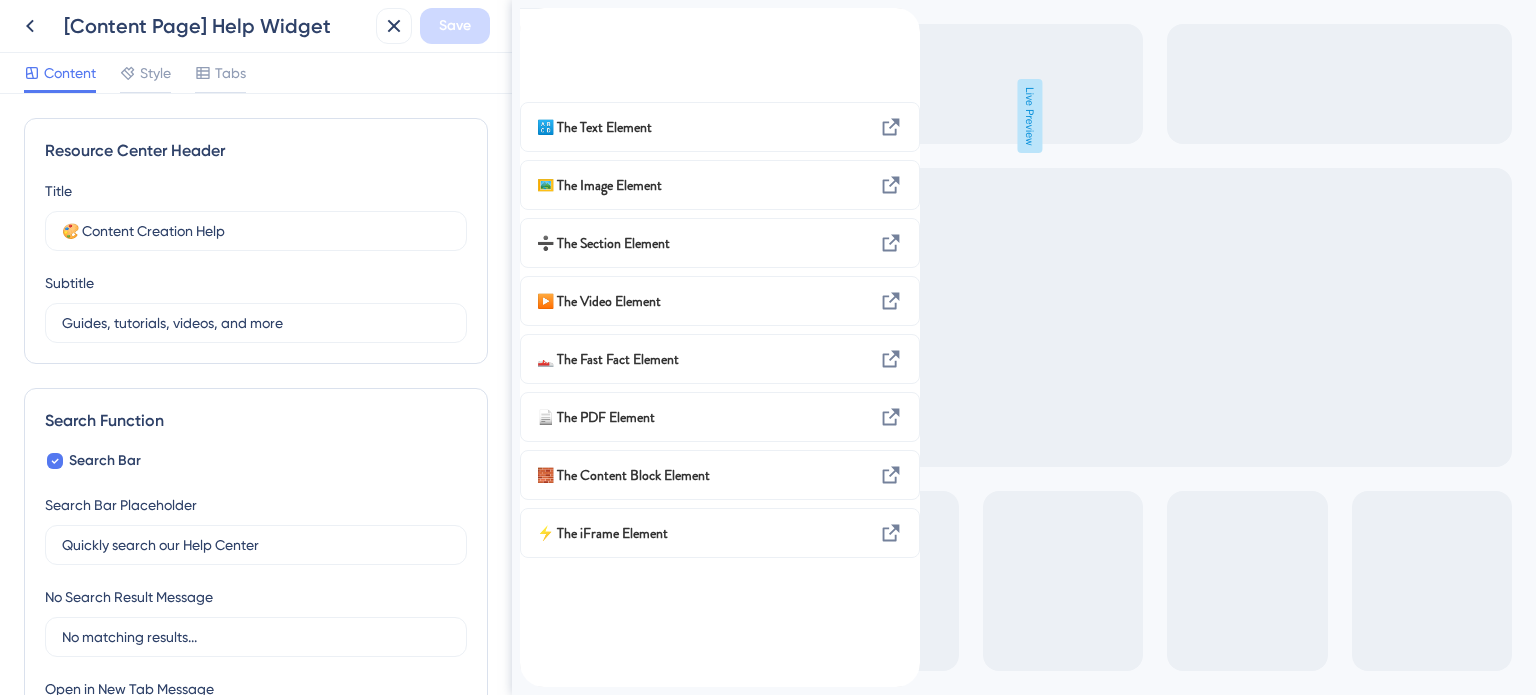 click 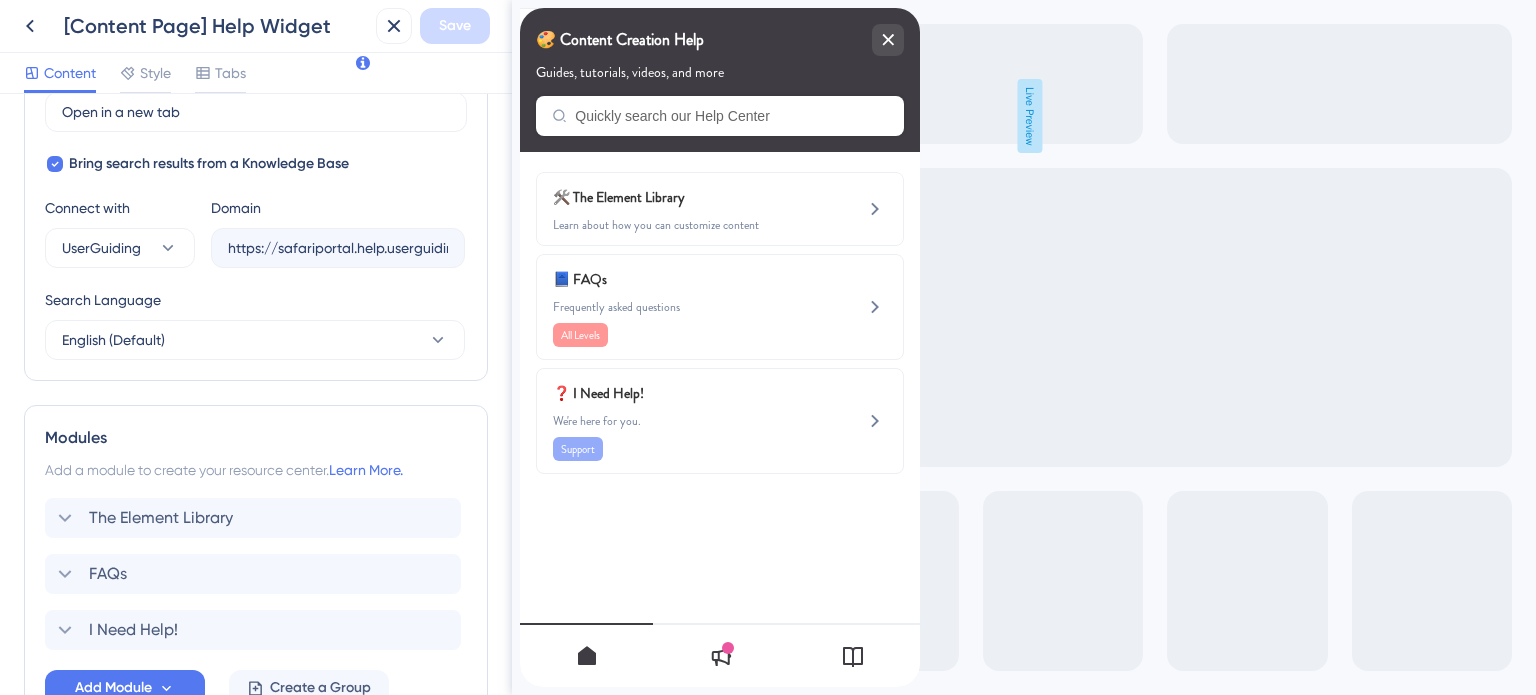 scroll, scrollTop: 751, scrollLeft: 0, axis: vertical 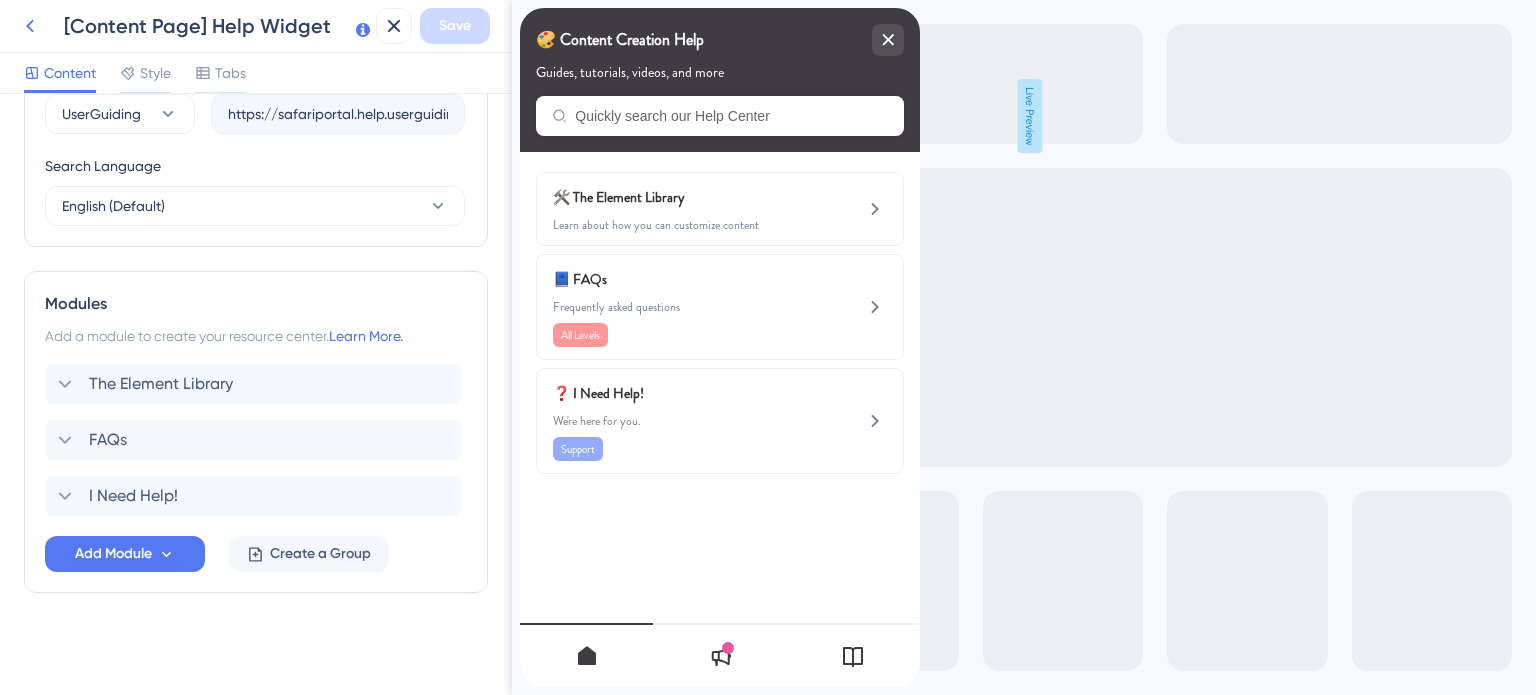 click 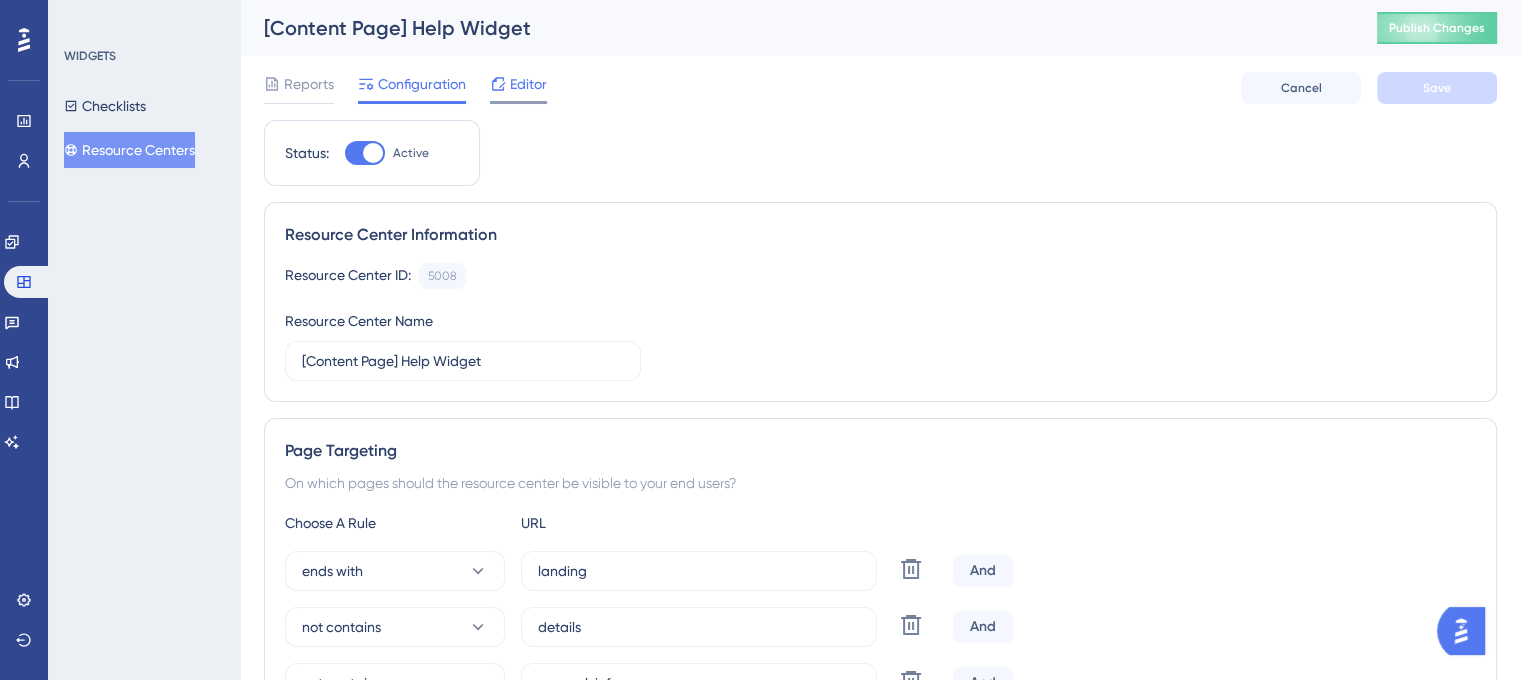 click on "Editor" at bounding box center (528, 84) 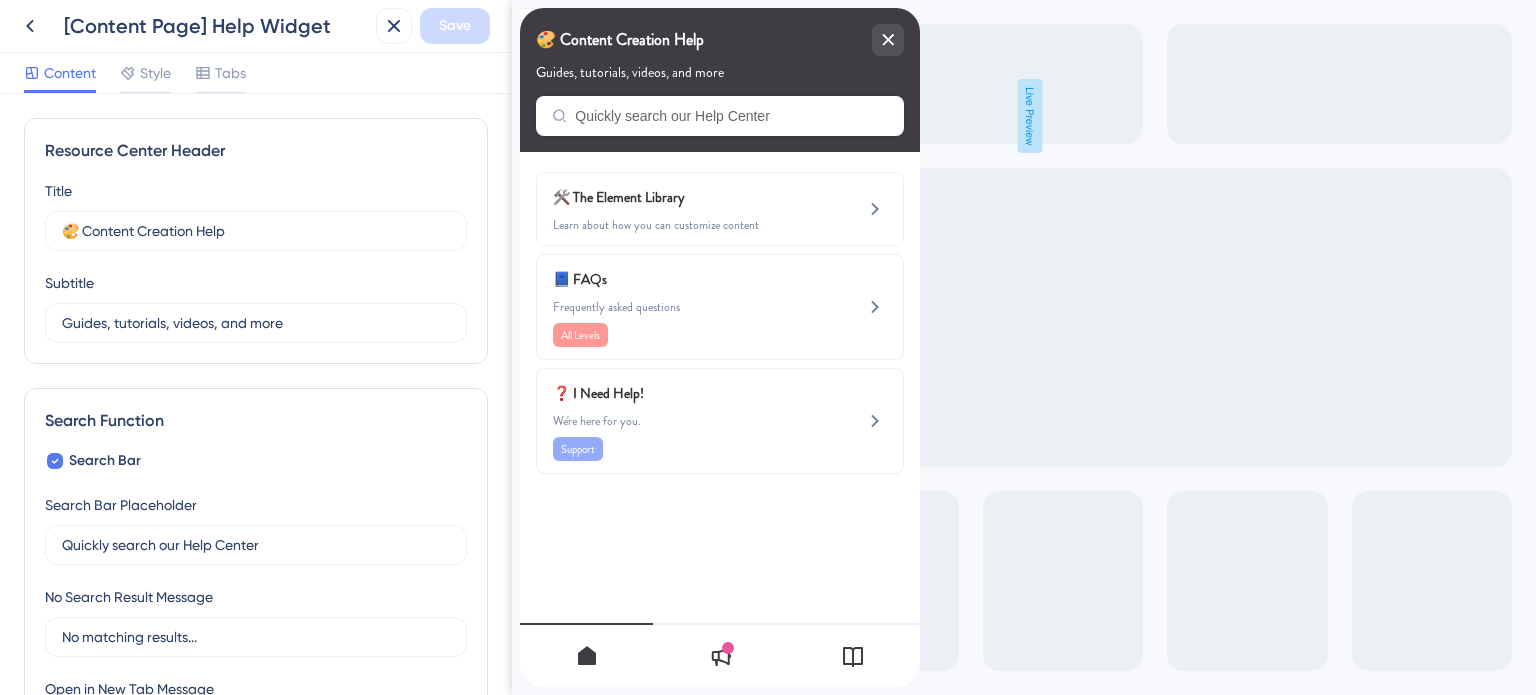scroll, scrollTop: 0, scrollLeft: 0, axis: both 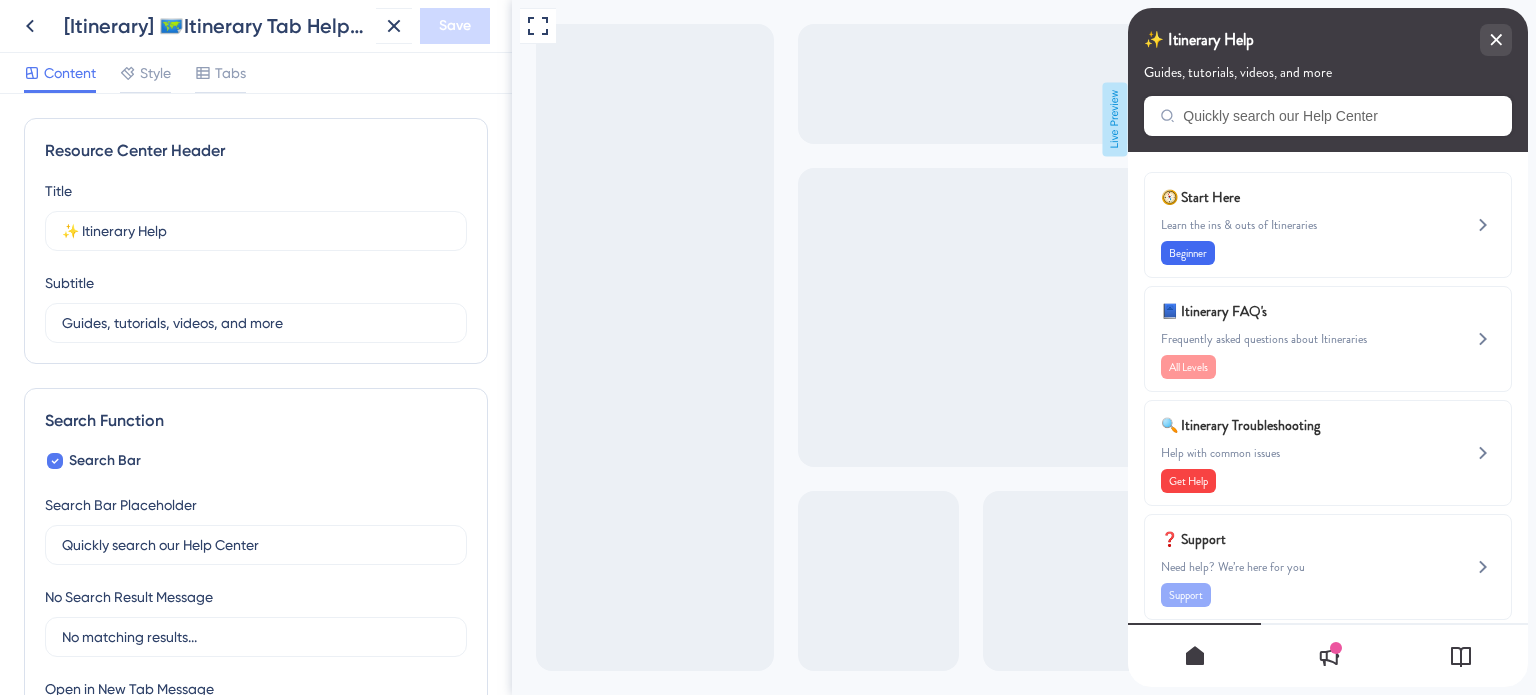 click on "📘   Itinerary FAQ's Frequently asked questions about Itineraries All Levels" at bounding box center (1294, 339) 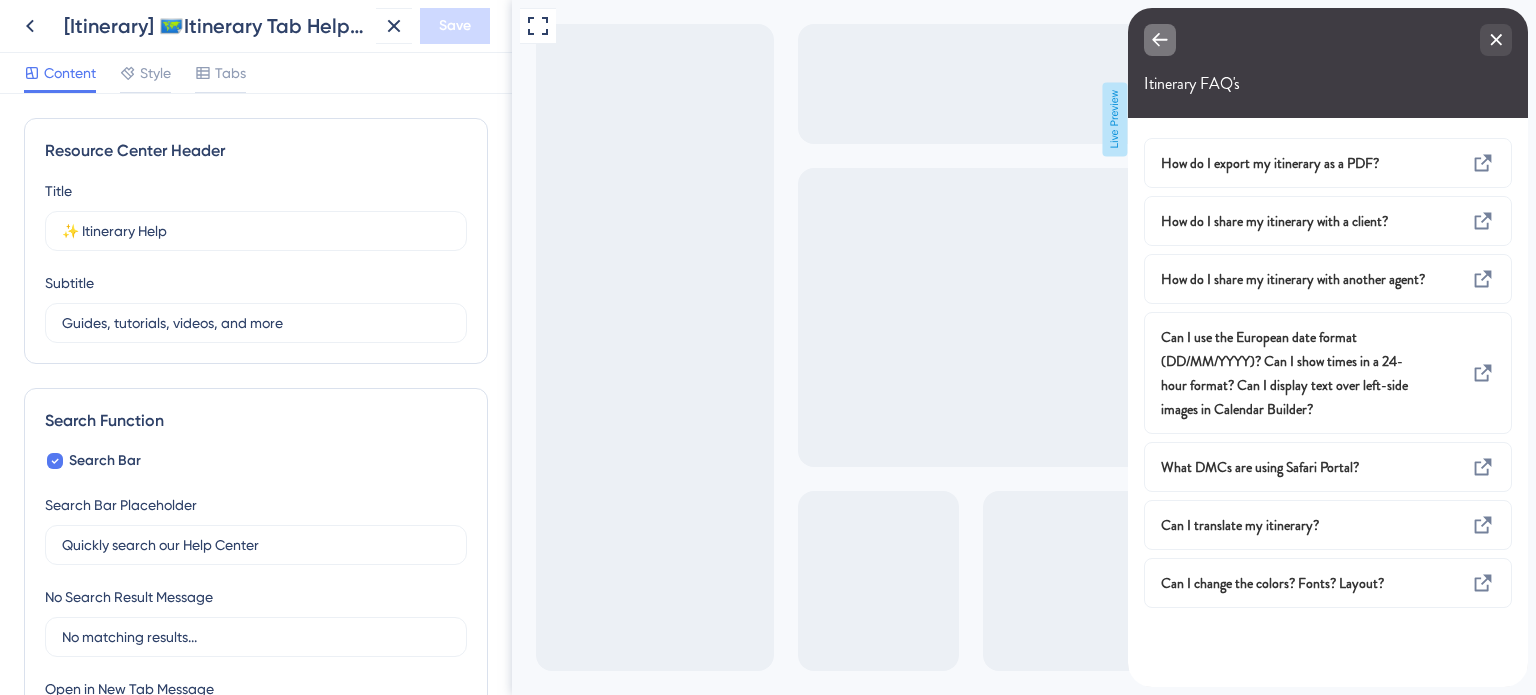 click 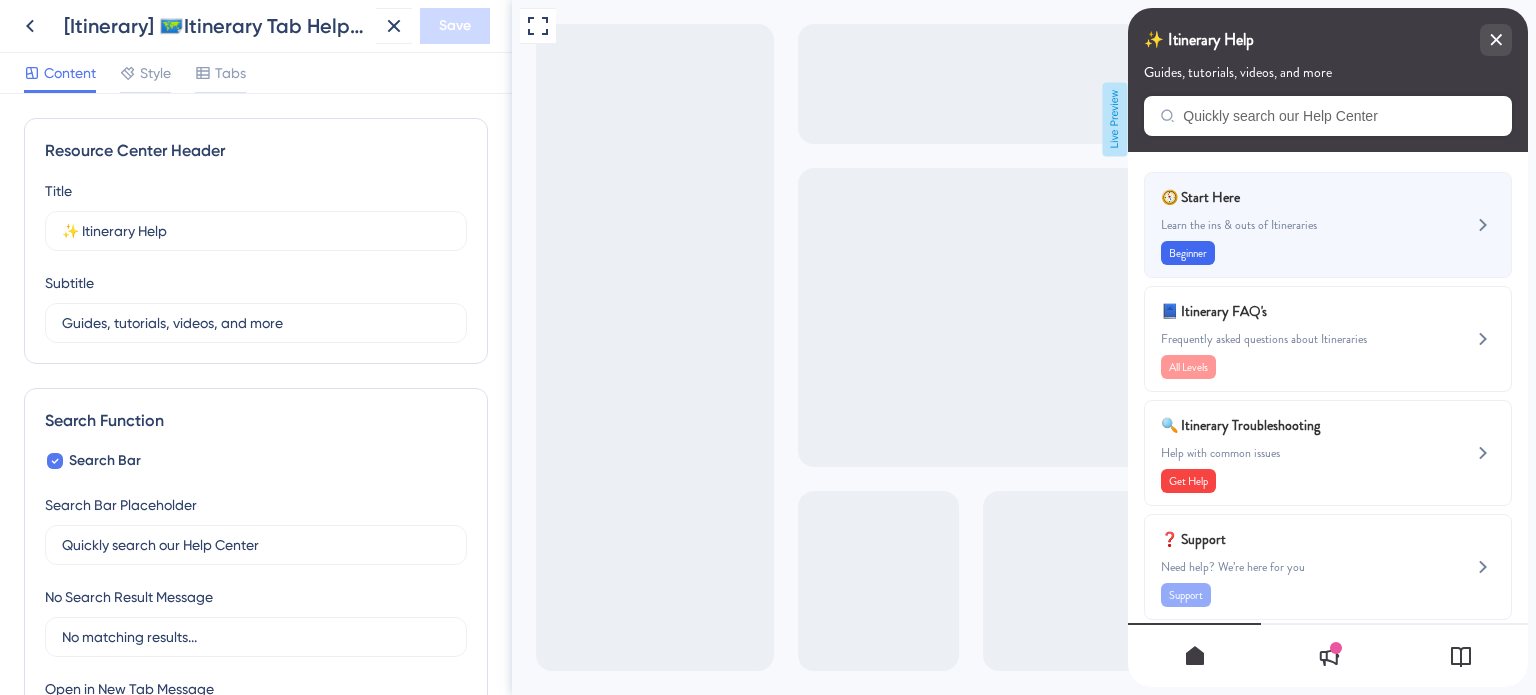 click on "🧭   Start Here" at bounding box center (1278, 197) 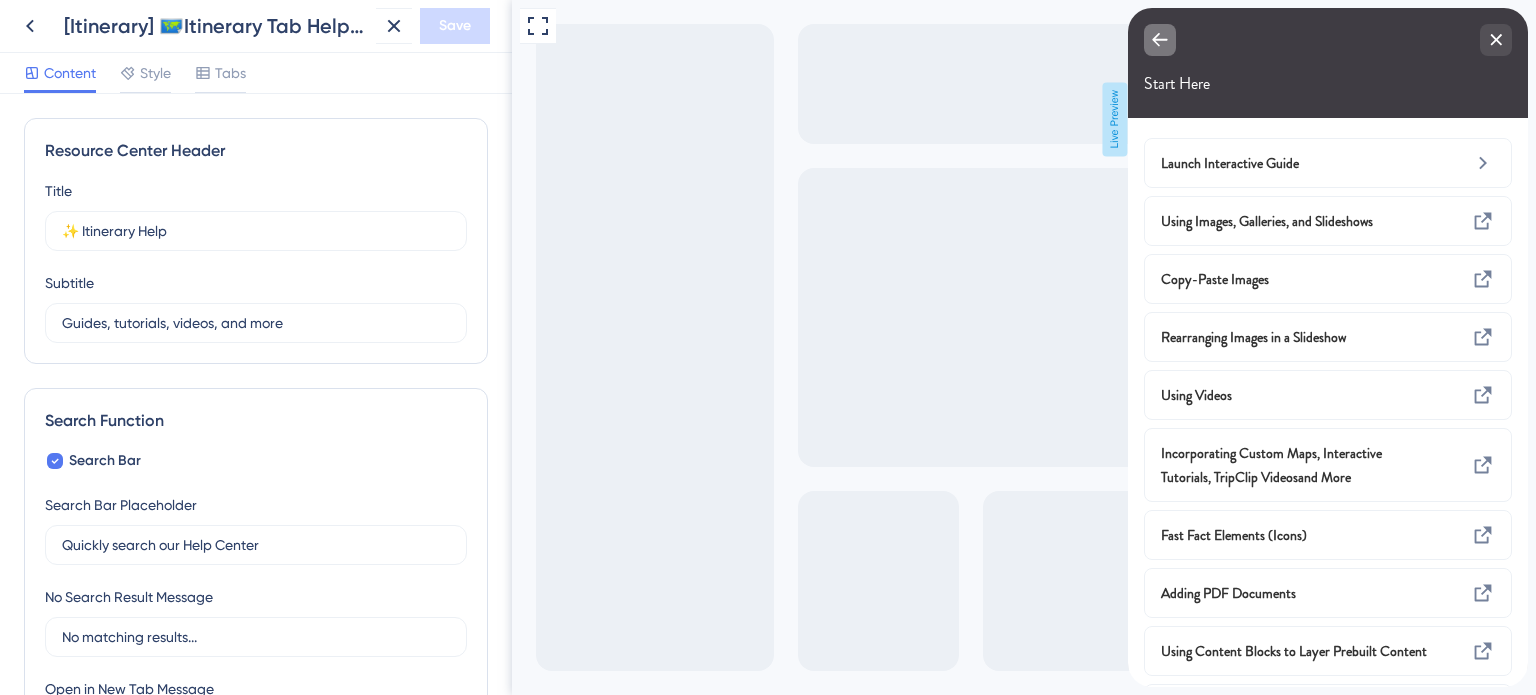 click 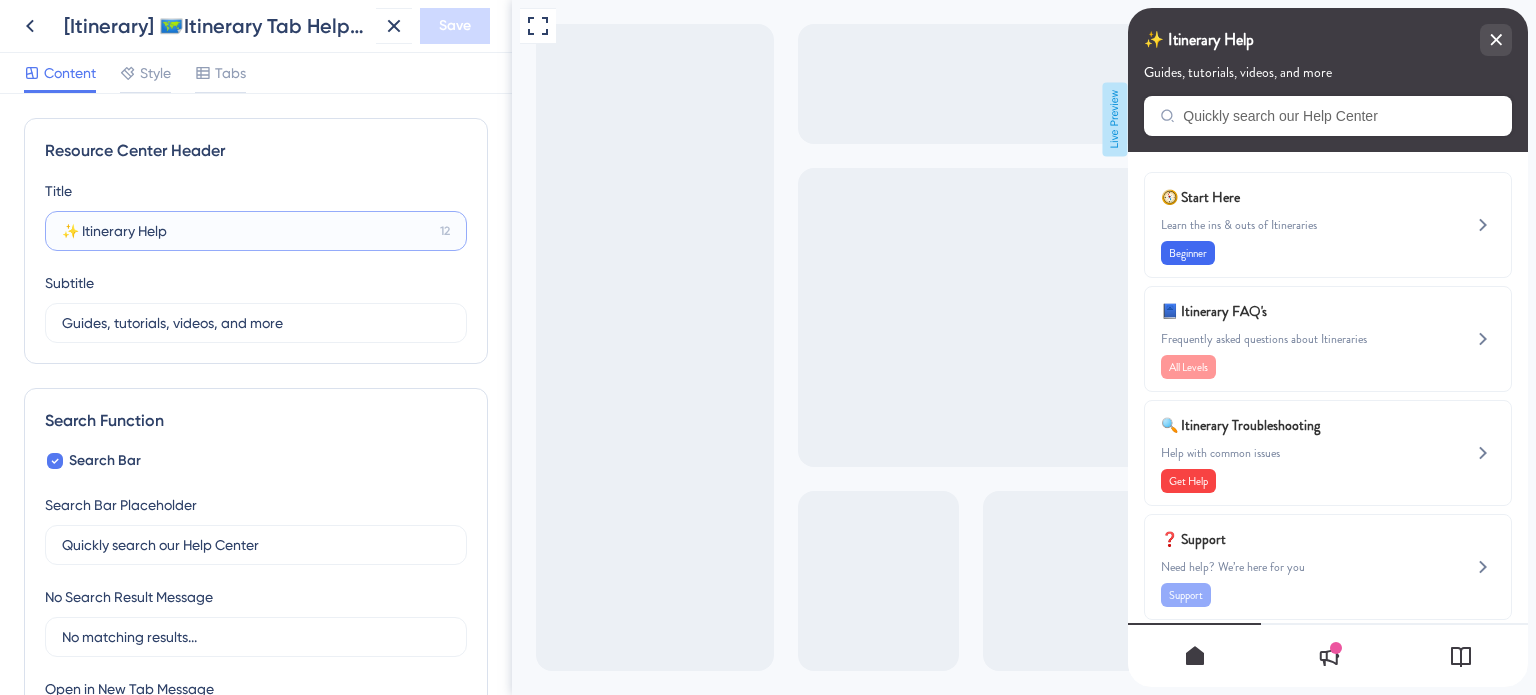 click on "✨ Itinerary Help" at bounding box center (247, 231) 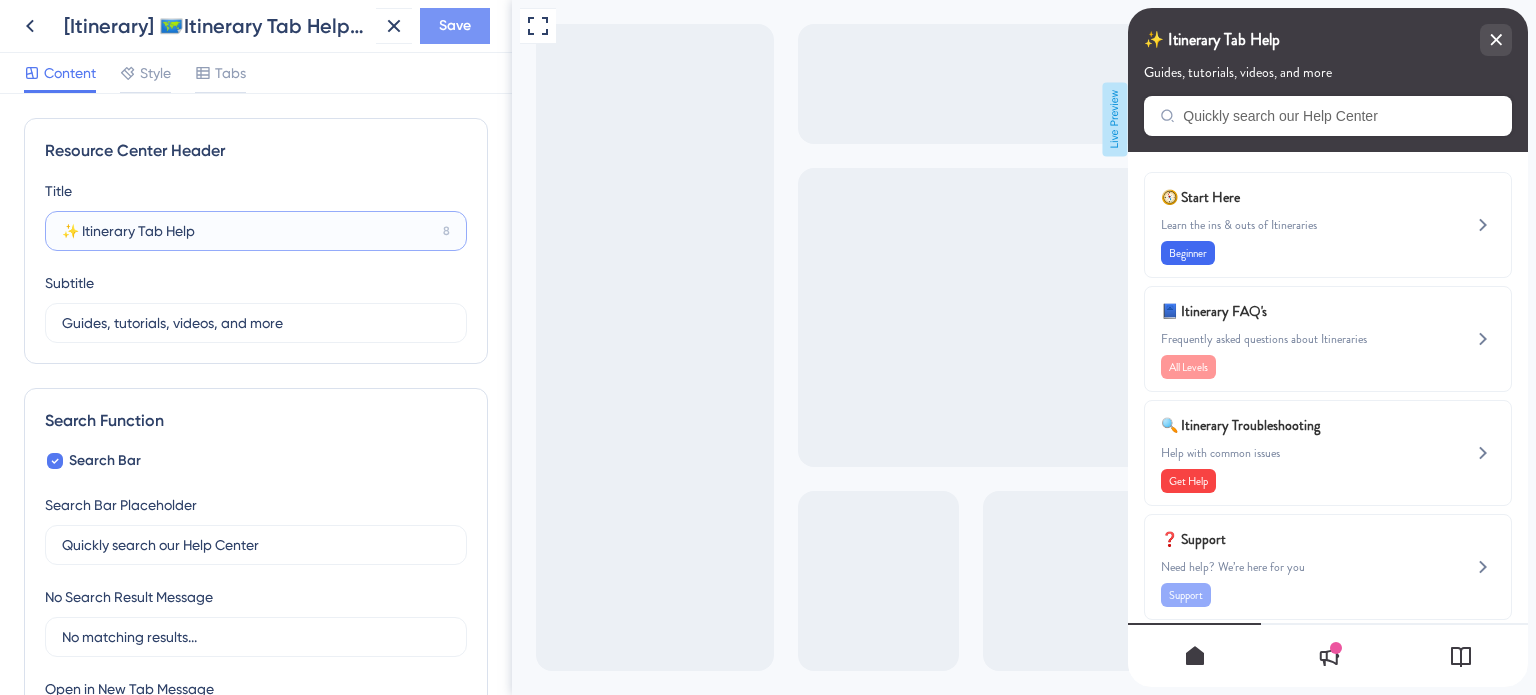 type on "✨ Itinerary Tab Help" 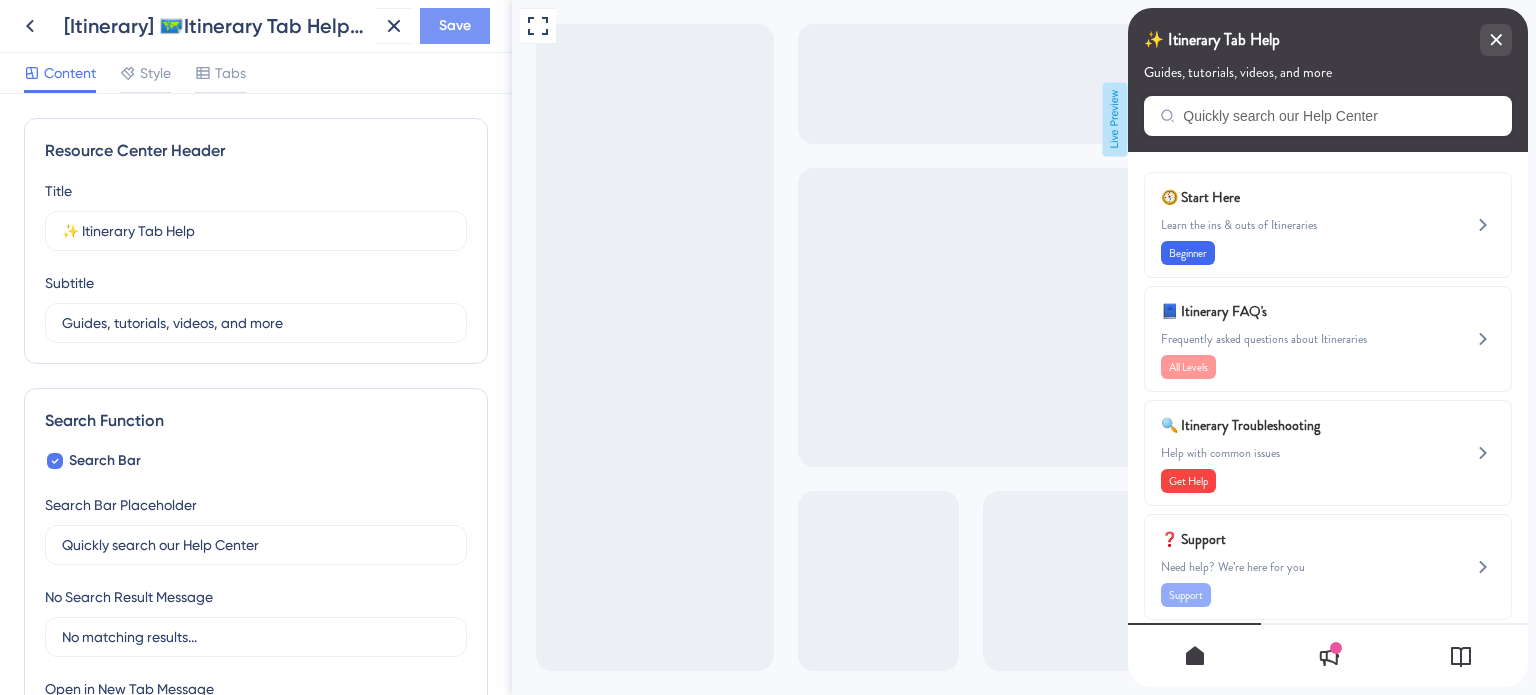 click on "Save" at bounding box center (455, 26) 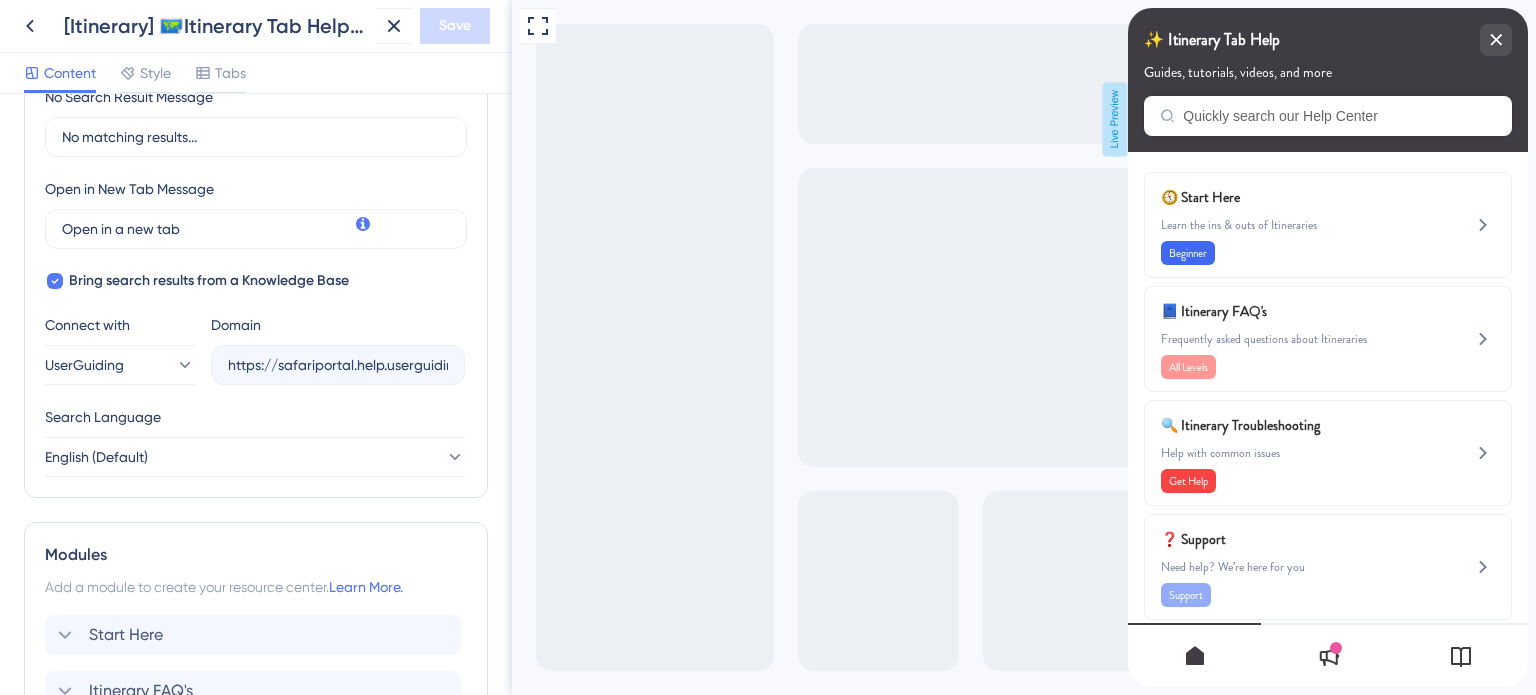 scroll, scrollTop: 800, scrollLeft: 0, axis: vertical 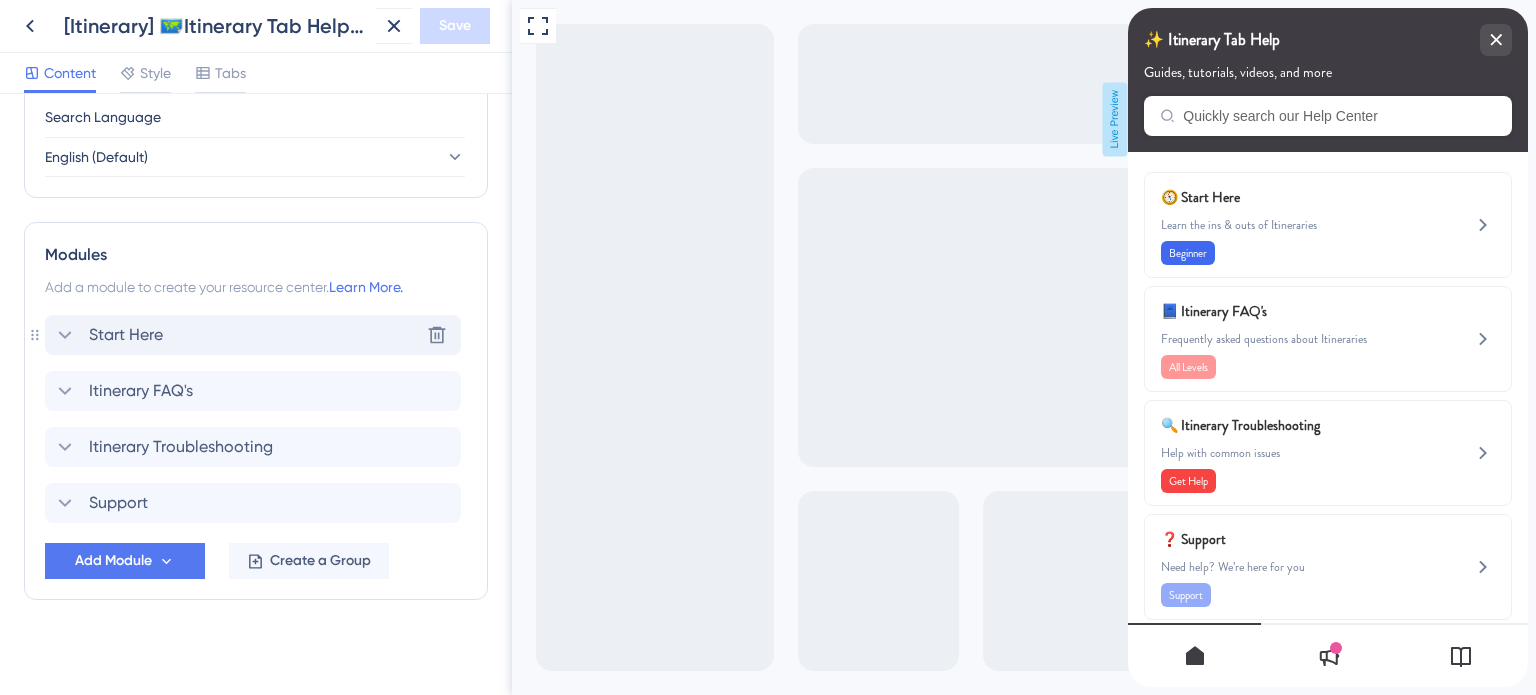click on "Start Here" at bounding box center (126, 335) 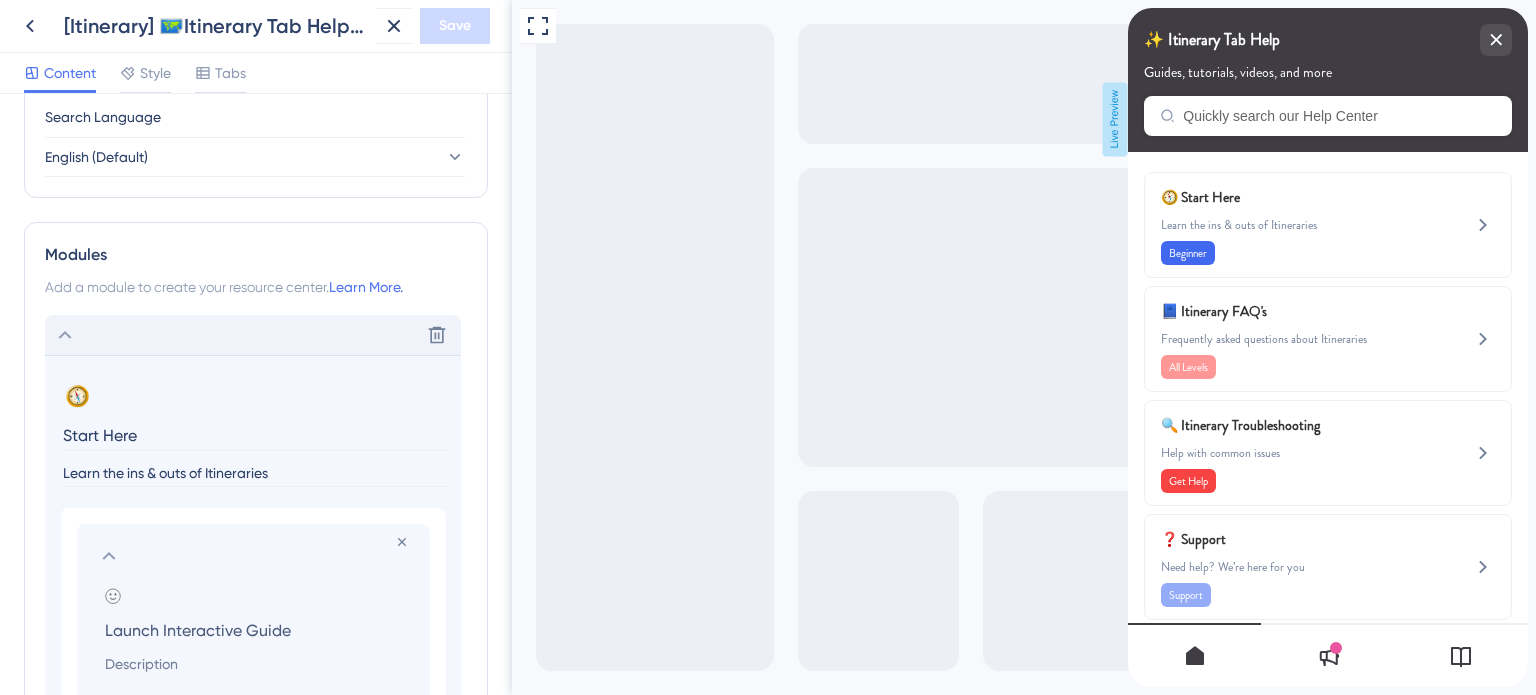 click on "Learn the ins & outs of Itineraries" at bounding box center (255, 473) 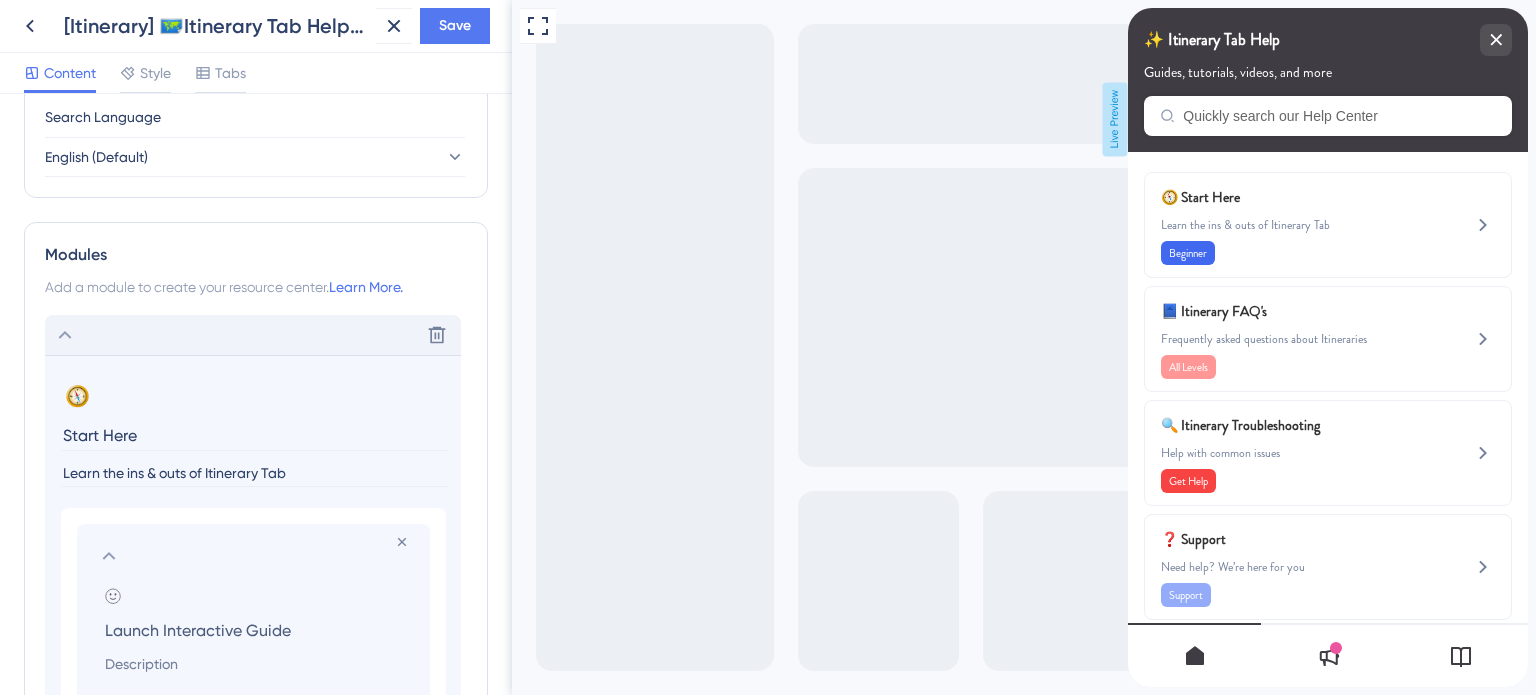 type on "Learn the ins & outs of Itinerary Tab" 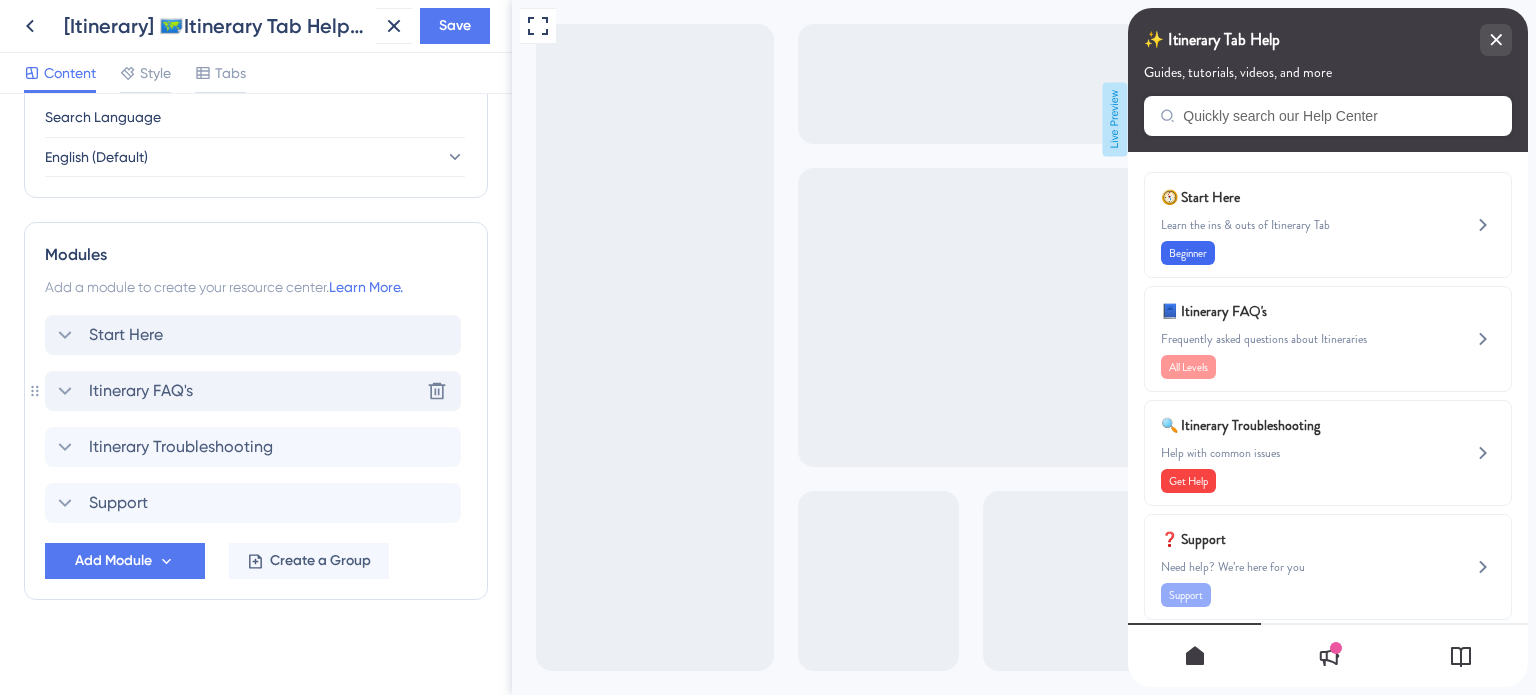 click on "Itinerary FAQ's" at bounding box center [141, 391] 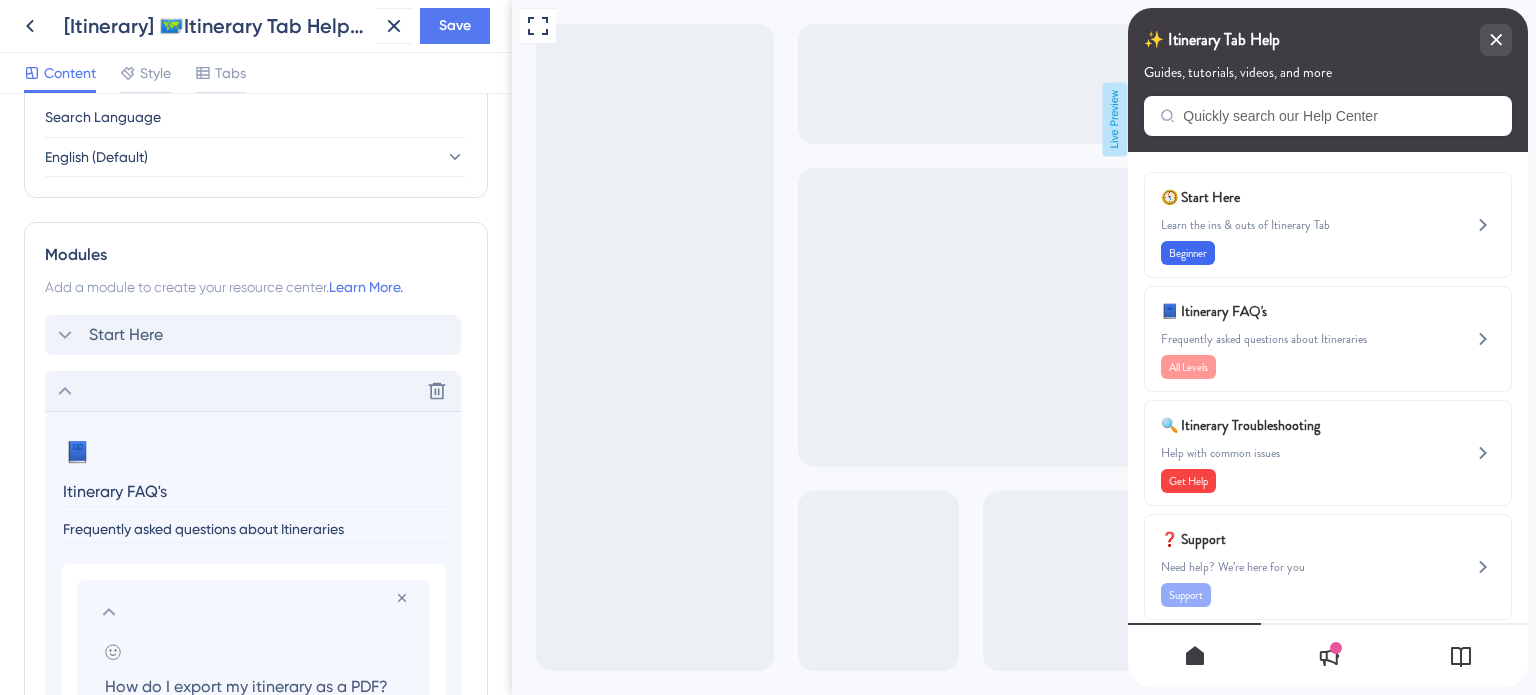 scroll, scrollTop: 804, scrollLeft: 0, axis: vertical 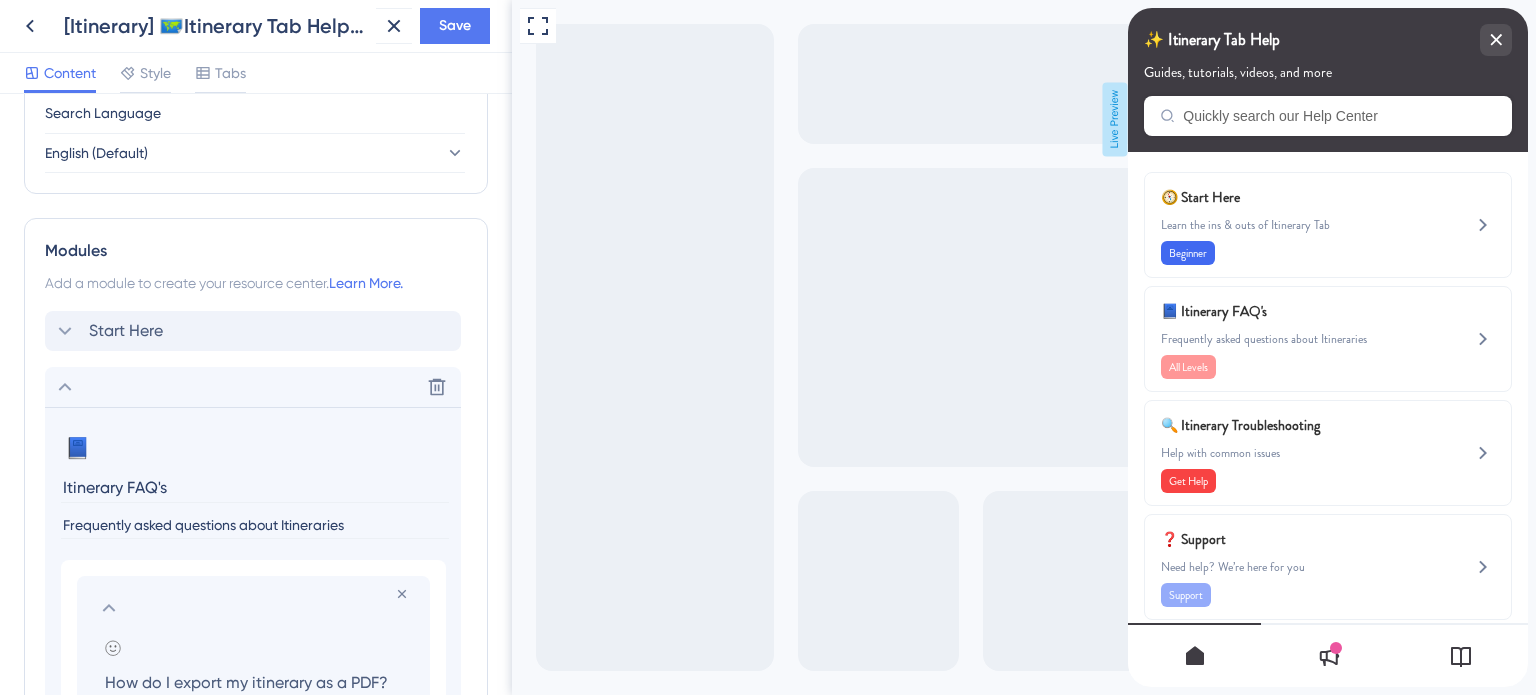 click on "Itinerary FAQ's" at bounding box center [255, 487] 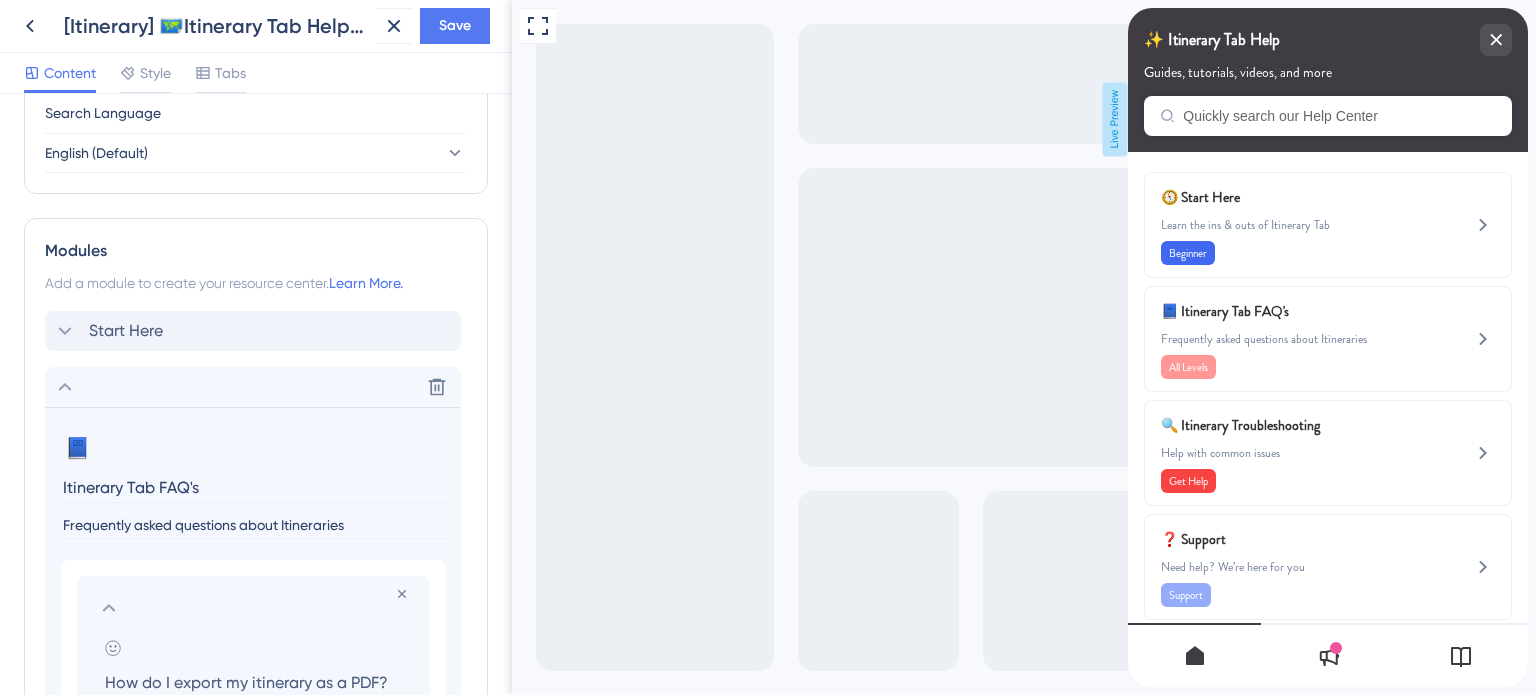type on "Itinerary Tab FAQ's" 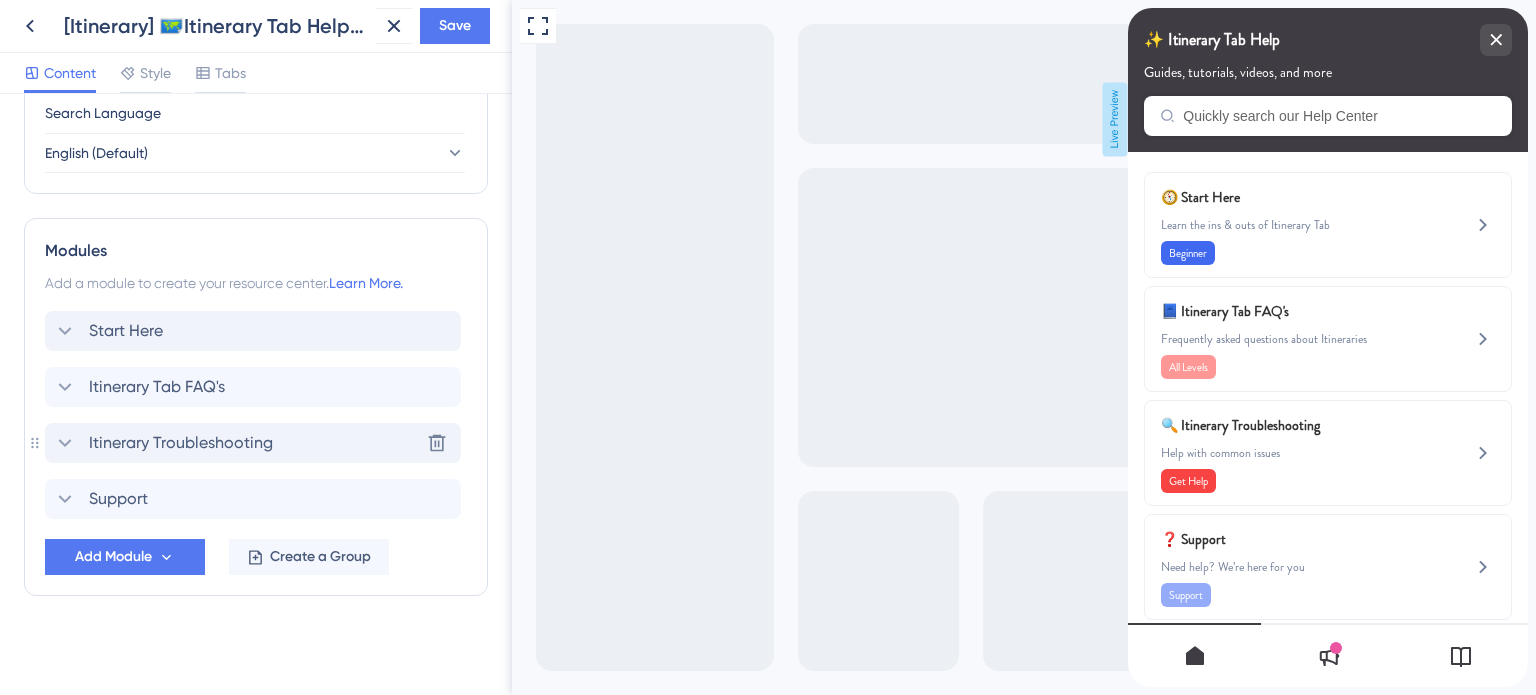 click on "Itinerary Troubleshooting" at bounding box center [181, 443] 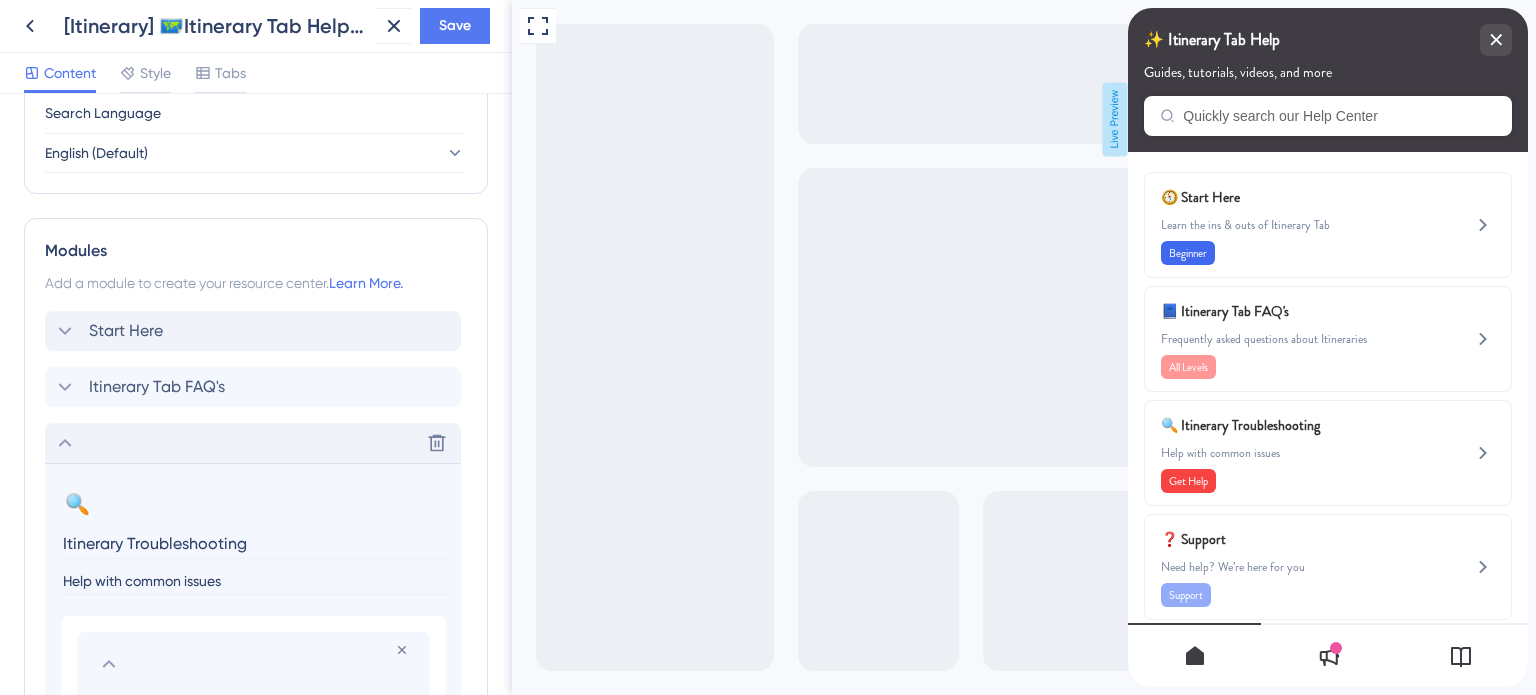 scroll, scrollTop: 1146, scrollLeft: 0, axis: vertical 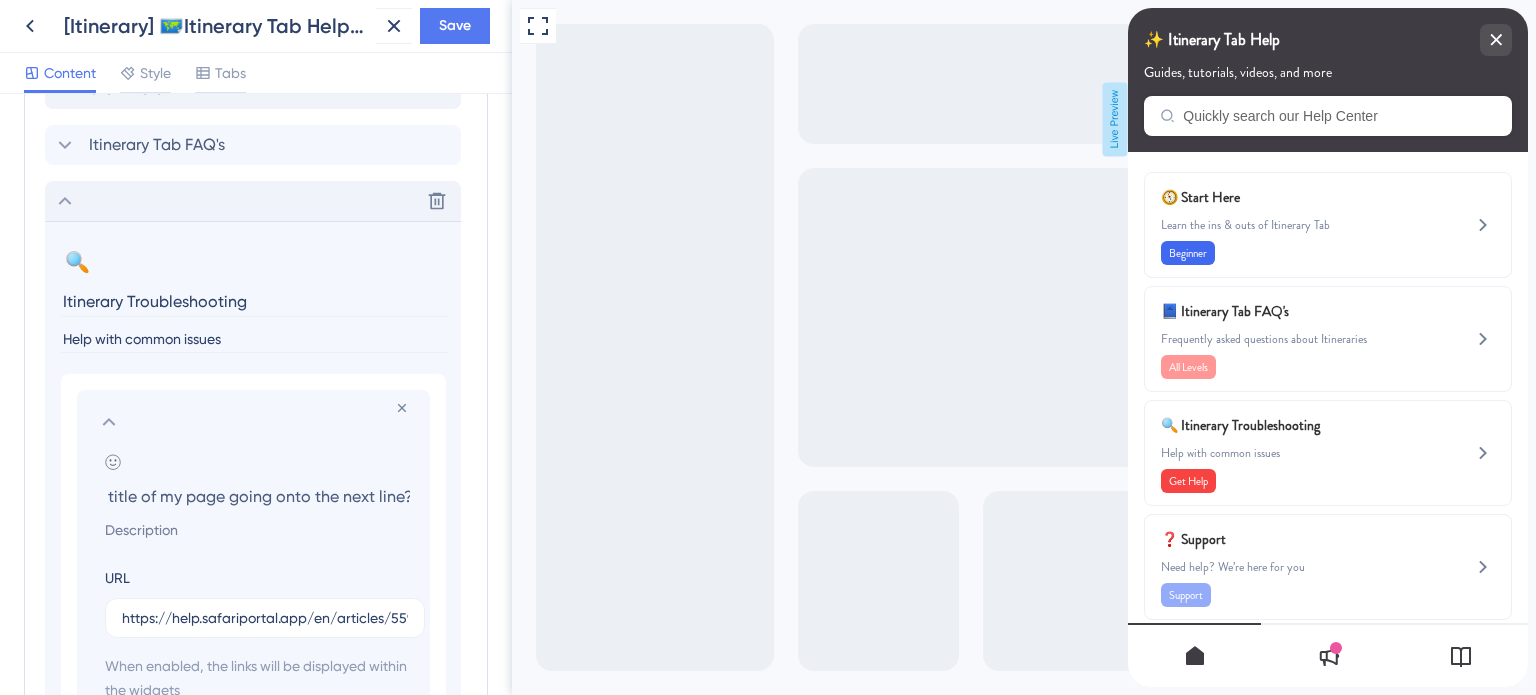 click on "Itinerary Troubleshooting" at bounding box center (255, 301) 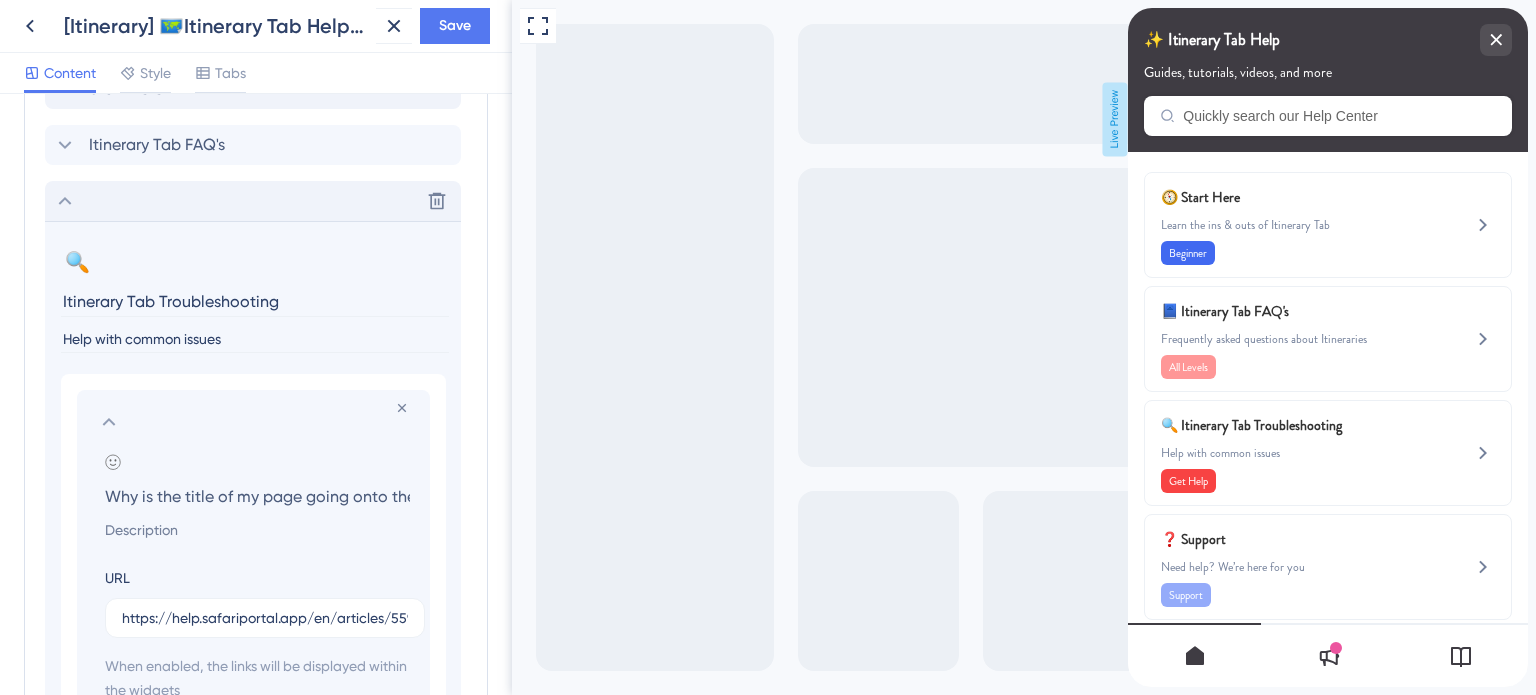 type on "Itinerary Tab Troubleshooting" 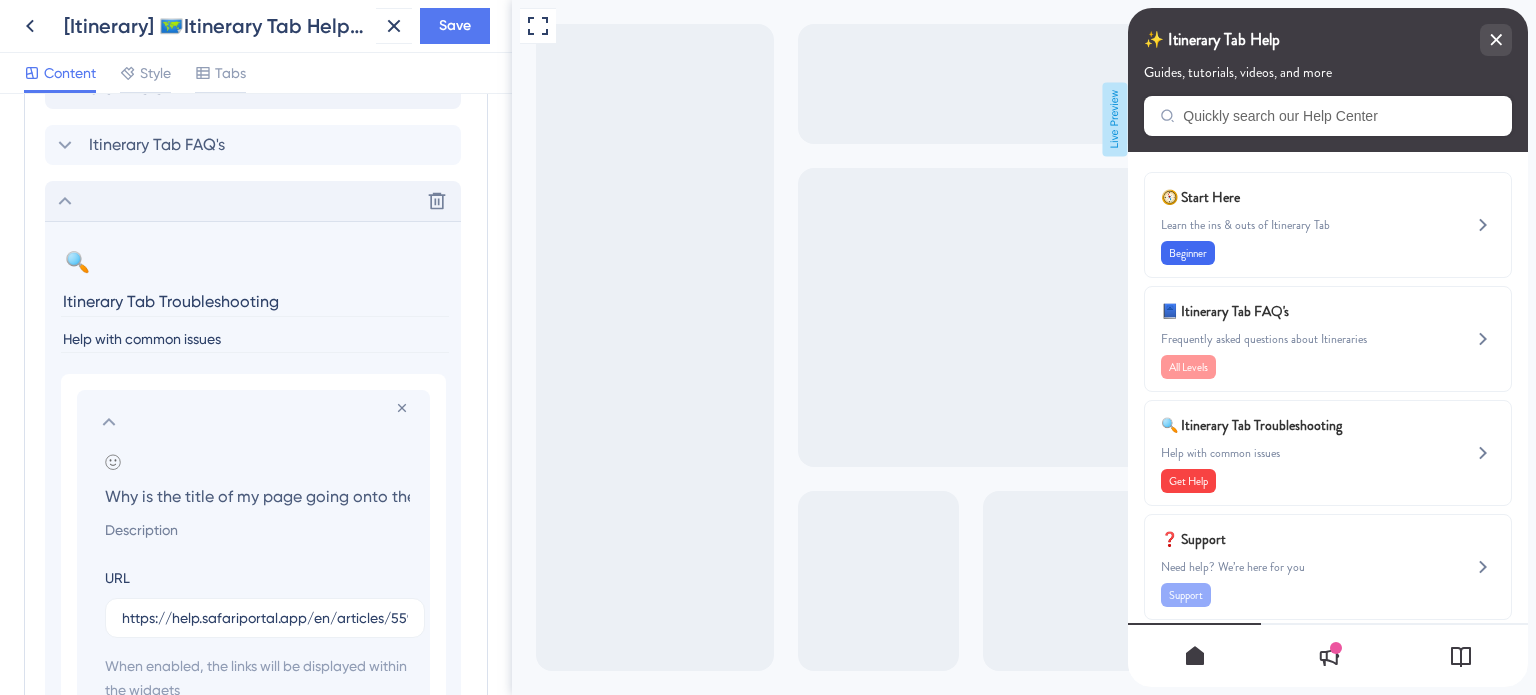 click 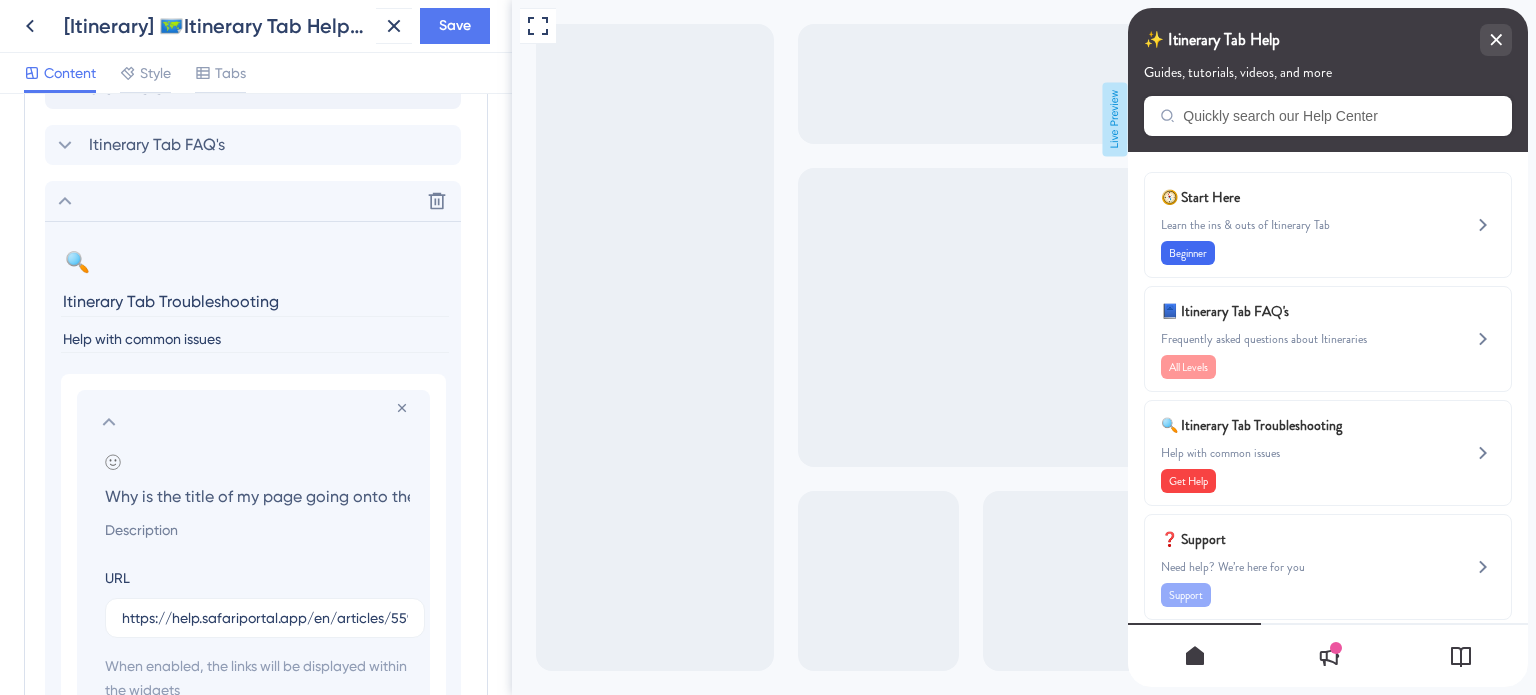 scroll, scrollTop: 807, scrollLeft: 0, axis: vertical 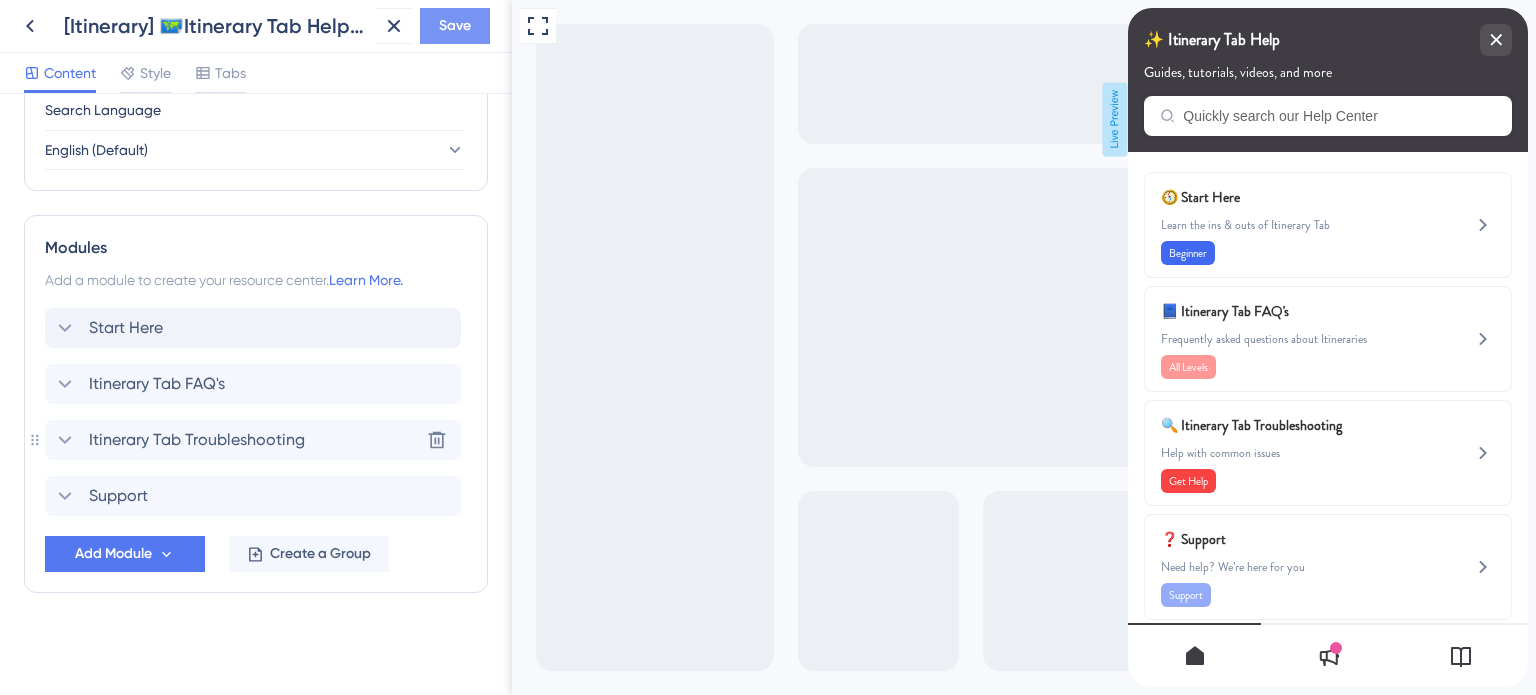 click on "Save" at bounding box center [455, 26] 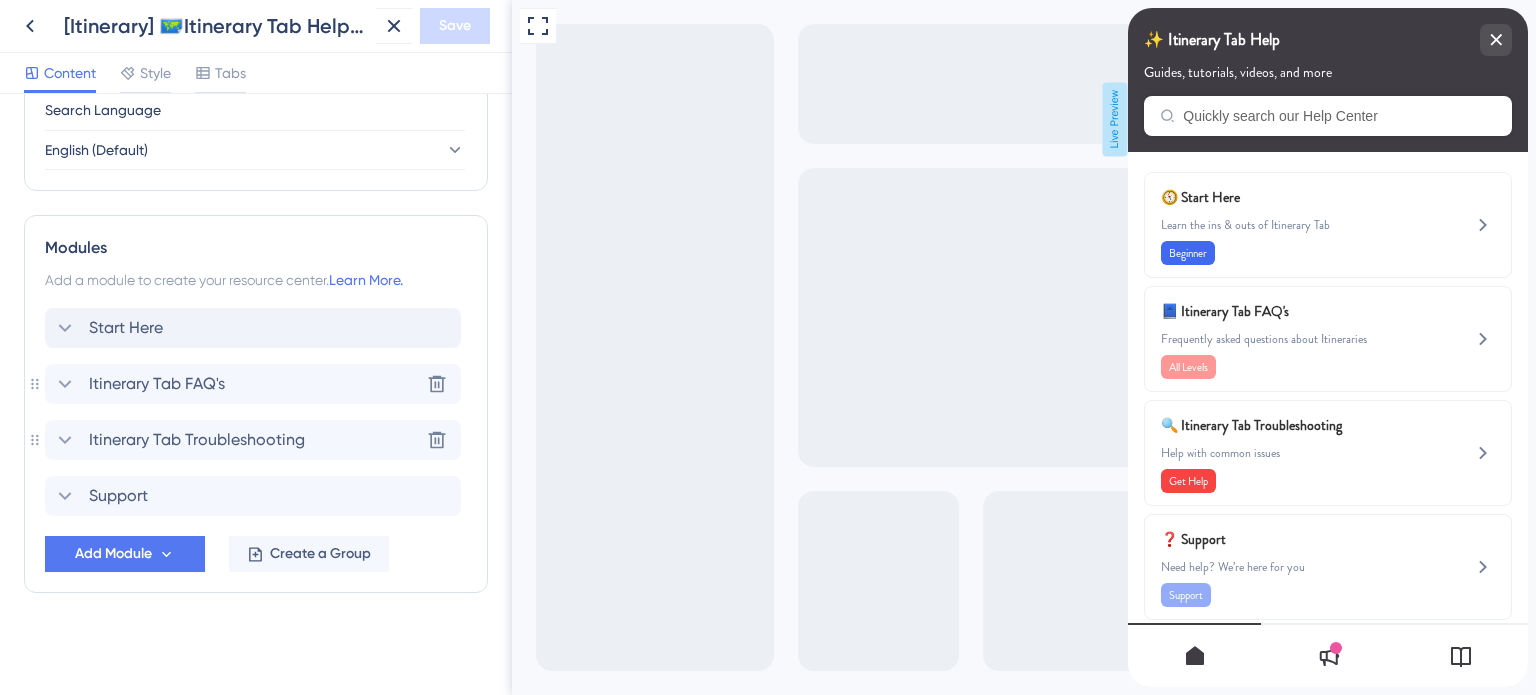 click on "Itinerary Tab FAQ's" at bounding box center (157, 384) 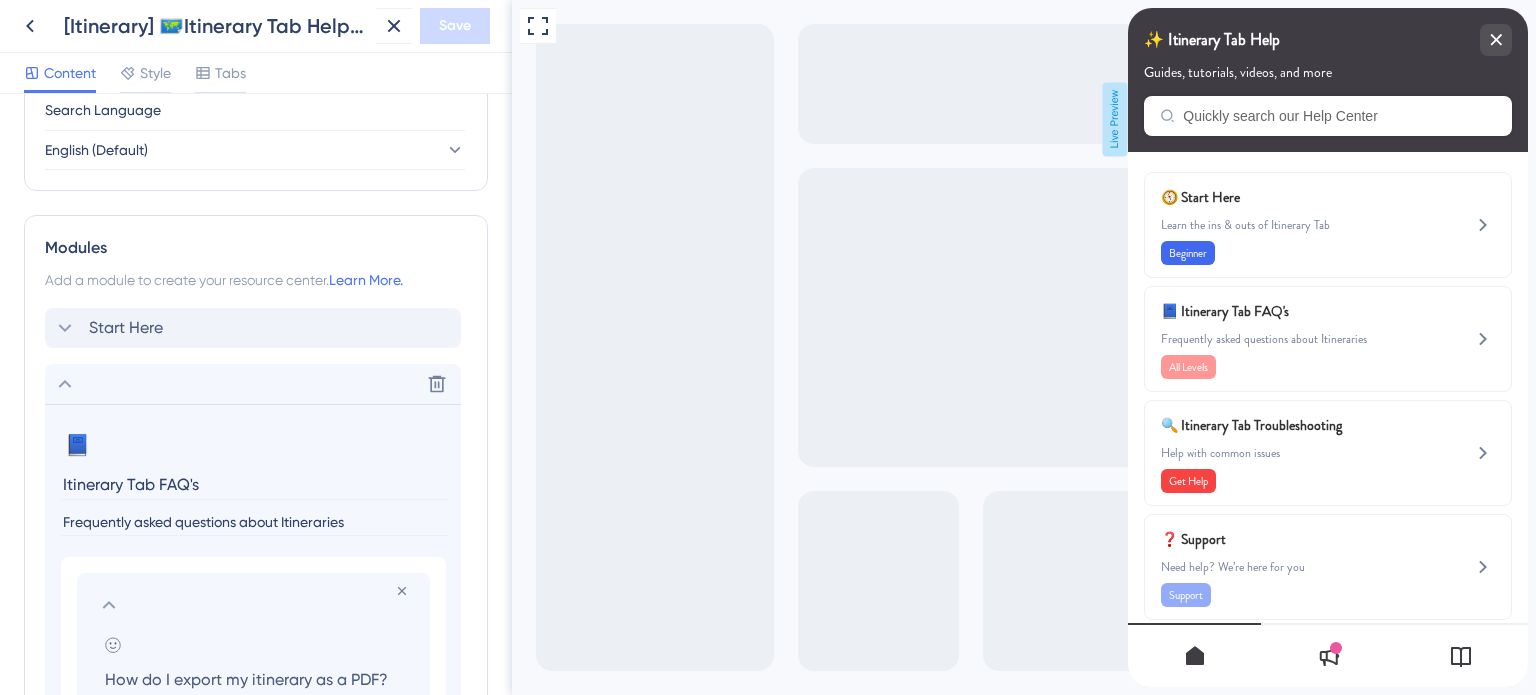 scroll, scrollTop: 1046, scrollLeft: 0, axis: vertical 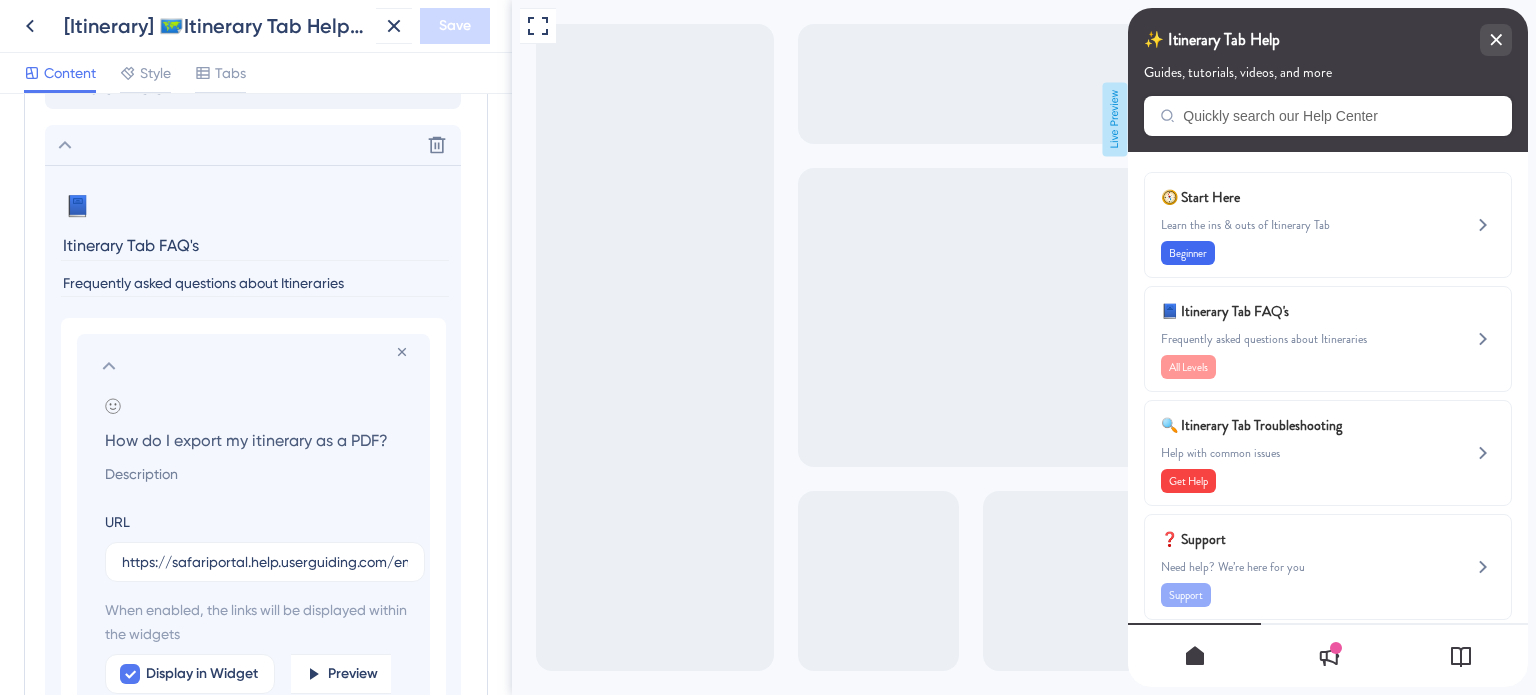 click on "Frequently asked questions about Itineraries" at bounding box center (255, 283) 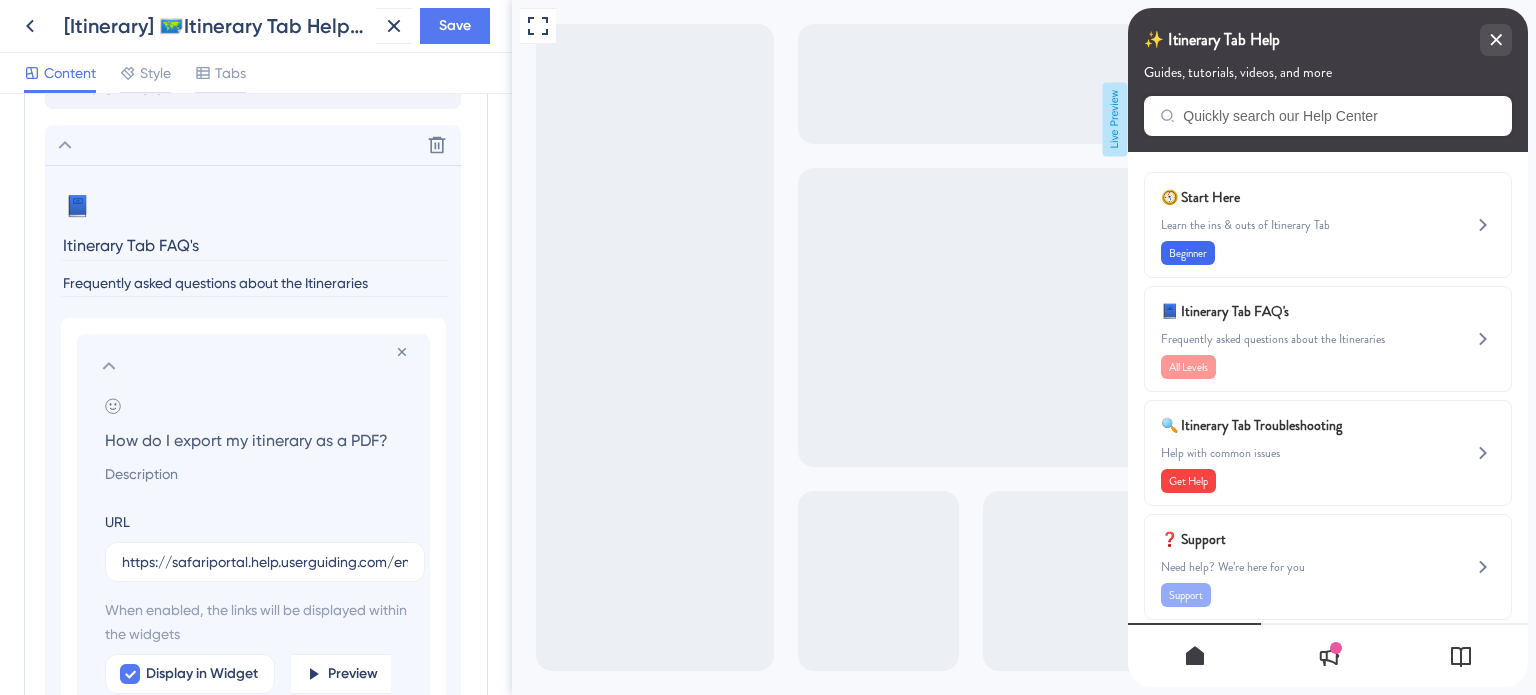 click on "Frequently asked questions about the Itineraries" at bounding box center [255, 283] 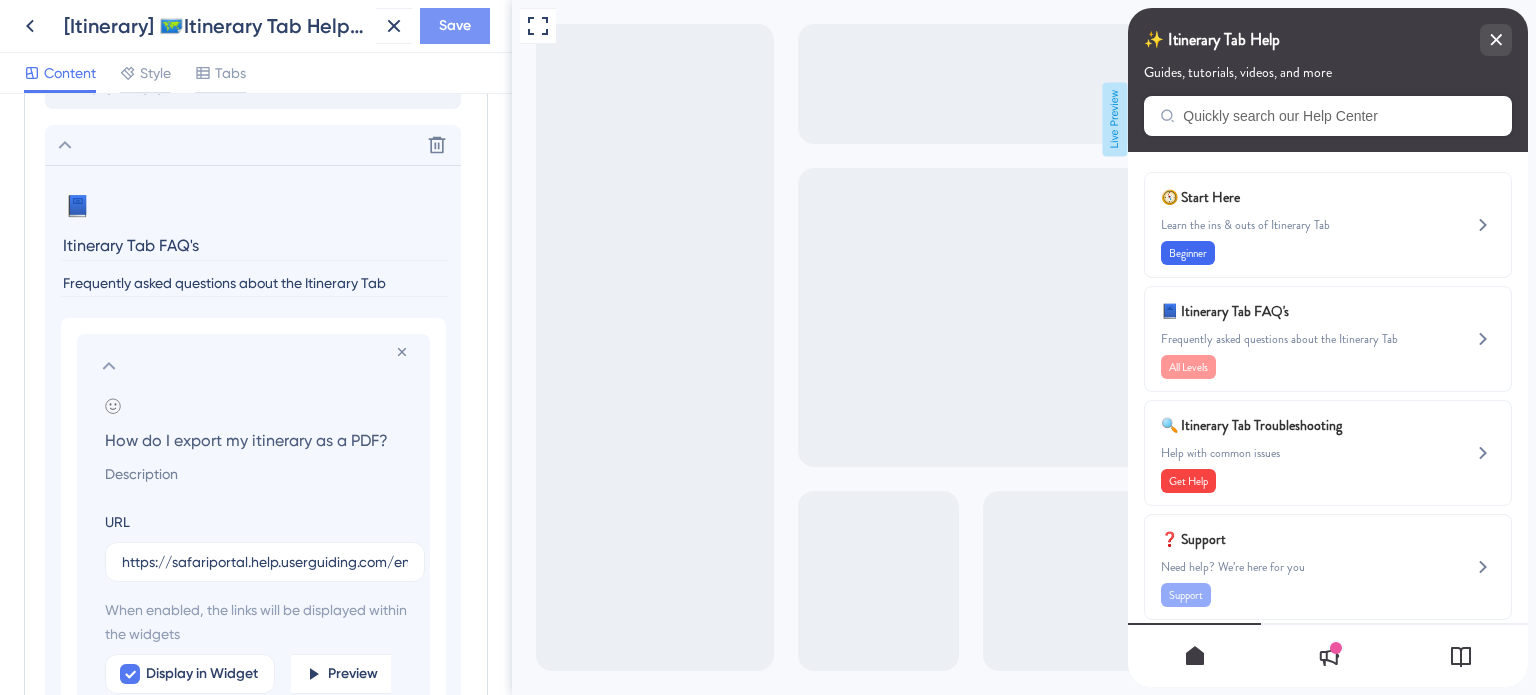 type on "Frequently asked questions about the Itinerary Tab" 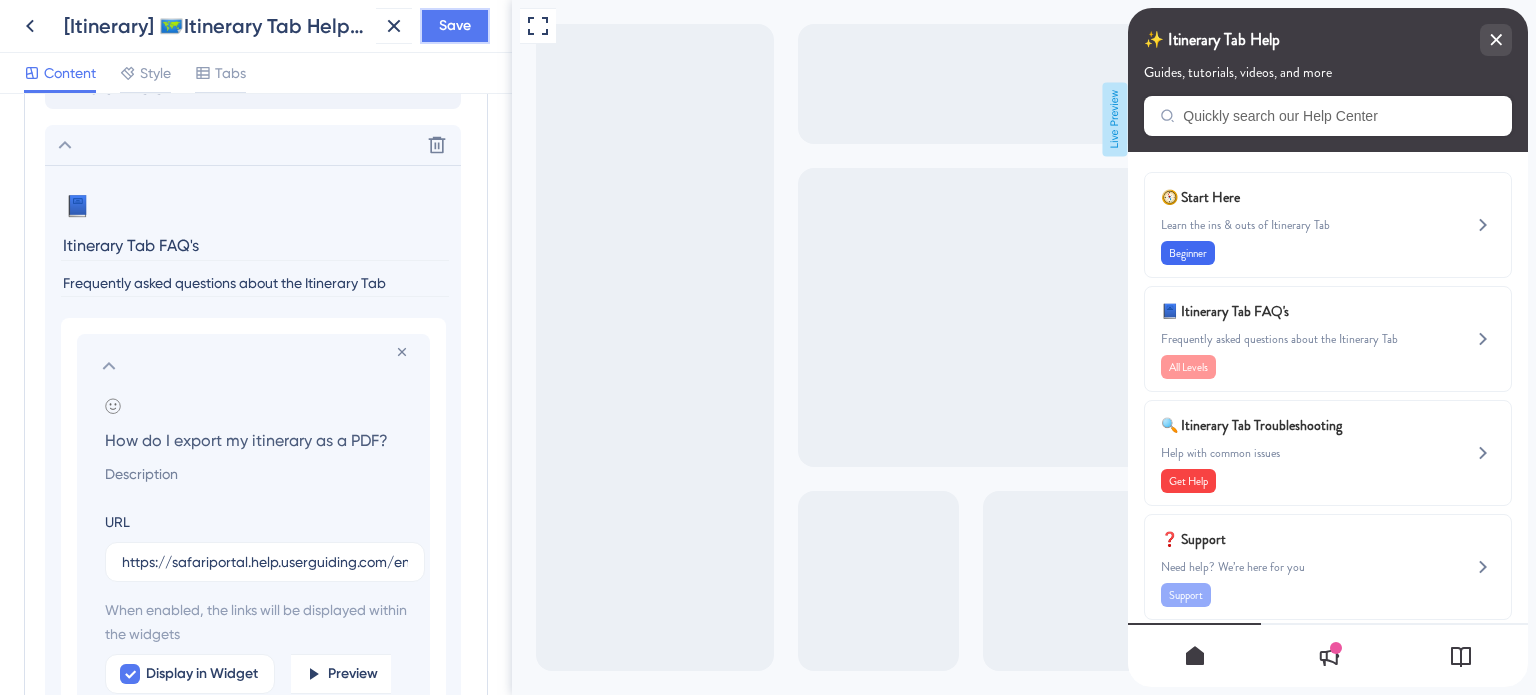 click on "Save" at bounding box center [455, 26] 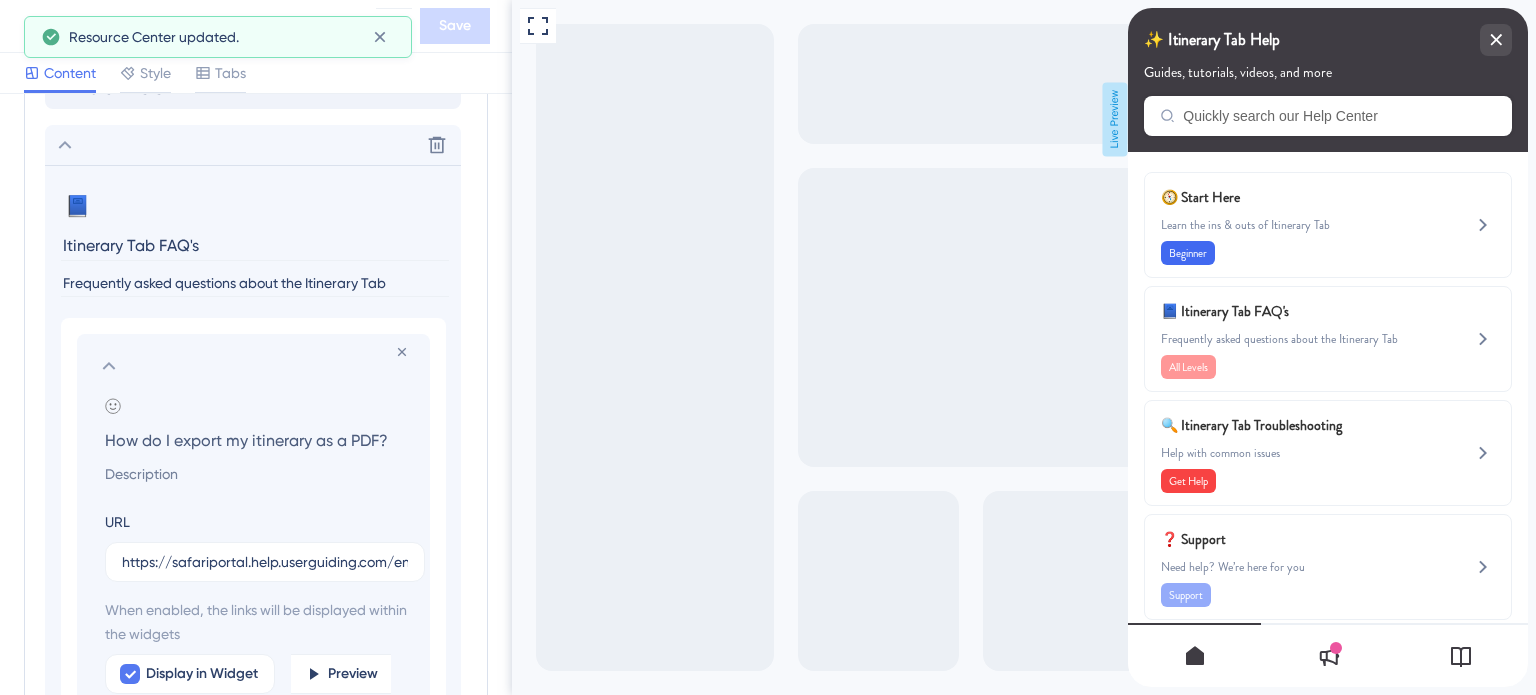 click 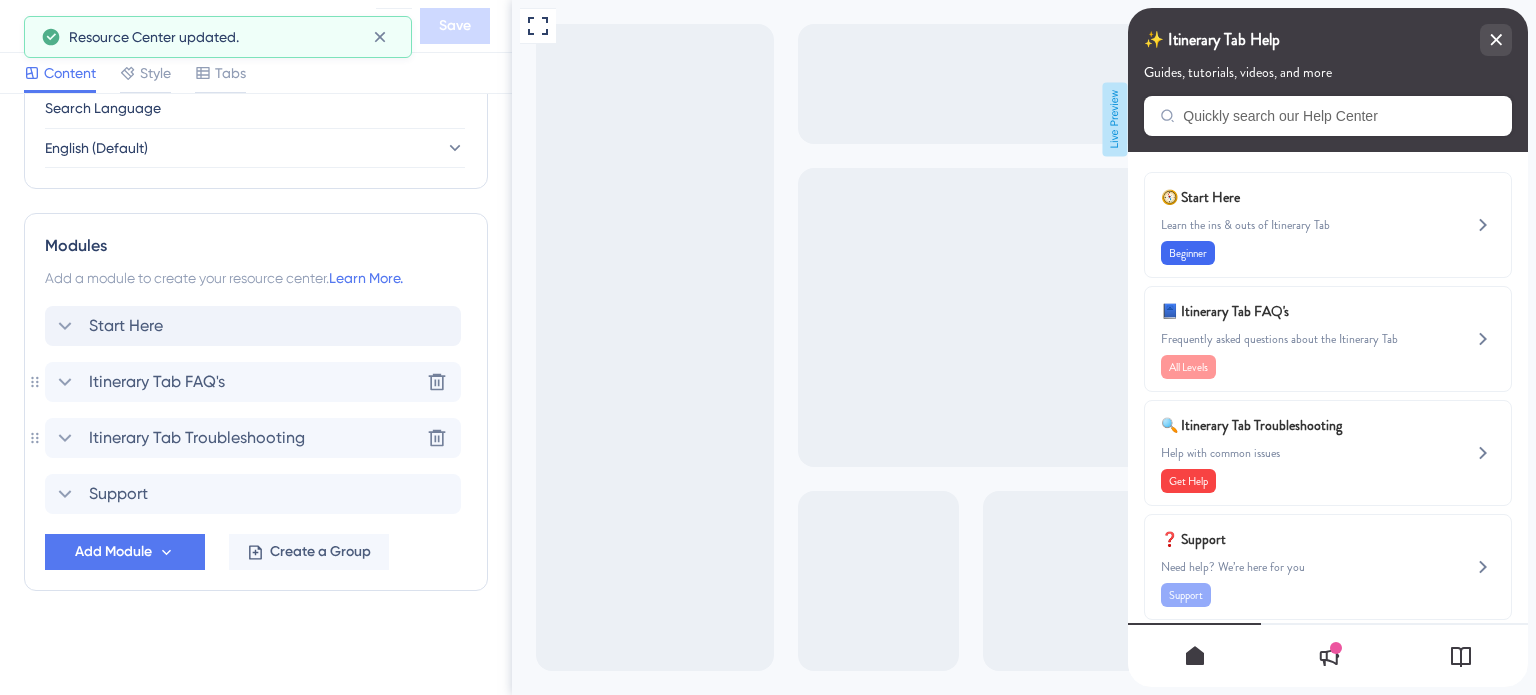 scroll, scrollTop: 807, scrollLeft: 0, axis: vertical 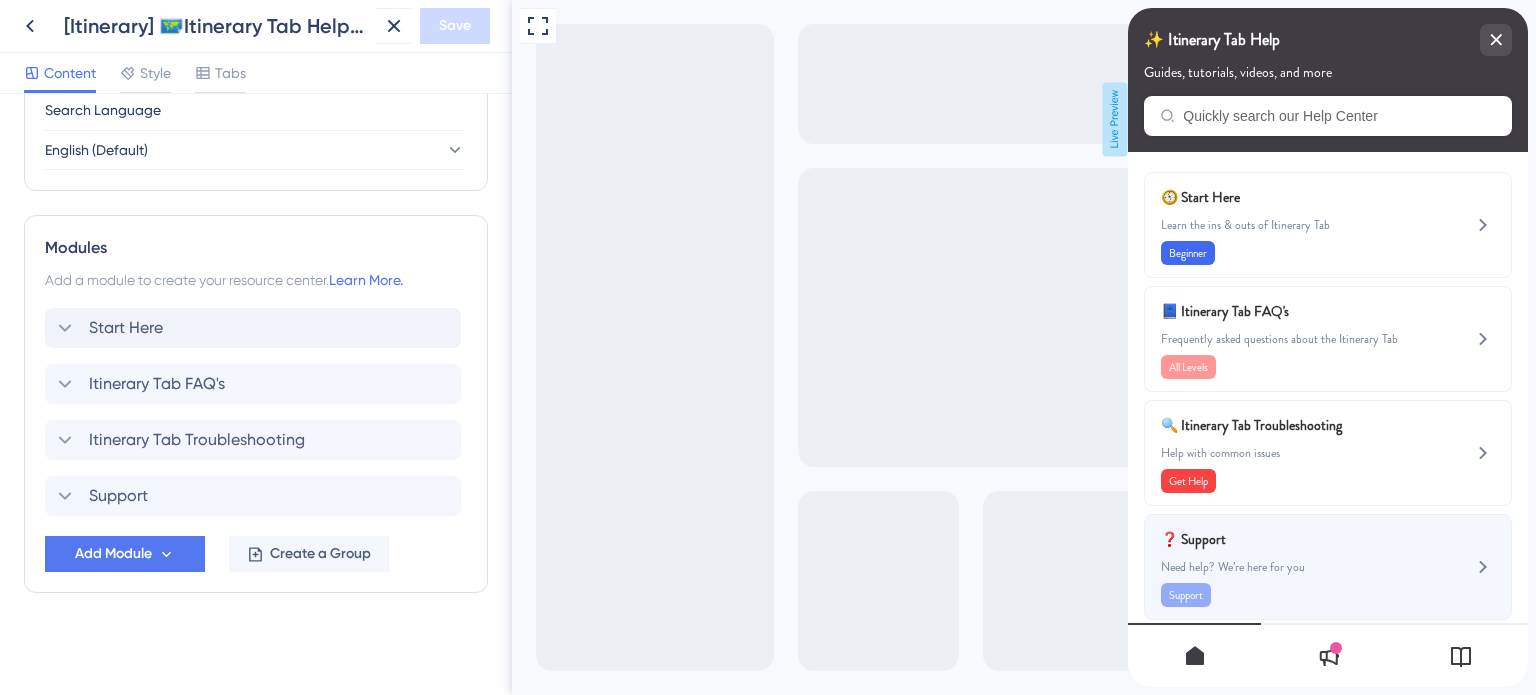 click on "❓   Support" at bounding box center [1278, 539] 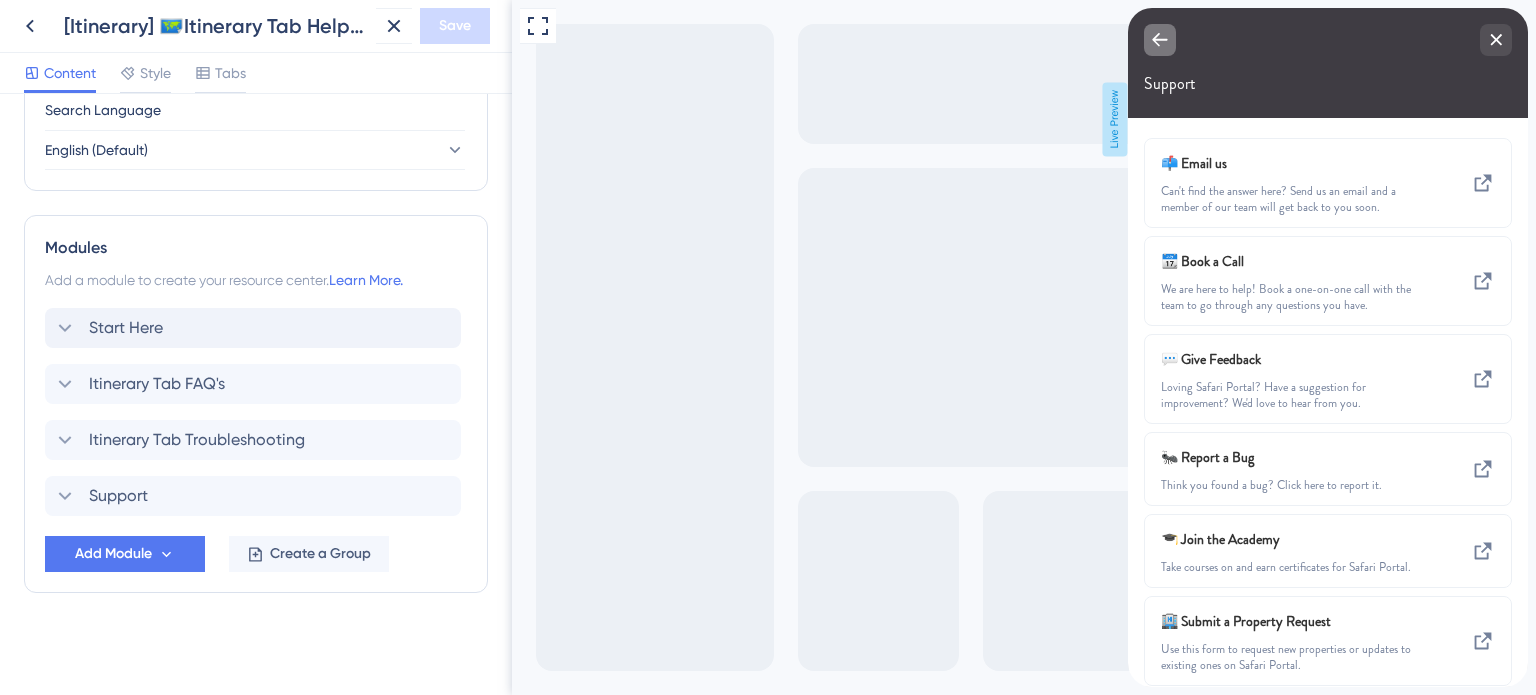 click at bounding box center [1160, 40] 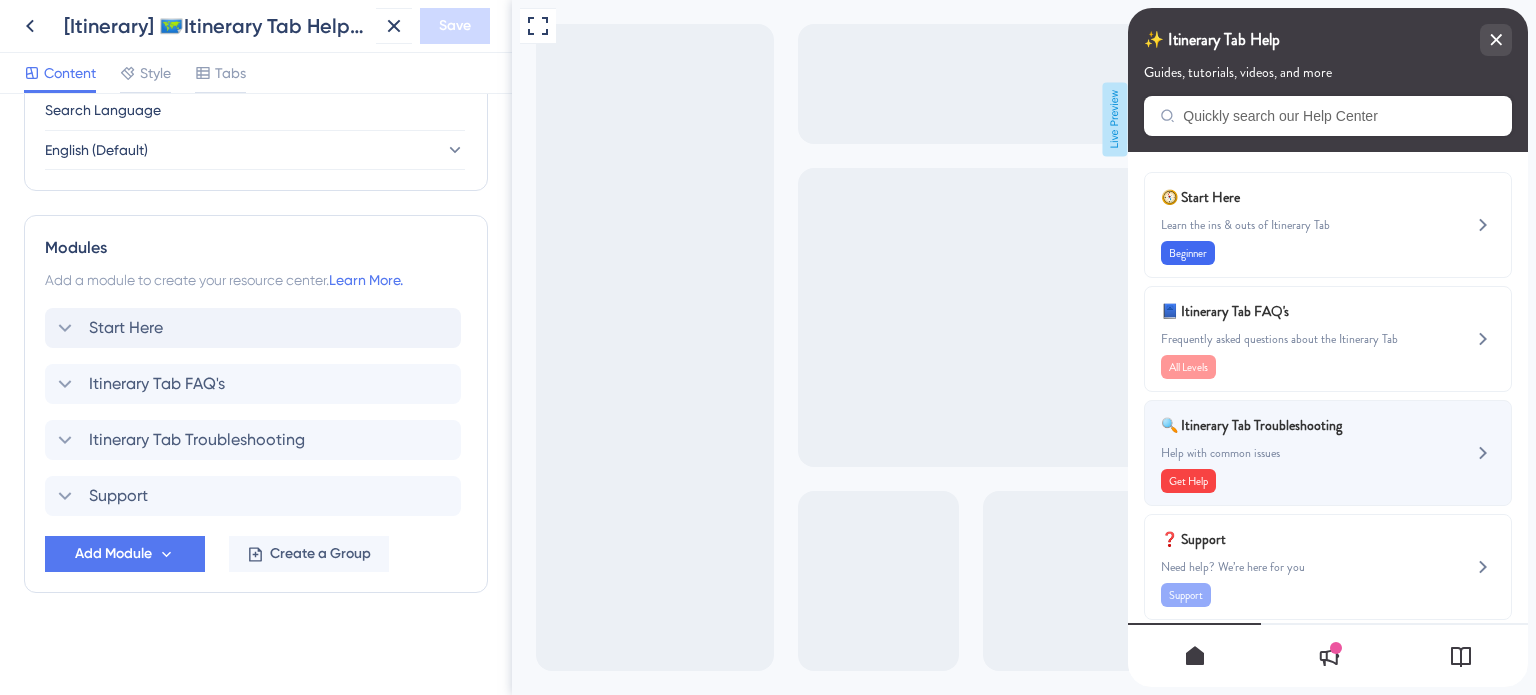 click on "🔍   Itinerary Tab Troubleshooting" at bounding box center [1278, 425] 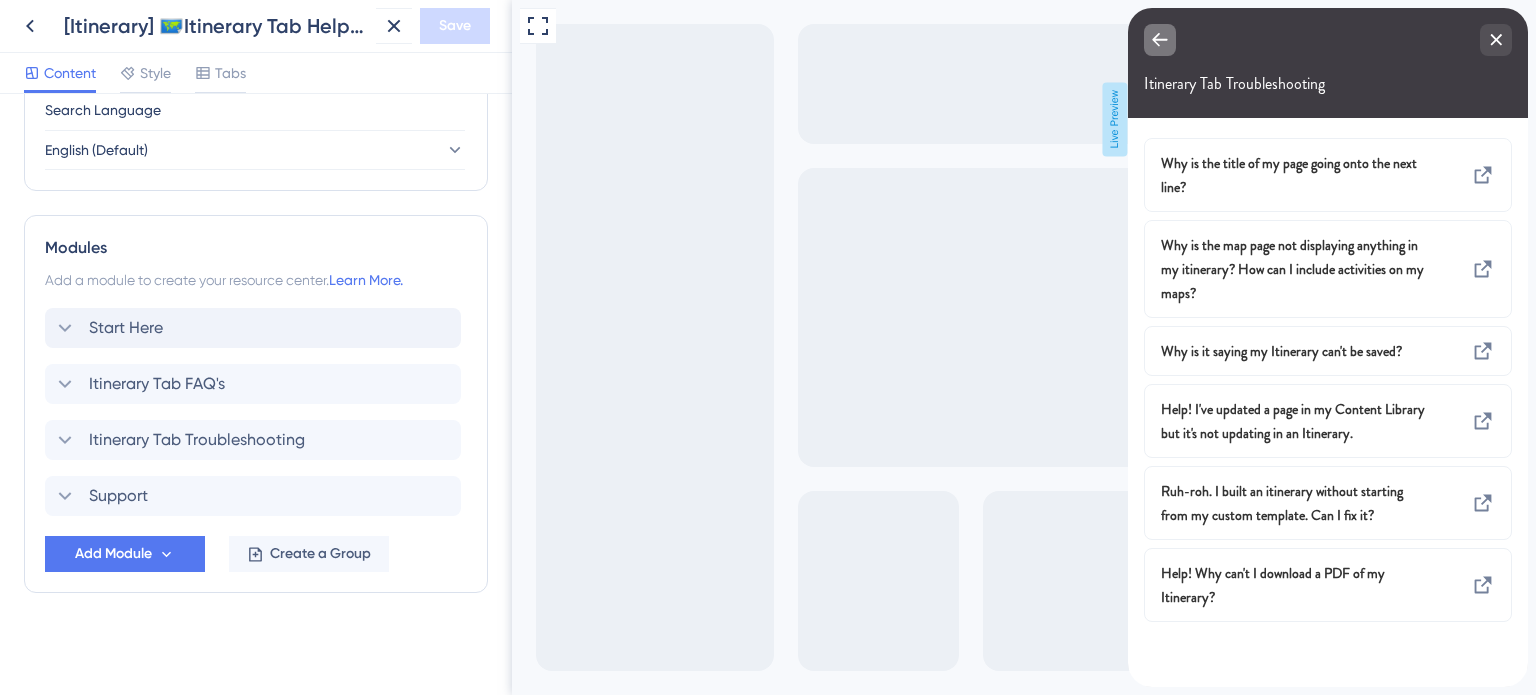 click at bounding box center [1160, 40] 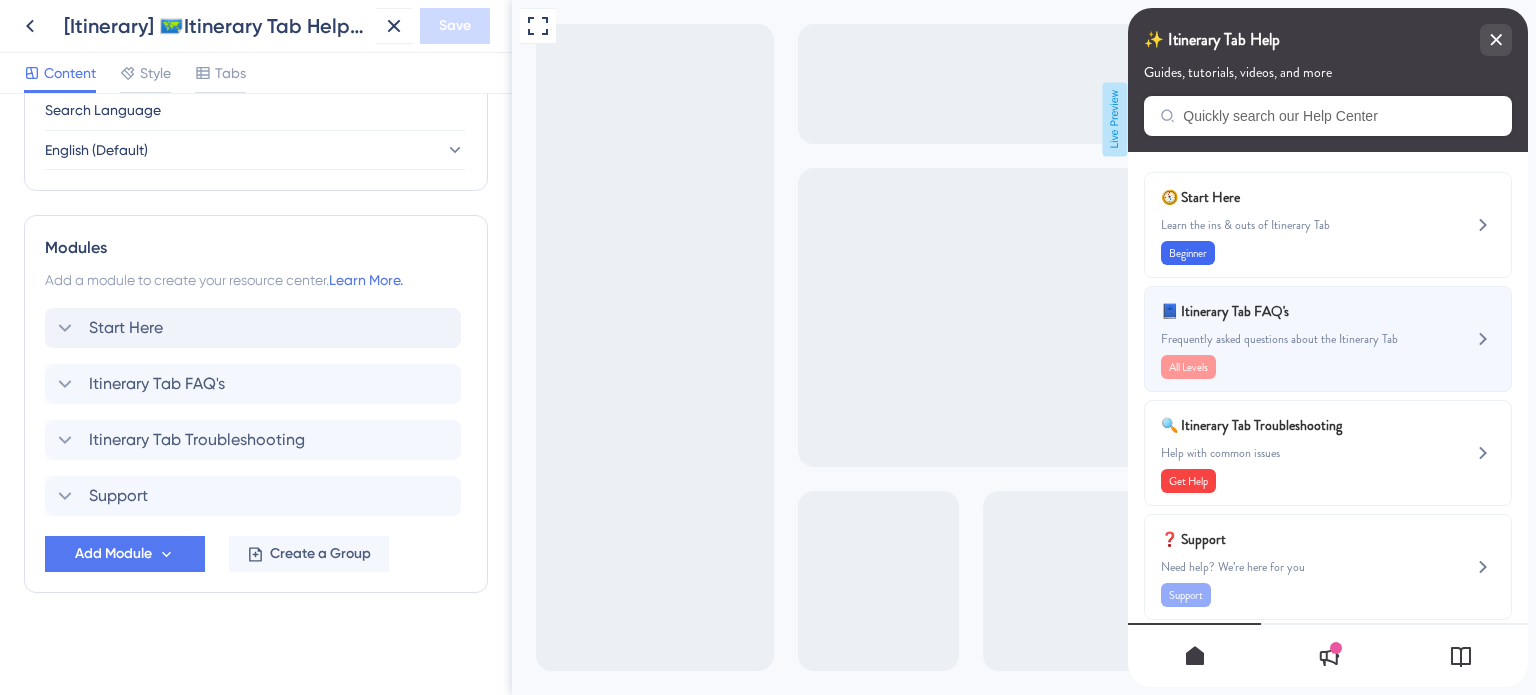 click on "📘   Itinerary Tab FAQ's Frequently asked questions about the Itinerary Tab All Levels" at bounding box center (1294, 339) 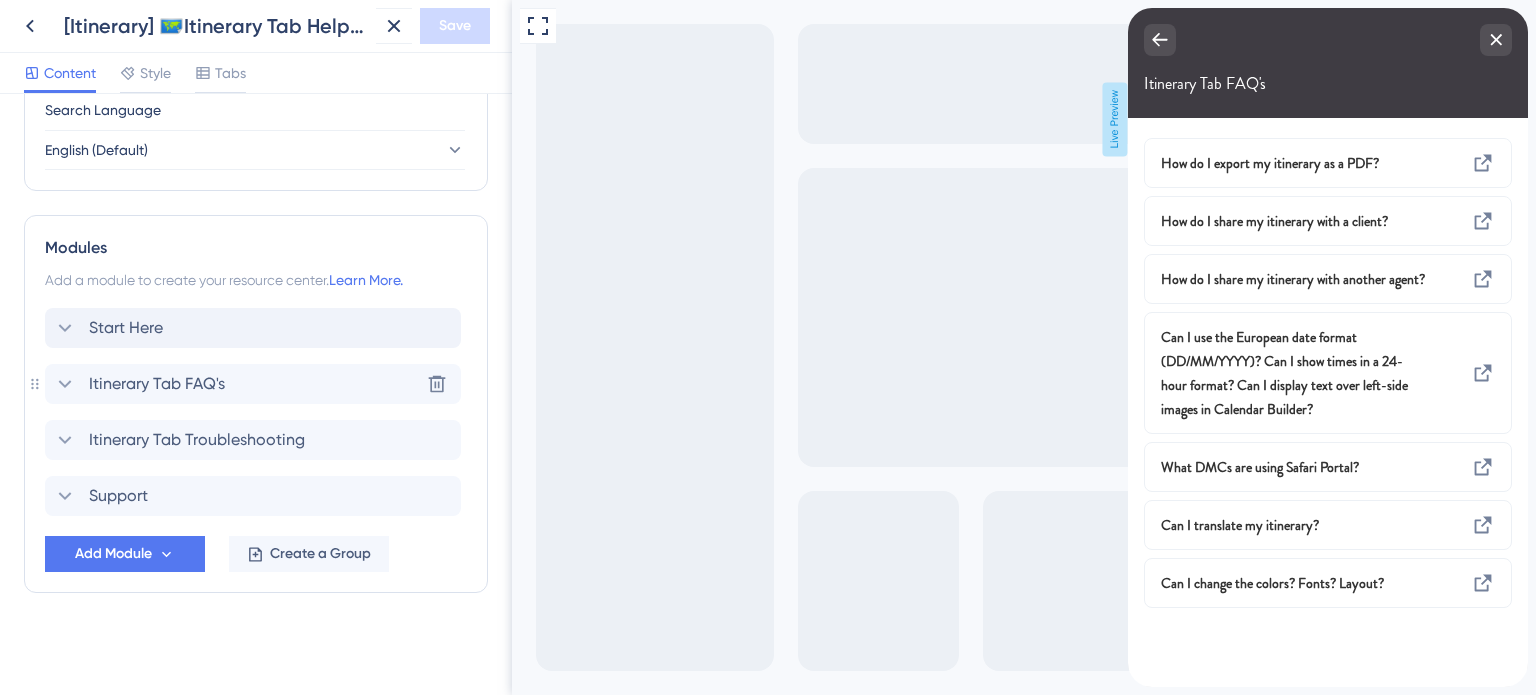 click on "Itinerary Tab FAQ's" at bounding box center [157, 384] 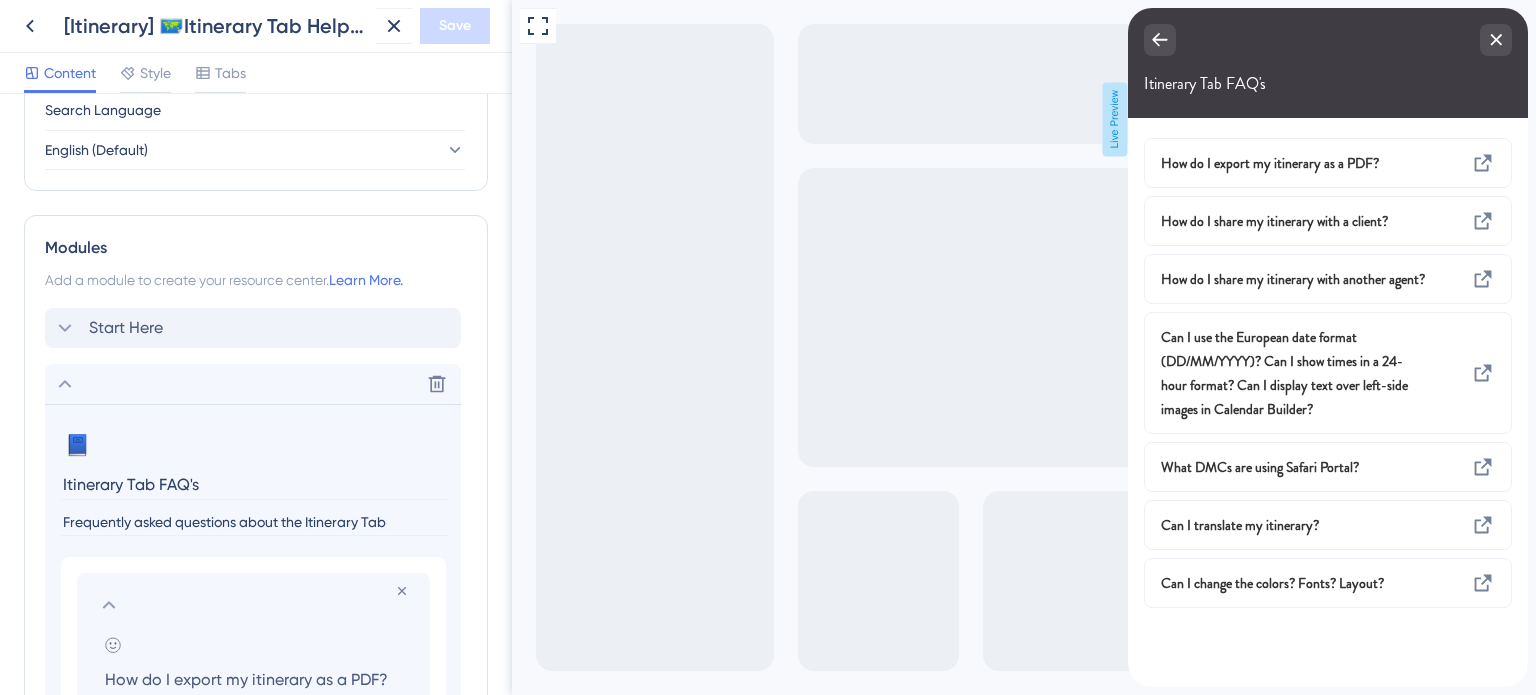 scroll, scrollTop: 1046, scrollLeft: 0, axis: vertical 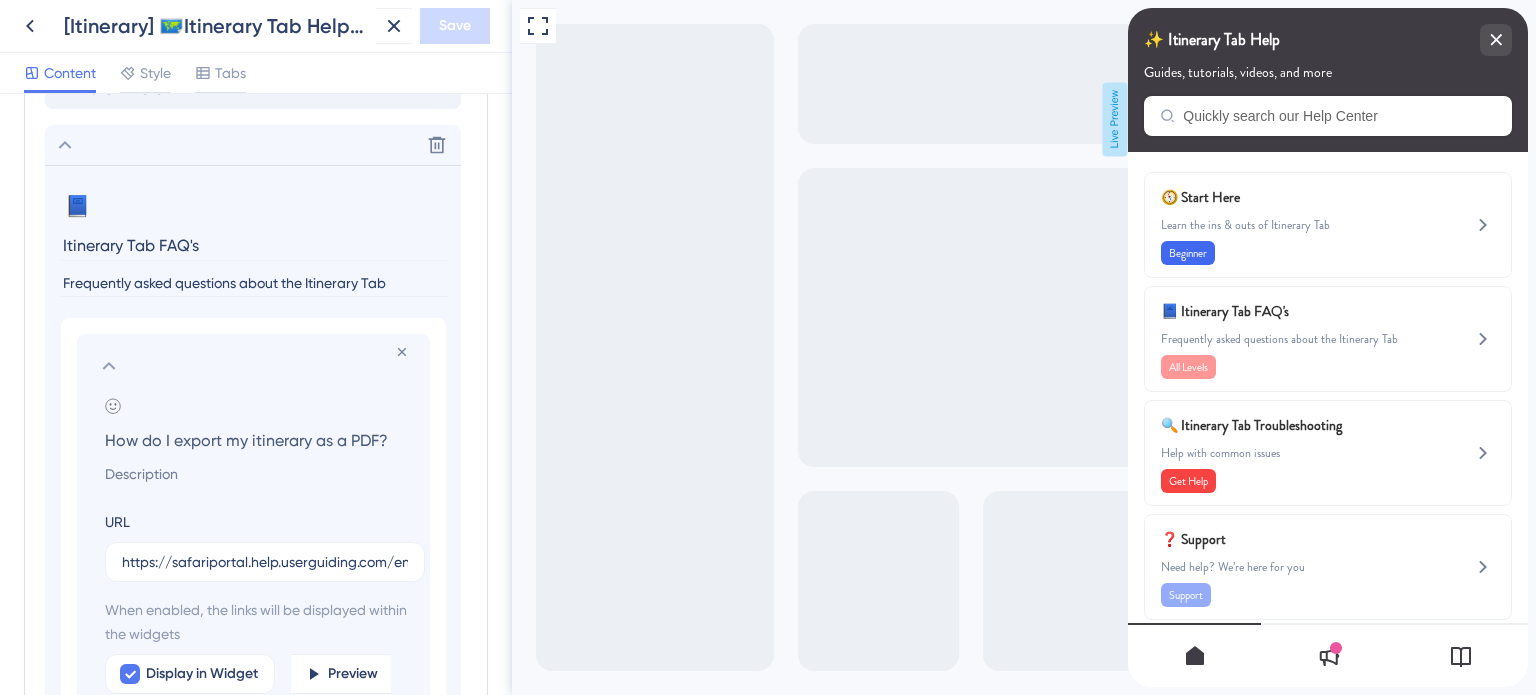 click on "How do I export my itinerary as a PDF?" at bounding box center [257, 440] 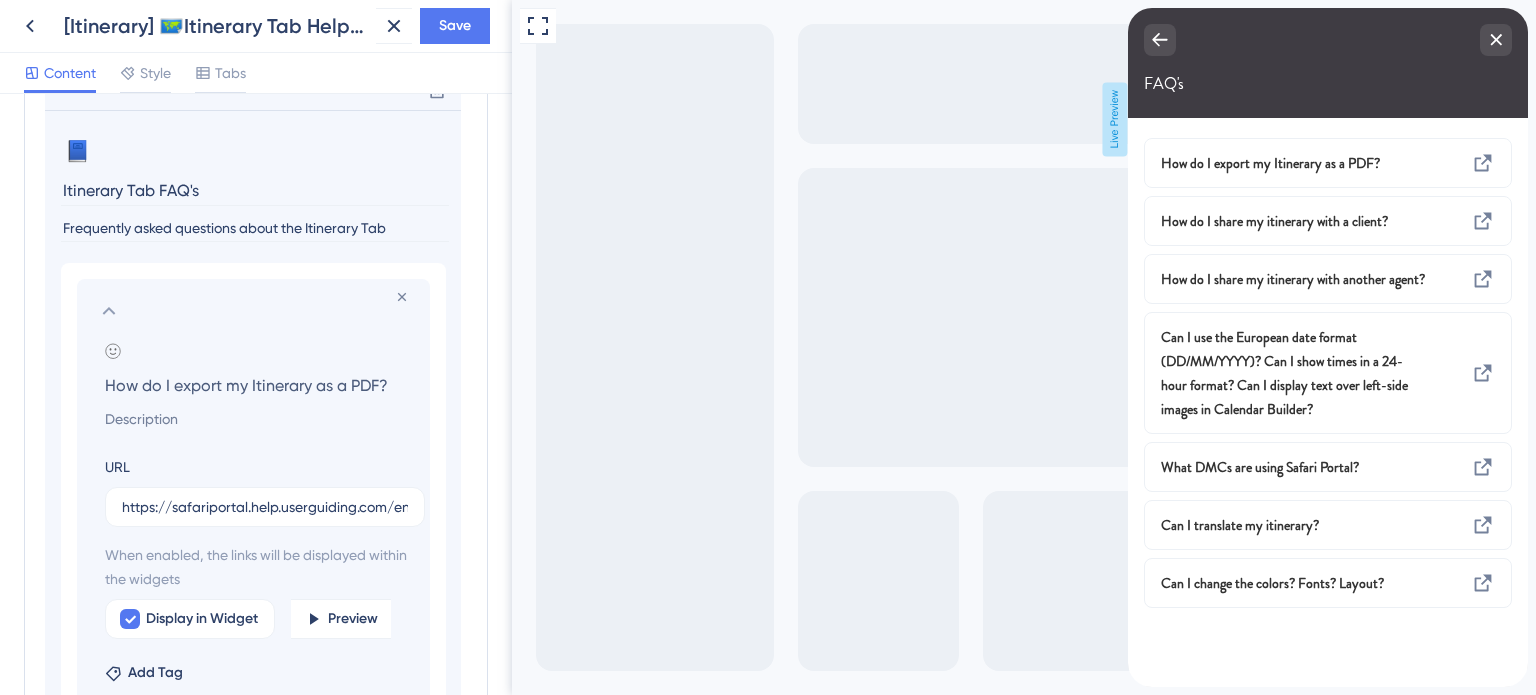 scroll, scrollTop: 1146, scrollLeft: 0, axis: vertical 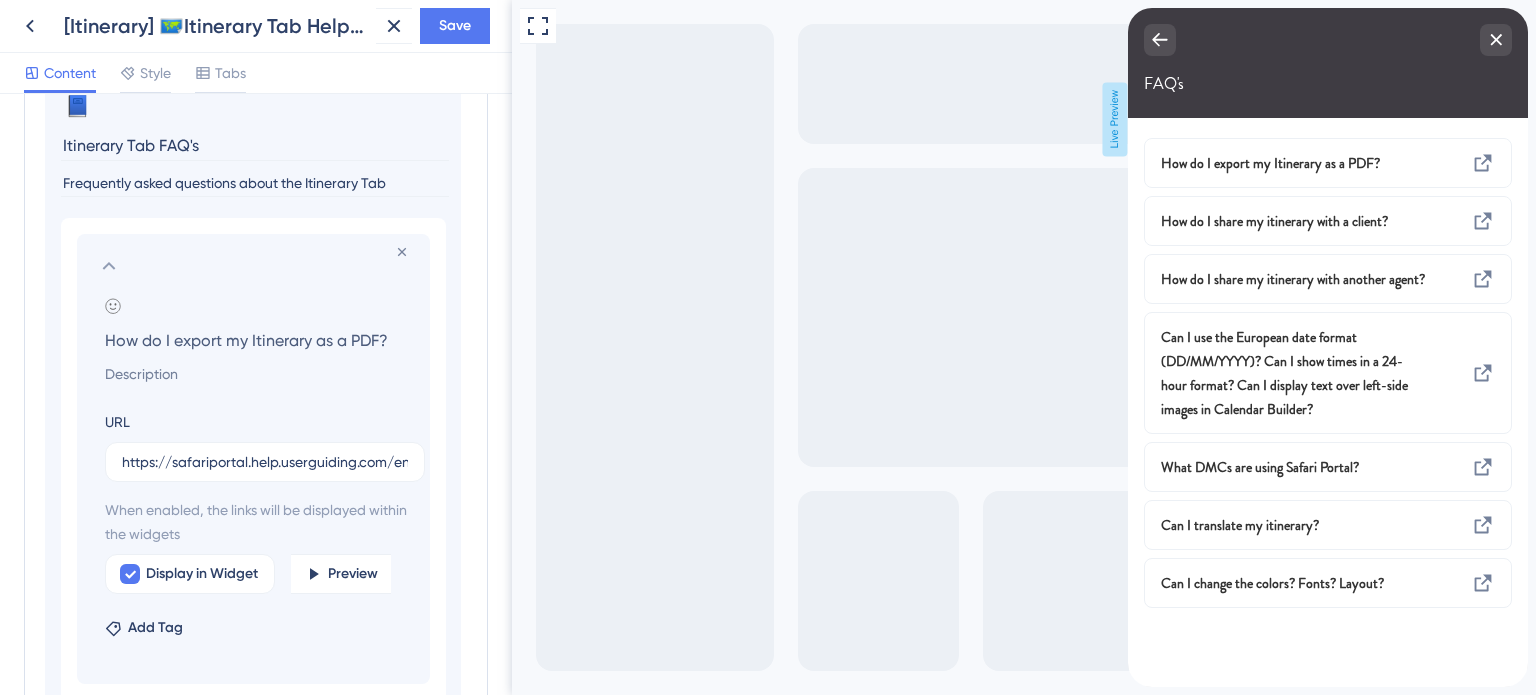 type on "How do I export my Itinerary as a PDF?" 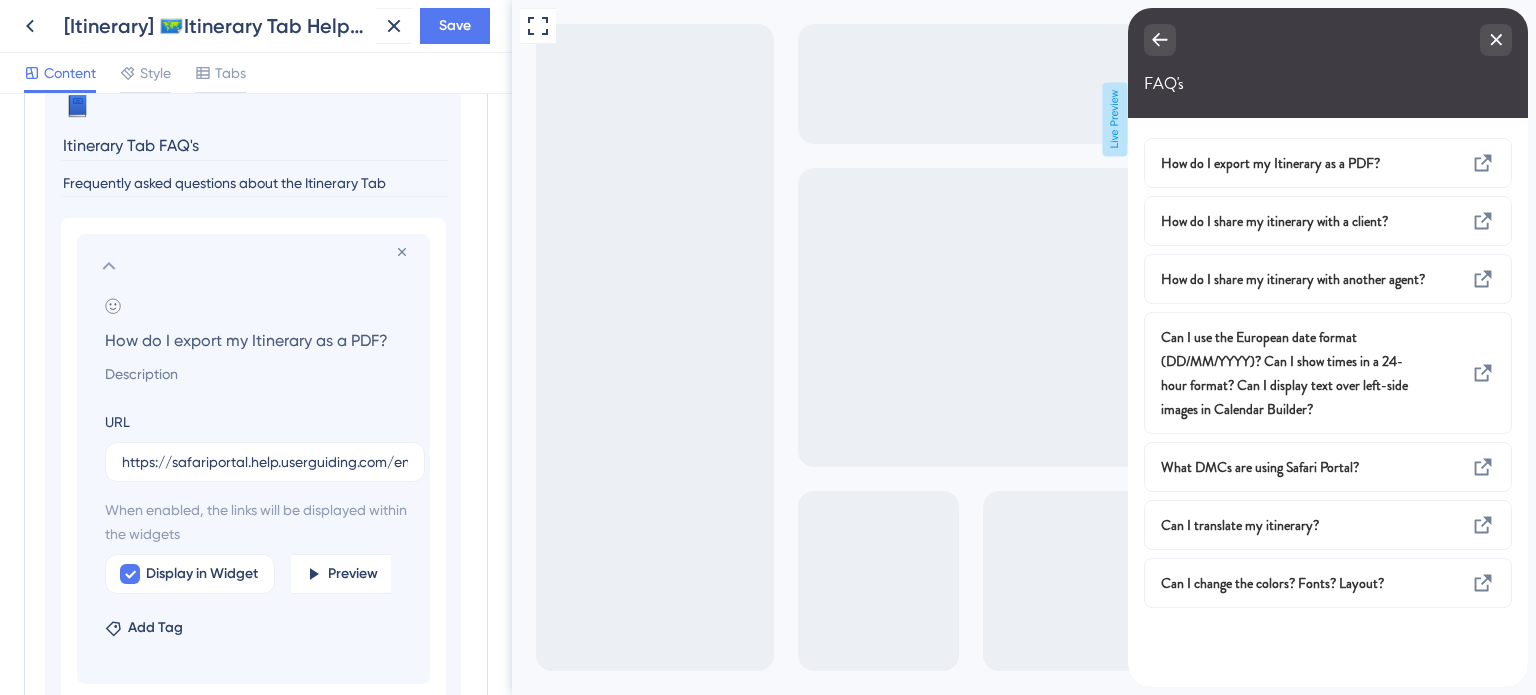 click 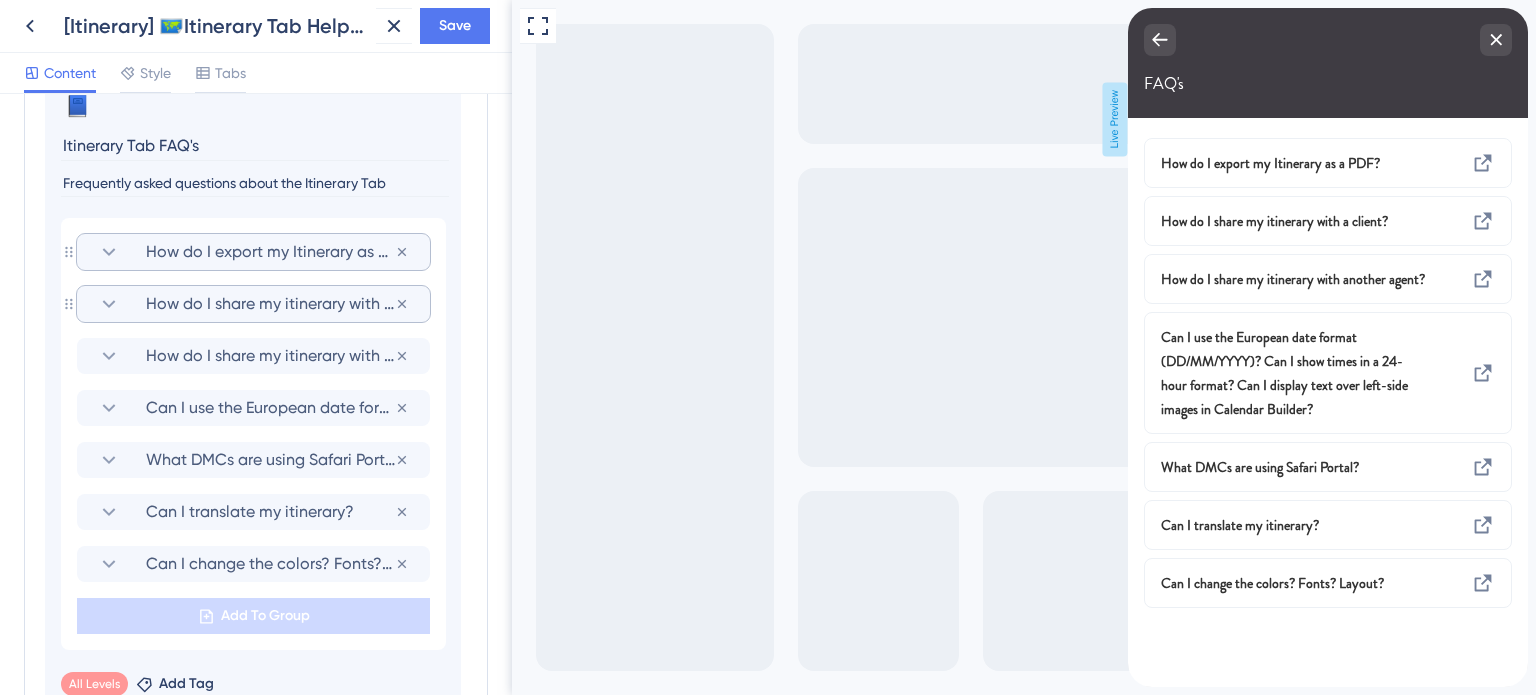 click on "How do I share my itinerary with a client?" at bounding box center [270, 304] 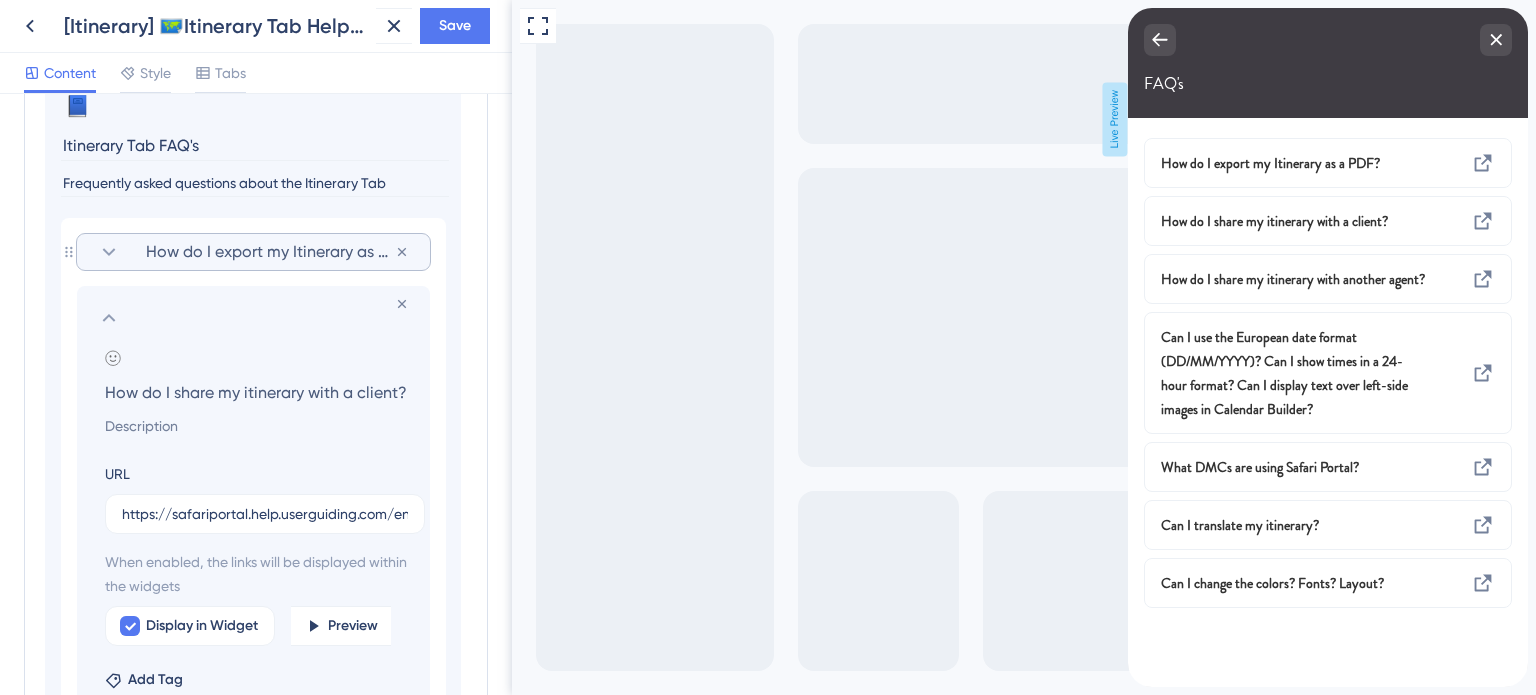 click on "How do I share my itinerary with a client?" at bounding box center [257, 392] 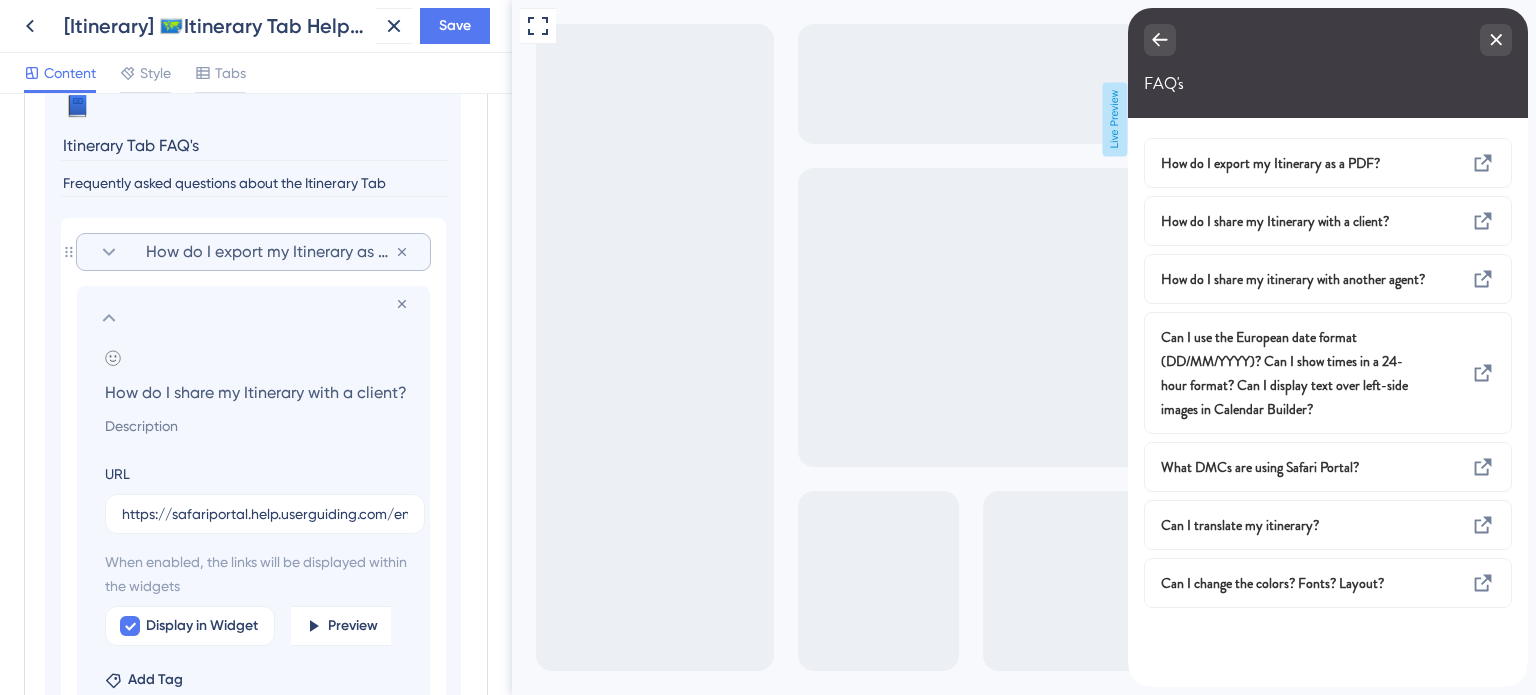 type on "How do I share my Itinerary with a client?" 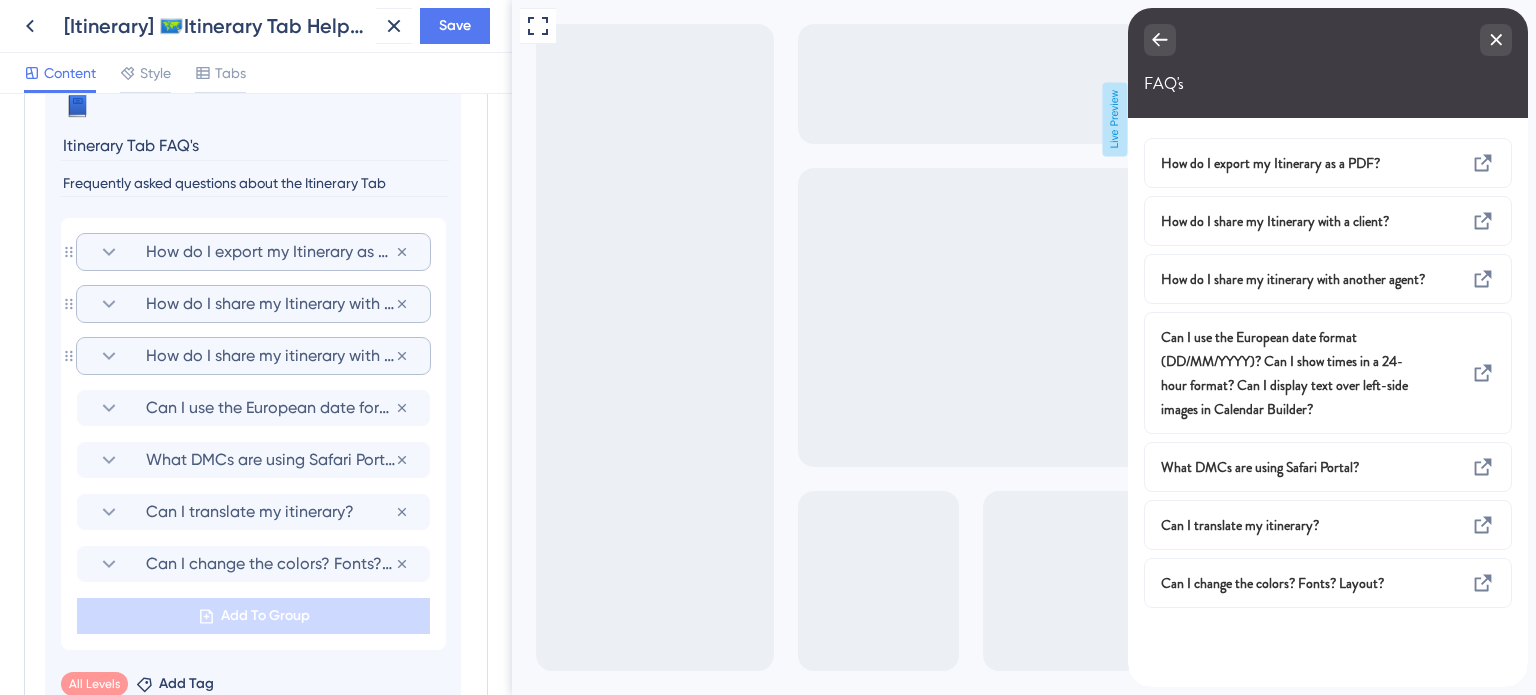click on "How do I share my itinerary with another agent?" at bounding box center [270, 356] 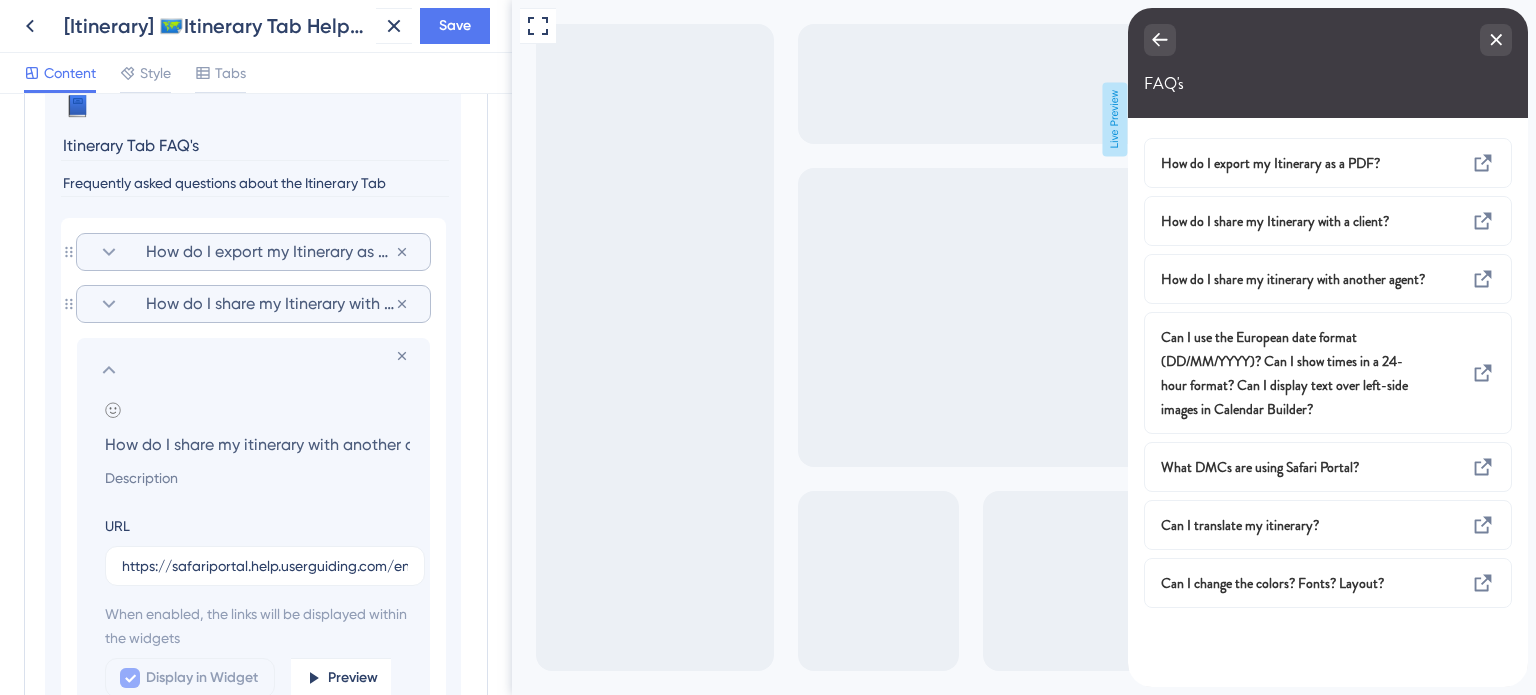 scroll, scrollTop: 0, scrollLeft: 48, axis: horizontal 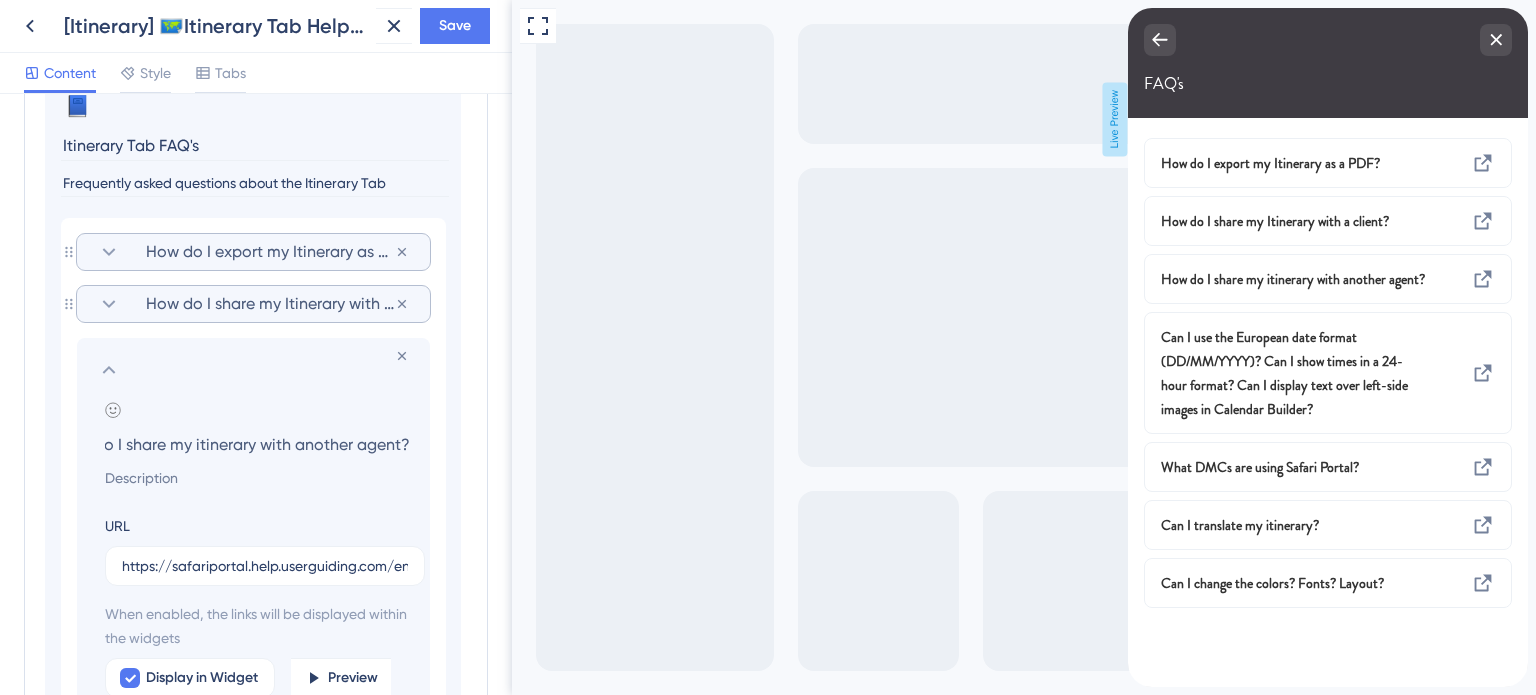click on "How do I share my itinerary with another agent?" at bounding box center (257, 444) 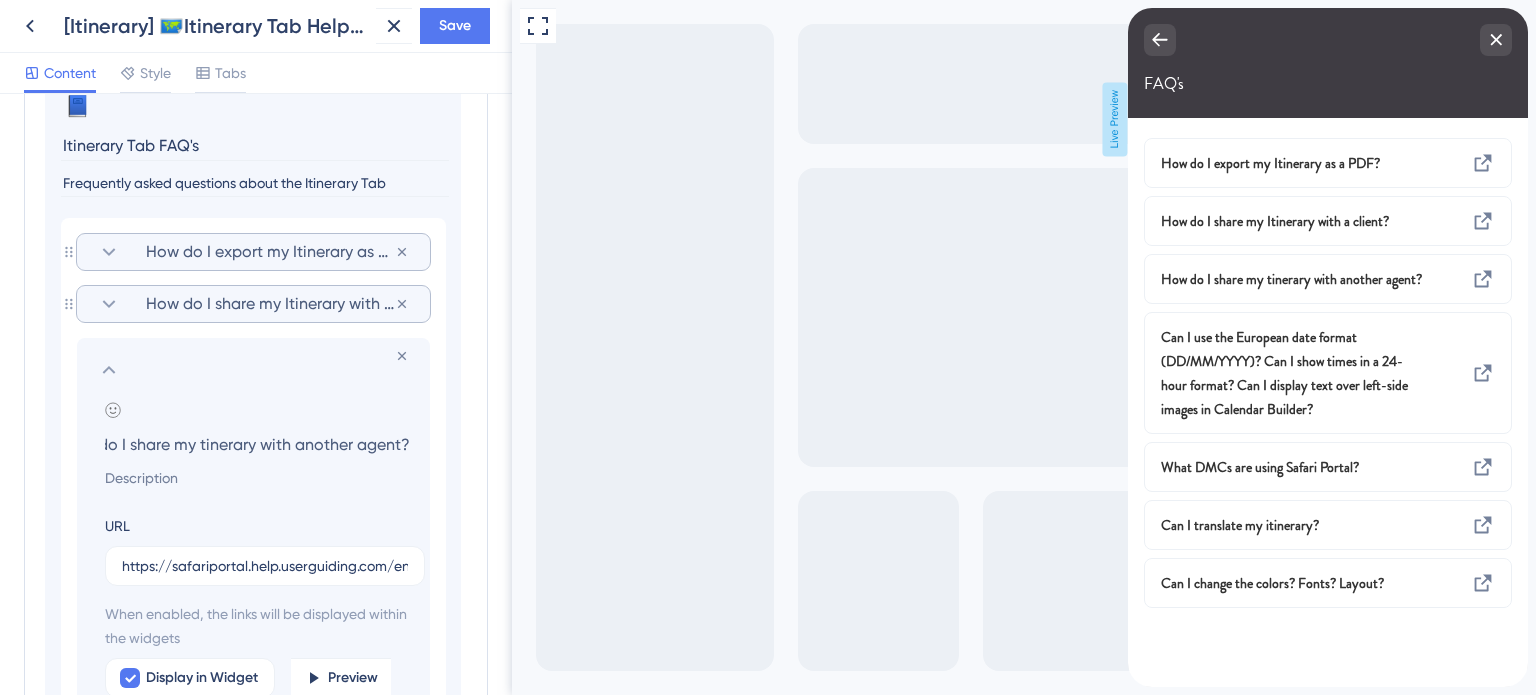 scroll, scrollTop: 0, scrollLeft: 44, axis: horizontal 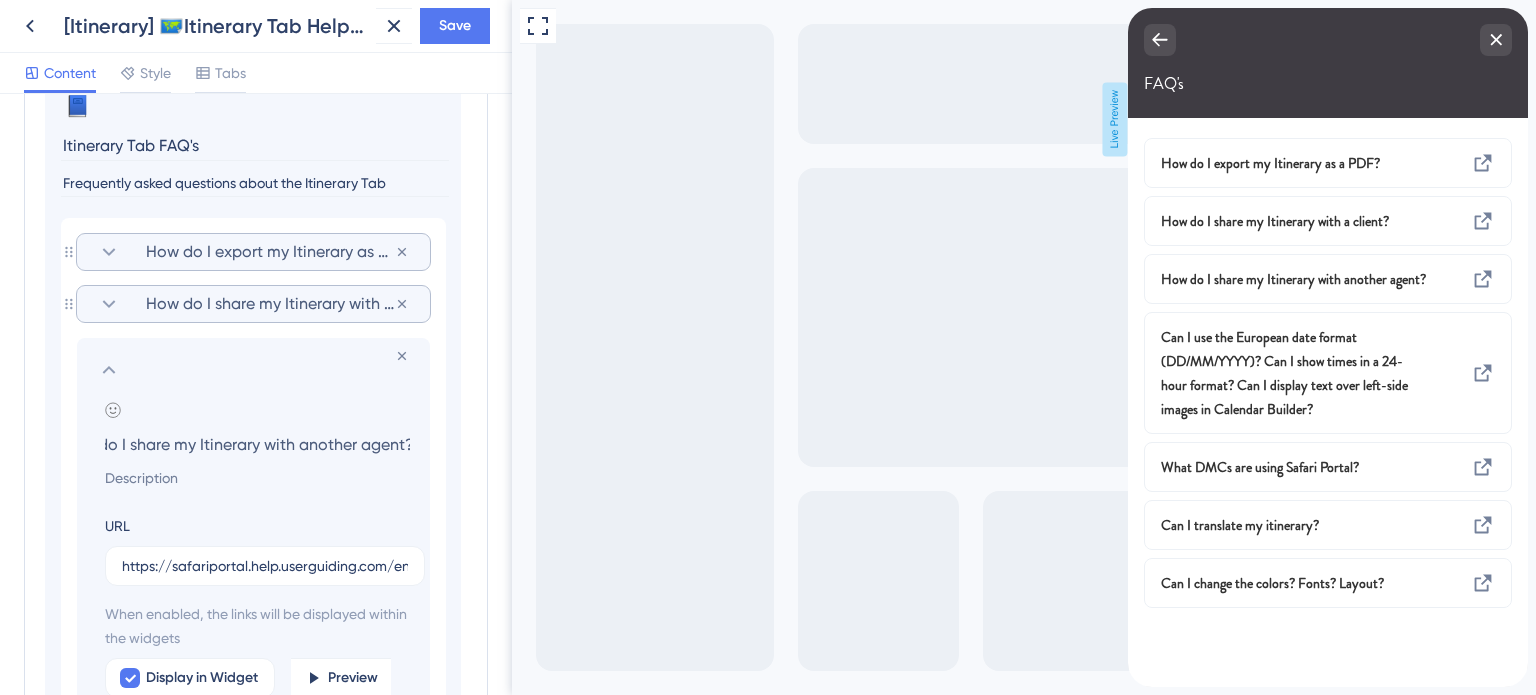 type on "How do I share my Itinerary with another agent?" 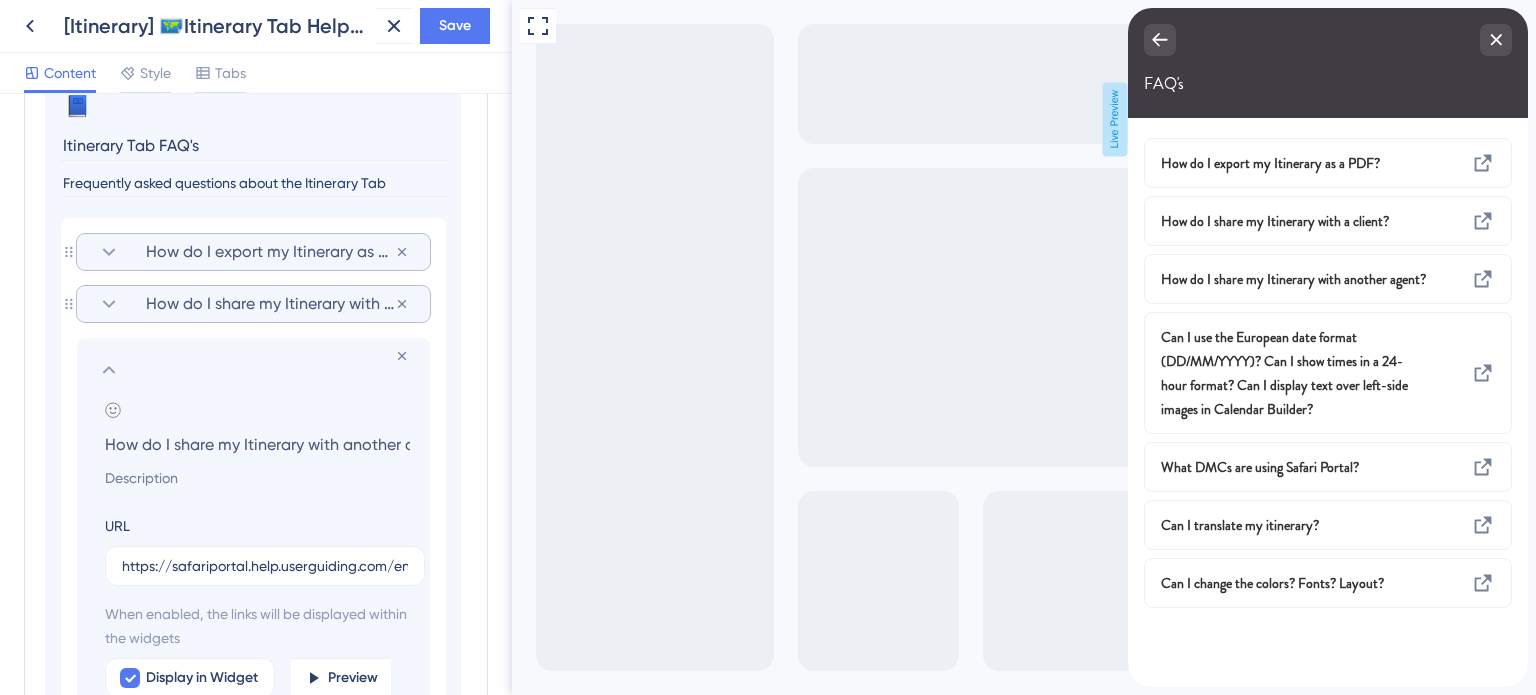 click 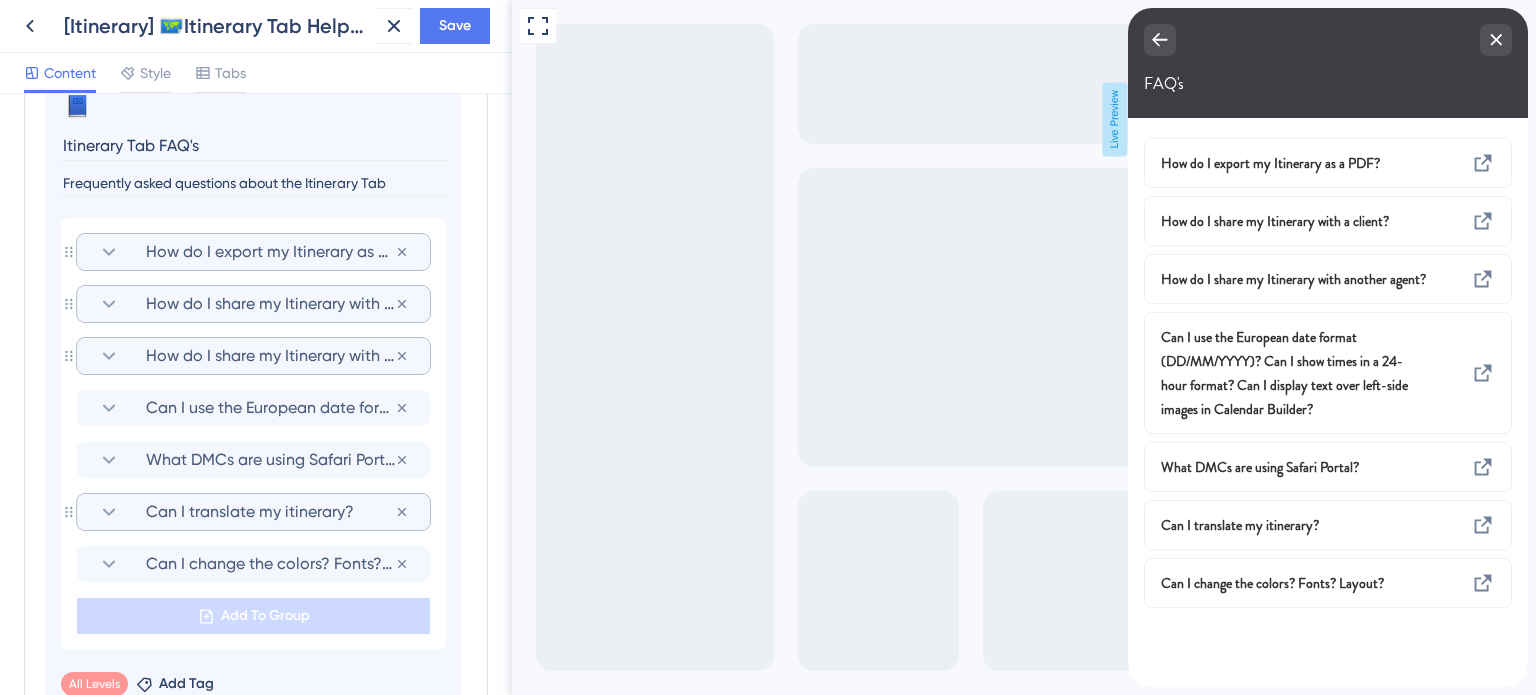 click on "Can I translate my itinerary?" at bounding box center [270, 512] 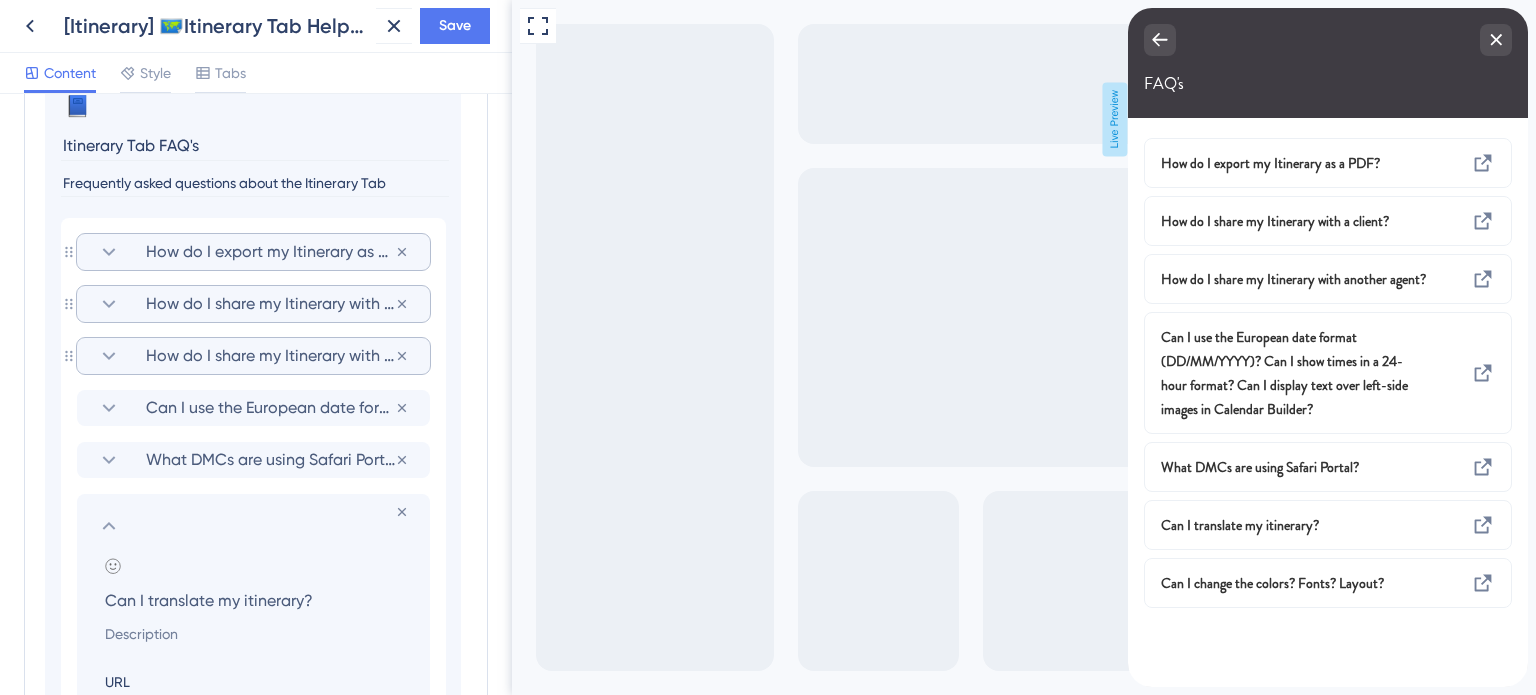 click on "Can I translate my itinerary?" at bounding box center (257, 600) 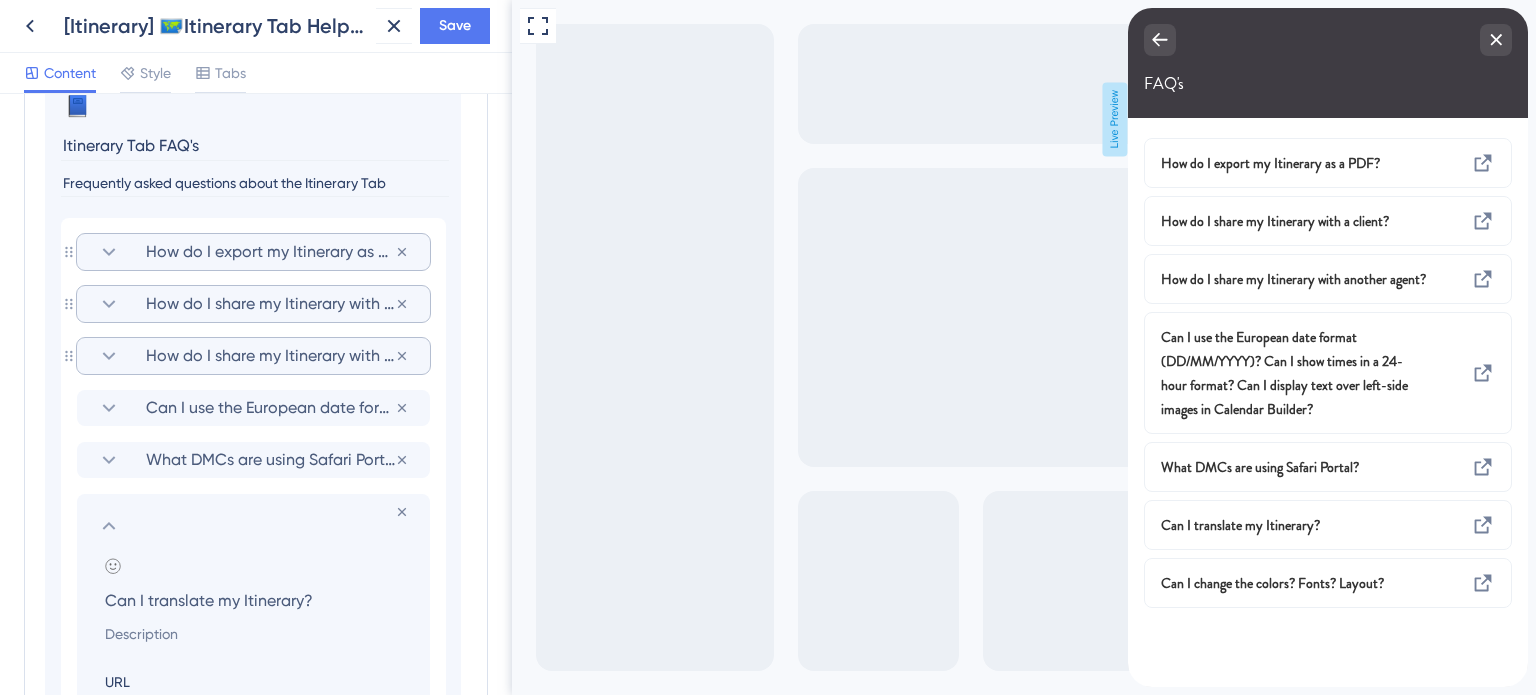 type on "Can I translate my Itinerary?" 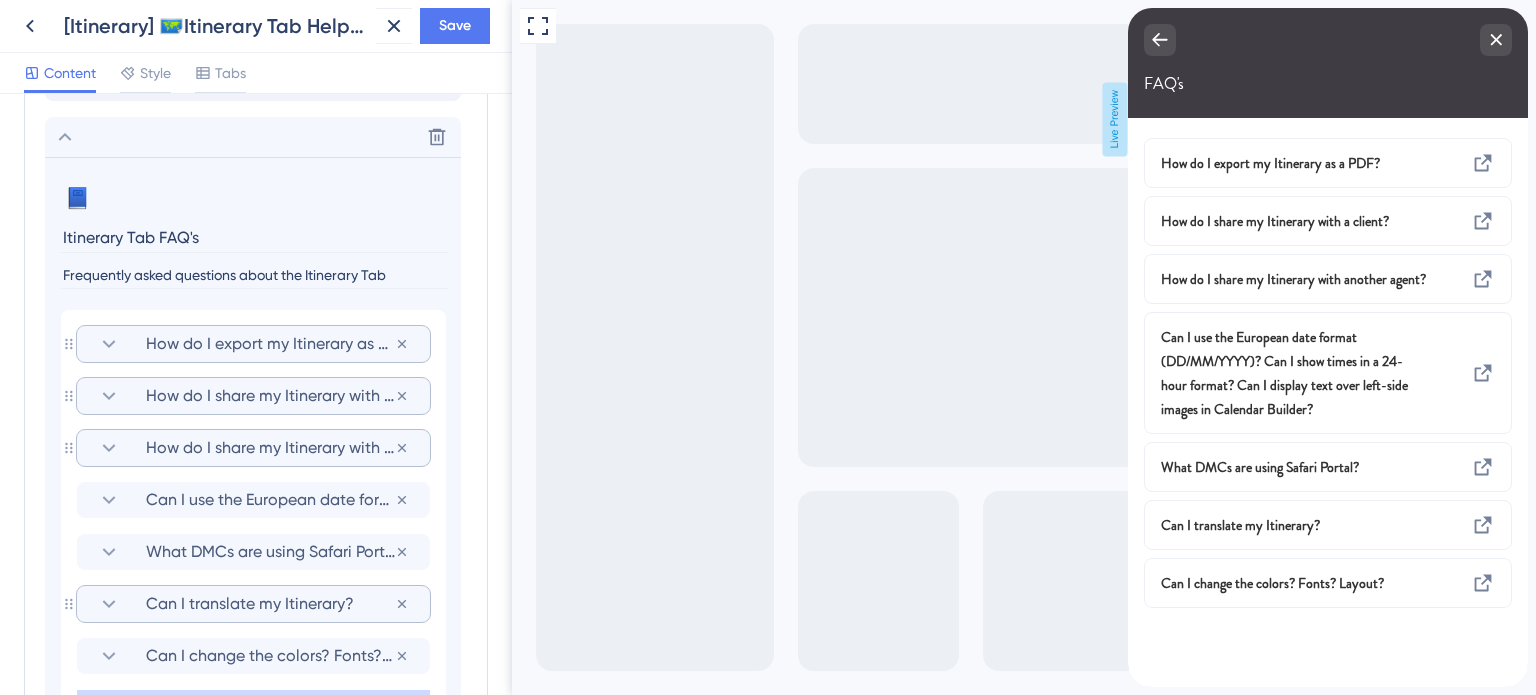 scroll, scrollTop: 1046, scrollLeft: 0, axis: vertical 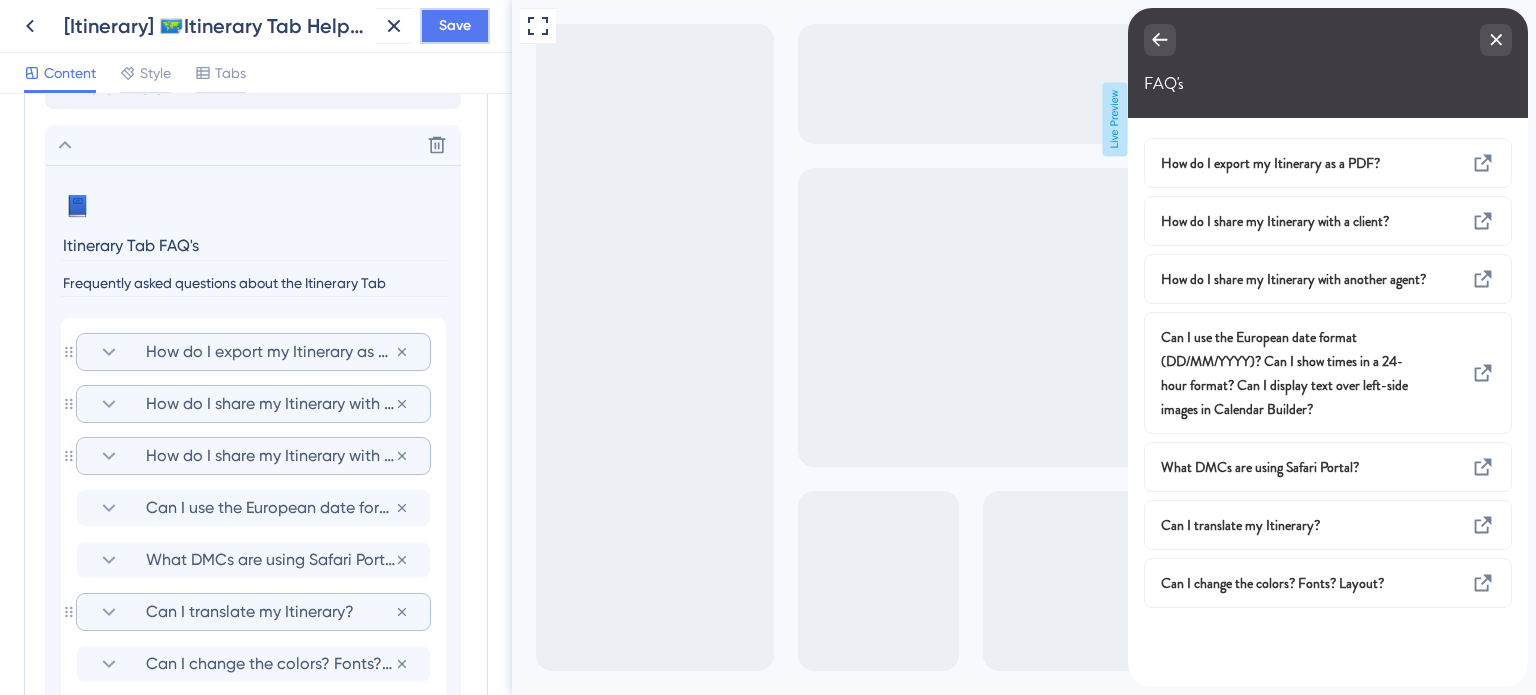 click on "Save" at bounding box center [455, 26] 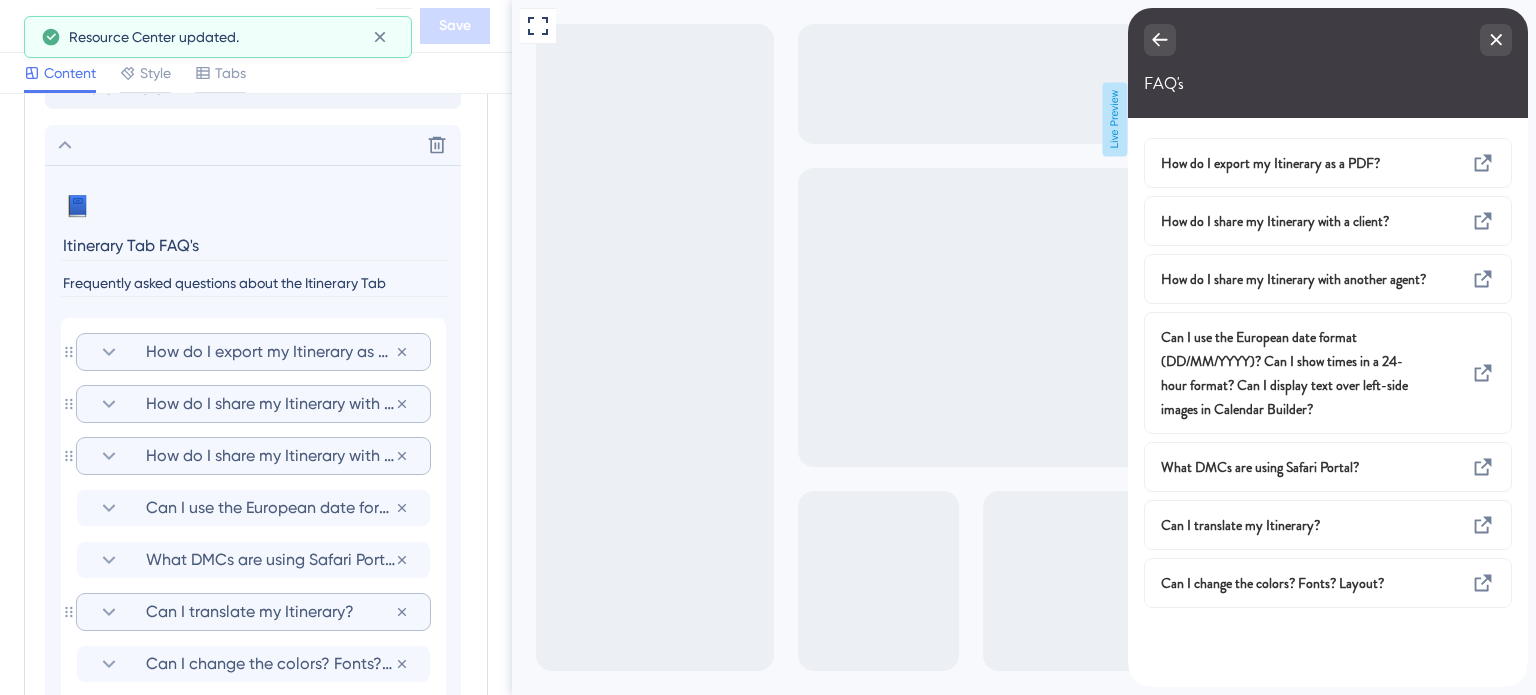 click 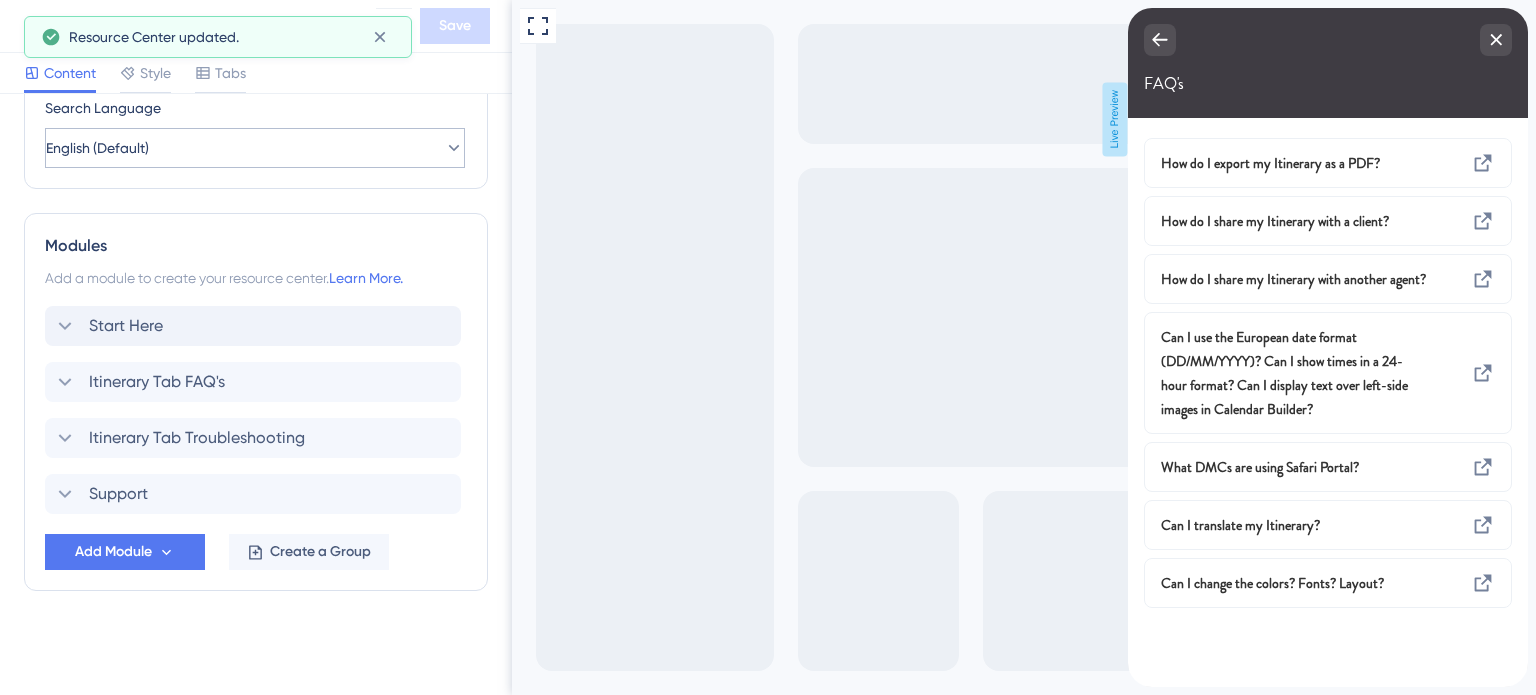 scroll, scrollTop: 807, scrollLeft: 0, axis: vertical 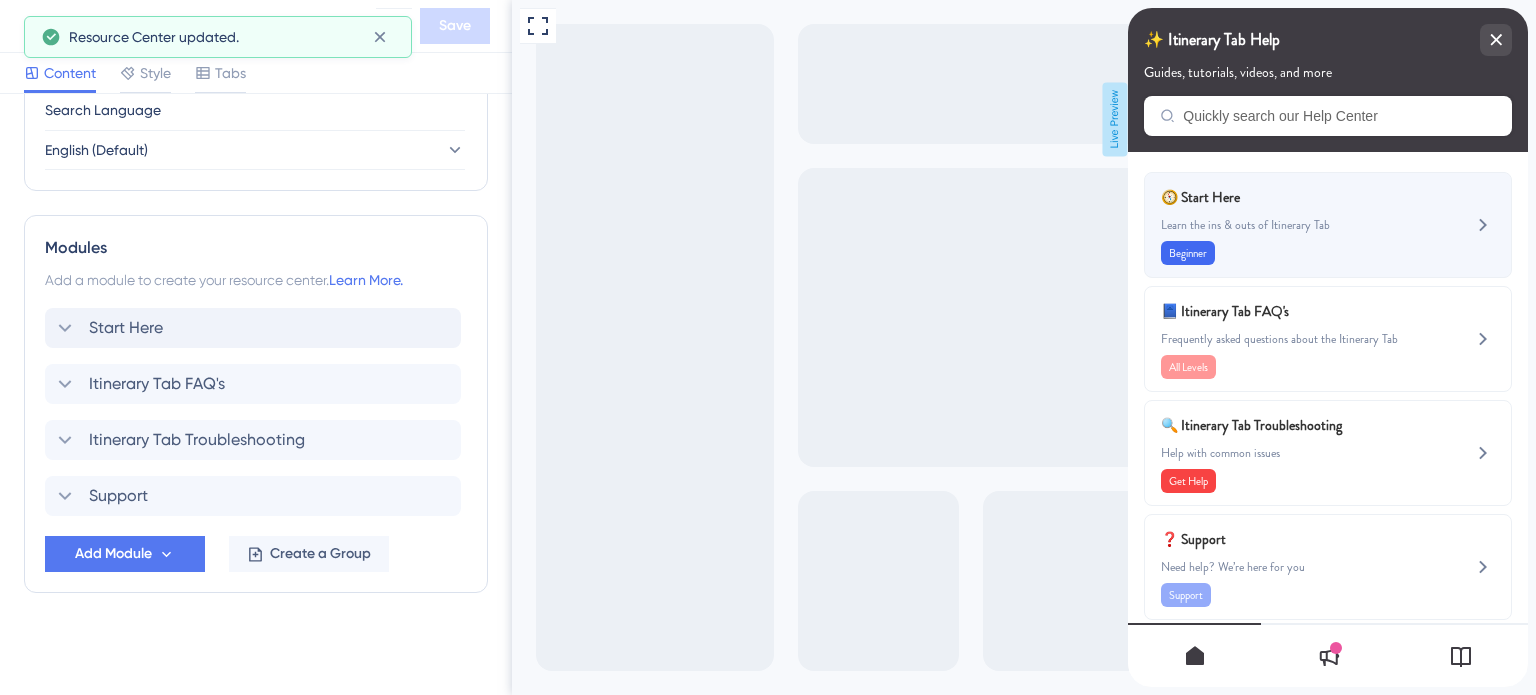 click on "Learn the ins & outs of Itinerary Tab" at bounding box center [1294, 225] 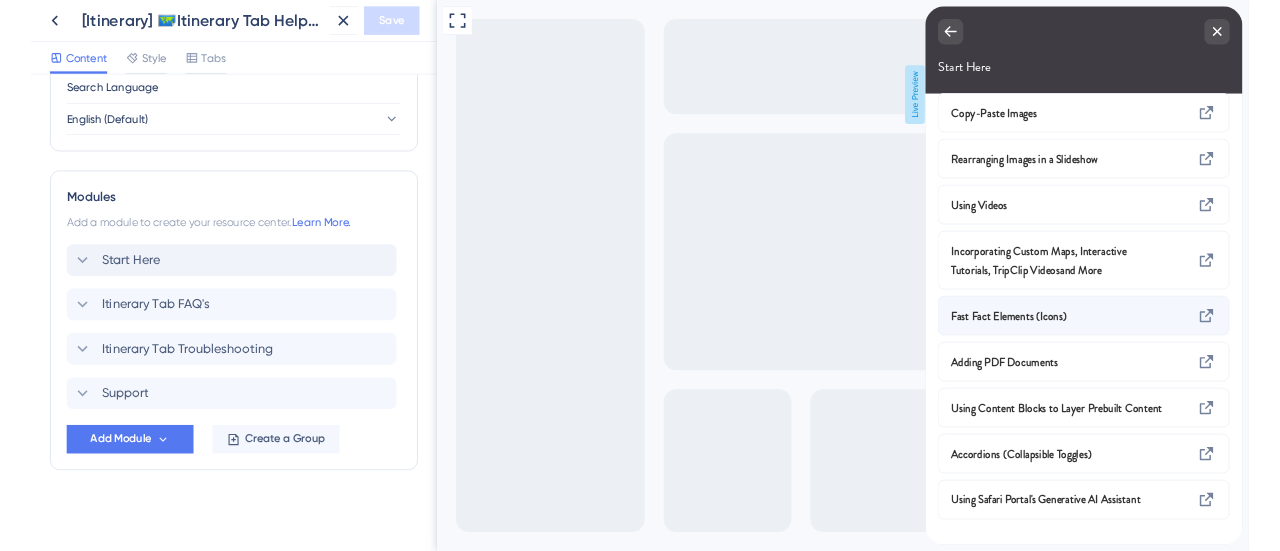 scroll, scrollTop: 0, scrollLeft: 0, axis: both 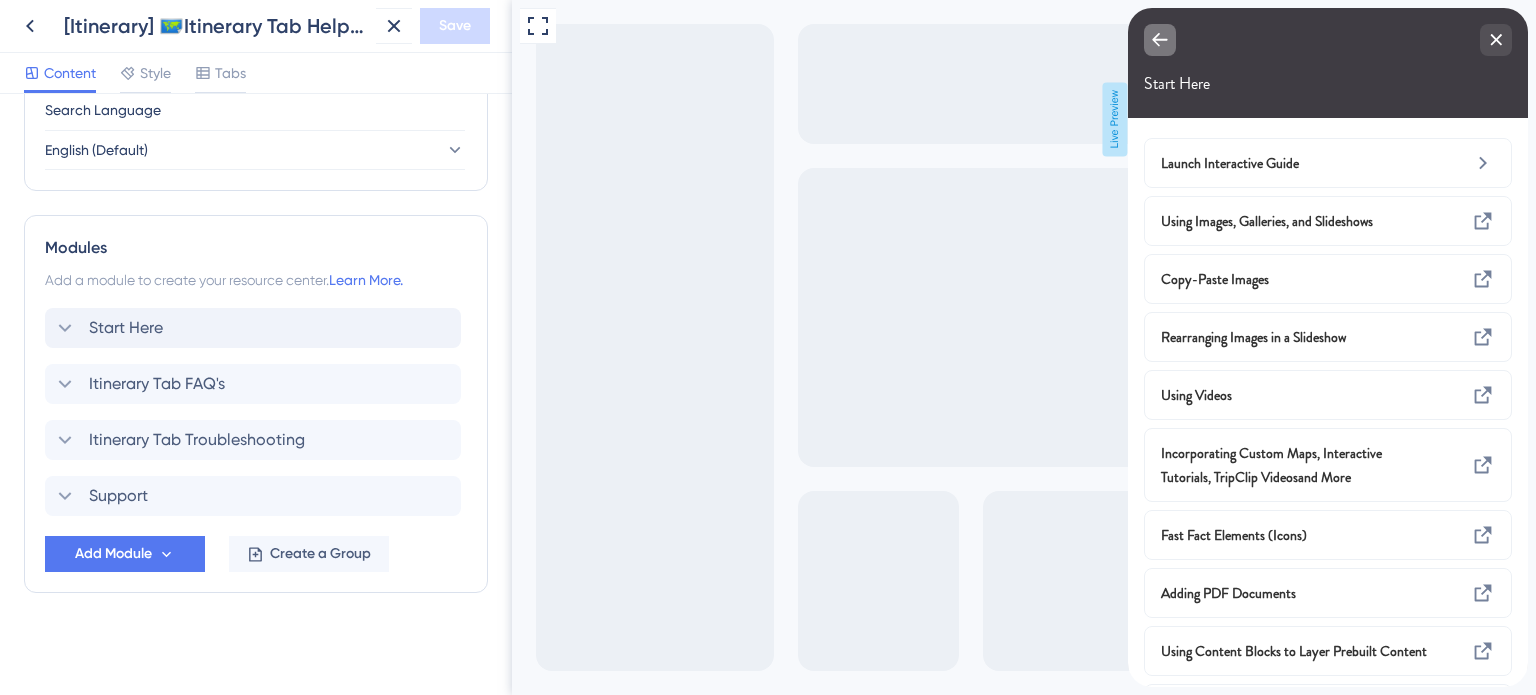 click 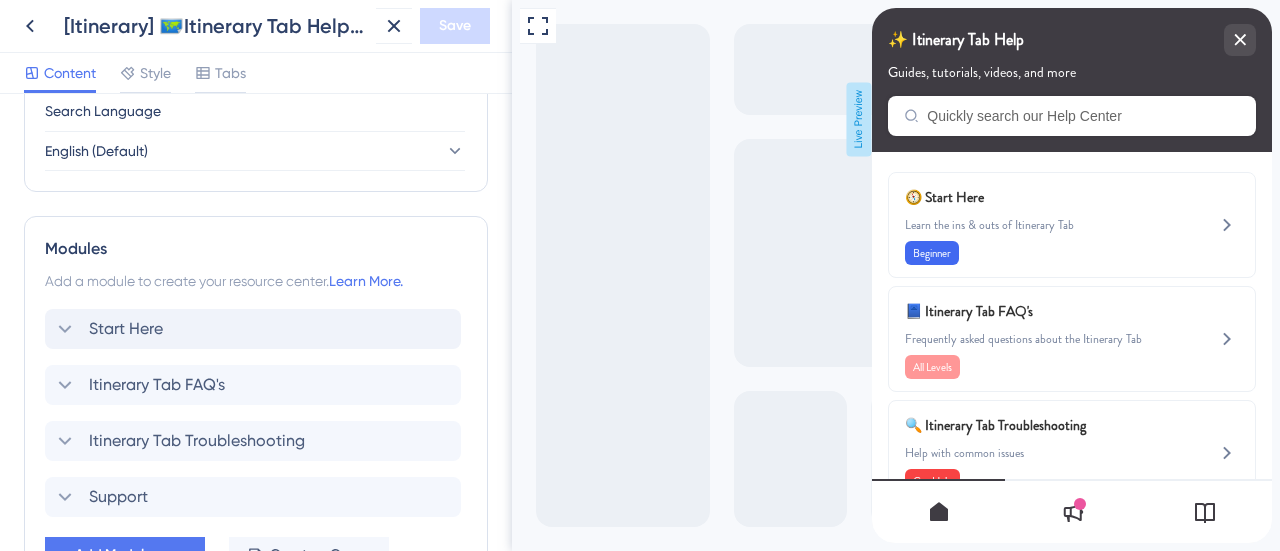 scroll, scrollTop: 806, scrollLeft: 0, axis: vertical 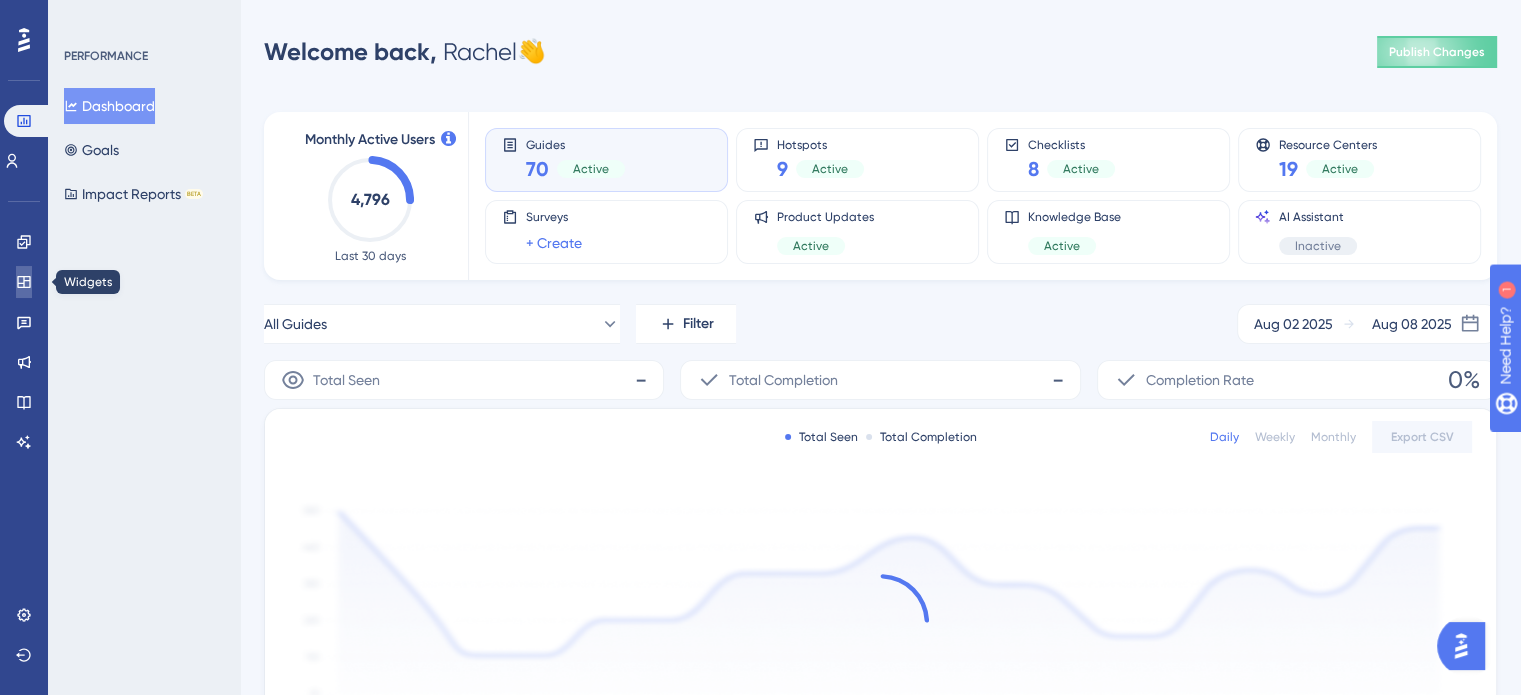 click 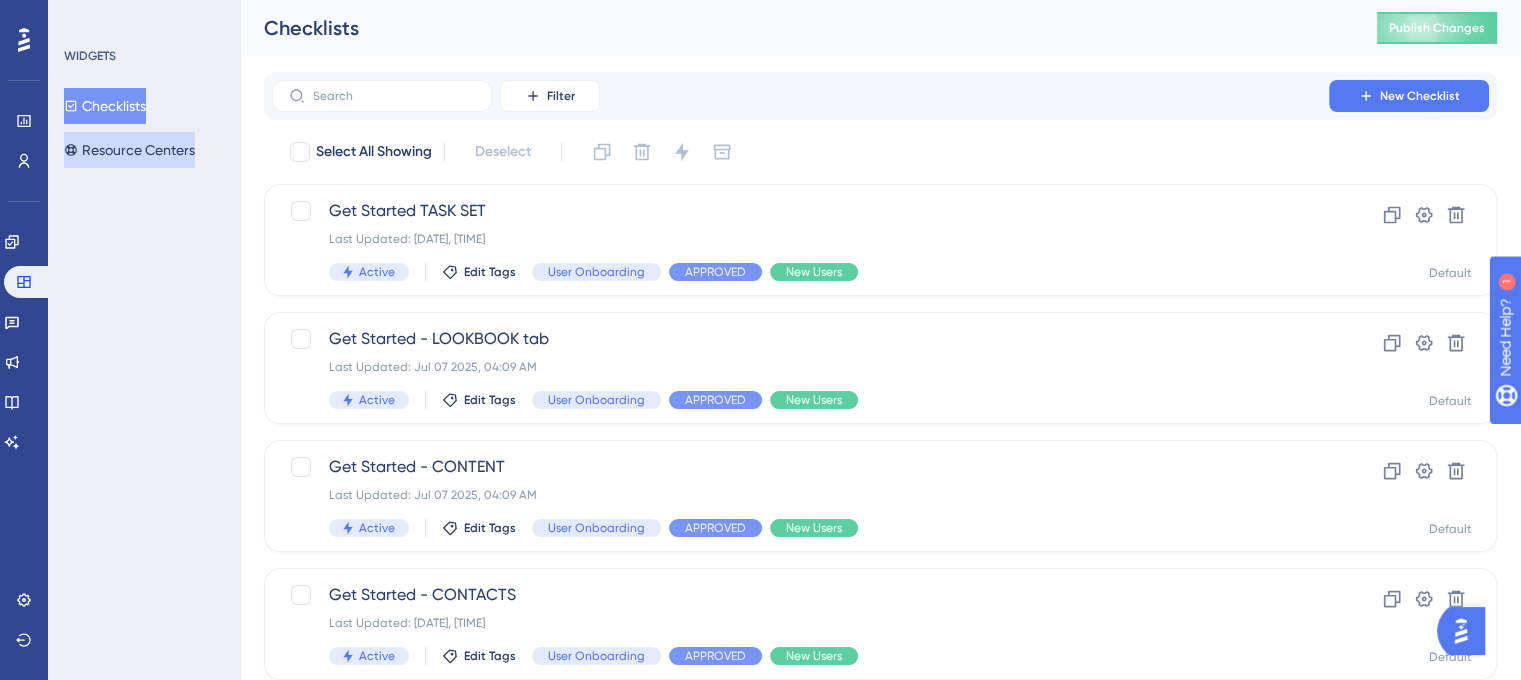 click on "Resource Centers" at bounding box center [129, 150] 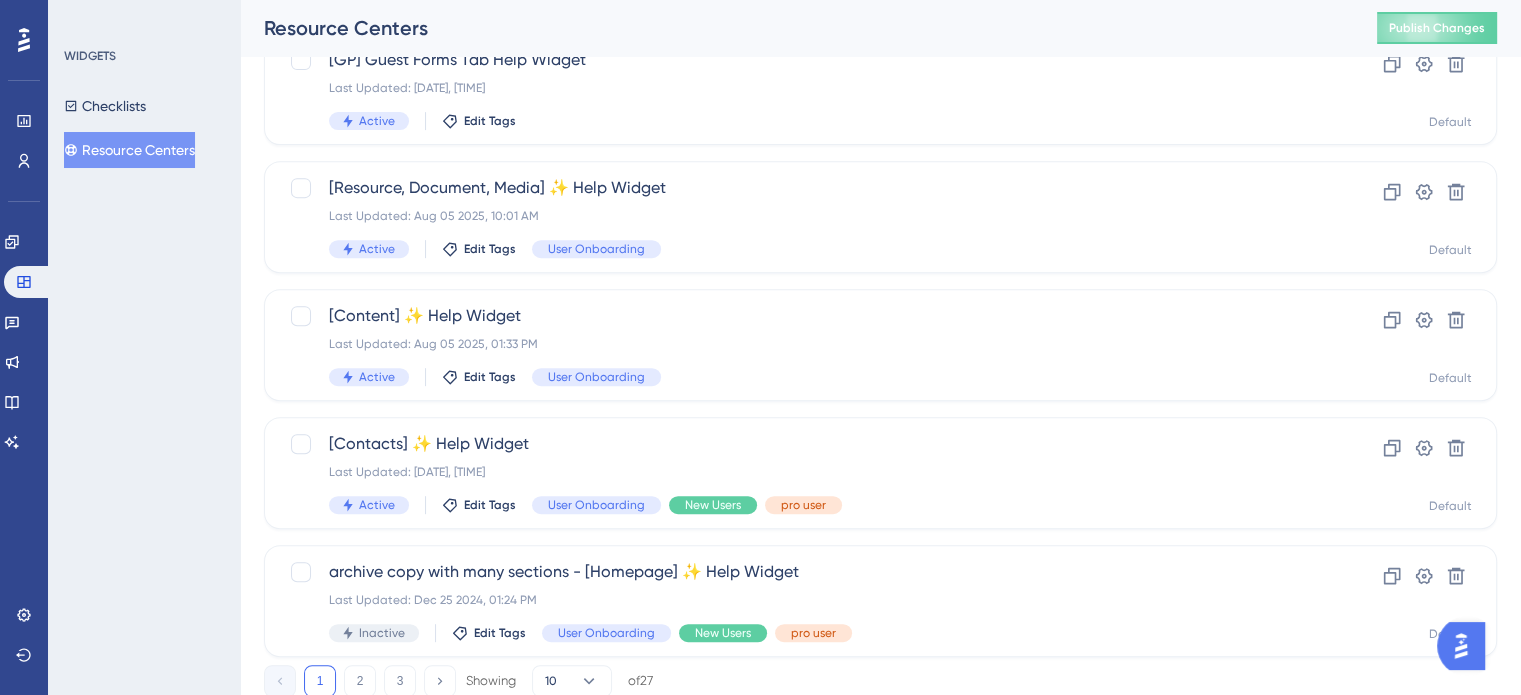 scroll, scrollTop: 856, scrollLeft: 0, axis: vertical 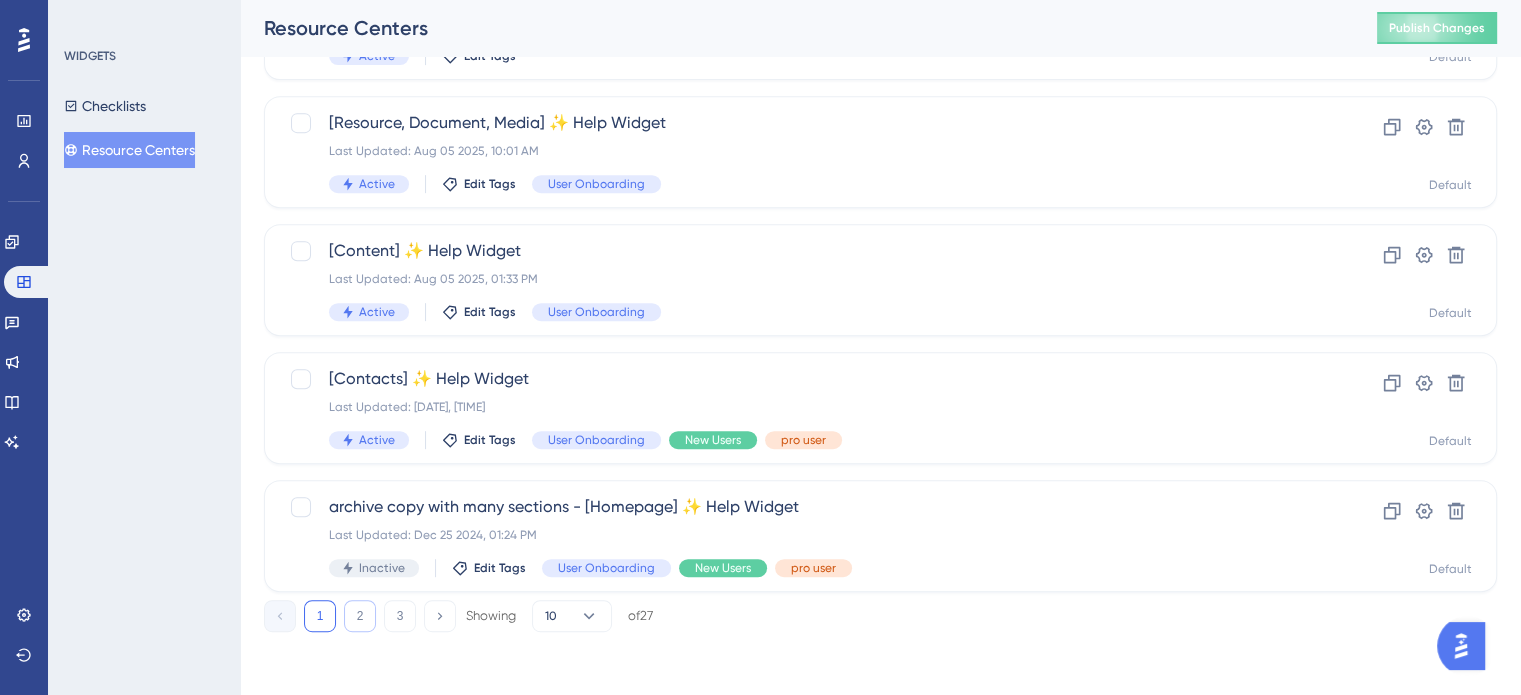 click on "2" at bounding box center [360, 616] 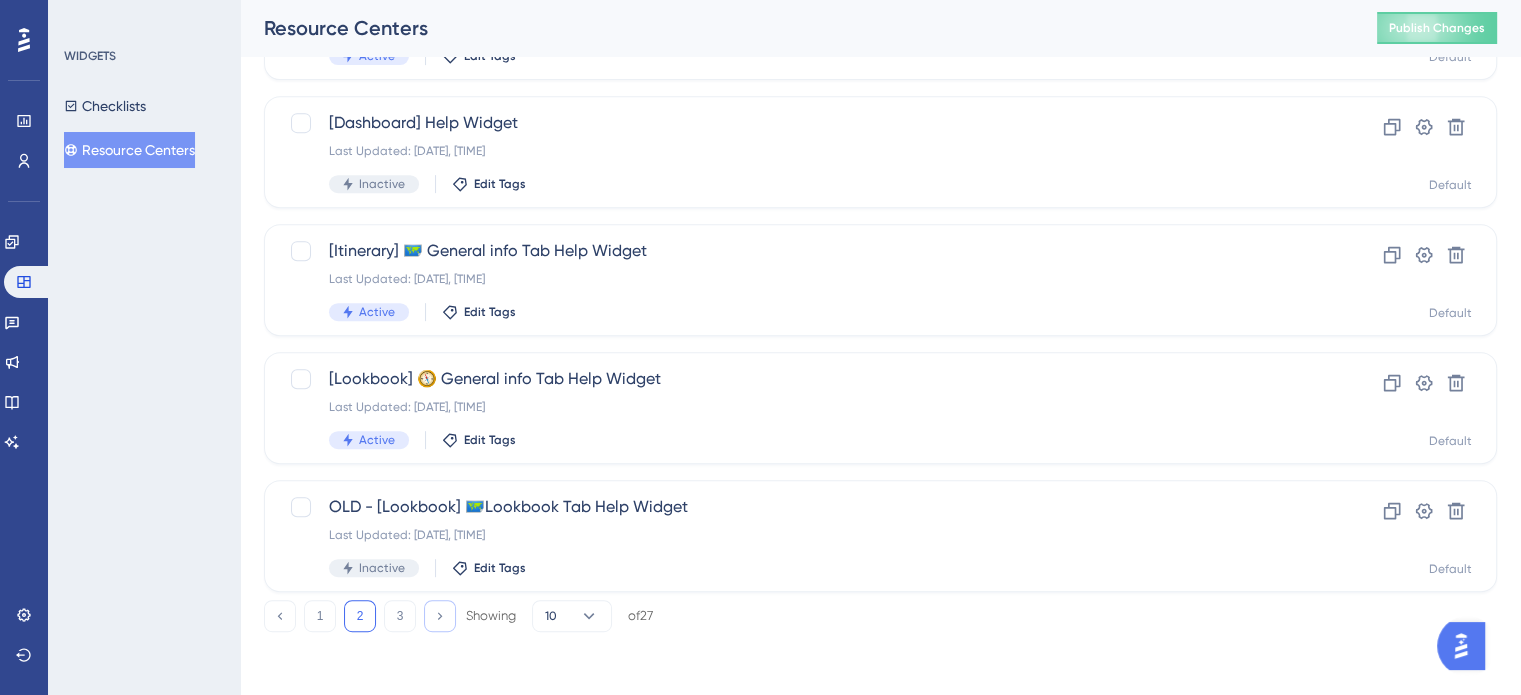 click at bounding box center [440, 616] 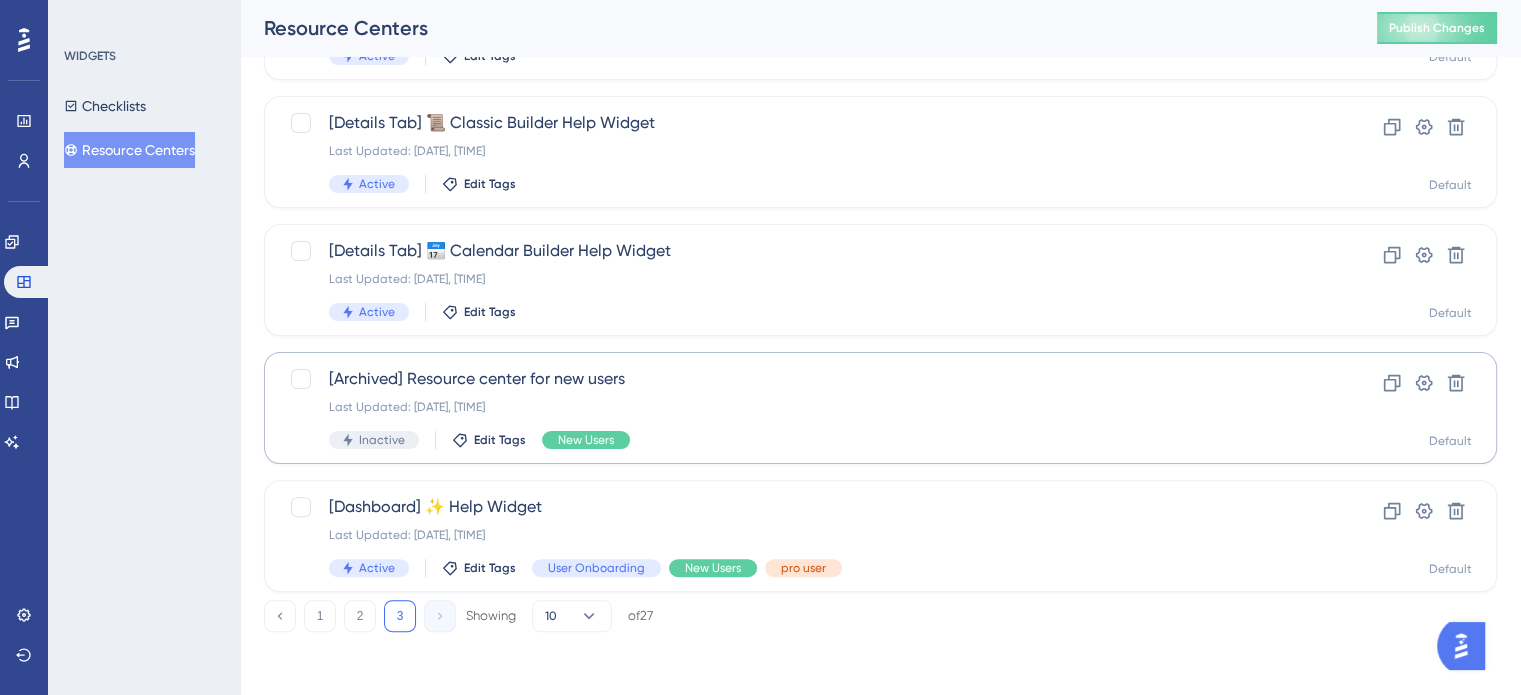 scroll, scrollTop: 372, scrollLeft: 0, axis: vertical 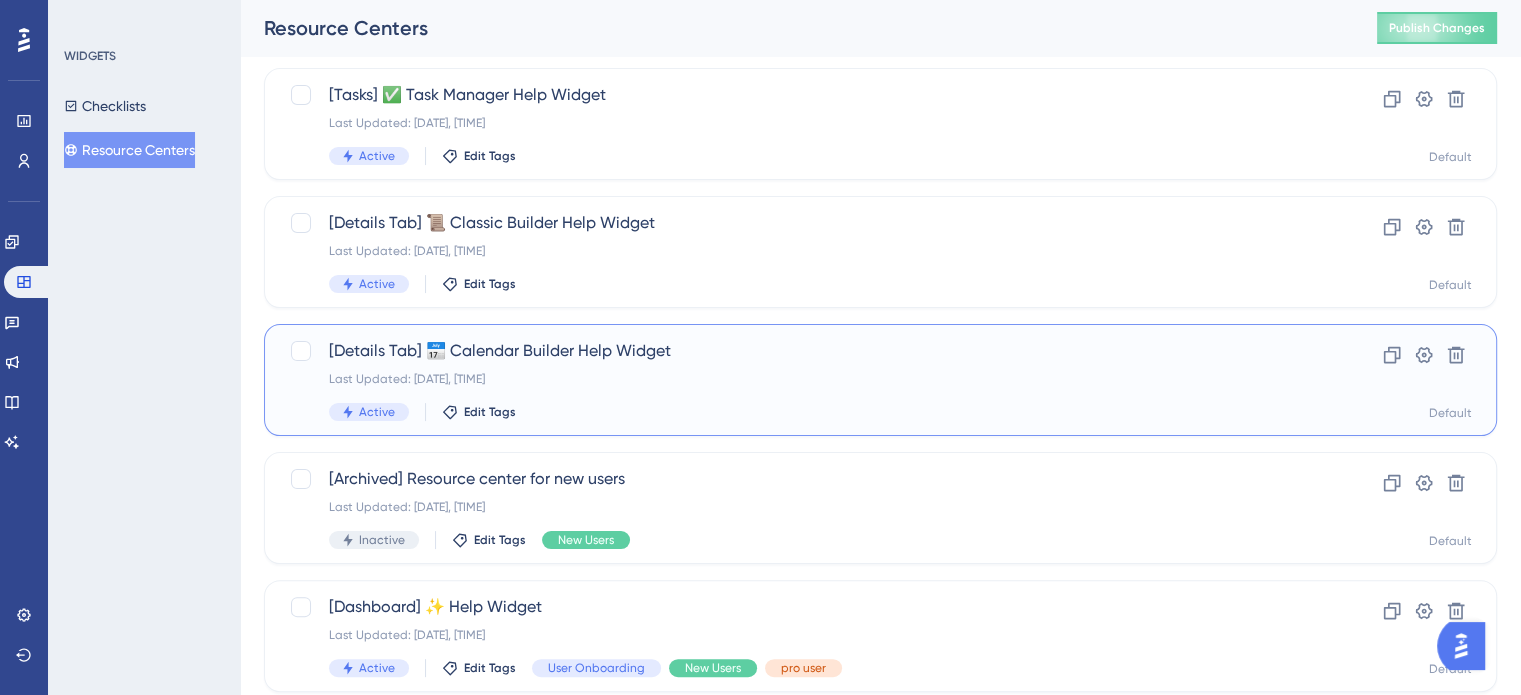 click on "[Details Tab] 📅 Calendar Builder Help Widget" at bounding box center (800, 351) 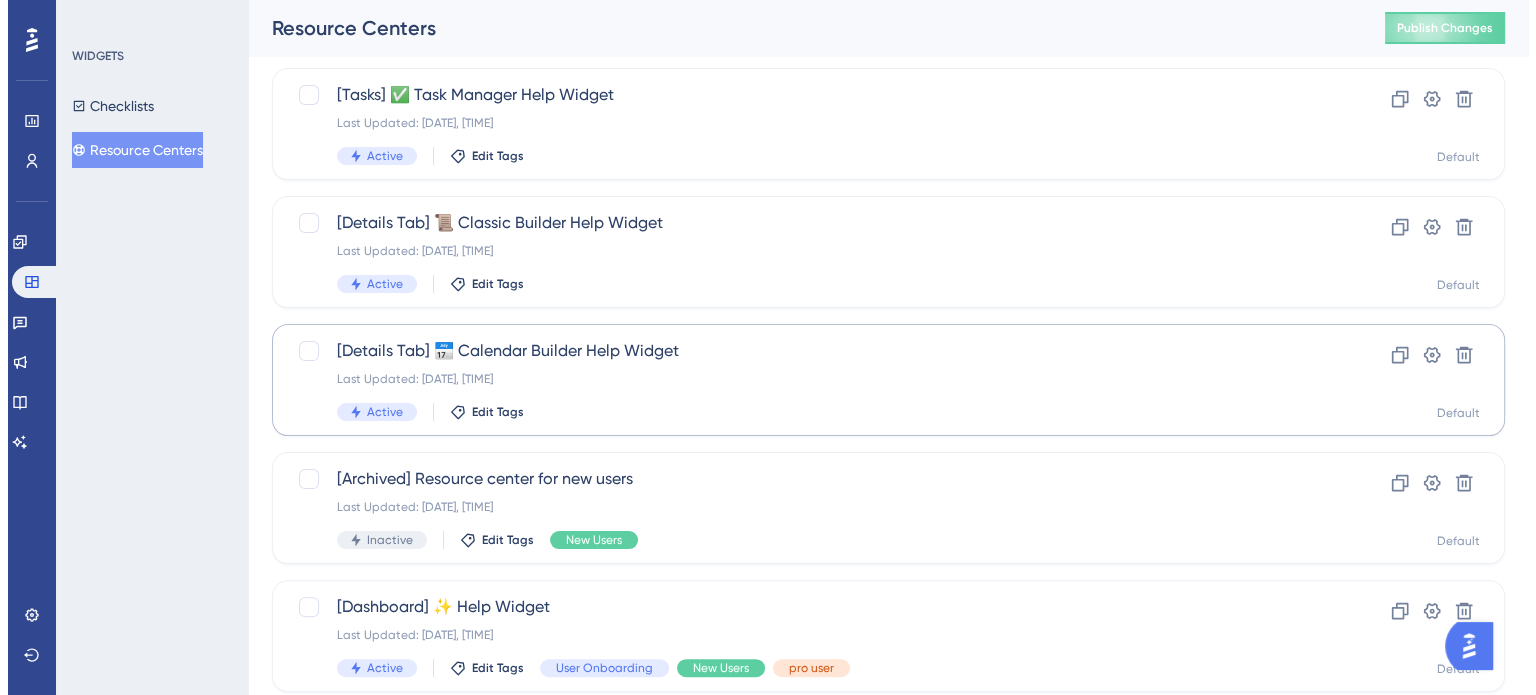 scroll, scrollTop: 0, scrollLeft: 0, axis: both 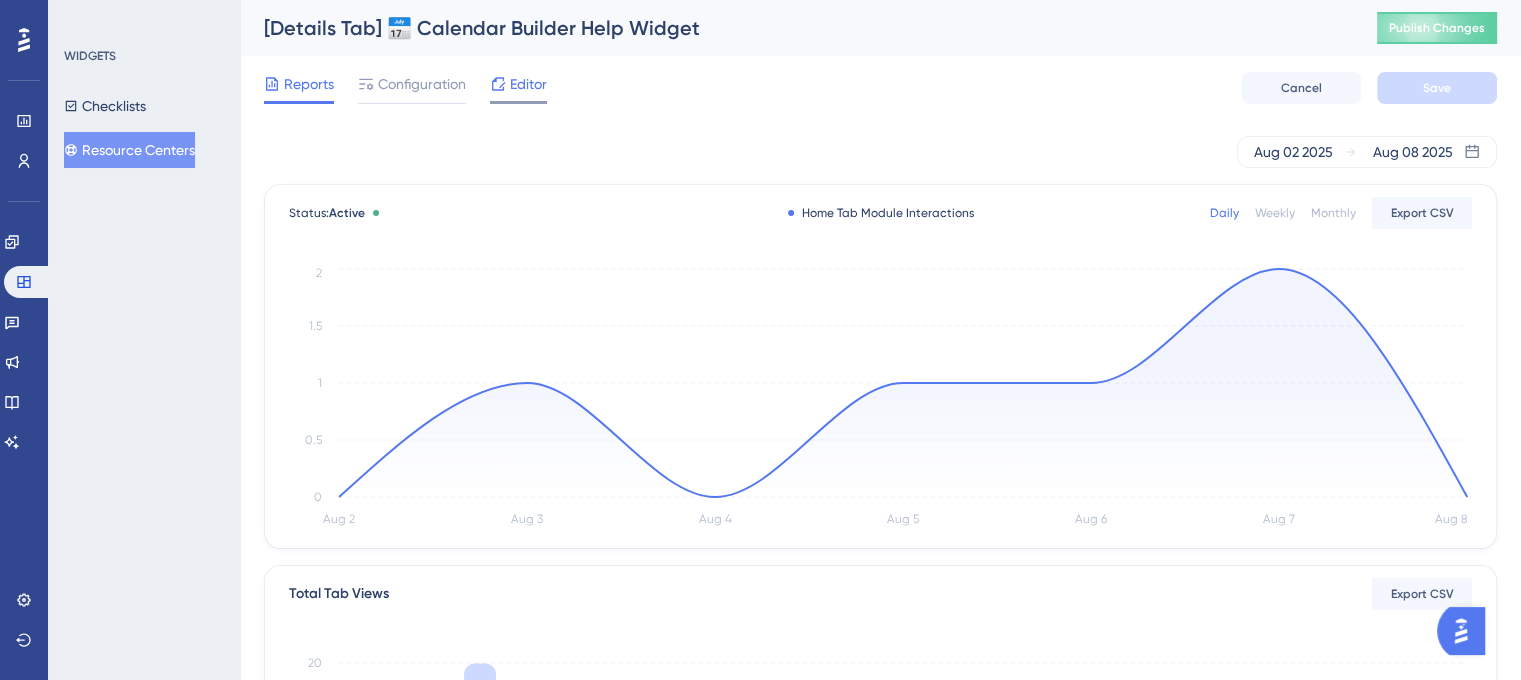 click on "Editor" at bounding box center [528, 84] 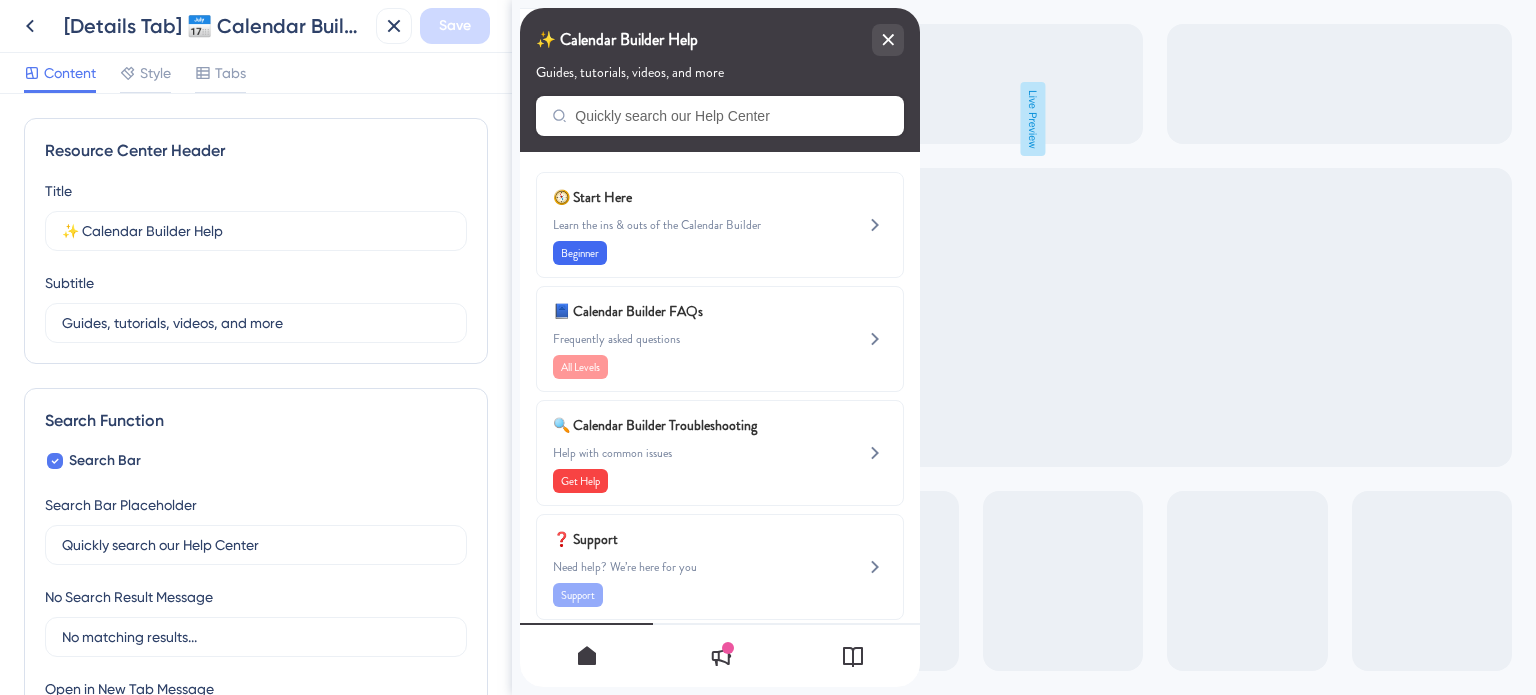 scroll, scrollTop: 0, scrollLeft: 0, axis: both 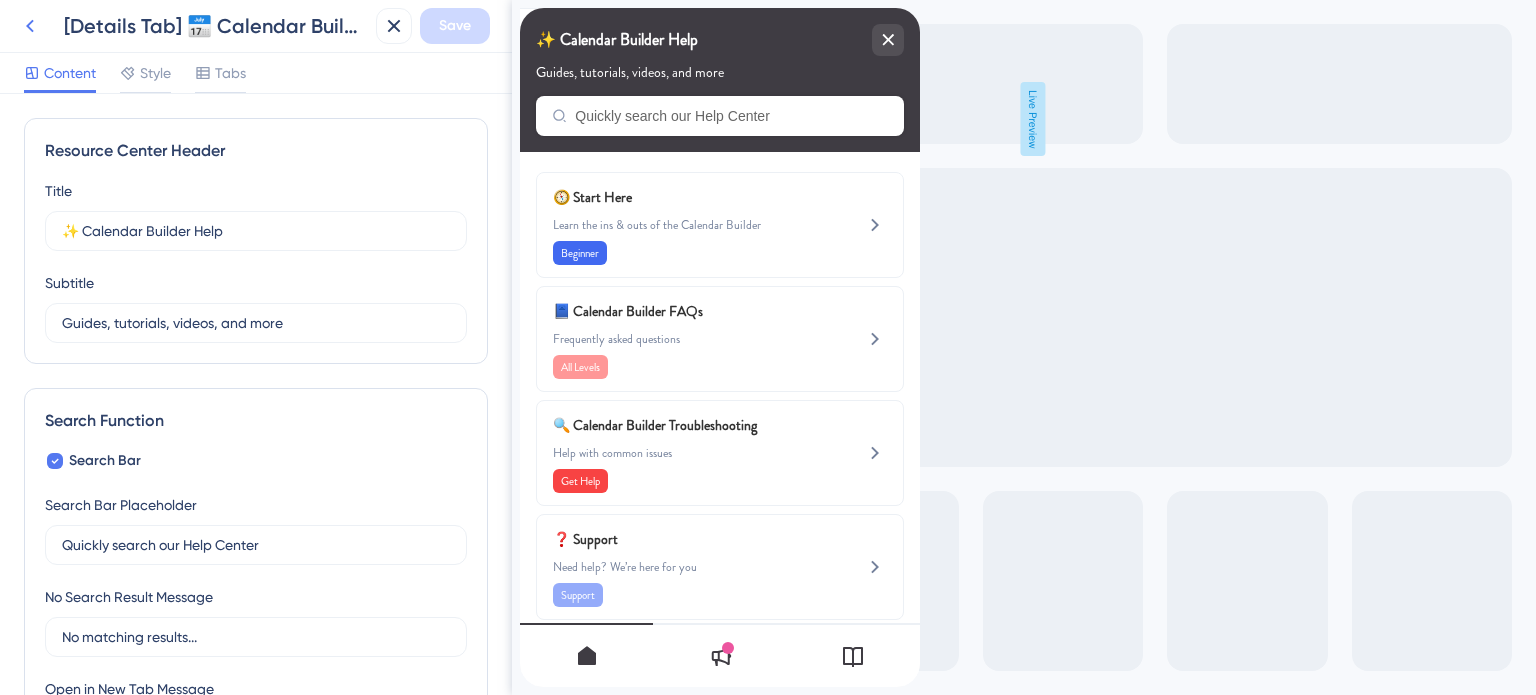 click 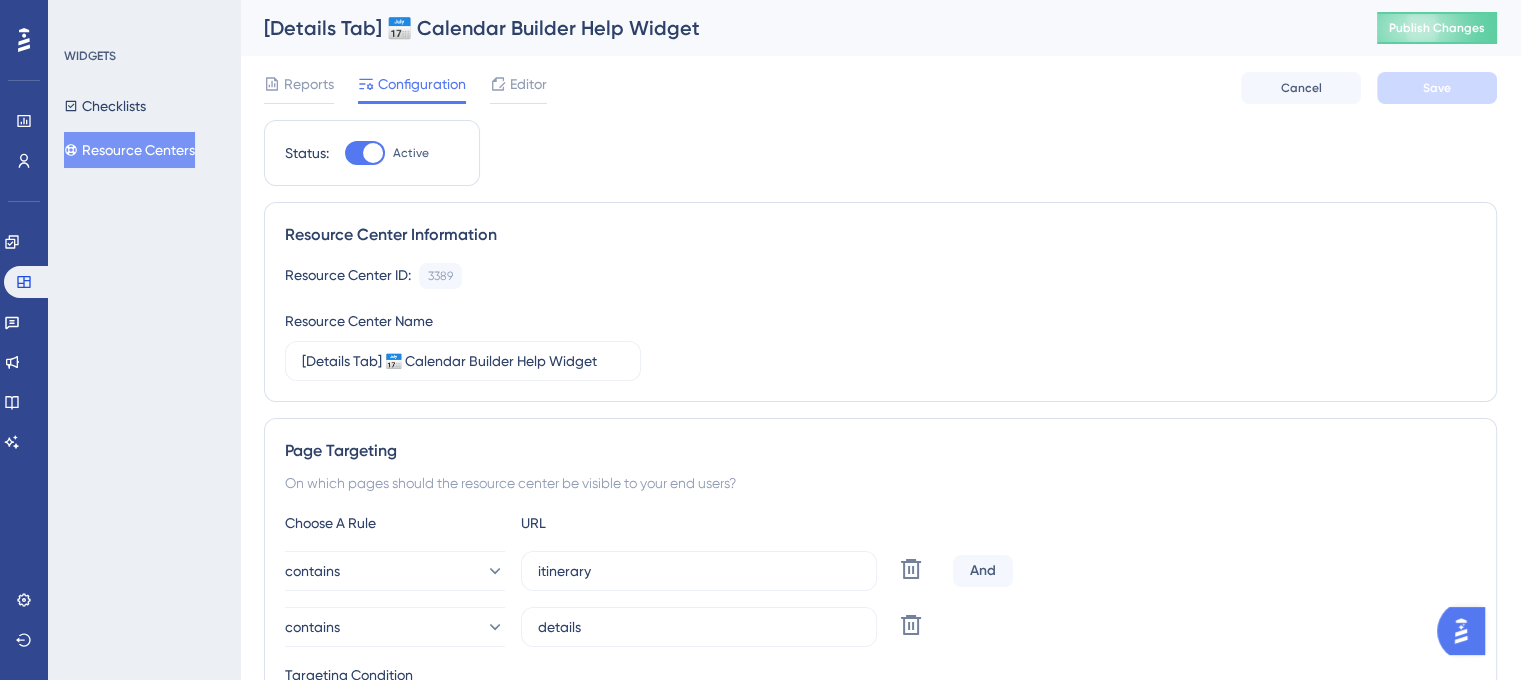 click on "Resource Centers" at bounding box center (129, 150) 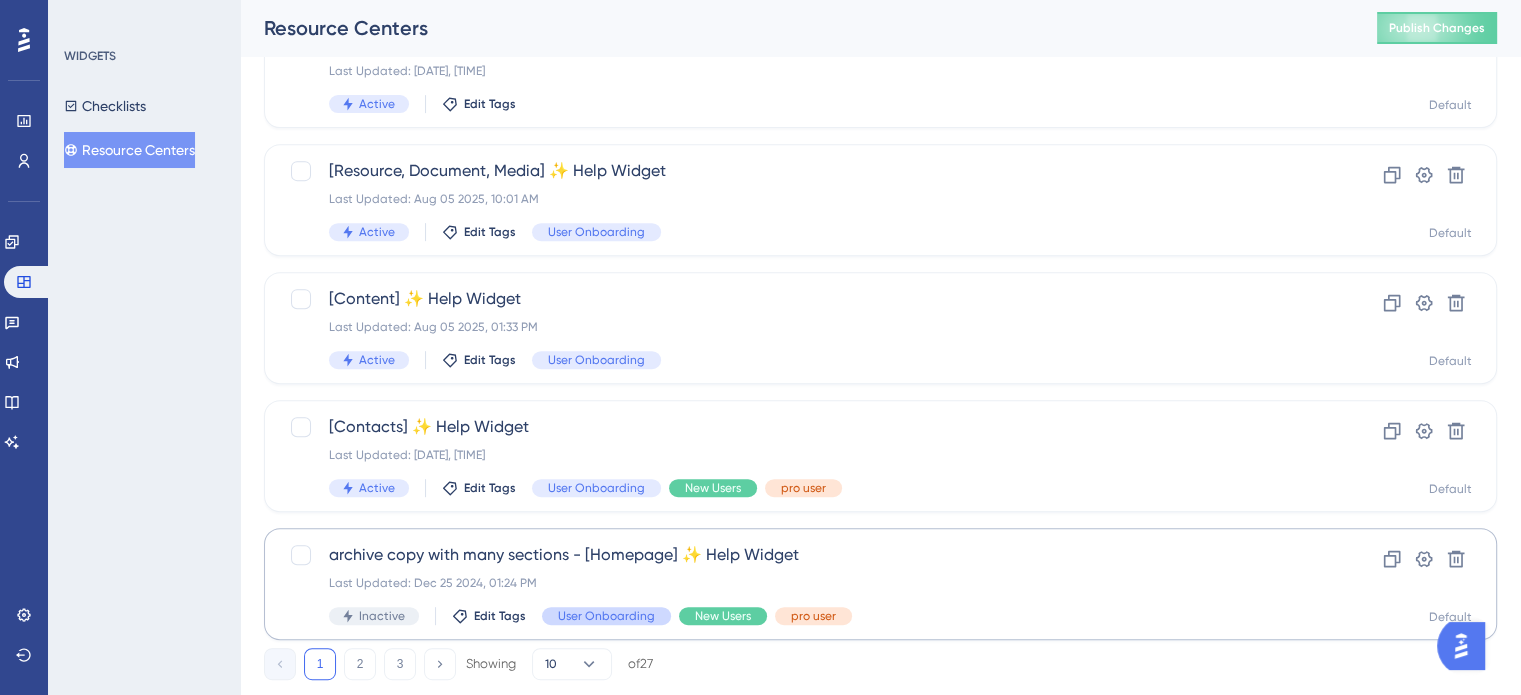 scroll, scrollTop: 856, scrollLeft: 0, axis: vertical 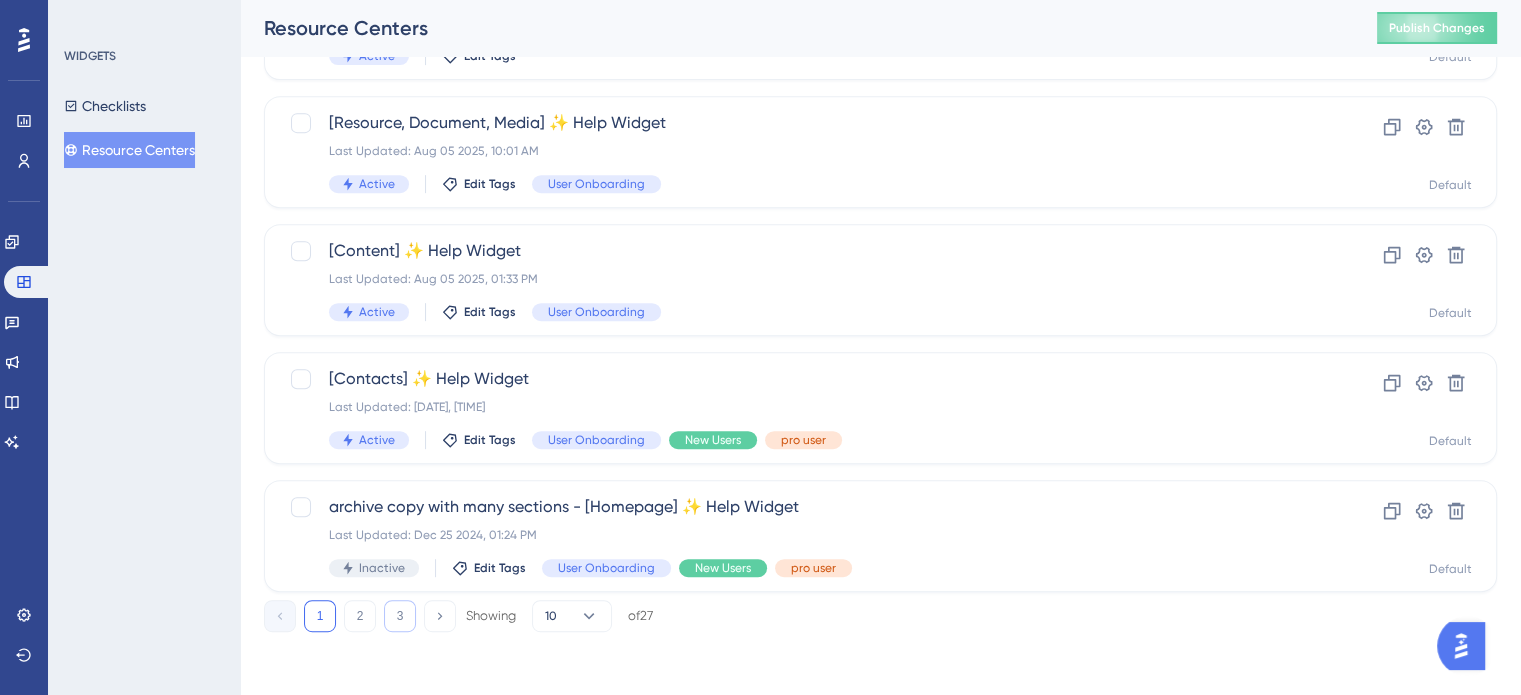 click on "3" at bounding box center [400, 616] 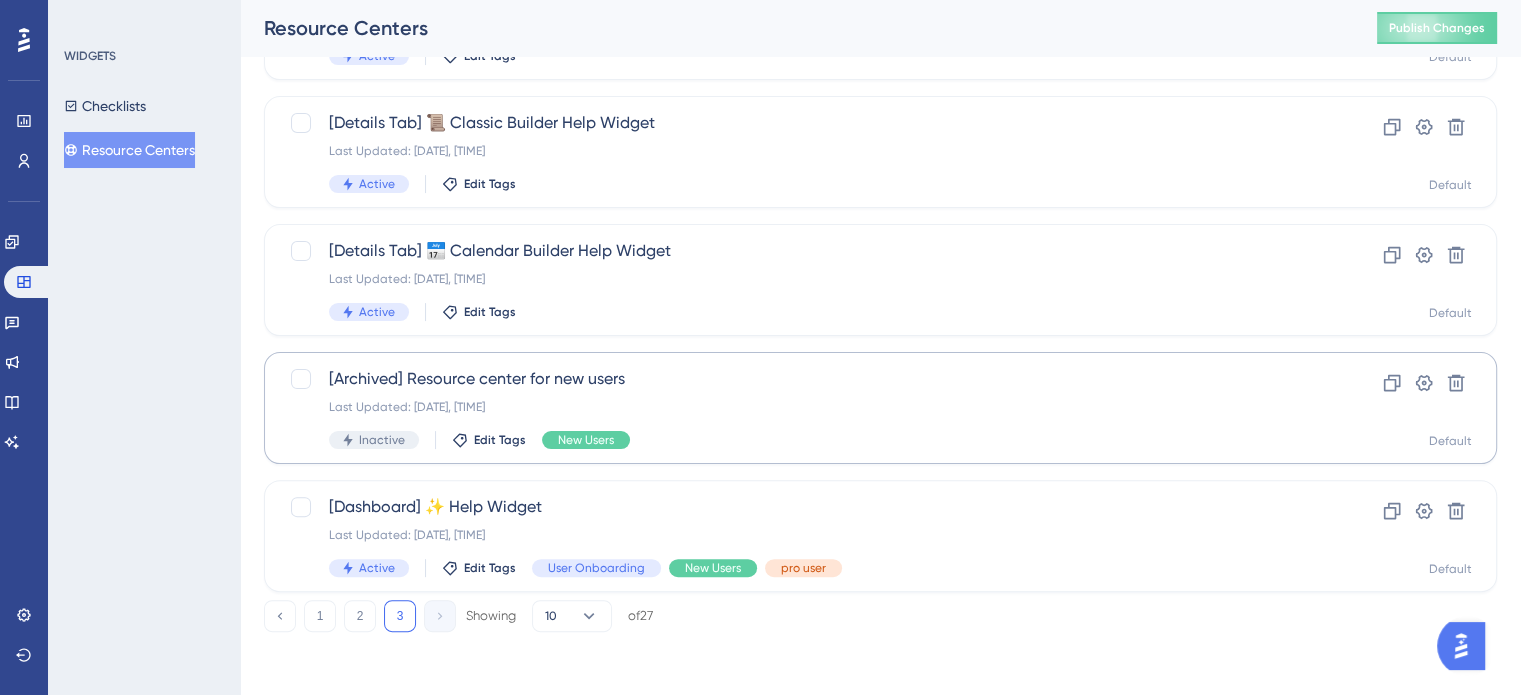 scroll, scrollTop: 372, scrollLeft: 0, axis: vertical 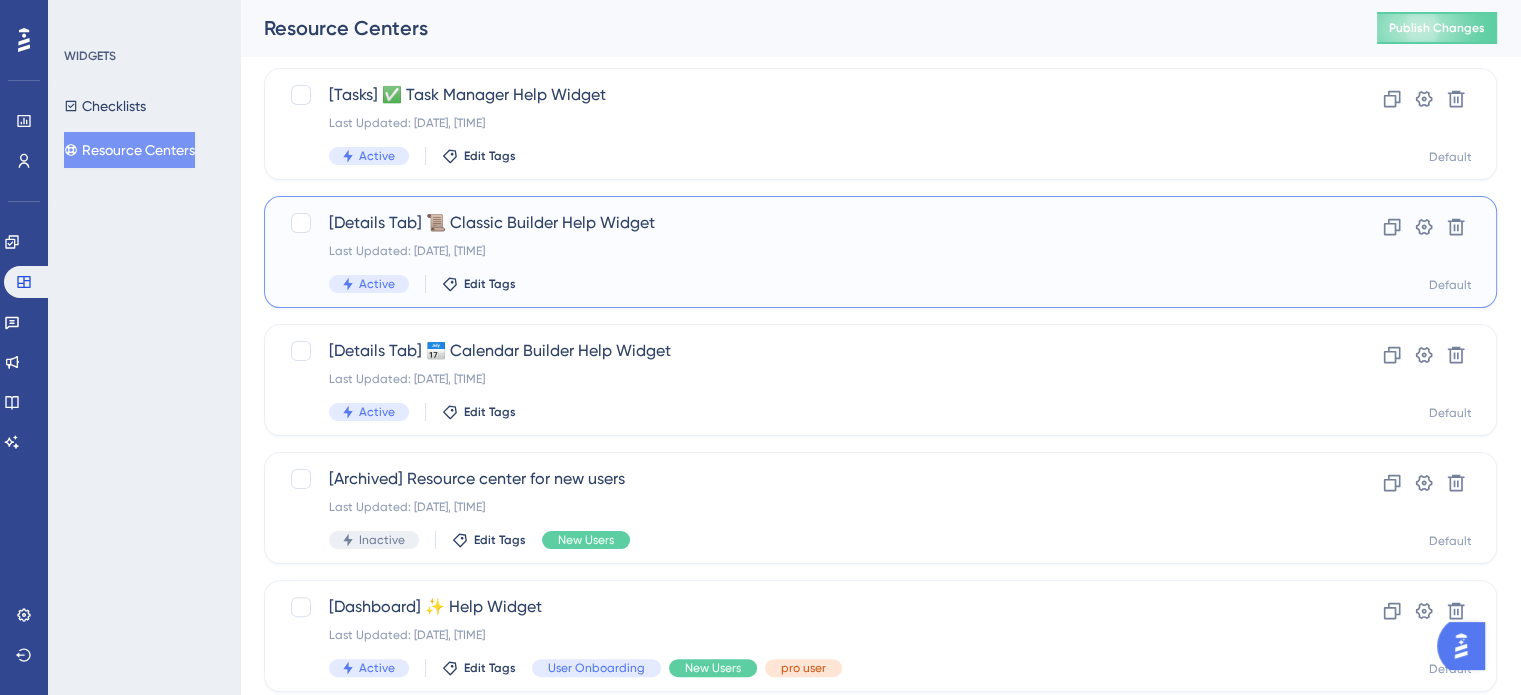 click on "[Details Tab] 📜 Classic Builder Help Widget" at bounding box center (800, 223) 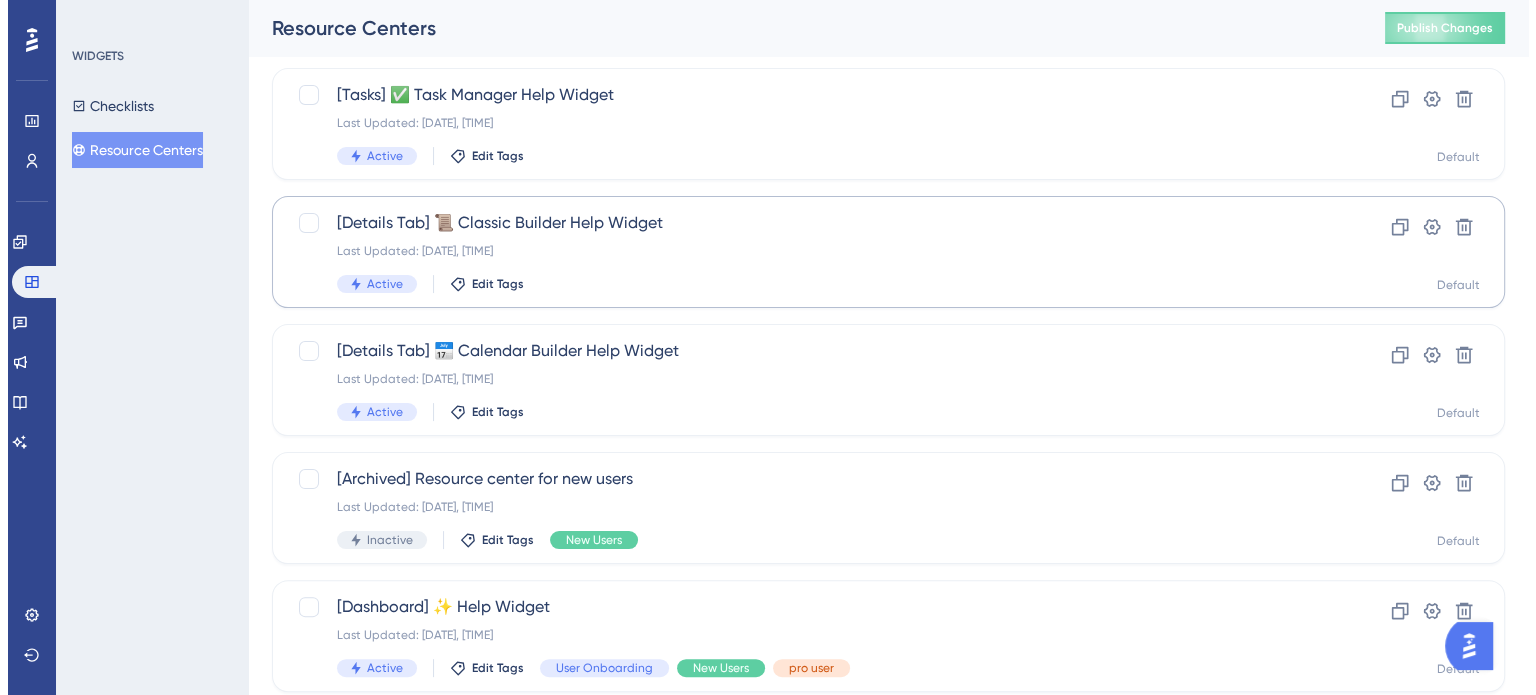 scroll, scrollTop: 0, scrollLeft: 0, axis: both 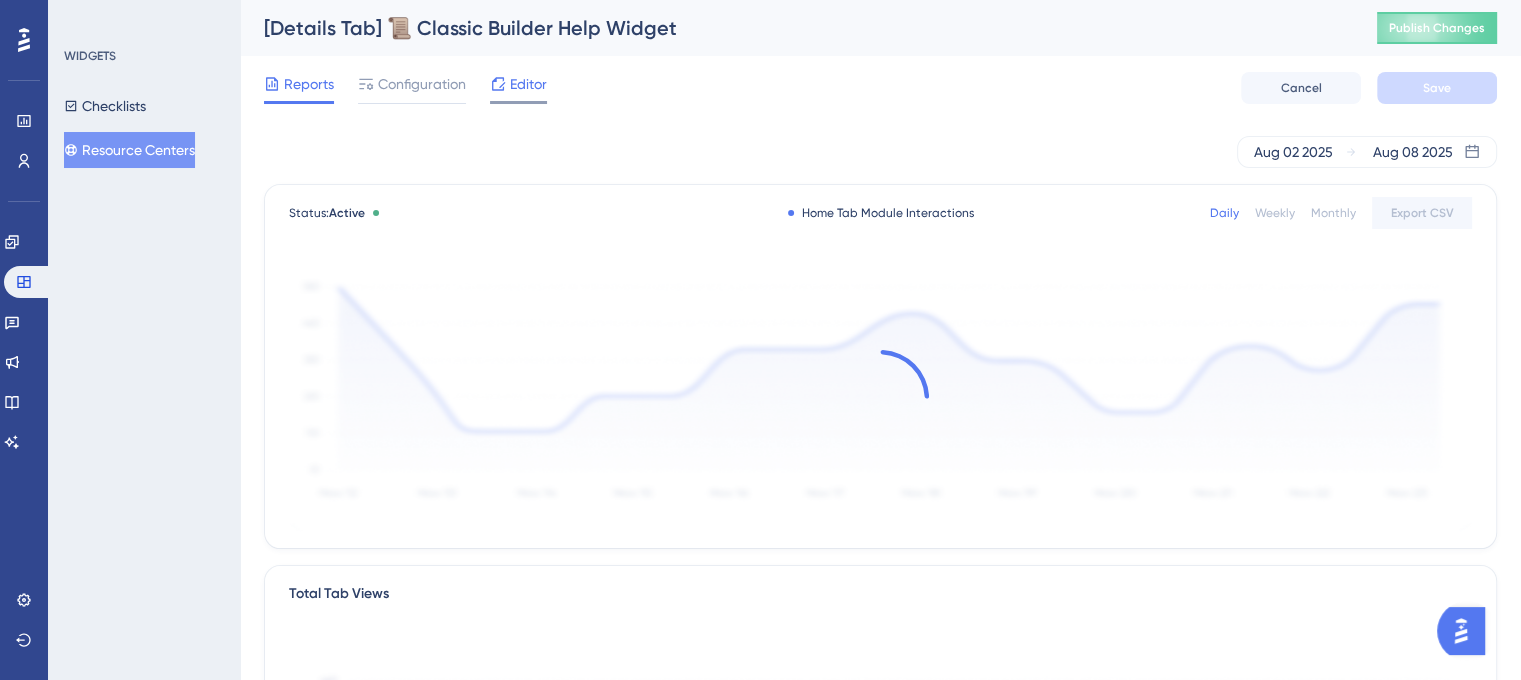 click on "Editor" at bounding box center [528, 84] 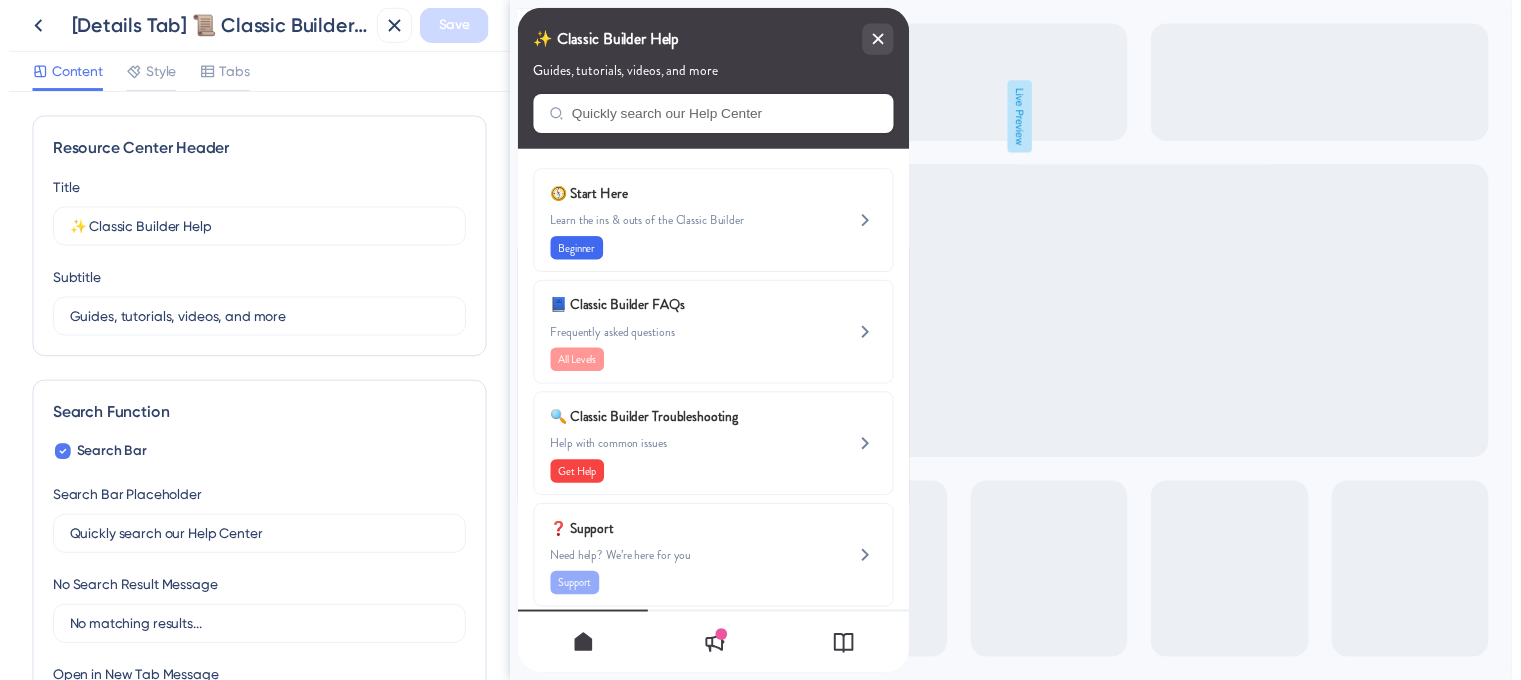 scroll, scrollTop: 0, scrollLeft: 0, axis: both 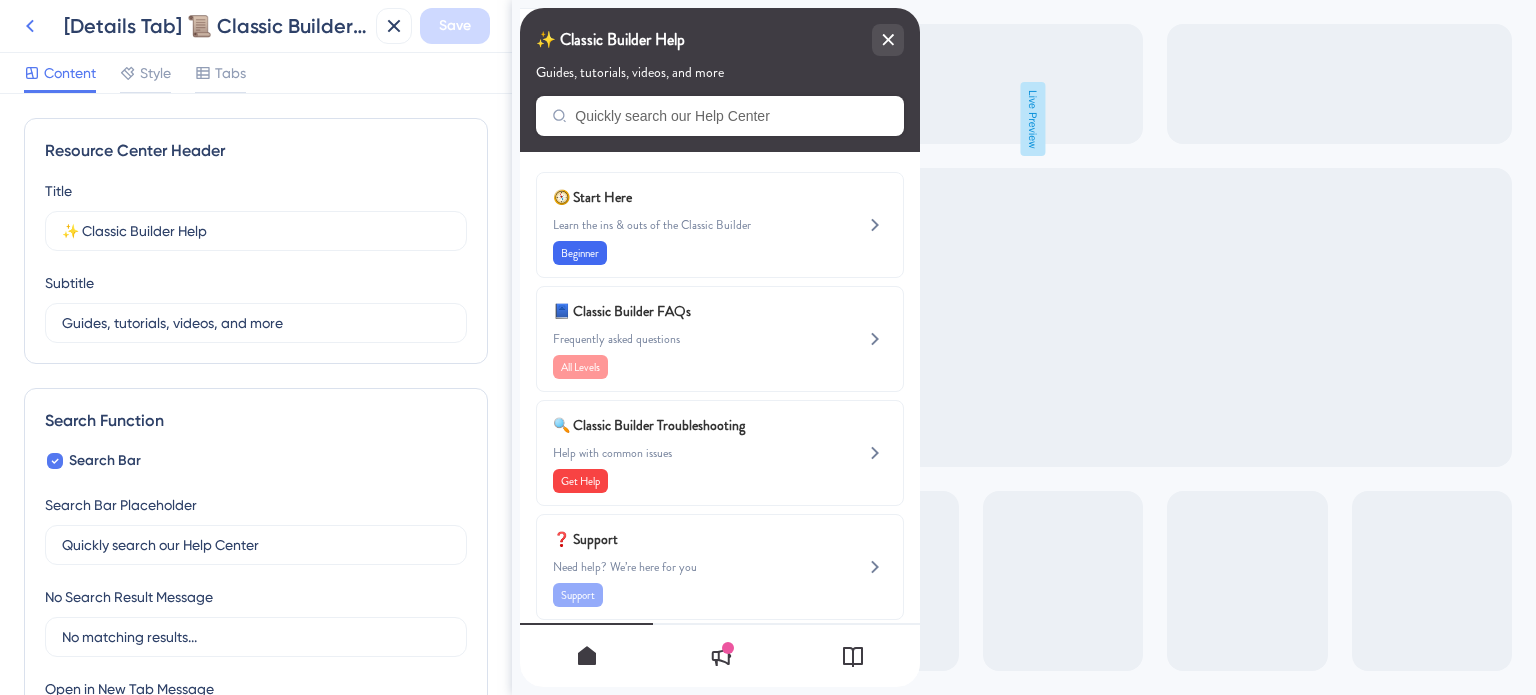 click 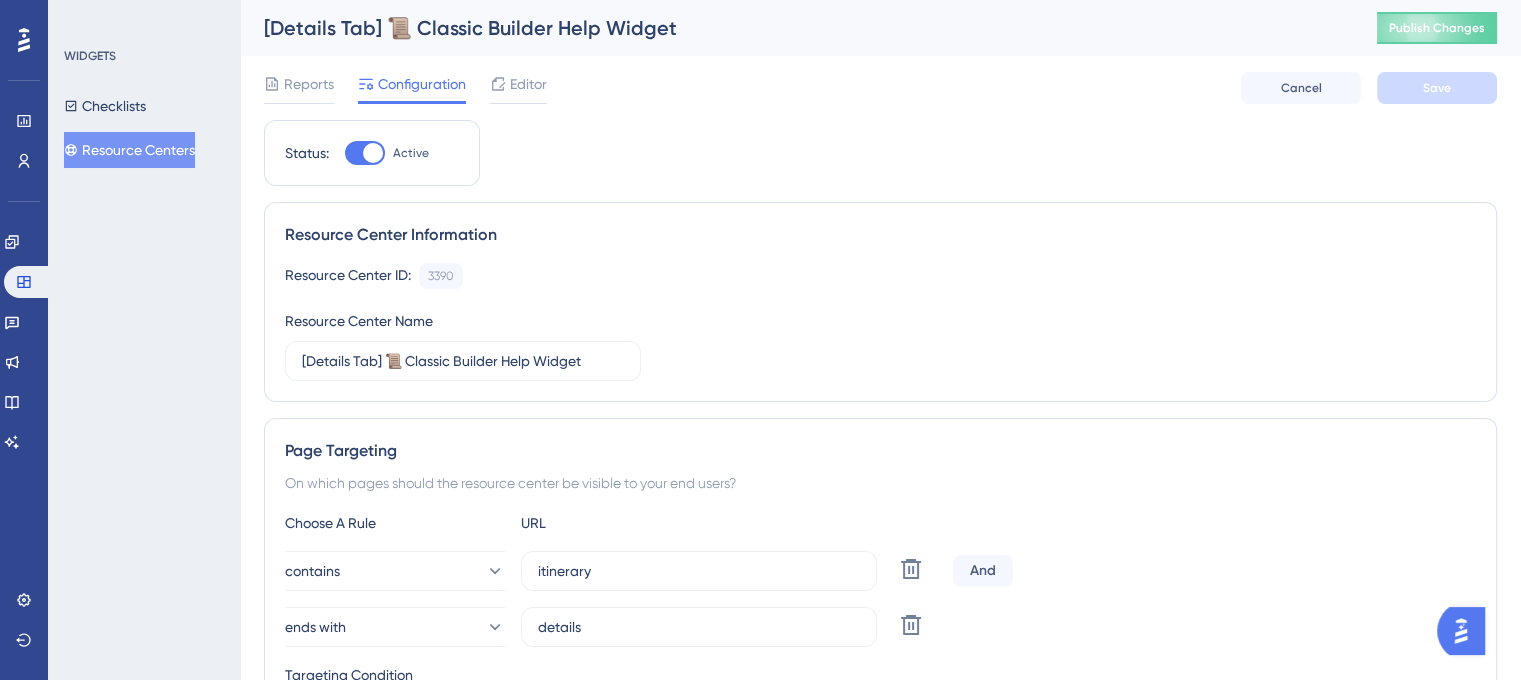click on "Resource Centers" at bounding box center [129, 150] 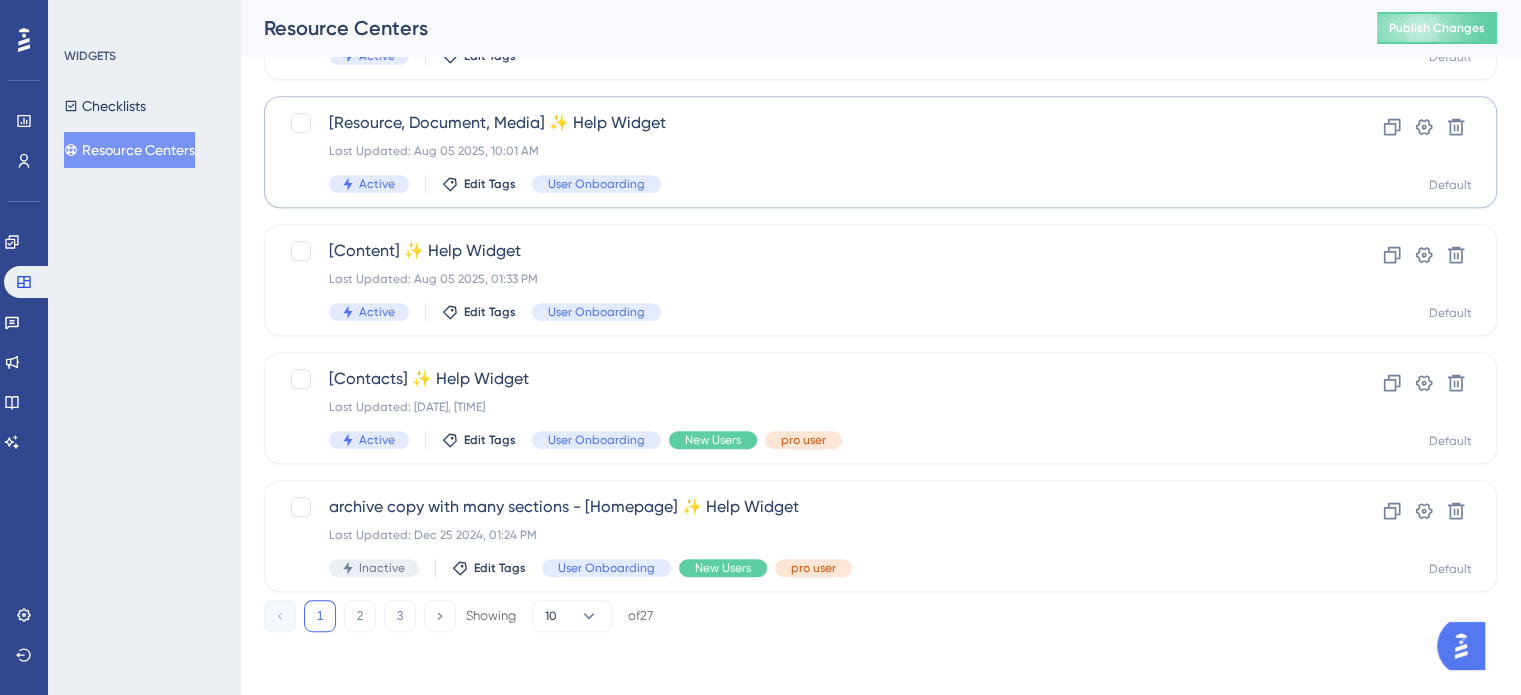 scroll, scrollTop: 856, scrollLeft: 0, axis: vertical 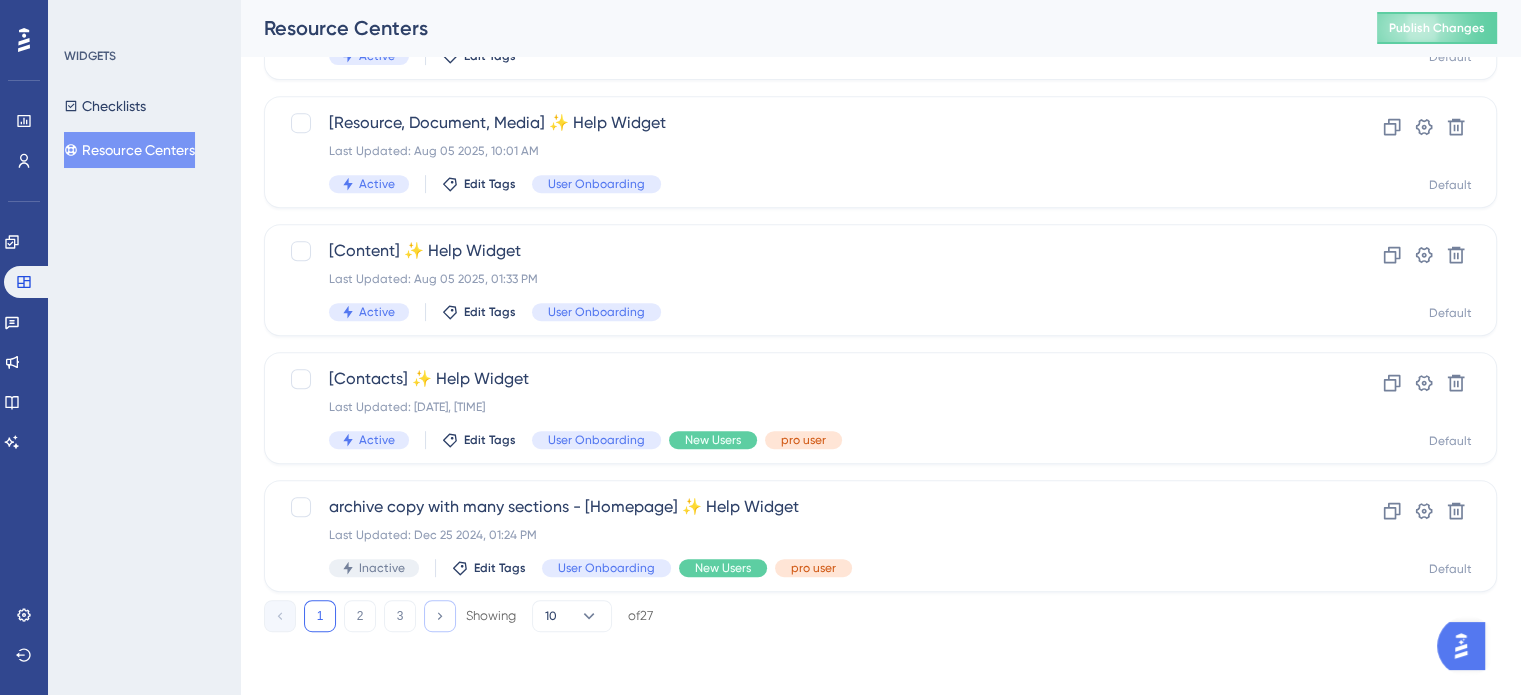 click 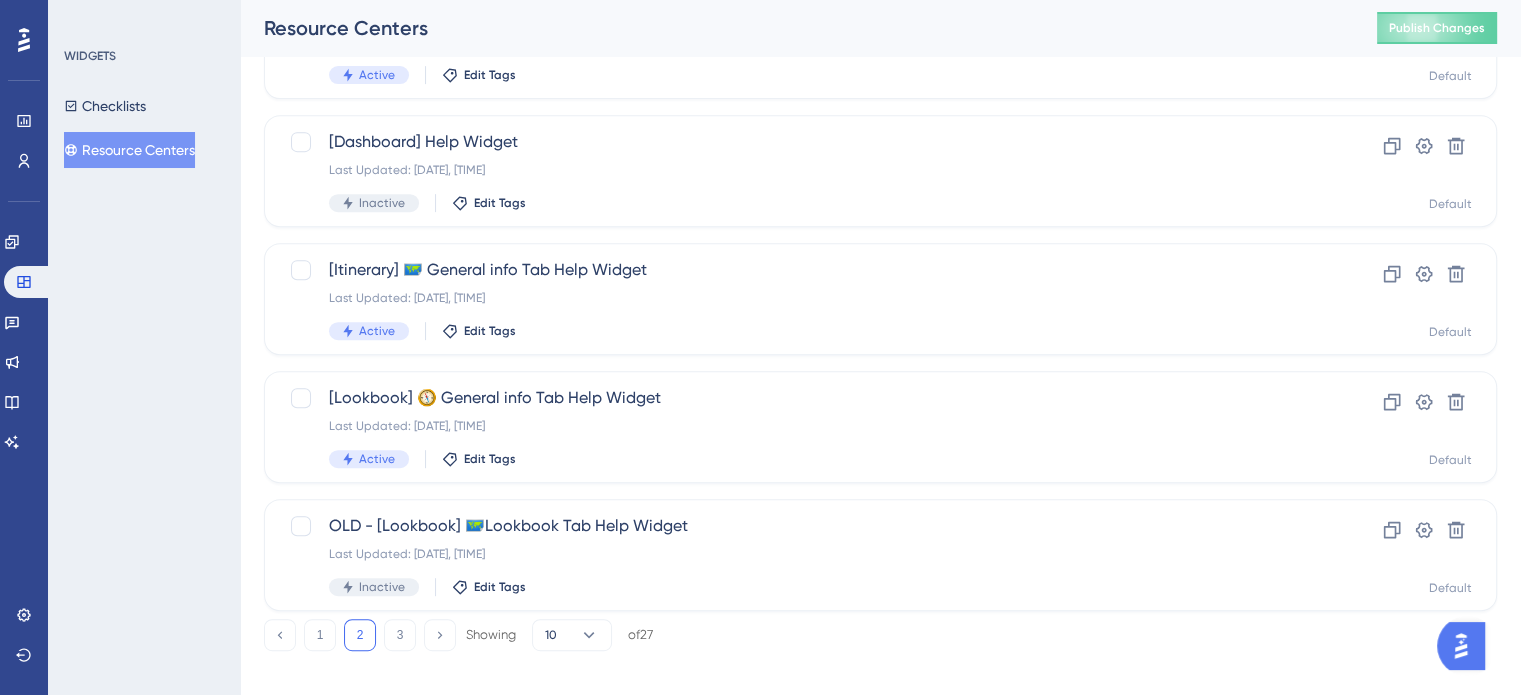 scroll, scrollTop: 856, scrollLeft: 0, axis: vertical 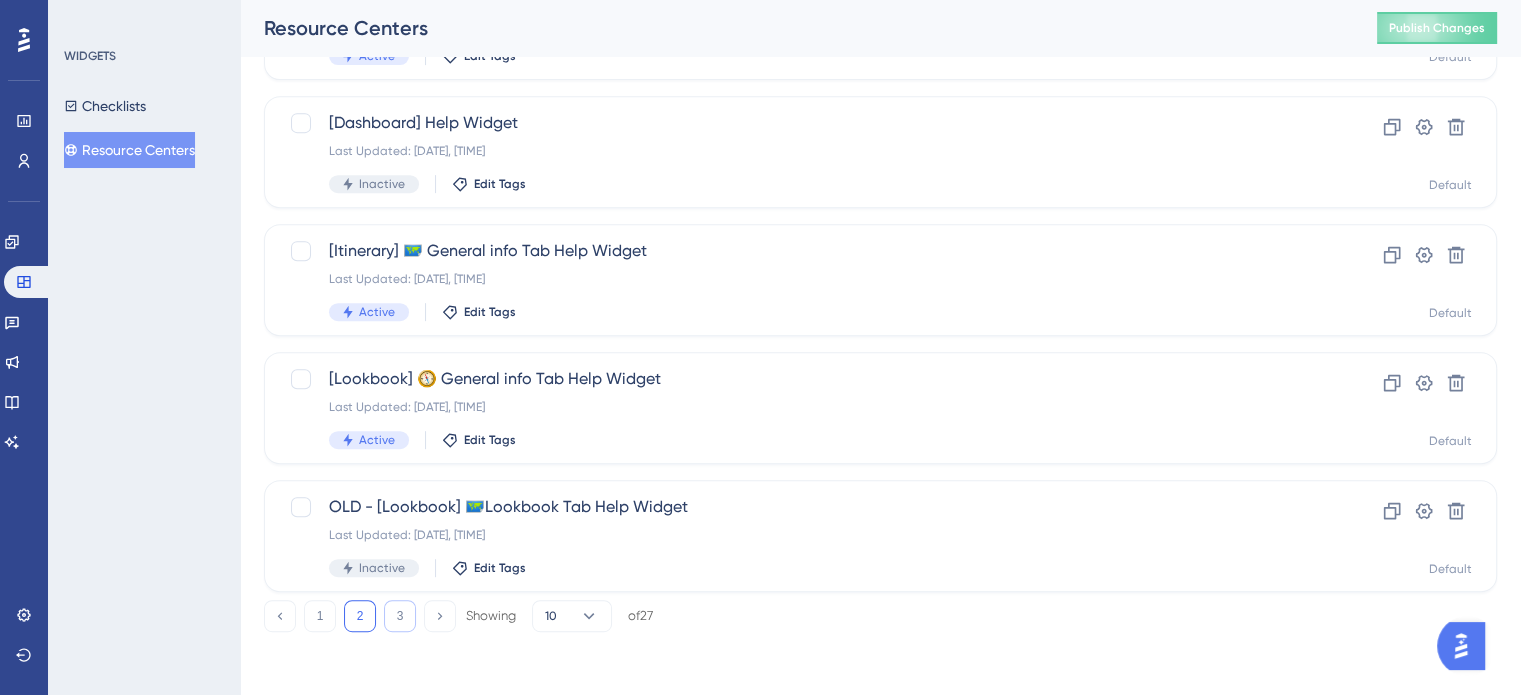 click on "3" at bounding box center [400, 616] 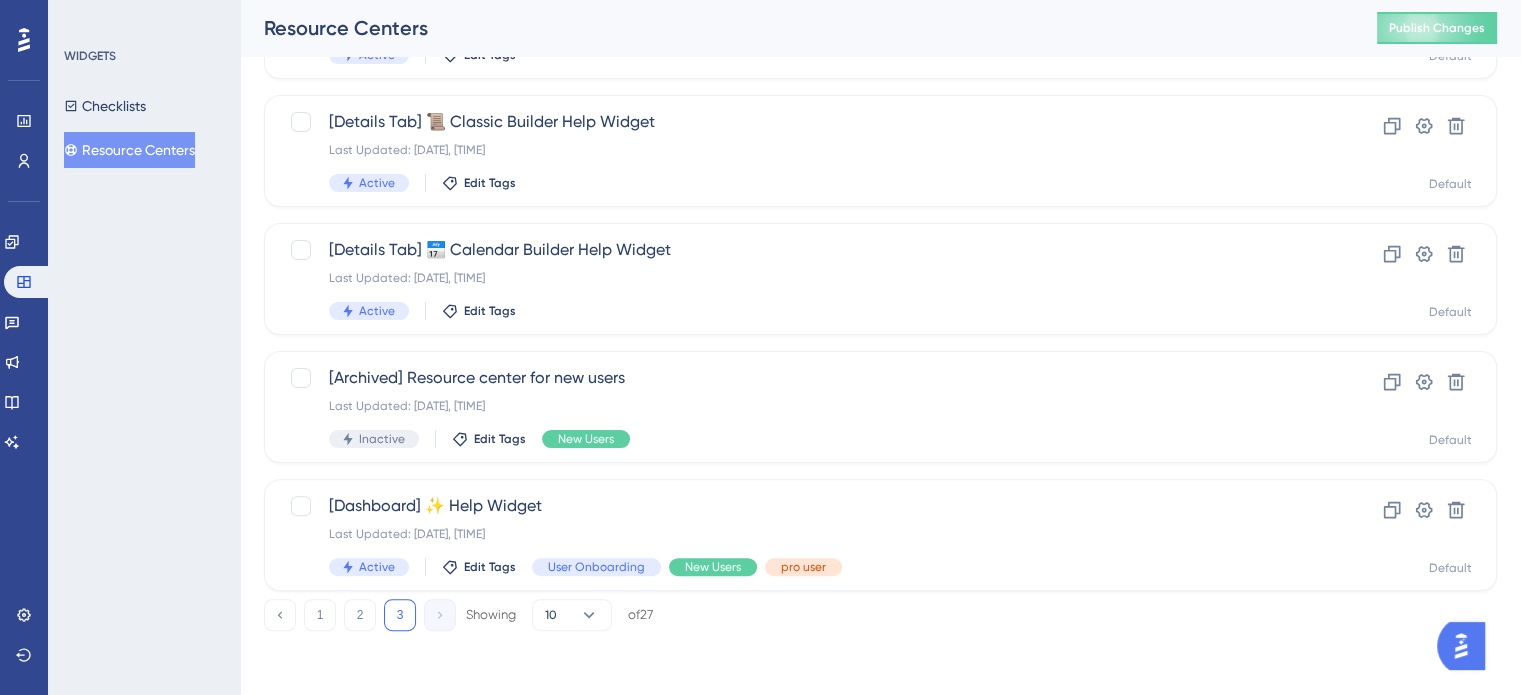 scroll, scrollTop: 472, scrollLeft: 0, axis: vertical 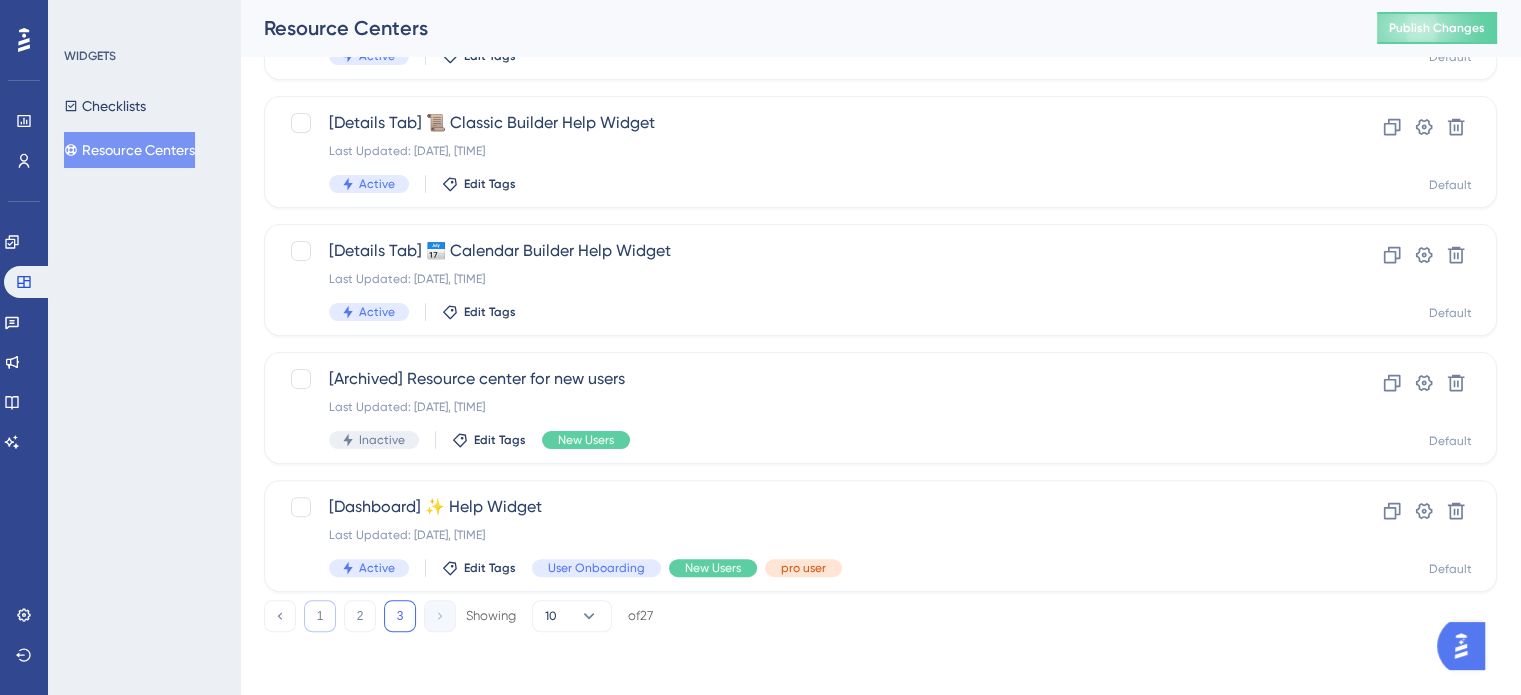 click on "1" at bounding box center [320, 616] 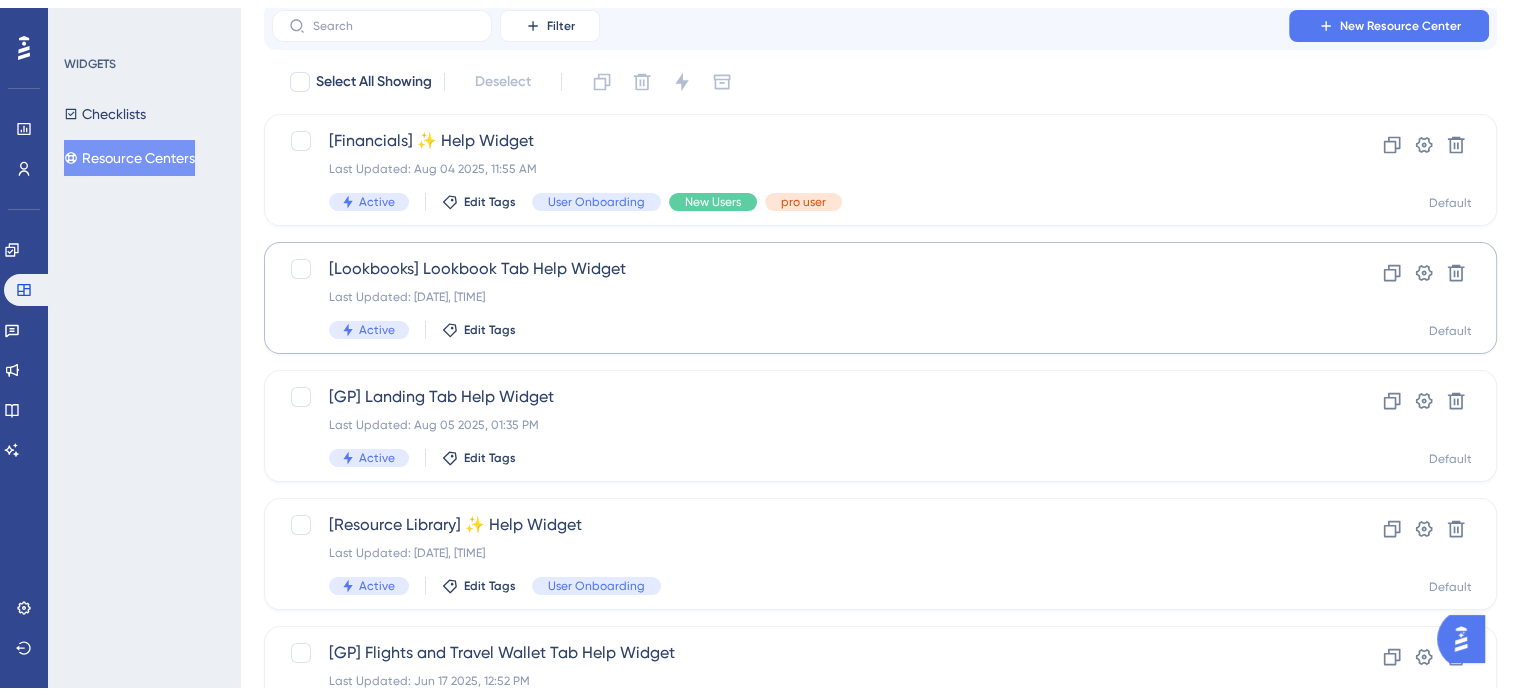 scroll, scrollTop: 100, scrollLeft: 0, axis: vertical 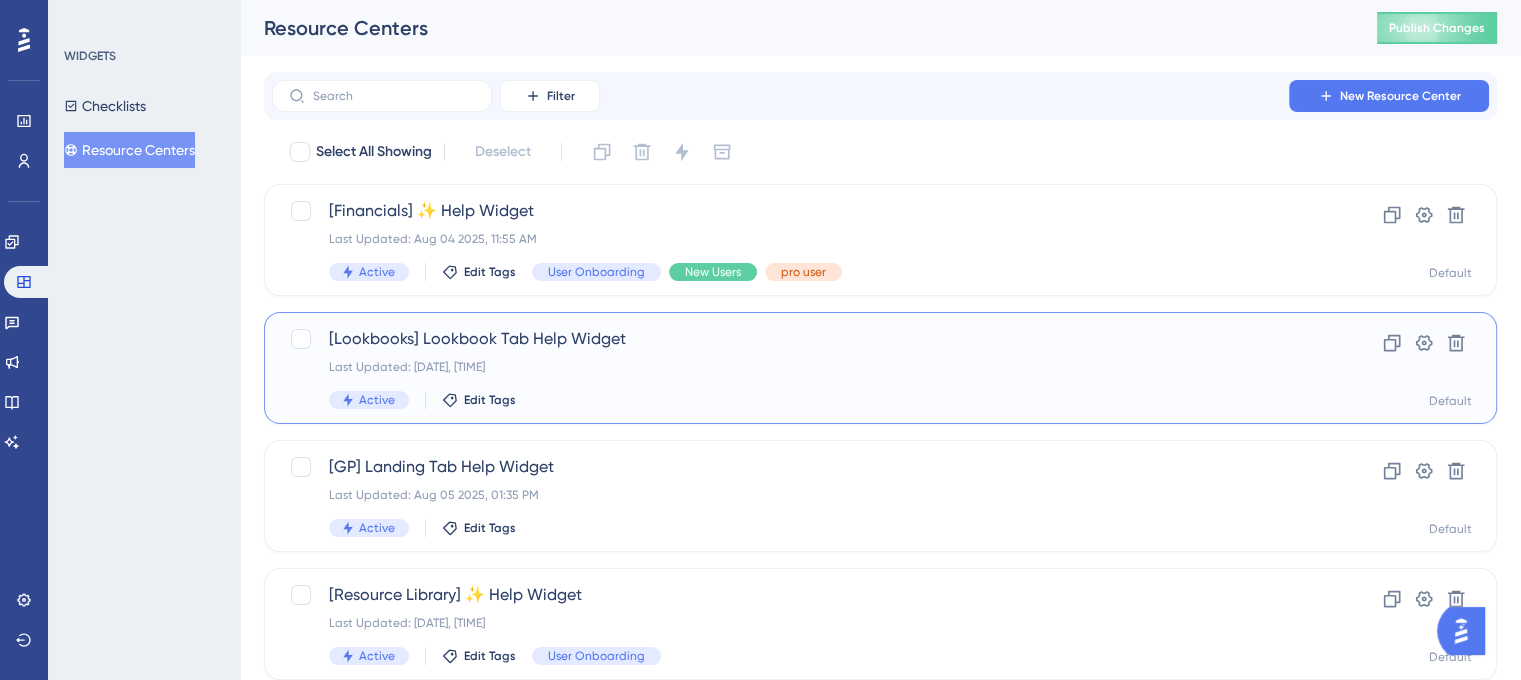 click on "[Lookbooks] Lookbook Tab Help Widget" at bounding box center (800, 339) 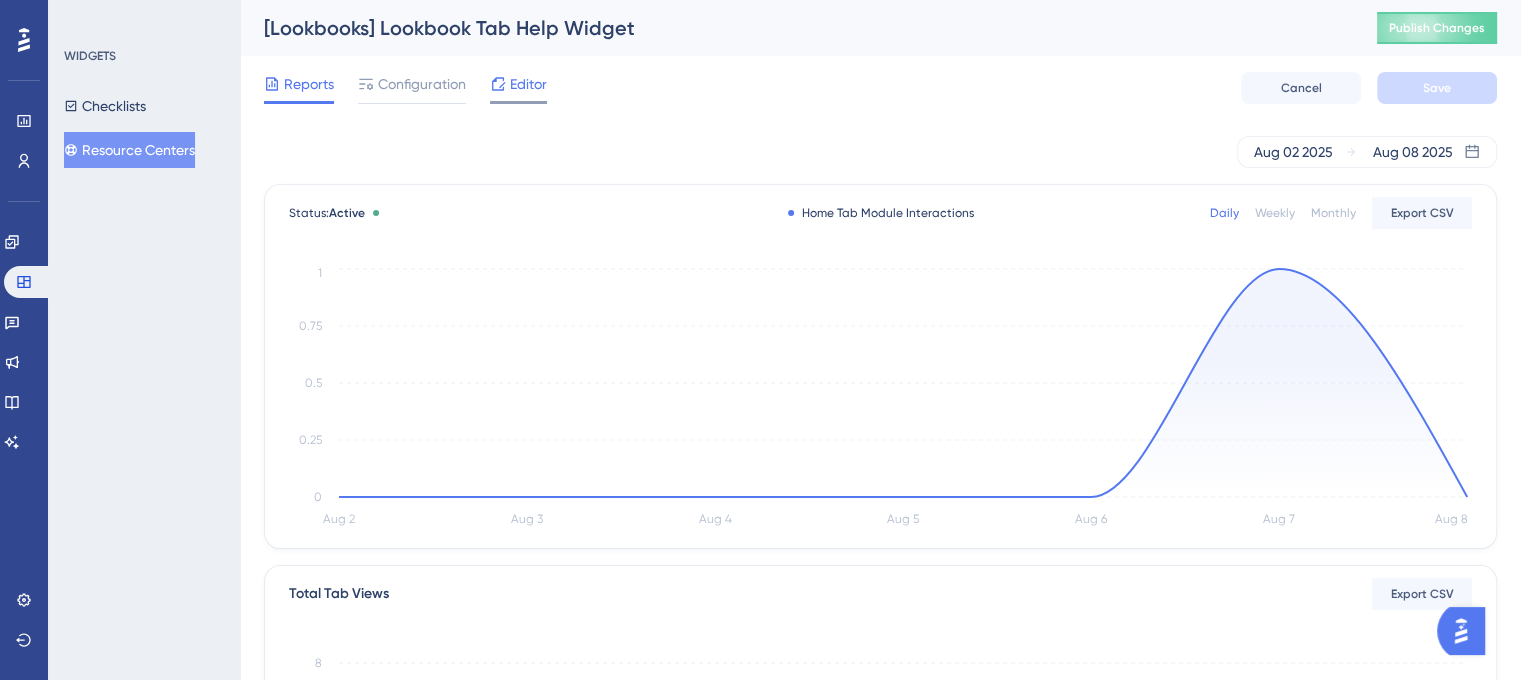 click on "Editor" at bounding box center [528, 84] 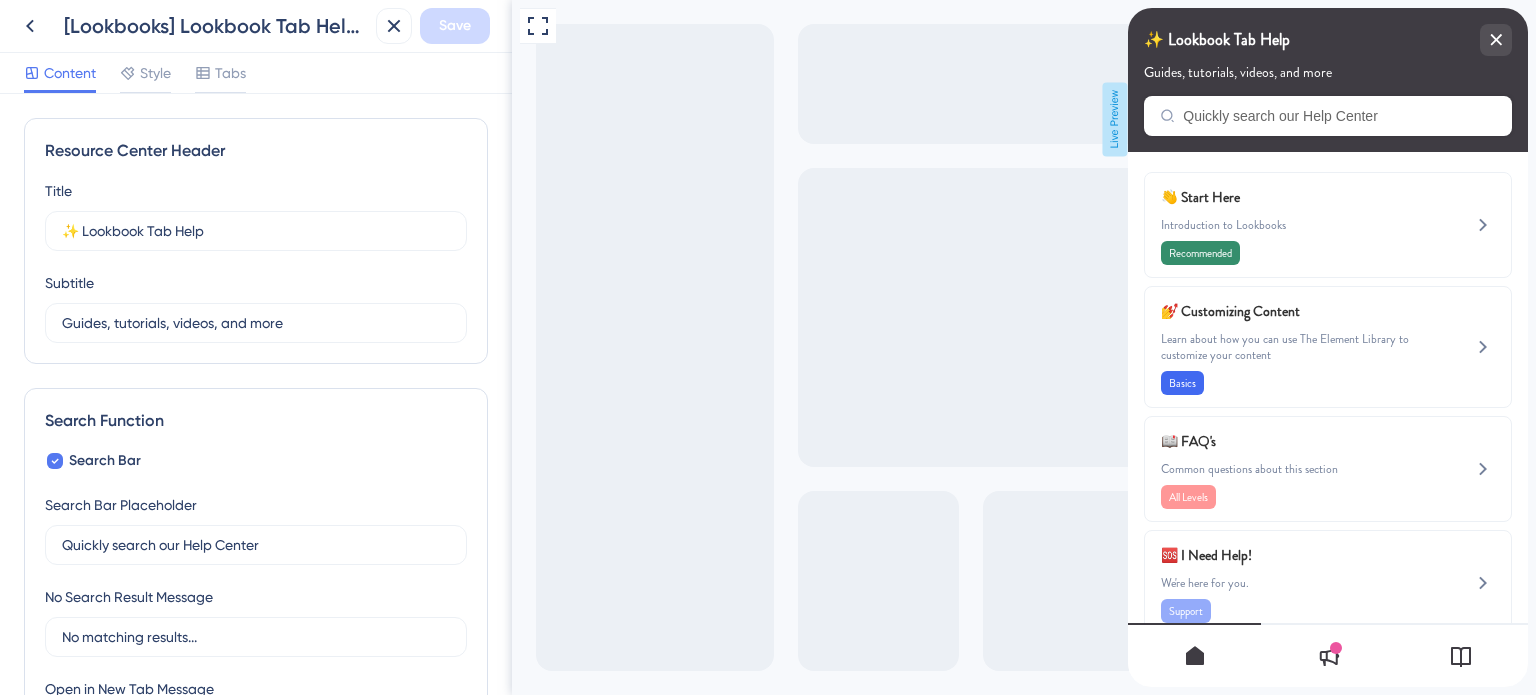 scroll, scrollTop: 0, scrollLeft: 0, axis: both 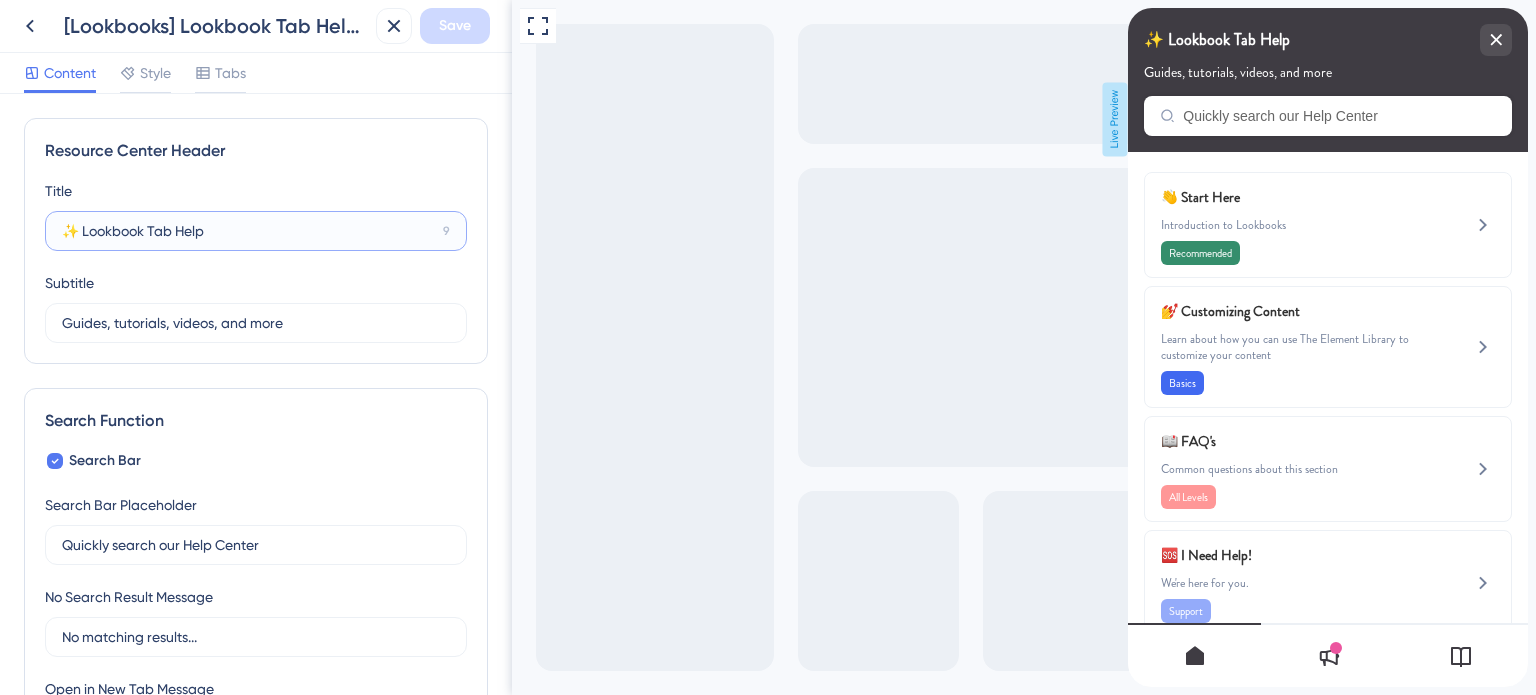click on "✨ Lookbook Tab Help" at bounding box center [248, 231] 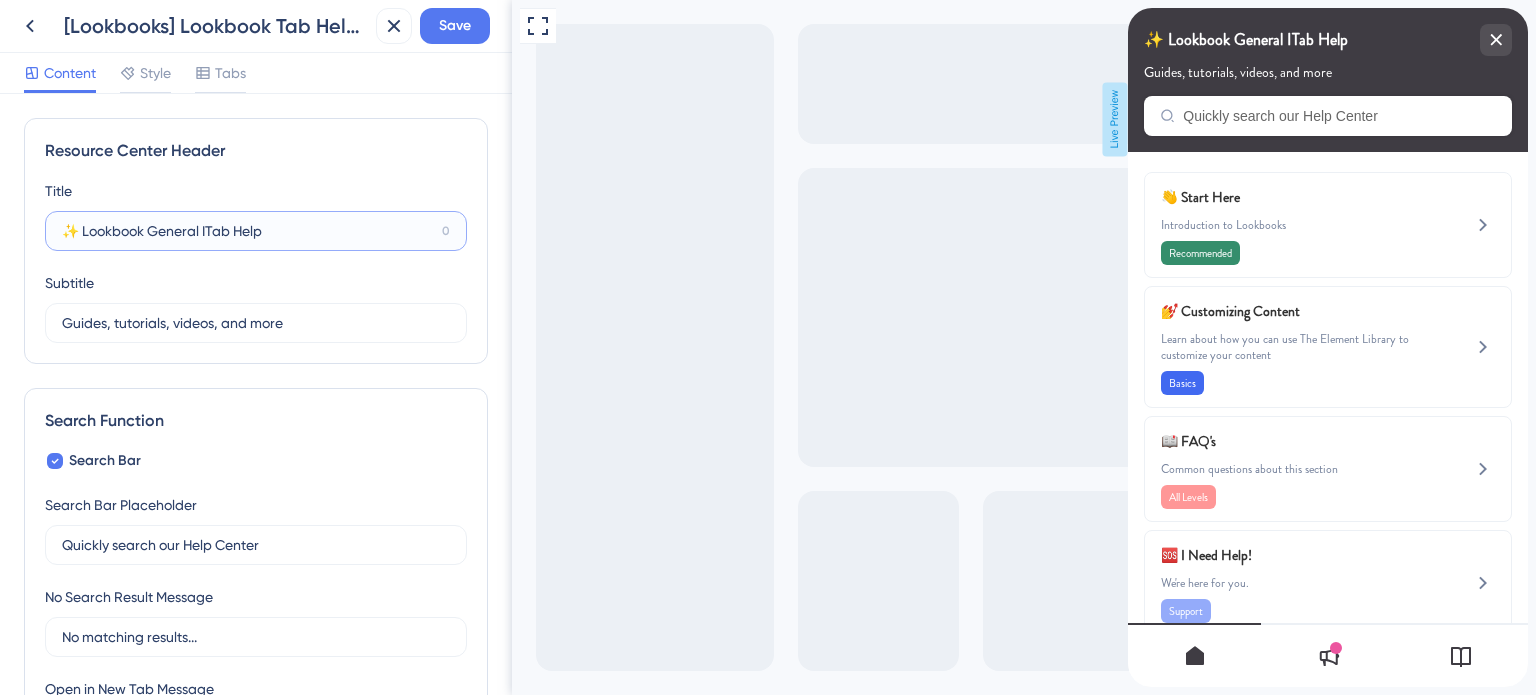 click on "✨ Lookbook General ITab Help" at bounding box center [248, 231] 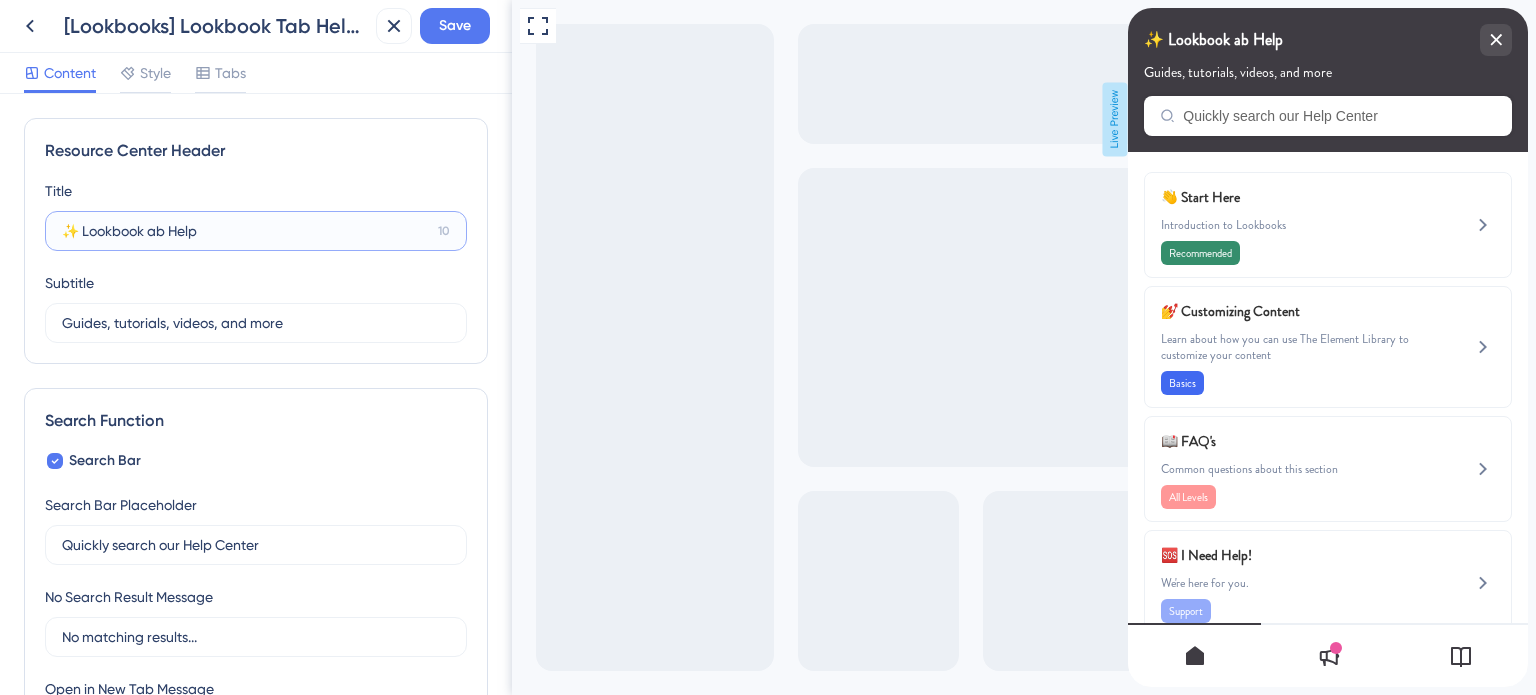 type on "✨ Lookbook Tab Help" 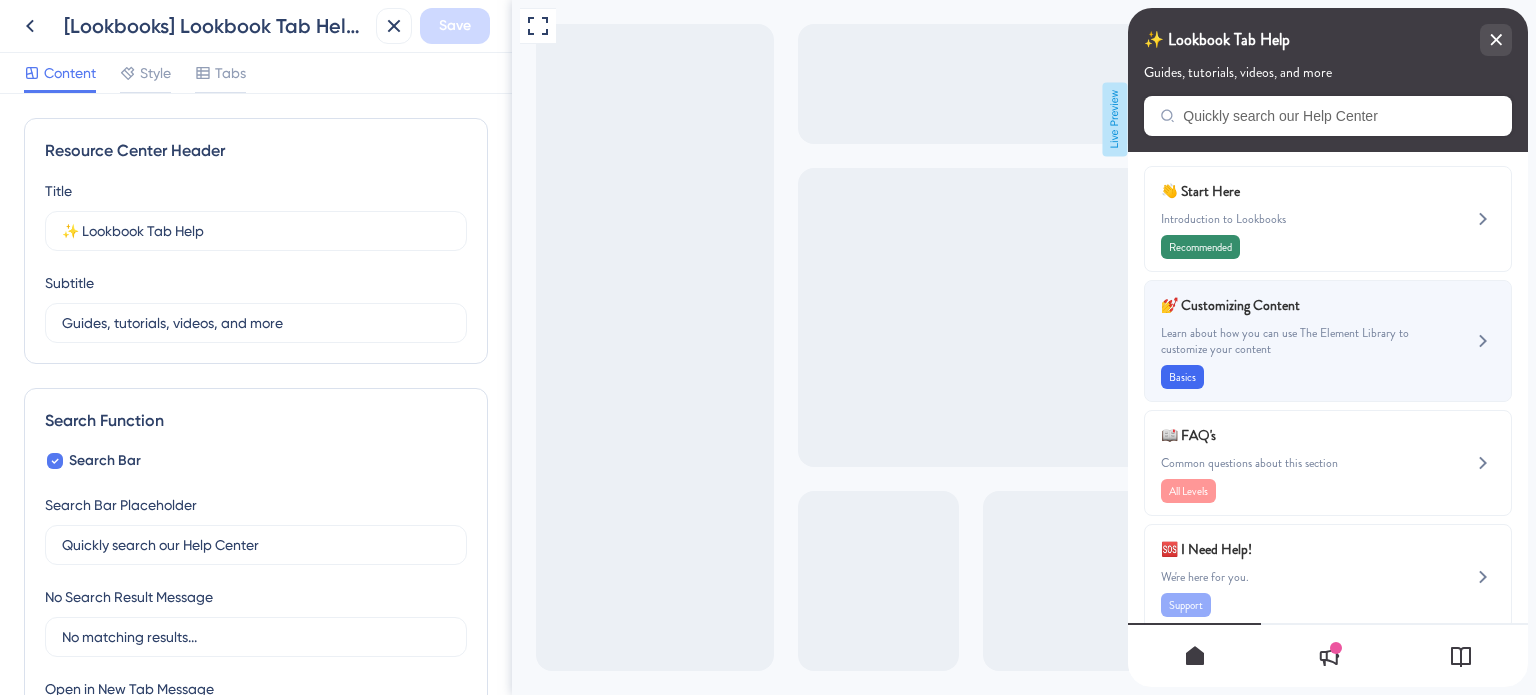scroll, scrollTop: 0, scrollLeft: 0, axis: both 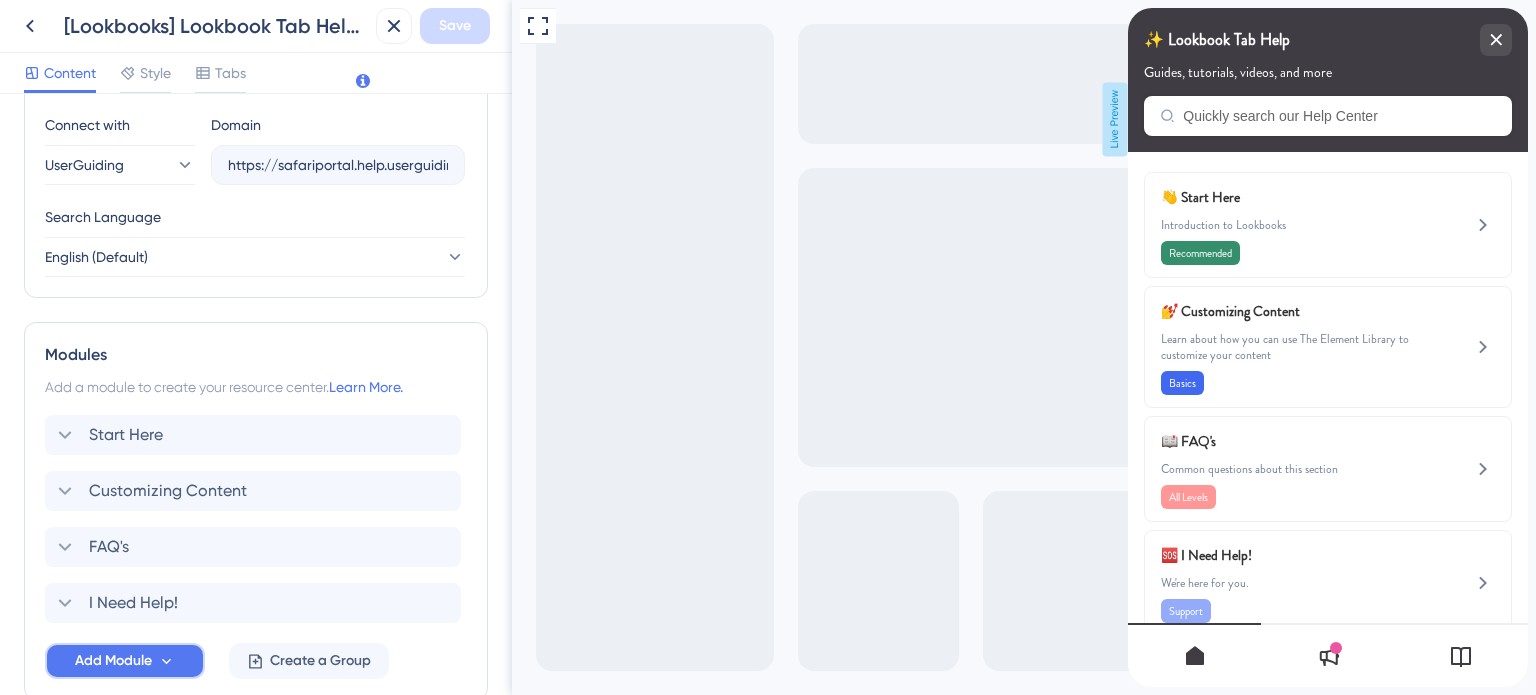 click on "Add Module" at bounding box center (113, 661) 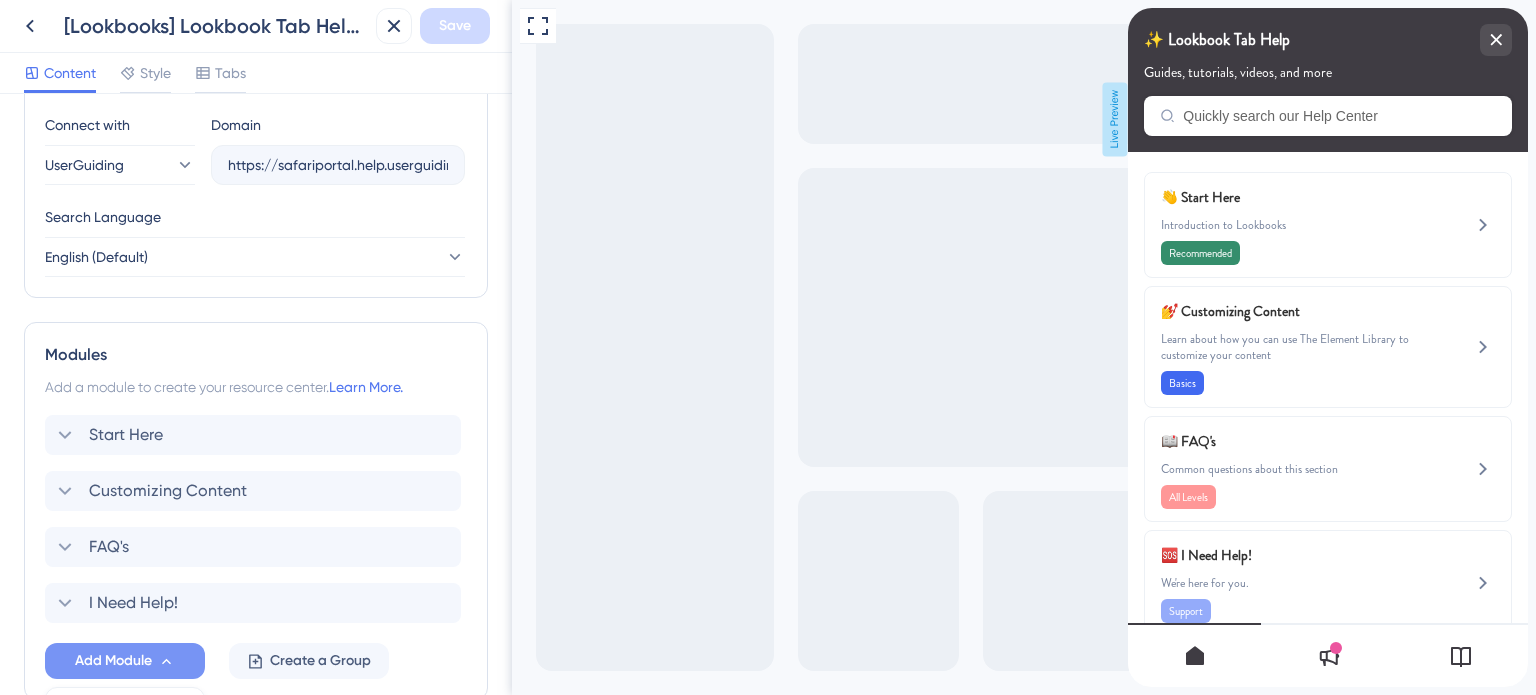 scroll, scrollTop: 996, scrollLeft: 0, axis: vertical 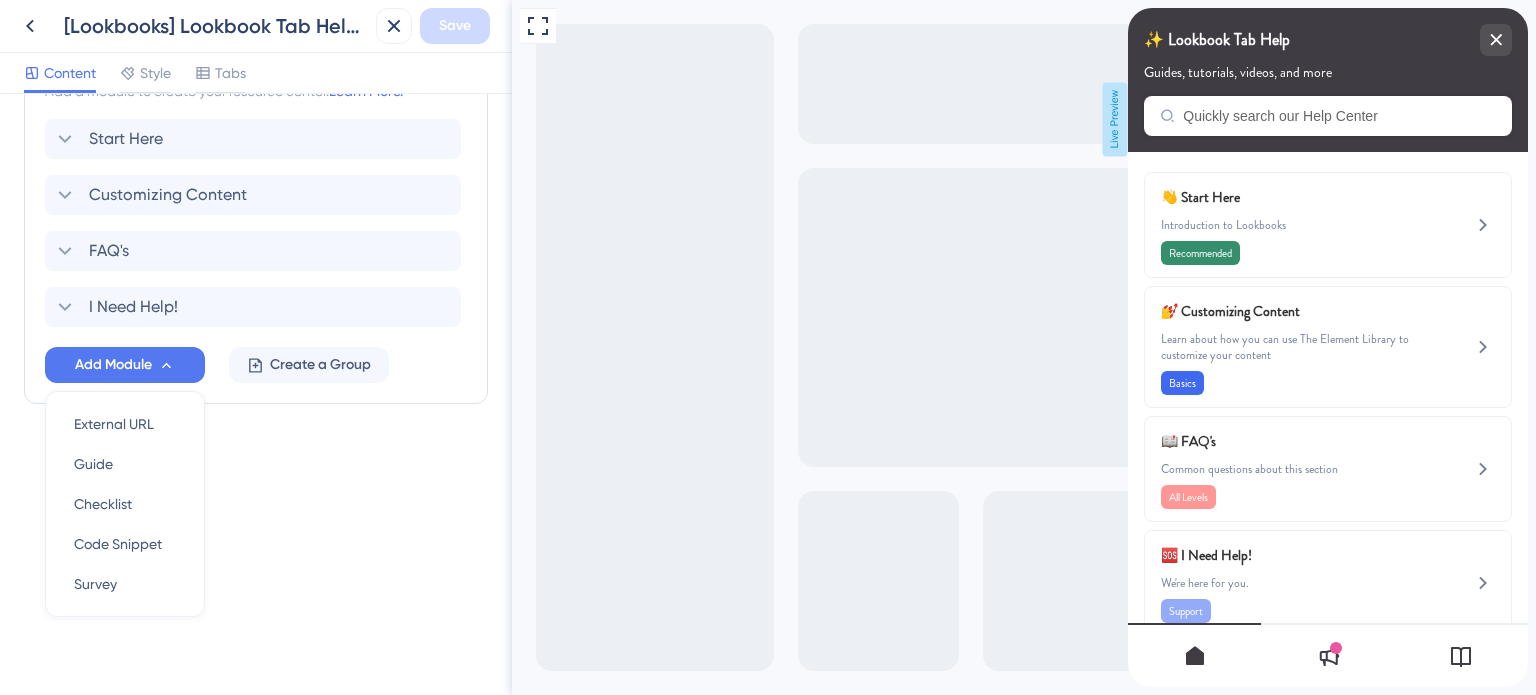 click on "Modules Add a module to create your resource center.  Learn More. Start Here Customizing Content FAQ's I Need Help! Add Module External URL External URL Guide Guide Checklist Checklist Code Snippet Code Snippet Survey Survey Create a Group" at bounding box center (256, 215) 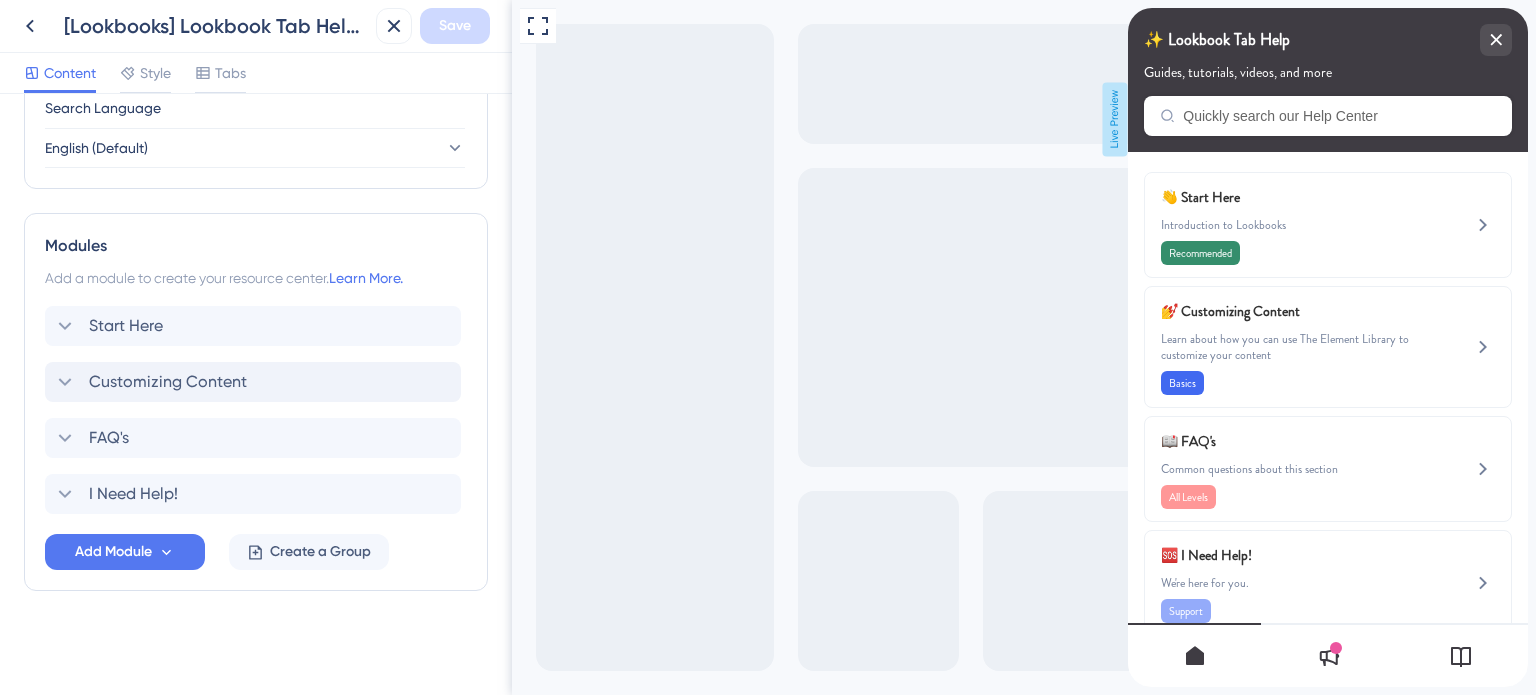 scroll, scrollTop: 807, scrollLeft: 0, axis: vertical 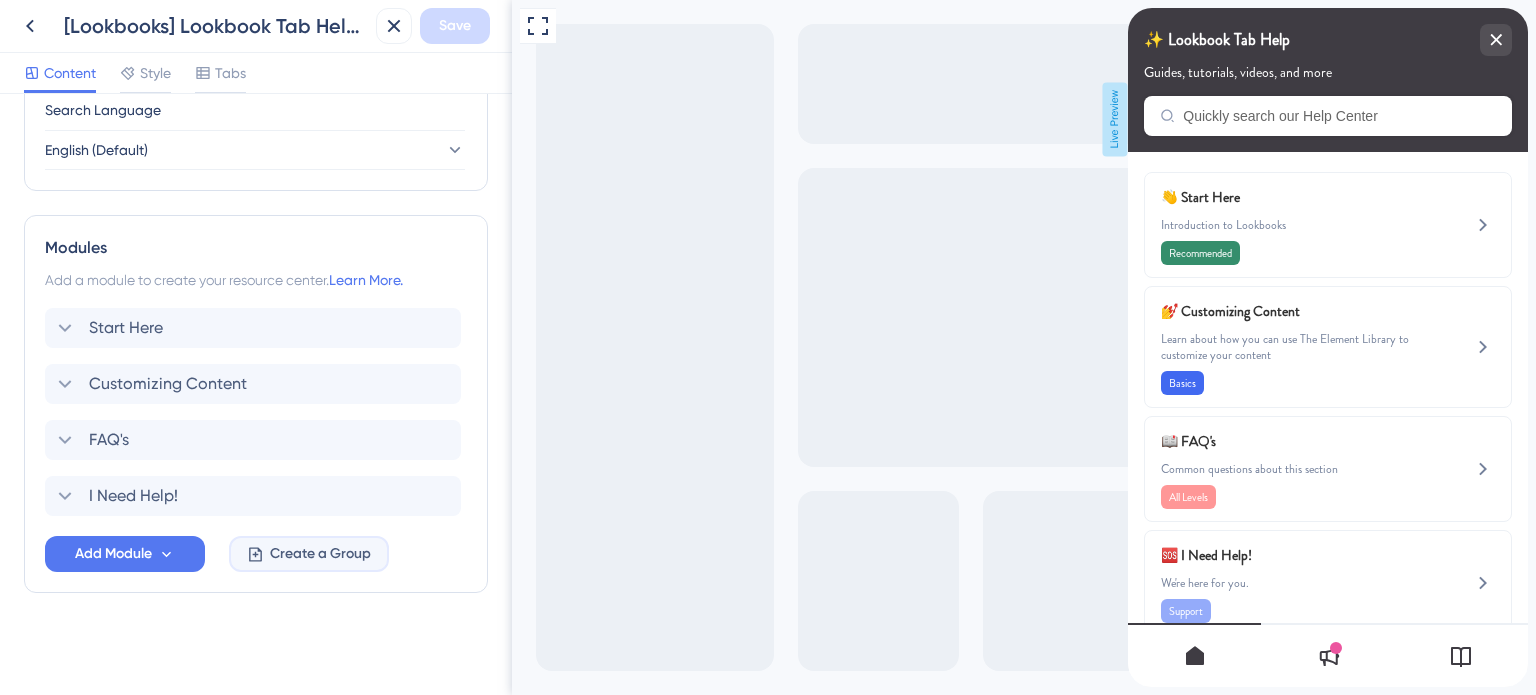 click on "Create a Group" at bounding box center (320, 554) 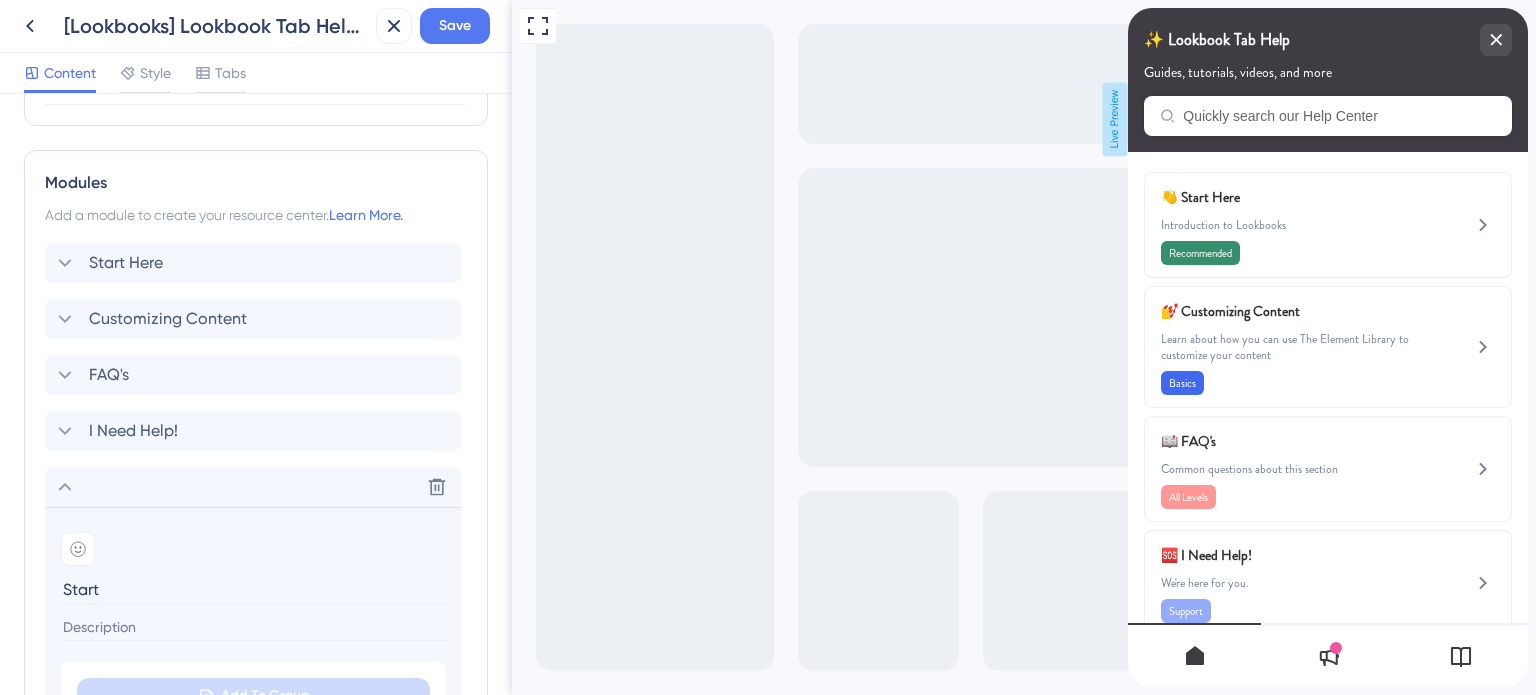 scroll, scrollTop: 1007, scrollLeft: 0, axis: vertical 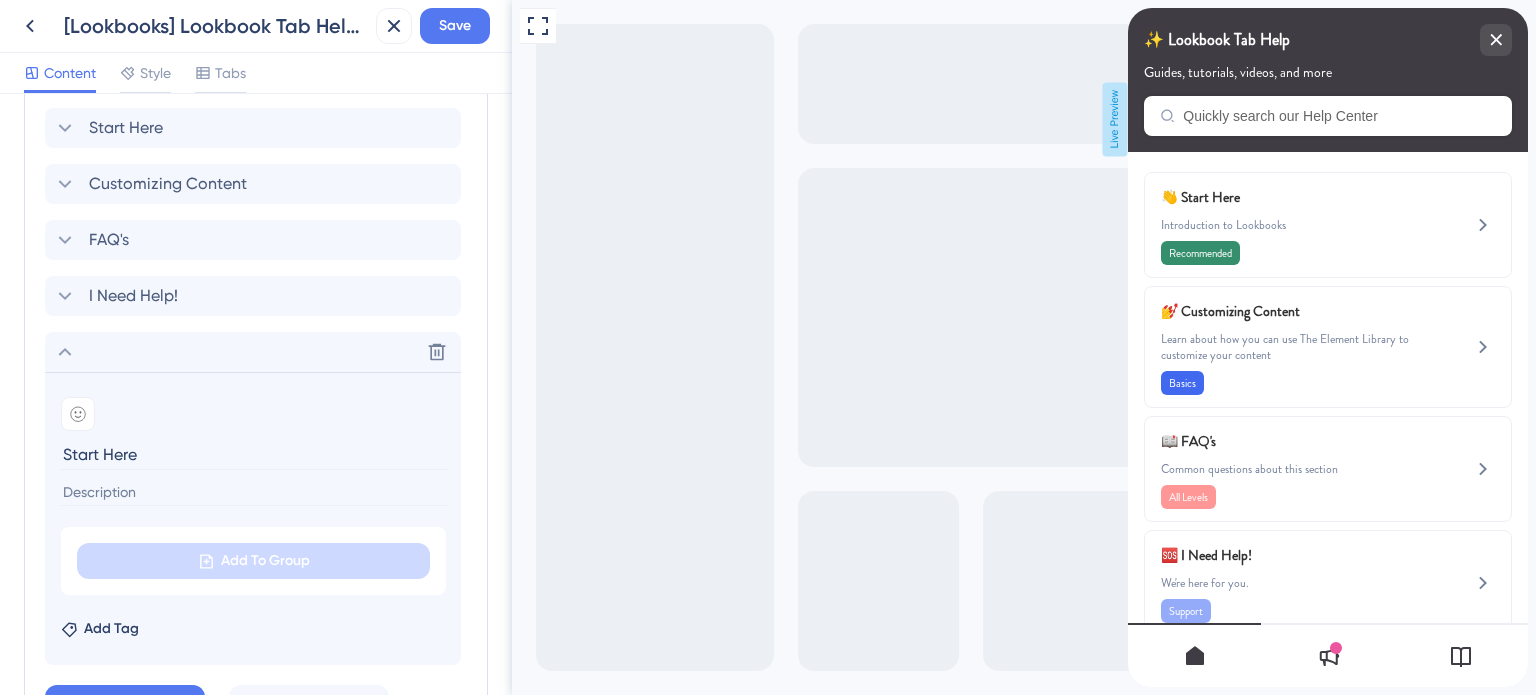 type on "Start Here" 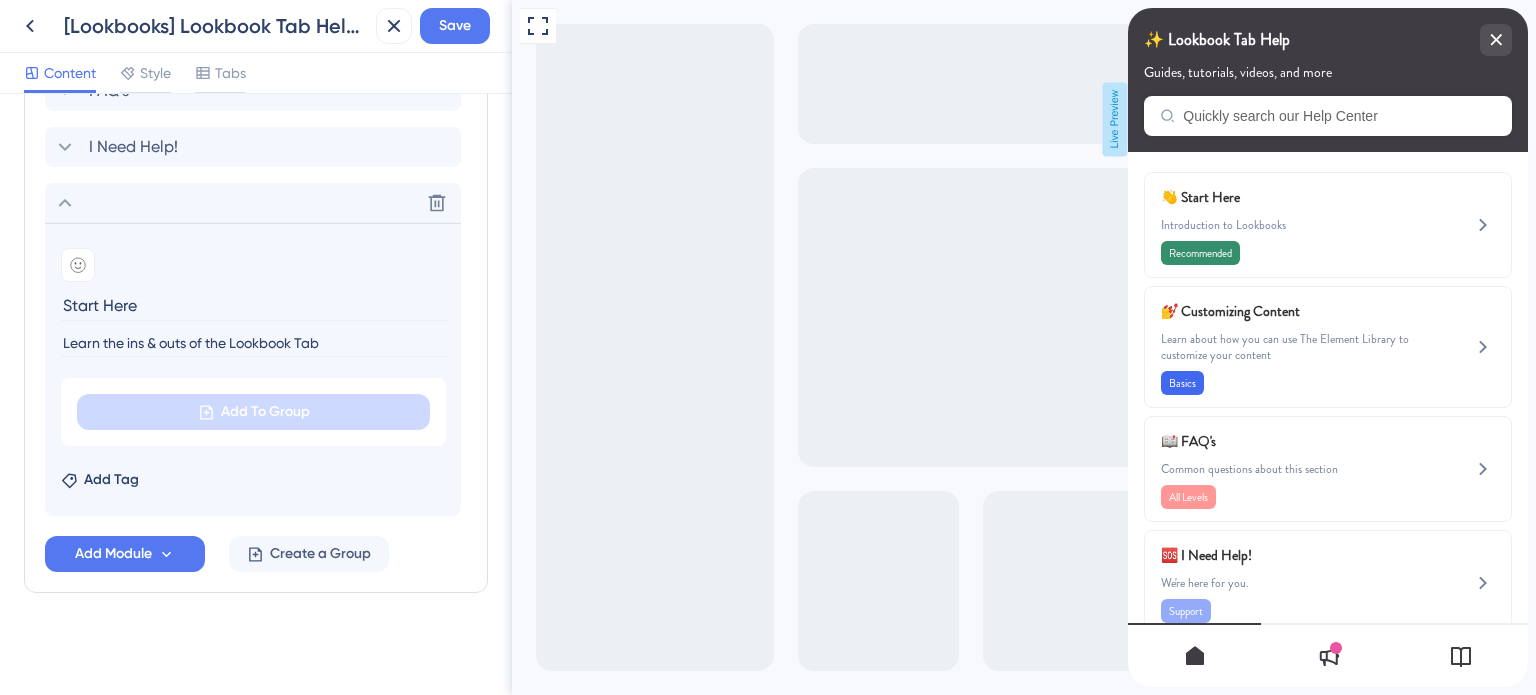 scroll, scrollTop: 1056, scrollLeft: 0, axis: vertical 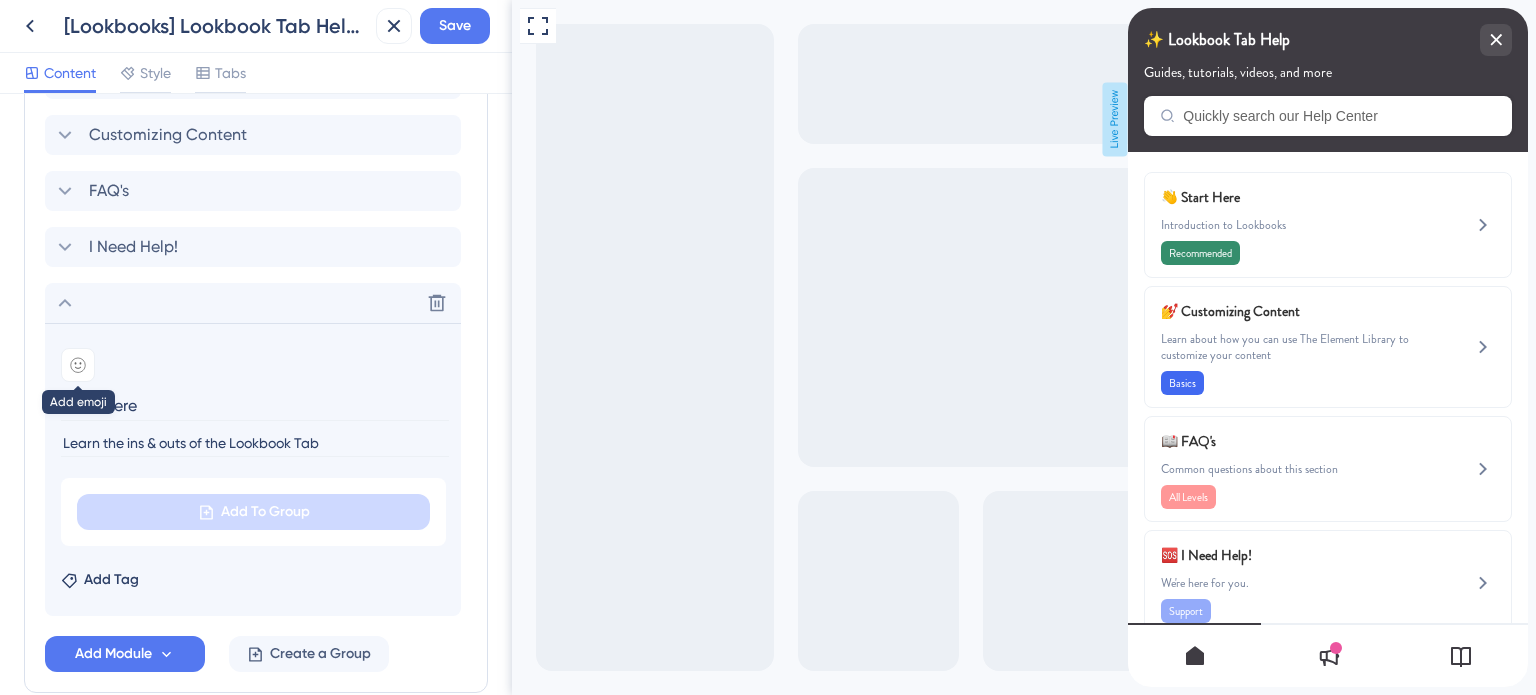 type on "Learn the ins & outs of the Lookbook Tab" 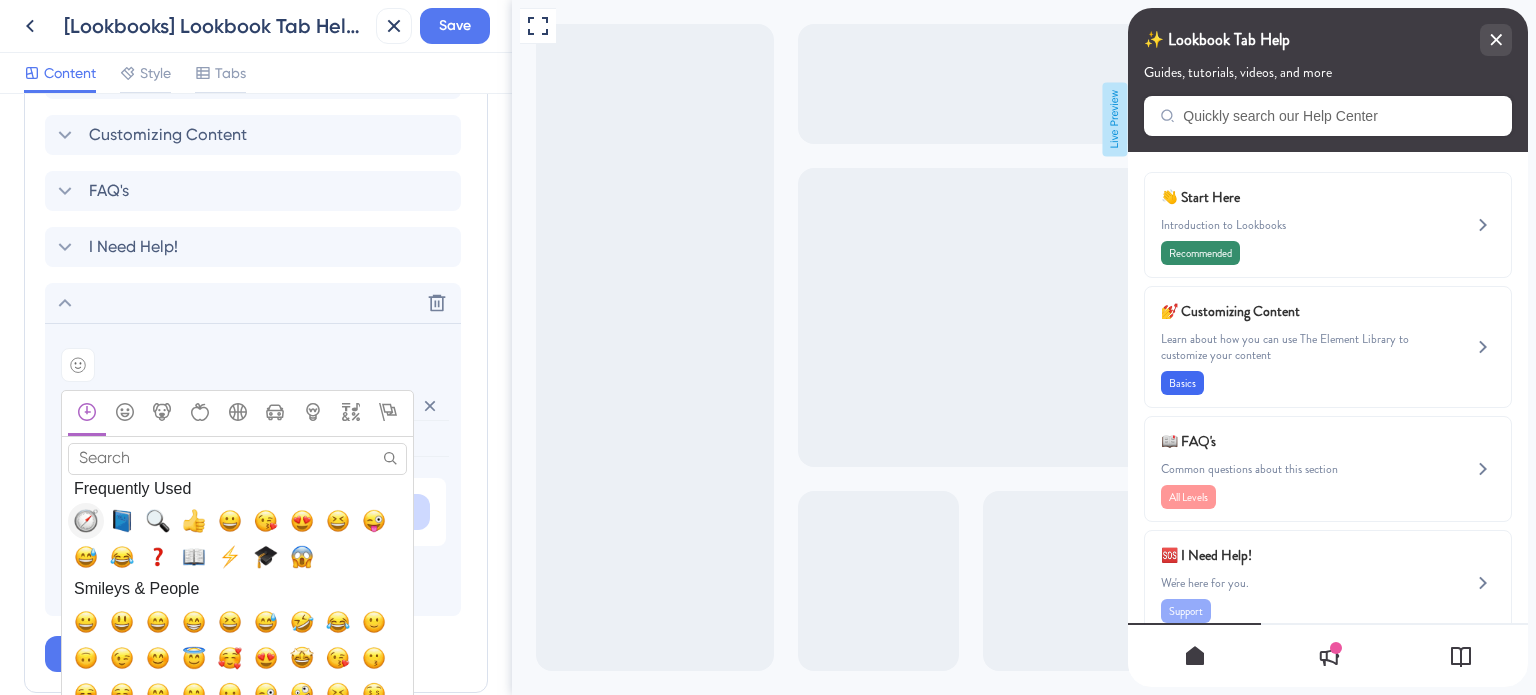 click at bounding box center [86, 521] 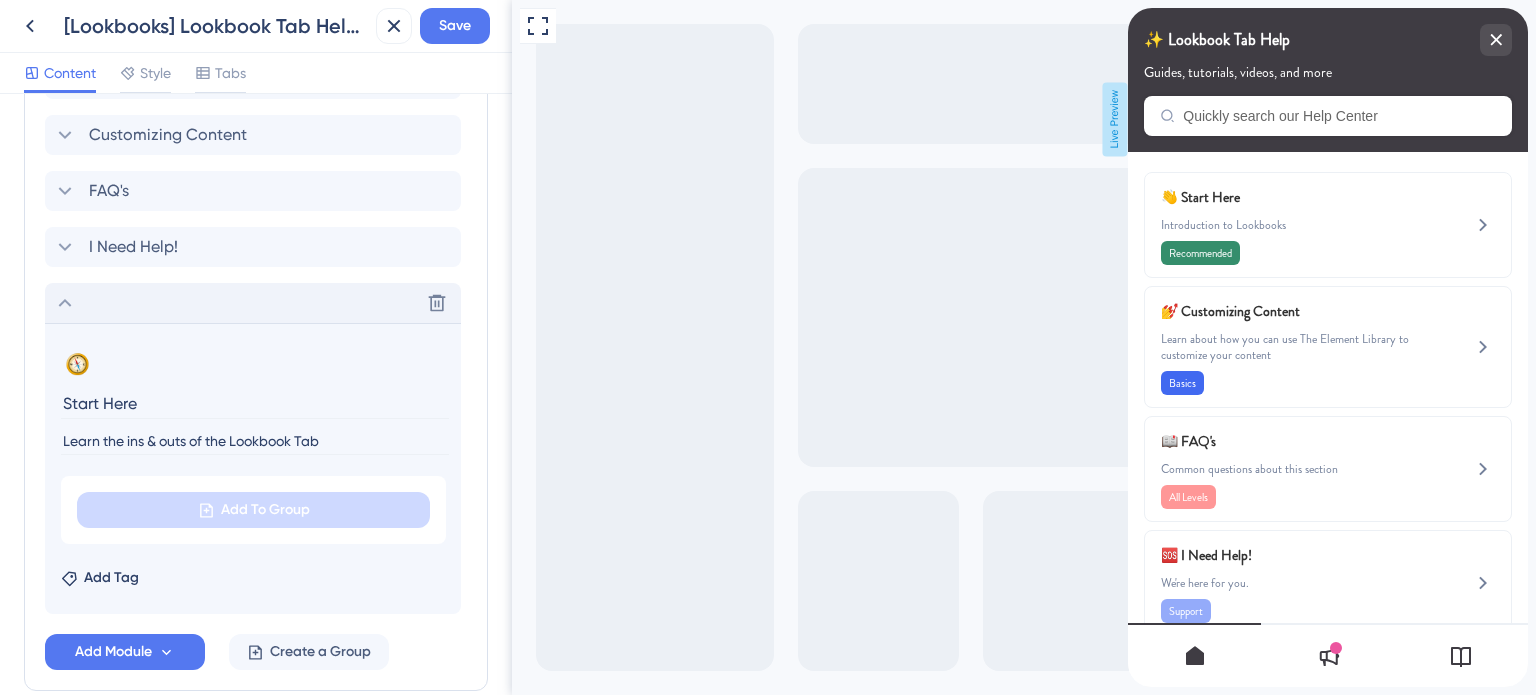 click 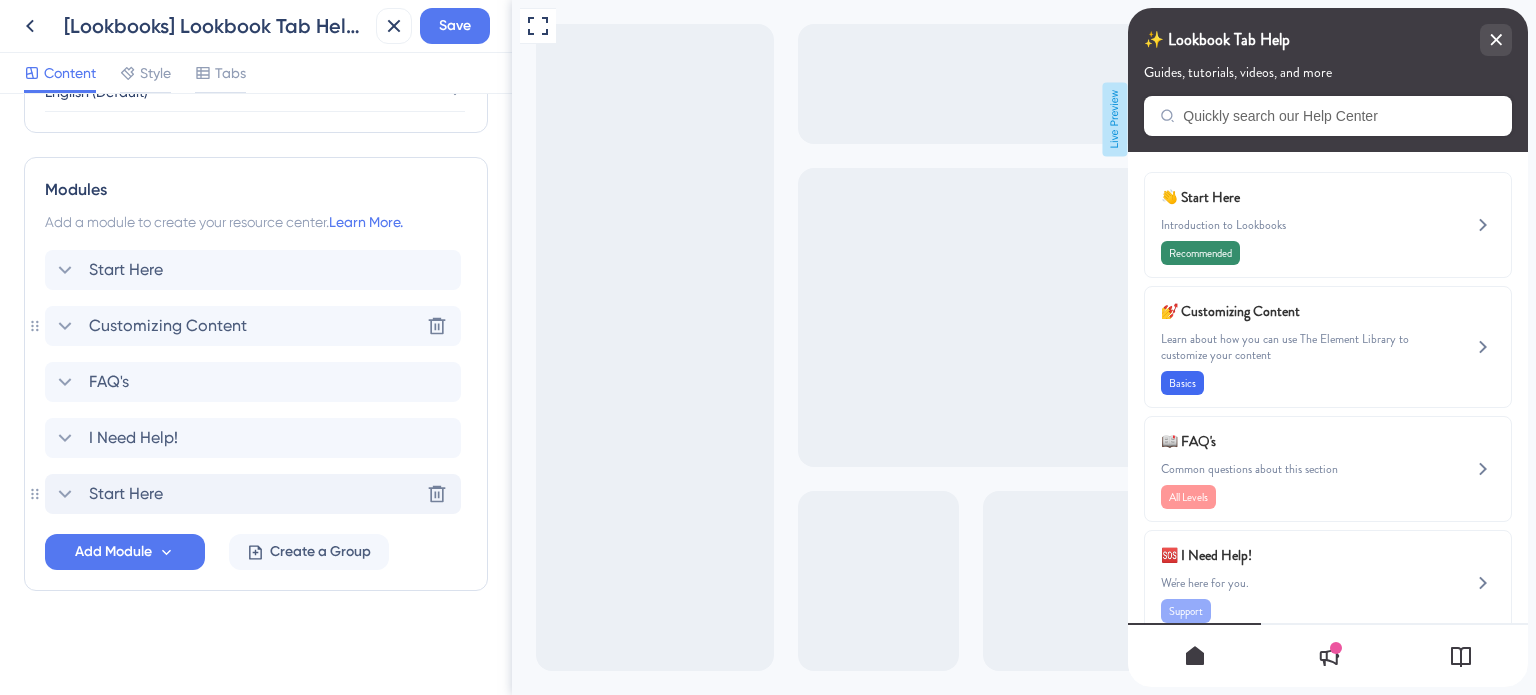 scroll, scrollTop: 863, scrollLeft: 0, axis: vertical 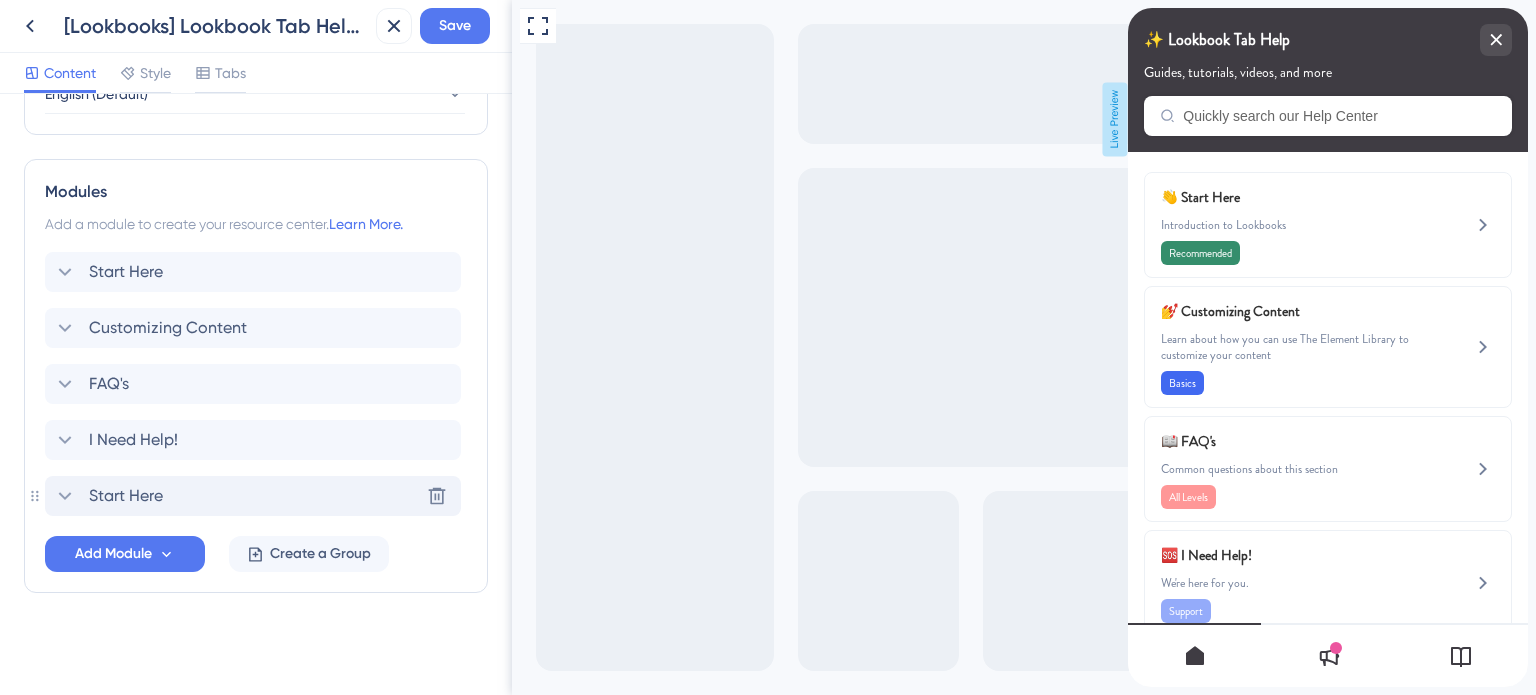 click on "Start Here" at bounding box center (108, 496) 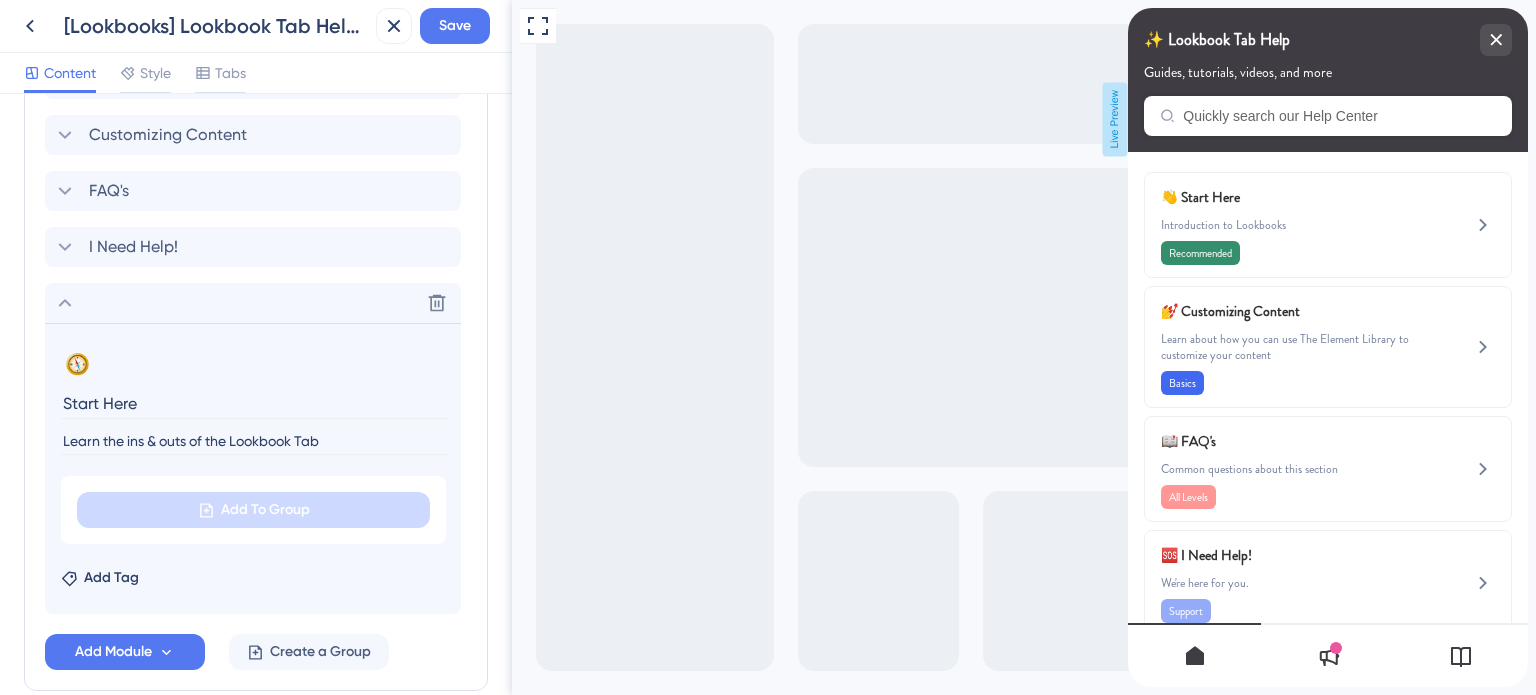 scroll, scrollTop: 1154, scrollLeft: 0, axis: vertical 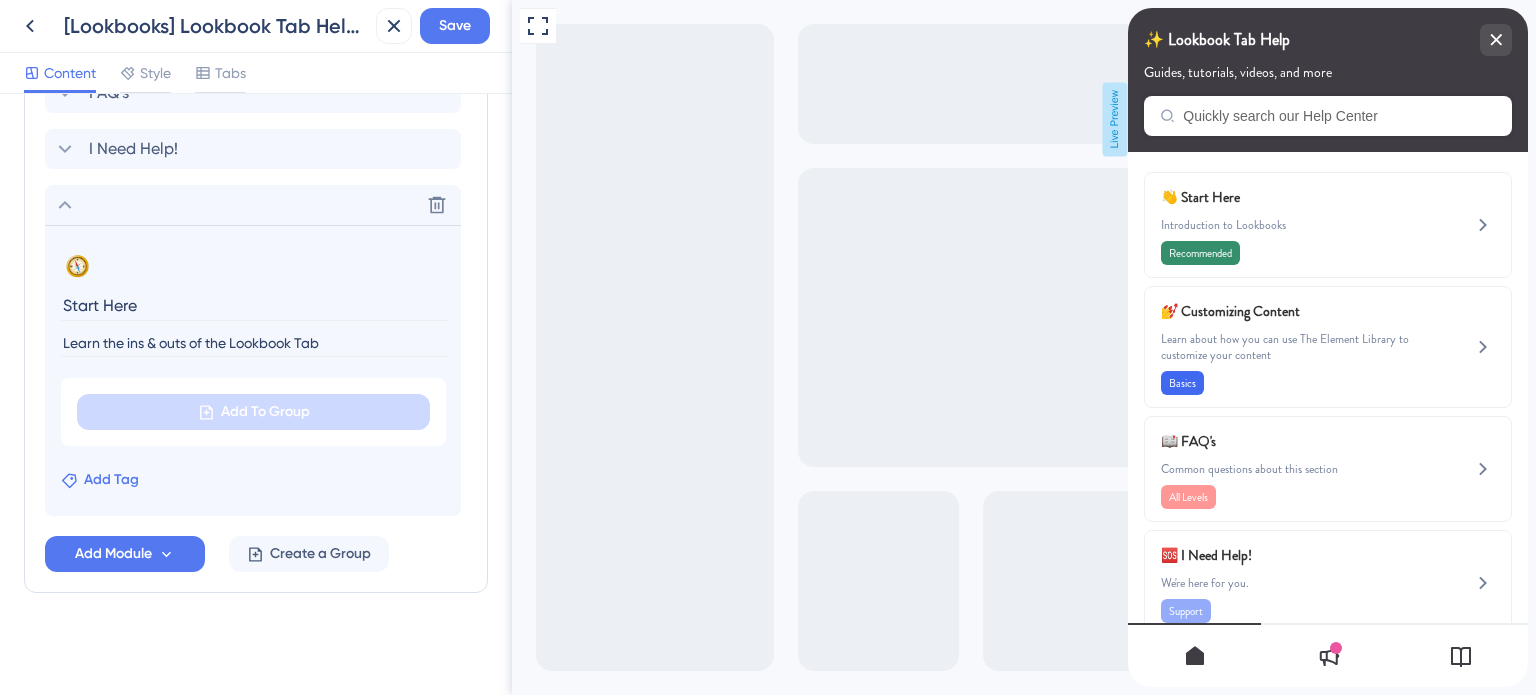 click on "Add Tag" at bounding box center (111, 480) 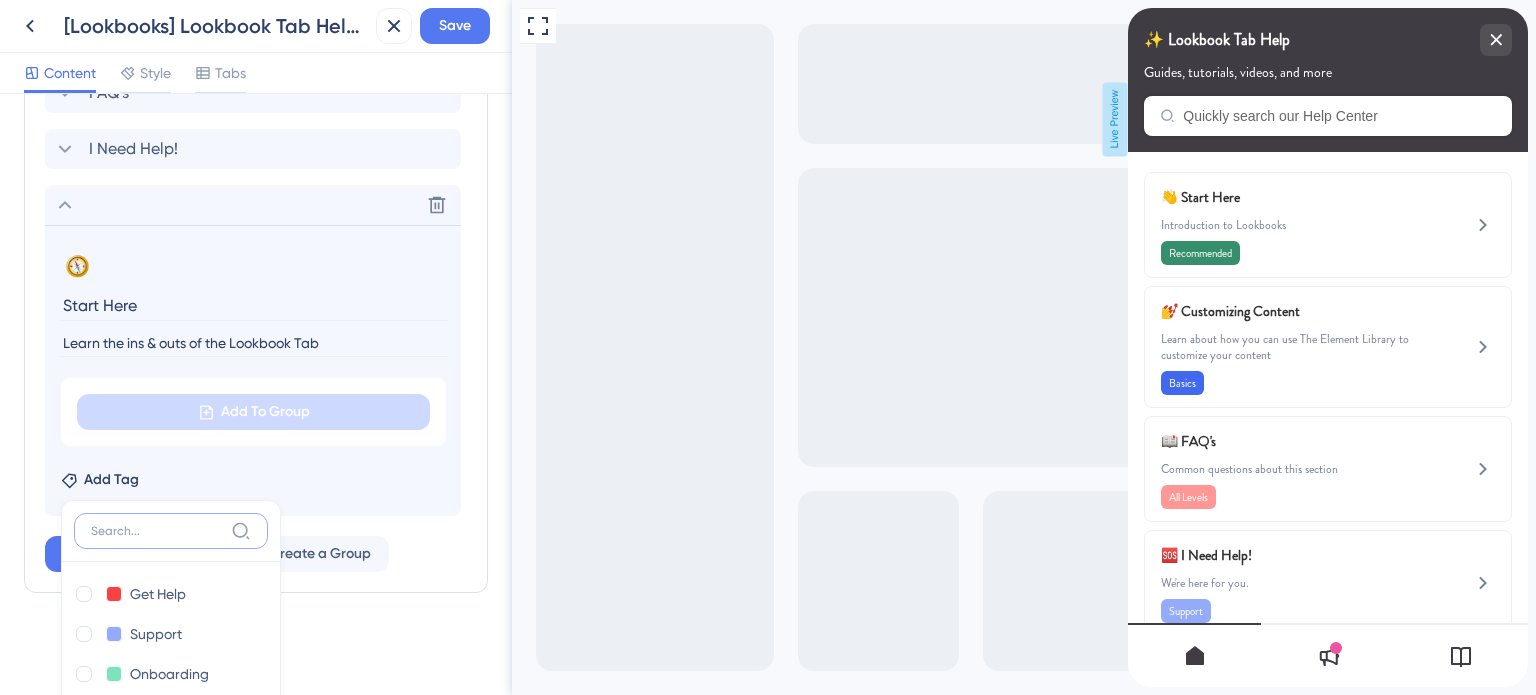 scroll, scrollTop: 1459, scrollLeft: 0, axis: vertical 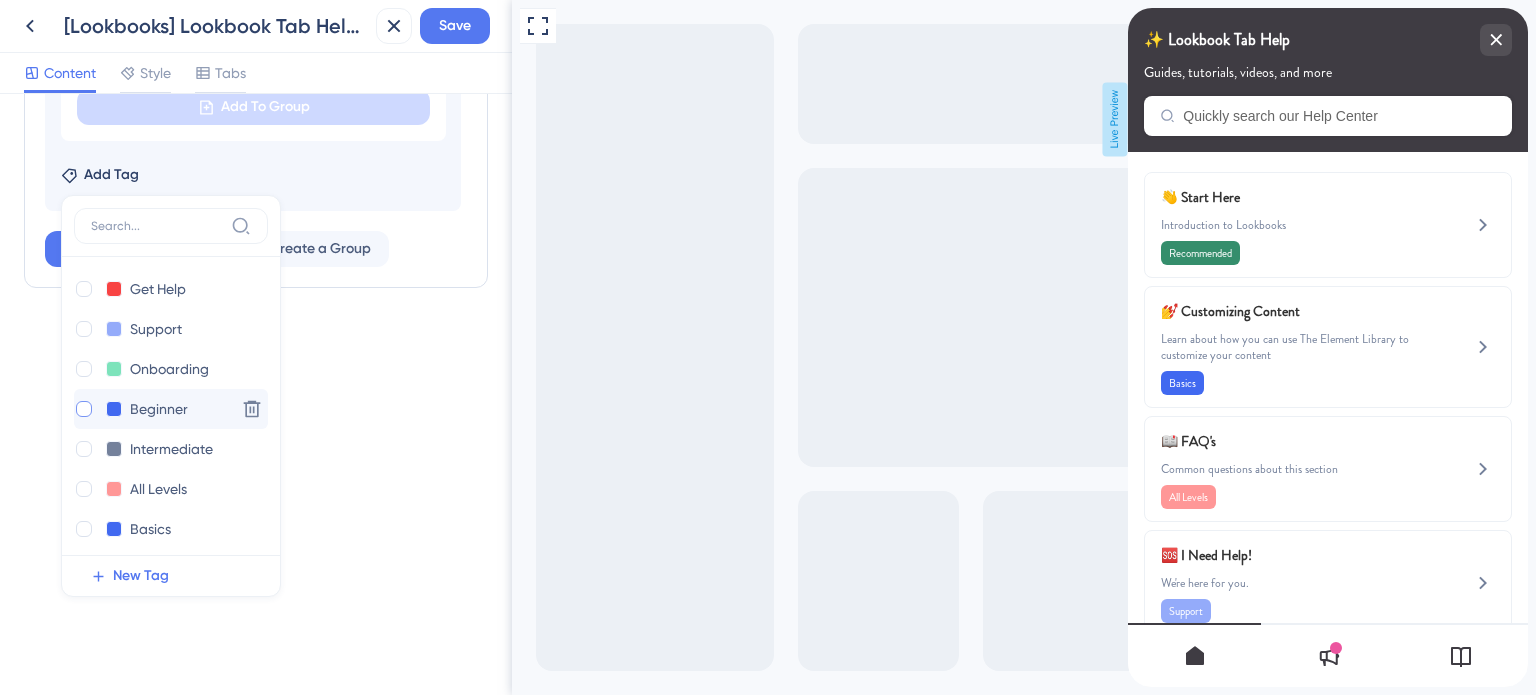 click at bounding box center [84, 409] 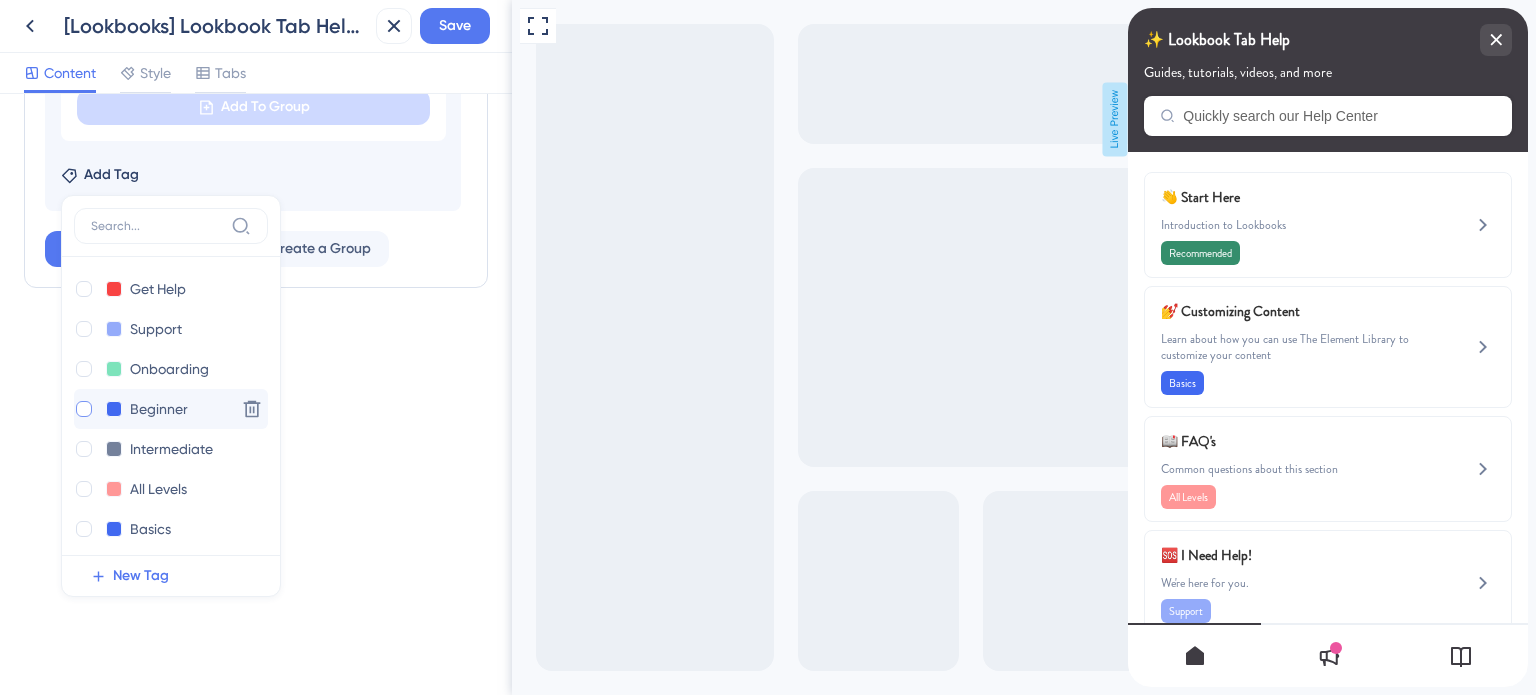 checkbox on "true" 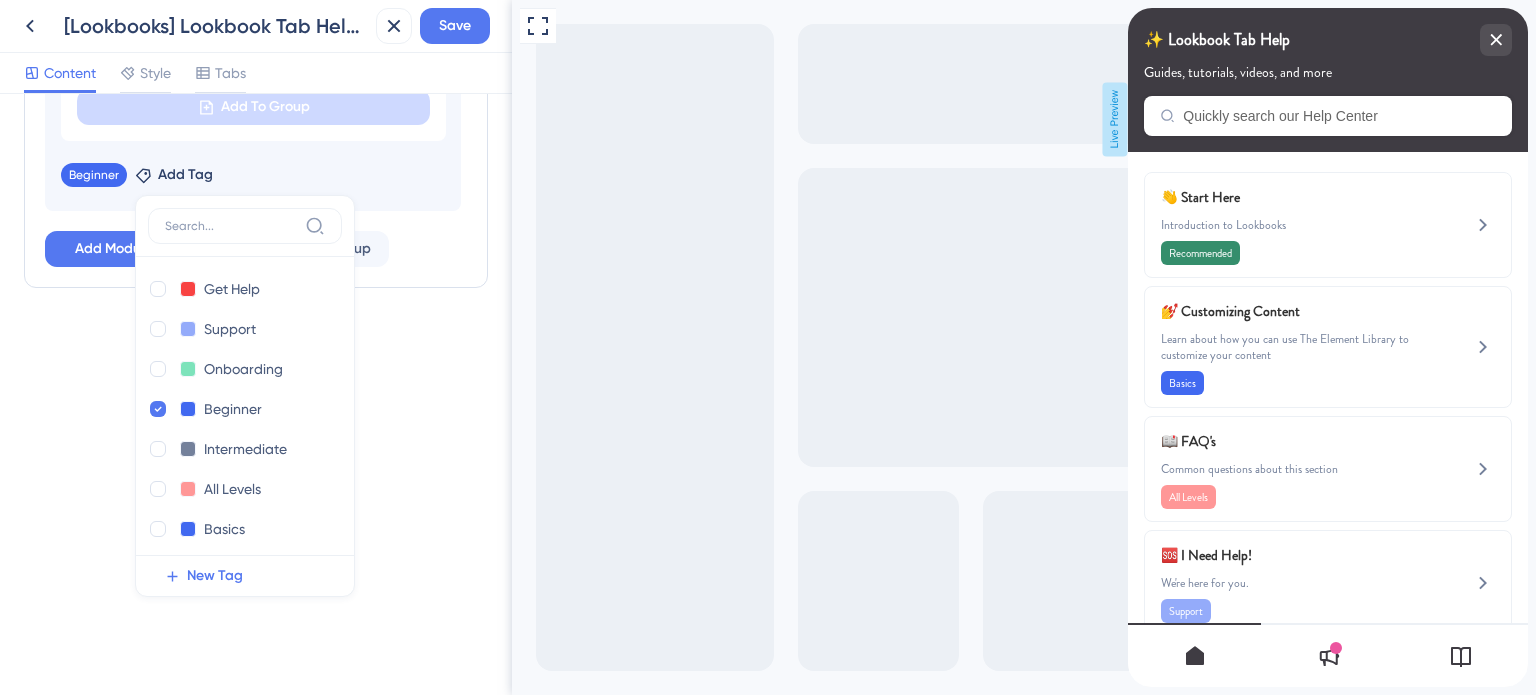 click on "Resource Center Header Title ✨ Lookbook Tab Help 9 ✨ Lookbook Tab Help Subtitle Guides, tutorials, videos, and more 1 Search Function Search Bar Search Bar Placeholder Quickly search our Help Center No Search Result Message No matching results... Open in New Tab Message Open in a new tab 3 Bring search results from a Knowledge Base Connect with UserGuiding Domain https://safariportal.help.userguiding.com/api/search?kb_id=10302&lang_code=en Search Language English (Default) Modules Add a module to create your resource center. Learn More. Start Here Customizing Content FAQ's I Need Help! Delete 🧭 Change emoji Remove emoji Start Here Learn the ins & outs of the Lookbook Tab Add To Group Beginner Remove Add Tag Get Help Get Help Delete Support Support Delete Onboarding Onboarding Delete Beginner Beginner Delete Intermediate Intermediate Delete All Levels All Levels Delete Basics Basics Delete What's New What's New Delete Branding Branding Delete Troubleshoot Troubleshoot Delete Making Changes Delete Dates" at bounding box center [256, 394] 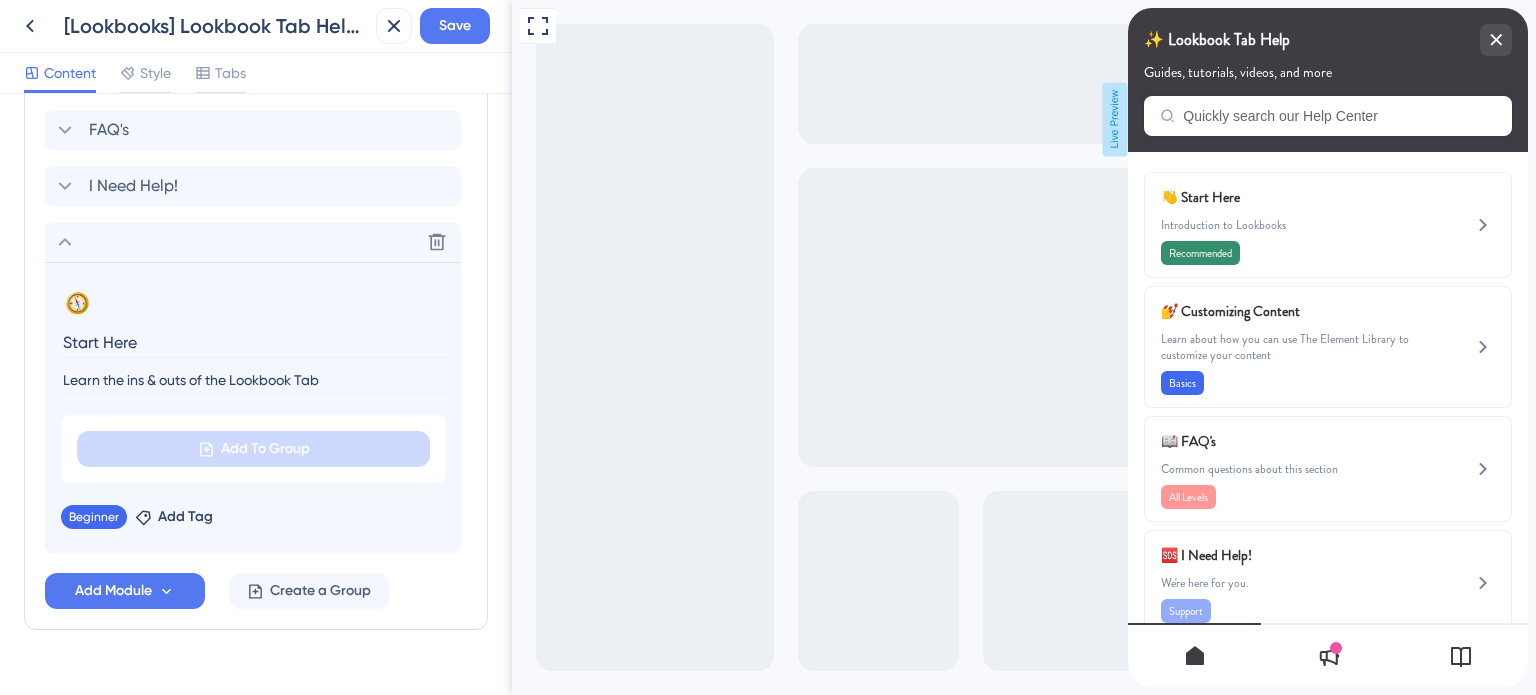 scroll, scrollTop: 1054, scrollLeft: 0, axis: vertical 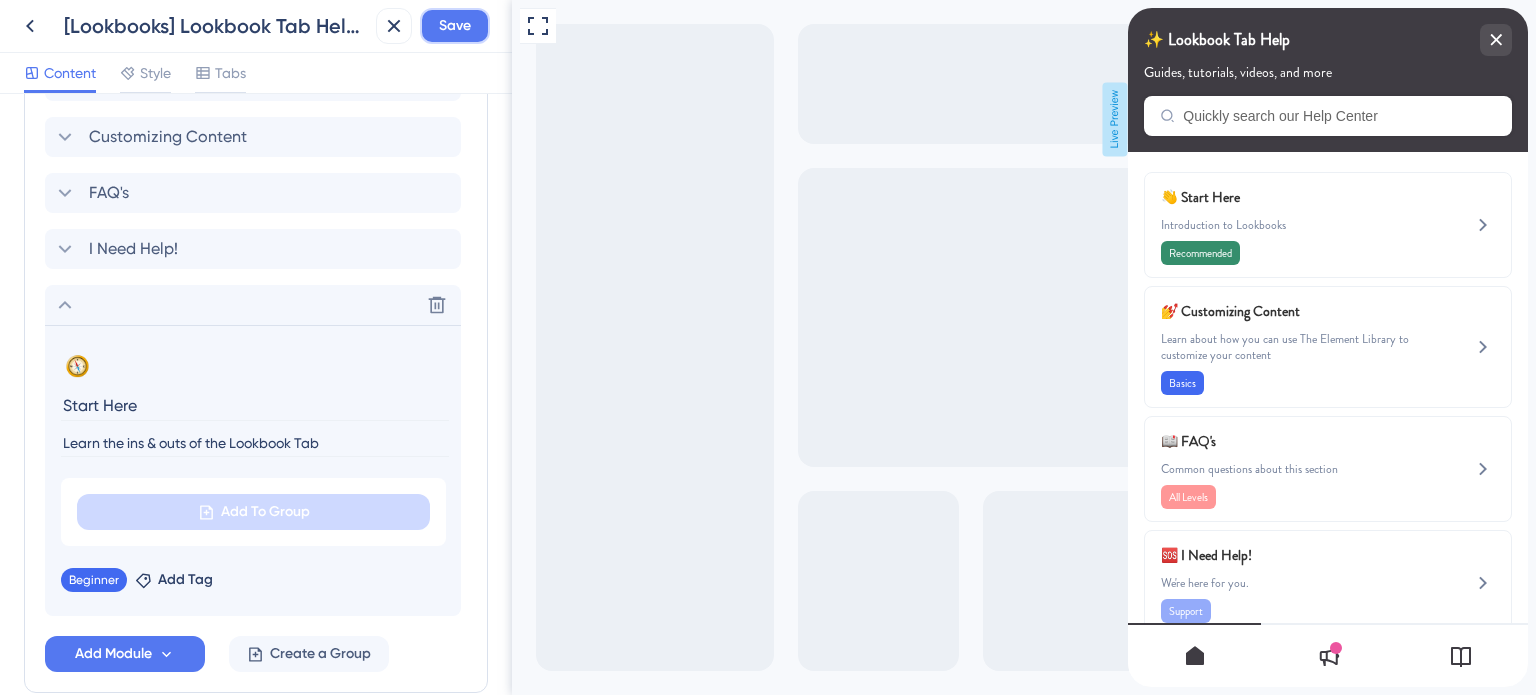 click on "Save" at bounding box center [455, 26] 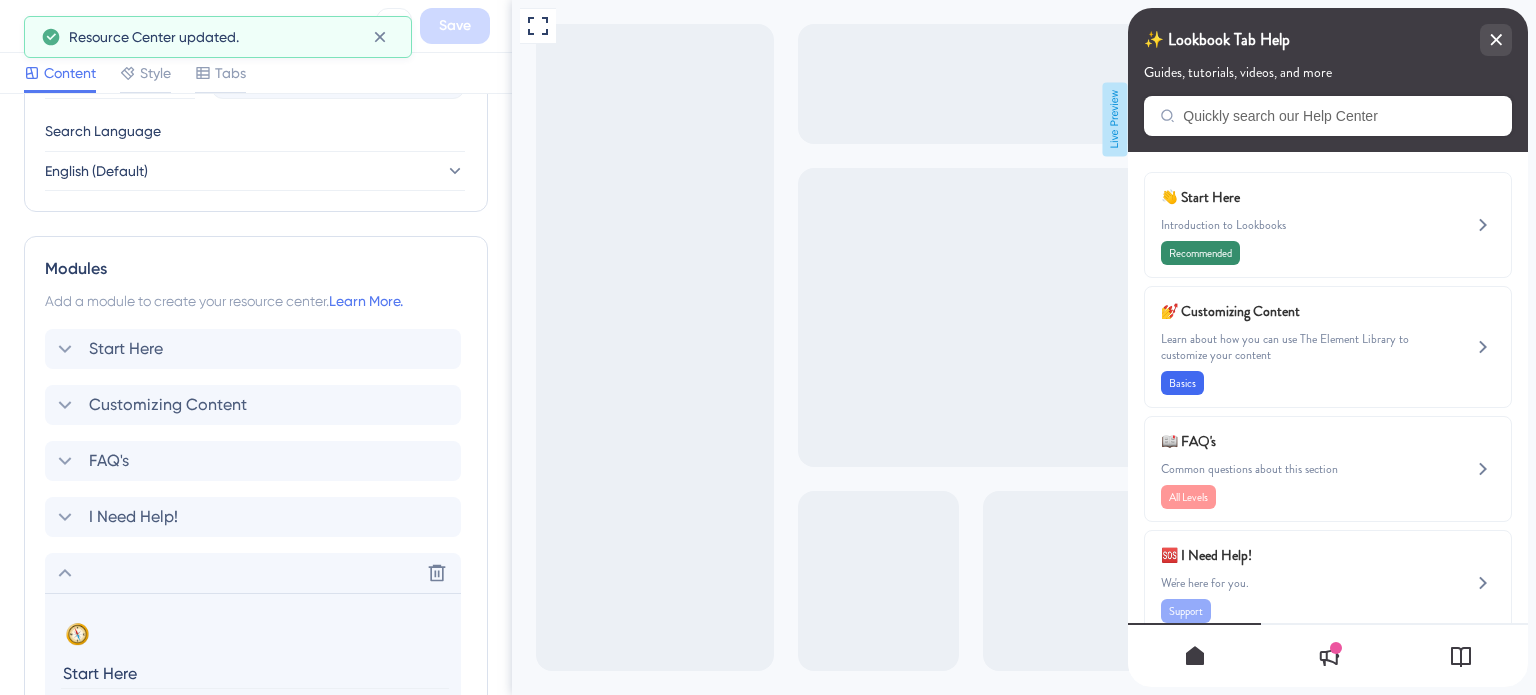 scroll, scrollTop: 754, scrollLeft: 0, axis: vertical 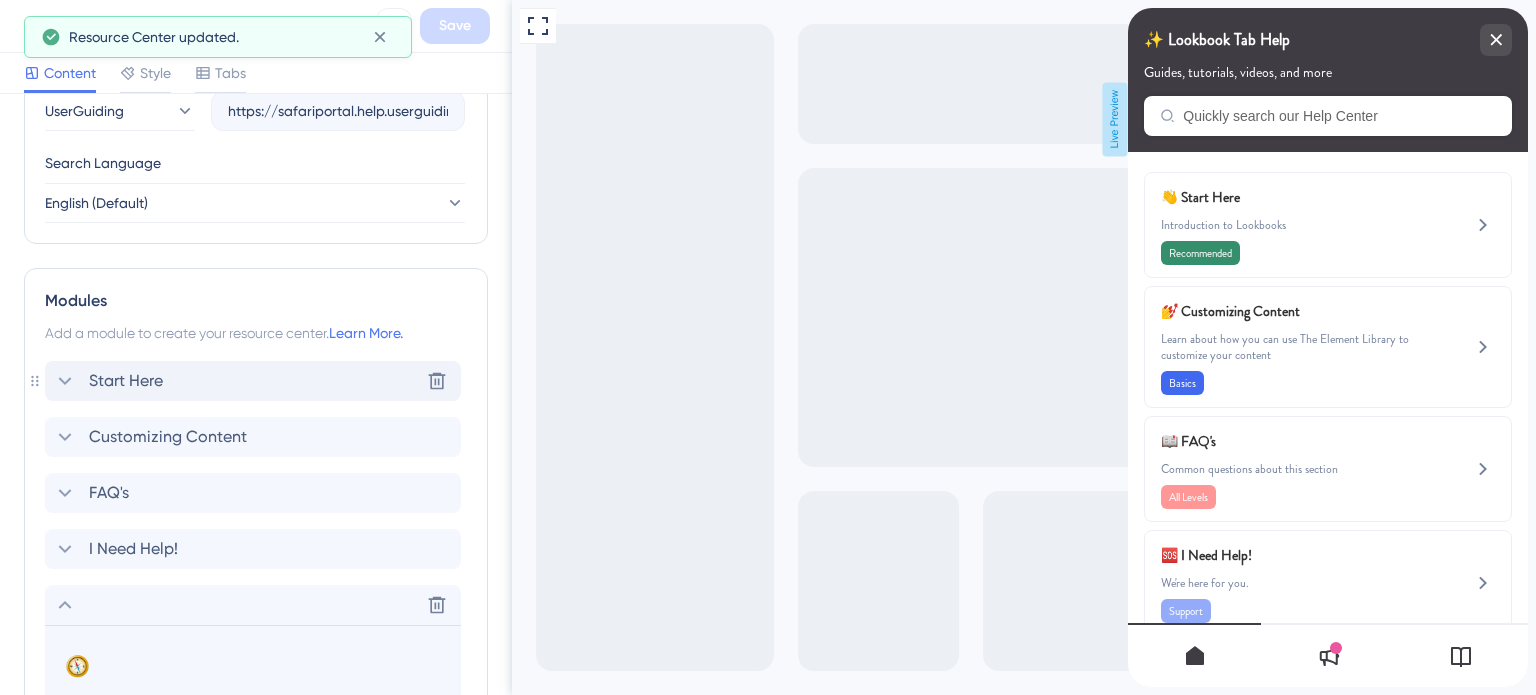 click on "Start Here Delete" at bounding box center [253, 381] 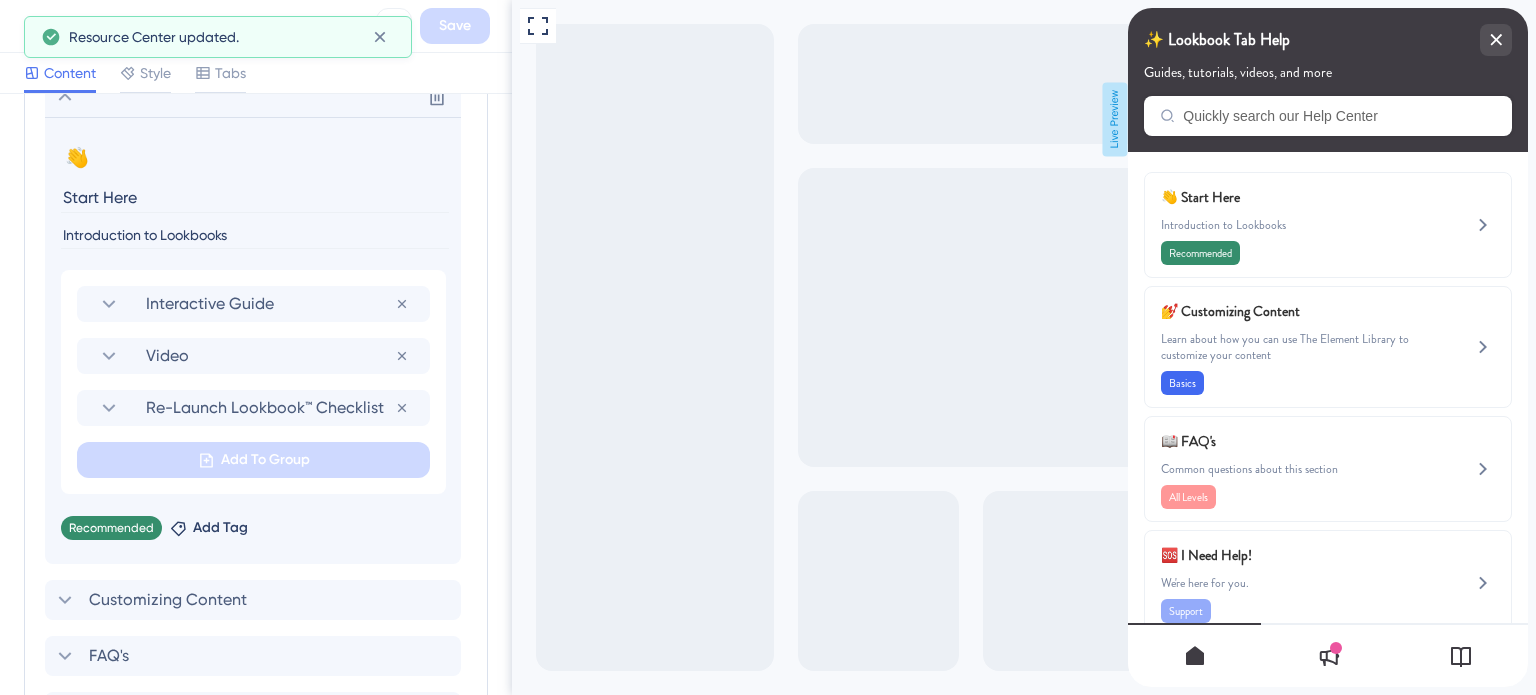 scroll, scrollTop: 1054, scrollLeft: 0, axis: vertical 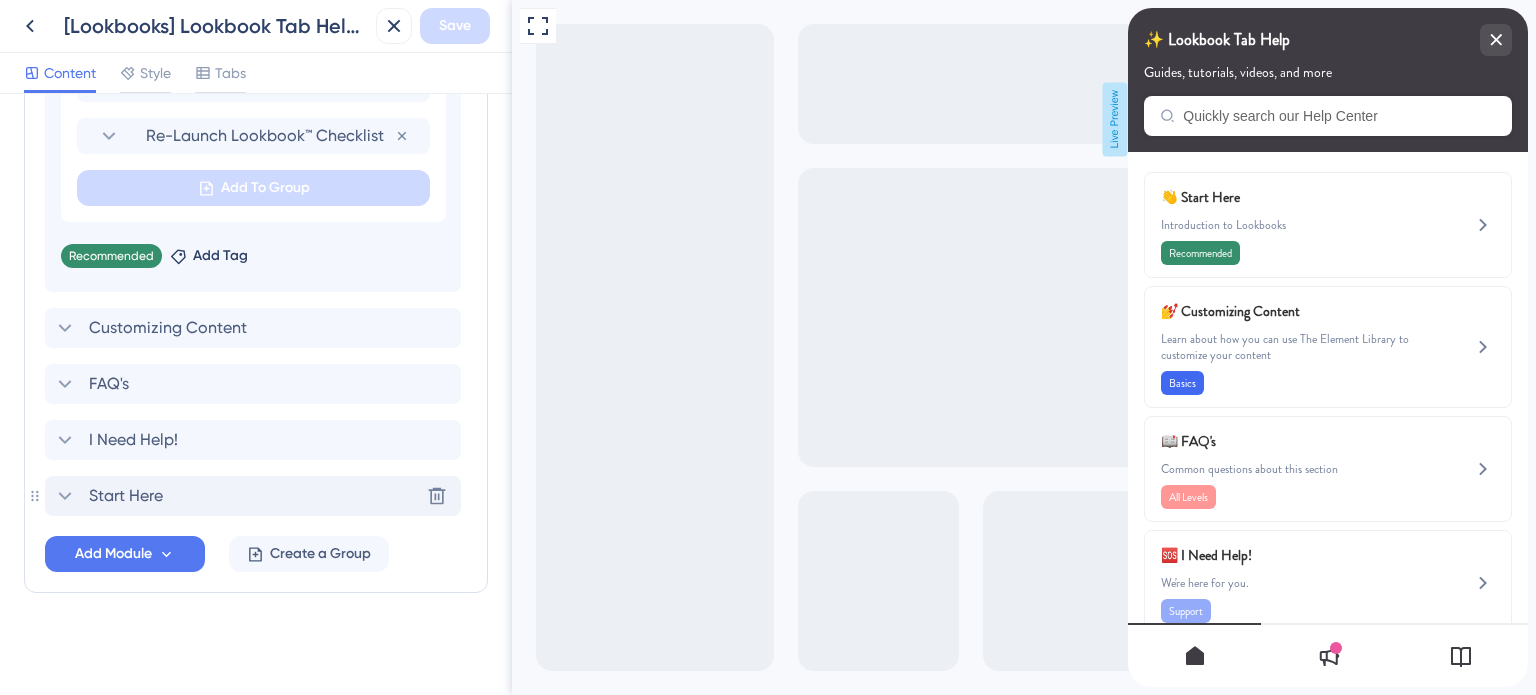 click on "Start Here Delete" at bounding box center [253, 496] 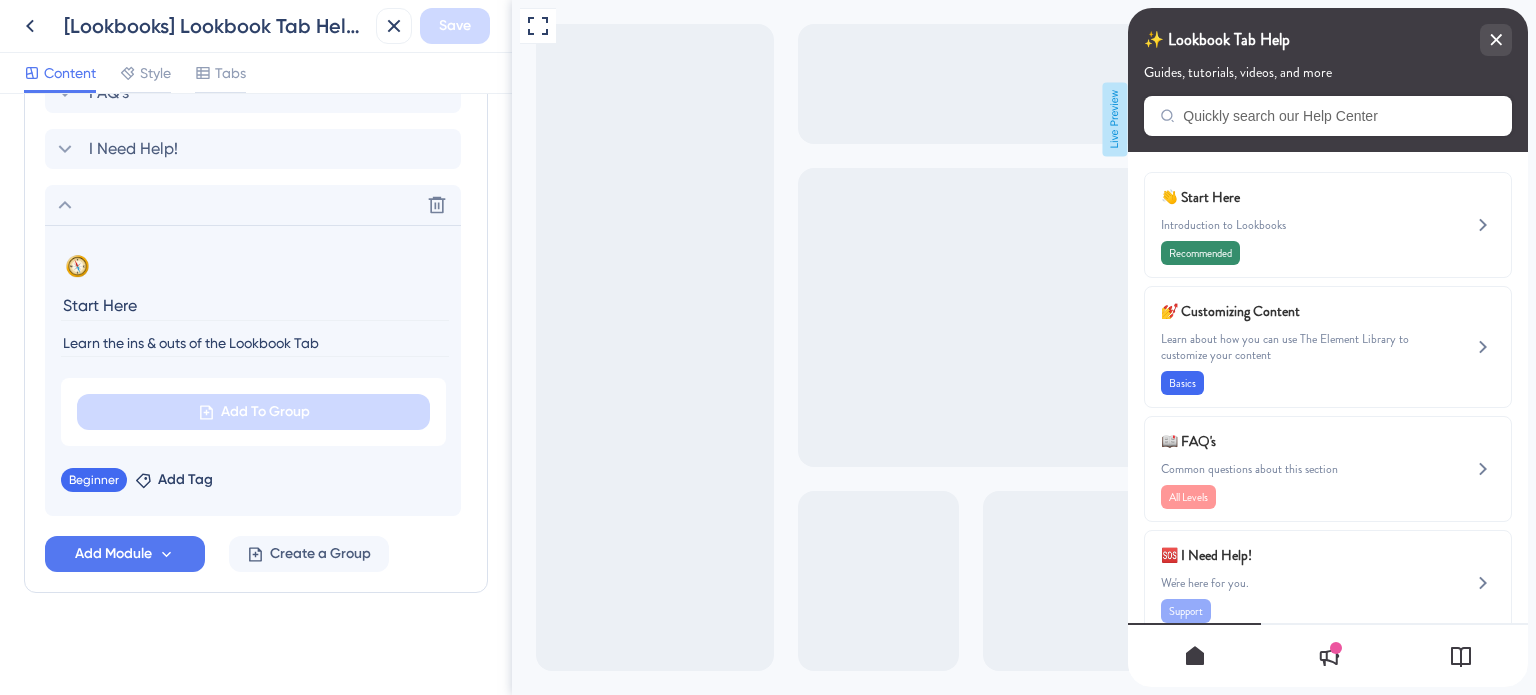 drag, startPoint x: 352, startPoint y: 344, endPoint x: 55, endPoint y: 344, distance: 297 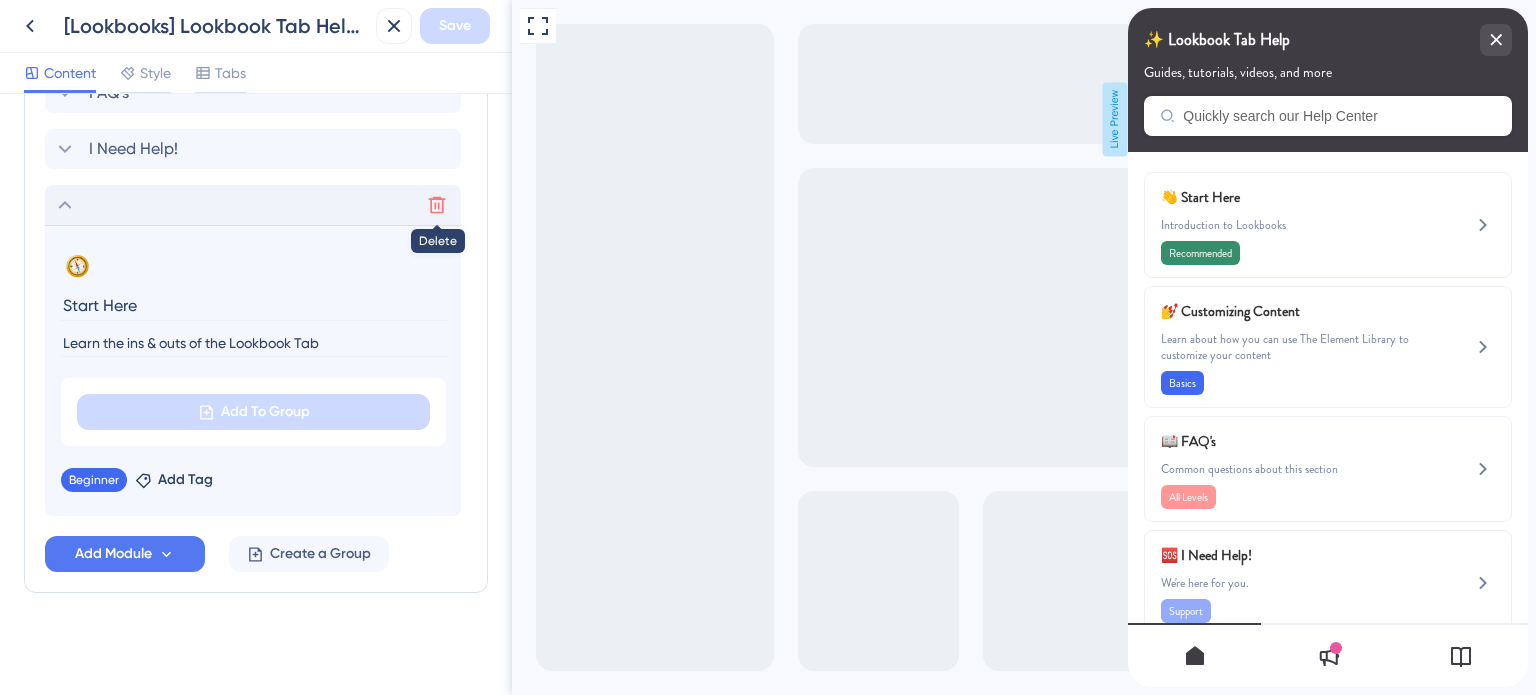 click at bounding box center (437, 205) 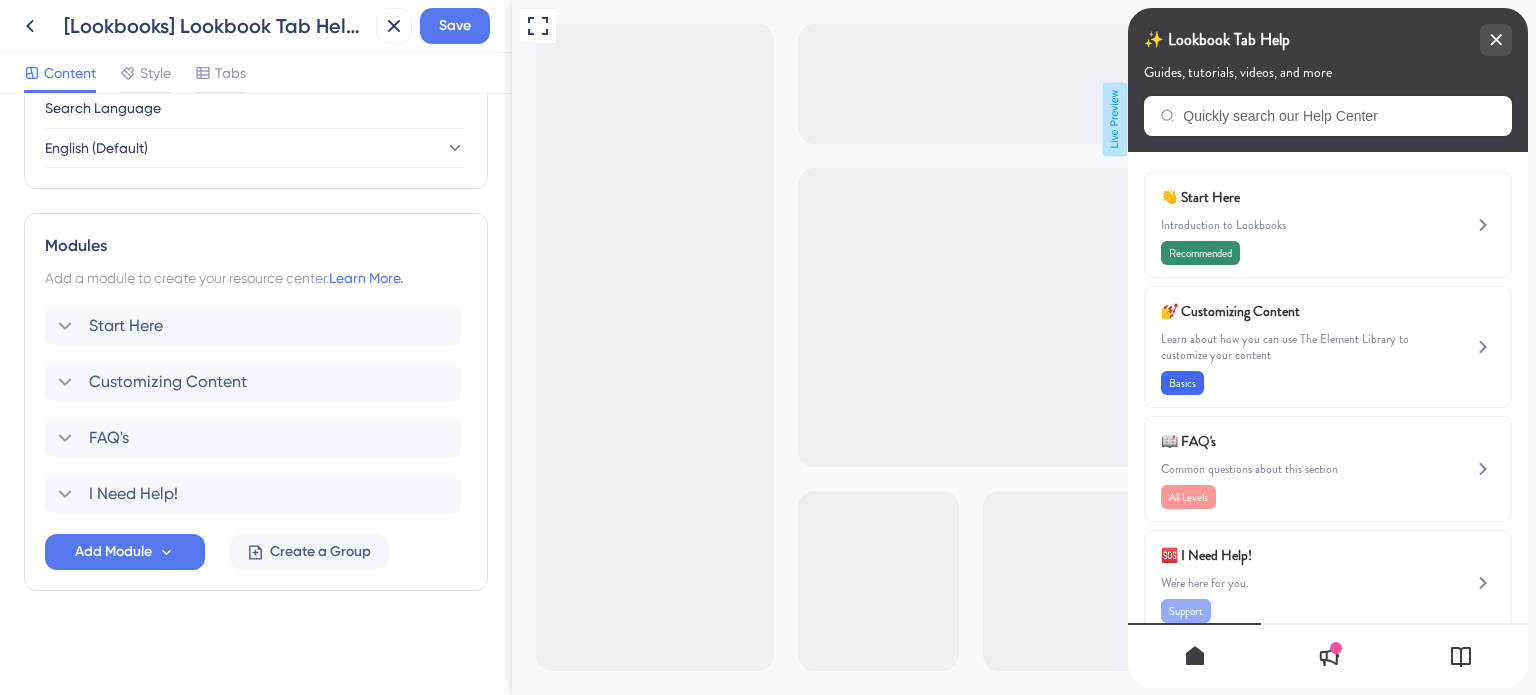 scroll, scrollTop: 807, scrollLeft: 0, axis: vertical 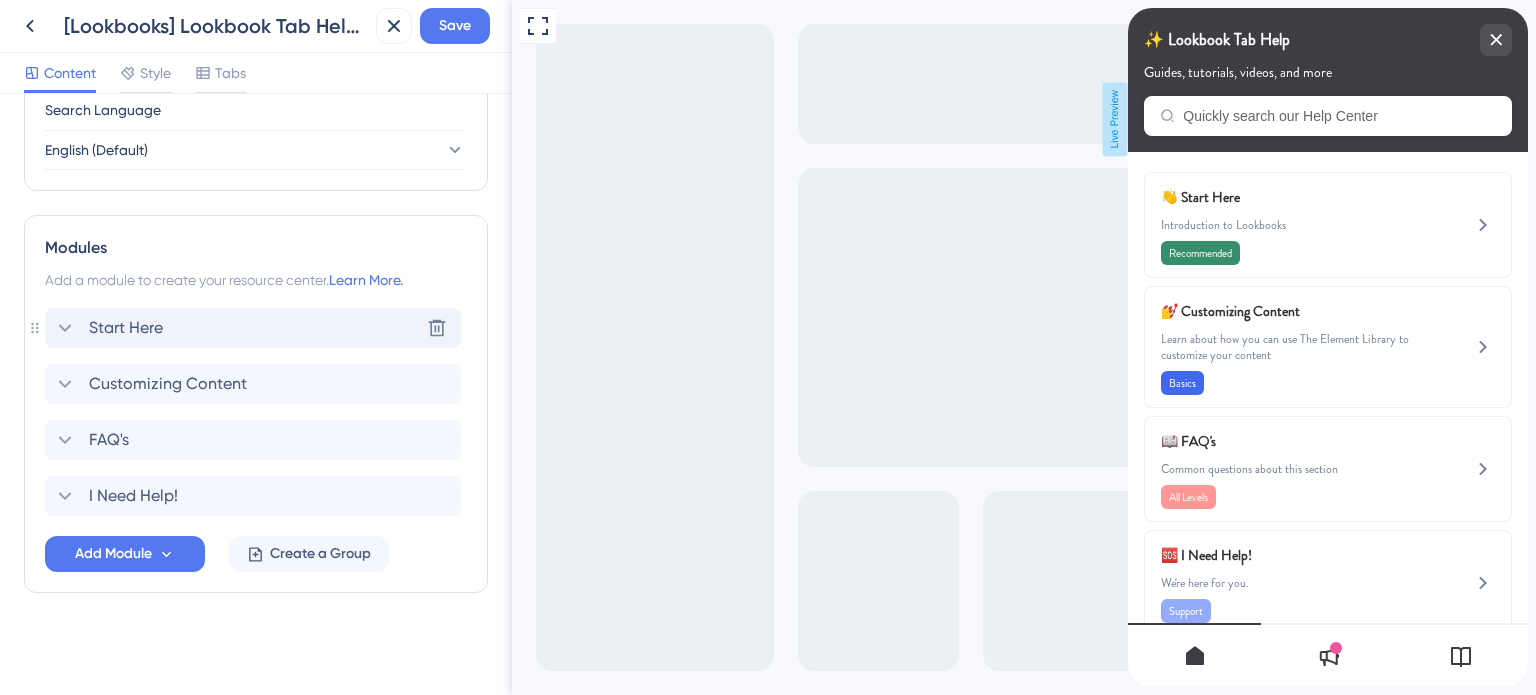 click 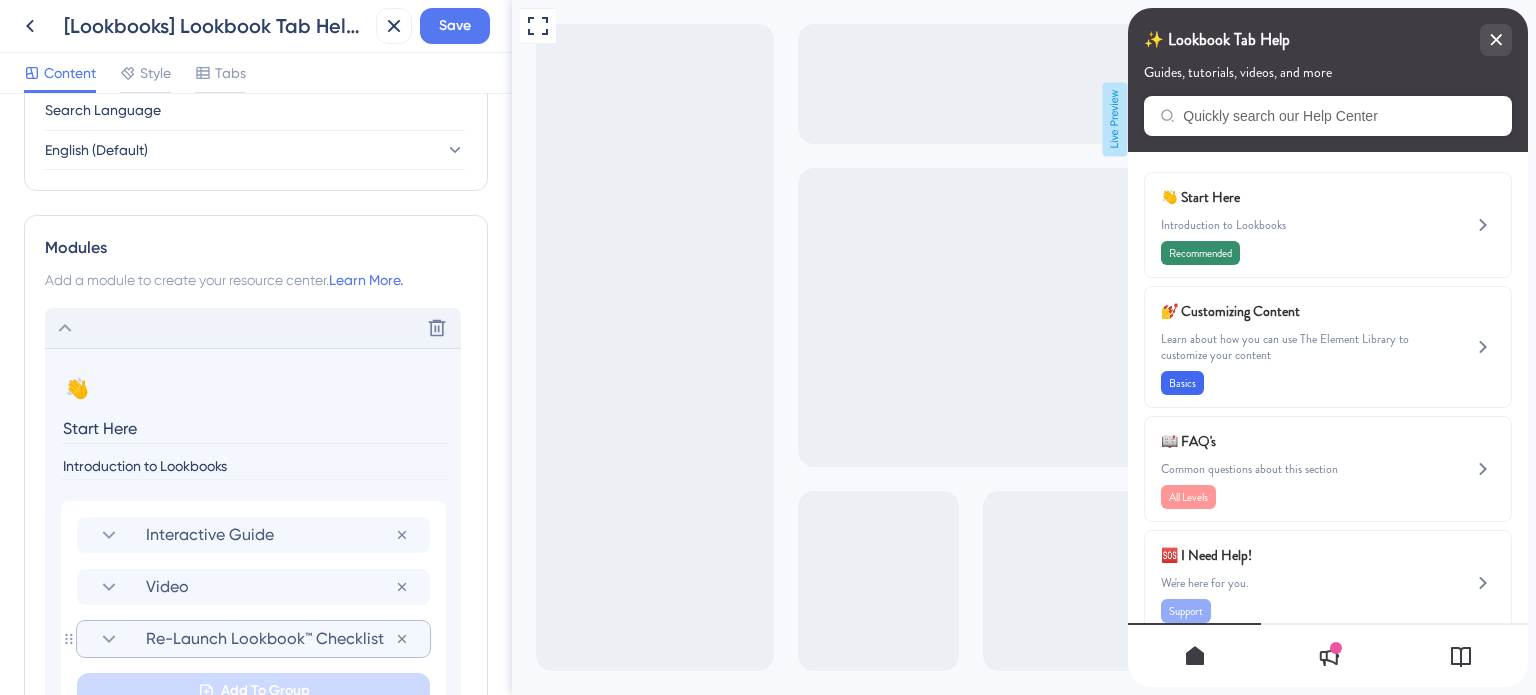 scroll, scrollTop: 1124, scrollLeft: 0, axis: vertical 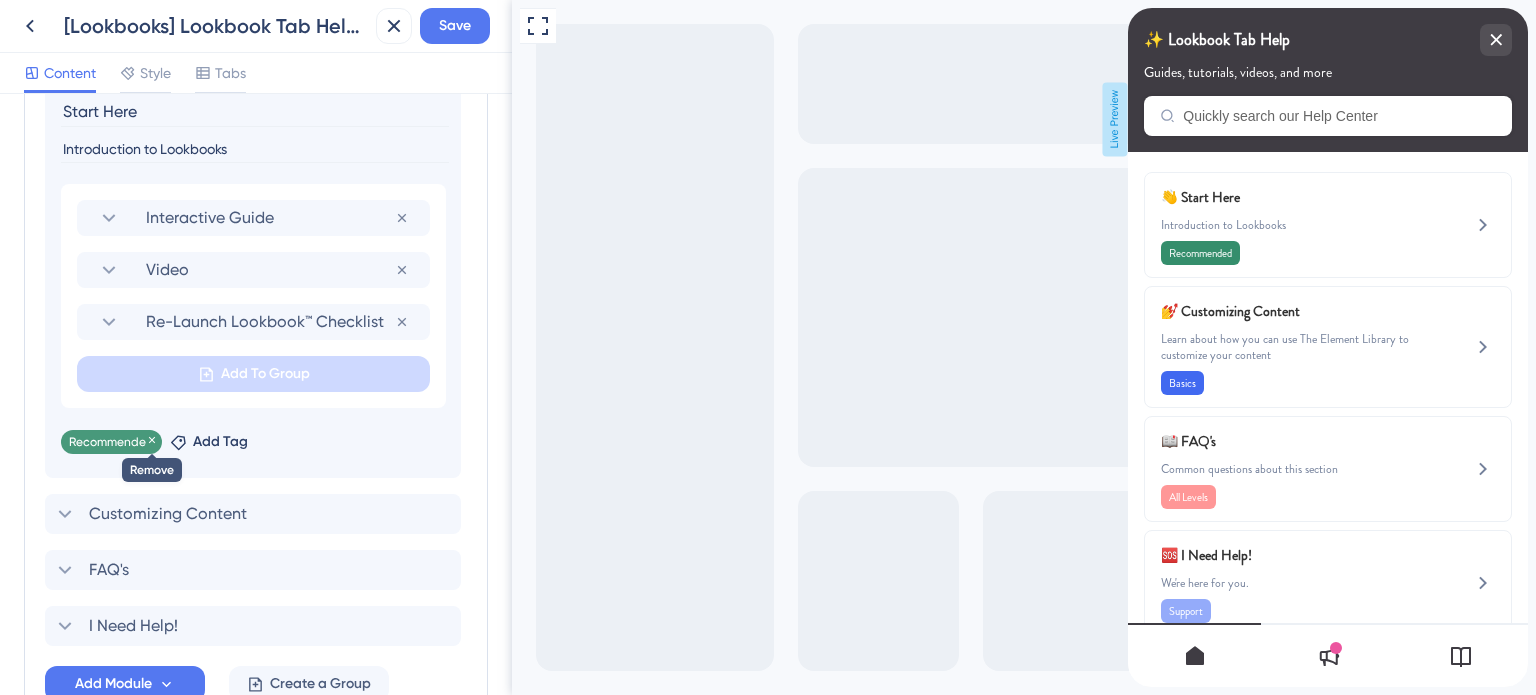 click 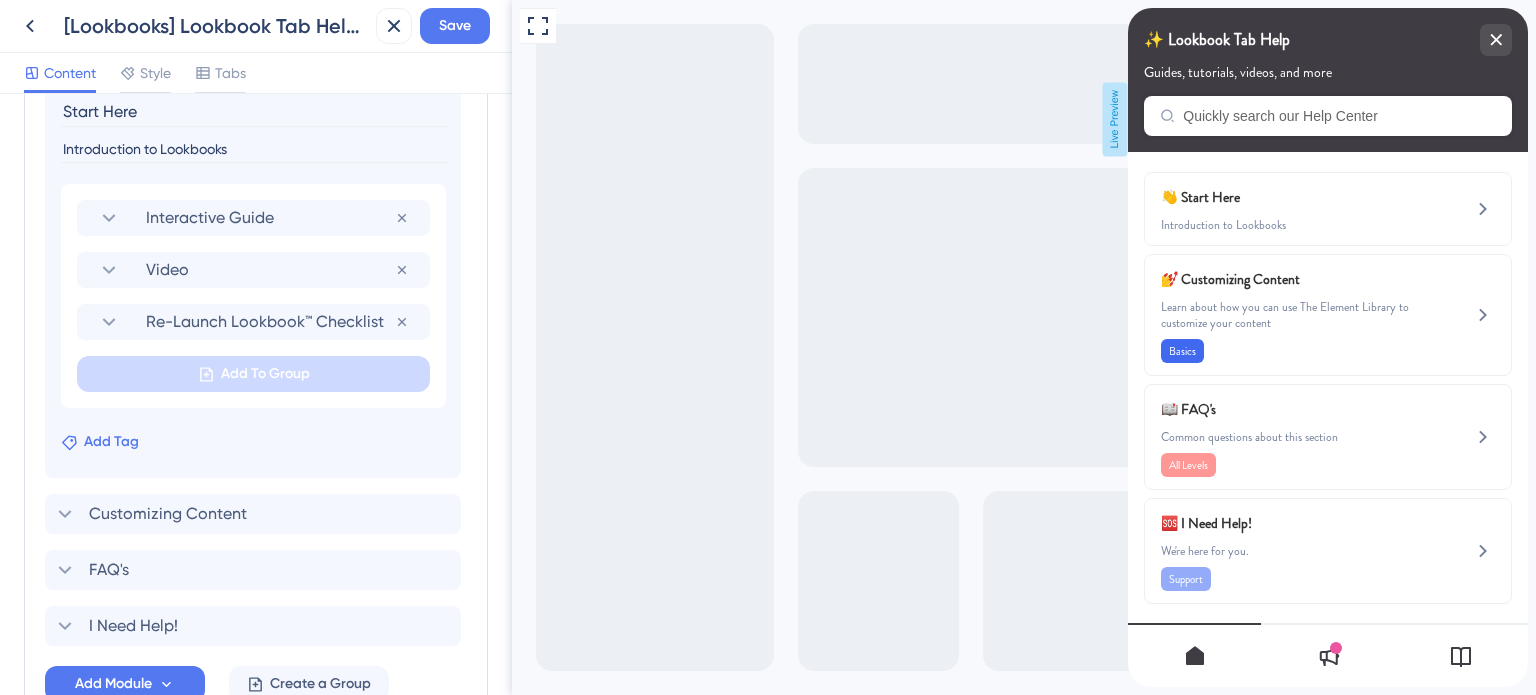 click on "Add Tag" at bounding box center [111, 442] 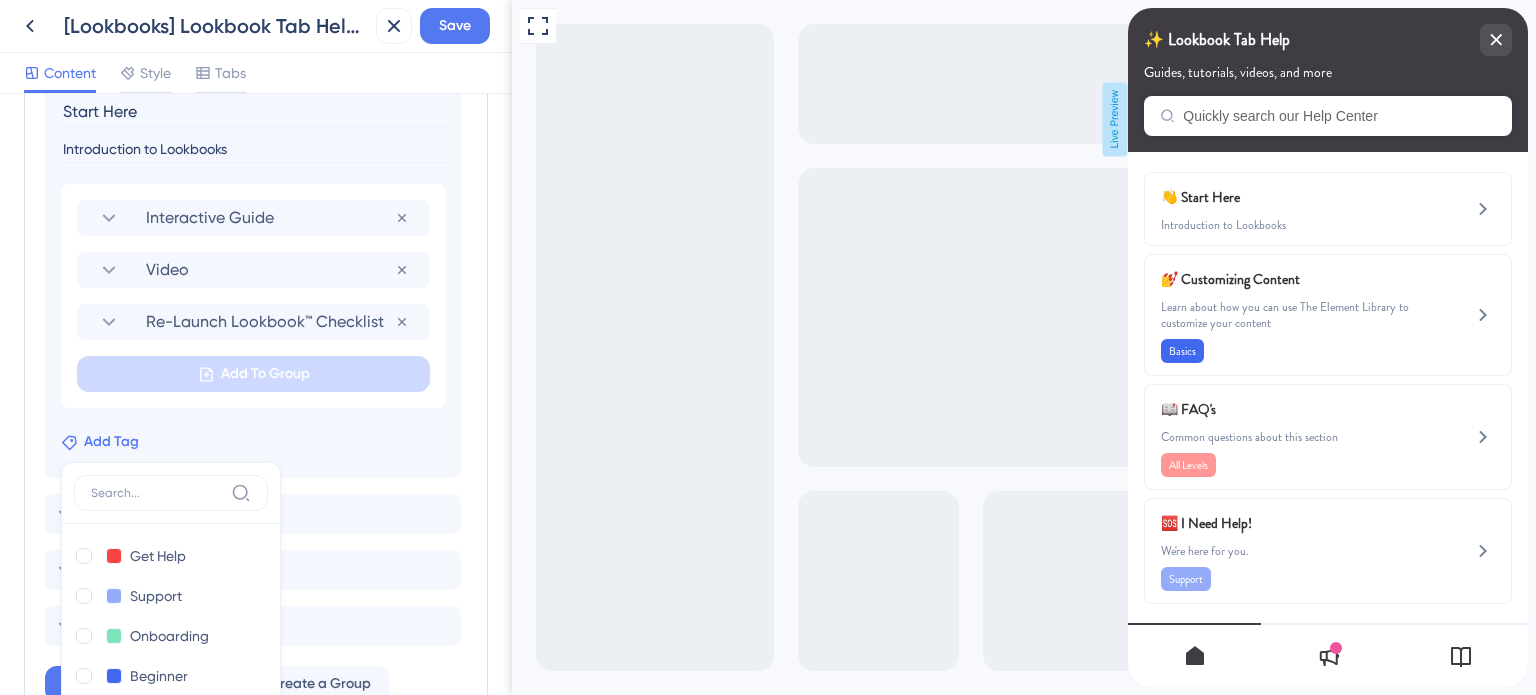 scroll, scrollTop: 1391, scrollLeft: 0, axis: vertical 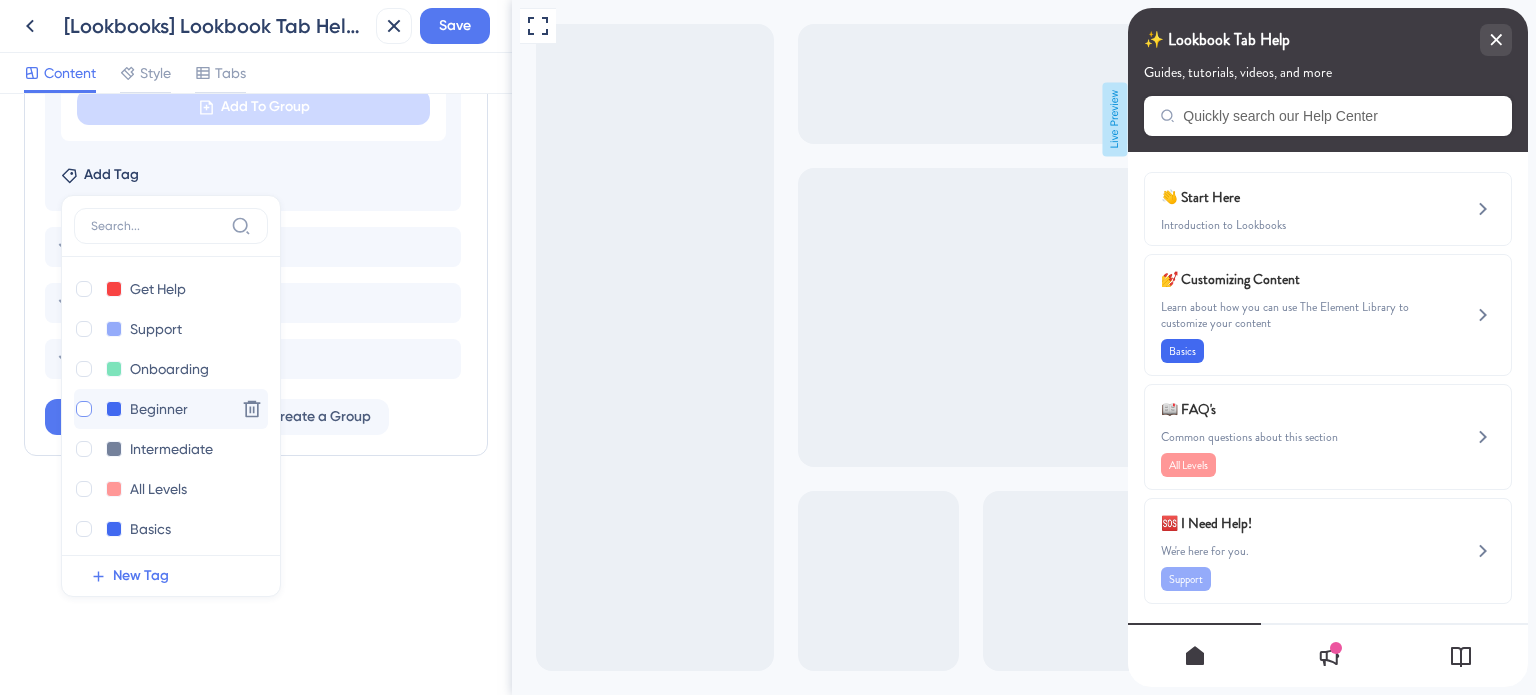 click at bounding box center (84, 409) 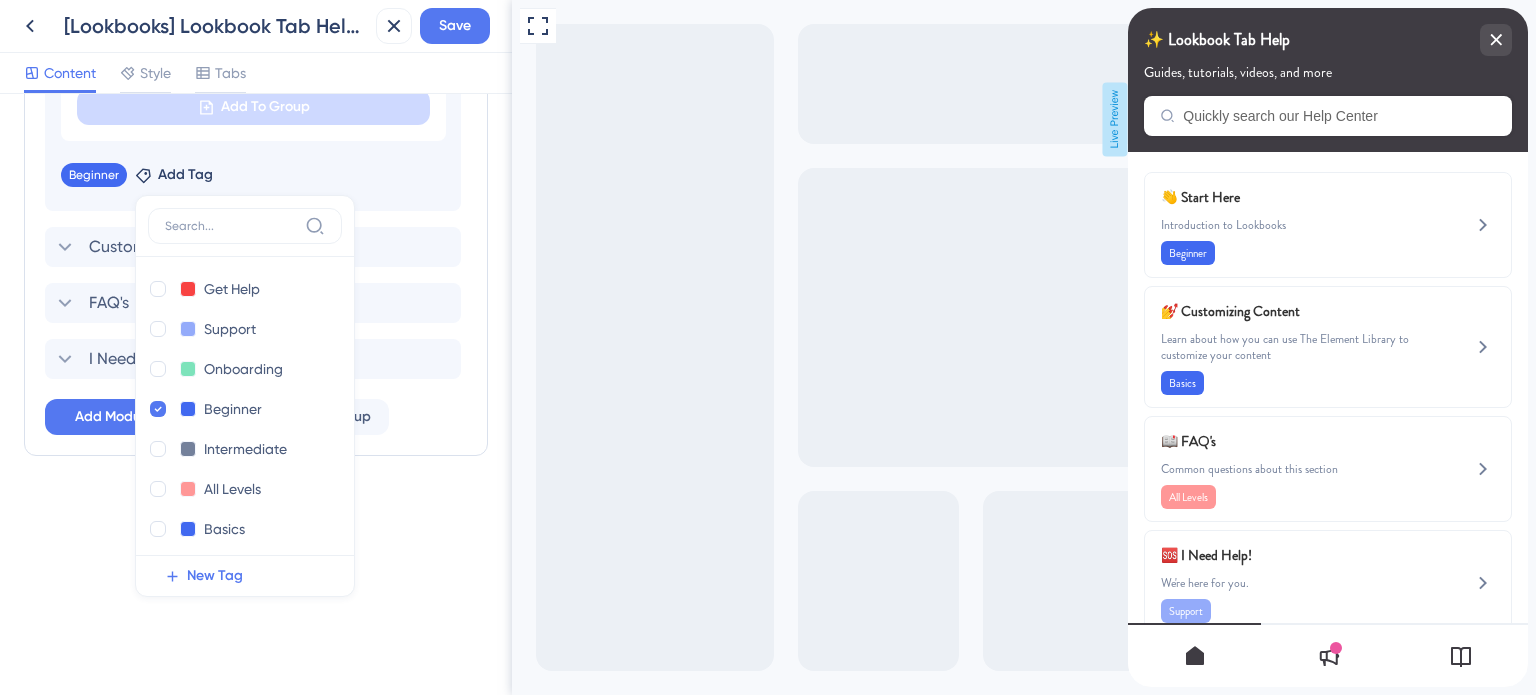 click on "Resource Center Header Title ✨ Lookbook Tab Help 9 ✨ Lookbook Tab Help Subtitle Guides, tutorials, videos, and more 1 Search Function Search Bar Search Bar Placeholder Quickly search our Help Center No Search Result Message No matching results... Open in New Tab Message Open in a new tab 3 Bring search results from a Knowledge Base Connect with UserGuiding Domain https://safariportal.help.userguiding.com/api/search?kb_id=10302&lang_code=en Search Language English (Default) Modules Add a module to create your resource center. Learn More. Delete 👋 Change emoji Remove emoji Start Here Introduction to Lookbooks Interactive Guide Remove from group Video Remove from group Re-Launch Lookbook™ Checklist Remove from group Add To Group Beginner Remove Add Tag Get Help Get Help Delete Support Support Delete Onboarding Onboarding Delete Beginner Beginner Delete Intermediate Intermediate Delete All Levels All Levels Delete Basics Basics Delete What's New What's New Delete Branding Branding Delete Troubleshoot" at bounding box center (256, 394) 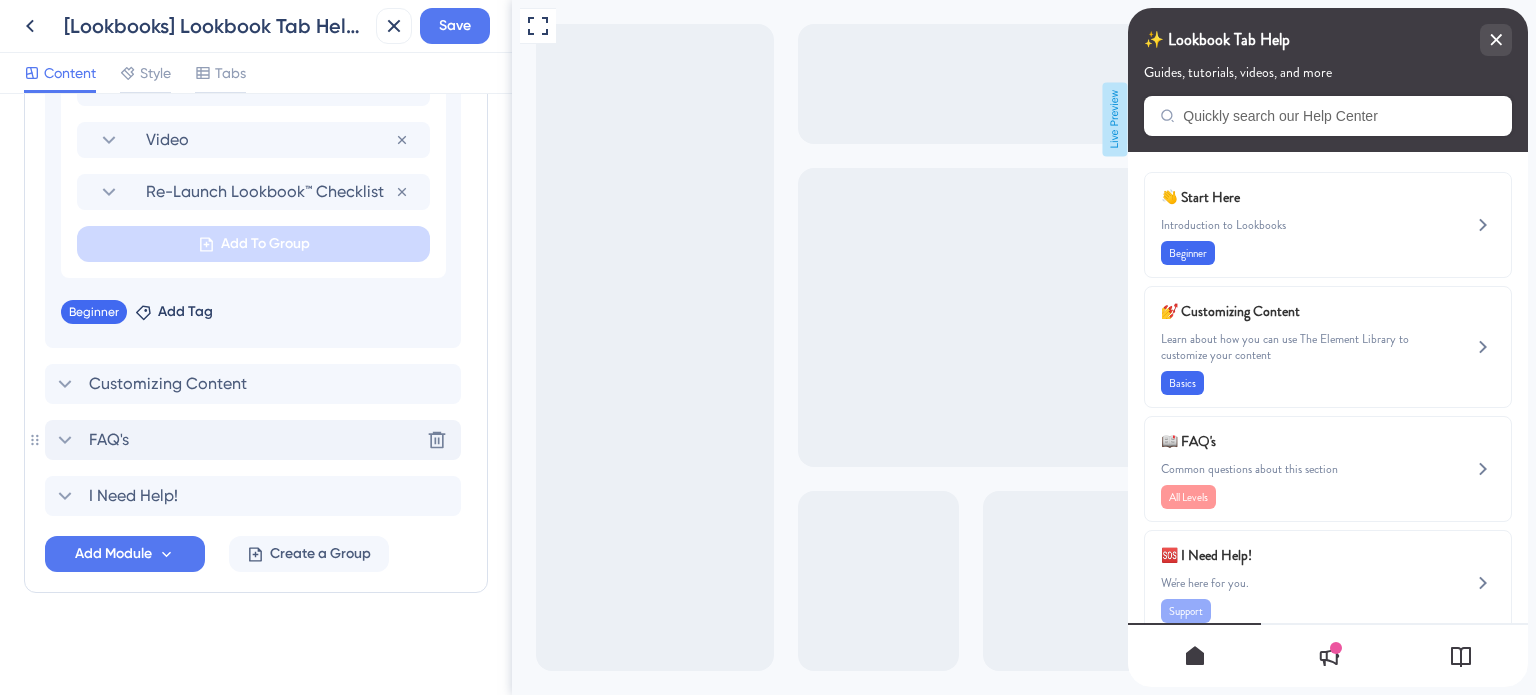 scroll, scrollTop: 954, scrollLeft: 0, axis: vertical 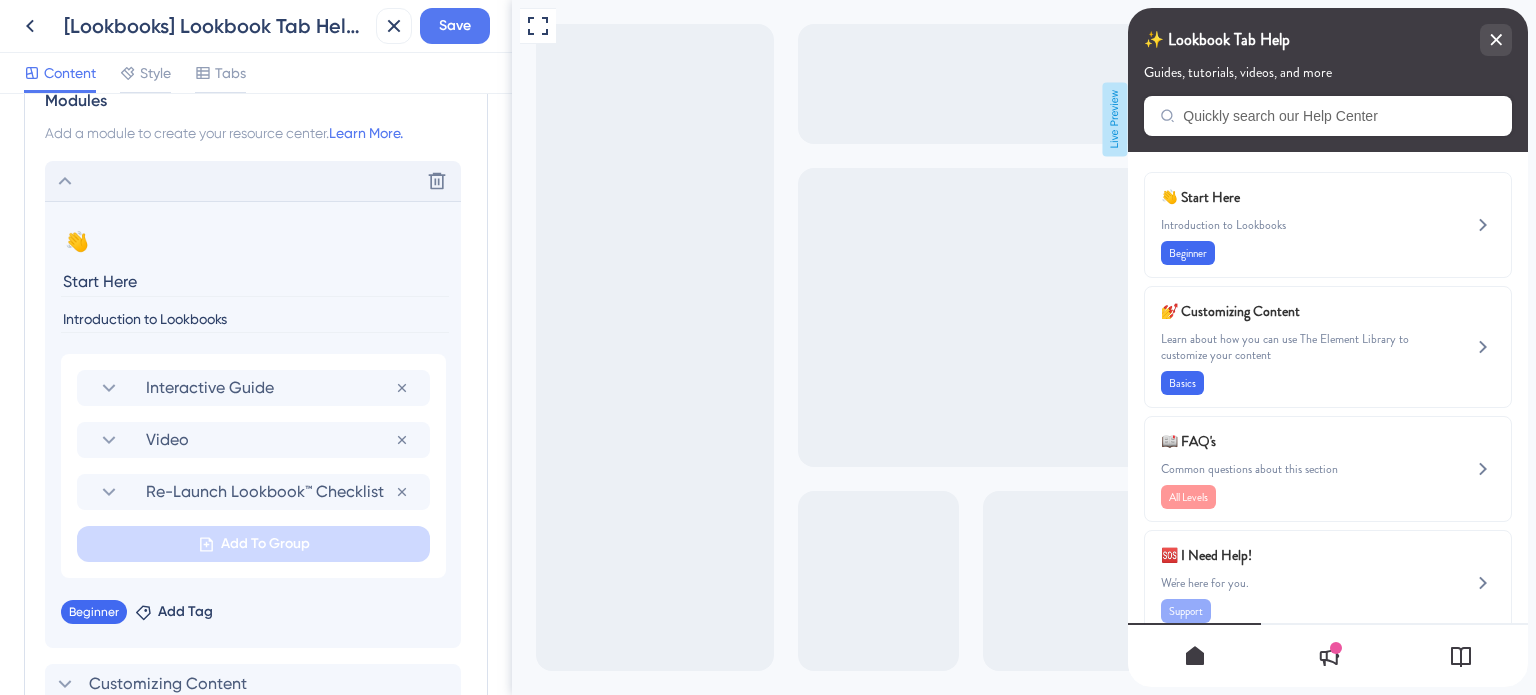 drag, startPoint x: 254, startPoint y: 319, endPoint x: 36, endPoint y: 314, distance: 218.05733 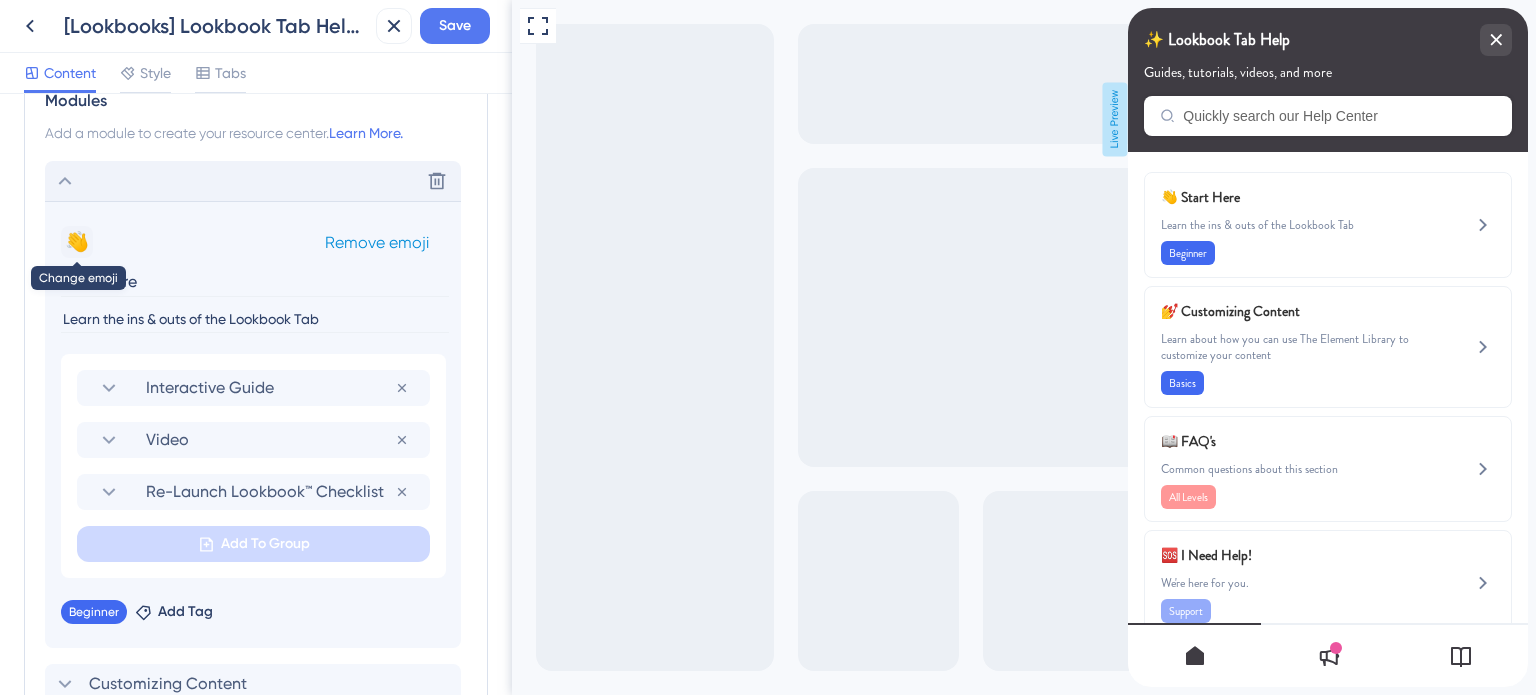 type on "Learn the ins & outs of the Lookbook Tab" 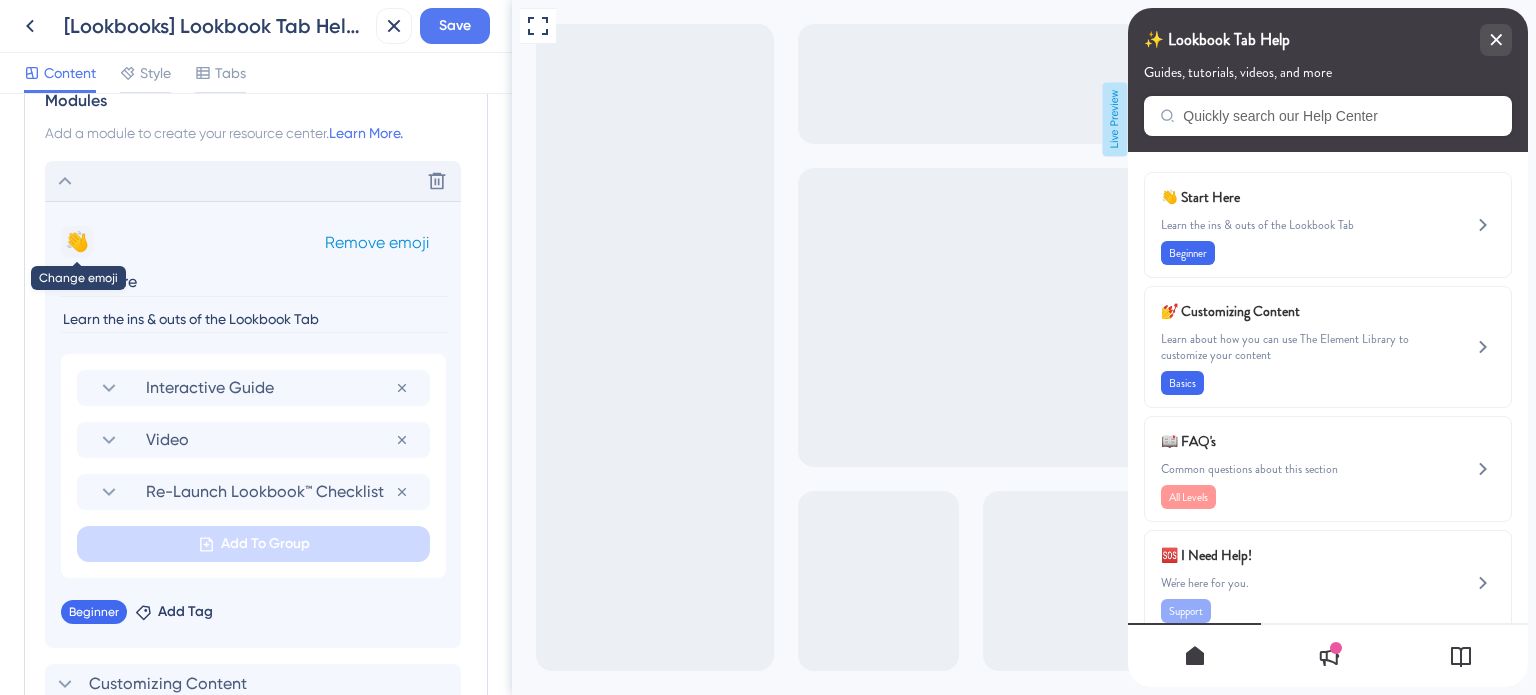 click on "👋" at bounding box center [77, 242] 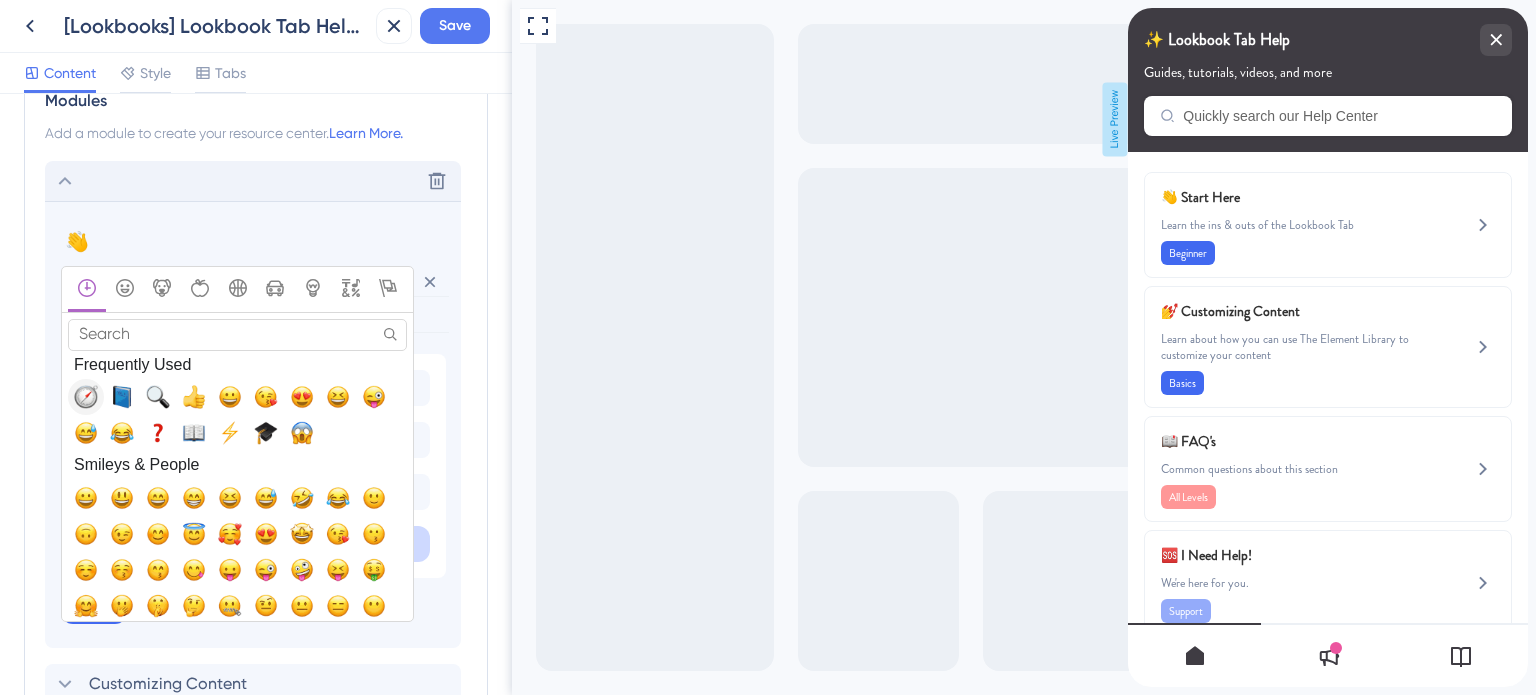 click at bounding box center (86, 397) 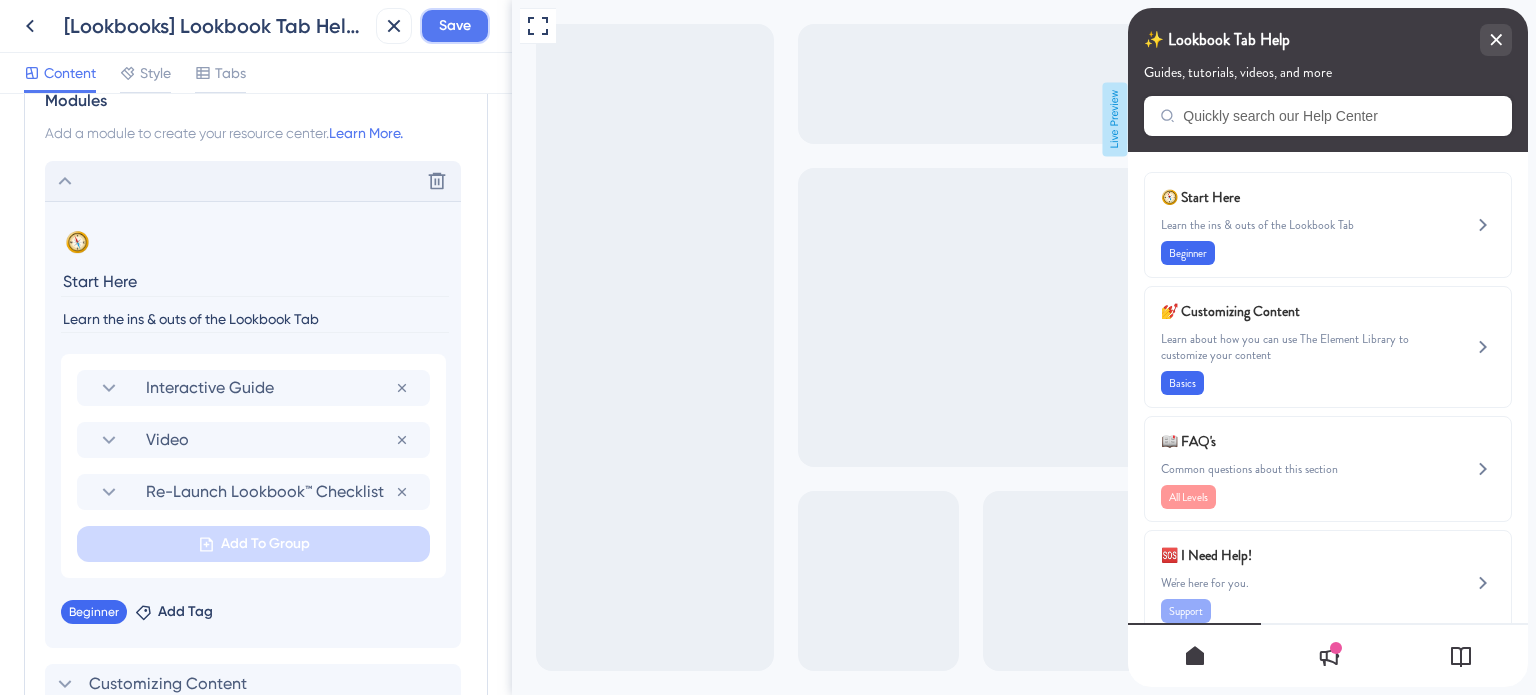 click on "Save" at bounding box center [455, 26] 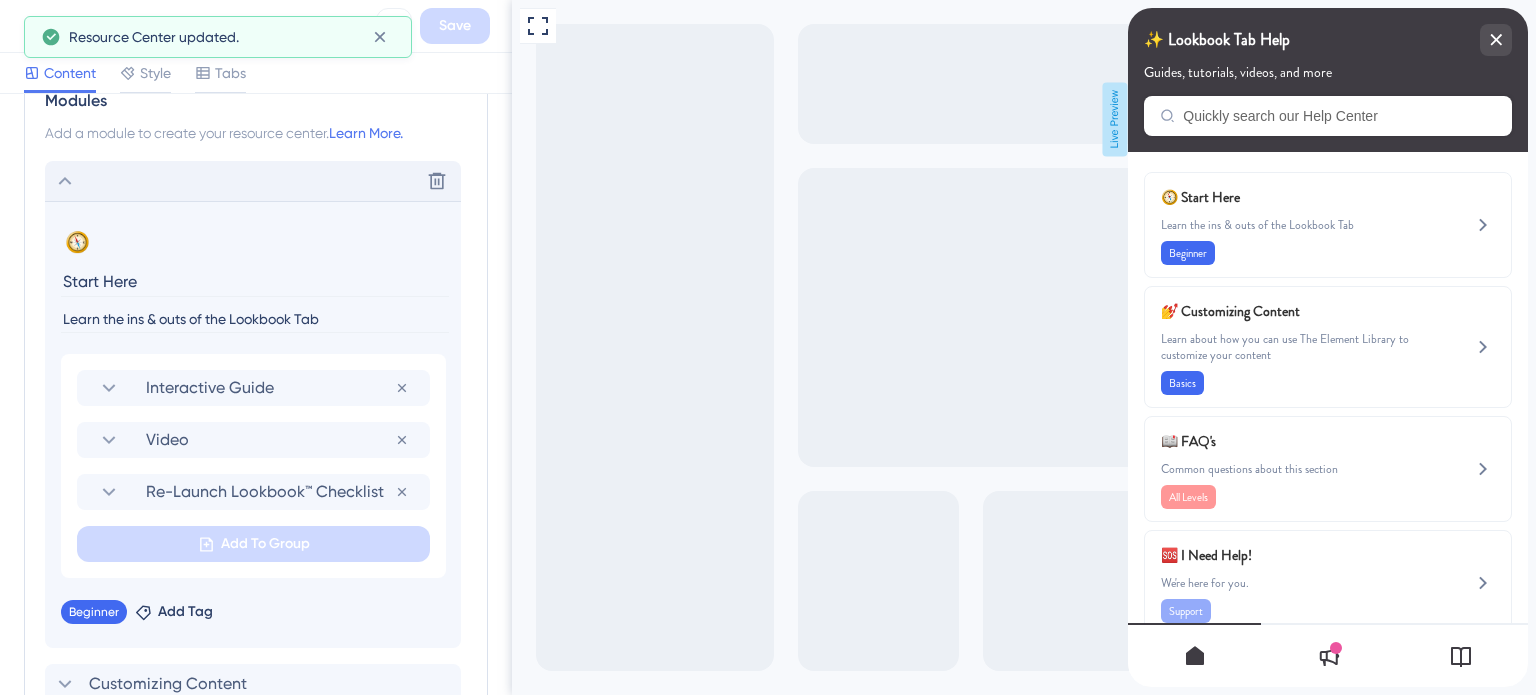 click 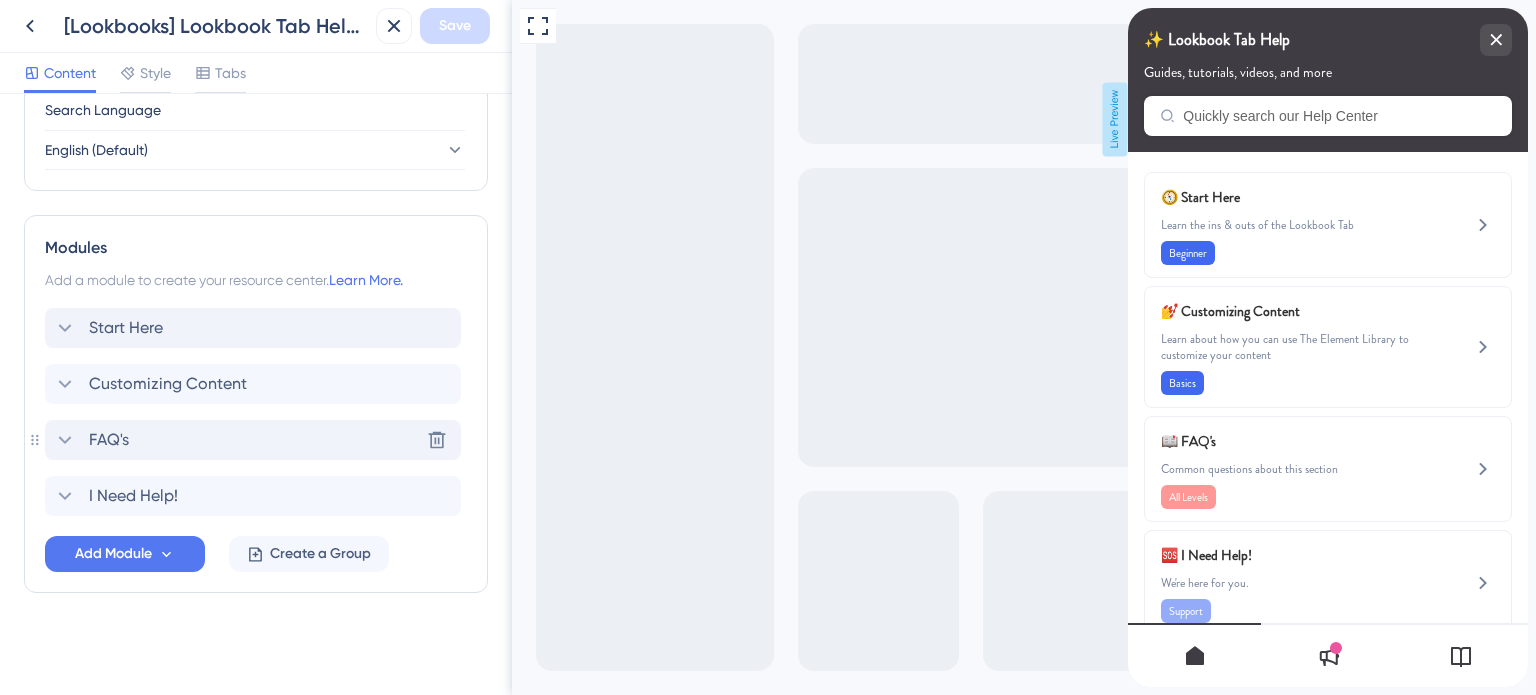 click 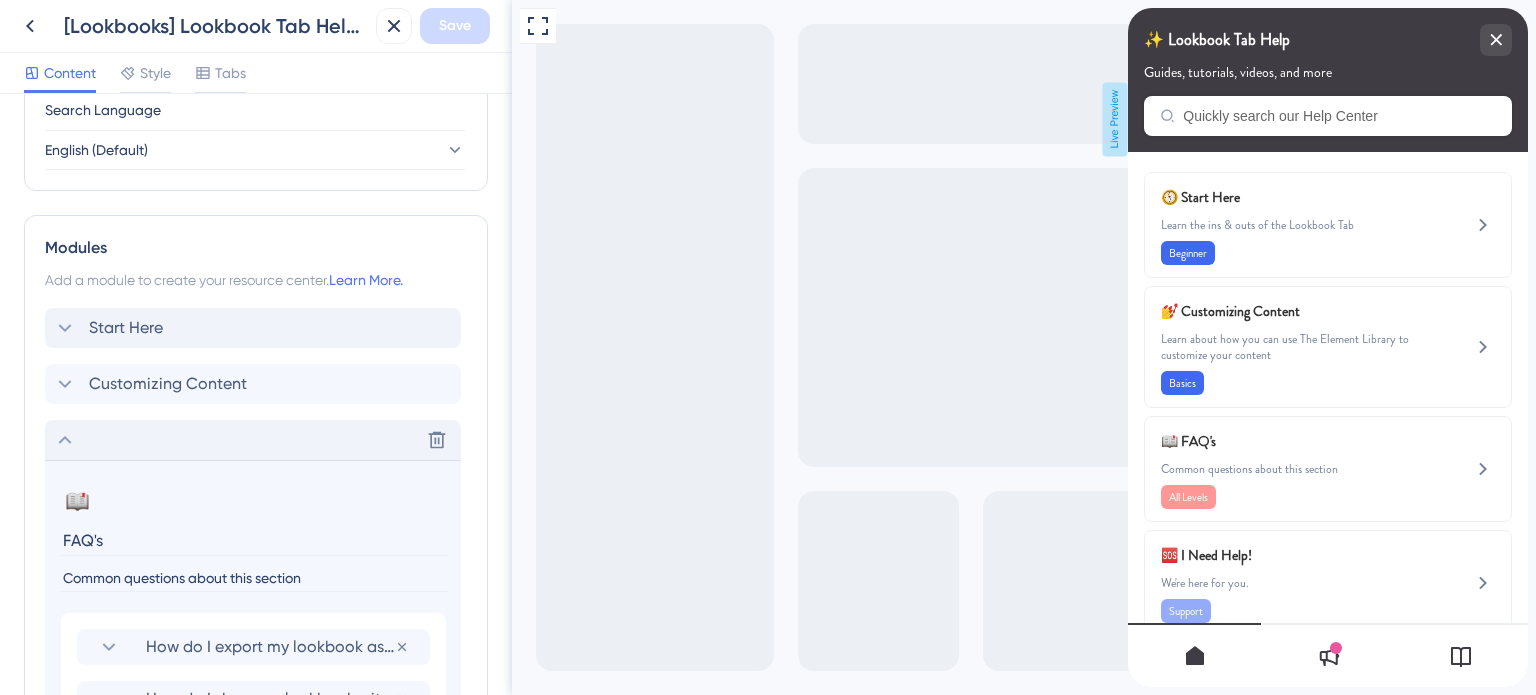 scroll, scrollTop: 954, scrollLeft: 0, axis: vertical 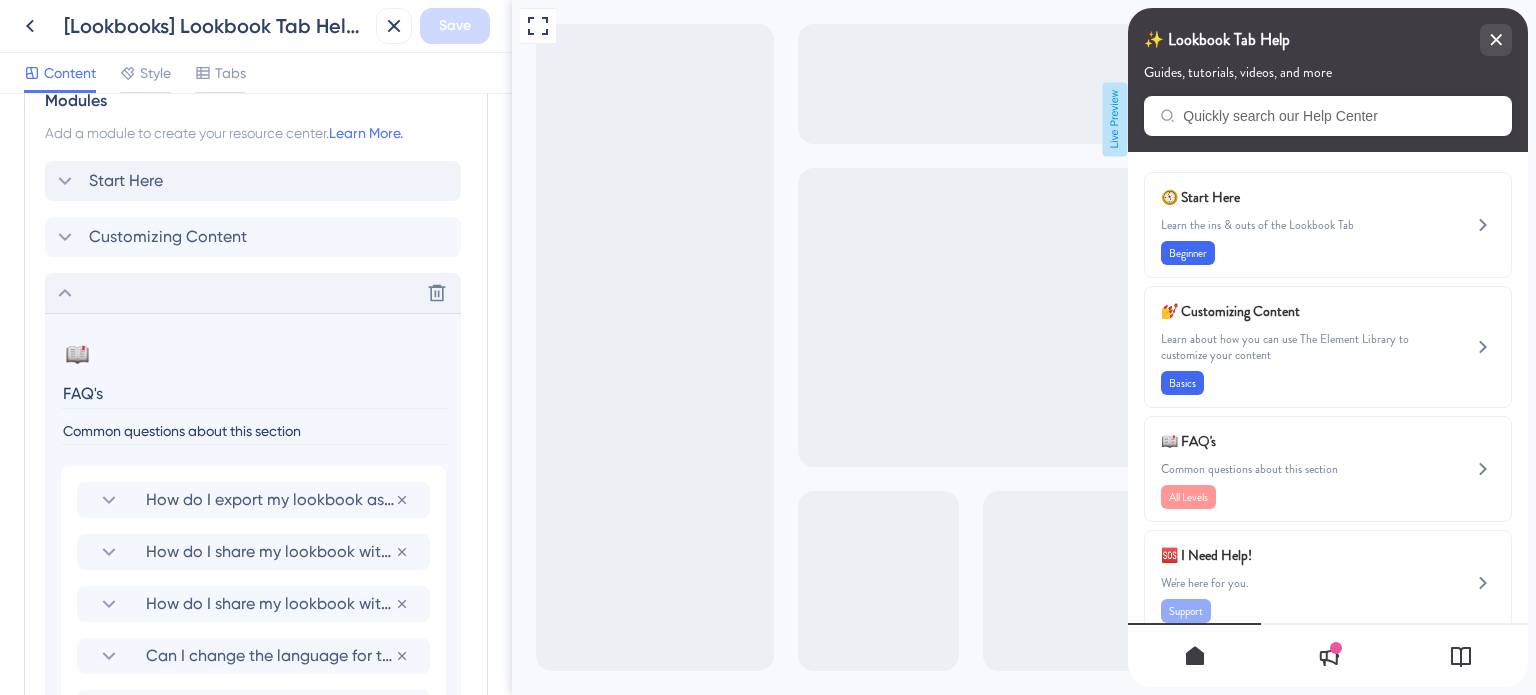 click on "FAQ's" at bounding box center [255, 393] 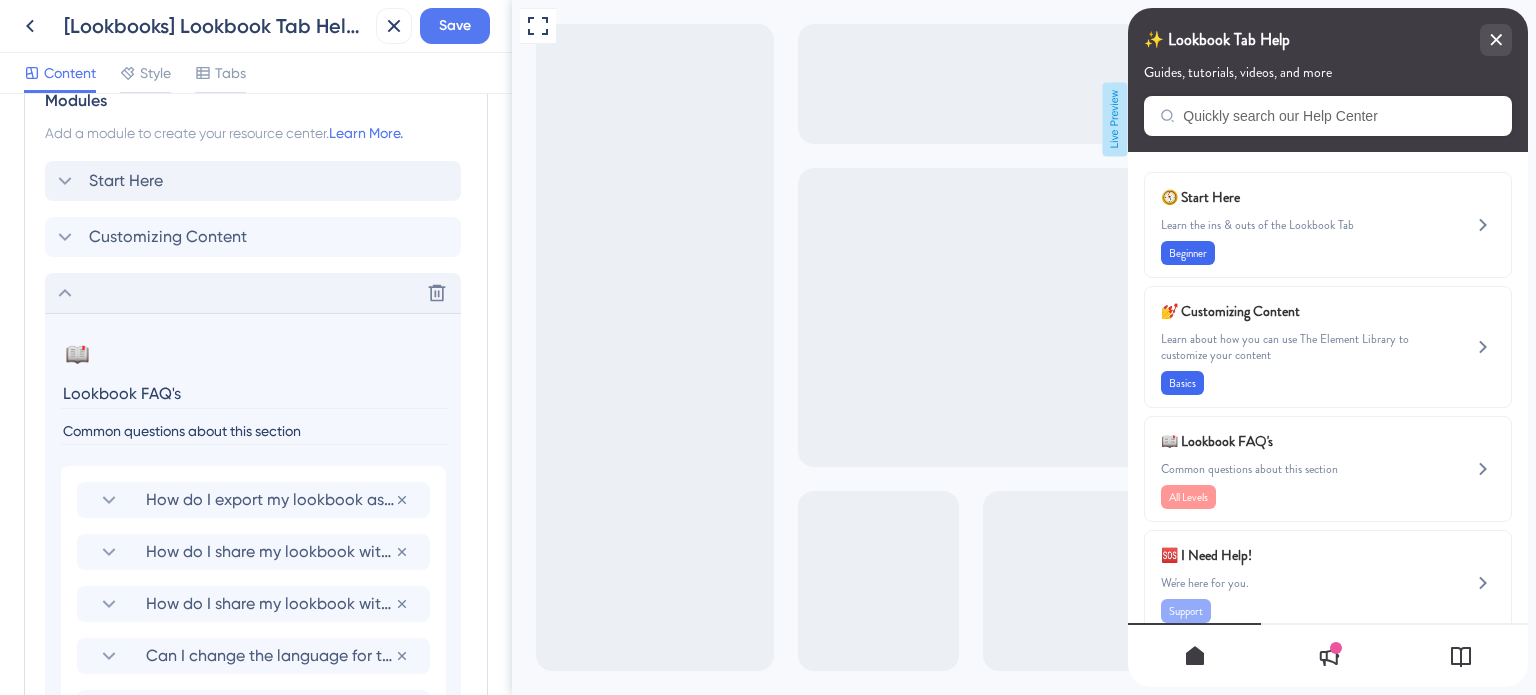 type on "Lookbook FAQ's" 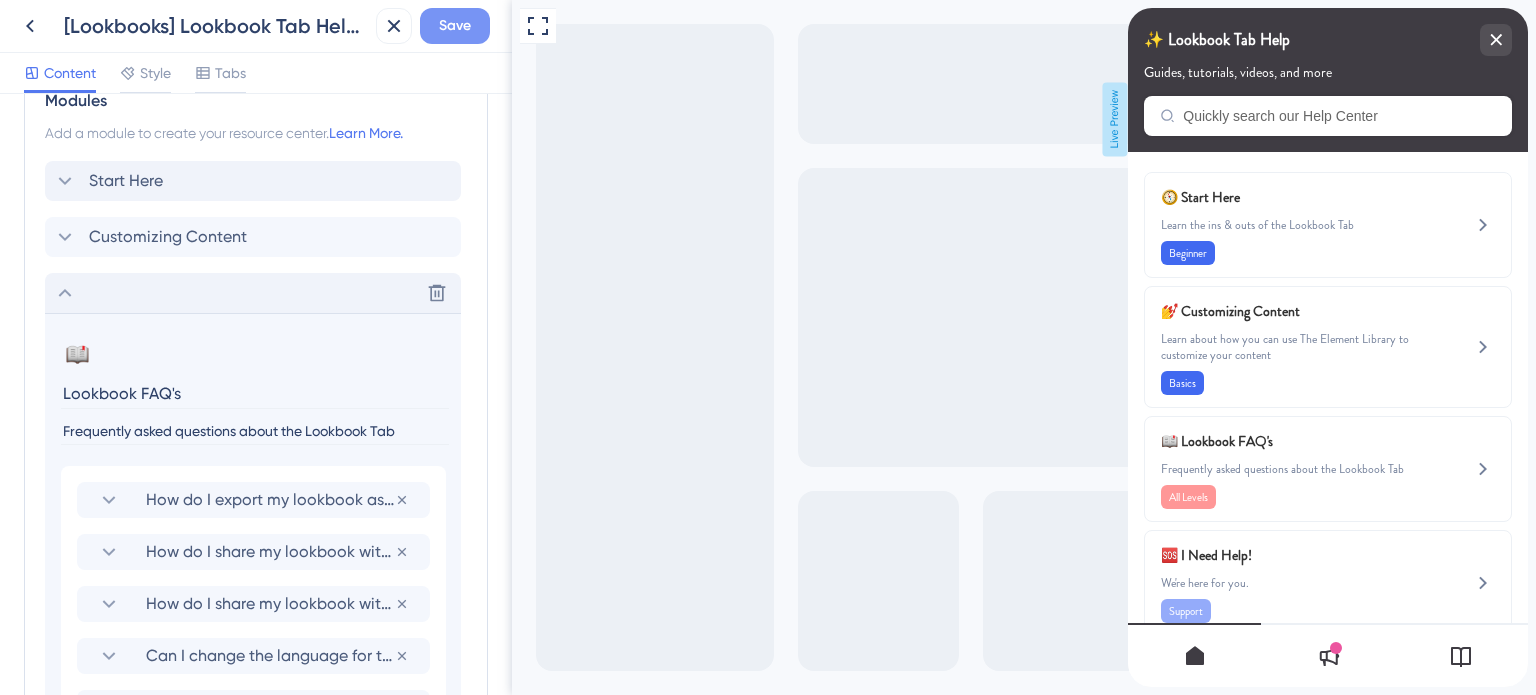 type on "Frequently asked questions about the Lookbook Tab" 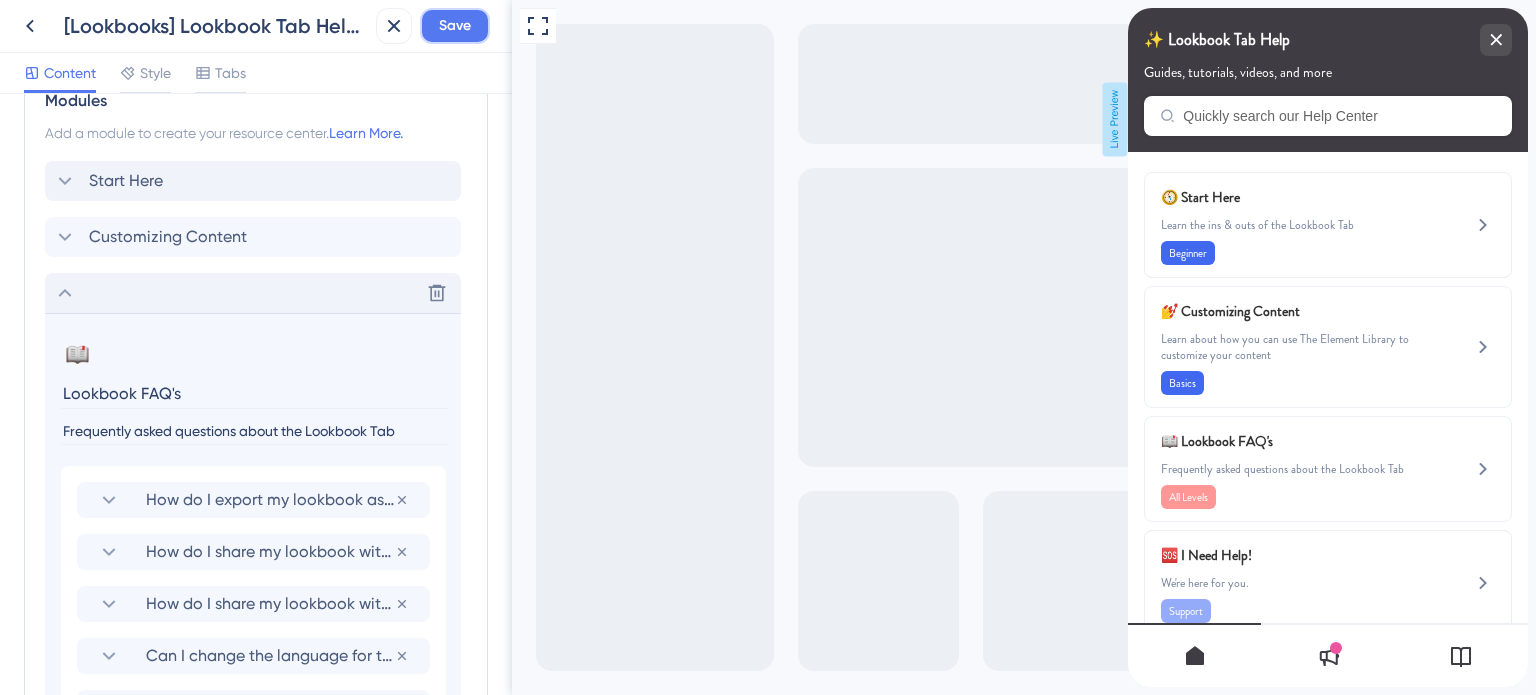 click on "Save" at bounding box center [455, 26] 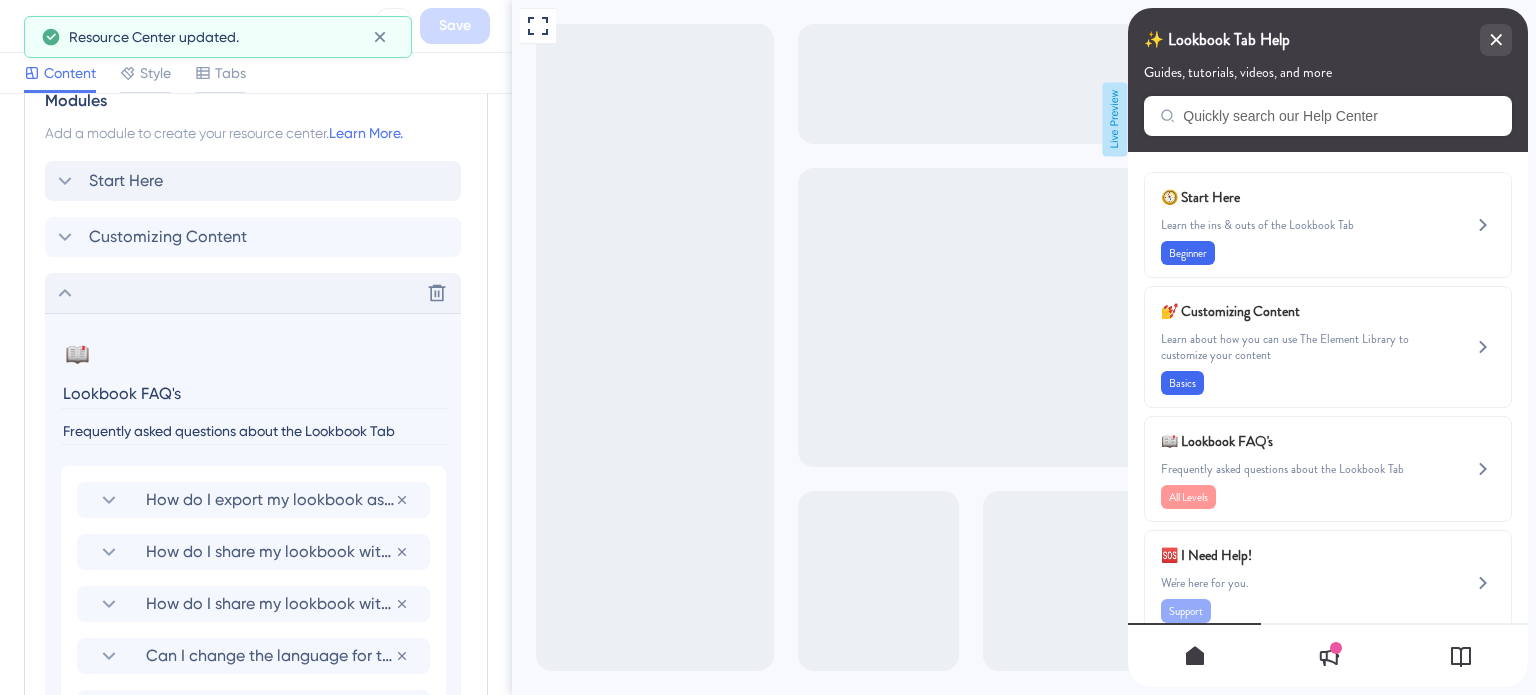 click 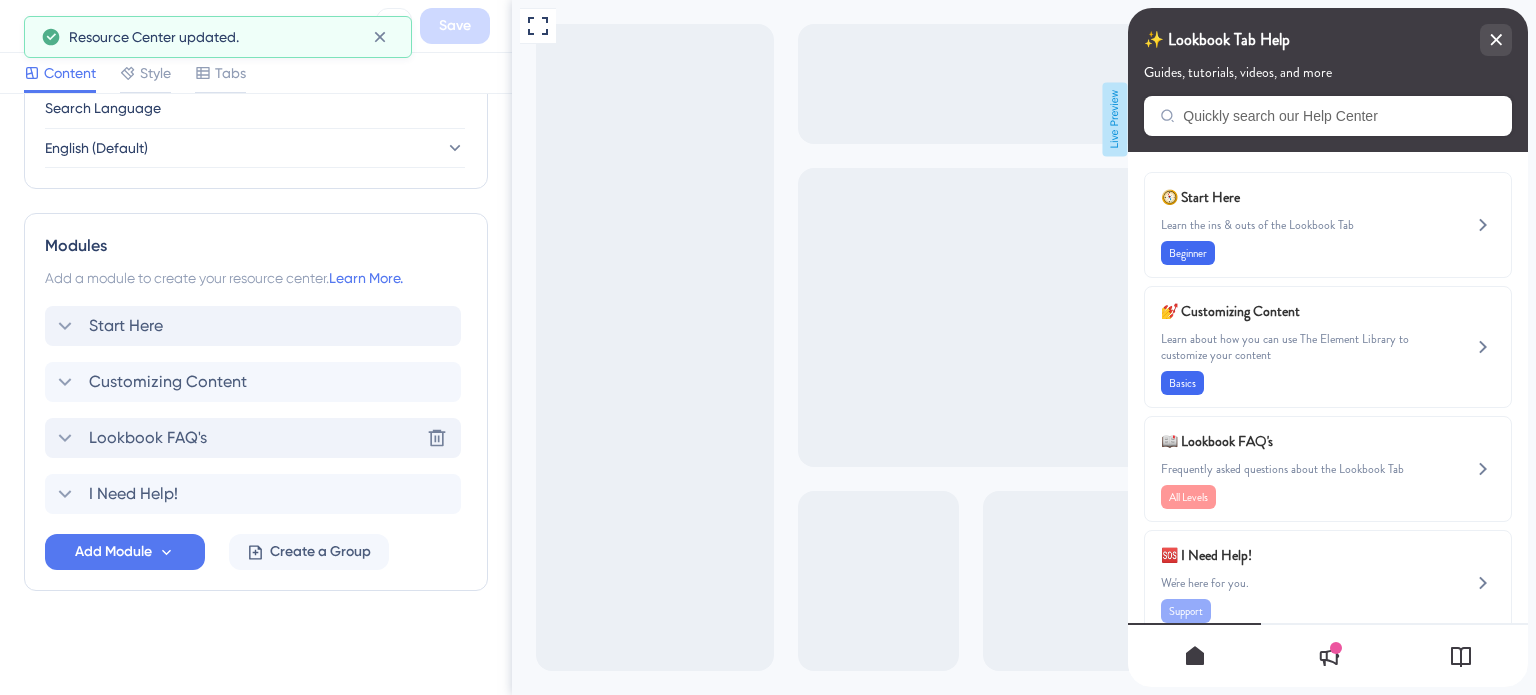 scroll, scrollTop: 807, scrollLeft: 0, axis: vertical 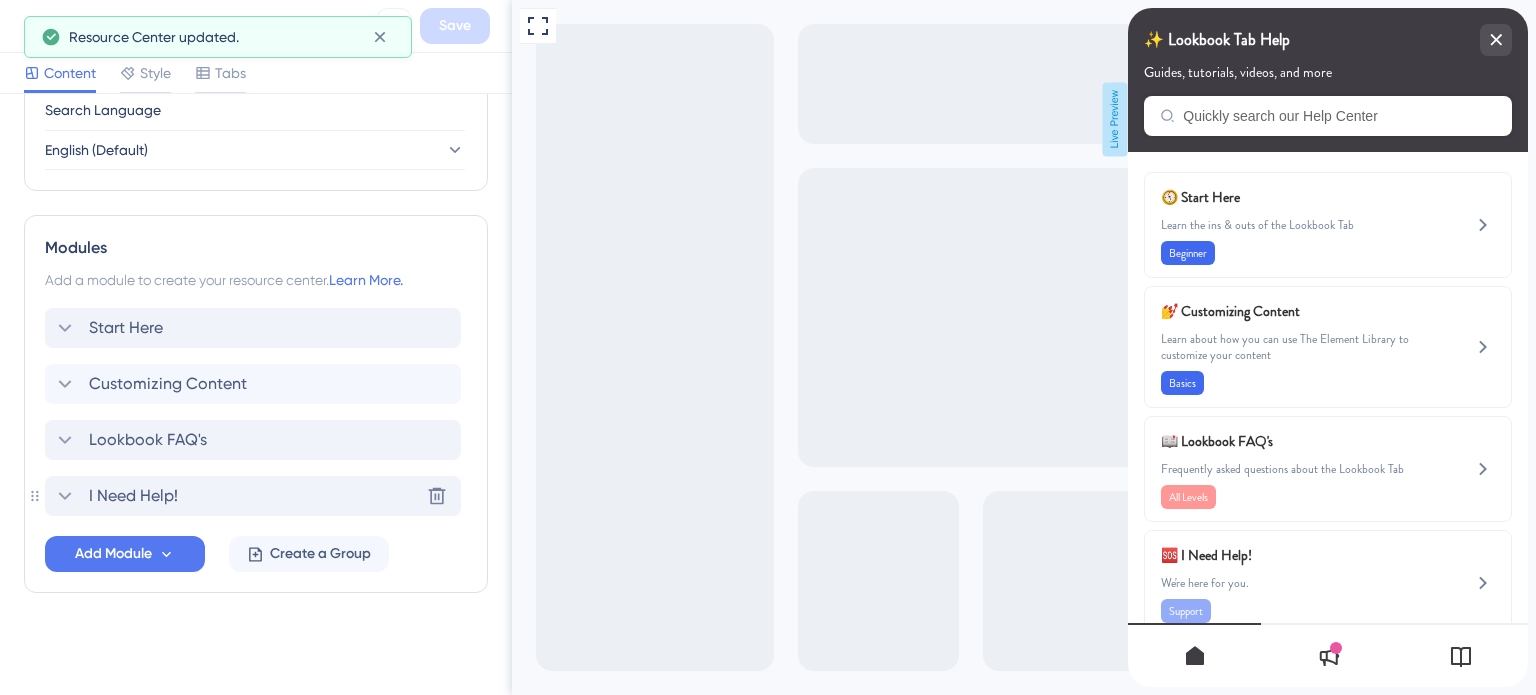 click on "I Need Help!" at bounding box center (133, 496) 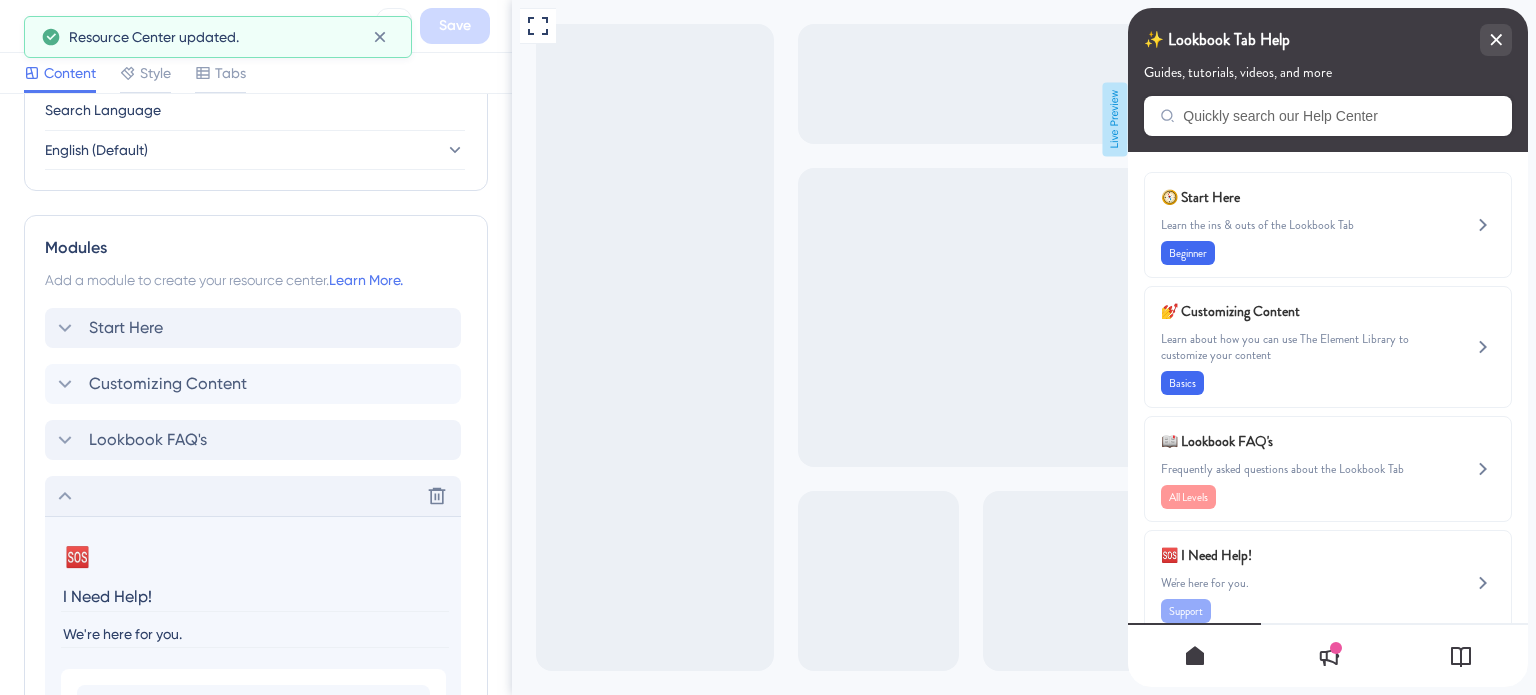 scroll, scrollTop: 954, scrollLeft: 0, axis: vertical 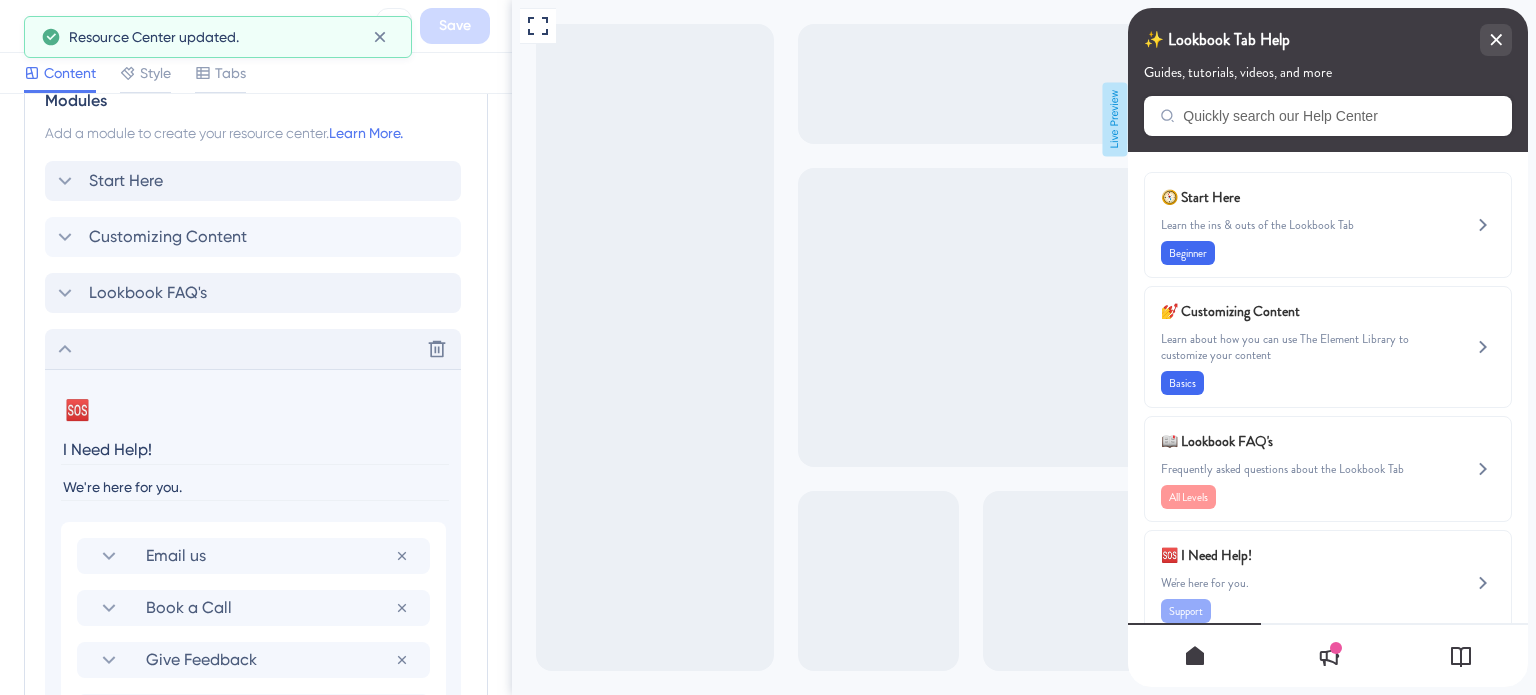 drag, startPoint x: 118, startPoint y: 448, endPoint x: 32, endPoint y: 448, distance: 86 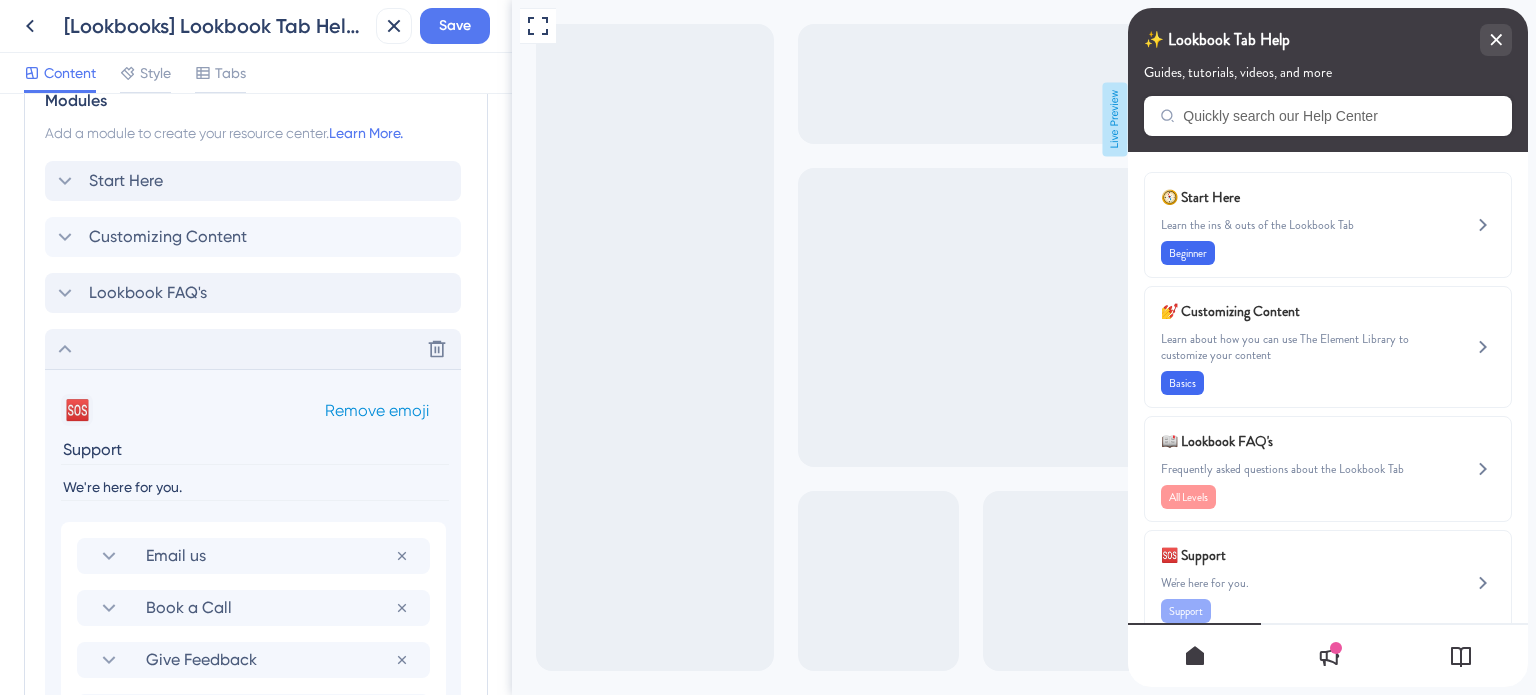 type on "Support" 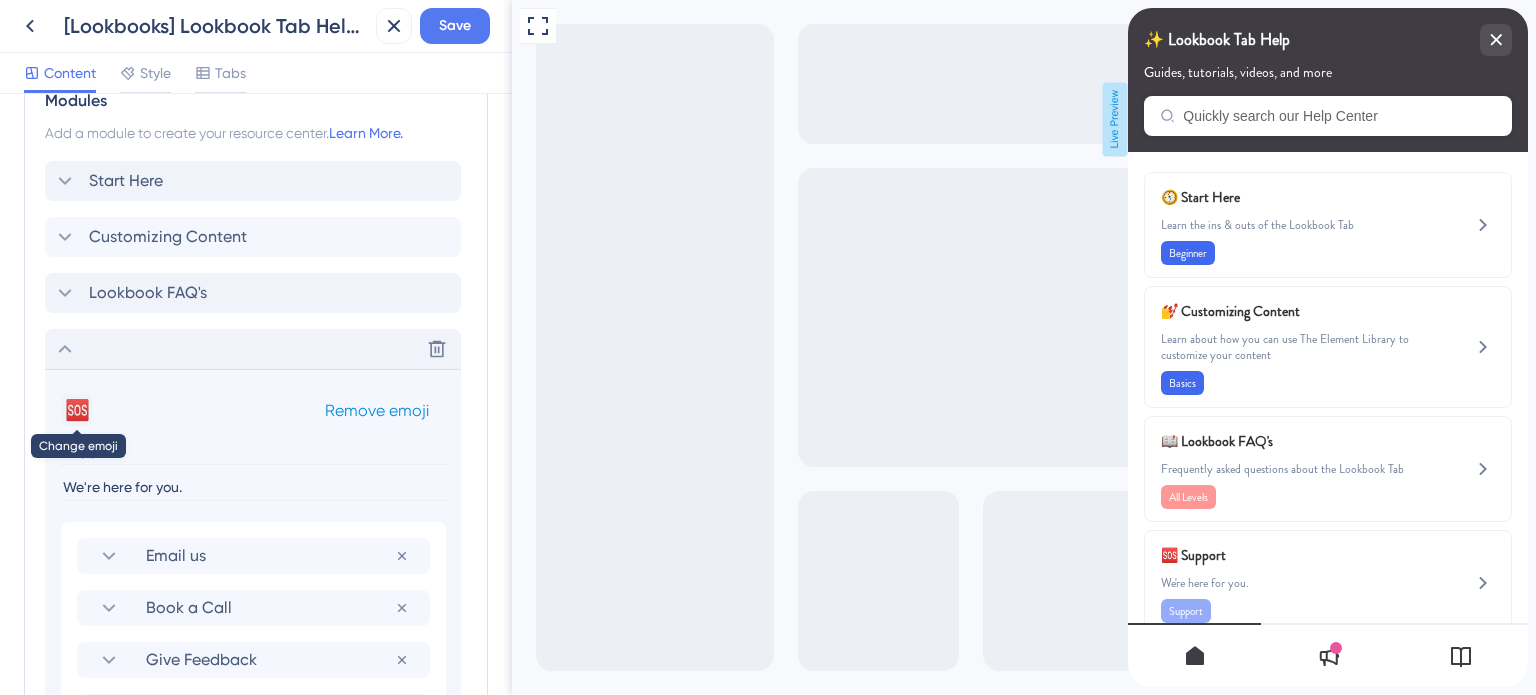 click on "🆘" at bounding box center [77, 410] 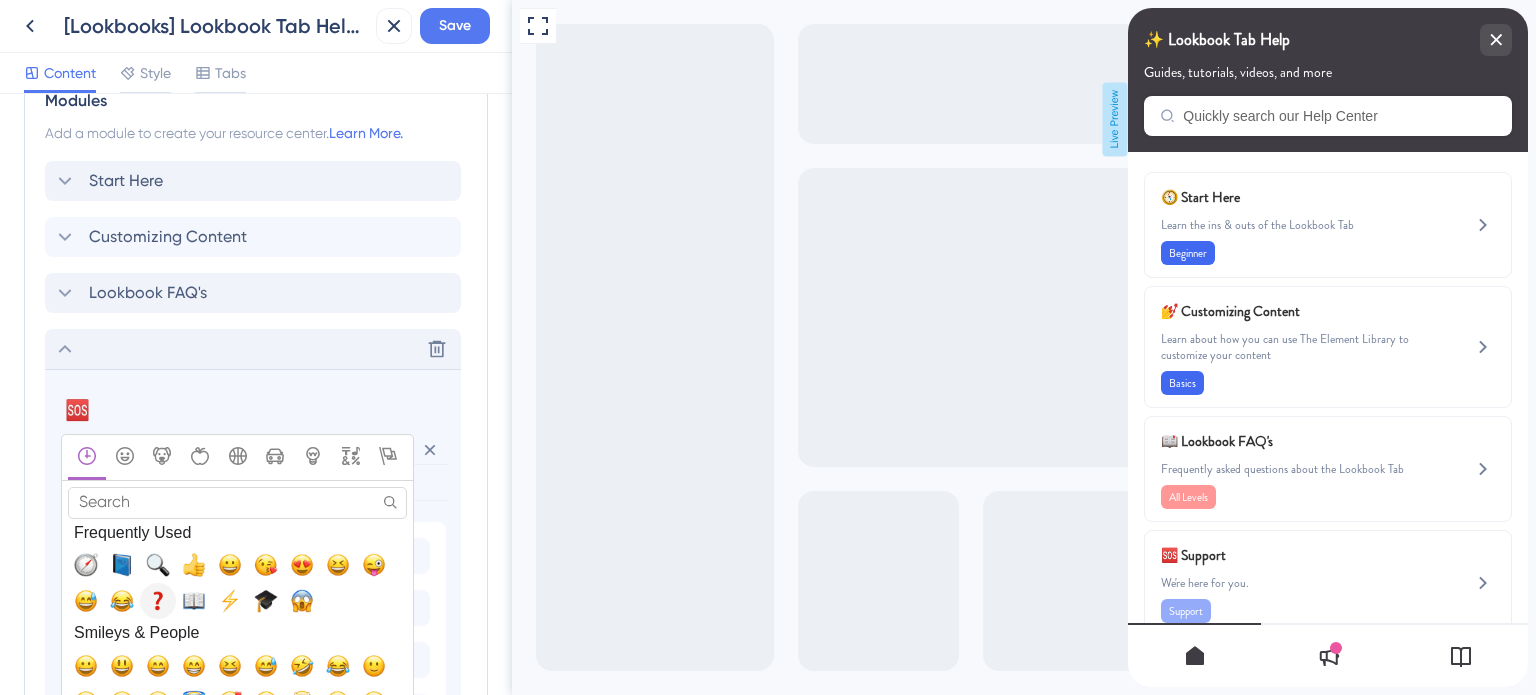 click at bounding box center (158, 601) 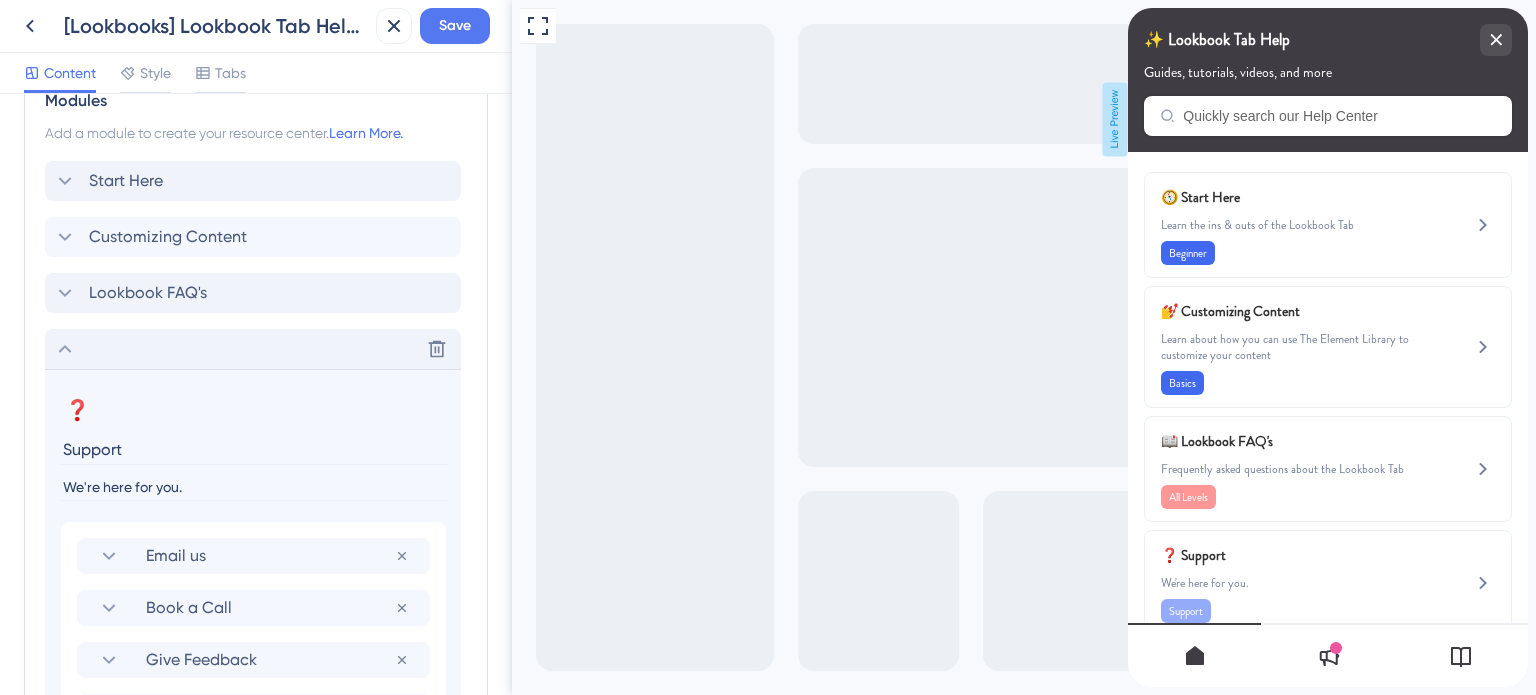 drag, startPoint x: 209, startPoint y: 484, endPoint x: 0, endPoint y: 495, distance: 209.28928 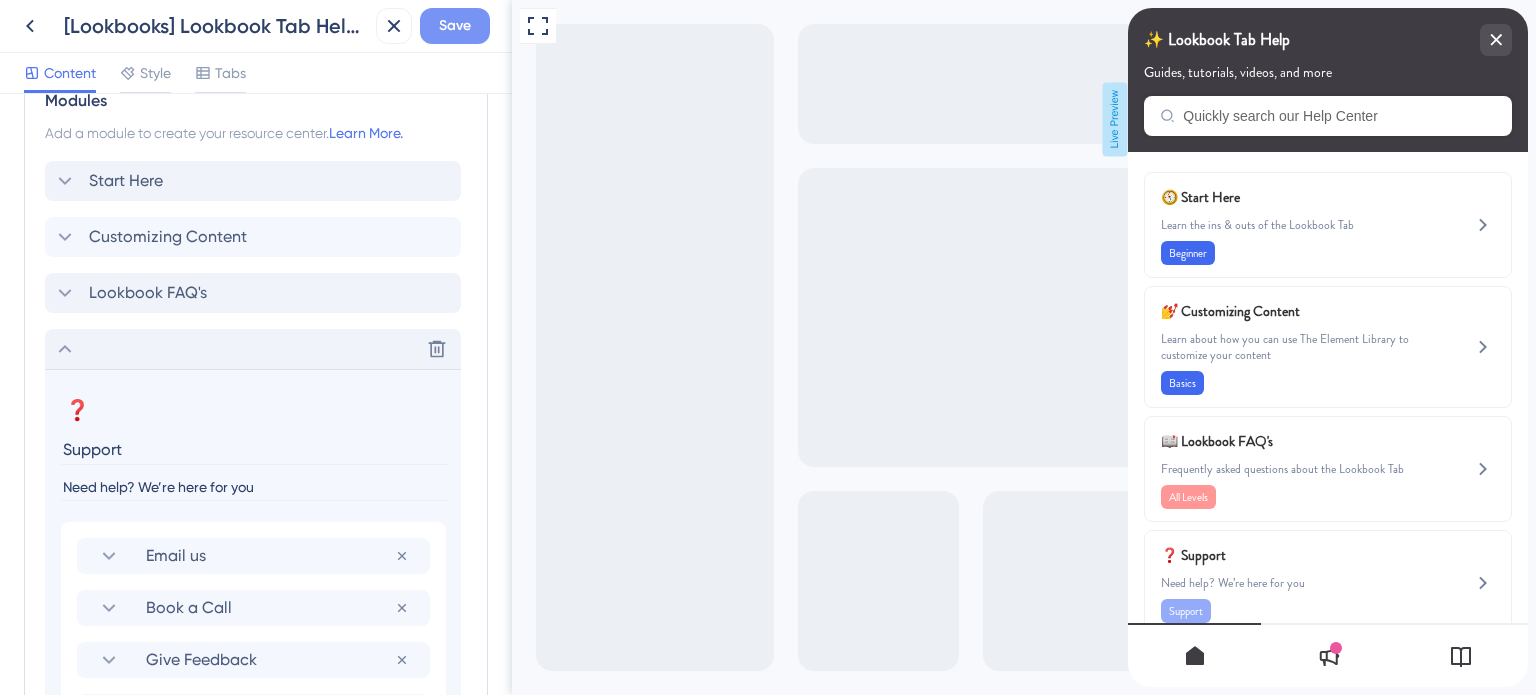 type on "Need help? We’re here for you" 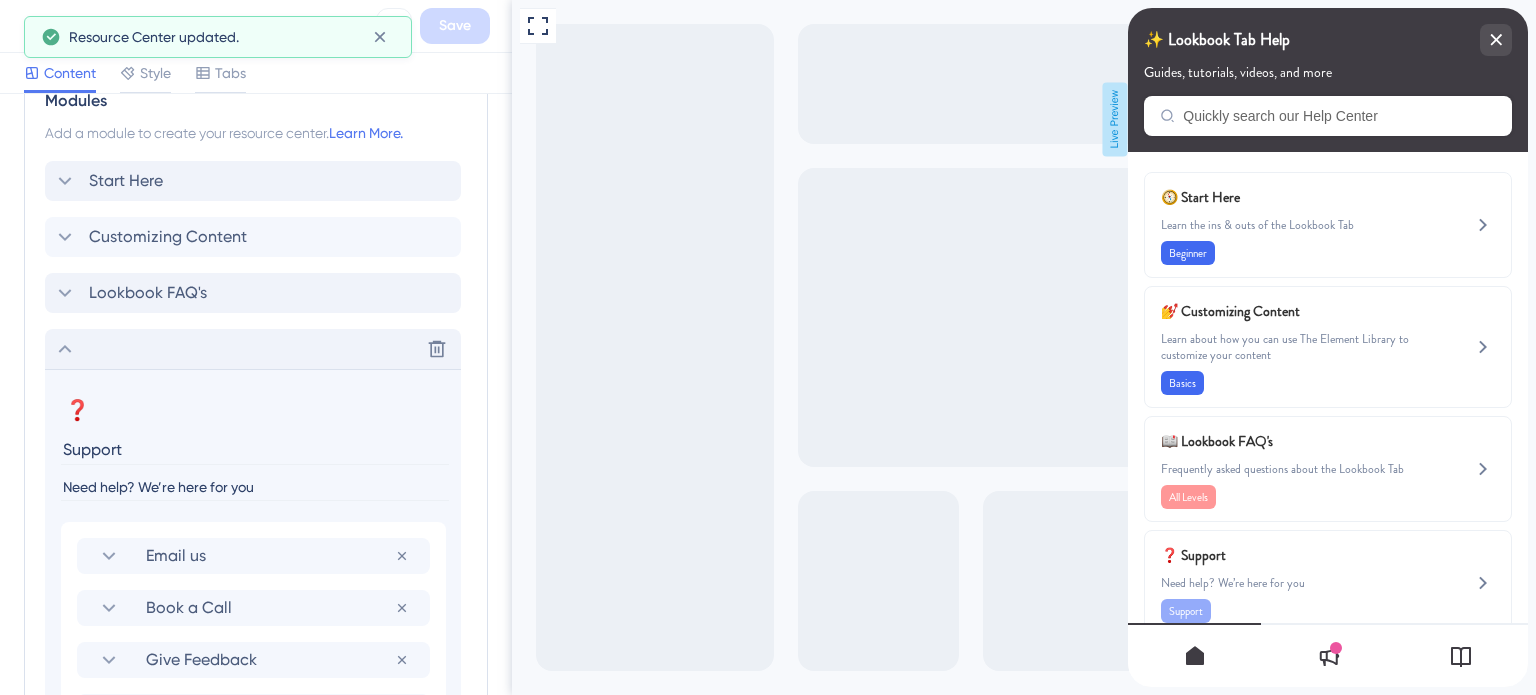 click 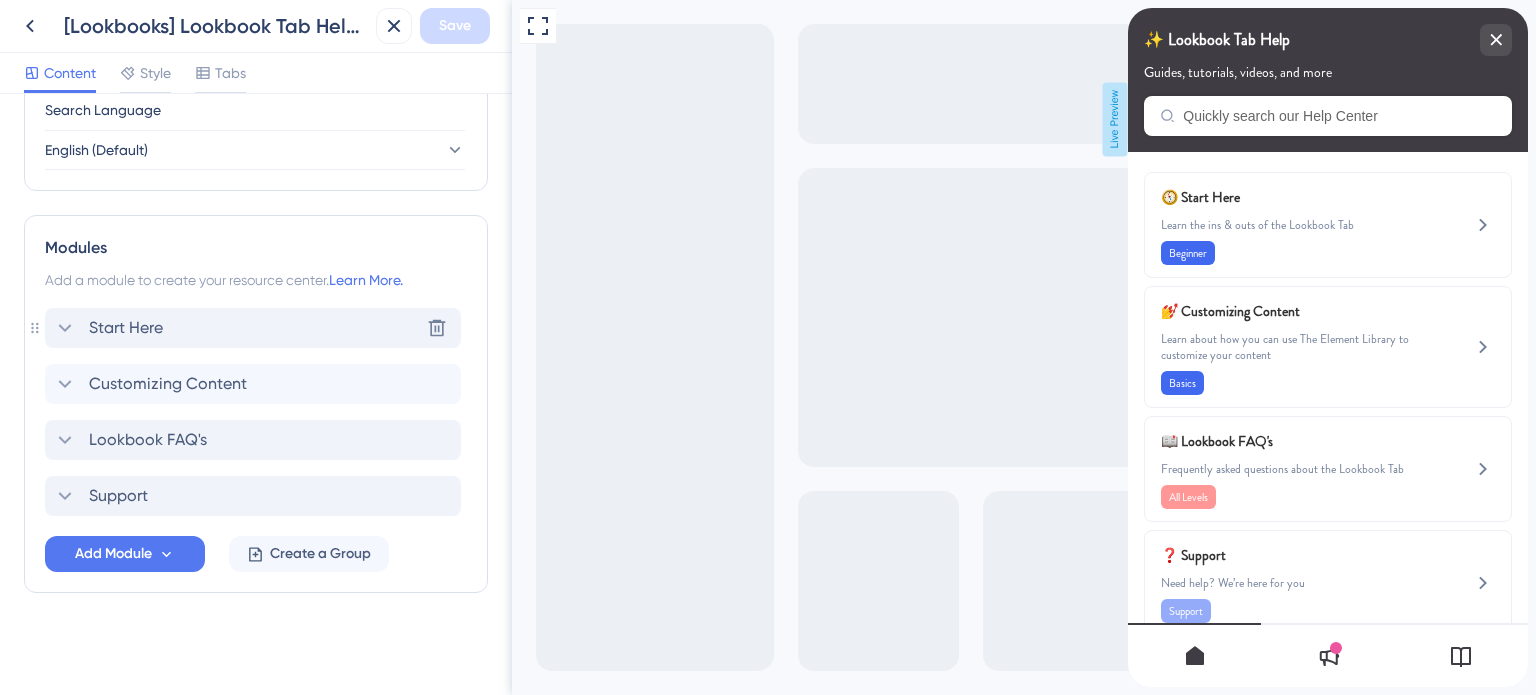 click on "Start Here" at bounding box center [126, 328] 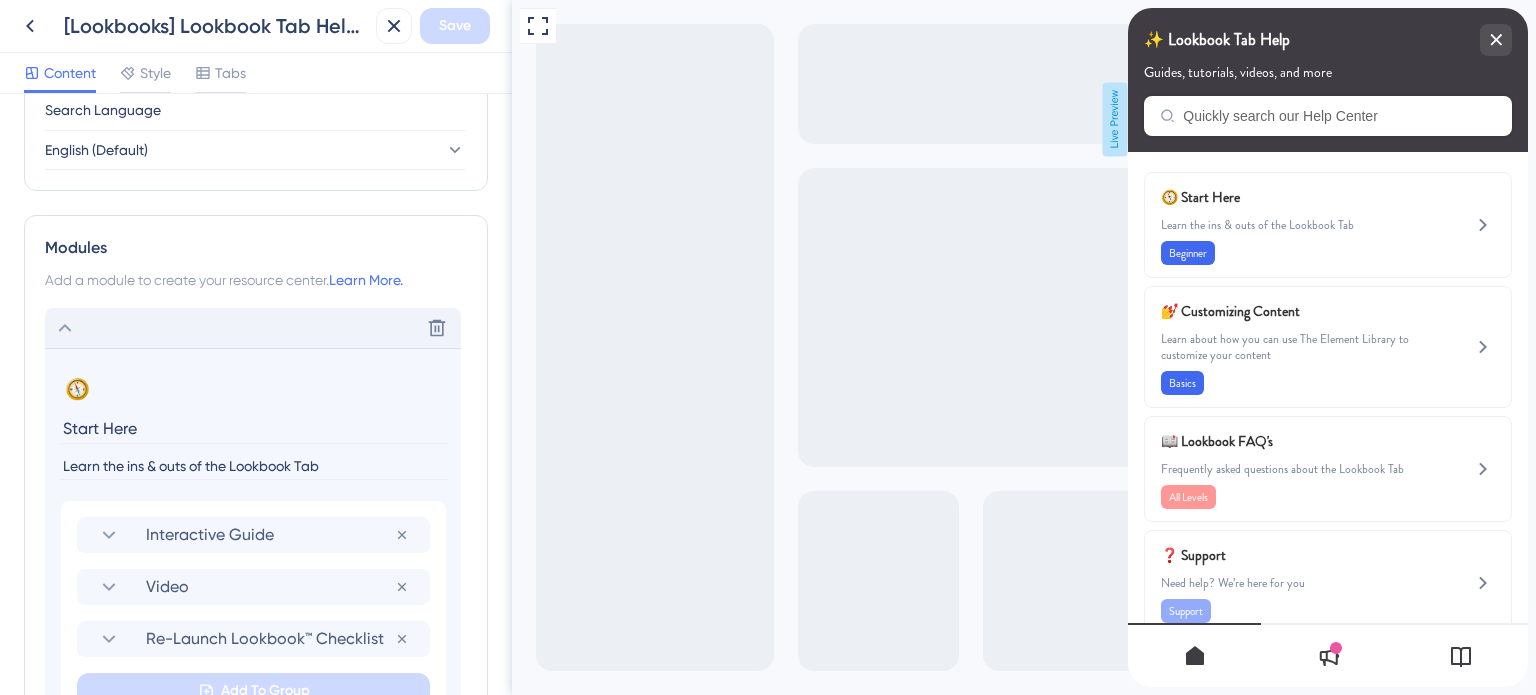 scroll, scrollTop: 954, scrollLeft: 0, axis: vertical 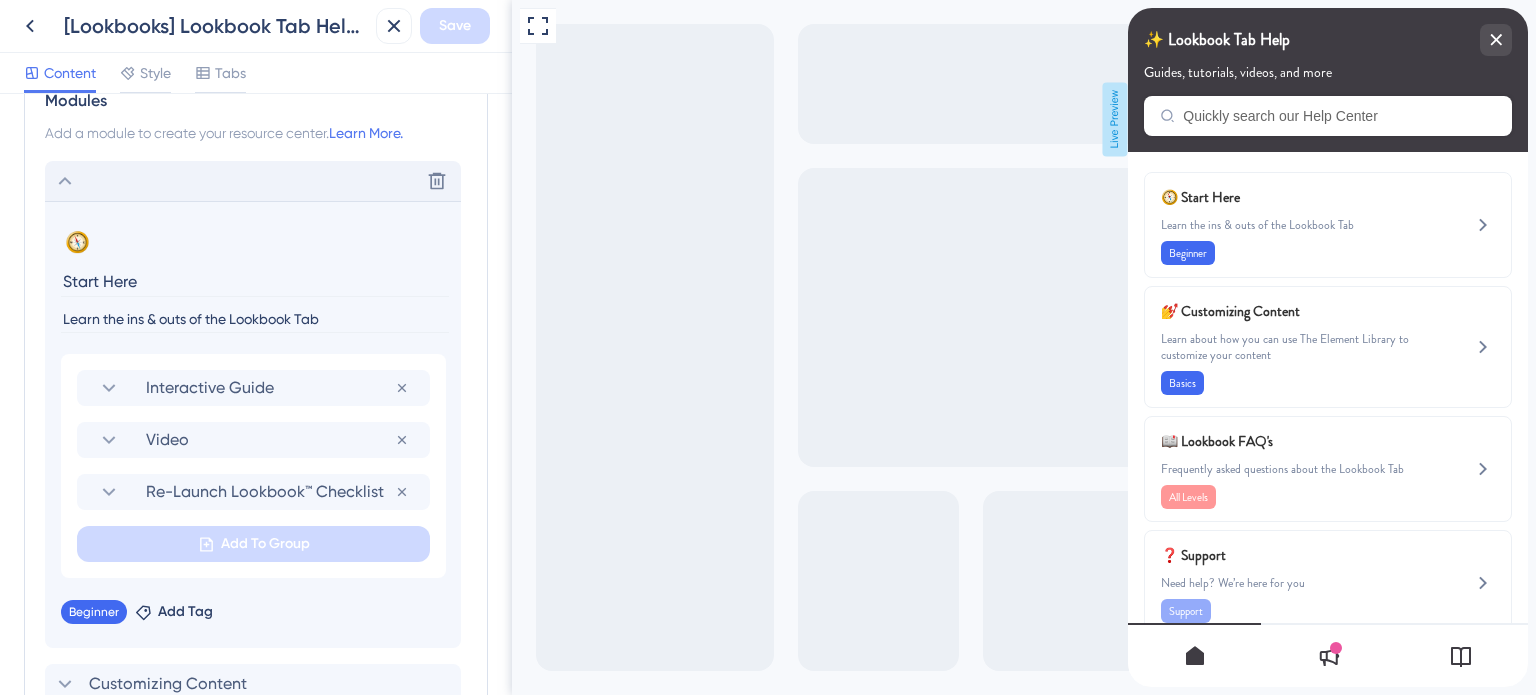 click 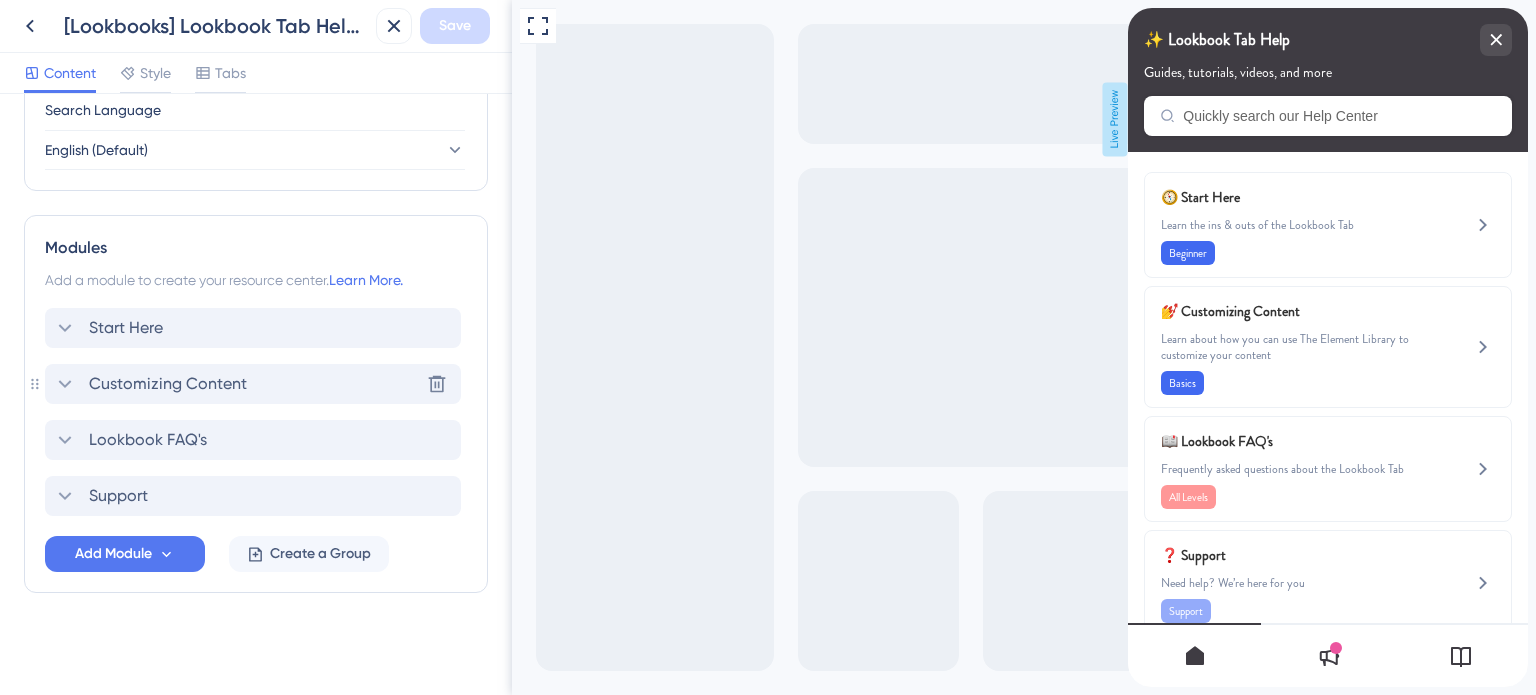 click on "Customizing Content" at bounding box center (168, 384) 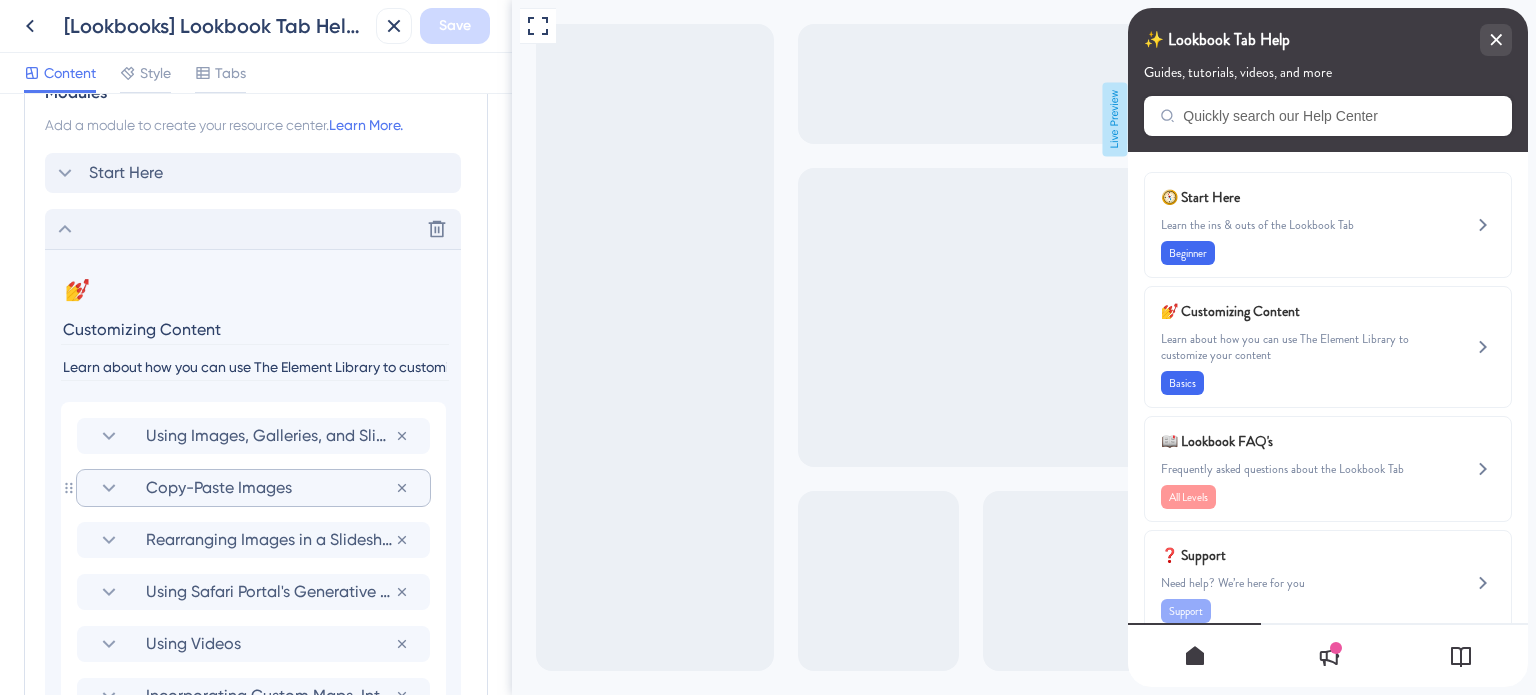 scroll, scrollTop: 954, scrollLeft: 0, axis: vertical 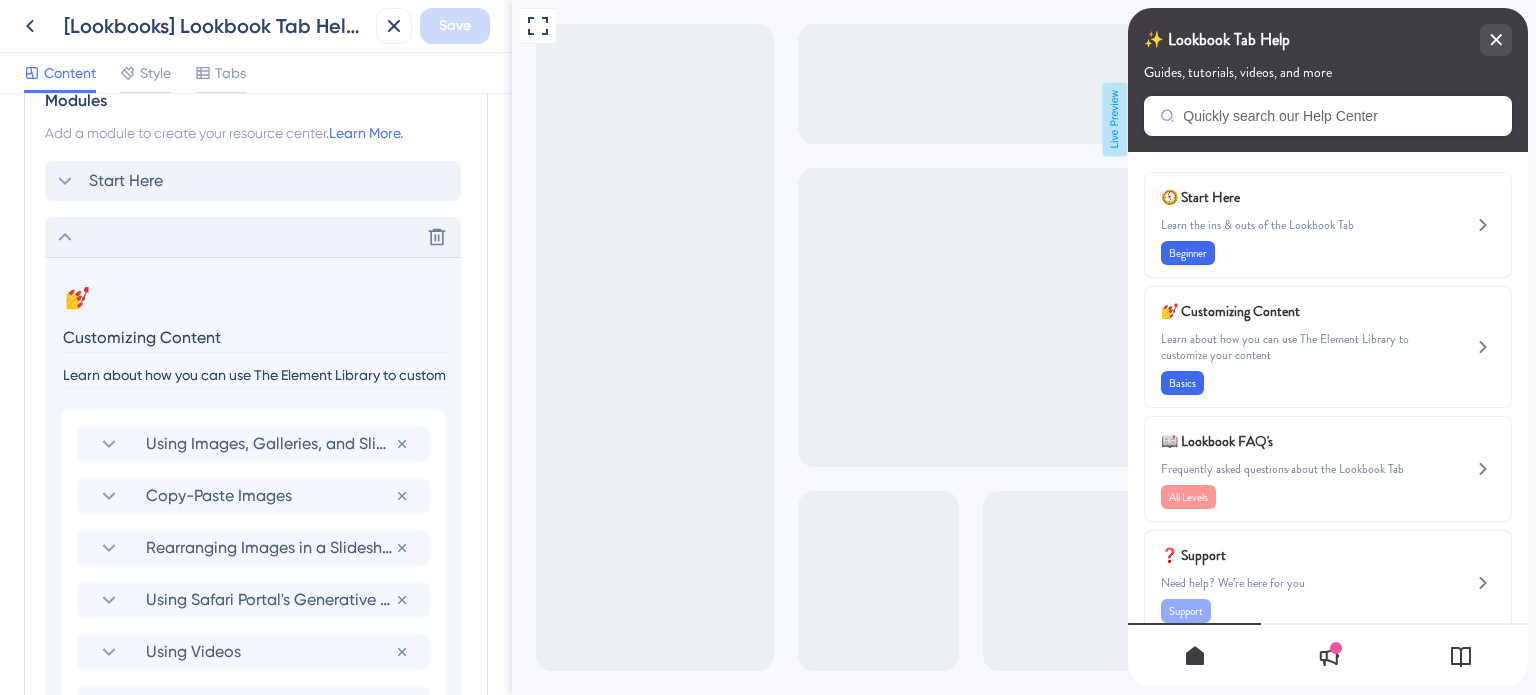 click 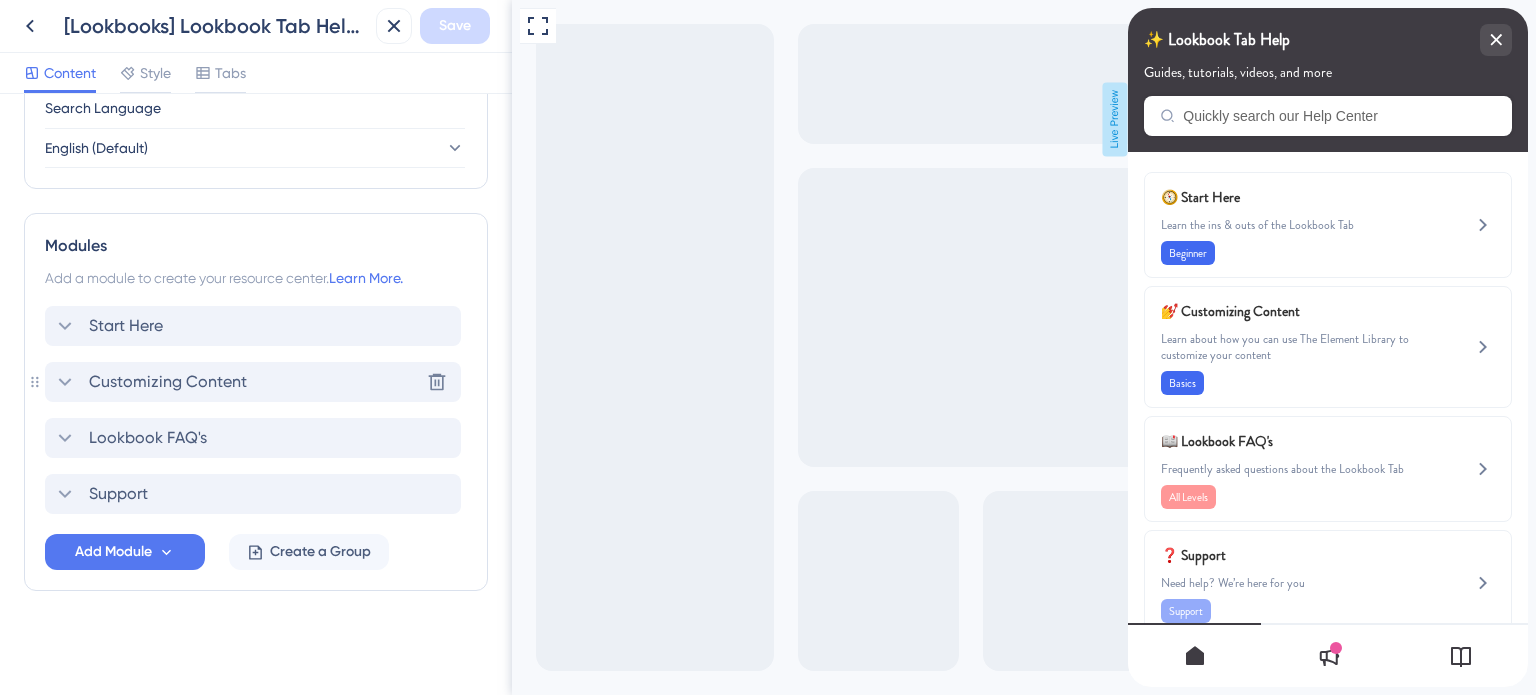 scroll, scrollTop: 807, scrollLeft: 0, axis: vertical 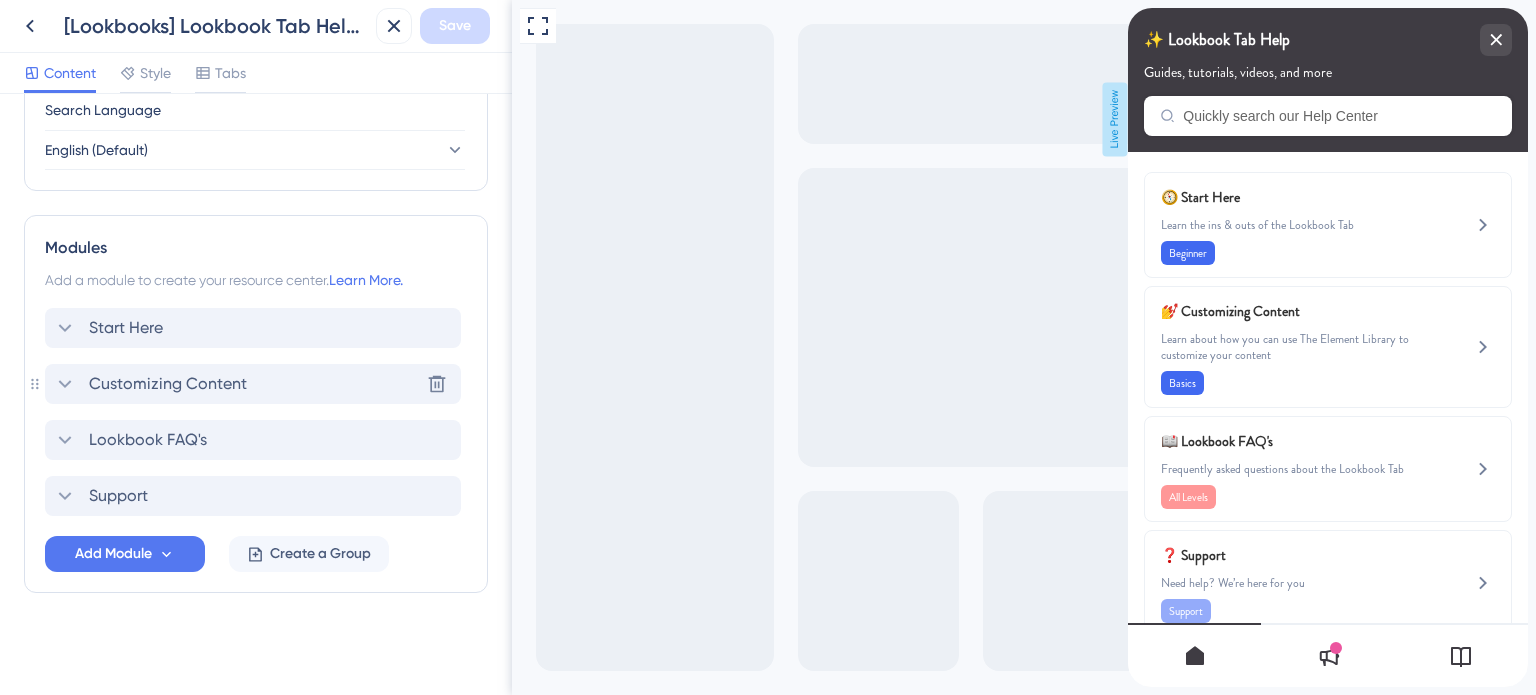 click on "Customizing Content" at bounding box center (168, 384) 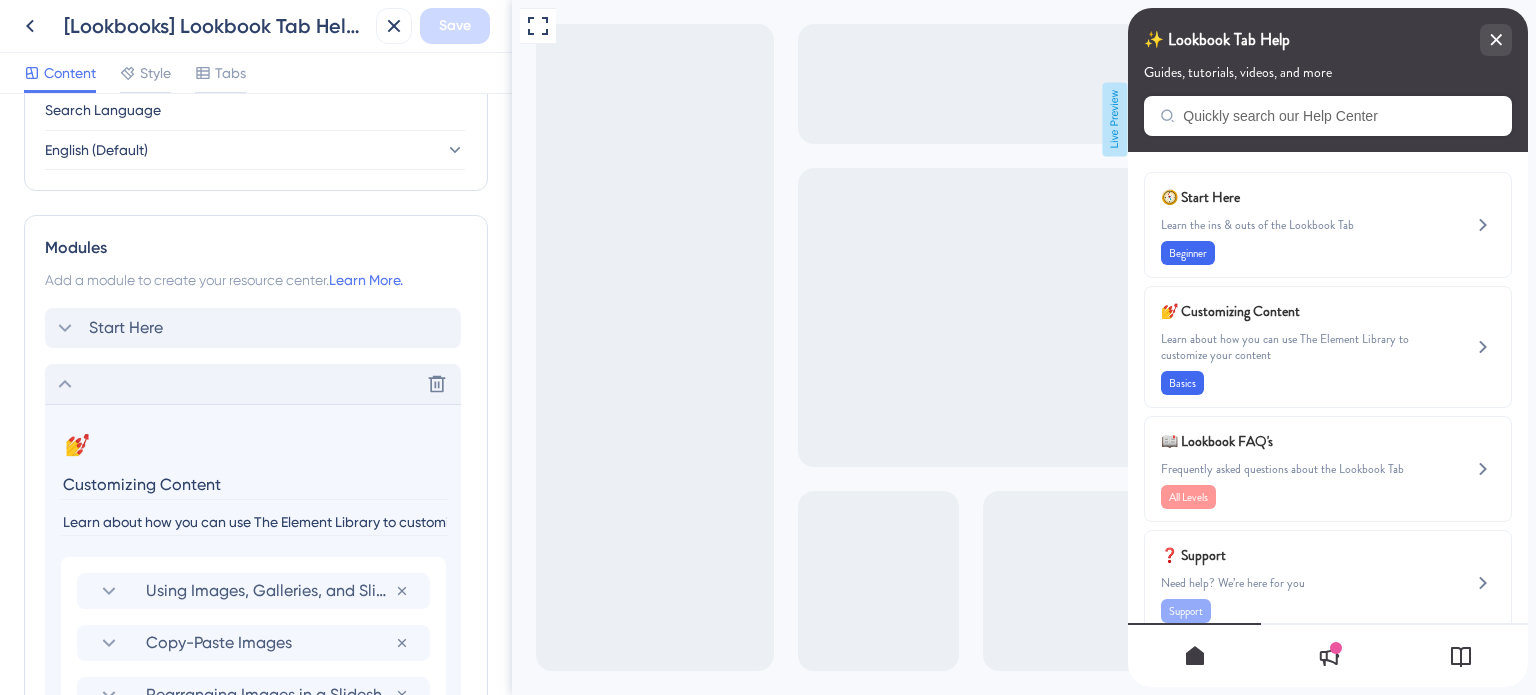 scroll, scrollTop: 954, scrollLeft: 0, axis: vertical 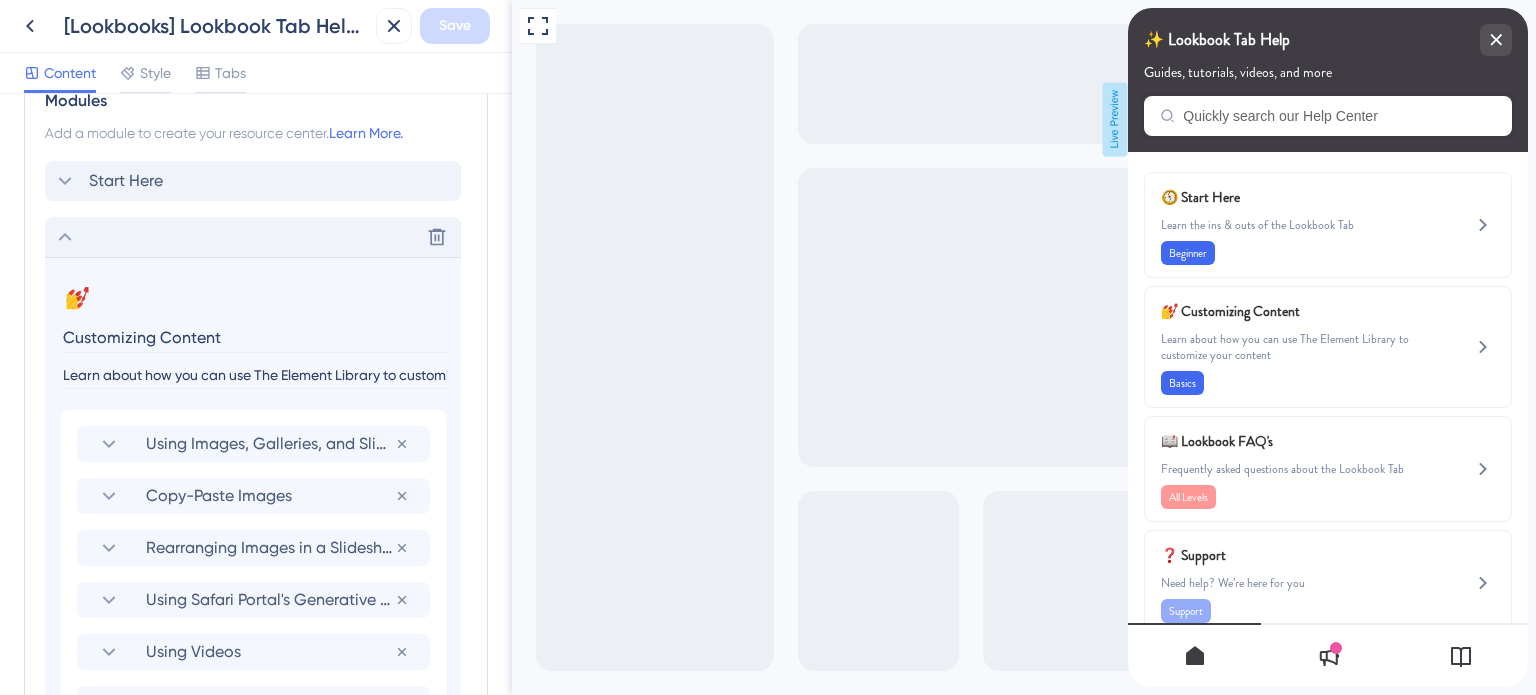 click on "Customizing Content" at bounding box center (255, 337) 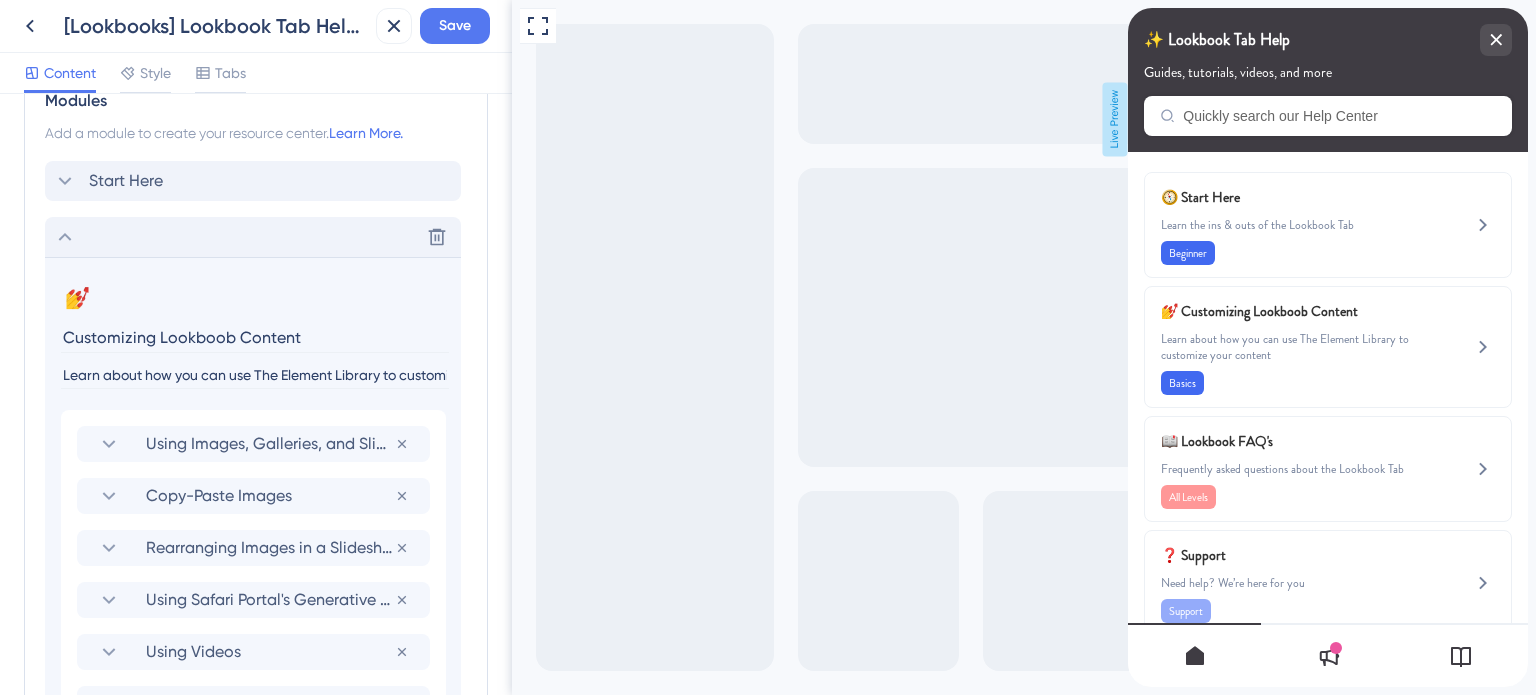 drag, startPoint x: 188, startPoint y: 333, endPoint x: 176, endPoint y: 328, distance: 13 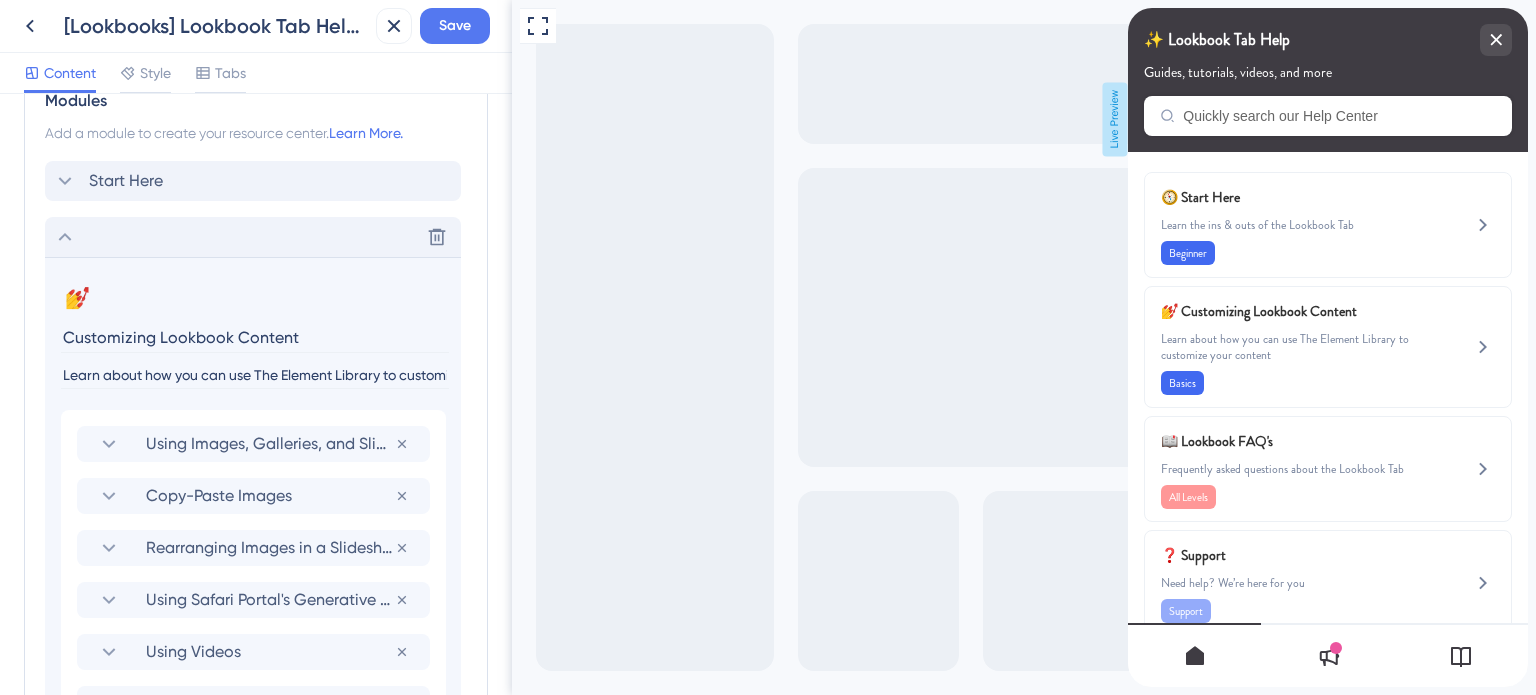 click on "Customizing Lookbook Content" at bounding box center [255, 337] 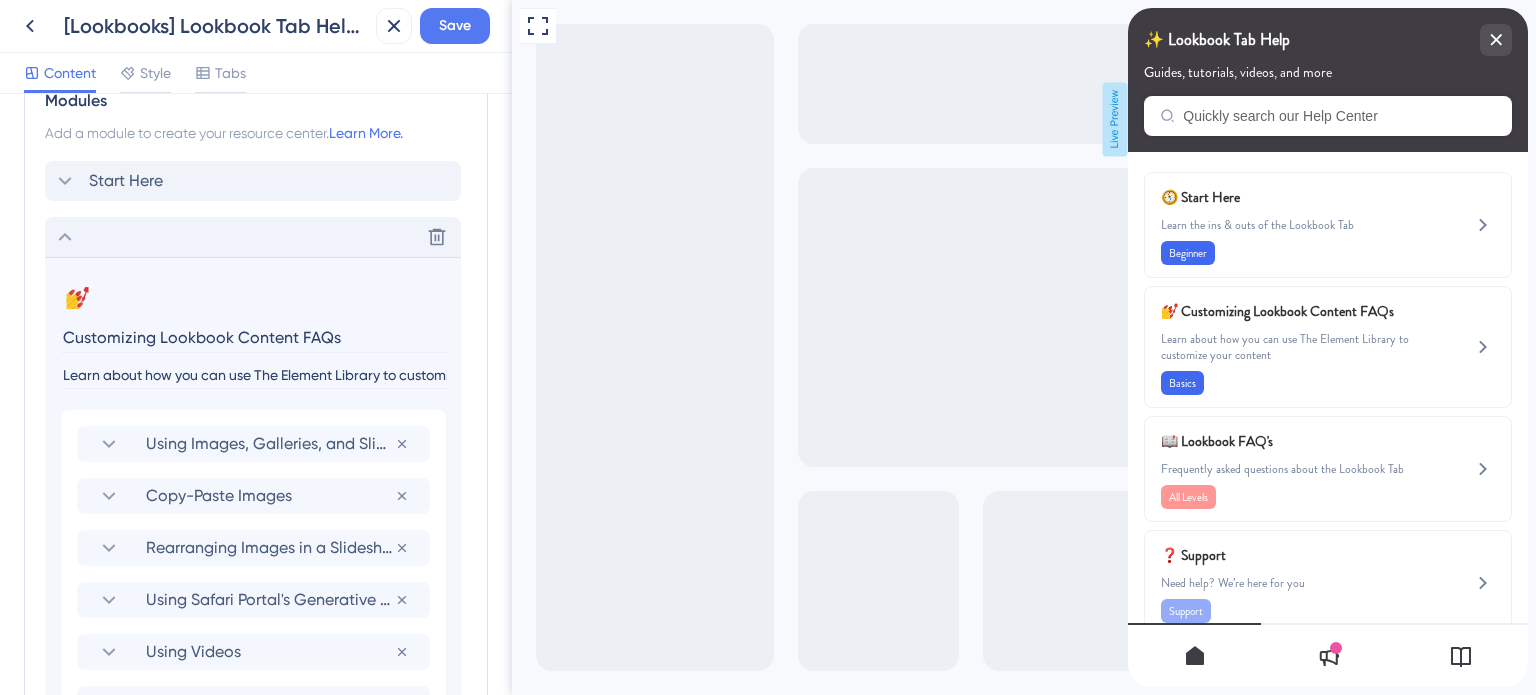 click on "Customizing Lookbook Content FAQs" at bounding box center (255, 337) 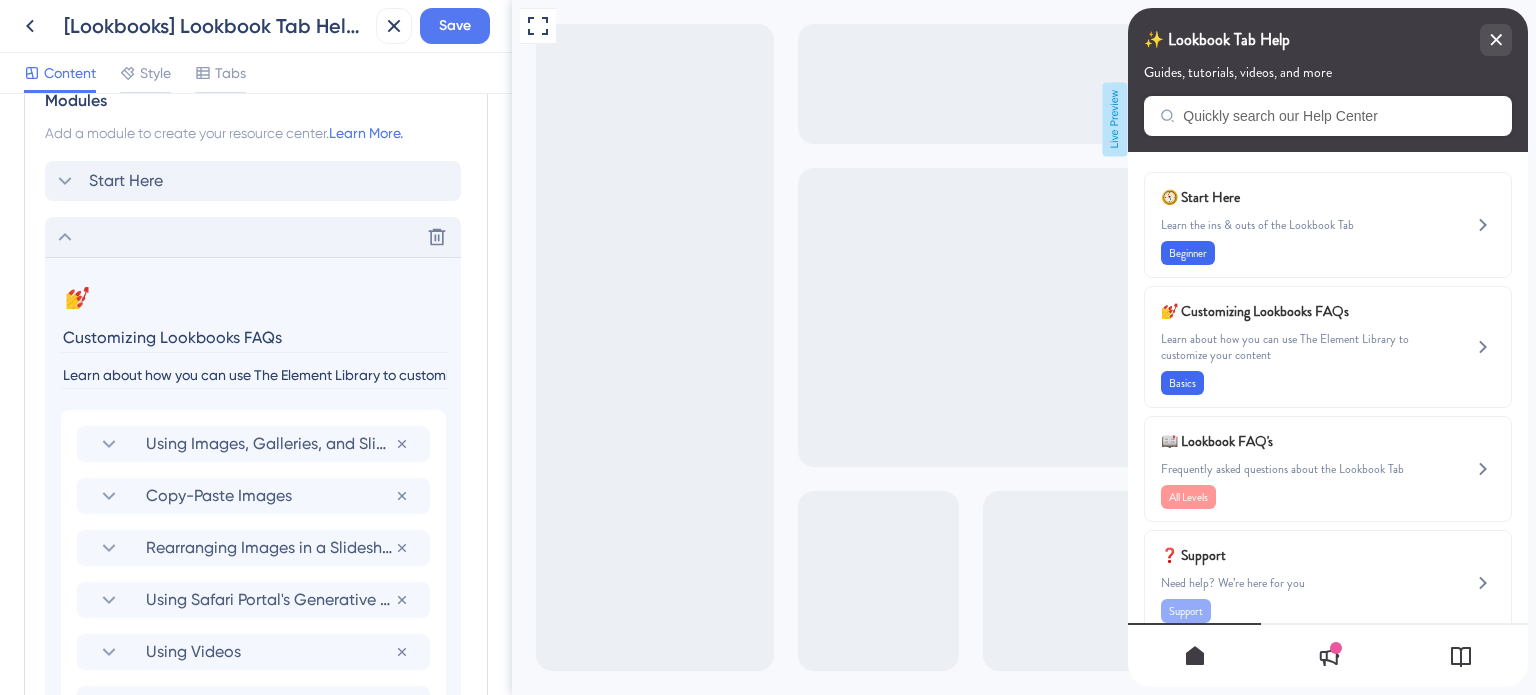 drag, startPoint x: 291, startPoint y: 328, endPoint x: 29, endPoint y: 330, distance: 262.00763 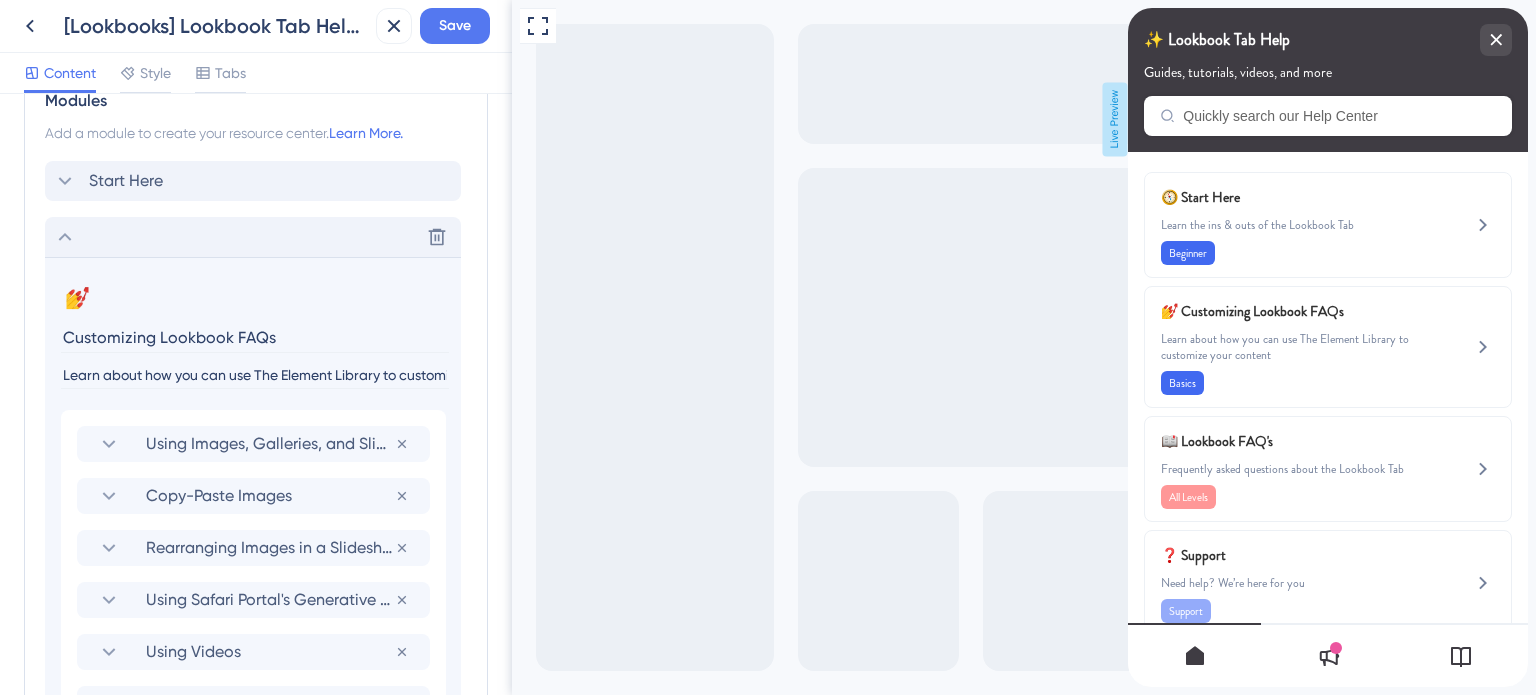 click on "Customizing Lookbook FAQs" at bounding box center (255, 337) 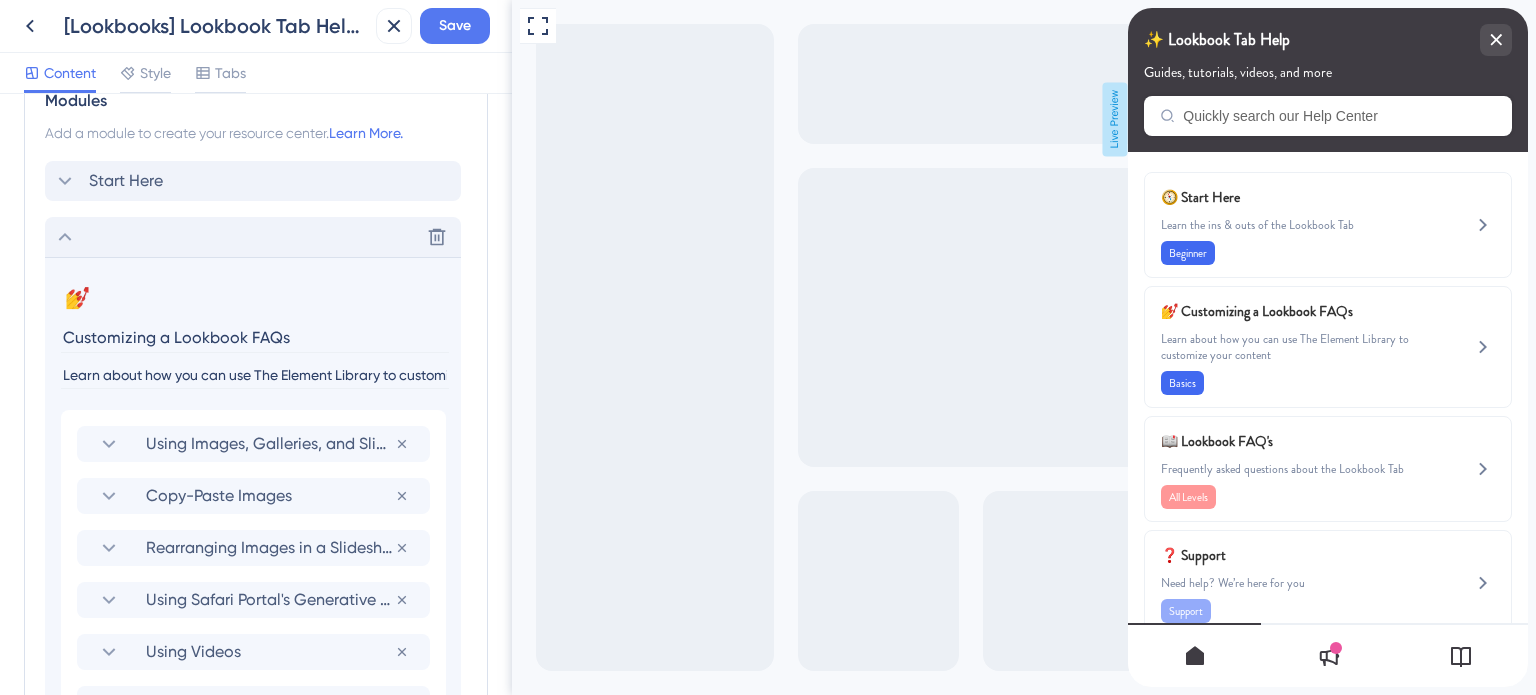 drag, startPoint x: 320, startPoint y: 340, endPoint x: 40, endPoint y: 334, distance: 280.06427 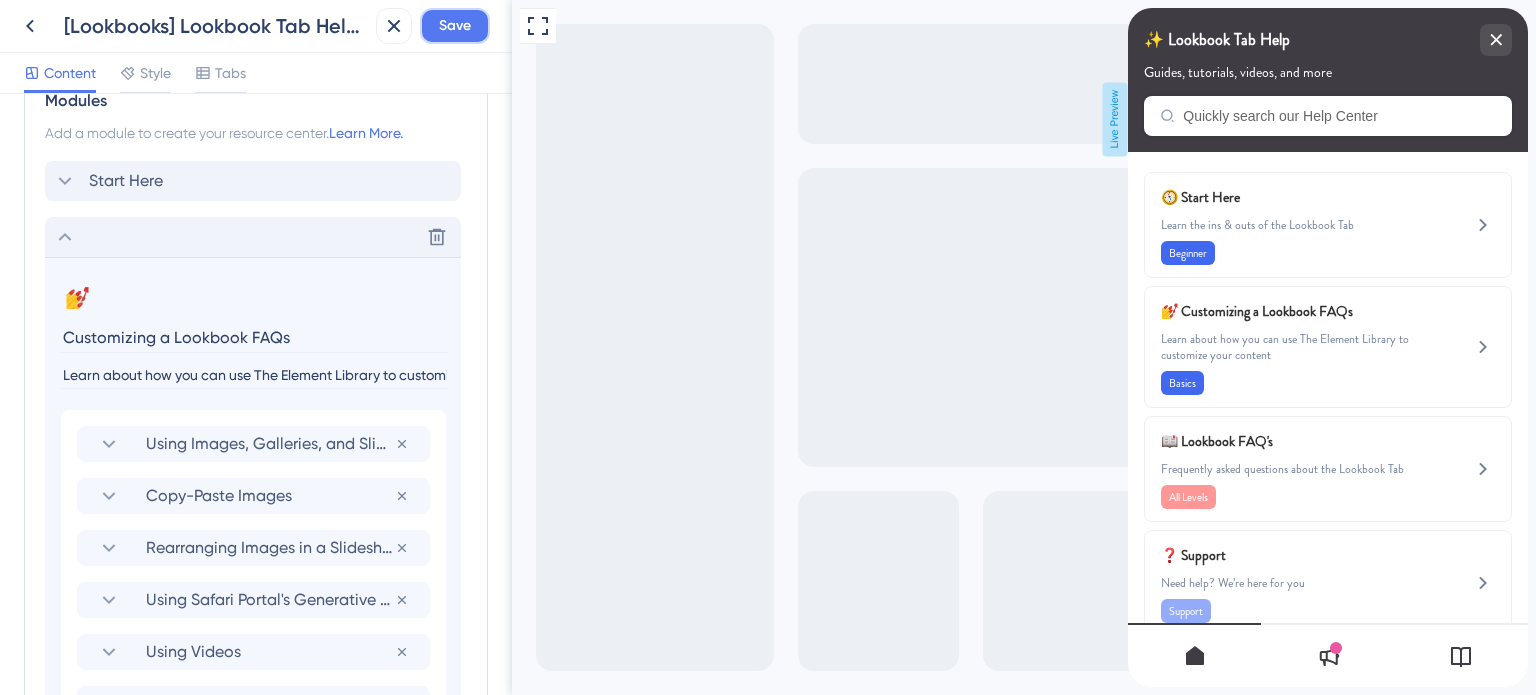 click on "Save" at bounding box center (455, 26) 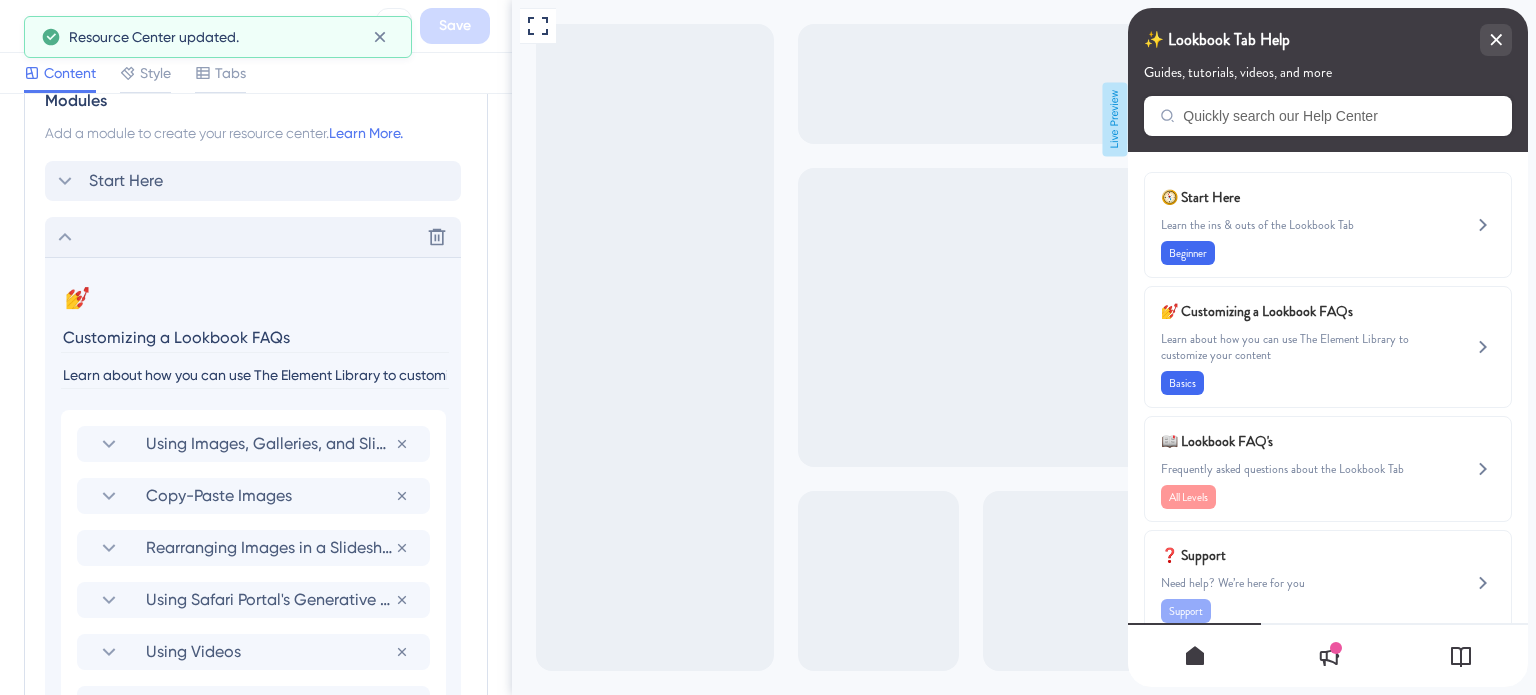 click 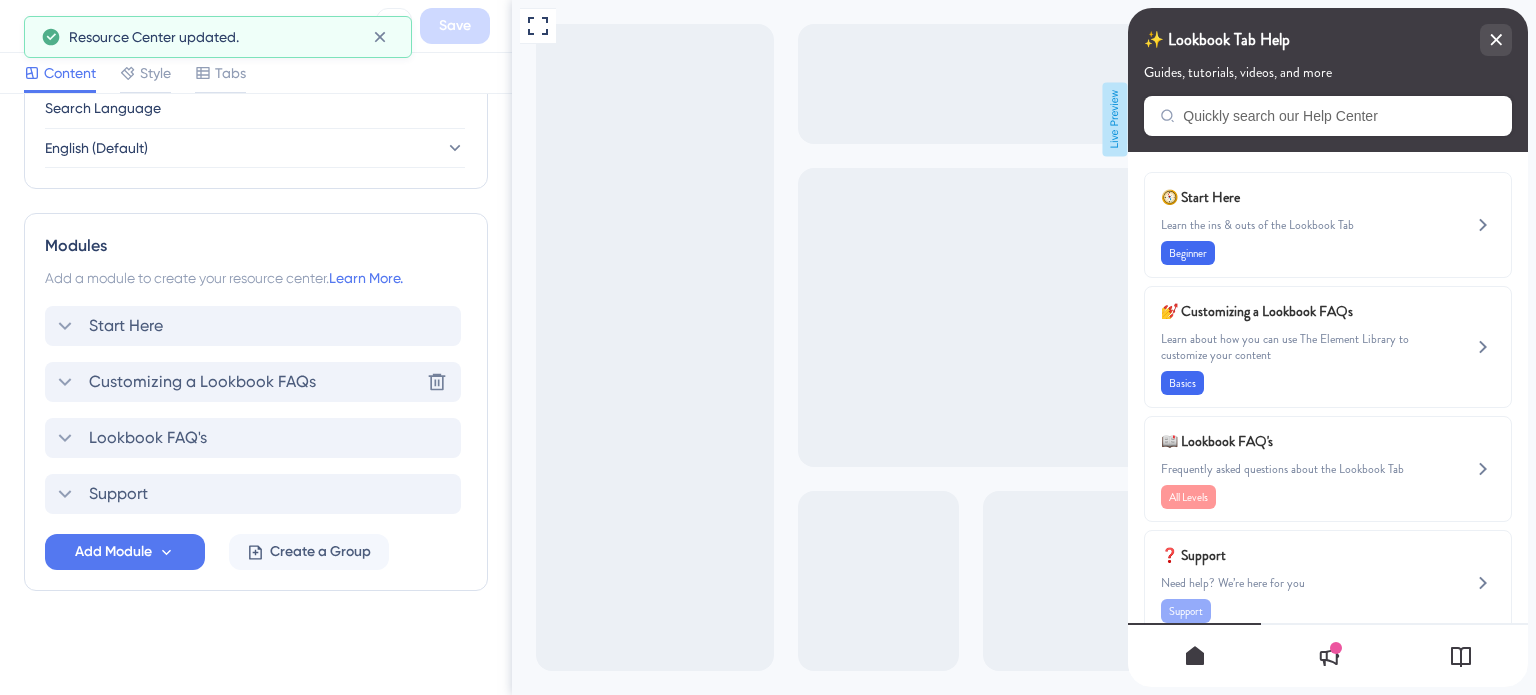 scroll, scrollTop: 807, scrollLeft: 0, axis: vertical 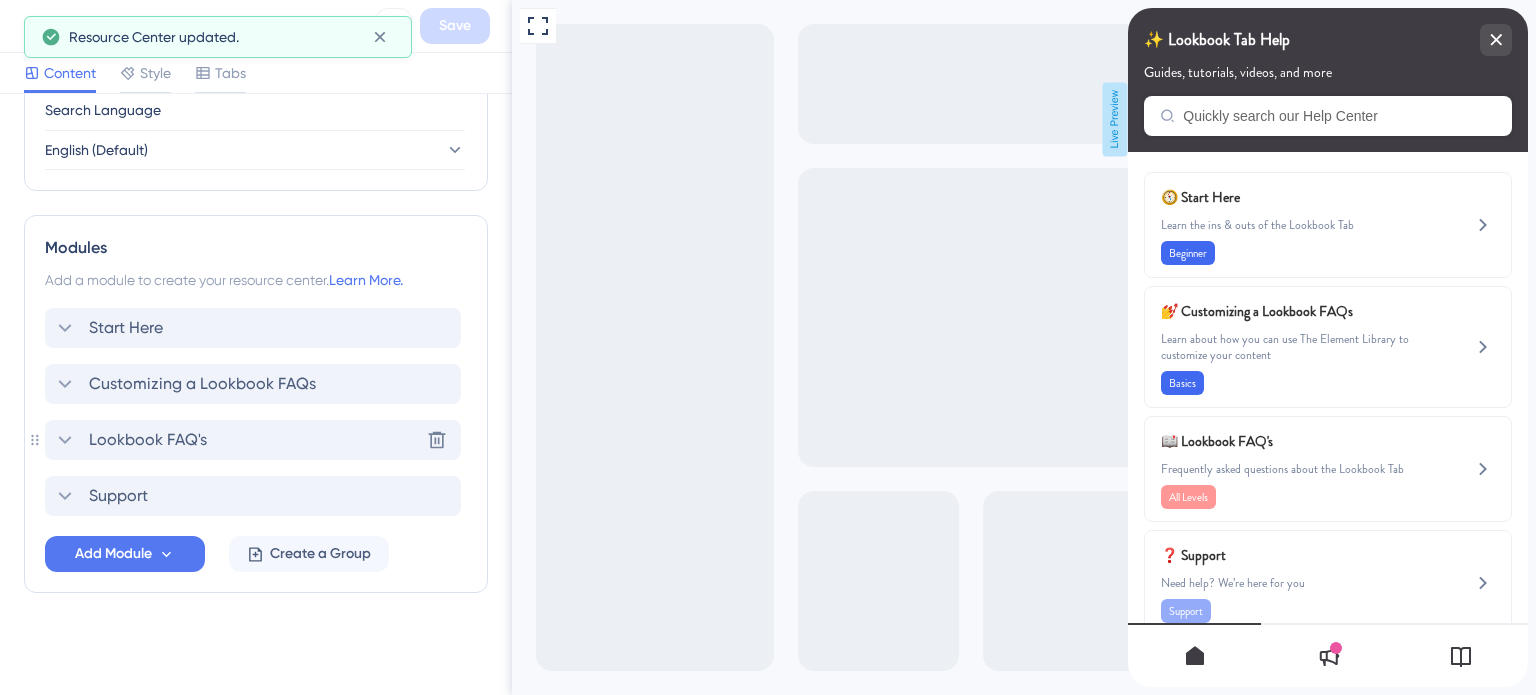 click on "Lookbook FAQ's" at bounding box center (148, 440) 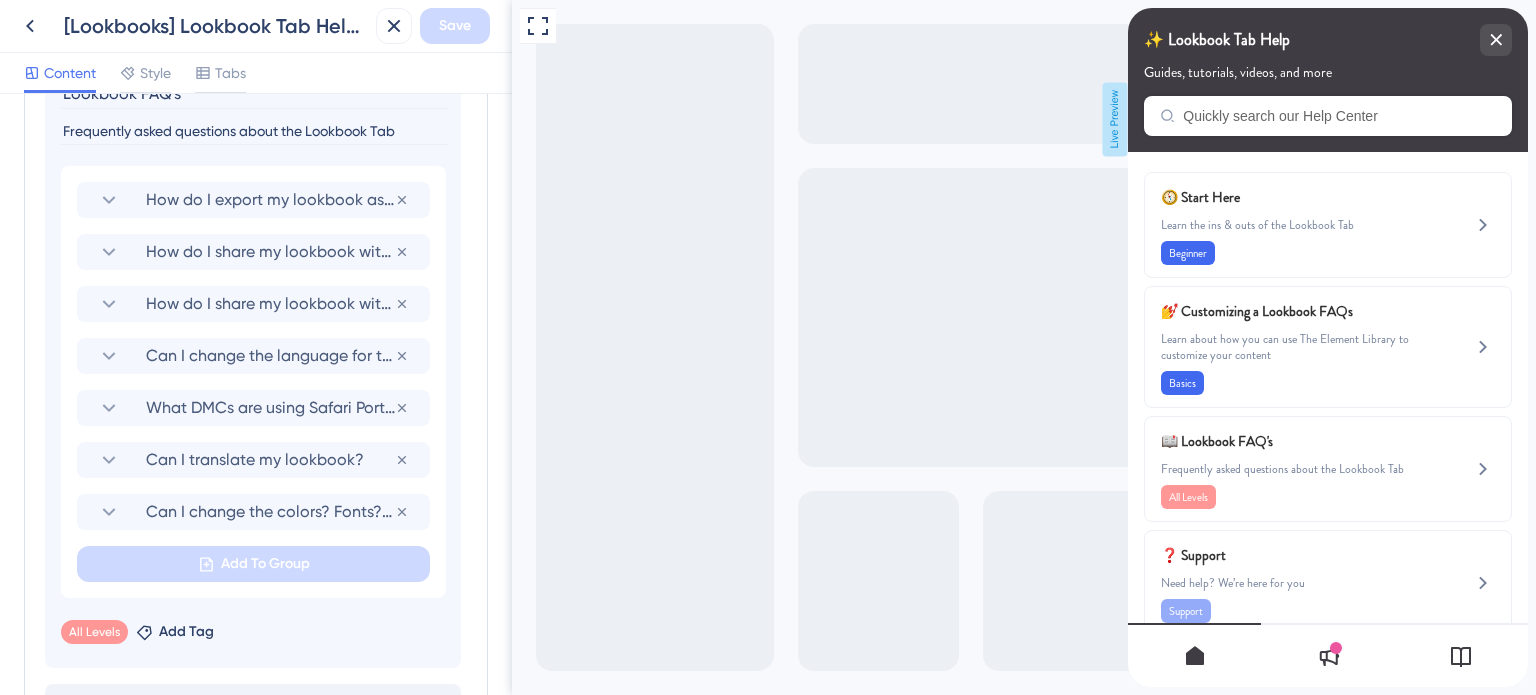 scroll, scrollTop: 1154, scrollLeft: 0, axis: vertical 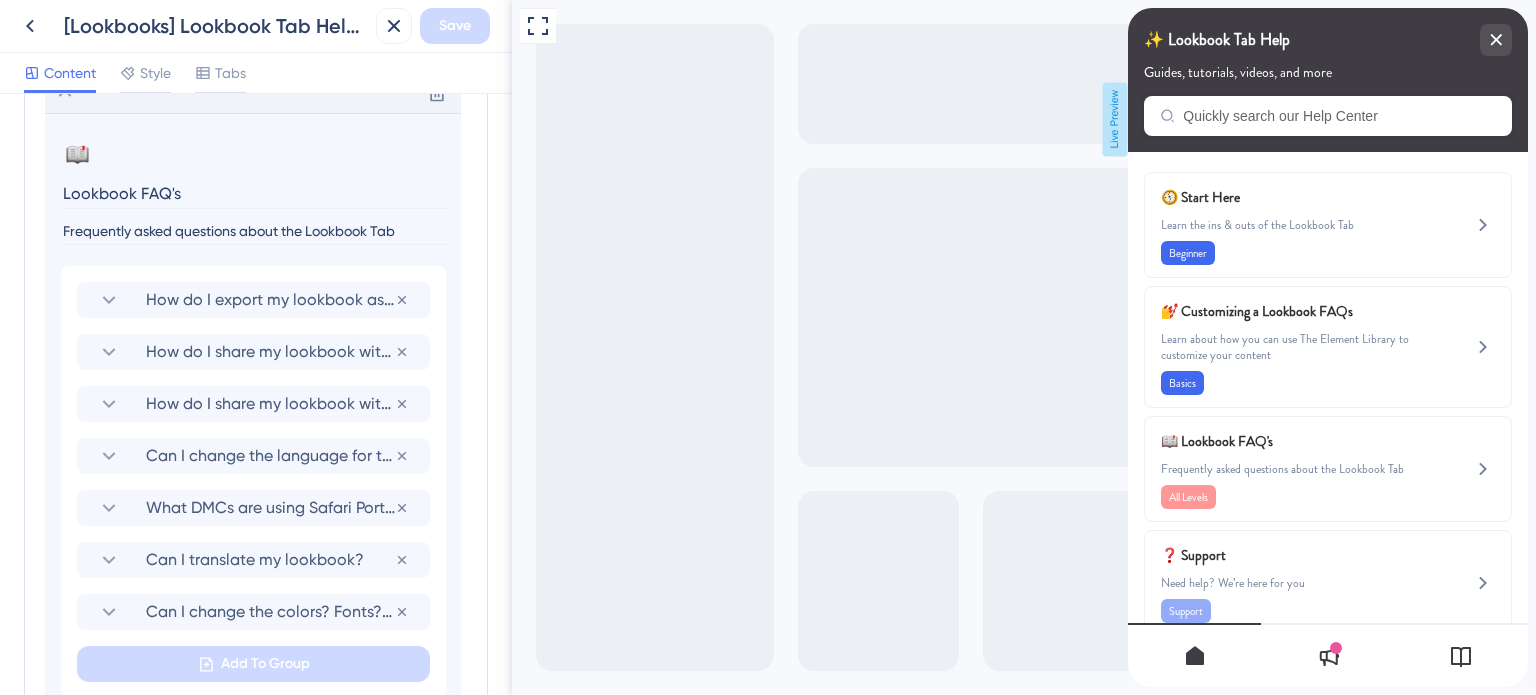 drag, startPoint x: 188, startPoint y: 188, endPoint x: 140, endPoint y: 191, distance: 48.09366 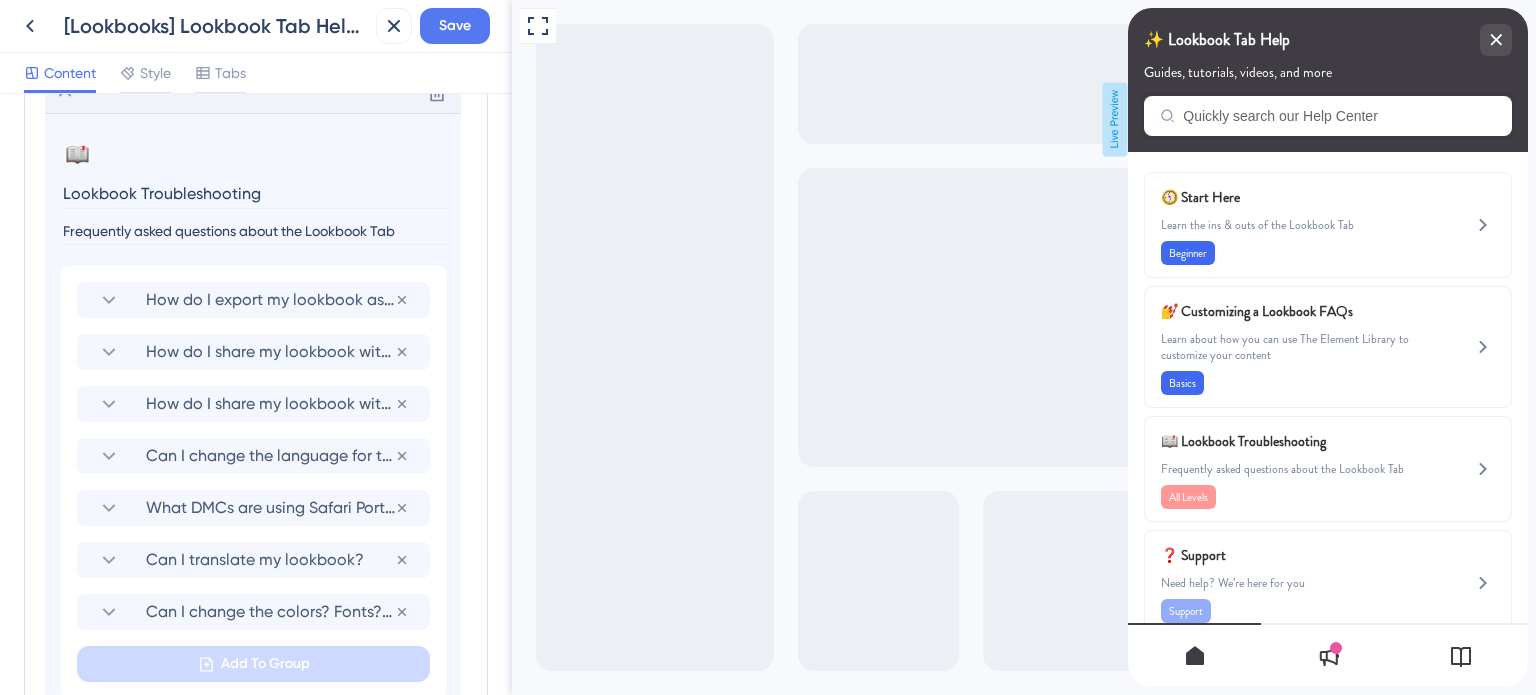 click on "Lookbook Troubleshooting" at bounding box center [255, 193] 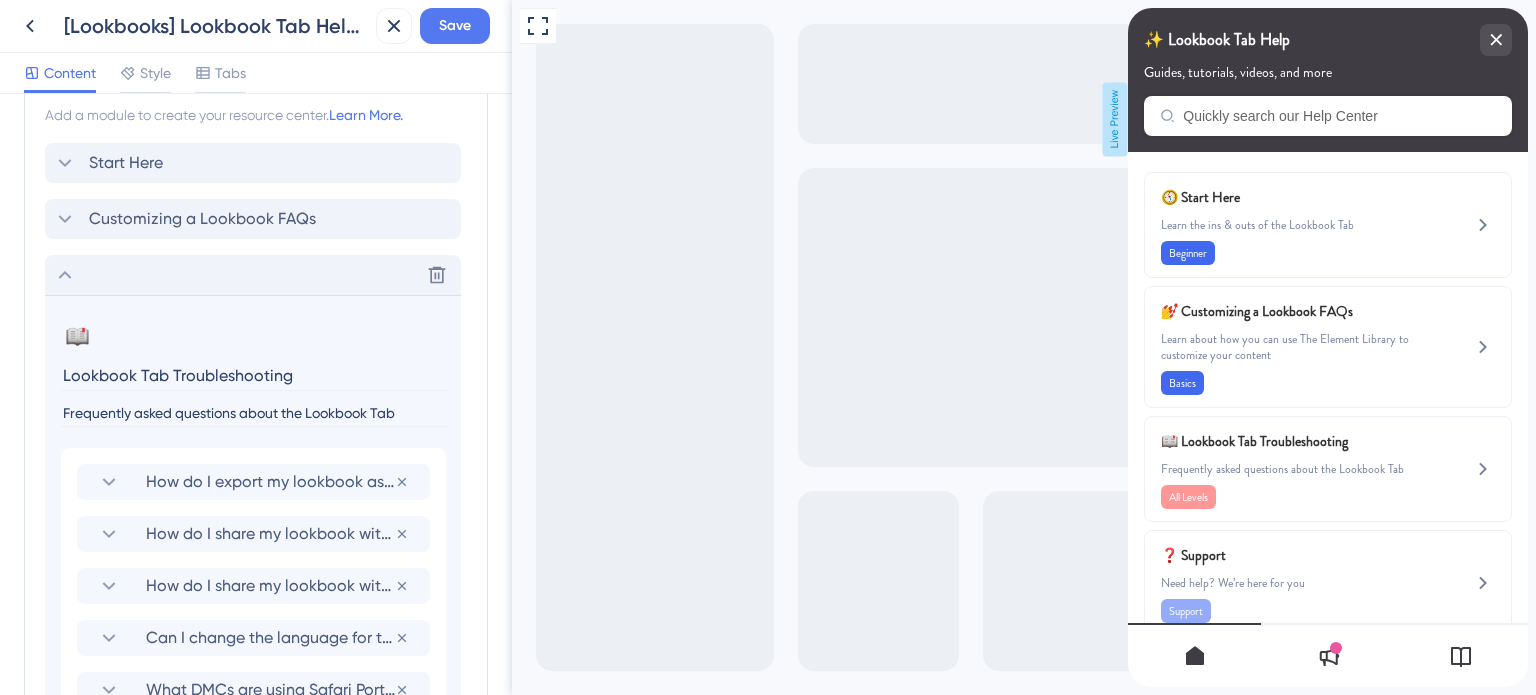 scroll, scrollTop: 754, scrollLeft: 0, axis: vertical 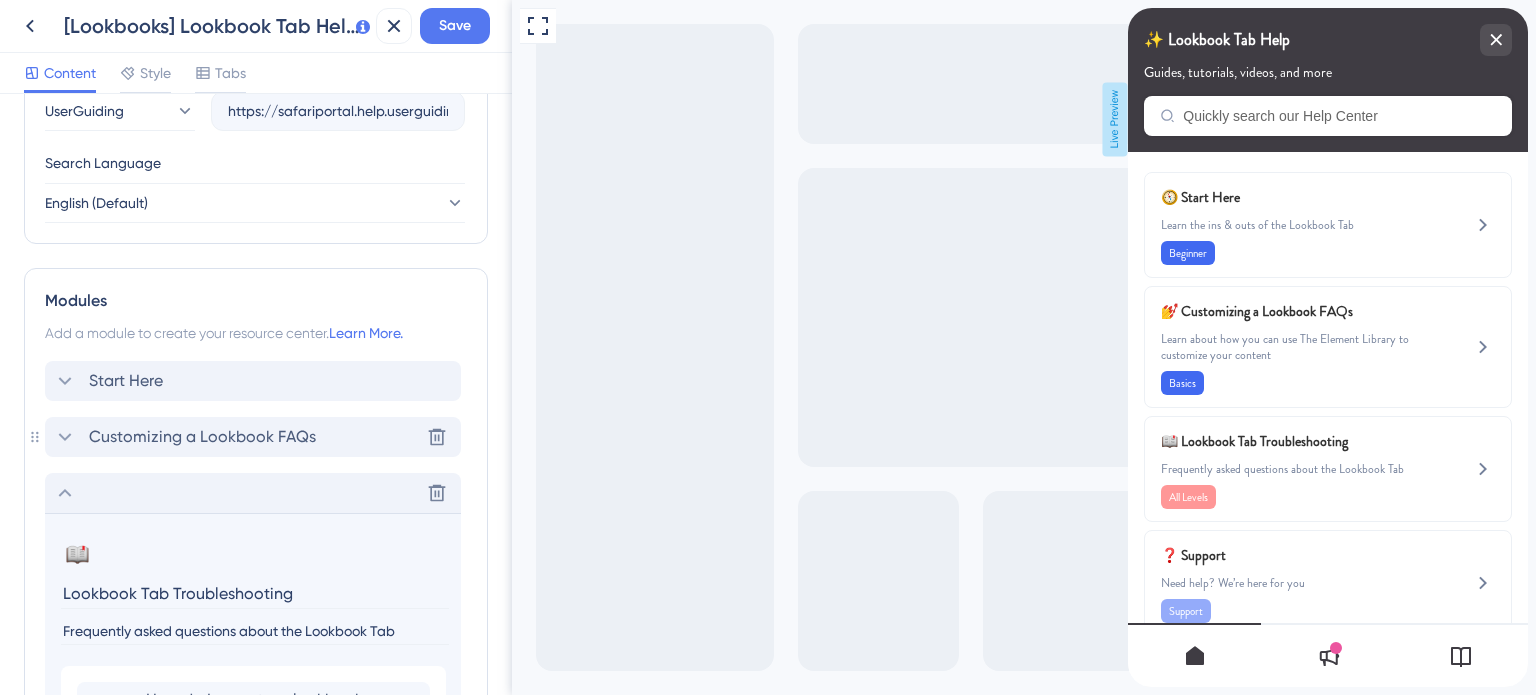 type on "Lookbook Tab Troubleshooting" 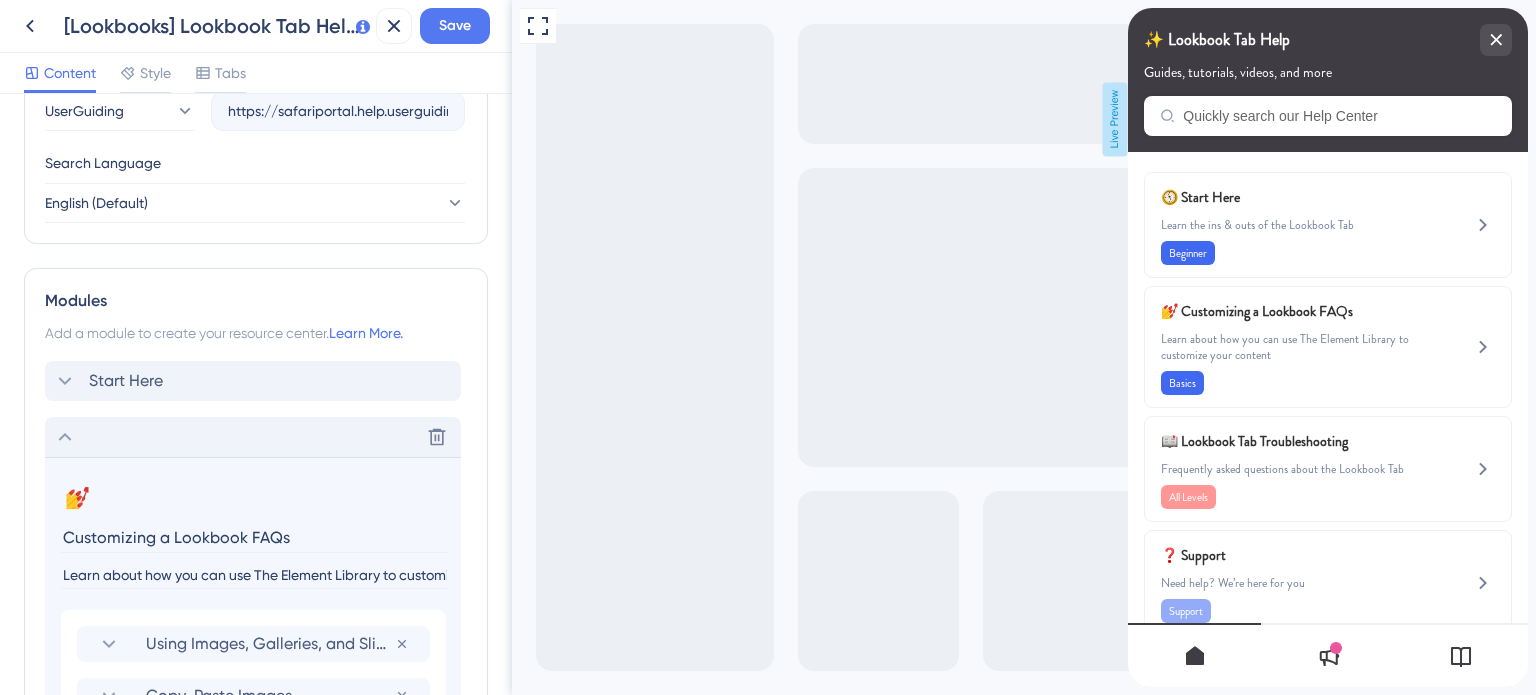 click 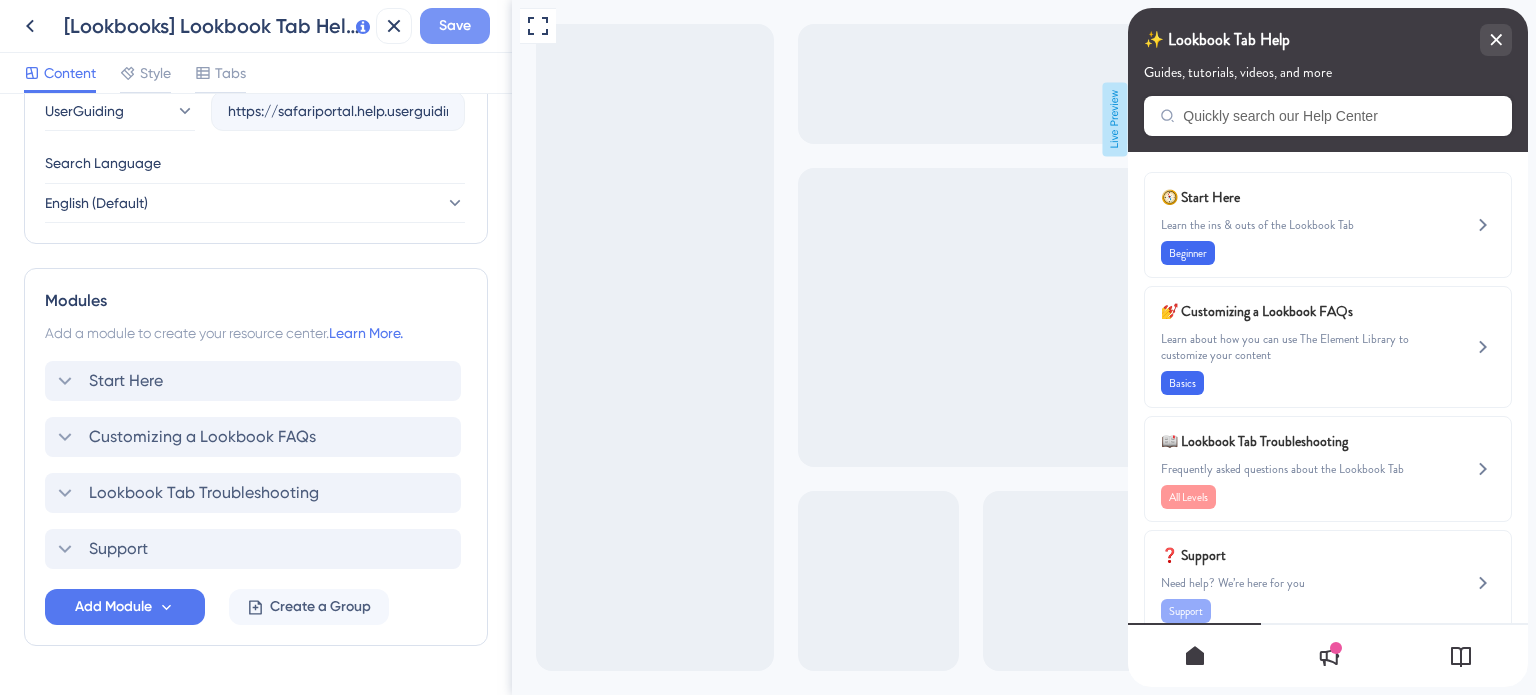 click on "Save" at bounding box center [455, 26] 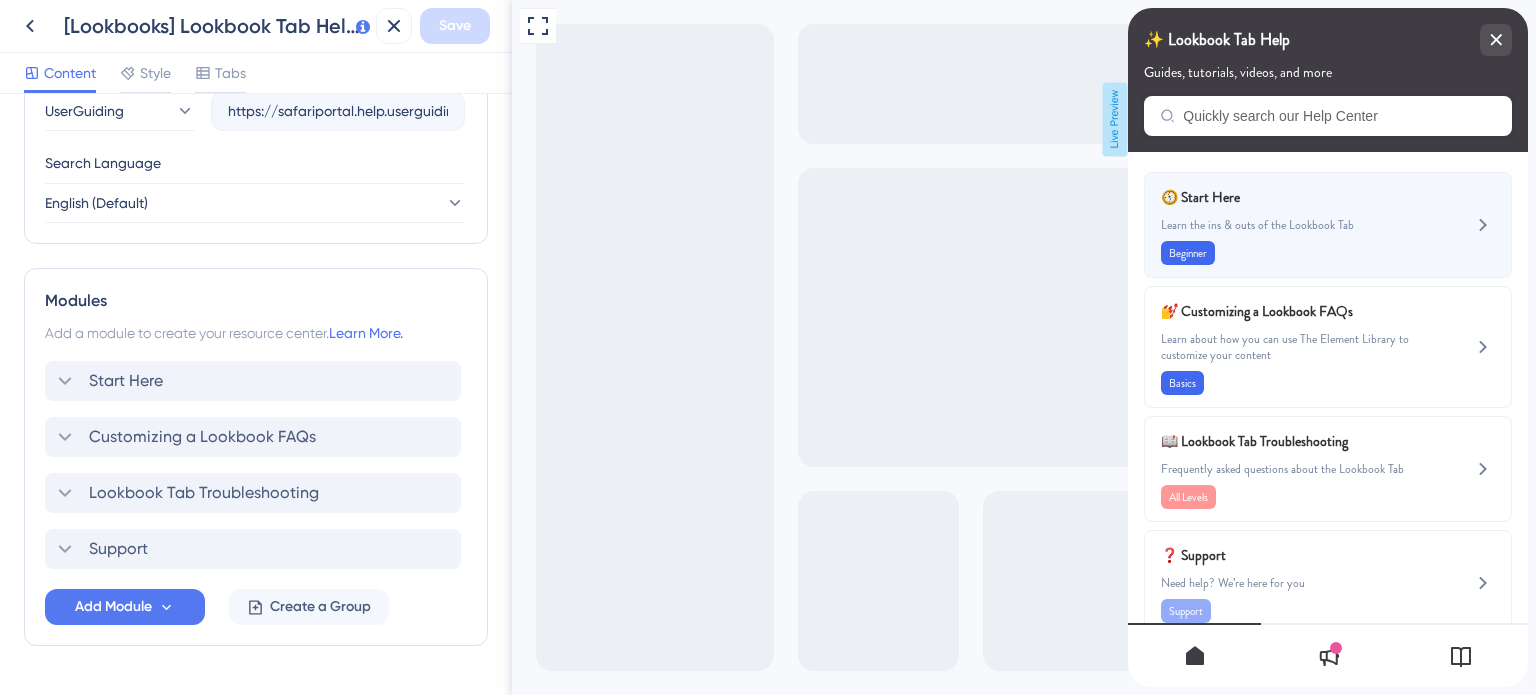 click on "🧭   Start Here" at bounding box center [1278, 197] 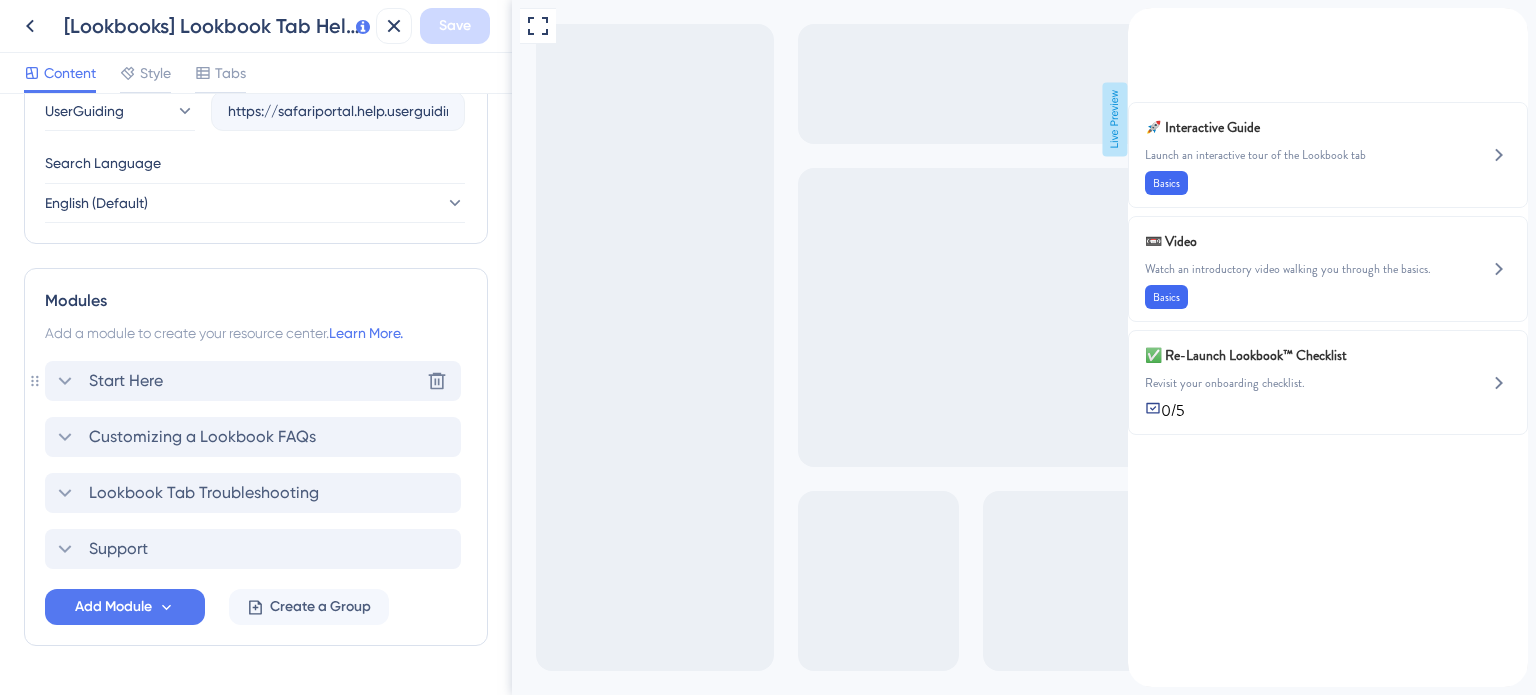 click on "Start Here" at bounding box center [126, 381] 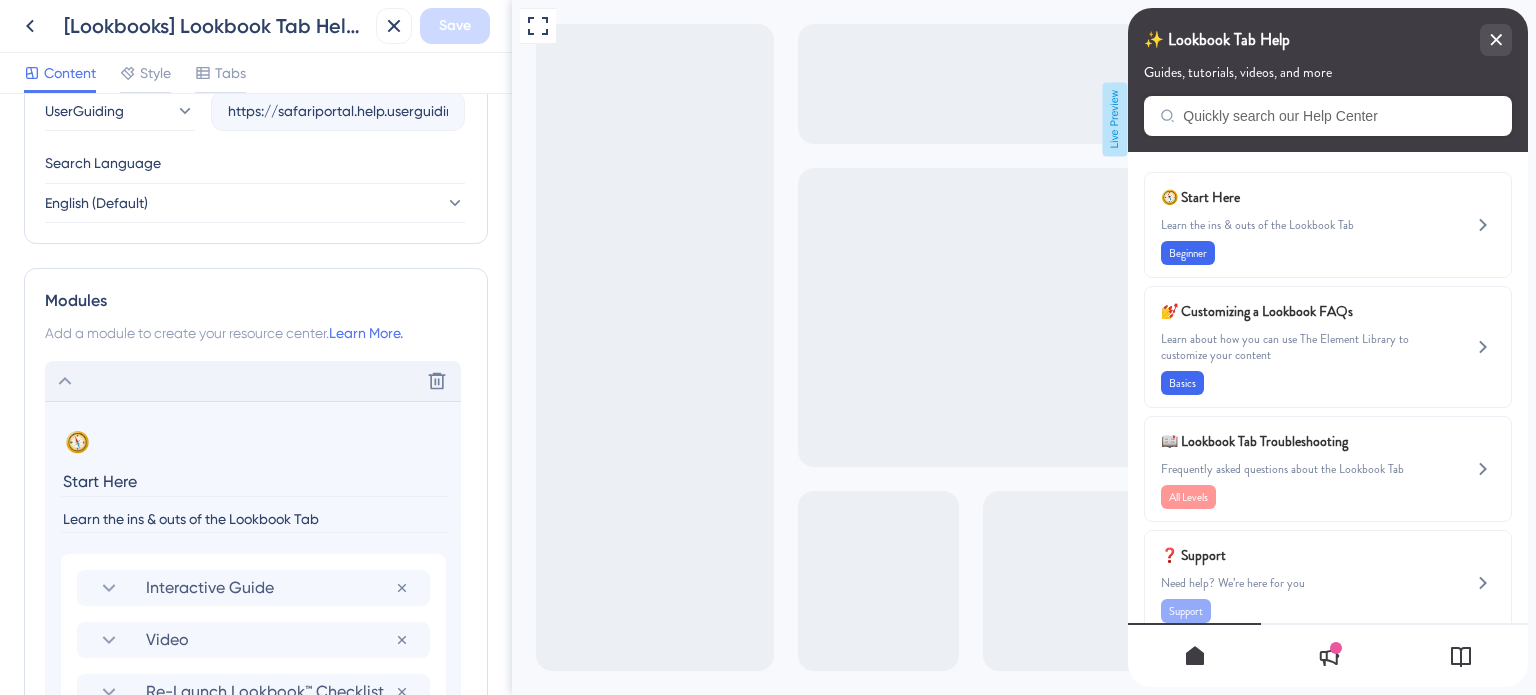 scroll, scrollTop: 954, scrollLeft: 0, axis: vertical 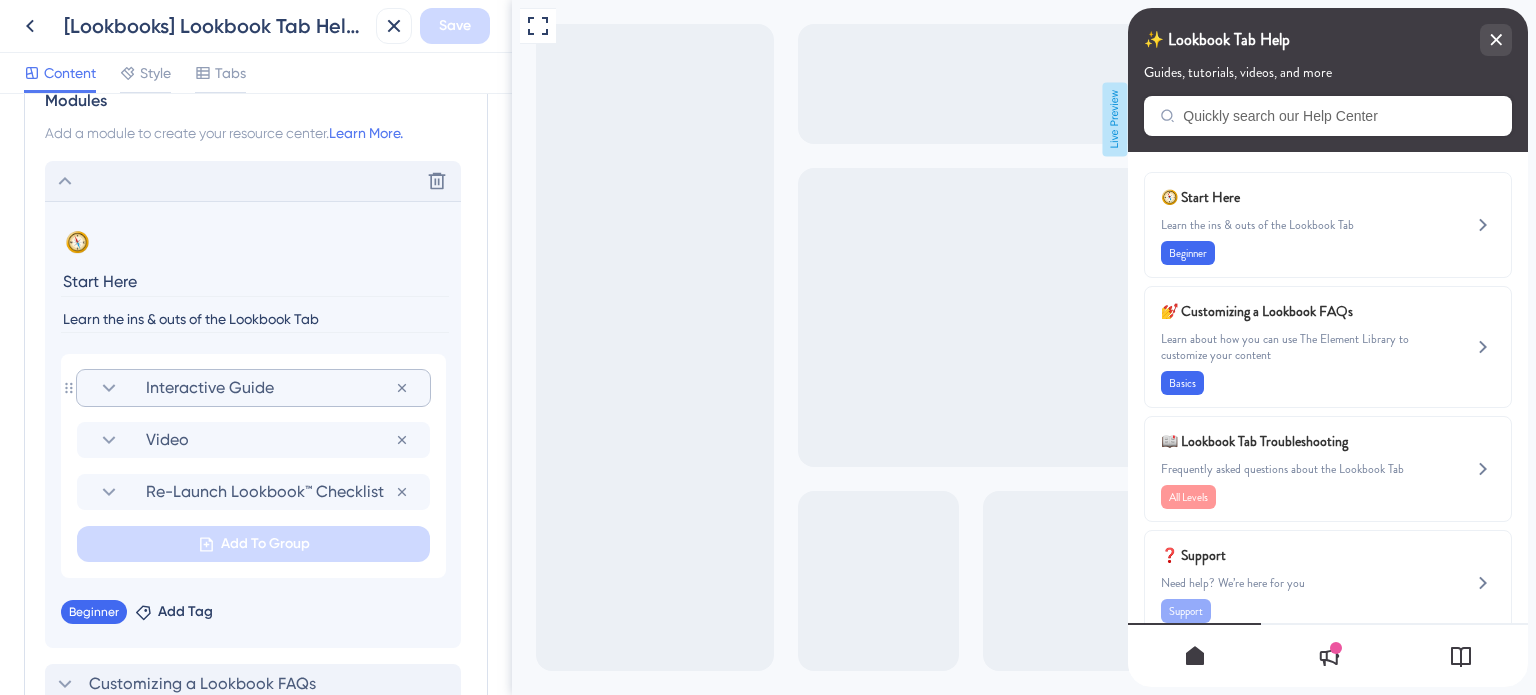 click on "Interactive Guide" at bounding box center (270, 388) 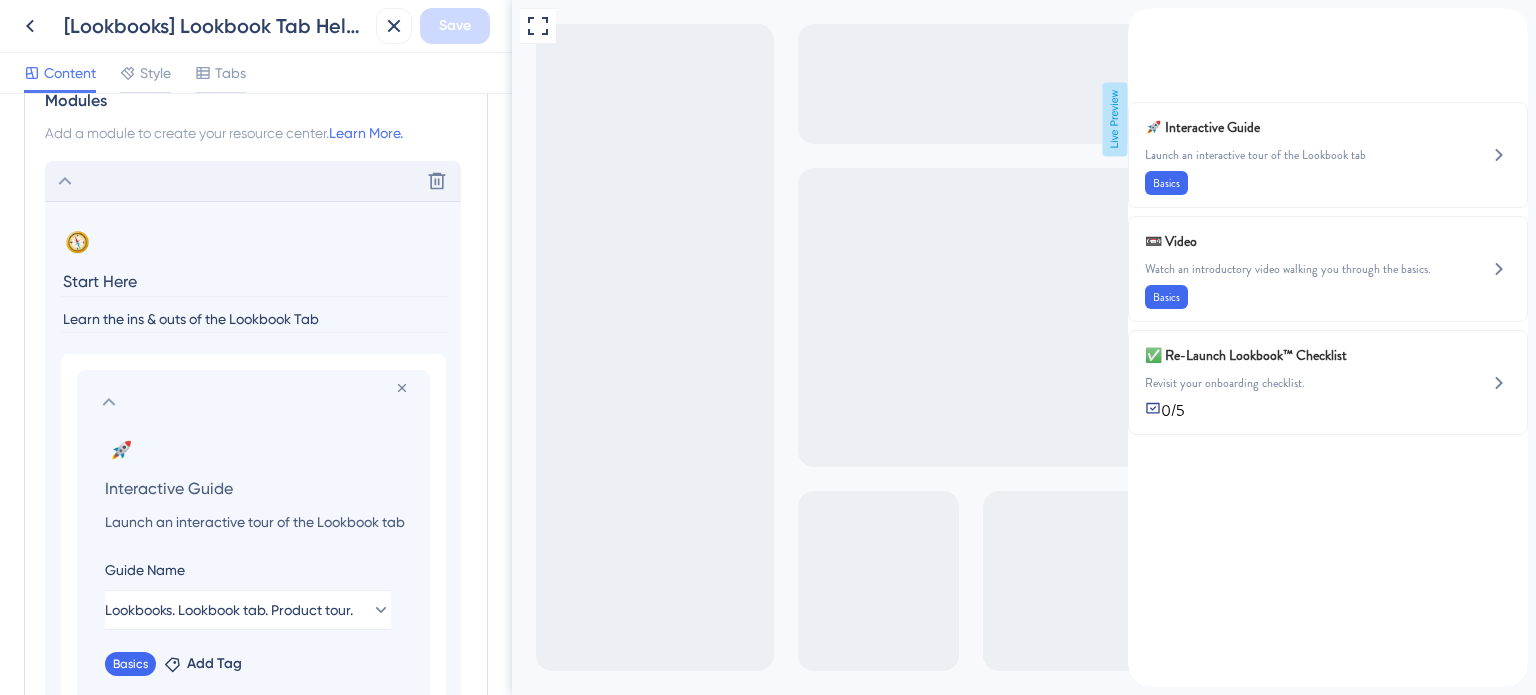click on "Interactive Guide" at bounding box center [257, 488] 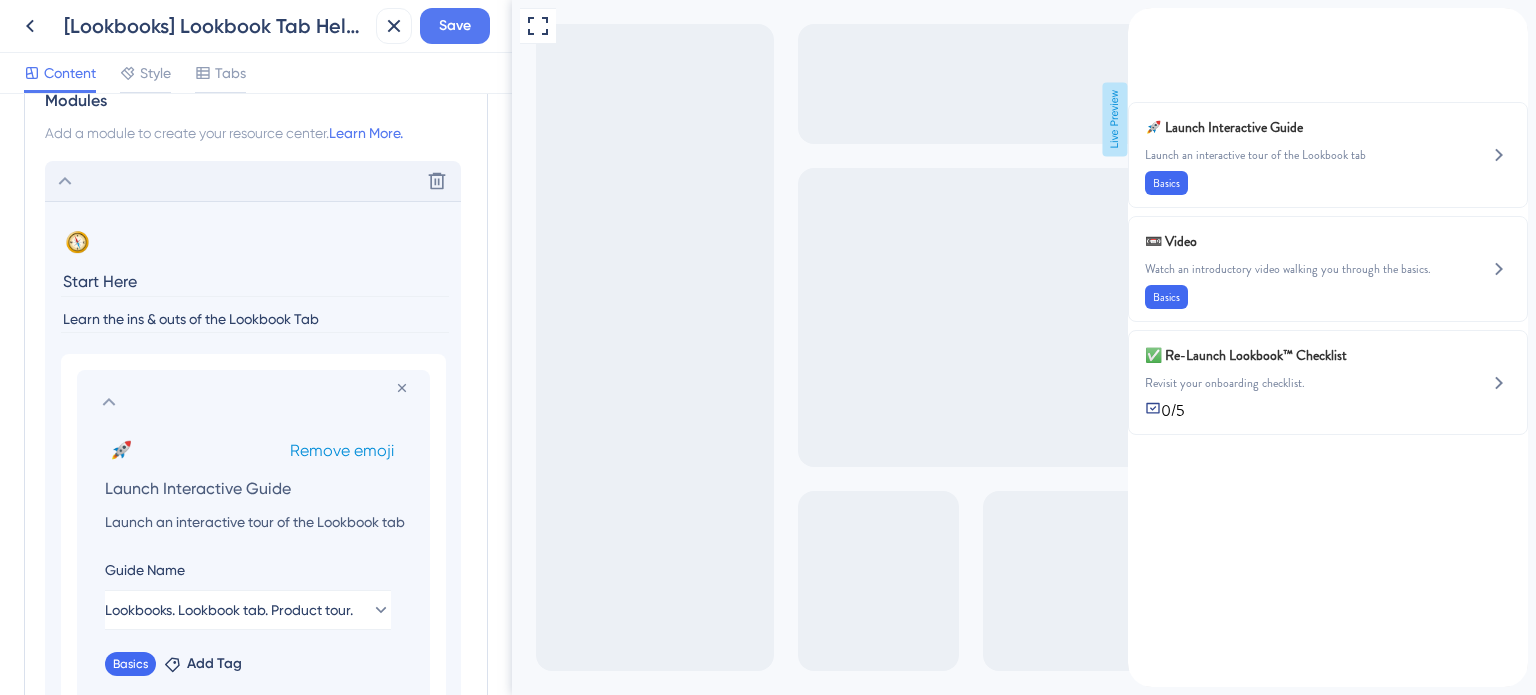 type on "Launch Interactive Guide" 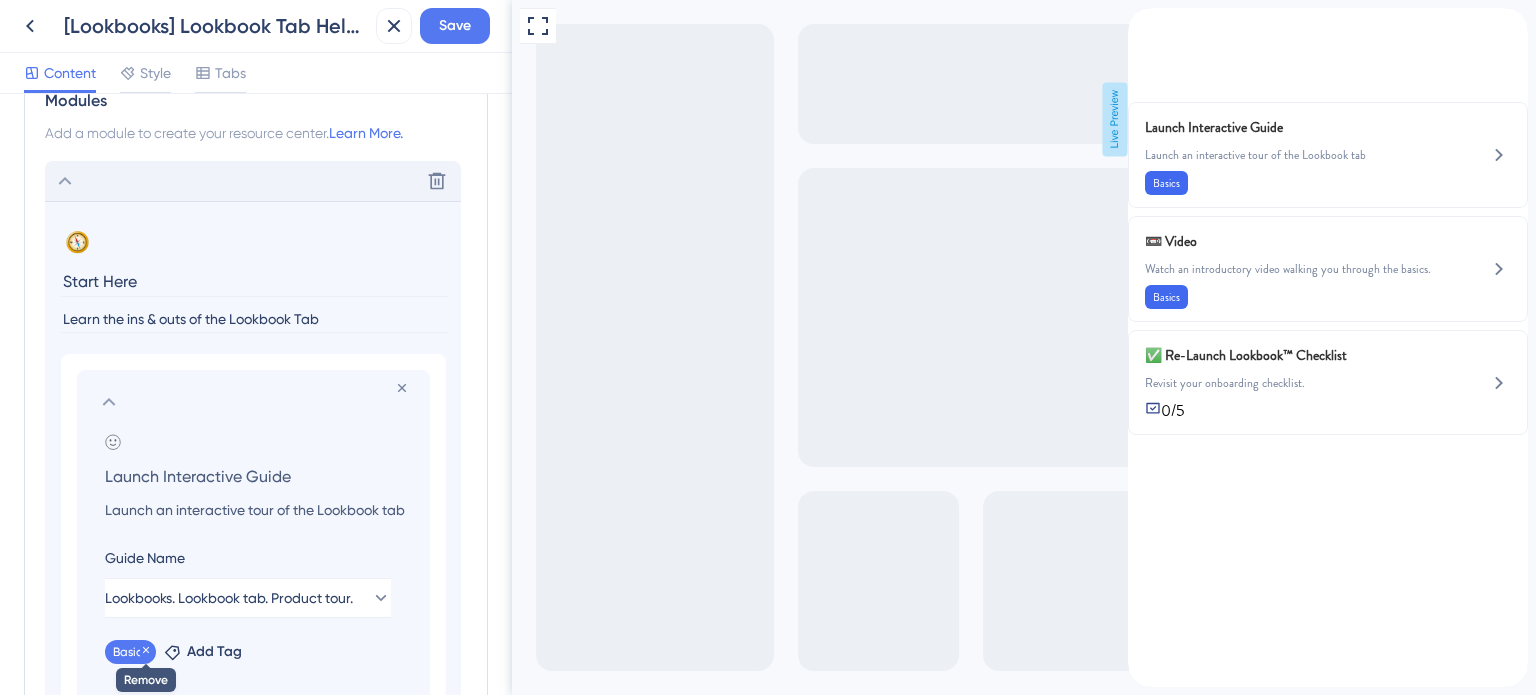 click 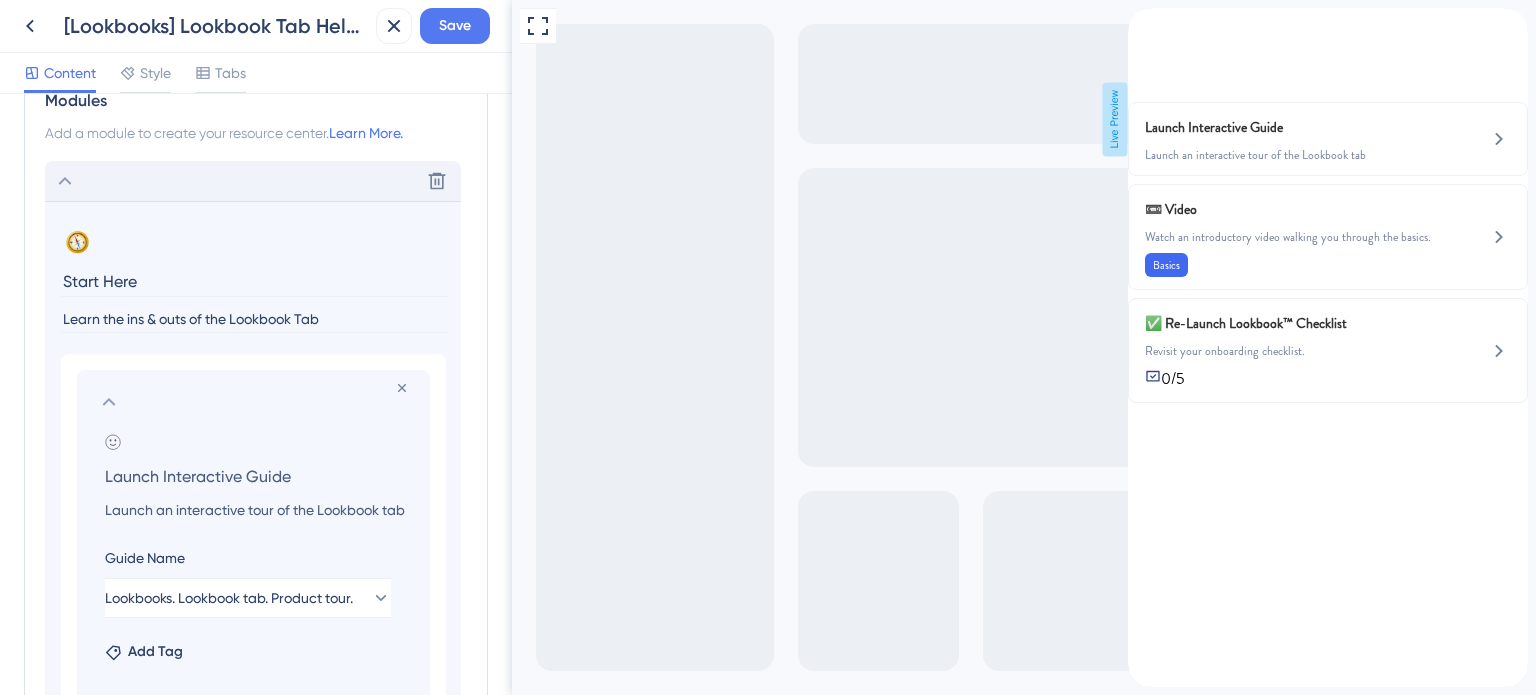 click 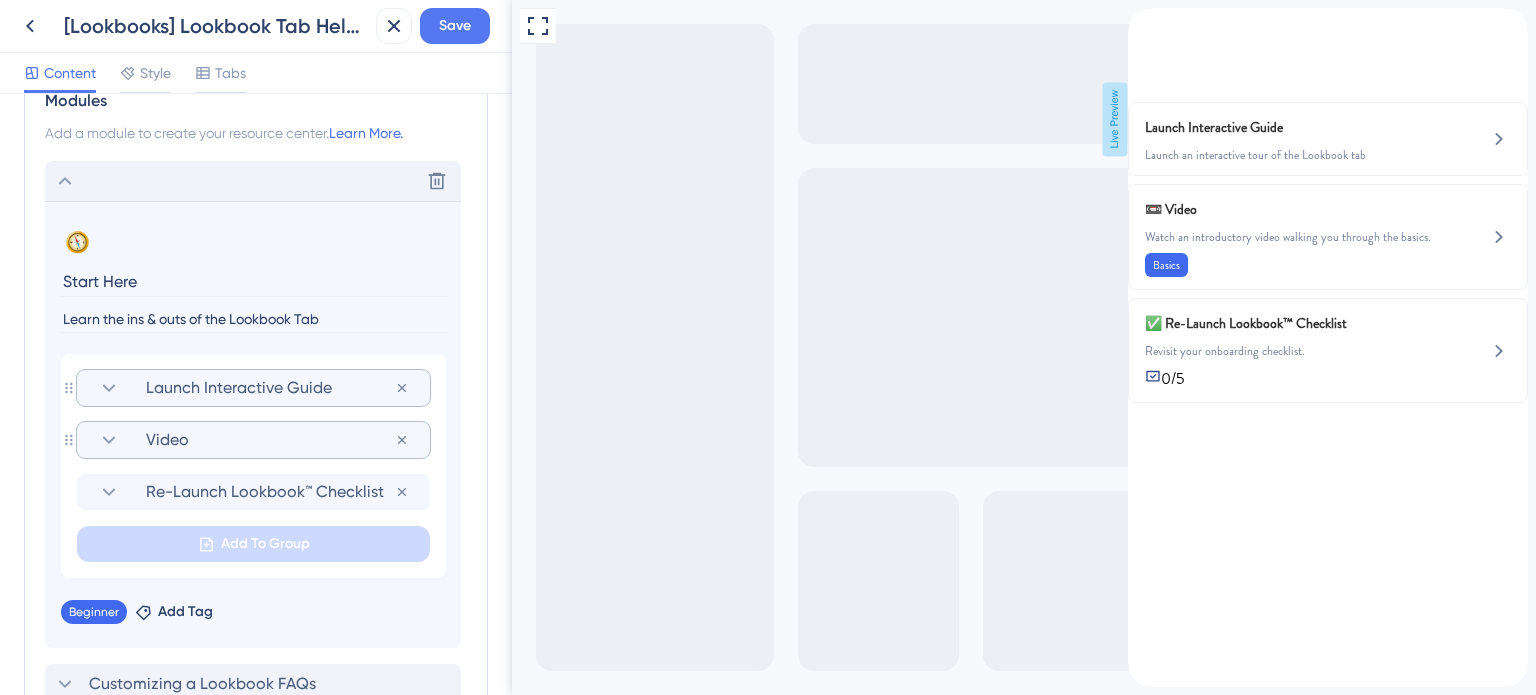 click 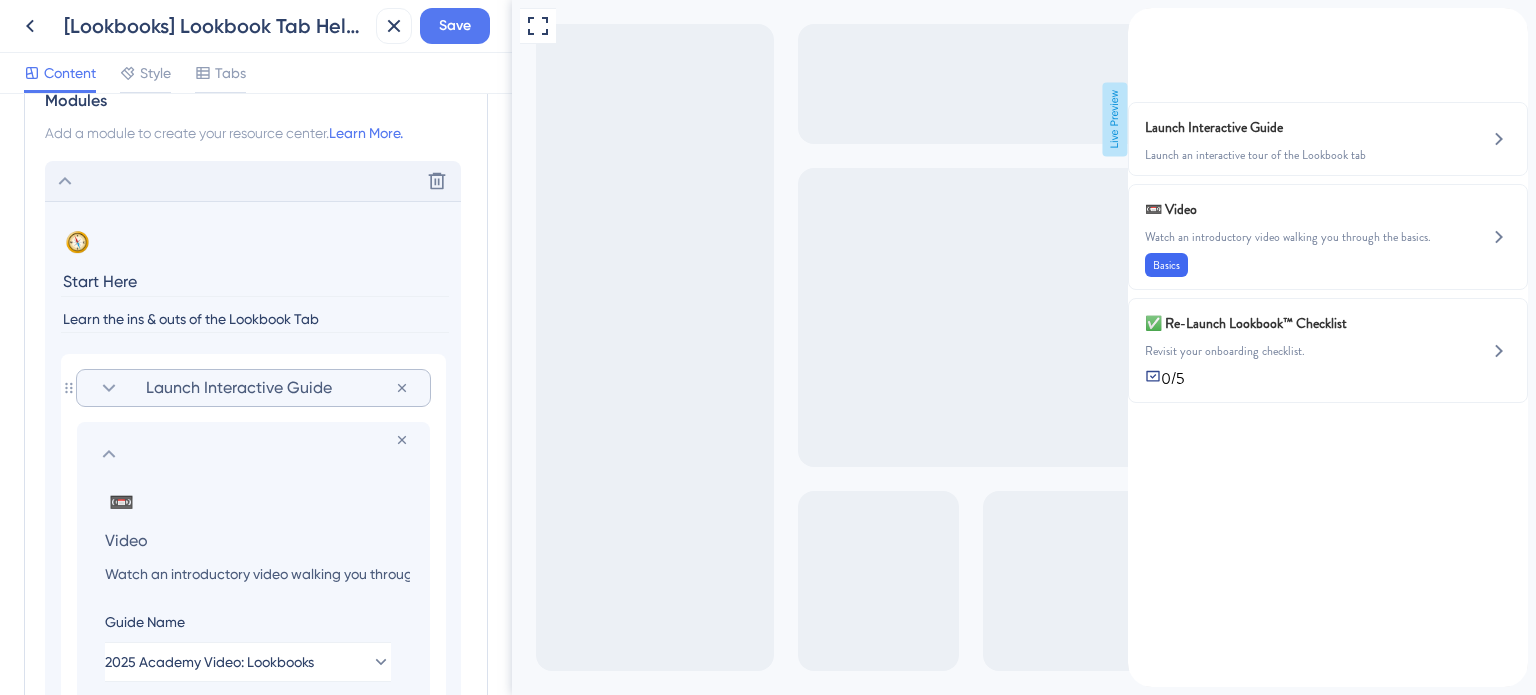 click on "Video" at bounding box center (257, 540) 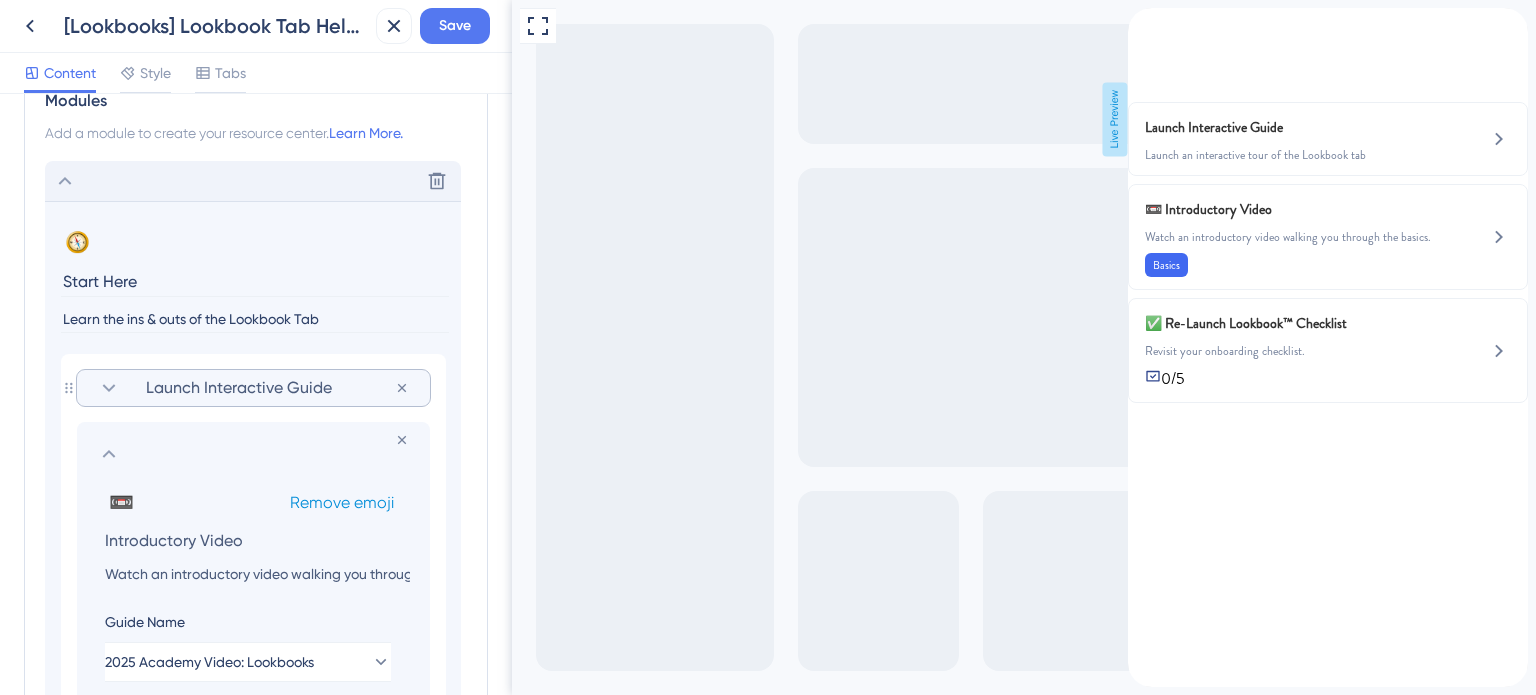 type on "Introductory Video" 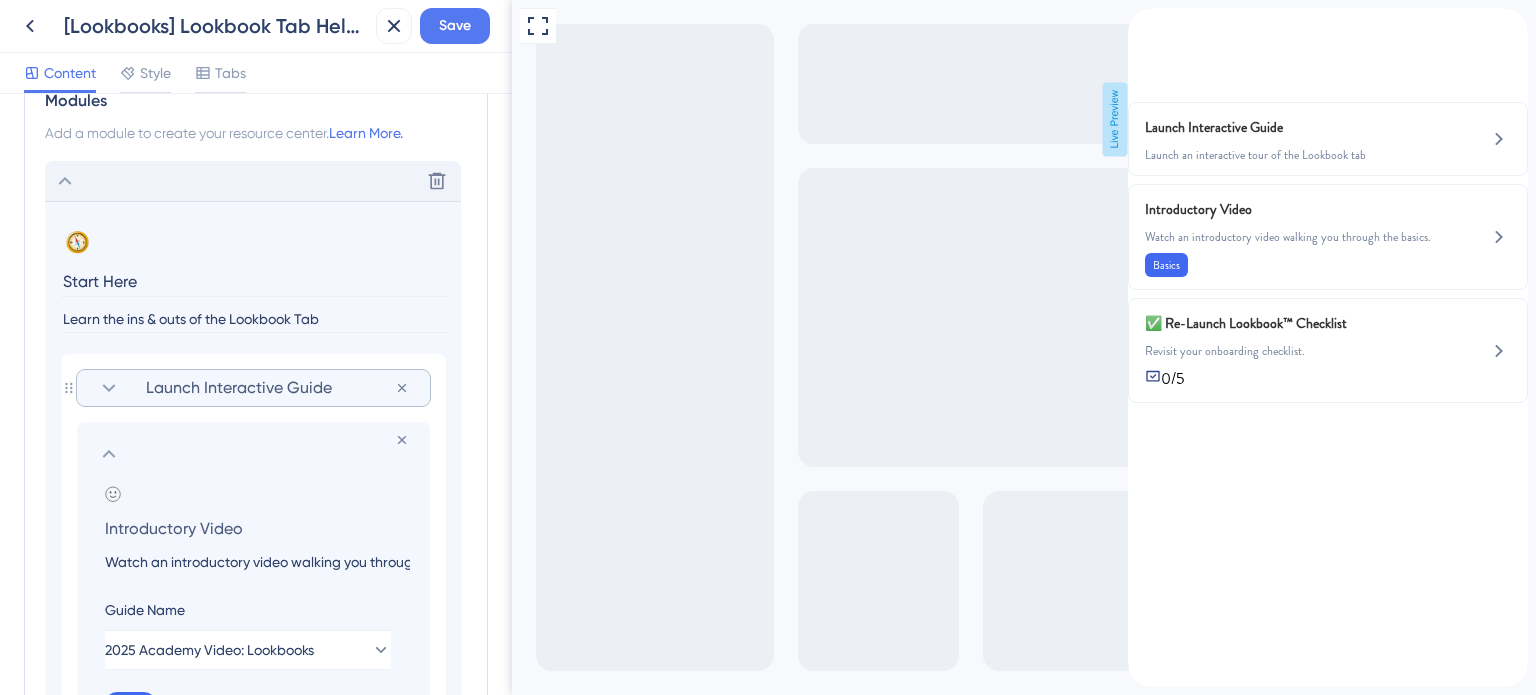 click on "Watch an introductory video walking you through the basics." at bounding box center (257, 562) 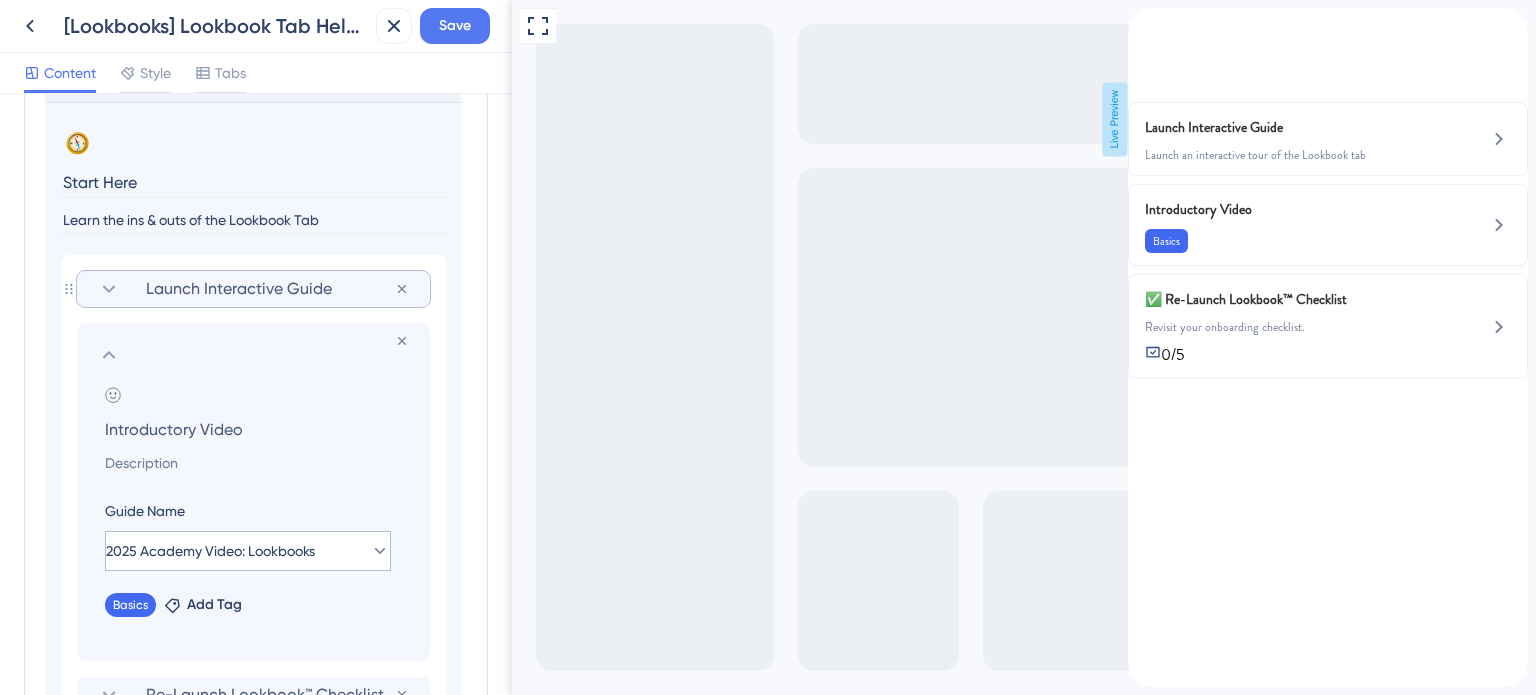 scroll, scrollTop: 1054, scrollLeft: 0, axis: vertical 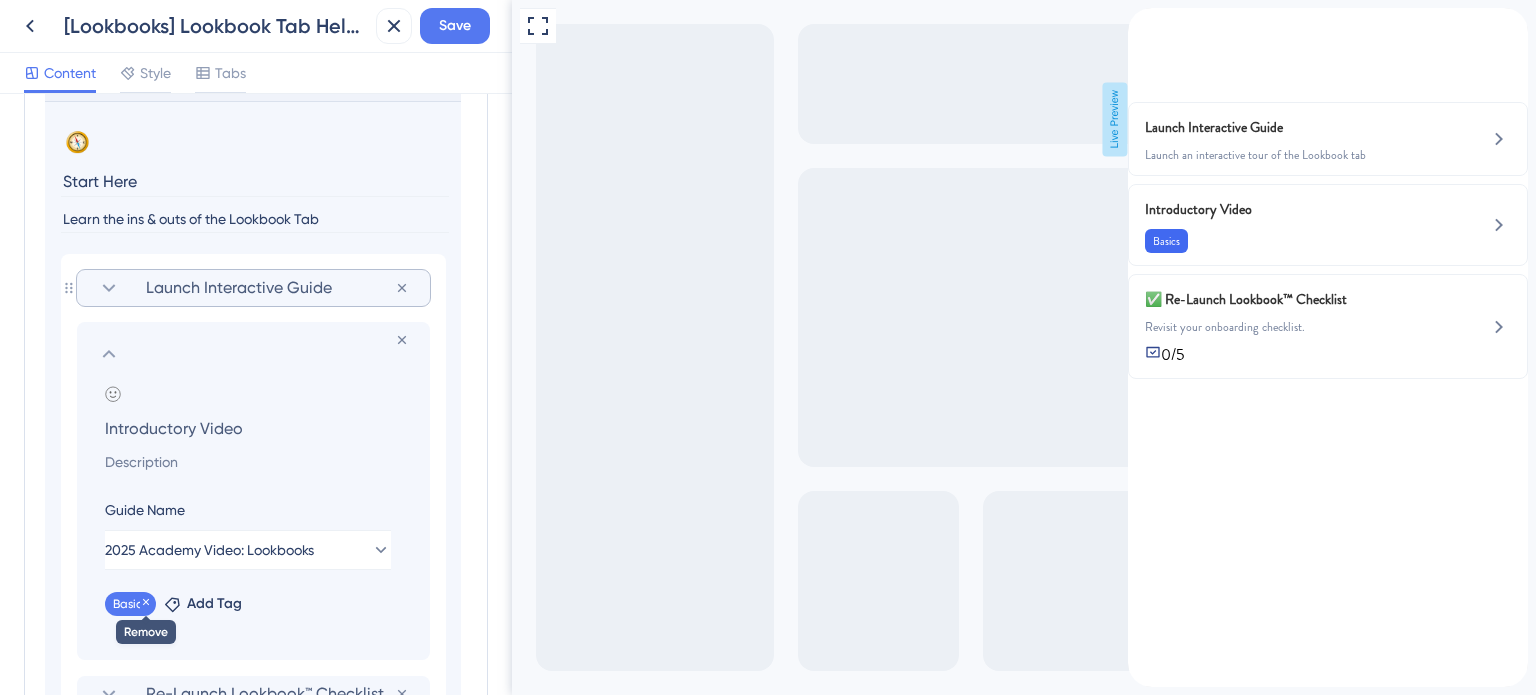 type 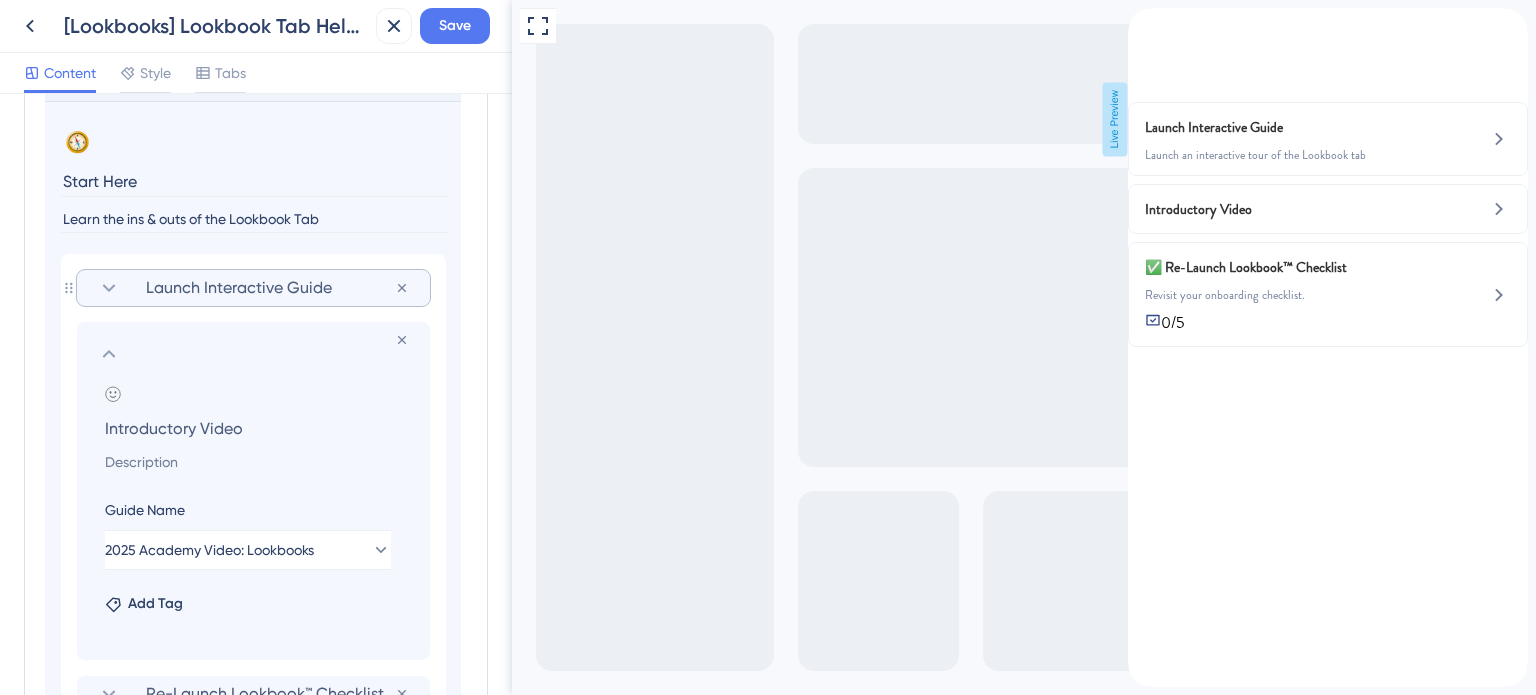 click 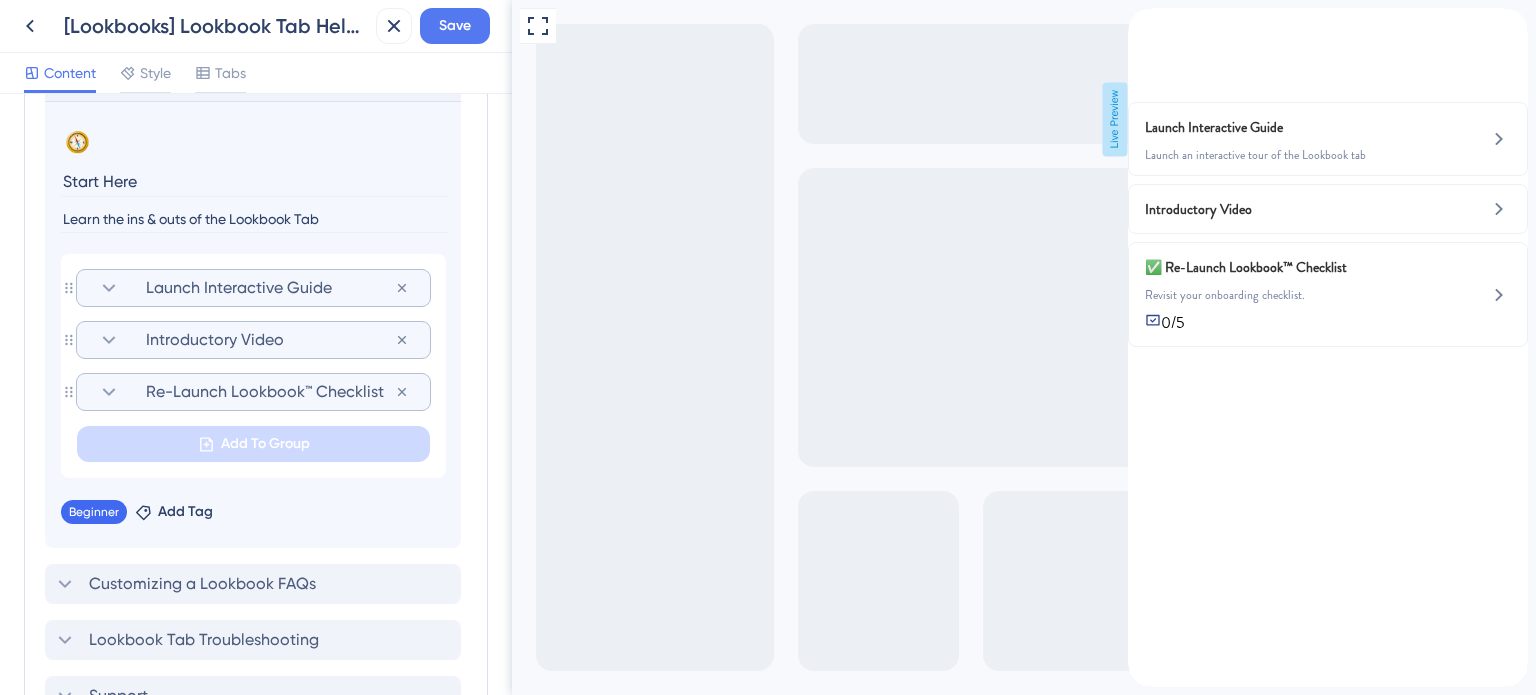 click on "Re-Launch Lookbook™ Checklist" at bounding box center (270, 392) 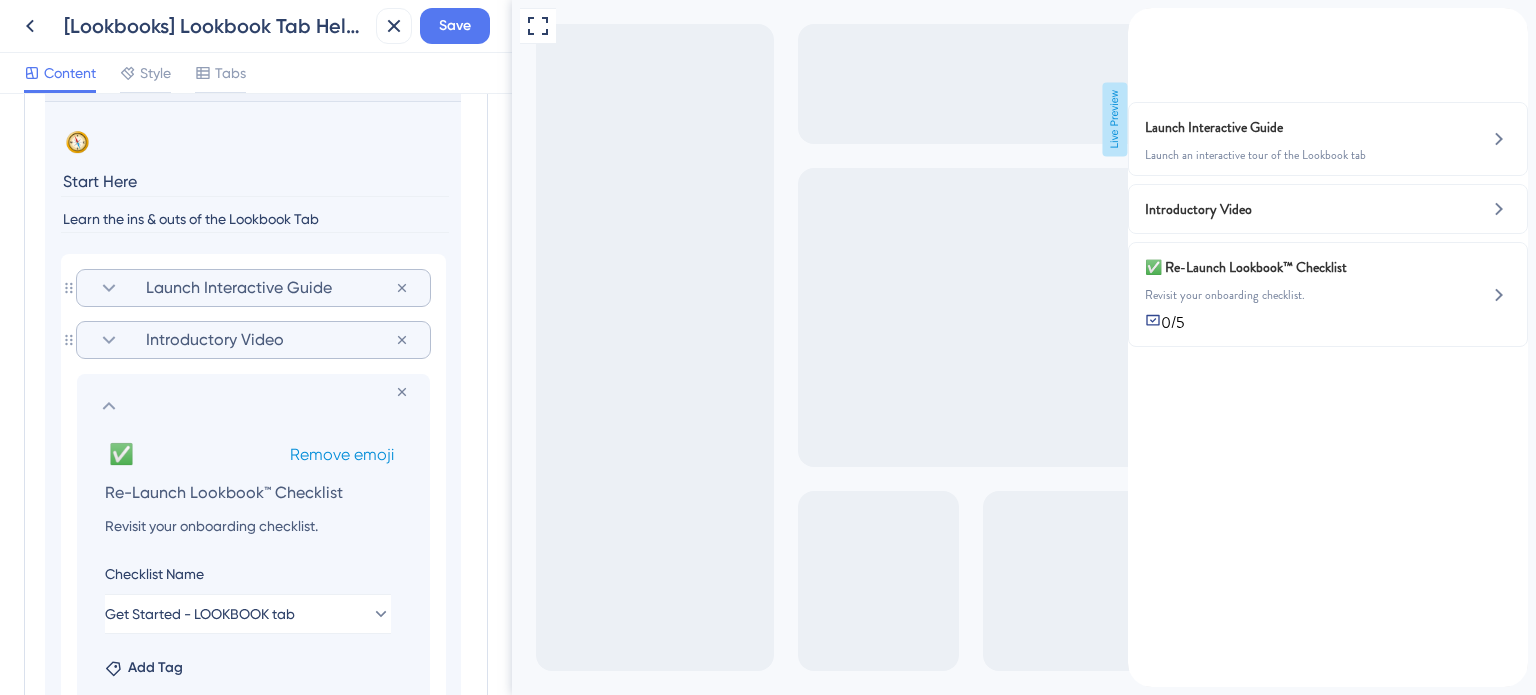 click on "Remove emoji" at bounding box center [342, 454] 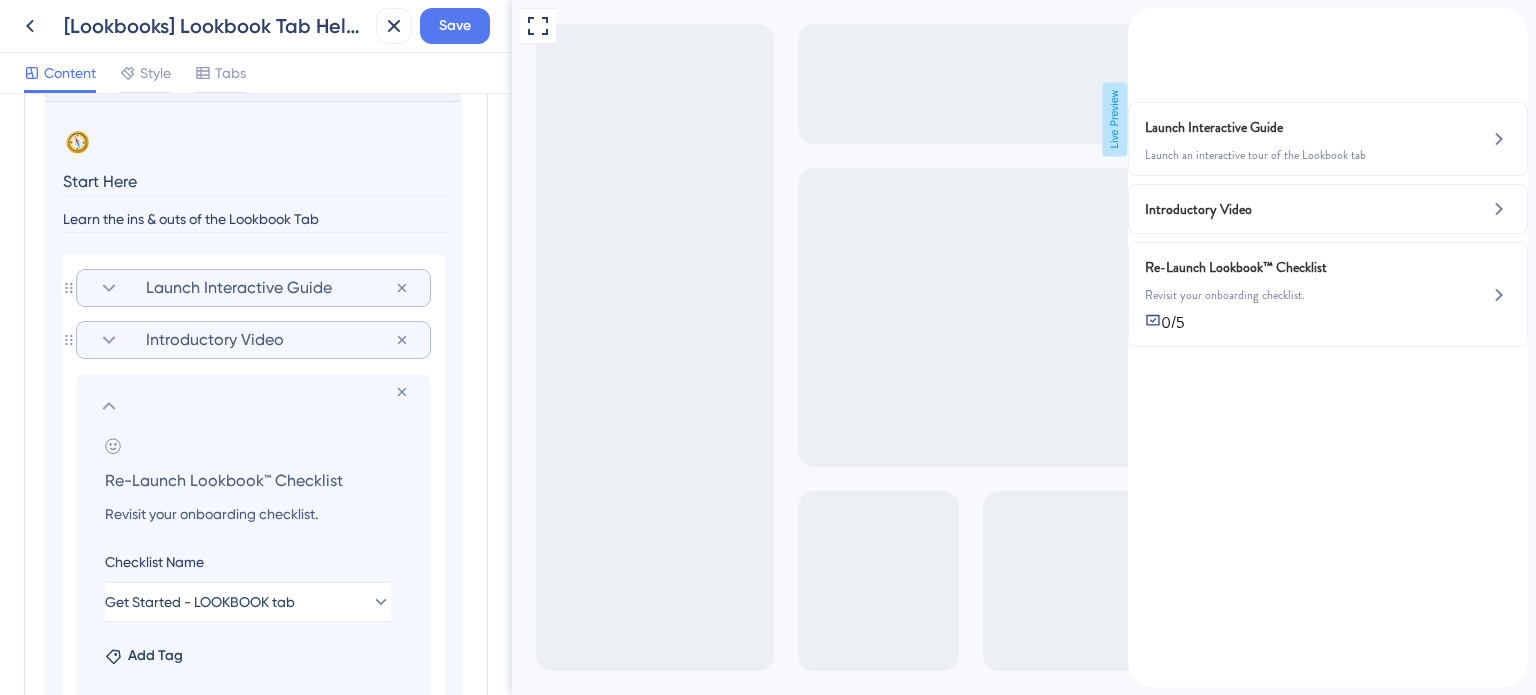 click 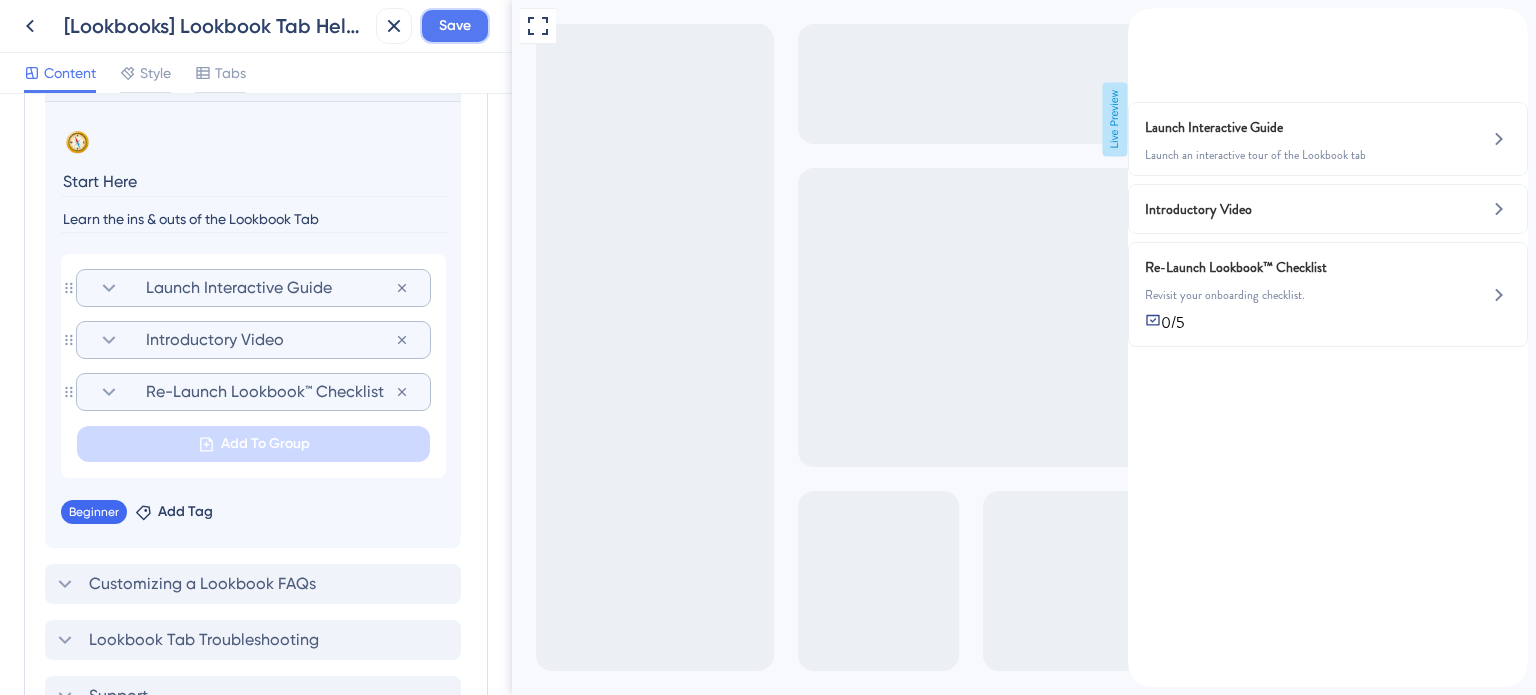 click on "Save" at bounding box center (455, 26) 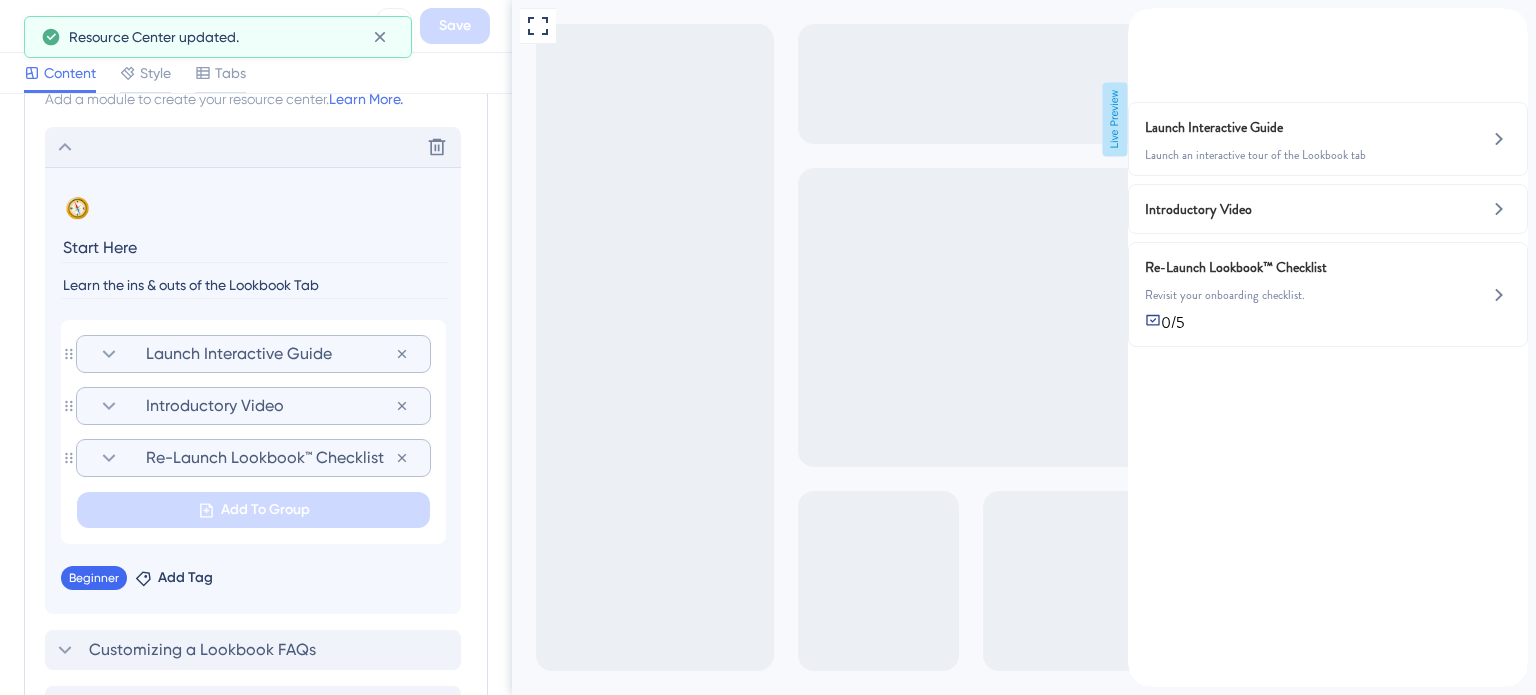 scroll, scrollTop: 954, scrollLeft: 0, axis: vertical 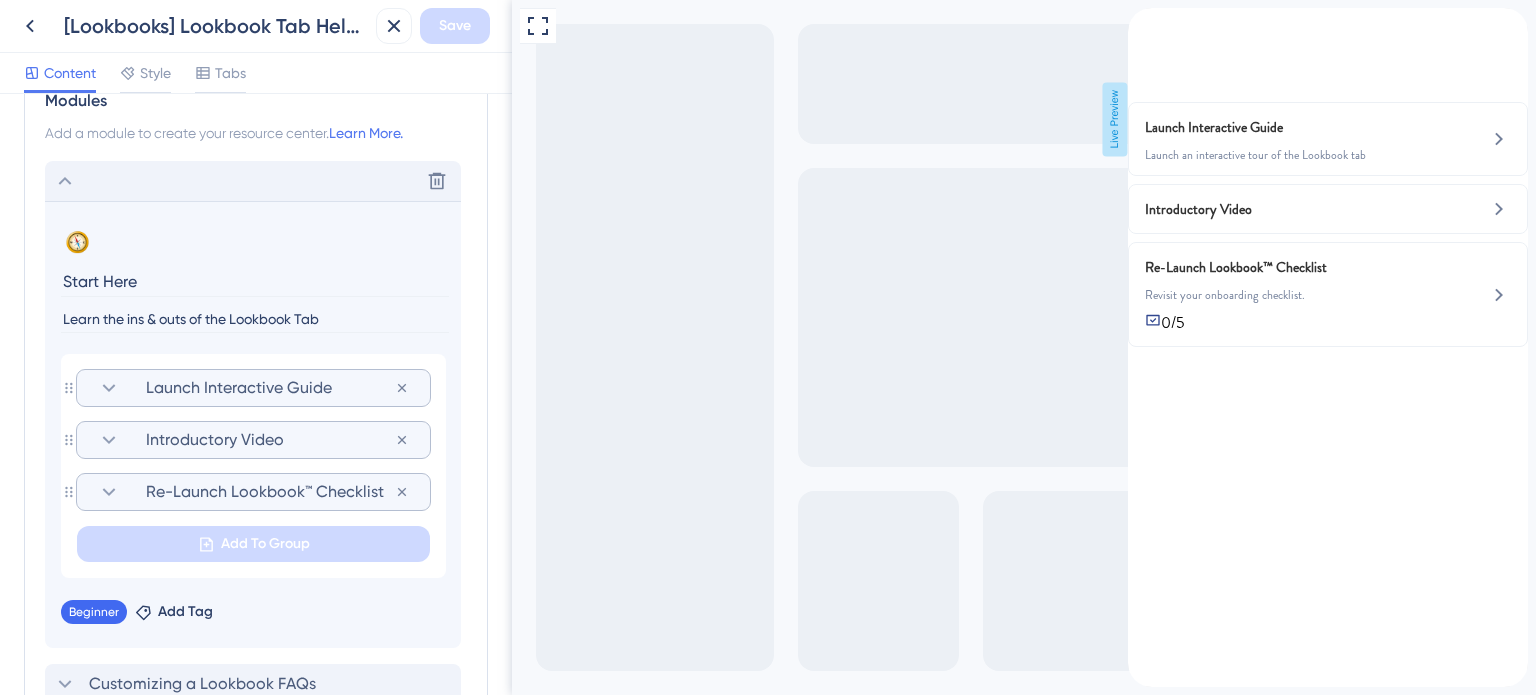 click 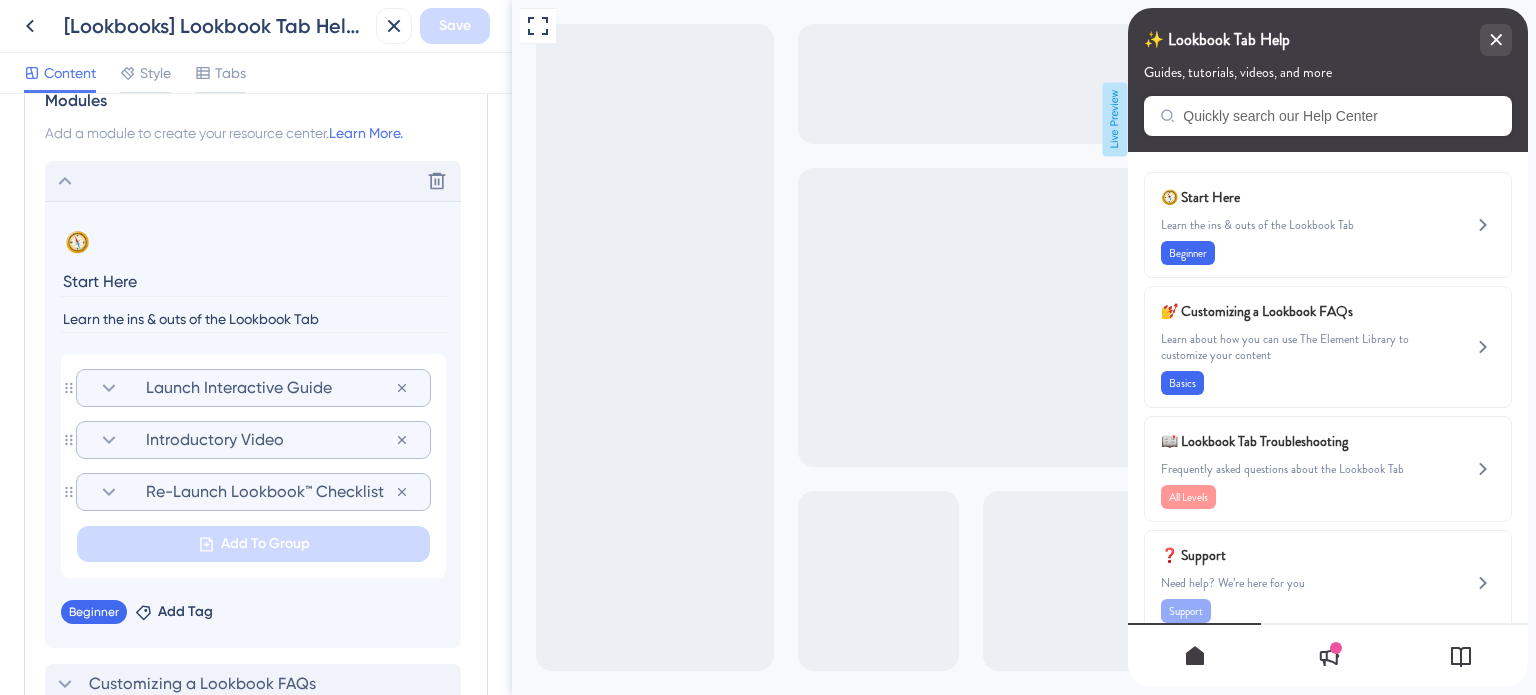 click 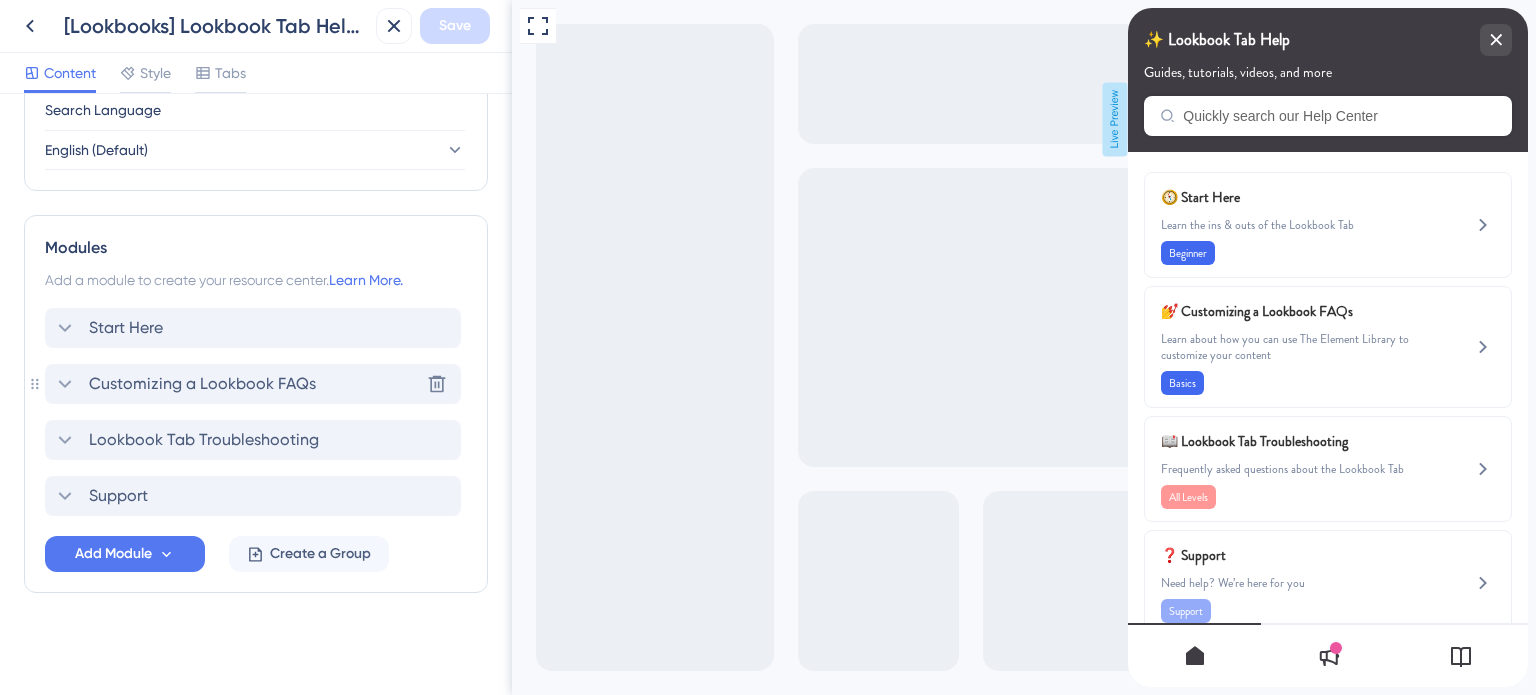 click on "Customizing a Lookbook FAQs" at bounding box center (202, 384) 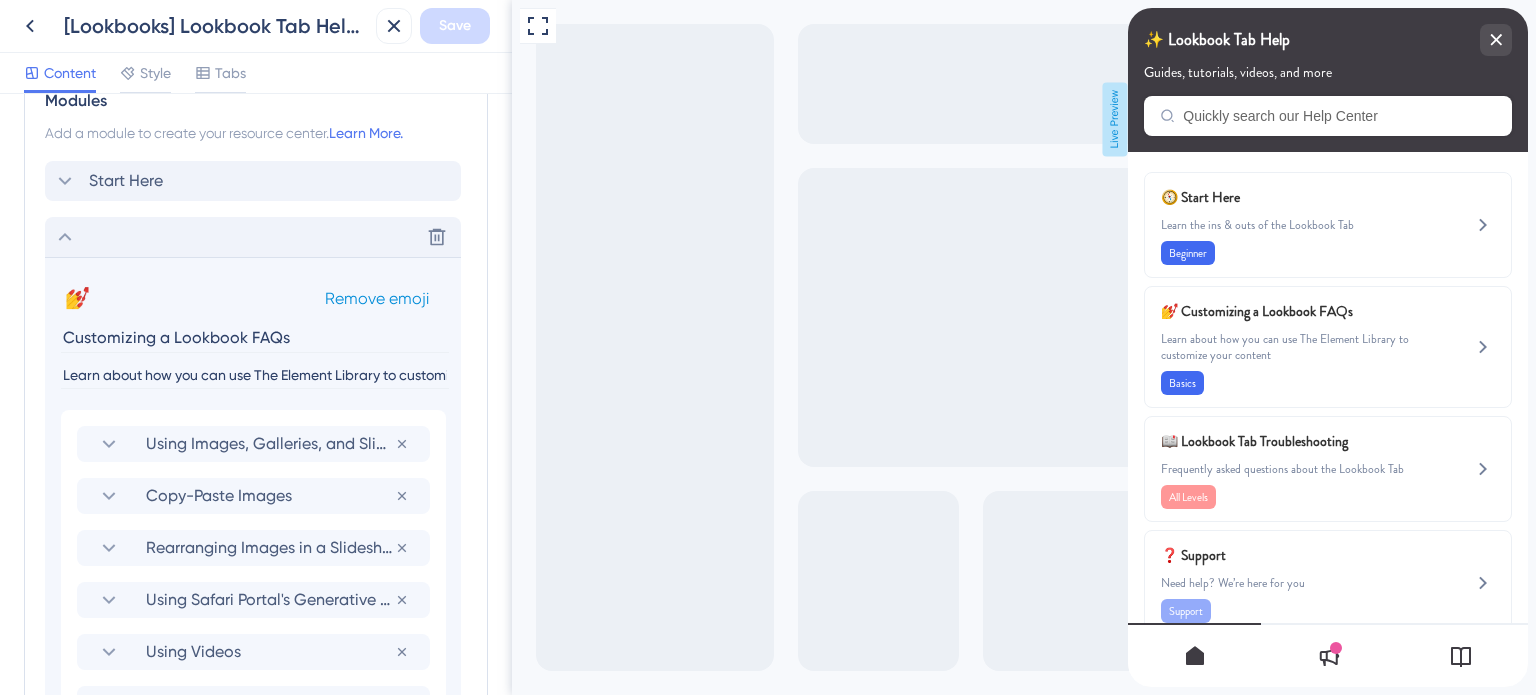 click on "Remove emoji" at bounding box center (377, 298) 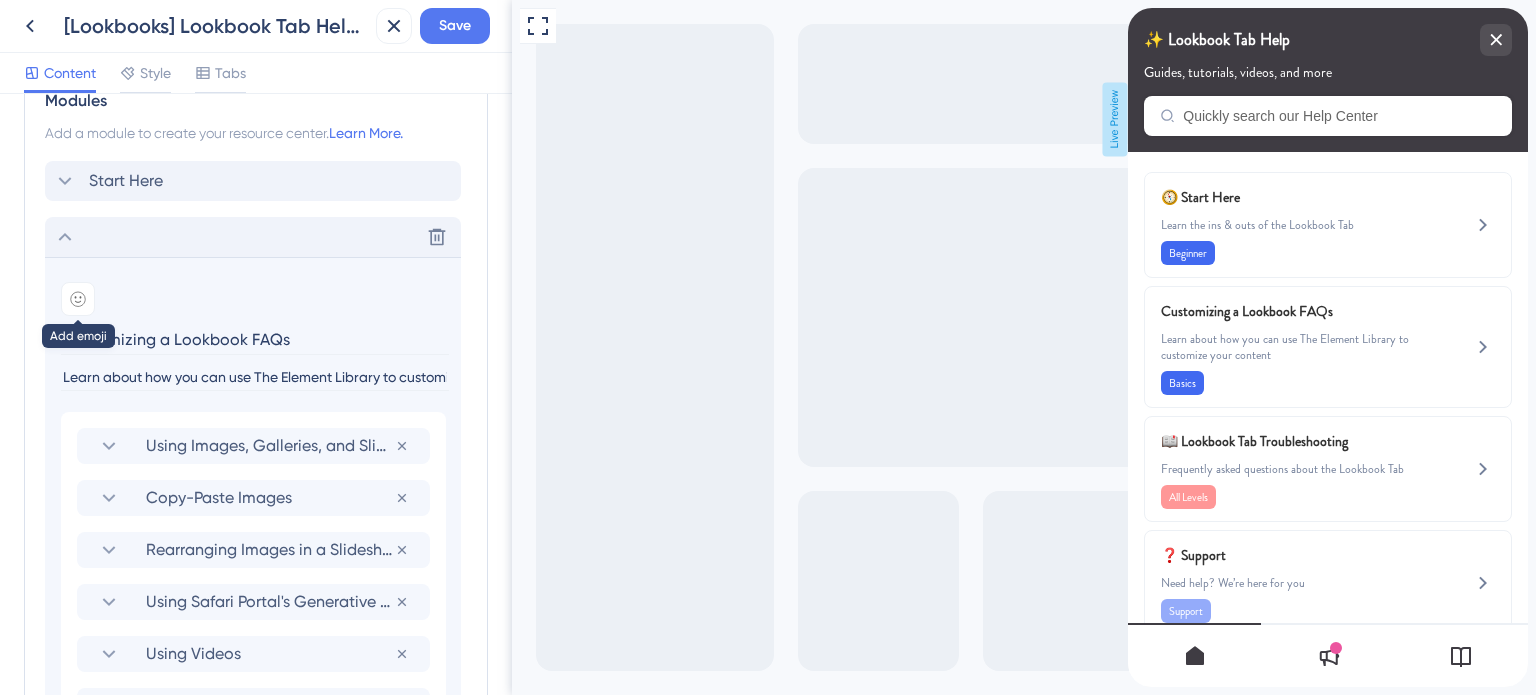 click 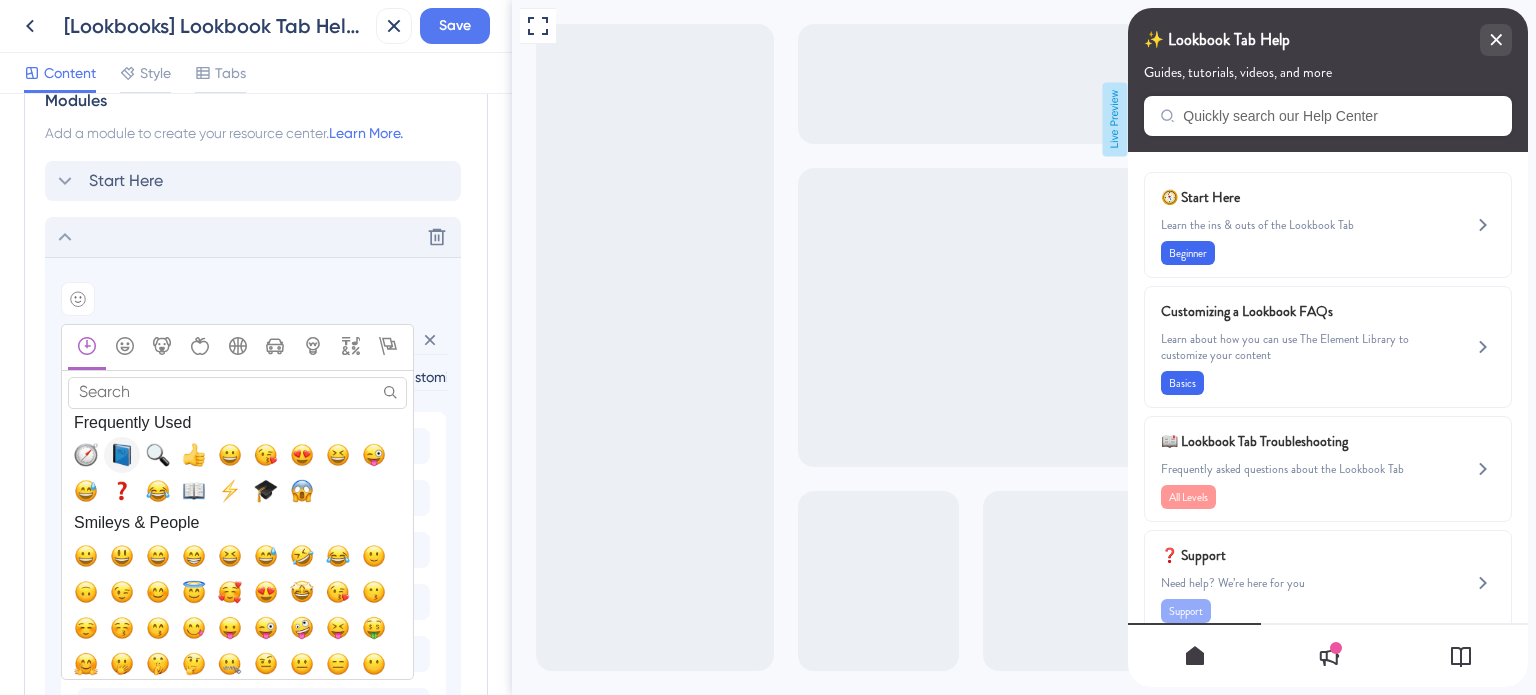click at bounding box center [122, 455] 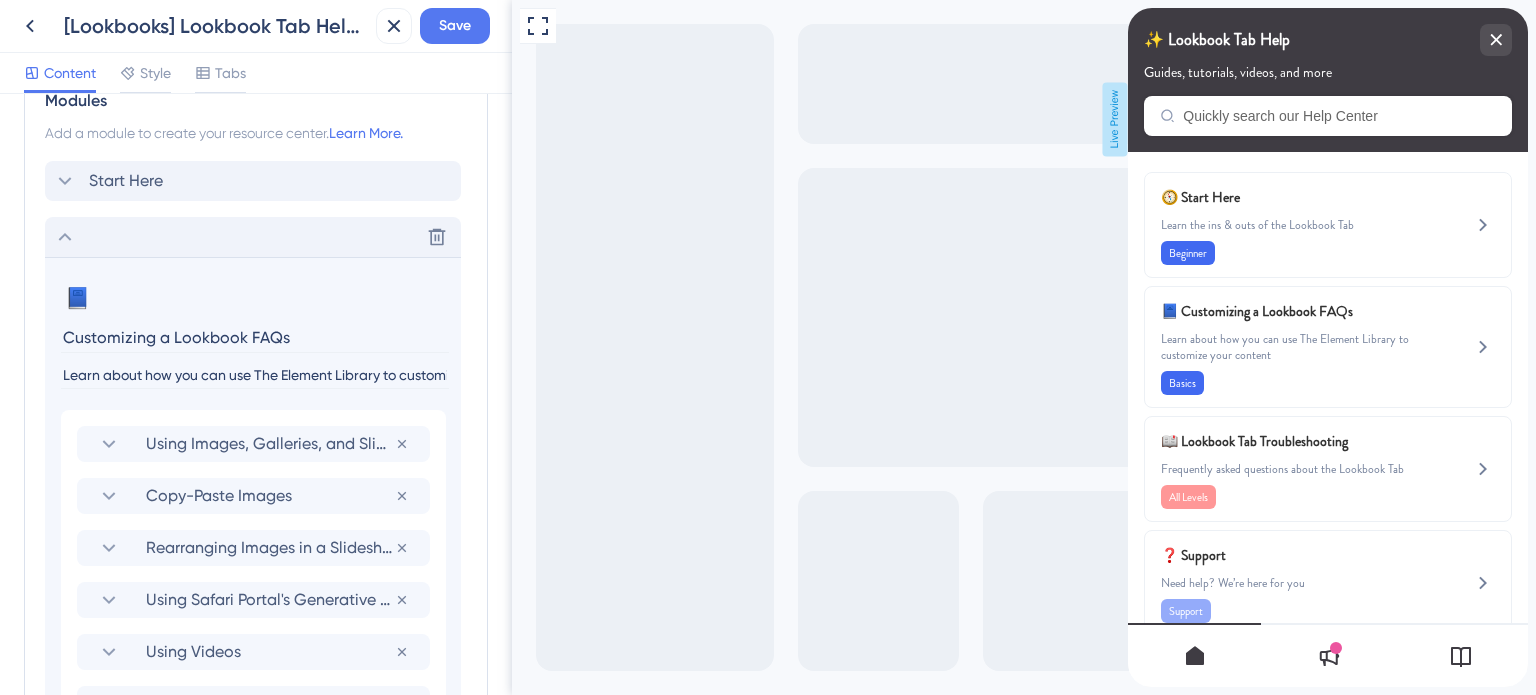 click 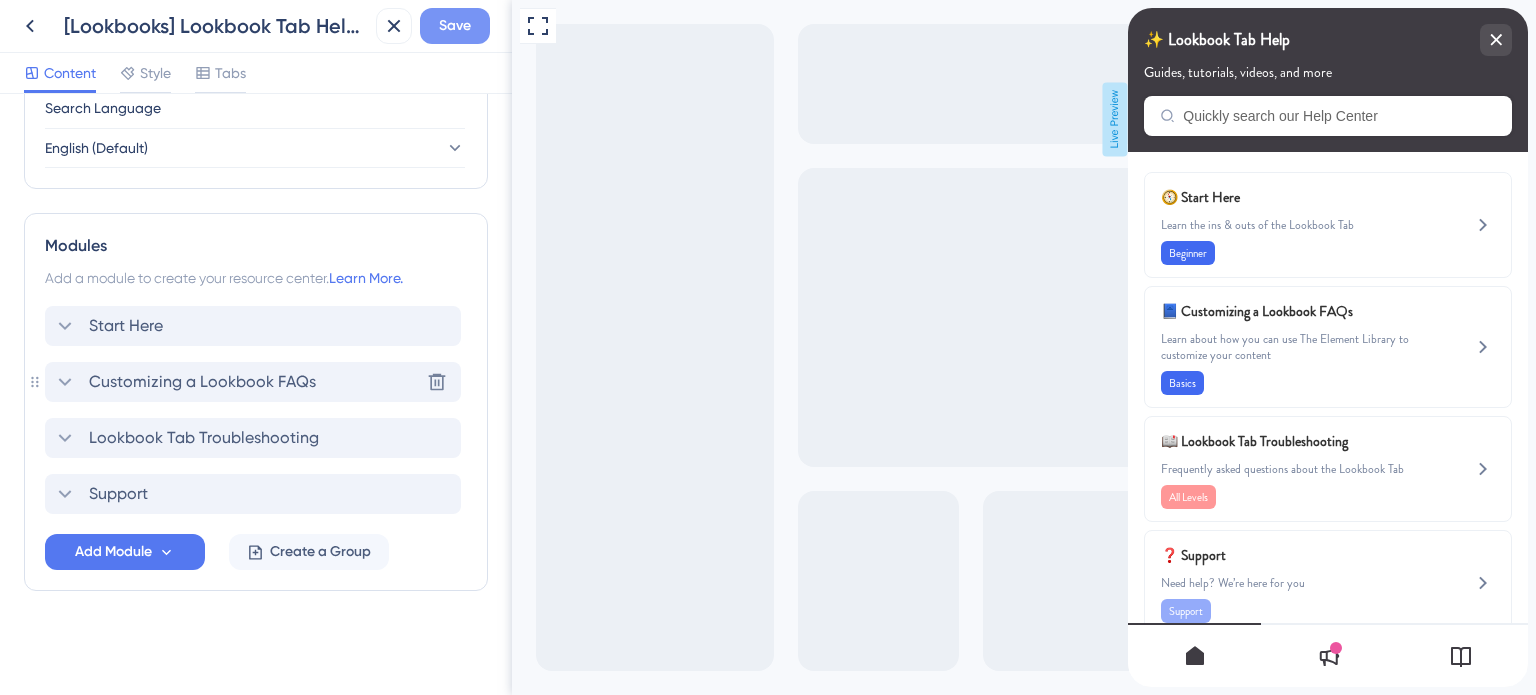 scroll, scrollTop: 807, scrollLeft: 0, axis: vertical 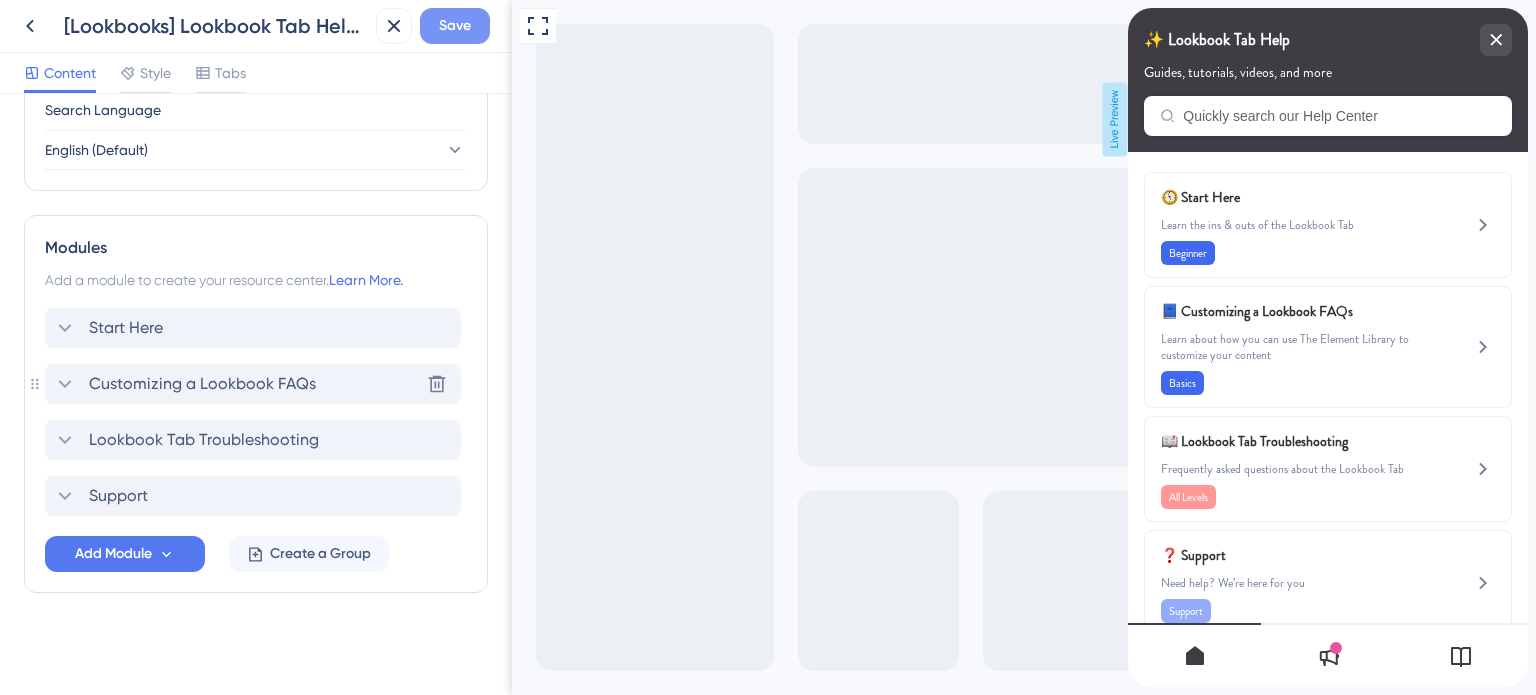 click on "Save" at bounding box center [455, 26] 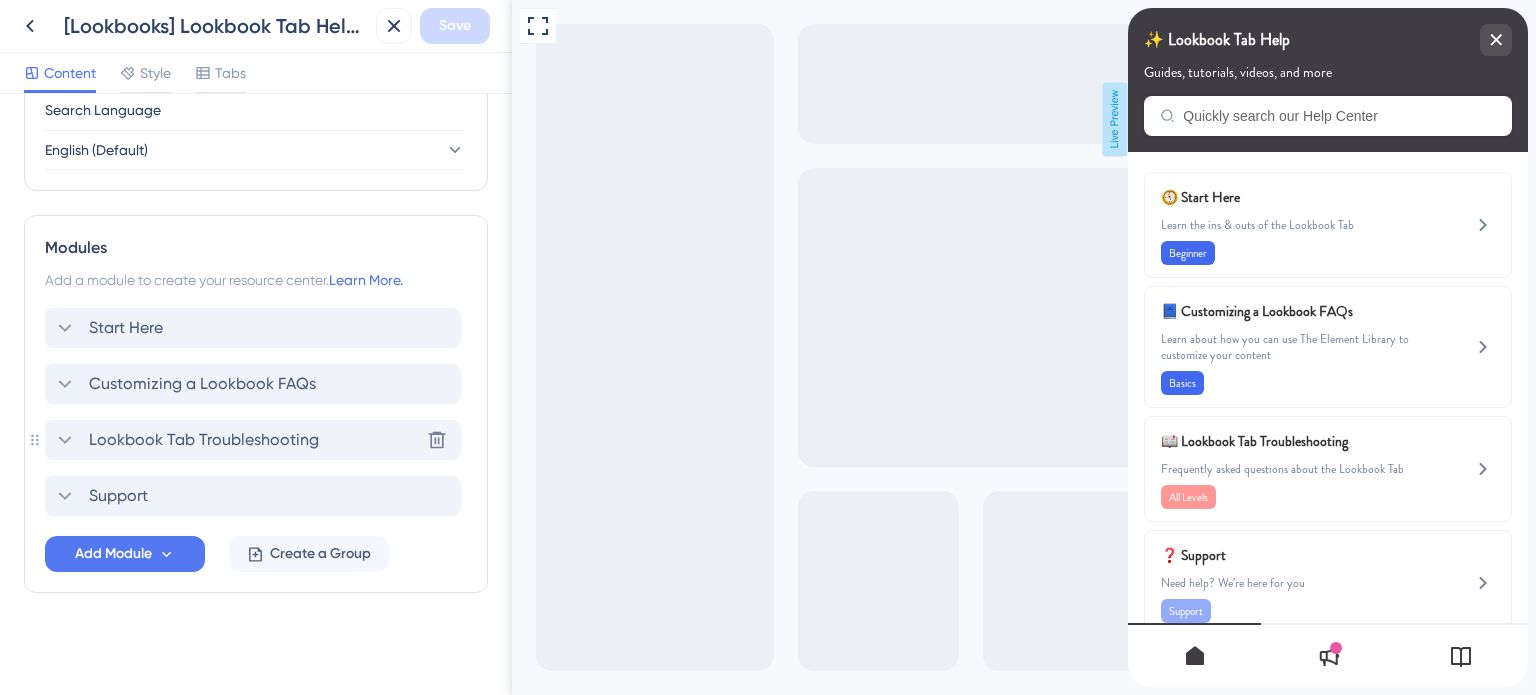 click on "Lookbook Tab Troubleshooting" at bounding box center (204, 440) 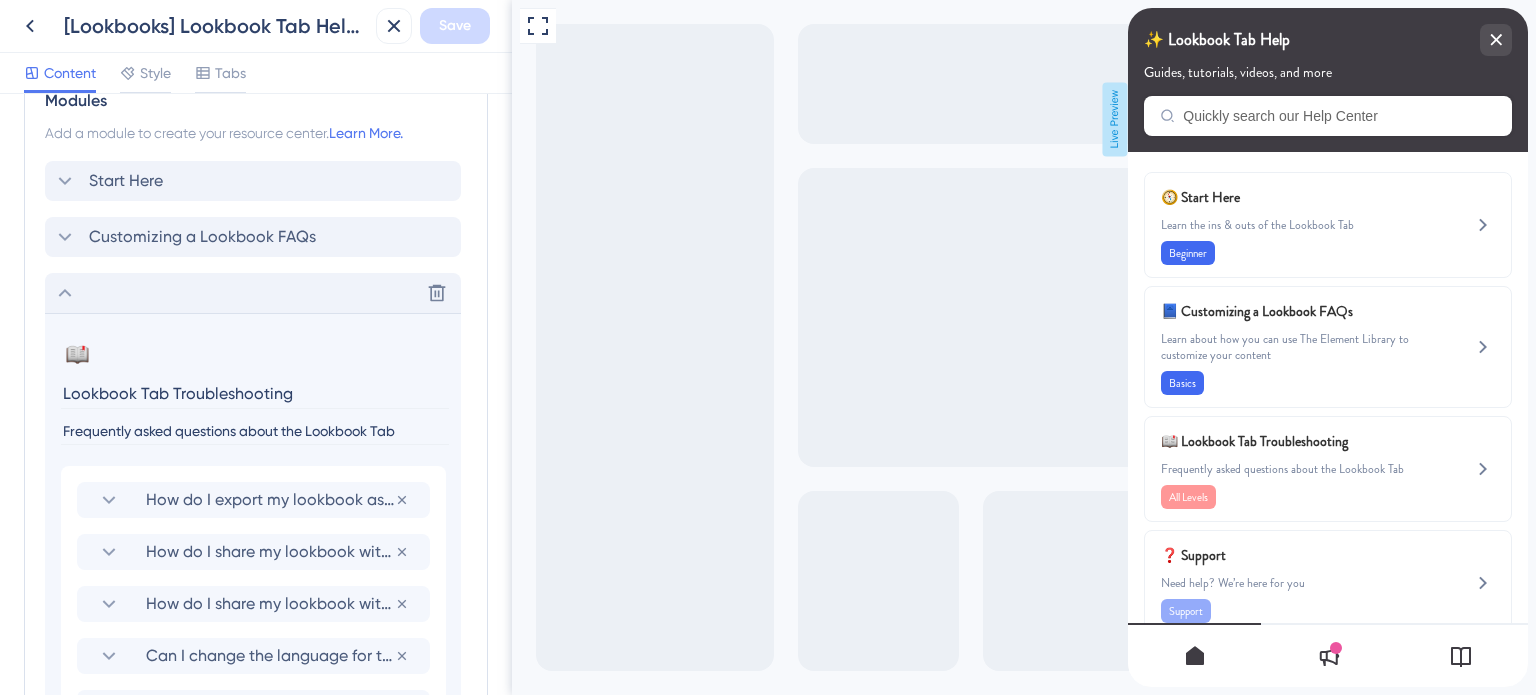 click on "Lookbook Tab Troubleshooting" at bounding box center (255, 393) 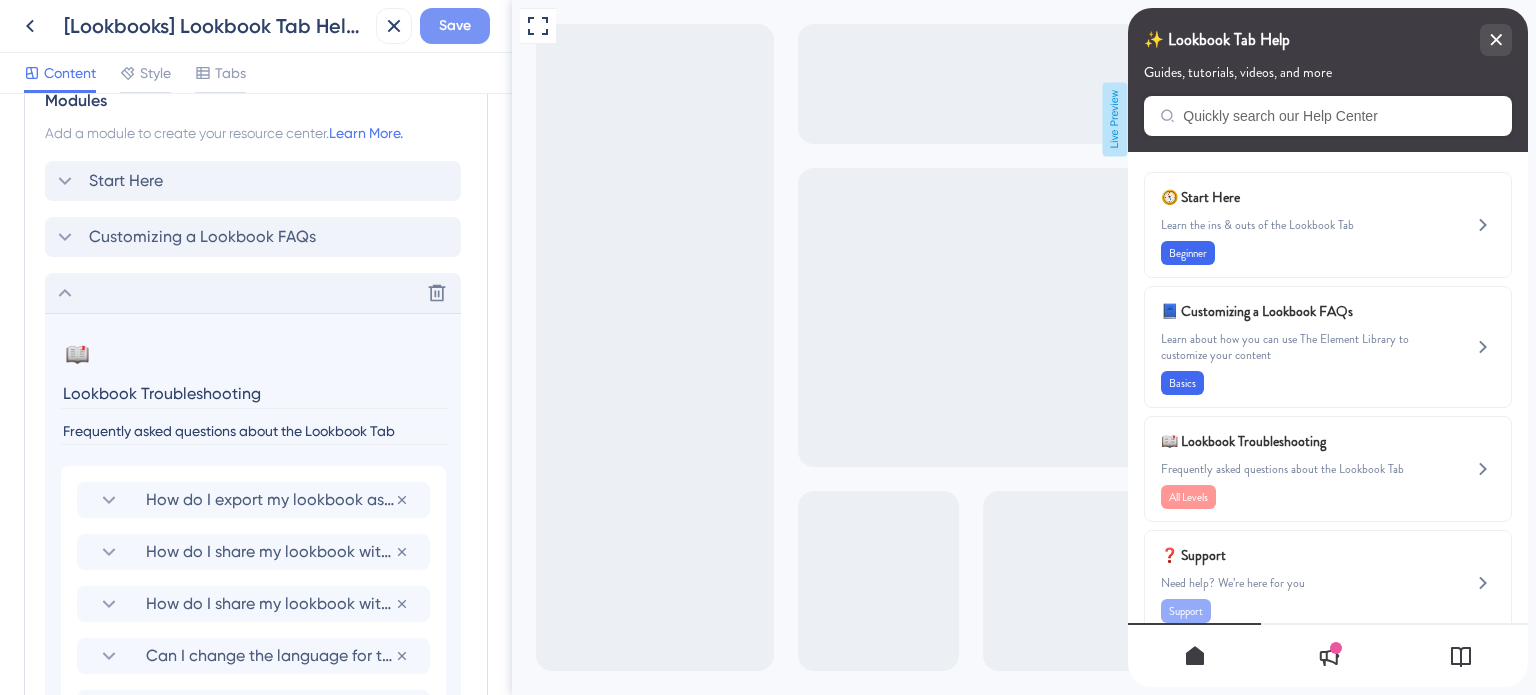 type on "Lookbook Troubleshooting" 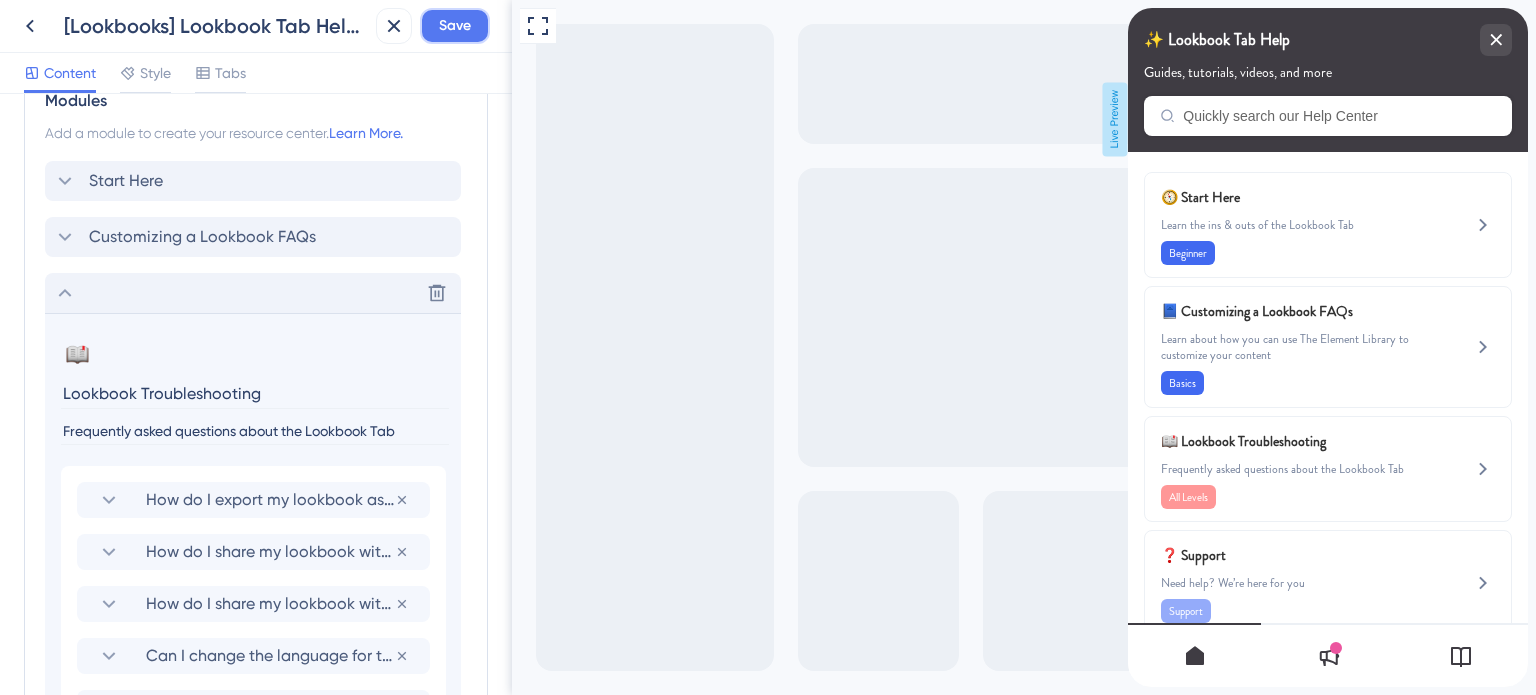 click on "Save" at bounding box center (455, 26) 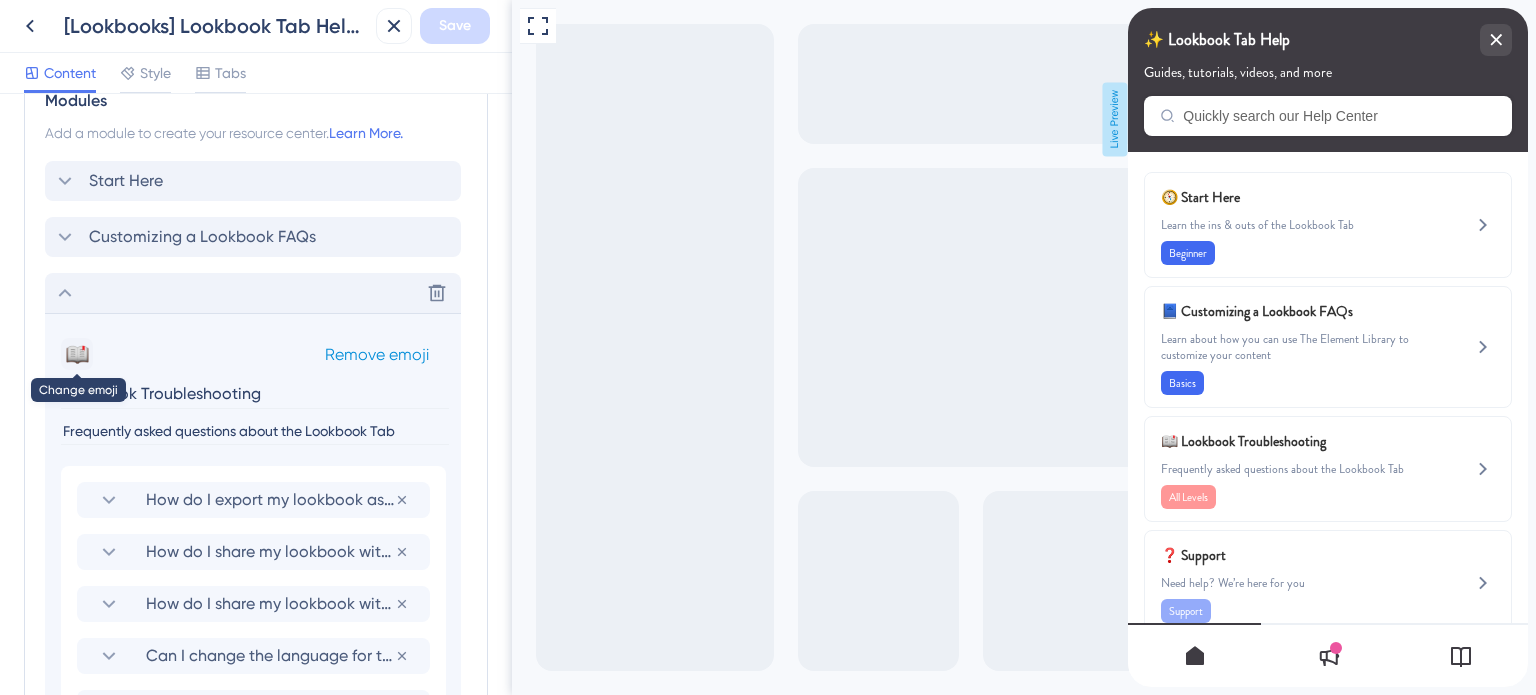 click on "📖" at bounding box center [77, 354] 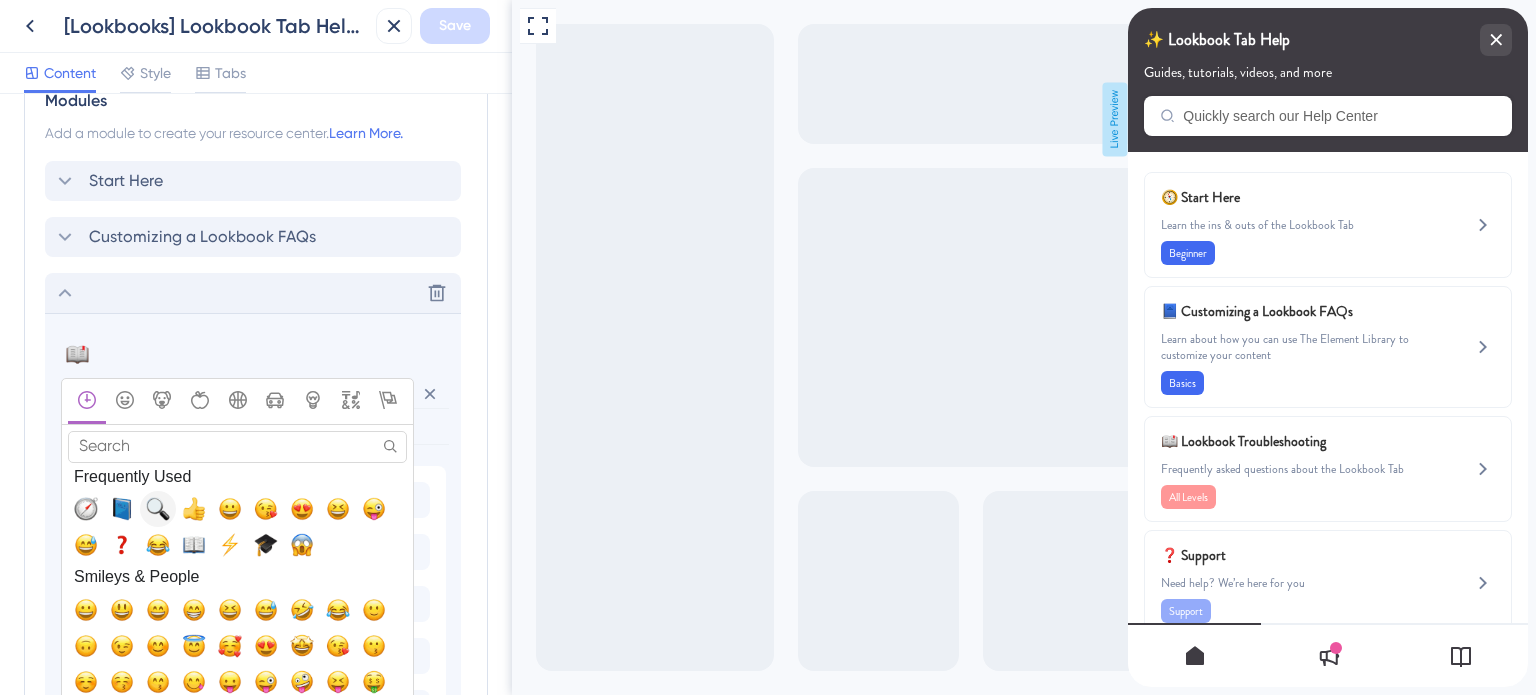 click at bounding box center (158, 509) 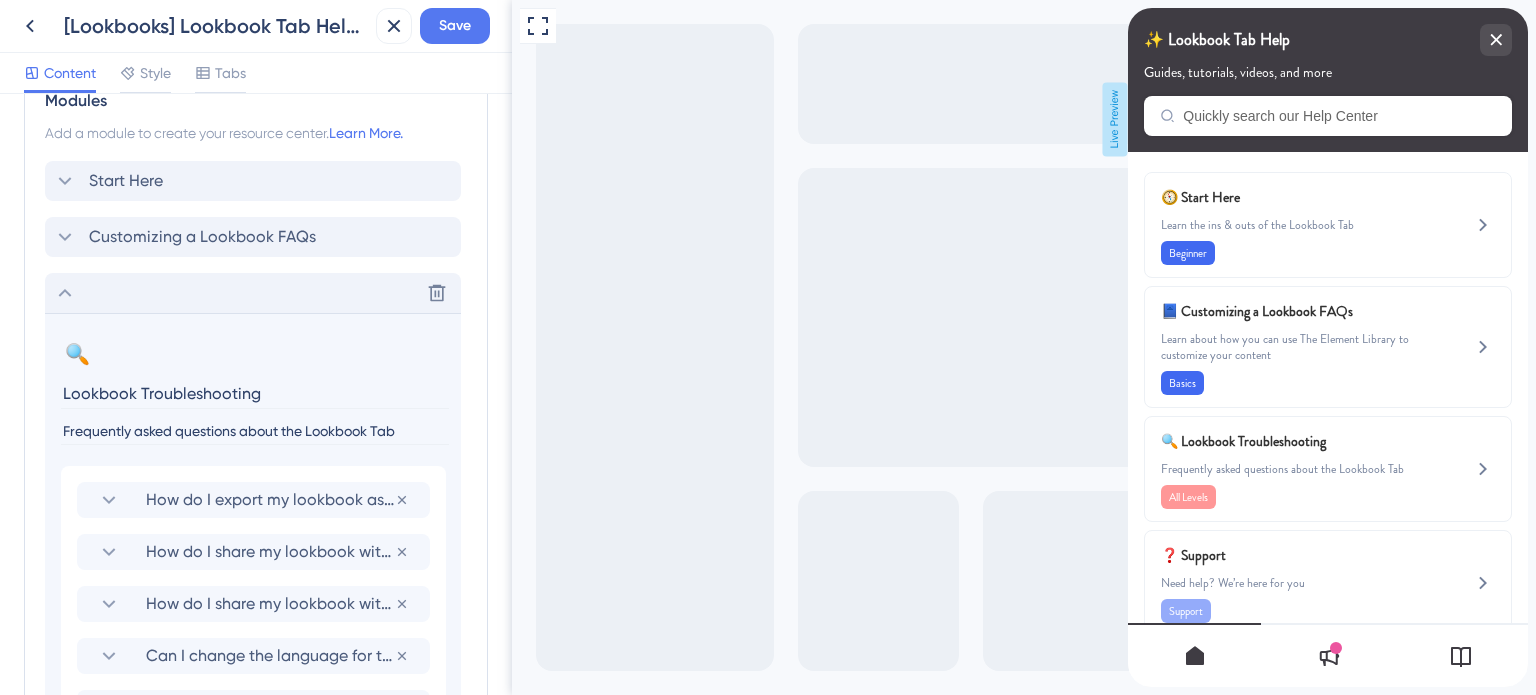 click 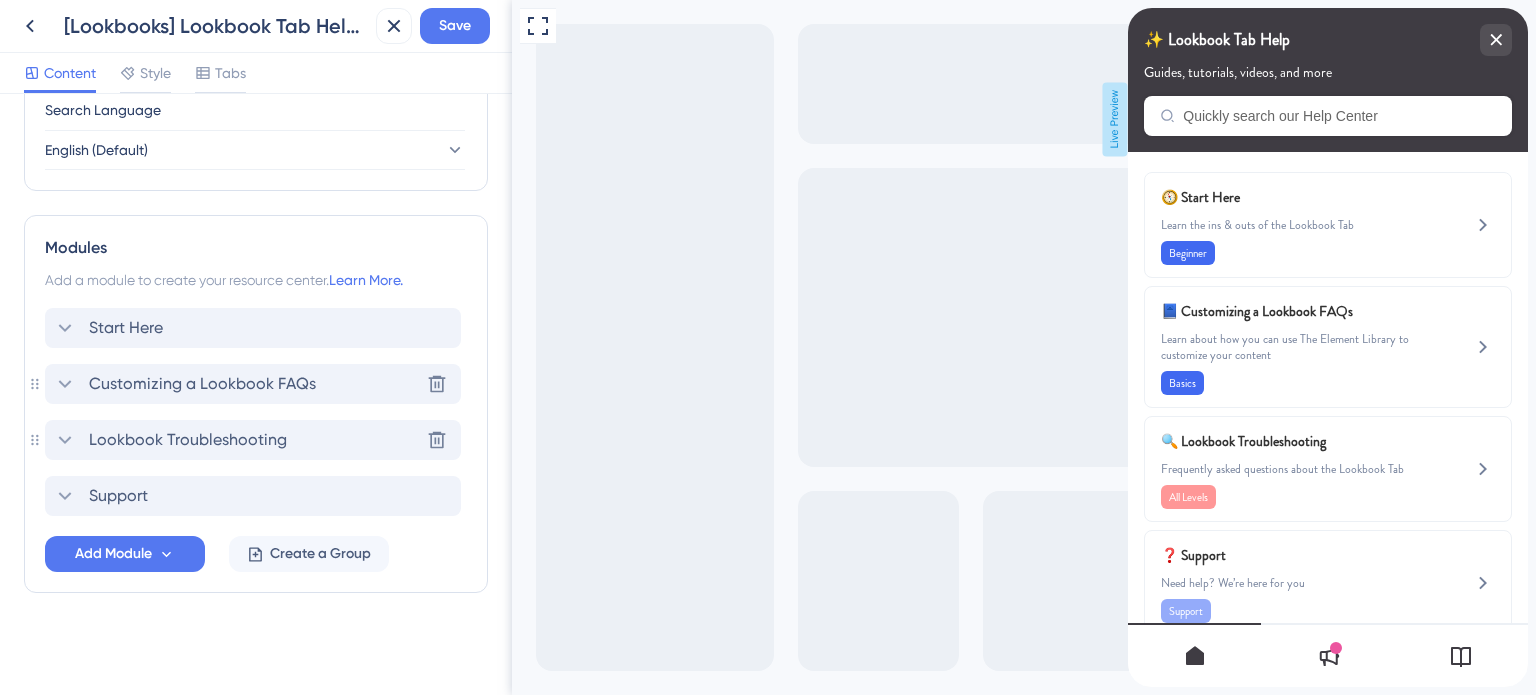 click on "Customizing a Lookbook FAQs" at bounding box center (202, 384) 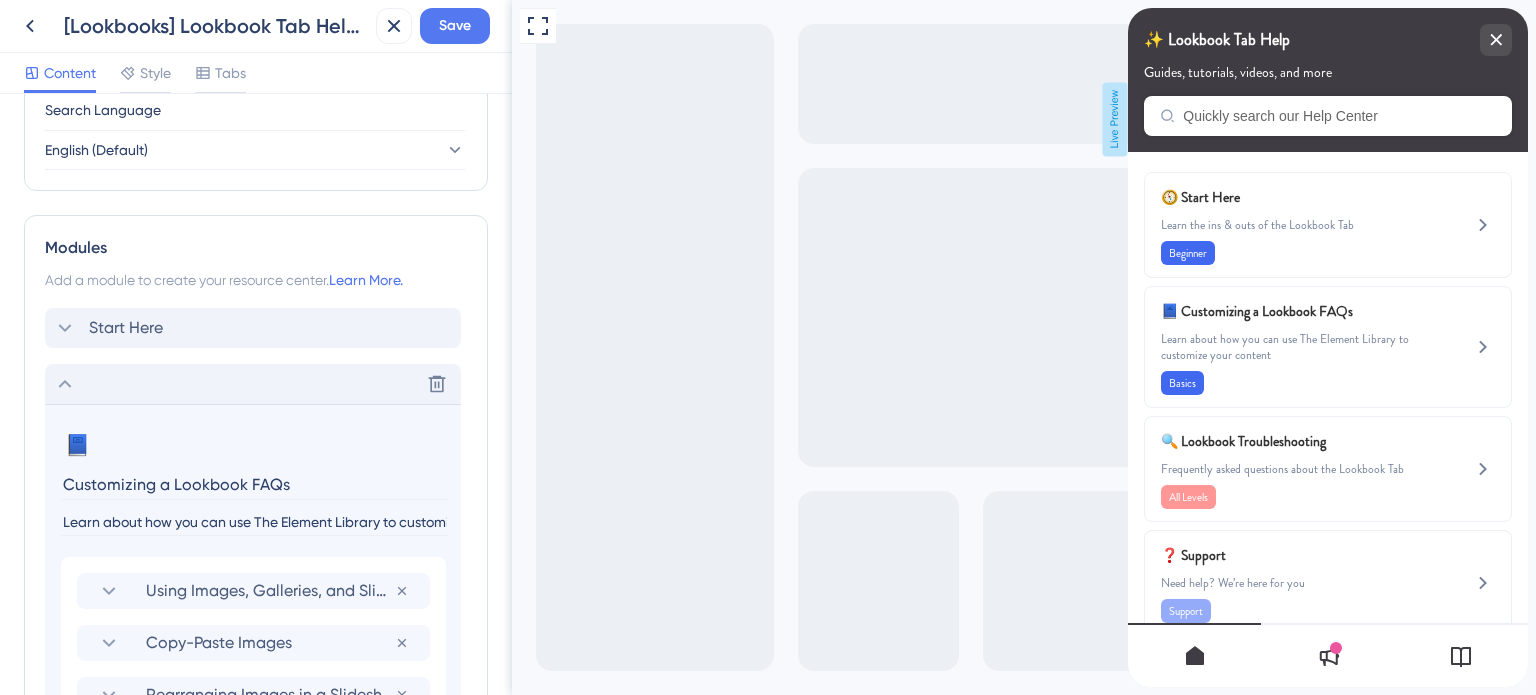 scroll, scrollTop: 954, scrollLeft: 0, axis: vertical 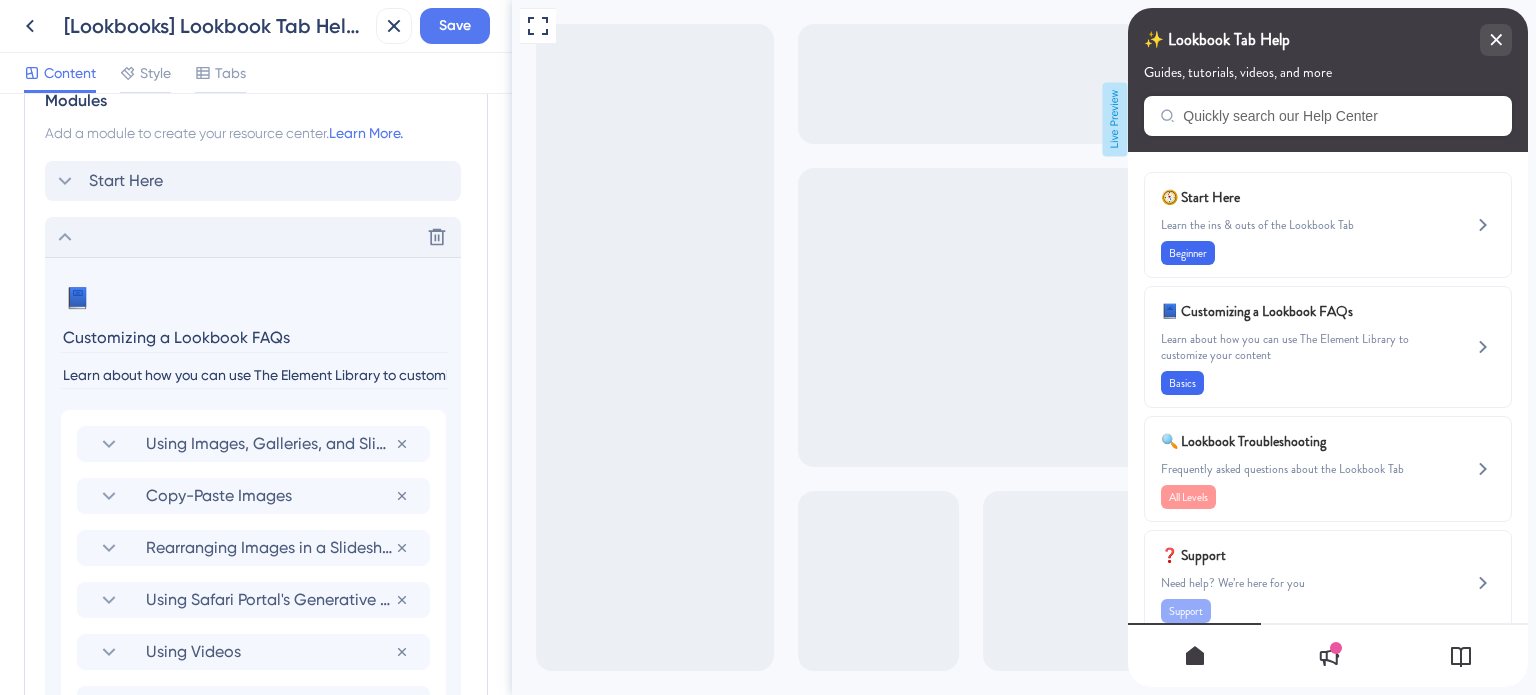 drag, startPoint x: 170, startPoint y: 336, endPoint x: 16, endPoint y: 336, distance: 154 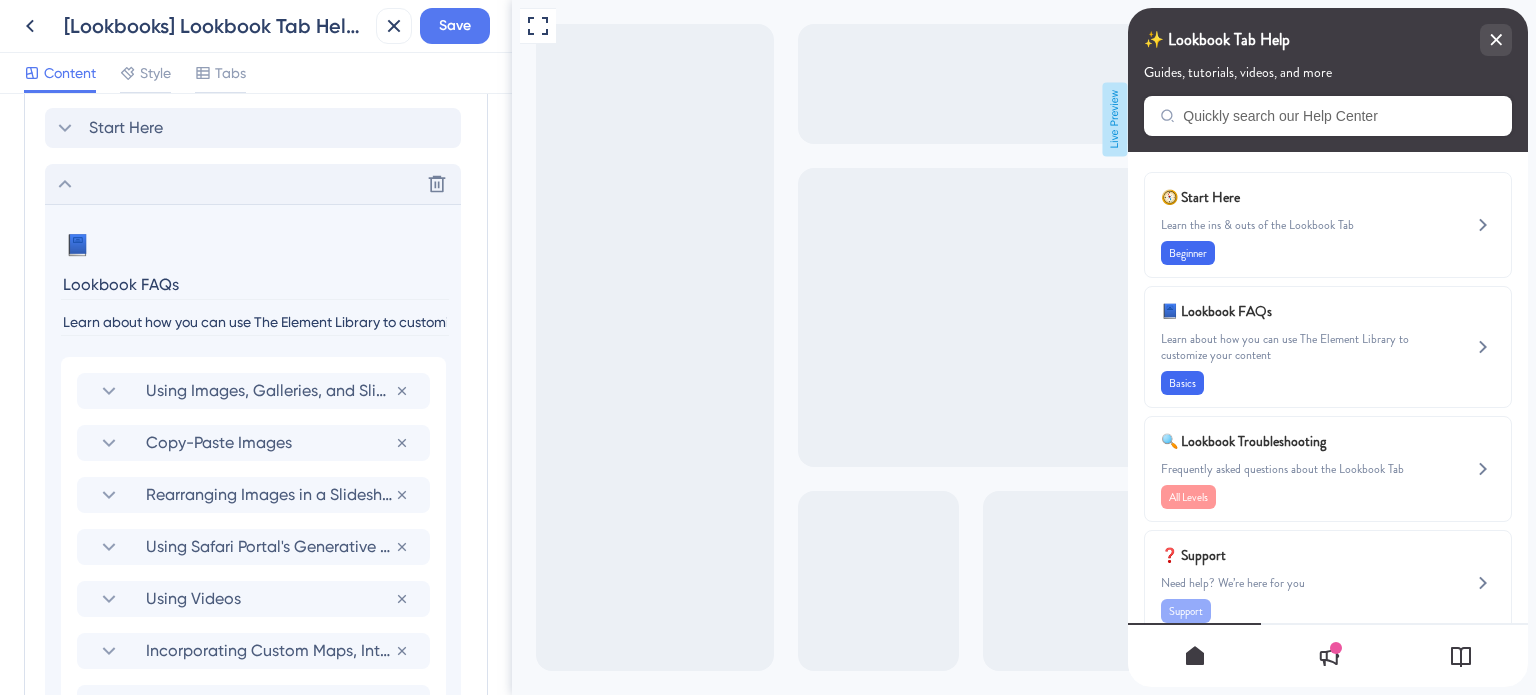scroll, scrollTop: 1054, scrollLeft: 0, axis: vertical 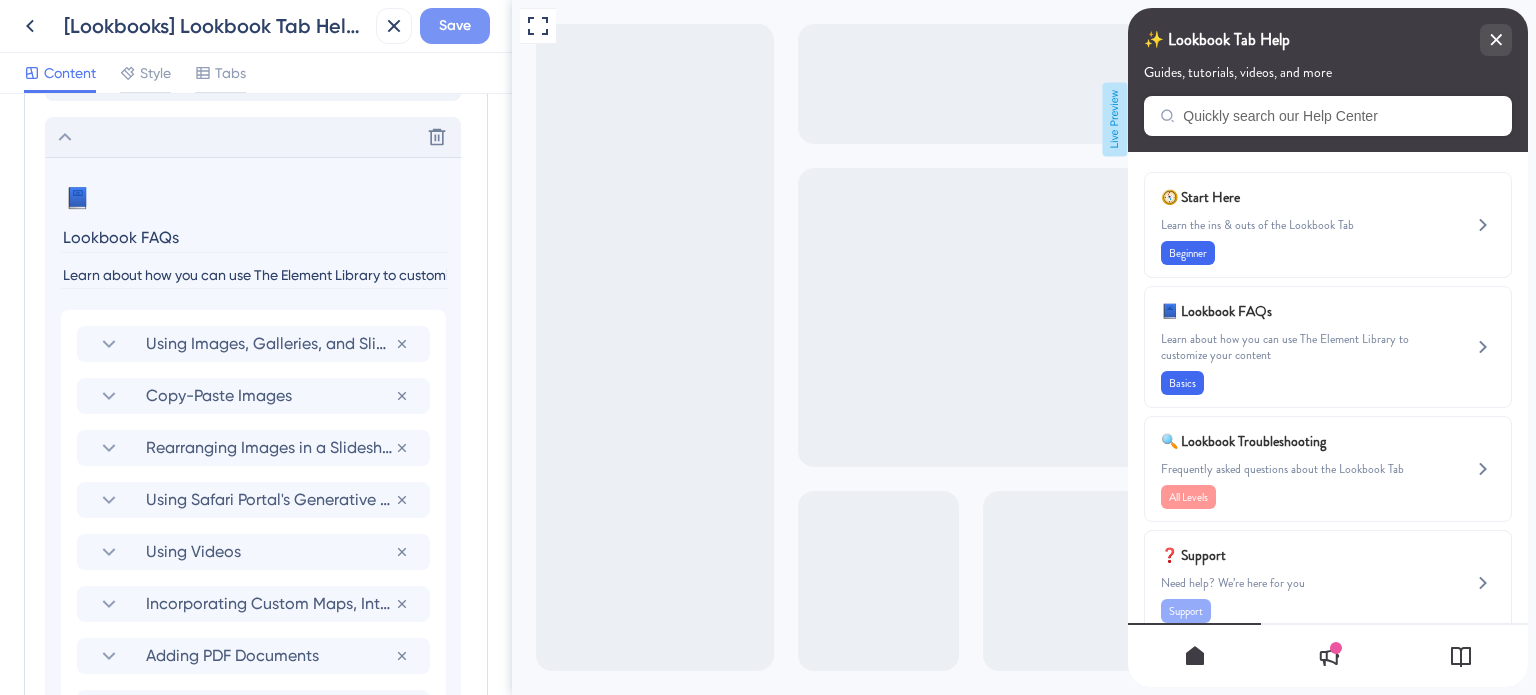 type on "Lookbook FAQs" 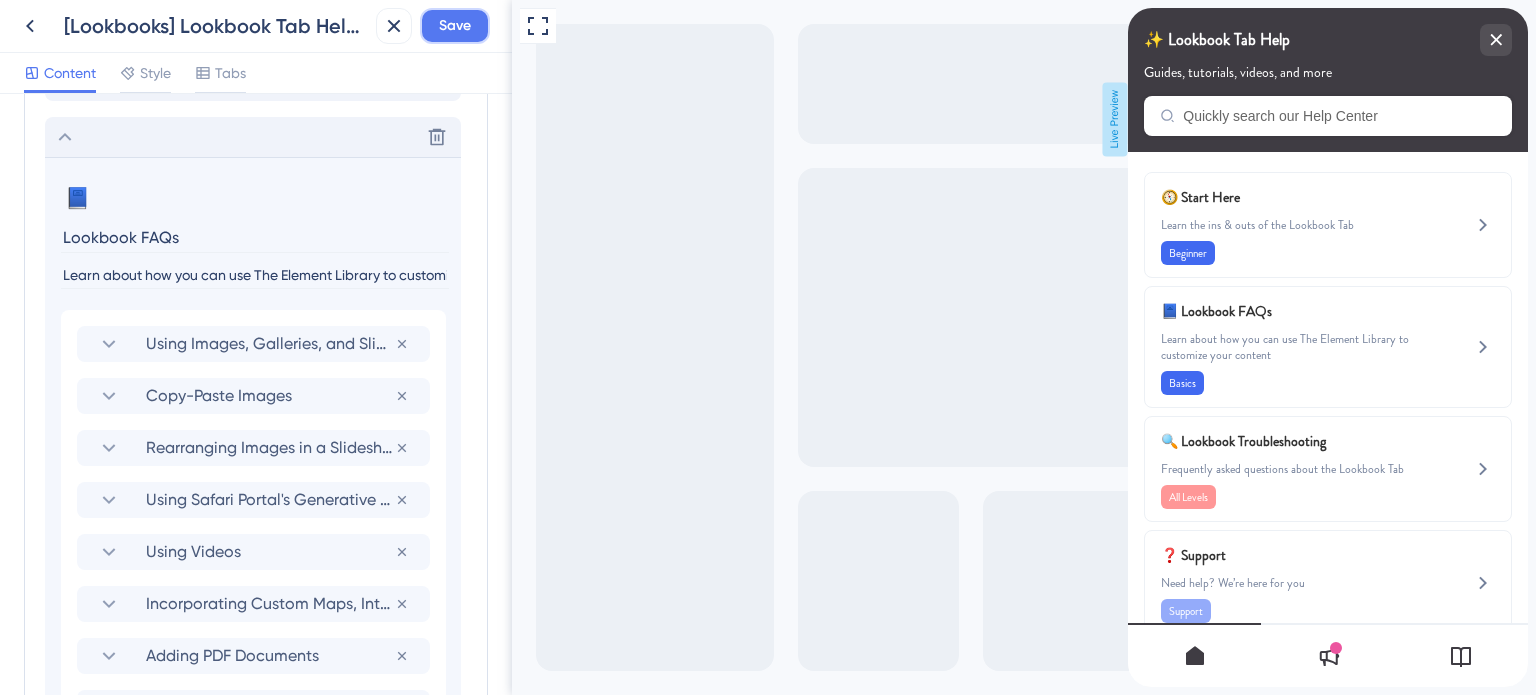 click on "Save" at bounding box center (455, 26) 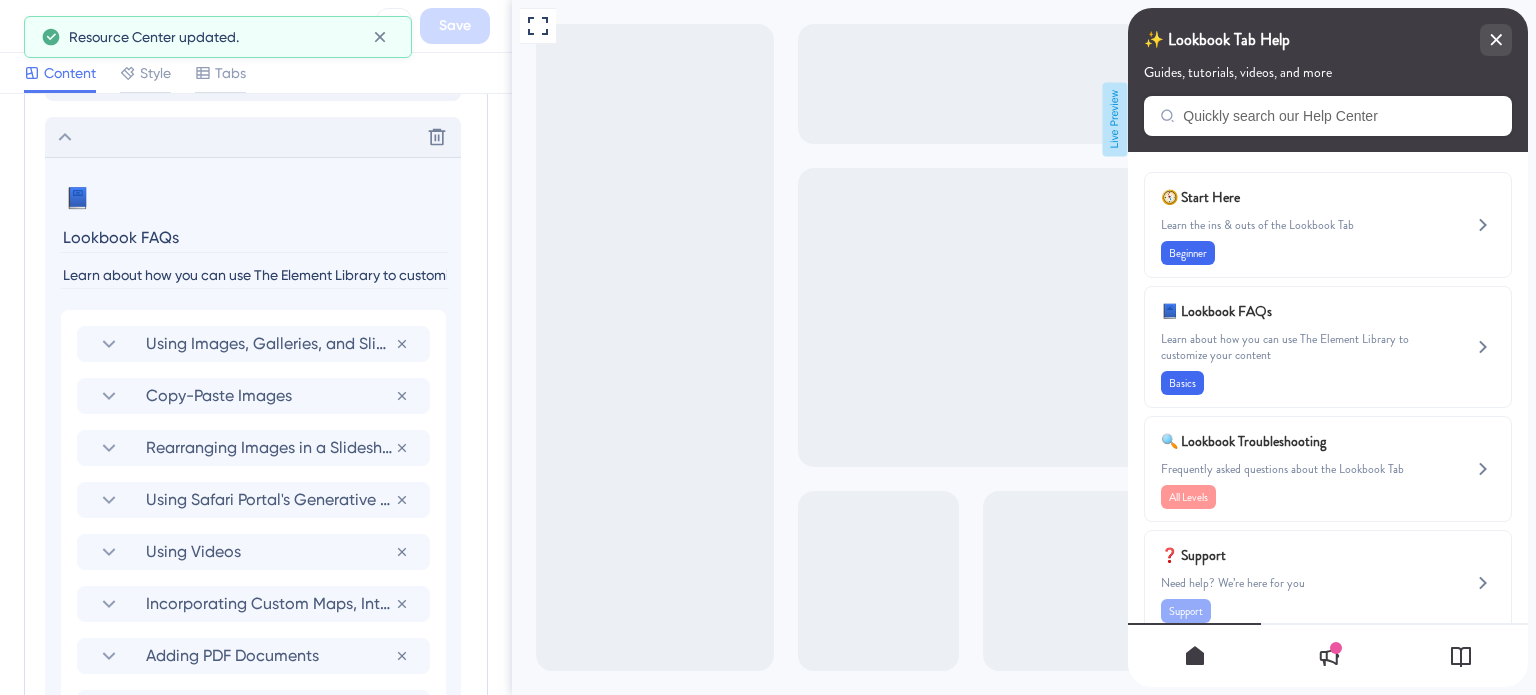 click 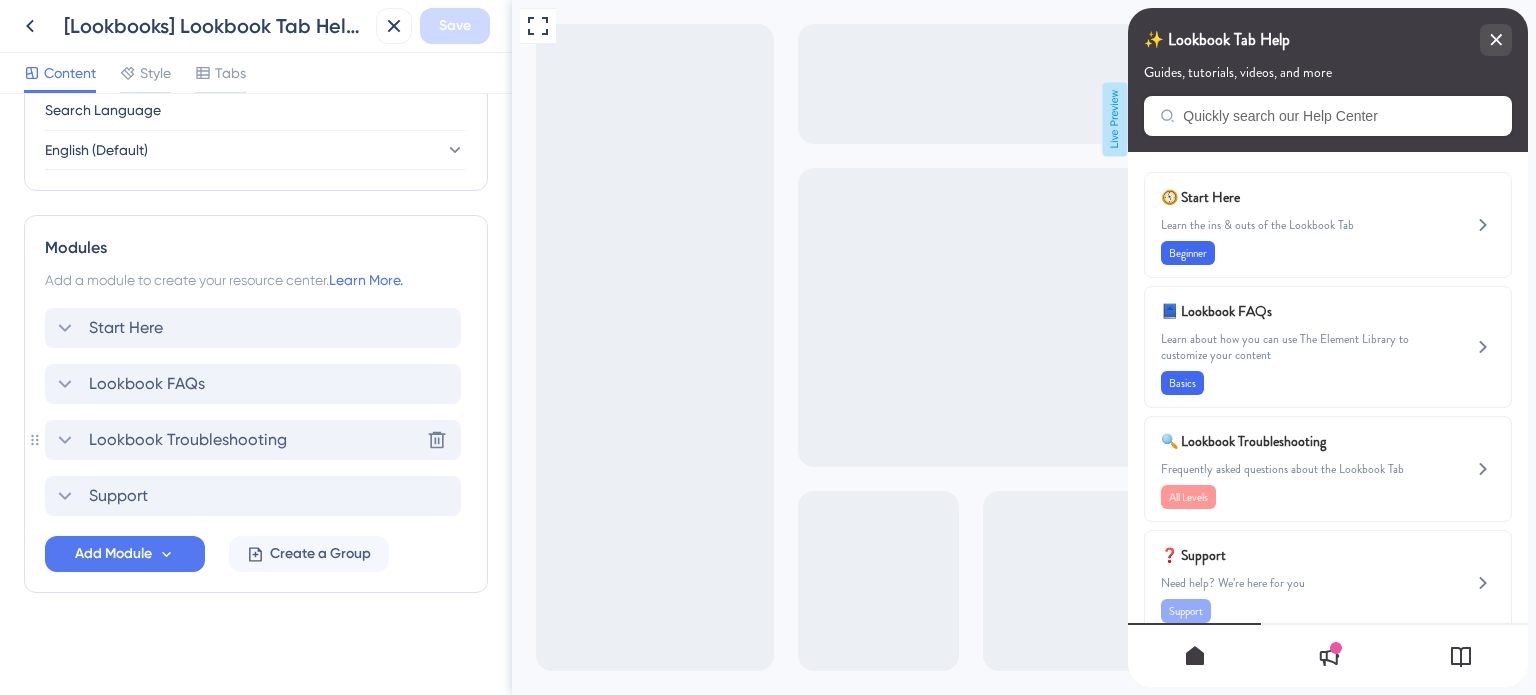 click on "Lookbook Troubleshooting" at bounding box center (188, 440) 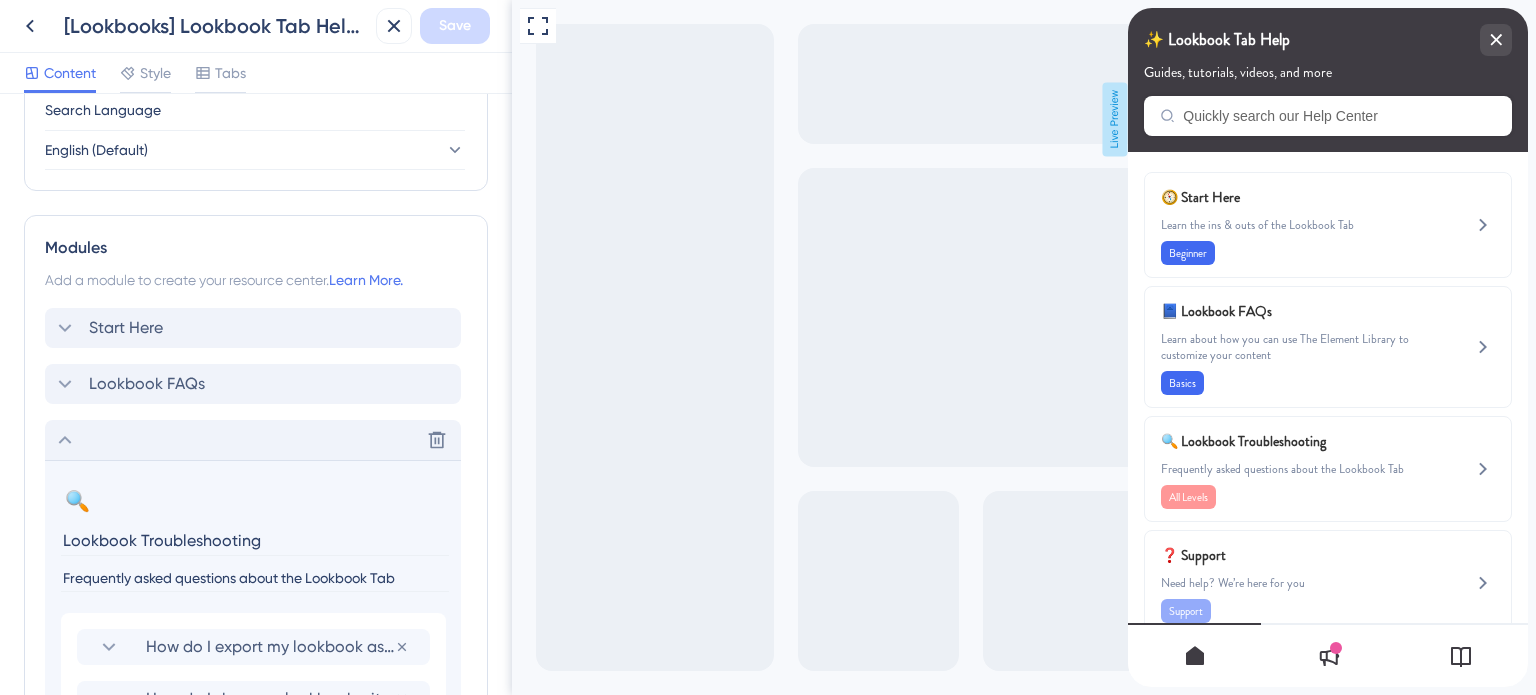 scroll, scrollTop: 1054, scrollLeft: 0, axis: vertical 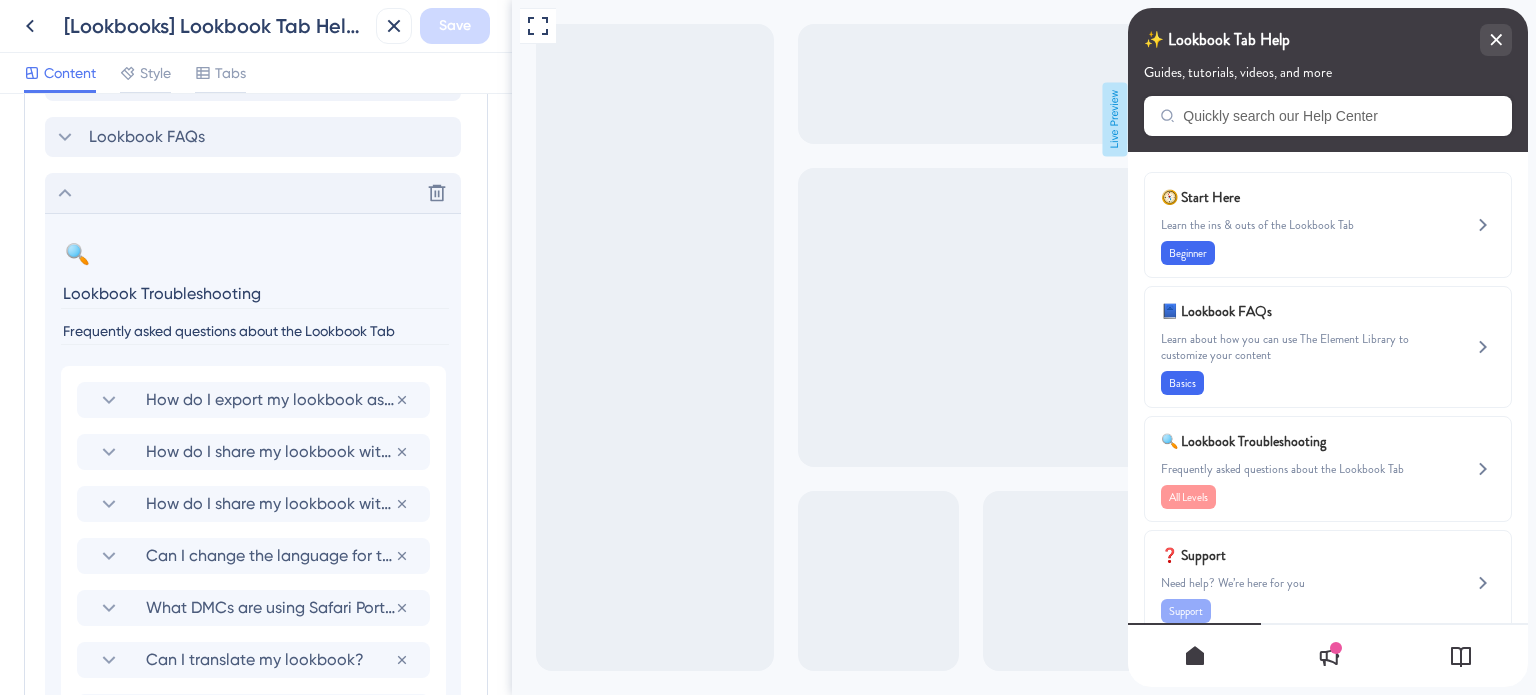 drag, startPoint x: 410, startPoint y: 327, endPoint x: 21, endPoint y: 327, distance: 389 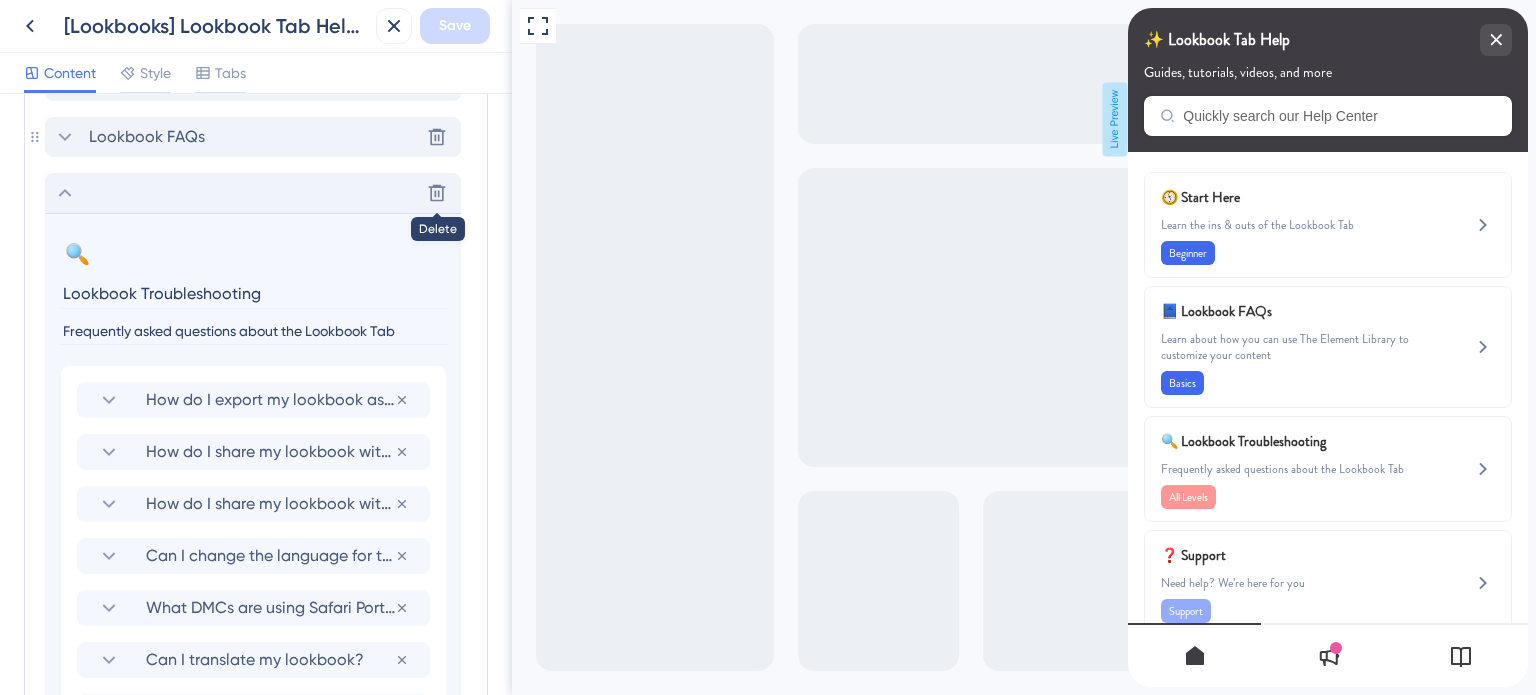 click 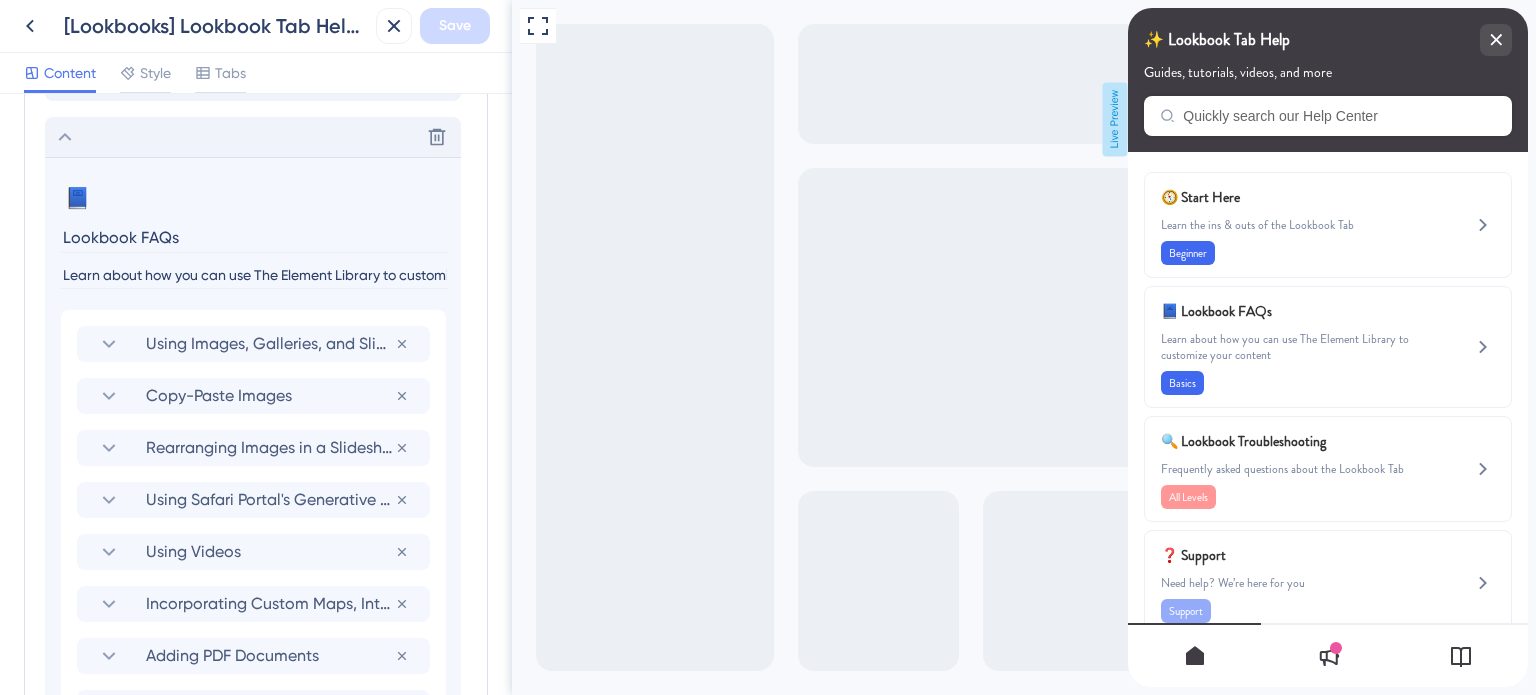 click on "Learn about how you can use The Element Library to customize your content" at bounding box center (255, 275) 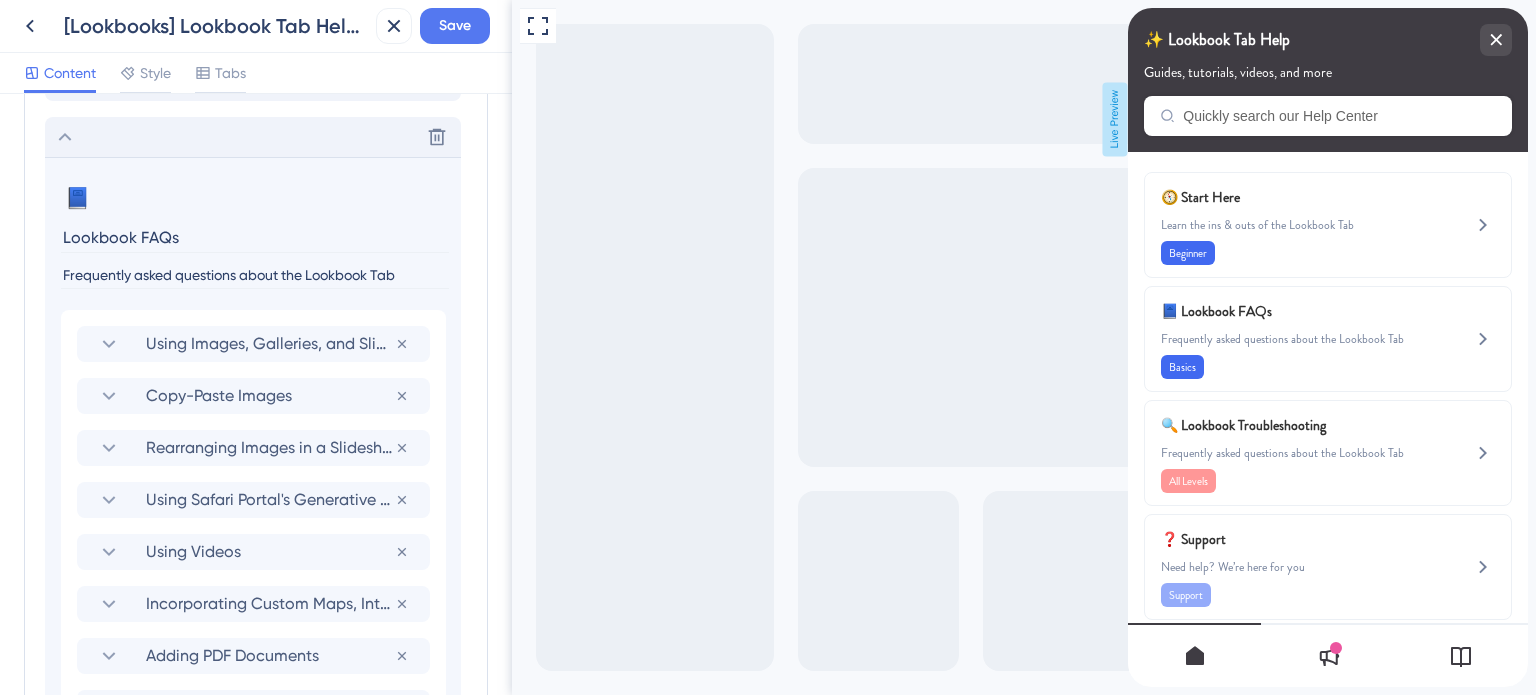 drag, startPoint x: 754, startPoint y: 271, endPoint x: 522, endPoint y: 279, distance: 232.1379 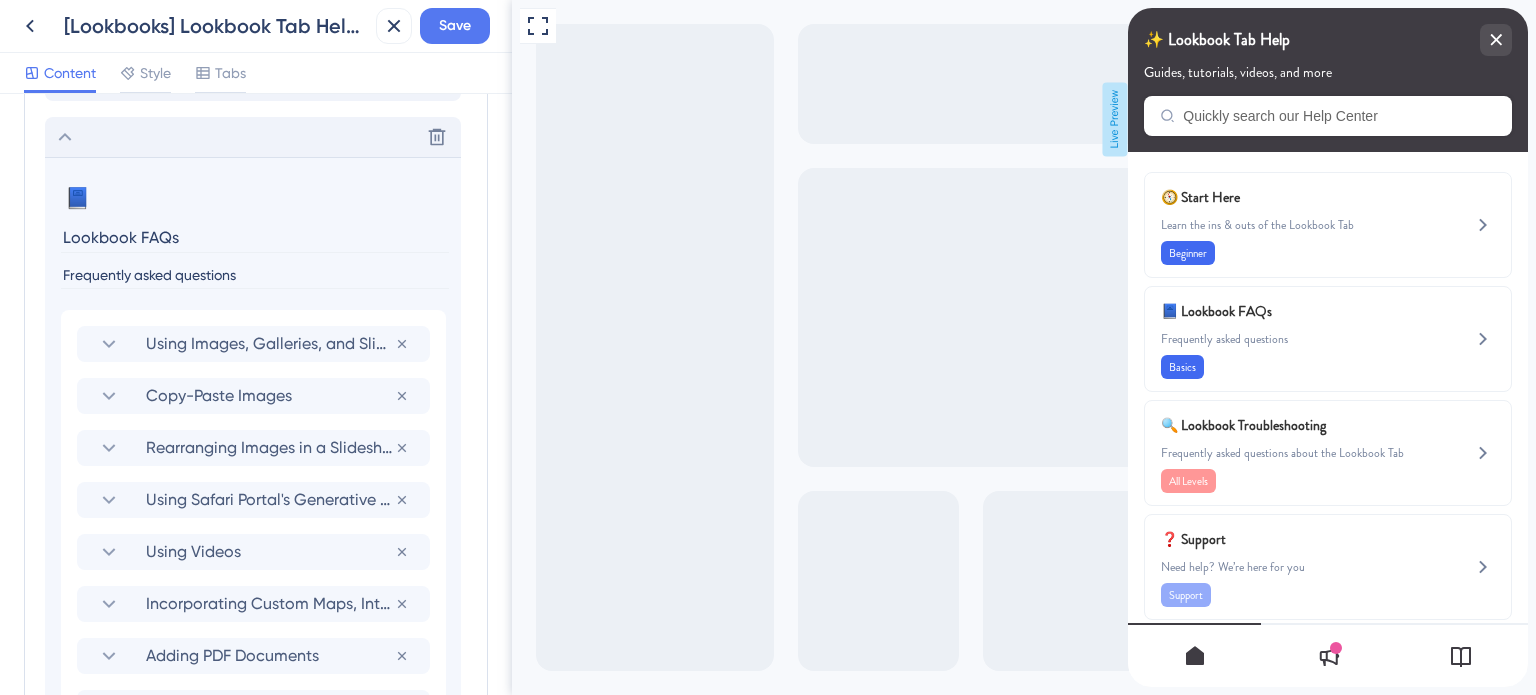type on "Frequently asked questions" 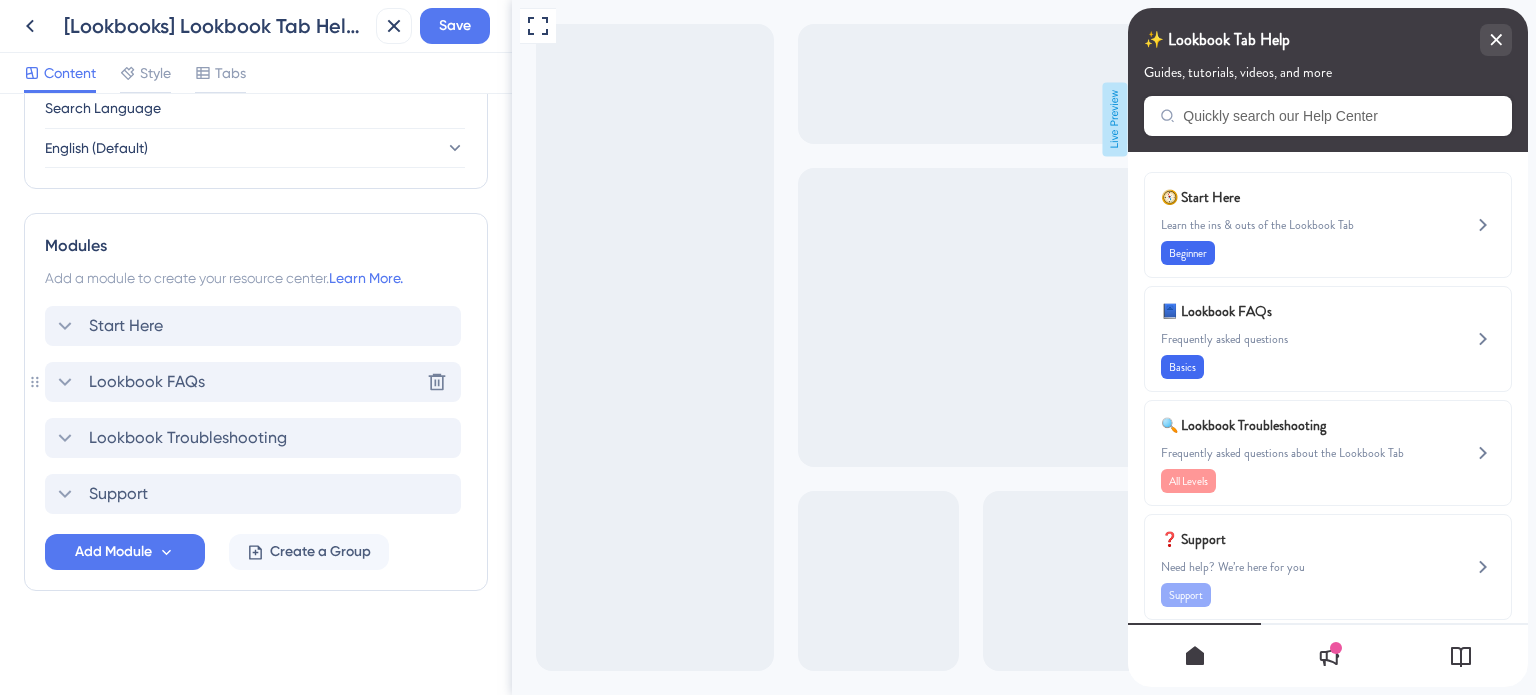 scroll, scrollTop: 807, scrollLeft: 0, axis: vertical 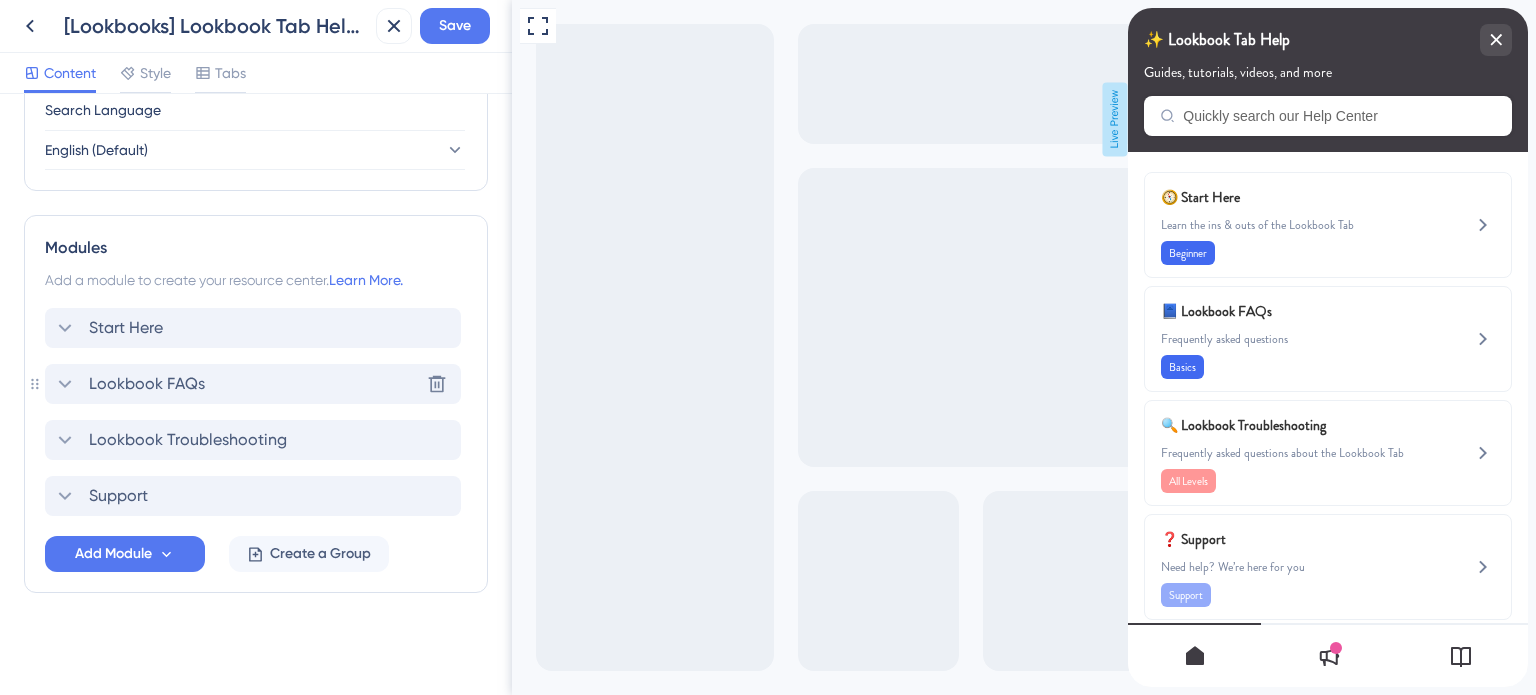 click on "Lookbook FAQs" at bounding box center [129, 384] 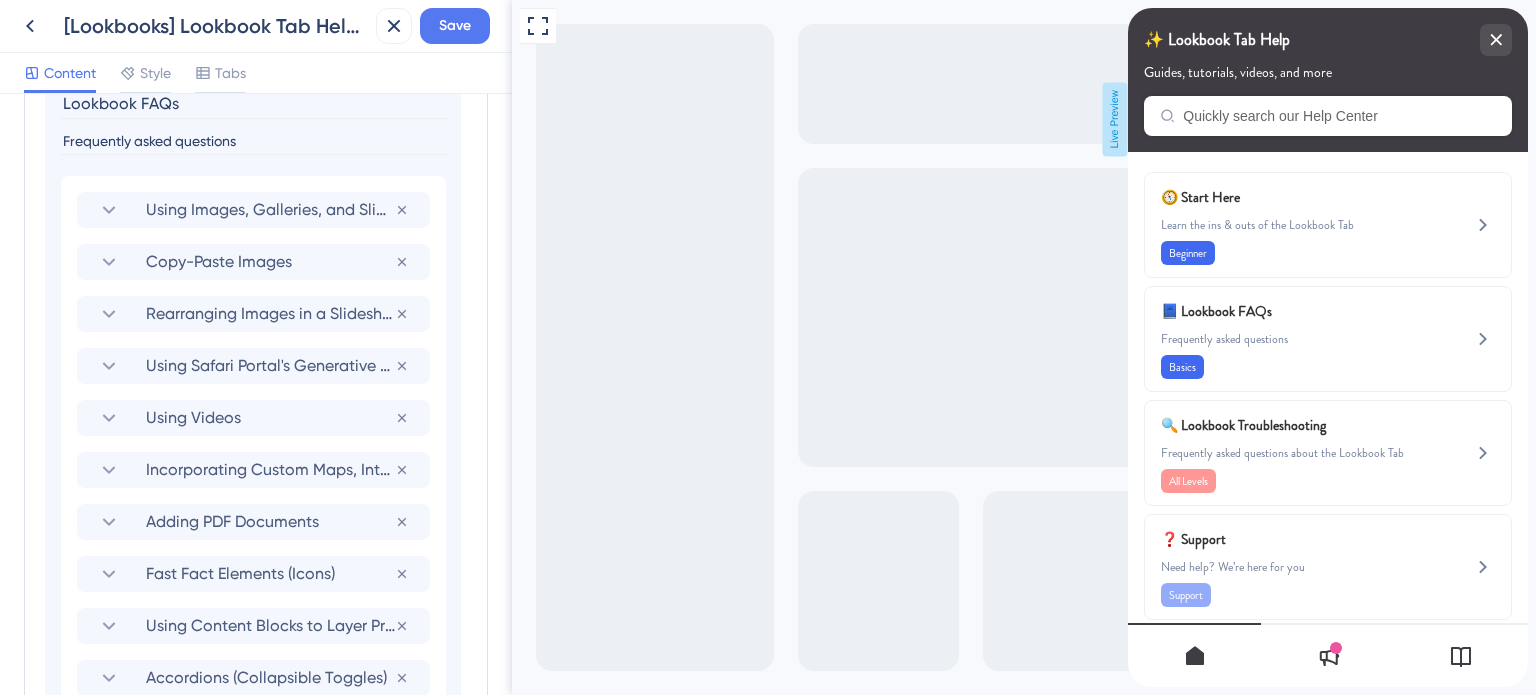 scroll, scrollTop: 1454, scrollLeft: 0, axis: vertical 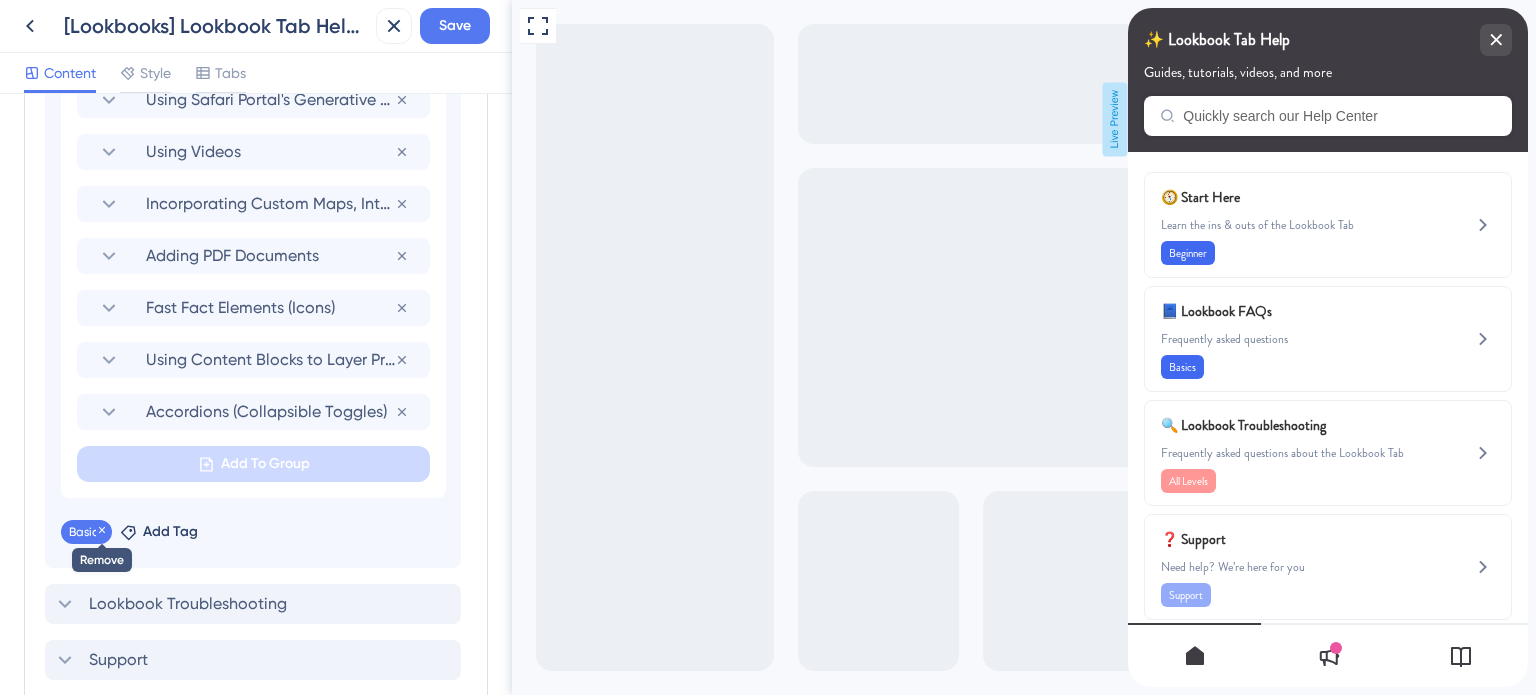 click 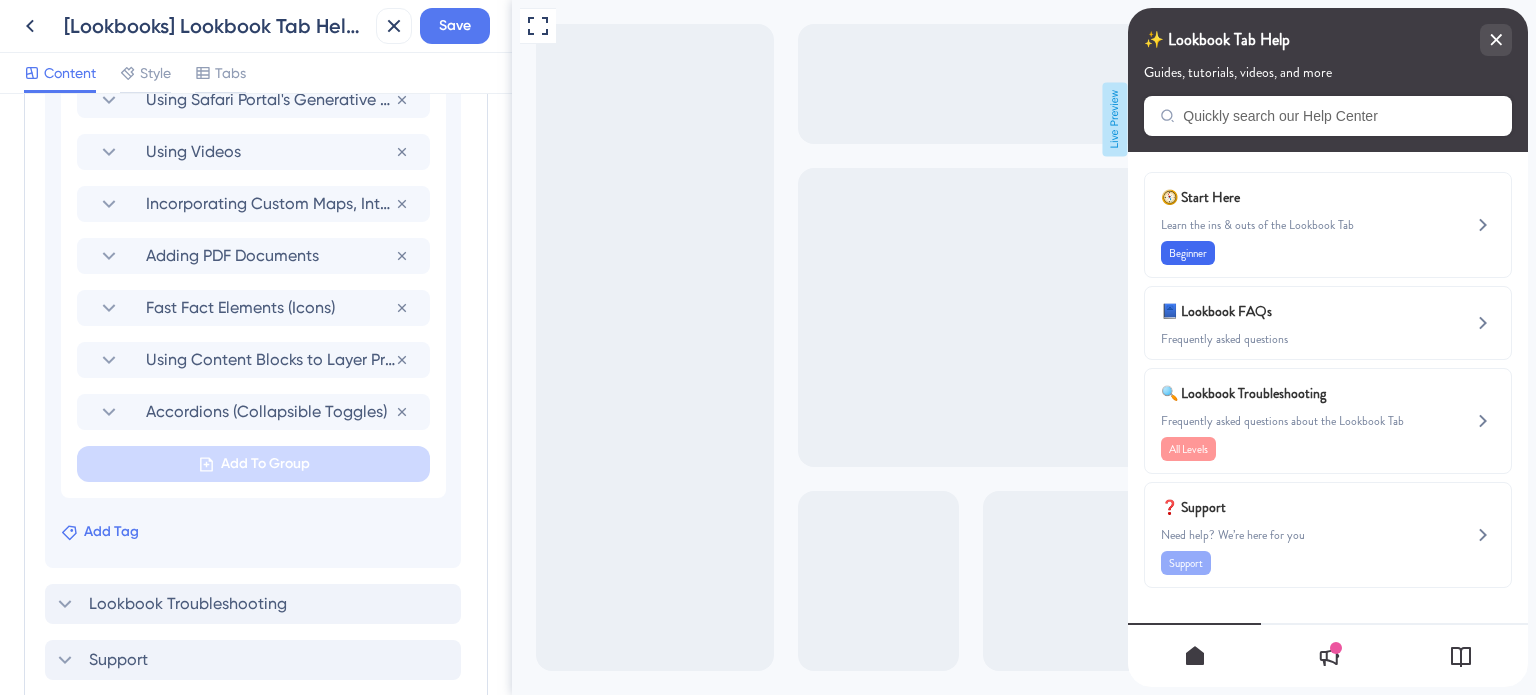 click on "Add Tag" at bounding box center (111, 532) 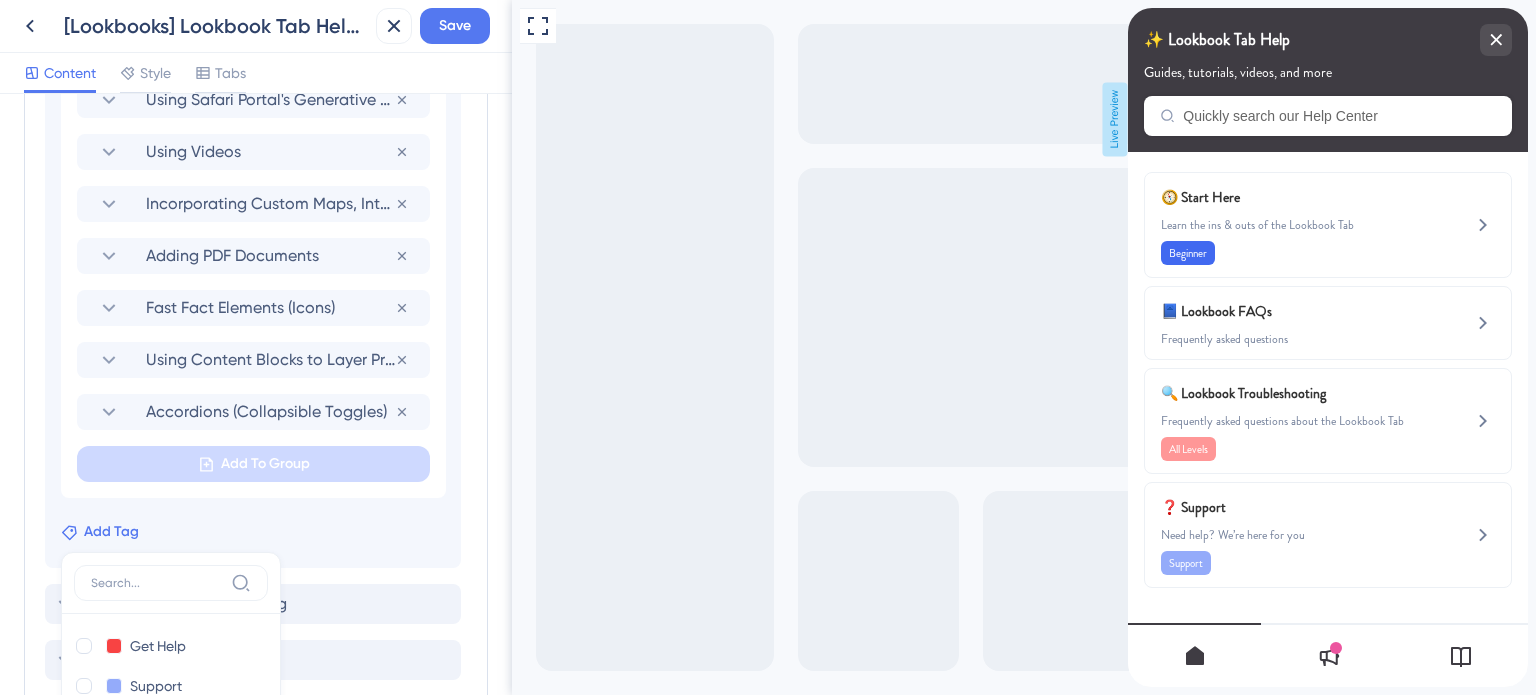 scroll, scrollTop: 1811, scrollLeft: 0, axis: vertical 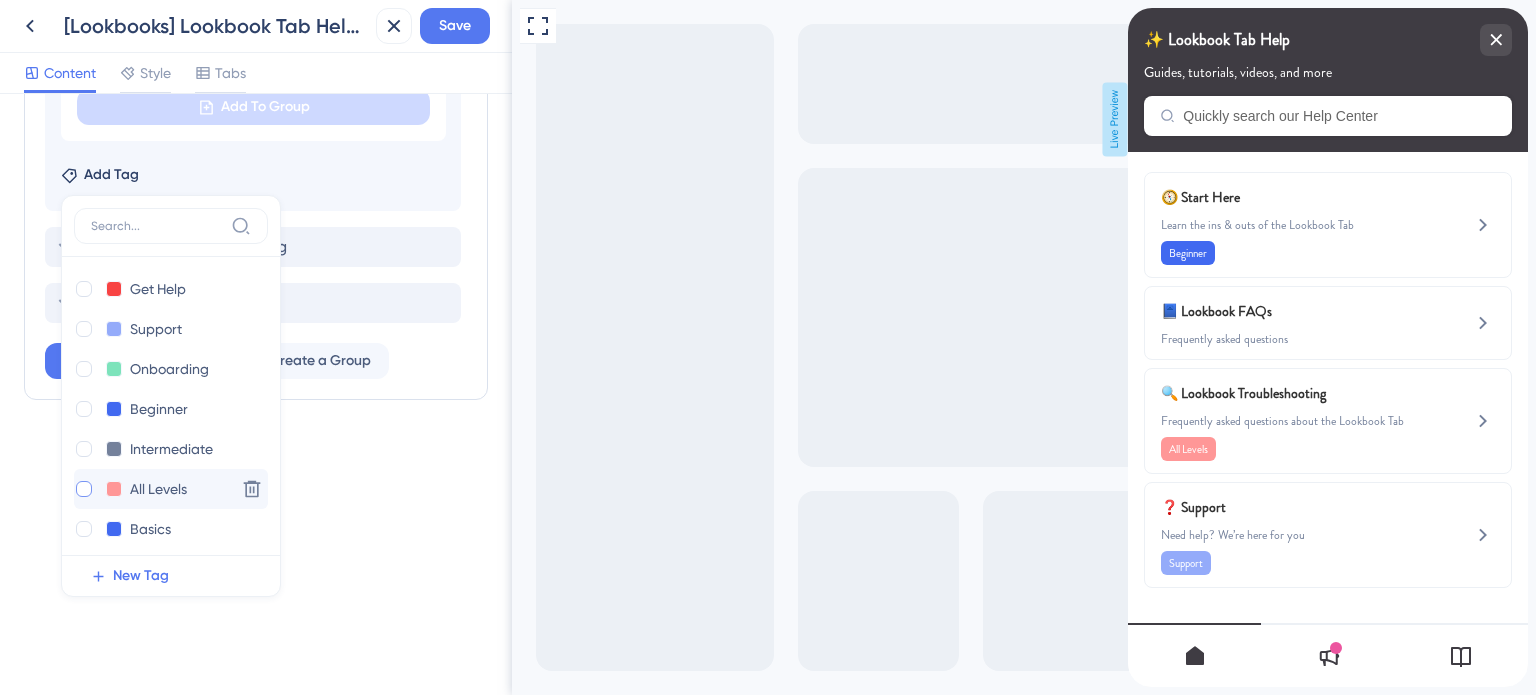 click at bounding box center (84, 489) 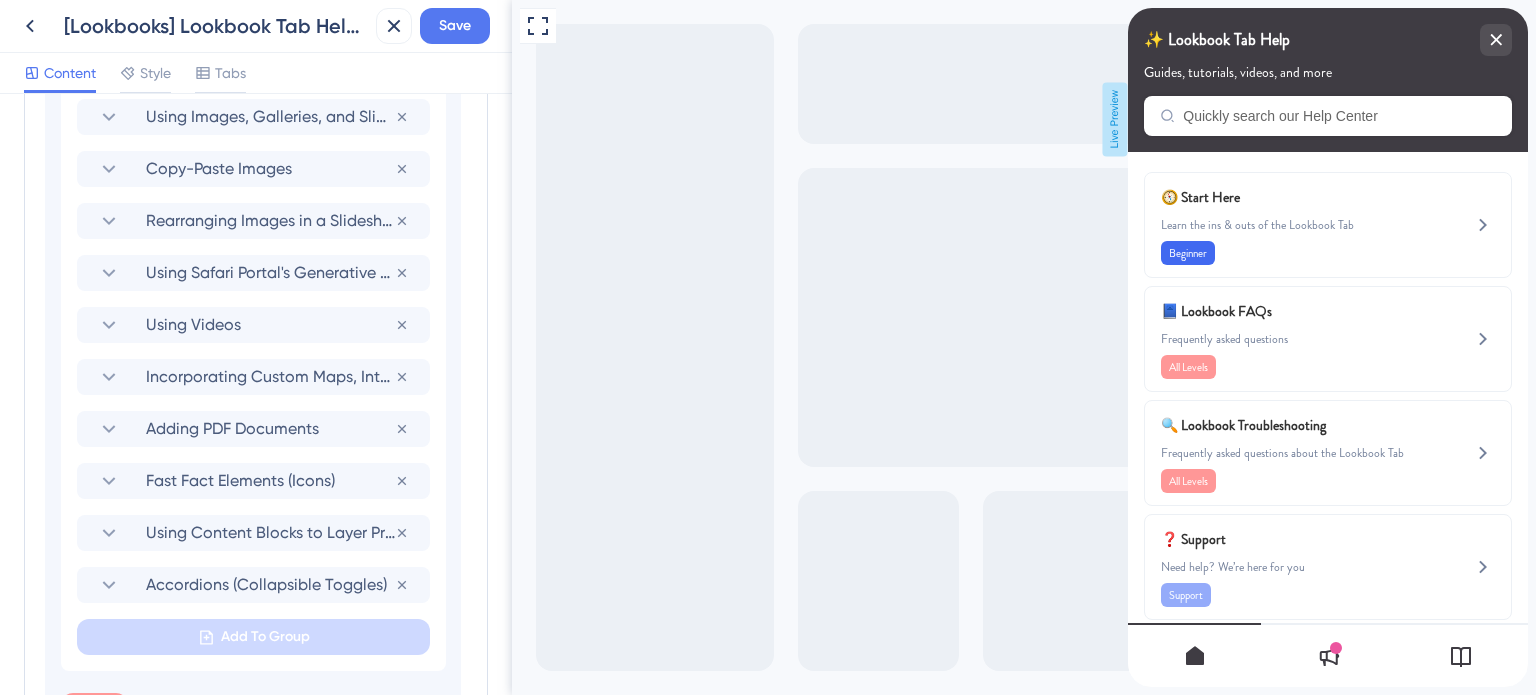 scroll, scrollTop: 1211, scrollLeft: 0, axis: vertical 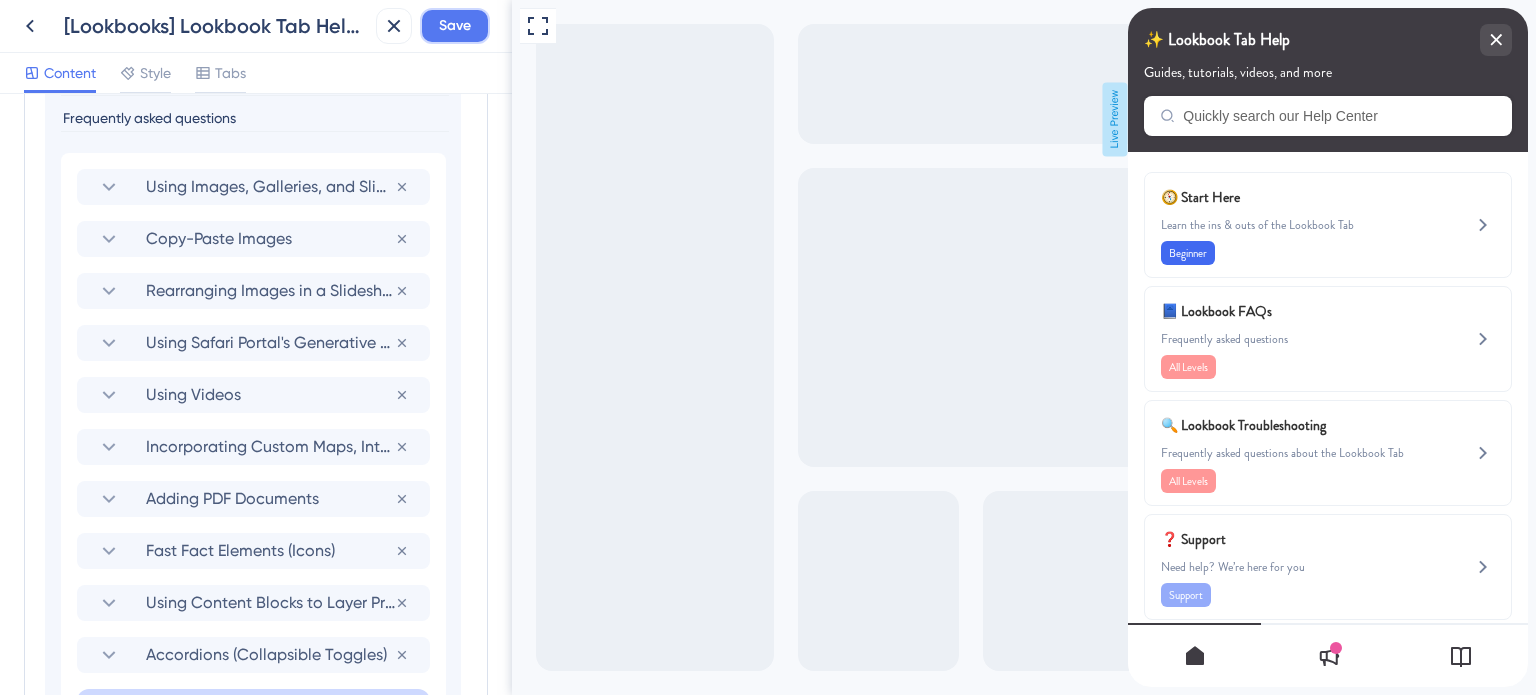 click on "Save" at bounding box center [455, 26] 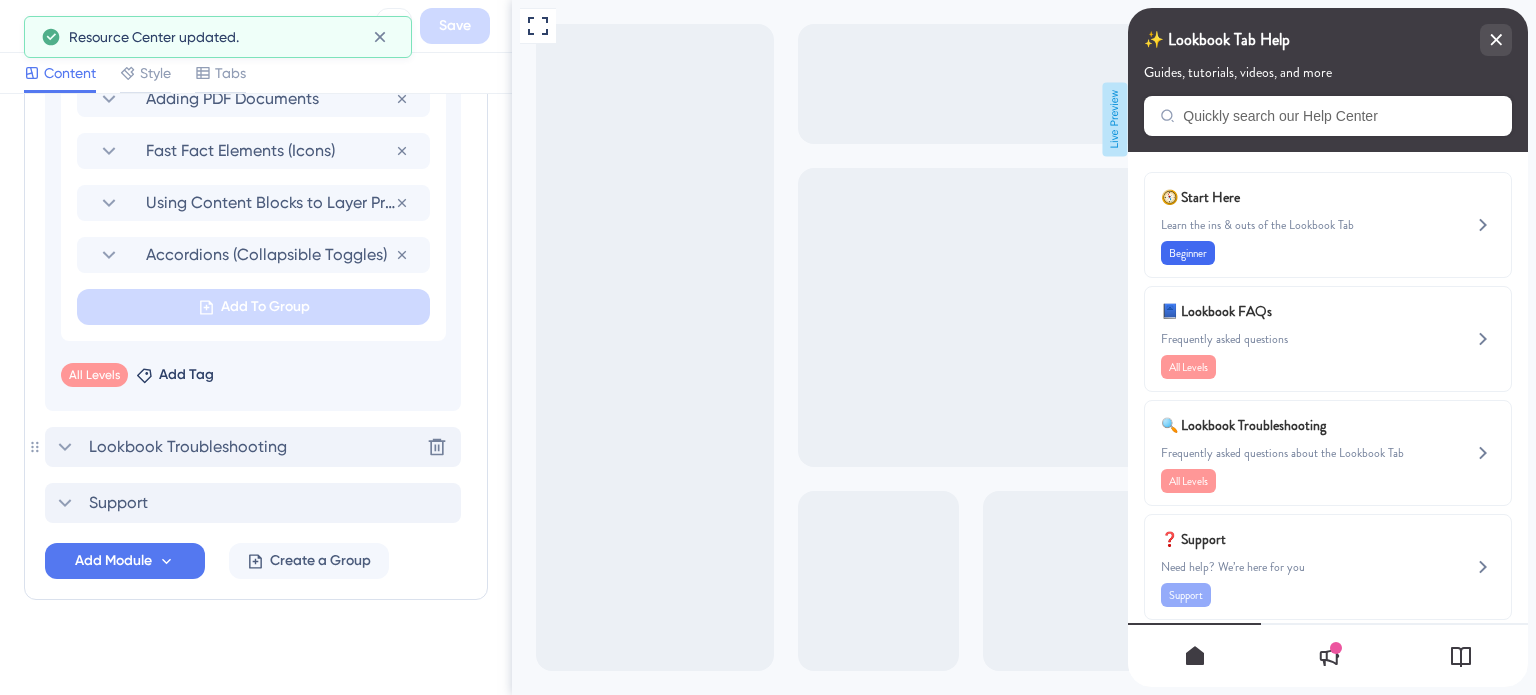 click on "Lookbook Troubleshooting" at bounding box center (188, 447) 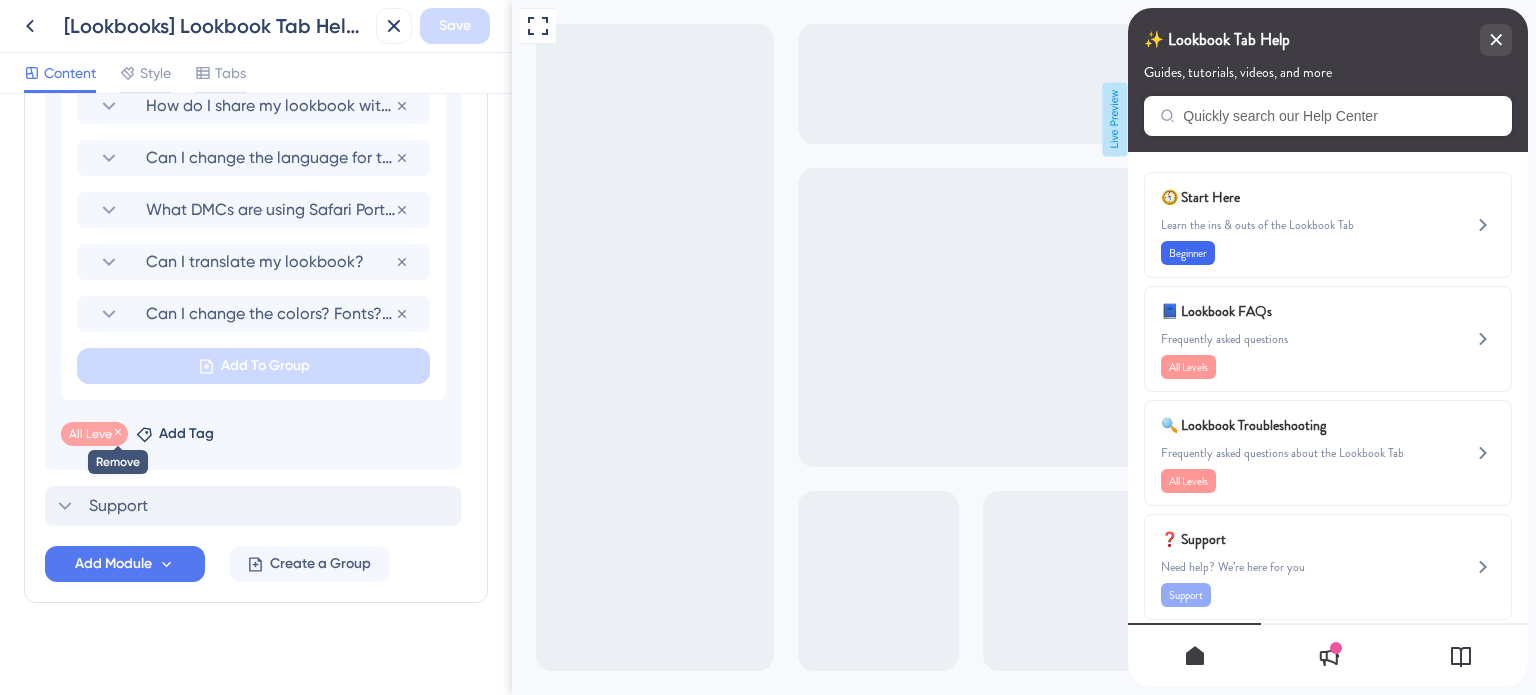 click 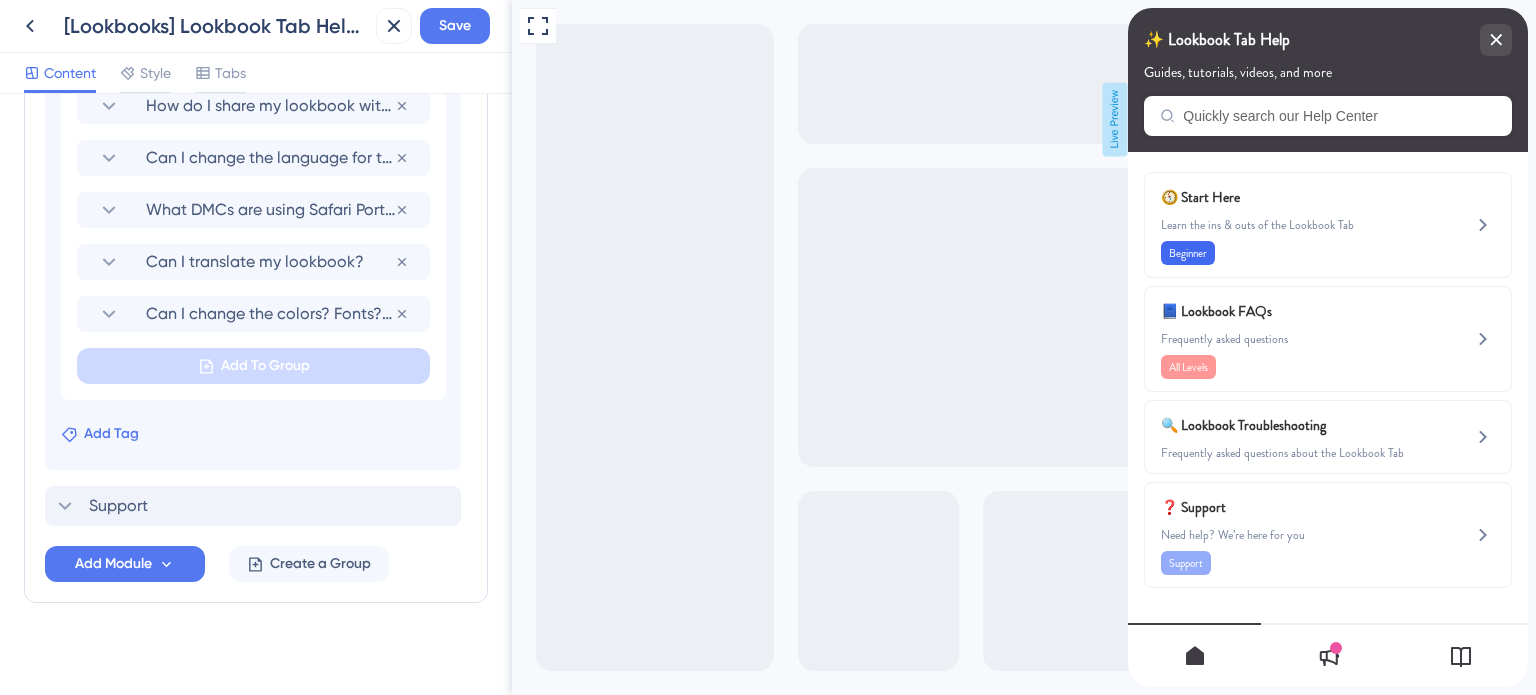 click on "Add Tag" at bounding box center [111, 434] 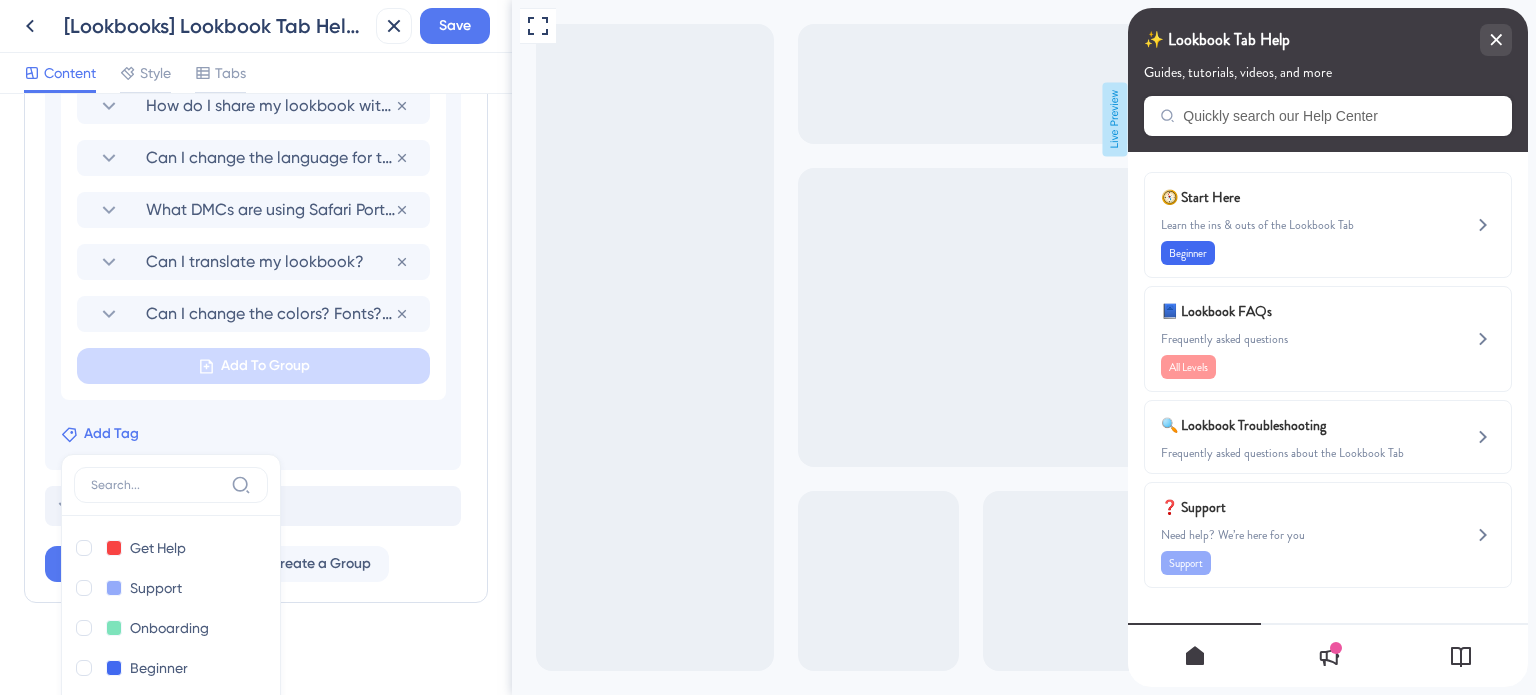 scroll, scrollTop: 1711, scrollLeft: 0, axis: vertical 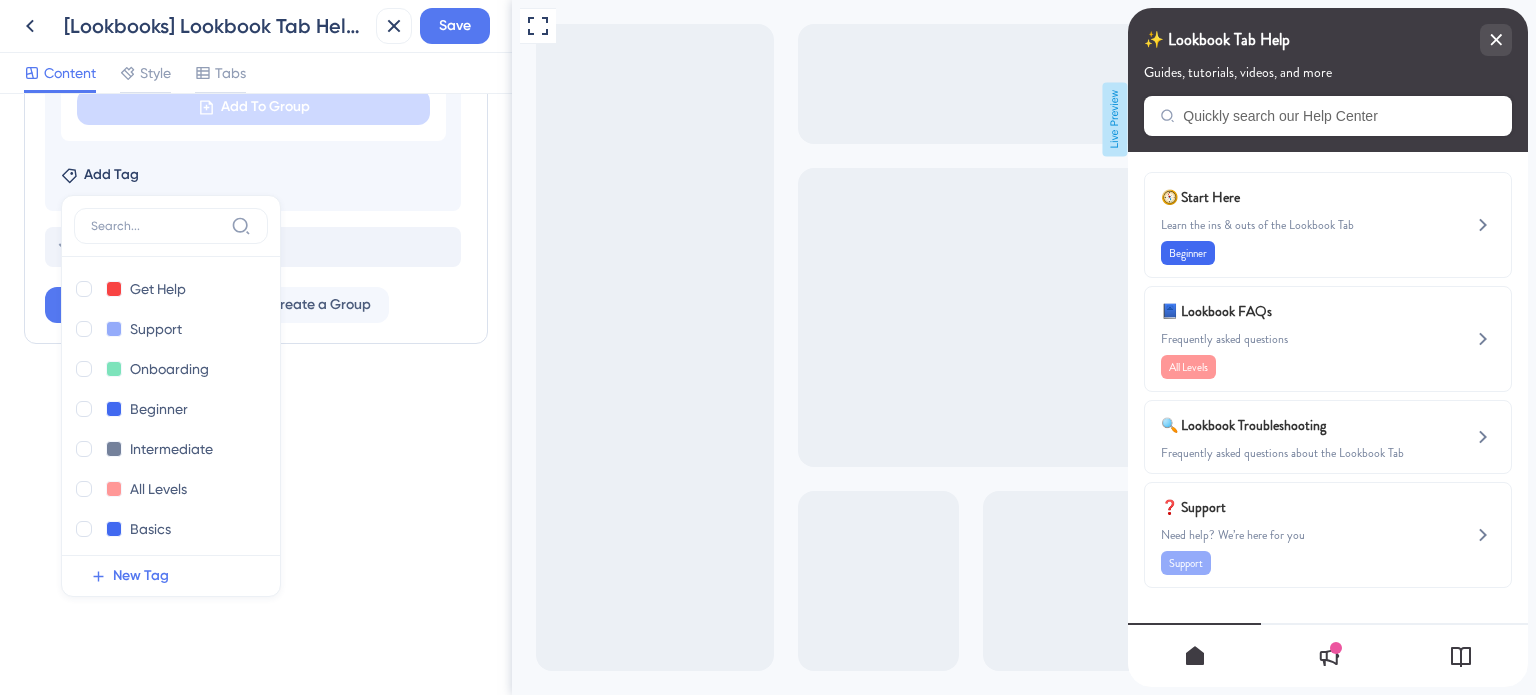 click at bounding box center (84, 289) 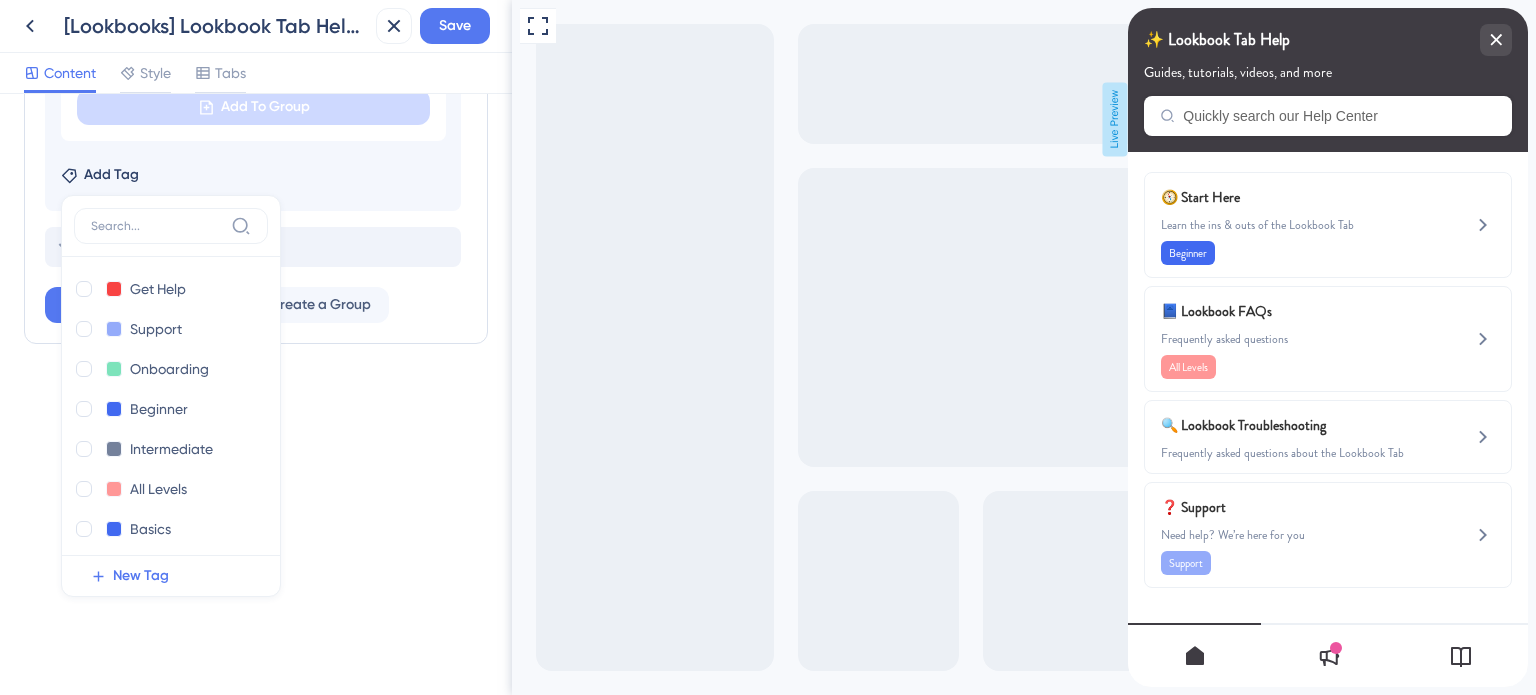 checkbox on "true" 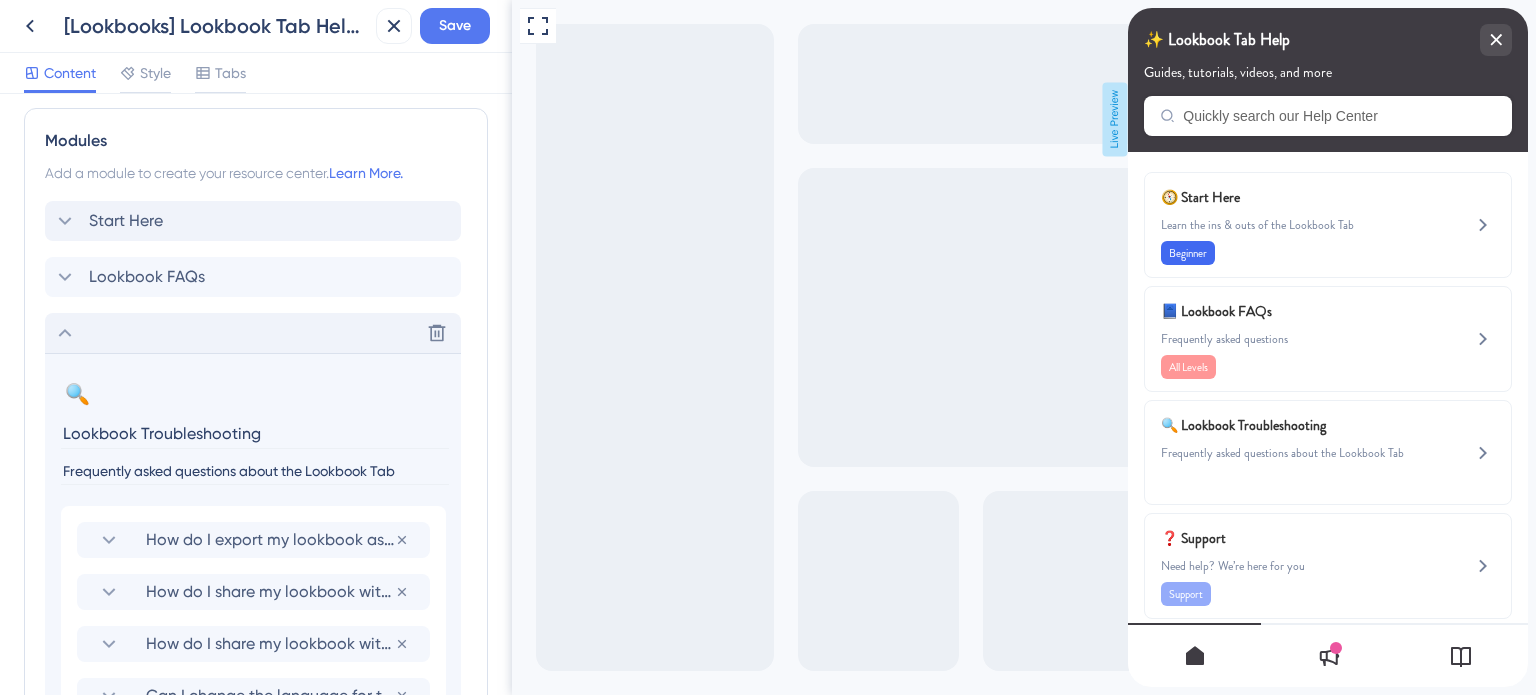 scroll, scrollTop: 911, scrollLeft: 0, axis: vertical 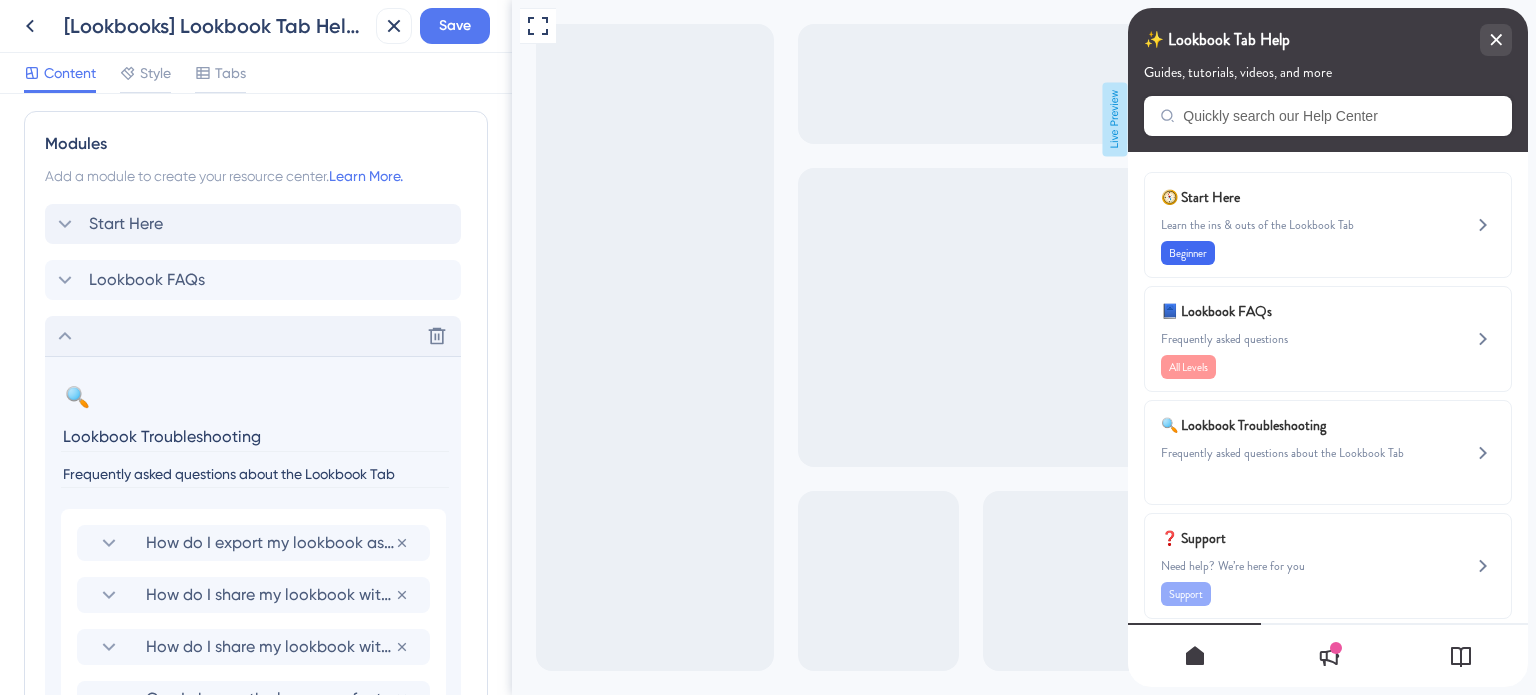 click 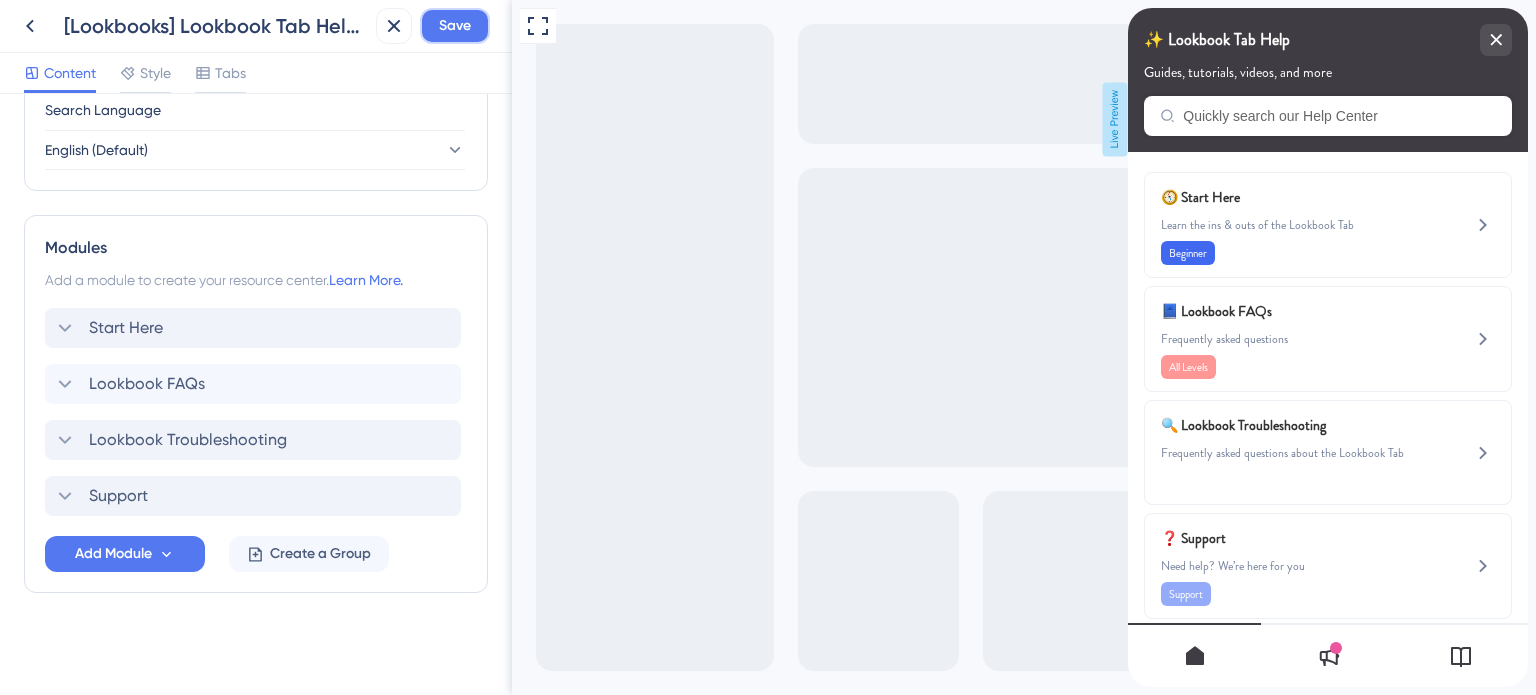 click on "Save" at bounding box center (455, 26) 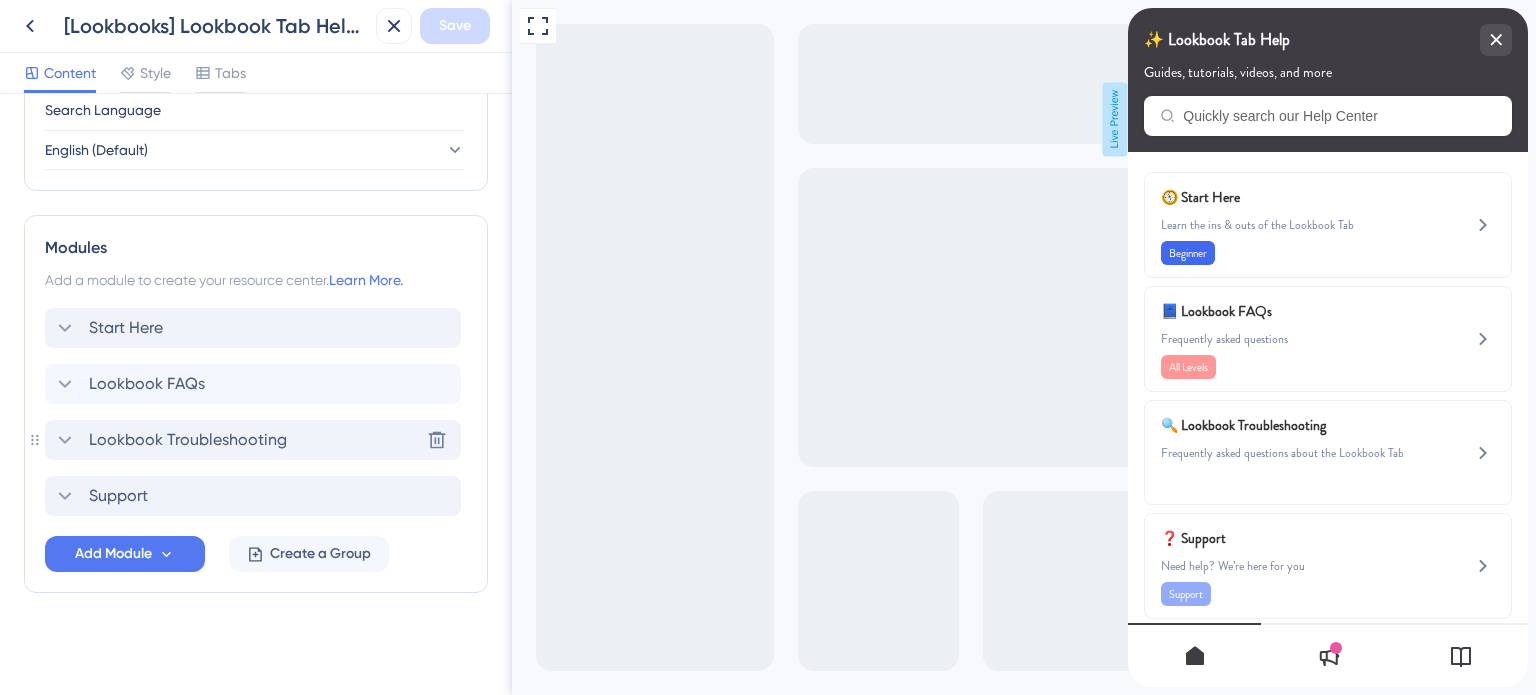 click on "Lookbook Troubleshooting" at bounding box center [188, 440] 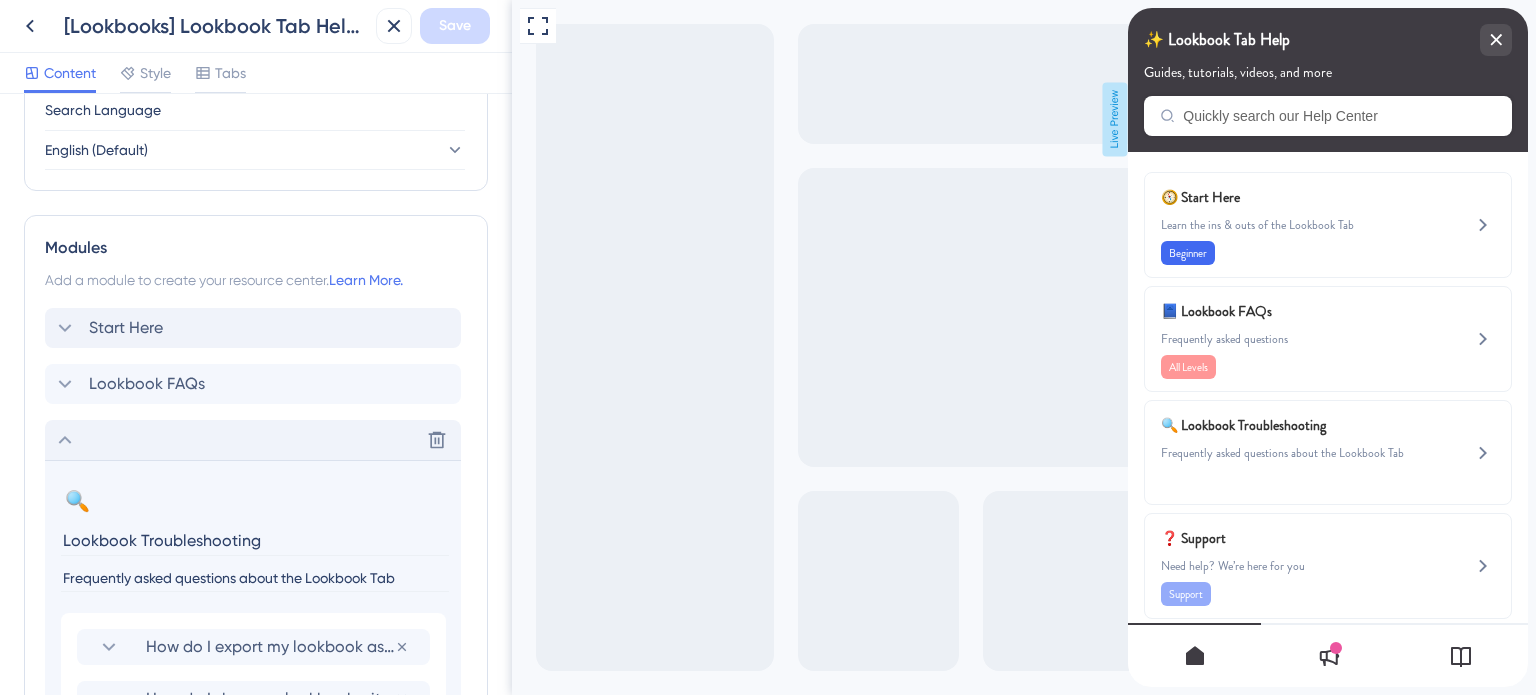 scroll, scrollTop: 911, scrollLeft: 0, axis: vertical 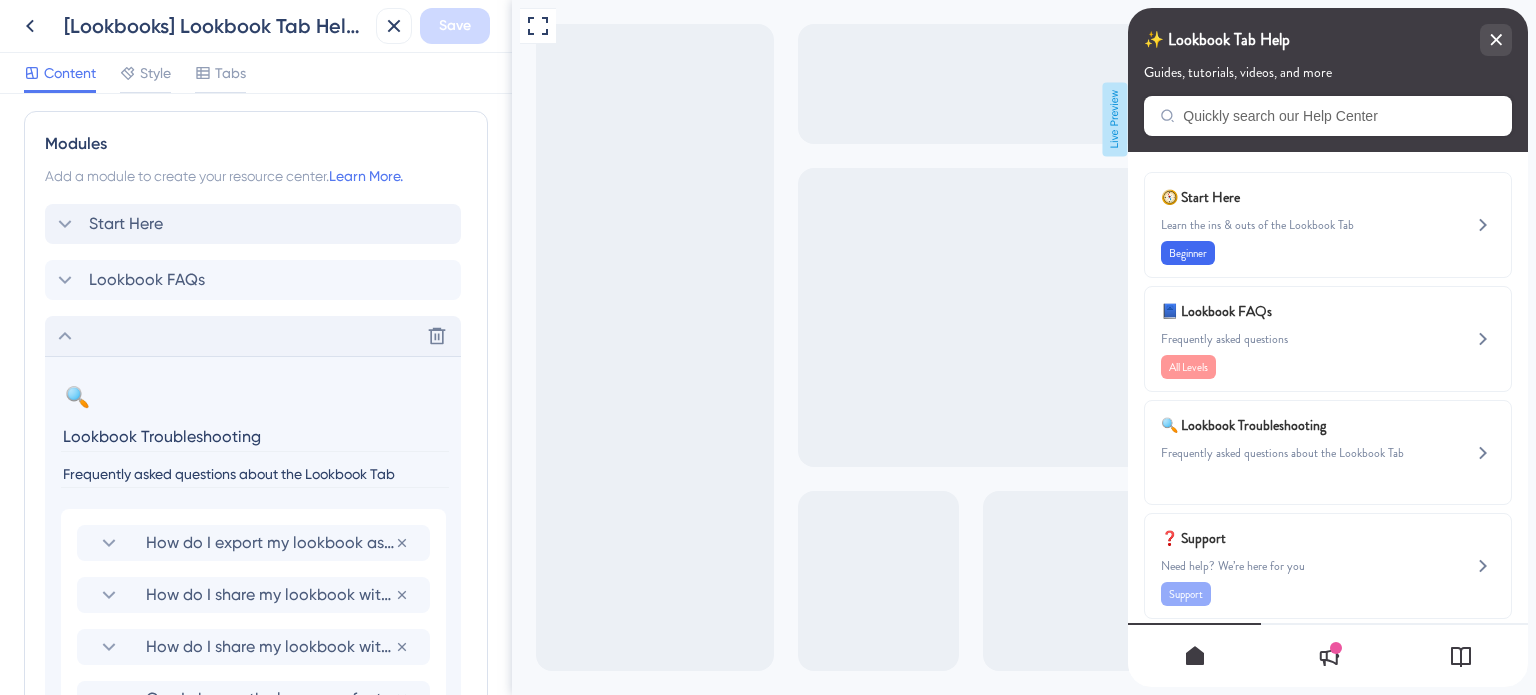 drag, startPoint x: 888, startPoint y: 471, endPoint x: 1024, endPoint y: 471, distance: 136 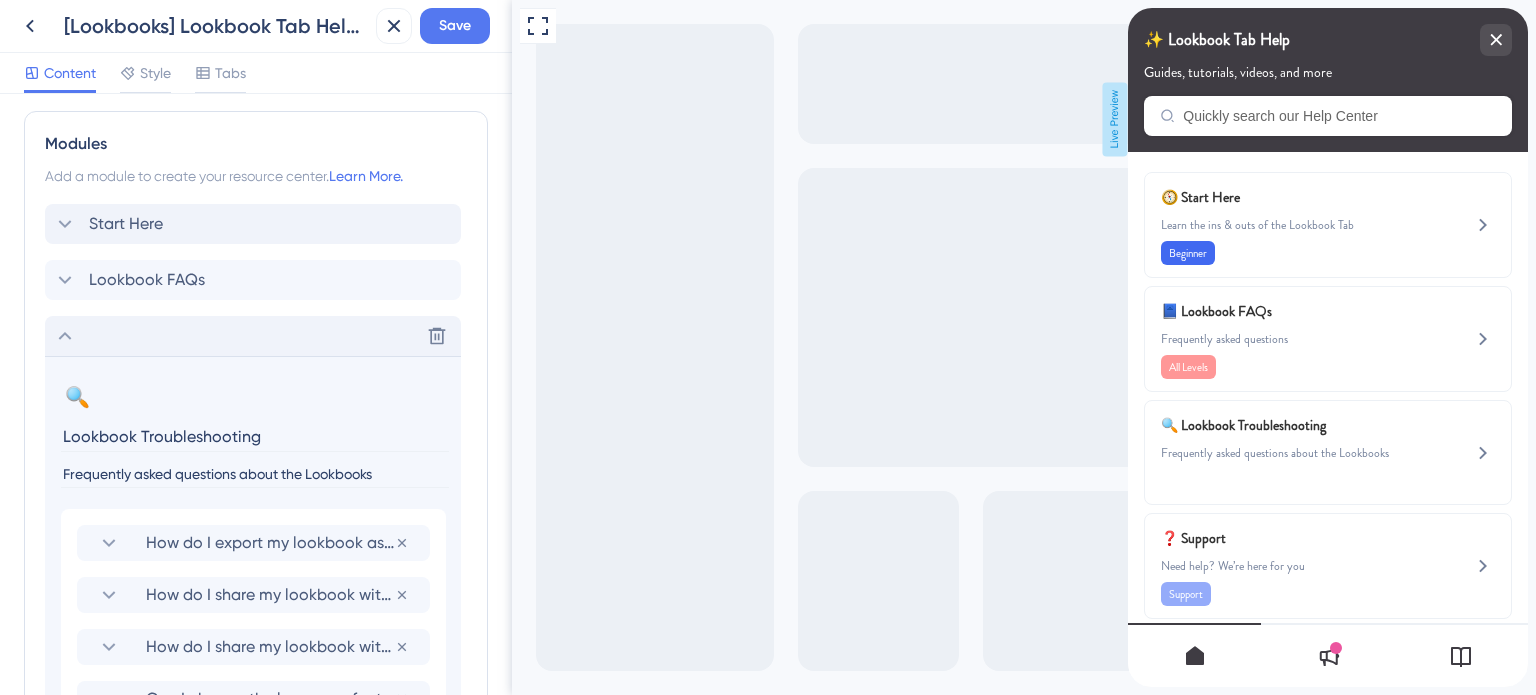 click on "Frequently asked questions about the Lookbooks" at bounding box center (255, 474) 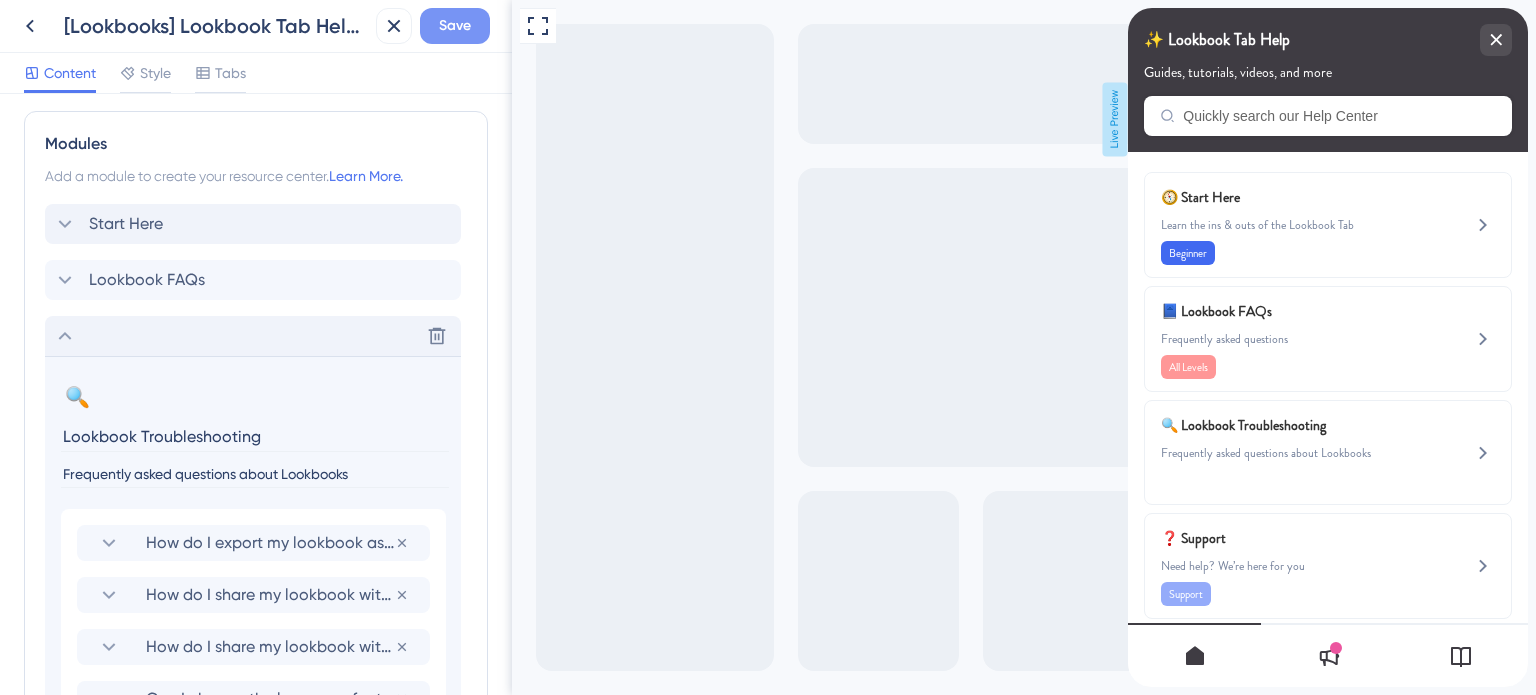 type on "Frequently asked questions about Lookbooks" 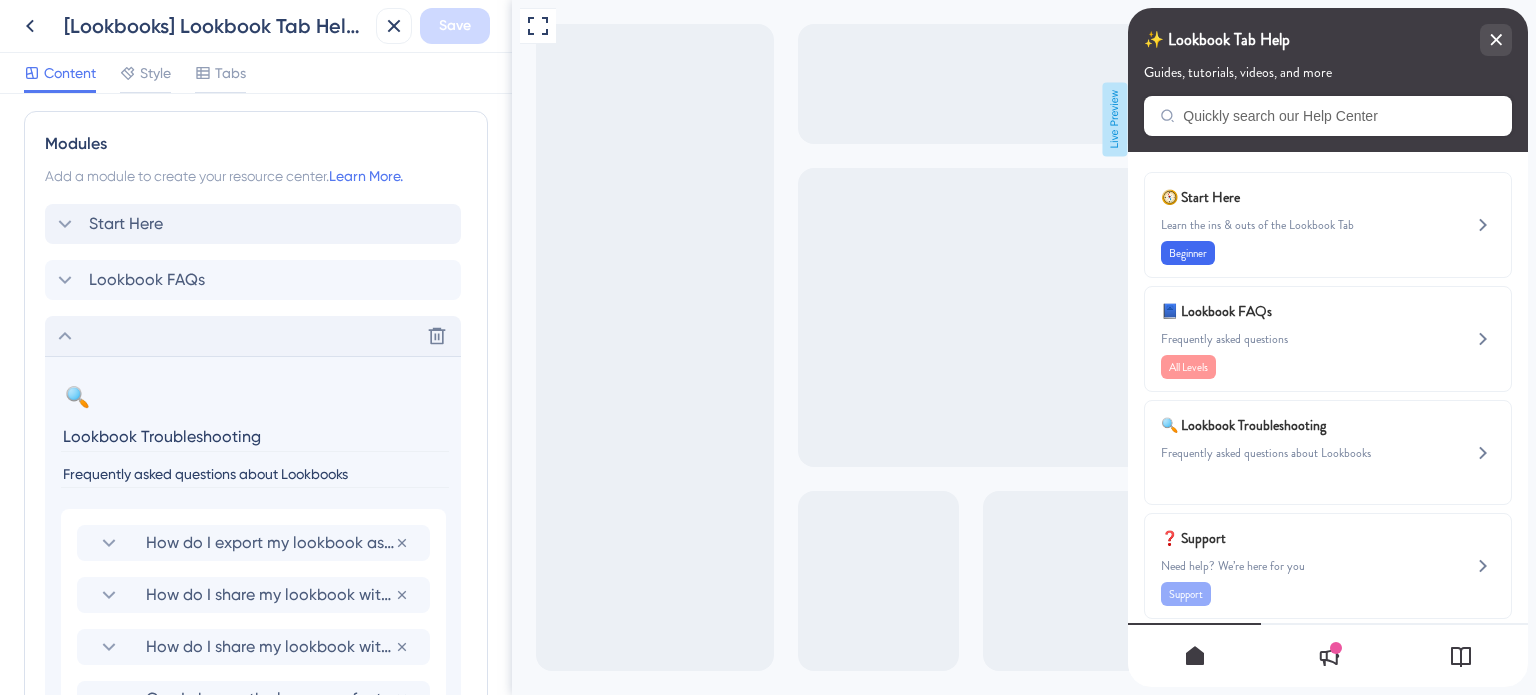 click 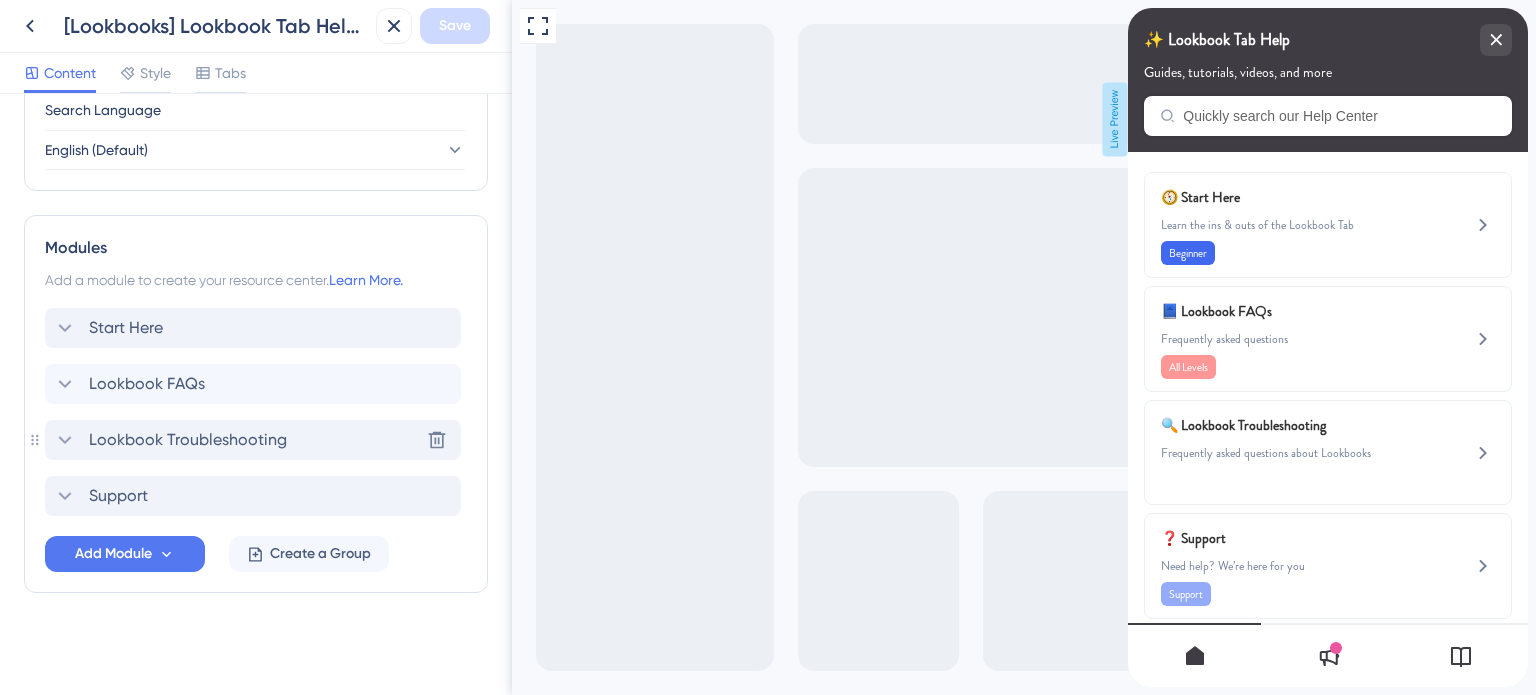 click on "Lookbook Troubleshooting" at bounding box center [188, 440] 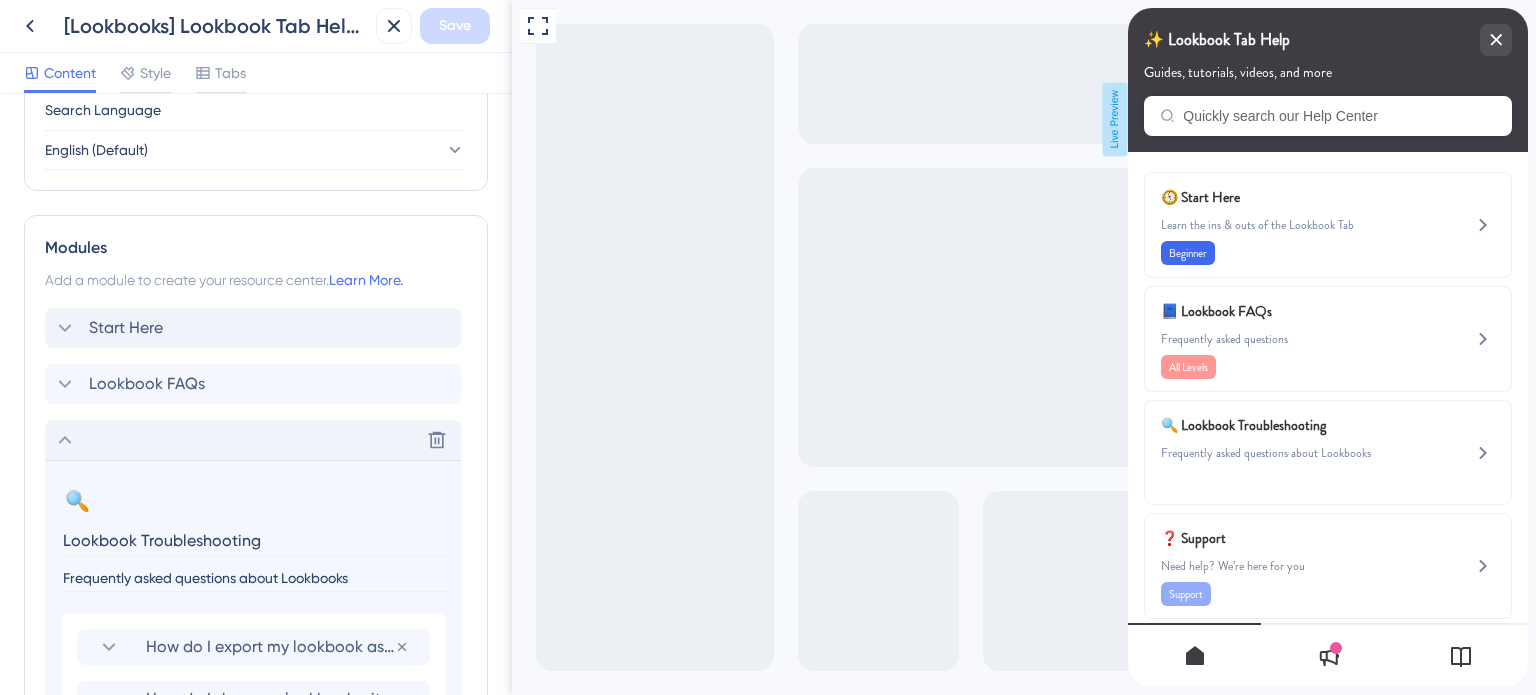scroll, scrollTop: 911, scrollLeft: 0, axis: vertical 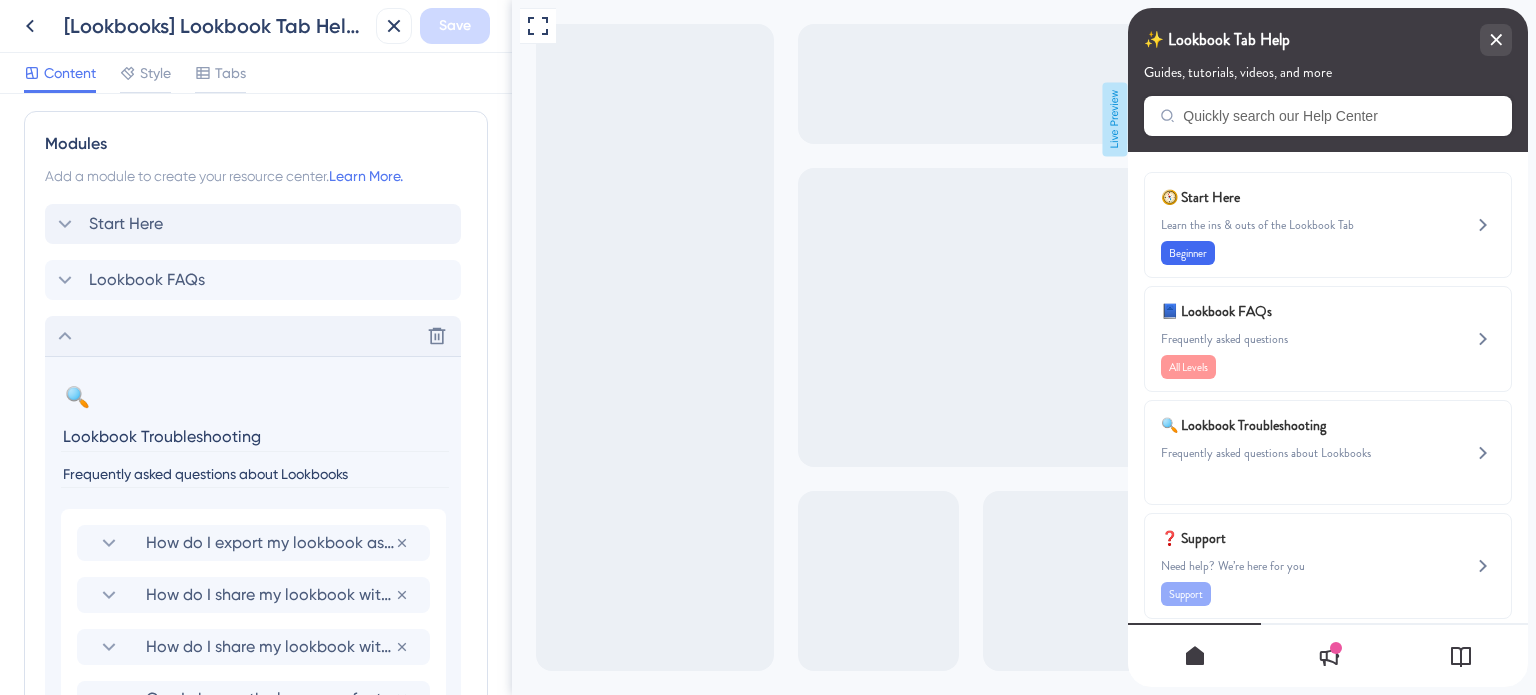 drag, startPoint x: 301, startPoint y: 475, endPoint x: 14, endPoint y: 479, distance: 287.02786 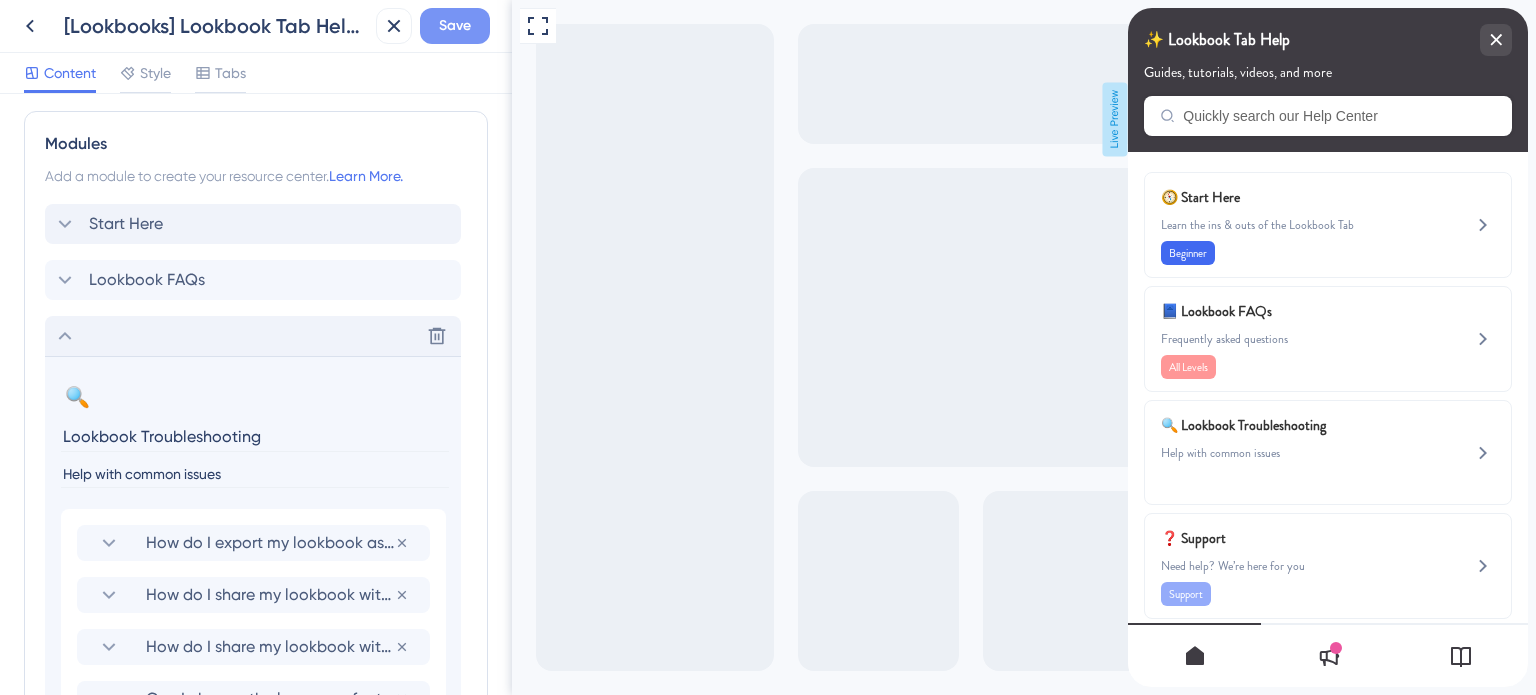 type on "Help with common issues" 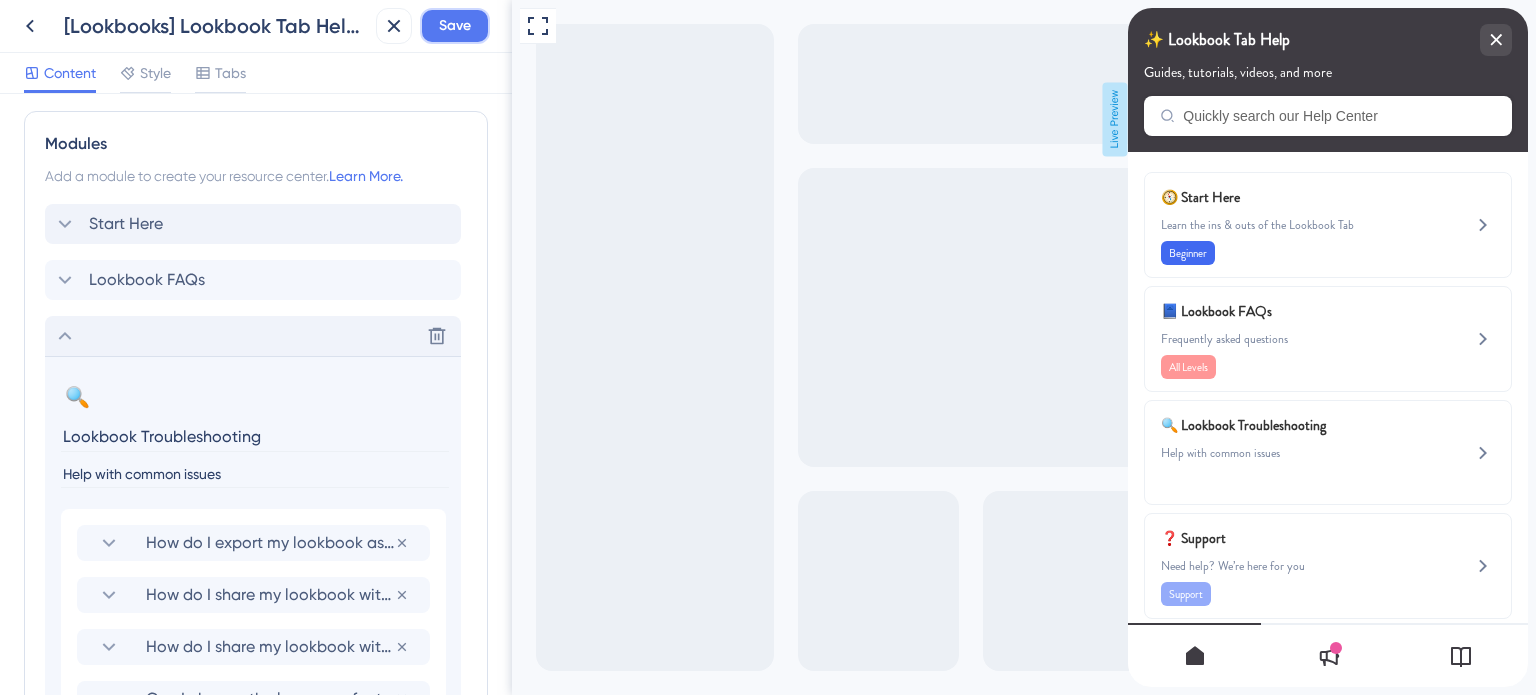 click on "Save" at bounding box center (455, 26) 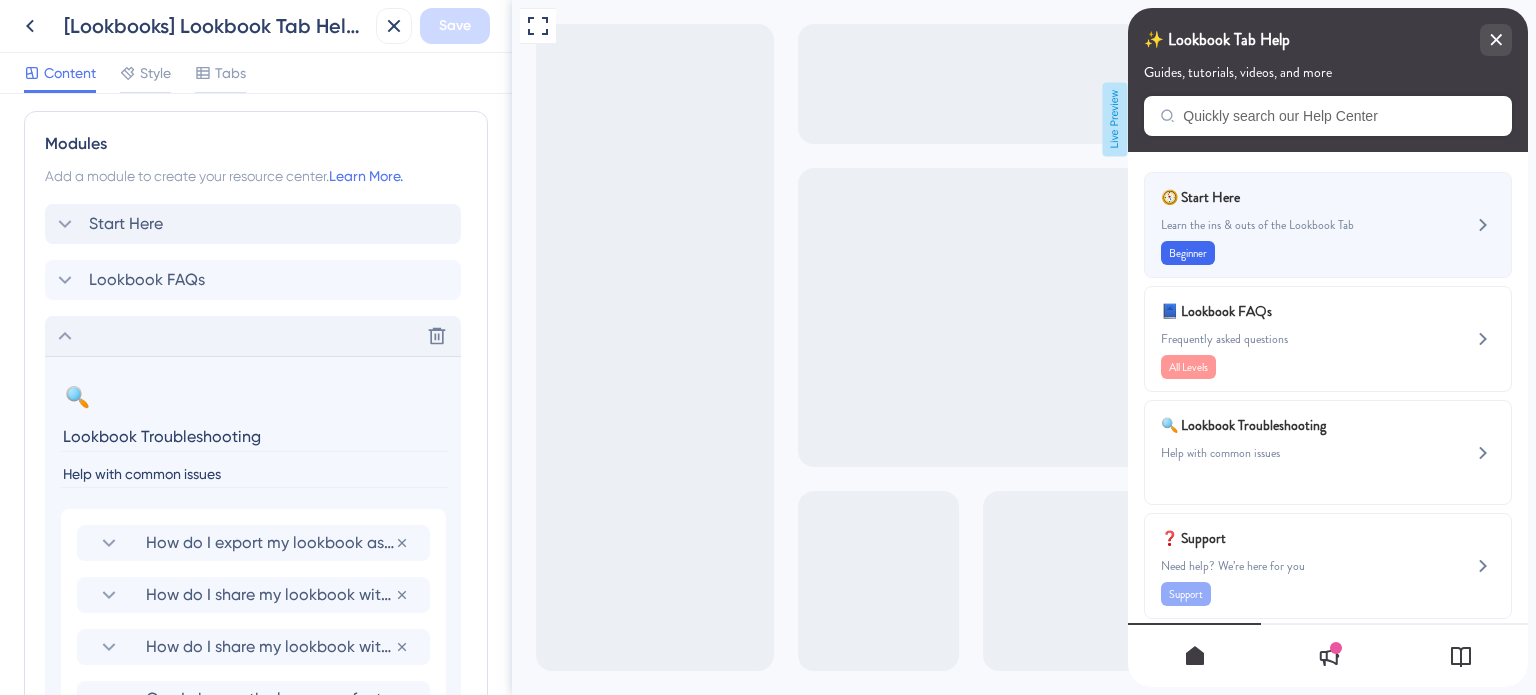 click on "🧭   Start Here Learn the ins & outs of the Lookbook Tab Beginner" at bounding box center [1294, 225] 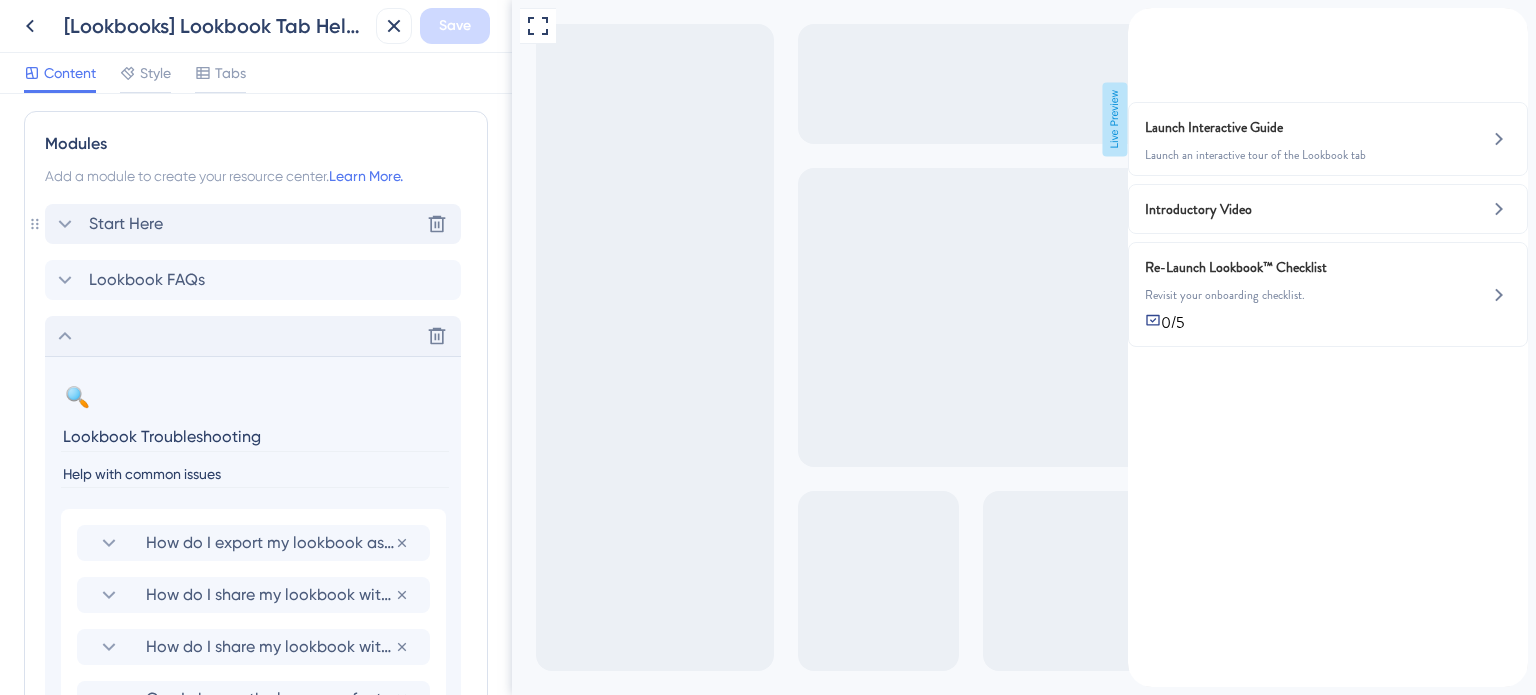 scroll, scrollTop: 811, scrollLeft: 0, axis: vertical 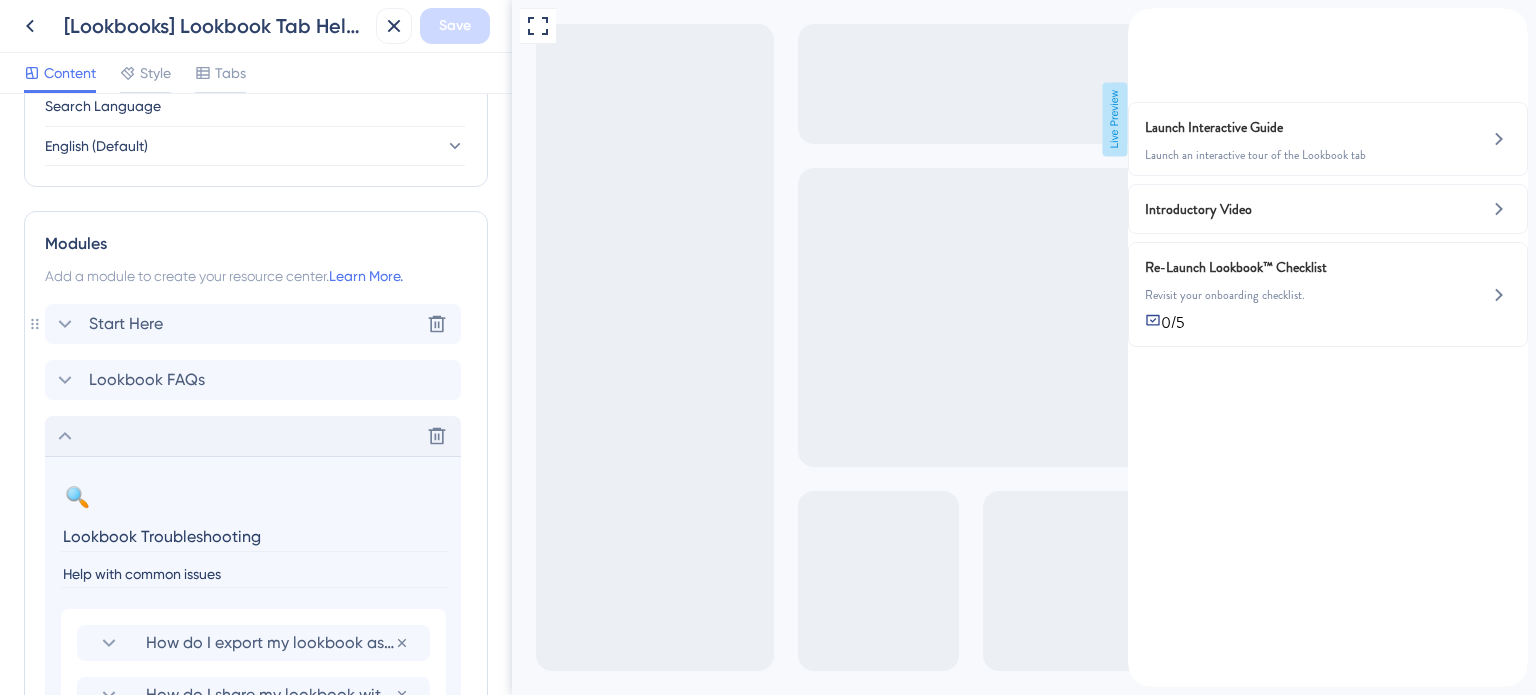 click on "Modules Add a module to create your resource center.  Learn More. Start Here Delete Lookbook FAQs Delete 🔍 Change emoji Remove emoji Lookbook Troubleshooting Help with common issues How do I export my lookbook as a PDF? Remove from group How do I share my lookbook with a client? Remove from group How do I share my lookbook with an agent from another company? Remove from group Can I change the language for the default texts in lookbooks? Remove from group What DMCs are using Safari Portal? Remove from group Can I translate my lookbook? Remove from group Can I change the colors? Fonts? Layout? Remove from group Add To Group Get Help Remove Add Tag Support Add Module Create a Group" at bounding box center (256, 727) 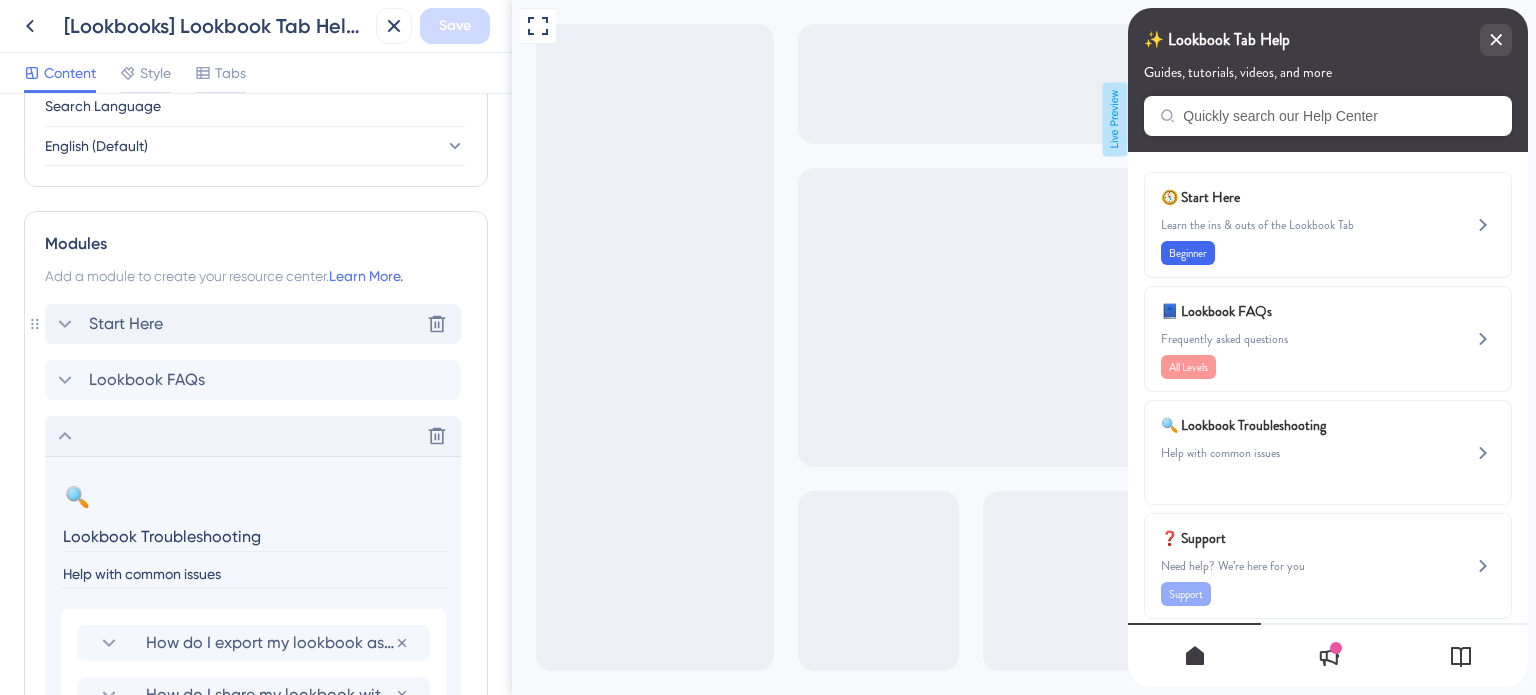 click on "Start Here" at bounding box center (126, 324) 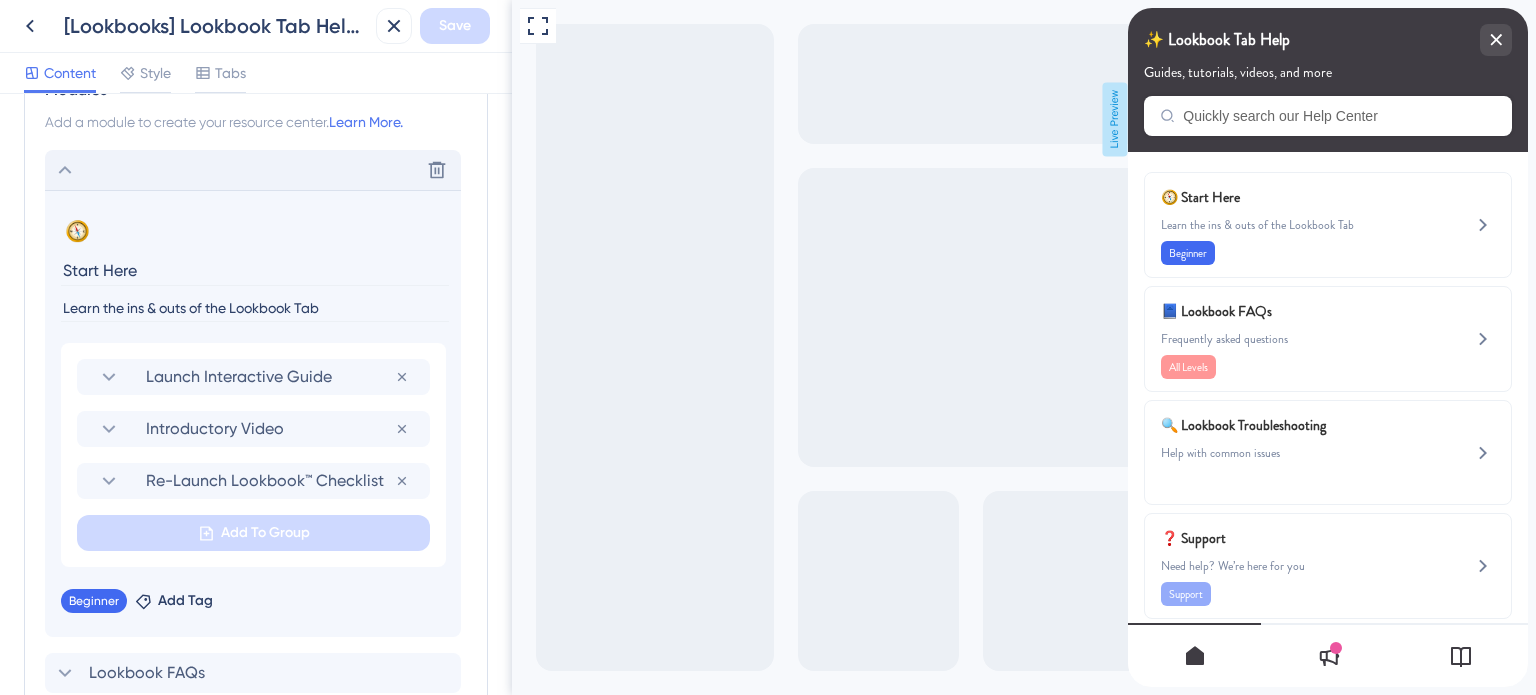 scroll, scrollTop: 1011, scrollLeft: 0, axis: vertical 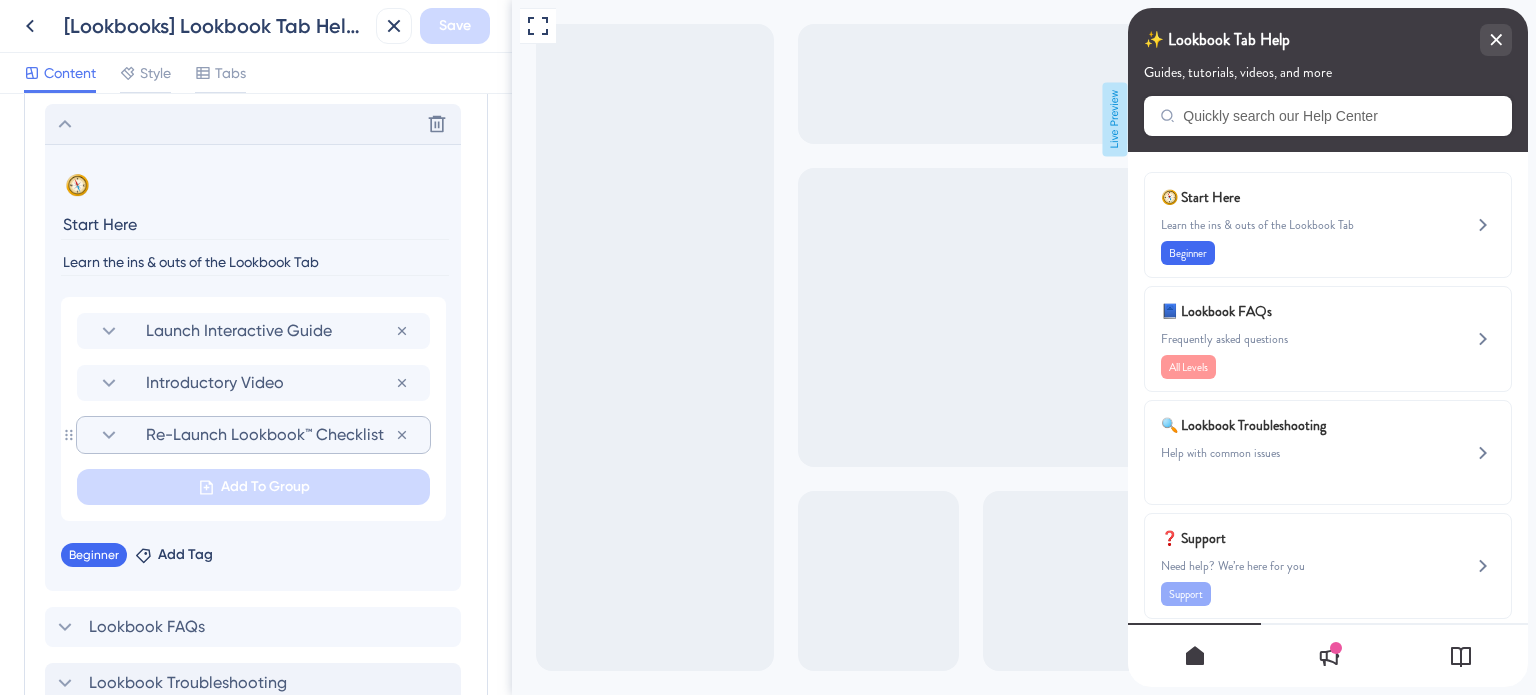 click on "Re-Launch Lookbook™ Checklist" at bounding box center [270, 435] 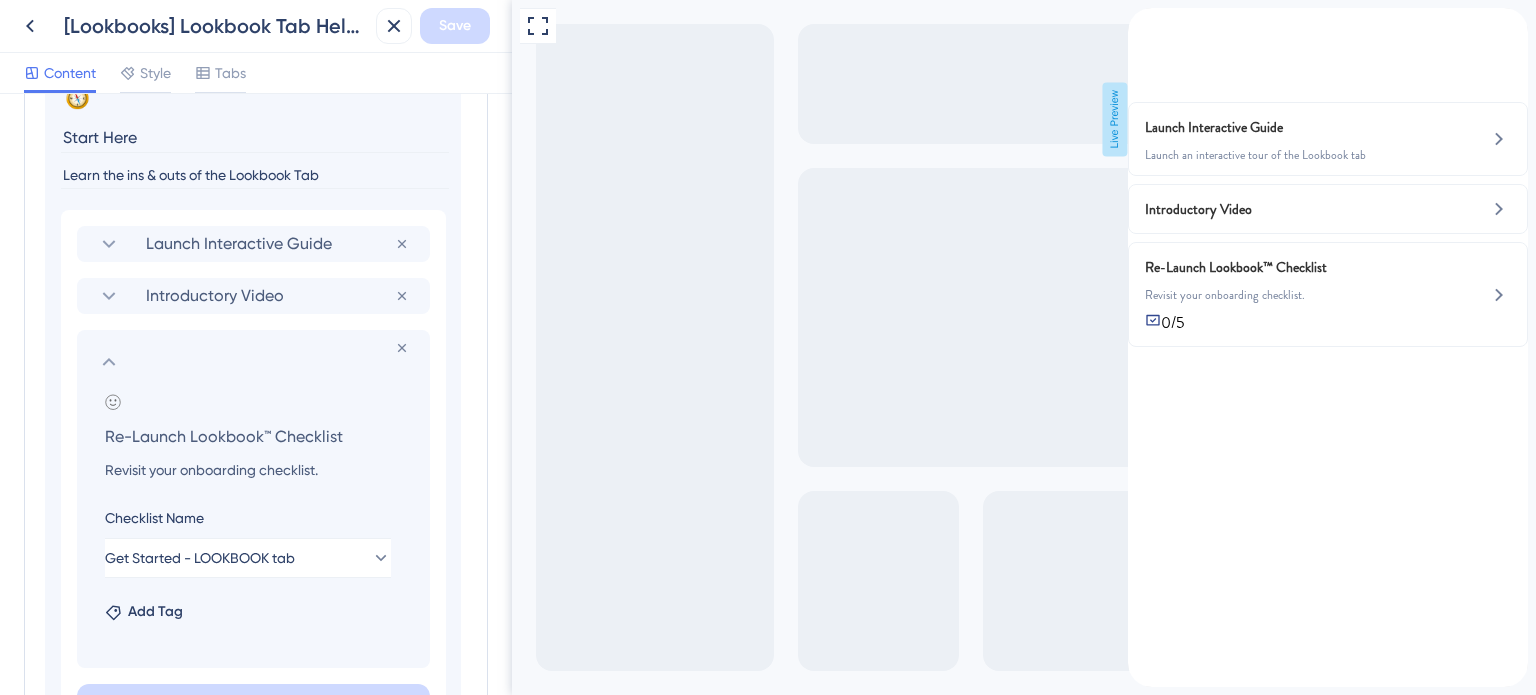 scroll, scrollTop: 1211, scrollLeft: 0, axis: vertical 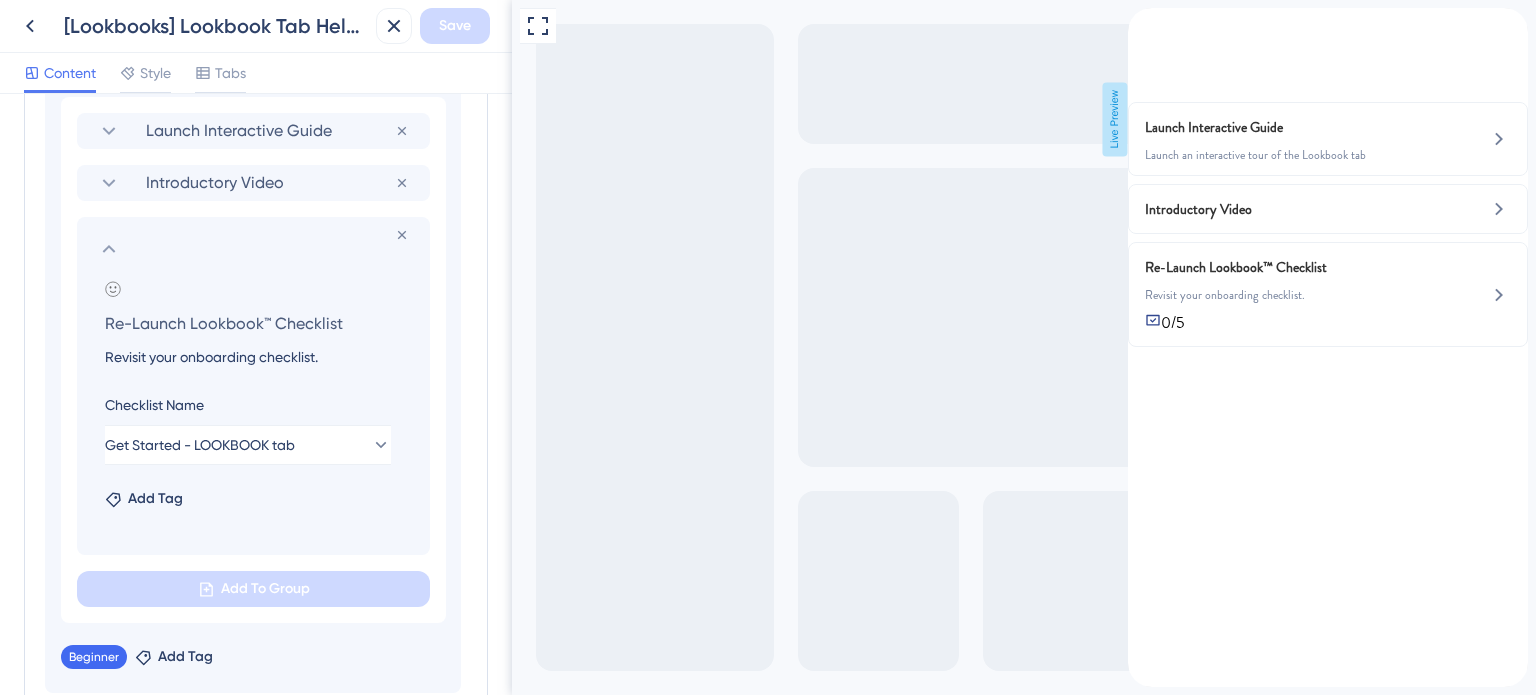 drag, startPoint x: 298, startPoint y: 359, endPoint x: 88, endPoint y: 349, distance: 210.23796 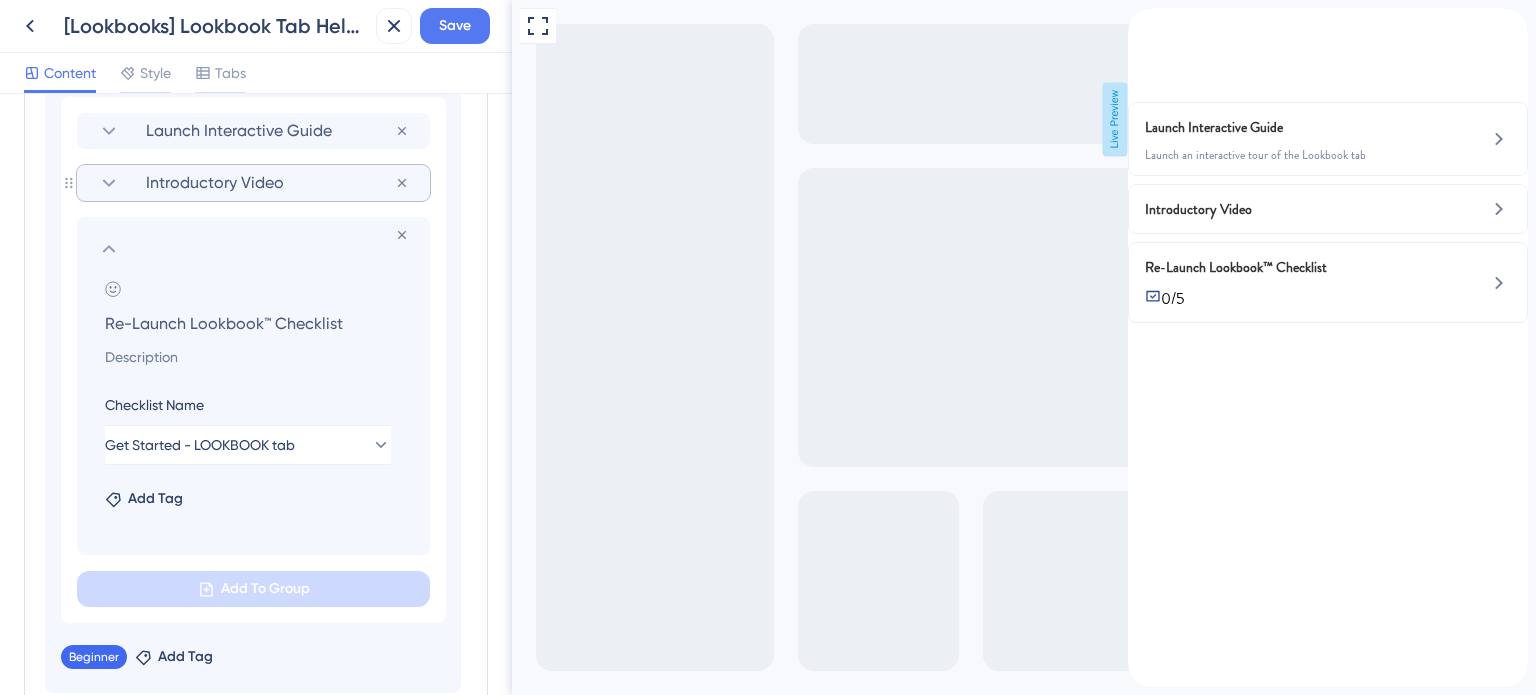 click on "Introductory Video" at bounding box center (270, 183) 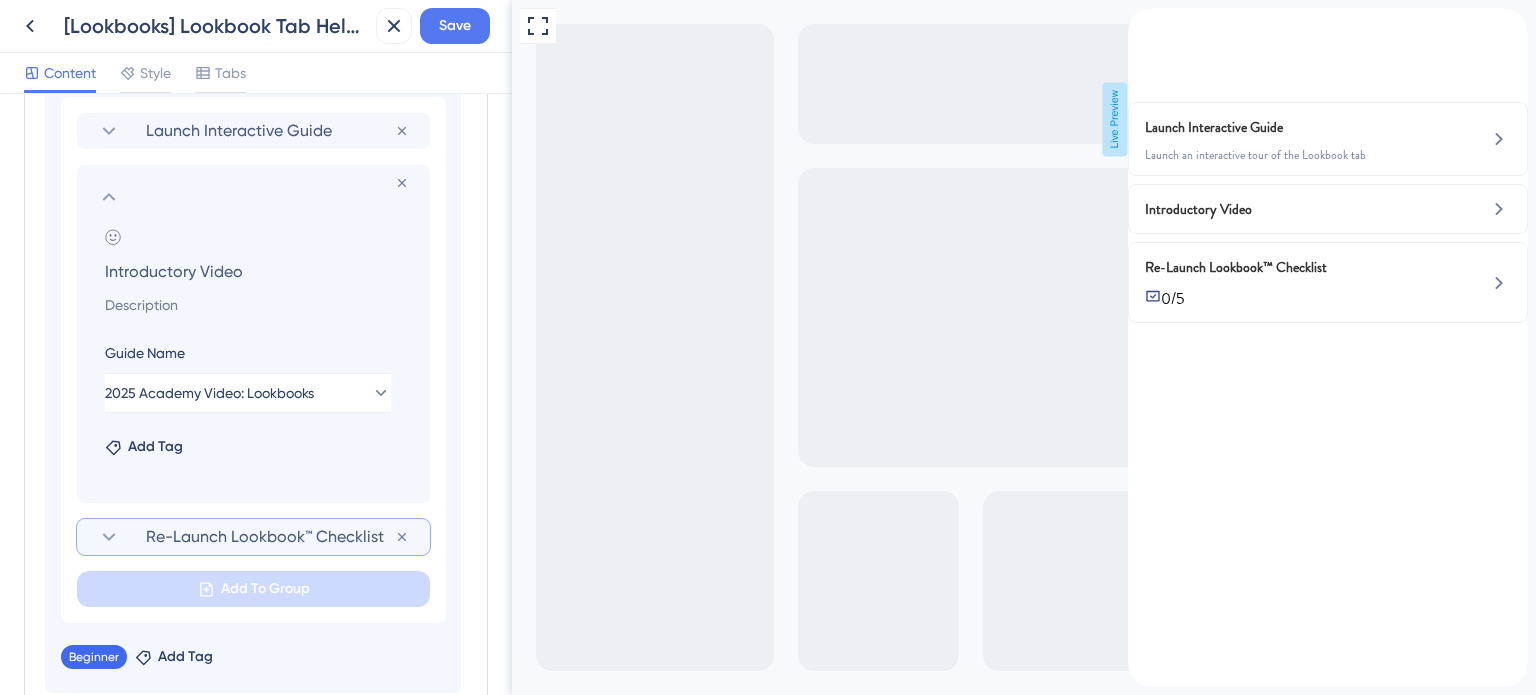 click 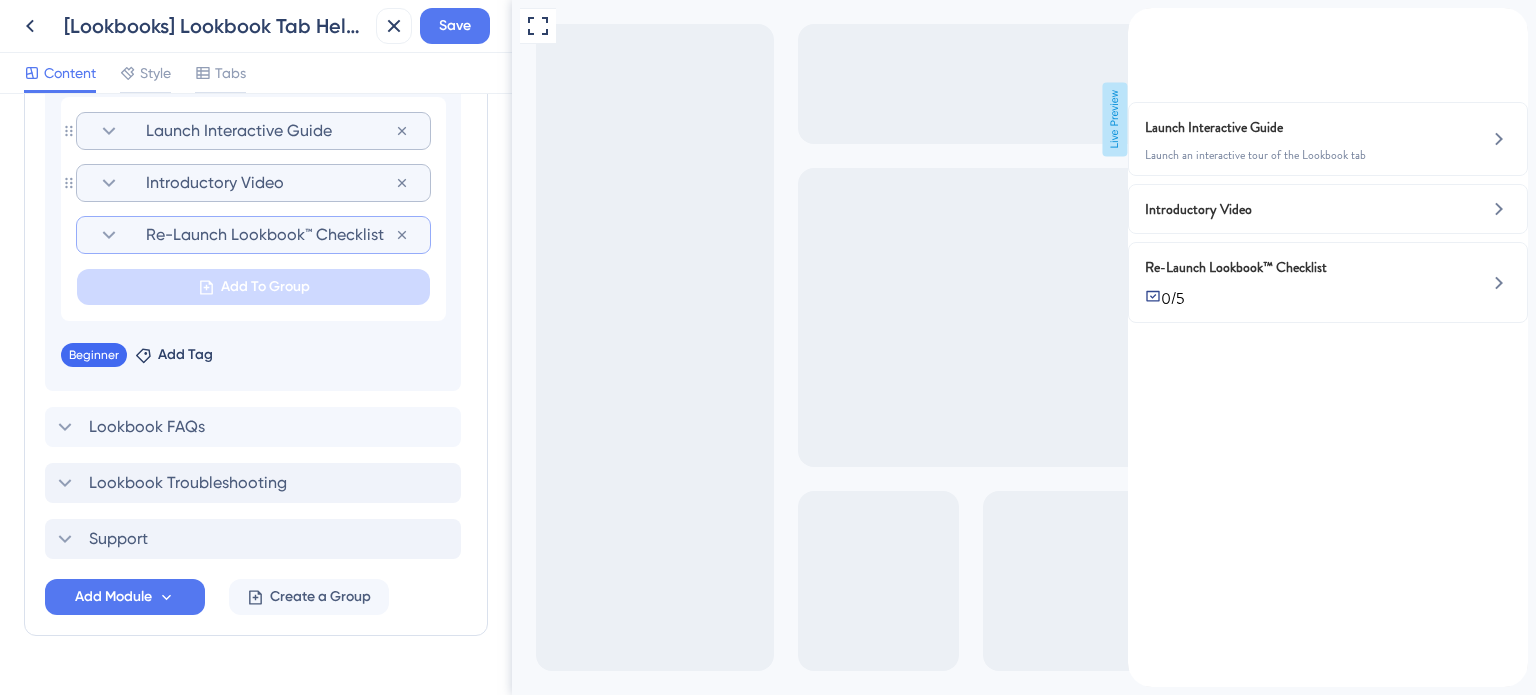 click 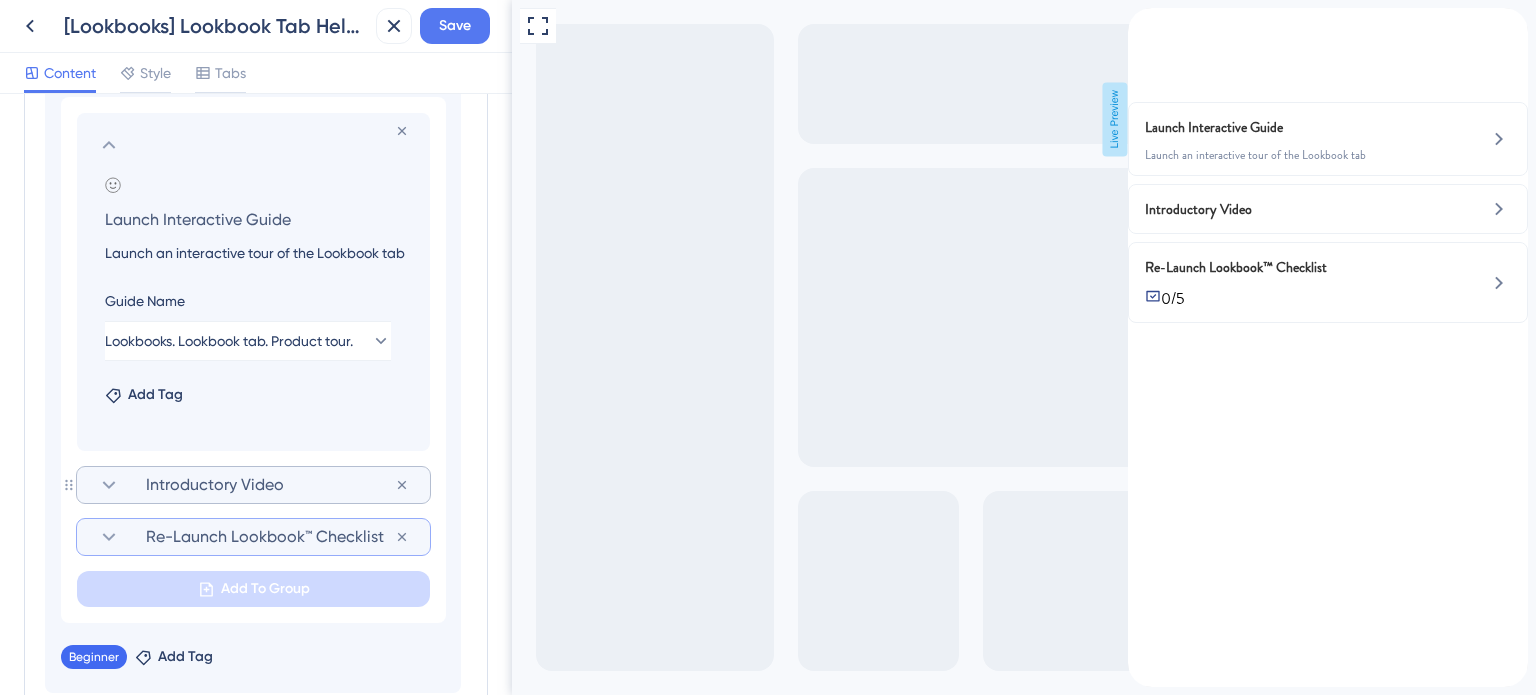 drag, startPoint x: 615, startPoint y: 251, endPoint x: 556, endPoint y: 262, distance: 60.016663 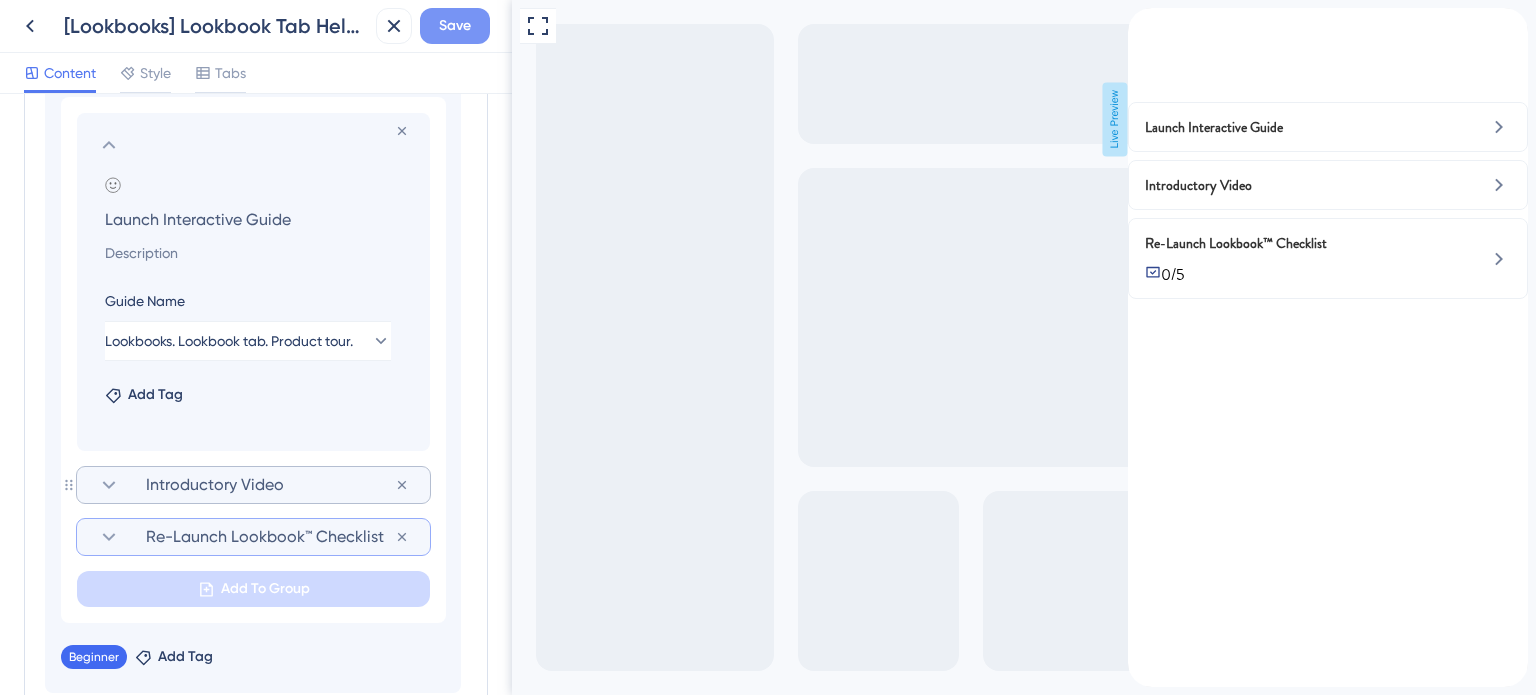 type 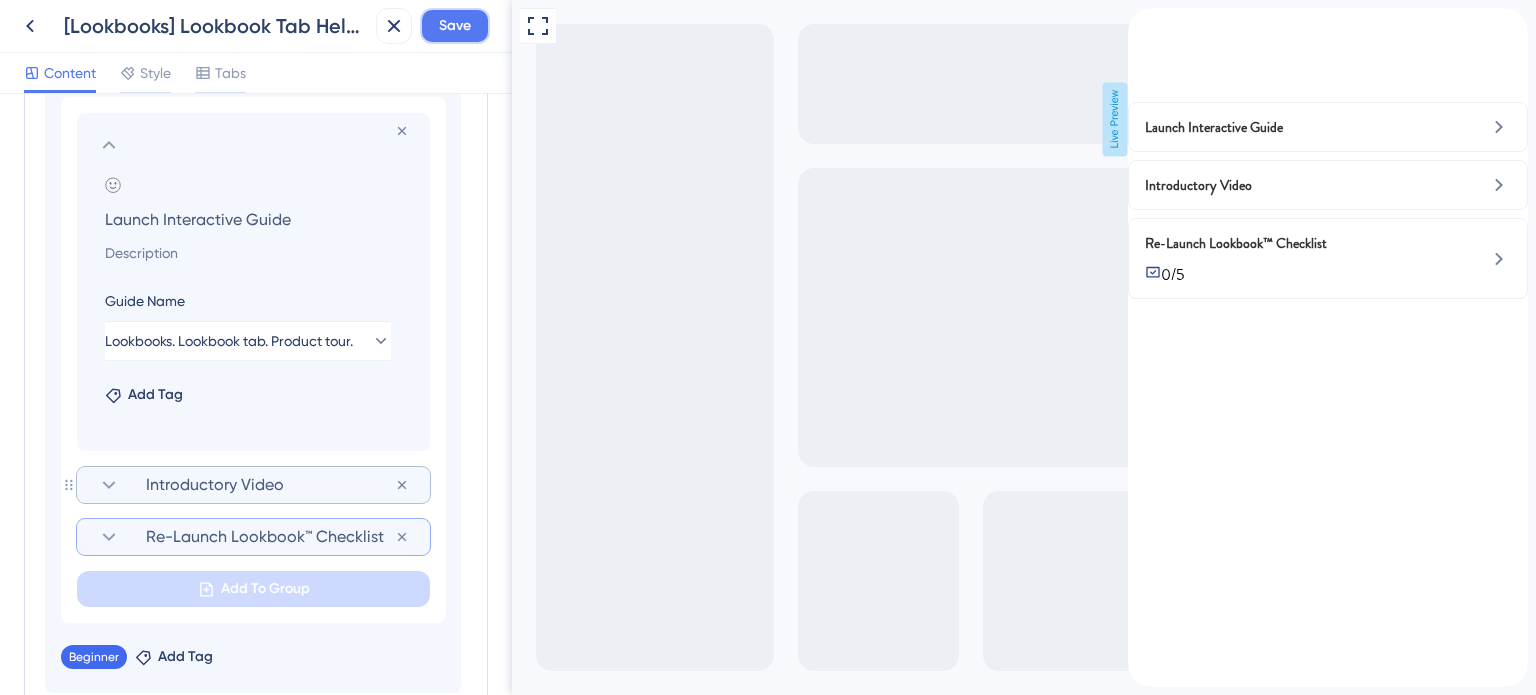 click on "Save" at bounding box center (455, 26) 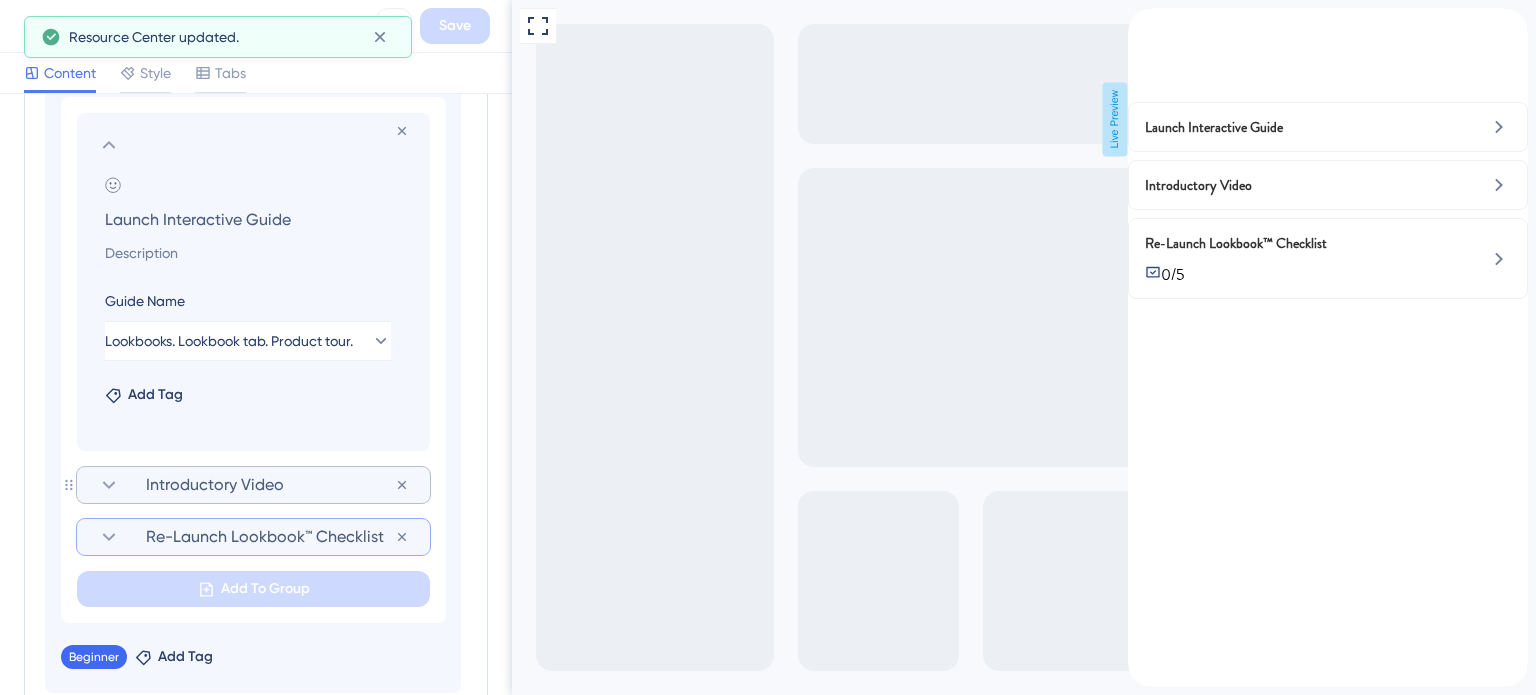 click 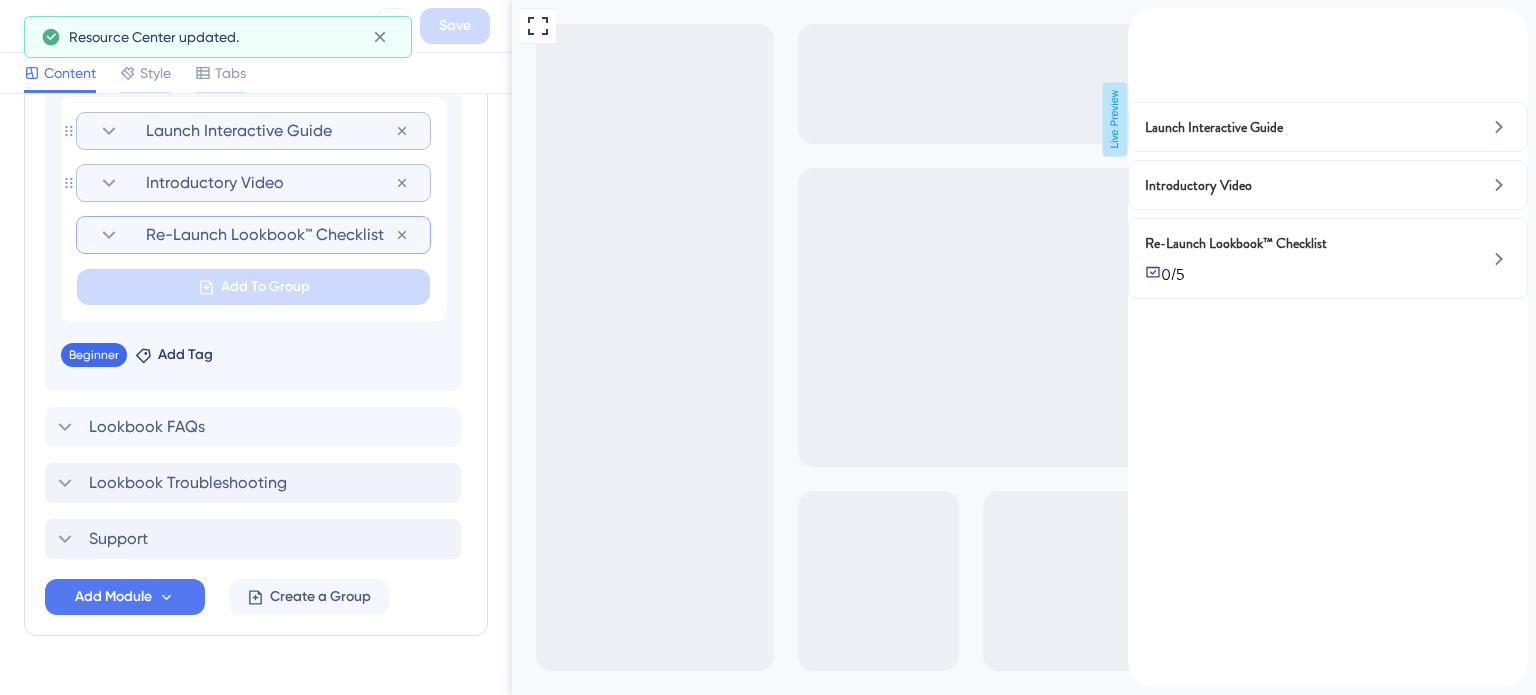 click at bounding box center (1144, 19) 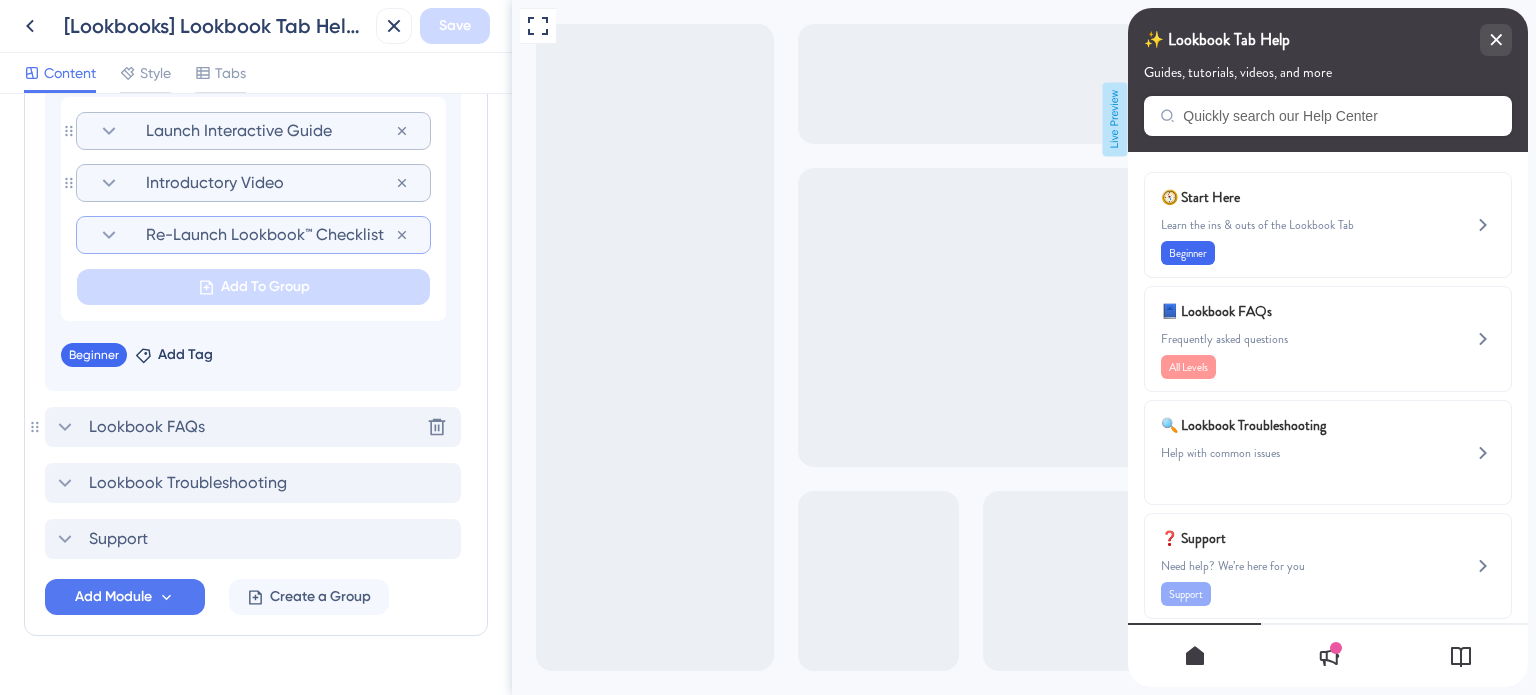 click on "Lookbook FAQs" at bounding box center [147, 427] 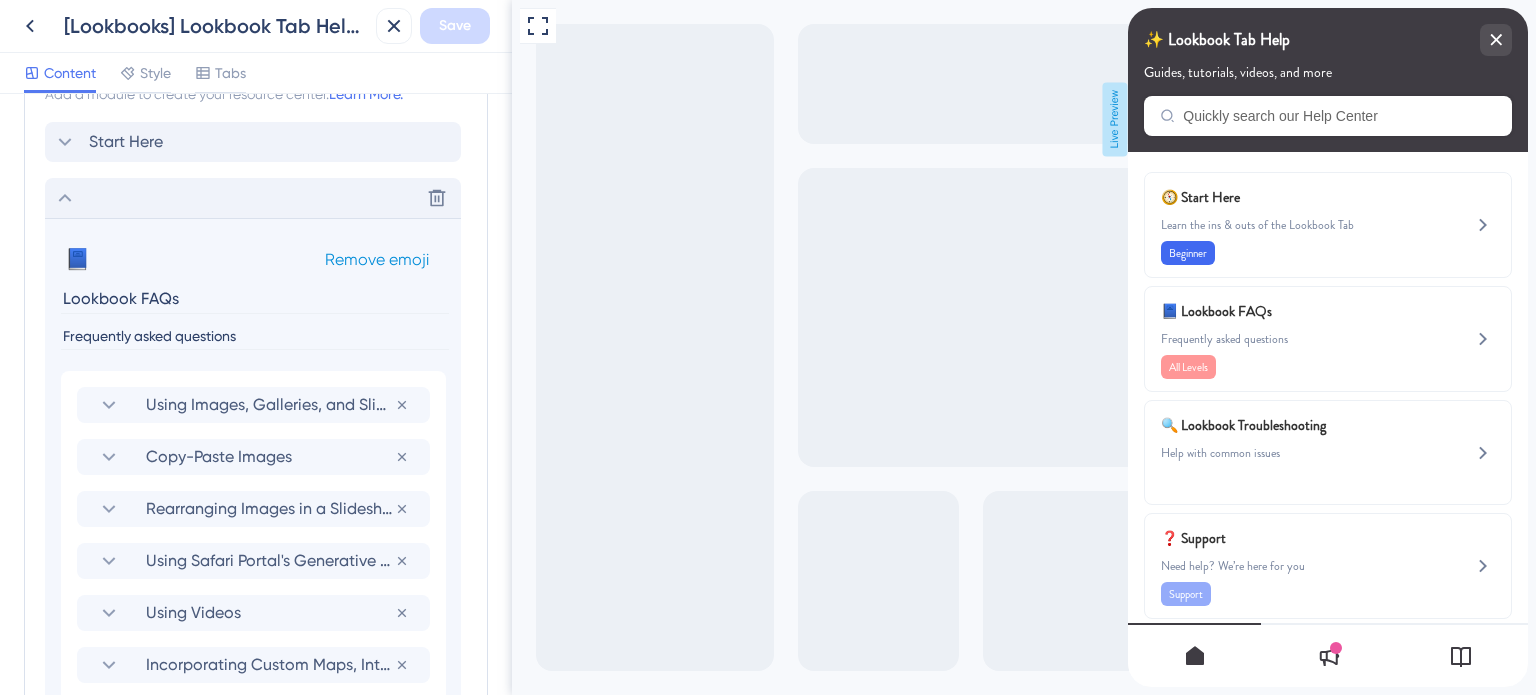 scroll, scrollTop: 980, scrollLeft: 0, axis: vertical 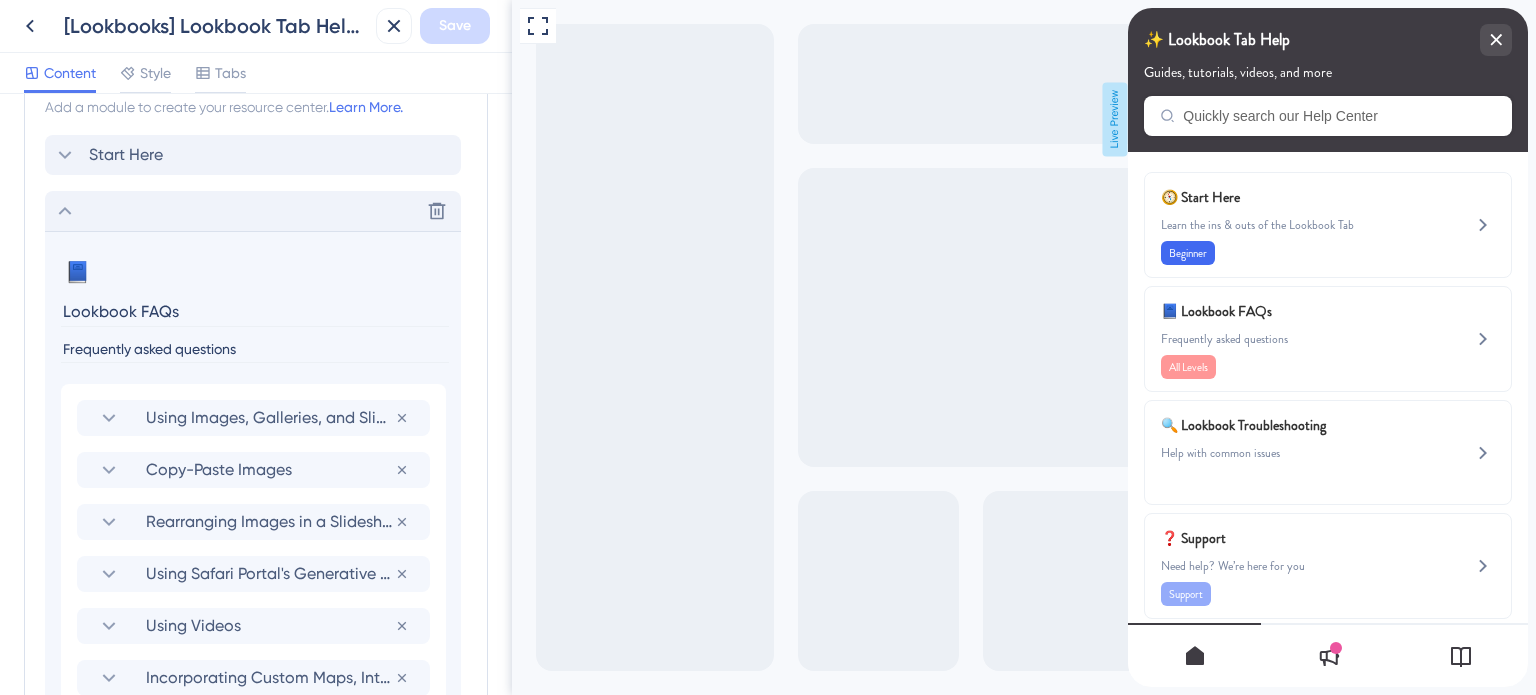 click on "Lookbook FAQs" at bounding box center (255, 311) 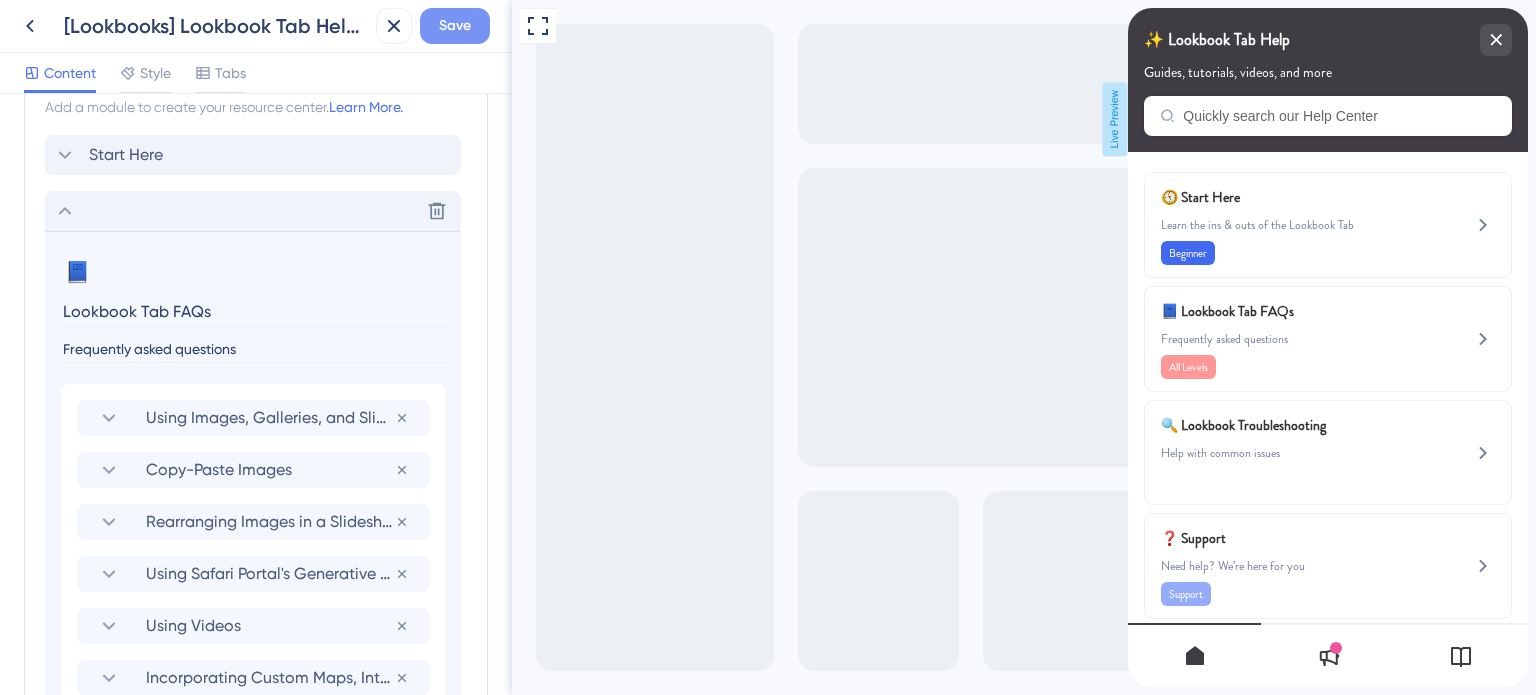 type on "Lookbook Tab FAQs" 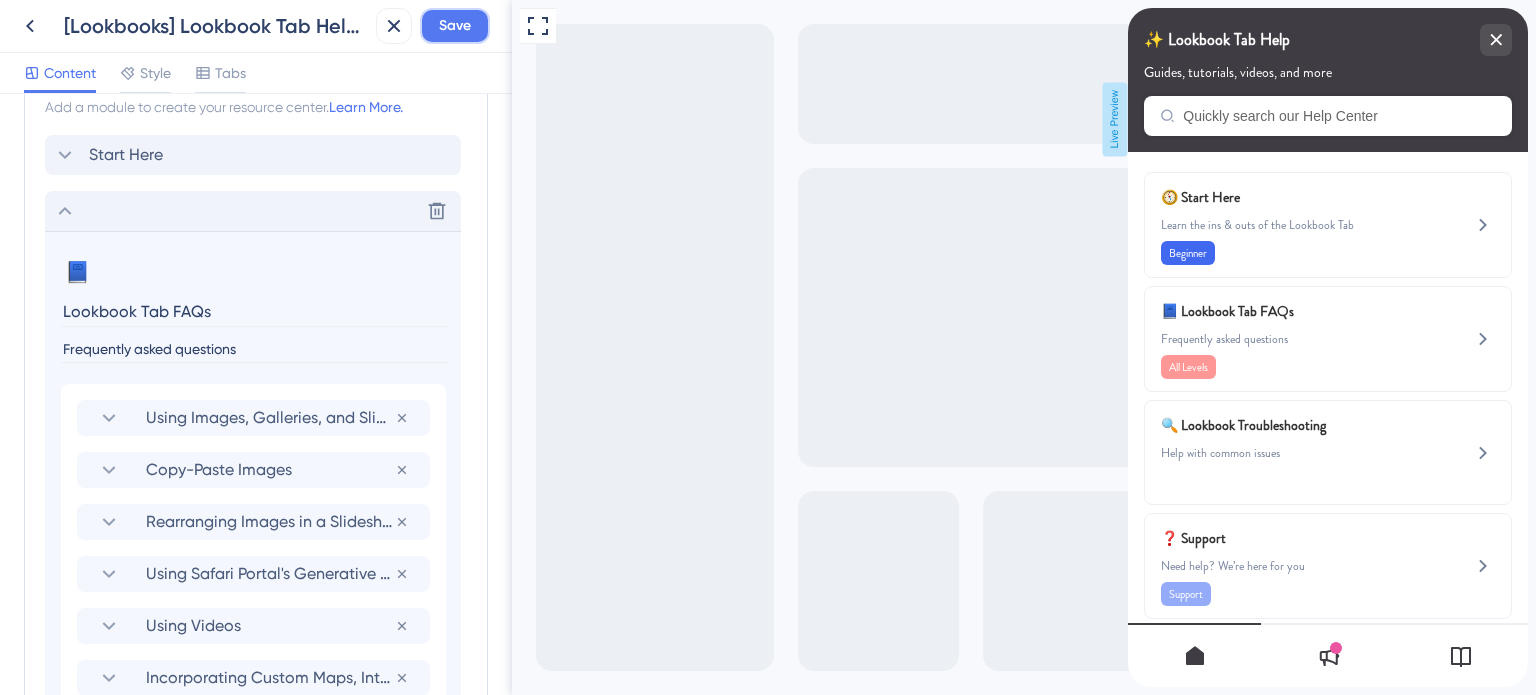 click on "Save" at bounding box center [455, 26] 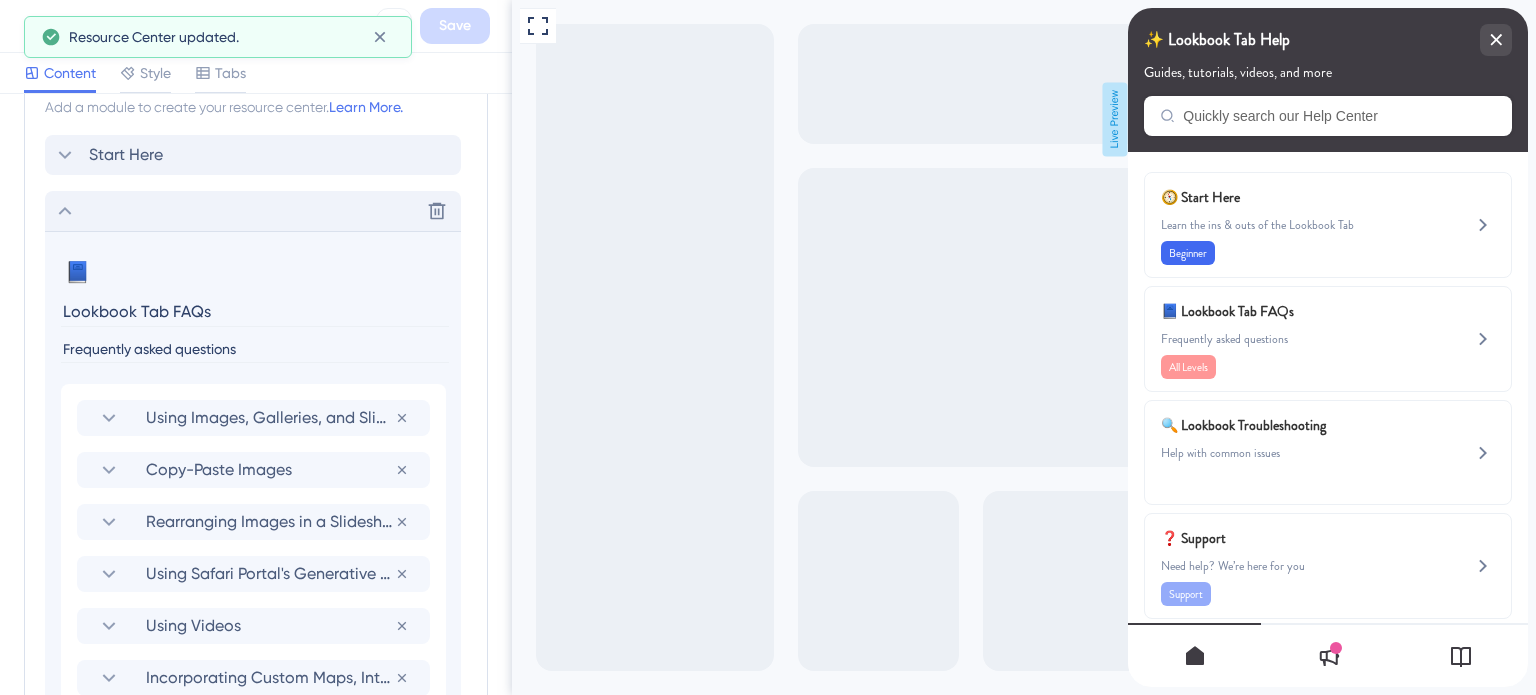 click 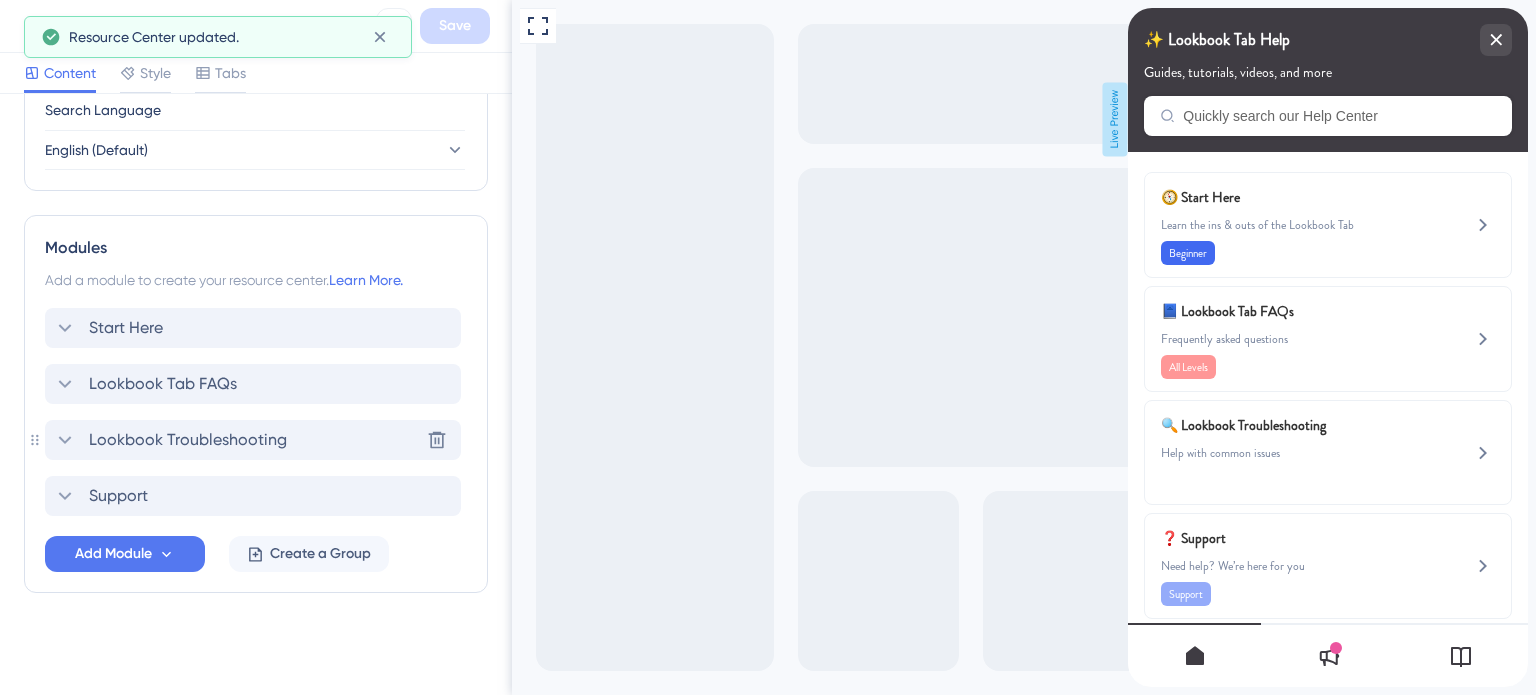click on "Lookbook Troubleshooting" at bounding box center [188, 440] 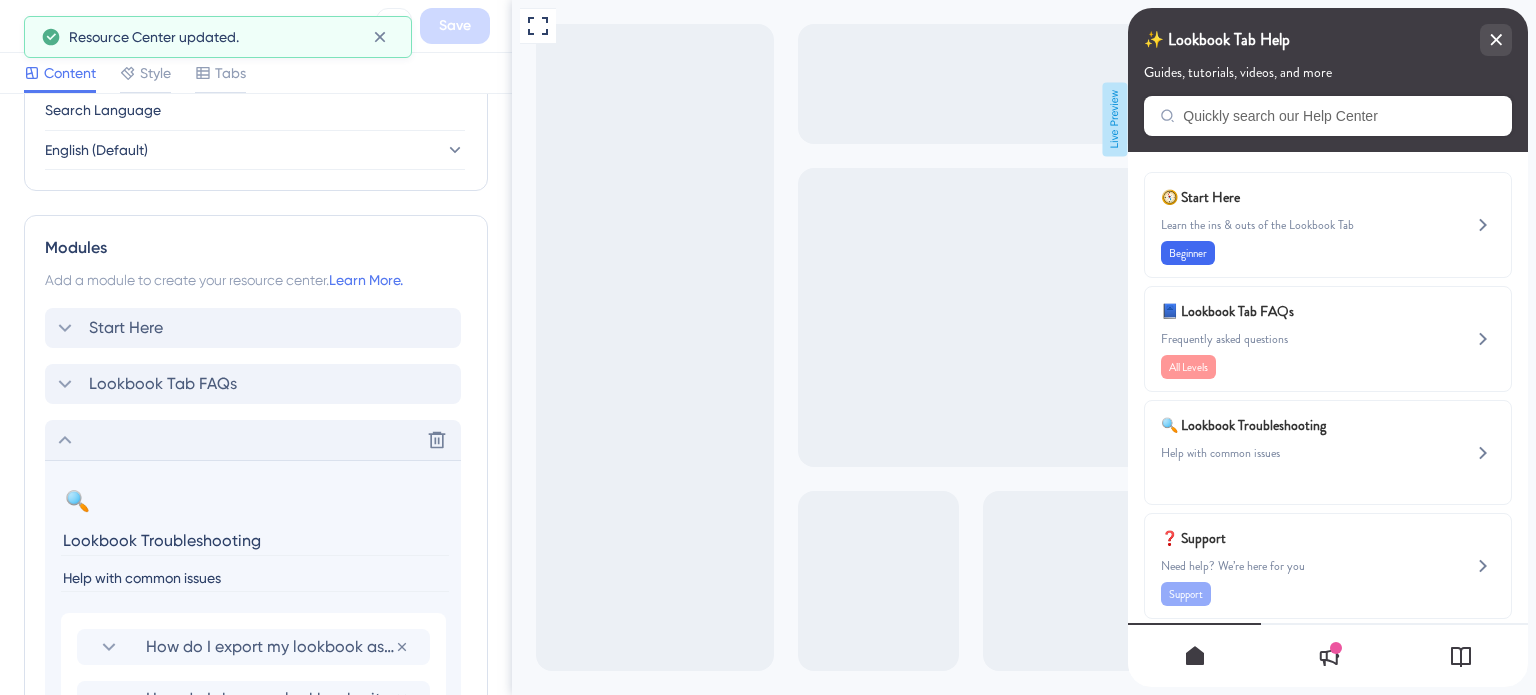 scroll, scrollTop: 980, scrollLeft: 0, axis: vertical 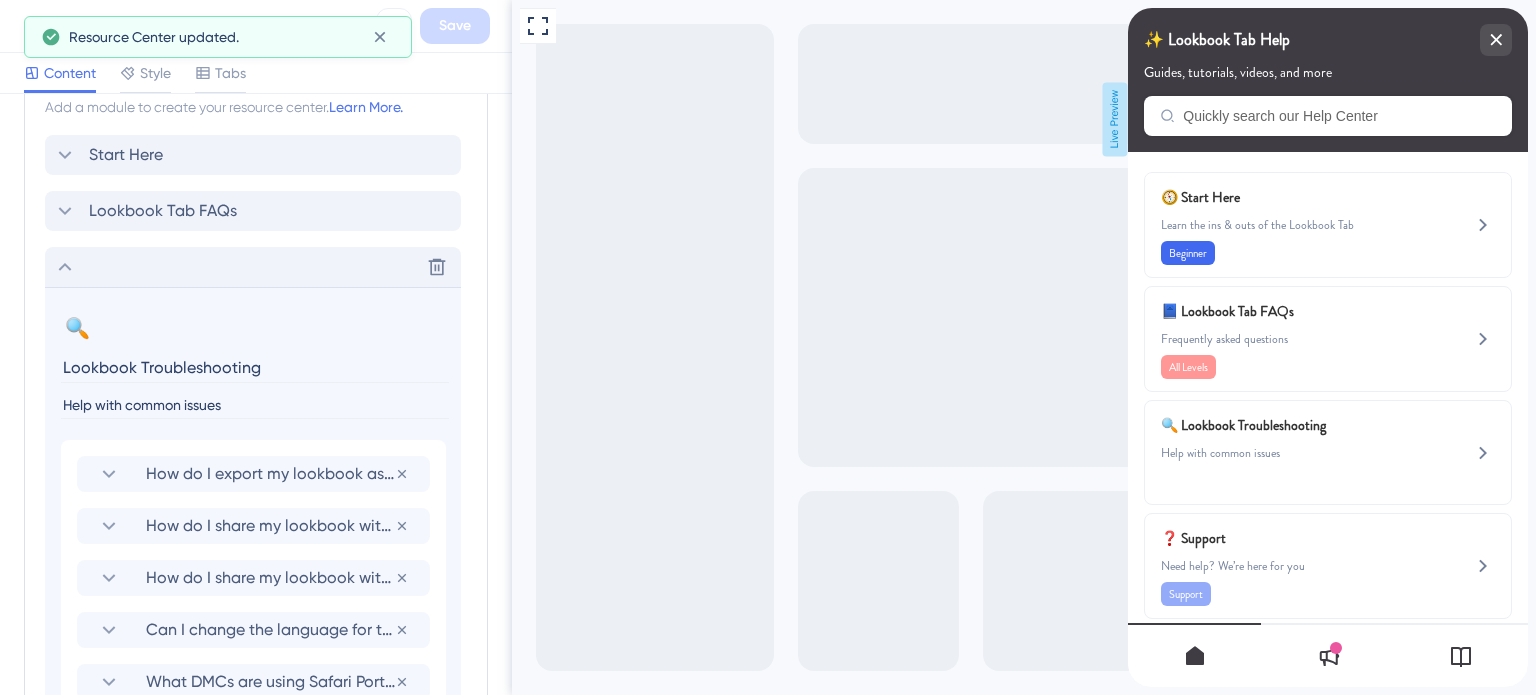 click on "Lookbook Troubleshooting" at bounding box center (255, 367) 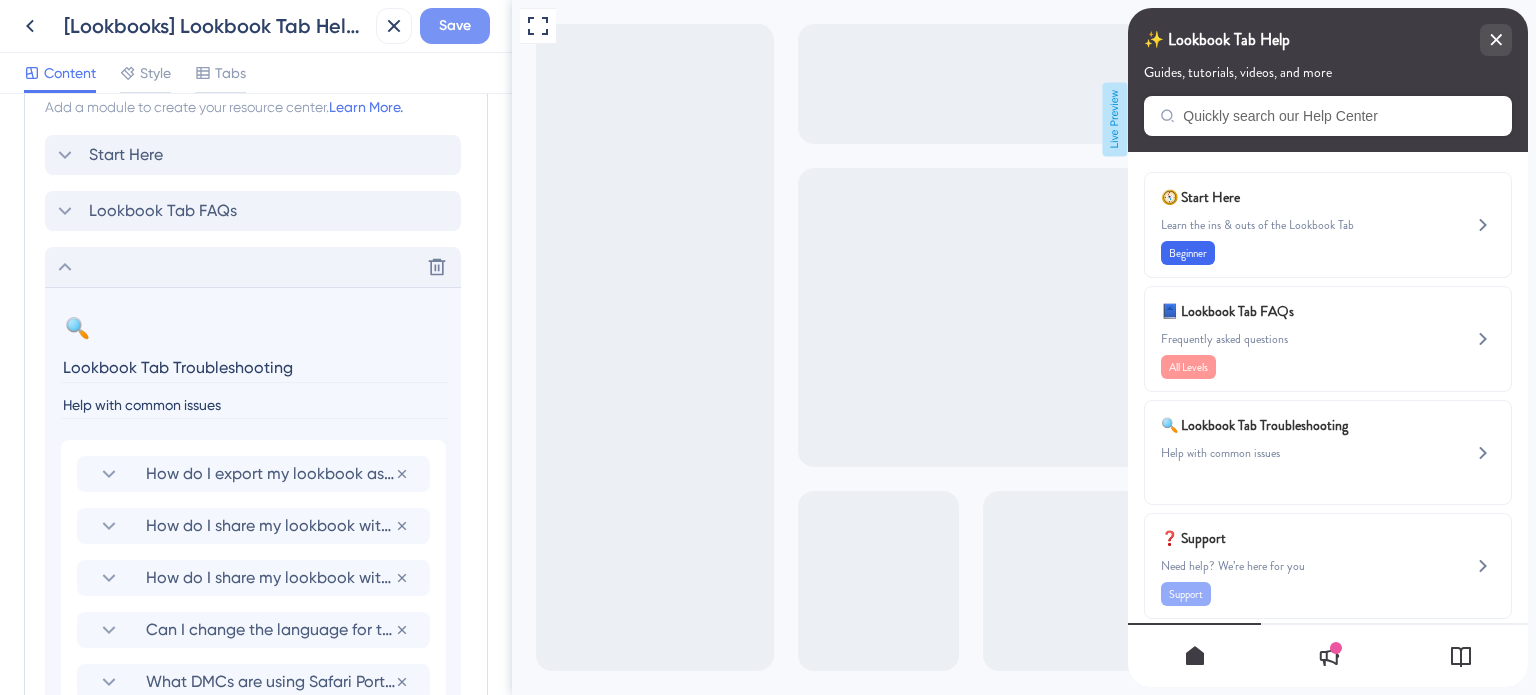 type on "Lookbook Tab Troubleshooting" 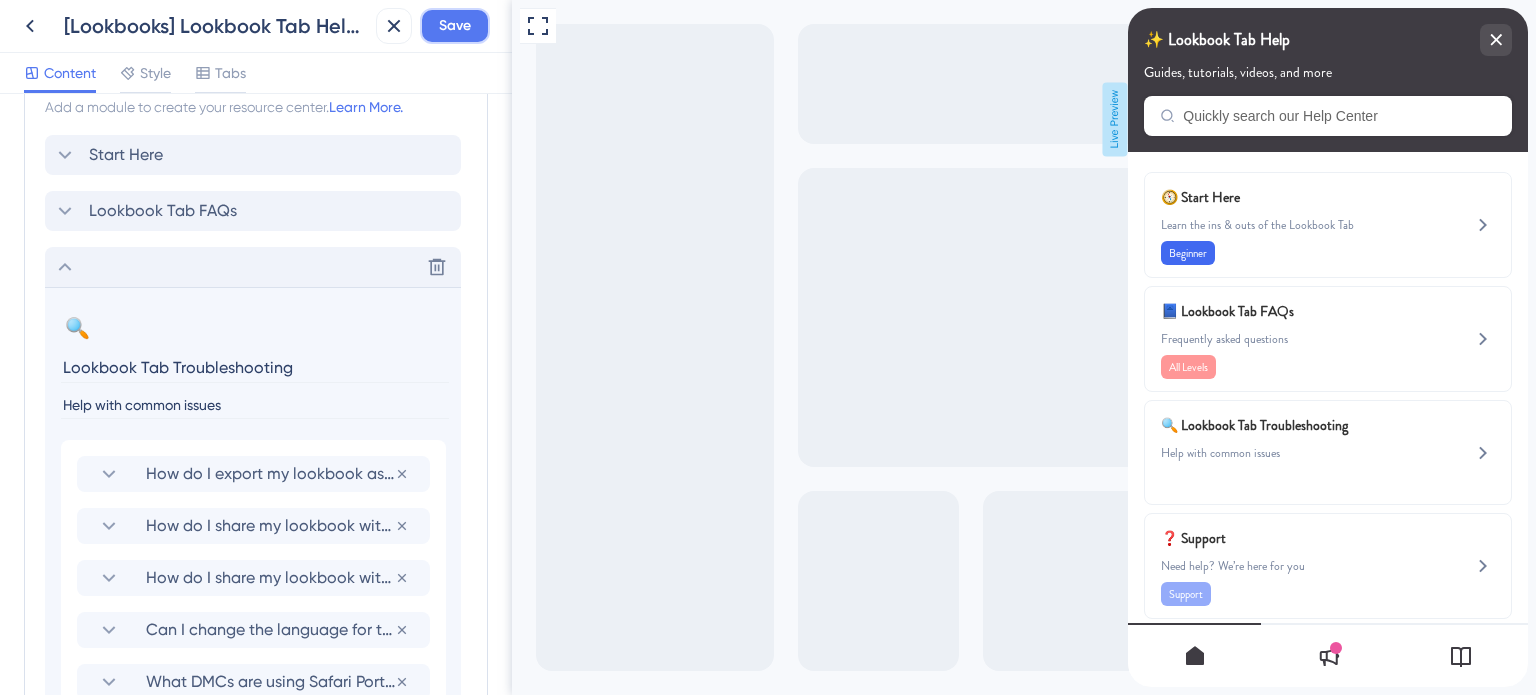 click on "Save" at bounding box center [455, 26] 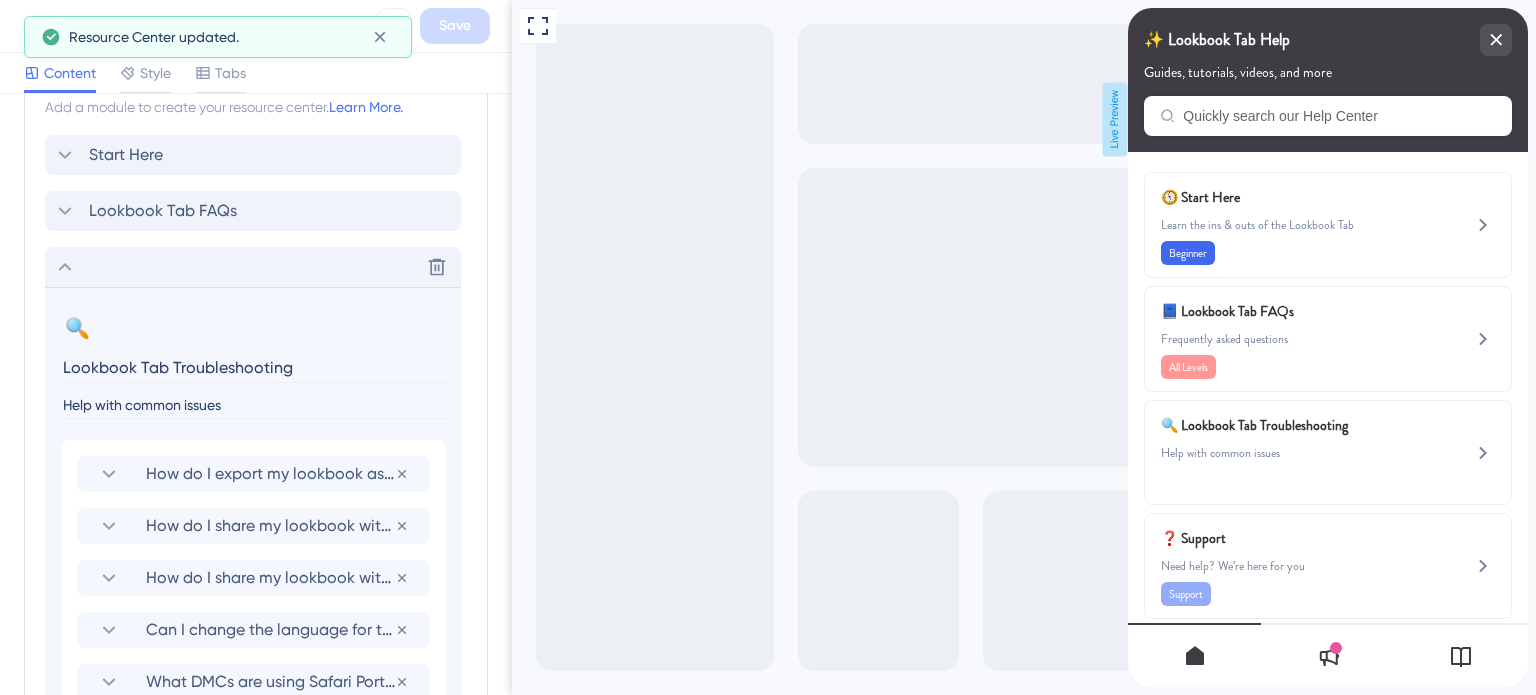 click 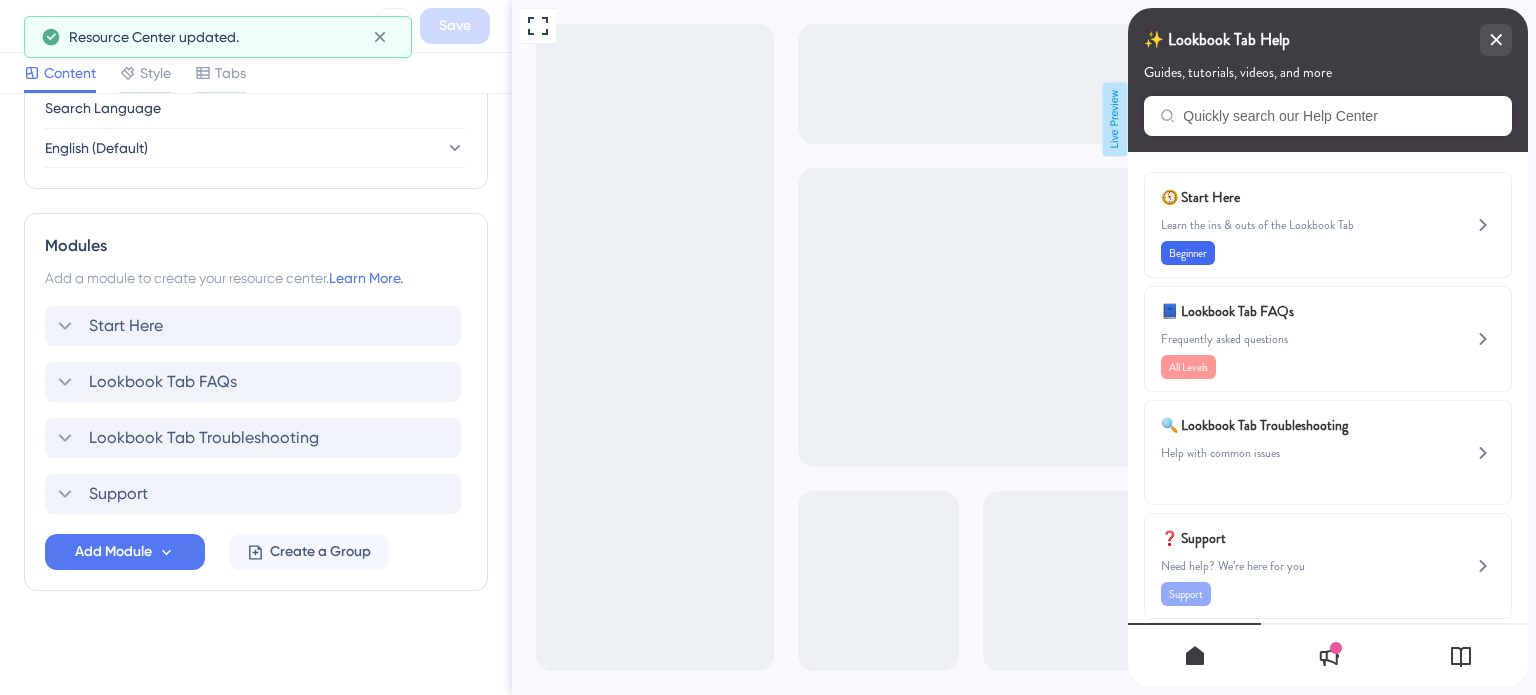 scroll, scrollTop: 807, scrollLeft: 0, axis: vertical 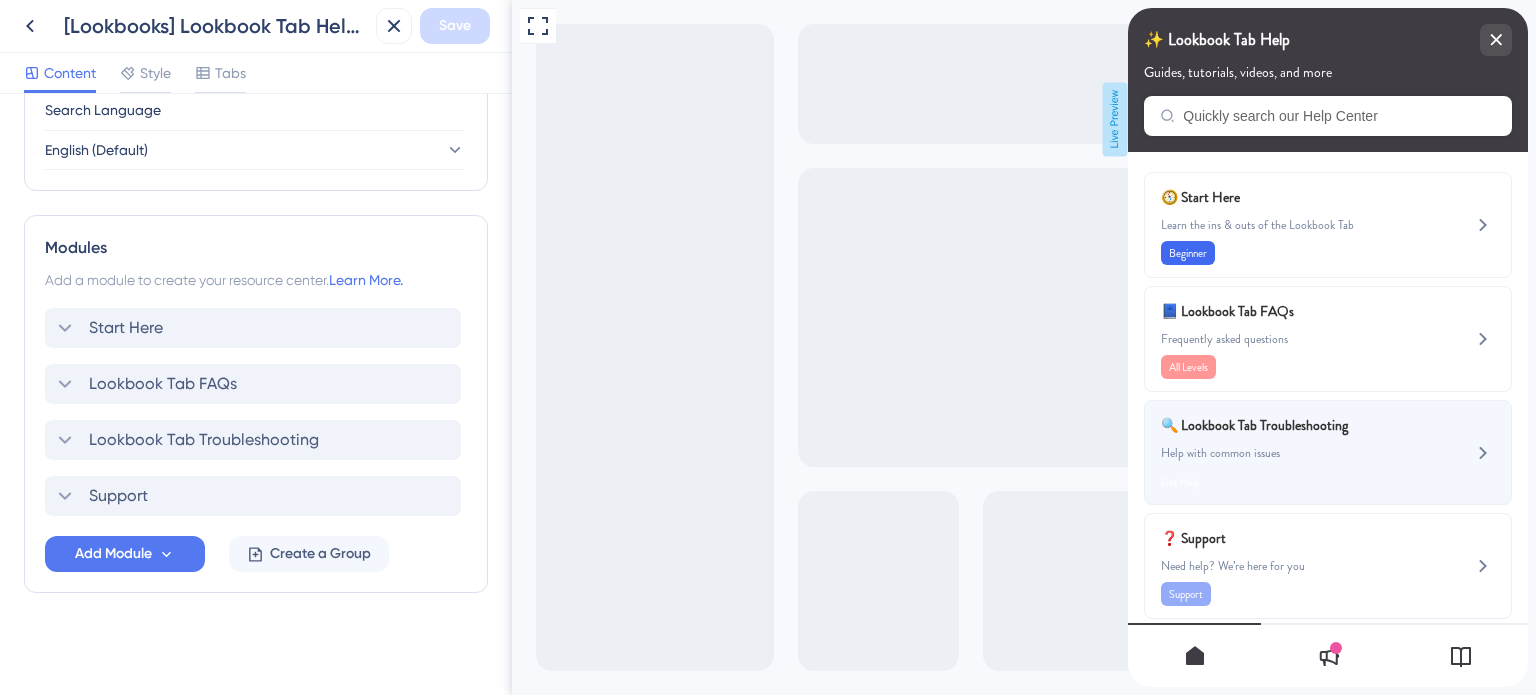 click on "🔍   Lookbook Tab Troubleshooting Help with common issues Get Help" at bounding box center (1294, 452) 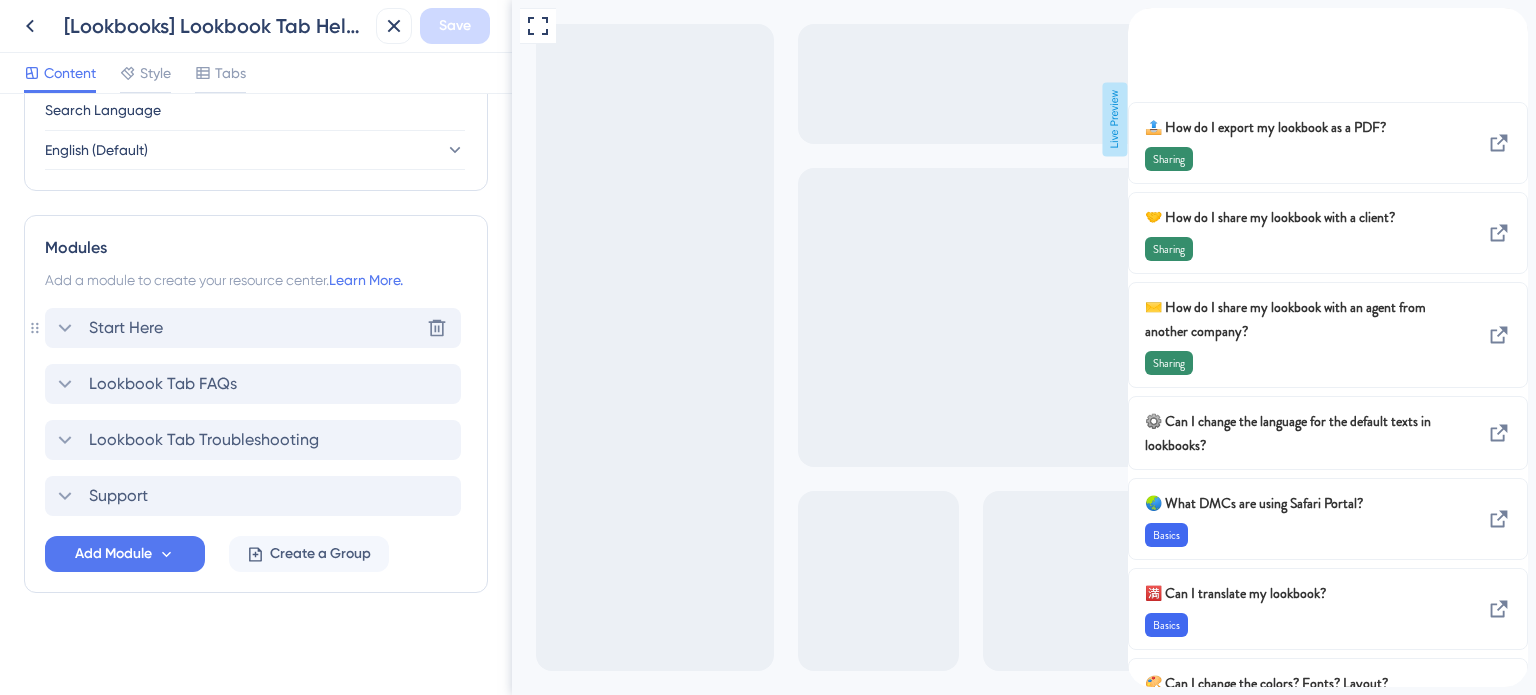 click on "Start Here" at bounding box center [126, 328] 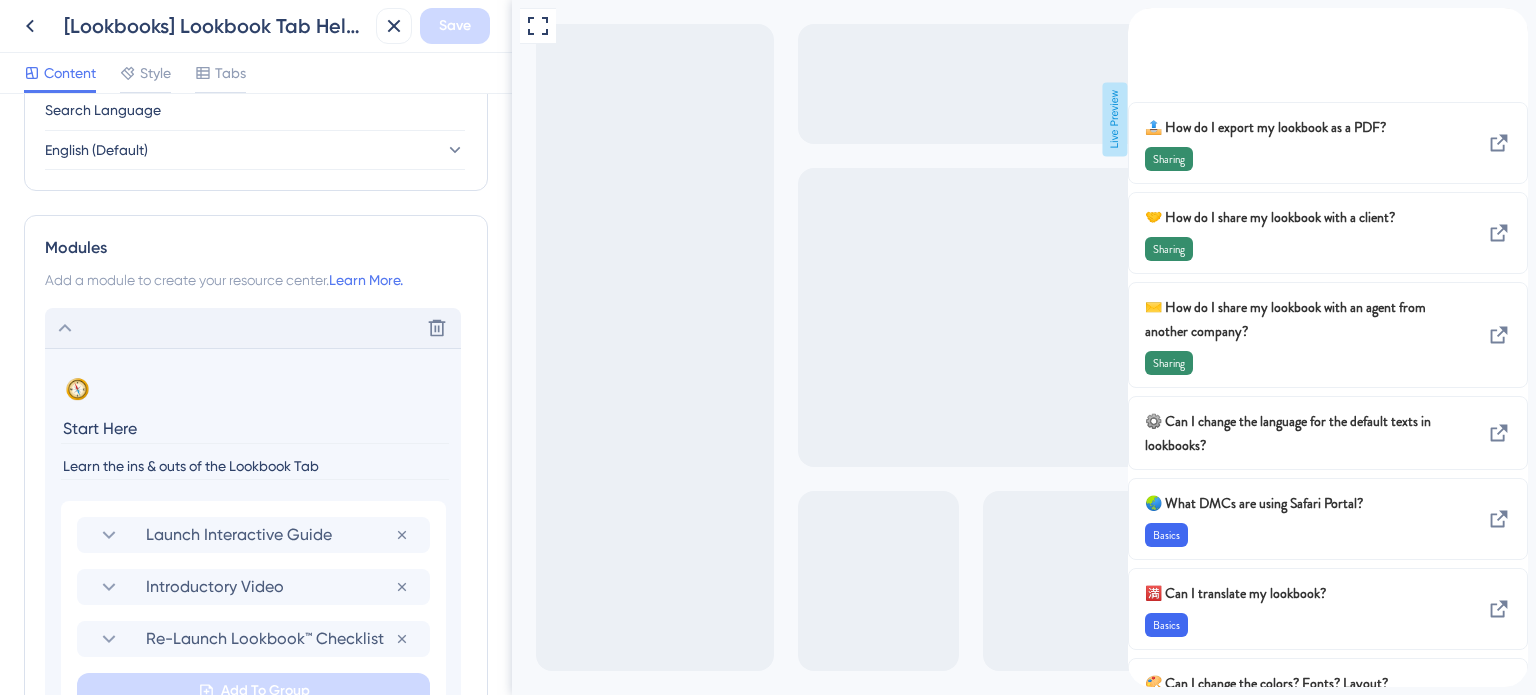 scroll, scrollTop: 980, scrollLeft: 0, axis: vertical 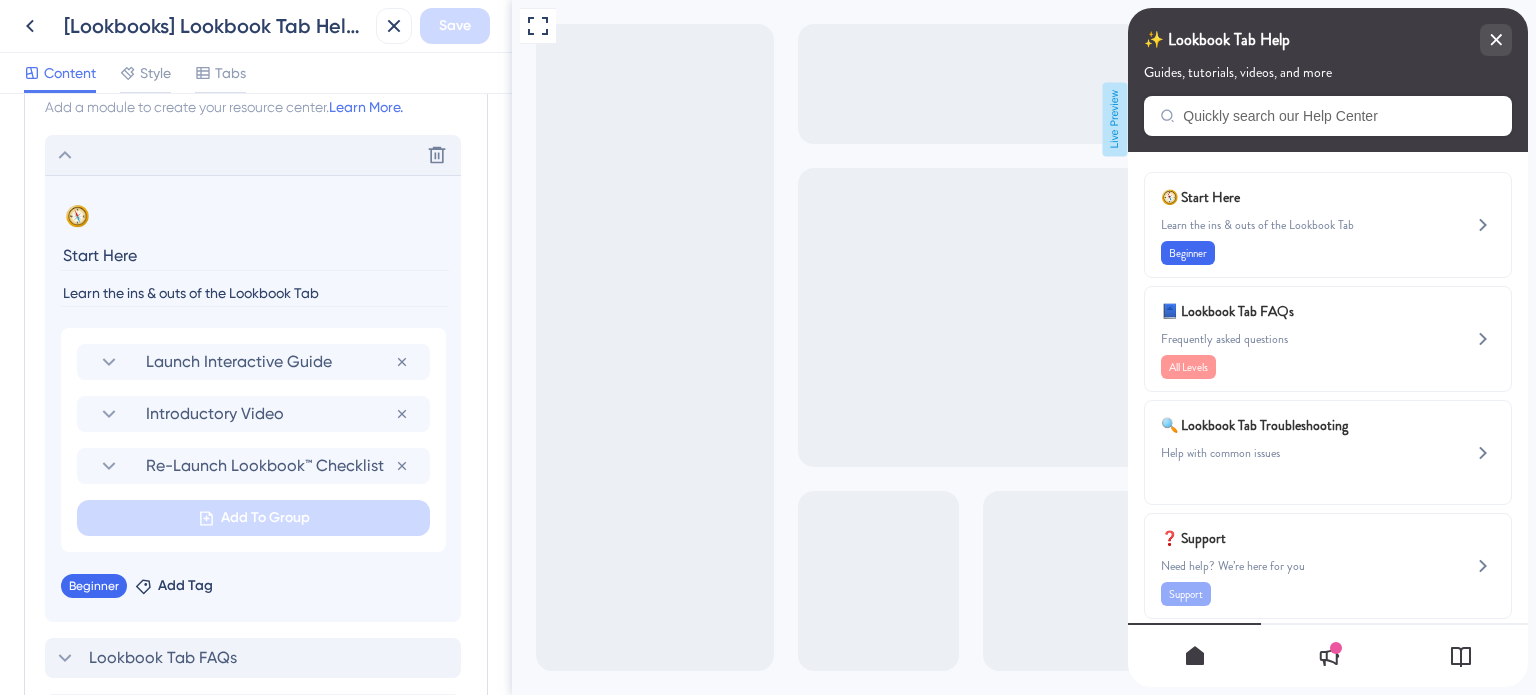 click 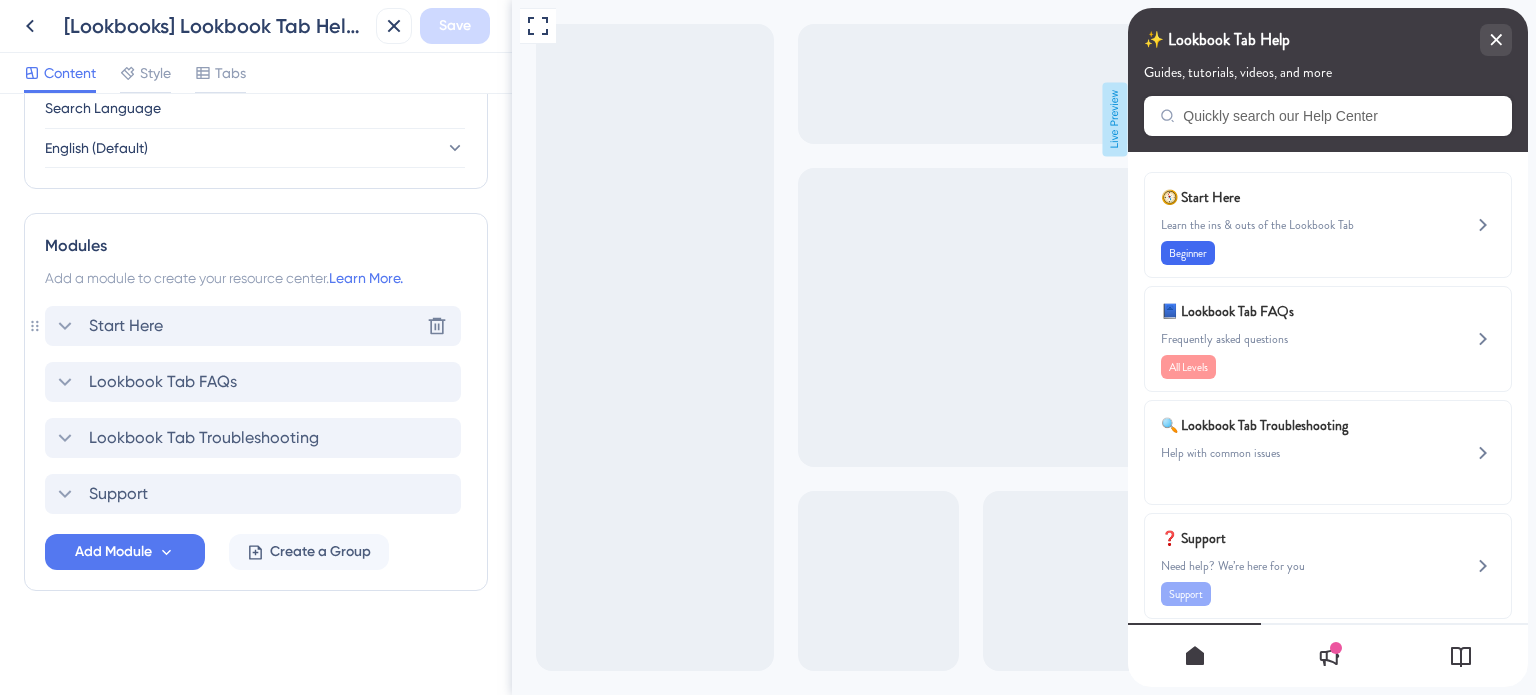scroll, scrollTop: 807, scrollLeft: 0, axis: vertical 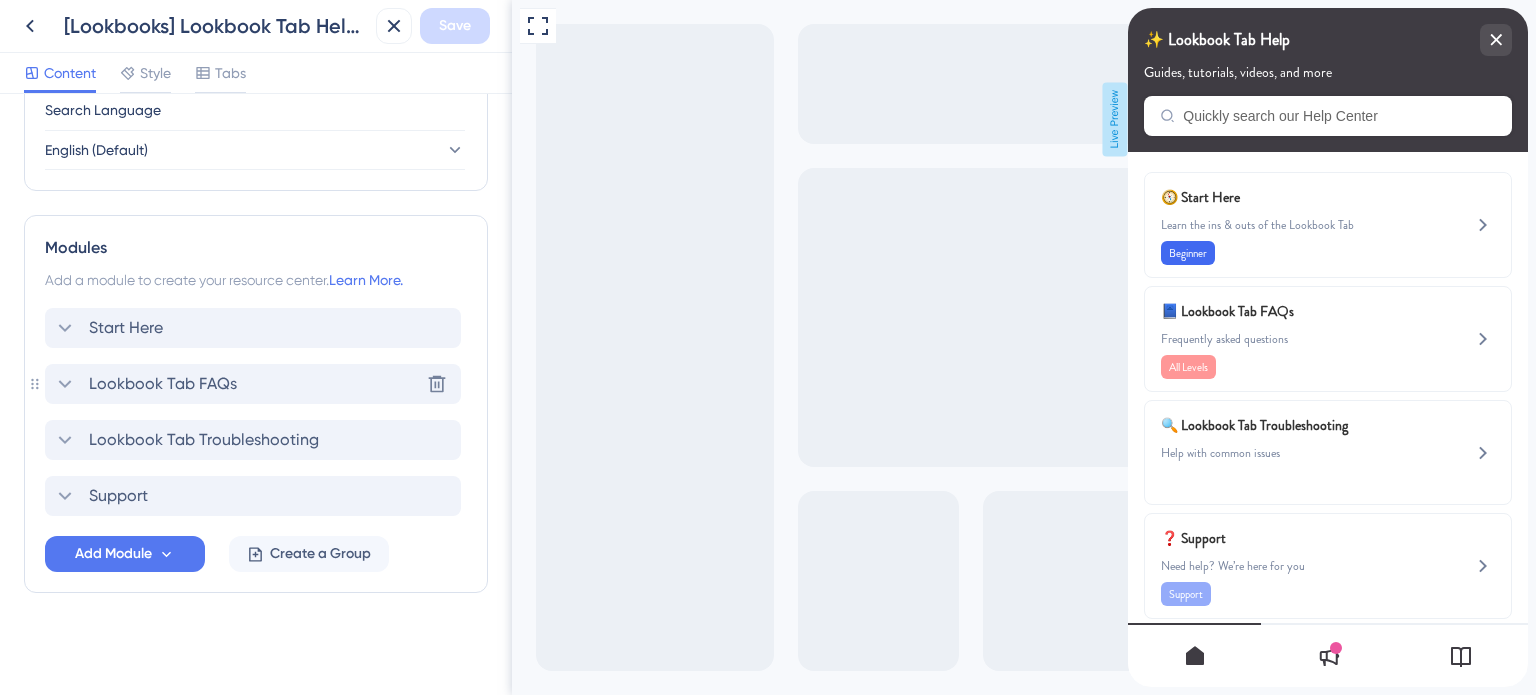 click on "Lookbook Tab FAQs" at bounding box center (163, 384) 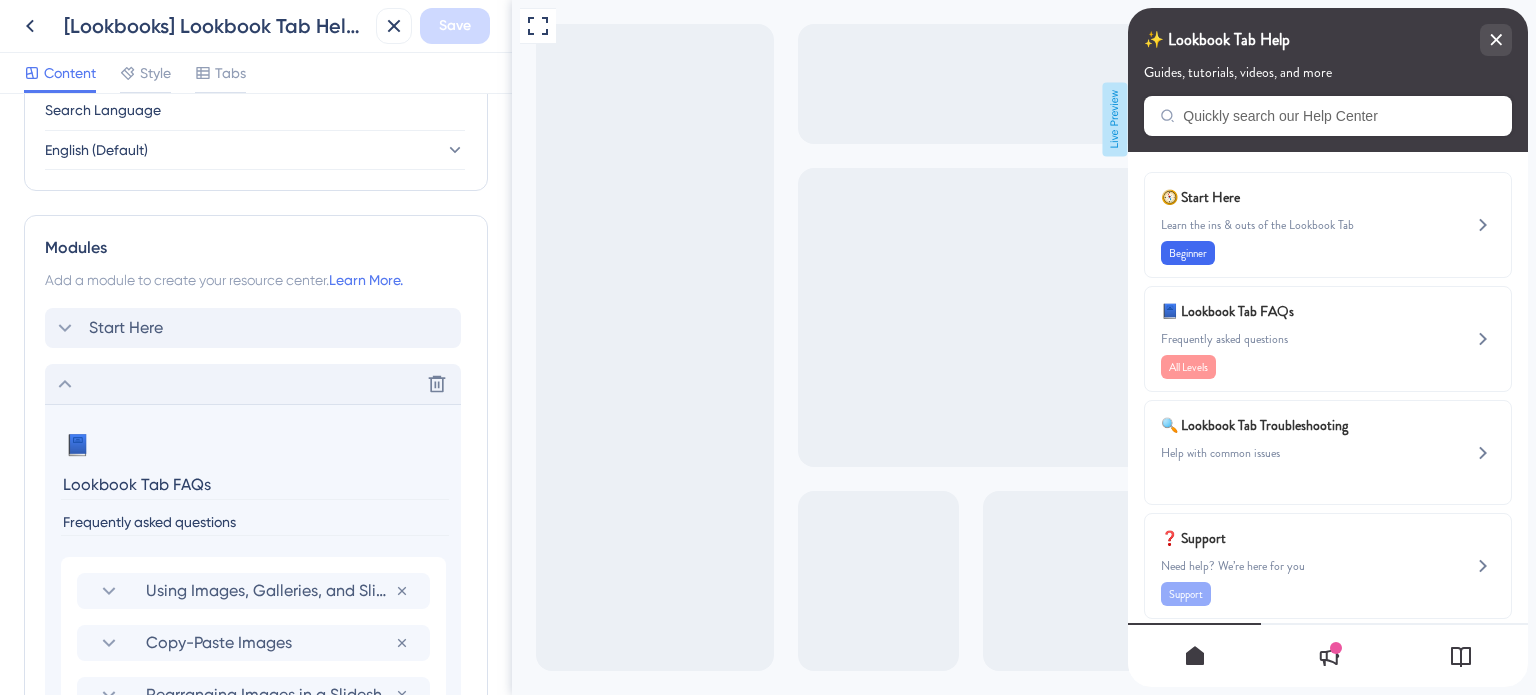scroll, scrollTop: 980, scrollLeft: 0, axis: vertical 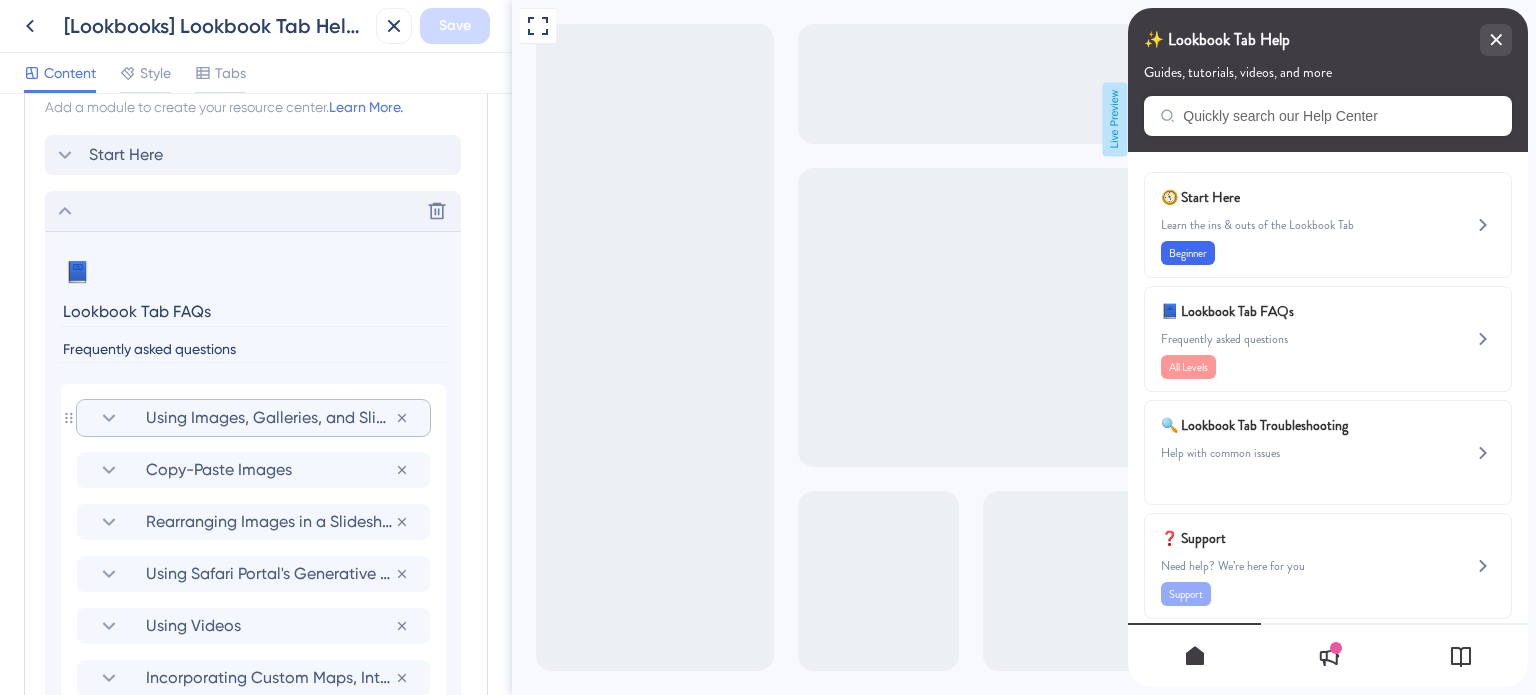 click 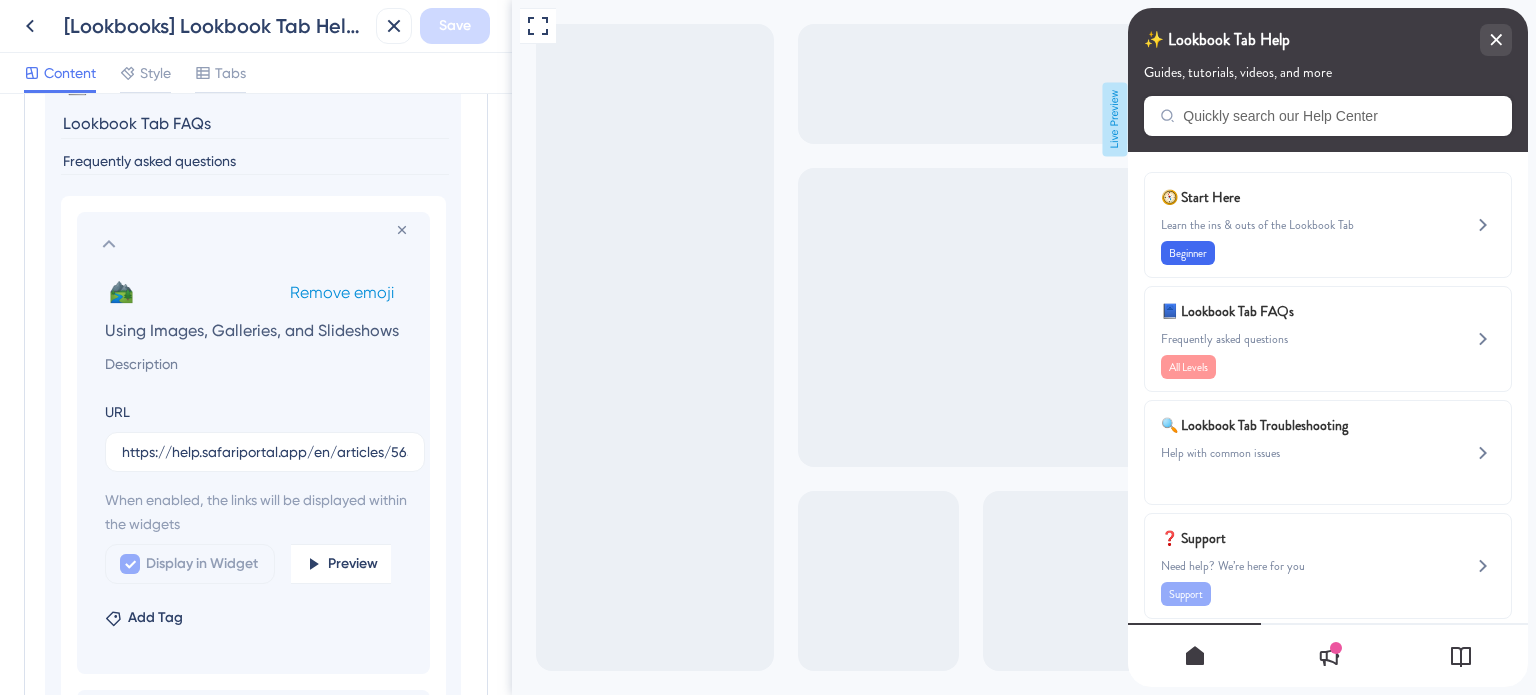 scroll, scrollTop: 1180, scrollLeft: 0, axis: vertical 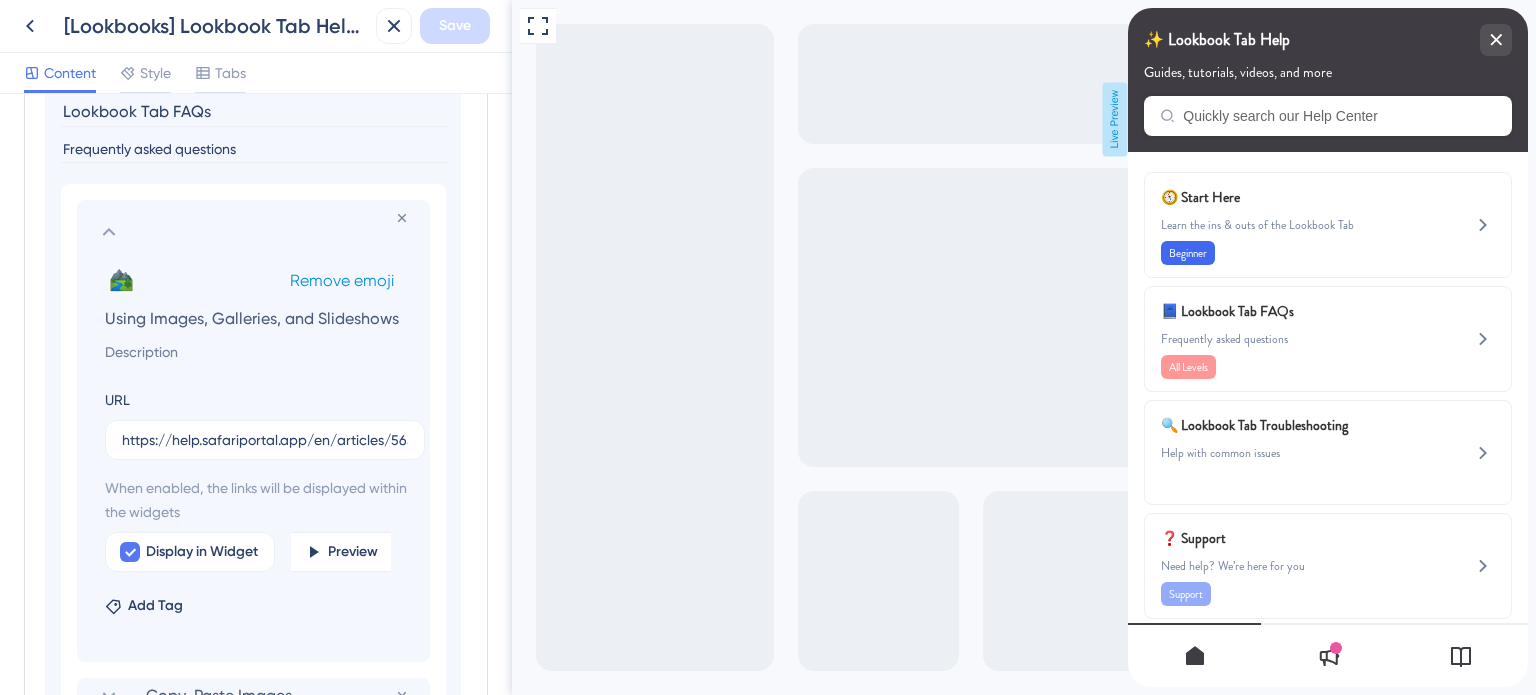 click on "Remove emoji" at bounding box center (342, 280) 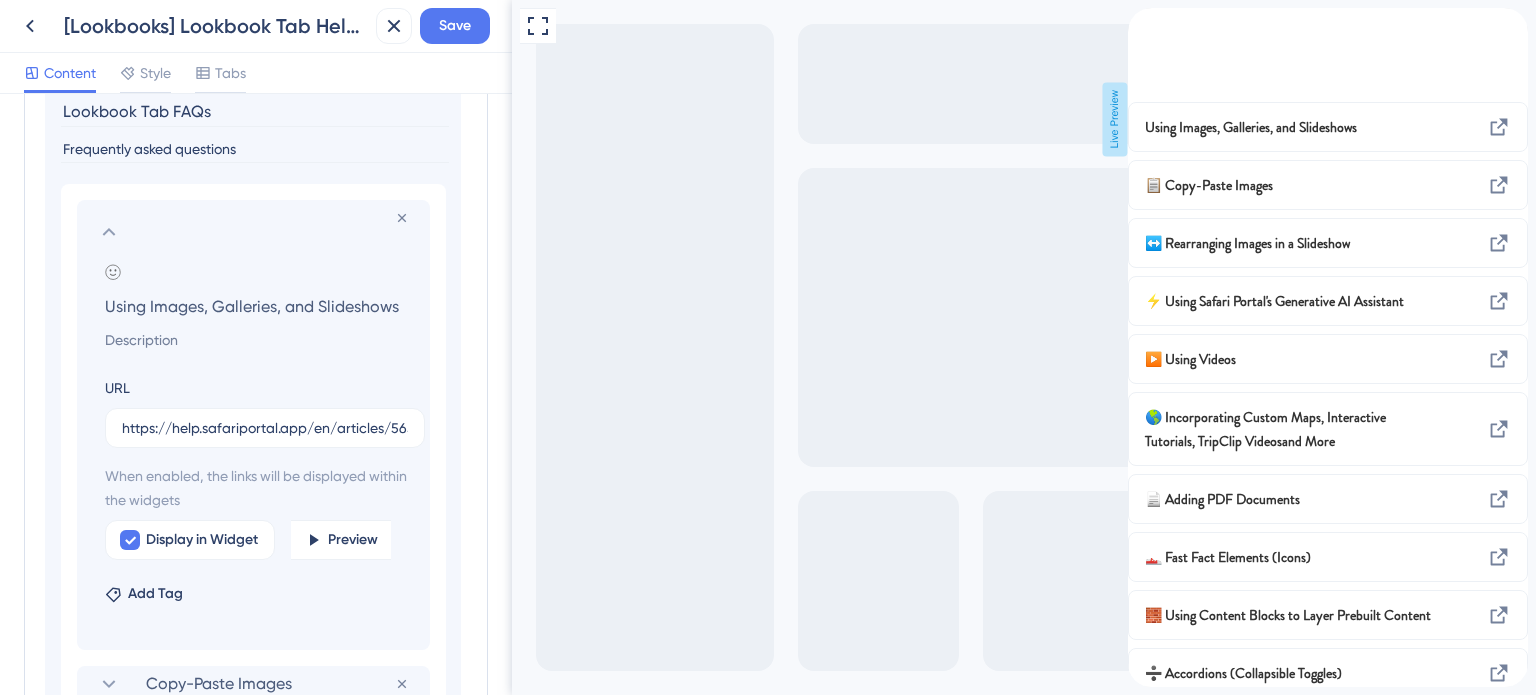 scroll, scrollTop: 1280, scrollLeft: 0, axis: vertical 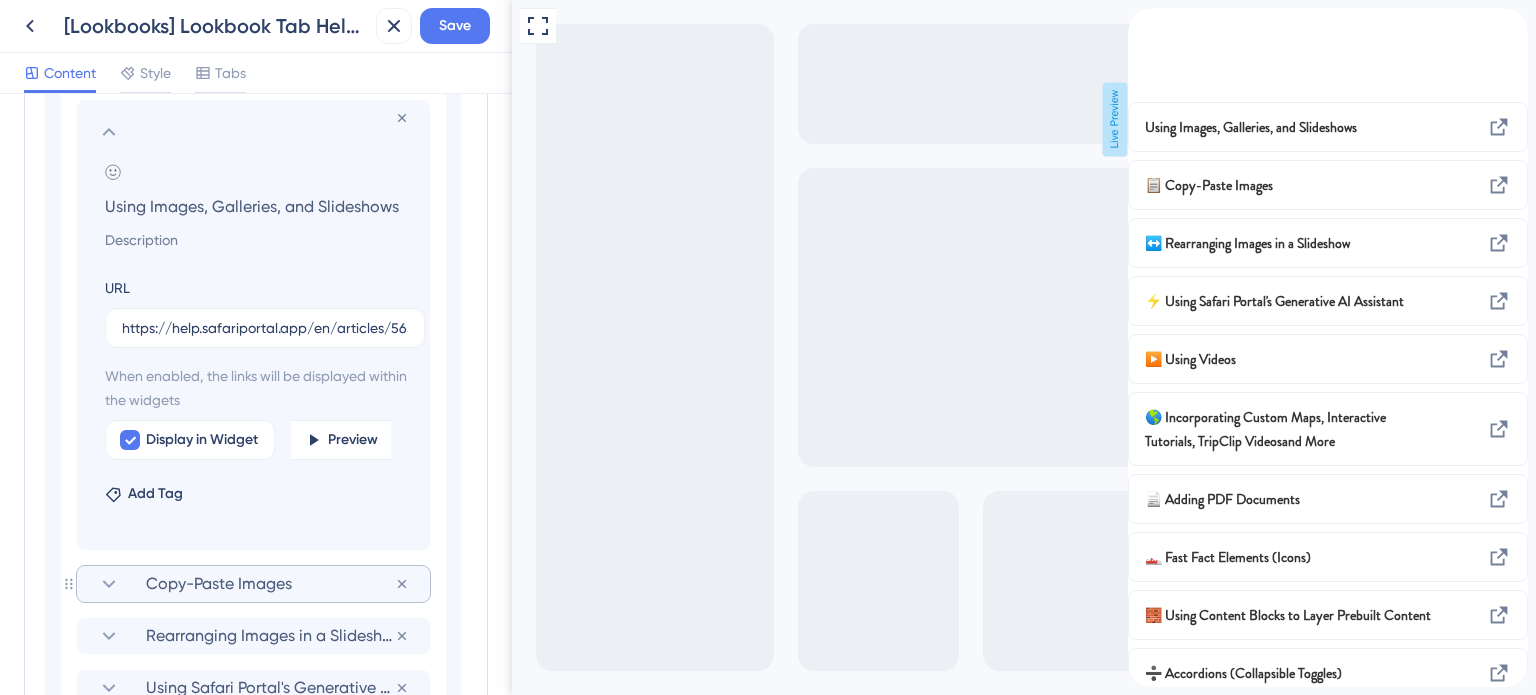 click on "Copy-Paste Images" at bounding box center [253, 584] 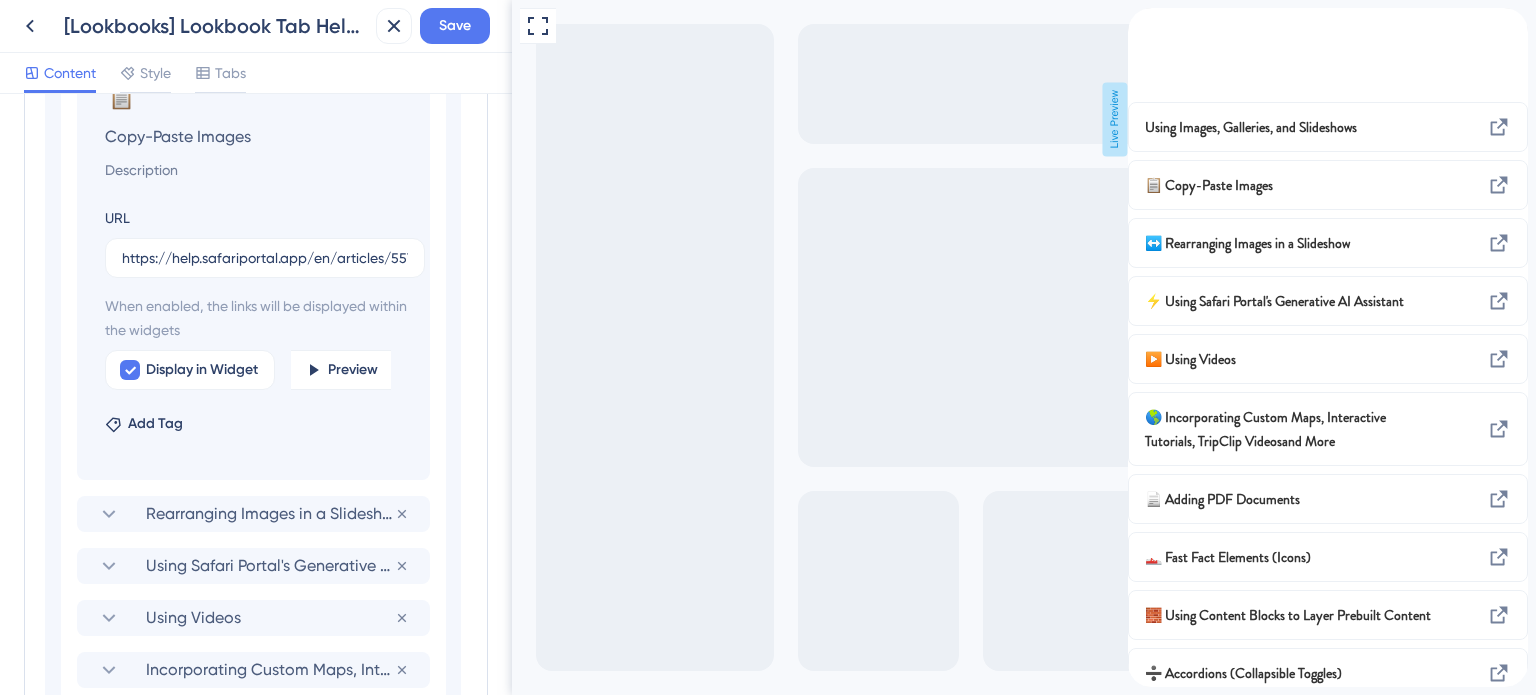 scroll, scrollTop: 1380, scrollLeft: 0, axis: vertical 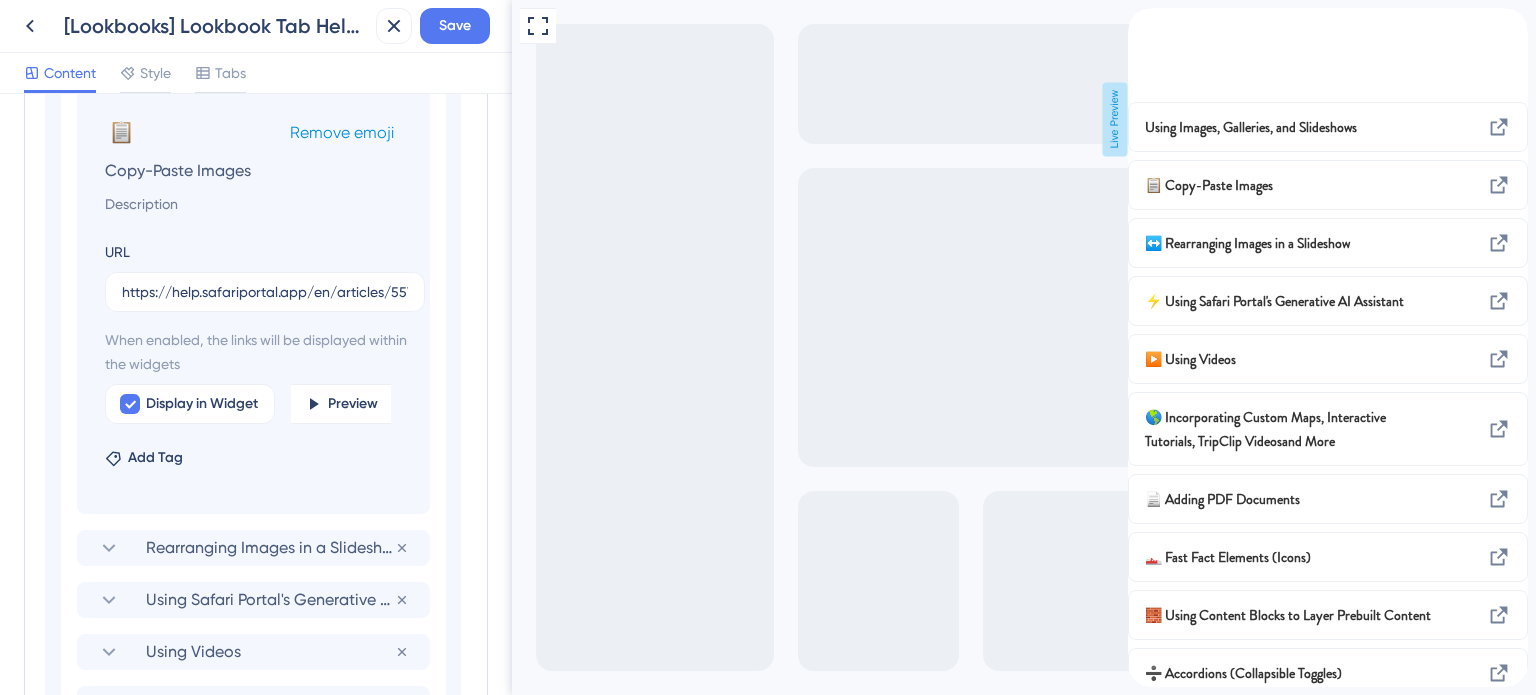 click on "Remove emoji" at bounding box center [342, 132] 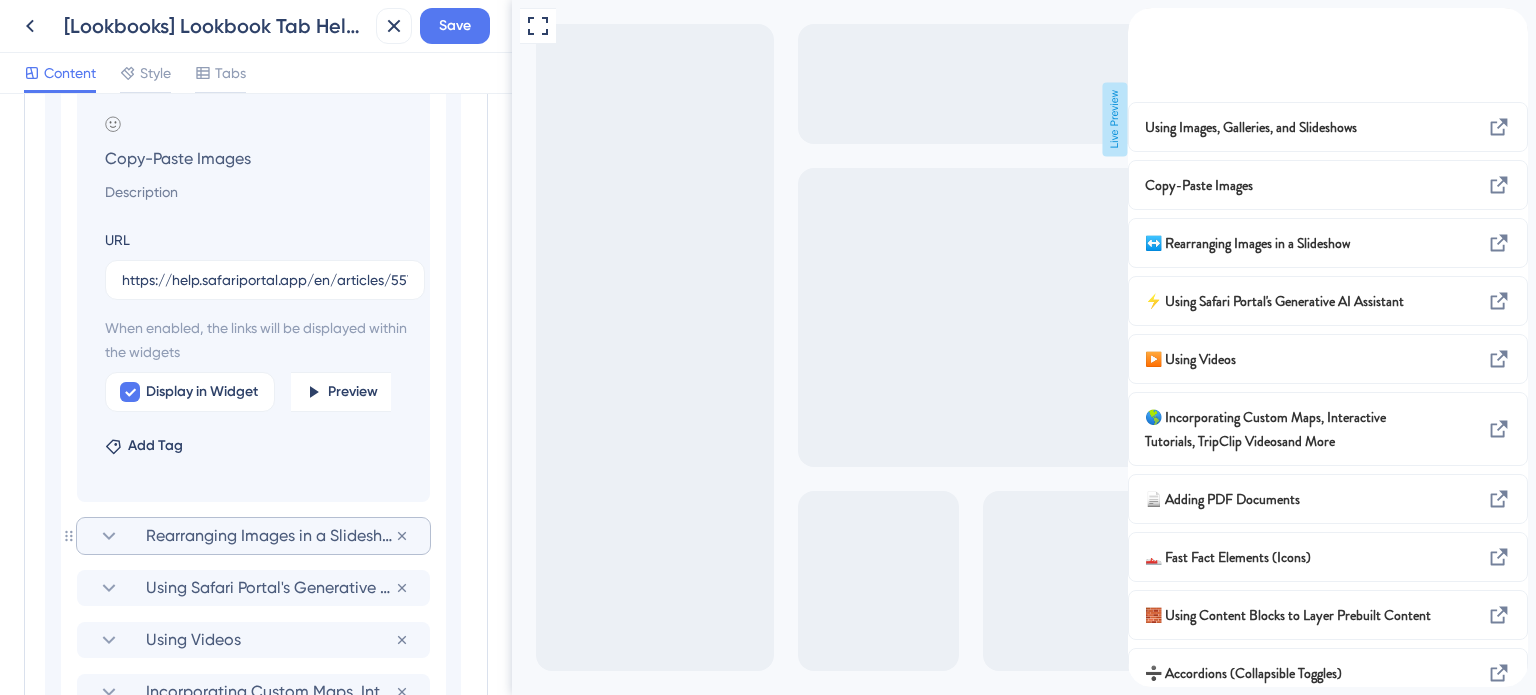 click on "Rearranging Images in a Slideshow" at bounding box center (270, 536) 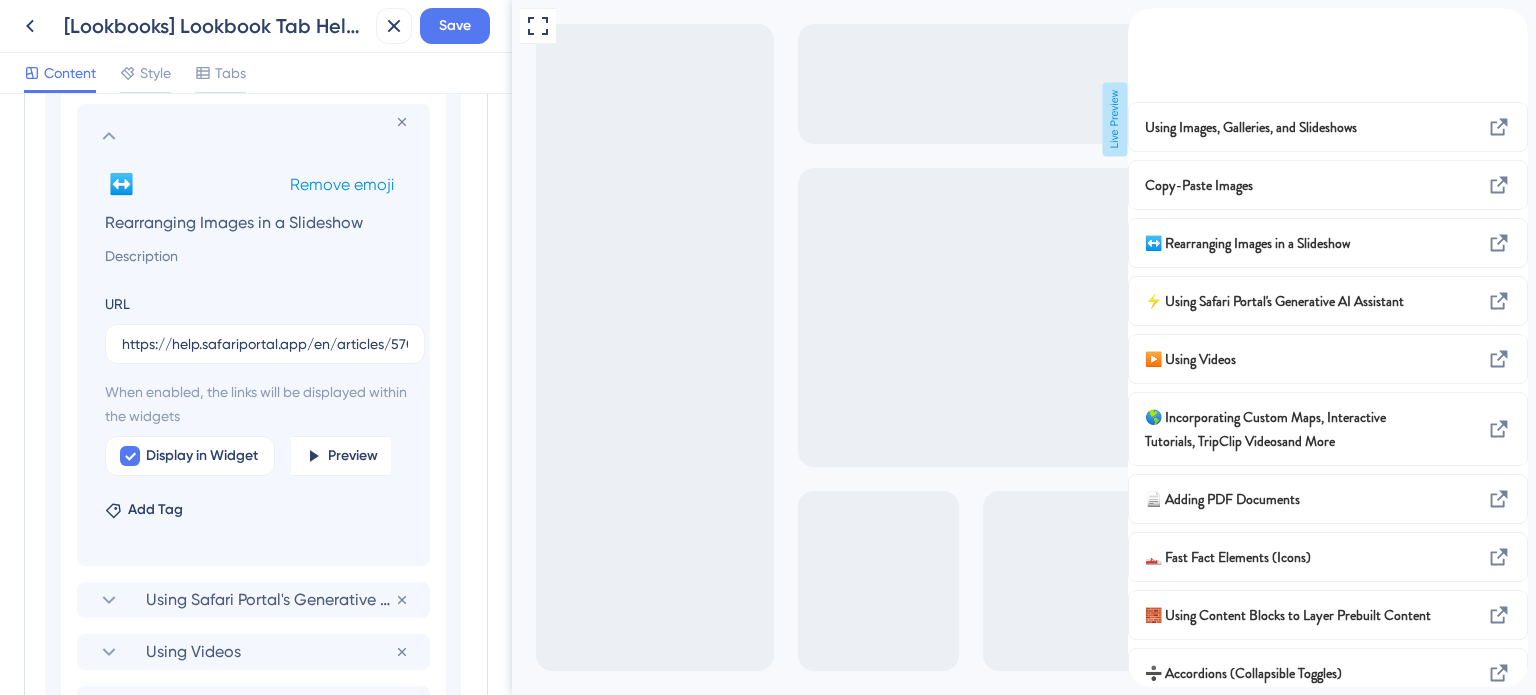 click on "Remove emoji" at bounding box center [342, 184] 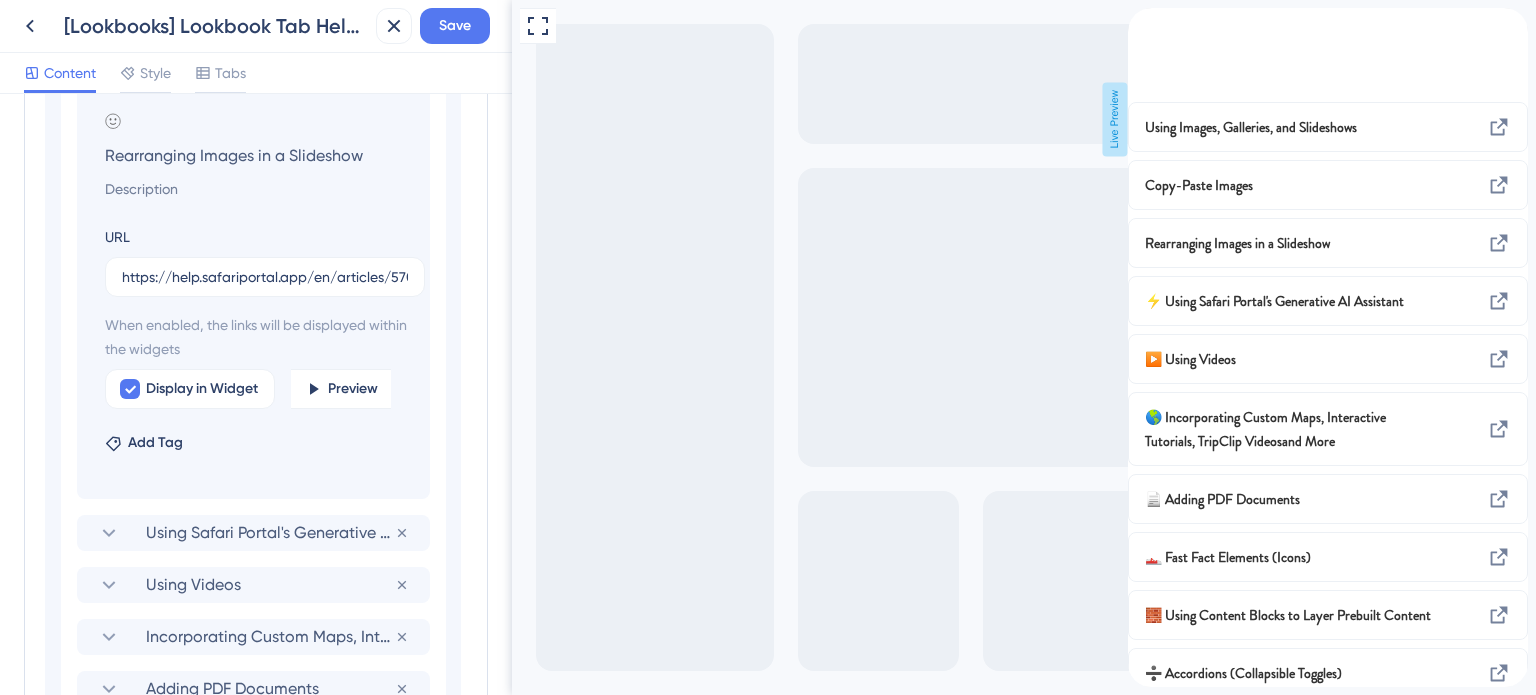 scroll, scrollTop: 1480, scrollLeft: 0, axis: vertical 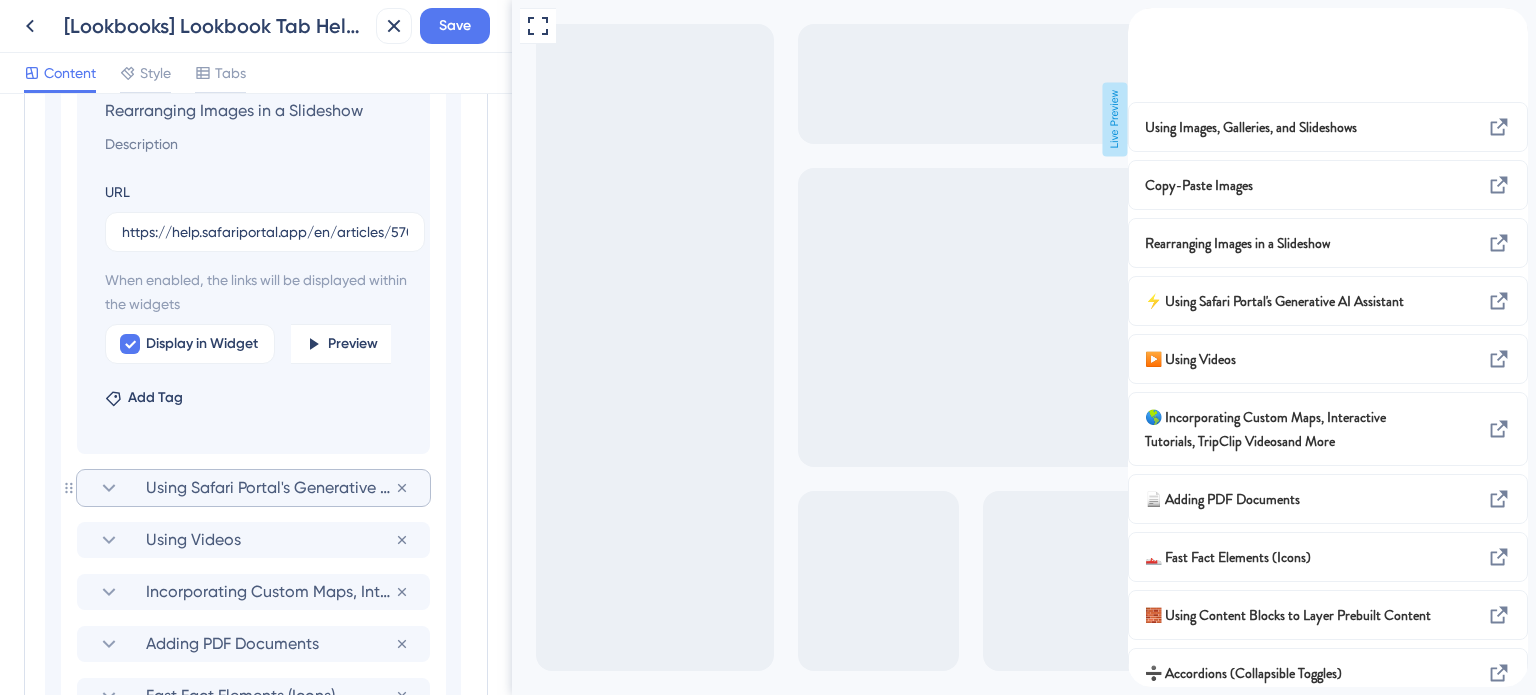 click on "Using Safari Portal's Generative AI Assistant" at bounding box center [270, 488] 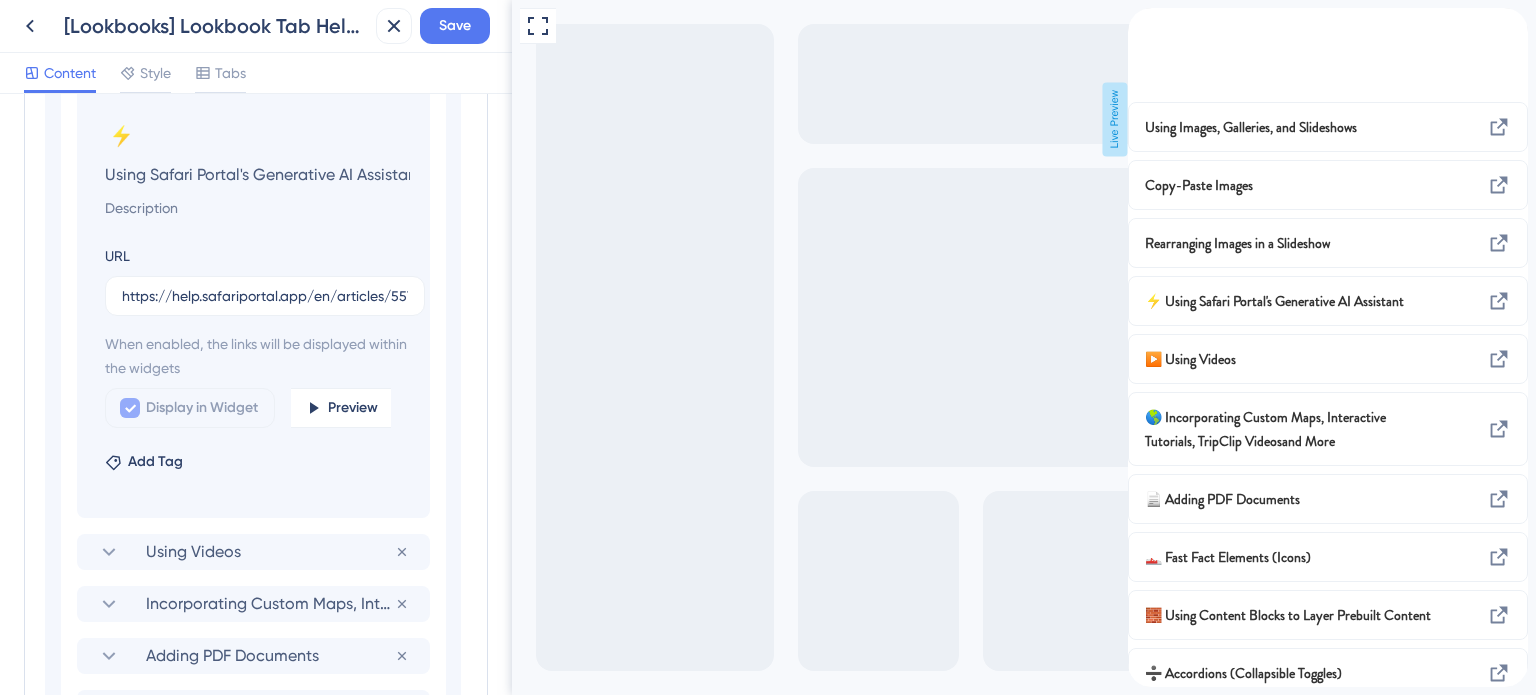scroll, scrollTop: 0, scrollLeft: 13, axis: horizontal 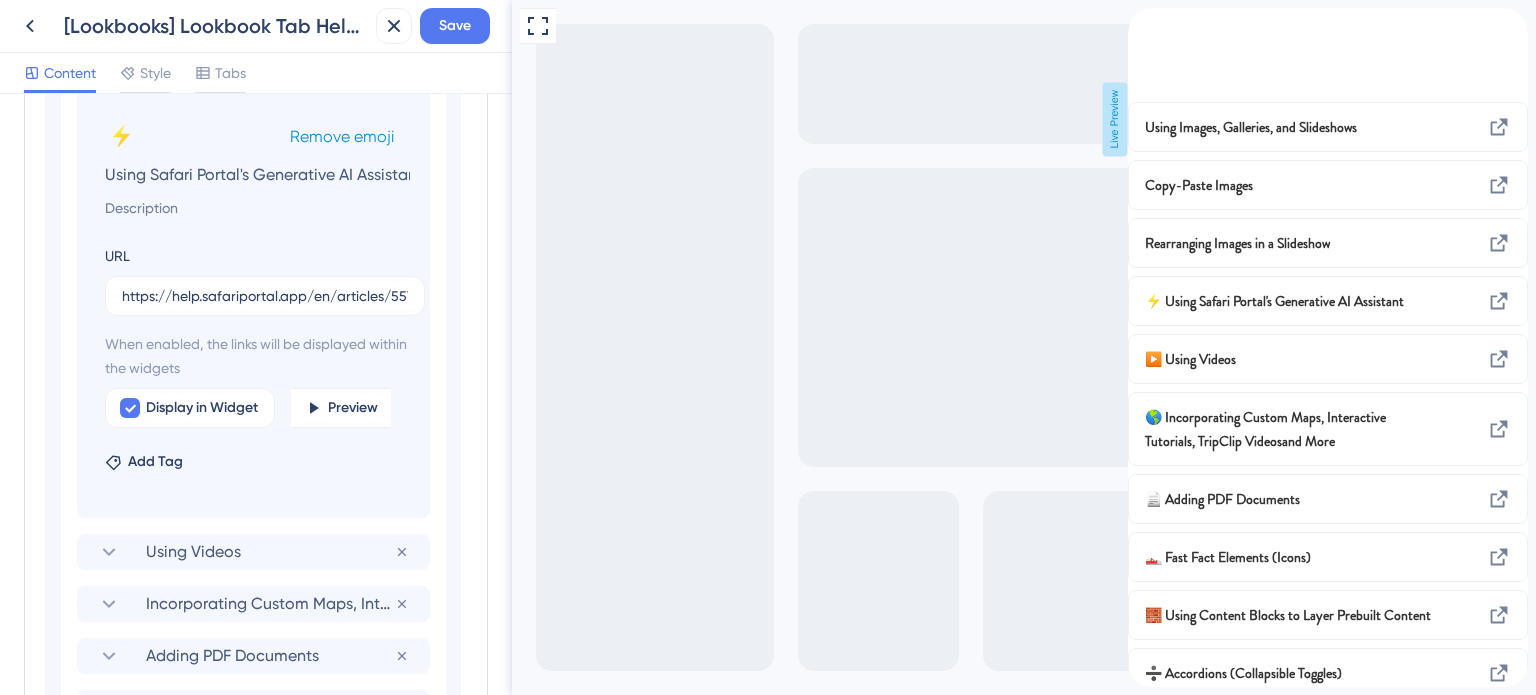 click on "Remove emoji" at bounding box center [342, 136] 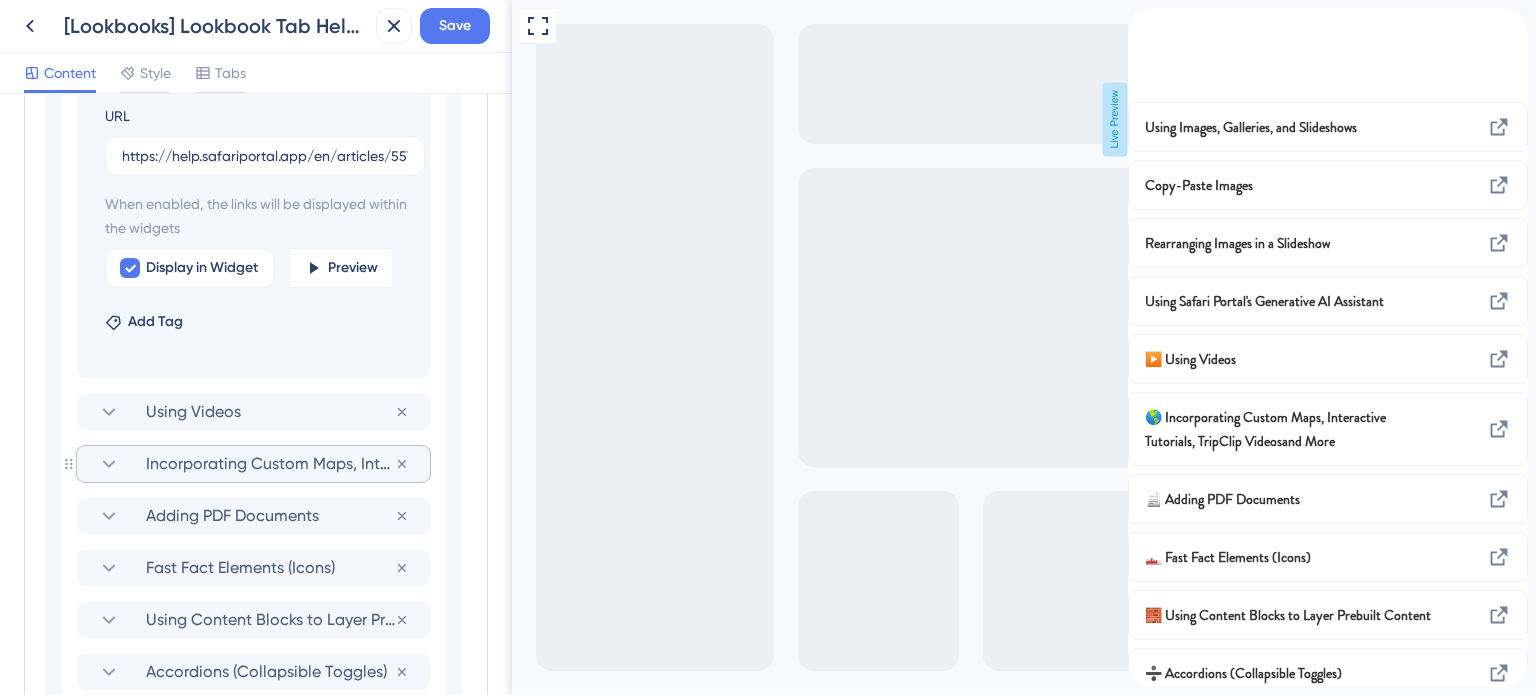 scroll, scrollTop: 1680, scrollLeft: 0, axis: vertical 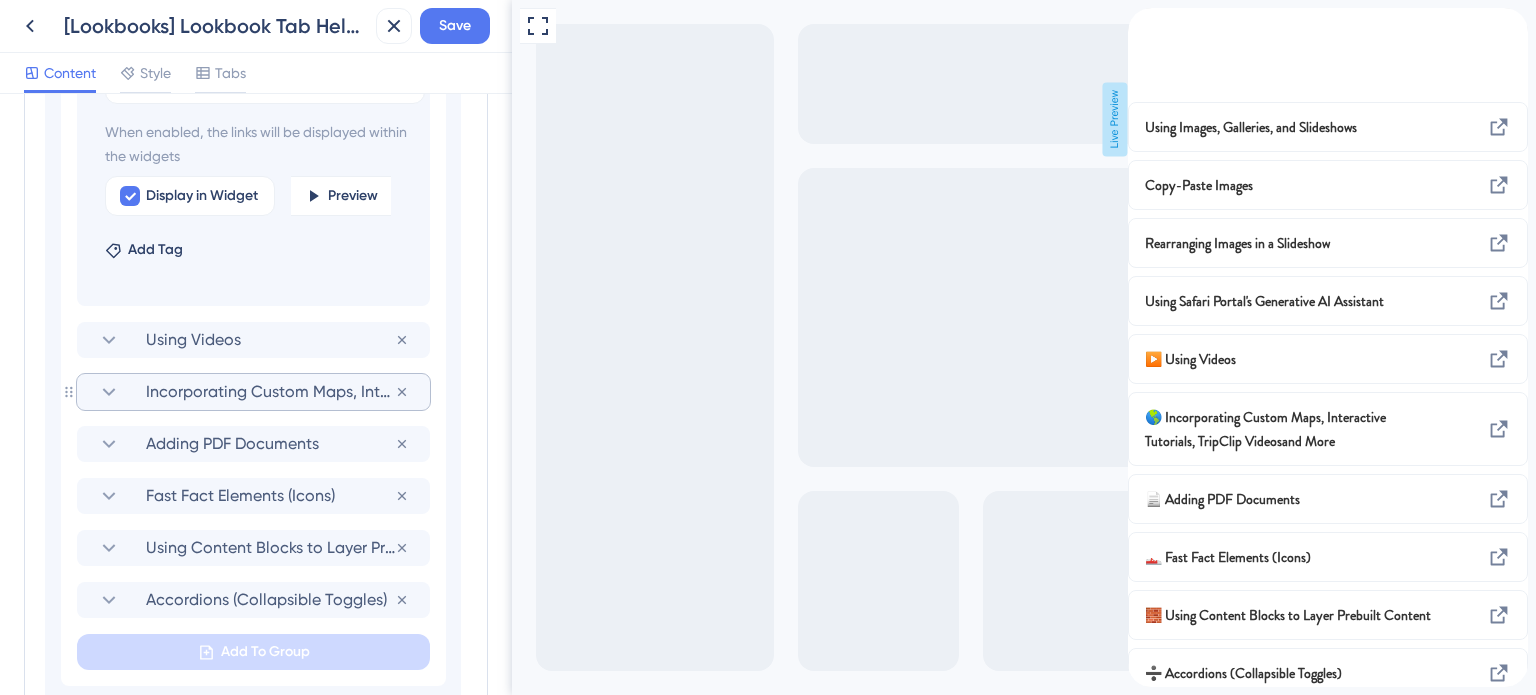 click on "Using Images, Galleries, and Slideshows Remove from group Copy-Paste Images Remove from group Rearranging Images in a Slideshow Remove from group Remove from group Add emoji Using Safari Portal's Generative AI Assistant URL https://help.safariportal.app/en/articles/5576-how-do-i-use-safari-portals-ai When enabled, the links will be displayed within the widgets Display in Widget Preview Add Tag Using Videos Remove from group Incorporating Custom Maps, Interactive Tutorials, TripClip Videosand More Remove from group Adding PDF Documents Remove from group Fast Fact Elements (Icons) Remove from group Using Content Blocks to Layer Prebuilt Content Remove from group Accordions (Collapsible Toggles) Remove from group Add To Group" at bounding box center (253, 185) 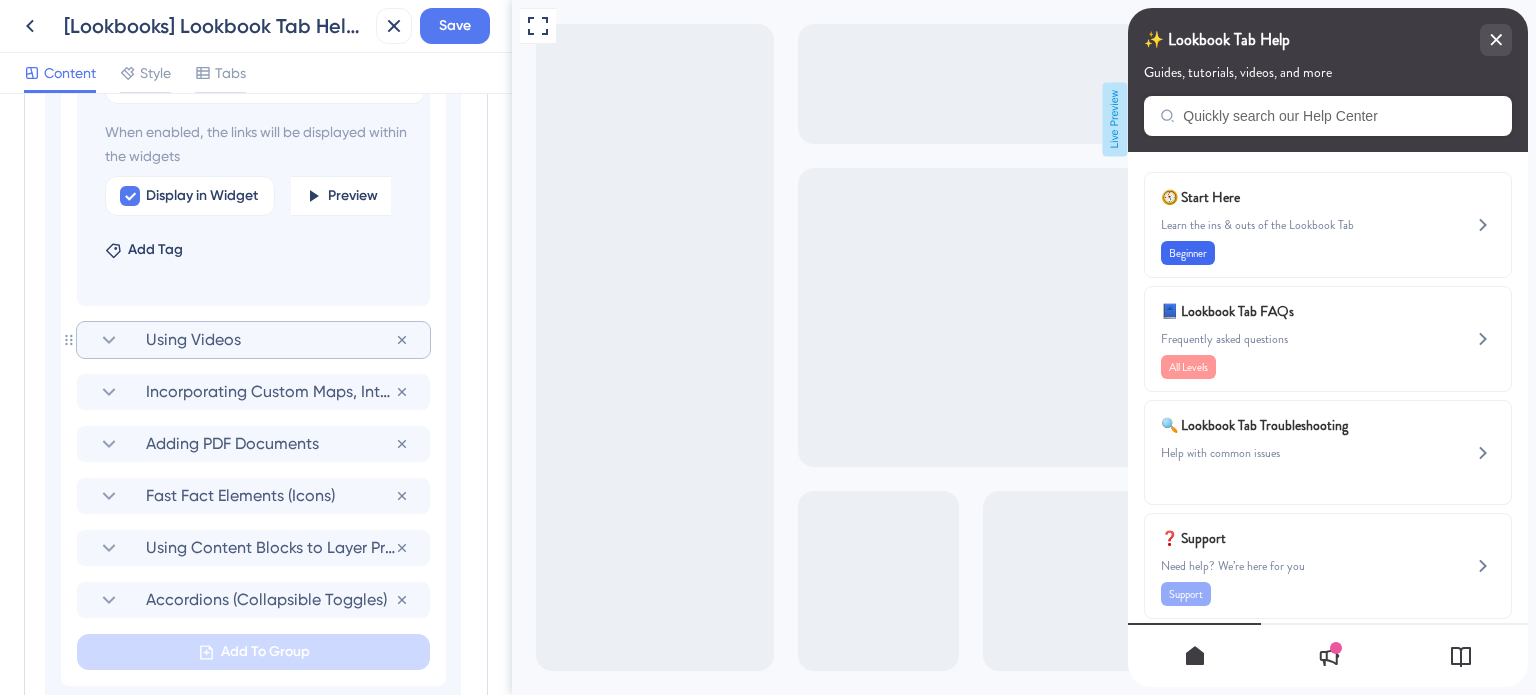 click on "Using Videos" at bounding box center (270, 340) 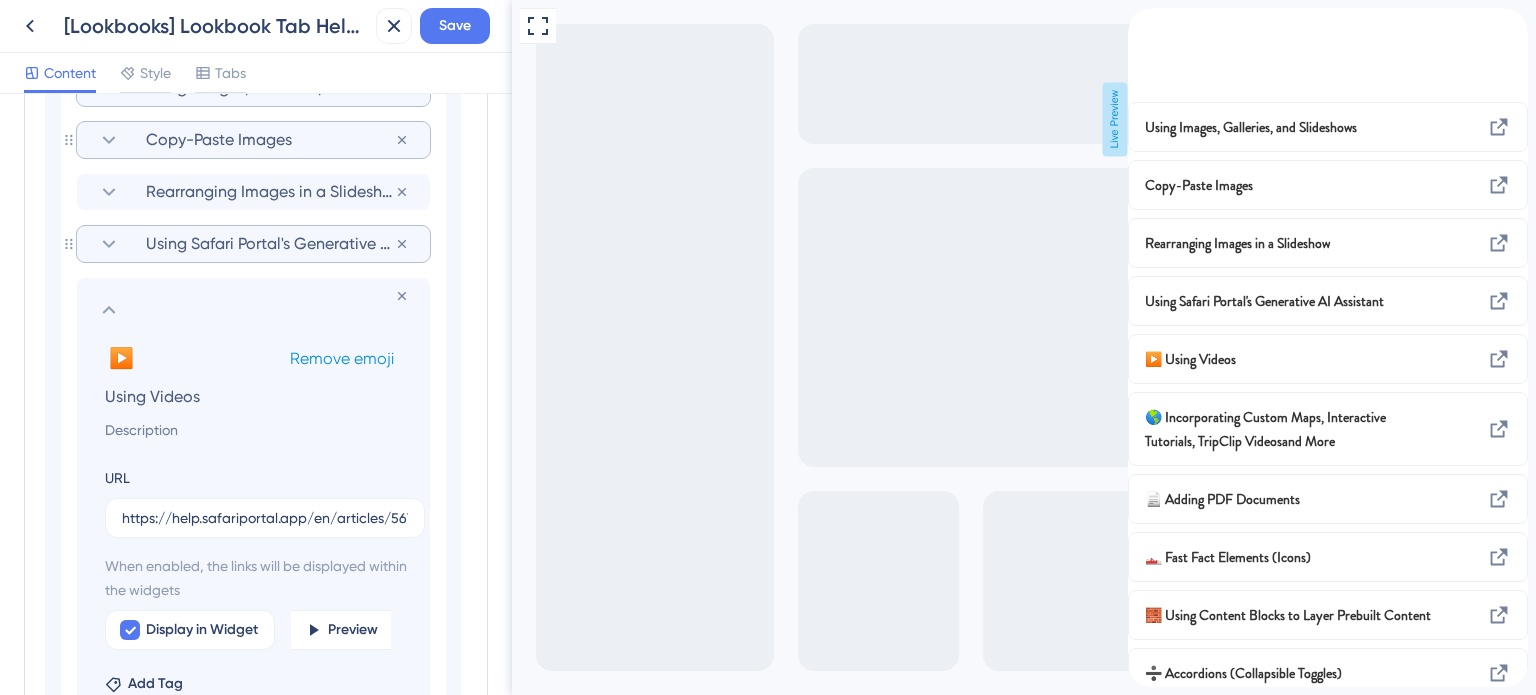 click on "Remove emoji" at bounding box center [342, 358] 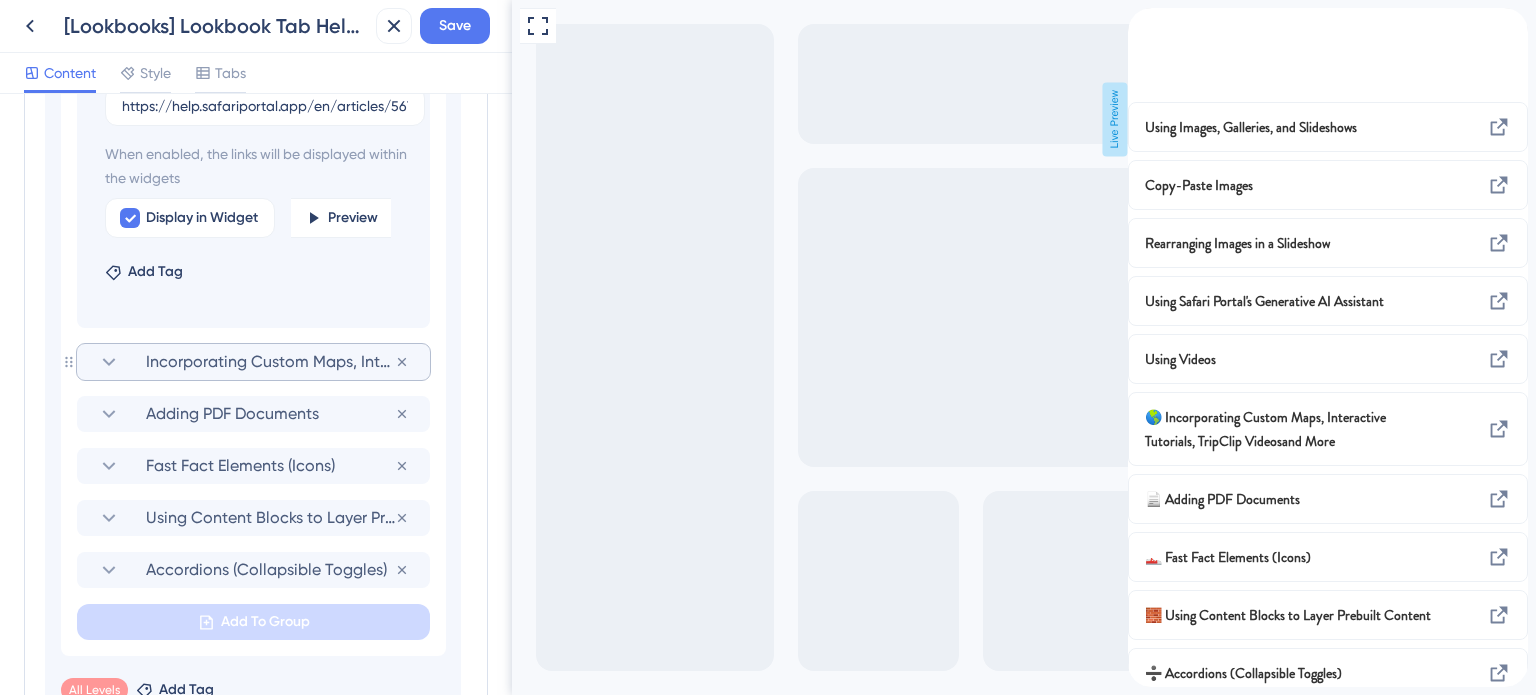 click on "Incorporating Custom Maps, Interactive Tutorials, TripClip Videosand More" at bounding box center (270, 362) 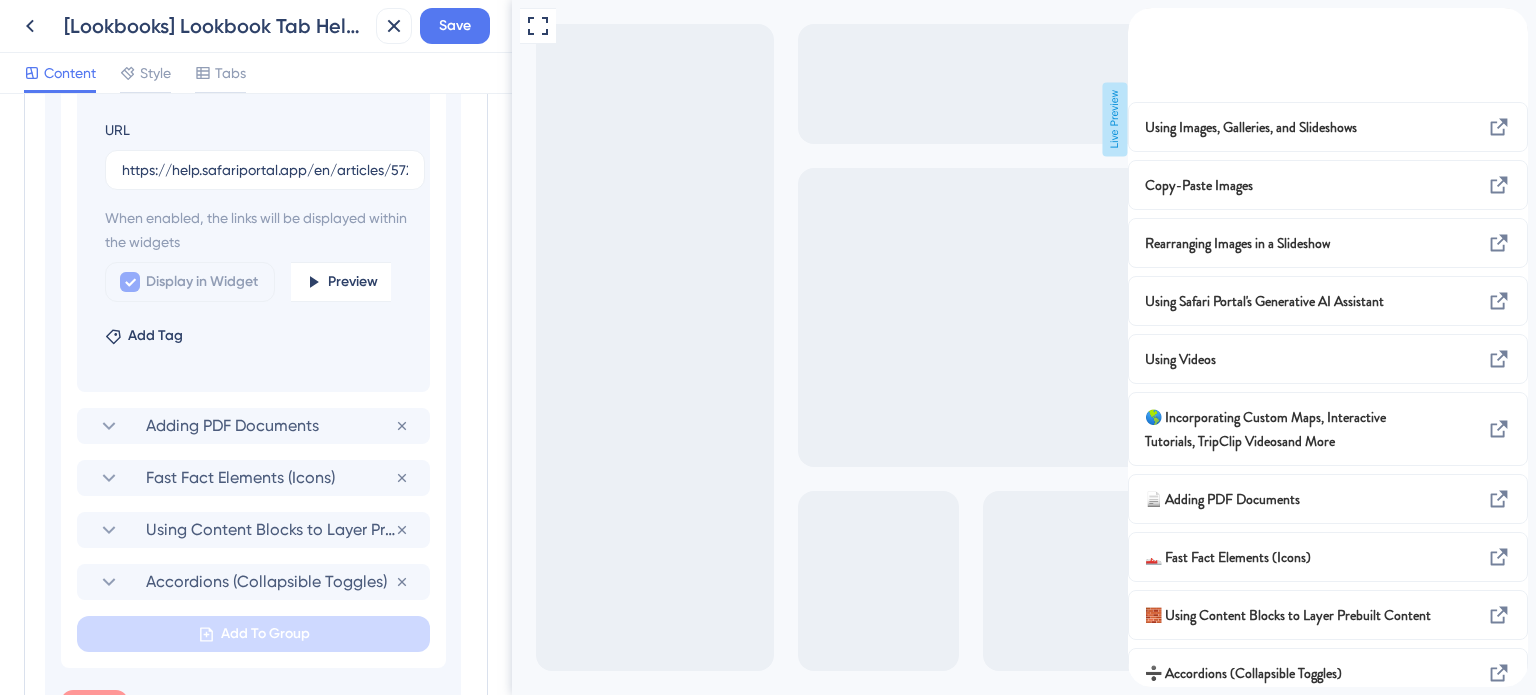 scroll, scrollTop: 1362, scrollLeft: 0, axis: vertical 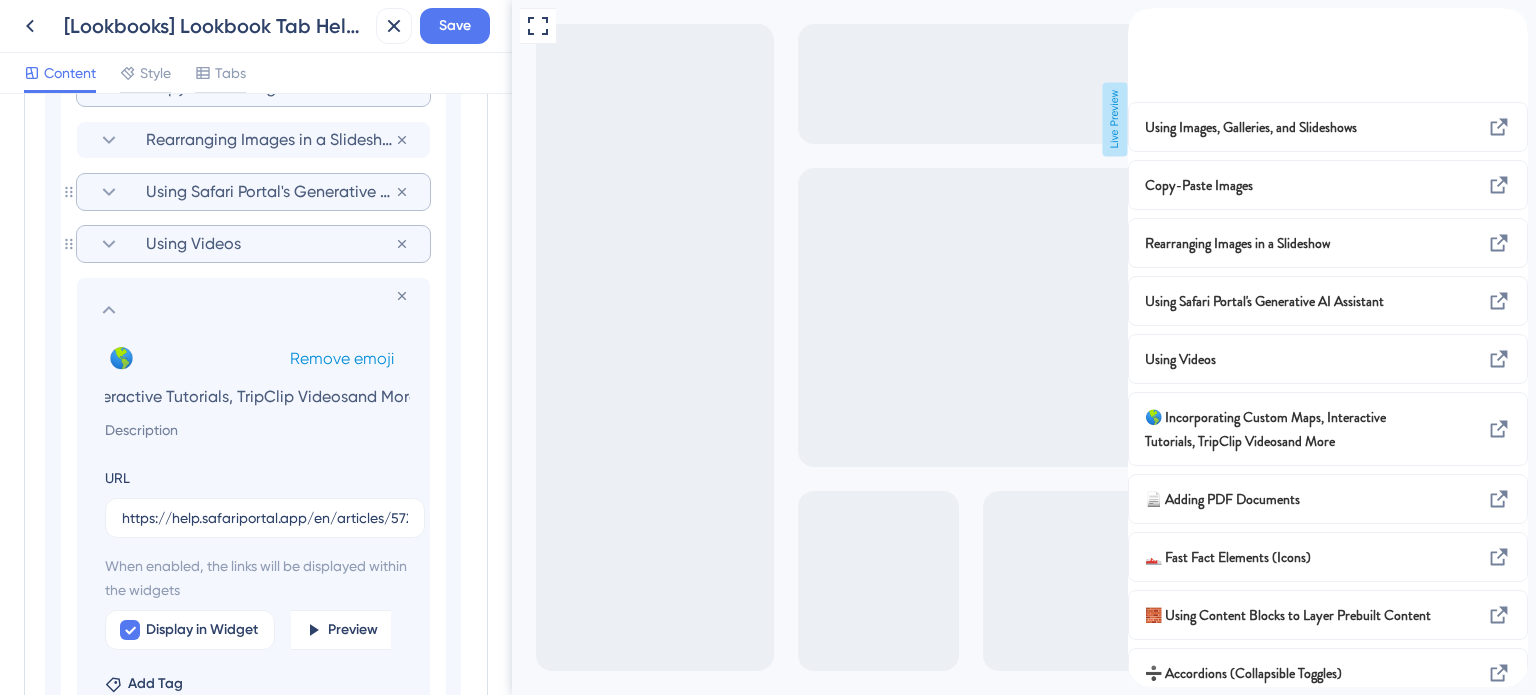 click on "Remove emoji" at bounding box center (342, 358) 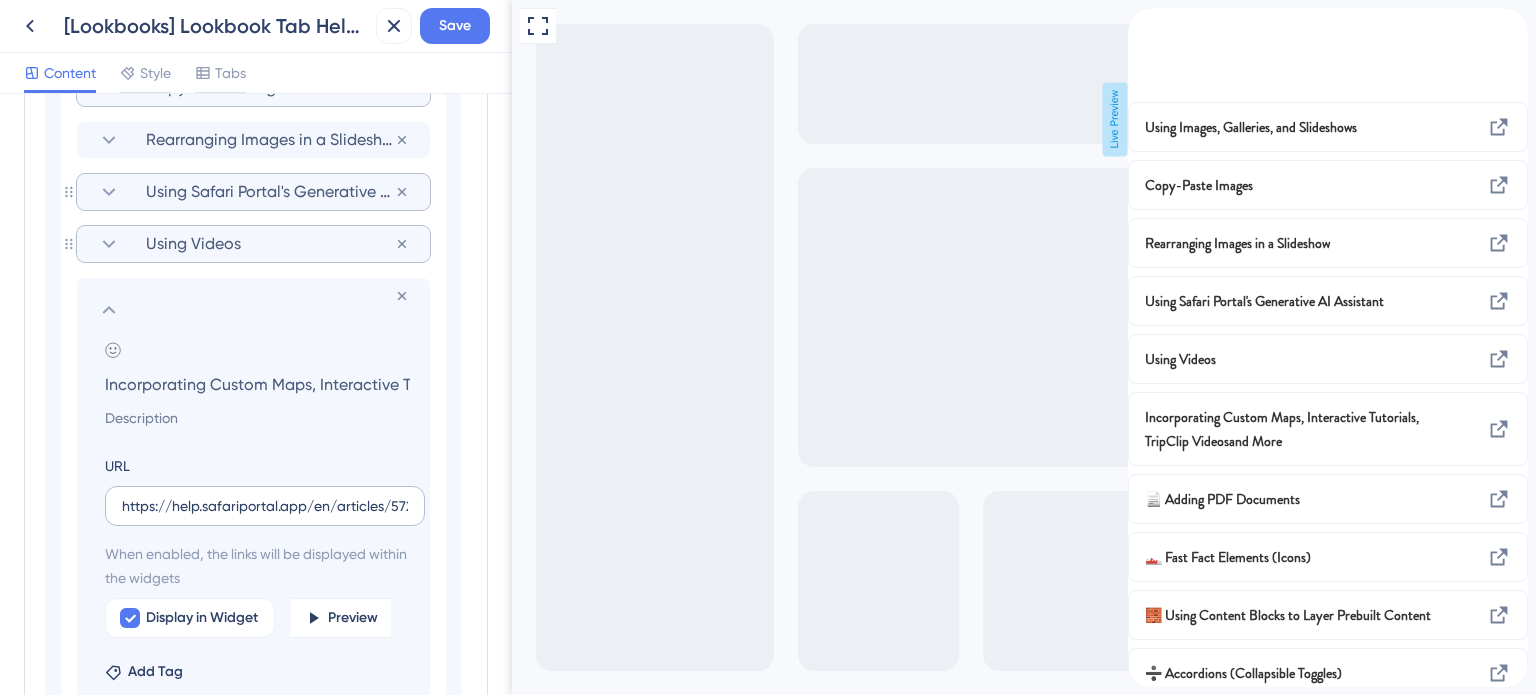 scroll, scrollTop: 1662, scrollLeft: 0, axis: vertical 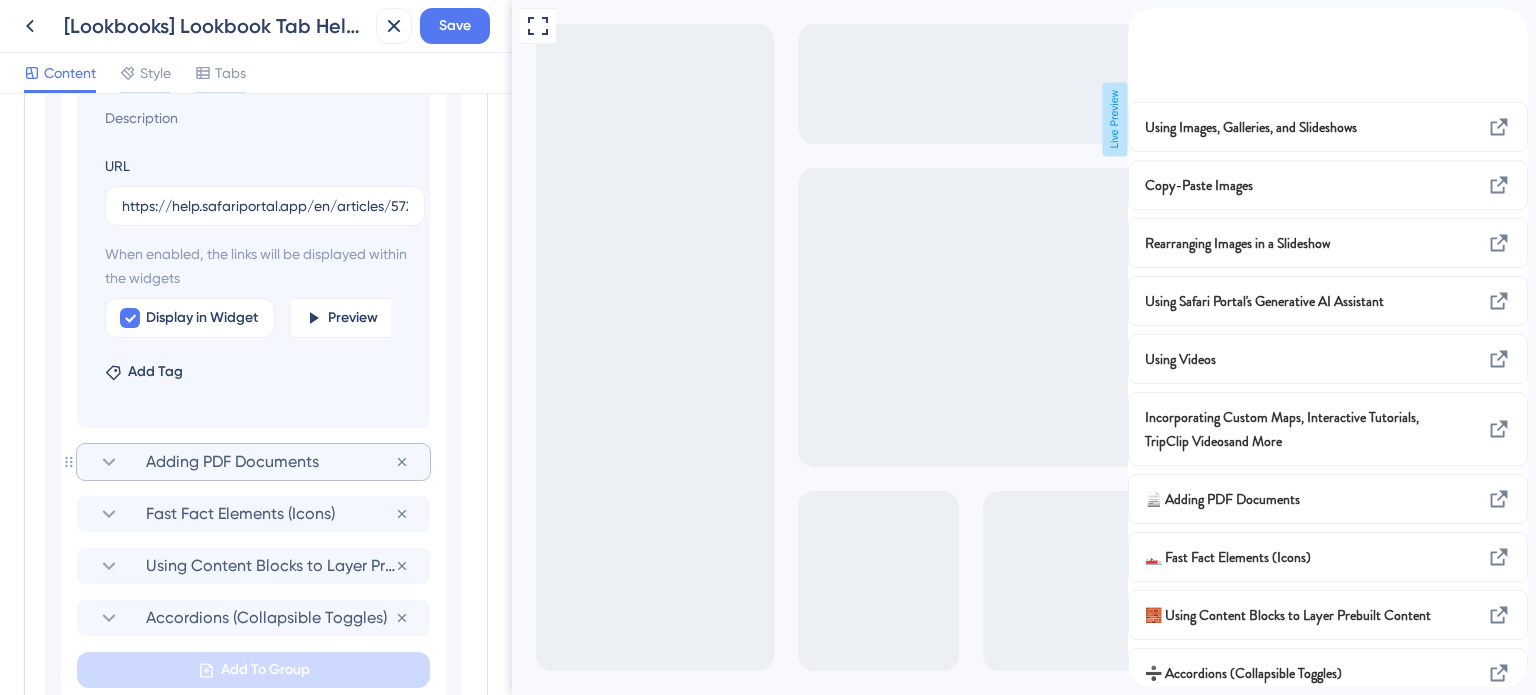 click on "Adding PDF Documents" at bounding box center [270, 462] 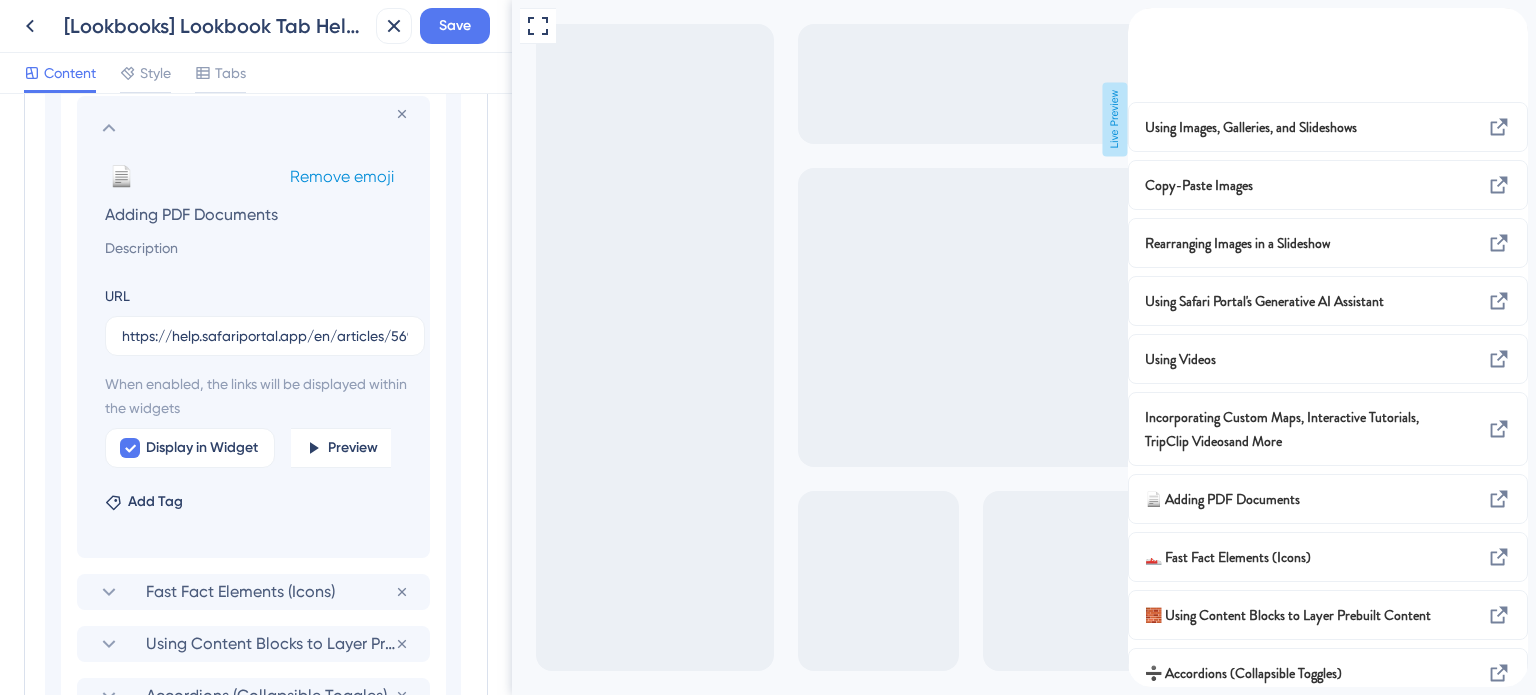 scroll, scrollTop: 1562, scrollLeft: 0, axis: vertical 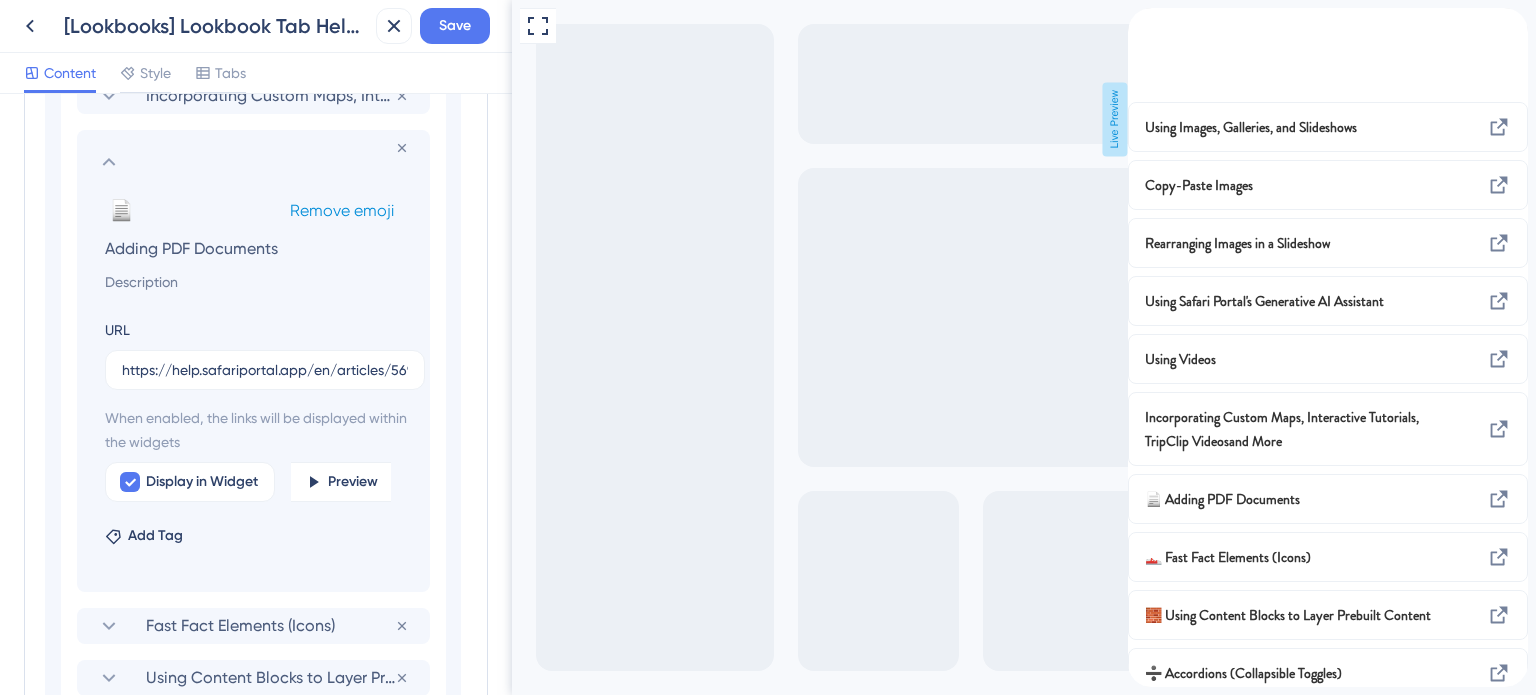 click on "Remove emoji" at bounding box center [342, 210] 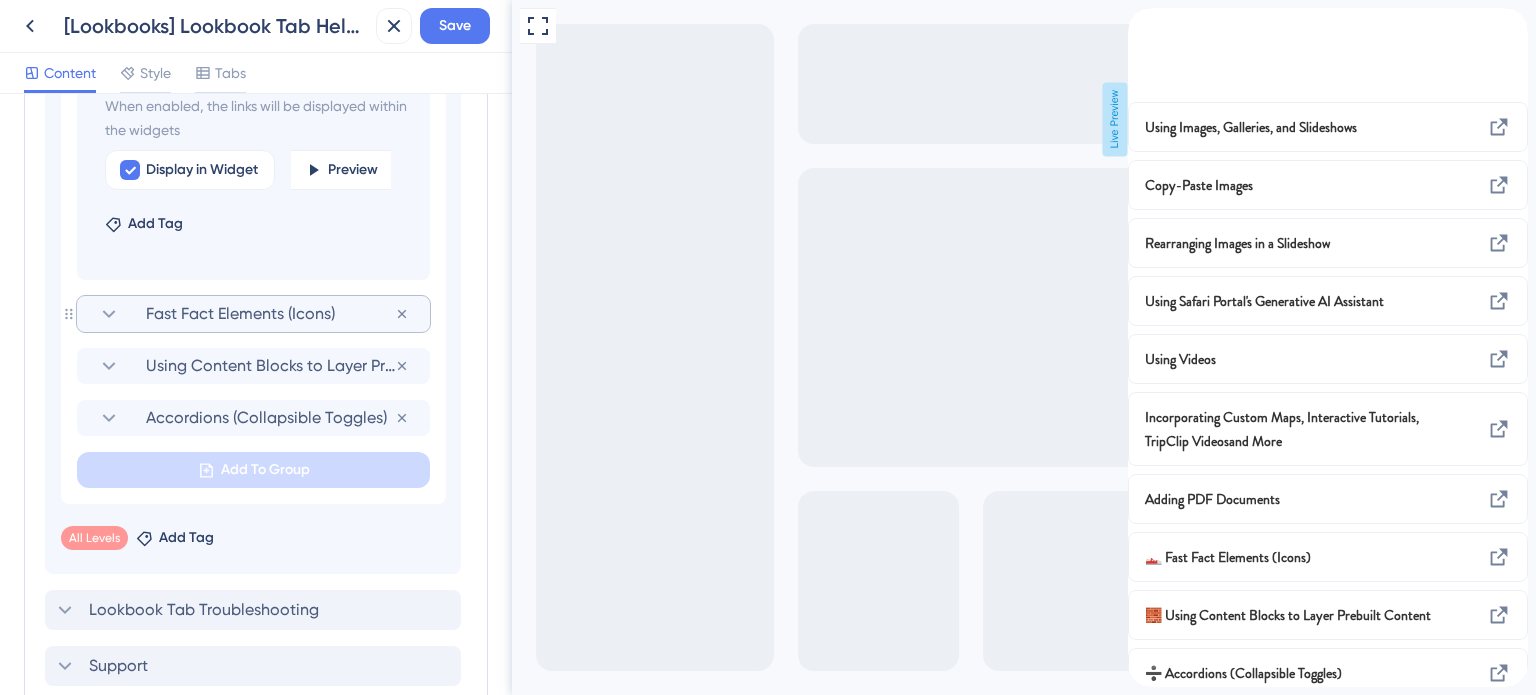 click on "Fast Fact Elements (Icons)" at bounding box center (270, 314) 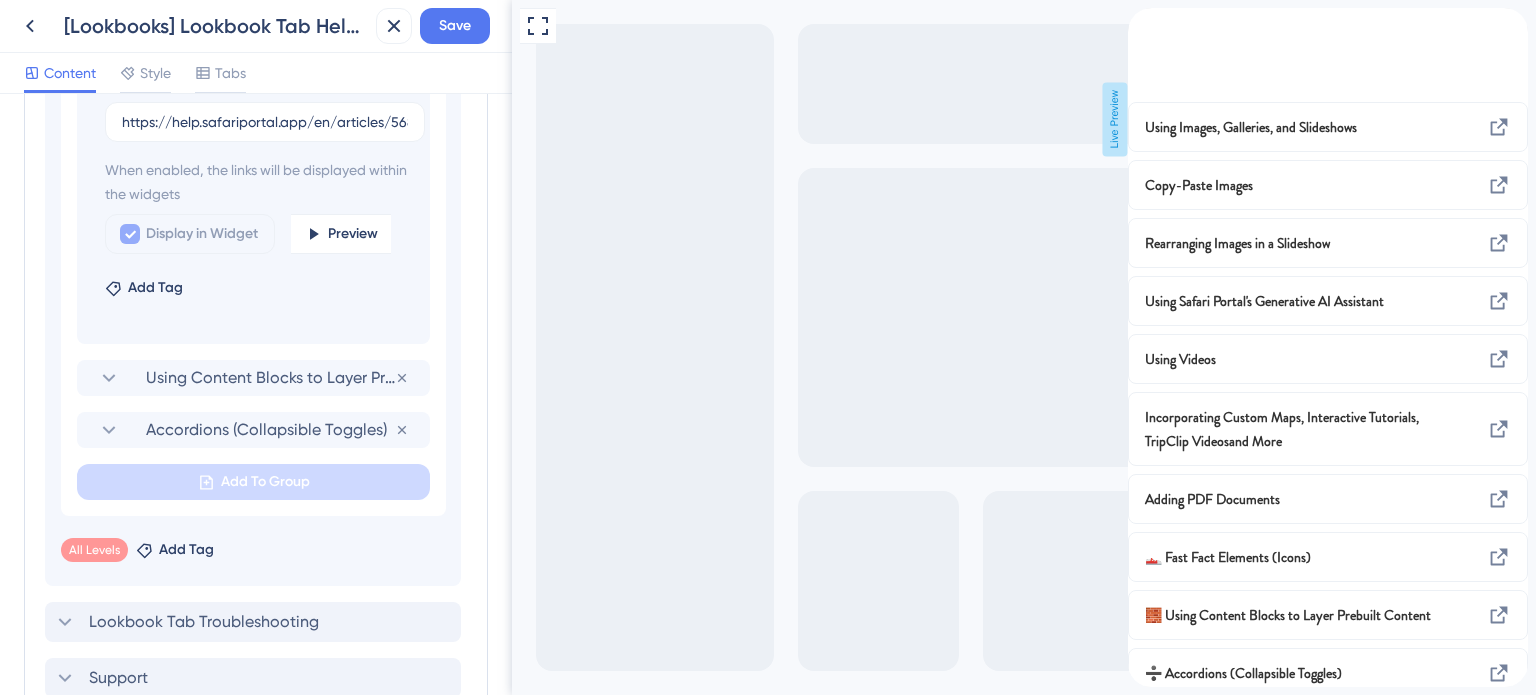 scroll, scrollTop: 1466, scrollLeft: 0, axis: vertical 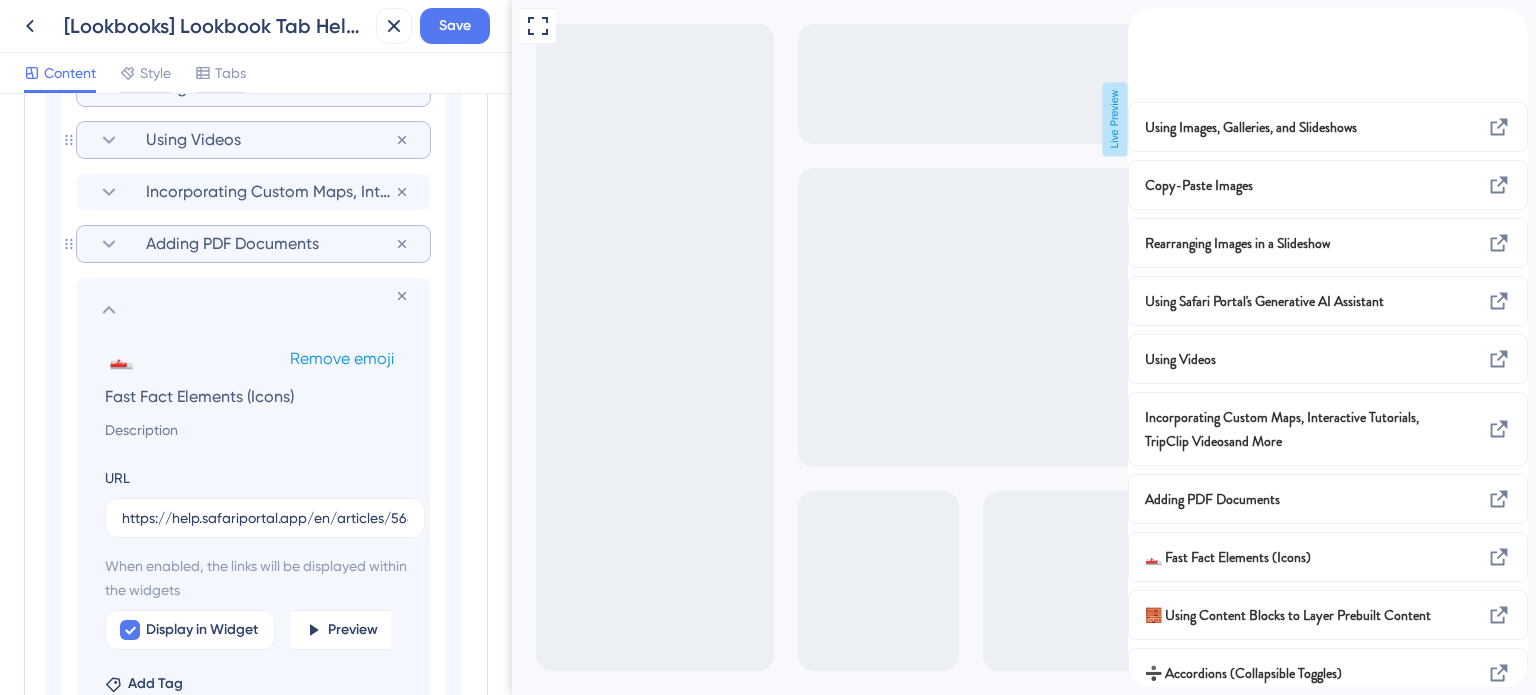 click on "Remove emoji" at bounding box center (342, 358) 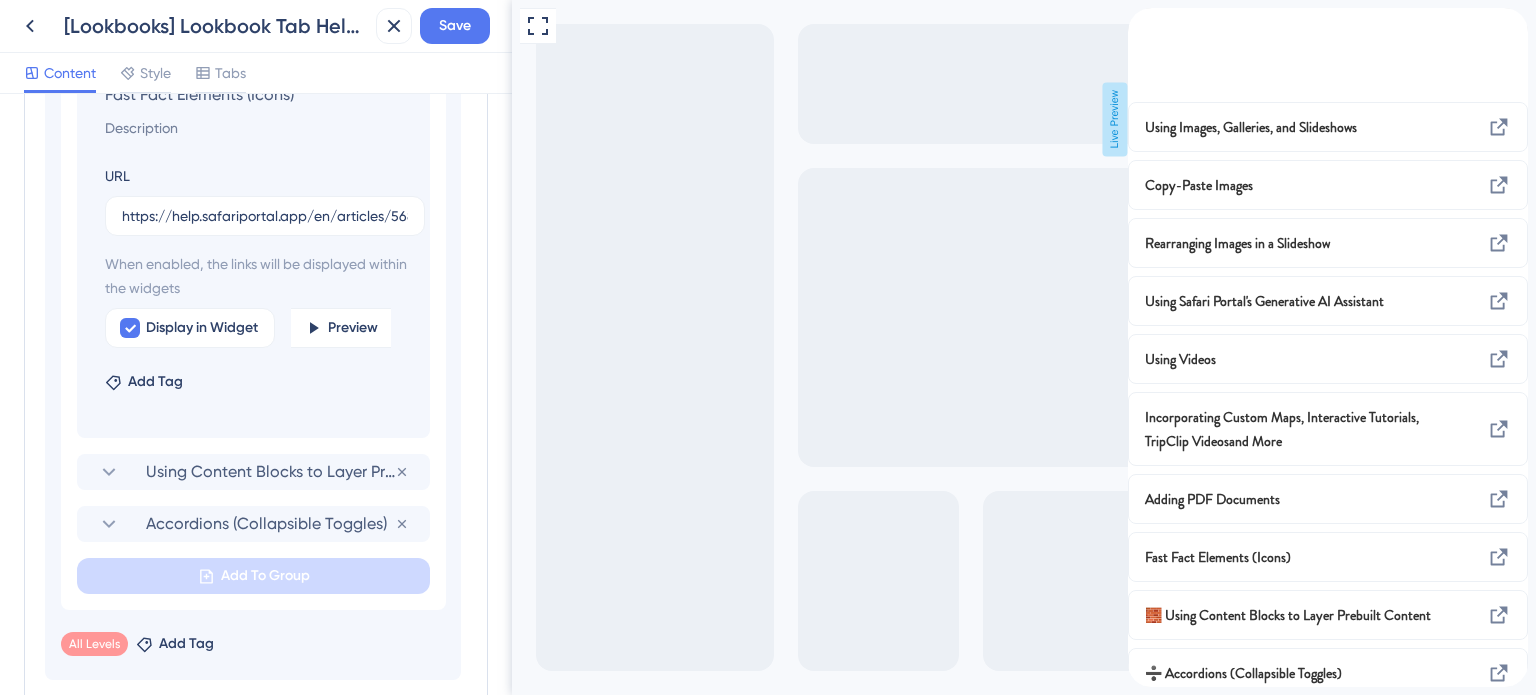 scroll, scrollTop: 1766, scrollLeft: 0, axis: vertical 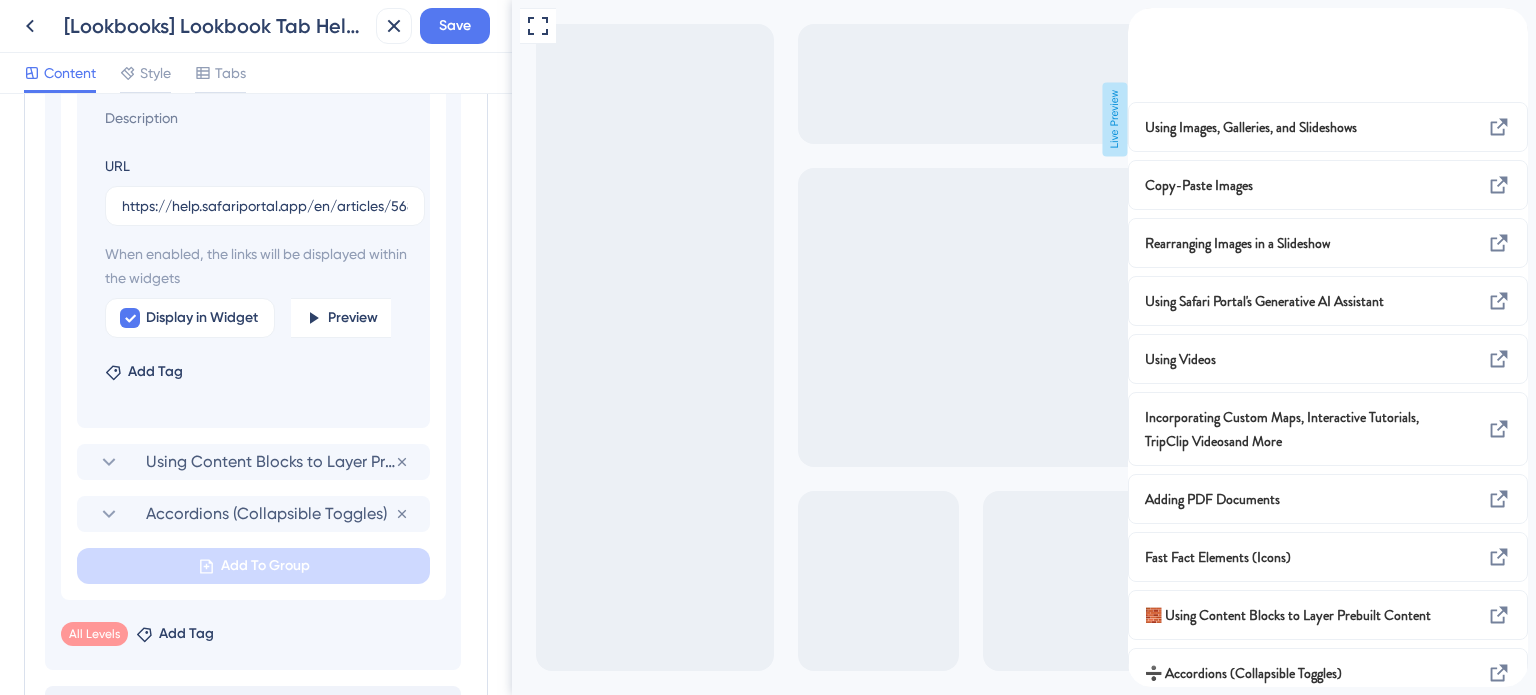 click on "Using Content Blocks to Layer Prebuilt Content" at bounding box center [270, 462] 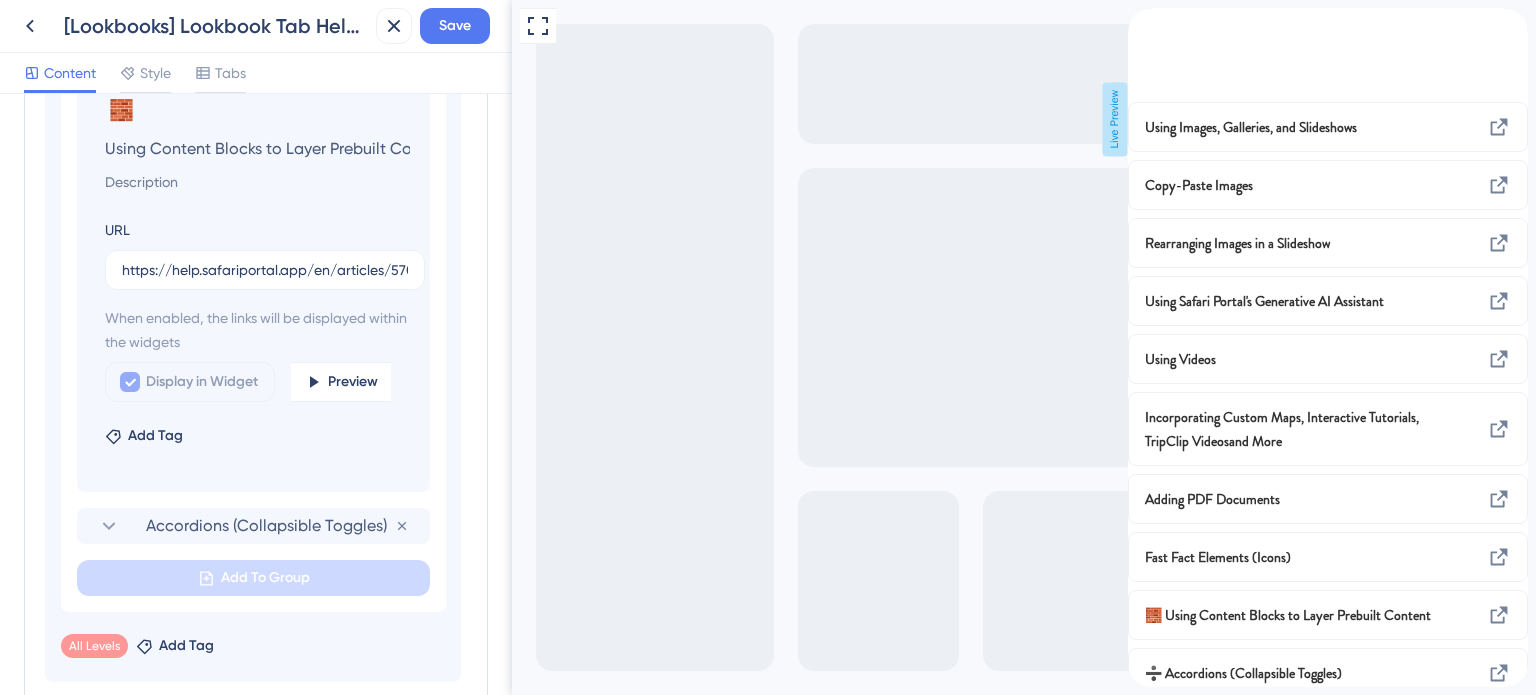 scroll, scrollTop: 0, scrollLeft: 37, axis: horizontal 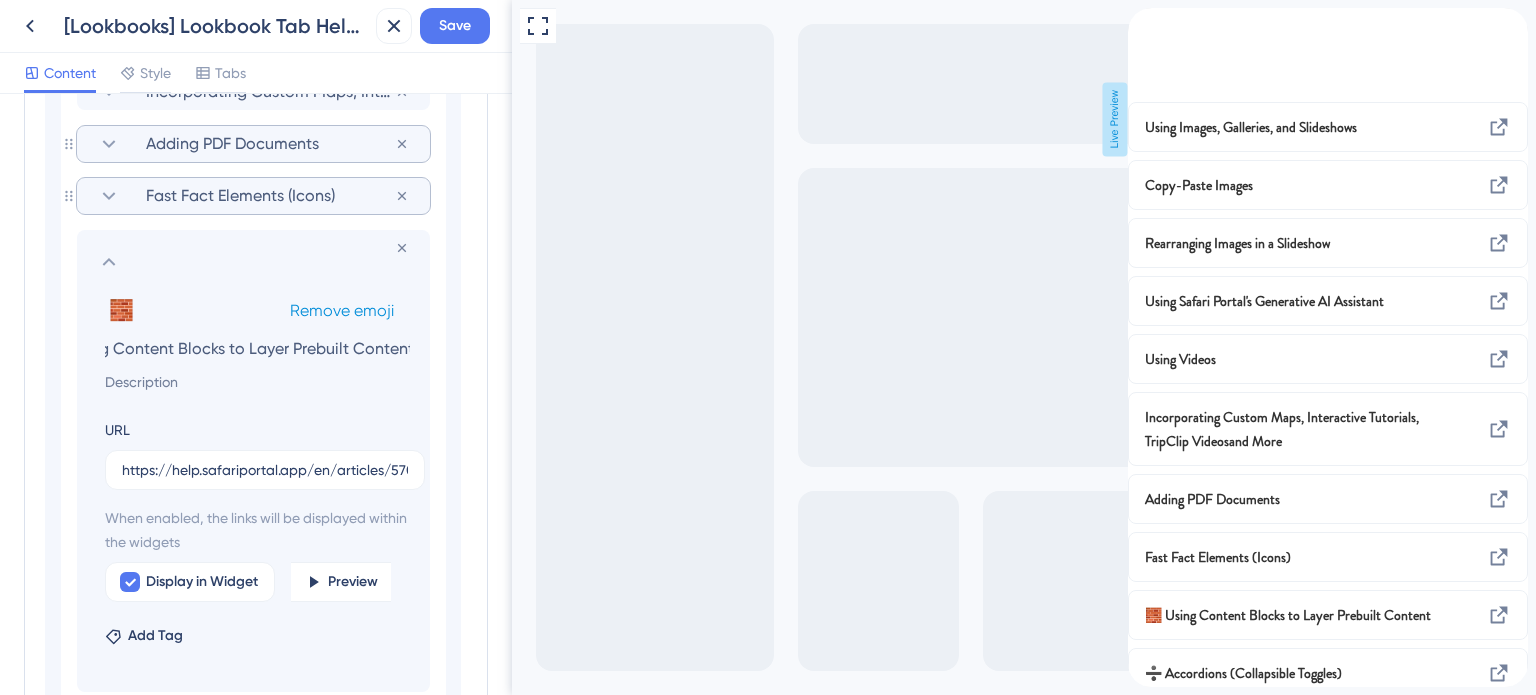 click on "Remove emoji" at bounding box center [342, 310] 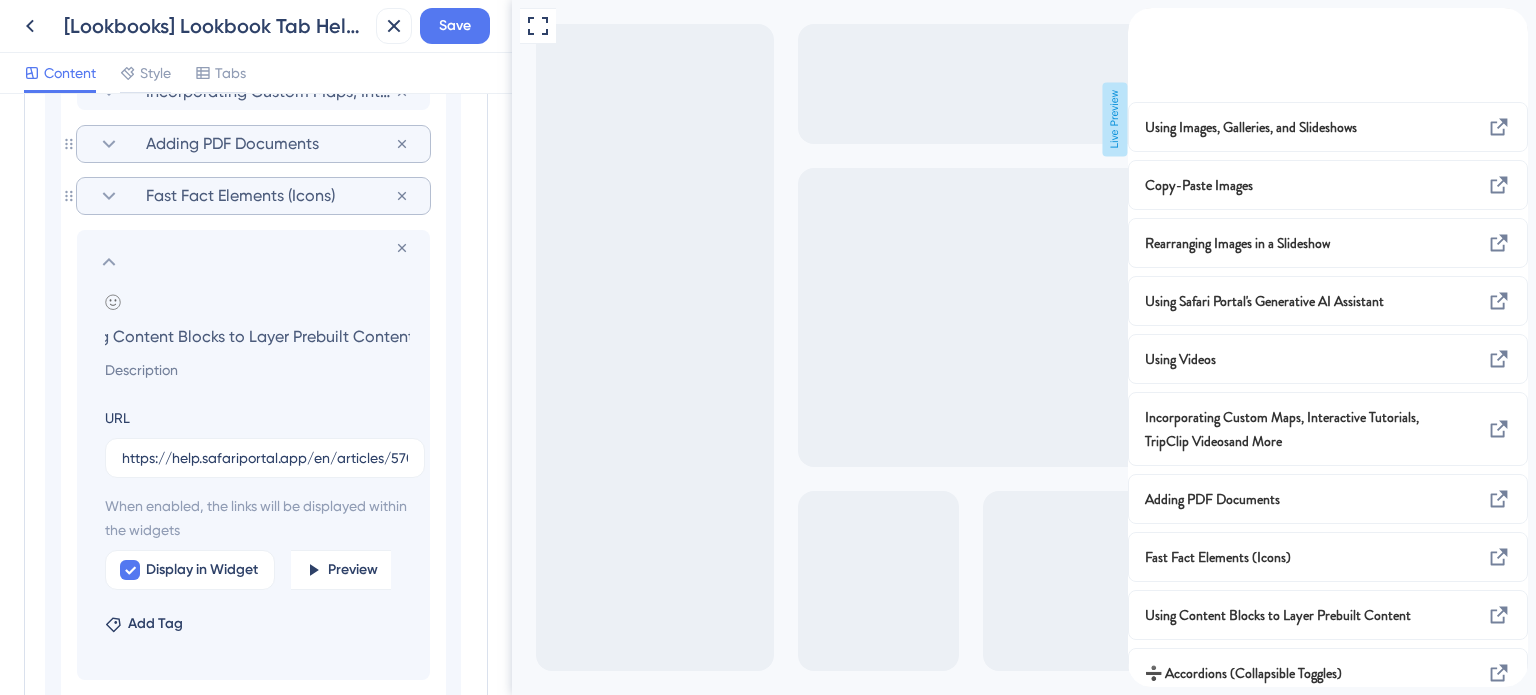 scroll, scrollTop: 0, scrollLeft: 0, axis: both 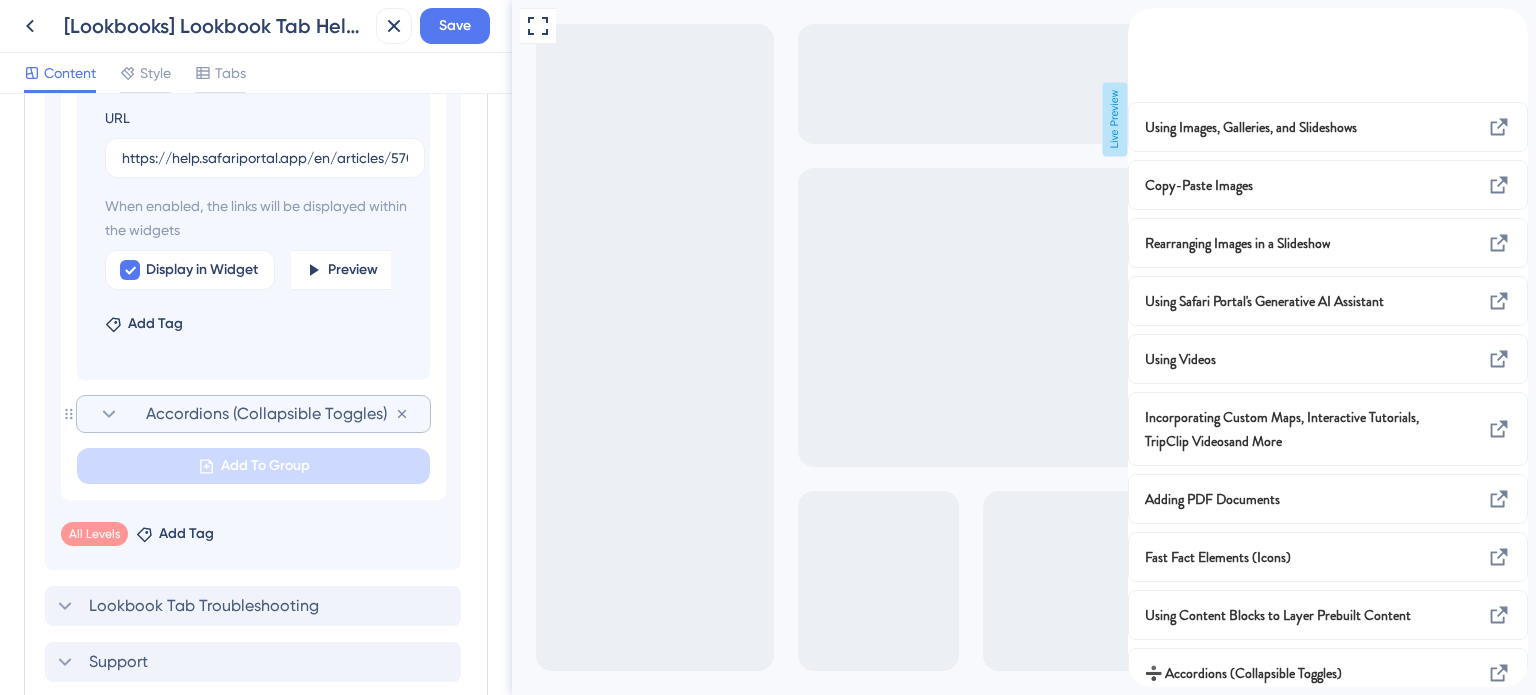 click on "Accordions (Collapsible Toggles)" at bounding box center (270, 414) 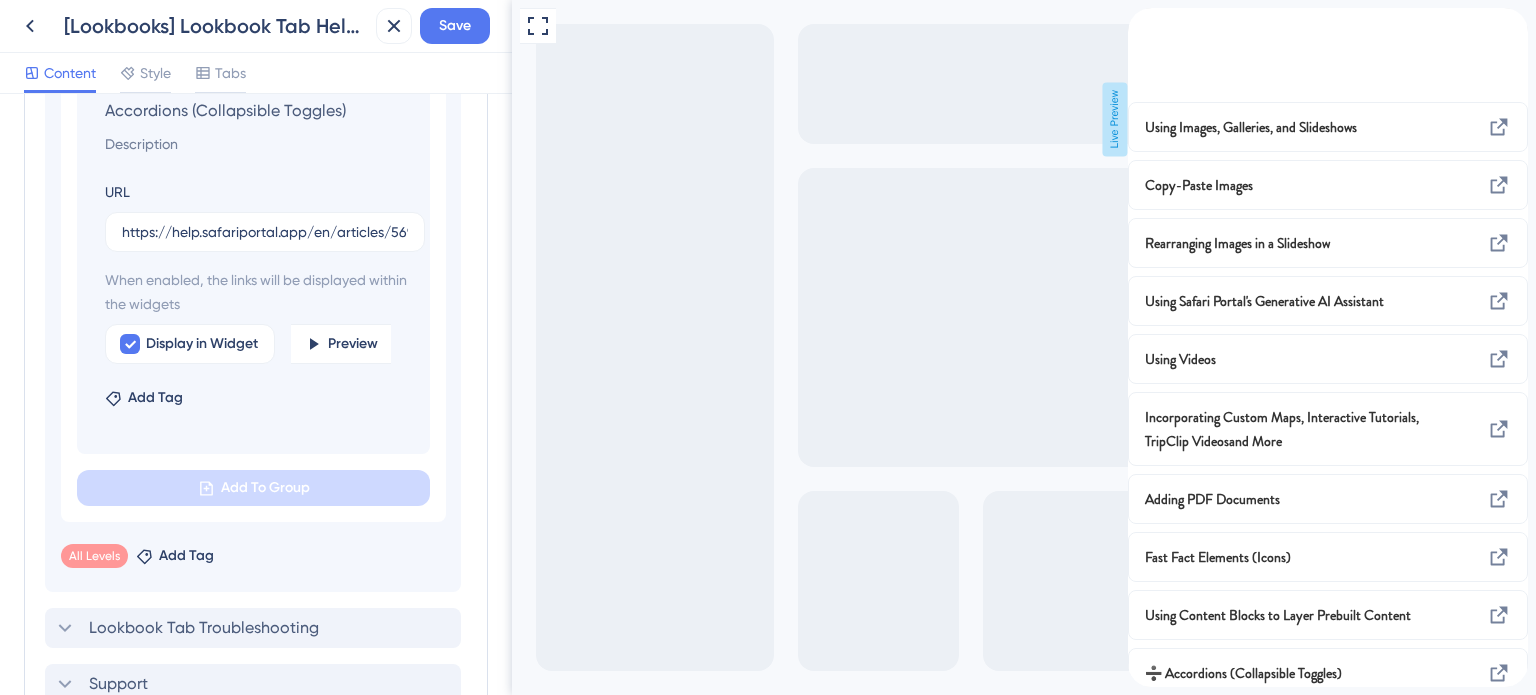scroll, scrollTop: 1756, scrollLeft: 0, axis: vertical 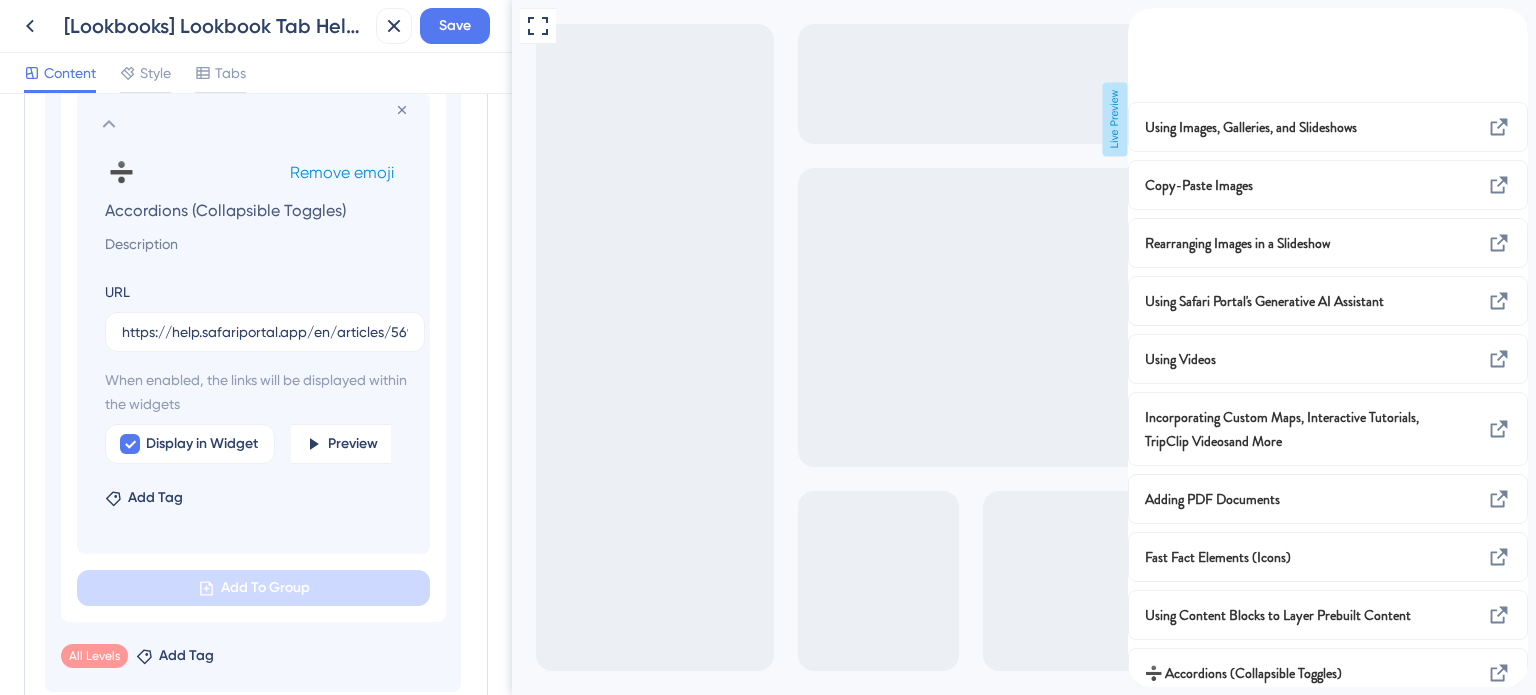 click on "Remove emoji" at bounding box center (342, 172) 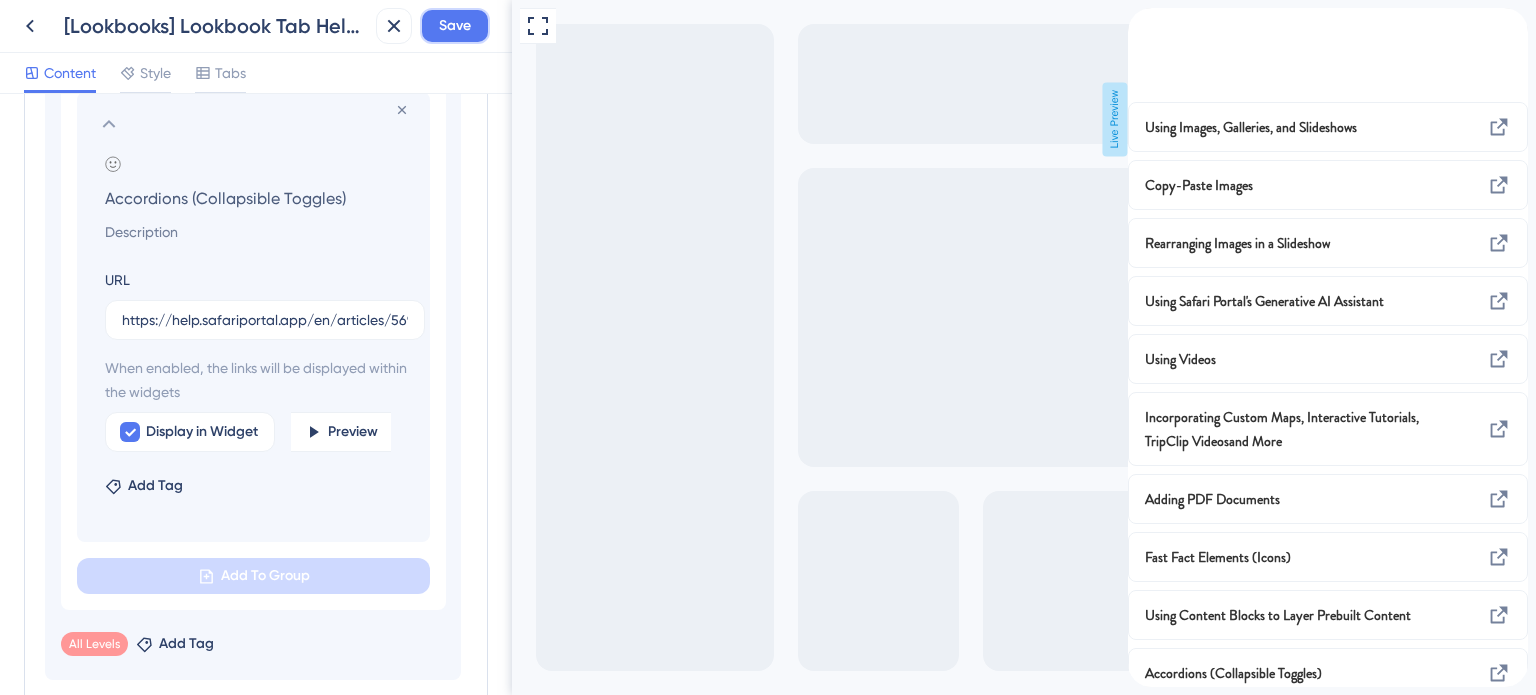 click on "Save" at bounding box center [455, 26] 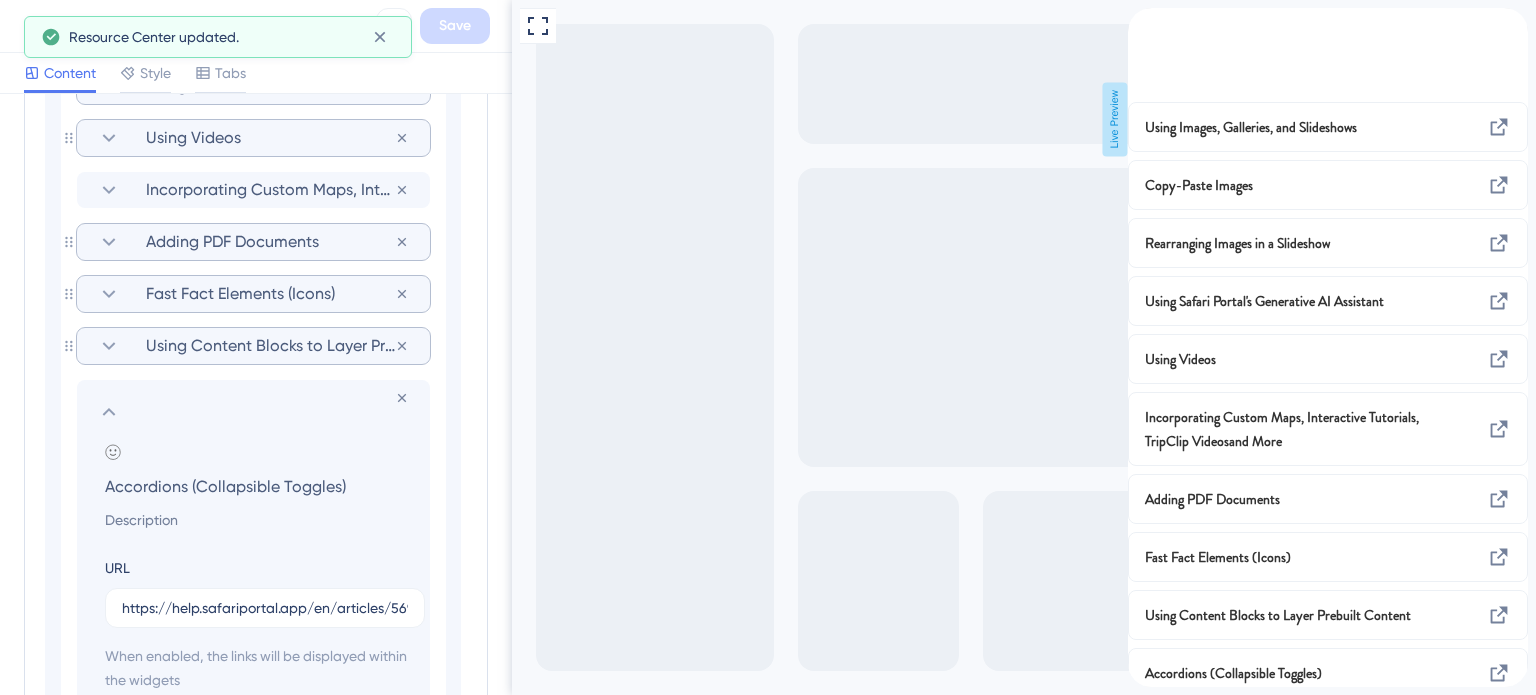 scroll, scrollTop: 1456, scrollLeft: 0, axis: vertical 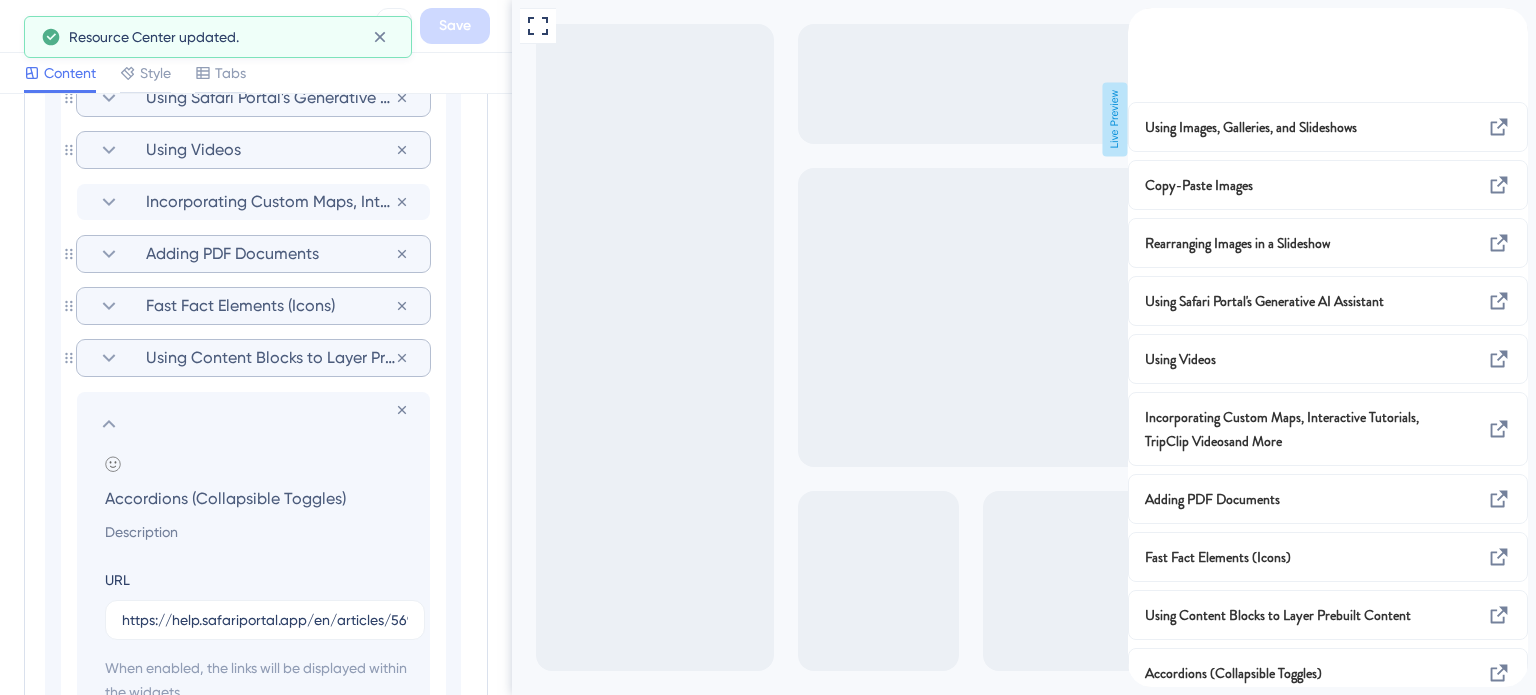 click 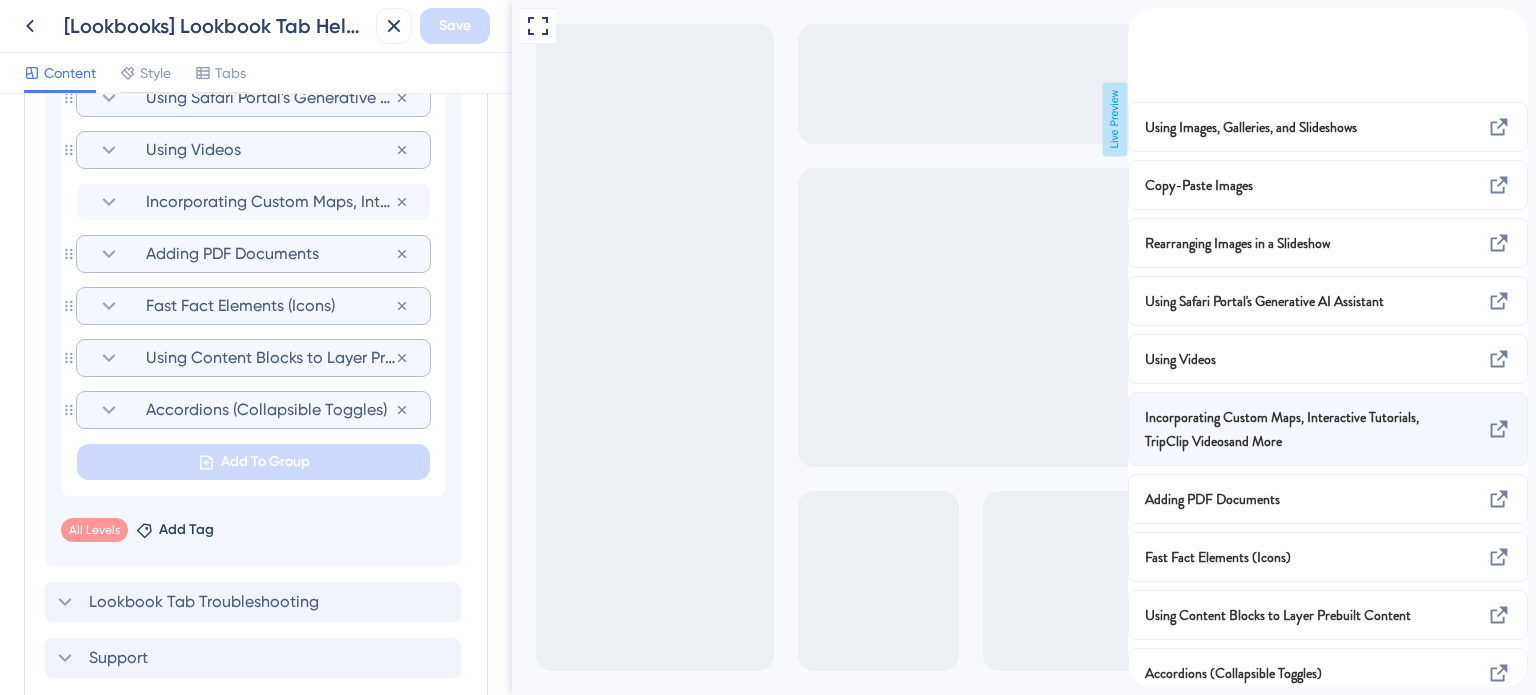 scroll, scrollTop: 0, scrollLeft: 0, axis: both 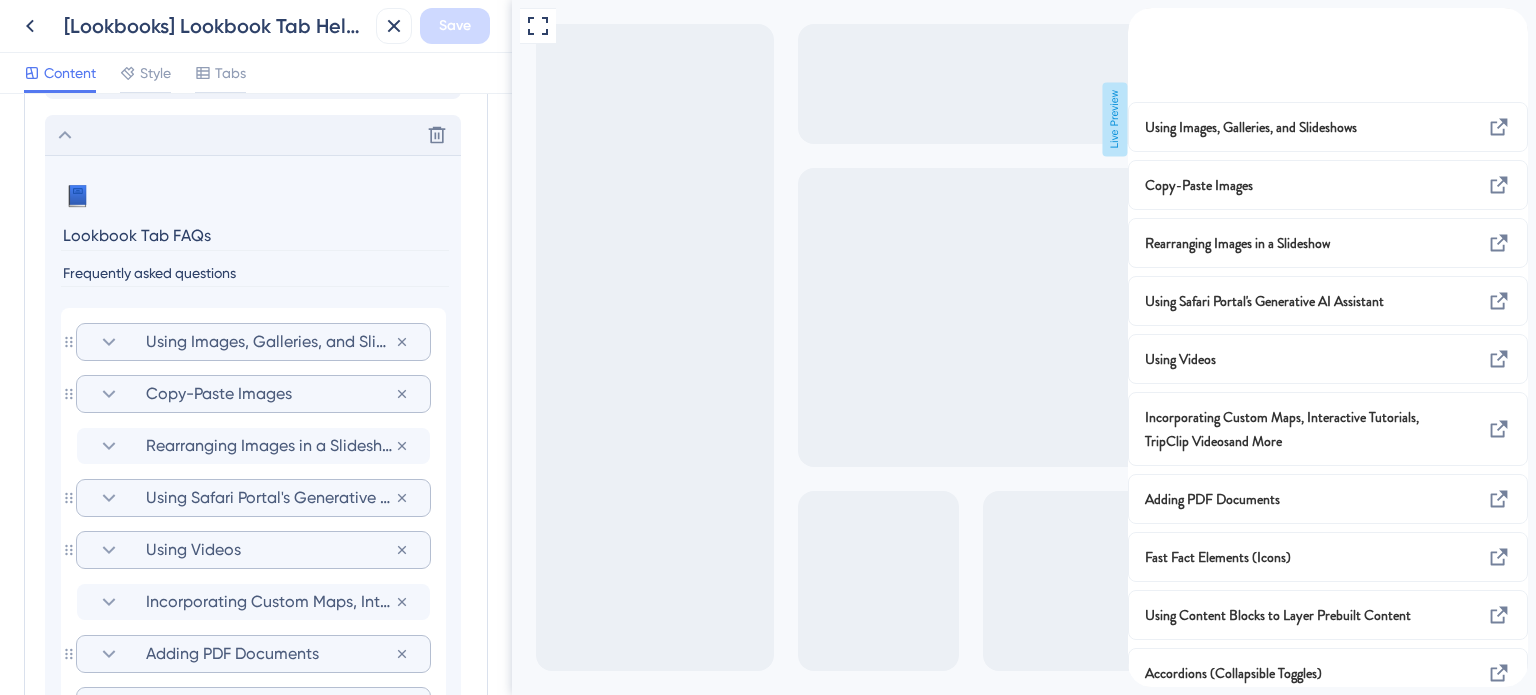 click 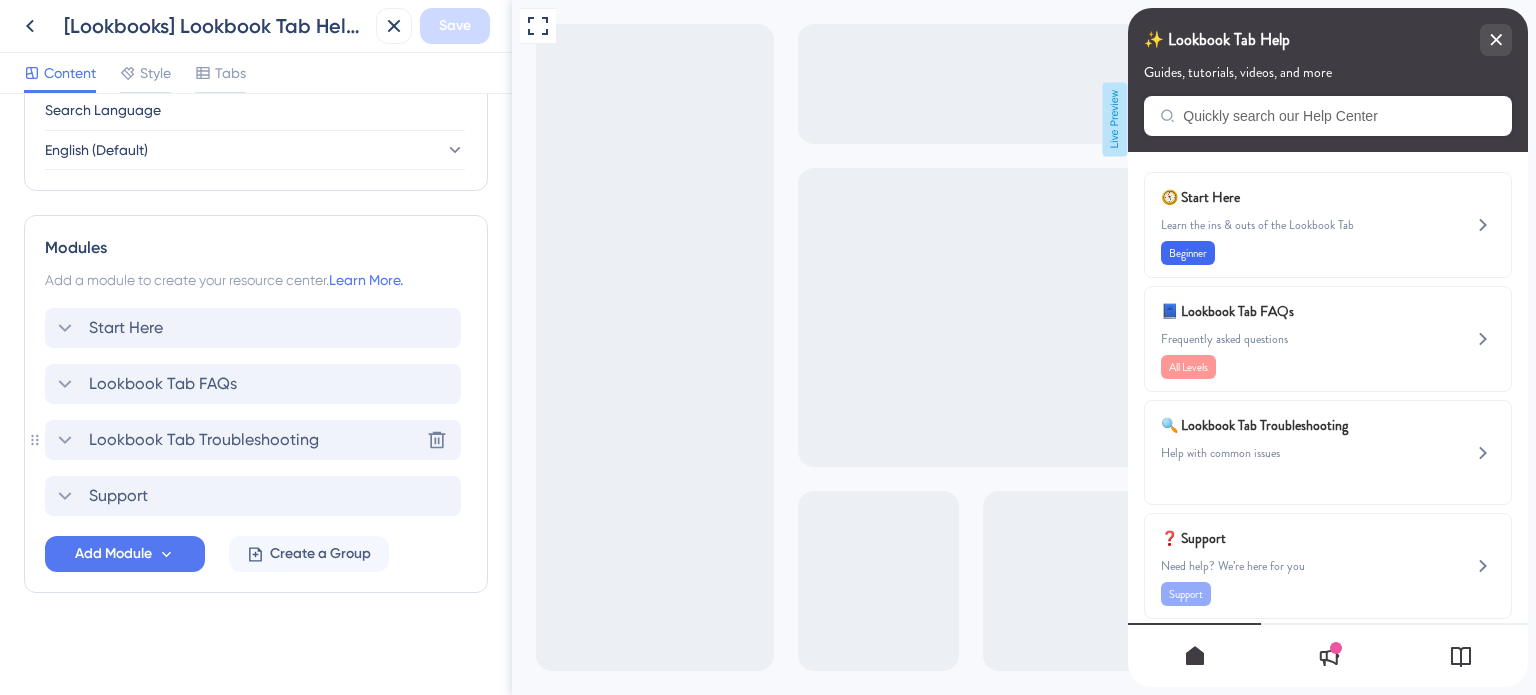 click on "Lookbook Tab Troubleshooting" at bounding box center [204, 440] 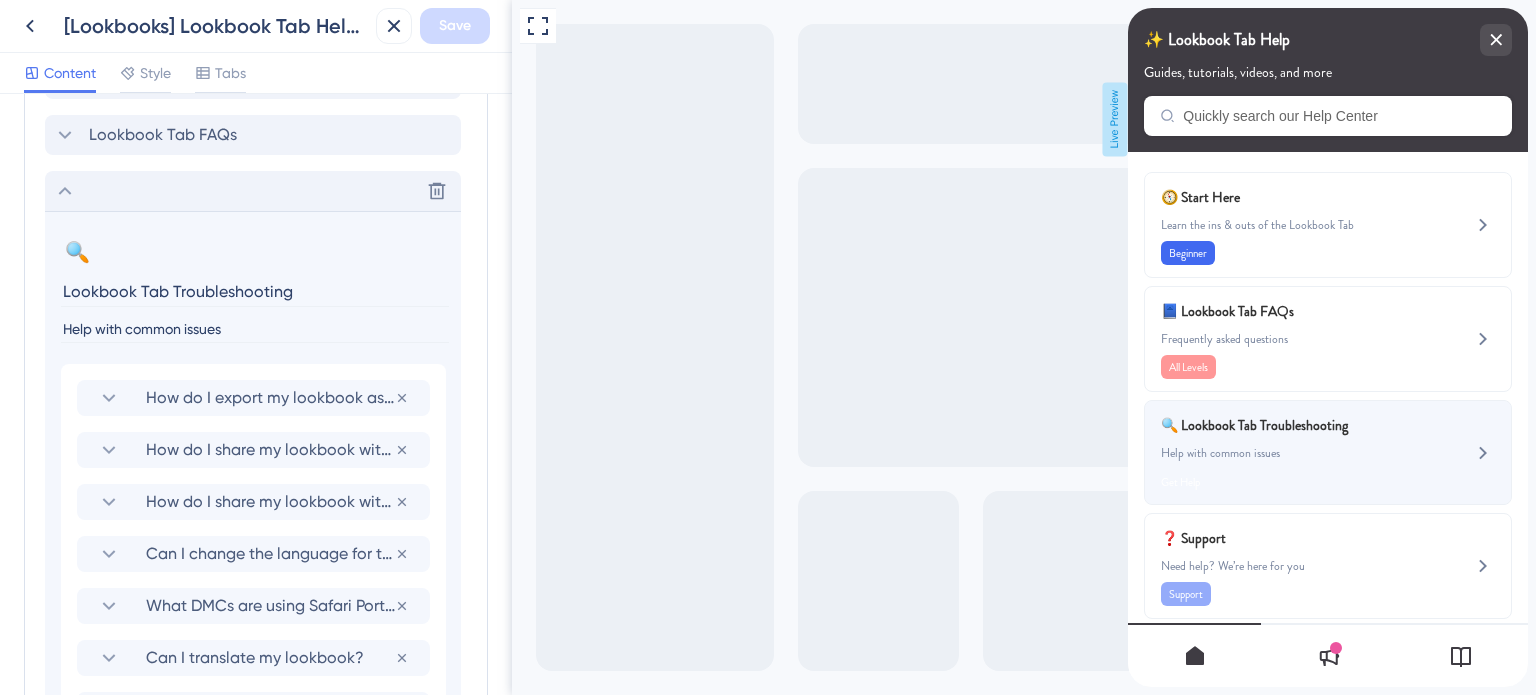 click on "🔍   Lookbook Tab Troubleshooting" at bounding box center [1278, 425] 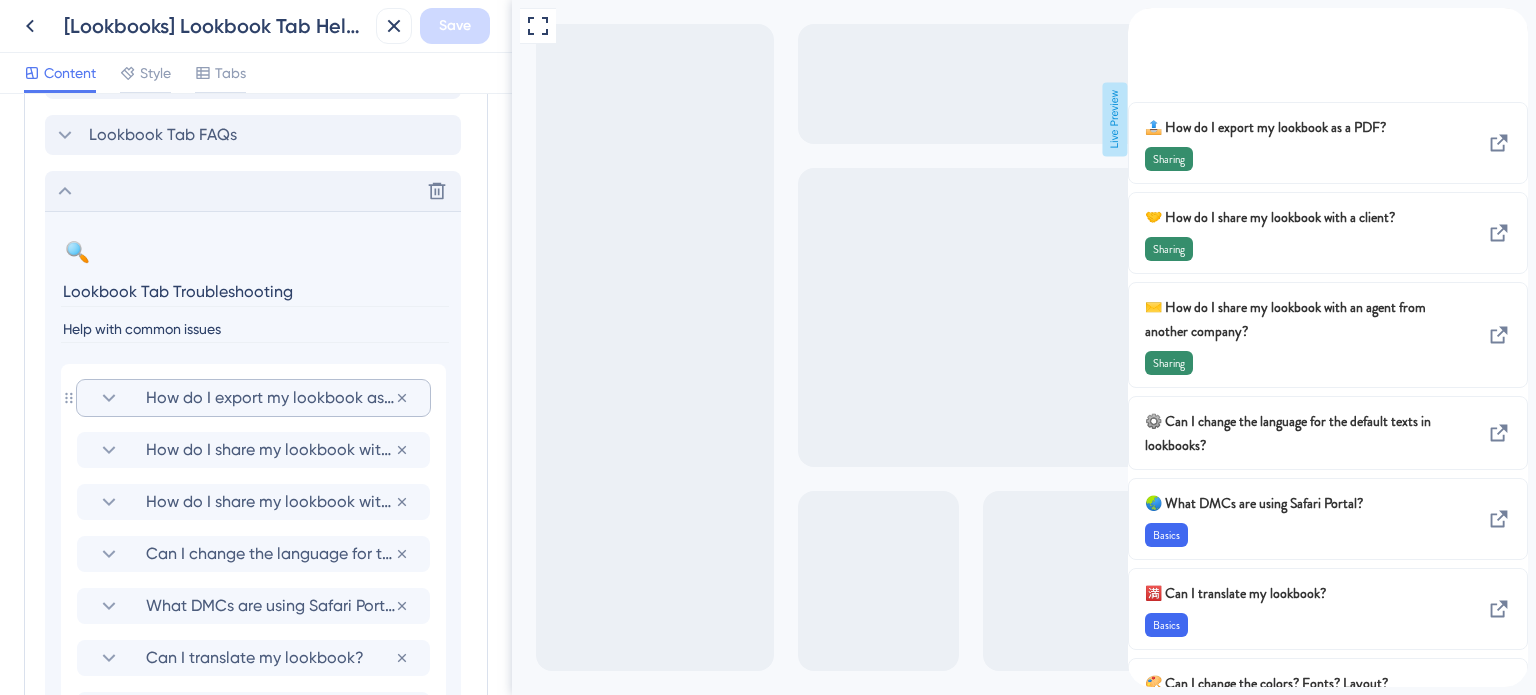 click on "How do I export my lookbook as a PDF?" at bounding box center [270, 398] 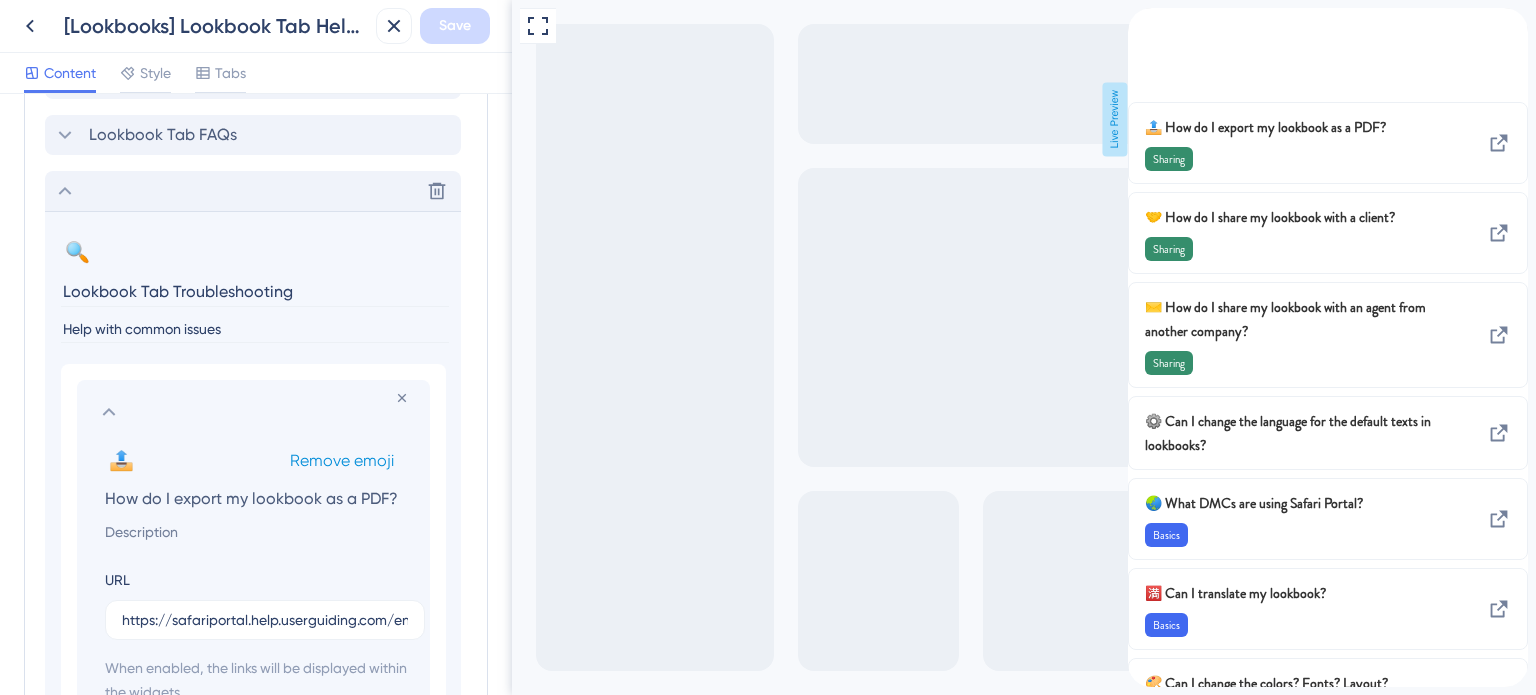 click on "Remove emoji" at bounding box center [342, 460] 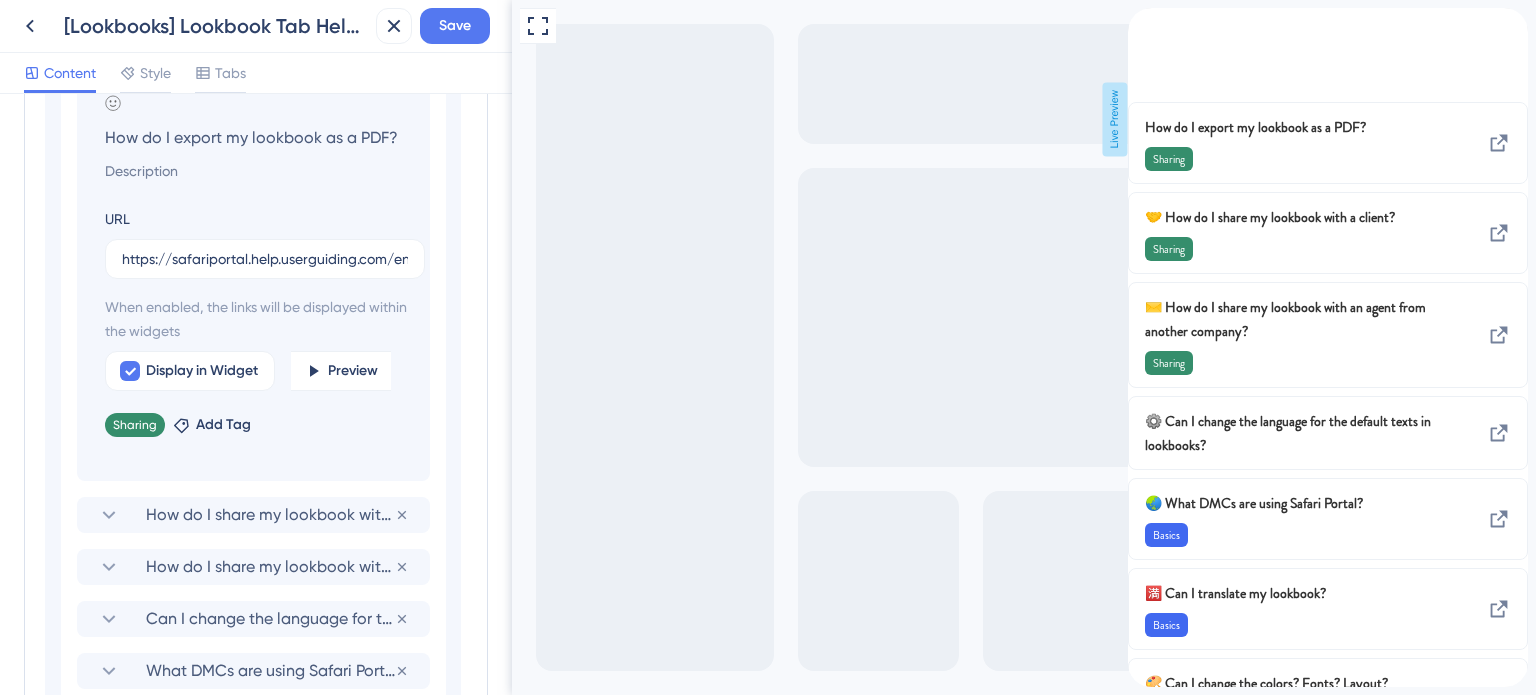 scroll, scrollTop: 1456, scrollLeft: 0, axis: vertical 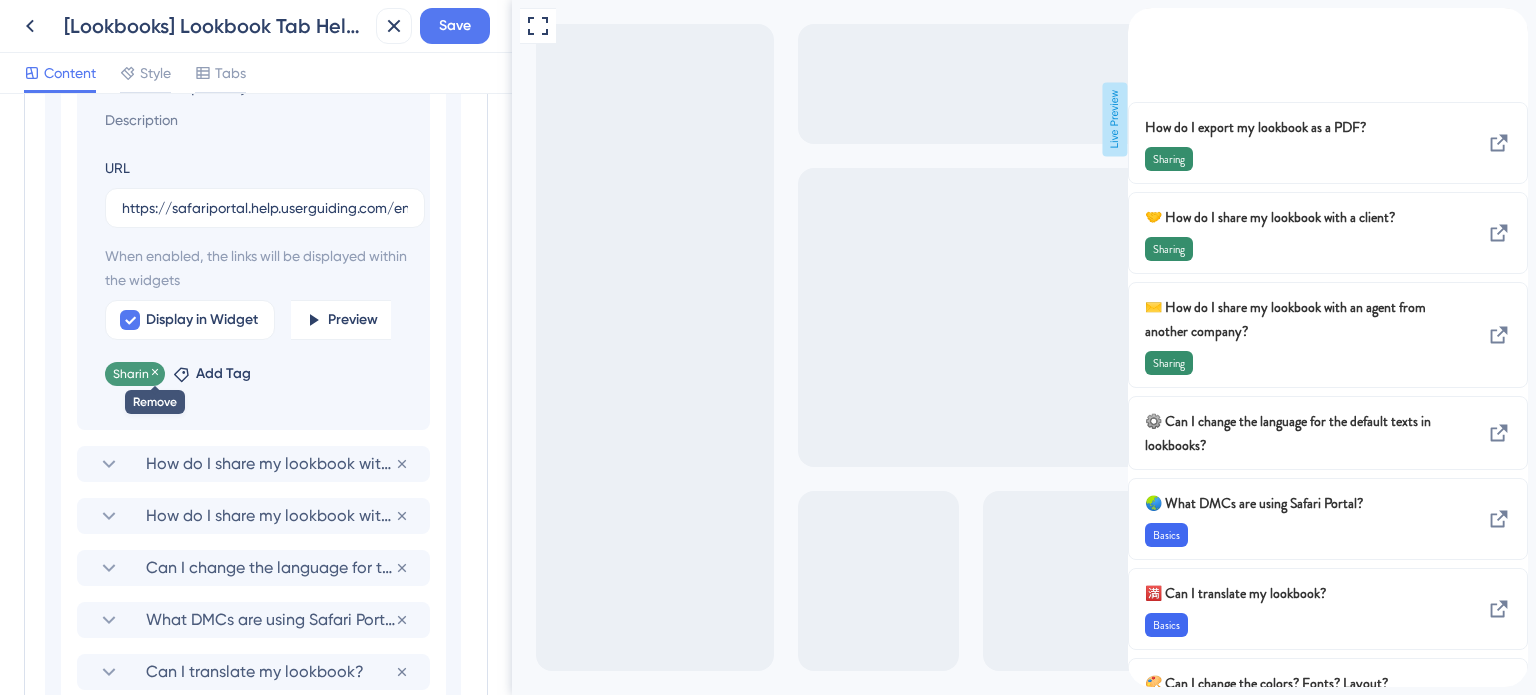 click 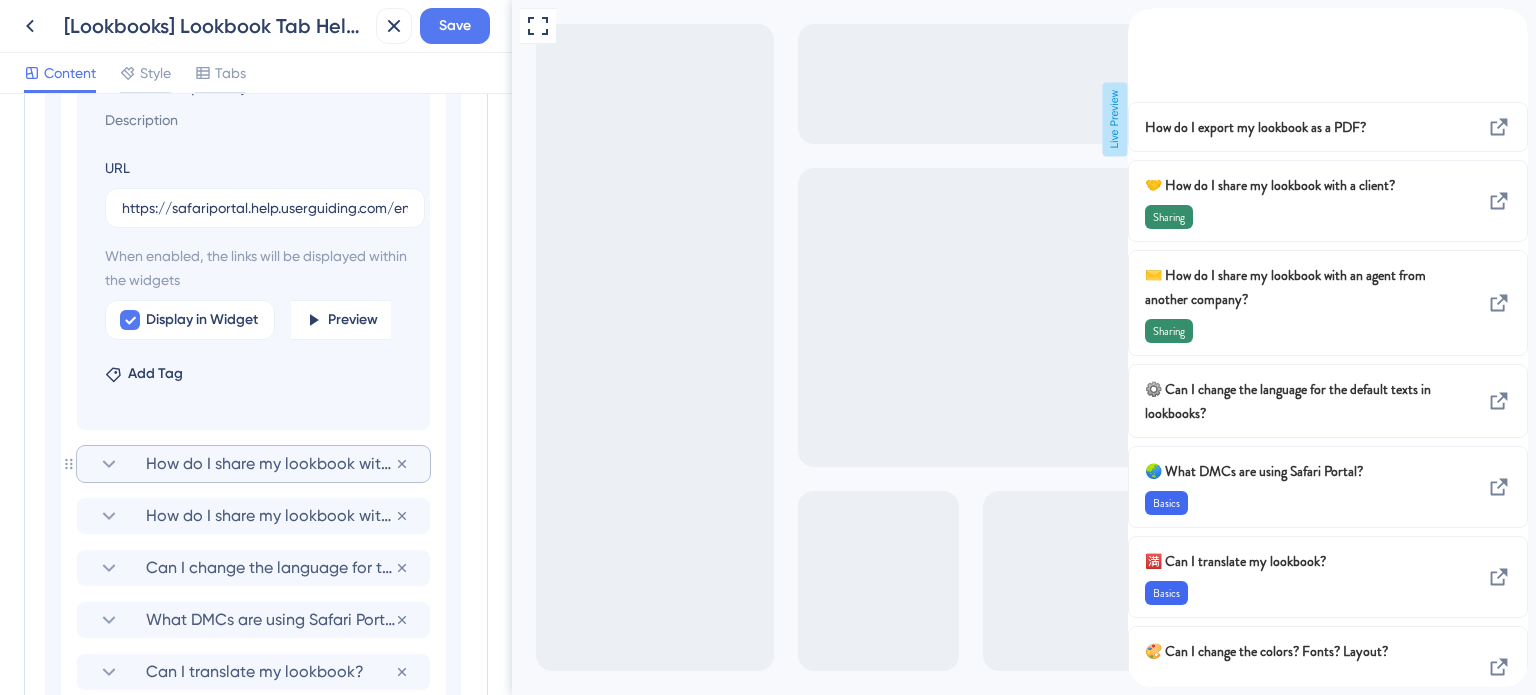 click on "How do I share my lookbook with a client?" at bounding box center (270, 464) 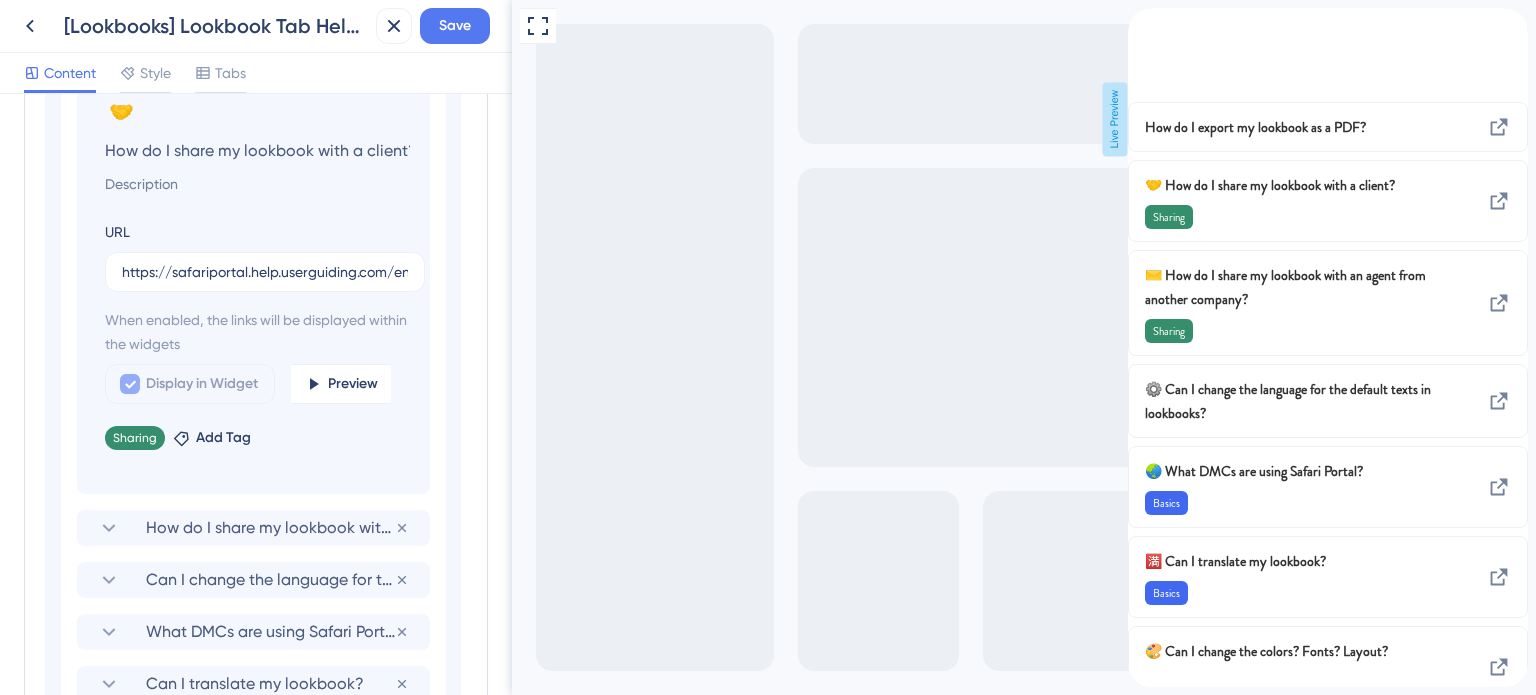 scroll, scrollTop: 0, scrollLeft: 3, axis: horizontal 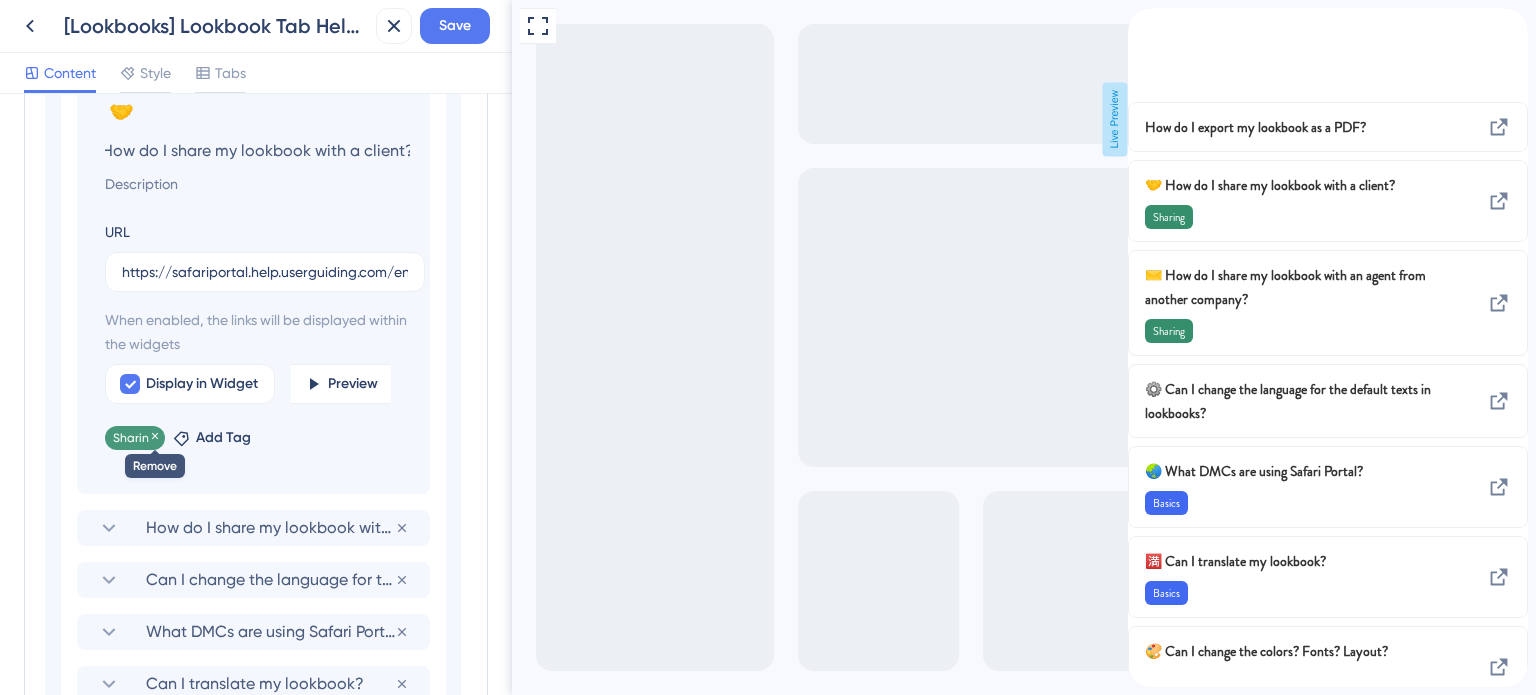click 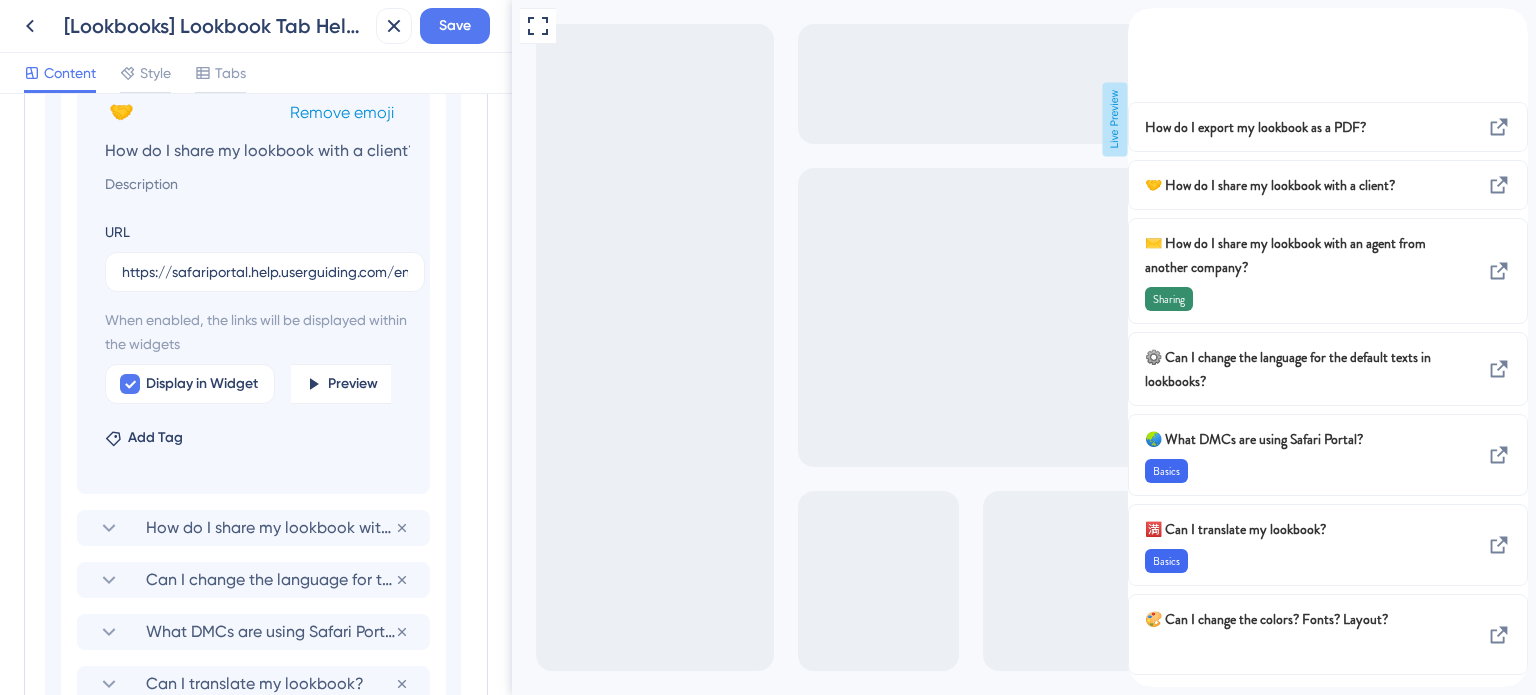click on "Remove emoji" at bounding box center [342, 112] 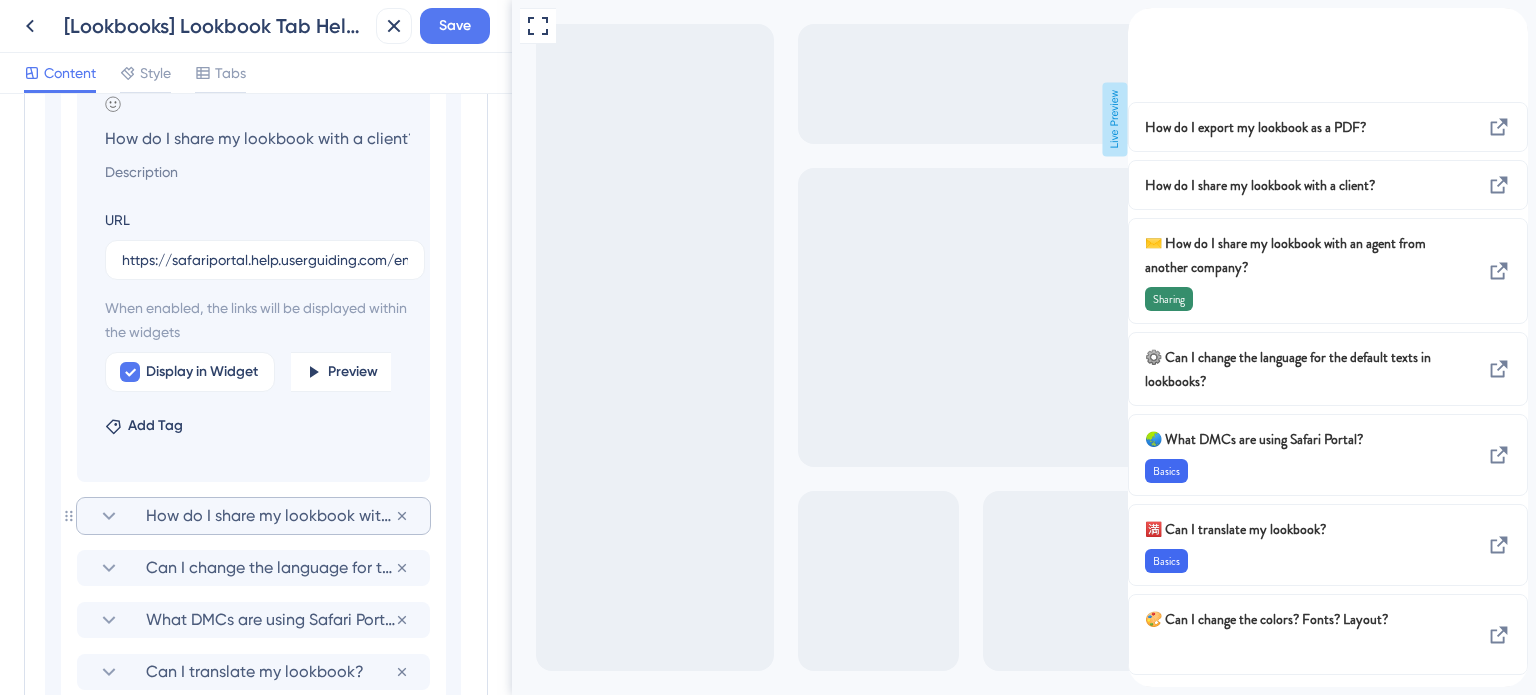click on "How do I share my lookbook with an agent from another company?" at bounding box center [253, 516] 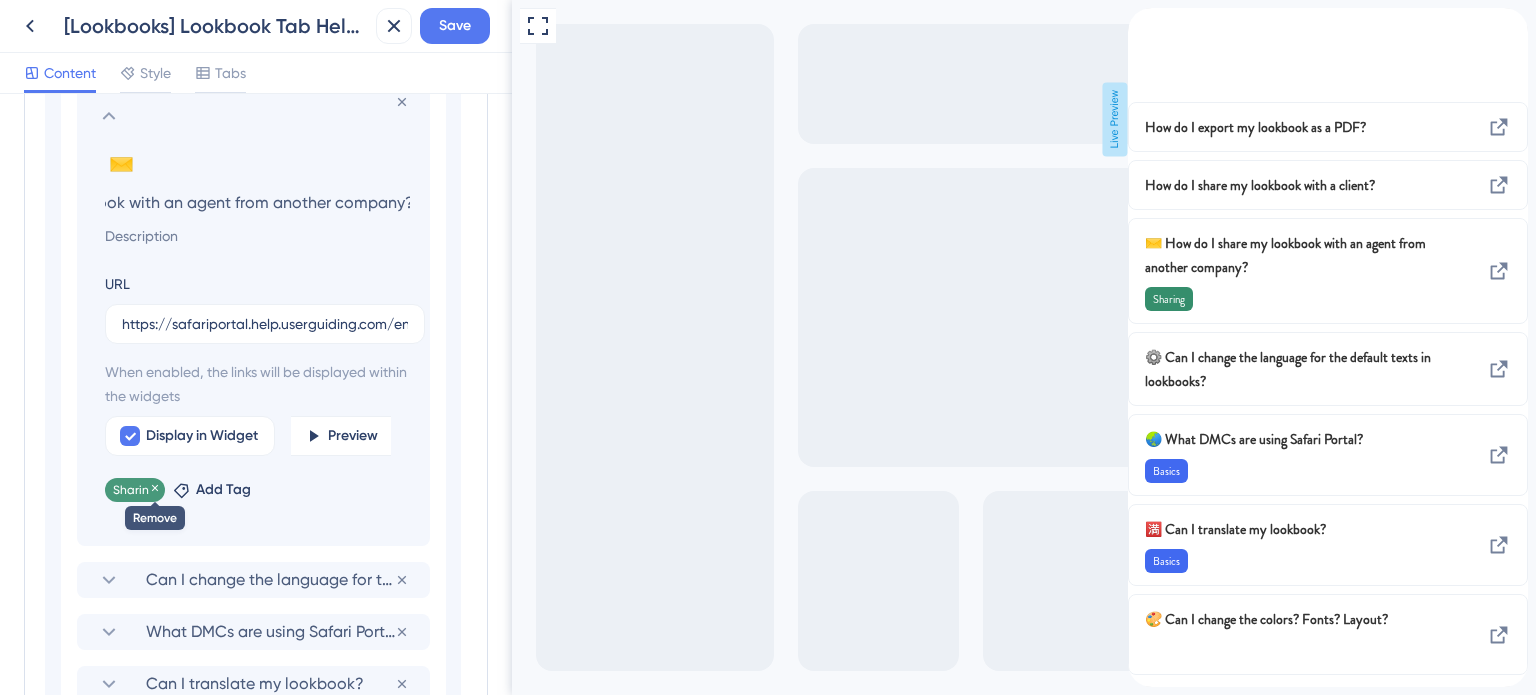 scroll, scrollTop: 0, scrollLeft: 0, axis: both 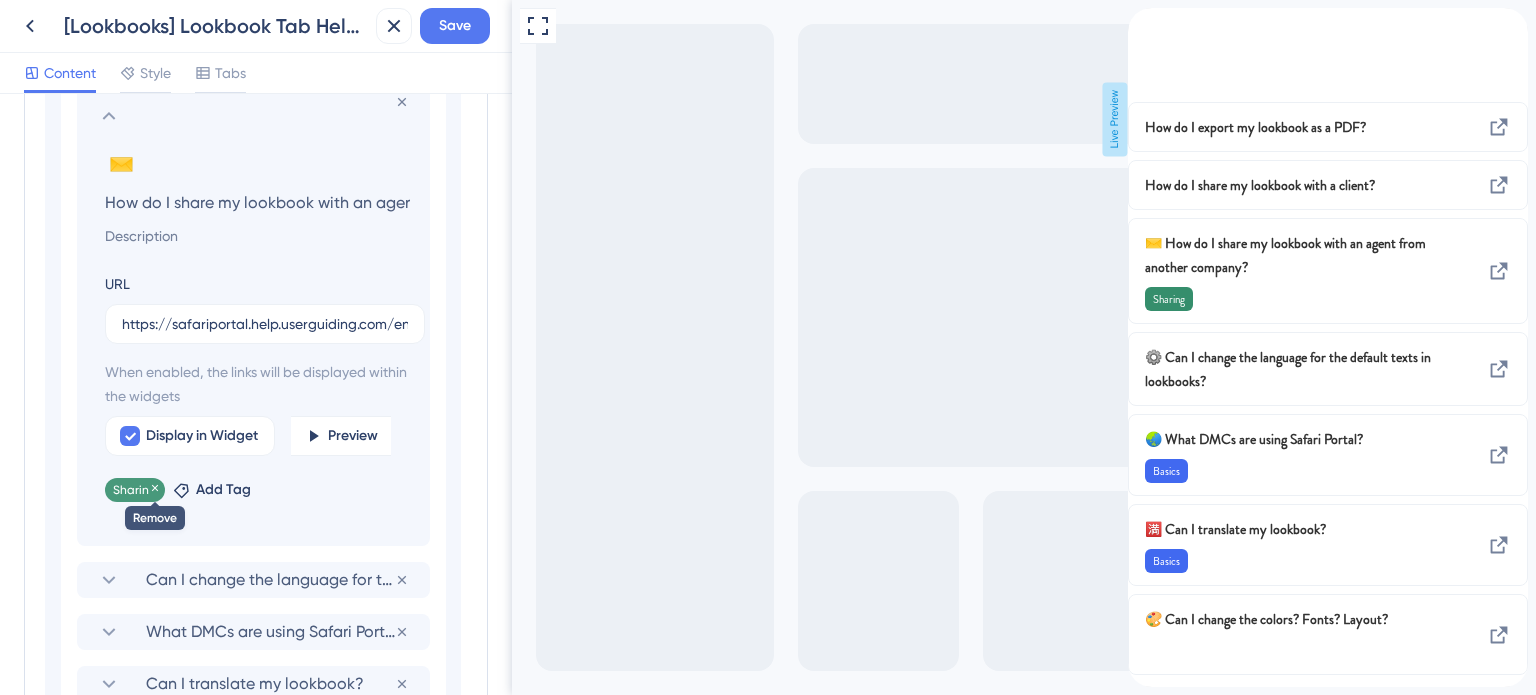 click 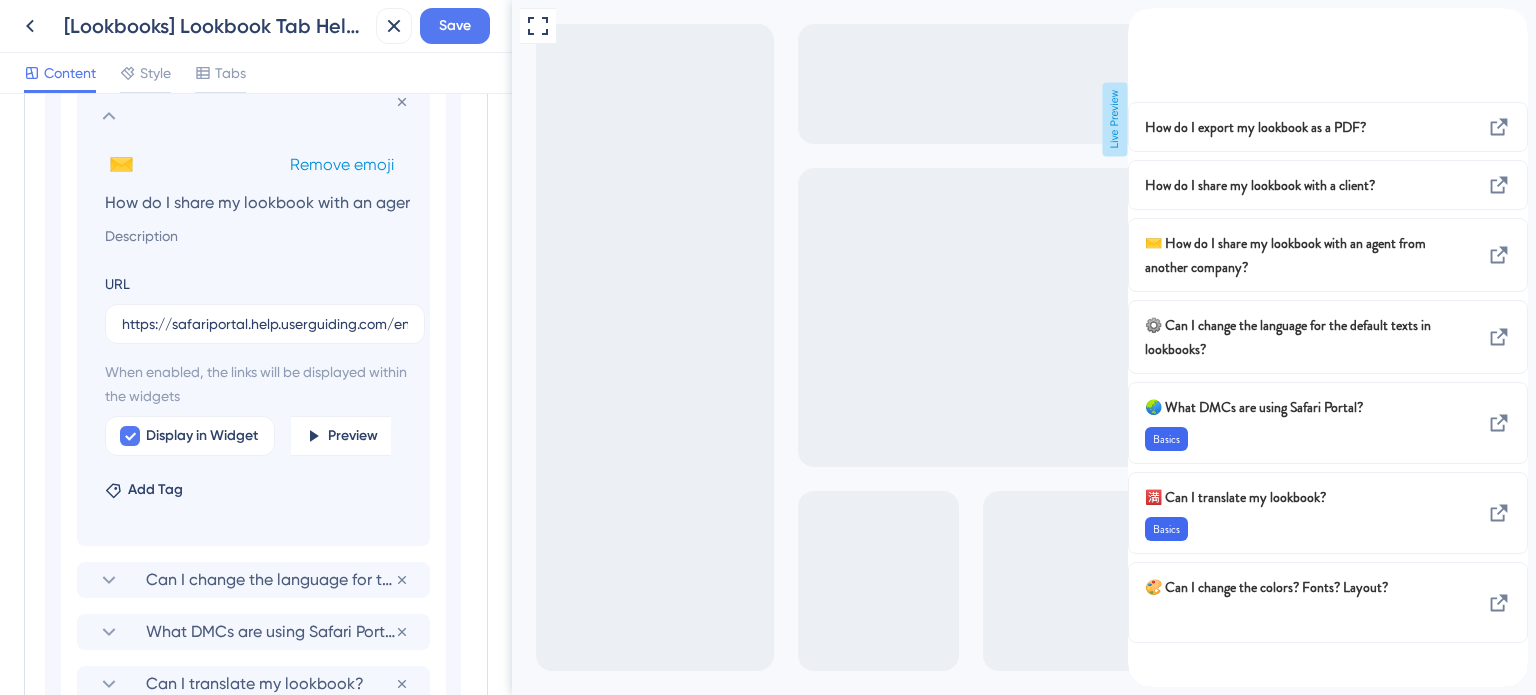 click on "Remove emoji" at bounding box center (342, 164) 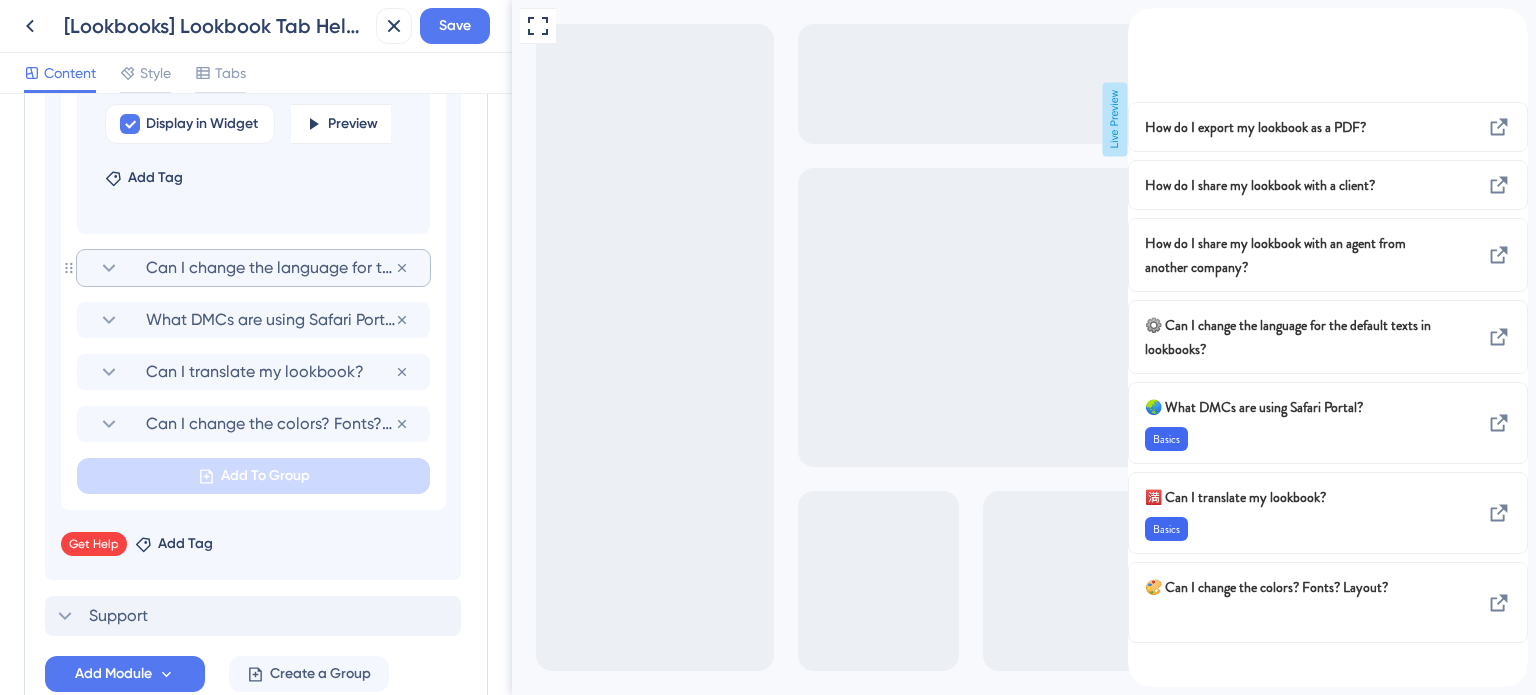 click on "Can I change the language for the default texts in lookbooks?" at bounding box center [270, 268] 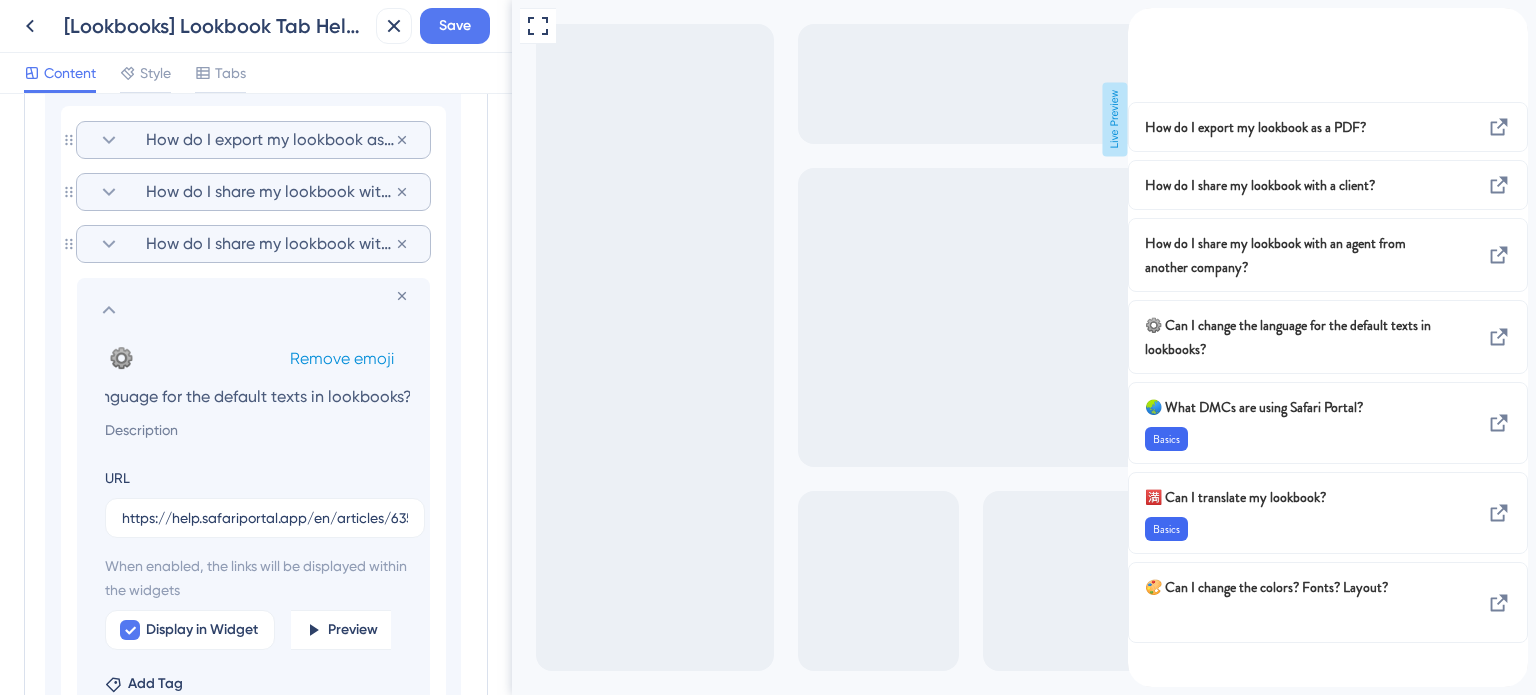 click on "Remove emoji" at bounding box center (342, 358) 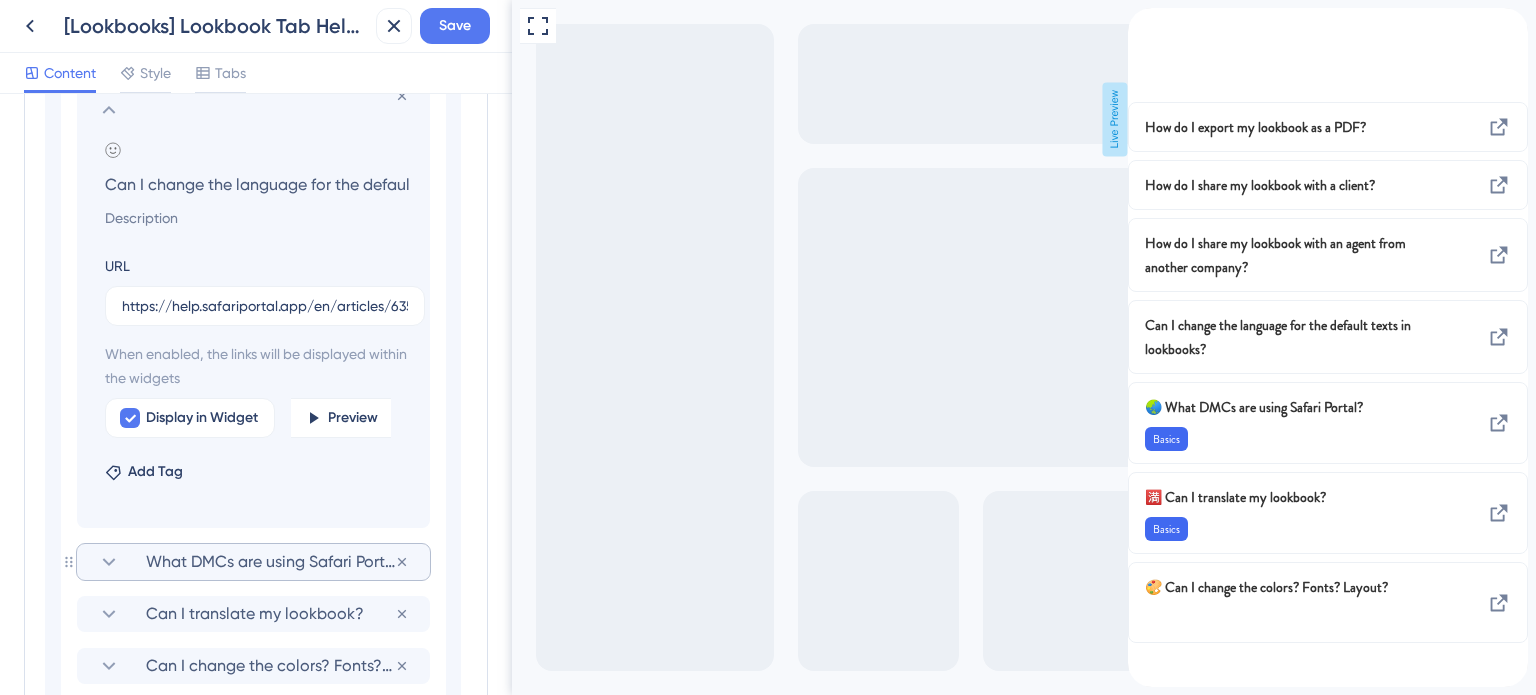 click on "What DMCs are using Safari Portal?" at bounding box center [270, 562] 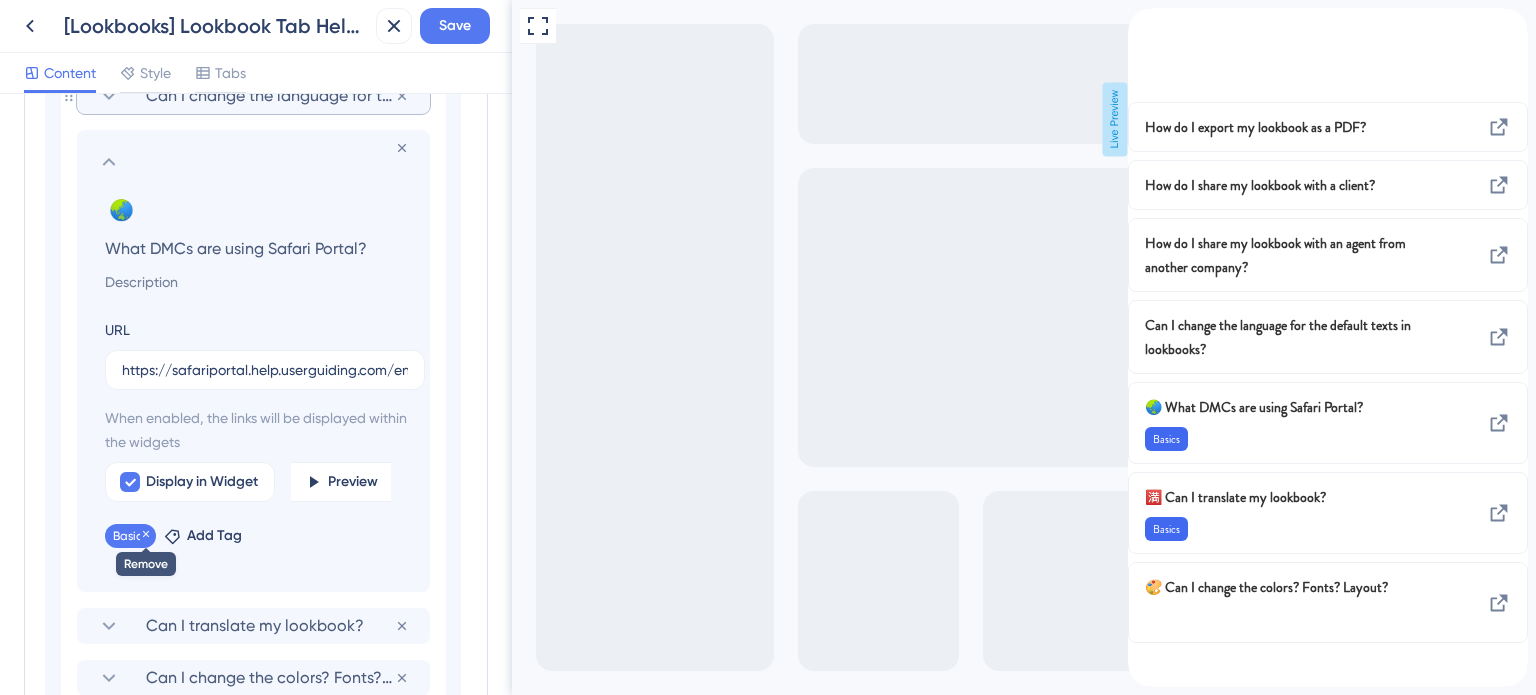 click 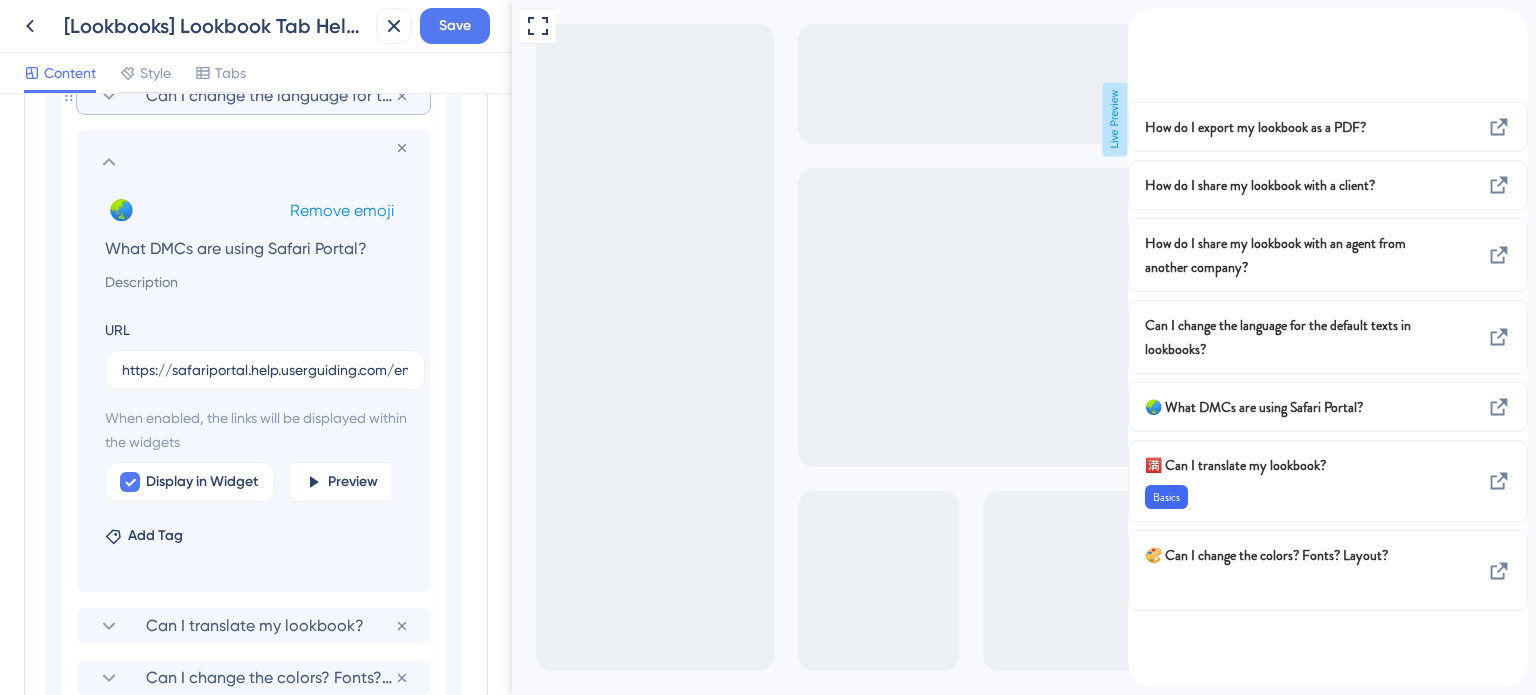 click on "Remove emoji" at bounding box center [342, 210] 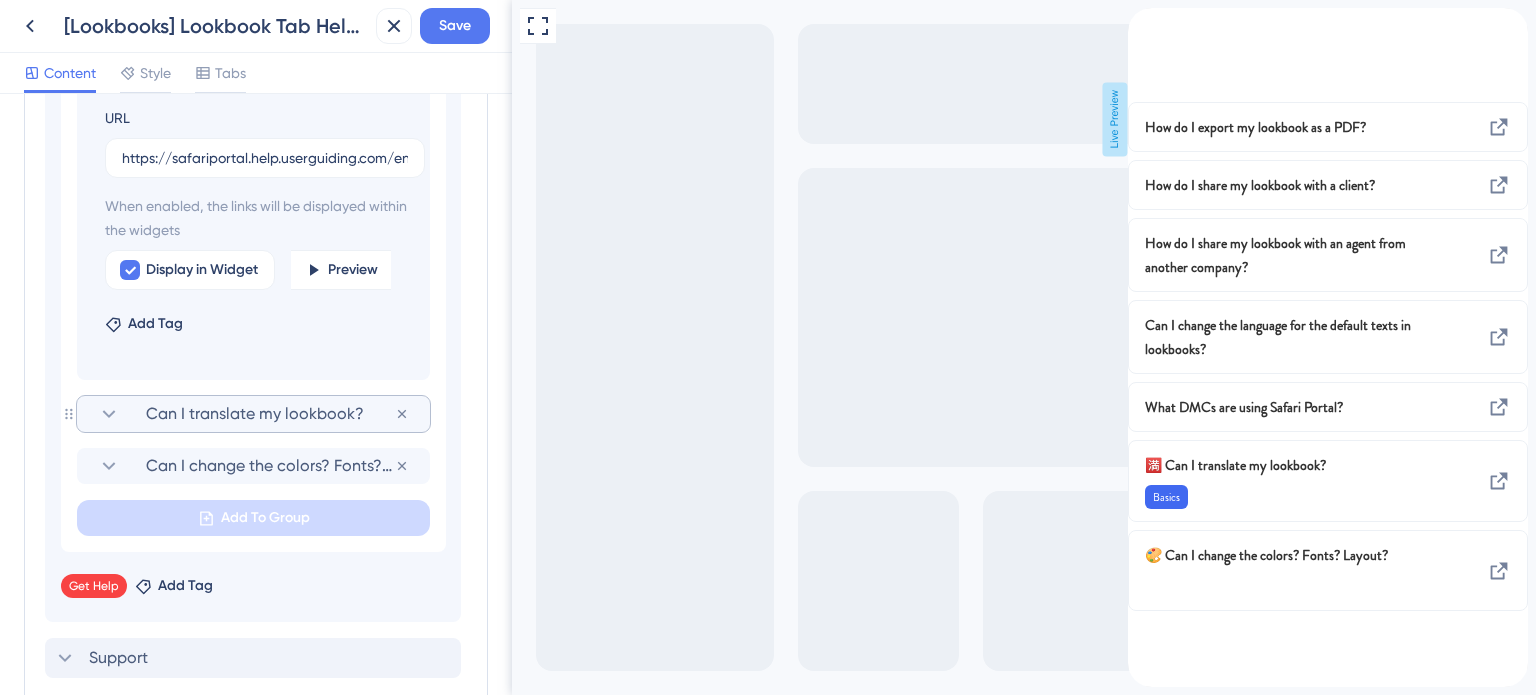 click on "Can I translate my lookbook?" at bounding box center [270, 414] 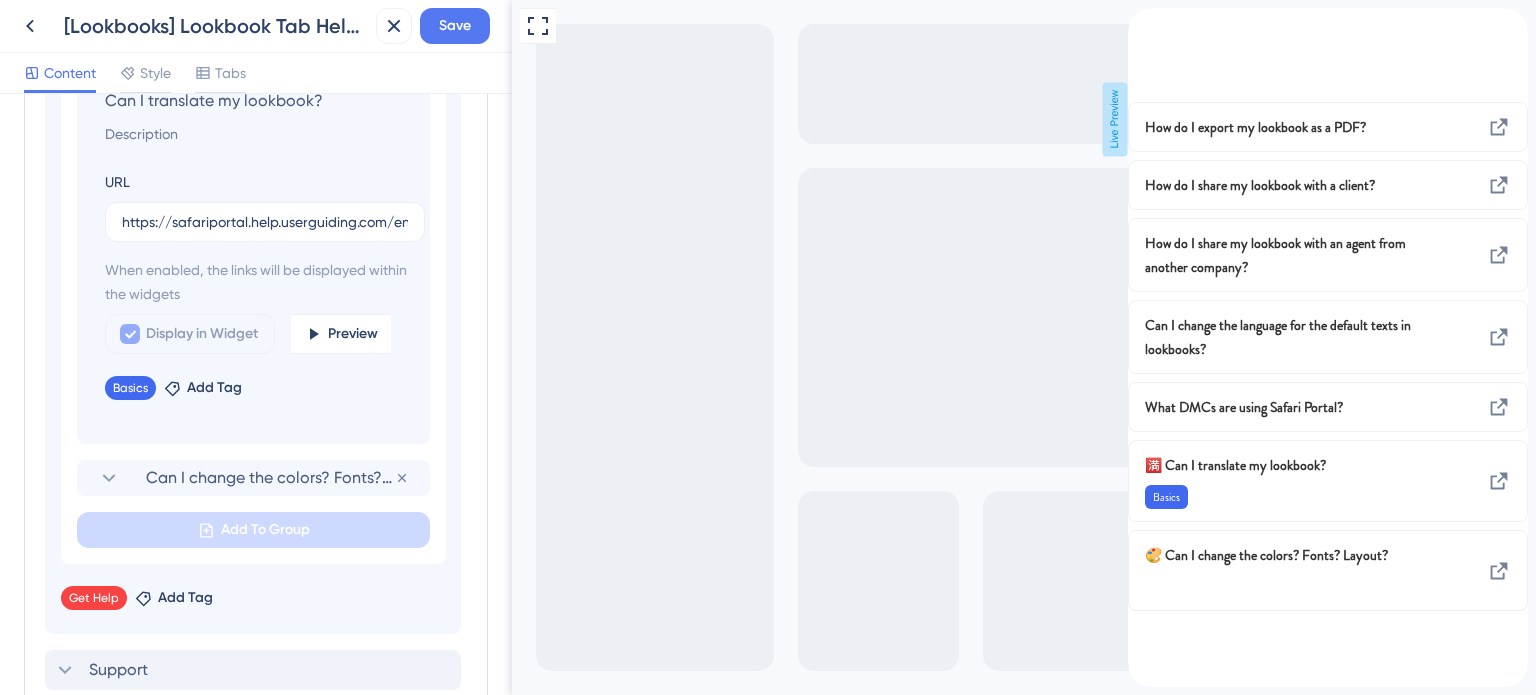 scroll, scrollTop: 1704, scrollLeft: 0, axis: vertical 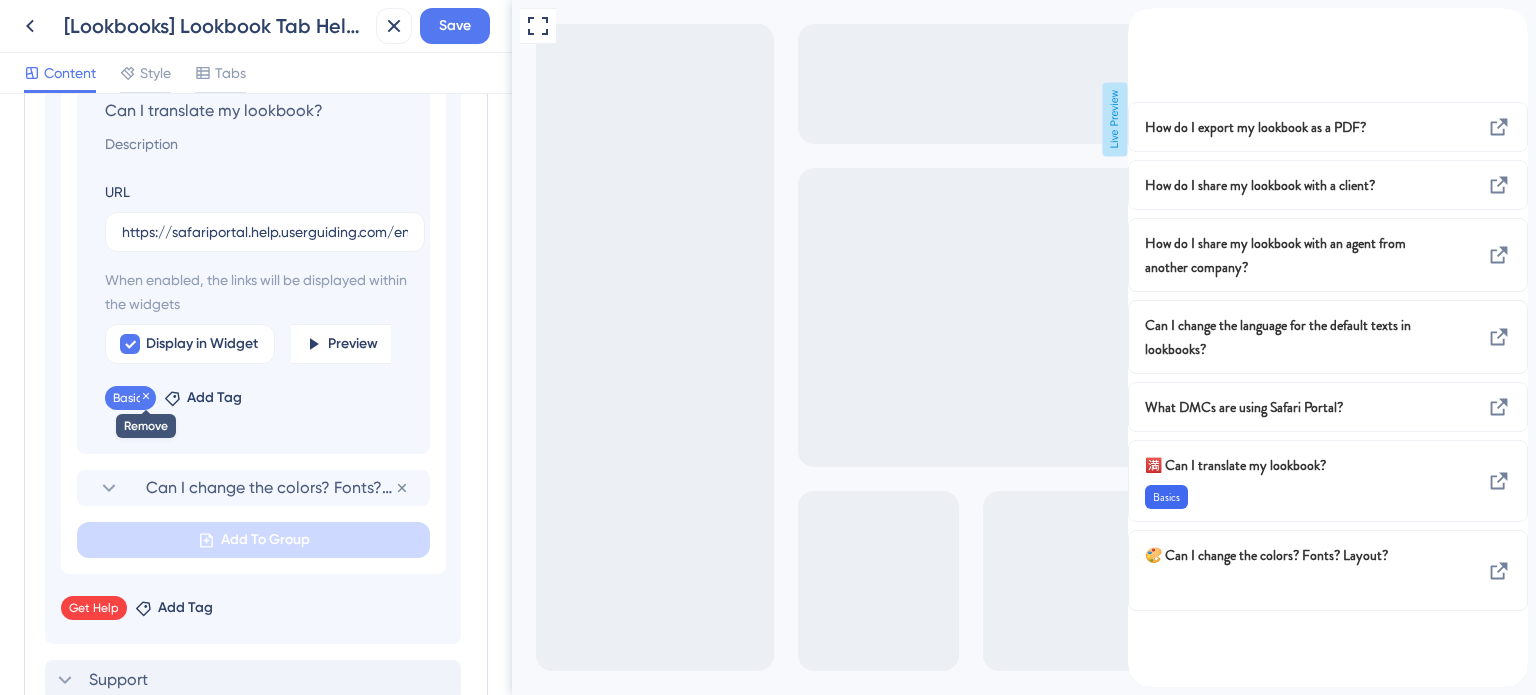 click 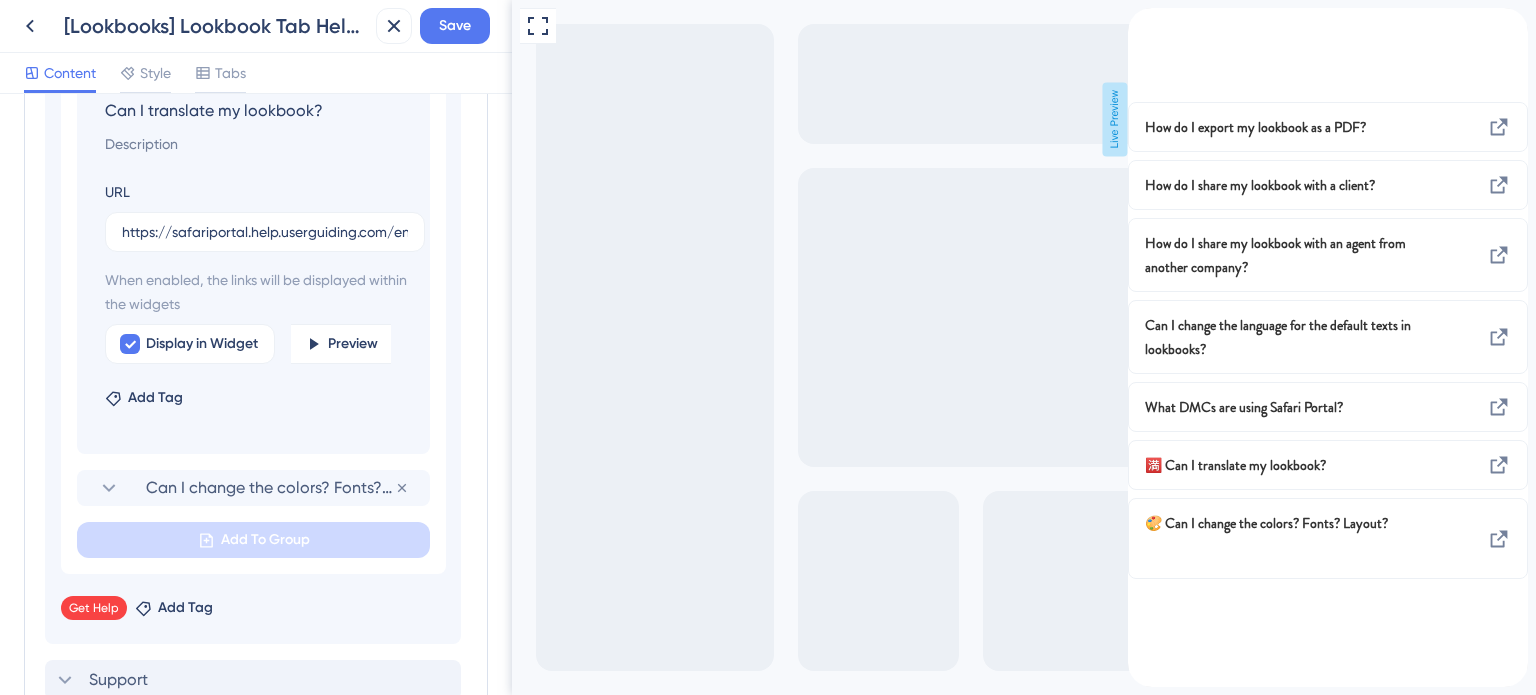 drag, startPoint x: 243, startPoint y: 103, endPoint x: 254, endPoint y: 107, distance: 11.7046995 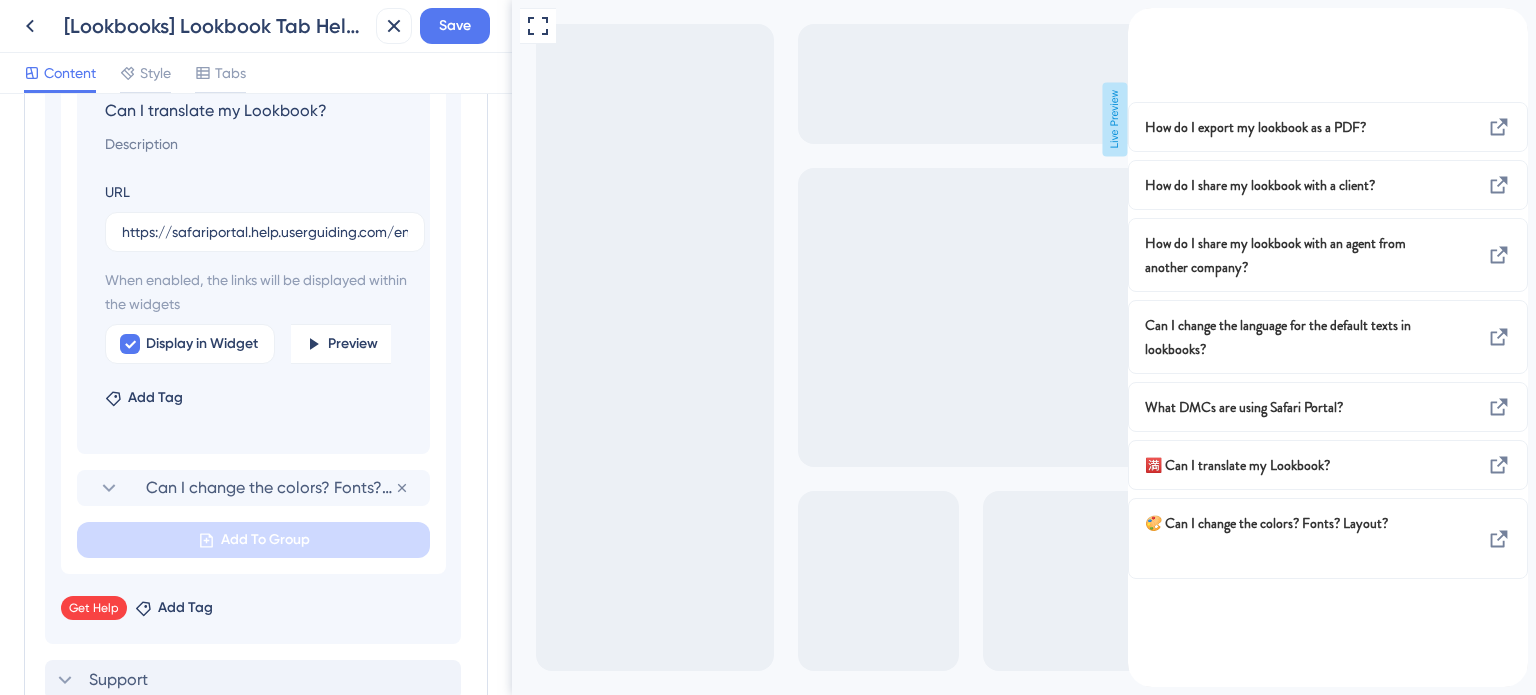 scroll, scrollTop: 1504, scrollLeft: 0, axis: vertical 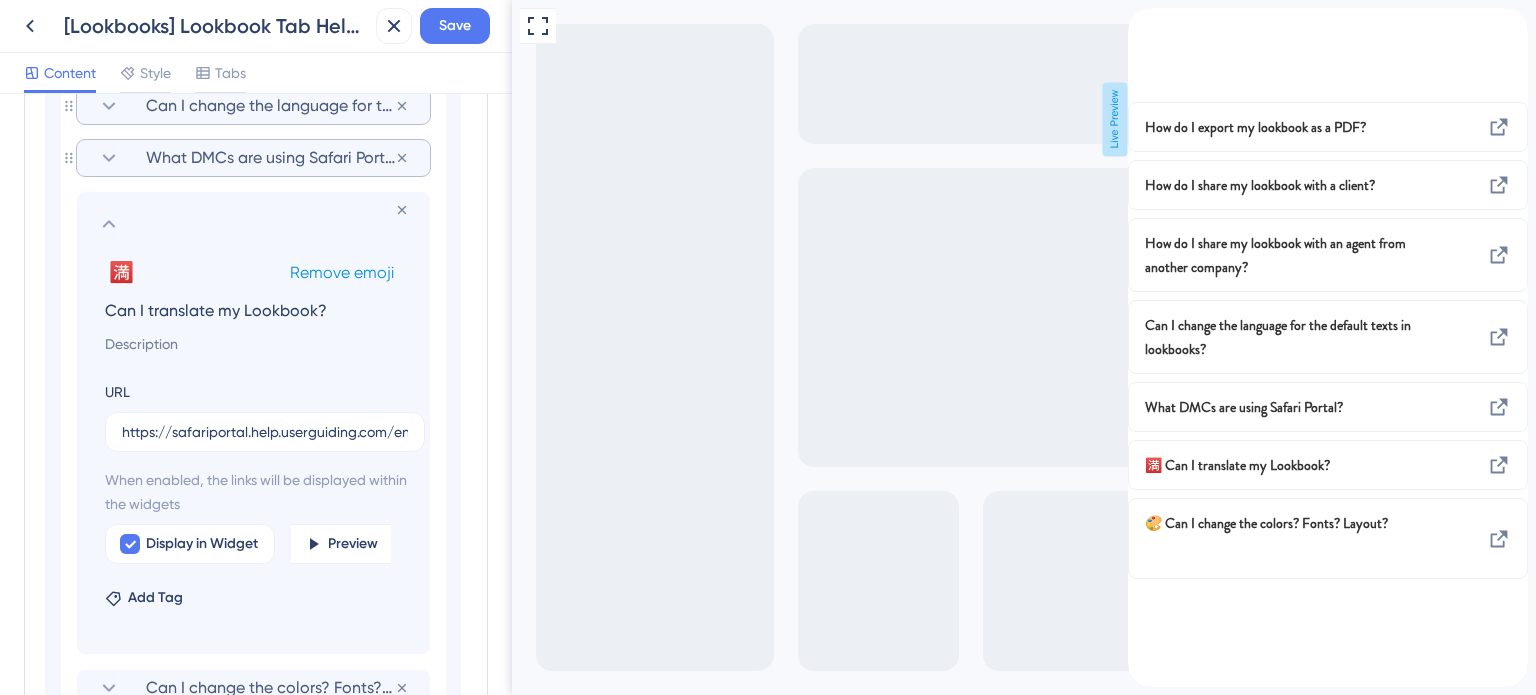 type on "Can I translate my Lookbook?" 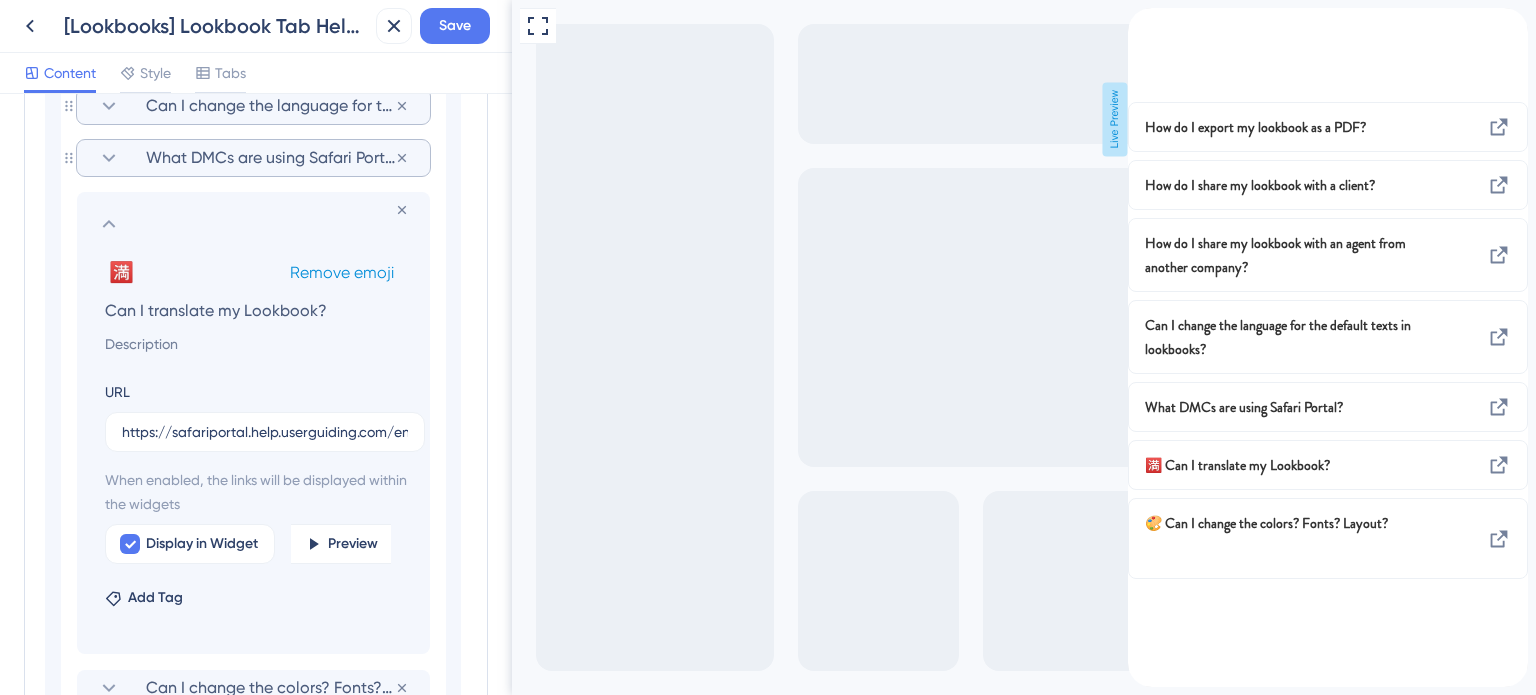 click on "Remove emoji" at bounding box center (342, 272) 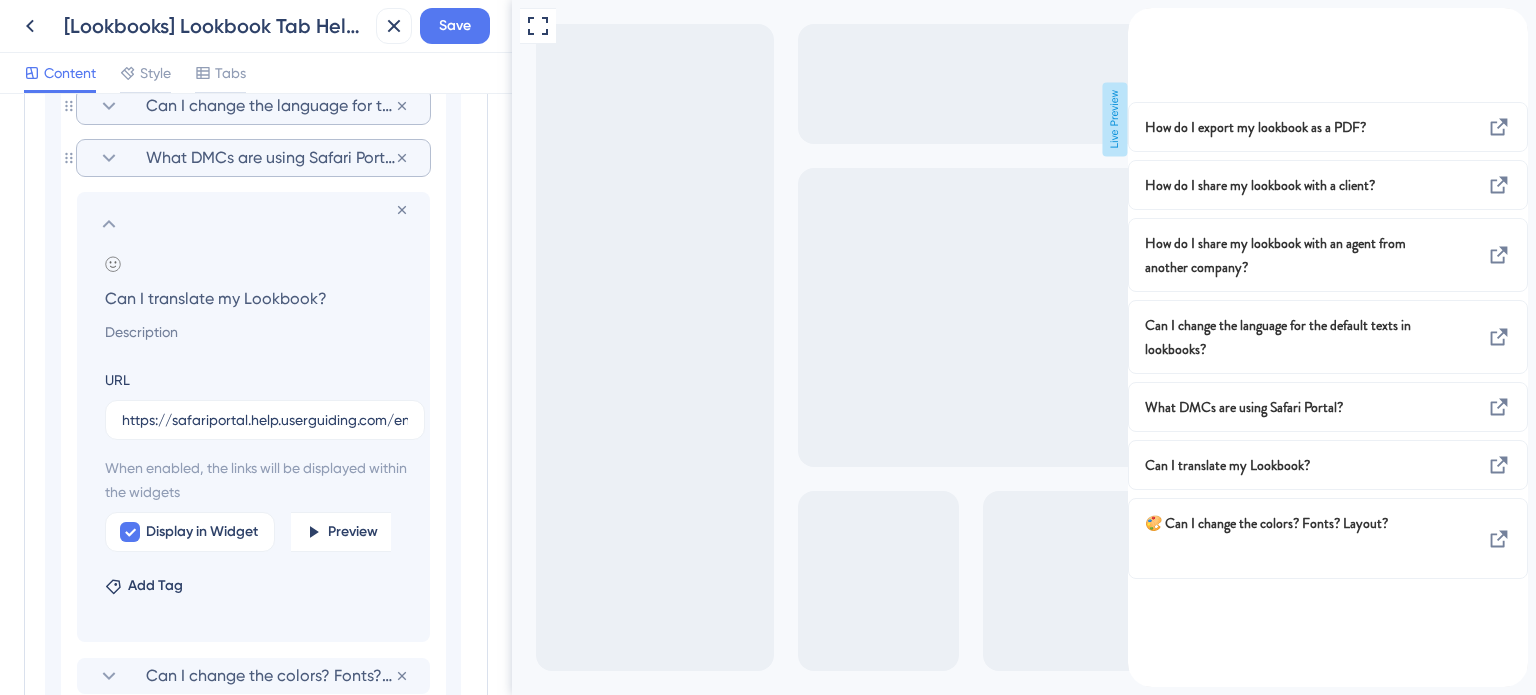 click 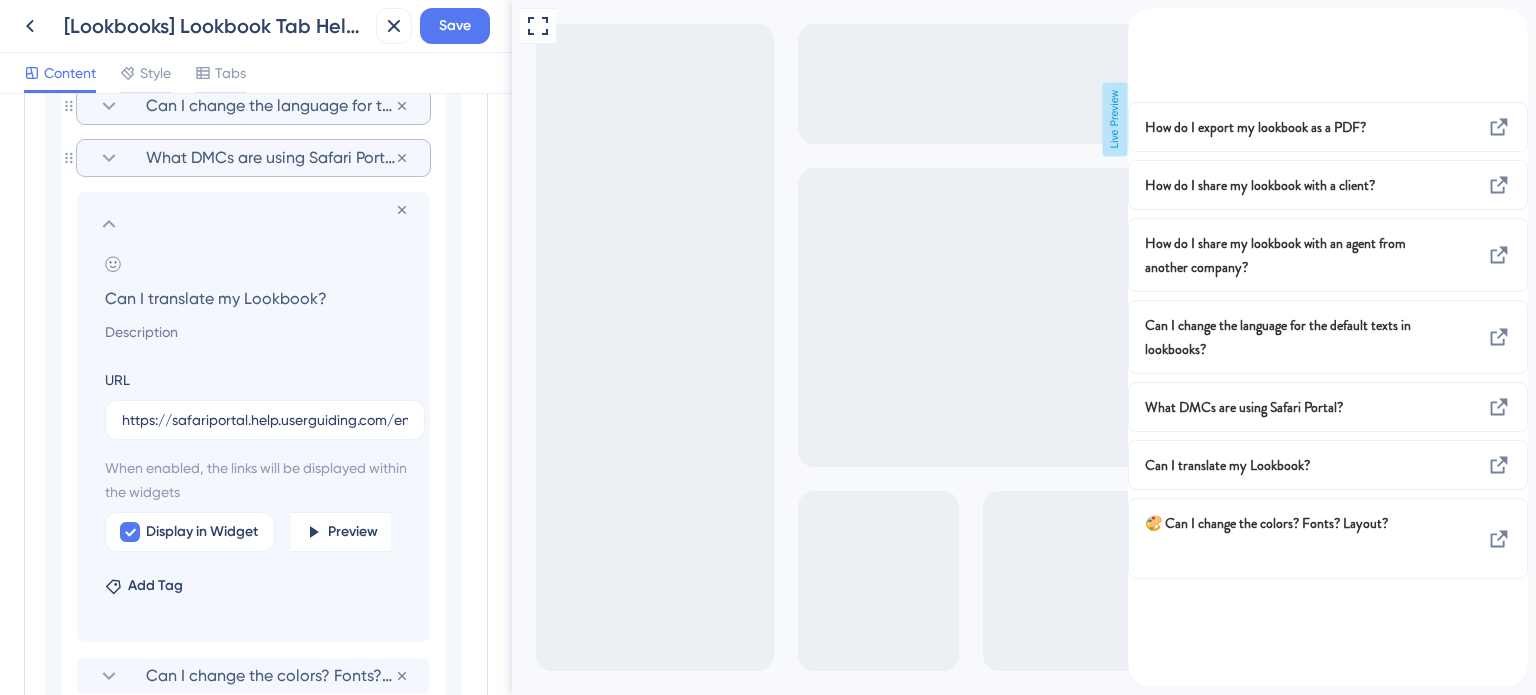 scroll, scrollTop: 1462, scrollLeft: 0, axis: vertical 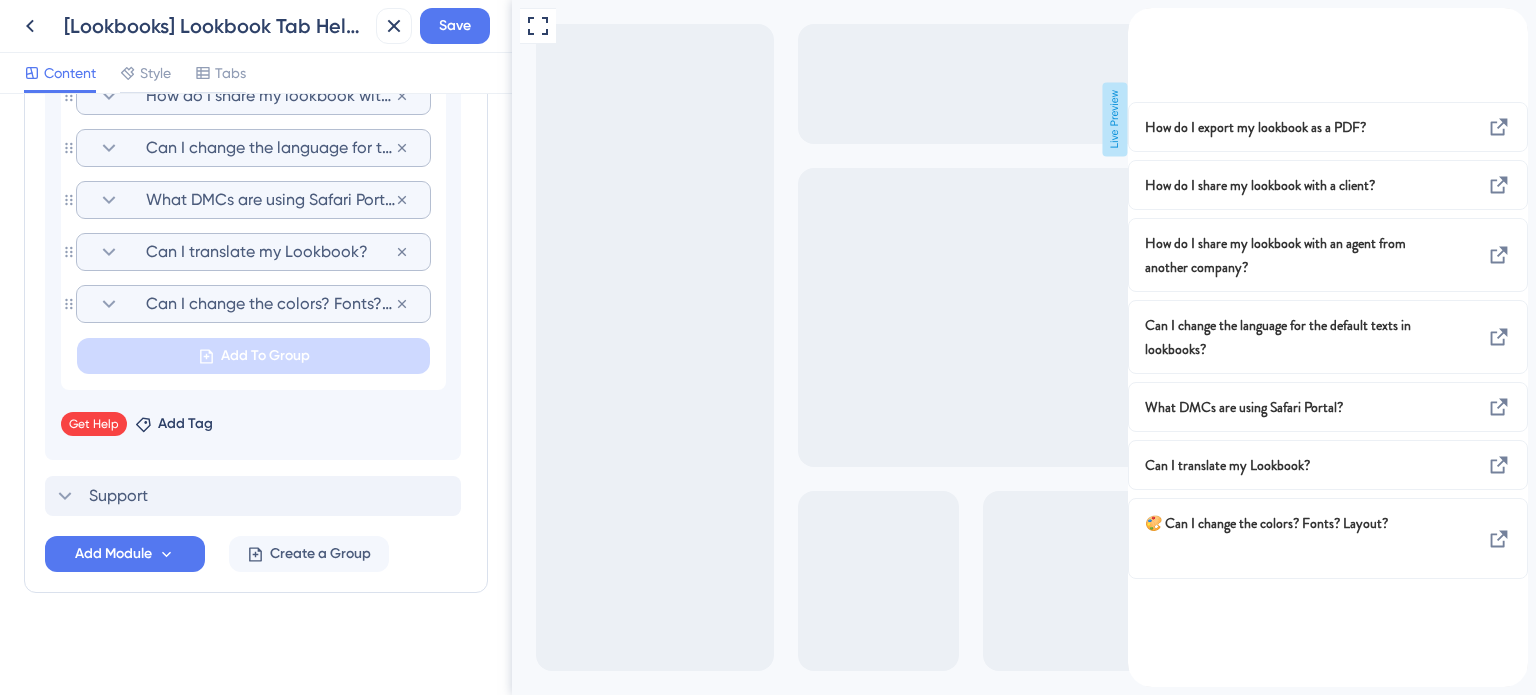 click on "Can I change the colors? Fonts? Layout?" at bounding box center [270, 304] 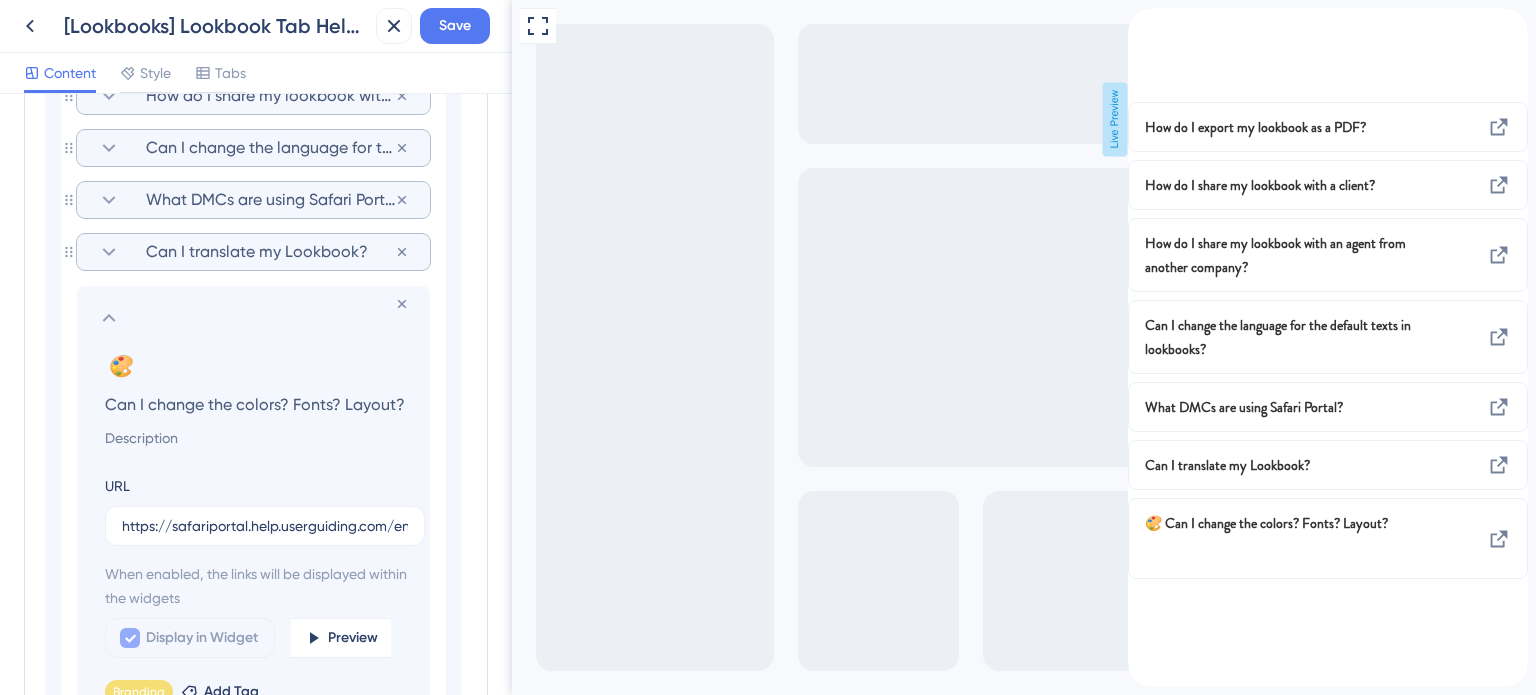 scroll, scrollTop: 1504, scrollLeft: 0, axis: vertical 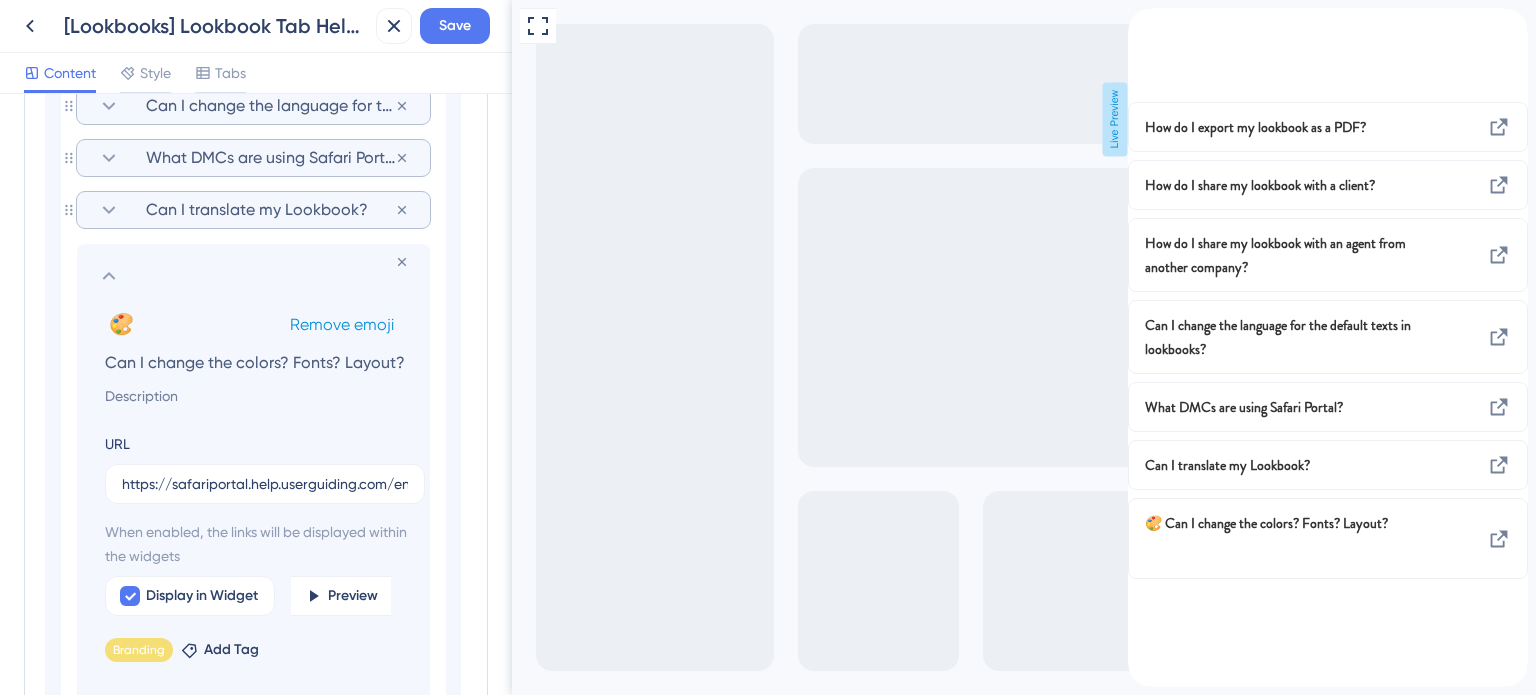 click on "Remove emoji" at bounding box center (342, 324) 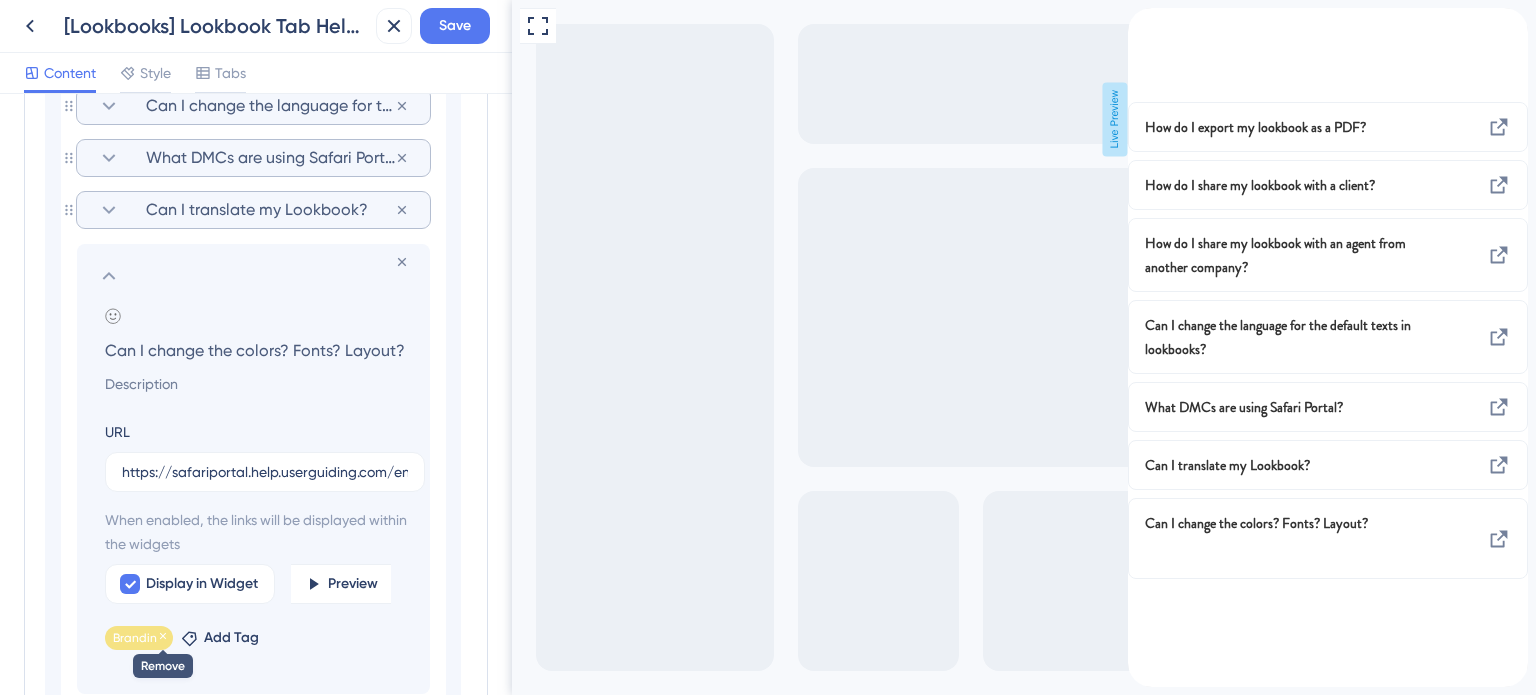 click 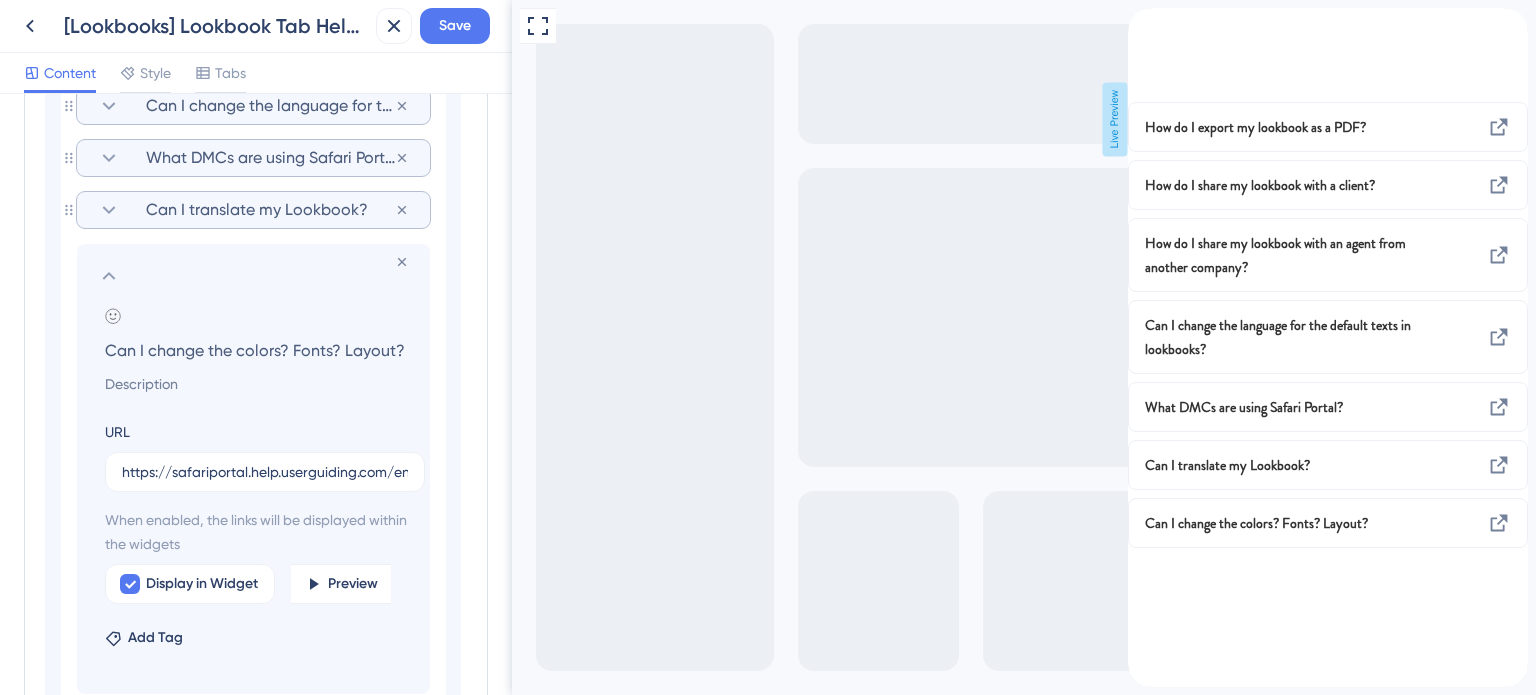 click 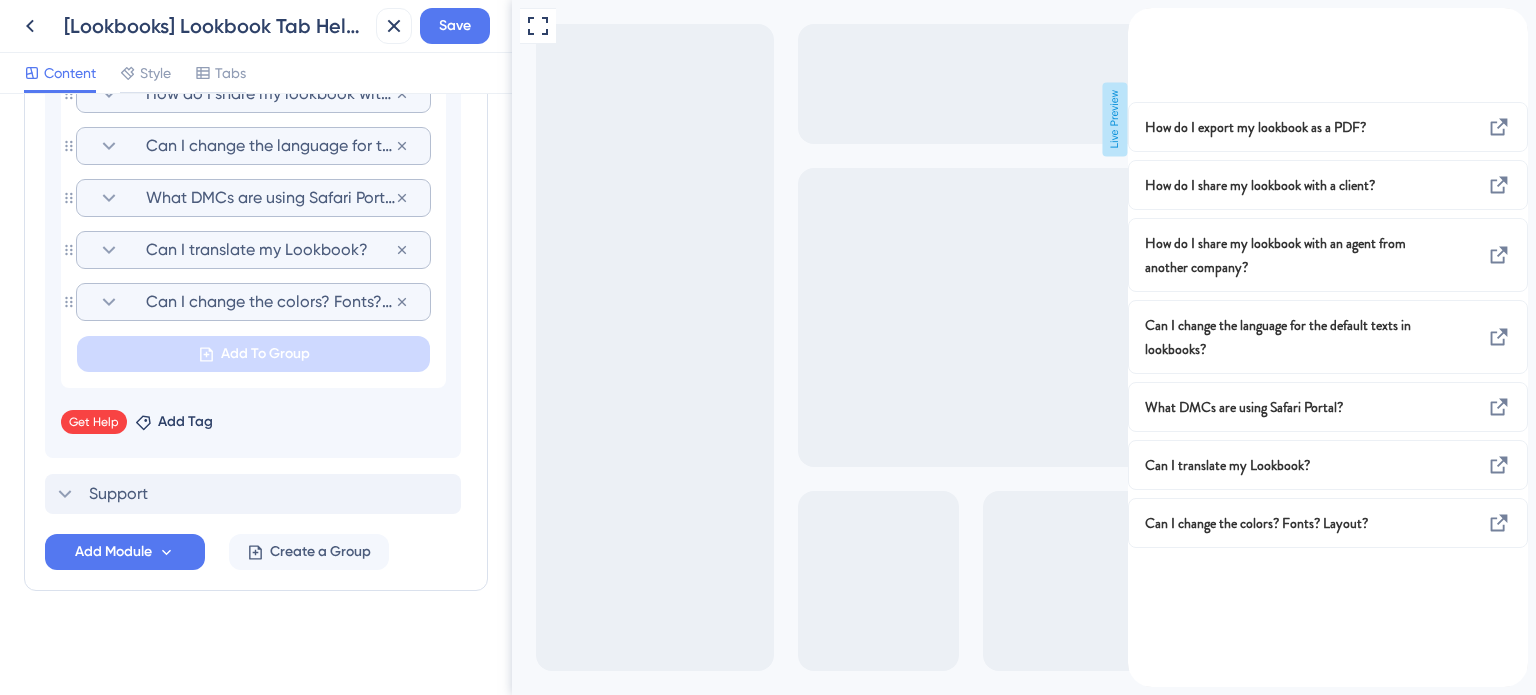 scroll, scrollTop: 1462, scrollLeft: 0, axis: vertical 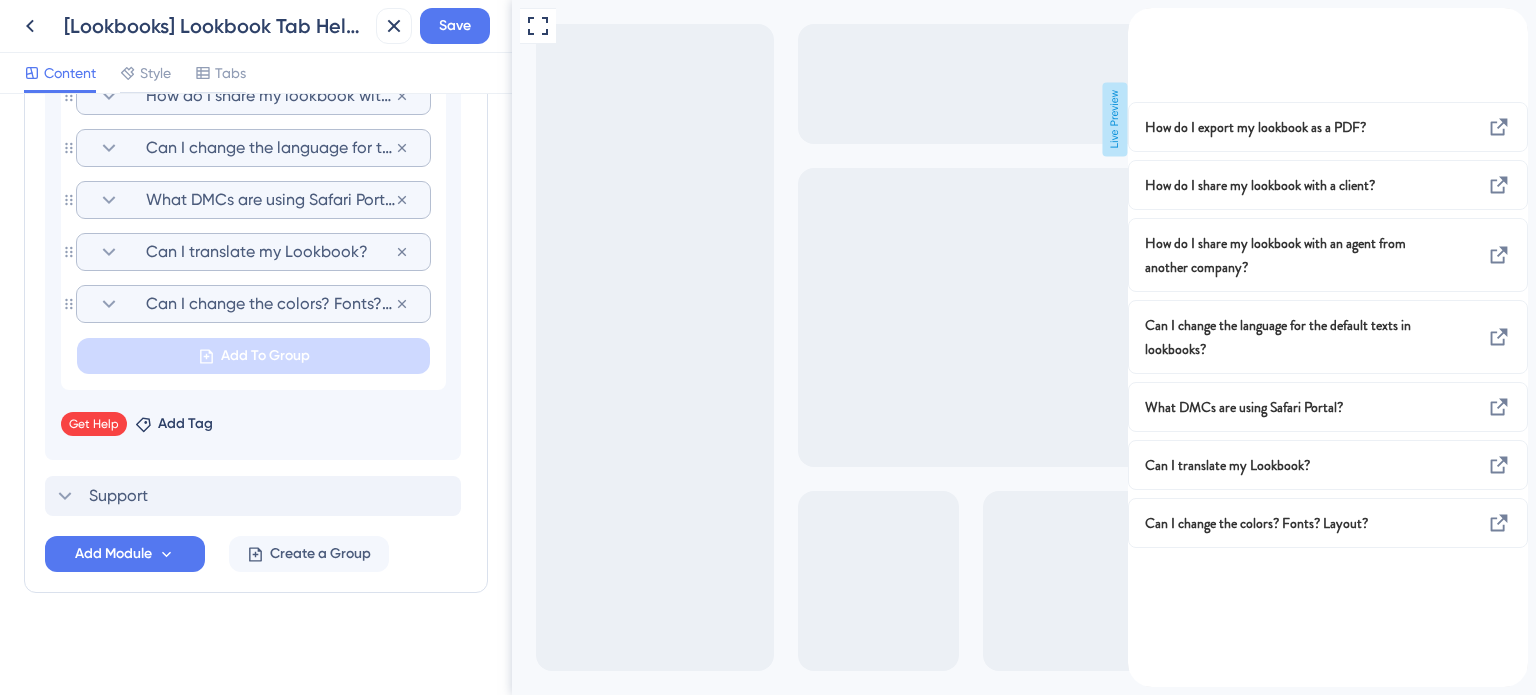 click on "Can I change the language for the default texts in lookbooks?" at bounding box center (270, 148) 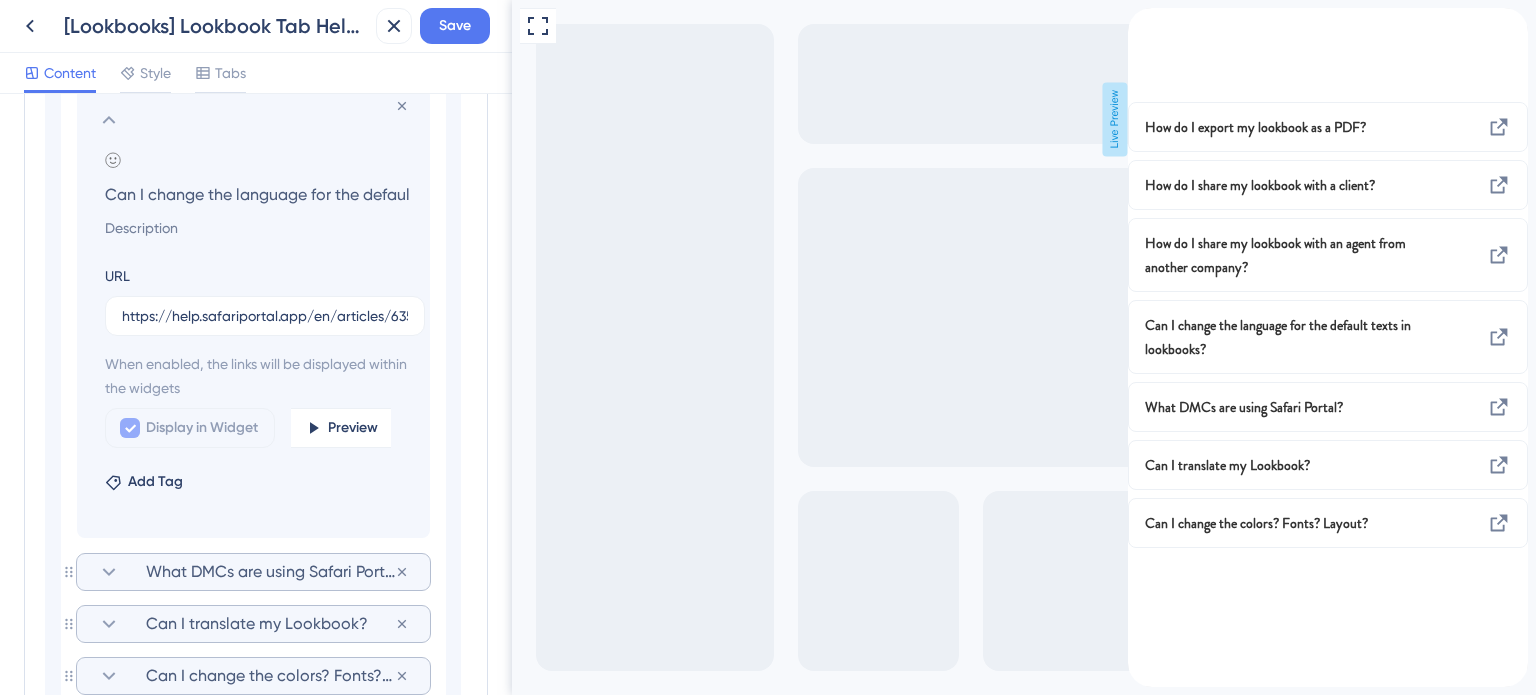 scroll, scrollTop: 0, scrollLeft: 149, axis: horizontal 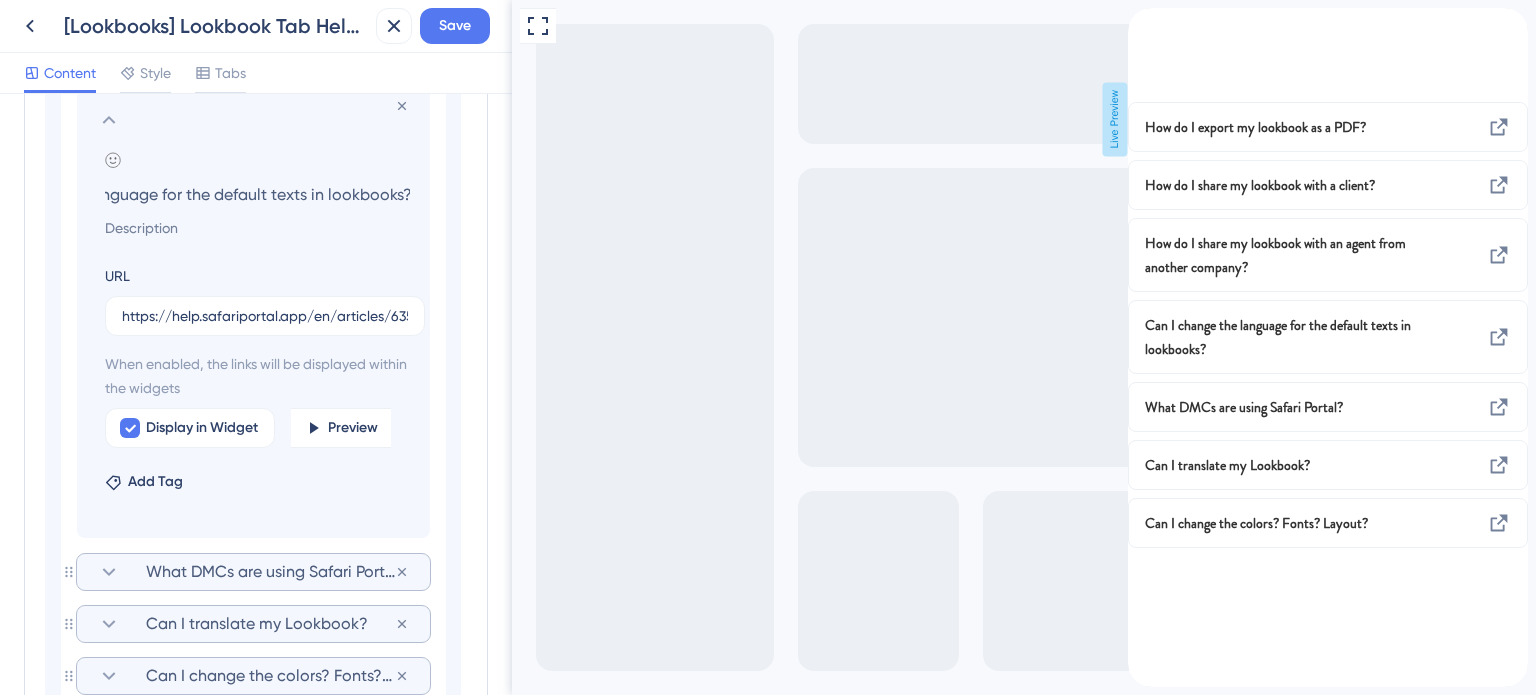click on "Can I change the language for the default texts in lookbooks?" at bounding box center [257, 194] 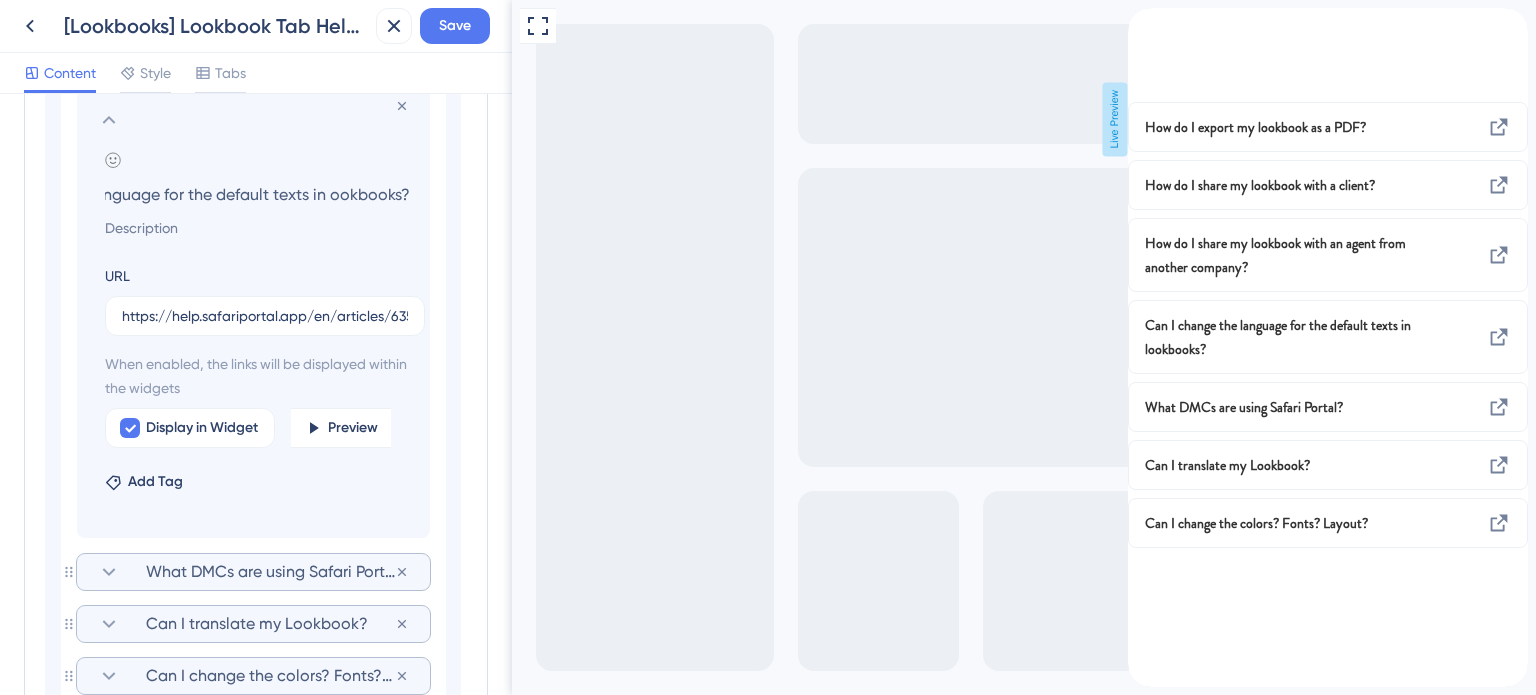 scroll, scrollTop: 0, scrollLeft: 146, axis: horizontal 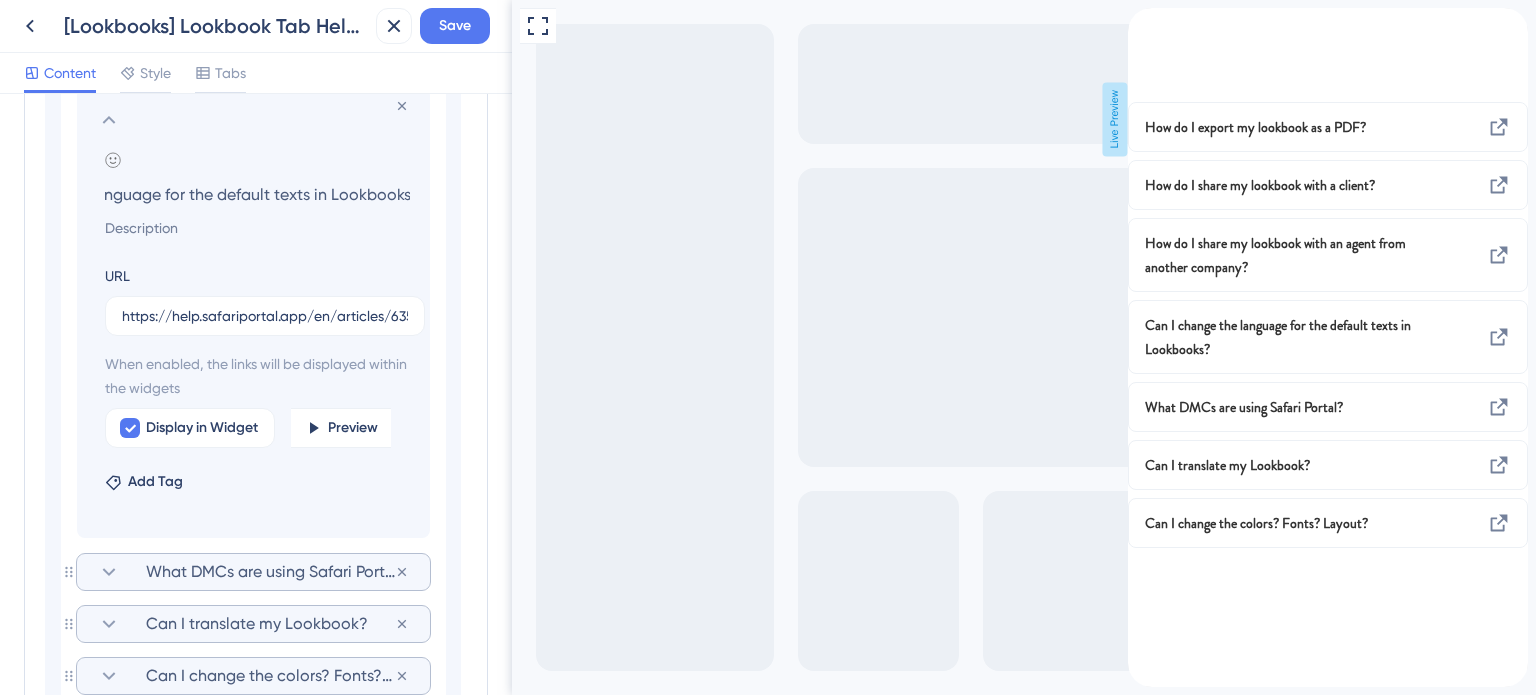 type on "Can I change the language for the default texts in Lookbooks?" 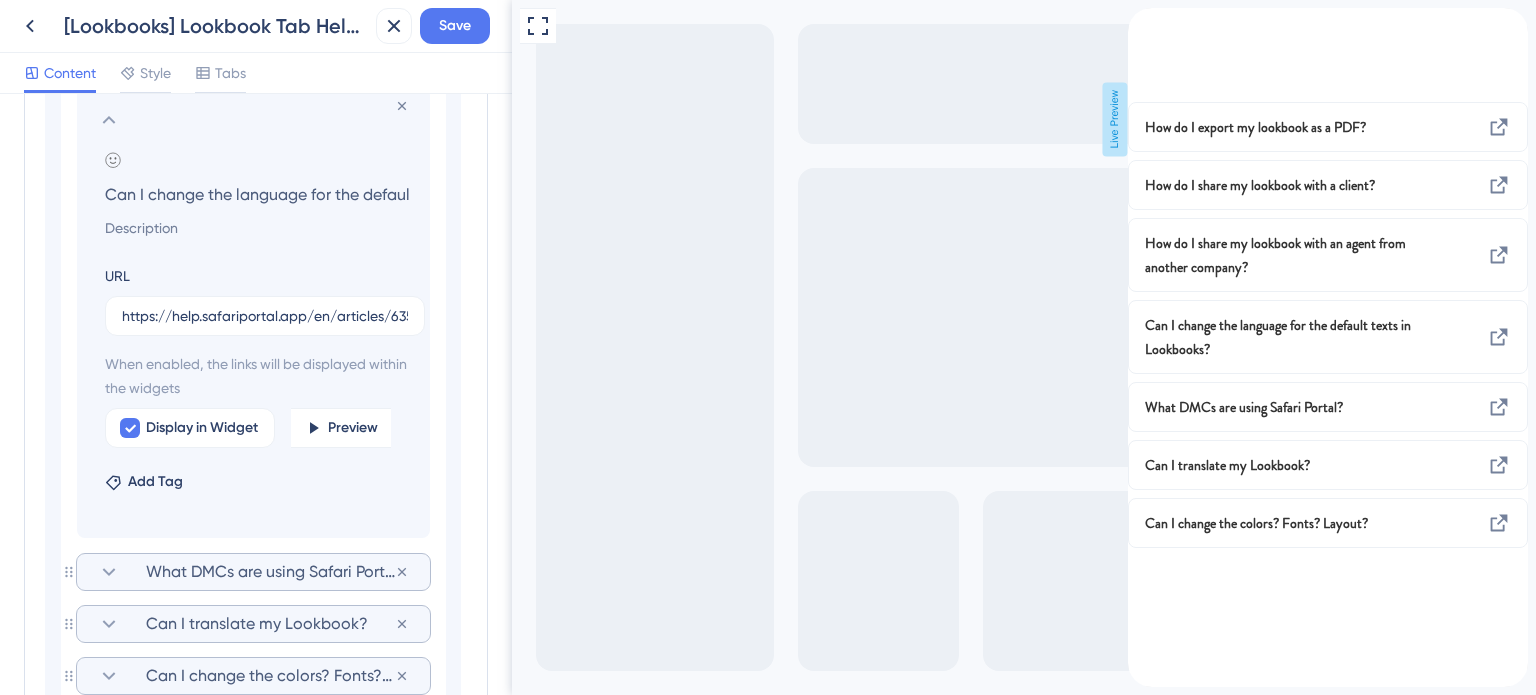 click 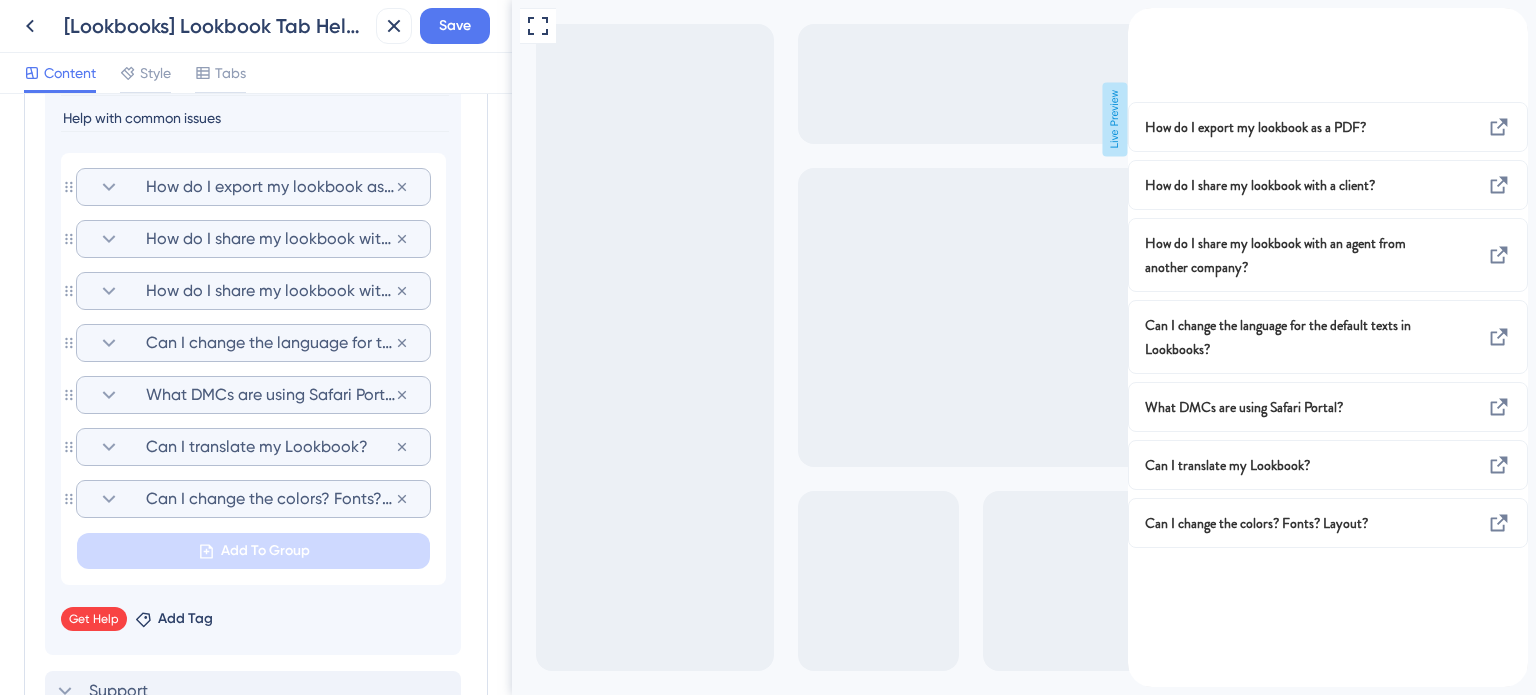 scroll, scrollTop: 1262, scrollLeft: 0, axis: vertical 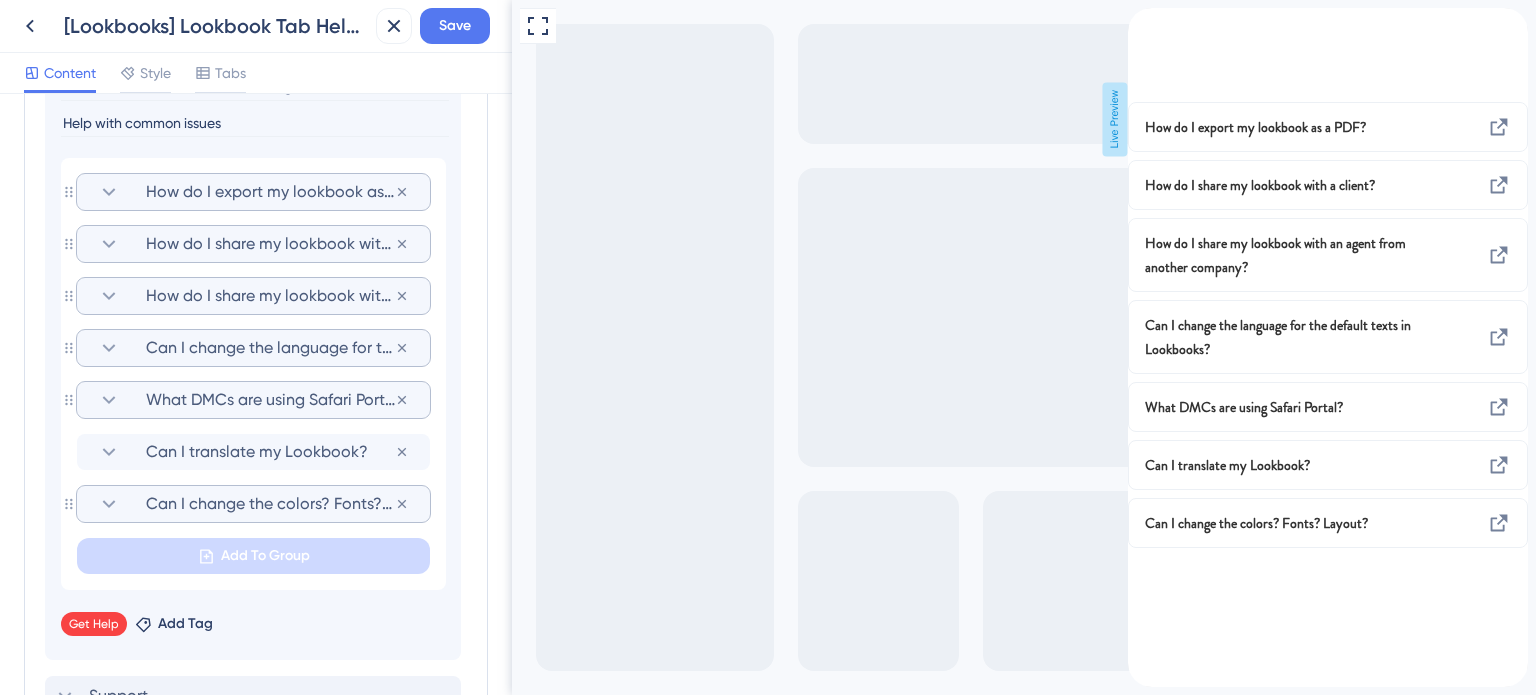 click on "How do I share my lookbook with an agent from another company?" at bounding box center [270, 296] 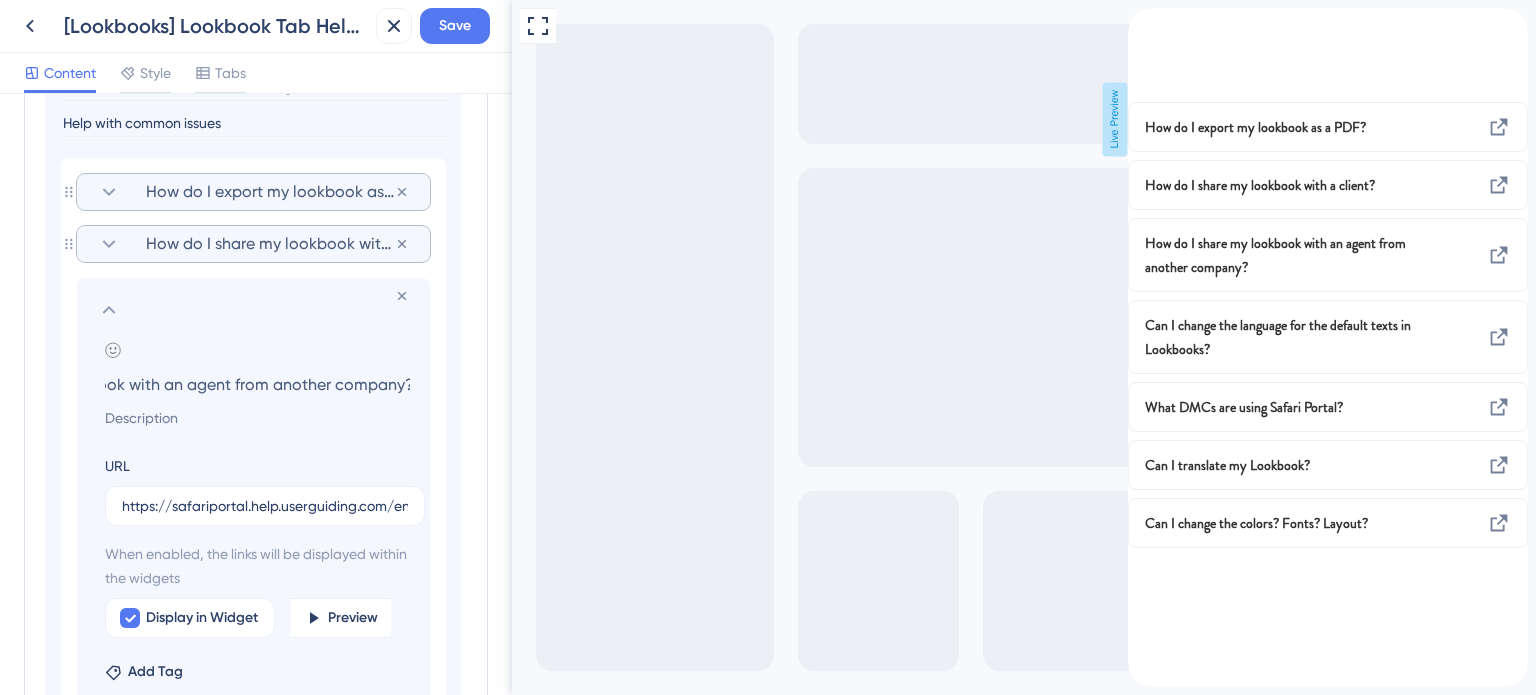 scroll, scrollTop: 0, scrollLeft: 0, axis: both 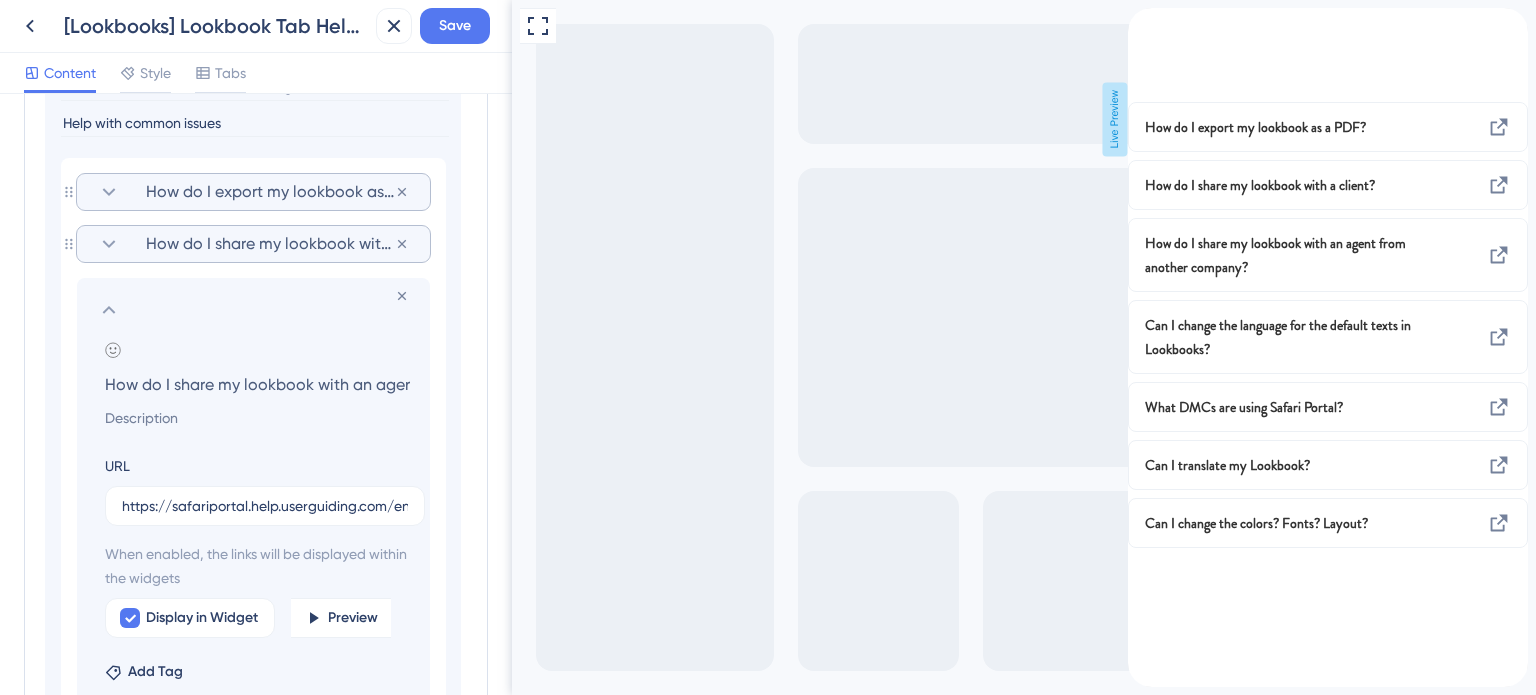 drag, startPoint x: 192, startPoint y: 383, endPoint x: 302, endPoint y: 383, distance: 110 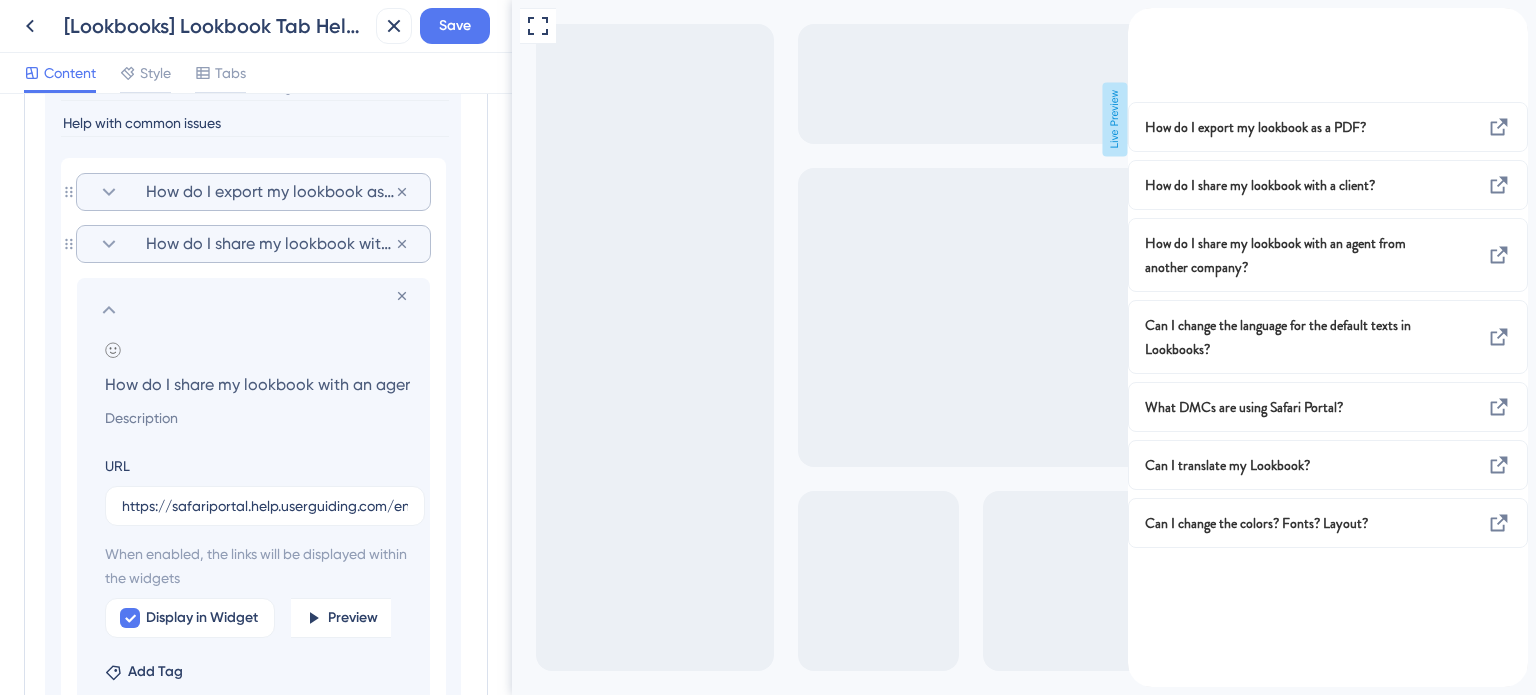 click on "How do I share my lookbook with an agent from another company?" at bounding box center (257, 384) 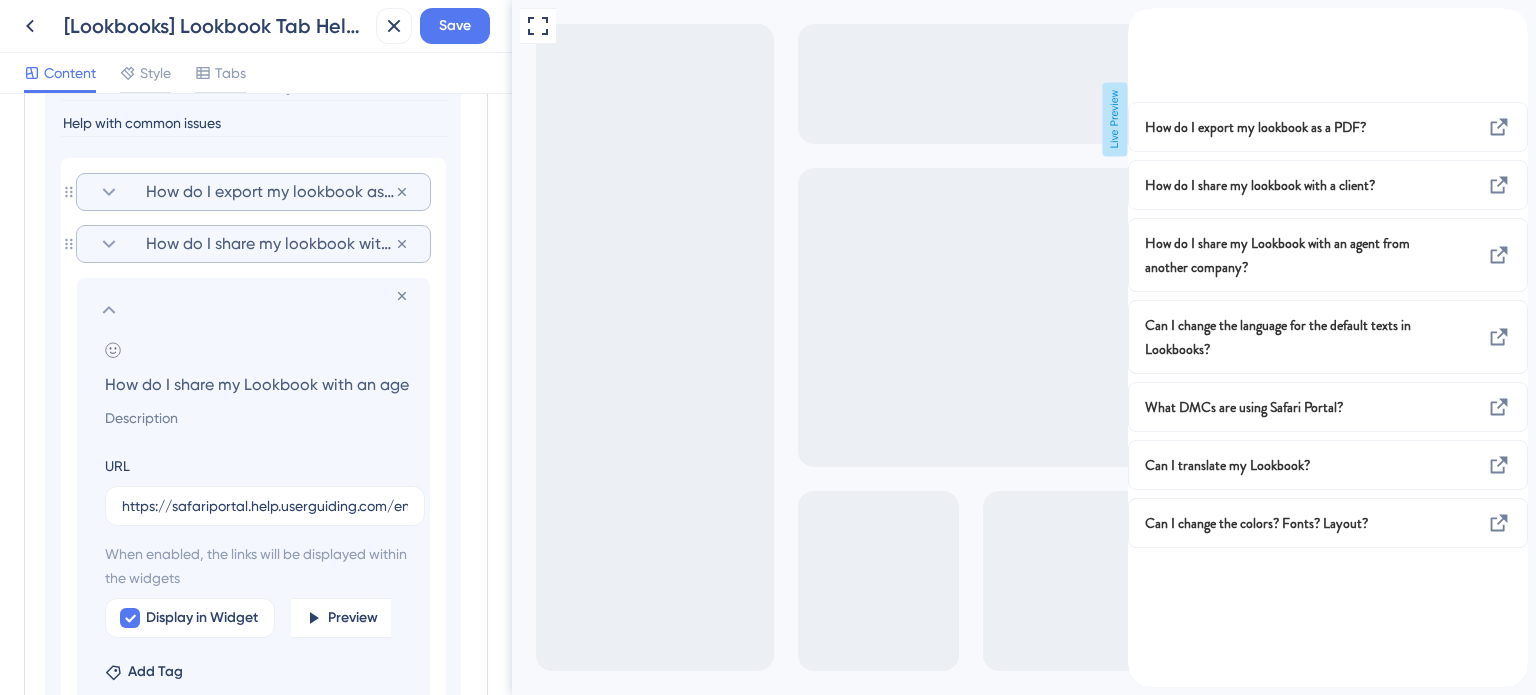 type on "How do I share my Lookbook with an agent from another company?" 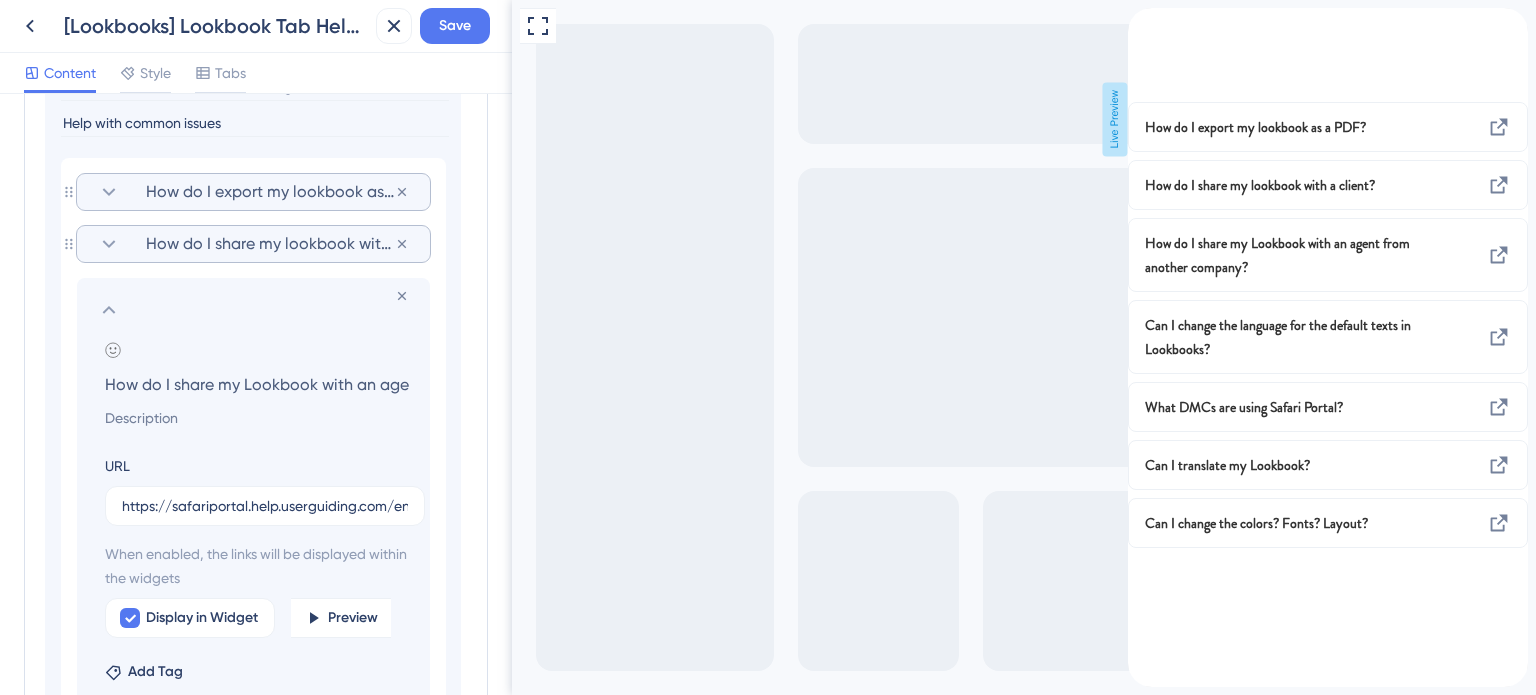 click 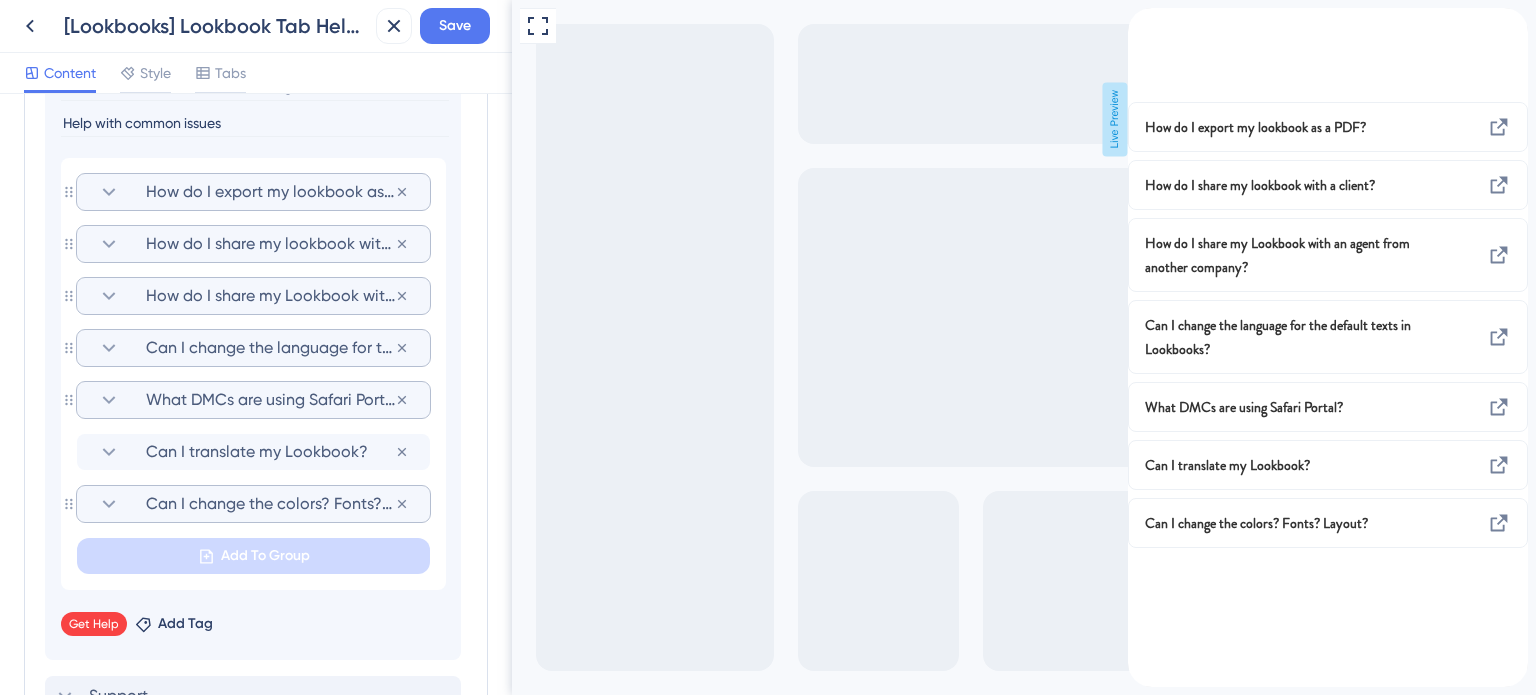 click on "How do I share my lookbook with a client?" at bounding box center (270, 244) 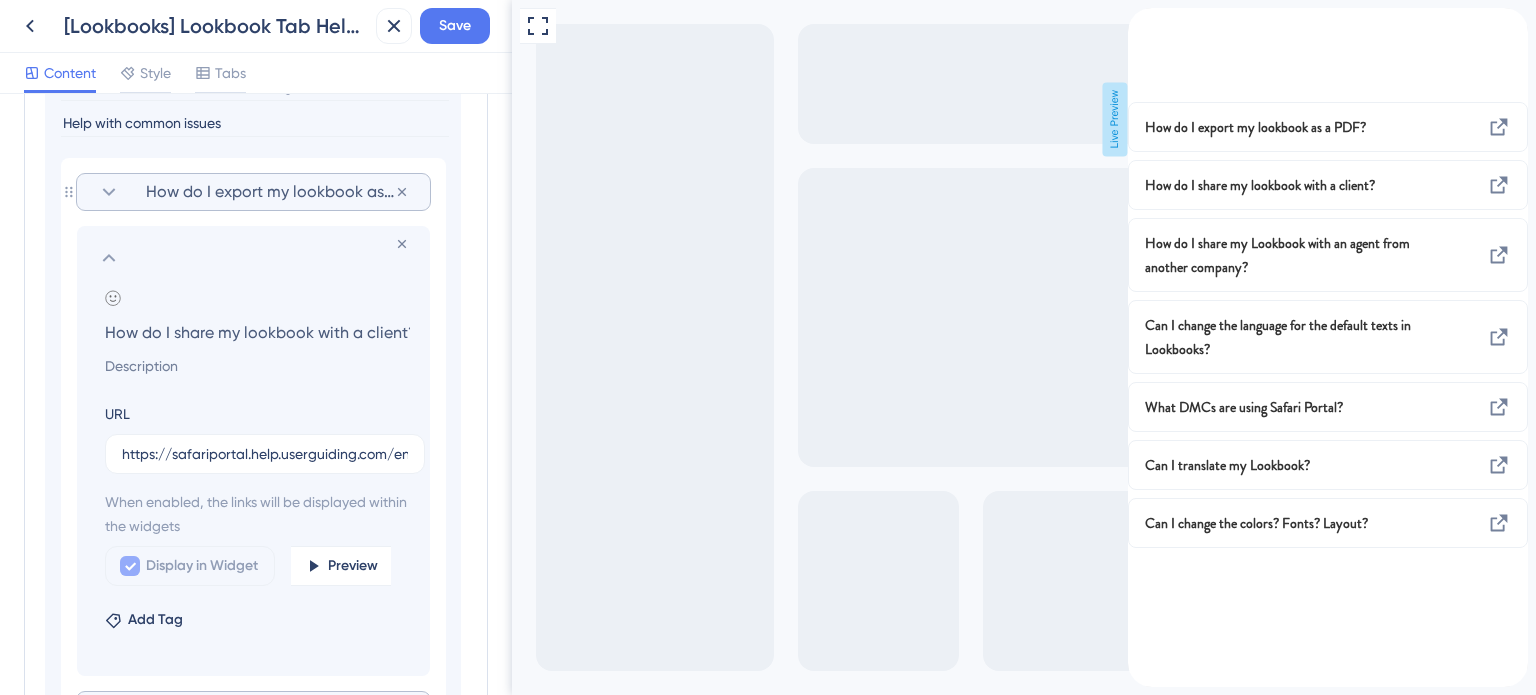 scroll, scrollTop: 0, scrollLeft: 3, axis: horizontal 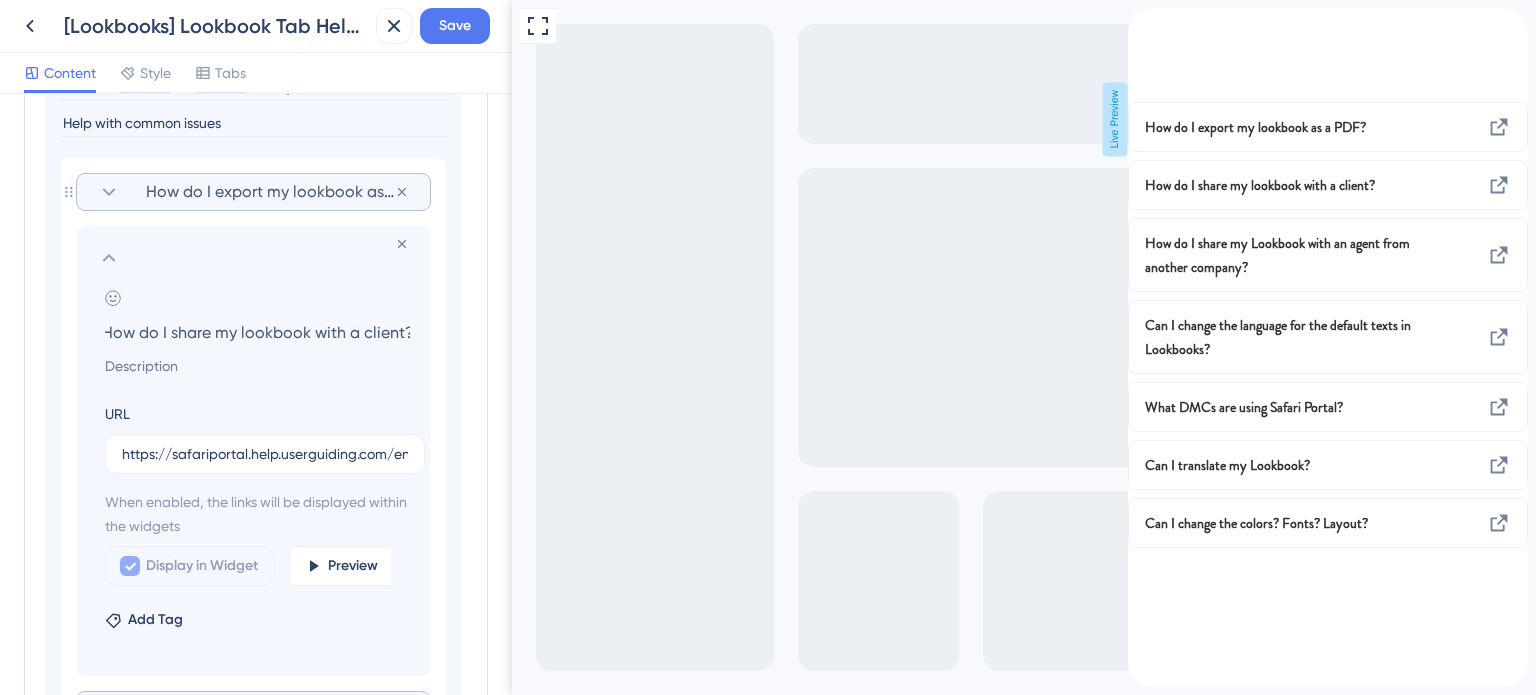 click on "How do I share my lookbook with a client?" at bounding box center [257, 332] 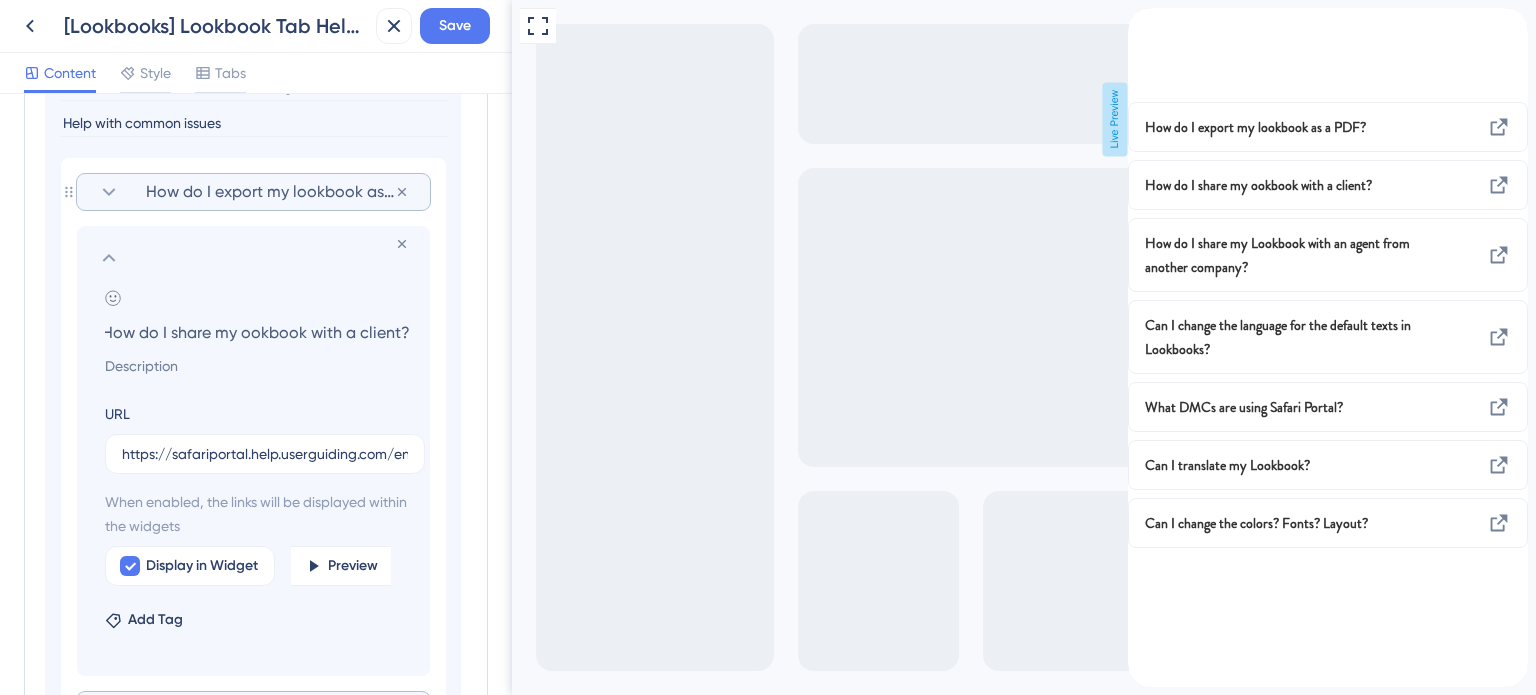 scroll, scrollTop: 0, scrollLeft: 0, axis: both 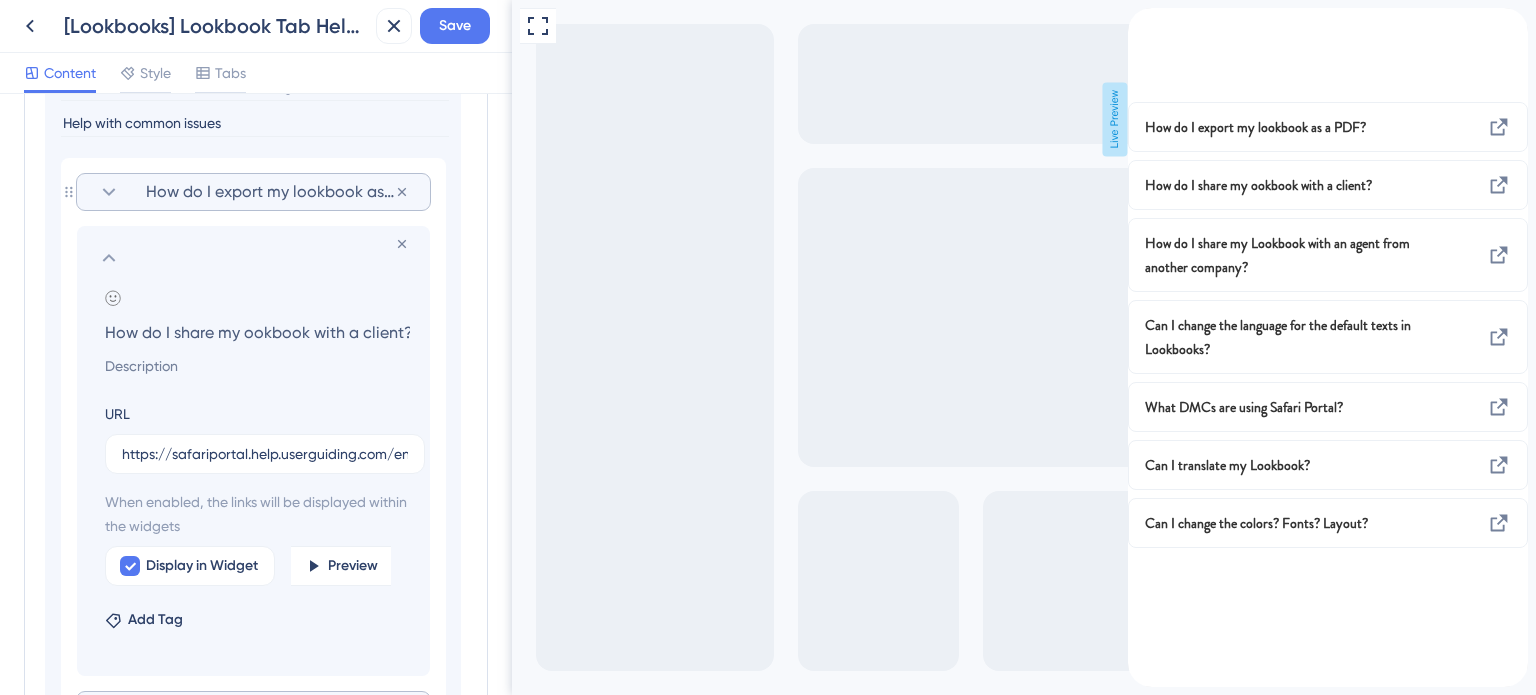 type on "How do I share my Lookbook with a client?" 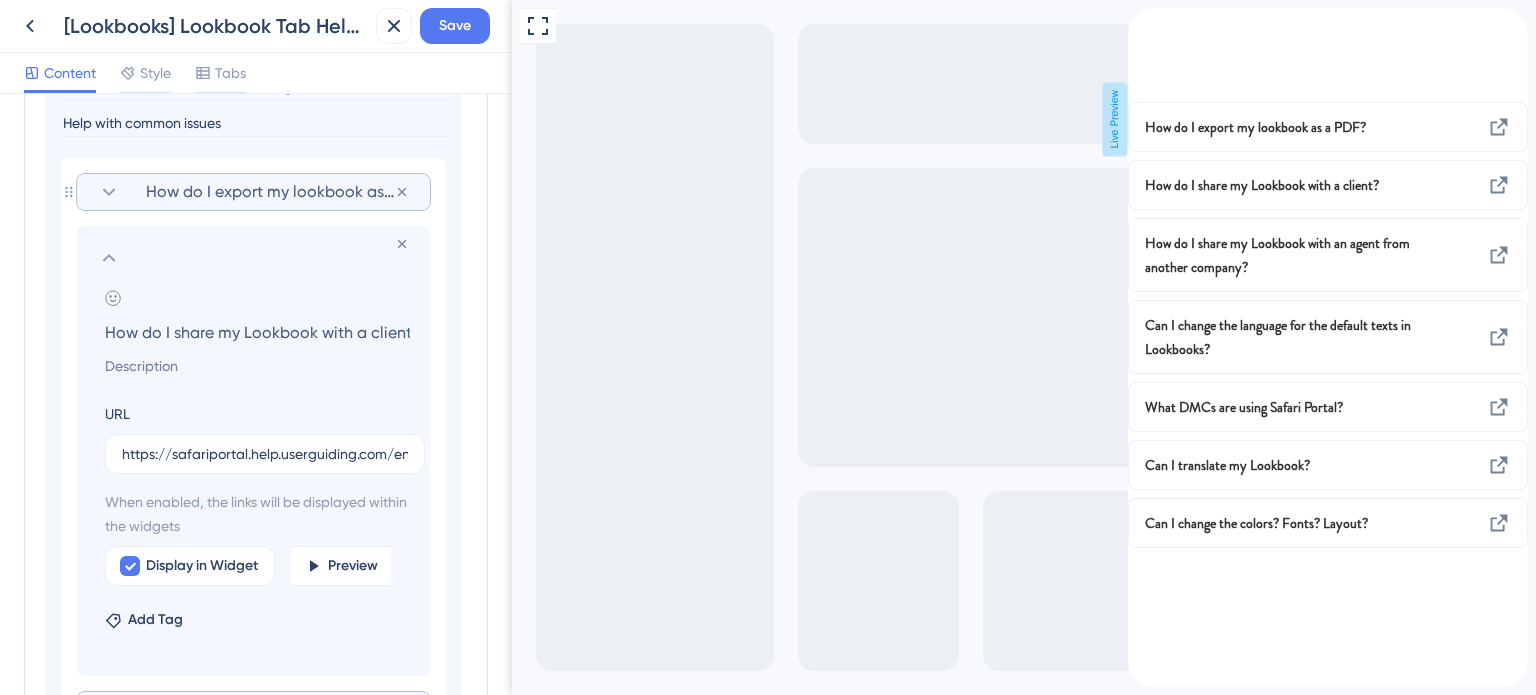 click on "How do I export my lookbook as a PDF?" at bounding box center [253, 192] 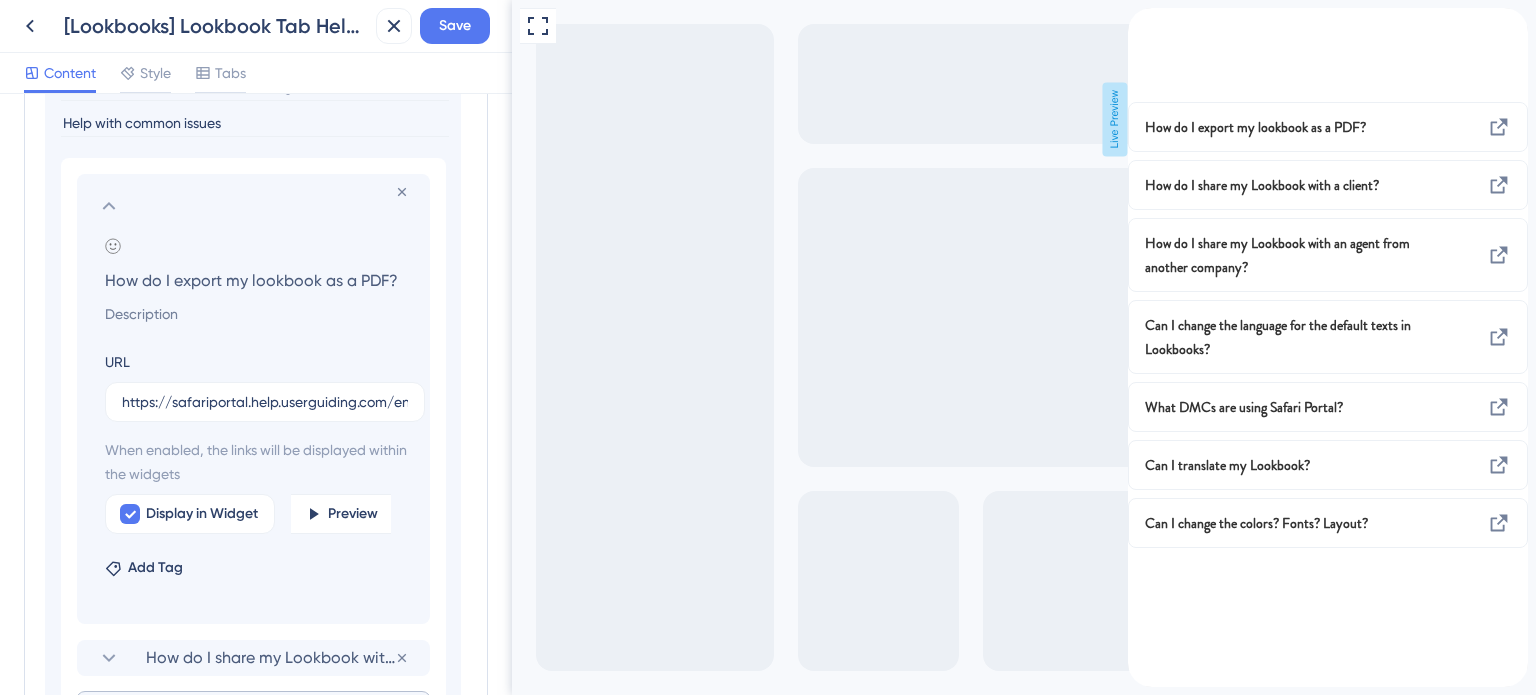 click on "How do I export my lookbook as a PDF?" at bounding box center (257, 280) 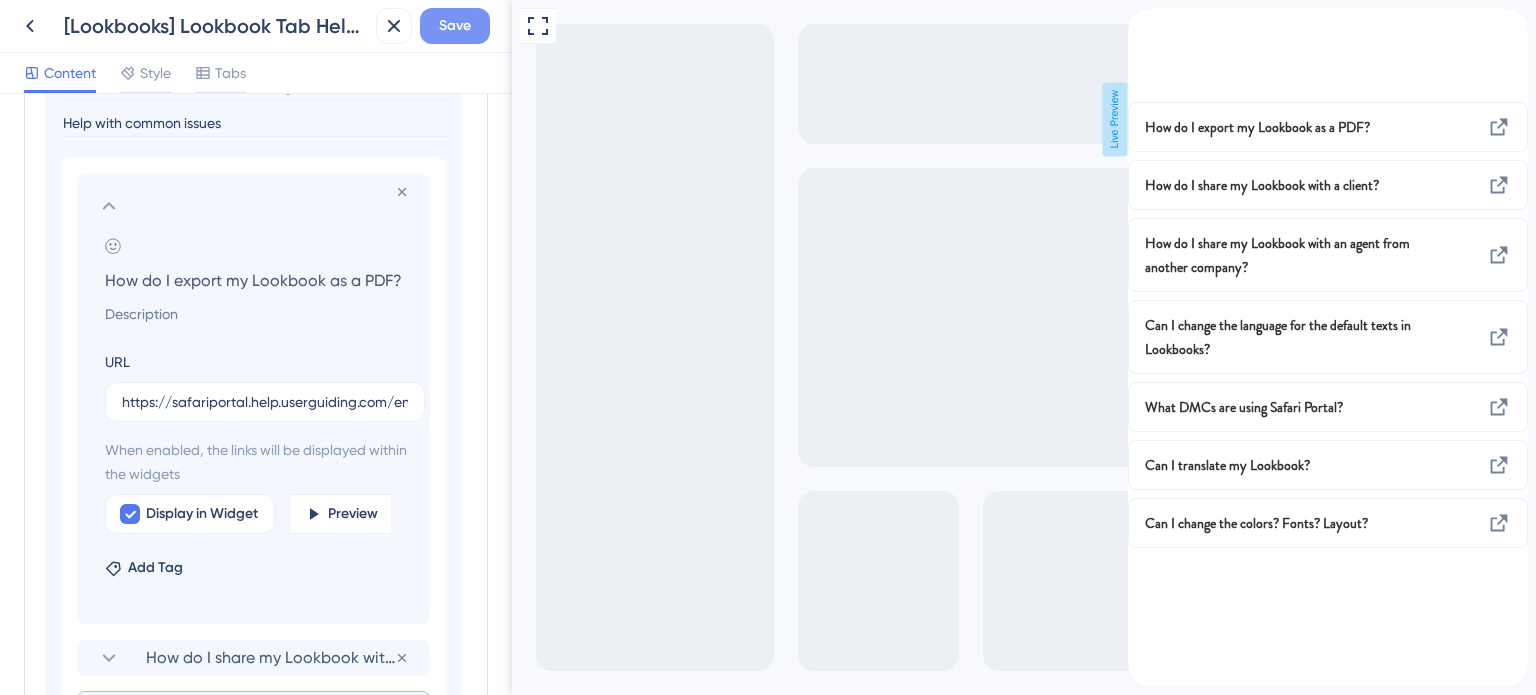 type on "How do I export my Lookbook as a PDF?" 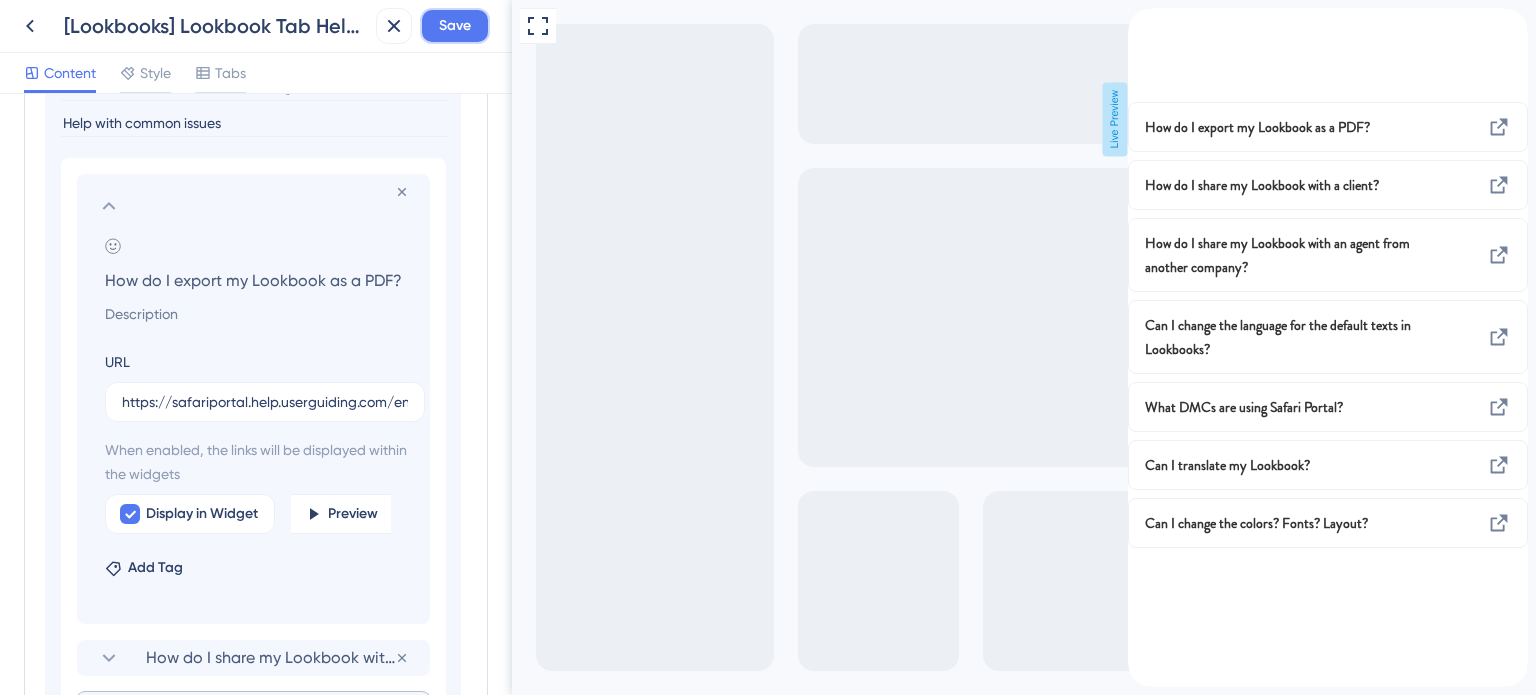click on "Save" at bounding box center (455, 26) 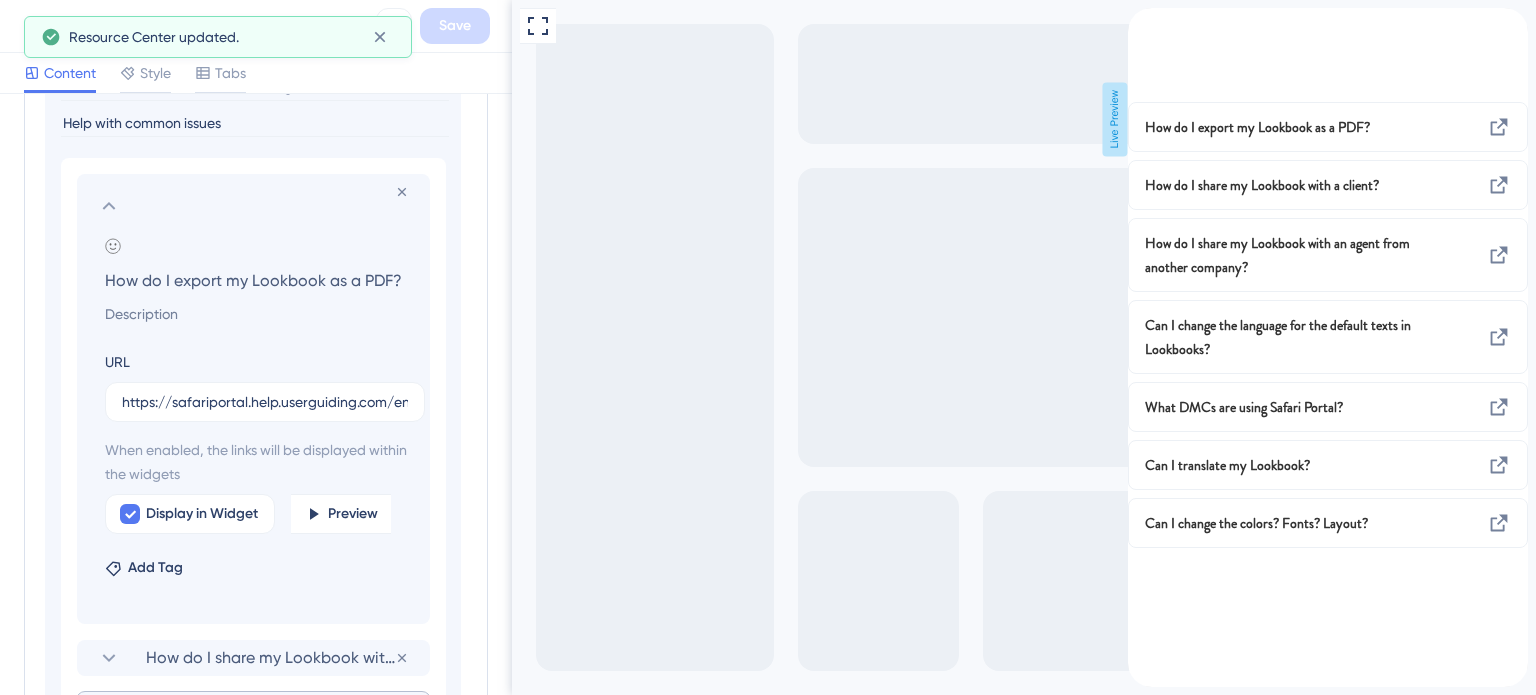 click 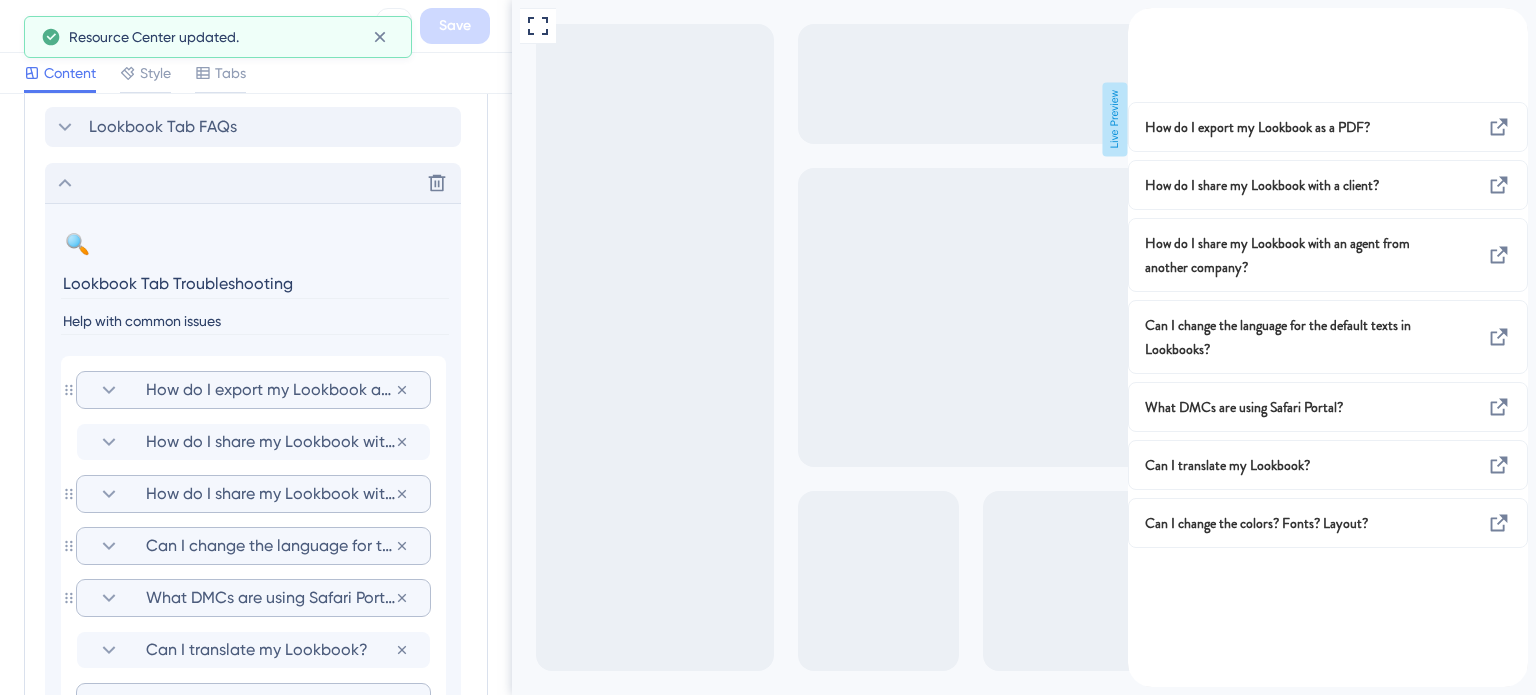 scroll, scrollTop: 1062, scrollLeft: 0, axis: vertical 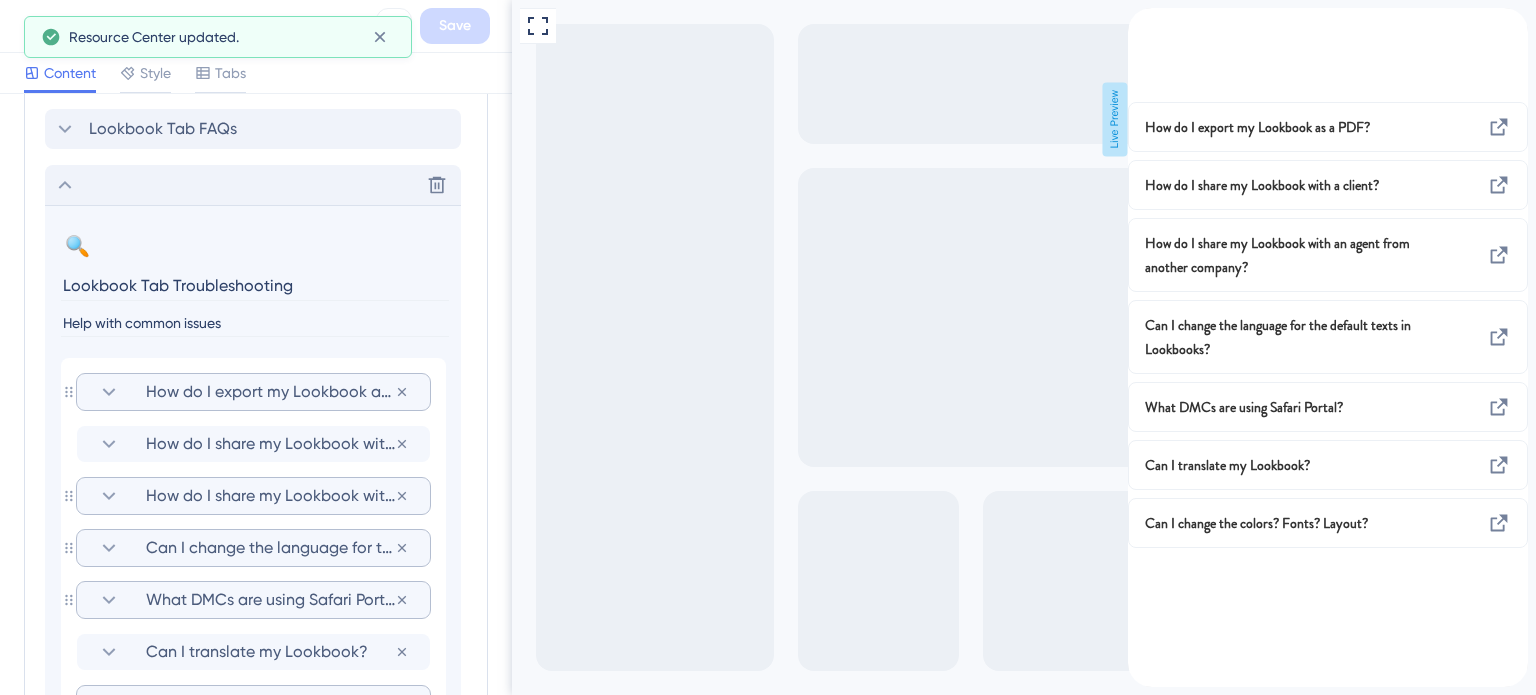 click 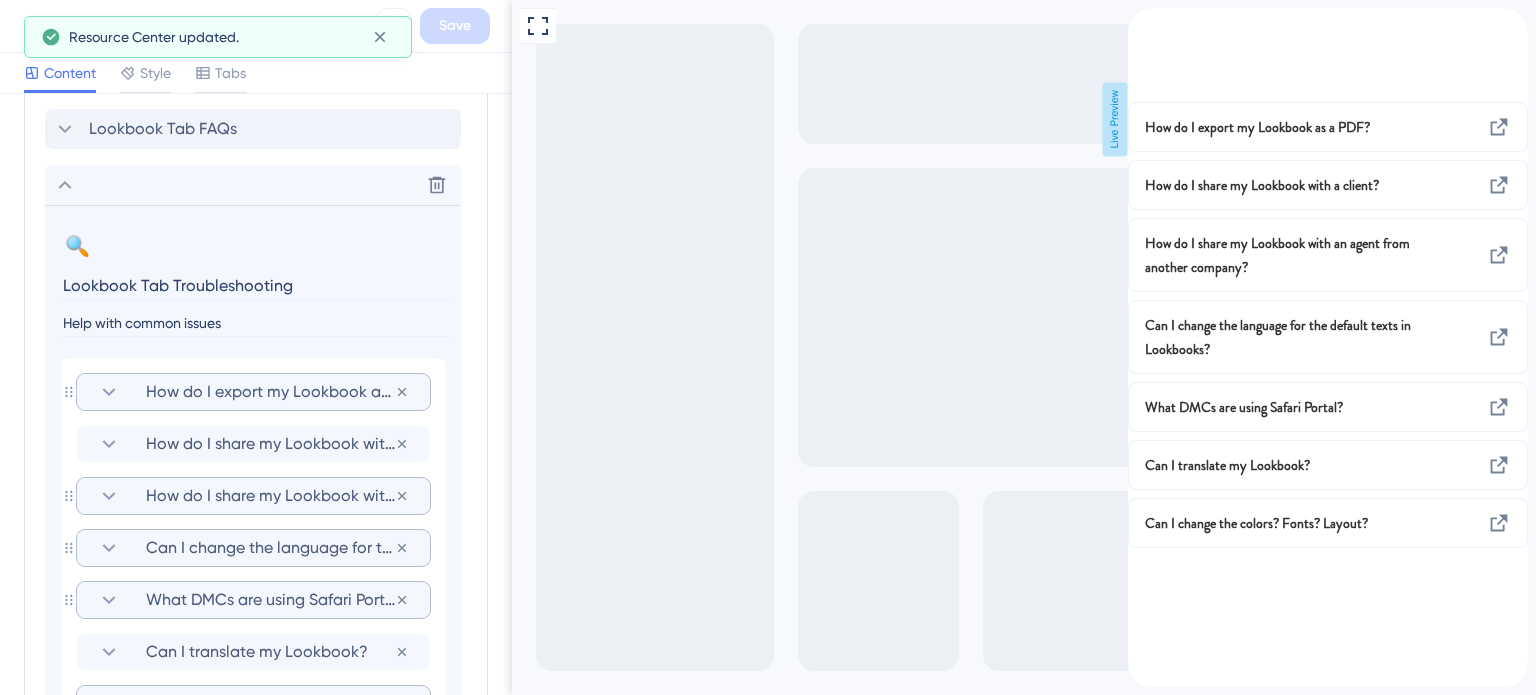 scroll, scrollTop: 807, scrollLeft: 0, axis: vertical 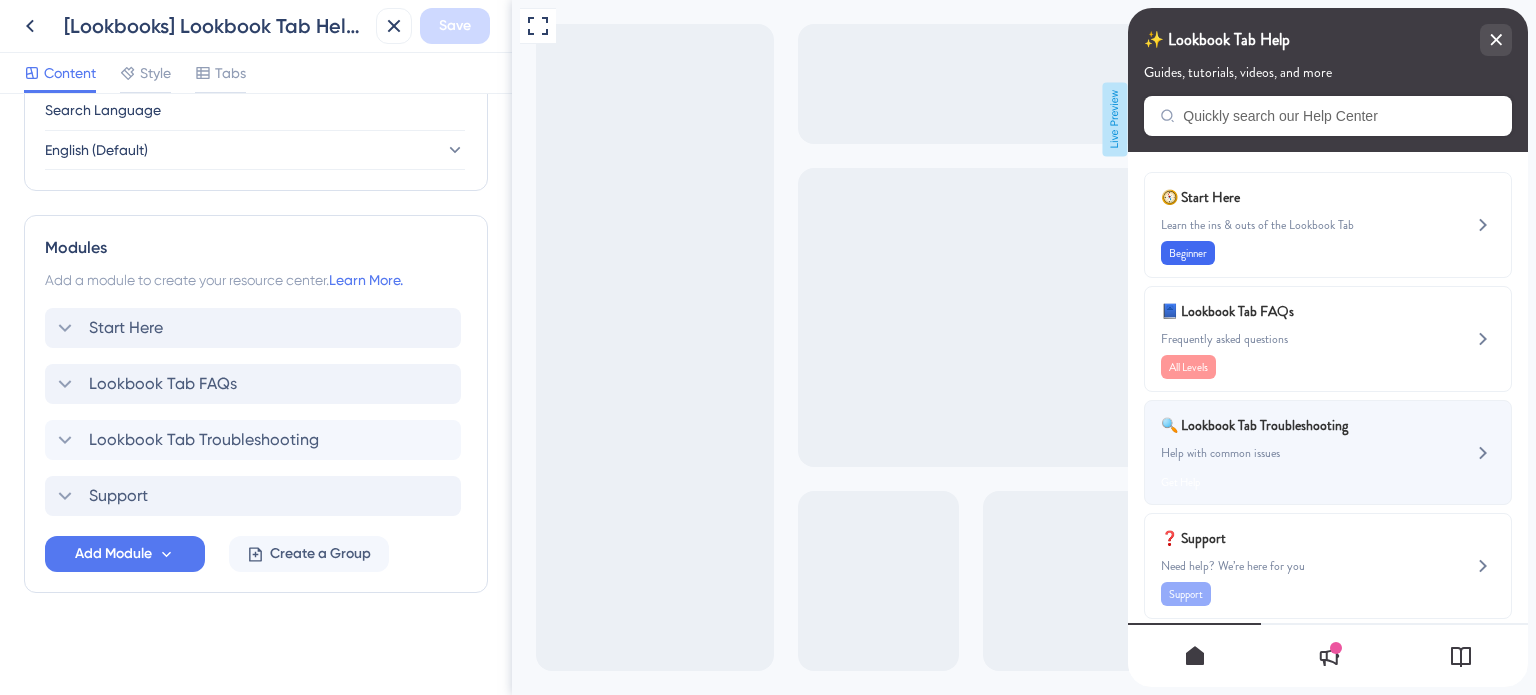 click on "🔍   Lookbook Tab Troubleshooting" at bounding box center (1278, 425) 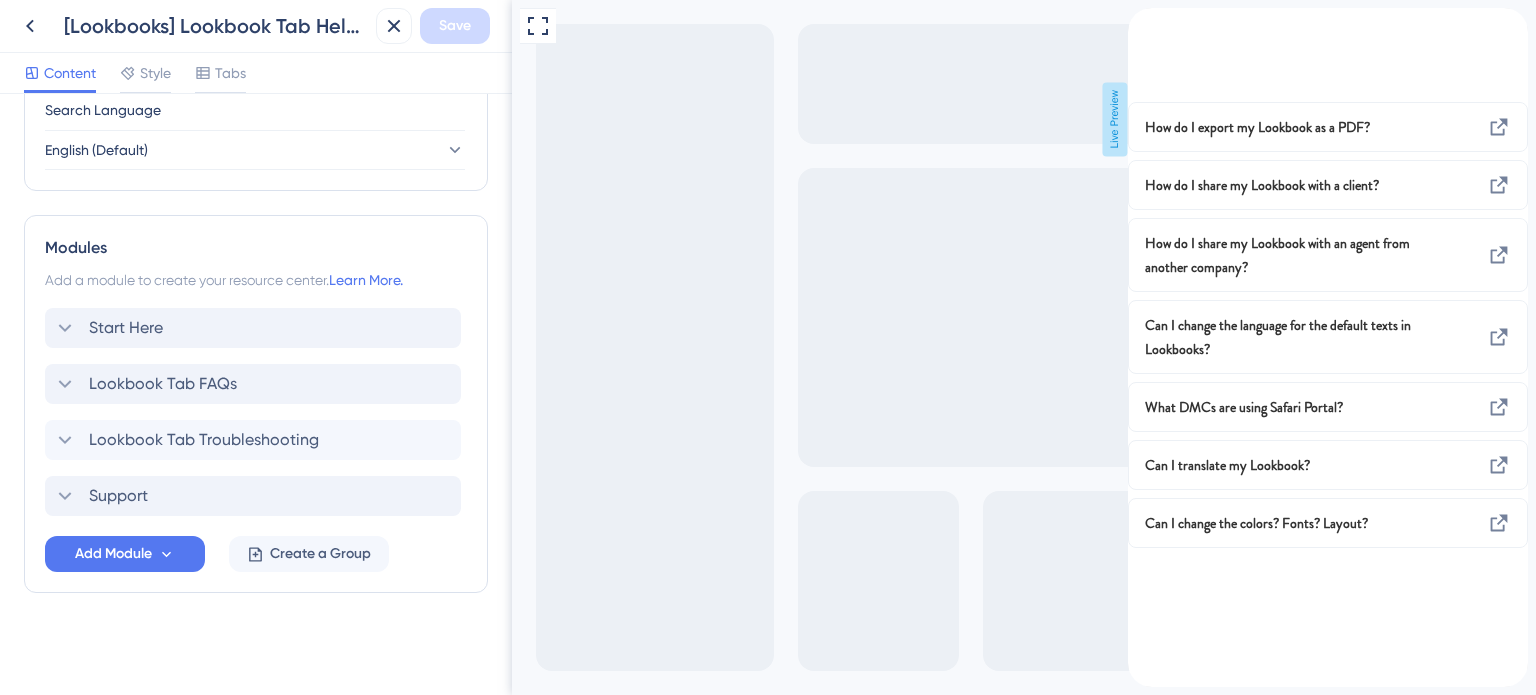click 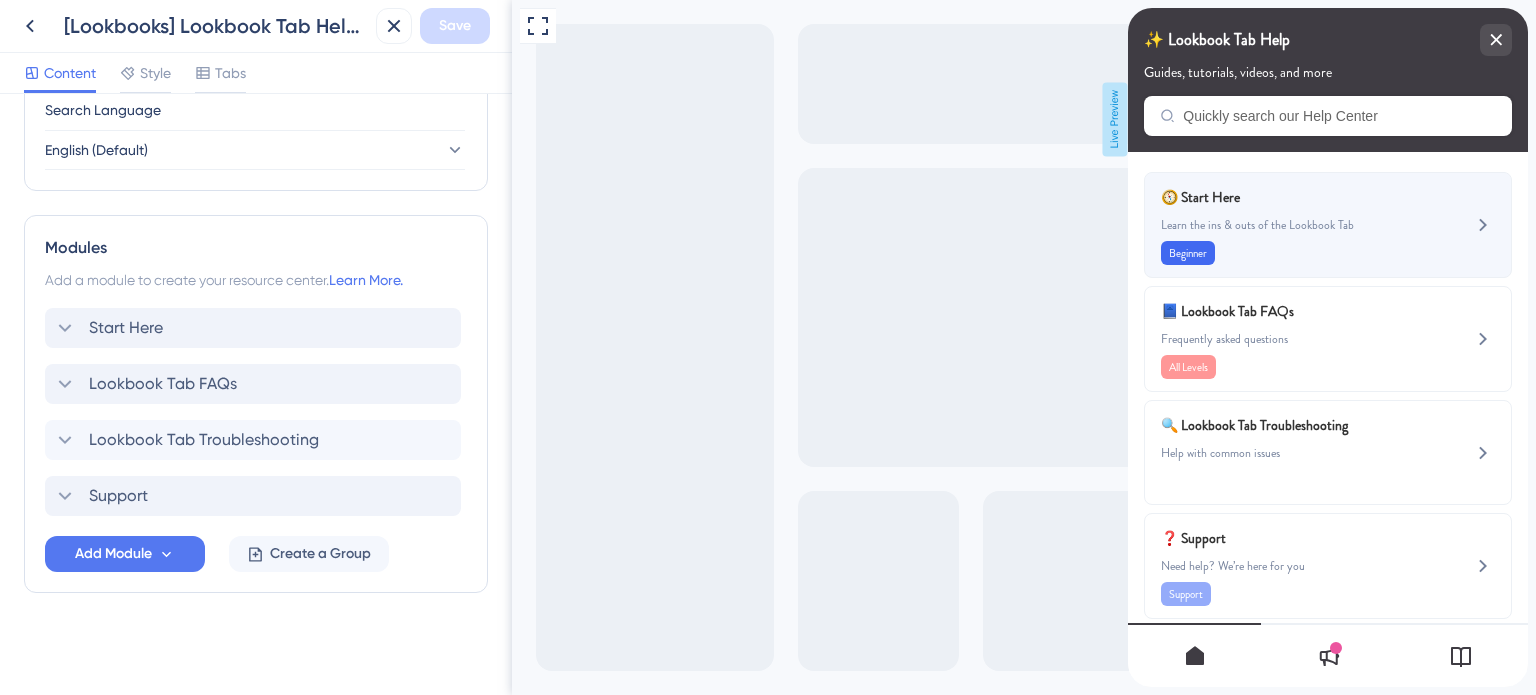 click on "🧭   Start Here" at bounding box center (1278, 197) 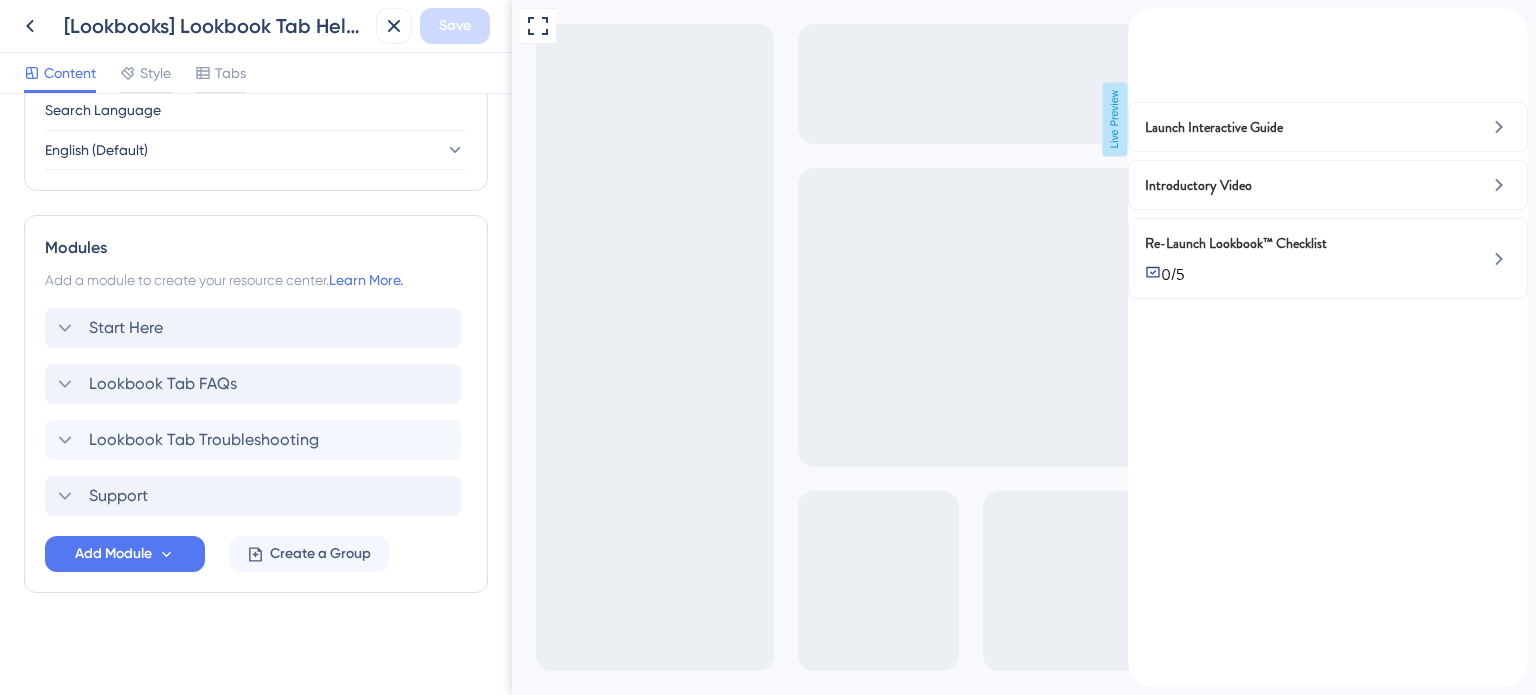 click at bounding box center [1144, 19] 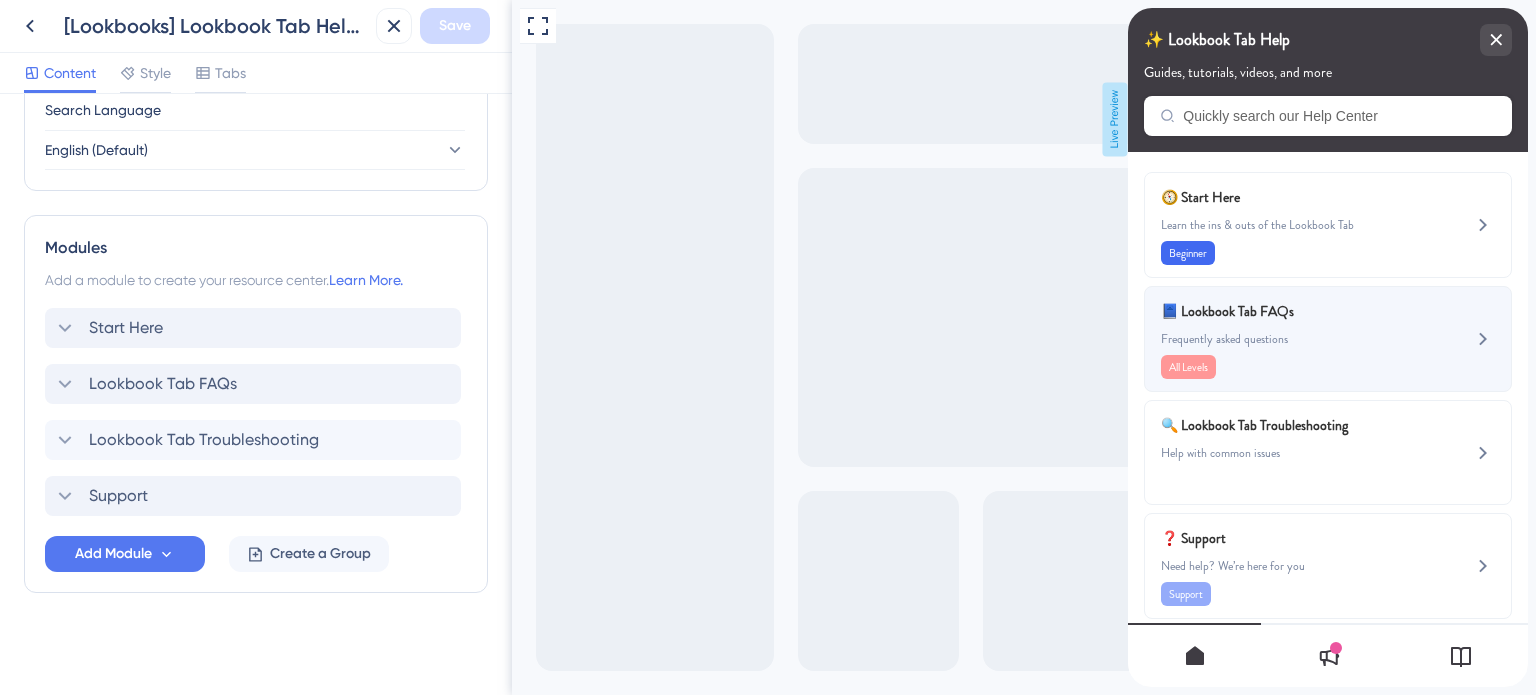 click on "📘   Lookbook Tab FAQs" at bounding box center [1278, 311] 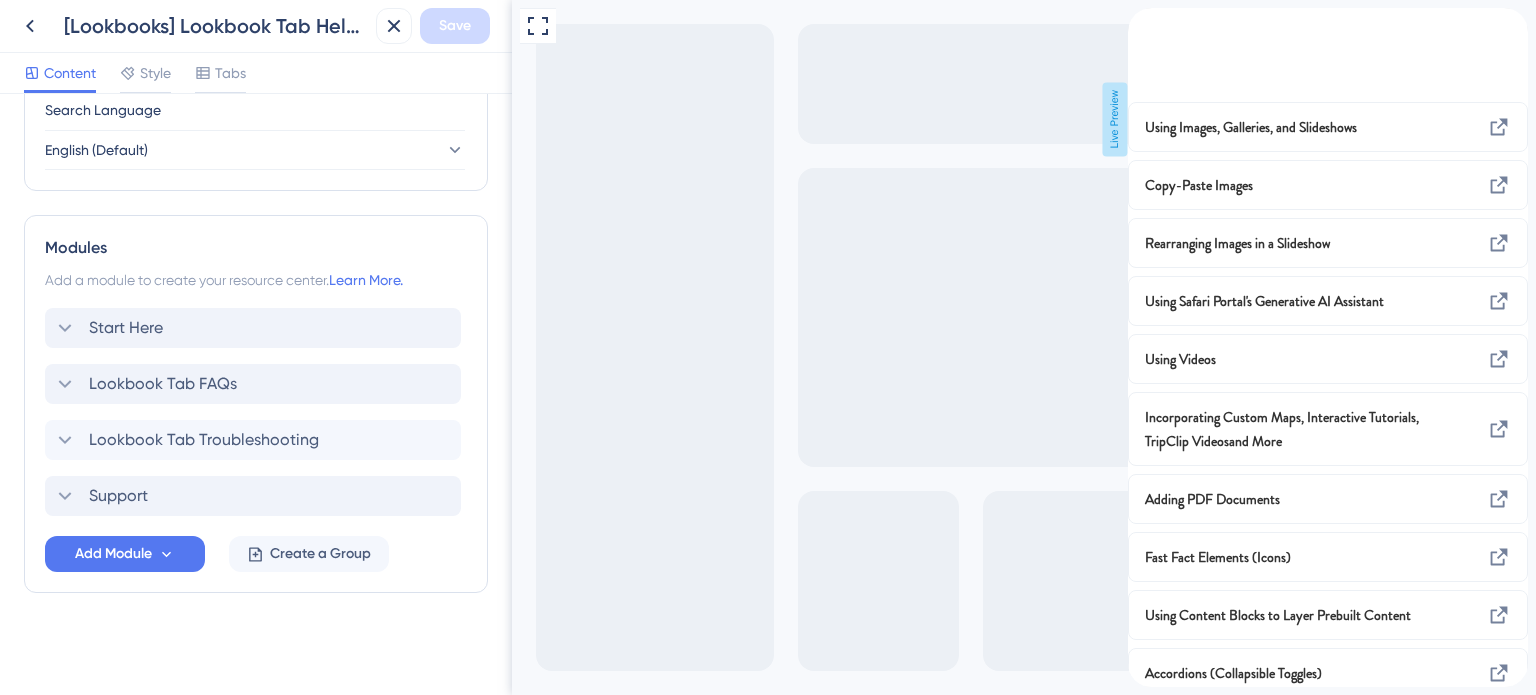 scroll, scrollTop: 0, scrollLeft: 0, axis: both 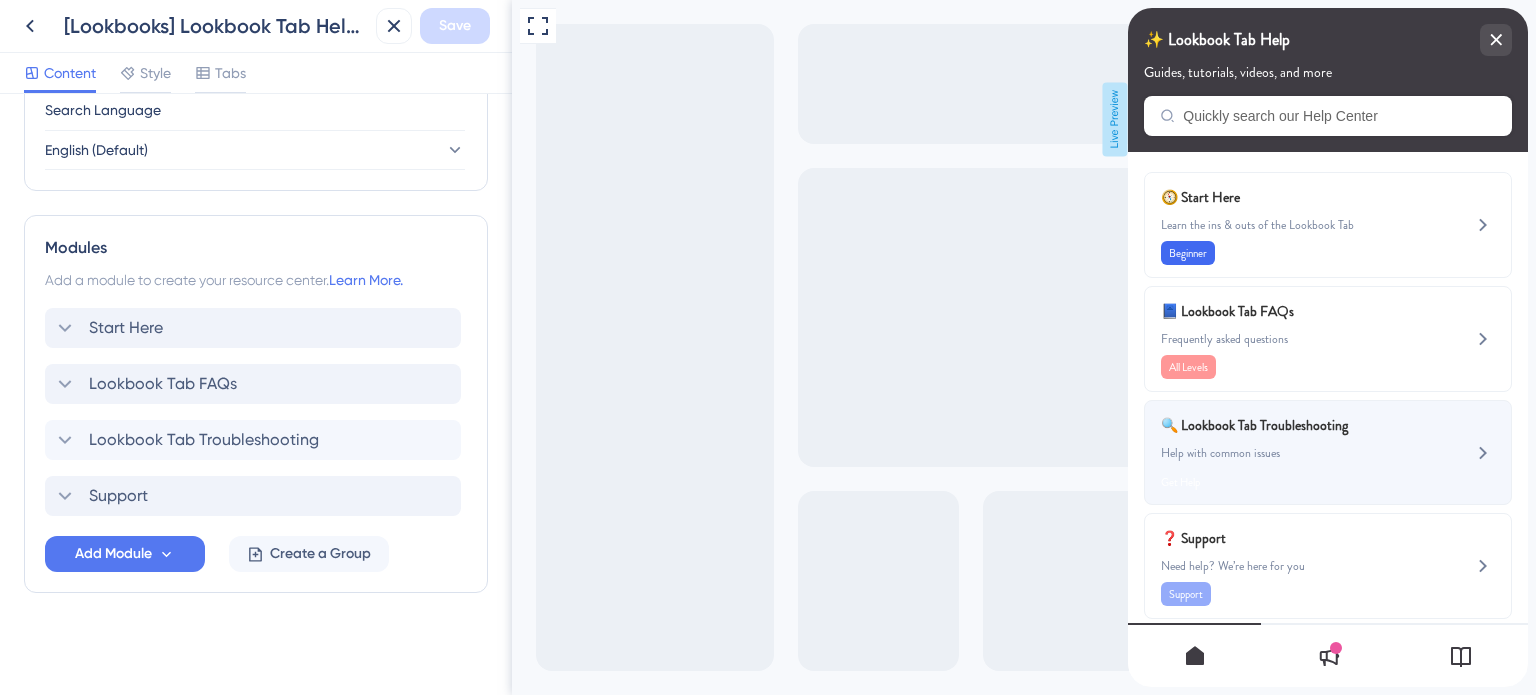 click on "🔍   Lookbook Tab Troubleshooting" at bounding box center (1278, 425) 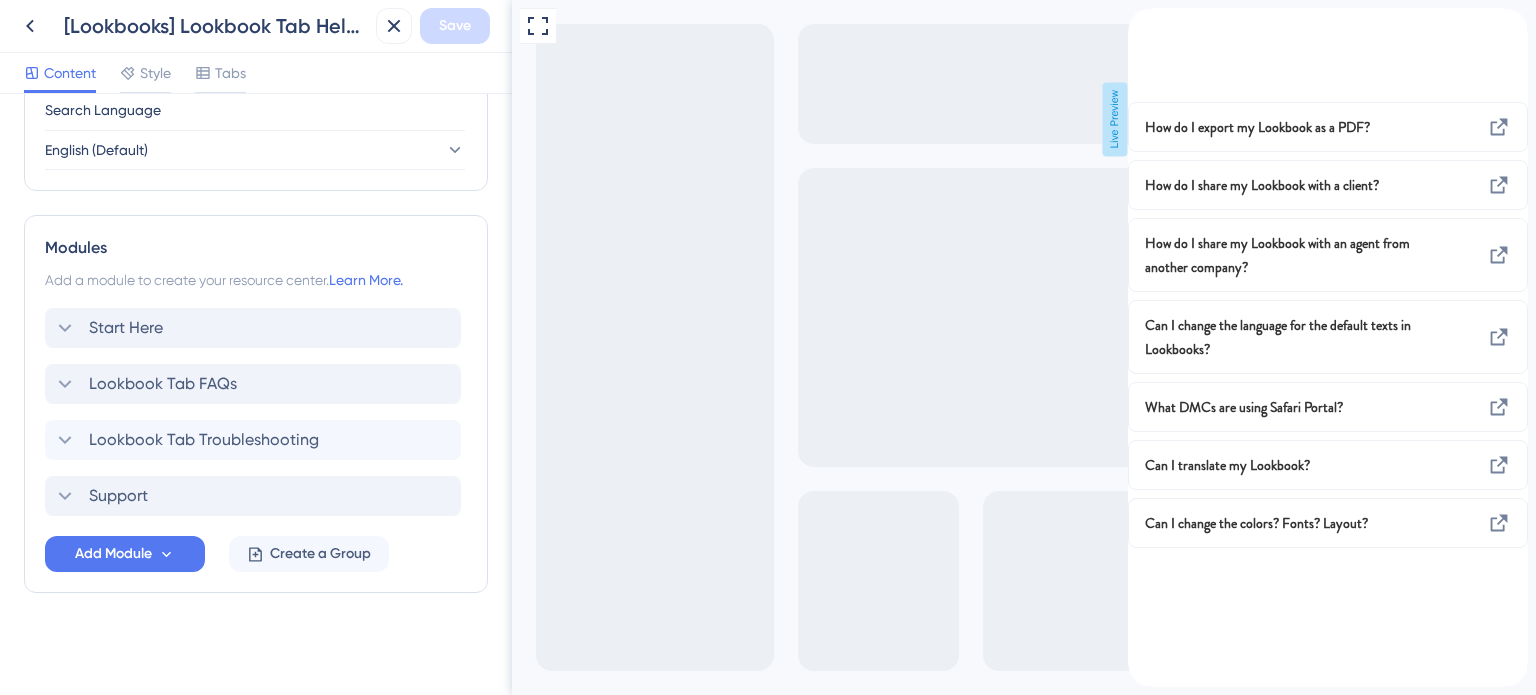 click 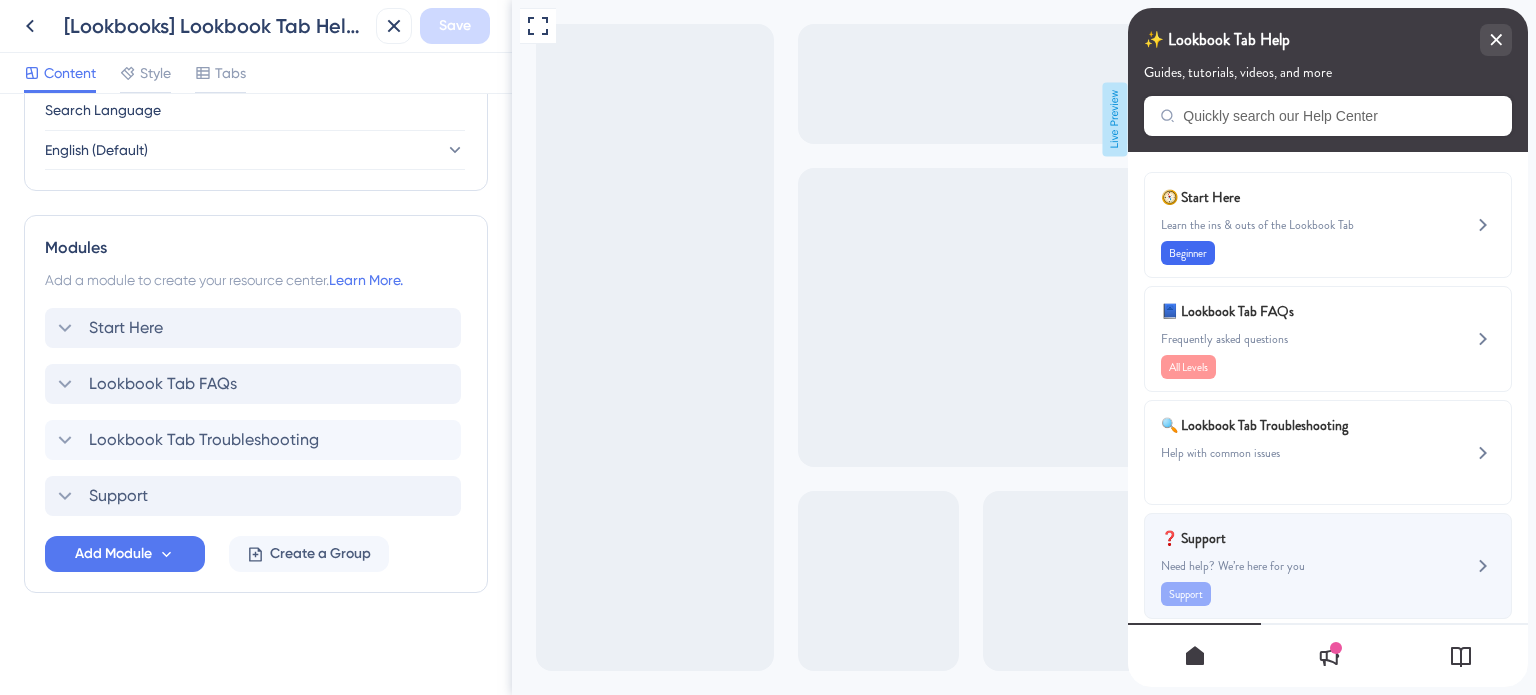 click on "❓   Support" at bounding box center [1278, 538] 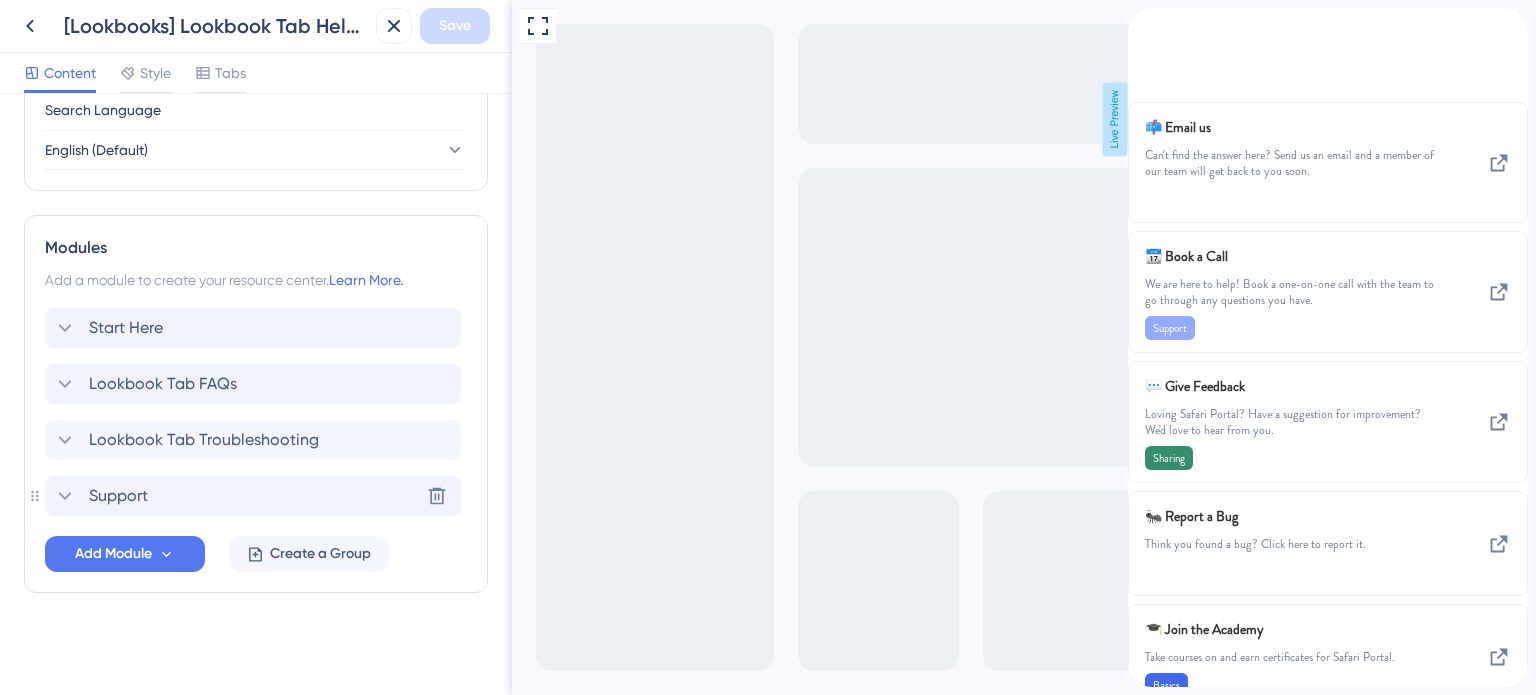 click on "Support Delete" at bounding box center (253, 496) 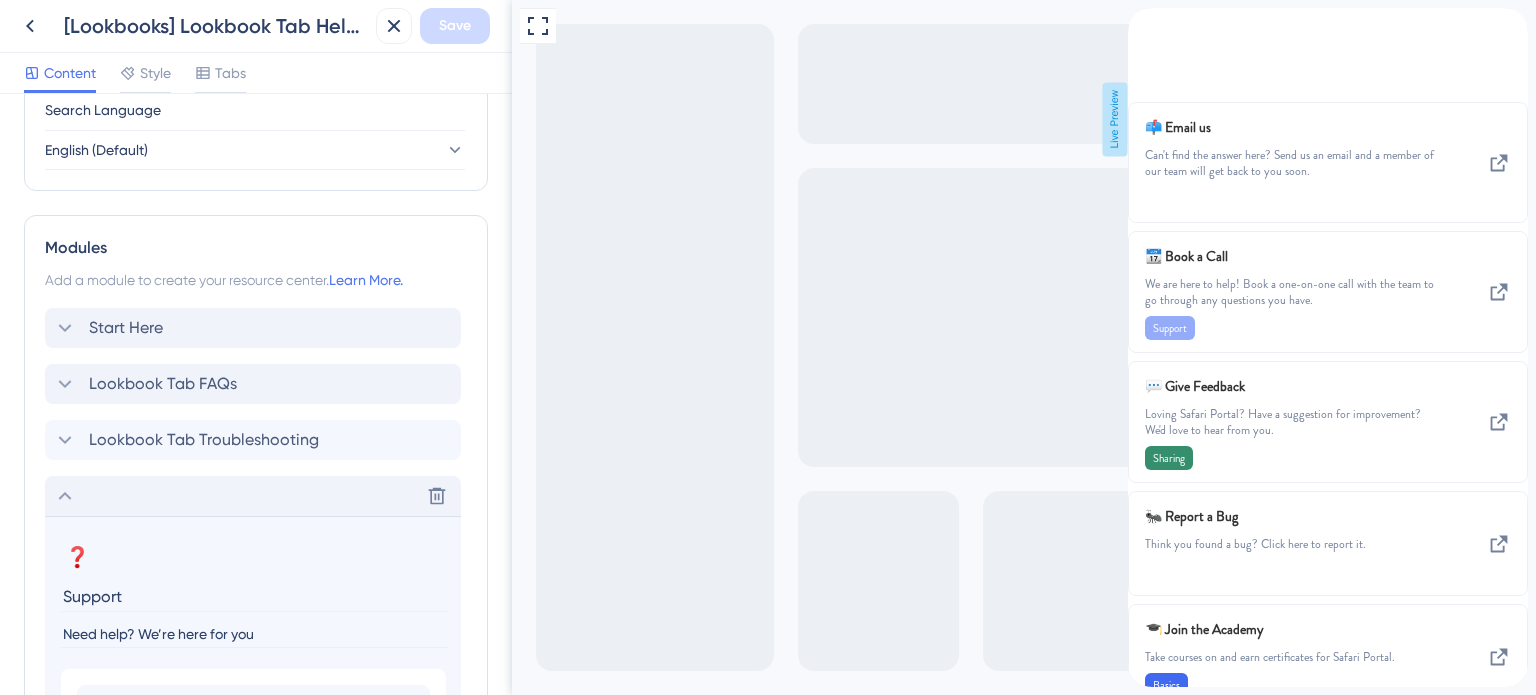 scroll, scrollTop: 1062, scrollLeft: 0, axis: vertical 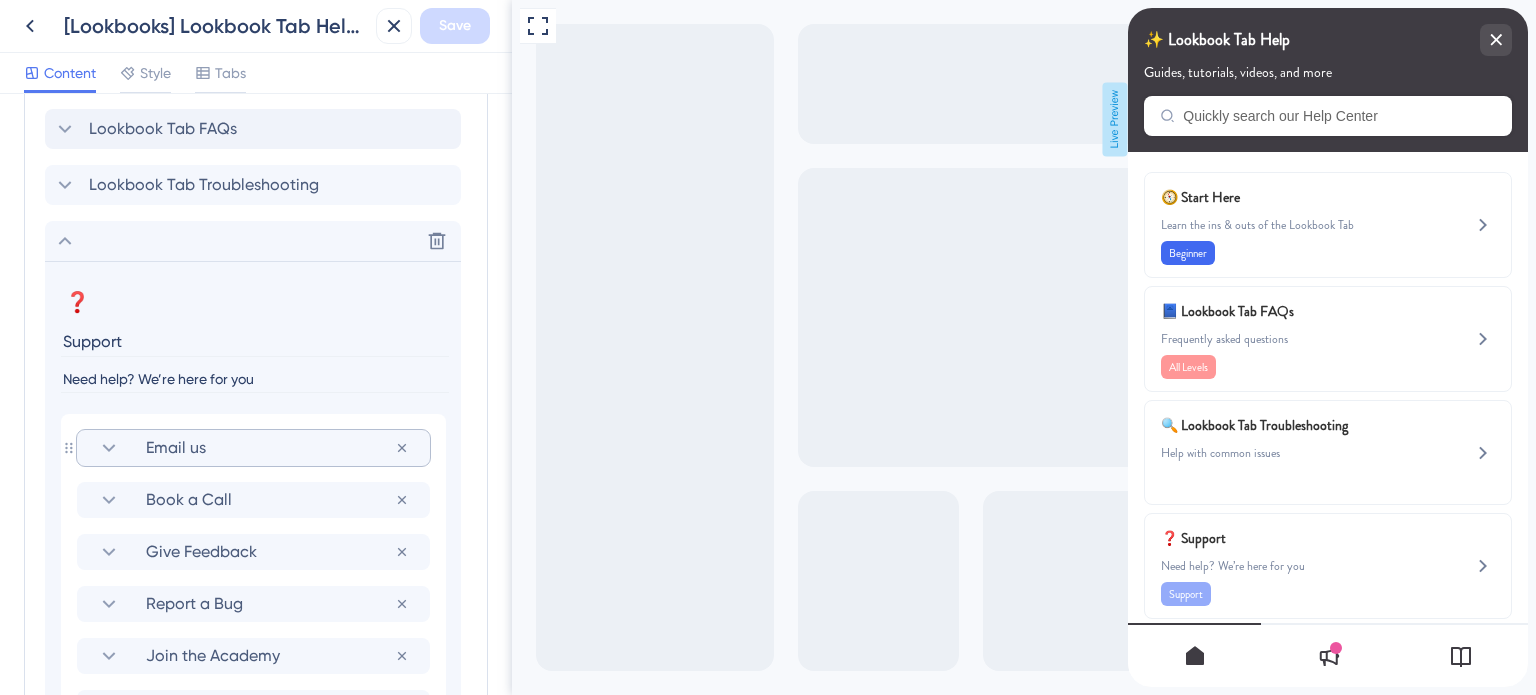 click on "Email us" at bounding box center (270, 448) 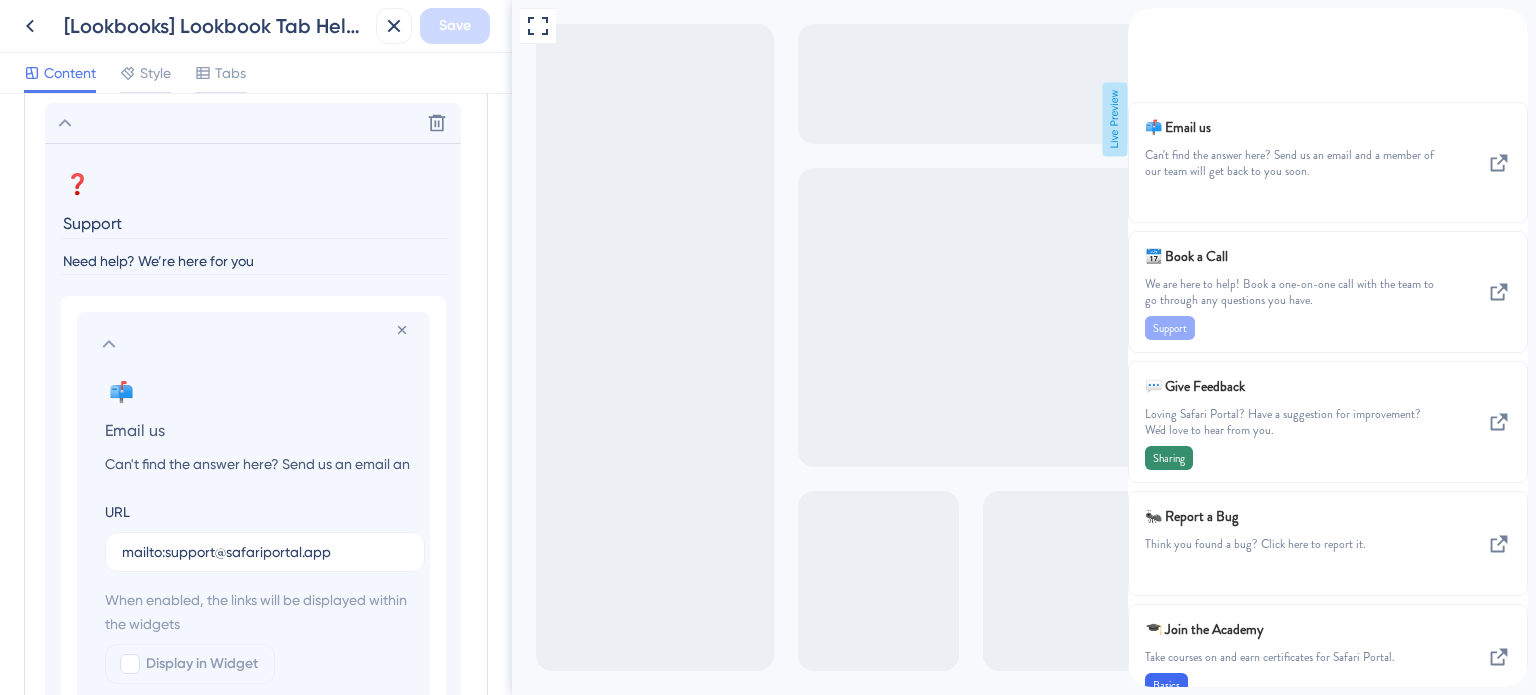 scroll, scrollTop: 1362, scrollLeft: 0, axis: vertical 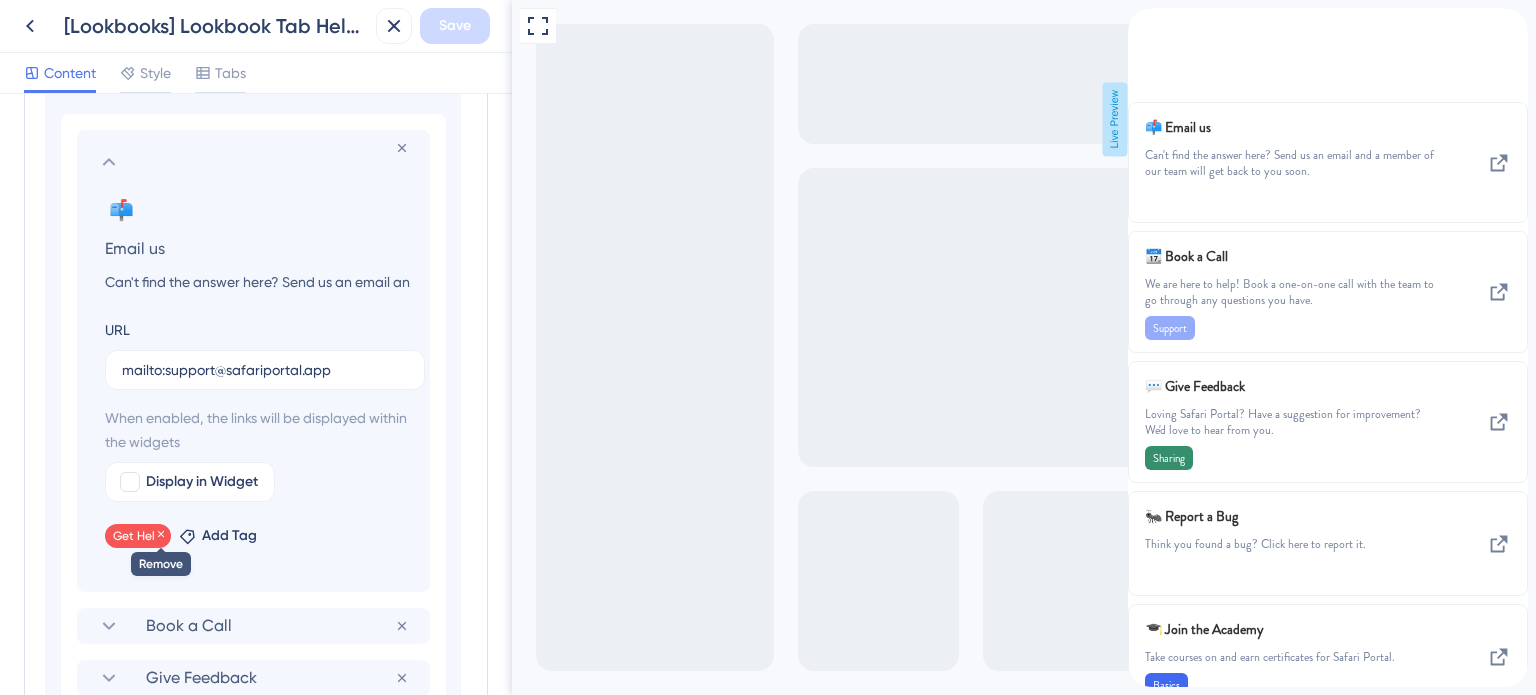click 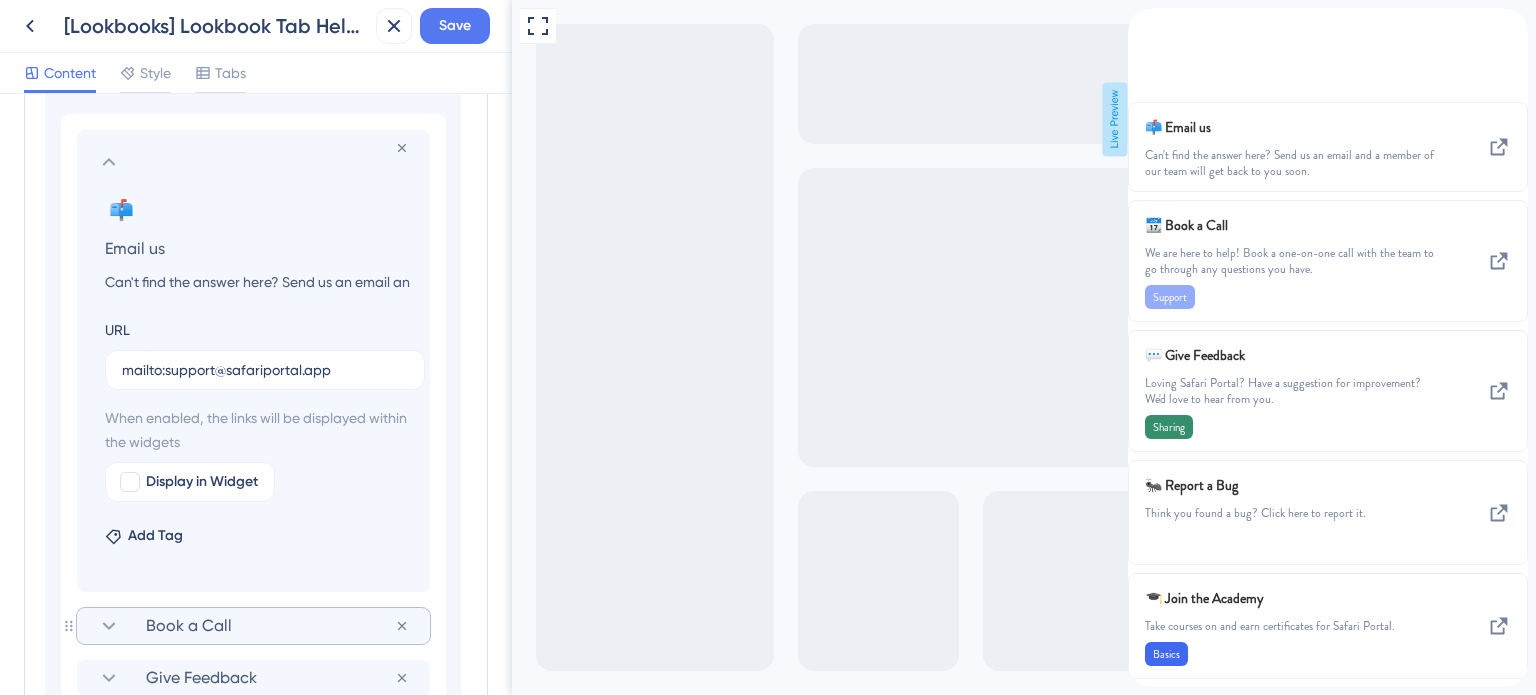 click on "Book a Call" at bounding box center (270, 626) 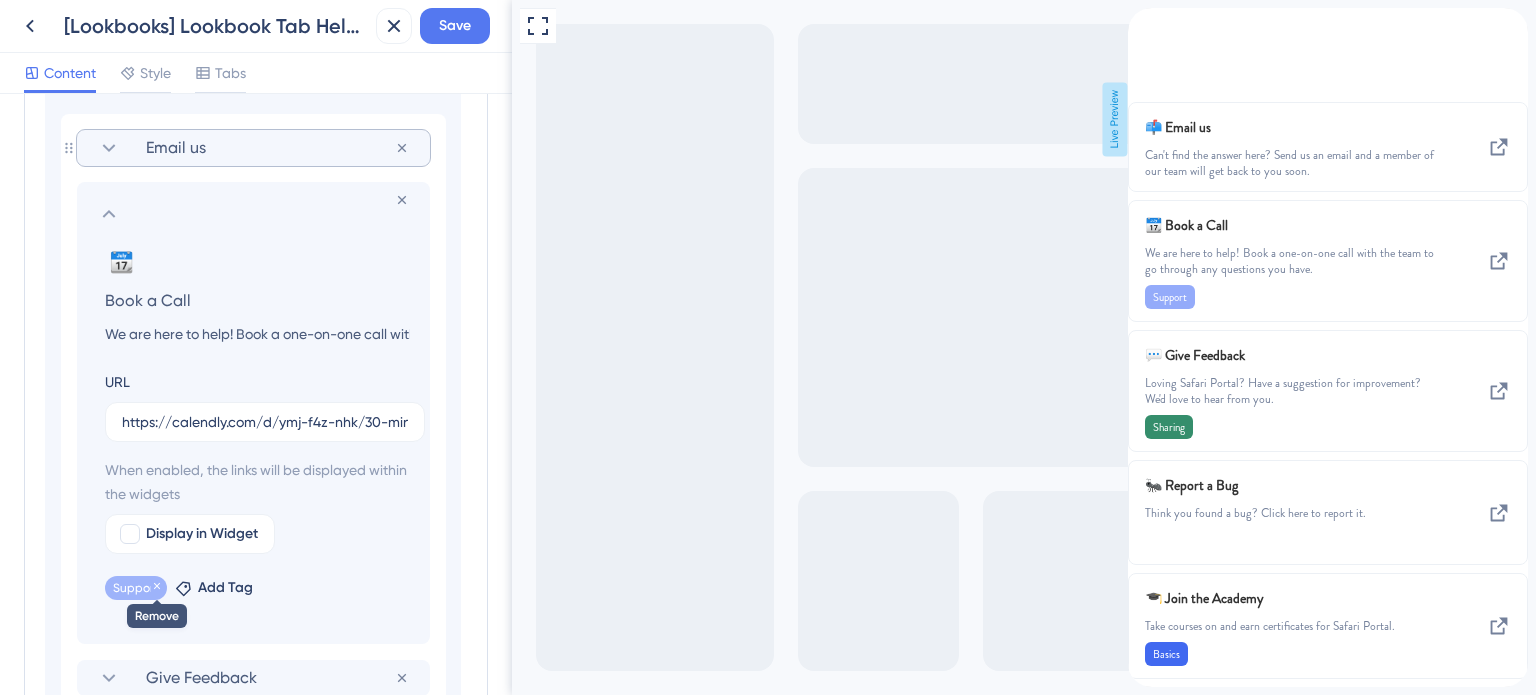 click 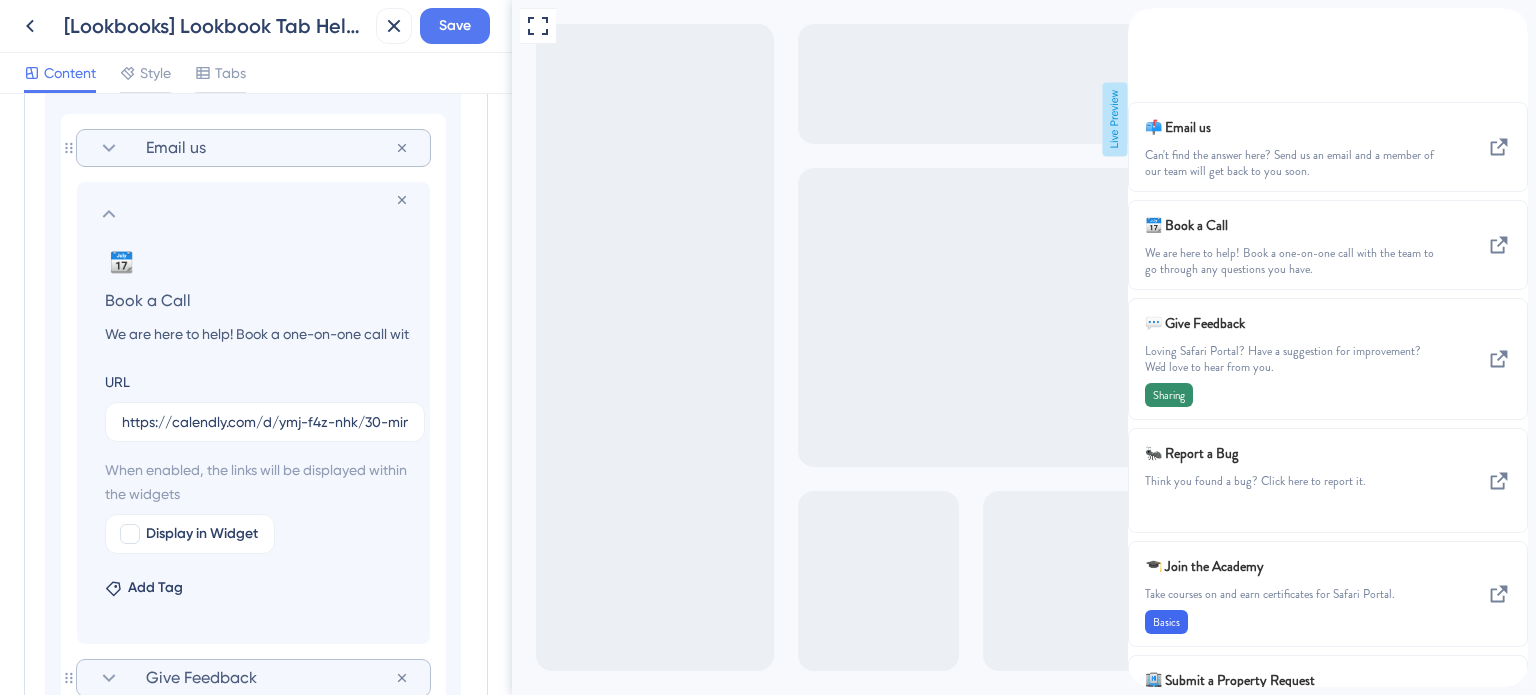 click on "Give Feedback" at bounding box center [270, 678] 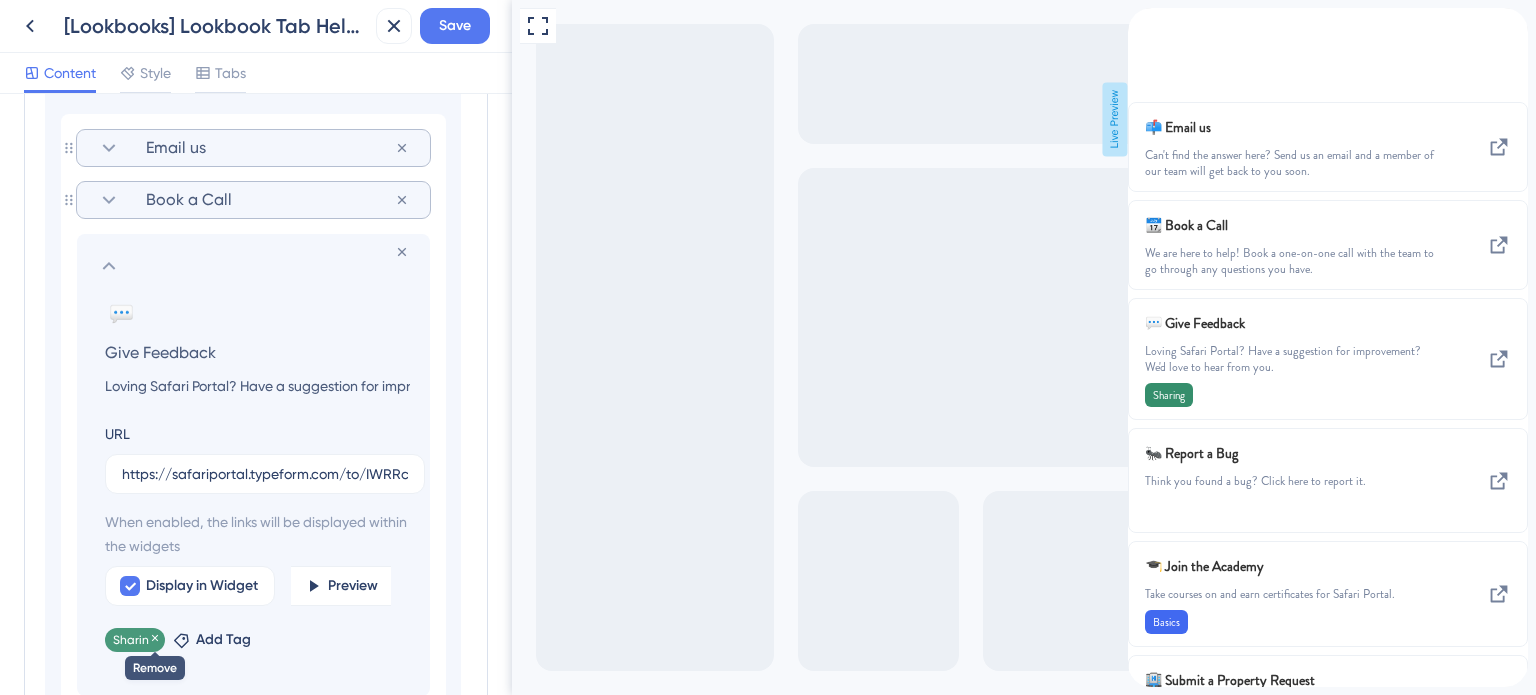 click 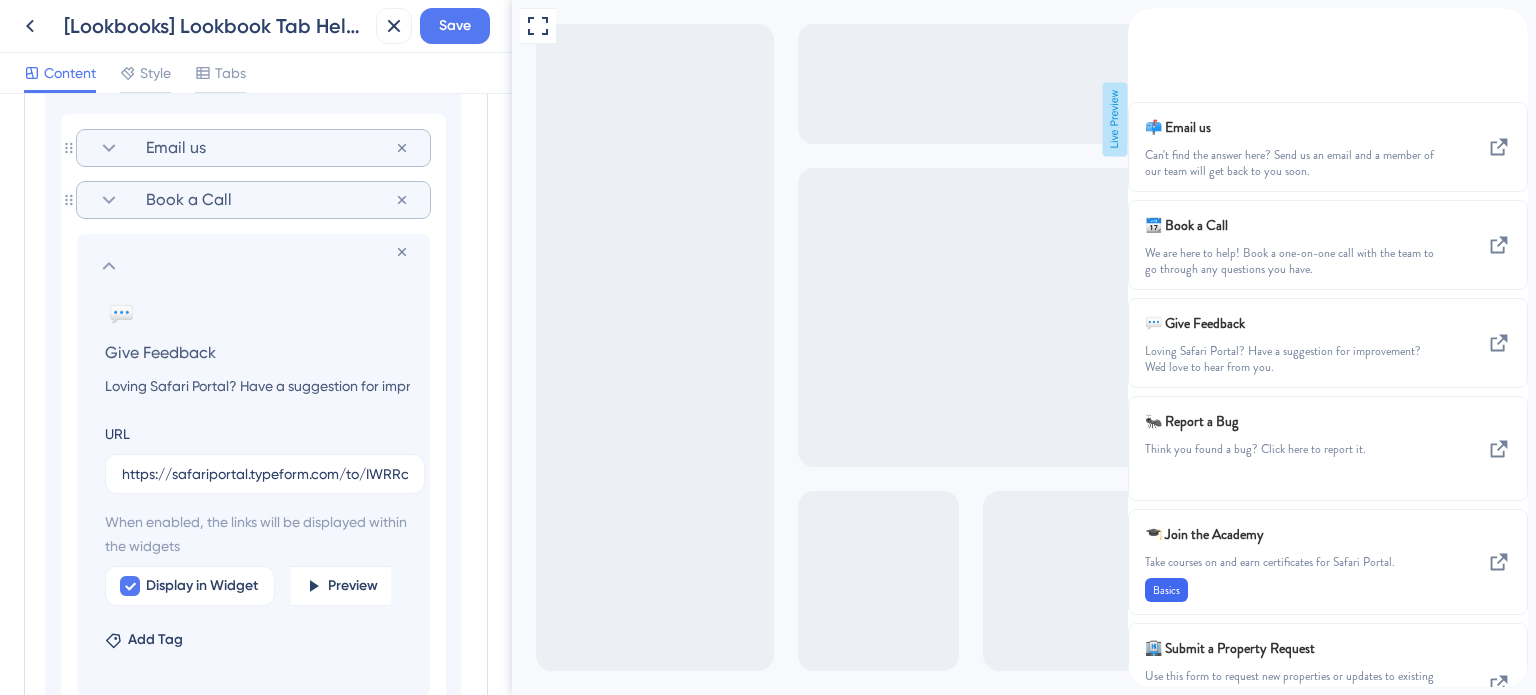 click 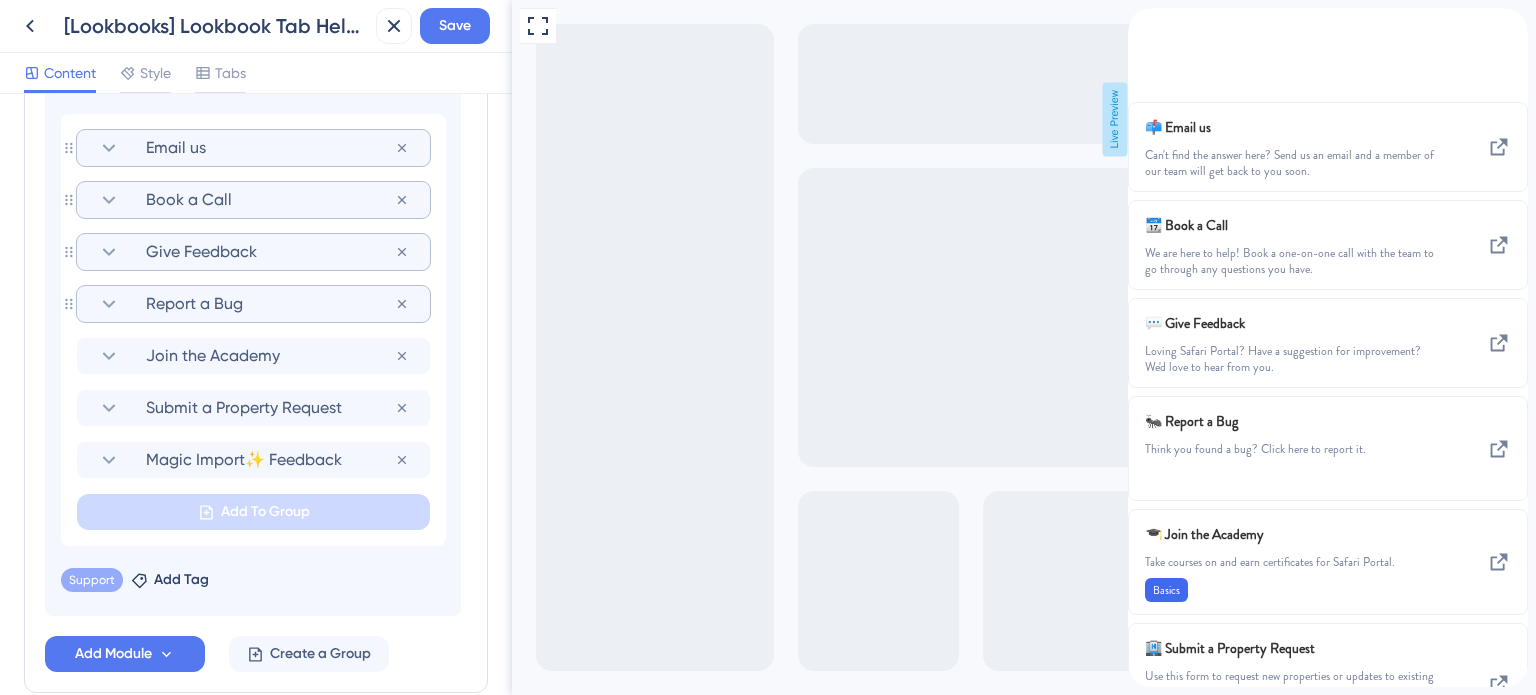 click on "Report a Bug" at bounding box center (270, 304) 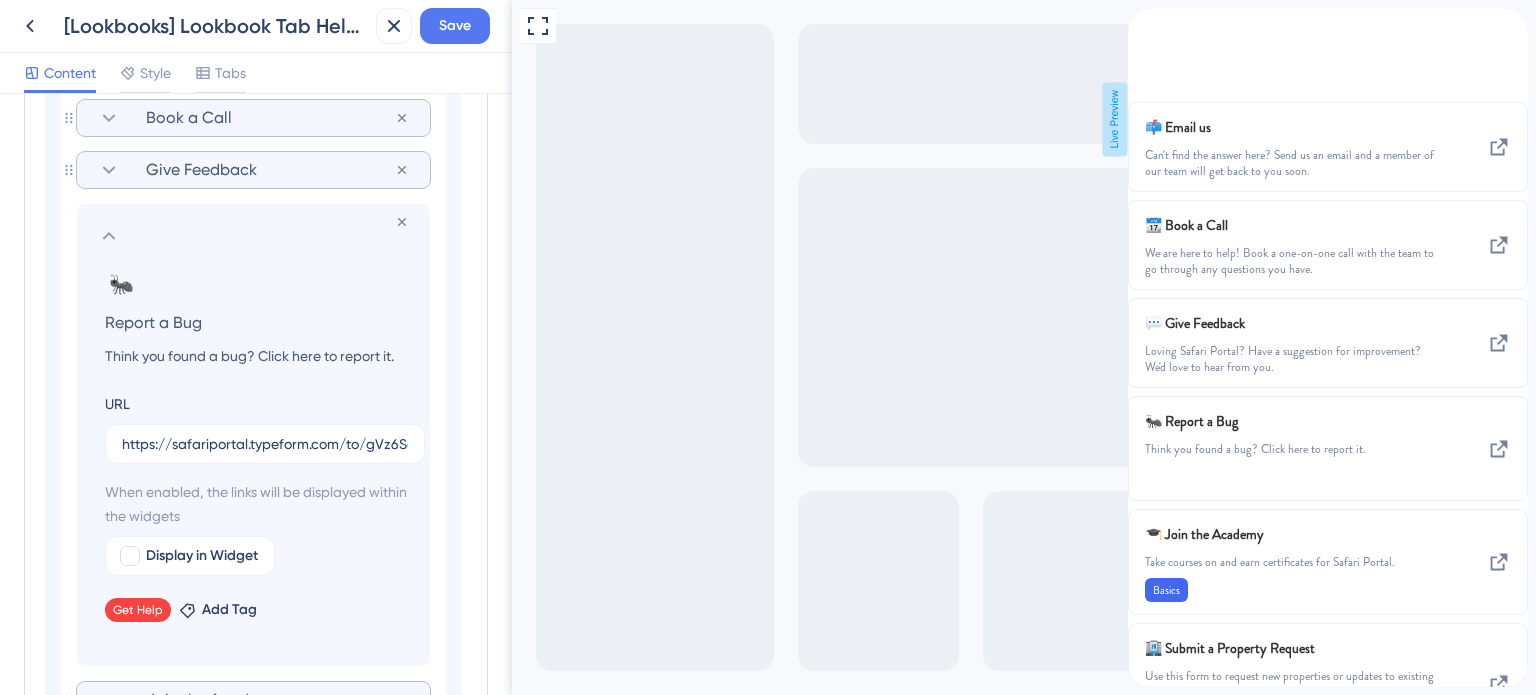 scroll, scrollTop: 1562, scrollLeft: 0, axis: vertical 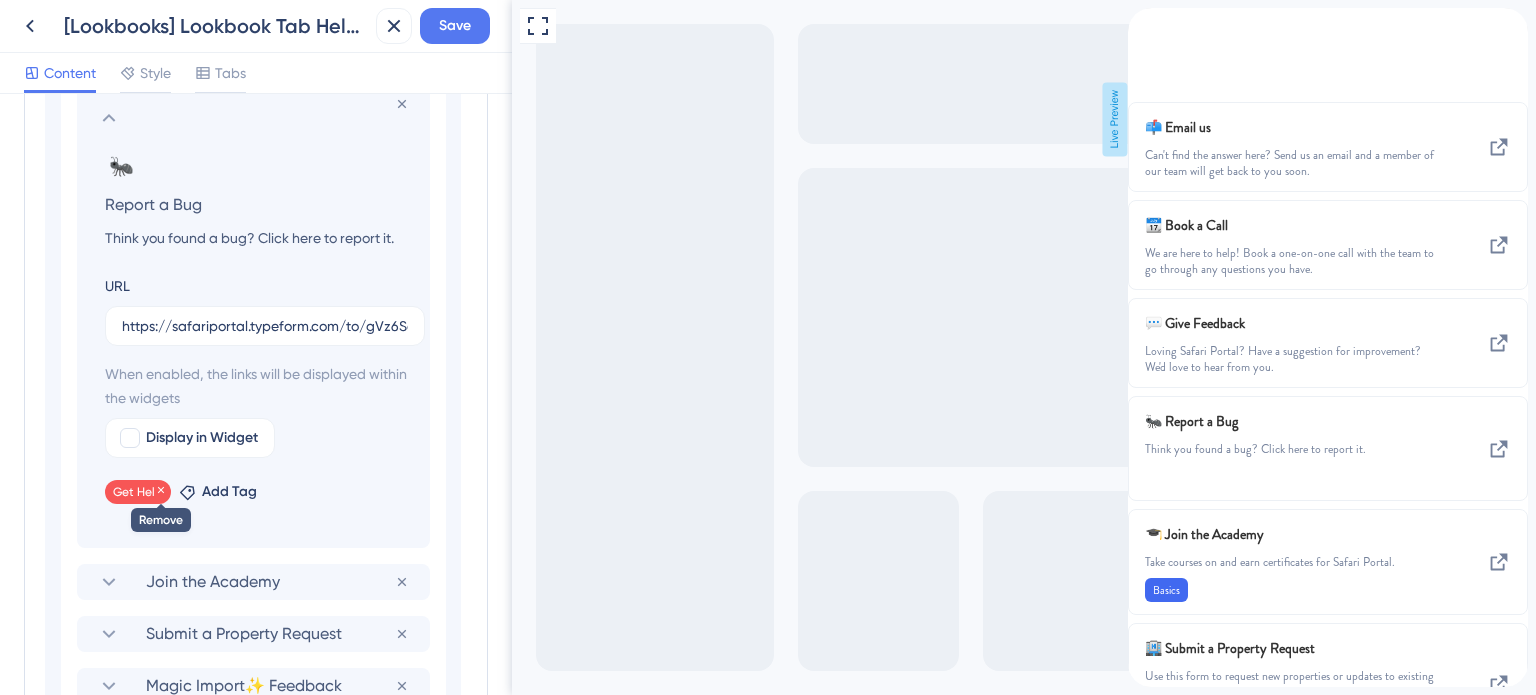 click 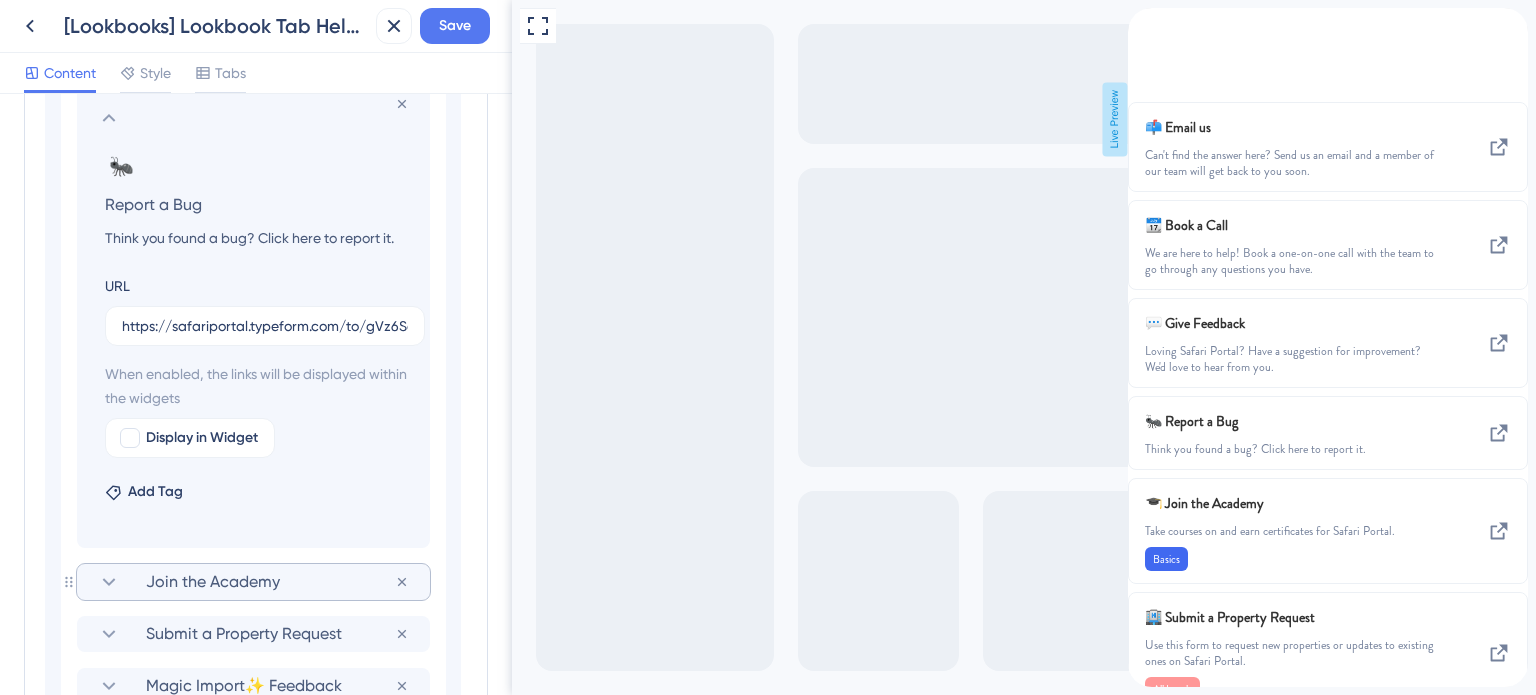 click on "Join the Academy" at bounding box center [270, 582] 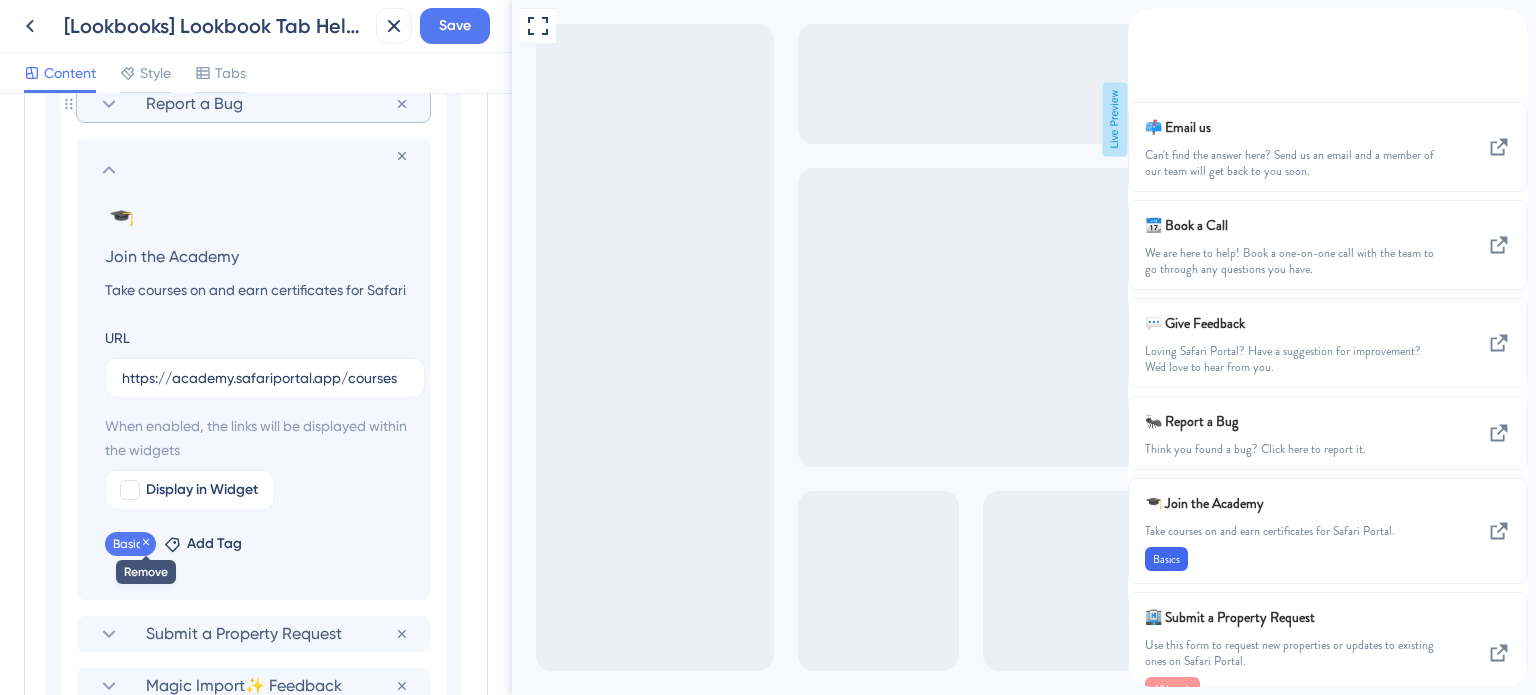click 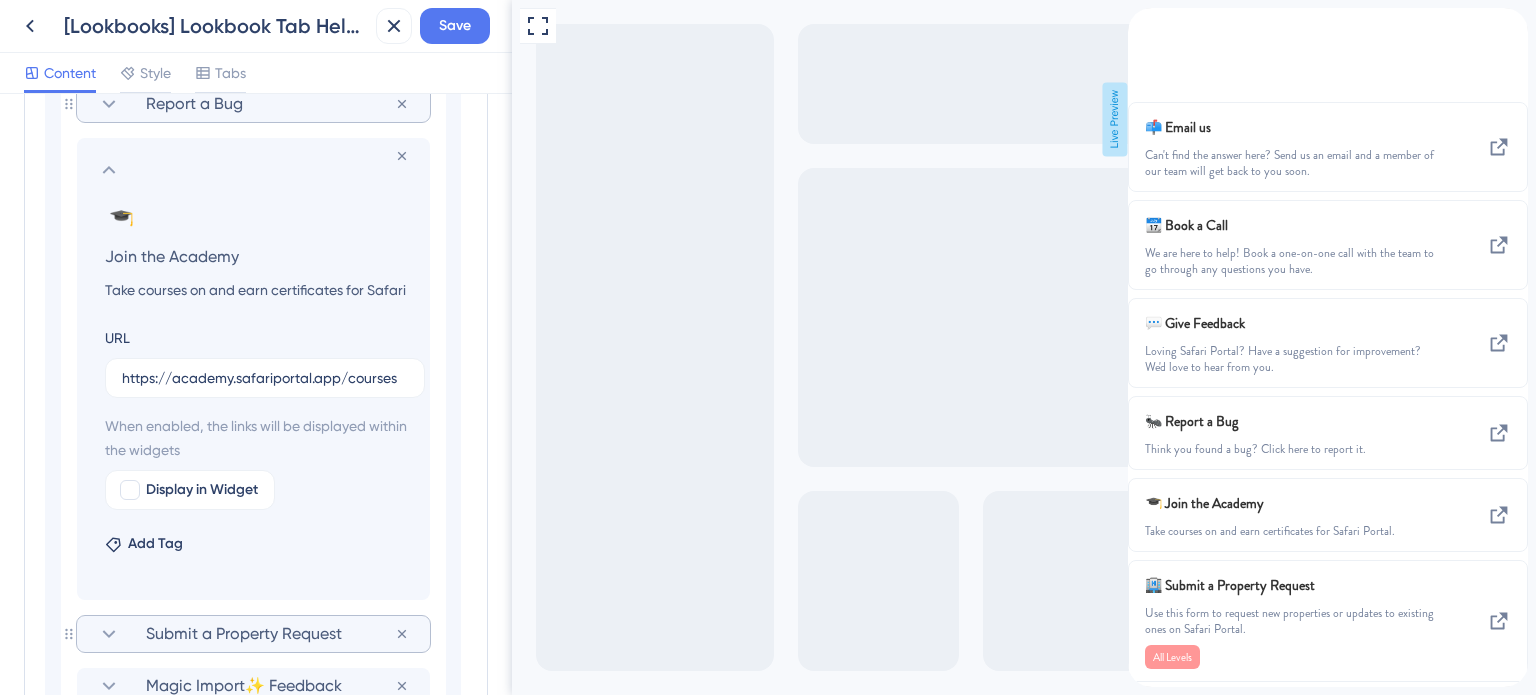 click on "Submit a Property Request" at bounding box center [270, 634] 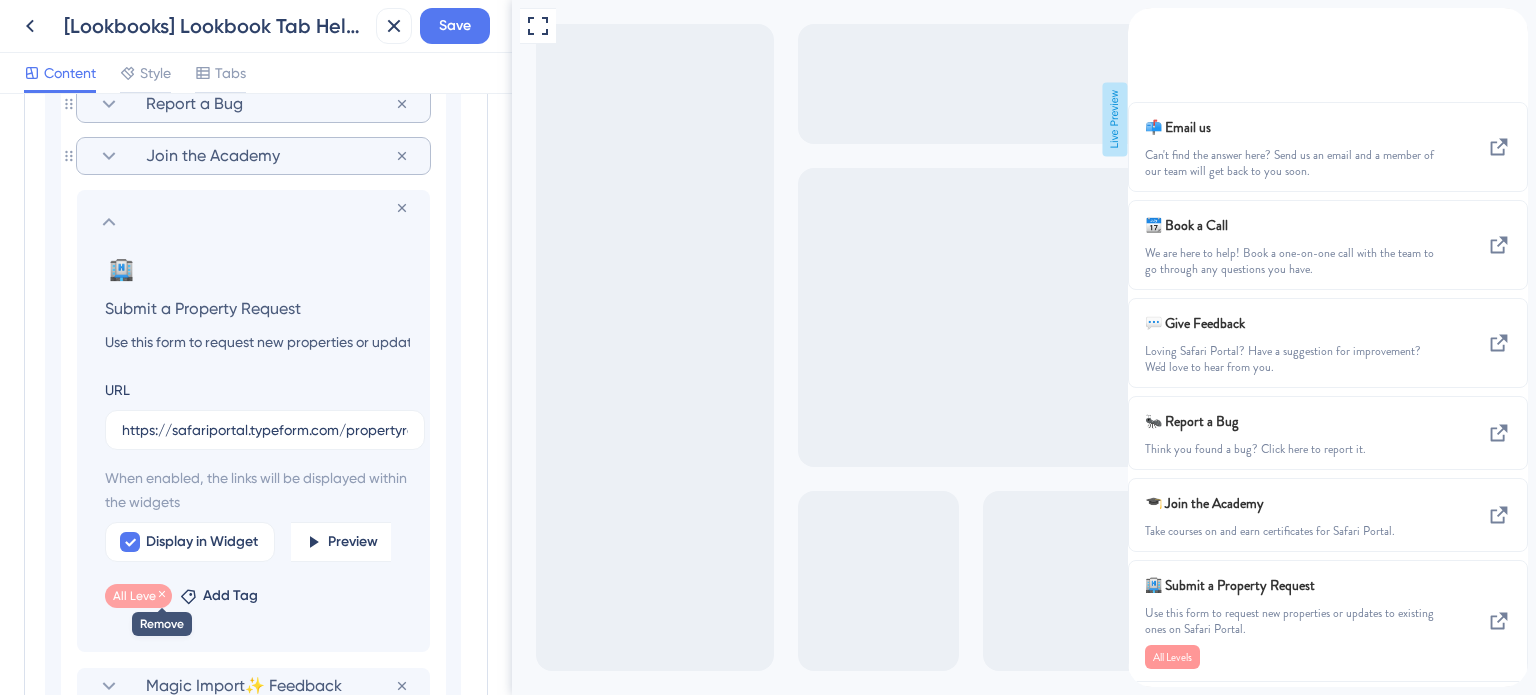 click 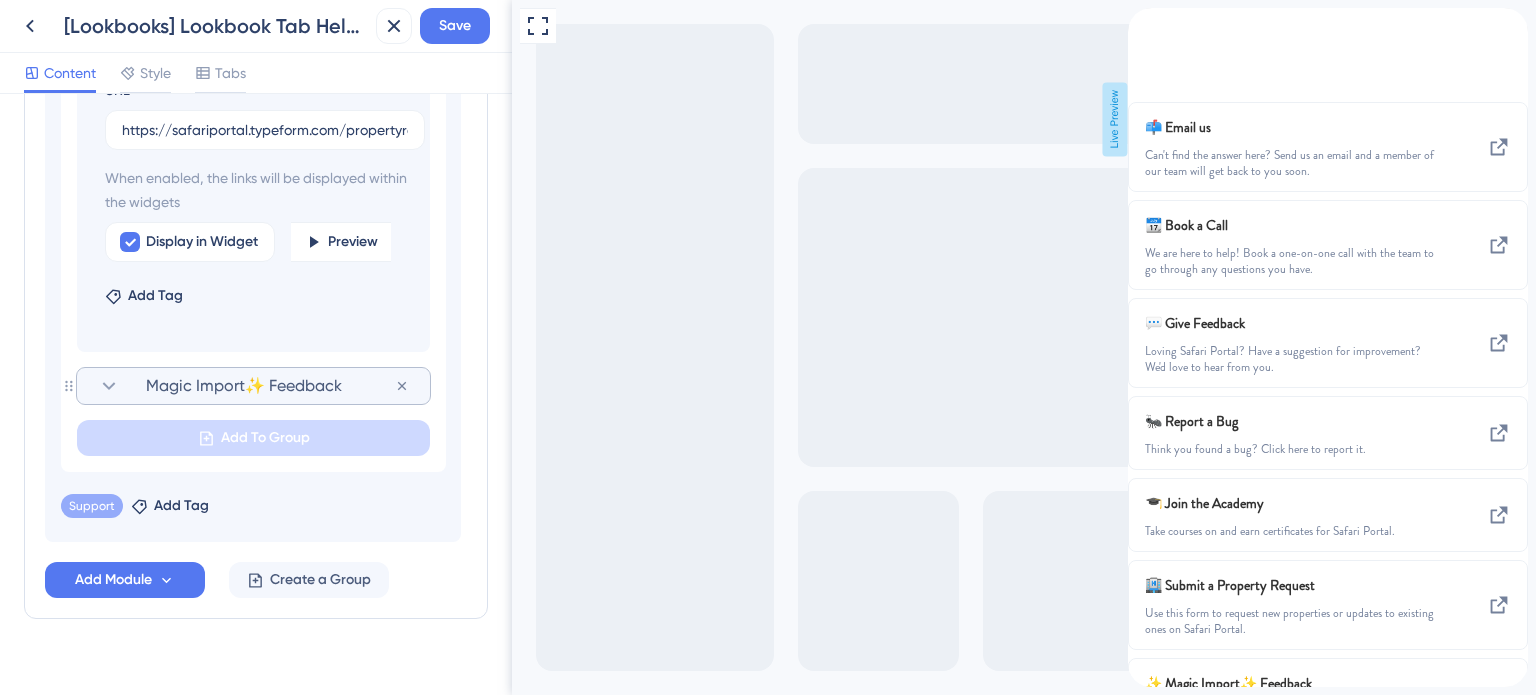 click on "Magic Import✨ Feedback" at bounding box center (270, 386) 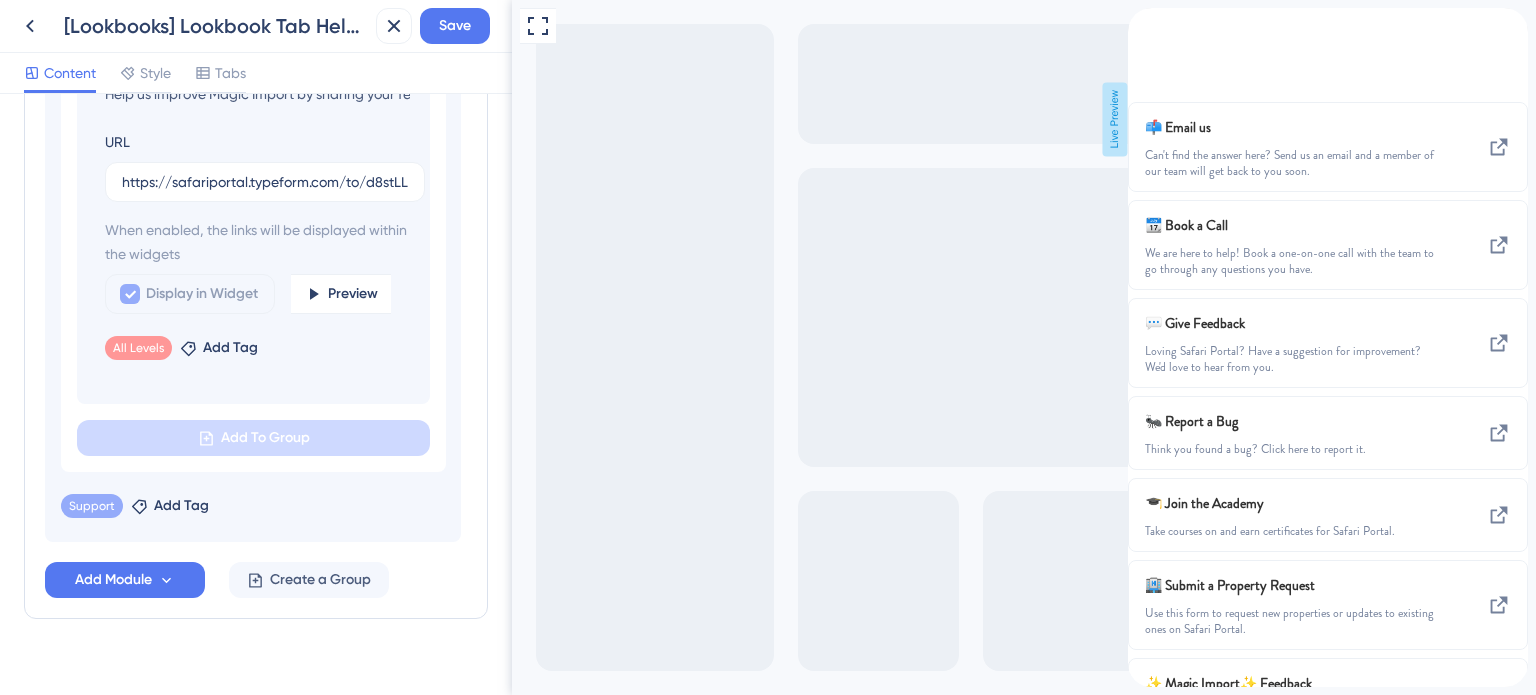 scroll, scrollTop: 1526, scrollLeft: 0, axis: vertical 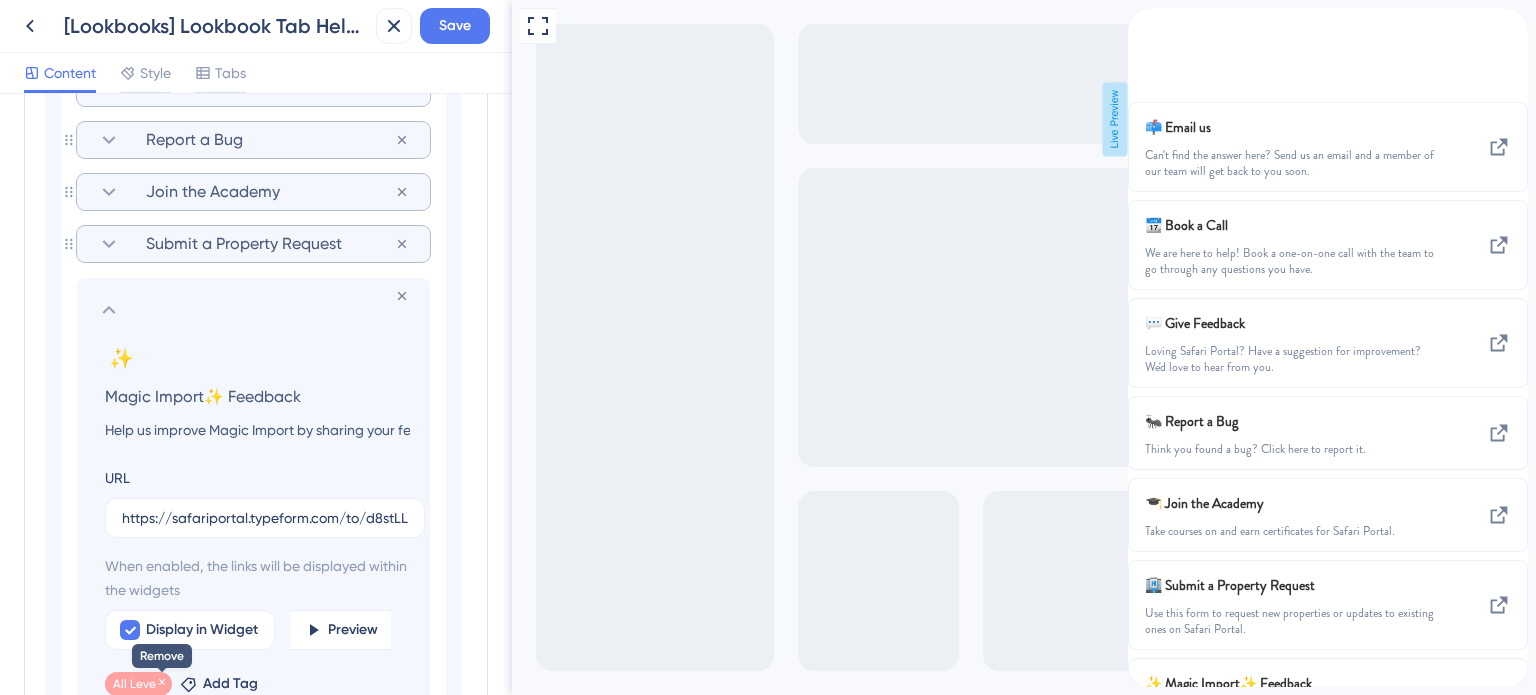click 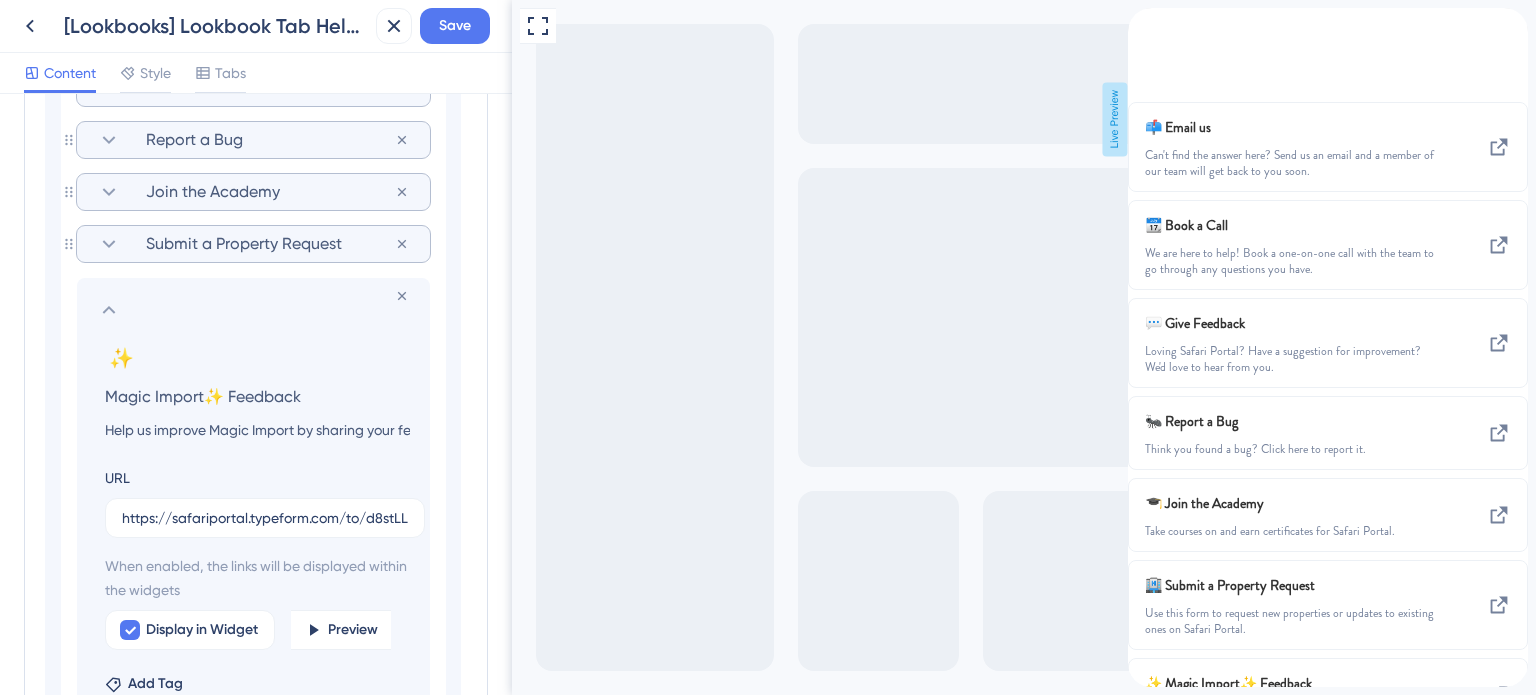 click 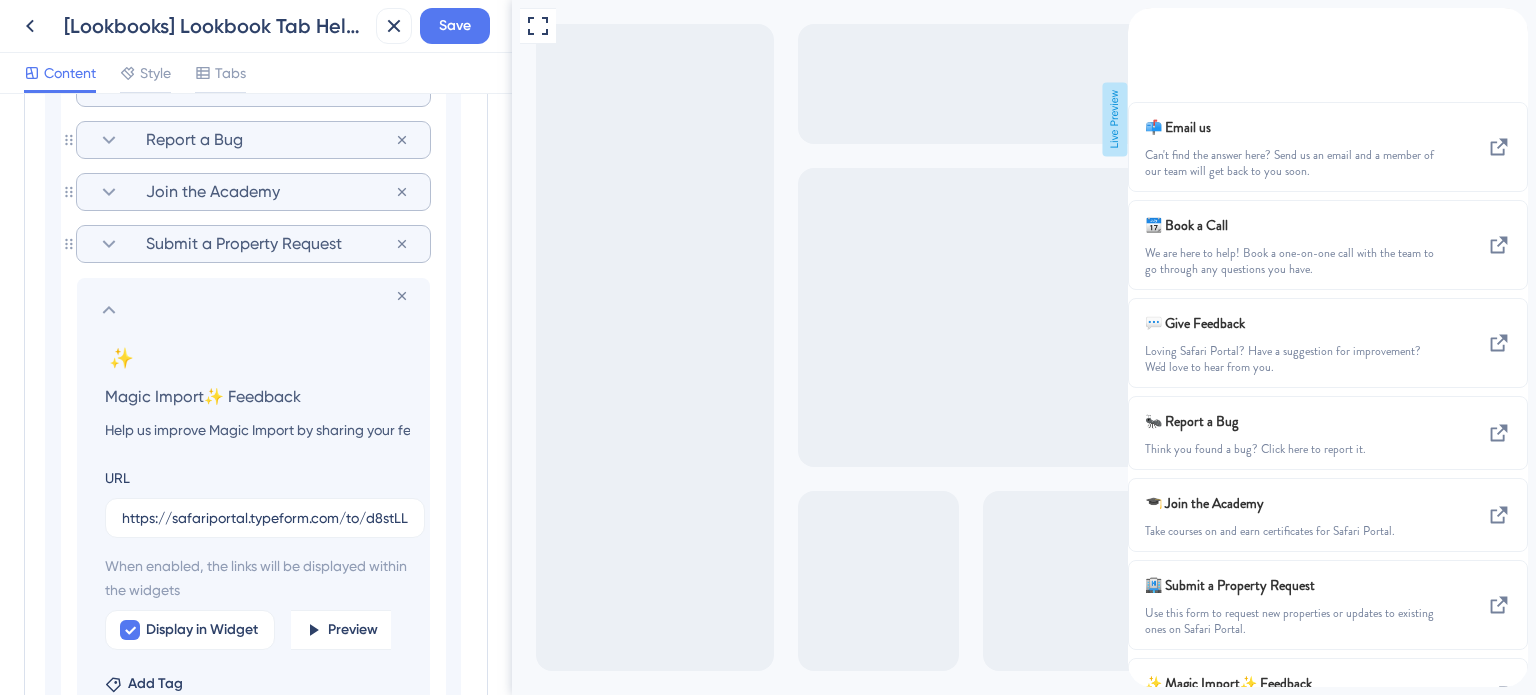 scroll, scrollTop: 1462, scrollLeft: 0, axis: vertical 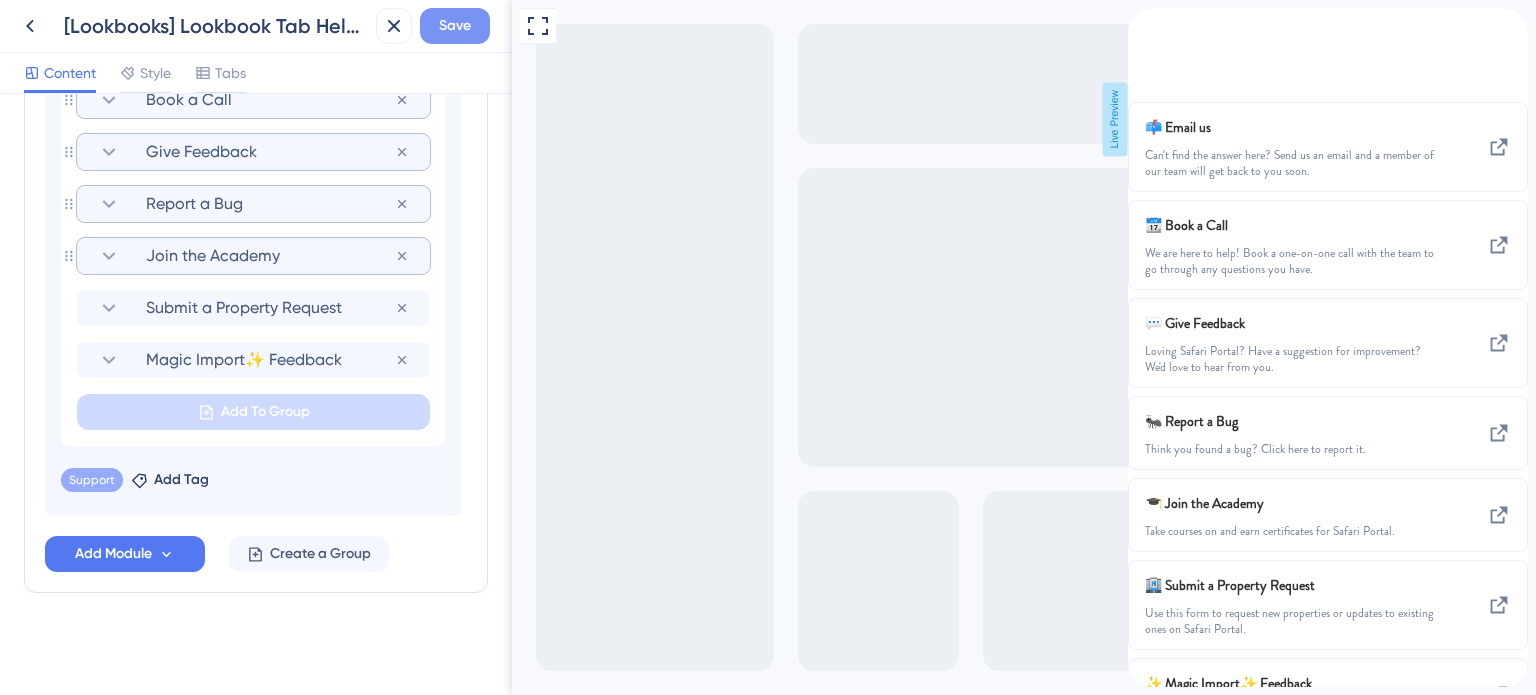 click on "Save" at bounding box center (455, 26) 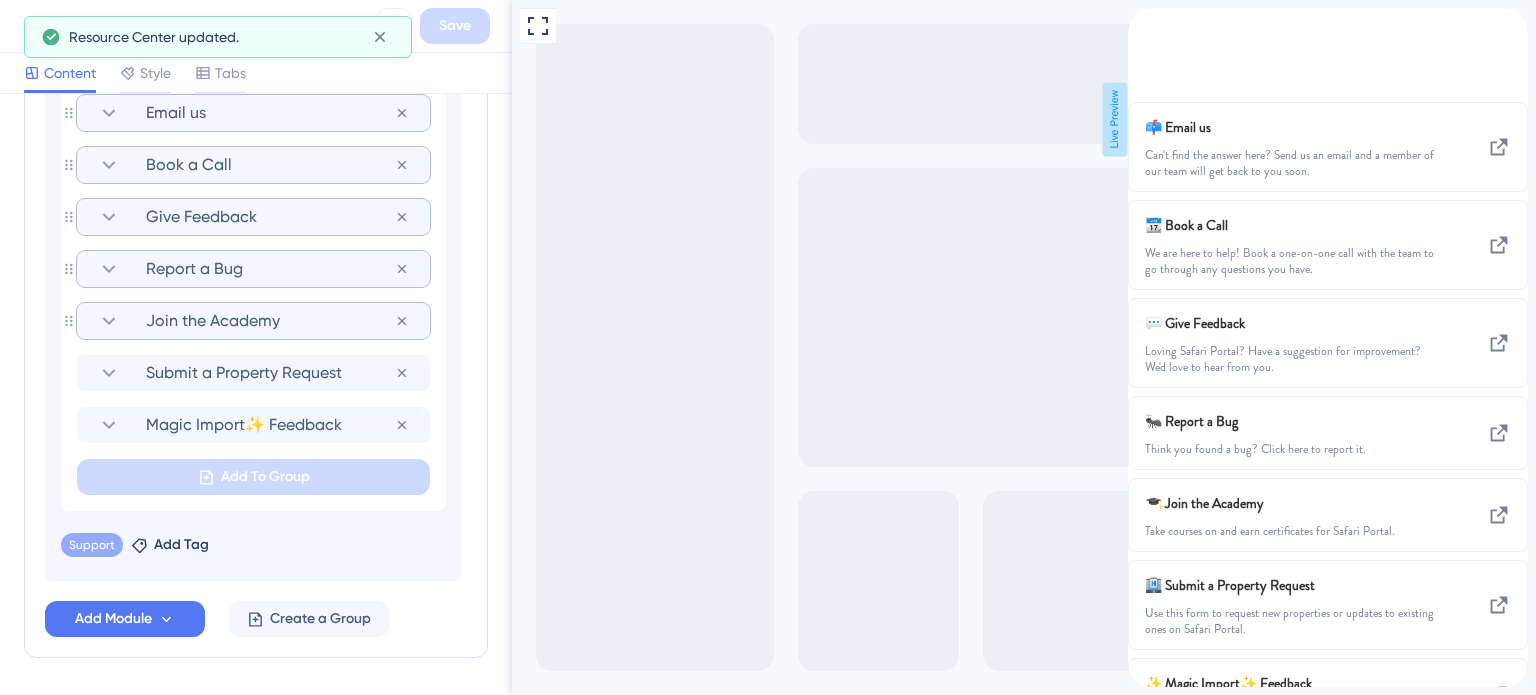 scroll, scrollTop: 962, scrollLeft: 0, axis: vertical 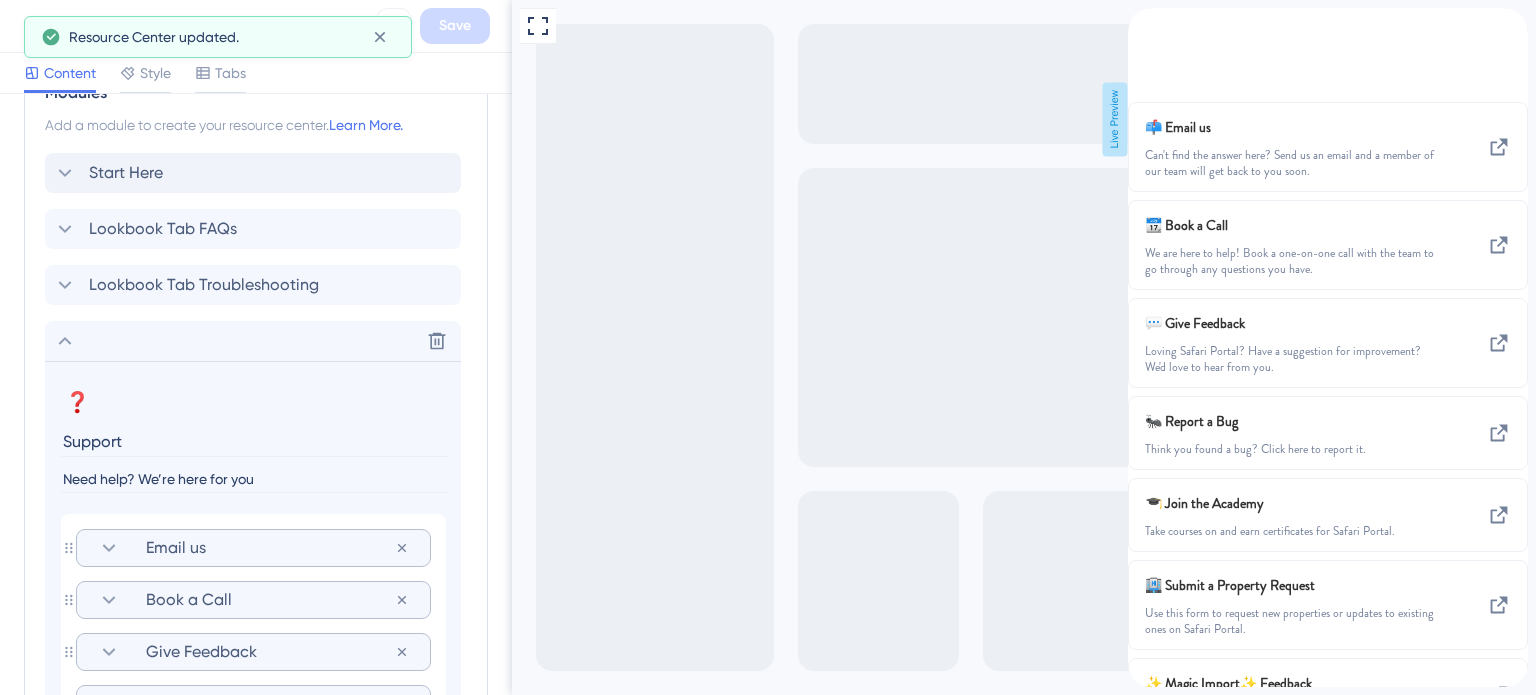 click 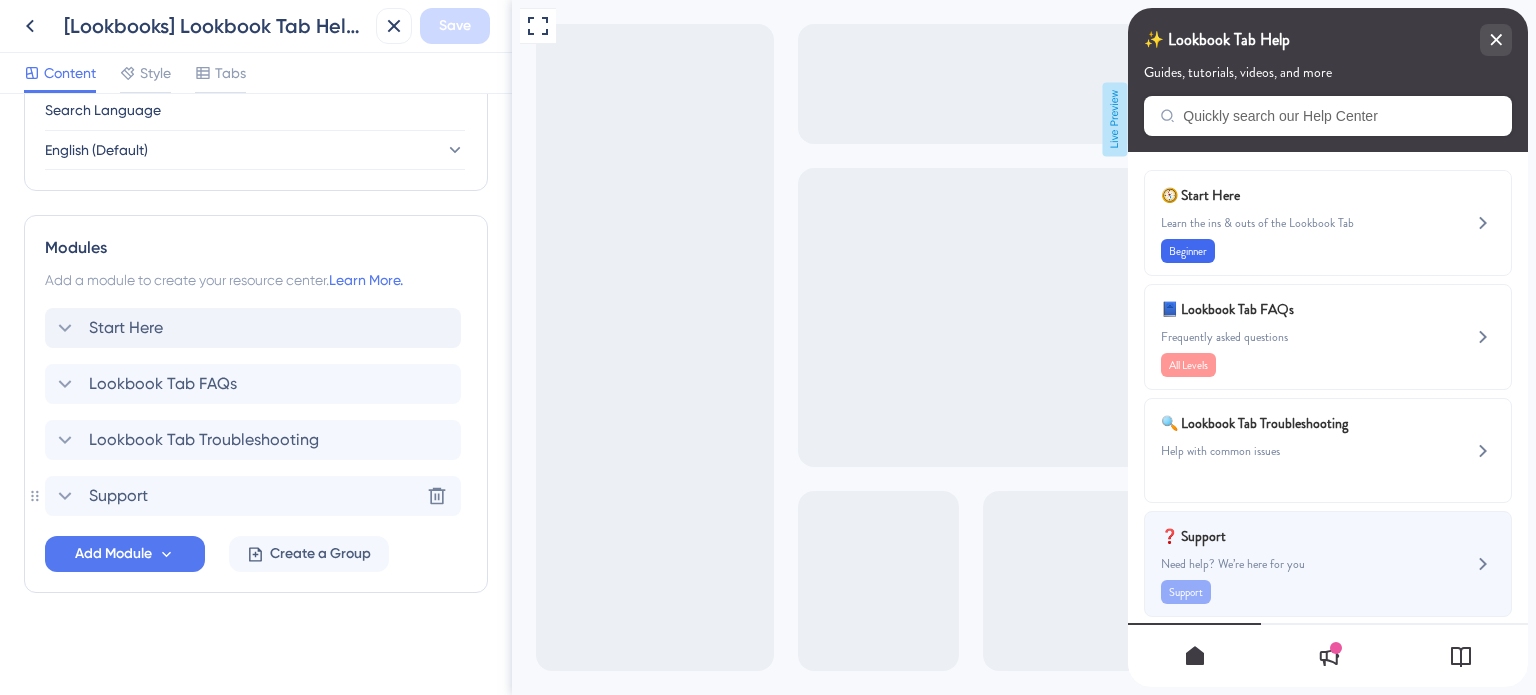 scroll, scrollTop: 0, scrollLeft: 0, axis: both 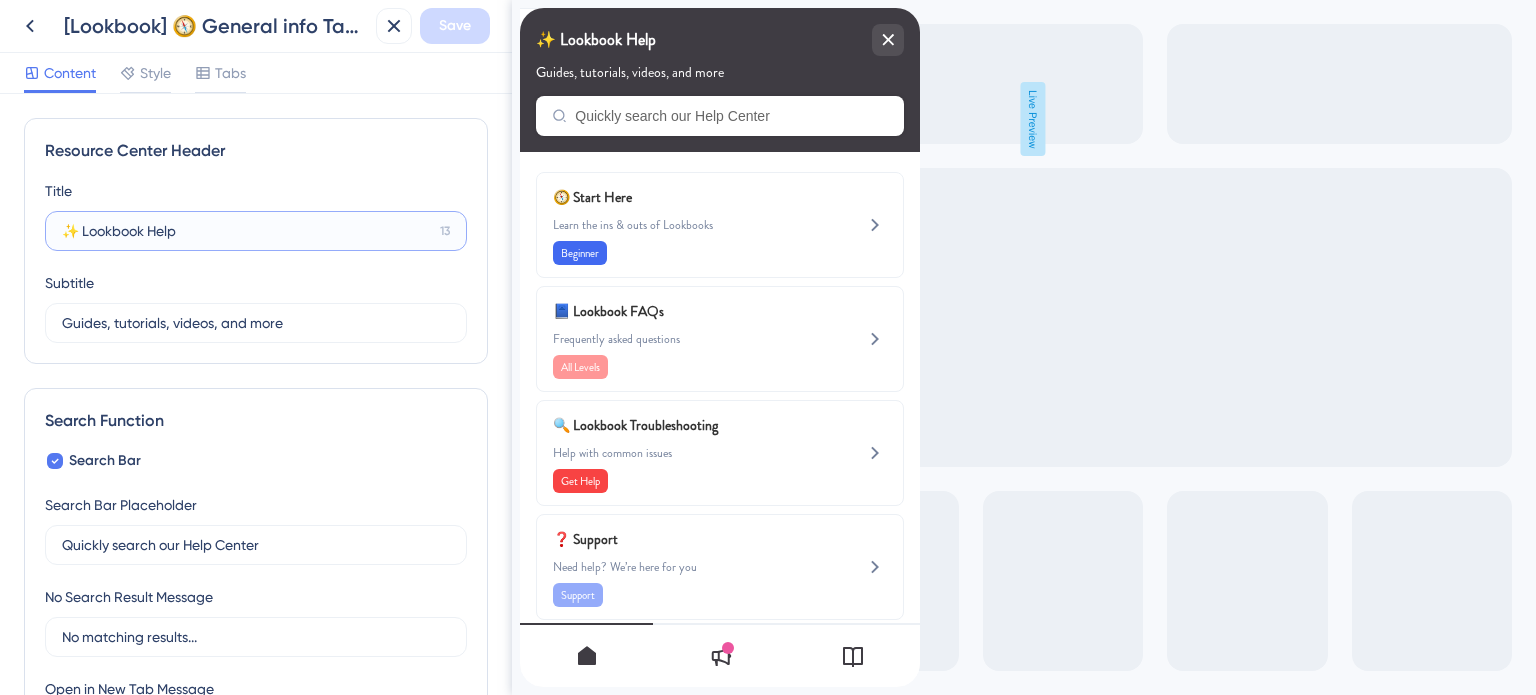 click on "✨ Lookbook Help" at bounding box center [247, 231] 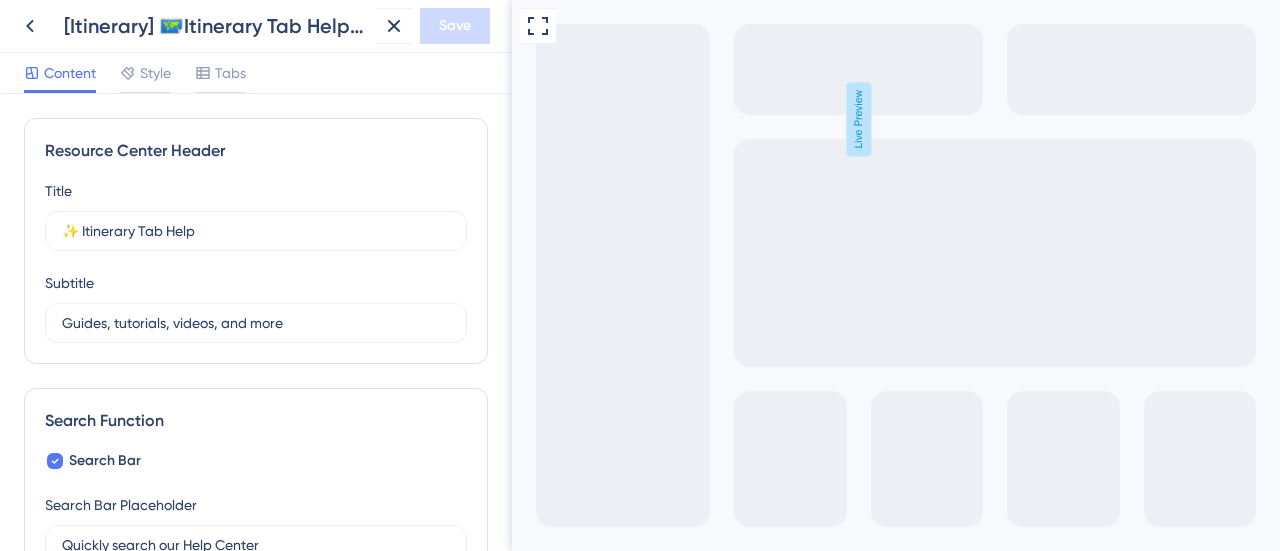 scroll, scrollTop: 0, scrollLeft: 0, axis: both 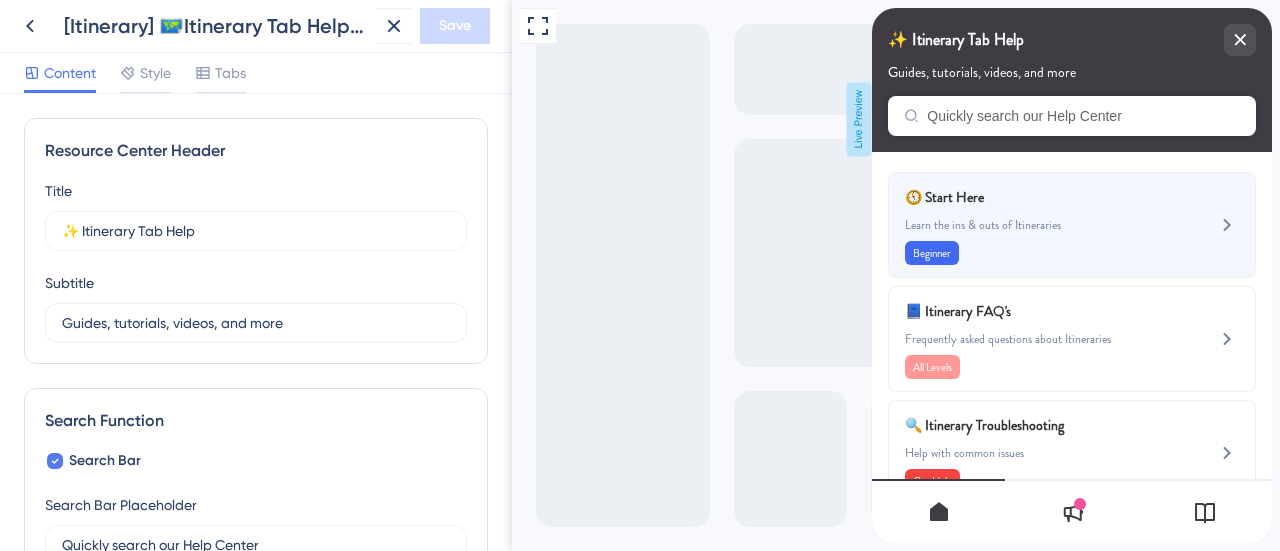 click on "Learn the ins & outs of Itineraries" at bounding box center (1038, 225) 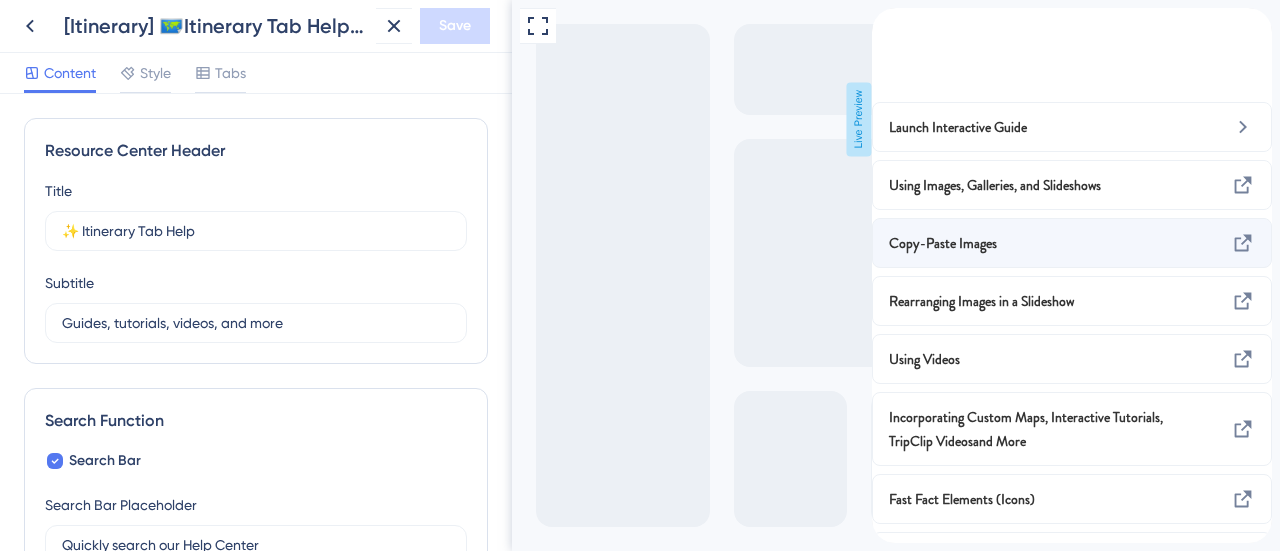scroll, scrollTop: 0, scrollLeft: 0, axis: both 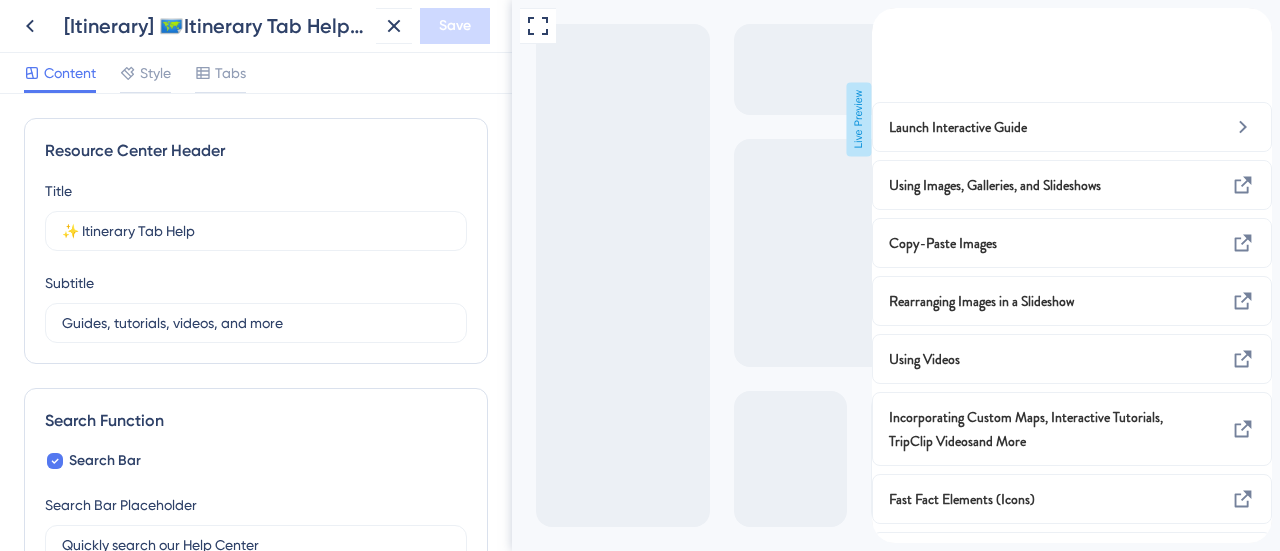 click at bounding box center [888, 19] 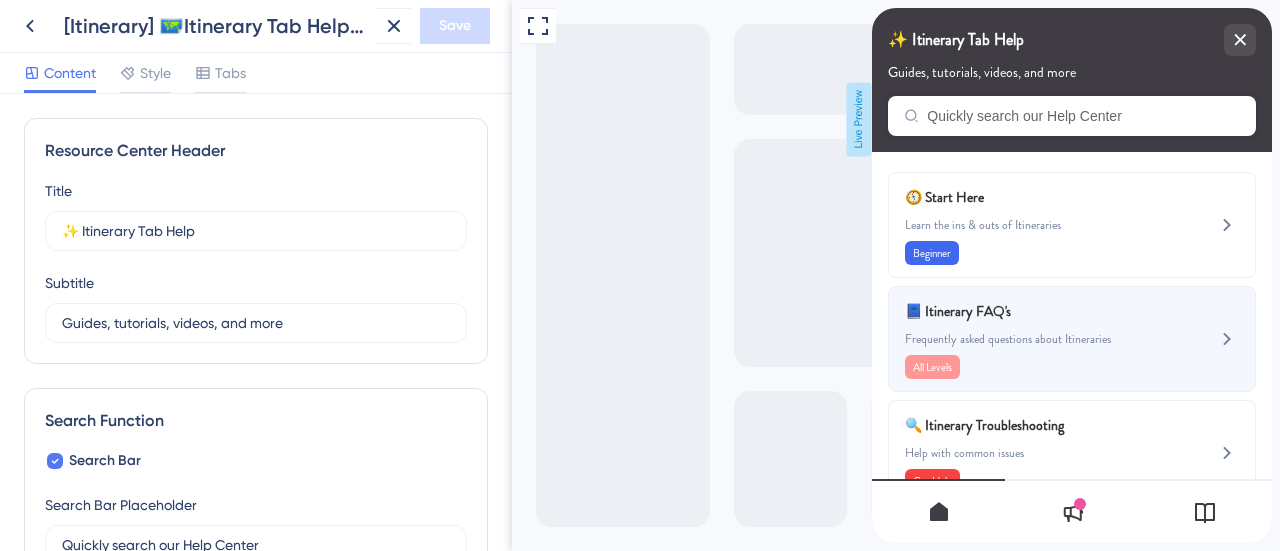click on "📘   Itinerary FAQ's" at bounding box center (1022, 311) 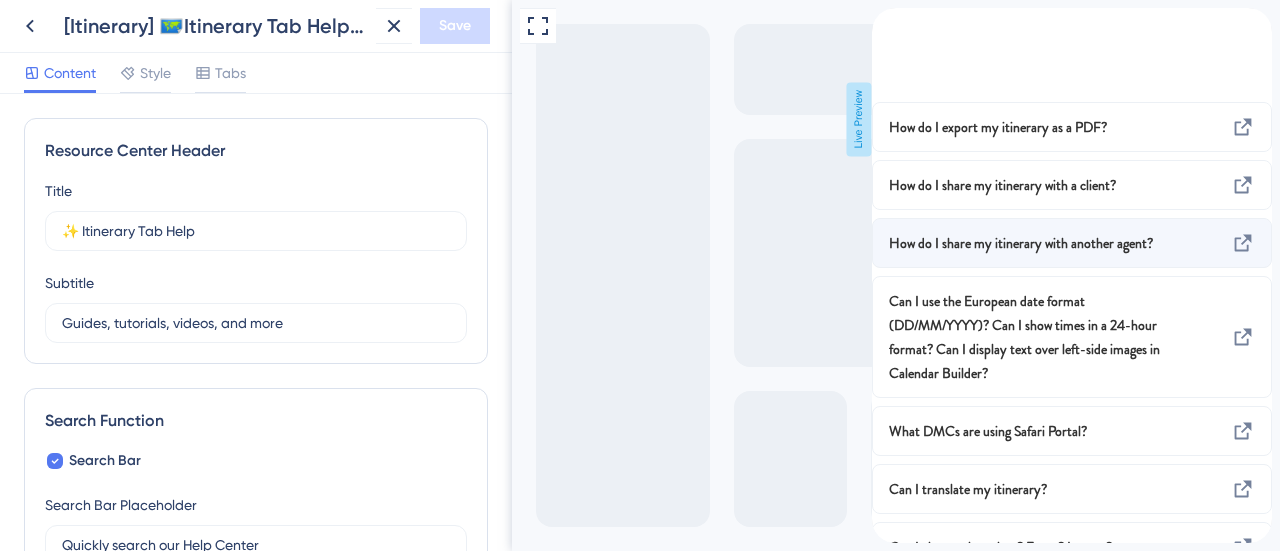 scroll, scrollTop: 0, scrollLeft: 0, axis: both 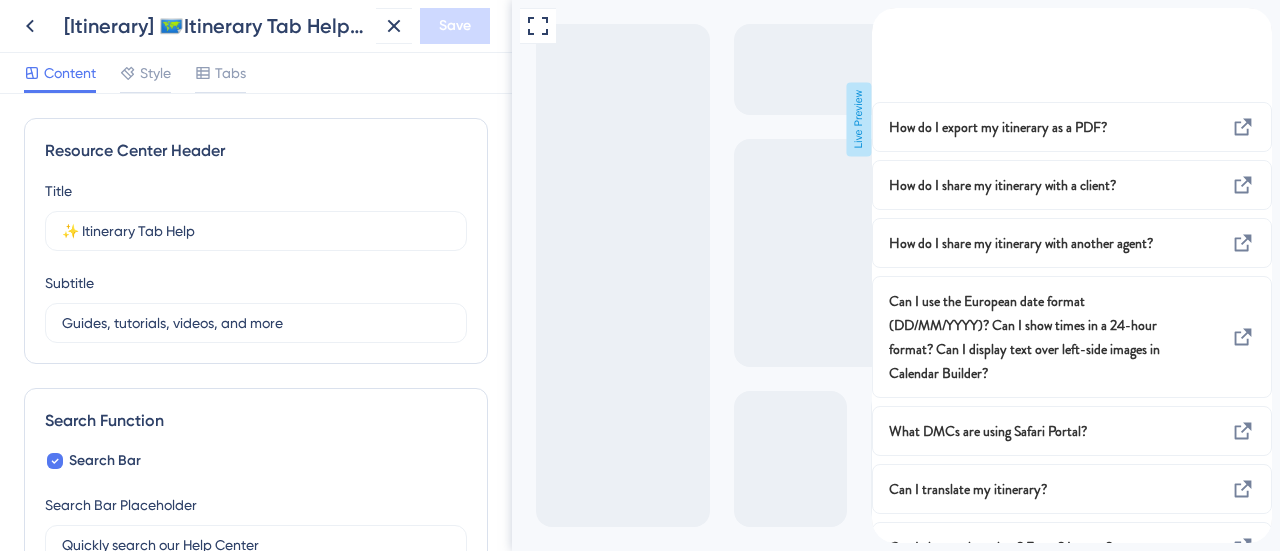 click 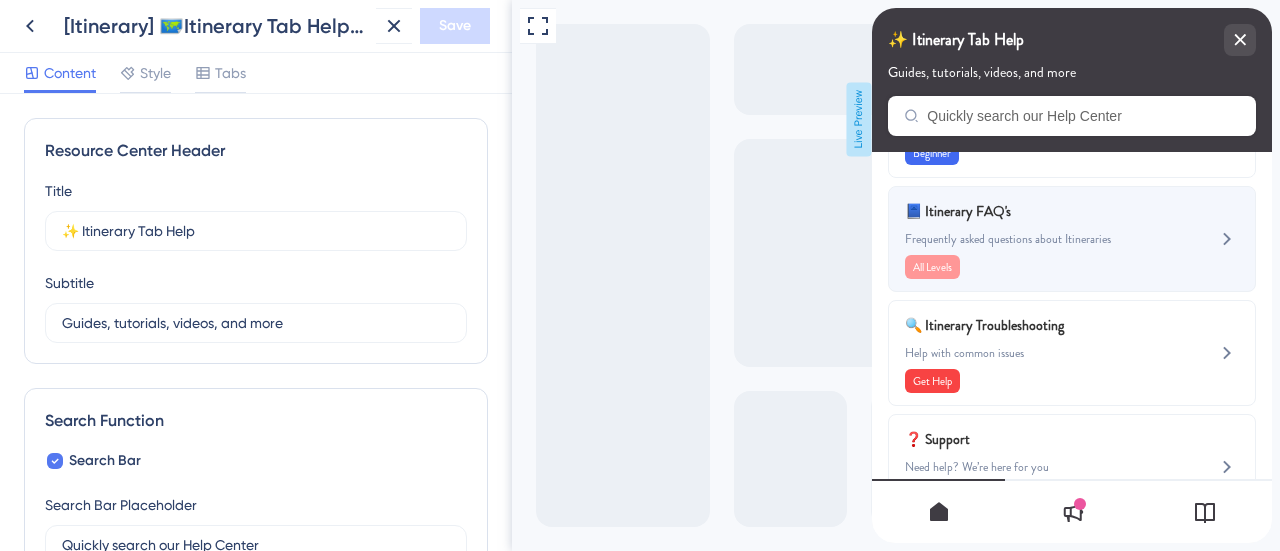scroll, scrollTop: 0, scrollLeft: 0, axis: both 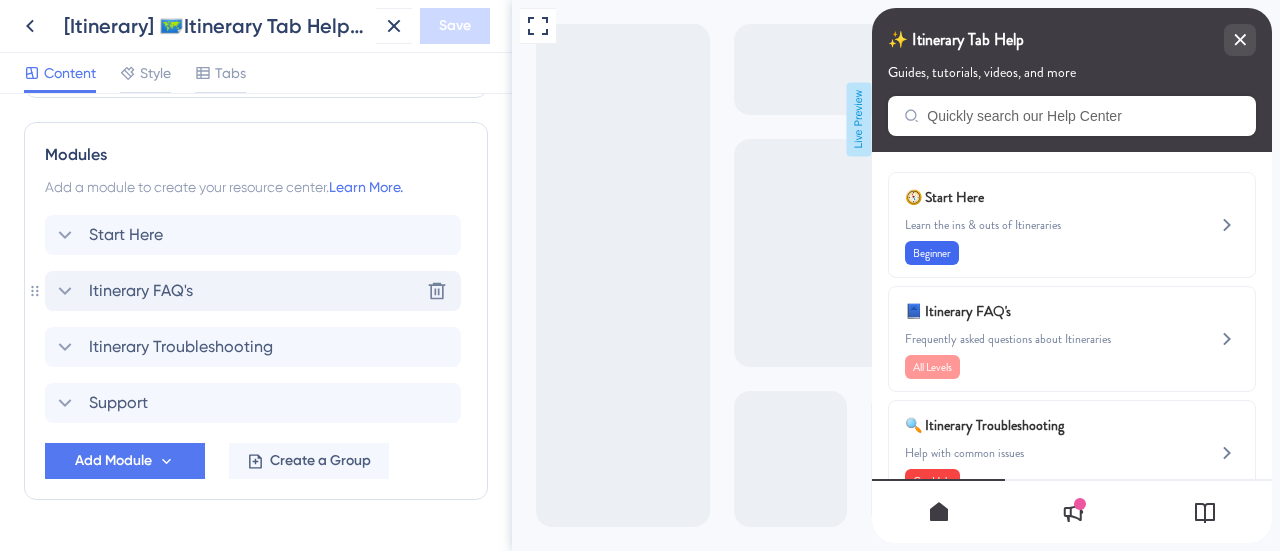 click on "Itinerary FAQ's" at bounding box center [141, 291] 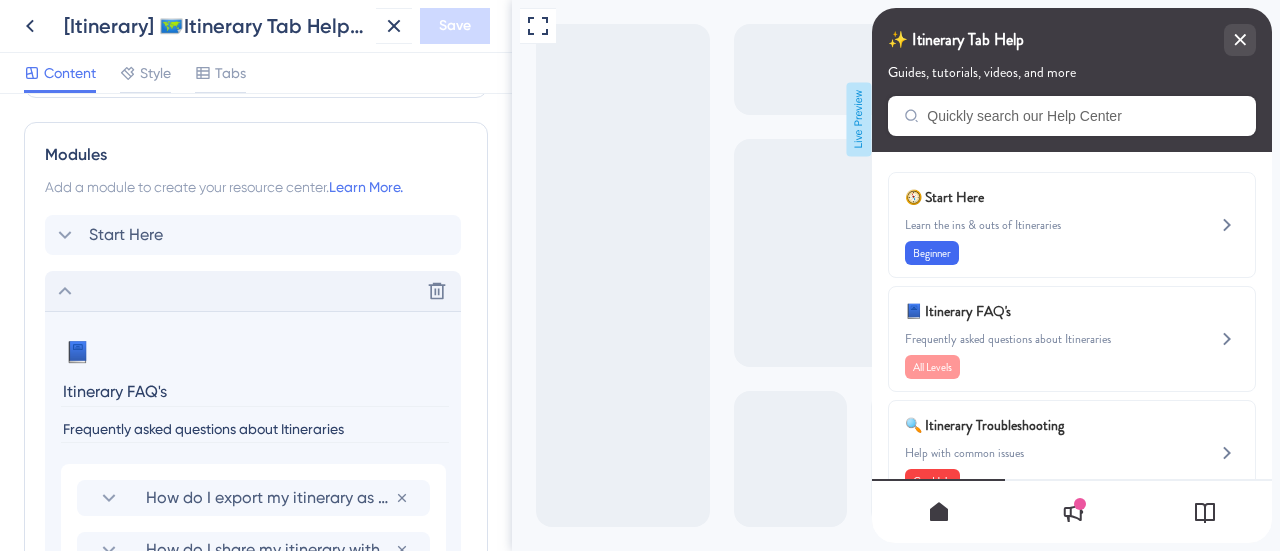 click on "Itinerary FAQ's" at bounding box center (255, 391) 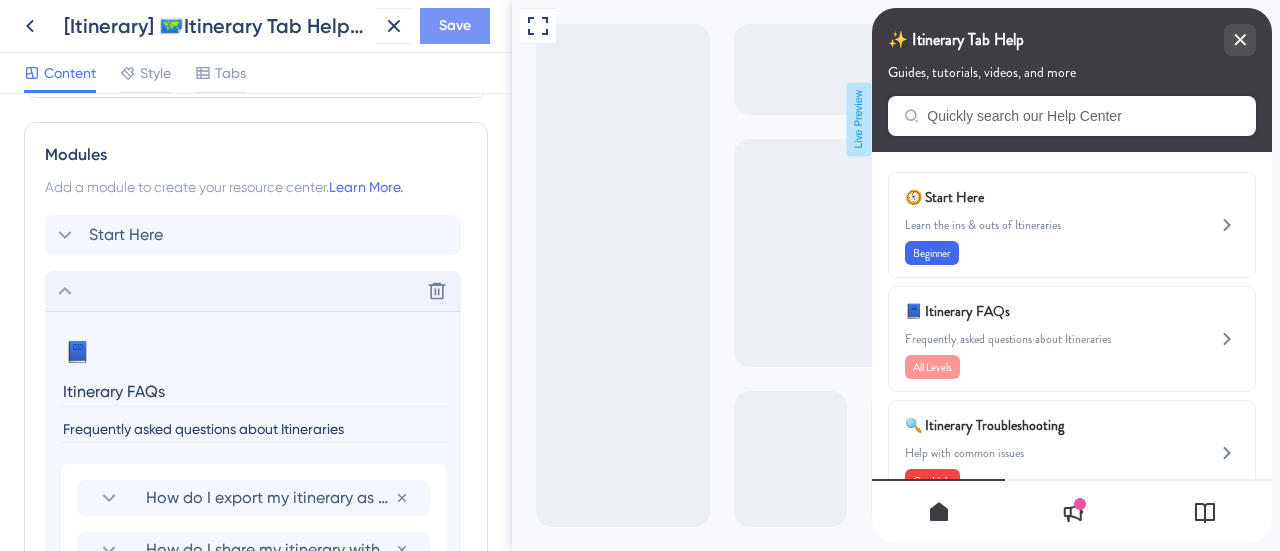 type on "Itinerary FAQs" 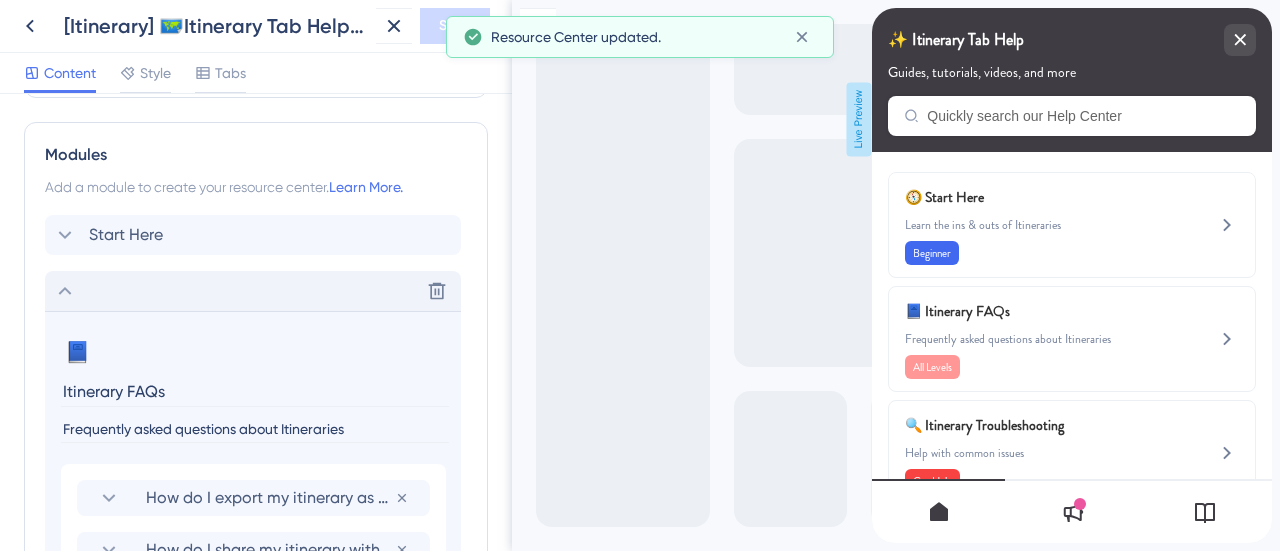 click 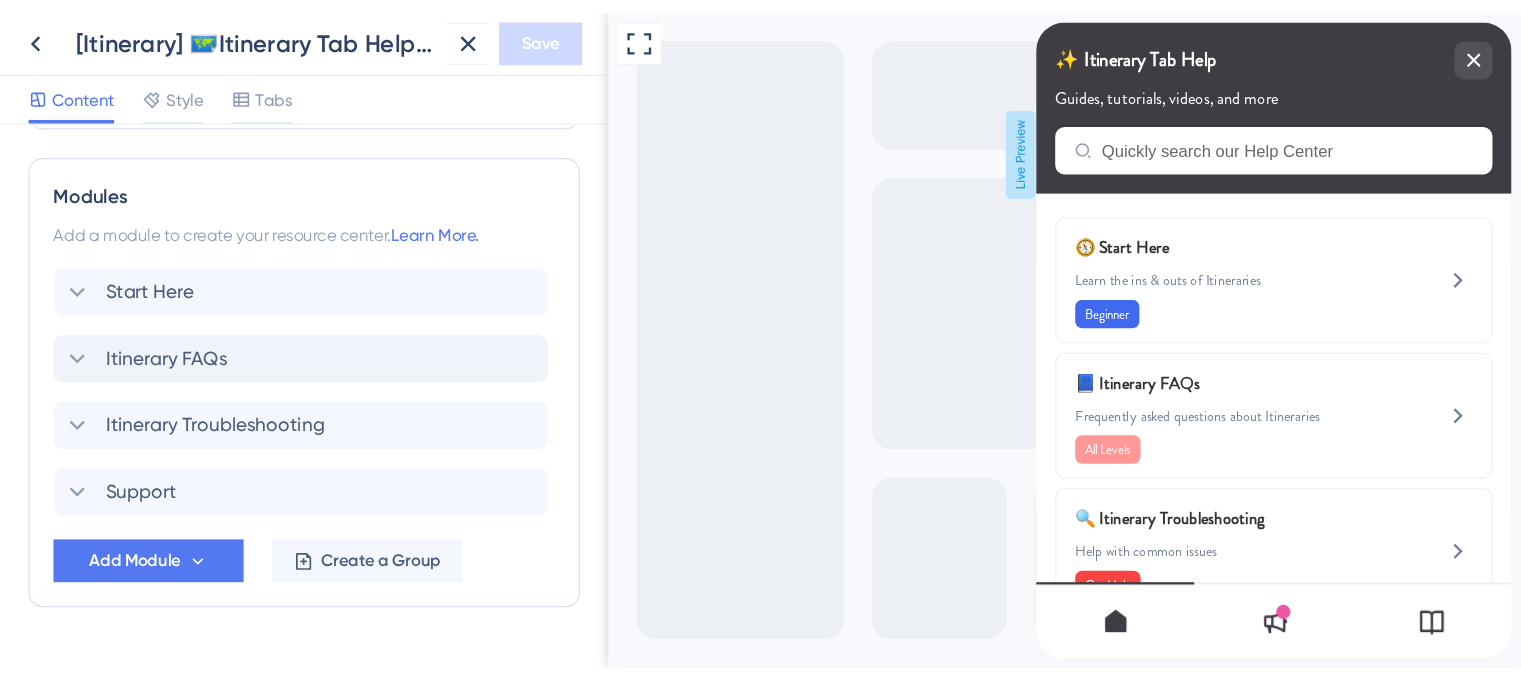 scroll, scrollTop: 807, scrollLeft: 0, axis: vertical 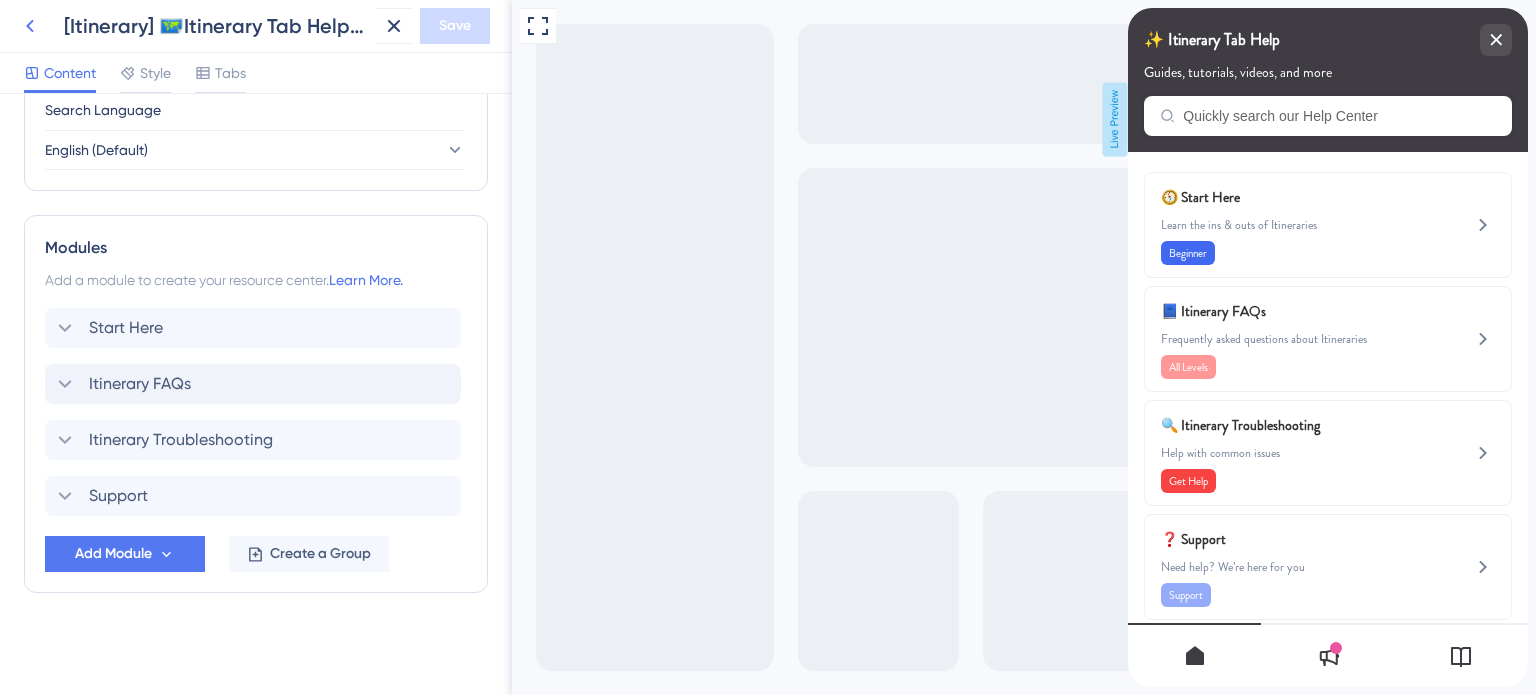 click 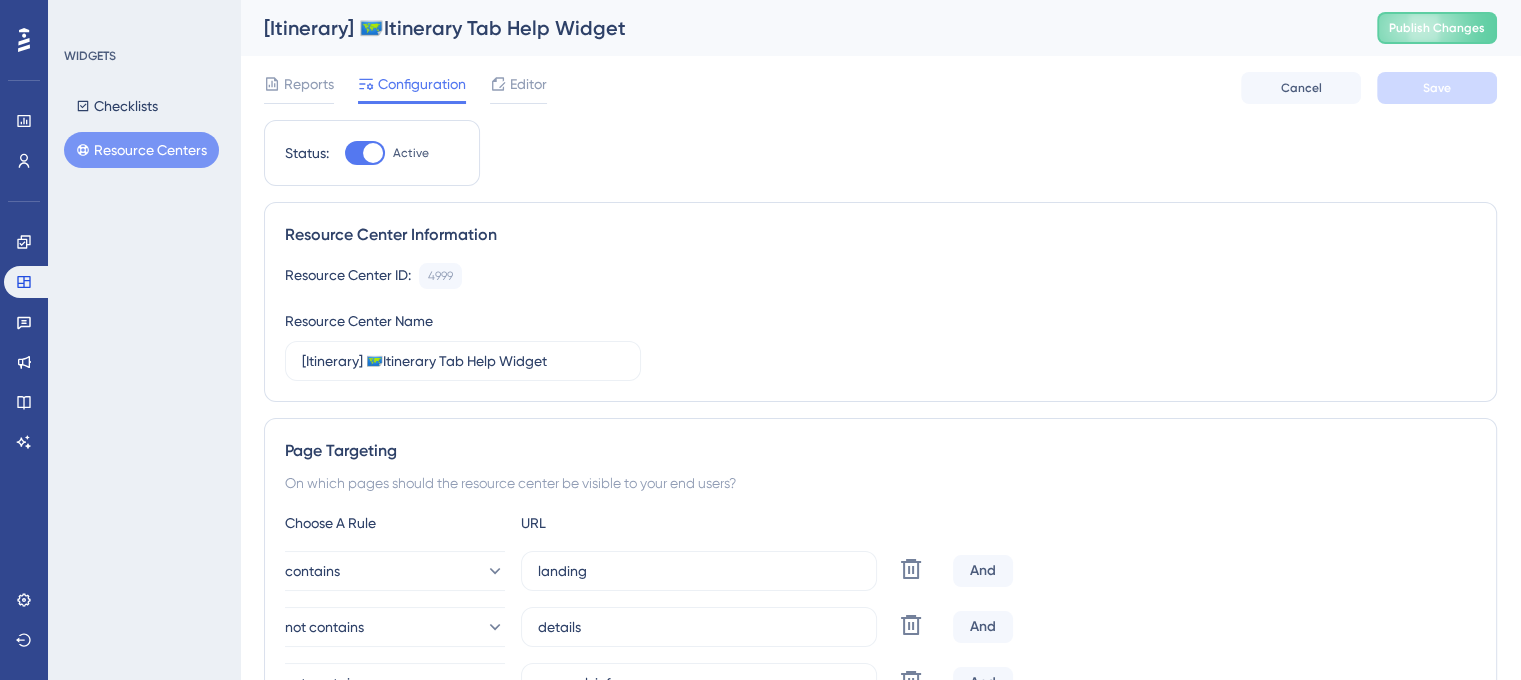 scroll, scrollTop: 0, scrollLeft: 0, axis: both 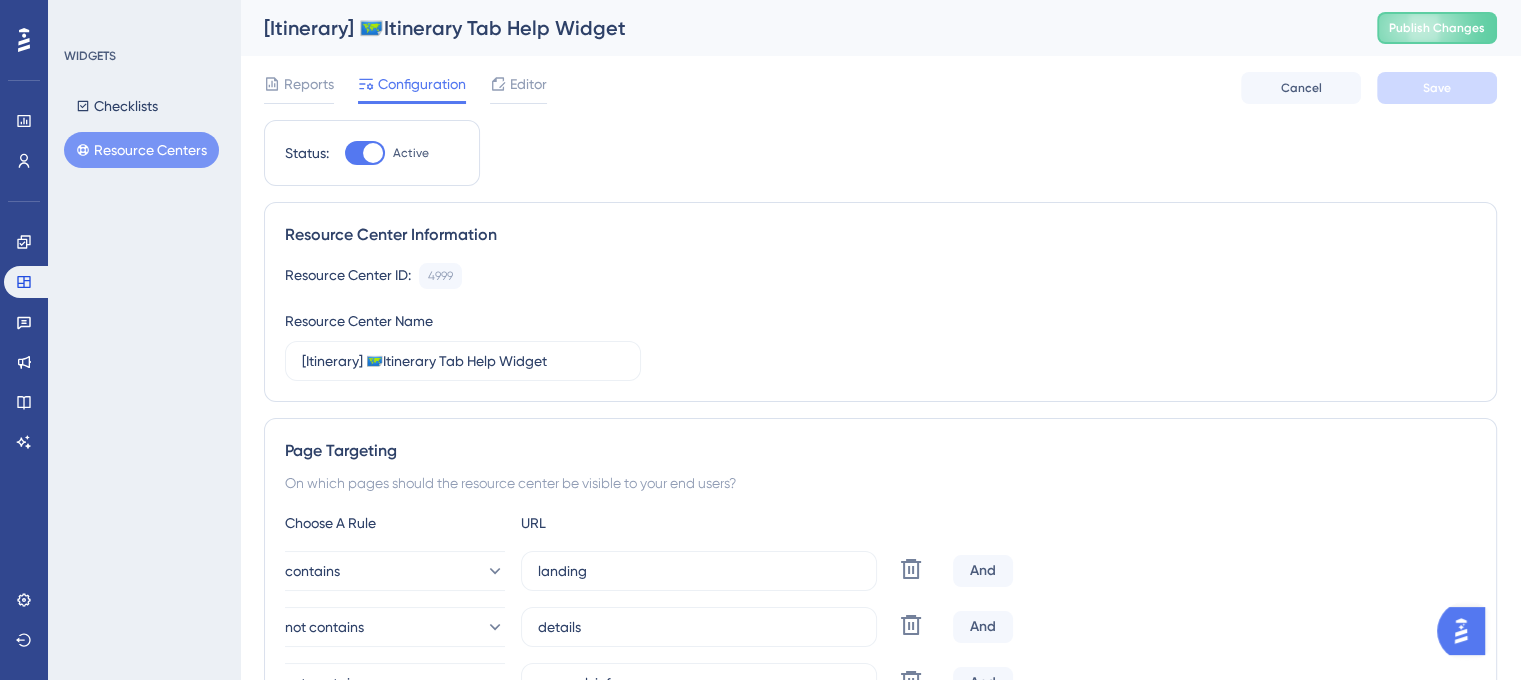 click on "Resource Centers" at bounding box center [141, 150] 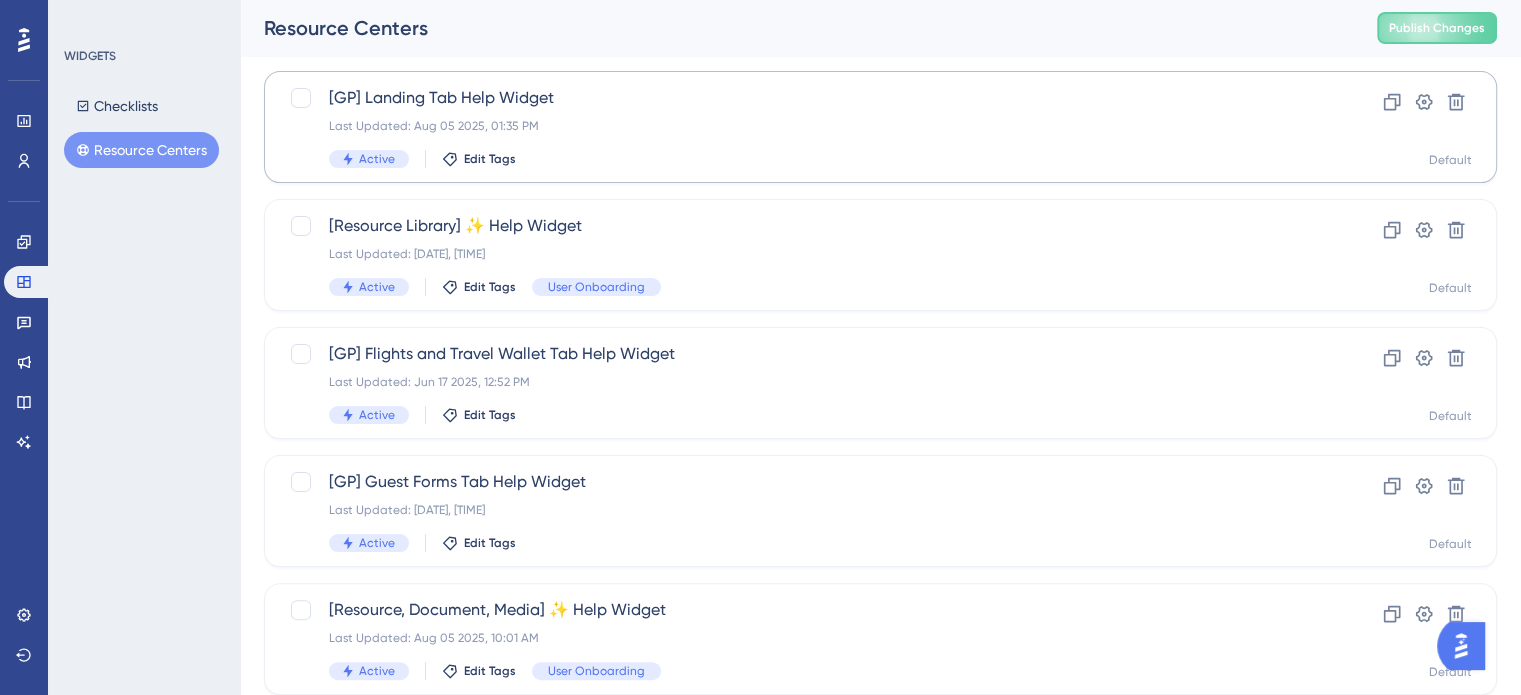 scroll, scrollTop: 400, scrollLeft: 0, axis: vertical 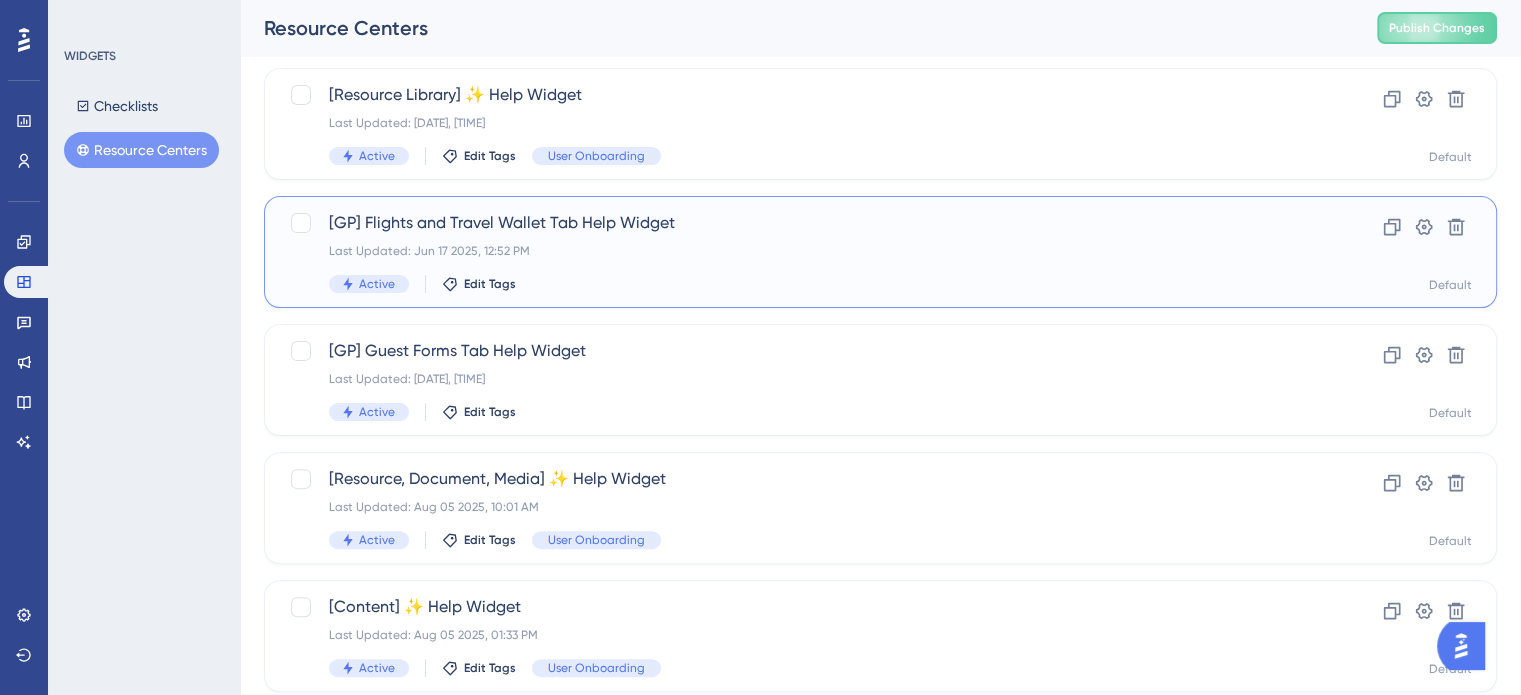 click on "[GP] Flights and Travel Wallet Tab Help Widget Last Updated: [DATE], [TIME] Active Edit Tags" at bounding box center (800, 252) 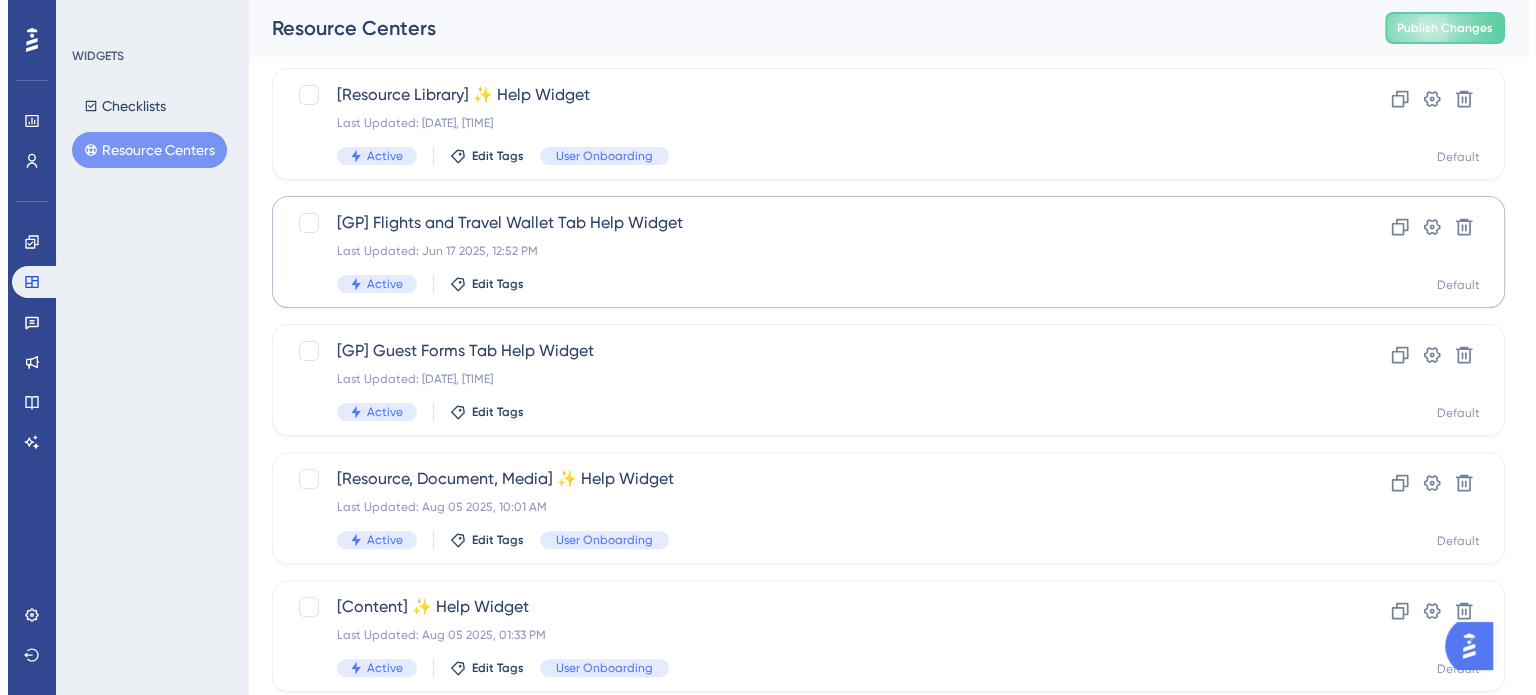 scroll, scrollTop: 0, scrollLeft: 0, axis: both 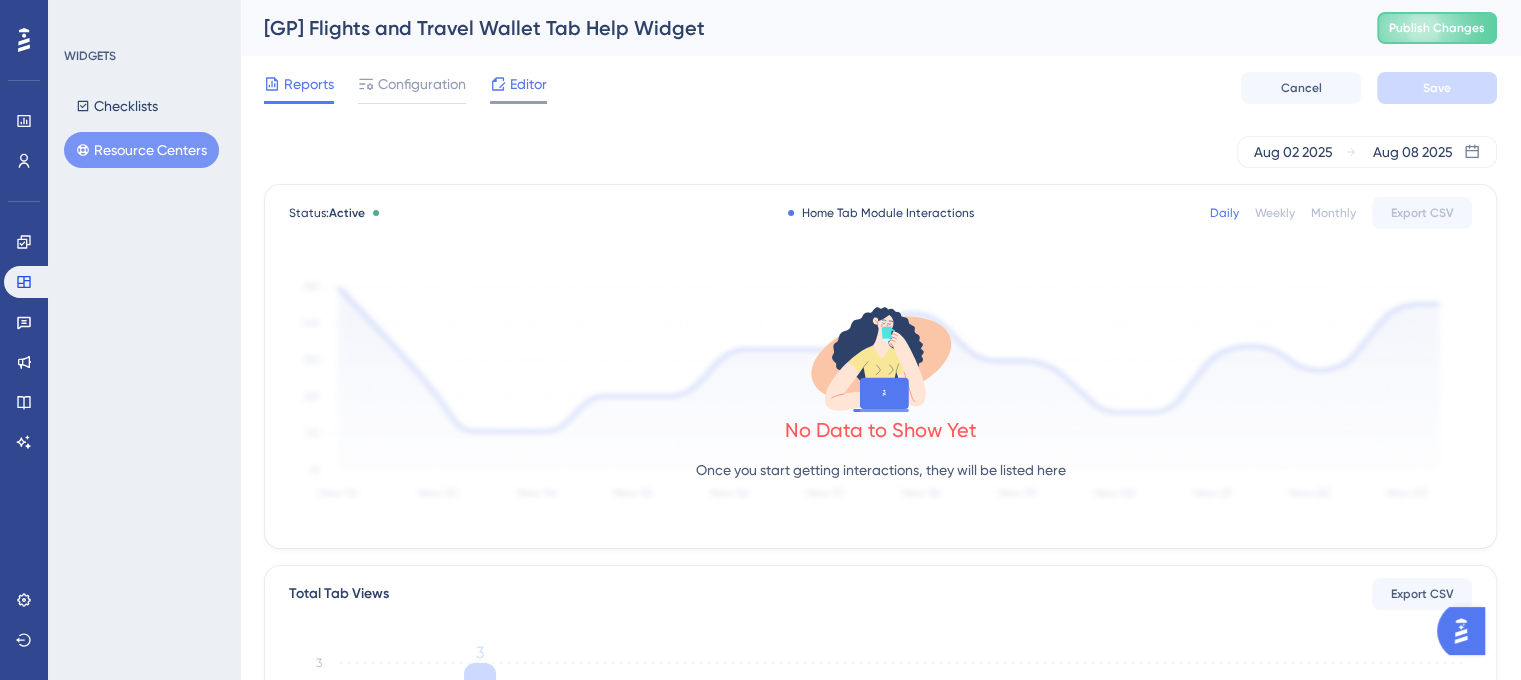 click on "Editor" at bounding box center [528, 84] 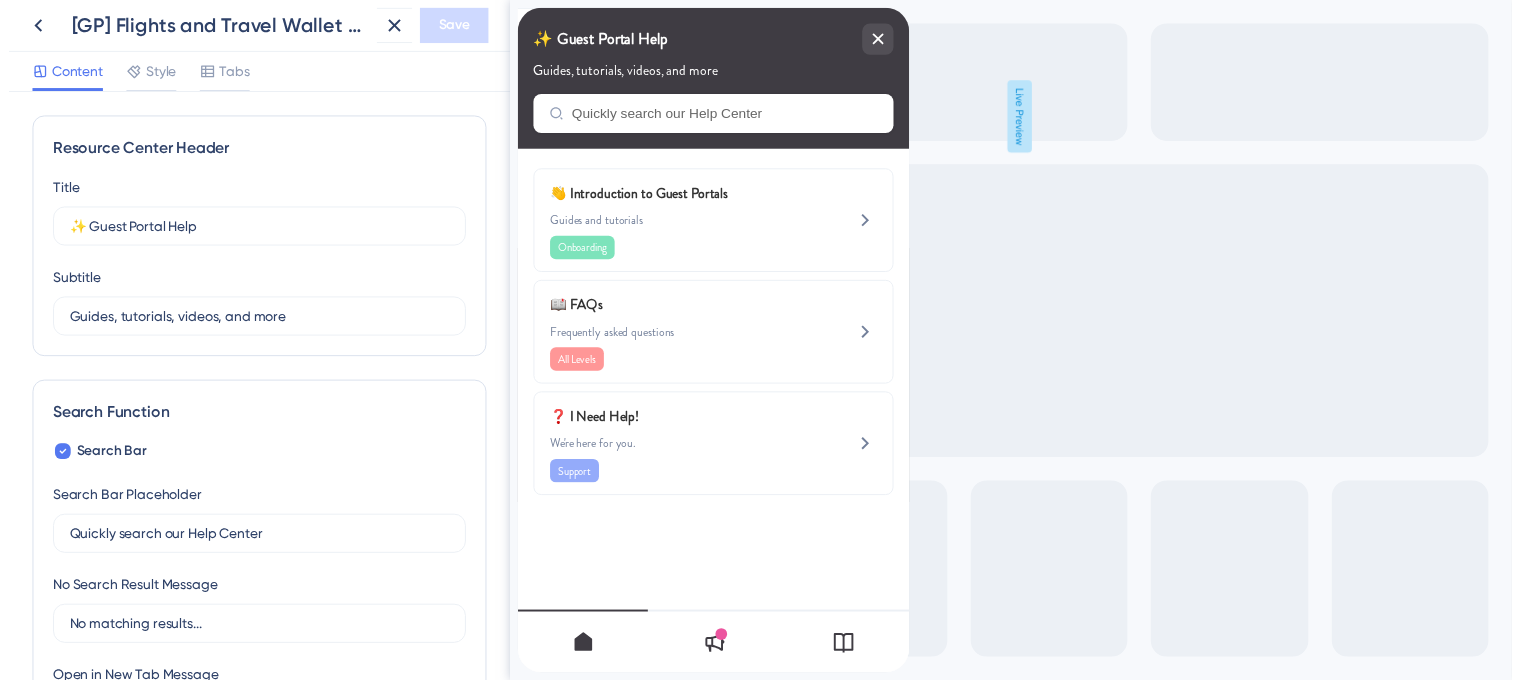 scroll, scrollTop: 0, scrollLeft: 0, axis: both 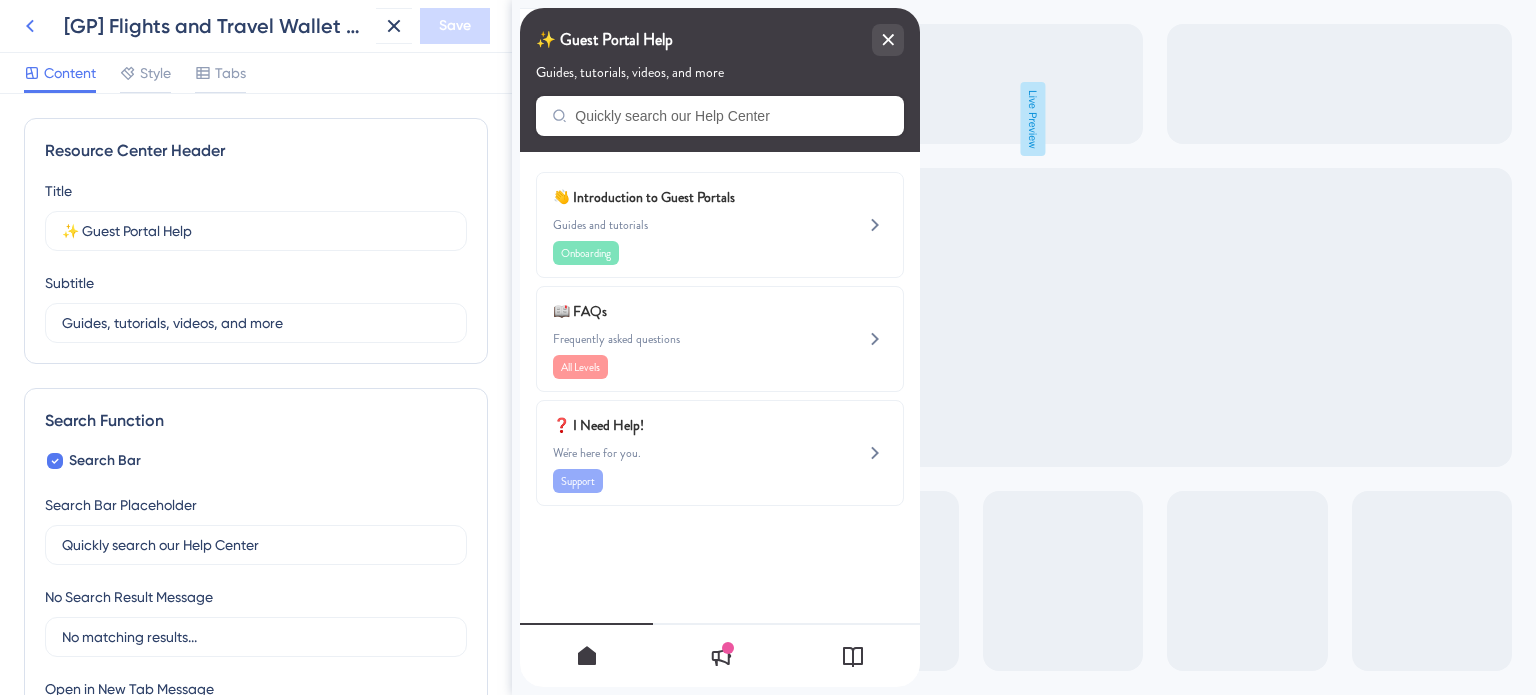 click at bounding box center (30, 26) 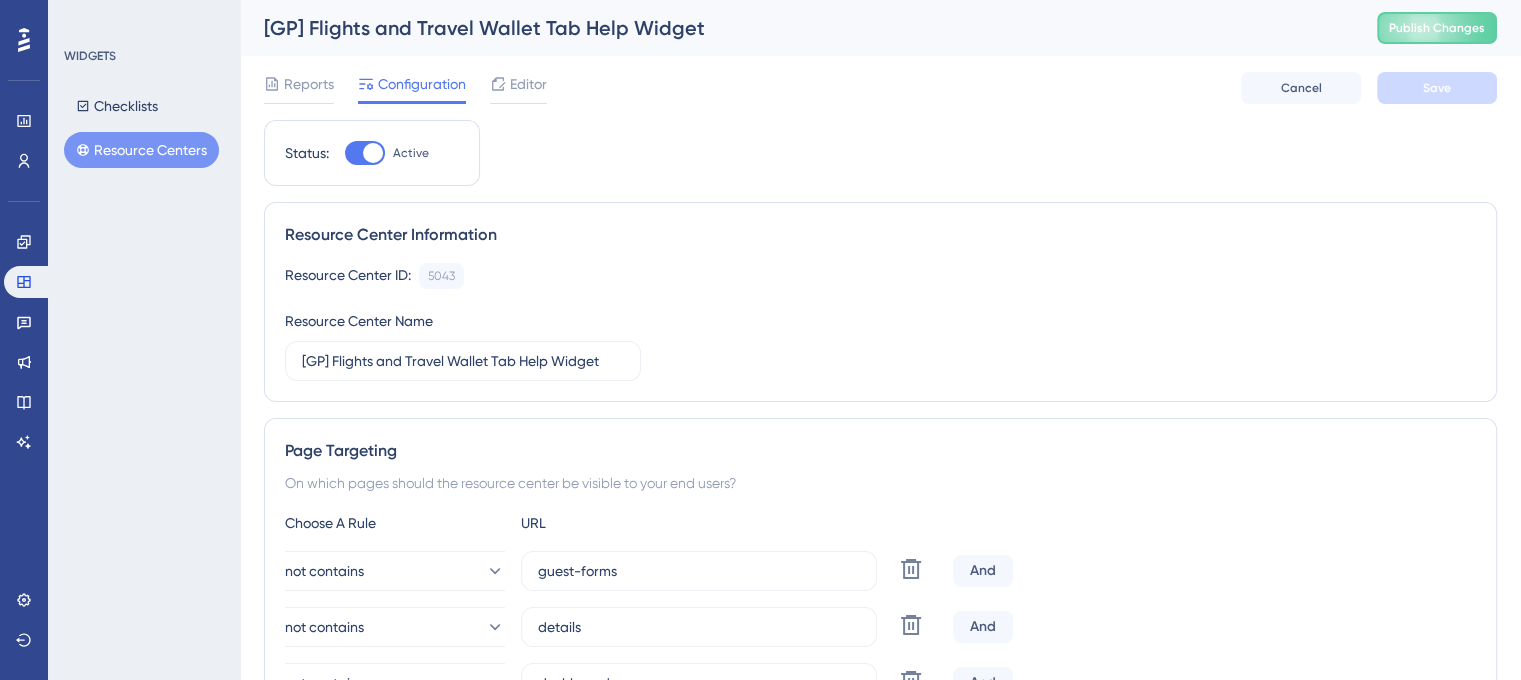 click on "Resource Centers" at bounding box center [141, 150] 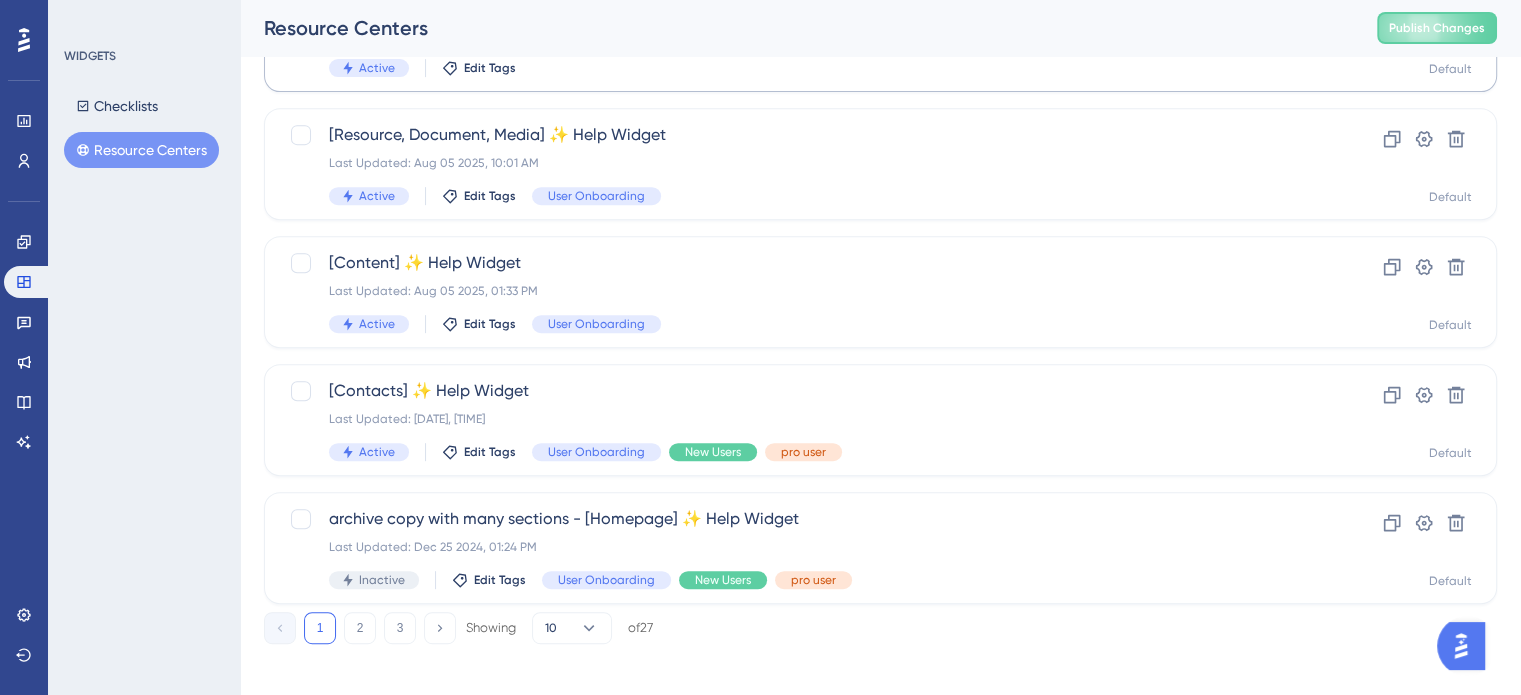 scroll, scrollTop: 856, scrollLeft: 0, axis: vertical 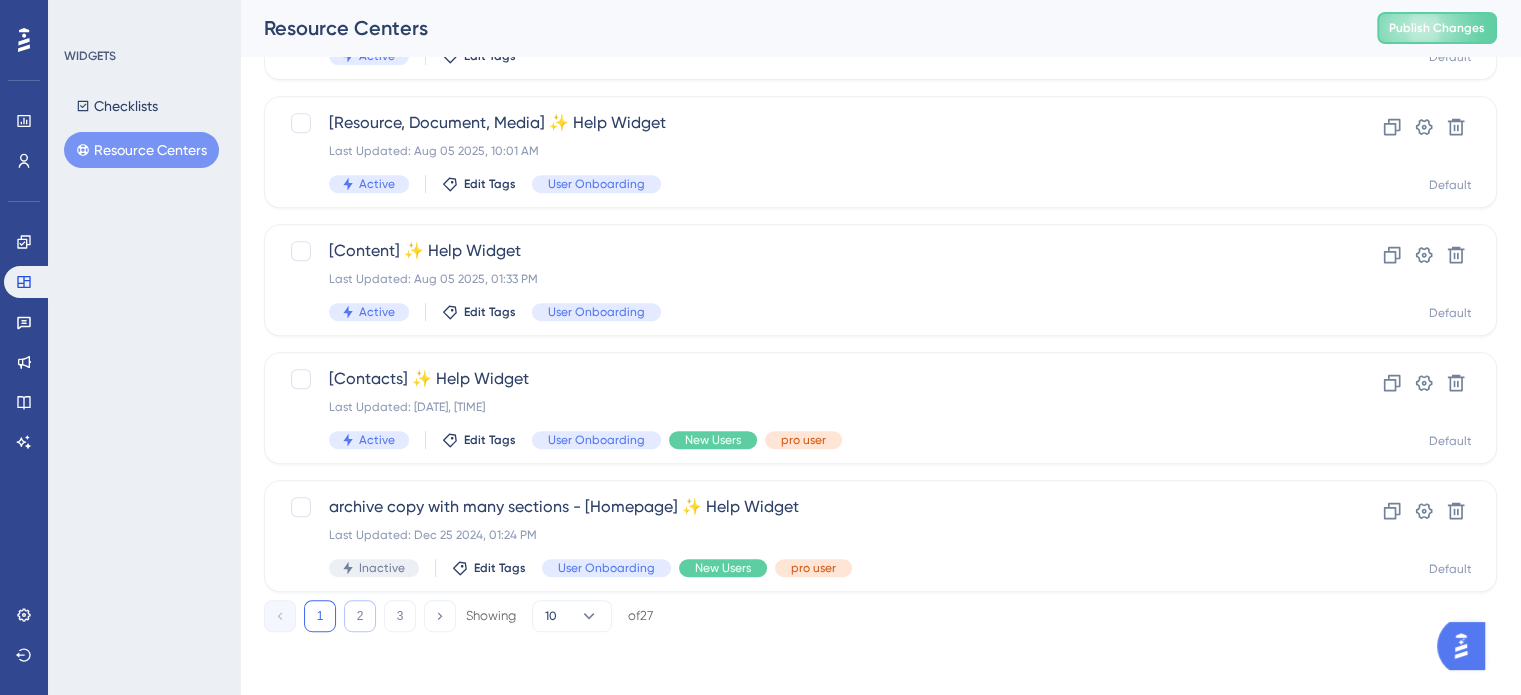 click on "2" at bounding box center [360, 616] 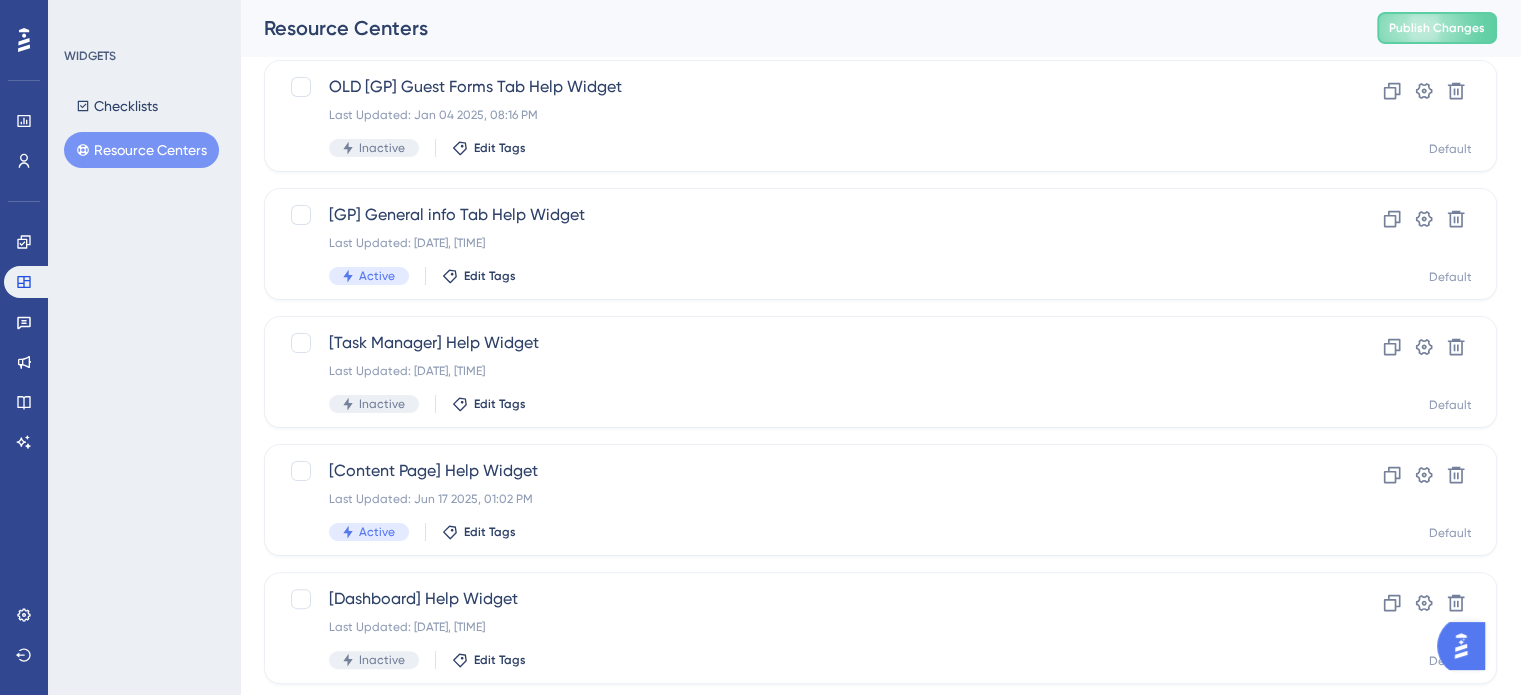 scroll, scrollTop: 400, scrollLeft: 0, axis: vertical 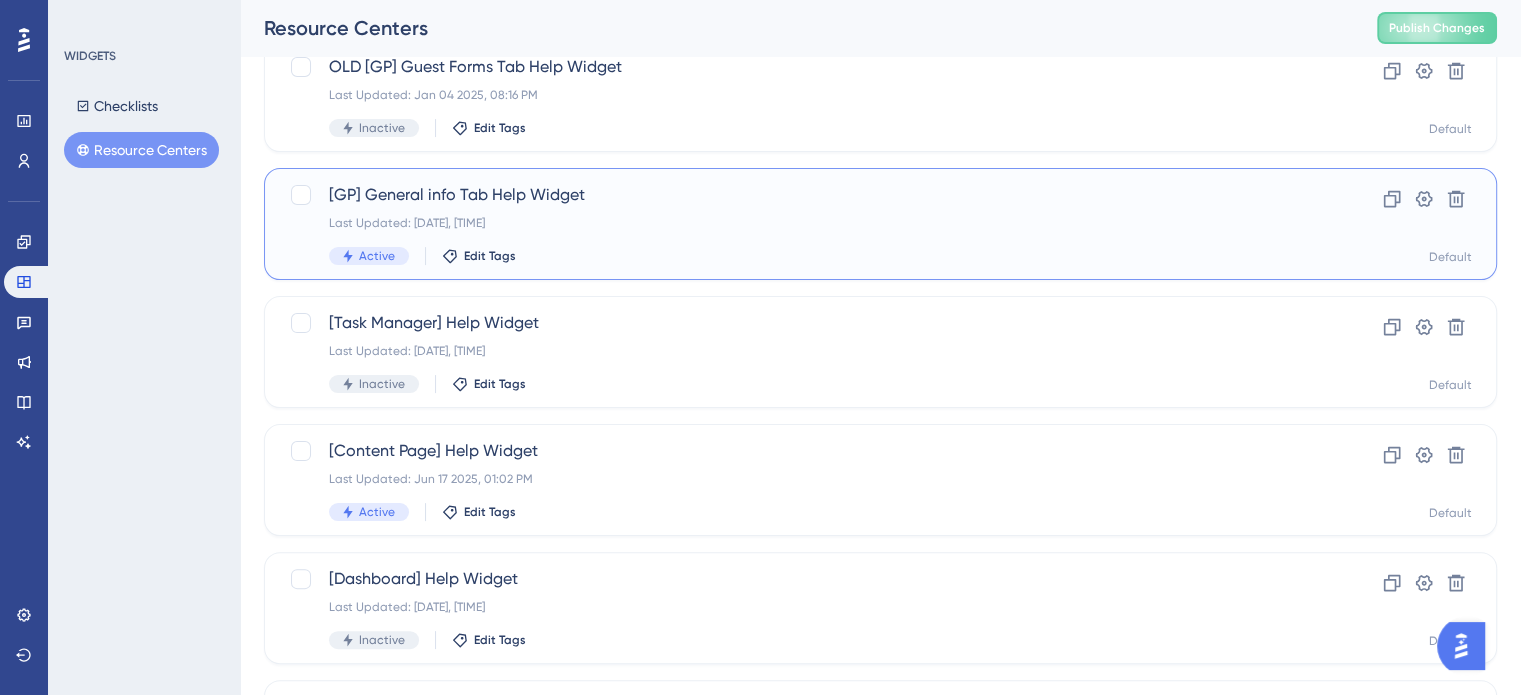 click on "Active Edit Tags" at bounding box center [800, 256] 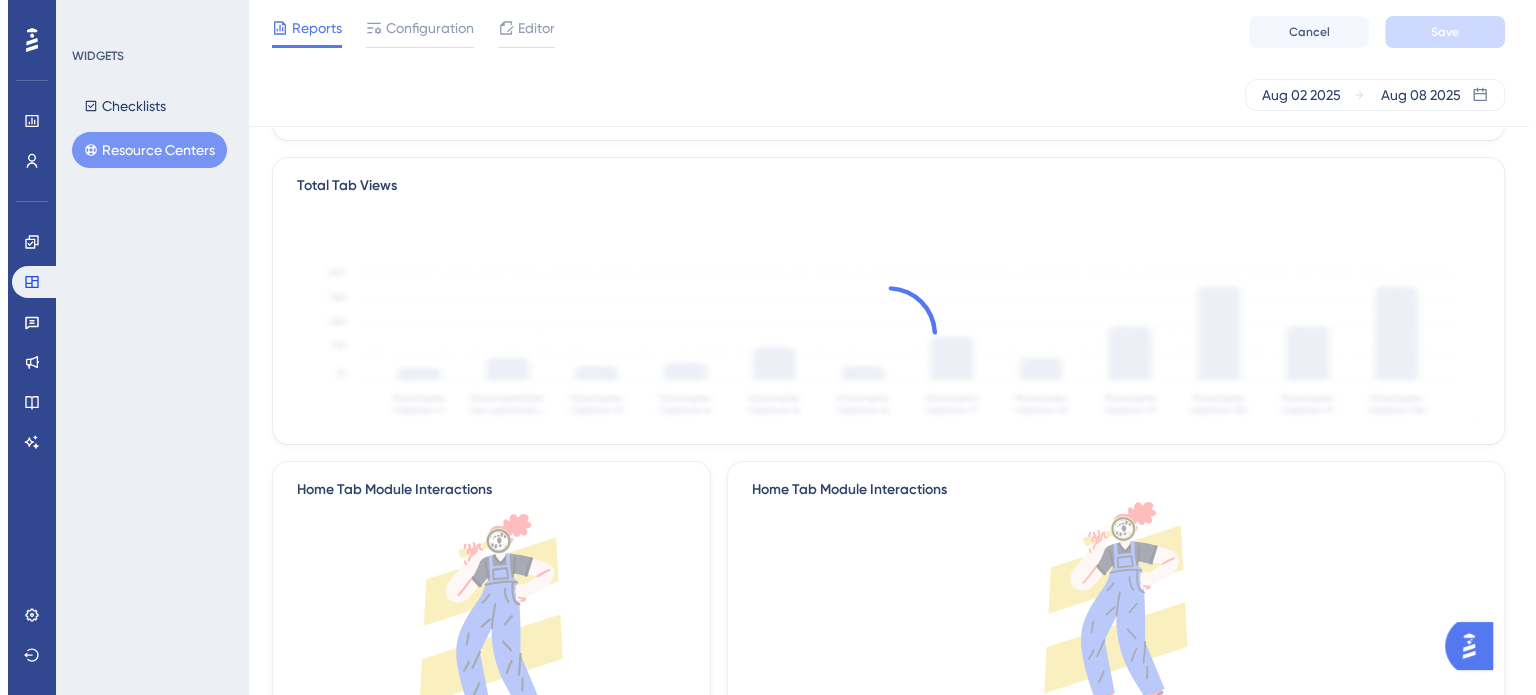 scroll, scrollTop: 0, scrollLeft: 0, axis: both 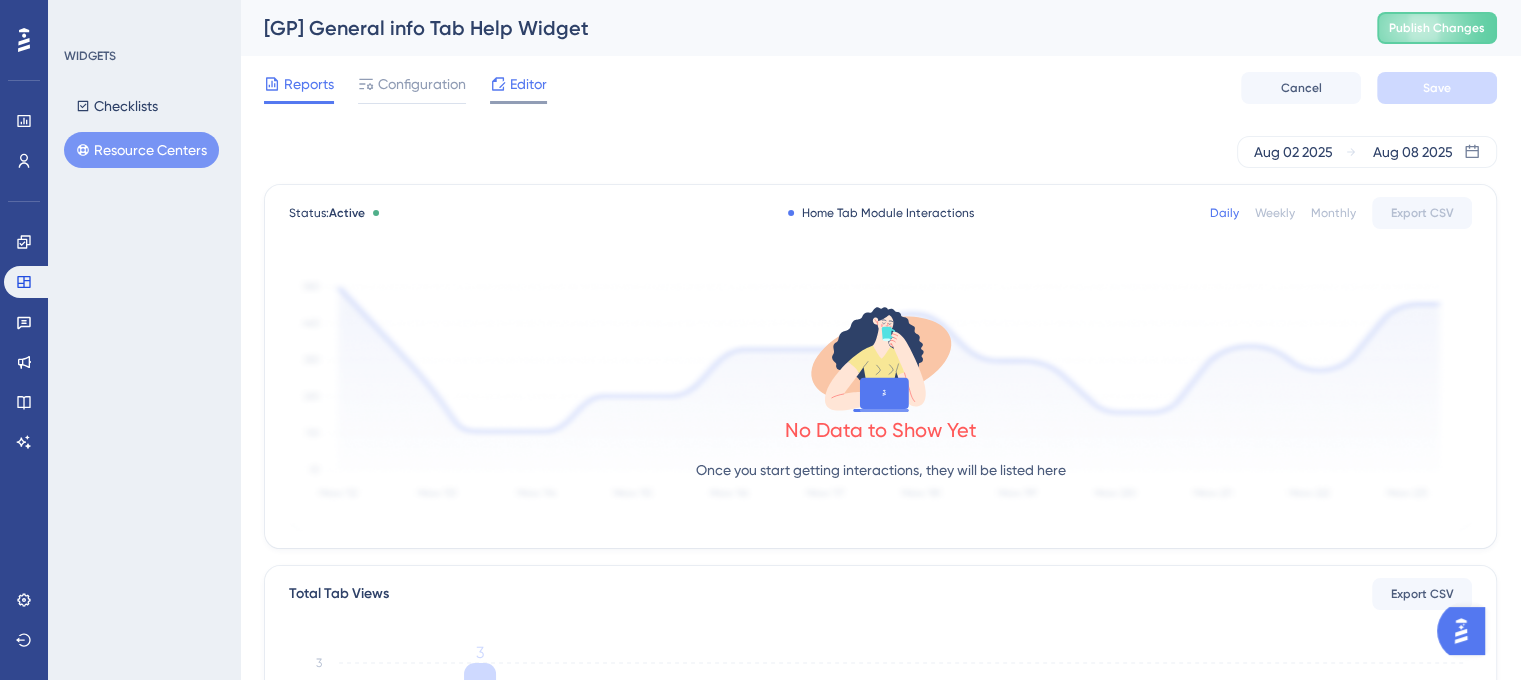 click on "Editor" at bounding box center [518, 88] 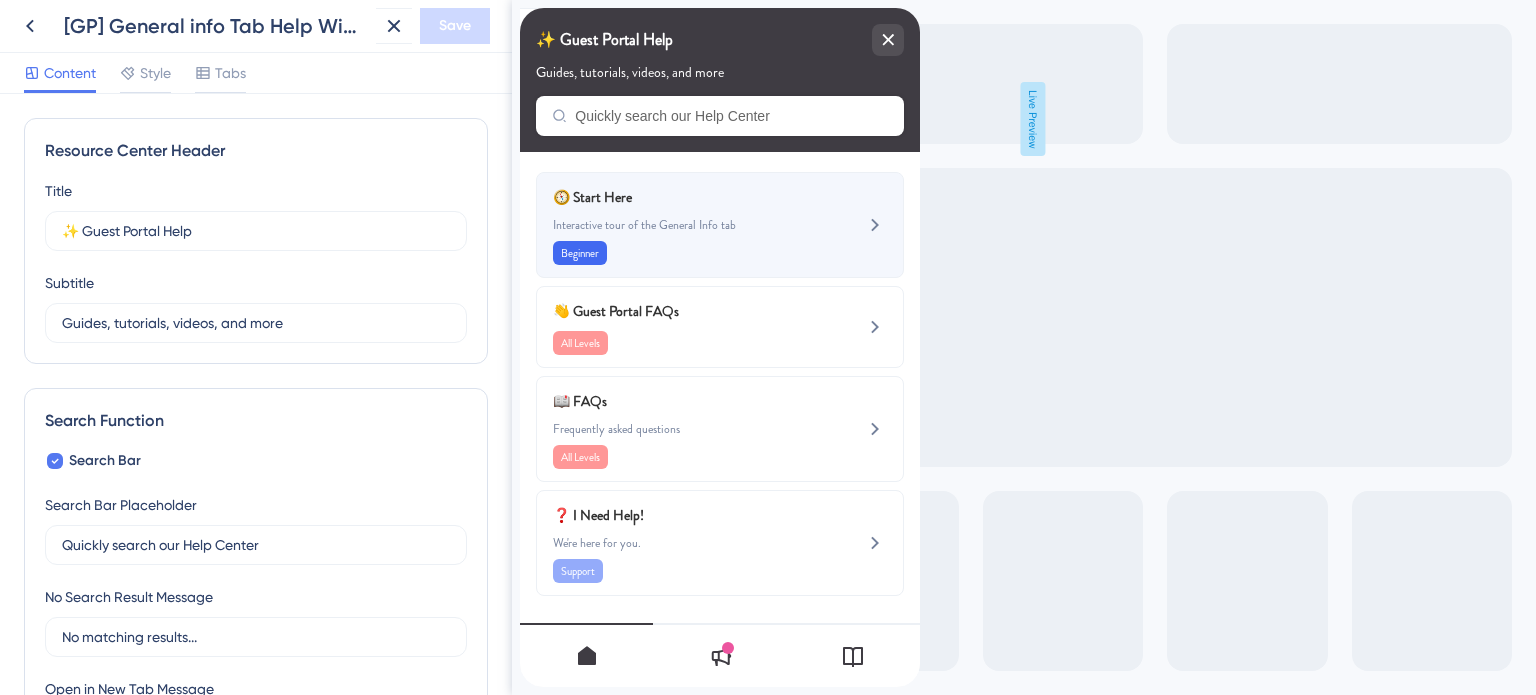 scroll, scrollTop: 0, scrollLeft: 0, axis: both 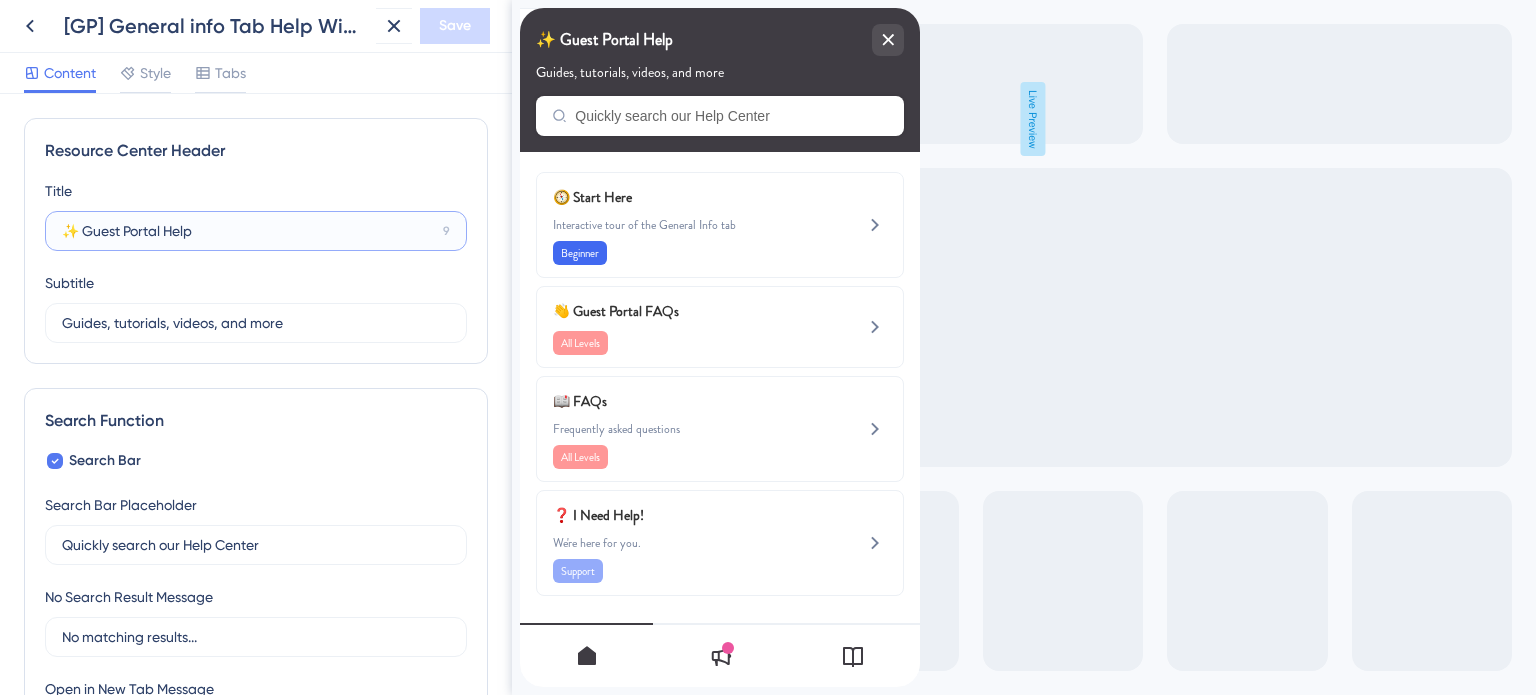 click on "✨ Guest Portal Help" at bounding box center (248, 231) 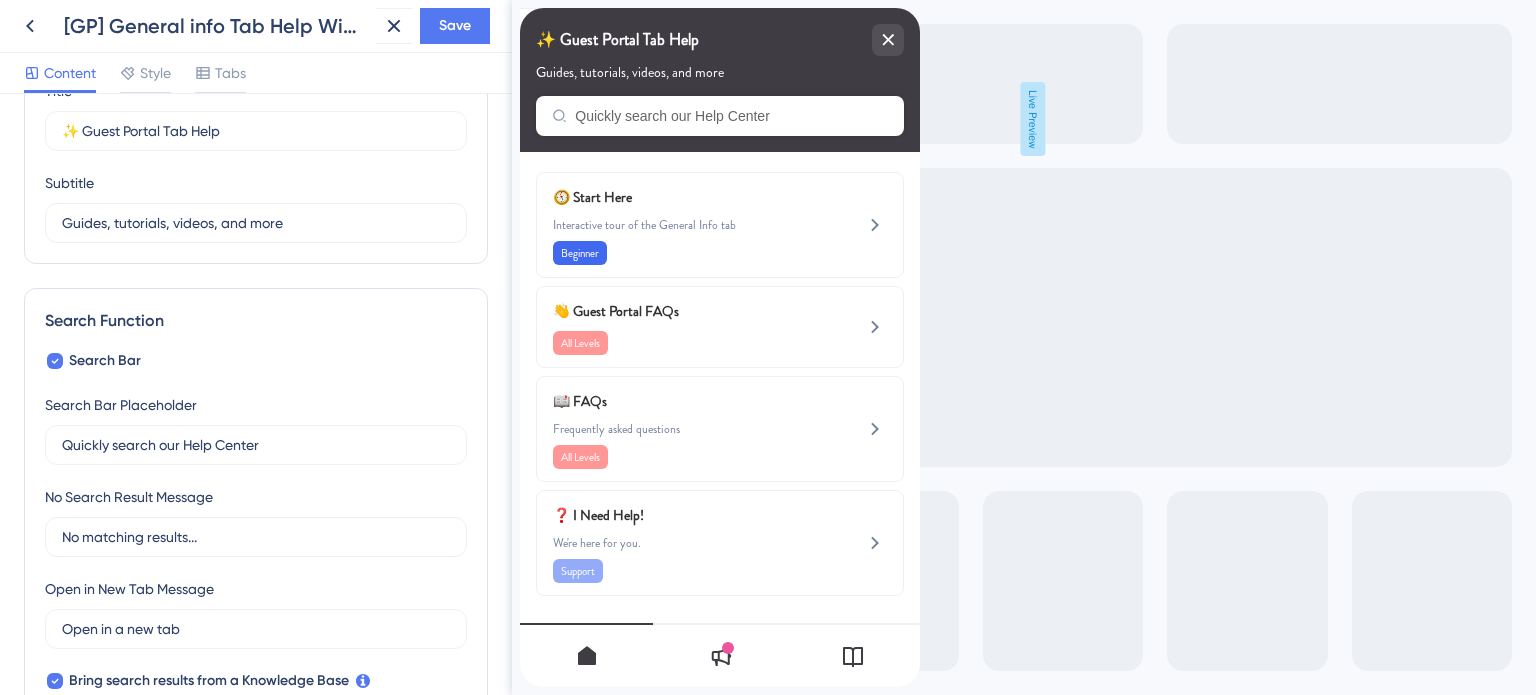 scroll, scrollTop: 0, scrollLeft: 0, axis: both 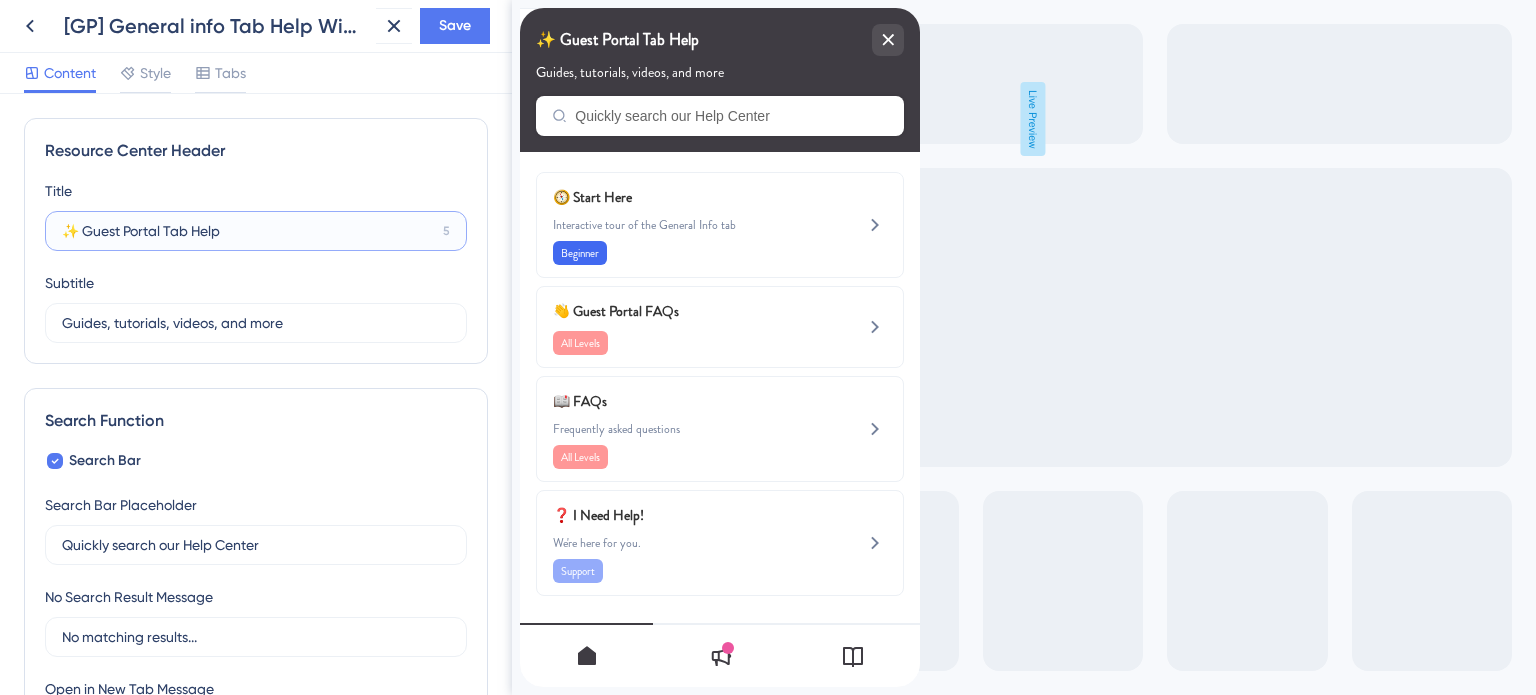 drag, startPoint x: 160, startPoint y: 231, endPoint x: 94, endPoint y: 231, distance: 66 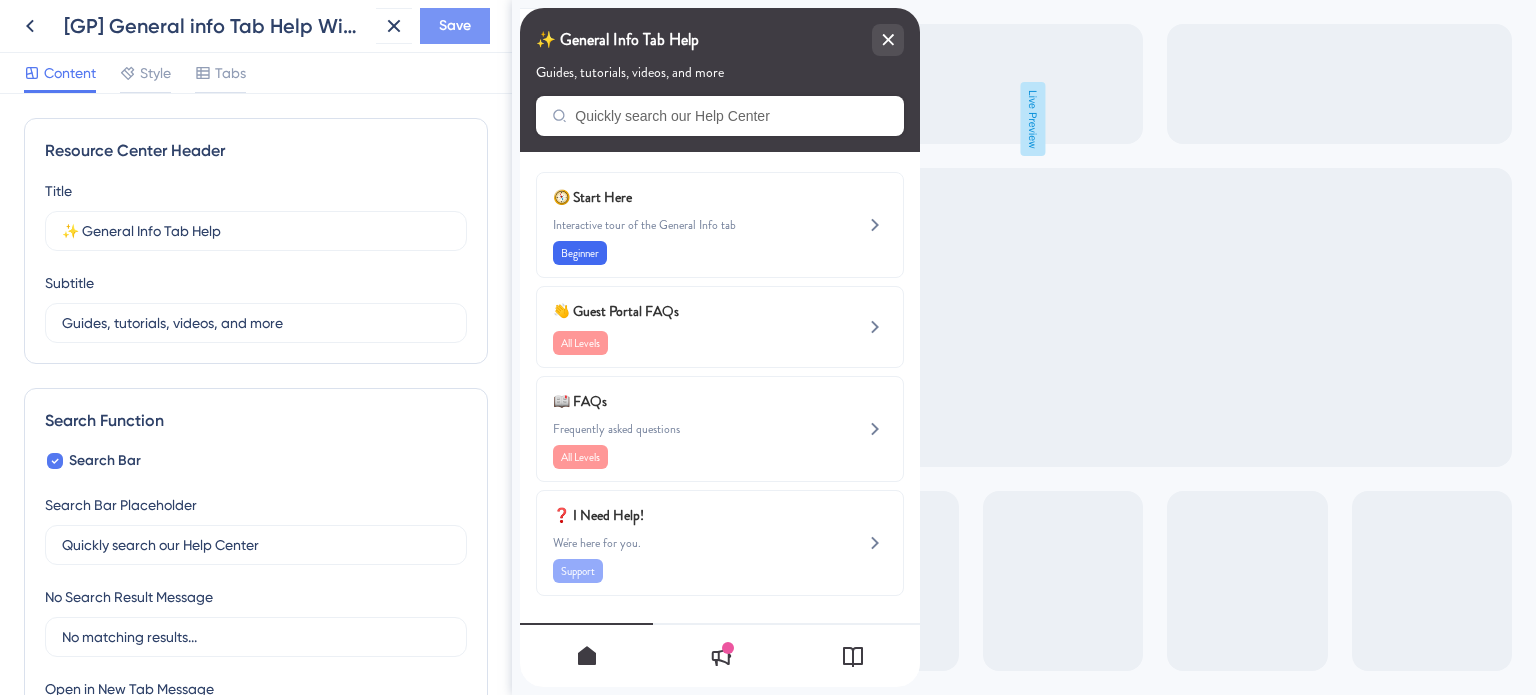 click on "Save" at bounding box center [455, 26] 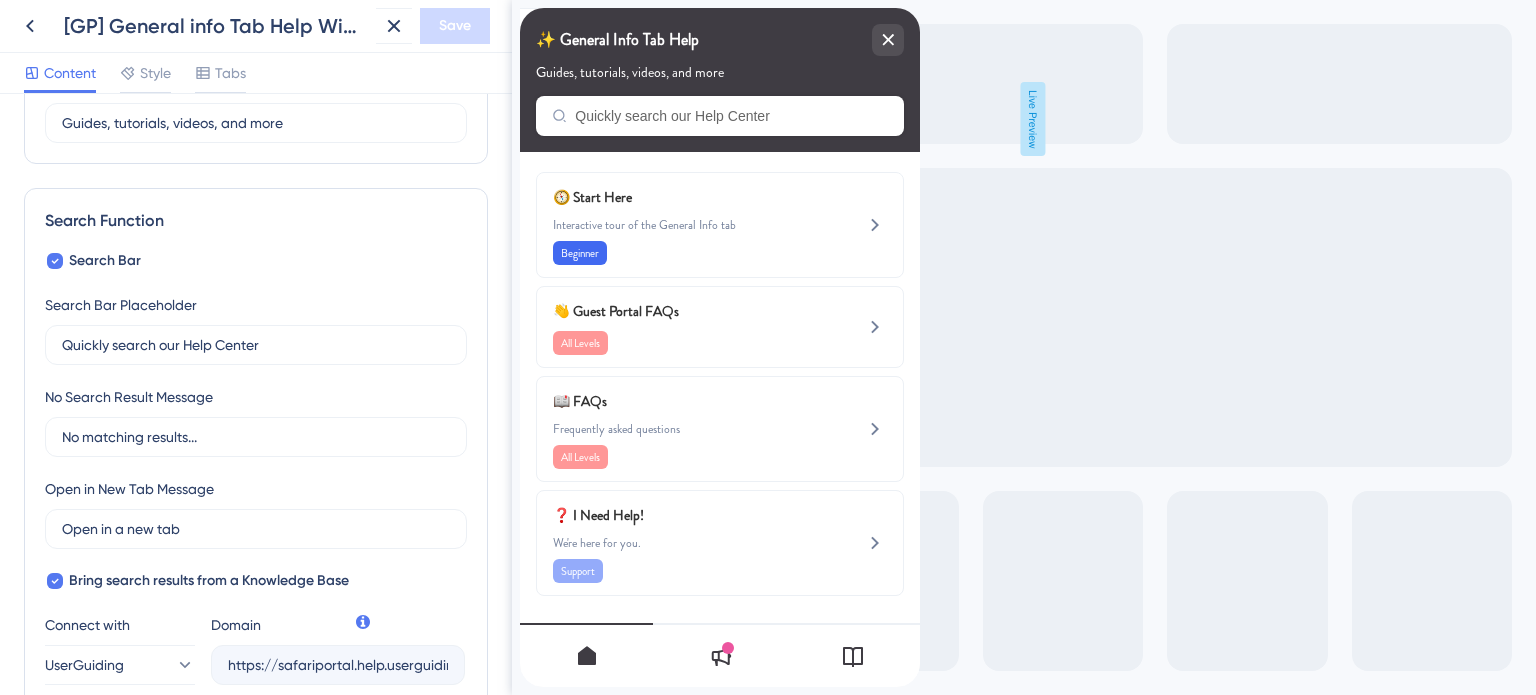 scroll, scrollTop: 0, scrollLeft: 0, axis: both 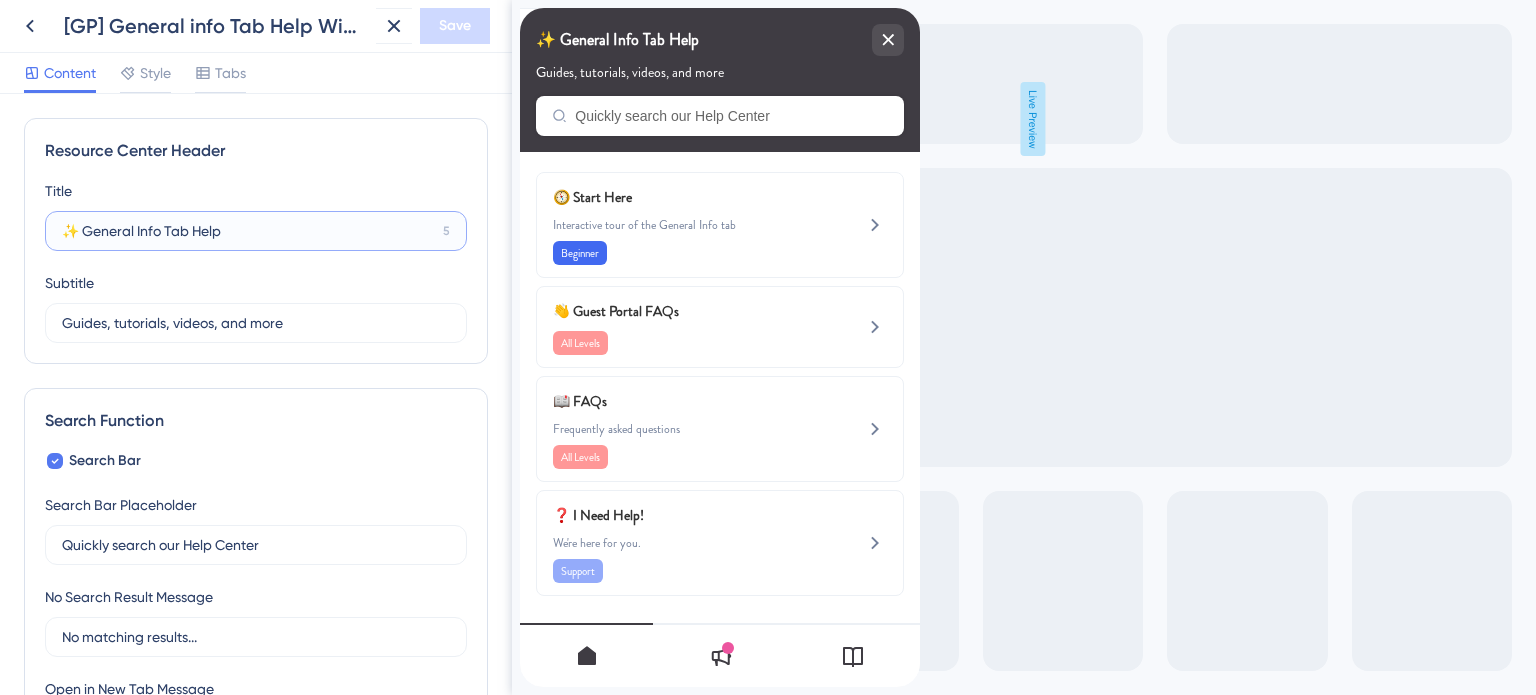 drag, startPoint x: 162, startPoint y: 227, endPoint x: 92, endPoint y: 231, distance: 70.11419 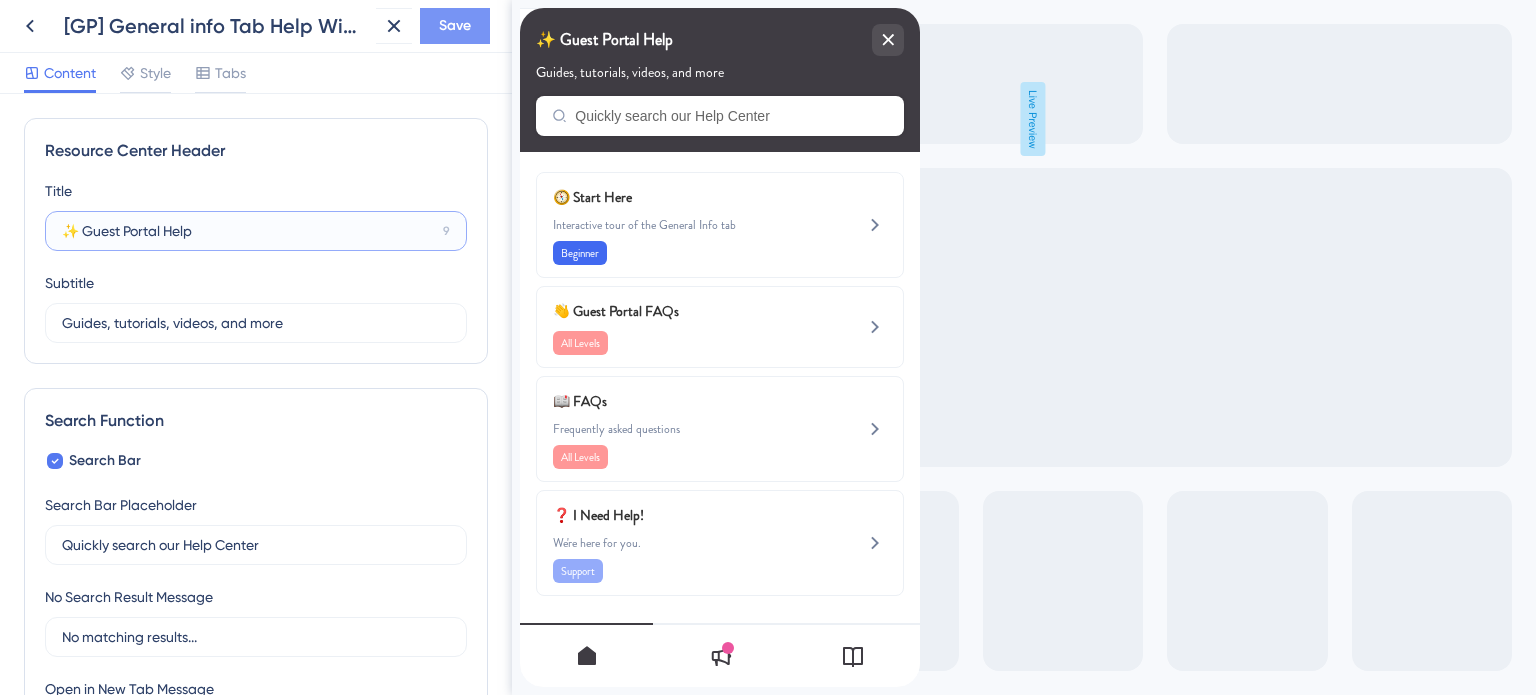 type on "✨ Guest Portal Help" 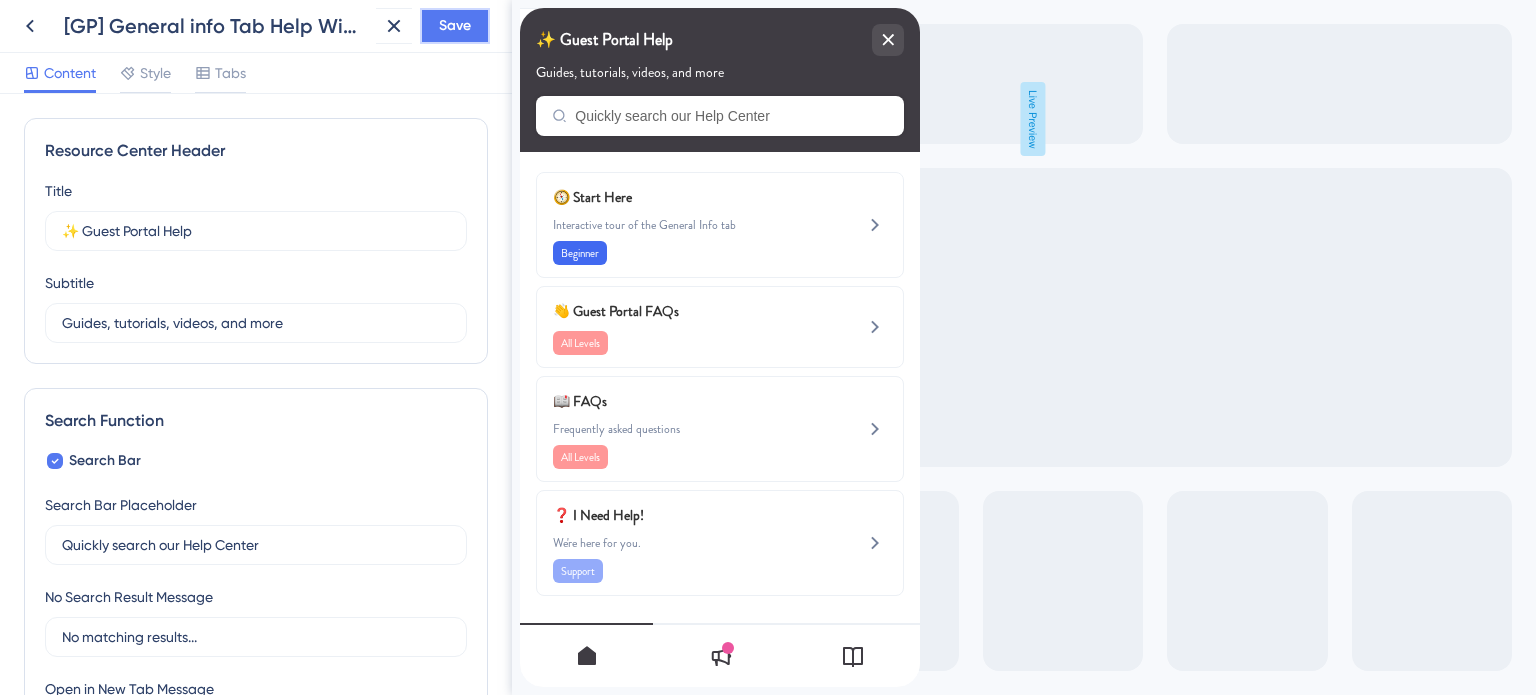click on "Save" at bounding box center [455, 26] 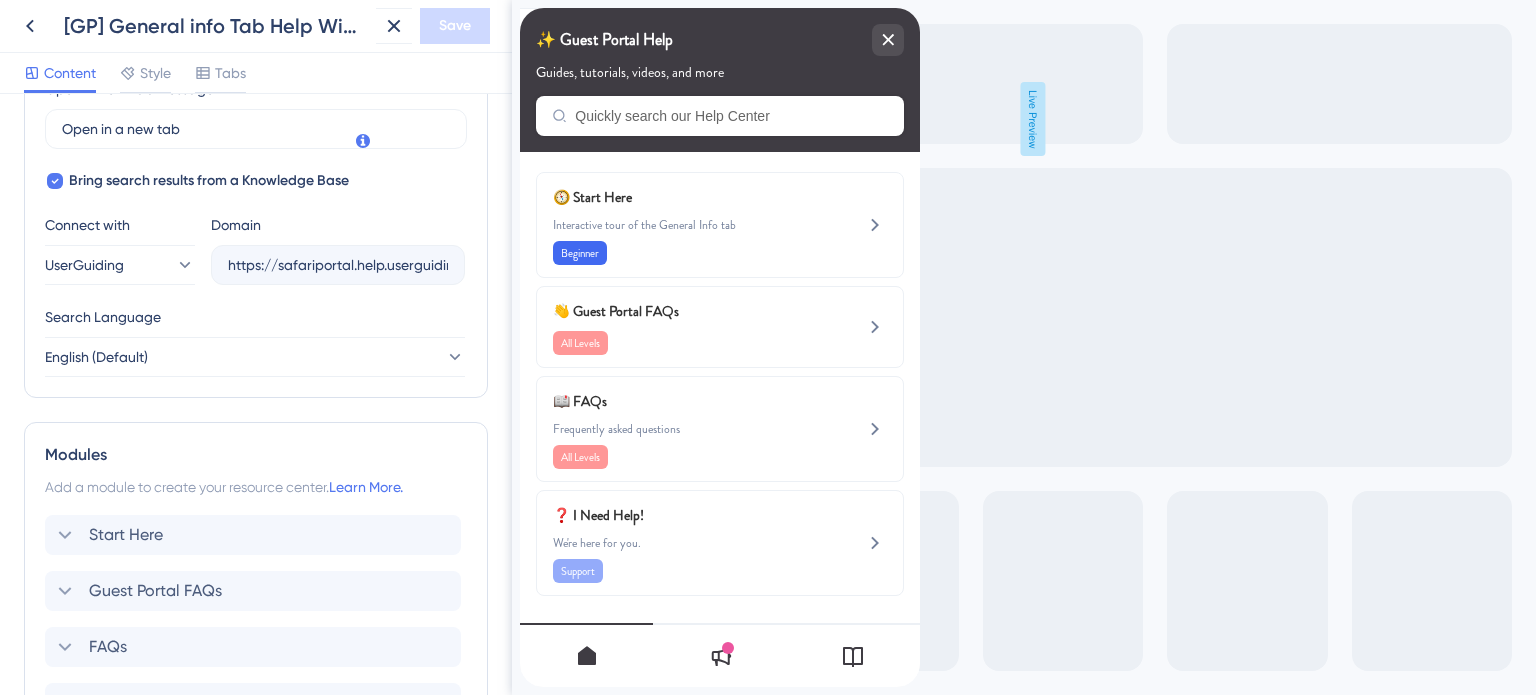 scroll, scrollTop: 800, scrollLeft: 0, axis: vertical 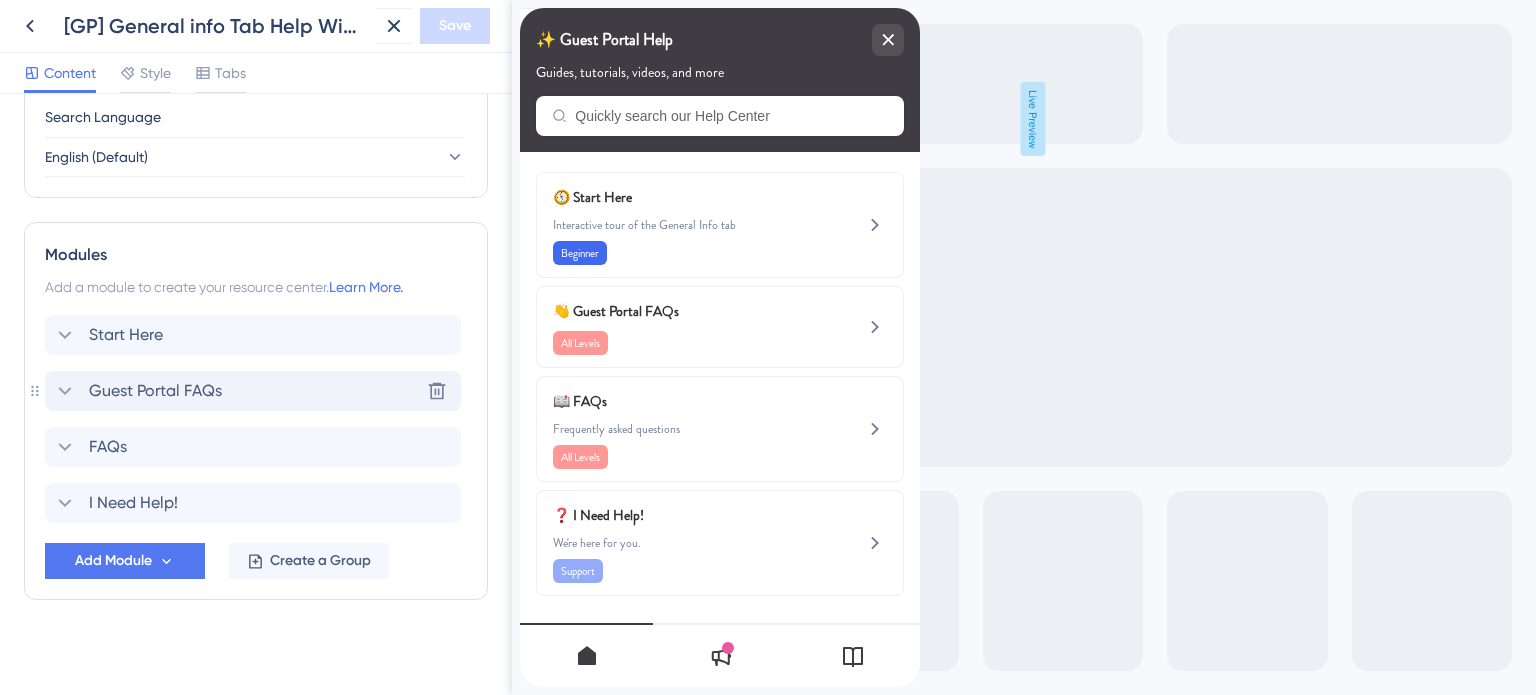 click on "Guest Portal FAQs" at bounding box center (155, 391) 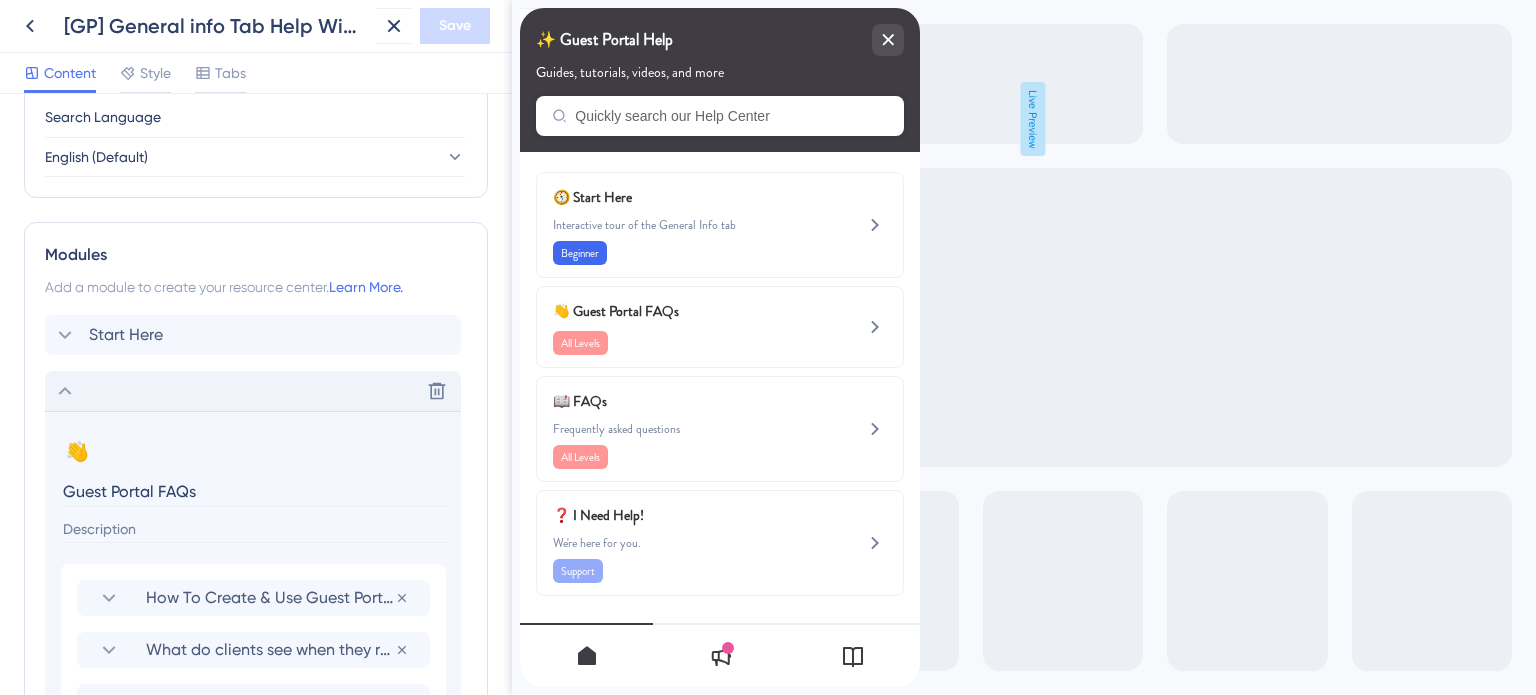 drag, startPoint x: 156, startPoint y: 486, endPoint x: 34, endPoint y: 486, distance: 122 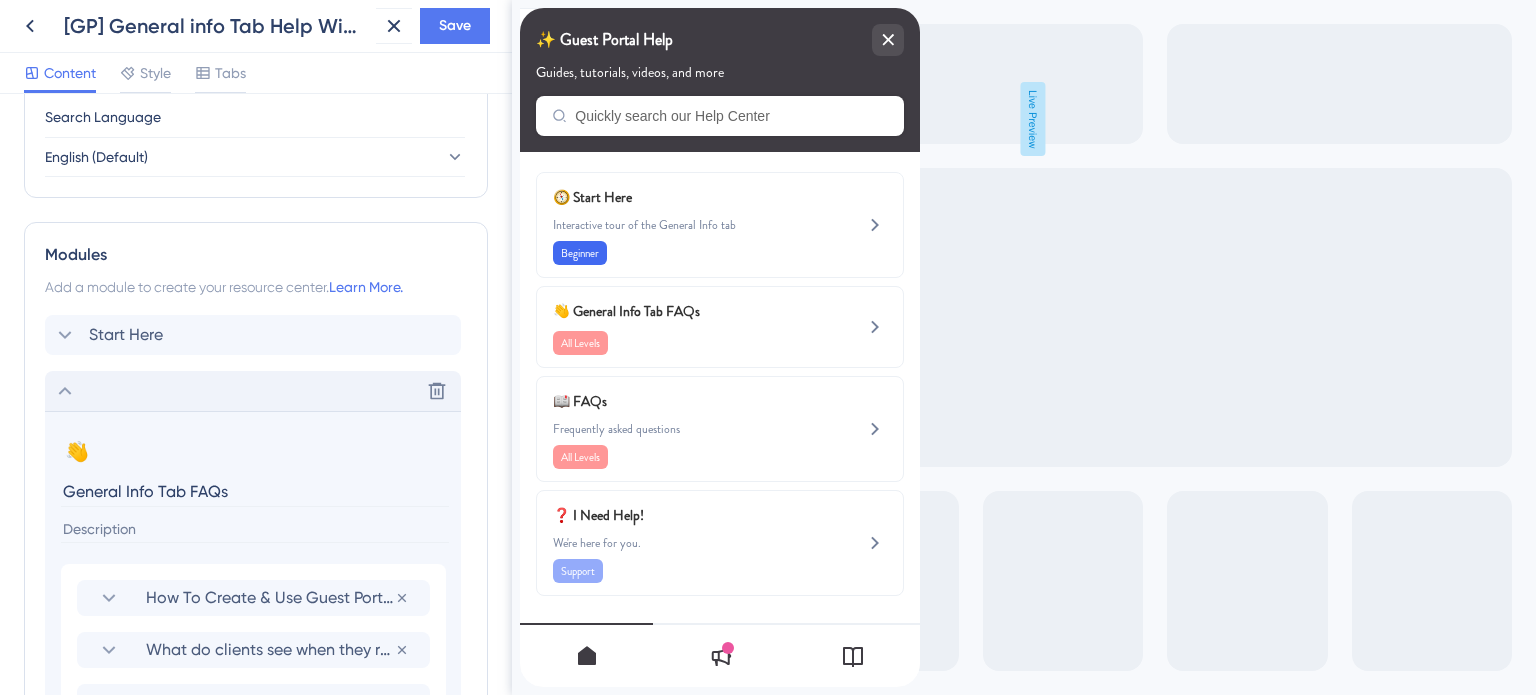 type on "General Info Tab FAQs" 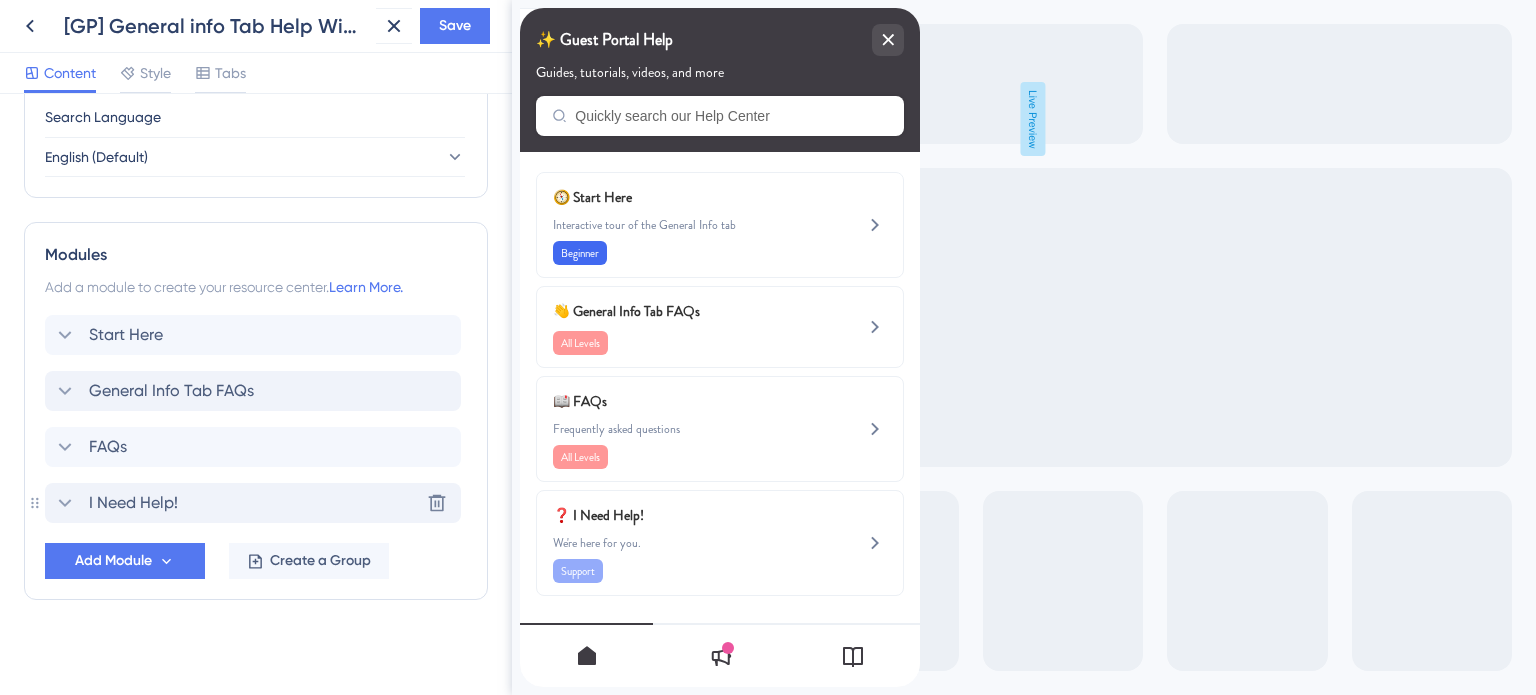 click on "I Need Help!" at bounding box center (133, 503) 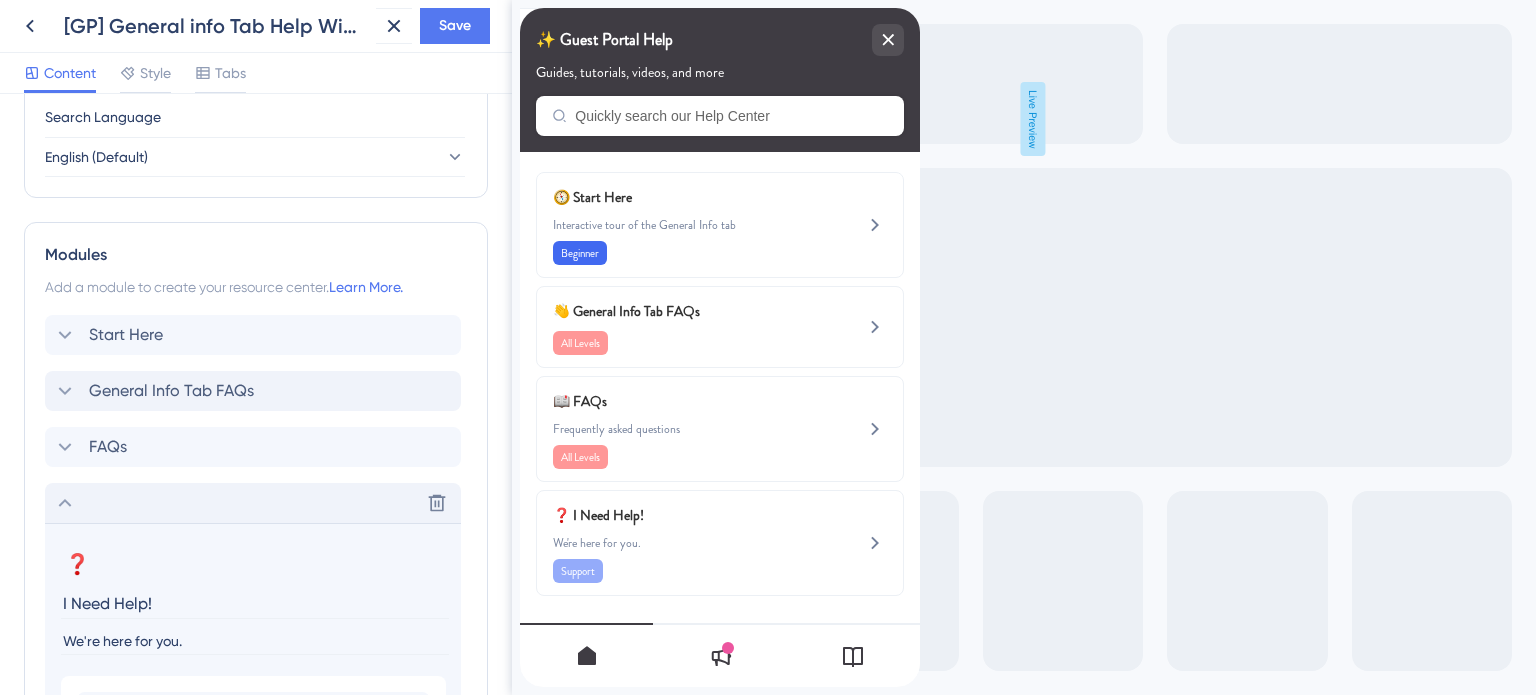 drag, startPoint x: 153, startPoint y: 603, endPoint x: 35, endPoint y: 604, distance: 118.004234 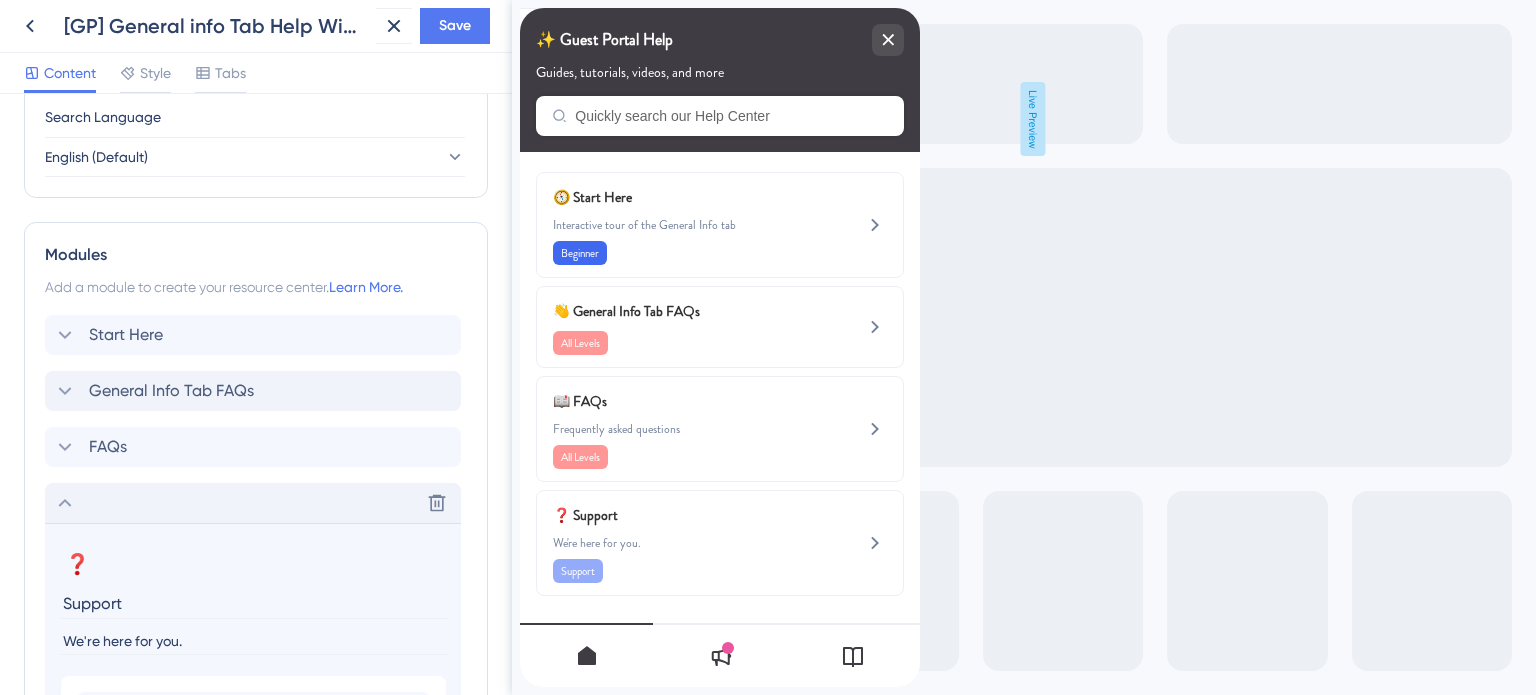 type on "Support" 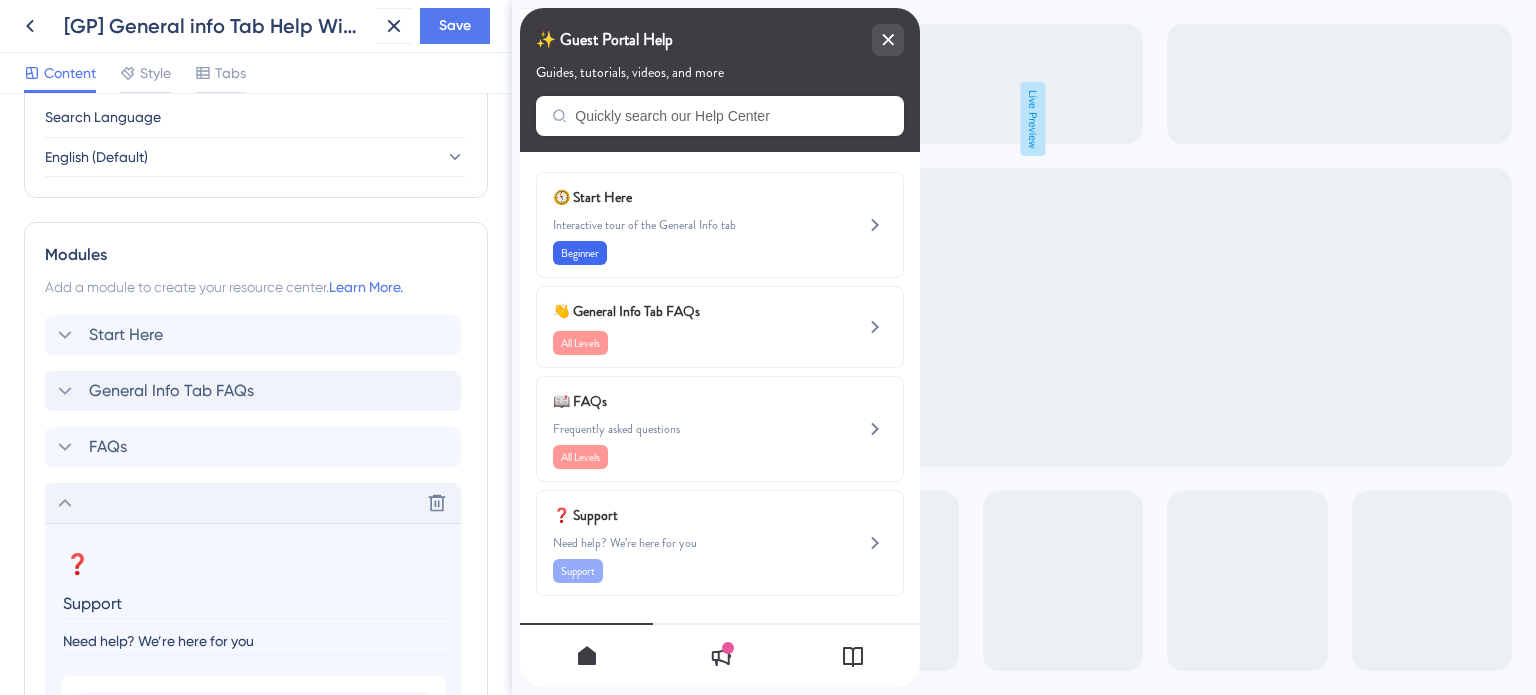 type on "Need help? We’re here for you" 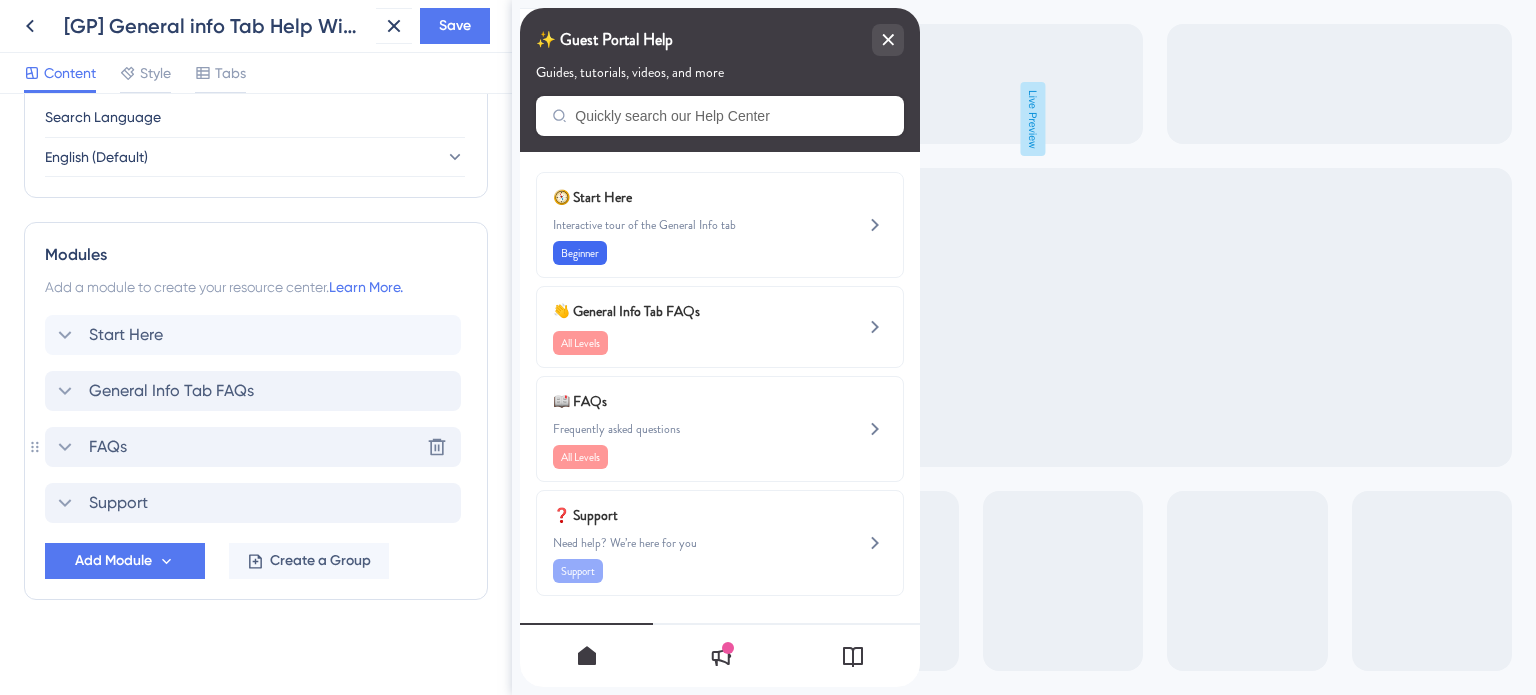 click on "FAQs" at bounding box center [108, 447] 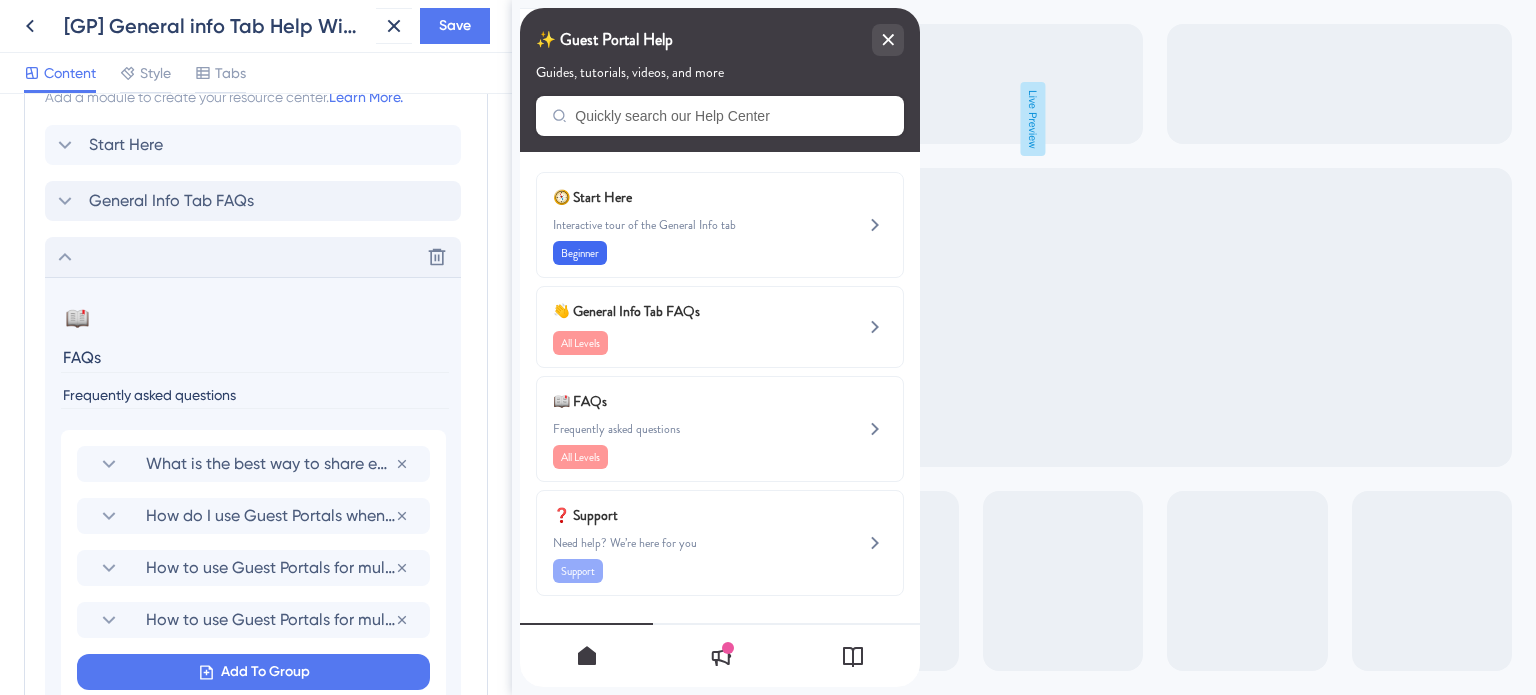 scroll, scrollTop: 1000, scrollLeft: 0, axis: vertical 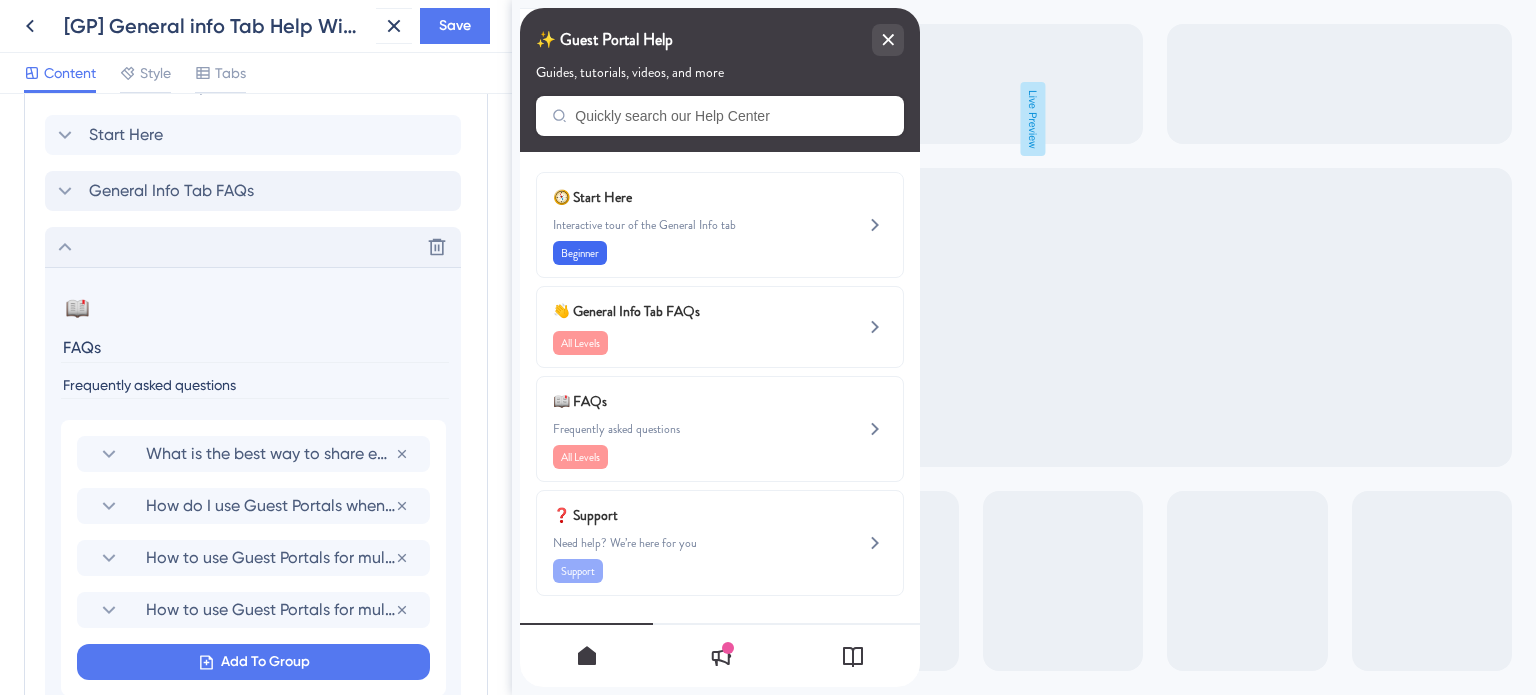click on "Modules Add a module to create your resource center. Learn More. Start Here General Info Tab FAQs Delete 📖 Change emoji Remove emoji FAQs Frequently asked questions What is the best way to share emergency contacts? Remove from group How do I use Guest Portals when white labeling for another agent? Remove from group How to use Guest Portals for multiple families or groups on the SAME trip? Remove from group How to use Guest Portals for multiple families or groups with slightly DIFFERENT itineraries on the same trip? Remove from group Add To Group All Levels Remove Add Tag Support Add Module Create a Group" at bounding box center (256, 460) 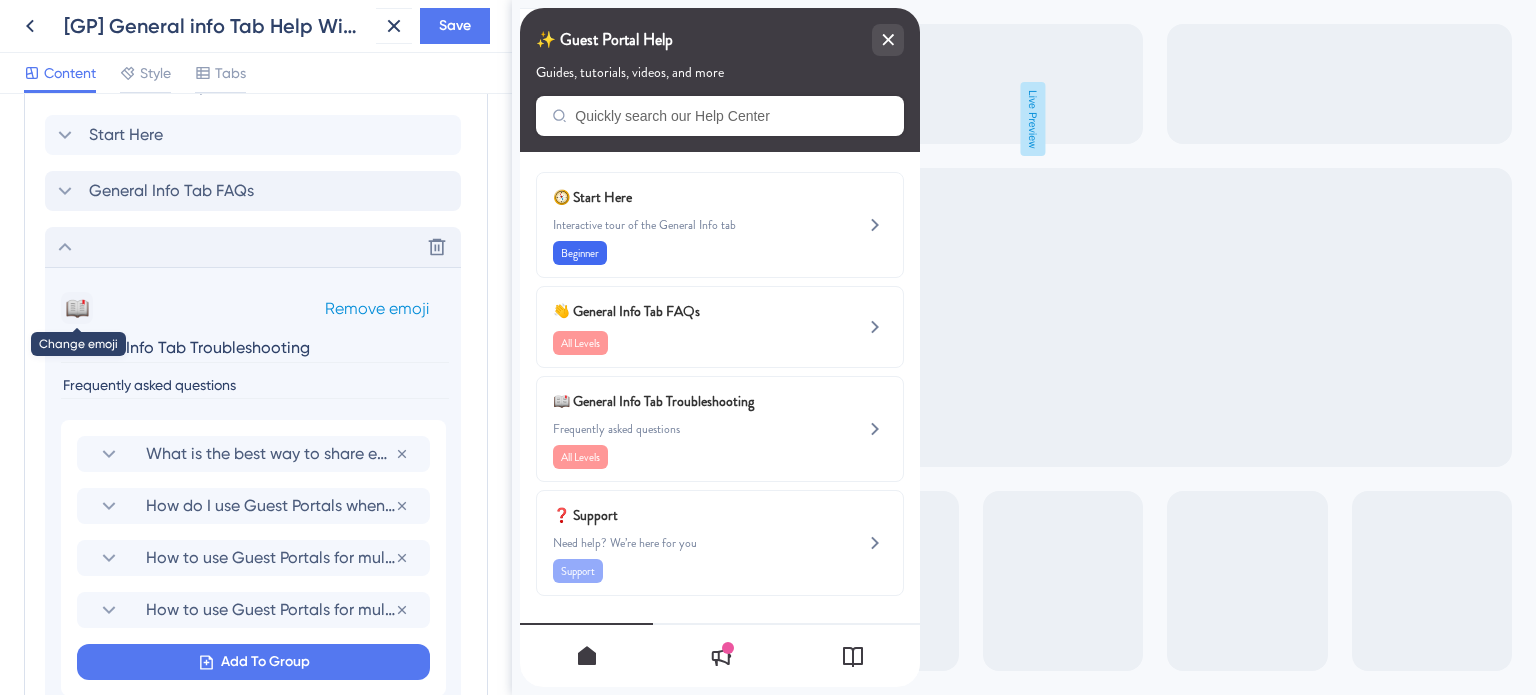 type on "General Info Tab Troubleshooting" 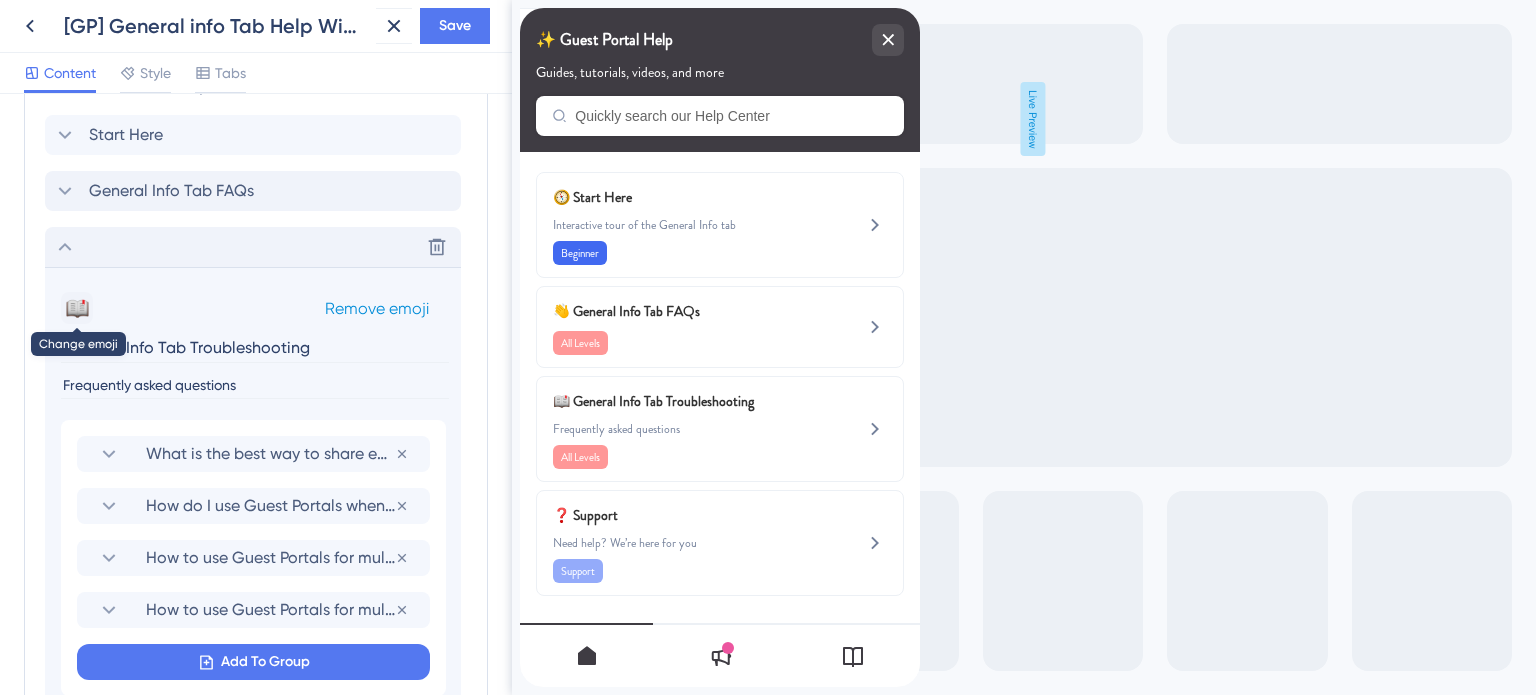 click on "📖" at bounding box center [77, 308] 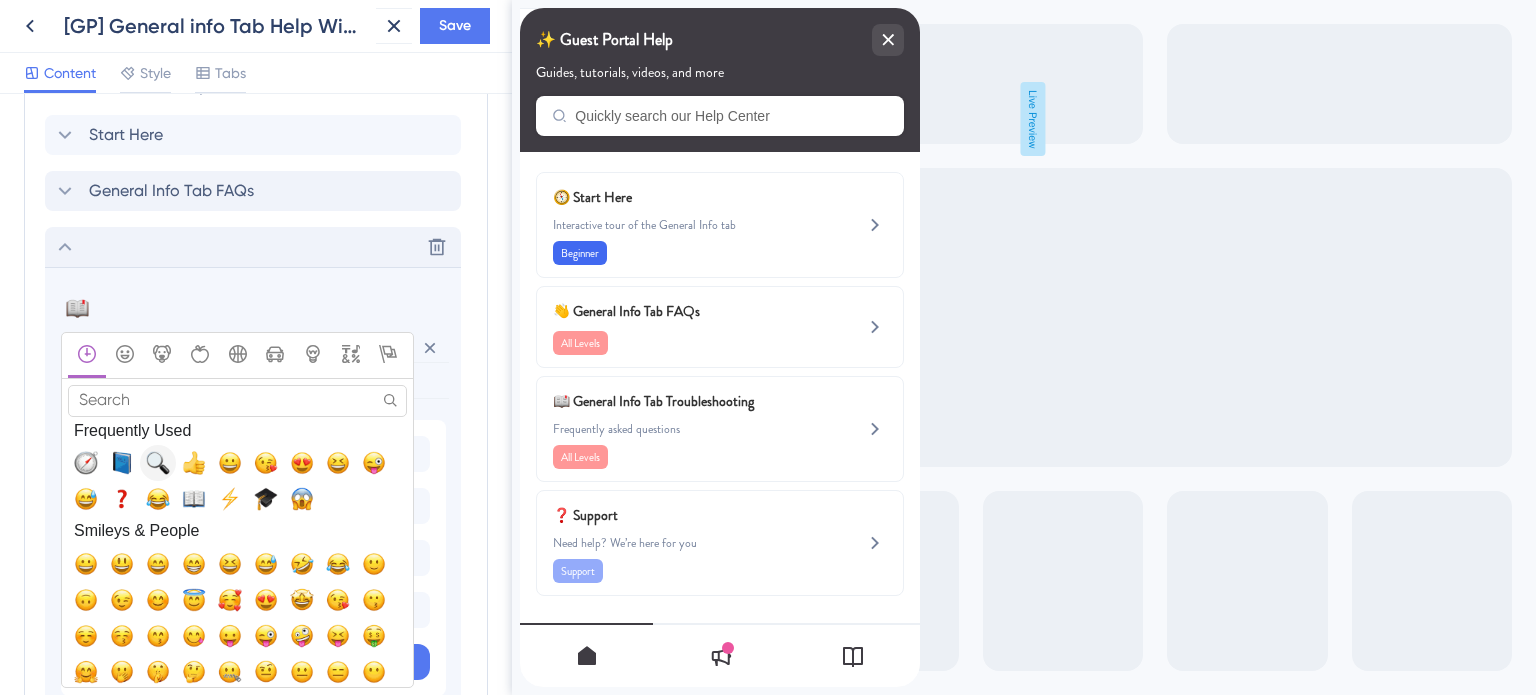 click at bounding box center [158, 463] 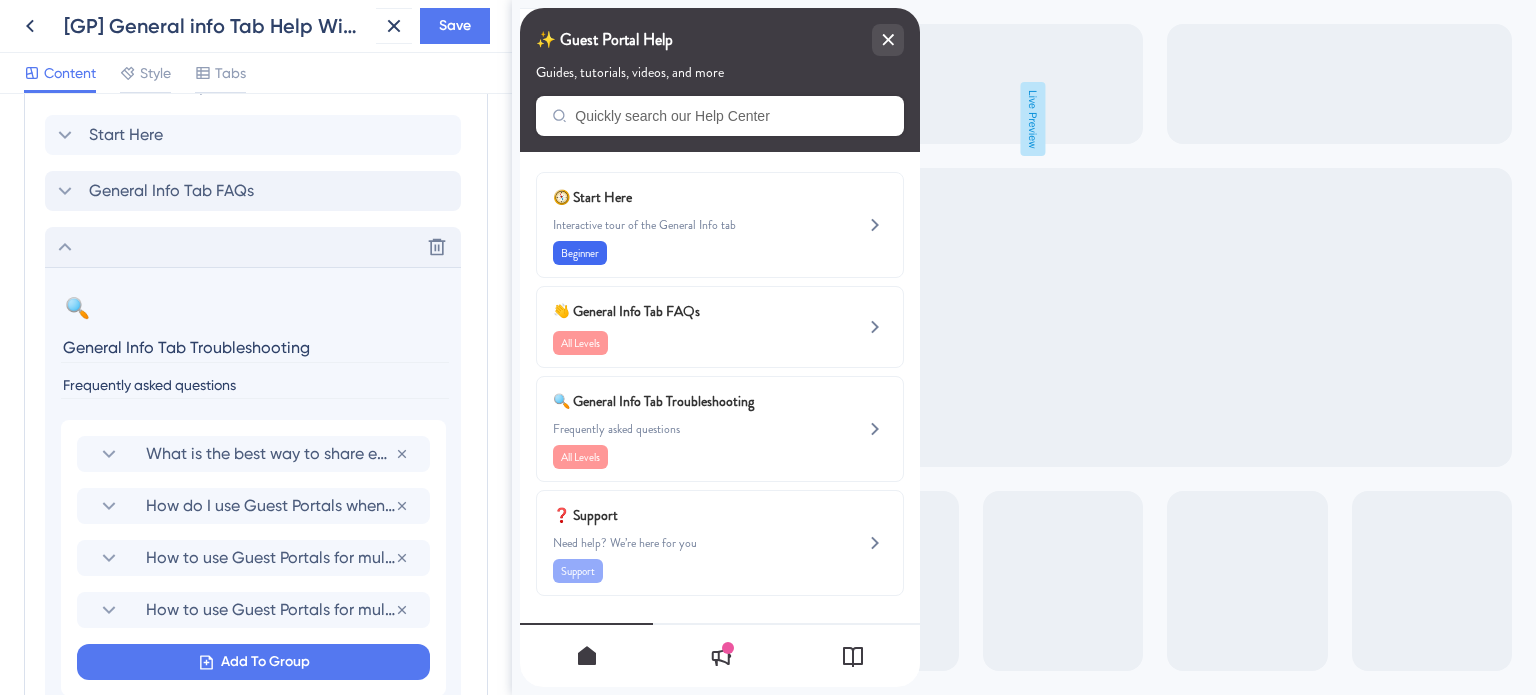 drag, startPoint x: 143, startPoint y: 383, endPoint x: 0, endPoint y: 383, distance: 143 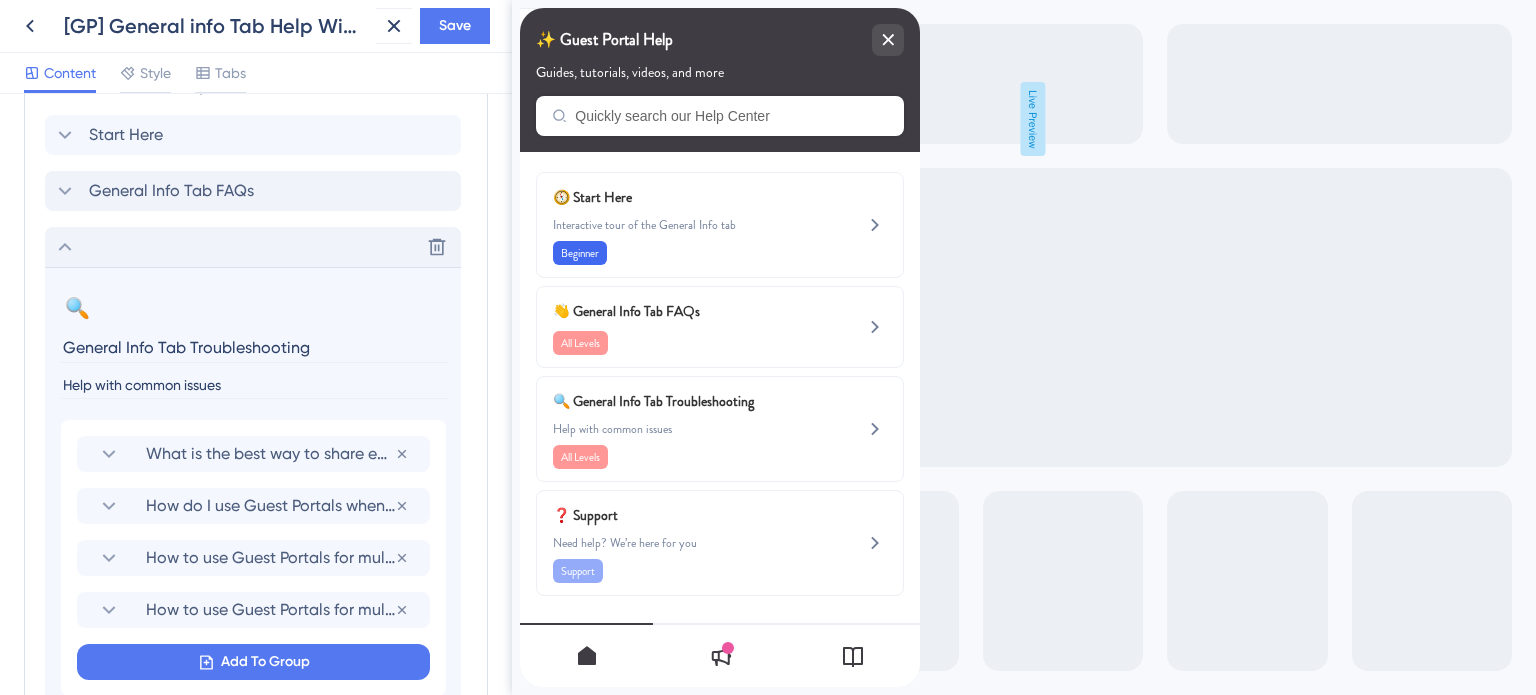 type on "Help with common issues" 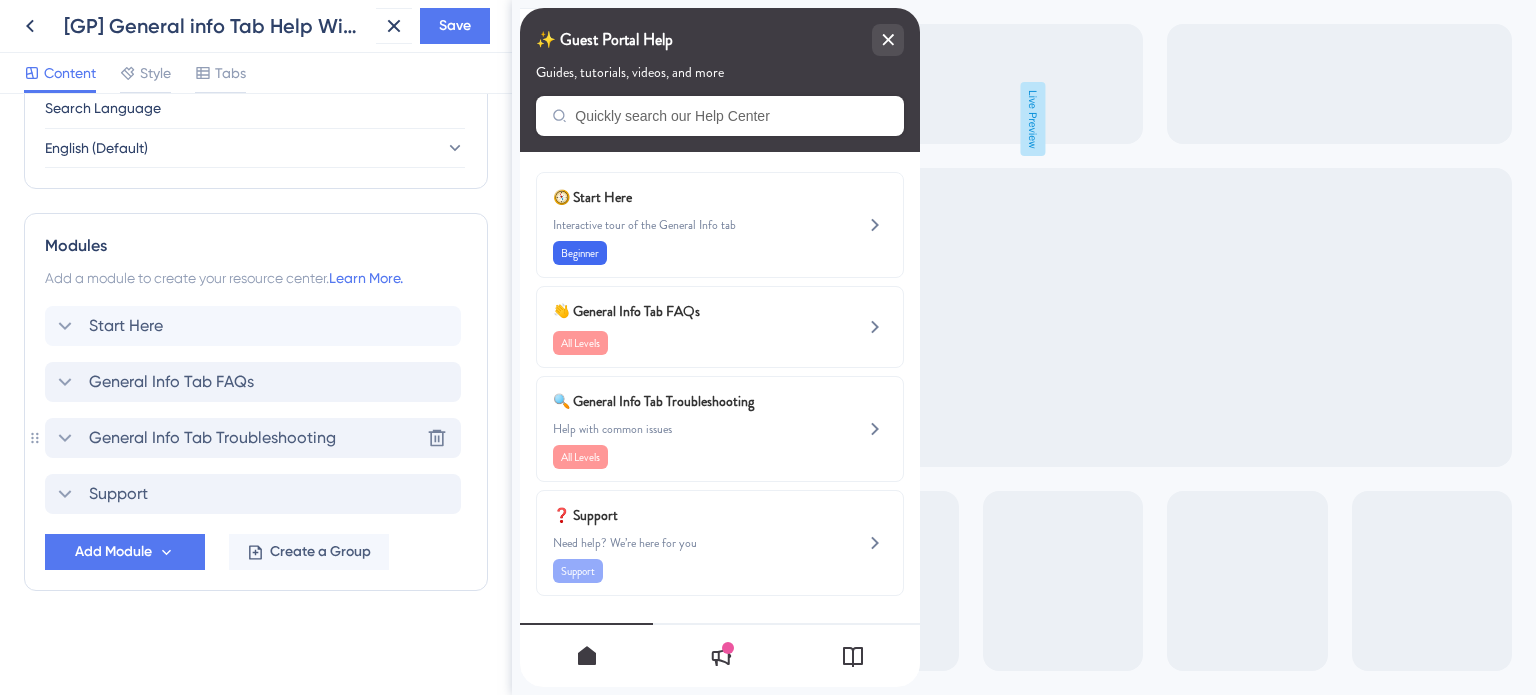 scroll, scrollTop: 807, scrollLeft: 0, axis: vertical 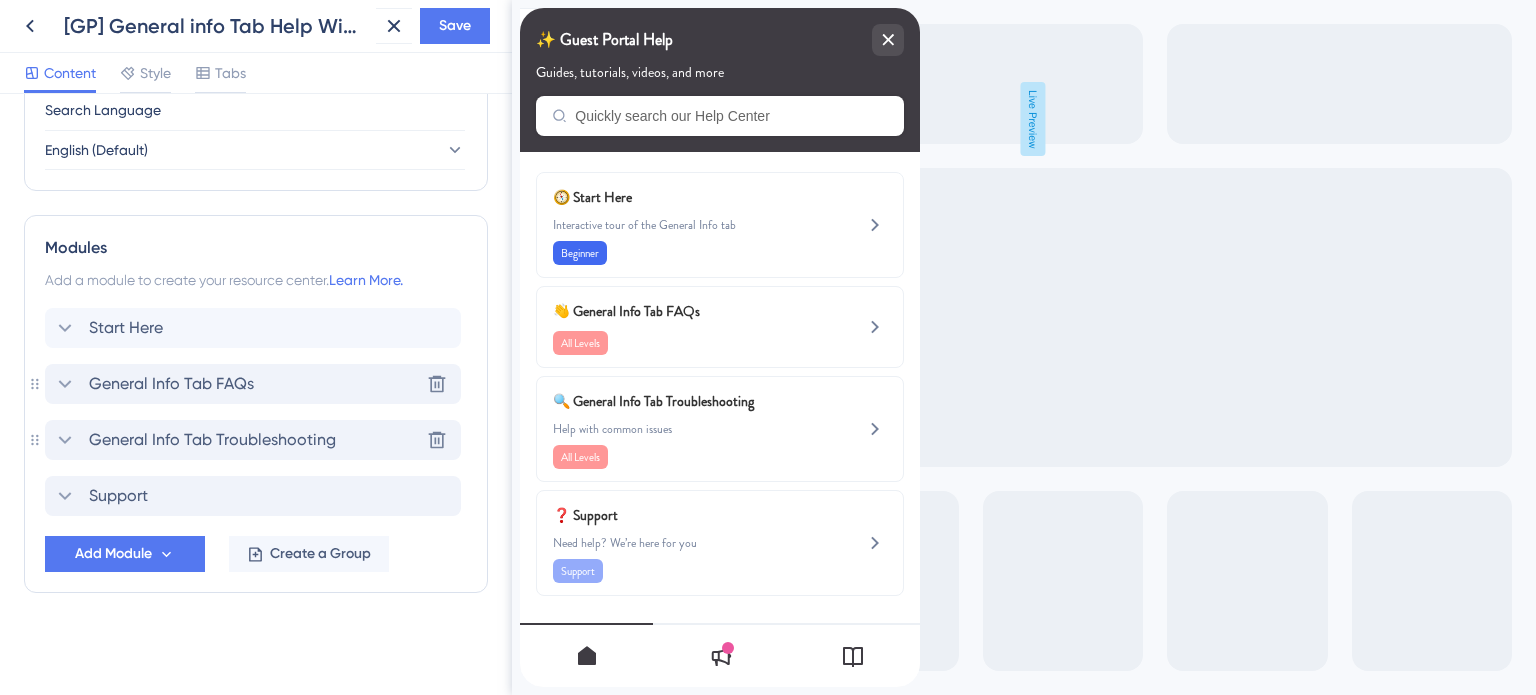 click on "General Info Tab FAQs" at bounding box center (171, 384) 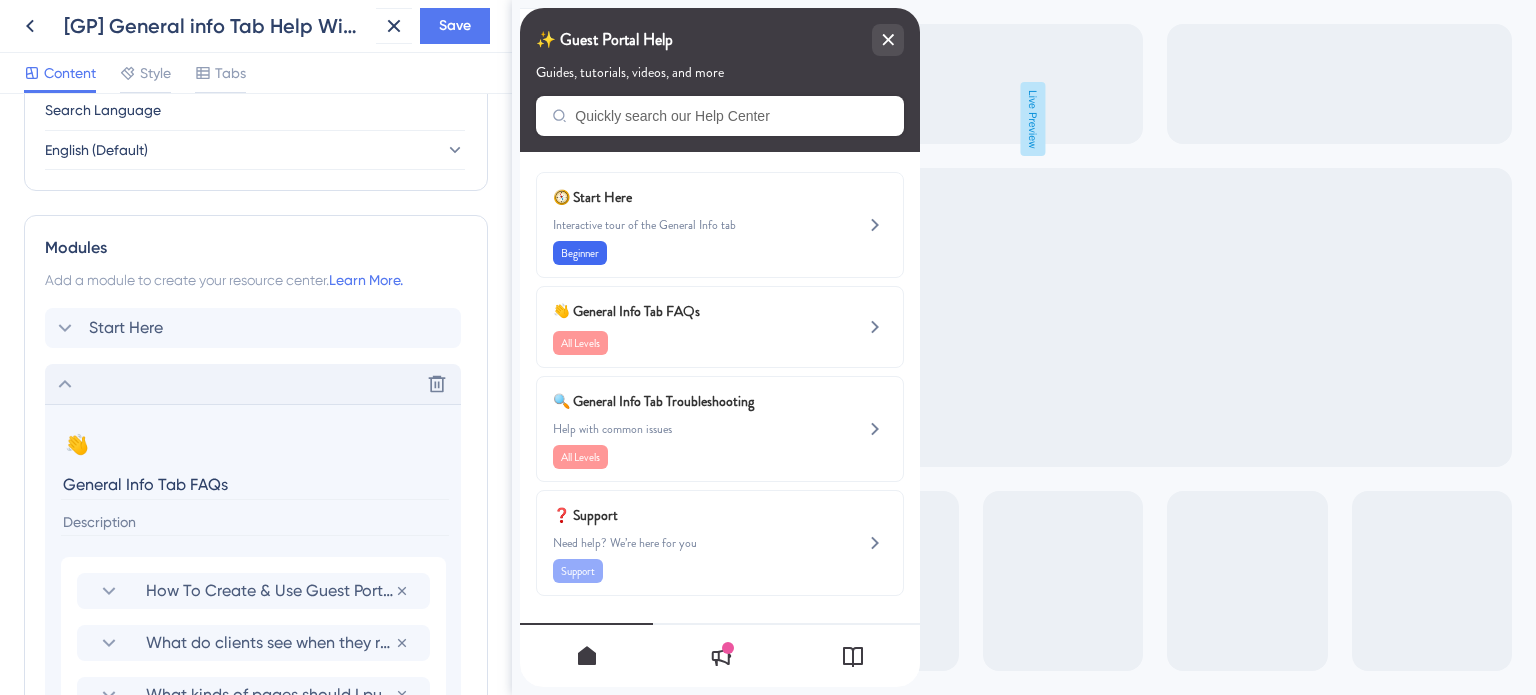 scroll, scrollTop: 1000, scrollLeft: 0, axis: vertical 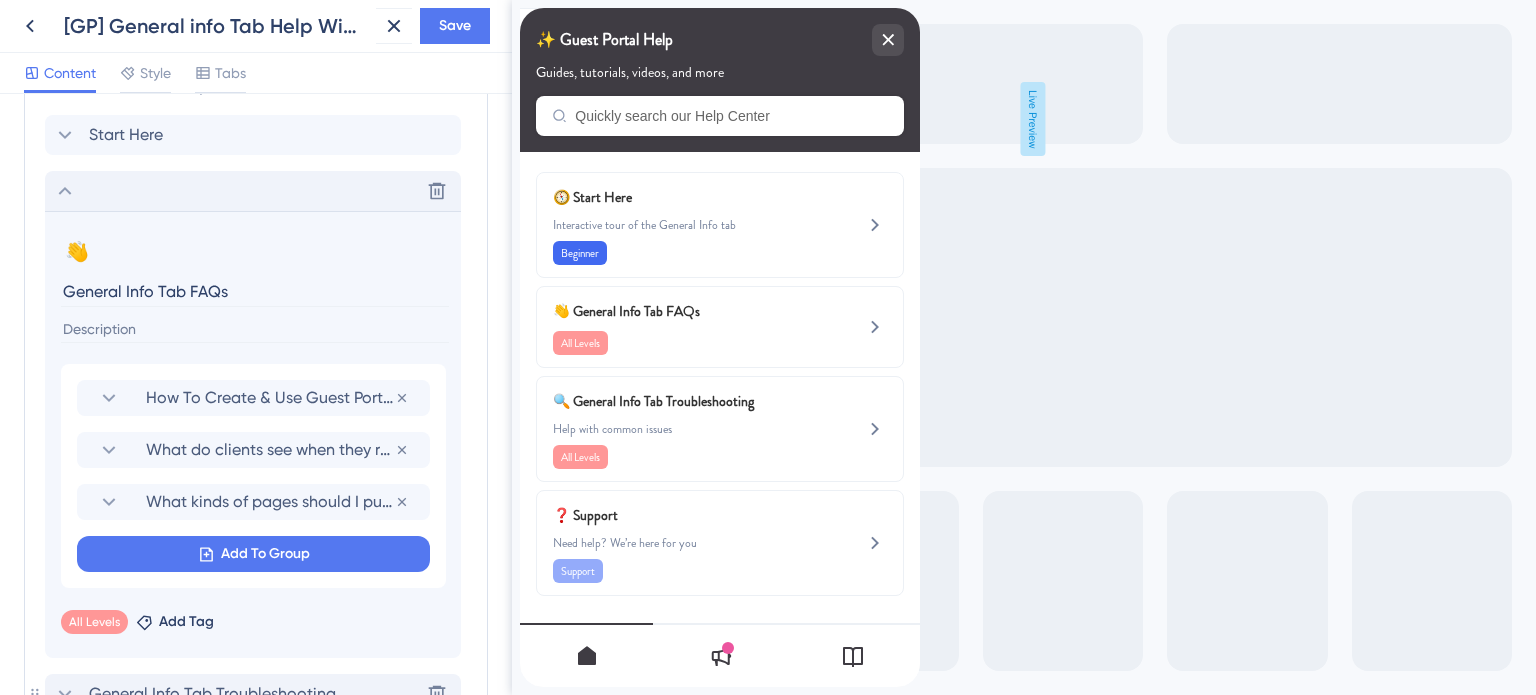 click at bounding box center (255, 329) 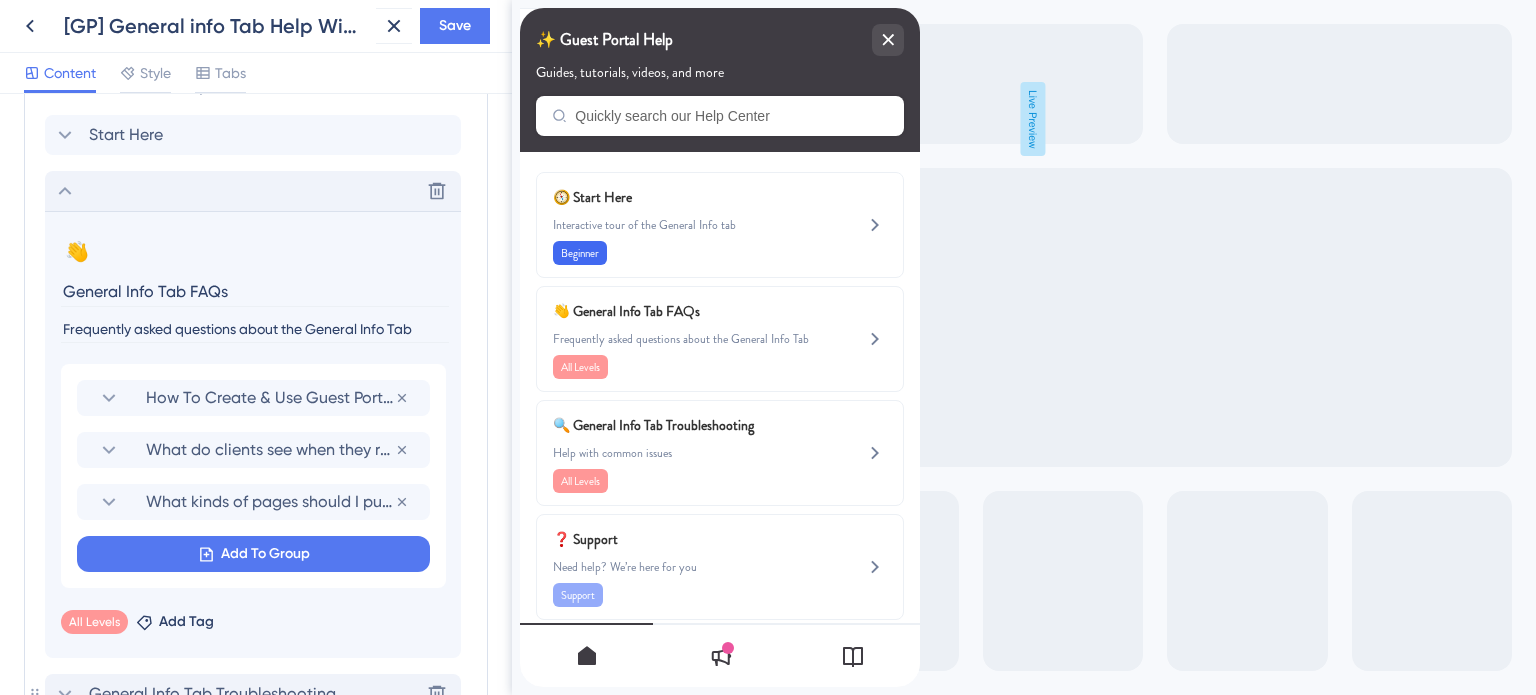 type on "Frequently asked questions about the General Info Tab" 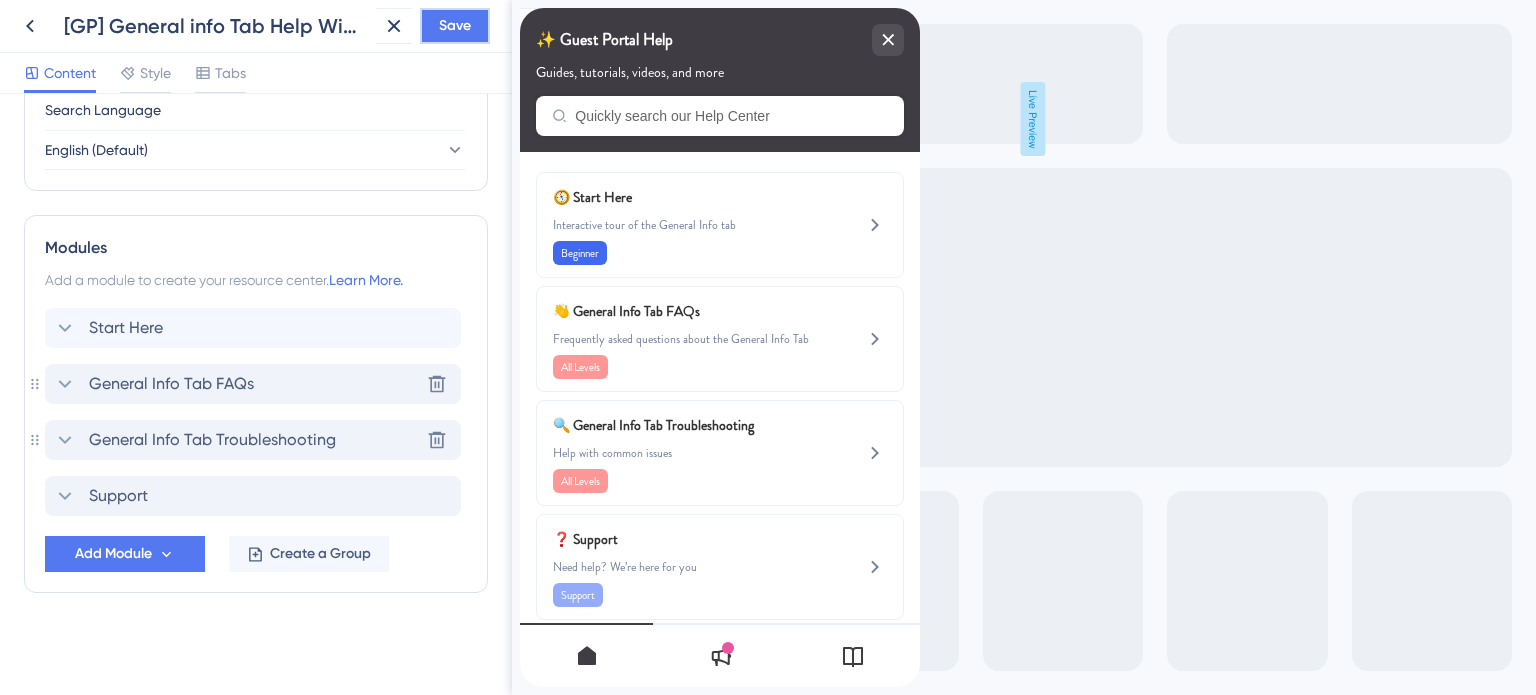 click on "Save" at bounding box center (455, 26) 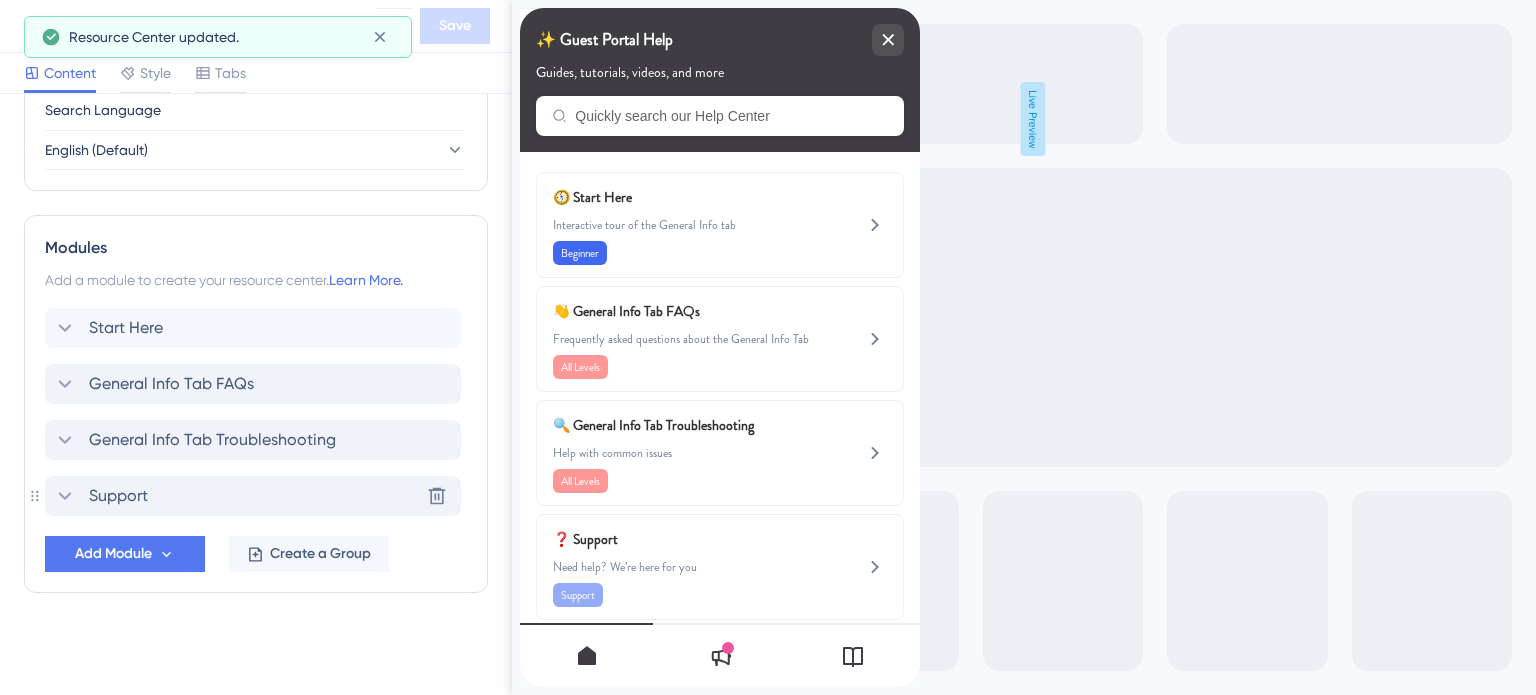 click on "Support" at bounding box center [118, 496] 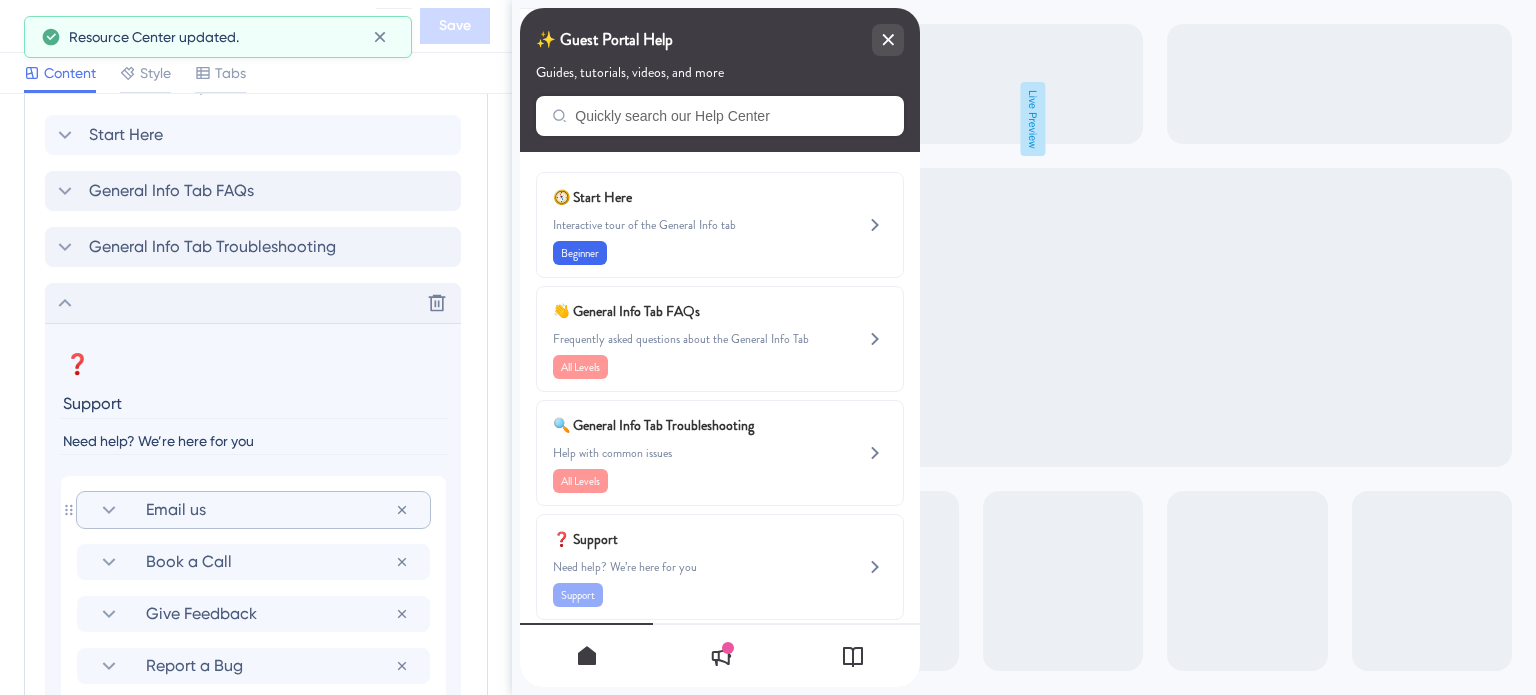 click on "Email us" at bounding box center [270, 510] 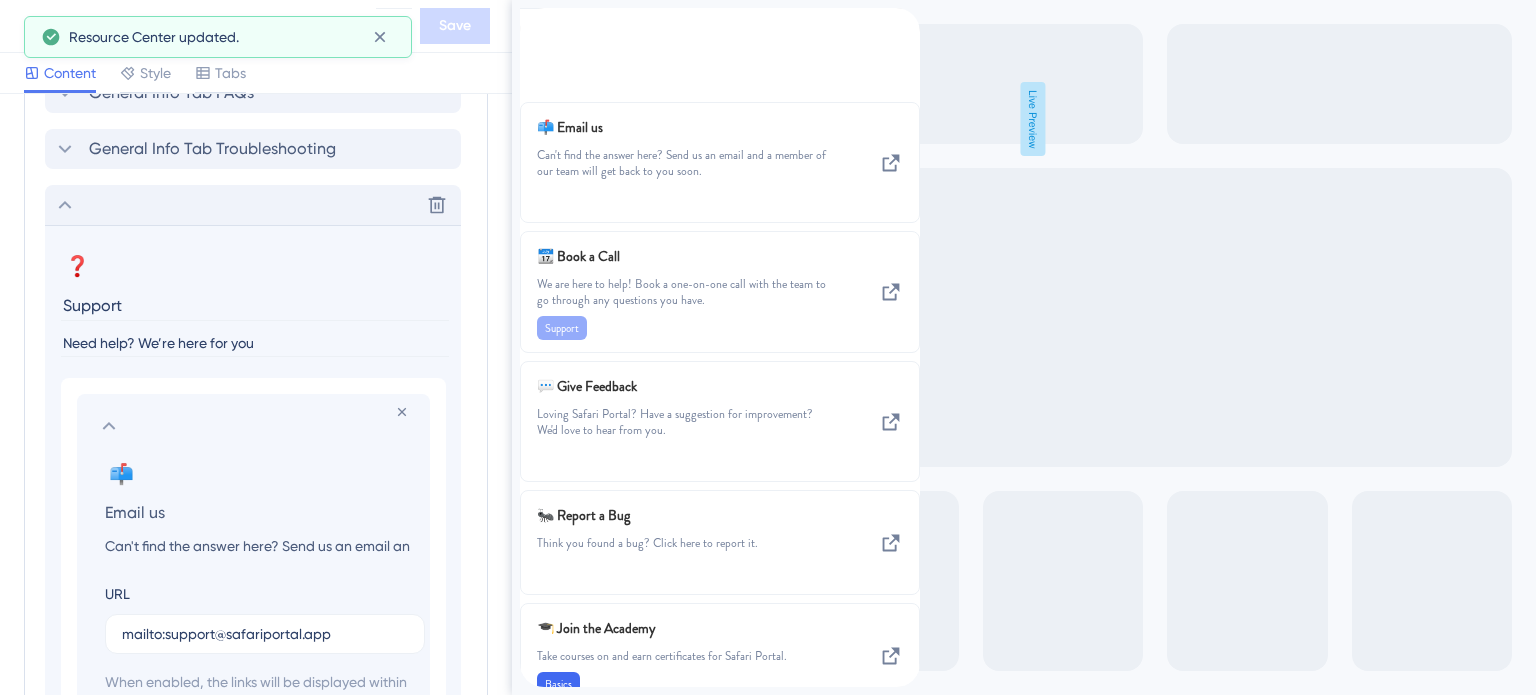 scroll, scrollTop: 1300, scrollLeft: 0, axis: vertical 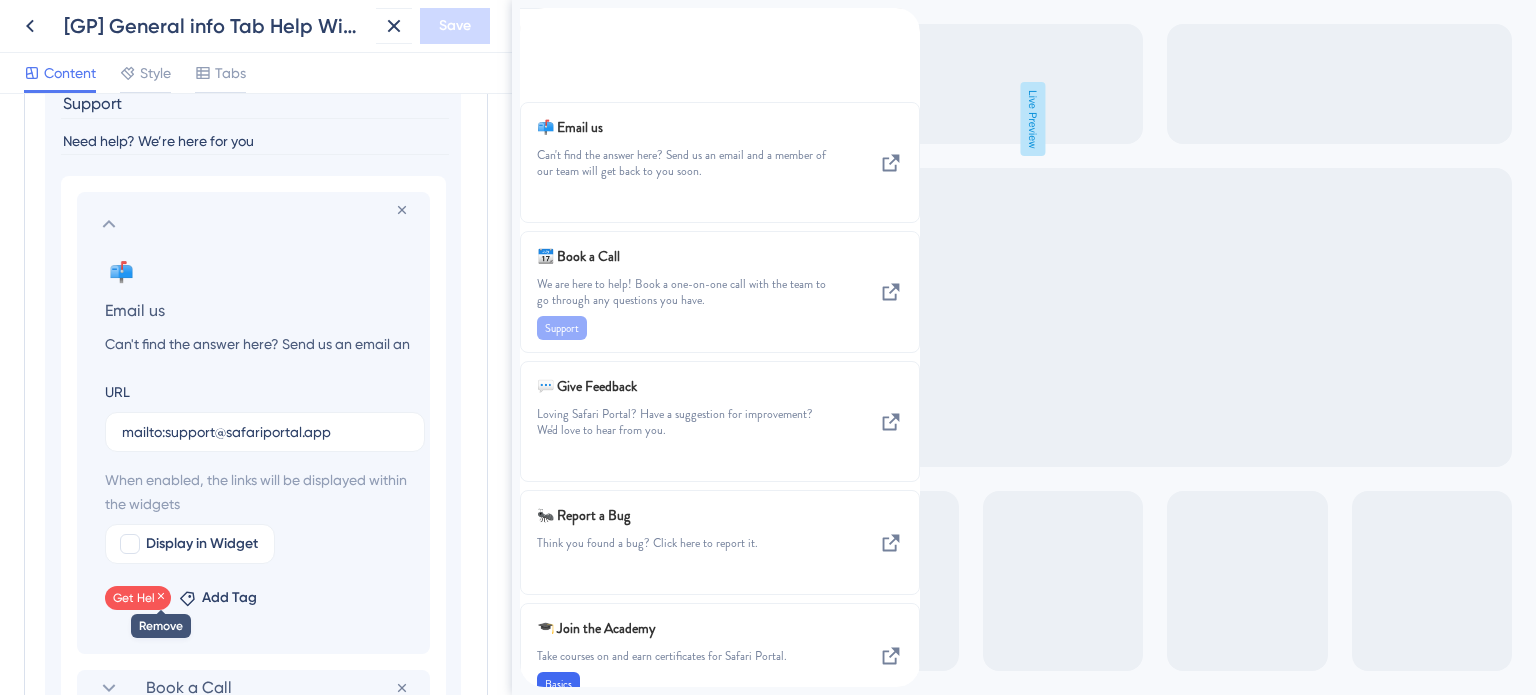 click 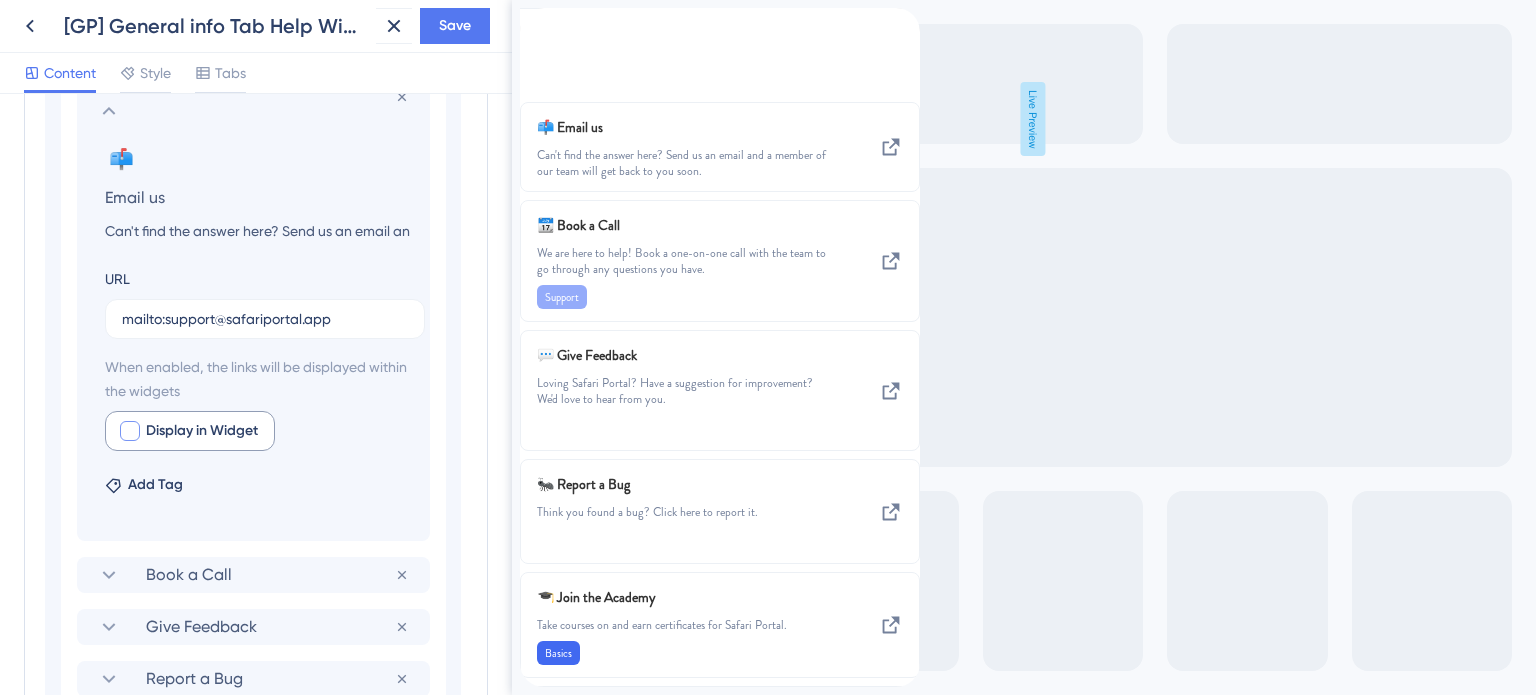 scroll, scrollTop: 1500, scrollLeft: 0, axis: vertical 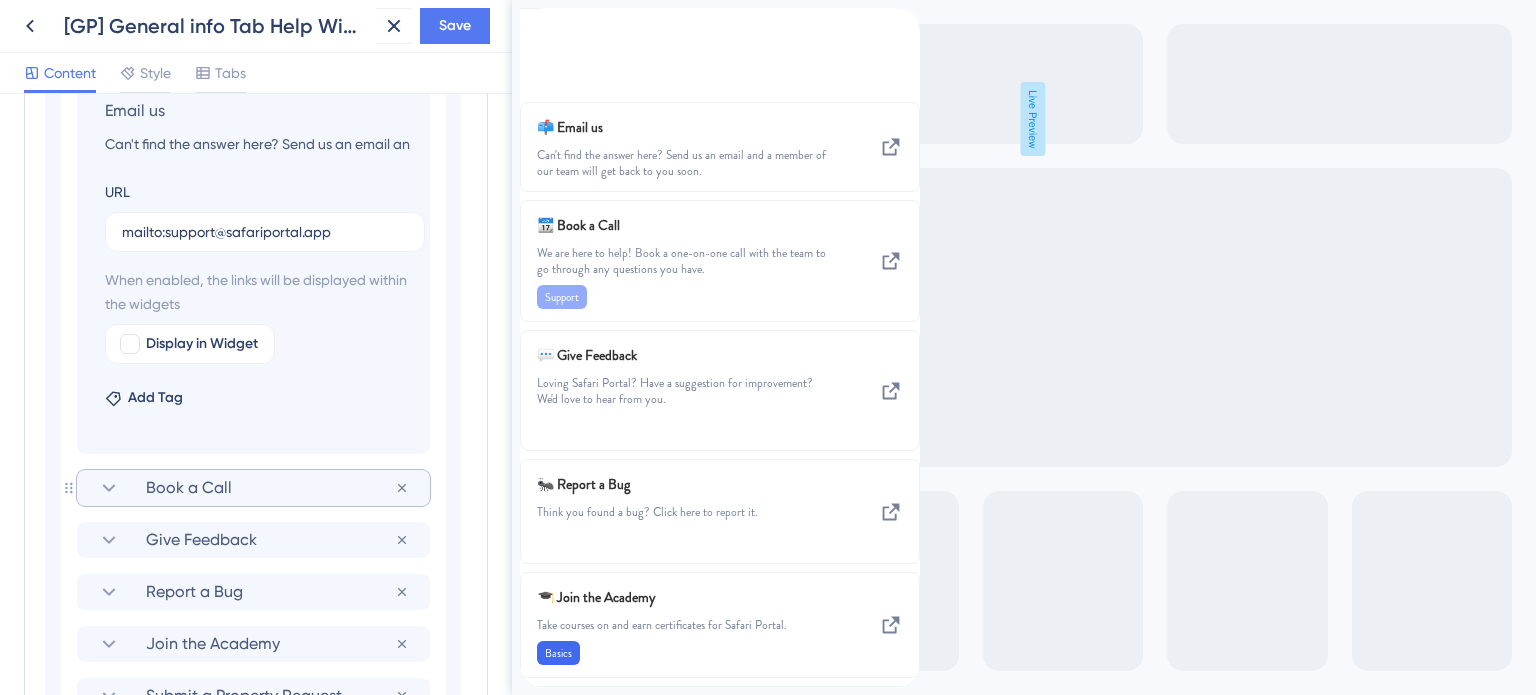 click on "Book a Call" at bounding box center [270, 488] 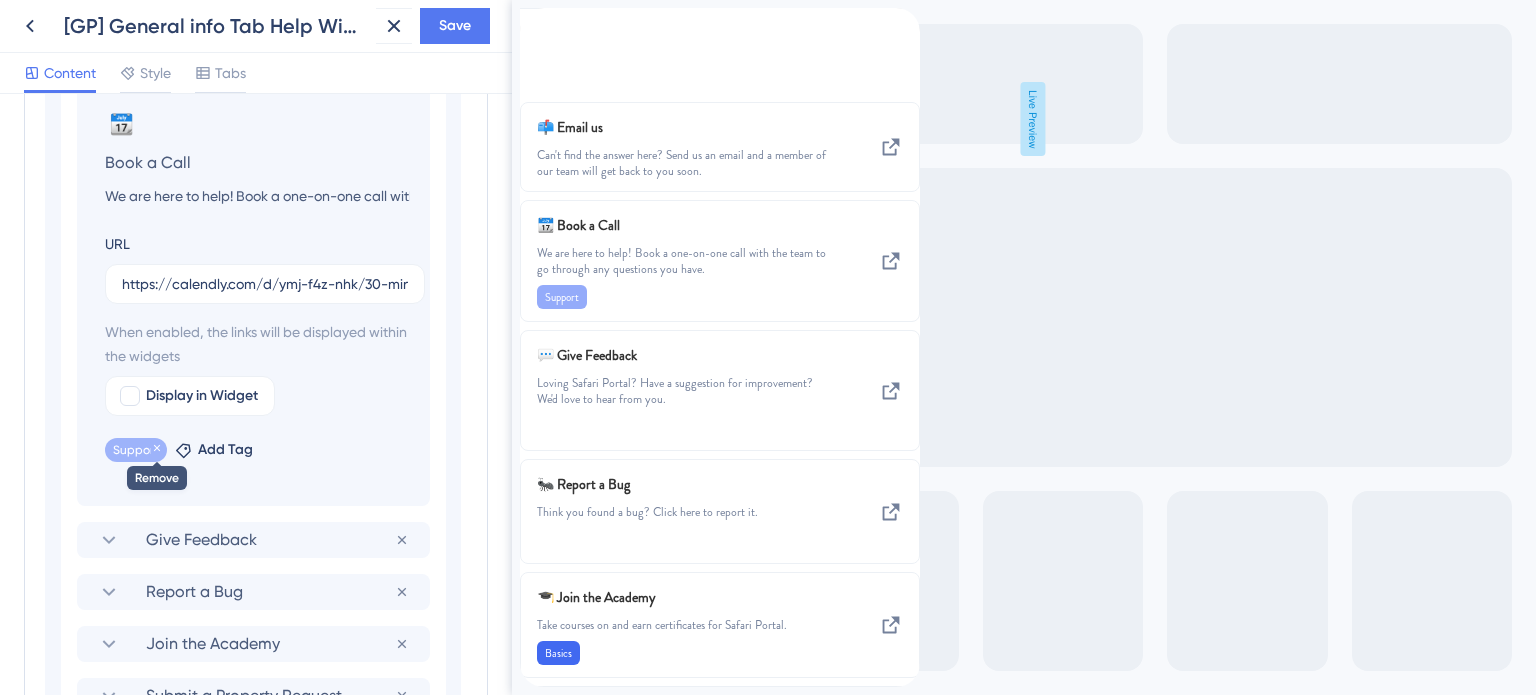 click at bounding box center [157, 450] 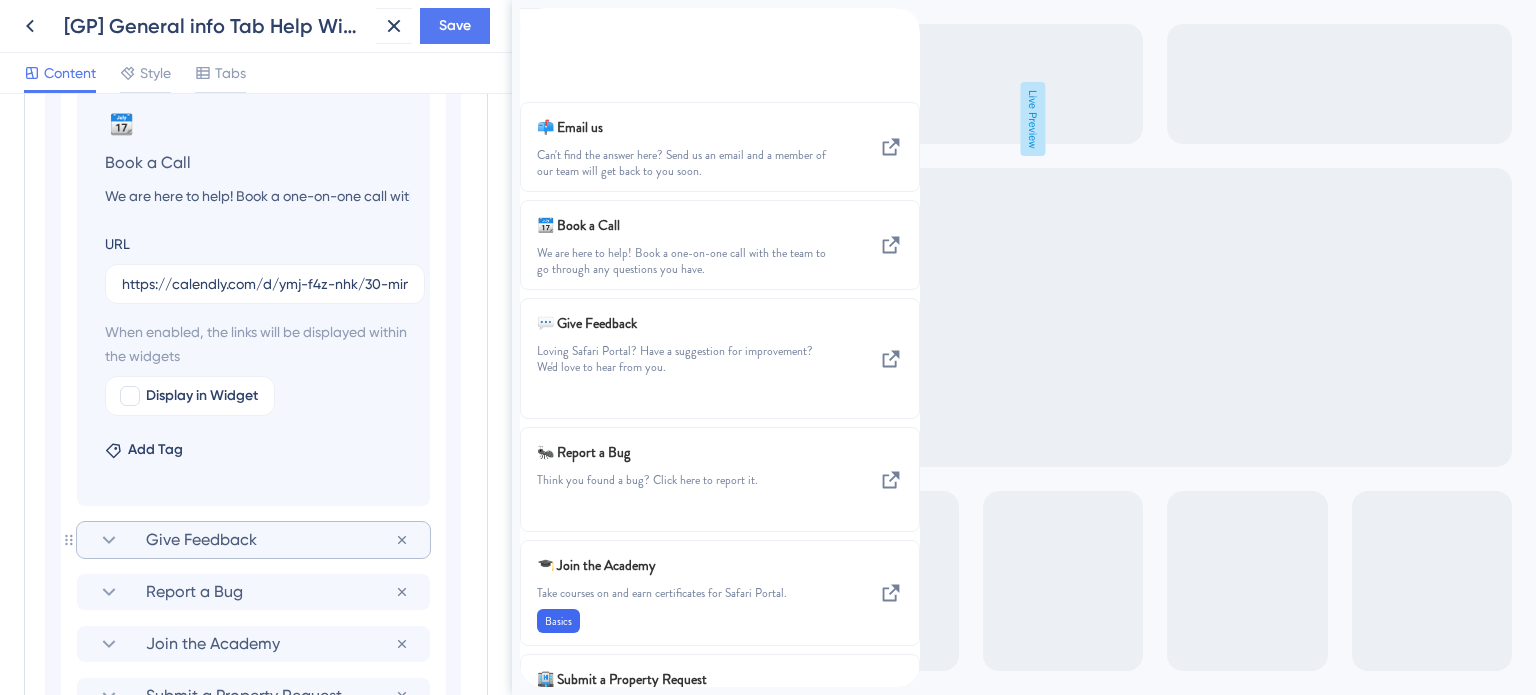 click on "Give Feedback" at bounding box center [270, 540] 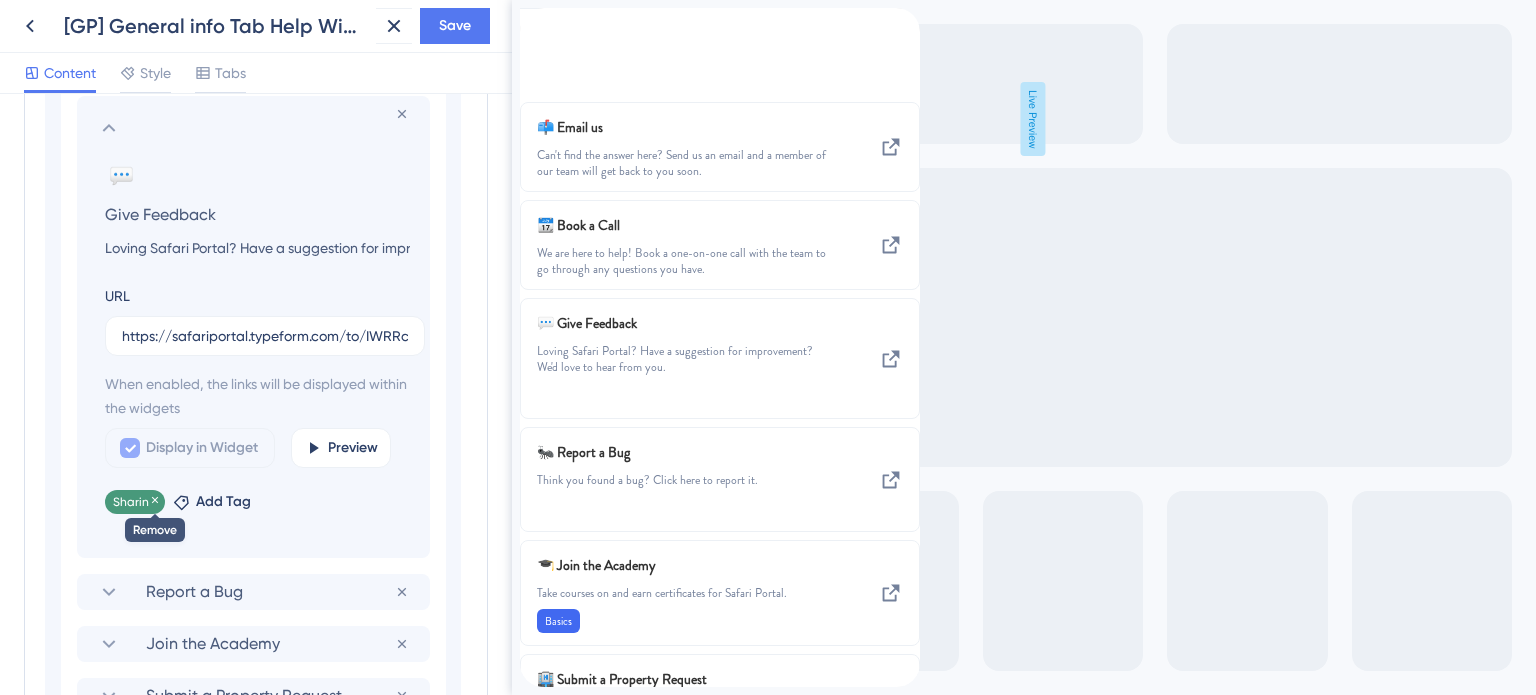 click 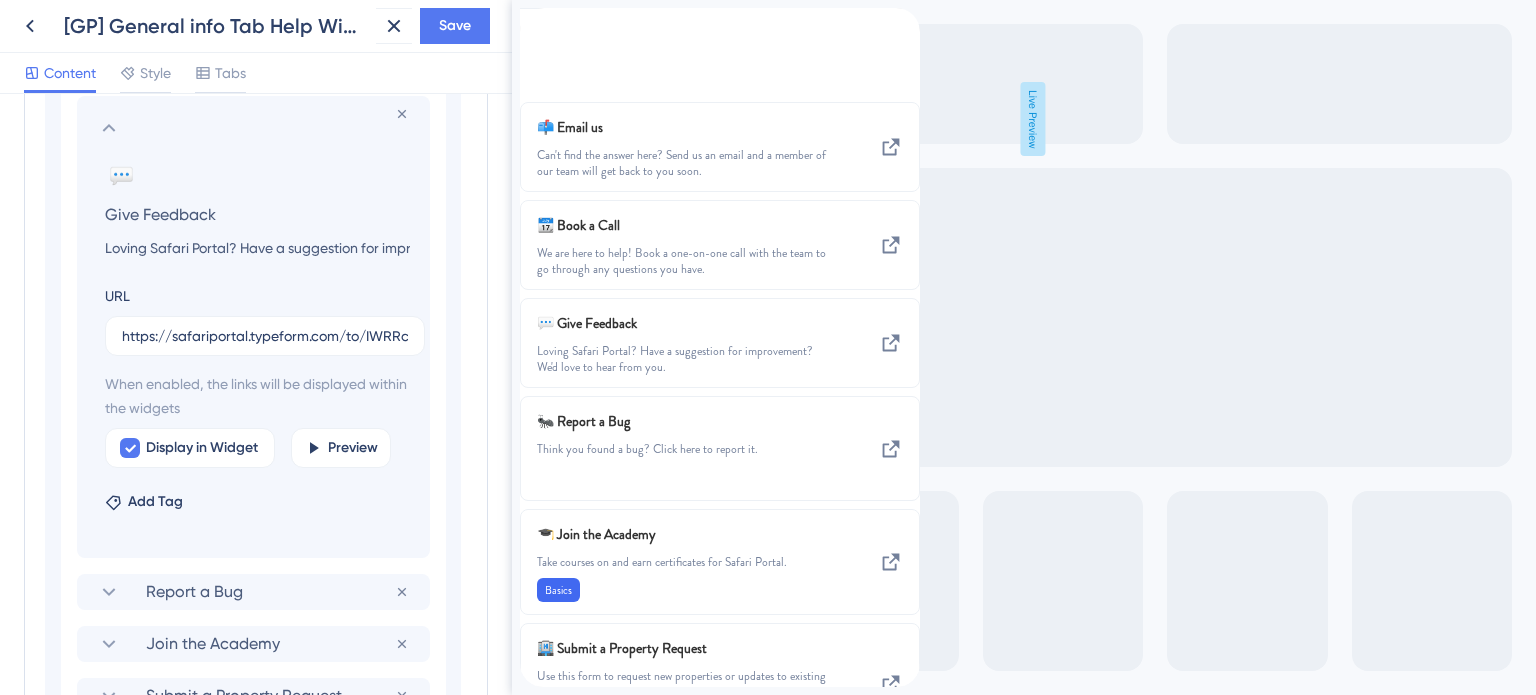 scroll, scrollTop: 1400, scrollLeft: 0, axis: vertical 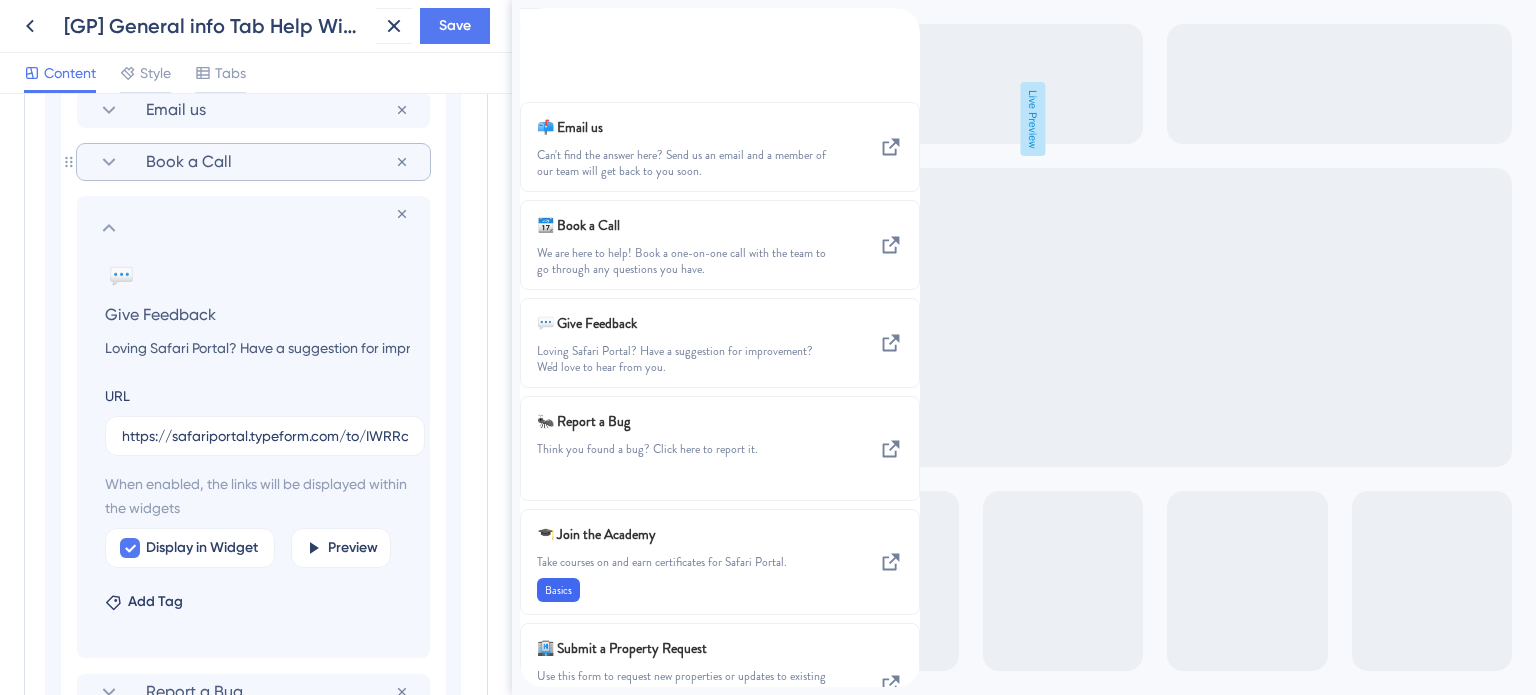 click 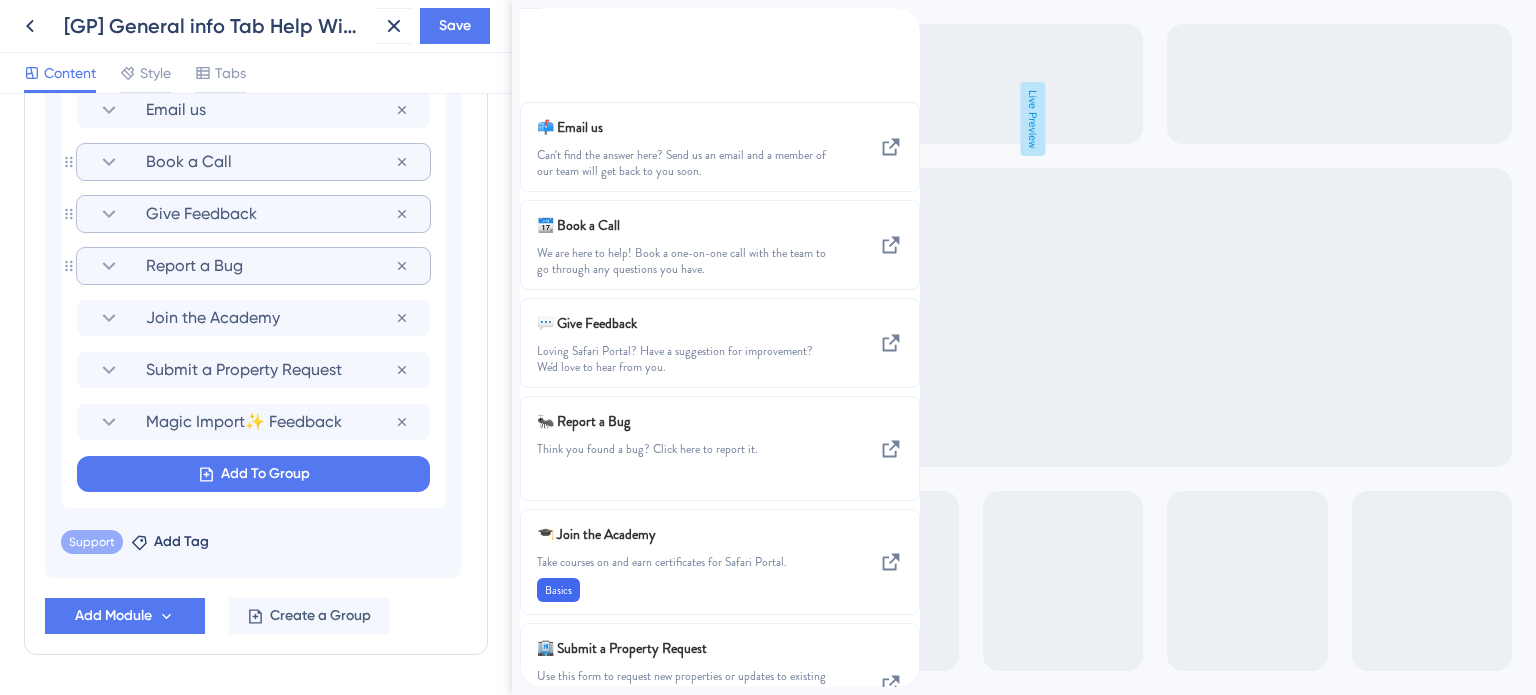 click on "Report a Bug" at bounding box center [270, 266] 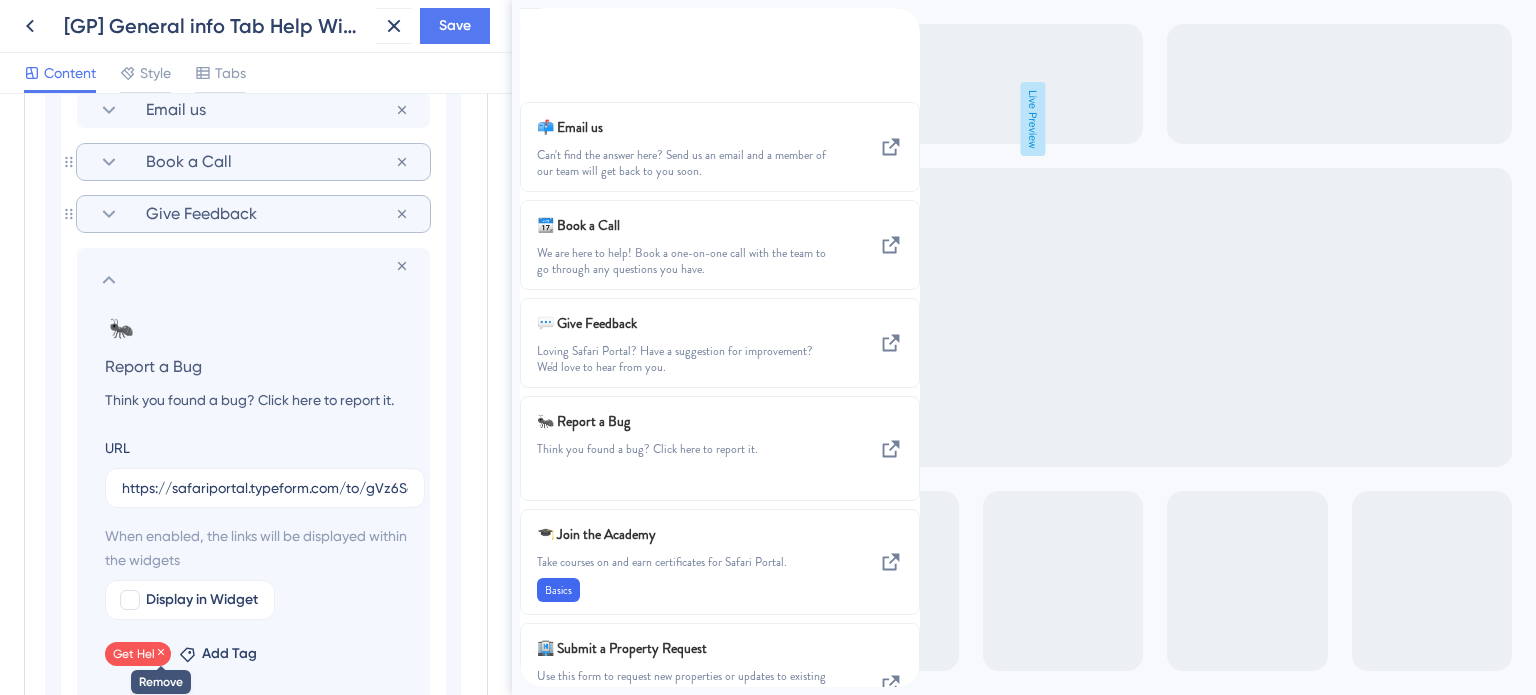 click 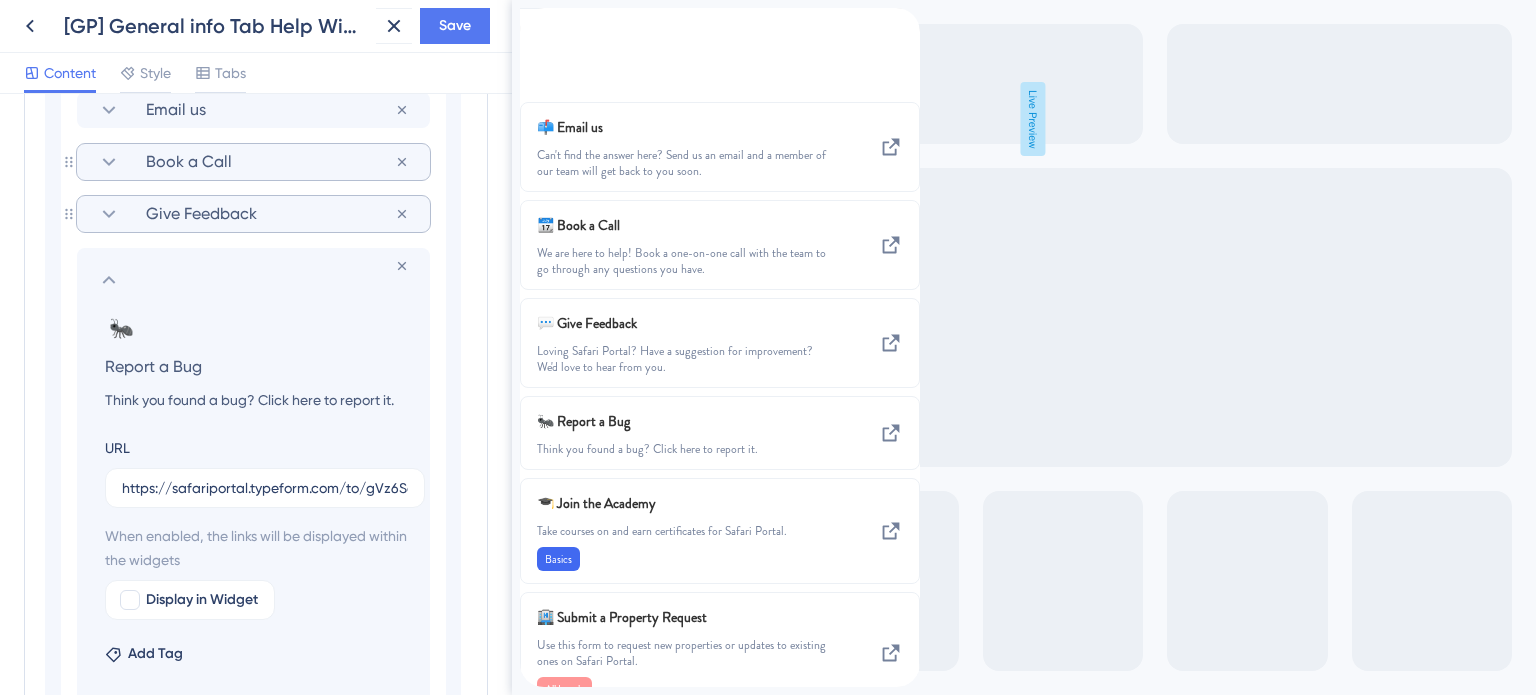 click 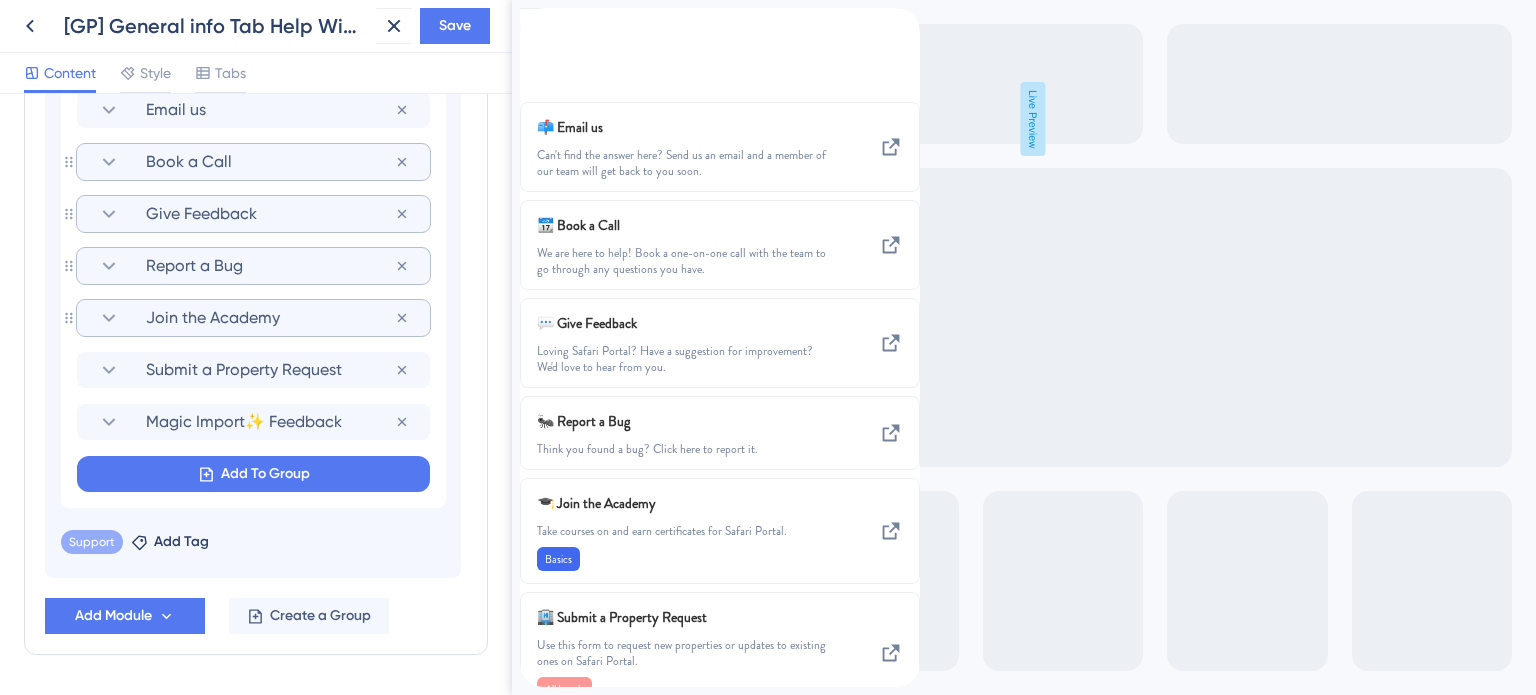 click on "Join the Academy" at bounding box center [270, 318] 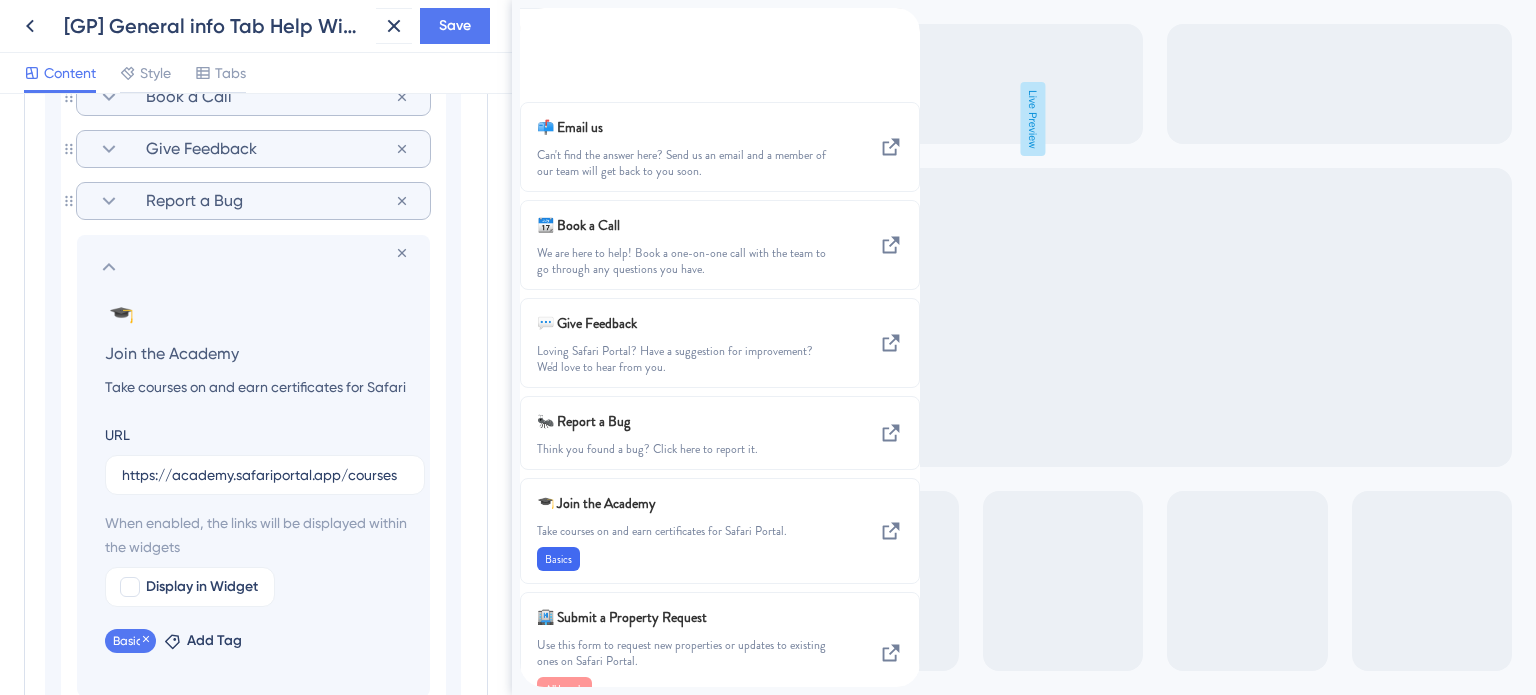 scroll, scrollTop: 1500, scrollLeft: 0, axis: vertical 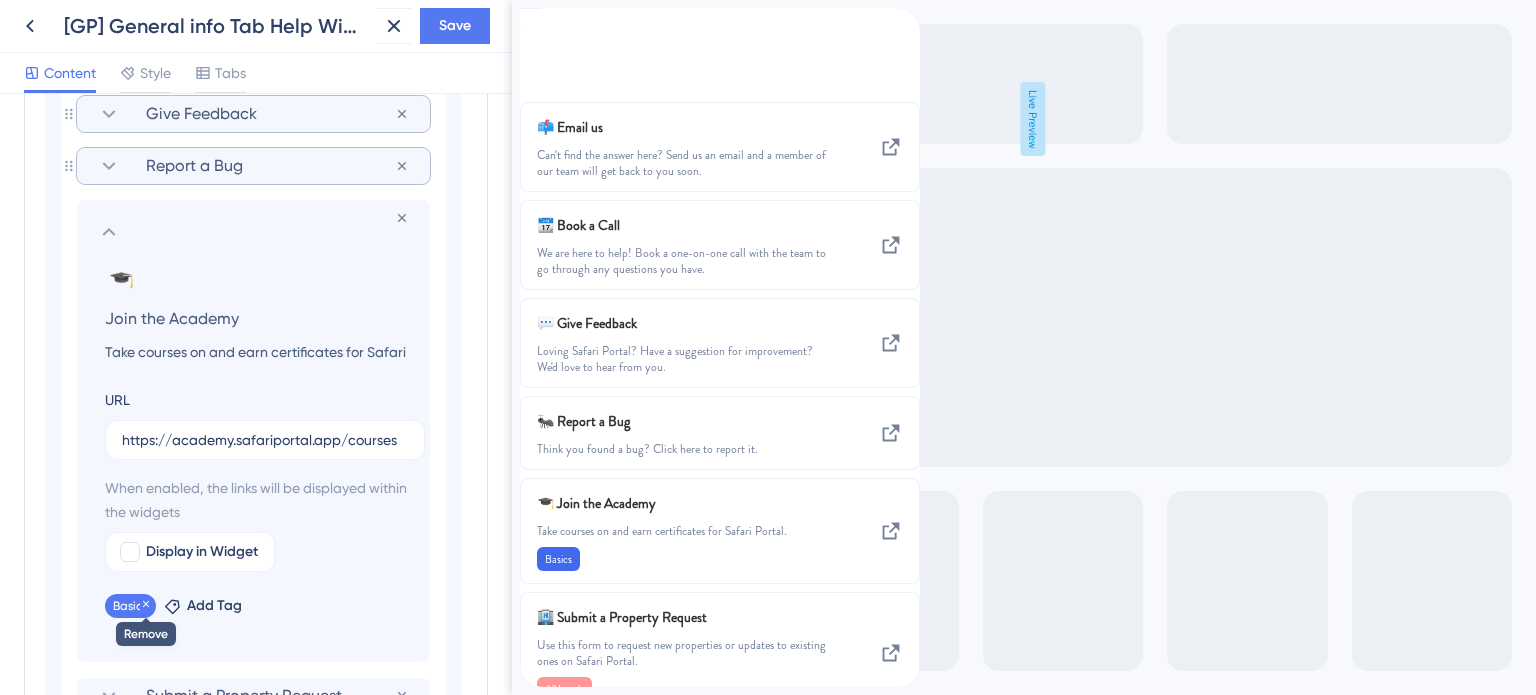 click 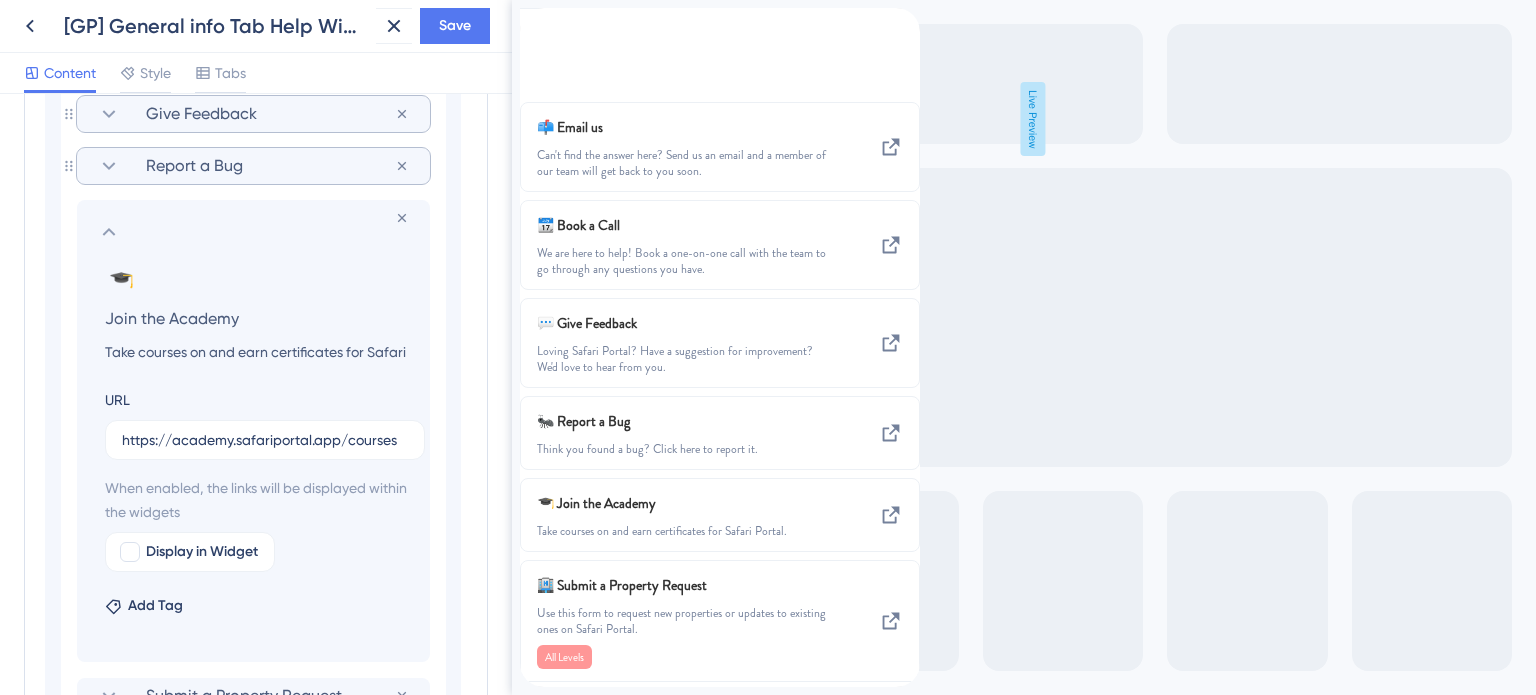 click 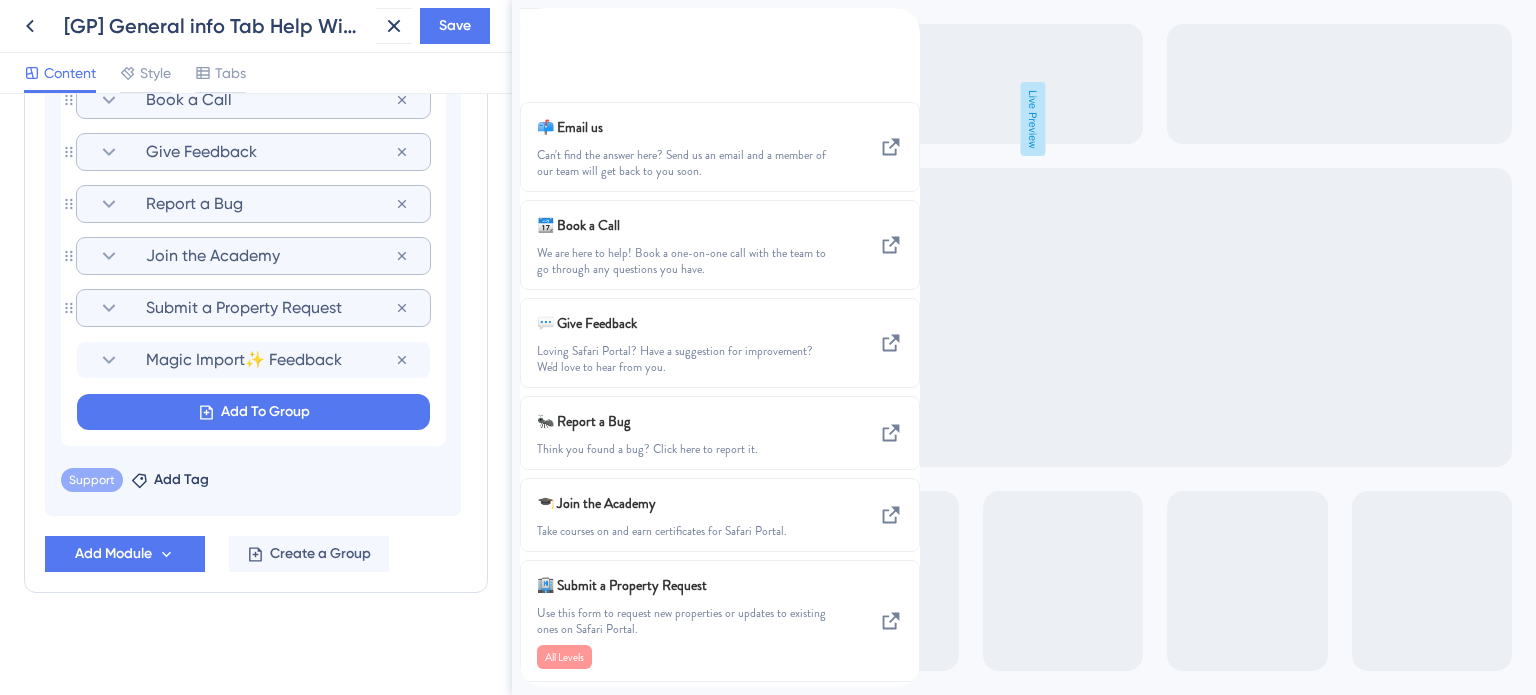 click on "Submit a Property Request" at bounding box center [270, 308] 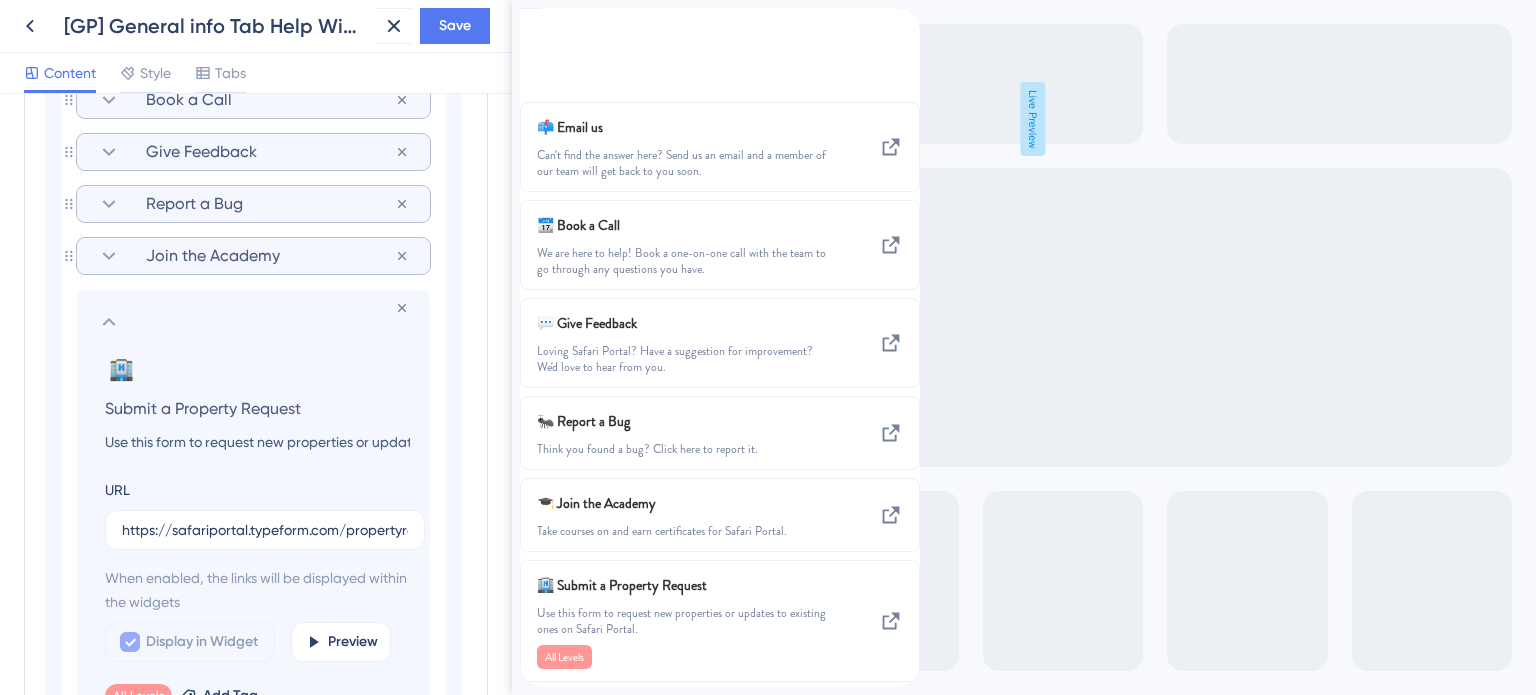 scroll, scrollTop: 1500, scrollLeft: 0, axis: vertical 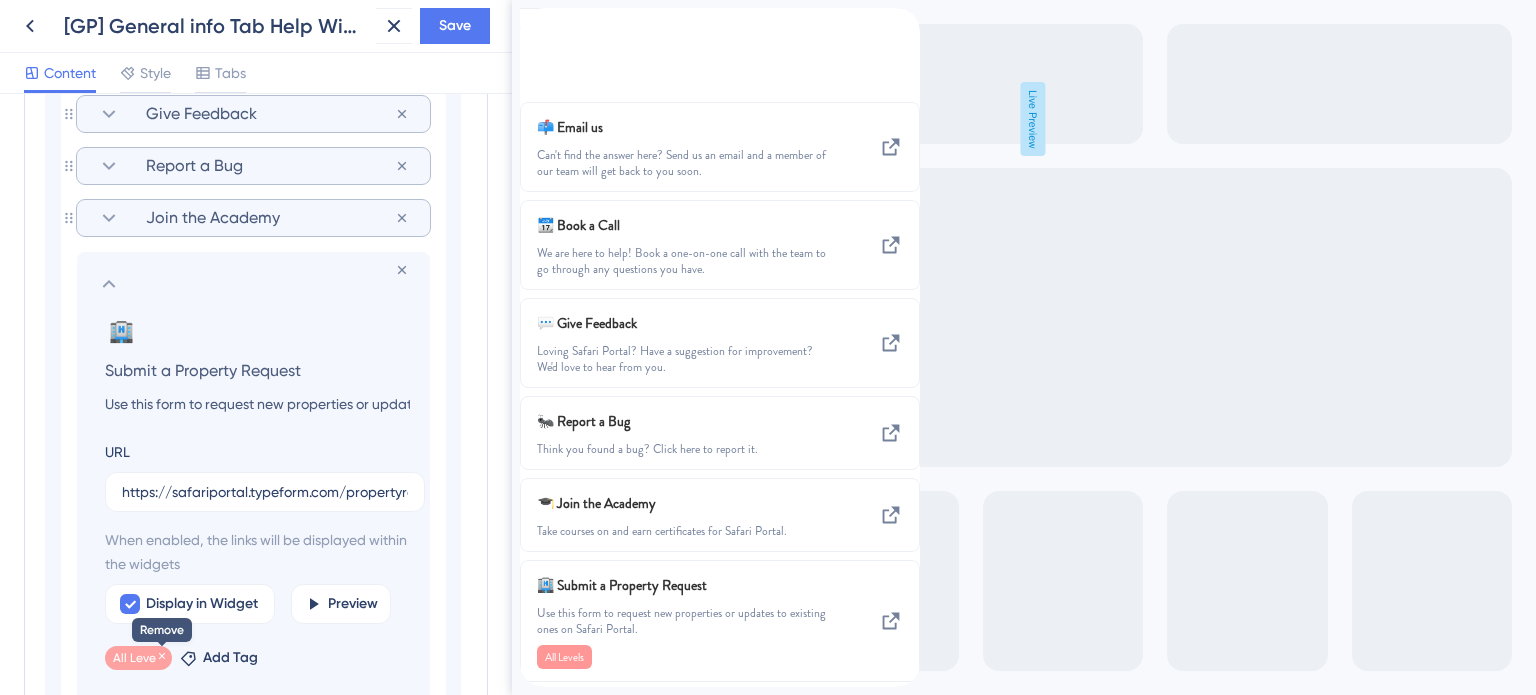click 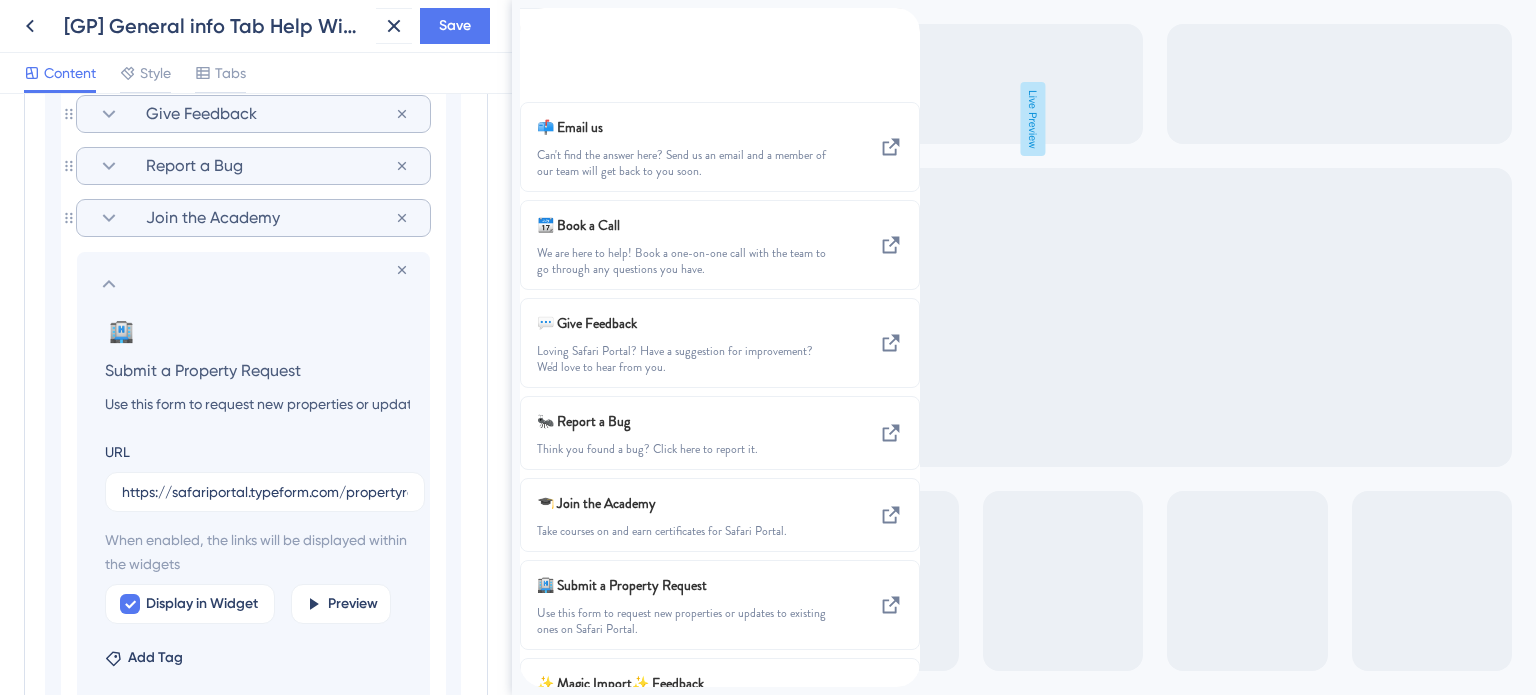 click 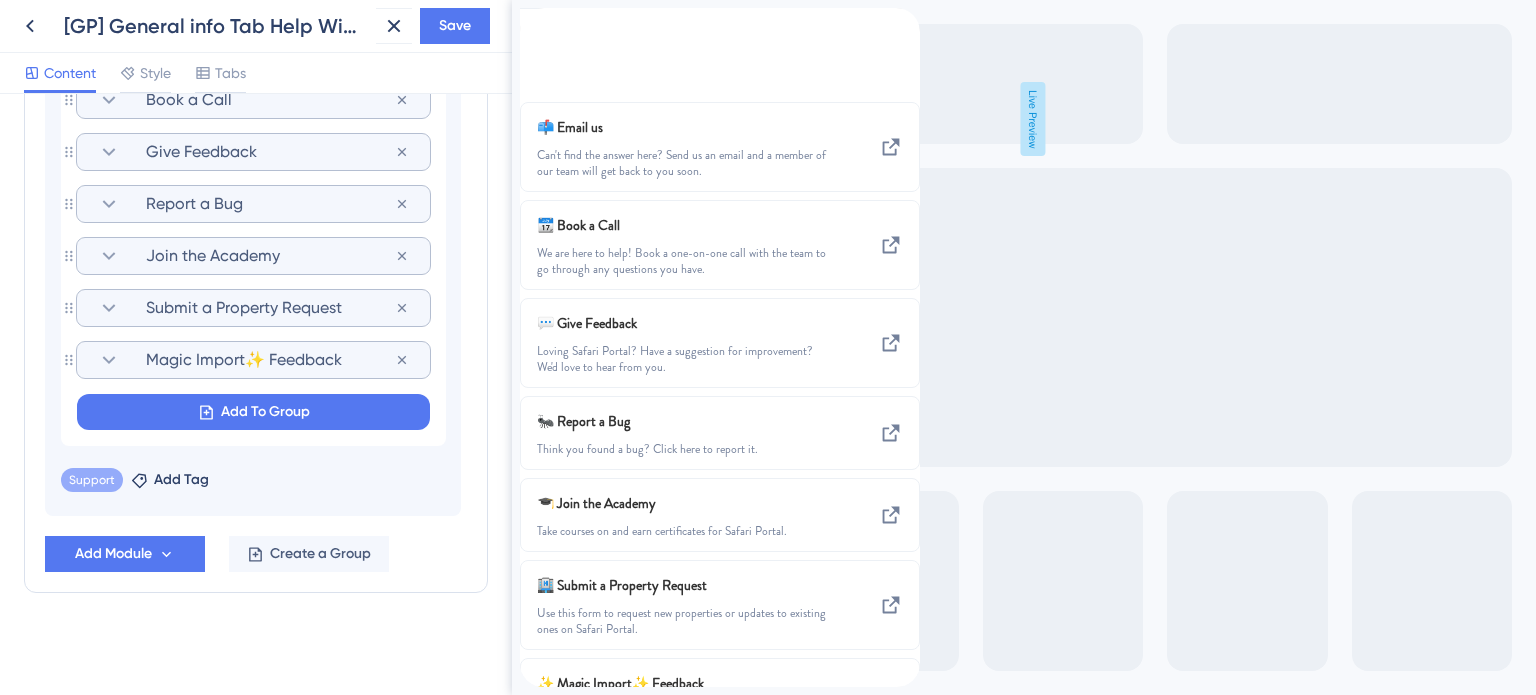 click on "Magic Import✨ Feedback" at bounding box center [270, 360] 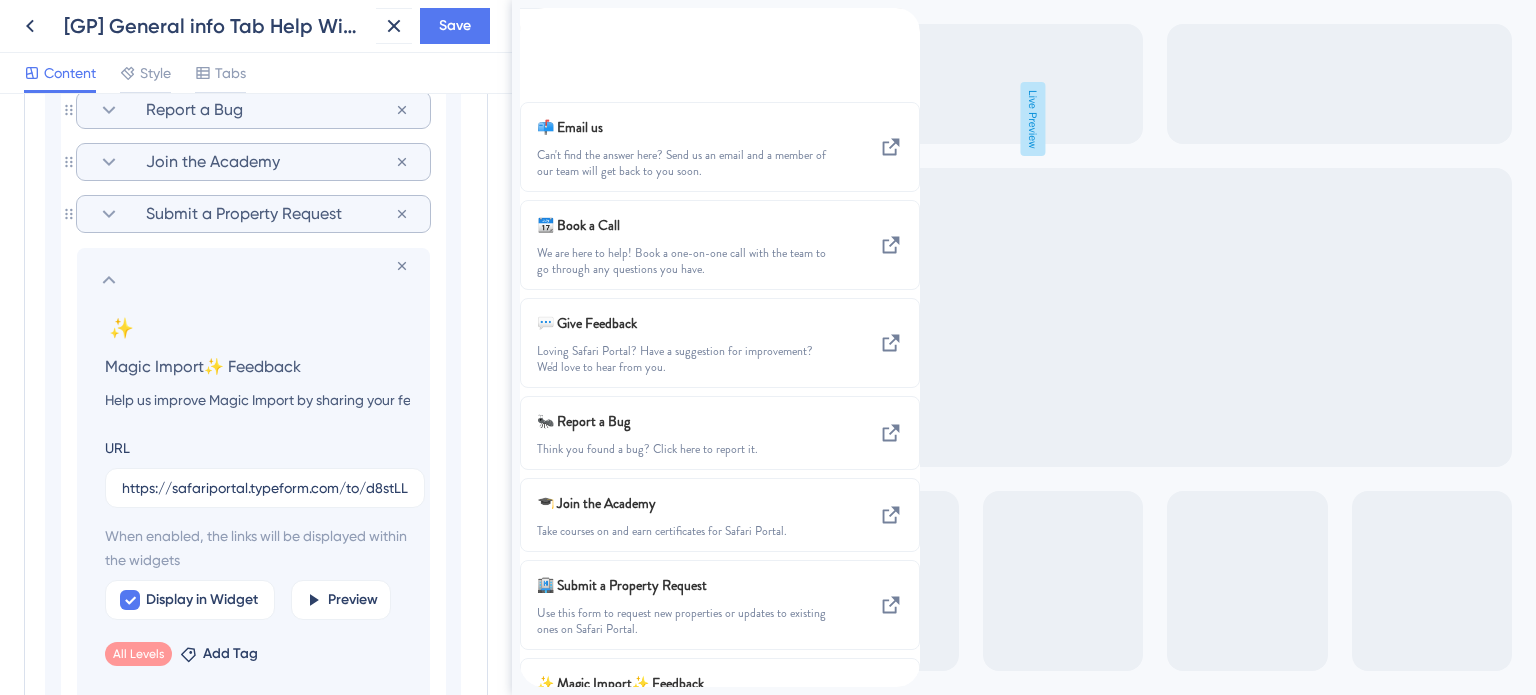 scroll, scrollTop: 1600, scrollLeft: 0, axis: vertical 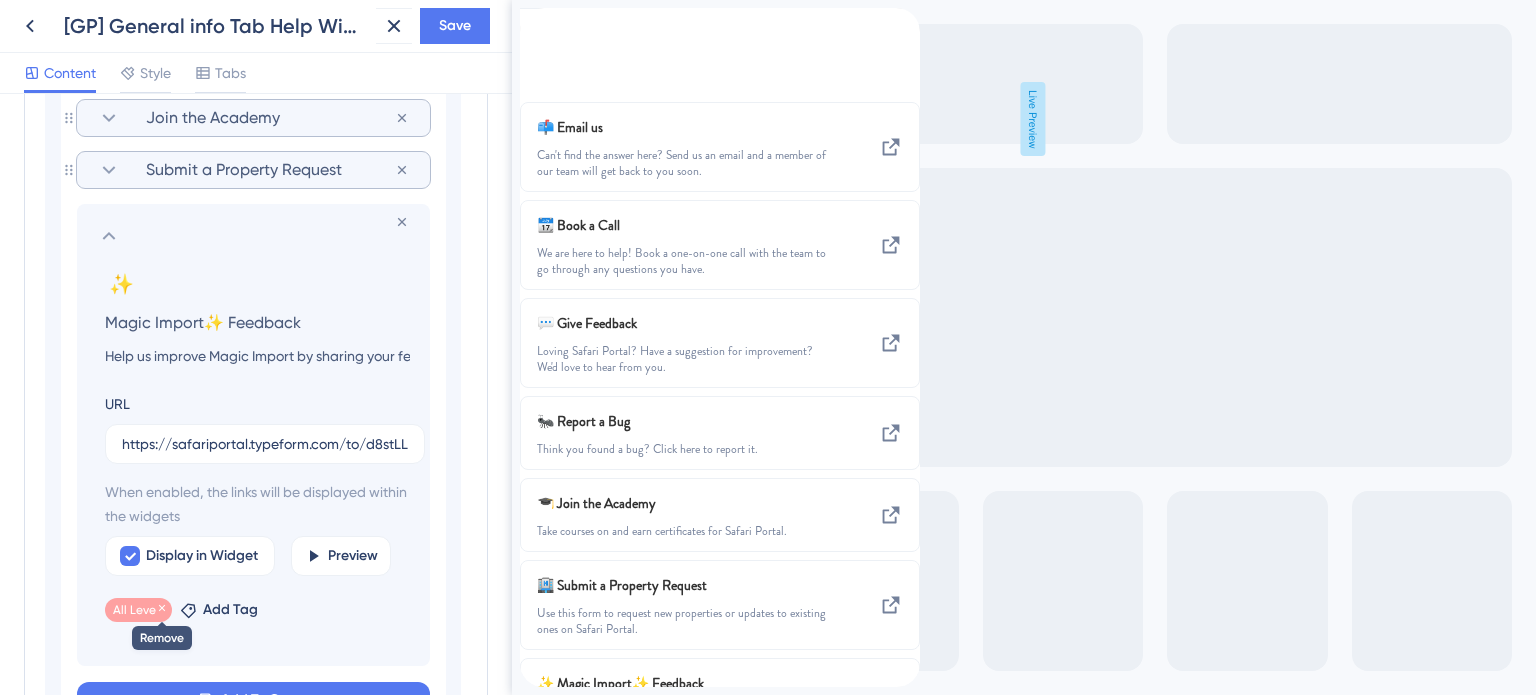 click 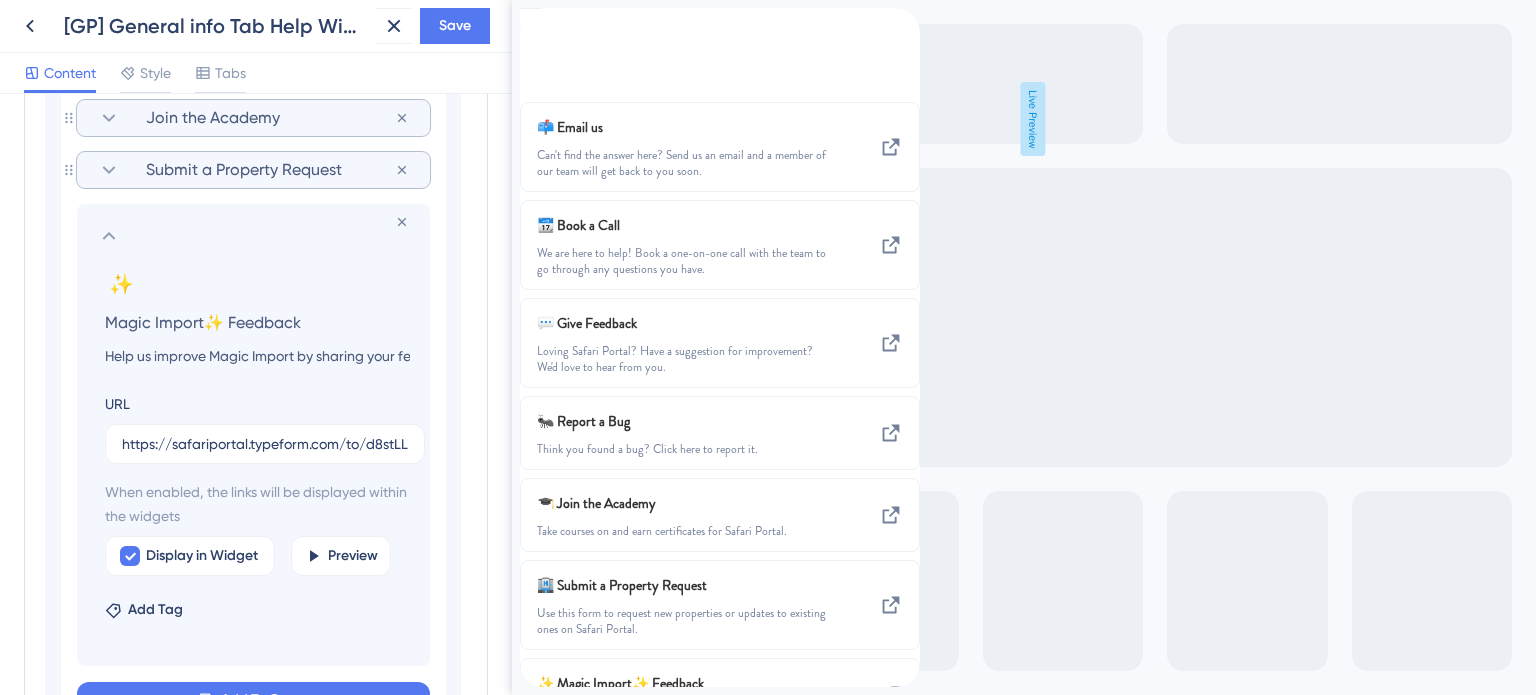 click 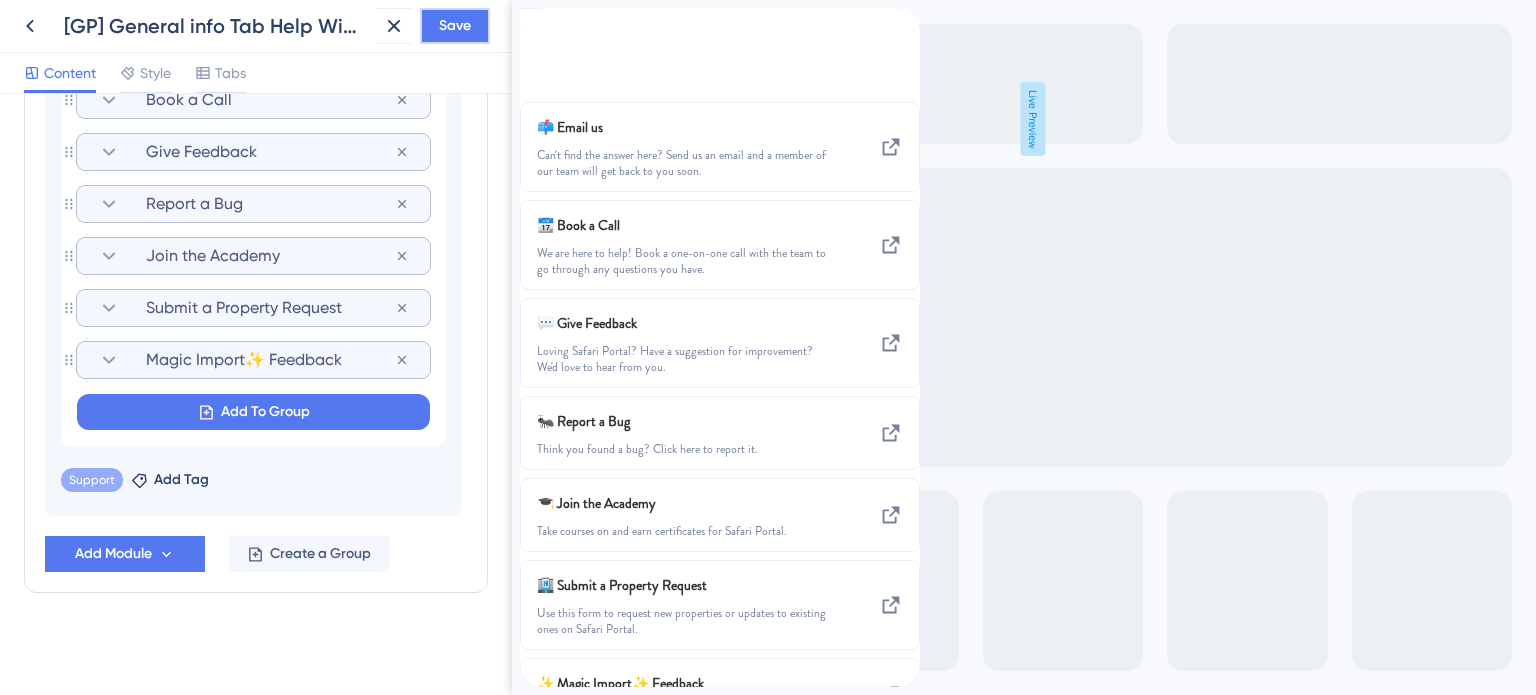 click on "Save" at bounding box center (455, 26) 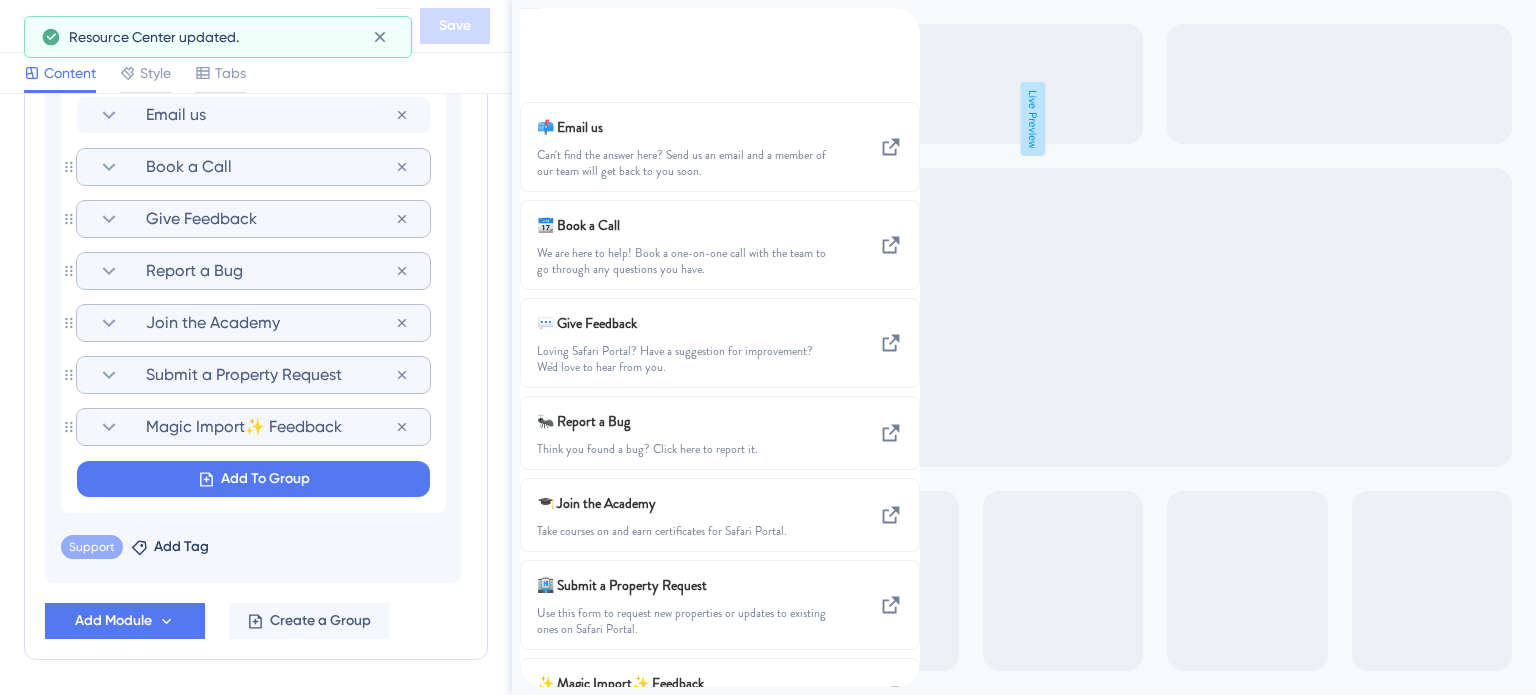 scroll, scrollTop: 1162, scrollLeft: 0, axis: vertical 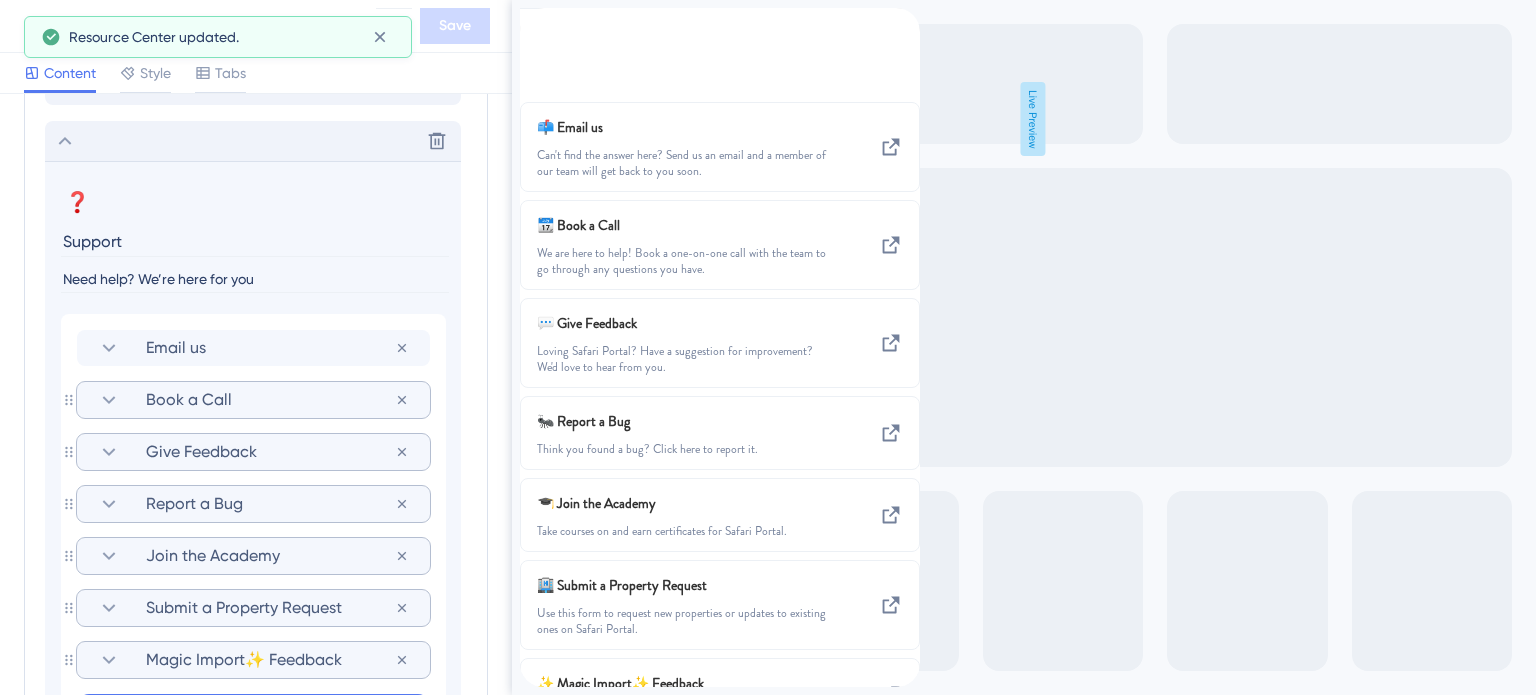click 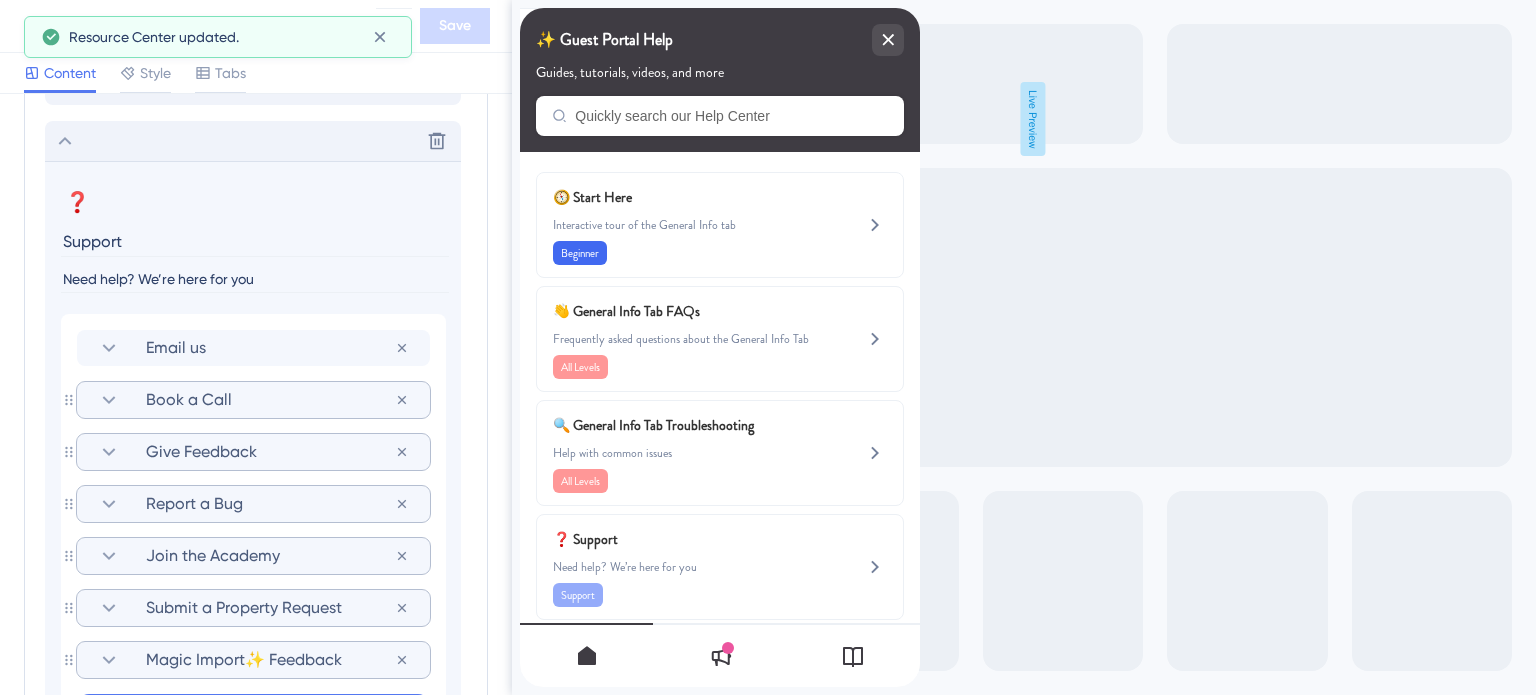 scroll, scrollTop: 807, scrollLeft: 0, axis: vertical 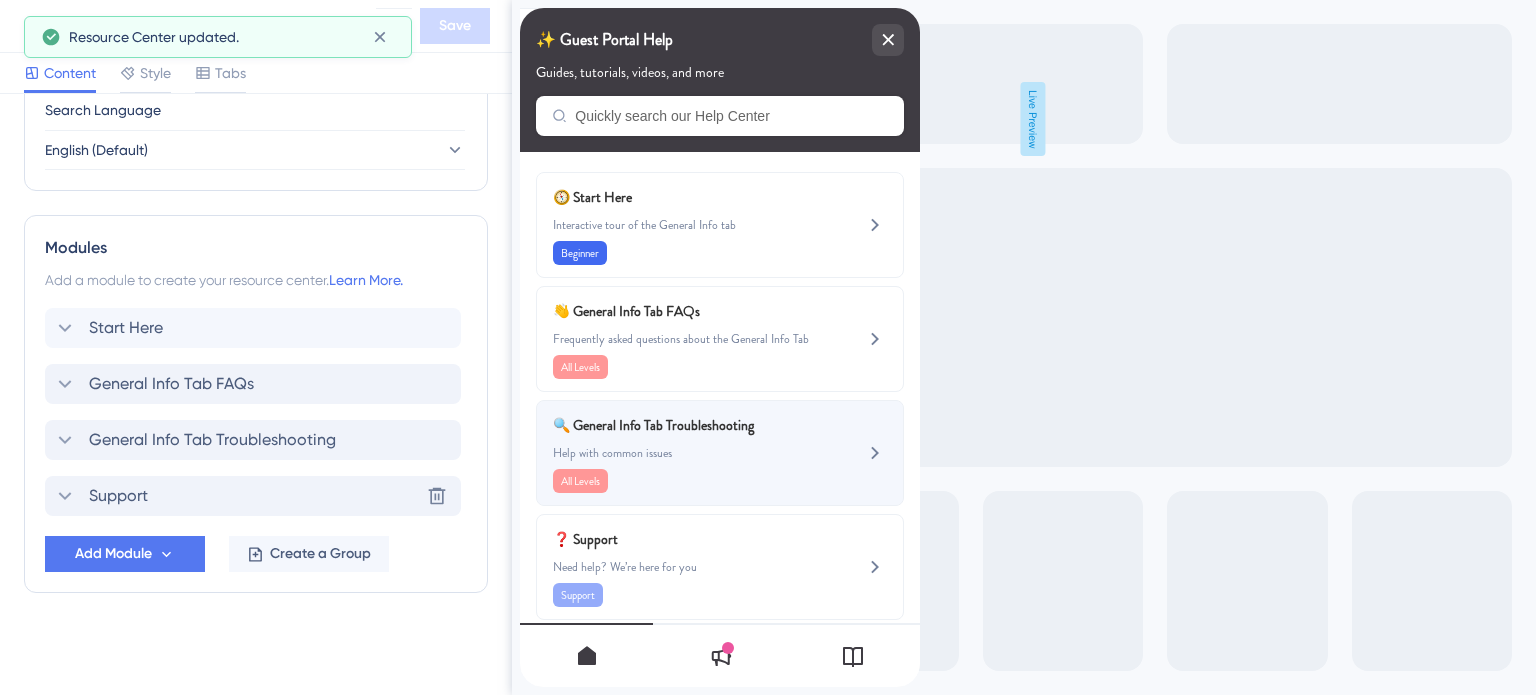click on "Help with common issues" at bounding box center (686, 453) 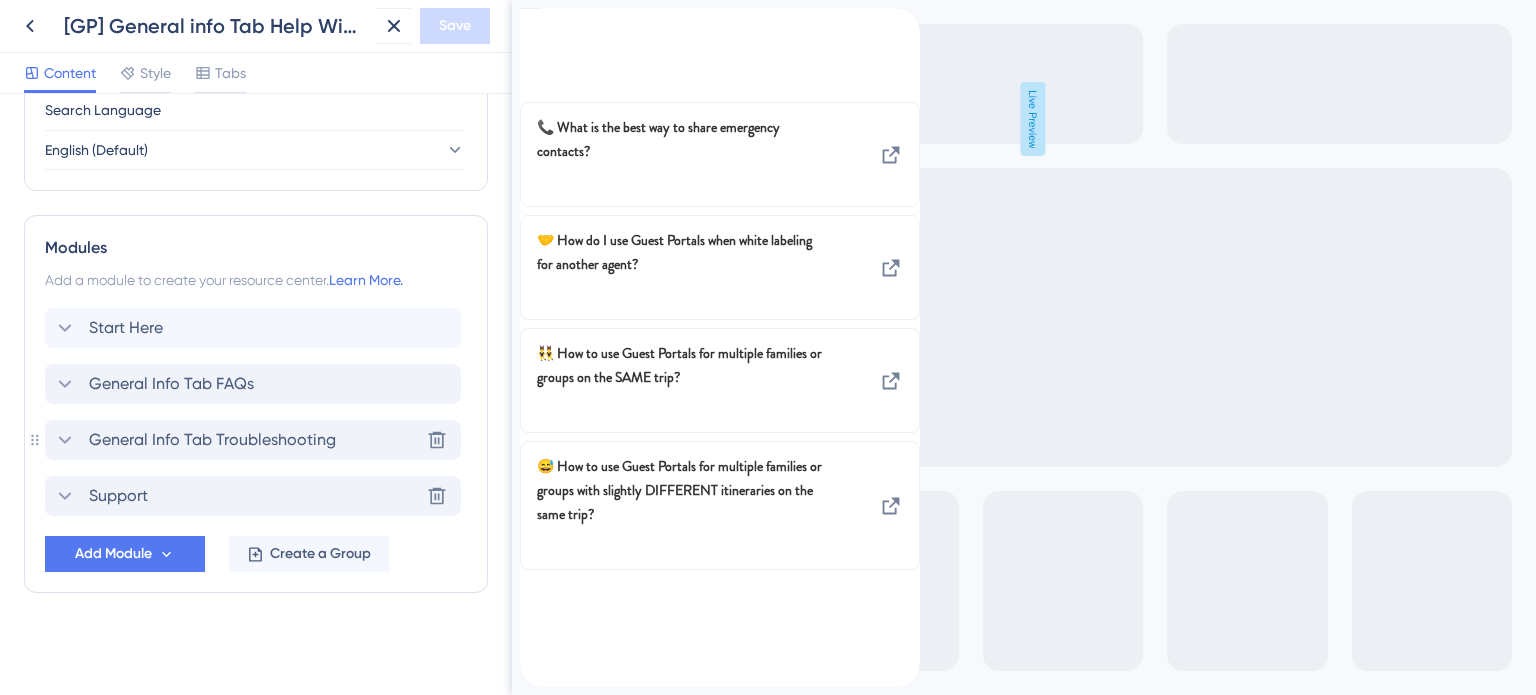 click on "General Info Tab Troubleshooting" at bounding box center (212, 440) 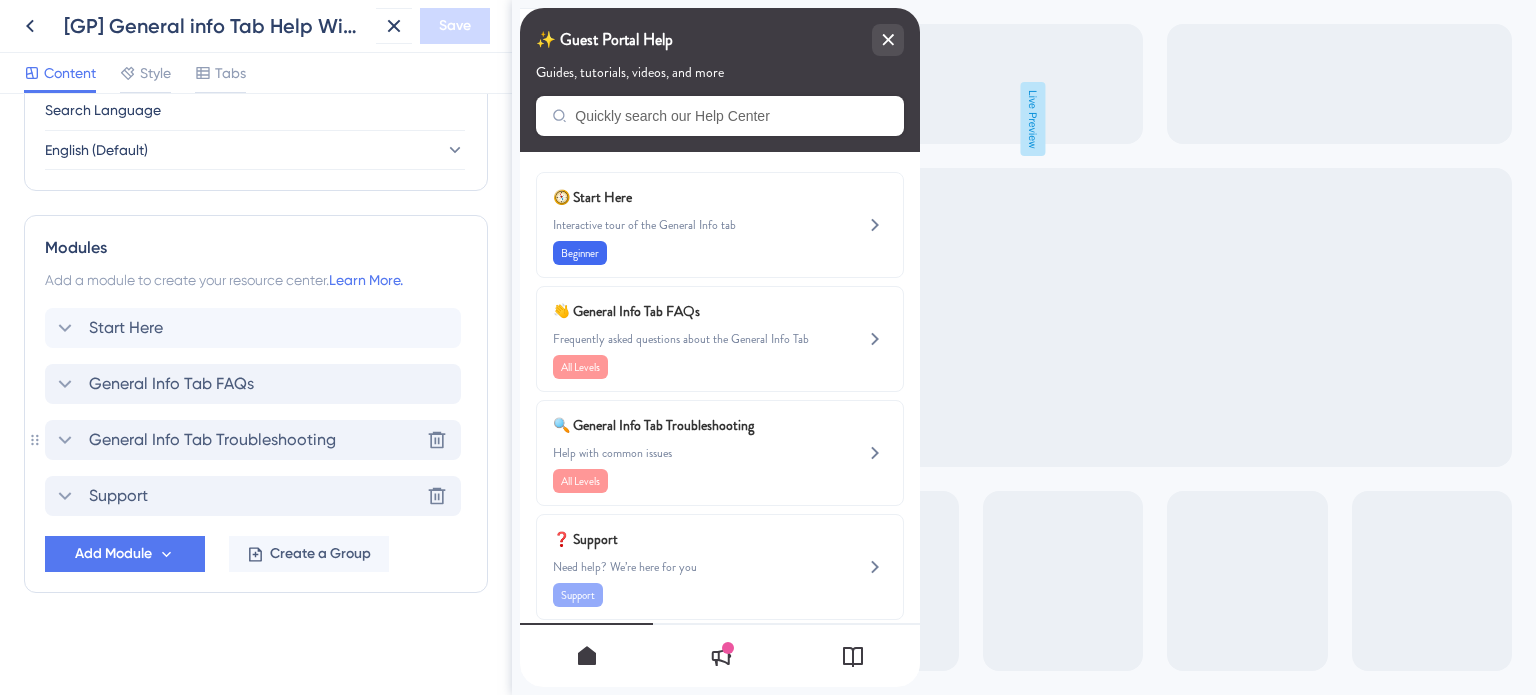 scroll, scrollTop: 1162, scrollLeft: 0, axis: vertical 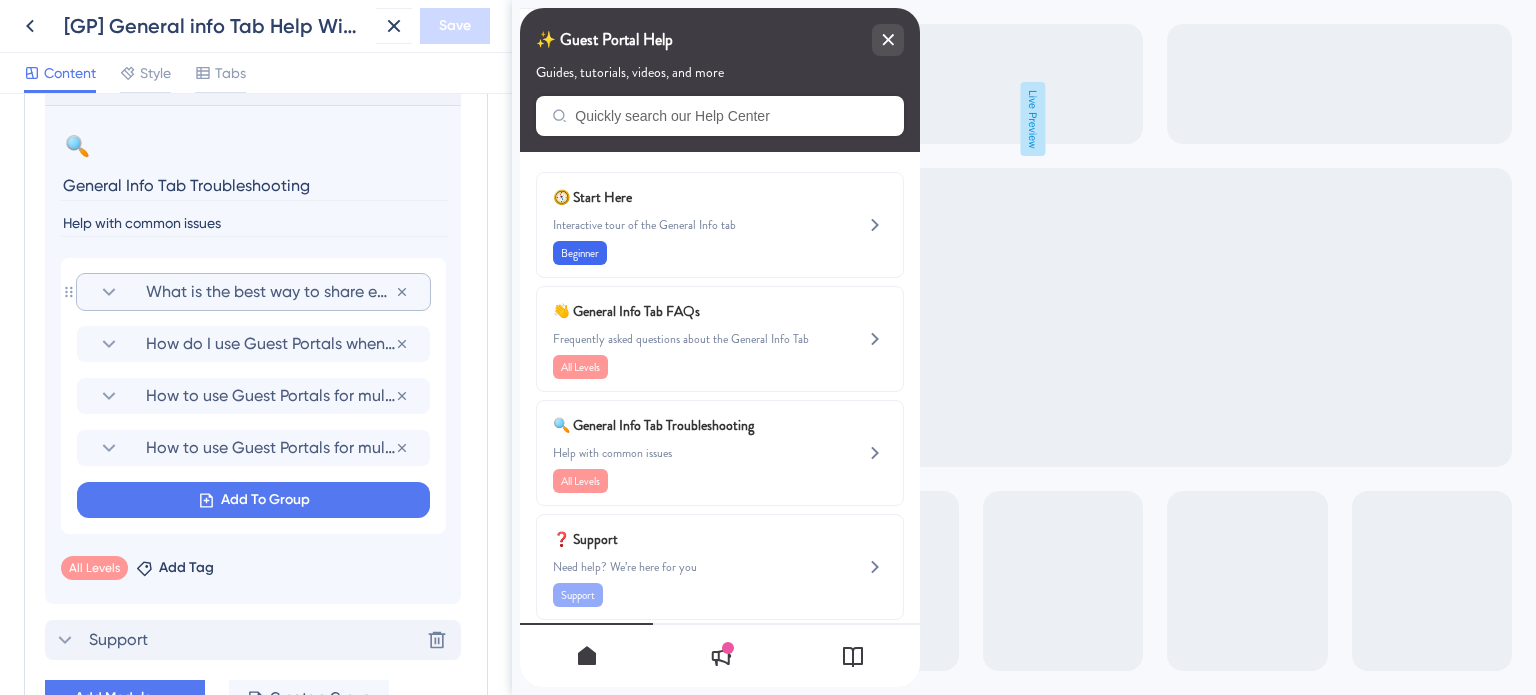 click on "What is the best way to share emergency contacts?" at bounding box center (253, 292) 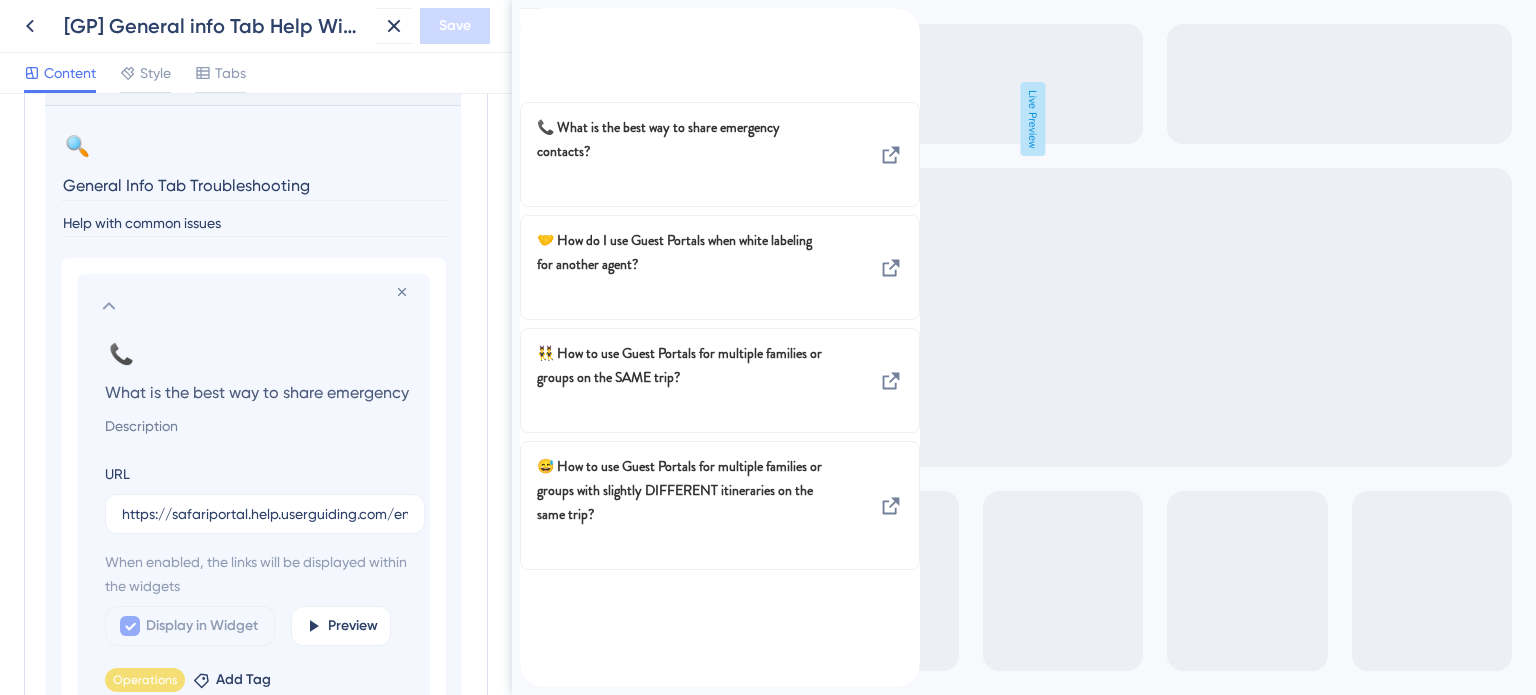 scroll, scrollTop: 0, scrollLeft: 76, axis: horizontal 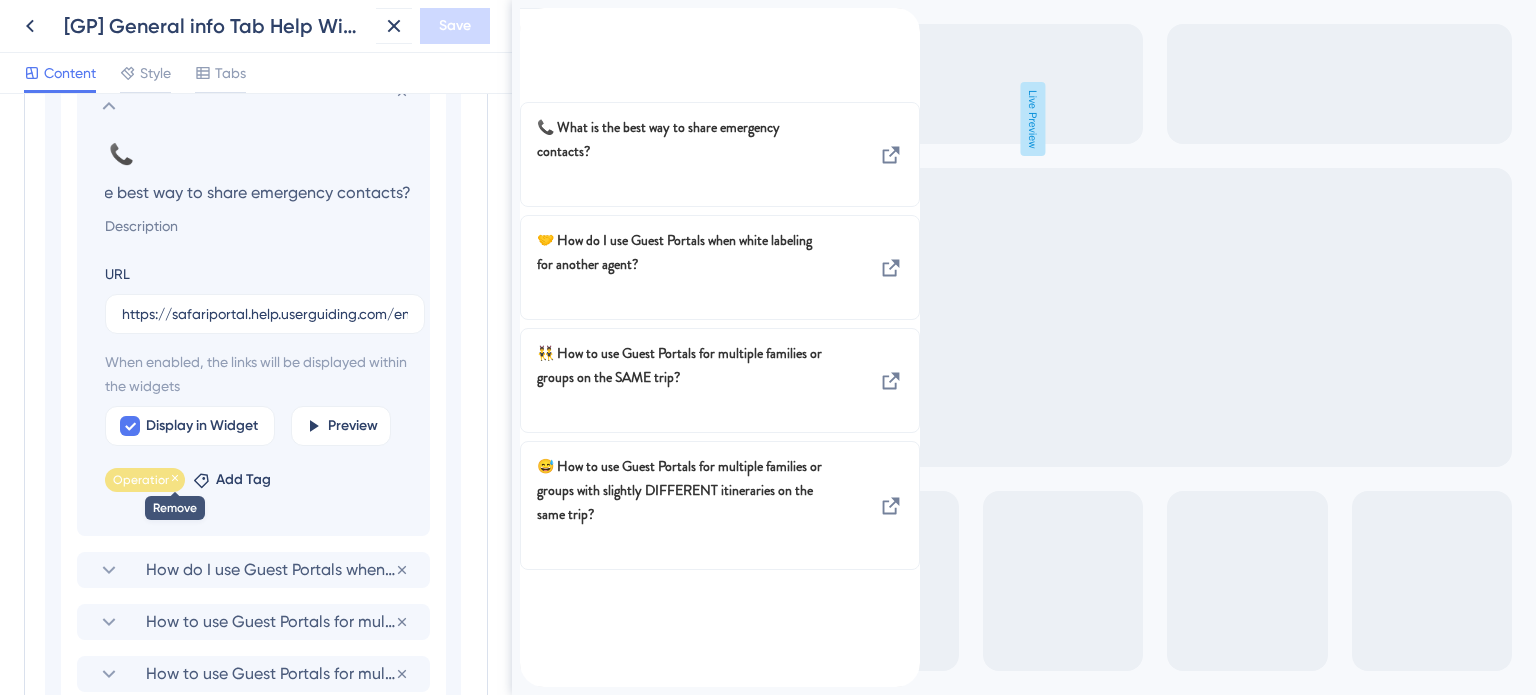 click 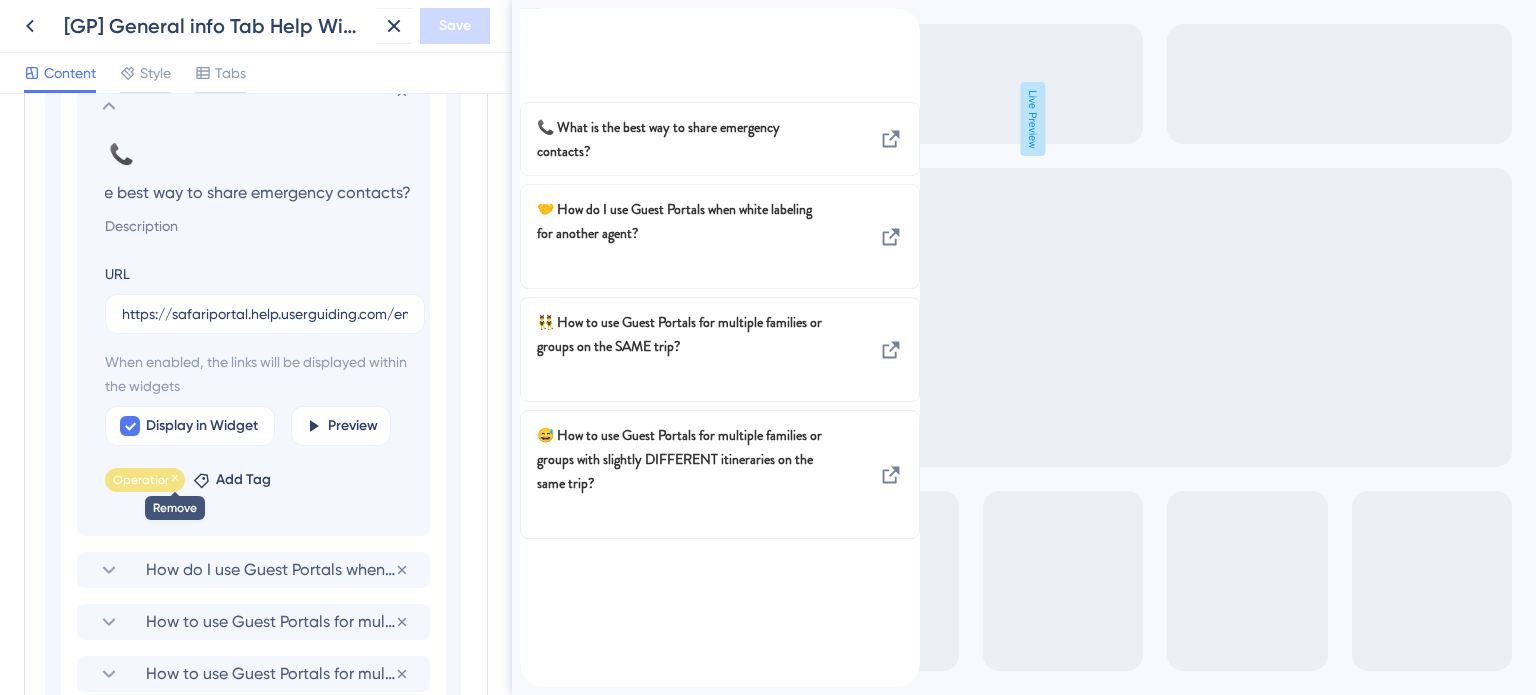 scroll, scrollTop: 0, scrollLeft: 0, axis: both 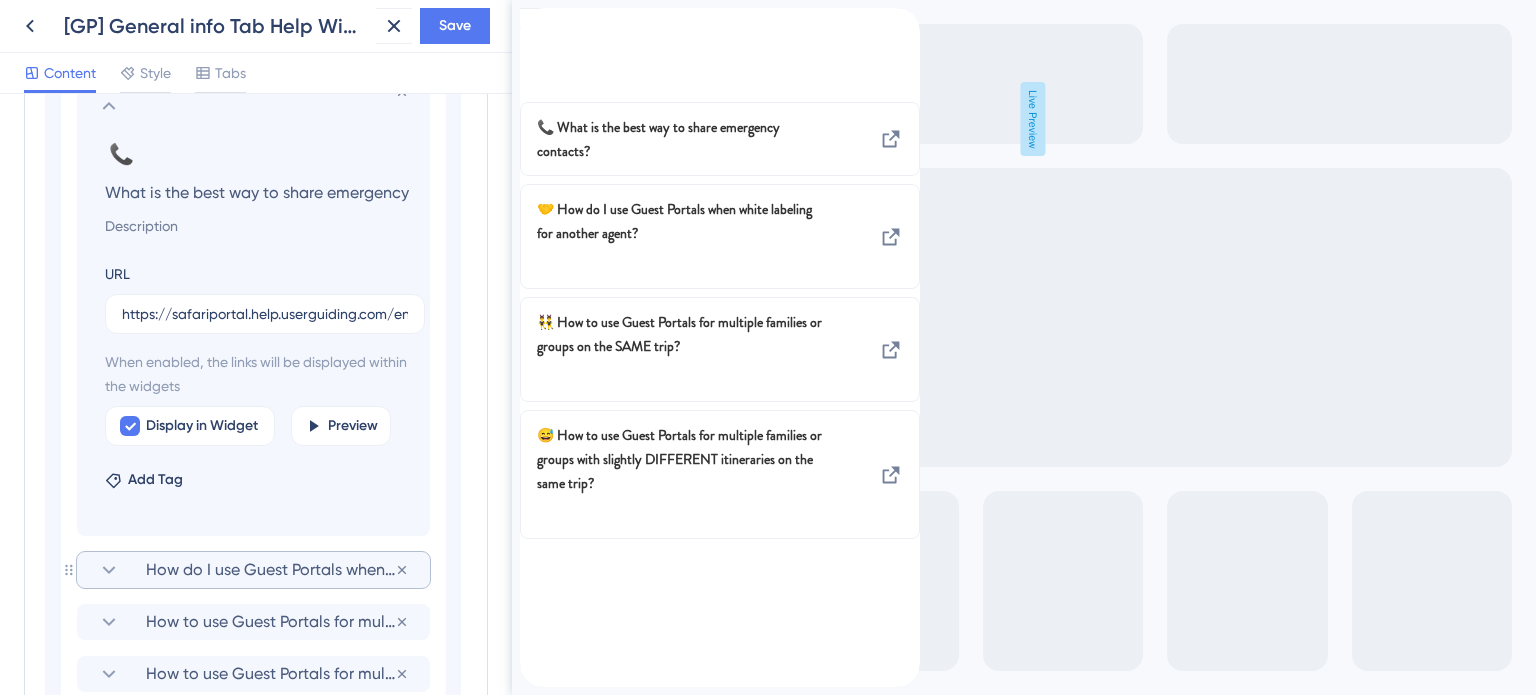 click on "How do I use Guest Portals when white labeling for another agent?" at bounding box center [270, 570] 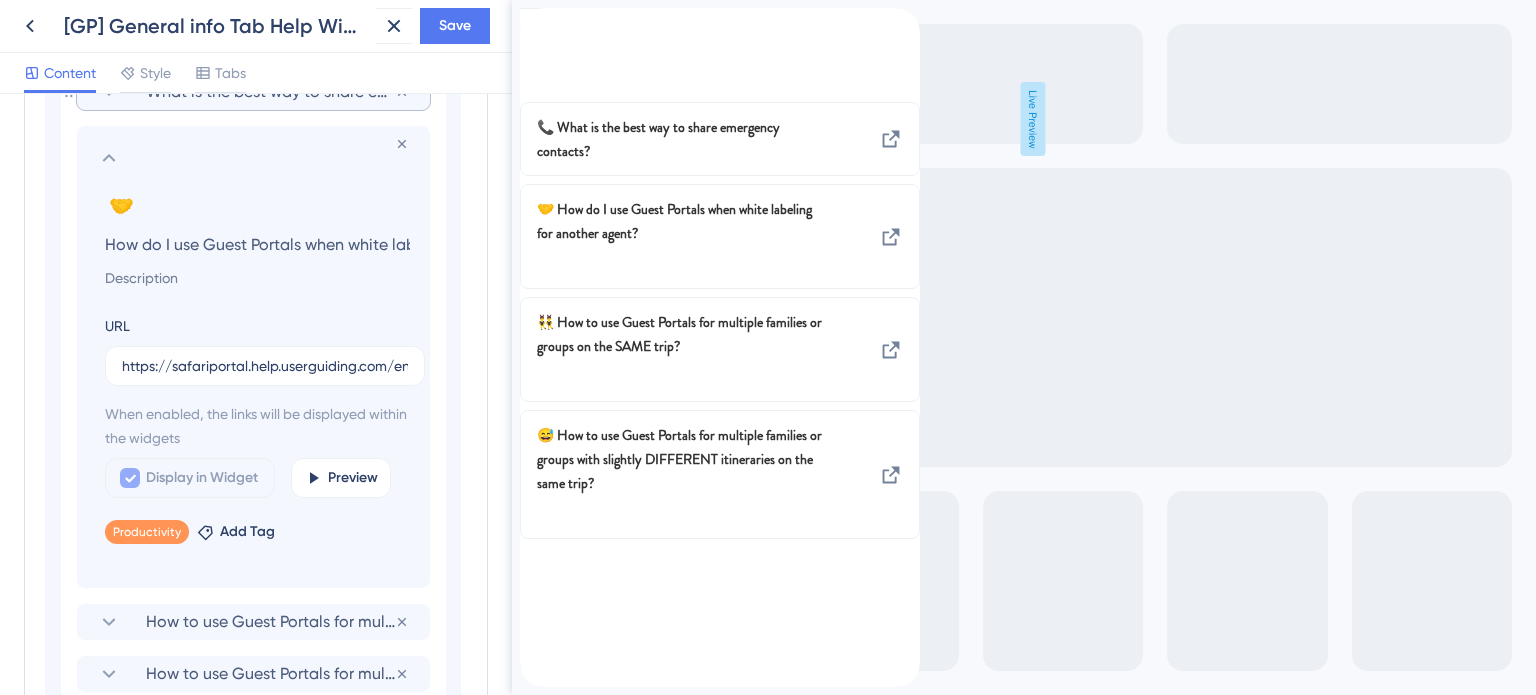 scroll, scrollTop: 0, scrollLeft: 184, axis: horizontal 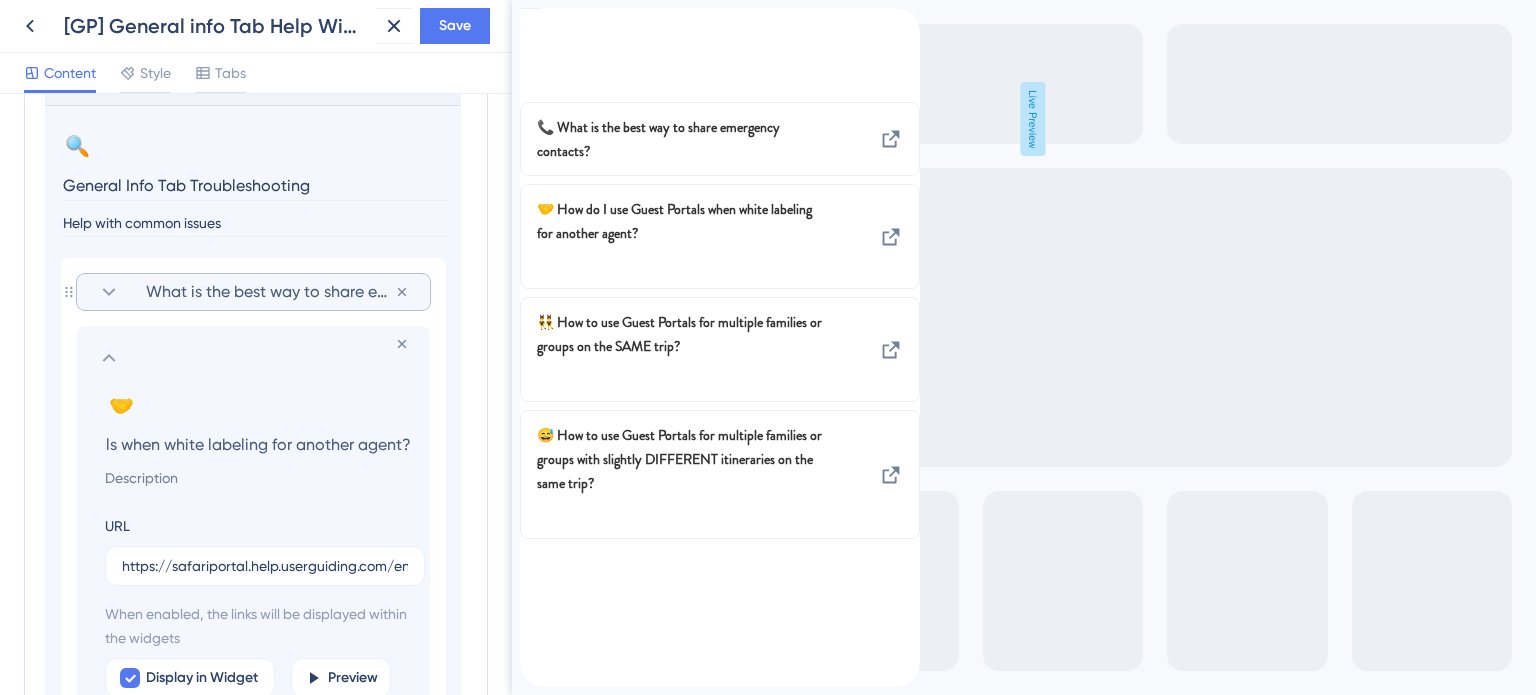 click on "What is the best way to share emergency contacts?" at bounding box center [270, 292] 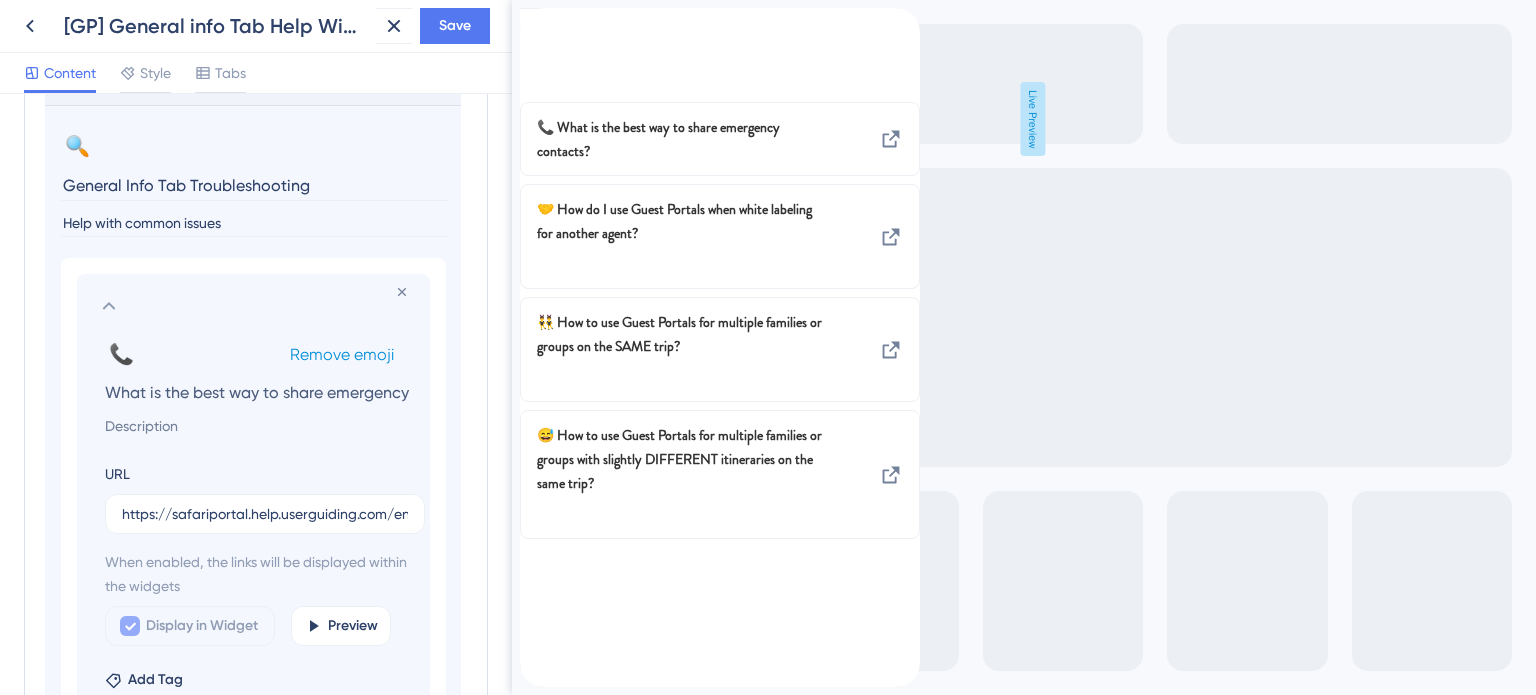 scroll, scrollTop: 0, scrollLeft: 76, axis: horizontal 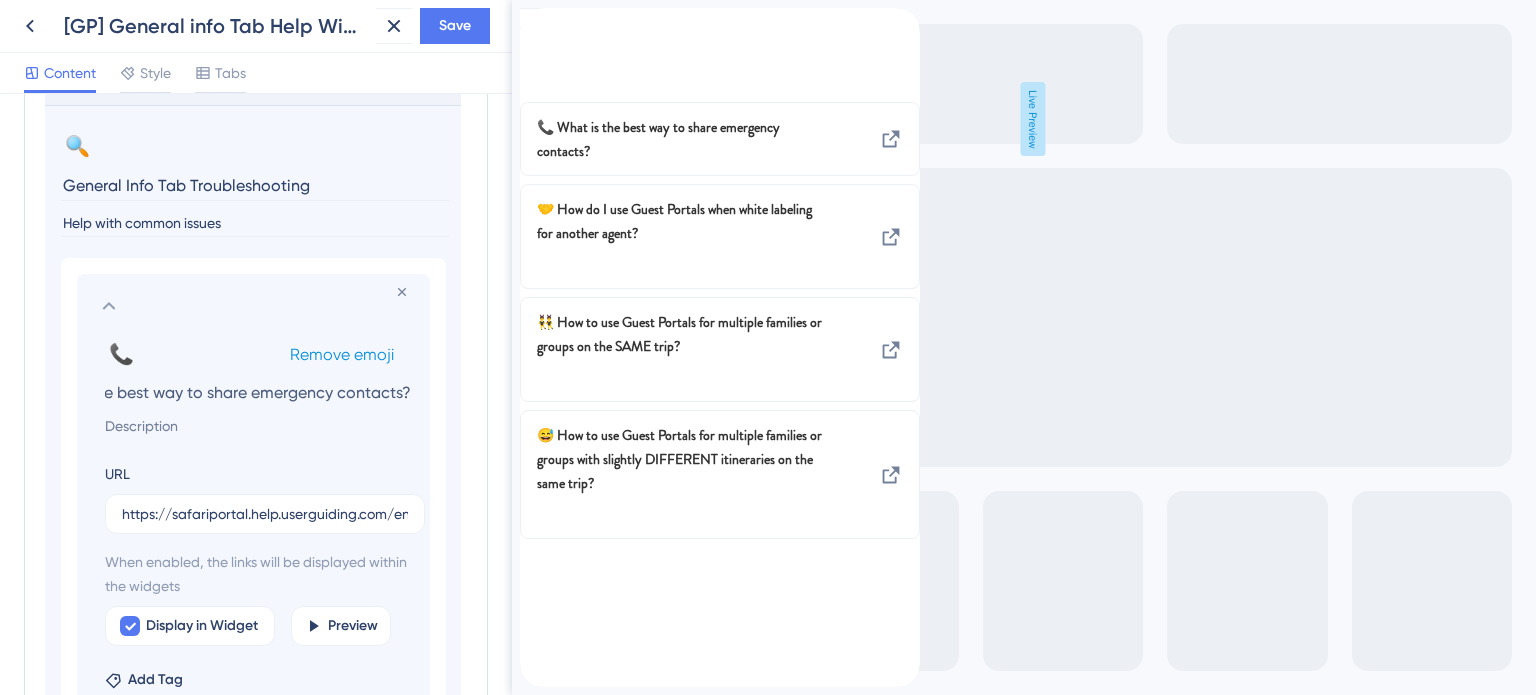 click on "Remove emoji" at bounding box center [342, 354] 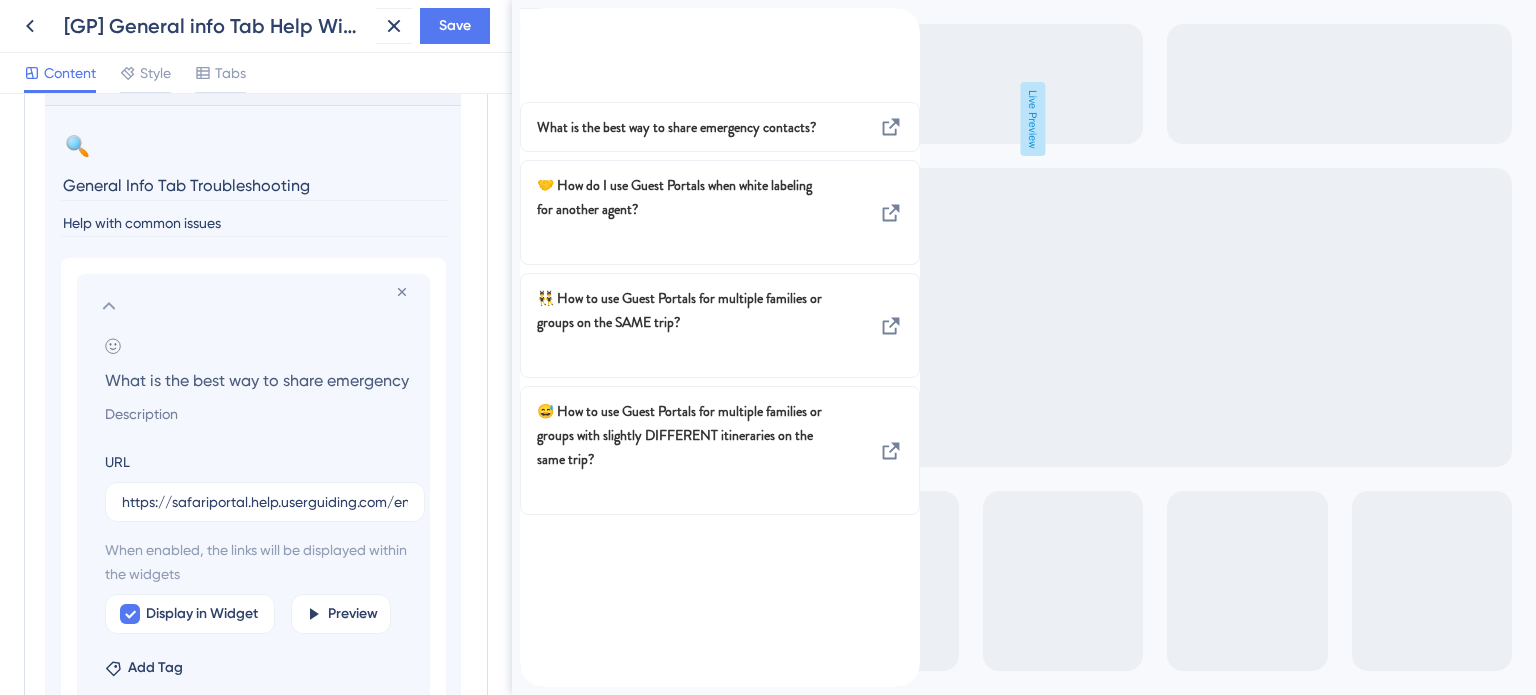 click 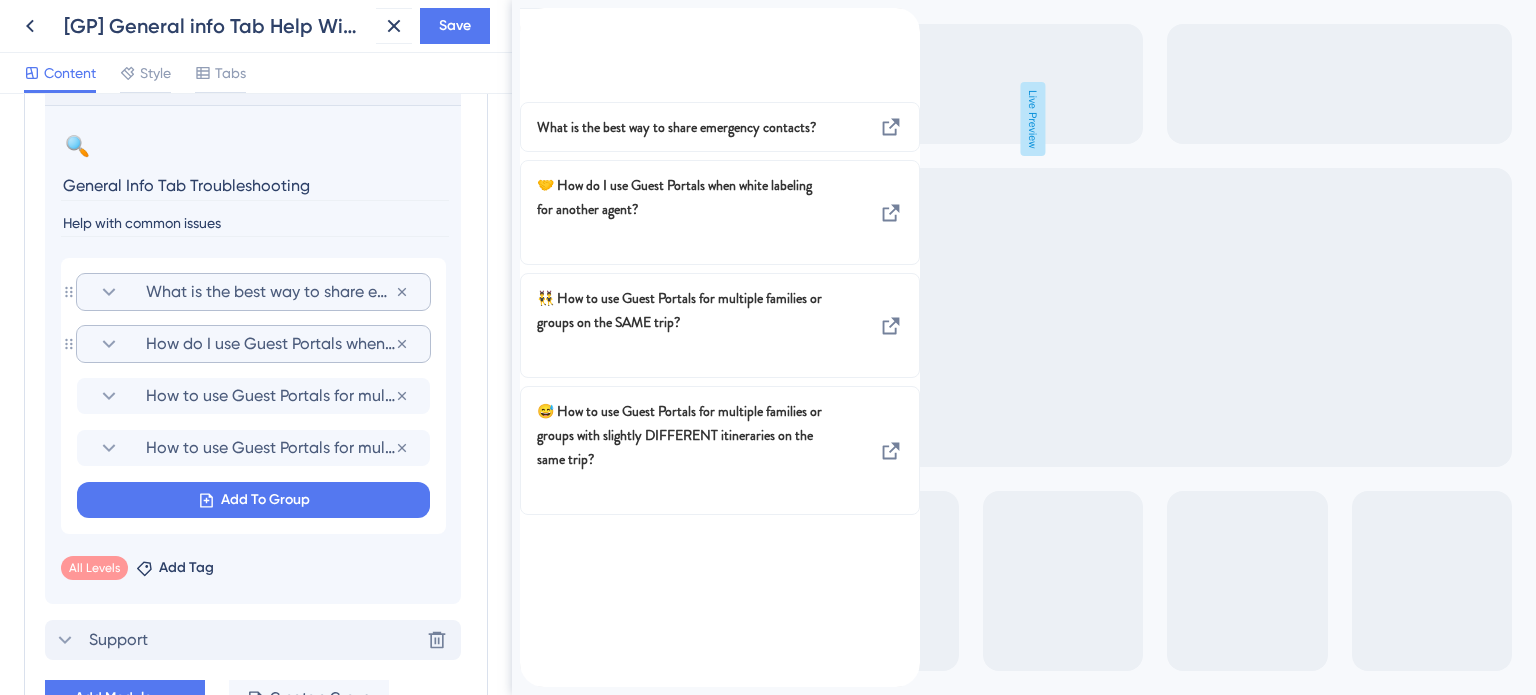 click on "How do I use Guest Portals when white labeling for another agent?" at bounding box center [270, 344] 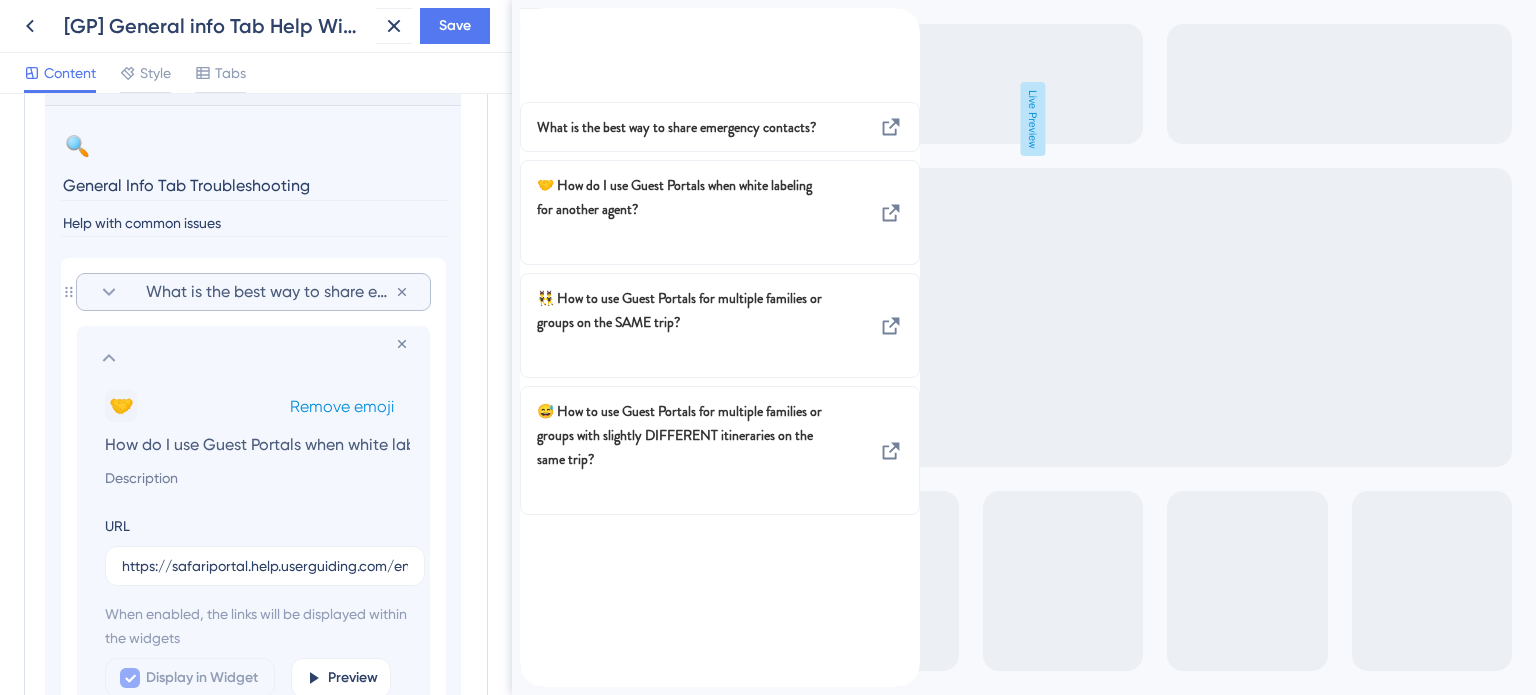 scroll, scrollTop: 0, scrollLeft: 184, axis: horizontal 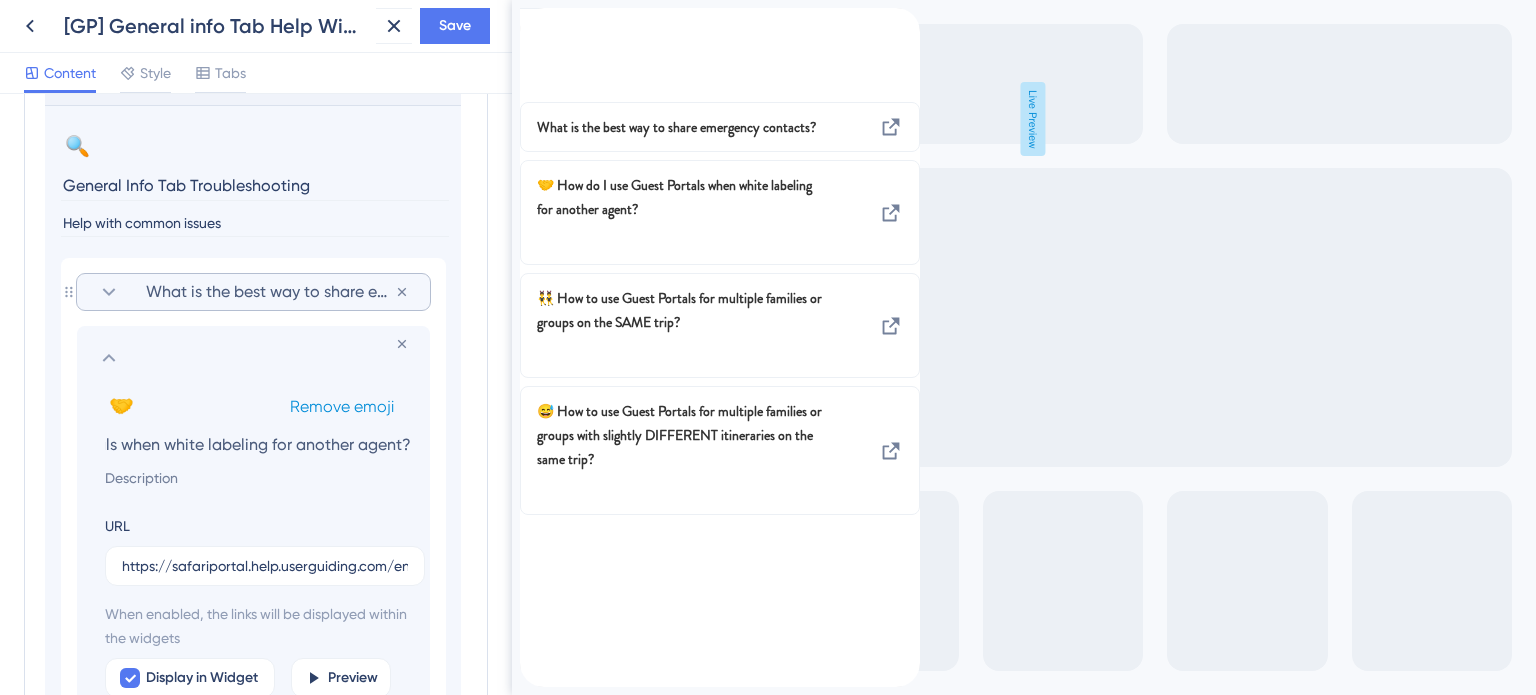 click on "Remove emoji" at bounding box center [342, 406] 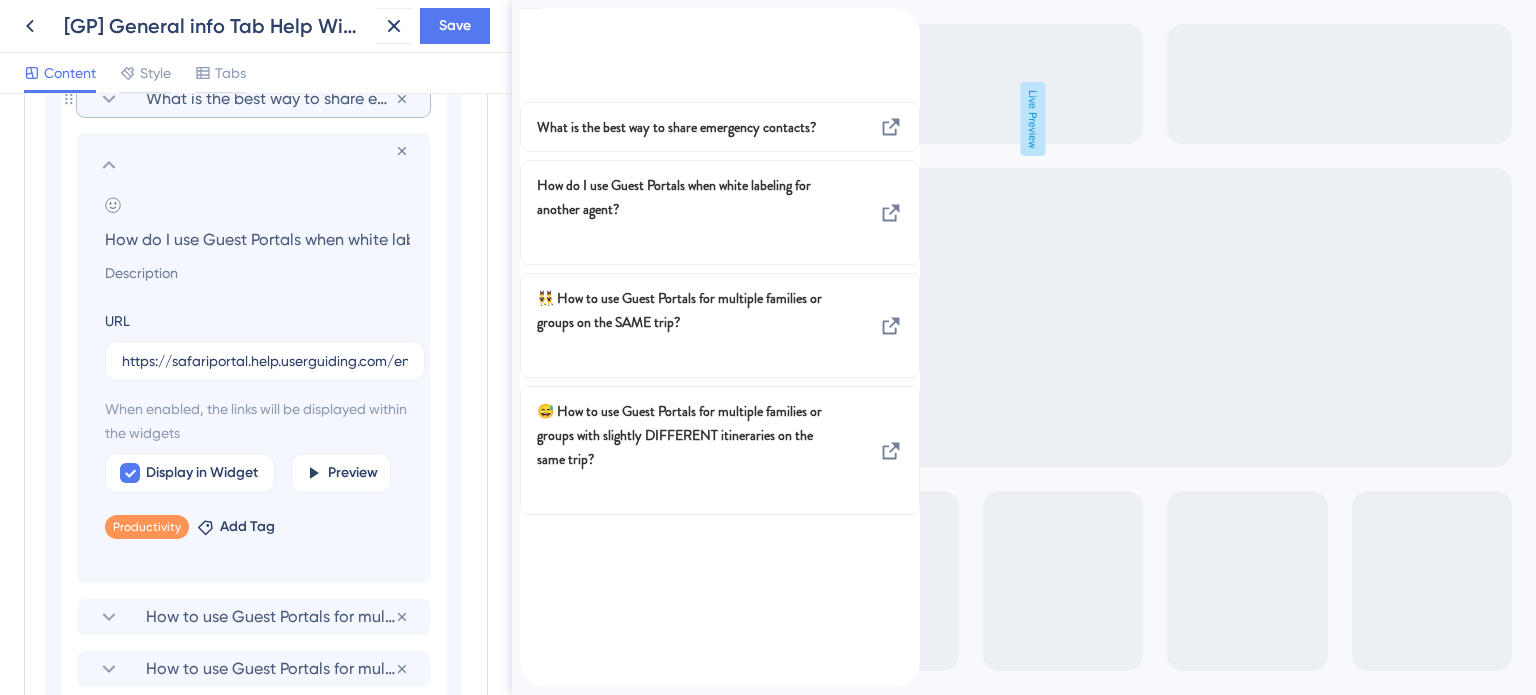scroll, scrollTop: 1362, scrollLeft: 0, axis: vertical 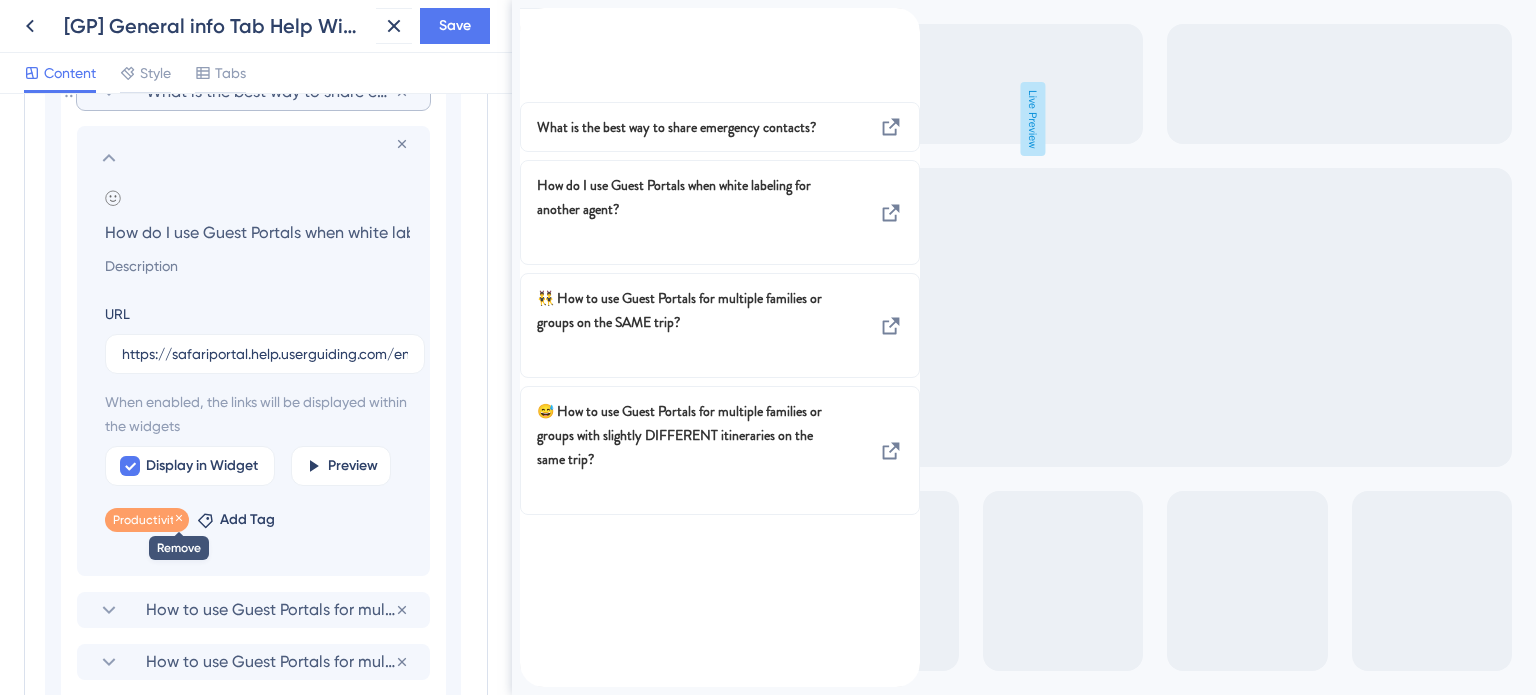 click 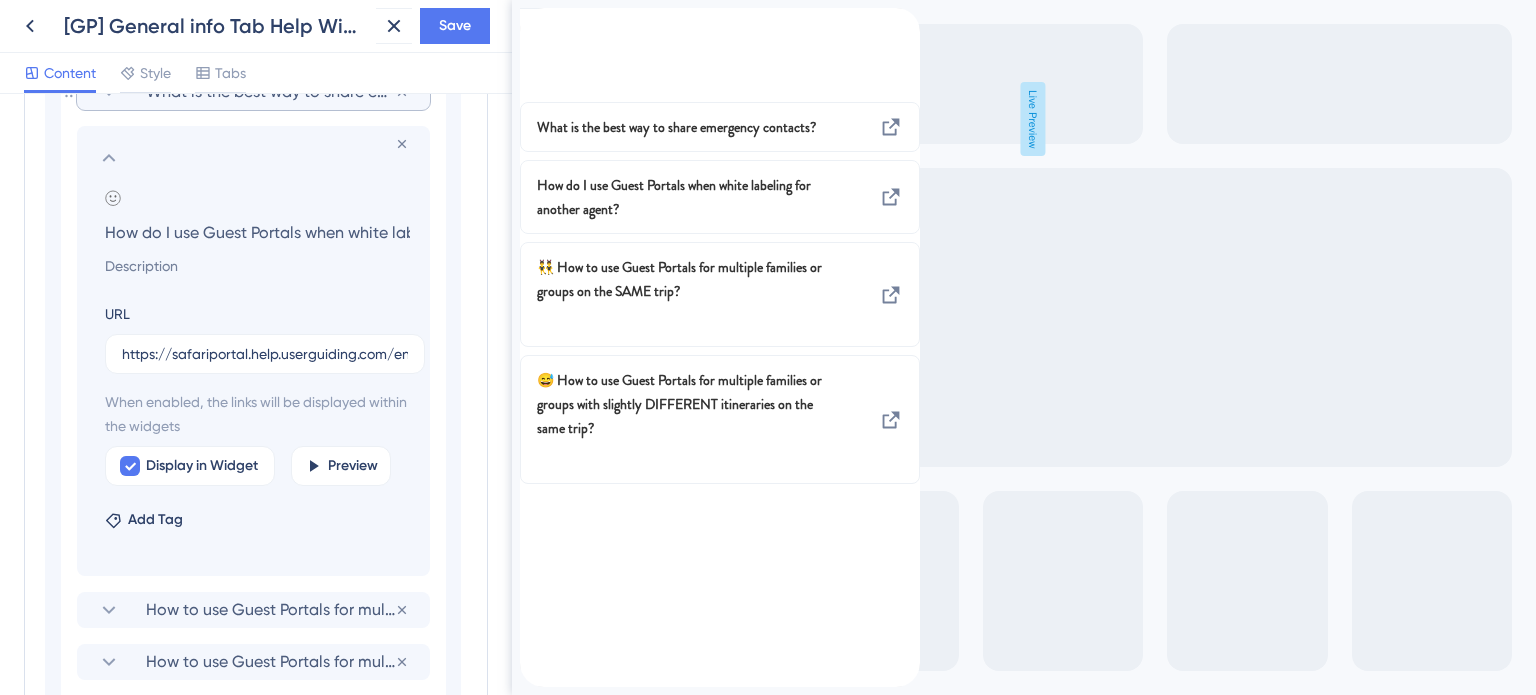 click 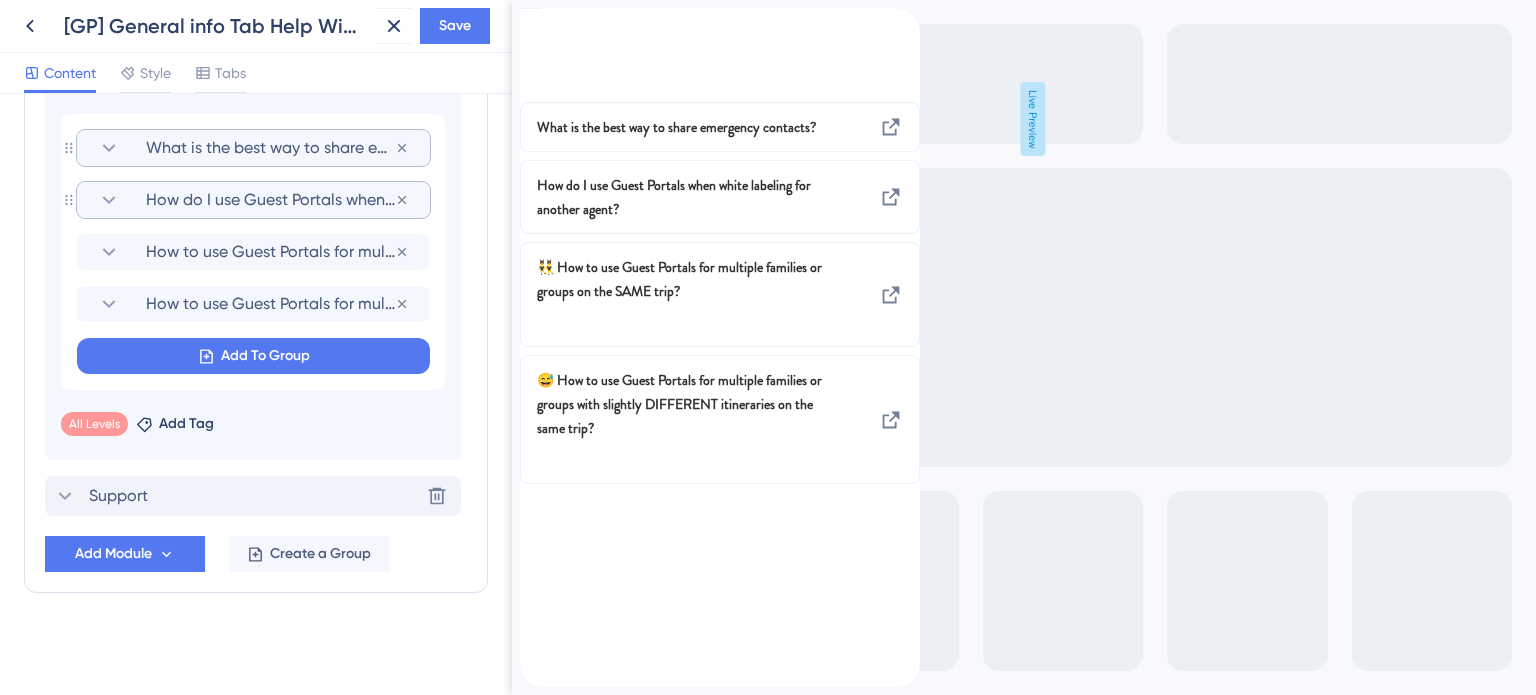 click on "How do I use Guest Portals when white labeling for another agent?" at bounding box center (270, 200) 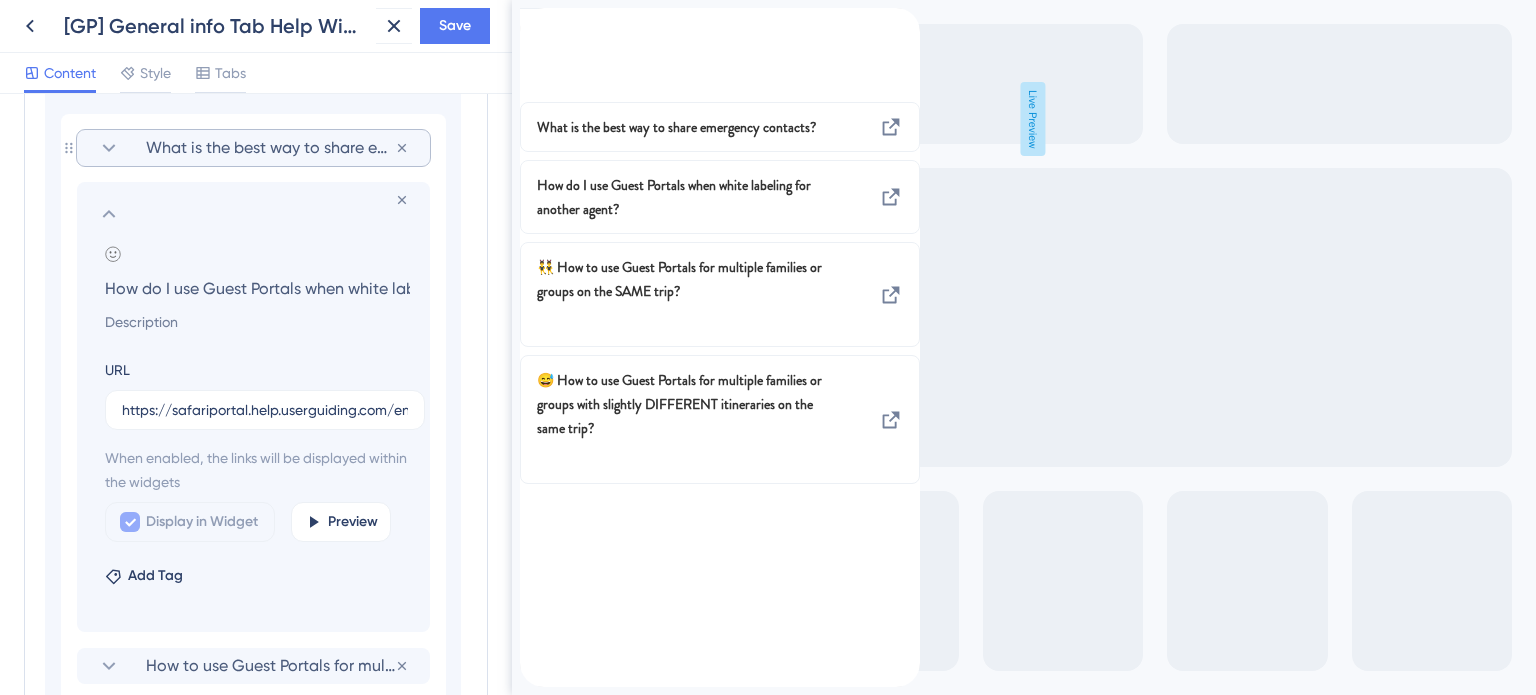 scroll, scrollTop: 1362, scrollLeft: 0, axis: vertical 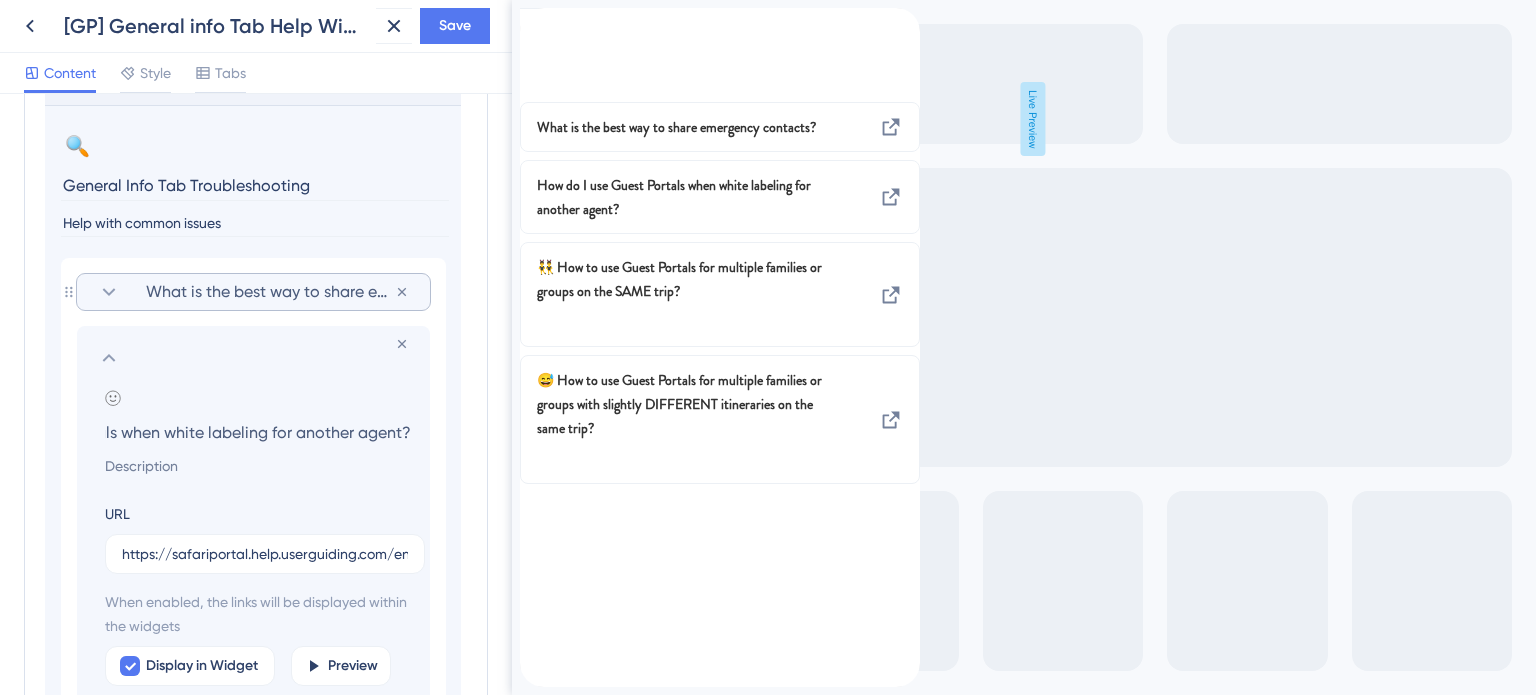 click 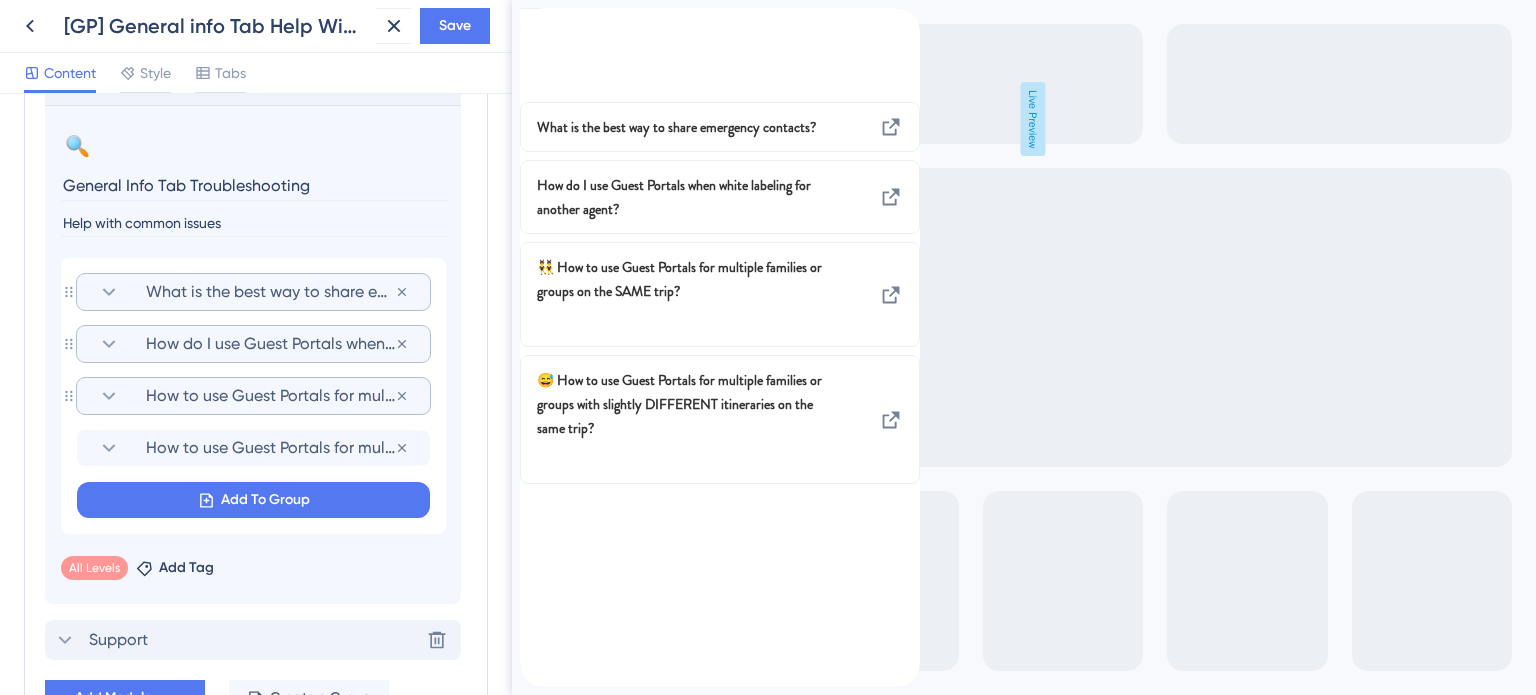click on "How to use Guest Portals for multiple families or groups on the SAME trip?" at bounding box center [270, 396] 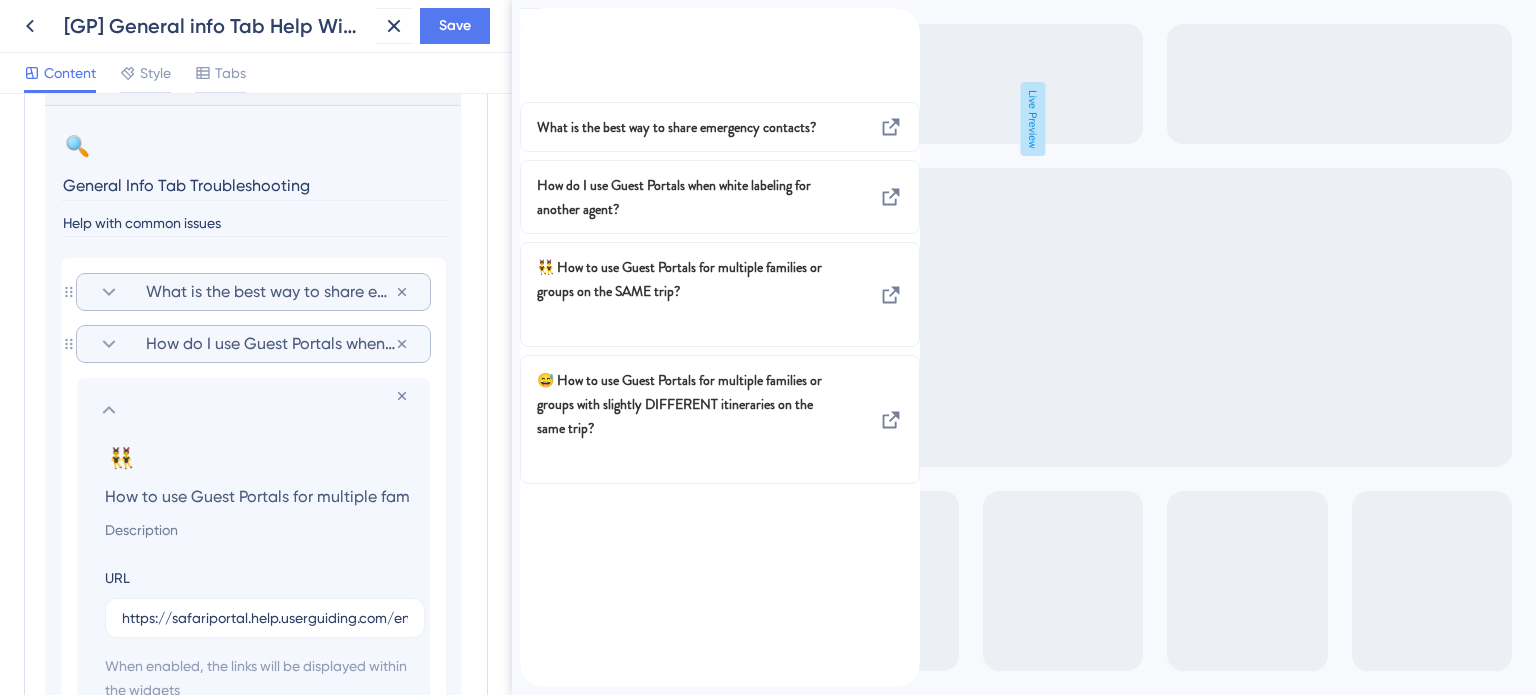 scroll, scrollTop: 0, scrollLeft: 230, axis: horizontal 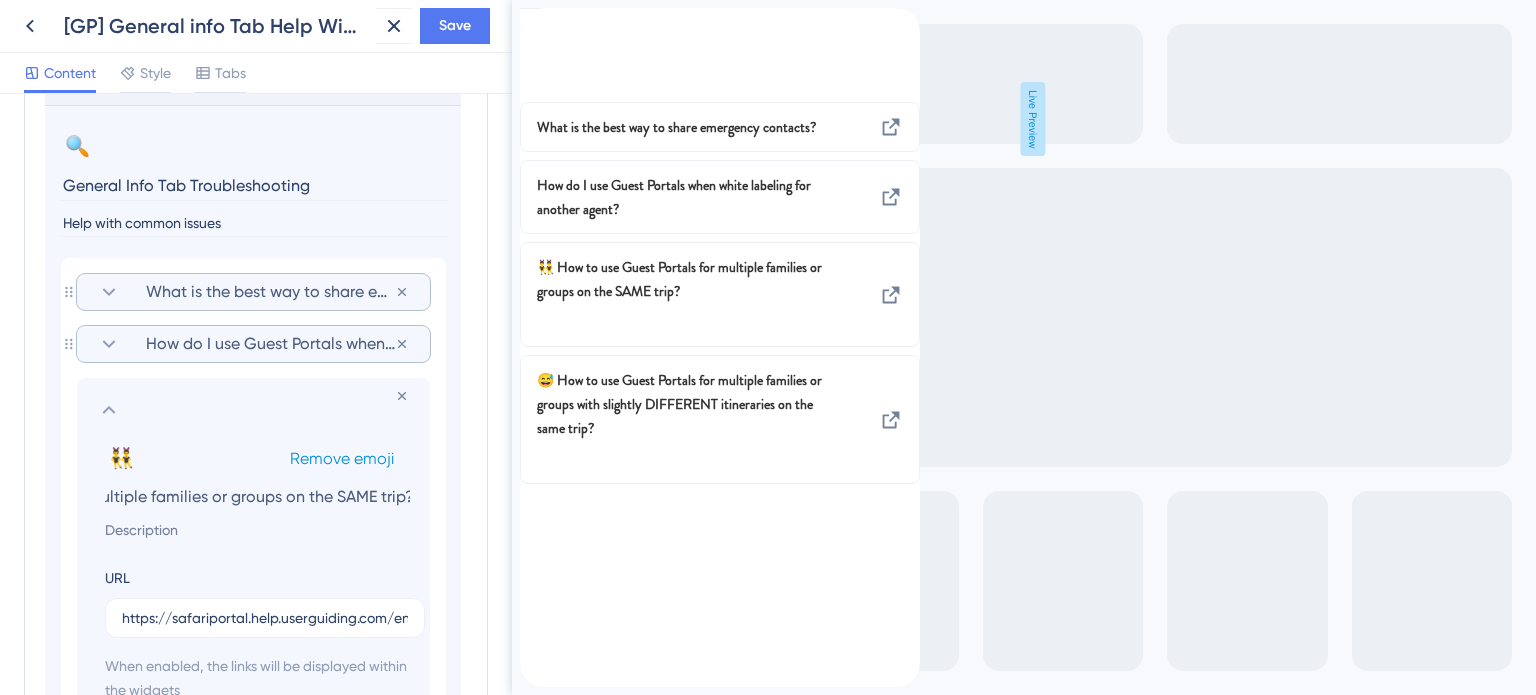 click on "Remove emoji" at bounding box center (342, 458) 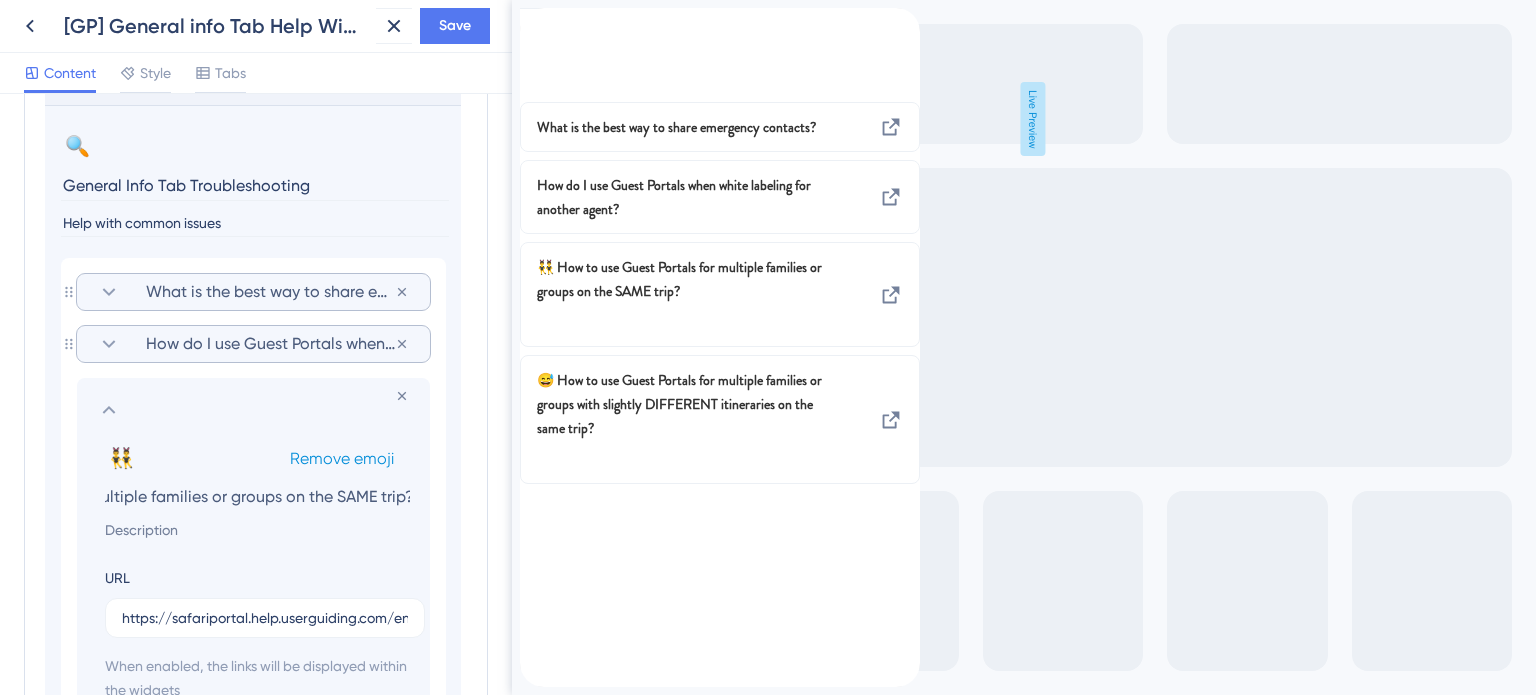 scroll, scrollTop: 0, scrollLeft: 0, axis: both 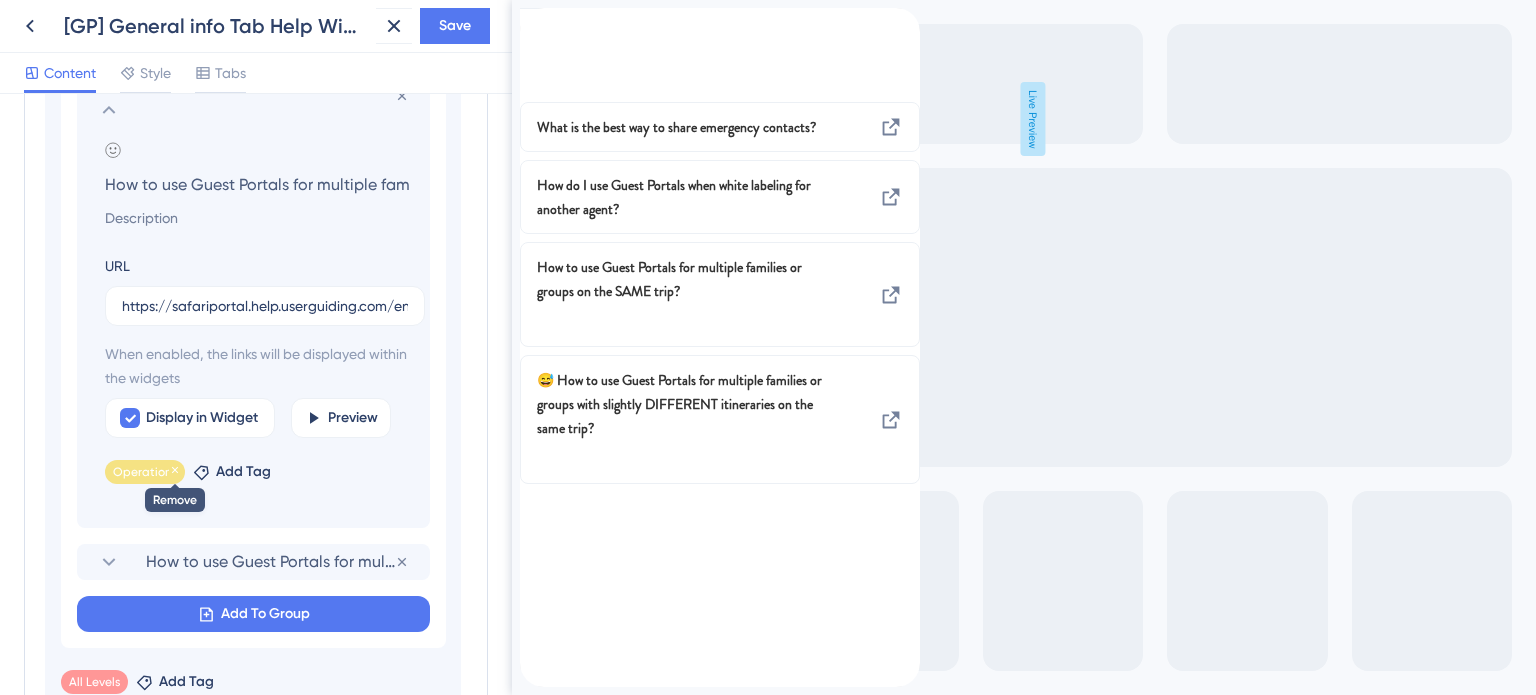 click 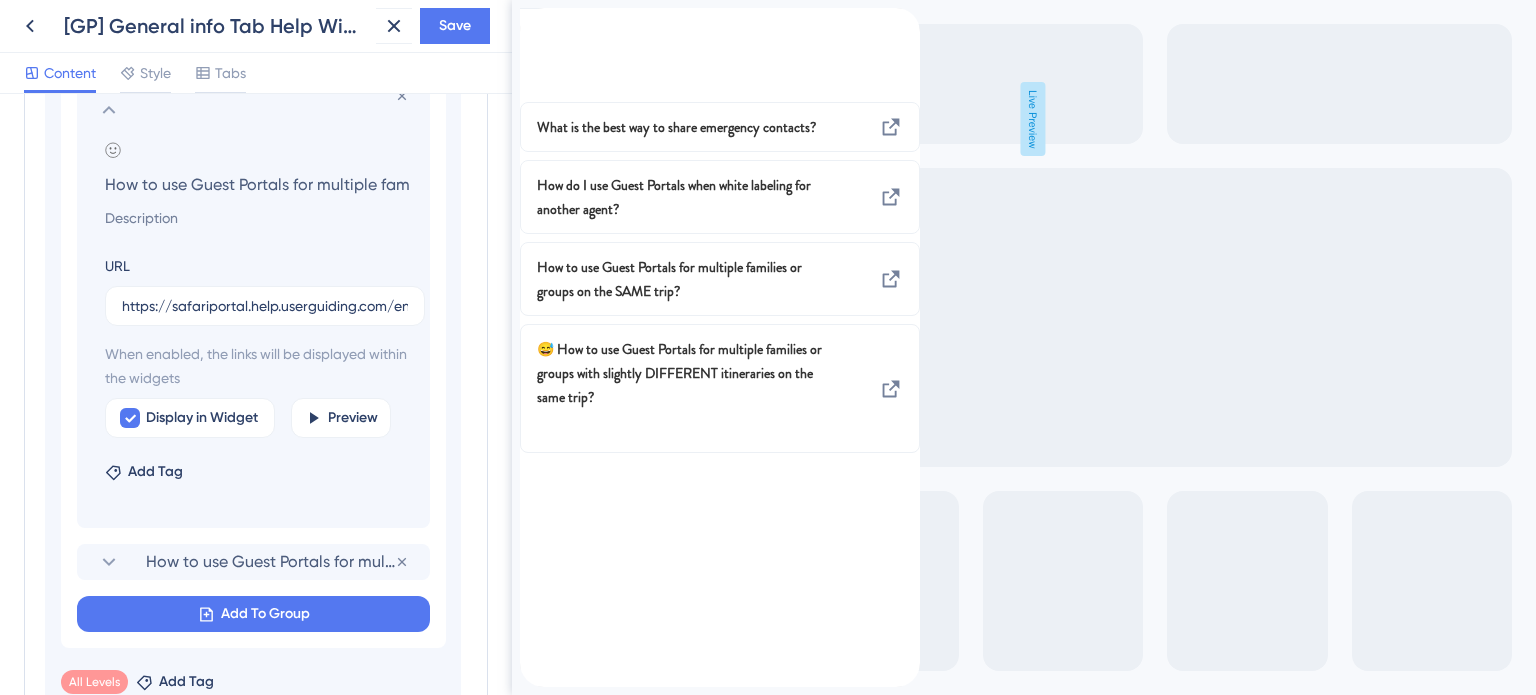 click 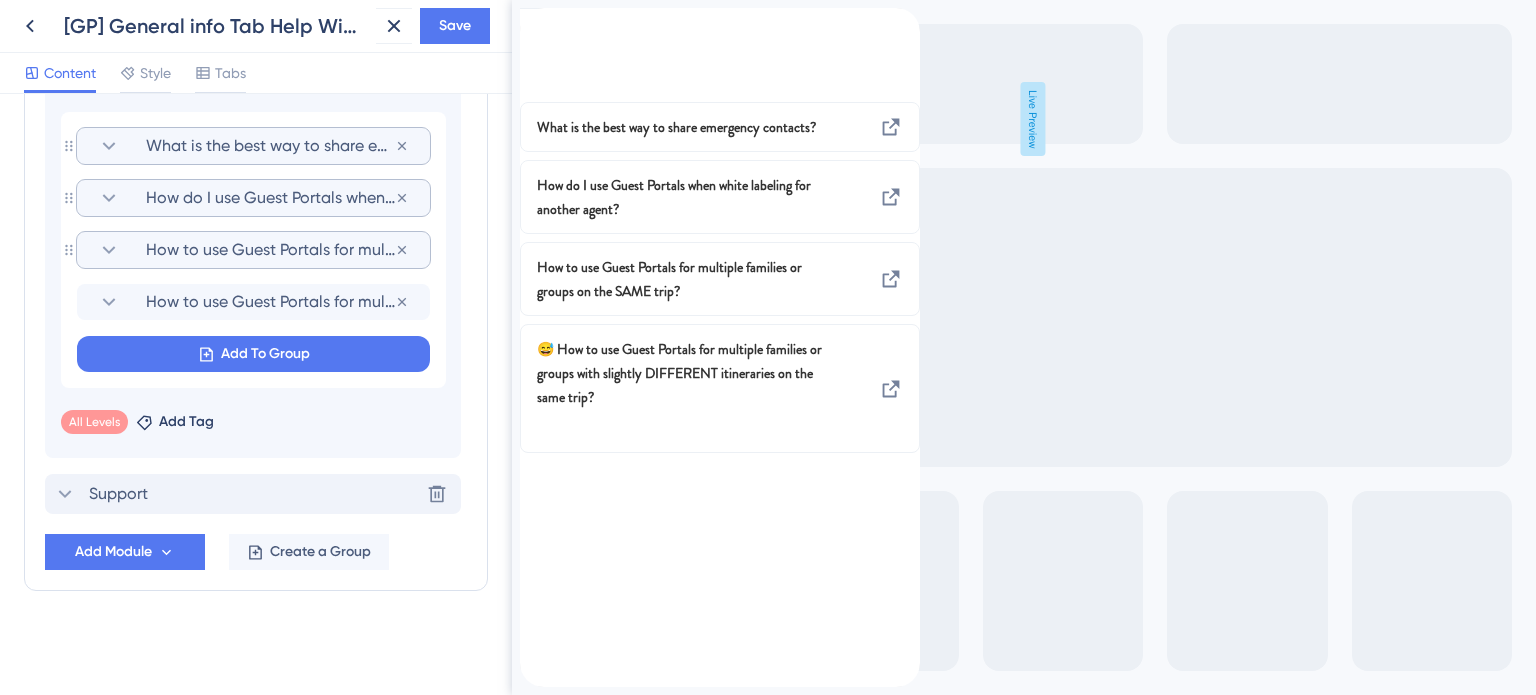 scroll, scrollTop: 1306, scrollLeft: 0, axis: vertical 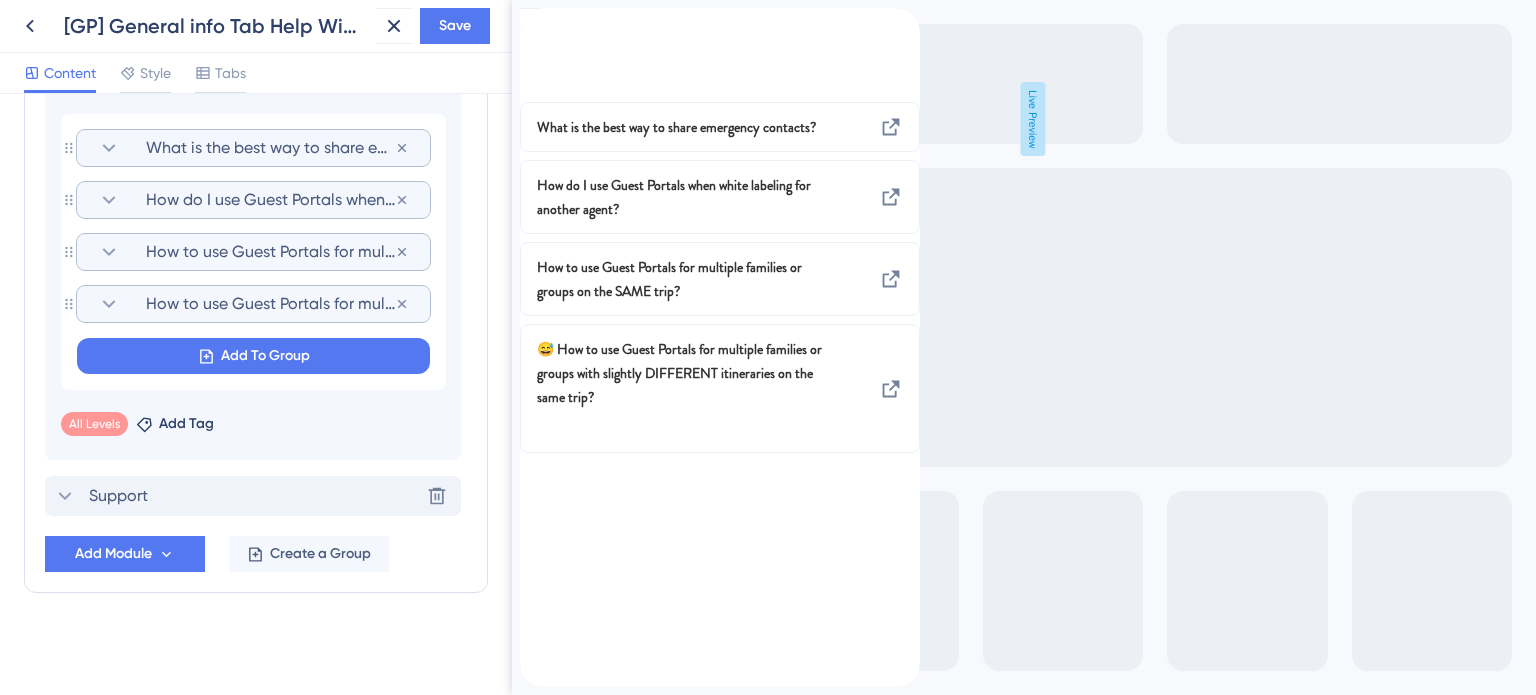 click on "How to use Guest Portals for multiple families or groups with slightly DIFFERENT itineraries on the same trip?" at bounding box center (270, 304) 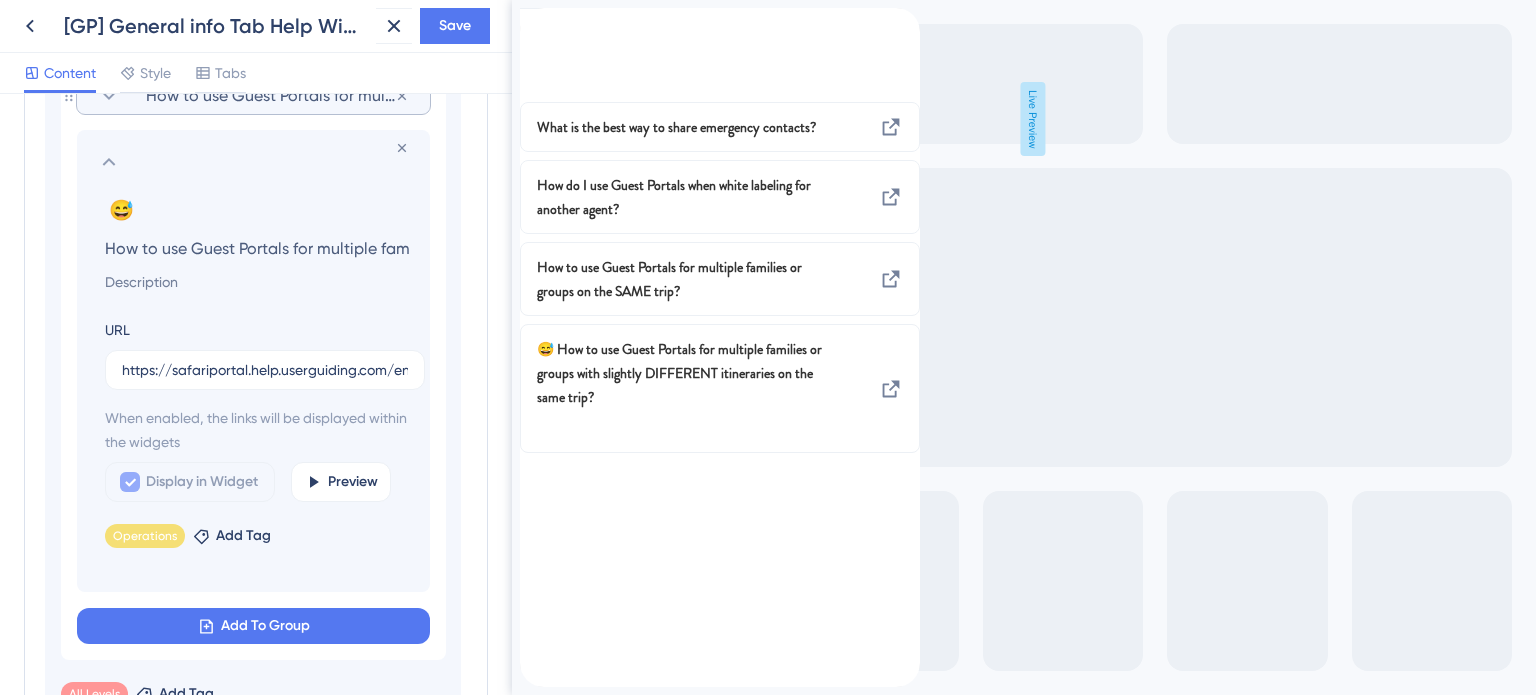 scroll, scrollTop: 0, scrollLeft: 476, axis: horizontal 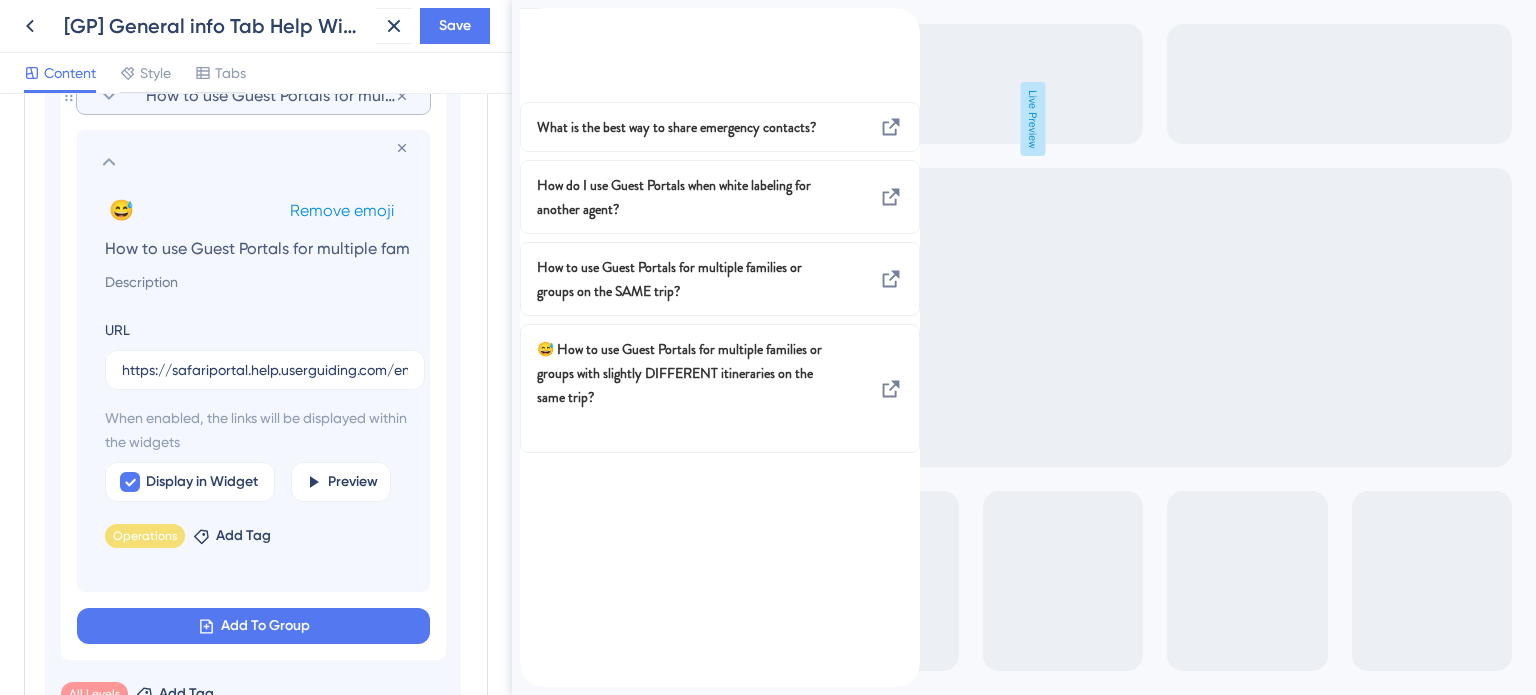 click on "Remove emoji" at bounding box center (342, 210) 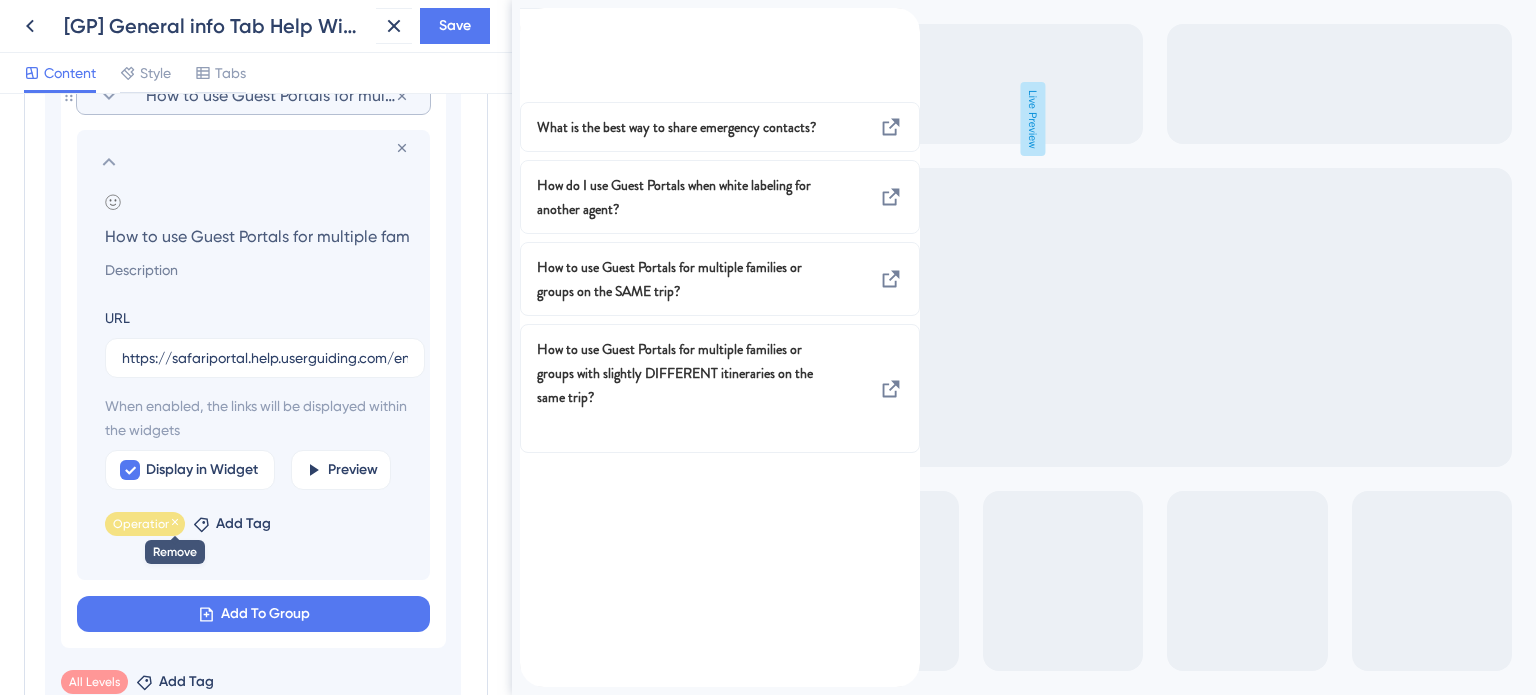 click 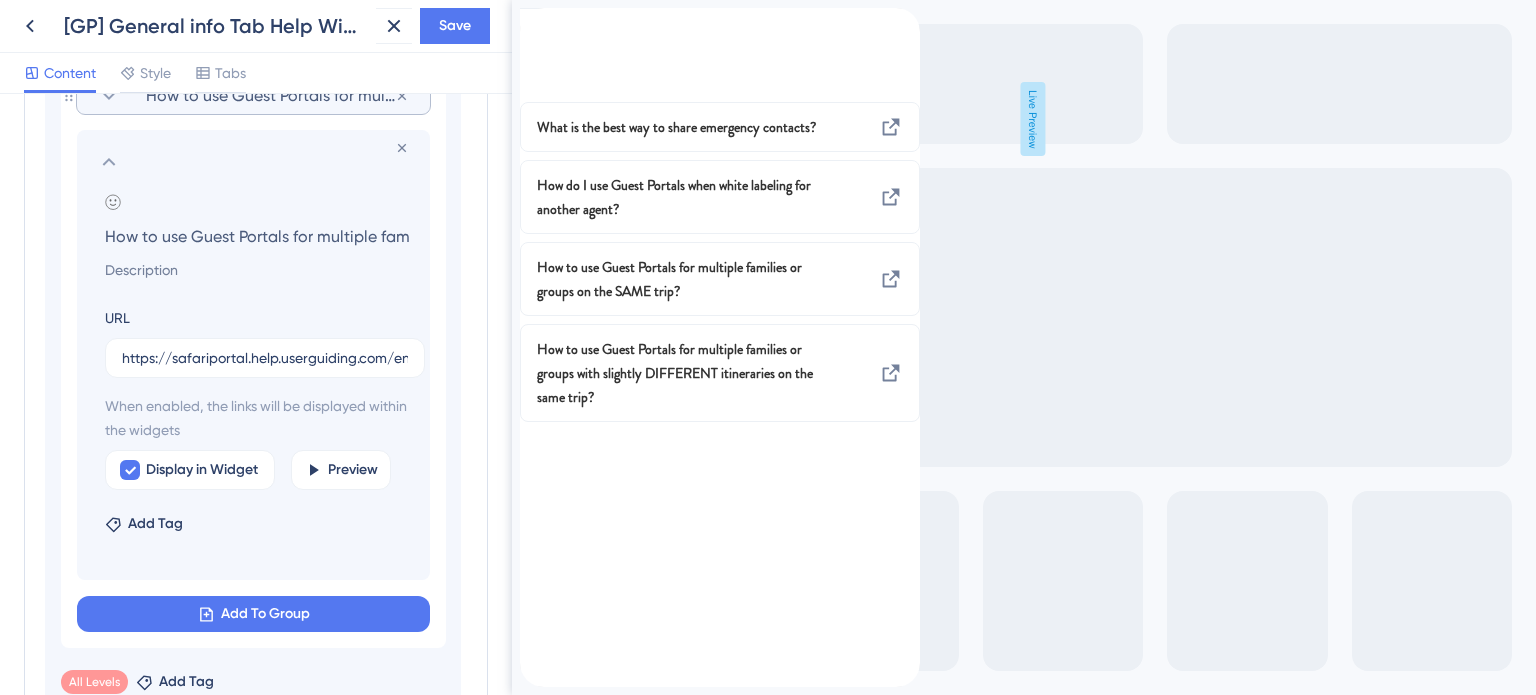 click 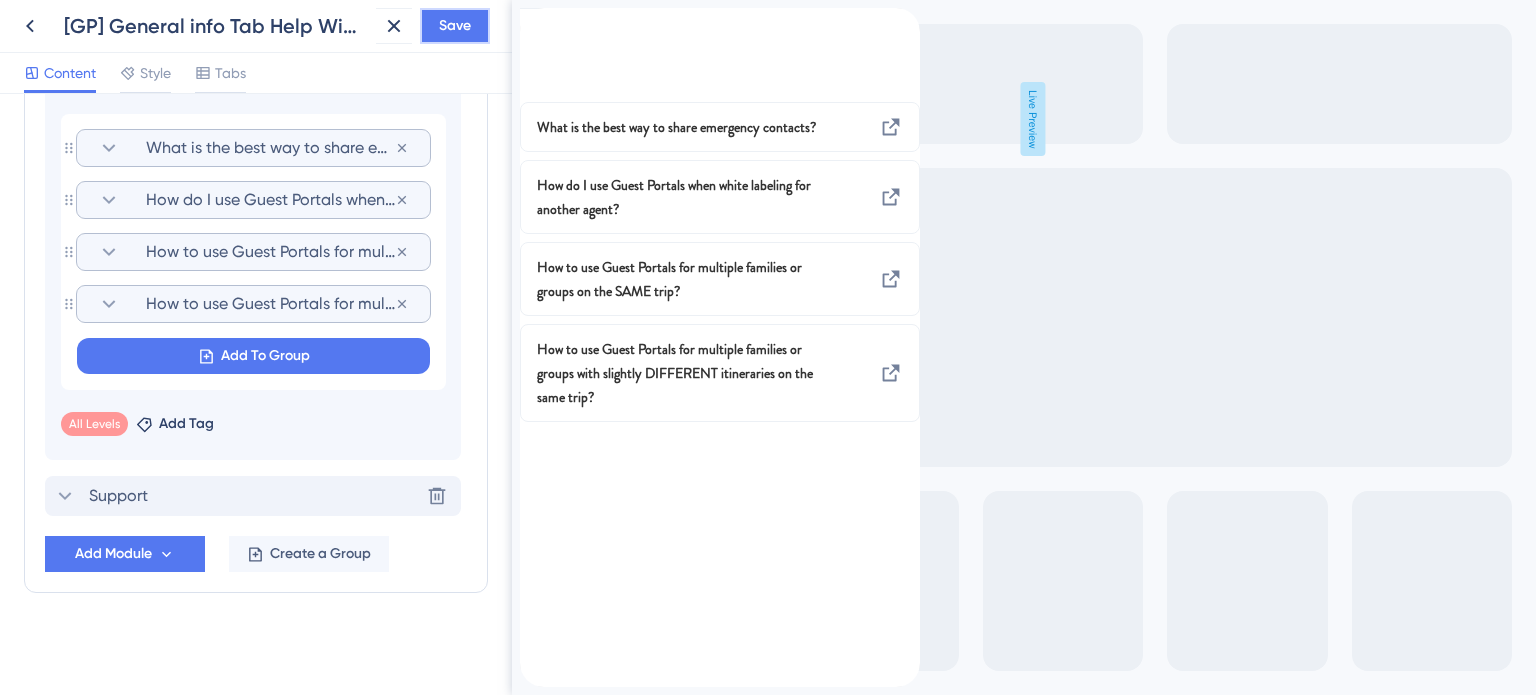 click on "Save" at bounding box center (455, 26) 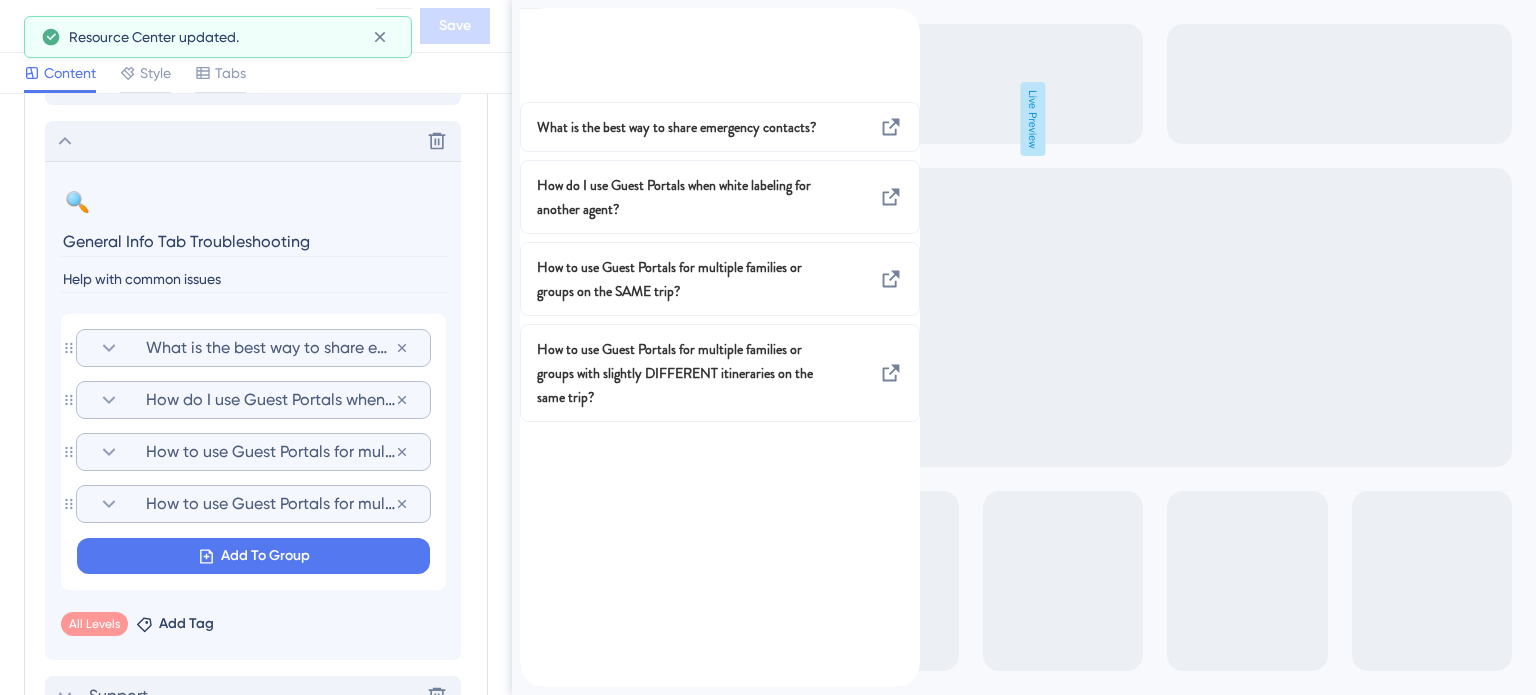 click 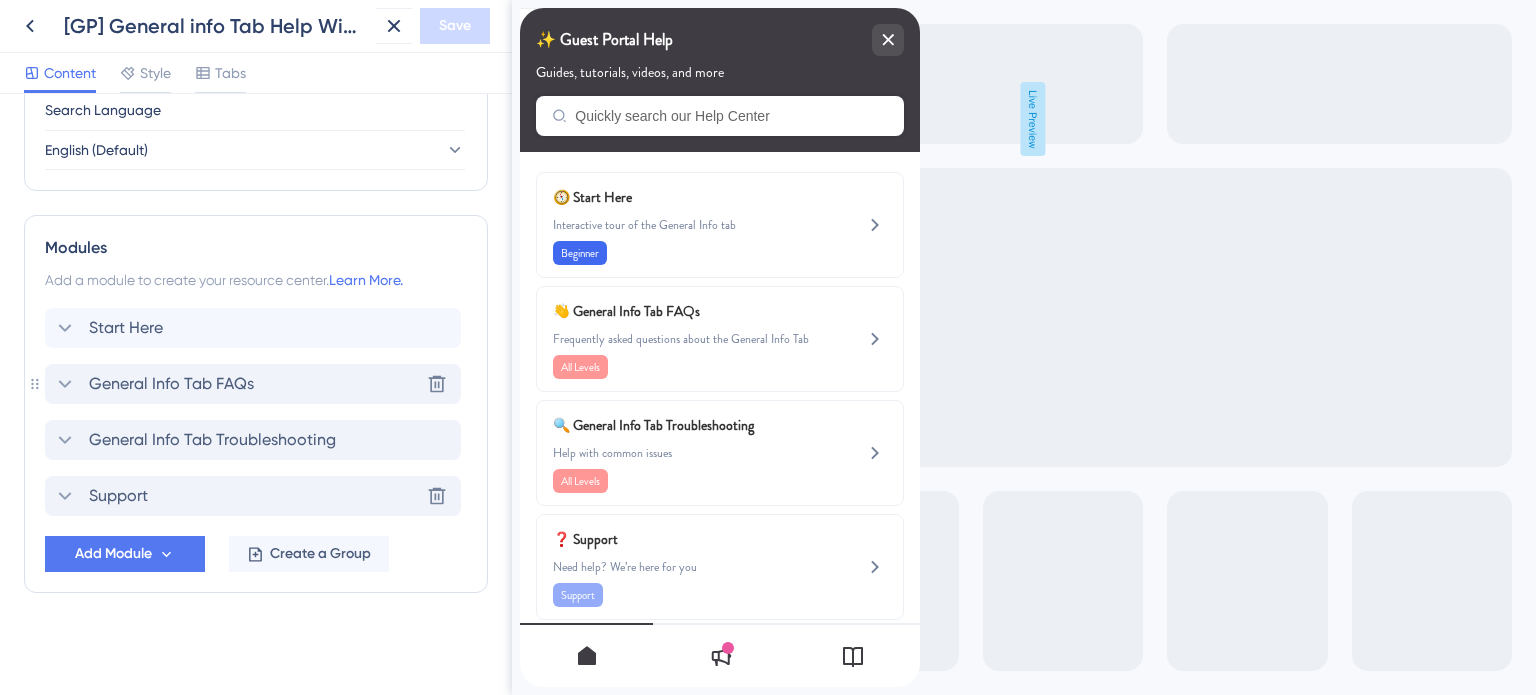 click on "General Info Tab FAQs" at bounding box center [171, 384] 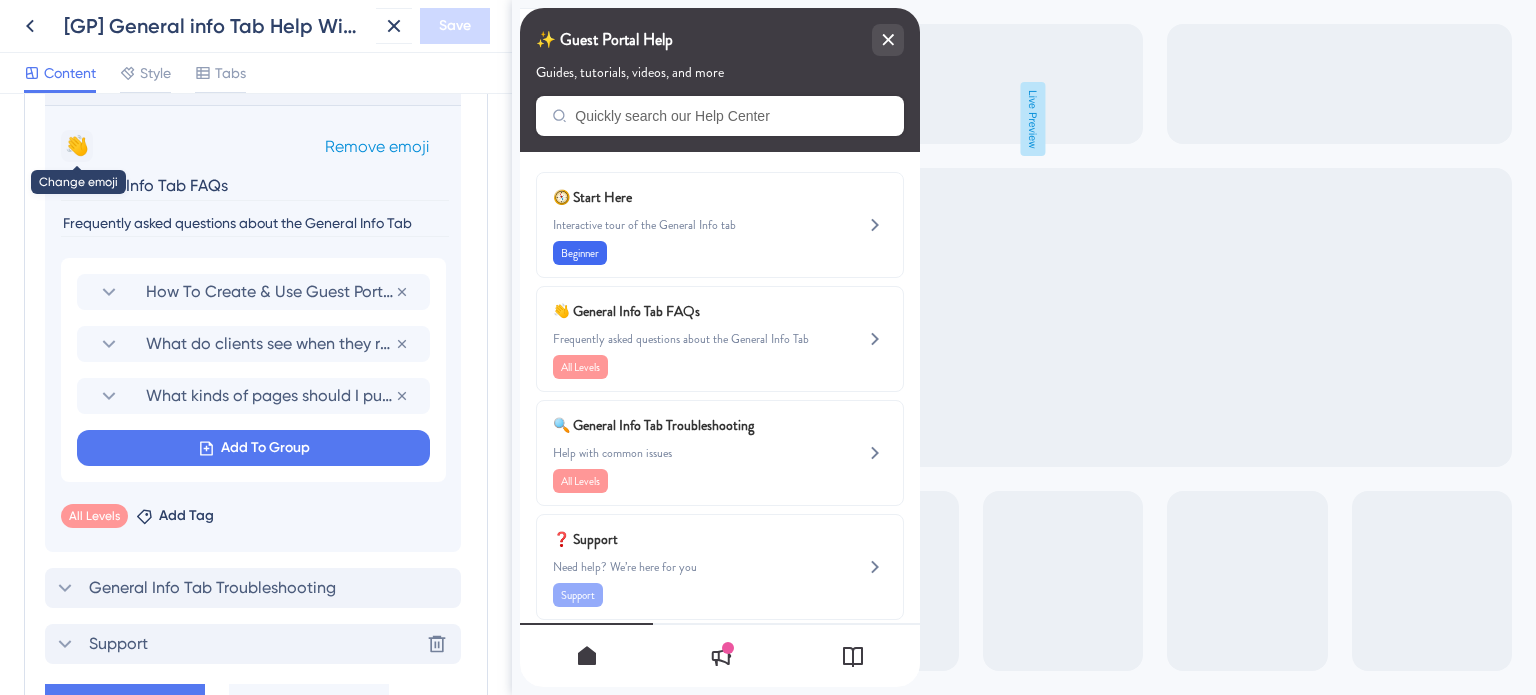 click on "👋" at bounding box center [77, 146] 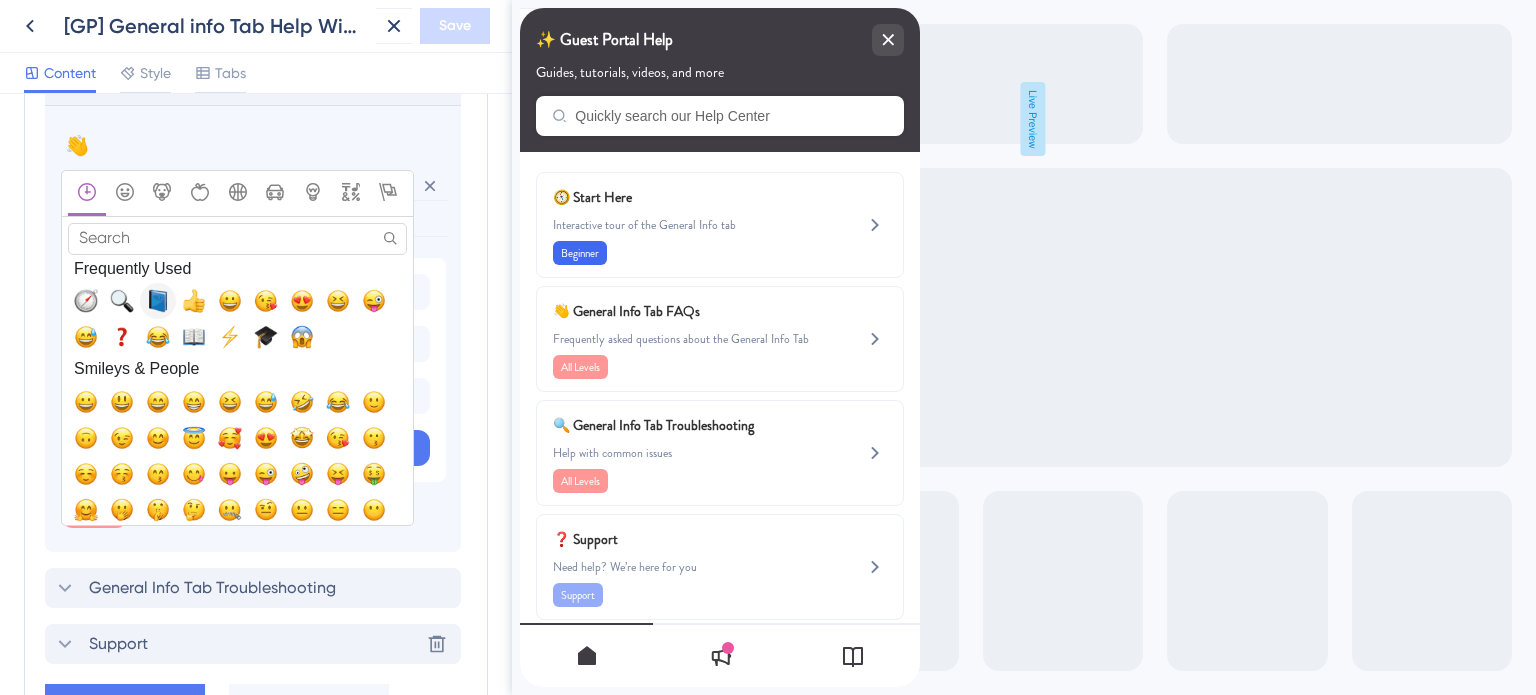 click at bounding box center [158, 301] 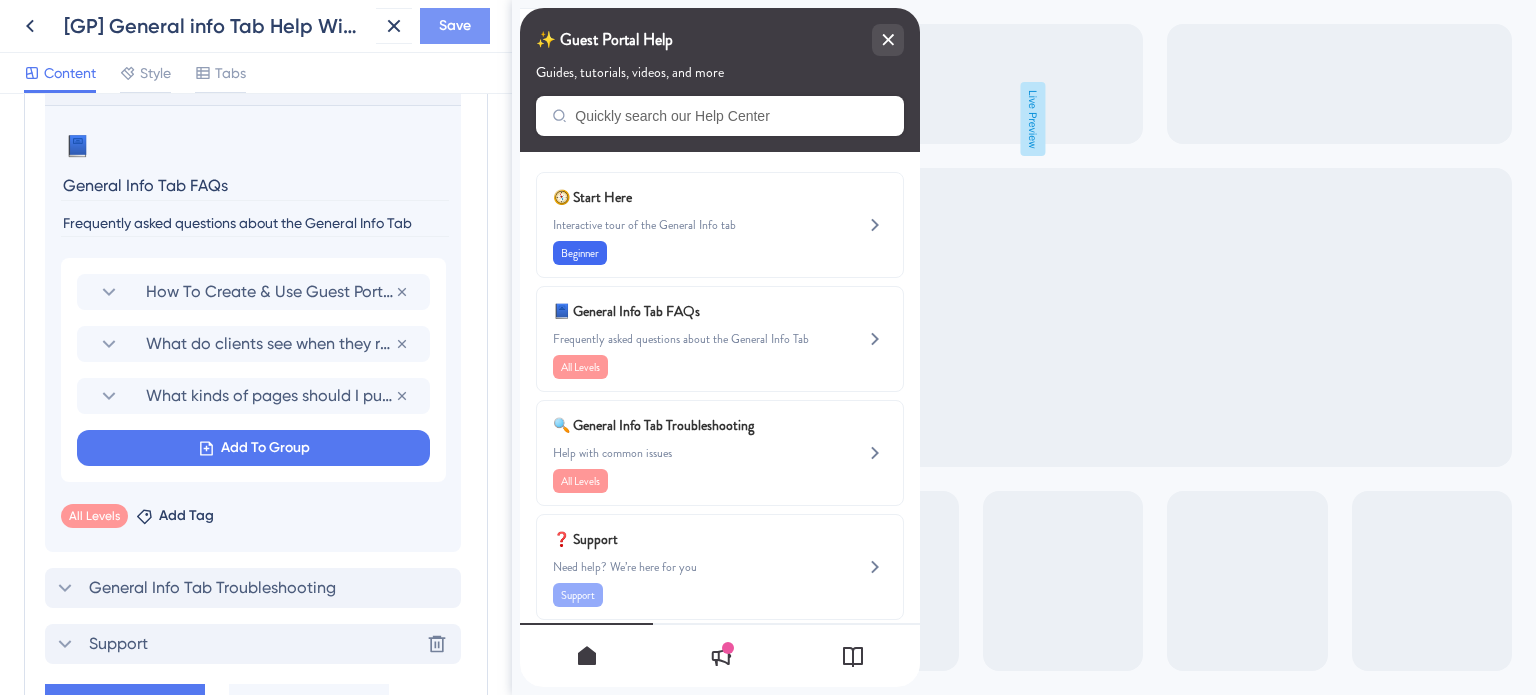 click on "Save" at bounding box center [455, 26] 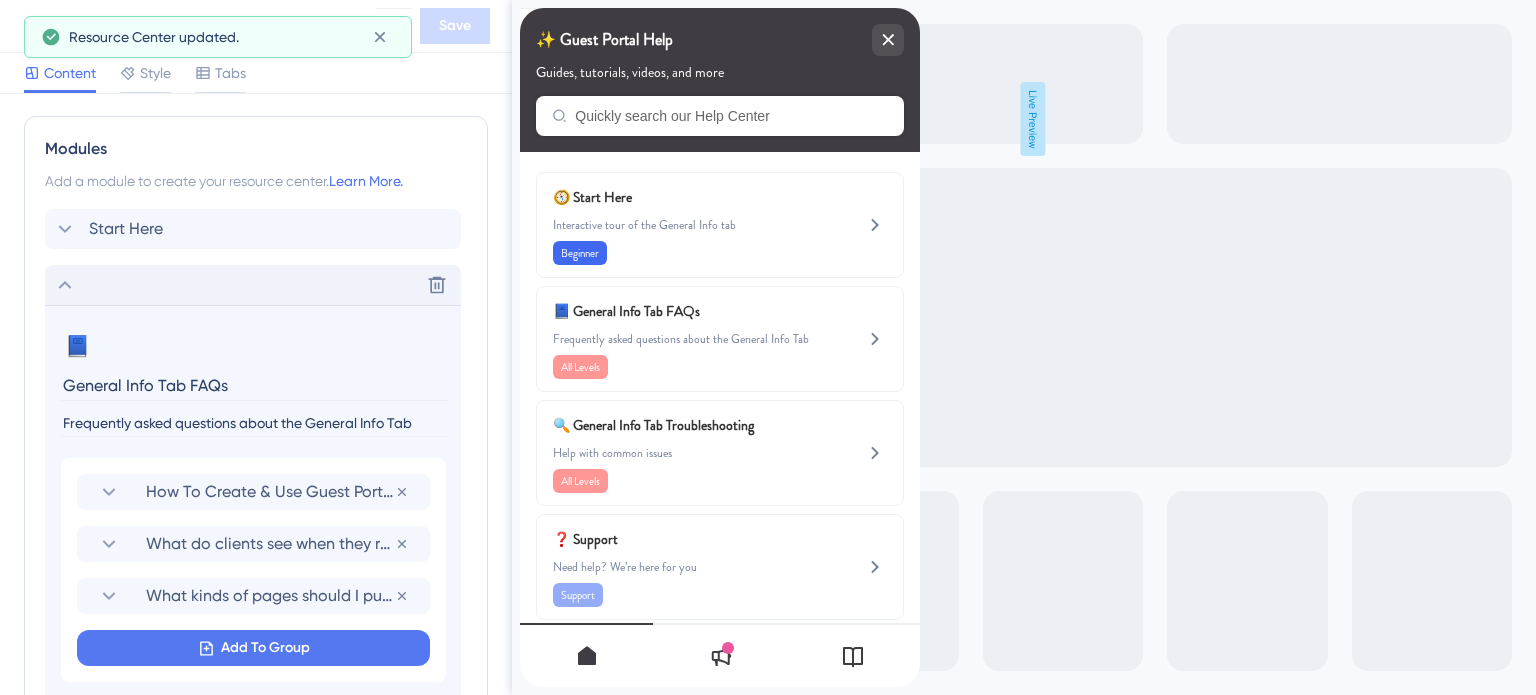 click 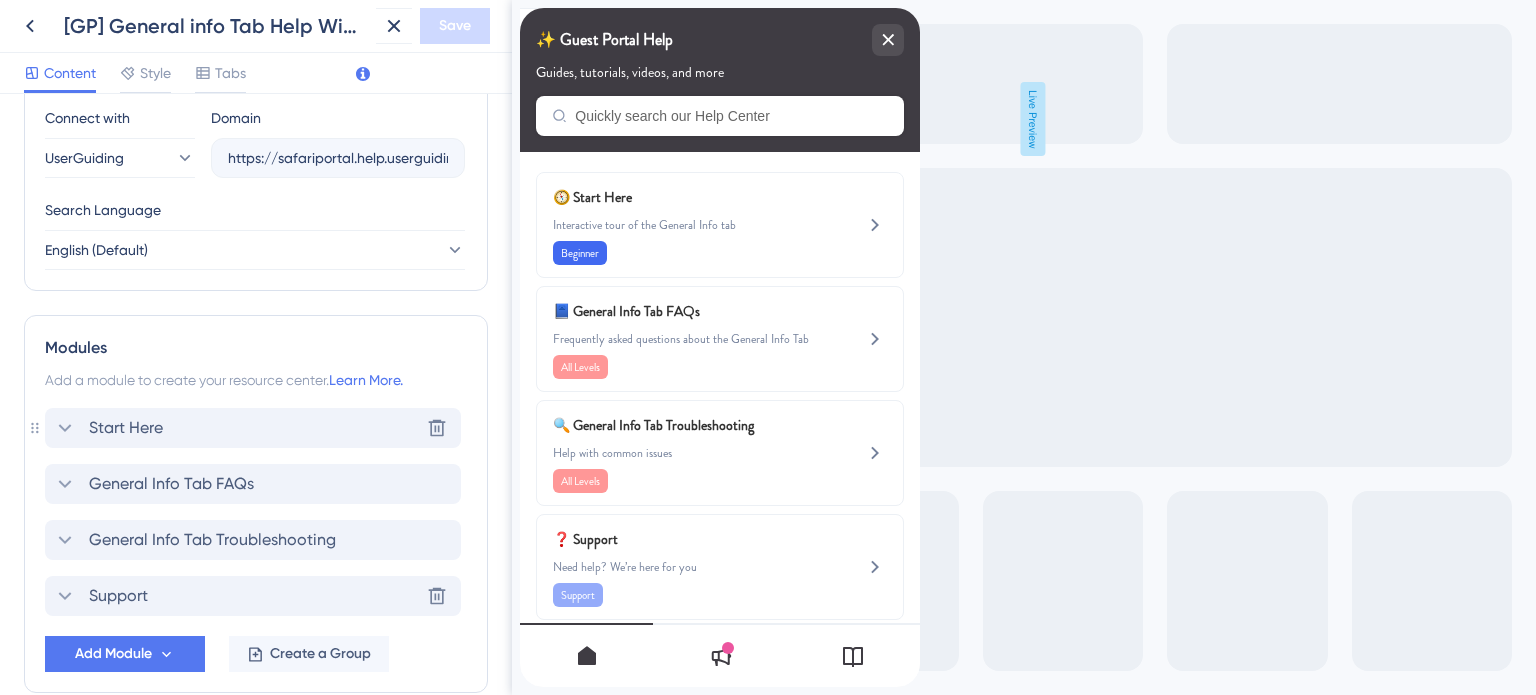 click on "Start Here" at bounding box center (126, 428) 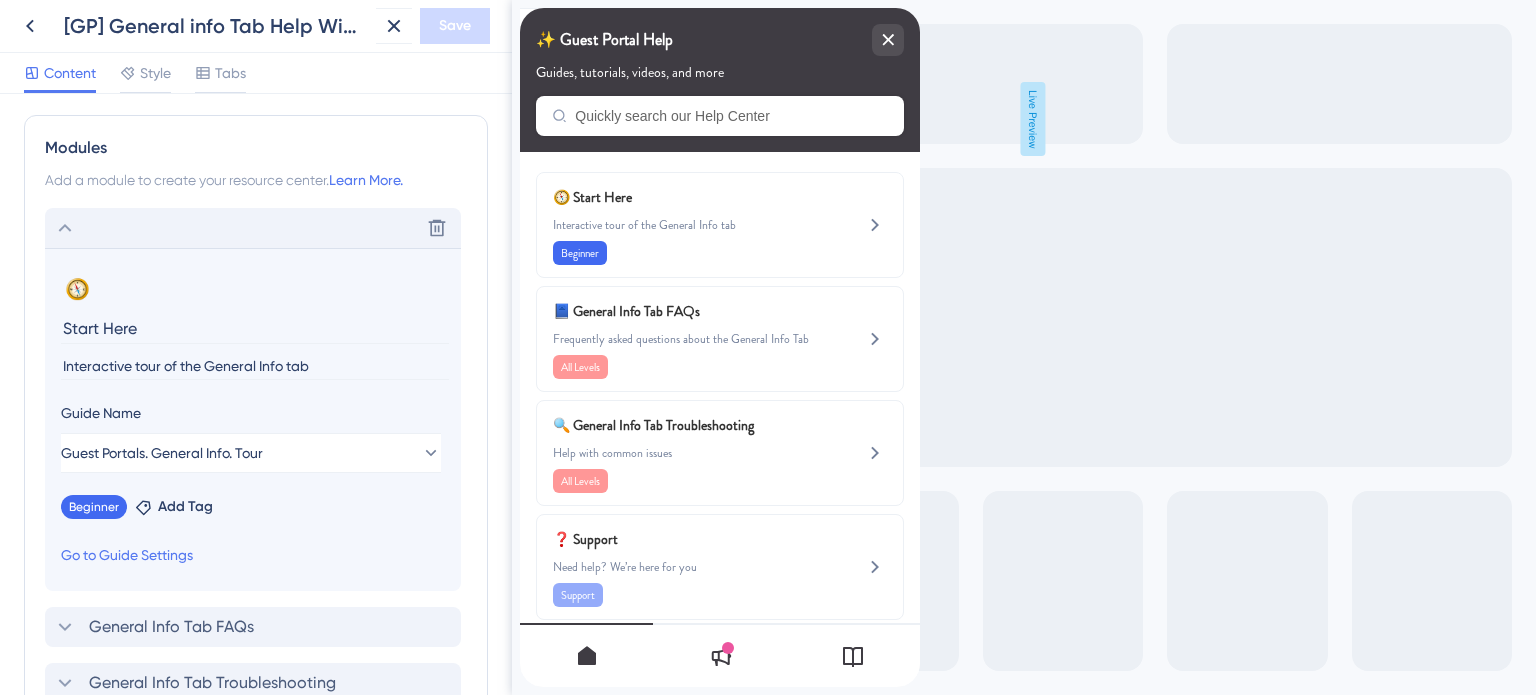 click 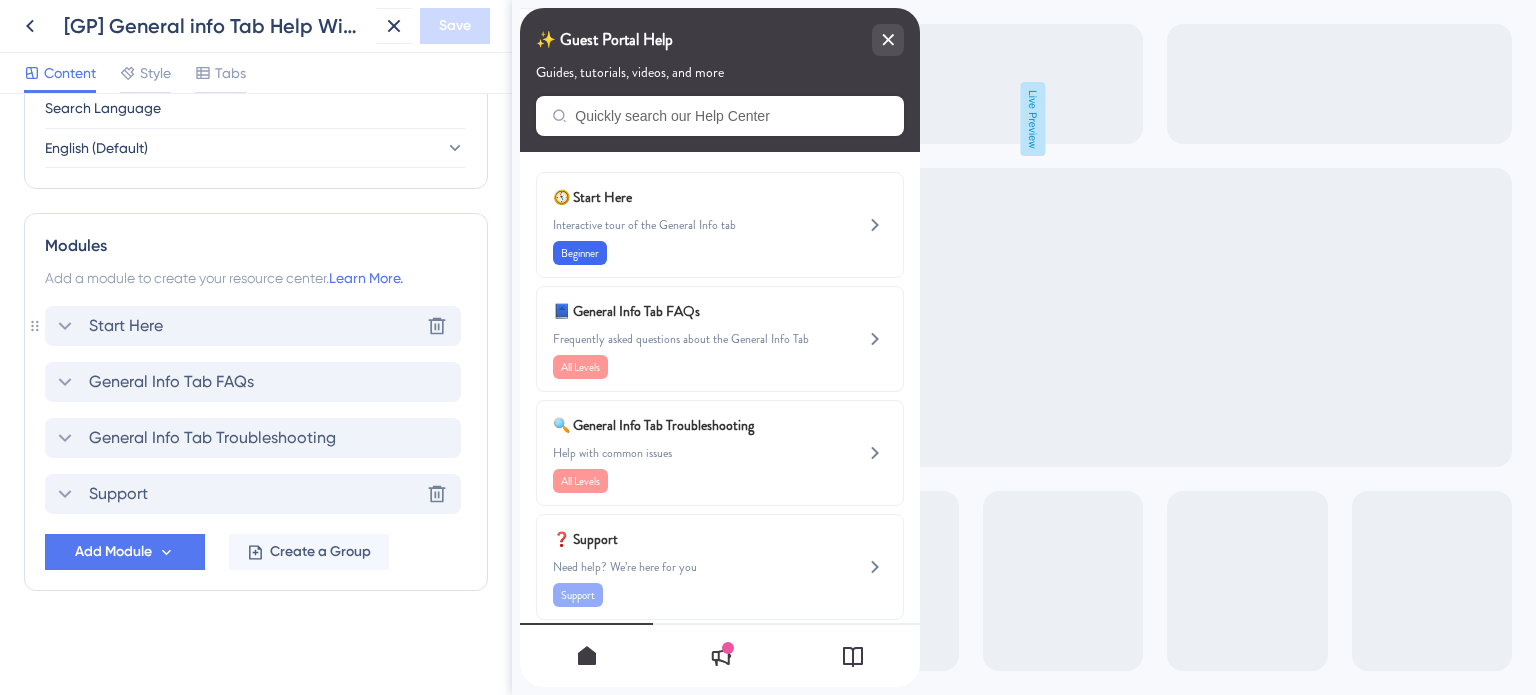 scroll, scrollTop: 807, scrollLeft: 0, axis: vertical 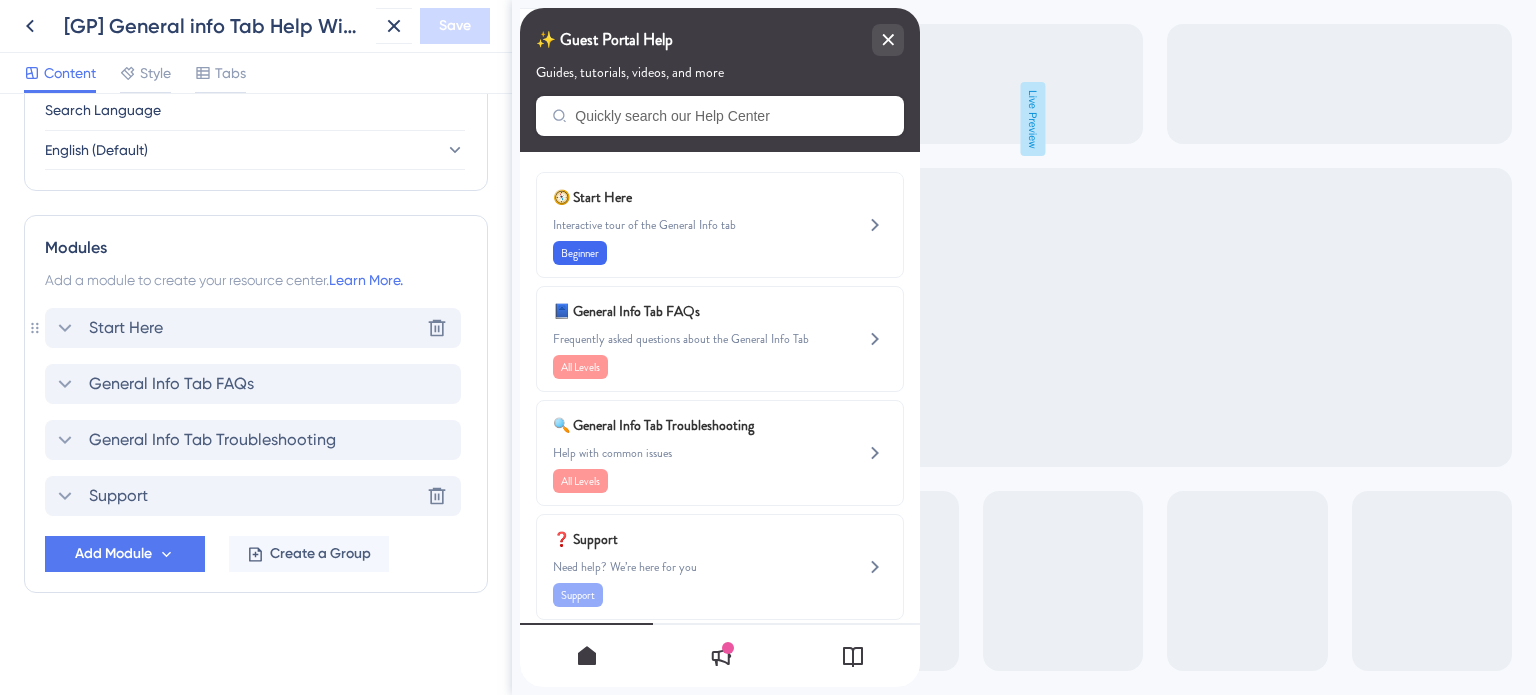 click on "Start Here" at bounding box center (126, 328) 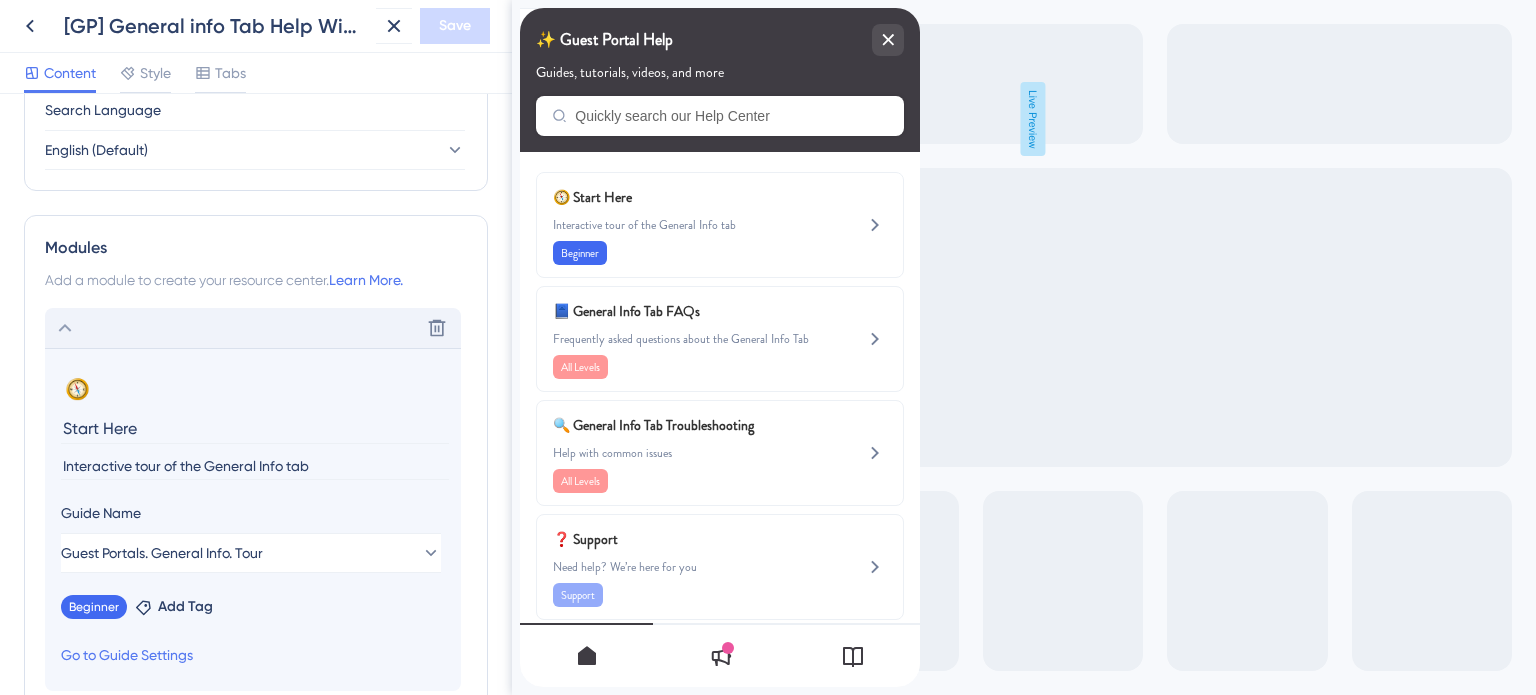 scroll, scrollTop: 907, scrollLeft: 0, axis: vertical 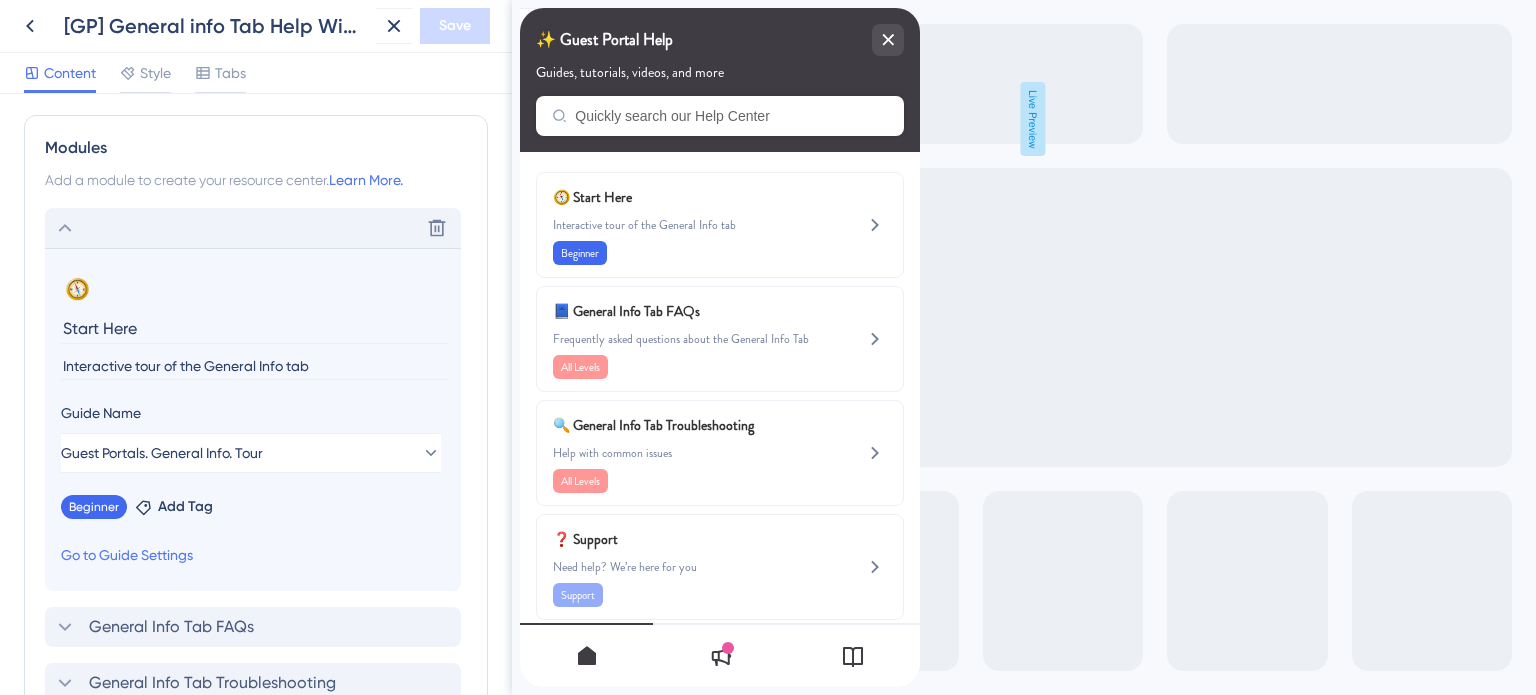 drag, startPoint x: 330, startPoint y: 368, endPoint x: 52, endPoint y: 365, distance: 278.01617 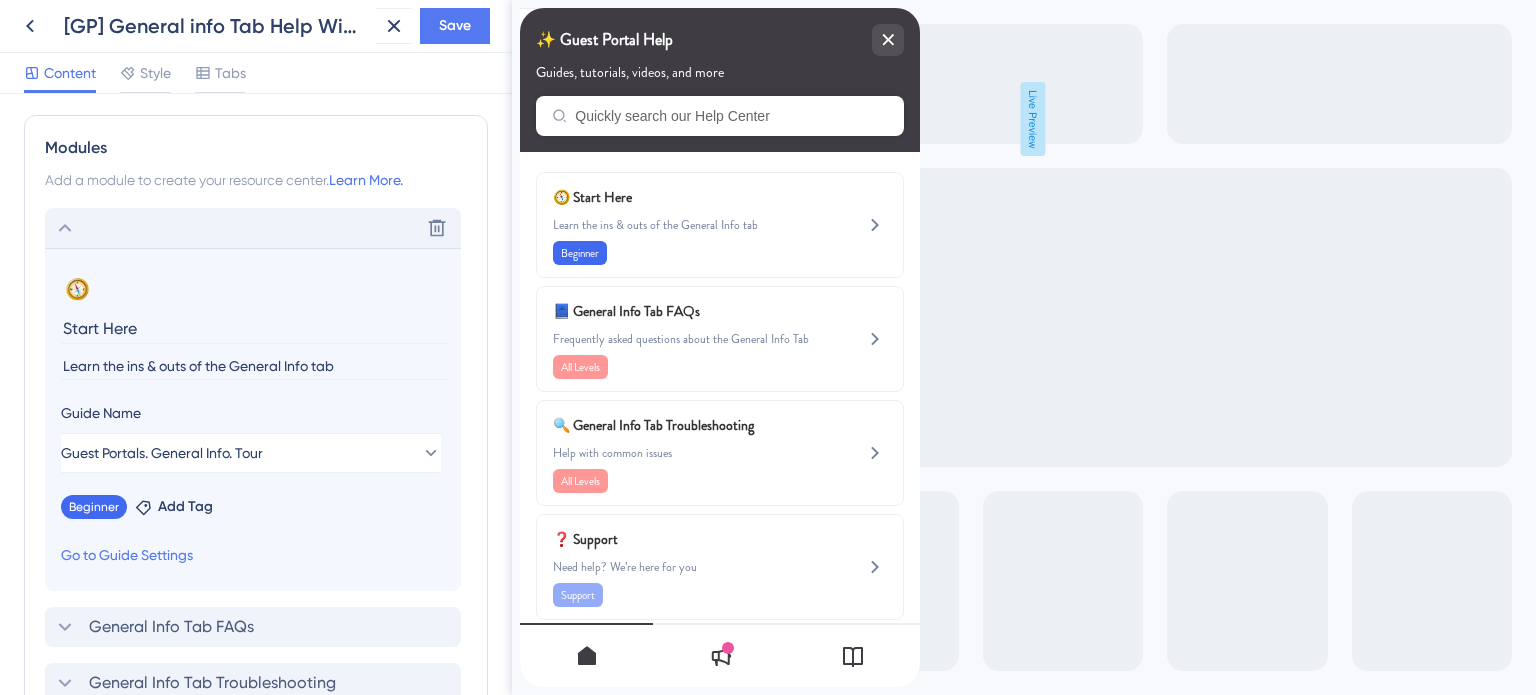 click on "Learn the ins & outs of the General Info tab" at bounding box center (255, 366) 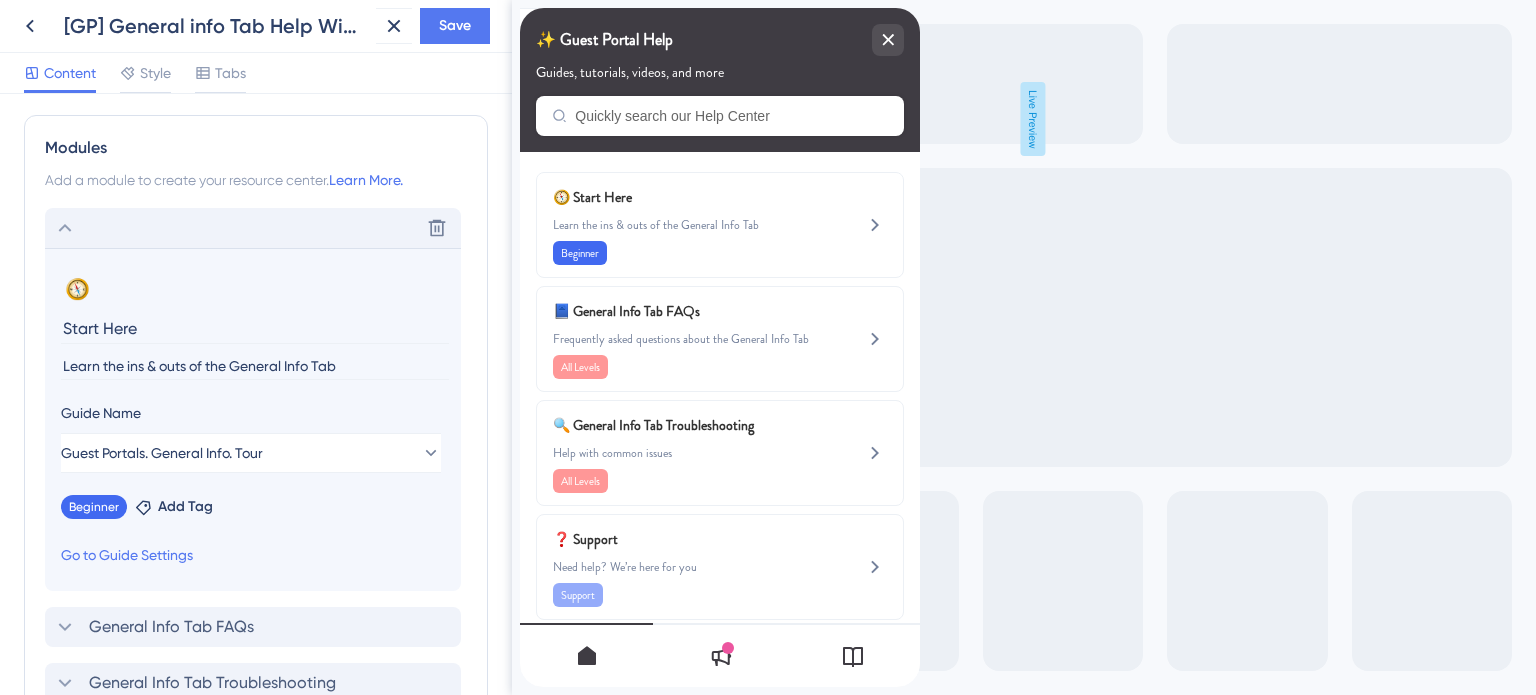 type on "Learn the ins & outs of the General Info Tab" 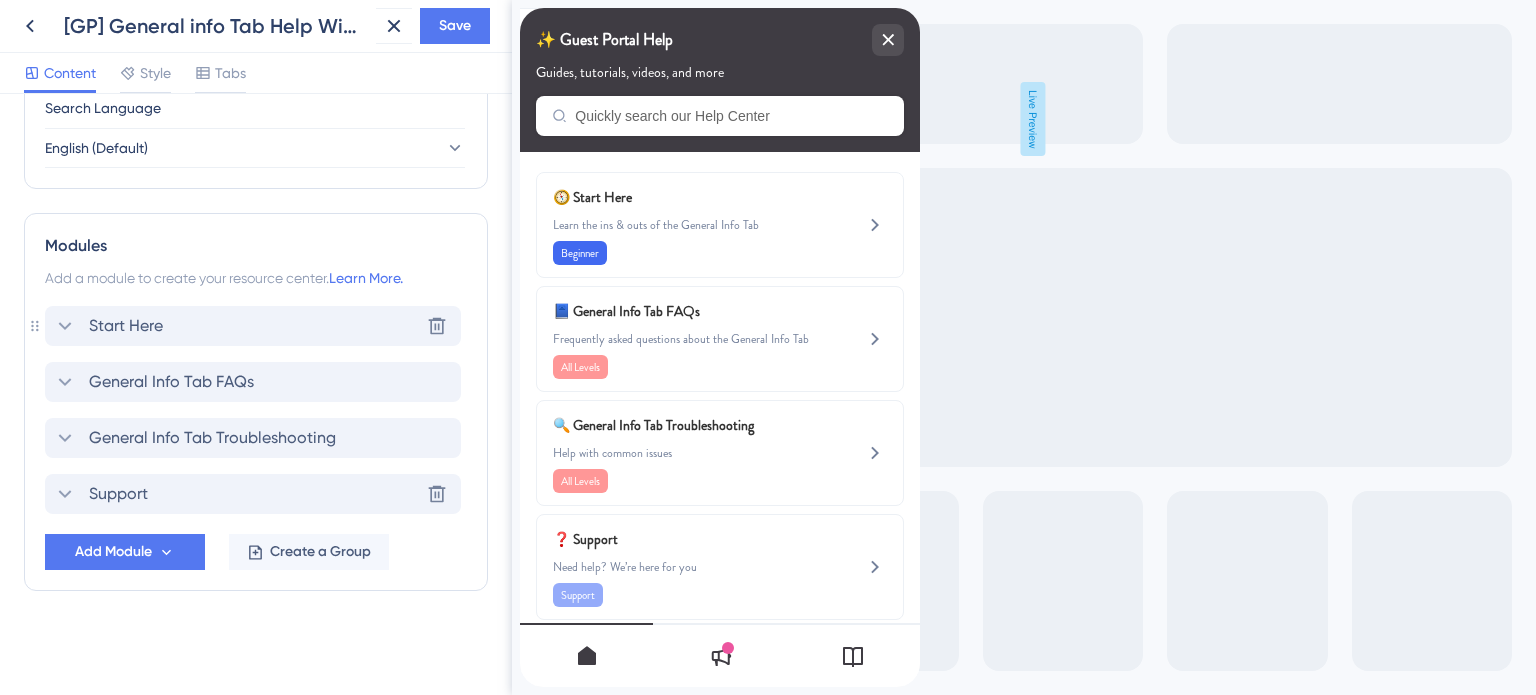 scroll, scrollTop: 807, scrollLeft: 0, axis: vertical 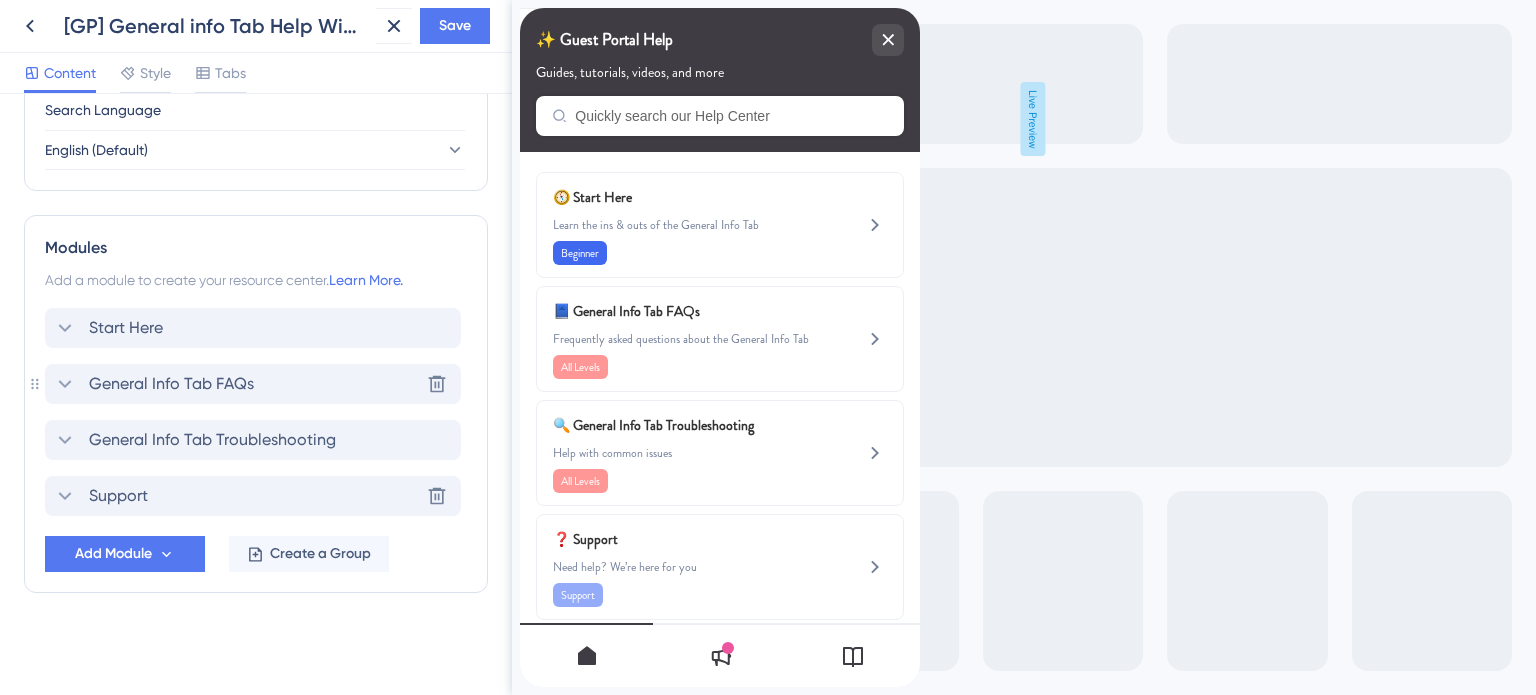 click on "General Info Tab FAQs" at bounding box center (171, 384) 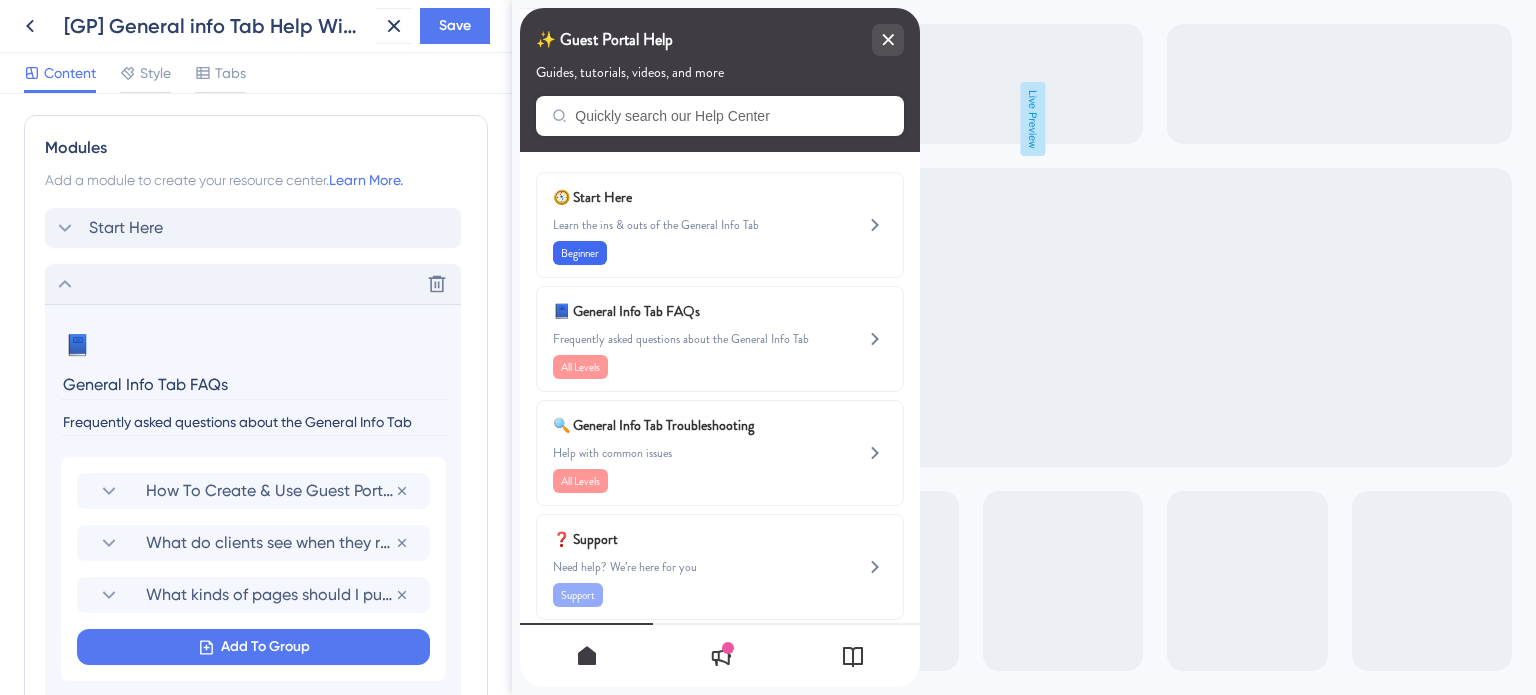 scroll, scrollTop: 1007, scrollLeft: 0, axis: vertical 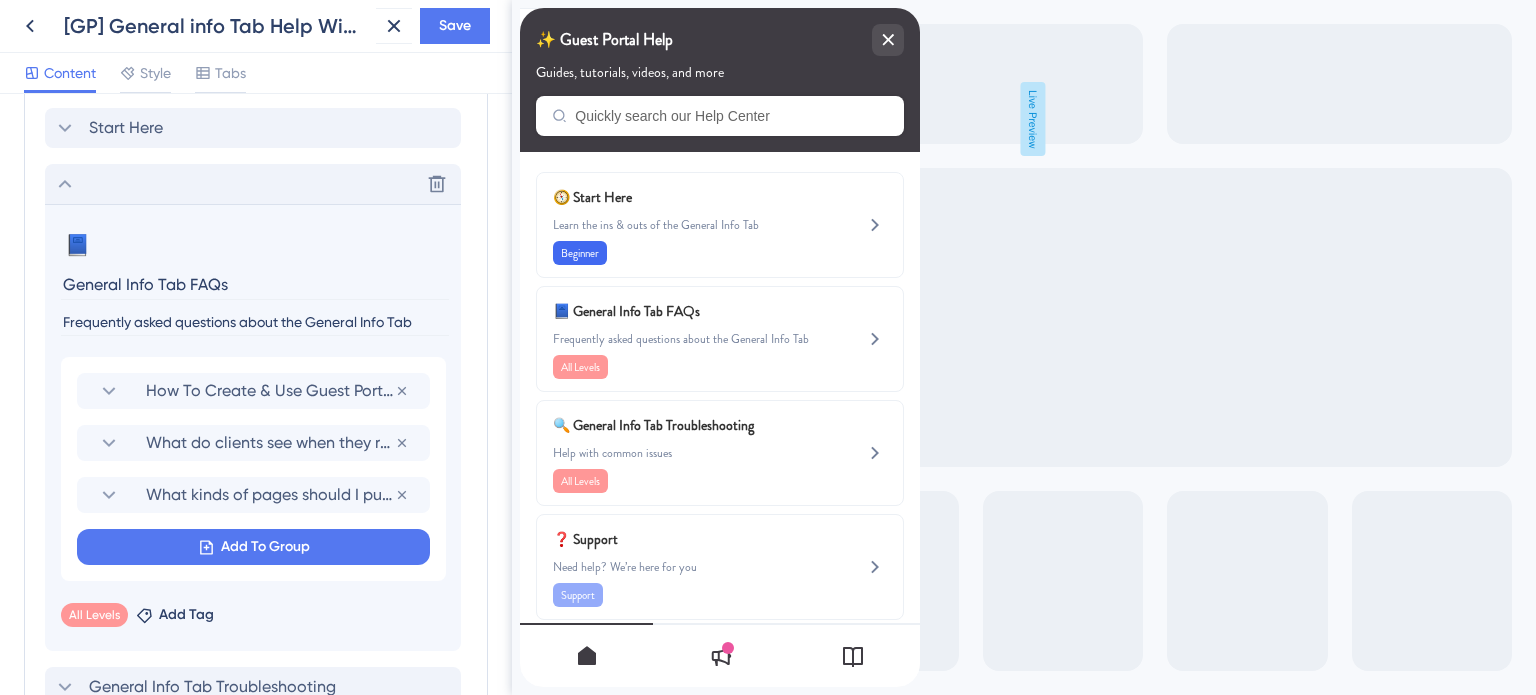 click 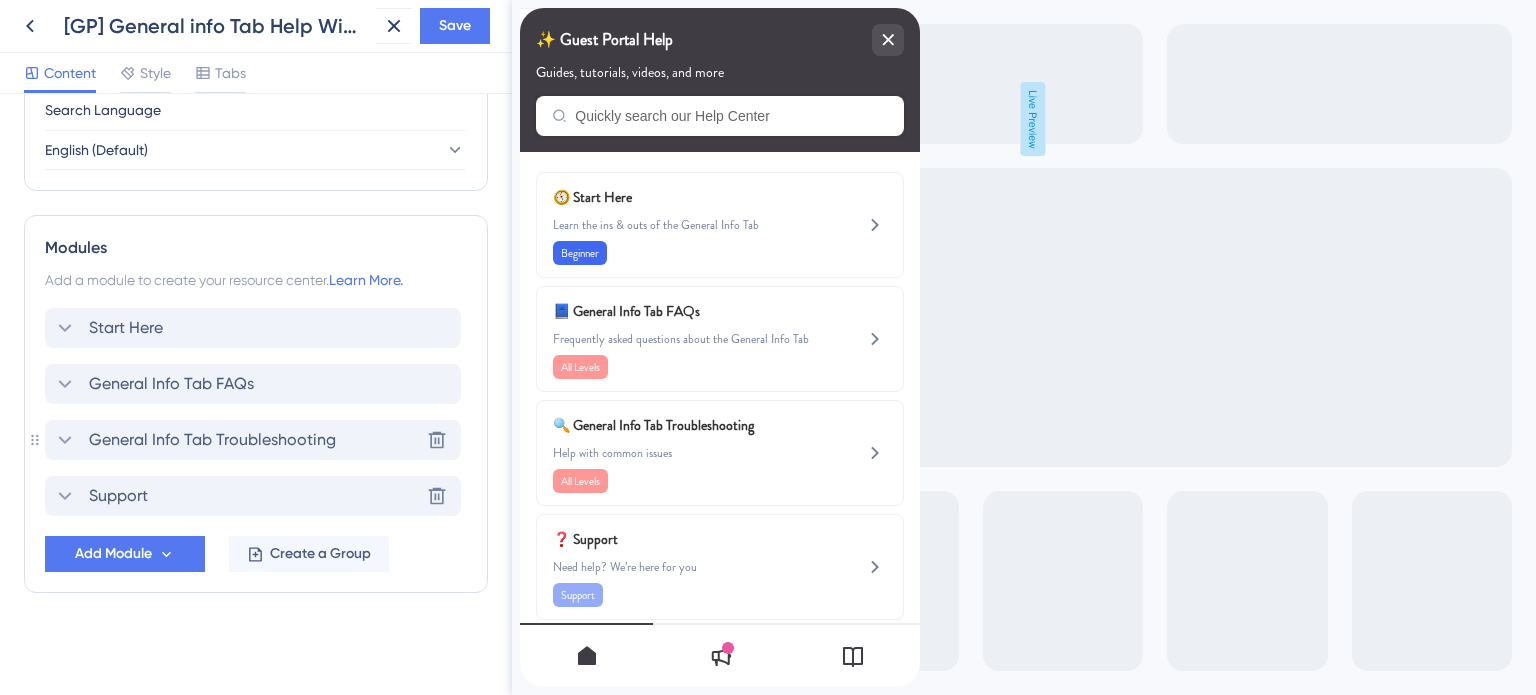 click on "General Info Tab Troubleshooting" at bounding box center [212, 440] 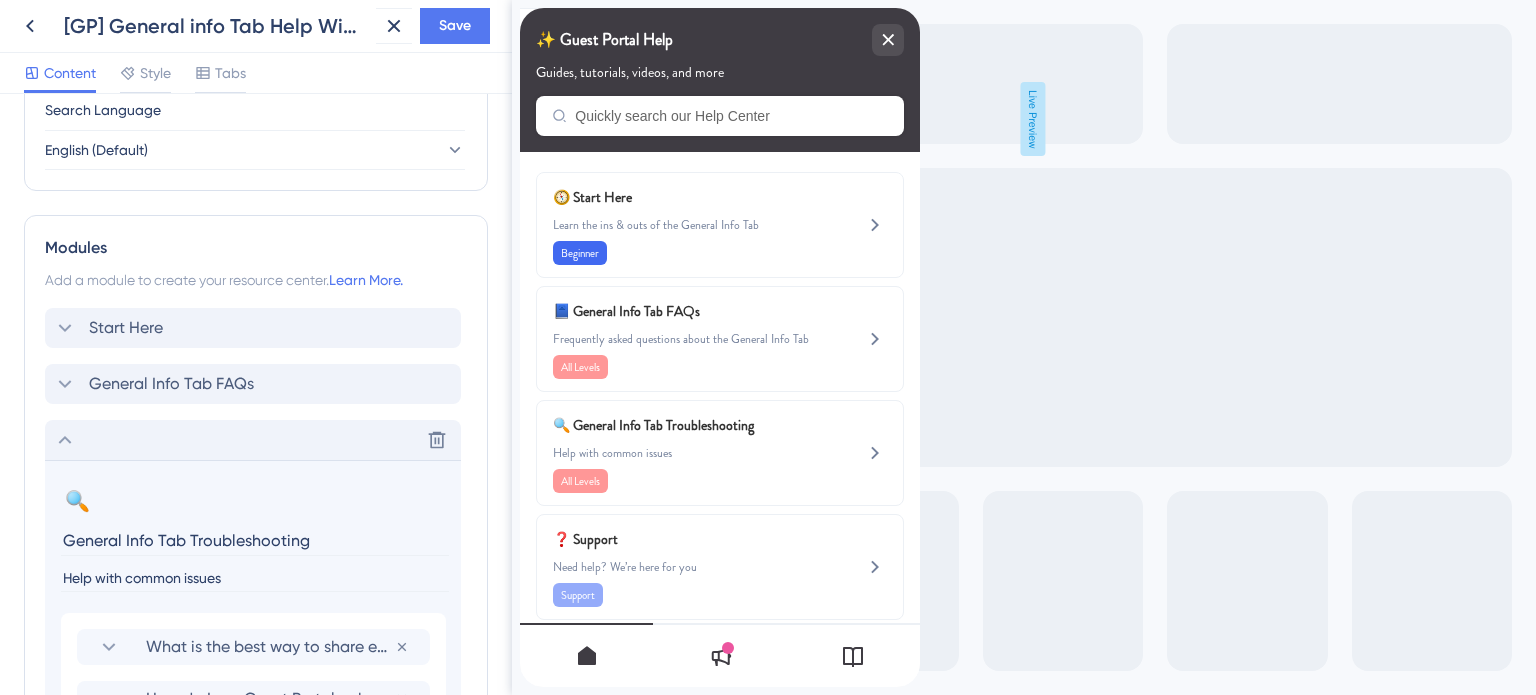 scroll, scrollTop: 1007, scrollLeft: 0, axis: vertical 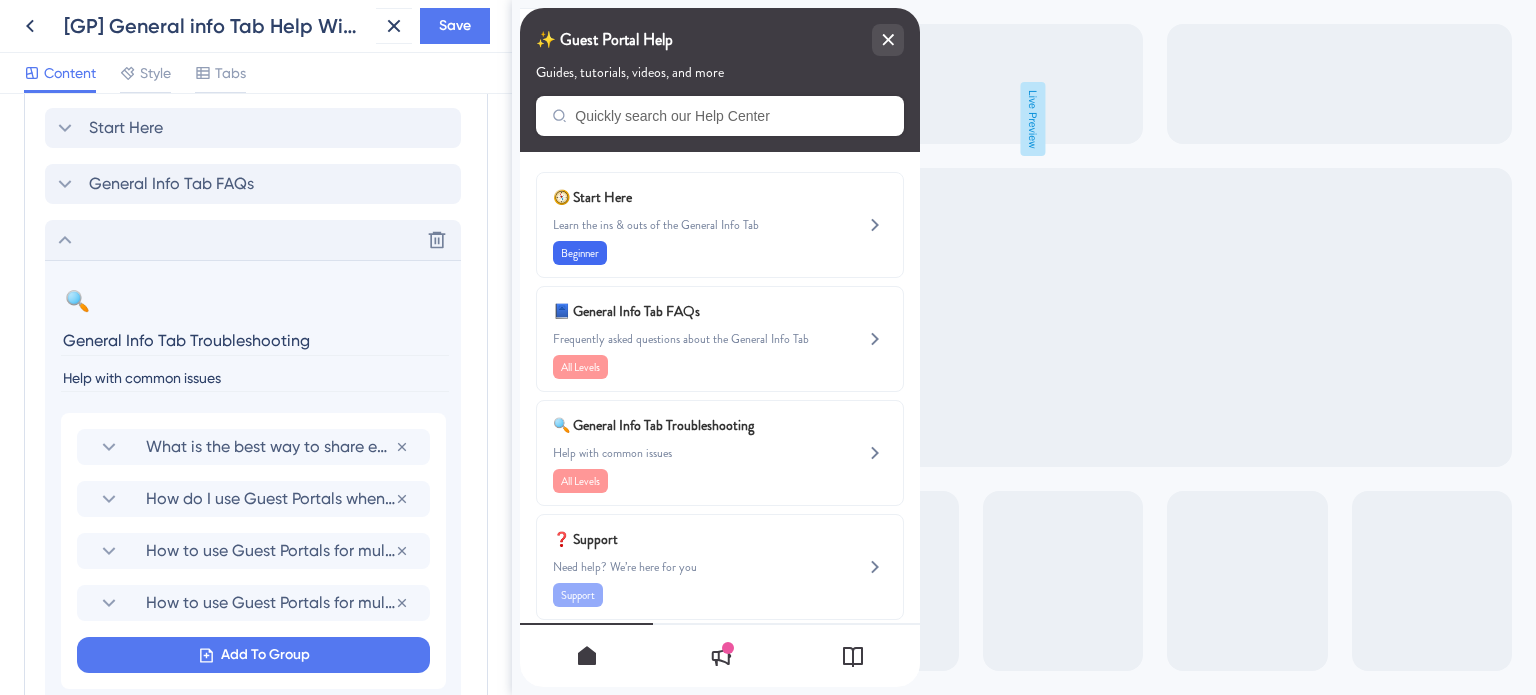 click 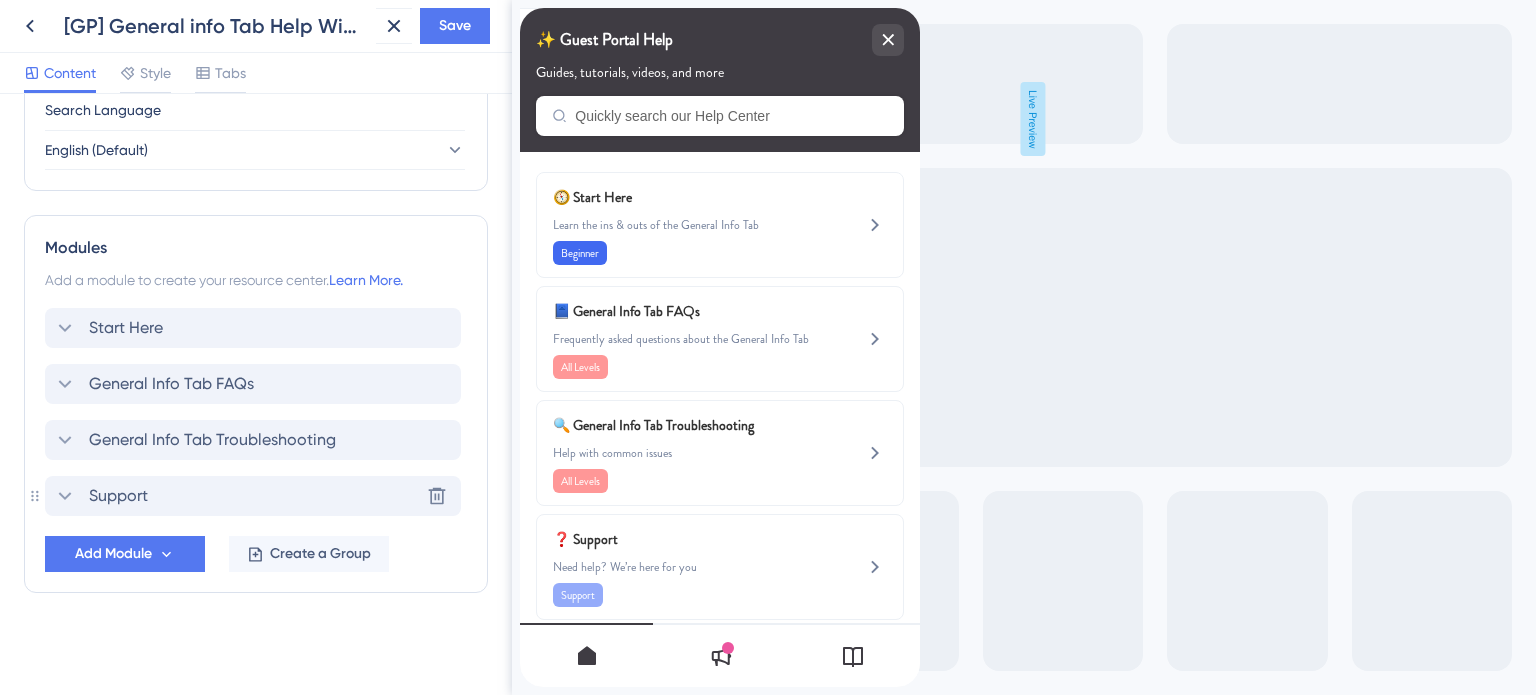 click on "Support Delete" at bounding box center [253, 496] 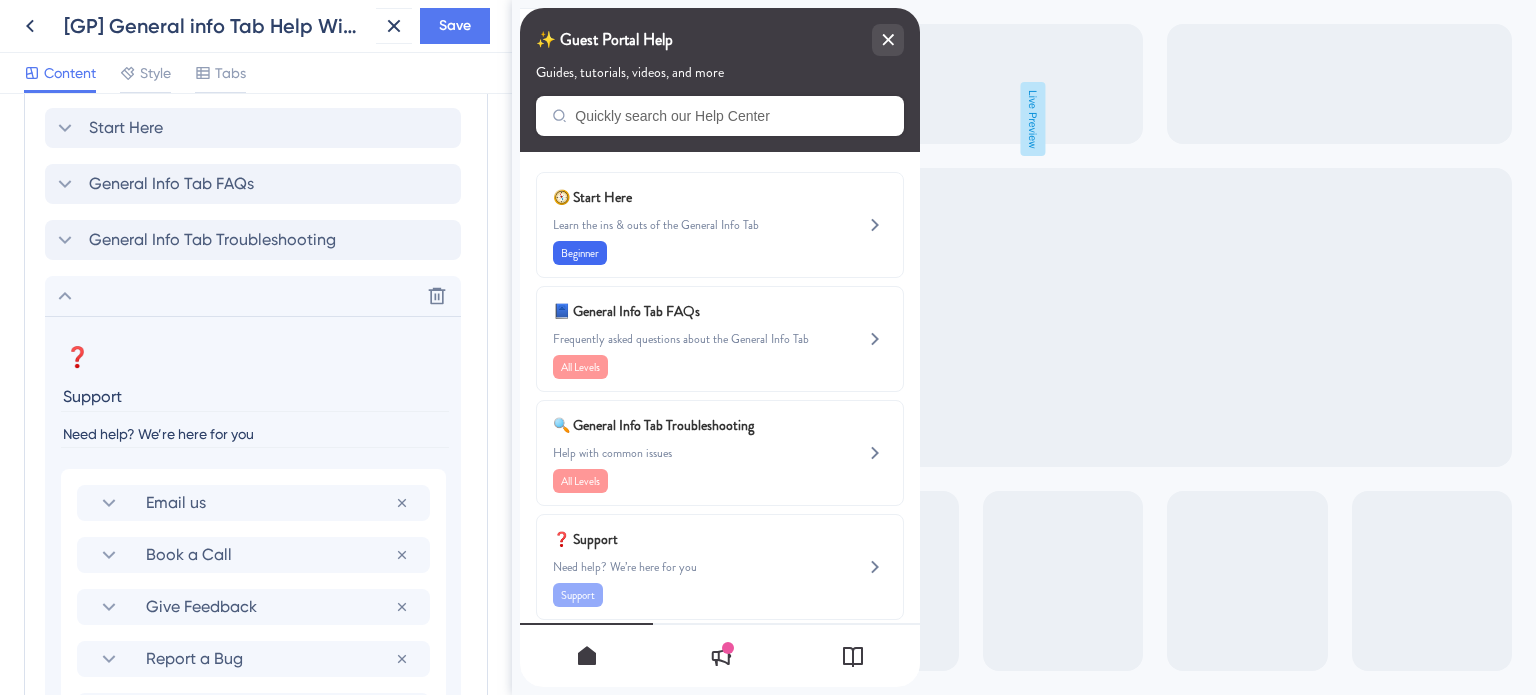 click 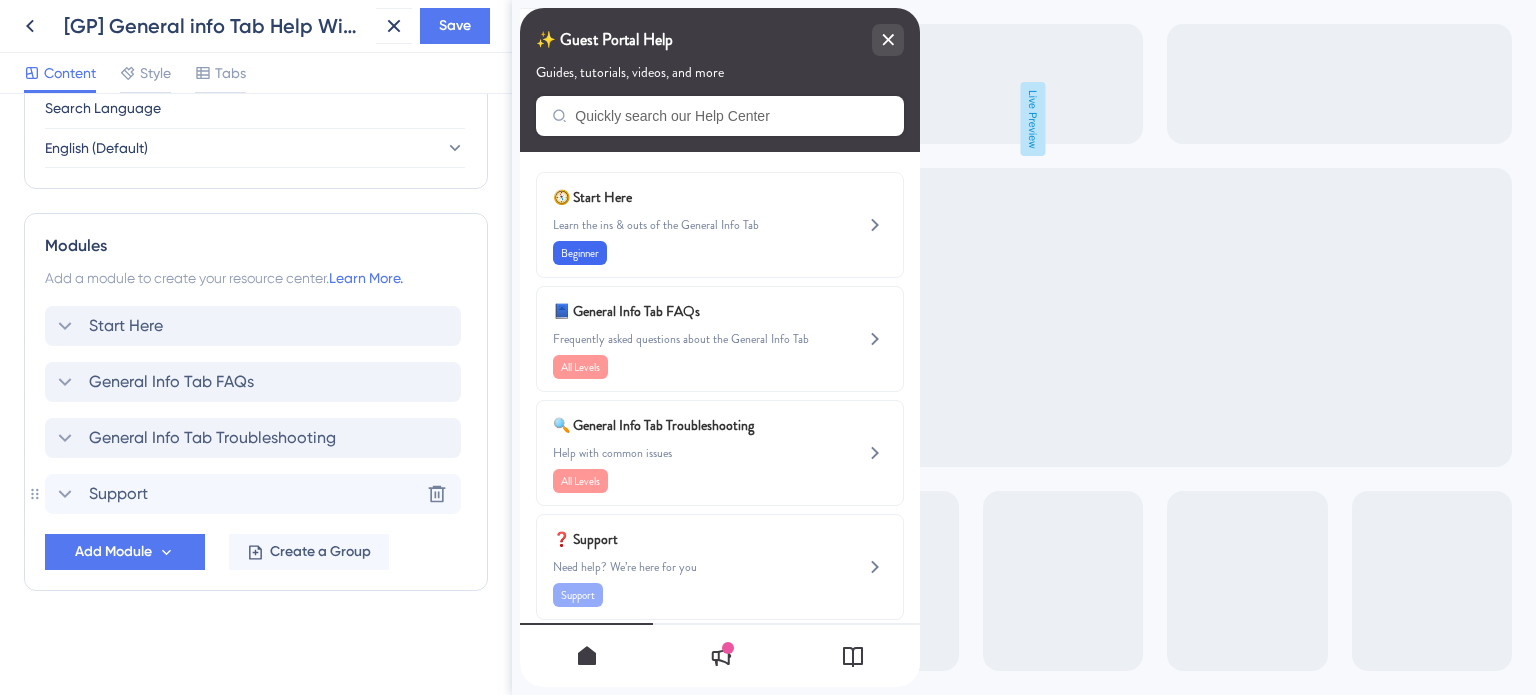 scroll, scrollTop: 807, scrollLeft: 0, axis: vertical 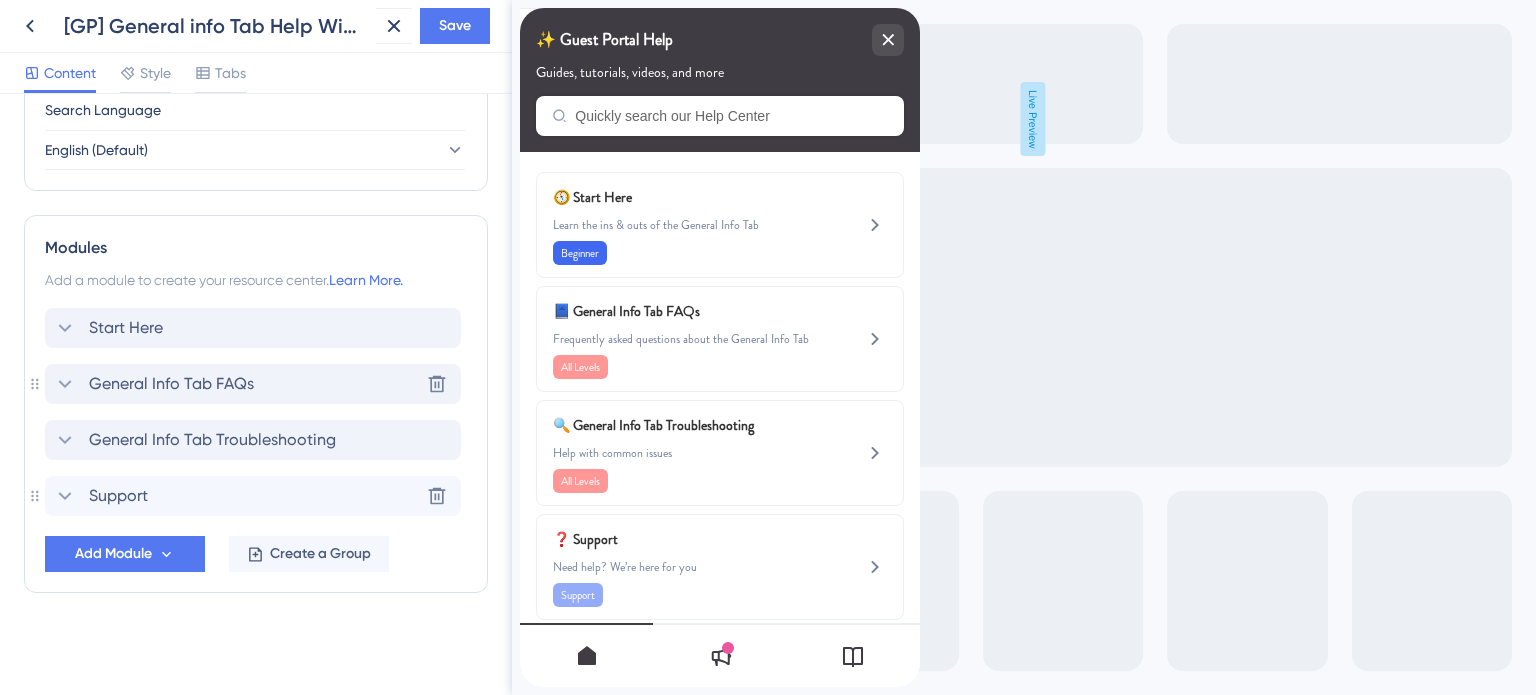 click on "General Info Tab FAQs" at bounding box center [171, 384] 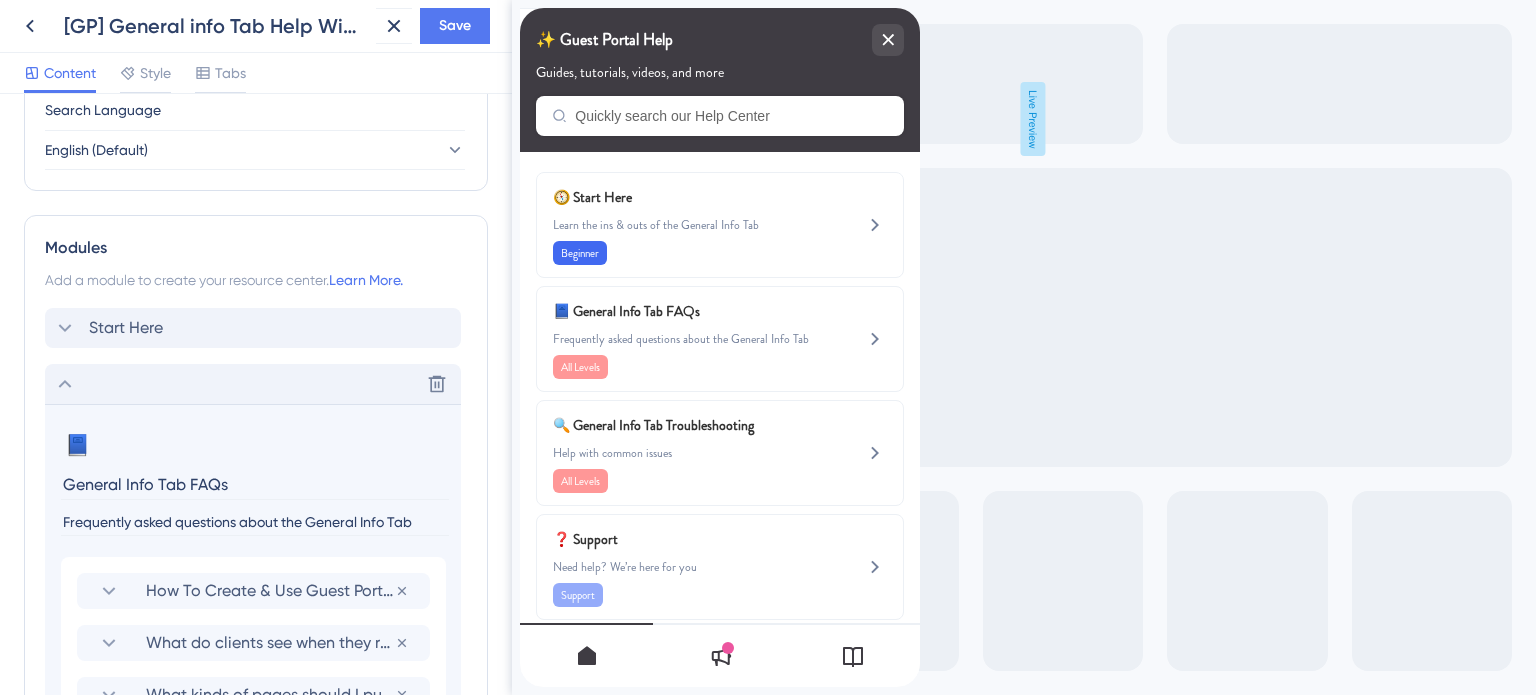 scroll, scrollTop: 1007, scrollLeft: 0, axis: vertical 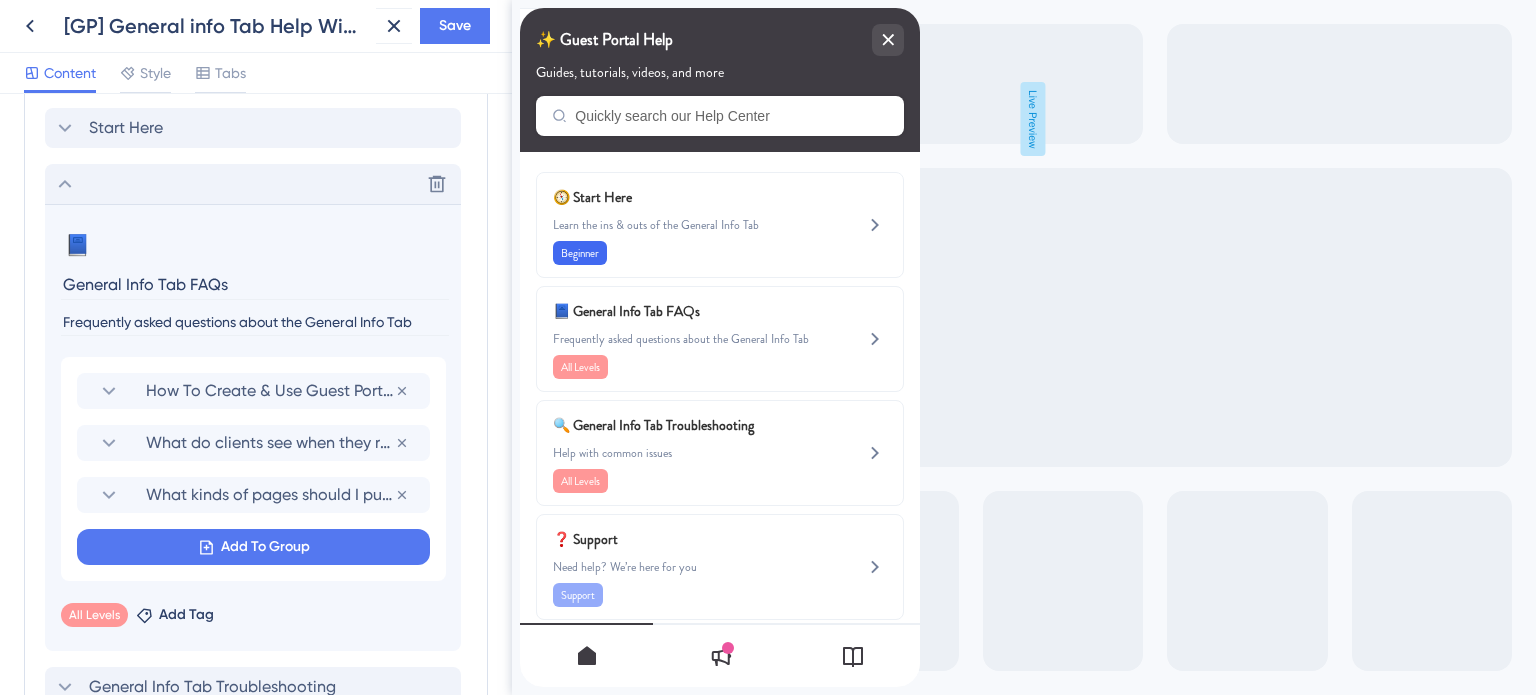 click 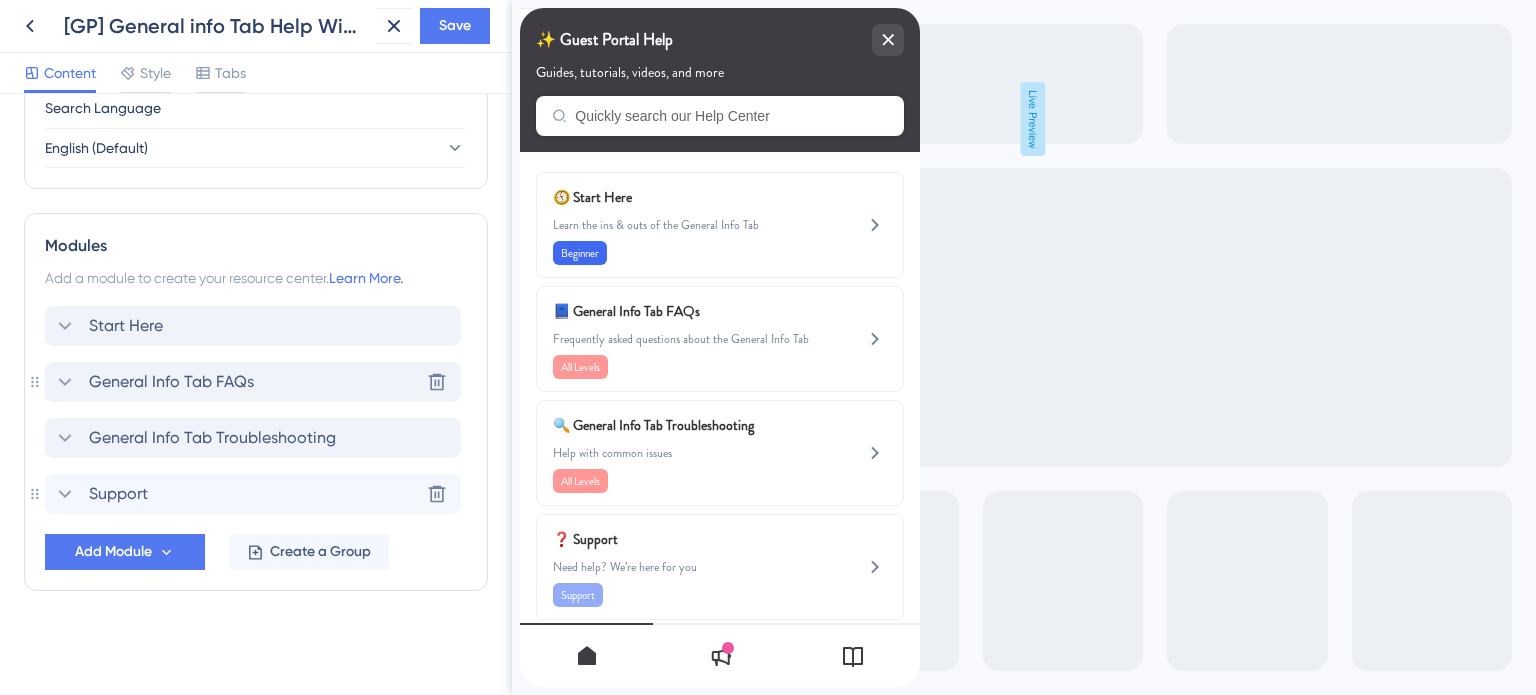 scroll, scrollTop: 807, scrollLeft: 0, axis: vertical 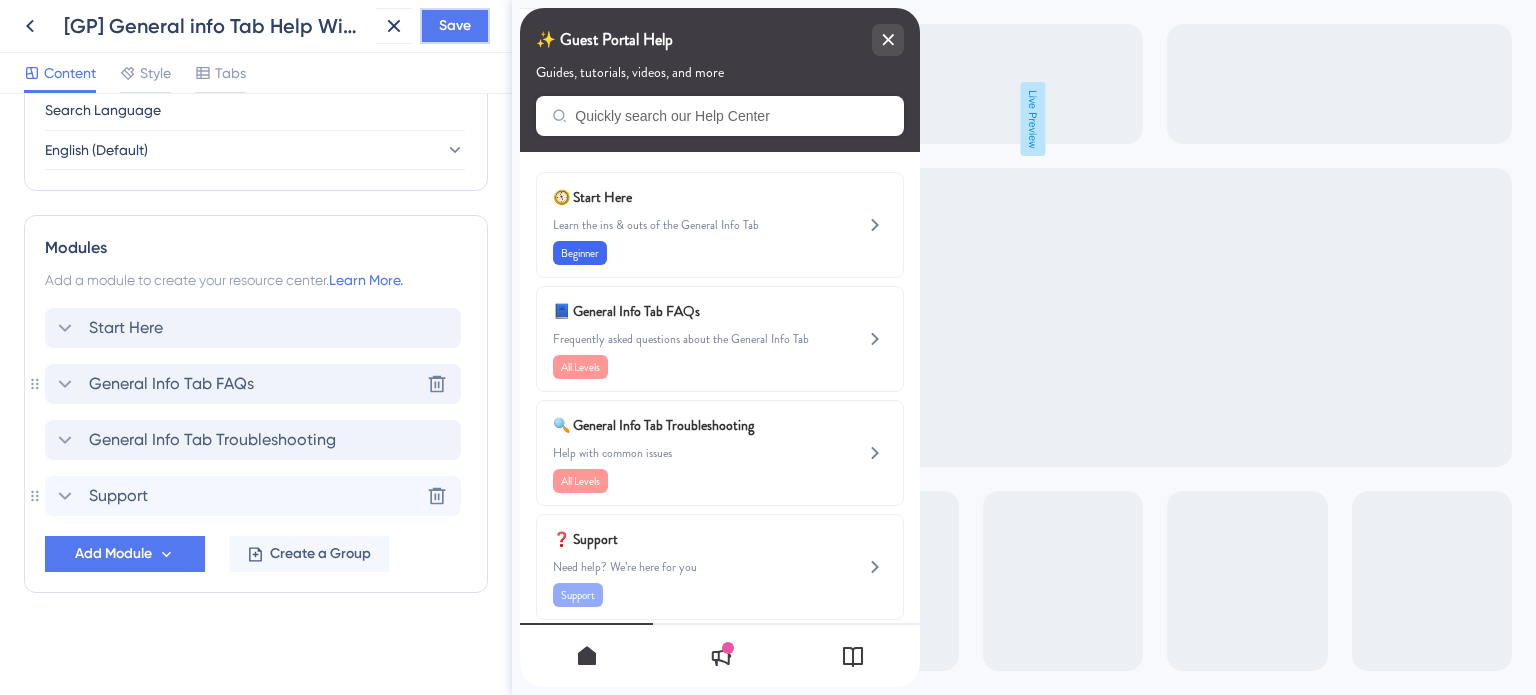click on "Save" at bounding box center (455, 26) 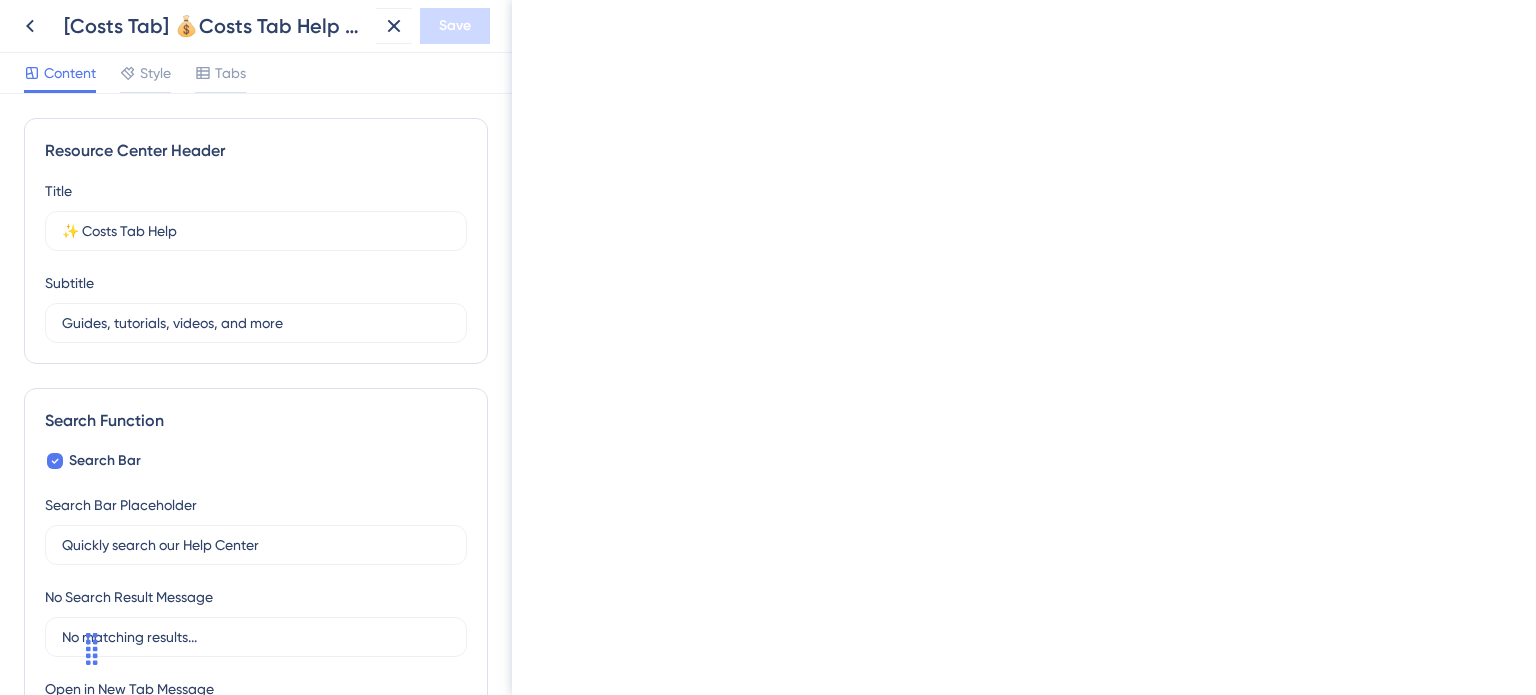 scroll, scrollTop: 0, scrollLeft: 0, axis: both 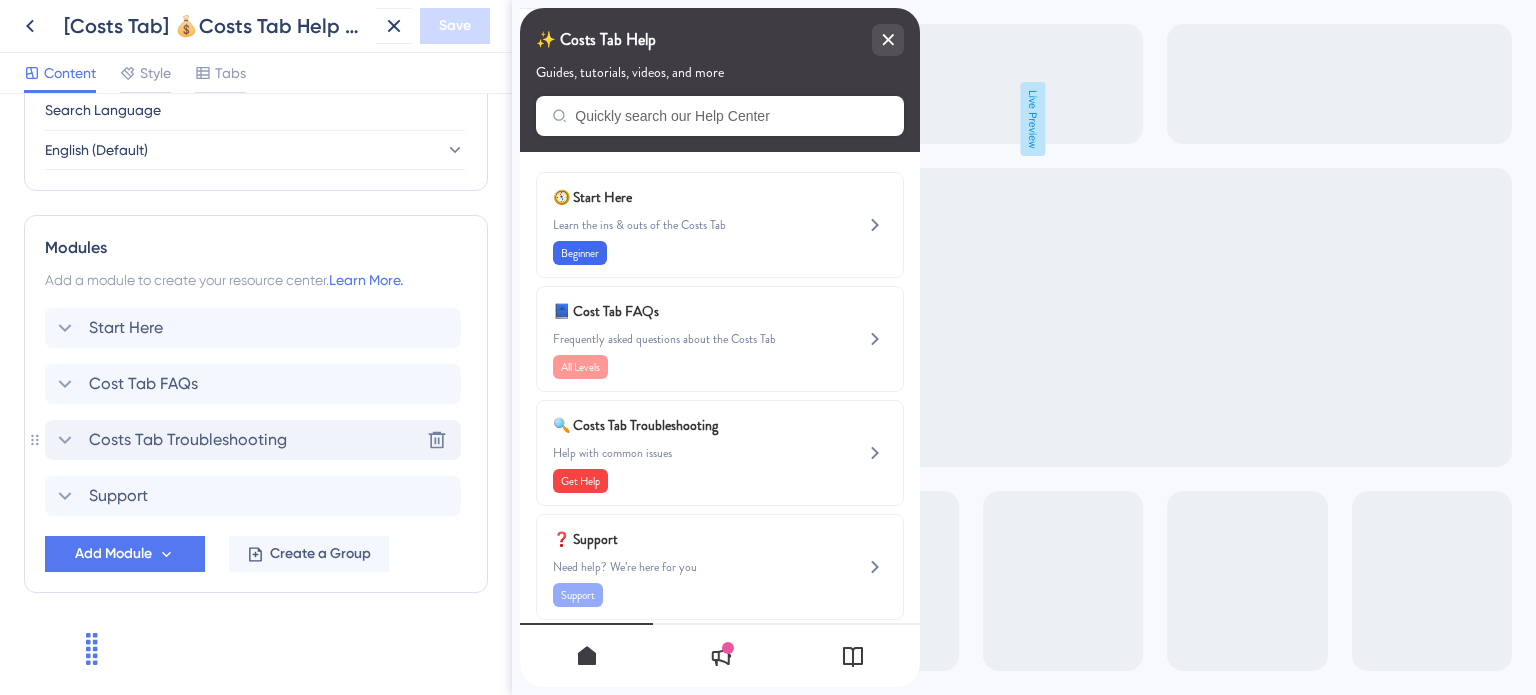 click on "Costs Tab Troubleshooting" at bounding box center (188, 440) 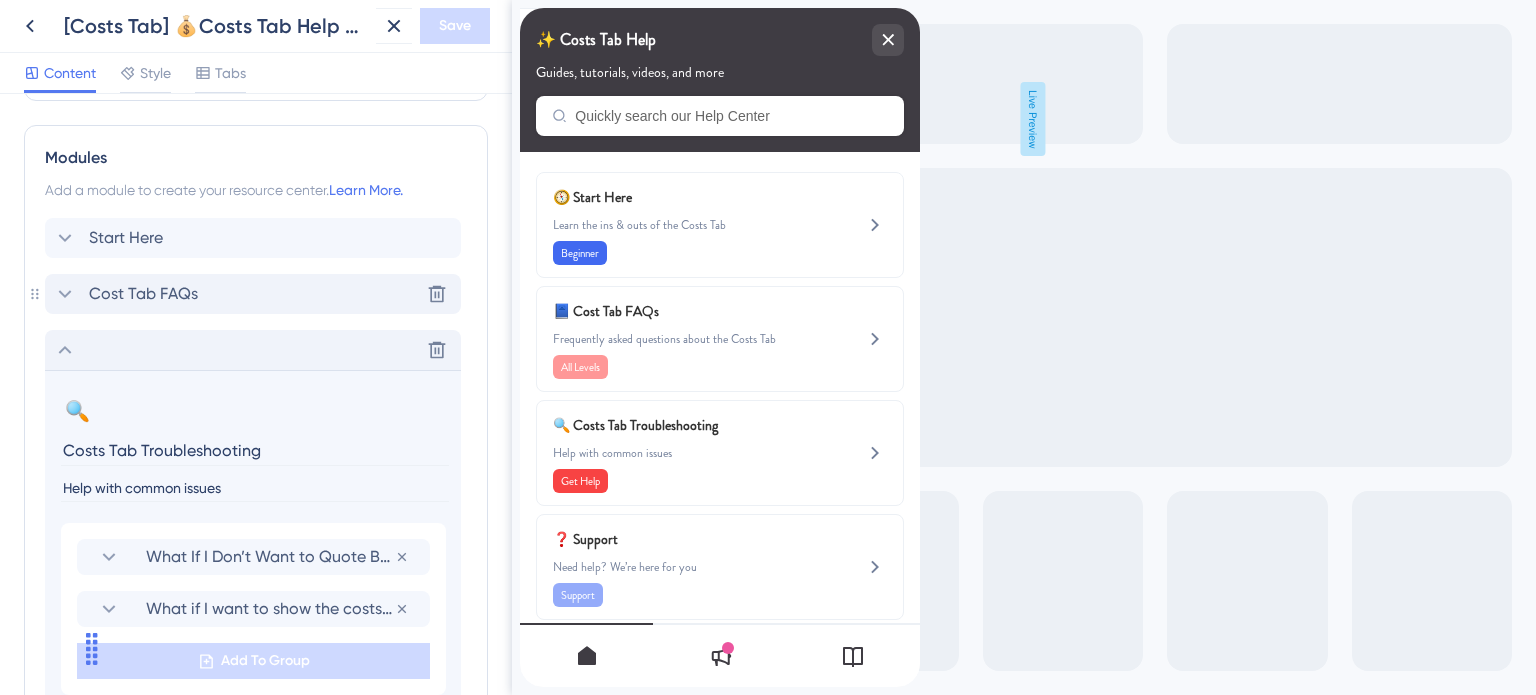 click on "Cost Tab FAQs" at bounding box center [143, 294] 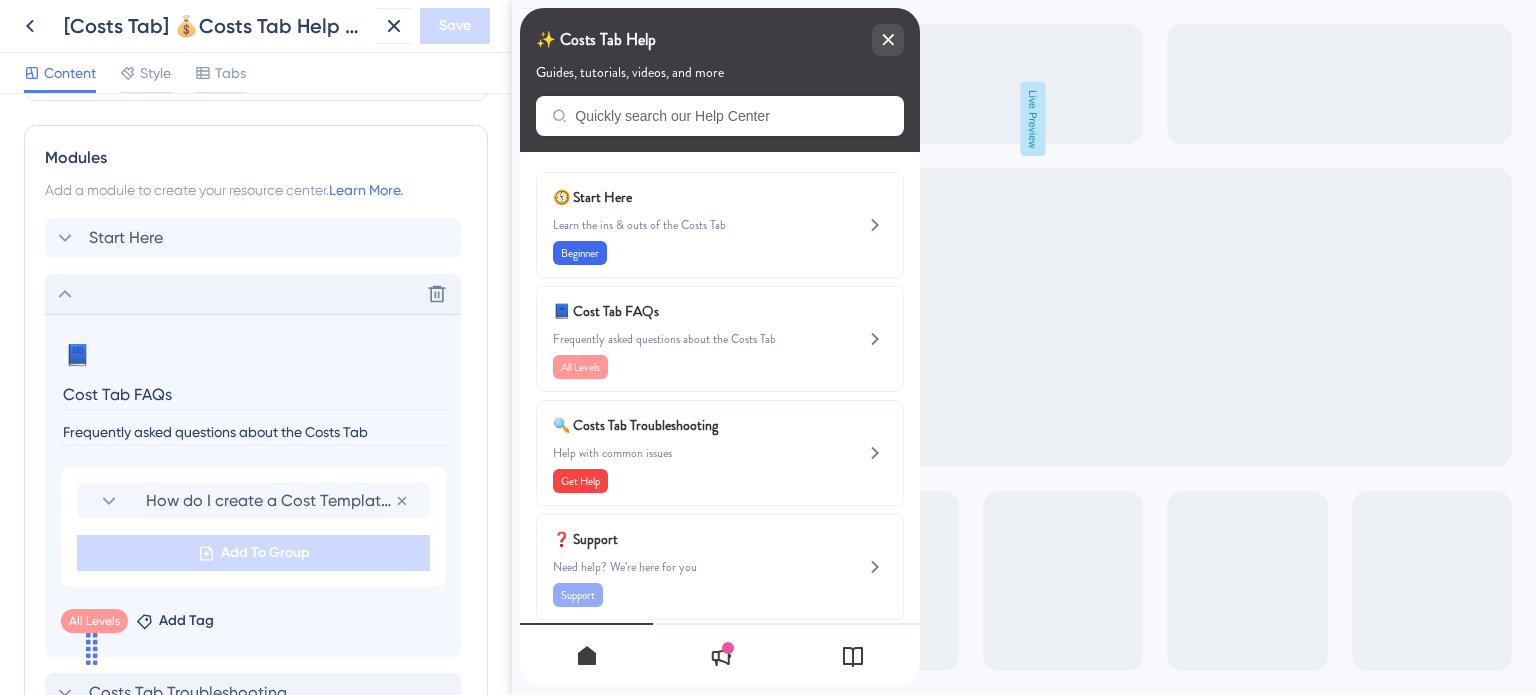 click on "Cost Tab FAQs" at bounding box center (255, 394) 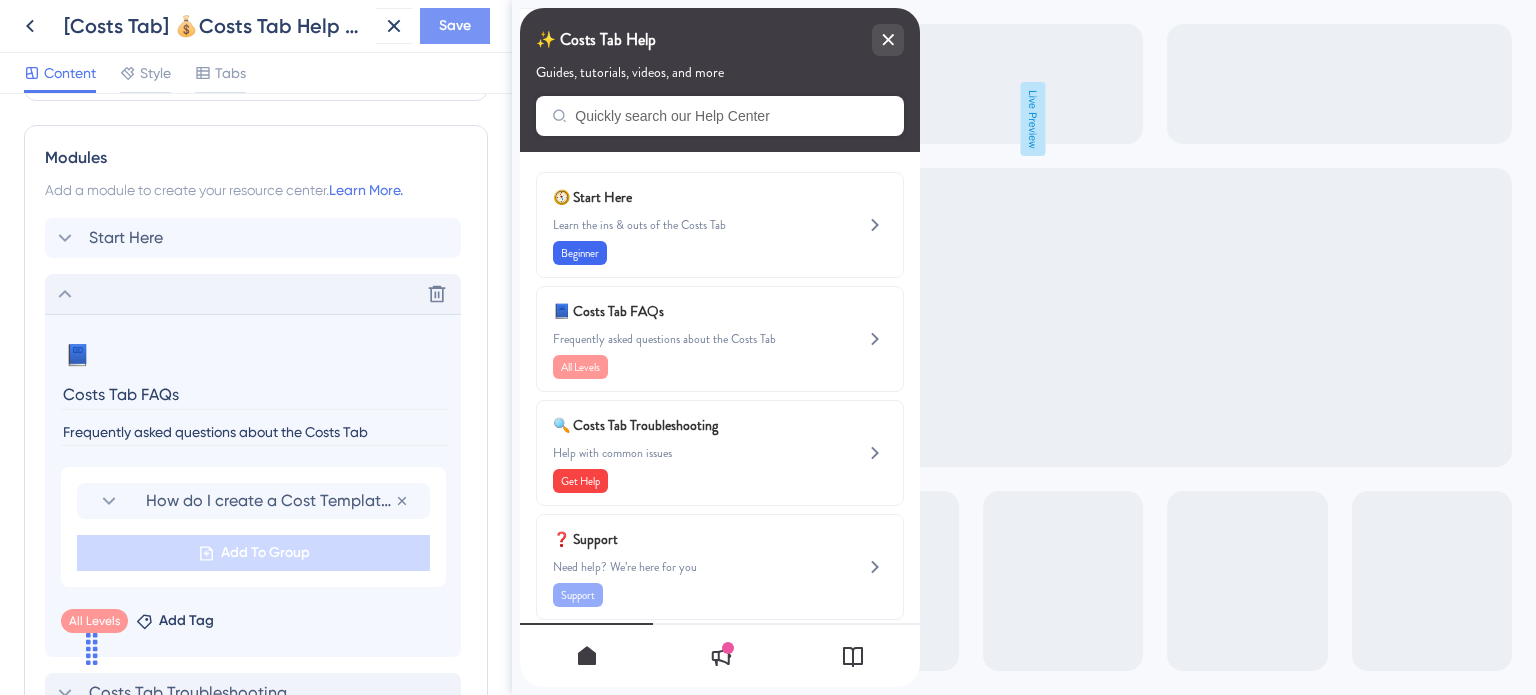 type on "Costs Tab FAQs" 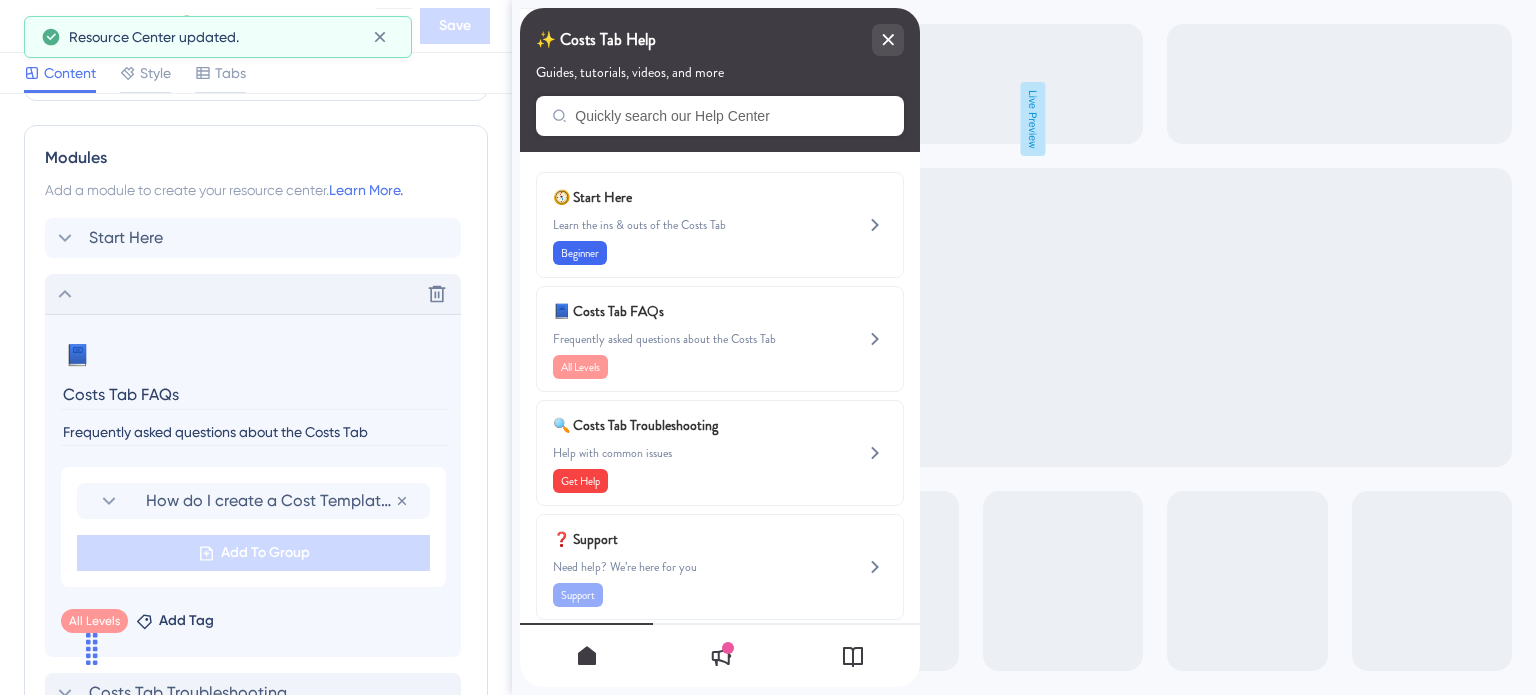 click 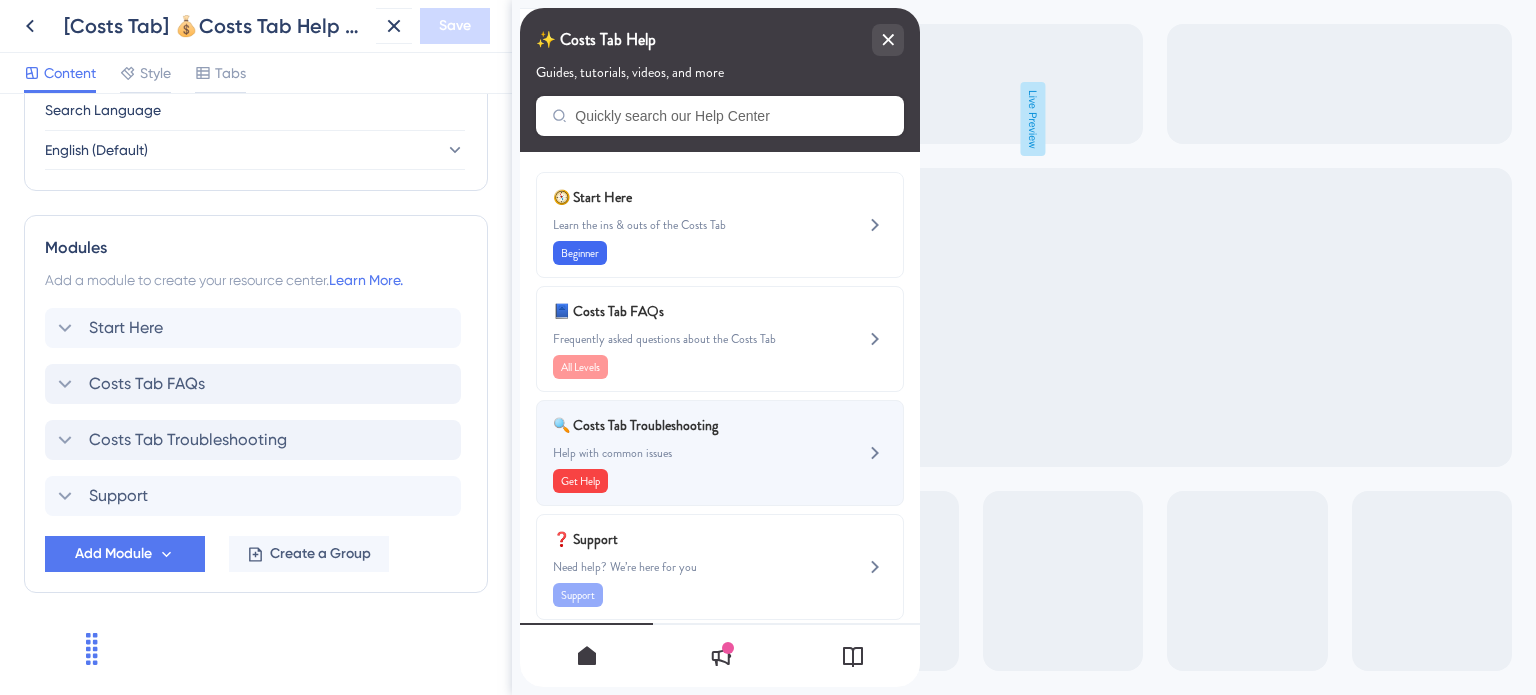click on "🔍   Costs Tab Troubleshooting" at bounding box center [670, 425] 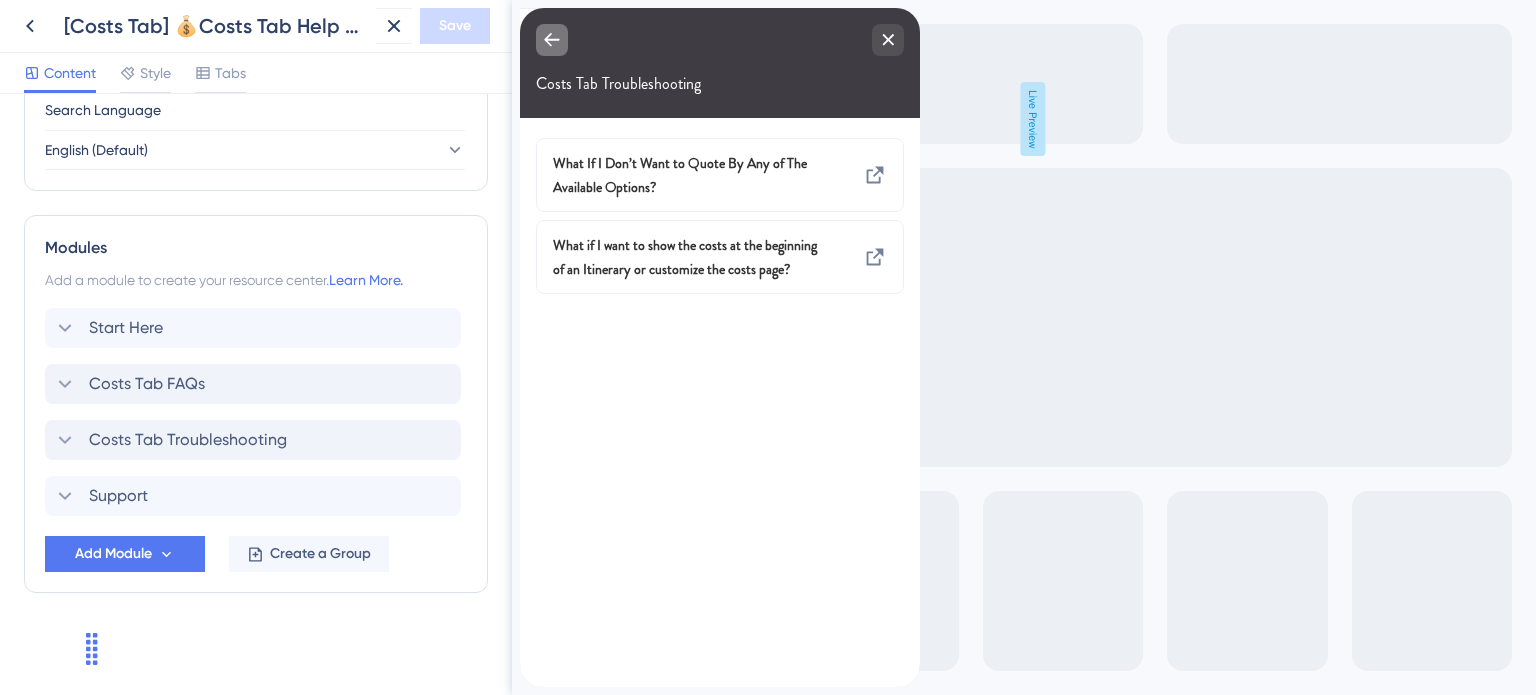 click at bounding box center (552, 40) 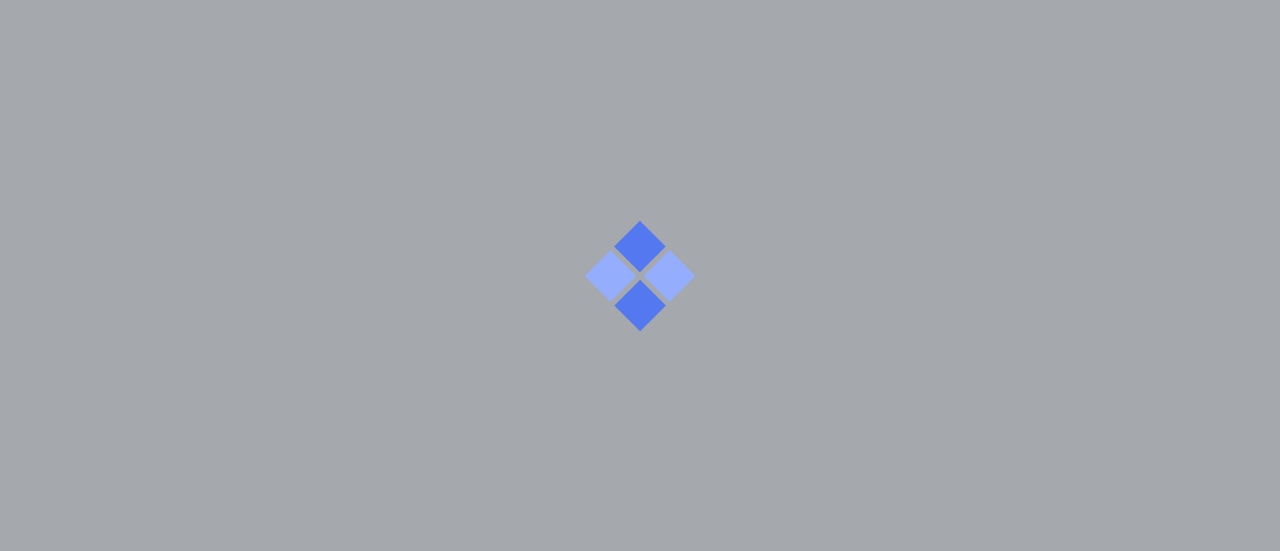 scroll, scrollTop: 0, scrollLeft: 0, axis: both 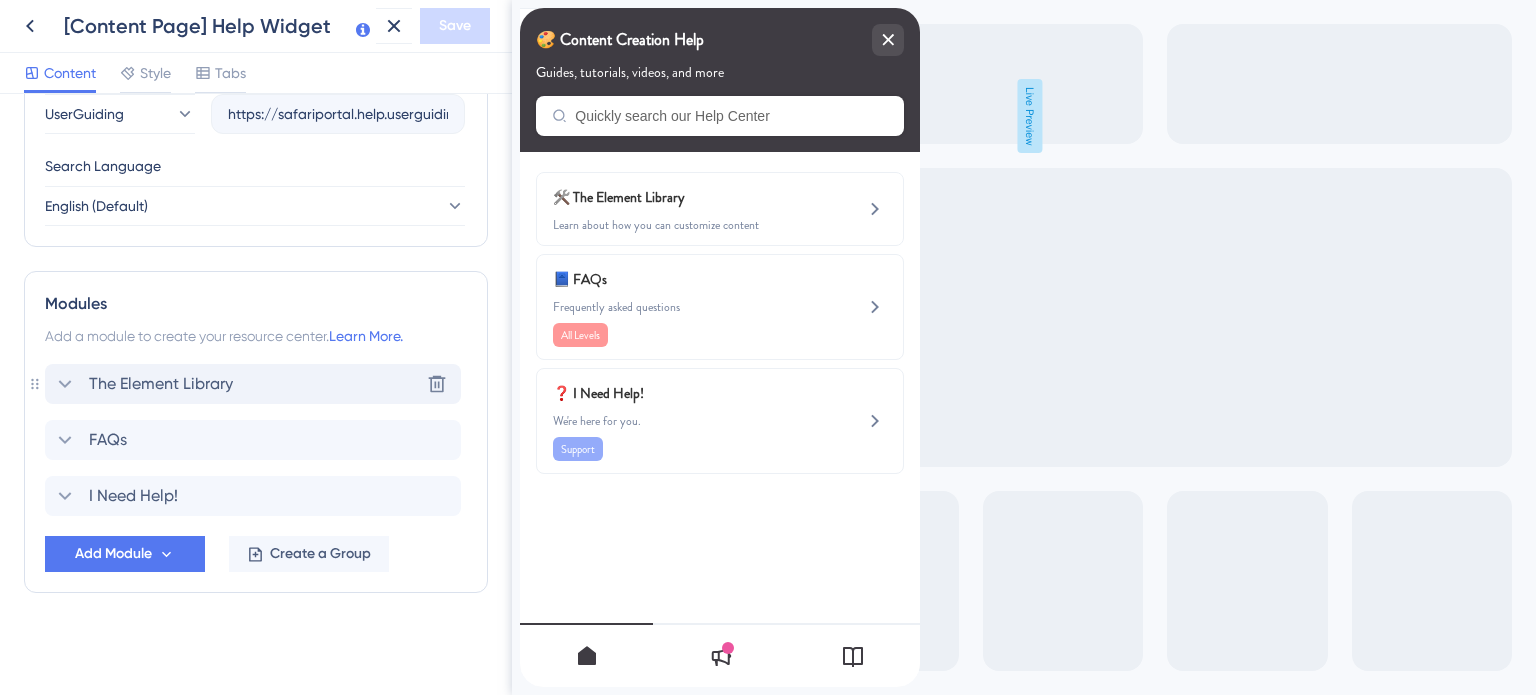 click on "The Element Library" at bounding box center (143, 384) 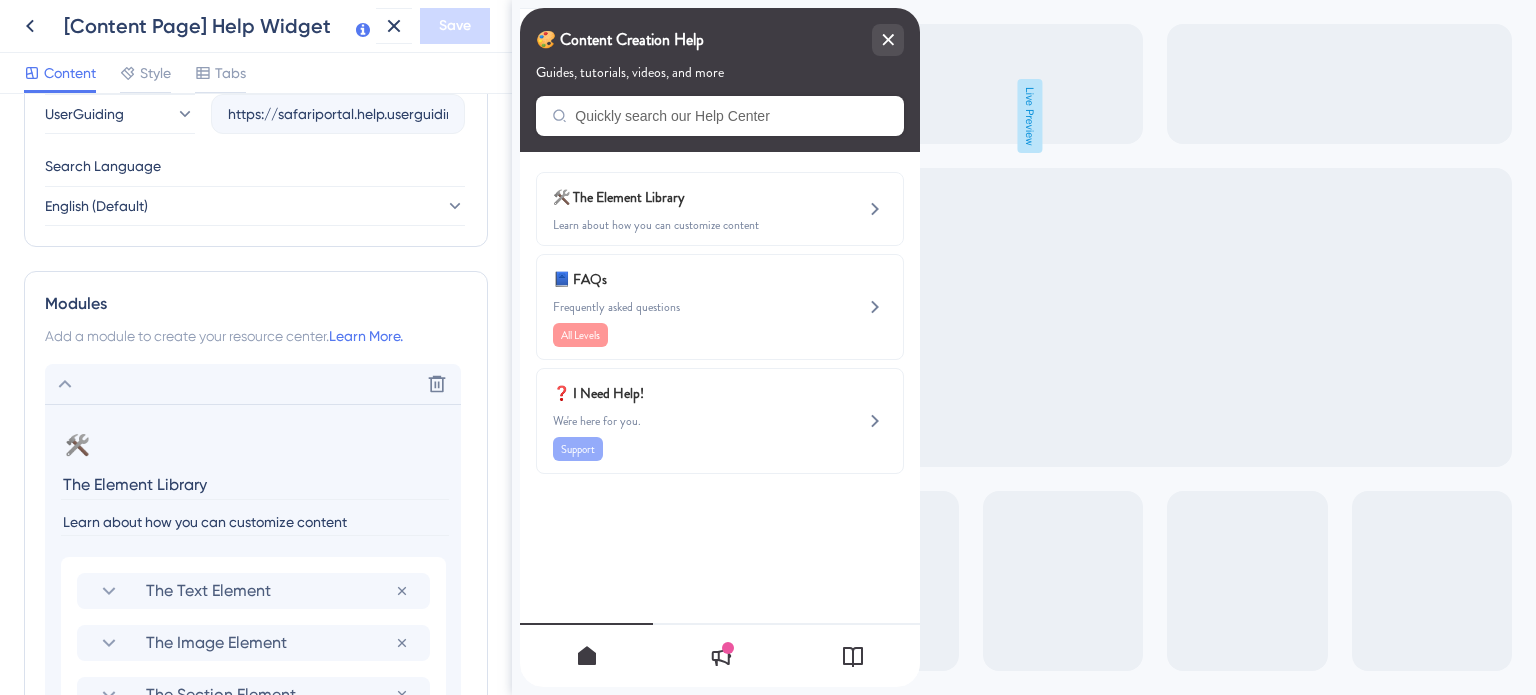 drag, startPoint x: 214, startPoint y: 479, endPoint x: 53, endPoint y: 483, distance: 161.04968 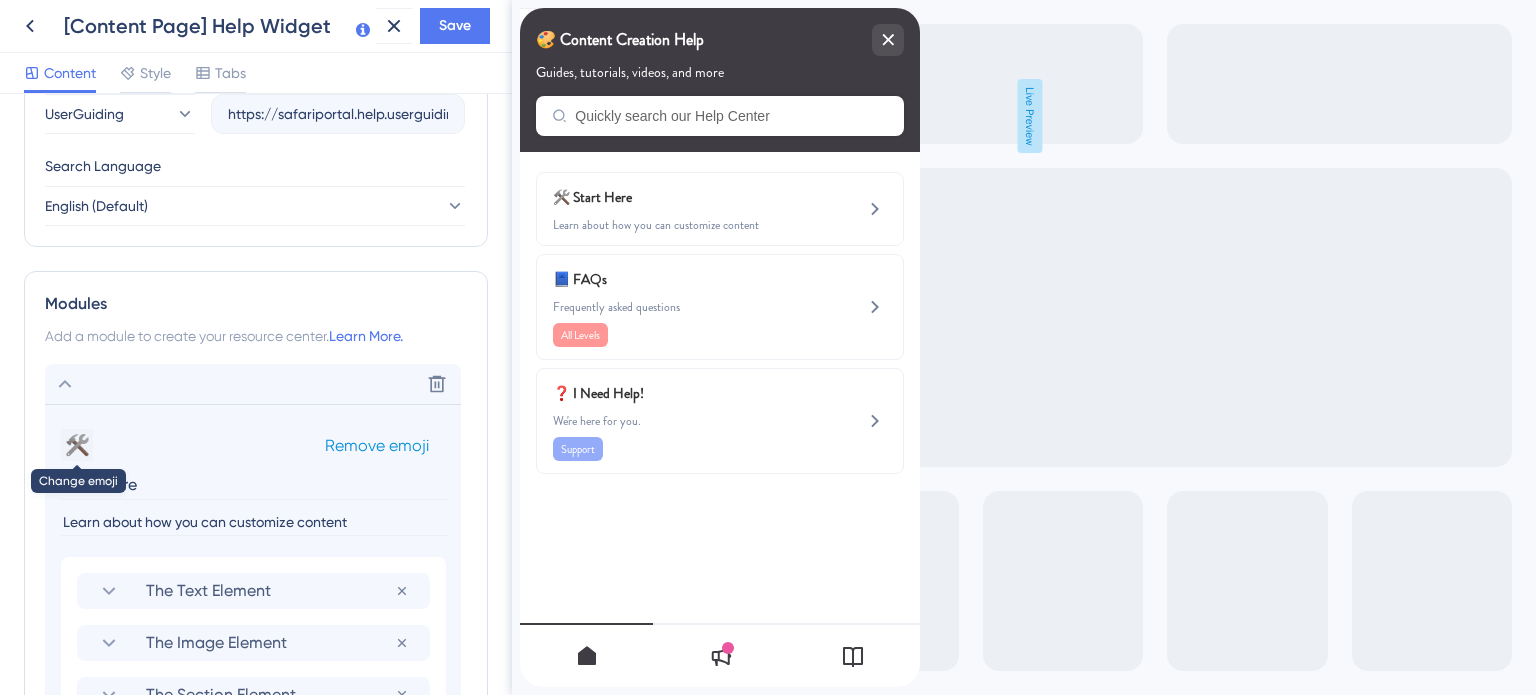 type on "Start Here" 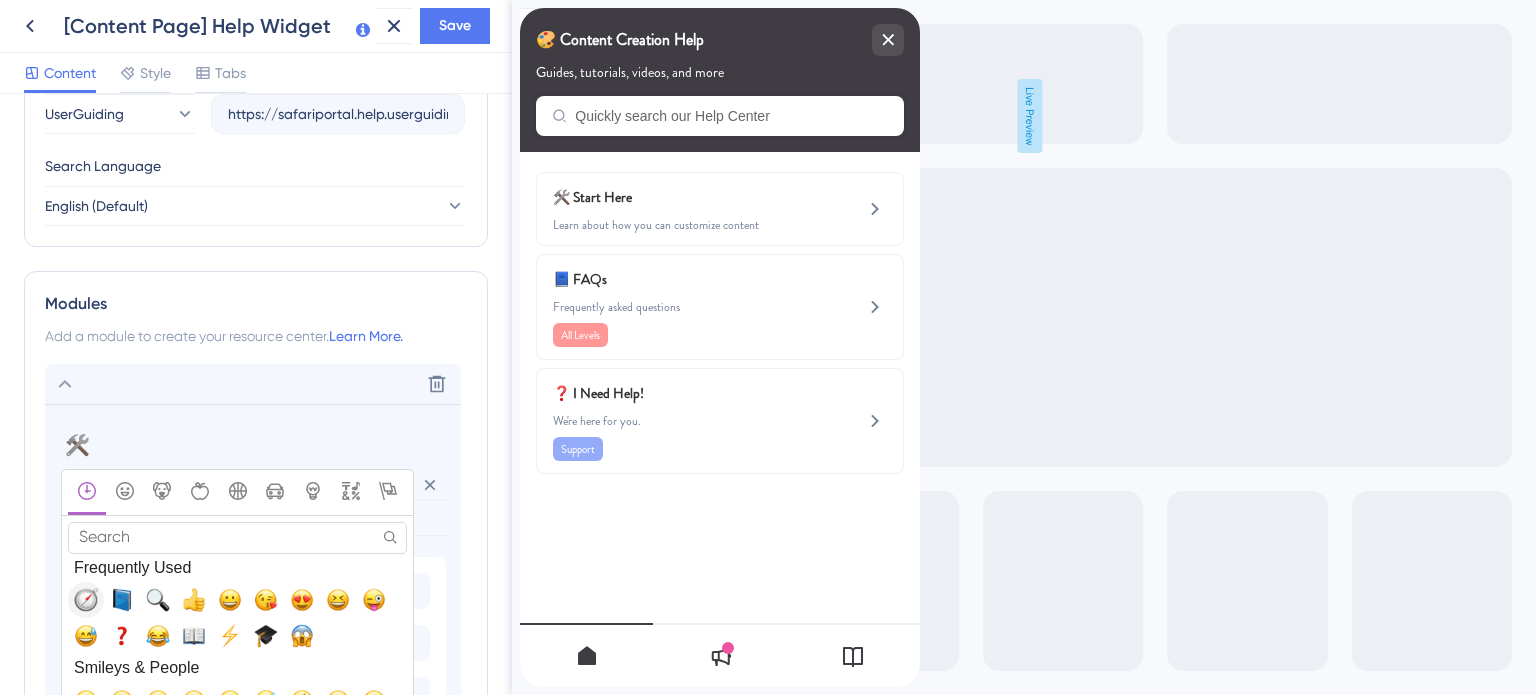 click at bounding box center (86, 600) 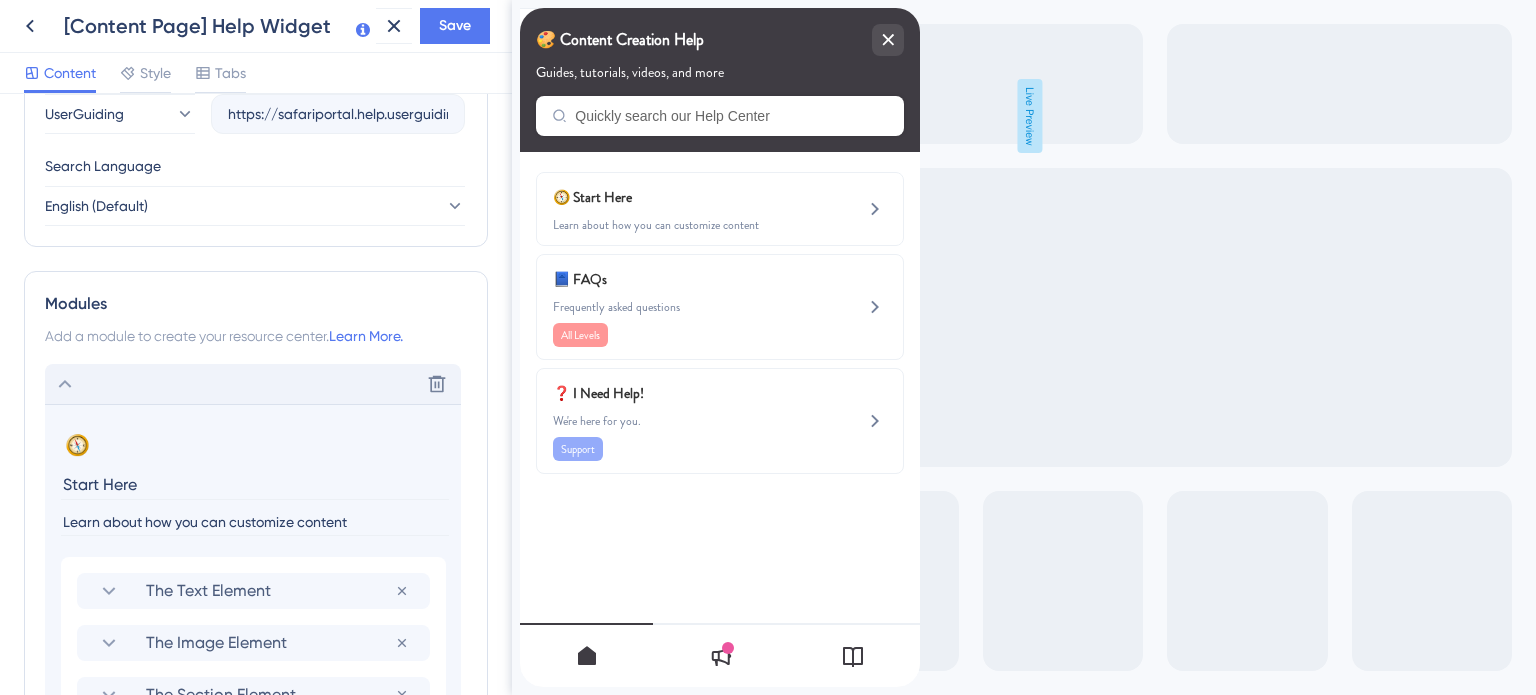 click on "Delete" at bounding box center (253, 384) 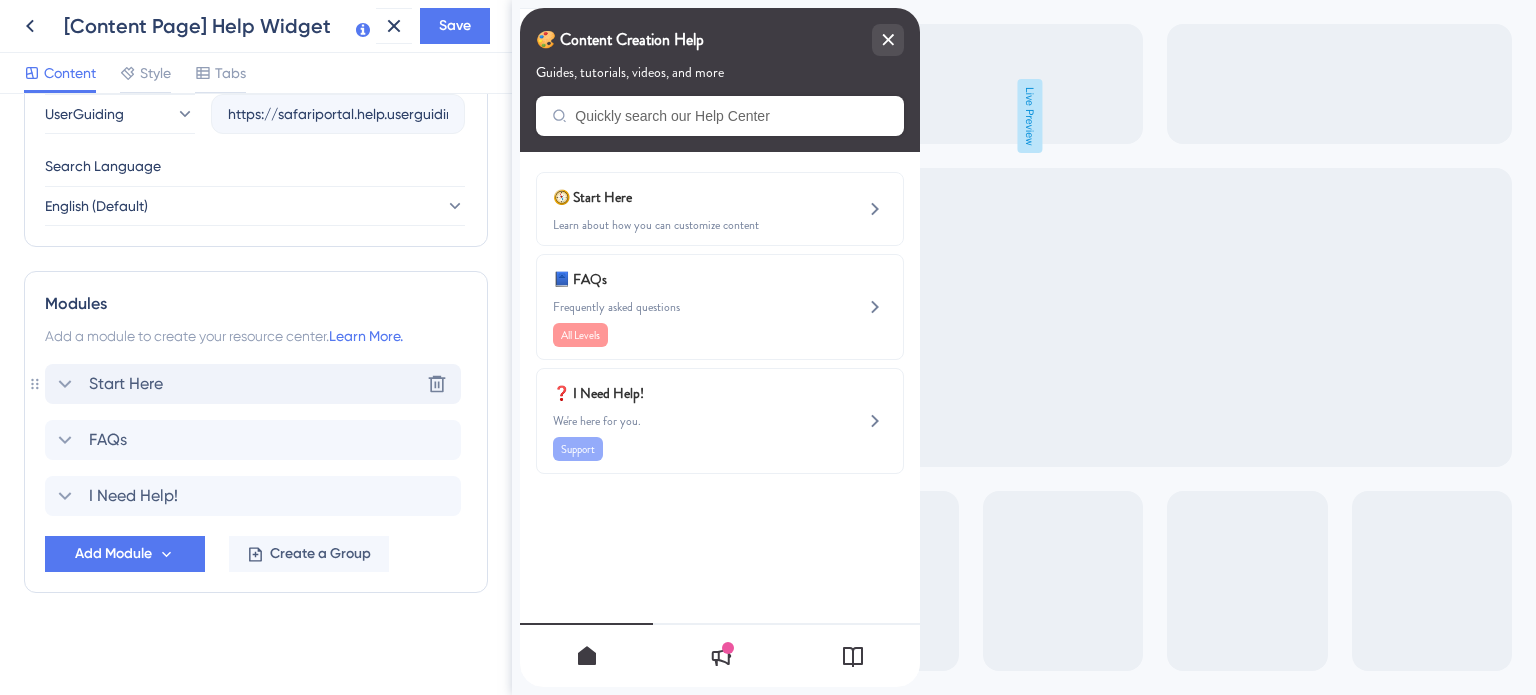 click on "Start Here Delete" at bounding box center (253, 384) 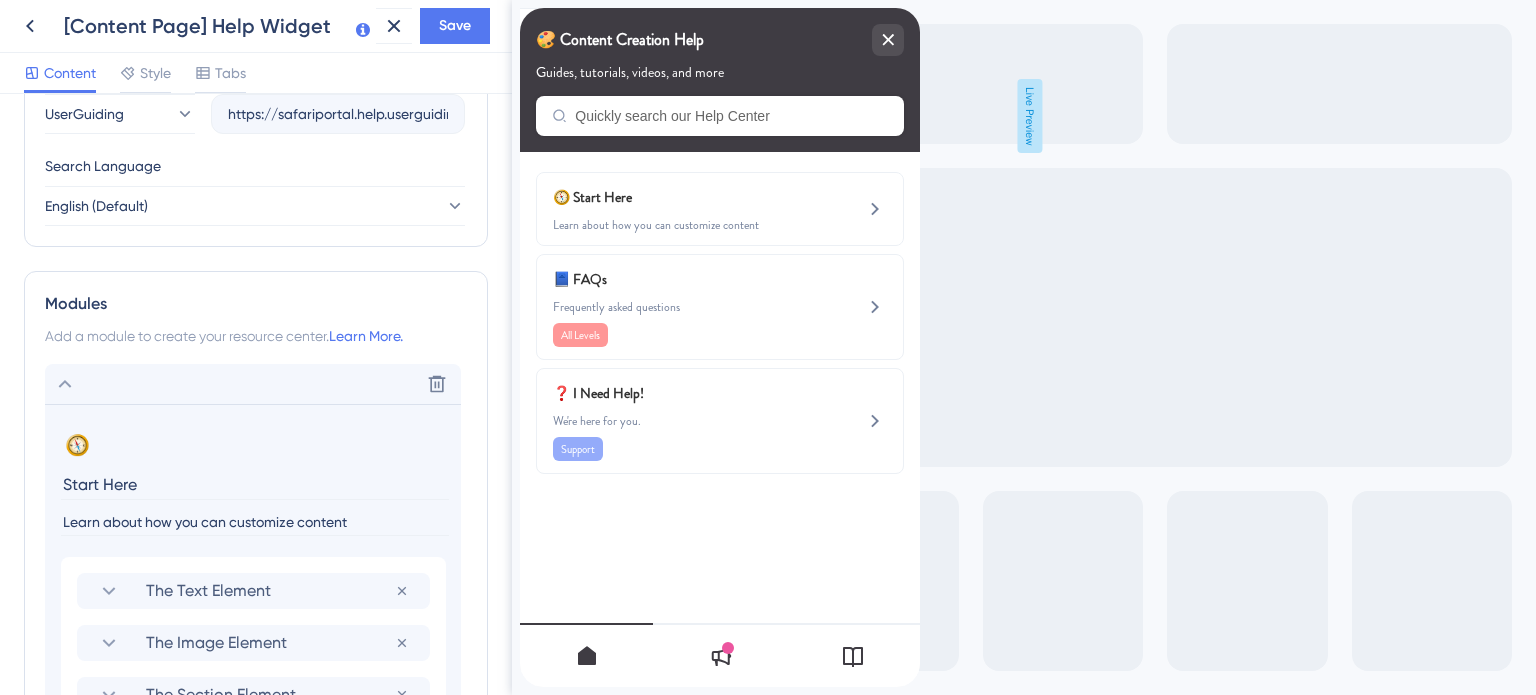 drag, startPoint x: 224, startPoint y: 521, endPoint x: 44, endPoint y: 519, distance: 180.01111 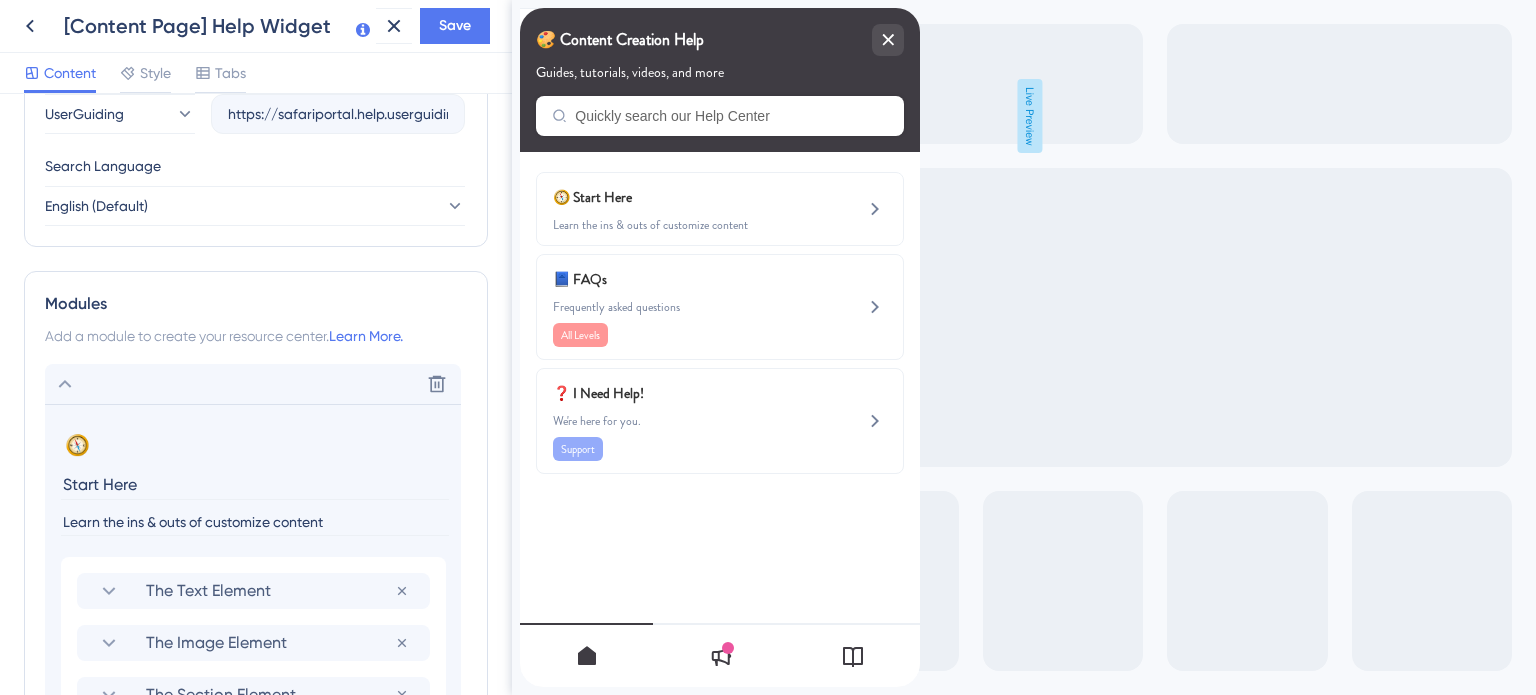 click on "Learn the ins & outs of customize content" at bounding box center (255, 522) 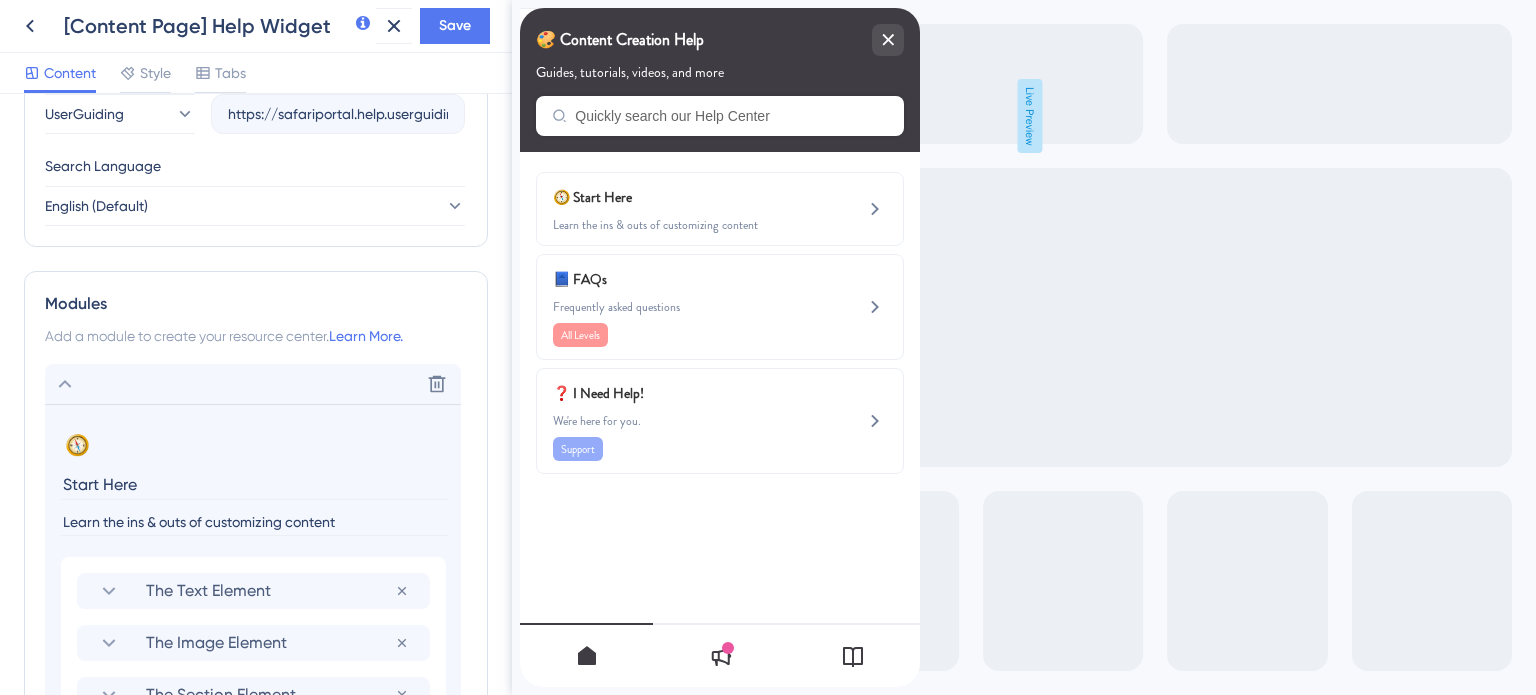 scroll, scrollTop: 851, scrollLeft: 0, axis: vertical 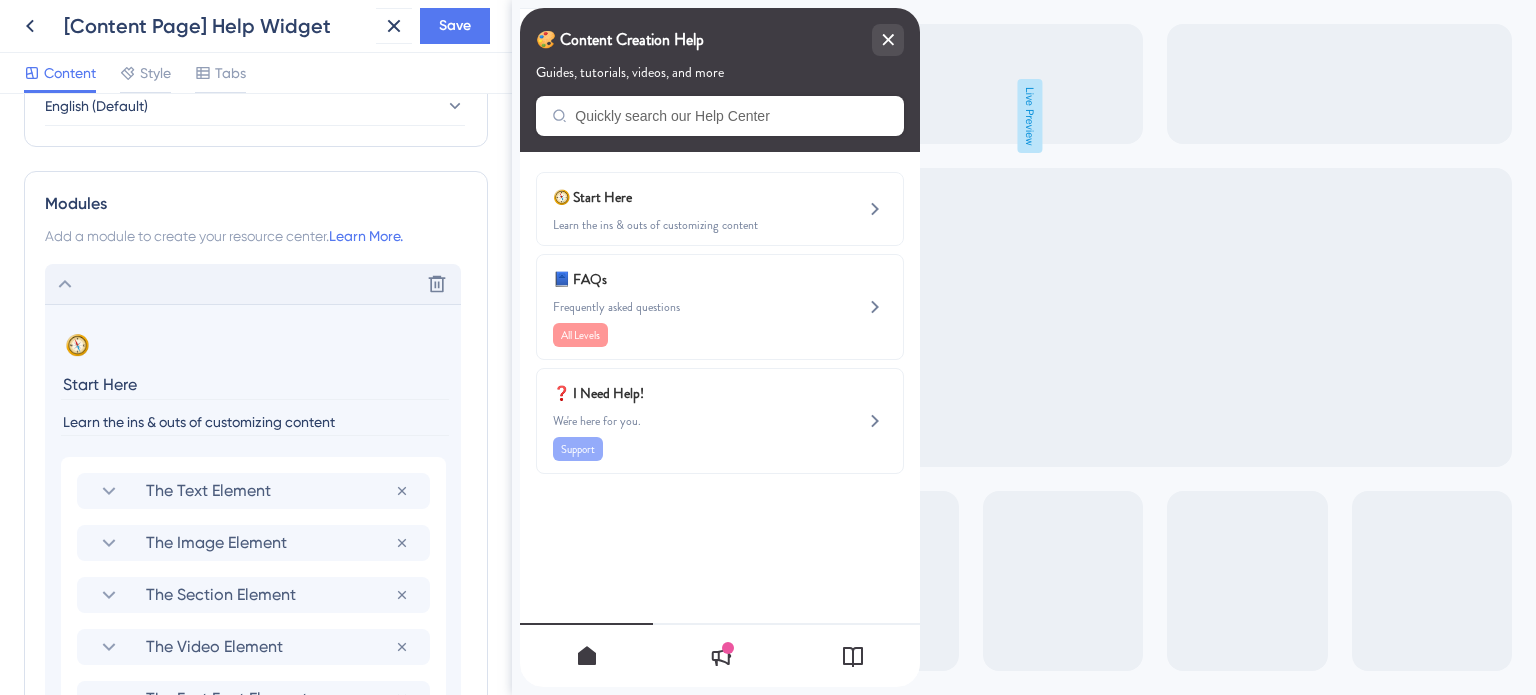 type on "Learn the ins & outs of customizing content" 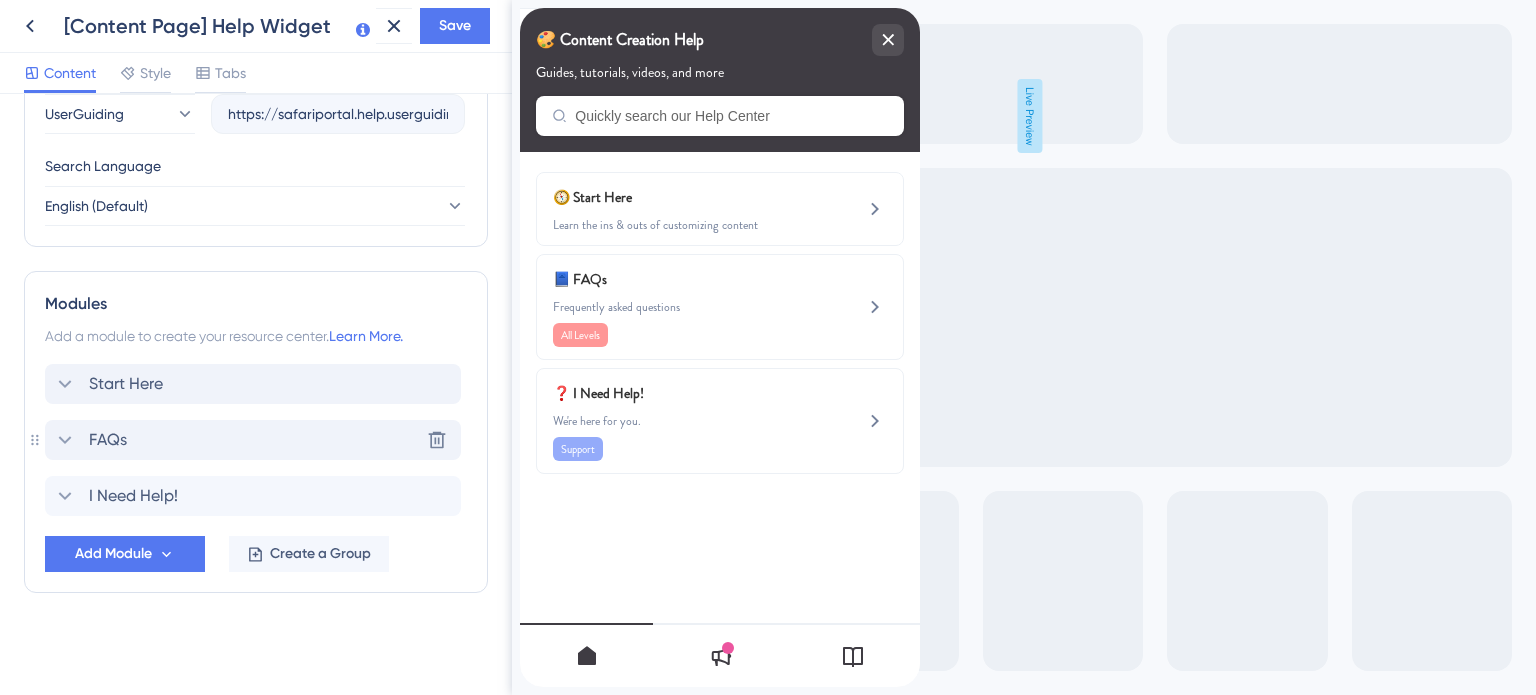 click on "FAQs Delete" at bounding box center (253, 440) 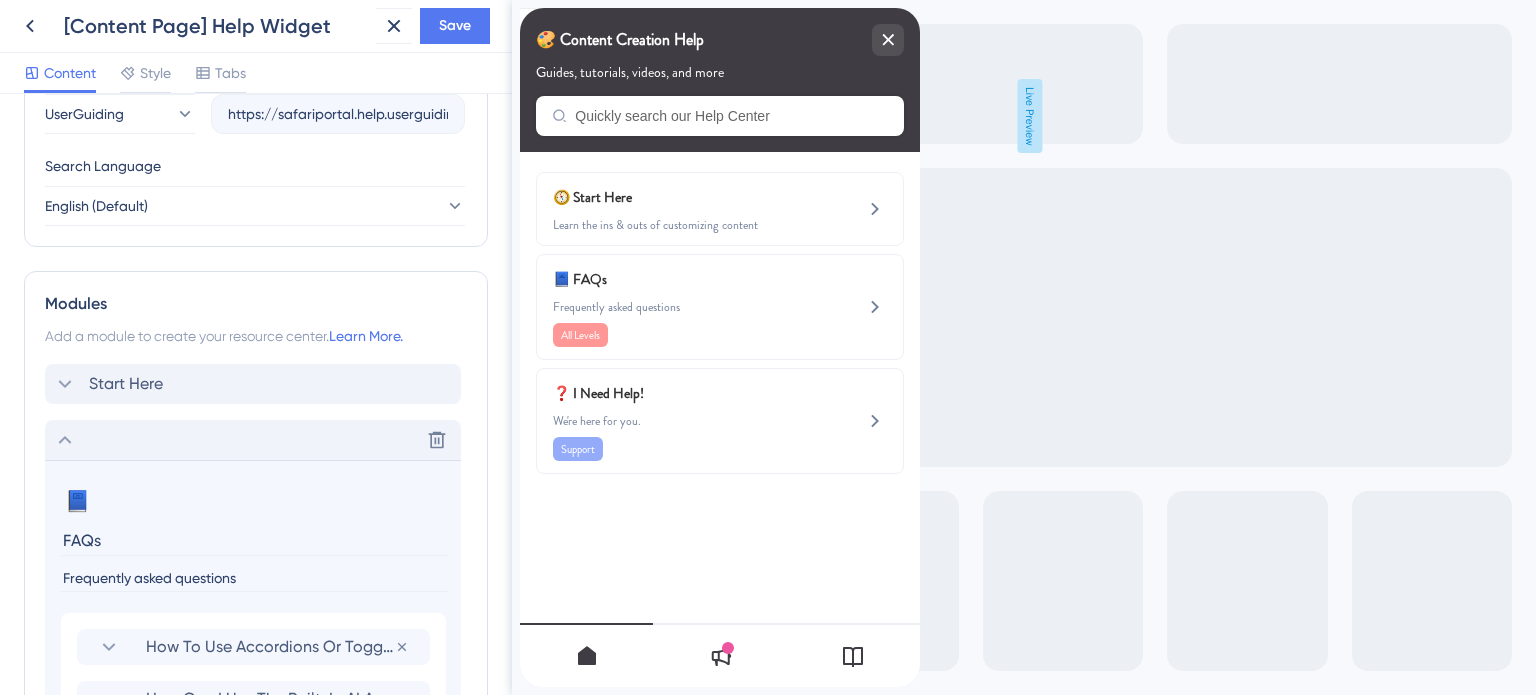 scroll, scrollTop: 851, scrollLeft: 0, axis: vertical 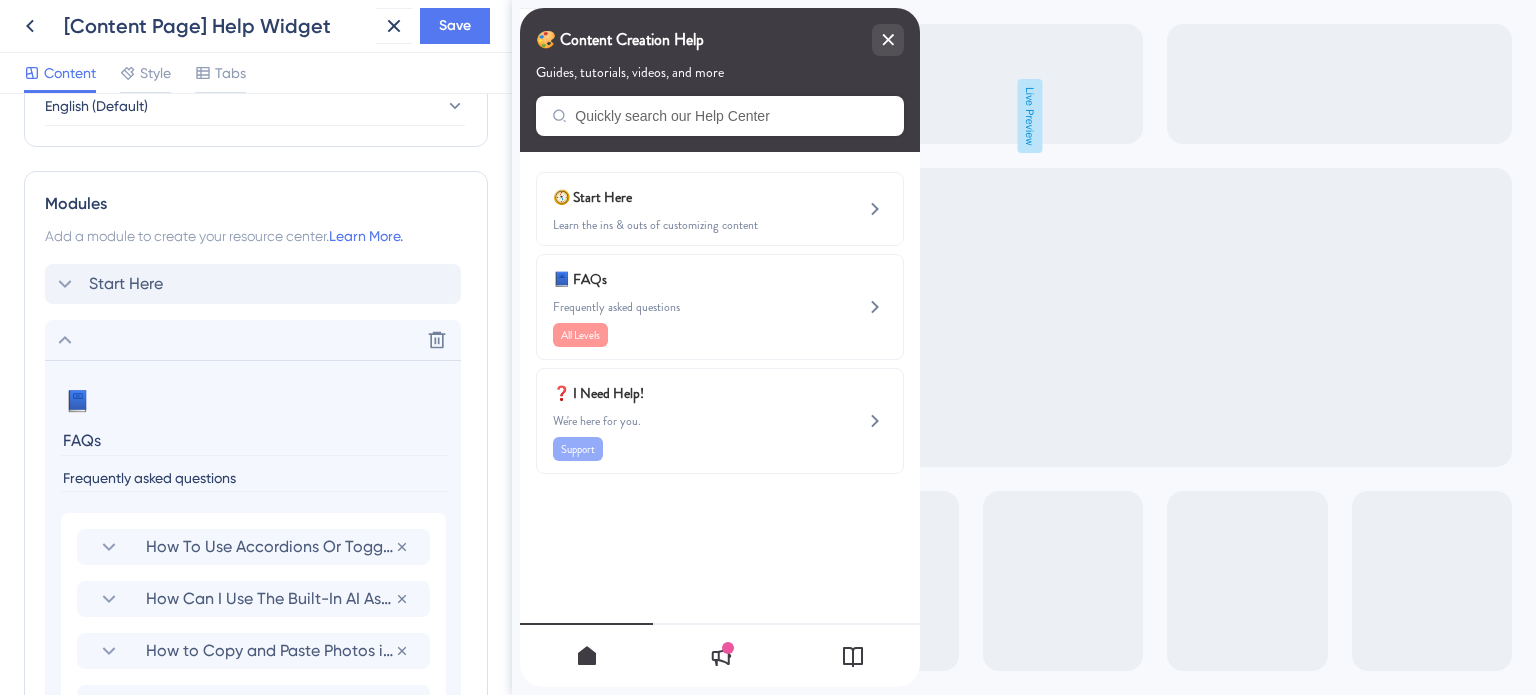 click on "FAQs" at bounding box center (255, 440) 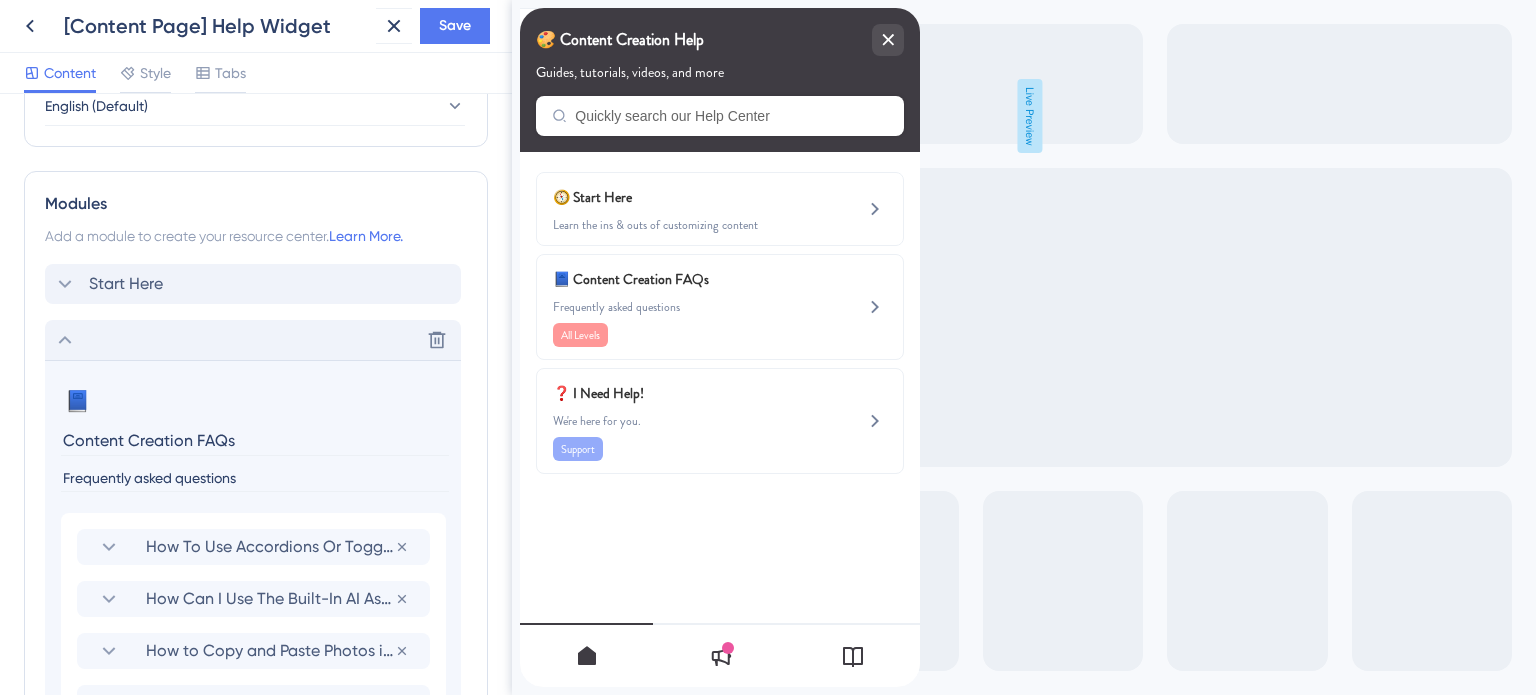 type on "Content Creation FAQs" 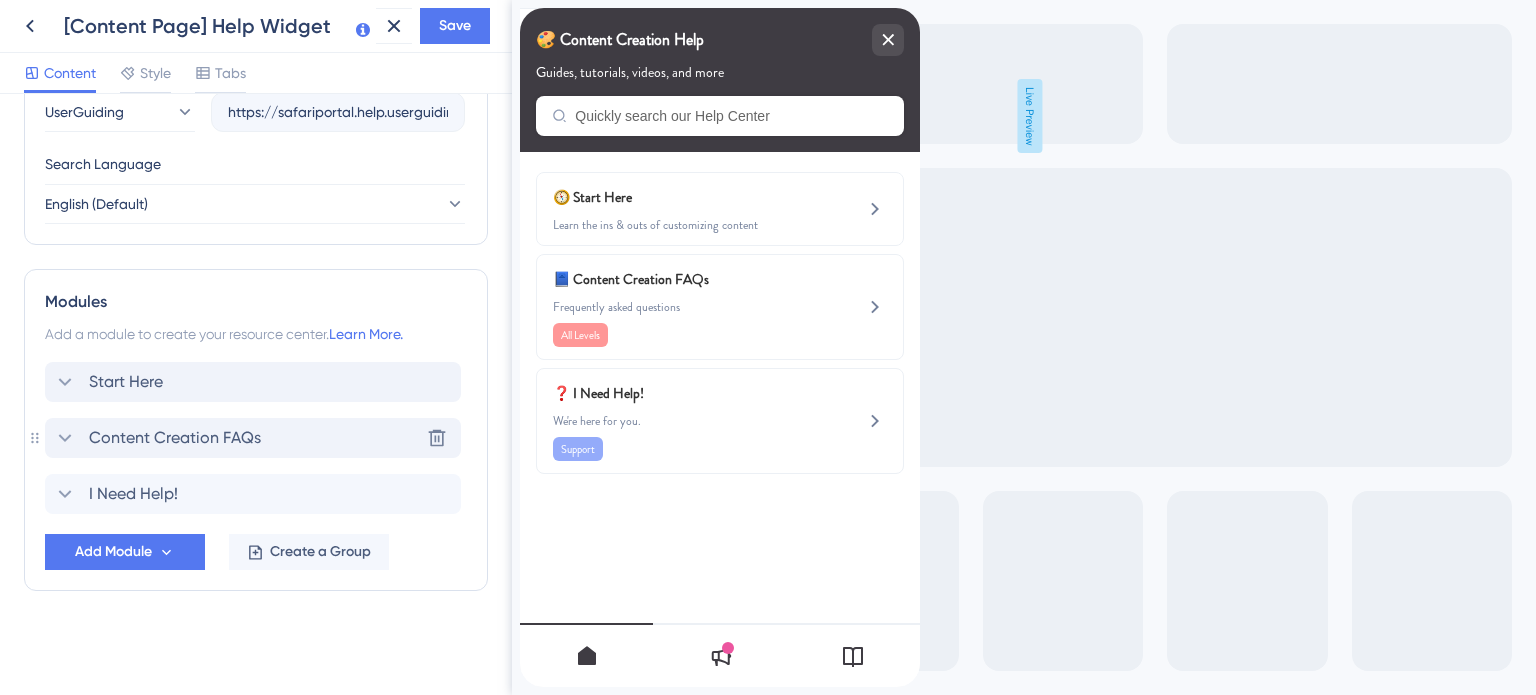 scroll, scrollTop: 751, scrollLeft: 0, axis: vertical 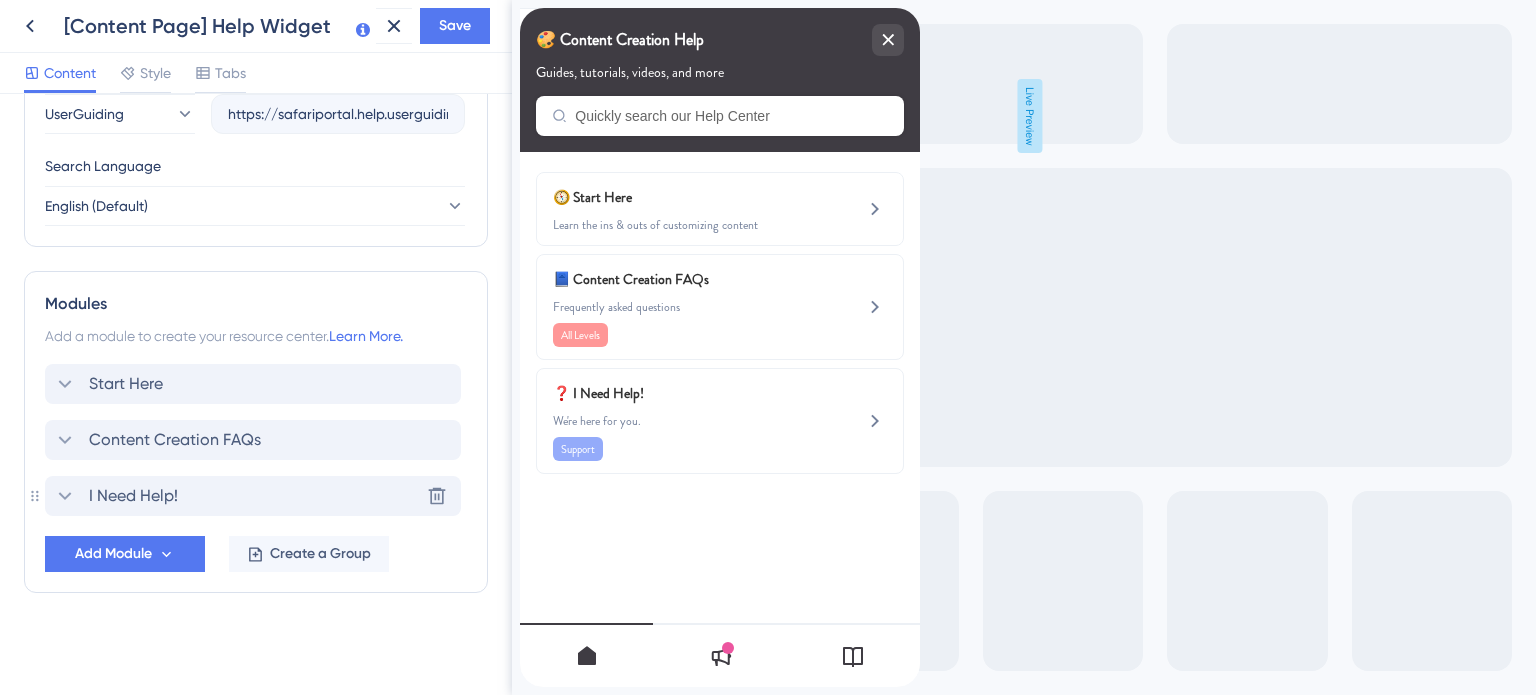 click on "I Need Help!" at bounding box center (115, 496) 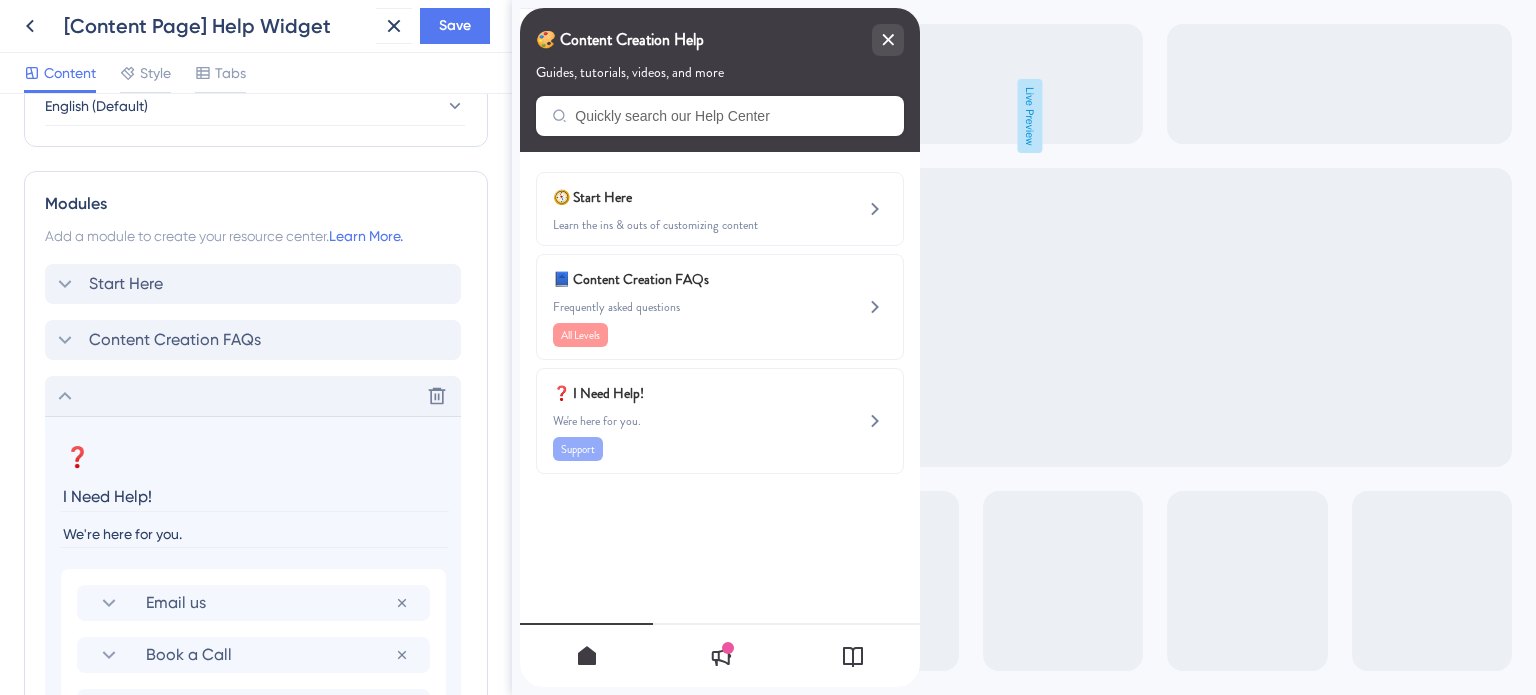 drag, startPoint x: 100, startPoint y: 491, endPoint x: 44, endPoint y: 486, distance: 56.22277 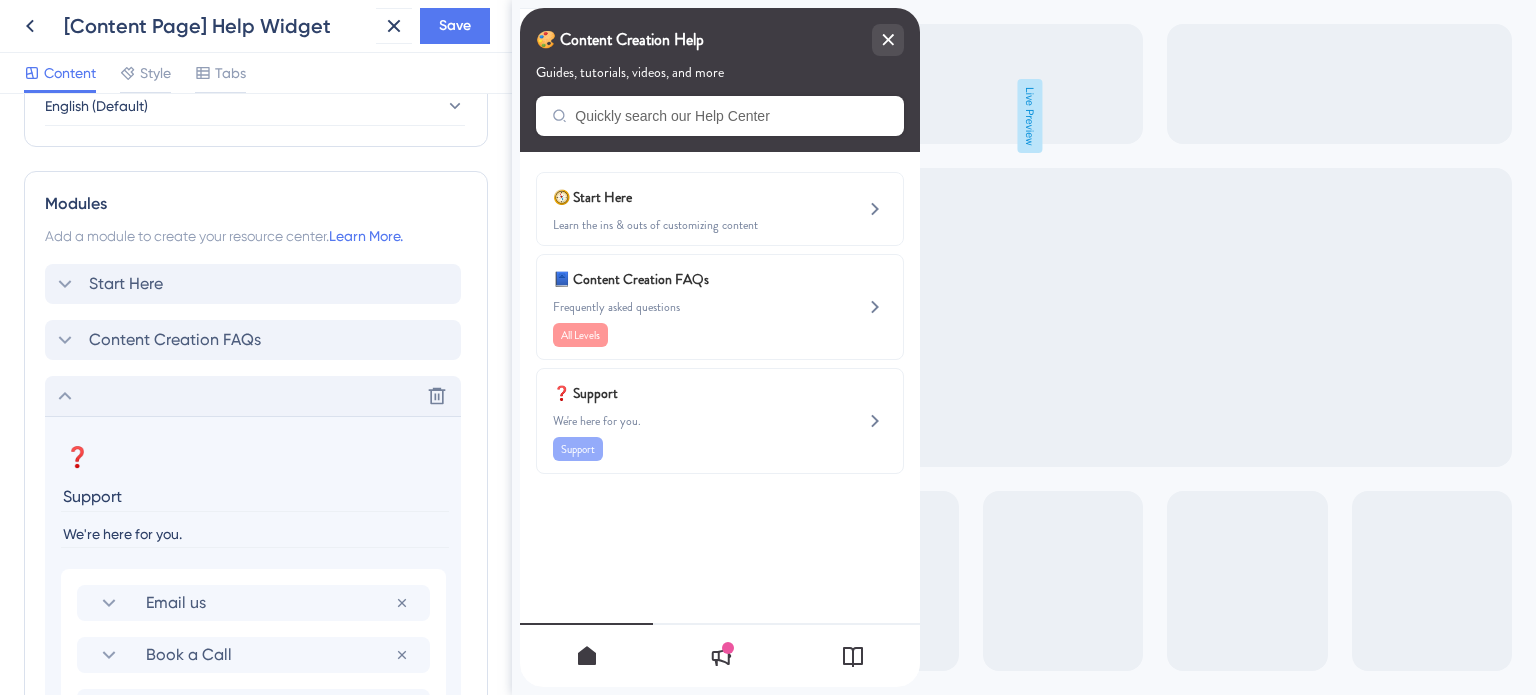 type on "Support" 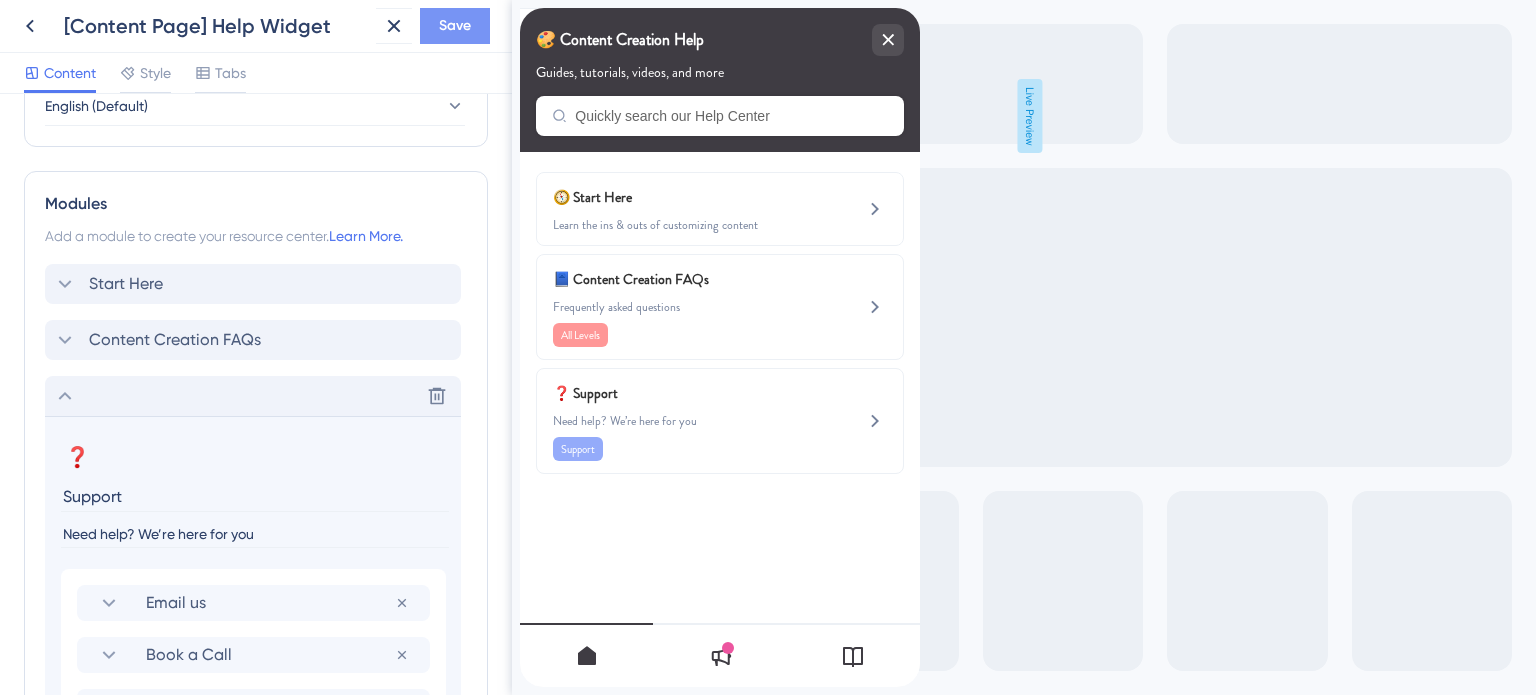 type on "Need help? We’re here for you" 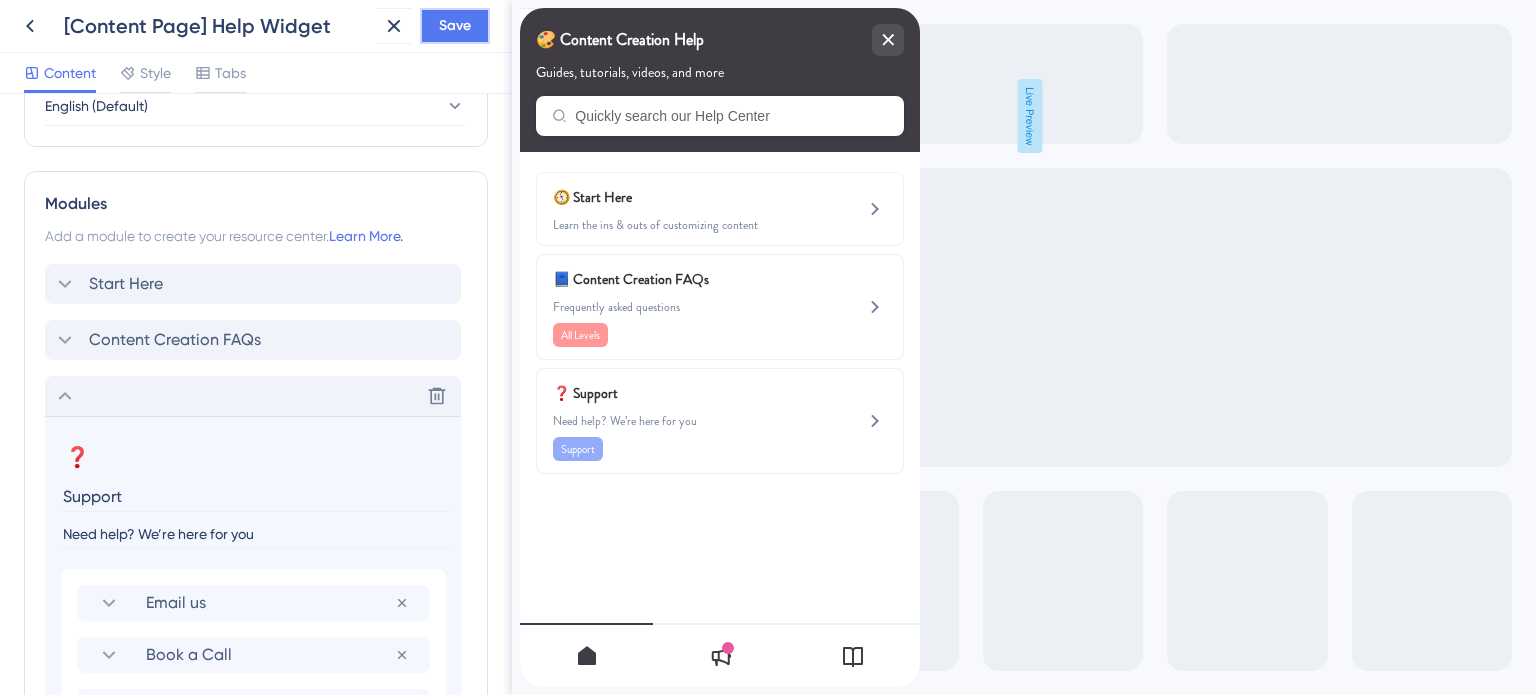 click on "Save" at bounding box center (455, 26) 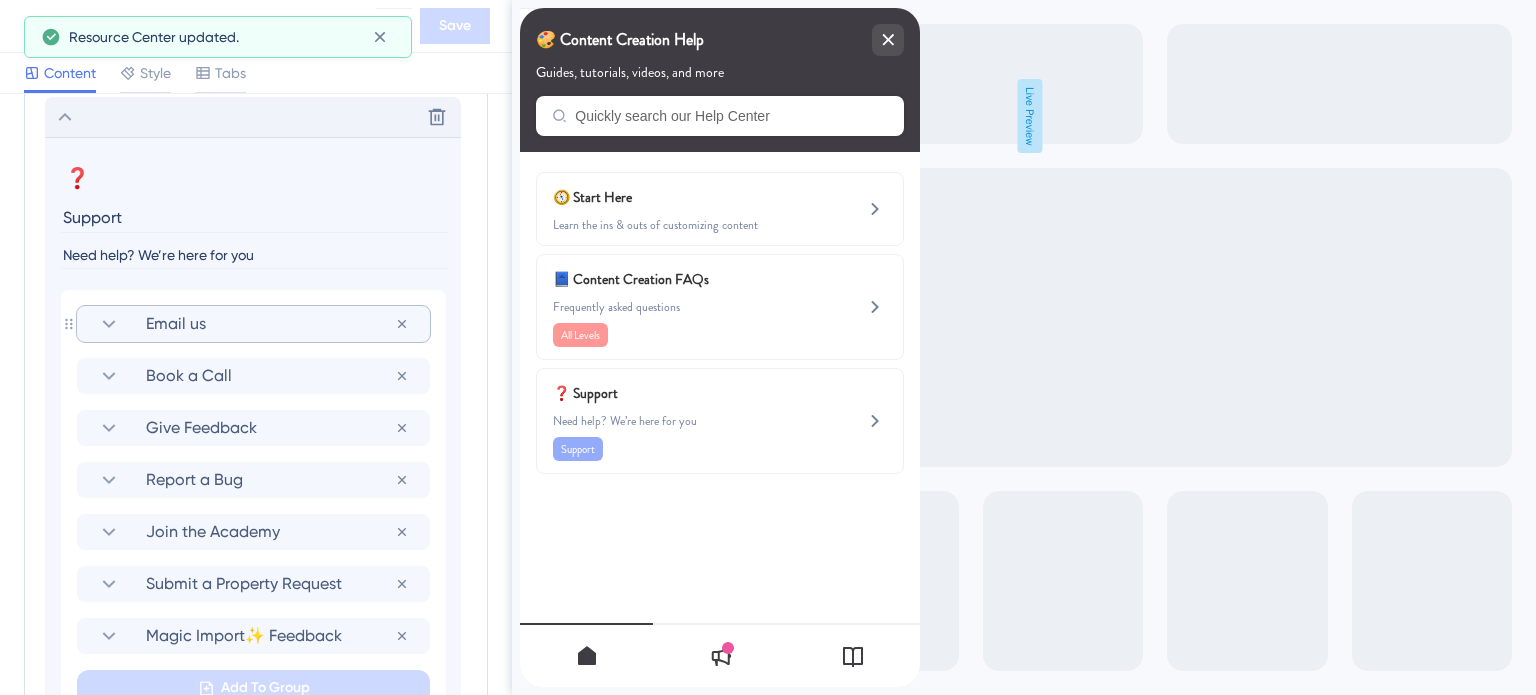 scroll, scrollTop: 1151, scrollLeft: 0, axis: vertical 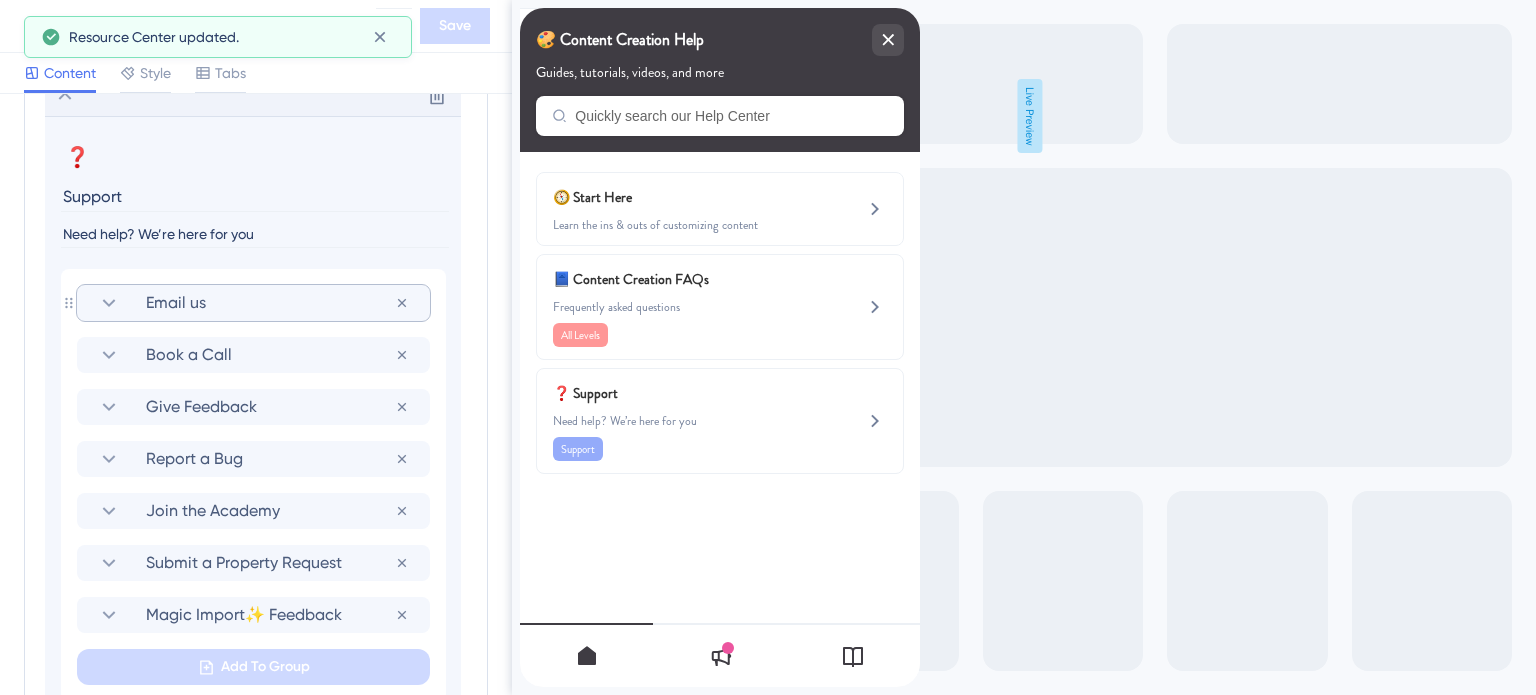 click 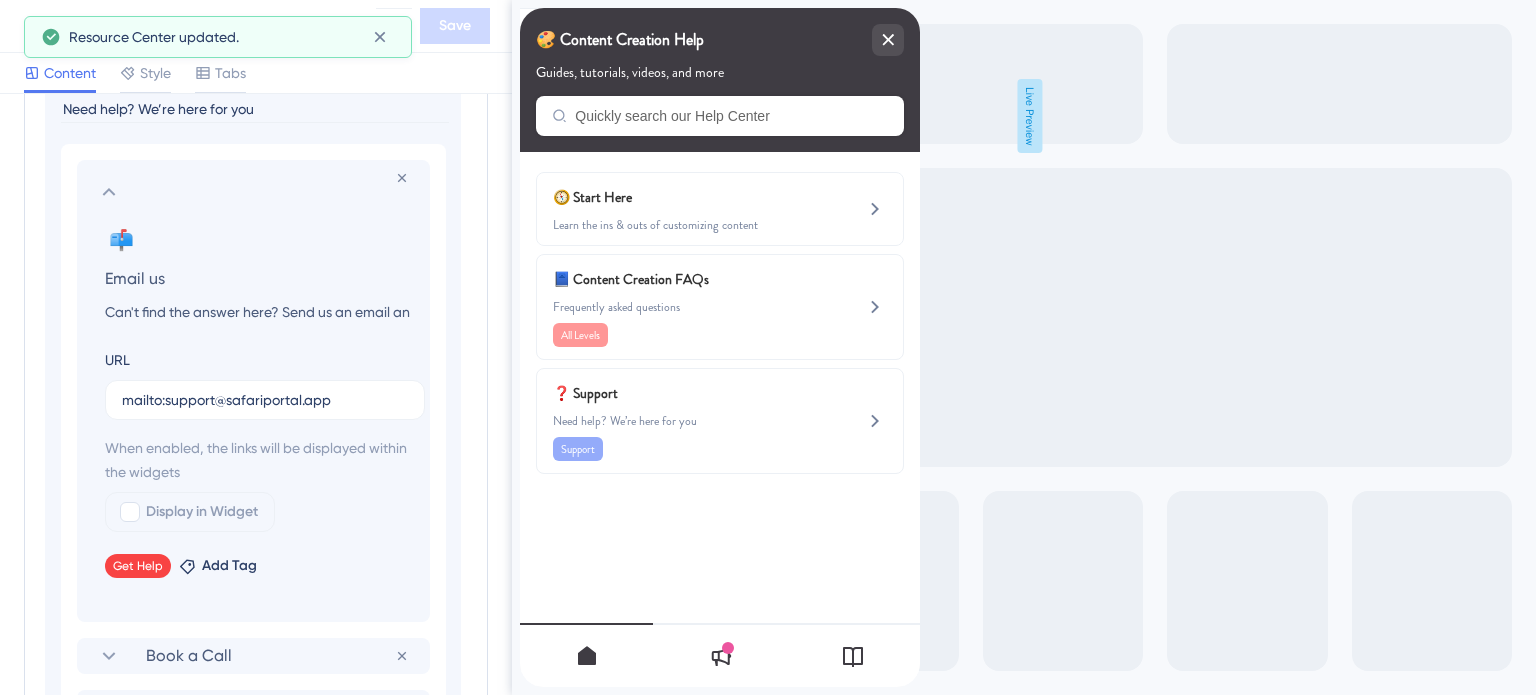 scroll, scrollTop: 1451, scrollLeft: 0, axis: vertical 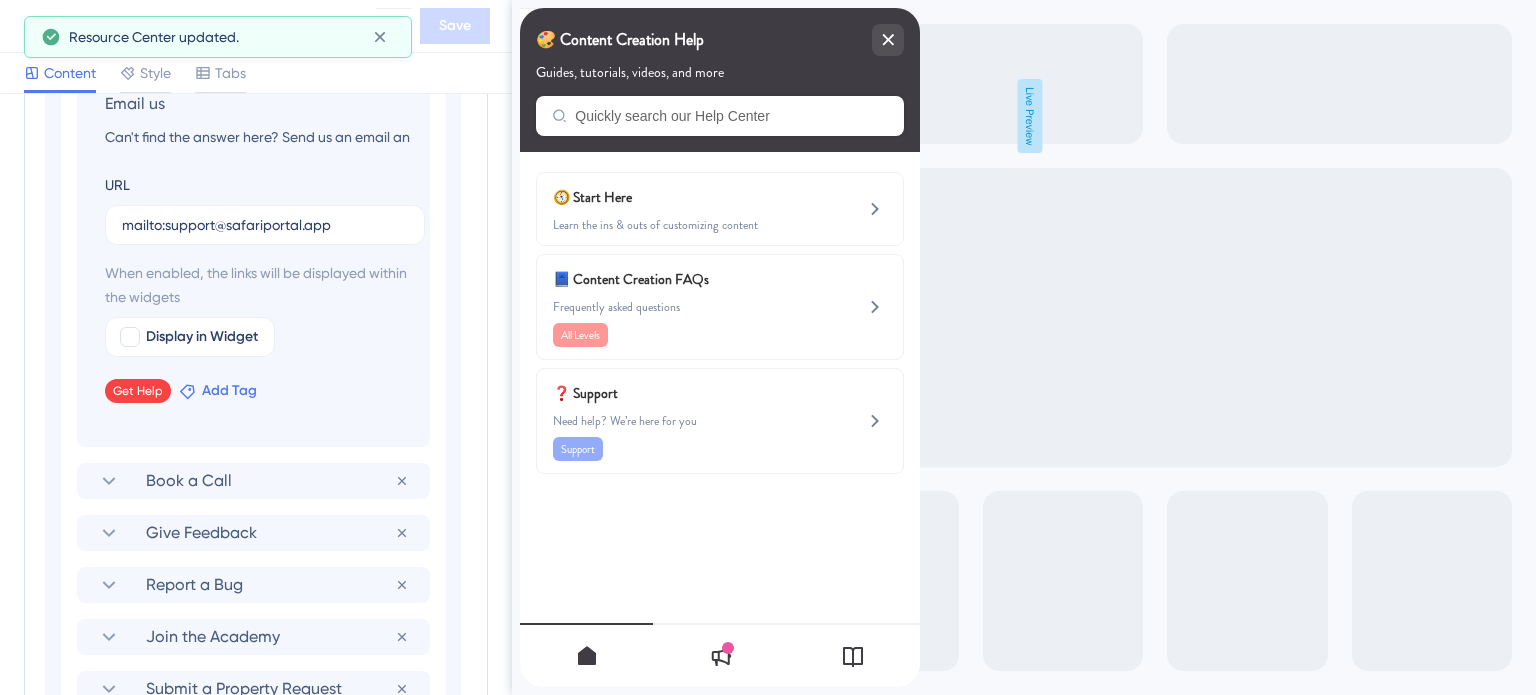 click 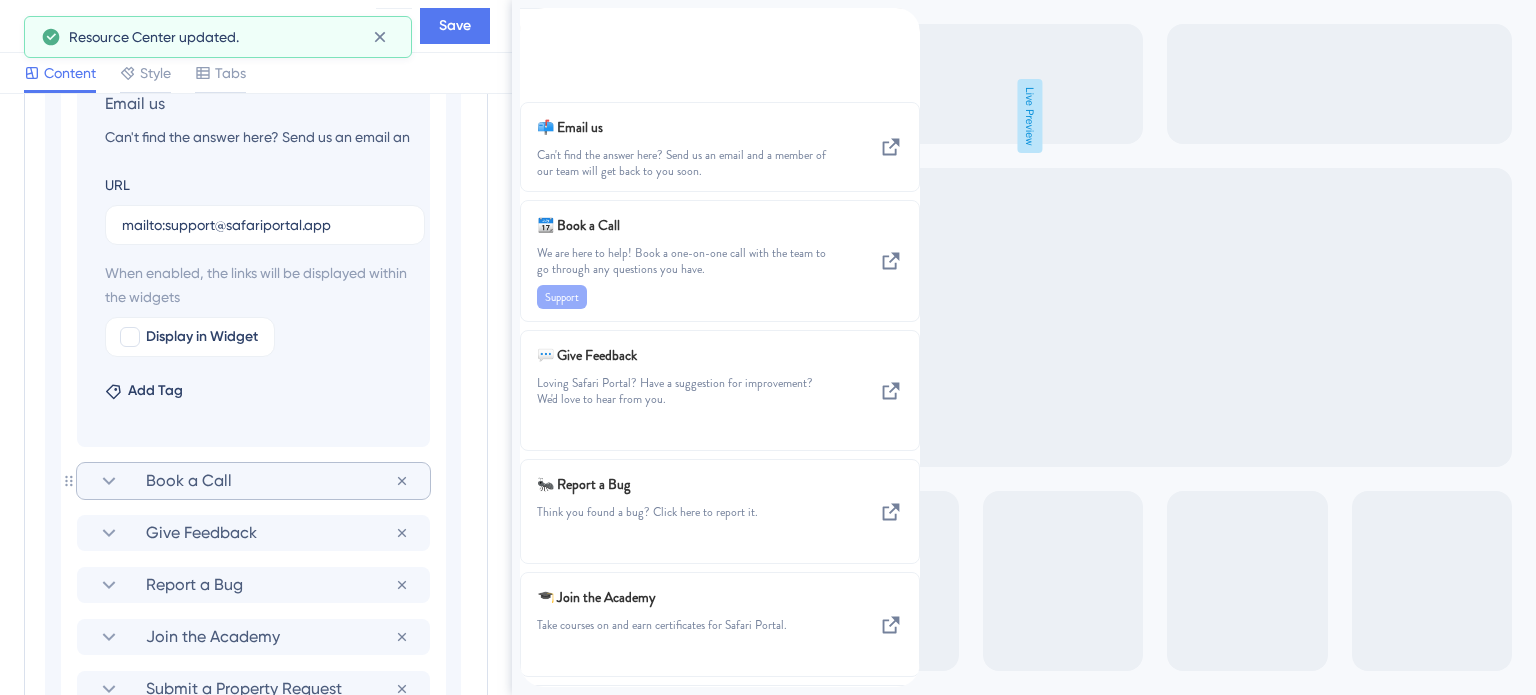click on "Book a Call" at bounding box center [253, 481] 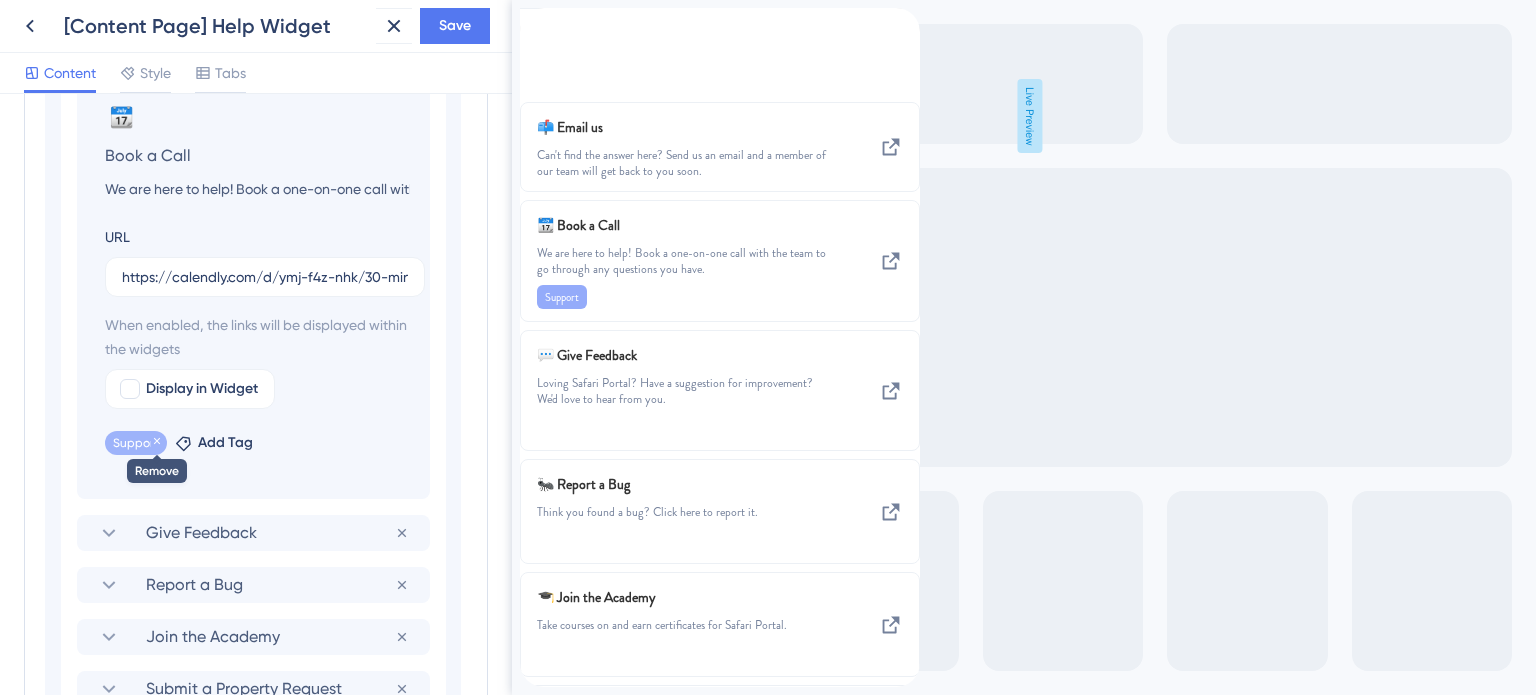 click 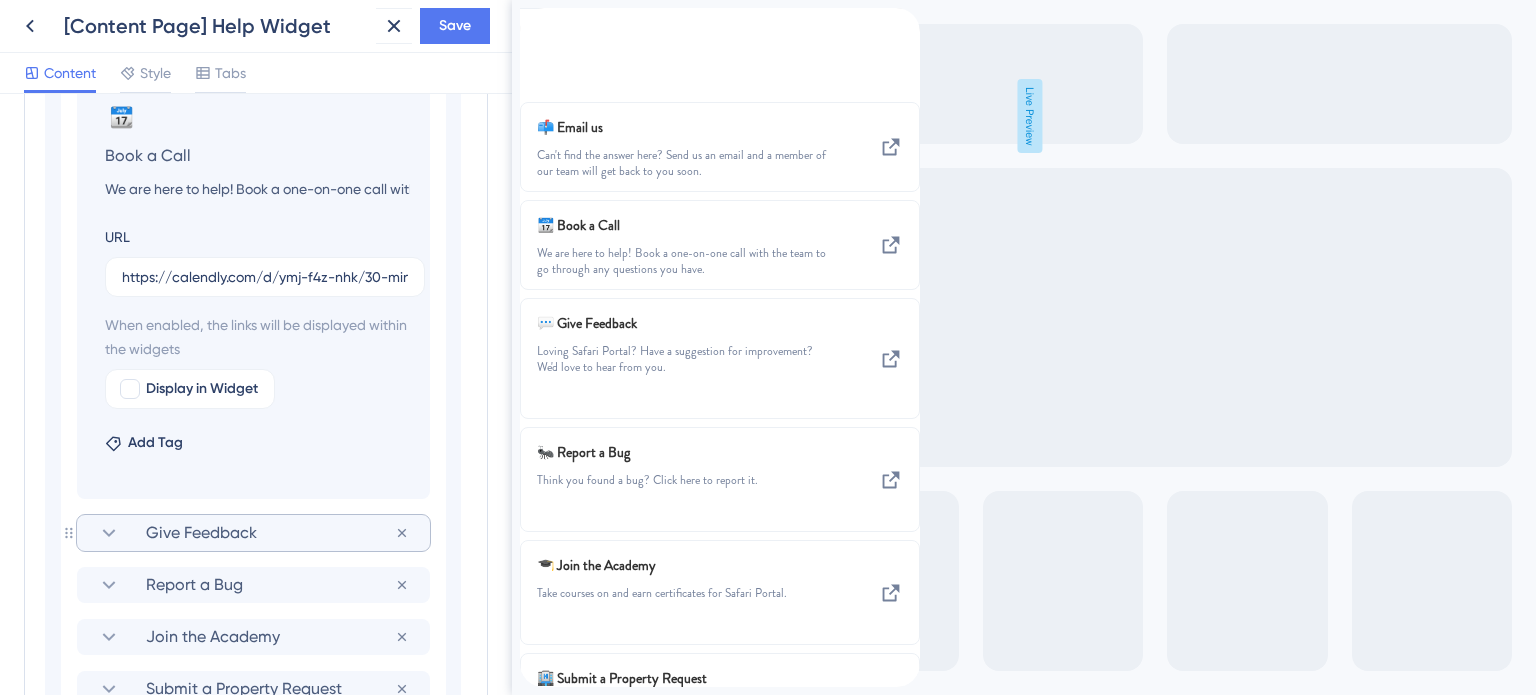 click on "Give Feedback" at bounding box center [253, 533] 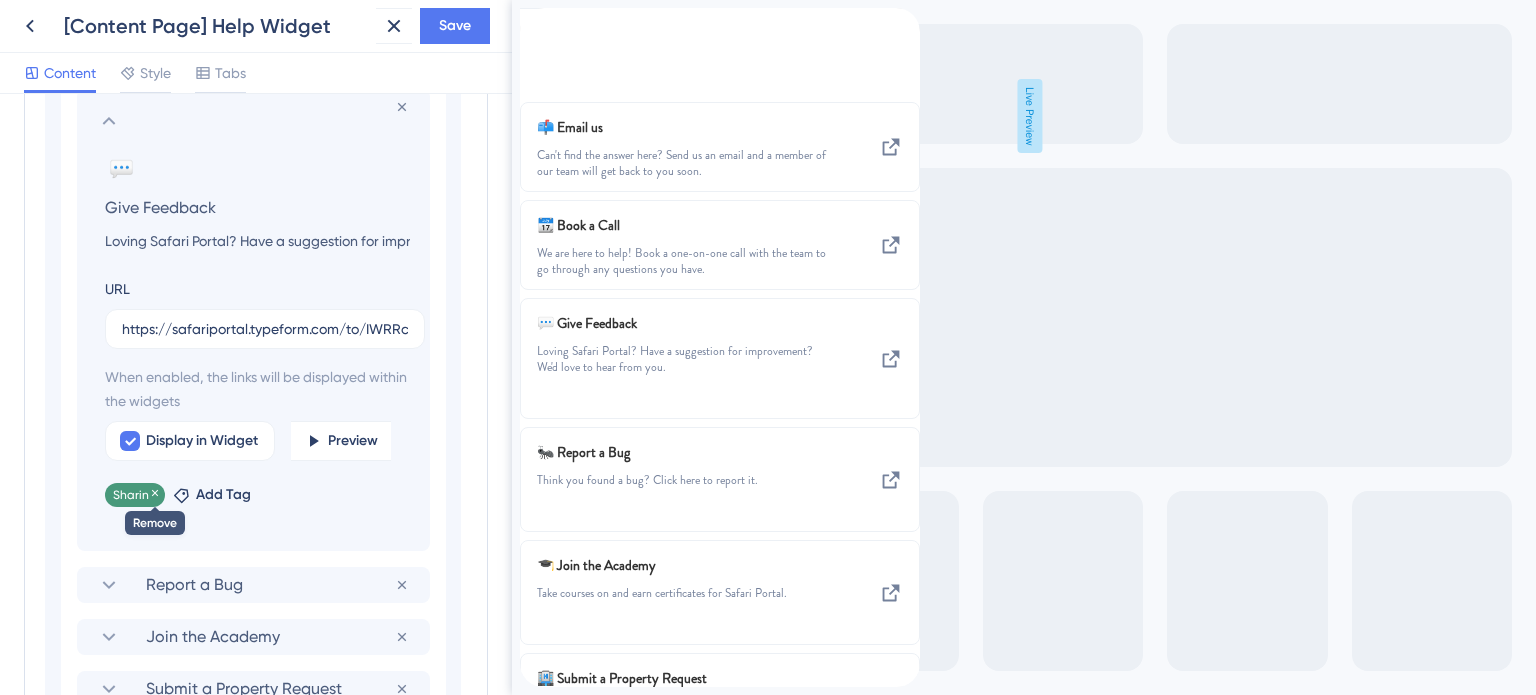 click 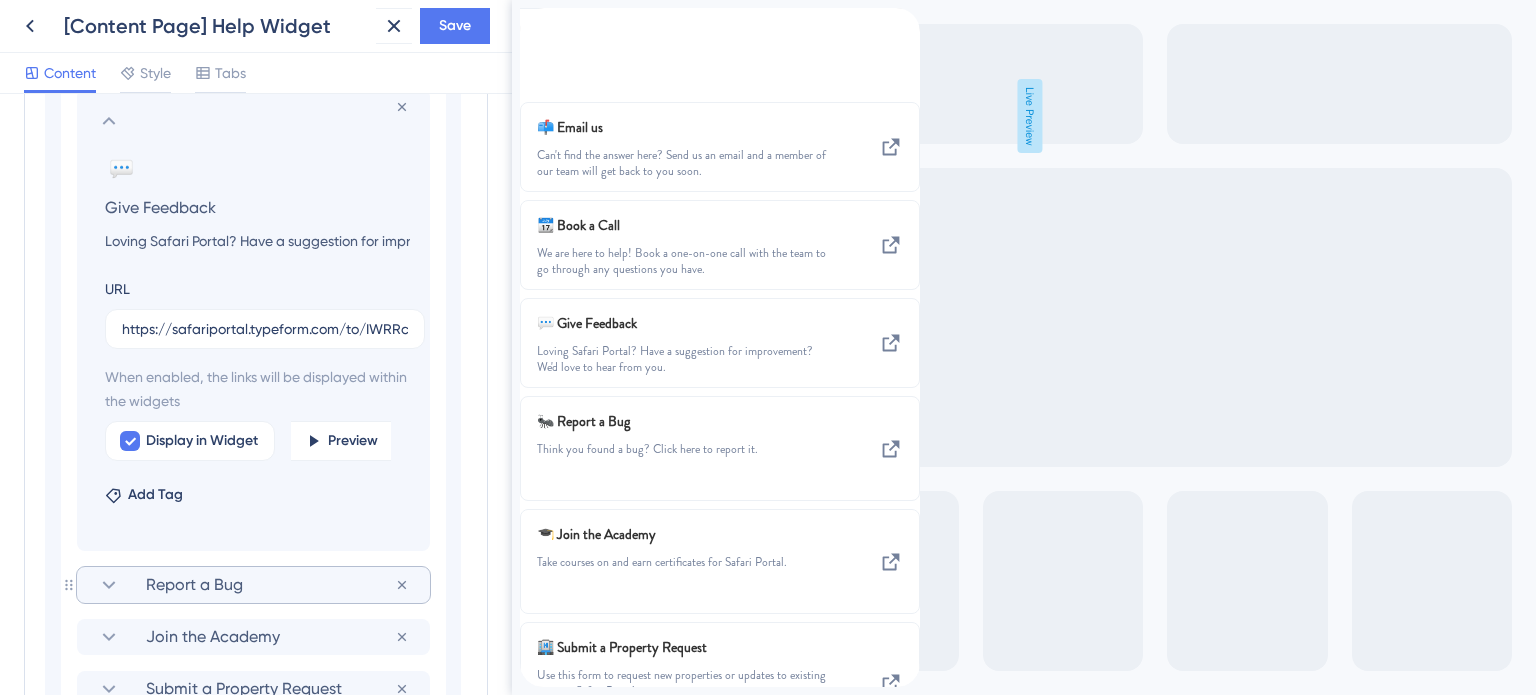 click on "Report a Bug" at bounding box center (253, 585) 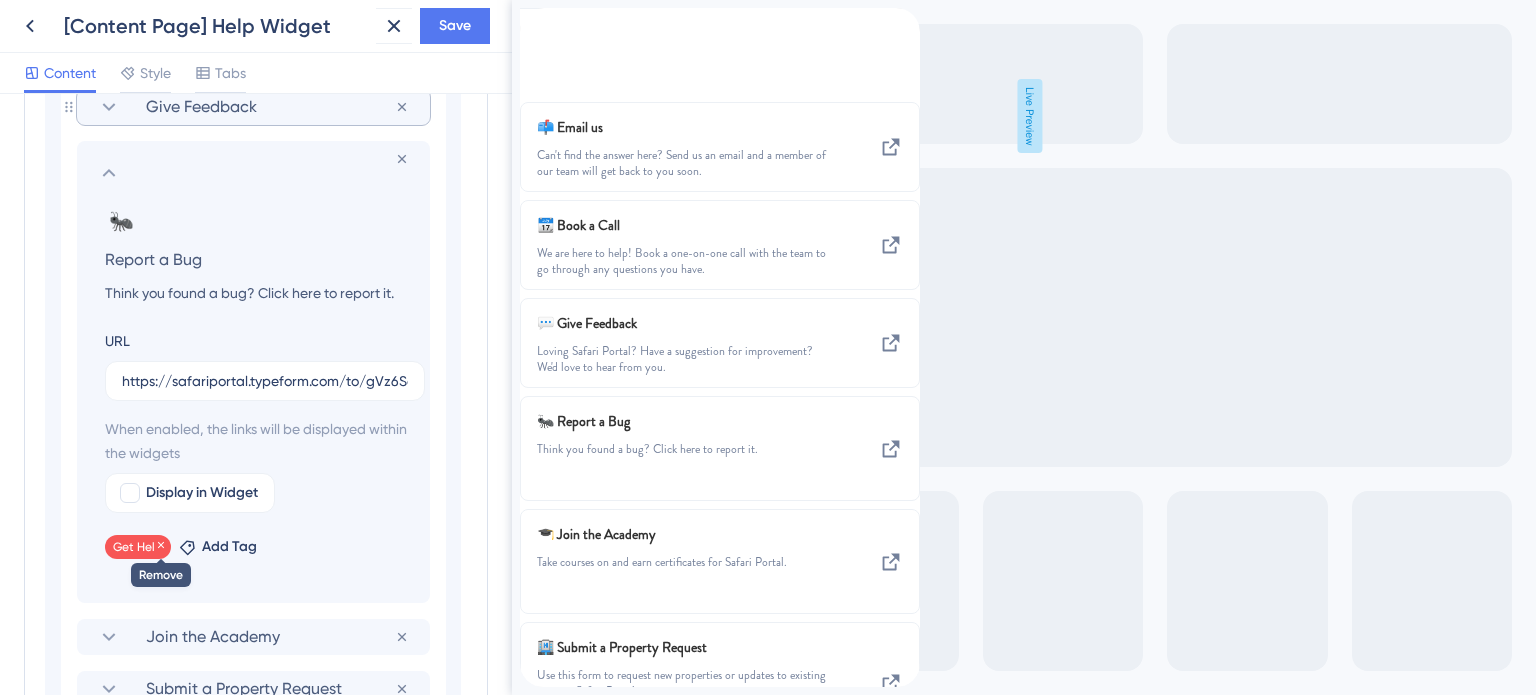 click 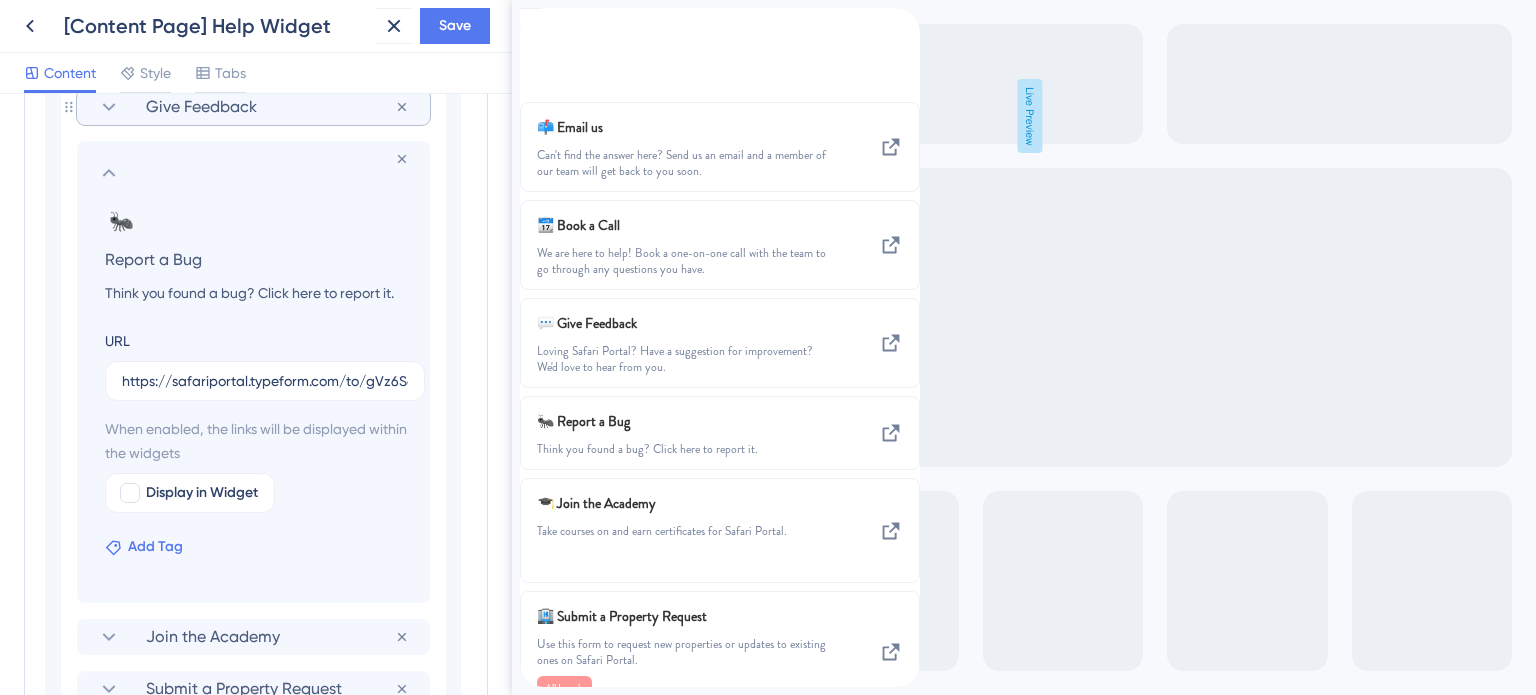 scroll, scrollTop: 1651, scrollLeft: 0, axis: vertical 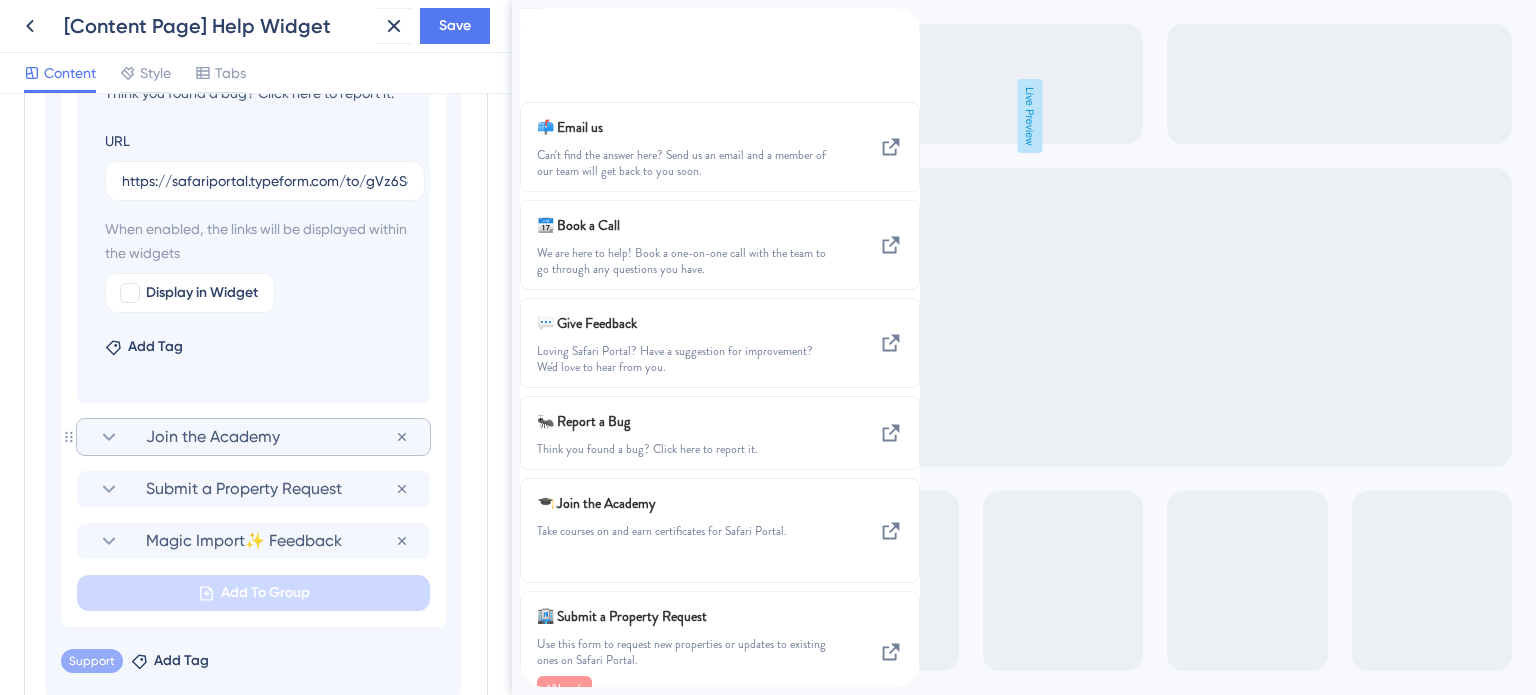 click on "Join the Academy" at bounding box center [270, 437] 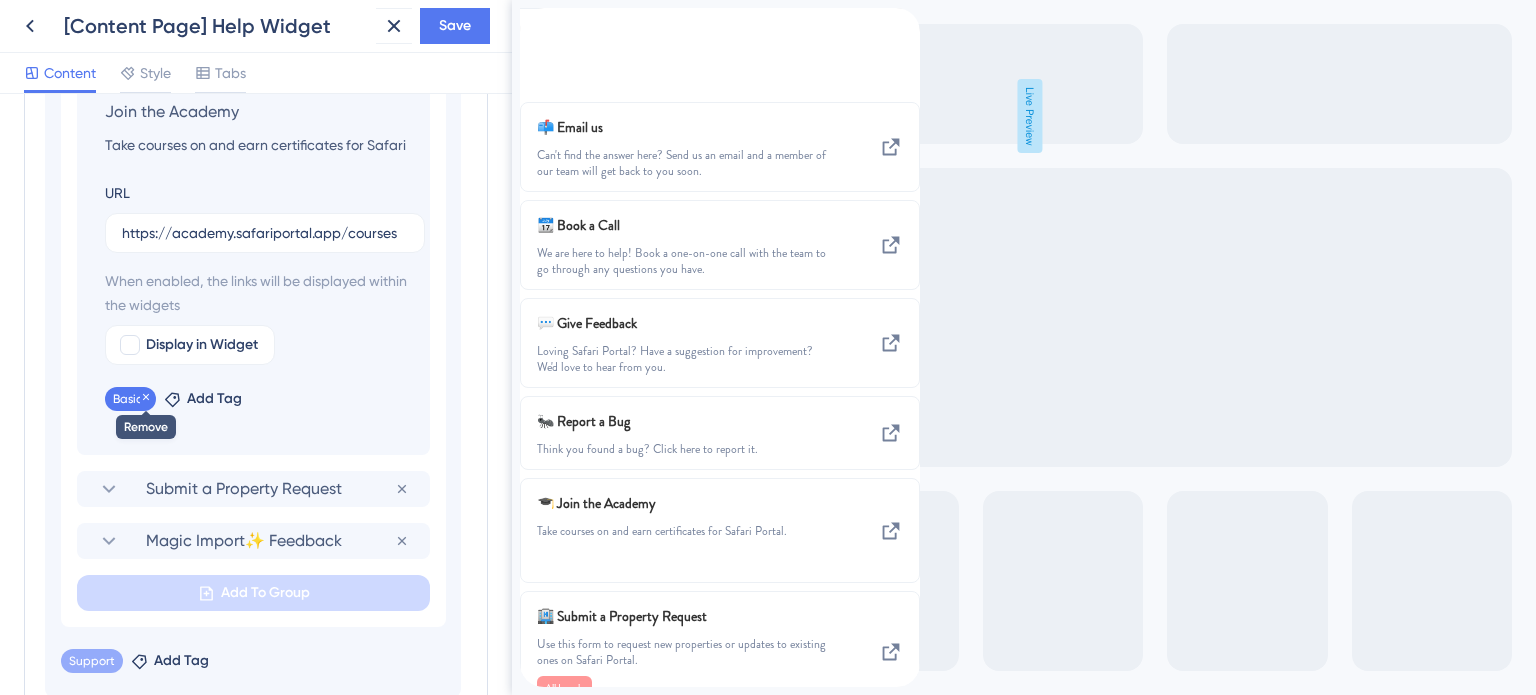 click 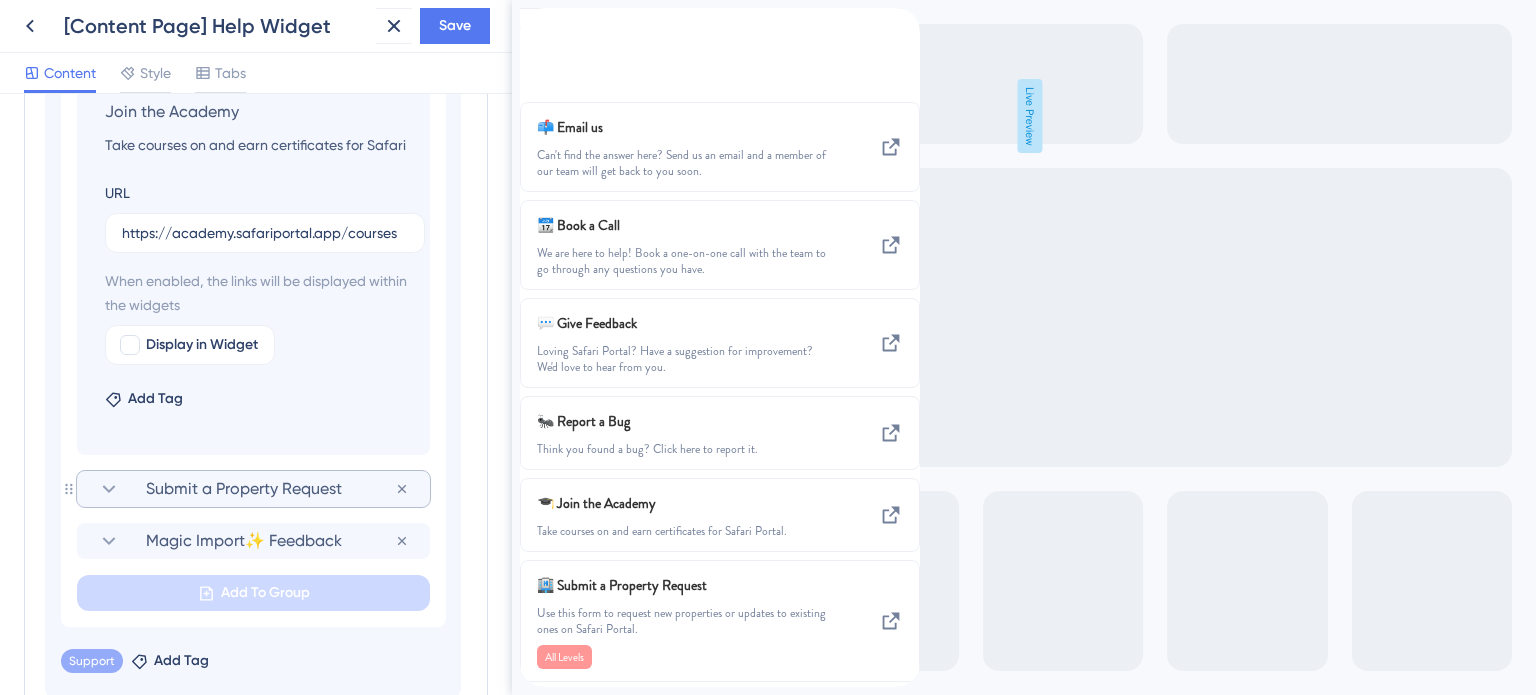 click on "Submit a Property Request" at bounding box center (270, 489) 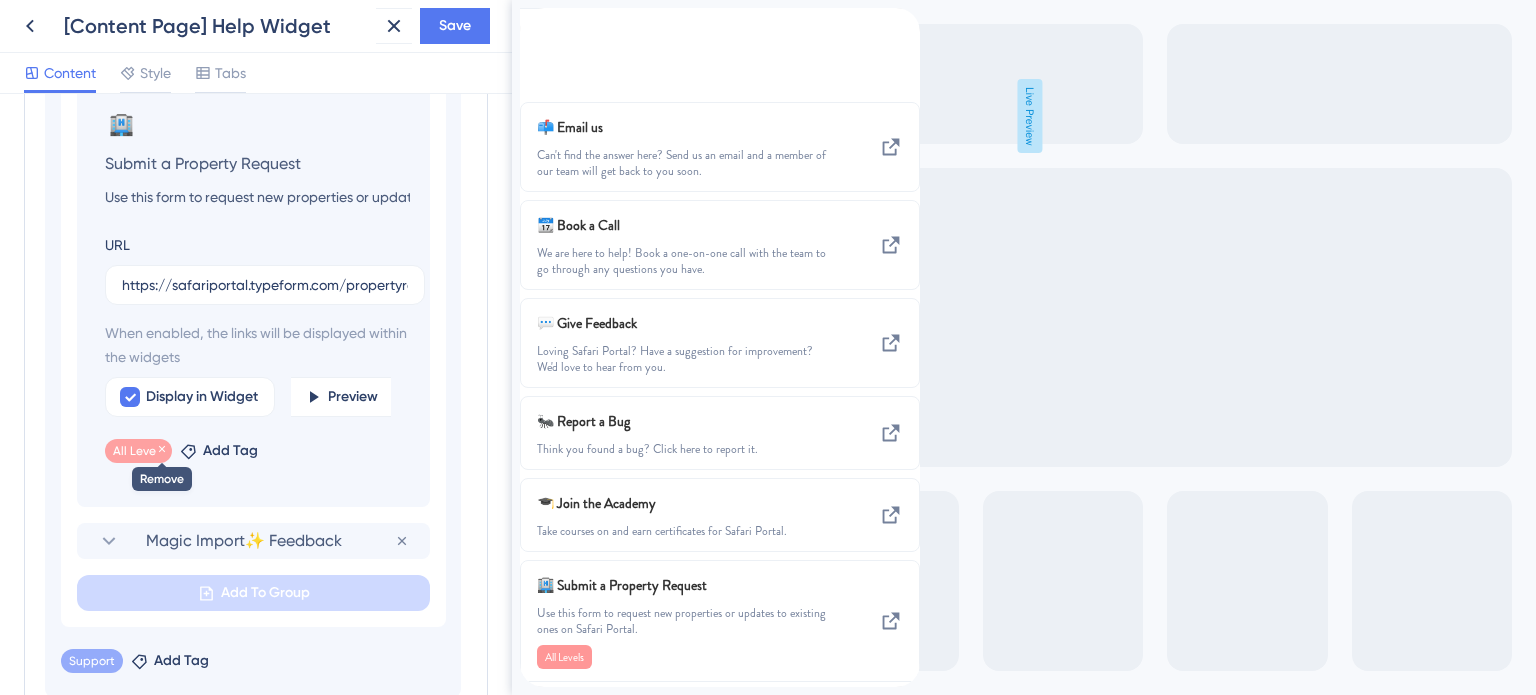 click 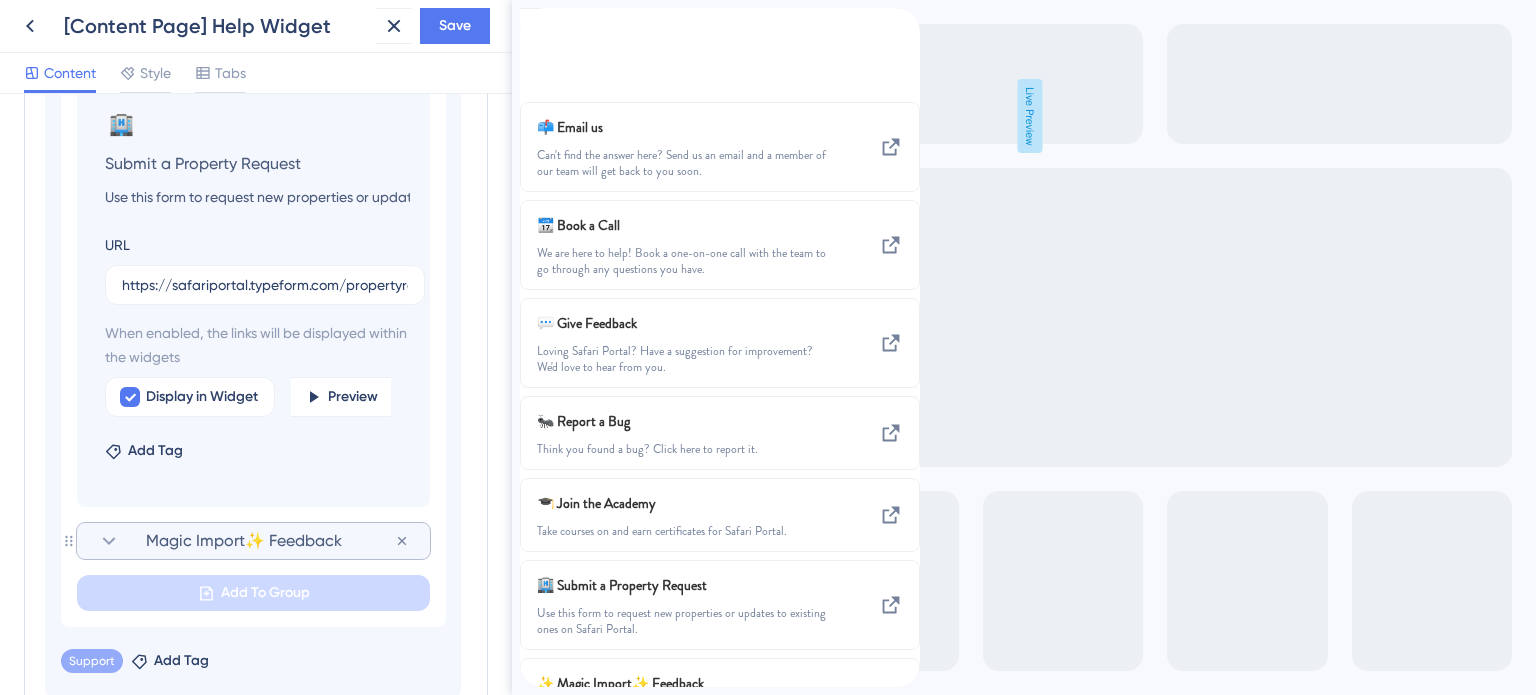 click on "Magic Import✨ Feedback" at bounding box center [270, 541] 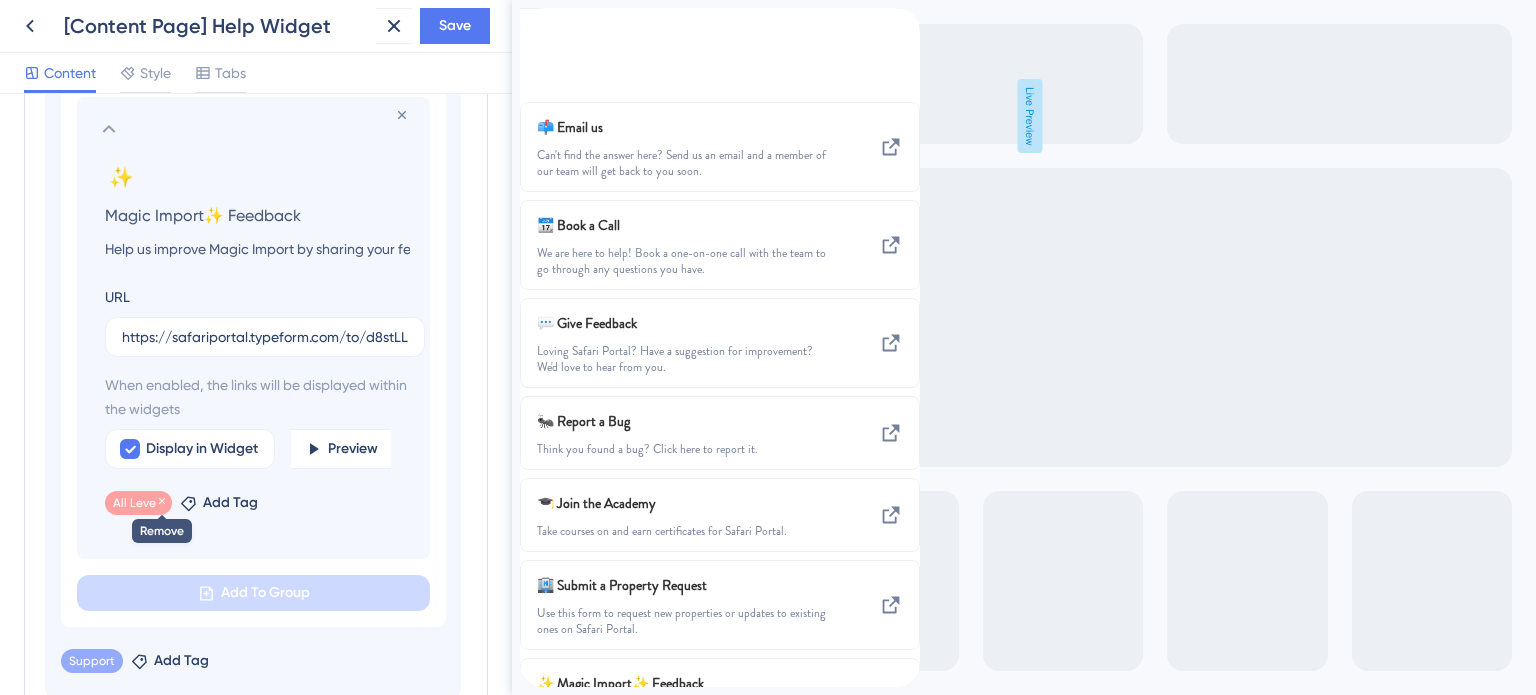 click 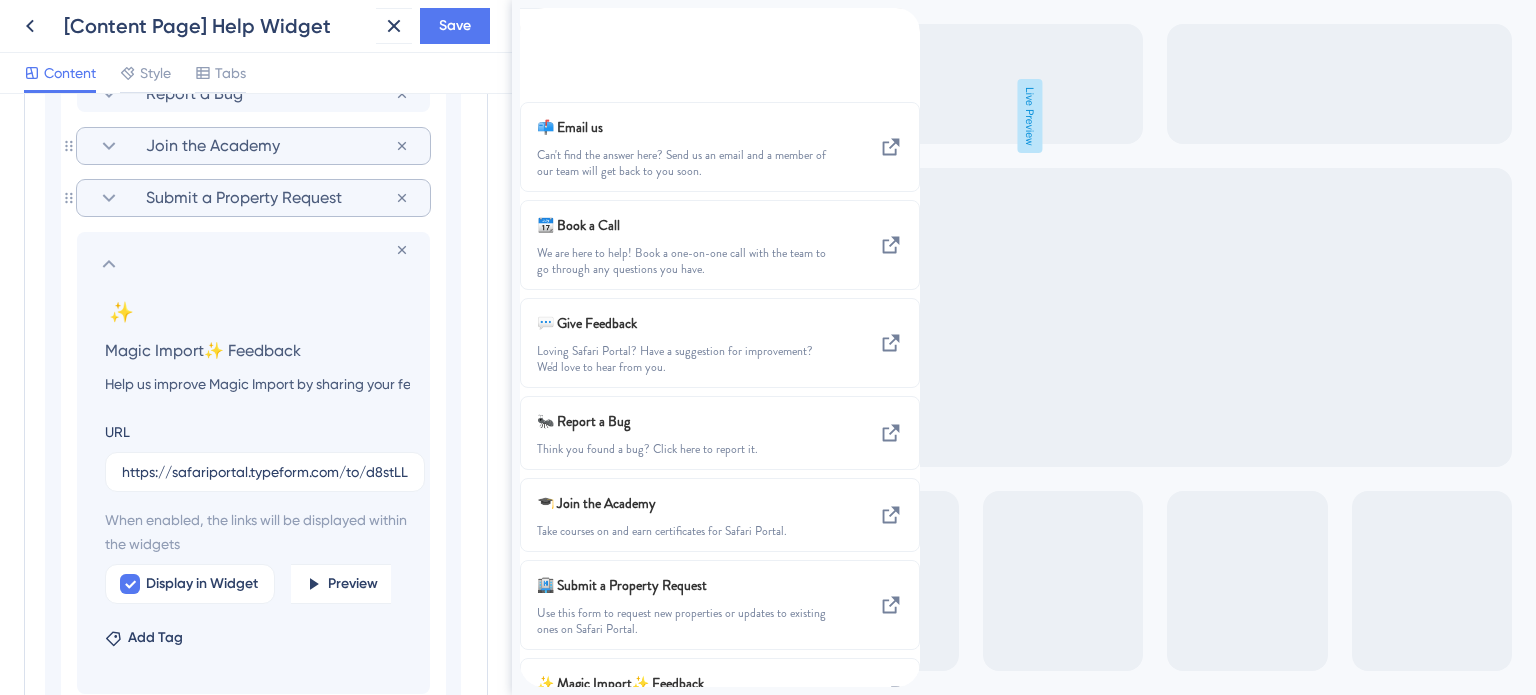 scroll, scrollTop: 1351, scrollLeft: 0, axis: vertical 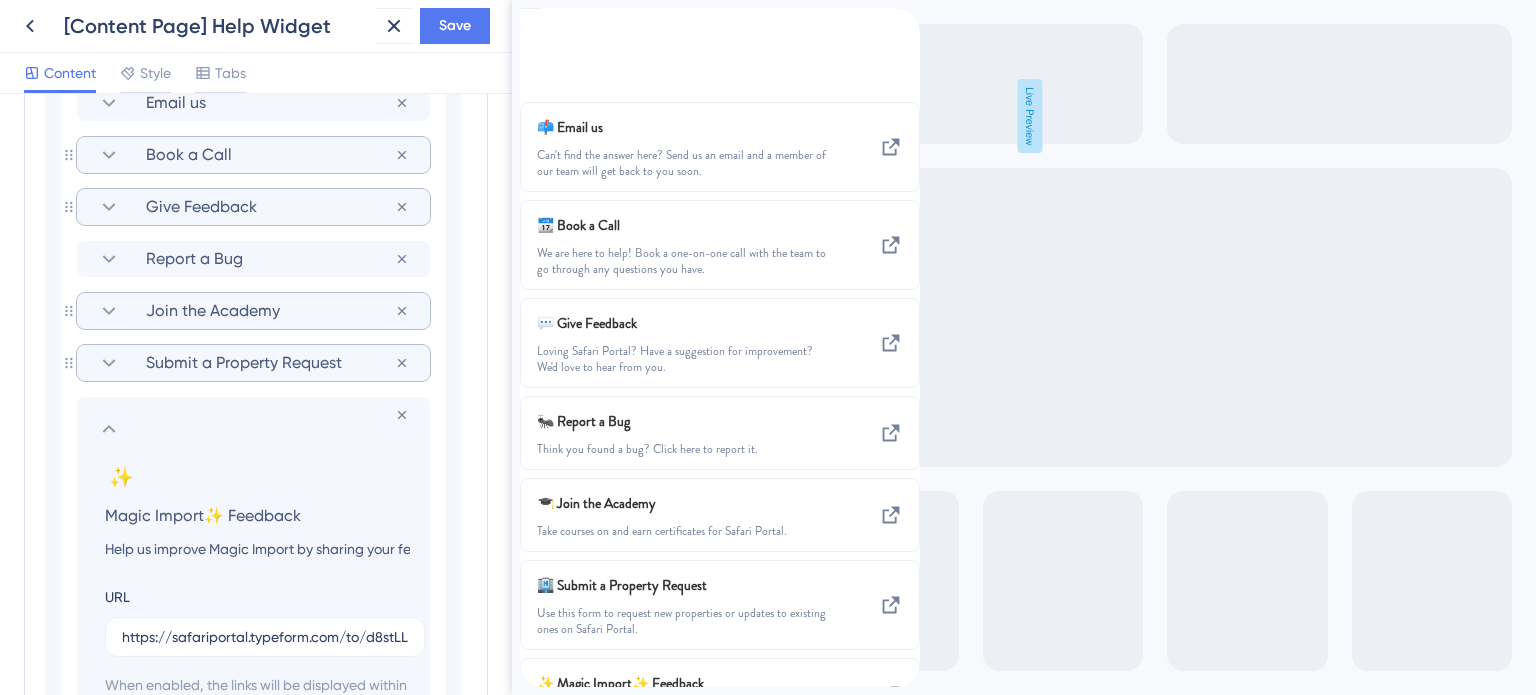 click 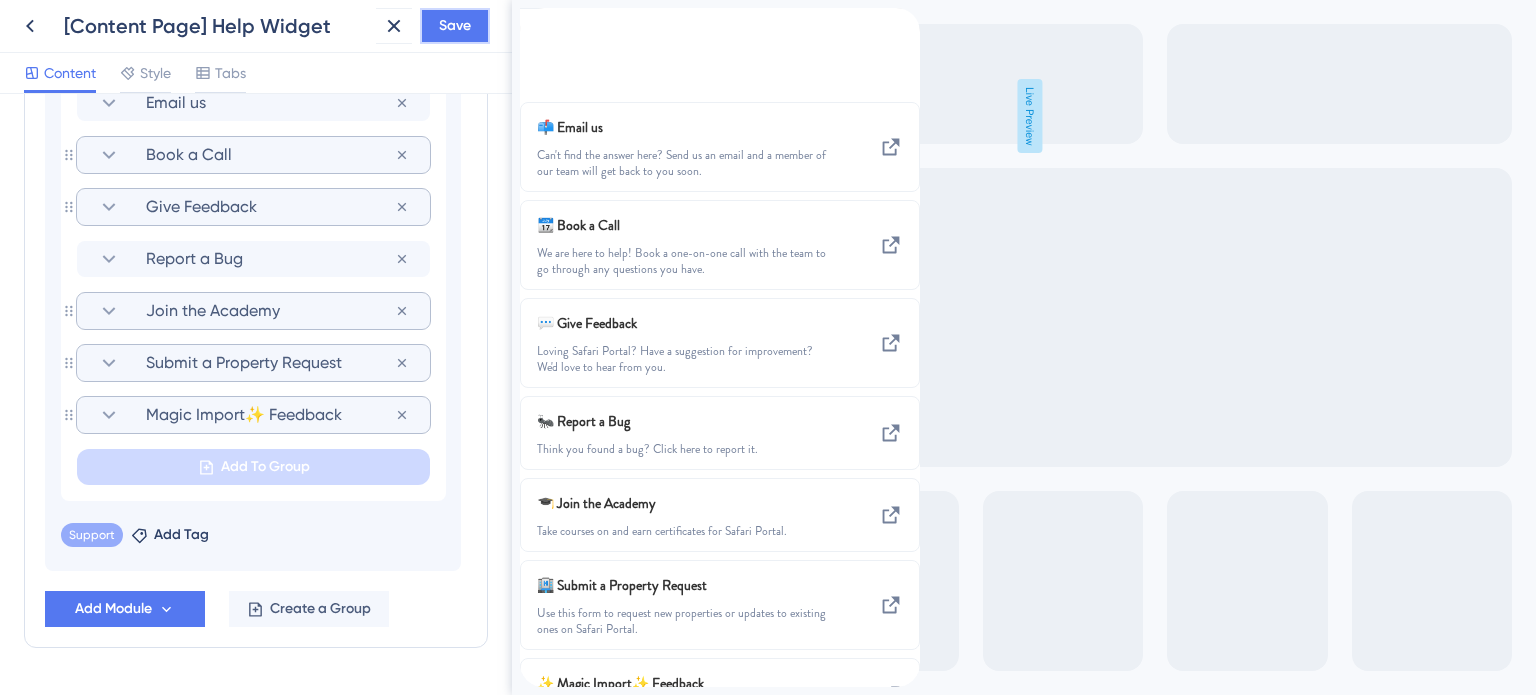 click on "Save" at bounding box center (455, 26) 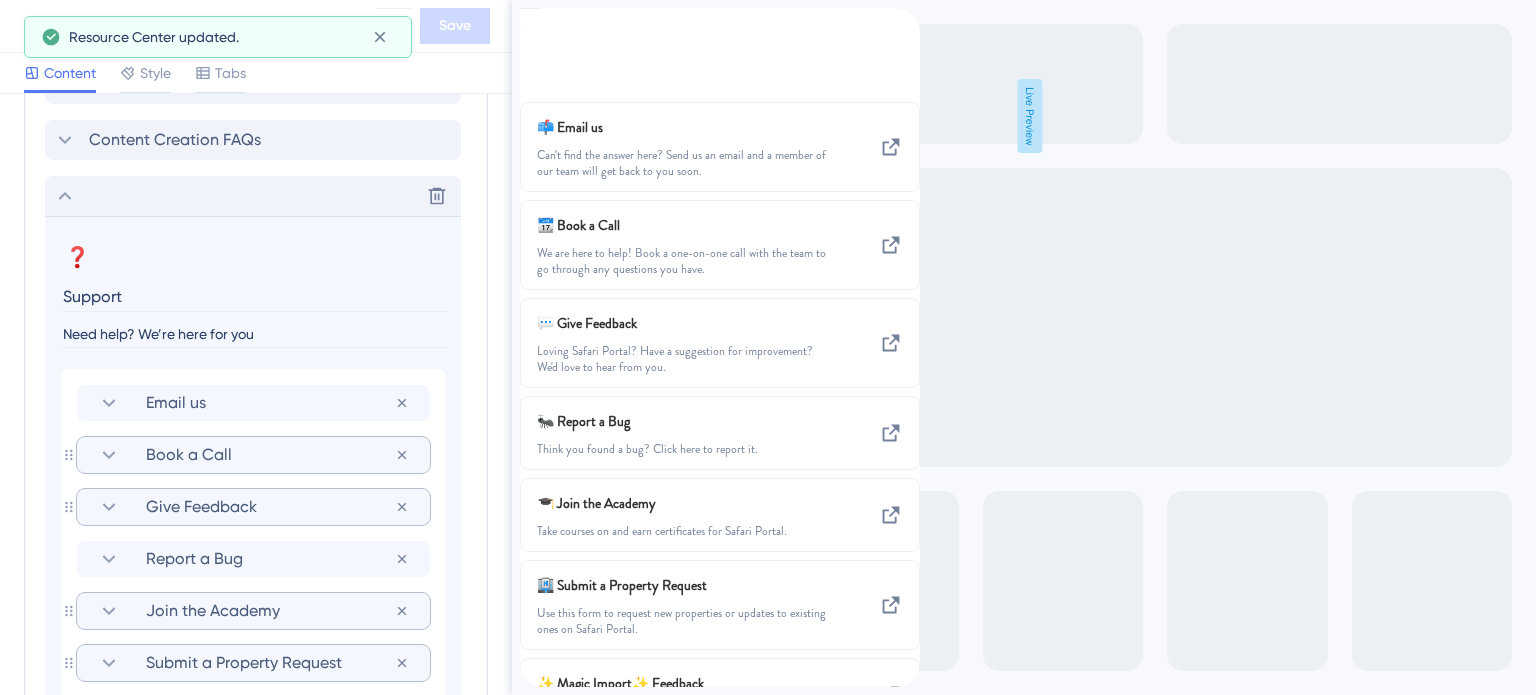 click 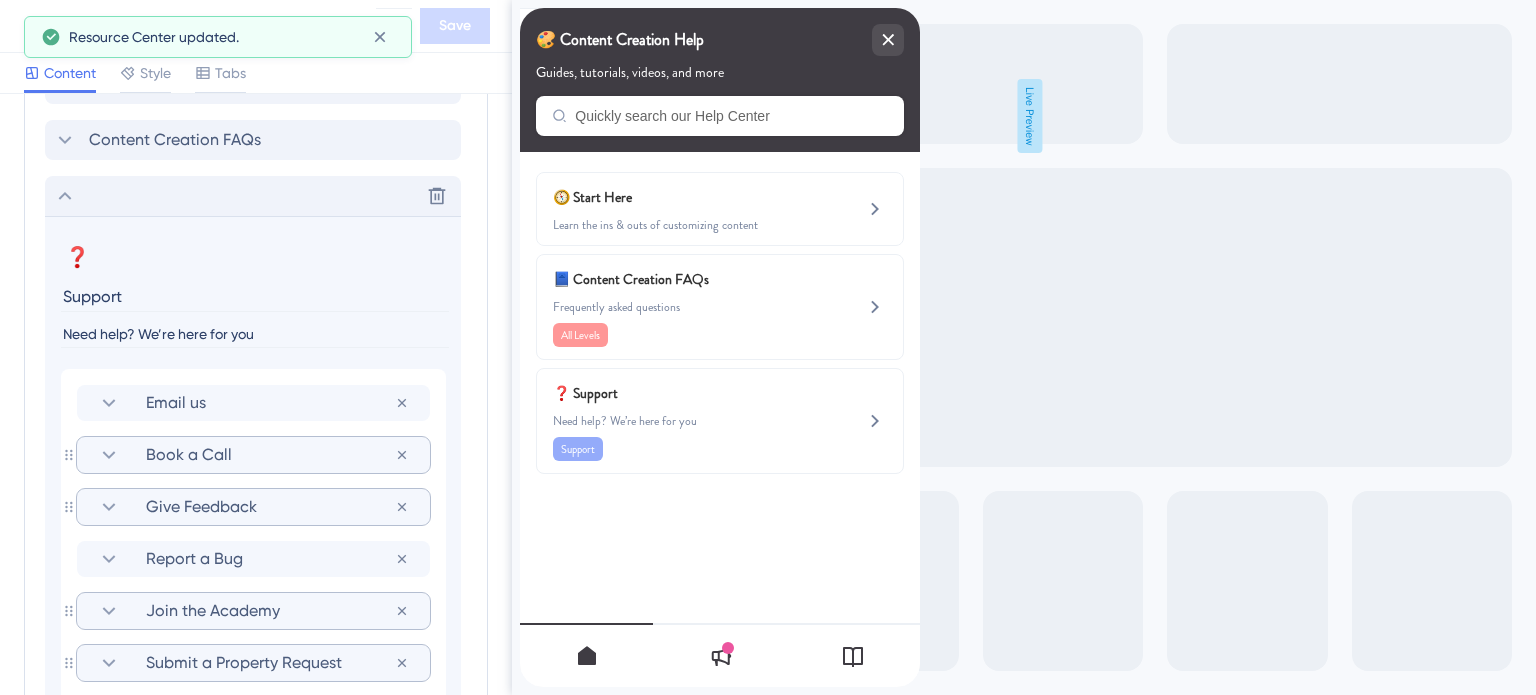 scroll, scrollTop: 751, scrollLeft: 0, axis: vertical 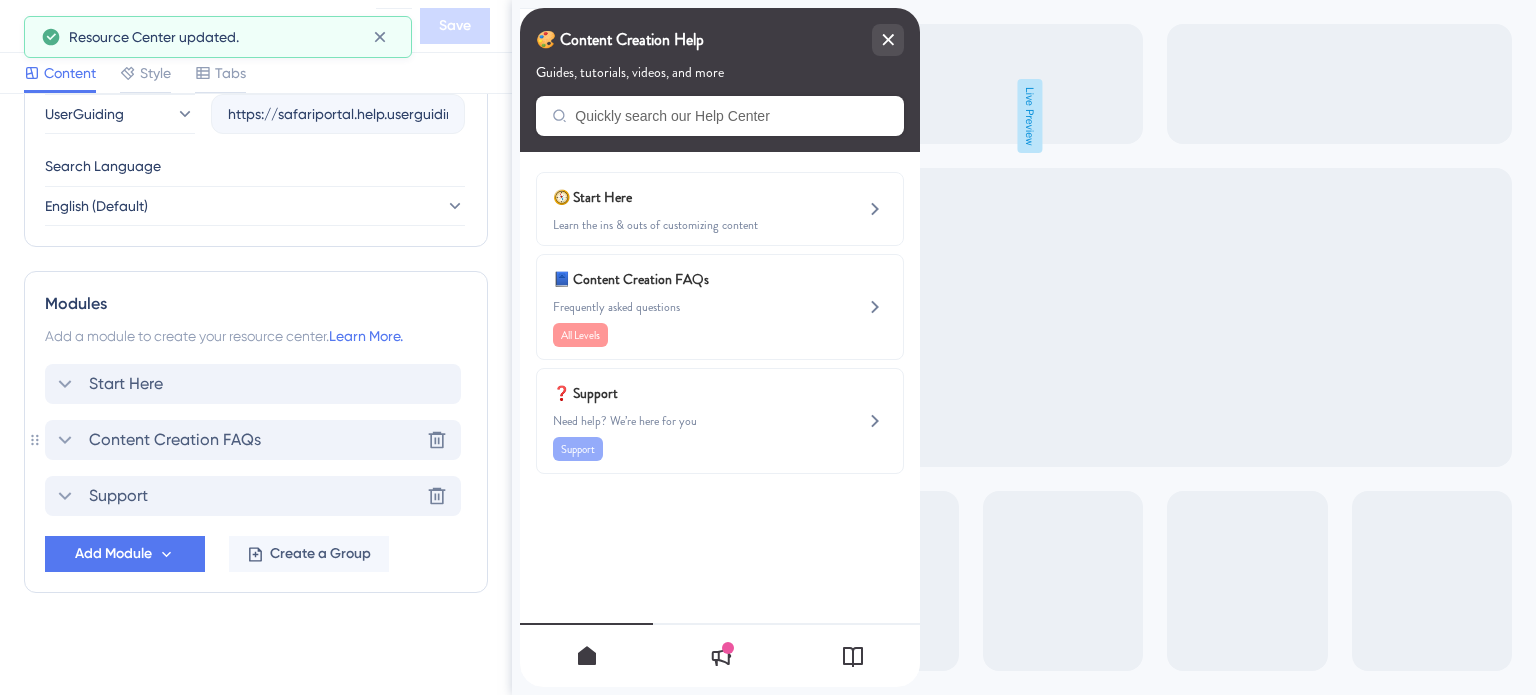 click on "Content Creation FAQs" at bounding box center [175, 440] 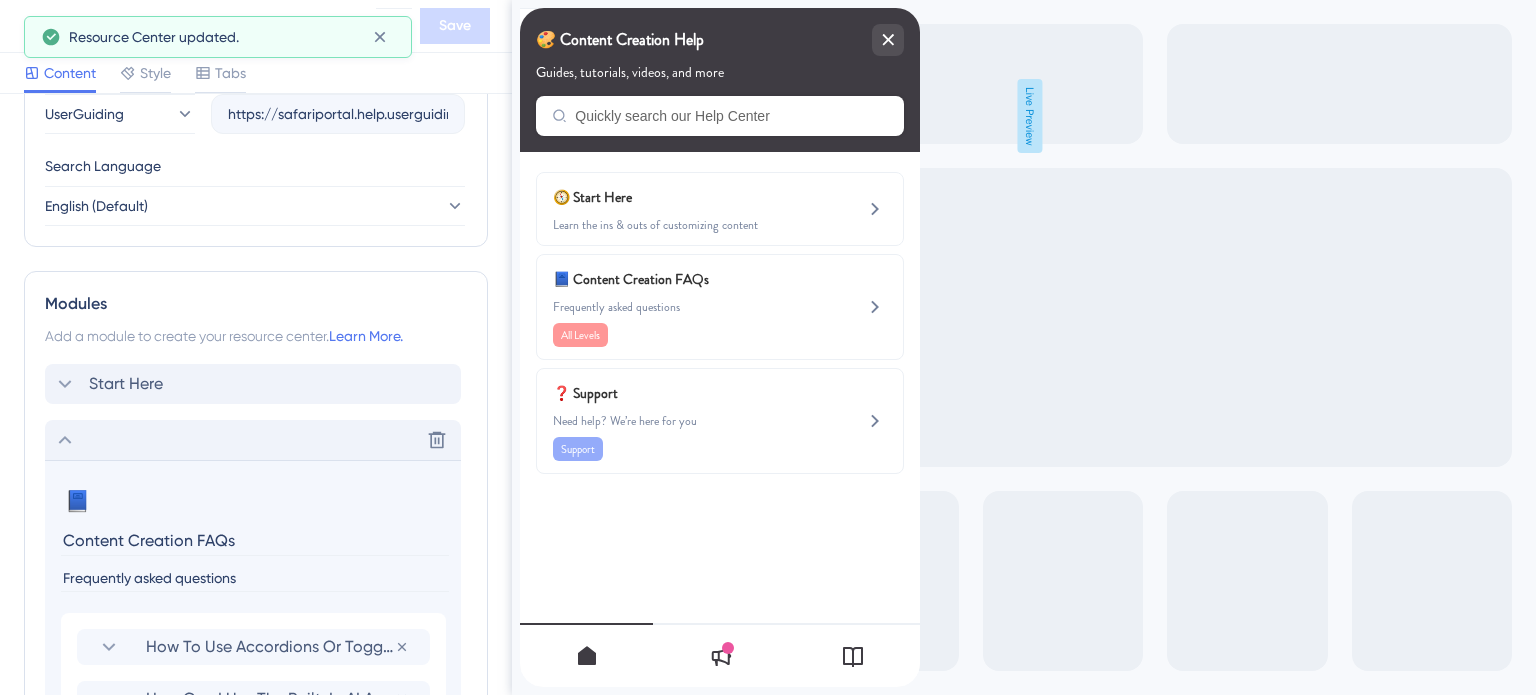 scroll, scrollTop: 1051, scrollLeft: 0, axis: vertical 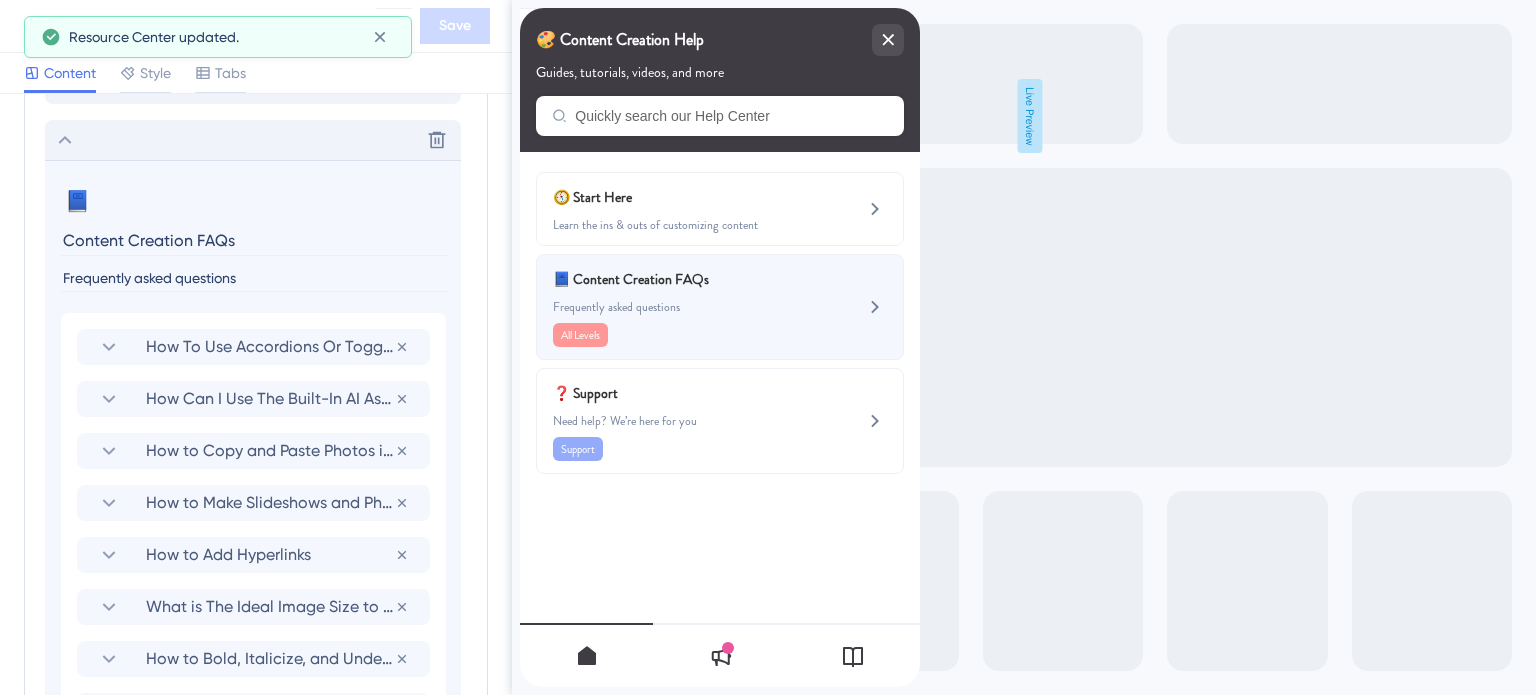 click on "Frequently asked questions" at bounding box center (686, 307) 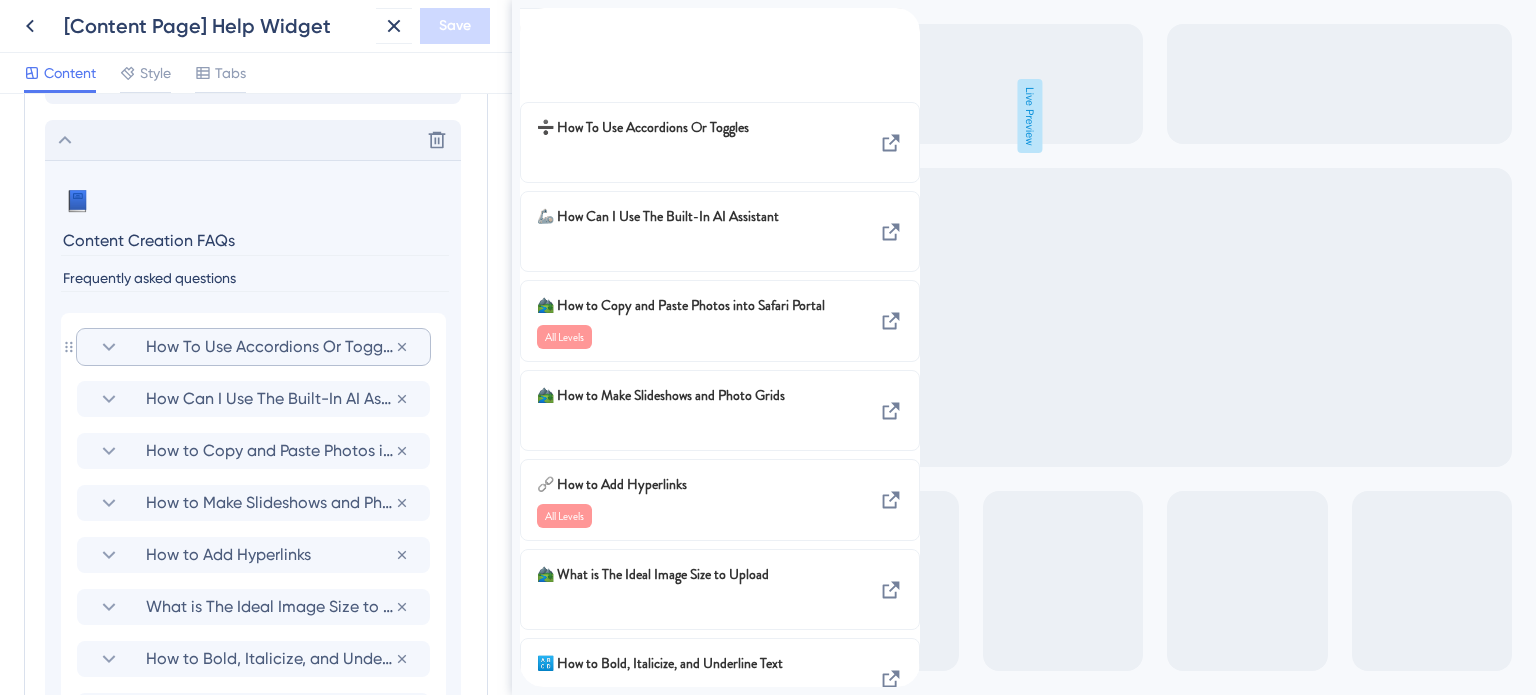 click on "How To Use Accordions Or Toggles" at bounding box center (270, 347) 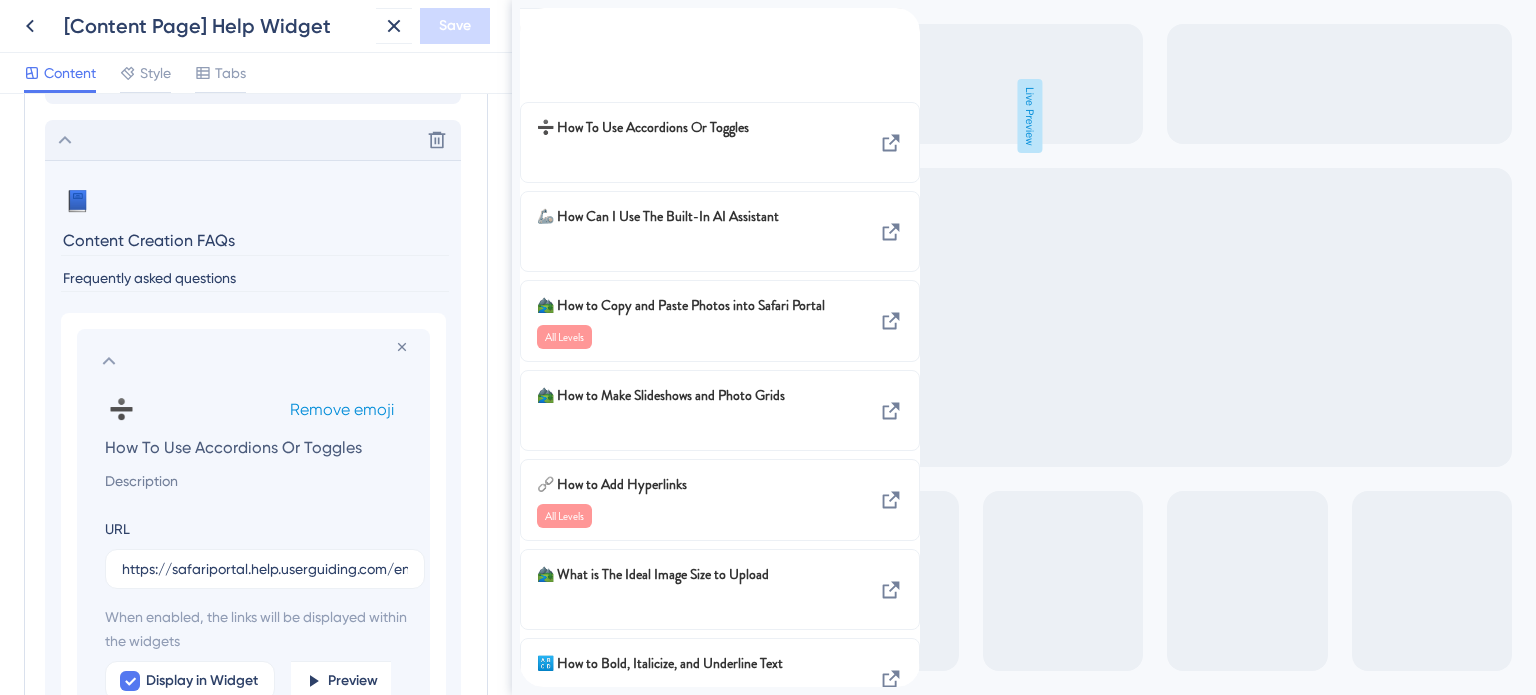 click on "Remove emoji" at bounding box center (342, 409) 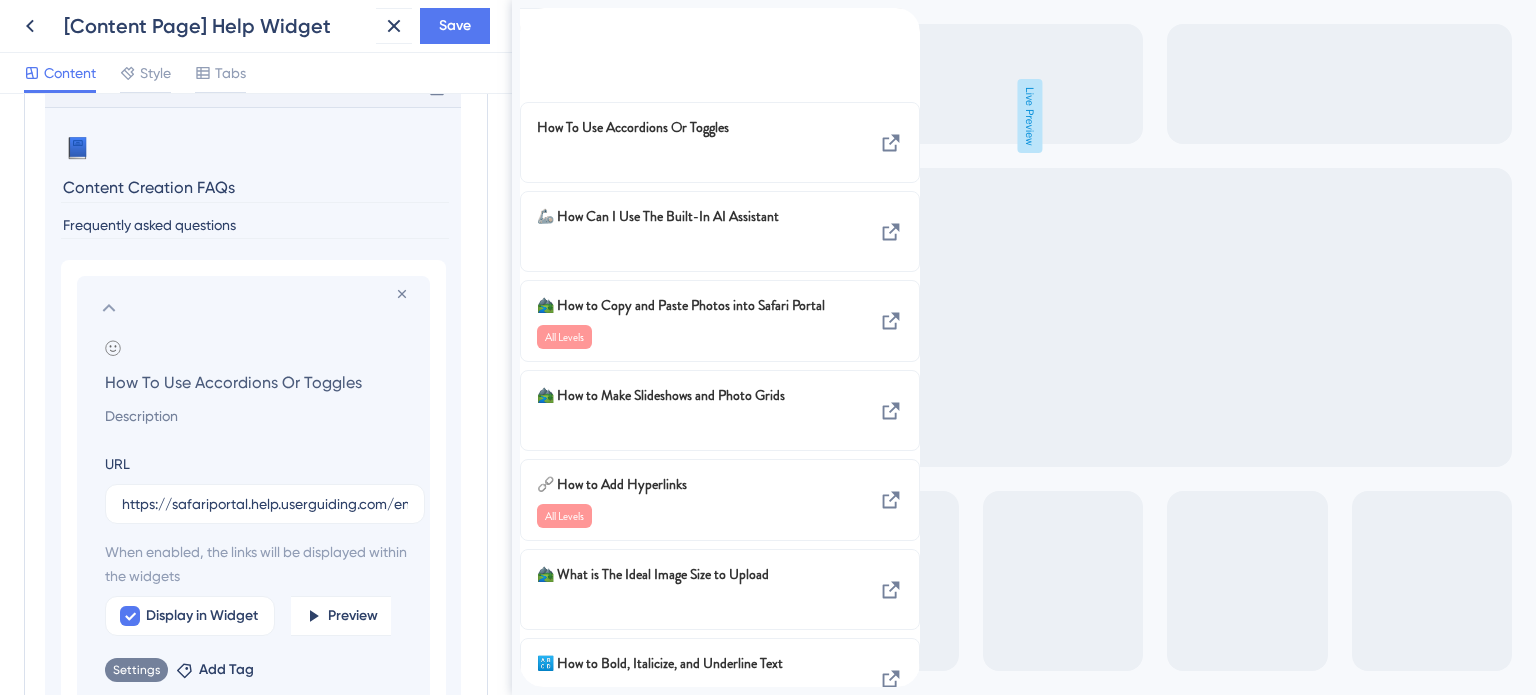scroll, scrollTop: 1151, scrollLeft: 0, axis: vertical 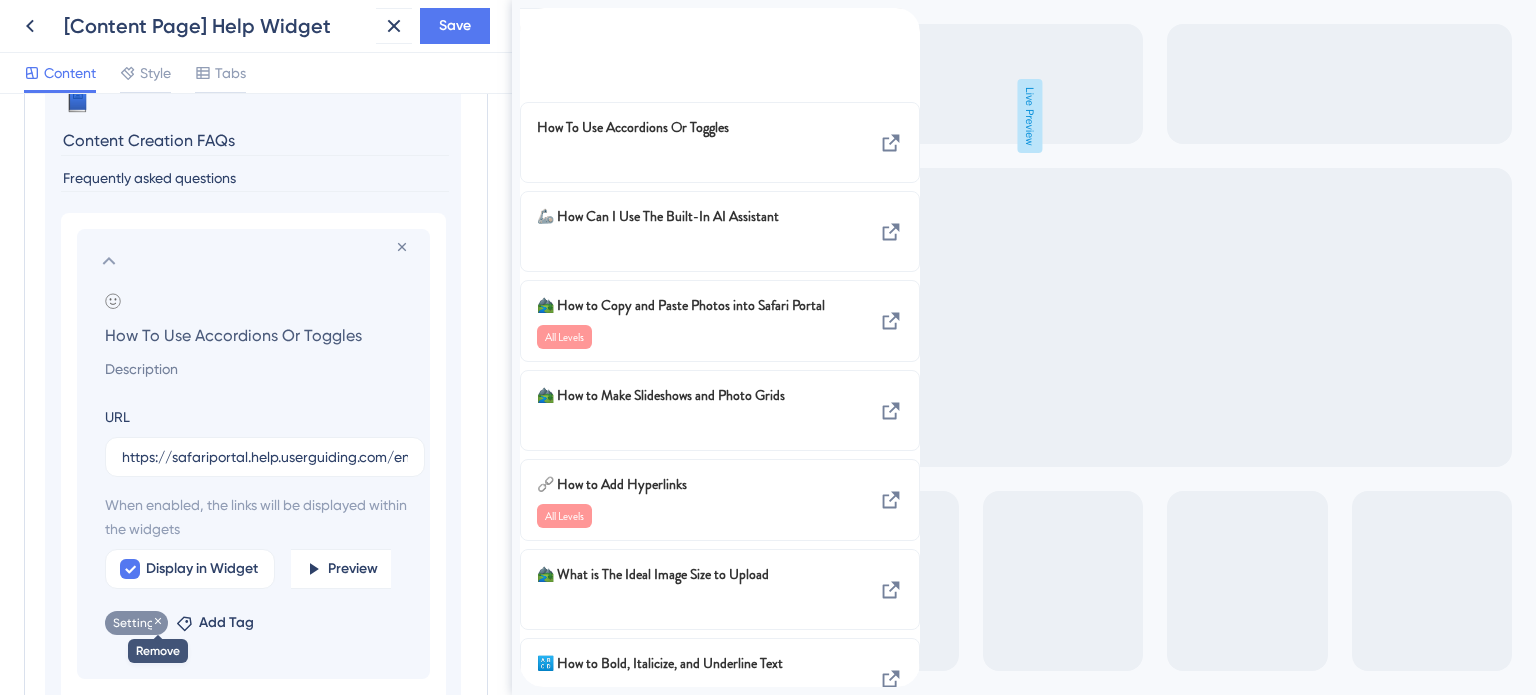click 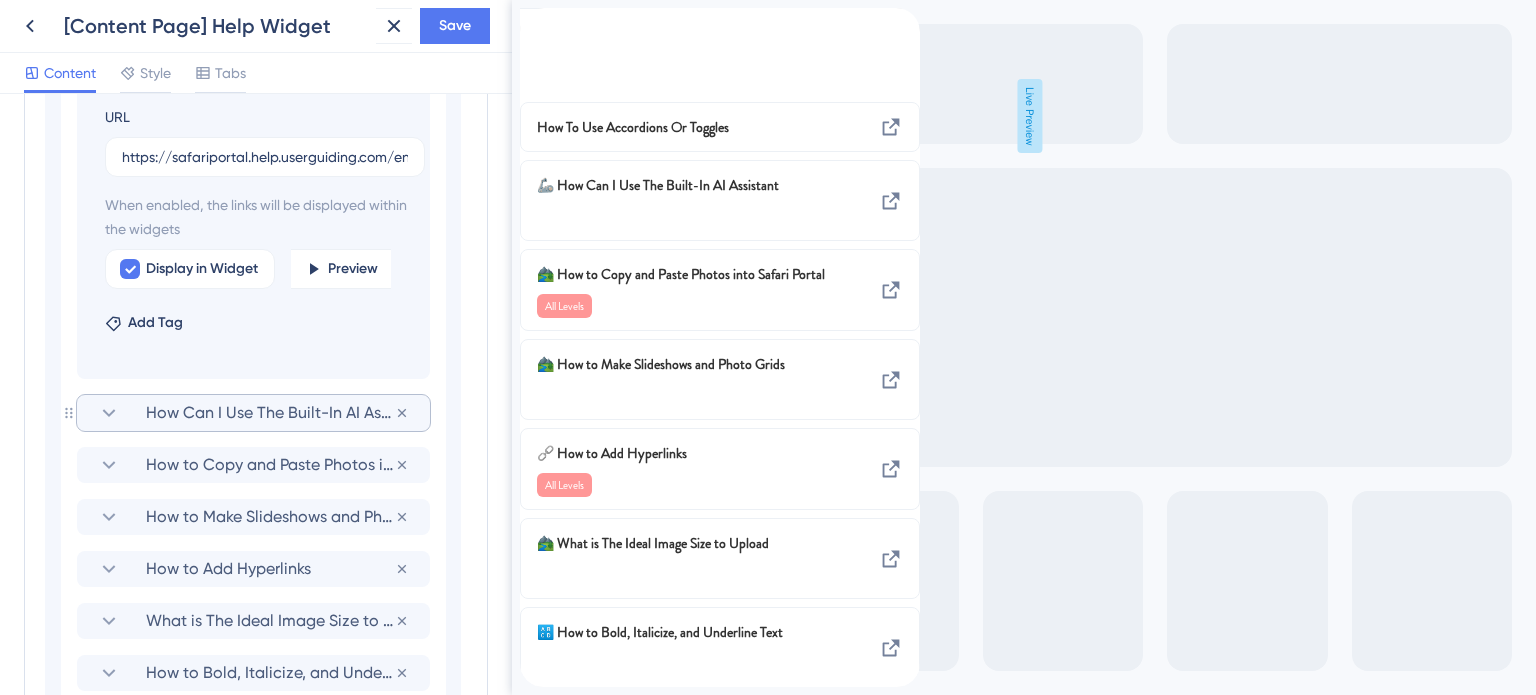 click on "How Can I Use The Built-In AI Assistant" at bounding box center (270, 413) 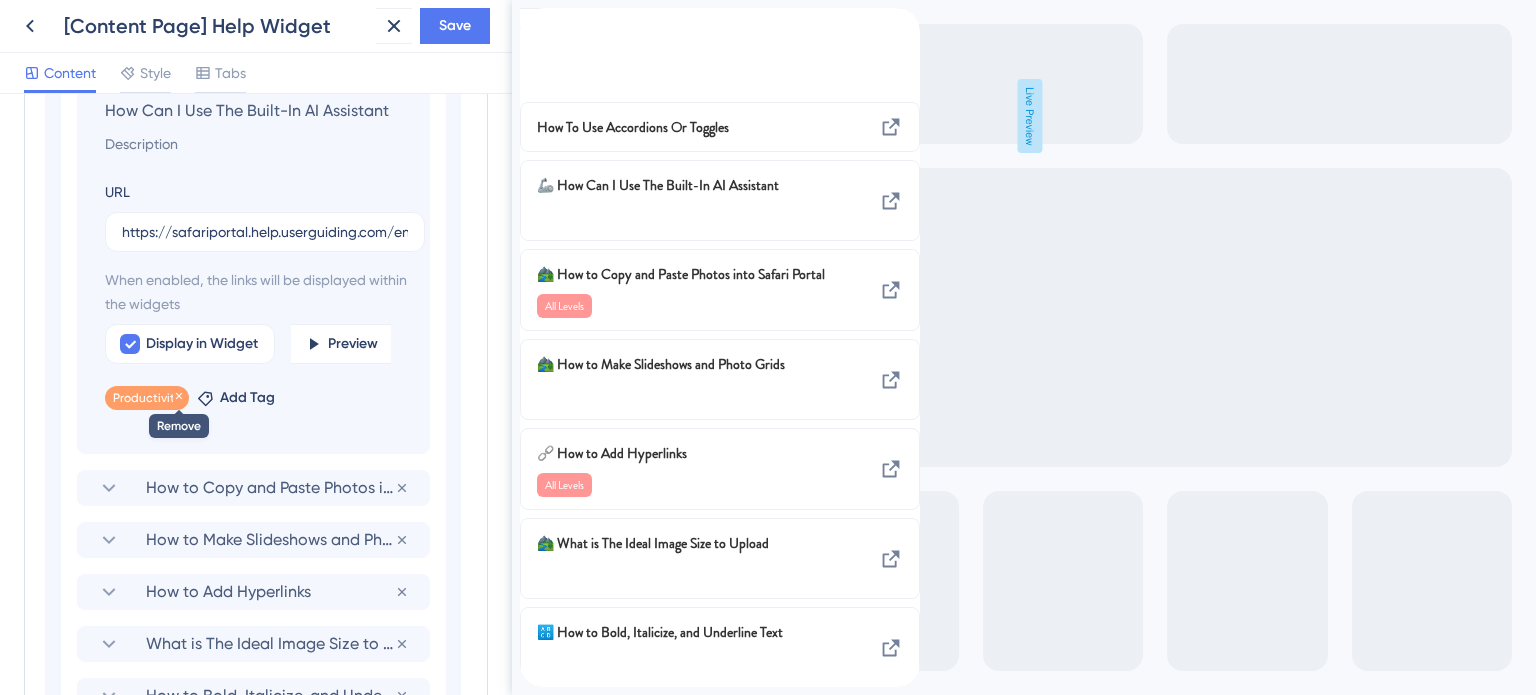 click 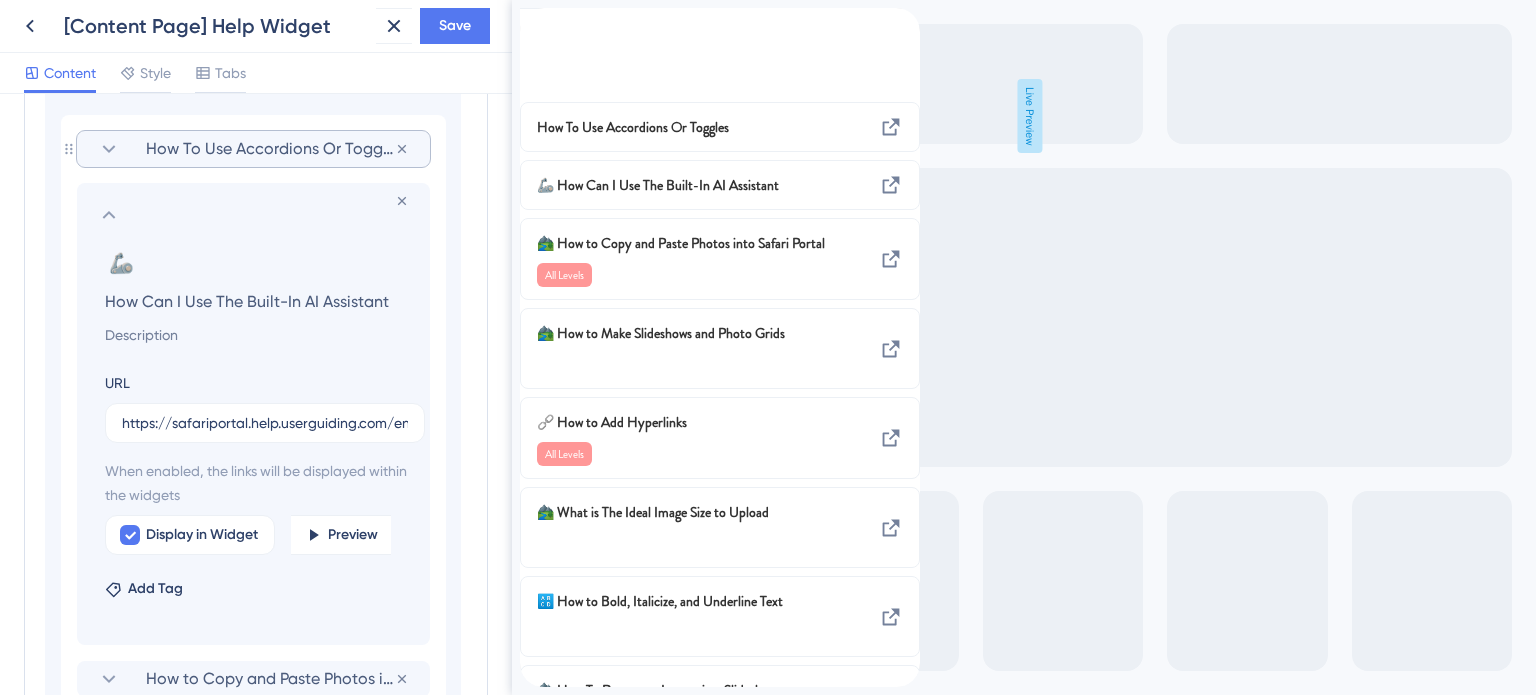 scroll, scrollTop: 1240, scrollLeft: 0, axis: vertical 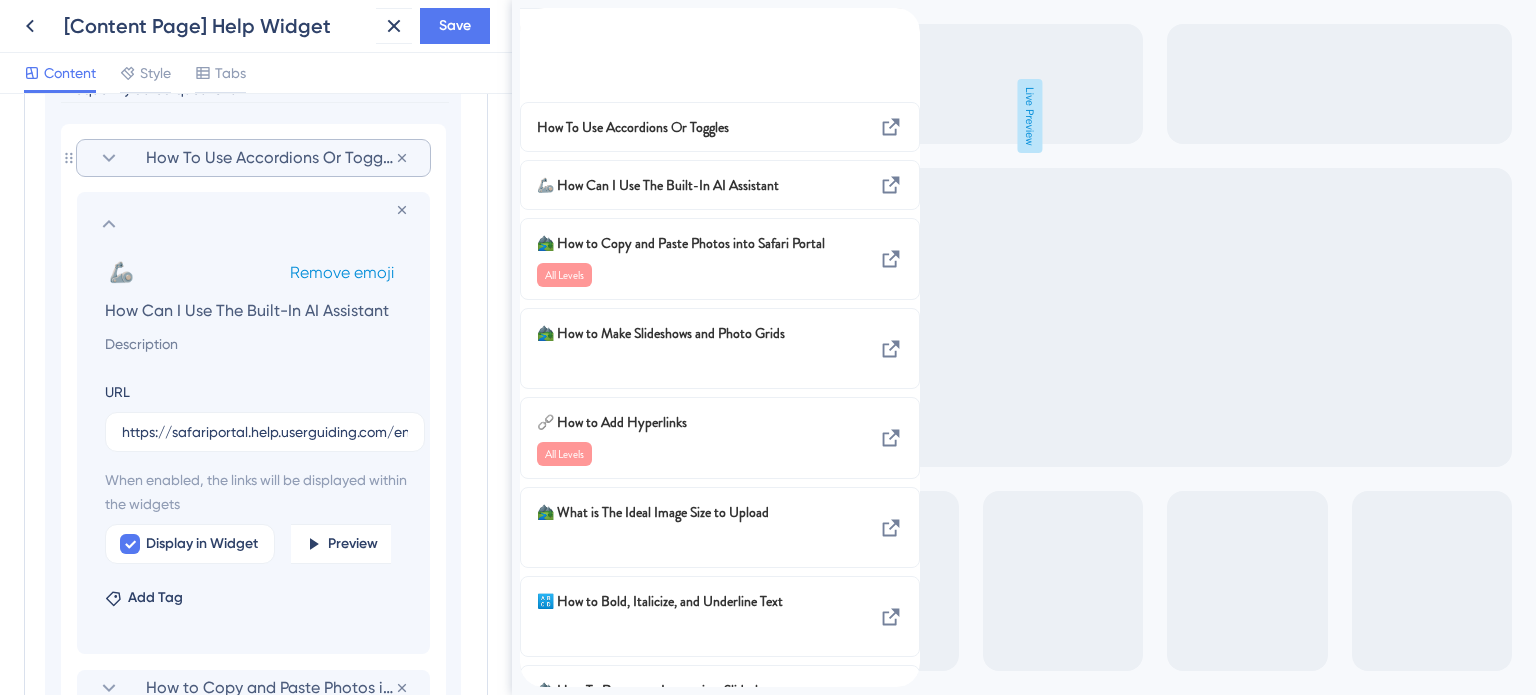 click on "Remove emoji" at bounding box center [342, 272] 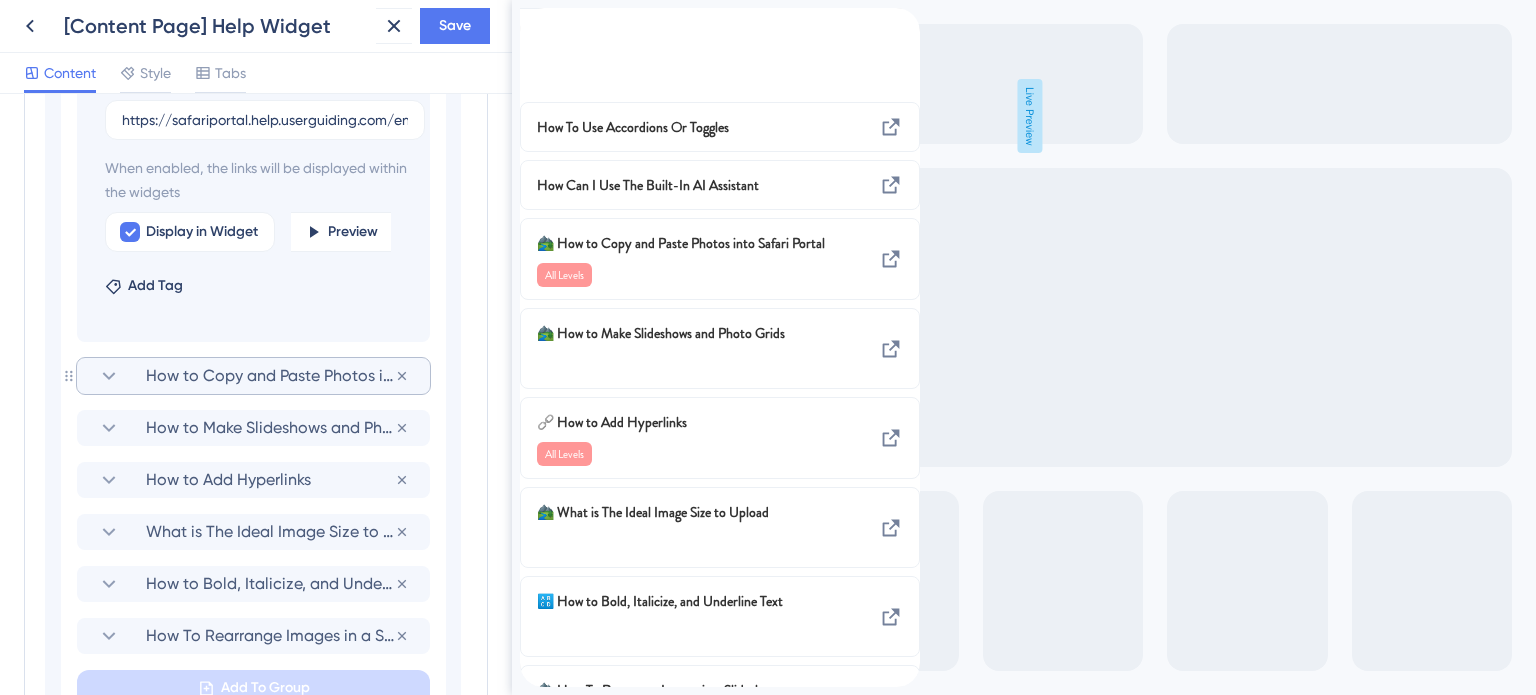 click on "How to Copy and Paste Photos into Safari Portal" at bounding box center [270, 376] 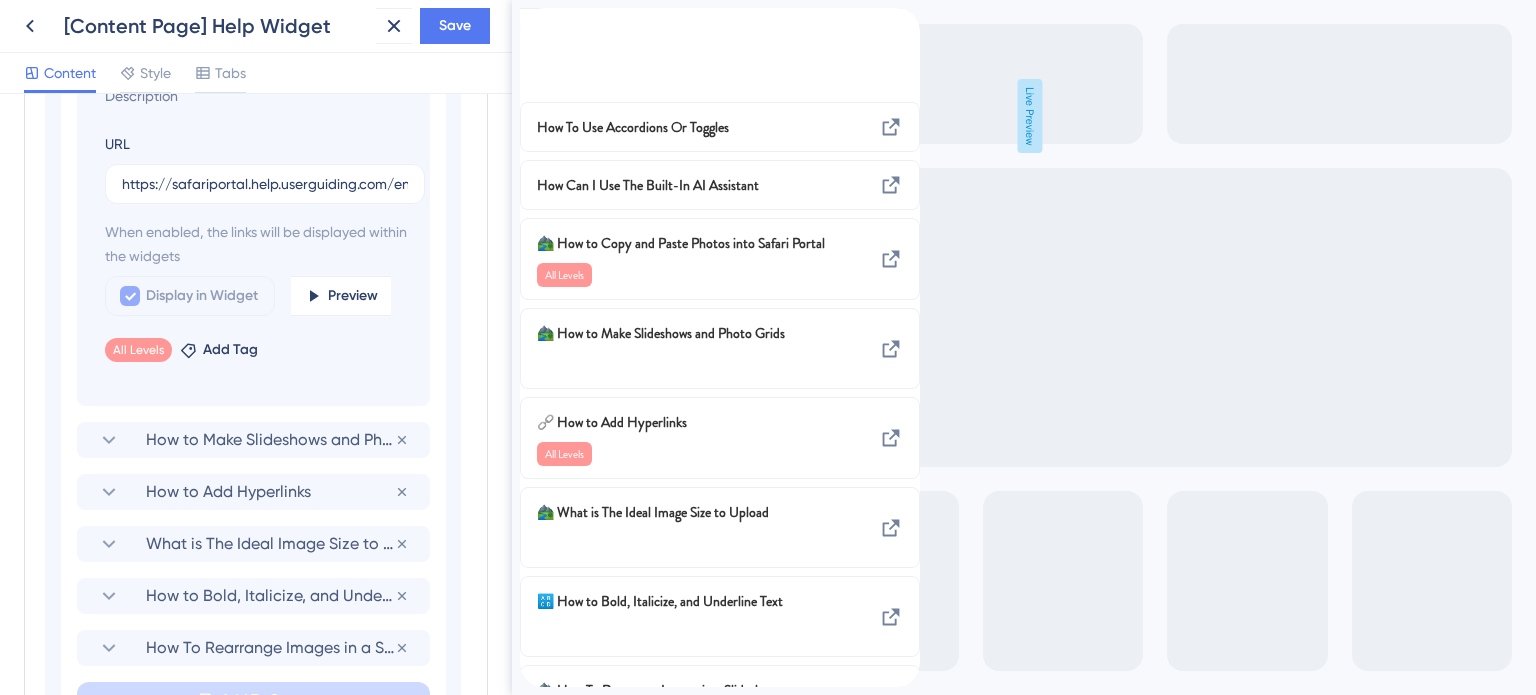 scroll, scrollTop: 1206, scrollLeft: 0, axis: vertical 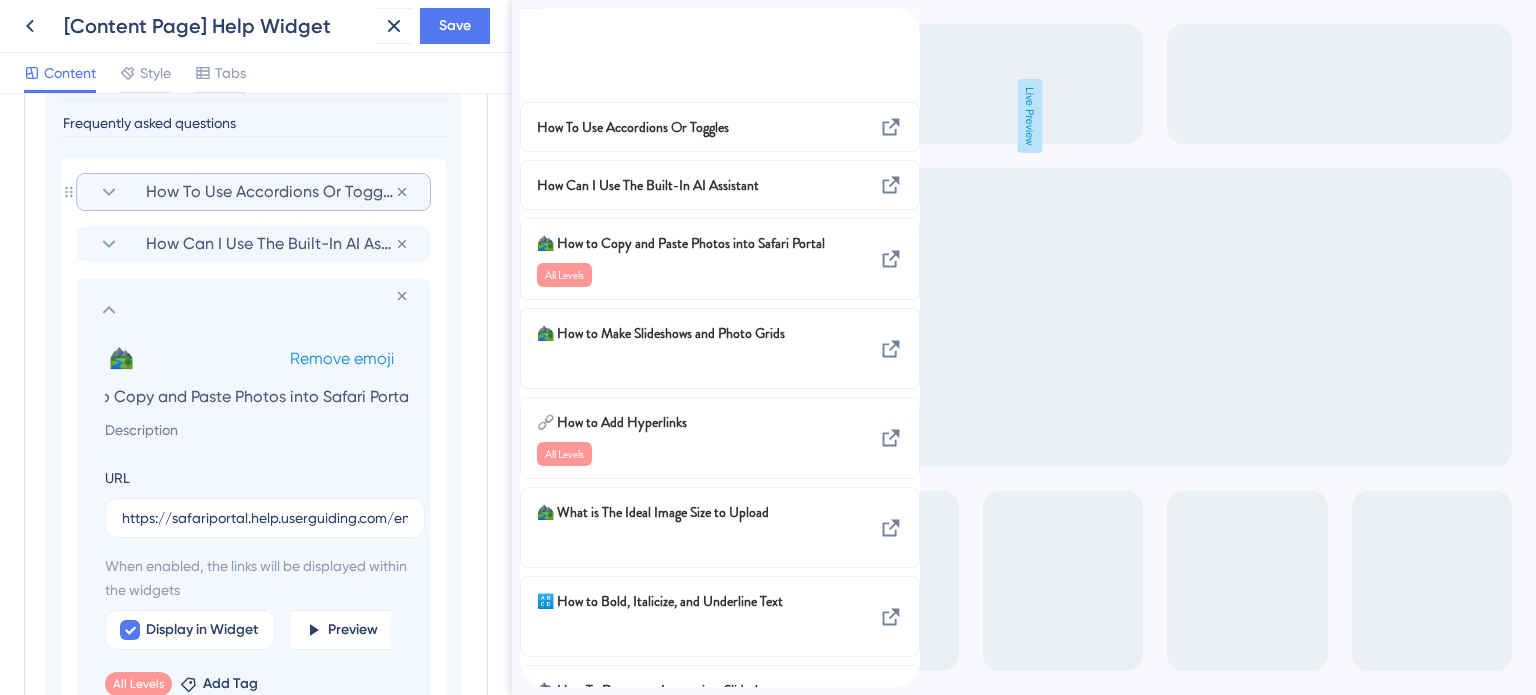 click on "Remove emoji" at bounding box center [342, 358] 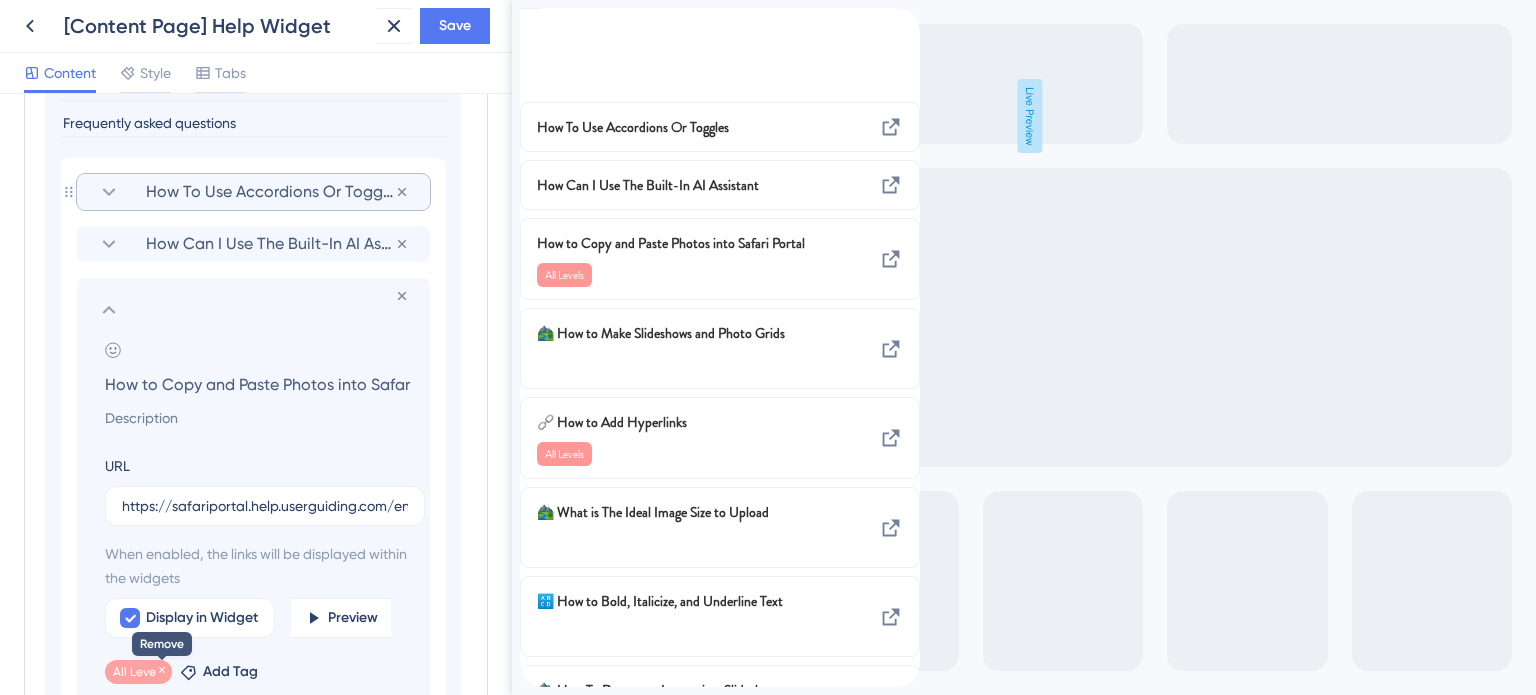 click 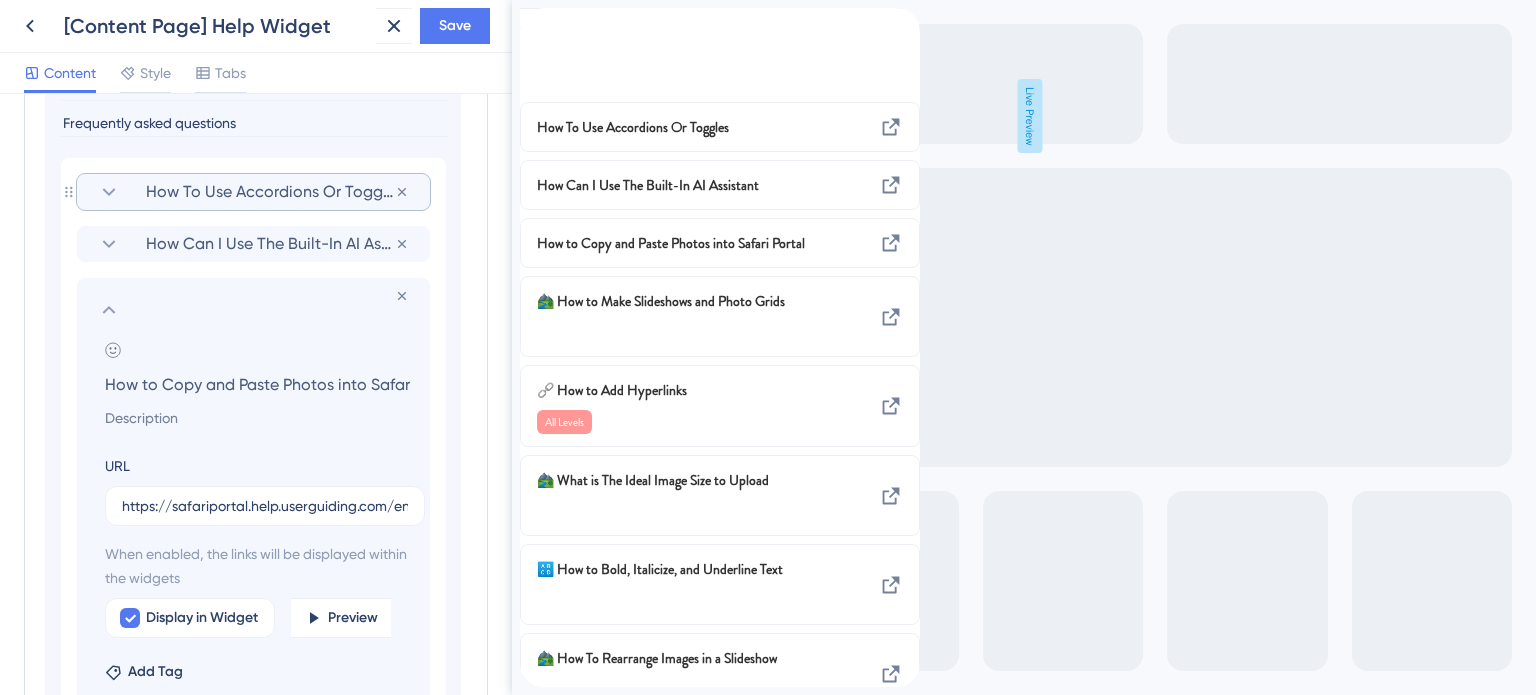 click 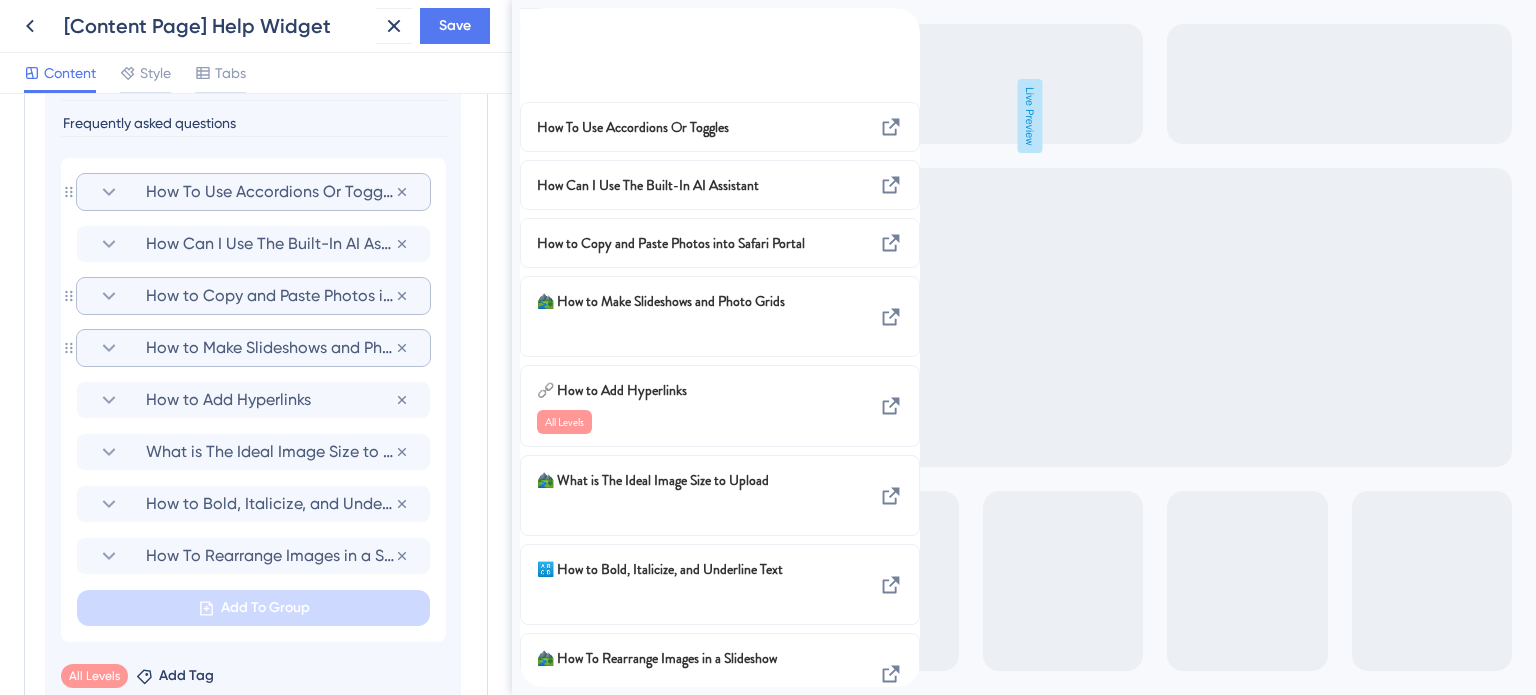 click on "How to Make Slideshows and Photo Grids" at bounding box center (270, 348) 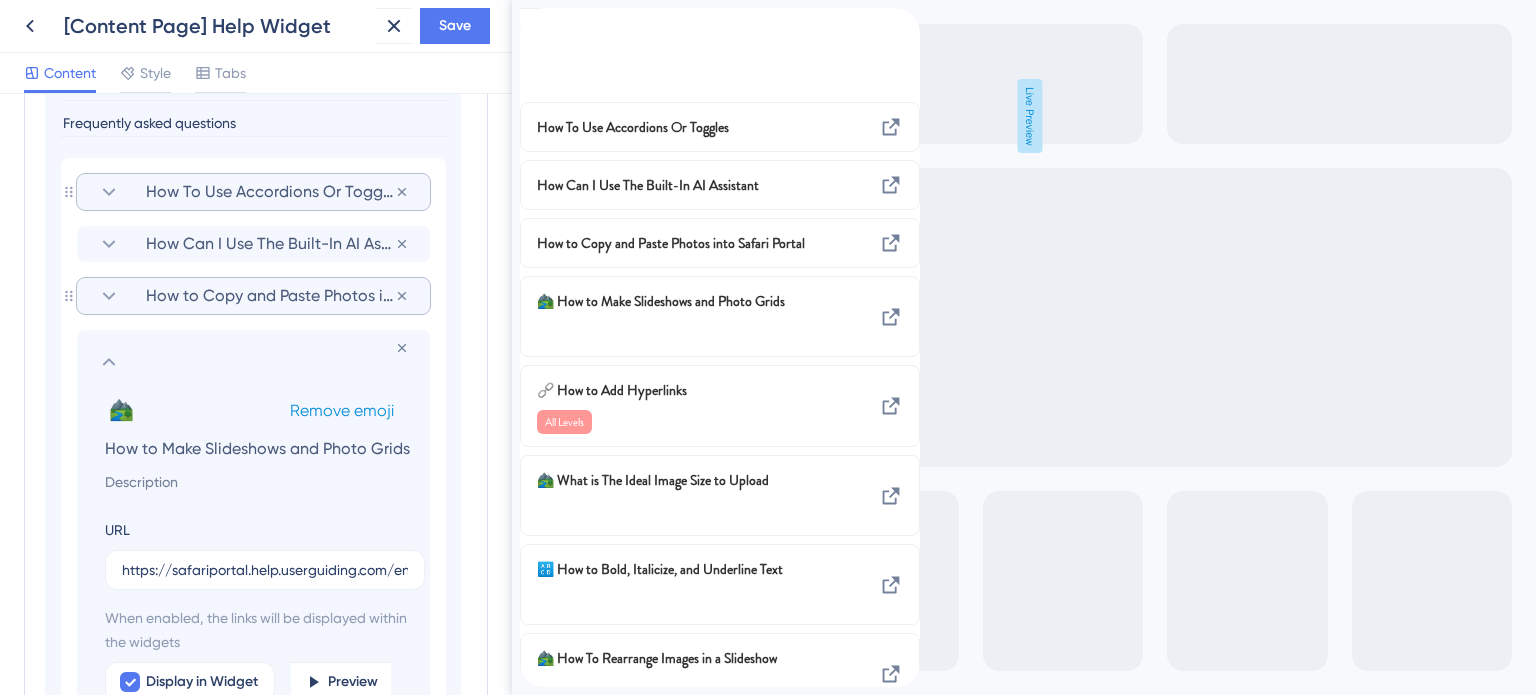 click on "Remove emoji" at bounding box center [342, 410] 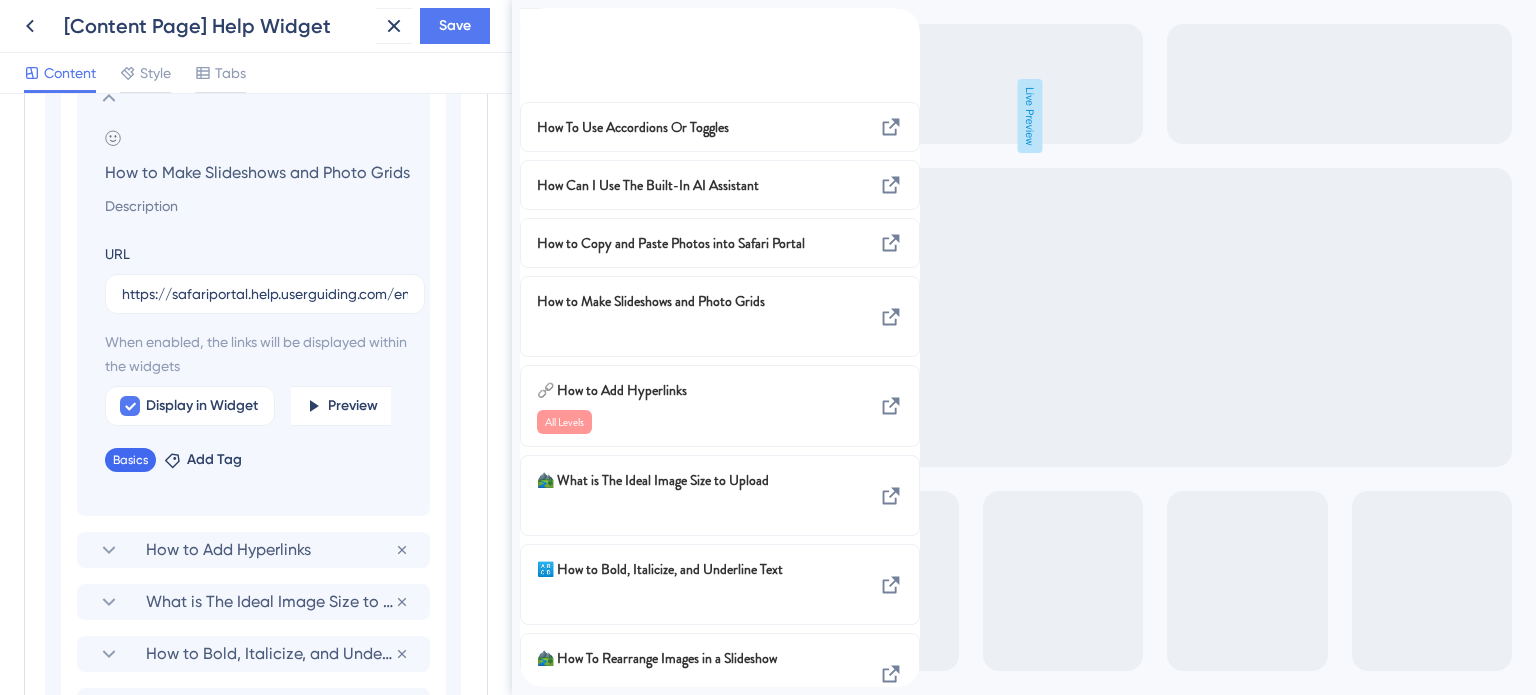 scroll, scrollTop: 1506, scrollLeft: 0, axis: vertical 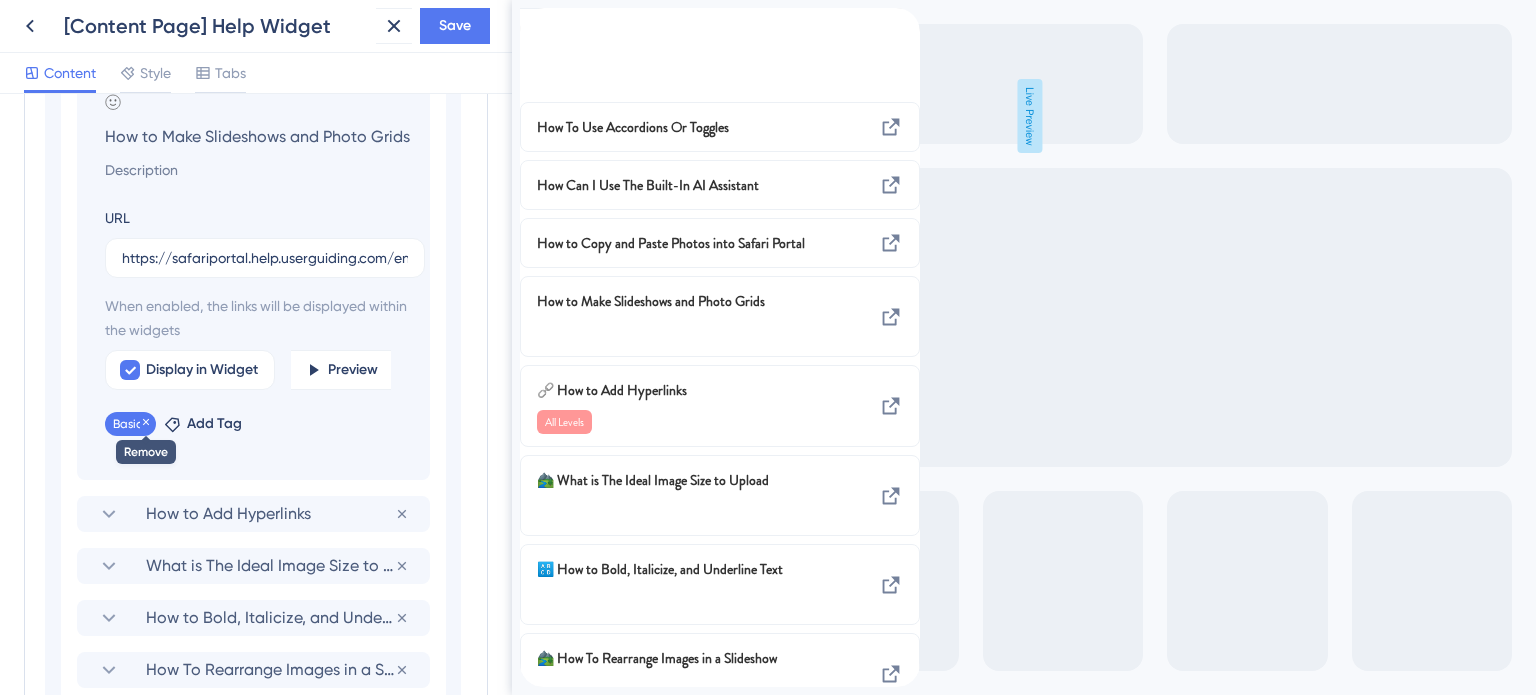 click 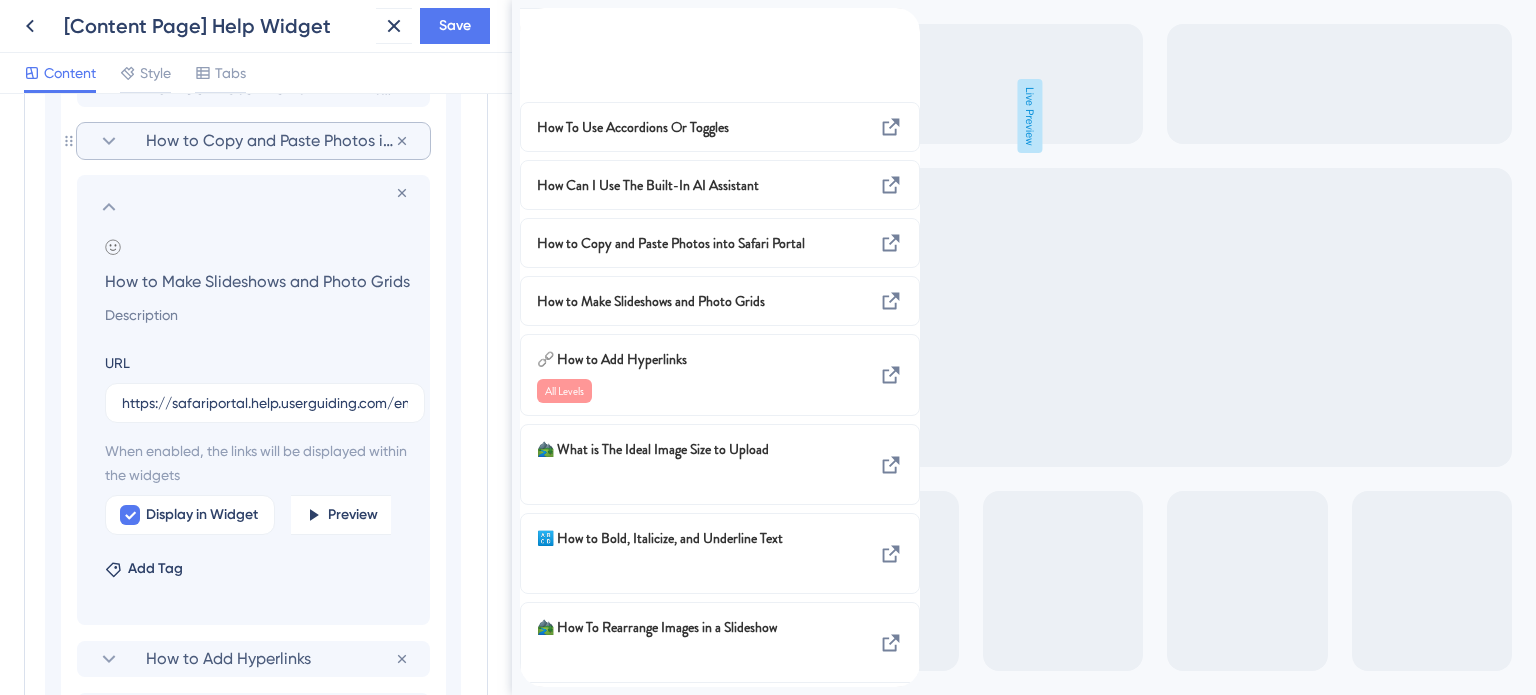 scroll, scrollTop: 1306, scrollLeft: 0, axis: vertical 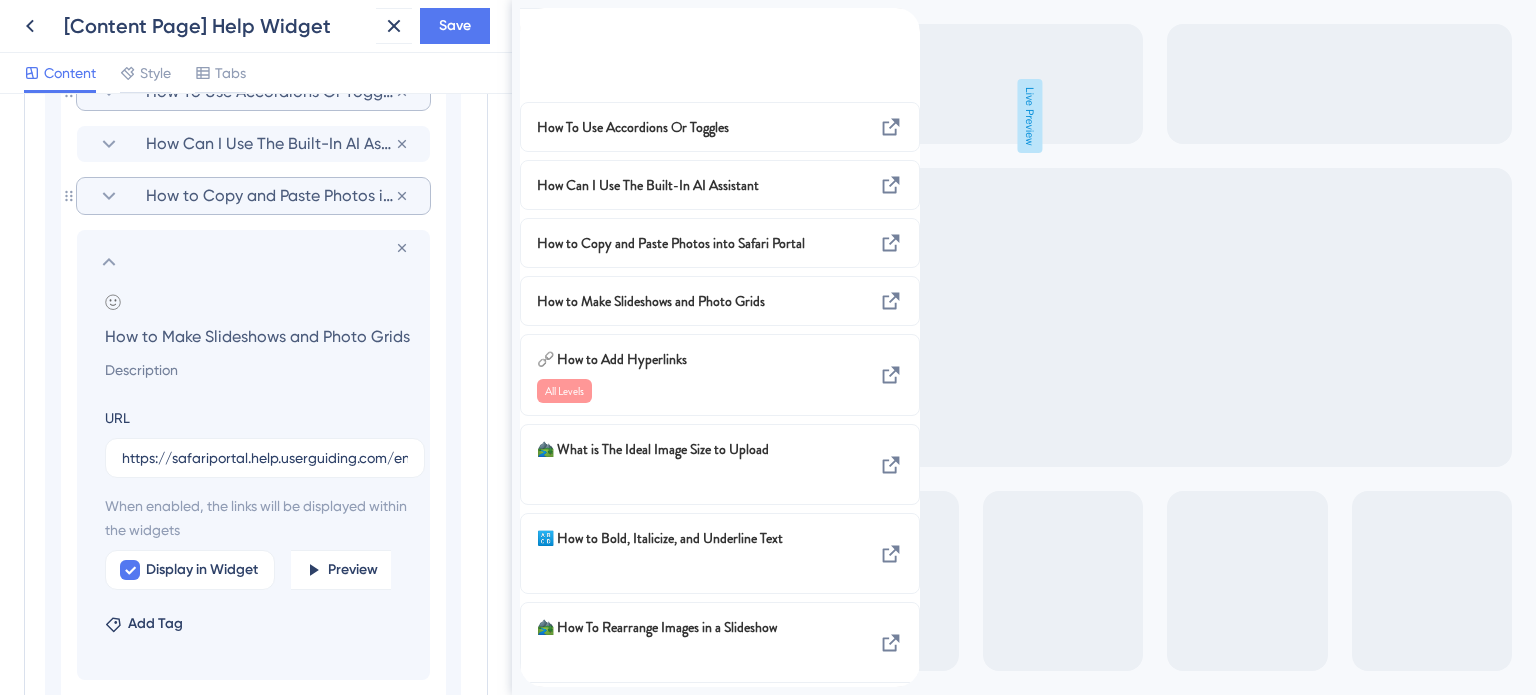 click 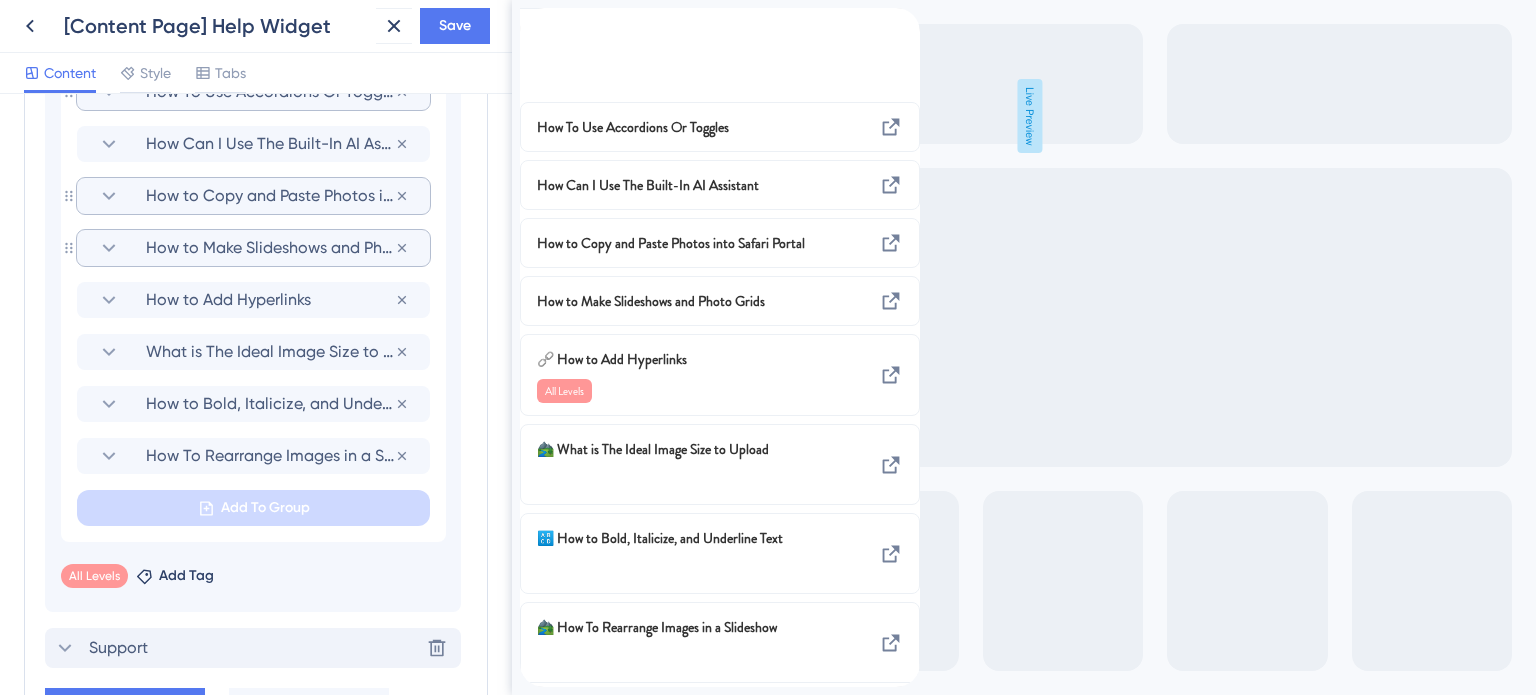 click on "How To Use Accordions Or Toggles Remove from group How Can I Use The Built-In AI Assistant Remove from group How to Copy and Paste Photos into Safari Portal Remove from group How to Make Slideshows and Photo Grids Remove from group How to Add Hyperlinks  Remove from group What is The Ideal Image Size to Upload Remove from group How to Bold, Italicize, and Underline Text Remove from group How To Rearrange Images in a Slideshow Remove from group Add To Group" at bounding box center [253, 300] 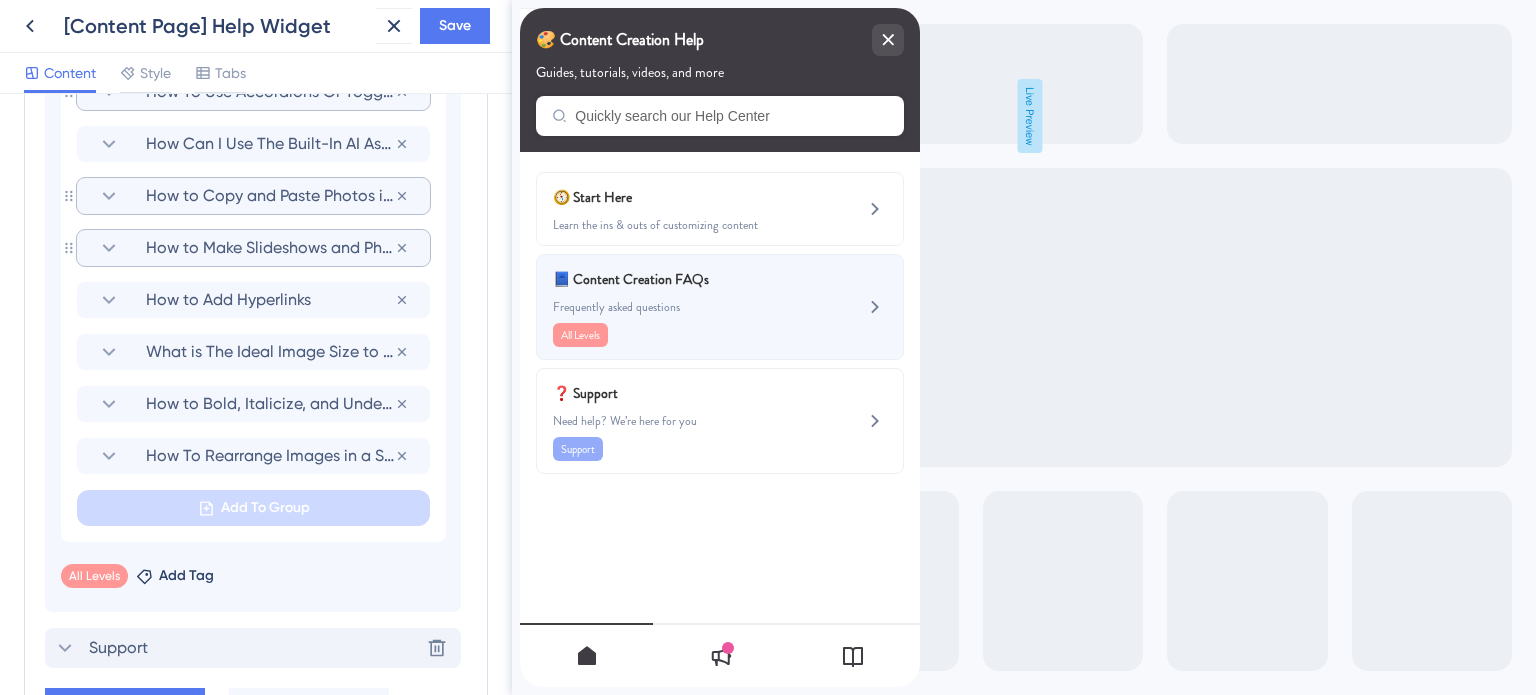 click on "📘   Content Creation FAQs Frequently asked questions All Levels" at bounding box center [686, 307] 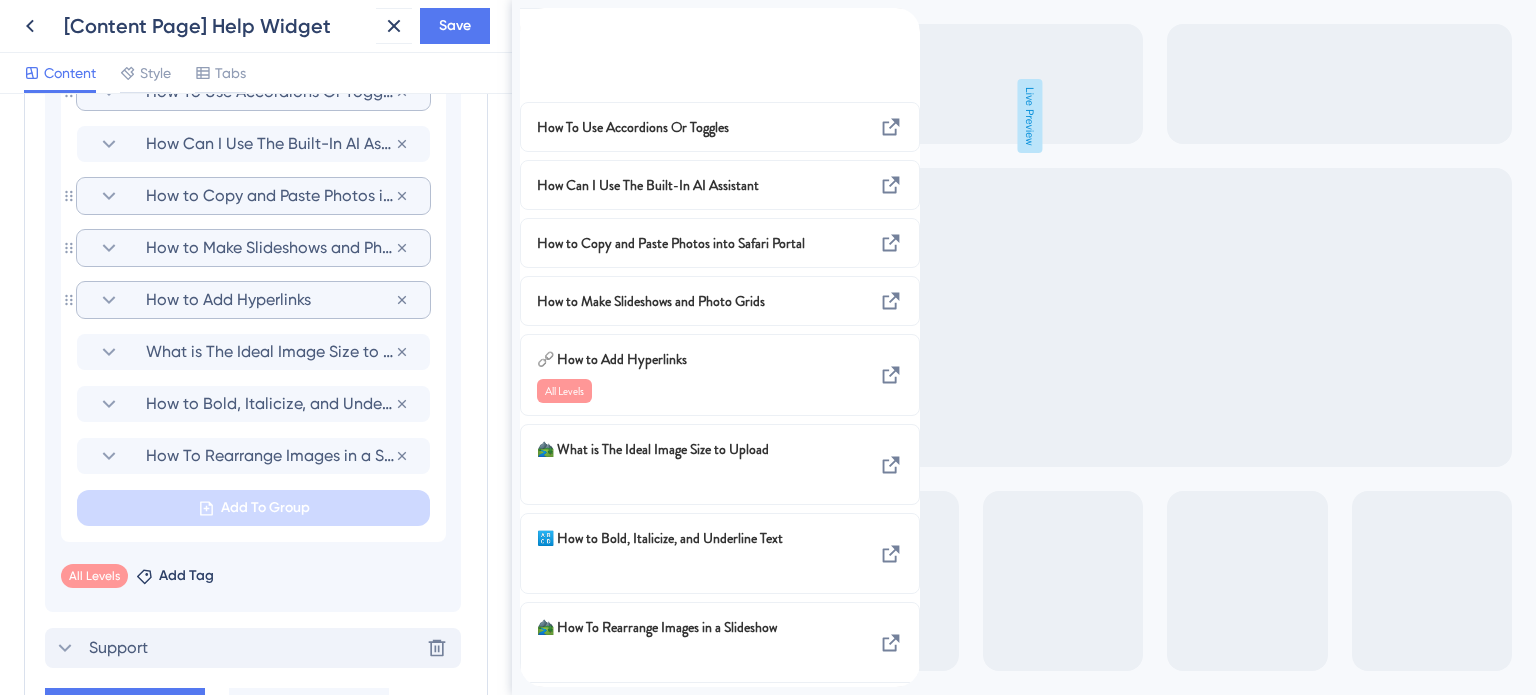 click on "How to Add Hyperlinks" at bounding box center (270, 300) 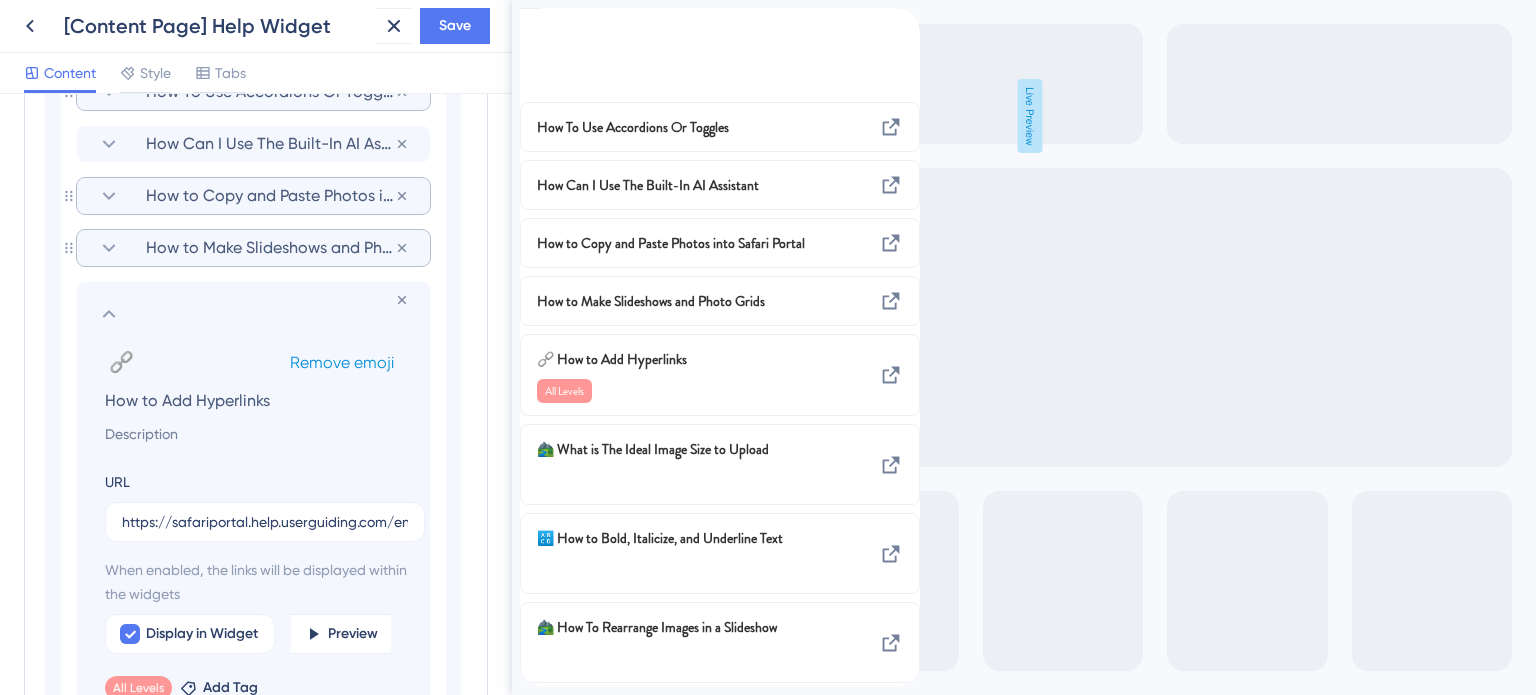click on "Remove emoji" at bounding box center (342, 362) 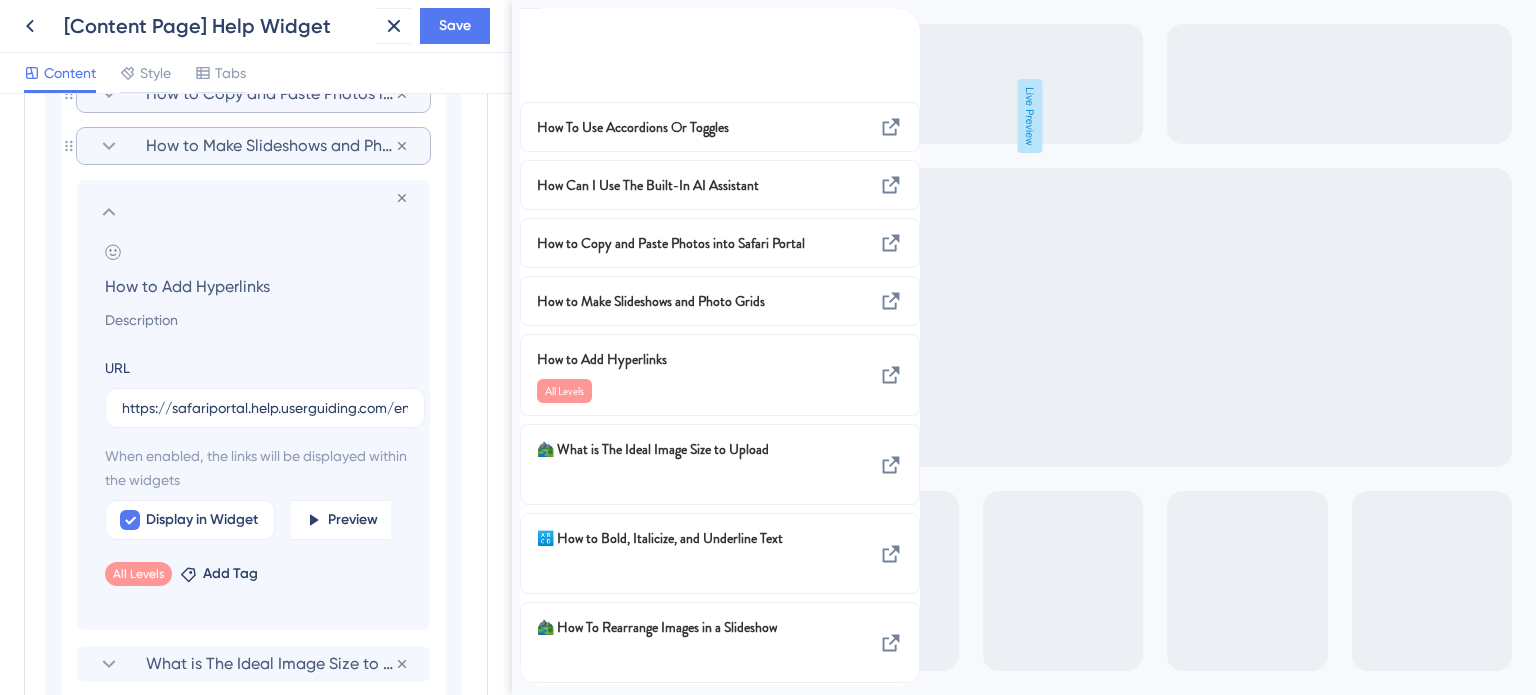 scroll, scrollTop: 1506, scrollLeft: 0, axis: vertical 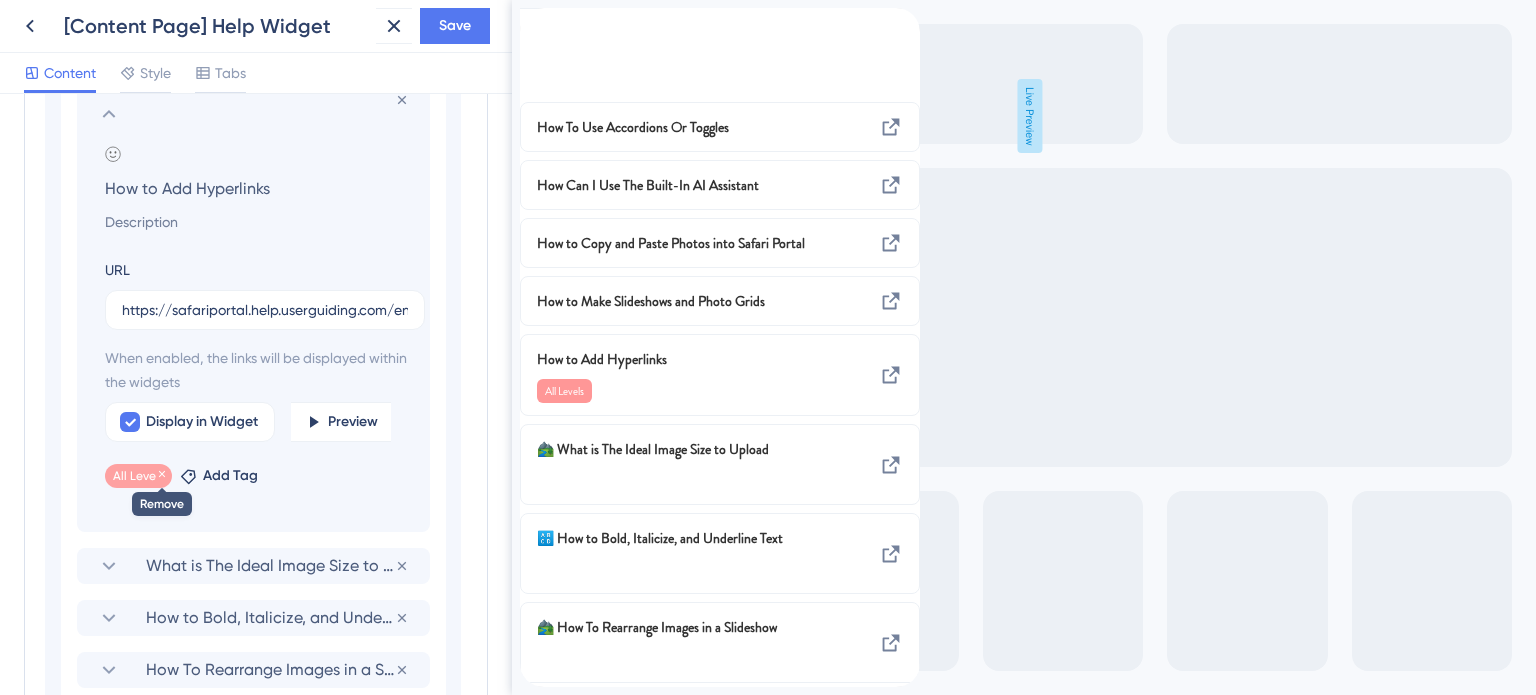 click at bounding box center (162, 476) 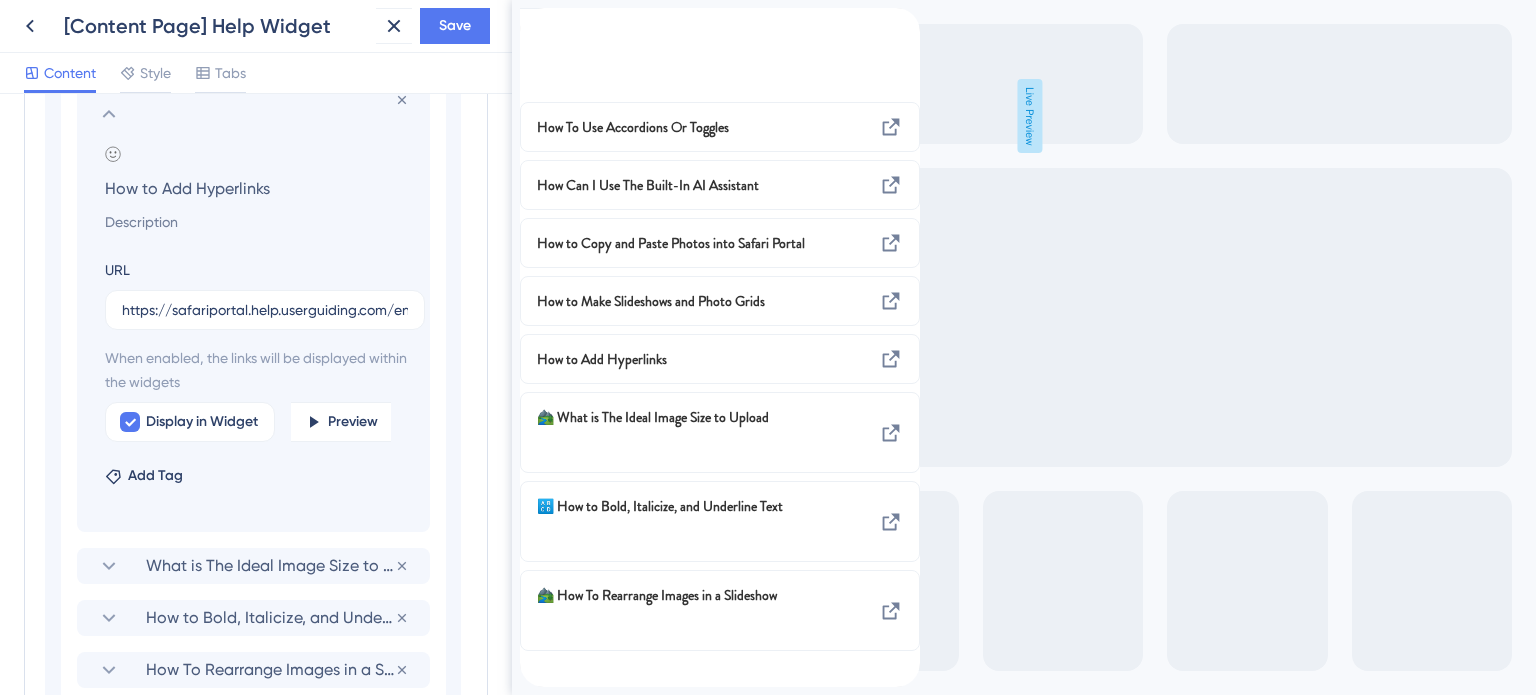 click 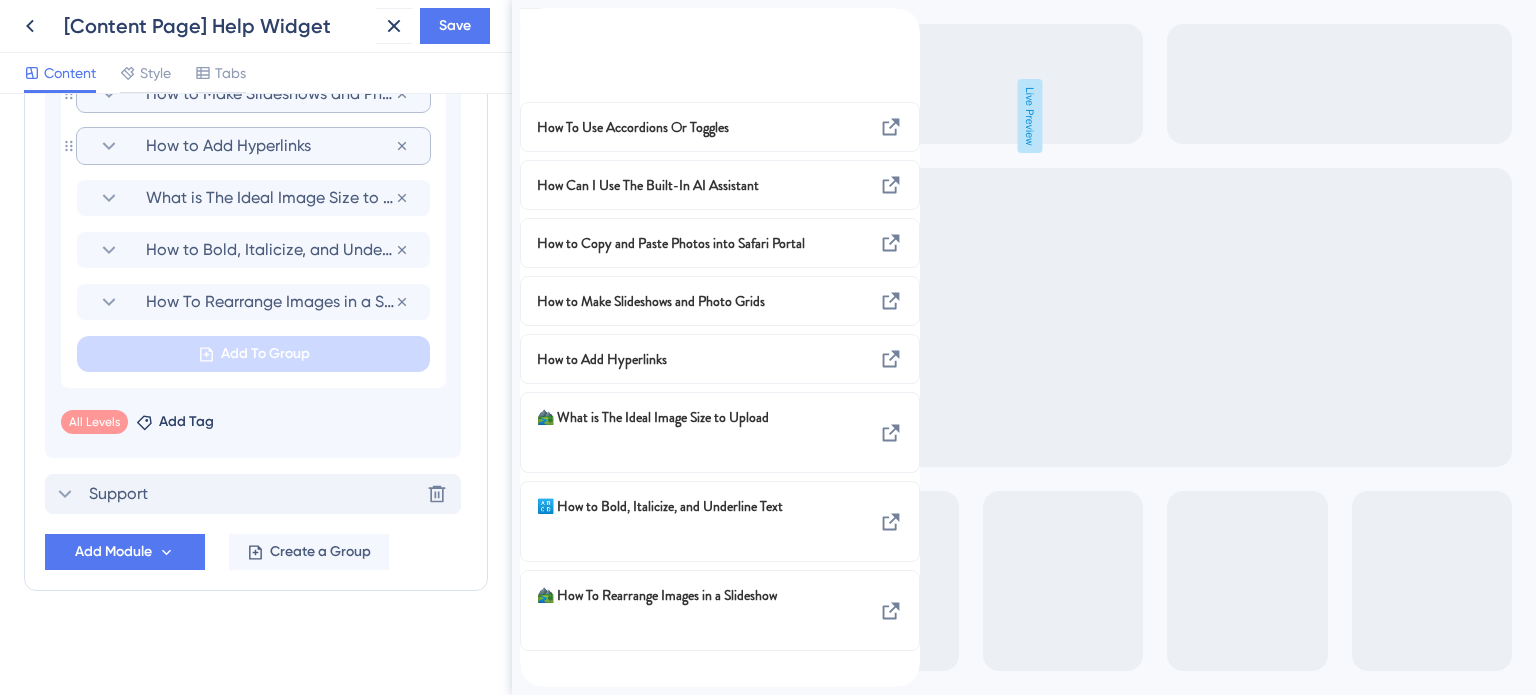 scroll, scrollTop: 1458, scrollLeft: 0, axis: vertical 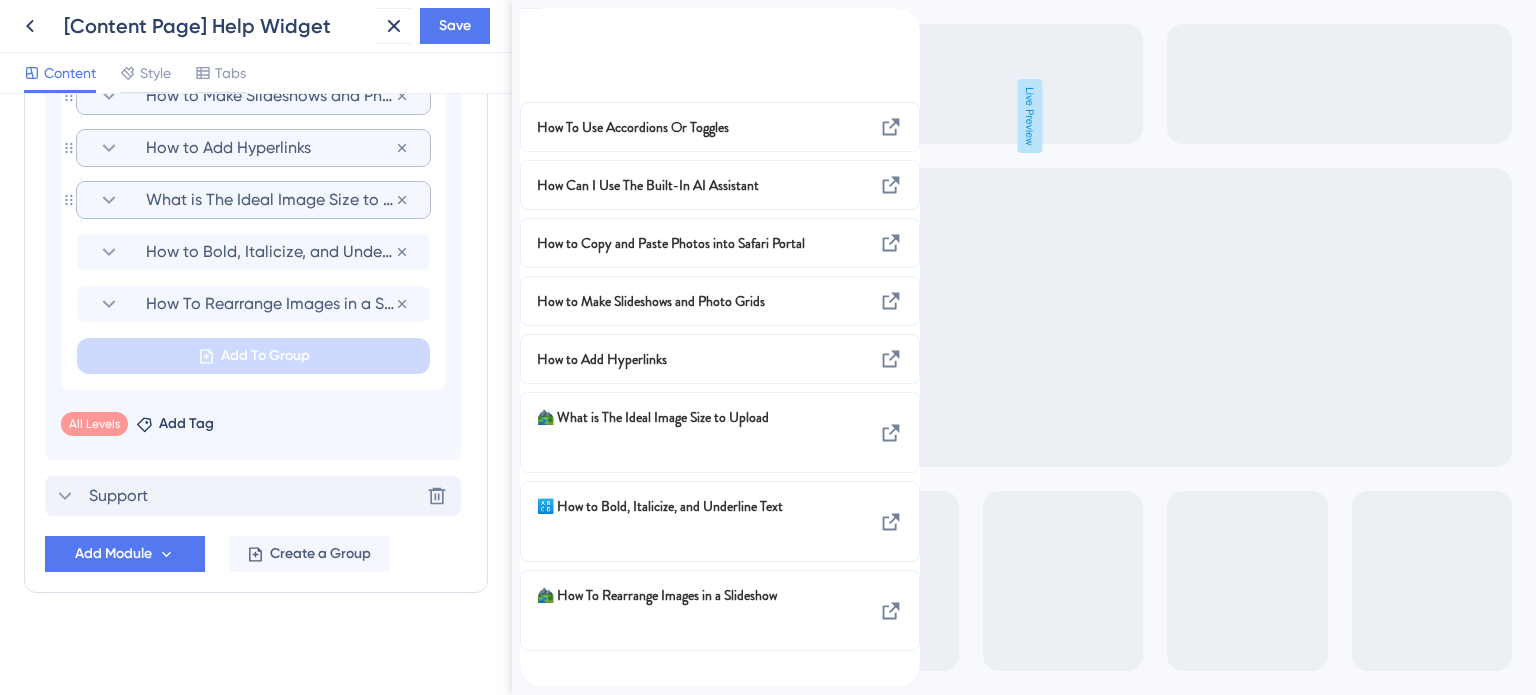 click on "What is The Ideal Image Size to Upload" at bounding box center (270, 200) 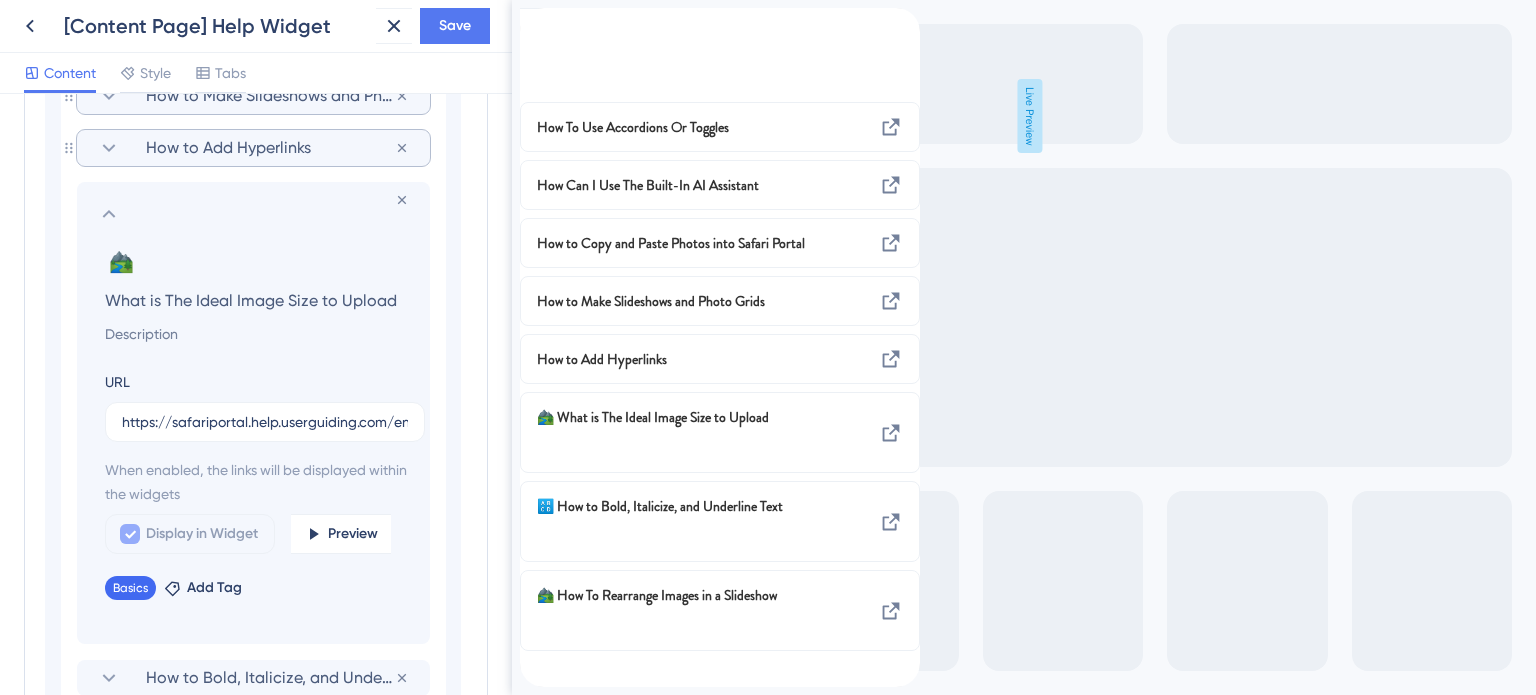 scroll, scrollTop: 1506, scrollLeft: 0, axis: vertical 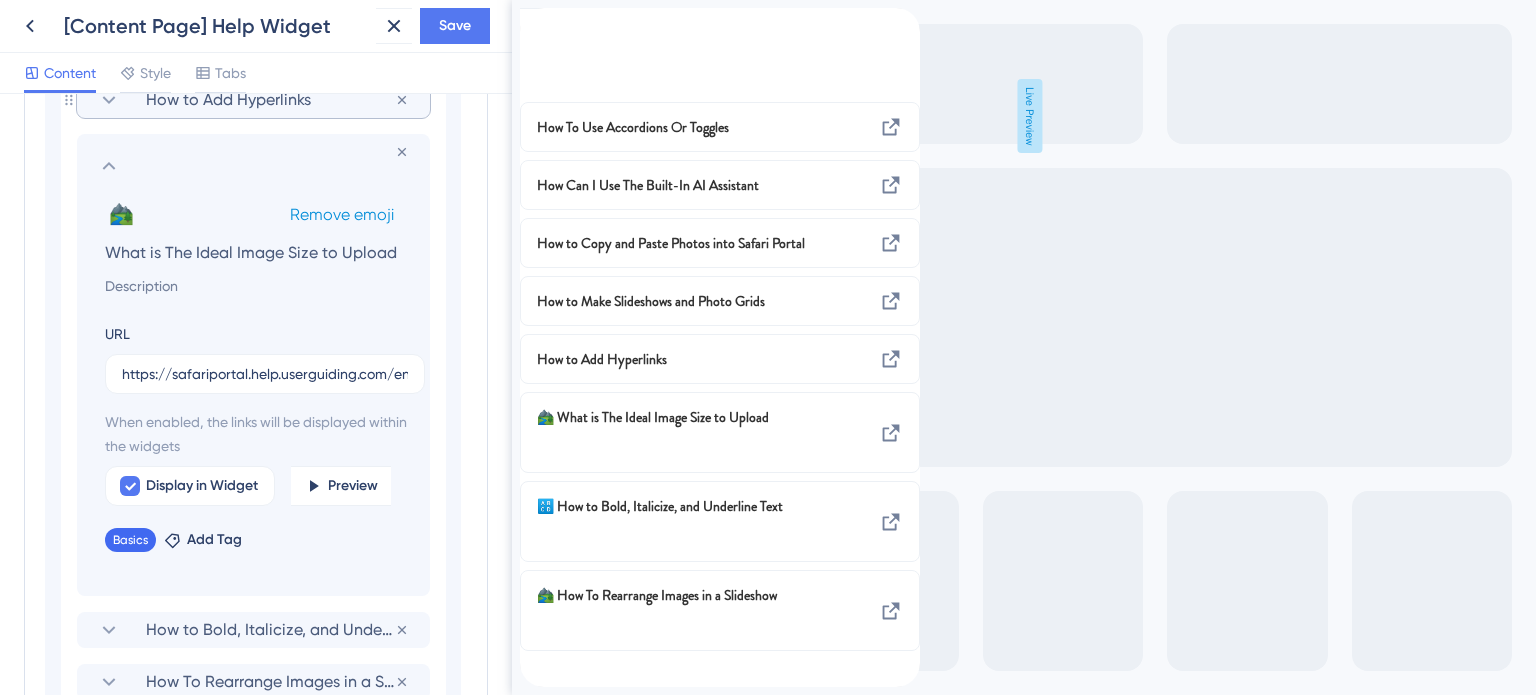 click on "Remove emoji" at bounding box center (342, 214) 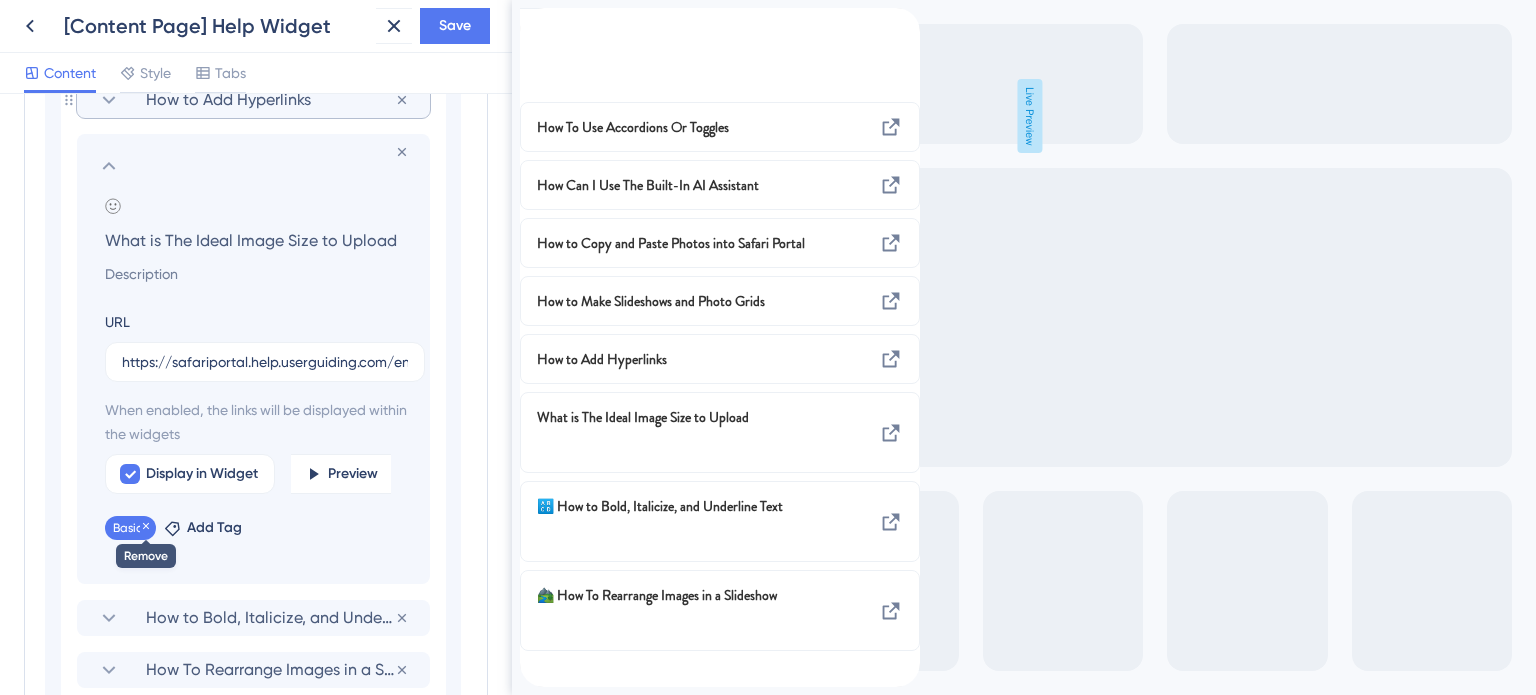 click 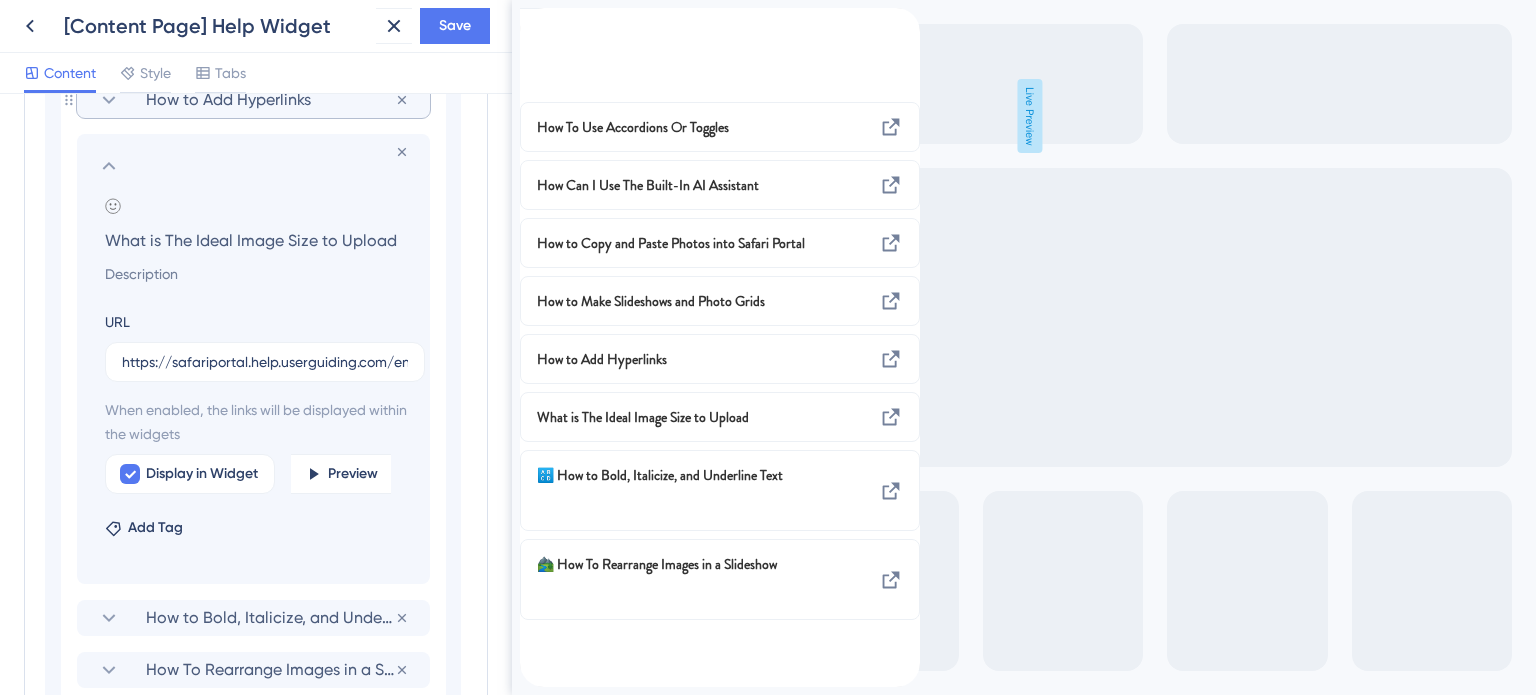 click 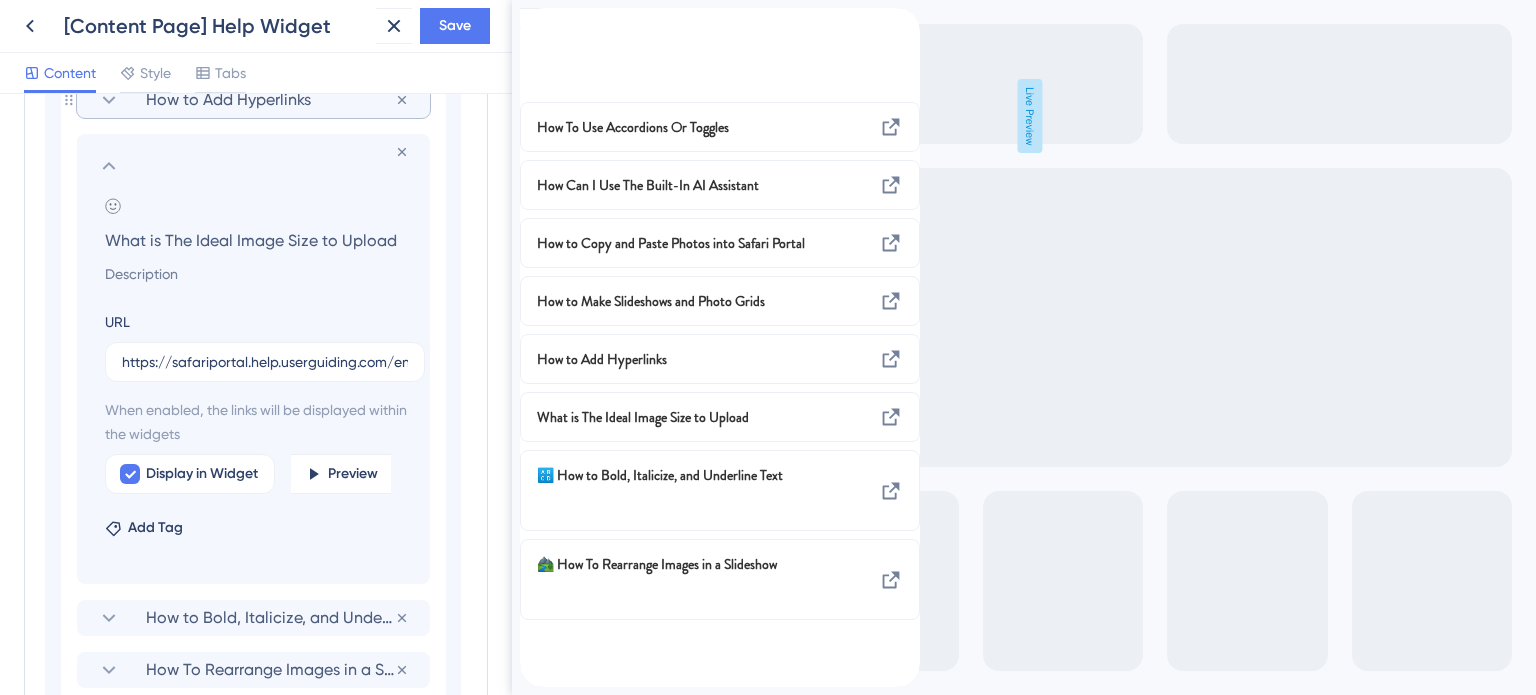 scroll, scrollTop: 1458, scrollLeft: 0, axis: vertical 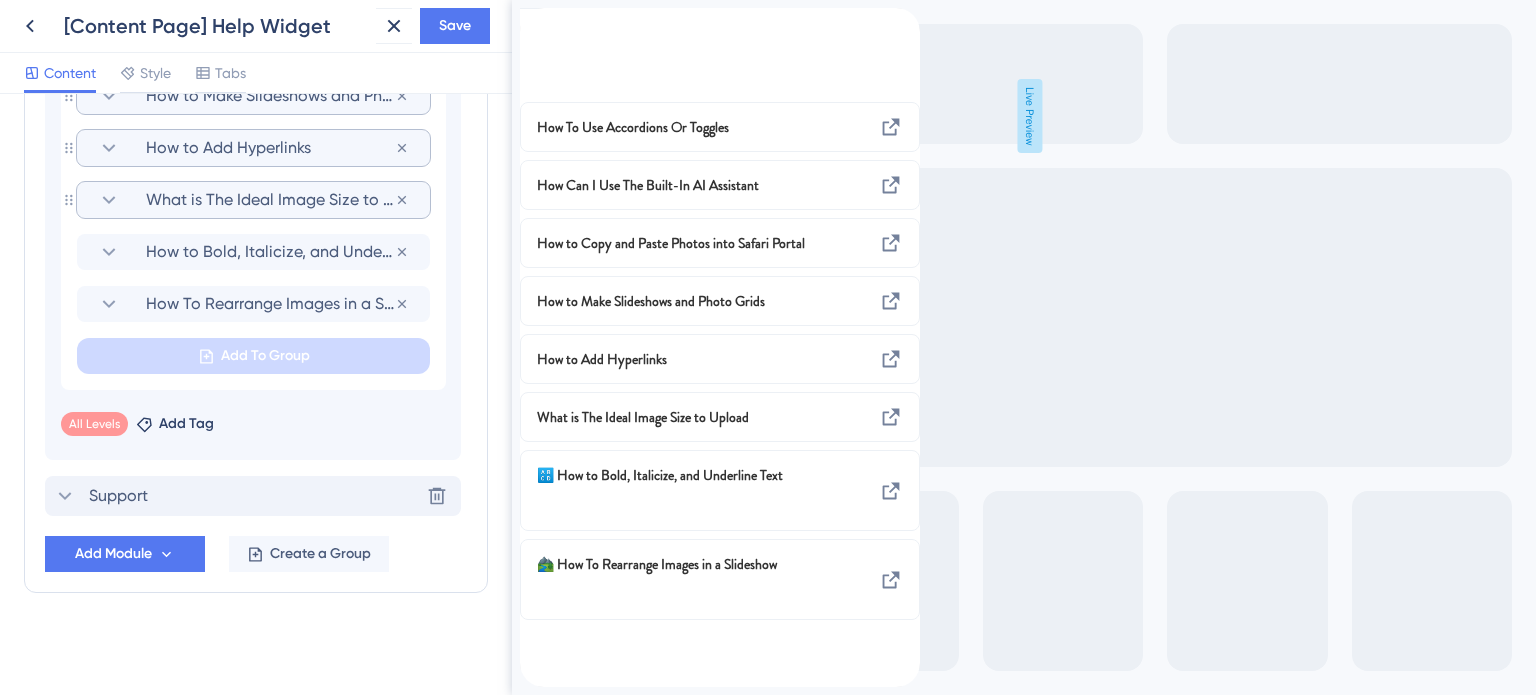 click on "What is The Ideal Image Size to Upload" at bounding box center (270, 200) 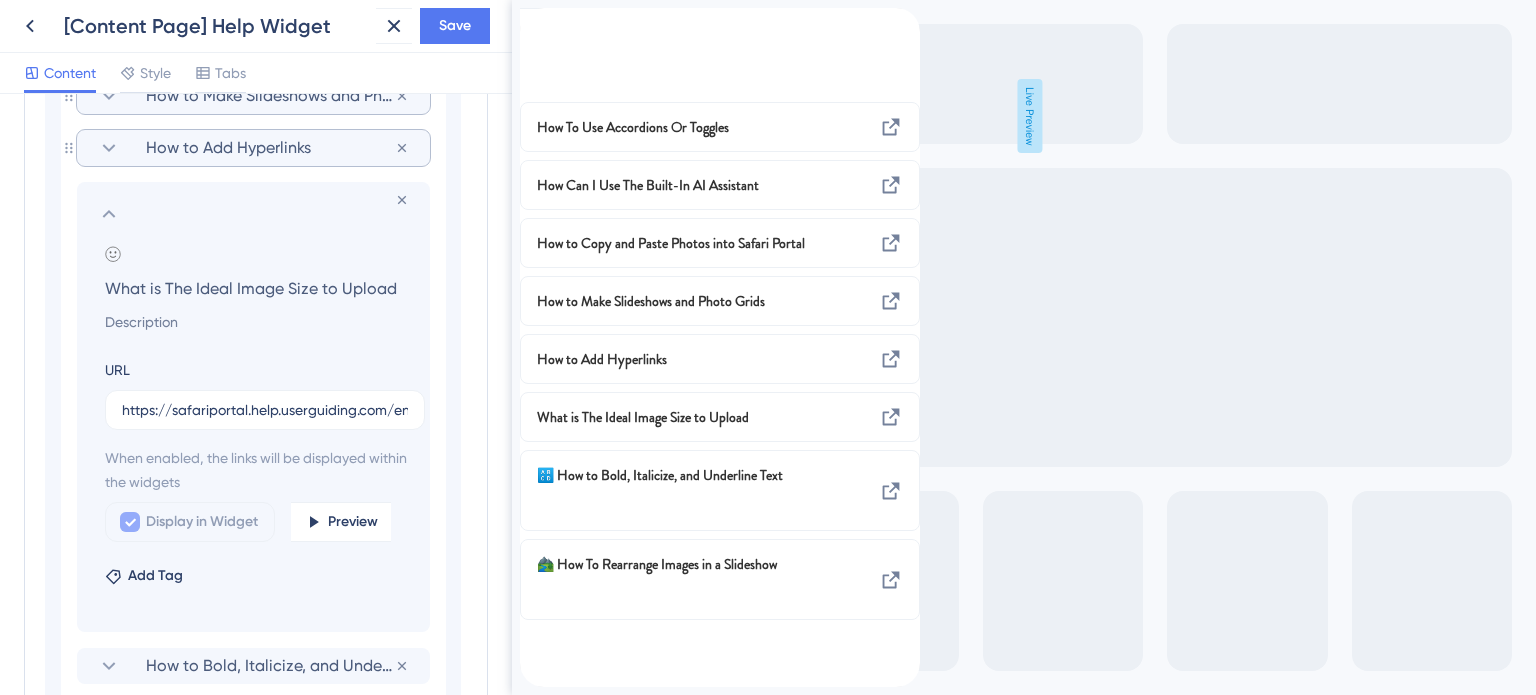 scroll, scrollTop: 1506, scrollLeft: 0, axis: vertical 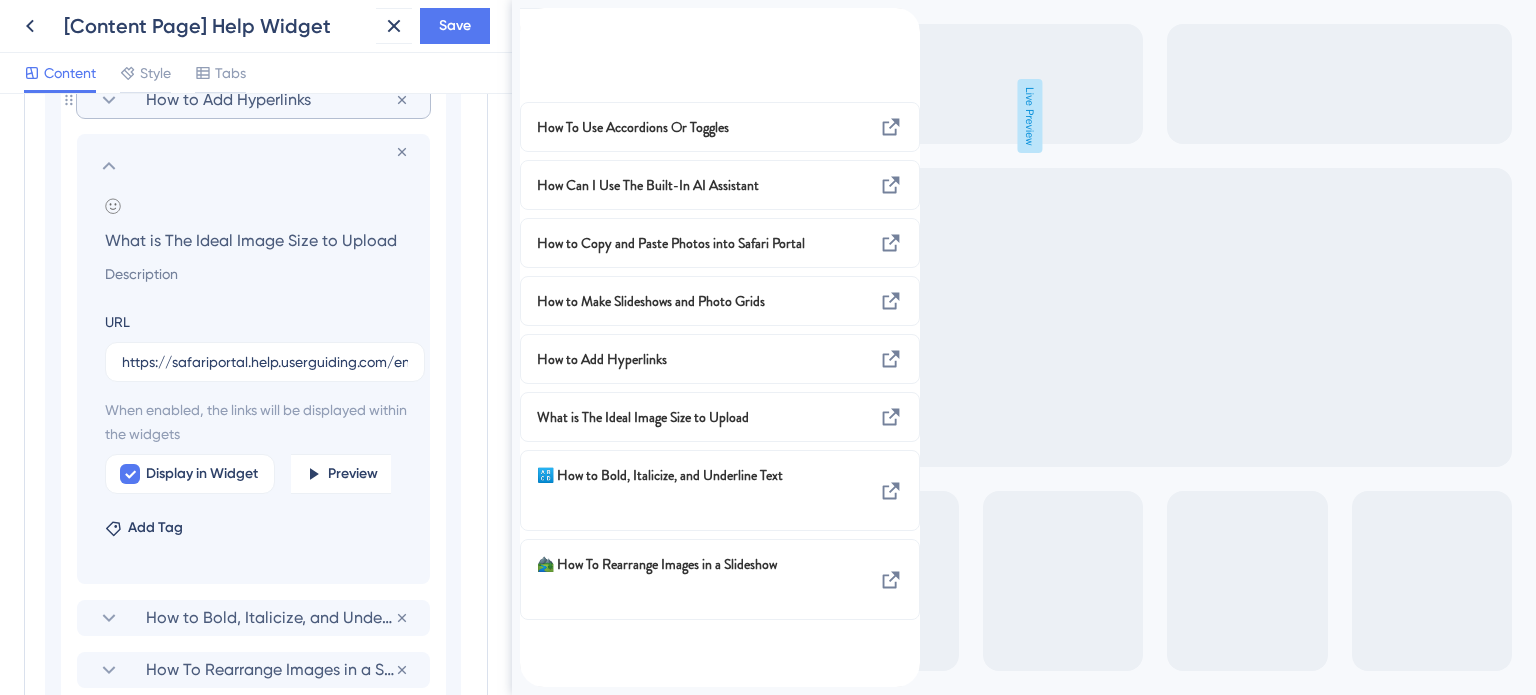 click 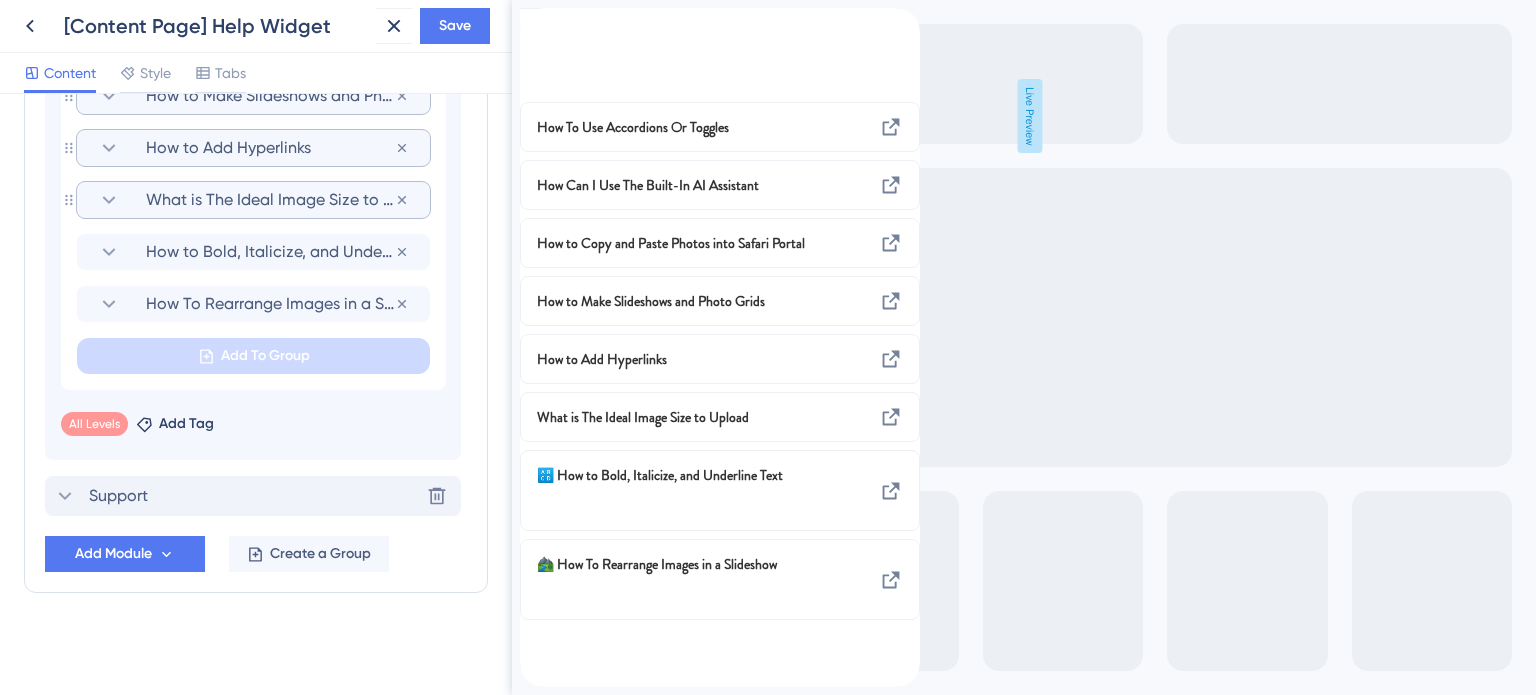 click on "What is The Ideal Image Size to Upload" at bounding box center (270, 200) 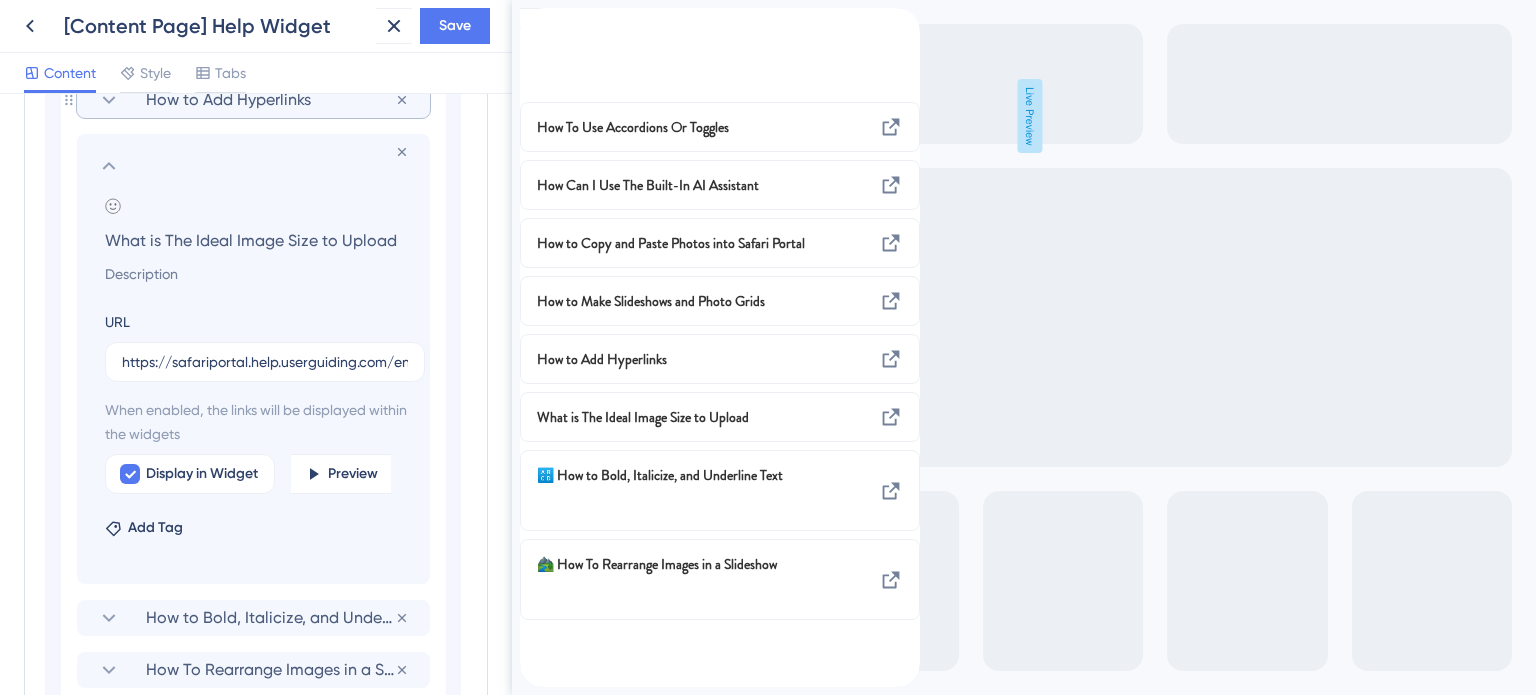 click 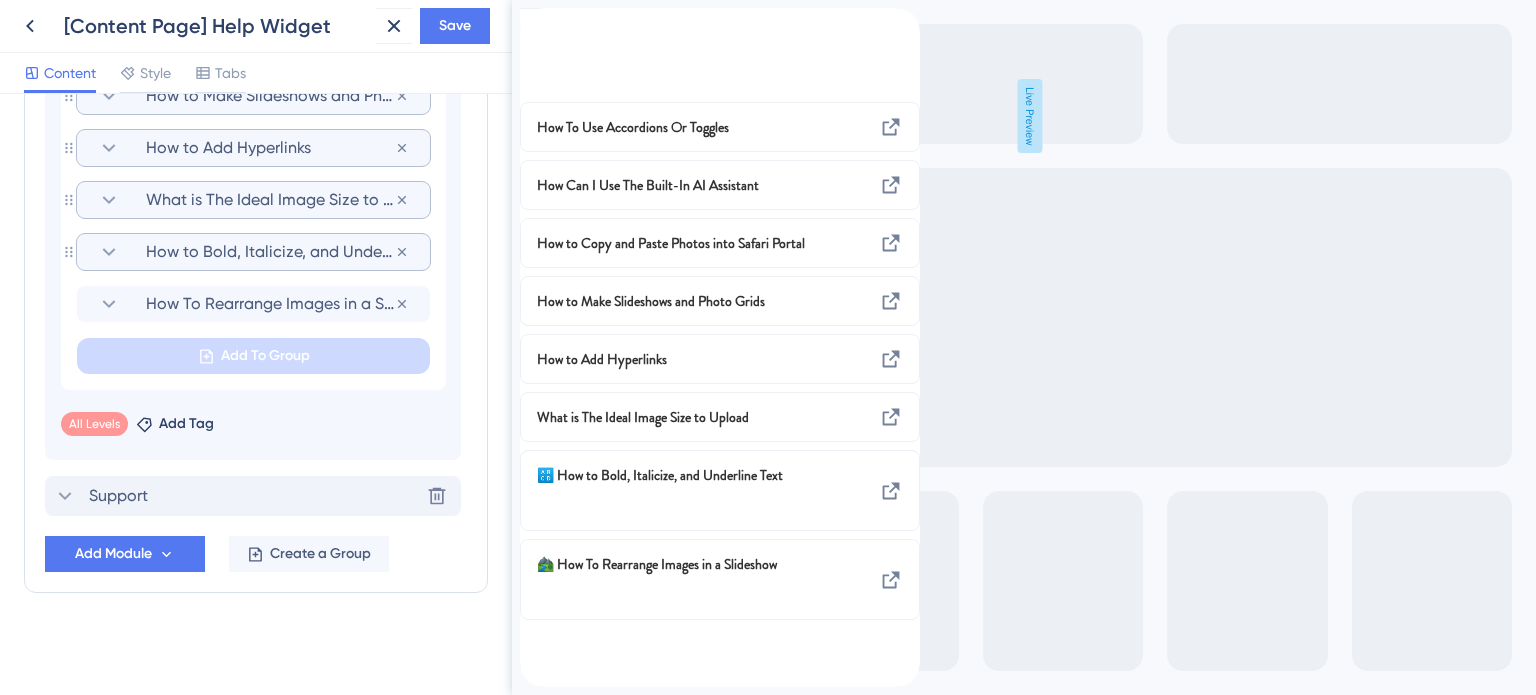 click on "How to Bold, Italicize, and Underline Text" at bounding box center (270, 252) 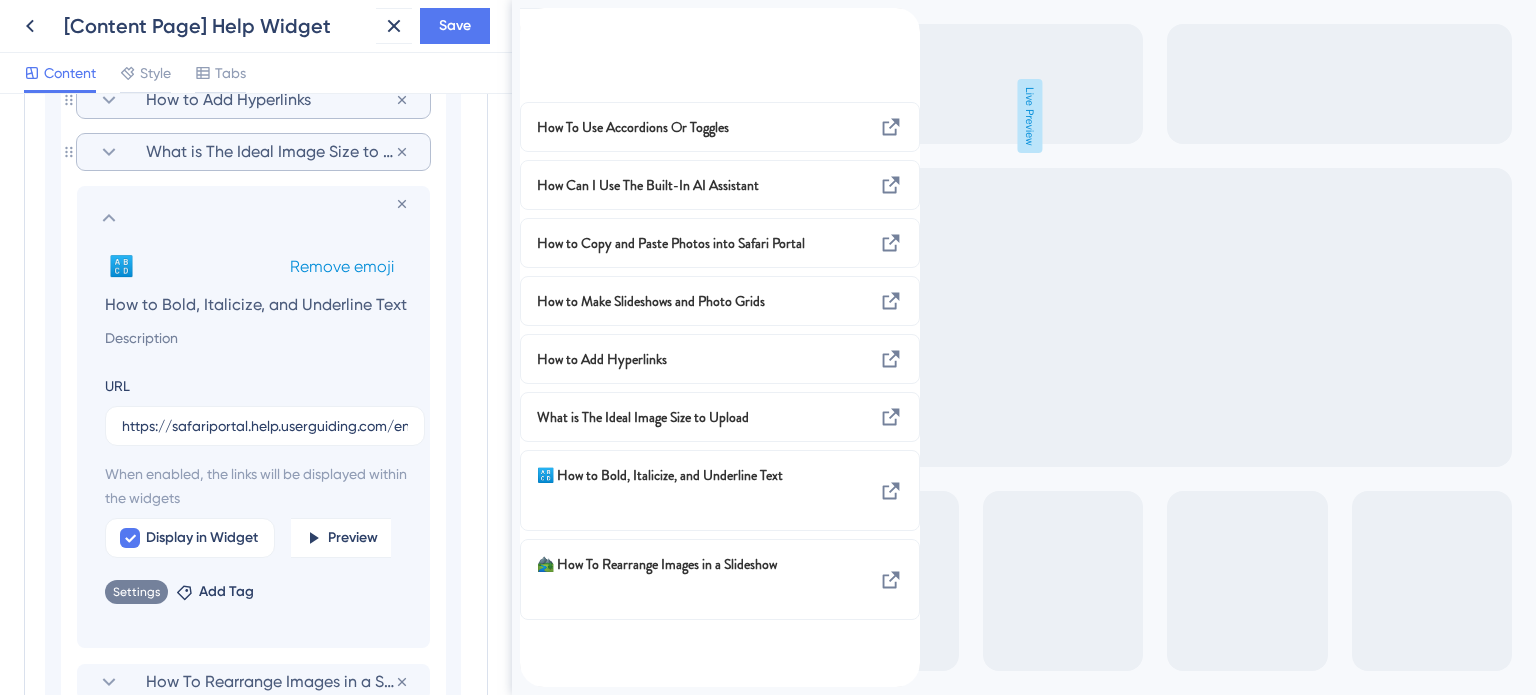 click on "Remove emoji" at bounding box center [342, 266] 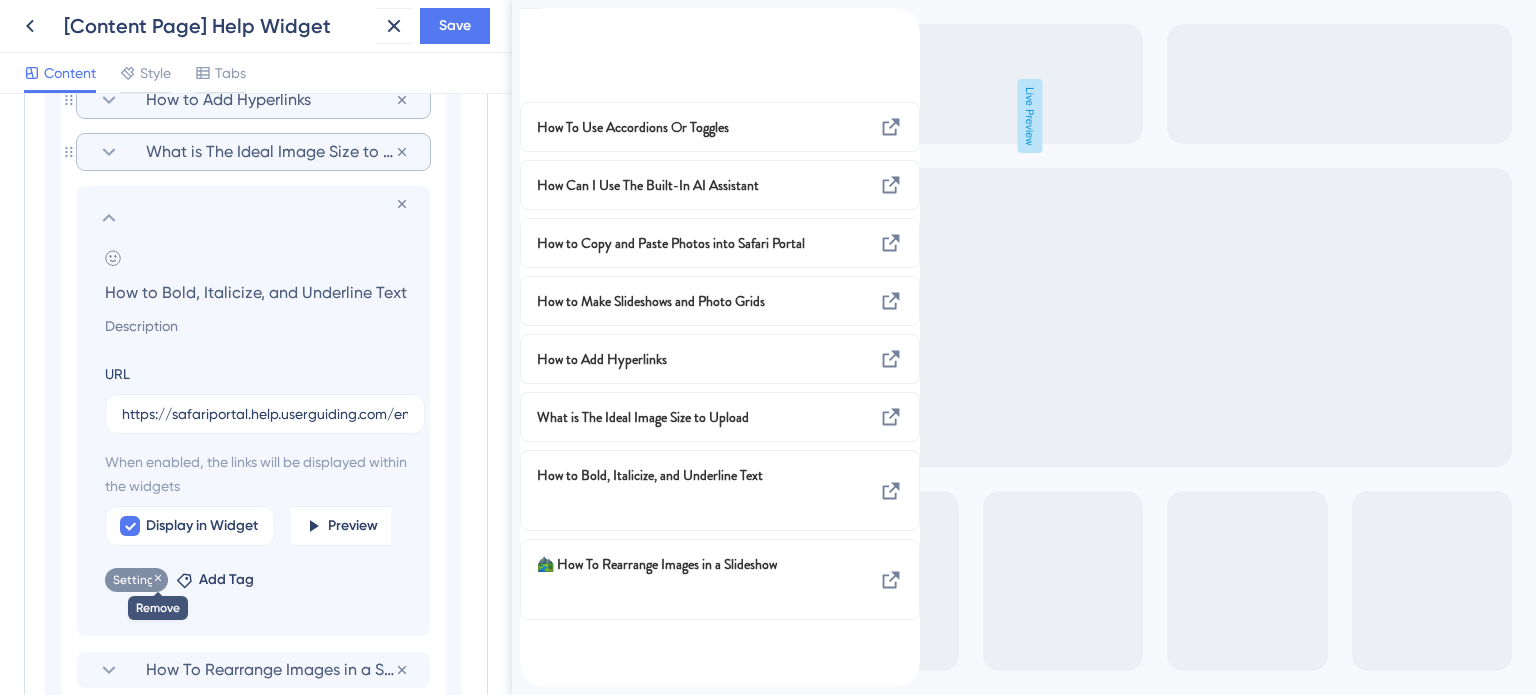 click 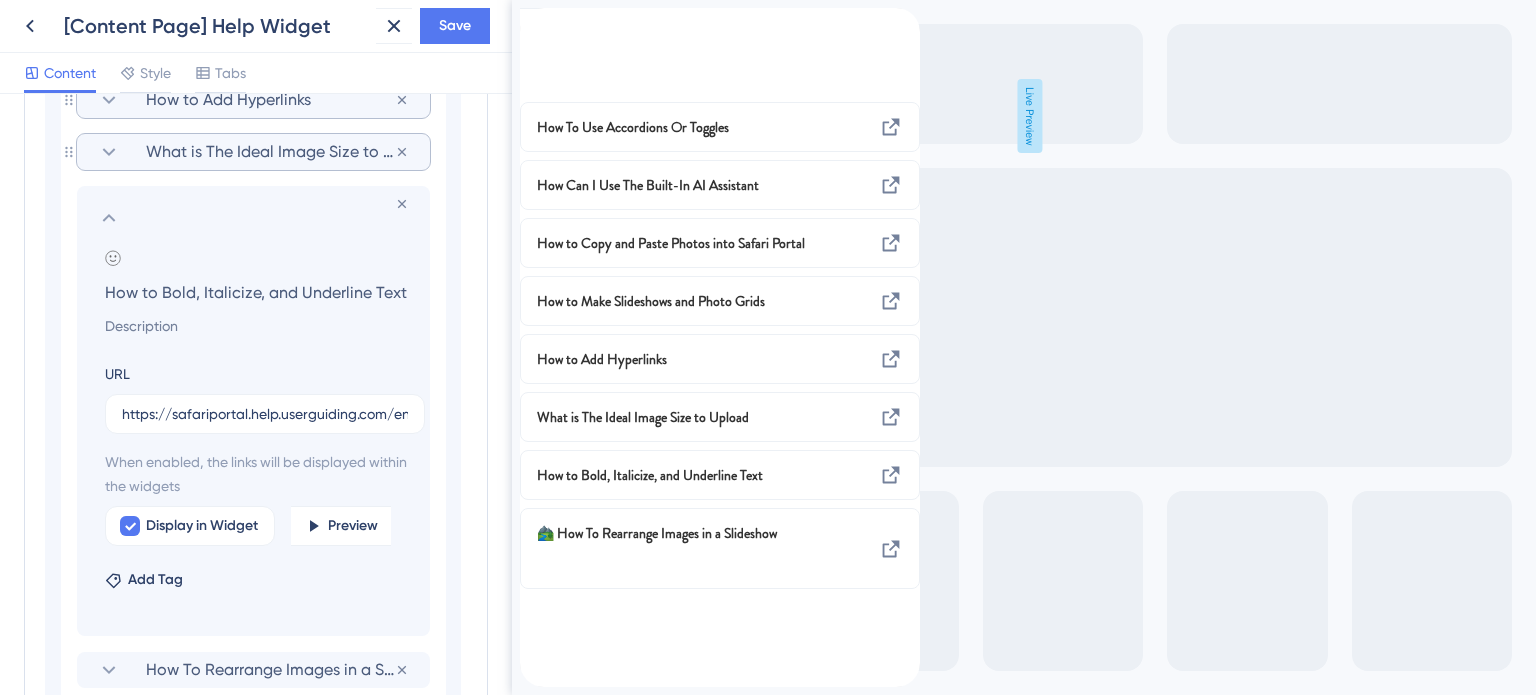 click 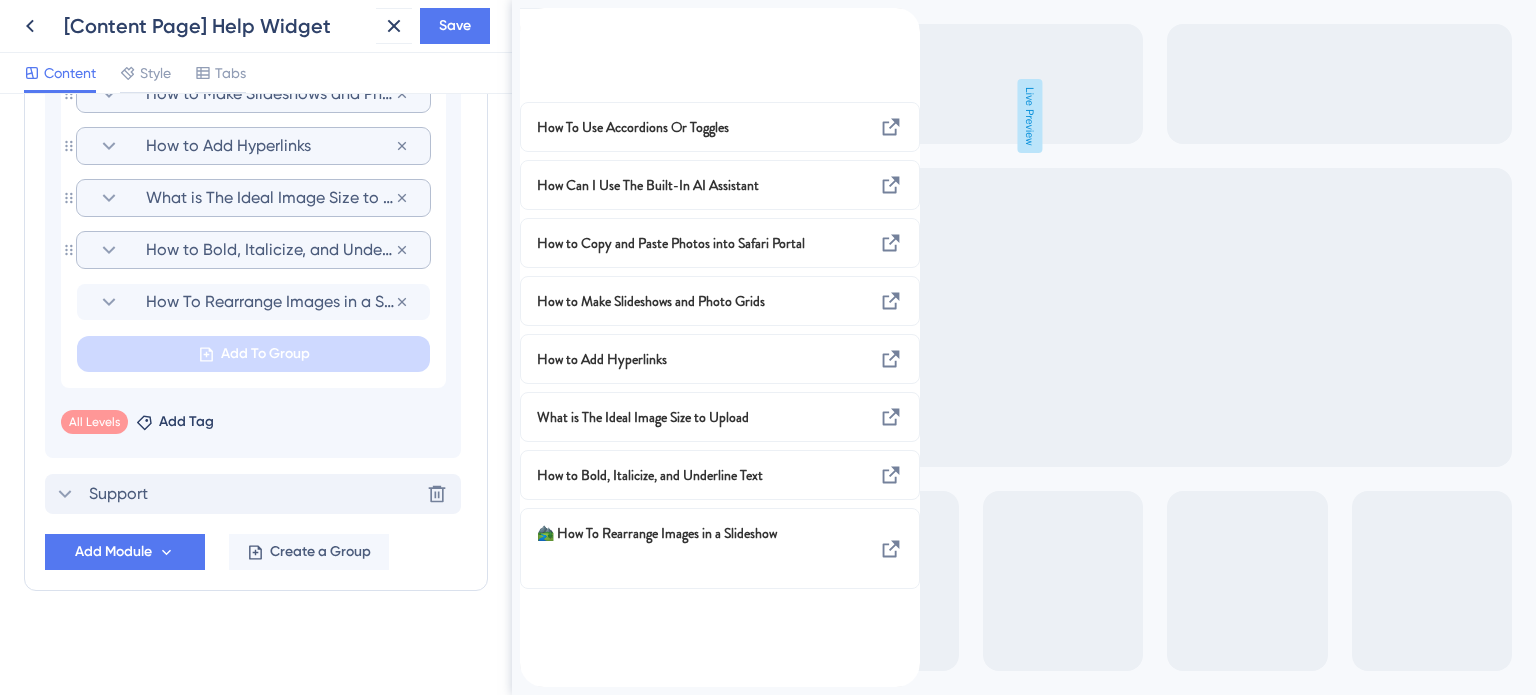 scroll, scrollTop: 1458, scrollLeft: 0, axis: vertical 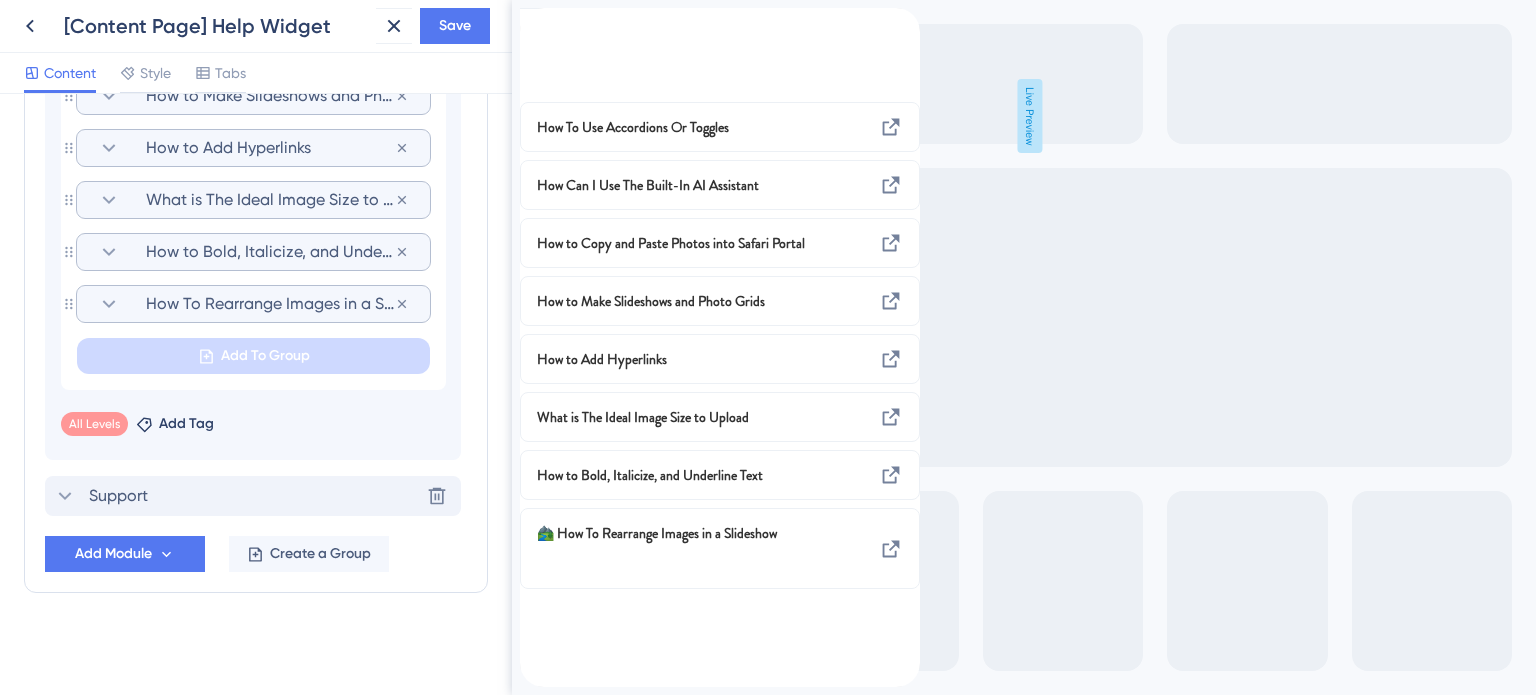 click on "How To Rearrange Images in a Slideshow" at bounding box center (270, 304) 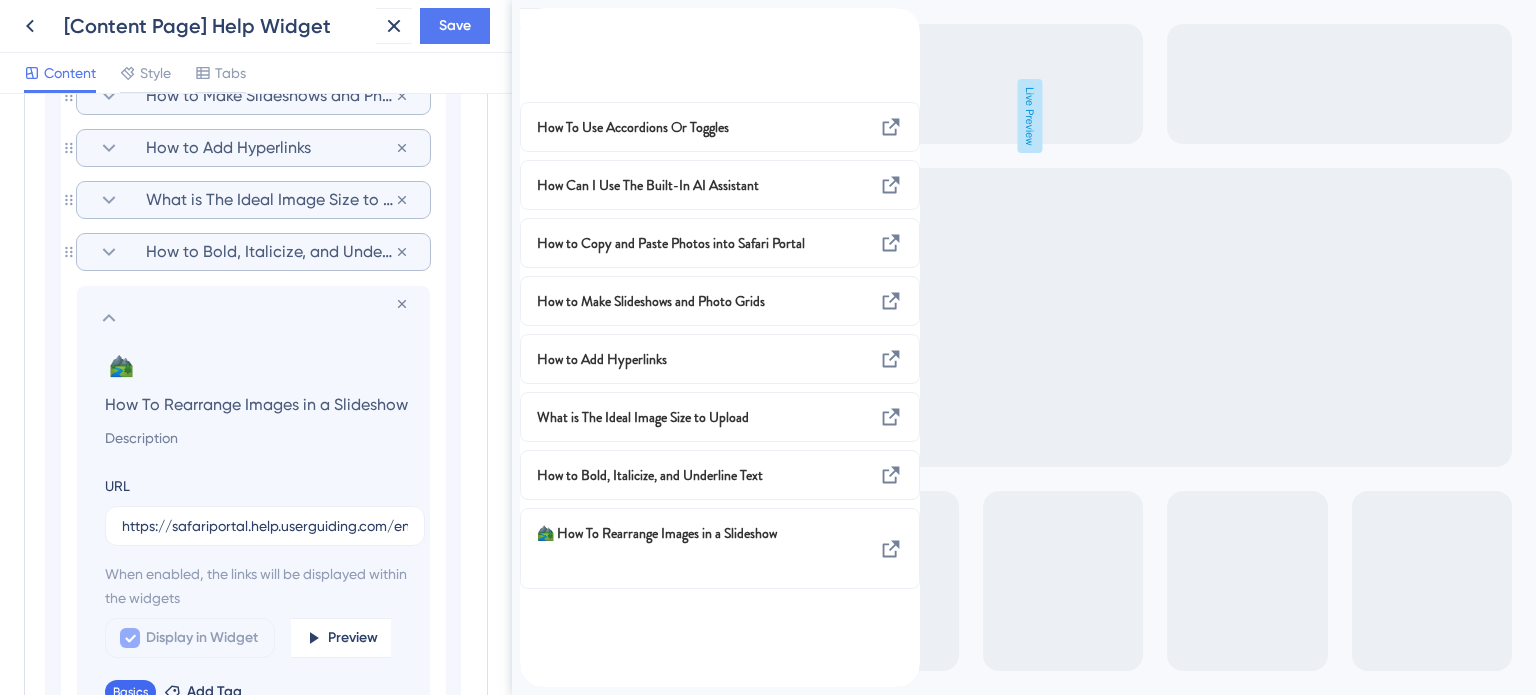 scroll, scrollTop: 1506, scrollLeft: 0, axis: vertical 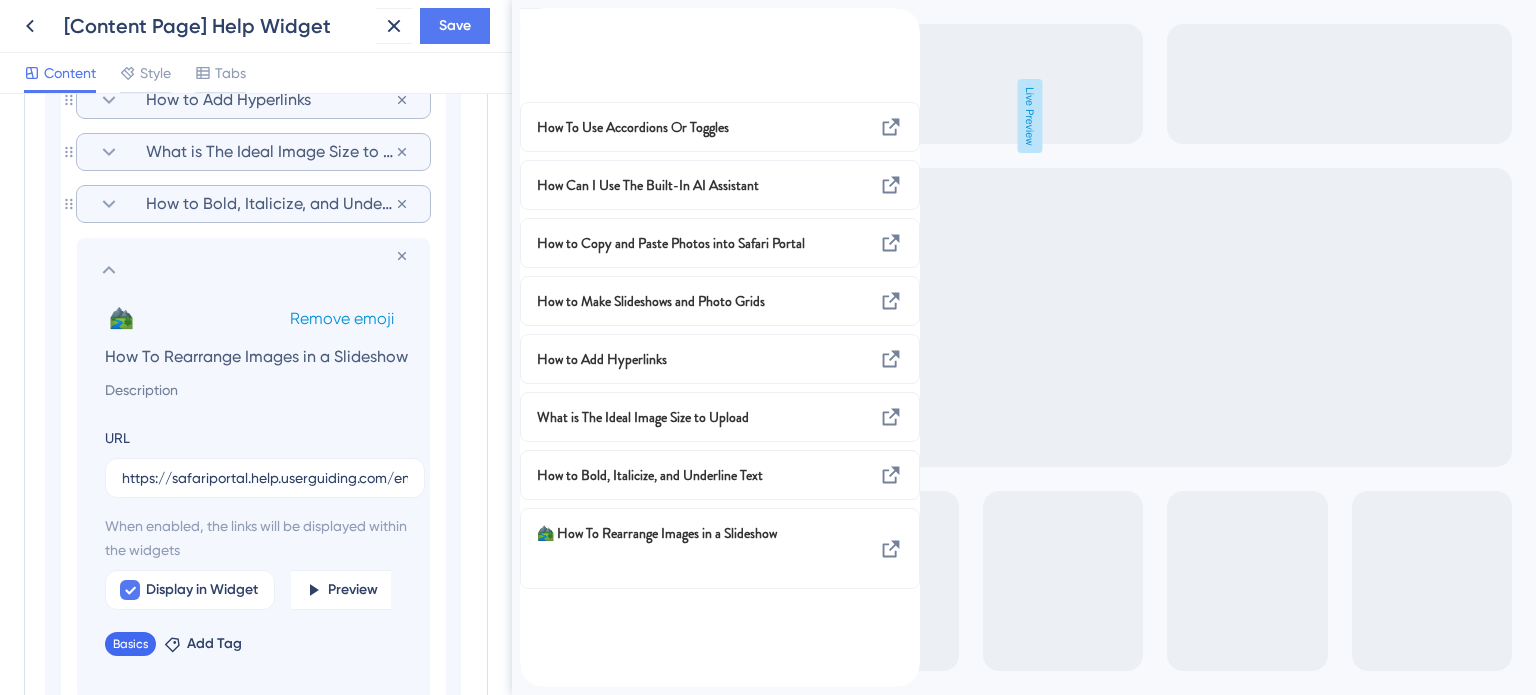 click on "Remove emoji" at bounding box center (342, 318) 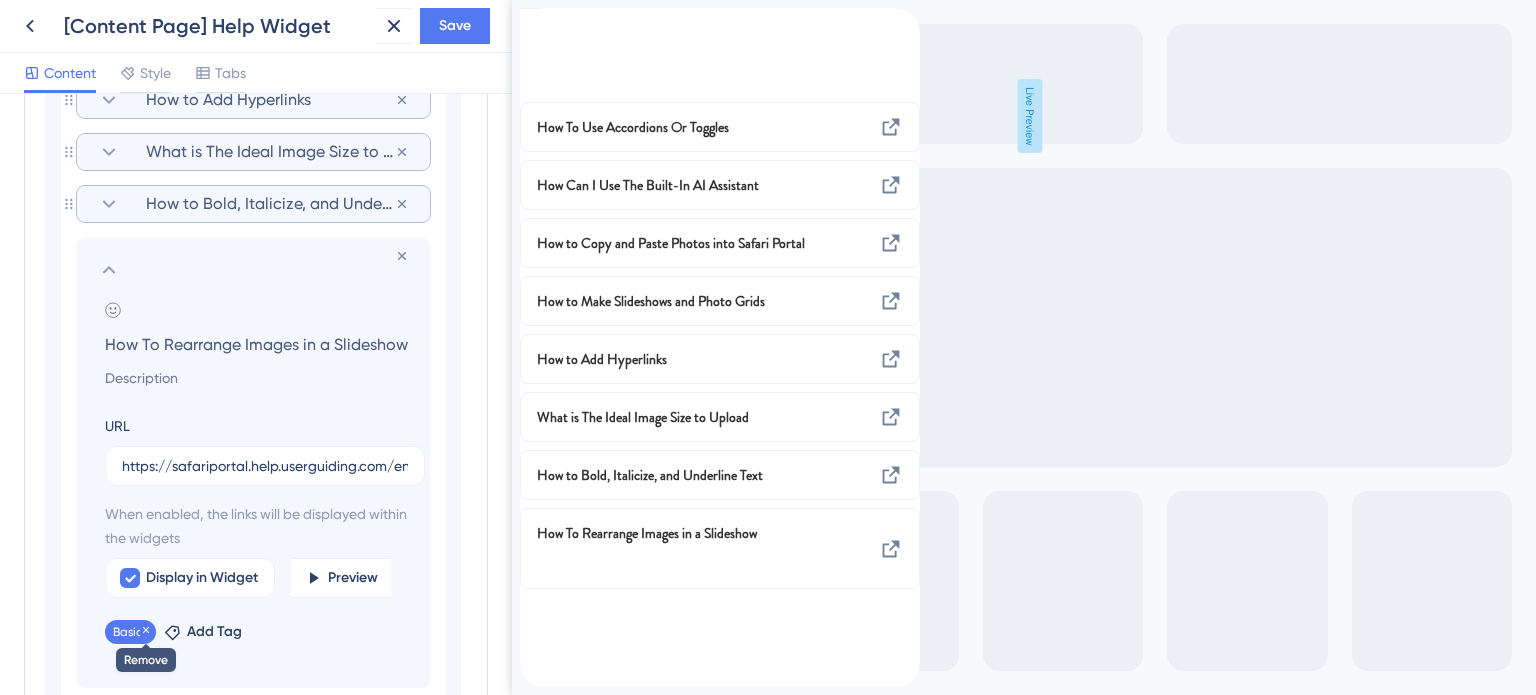 click 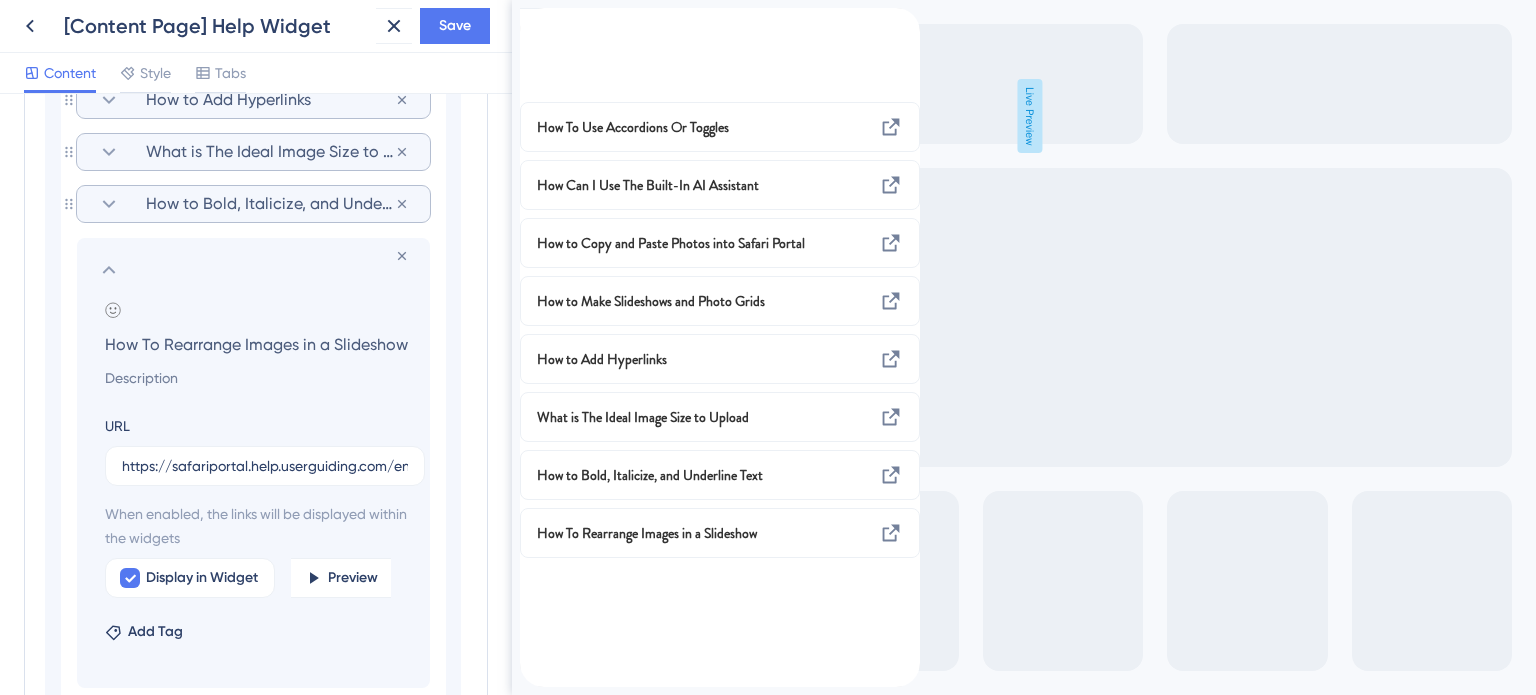 click 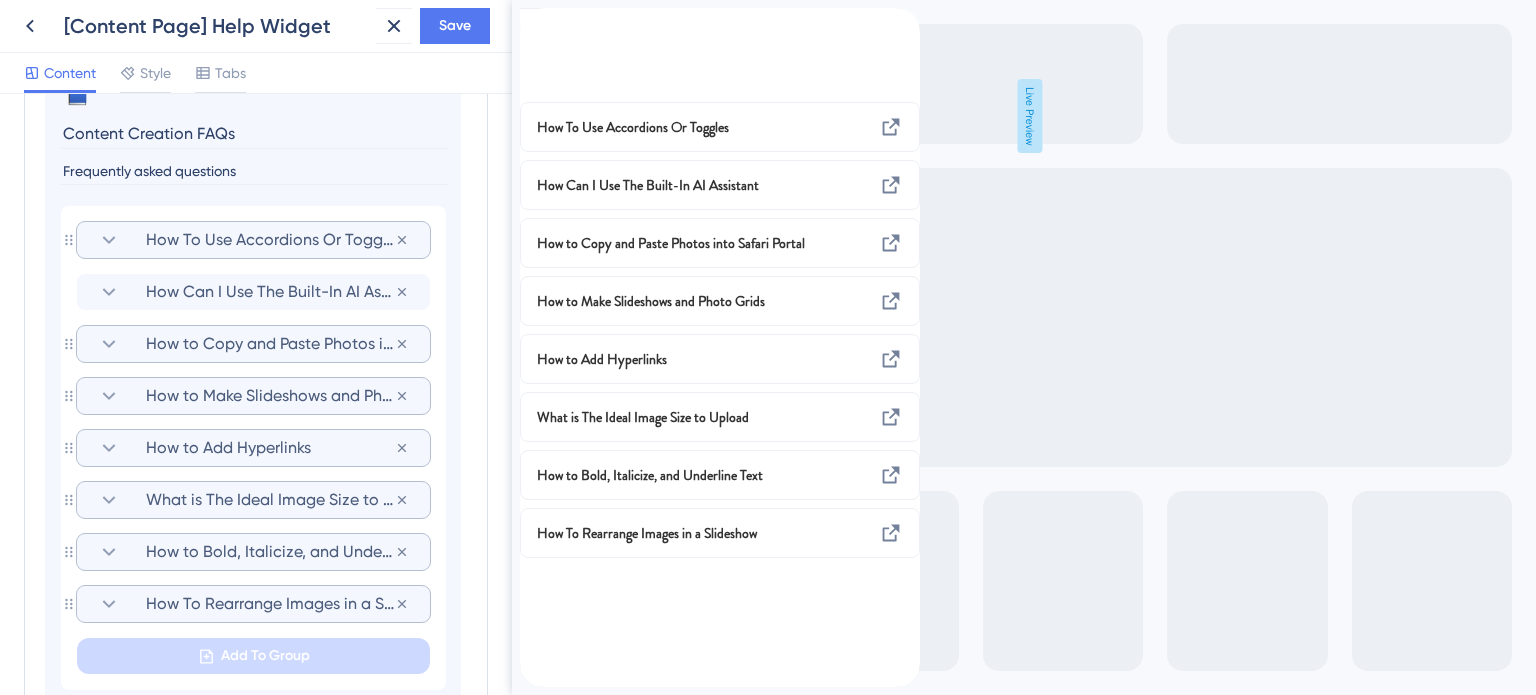 scroll, scrollTop: 1058, scrollLeft: 0, axis: vertical 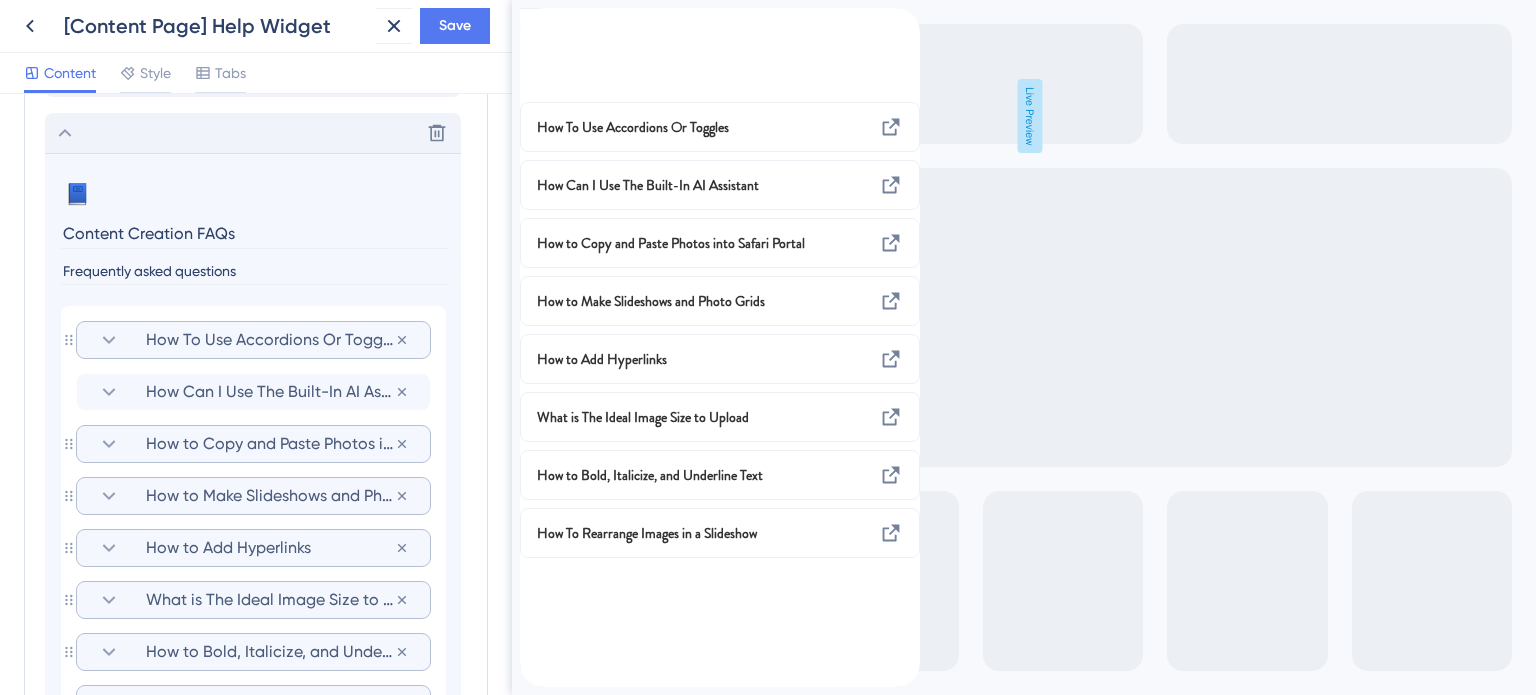 click 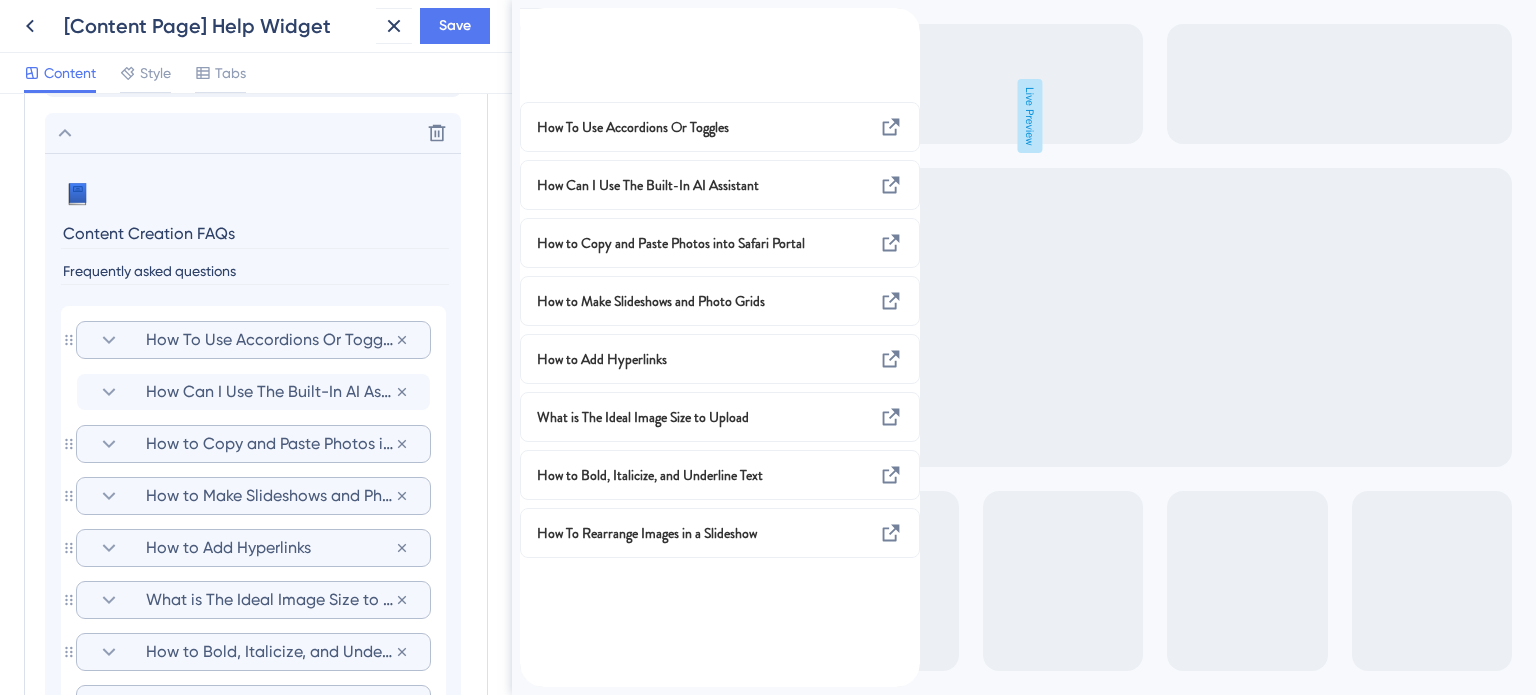 scroll, scrollTop: 751, scrollLeft: 0, axis: vertical 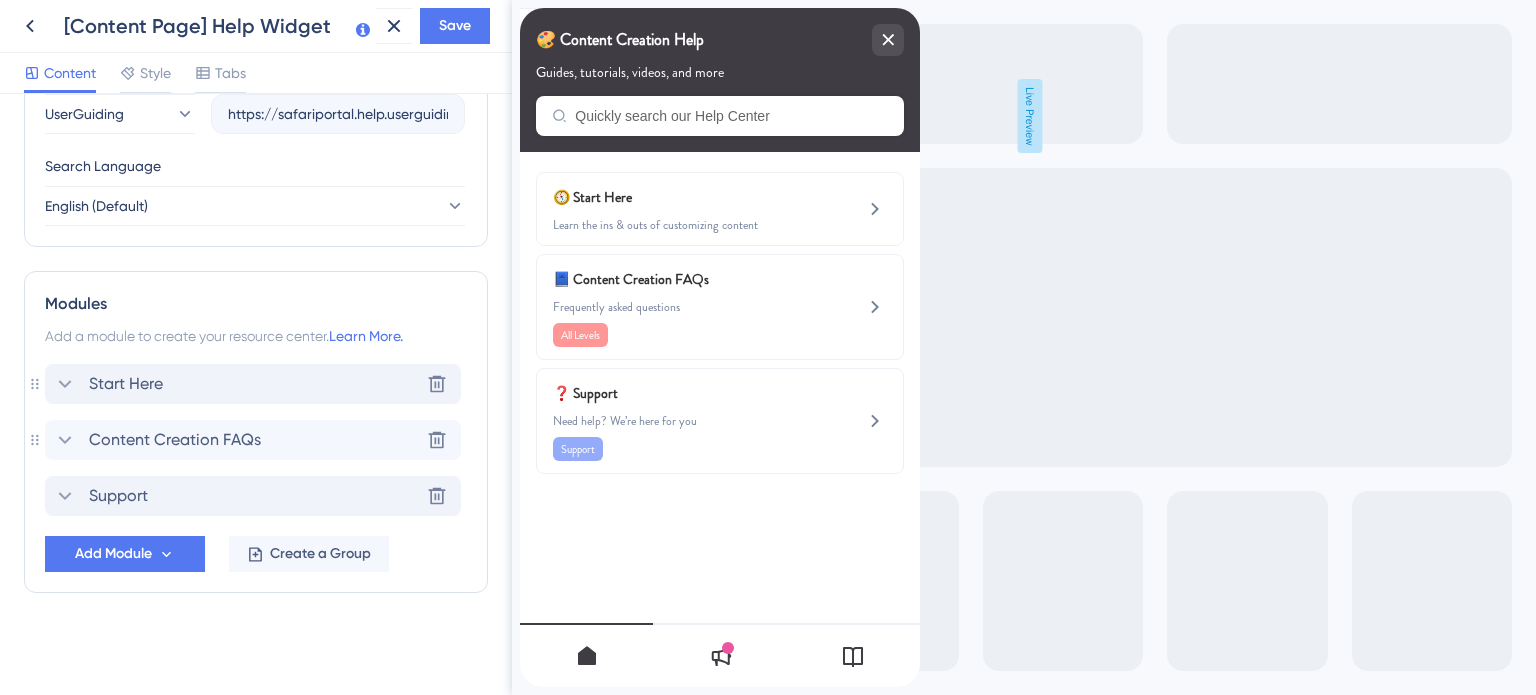 click on "Start Here" at bounding box center [126, 384] 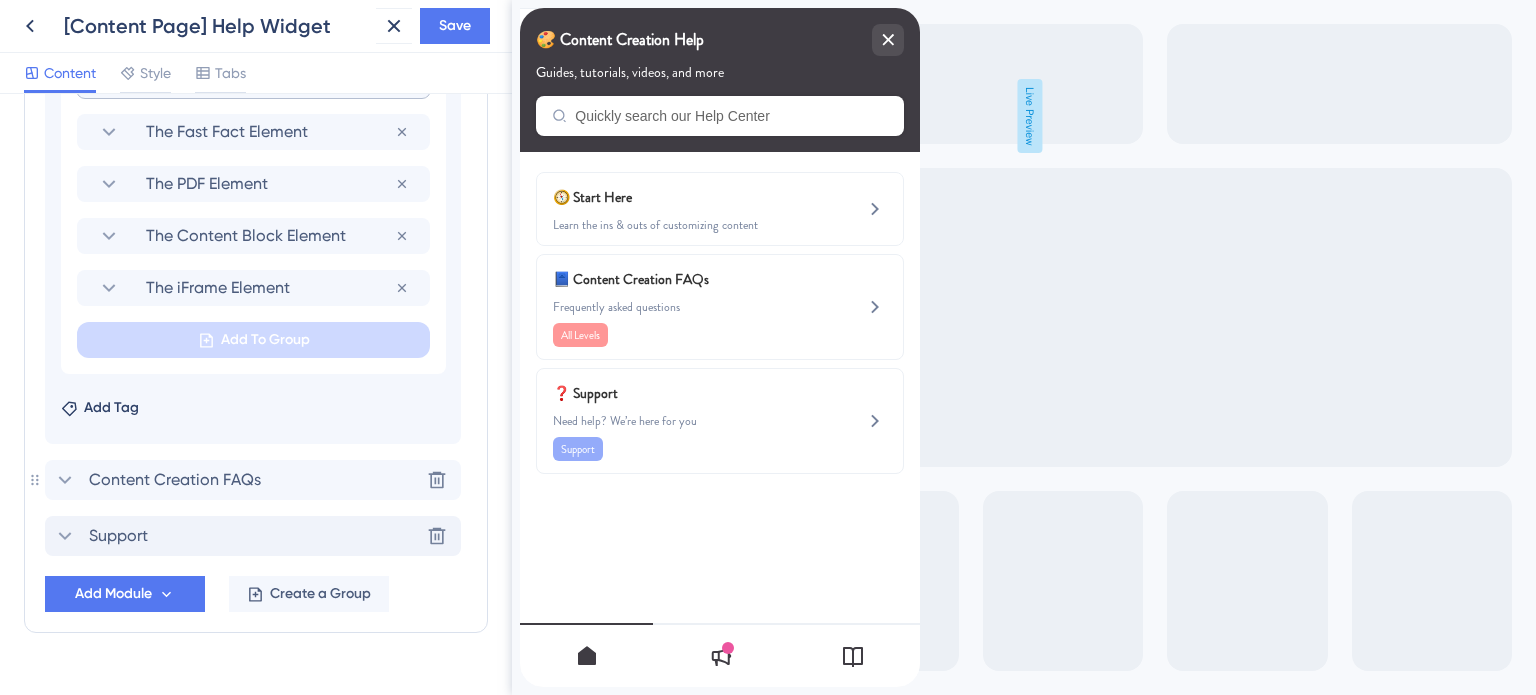 scroll, scrollTop: 1458, scrollLeft: 0, axis: vertical 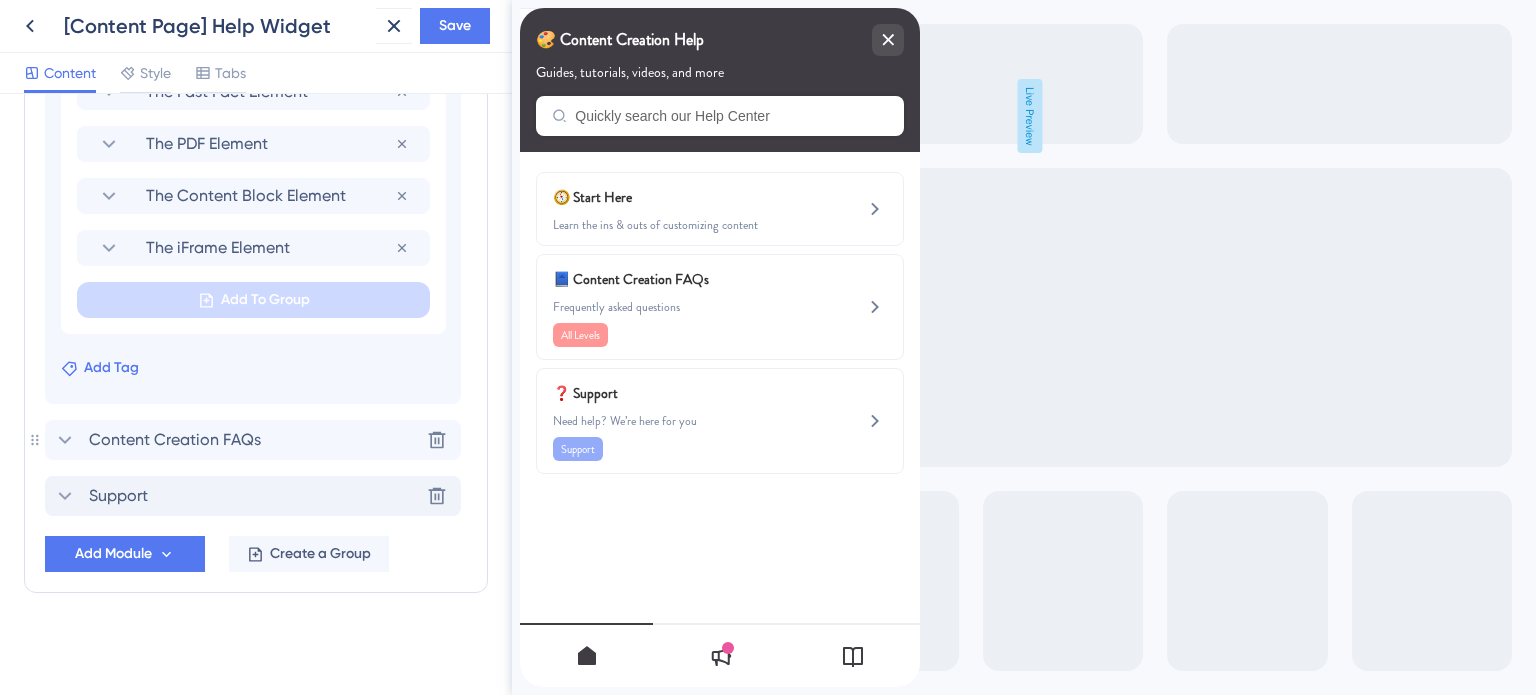 click on "Add Tag" at bounding box center [111, 368] 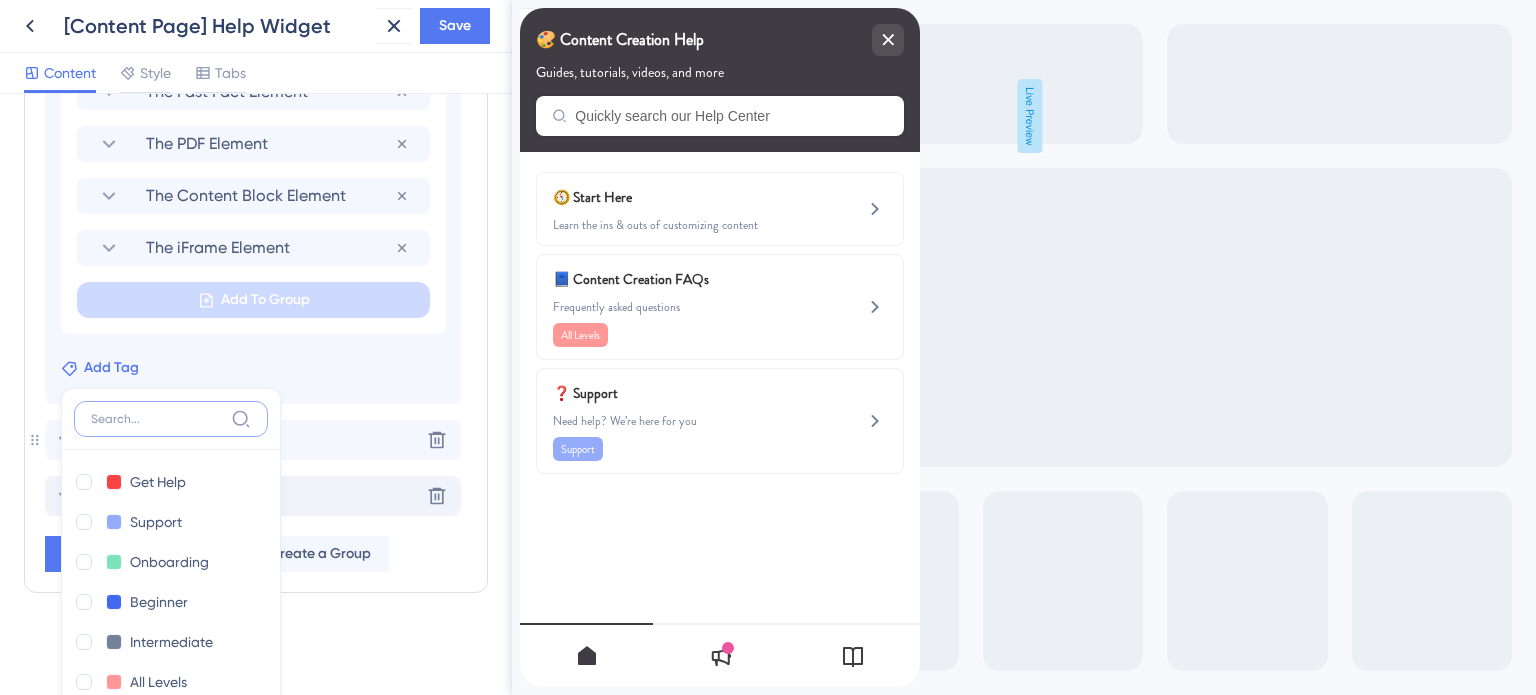 scroll, scrollTop: 1636, scrollLeft: 0, axis: vertical 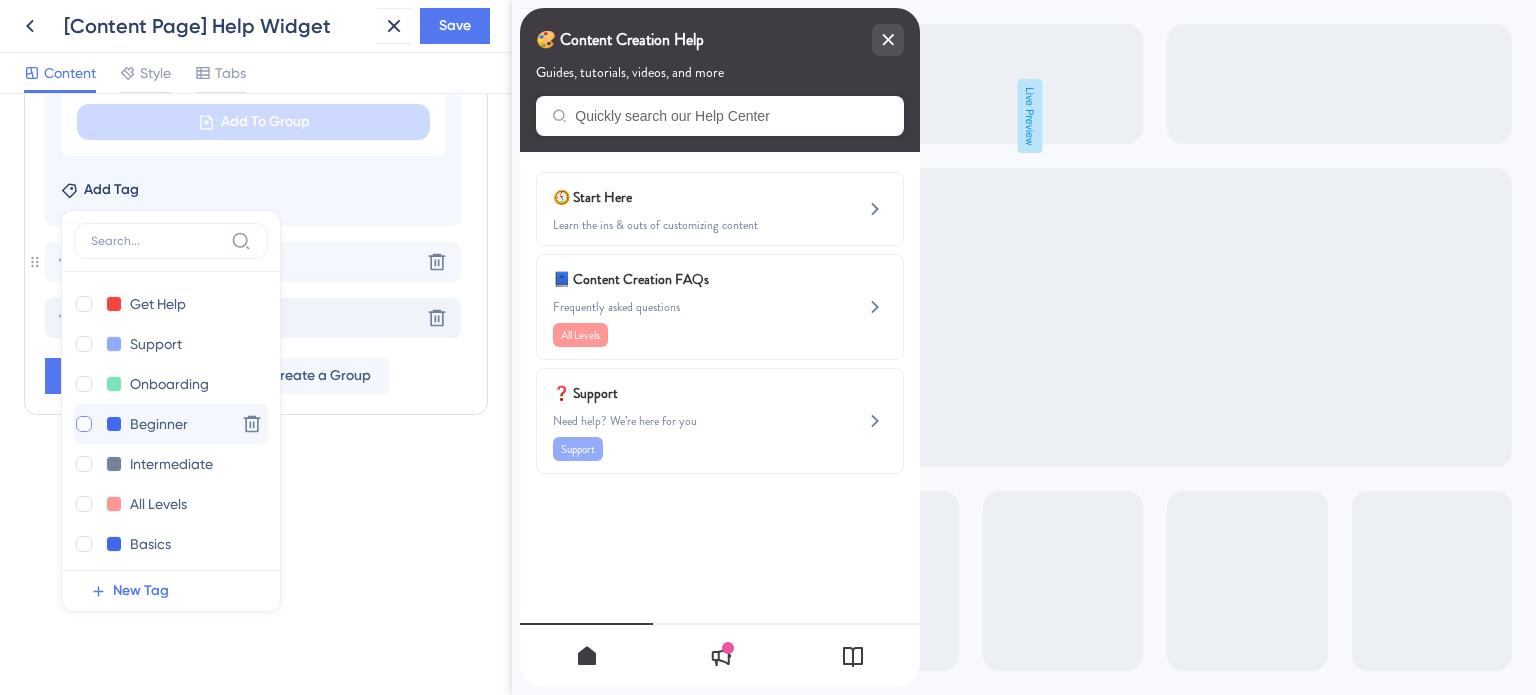 click at bounding box center [84, 424] 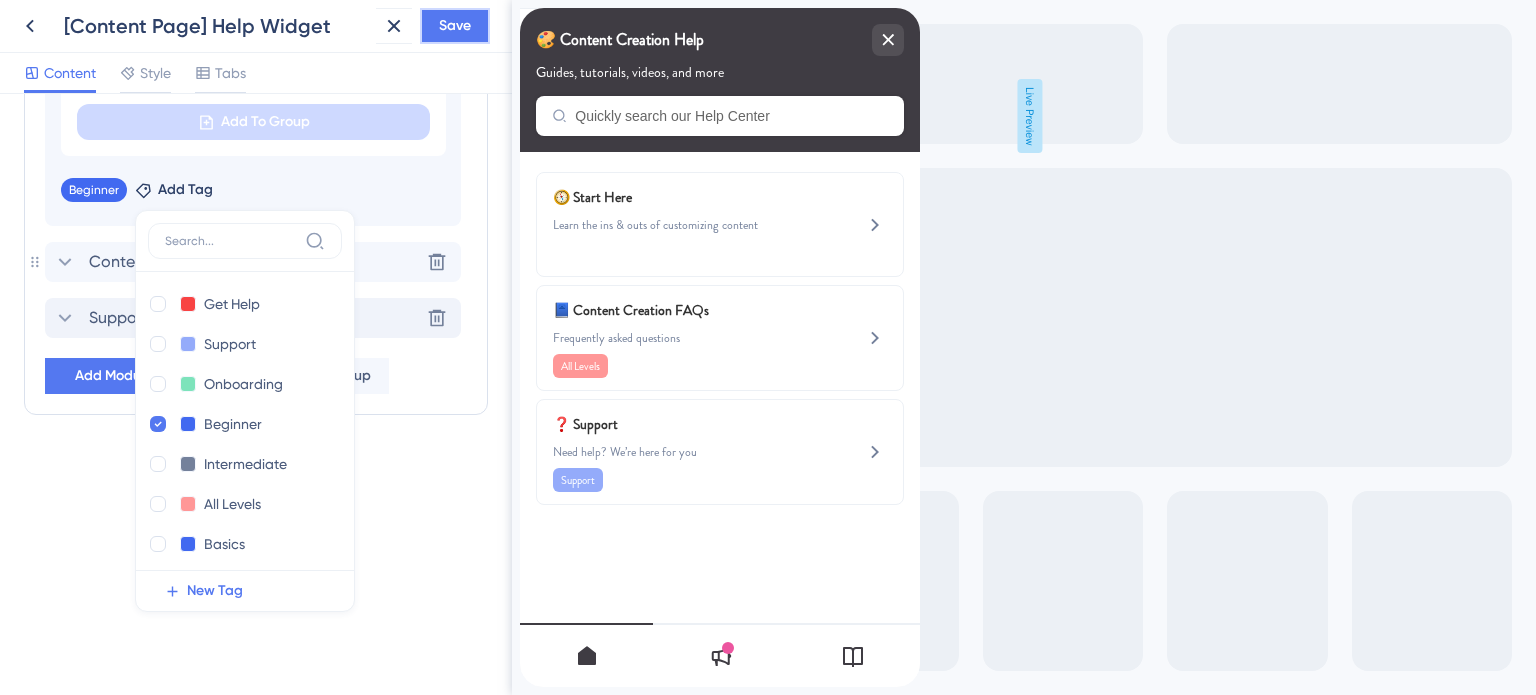 click on "Save" at bounding box center [455, 26] 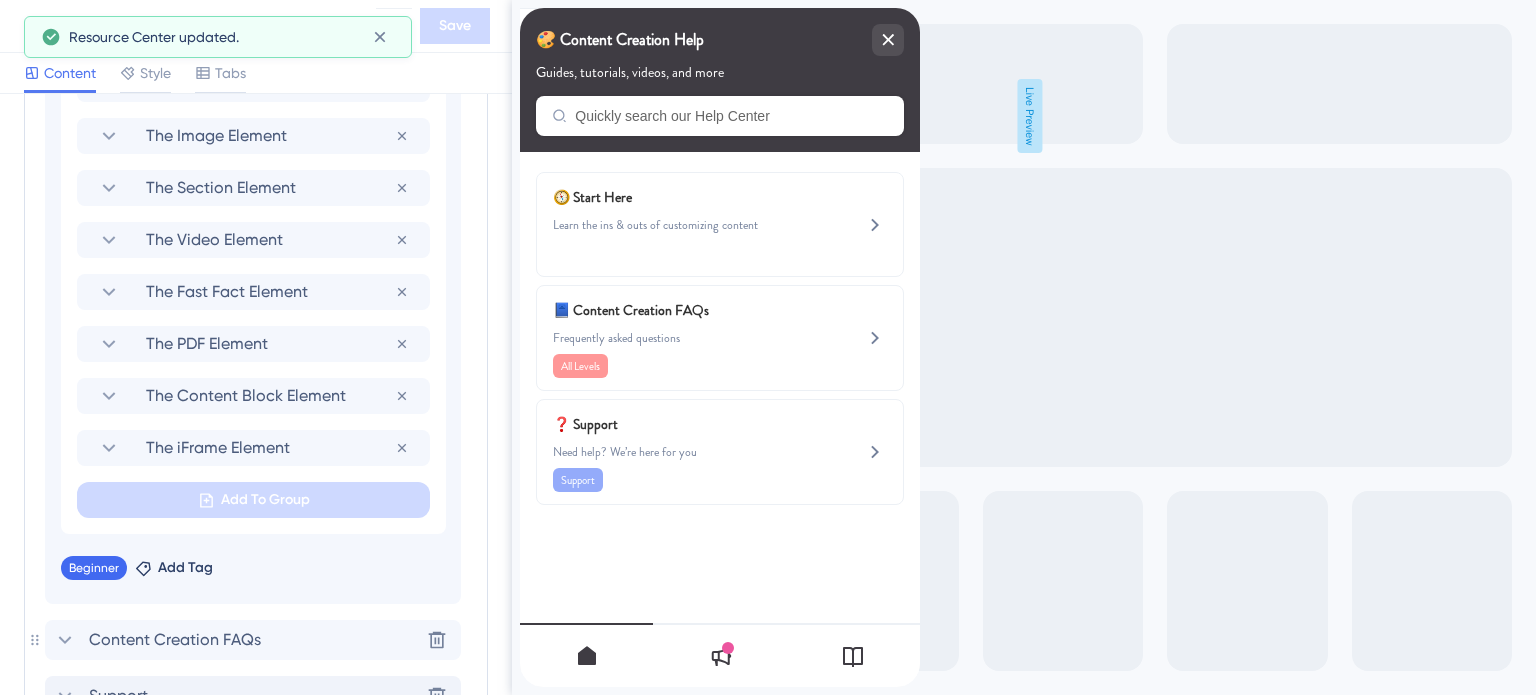 scroll, scrollTop: 1058, scrollLeft: 0, axis: vertical 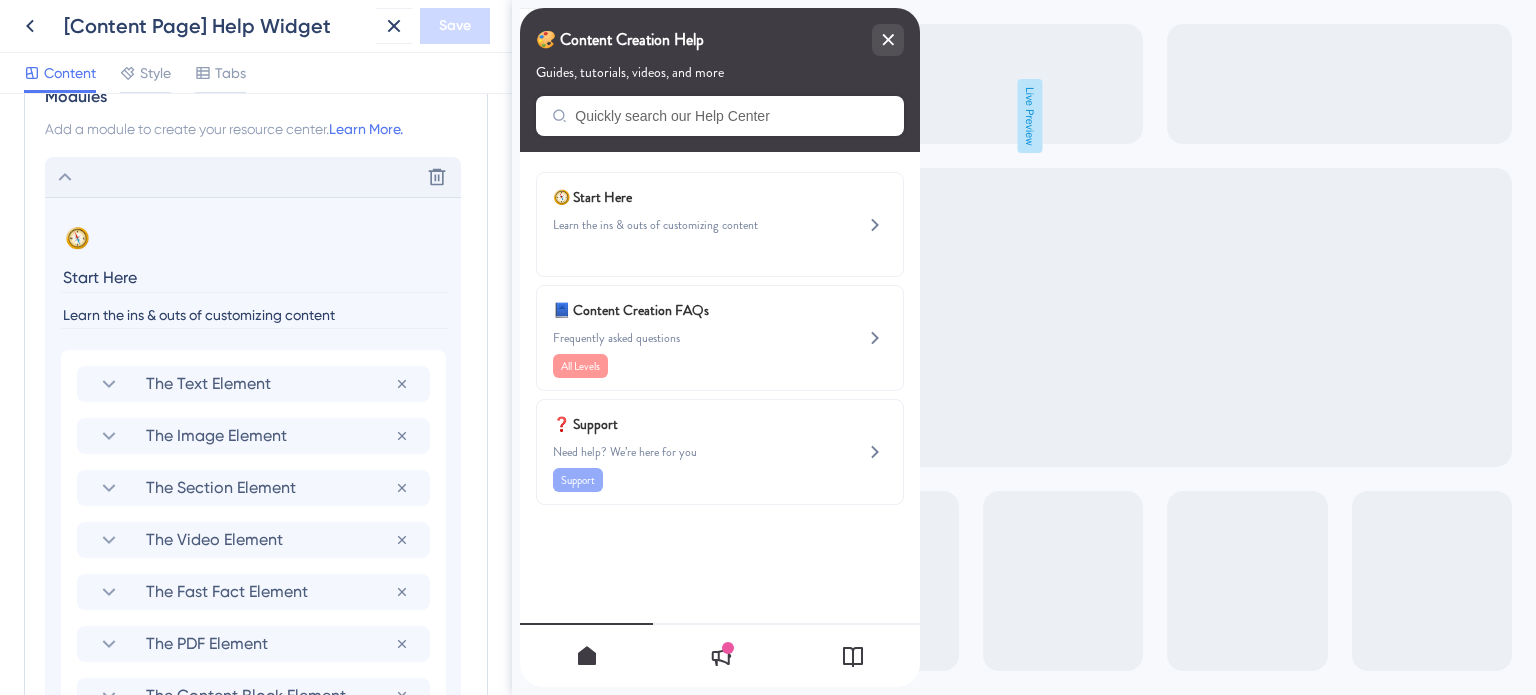 click 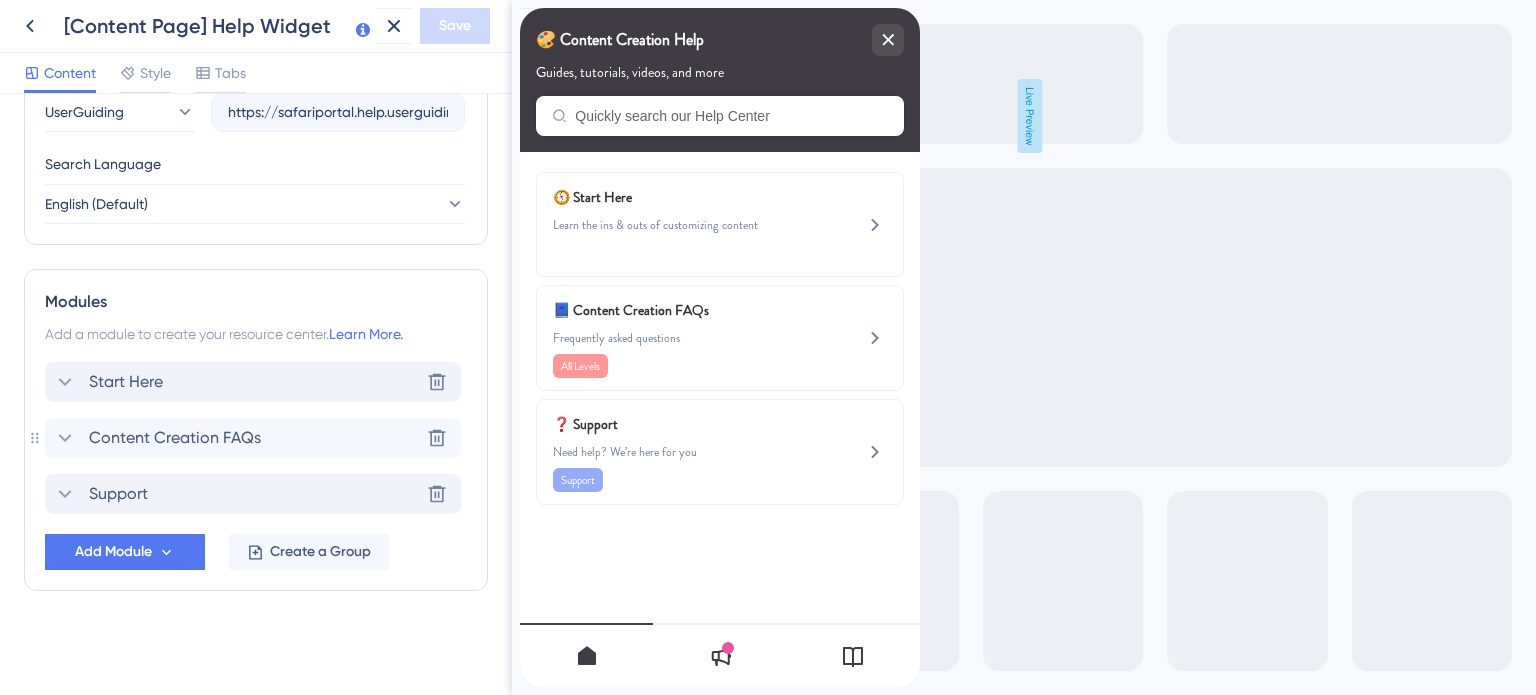 scroll, scrollTop: 751, scrollLeft: 0, axis: vertical 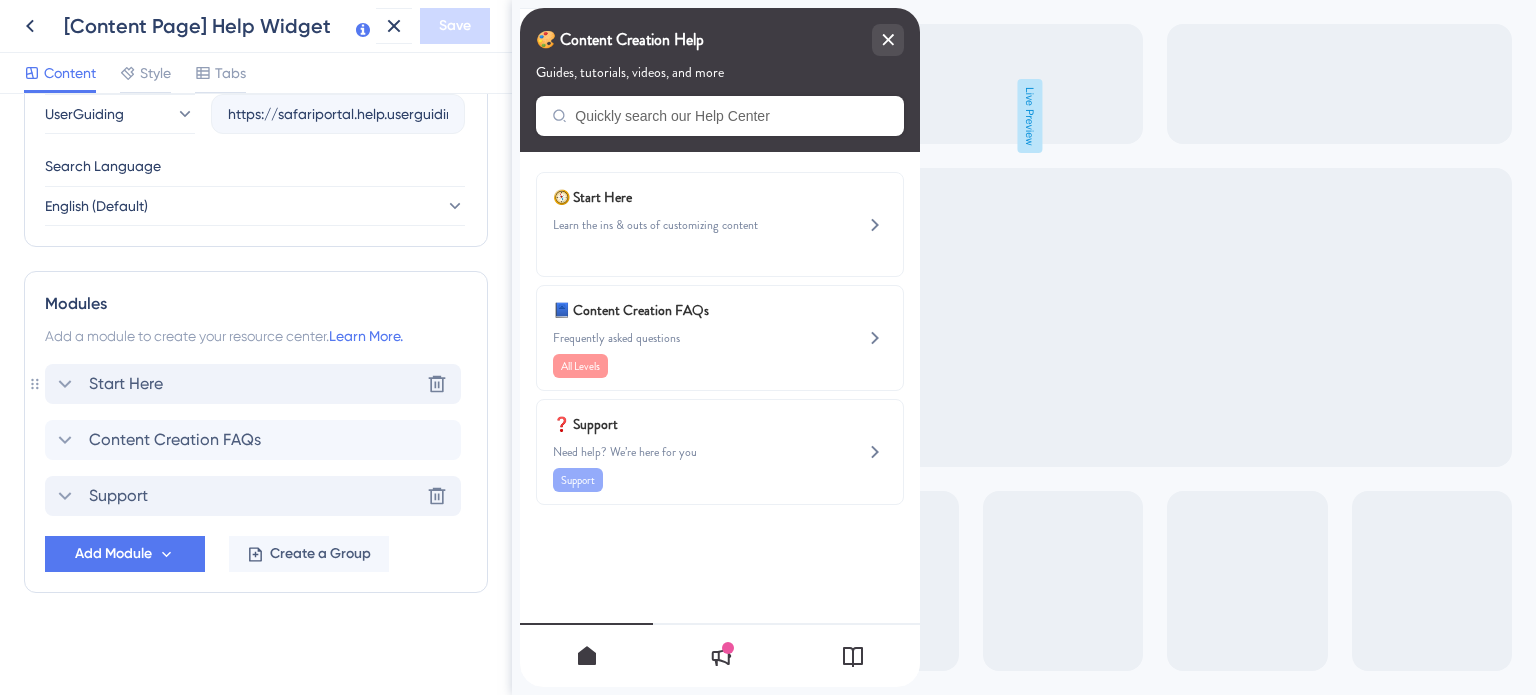 click on "Start Here Delete" at bounding box center [253, 384] 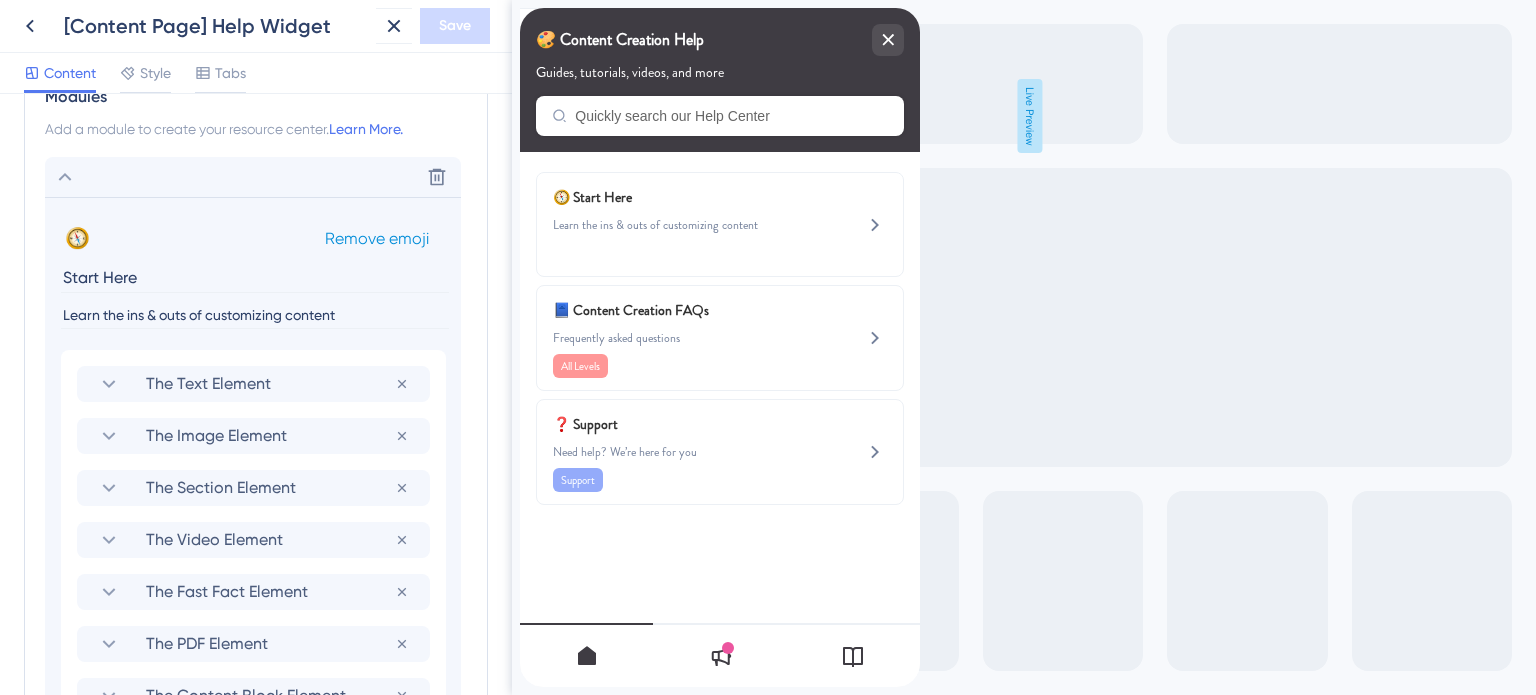 scroll, scrollTop: 758, scrollLeft: 0, axis: vertical 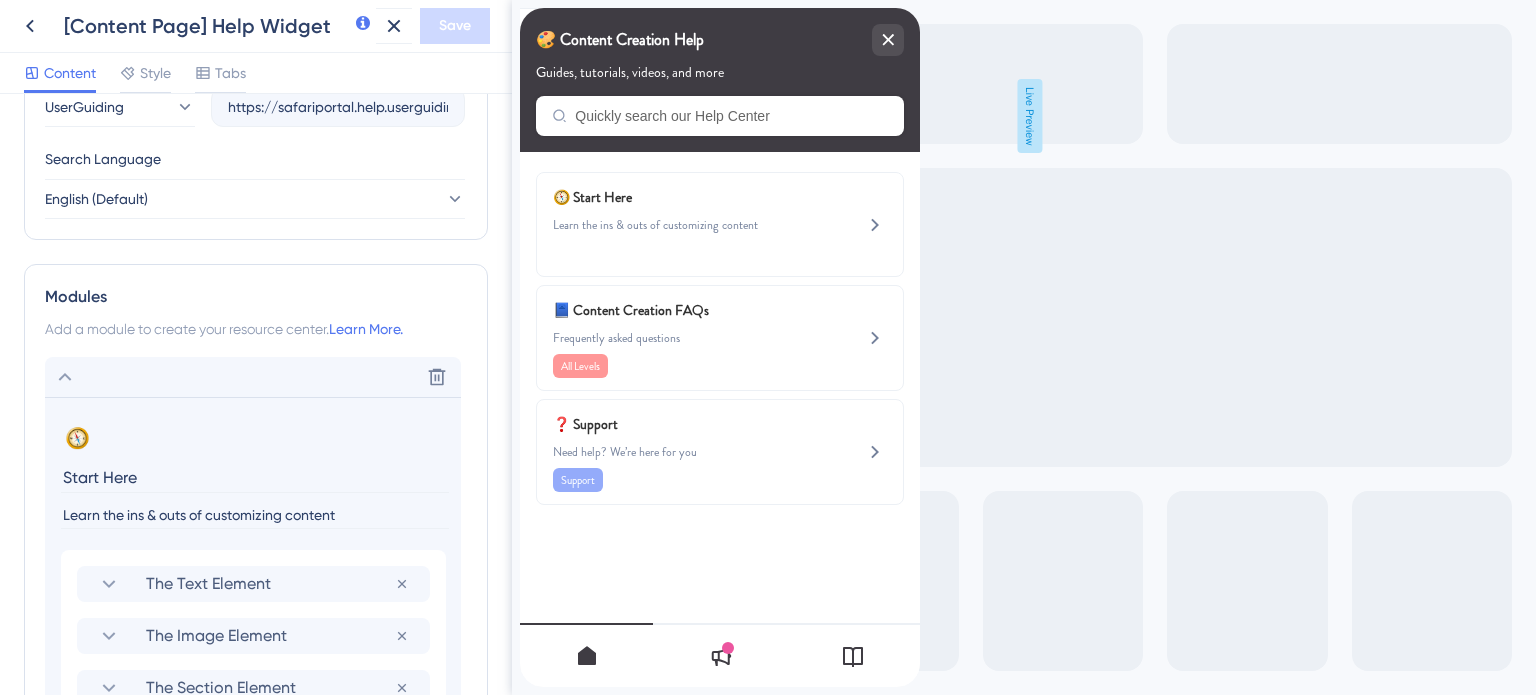 drag, startPoint x: 339, startPoint y: 512, endPoint x: 212, endPoint y: 521, distance: 127.3185 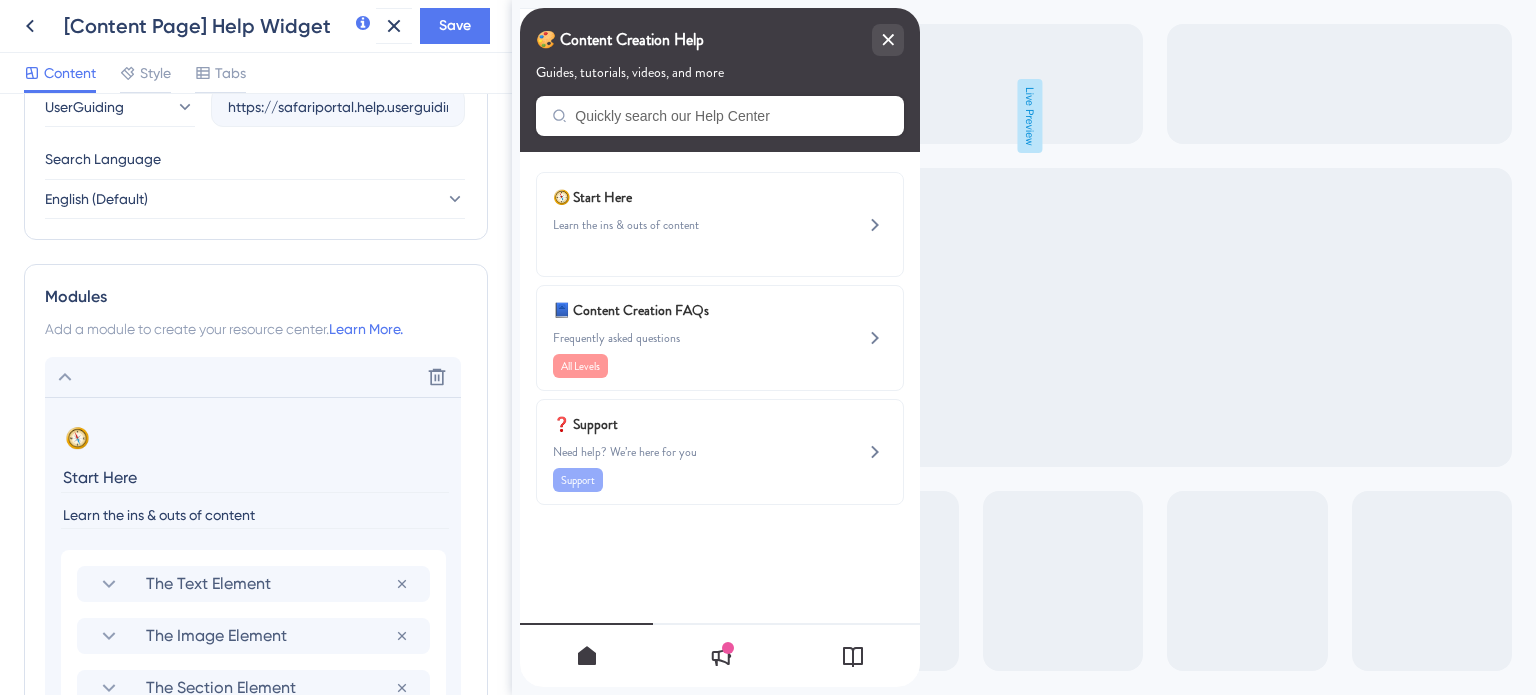 click on "Learn the ins & outs of content" at bounding box center (255, 515) 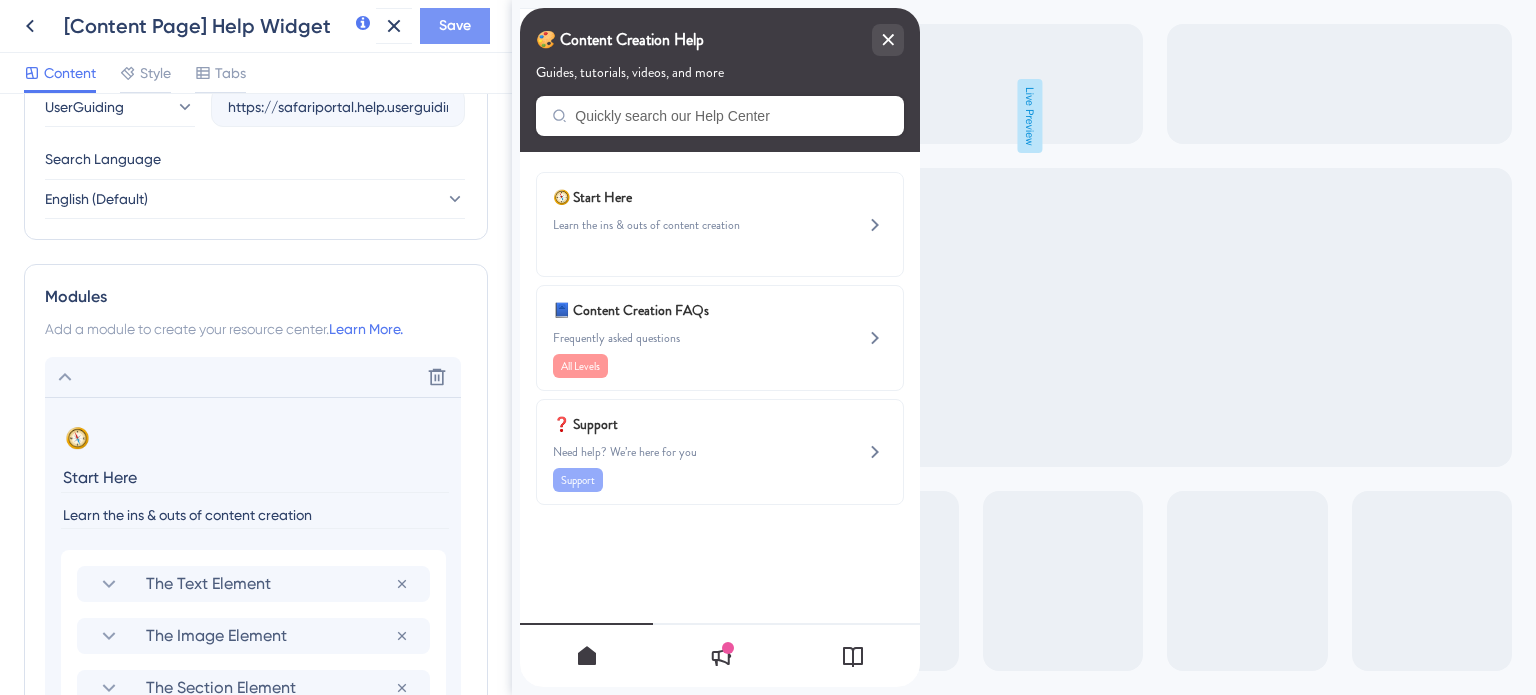 type on "Learn the ins & outs of content creation" 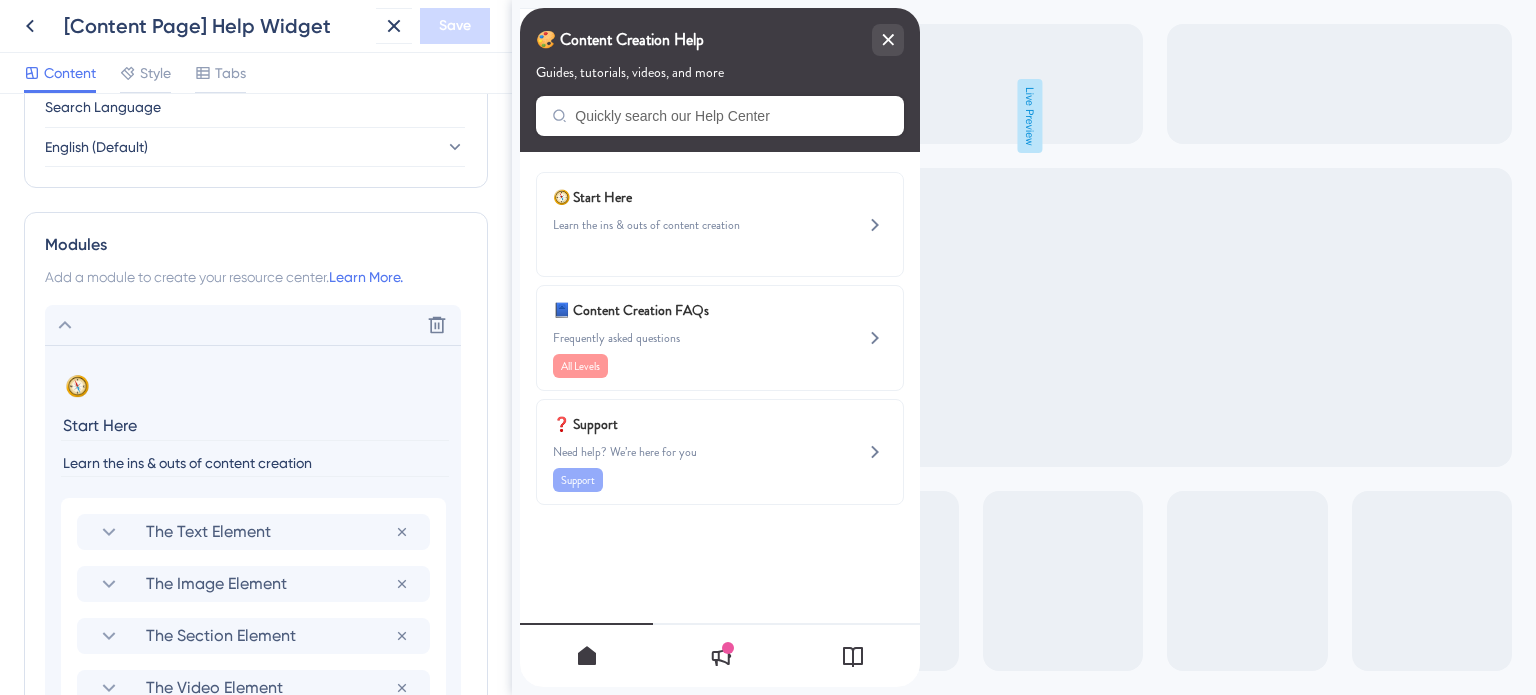 scroll, scrollTop: 858, scrollLeft: 0, axis: vertical 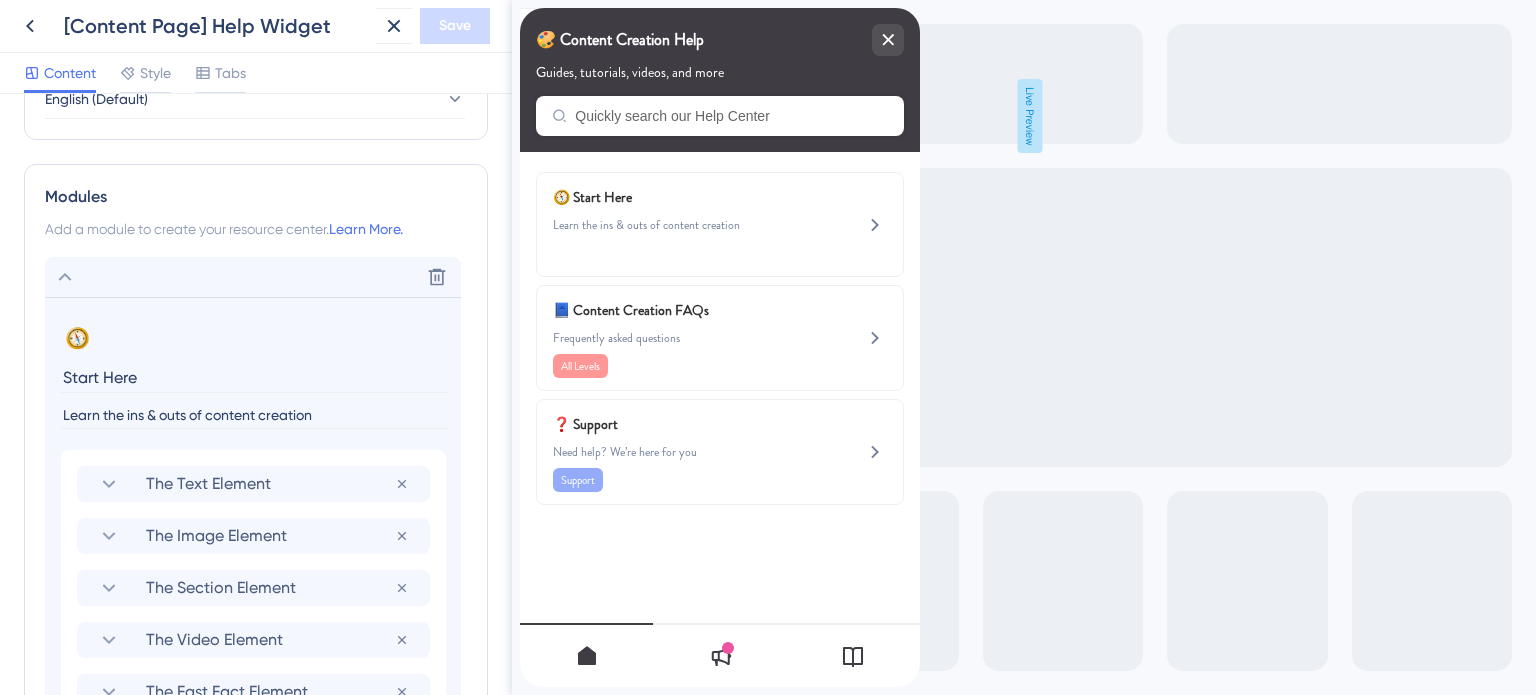 click 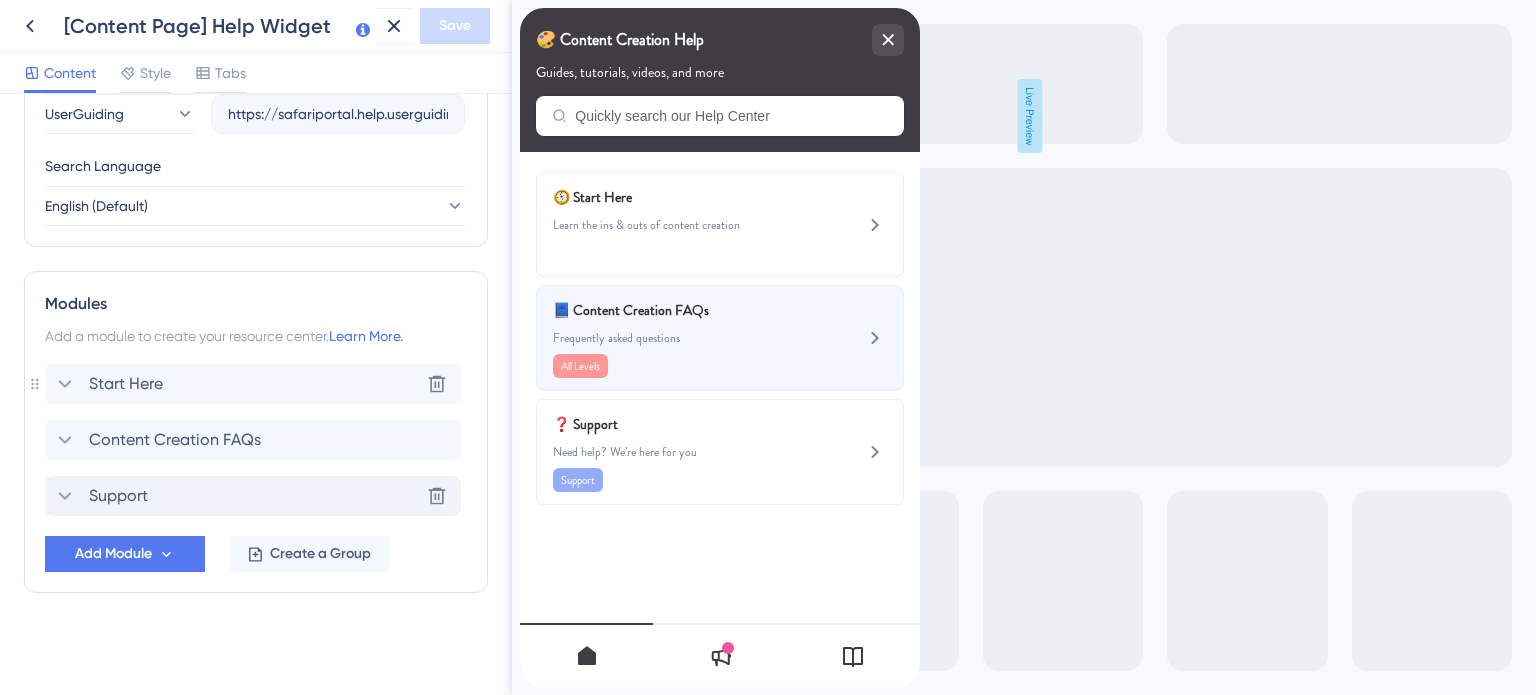 click on "📘   Content Creation FAQs" at bounding box center (670, 310) 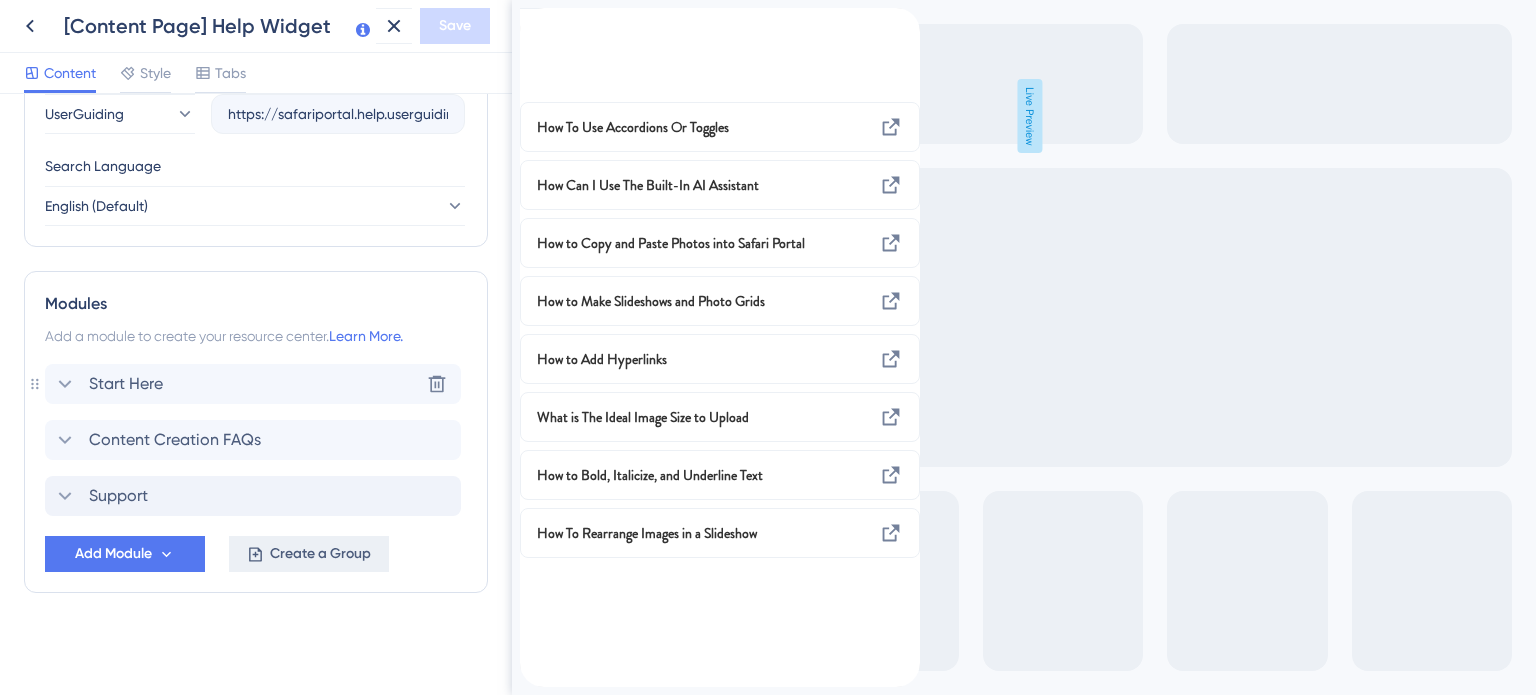 click on "Create a Group" at bounding box center [320, 554] 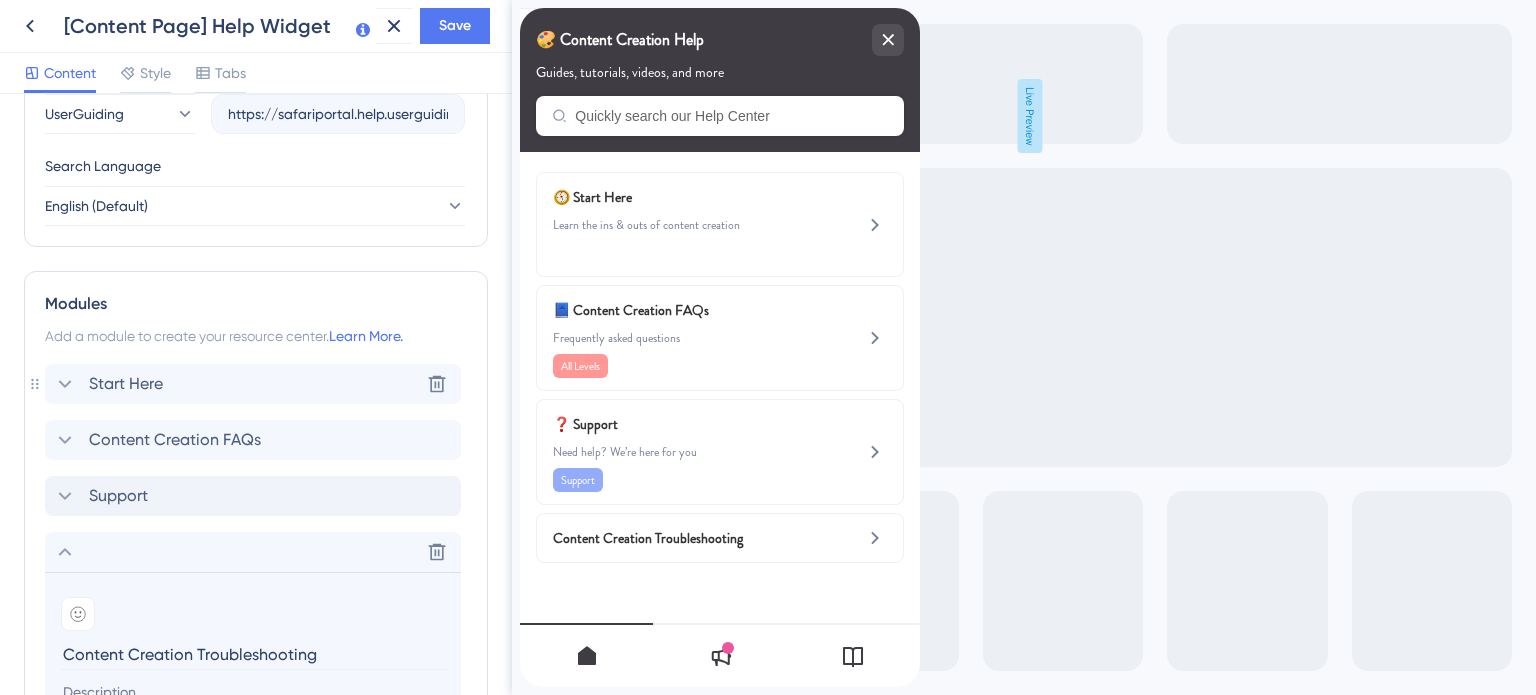 scroll, scrollTop: 951, scrollLeft: 0, axis: vertical 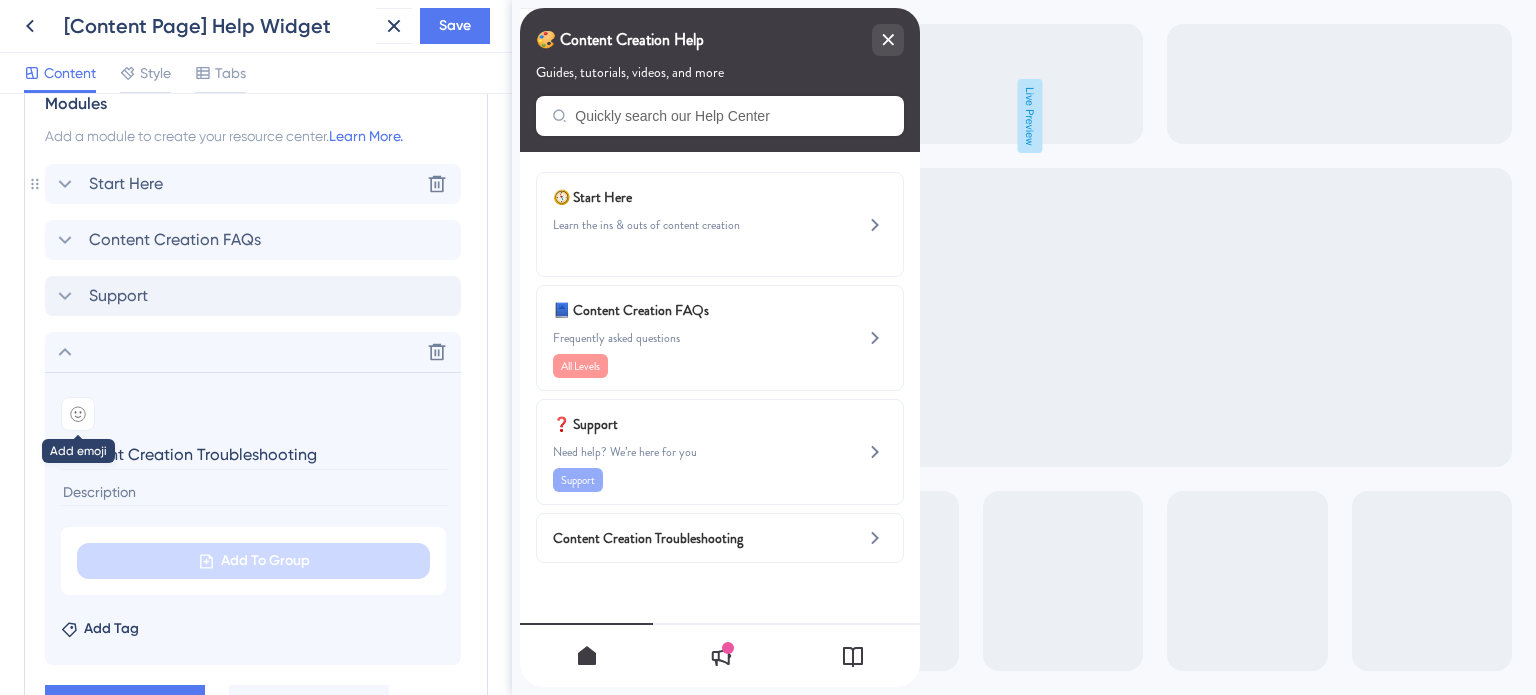 type on "Content Creation Troubleshooting" 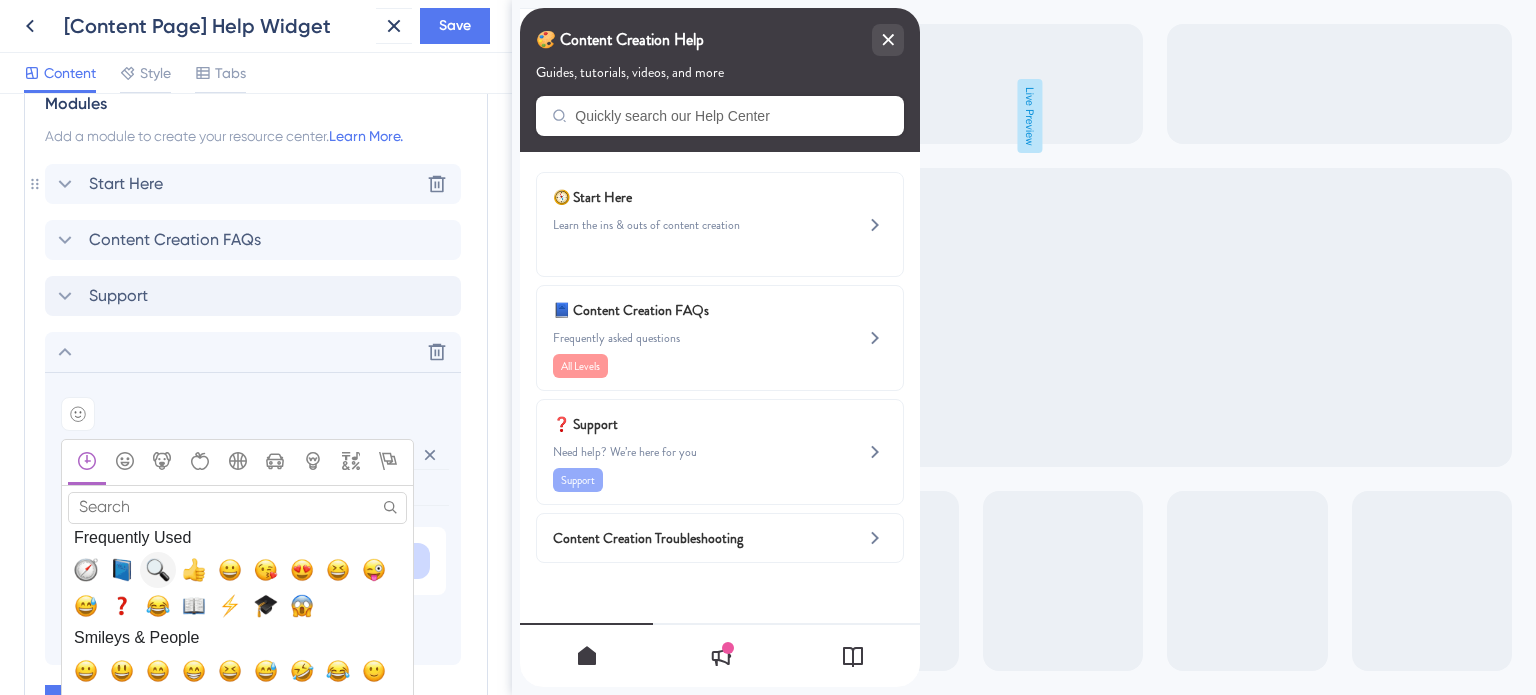 click at bounding box center (158, 570) 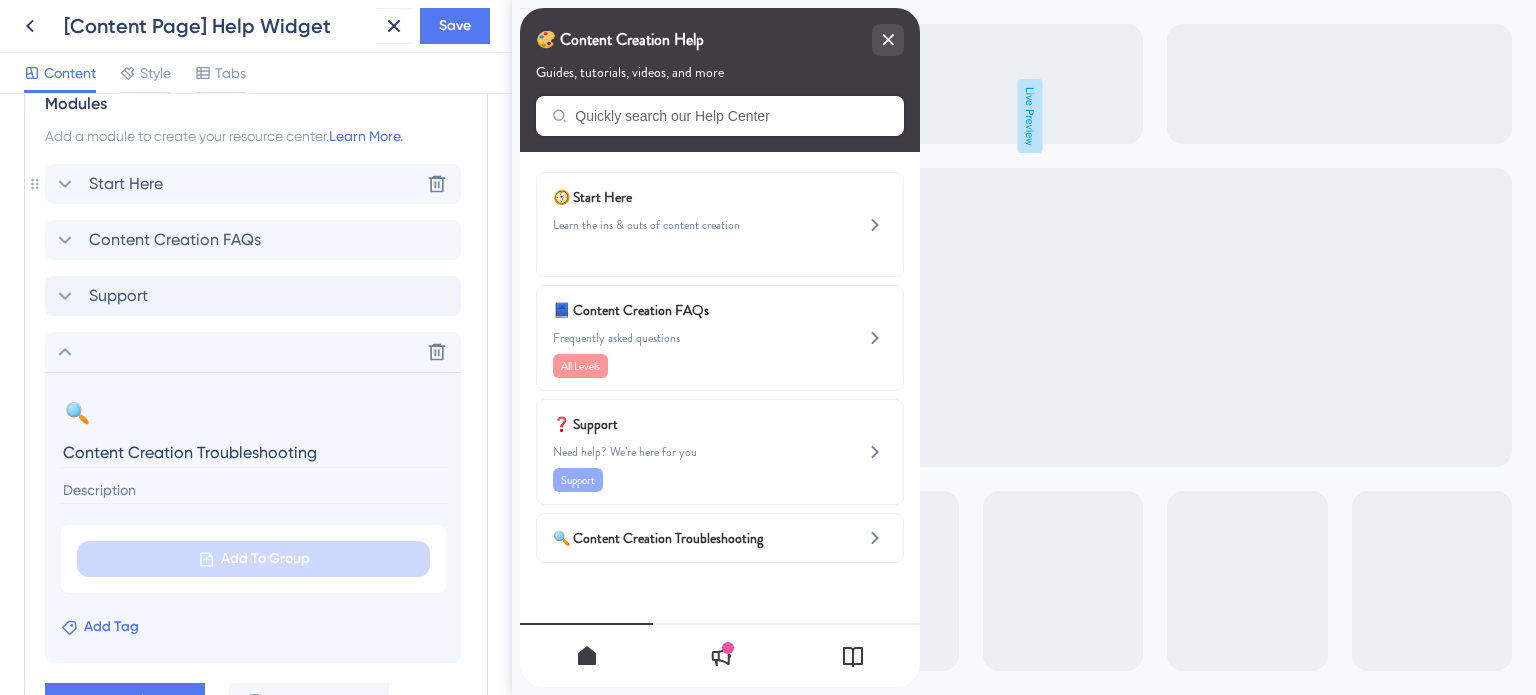 click on "Add Tag" at bounding box center [111, 627] 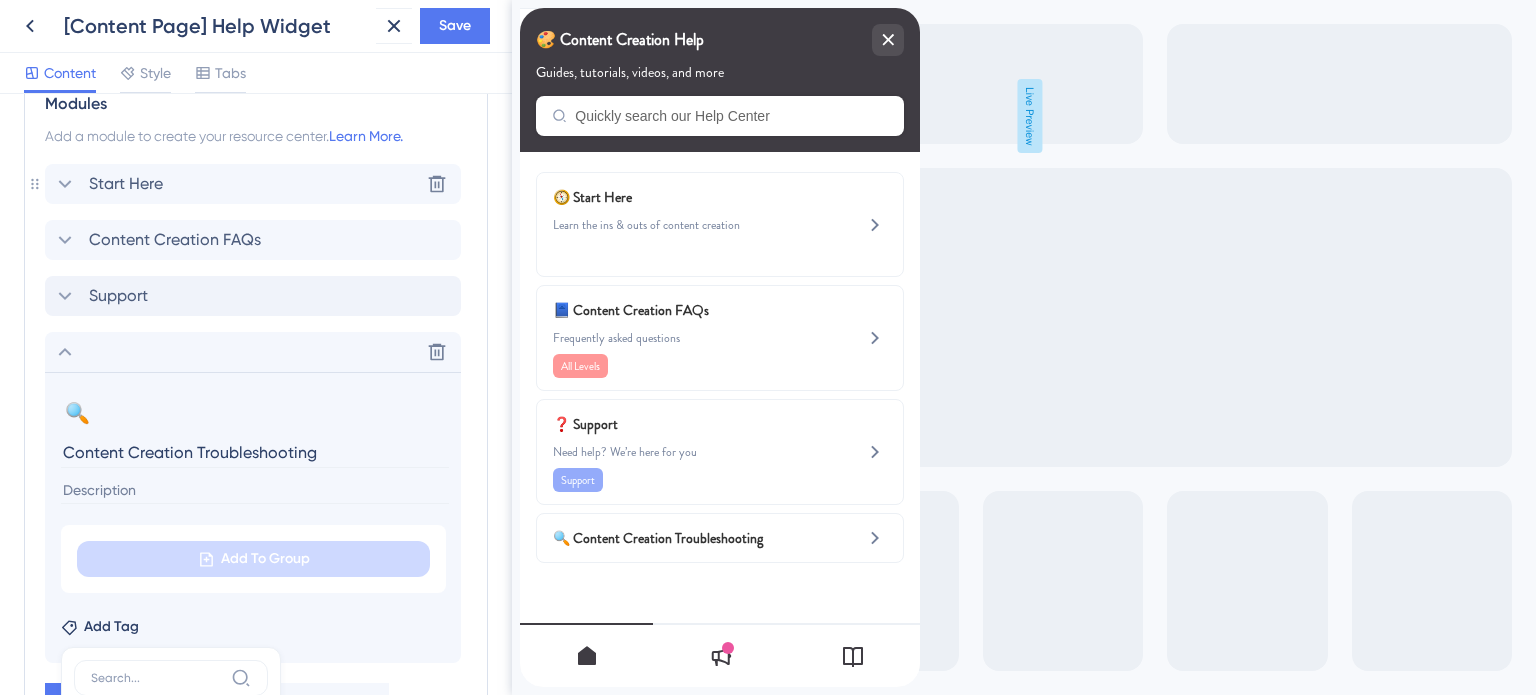 scroll, scrollTop: 1403, scrollLeft: 0, axis: vertical 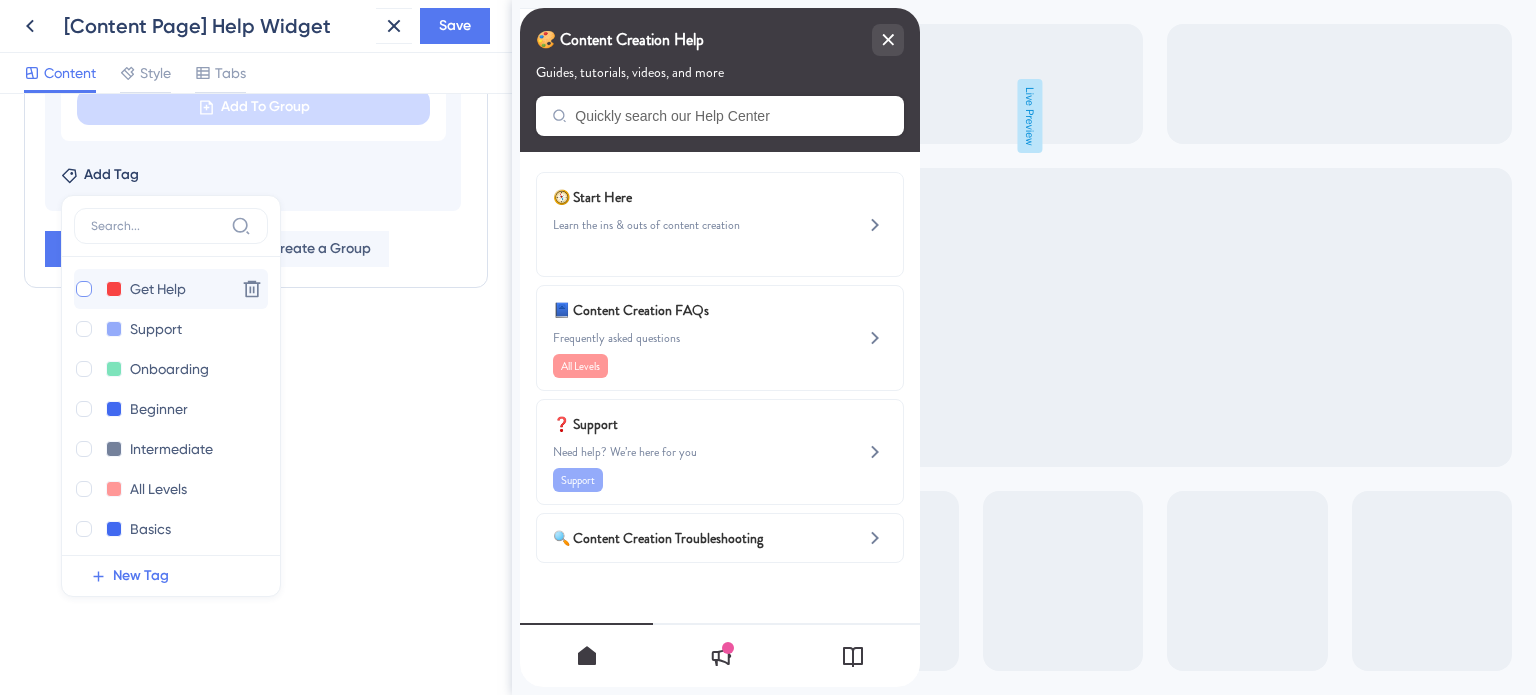 click at bounding box center (84, 289) 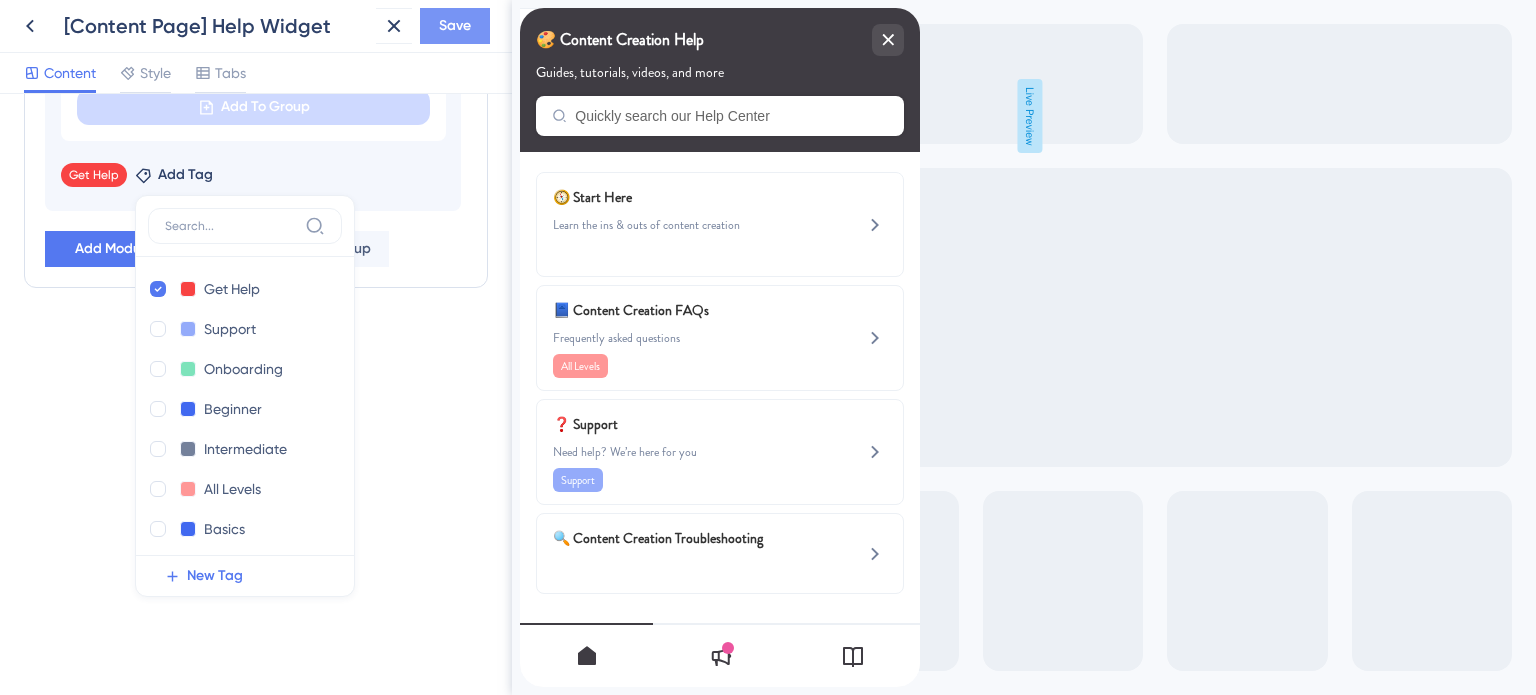 click on "Save" at bounding box center (455, 26) 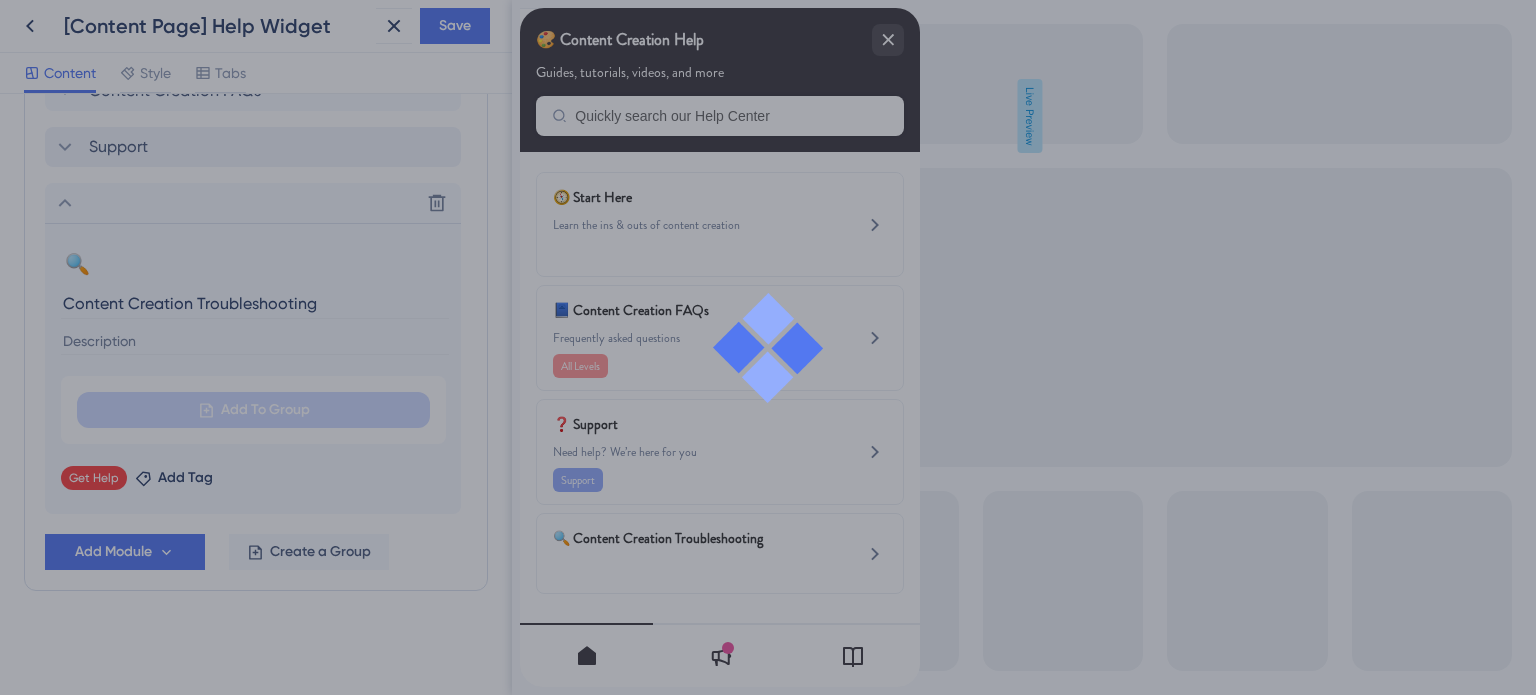 scroll, scrollTop: 1098, scrollLeft: 0, axis: vertical 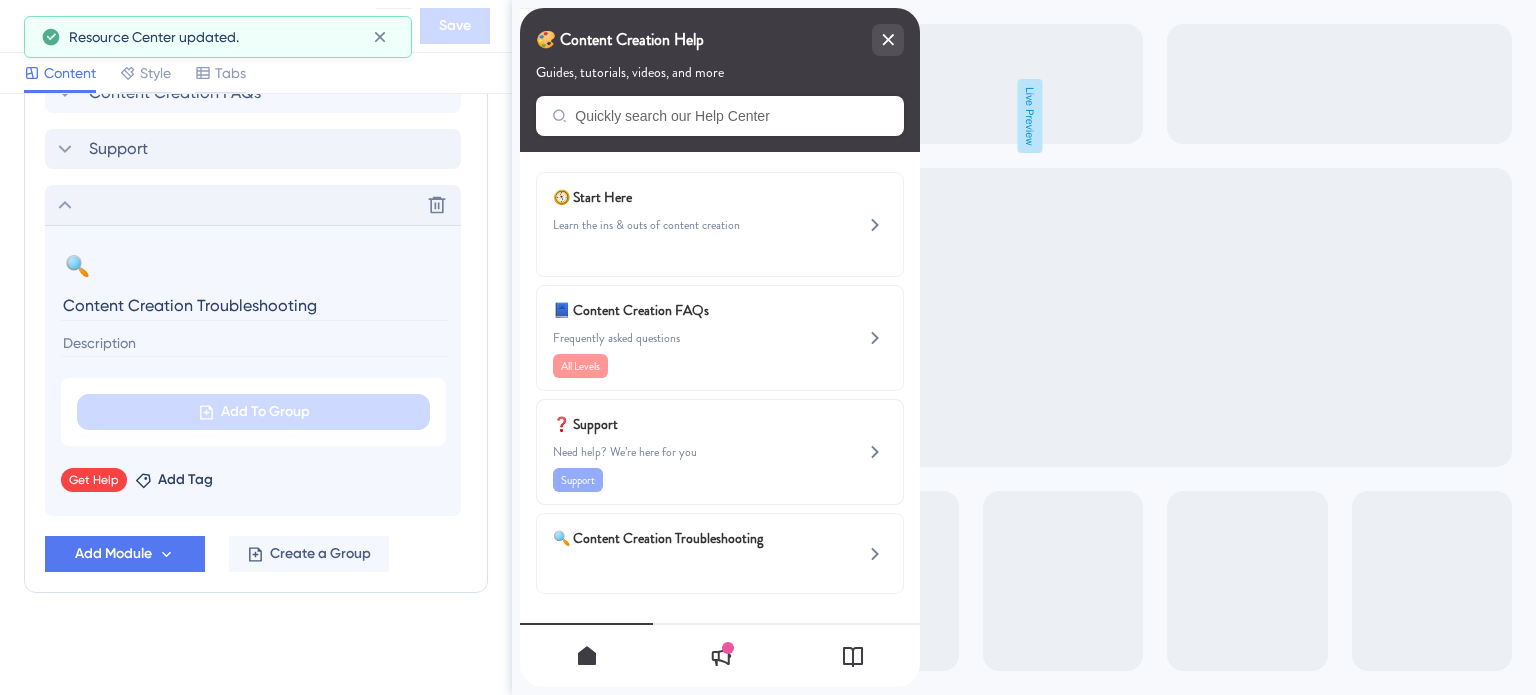 click 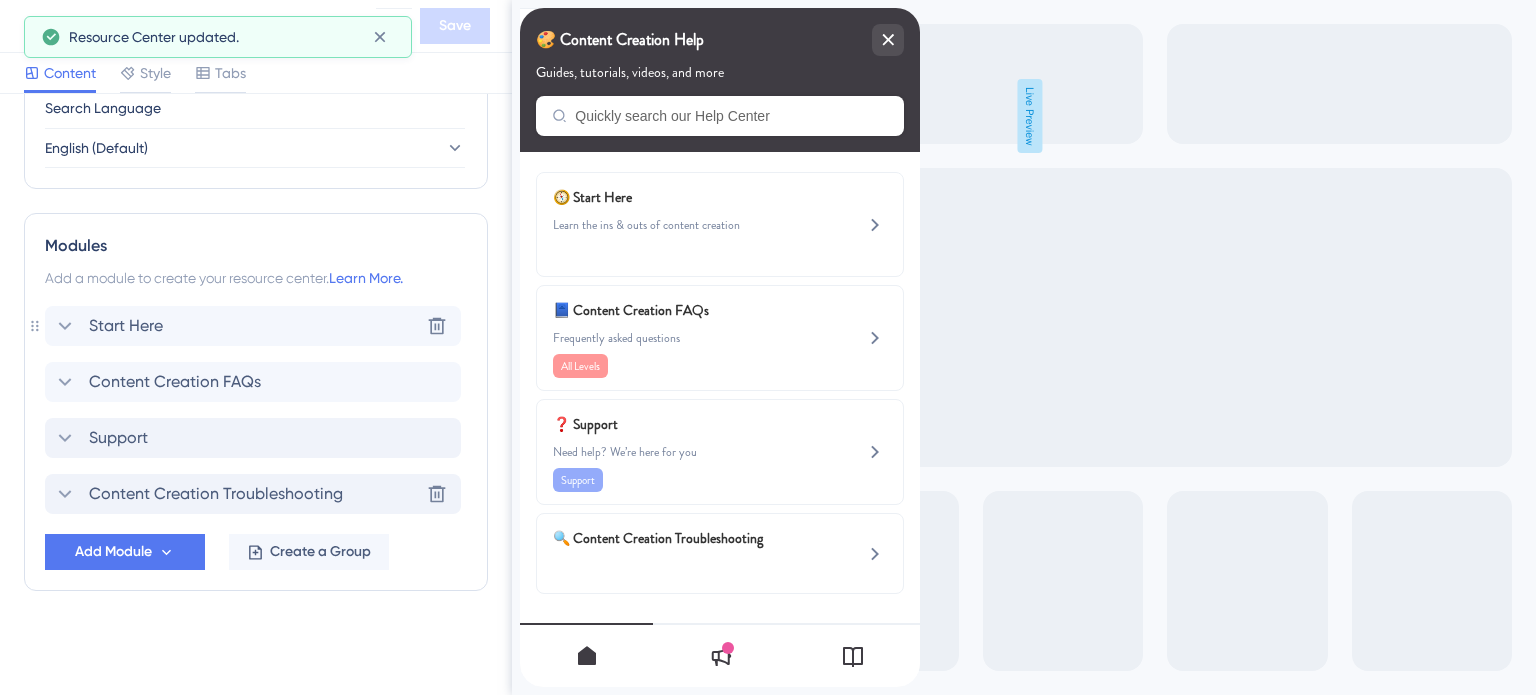 scroll, scrollTop: 807, scrollLeft: 0, axis: vertical 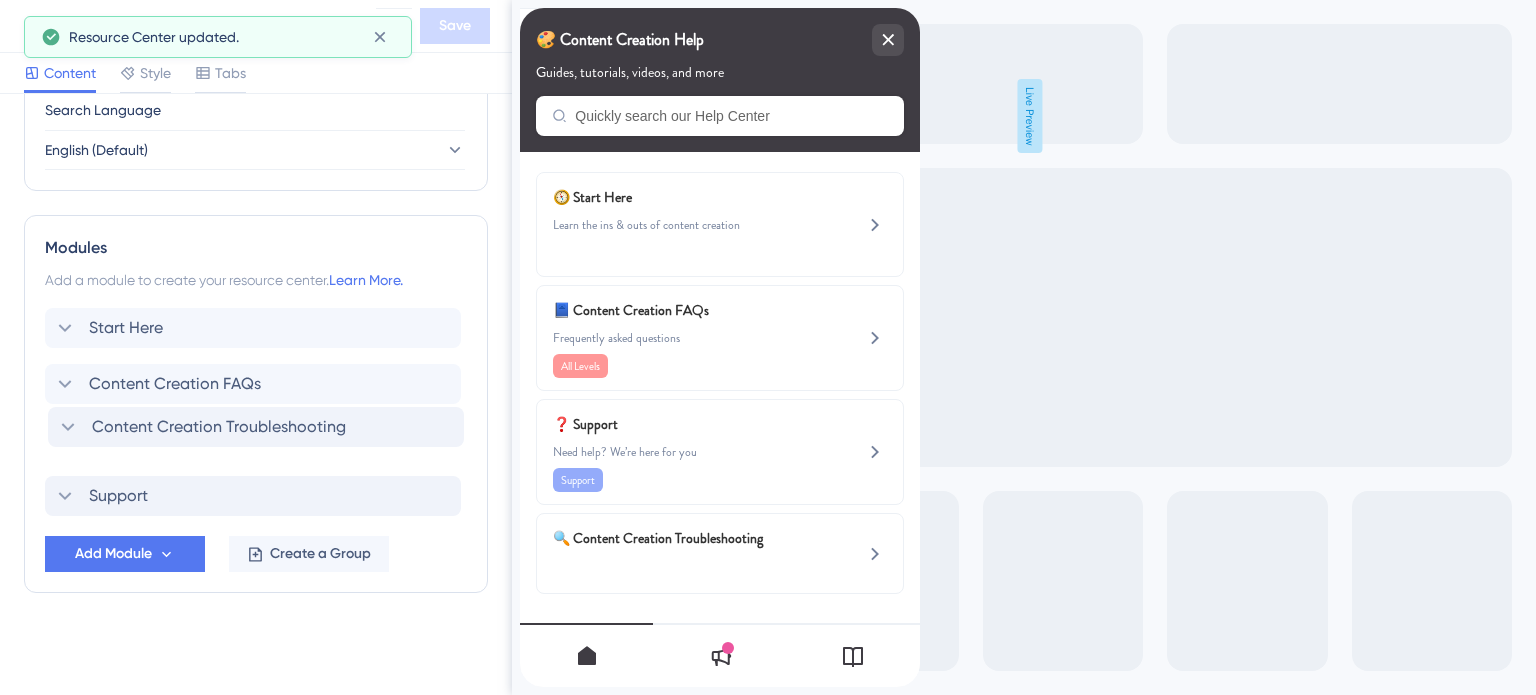drag, startPoint x: 147, startPoint y: 503, endPoint x: 147, endPoint y: 427, distance: 76 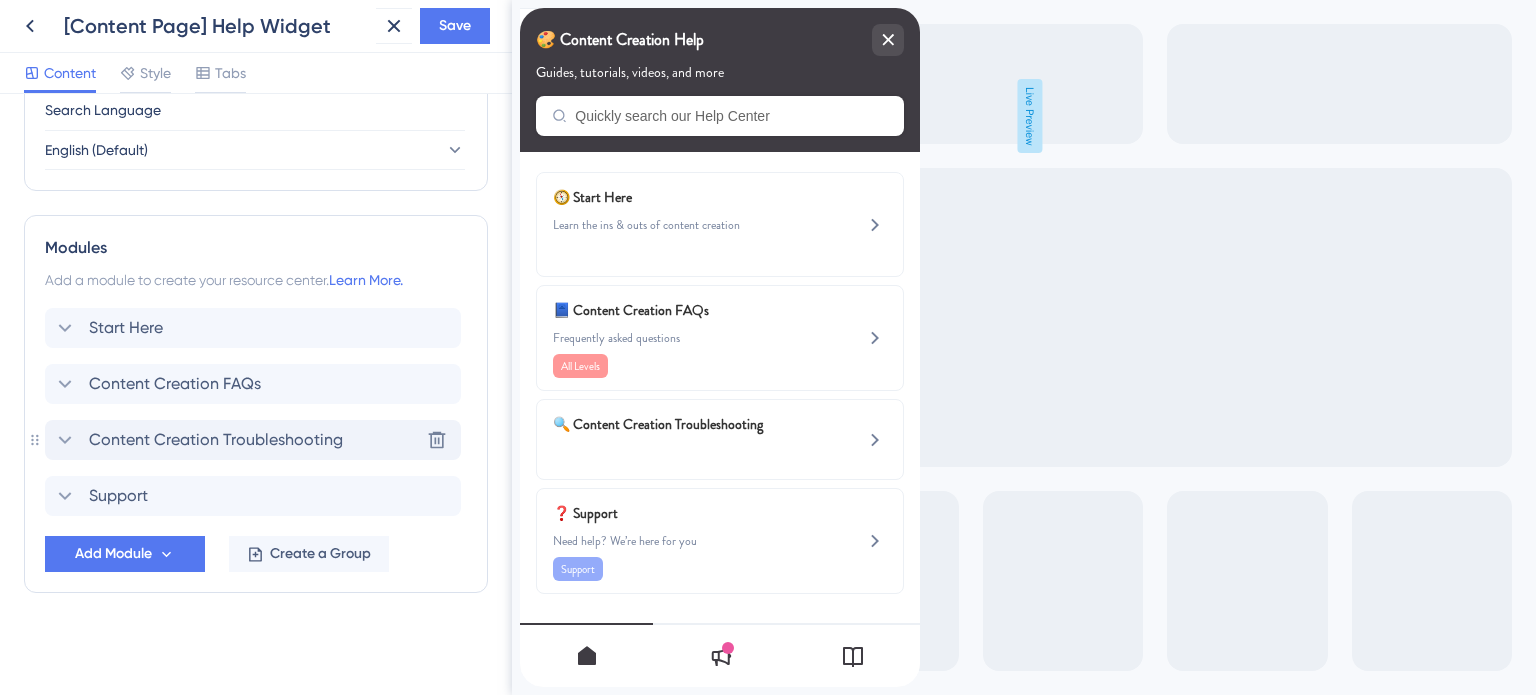 click on "Content Creation Troubleshooting" at bounding box center [216, 440] 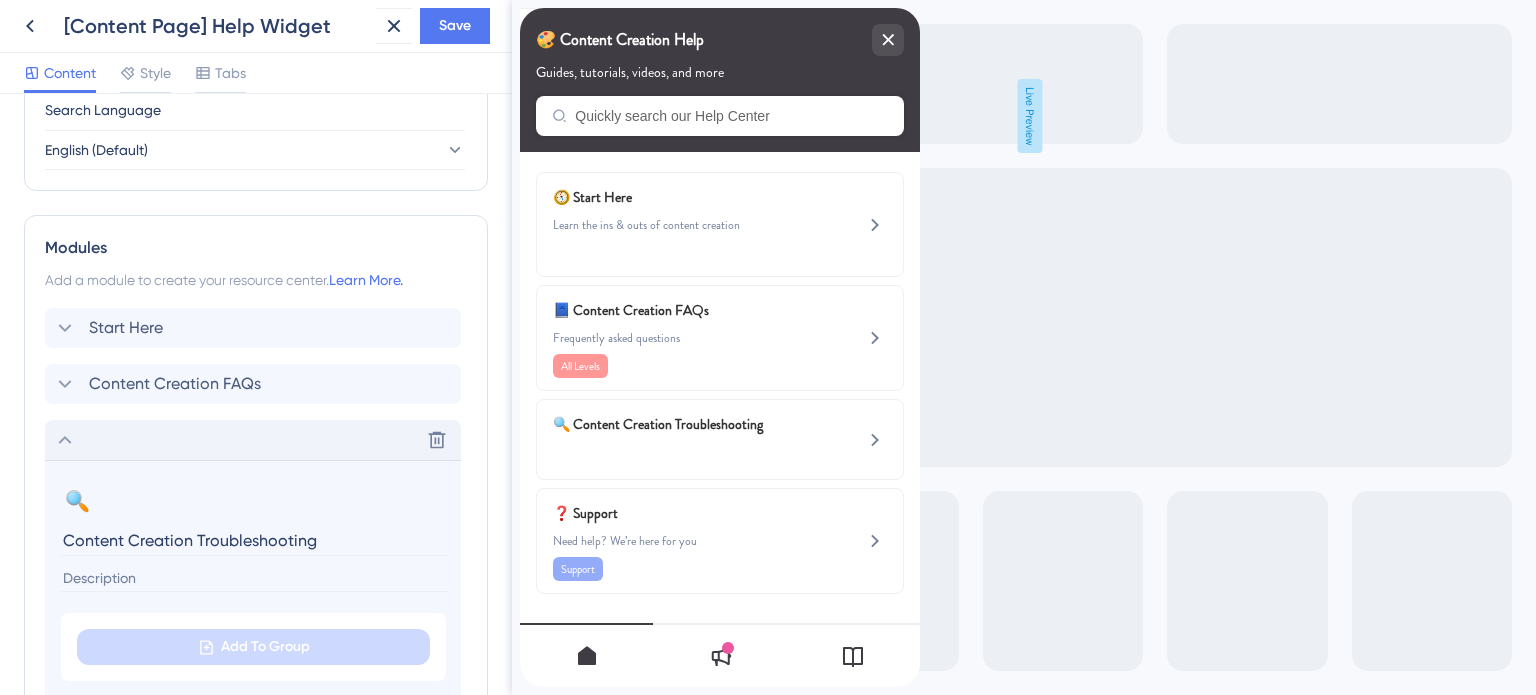 click at bounding box center (255, 578) 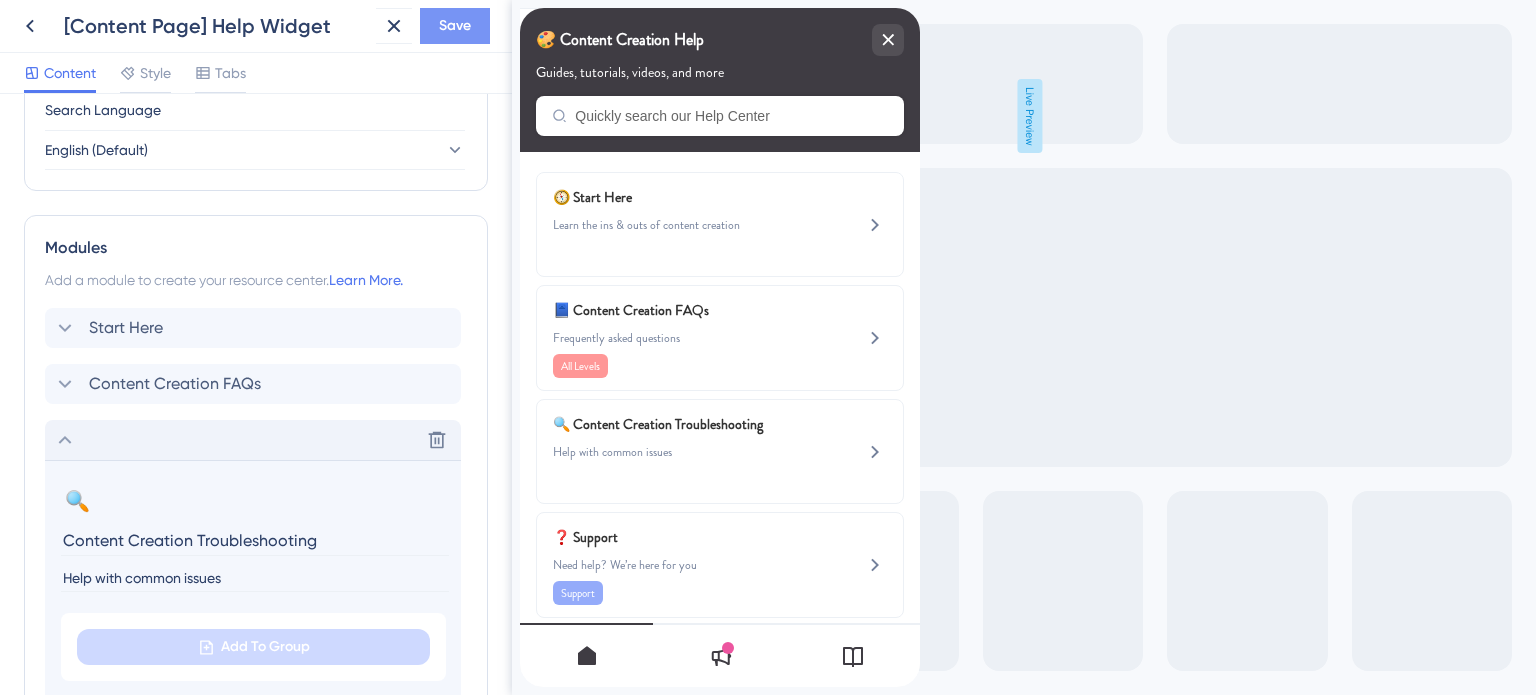 type on "Help with common issues" 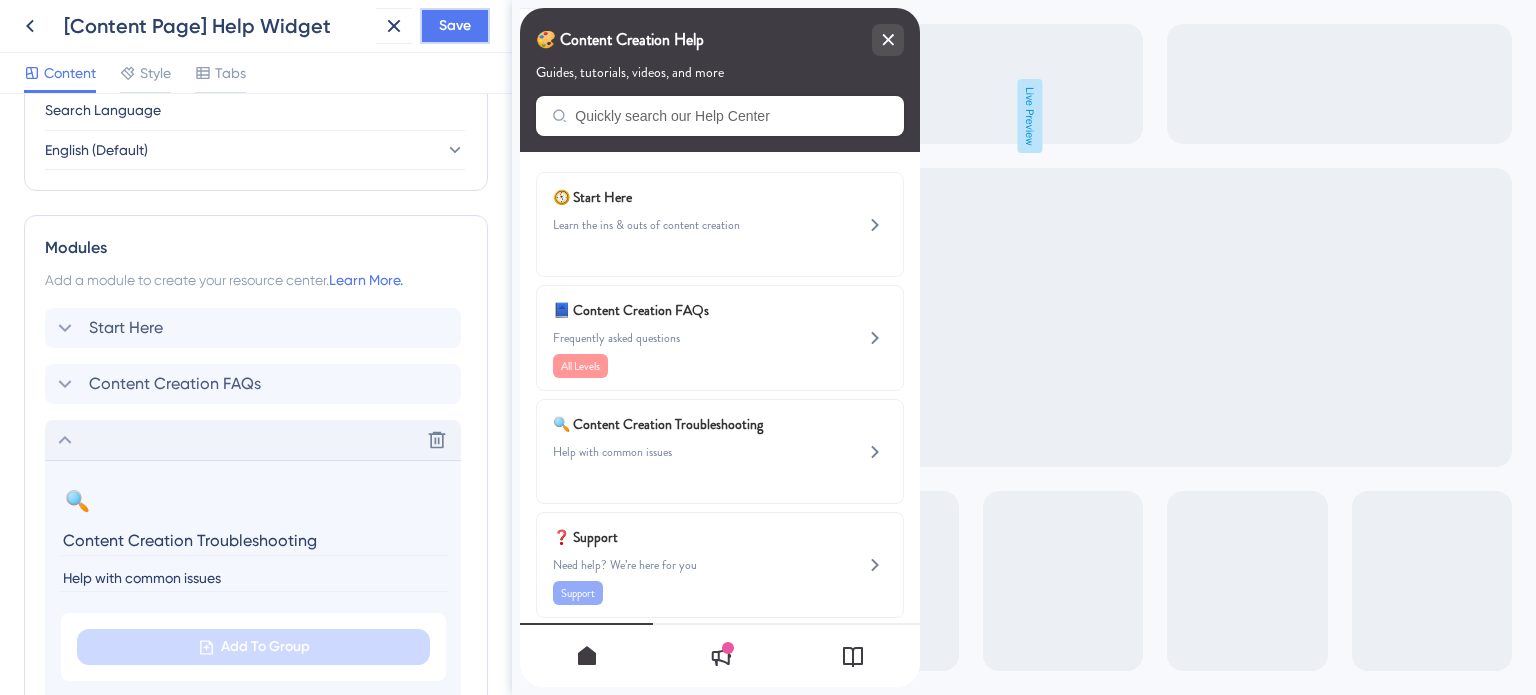 click on "Save" at bounding box center (455, 26) 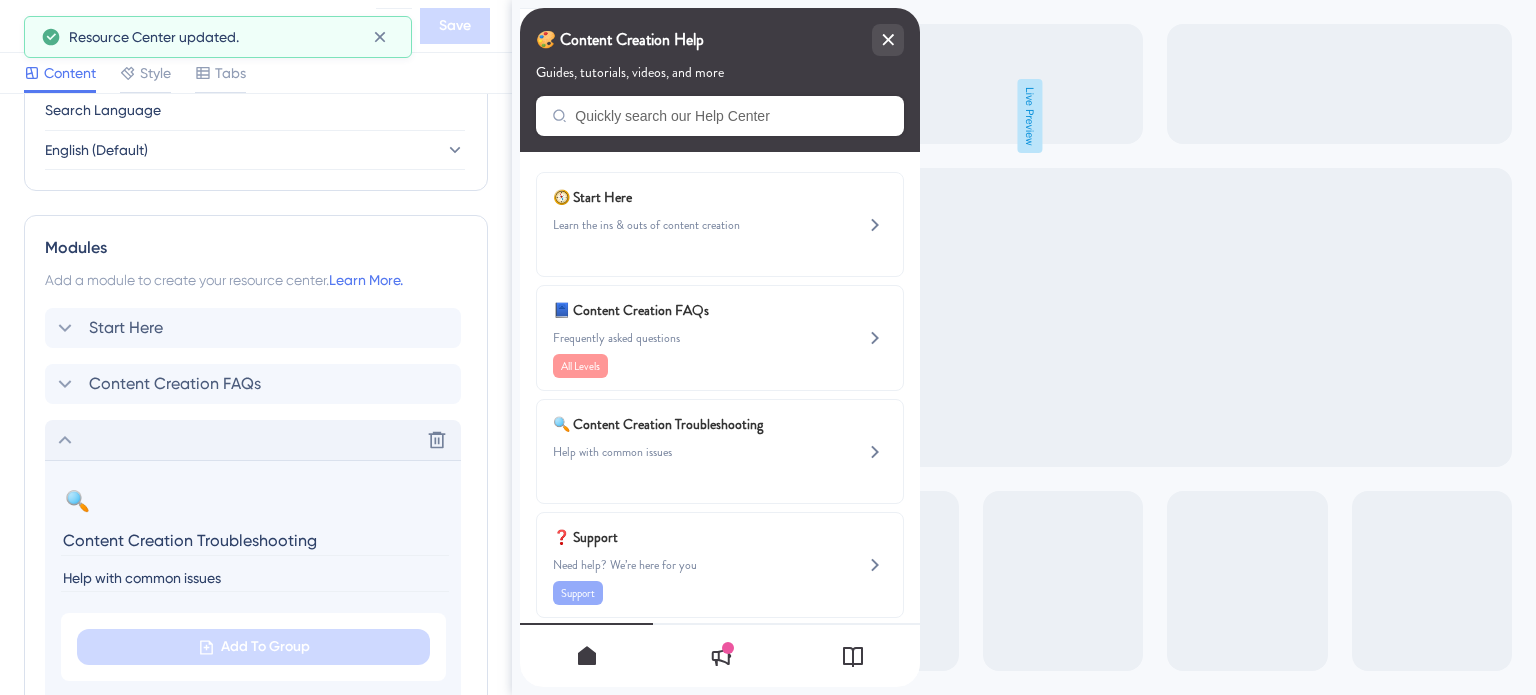 click 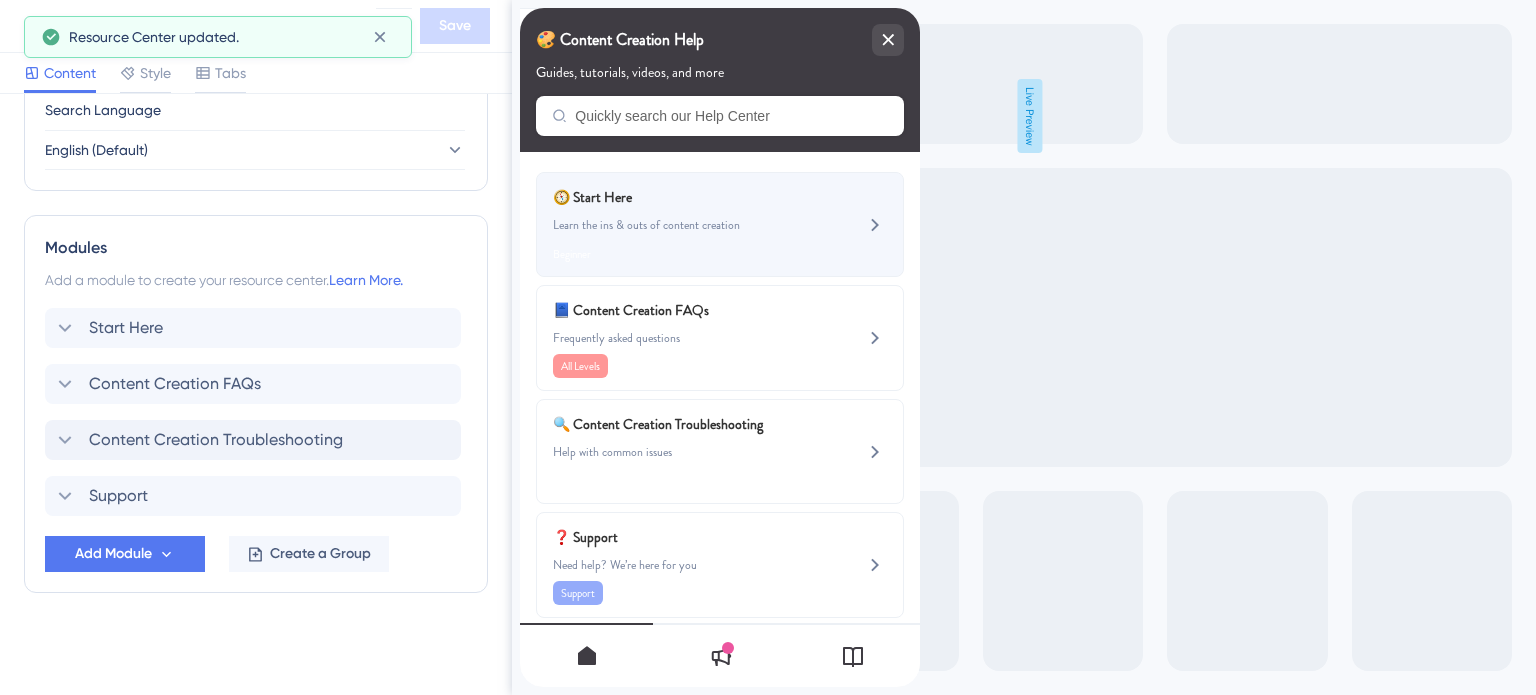 click on "🧭   Start Here" at bounding box center (670, 197) 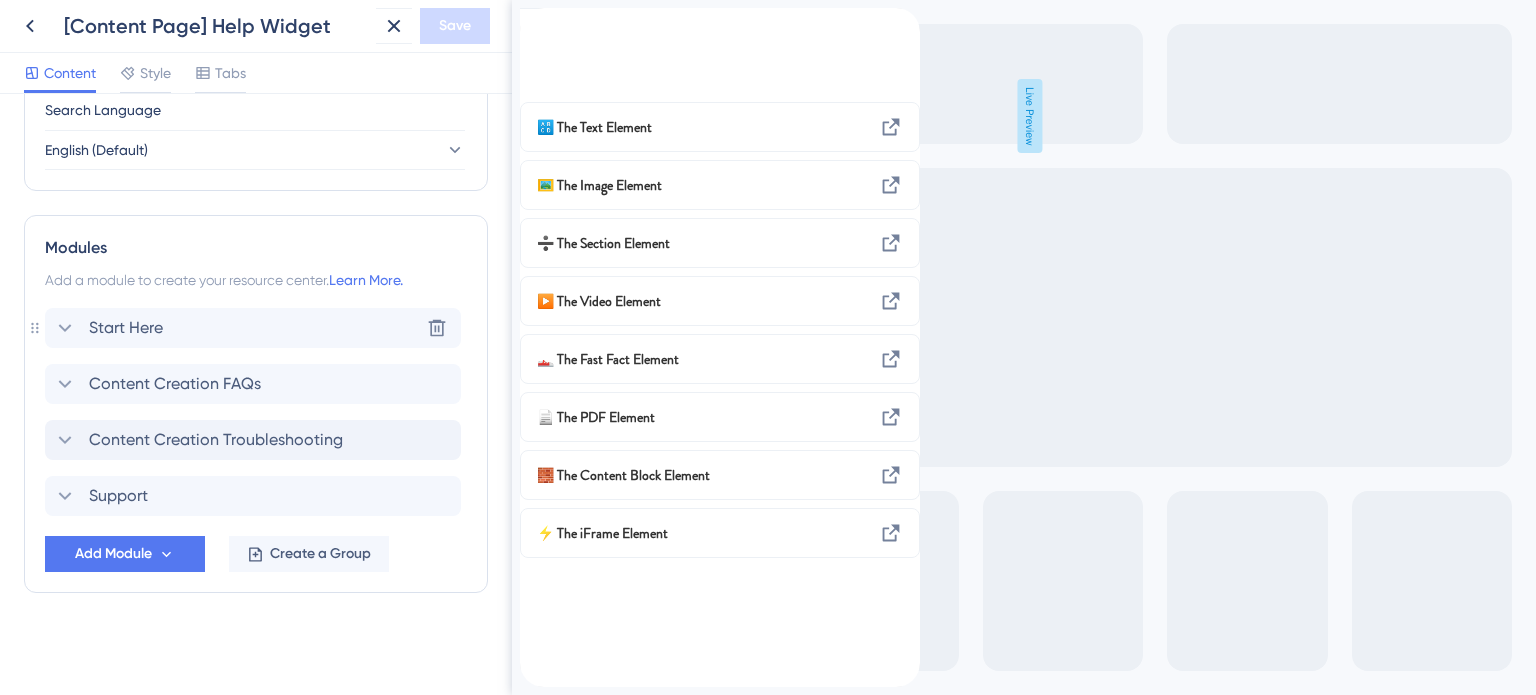 click 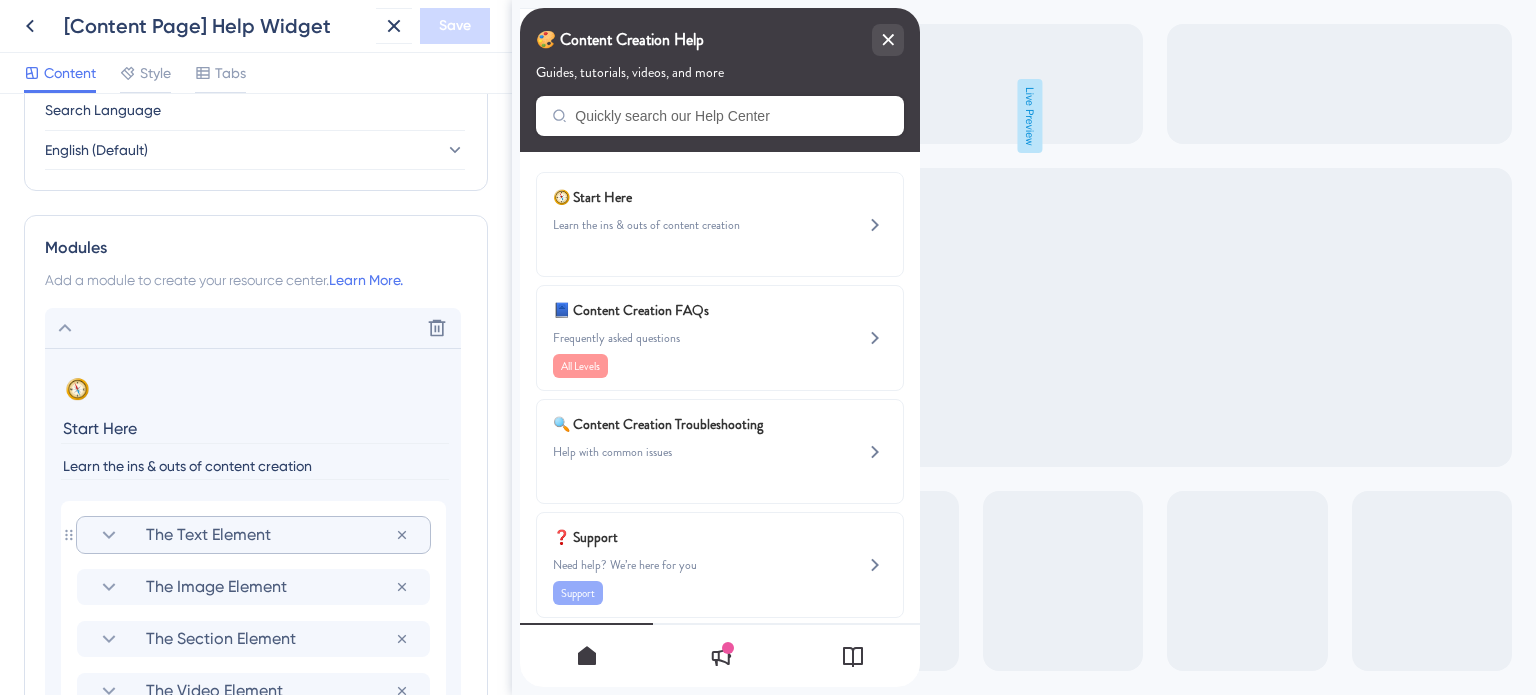 click on "The Text Element" at bounding box center [253, 535] 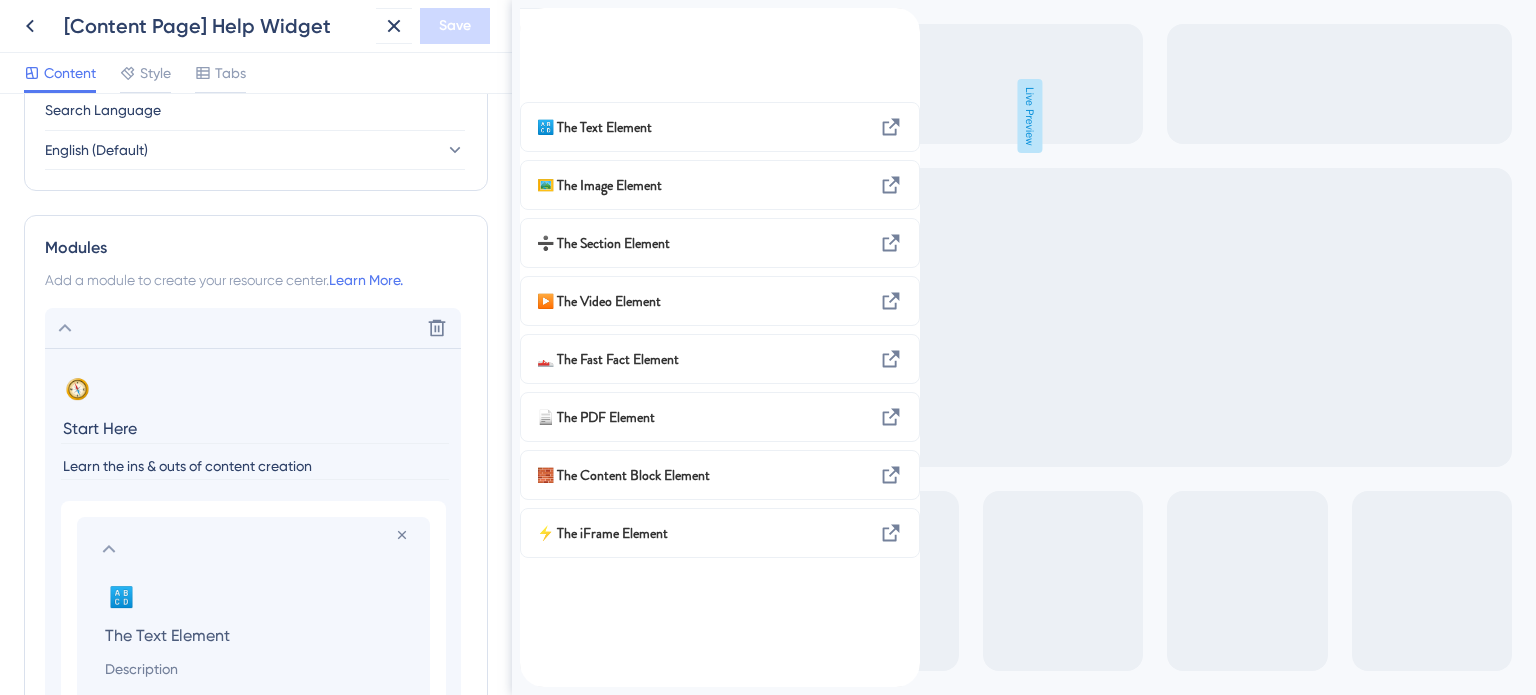 scroll, scrollTop: 1007, scrollLeft: 0, axis: vertical 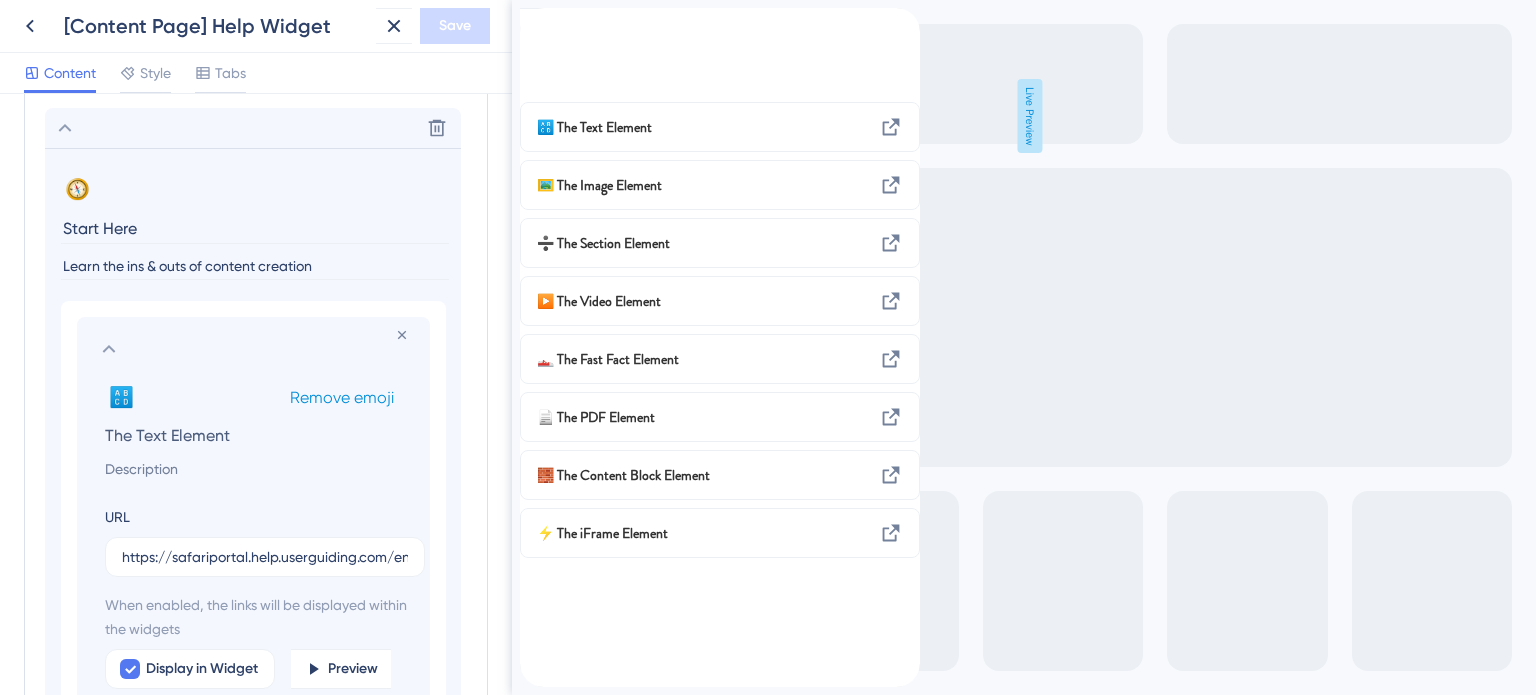 click on "Remove emoji" at bounding box center [342, 397] 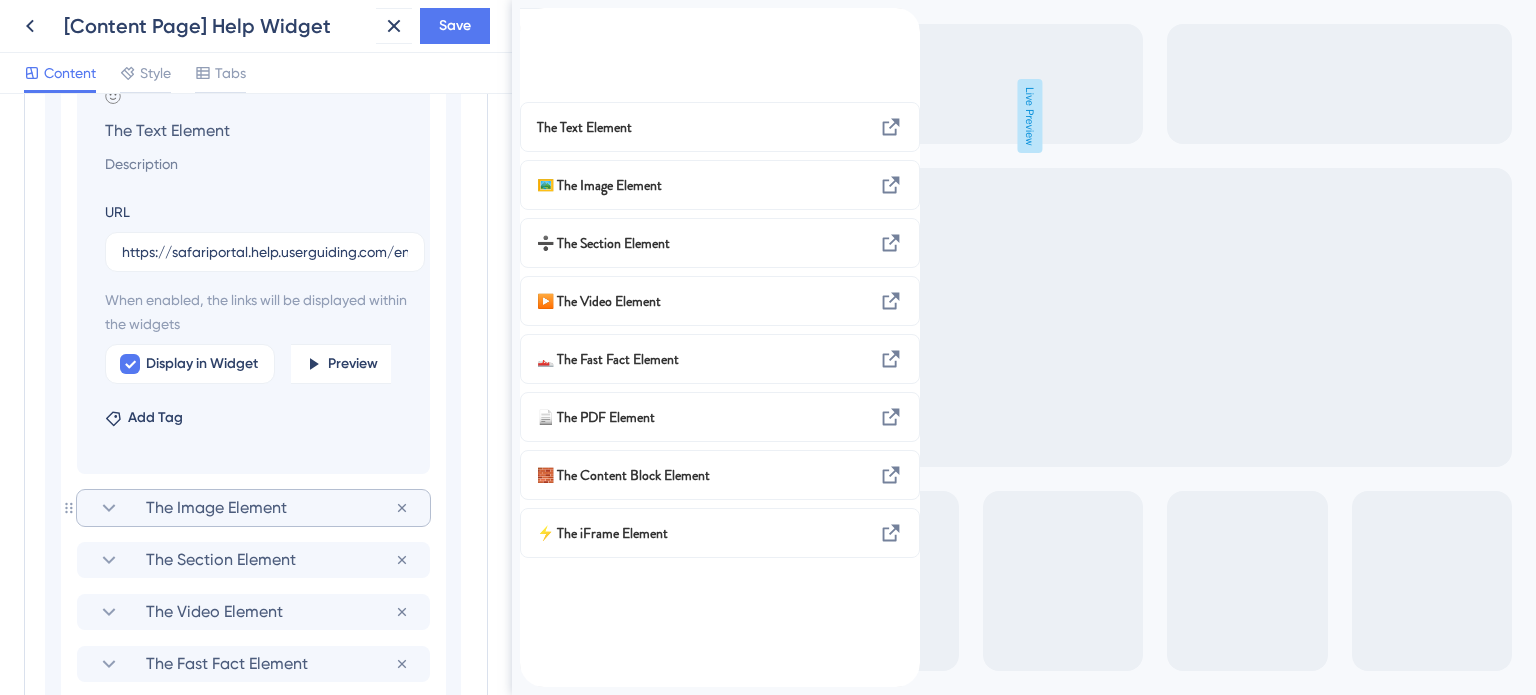 scroll, scrollTop: 1307, scrollLeft: 0, axis: vertical 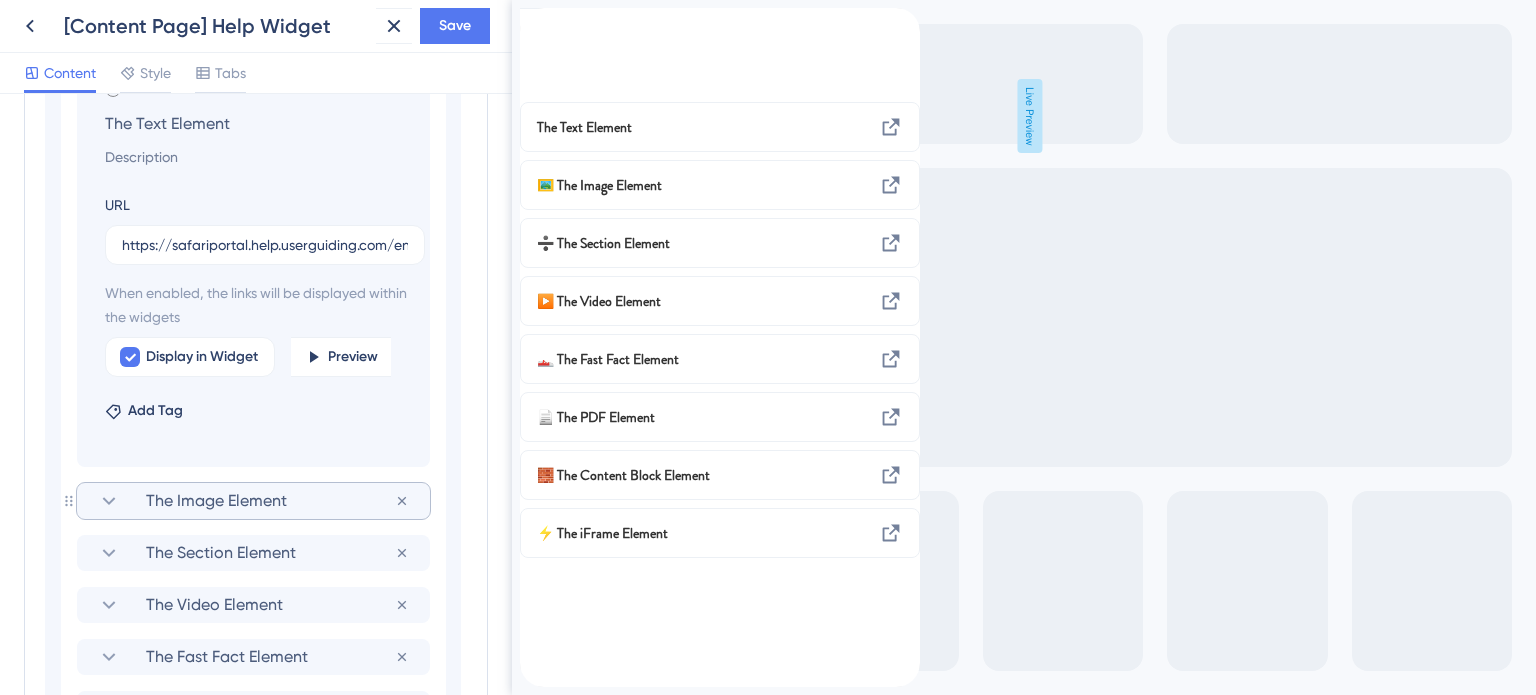 click on "The Image Element" at bounding box center [270, 501] 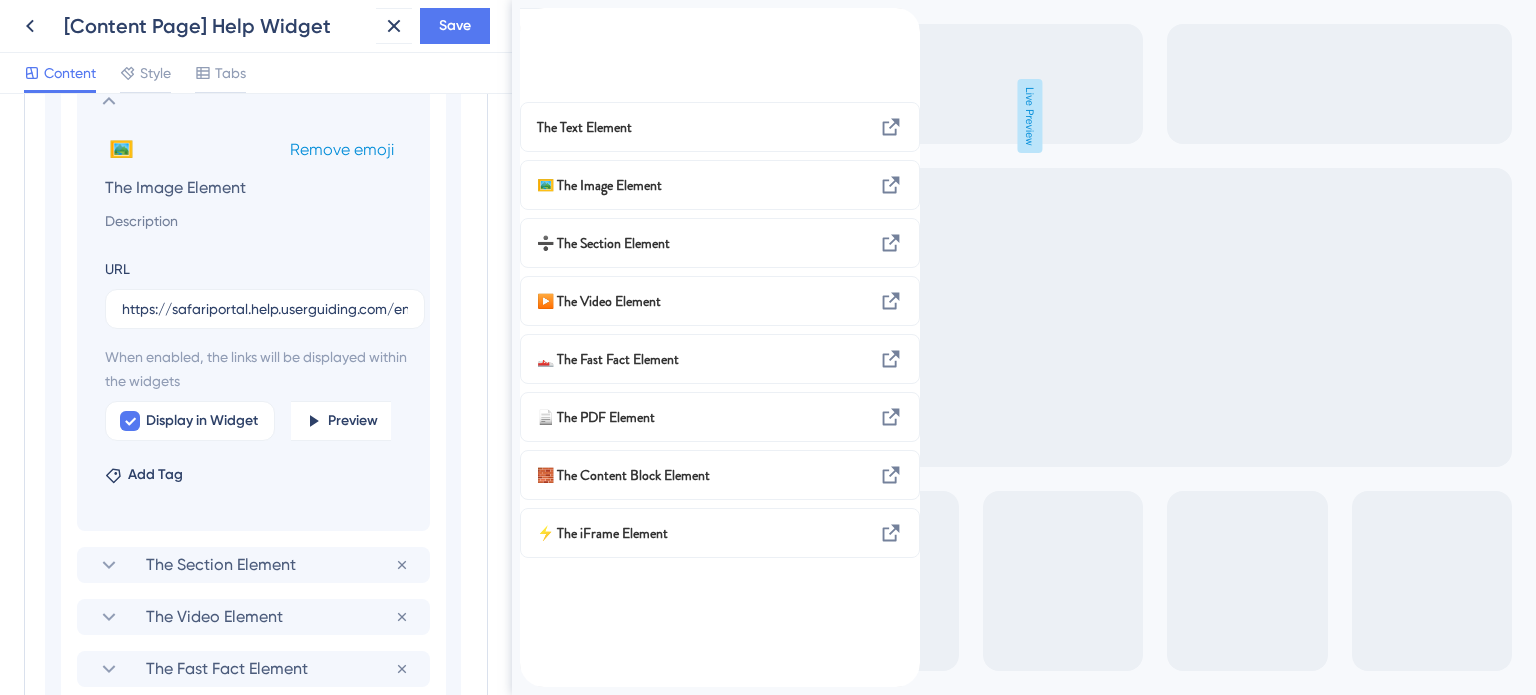 click on "Remove emoji" at bounding box center (342, 149) 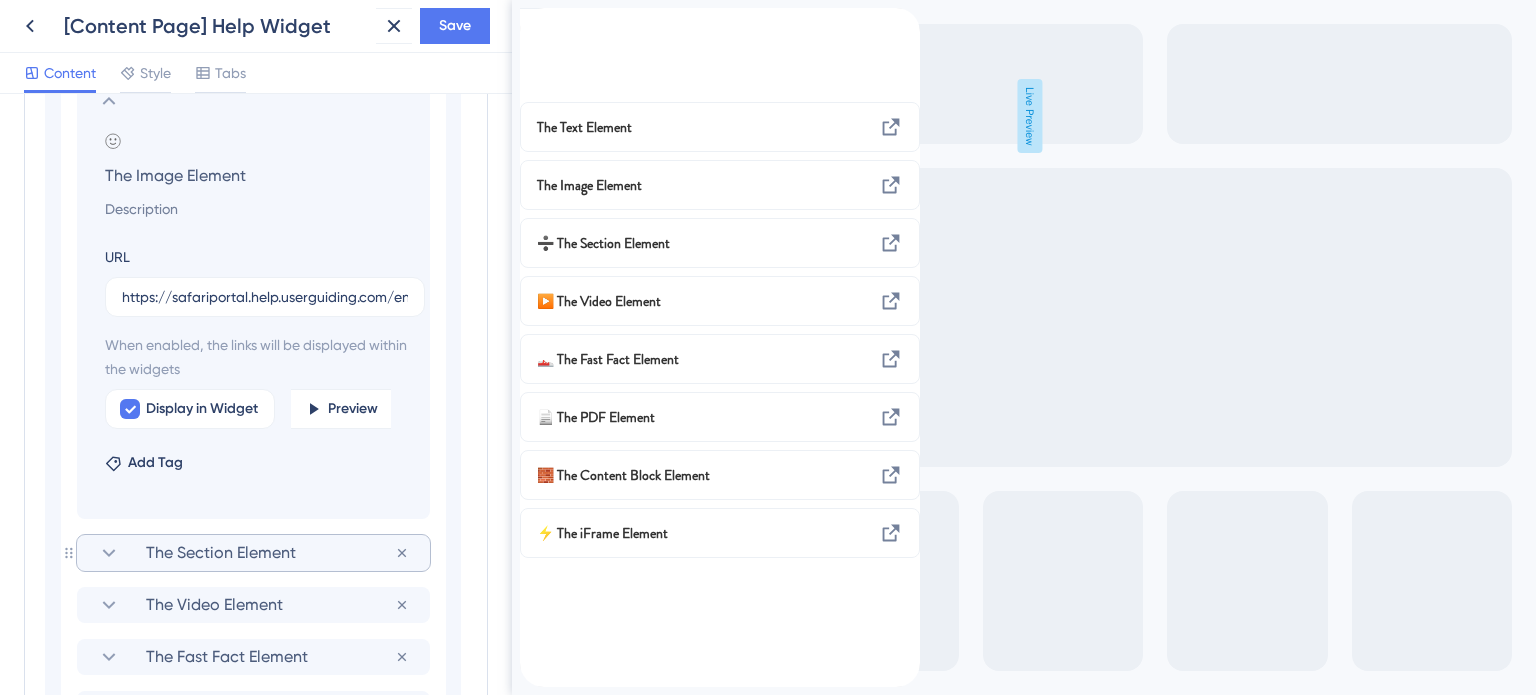 click on "The Section Element" at bounding box center (270, 553) 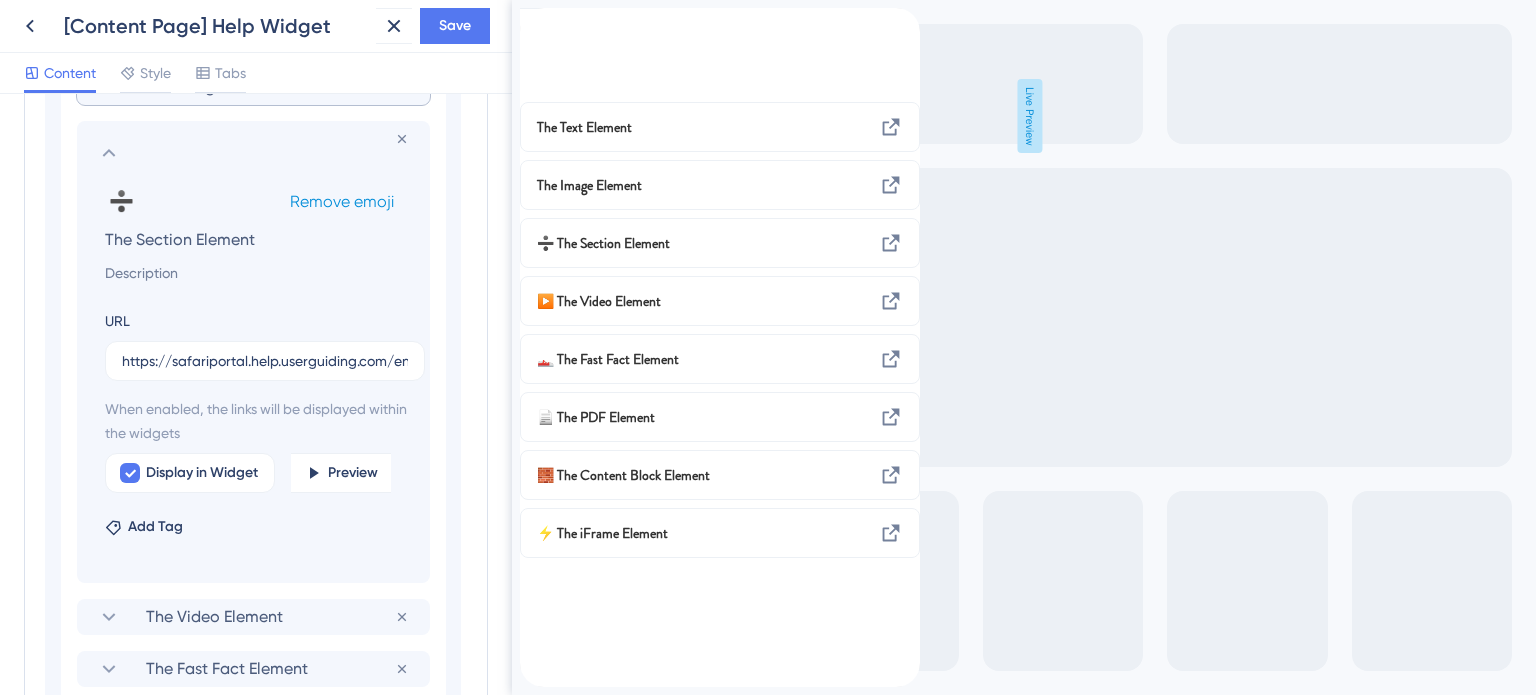 click on "Remove emoji" at bounding box center [342, 201] 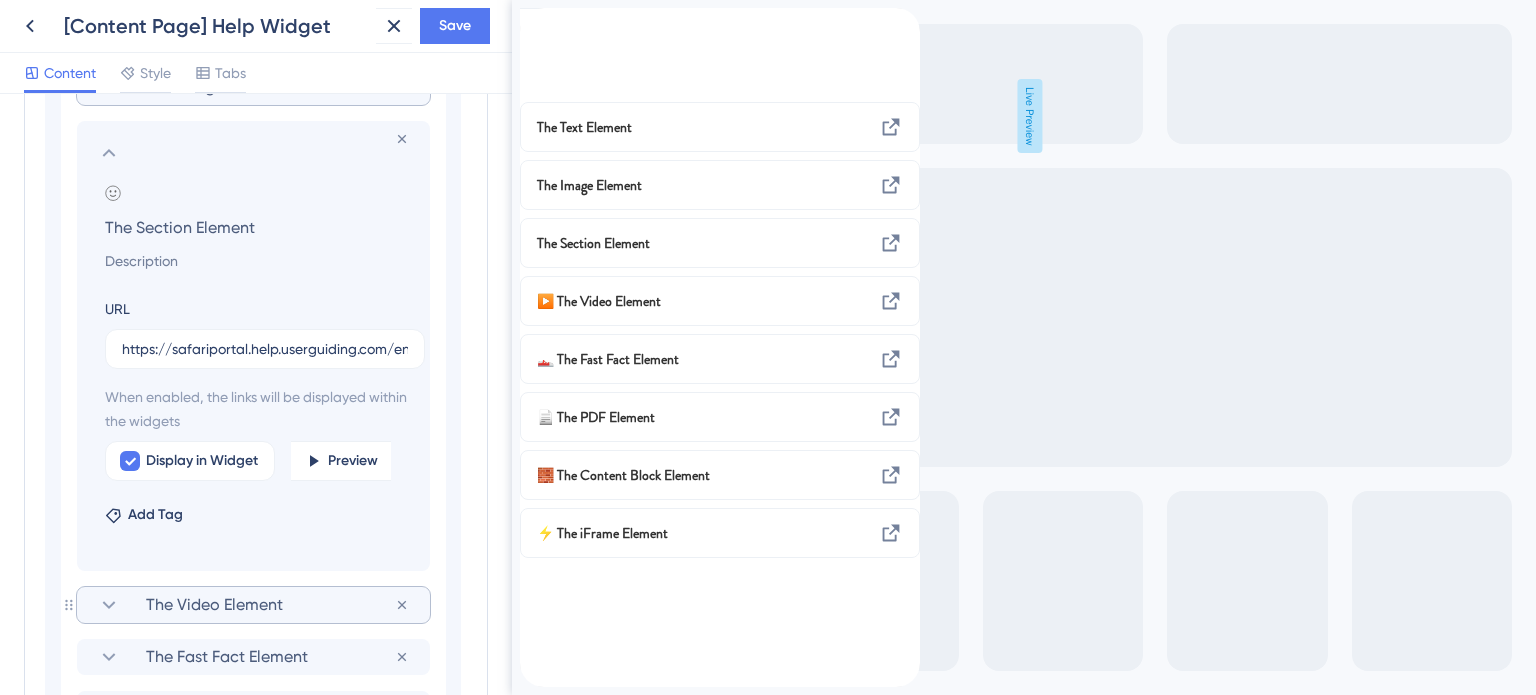 click on "The Video Element" at bounding box center [270, 605] 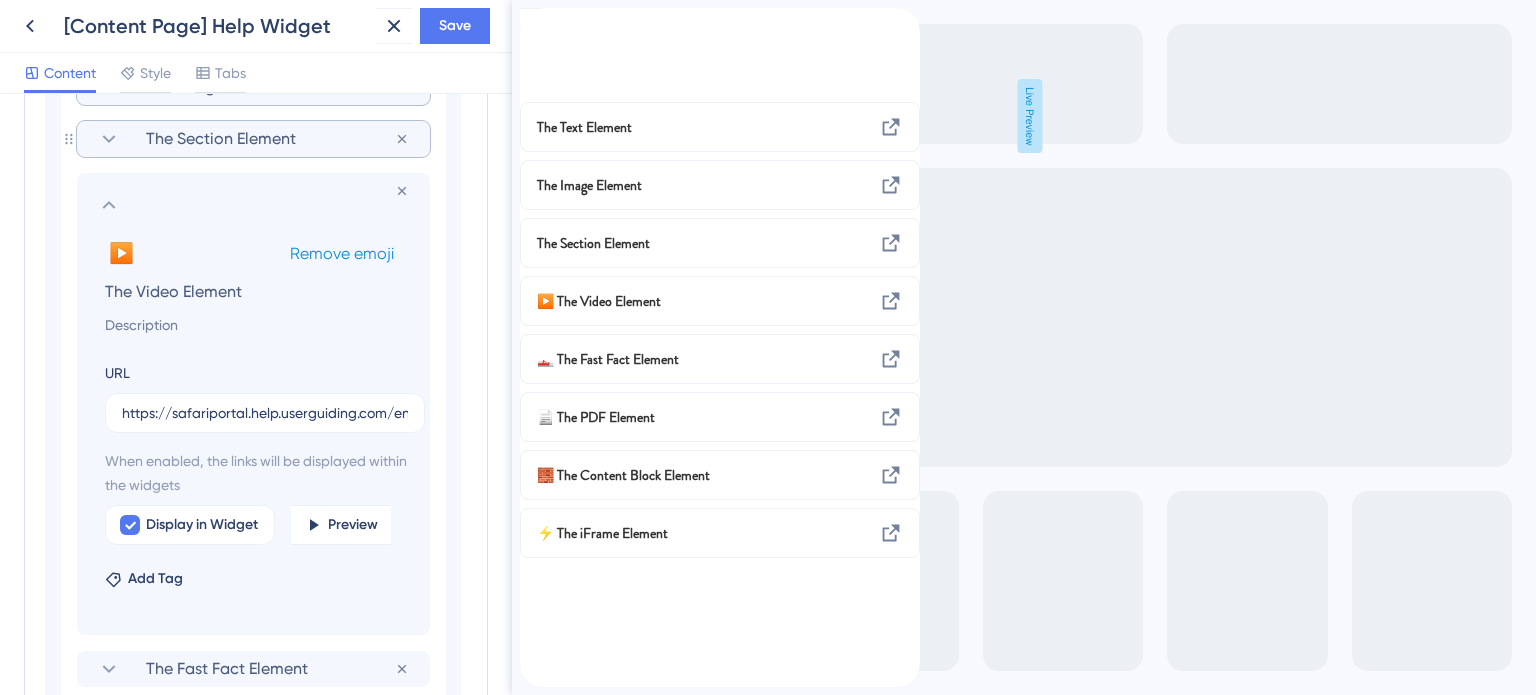 click on "Remove emoji" at bounding box center (342, 253) 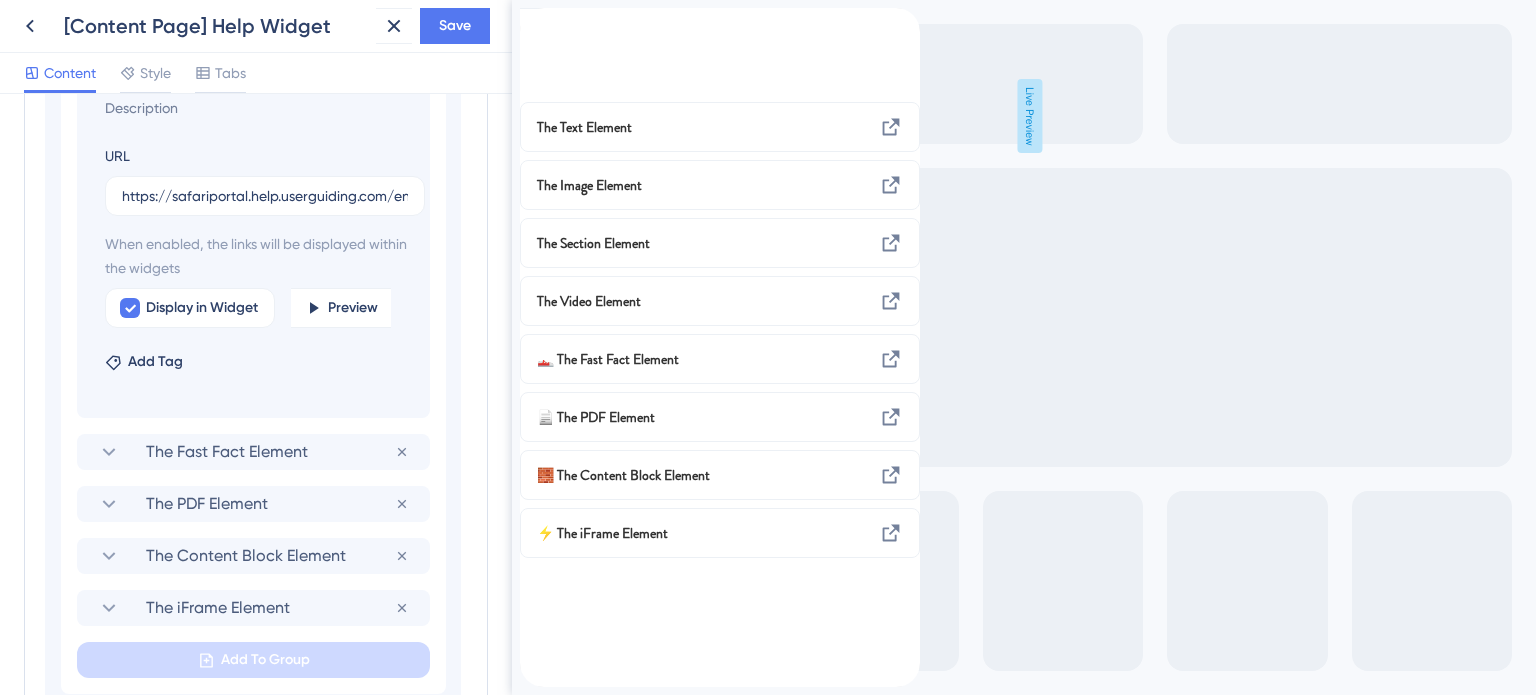 scroll, scrollTop: 1607, scrollLeft: 0, axis: vertical 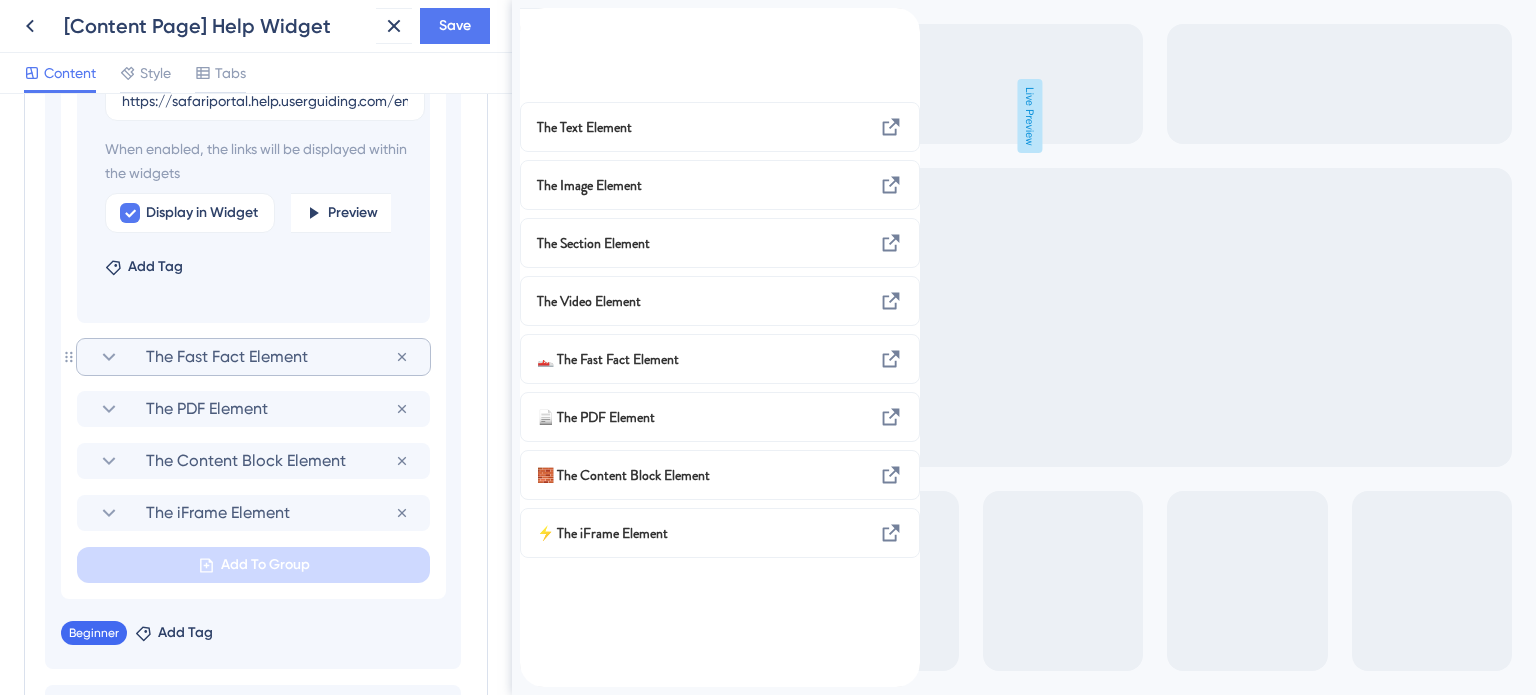 click on "The Fast Fact Element" at bounding box center [270, 357] 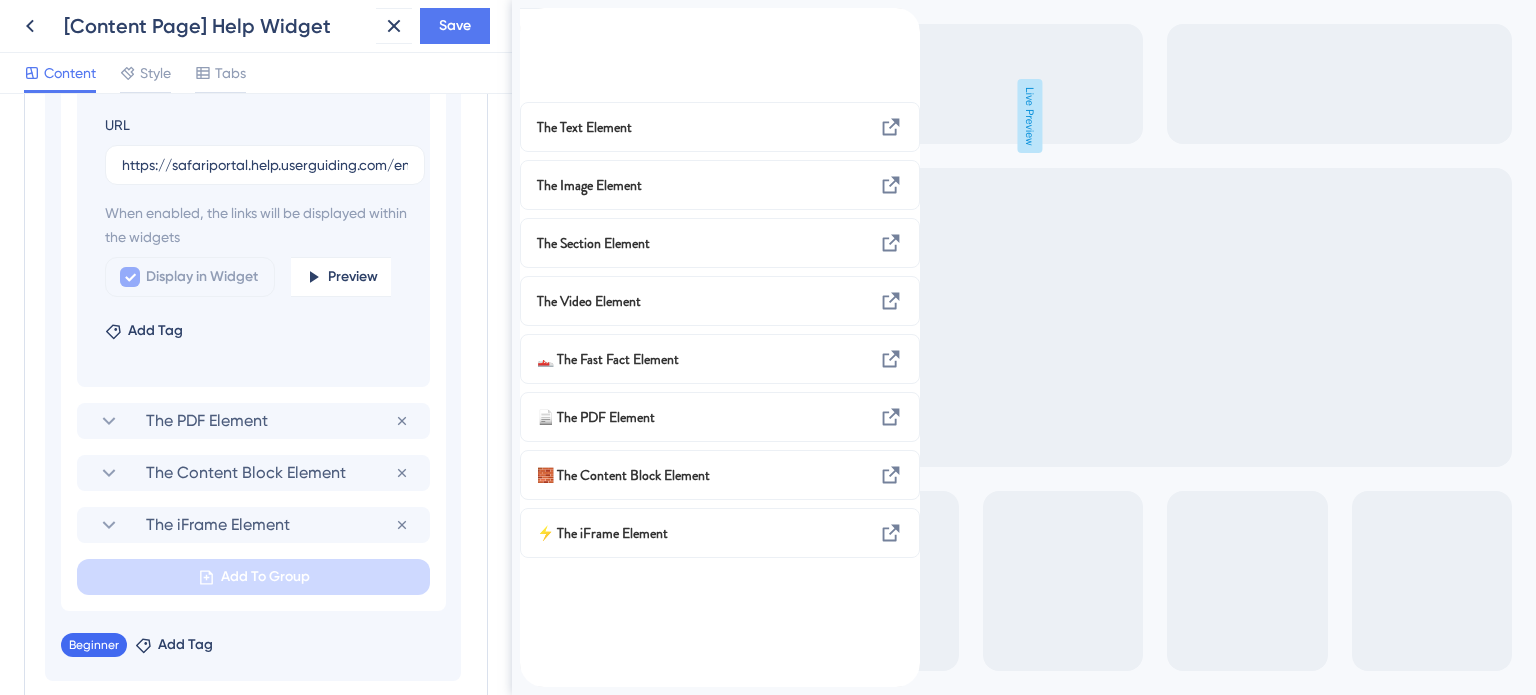 scroll, scrollTop: 1254, scrollLeft: 0, axis: vertical 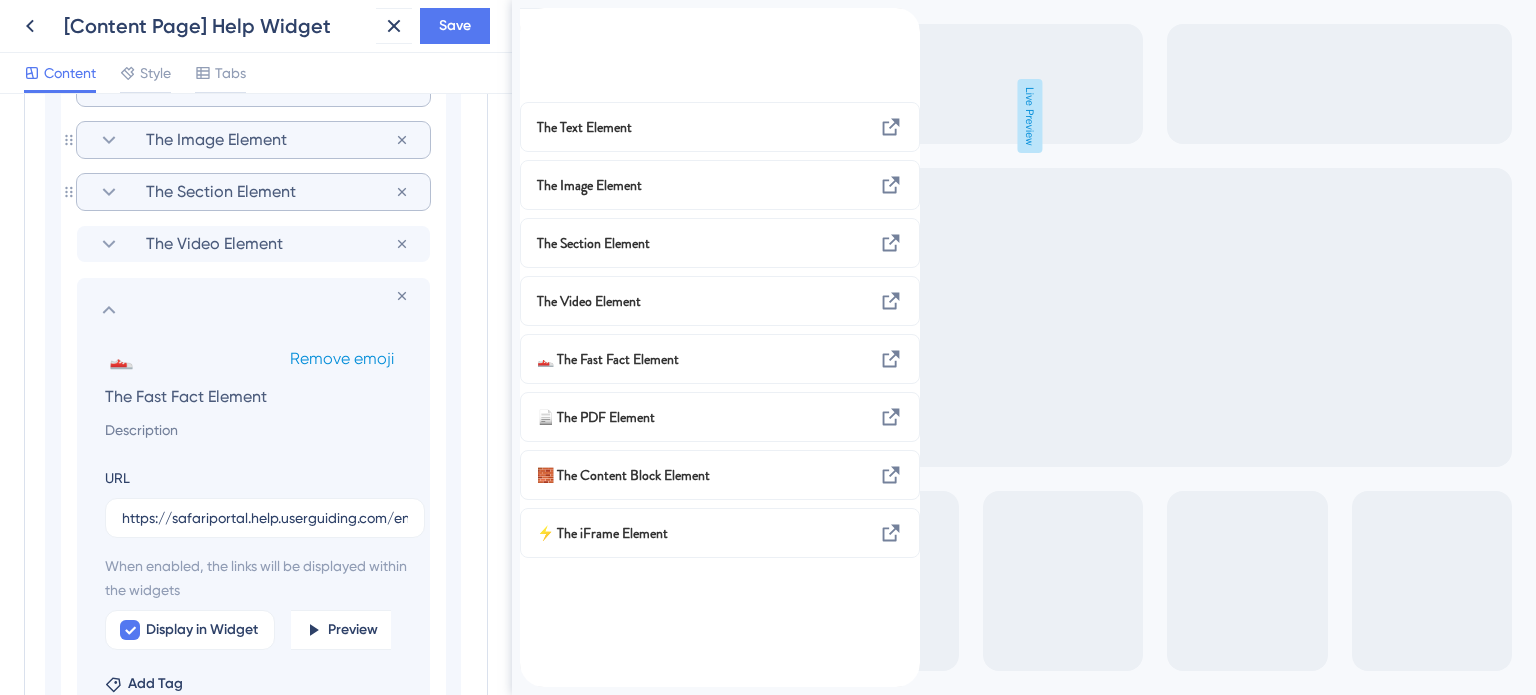 click on "Remove emoji" at bounding box center [342, 358] 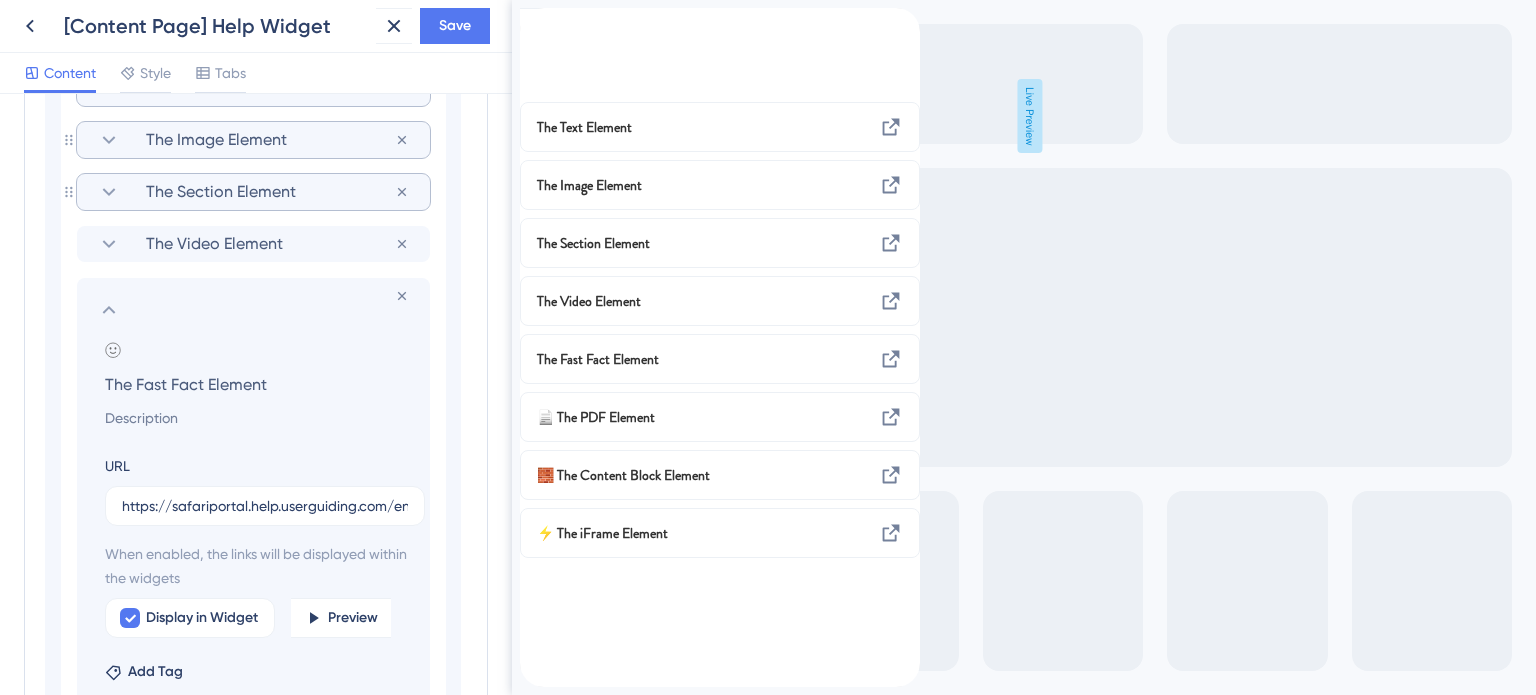click 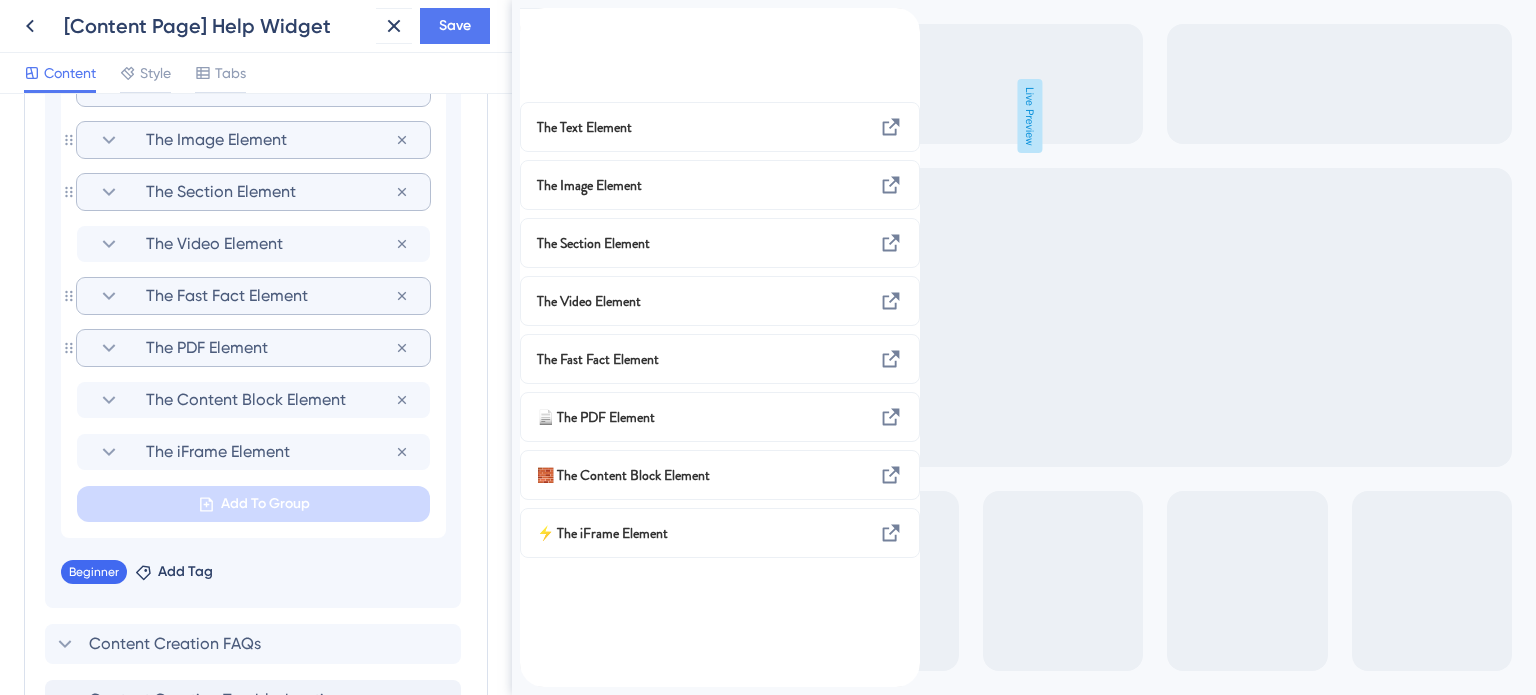 click on "The PDF Element" at bounding box center (270, 348) 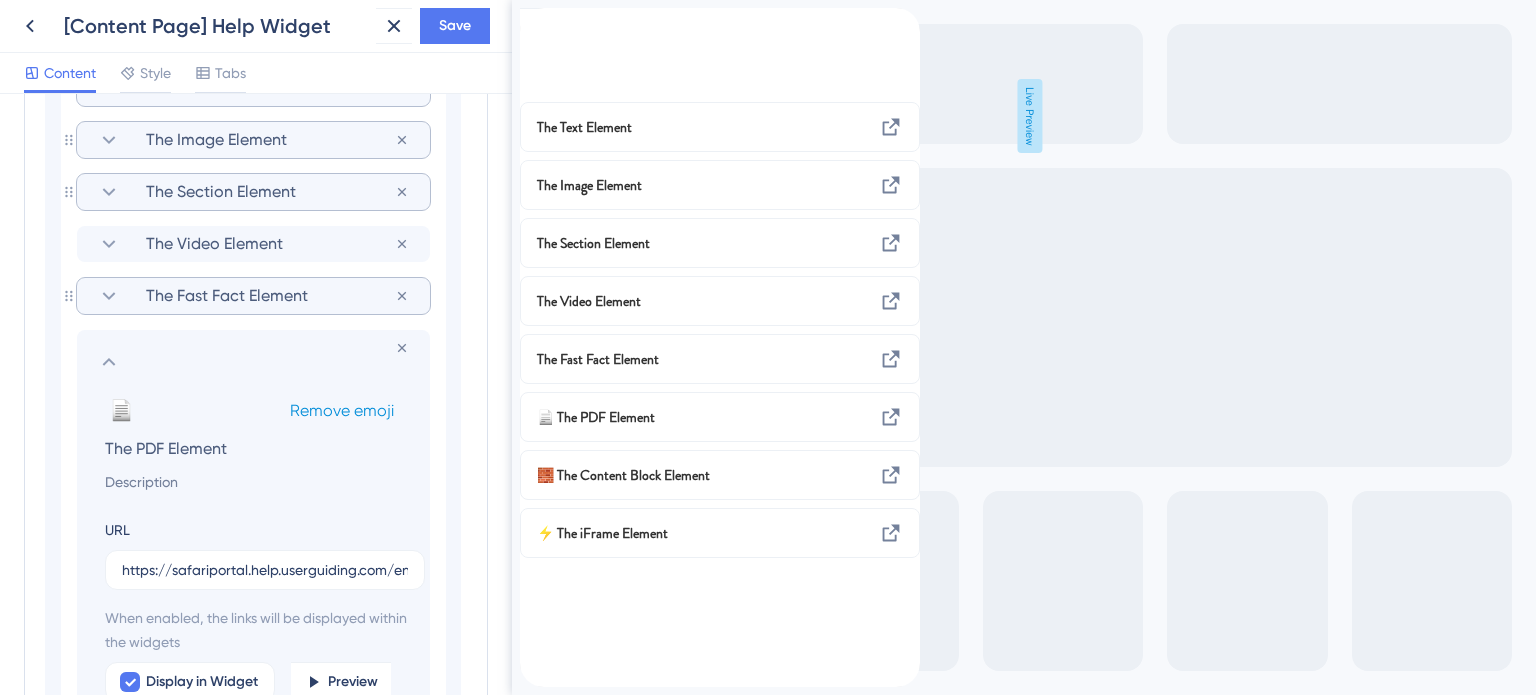 click on "Remove emoji" at bounding box center [342, 410] 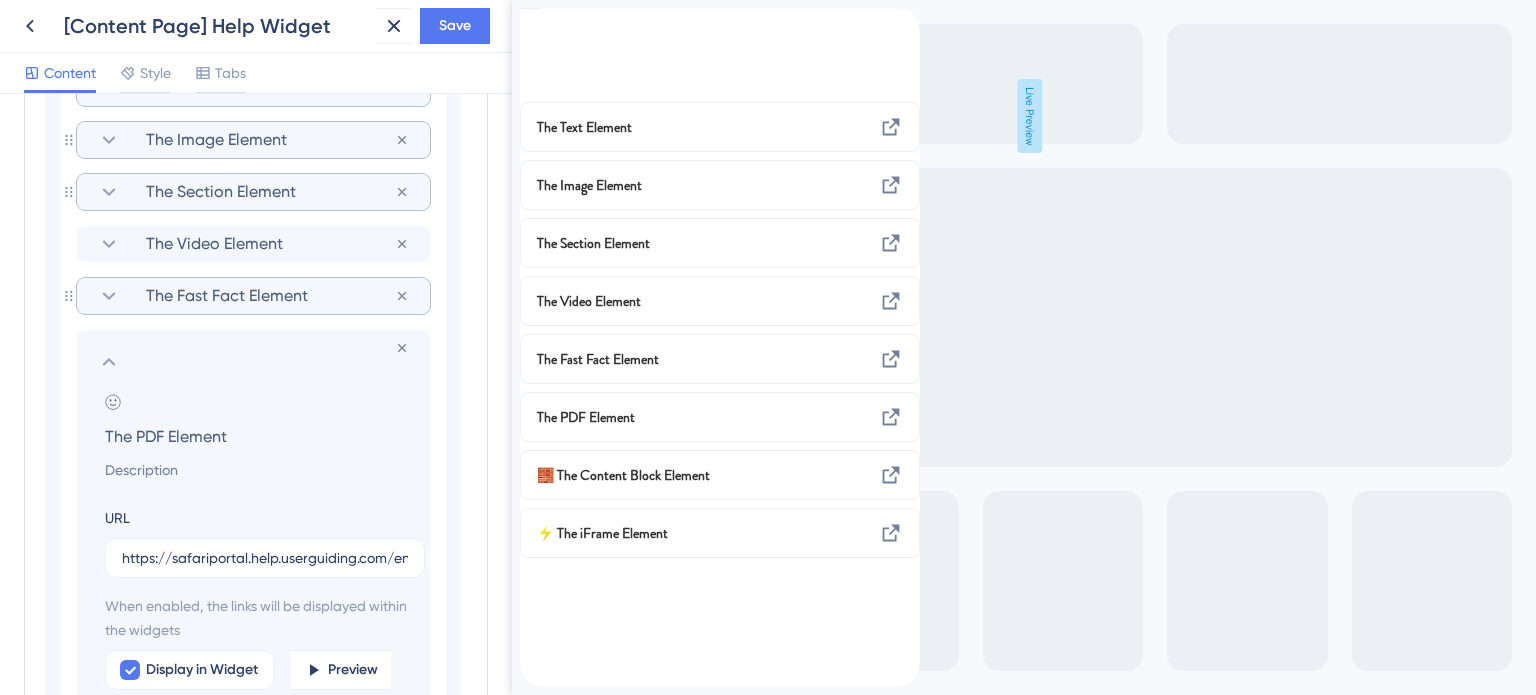 click 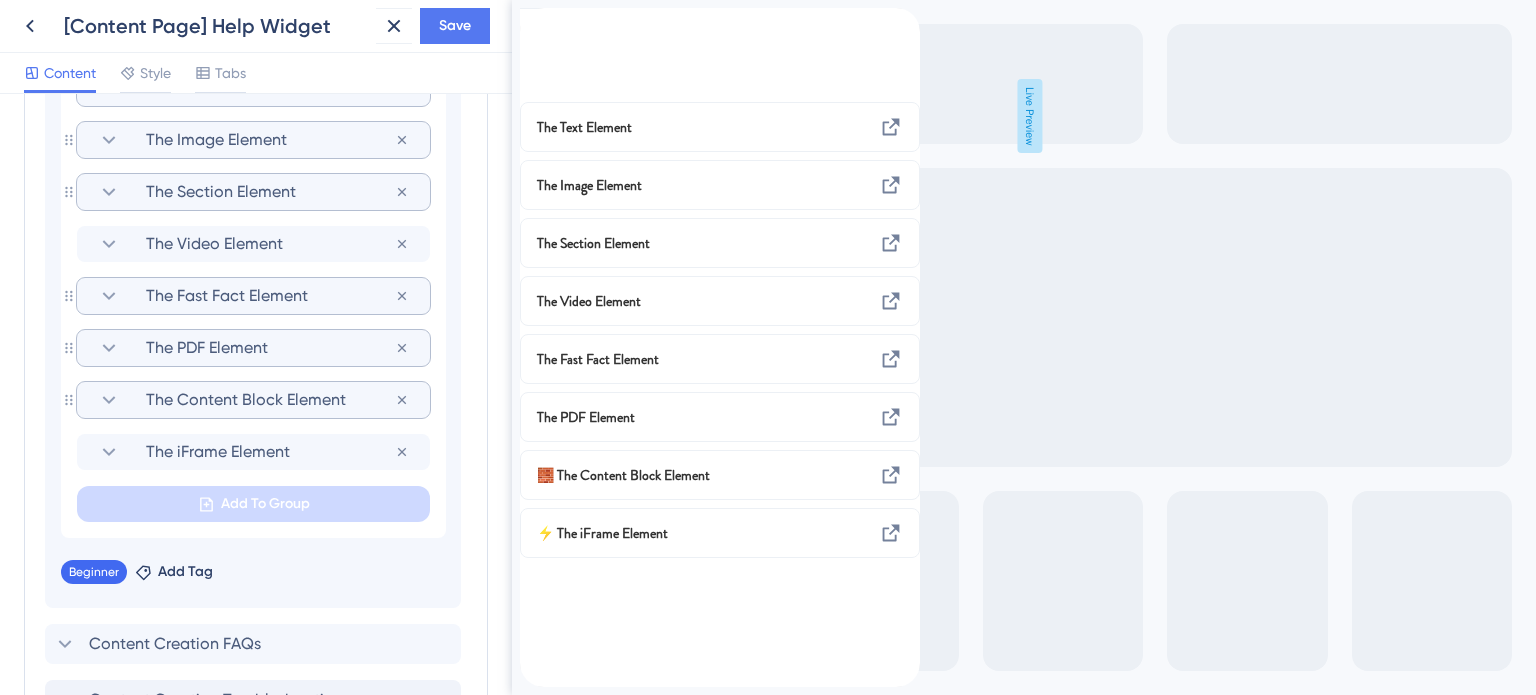 click on "The Content Block Element" at bounding box center [270, 400] 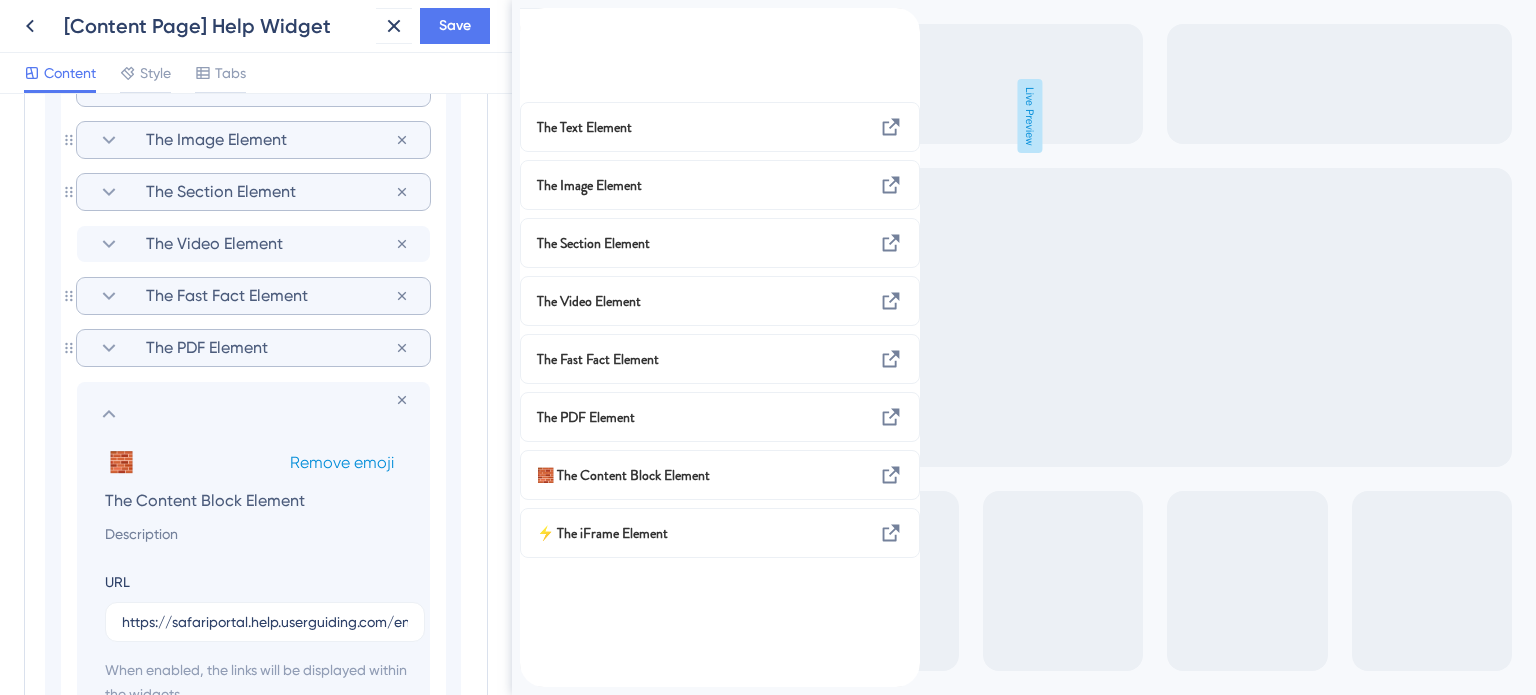 click on "Remove emoji" at bounding box center [342, 462] 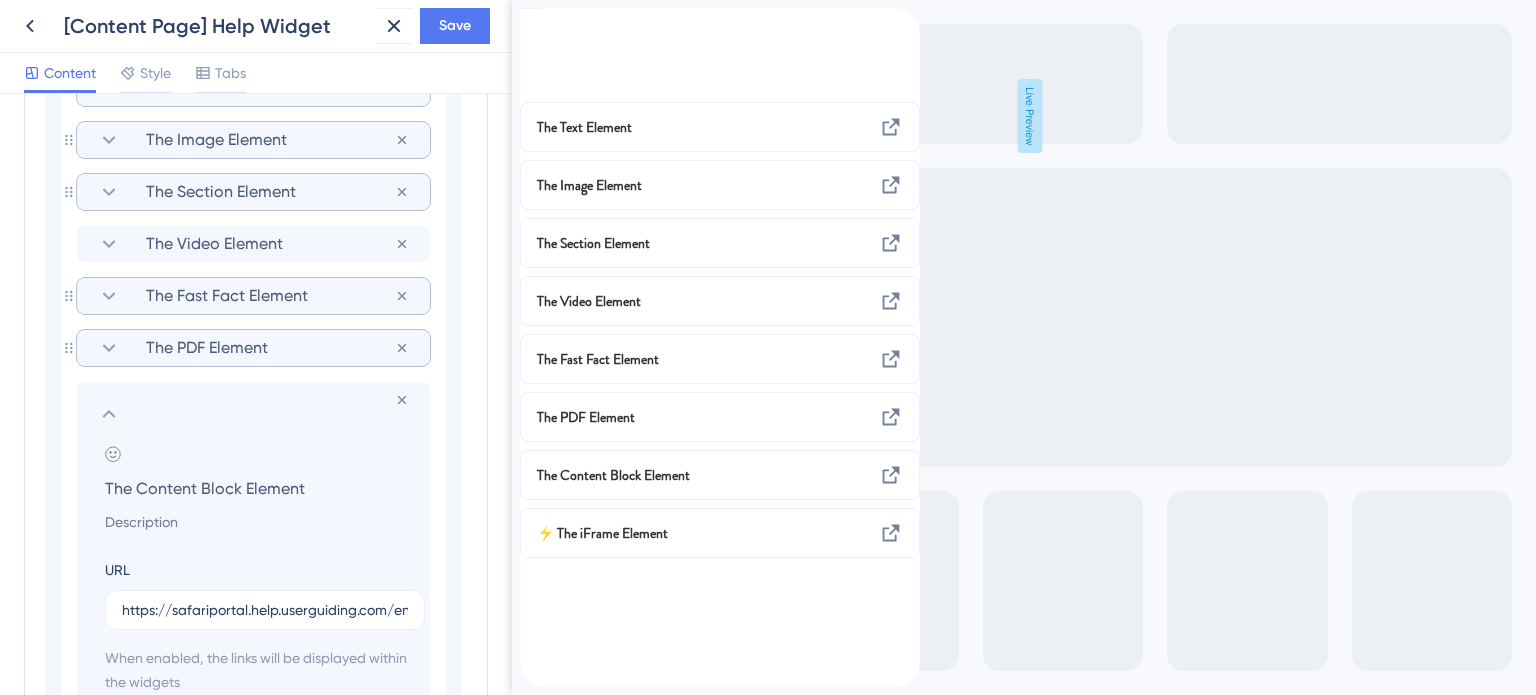 click 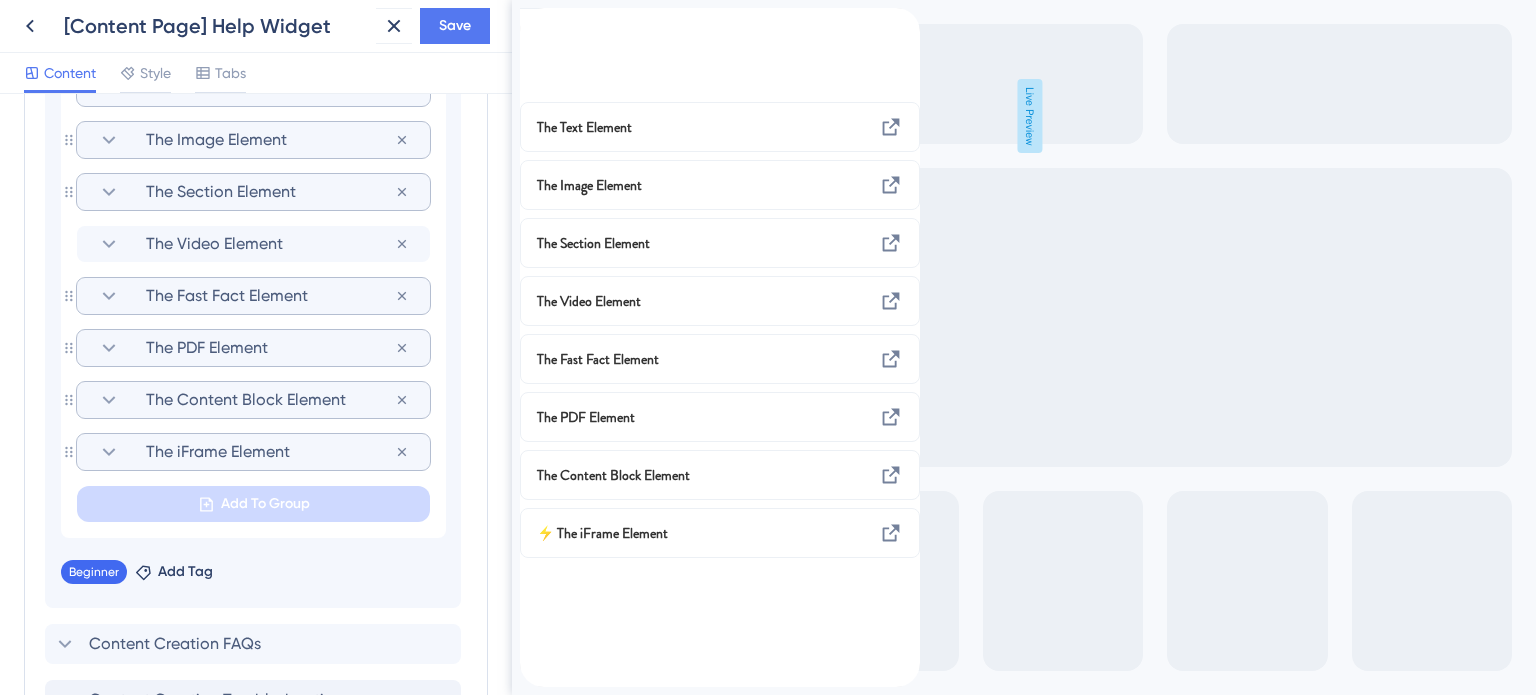click on "The iFrame Element" at bounding box center [270, 452] 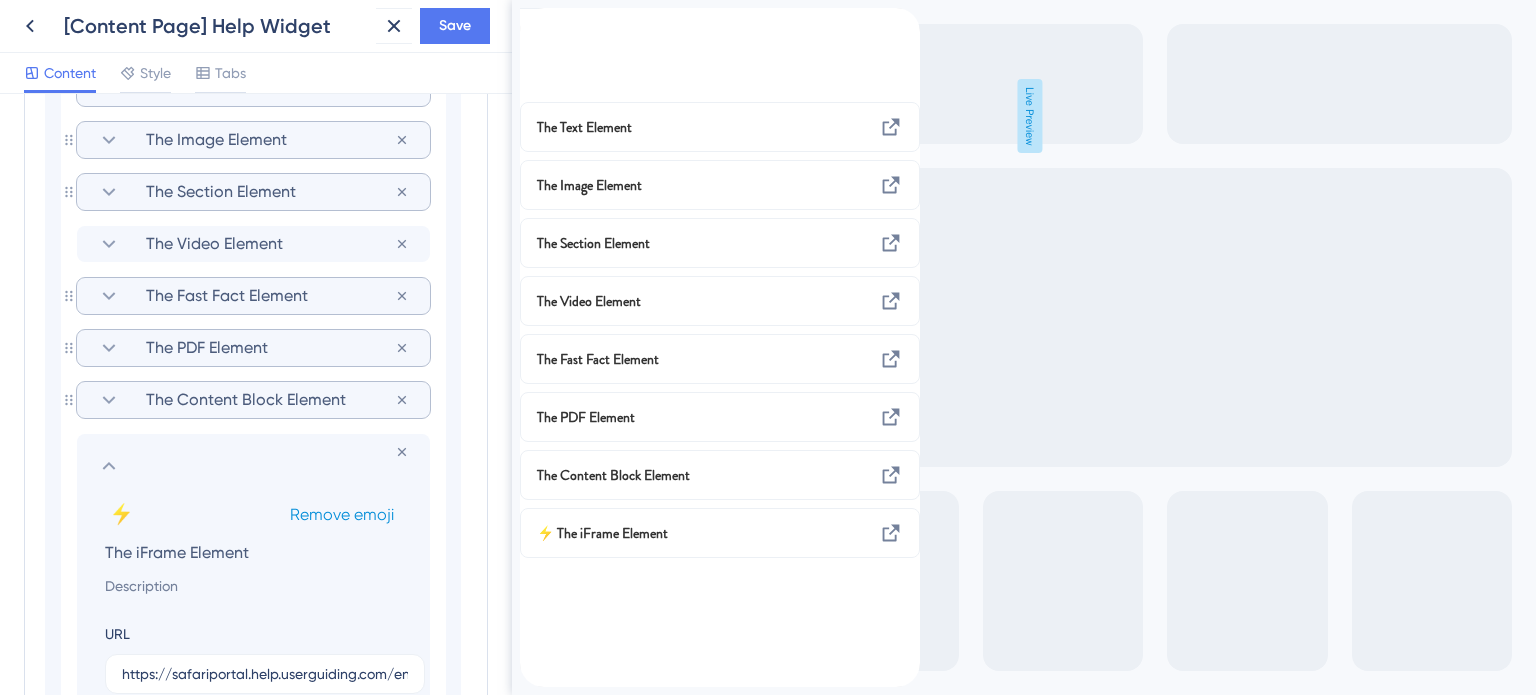 click on "Remove emoji" at bounding box center (342, 514) 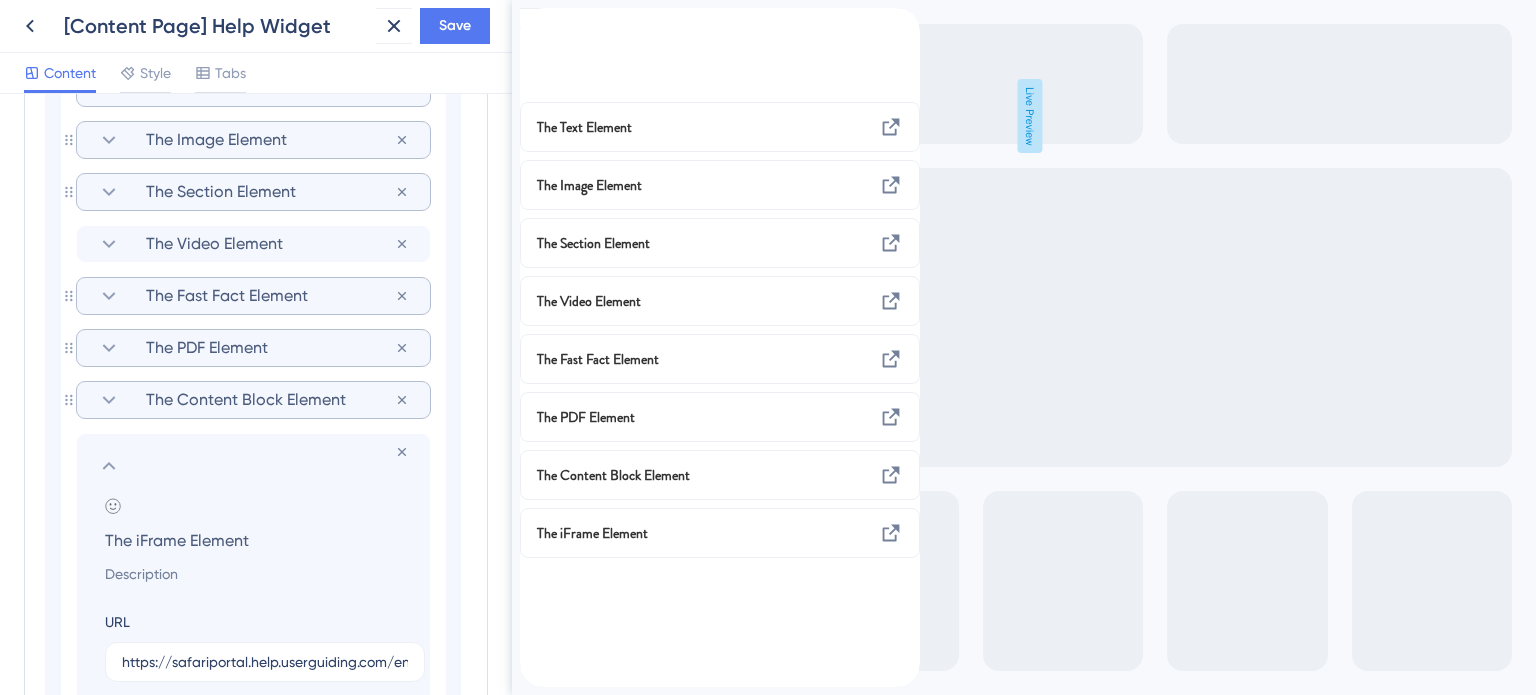 click 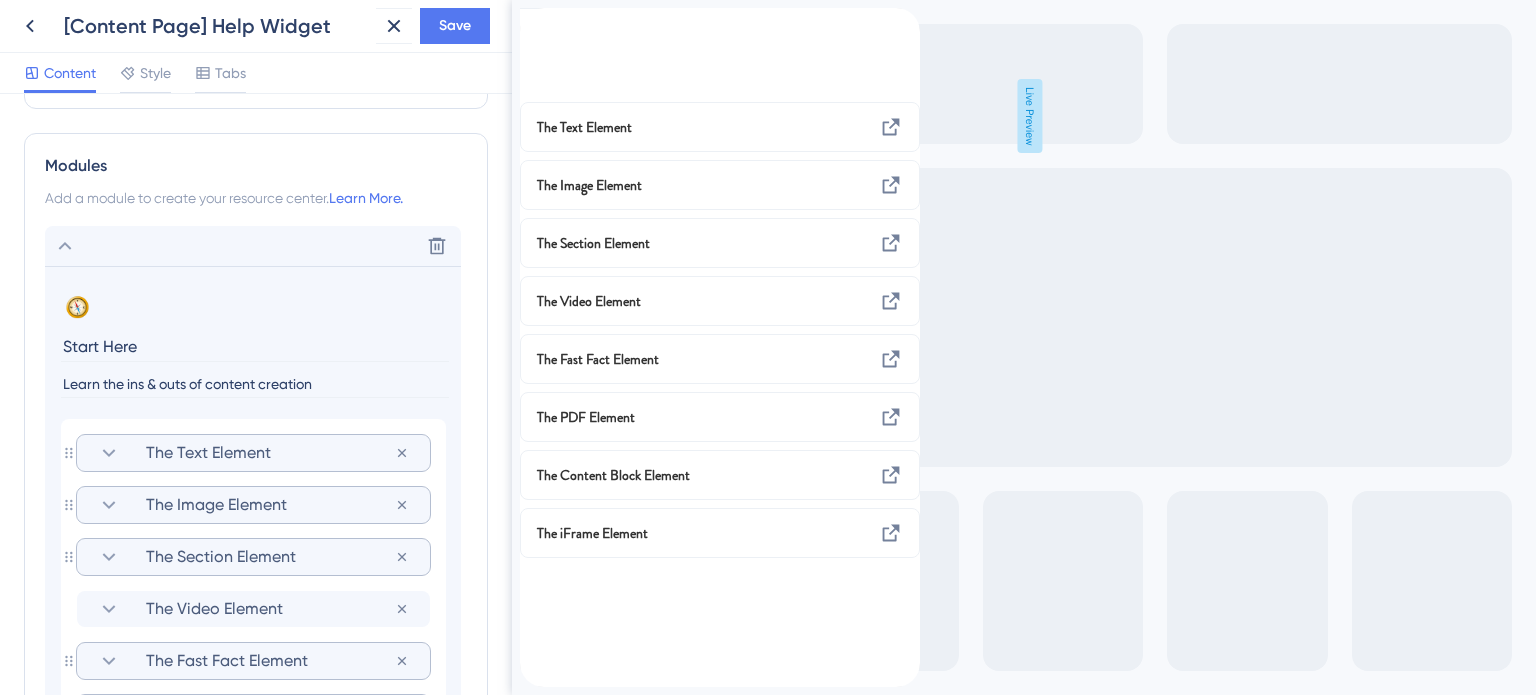 scroll, scrollTop: 854, scrollLeft: 0, axis: vertical 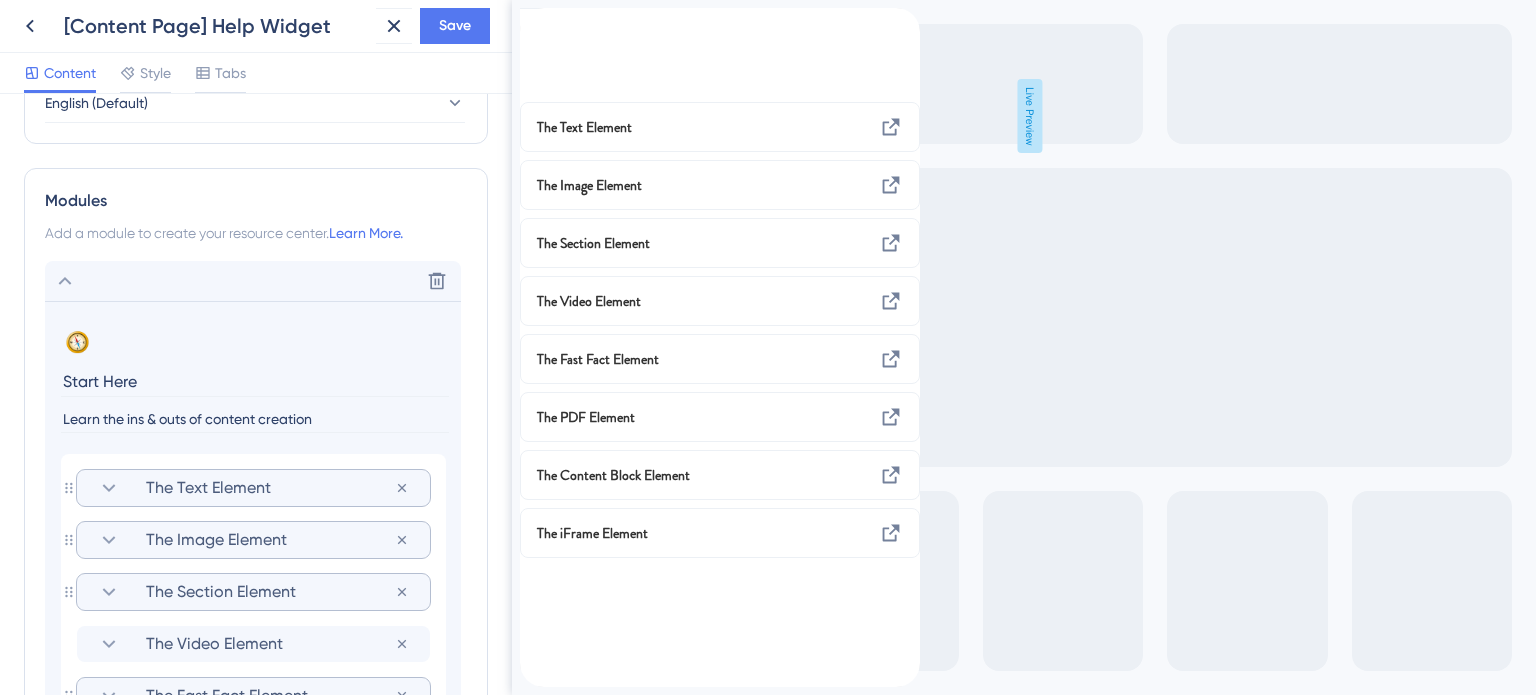 click 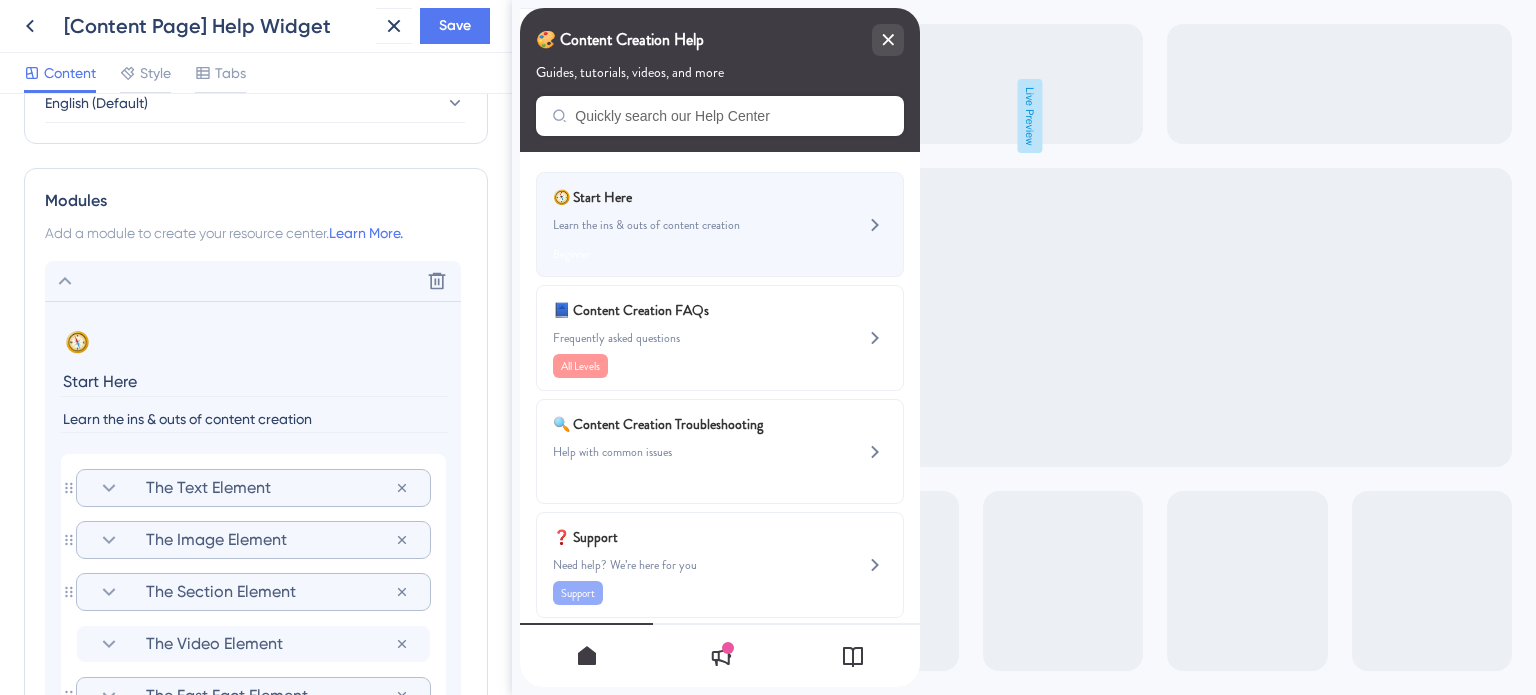click on "🧭   Start Here Learn the ins & outs of content creation Beginner" at bounding box center [686, 224] 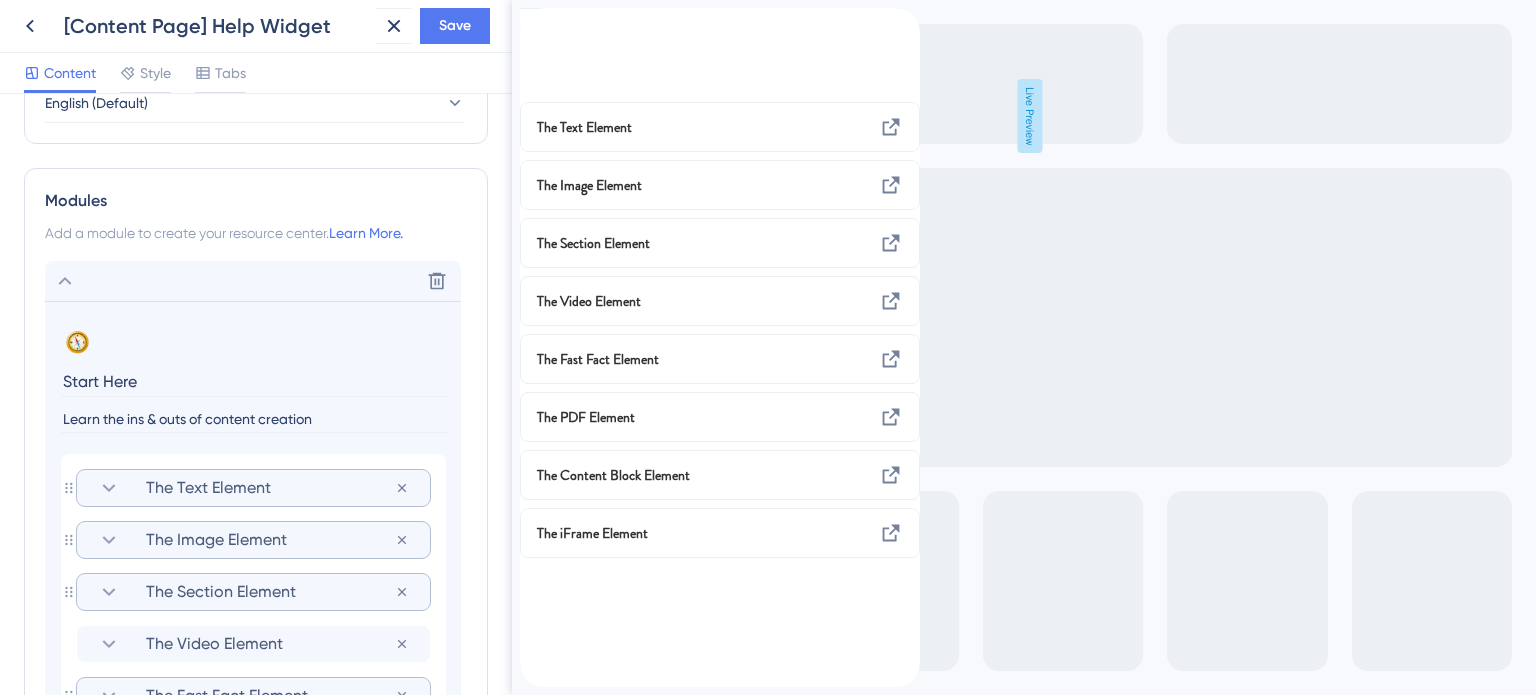 click 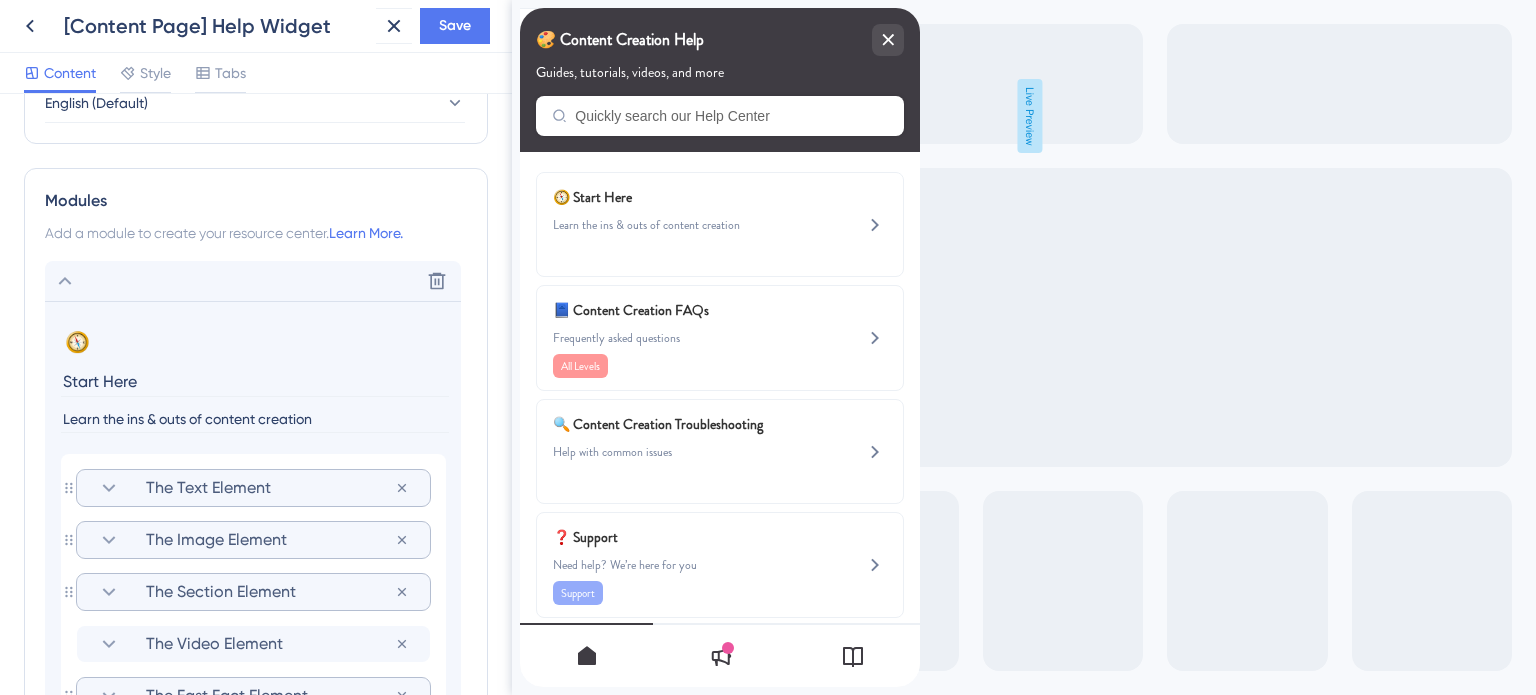 click 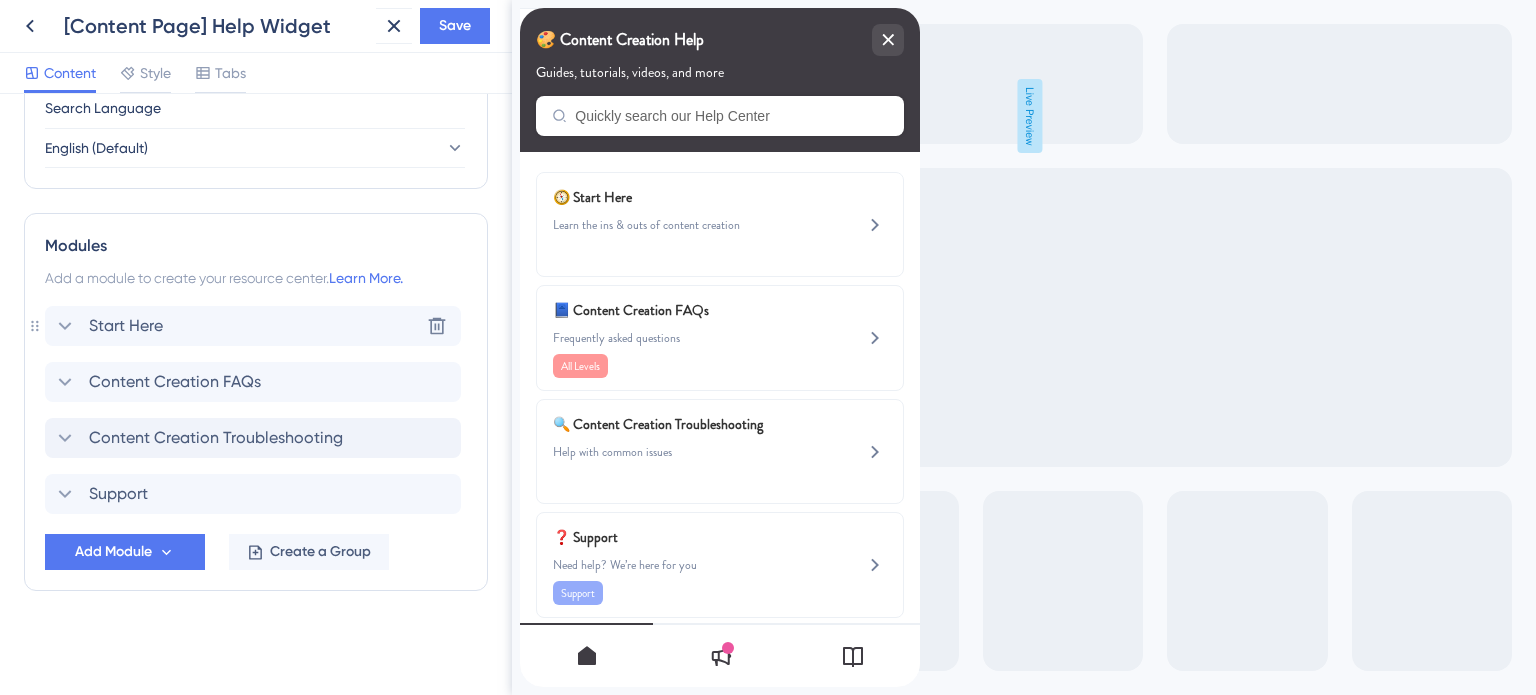 scroll, scrollTop: 807, scrollLeft: 0, axis: vertical 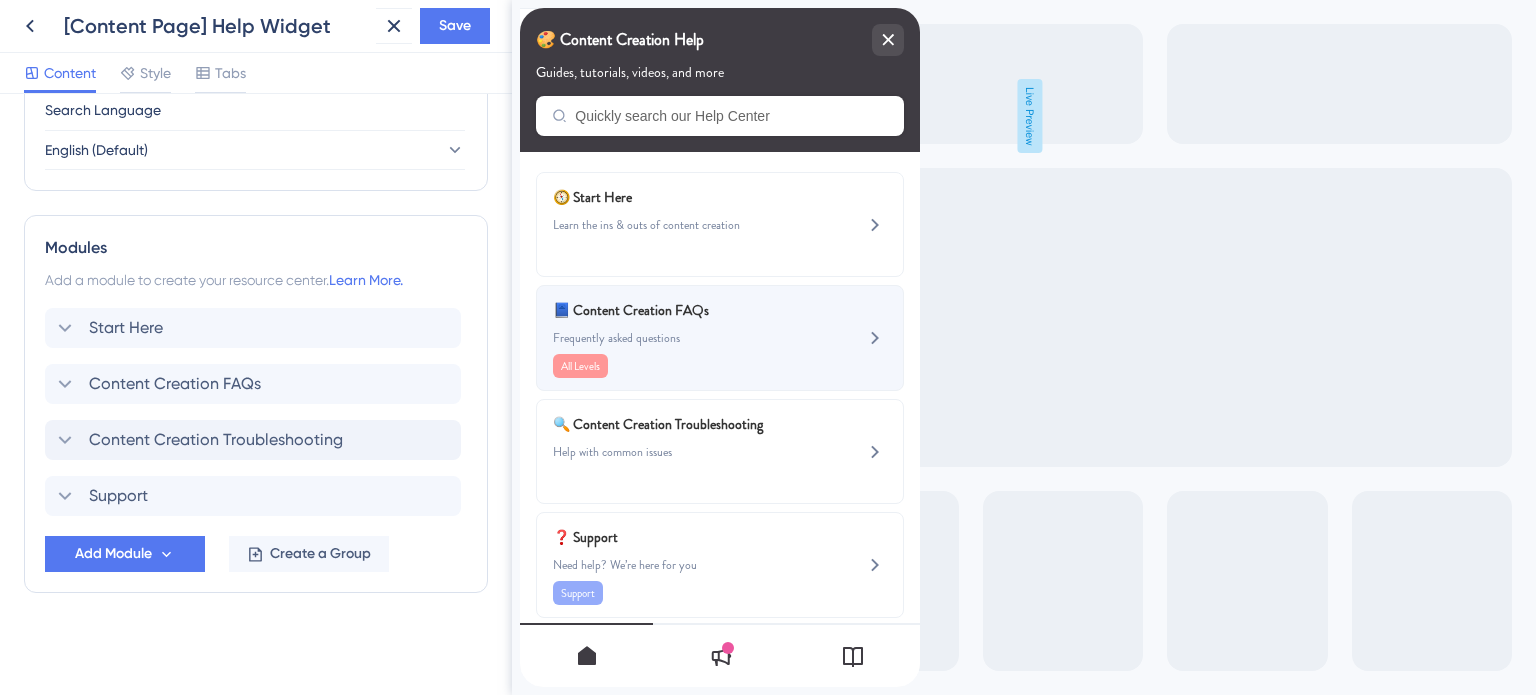 click on "Frequently asked questions" at bounding box center [686, 338] 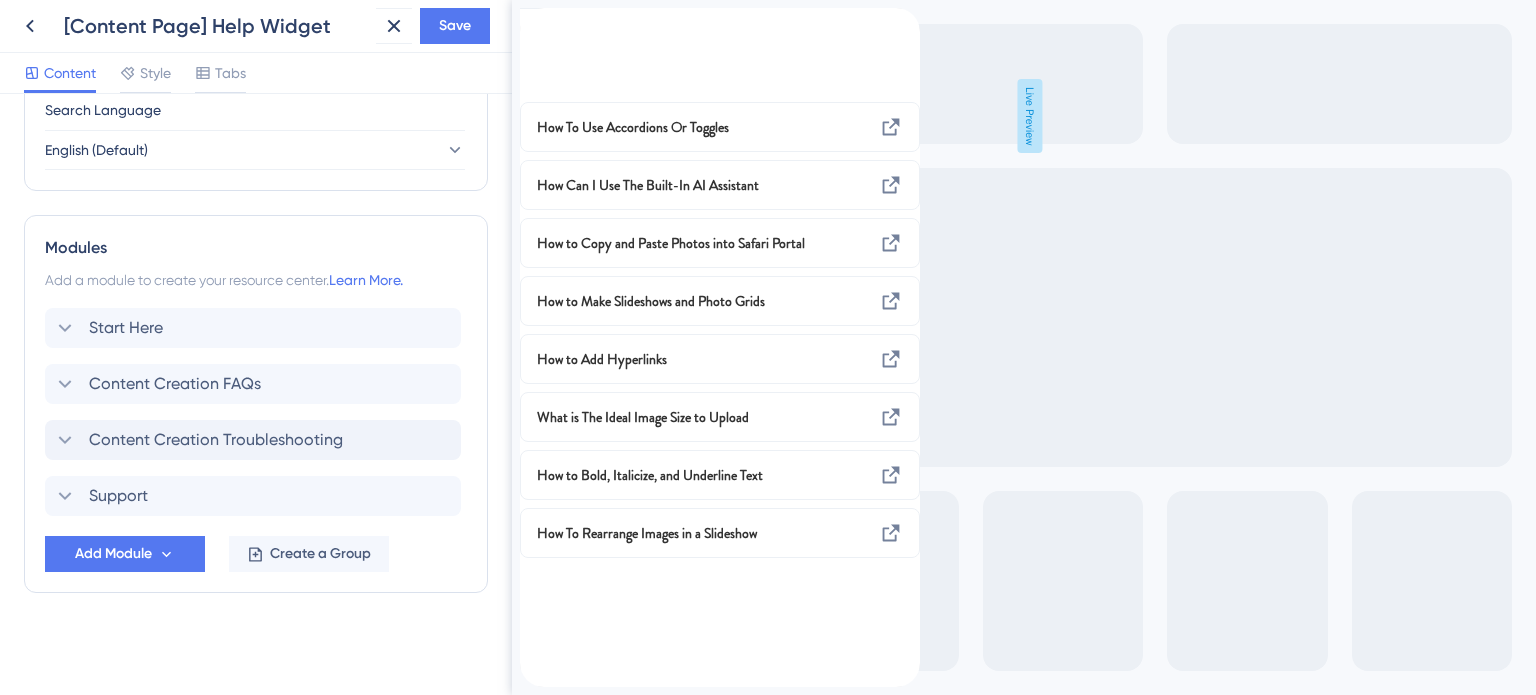 click 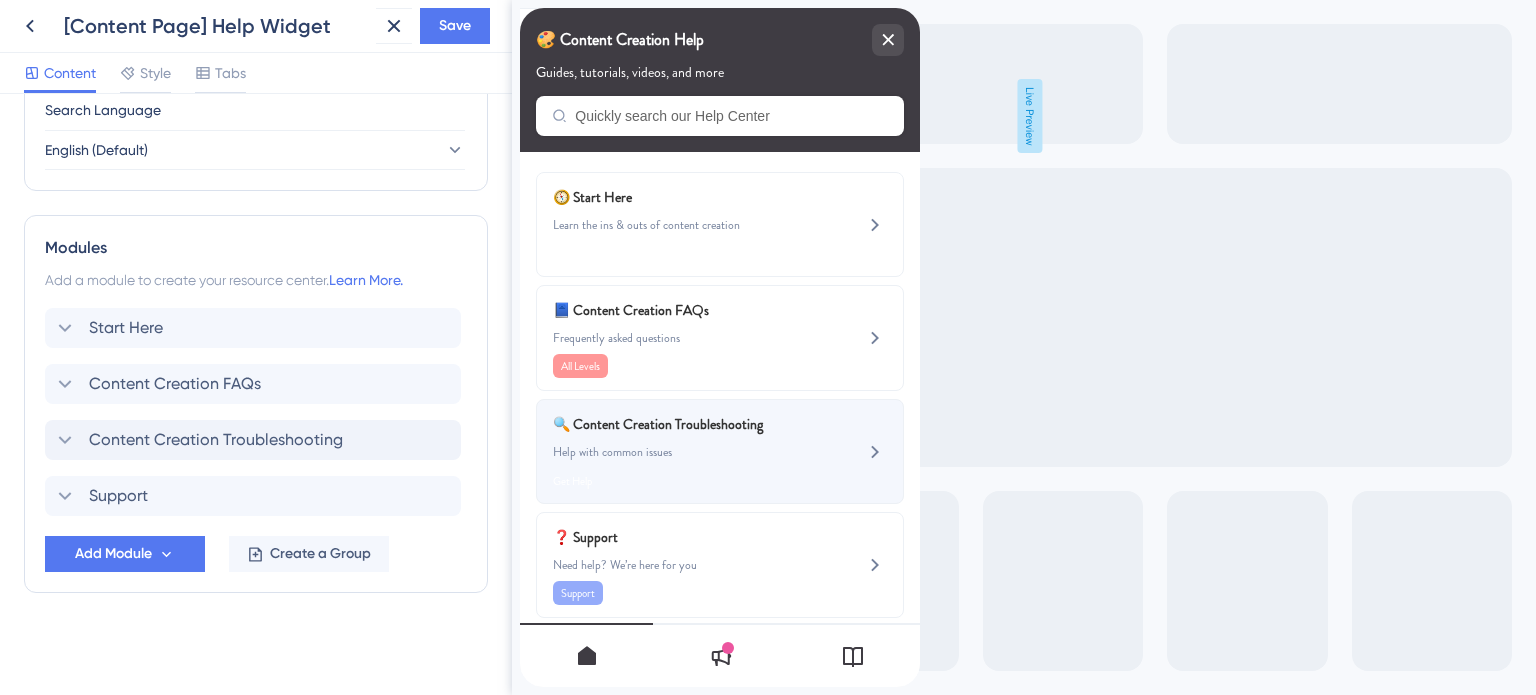 click on "Help with common issues" at bounding box center (686, 452) 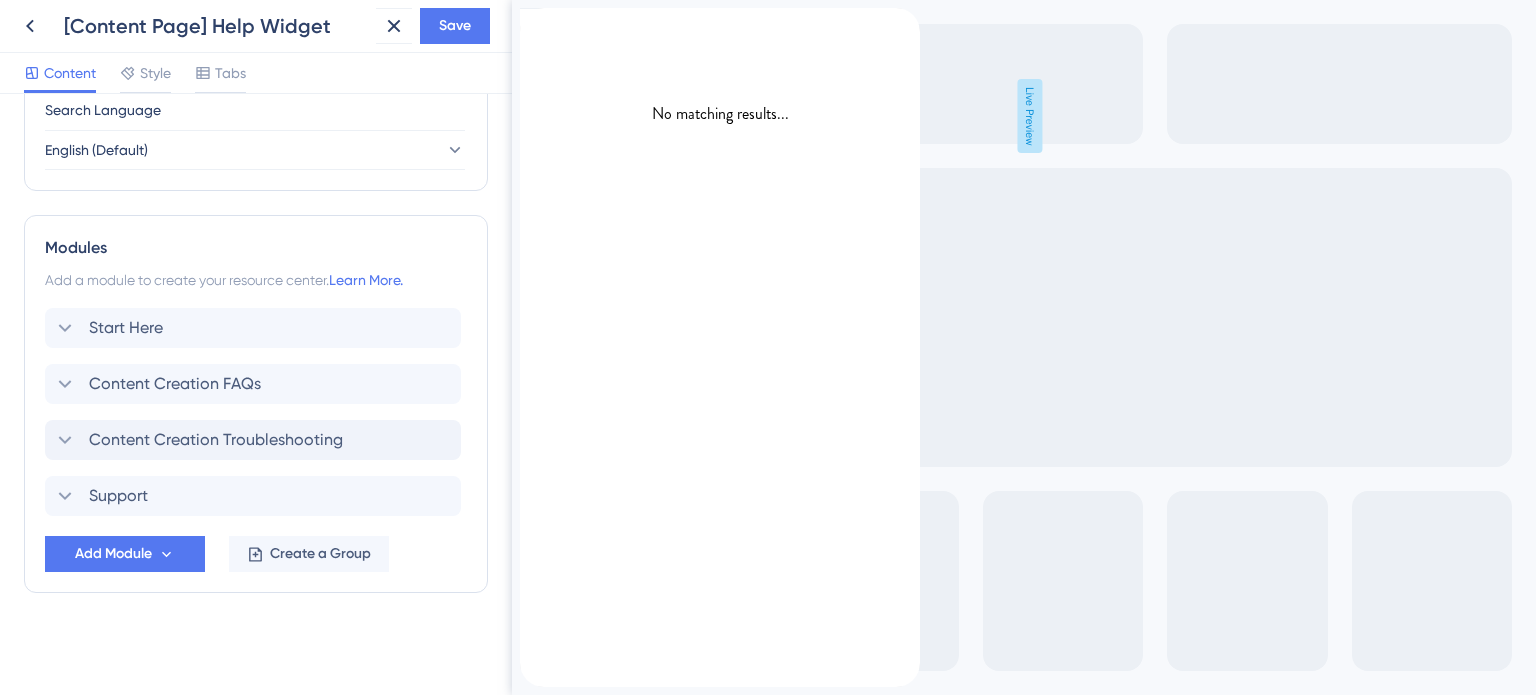 click 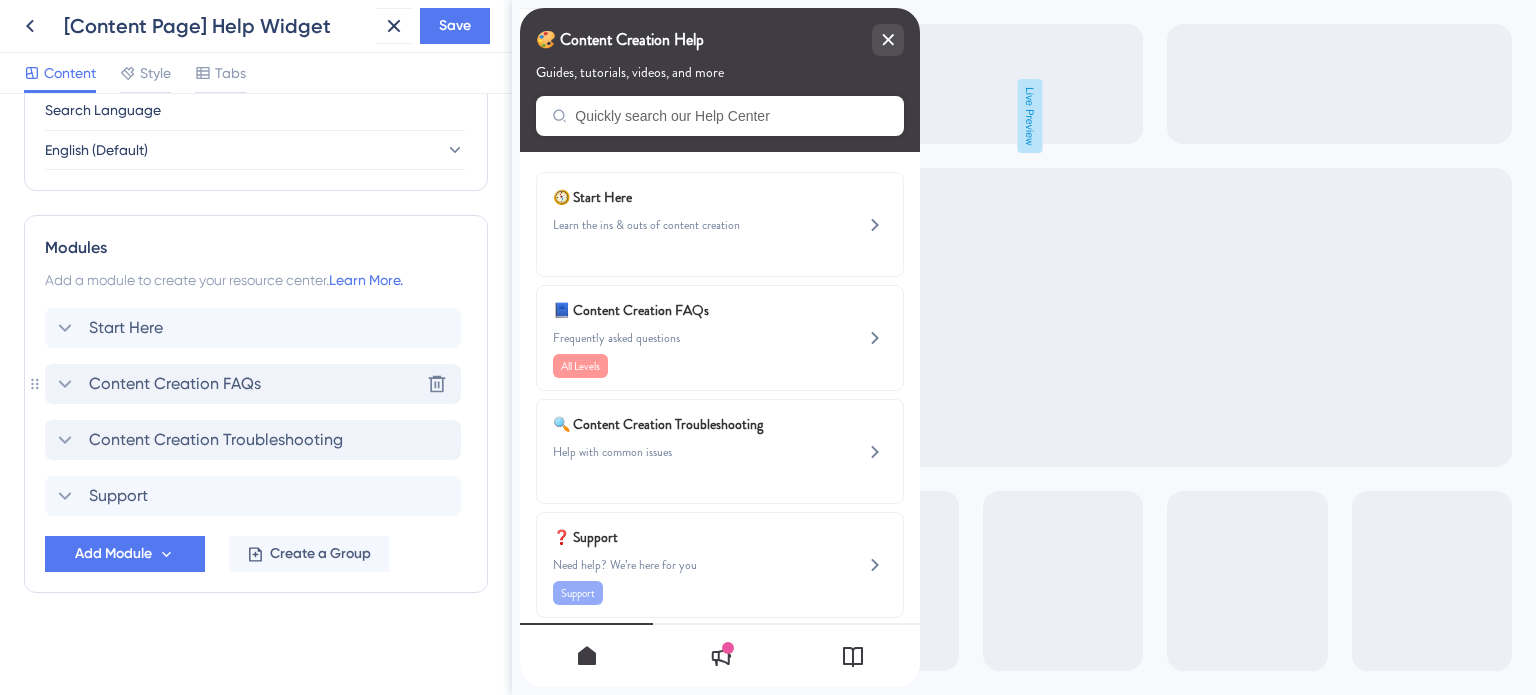 click on "Content Creation FAQs" at bounding box center [175, 384] 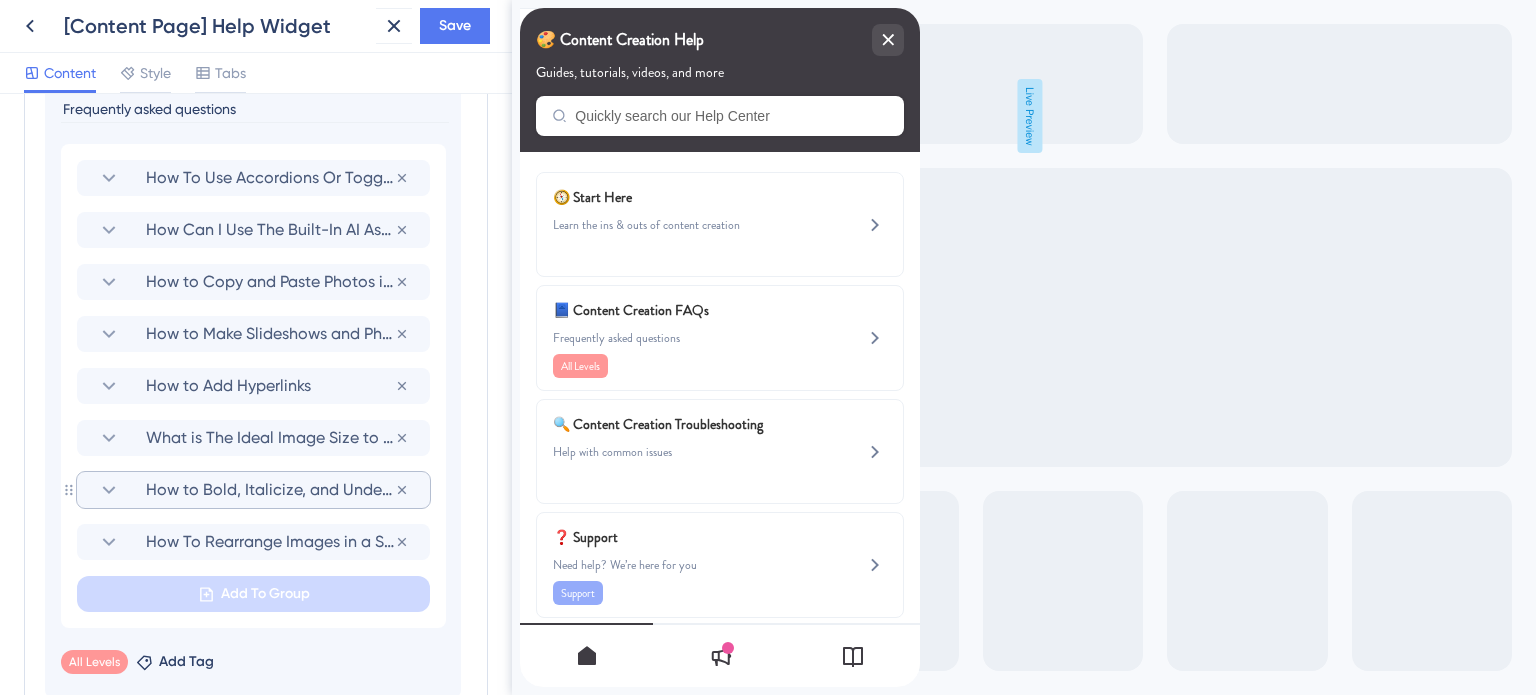 scroll, scrollTop: 1254, scrollLeft: 0, axis: vertical 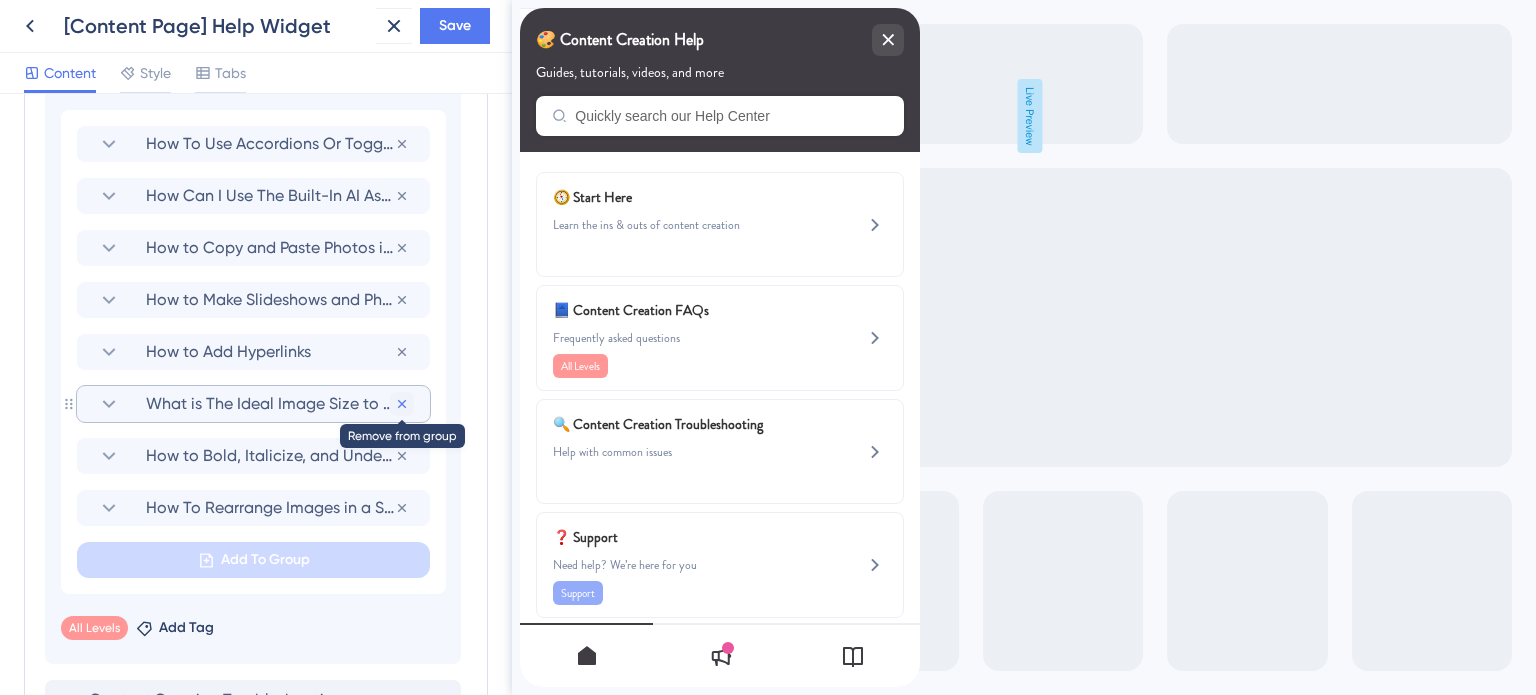 click 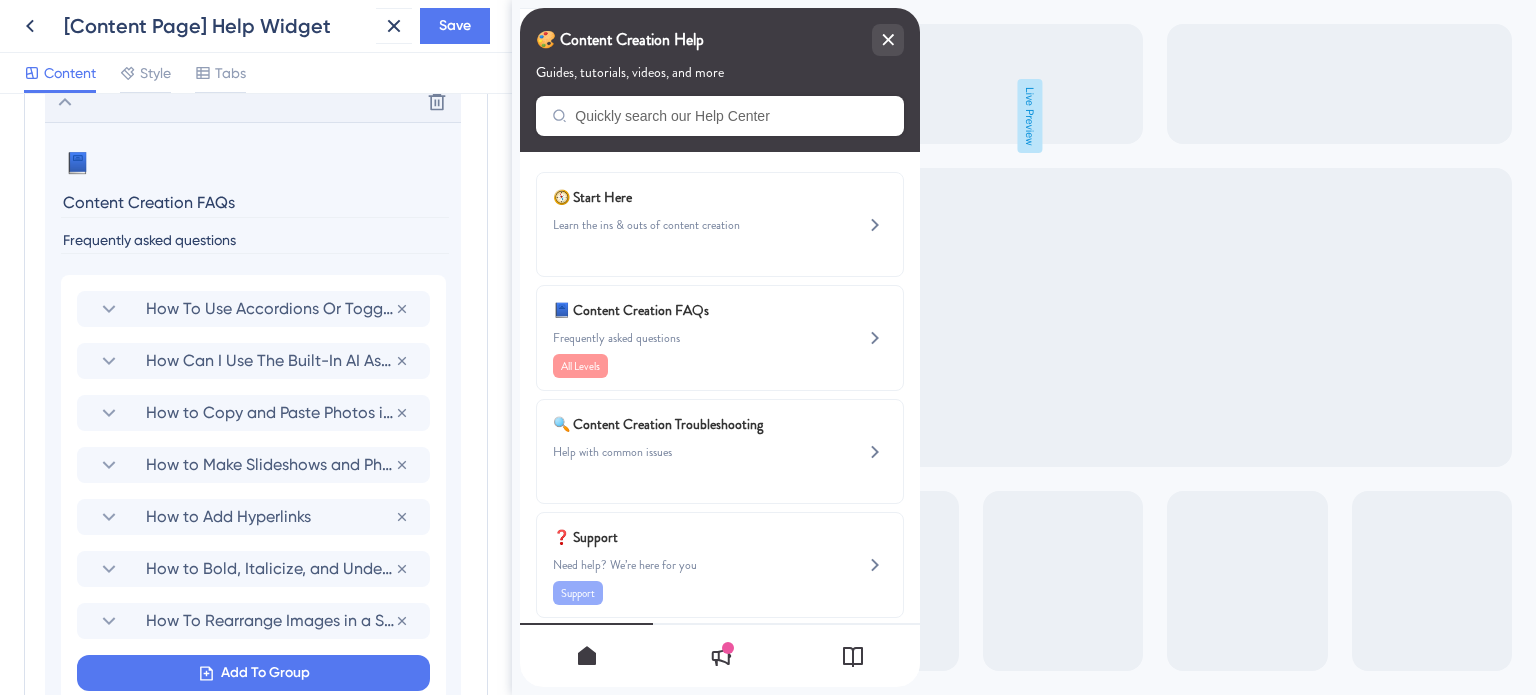 scroll, scrollTop: 1054, scrollLeft: 0, axis: vertical 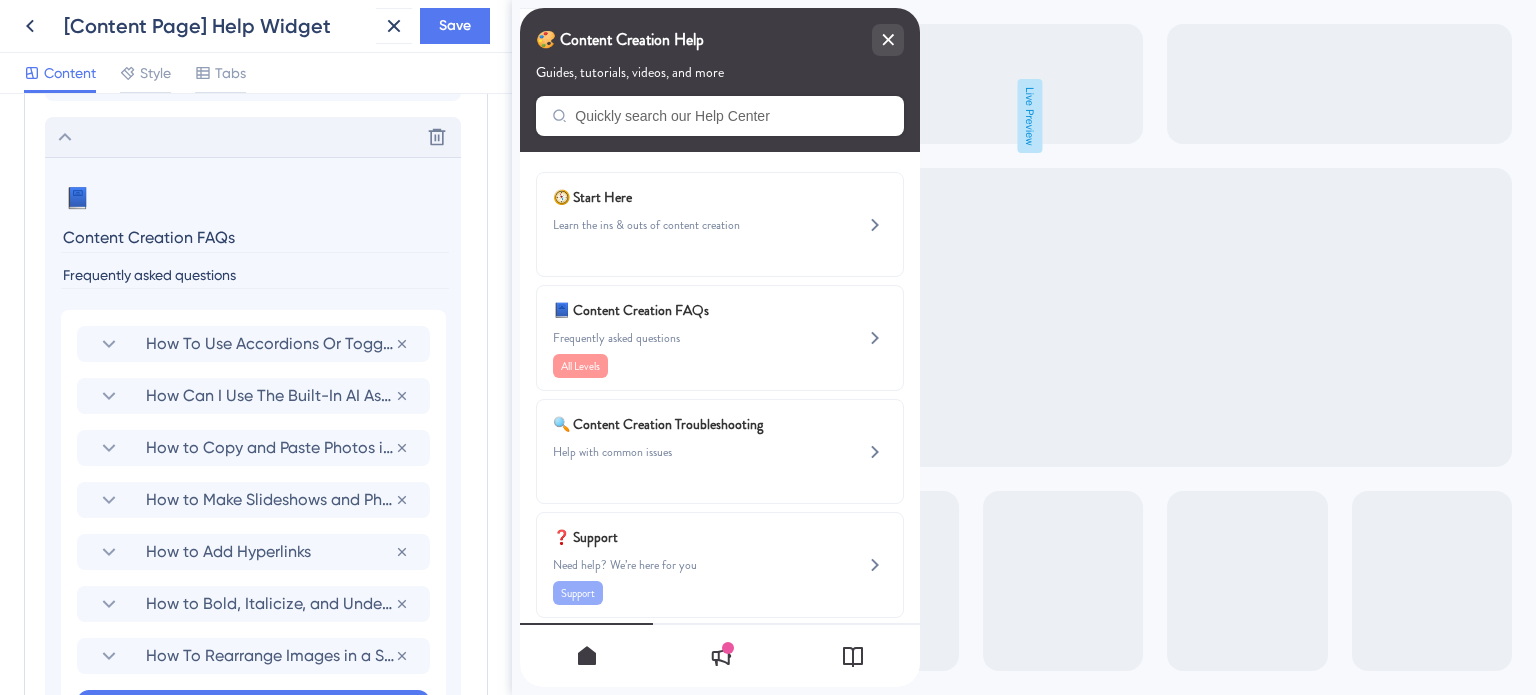 click 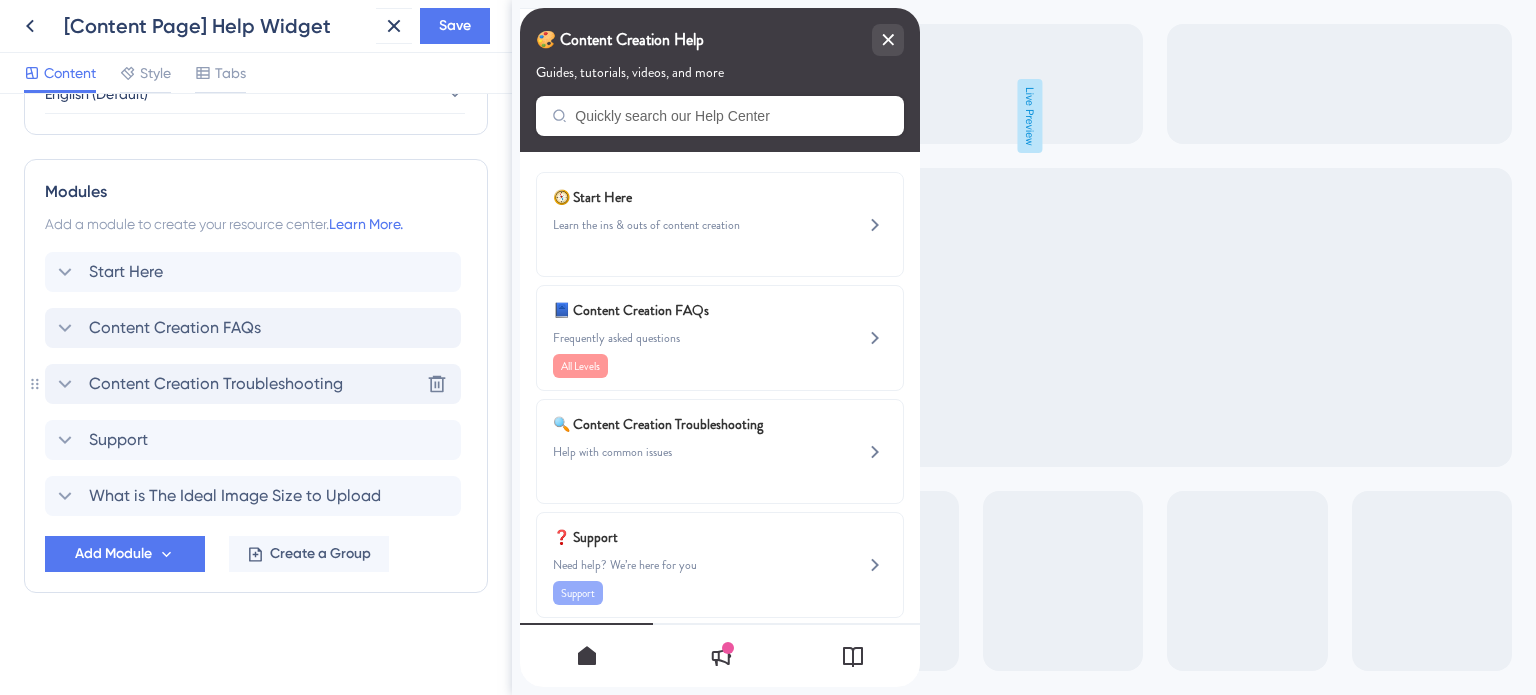 click on "Content Creation Troubleshooting" at bounding box center [216, 384] 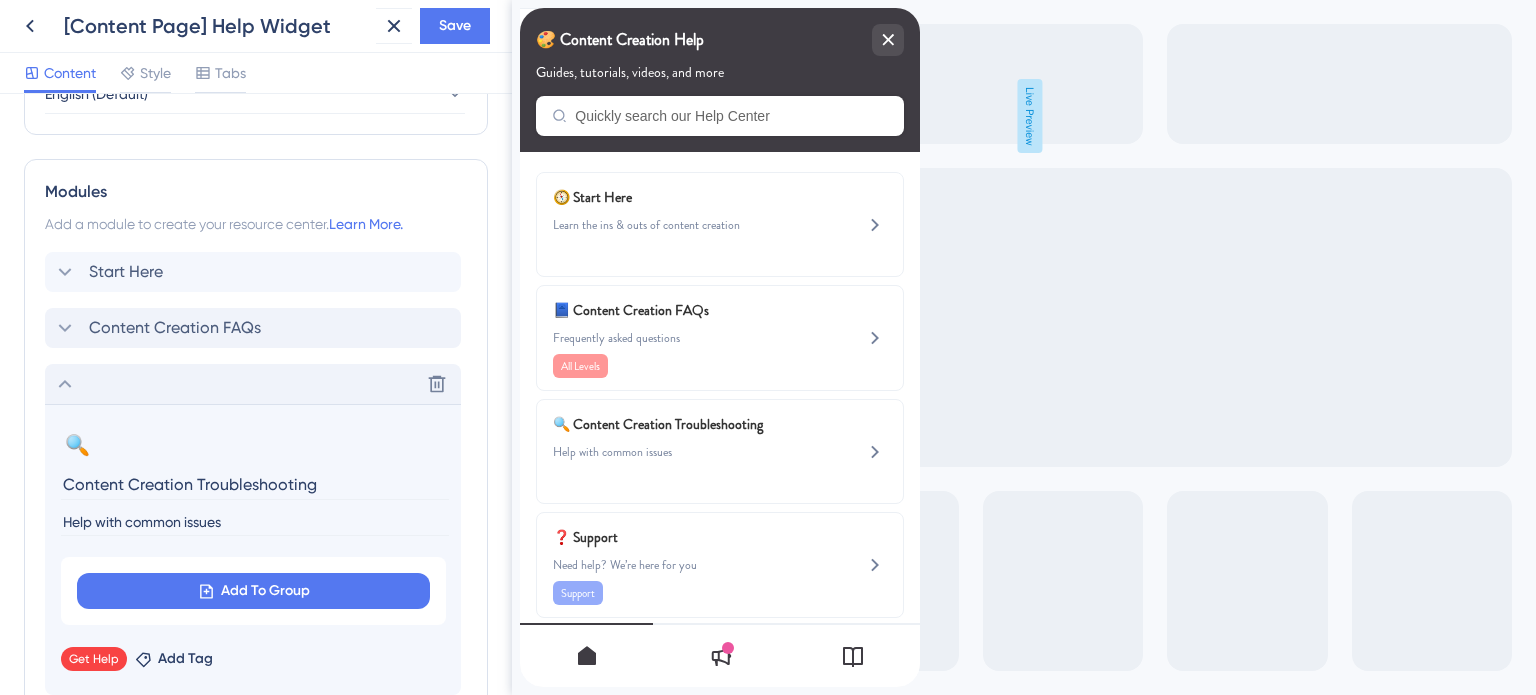 scroll, scrollTop: 1054, scrollLeft: 0, axis: vertical 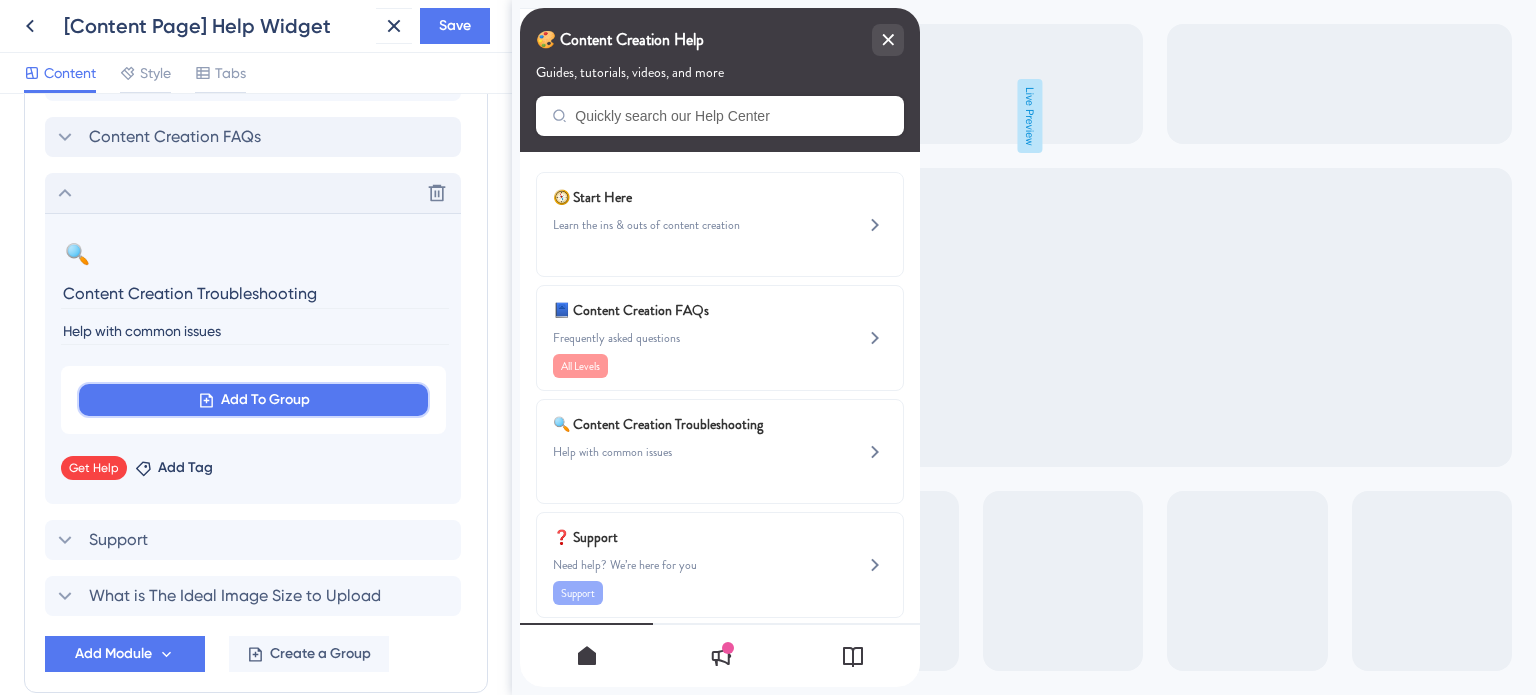 click on "Add To Group" at bounding box center [265, 400] 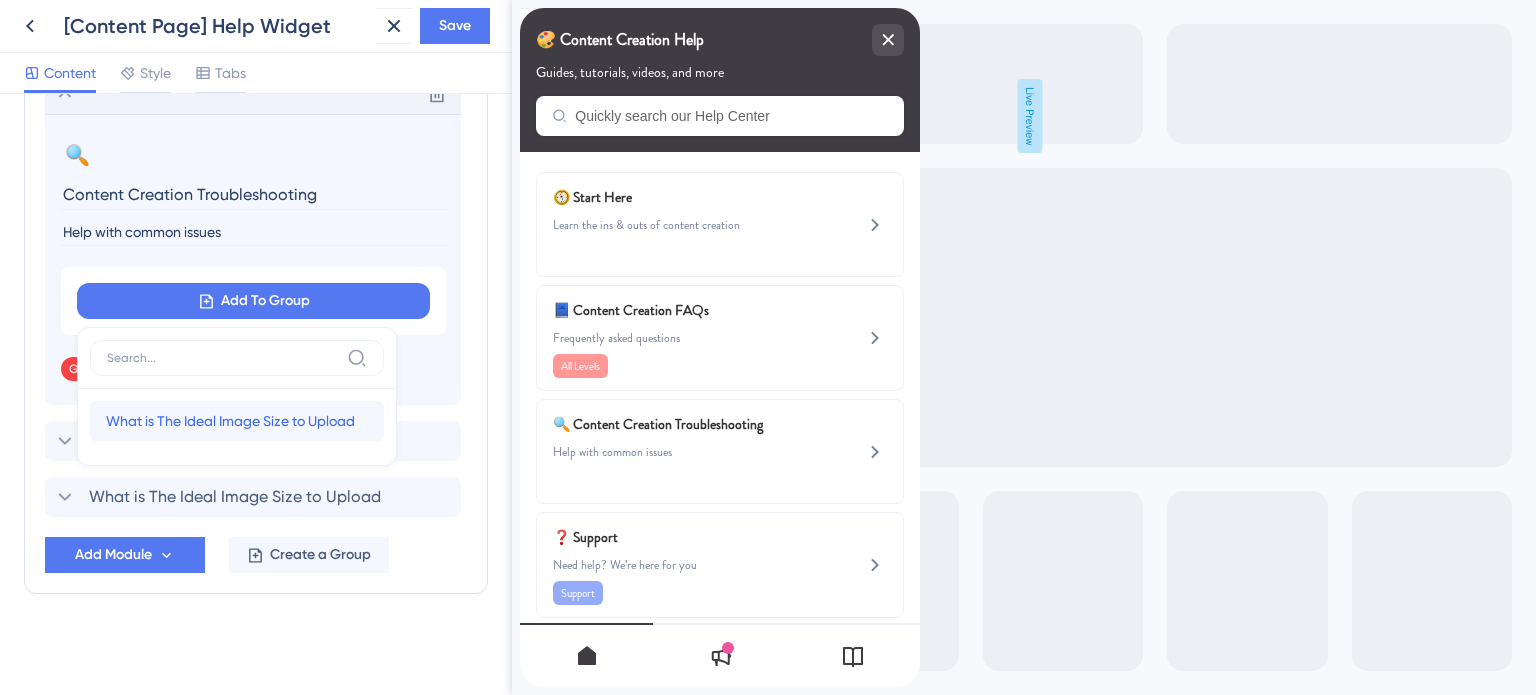 click on "What is The Ideal Image Size to Upload" at bounding box center (230, 421) 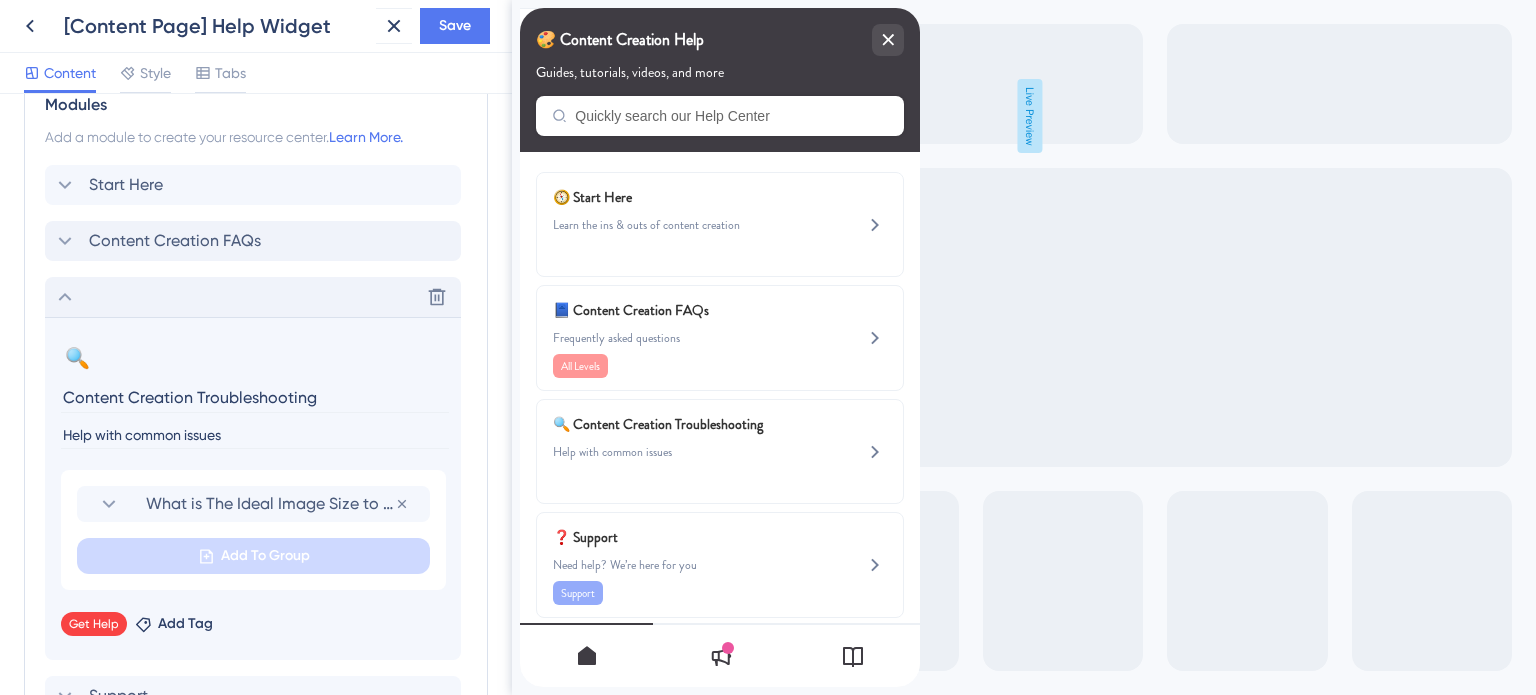 click 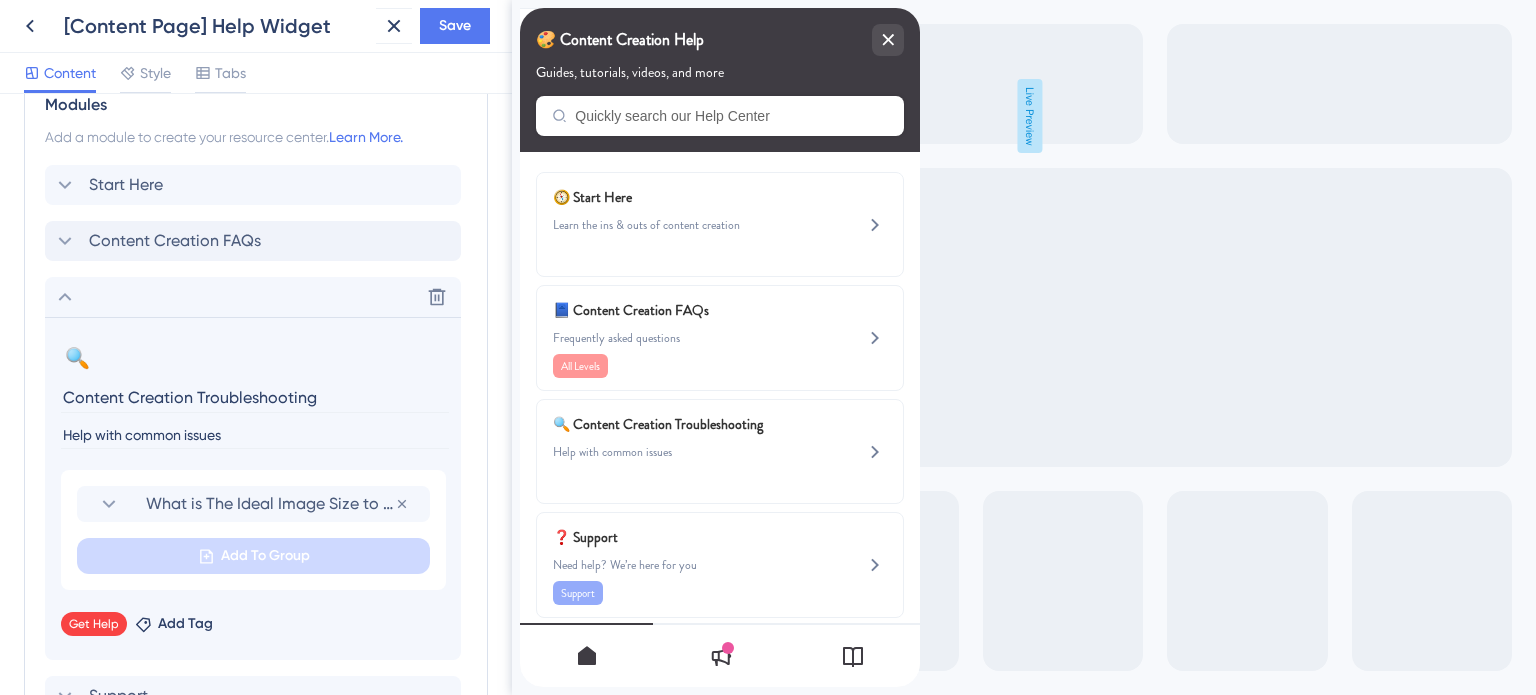 scroll, scrollTop: 807, scrollLeft: 0, axis: vertical 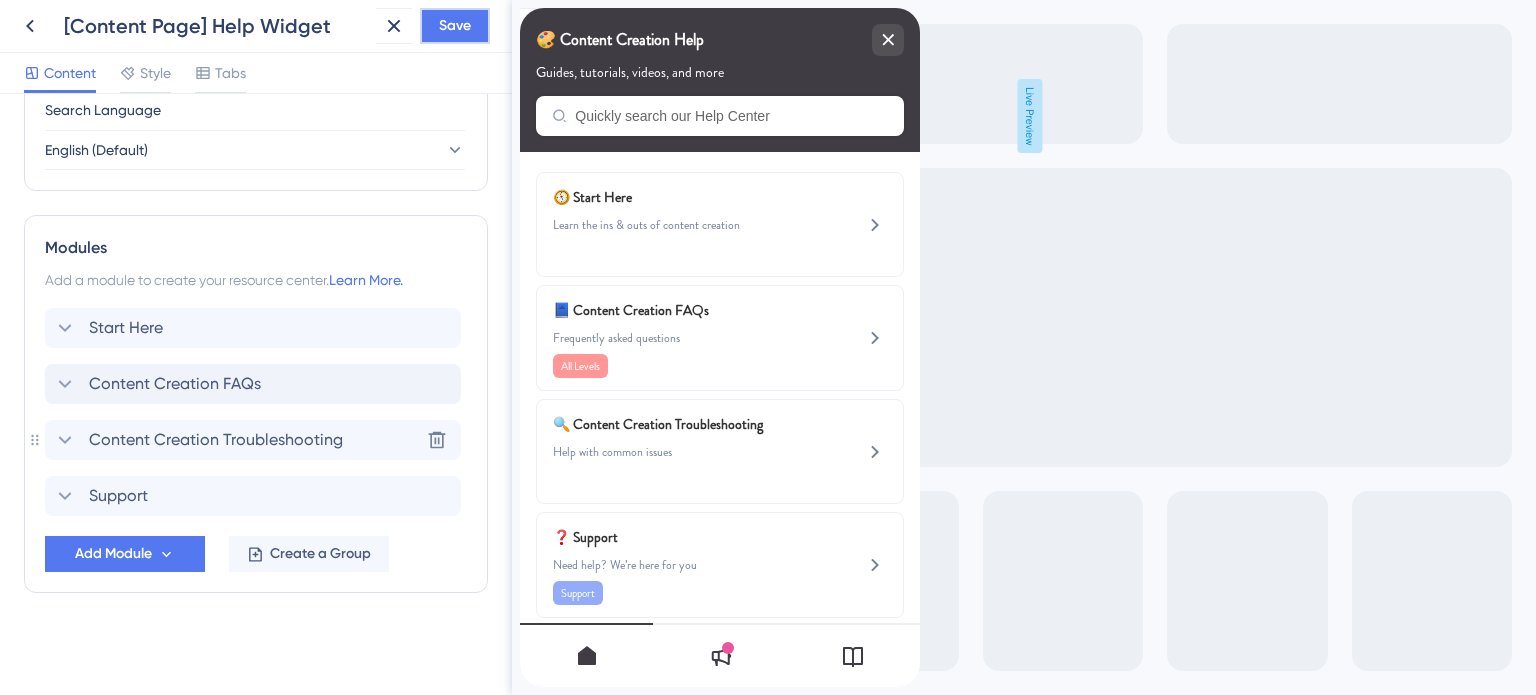 click on "Save" at bounding box center [455, 26] 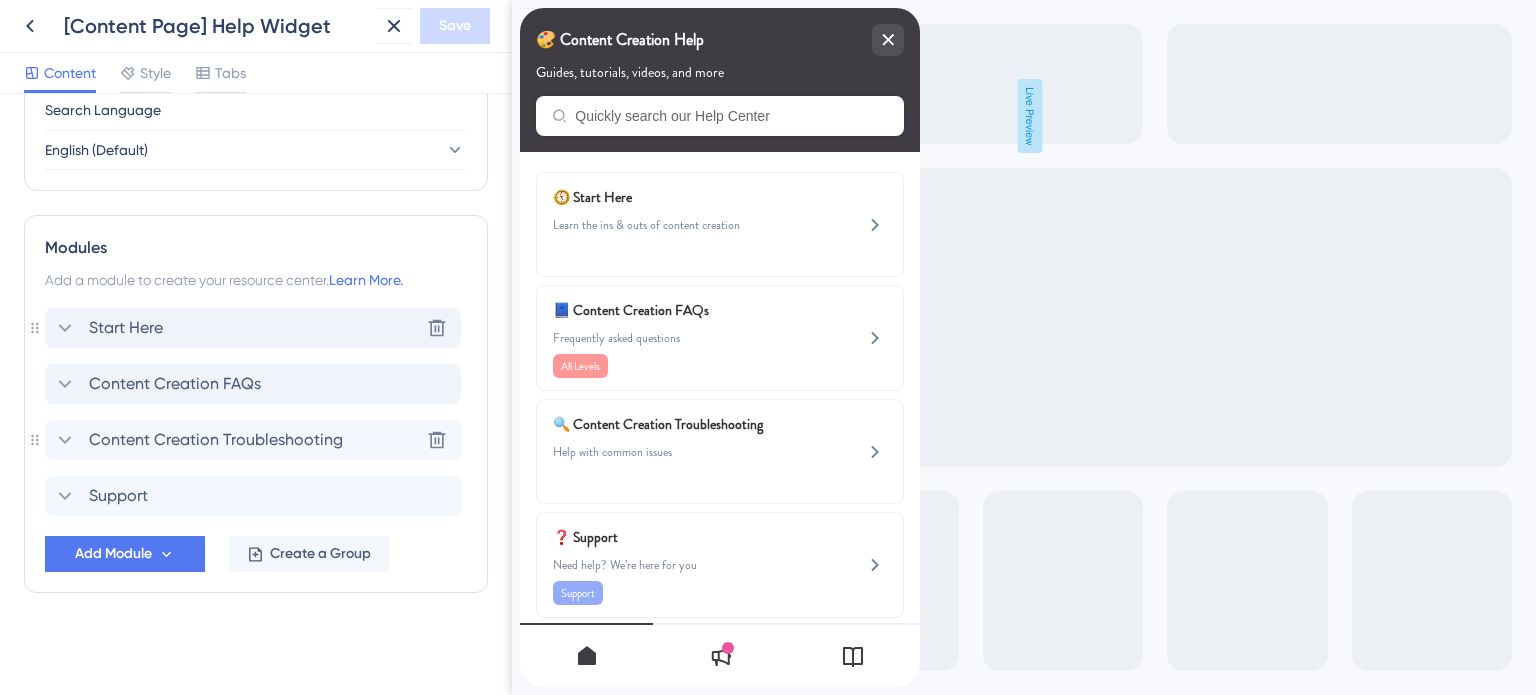 scroll, scrollTop: 707, scrollLeft: 0, axis: vertical 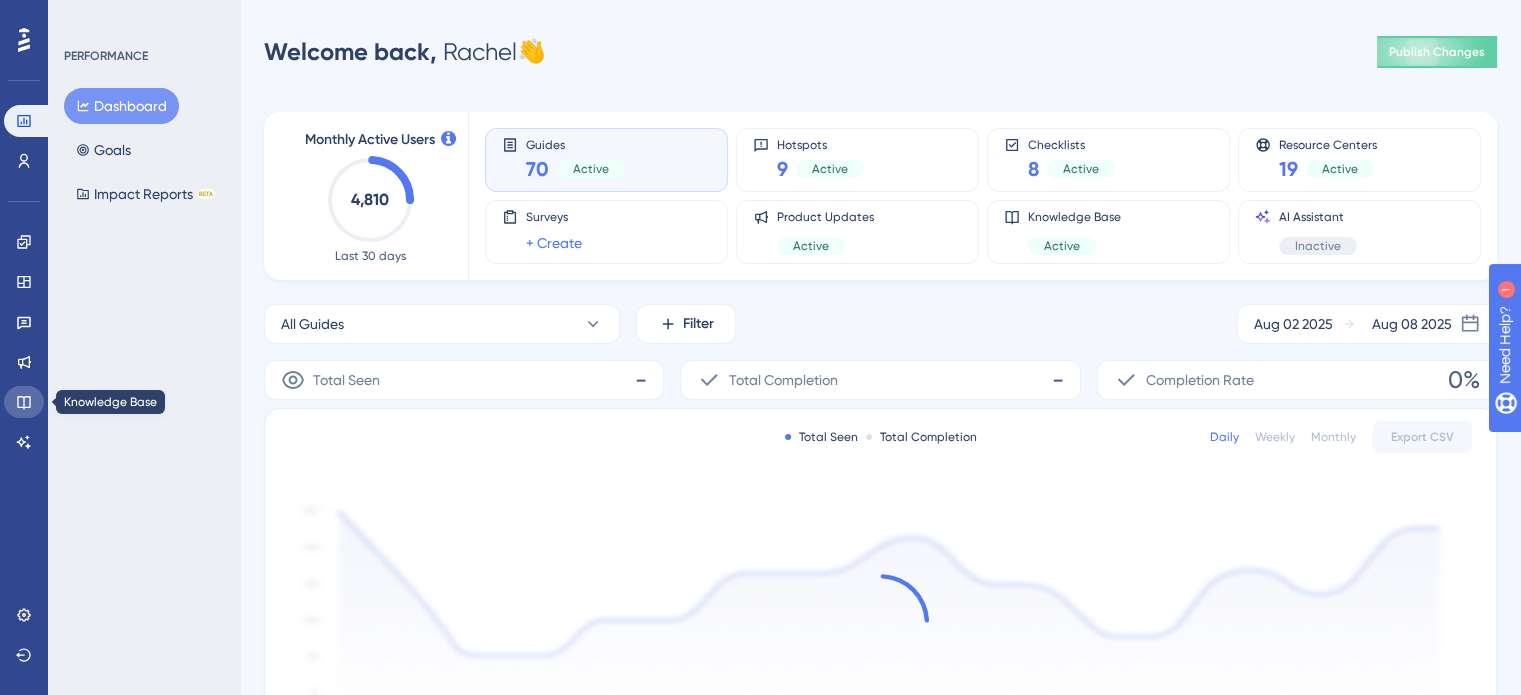 click 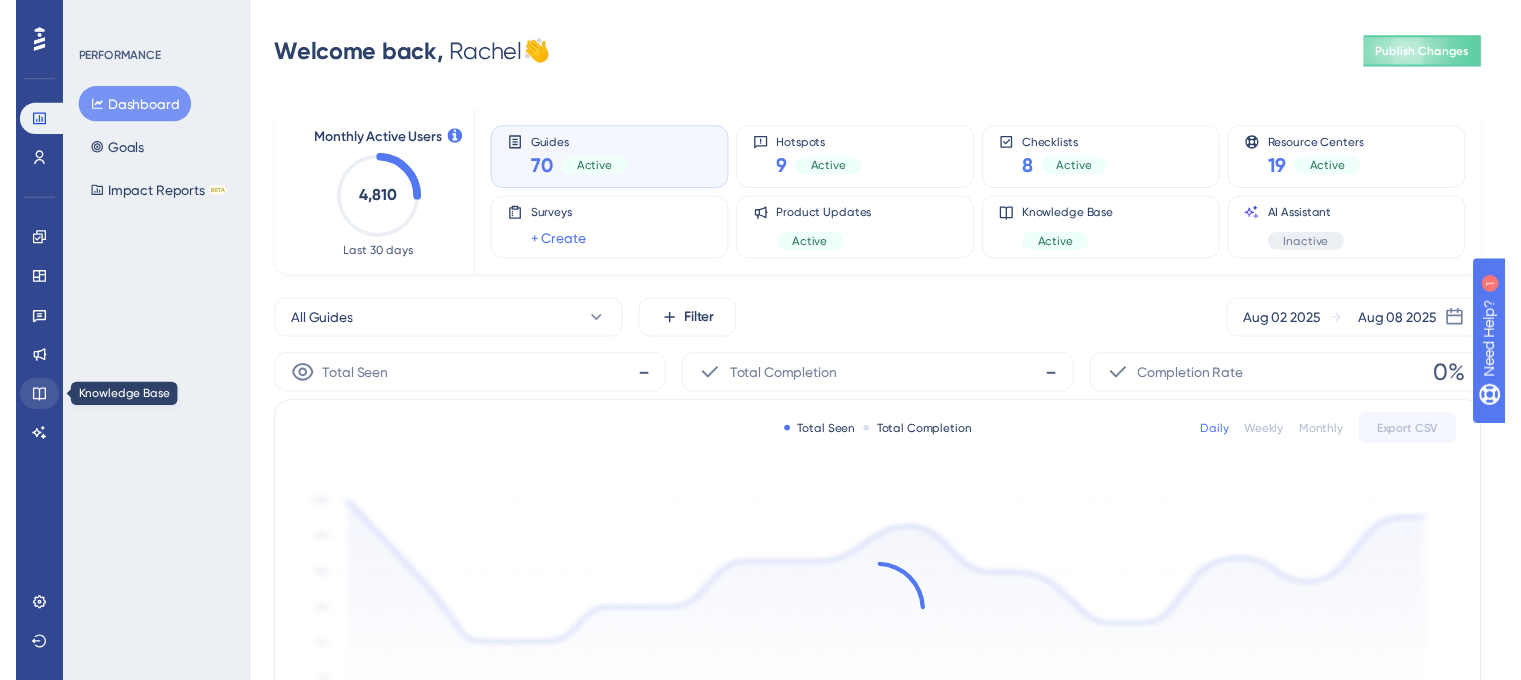 scroll, scrollTop: 0, scrollLeft: 0, axis: both 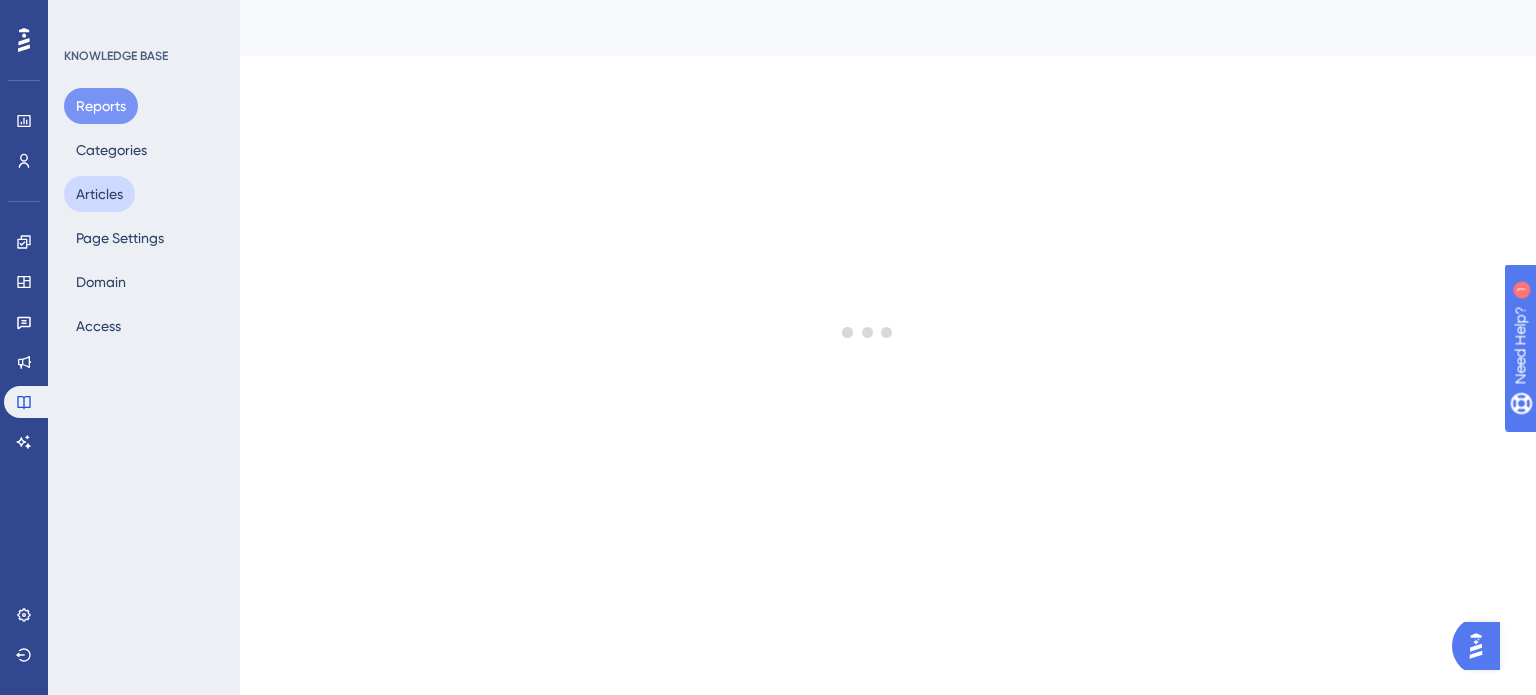 click on "Articles" at bounding box center (99, 194) 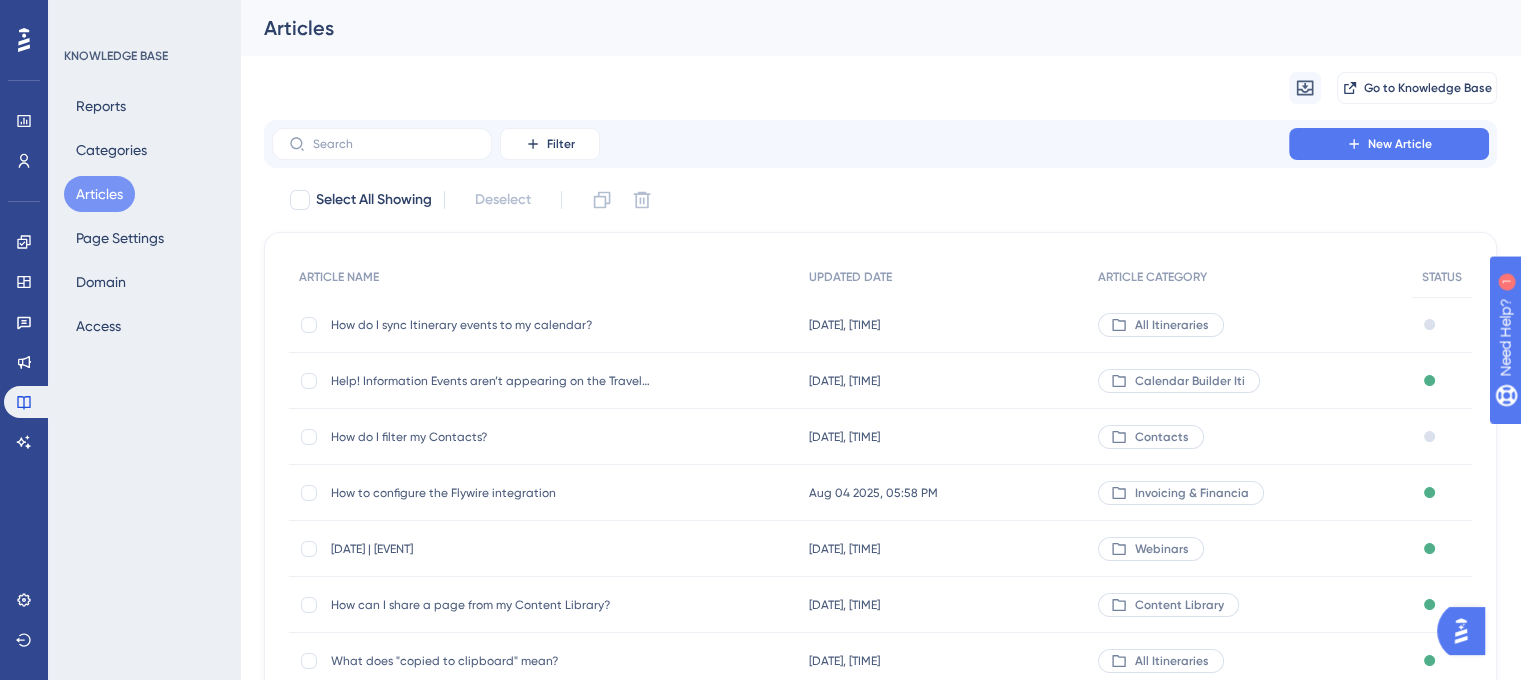 type 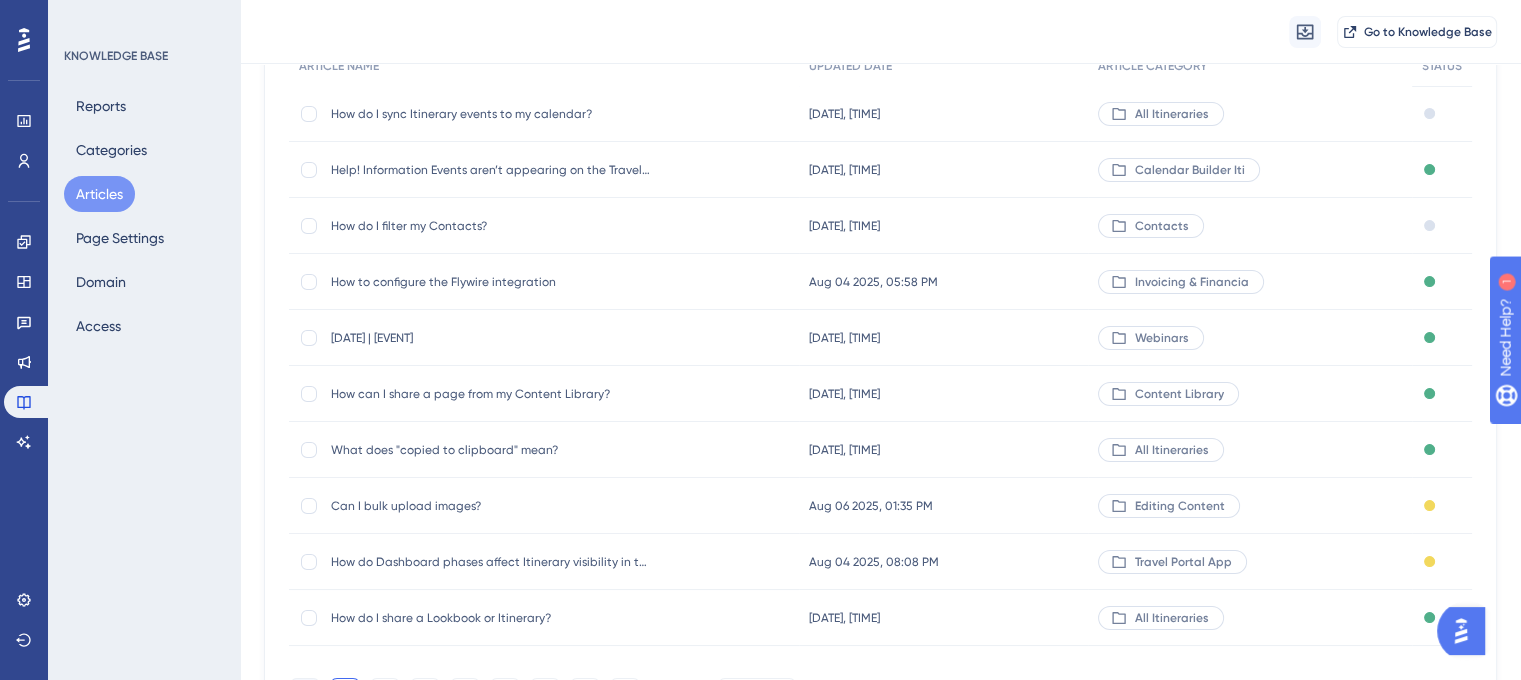 scroll, scrollTop: 300, scrollLeft: 0, axis: vertical 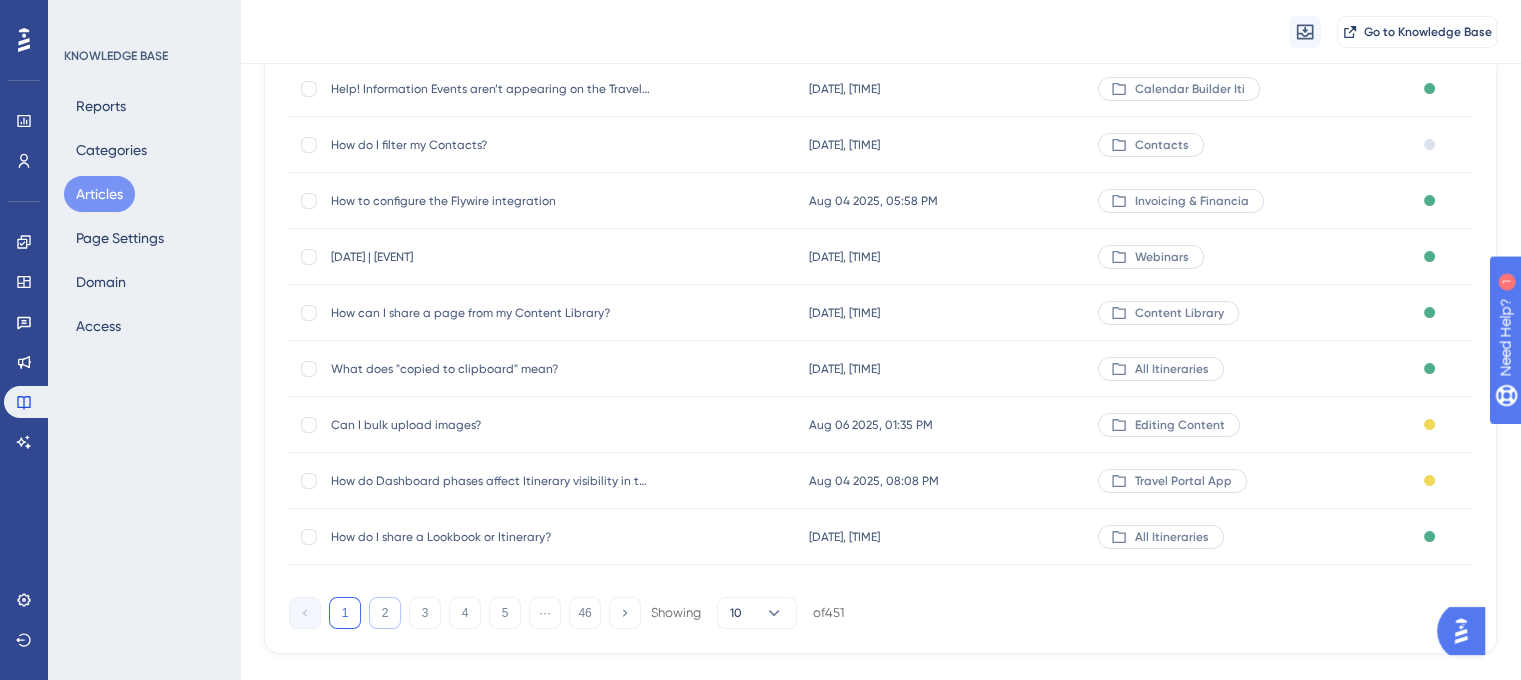 click on "2" at bounding box center (385, 613) 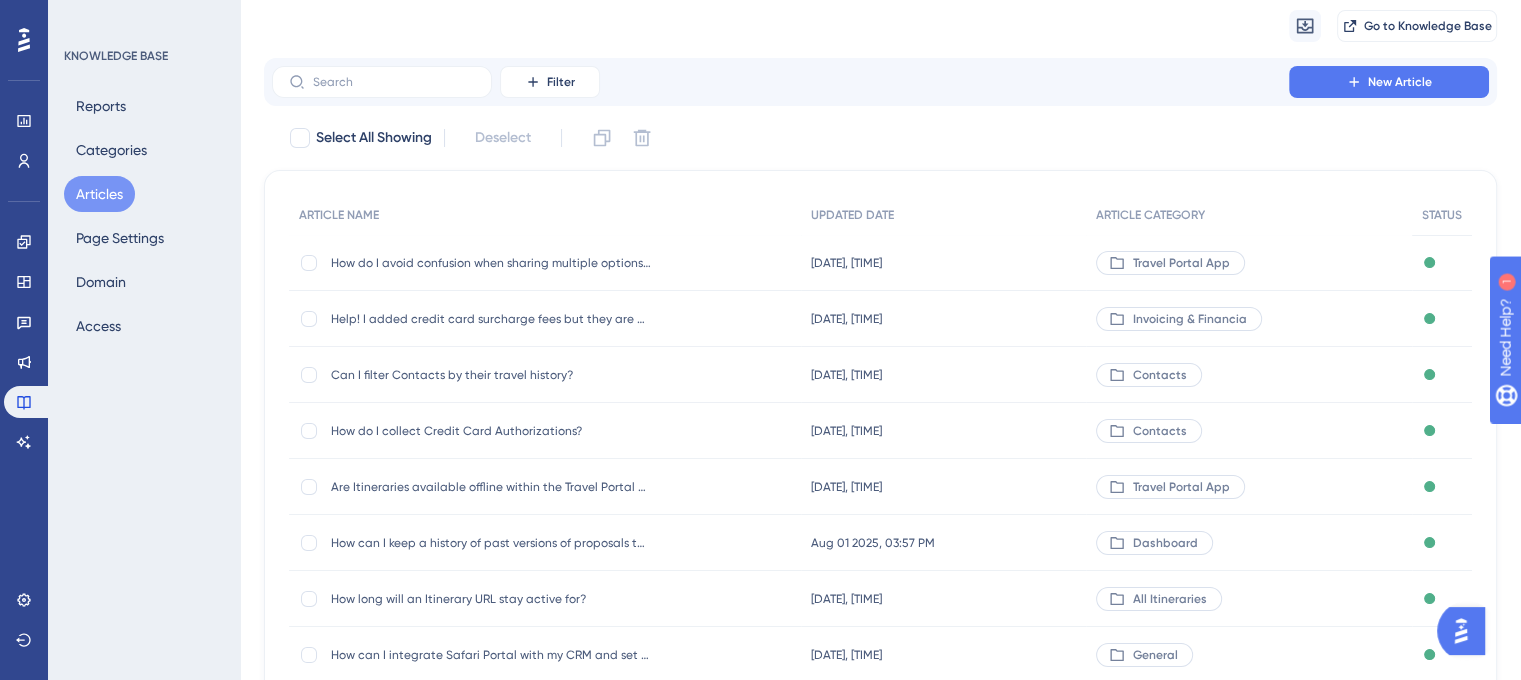 scroll, scrollTop: 329, scrollLeft: 0, axis: vertical 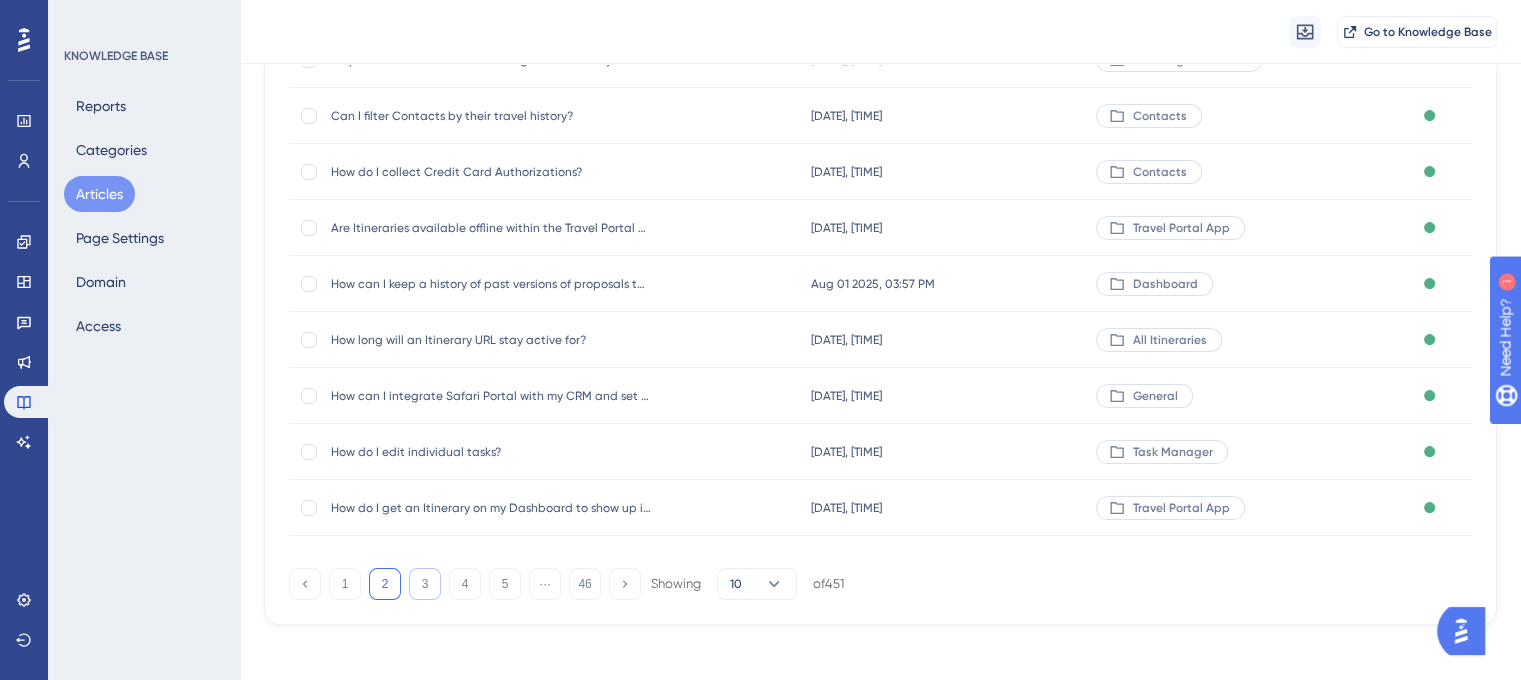 click on "3" at bounding box center [425, 584] 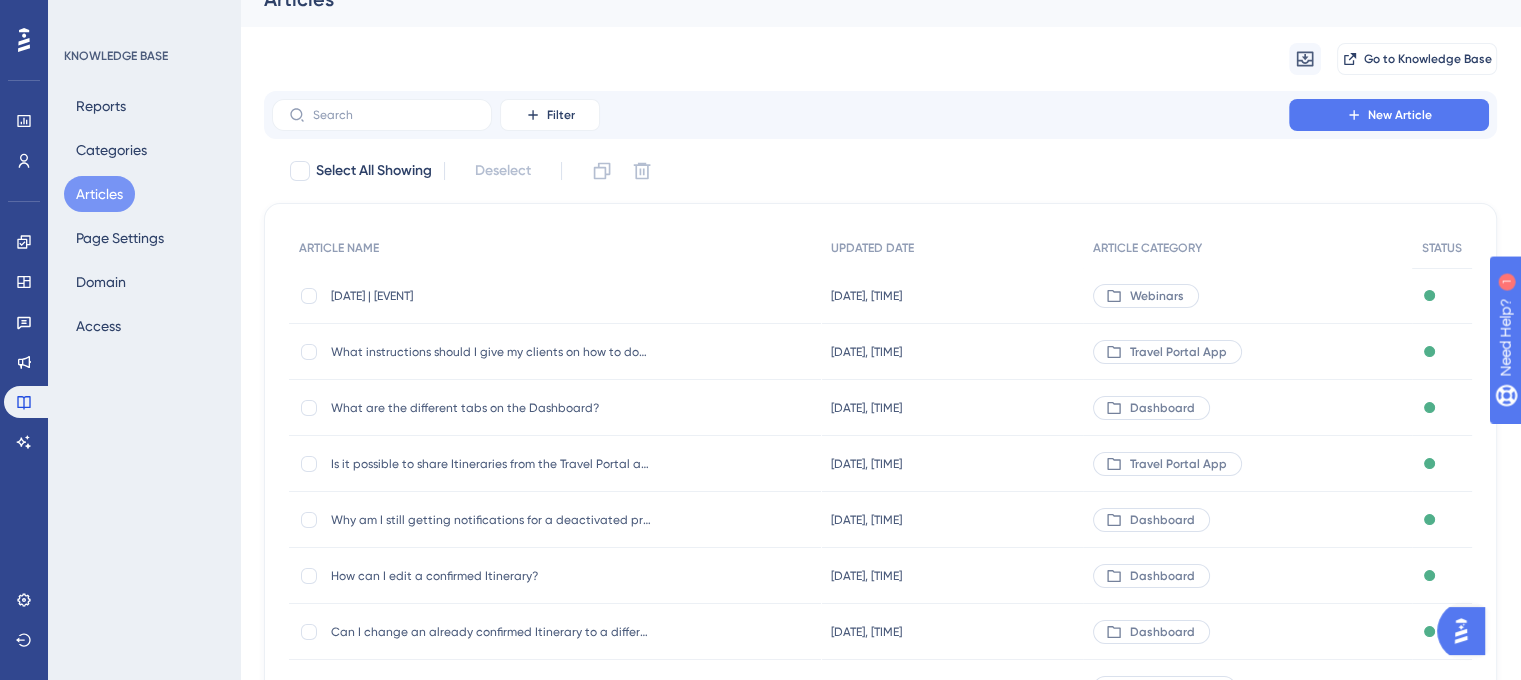 scroll, scrollTop: 337, scrollLeft: 0, axis: vertical 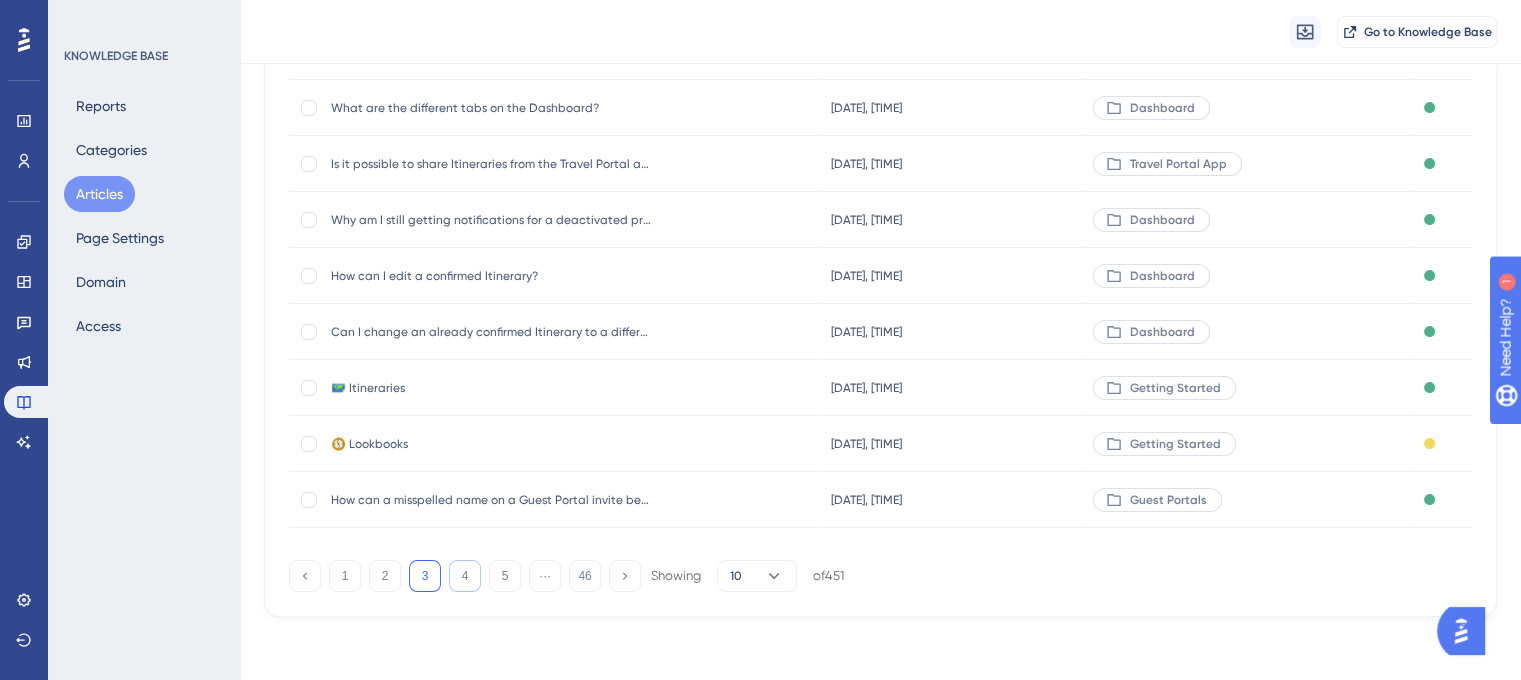 click on "4" at bounding box center [465, 576] 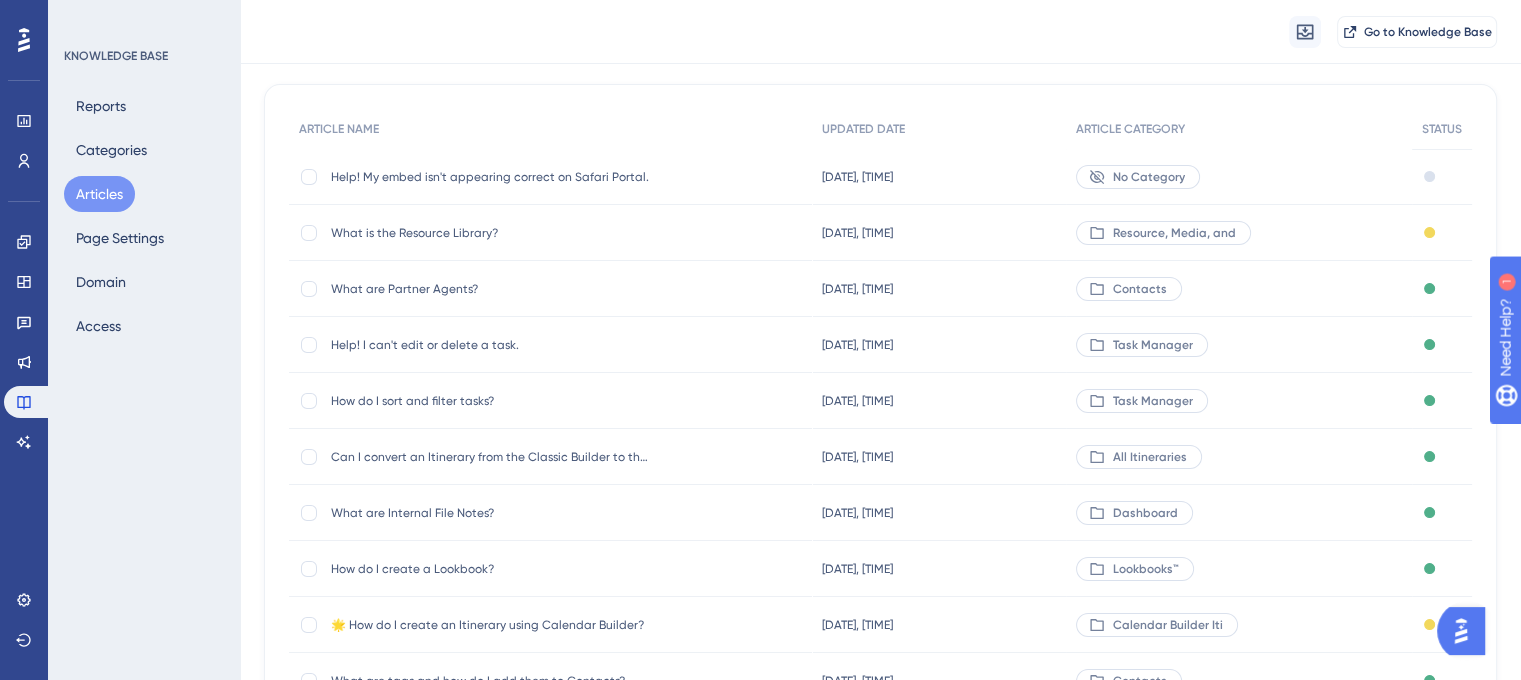 scroll, scrollTop: 0, scrollLeft: 0, axis: both 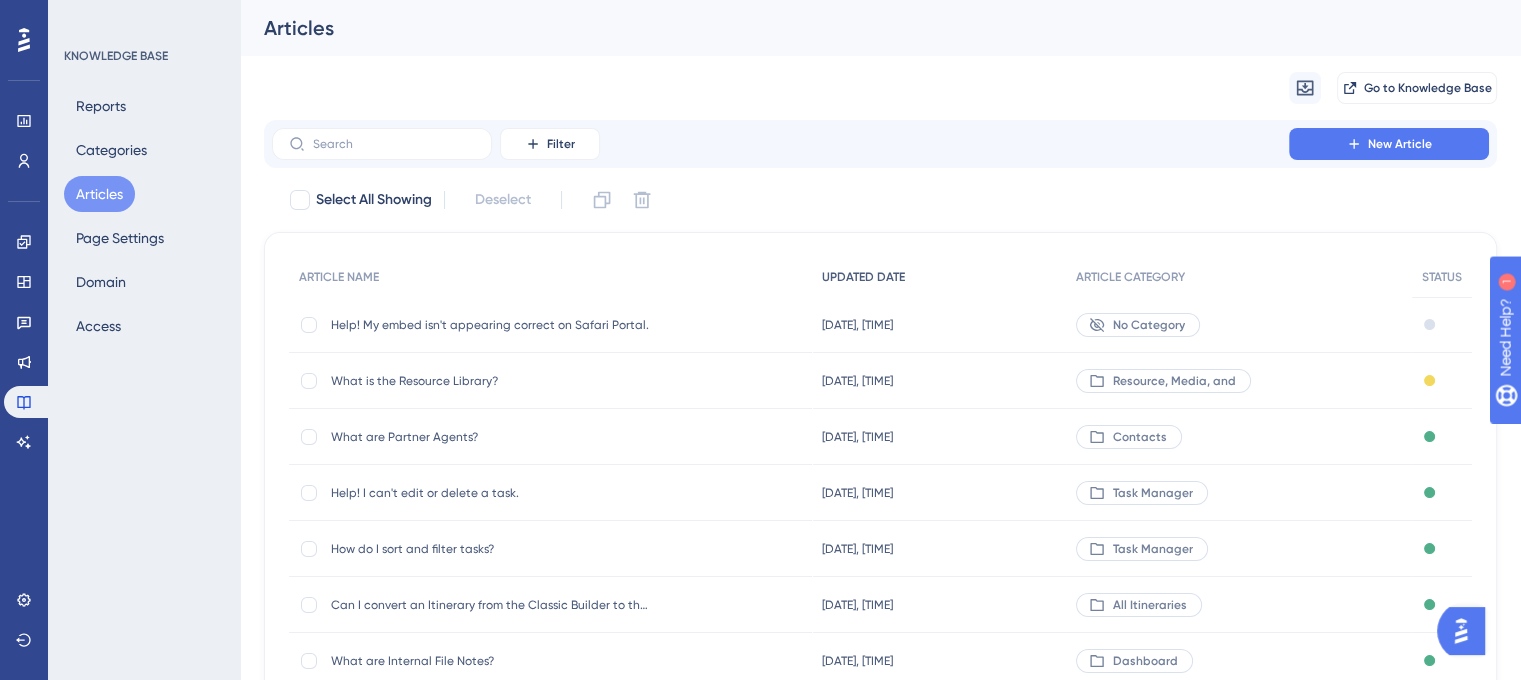 click on "UPDATED DATE" at bounding box center (863, 277) 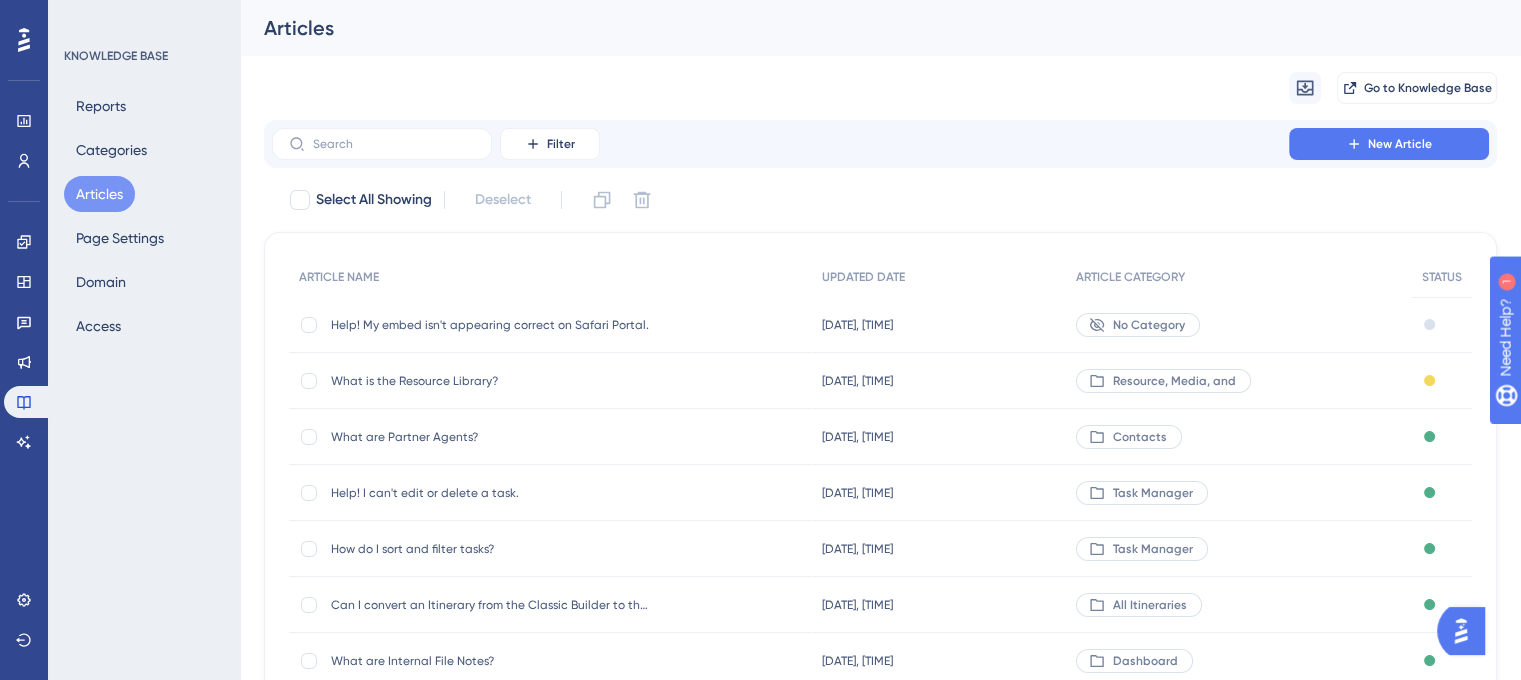 click on "ARTICLE NAME UPDATED DATE ARTICLE CATEGORY STATUS Help! My embed isn't appearing correct on Safari Portal. Help! My embed isn't appearing correct on Safari Portal. Jul 25 2025, 03:21 PM Jul 25 2025, 03:21 PM No Category Draft What is the Resource Library? What is the Resource Library? Jul 25 2025, 03:14 PM Jul 25 2025, 03:14 PM Resource, Media, and Published with pending draft What are Partner Agents? What are Partner Agents? Jul 25 2025, 07:18 PM Jul 25 2025, 07:18 PM Contacts Published Help! I can't edit or delete a task. Help! I can't edit or delete a task. Jul 25 2025, 03:00 PM Jul 25 2025, 03:00 PM Task Manager Published How do I sort and filter tasks? How do I sort and filter tasks? Jul 25 2025, 02:15 PM Jul 25 2025, 02:15 PM Task Manager Published Can I convert an Itinerary from the Classic Builder to the Calendar Builder? Can I convert an Itinerary from the Classic Builder to the Calendar Builder? Jul 25 2025, 07:31 PM Jul 25 2025, 07:31 PM All Itineraries Published What are Internal File Notes? 1 2 3" at bounding box center [880, 589] 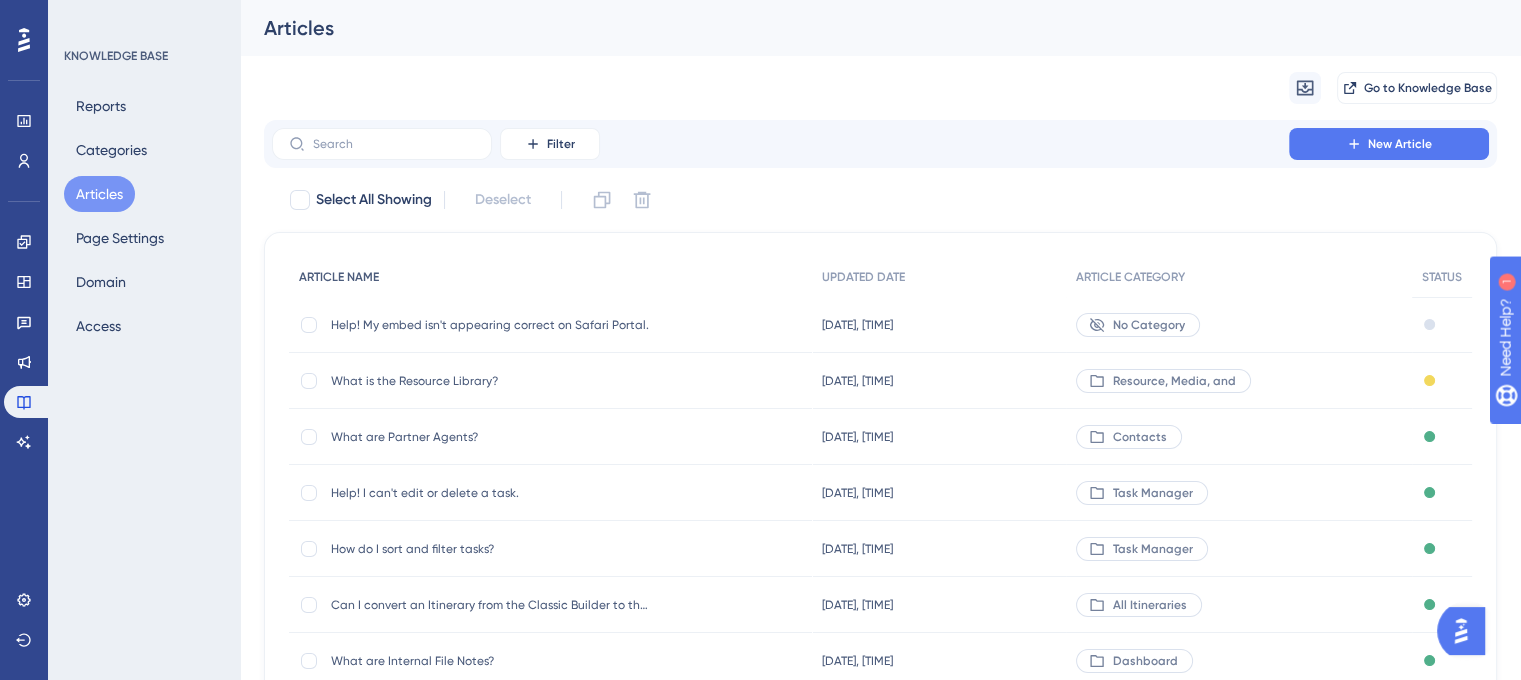 click on "ARTICLE NAME" at bounding box center [339, 277] 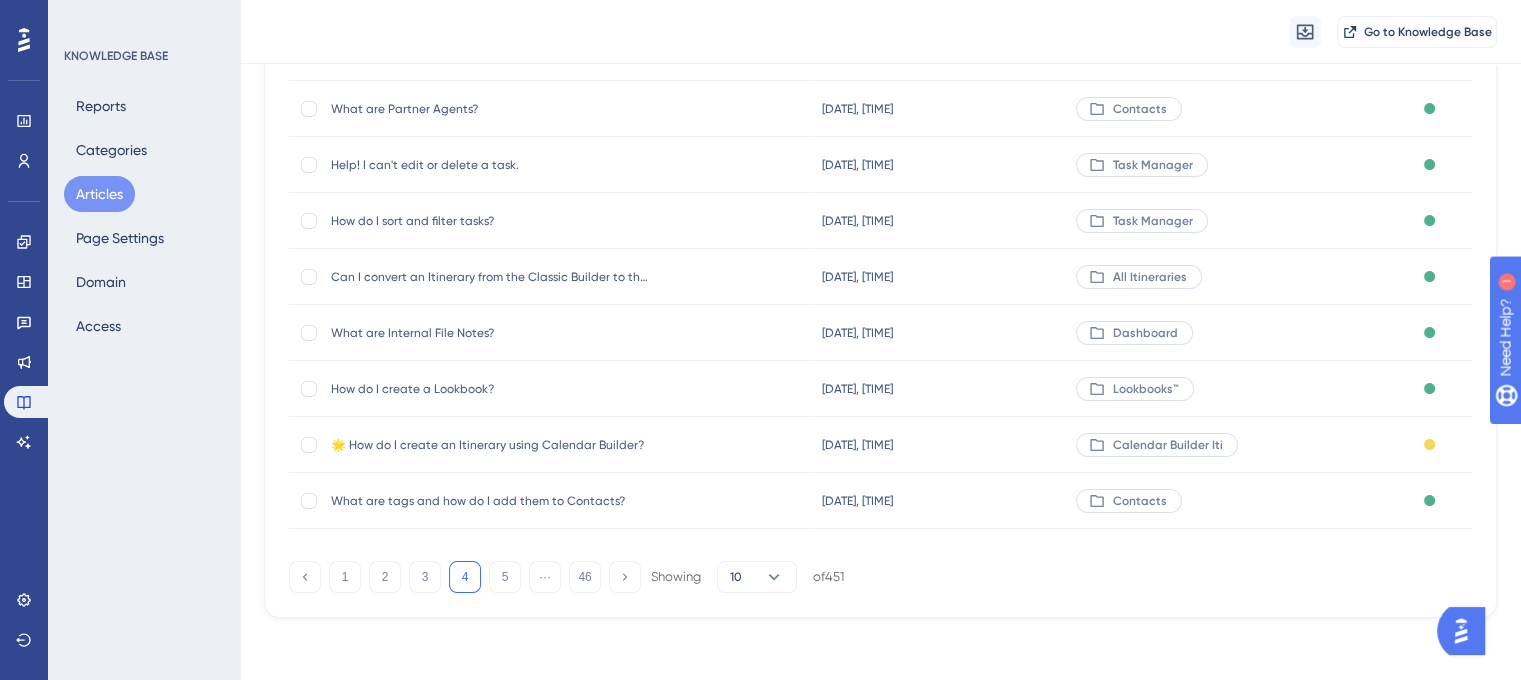 scroll, scrollTop: 337, scrollLeft: 0, axis: vertical 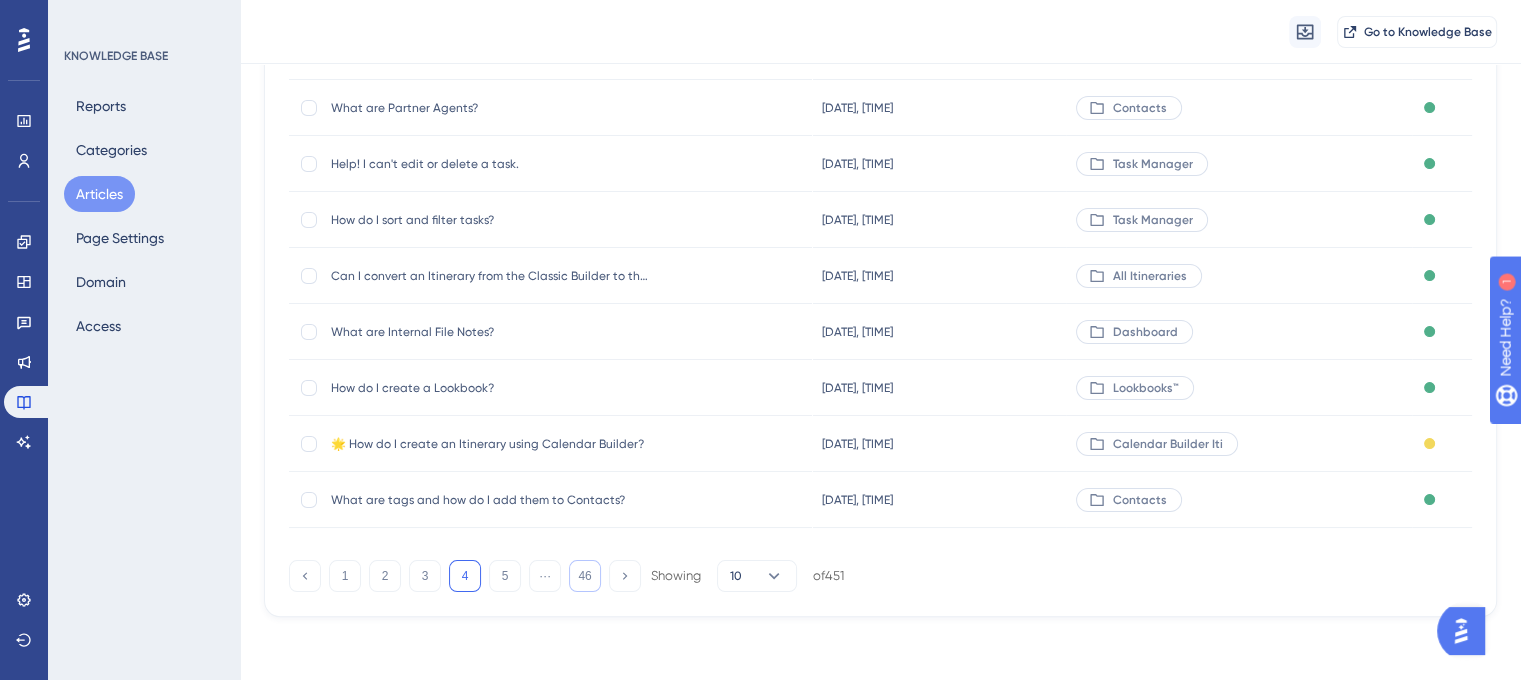click on "46" at bounding box center [585, 576] 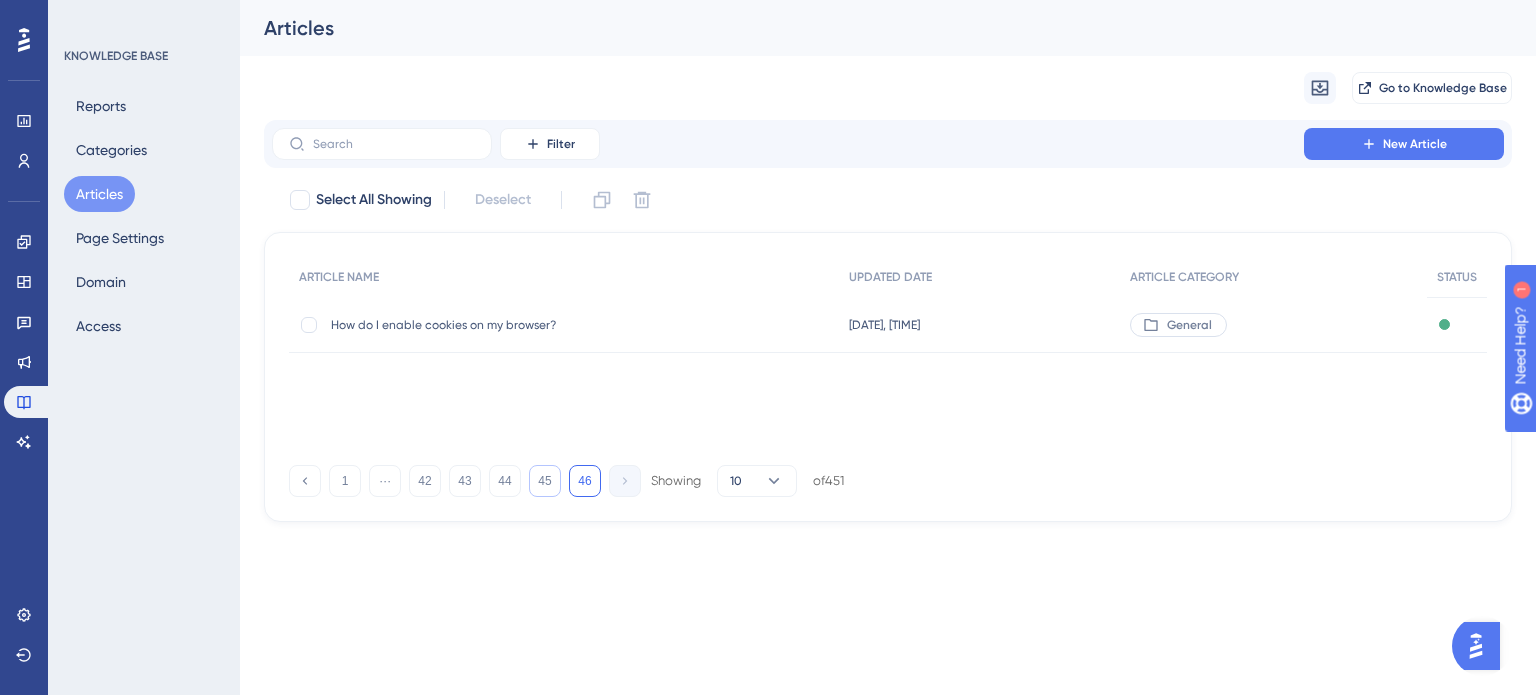 click on "45" at bounding box center [545, 481] 